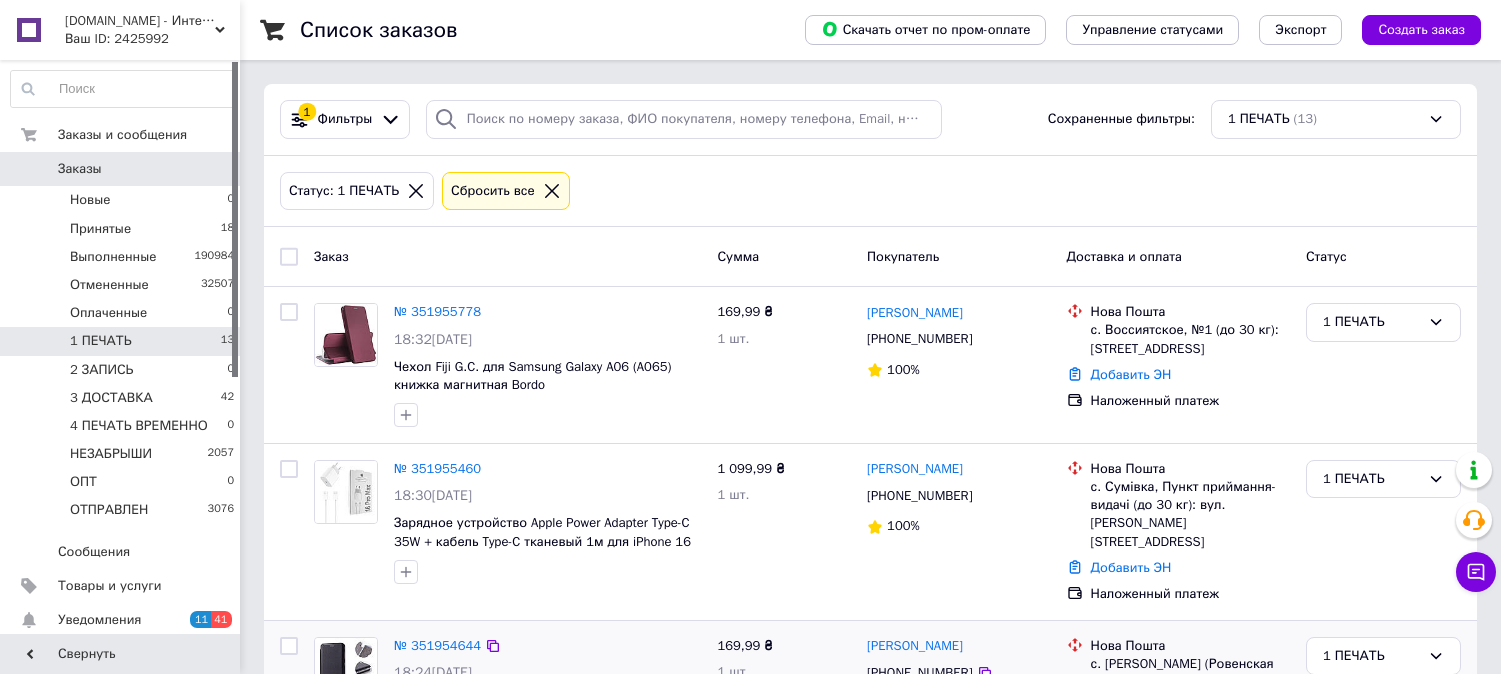 scroll, scrollTop: 0, scrollLeft: 0, axis: both 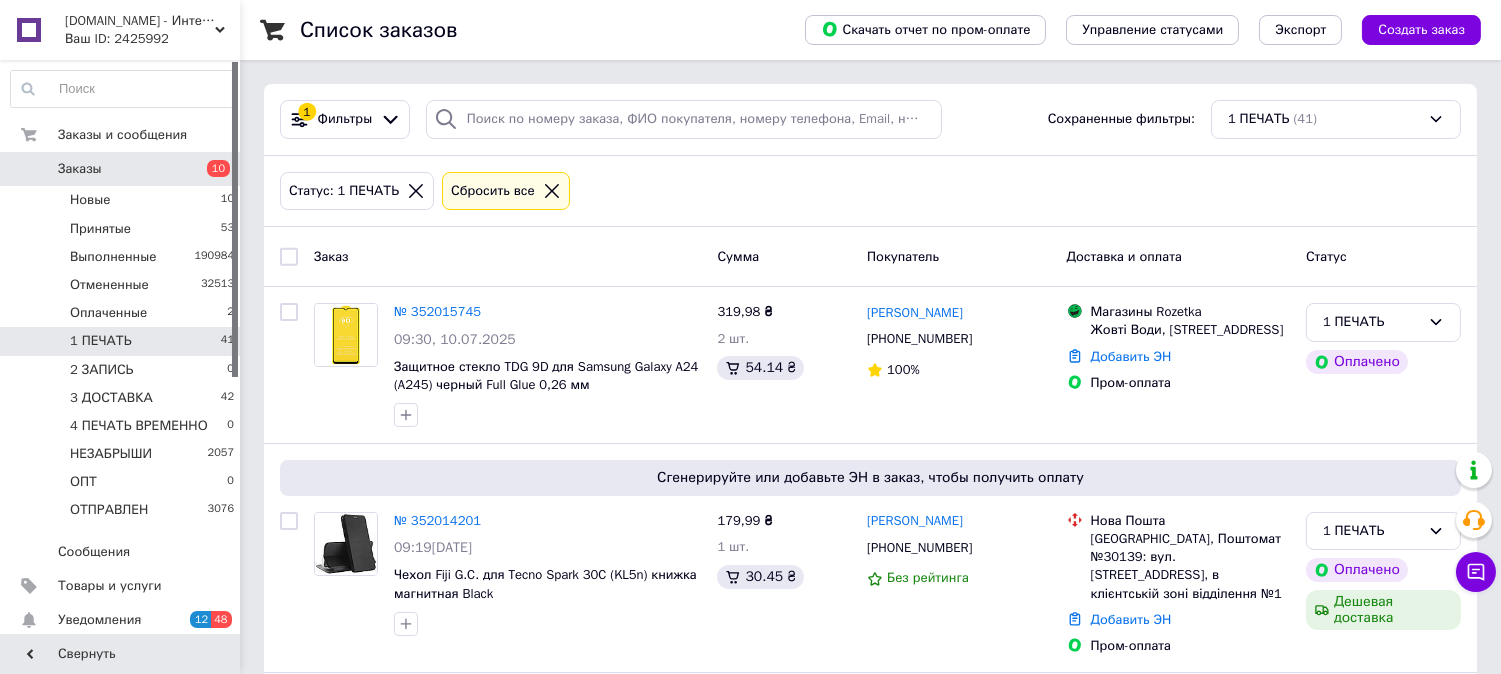 click on "1 Фильтры Сохраненные фильтры: 1 ПЕЧАТЬ (41)" at bounding box center [870, 120] 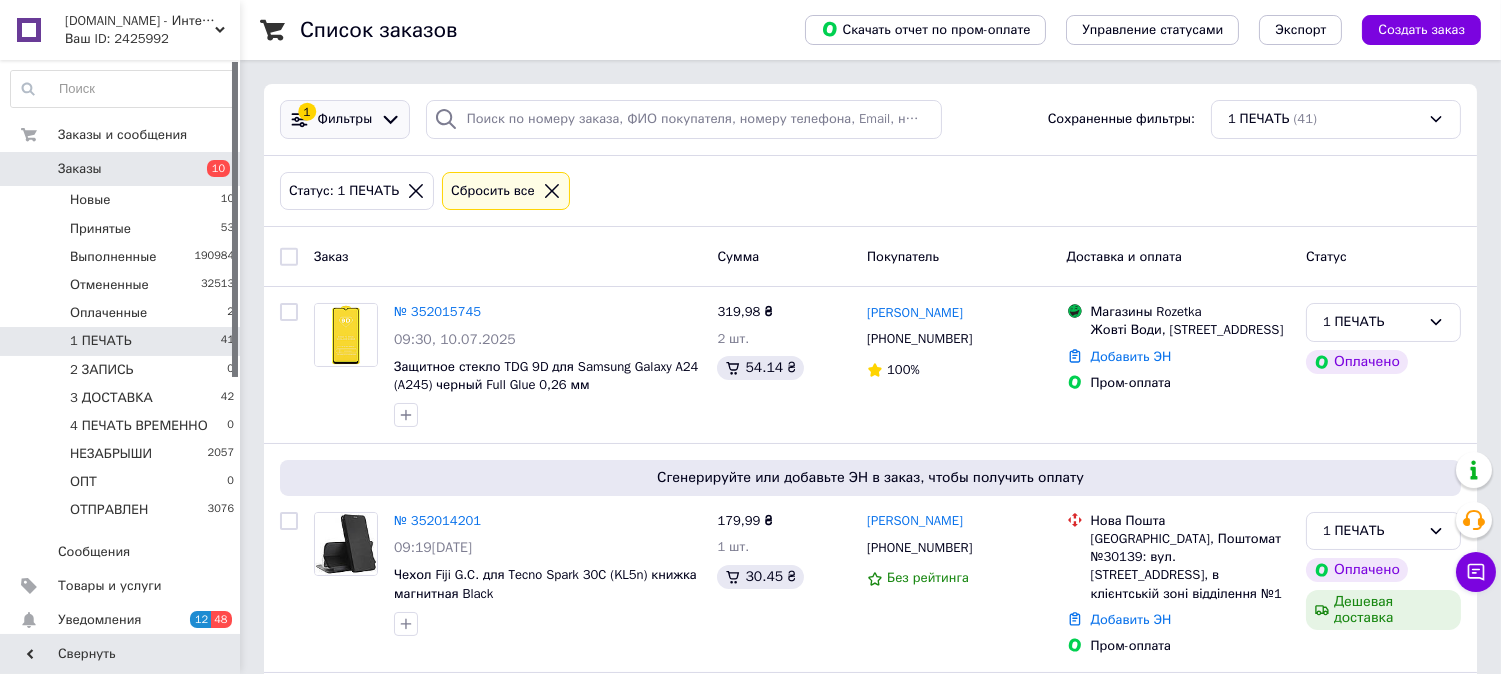 click on "Фильтры" at bounding box center (345, 119) 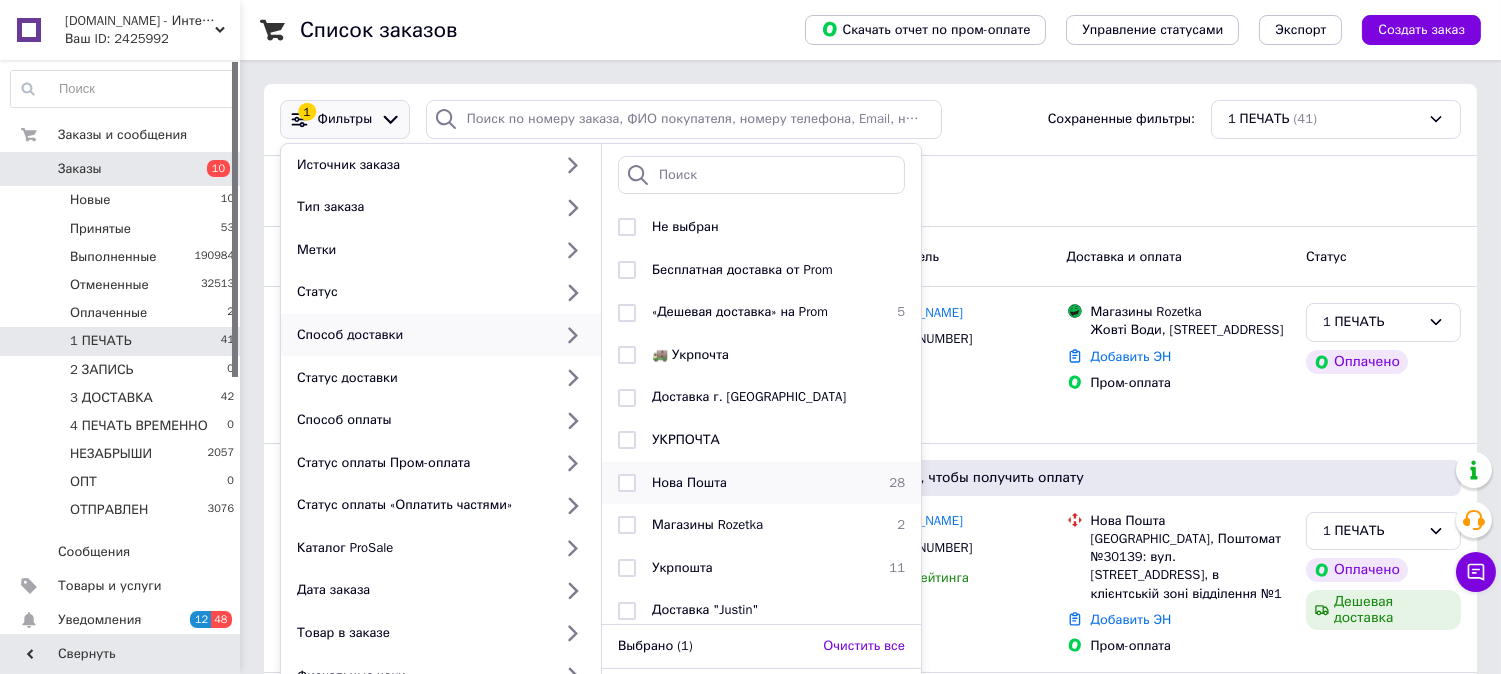 click on "Нова Пошта" at bounding box center (758, 483) 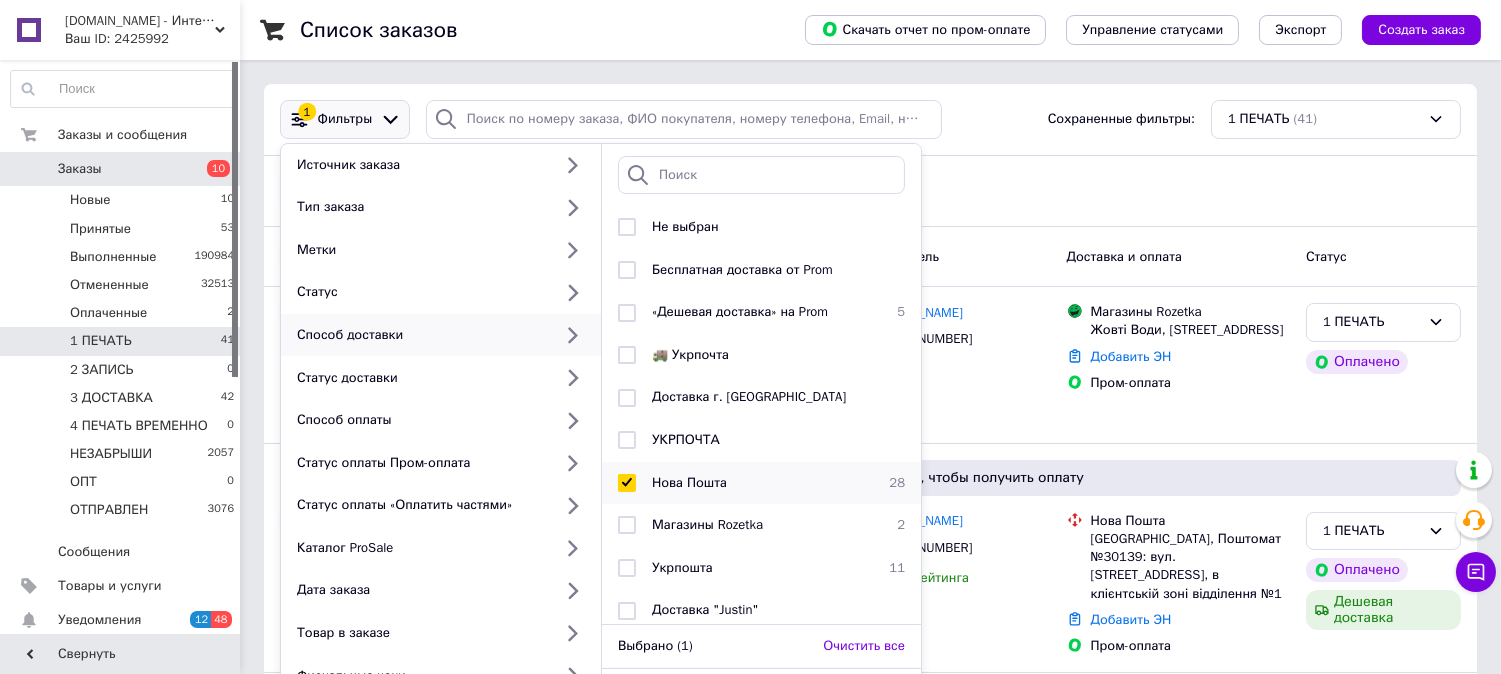 checkbox on "true" 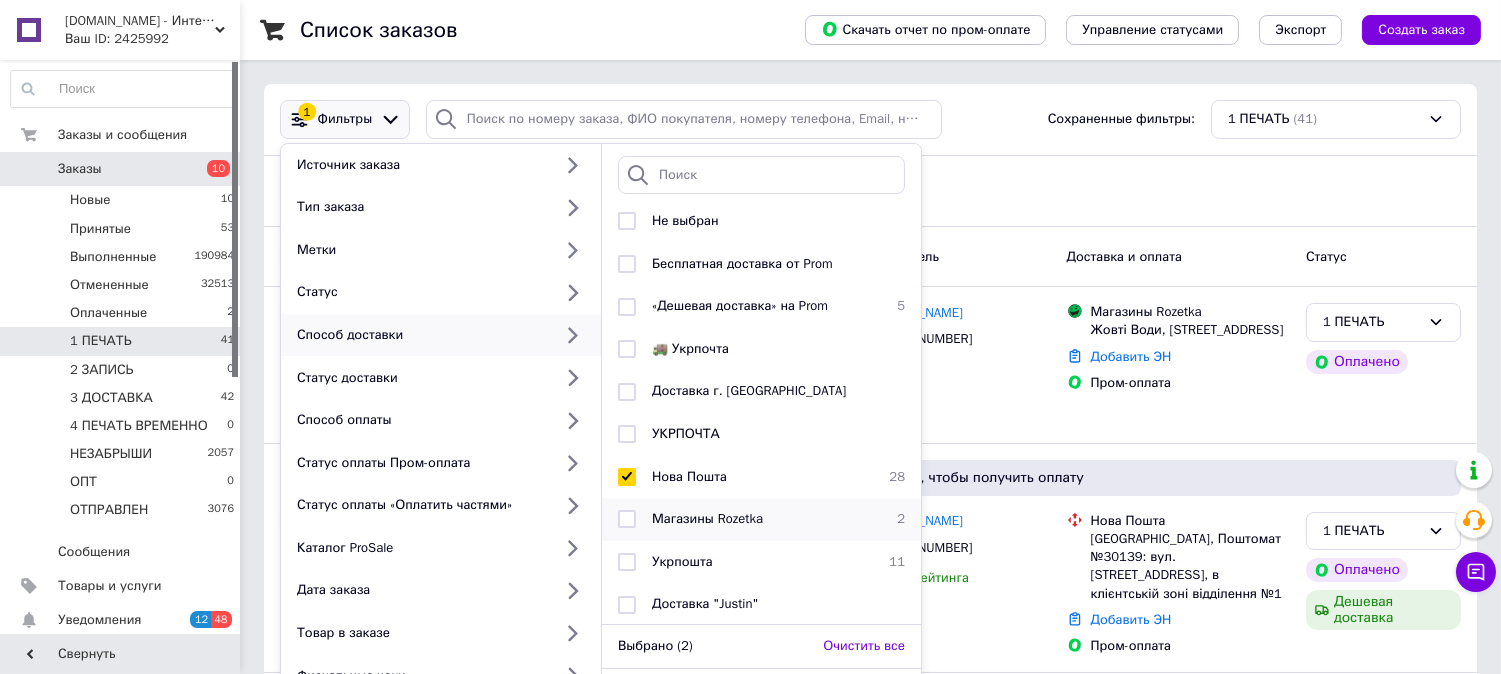 scroll, scrollTop: 7, scrollLeft: 0, axis: vertical 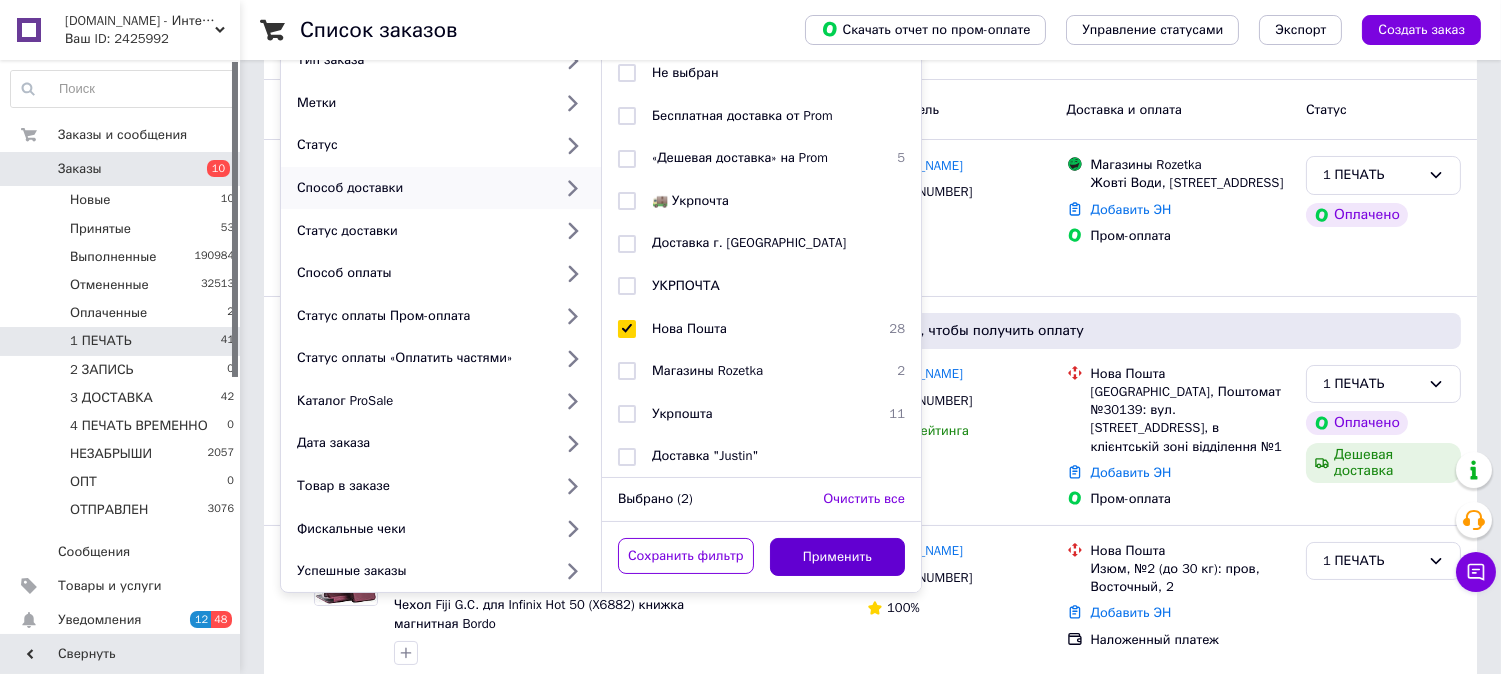 click on "Применить" at bounding box center [838, 557] 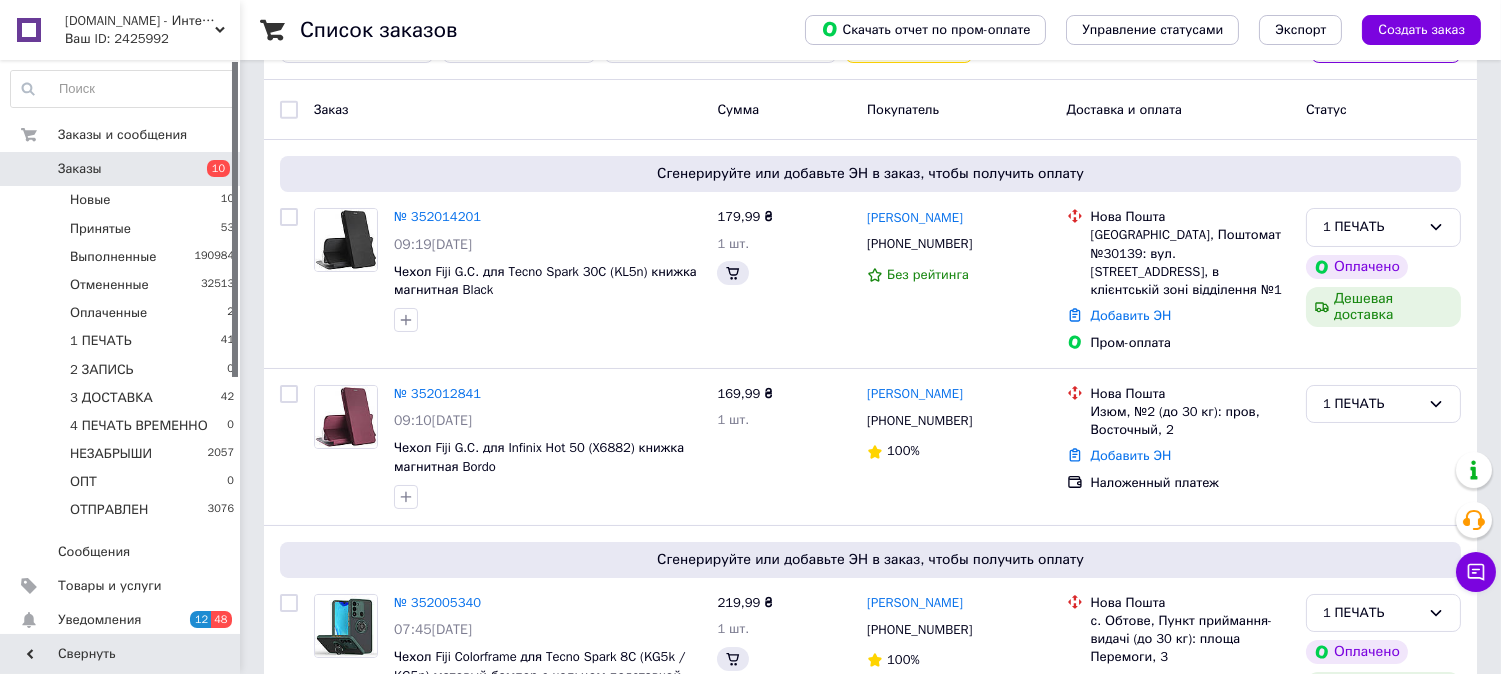 scroll, scrollTop: 0, scrollLeft: 0, axis: both 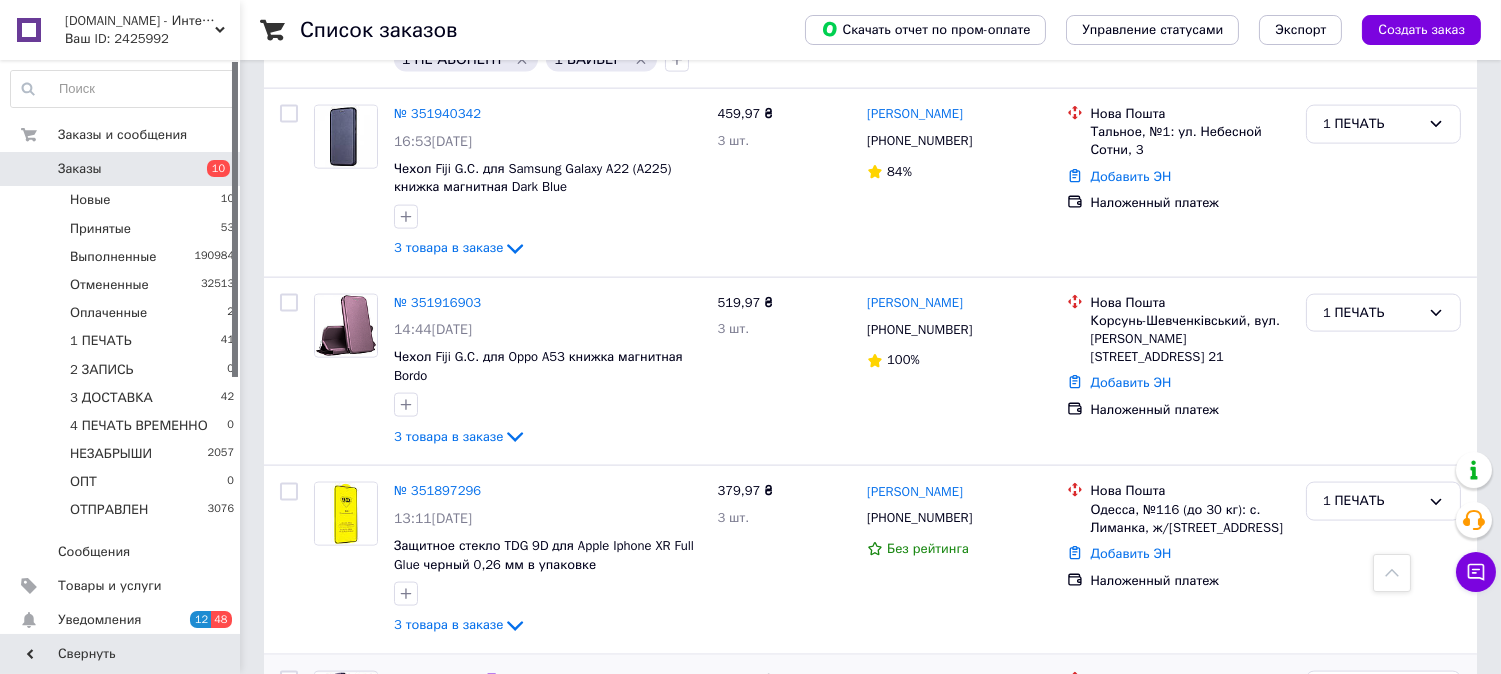 click on "№ 351887361" at bounding box center (437, 679) 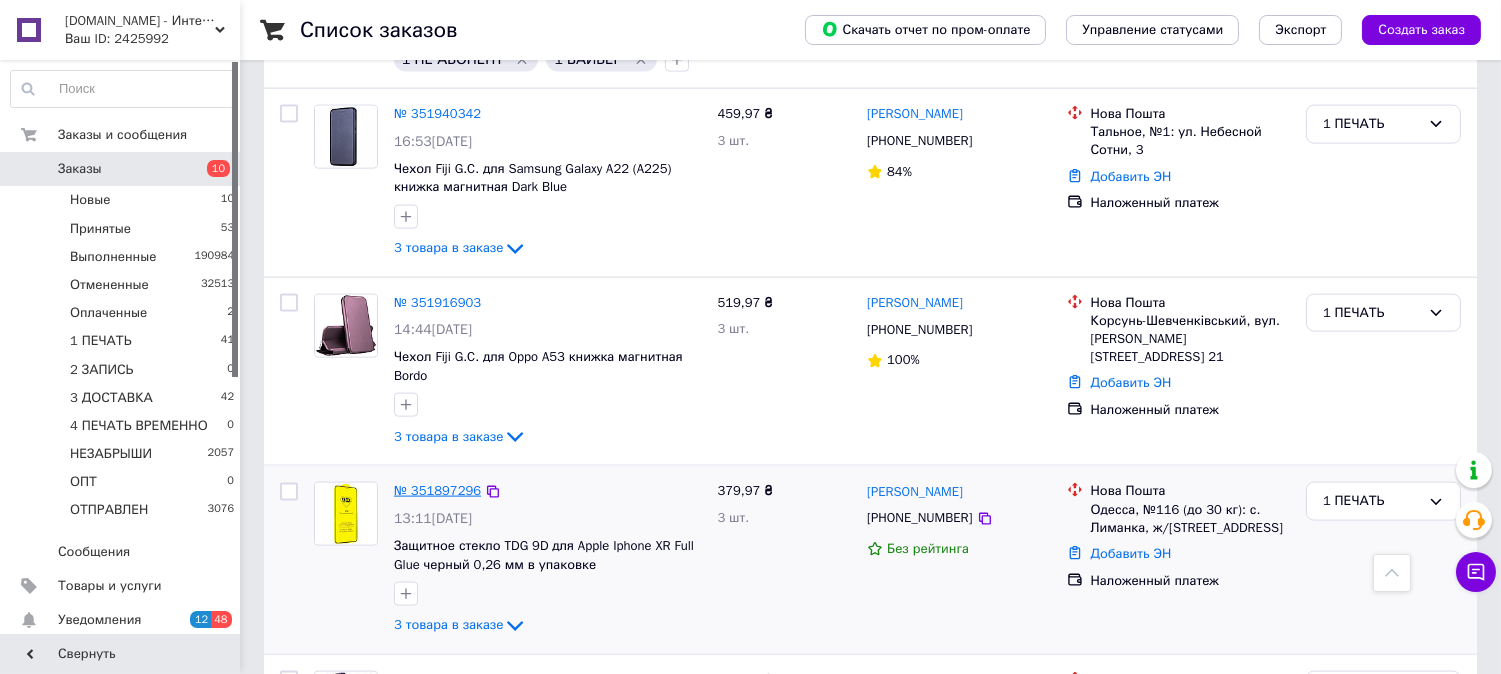 click on "№ 351897296" at bounding box center (437, 490) 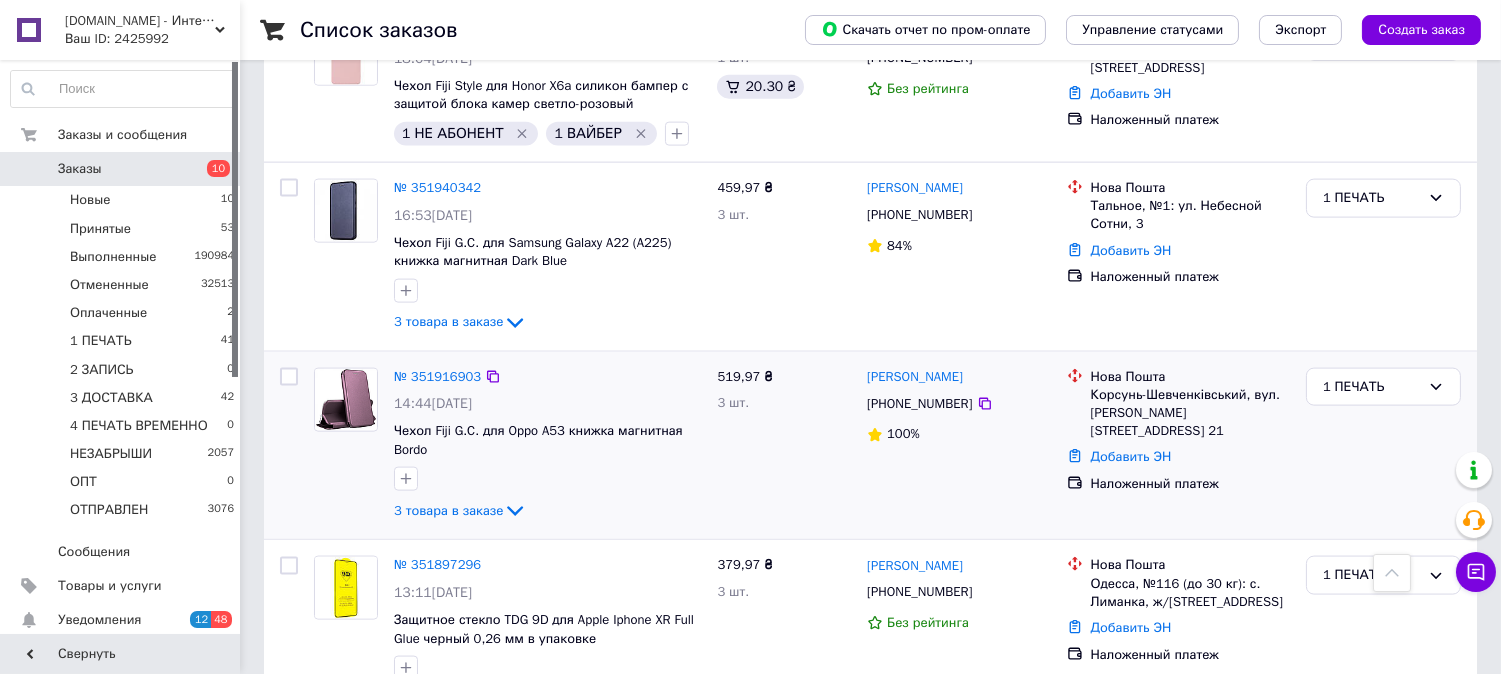scroll, scrollTop: 4901, scrollLeft: 0, axis: vertical 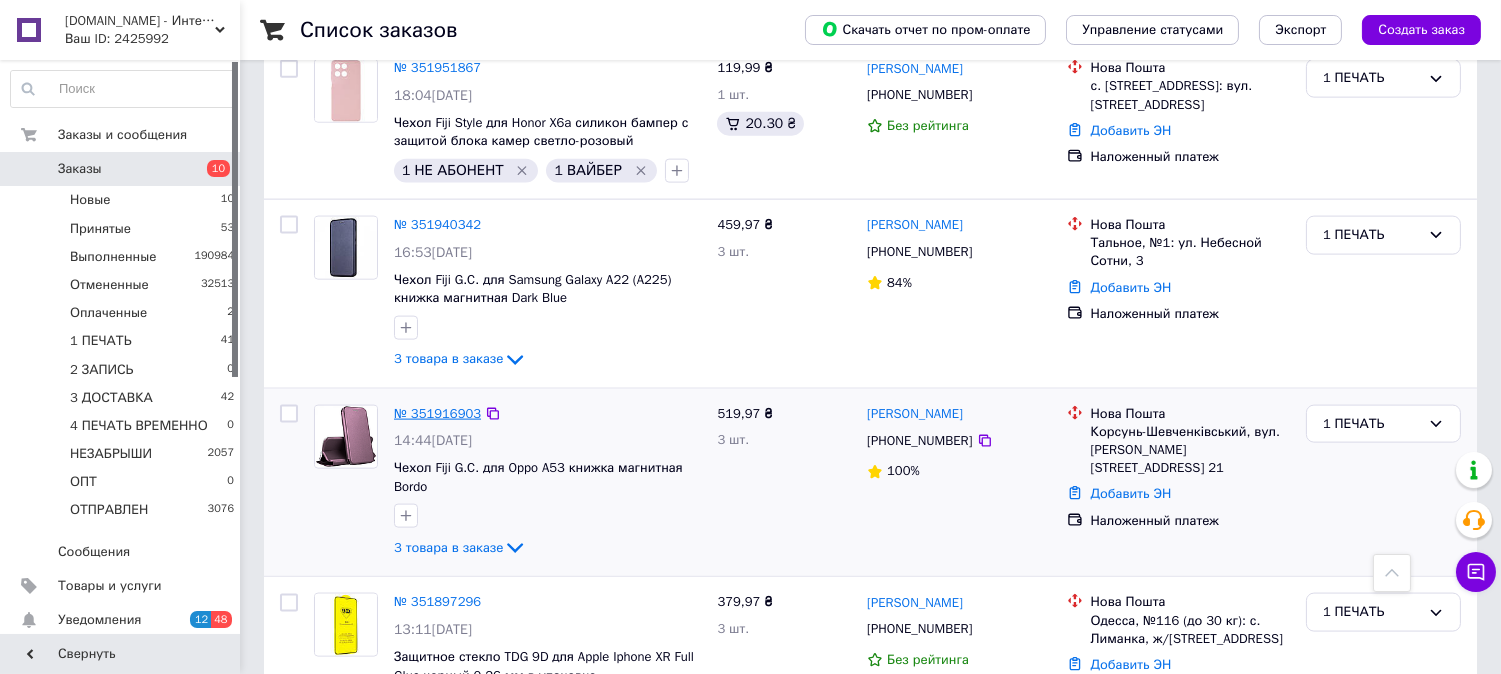 click on "№ 351916903" at bounding box center (437, 413) 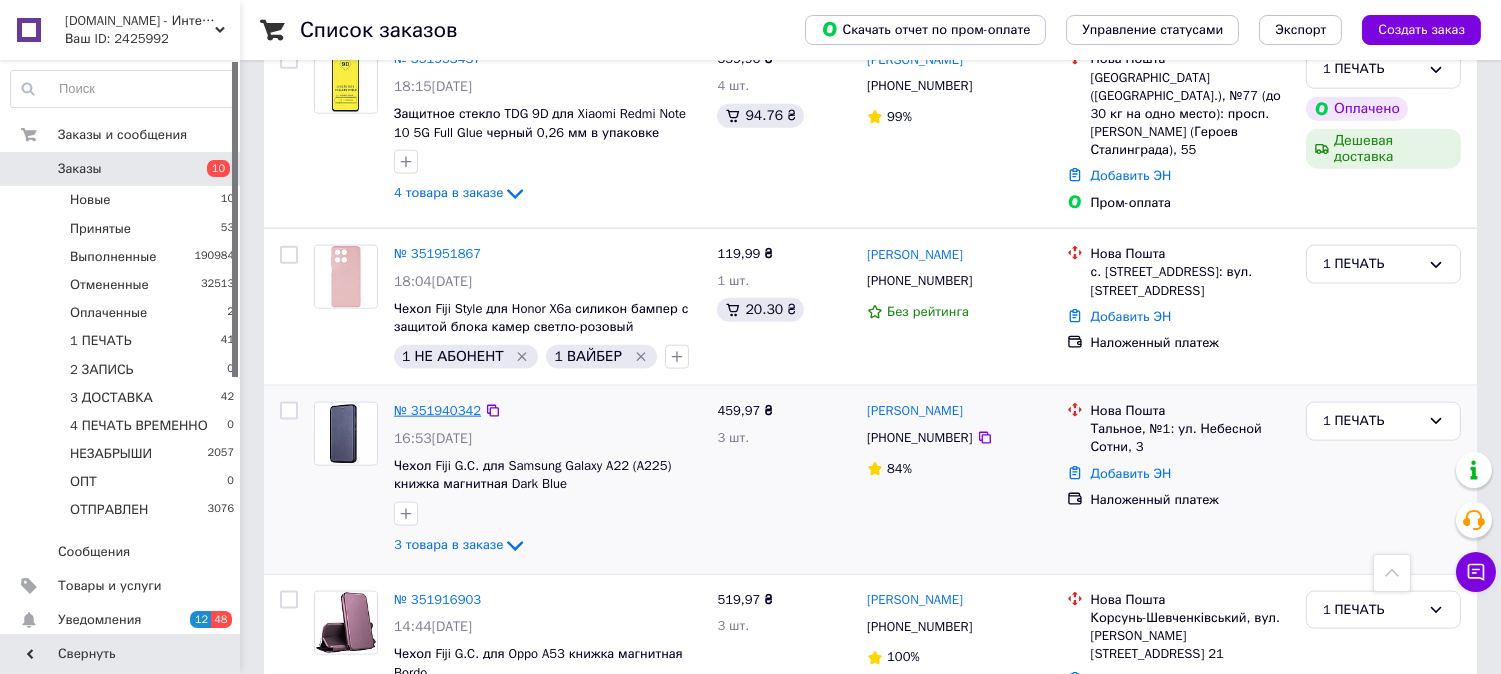 click on "№ 351940342" at bounding box center [437, 410] 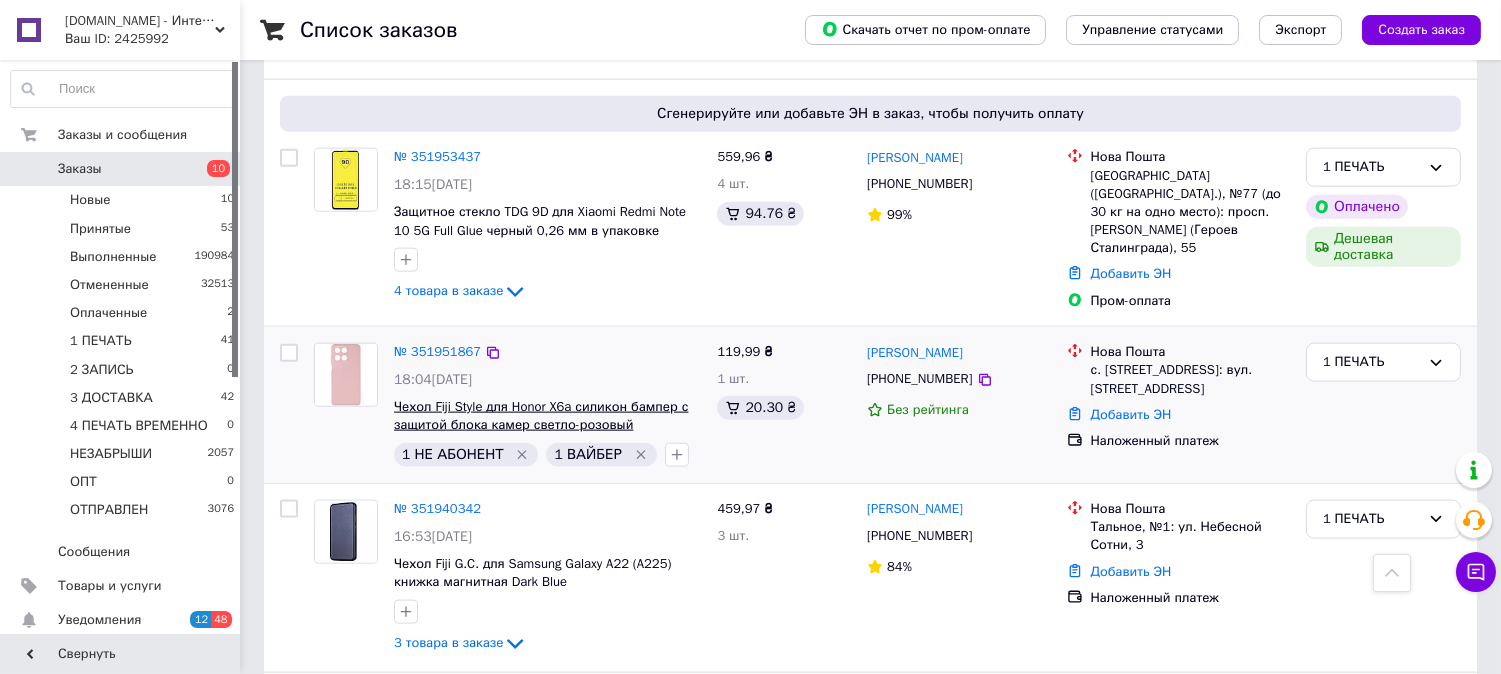 scroll, scrollTop: 4604, scrollLeft: 0, axis: vertical 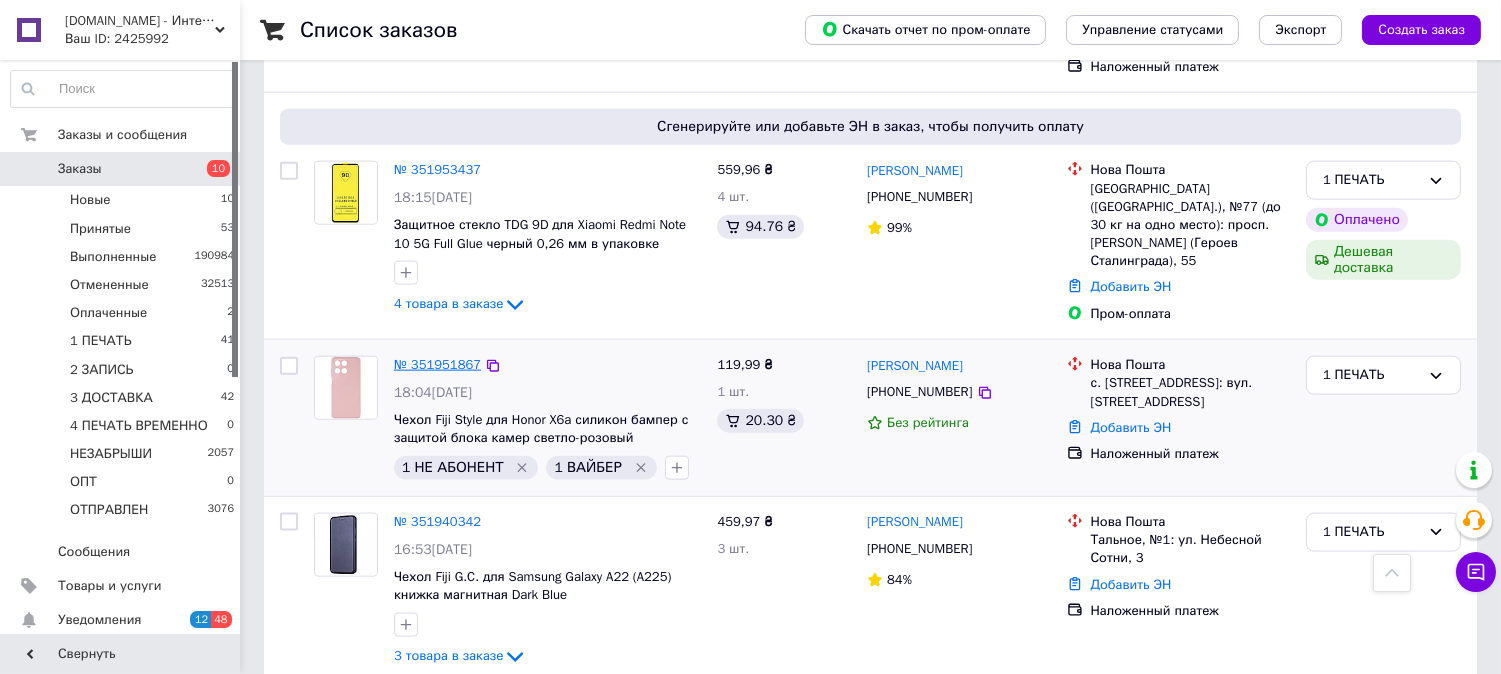 click on "№ 351951867" at bounding box center [437, 364] 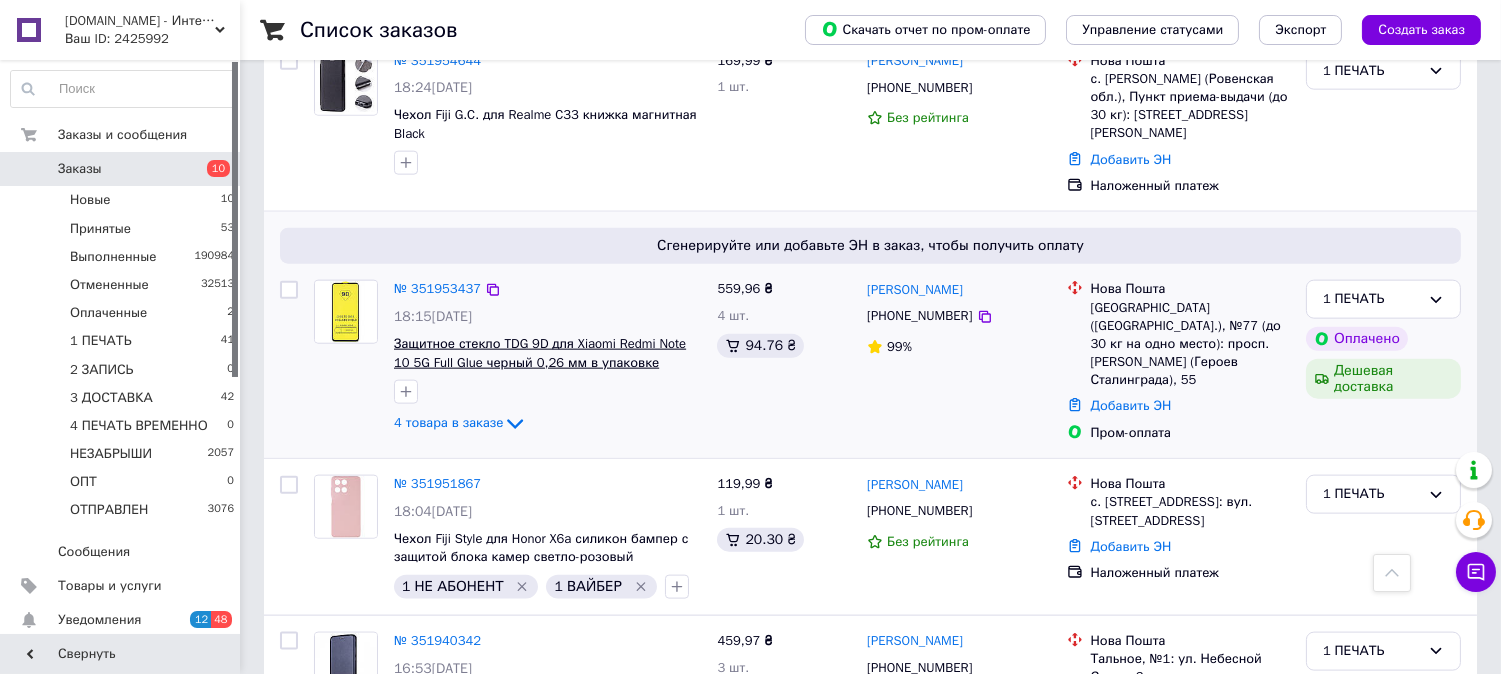 scroll, scrollTop: 4456, scrollLeft: 0, axis: vertical 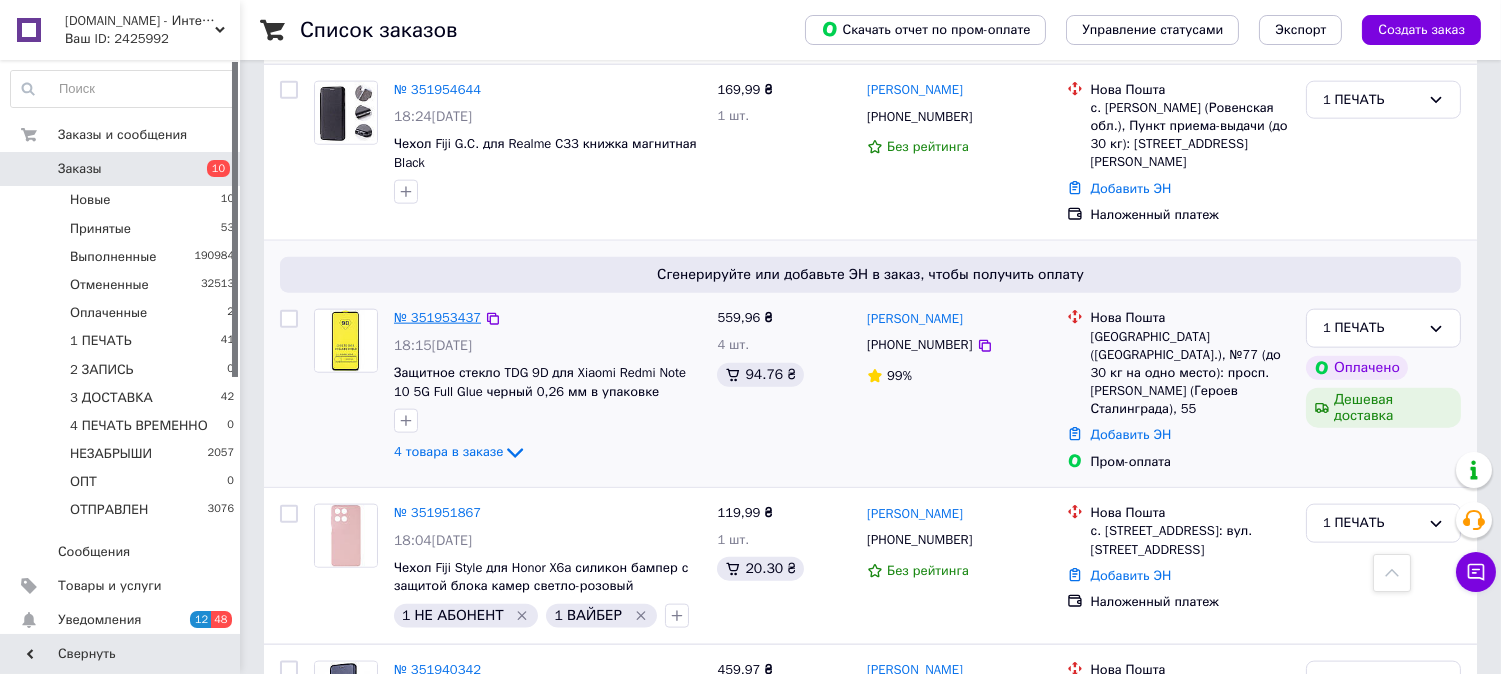 click on "№ 351953437" at bounding box center (437, 317) 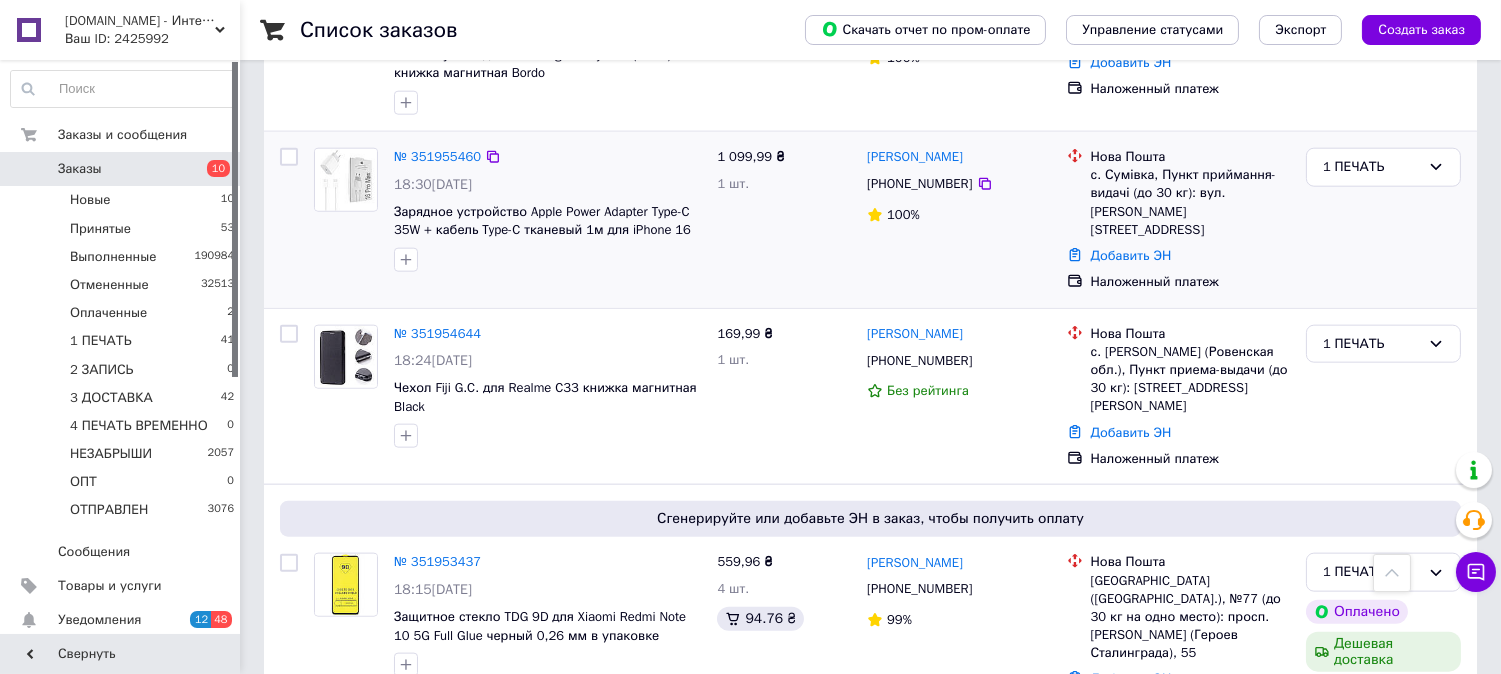 scroll, scrollTop: 4160, scrollLeft: 0, axis: vertical 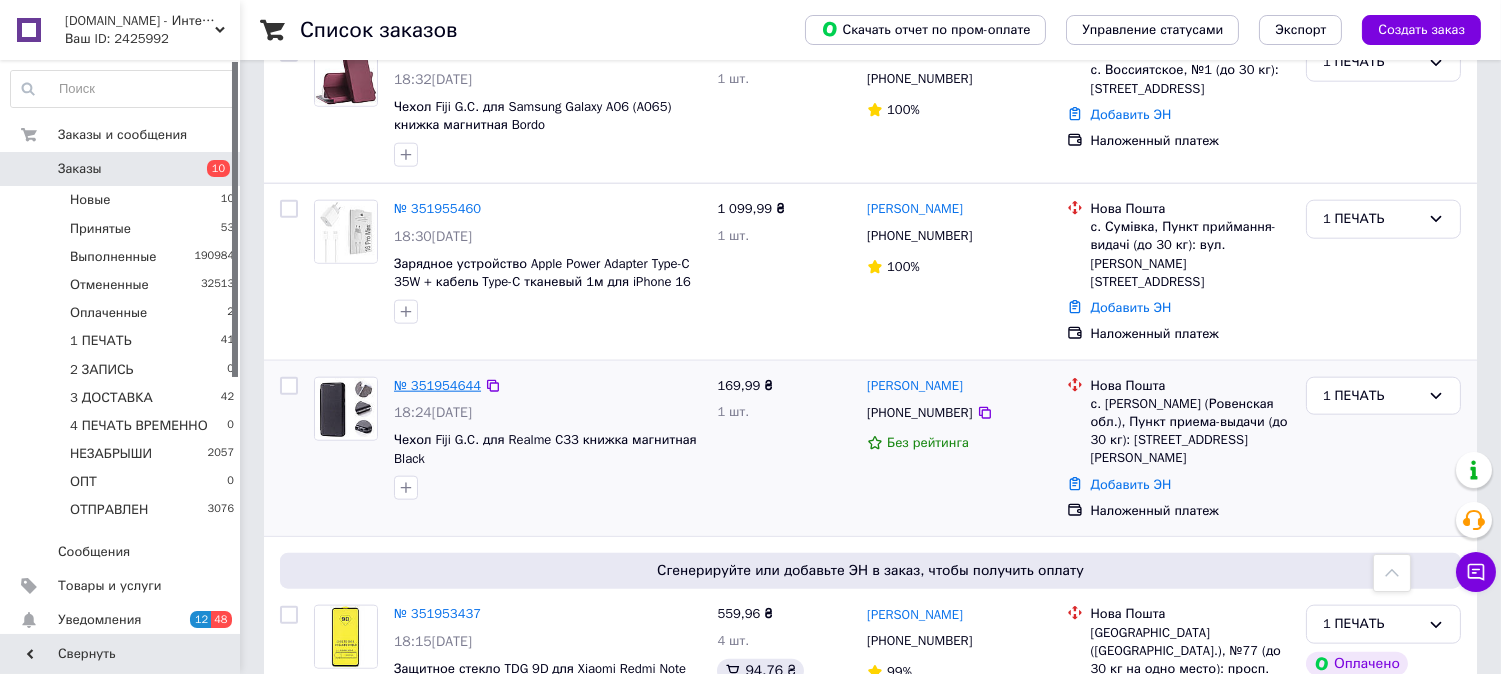click on "№ 351954644" at bounding box center [437, 385] 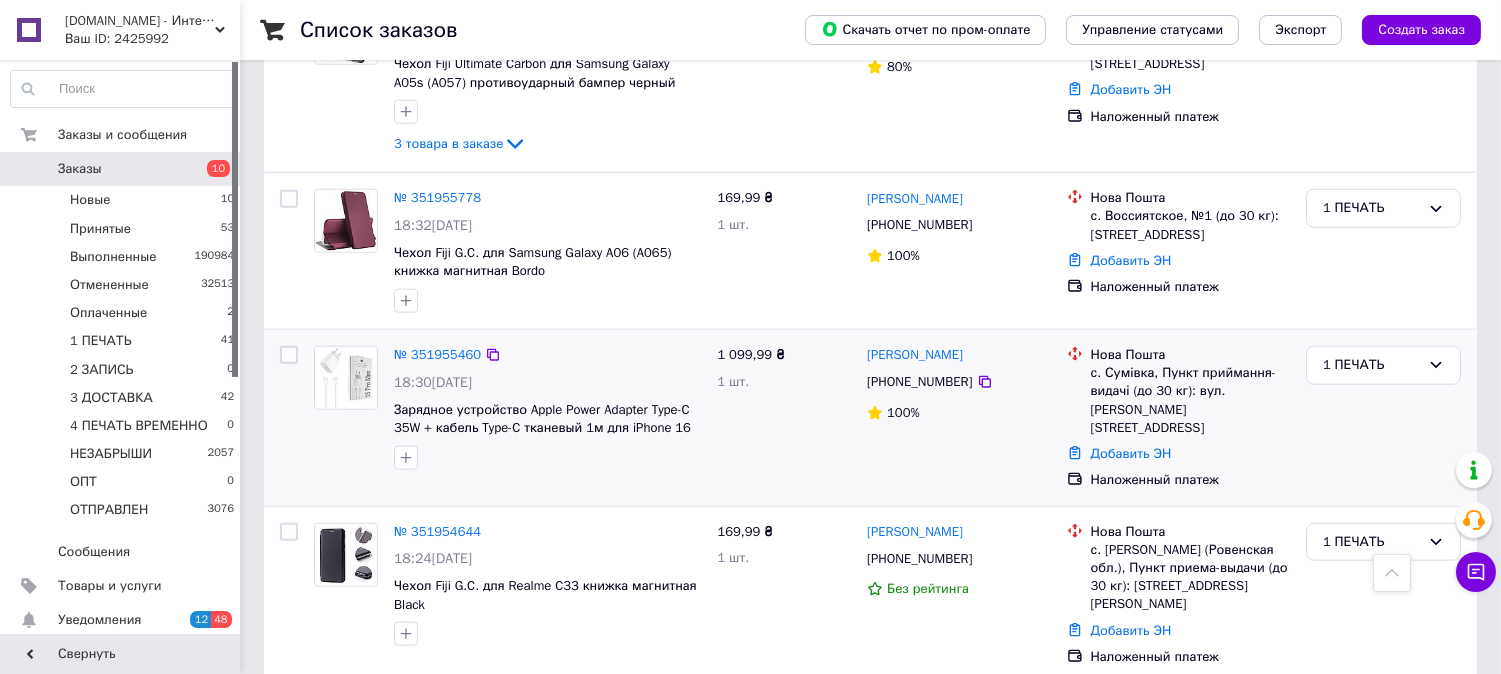 scroll, scrollTop: 4012, scrollLeft: 0, axis: vertical 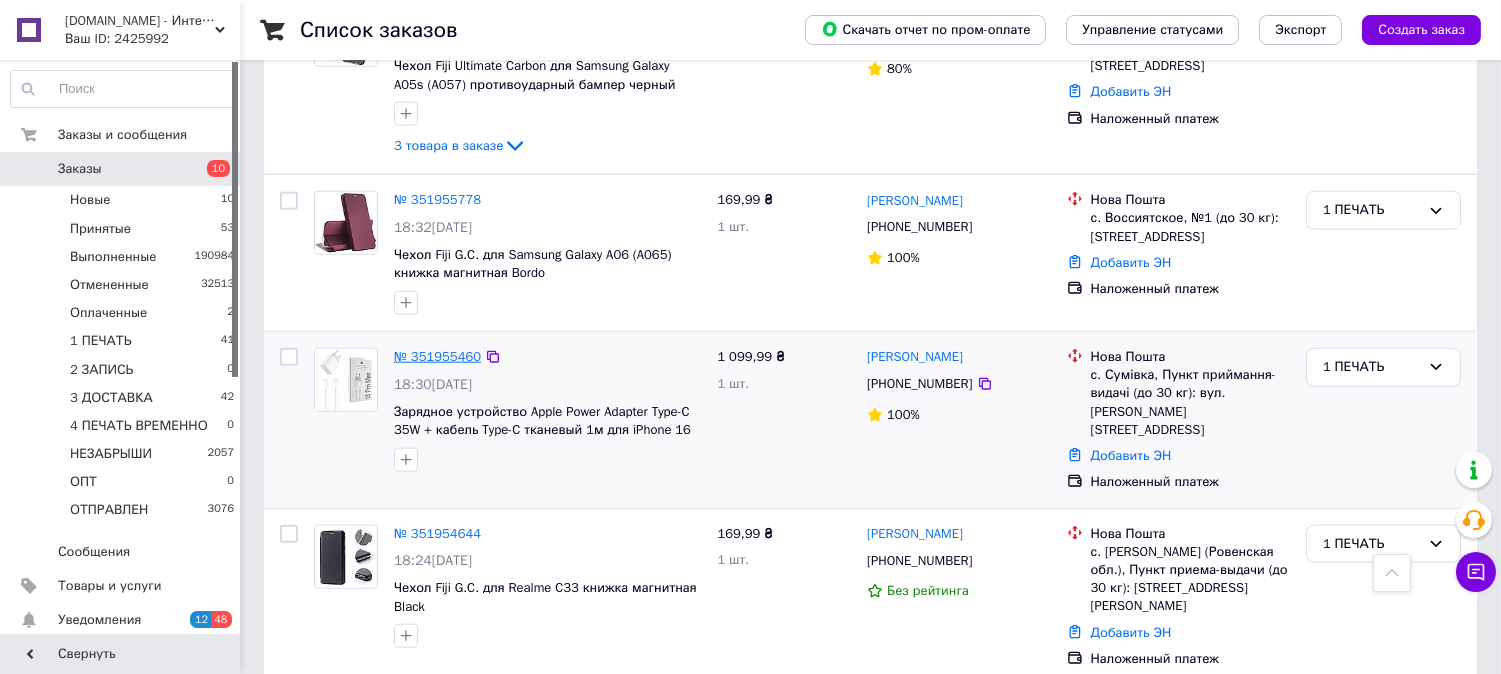 click on "№ 351955460" at bounding box center [437, 356] 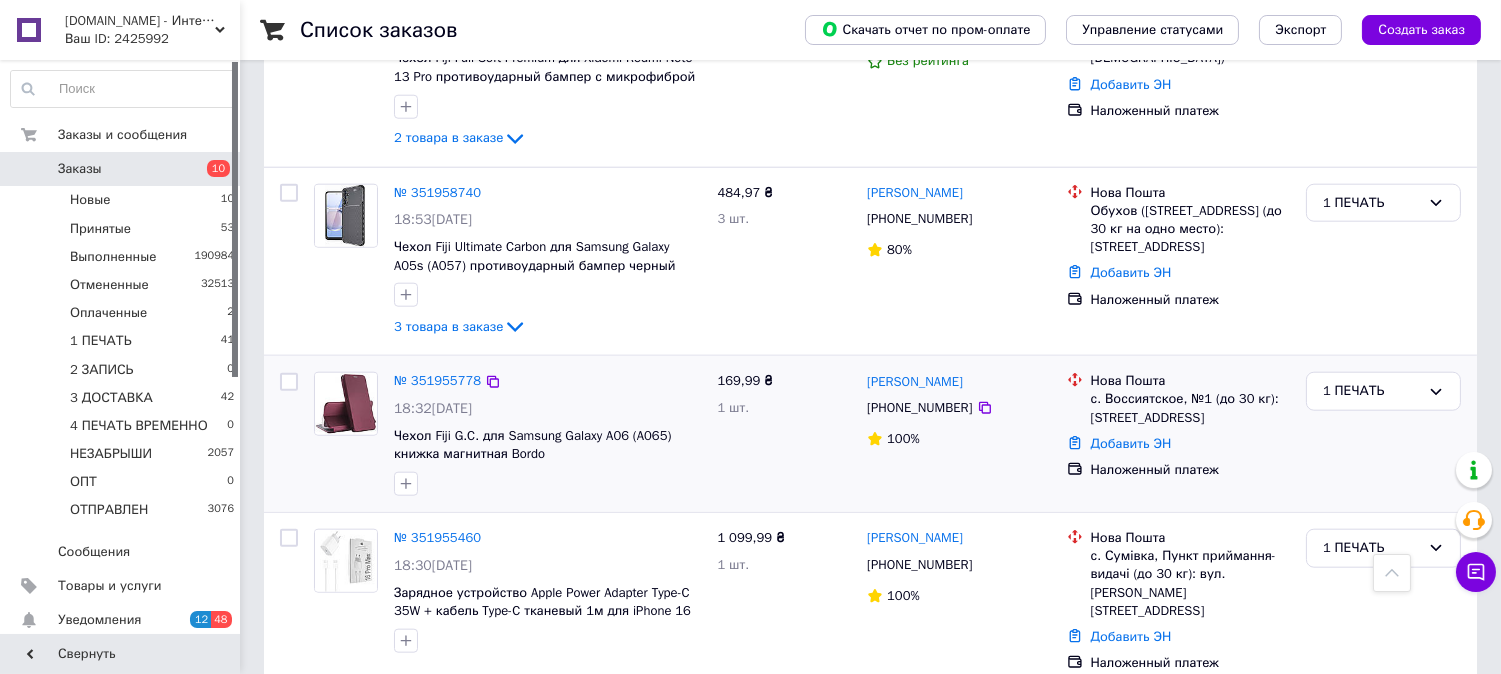 scroll, scrollTop: 3826, scrollLeft: 0, axis: vertical 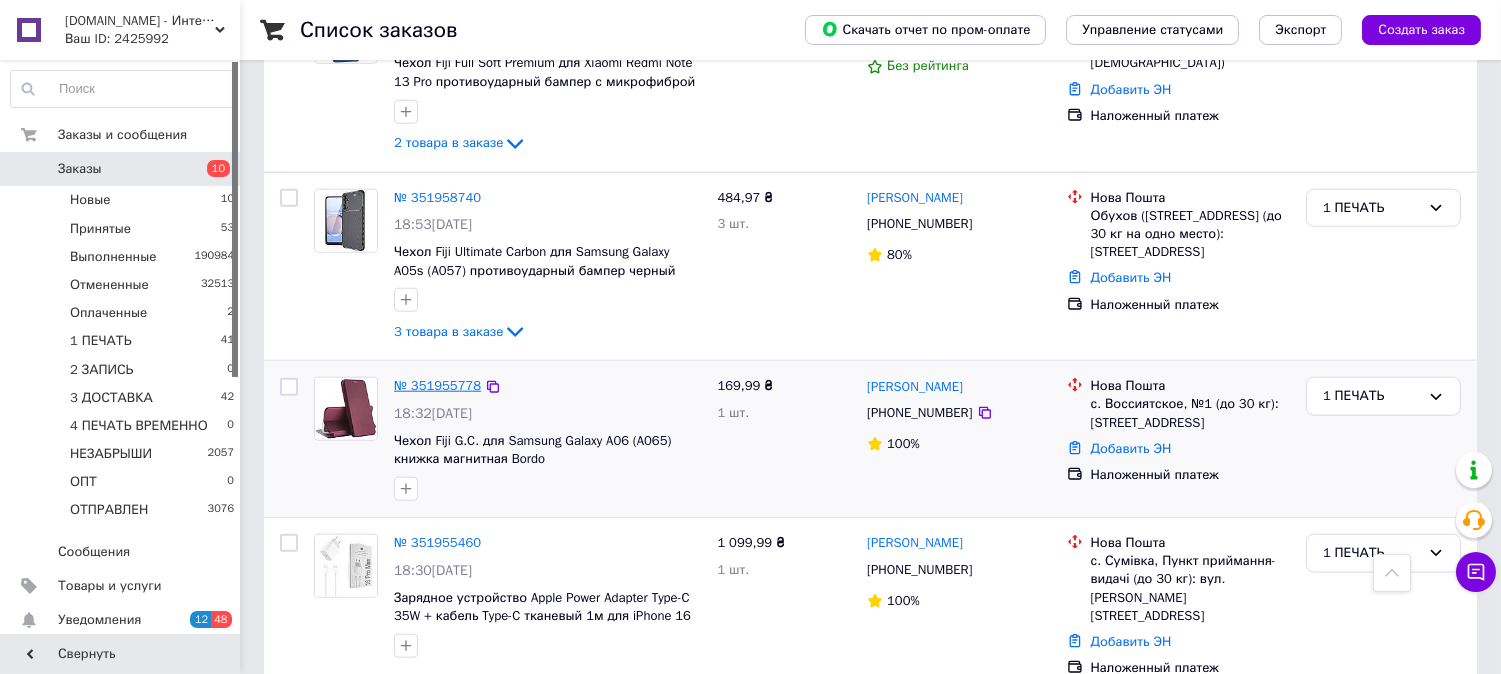 click on "№ 351955778" at bounding box center [437, 385] 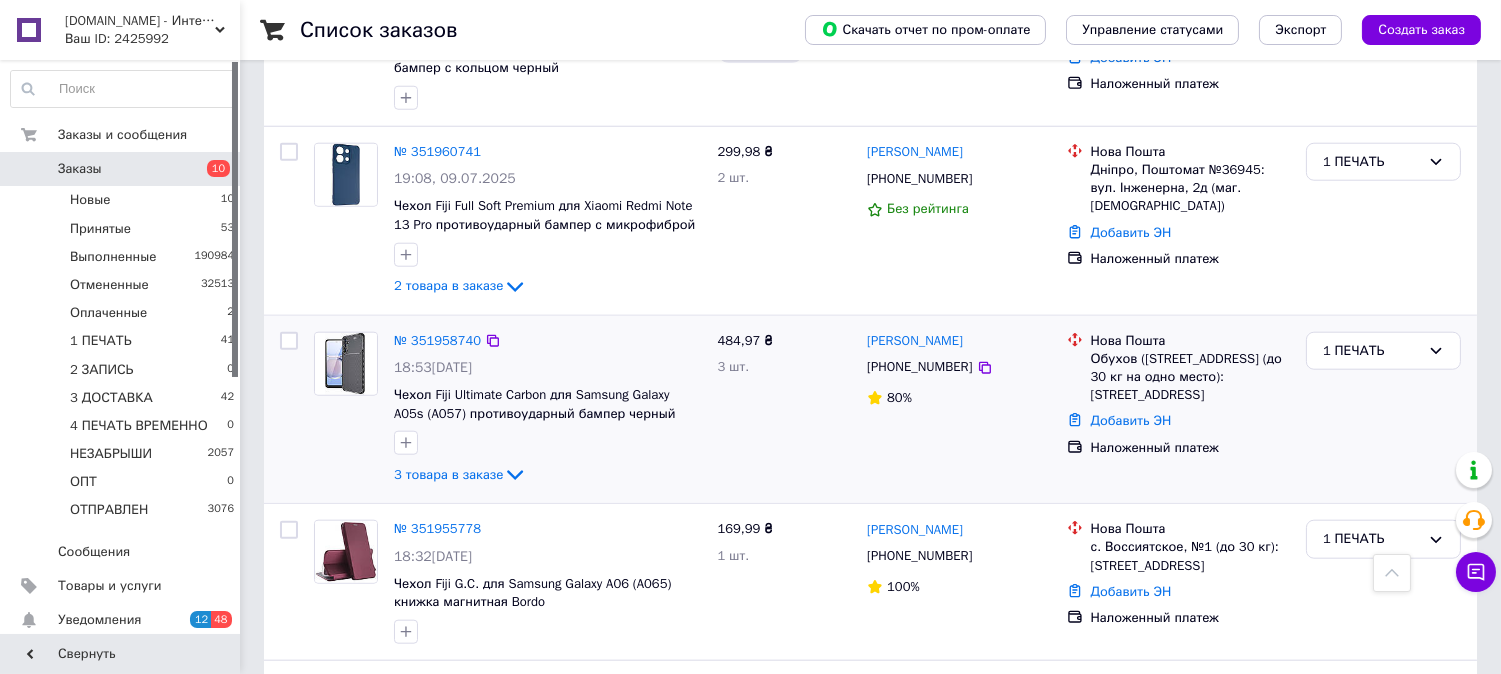 scroll, scrollTop: 3678, scrollLeft: 0, axis: vertical 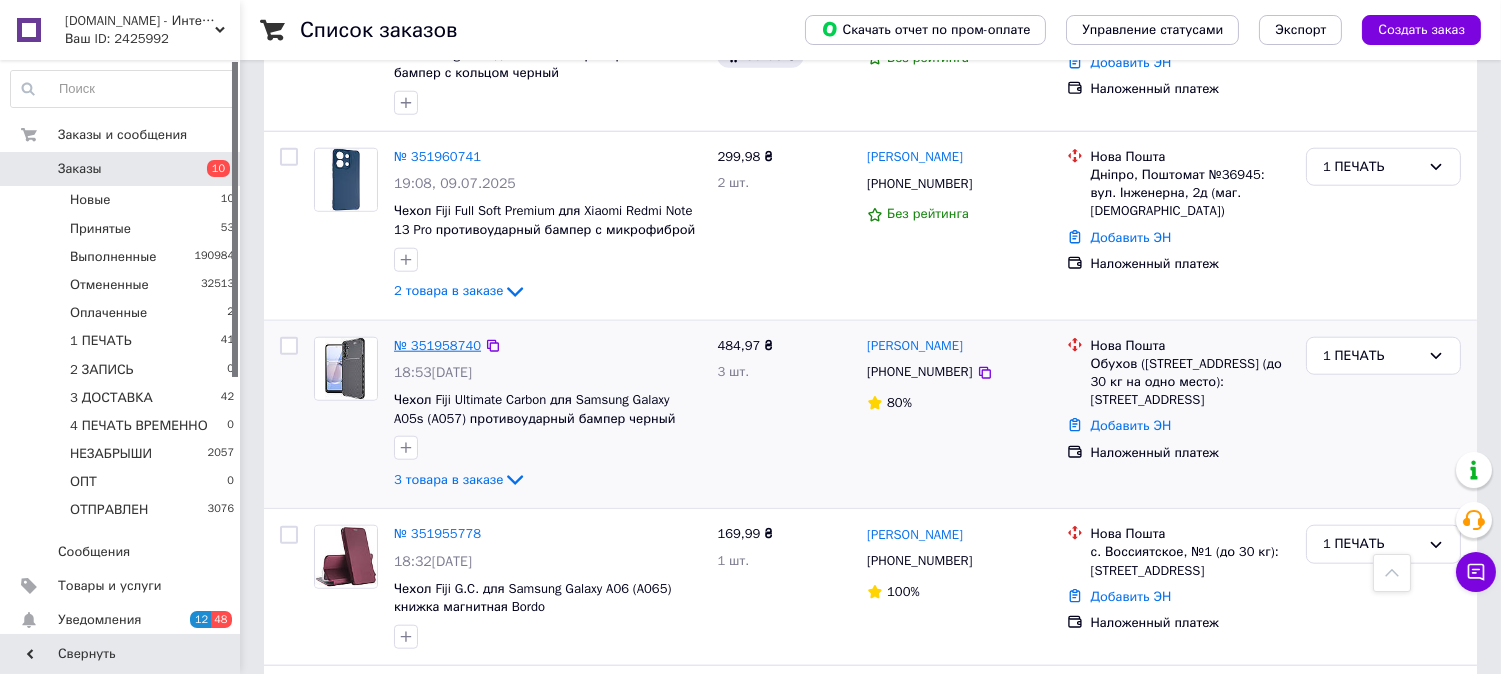 click on "№ 351958740" at bounding box center (437, 345) 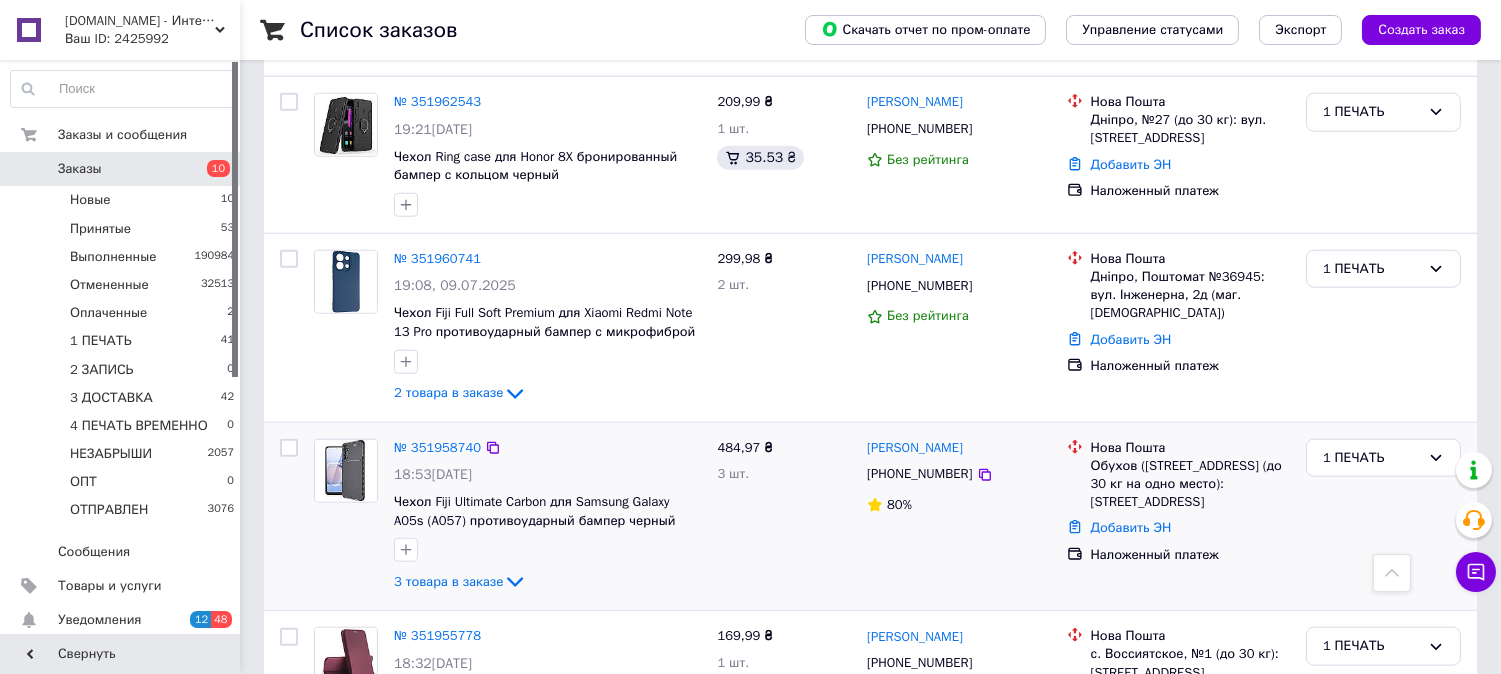 scroll, scrollTop: 3531, scrollLeft: 0, axis: vertical 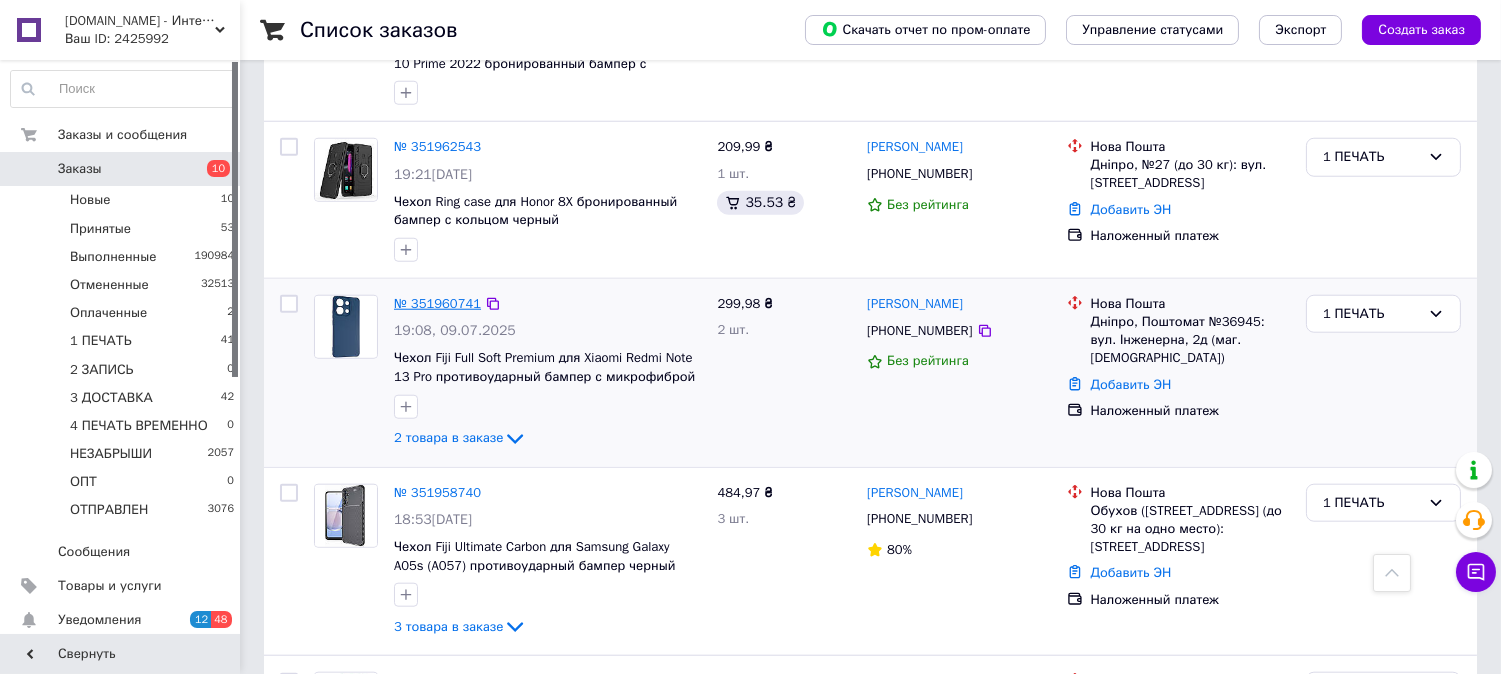 click on "№ 351960741" at bounding box center (437, 303) 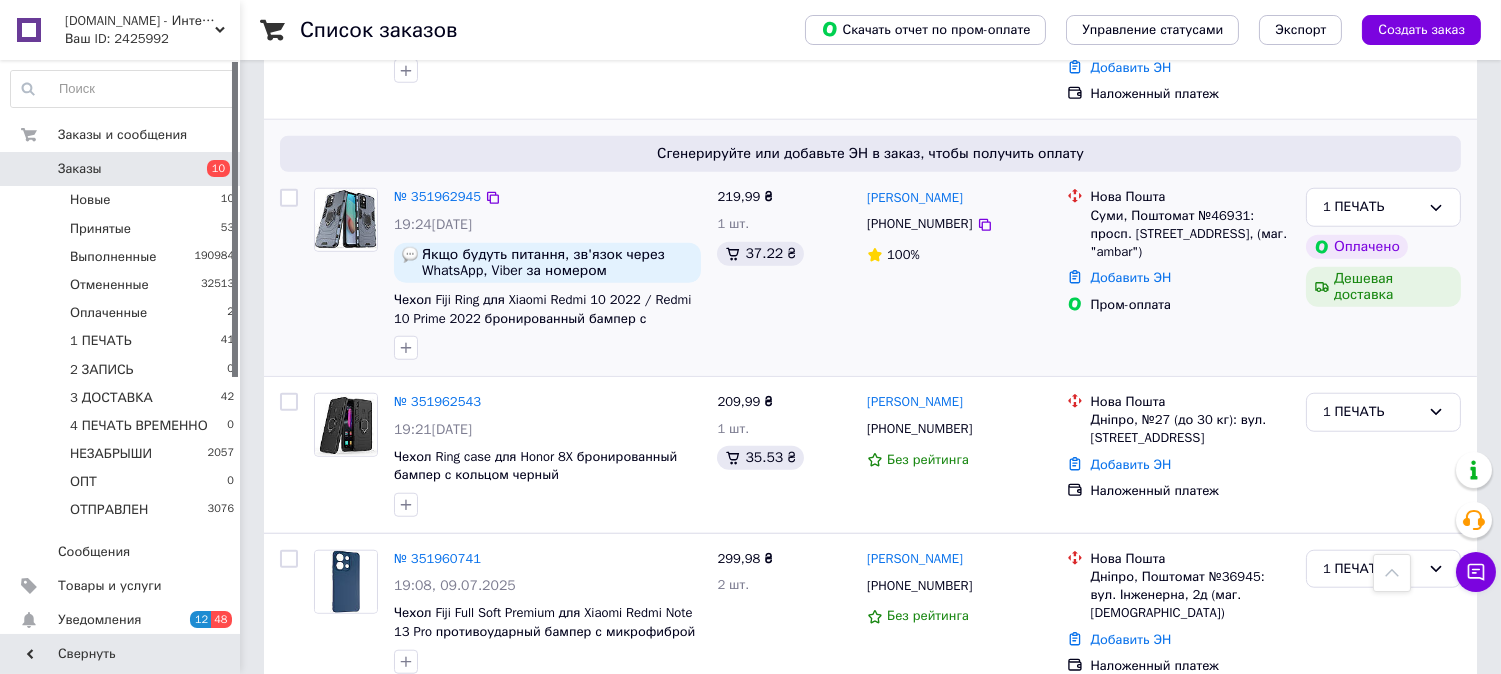 scroll, scrollTop: 3271, scrollLeft: 0, axis: vertical 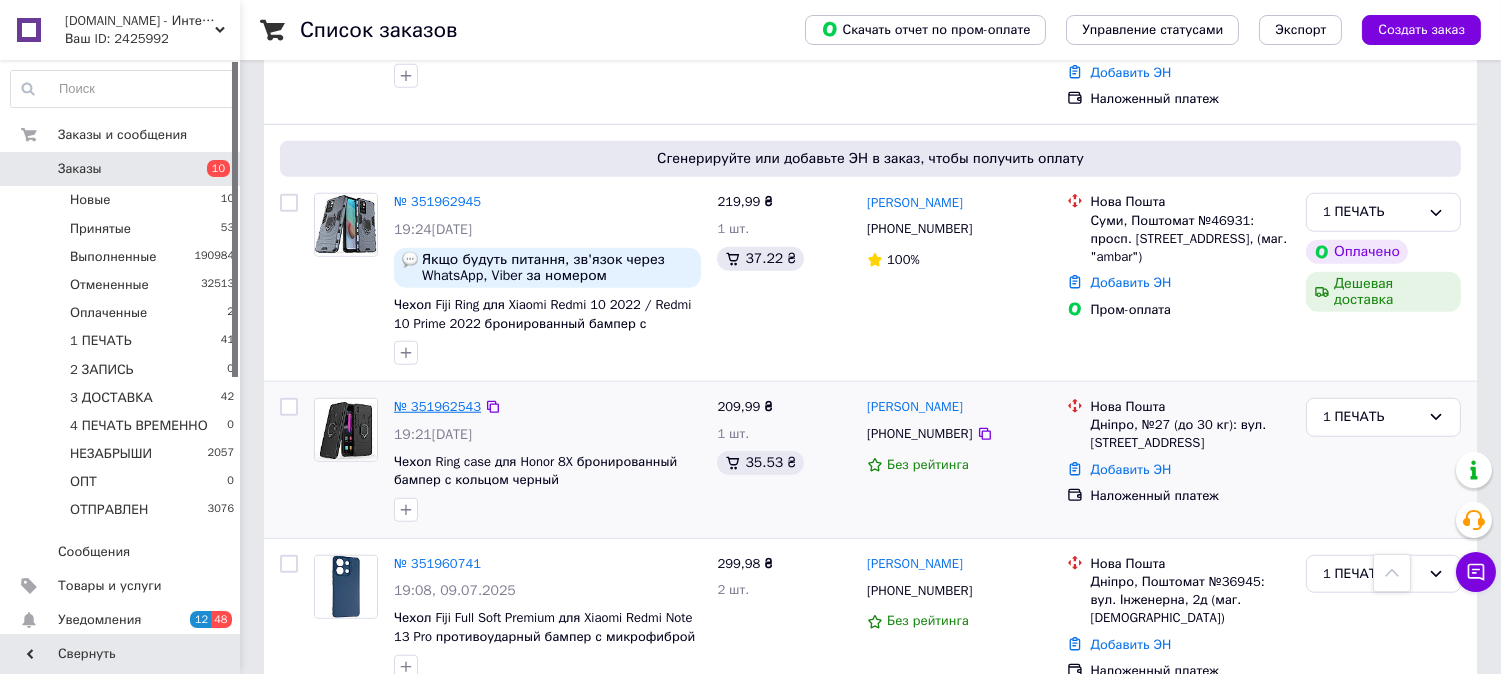 click on "№ 351962543" at bounding box center [437, 406] 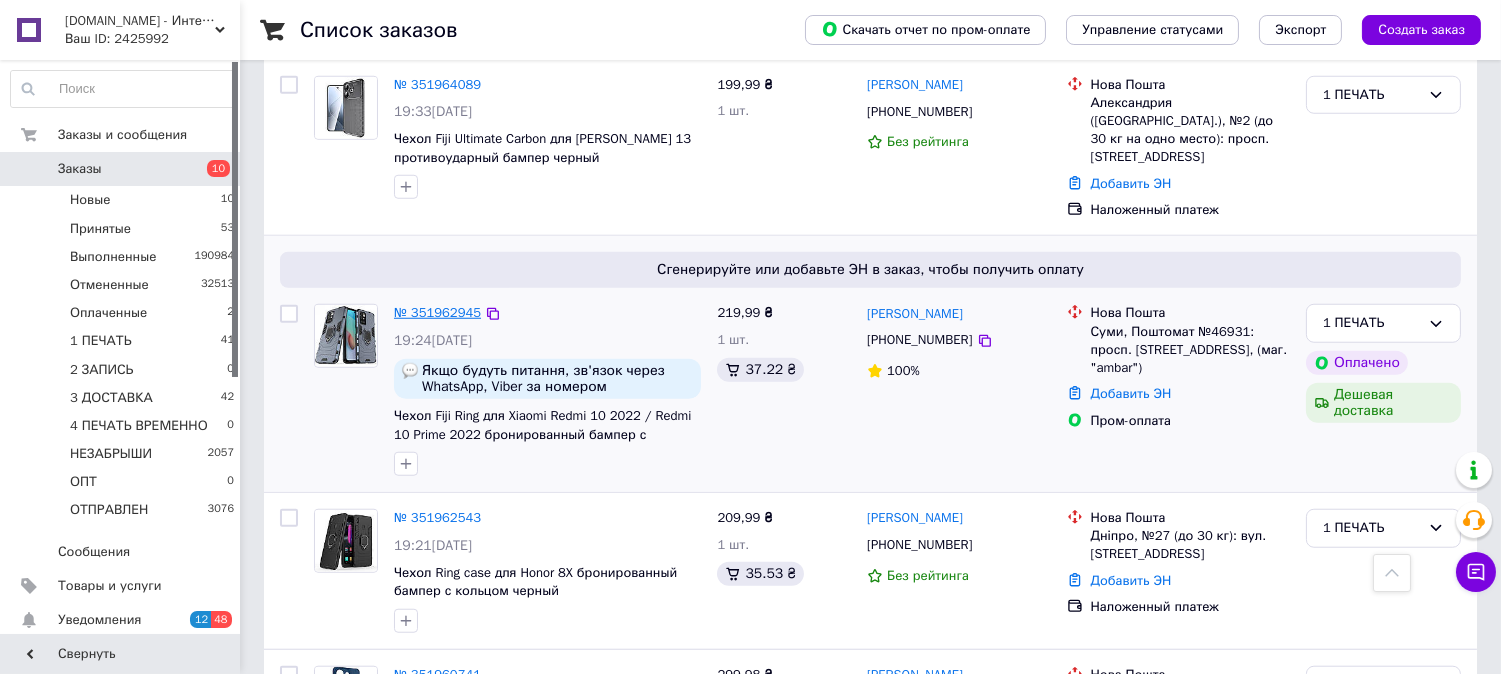 click on "№ 351962945" at bounding box center (437, 312) 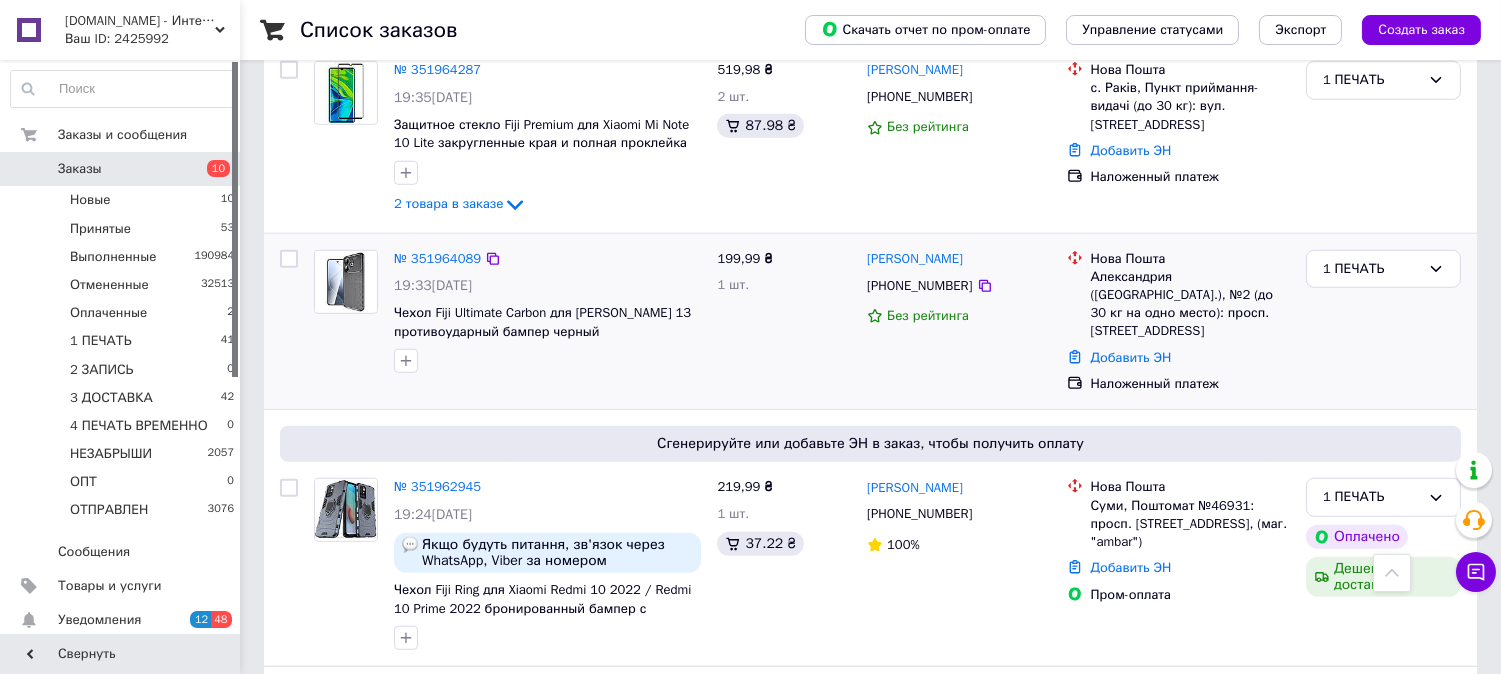 scroll, scrollTop: 2937, scrollLeft: 0, axis: vertical 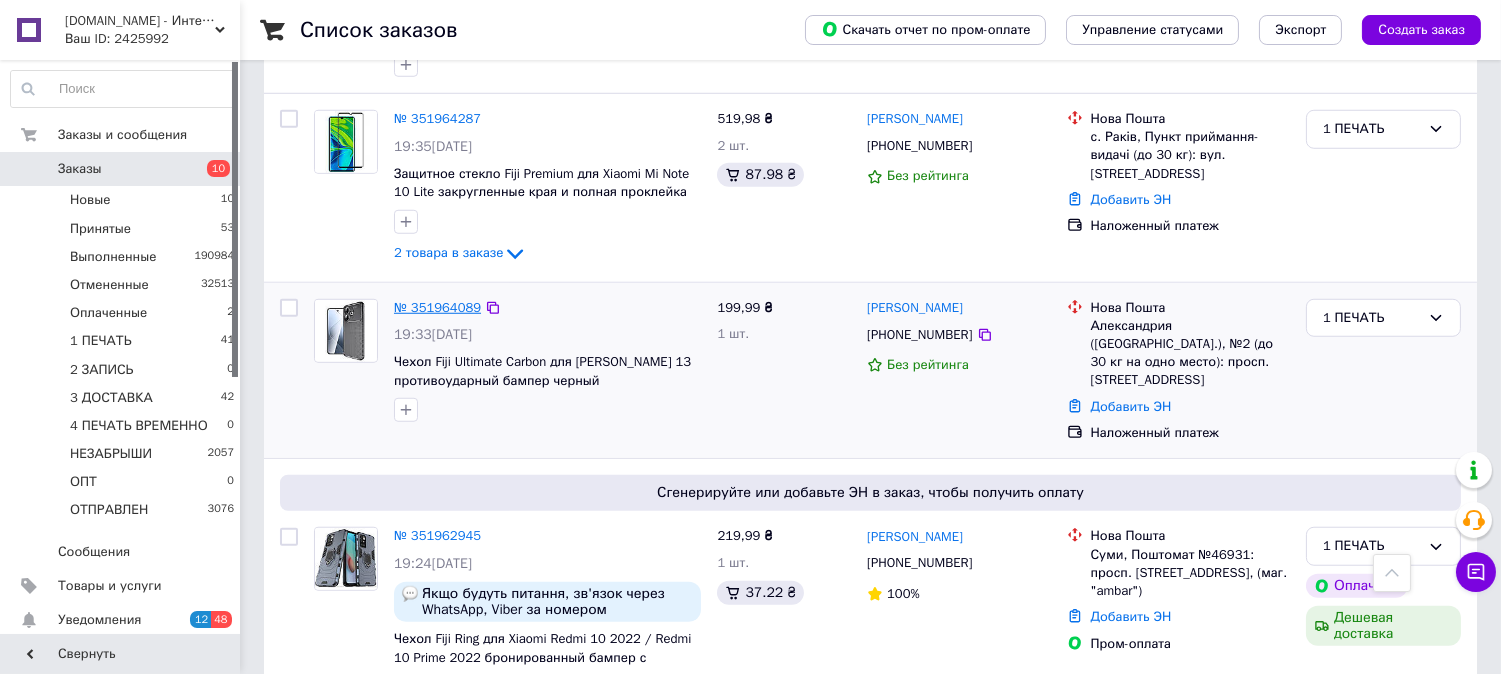 click on "№ 351964089" at bounding box center (437, 307) 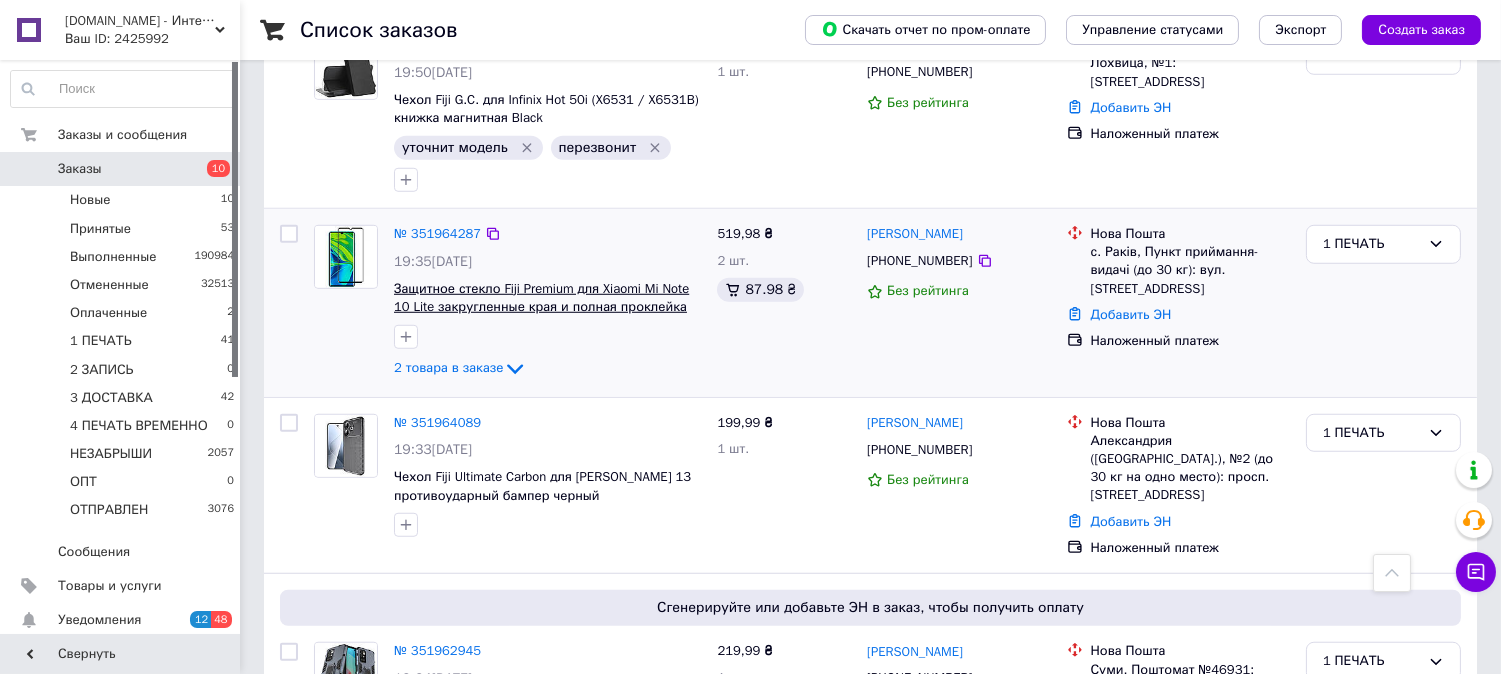 scroll, scrollTop: 2790, scrollLeft: 0, axis: vertical 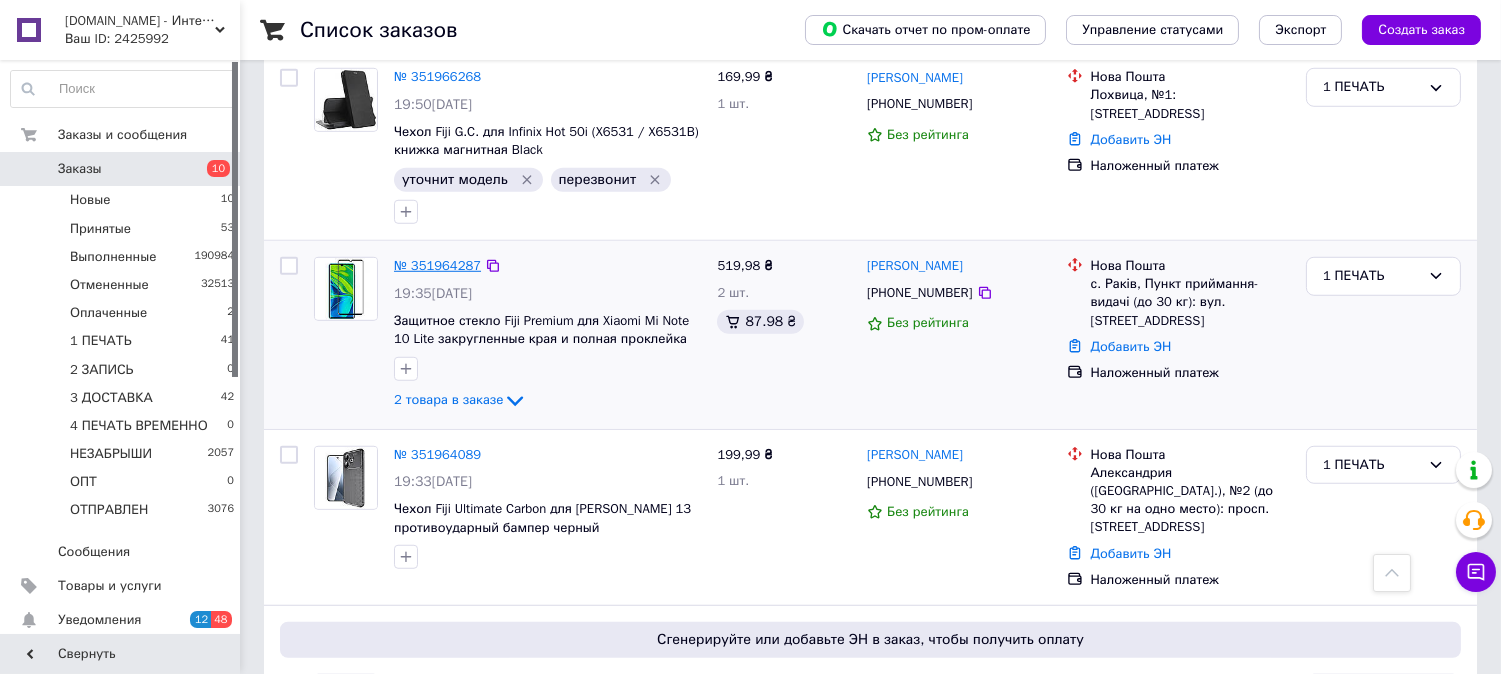 click on "№ 351964287" at bounding box center (437, 265) 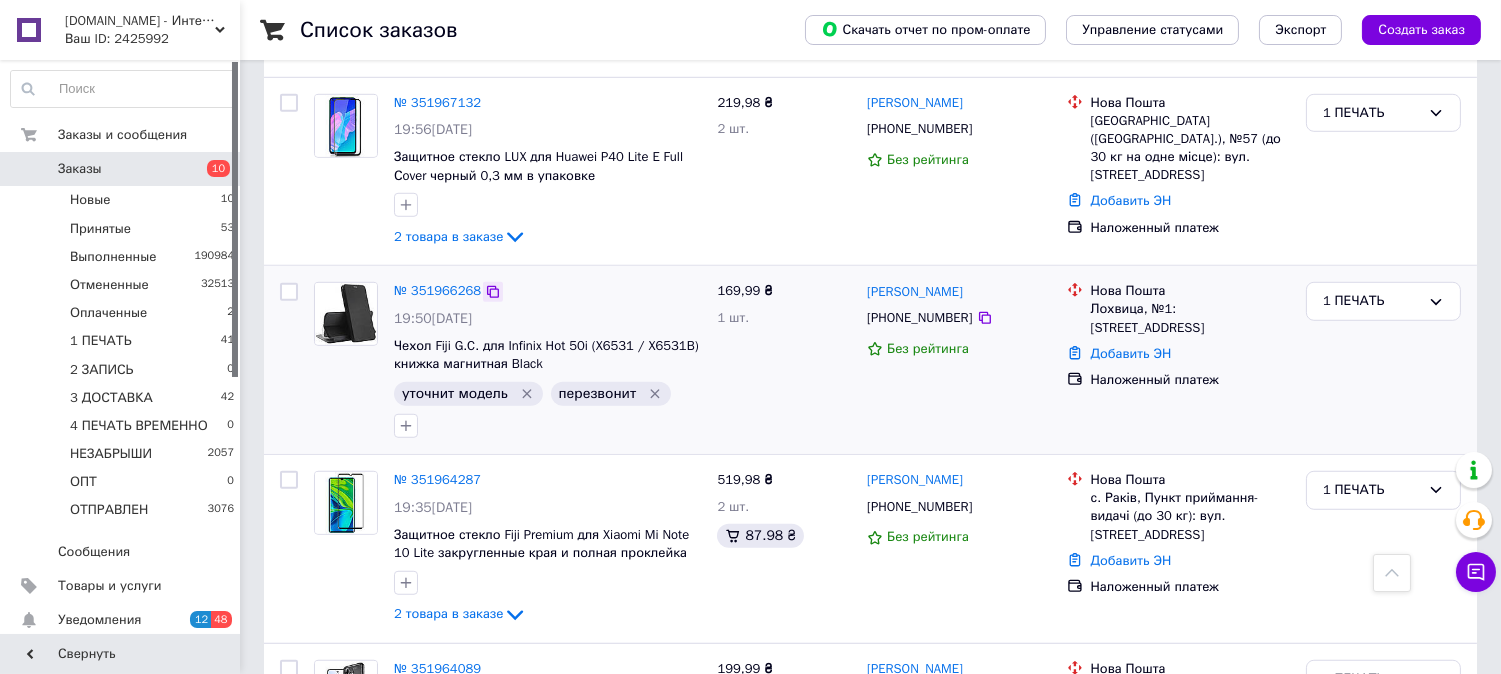 scroll, scrollTop: 2567, scrollLeft: 0, axis: vertical 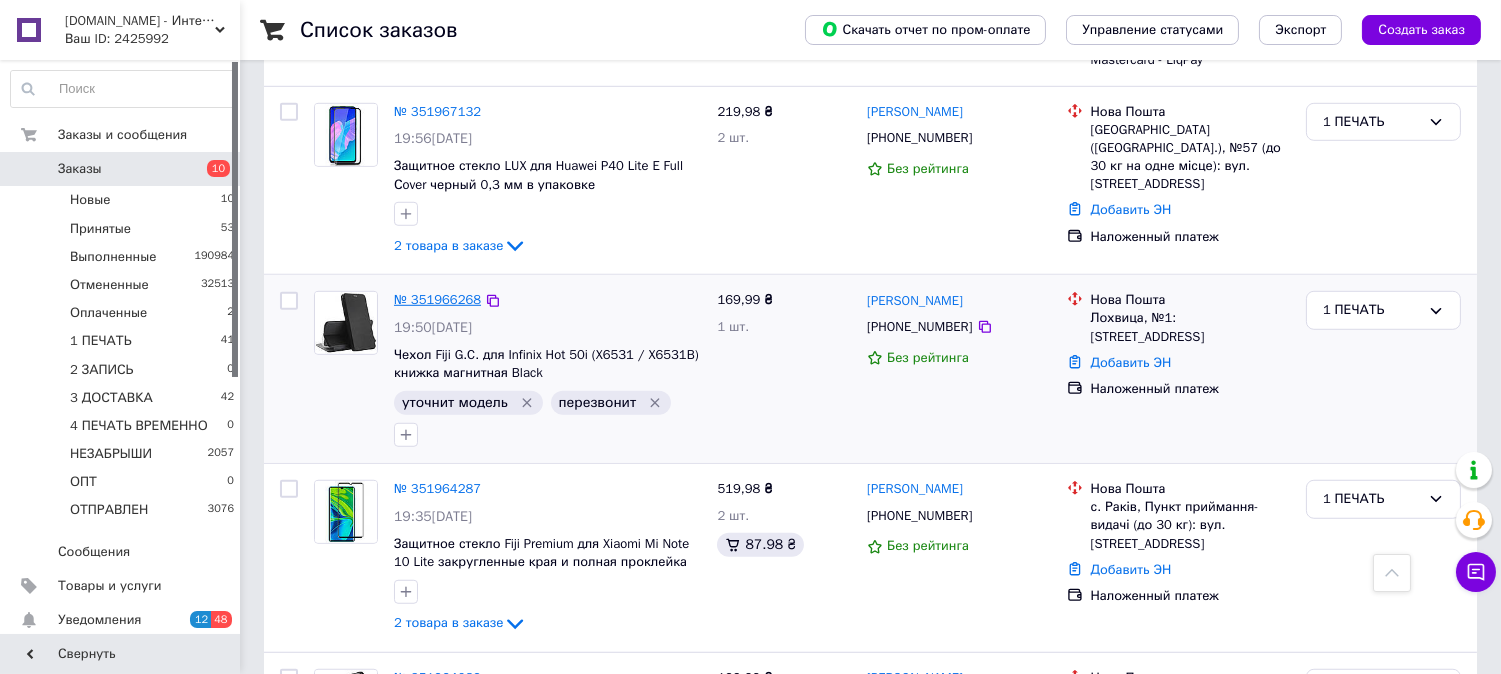 click on "№ 351966268" at bounding box center (437, 299) 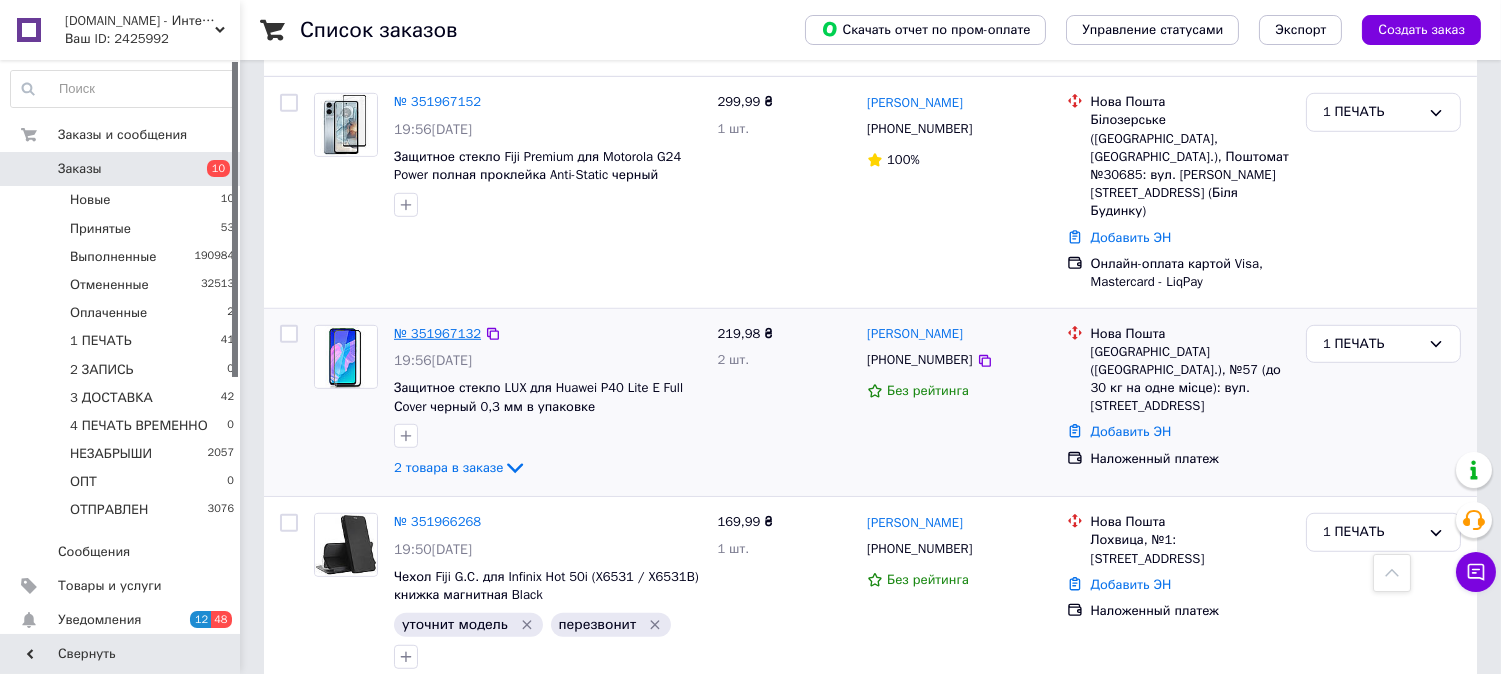 click on "№ 351967132" at bounding box center (437, 333) 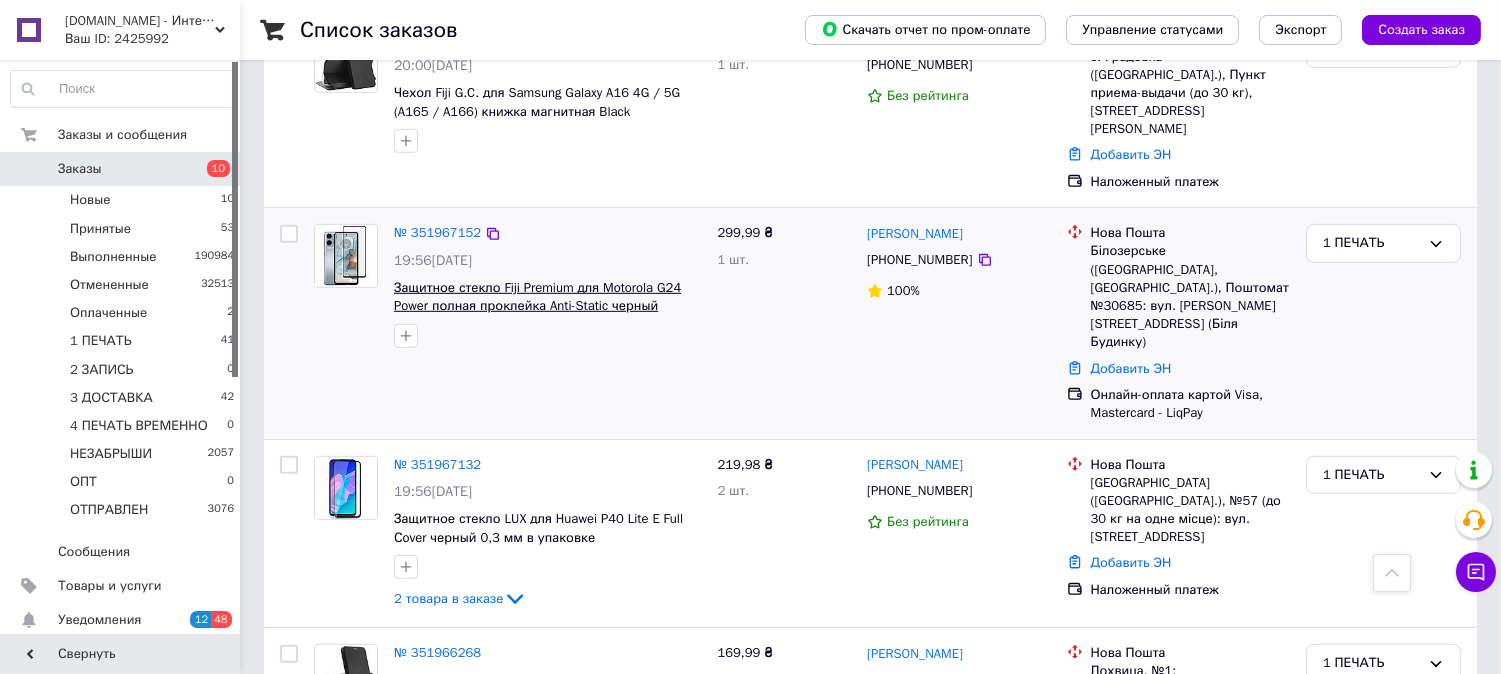 scroll, scrollTop: 2197, scrollLeft: 0, axis: vertical 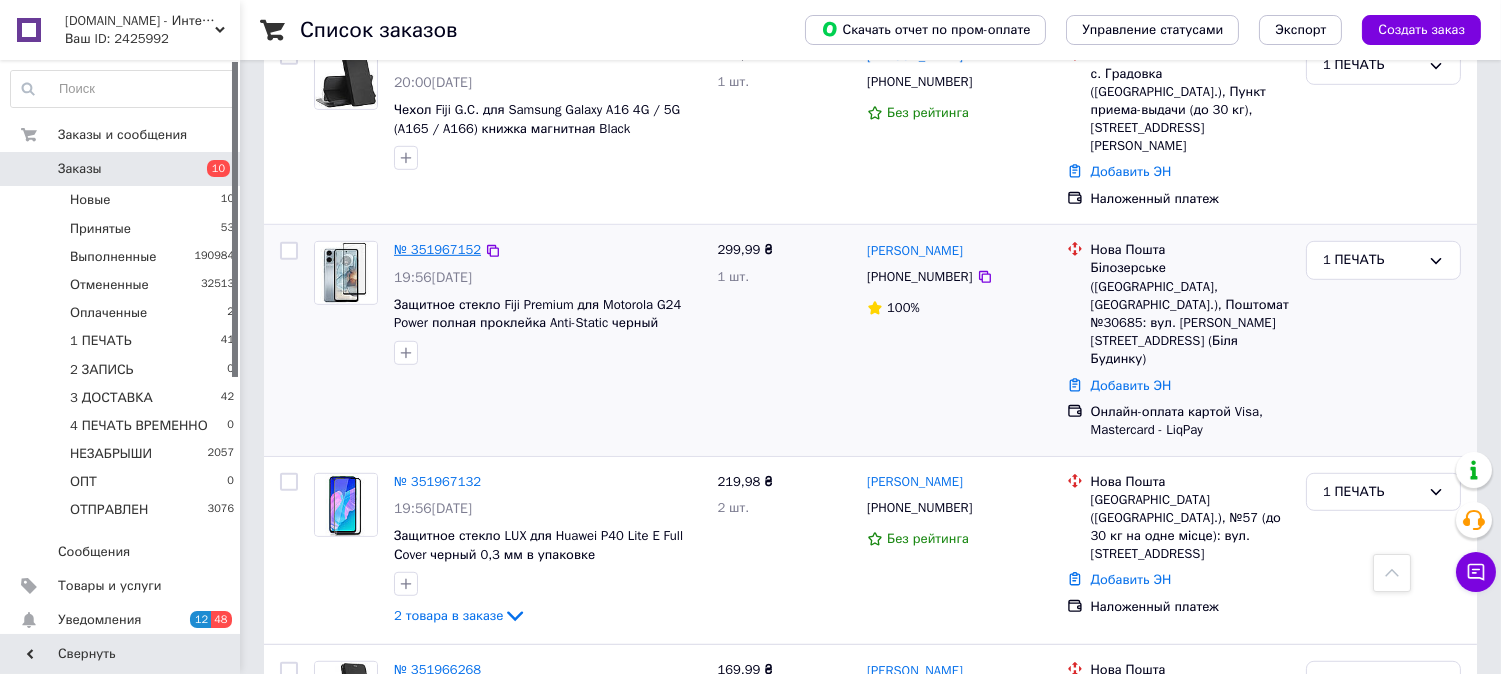 click on "№ 351967152" at bounding box center (437, 249) 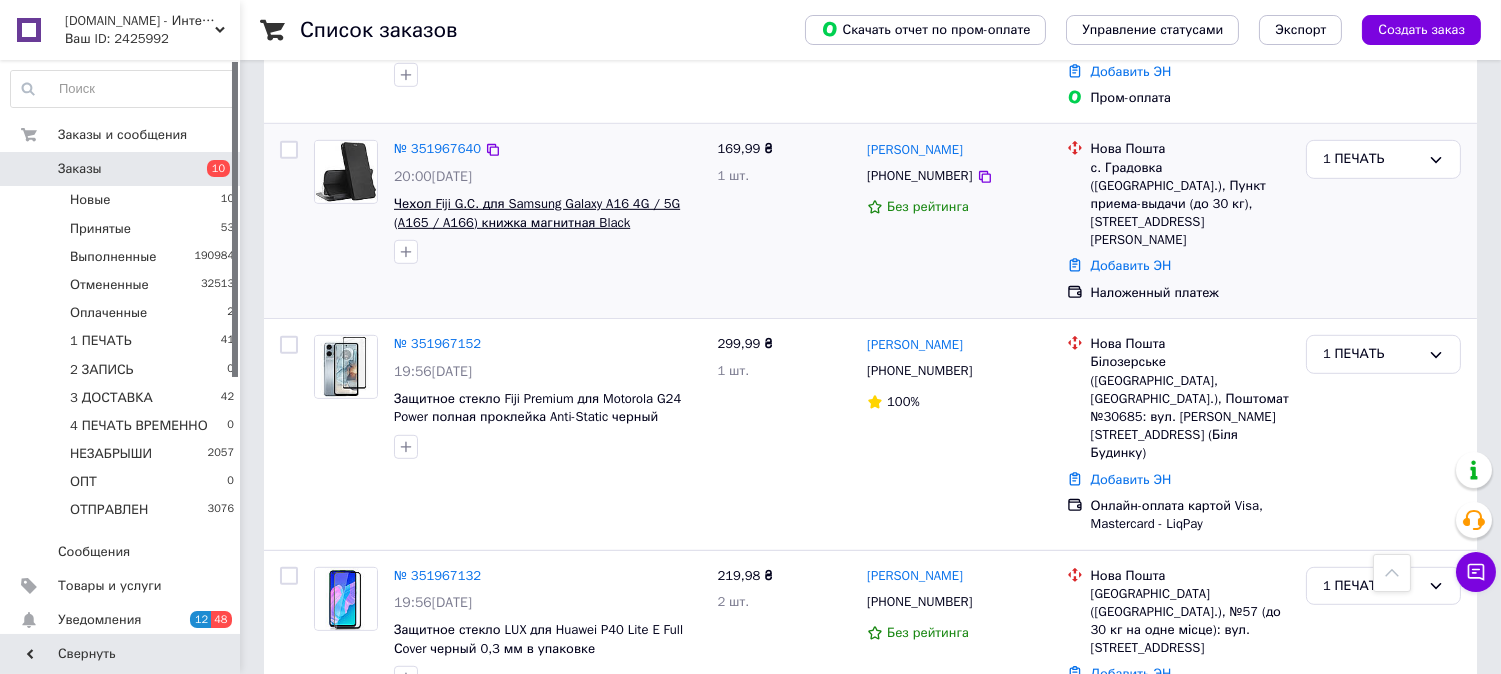 scroll, scrollTop: 2086, scrollLeft: 0, axis: vertical 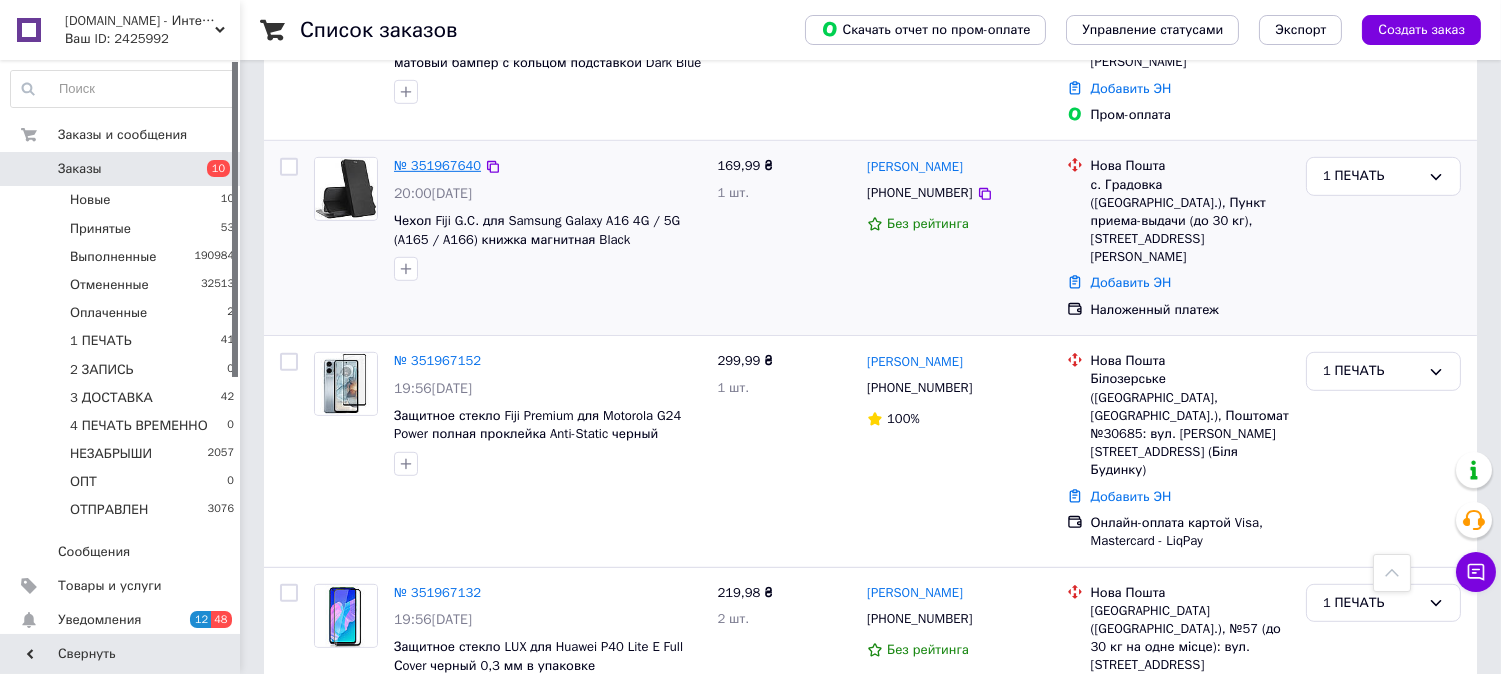 click on "№ 351967640" at bounding box center (437, 165) 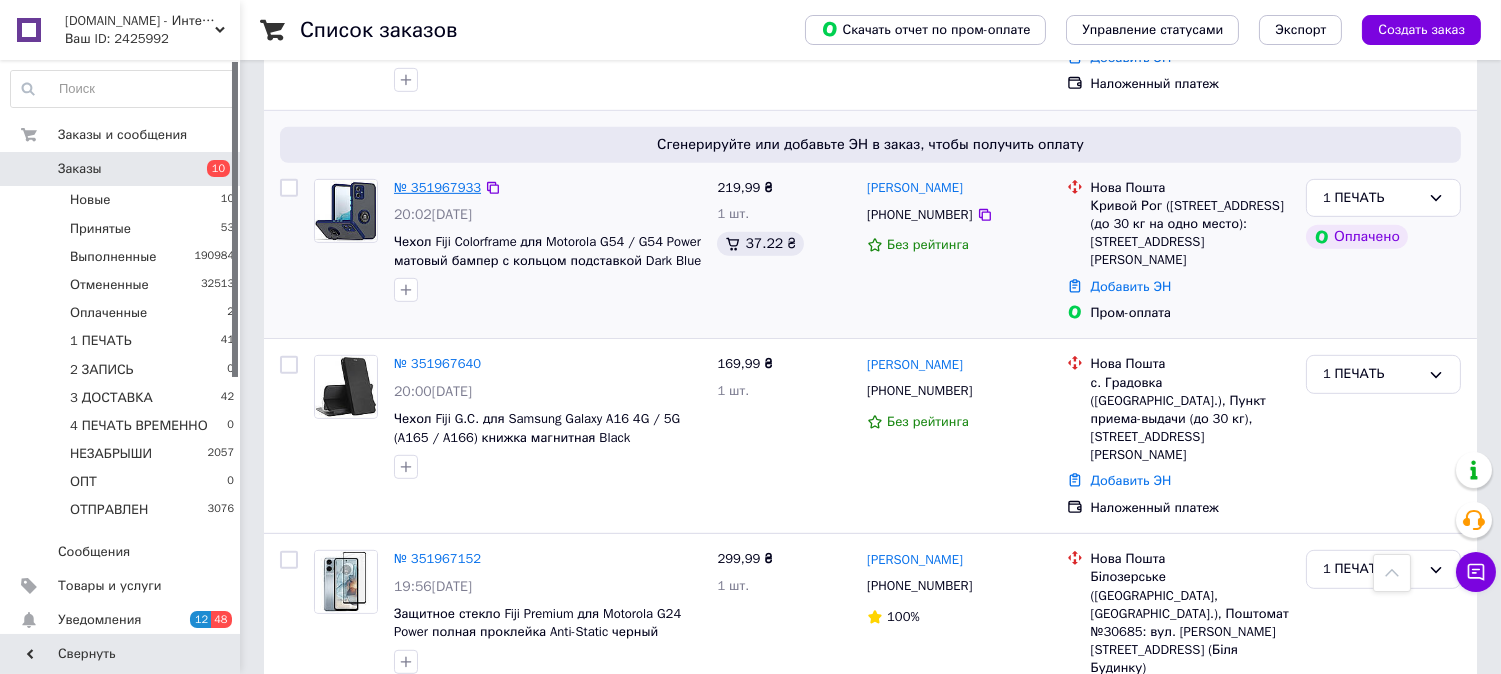 scroll, scrollTop: 1864, scrollLeft: 0, axis: vertical 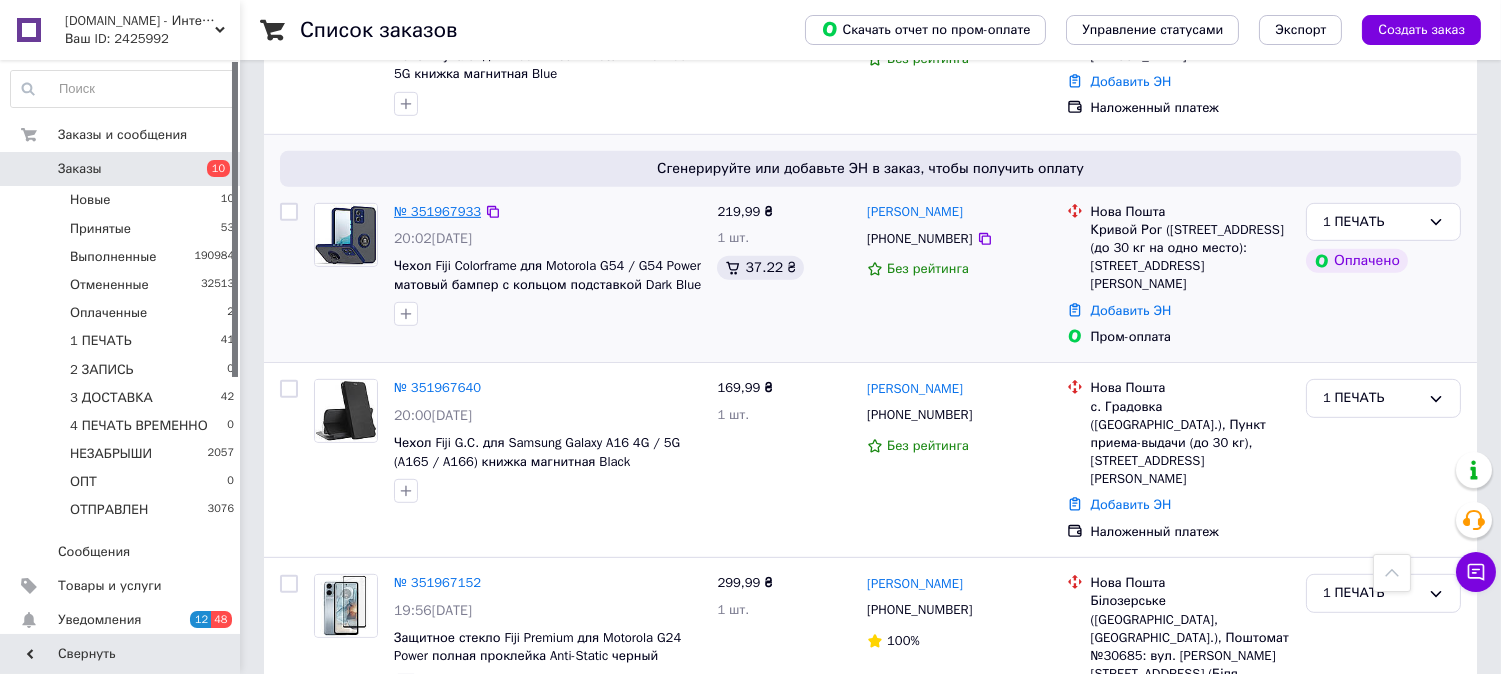 click on "№ 351967933" at bounding box center [437, 211] 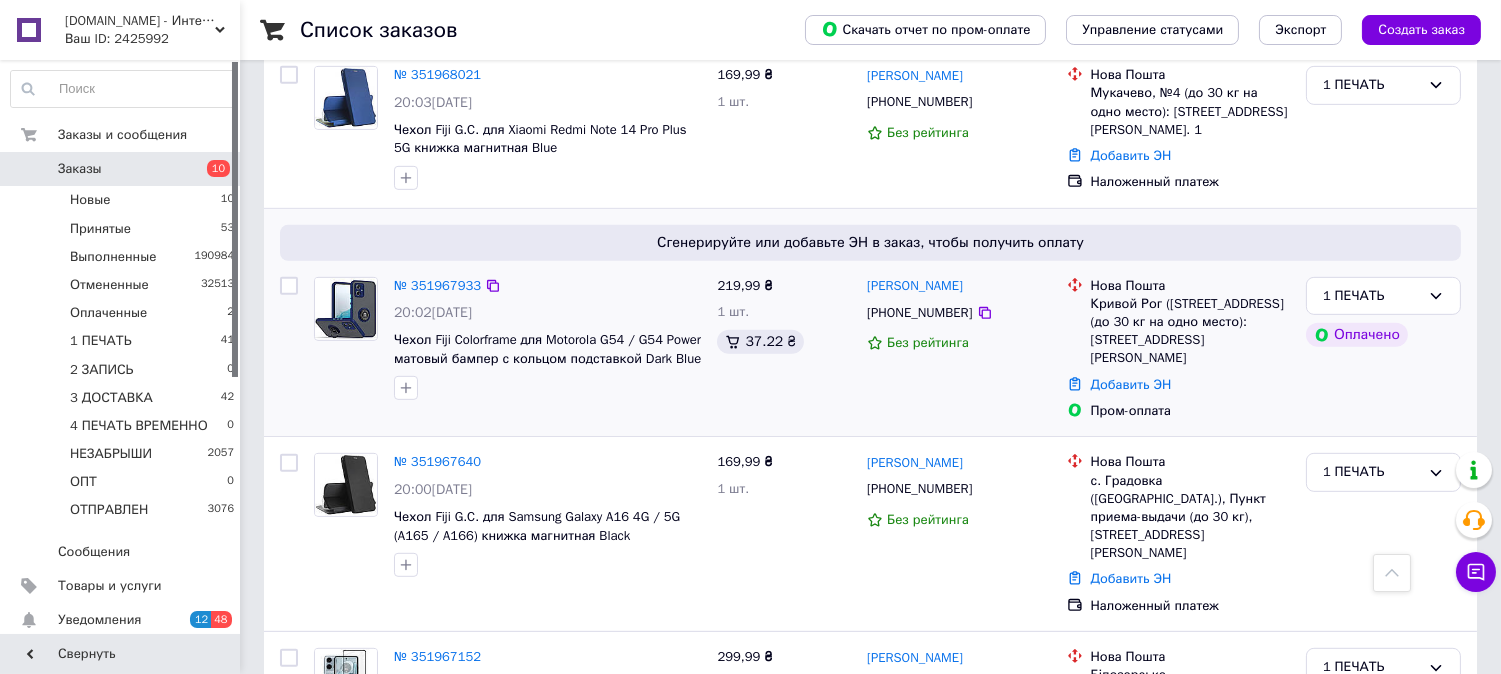 scroll, scrollTop: 1642, scrollLeft: 0, axis: vertical 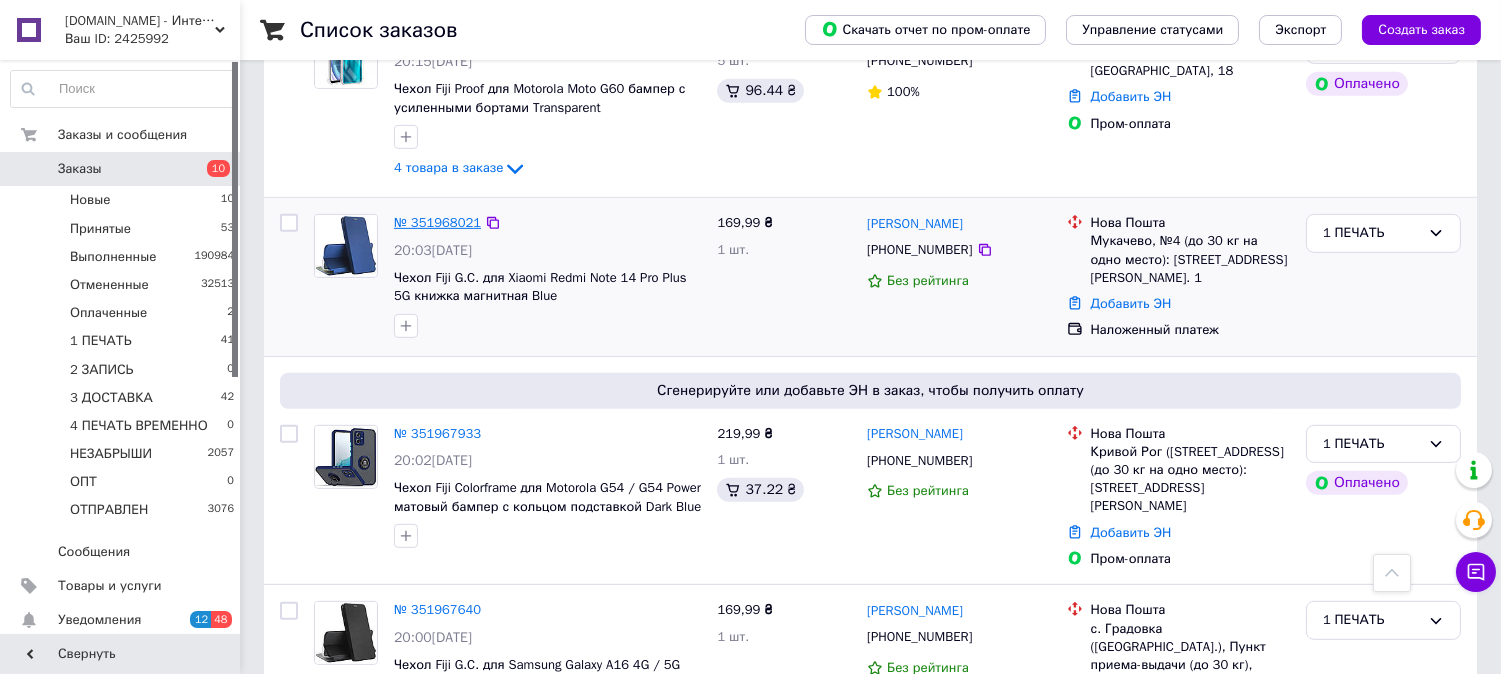 click on "№ 351968021" at bounding box center (437, 222) 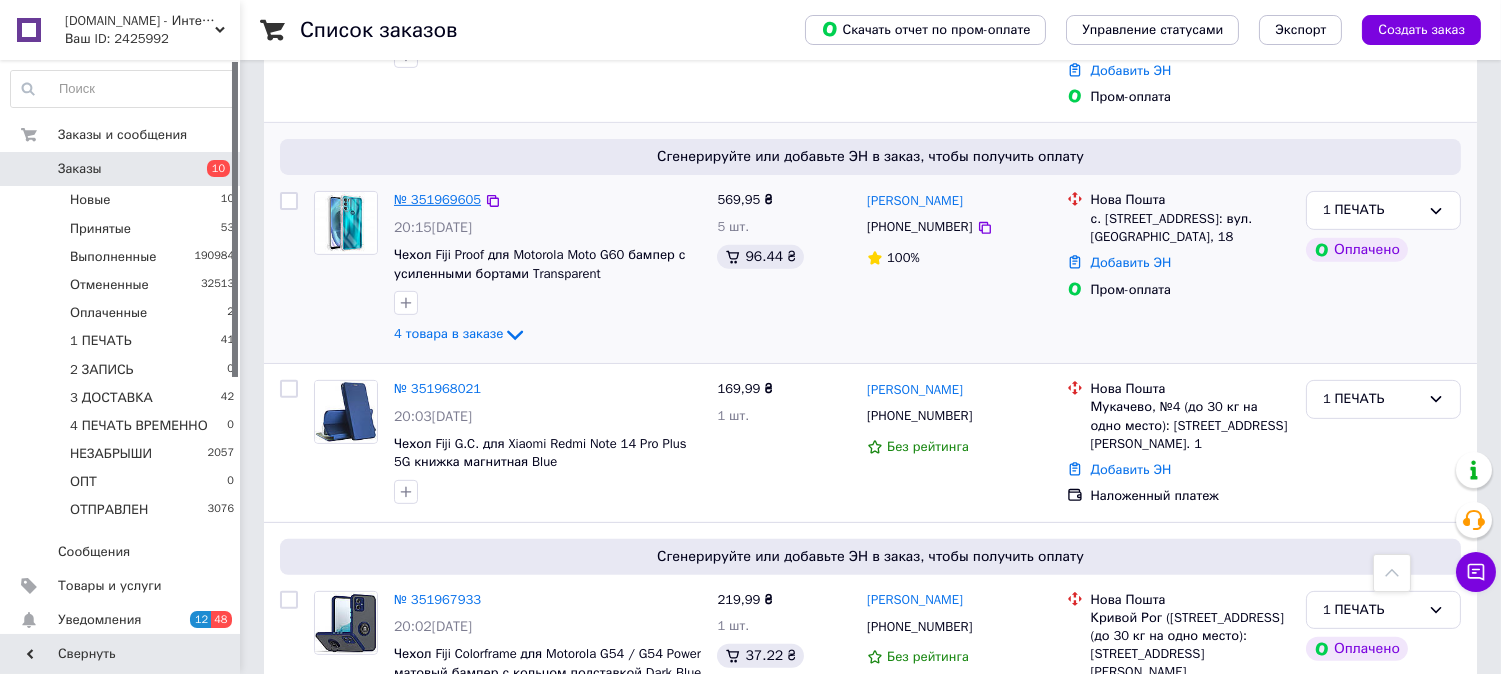 scroll, scrollTop: 1420, scrollLeft: 0, axis: vertical 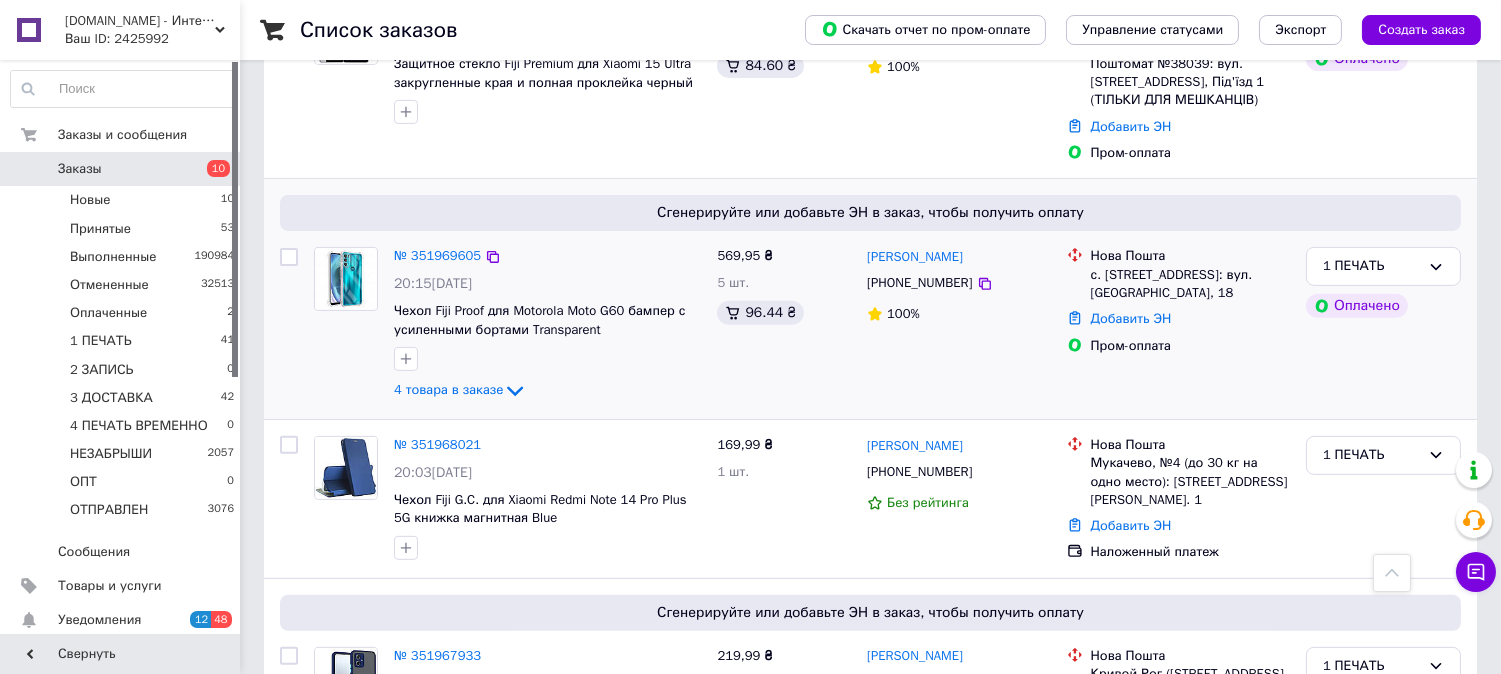 click at bounding box center (289, 257) 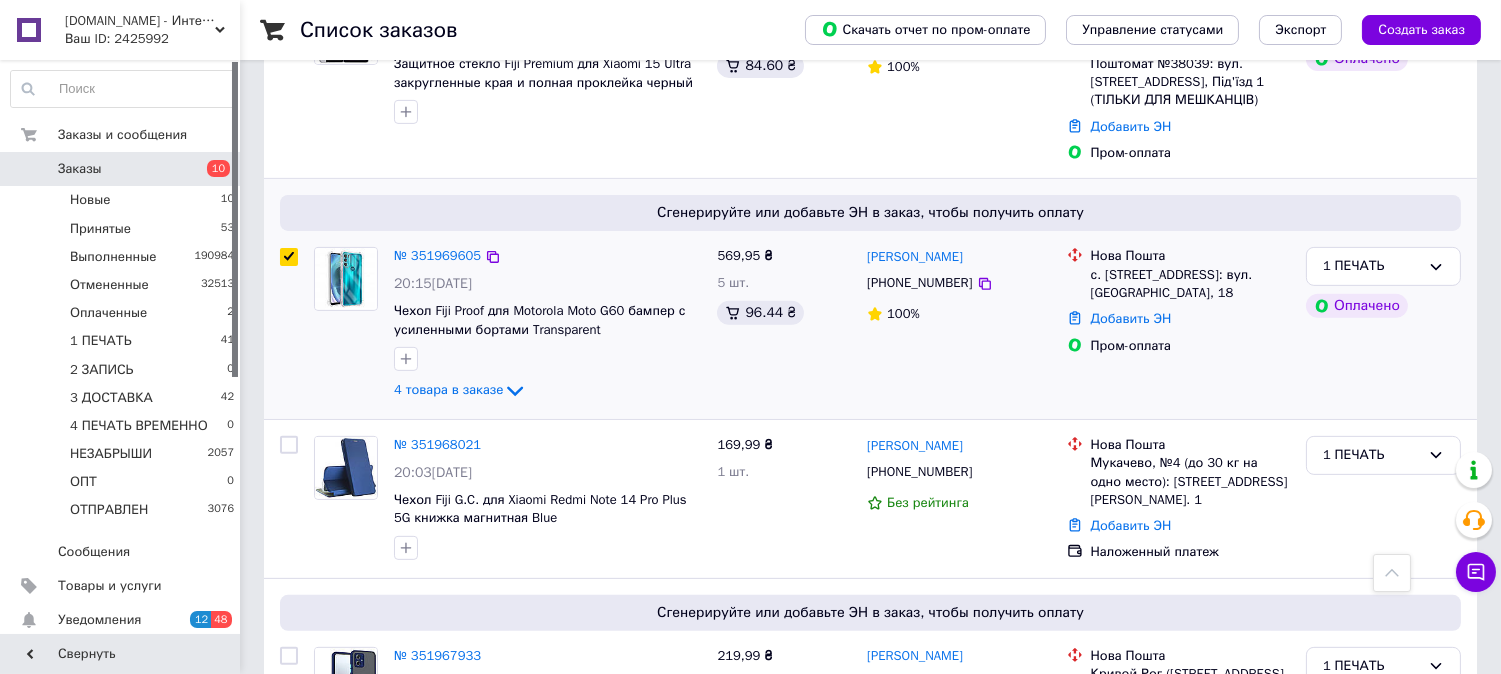 checkbox on "true" 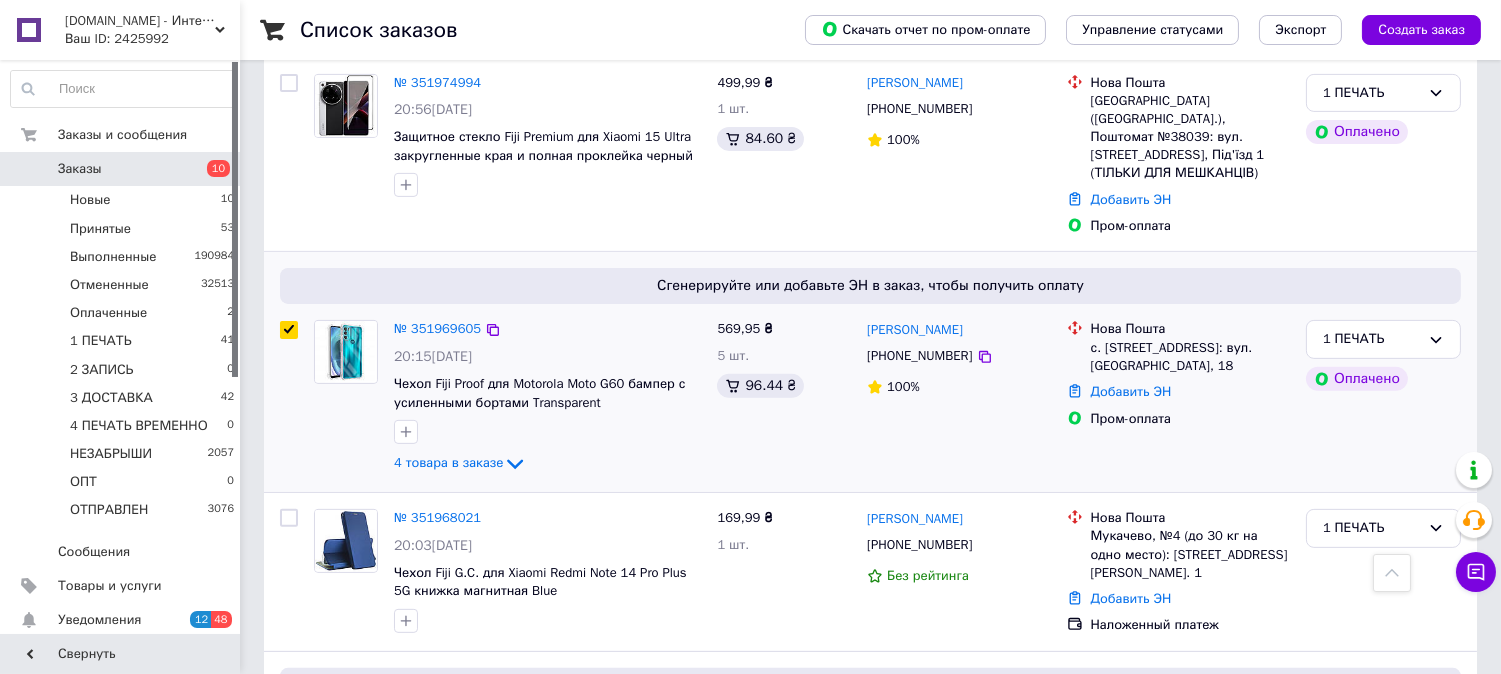 scroll, scrollTop: 1345, scrollLeft: 0, axis: vertical 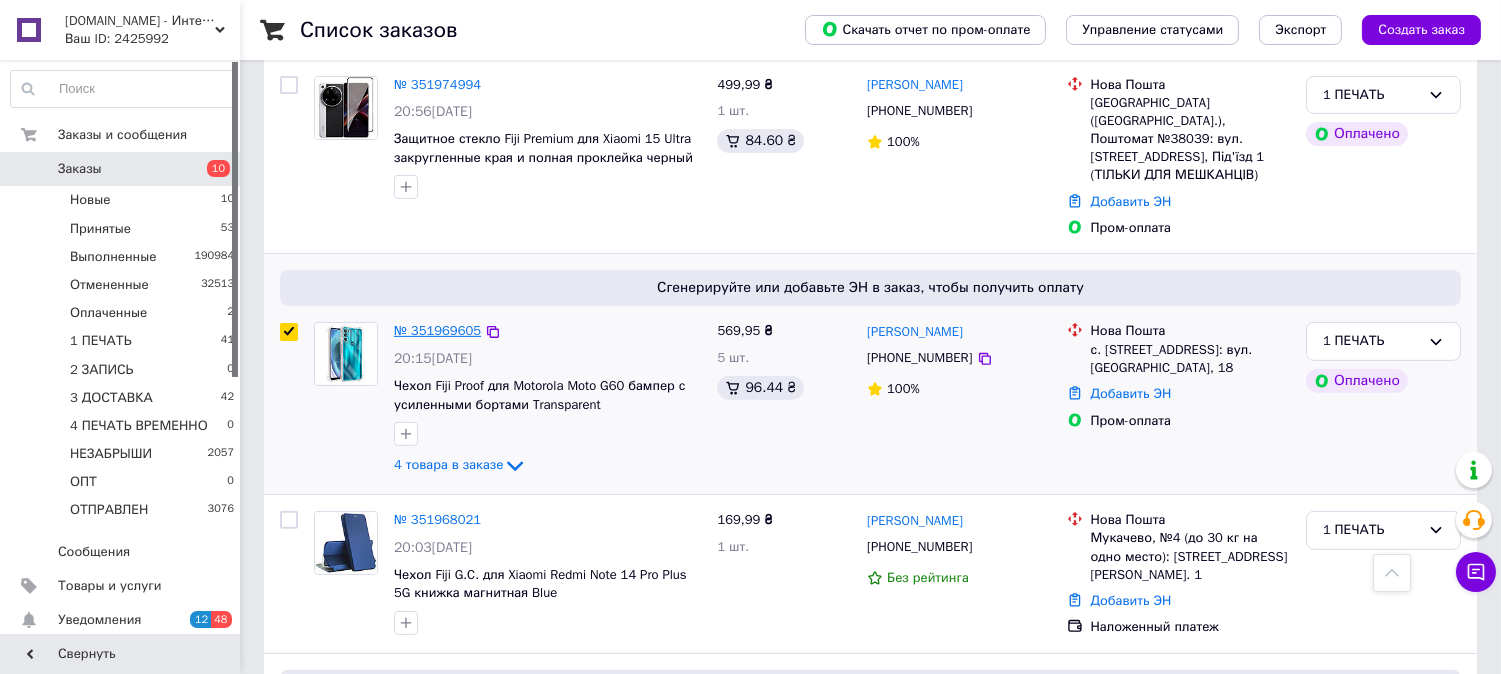 click on "№ 351969605" at bounding box center (437, 330) 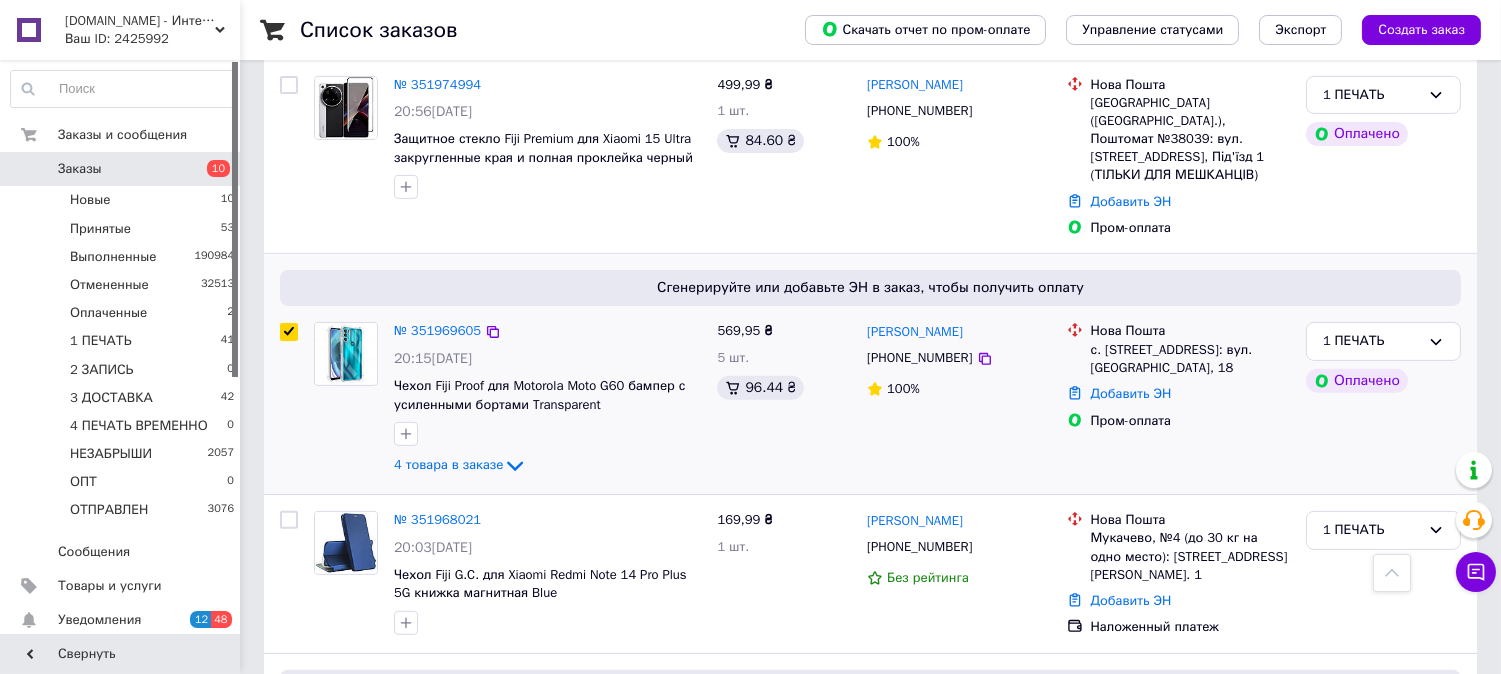 click at bounding box center (289, 332) 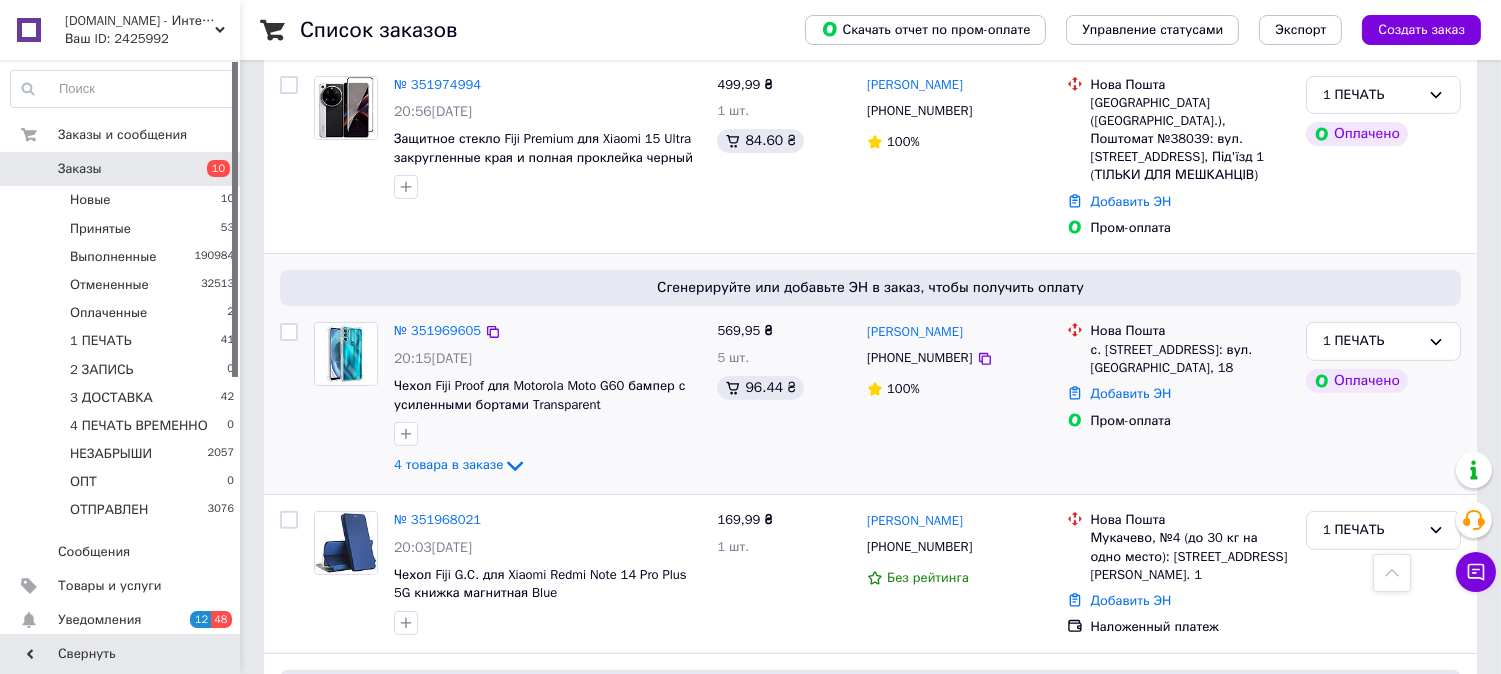checkbox on "false" 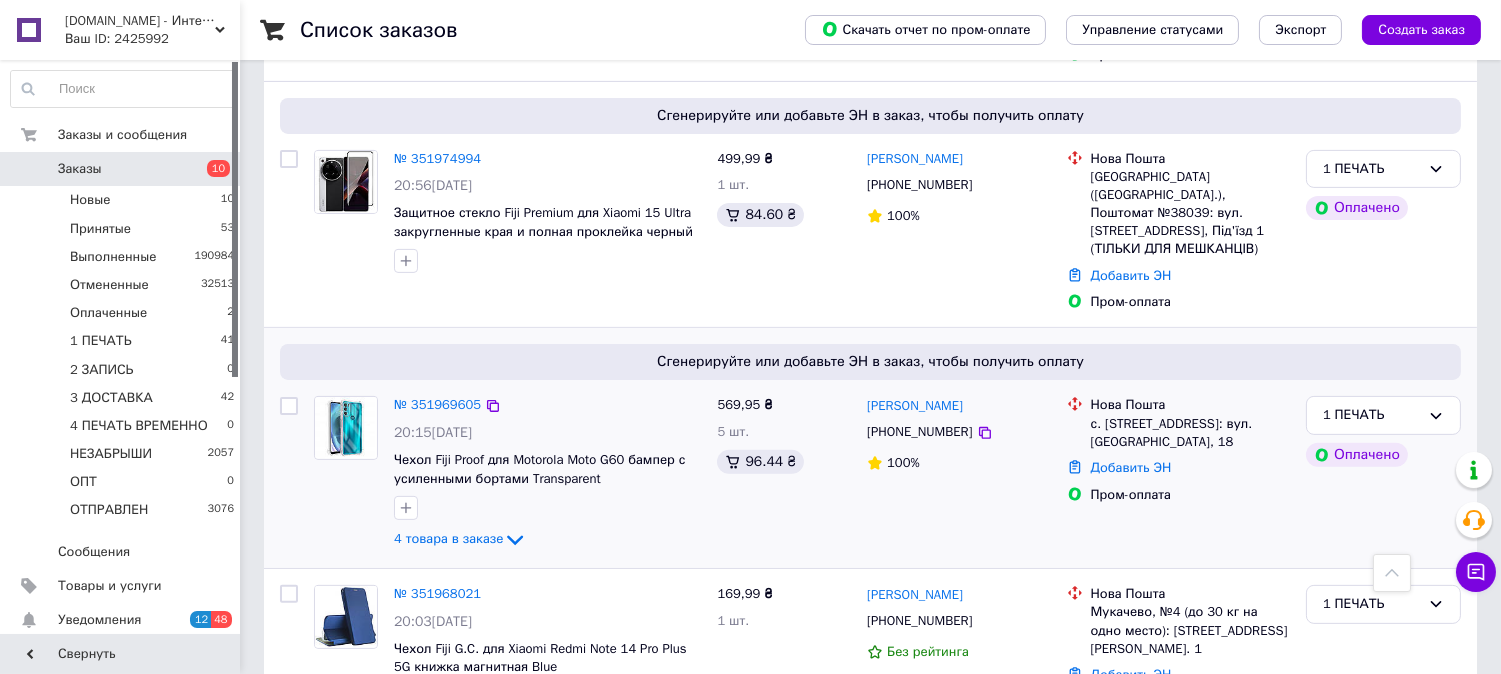 scroll, scrollTop: 1197, scrollLeft: 0, axis: vertical 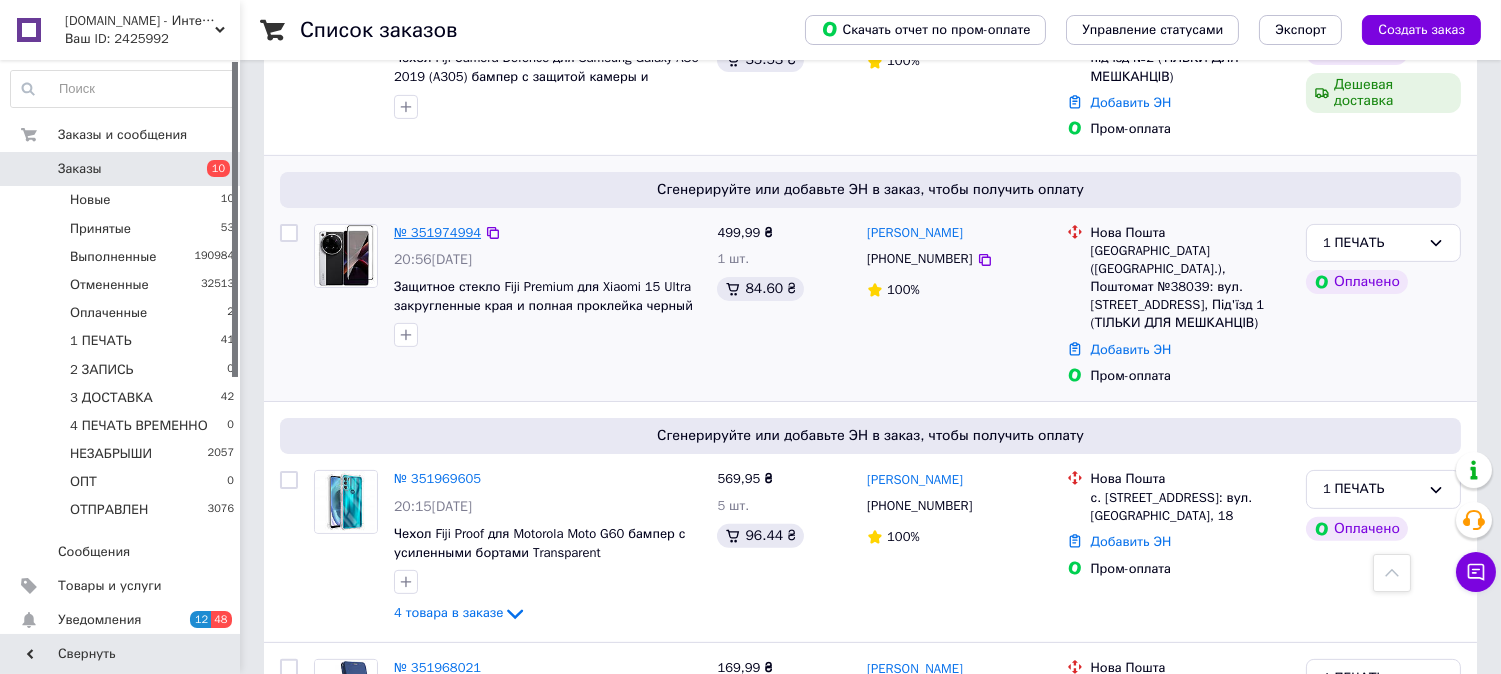 click on "№ 351974994" at bounding box center [437, 232] 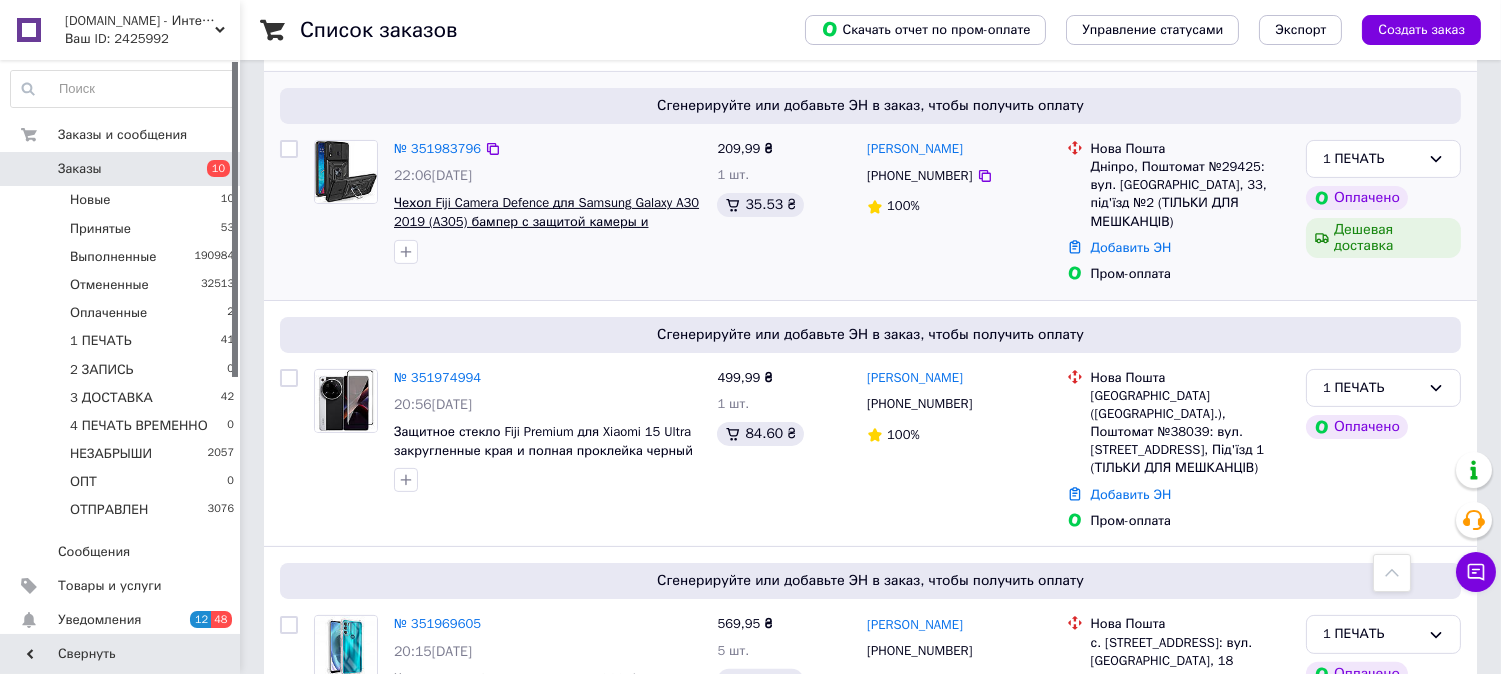 scroll, scrollTop: 1086, scrollLeft: 0, axis: vertical 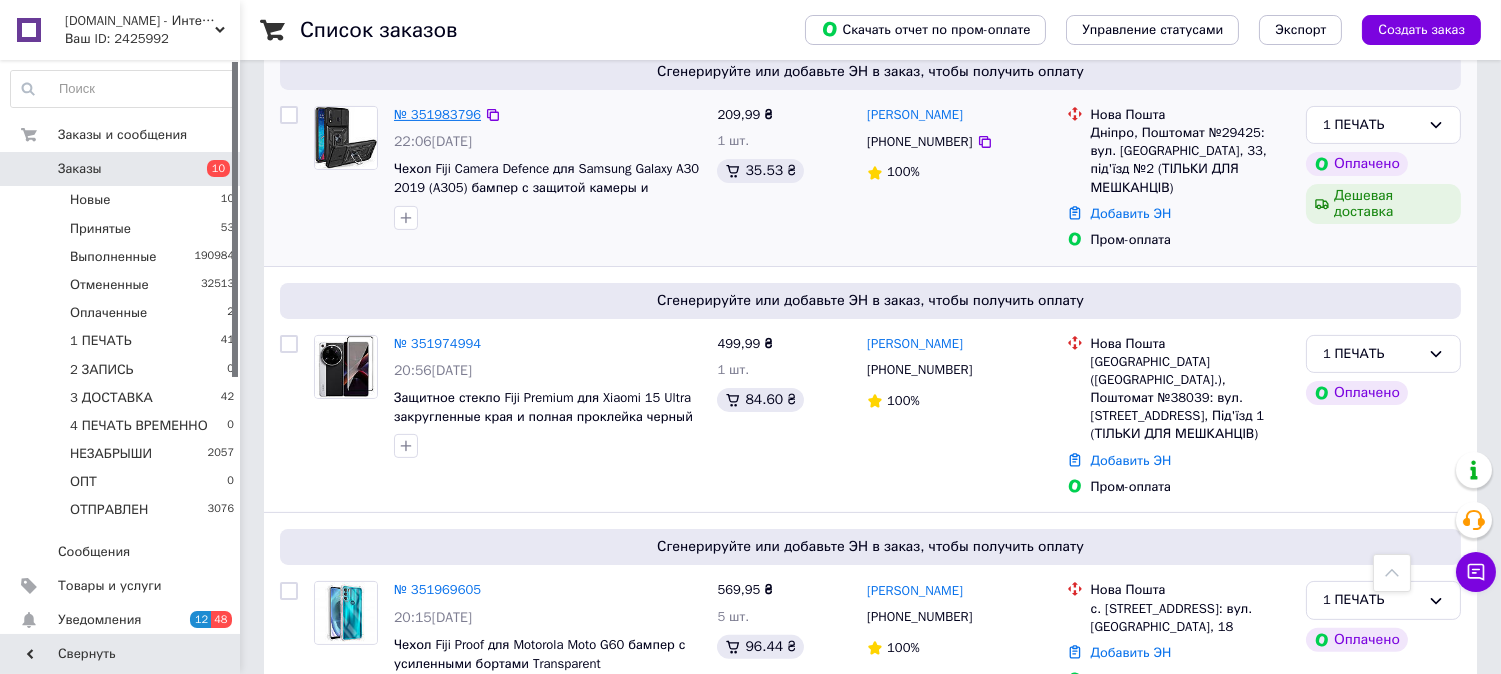 click on "№ 351983796" at bounding box center [437, 114] 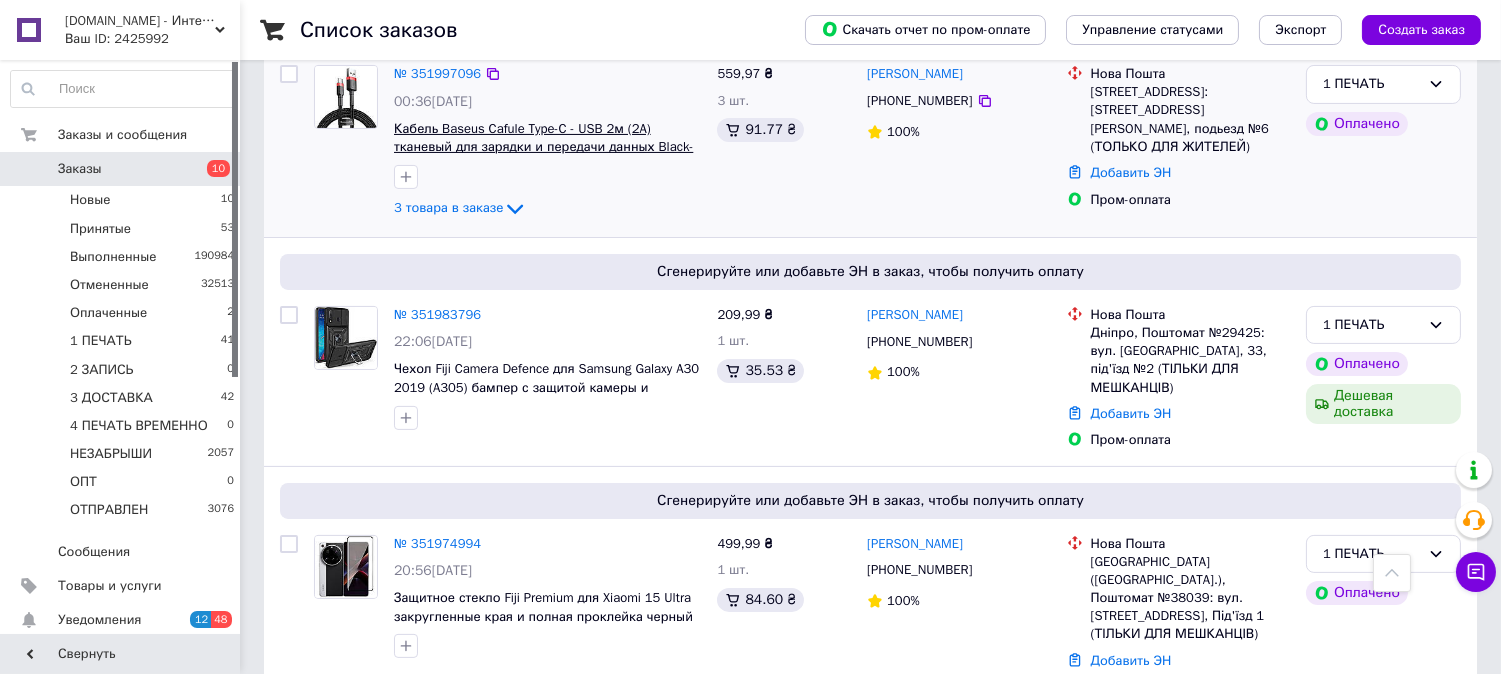 scroll, scrollTop: 864, scrollLeft: 0, axis: vertical 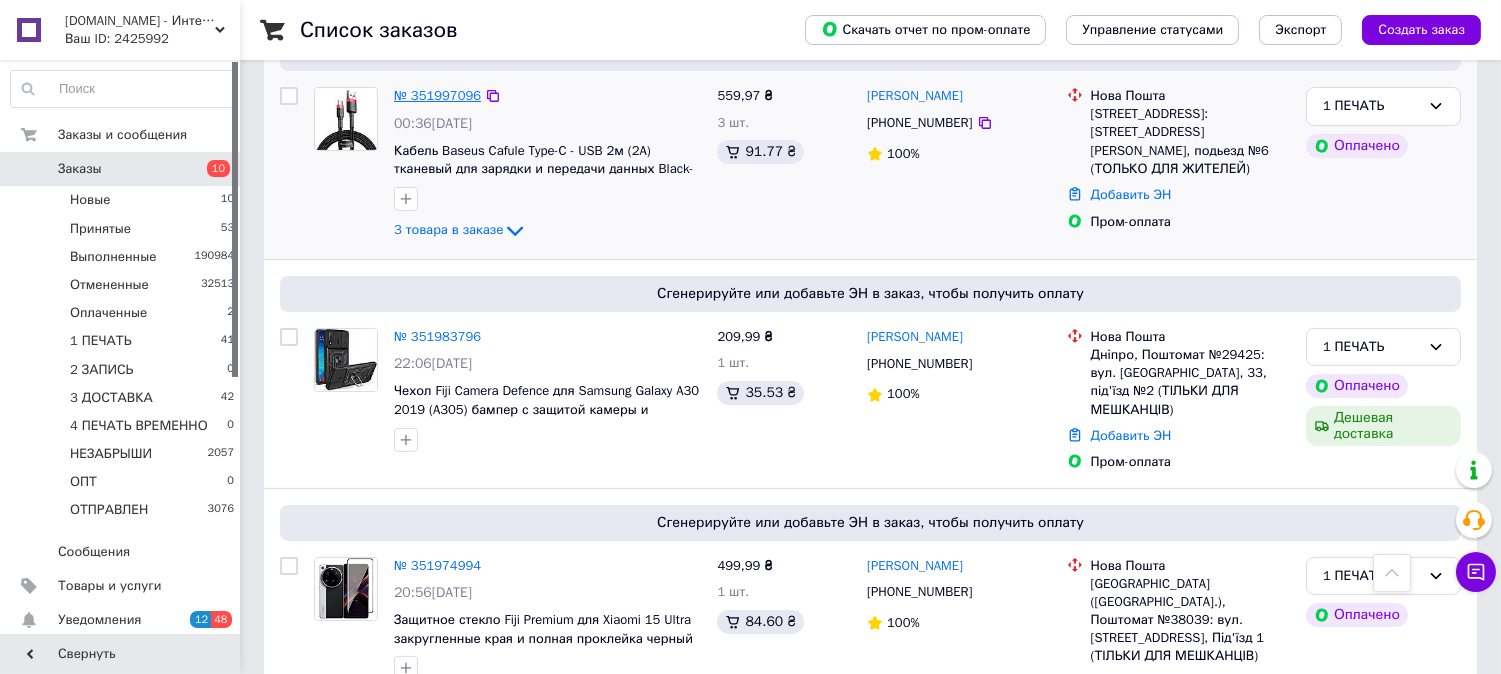 click on "№ 351997096" at bounding box center [437, 95] 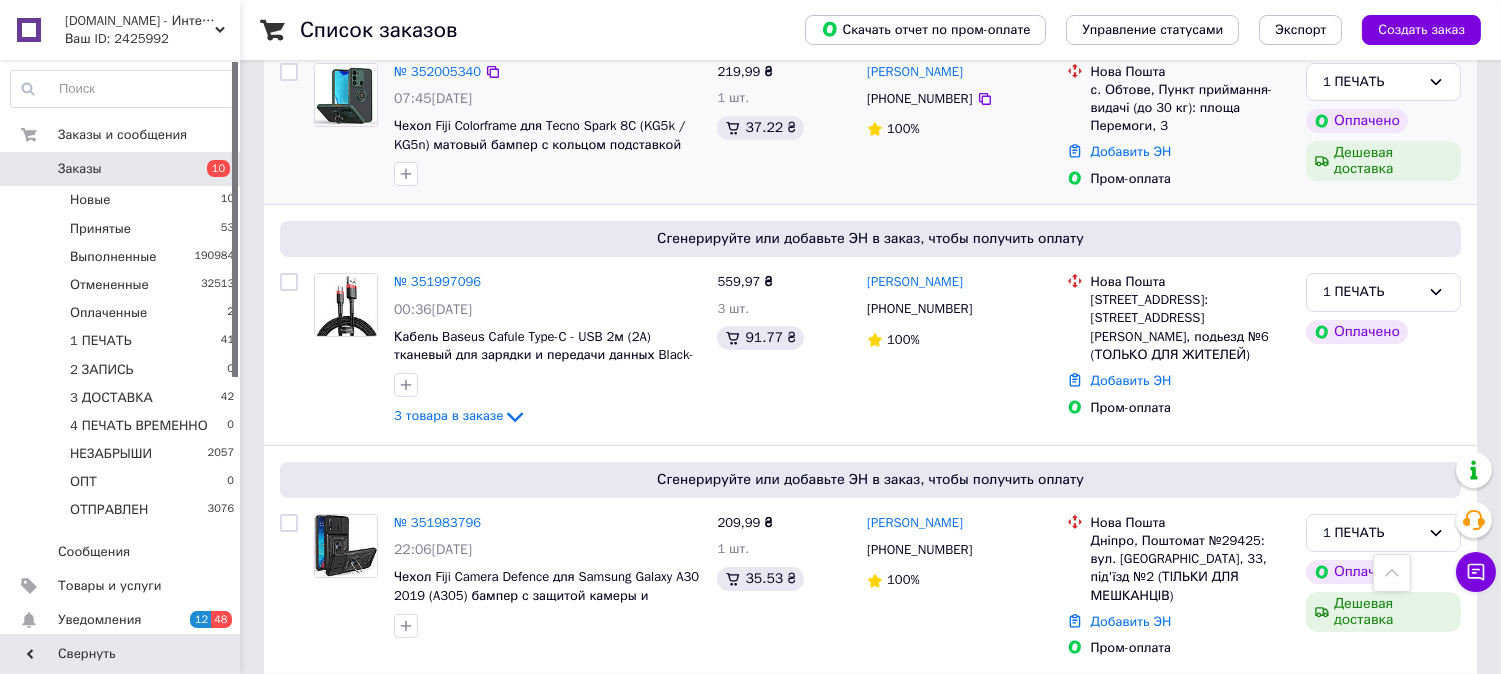 scroll, scrollTop: 604, scrollLeft: 0, axis: vertical 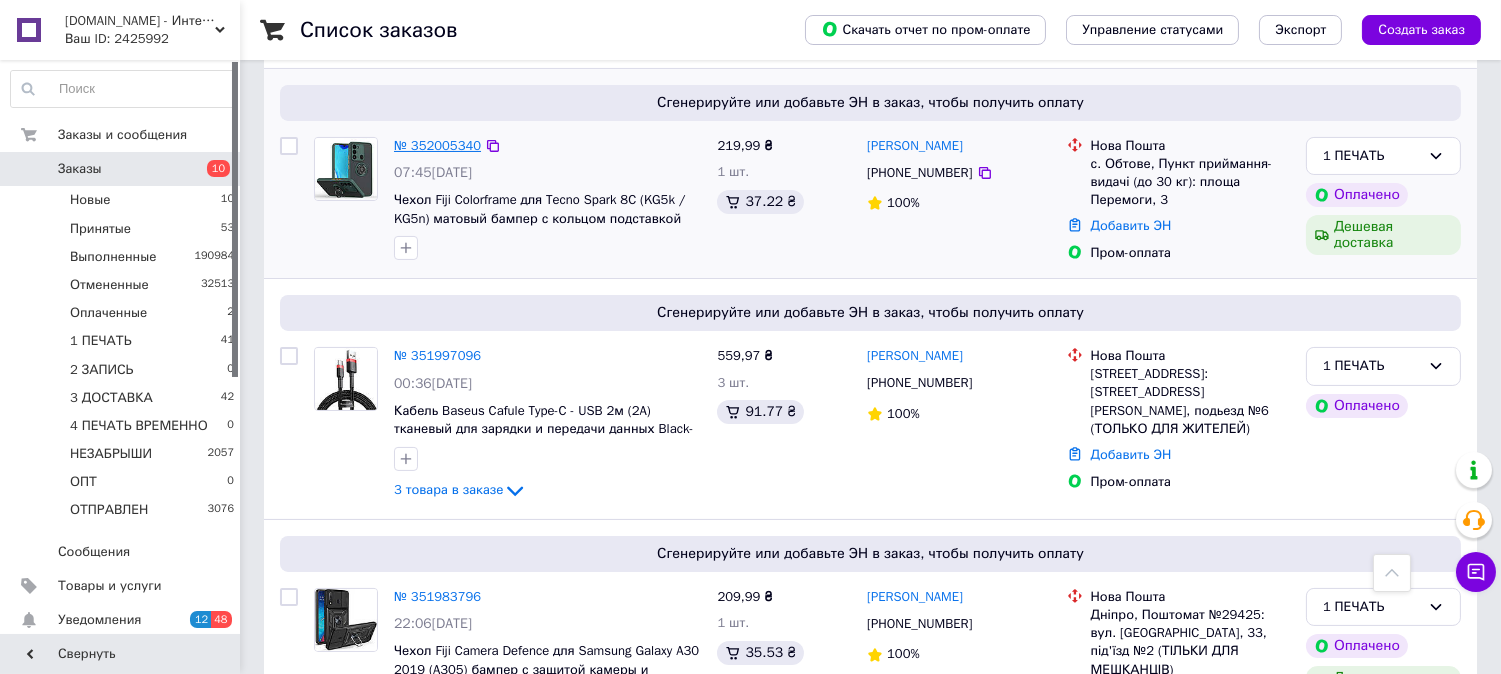click on "№ 352005340" at bounding box center [437, 145] 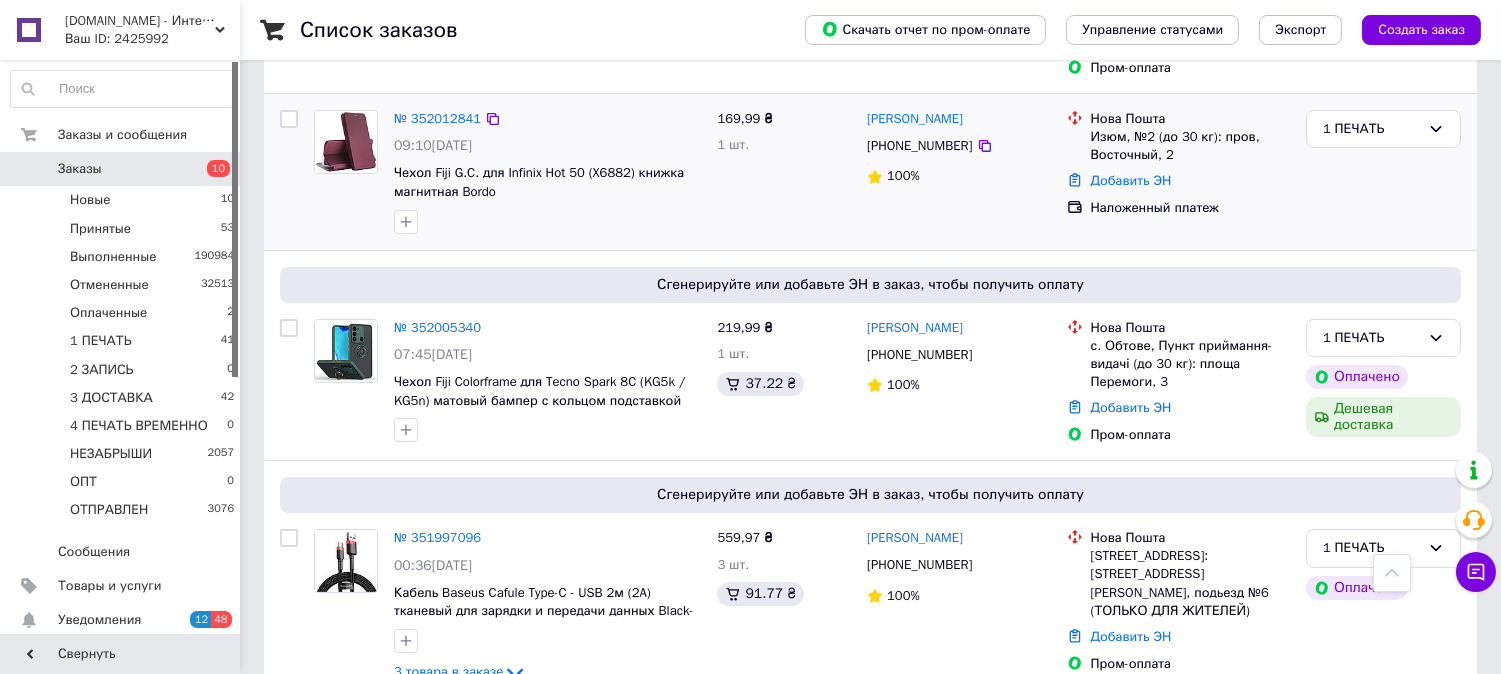 scroll, scrollTop: 382, scrollLeft: 0, axis: vertical 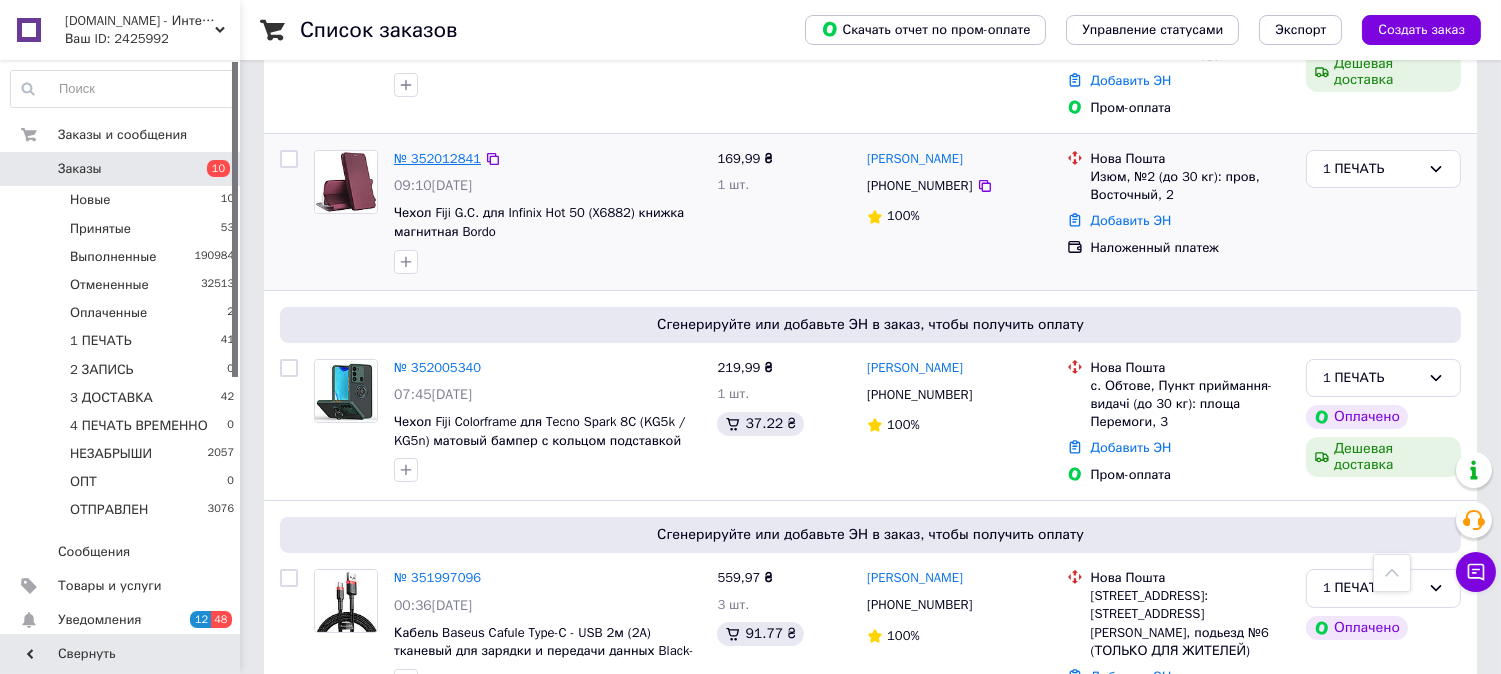 click on "№ 352012841" at bounding box center (437, 158) 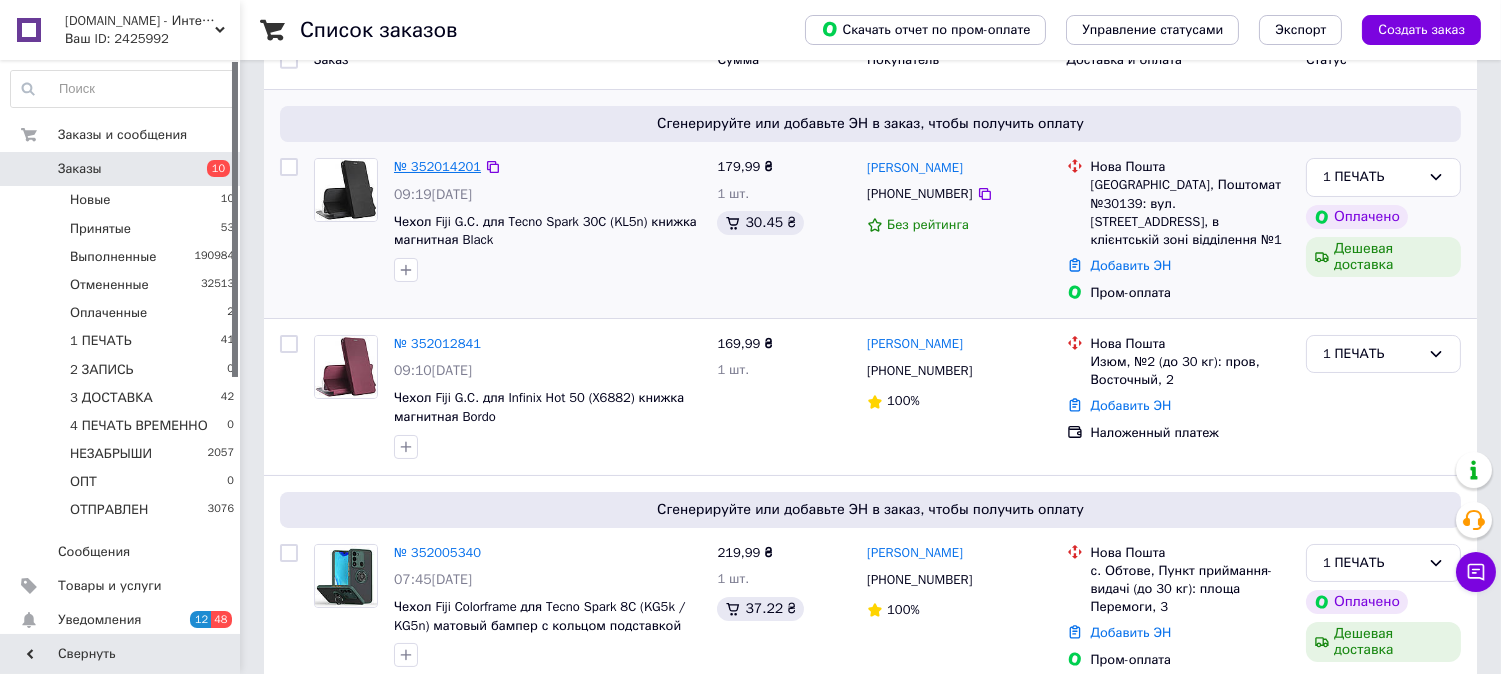 click on "№ 352014201" at bounding box center (437, 166) 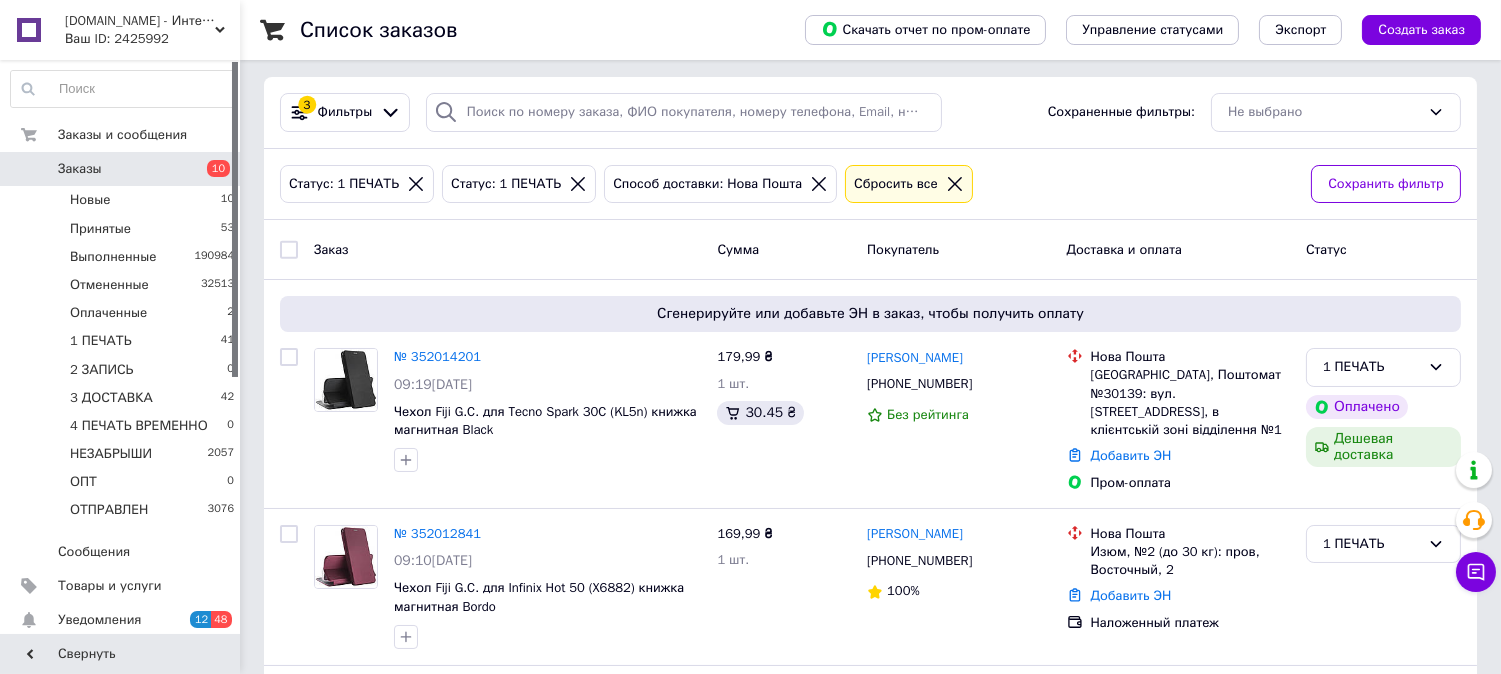 scroll, scrollTop: 0, scrollLeft: 0, axis: both 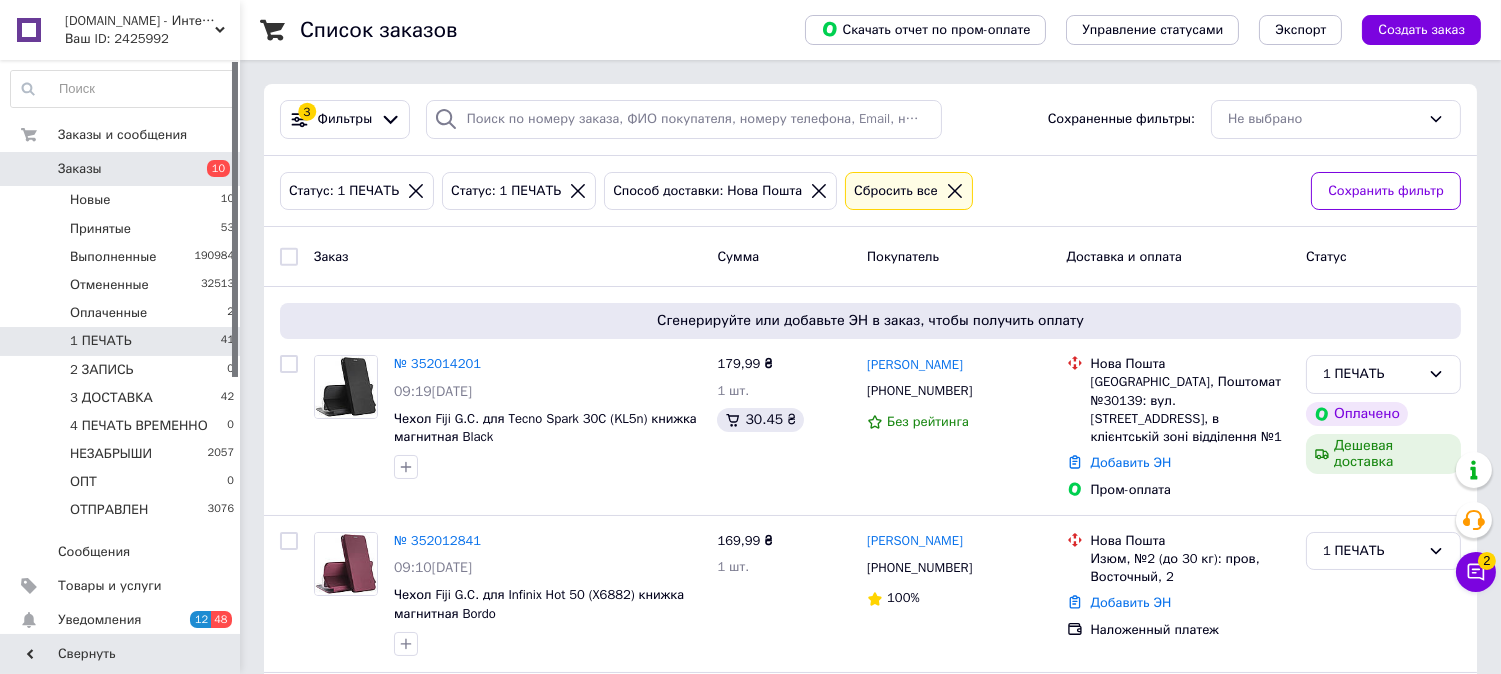 click on "1 ПЕЧАТЬ 41" at bounding box center [123, 341] 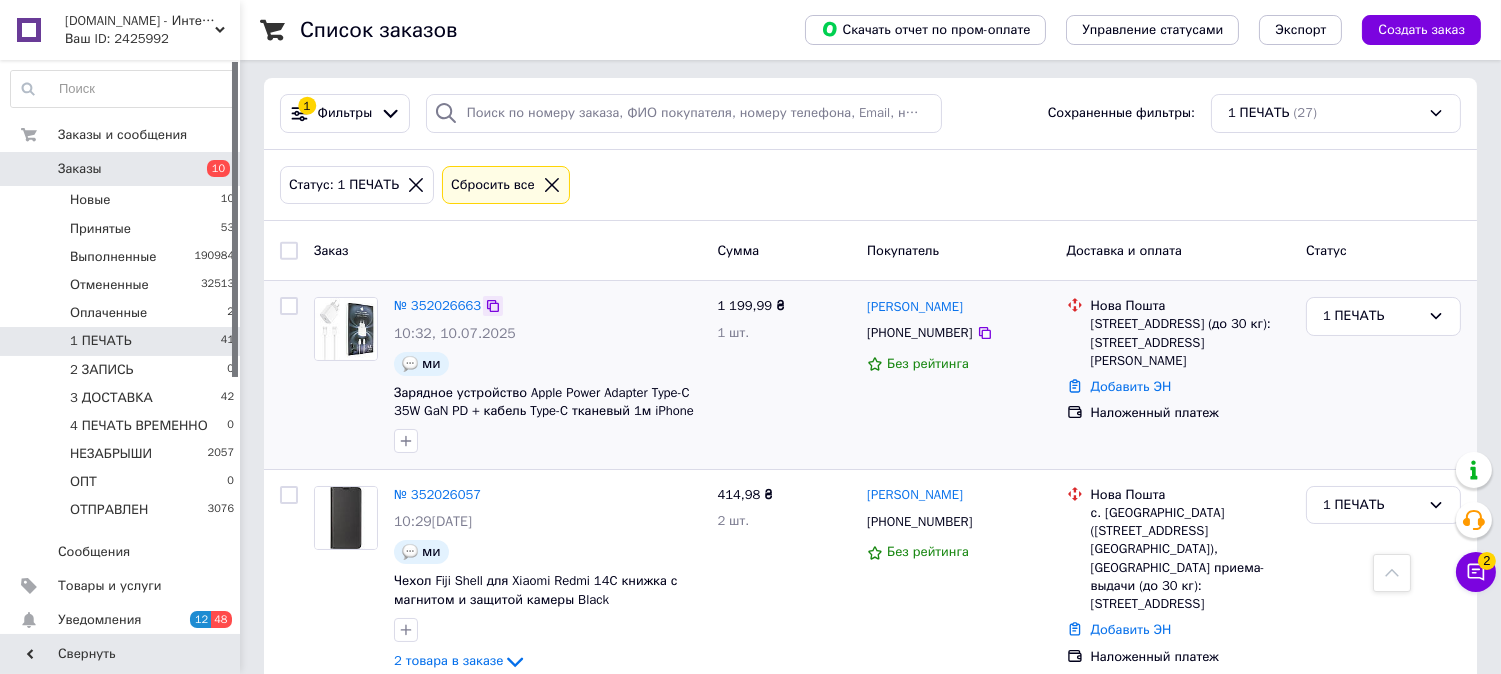 scroll, scrollTop: 0, scrollLeft: 0, axis: both 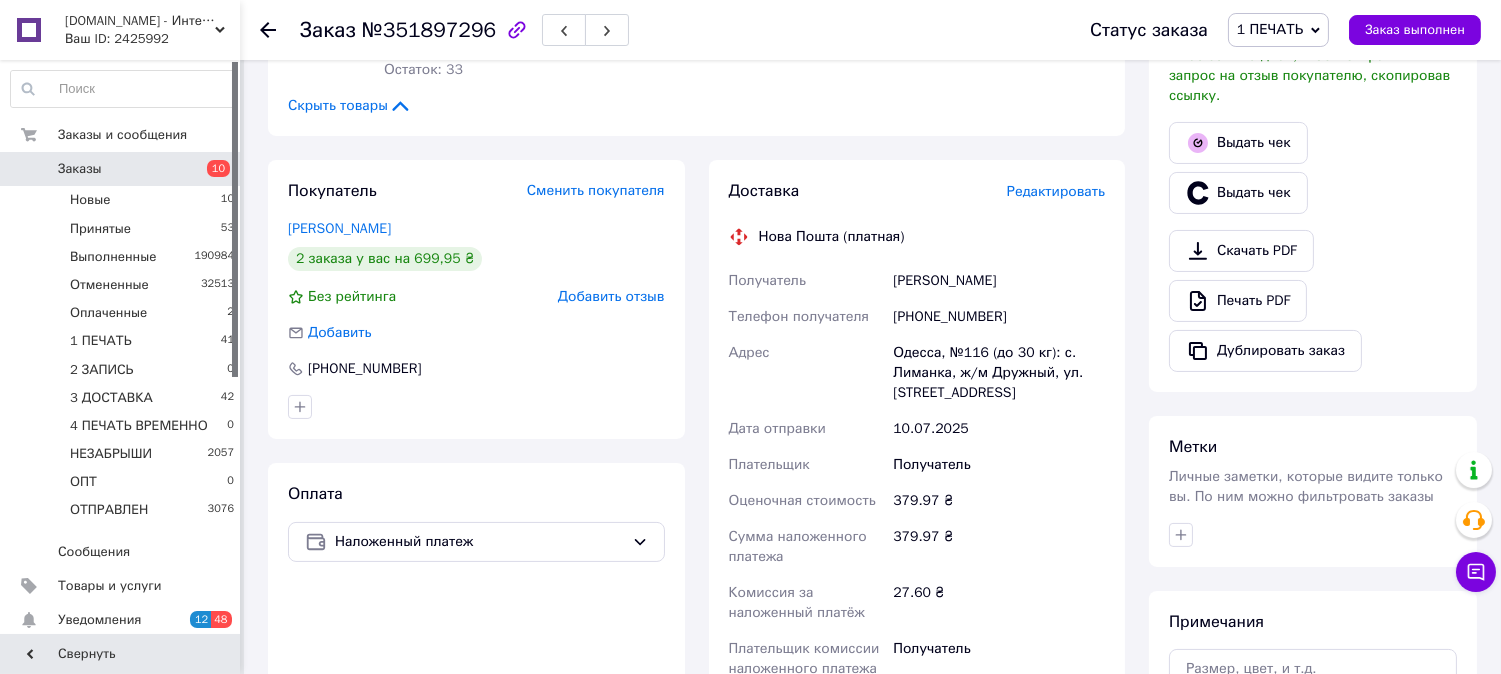 click on "Редактировать" at bounding box center [1056, 191] 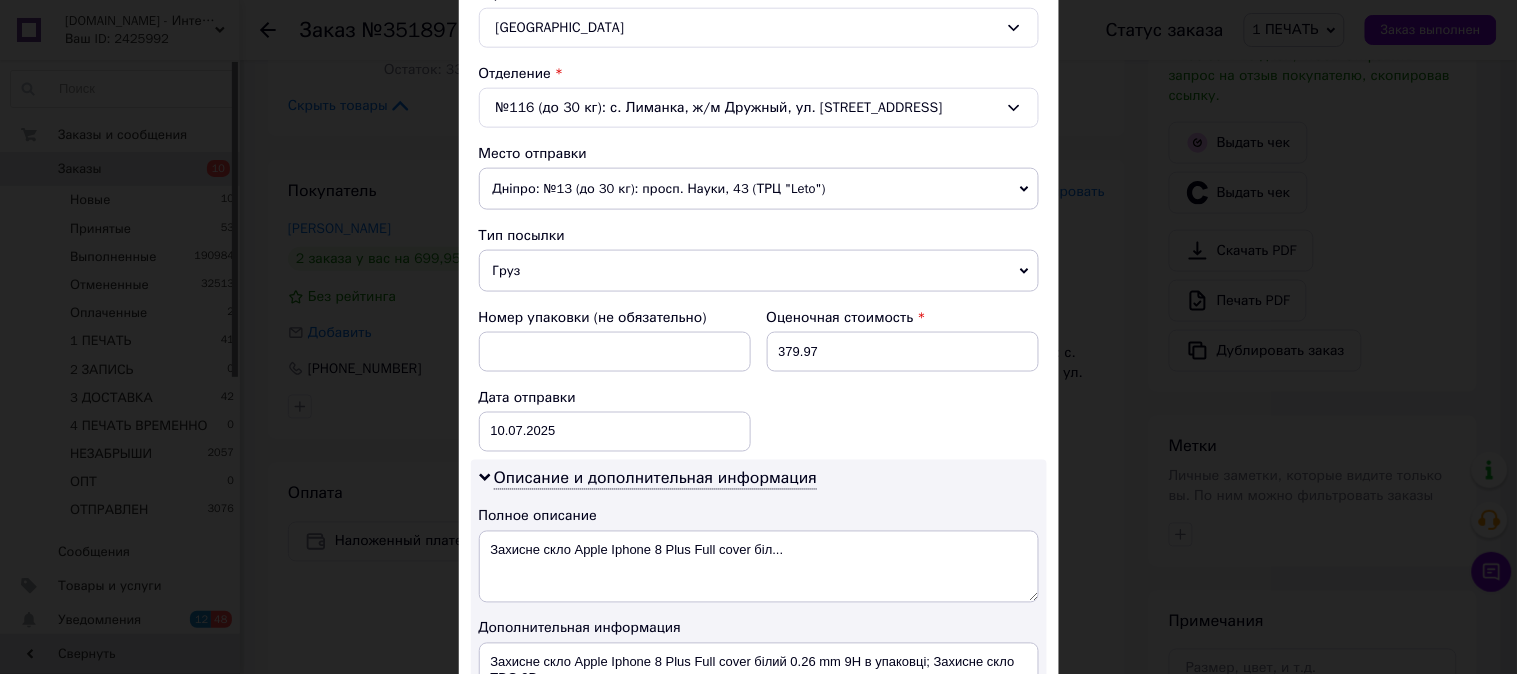 scroll, scrollTop: 592, scrollLeft: 0, axis: vertical 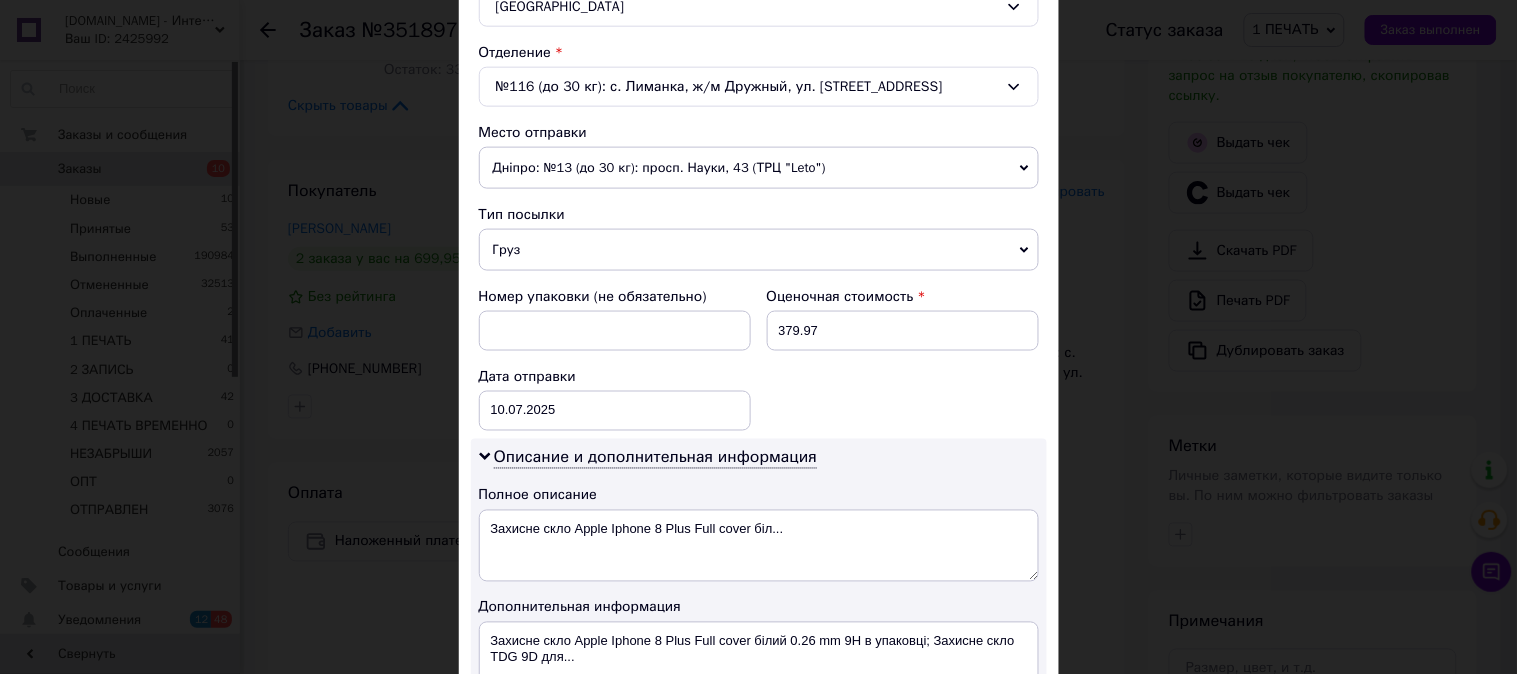 click on "Груз" at bounding box center (759, 250) 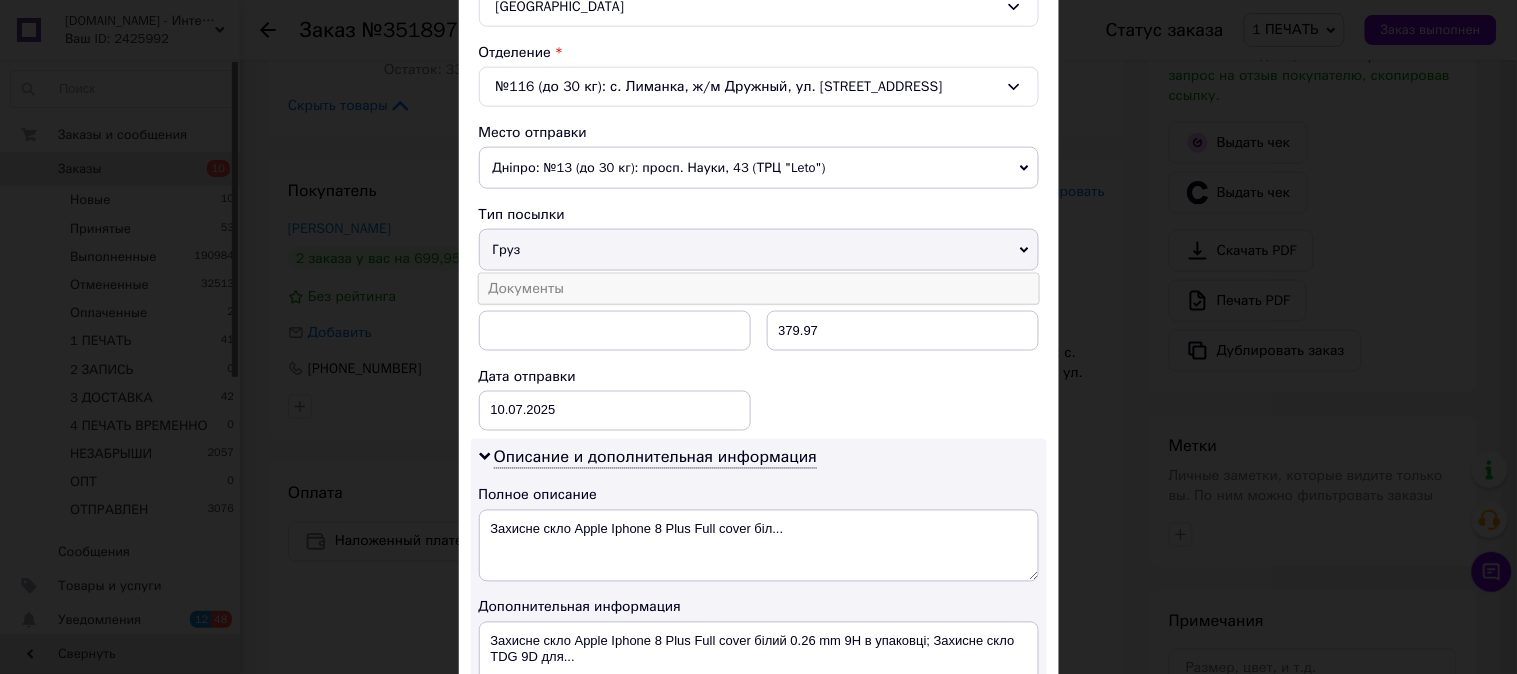 click on "Документы" at bounding box center [759, 289] 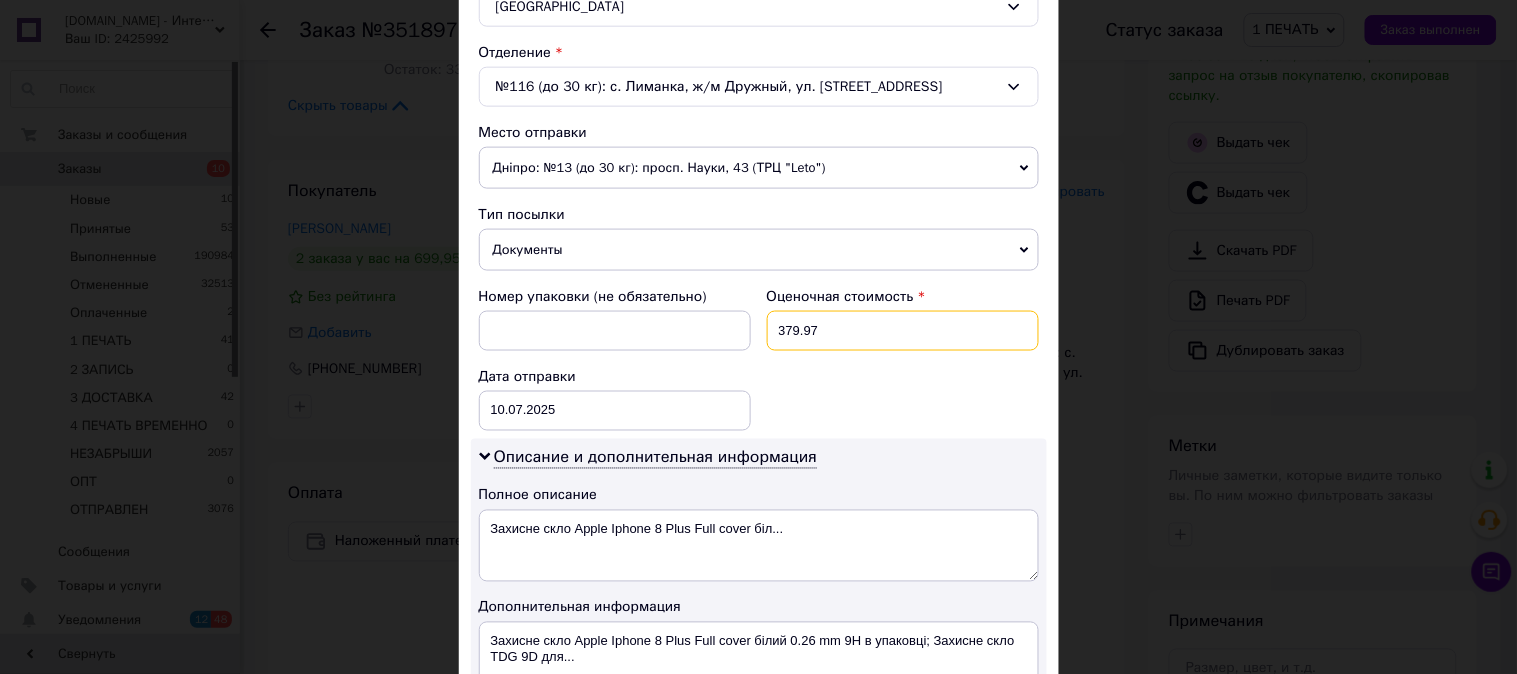 click on "379.97" at bounding box center [903, 331] 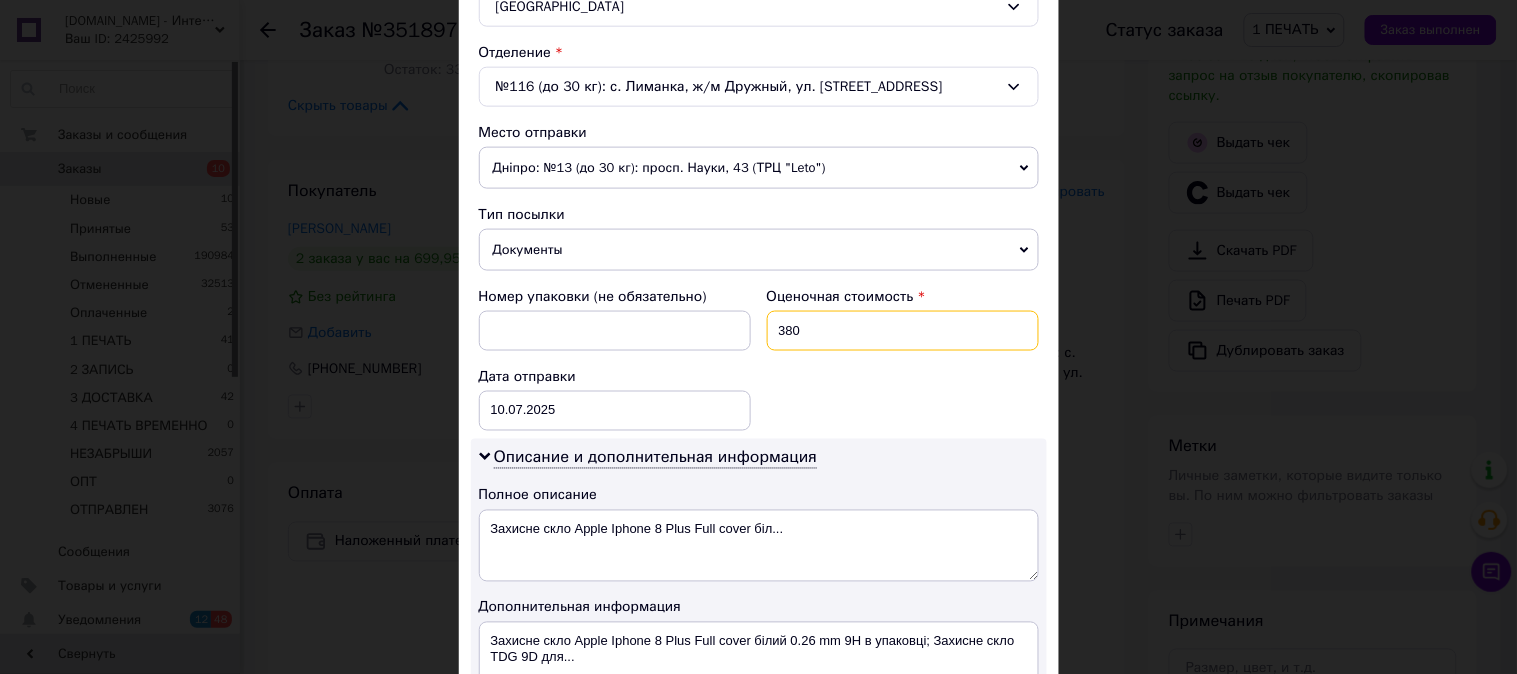 type on "380" 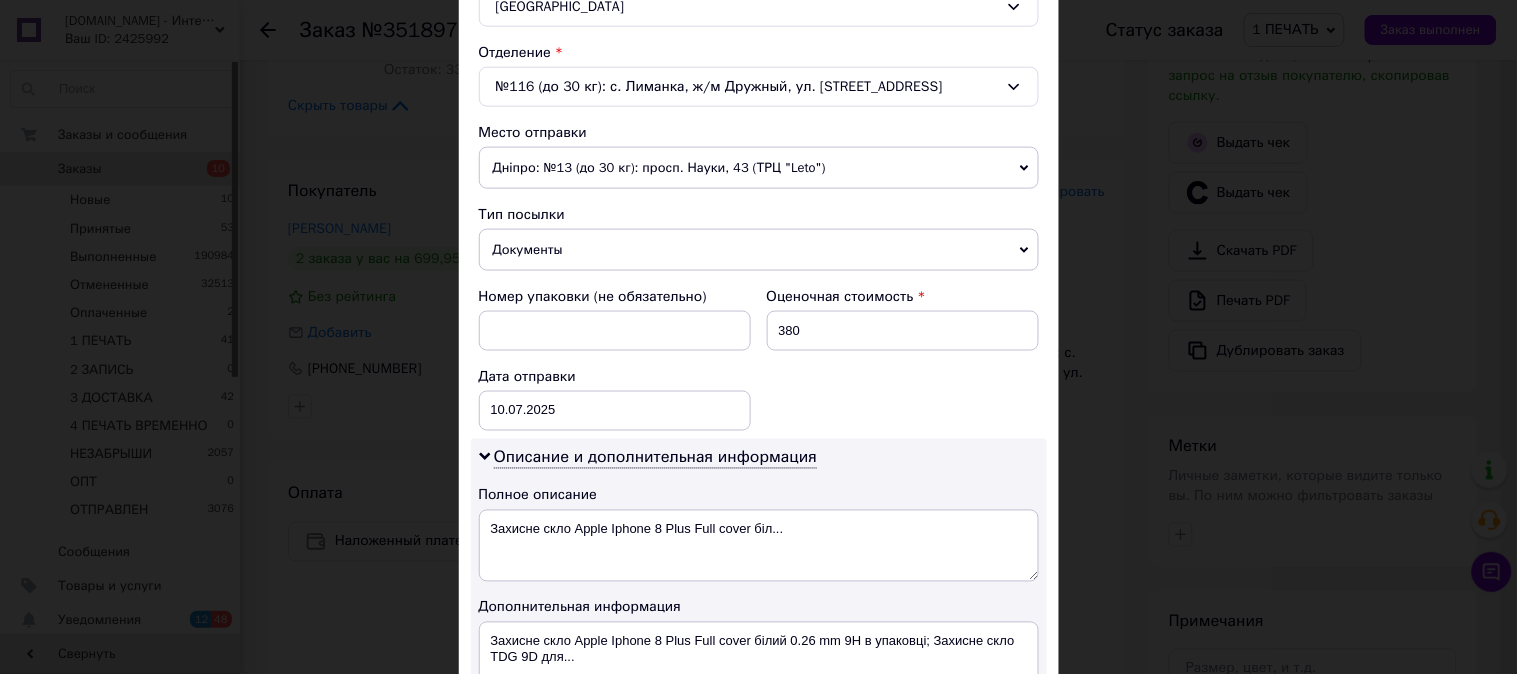 click on "Оценочная стоимость 380" at bounding box center (903, 319) 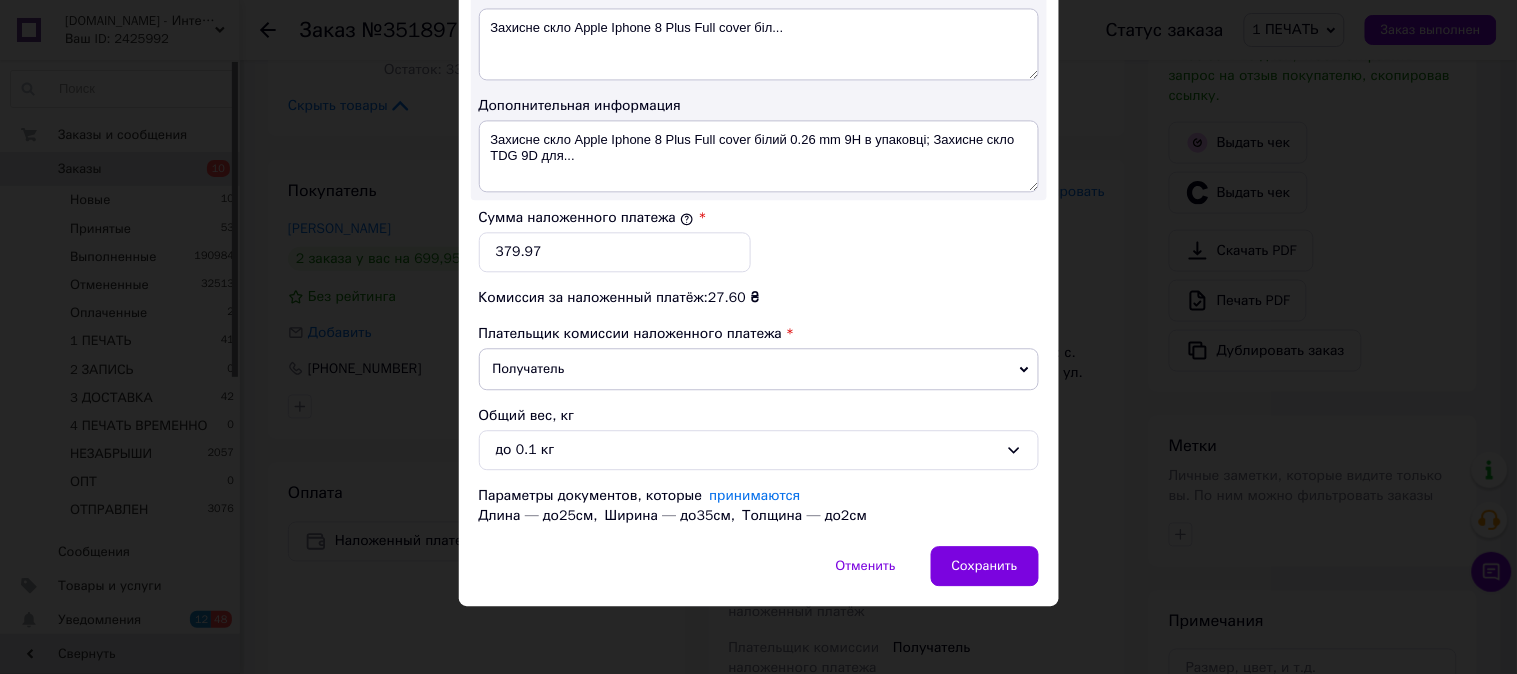 scroll, scrollTop: 1098, scrollLeft: 0, axis: vertical 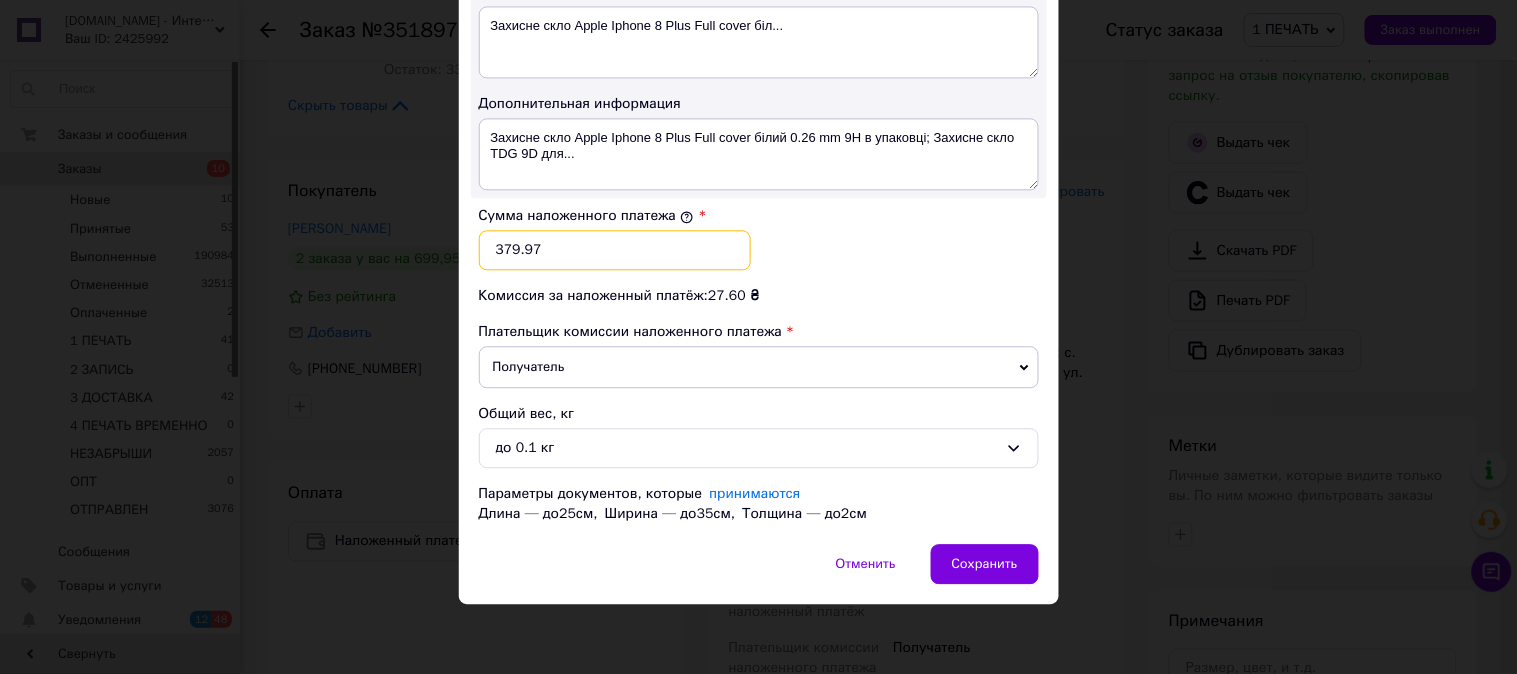 click on "379.97" at bounding box center [615, 250] 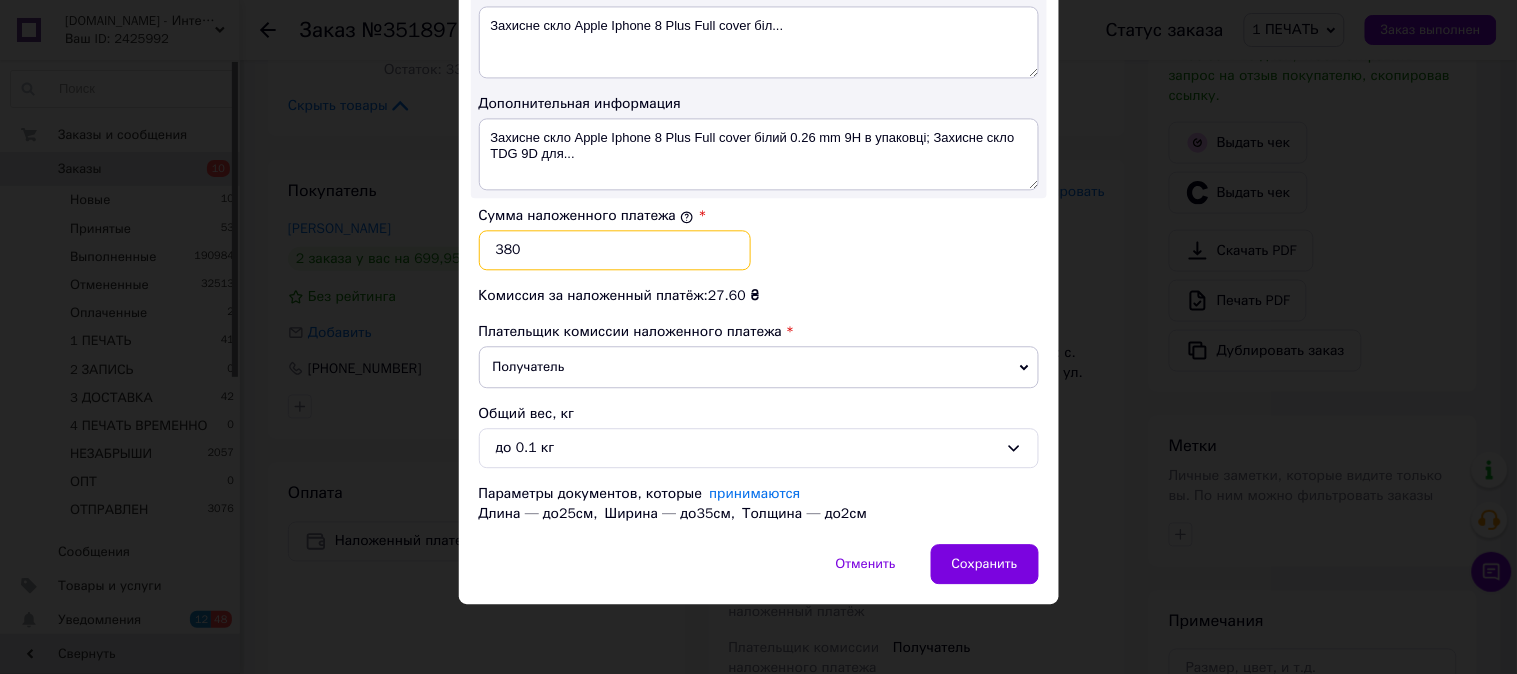 type on "380" 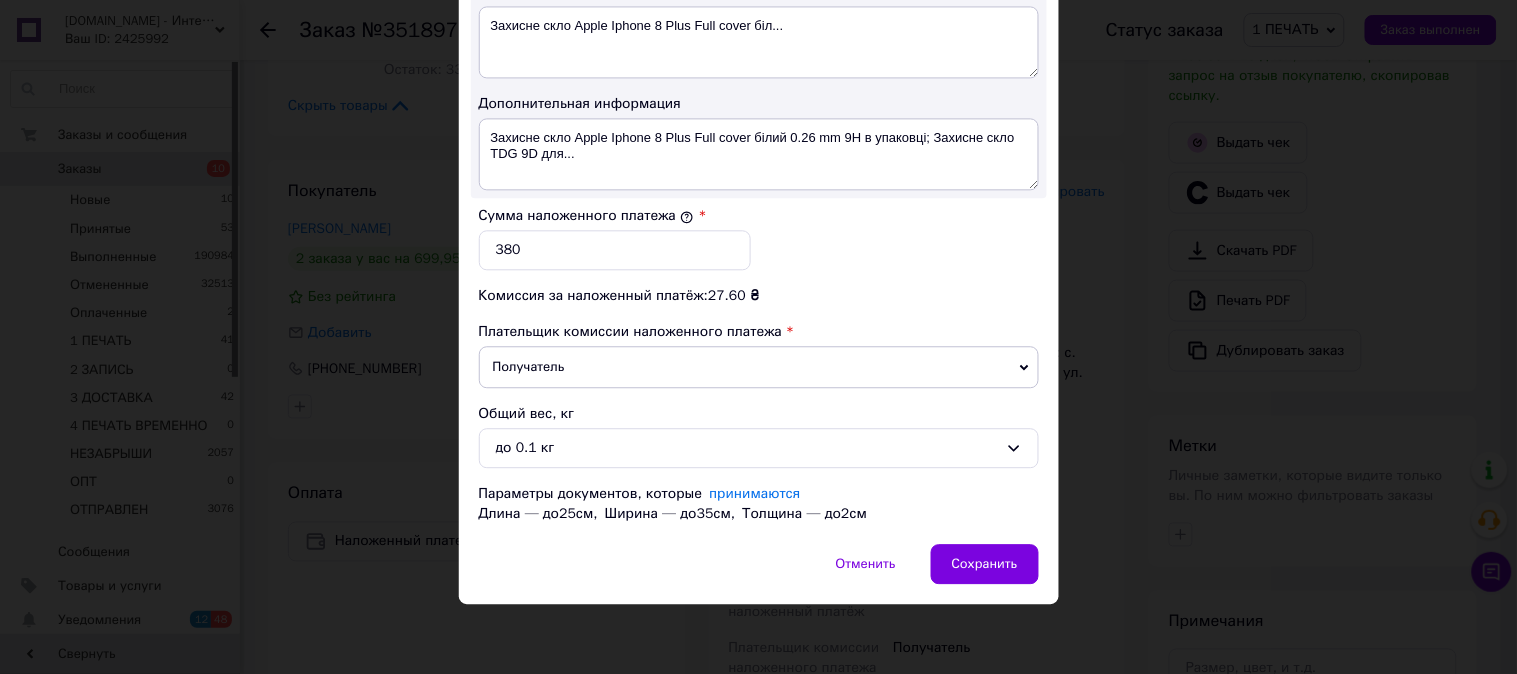 click on "Сумма наложенного платежа     * 380" at bounding box center (759, 238) 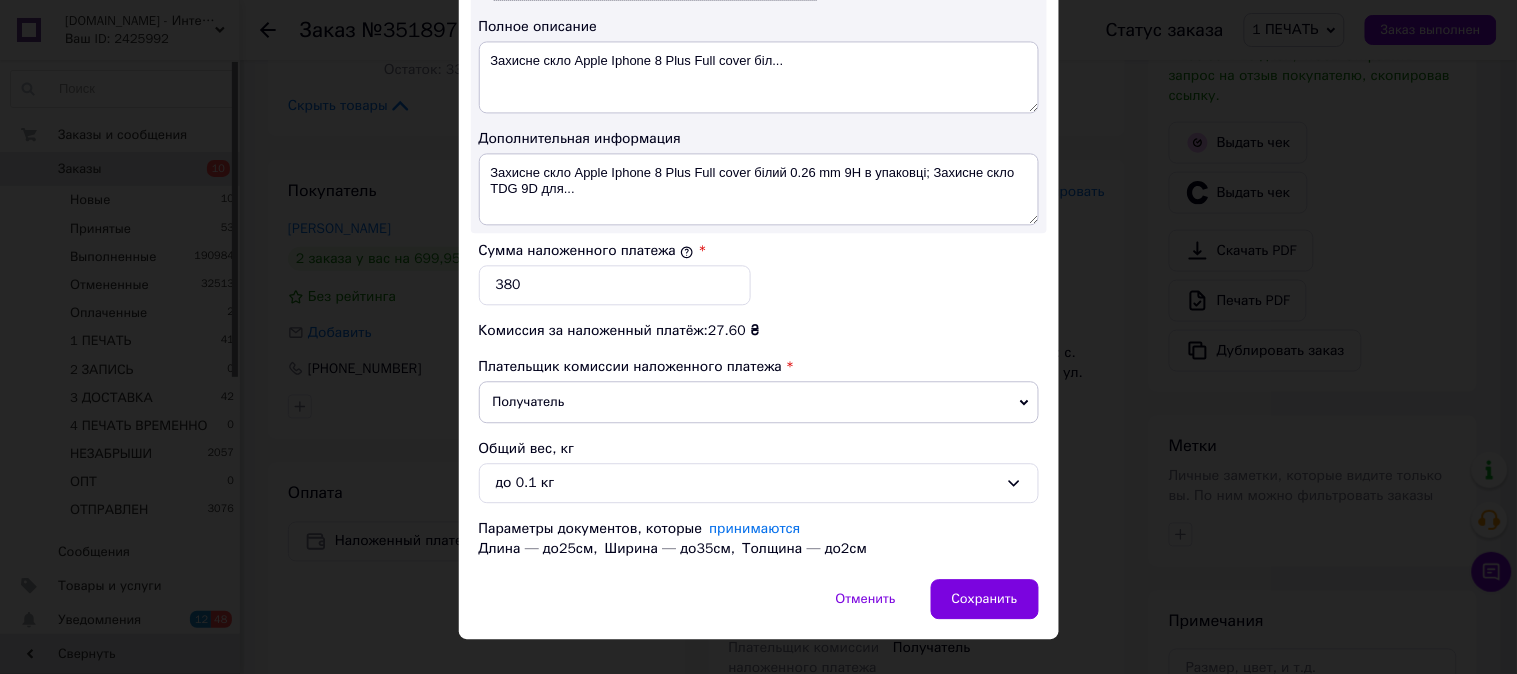 scroll, scrollTop: 1024, scrollLeft: 0, axis: vertical 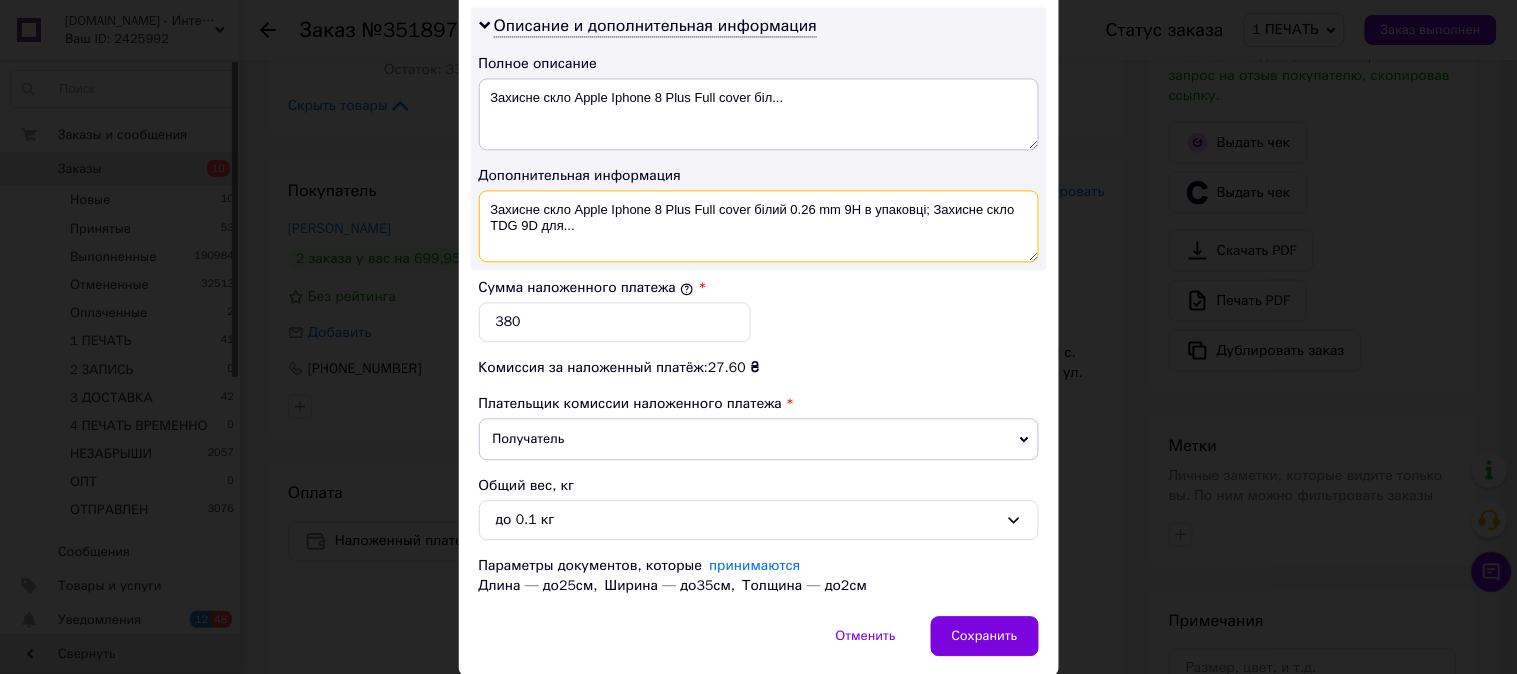 click on "Захисне скло Apple Iphone 8 Plus Full cover білий 0.26 mm 9H в упаковці; Захисне скло TDG 9D для..." at bounding box center (759, 226) 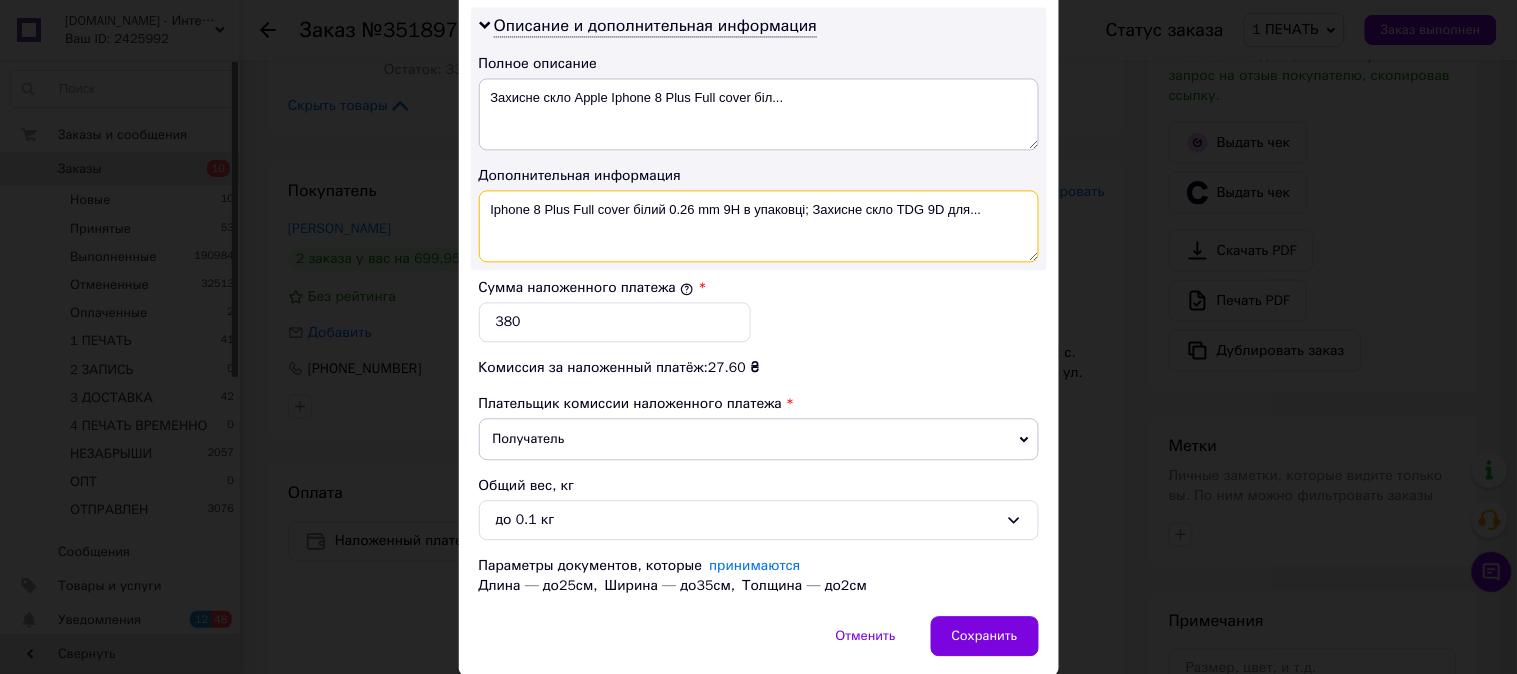drag, startPoint x: 572, startPoint y: 223, endPoint x: 1012, endPoint y: 242, distance: 440.41003 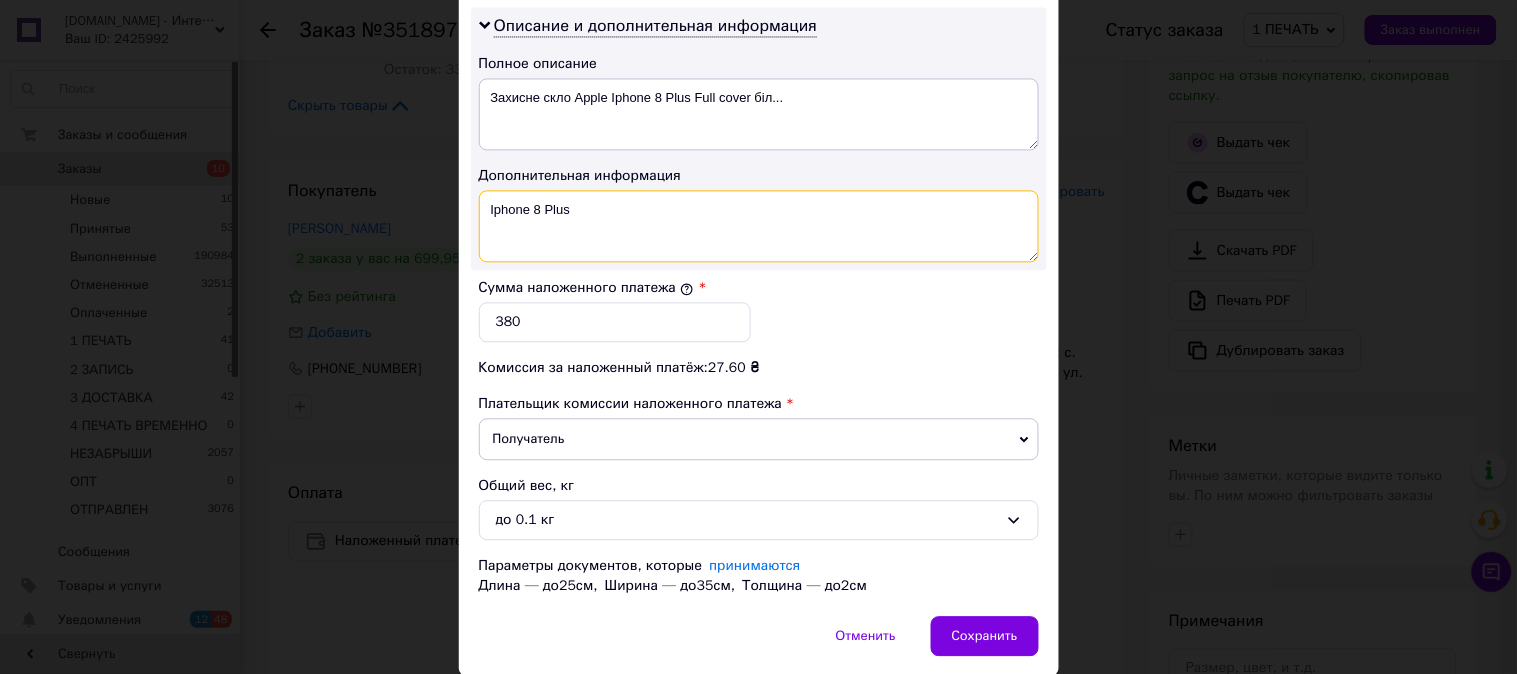 paste on "3D БЕЛ" 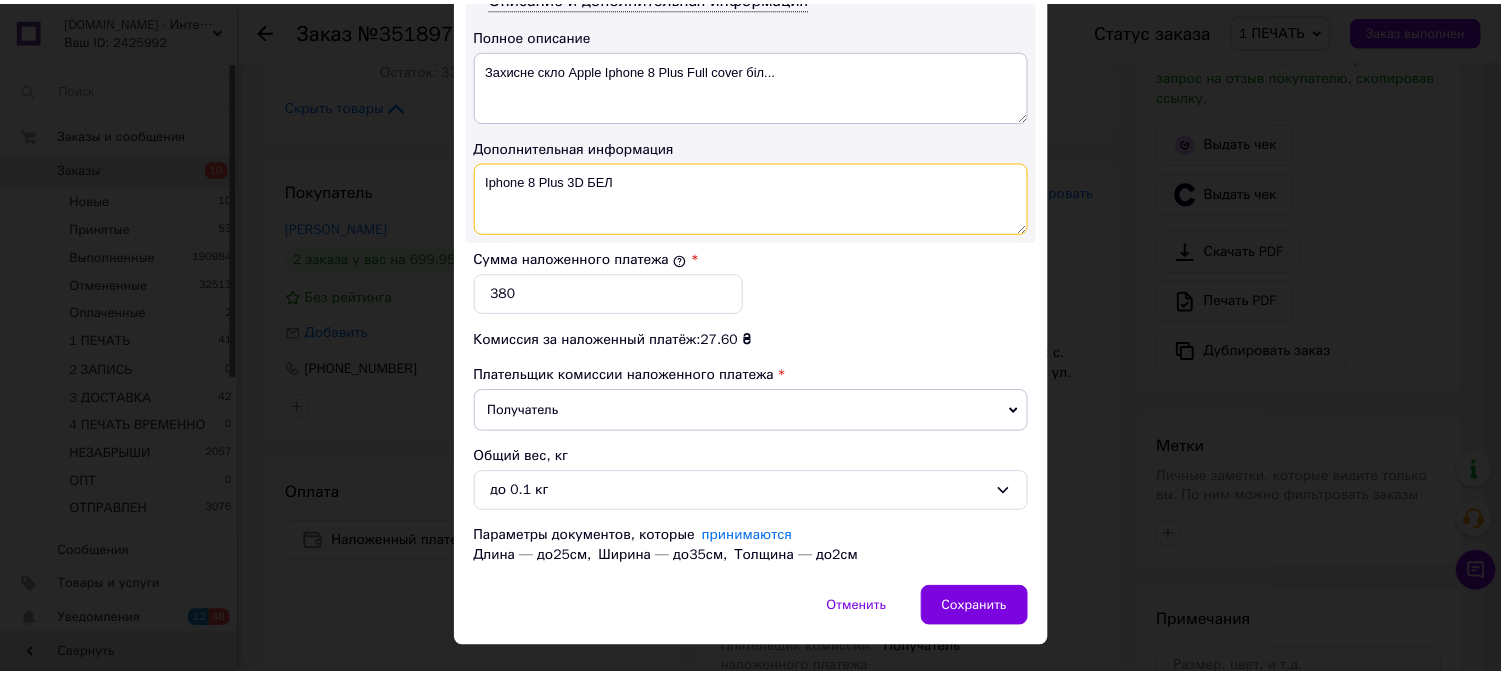 scroll, scrollTop: 1098, scrollLeft: 0, axis: vertical 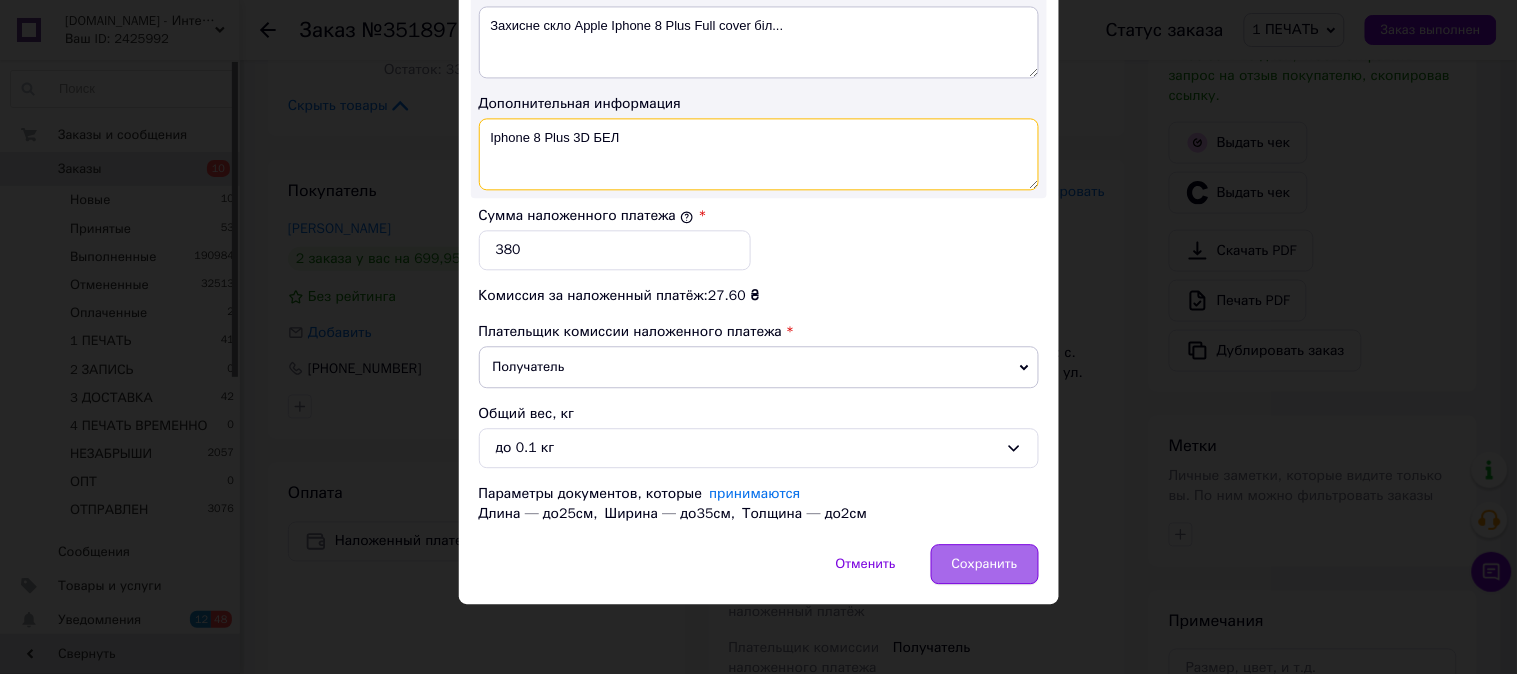 type on "Iphone 8 Plus 3D БЕЛ" 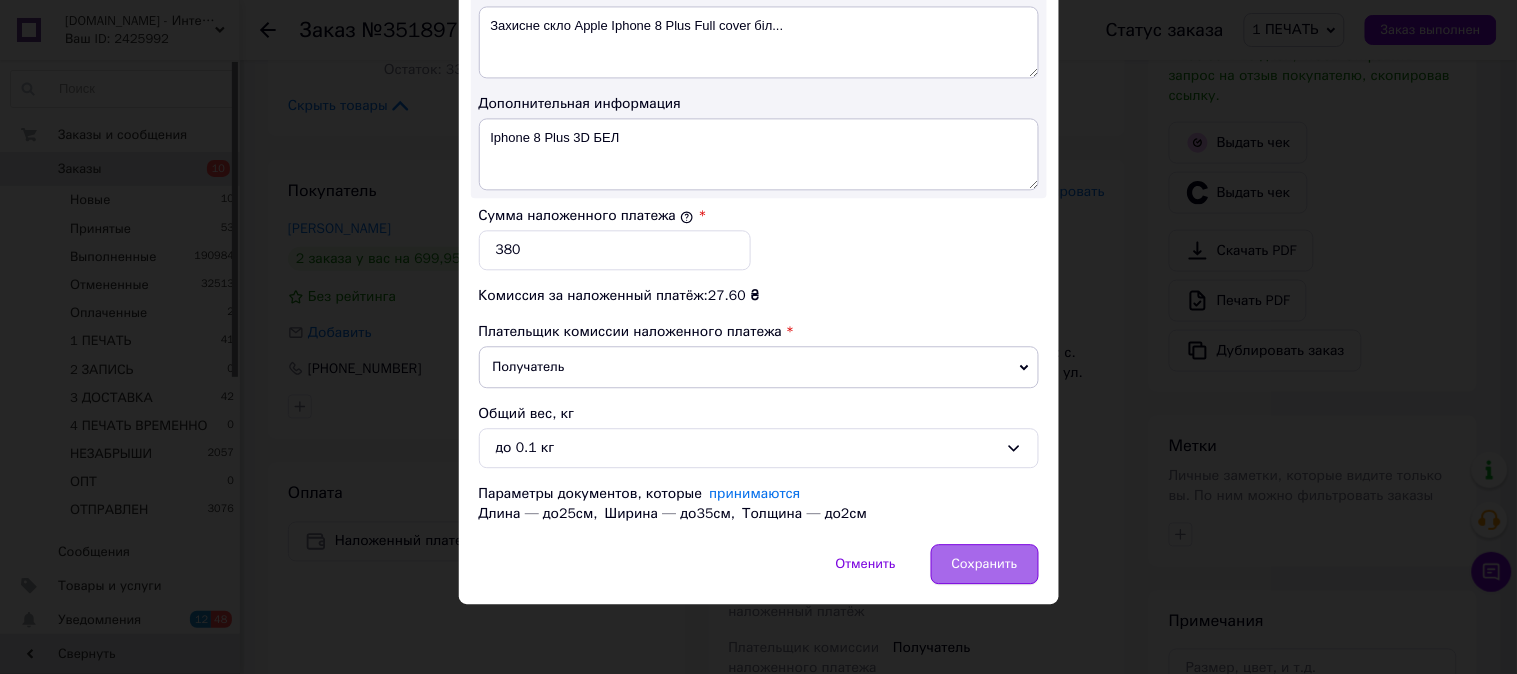 click on "Сохранить" at bounding box center [985, 564] 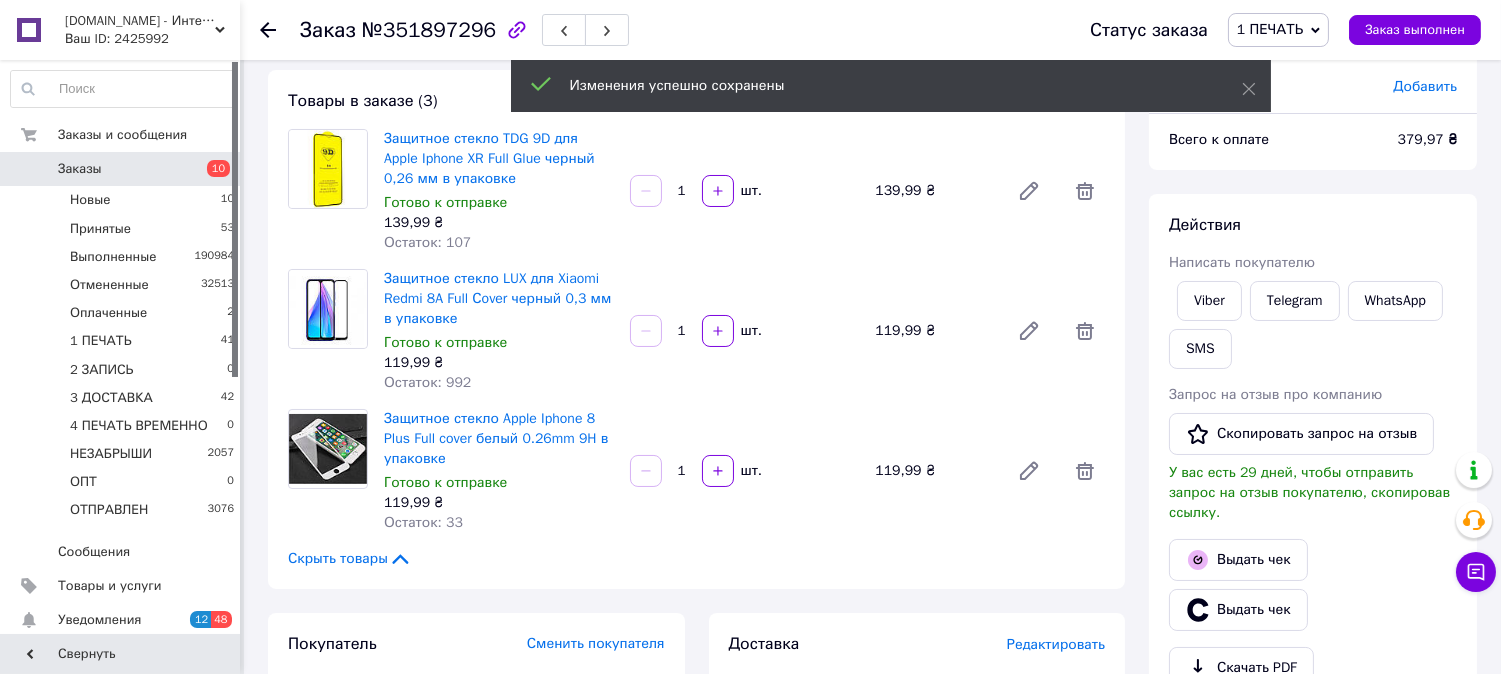 scroll, scrollTop: 74, scrollLeft: 0, axis: vertical 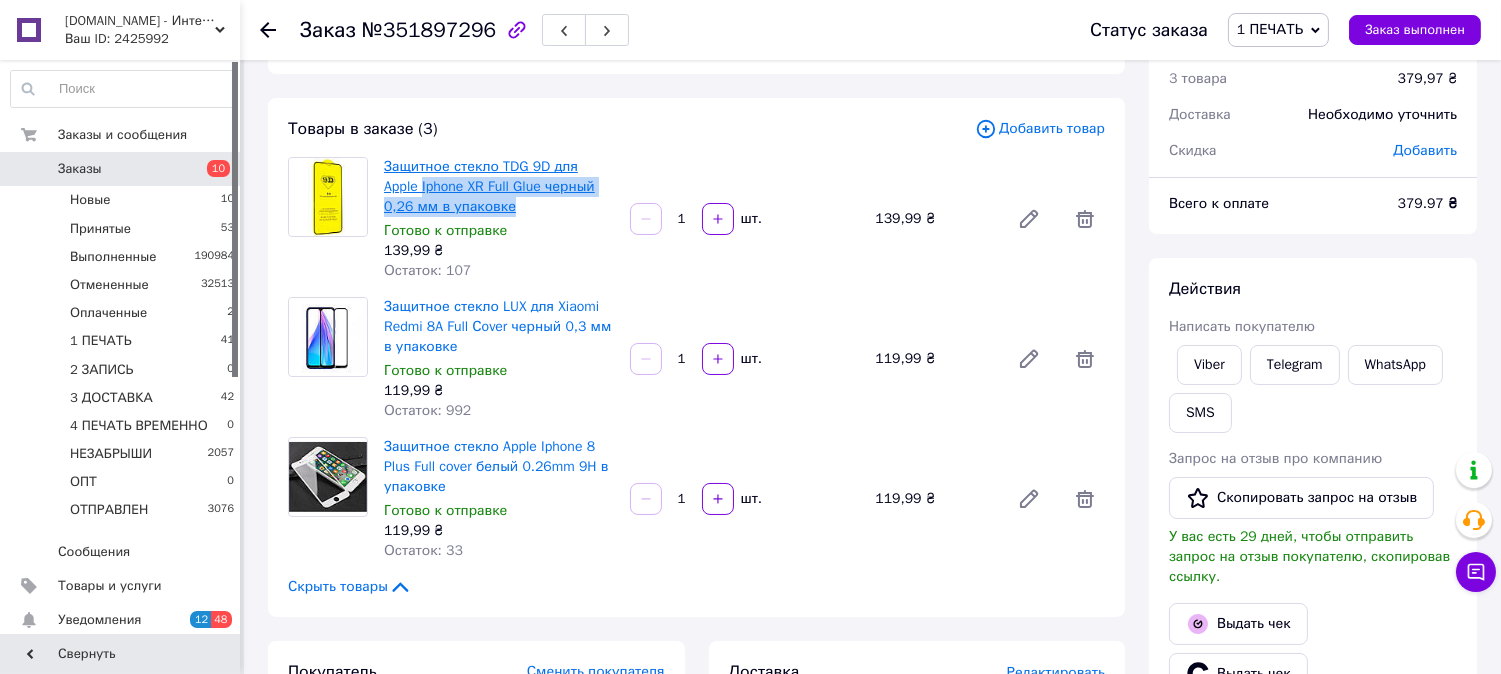 drag, startPoint x: 467, startPoint y: 203, endPoint x: 383, endPoint y: 190, distance: 85 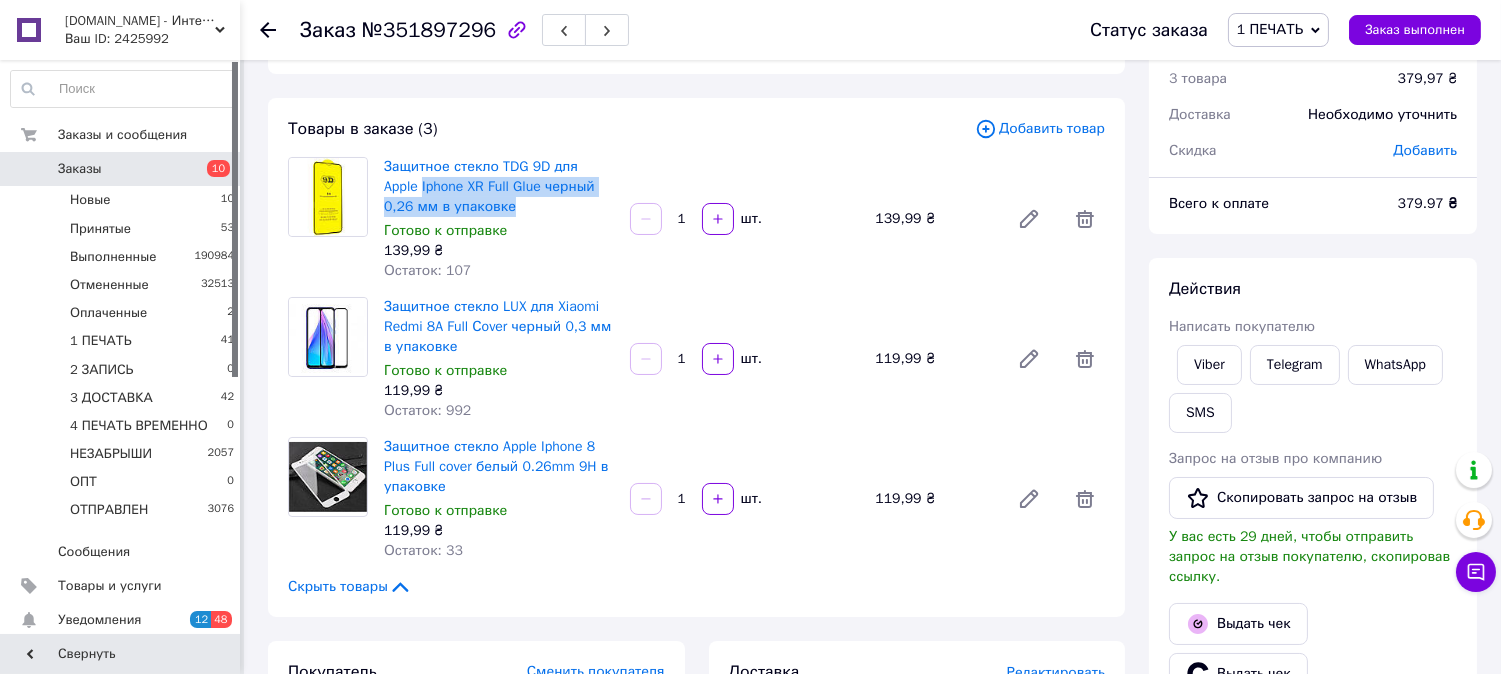 copy on "Iphone XR Full Glue черный 0,26 мм в упаковке" 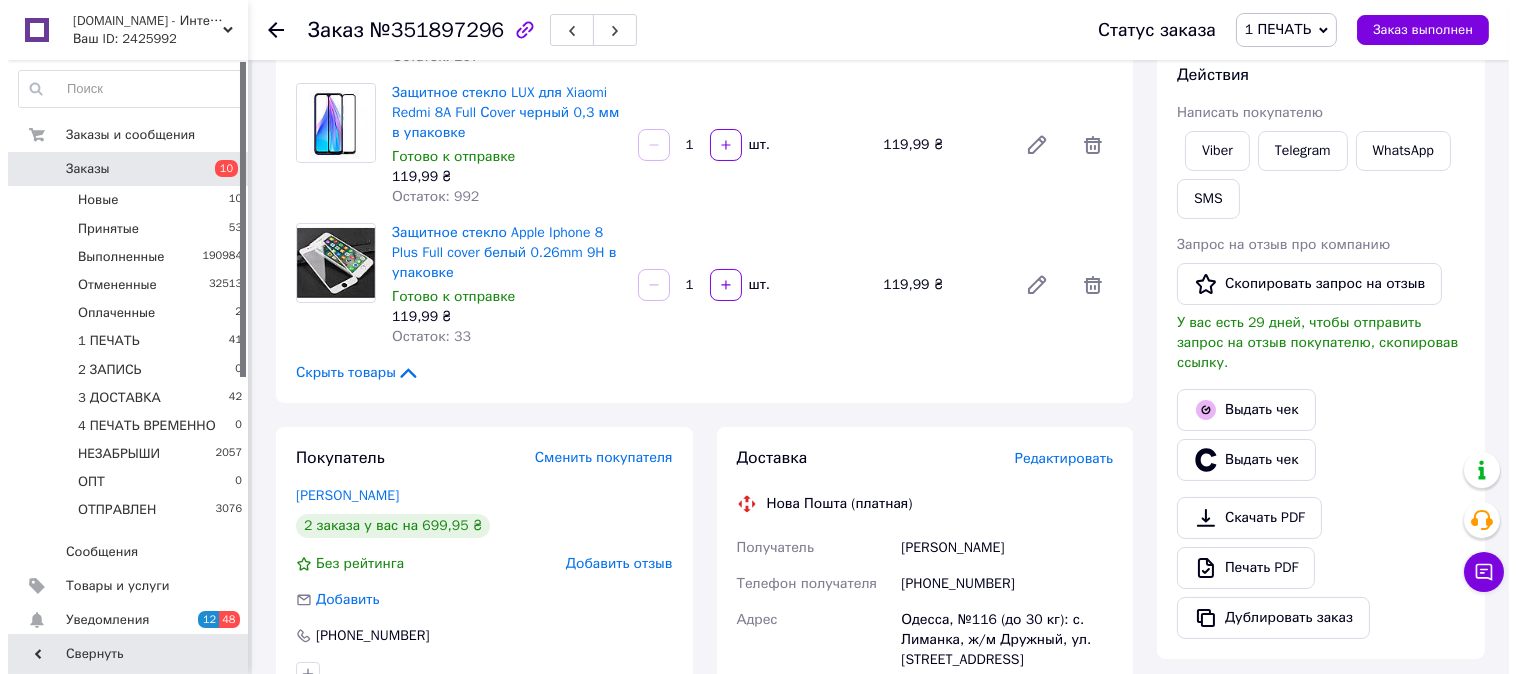 scroll, scrollTop: 296, scrollLeft: 0, axis: vertical 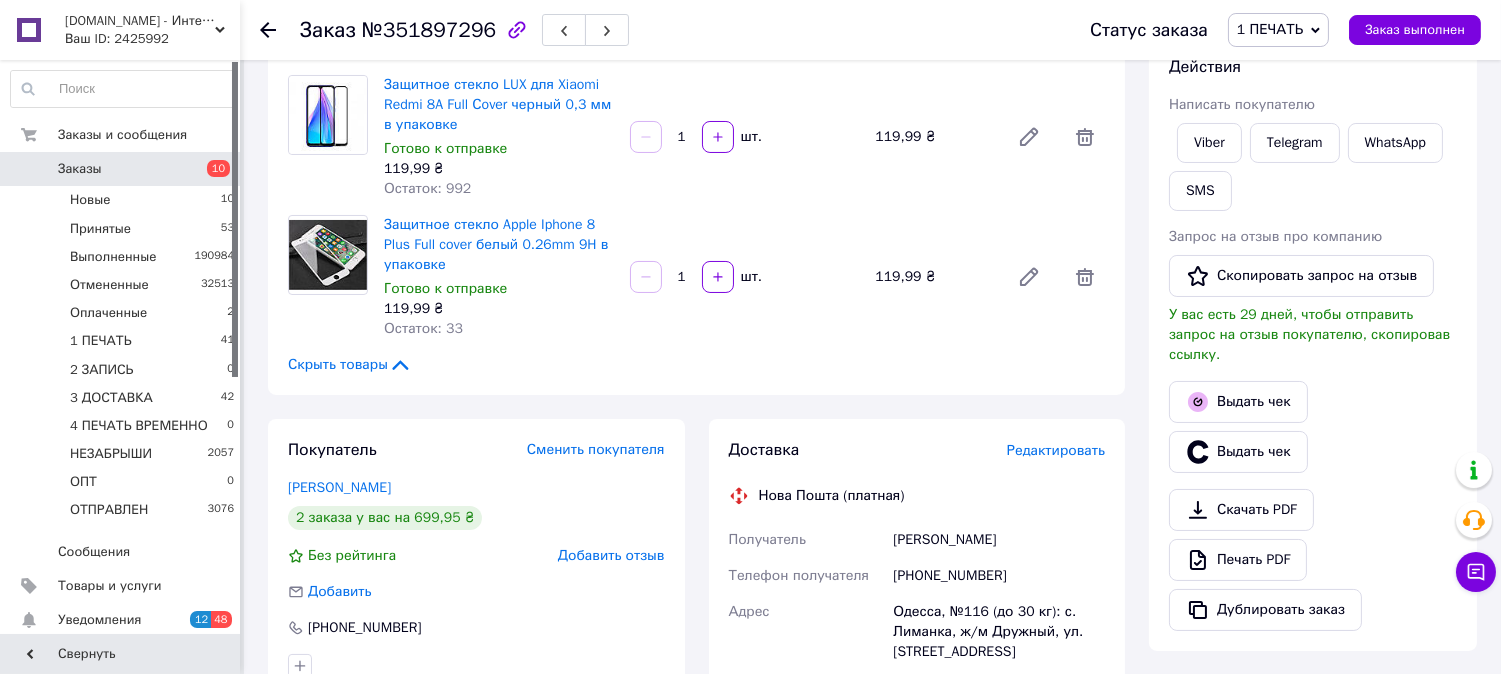 click on "Редактировать" at bounding box center (1056, 450) 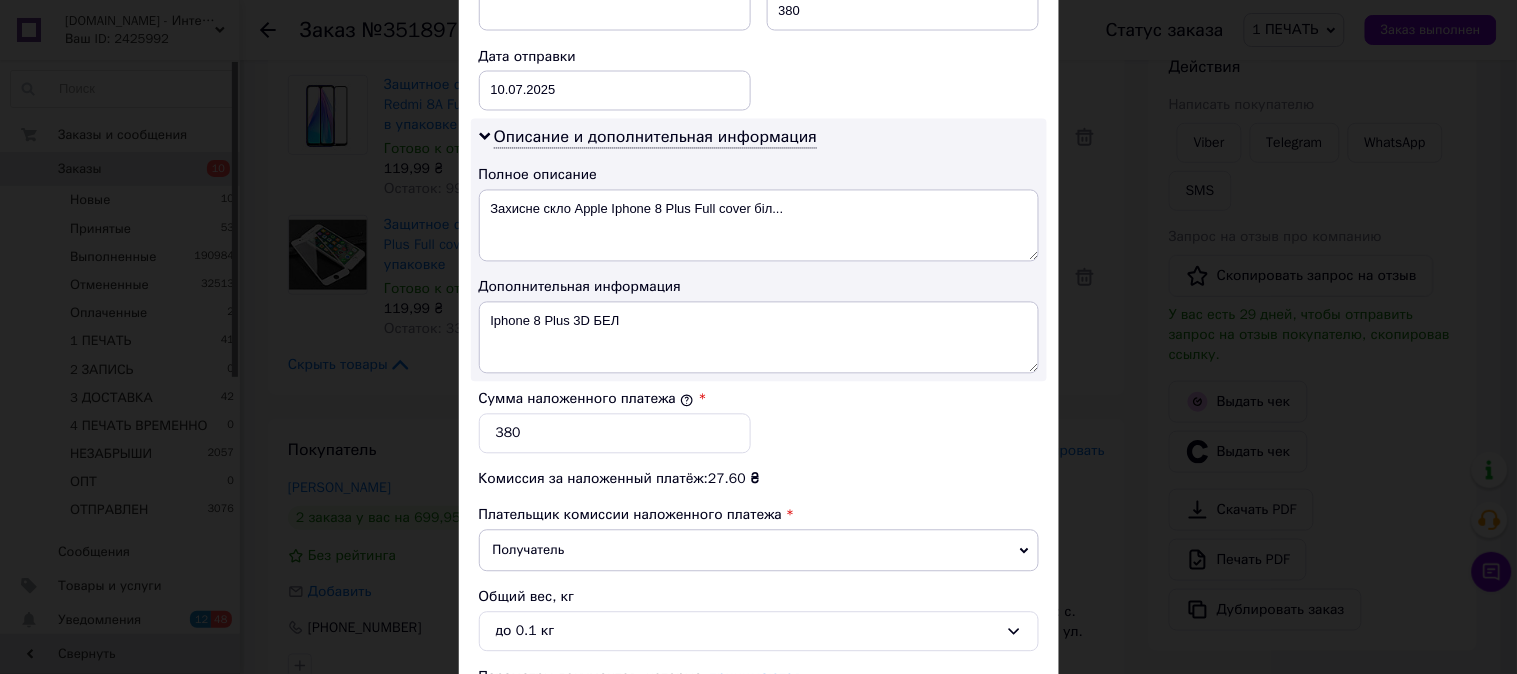 scroll, scrollTop: 963, scrollLeft: 0, axis: vertical 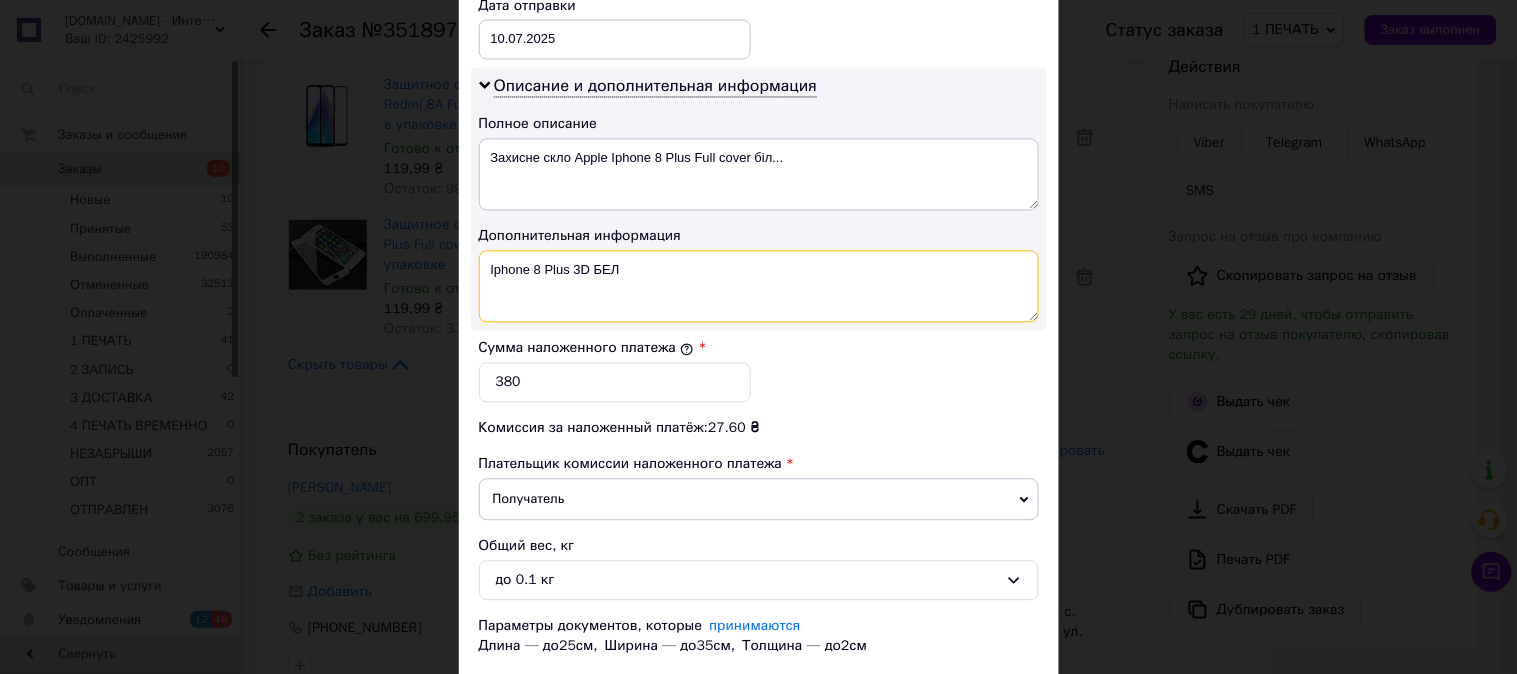 click on "Iphone 8 Plus 3D БЕЛ" at bounding box center [759, 287] 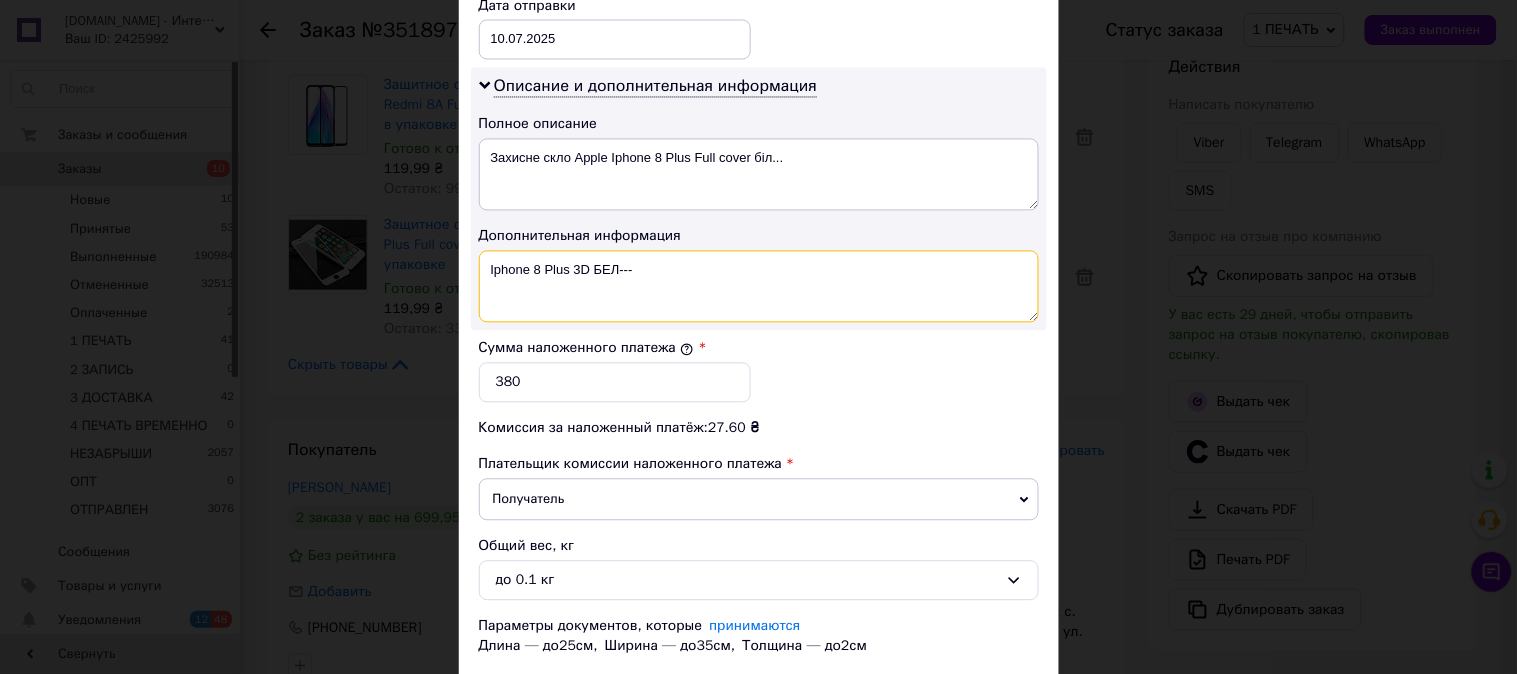 paste on "Iphone XR Full Glue черный 0,26 мм в упаковке" 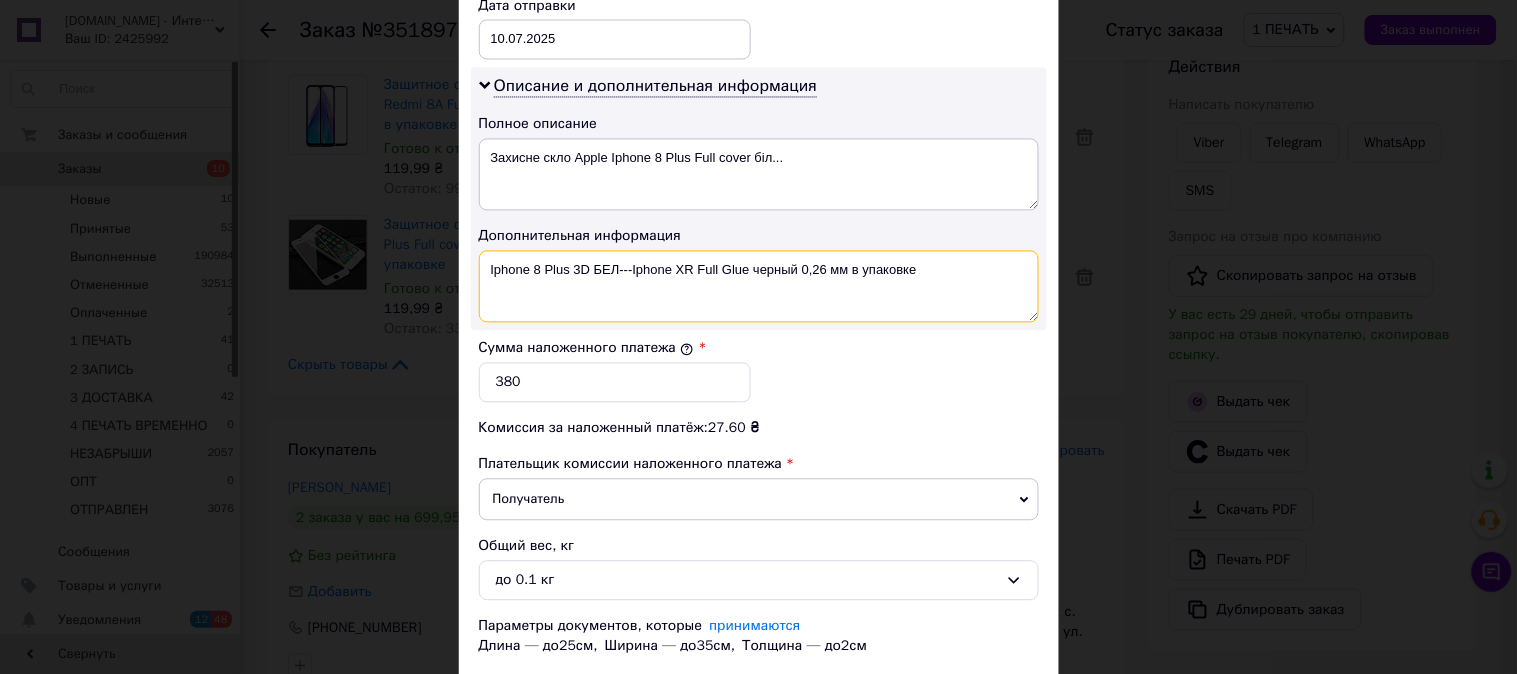 drag, startPoint x: 938, startPoint y: 272, endPoint x: 694, endPoint y: 297, distance: 245.27739 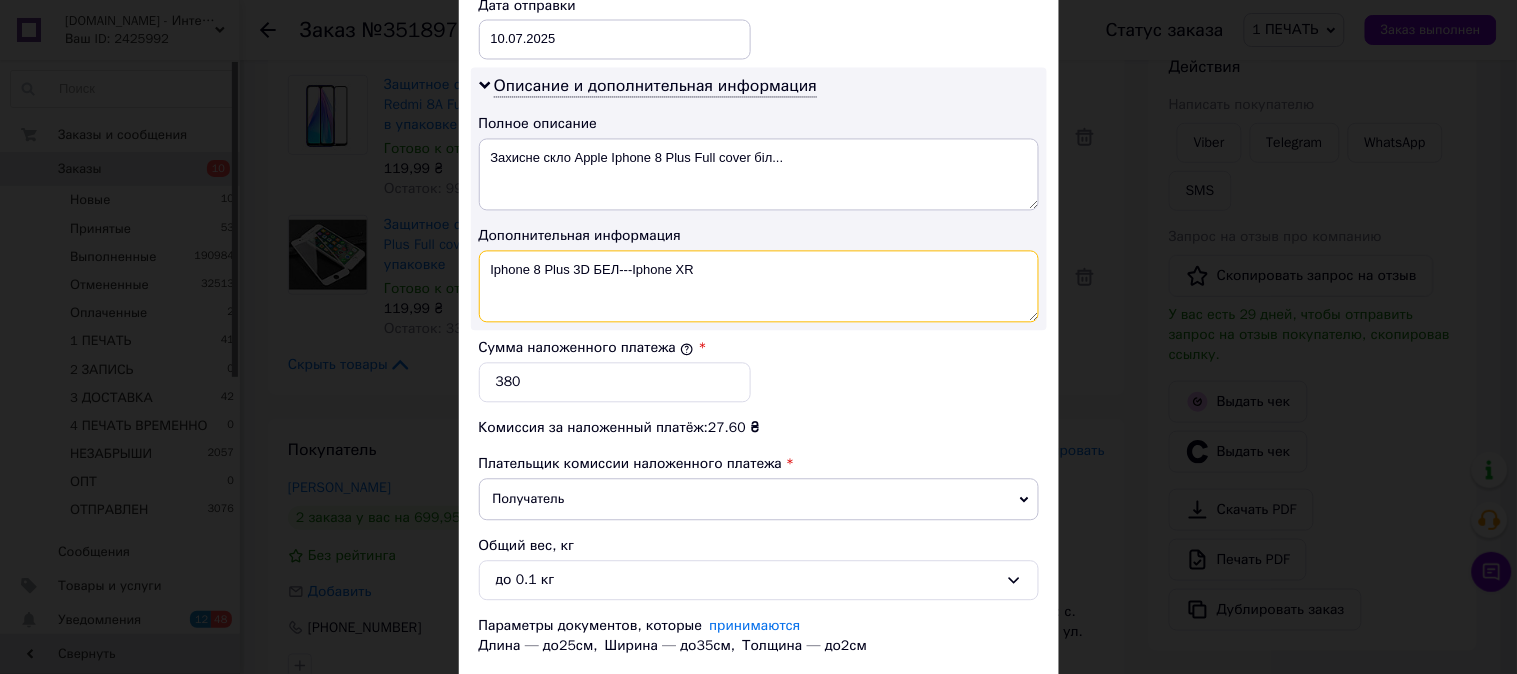 paste on "9D ЧЕР" 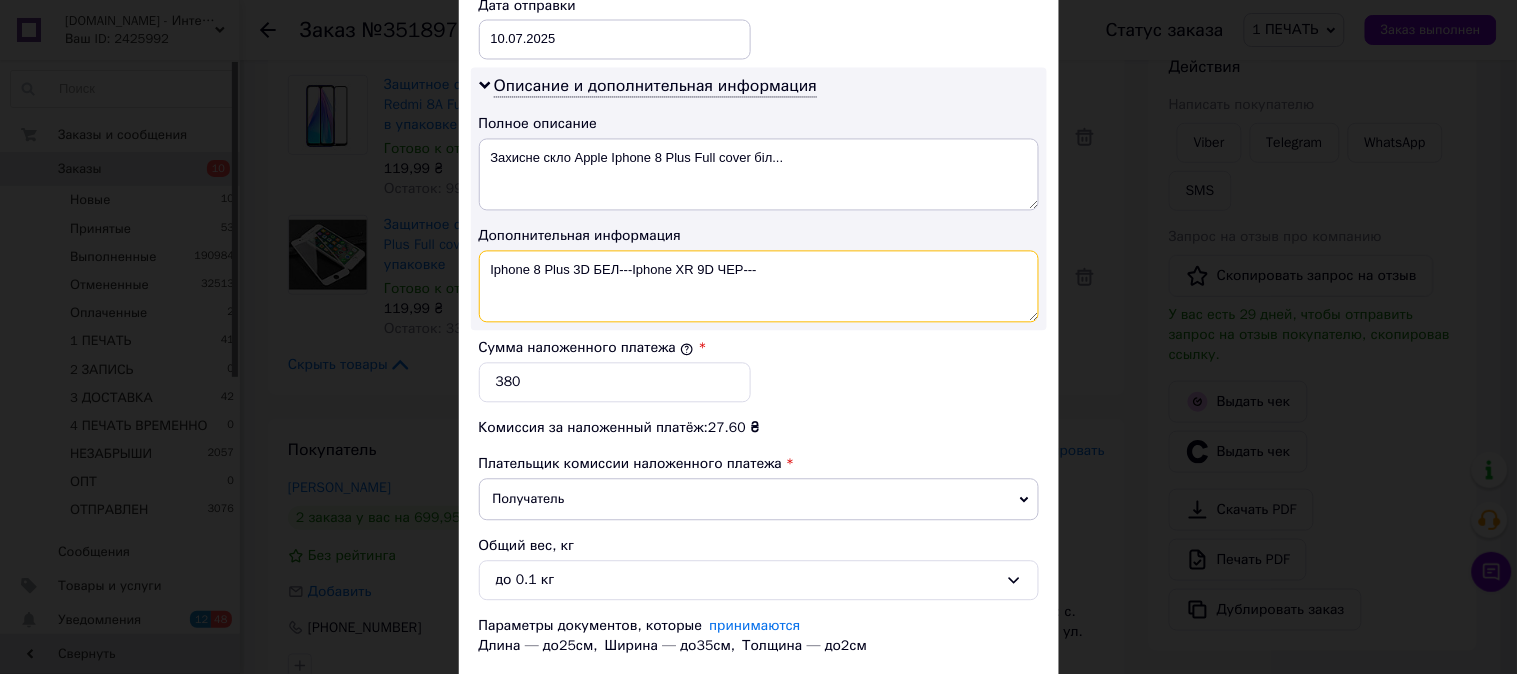 paste on "Iphone XR Full Glue черный 0,26 мм в упаковке" 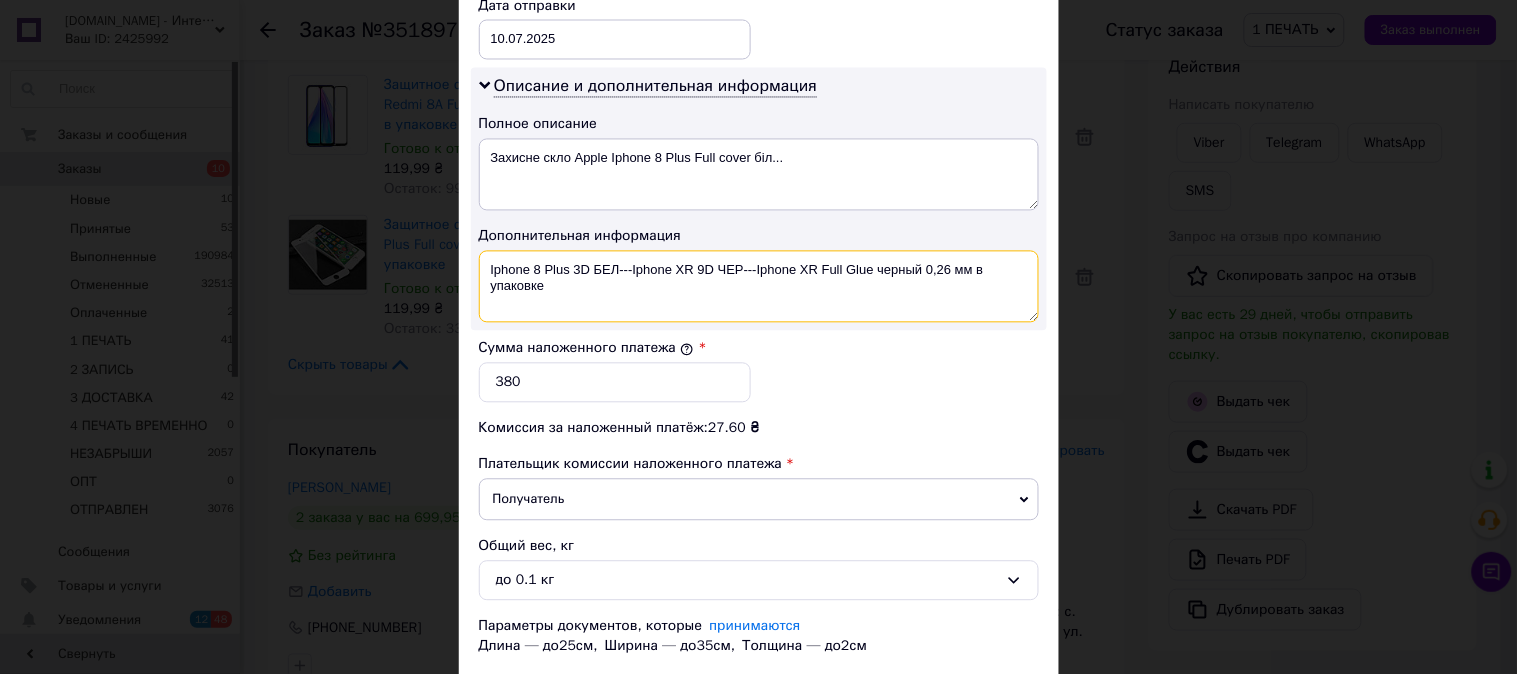 drag, startPoint x: 805, startPoint y: 296, endPoint x: 754, endPoint y: 226, distance: 86.608315 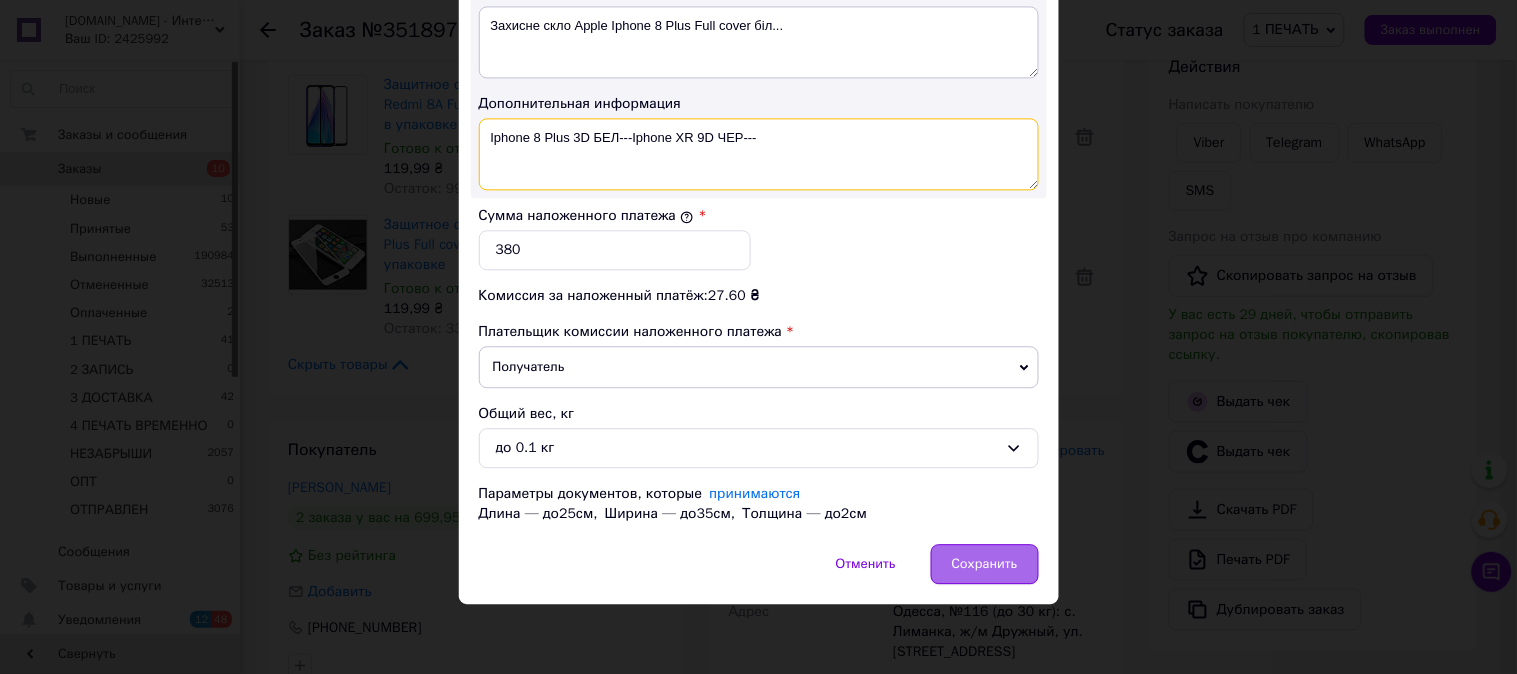 type on "Iphone 8 Plus 3D БЕЛ---Iphone XR 9D ЧЕР---" 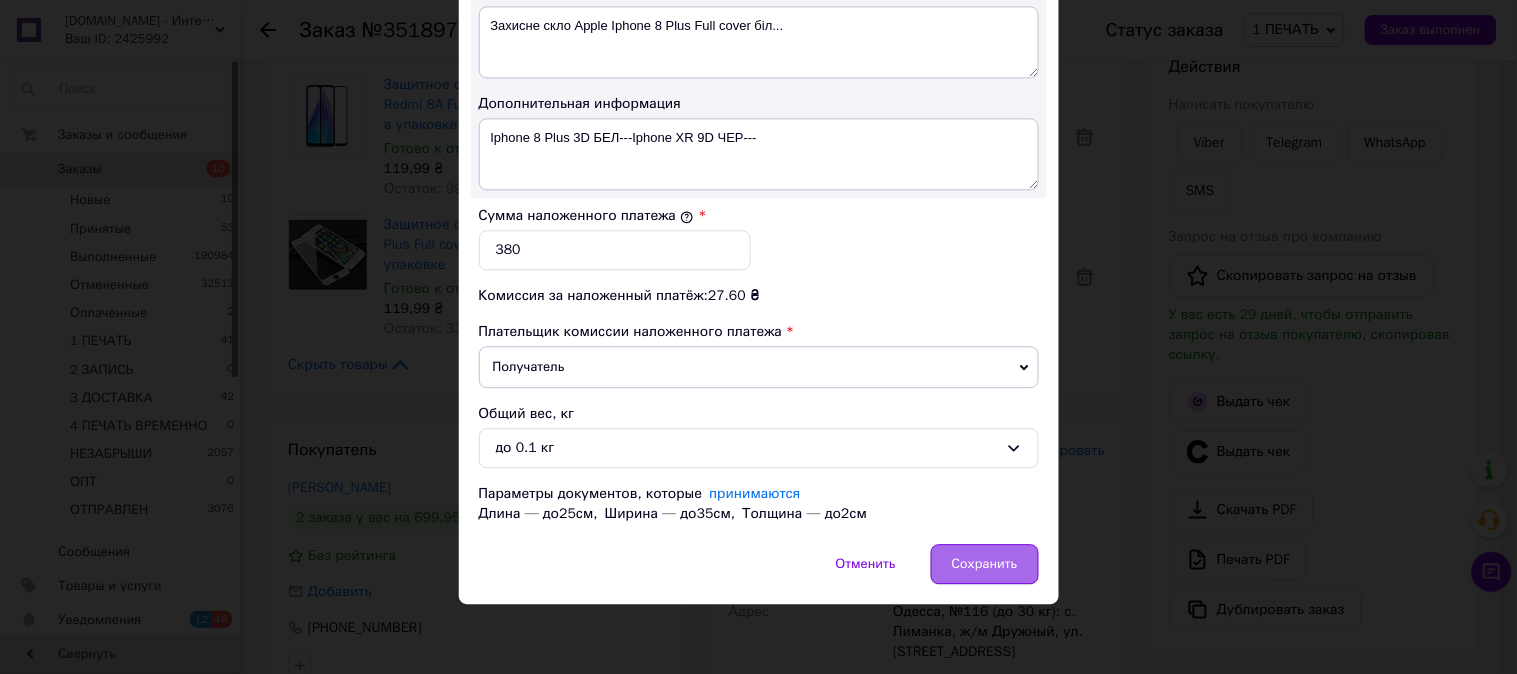 click on "Сохранить" at bounding box center [985, 564] 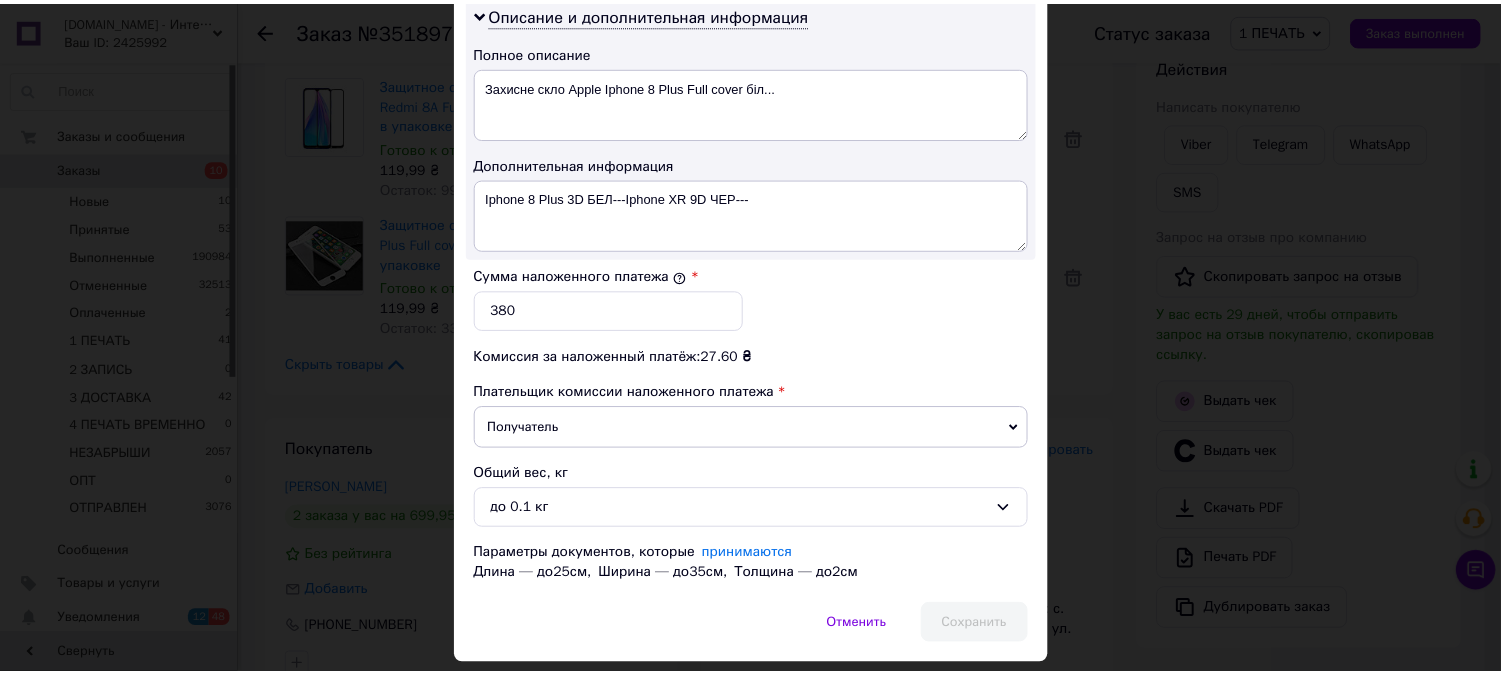 scroll, scrollTop: 987, scrollLeft: 0, axis: vertical 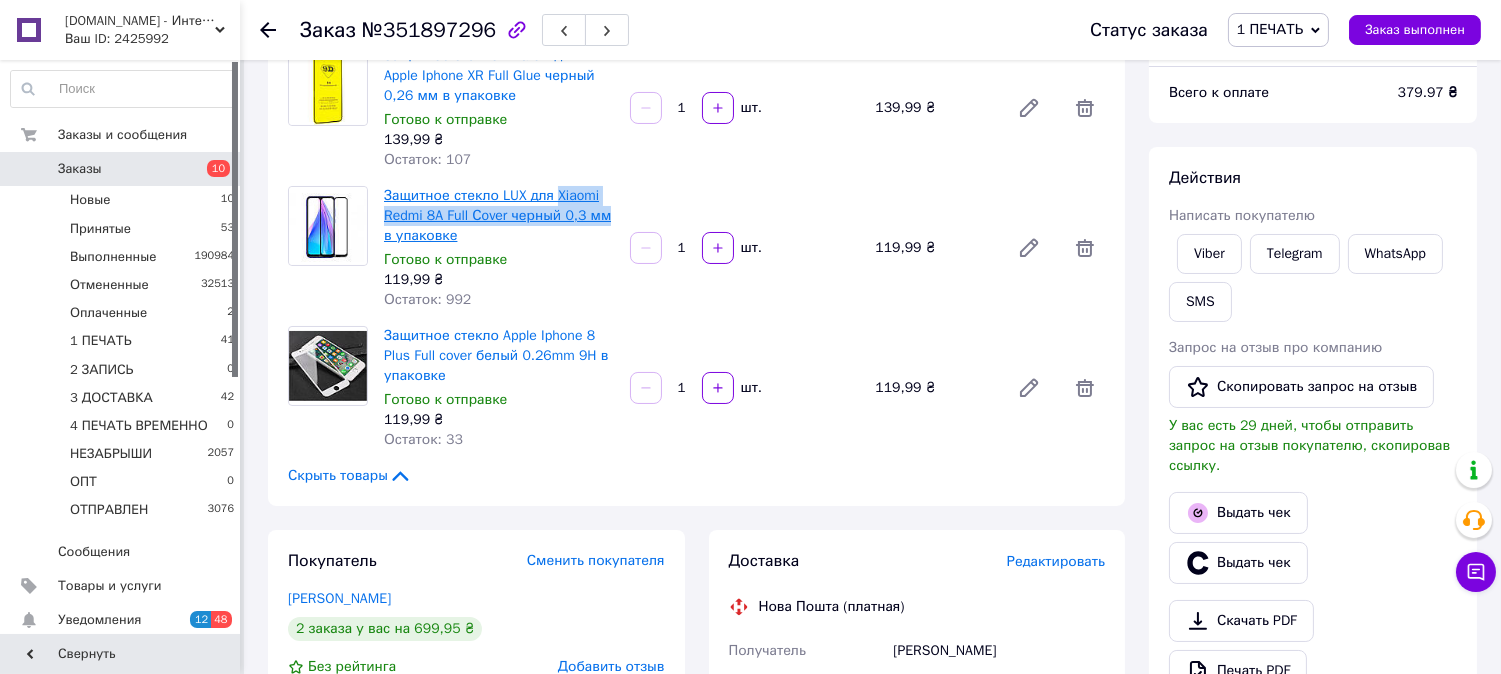 drag, startPoint x: 615, startPoint y: 210, endPoint x: 553, endPoint y: 201, distance: 62.649822 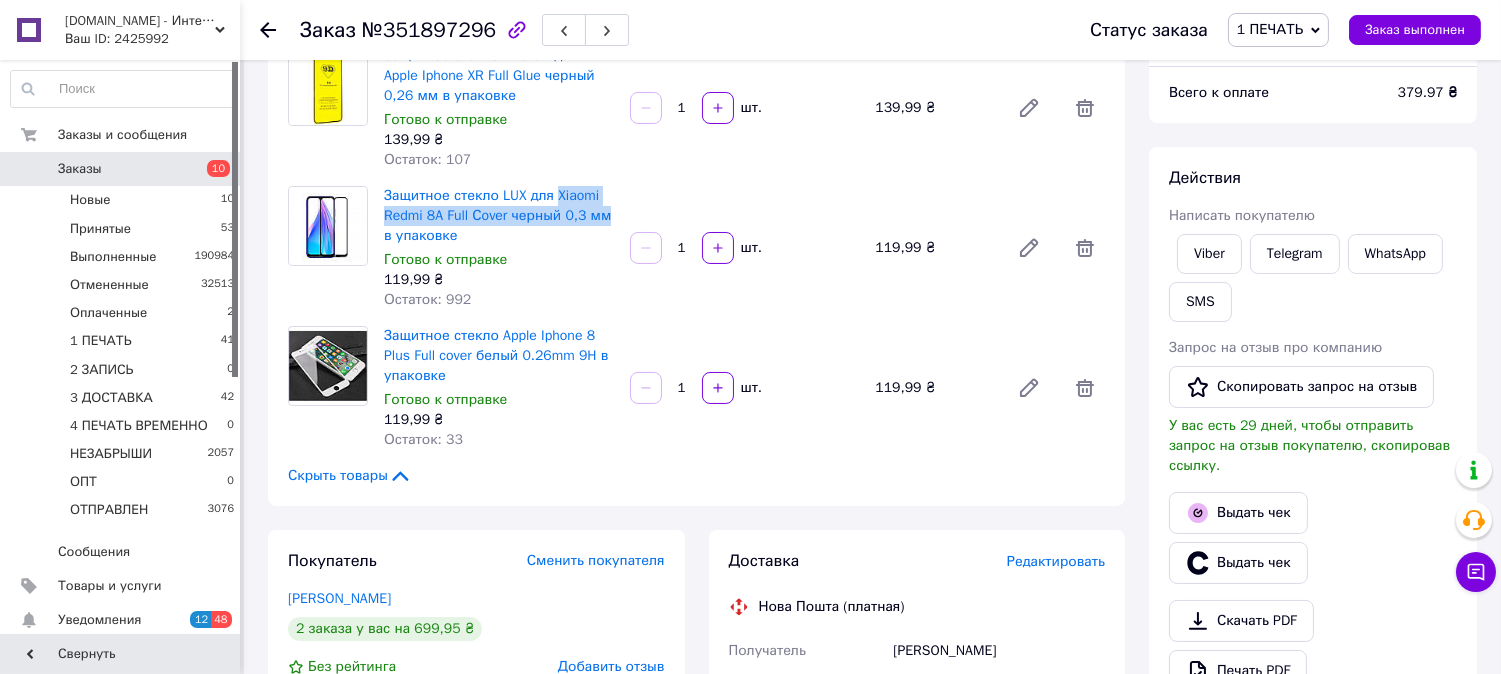 copy on "Xiaomi Redmi 8A Full Сover черный 0,3 мм" 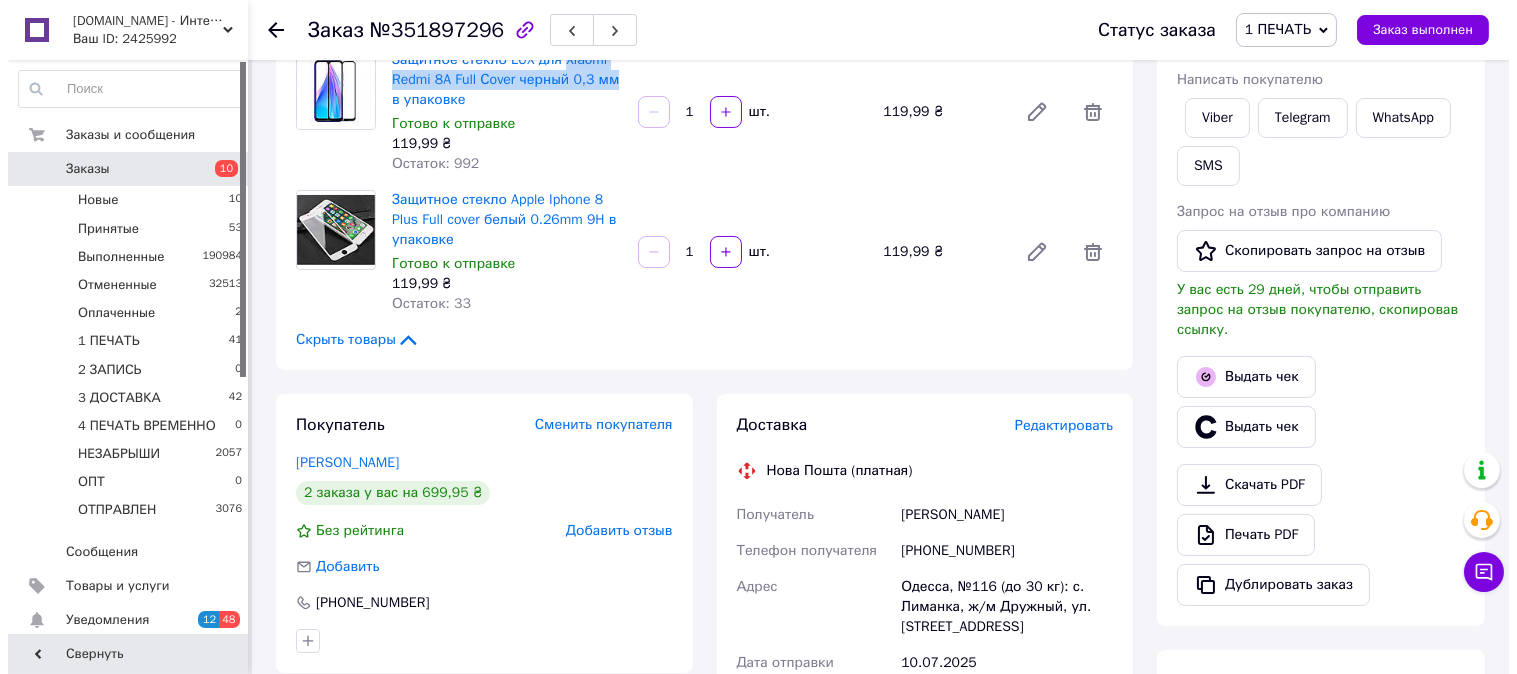 scroll, scrollTop: 370, scrollLeft: 0, axis: vertical 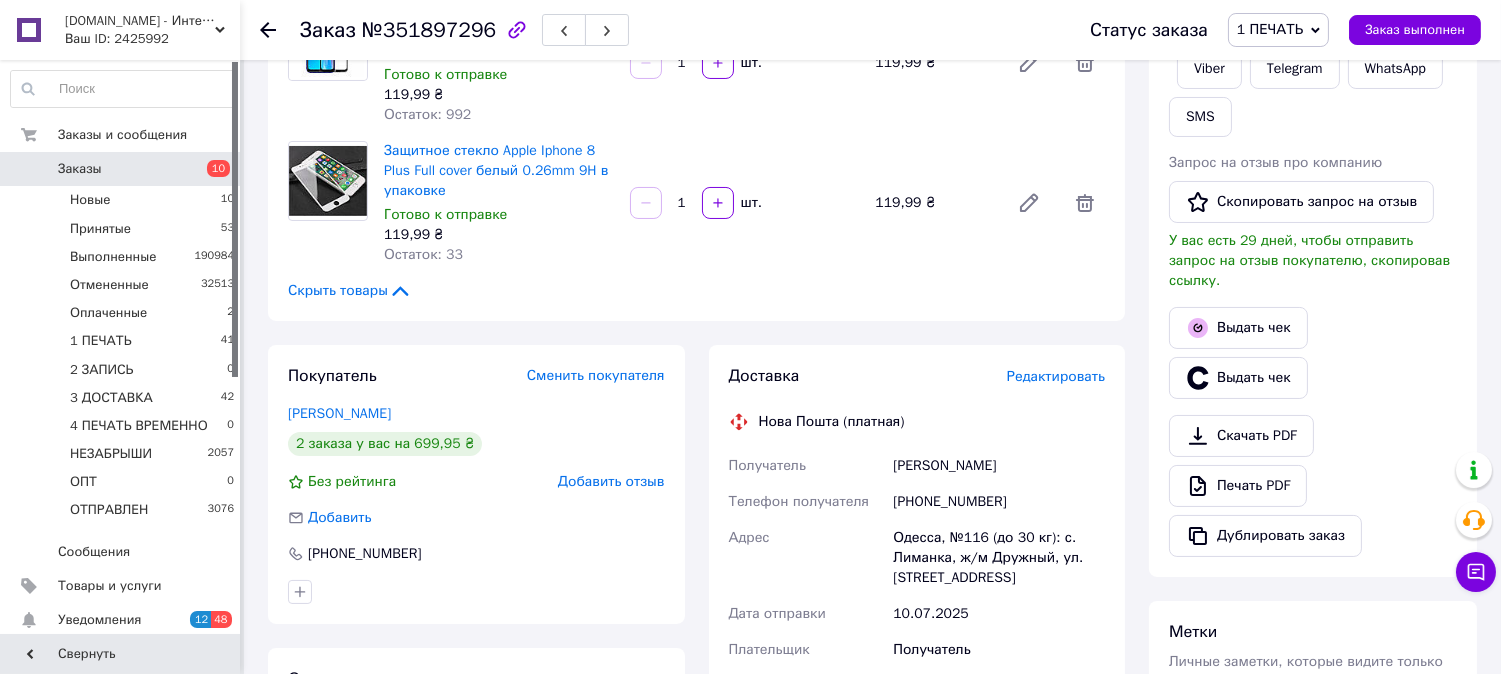 click on "Редактировать" at bounding box center (1056, 376) 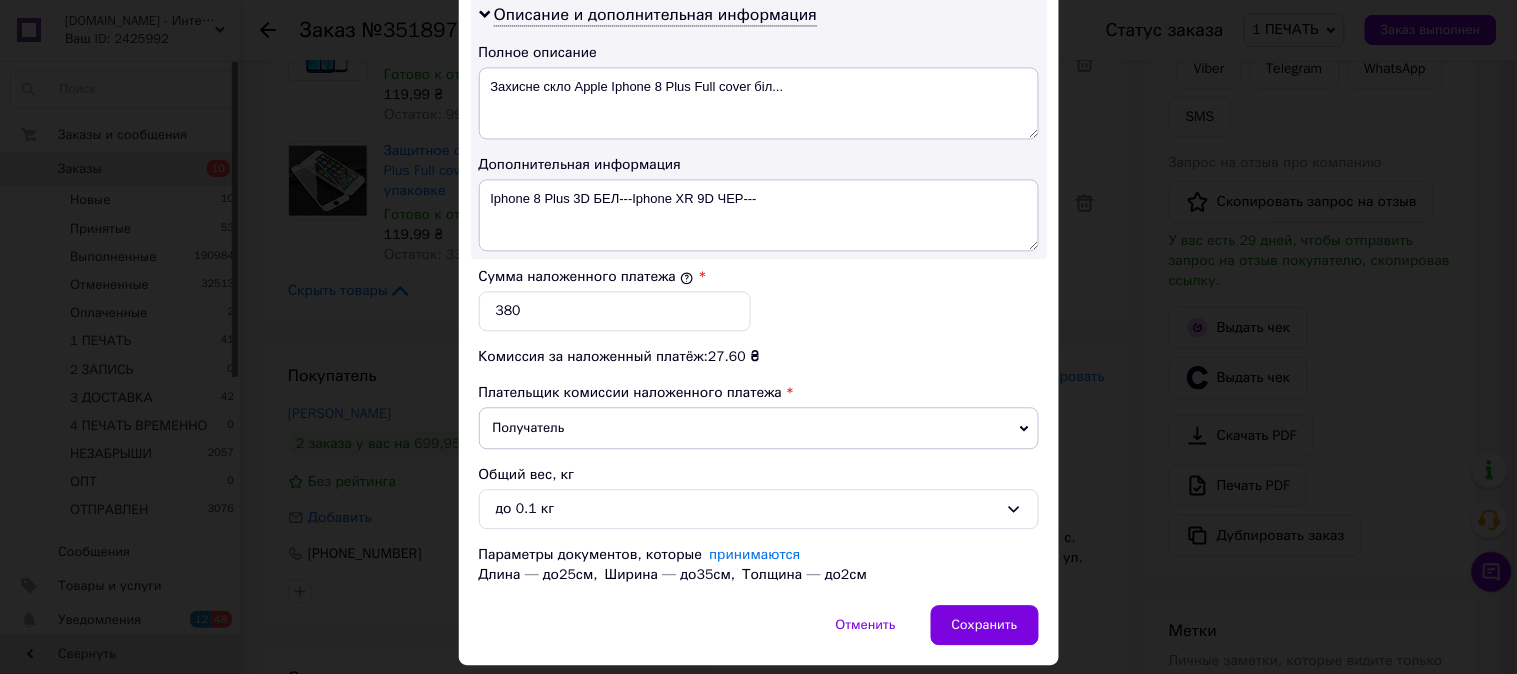 scroll, scrollTop: 1098, scrollLeft: 0, axis: vertical 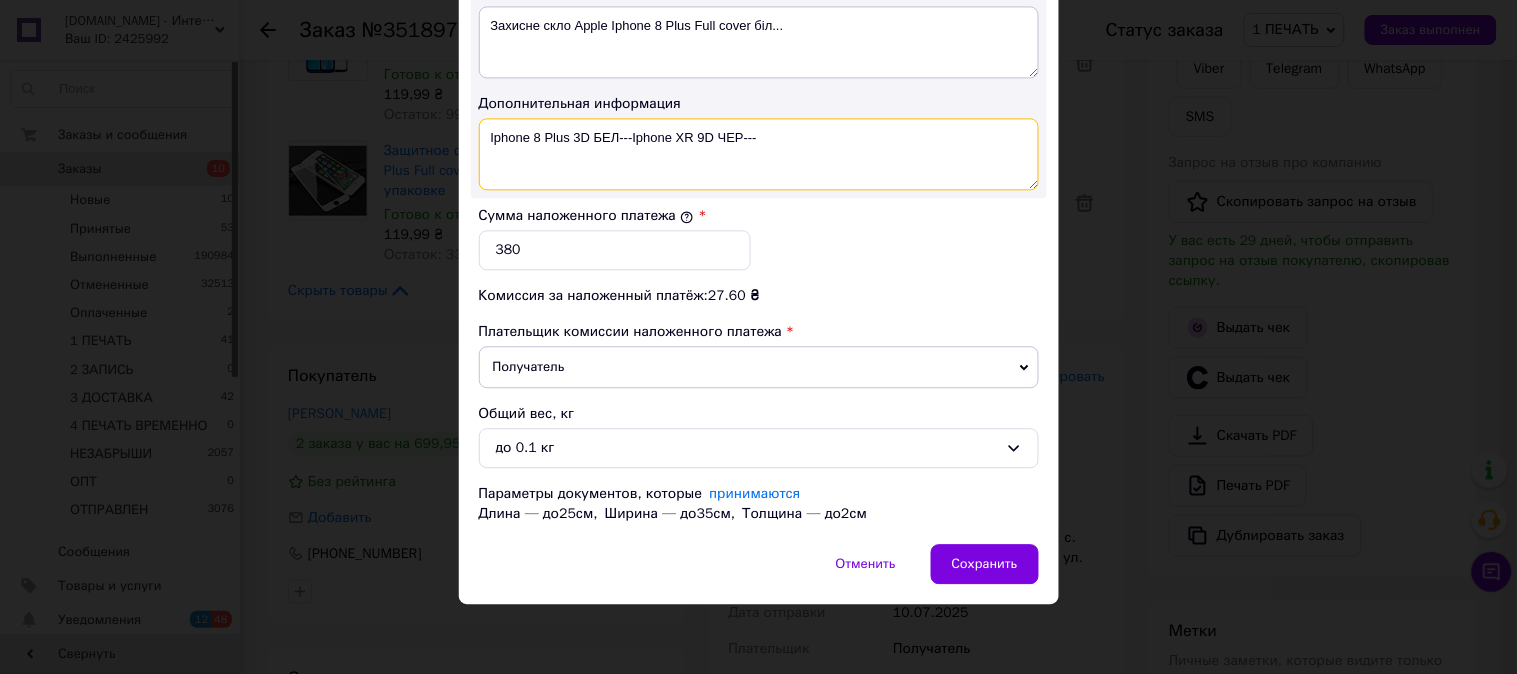 click on "Iphone 8 Plus 3D БЕЛ---Iphone XR 9D ЧЕР---" at bounding box center (759, 154) 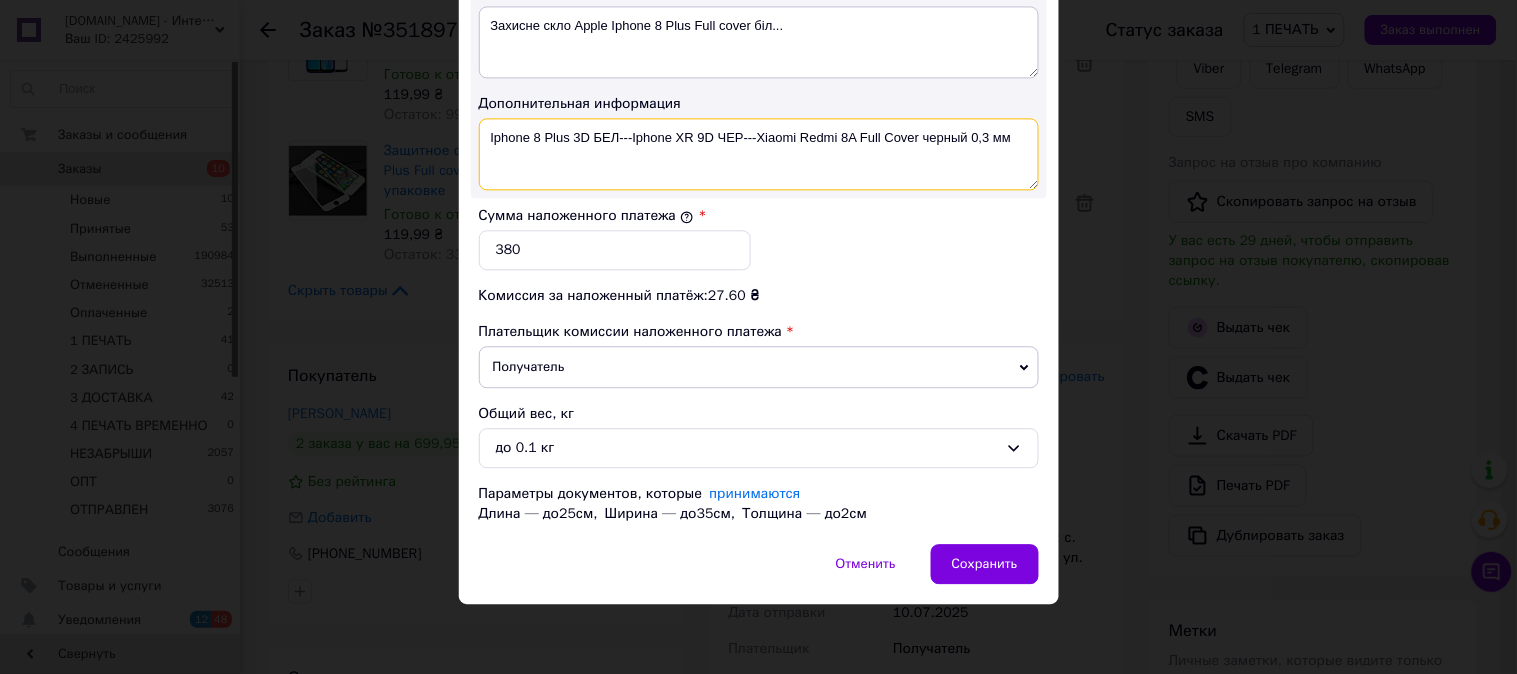 drag, startPoint x: 860, startPoint y: 143, endPoint x: 1014, endPoint y: 181, distance: 158.61903 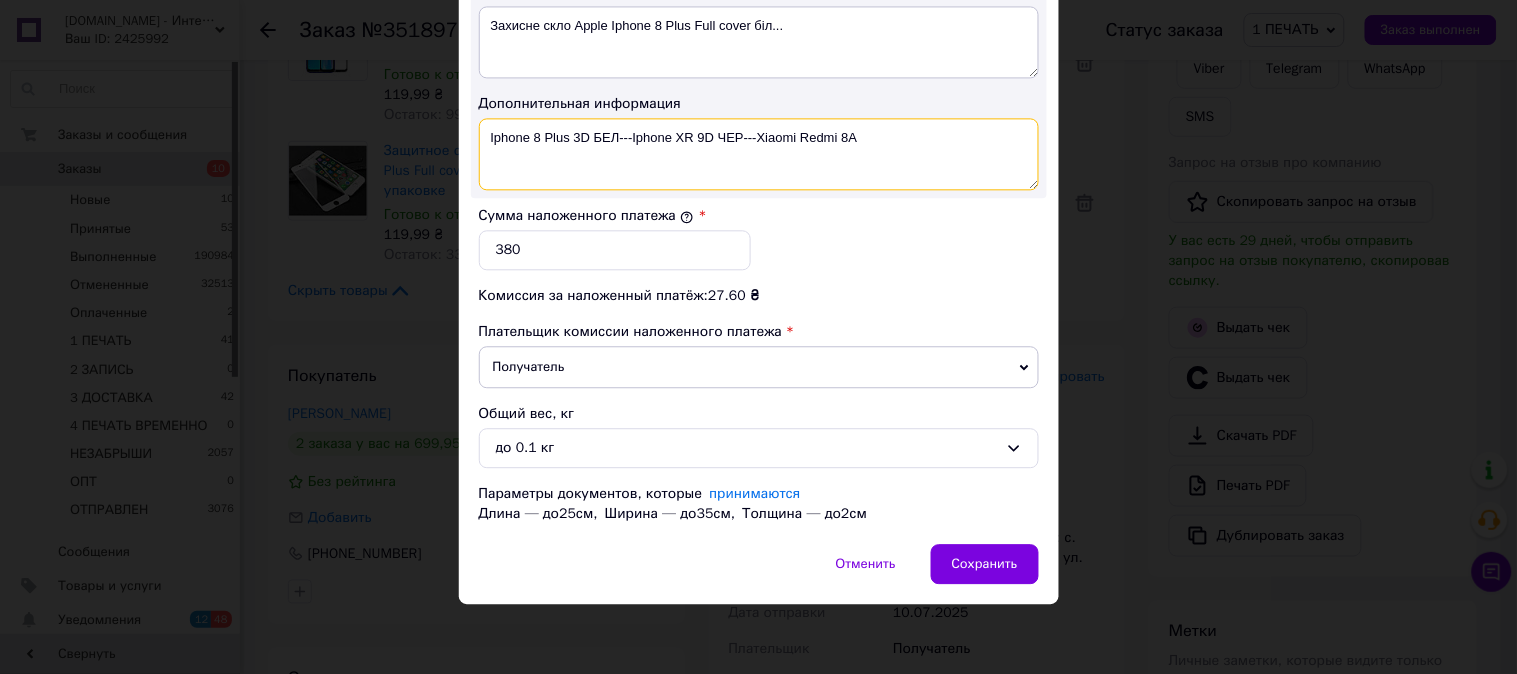 paste on "3D ЧЕР" 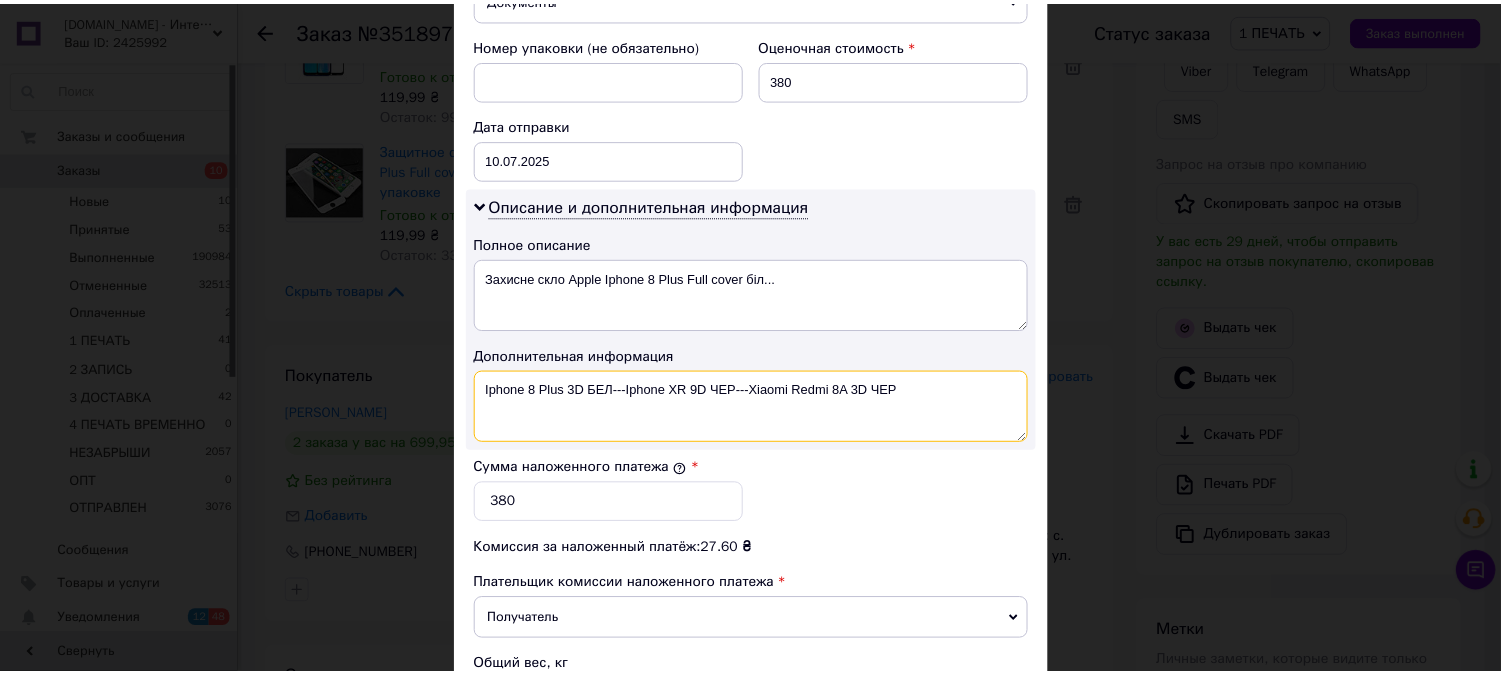 scroll, scrollTop: 1098, scrollLeft: 0, axis: vertical 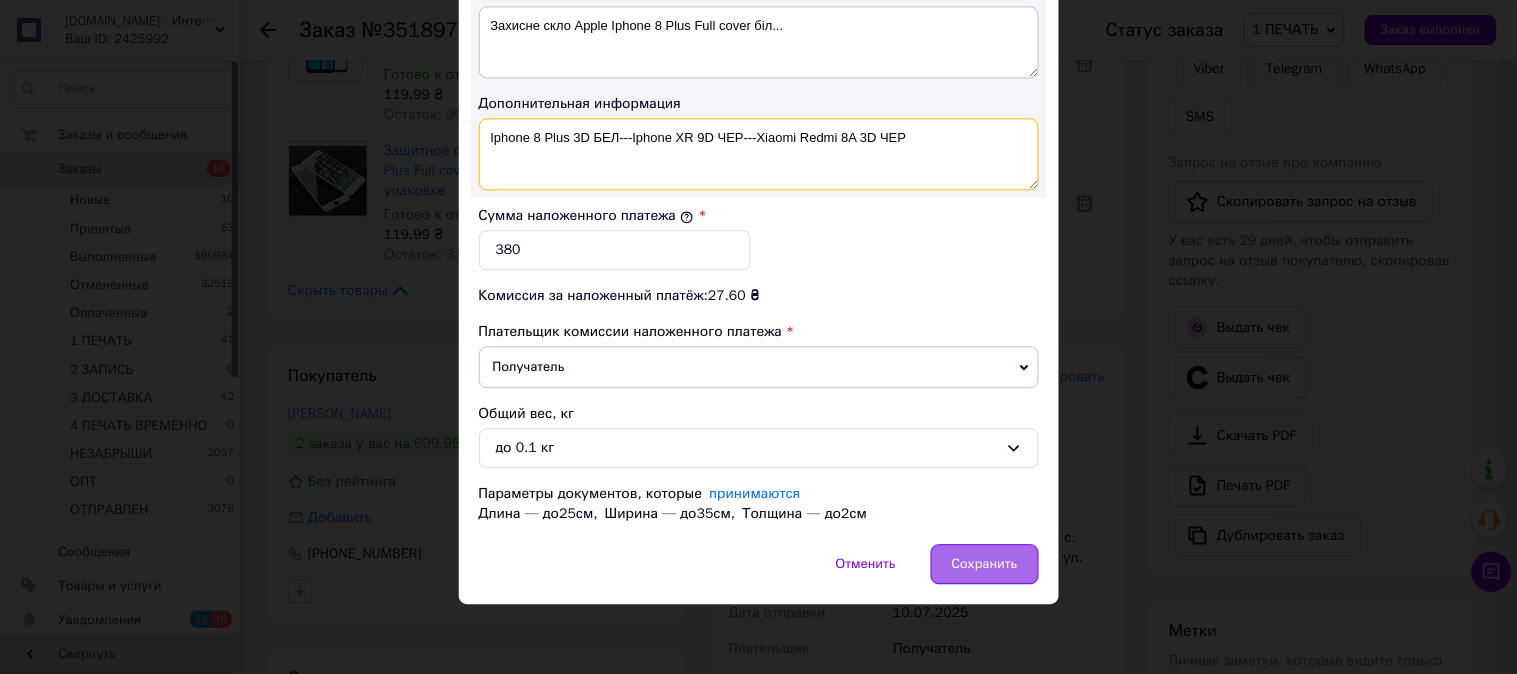 type on "Iphone 8 Plus 3D БЕЛ---Iphone XR 9D ЧЕР---Xiaomi Redmi 8A 3D ЧЕР" 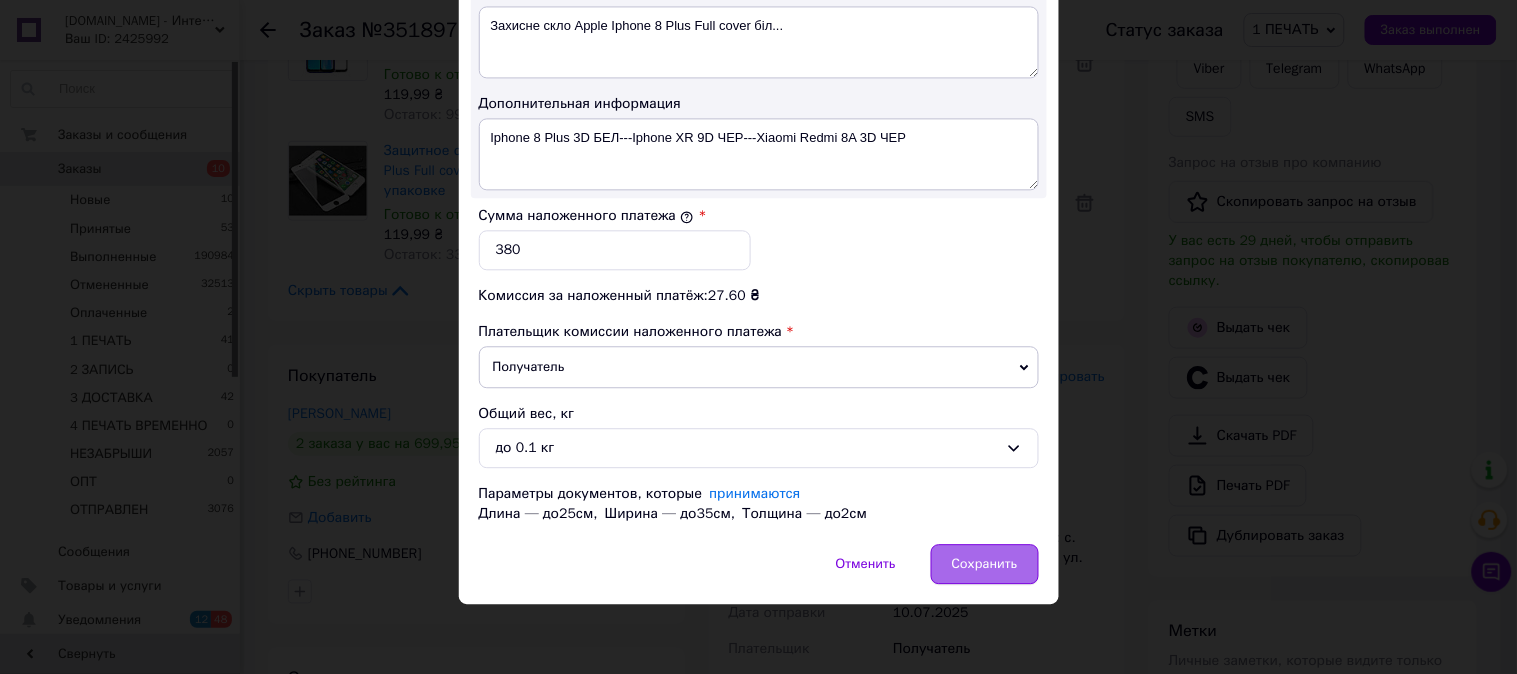 click on "Сохранить" at bounding box center (985, 564) 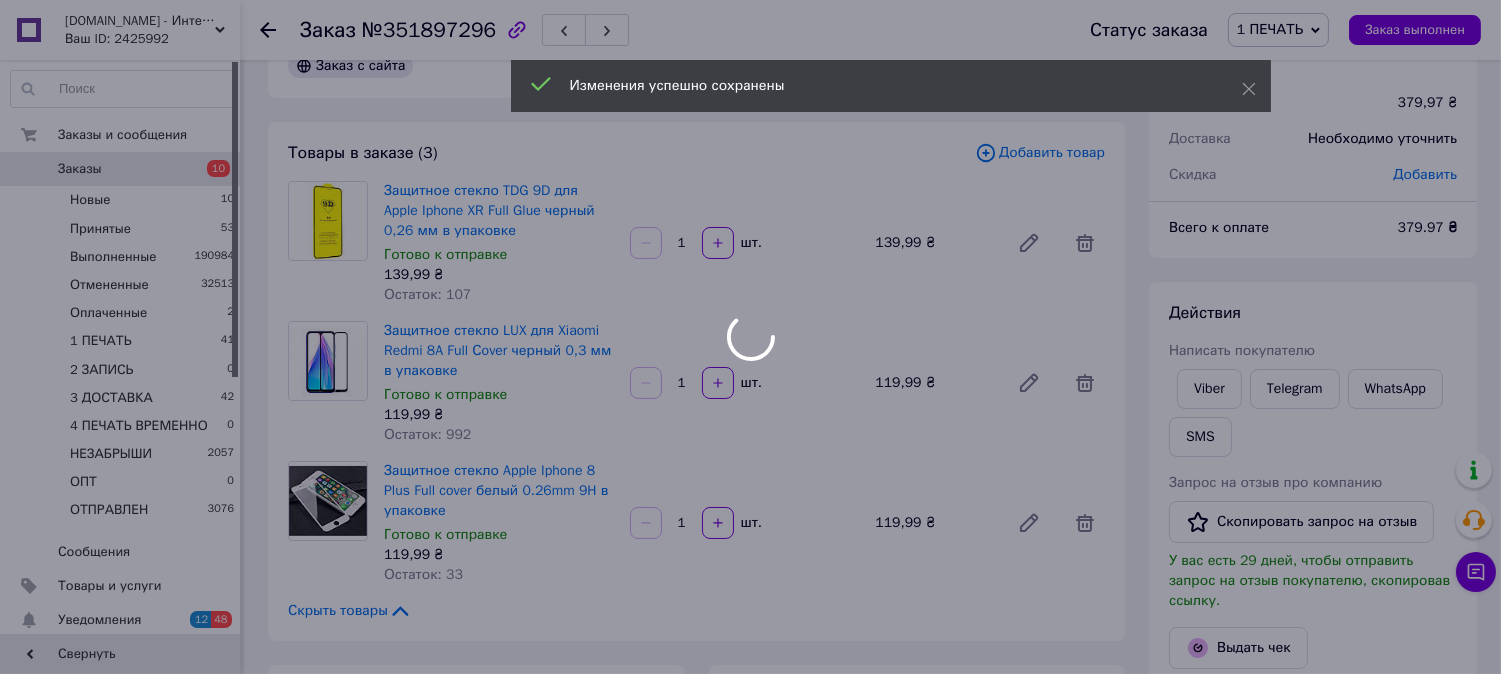 scroll, scrollTop: 0, scrollLeft: 0, axis: both 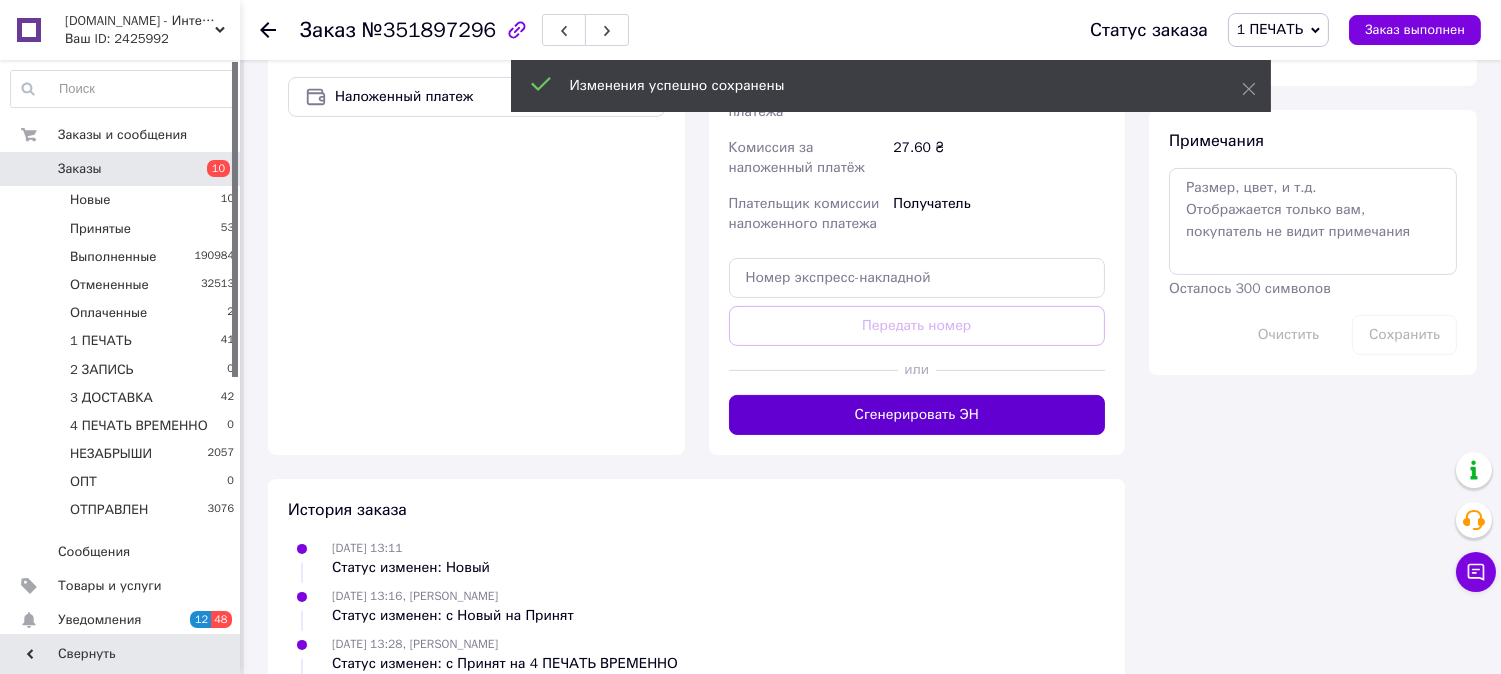 click on "Сгенерировать ЭН" at bounding box center [917, 415] 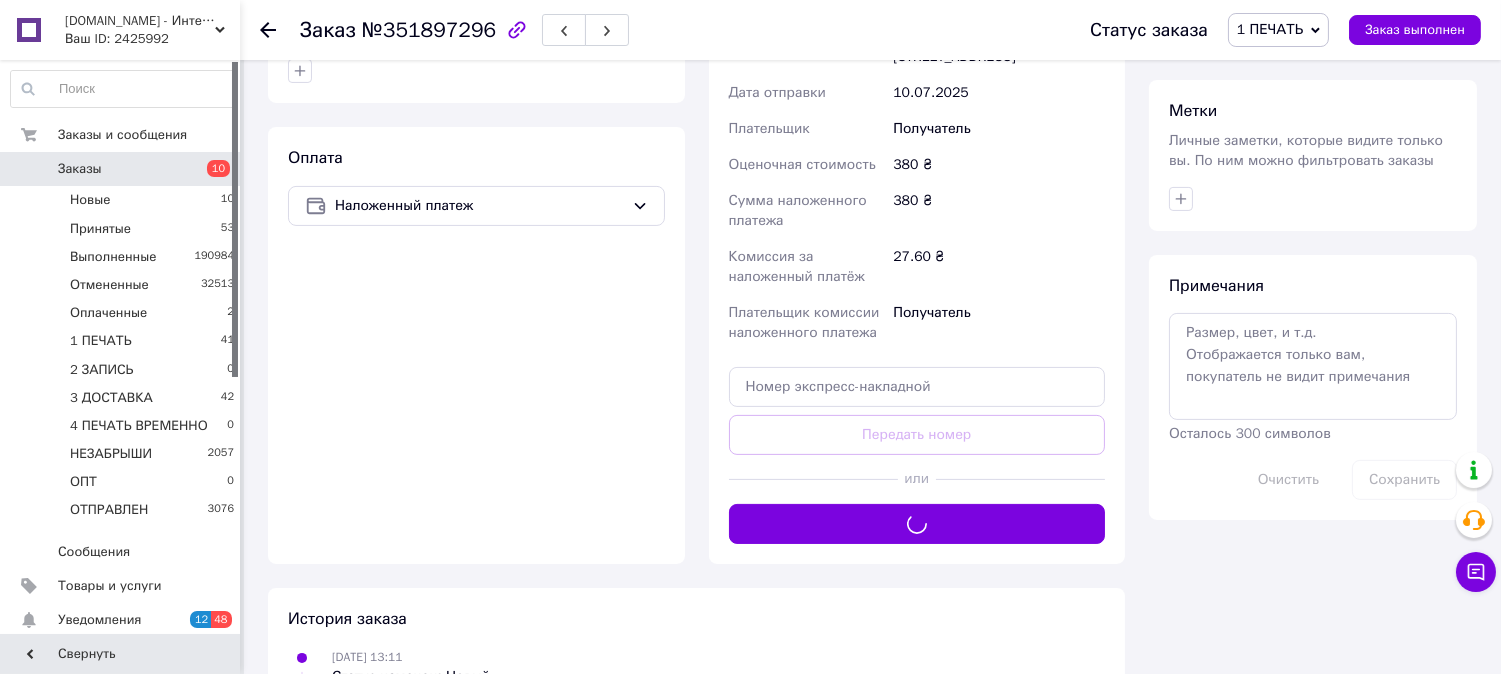 scroll, scrollTop: 1111, scrollLeft: 0, axis: vertical 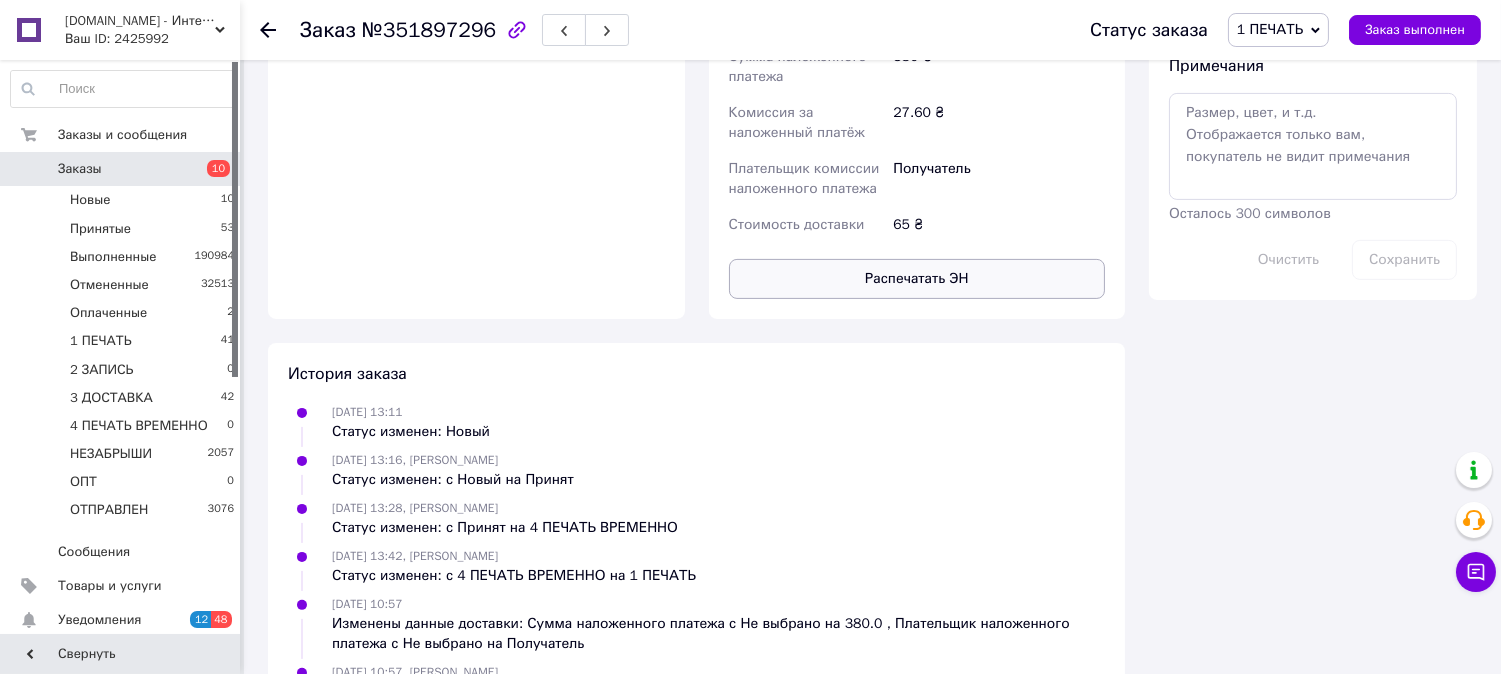 click on "Распечатать ЭН" at bounding box center (917, 279) 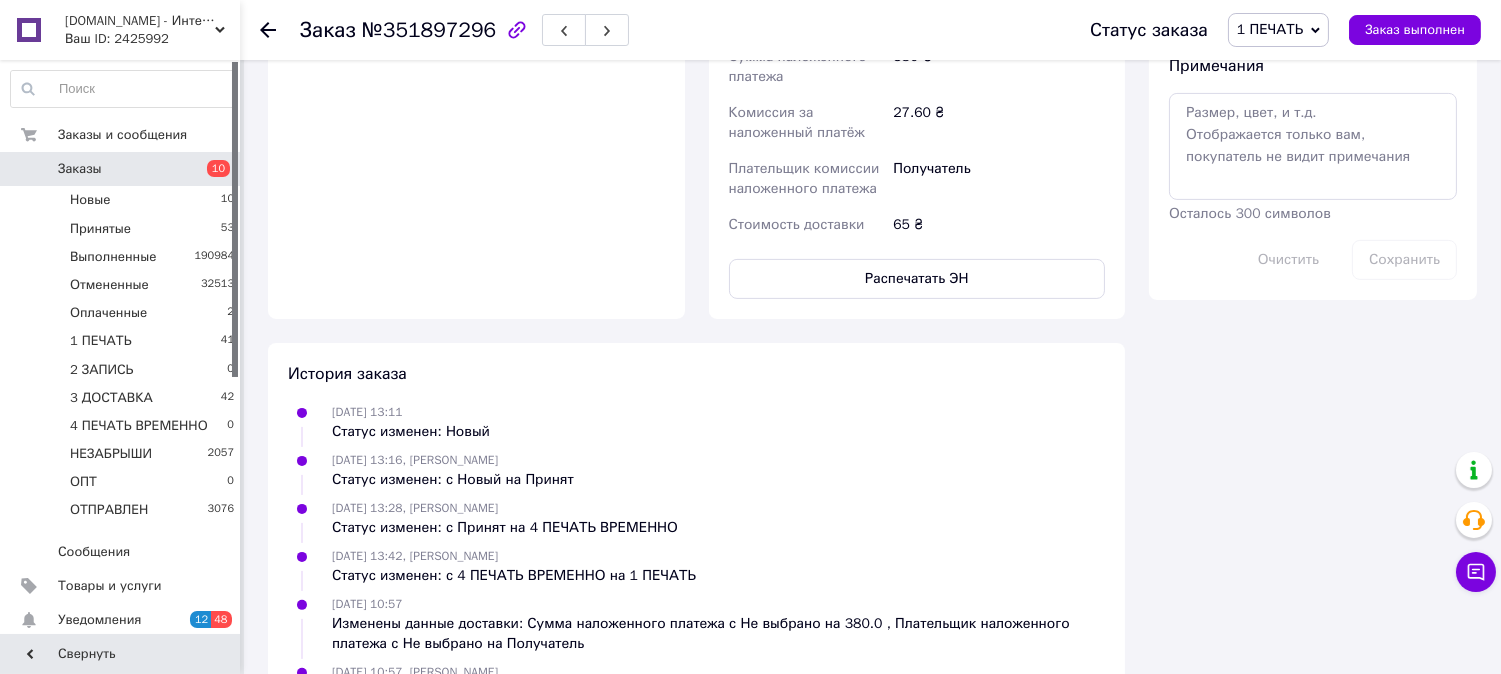 type 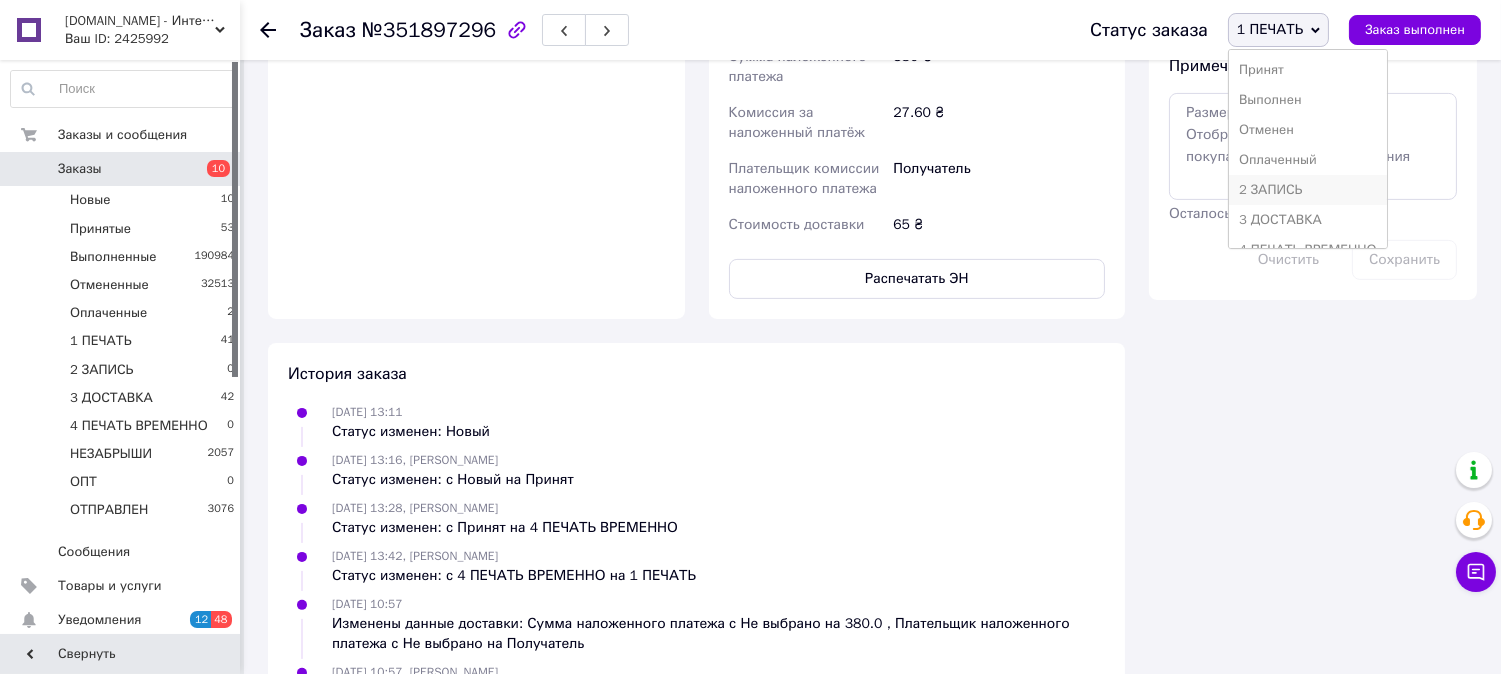 click on "2 ЗАПИСЬ" at bounding box center (1308, 190) 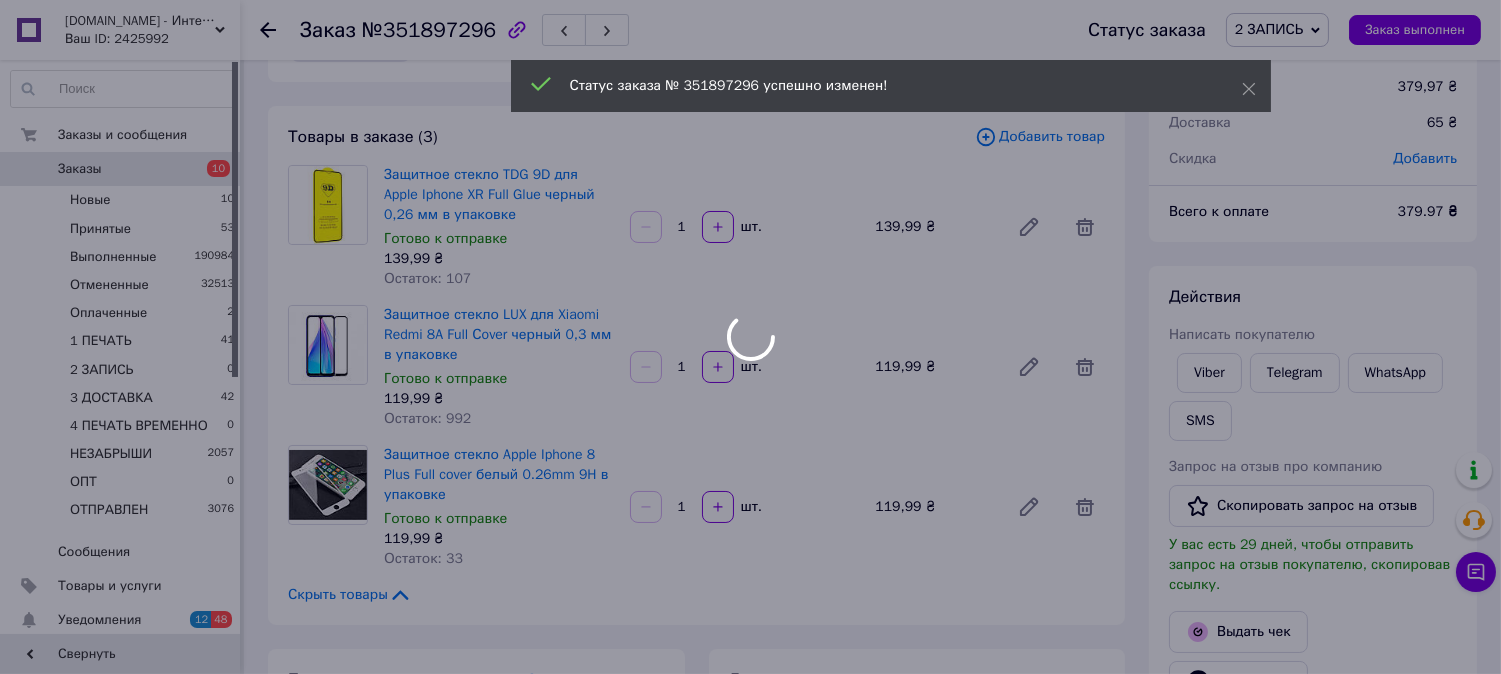 scroll, scrollTop: 0, scrollLeft: 0, axis: both 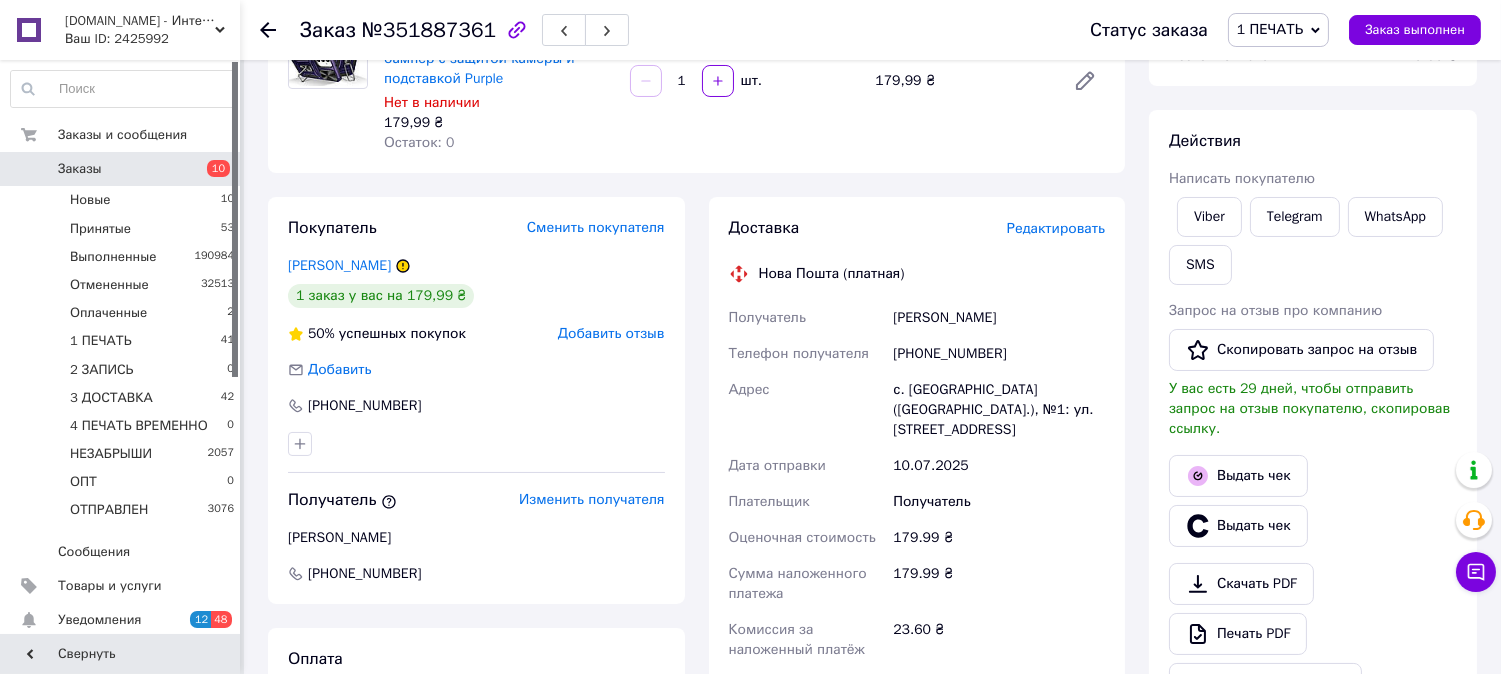 click on "Редактировать" at bounding box center [1056, 228] 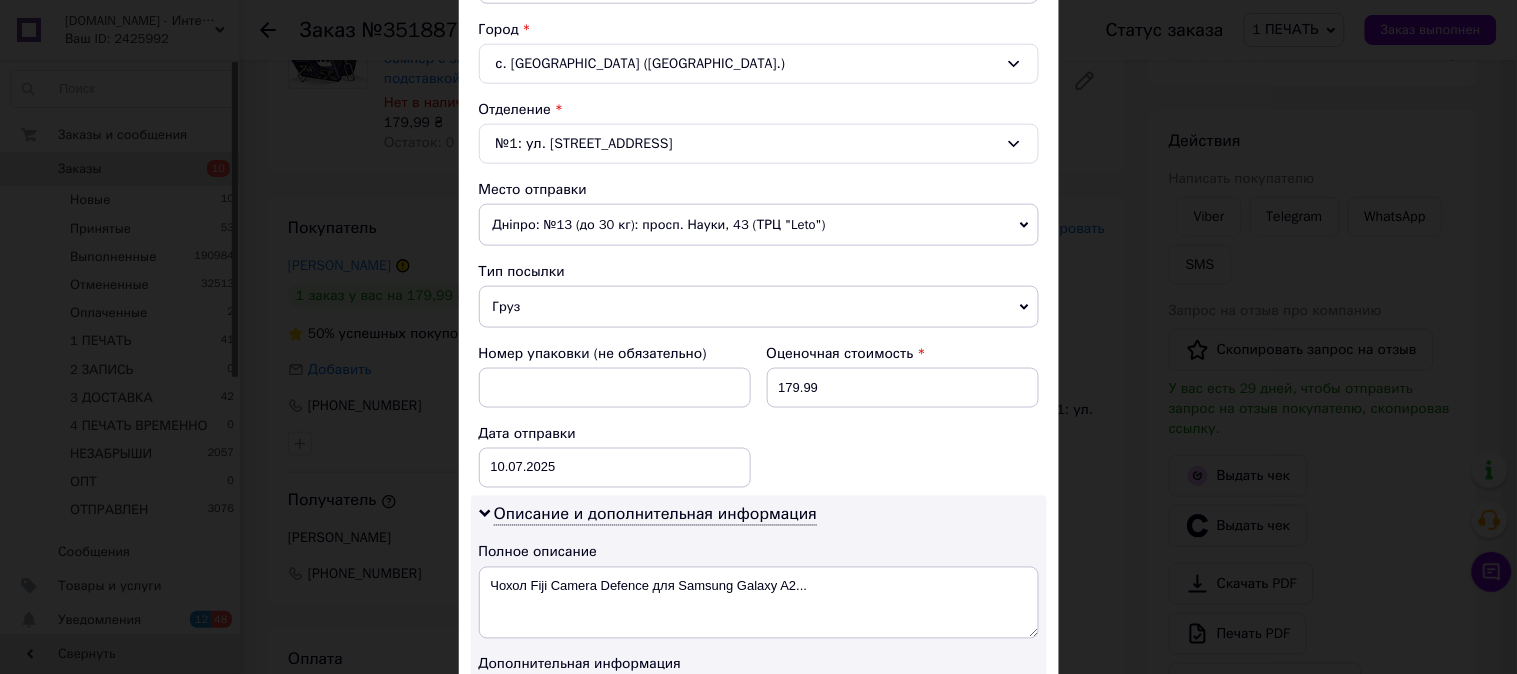 scroll, scrollTop: 555, scrollLeft: 0, axis: vertical 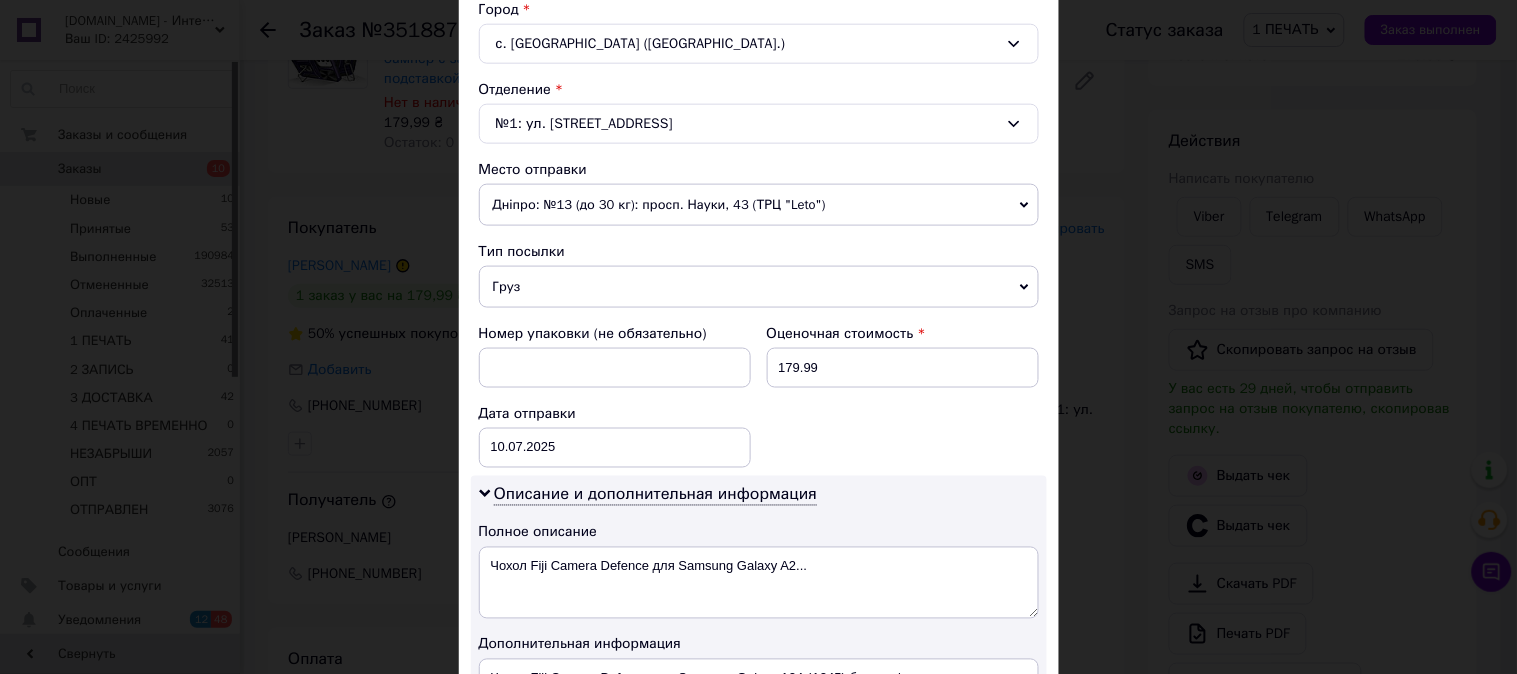 click on "Груз" at bounding box center [759, 287] 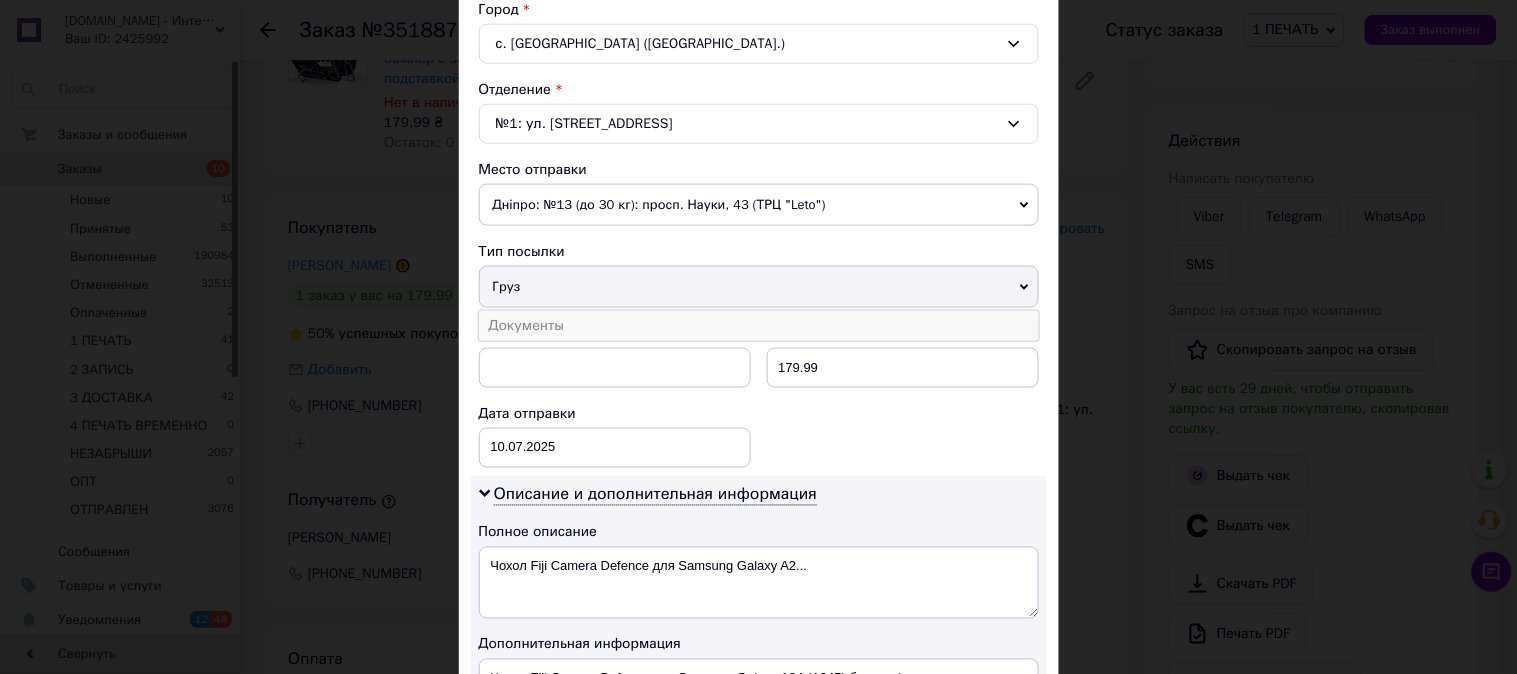 click on "Документы" at bounding box center (759, 326) 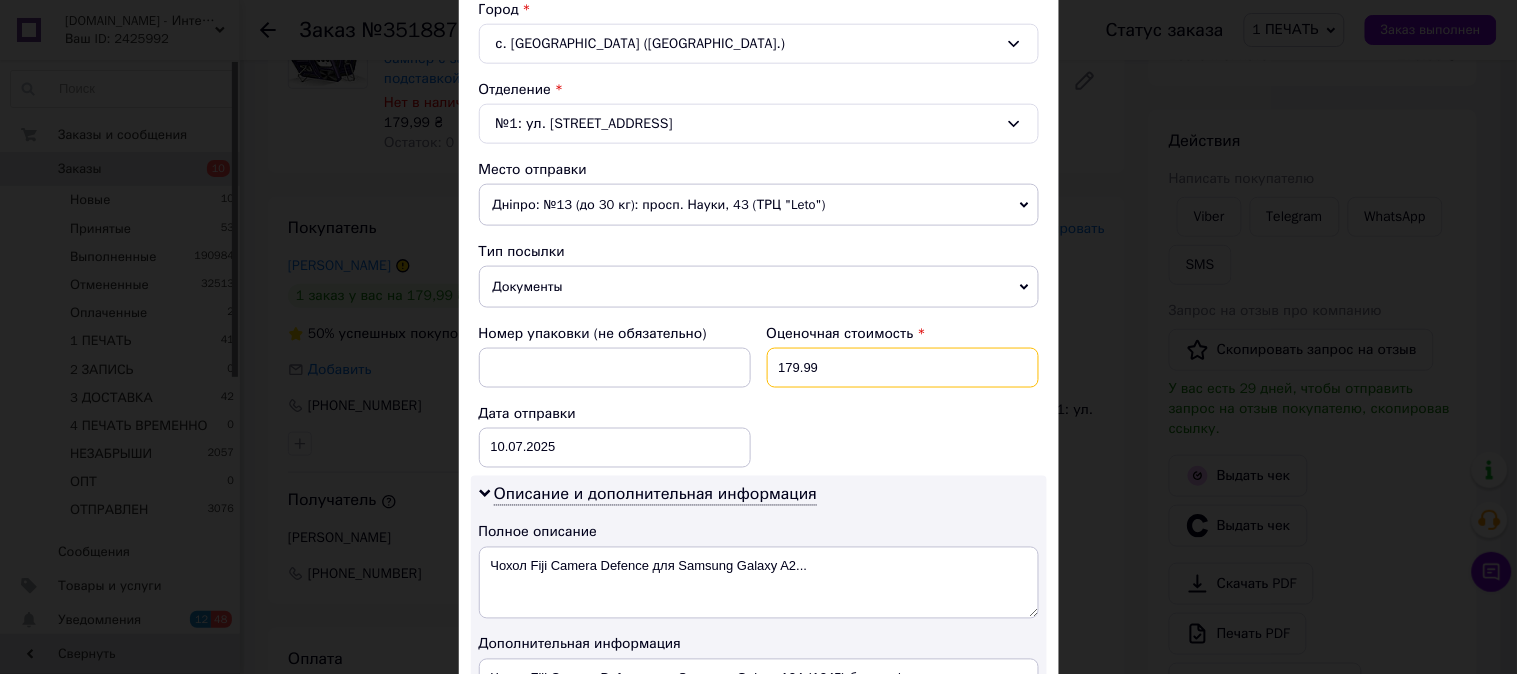 click on "179.99" at bounding box center (903, 368) 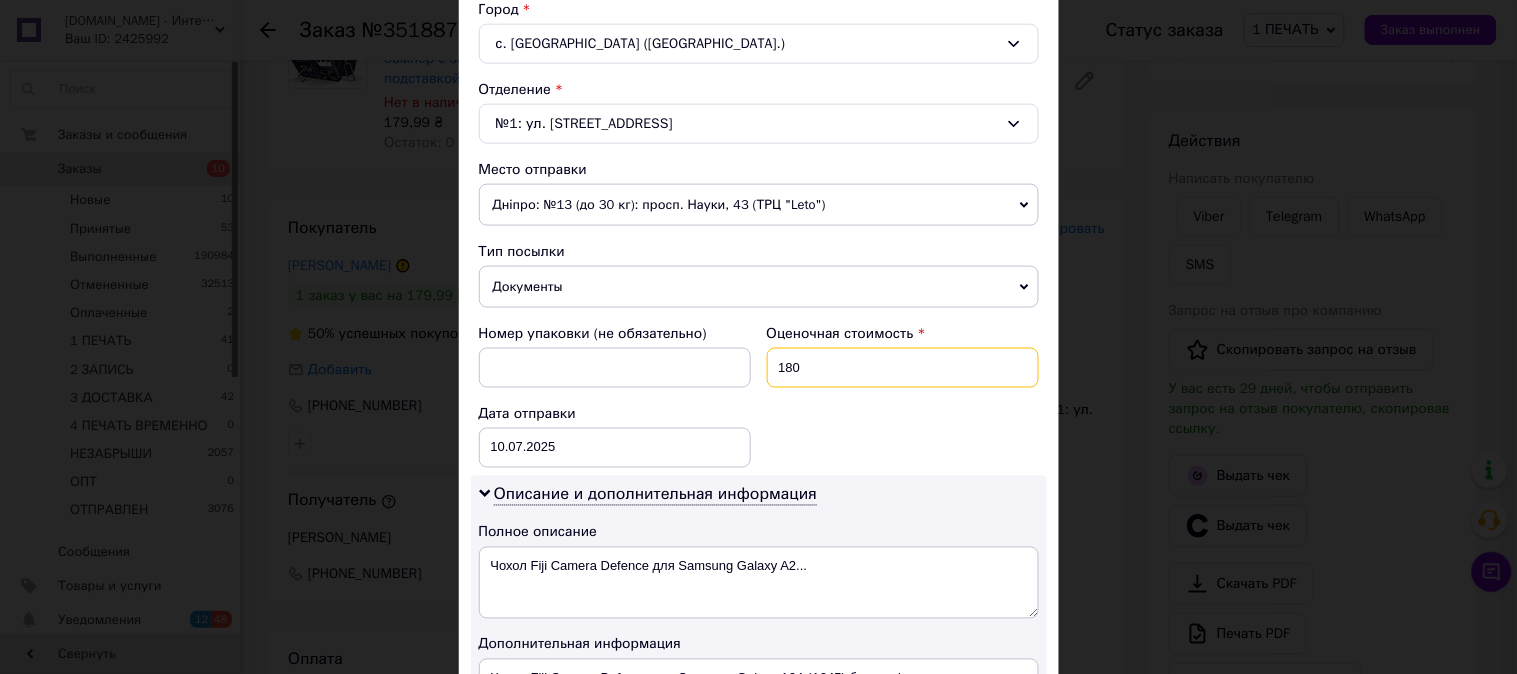 type on "180" 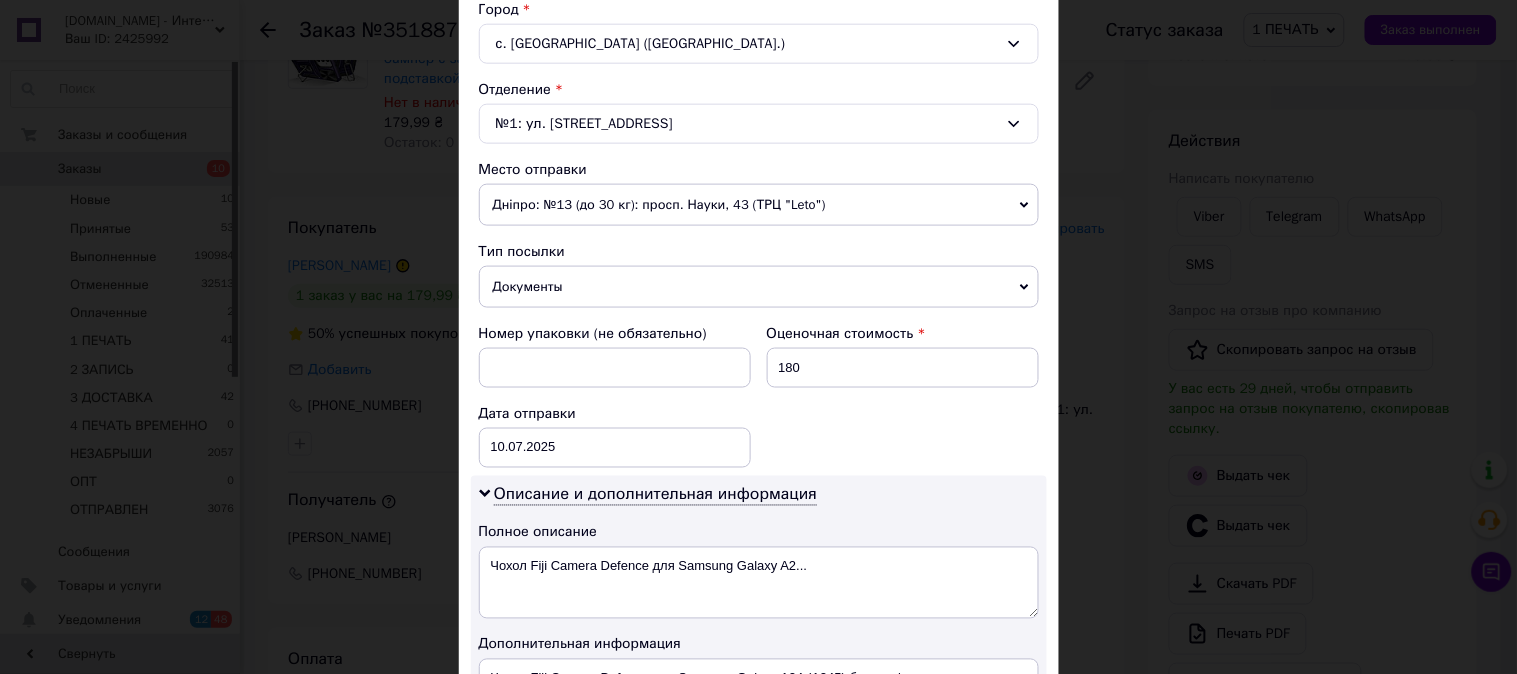 click on "Номер упаковки (не обязательно) Оценочная стоимость 180 Дата отправки 10.07.2025 < 2025 > < Июль > Пн Вт Ср Чт Пт Сб Вс 30 1 2 3 4 5 6 7 8 9 10 11 12 13 14 15 16 17 18 19 20 21 22 23 24 25 26 27 28 29 30 31 1 2 3 4 5 6 7 8 9 10" at bounding box center (759, 396) 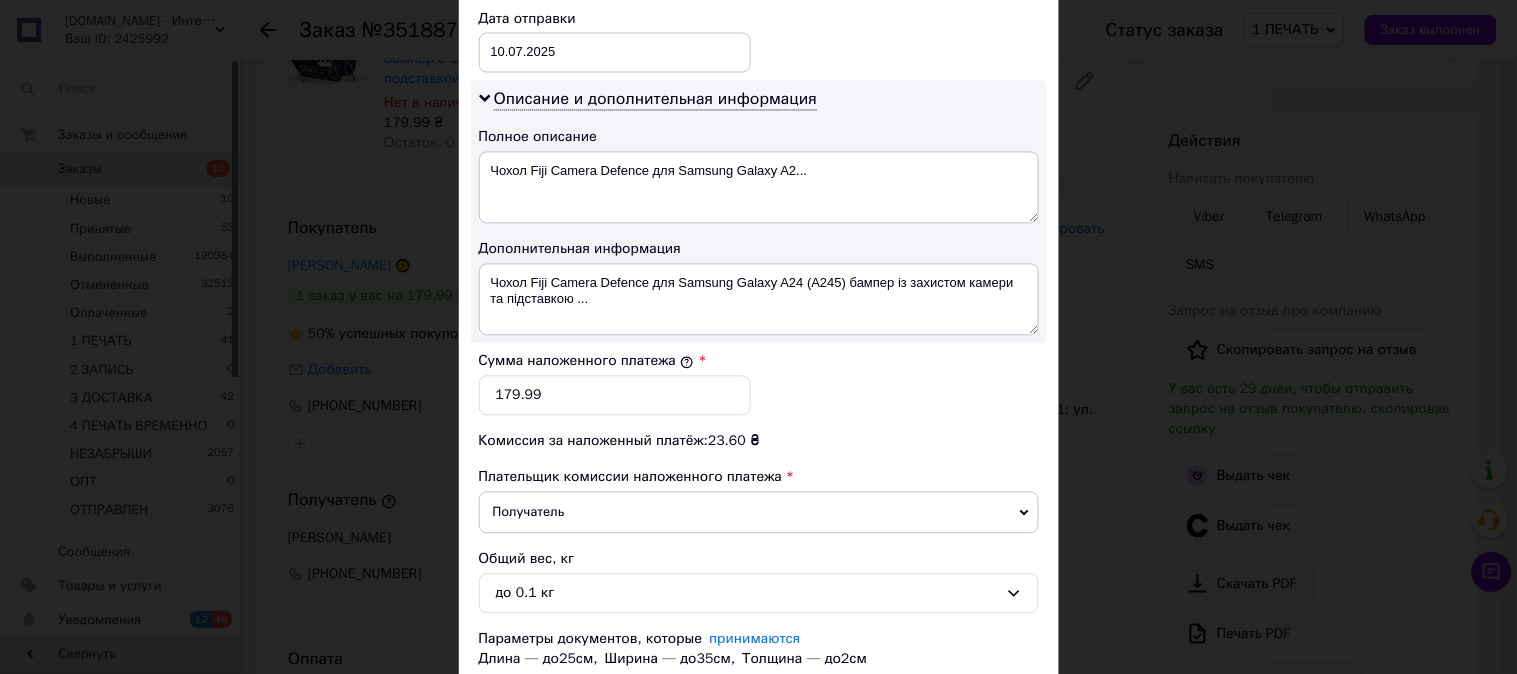 scroll, scrollTop: 1098, scrollLeft: 0, axis: vertical 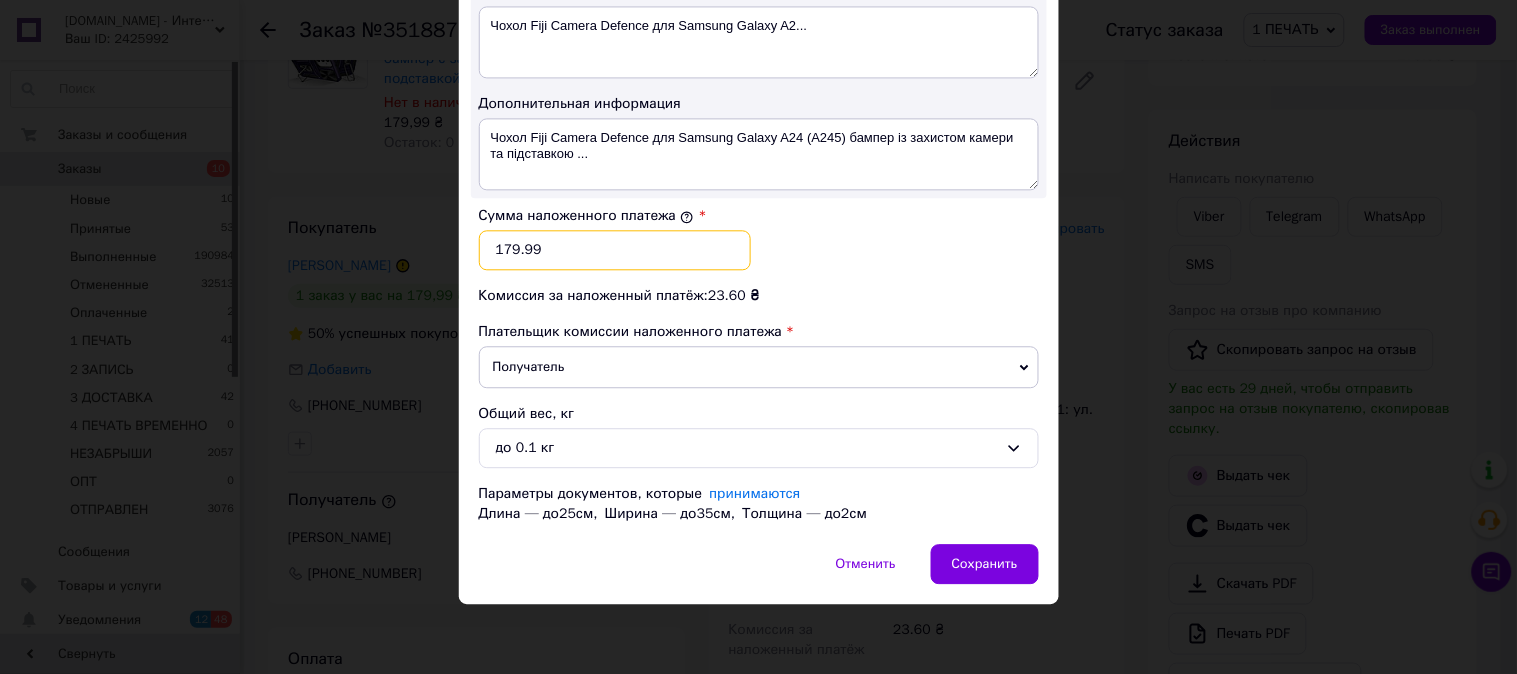 click on "179.99" at bounding box center [615, 250] 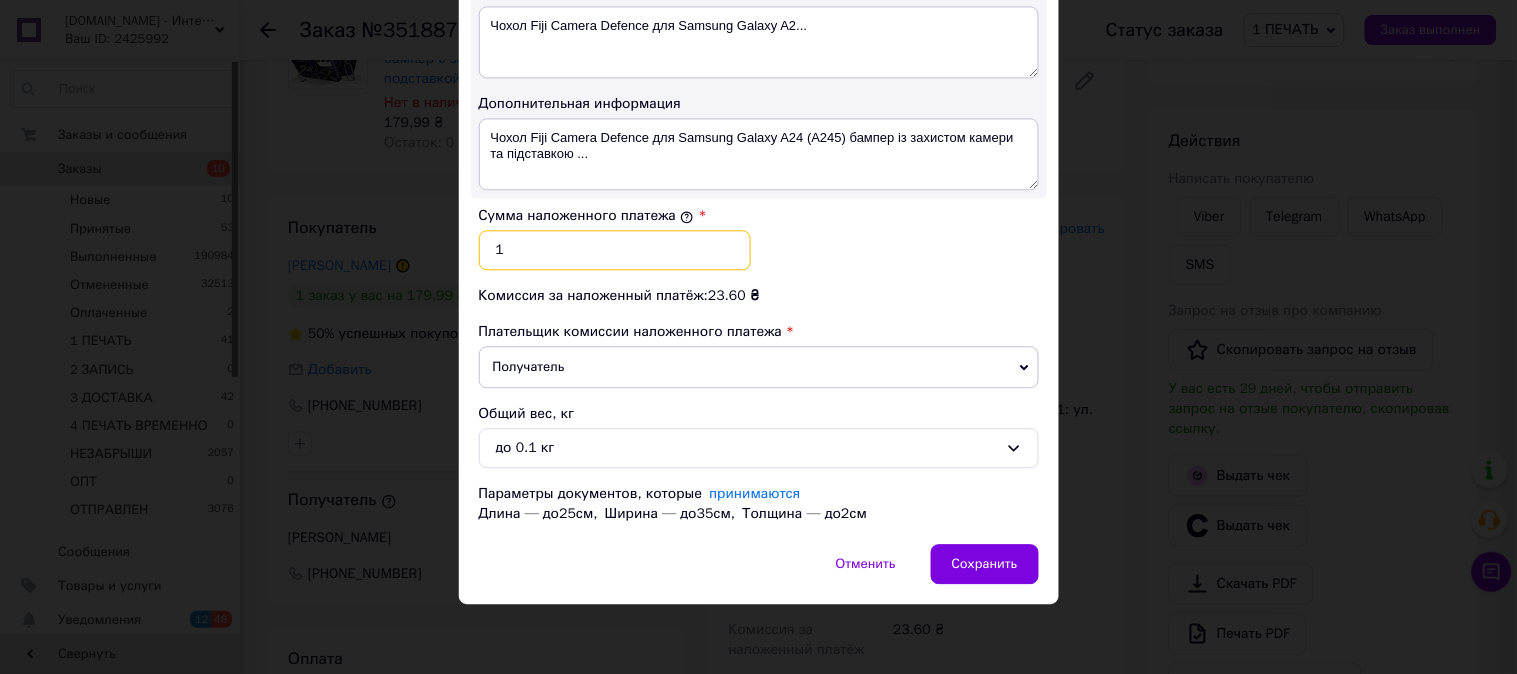 click on "1" at bounding box center [615, 250] 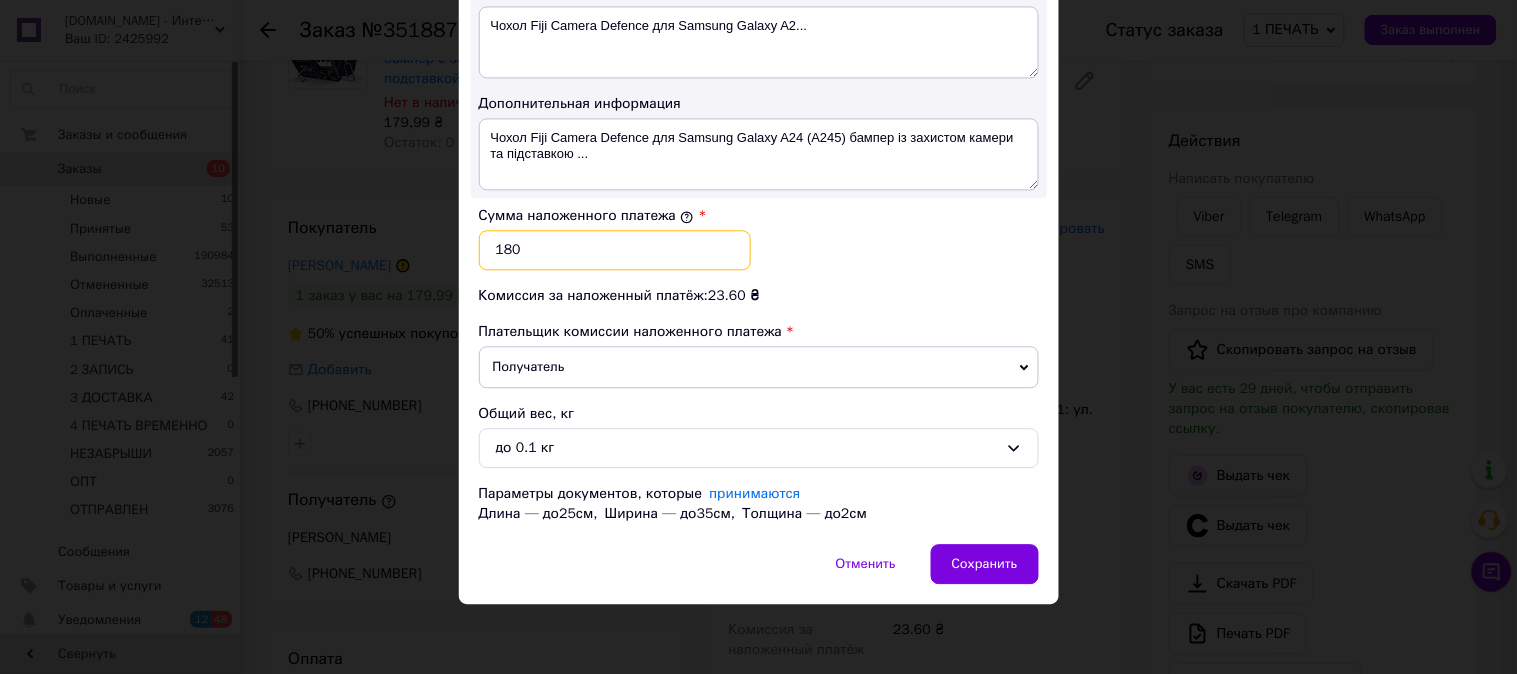 type on "180" 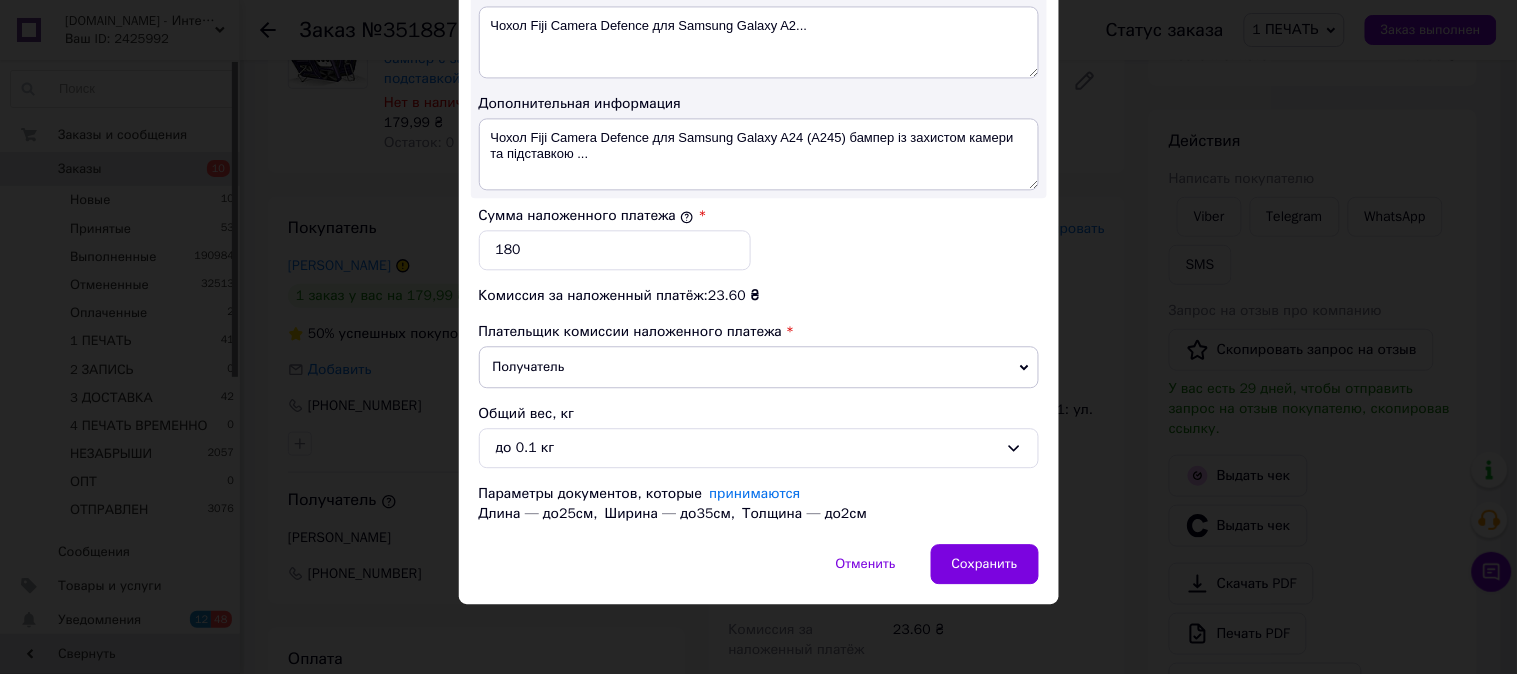 click on "Сумма наложенного платежа     * 180" at bounding box center (759, 238) 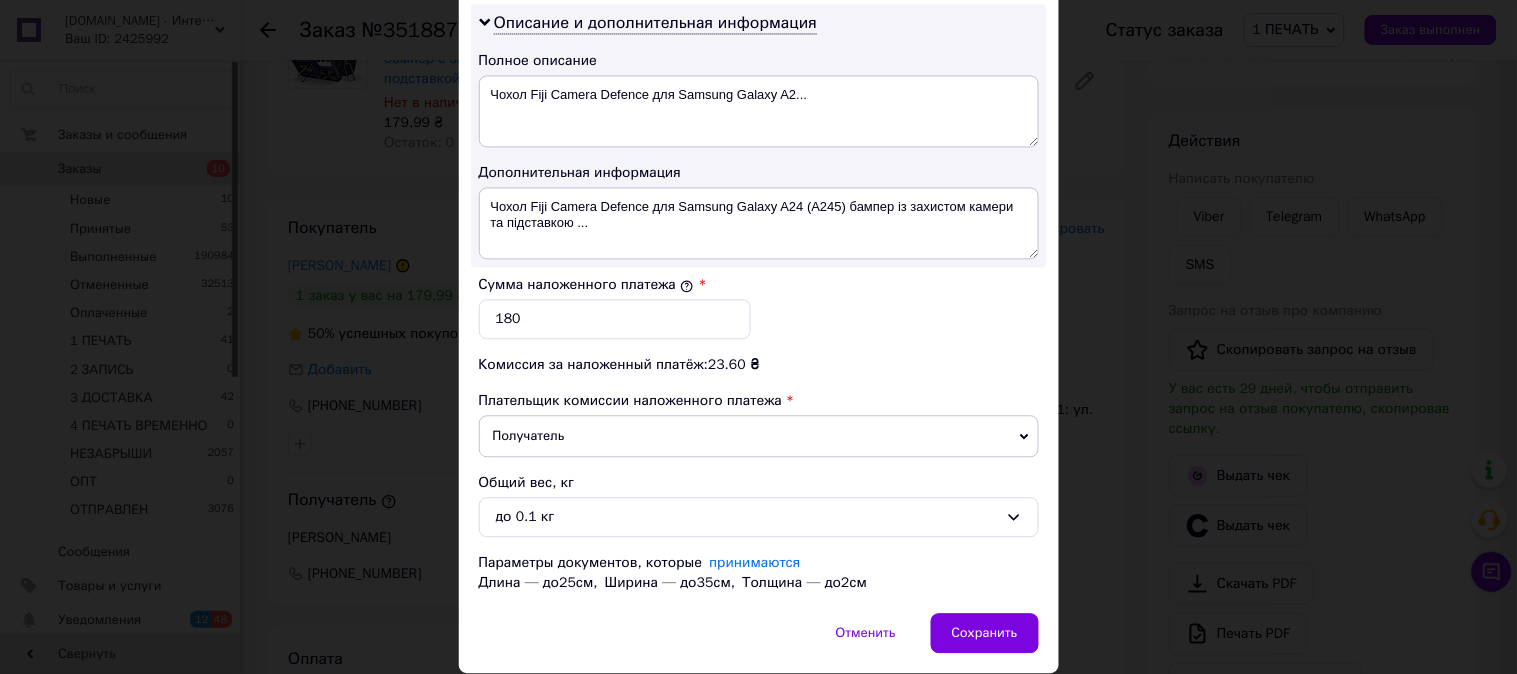 scroll, scrollTop: 1024, scrollLeft: 0, axis: vertical 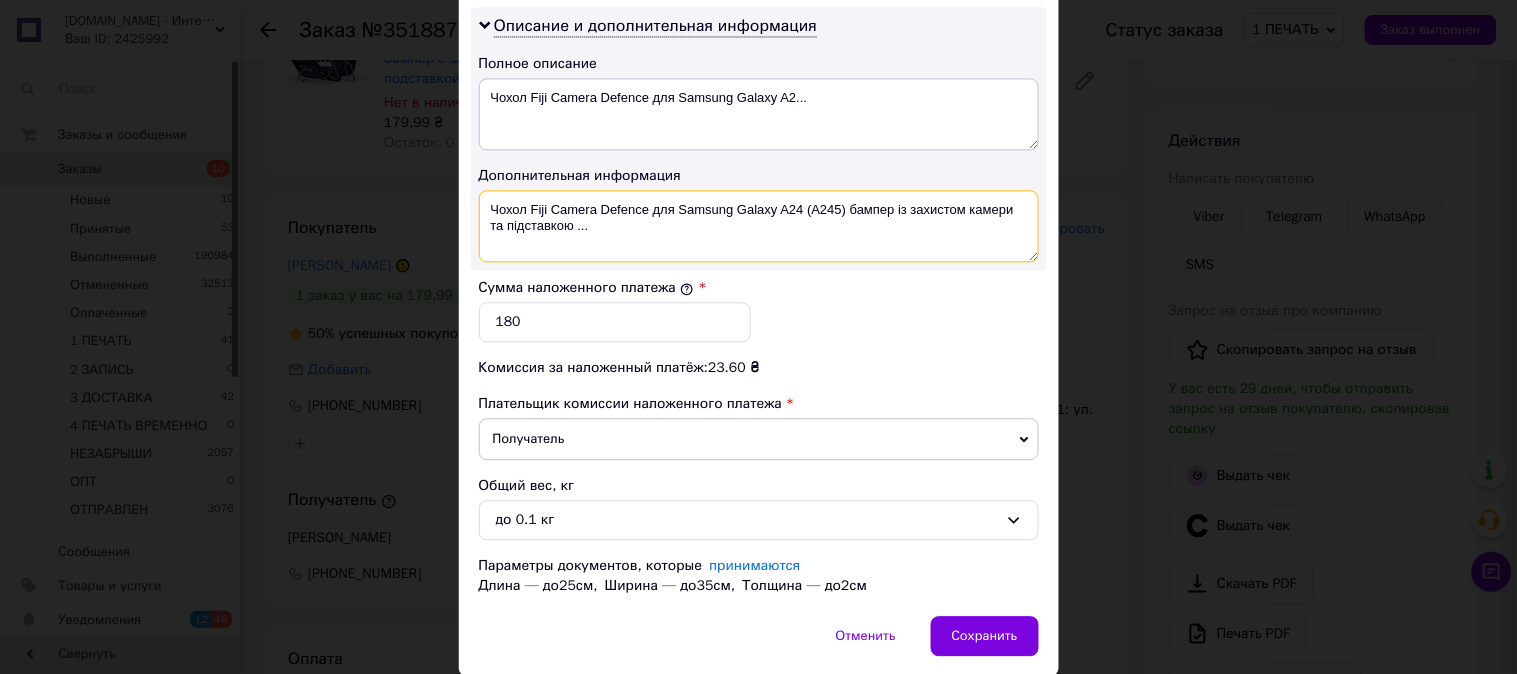 drag, startPoint x: 550, startPoint y: 207, endPoint x: 643, endPoint y: 148, distance: 110.13628 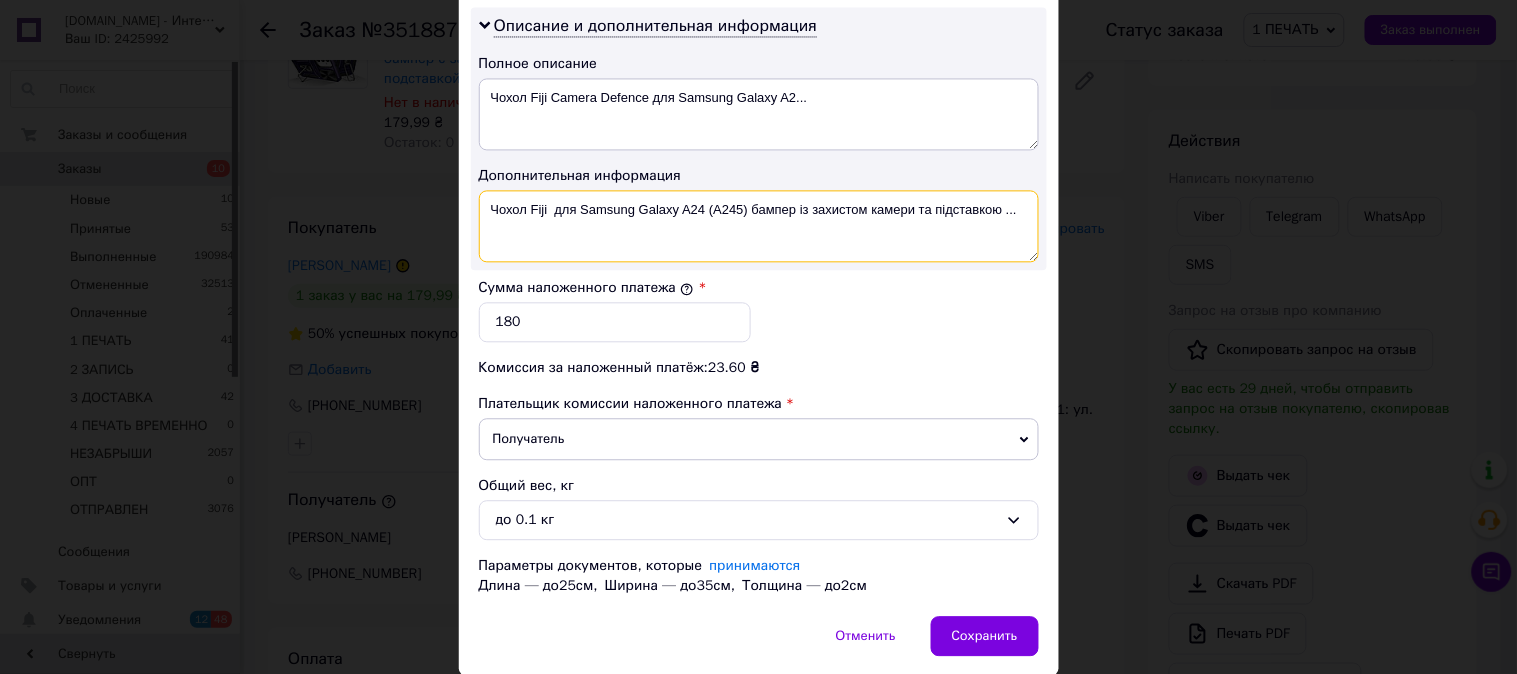 click on "Чохол Fiji  для Samsung Galaxy A24 (A245) бампер із захистом камери та підставкою ..." at bounding box center (759, 226) 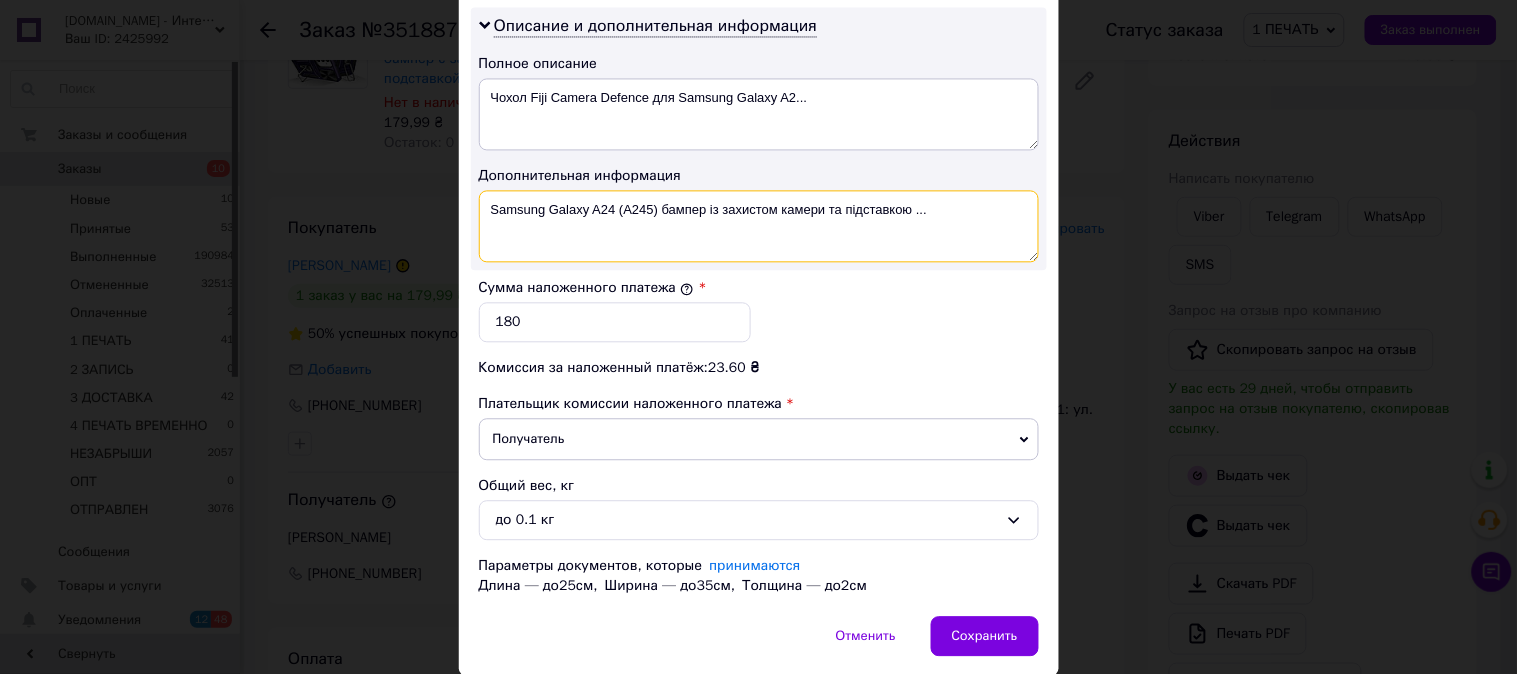 drag, startPoint x: 980, startPoint y: 216, endPoint x: 658, endPoint y: 254, distance: 324.2345 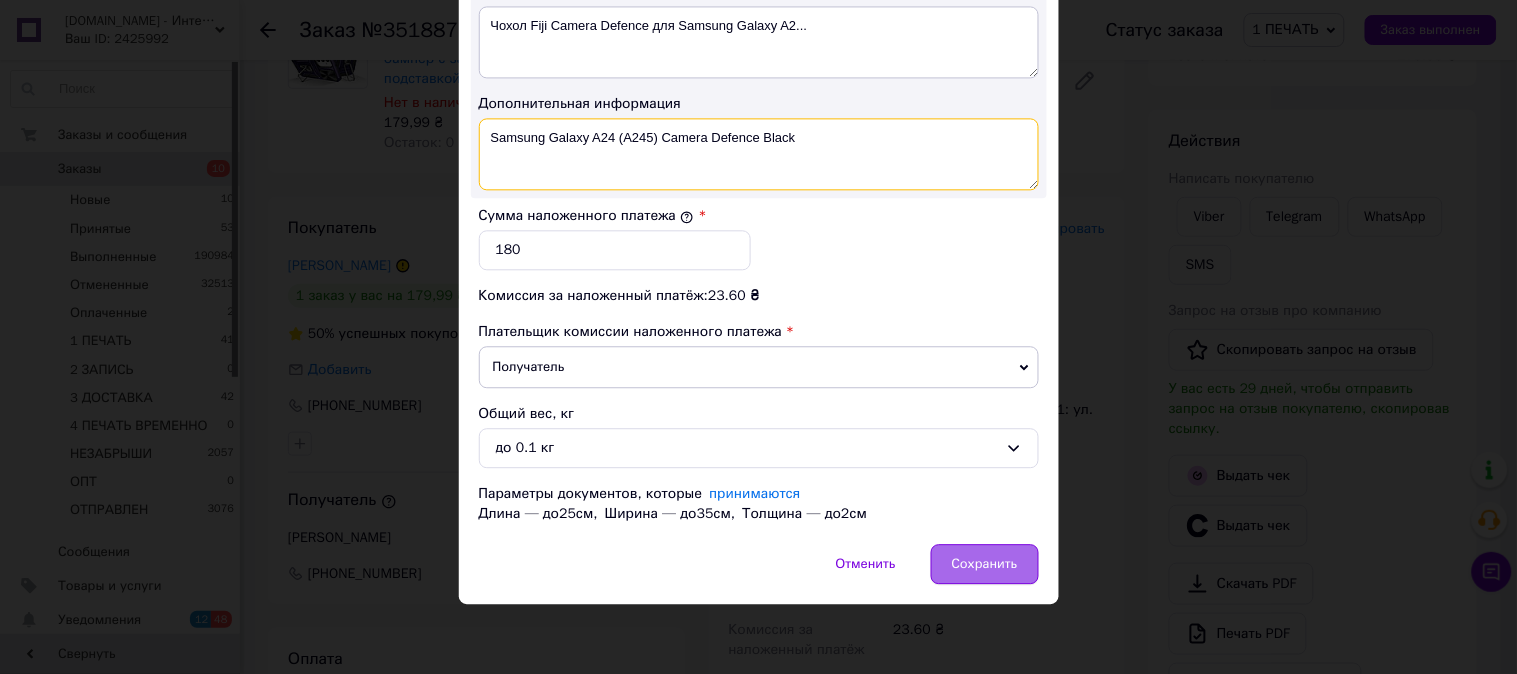 type on "Samsung Galaxy A24 (A245) Camera Defence Black" 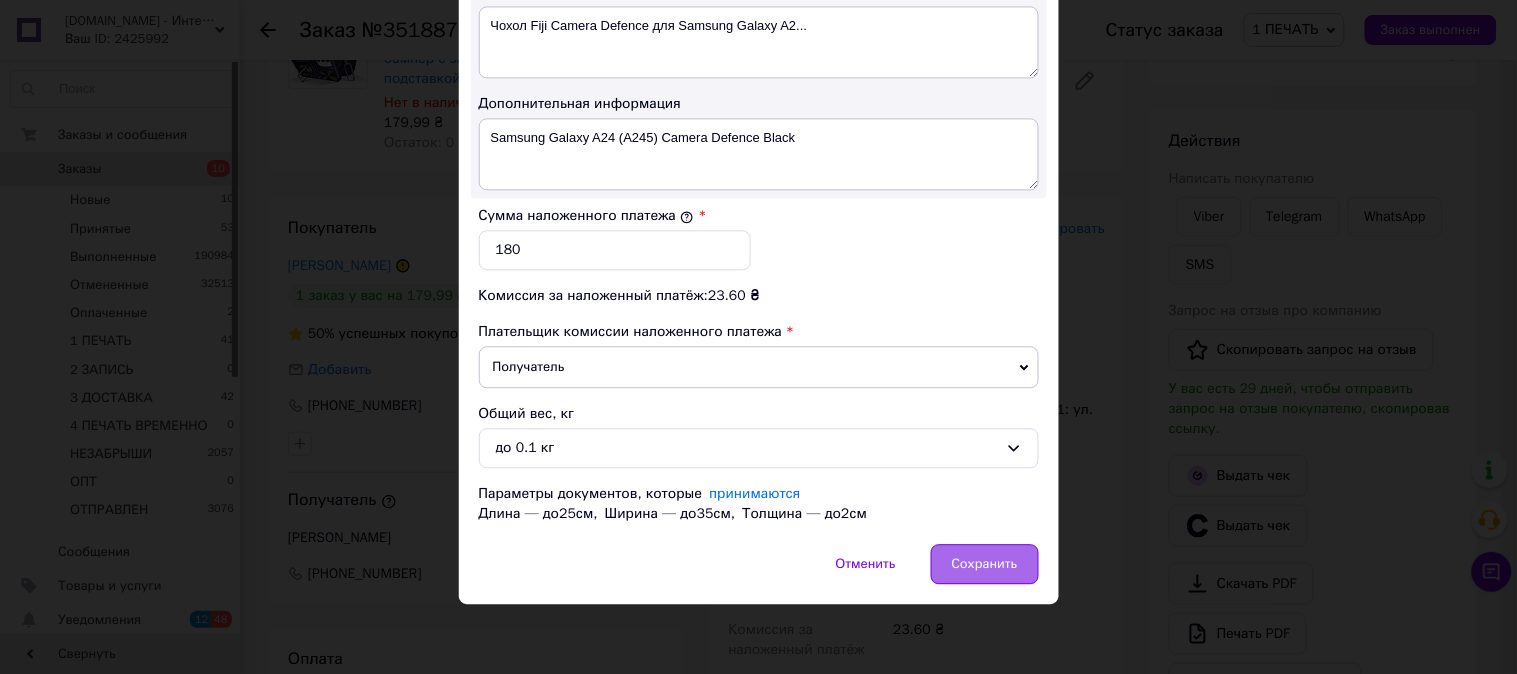 click on "Сохранить" at bounding box center [985, 564] 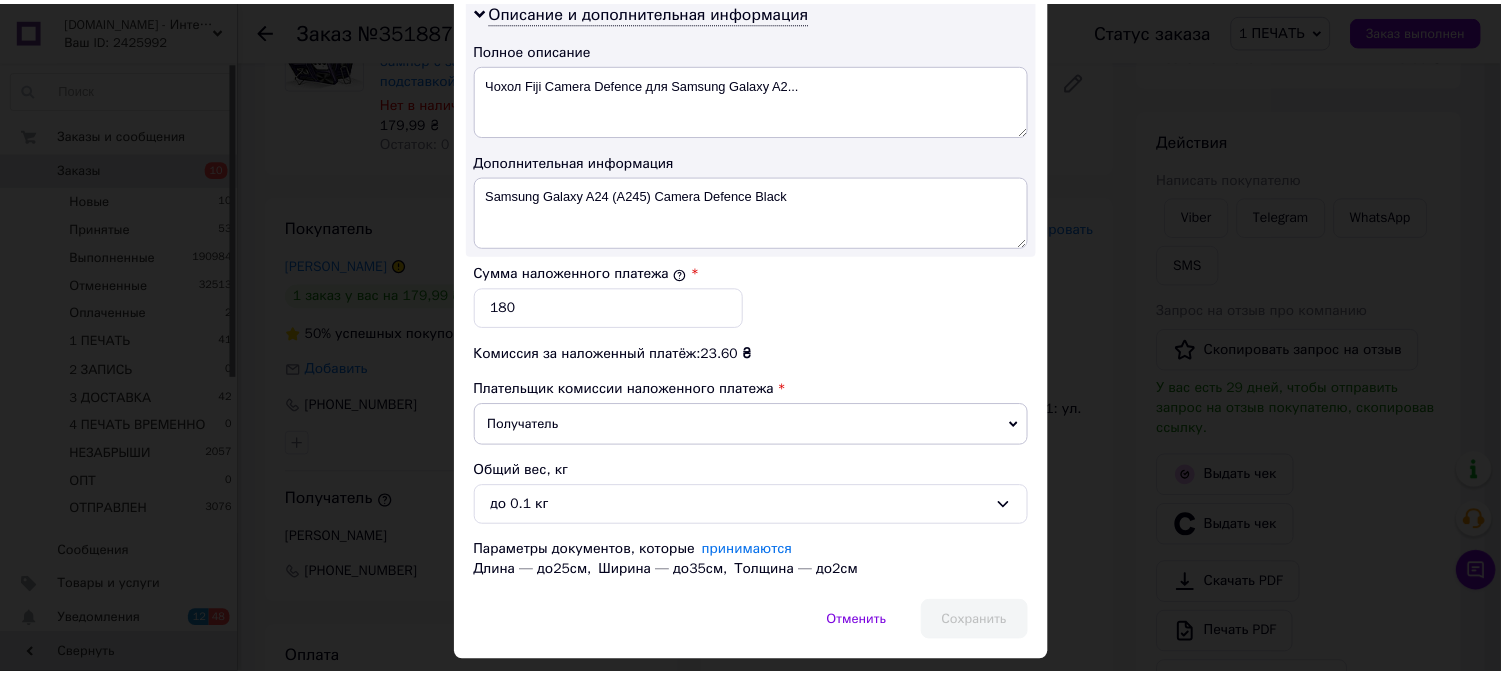 scroll, scrollTop: 951, scrollLeft: 0, axis: vertical 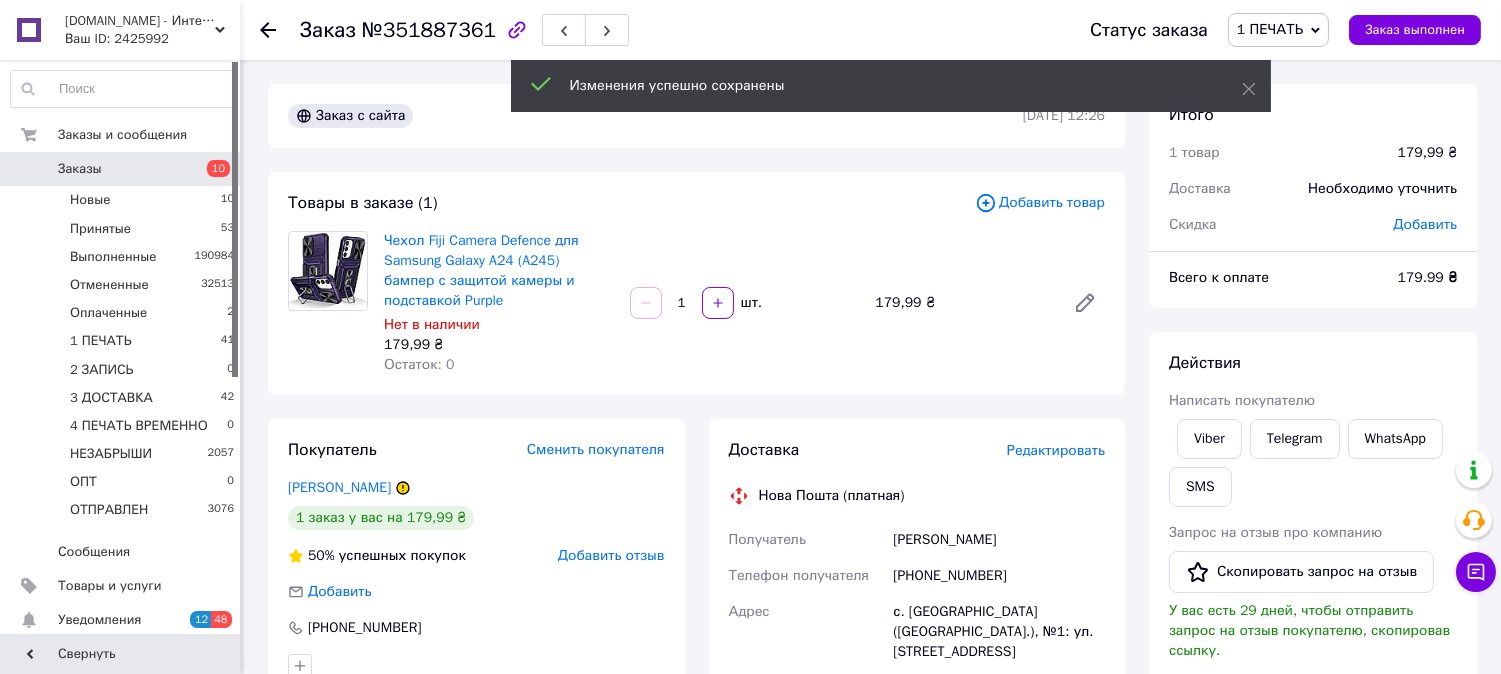 click on "Редактировать" at bounding box center [1056, 450] 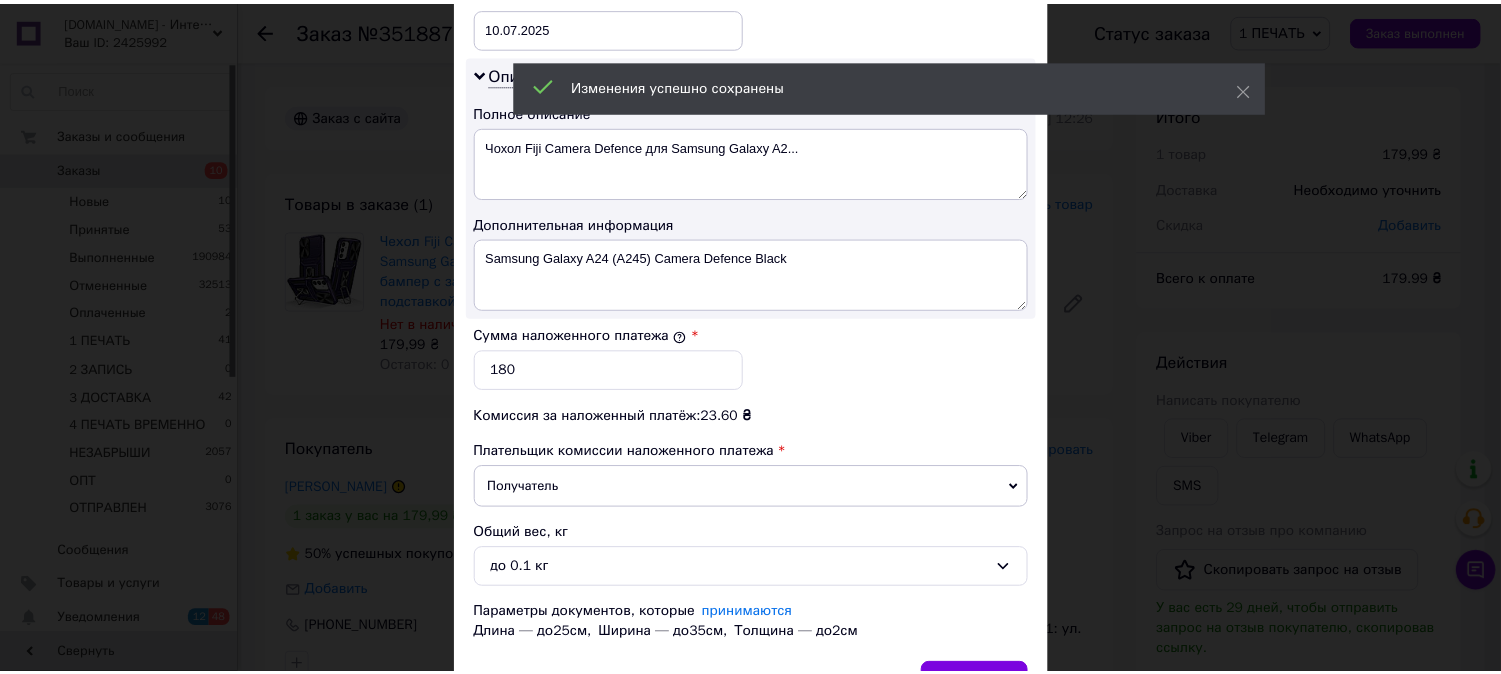scroll, scrollTop: 1098, scrollLeft: 0, axis: vertical 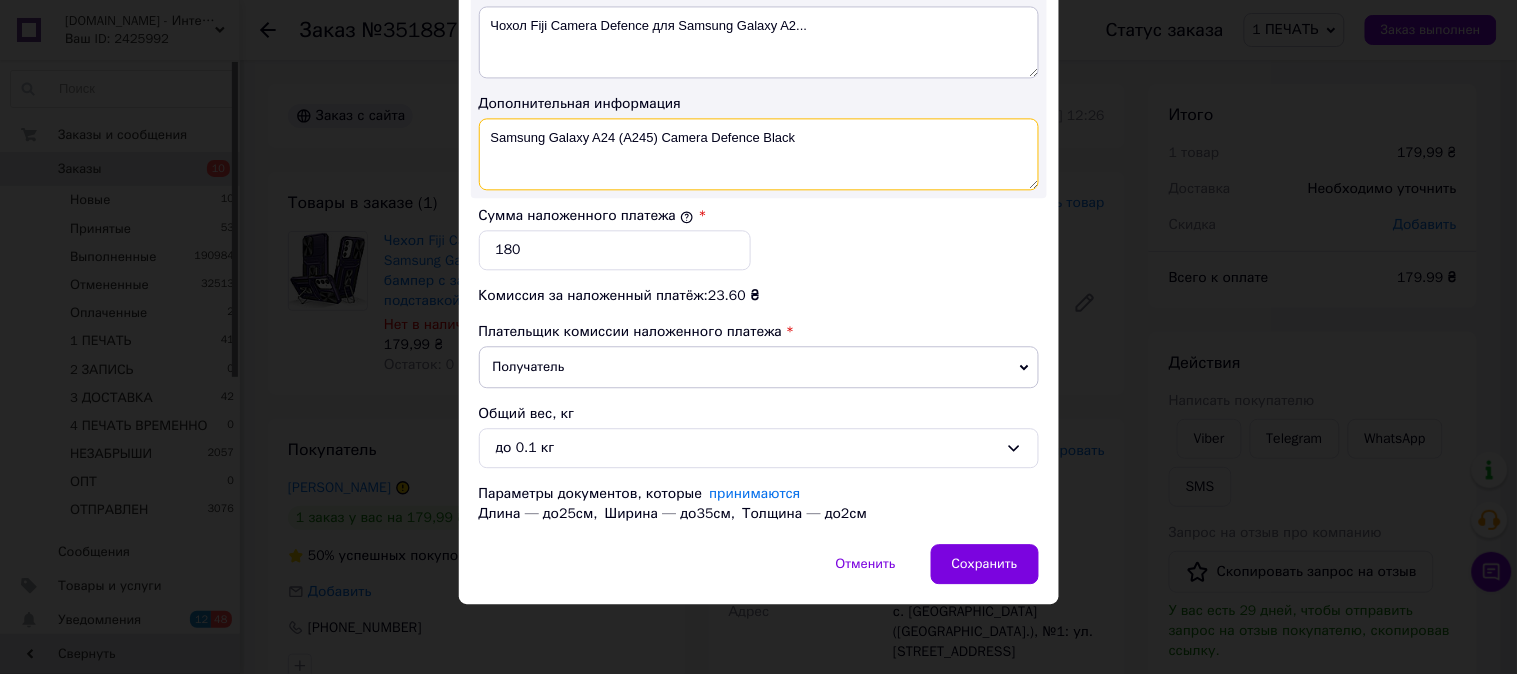 drag, startPoint x: 842, startPoint y: 148, endPoint x: 762, endPoint y: 164, distance: 81.58431 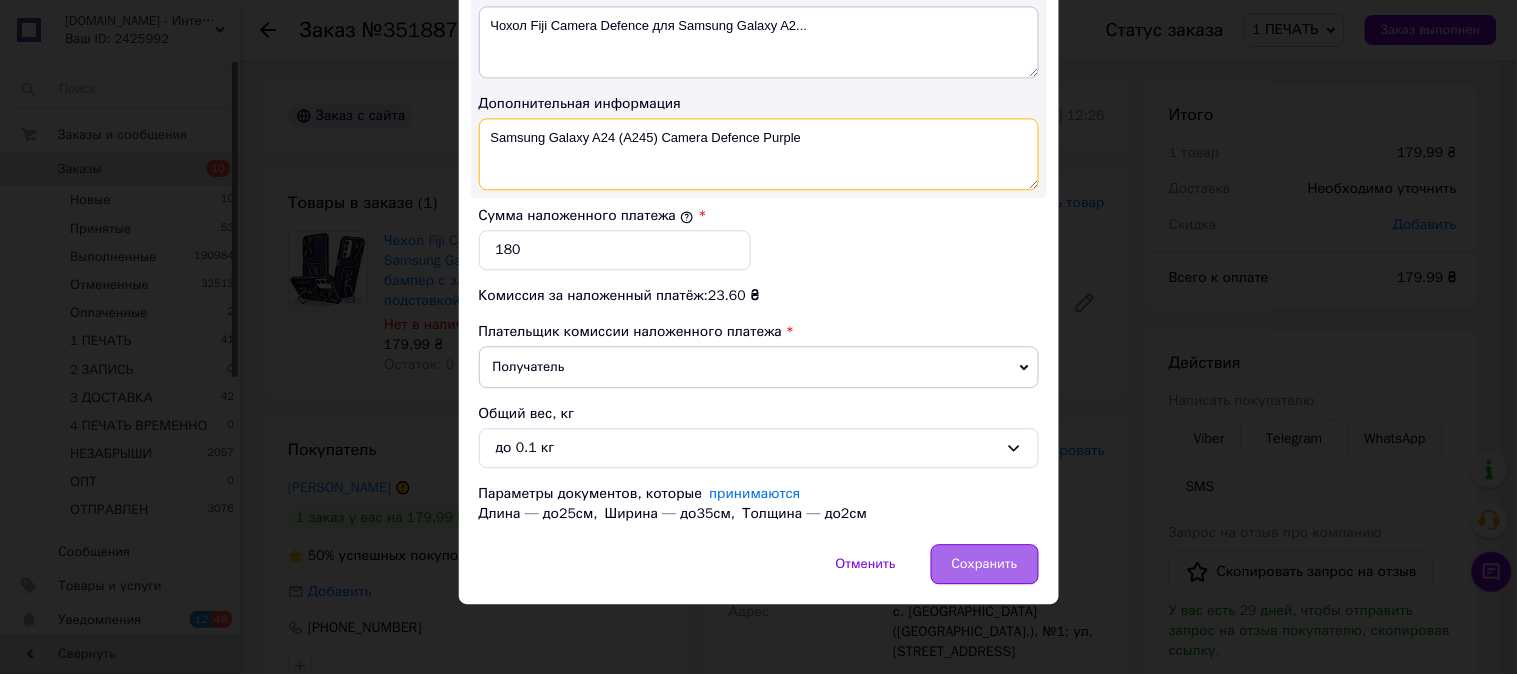 type on "Samsung Galaxy A24 (A245) Camera Defence Purple" 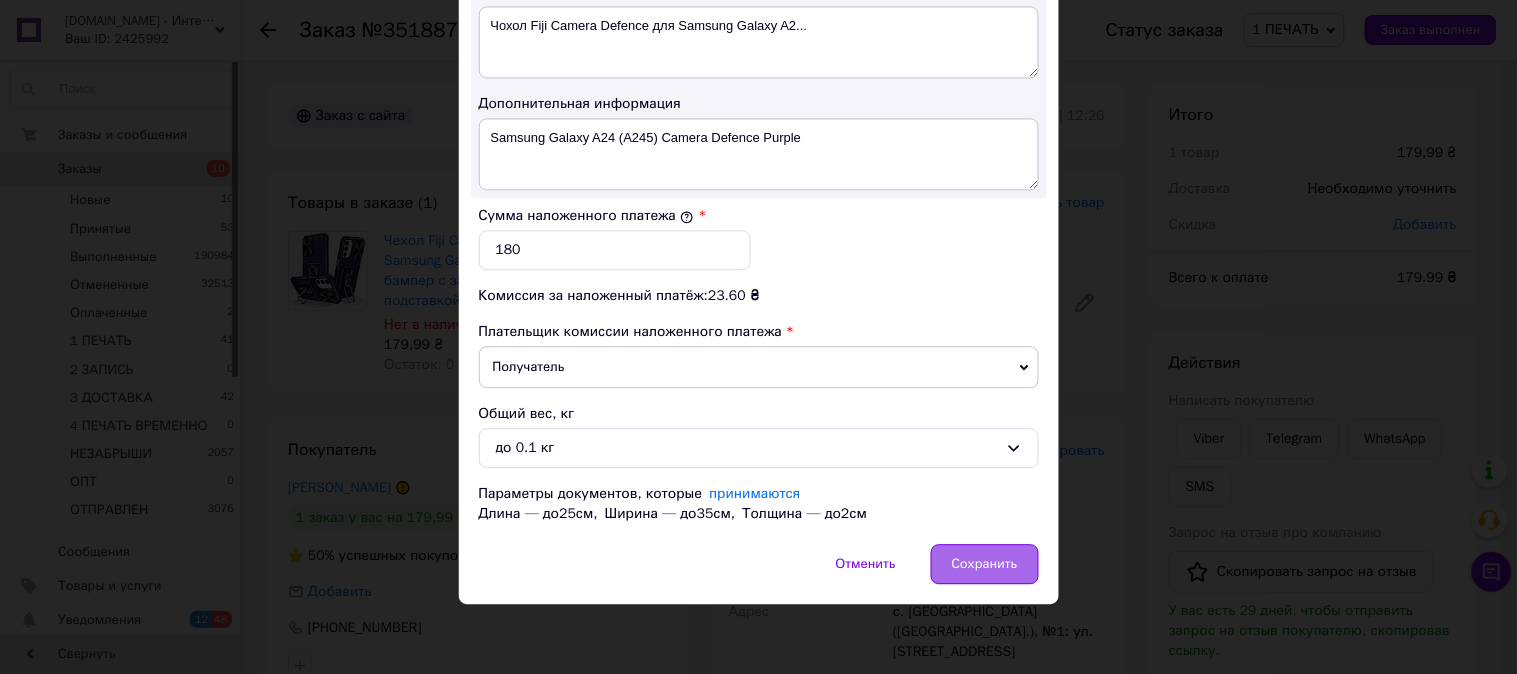 click on "Сохранить" at bounding box center [985, 564] 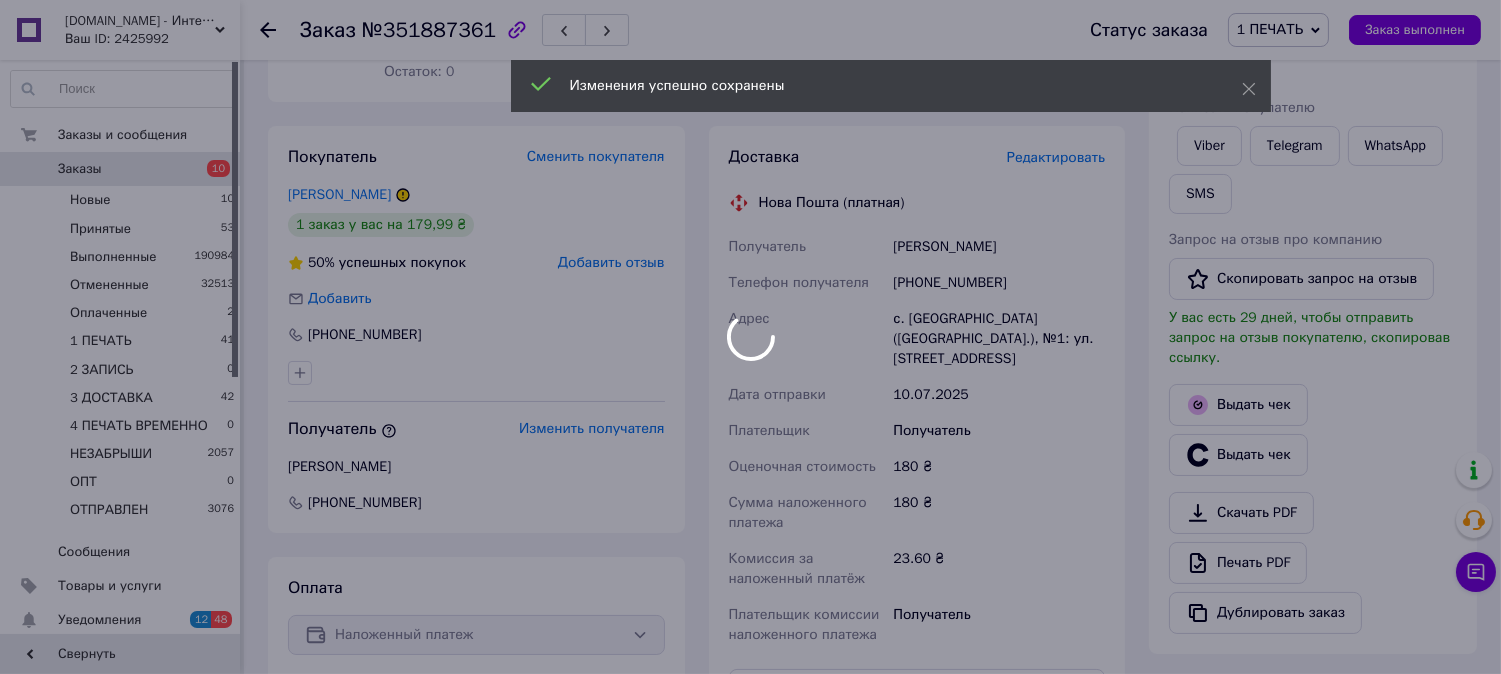 scroll, scrollTop: 444, scrollLeft: 0, axis: vertical 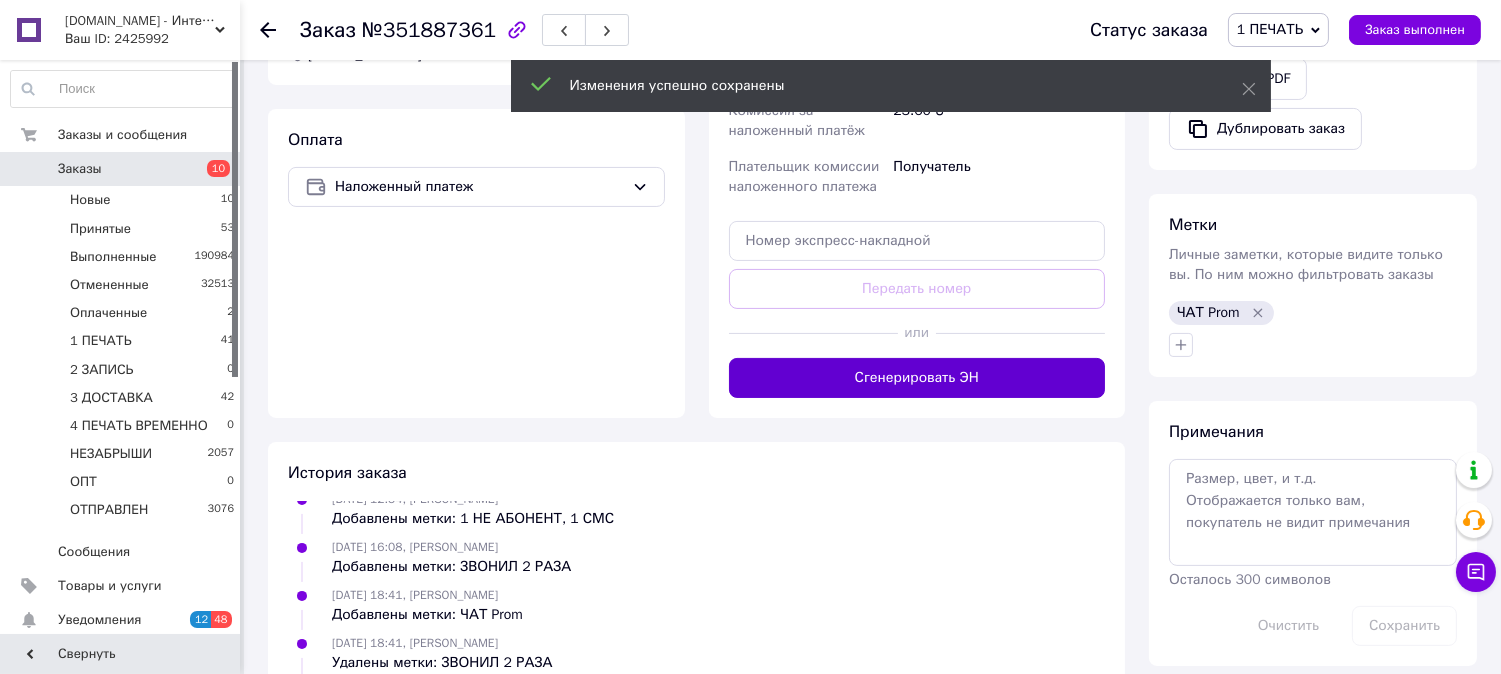 click on "Сгенерировать ЭН" at bounding box center (917, 378) 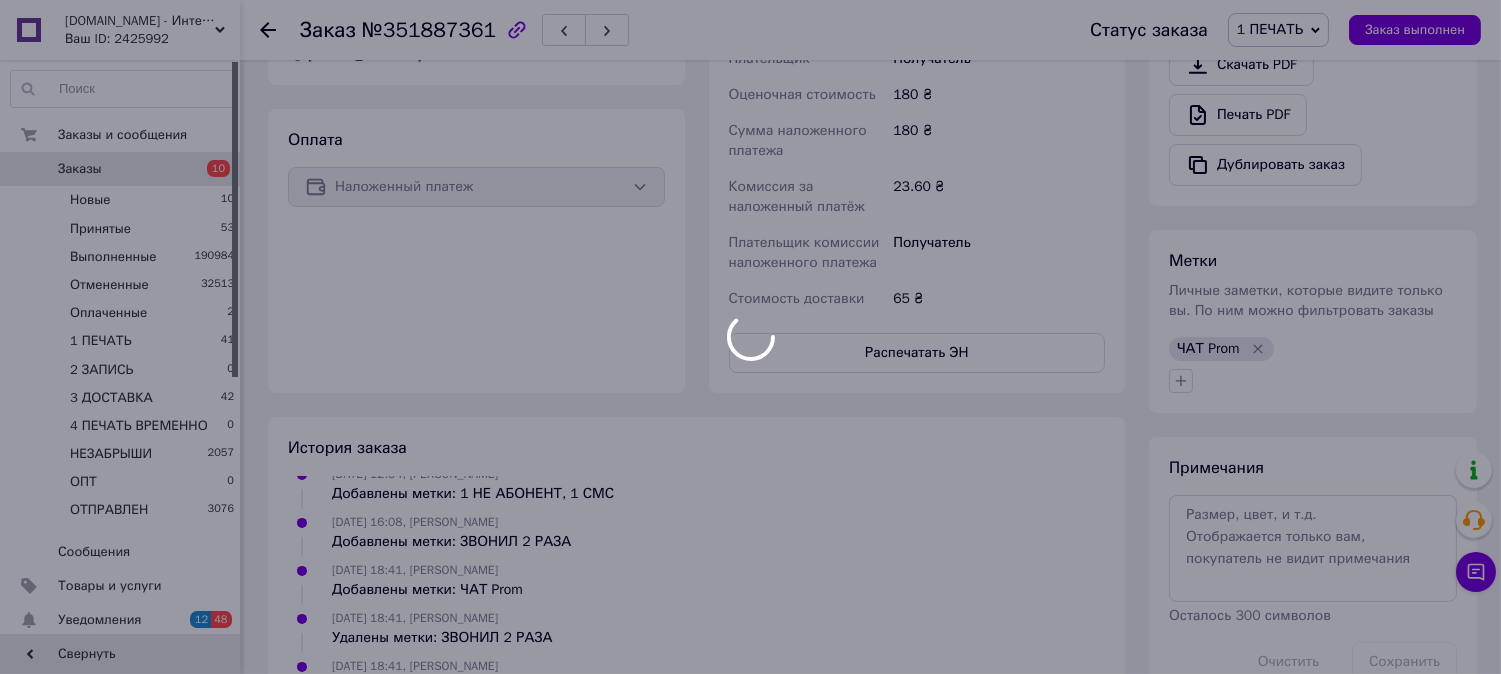 scroll, scrollTop: 223, scrollLeft: 0, axis: vertical 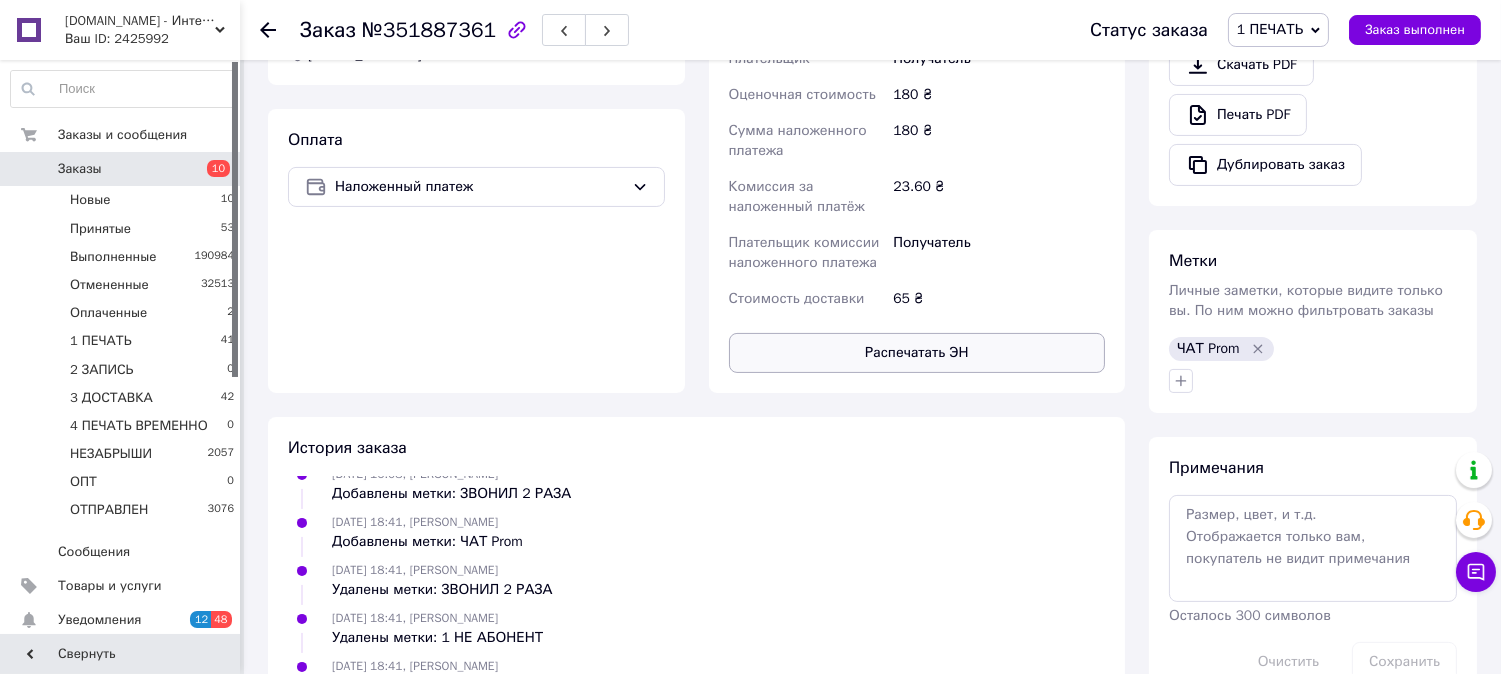 click on "Распечатать ЭН" at bounding box center (917, 353) 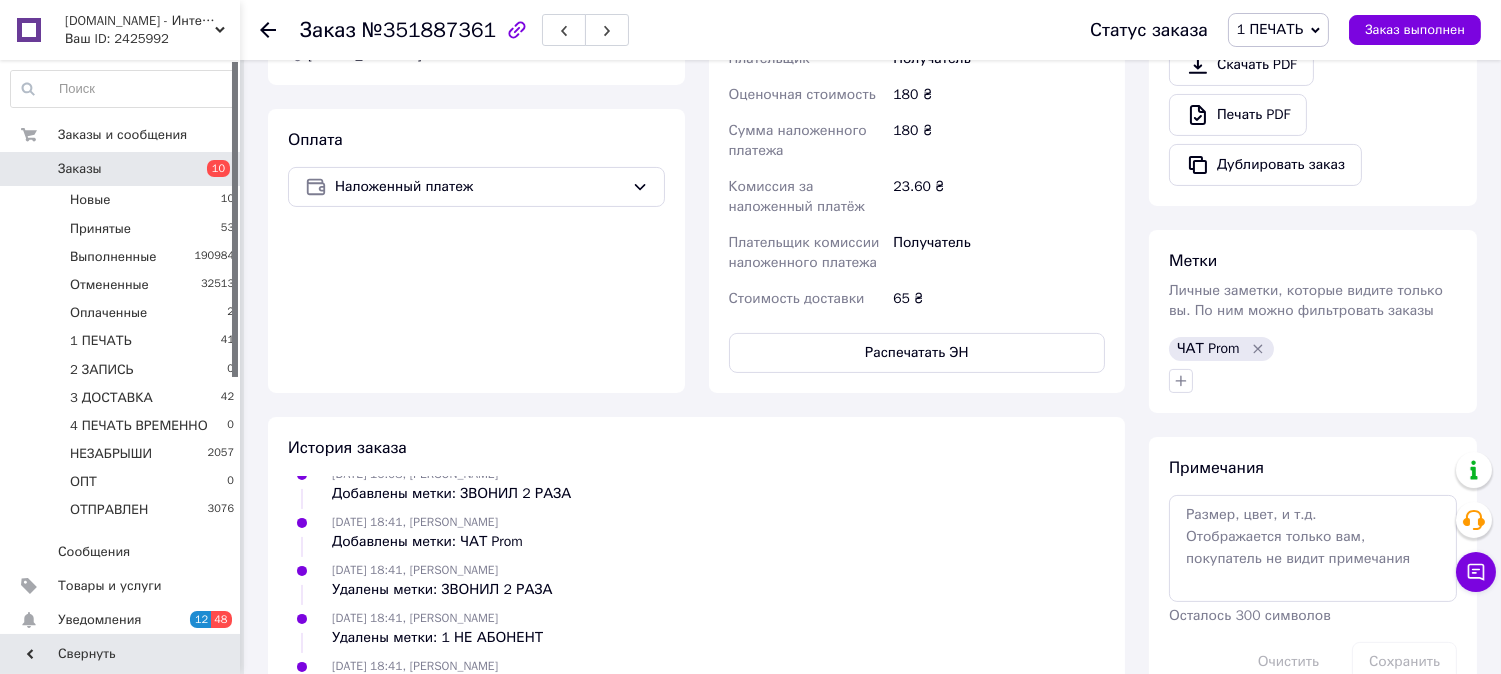 click on "1 ПЕЧАТЬ" at bounding box center [1278, 30] 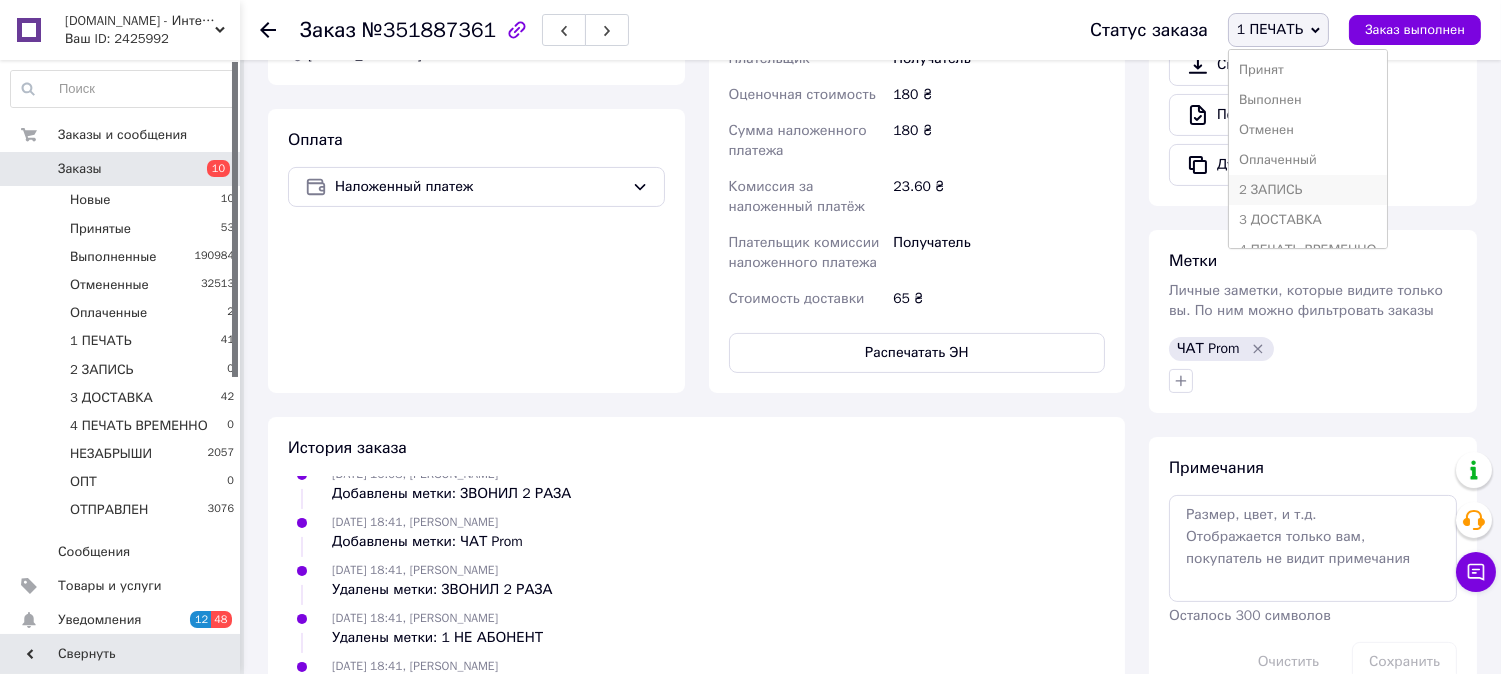click on "2 ЗАПИСЬ" at bounding box center [1308, 190] 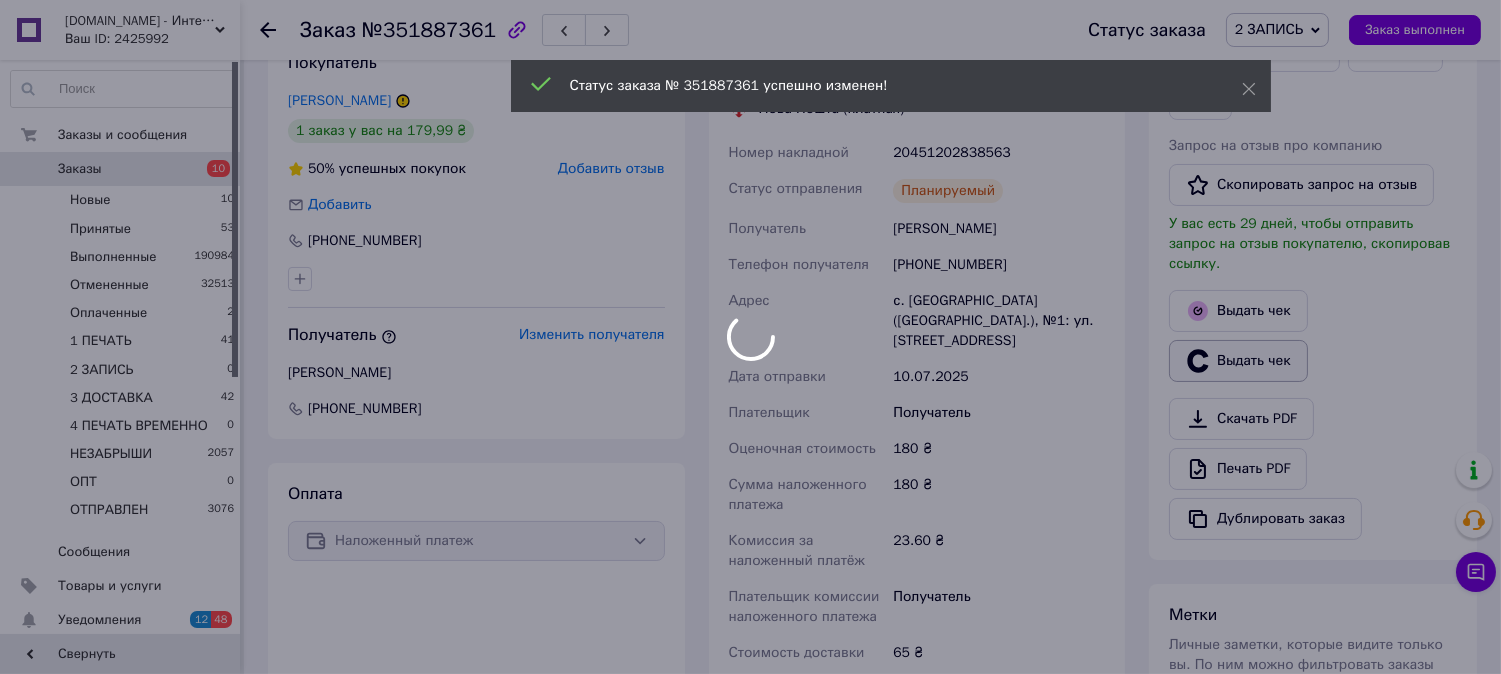 scroll, scrollTop: 0, scrollLeft: 0, axis: both 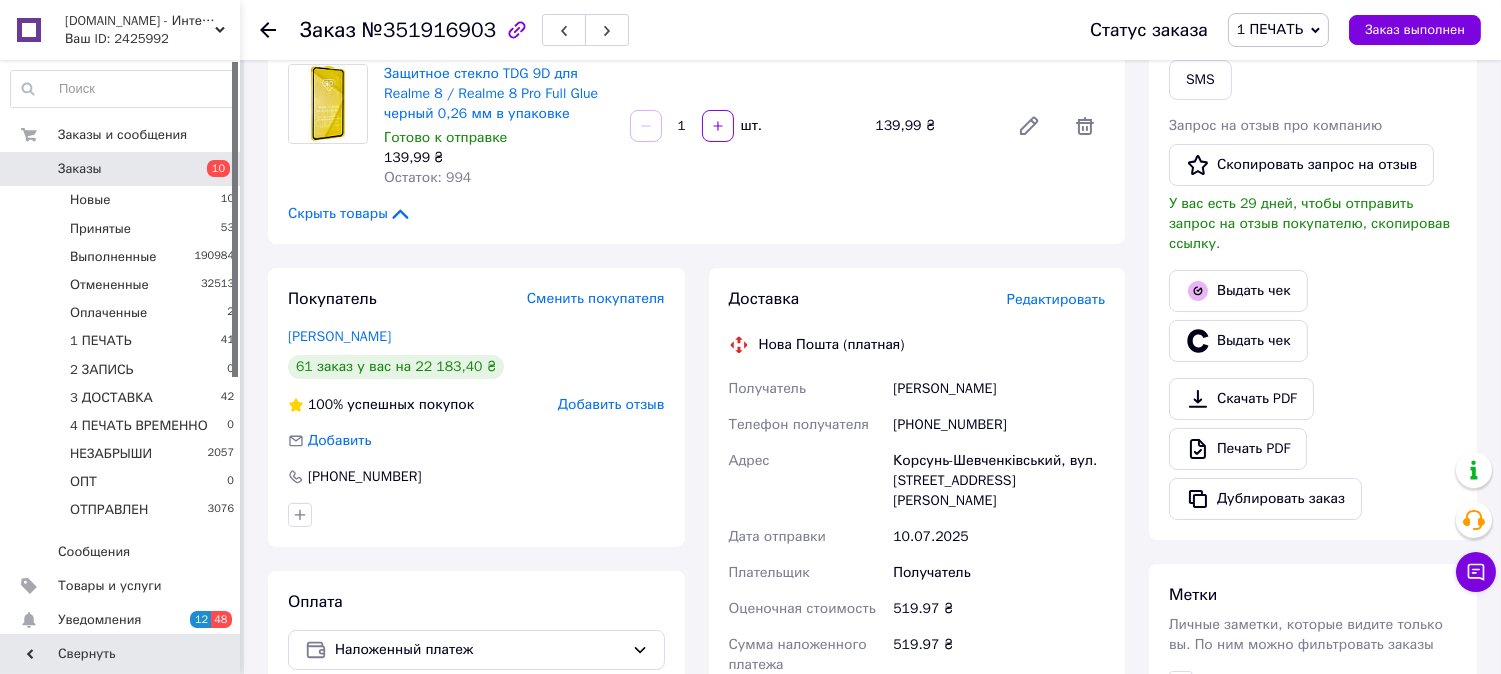 click on "Доставка Редактировать Нова Пошта (платная) Получатель Бойко Віталій Телефон получателя [PHONE_NUMBER] [PERSON_NAME][GEOGRAPHIC_DATA], вул. [STREET_ADDRESS][PERSON_NAME] Дата отправки [DATE] Плательщик Получатель Оценочная стоимость 519.97 ₴ Сумма наложенного платежа 519.97 ₴ Комиссия за наложенный платёж 30.40 ₴ Плательщик комиссии наложенного платежа Получатель Передать номер или Сгенерировать ЭН Плательщик Получатель Отправитель Фамилия получателя Бойко Имя получателя [PERSON_NAME] Отчество получателя Телефон получателя [PHONE_NUMBER] Тип доставки Курьером 24 21 <" at bounding box center [917, 638] 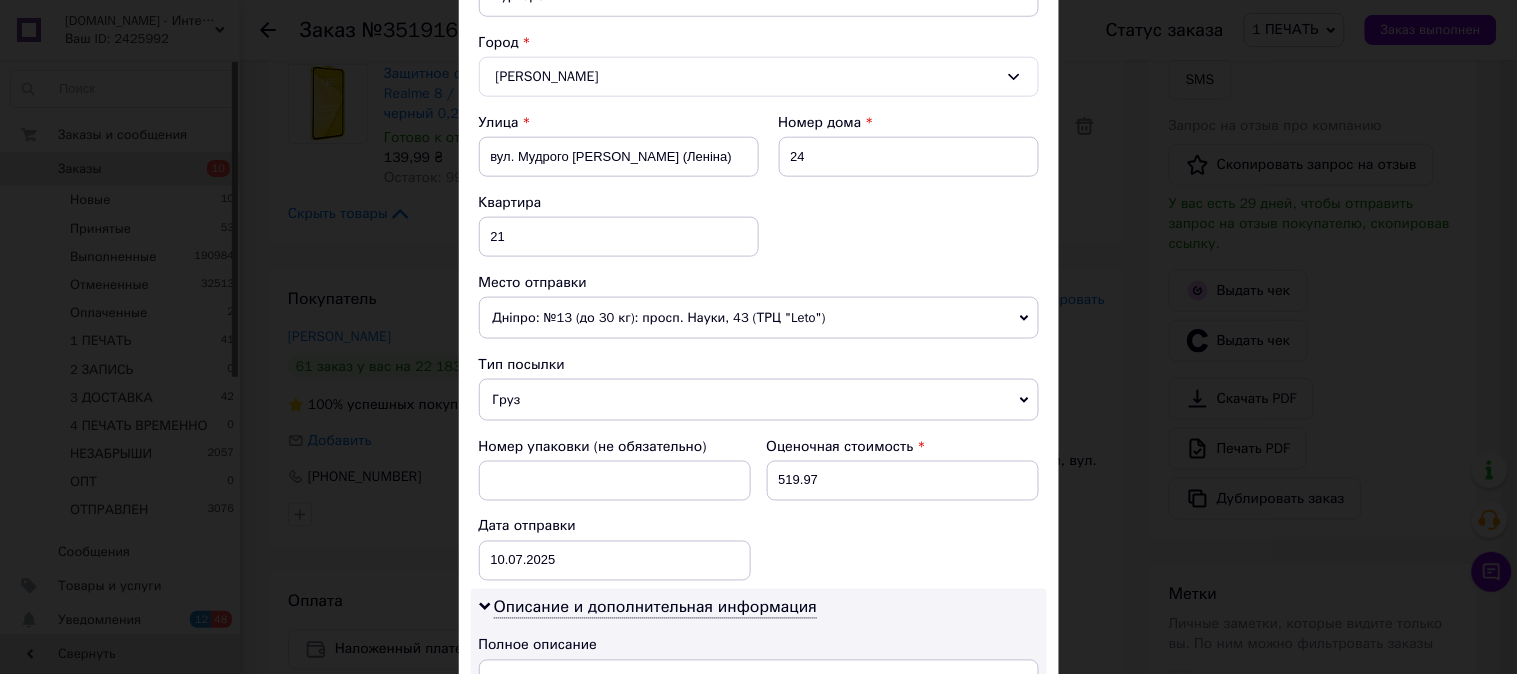 scroll, scrollTop: 666, scrollLeft: 0, axis: vertical 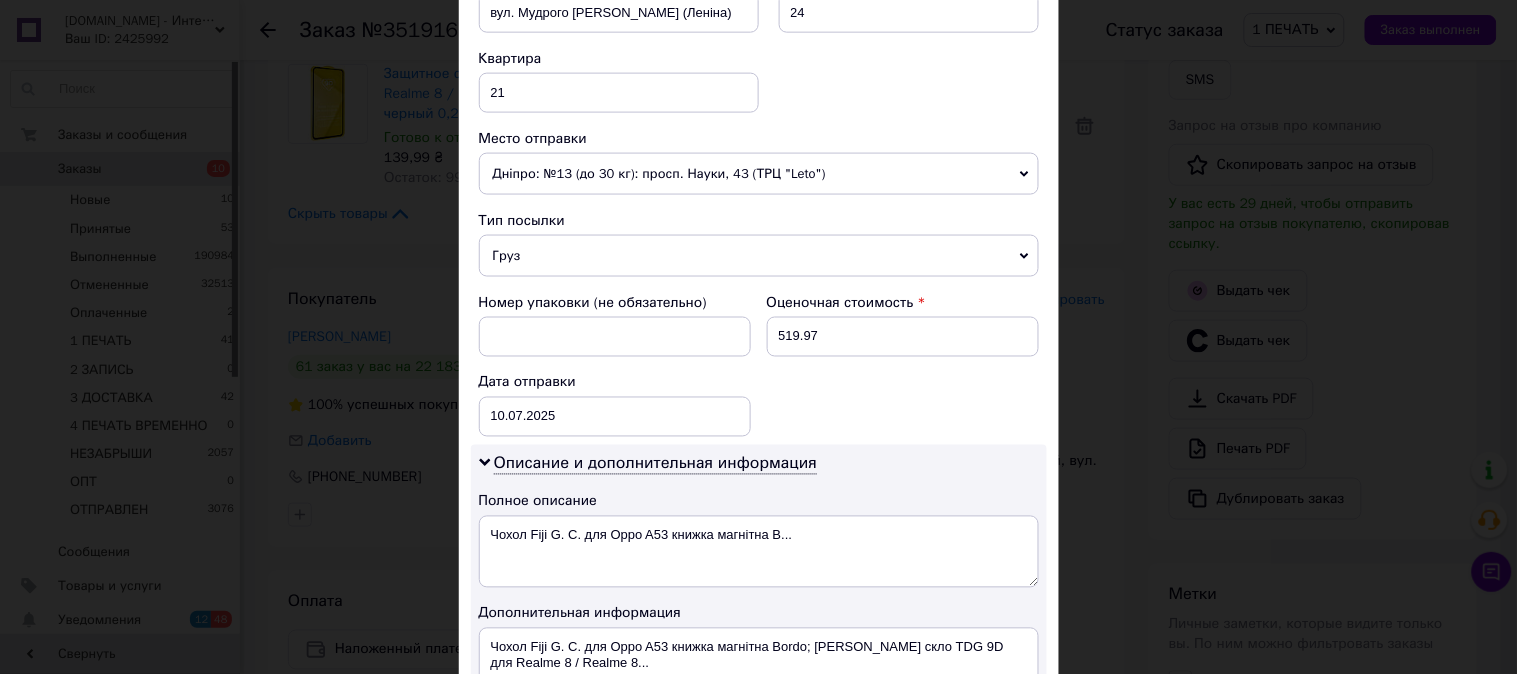 click on "Груз" at bounding box center (759, 256) 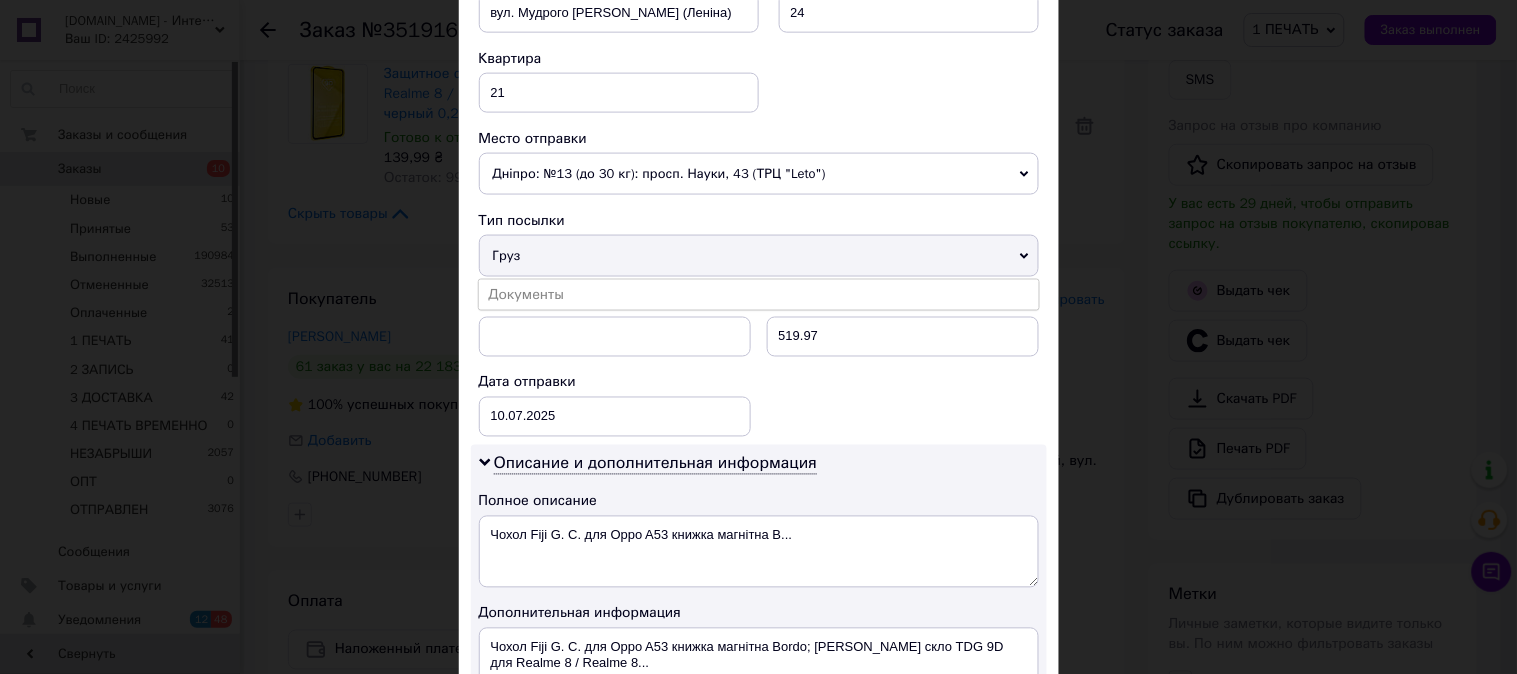 click on "Документы" at bounding box center [759, 295] 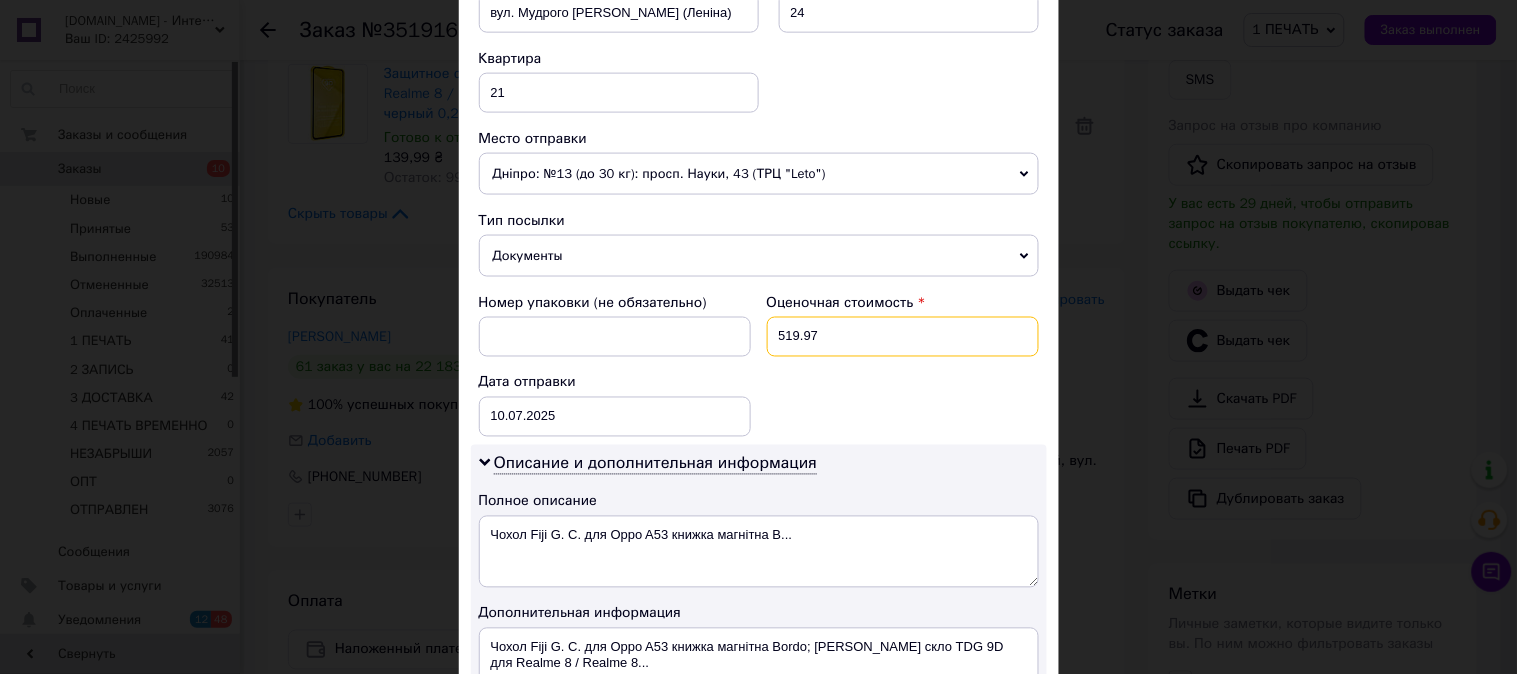 click on "519.97" at bounding box center [903, 337] 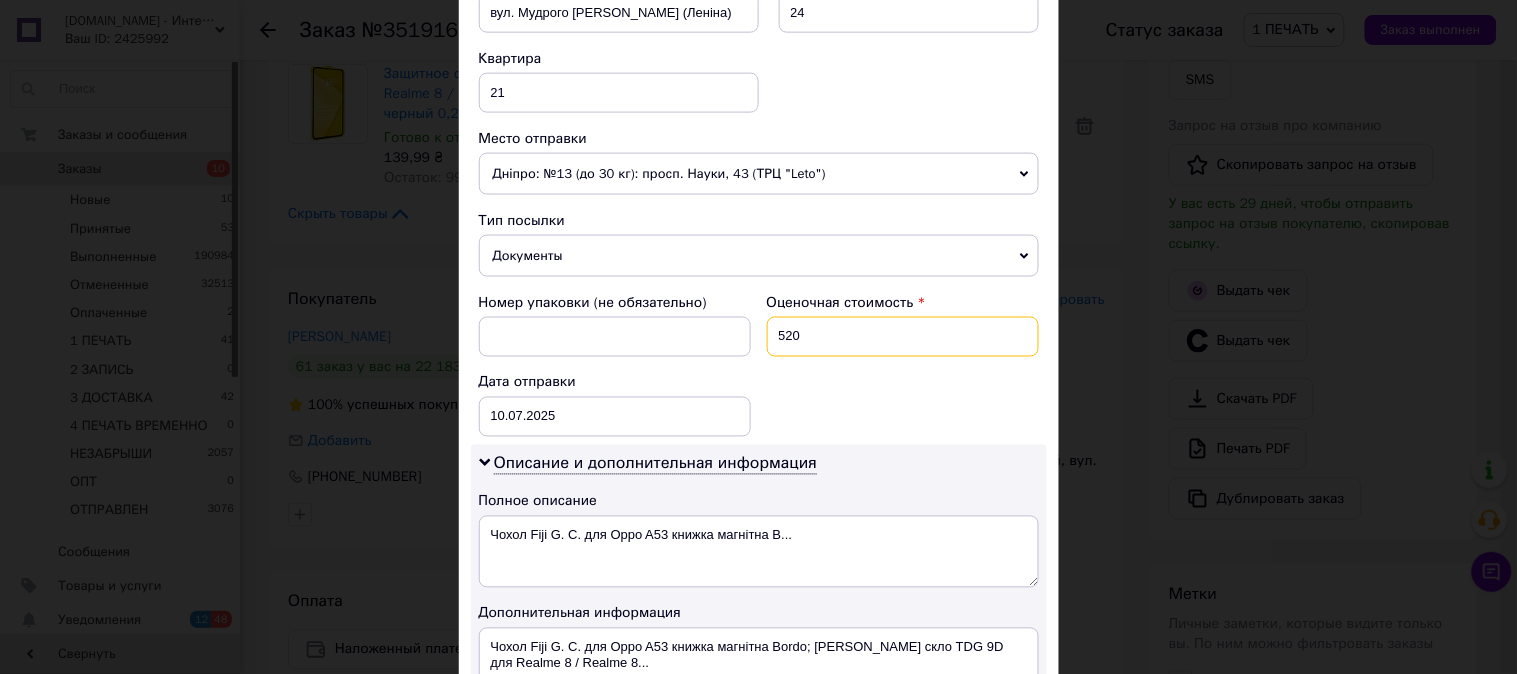 type on "520" 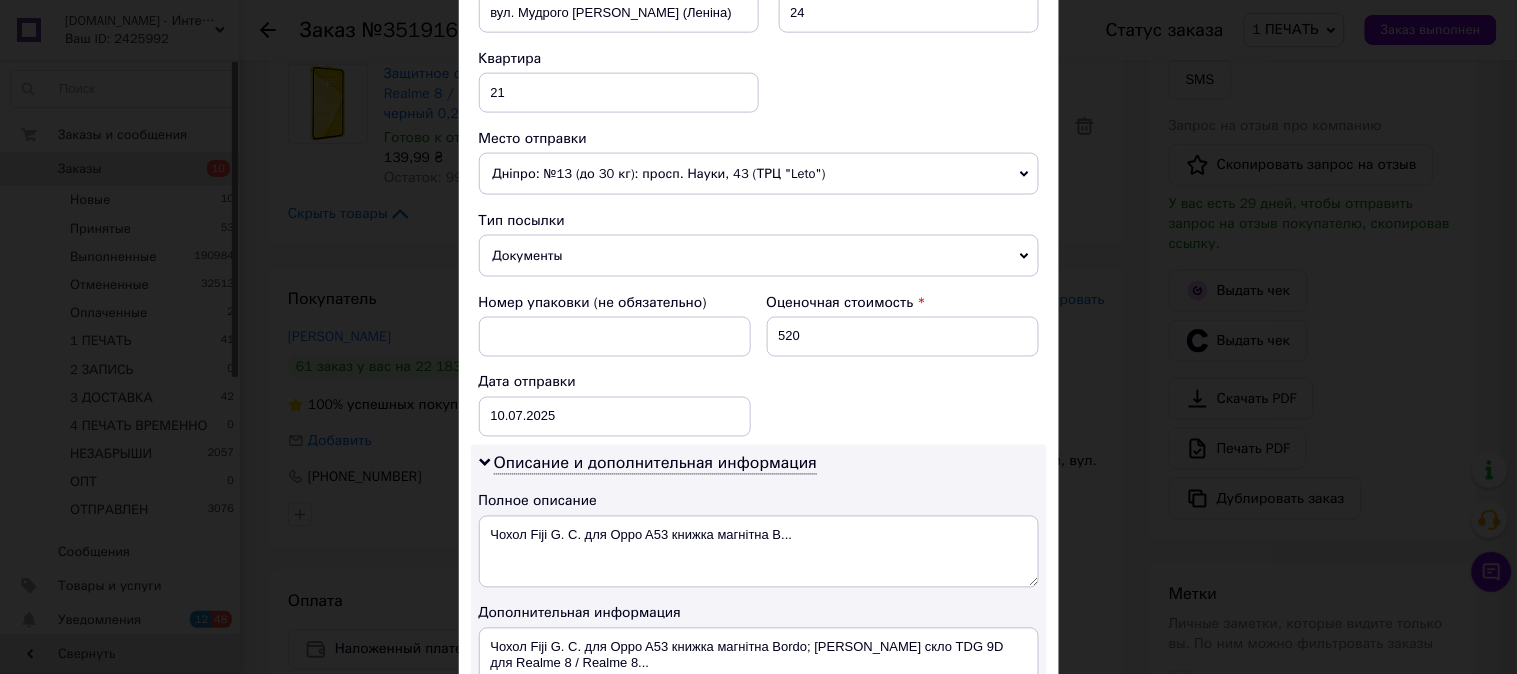 click on "Номер упаковки (не обязательно) Оценочная стоимость 520 Дата отправки [DATE] < 2025 > < Июль > Пн Вт Ср Чт Пт Сб Вс 30 1 2 3 4 5 6 7 8 9 10 11 12 13 14 15 16 17 18 19 20 21 22 23 24 25 26 27 28 29 30 31 1 2 3 4 5 6 7 8 9 10" at bounding box center [759, 365] 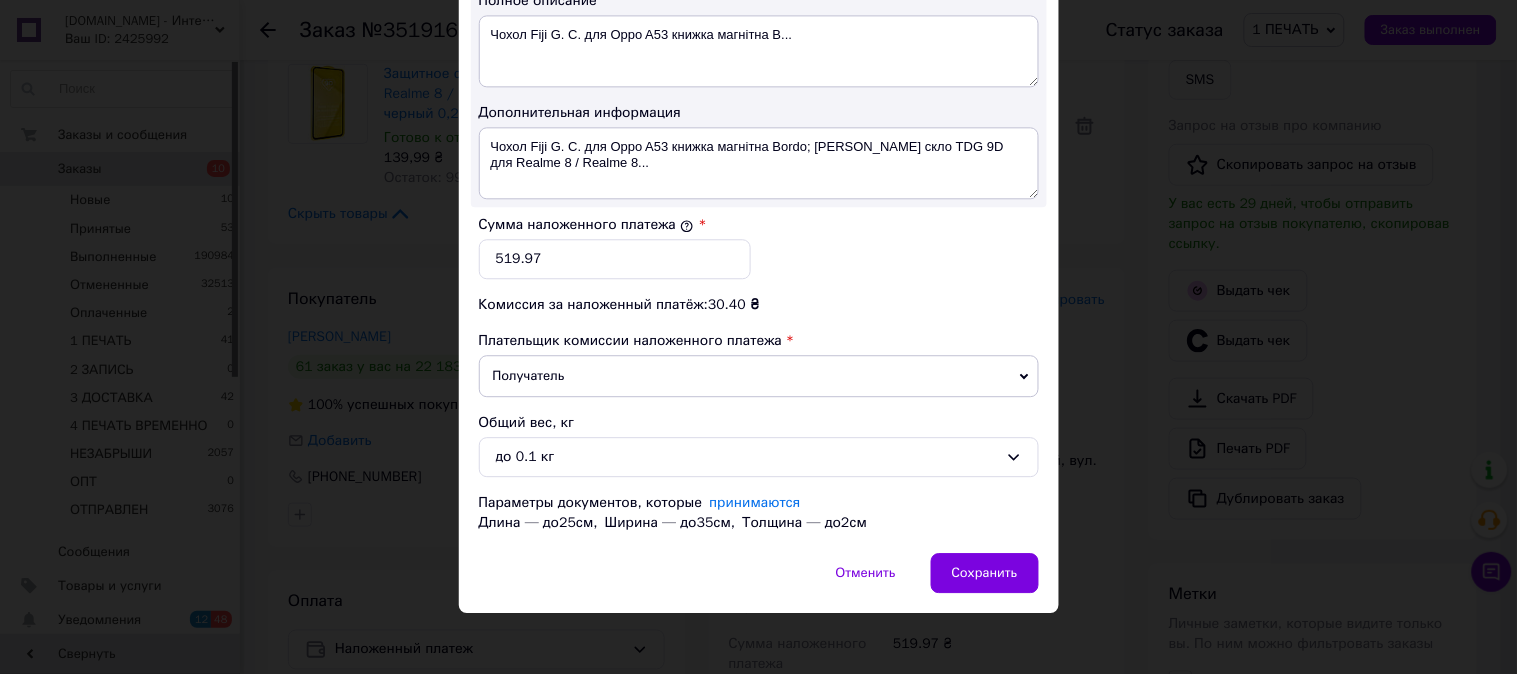 scroll, scrollTop: 1178, scrollLeft: 0, axis: vertical 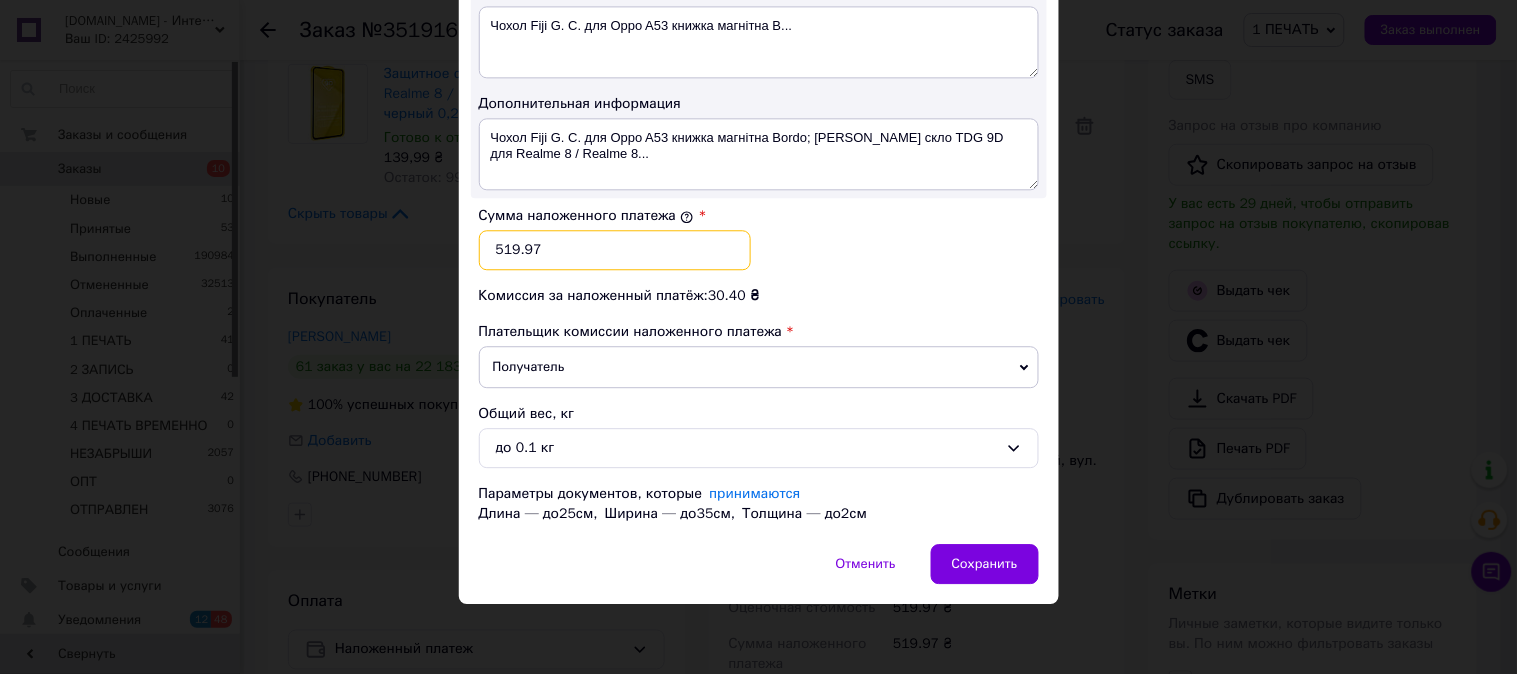 click on "519.97" at bounding box center (615, 250) 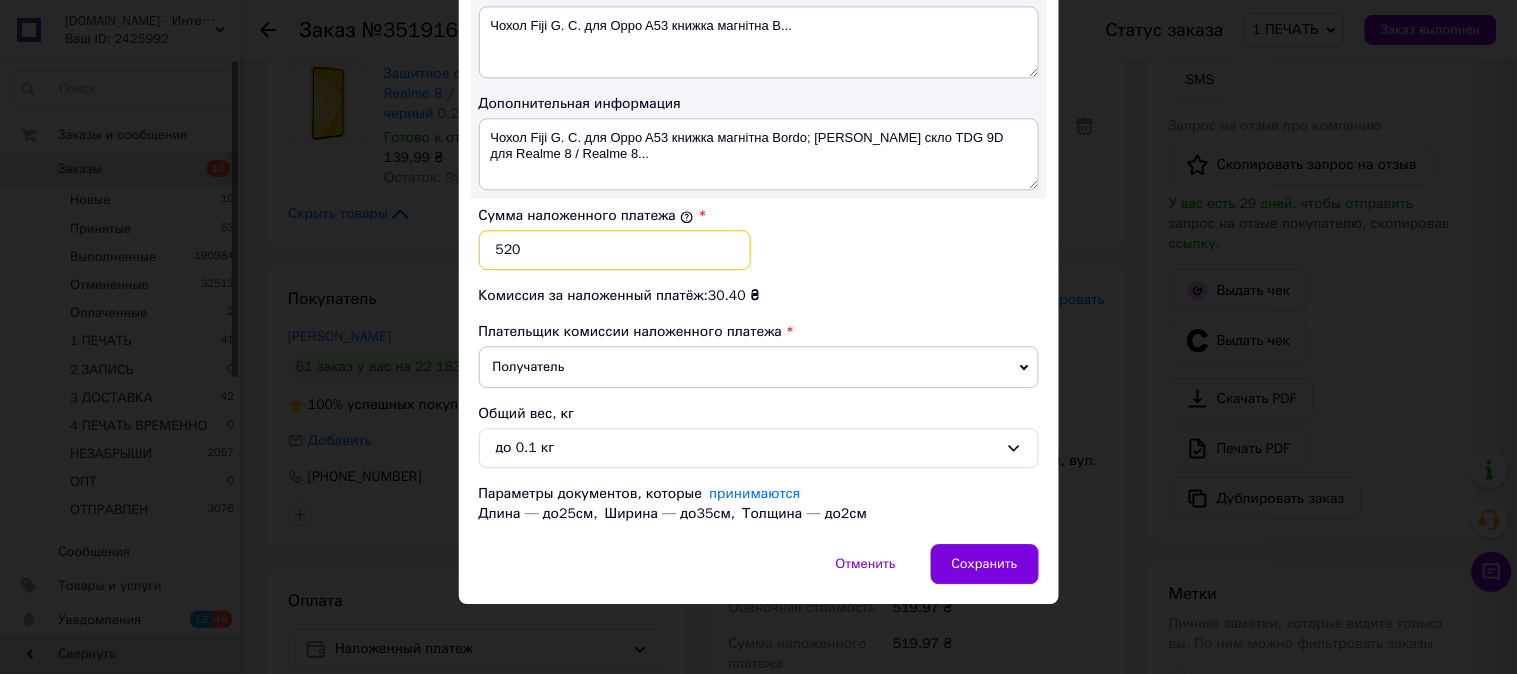 type on "520" 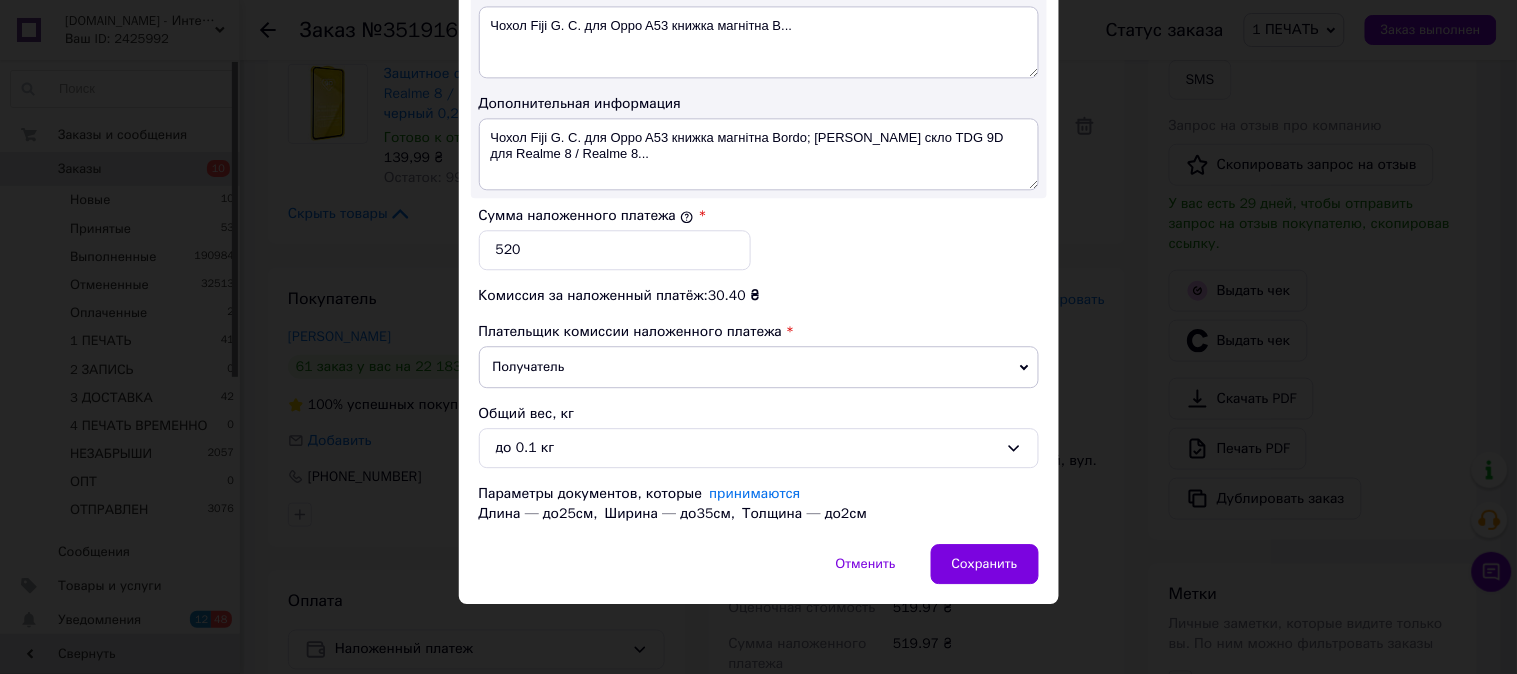 click on "Сумма наложенного платежа     * 520" at bounding box center (759, 238) 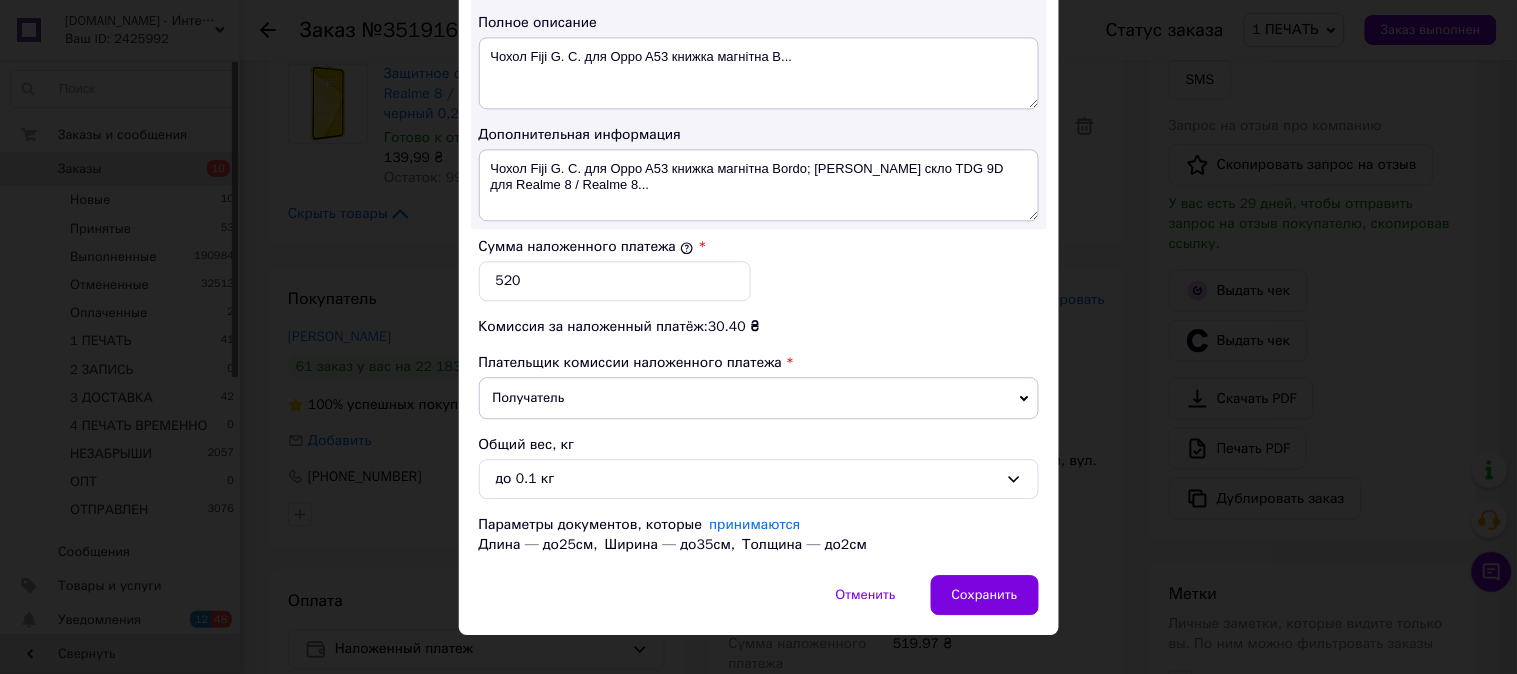 scroll, scrollTop: 1104, scrollLeft: 0, axis: vertical 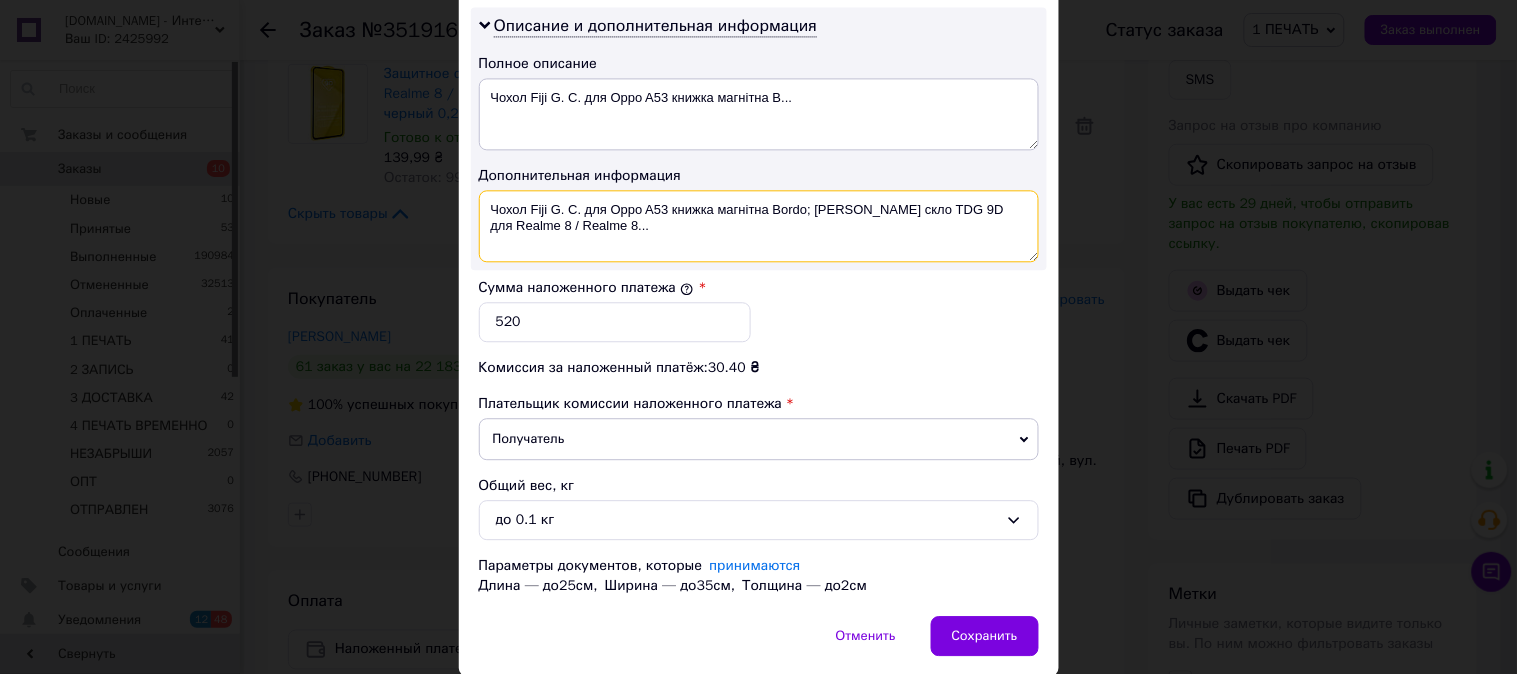 click on "Чохол Fiji G. C. для Oppo A53 книжка магнітна Bordo; [PERSON_NAME] скло TDG 9D для Realme 8 / Realme 8..." at bounding box center (759, 226) 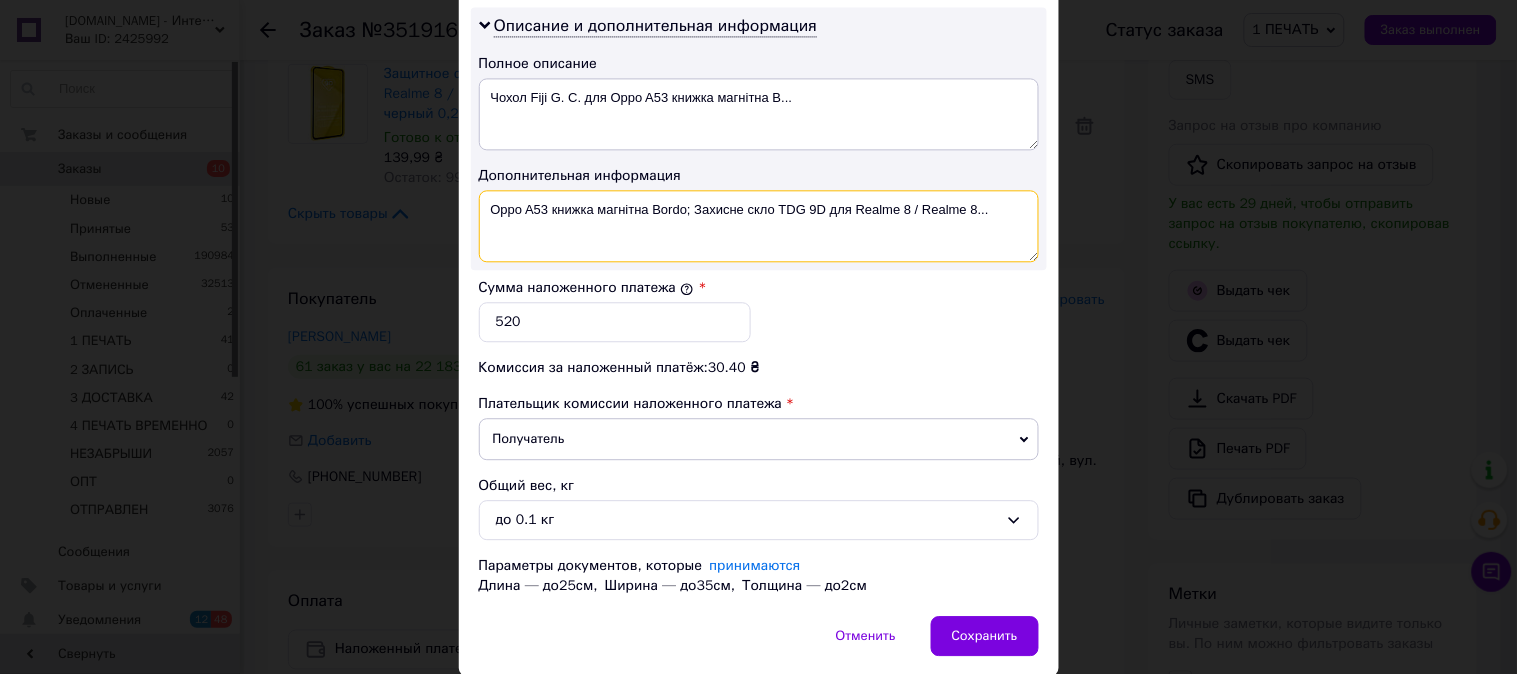 drag, startPoint x: 546, startPoint y: 211, endPoint x: 644, endPoint y: 166, distance: 107.837845 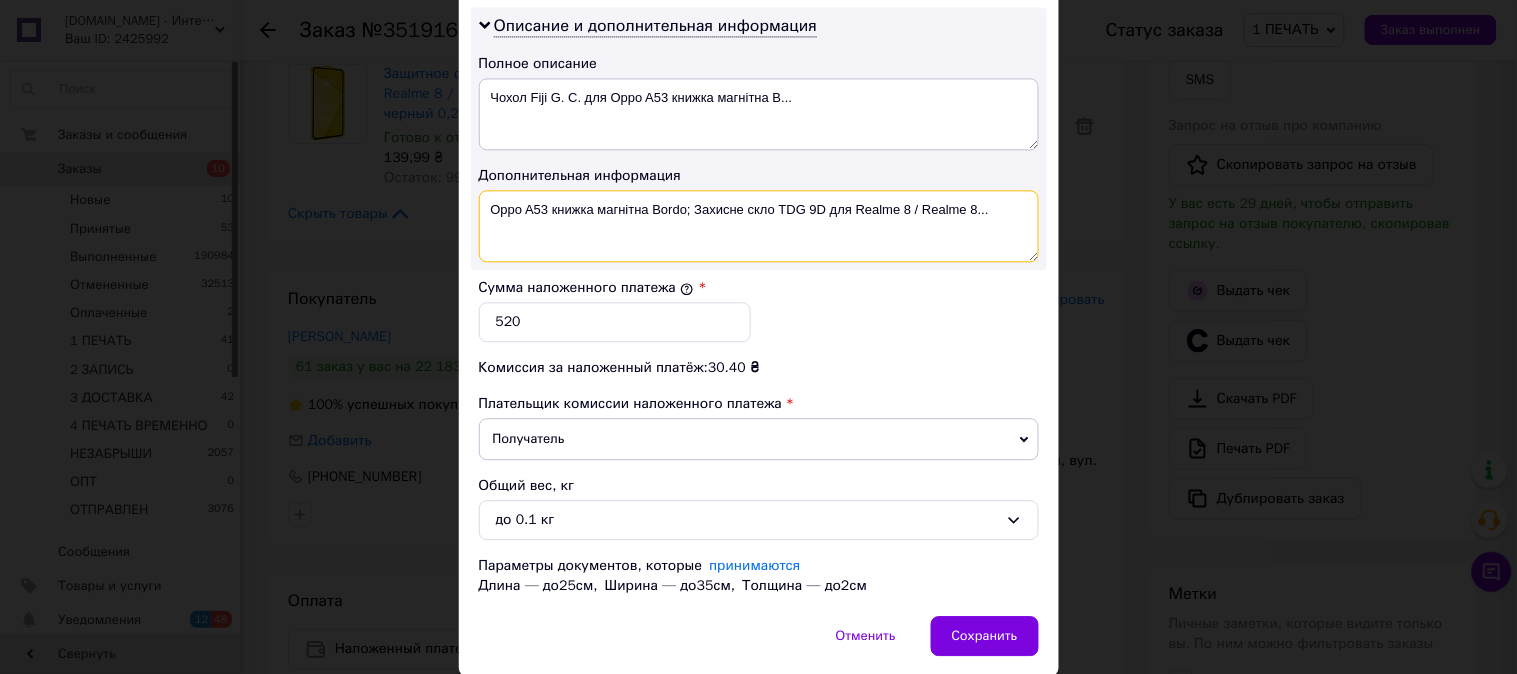 click on "Описание и дополнительная информация Полное описание Чохол [GEOGRAPHIC_DATA] G. C. для Oppo A53 книжка магнітна B... Дополнительная информация Oppo A53 книжка магнітна Bordo; Захисне скло TDG 9D для Realme 8 / Realme 8..." at bounding box center [759, 138] 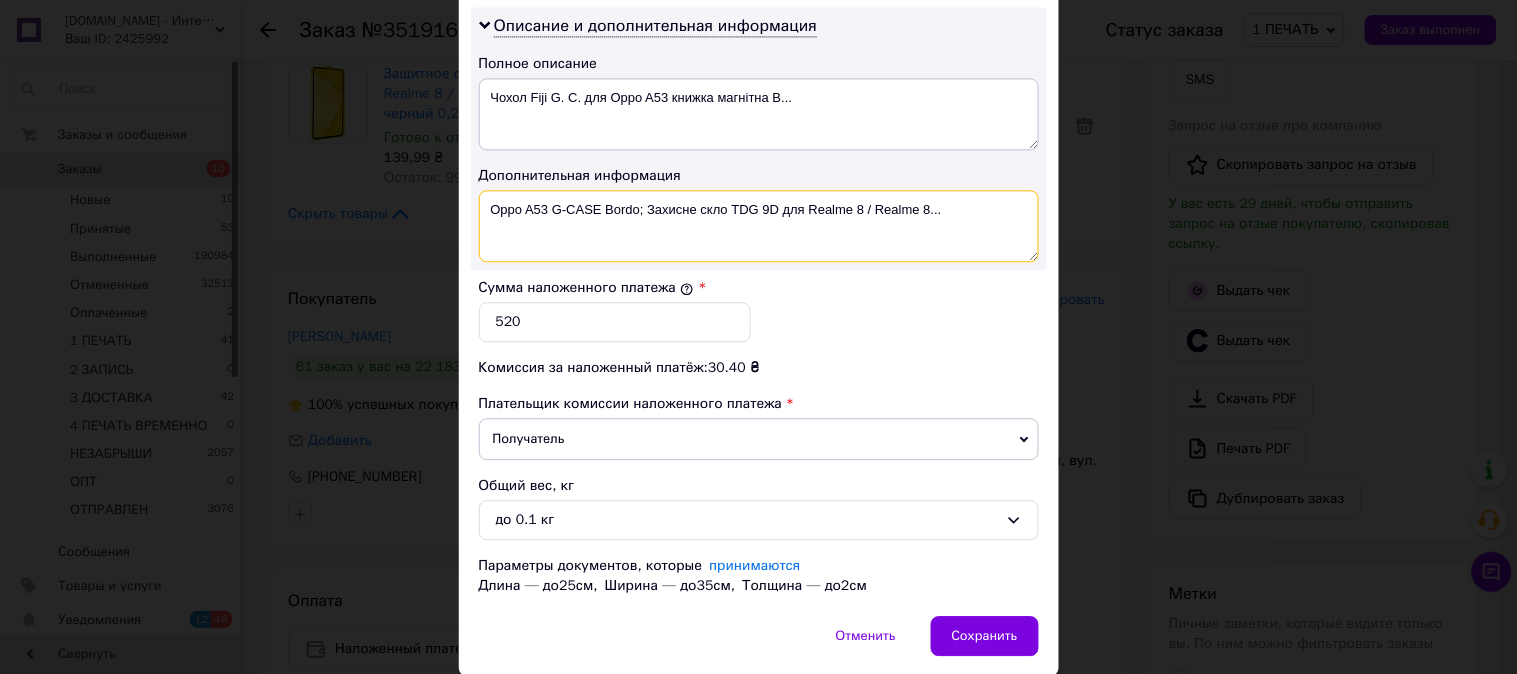 drag, startPoint x: 994, startPoint y: 214, endPoint x: 930, endPoint y: 258, distance: 77.665955 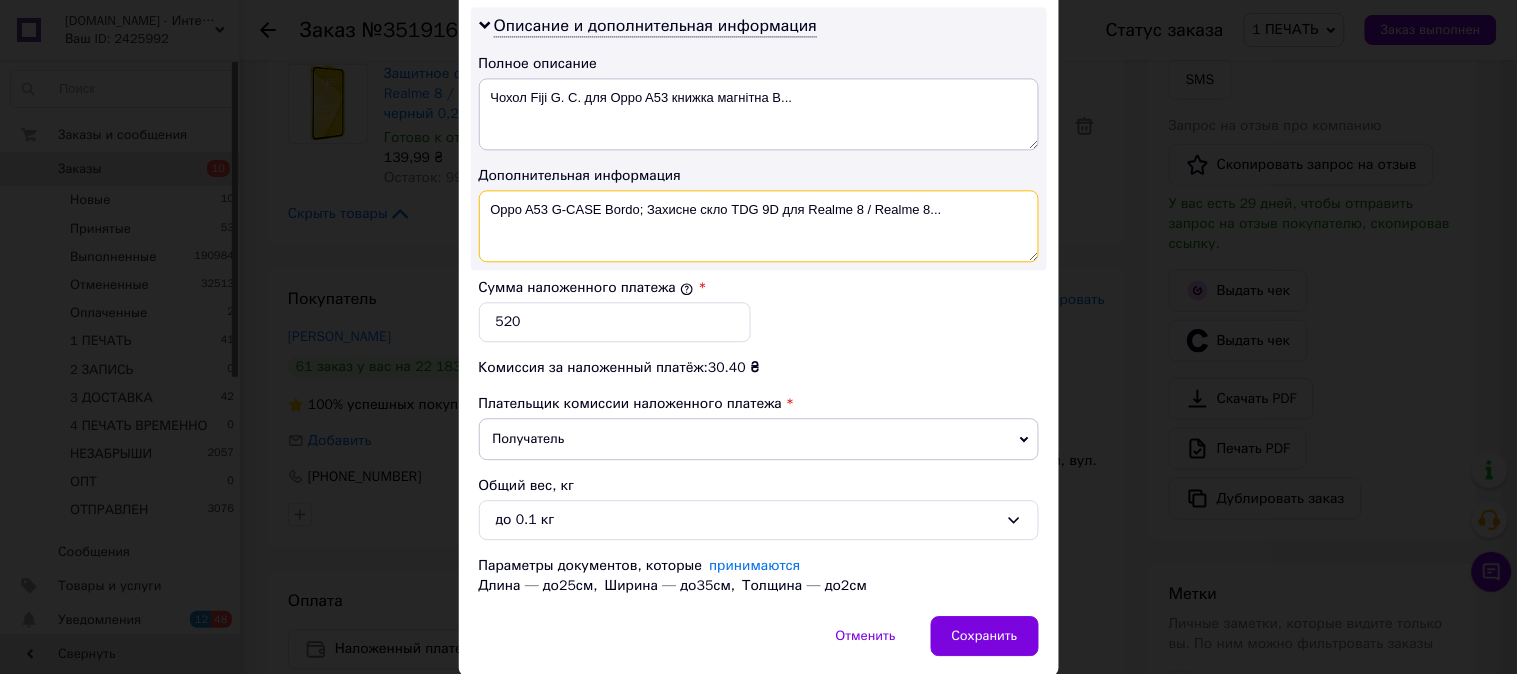 click on "Oppo A53 G-CASE Bordo; Захисне скло TDG 9D для Realme 8 / Realme 8..." at bounding box center (759, 226) 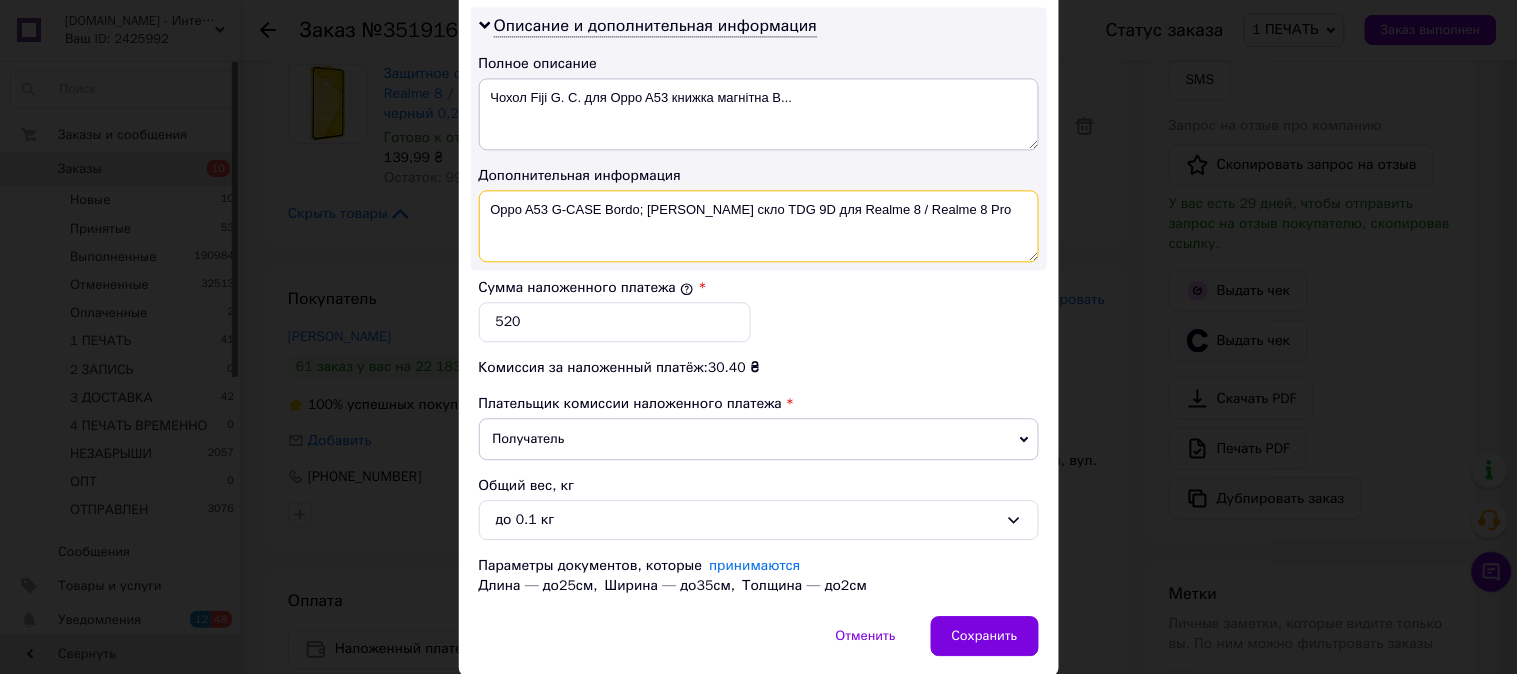 paste on "9D ЧЕР" 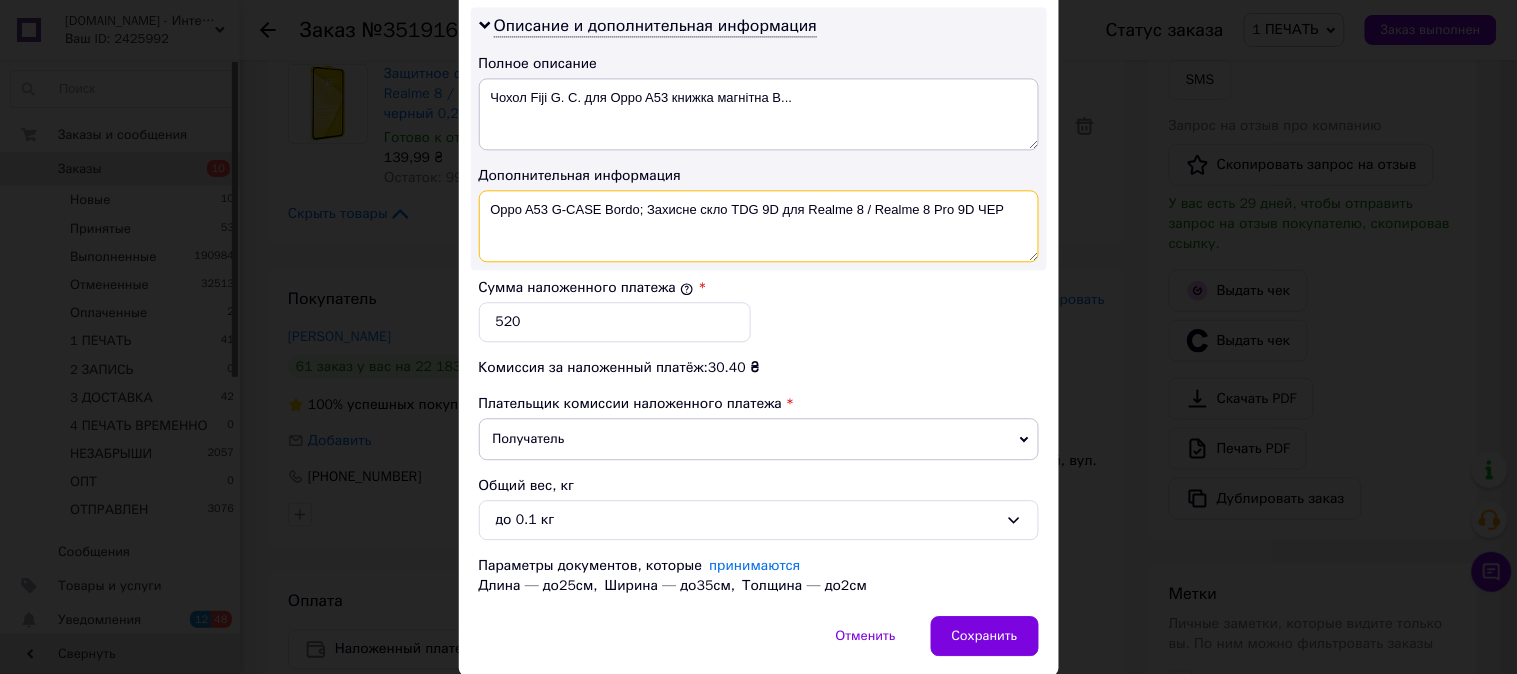 click on "Oppo A53 G-CASE Bordo; Захисне скло TDG 9D для Realme 8 / Realme 8 Pro 9D ЧЕР" at bounding box center [759, 226] 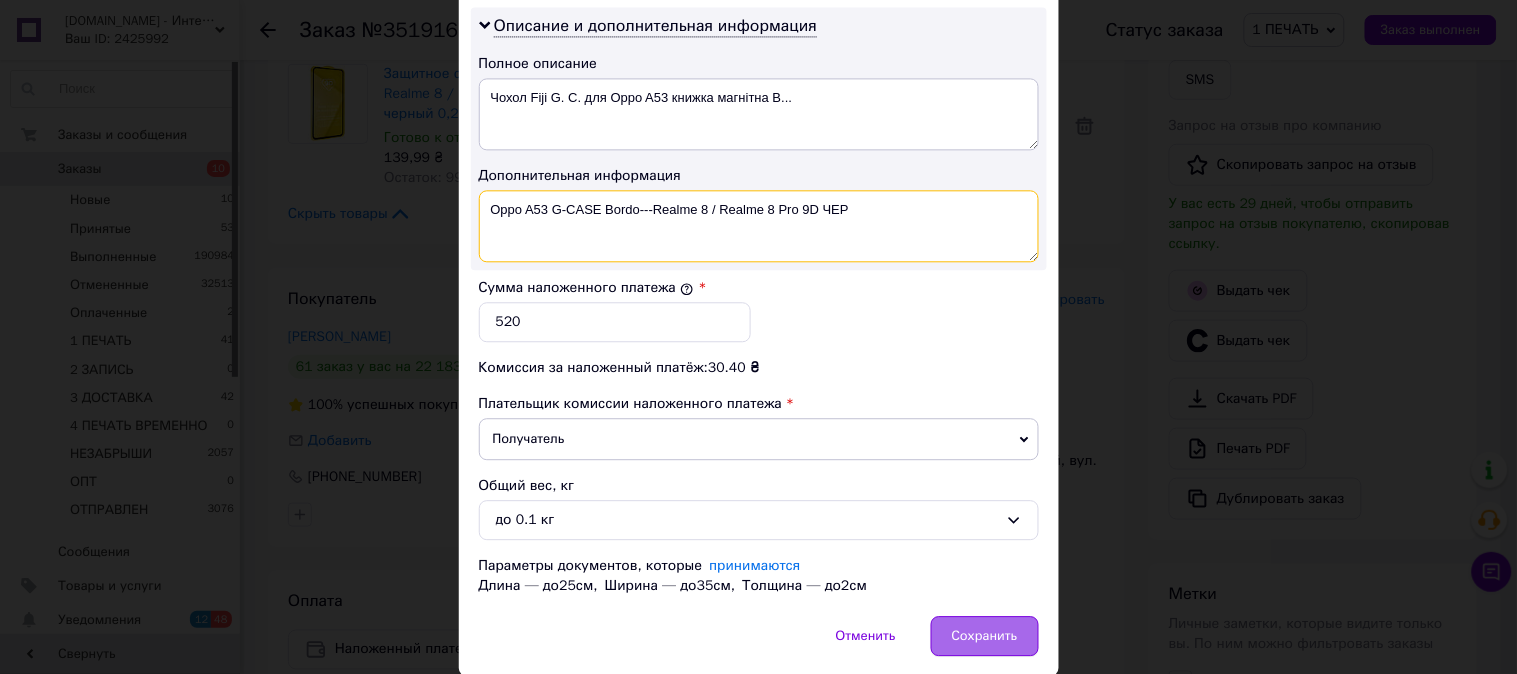 type on "Oppo A53 G-CASE Bordo---Realme 8 / Realme 8 Pro 9D ЧЕР" 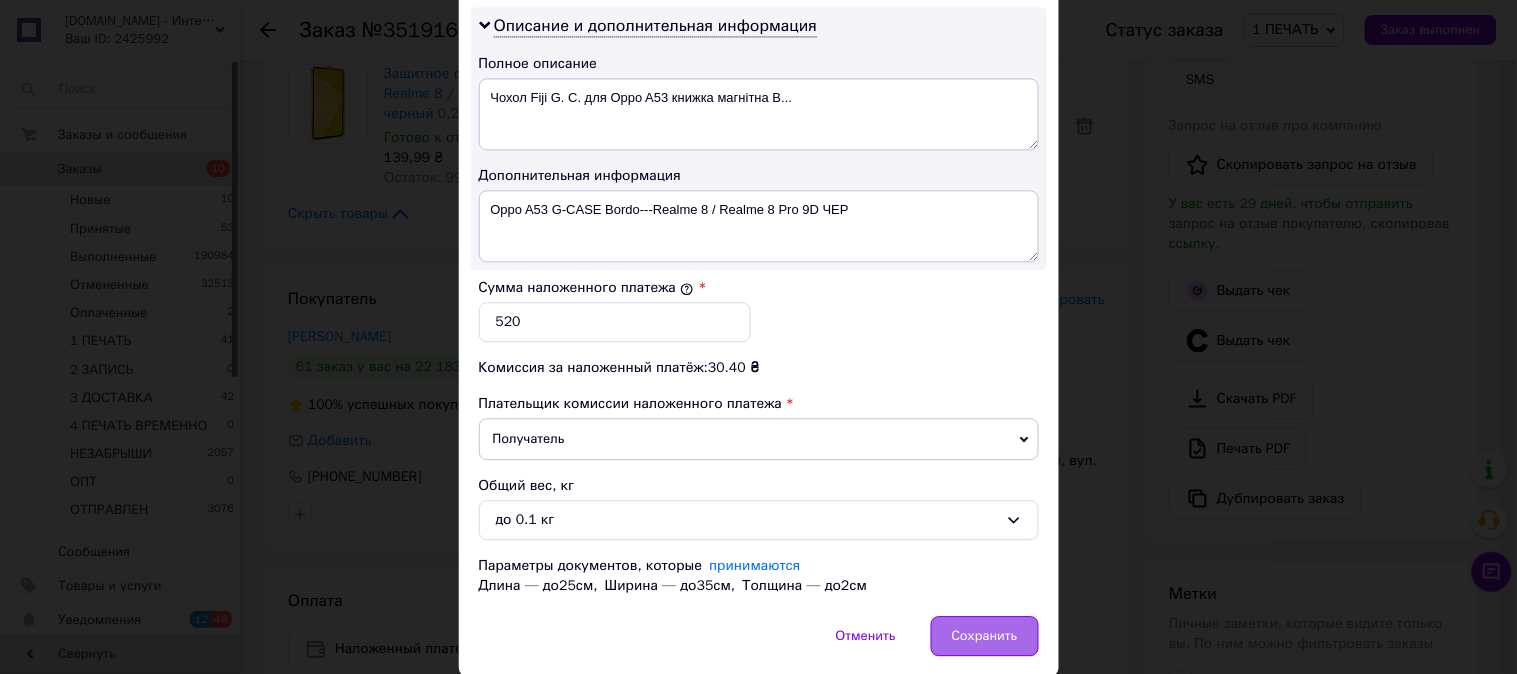 click on "Сохранить" at bounding box center (985, 636) 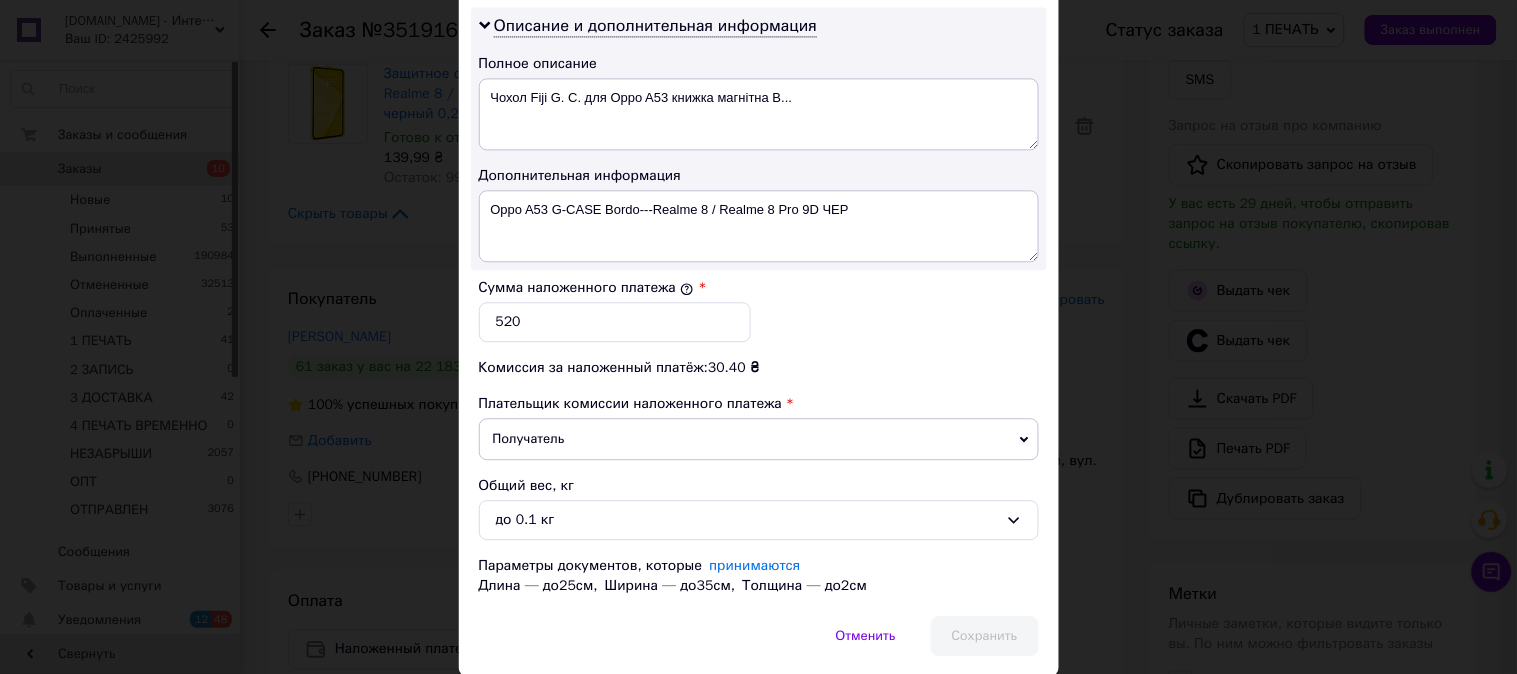 scroll, scrollTop: 101, scrollLeft: 0, axis: vertical 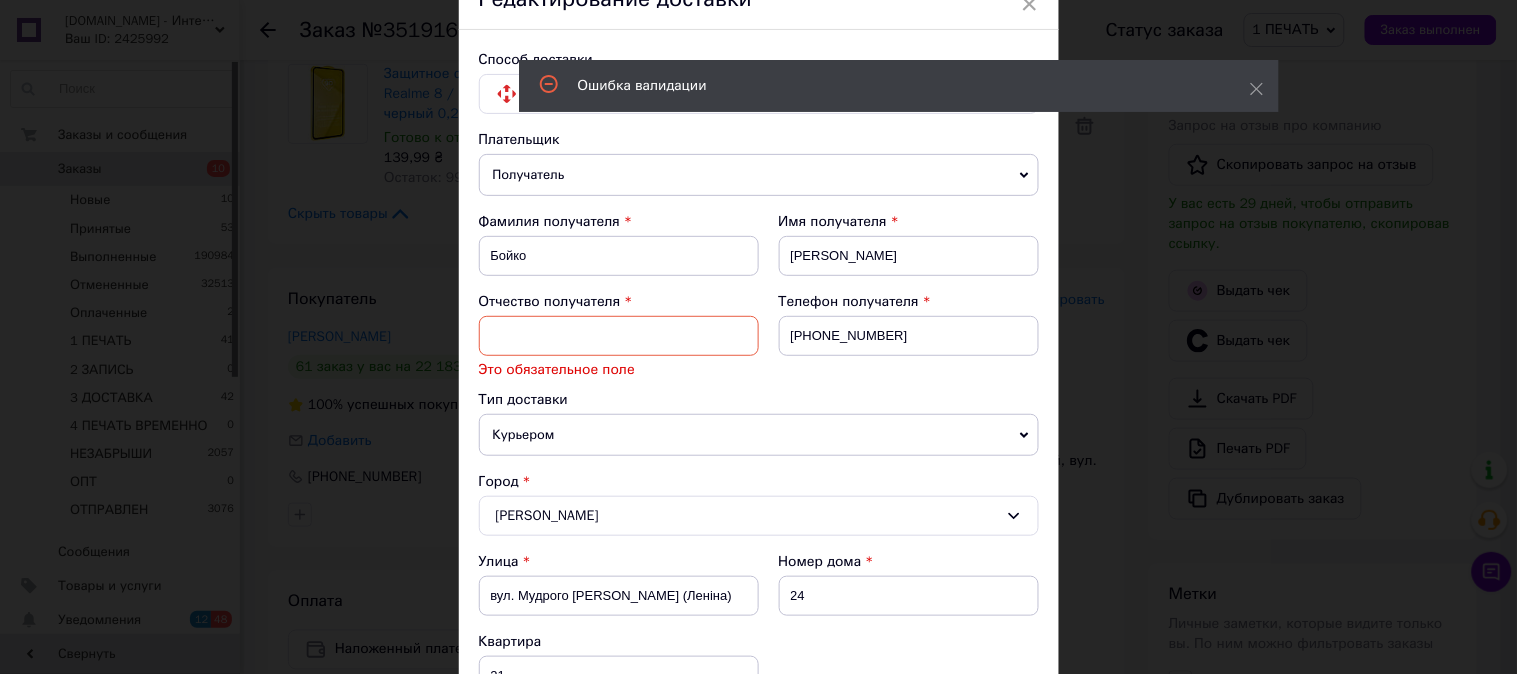 click at bounding box center [619, 336] 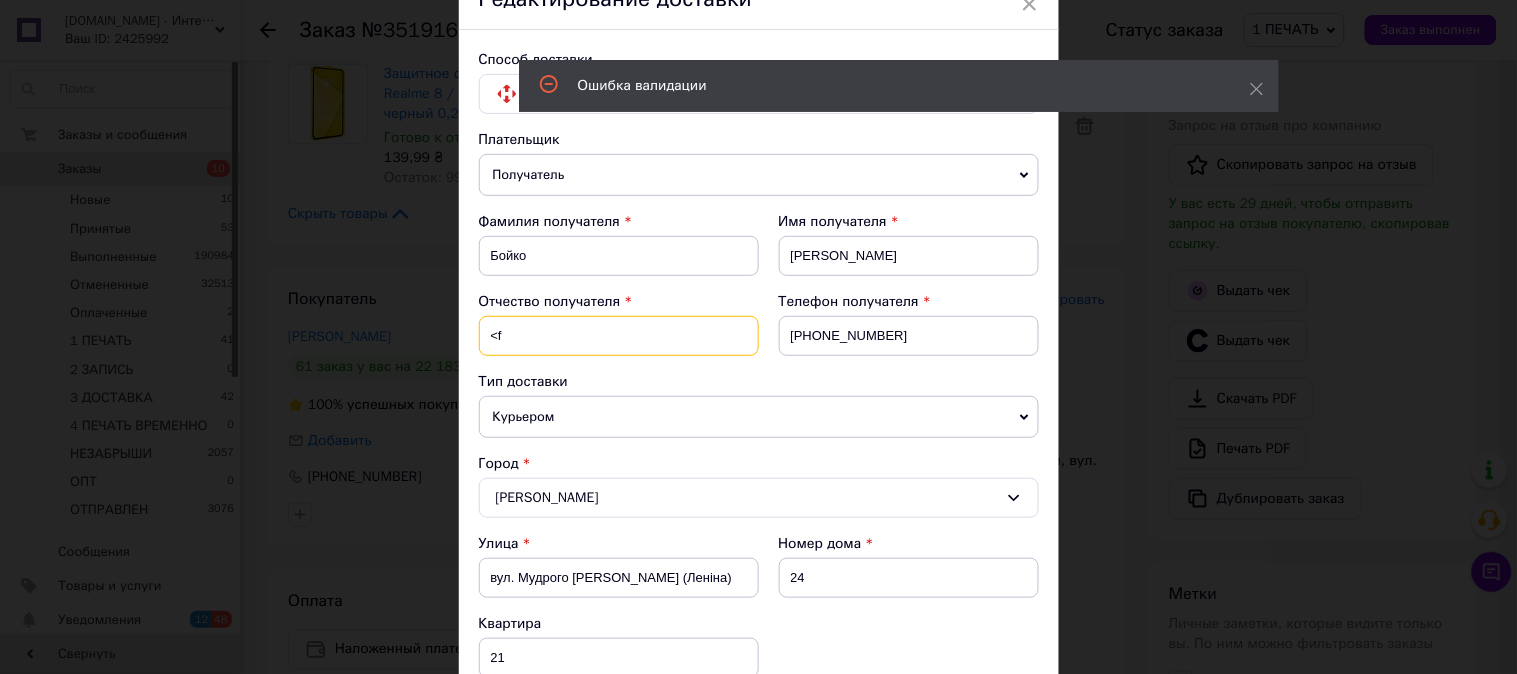 type on "<" 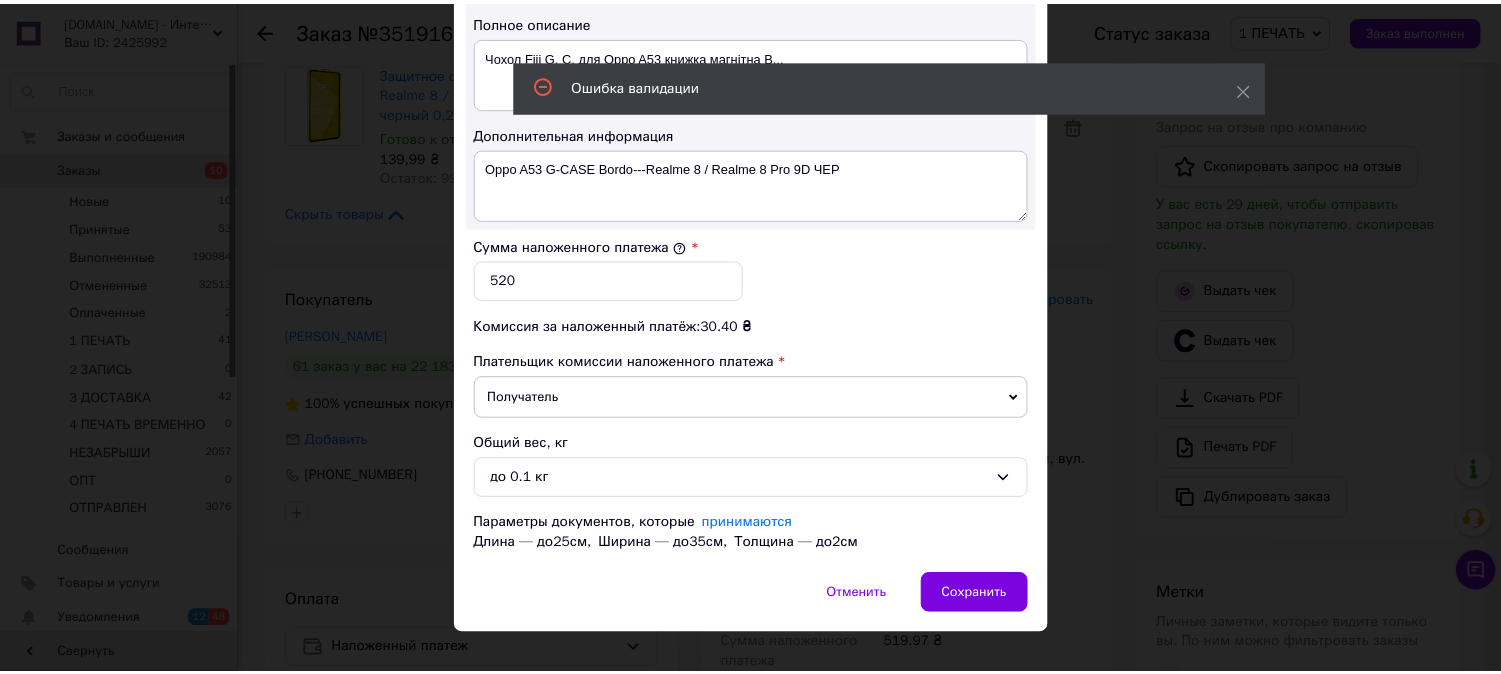scroll, scrollTop: 1178, scrollLeft: 0, axis: vertical 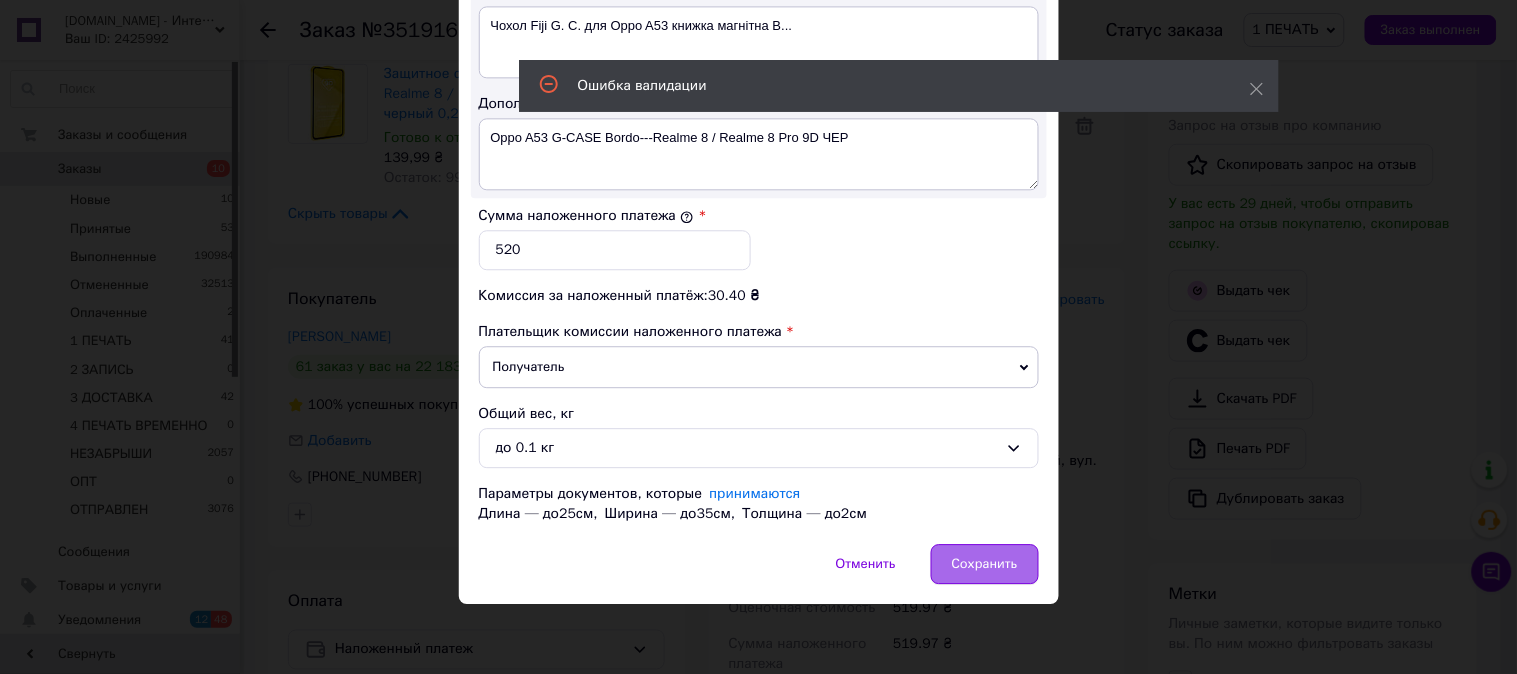 type on "Батькович" 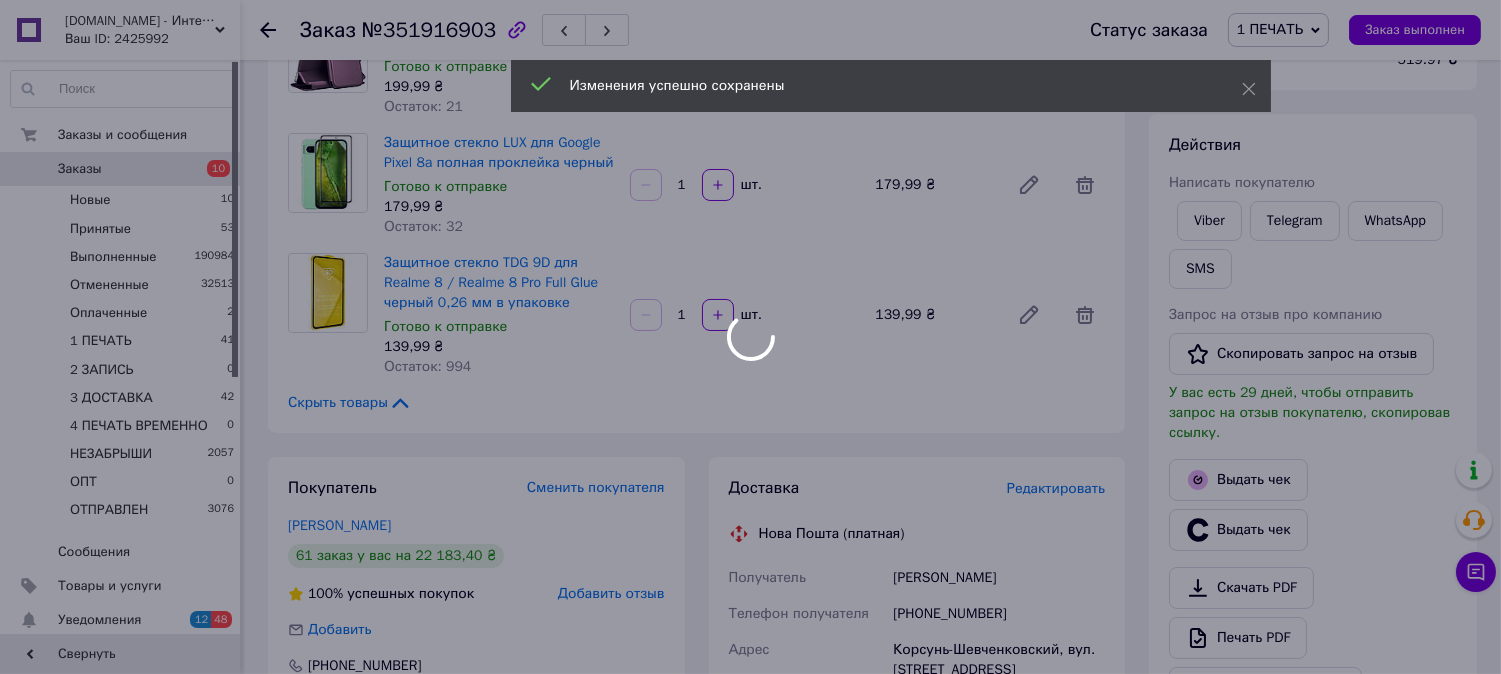scroll, scrollTop: 147, scrollLeft: 0, axis: vertical 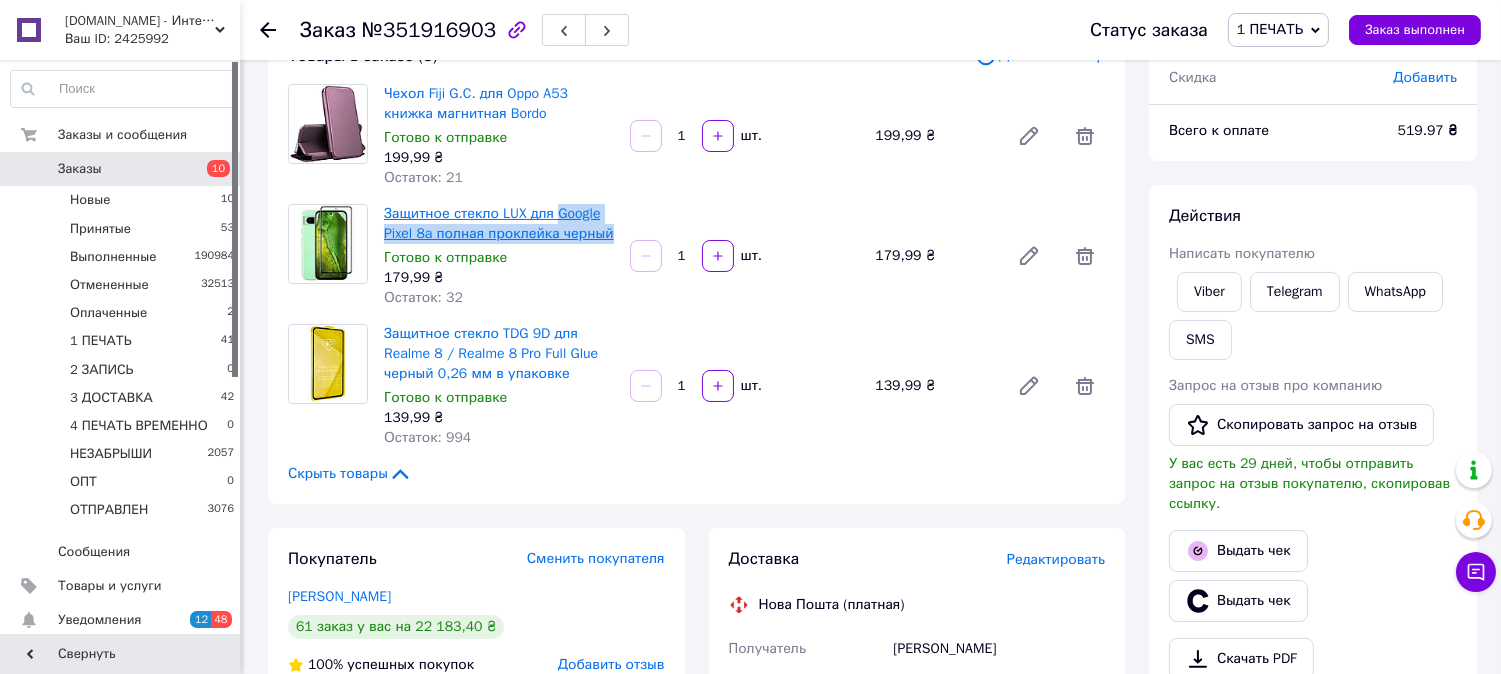 drag, startPoint x: 611, startPoint y: 232, endPoint x: 553, endPoint y: 221, distance: 59.03389 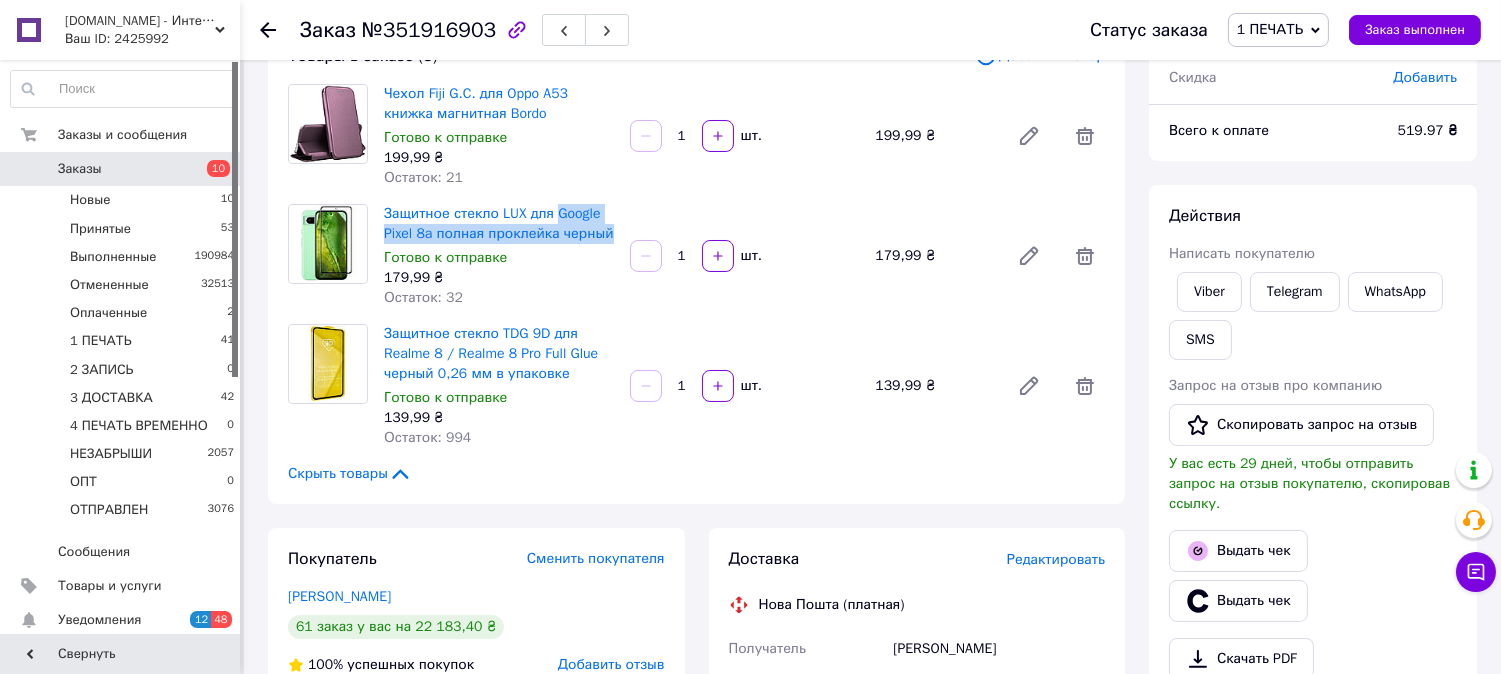 copy on "Google Pixel 8a полная проклейка черный" 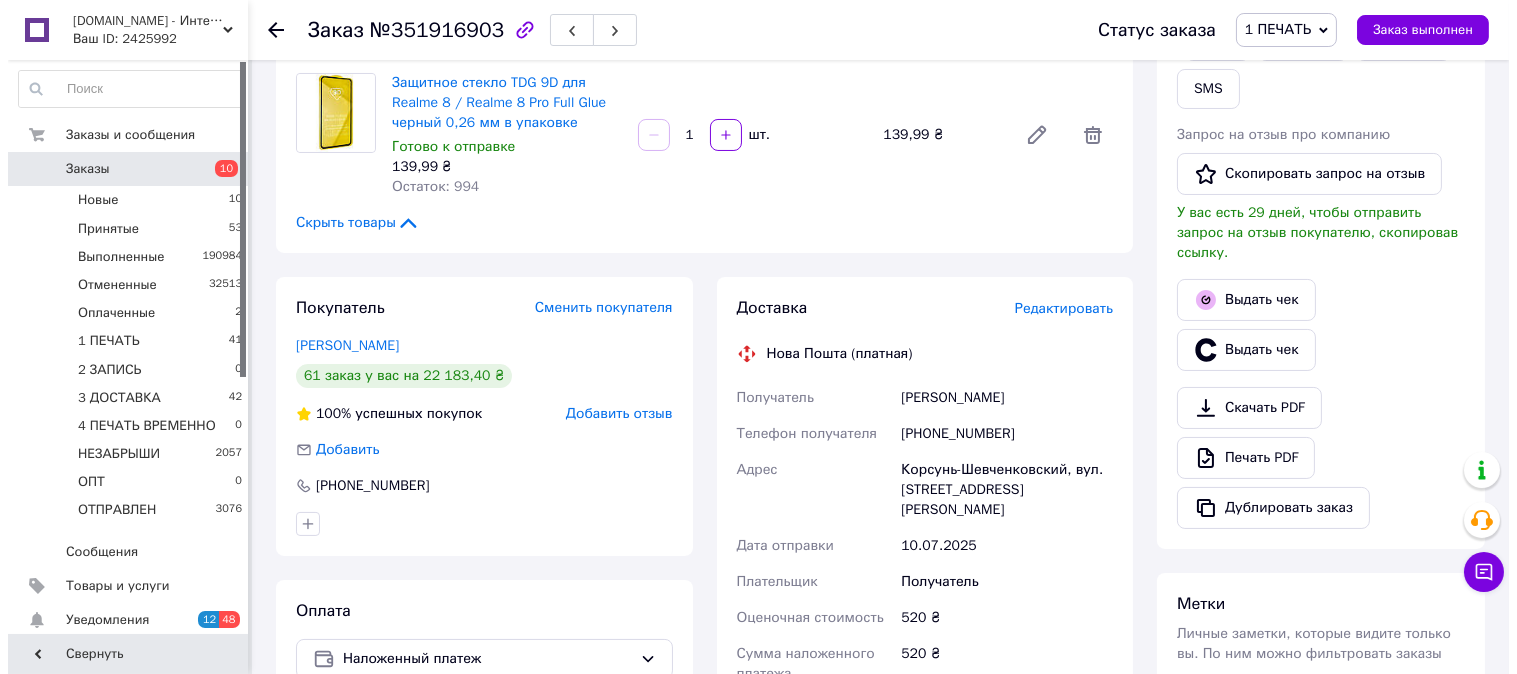 scroll, scrollTop: 407, scrollLeft: 0, axis: vertical 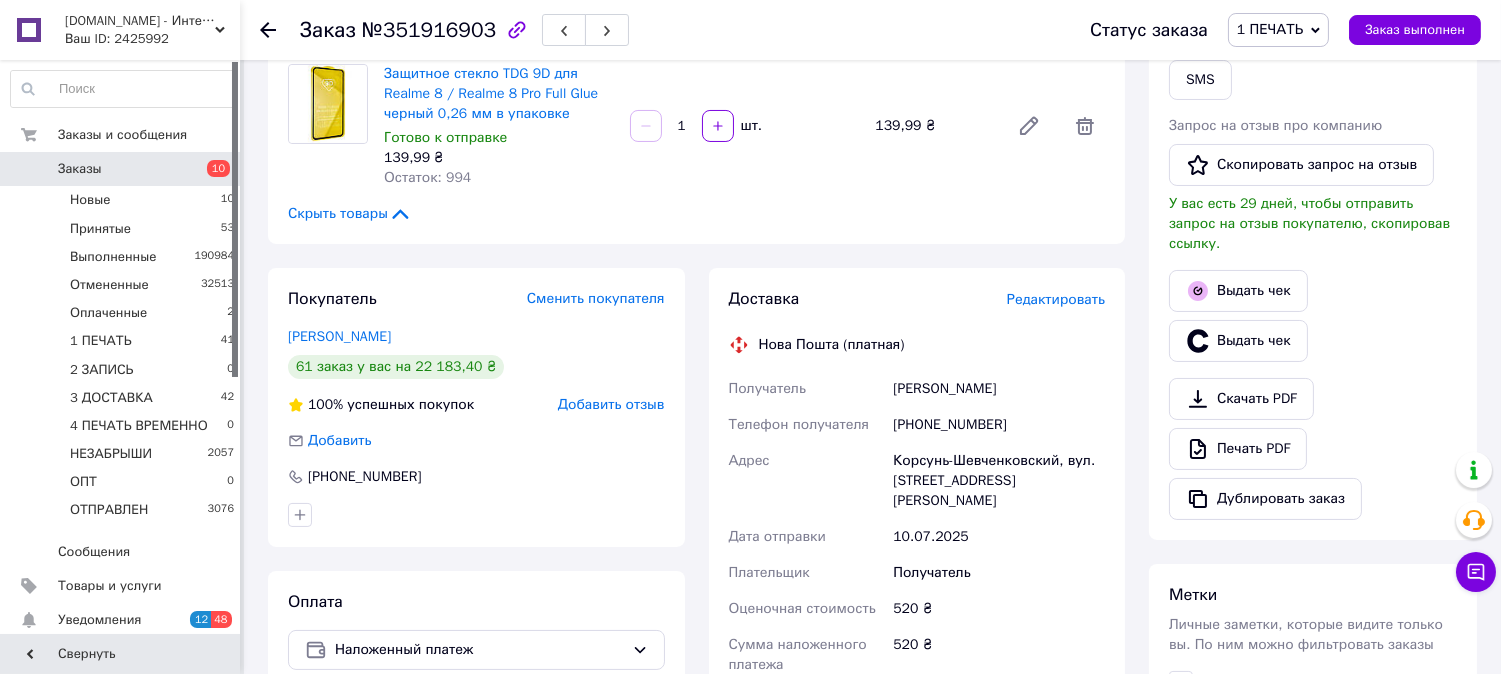 click on "Редактировать" at bounding box center (1056, 299) 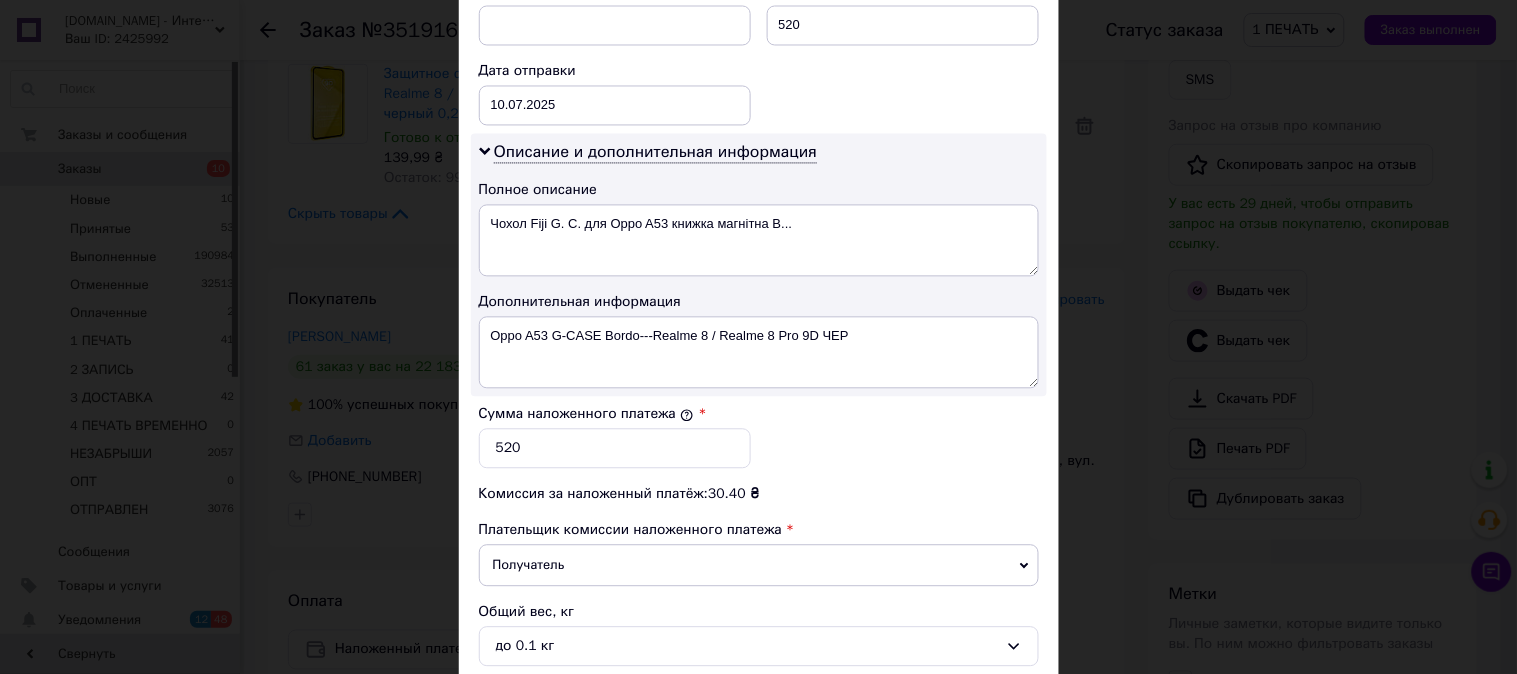 scroll, scrollTop: 1036, scrollLeft: 0, axis: vertical 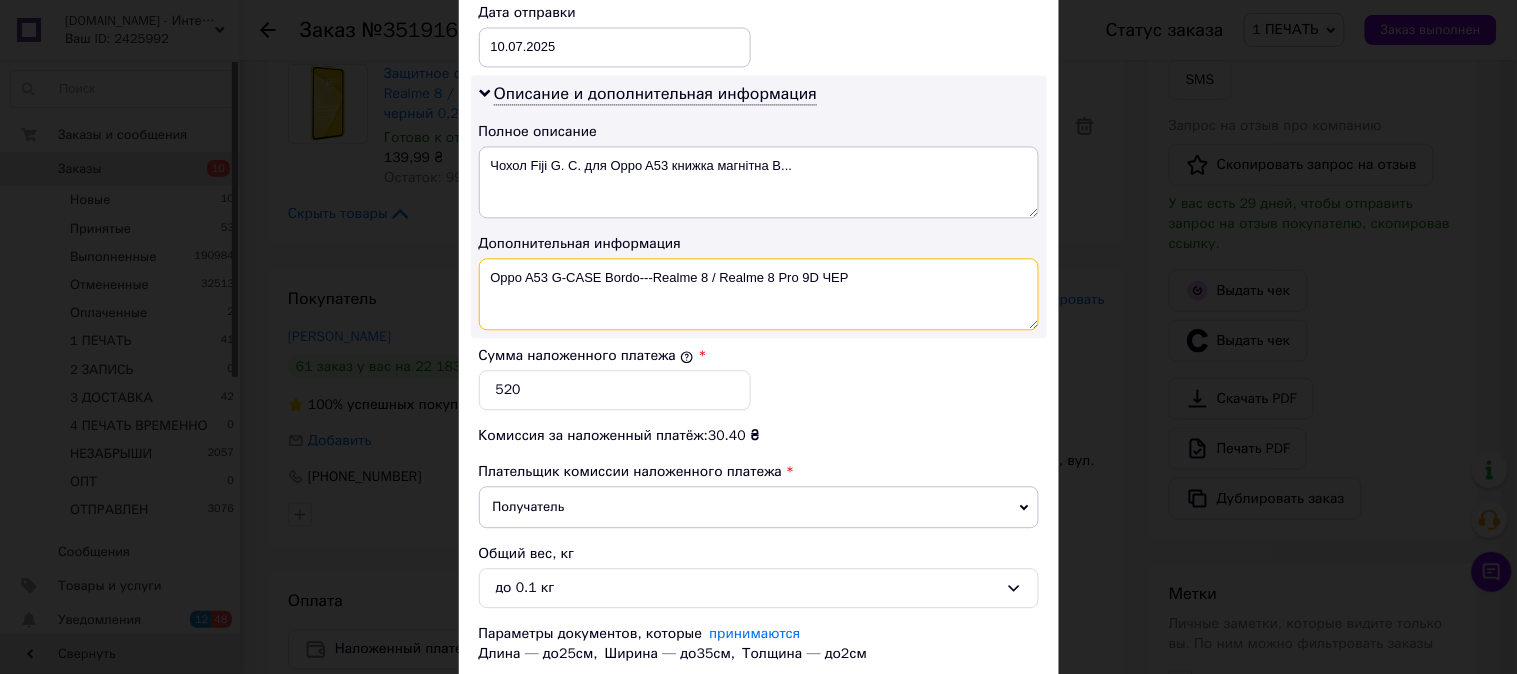 click on "Oppo A53 G-CASE Bordo---Realme 8 / Realme 8 Pro 9D ЧЕР" at bounding box center (759, 294) 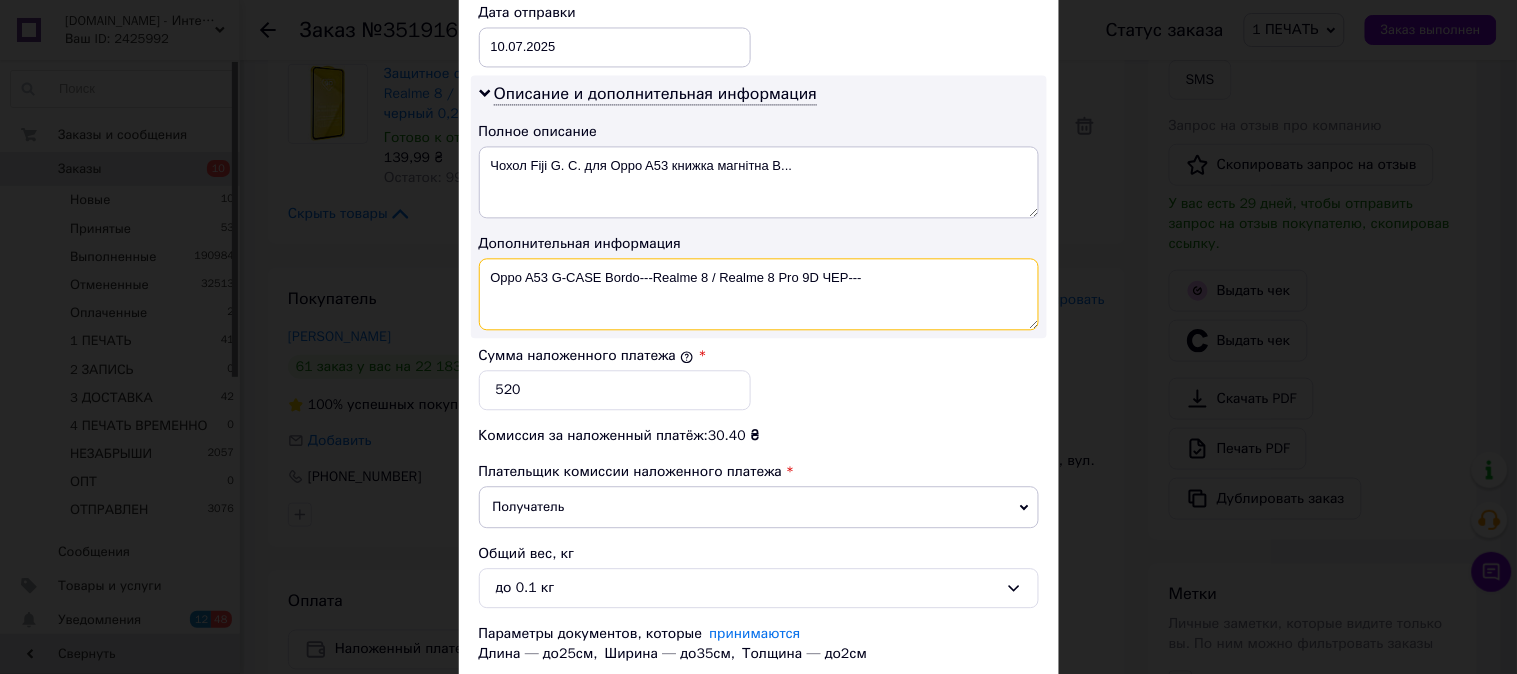 paste on "Google Pixel 8a полная проклейка черный" 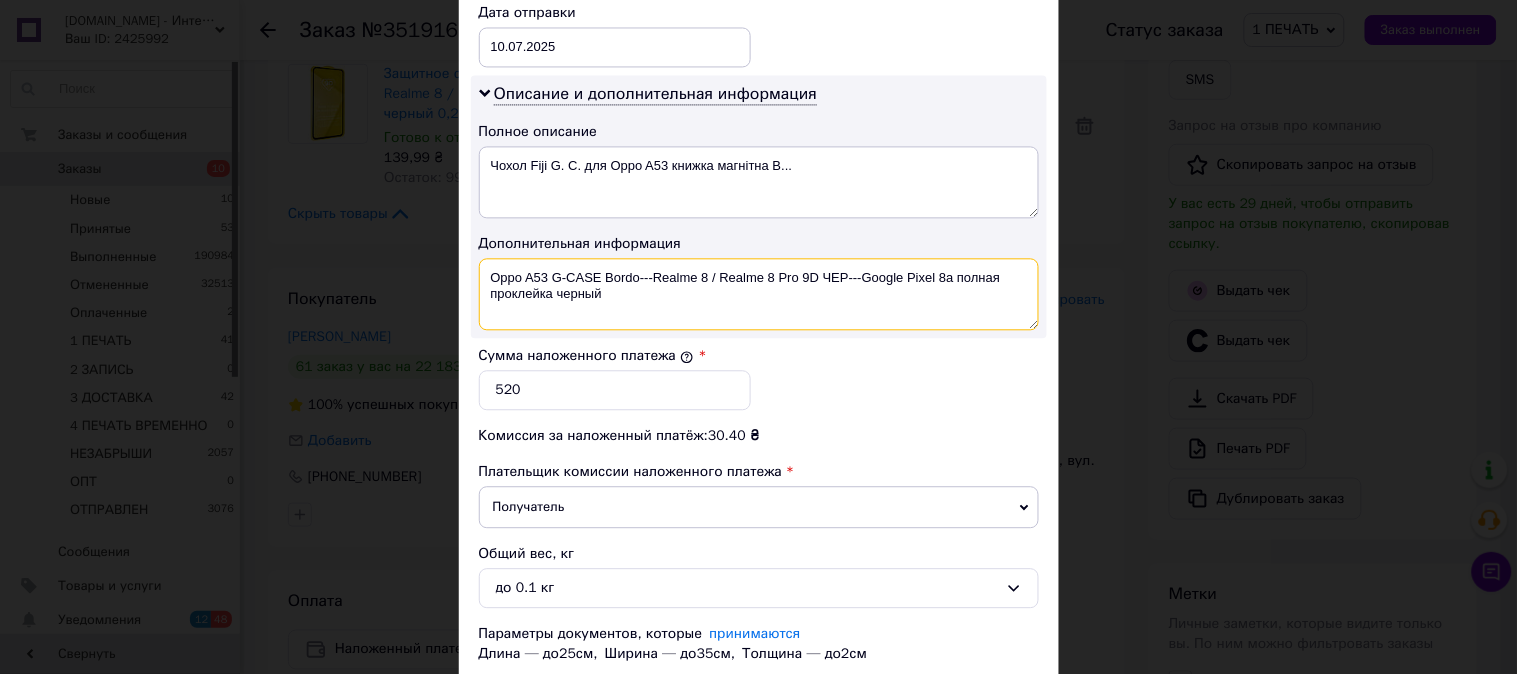 drag, startPoint x: 876, startPoint y: 305, endPoint x: 956, endPoint y: 257, distance: 93.29523 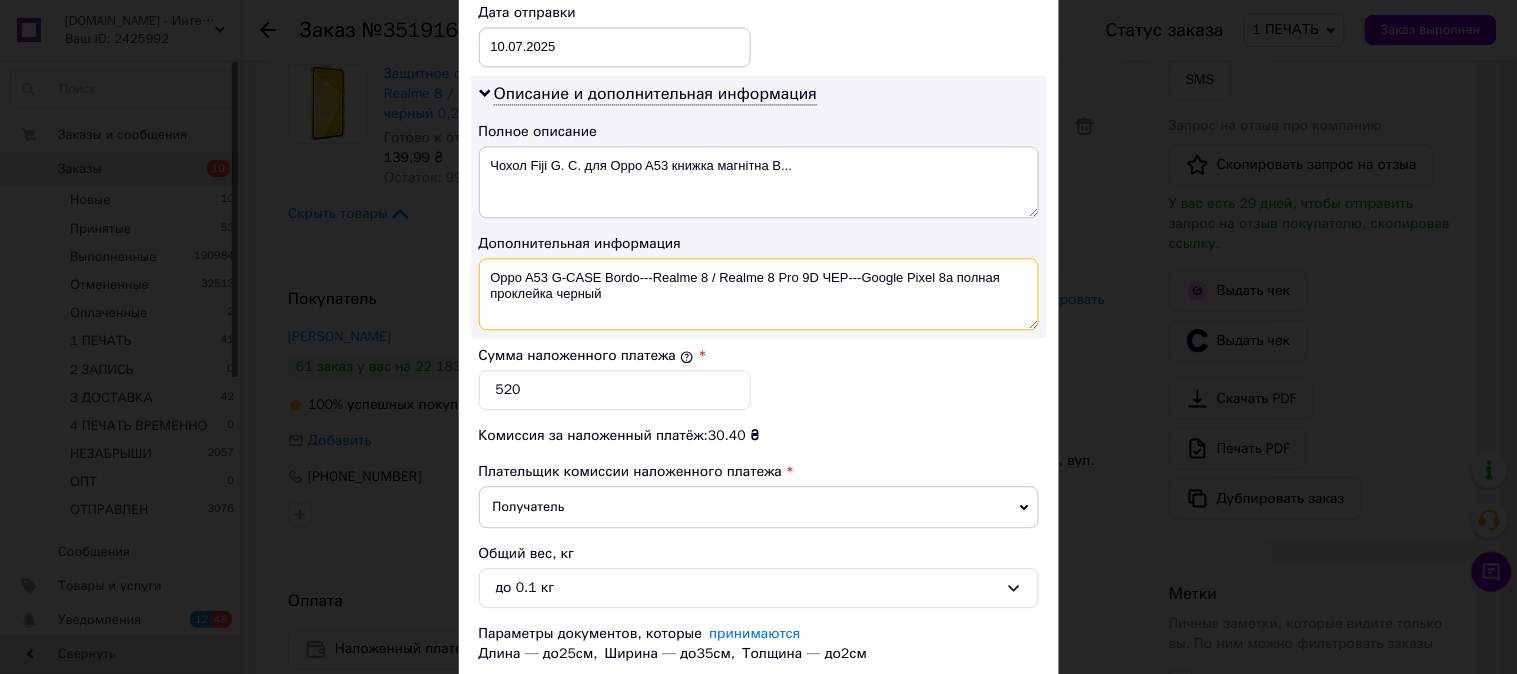 click on "Описание и дополнительная информация Полное описание Чохол Fiji G. C. для Oppo A53 книжка магнітна B... Дополнительная информация Oppo A53 G-CASE Bordo---Realme 8 / Realme 8 Pro 9D ЧЕР---Google Pixel 8a полная проклейка черный" at bounding box center [759, 206] 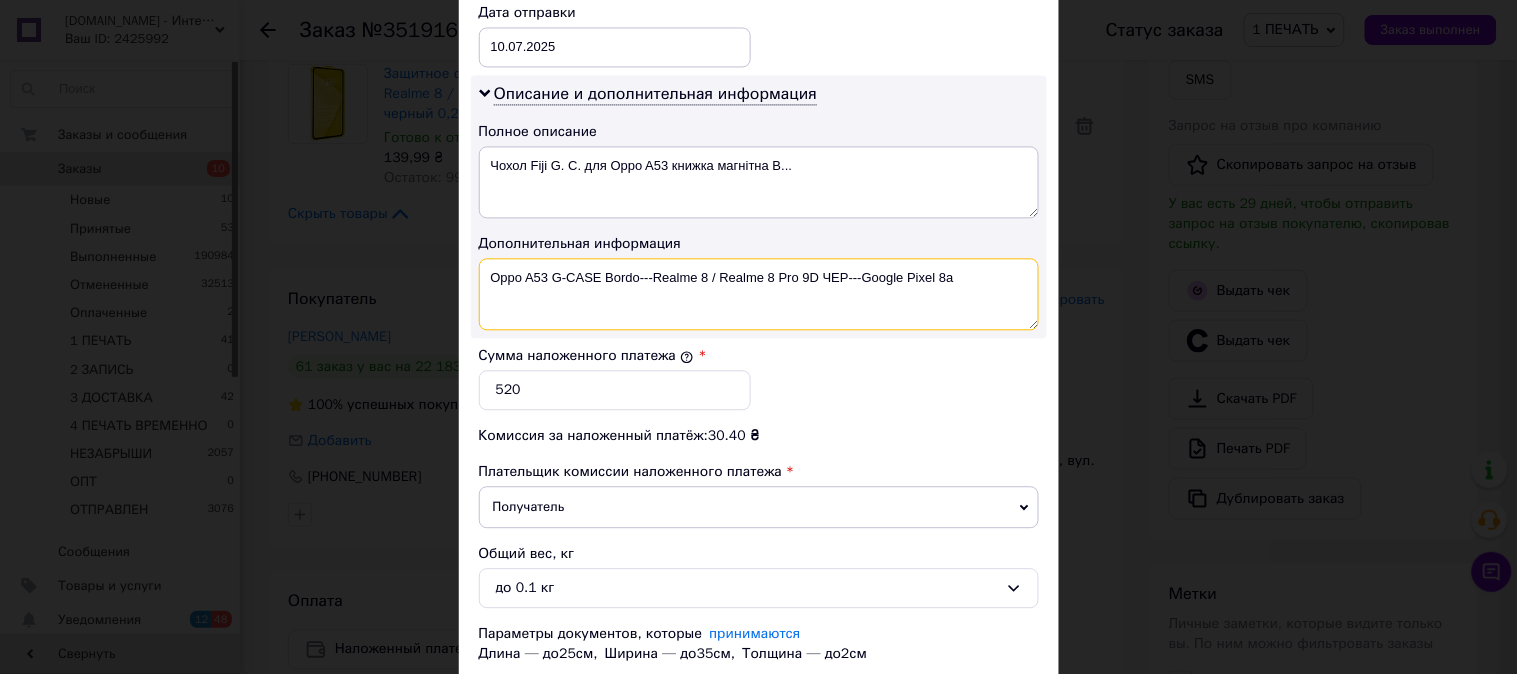 paste on "3D ЧЕР" 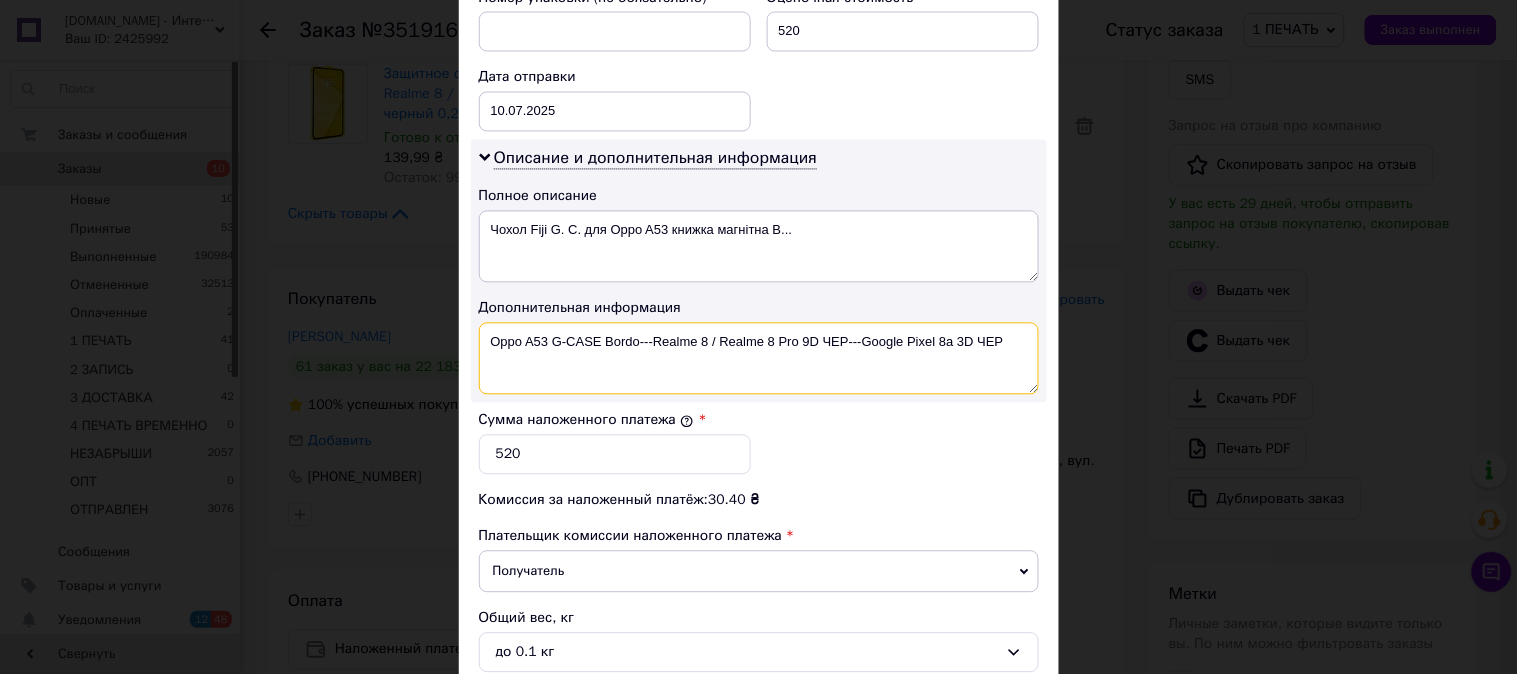 scroll, scrollTop: 1178, scrollLeft: 0, axis: vertical 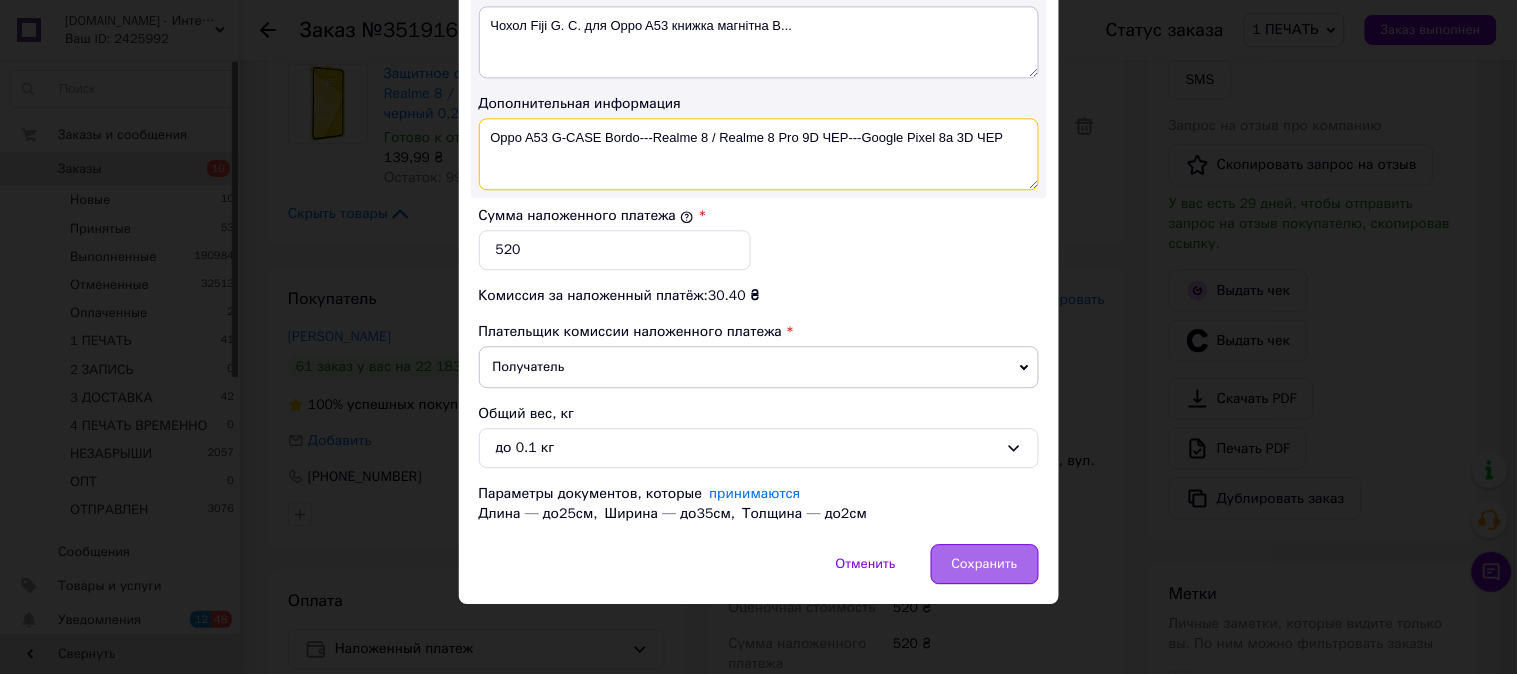 type on "Oppo A53 G-CASE Bordo---Realme 8 / Realme 8 Pro 9D ЧЕР---Google Pixel 8a 3D ЧЕР" 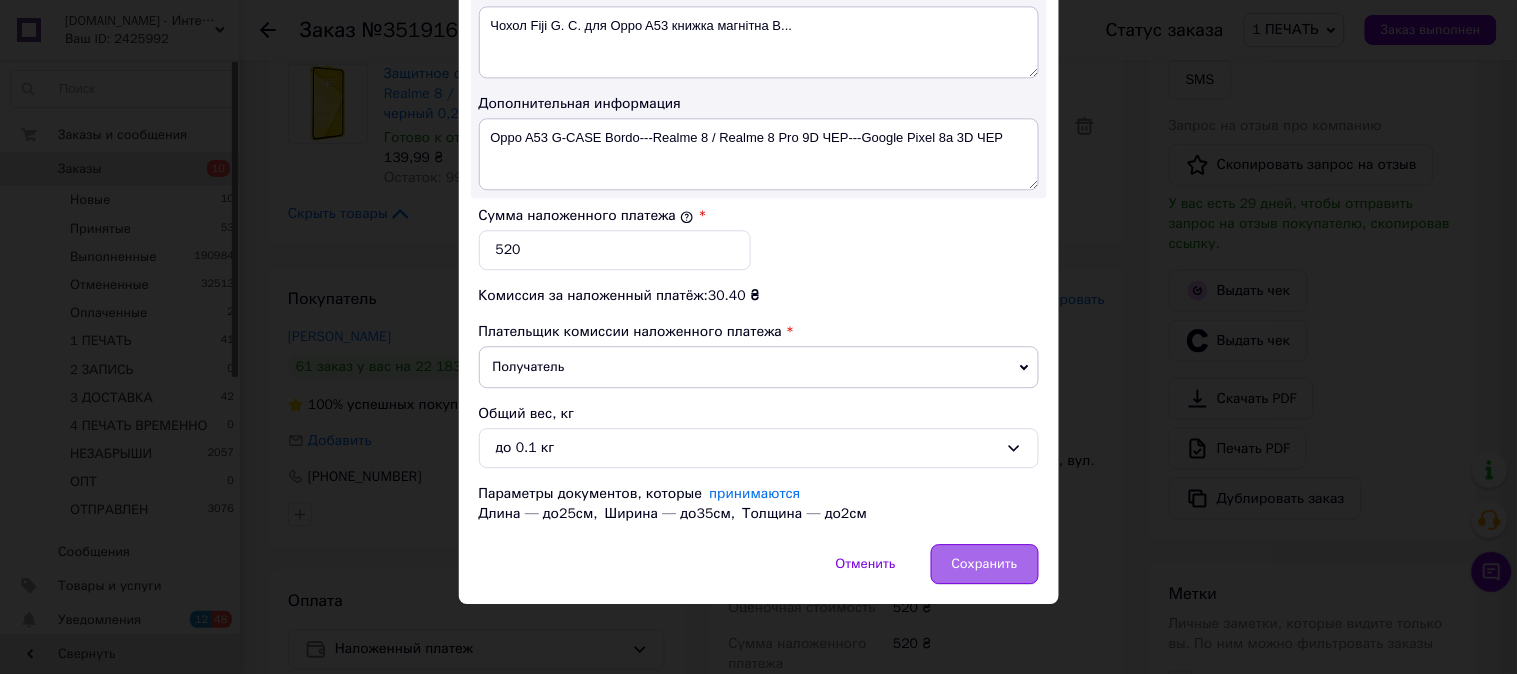 click on "Сохранить" at bounding box center [985, 564] 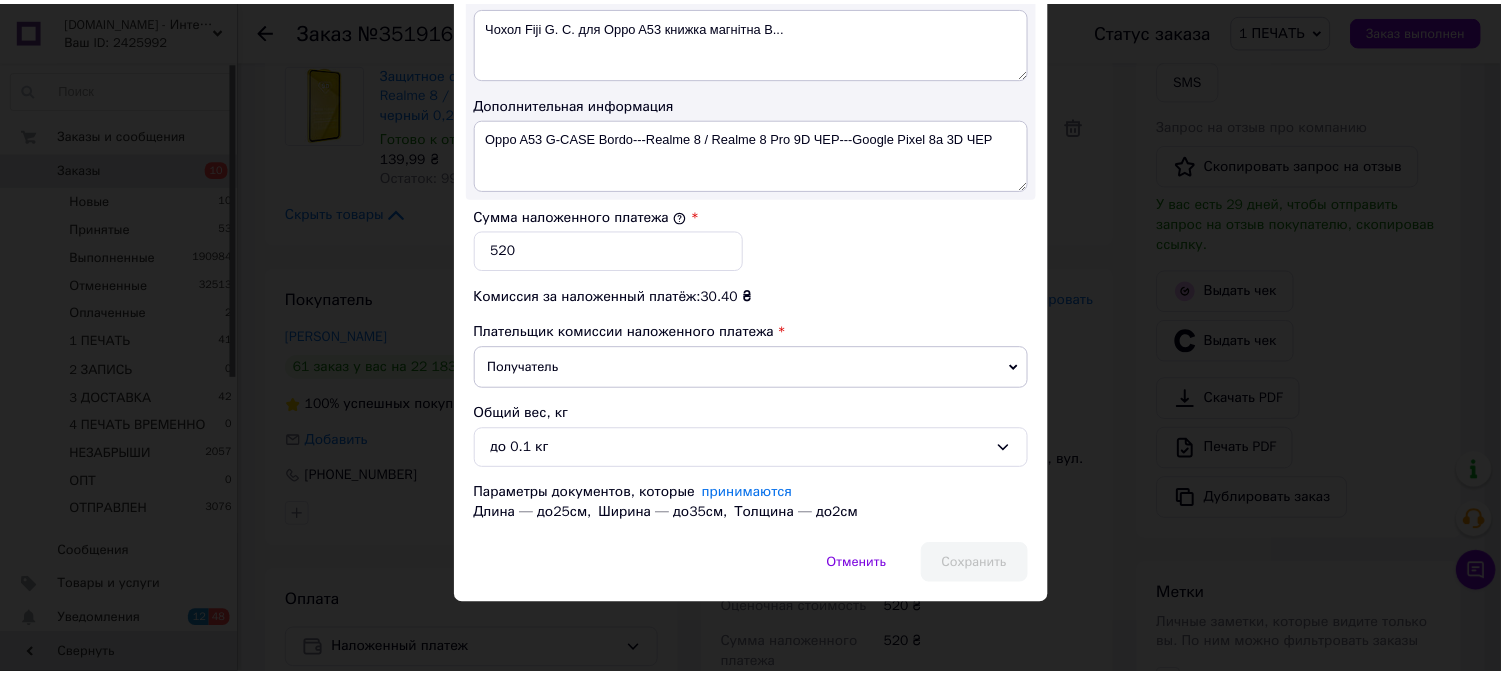 scroll, scrollTop: 1116, scrollLeft: 0, axis: vertical 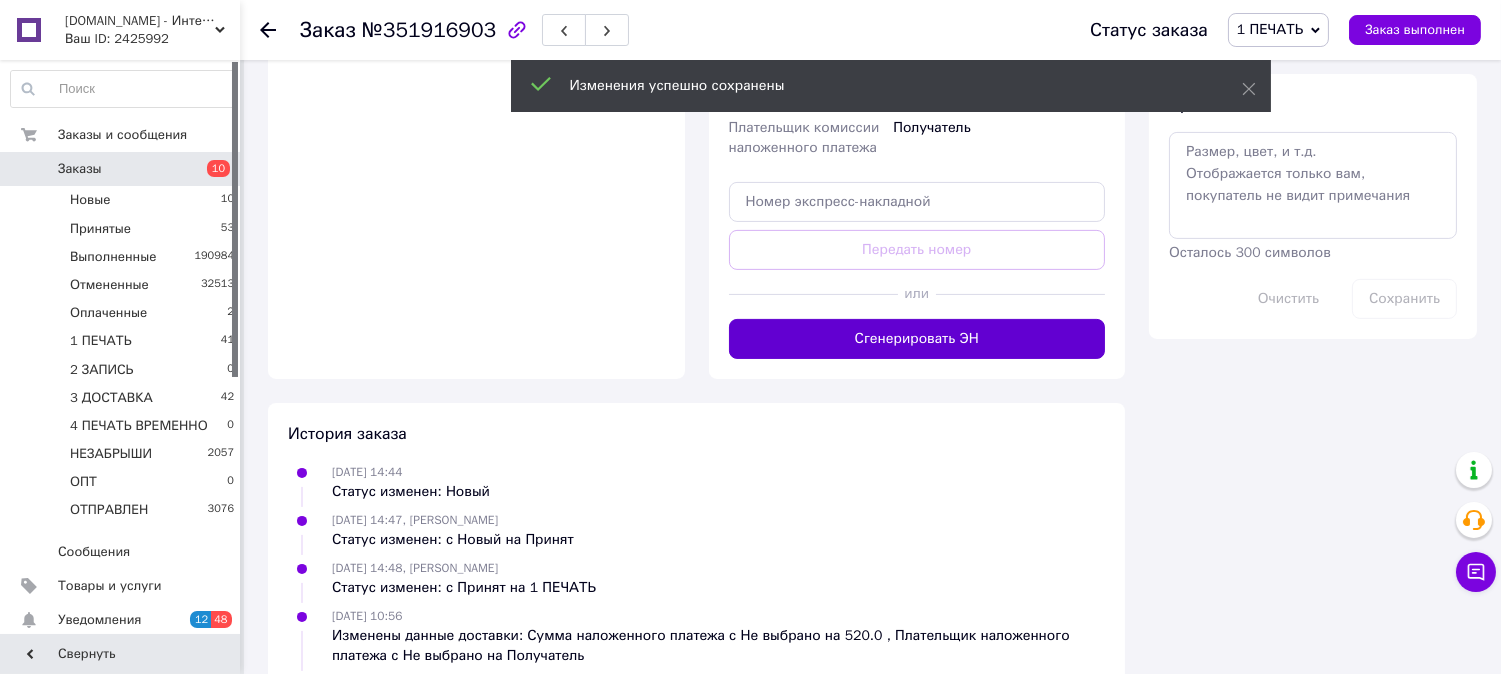 click on "Сгенерировать ЭН" at bounding box center (917, 339) 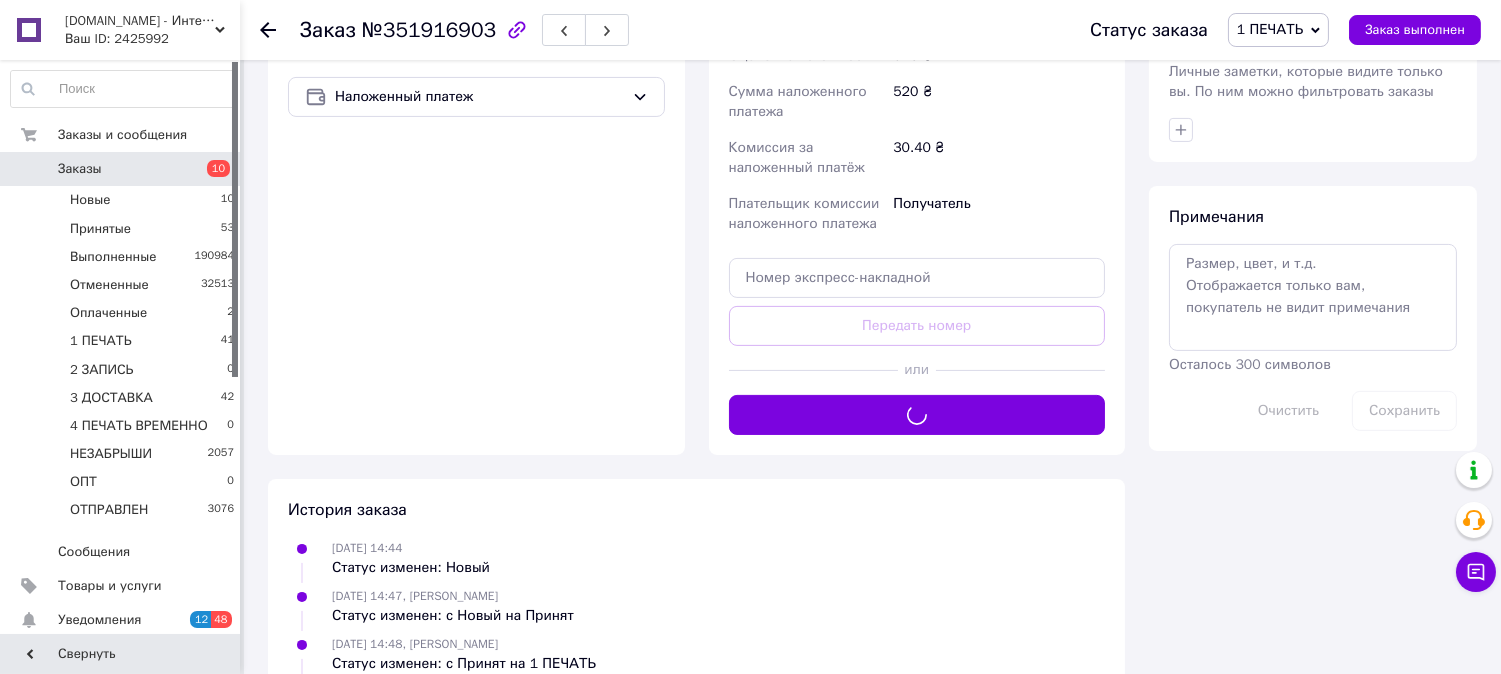 scroll, scrollTop: 1000, scrollLeft: 0, axis: vertical 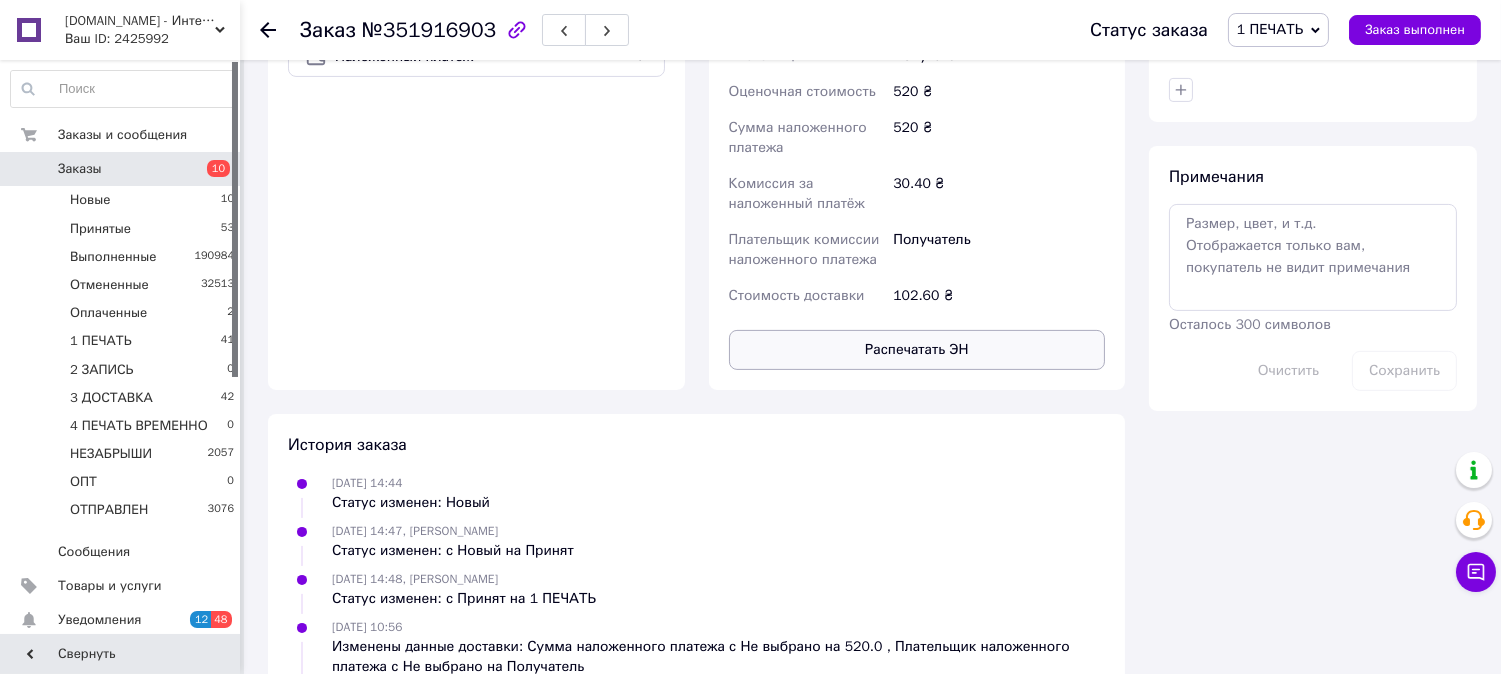click on "Распечатать ЭН" at bounding box center (917, 350) 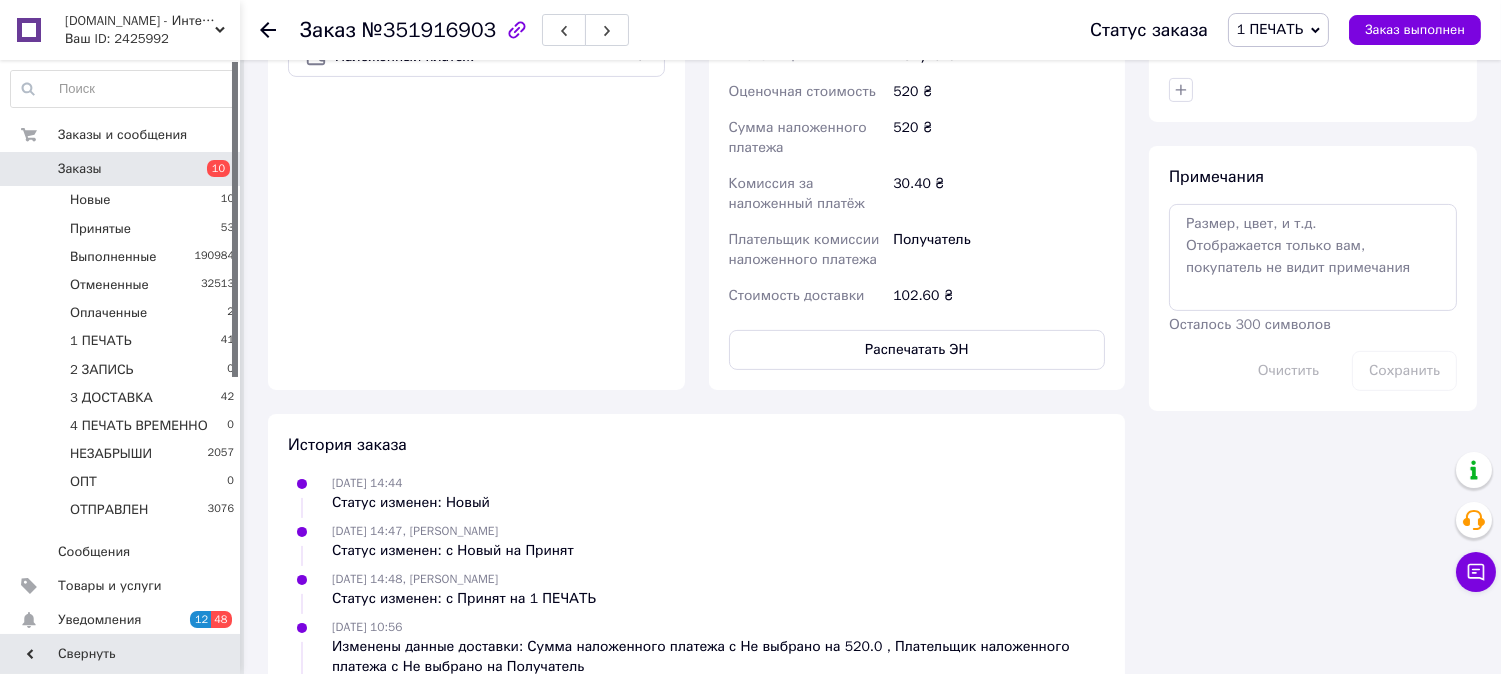 click on "1 ПЕЧАТЬ" at bounding box center [1270, 29] 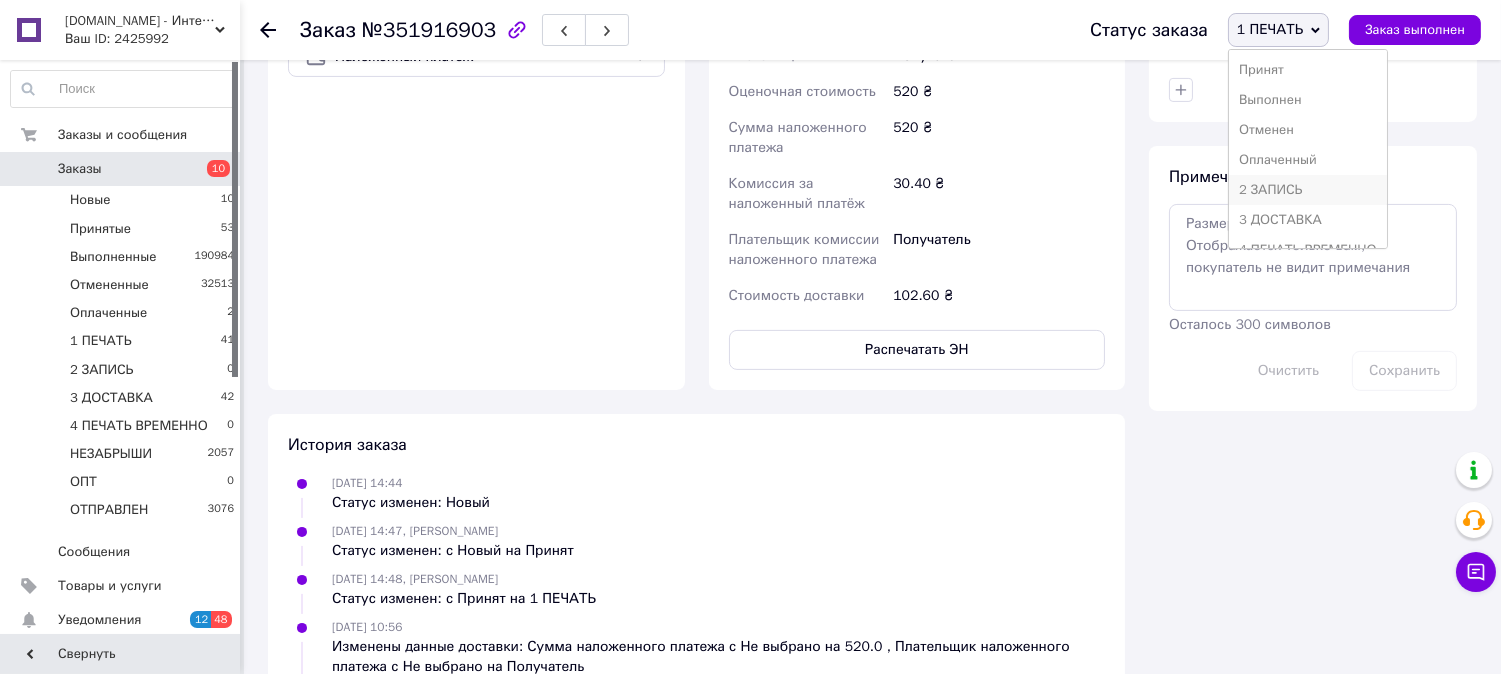click on "2 ЗАПИСЬ" at bounding box center [1308, 190] 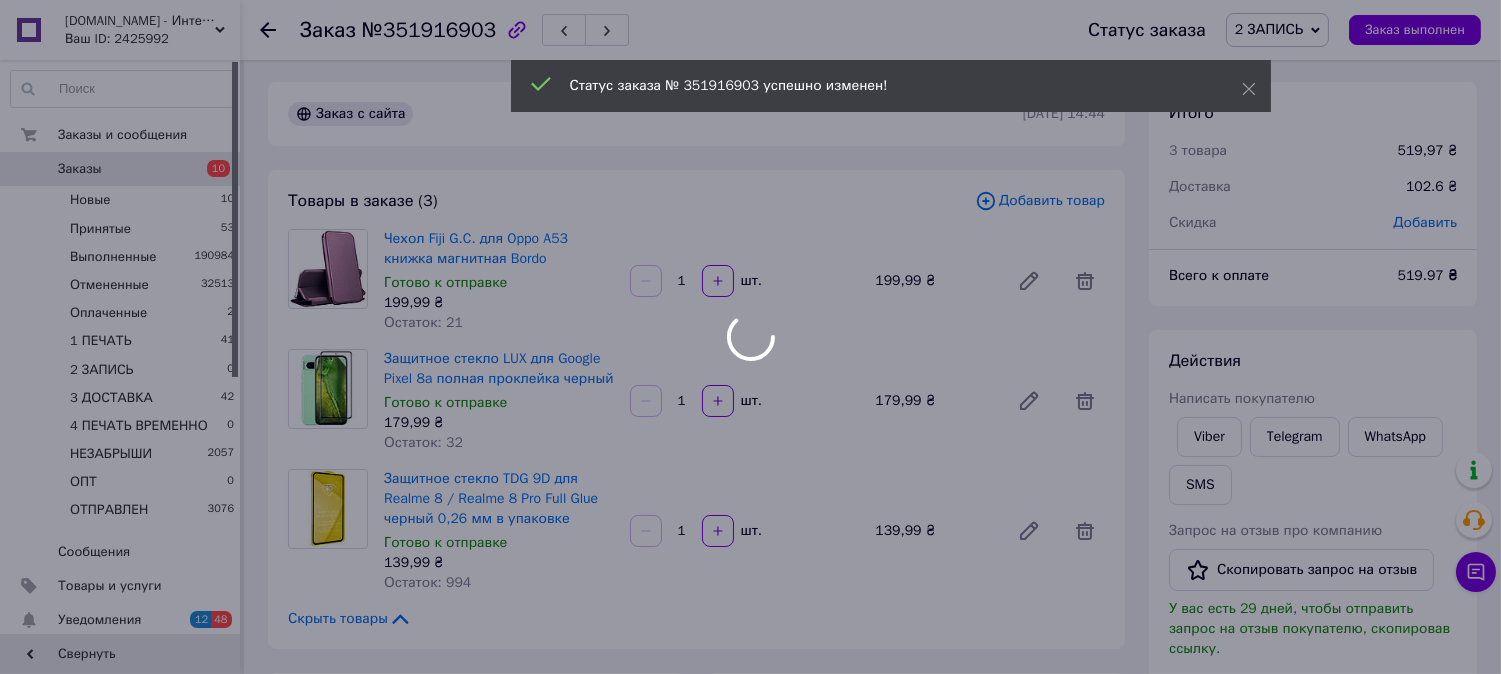 scroll, scrollTop: 0, scrollLeft: 0, axis: both 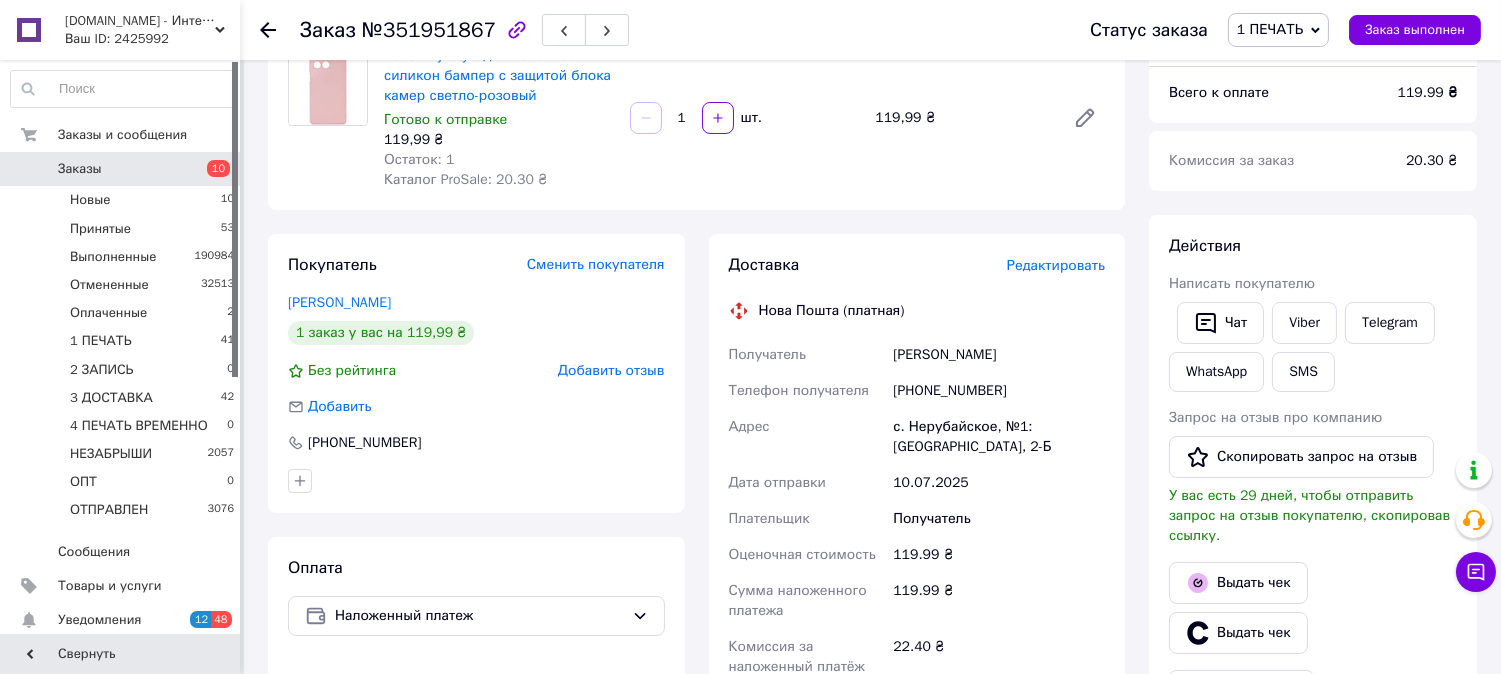 click on "Редактировать" at bounding box center (1056, 265) 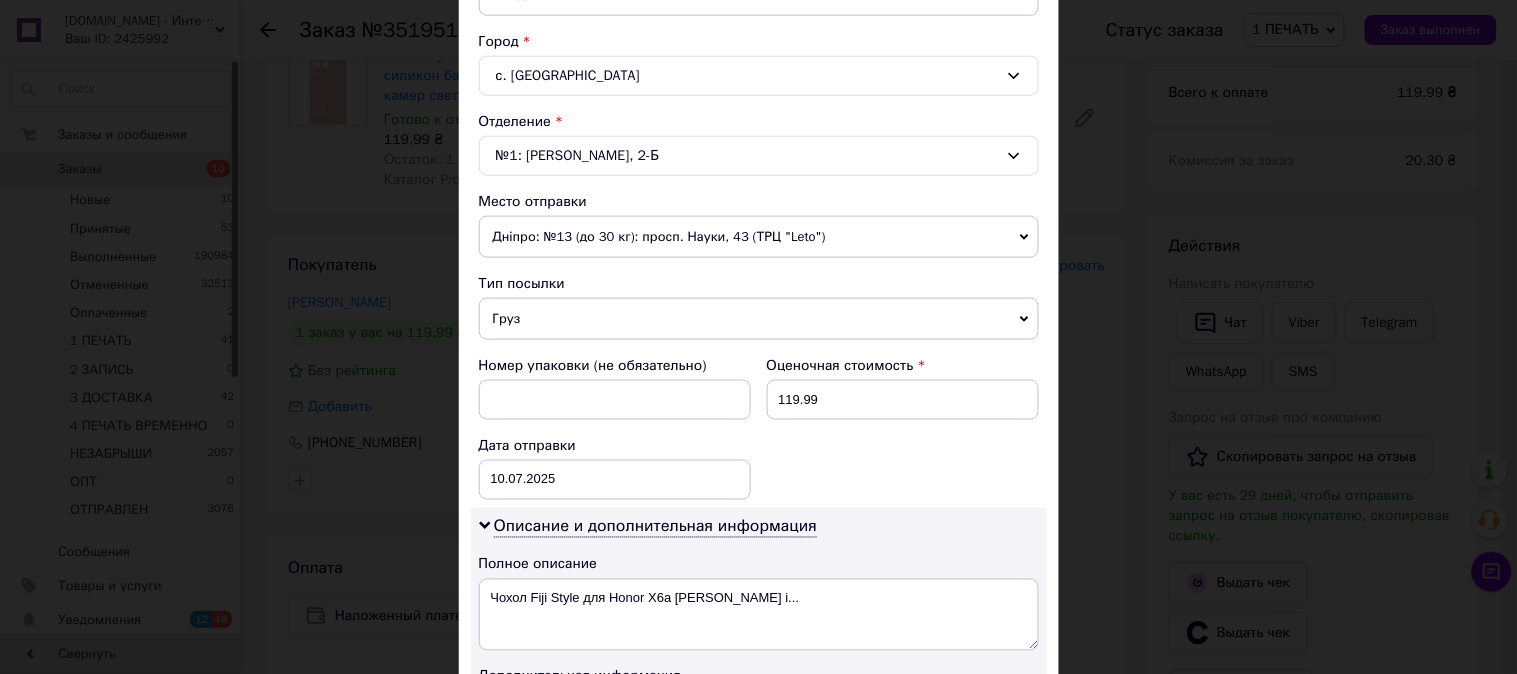 scroll, scrollTop: 555, scrollLeft: 0, axis: vertical 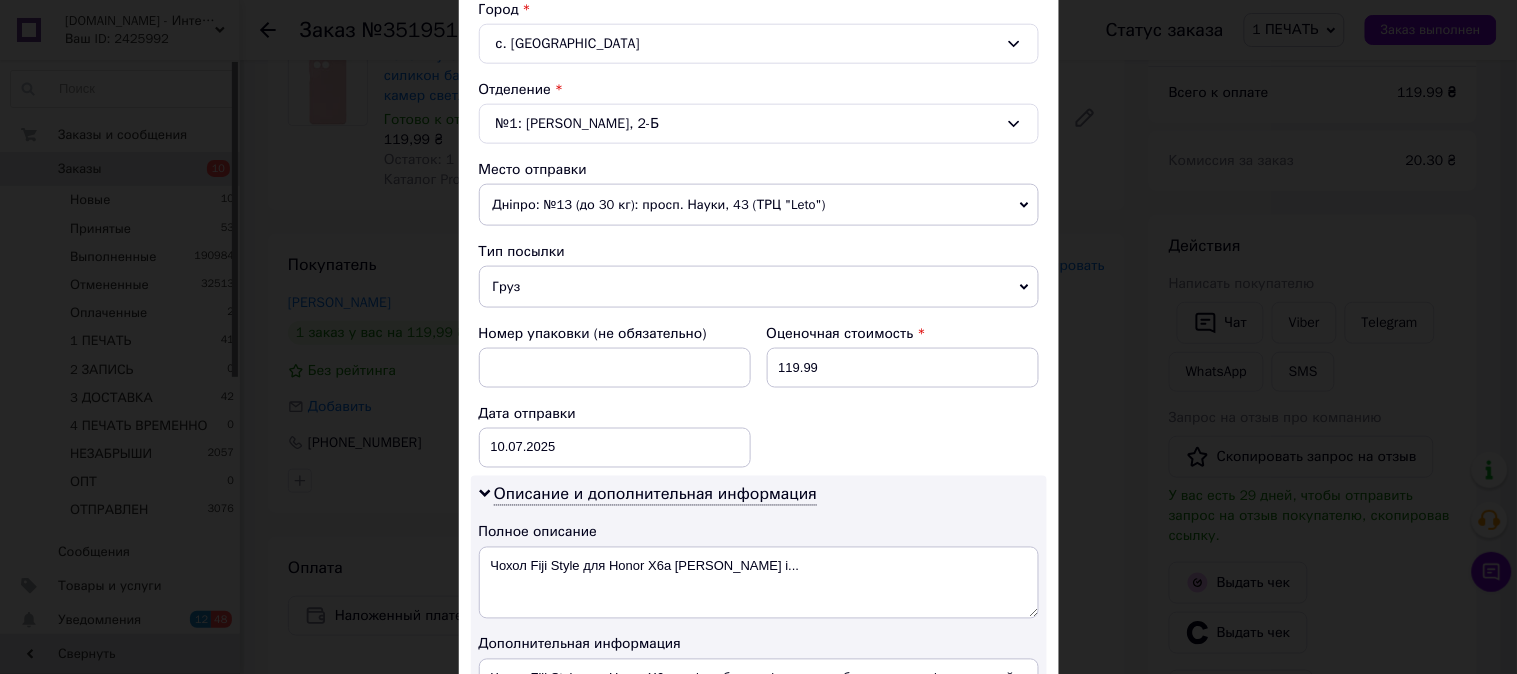 click on "Груз" at bounding box center (759, 287) 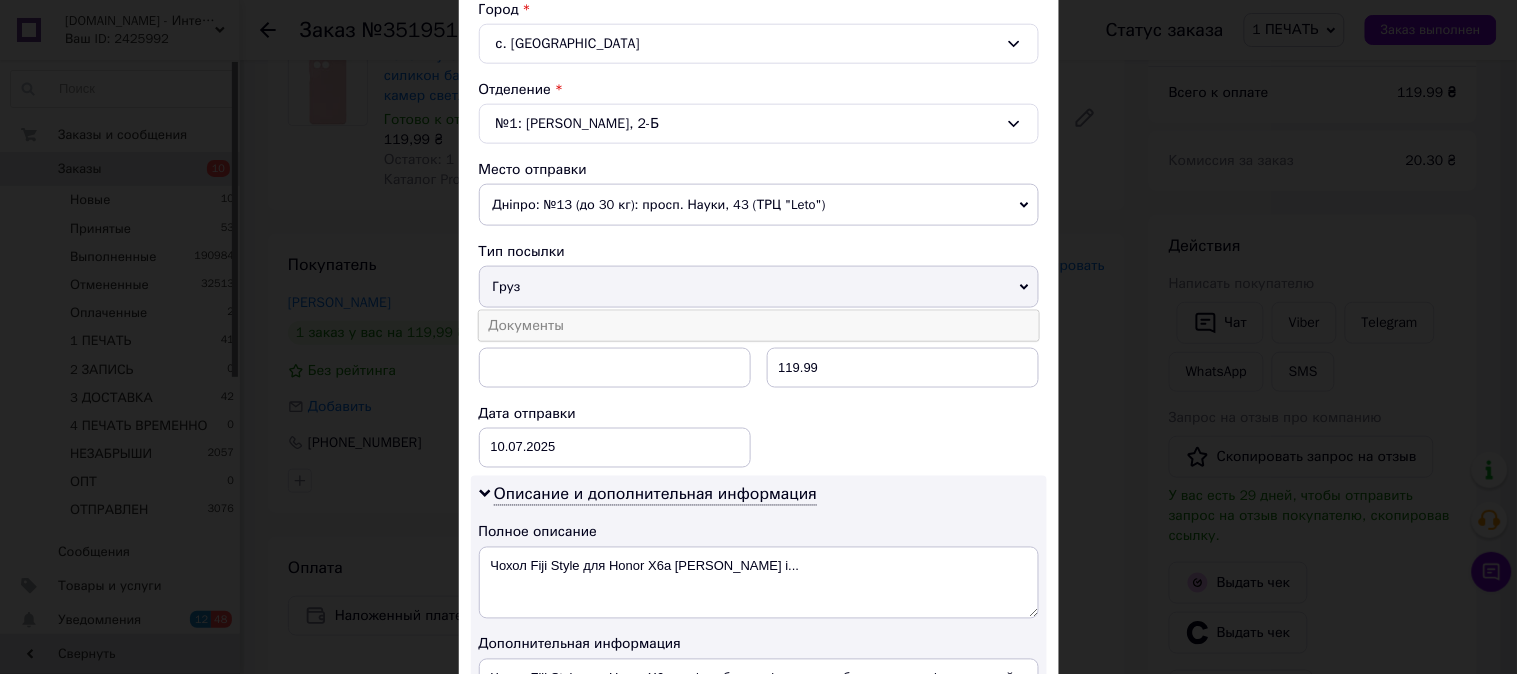 click on "Документы" at bounding box center (759, 326) 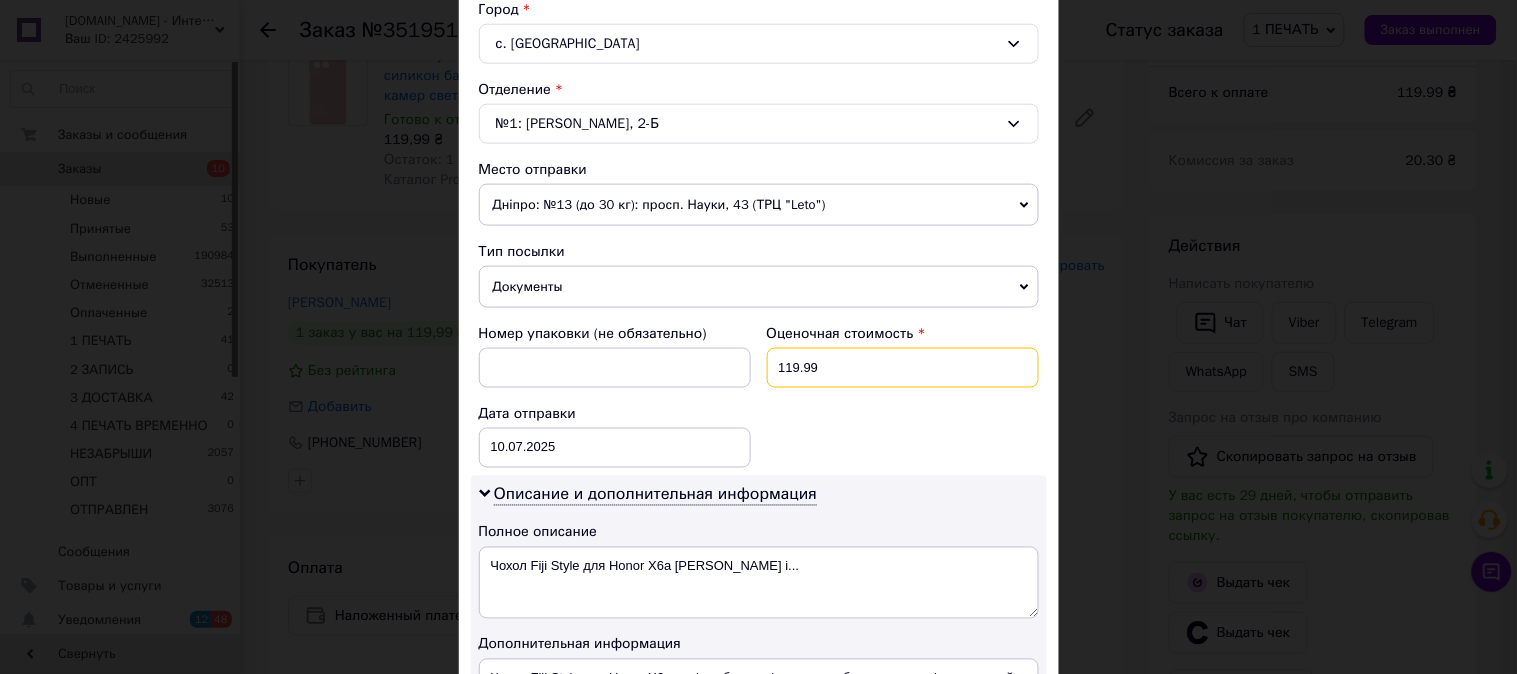 click on "119.99" at bounding box center [903, 368] 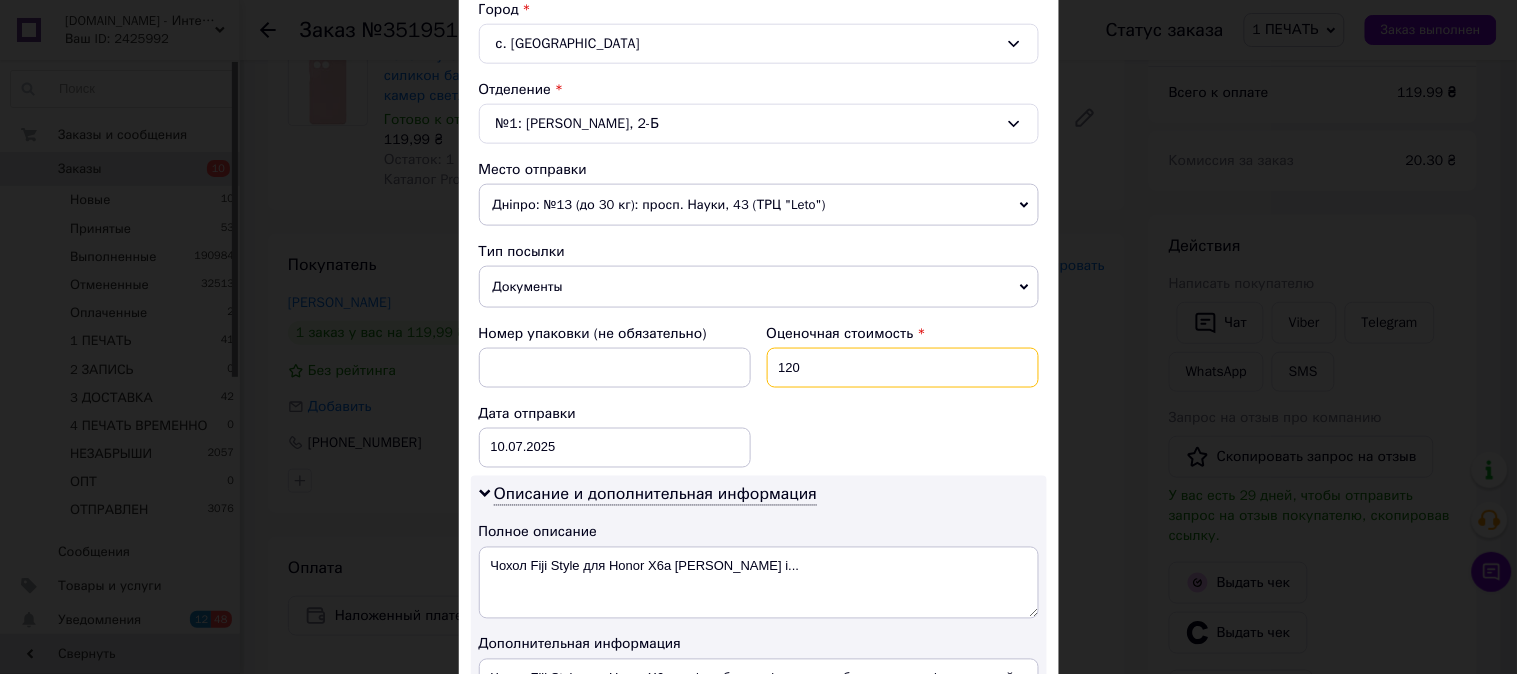 type on "120" 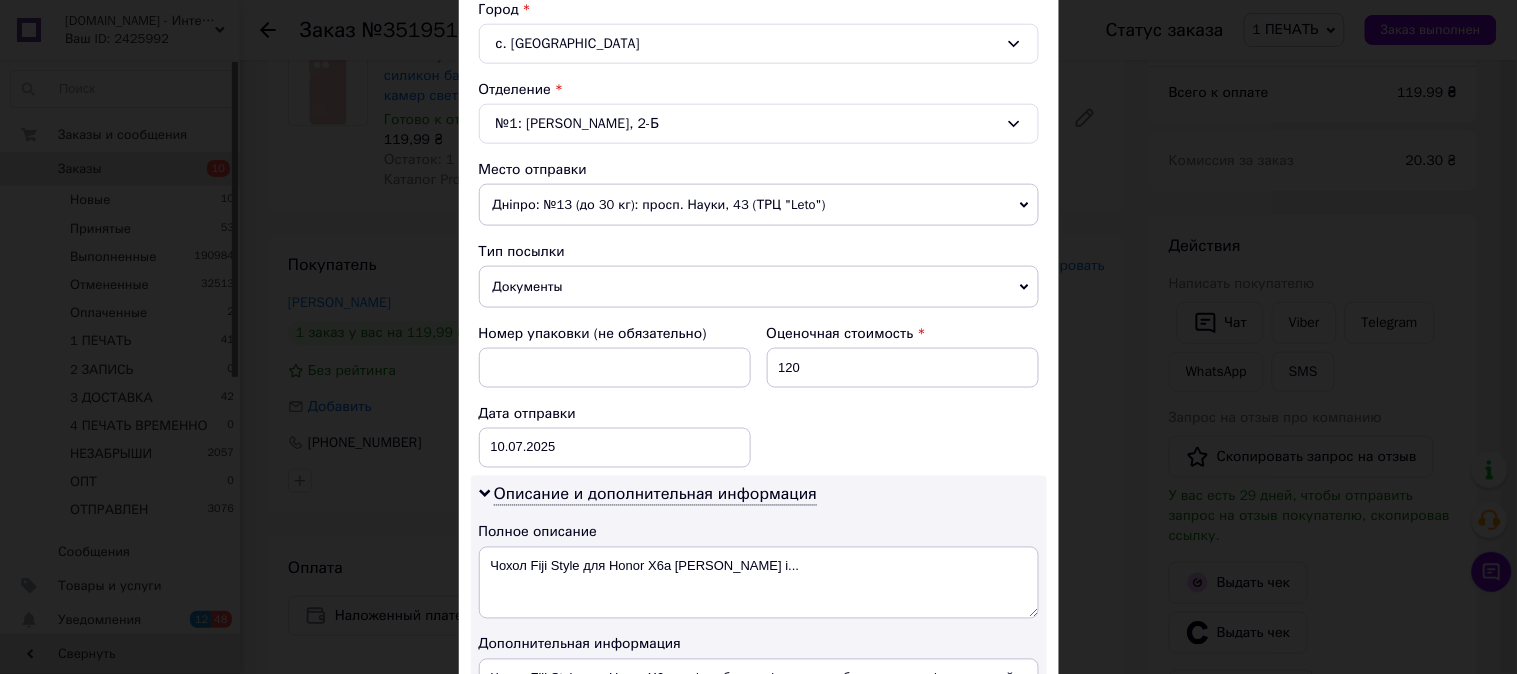click on "Номер упаковки (не обязательно) Оценочная стоимость 120 Дата отправки [DATE] < 2025 > < Июль > Пн Вт Ср Чт Пт Сб Вс 30 1 2 3 4 5 6 7 8 9 10 11 12 13 14 15 16 17 18 19 20 21 22 23 24 25 26 27 28 29 30 31 1 2 3 4 5 6 7 8 9 10" at bounding box center (759, 396) 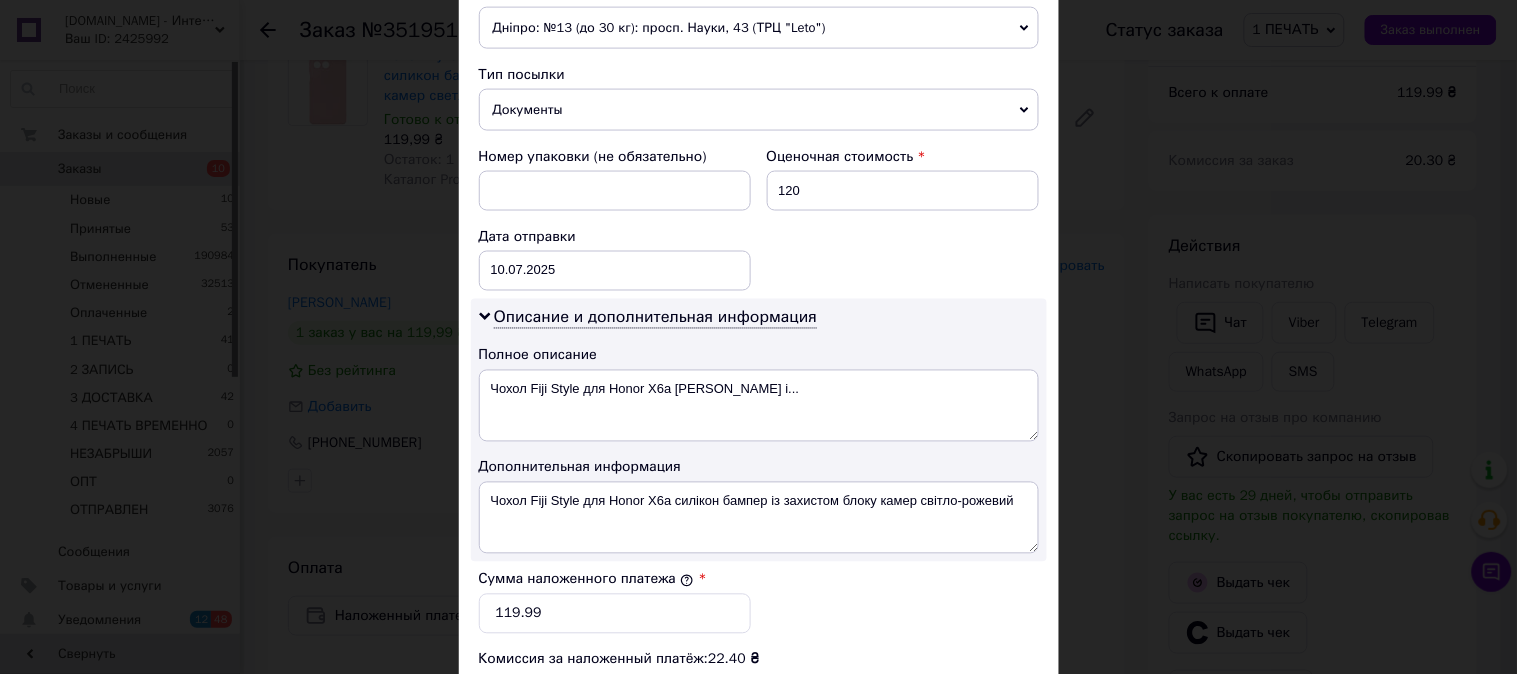 scroll, scrollTop: 1098, scrollLeft: 0, axis: vertical 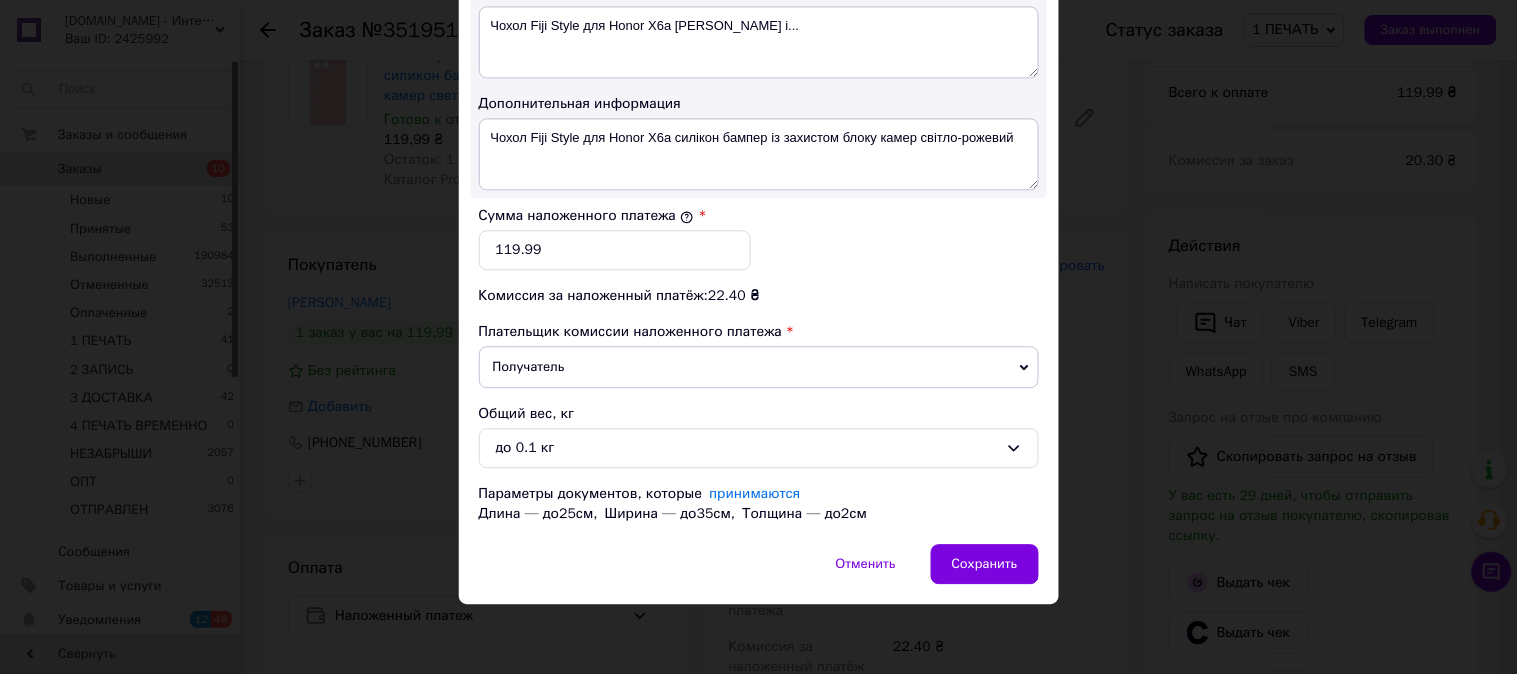 click on "Сумма наложенного платежа     * 119.99" at bounding box center [615, 238] 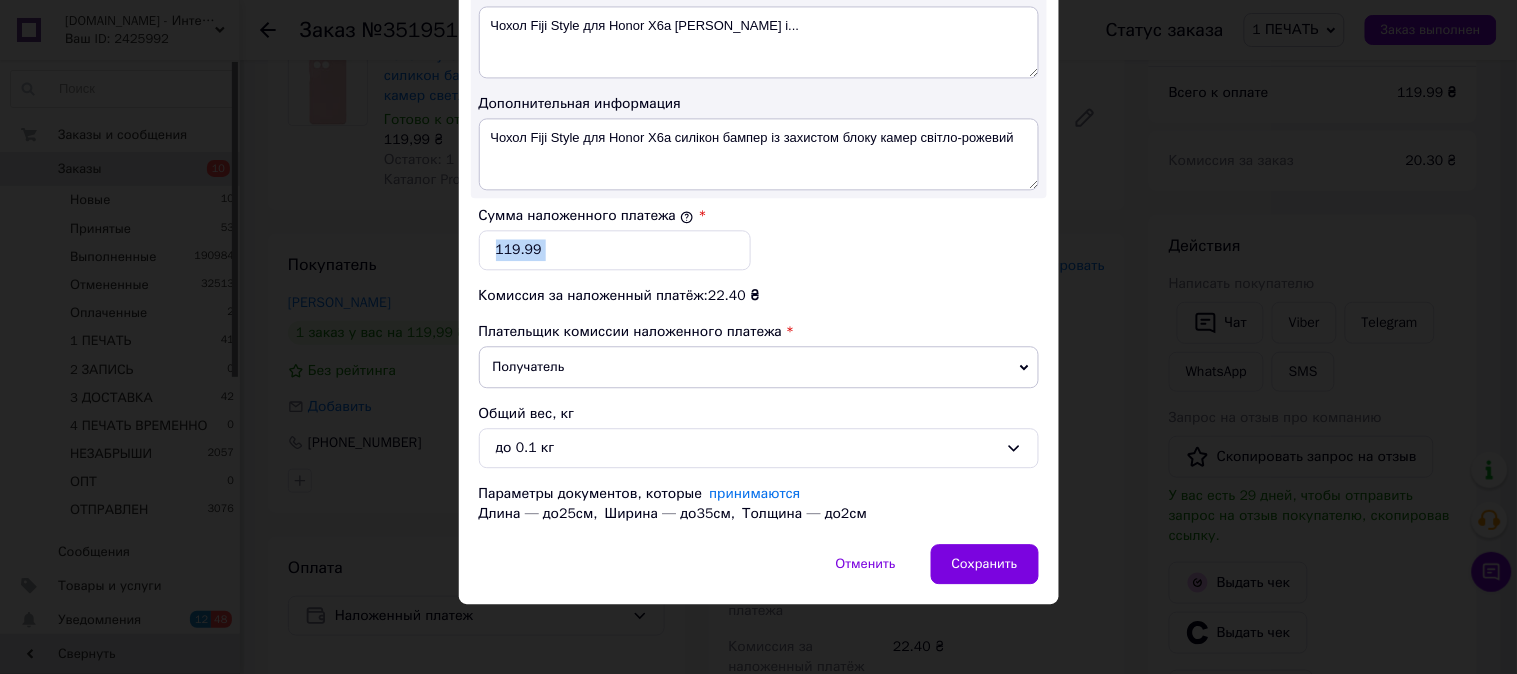 drag, startPoint x: 646, startPoint y: 272, endPoint x: 643, endPoint y: 261, distance: 11.401754 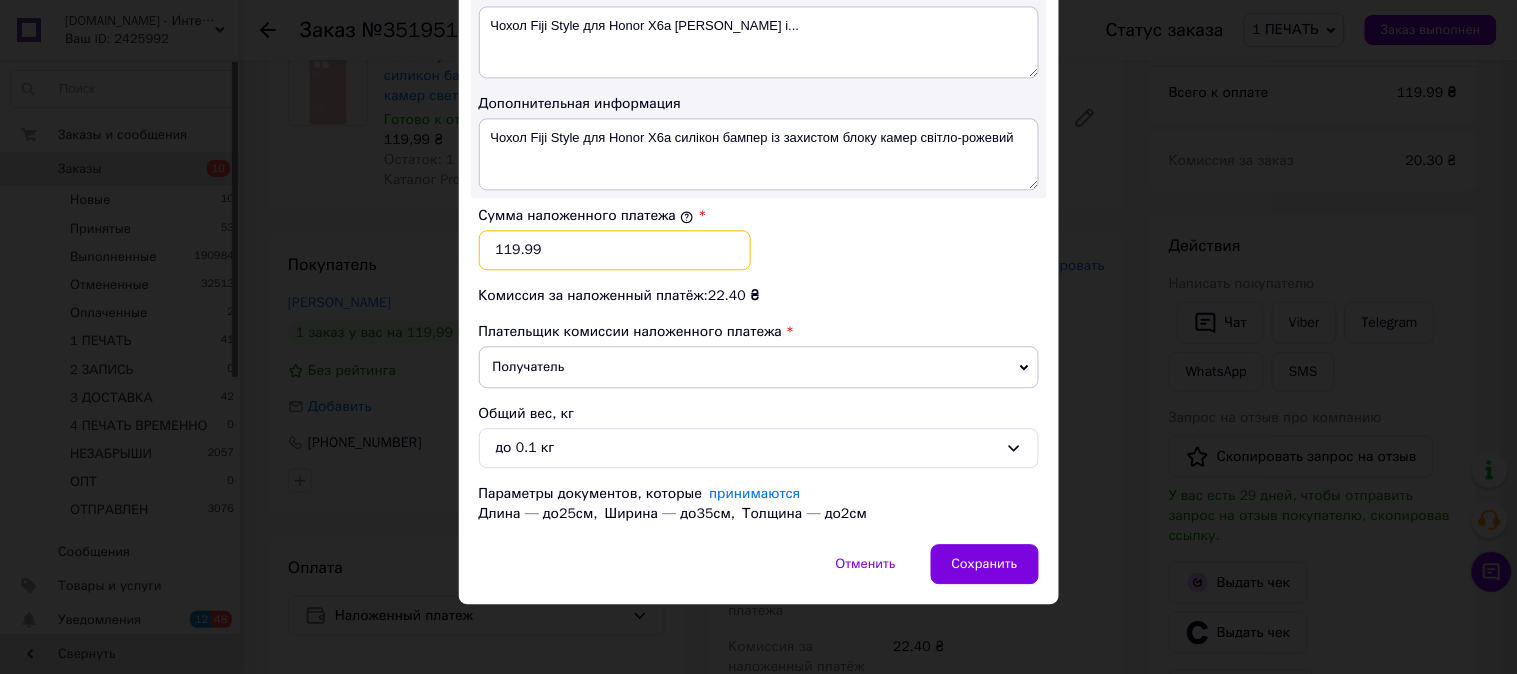 click on "119.99" at bounding box center [615, 250] 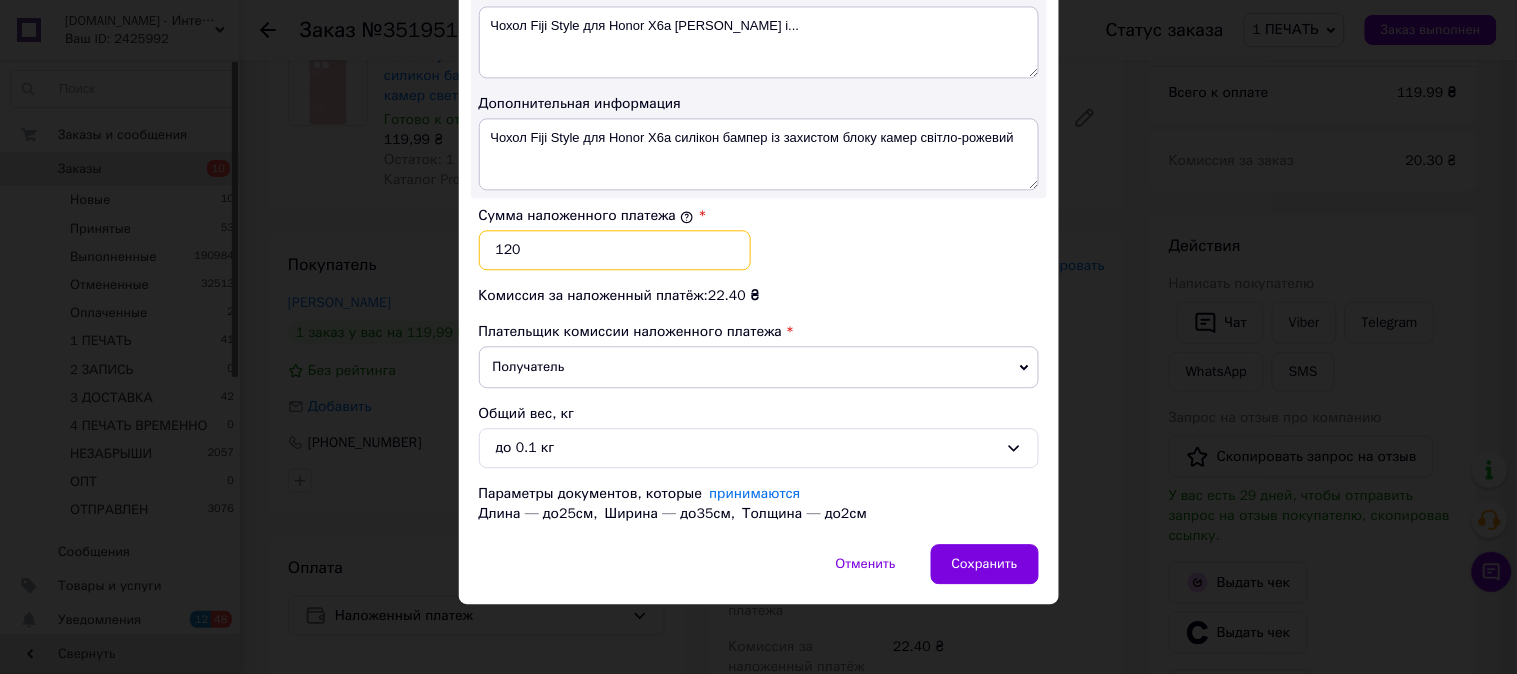 type on "120" 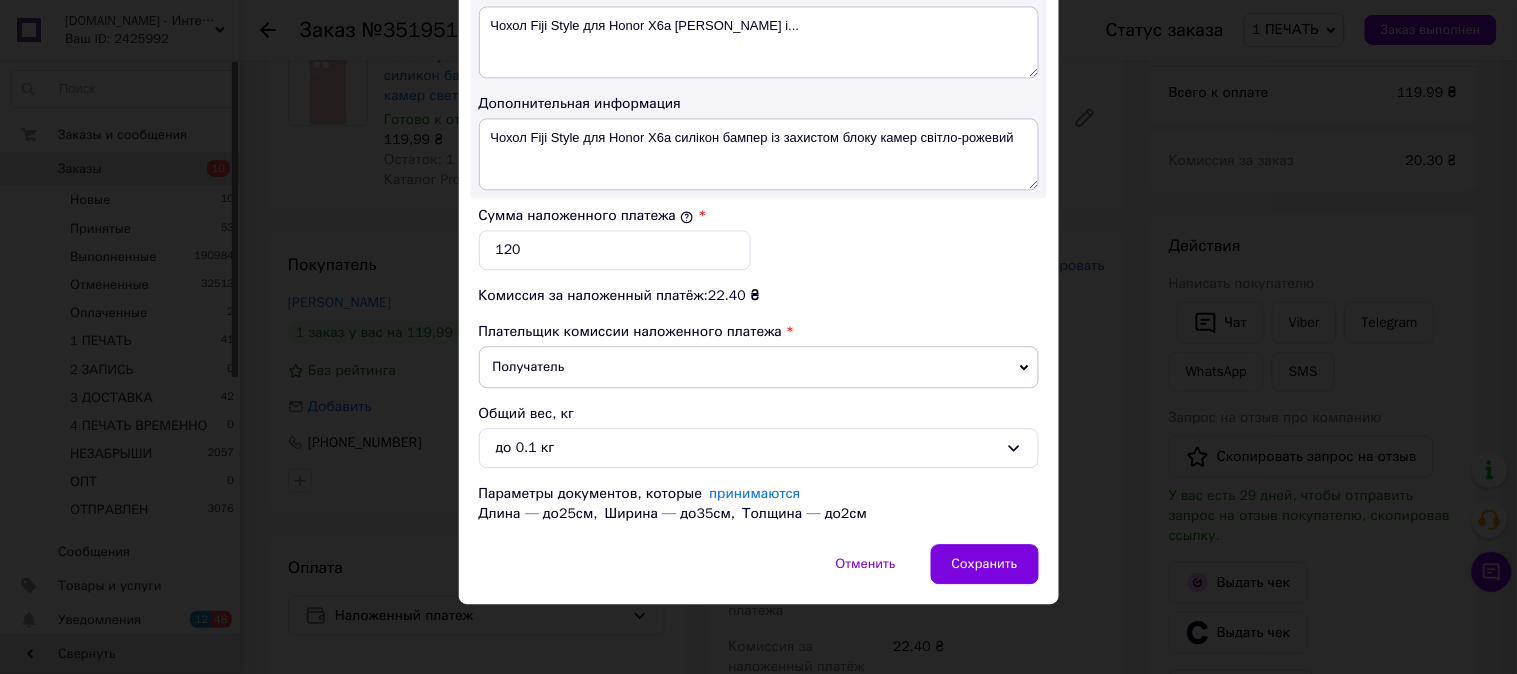 click on "Сумма наложенного платежа     * 120" at bounding box center [759, 238] 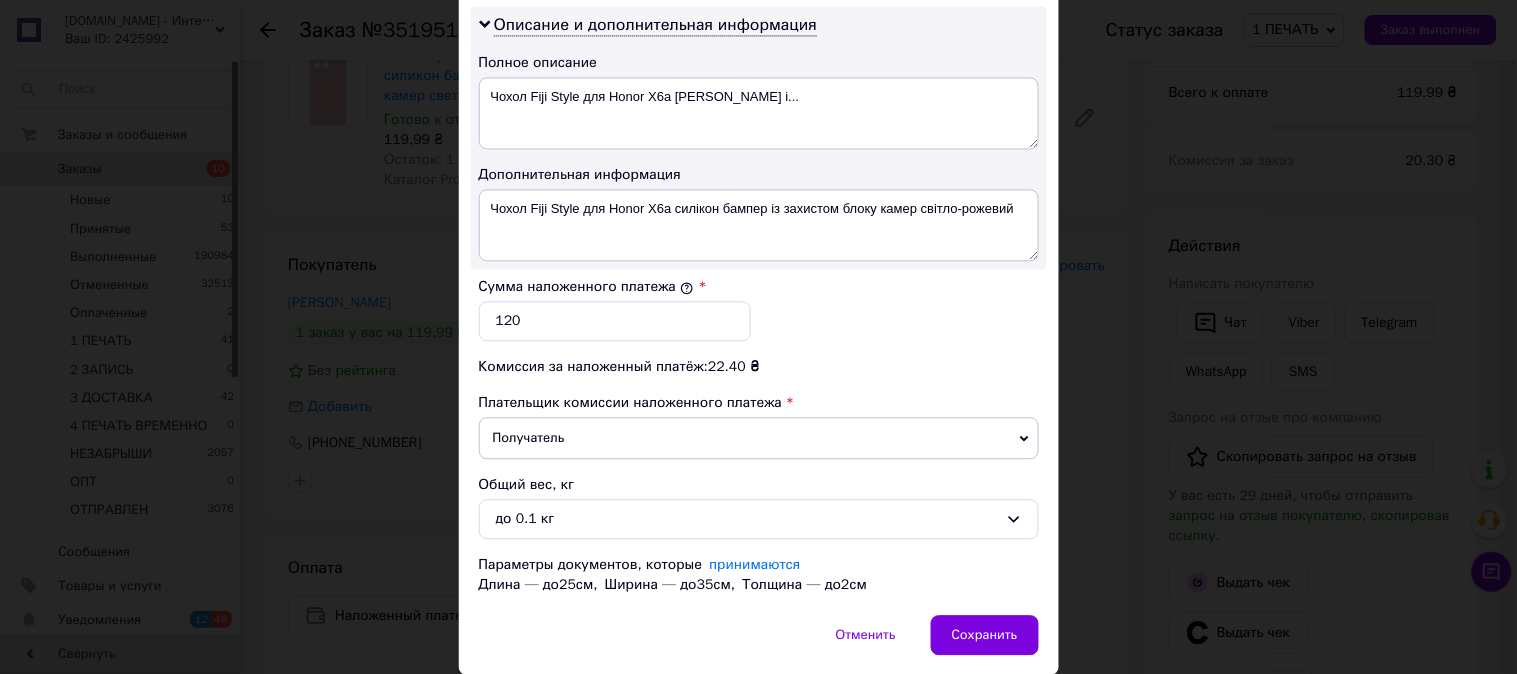 scroll, scrollTop: 1024, scrollLeft: 0, axis: vertical 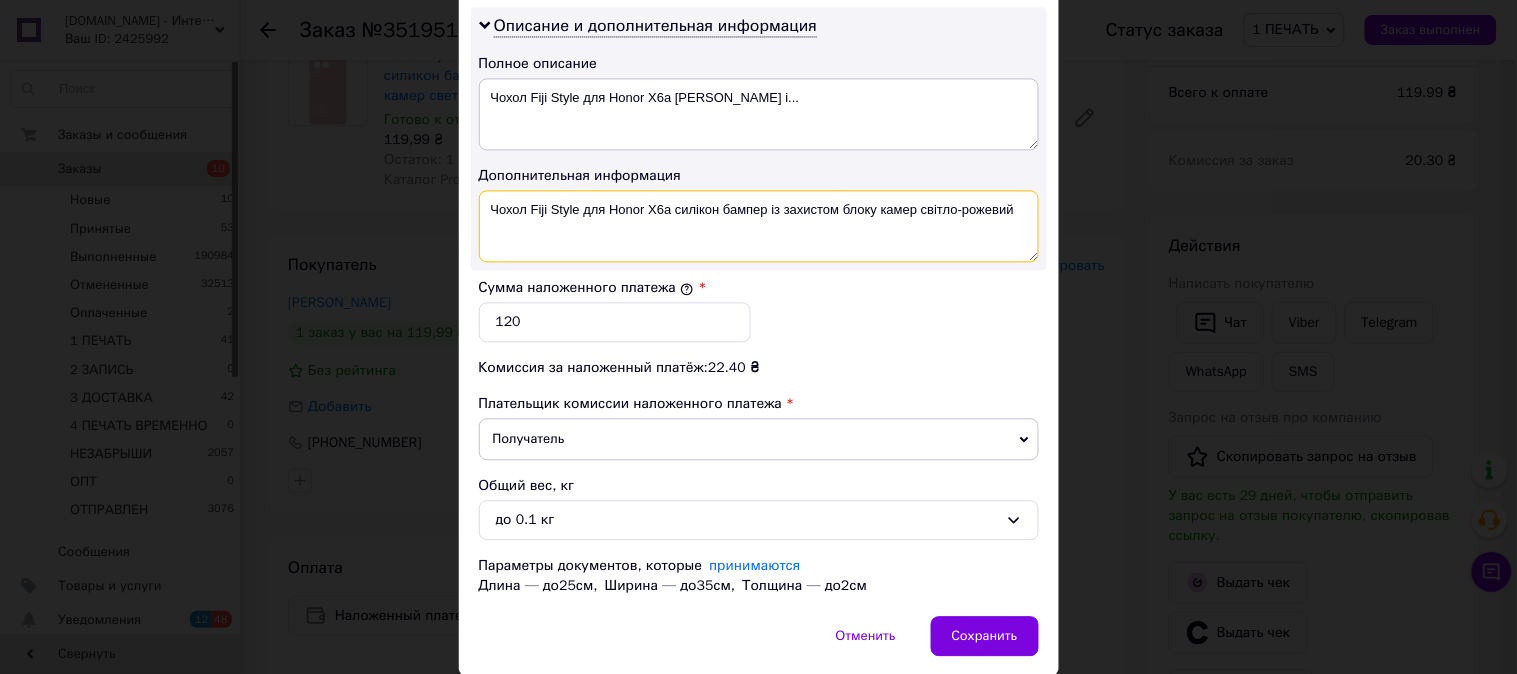 click on "Чохол Fiji Style для Honor X6a силікон бампер із захистом блоку камер світло-рожевий" at bounding box center (759, 226) 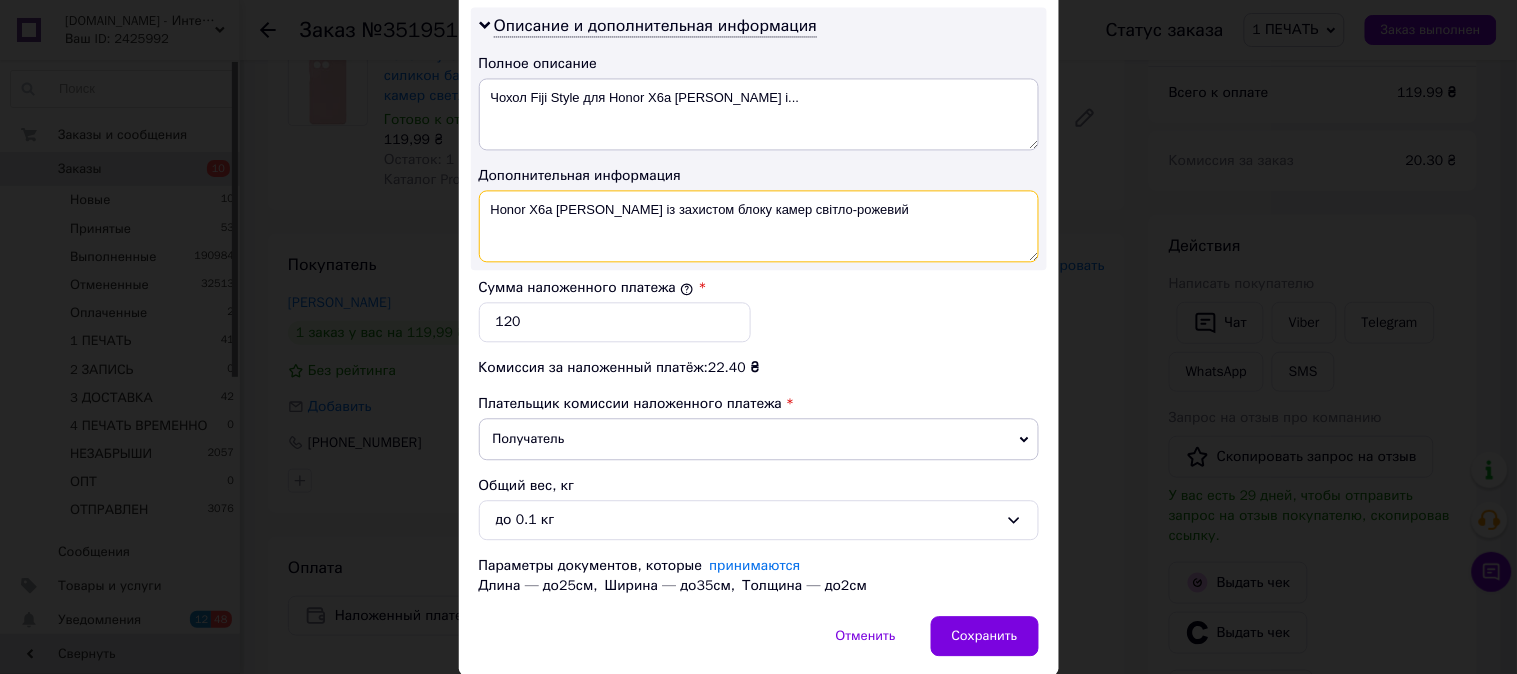 drag, startPoint x: 951, startPoint y: 230, endPoint x: 554, endPoint y: 260, distance: 398.1319 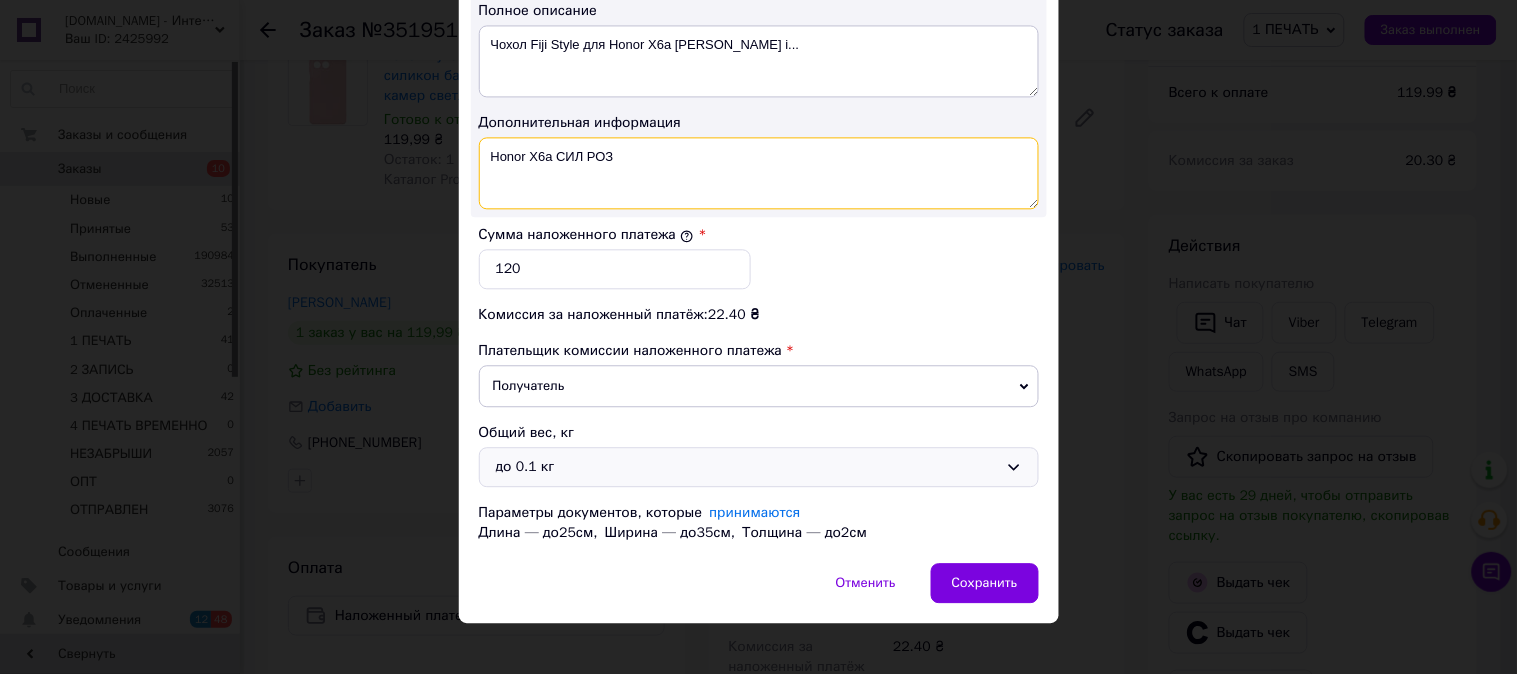 scroll, scrollTop: 1098, scrollLeft: 0, axis: vertical 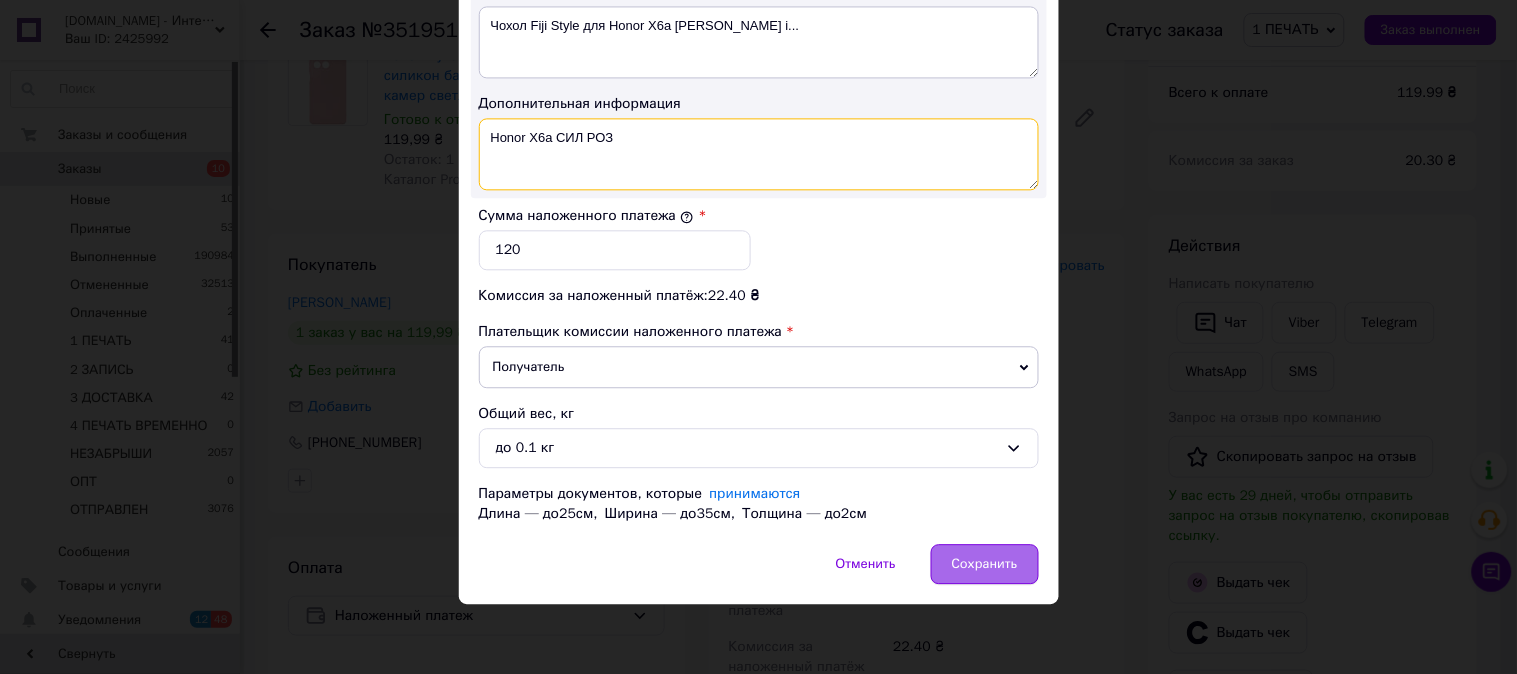 type on "Honor X6a СИЛ РОЗ" 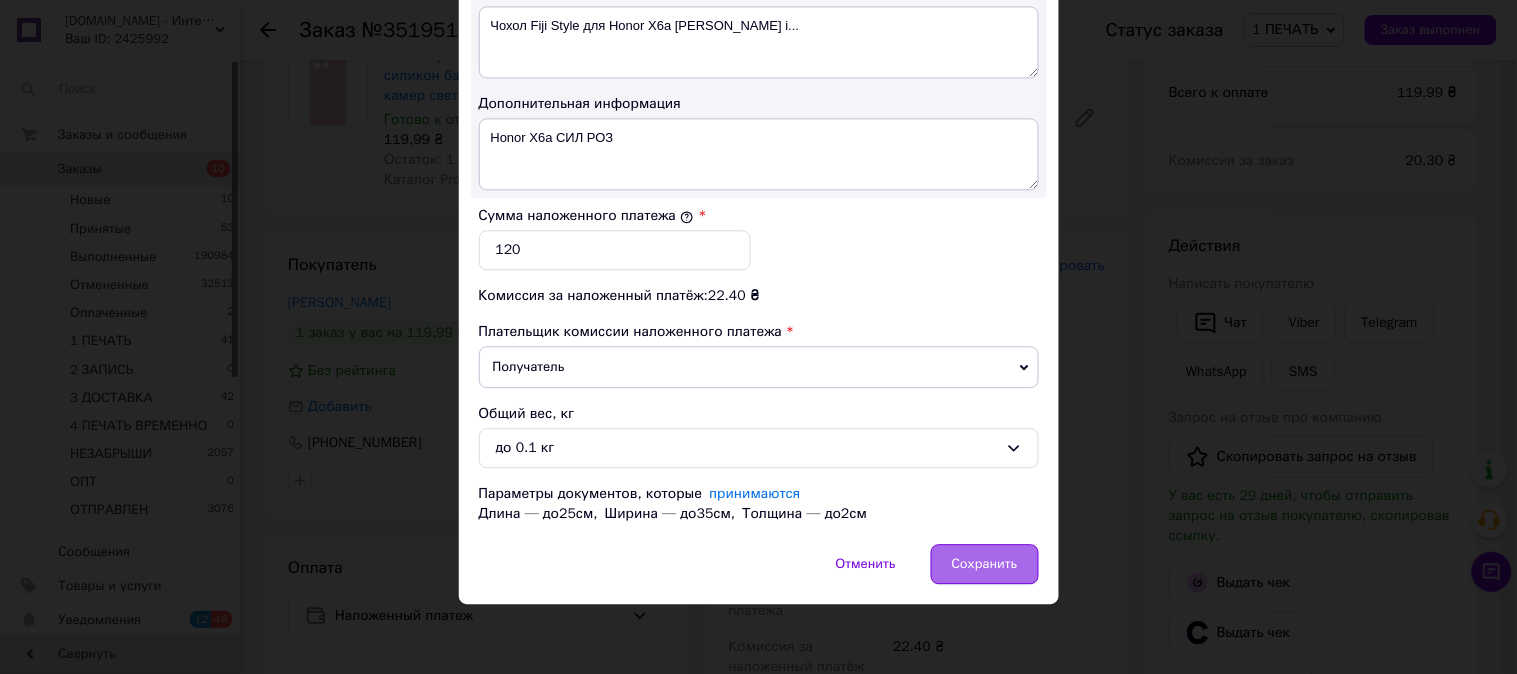 click on "Сохранить" at bounding box center (985, 564) 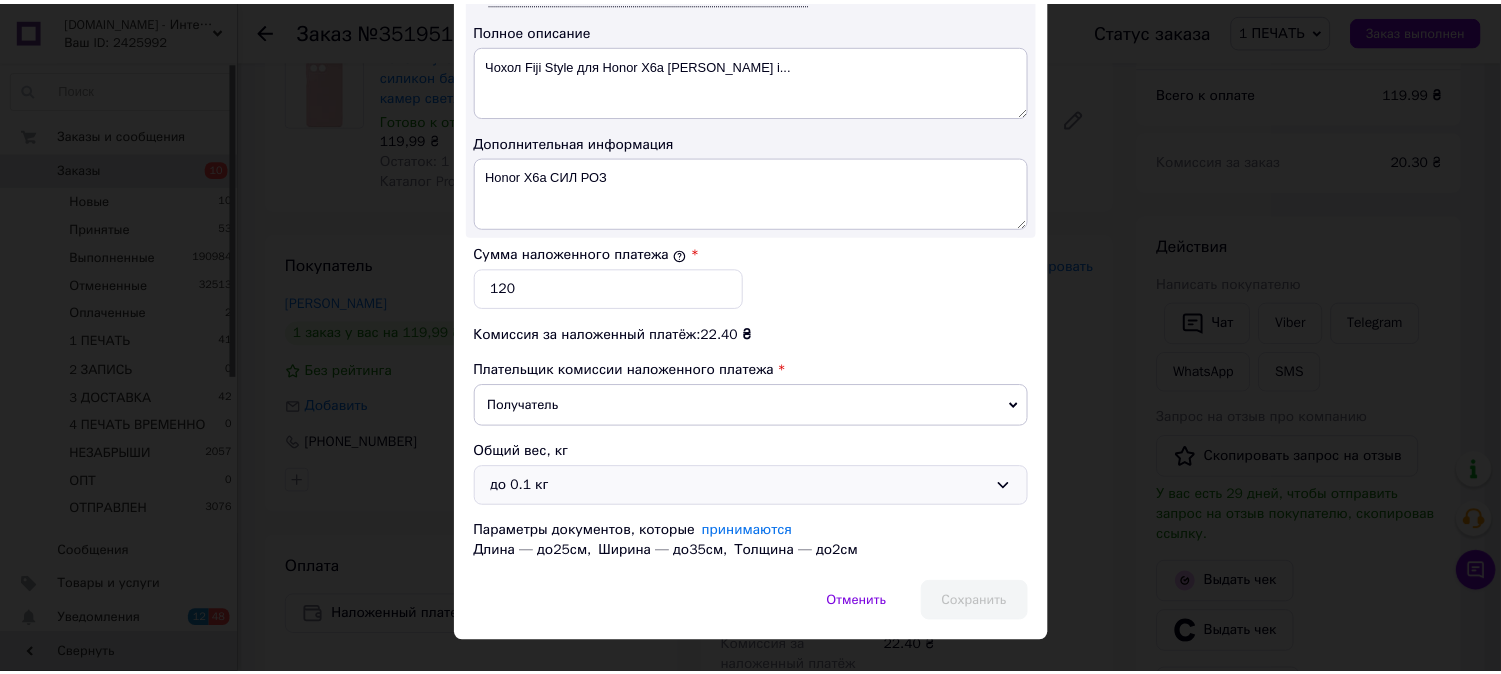 scroll, scrollTop: 987, scrollLeft: 0, axis: vertical 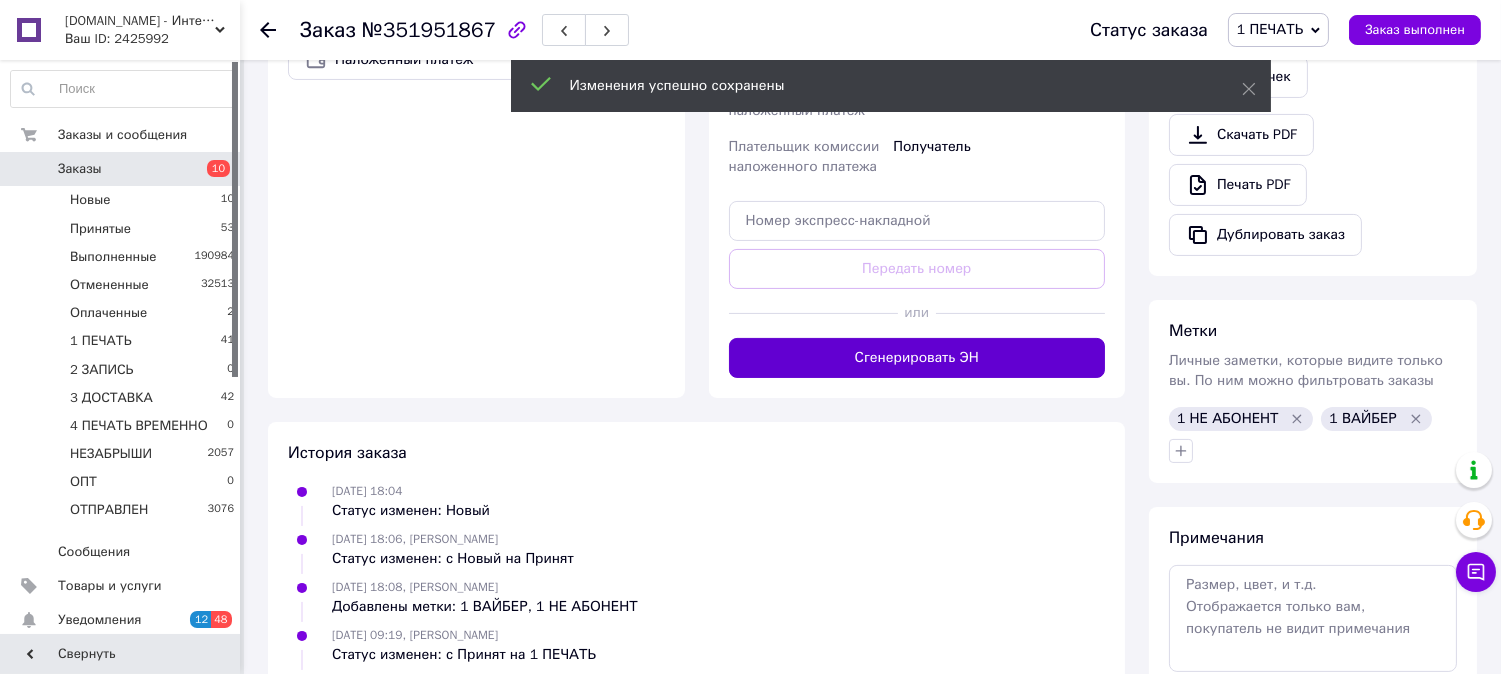 click on "Сгенерировать ЭН" at bounding box center (917, 358) 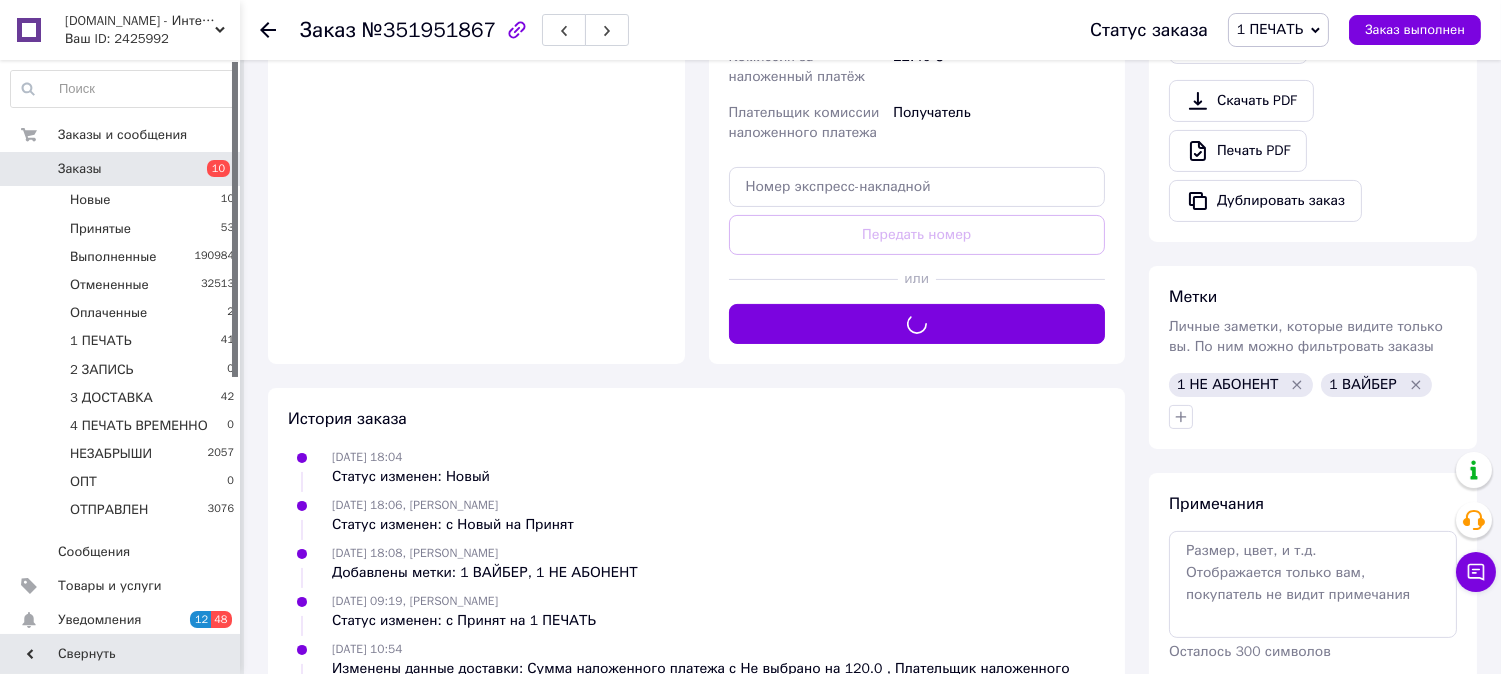 scroll, scrollTop: 814, scrollLeft: 0, axis: vertical 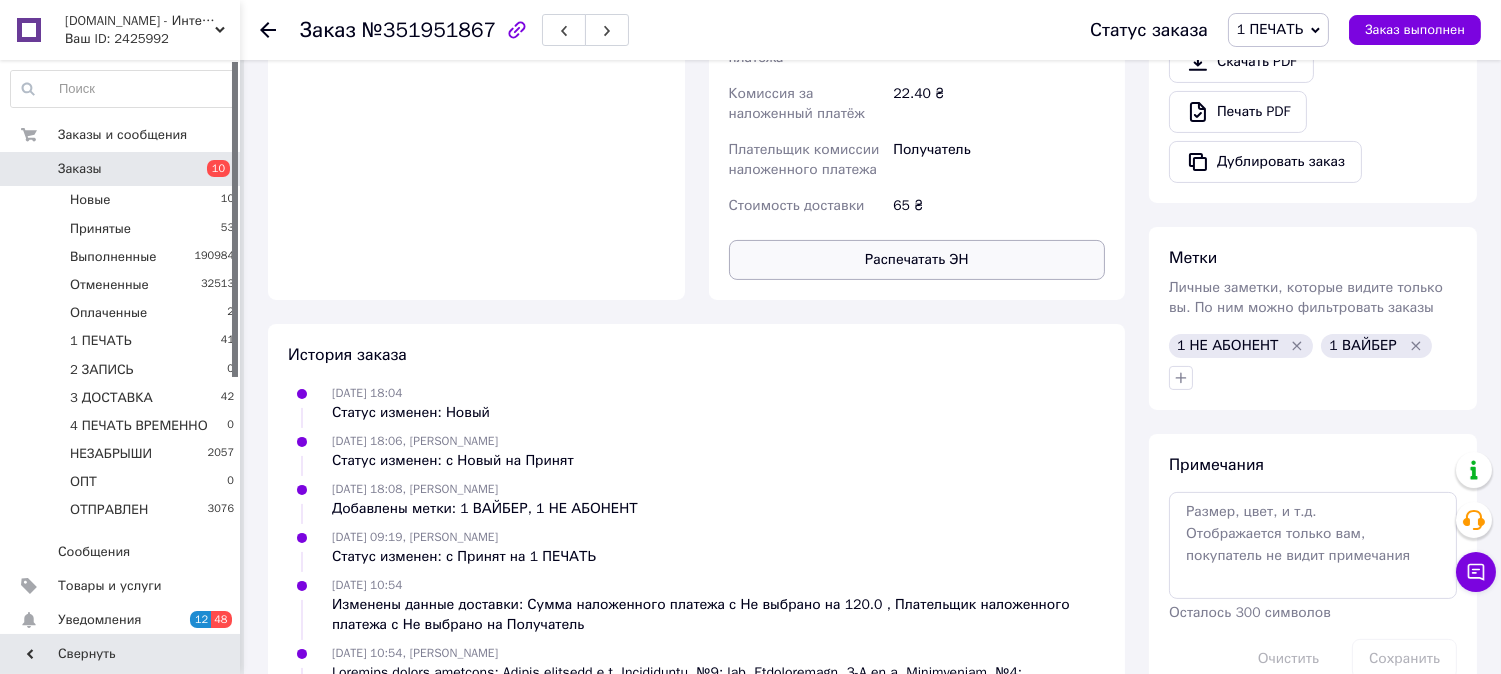 click on "Распечатать ЭН" at bounding box center [917, 260] 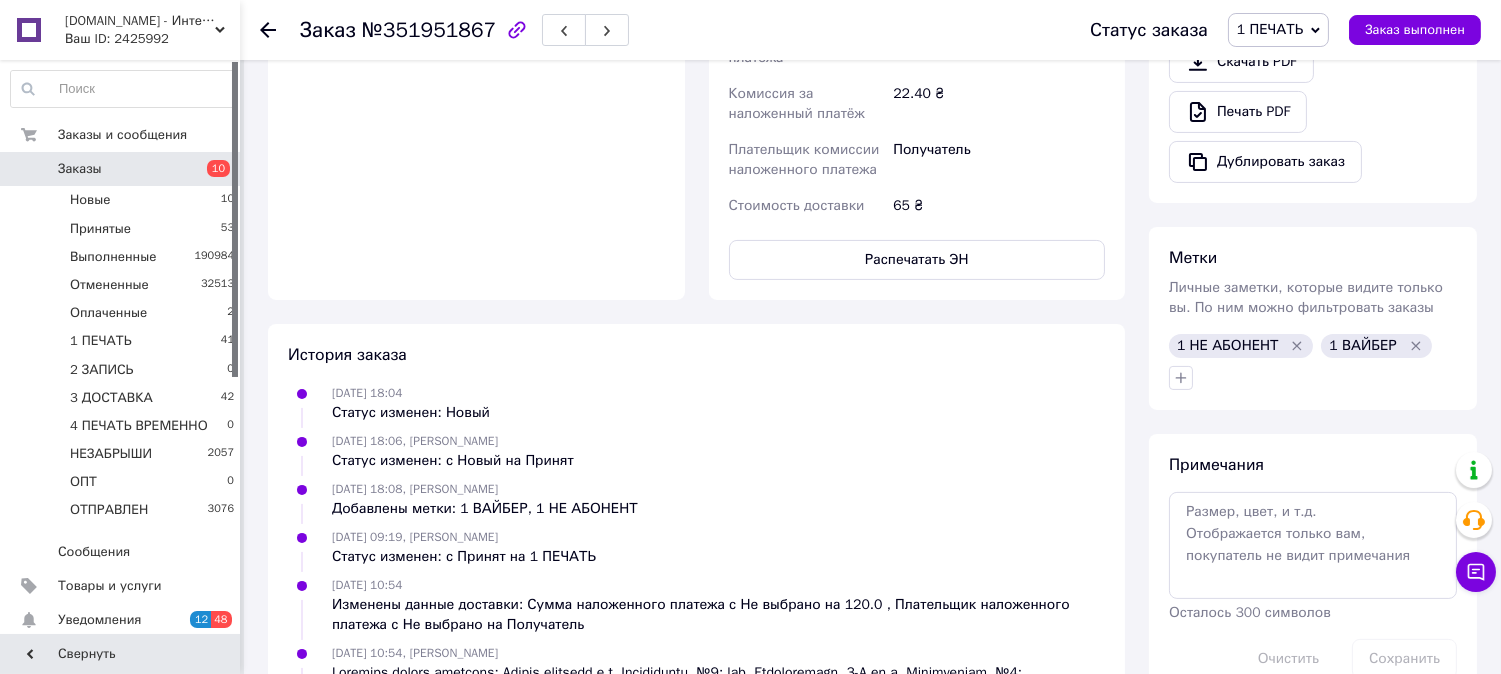 click on "1 ПЕЧАТЬ" at bounding box center [1270, 29] 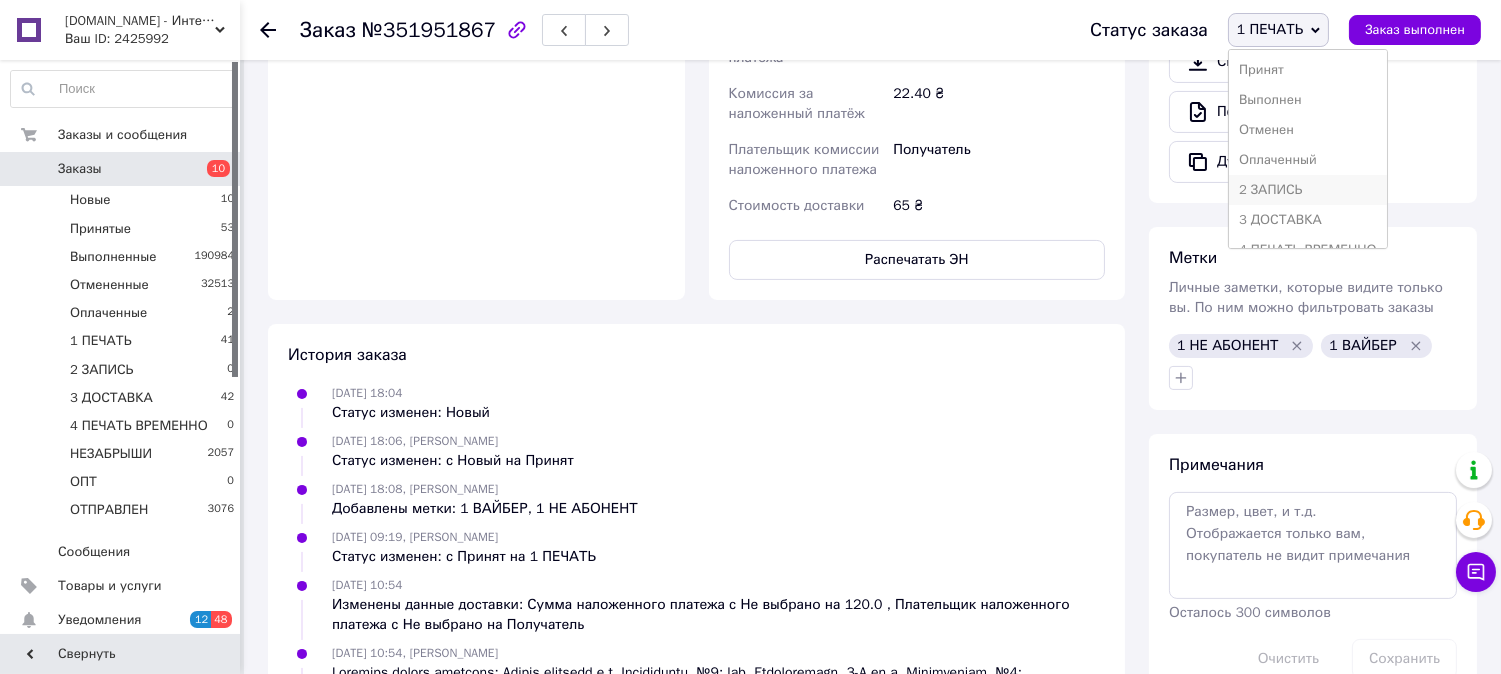 click on "2 ЗАПИСЬ" at bounding box center (1308, 190) 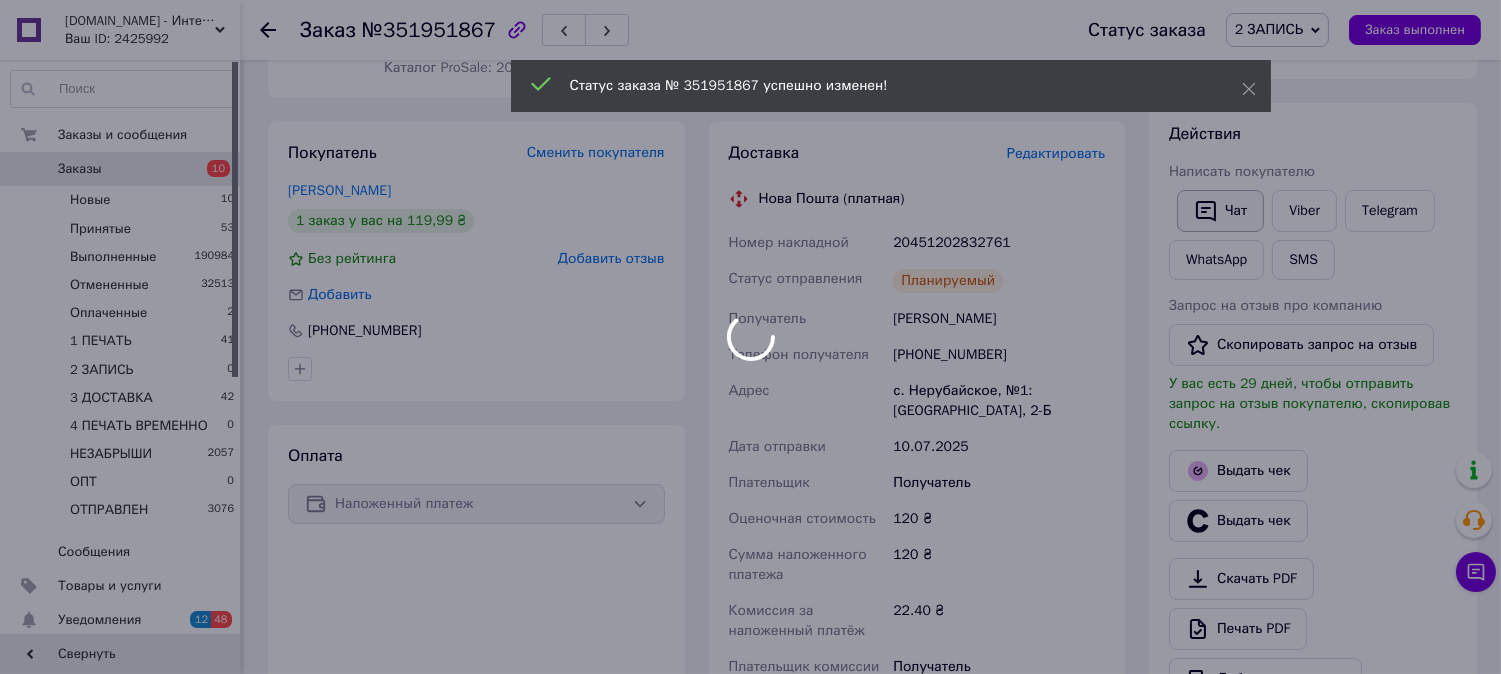 scroll, scrollTop: 0, scrollLeft: 0, axis: both 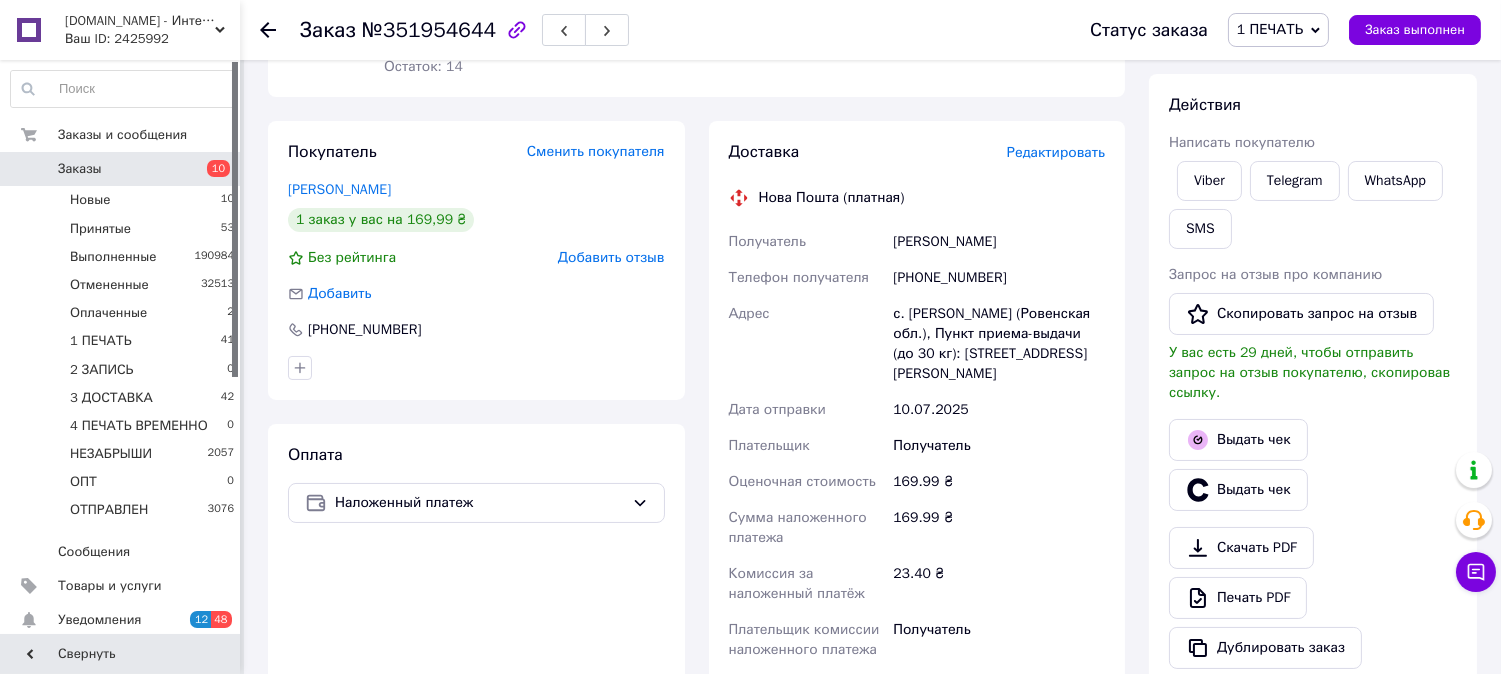 click on "Редактировать" at bounding box center (1056, 152) 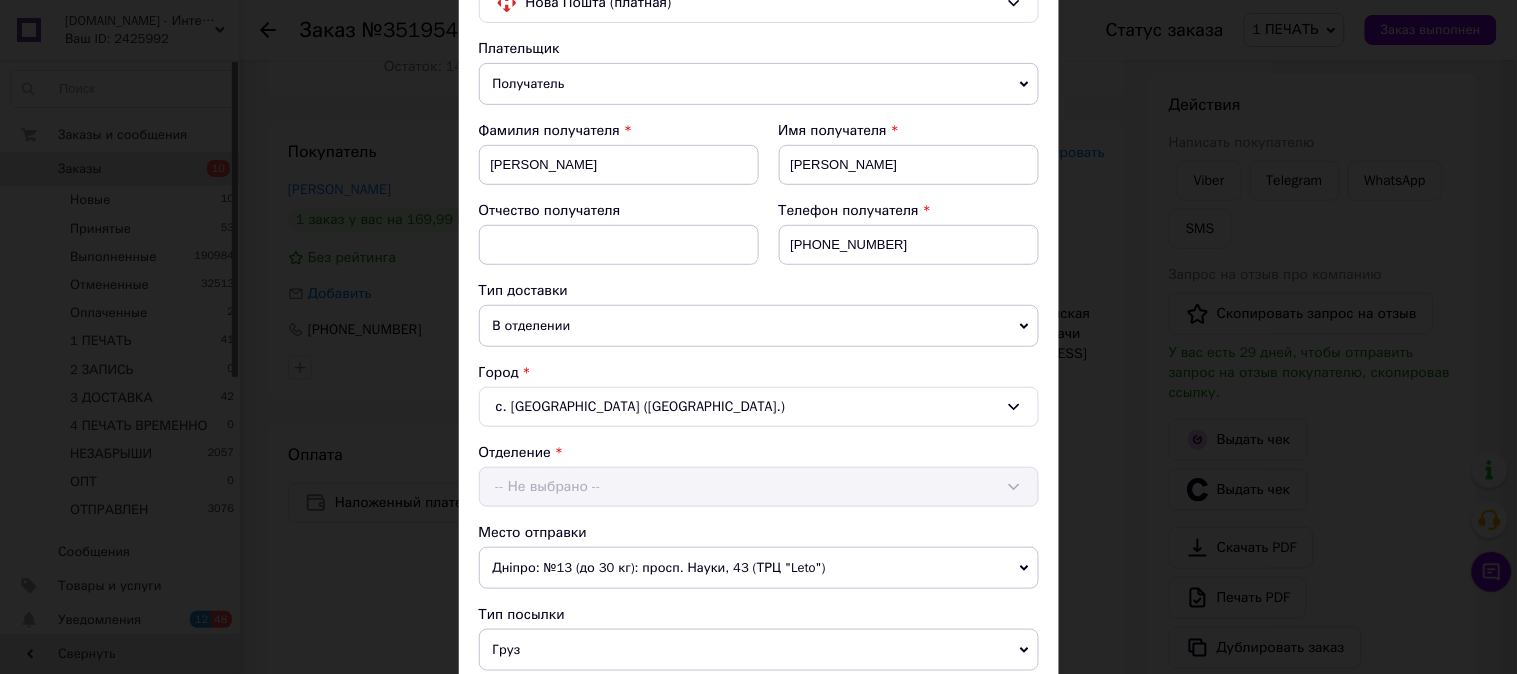 scroll, scrollTop: 666, scrollLeft: 0, axis: vertical 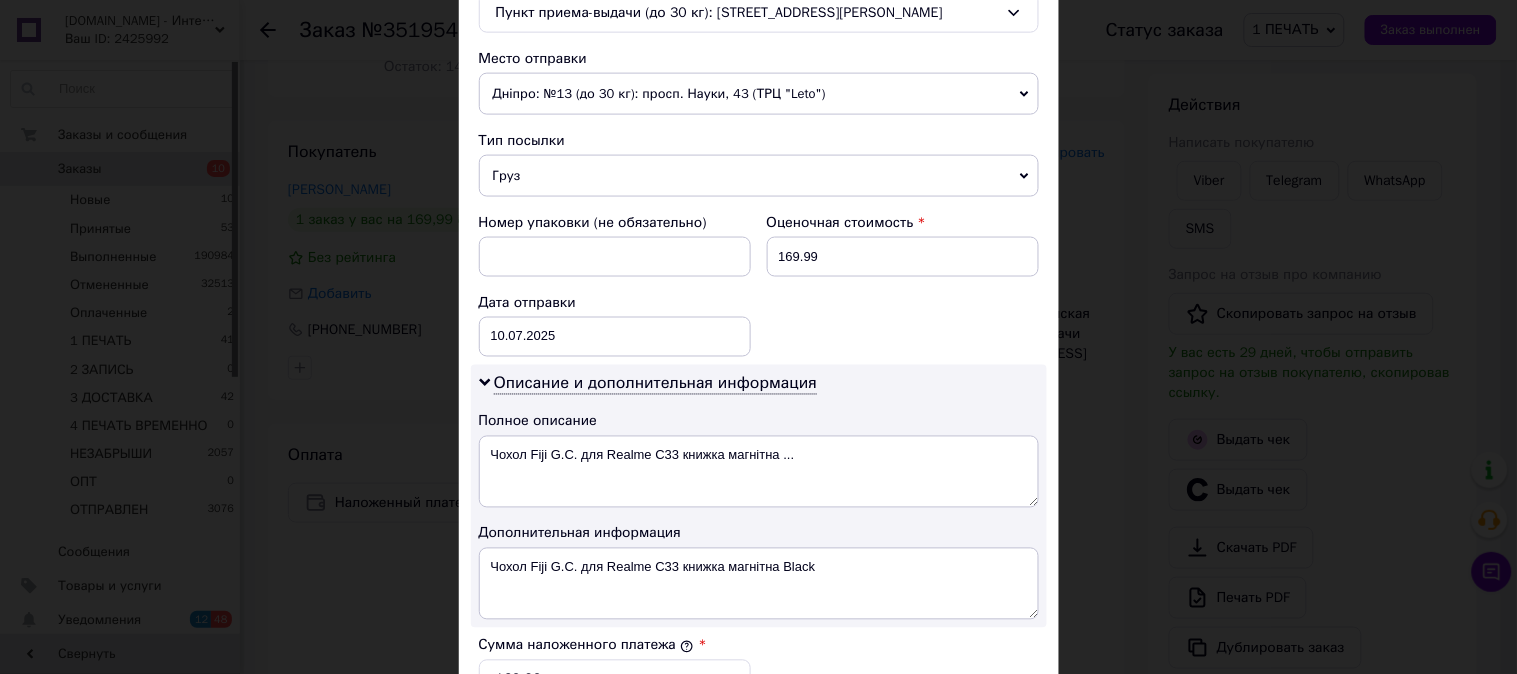 click on "Груз" at bounding box center (759, 176) 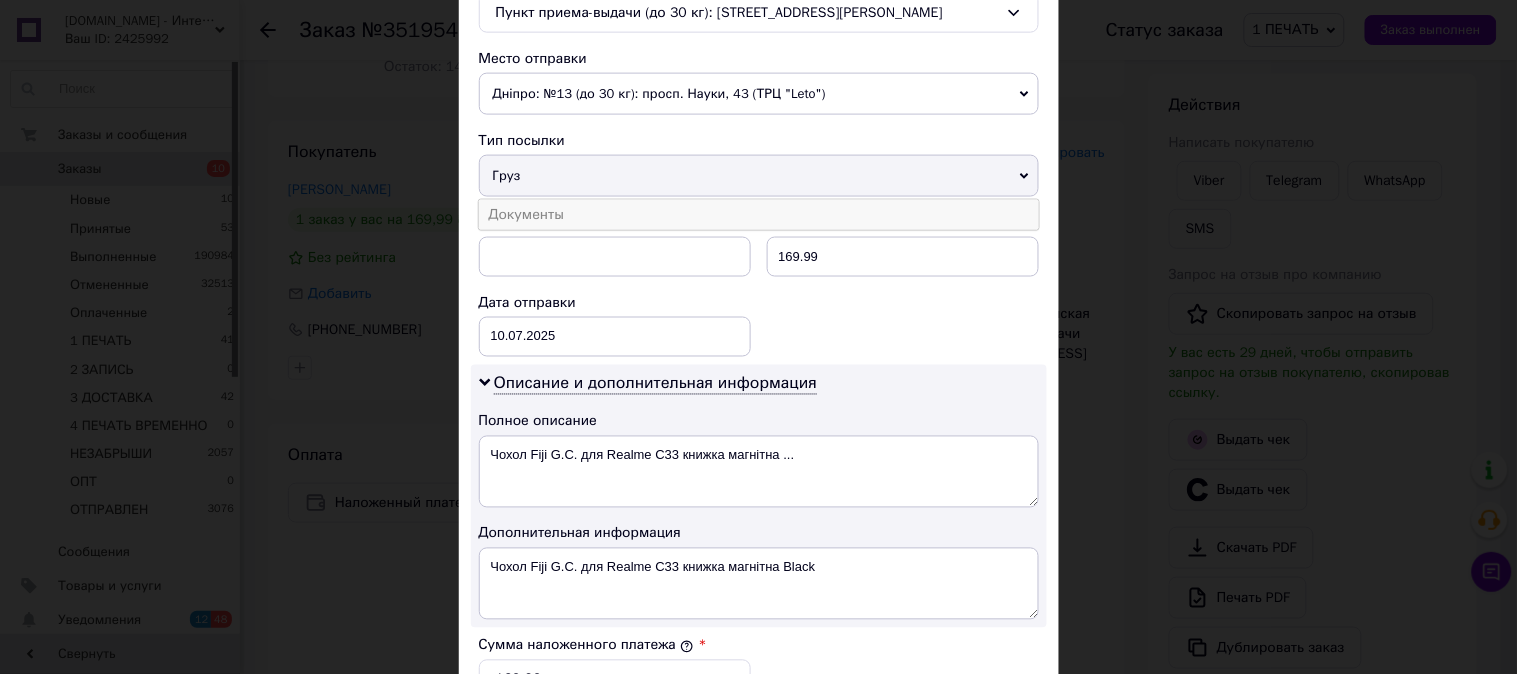click on "Документы" at bounding box center (759, 215) 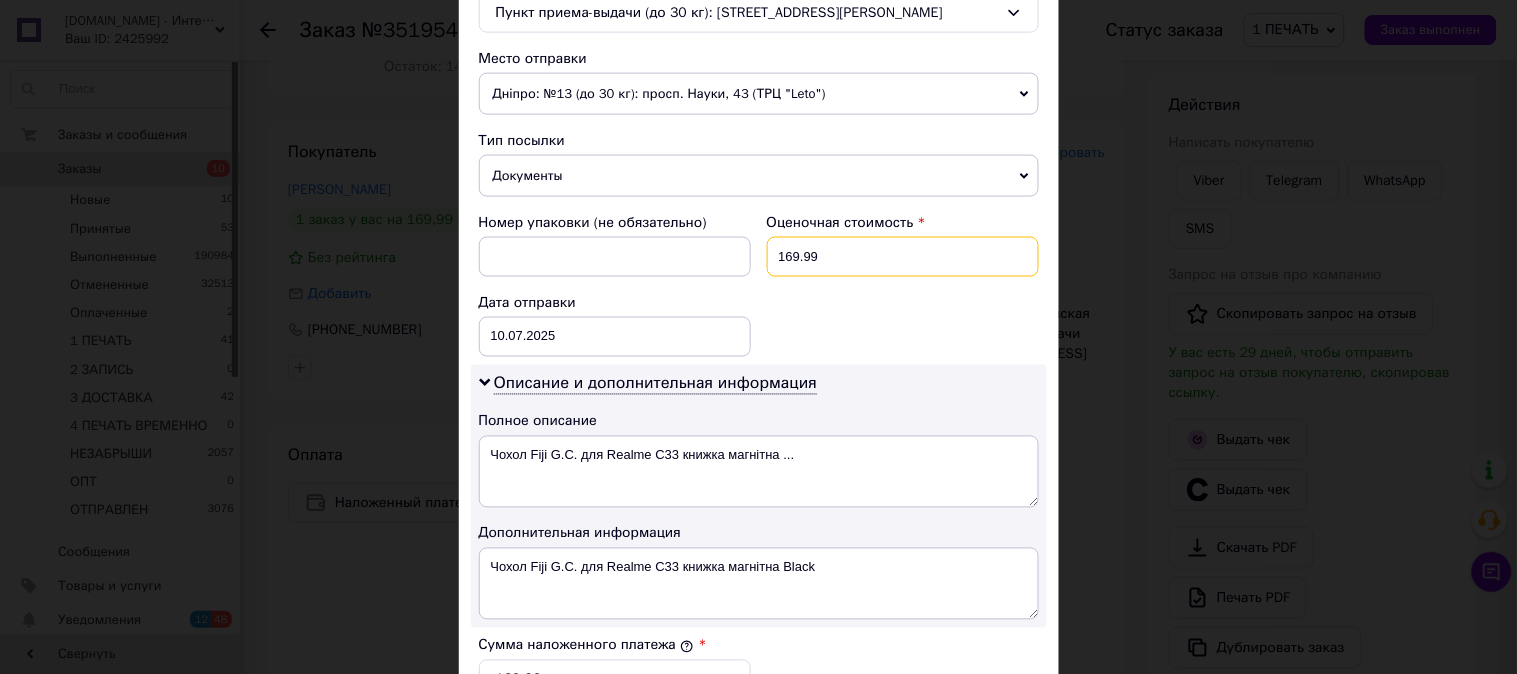 click on "169.99" at bounding box center (903, 257) 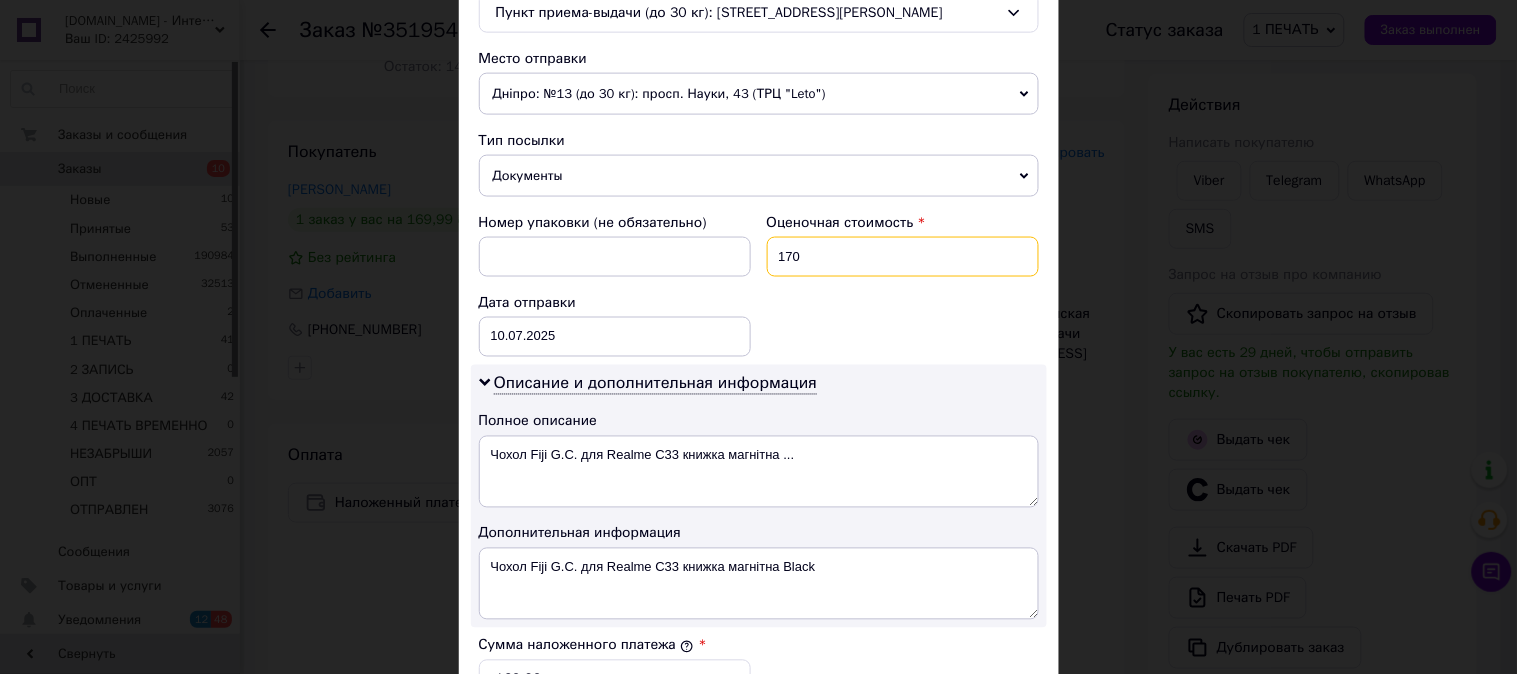 type on "170" 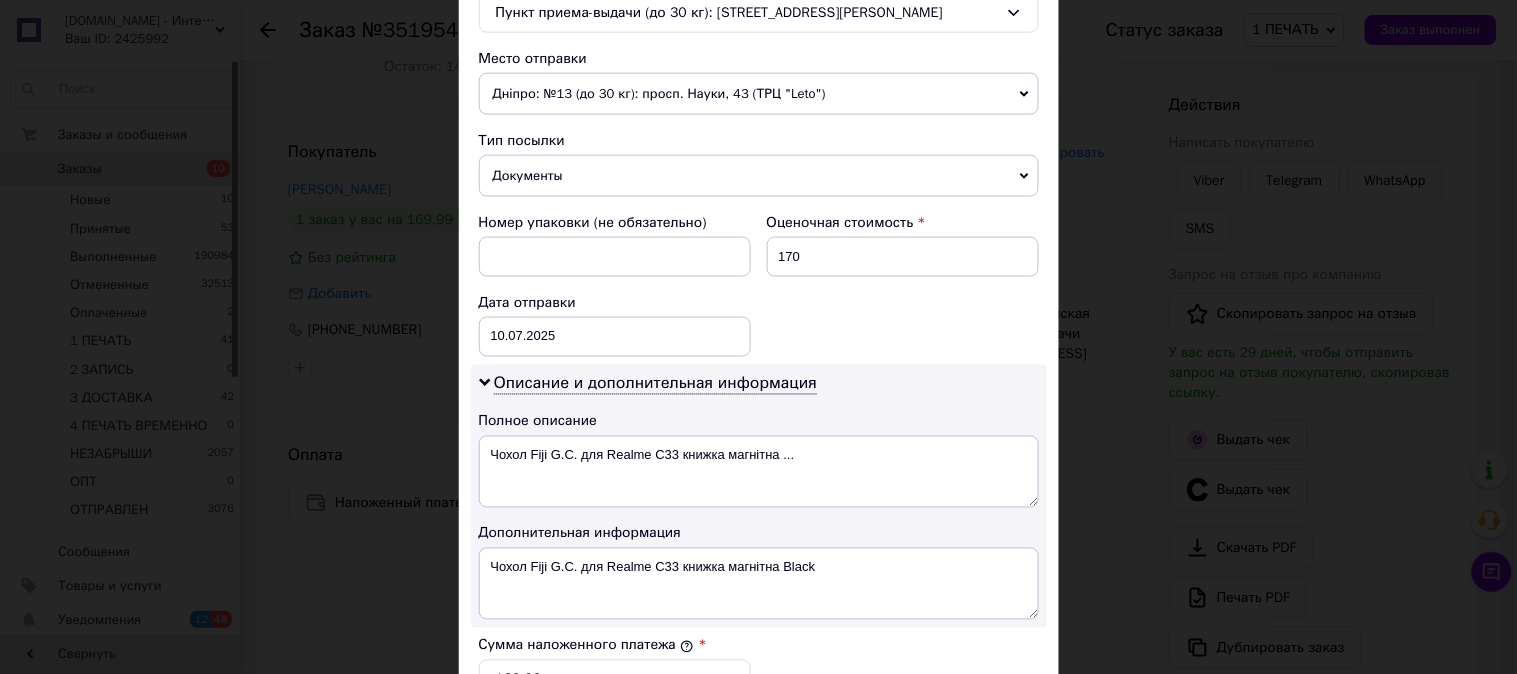 click on "Номер упаковки (не обязательно) Оценочная стоимость 170 Дата отправки [DATE] < 2025 > < Июль > Пн Вт Ср Чт Пт Сб Вс 30 1 2 3 4 5 6 7 8 9 10 11 12 13 14 15 16 17 18 19 20 21 22 23 24 25 26 27 28 29 30 31 1 2 3 4 5 6 7 8 9 10" at bounding box center (759, 285) 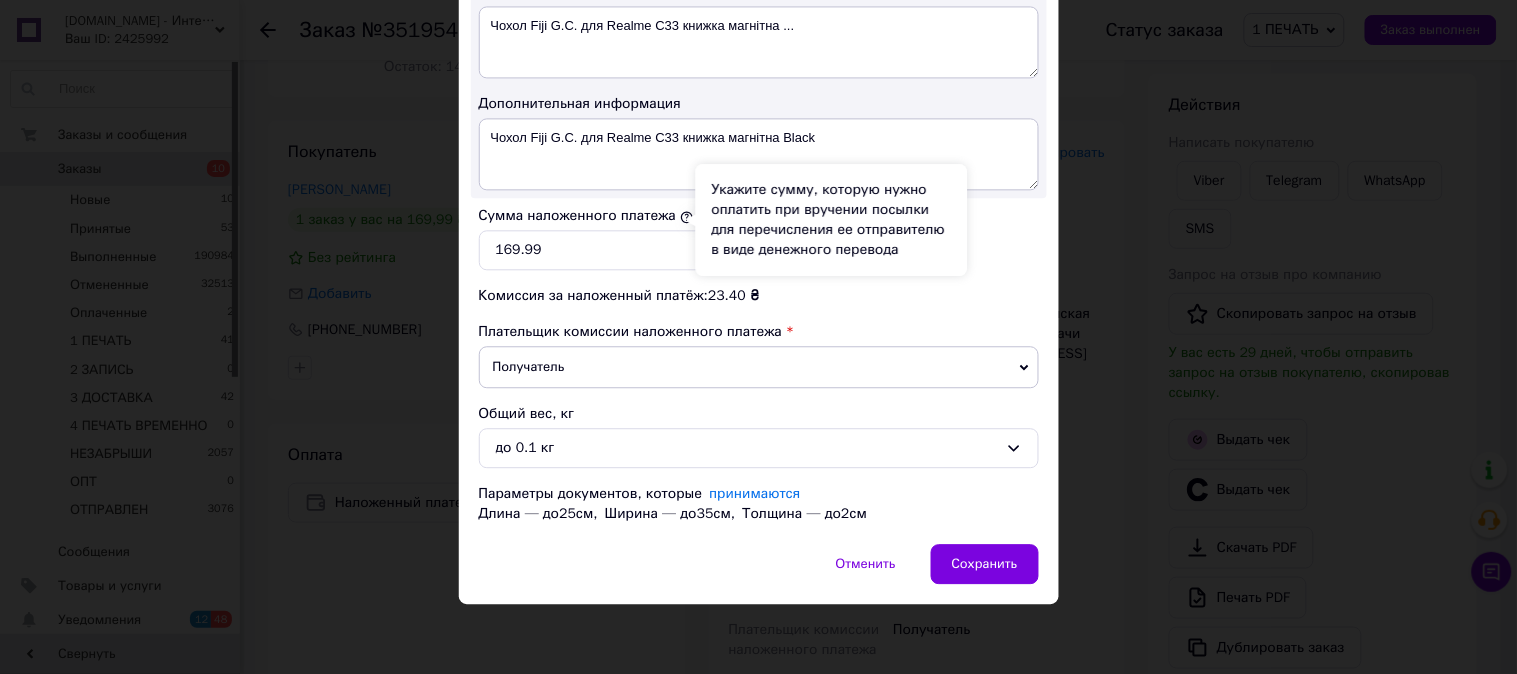 scroll, scrollTop: 1098, scrollLeft: 0, axis: vertical 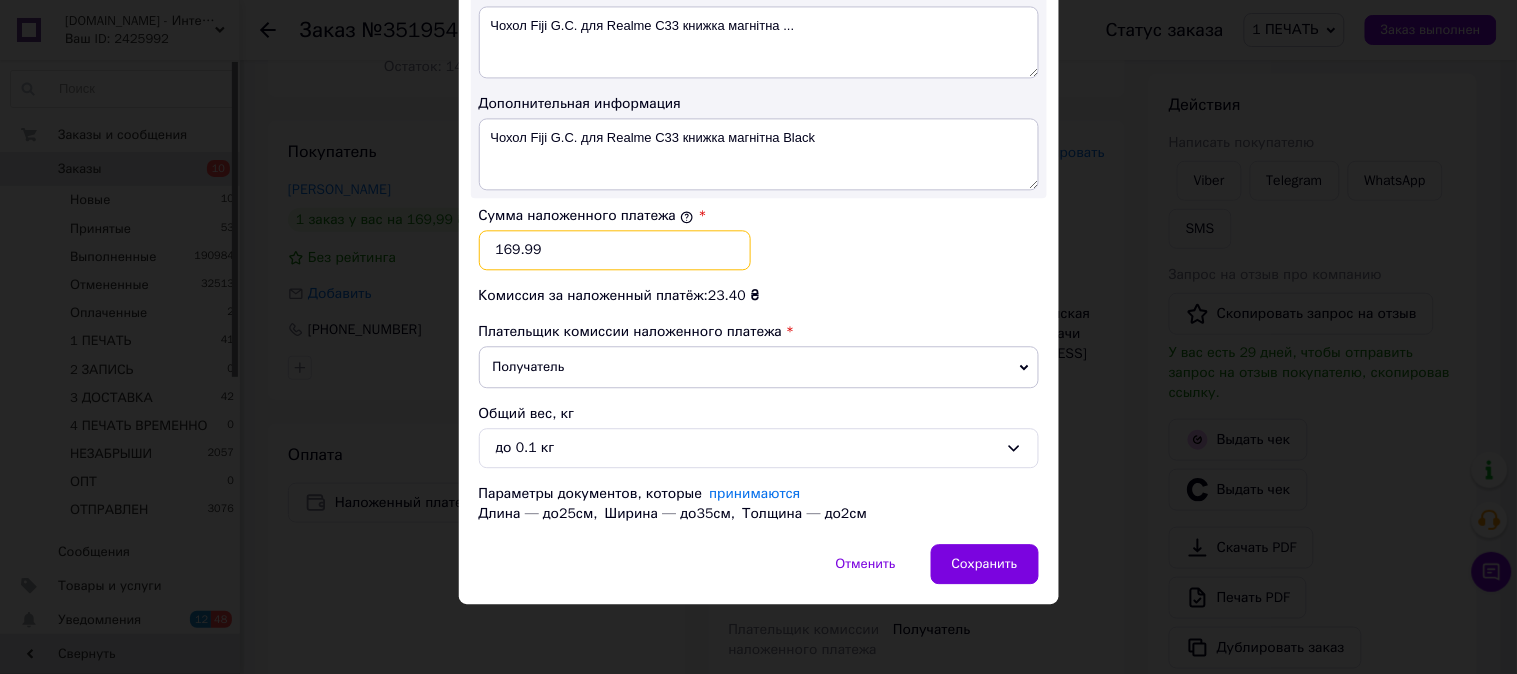 click on "169.99" at bounding box center [615, 250] 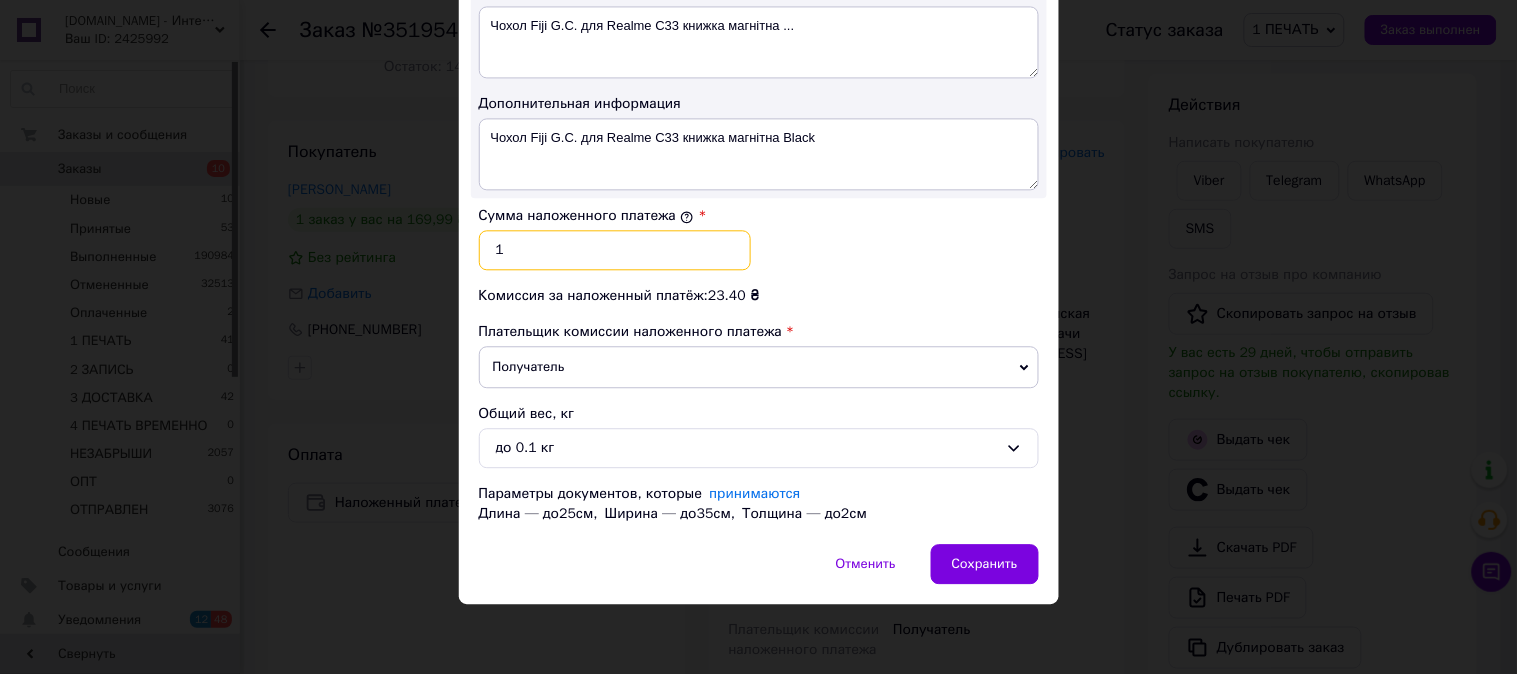 click on "1" at bounding box center (615, 250) 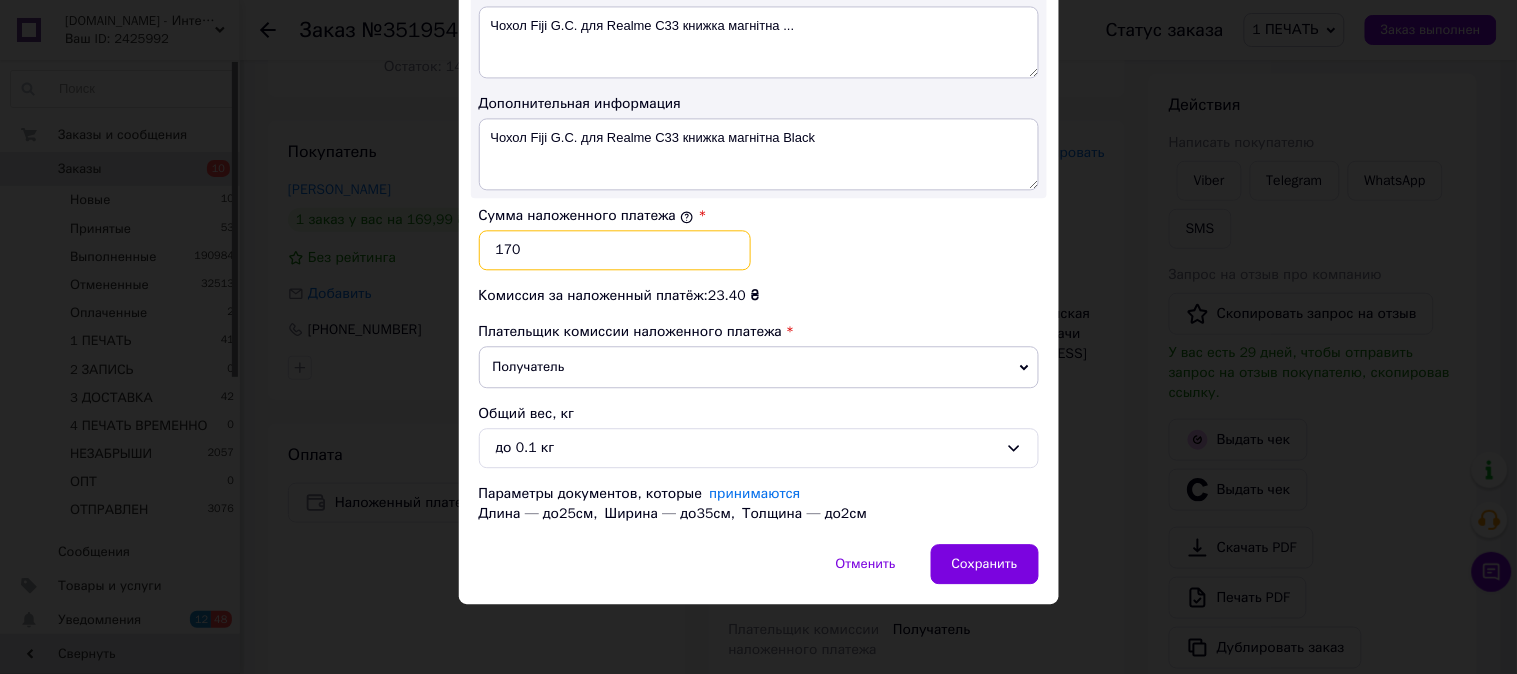 type on "170" 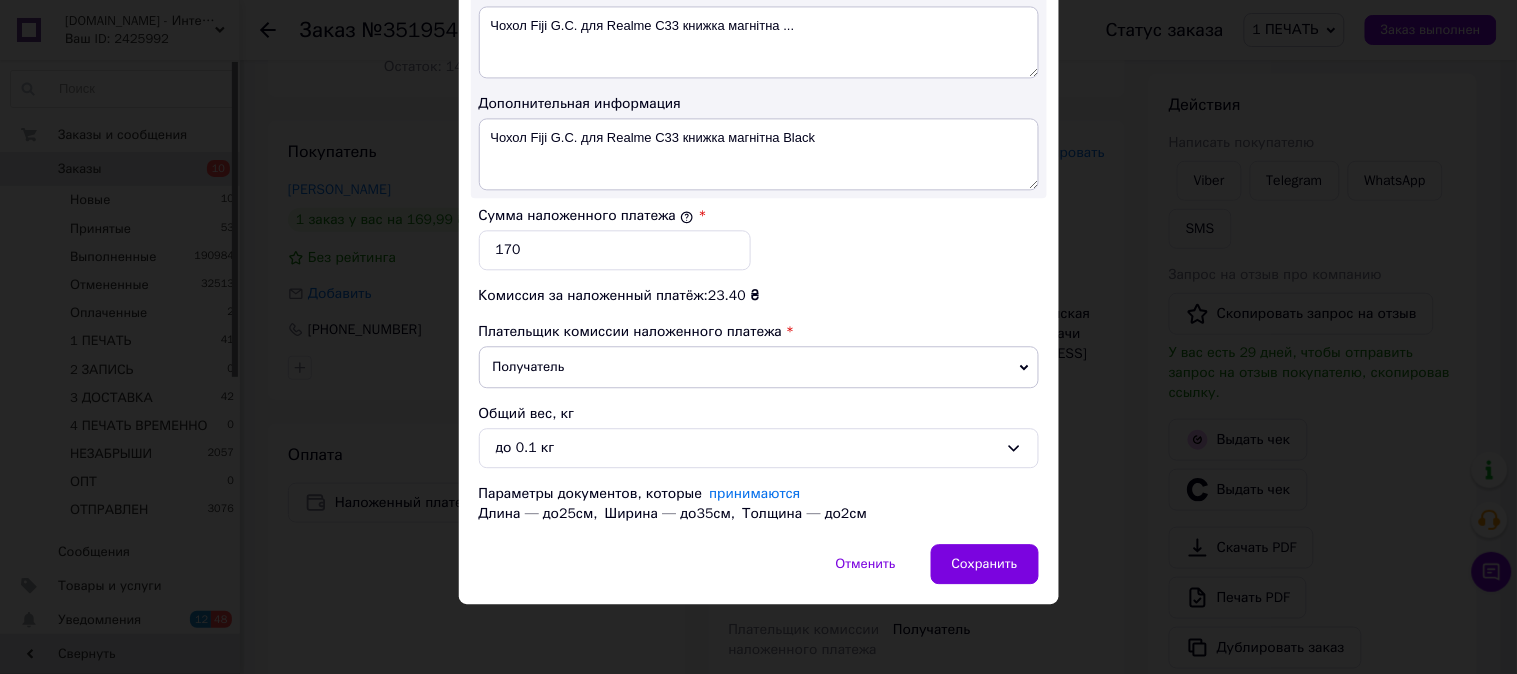 click on "Сумма наложенного платежа     * 170" at bounding box center [759, 238] 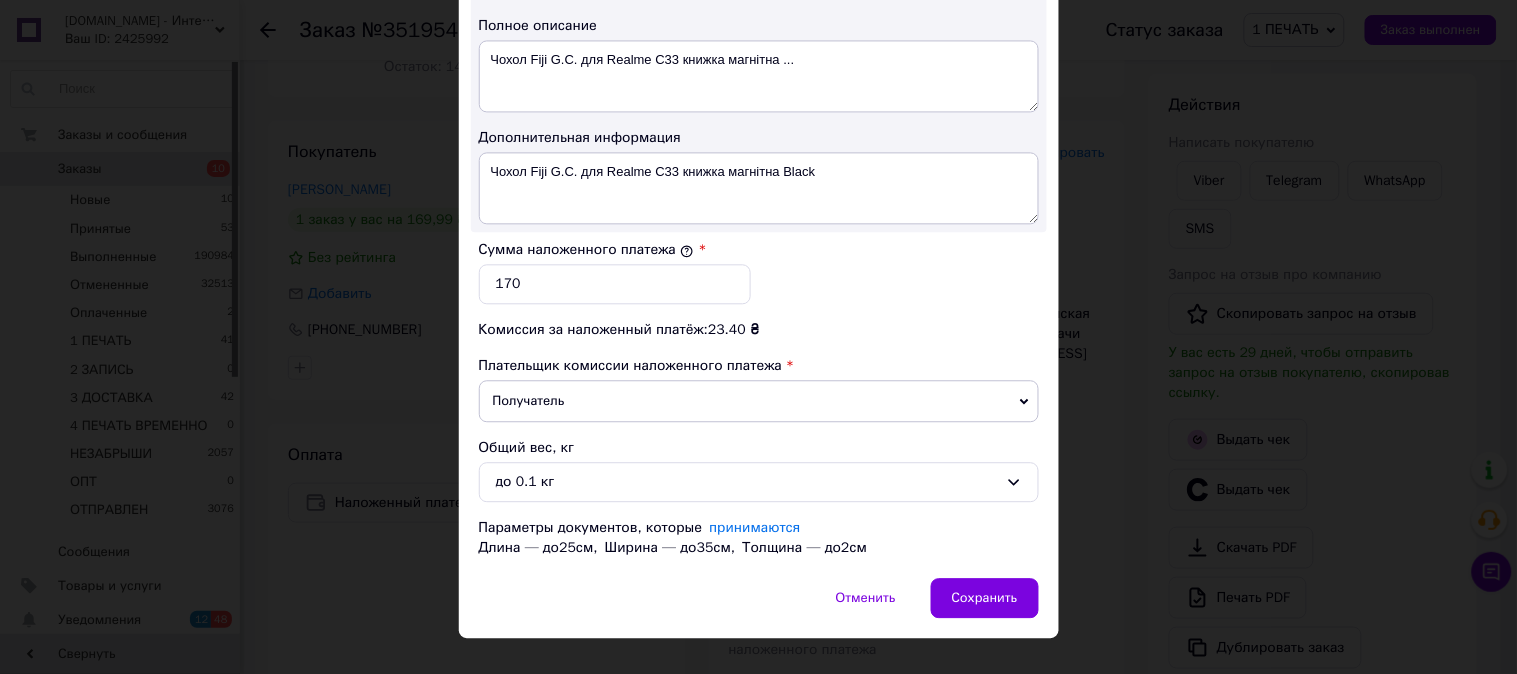 scroll, scrollTop: 1024, scrollLeft: 0, axis: vertical 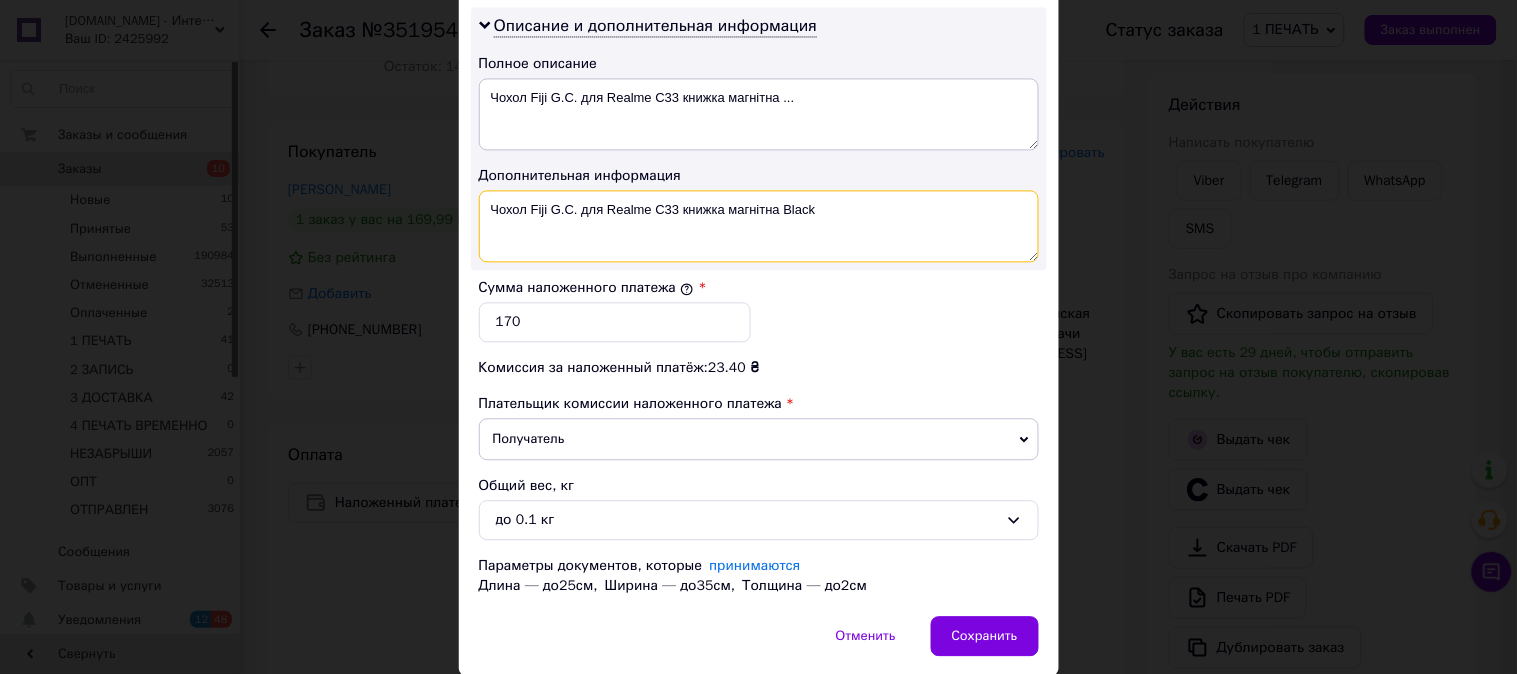click on "Чохол Fiji G.C. для Realme C33 книжка магнітна Black" at bounding box center (759, 226) 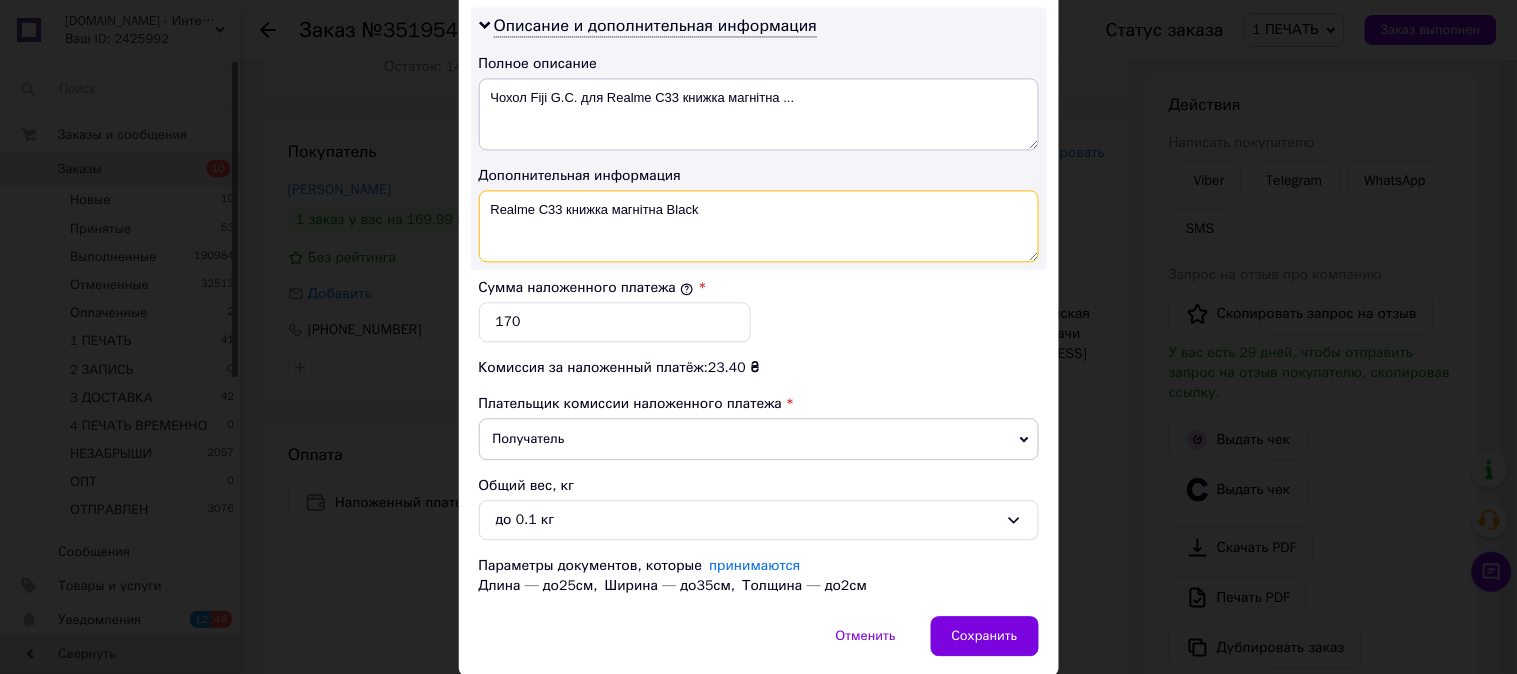drag, startPoint x: 663, startPoint y: 232, endPoint x: 567, endPoint y: 244, distance: 96.74709 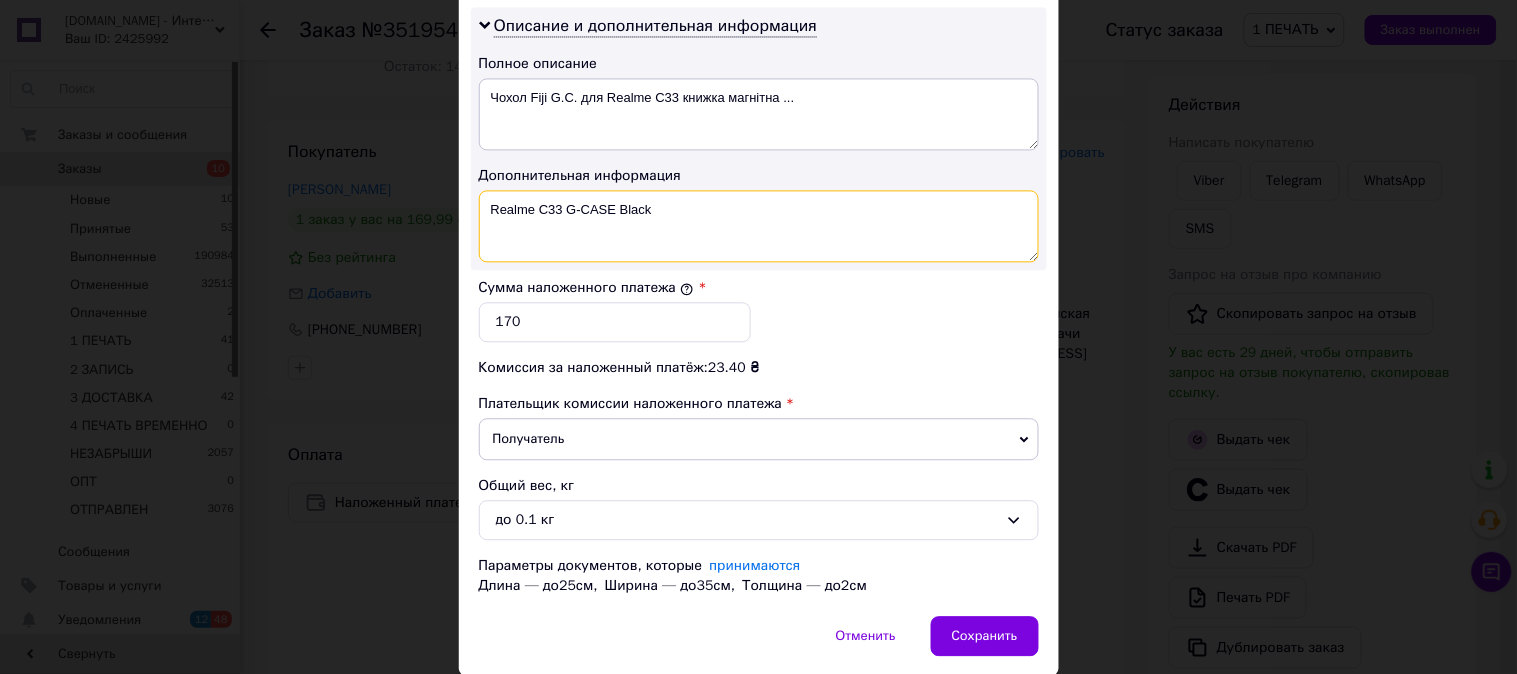 click on "Realme C33 G-CASE Black" at bounding box center (759, 226) 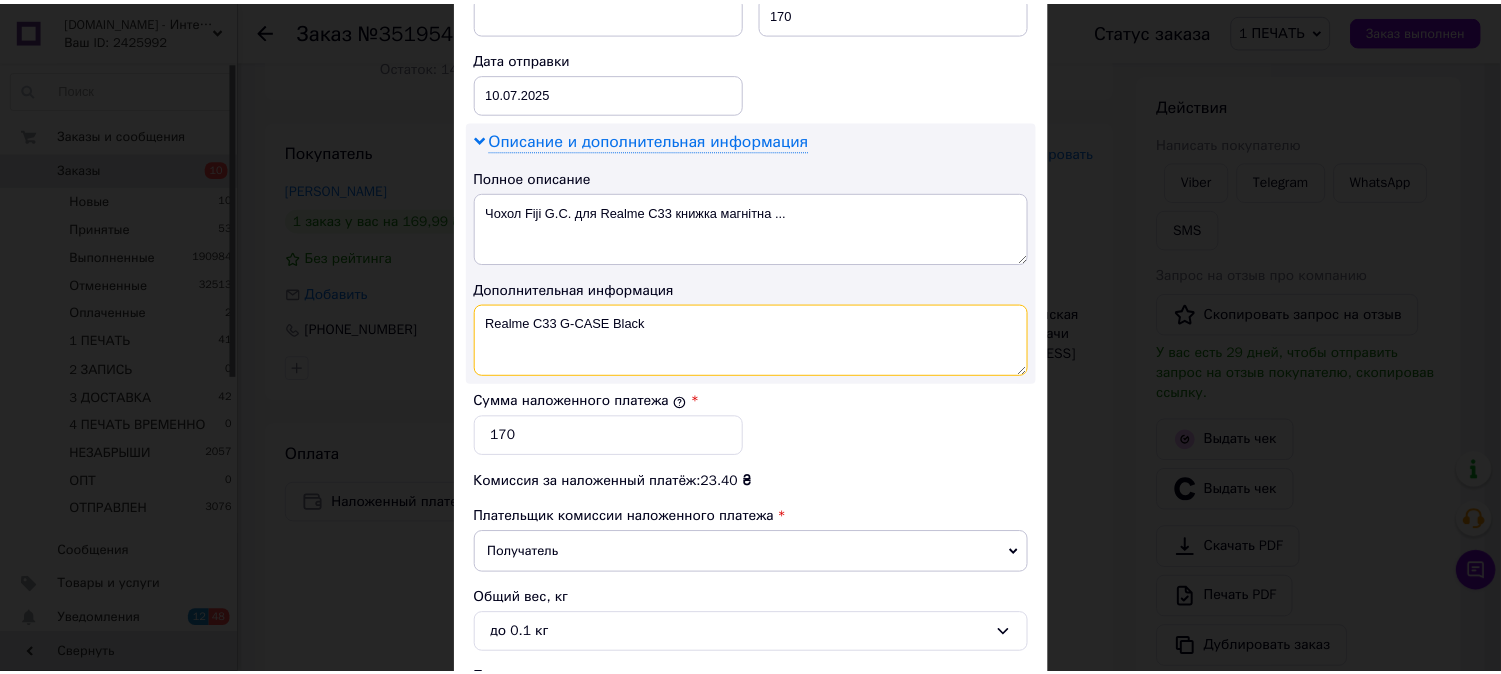 scroll, scrollTop: 1098, scrollLeft: 0, axis: vertical 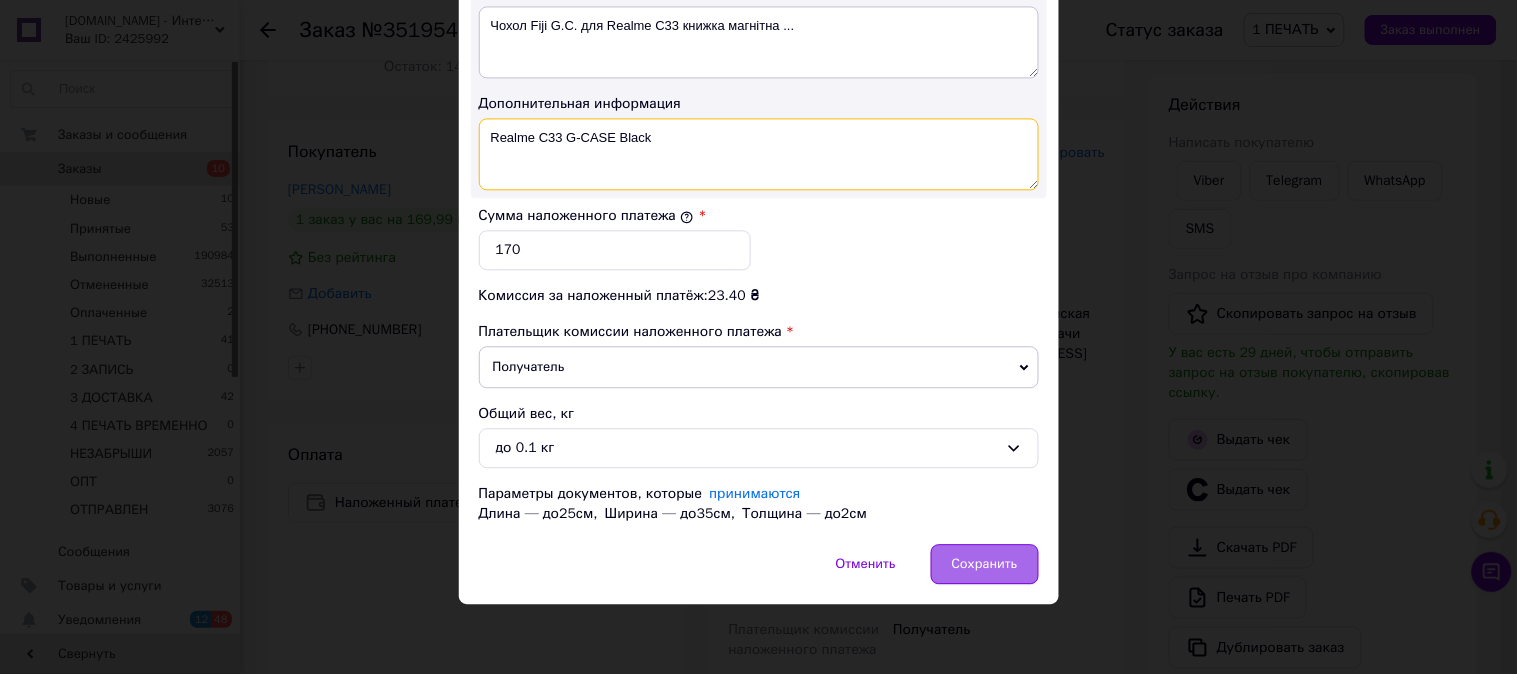 type on "Realme C33 G-CASE Black" 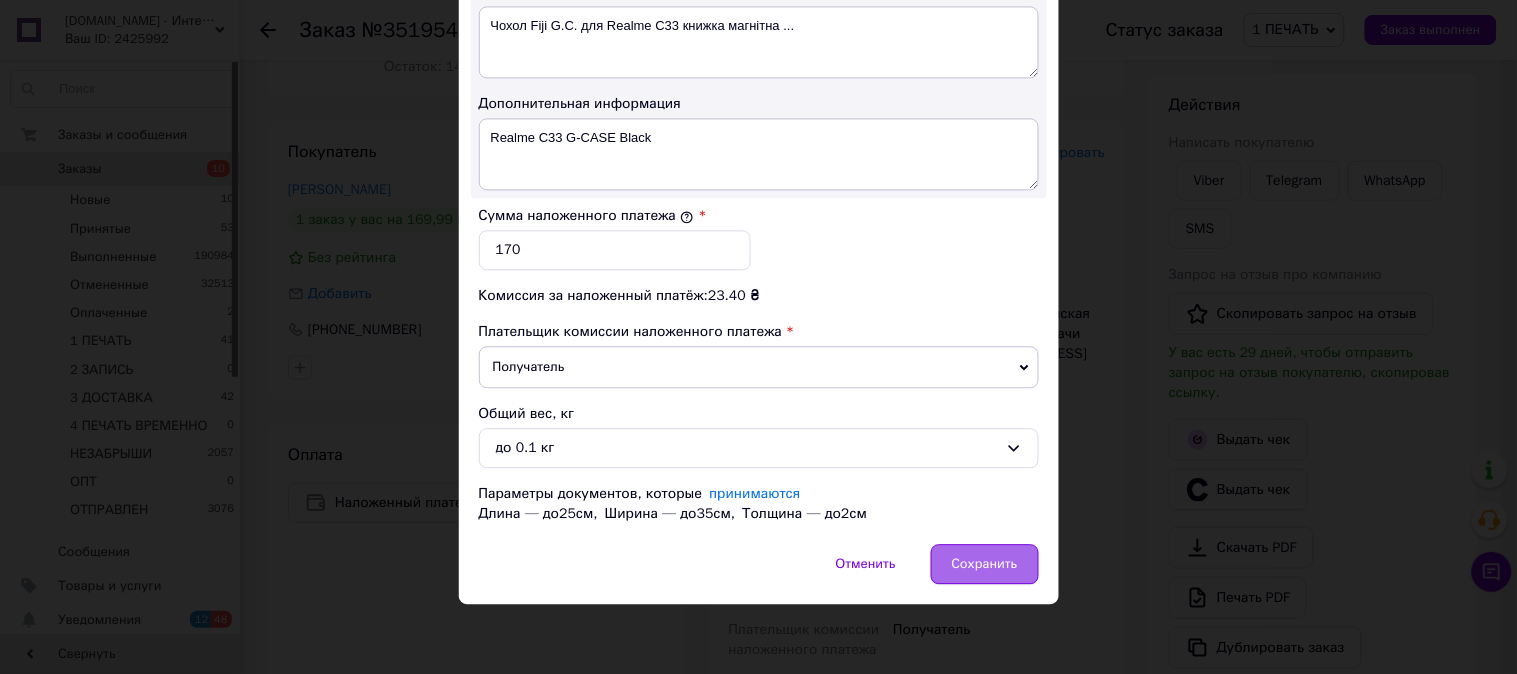 click on "Сохранить" at bounding box center [985, 564] 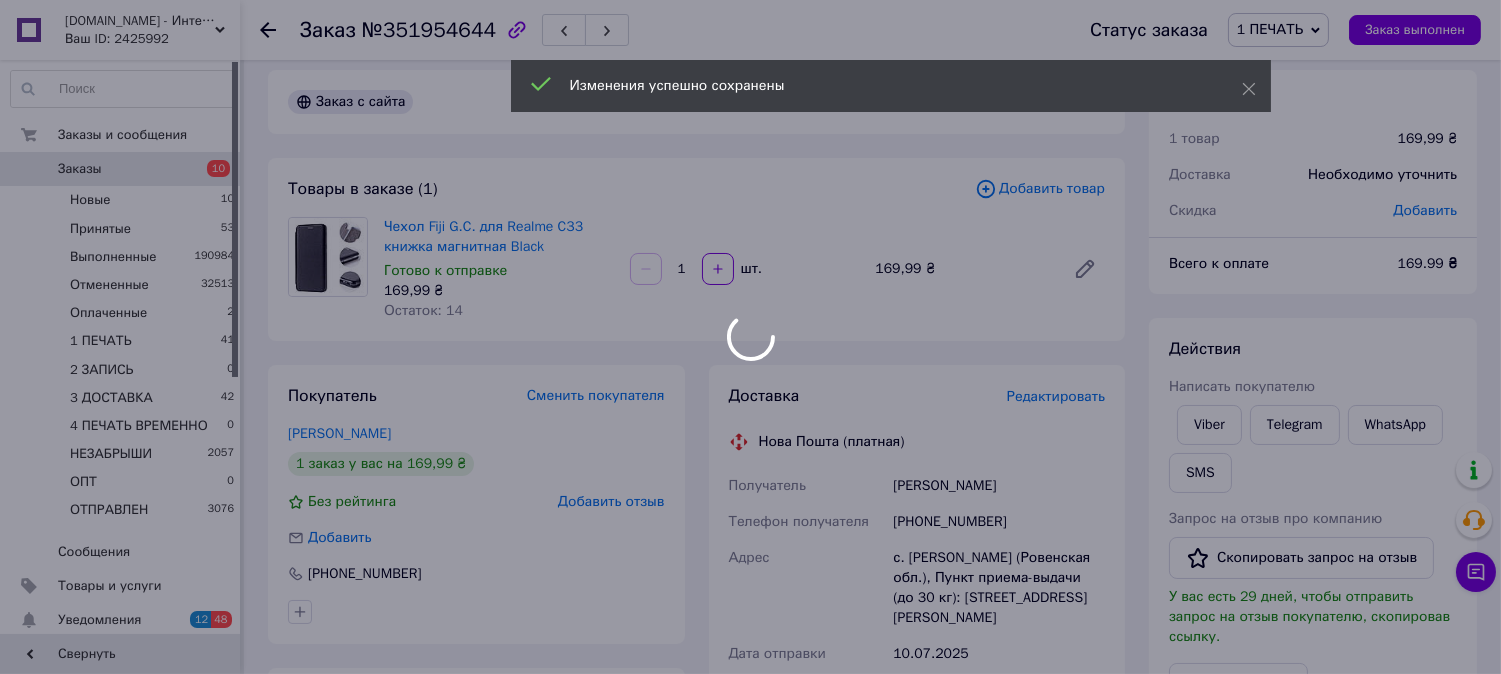 scroll, scrollTop: 0, scrollLeft: 0, axis: both 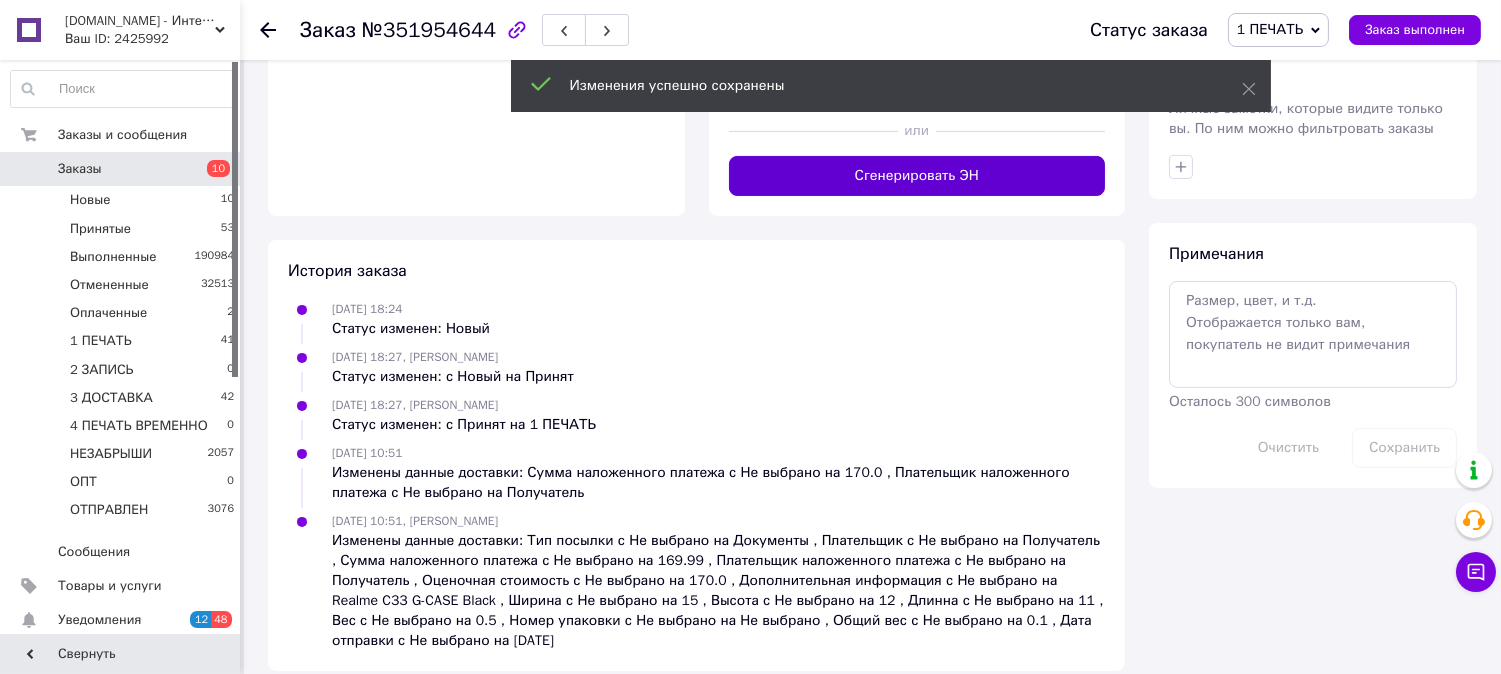 click on "Сгенерировать ЭН" at bounding box center (917, 176) 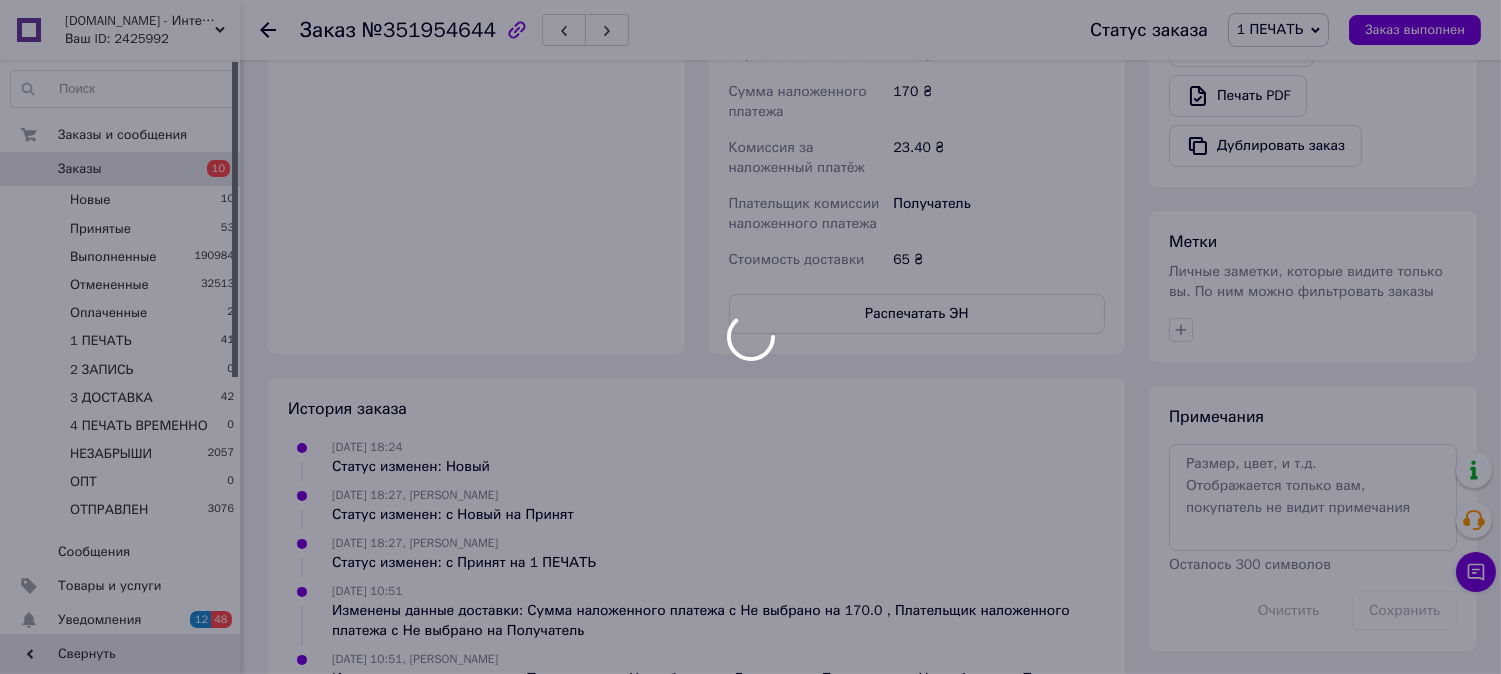 scroll, scrollTop: 897, scrollLeft: 0, axis: vertical 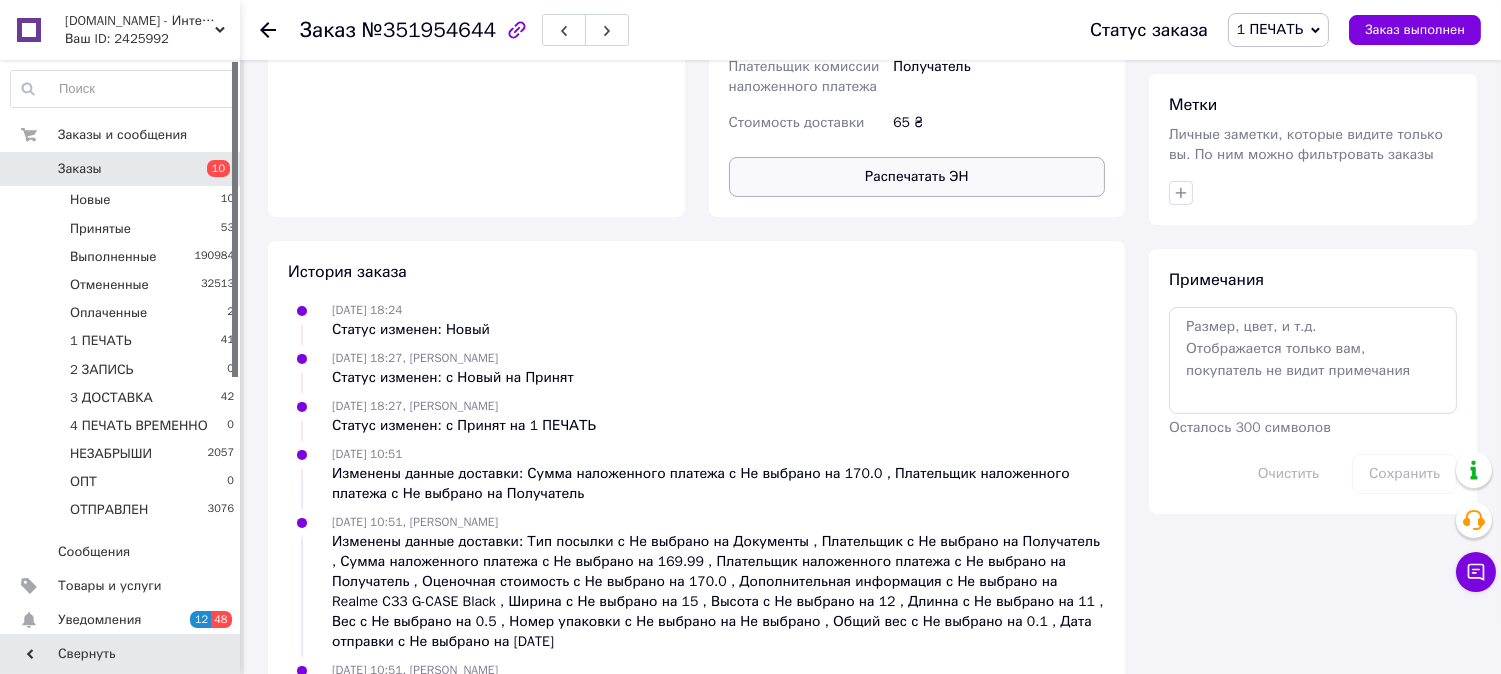 click on "Распечатать ЭН" at bounding box center (917, 177) 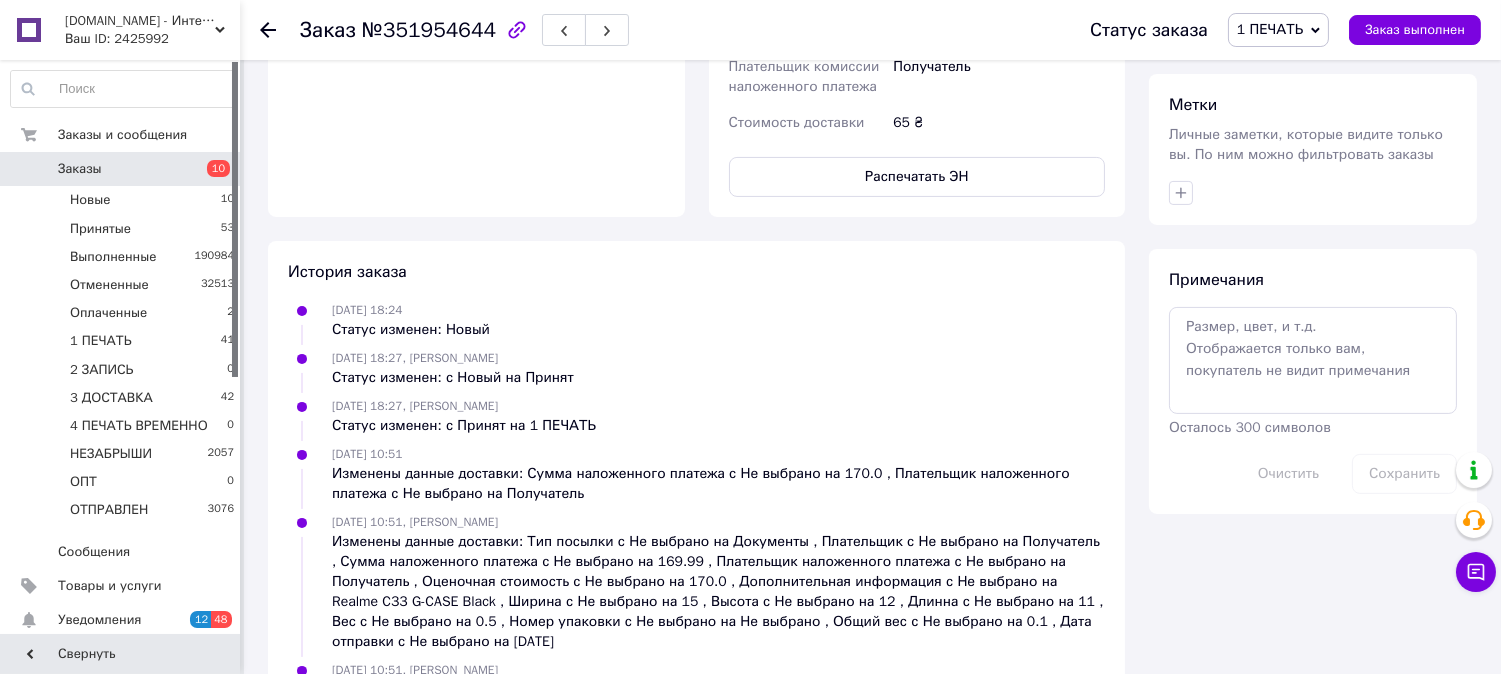 type 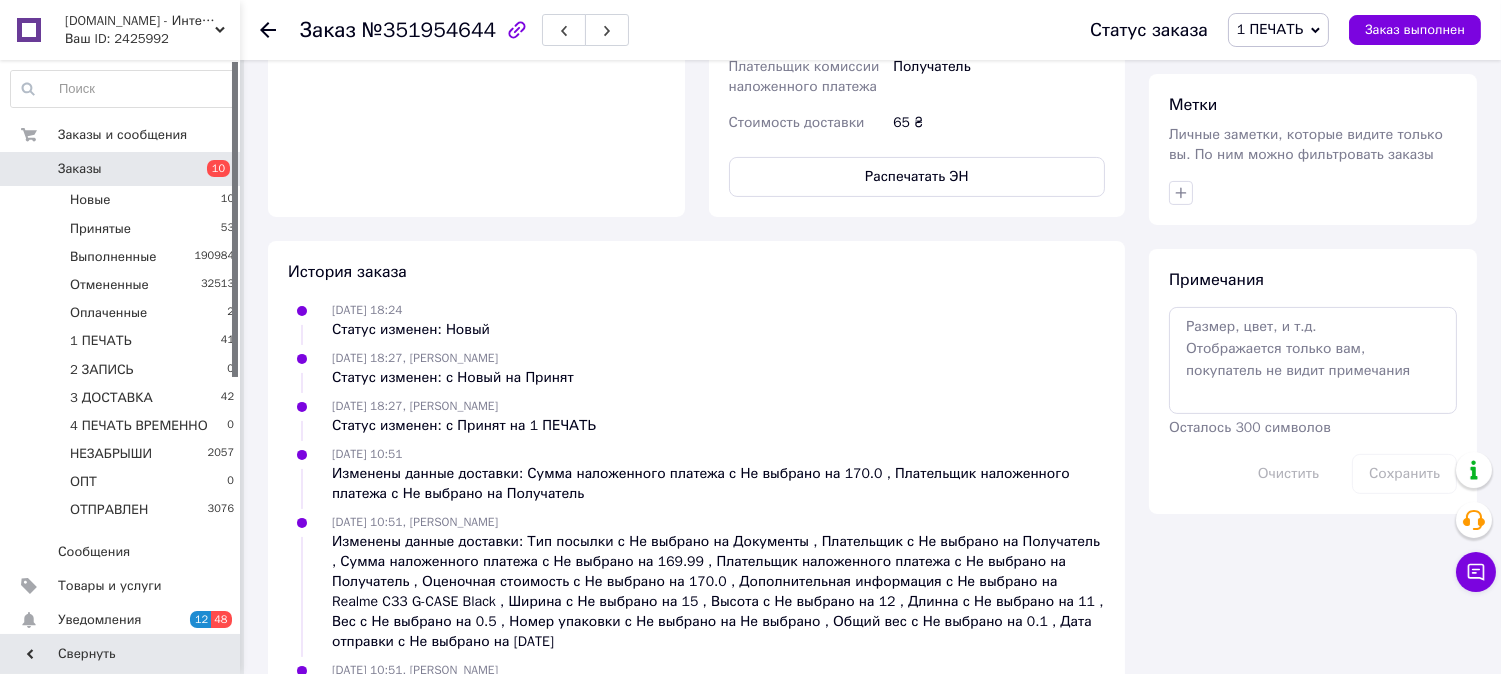click on "1 ПЕЧАТЬ" at bounding box center [1270, 29] 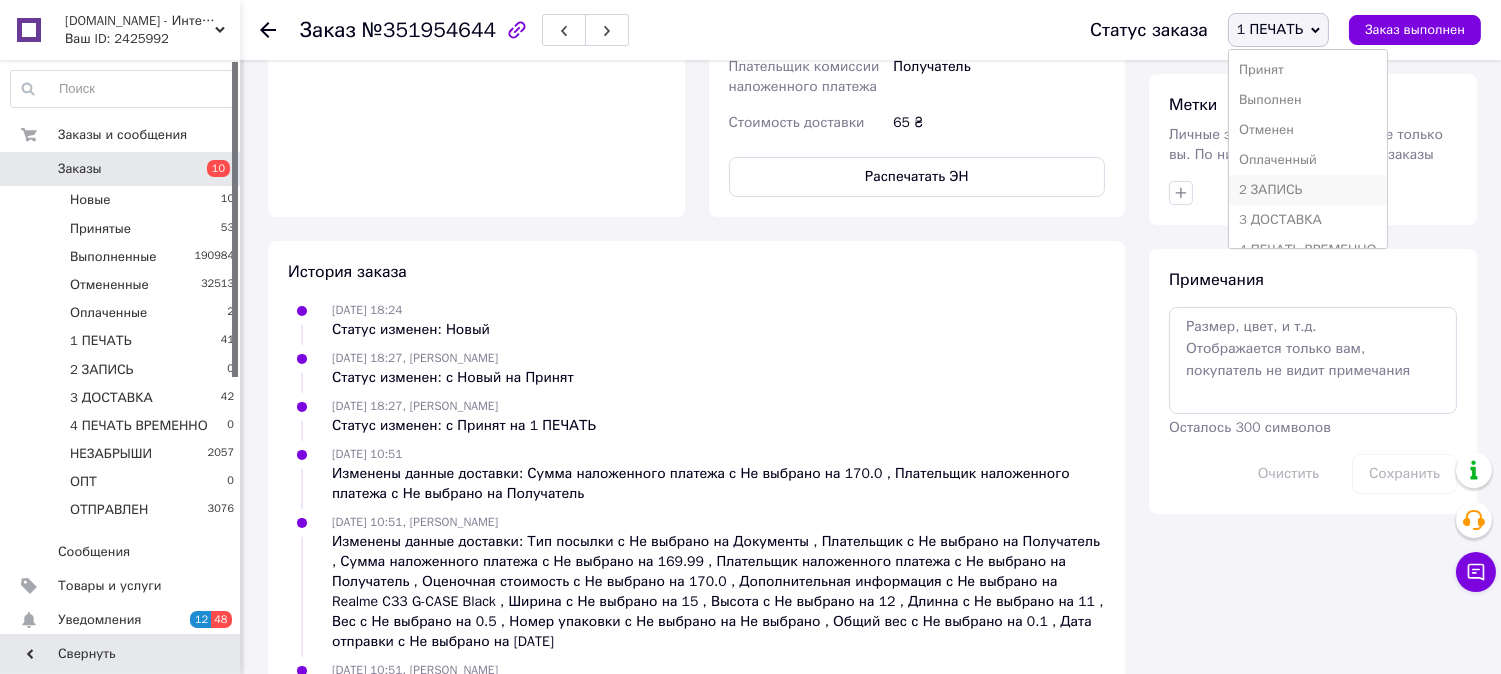 click on "2 ЗАПИСЬ" at bounding box center (1308, 190) 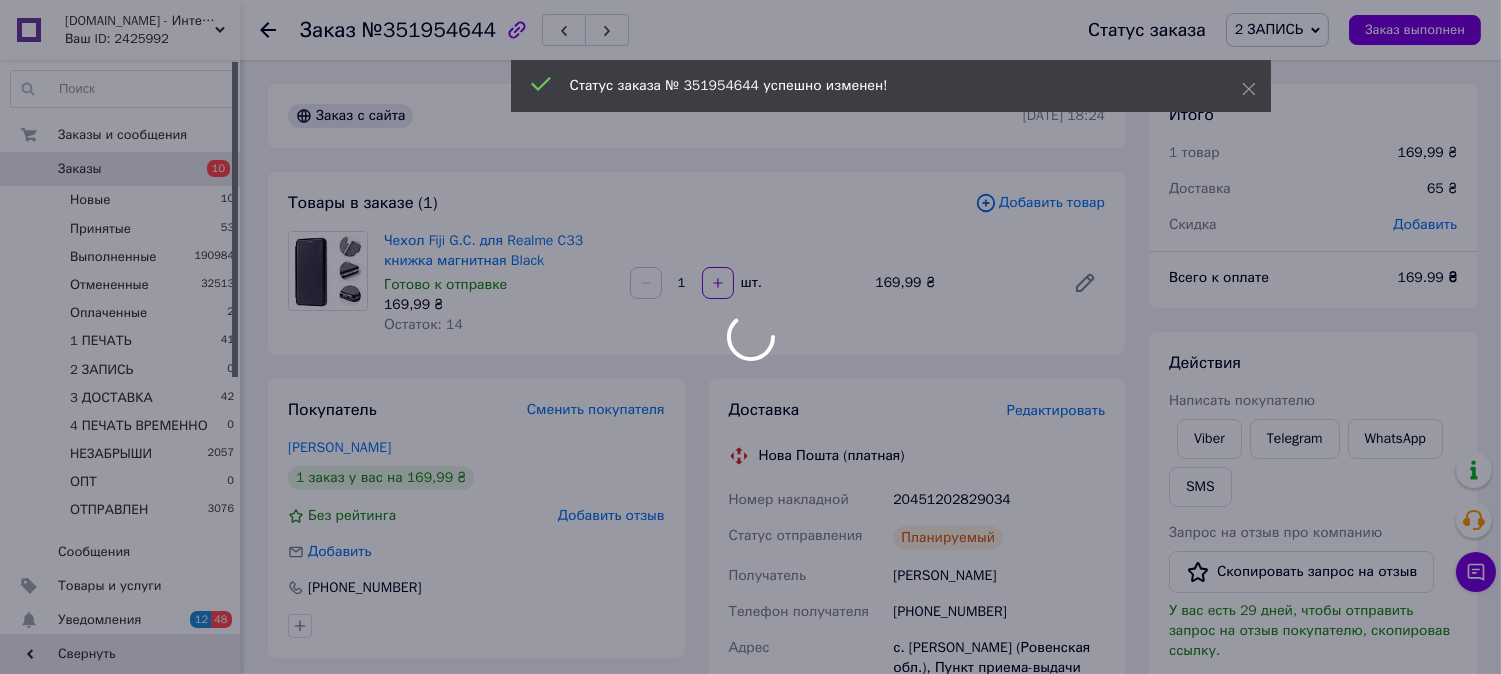 scroll, scrollTop: 36, scrollLeft: 0, axis: vertical 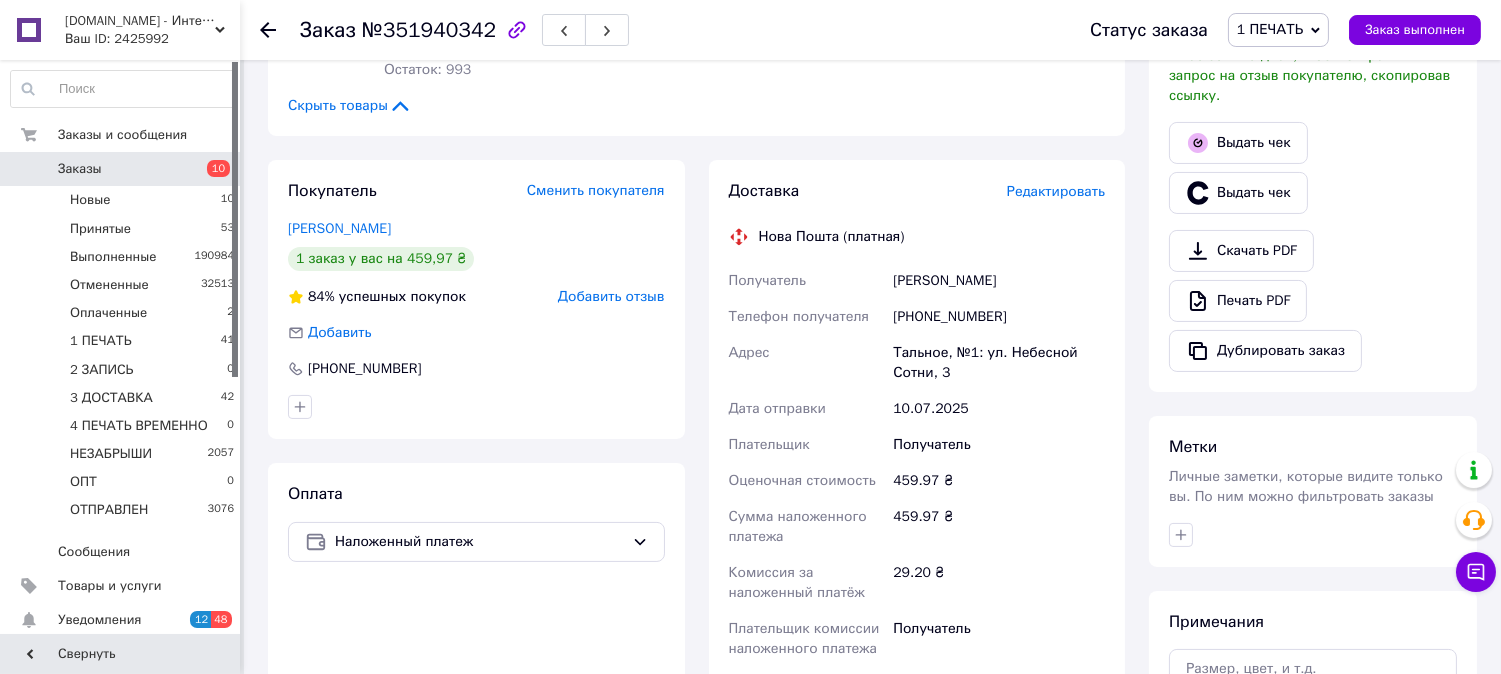 click on "Редактировать" at bounding box center [1056, 191] 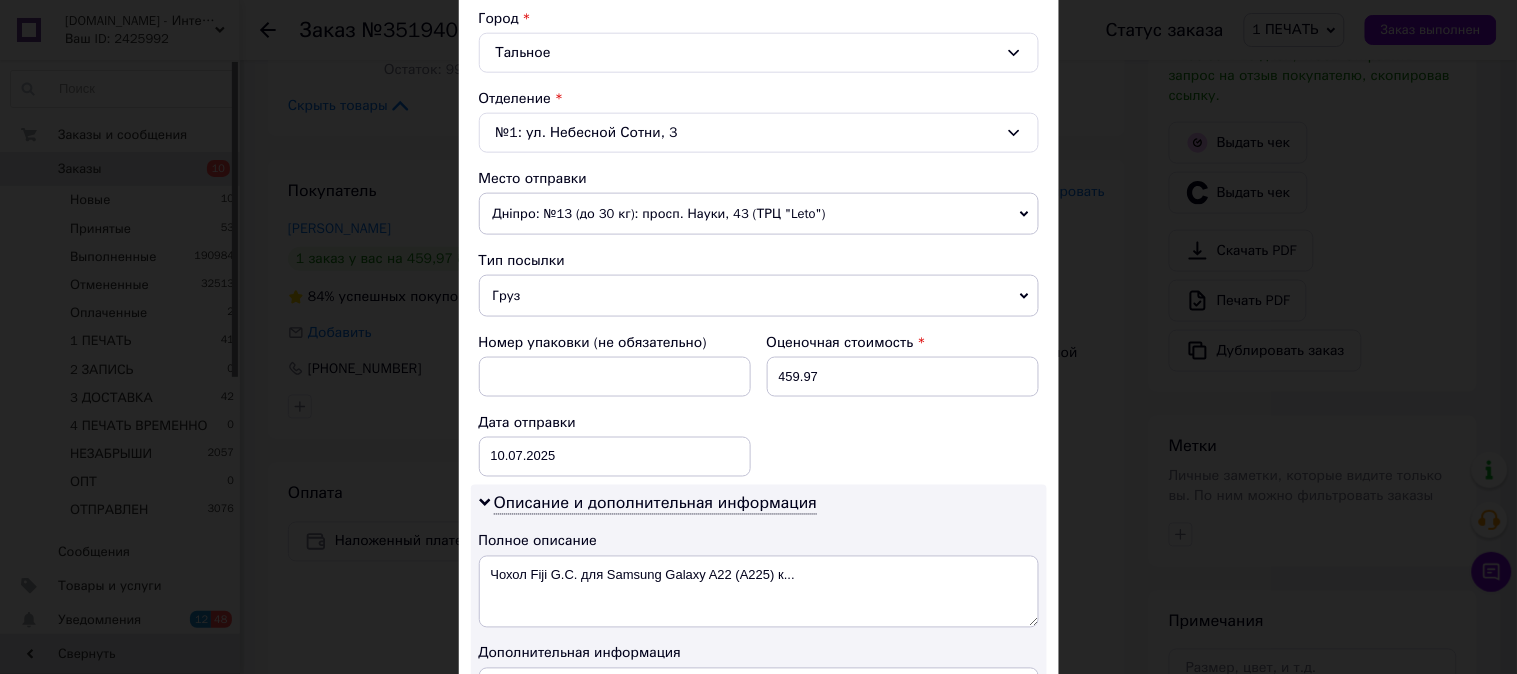 scroll, scrollTop: 555, scrollLeft: 0, axis: vertical 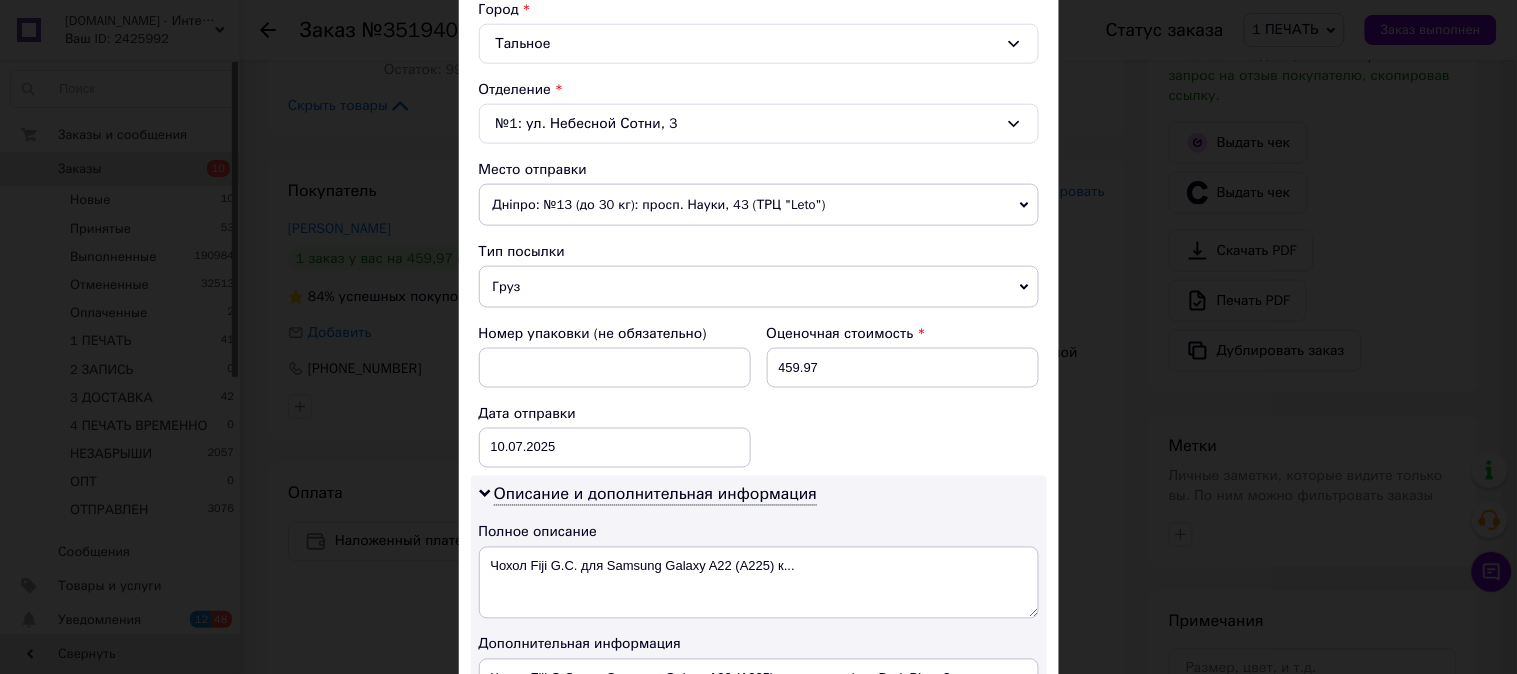 click on "Груз" at bounding box center [759, 287] 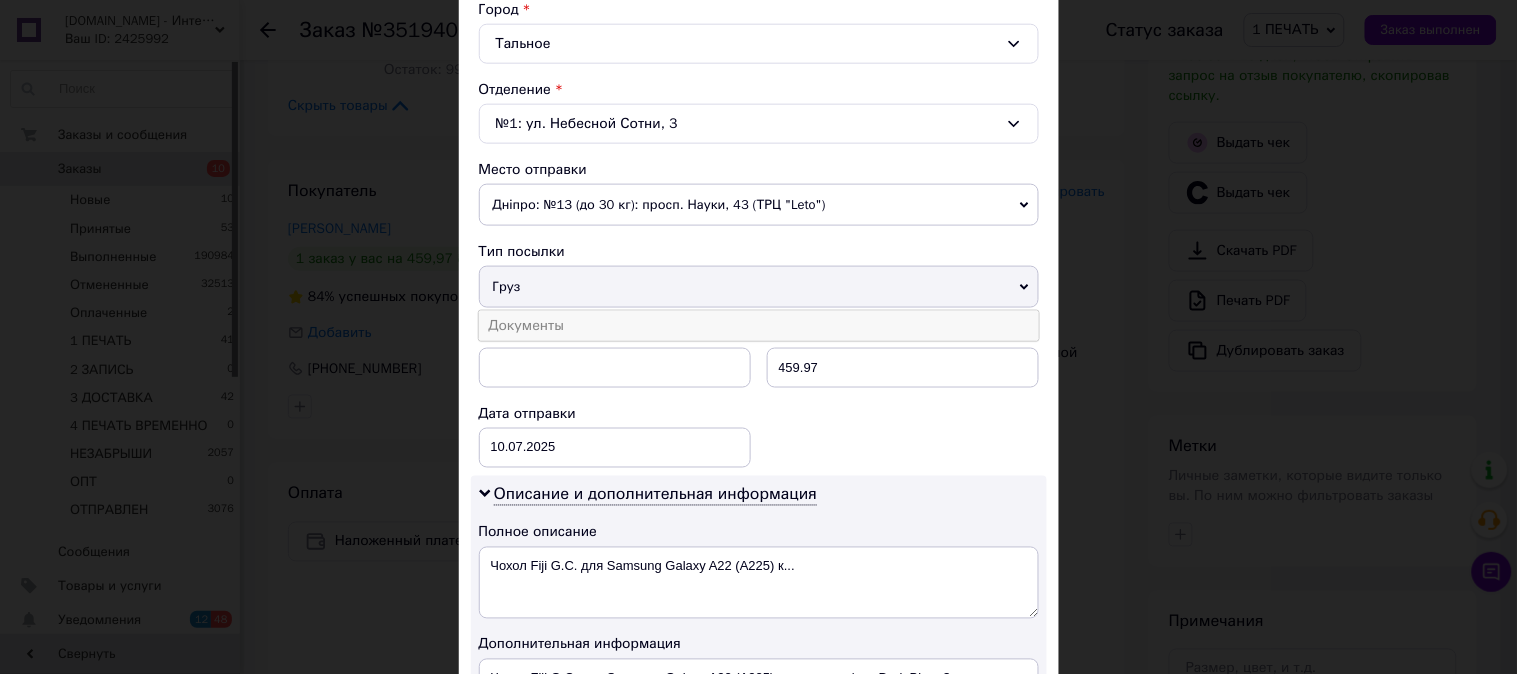 click on "Документы" at bounding box center (759, 326) 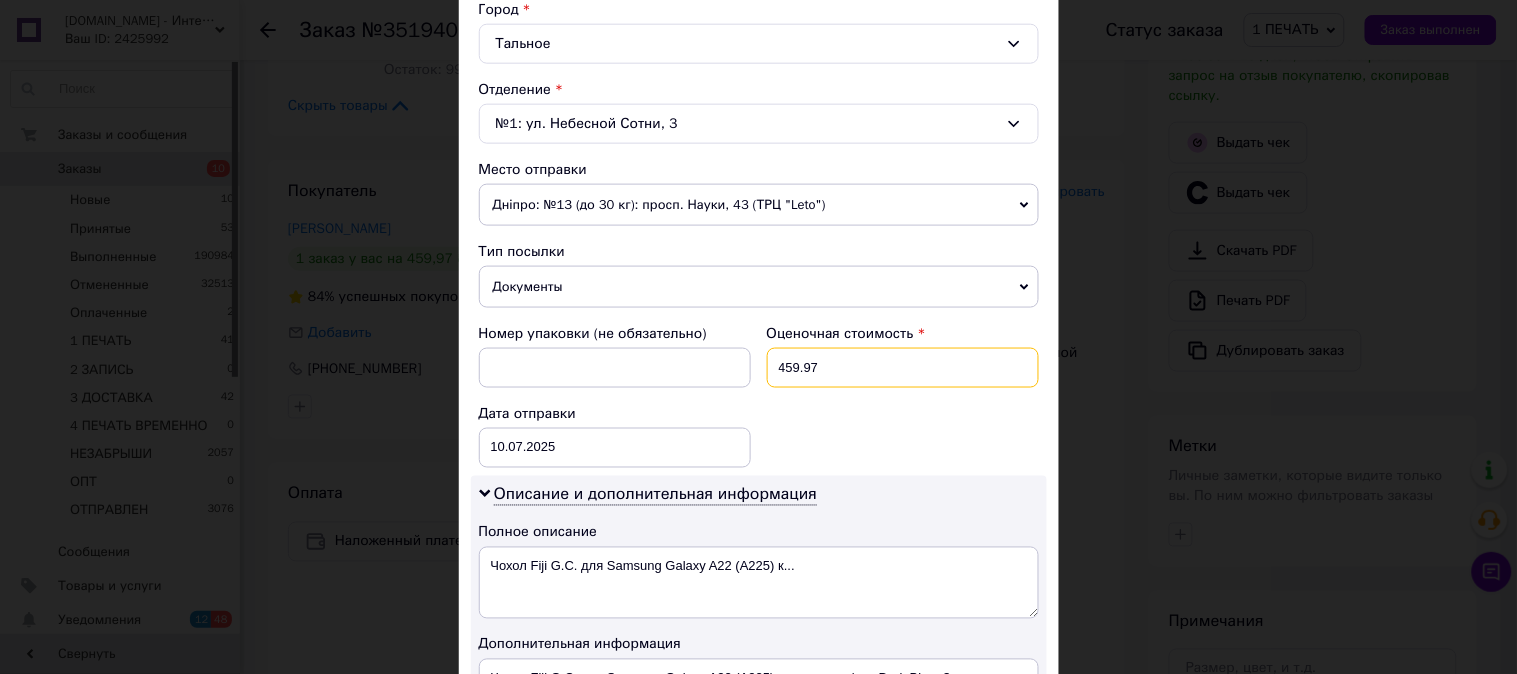 click on "459.97" at bounding box center (903, 368) 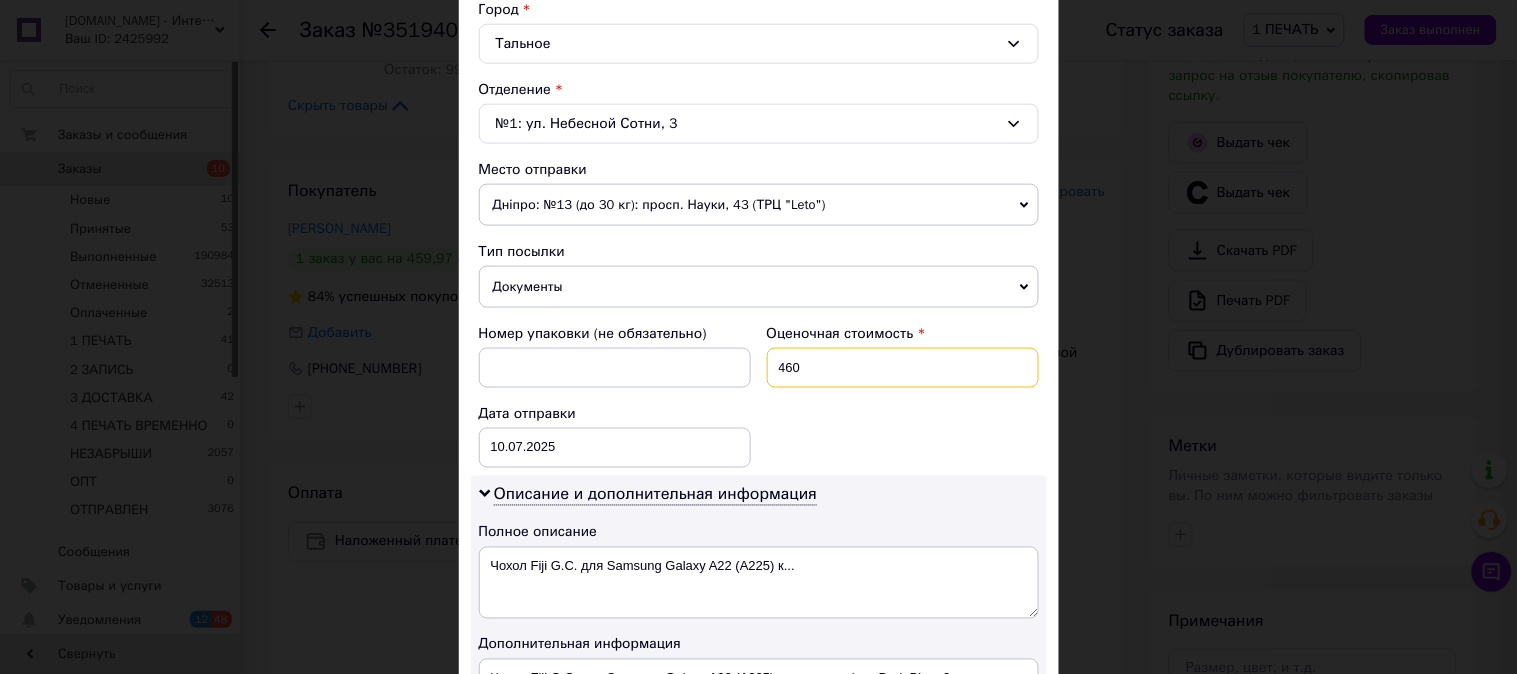type on "460" 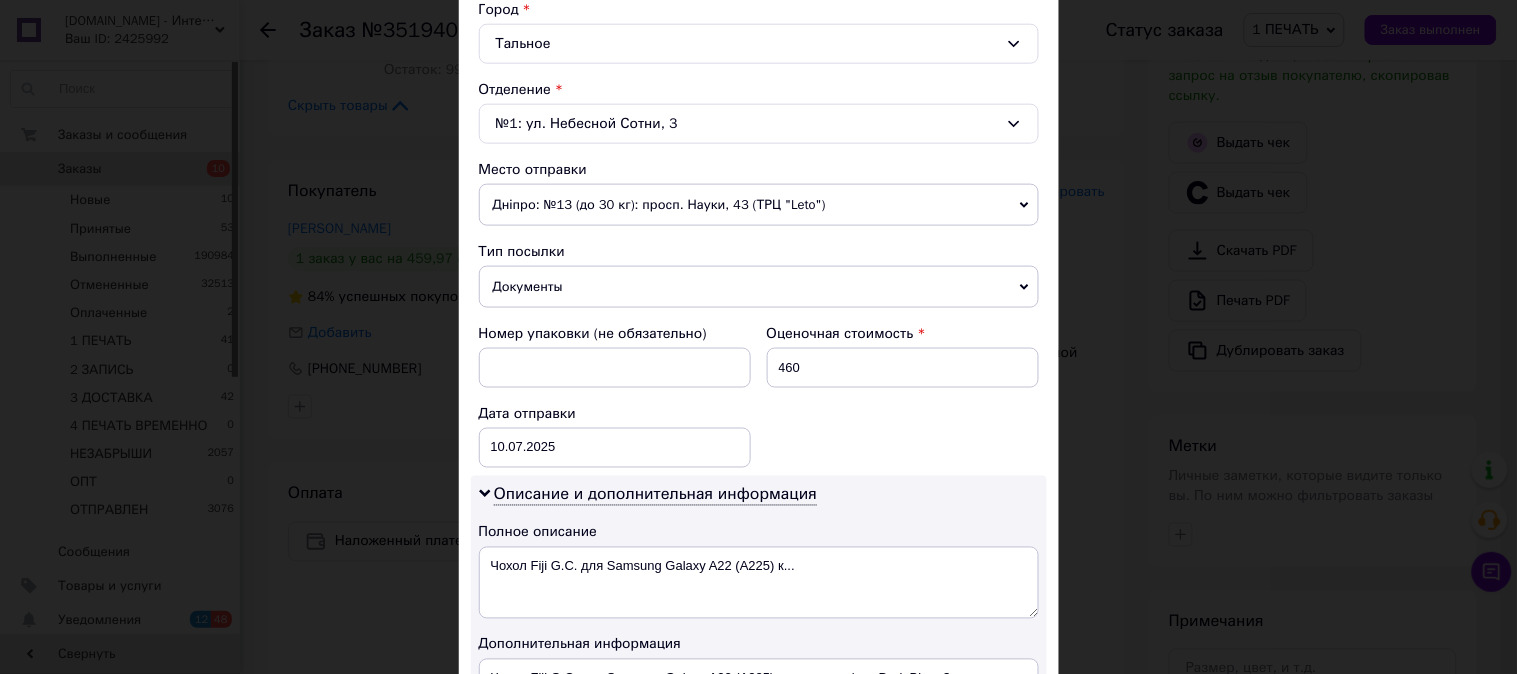 click on "Номер упаковки (не обязательно) Оценочная стоимость 460 Дата отправки [DATE] < 2025 > < Июль > Пн Вт Ср Чт Пт Сб Вс 30 1 2 3 4 5 6 7 8 9 10 11 12 13 14 15 16 17 18 19 20 21 22 23 24 25 26 27 28 29 30 31 1 2 3 4 5 6 7 8 9 10" at bounding box center (759, 396) 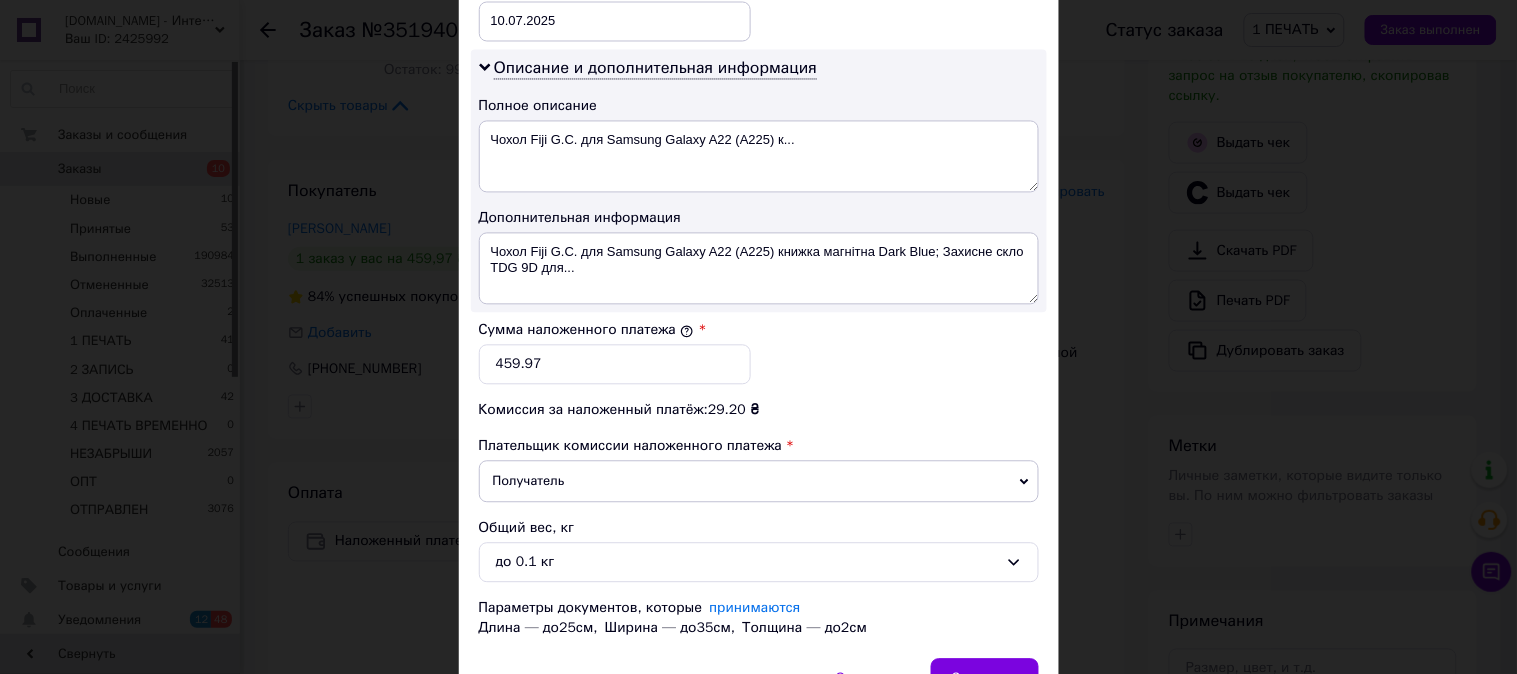 scroll, scrollTop: 1098, scrollLeft: 0, axis: vertical 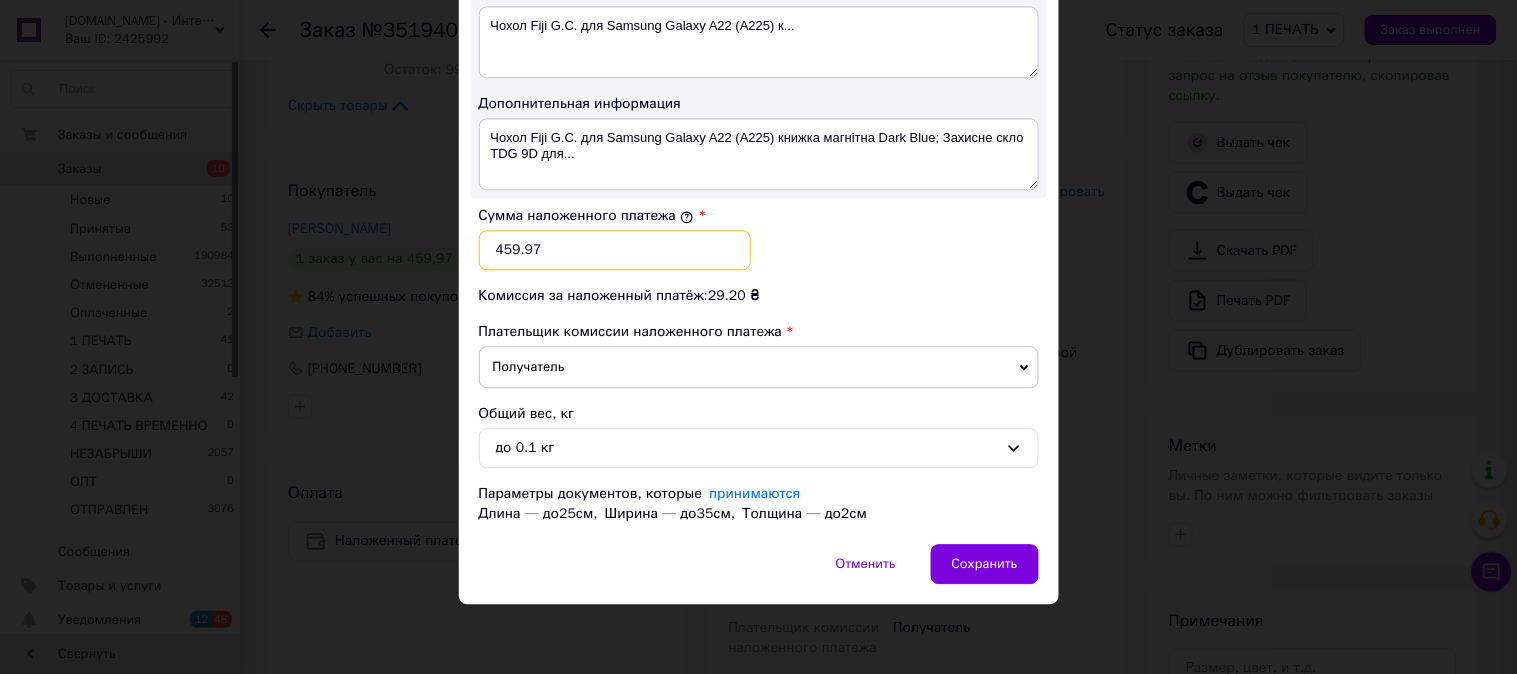 click on "459.97" at bounding box center [615, 250] 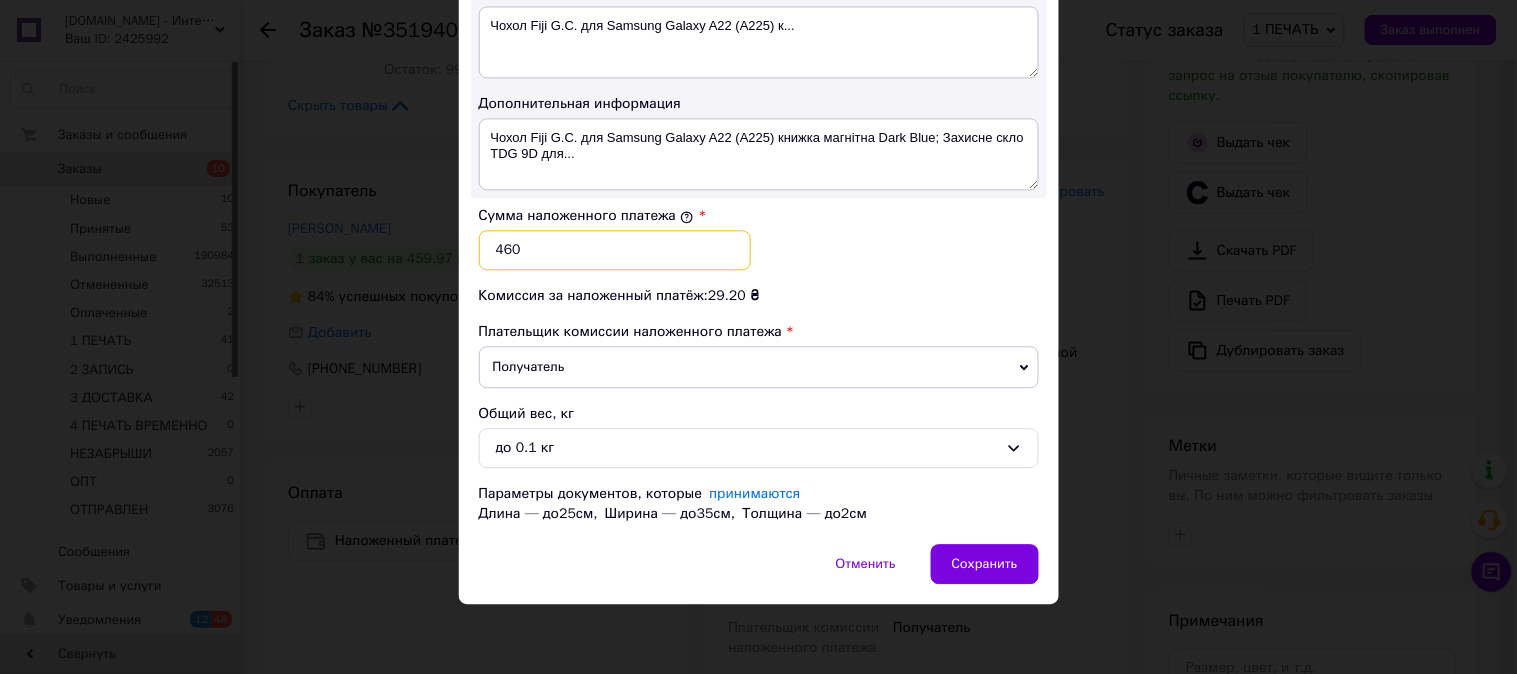 type on "460" 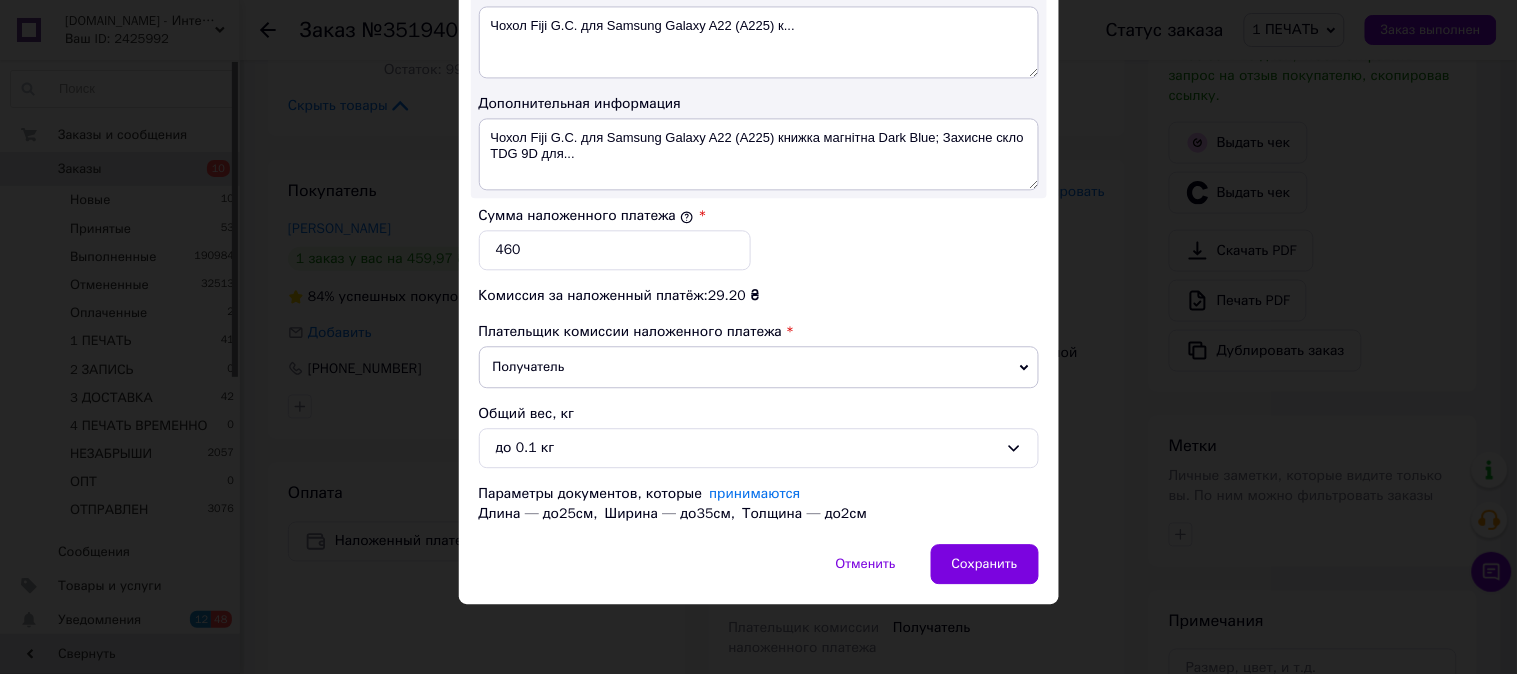 click on "Сумма наложенного платежа     * 460" at bounding box center [759, 238] 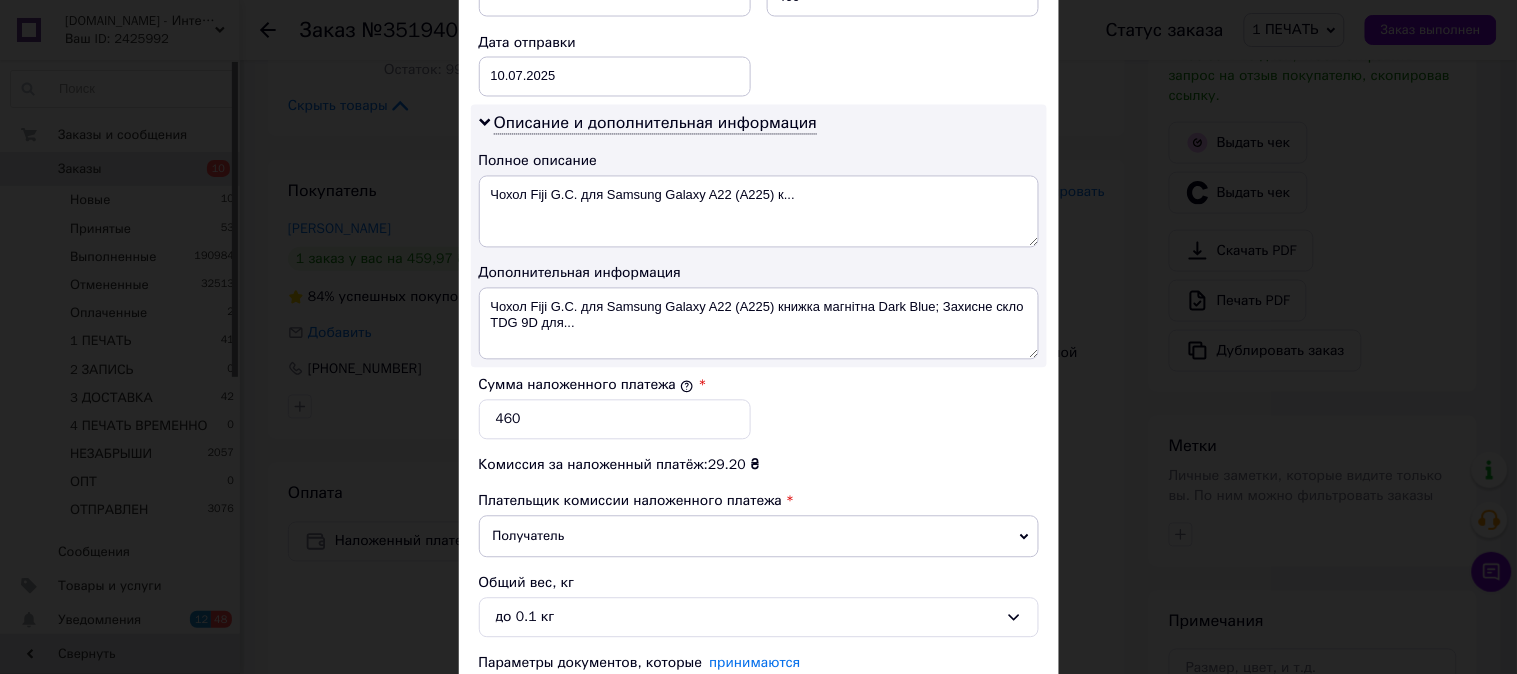 scroll, scrollTop: 913, scrollLeft: 0, axis: vertical 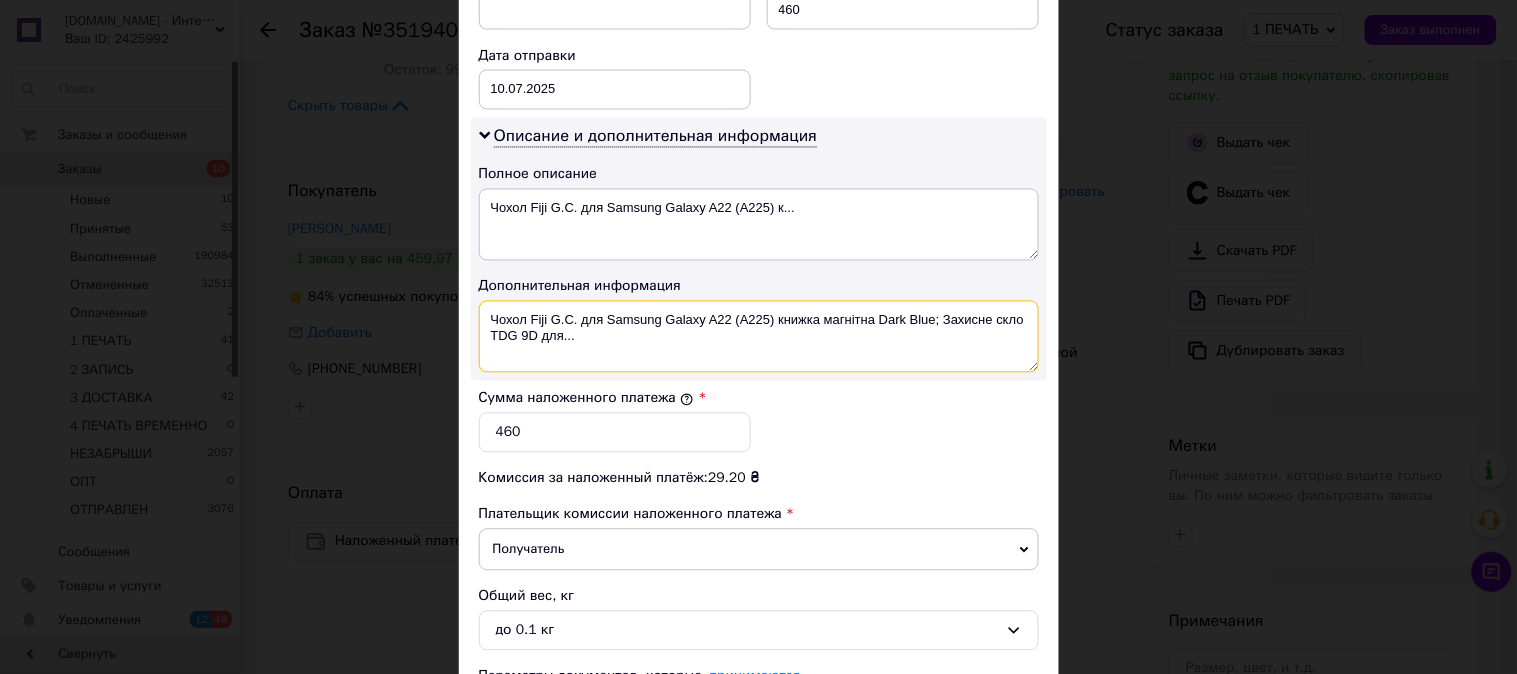 click on "Чохол Fiji G.C. для Samsung Galaxy A22 (A225) книжка магнітна Dark Blue; Захисне скло TDG 9D для..." at bounding box center [759, 337] 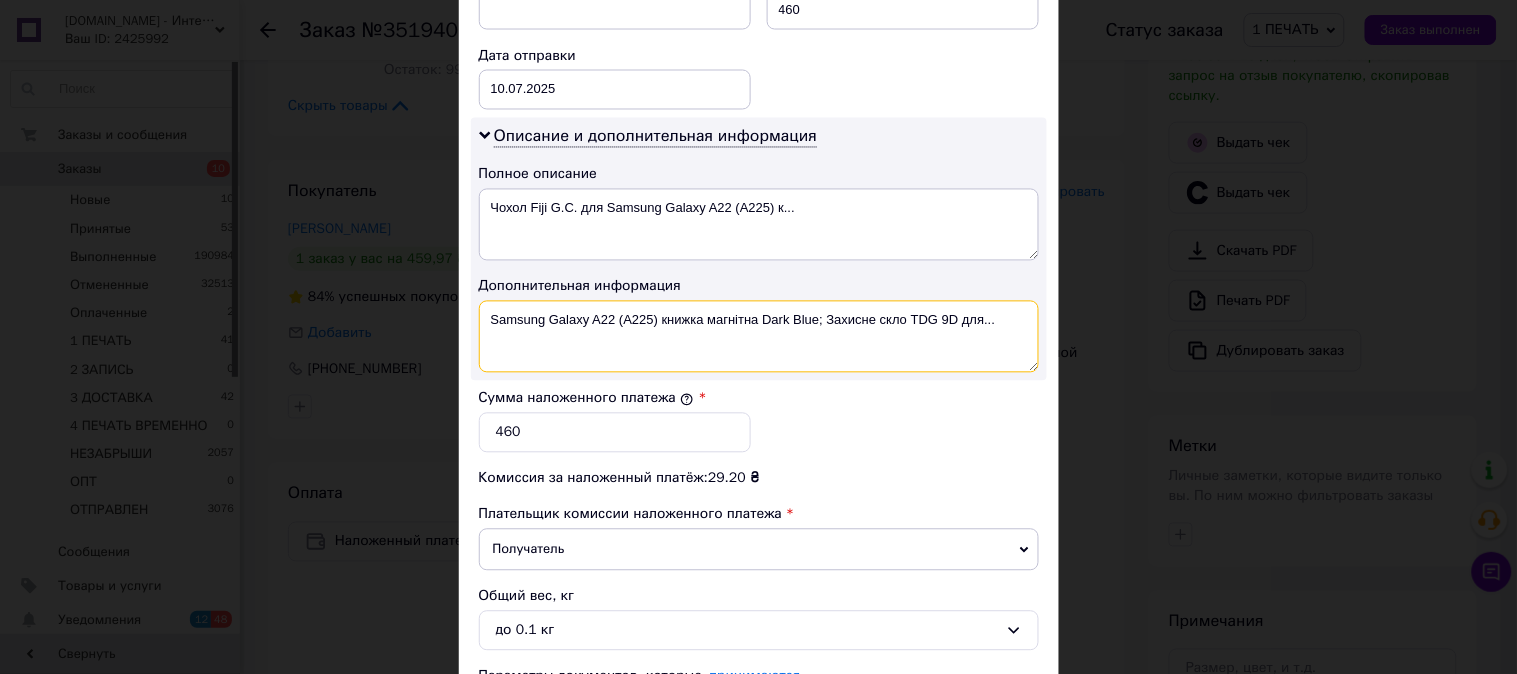 drag, startPoint x: 660, startPoint y: 336, endPoint x: 762, endPoint y: 363, distance: 105.51303 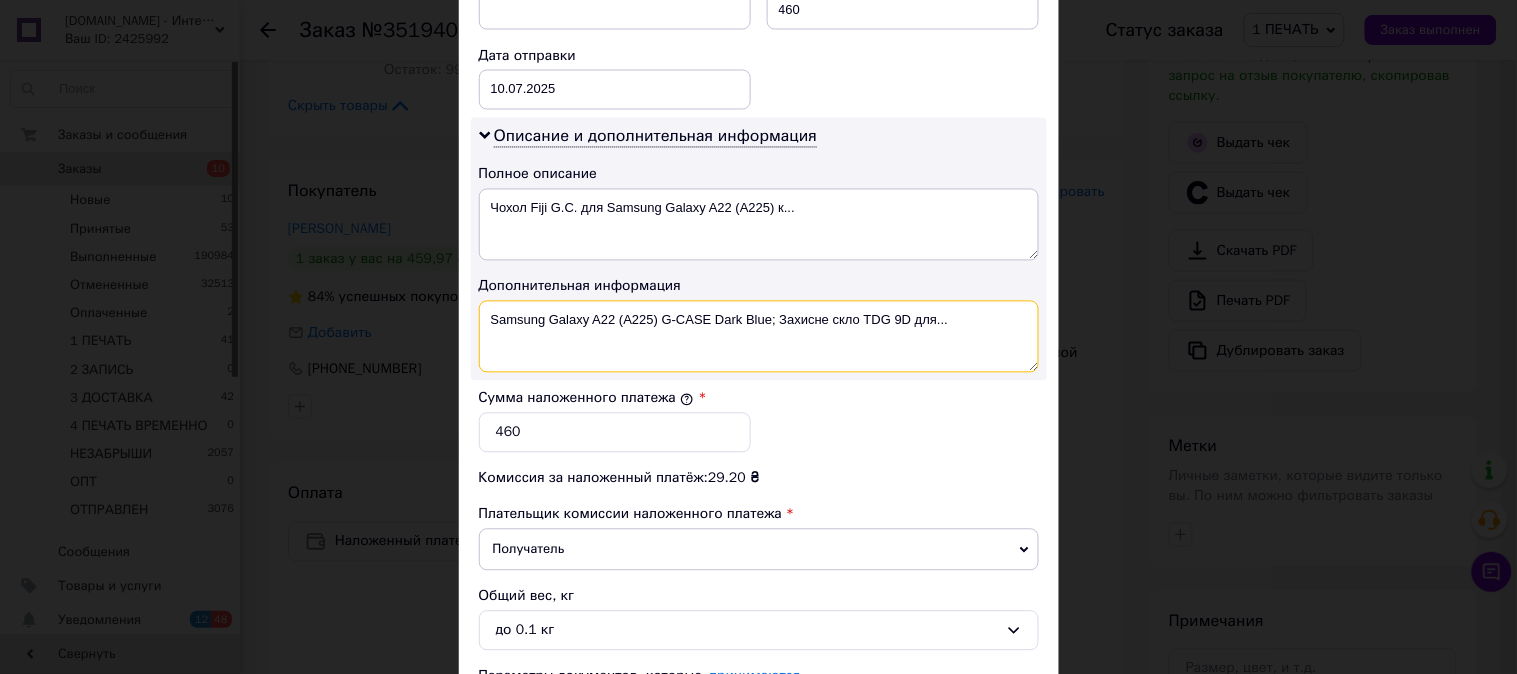 click on "Samsung Galaxy A22 (A225) G-CASE Dark Blue; Захисне скло TDG 9D для..." at bounding box center [759, 337] 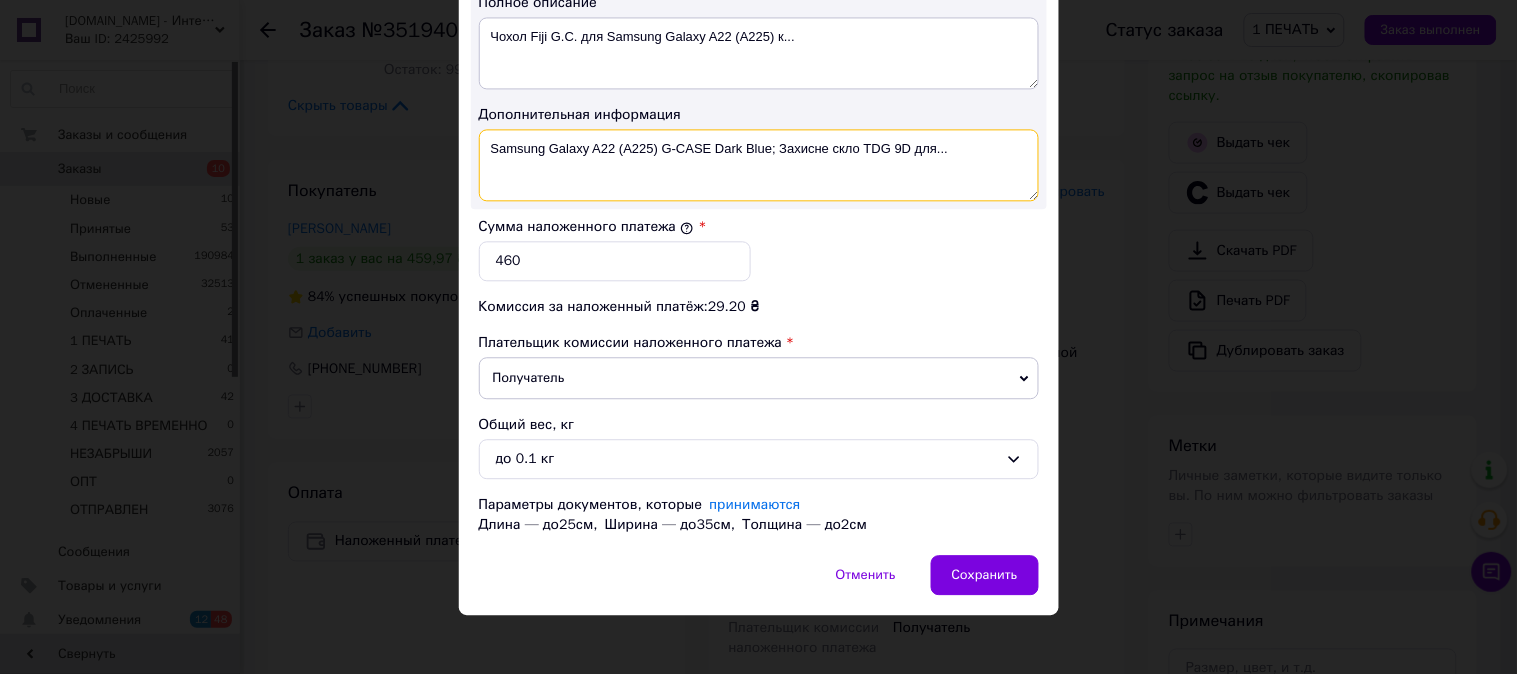 scroll, scrollTop: 1098, scrollLeft: 0, axis: vertical 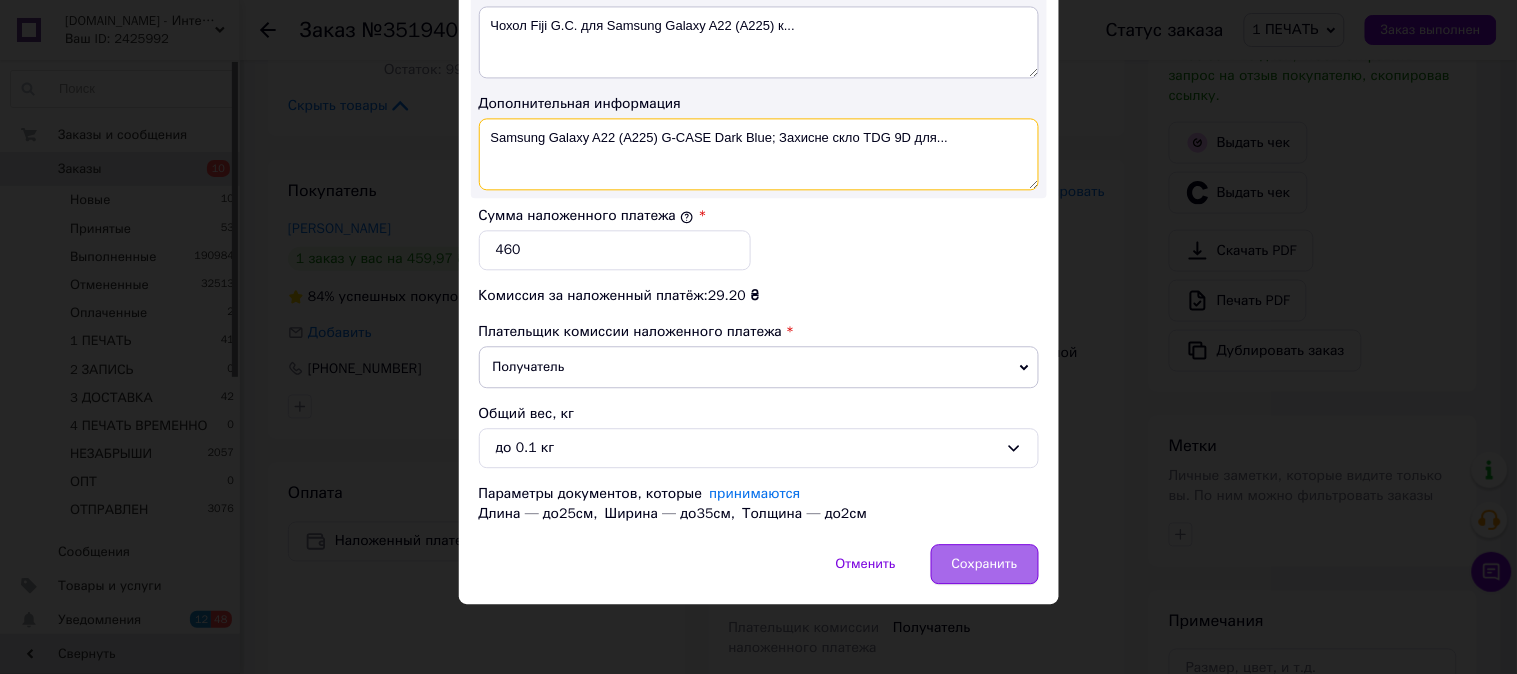 type on "Samsung Galaxy A22 (A225) G-CASE Dark Blue; Захисне скло TDG 9D для..." 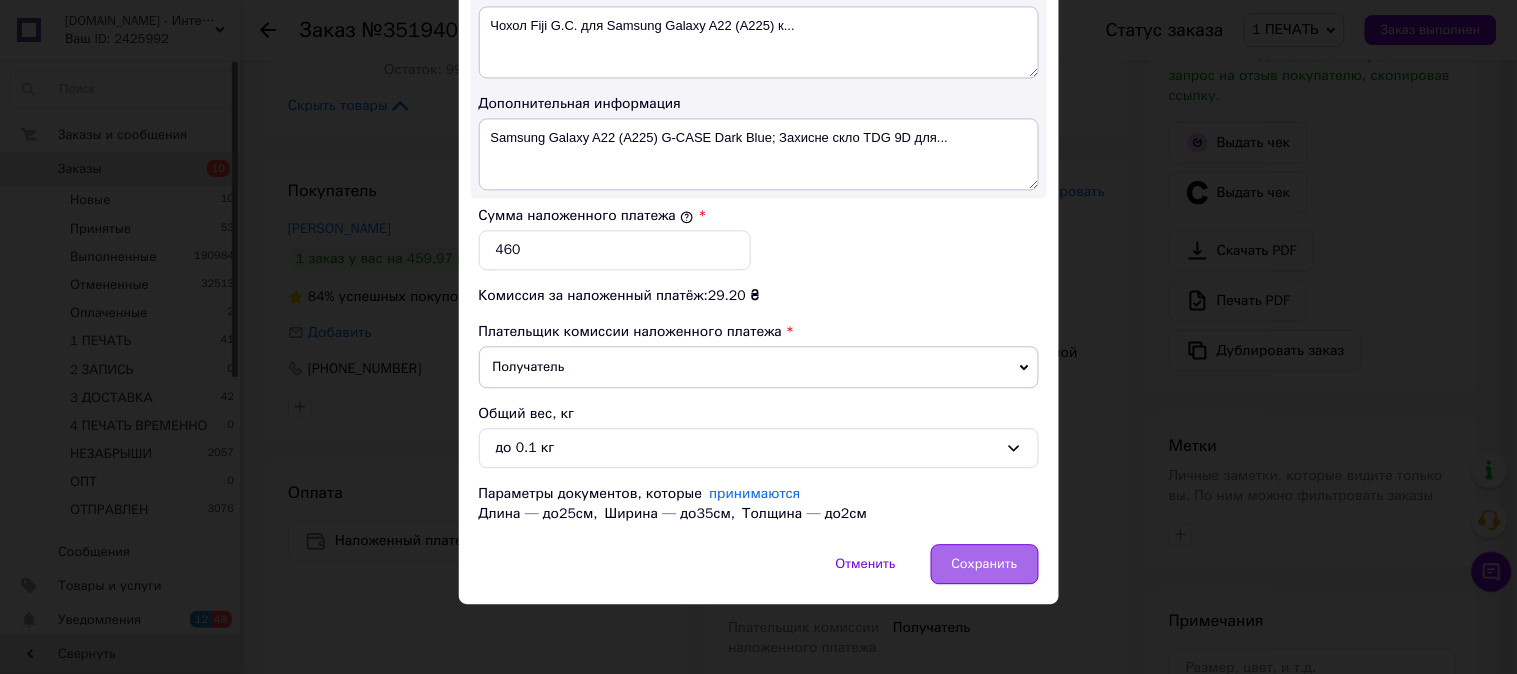 click on "Сохранить" at bounding box center (985, 564) 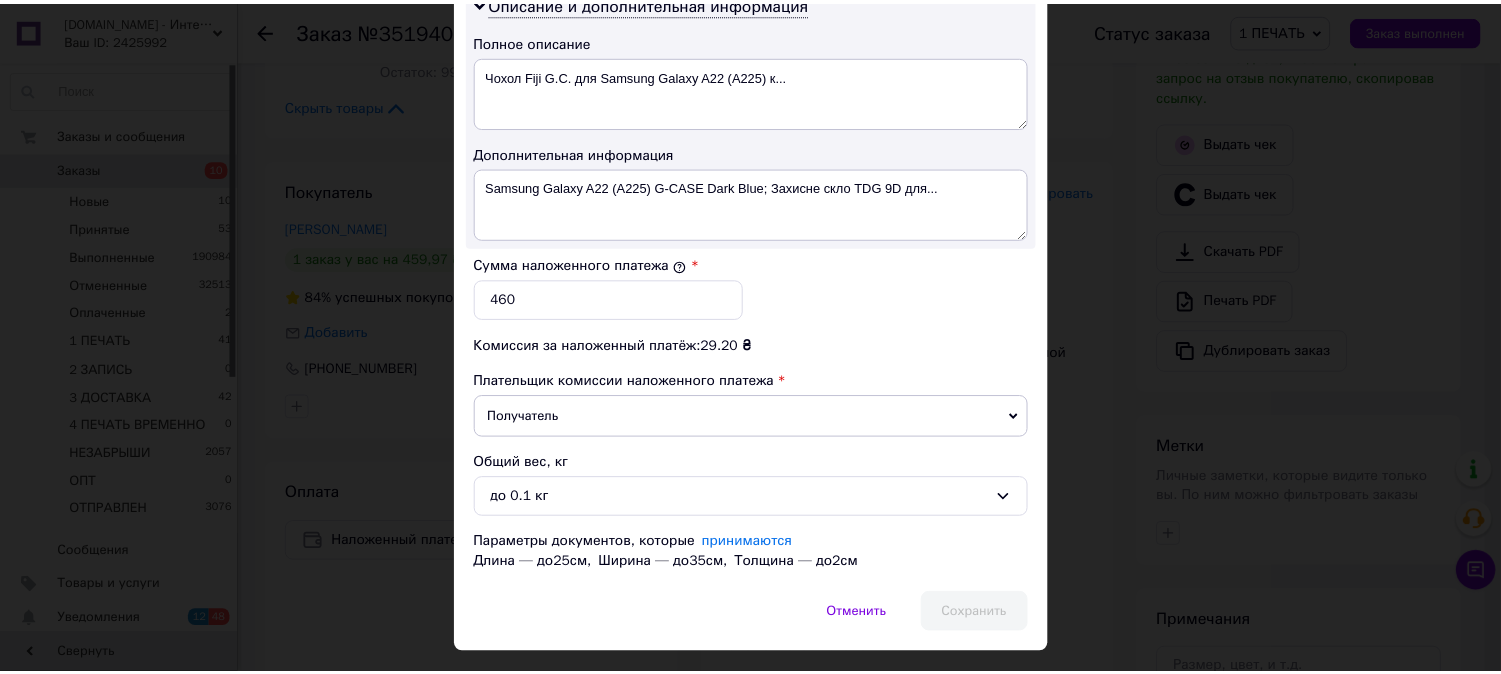 scroll, scrollTop: 987, scrollLeft: 0, axis: vertical 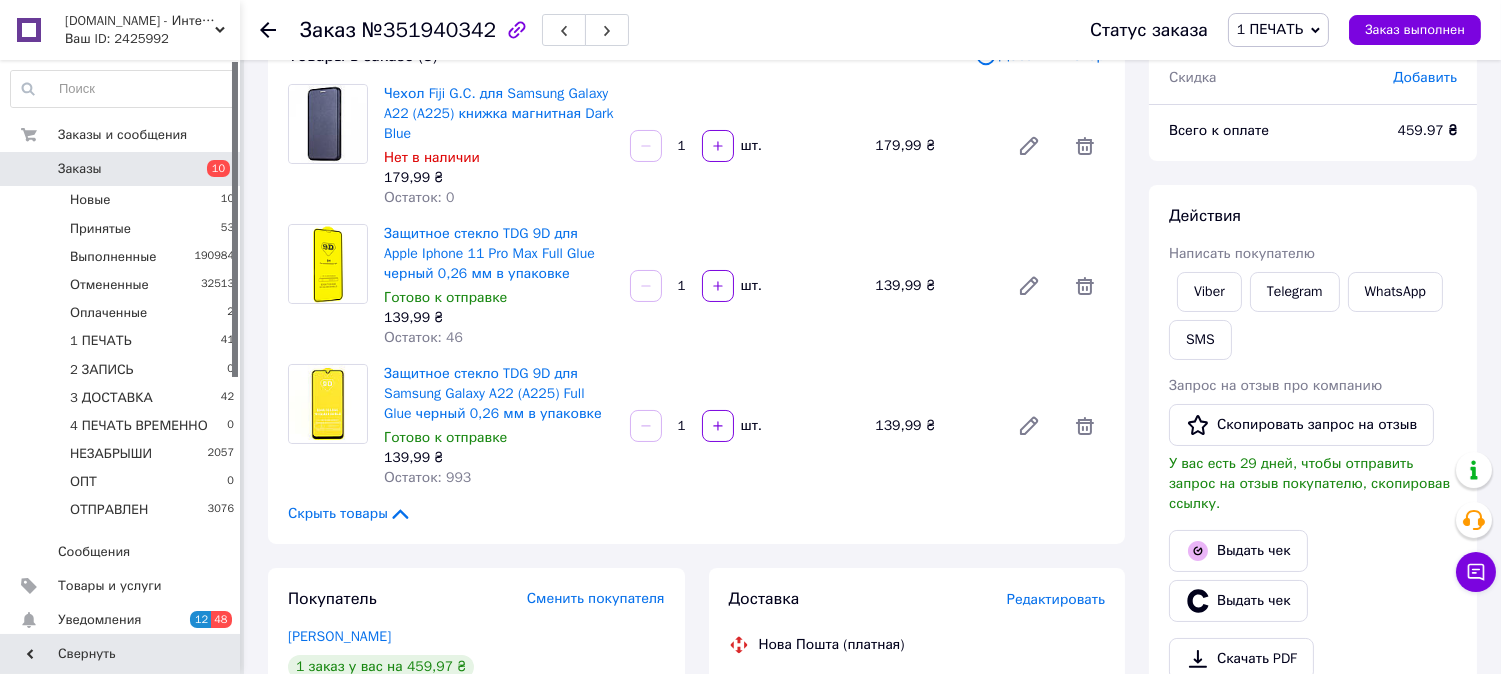 click on "Защитное стекло TDG 9D для Apple Iphone 11 Pro Max Full Glue черный 0,26 мм в упаковке" at bounding box center [499, 254] 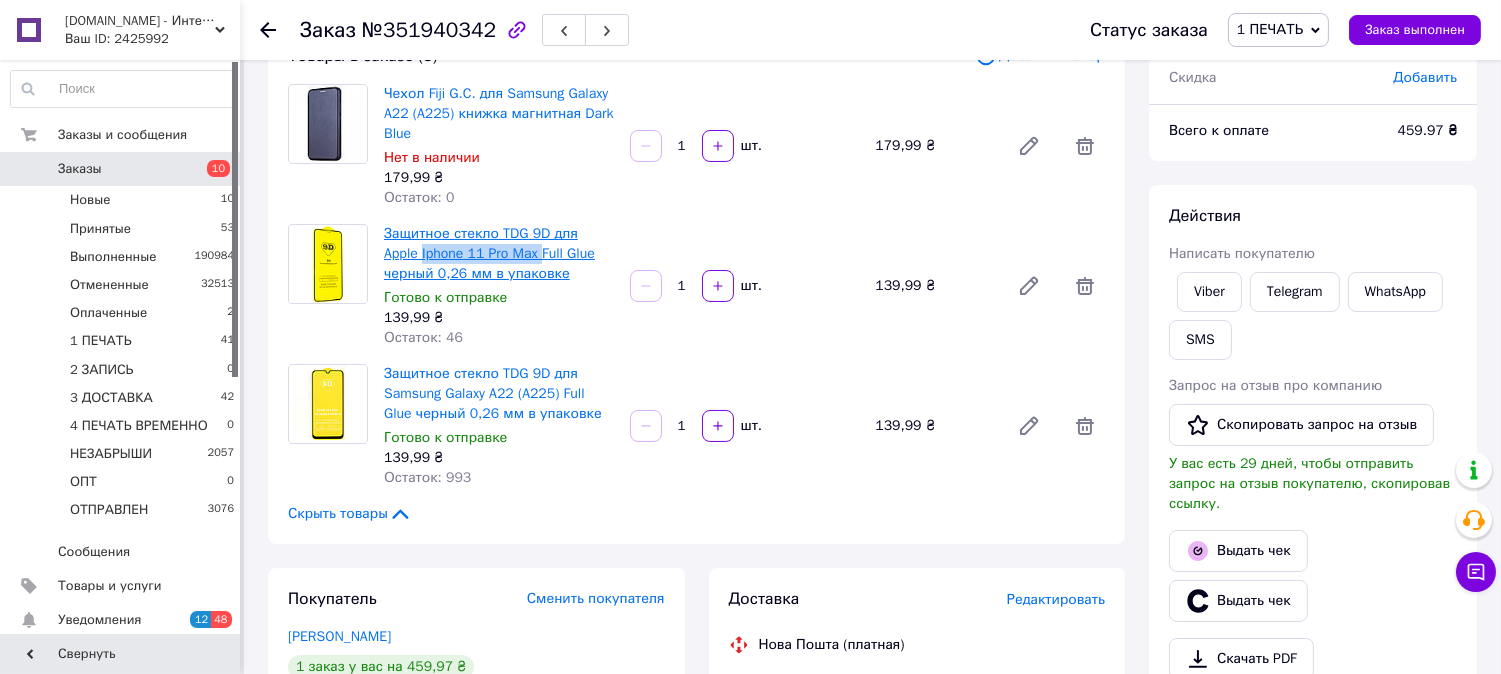 drag, startPoint x: 378, startPoint y: 250, endPoint x: 504, endPoint y: 260, distance: 126.3962 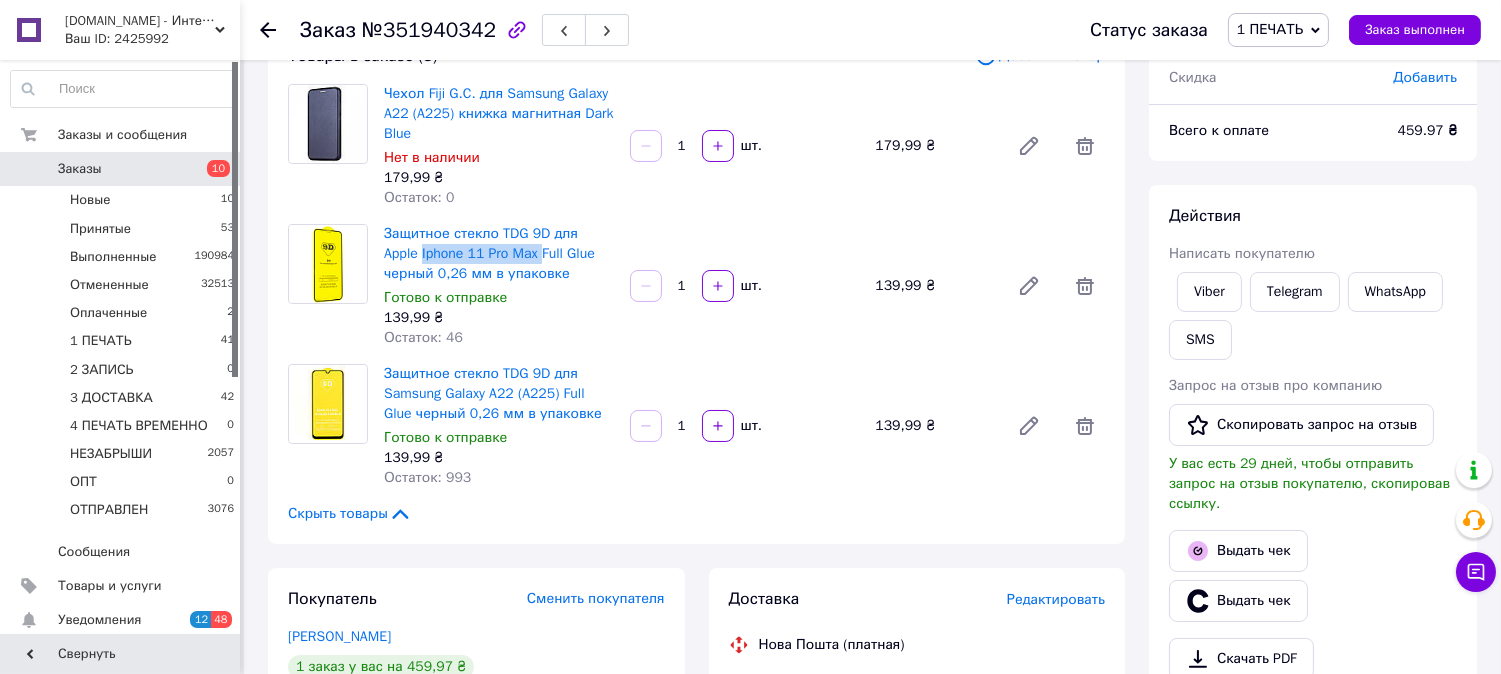 copy on "Iphone 11 Pro Max" 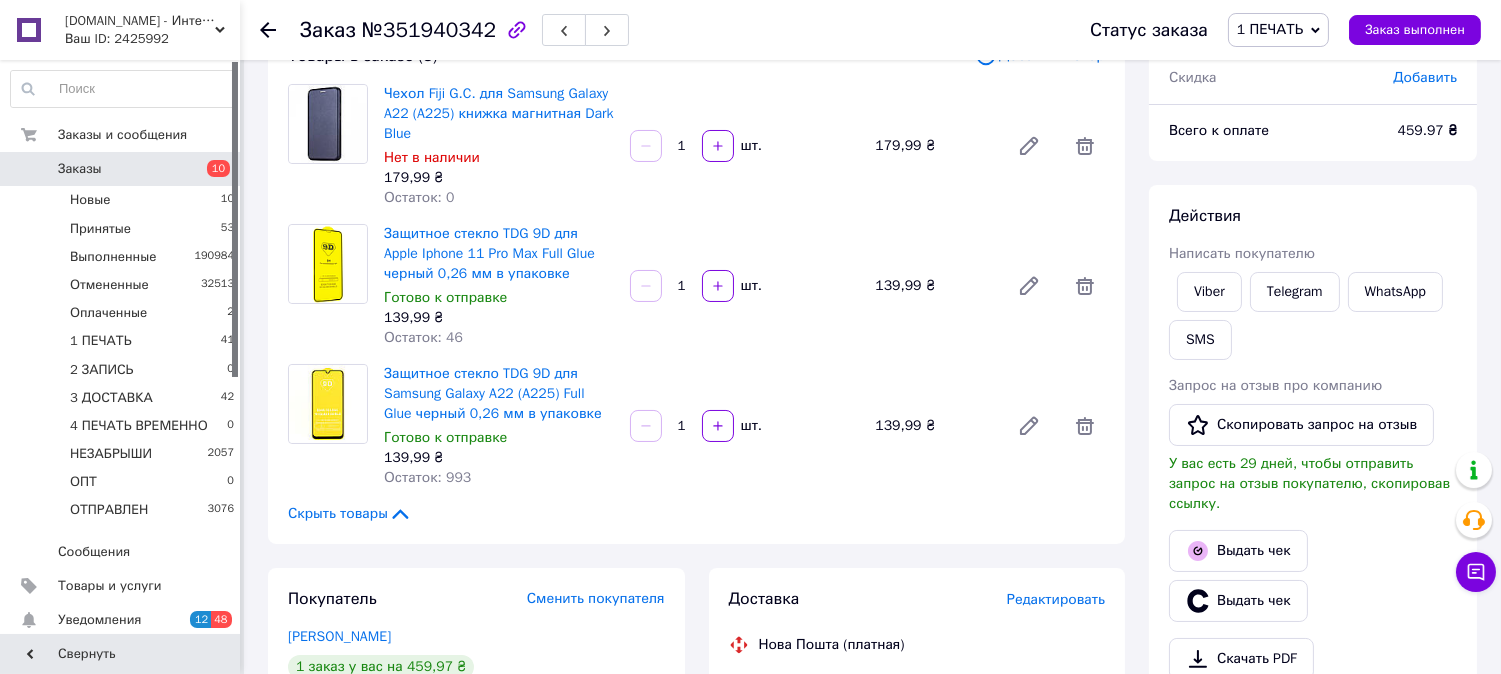 click on "Остаток: 46" at bounding box center [499, 338] 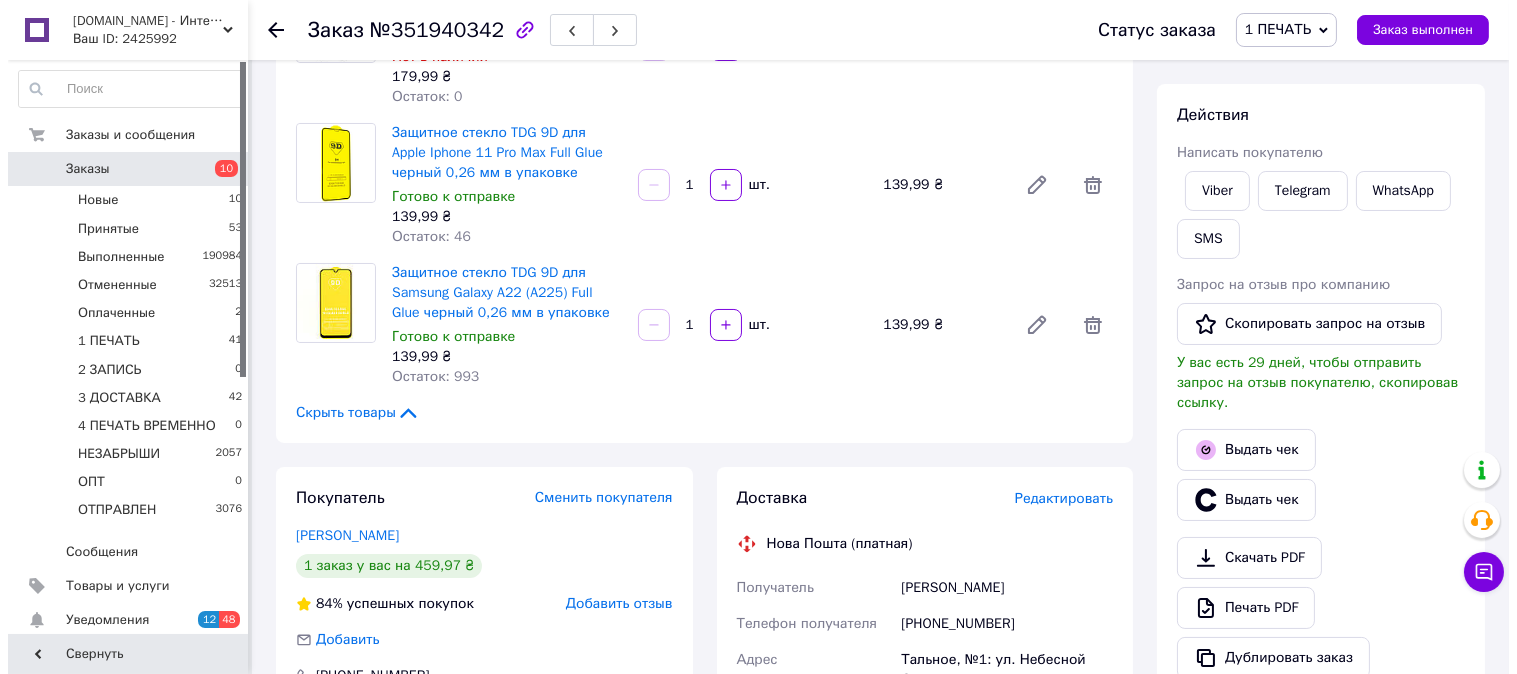 scroll, scrollTop: 258, scrollLeft: 0, axis: vertical 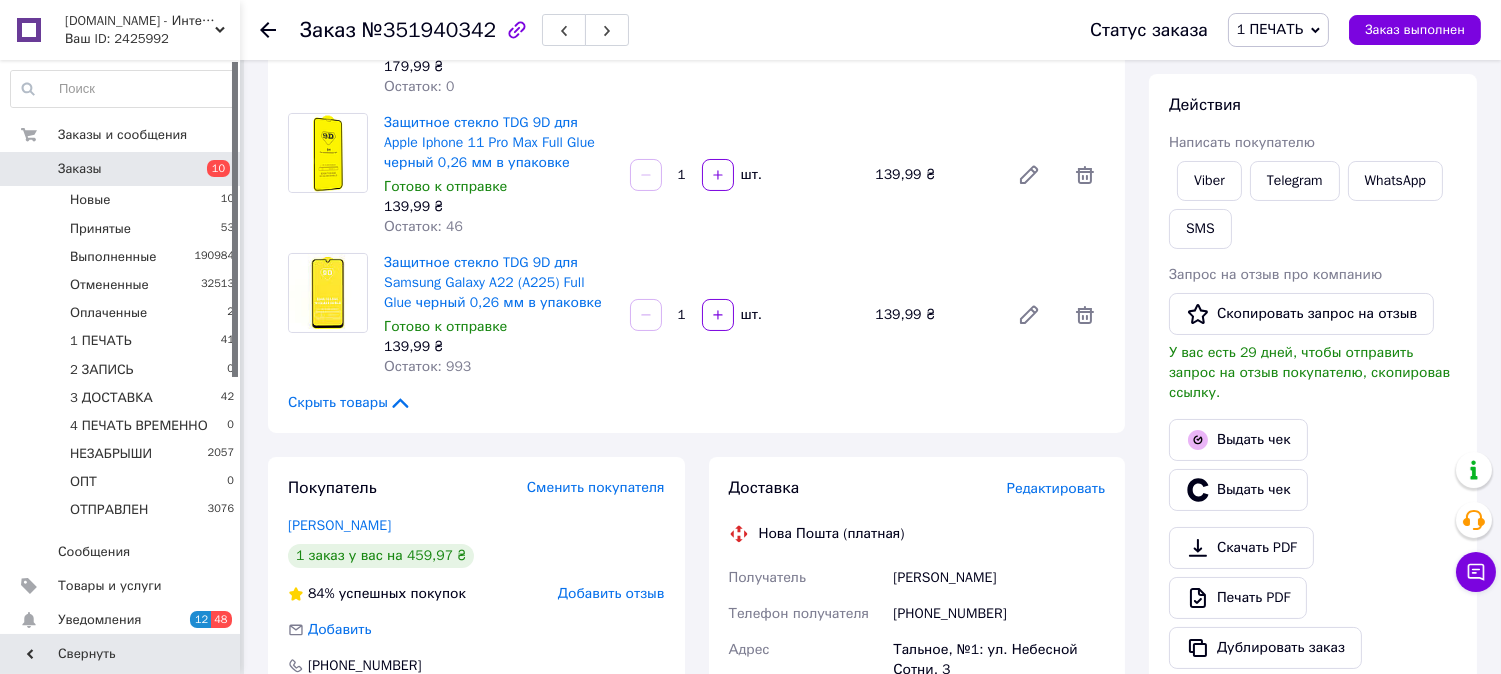 click on "Редактировать" at bounding box center (1056, 488) 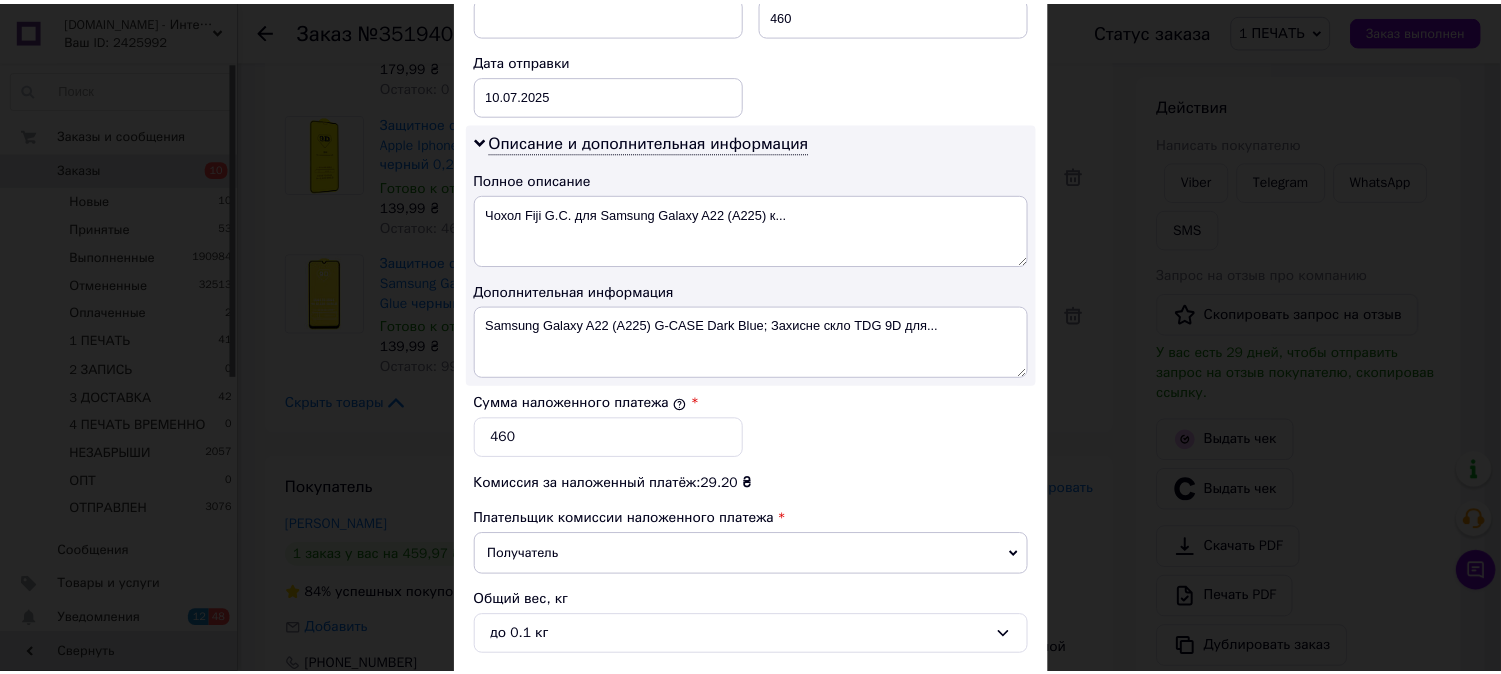 scroll, scrollTop: 1098, scrollLeft: 0, axis: vertical 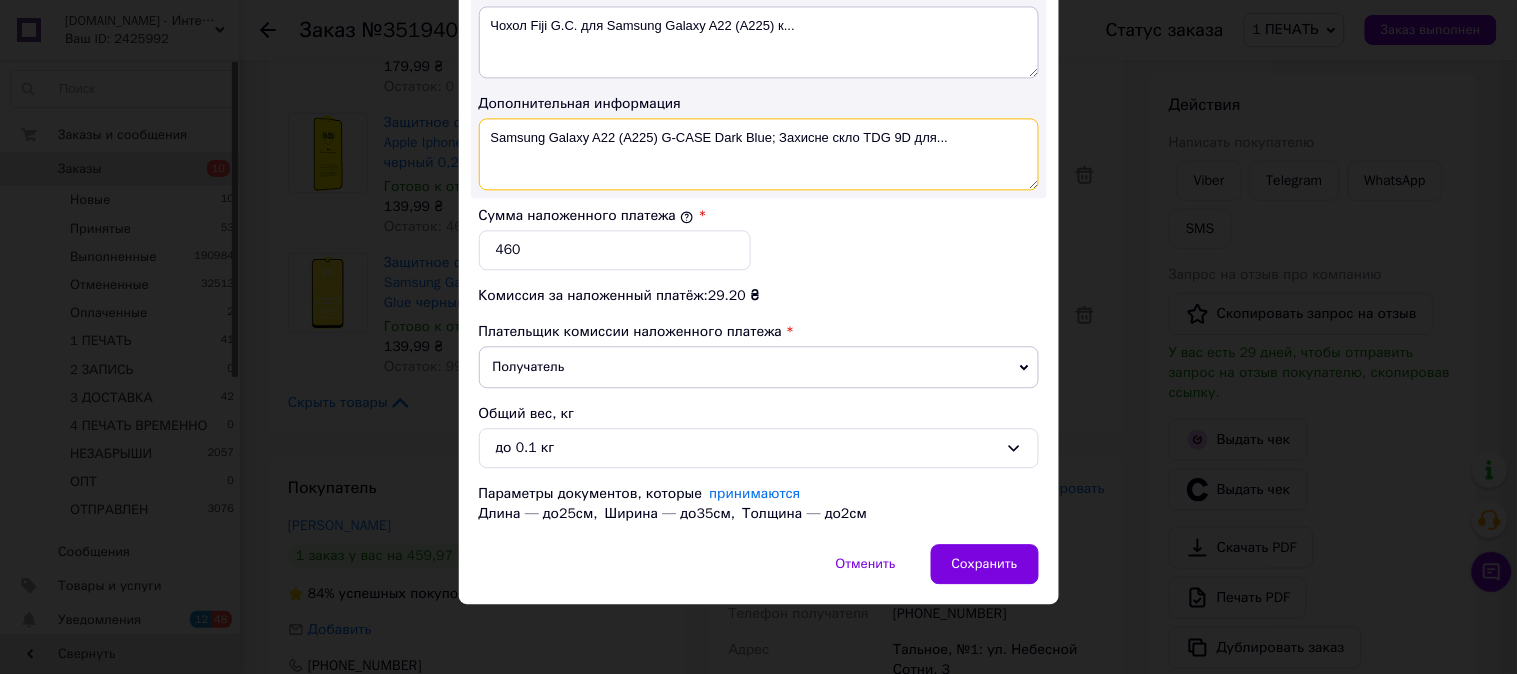 drag, startPoint x: 988, startPoint y: 145, endPoint x: 771, endPoint y: 177, distance: 219.34676 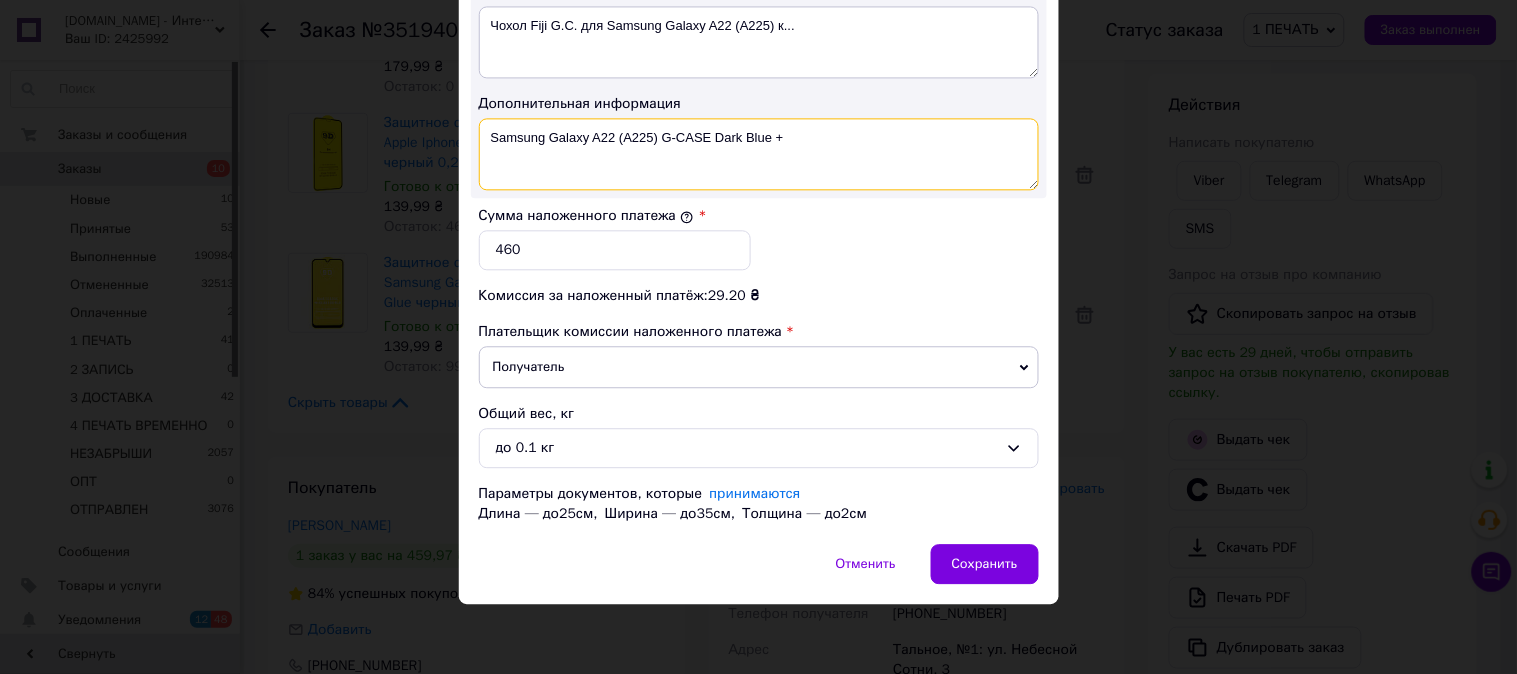 paste on "9D ЧЕР" 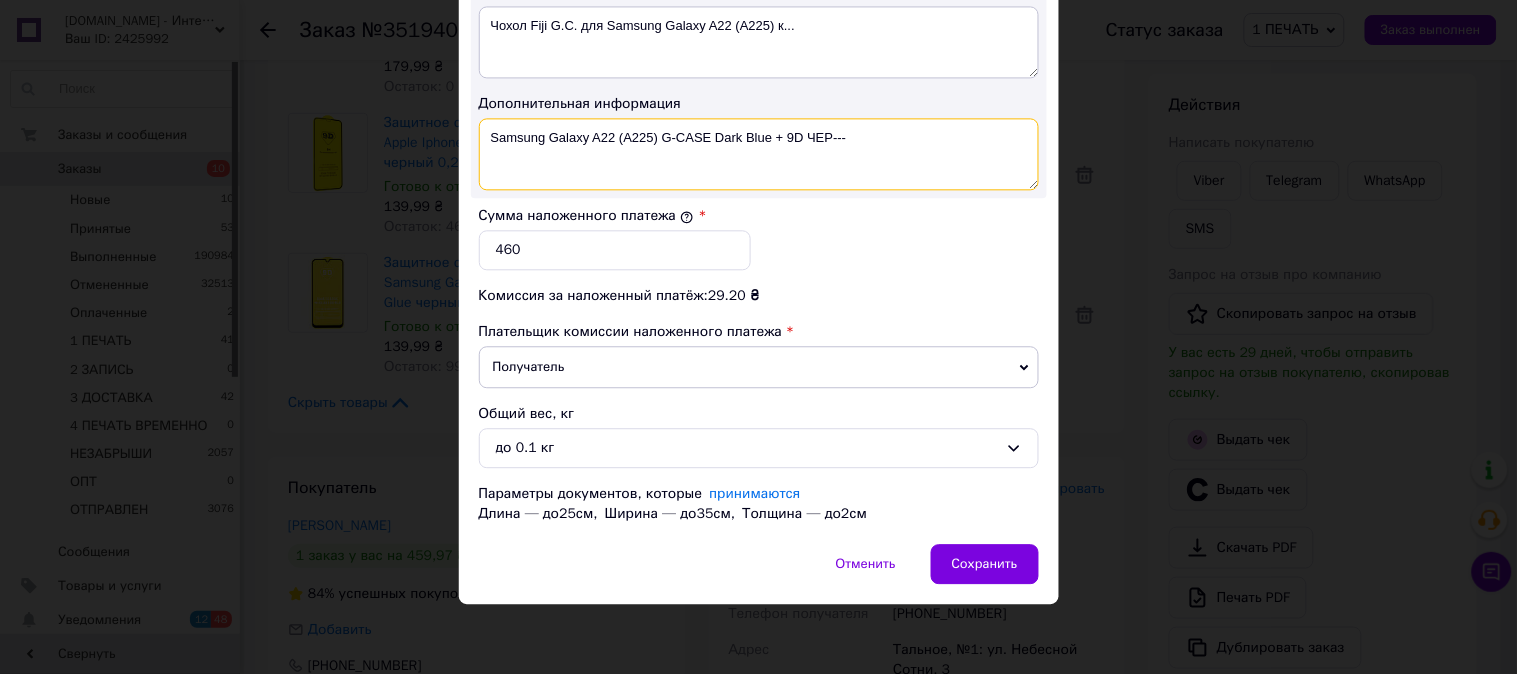 paste on "Iphone 11 Pro Max" 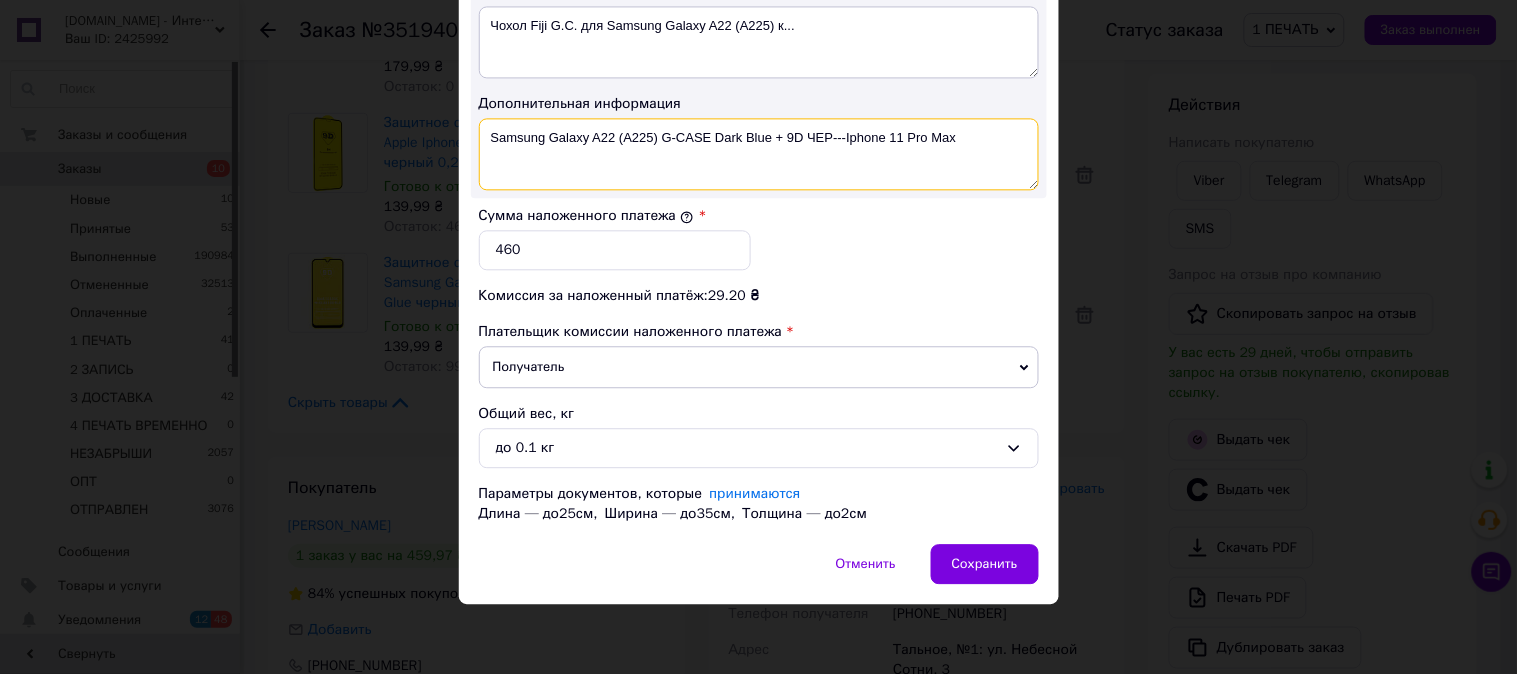 paste on "9D ЧЕР" 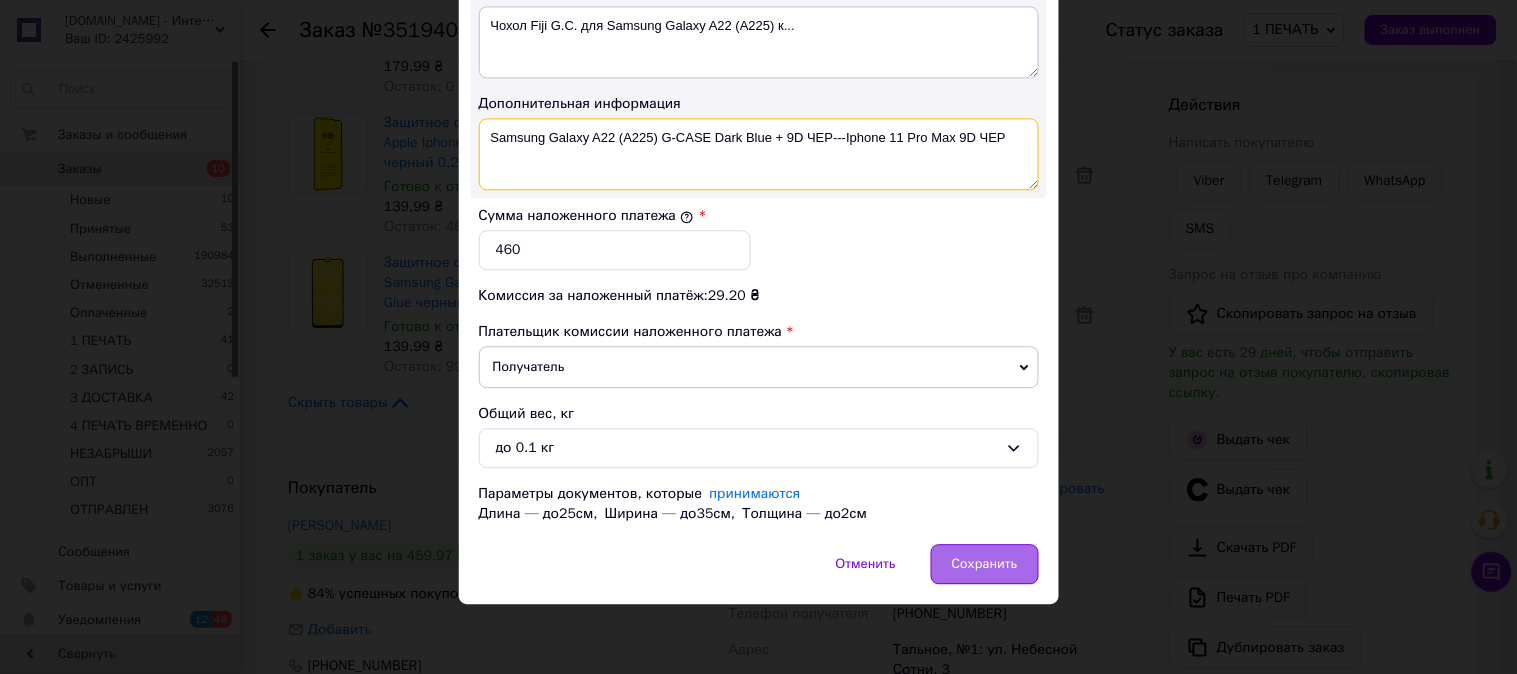 type on "Samsung Galaxy A22 (A225) G-CASE Dark Blue + 9D ЧЕР---Iphone 11 Pro Max 9D ЧЕР" 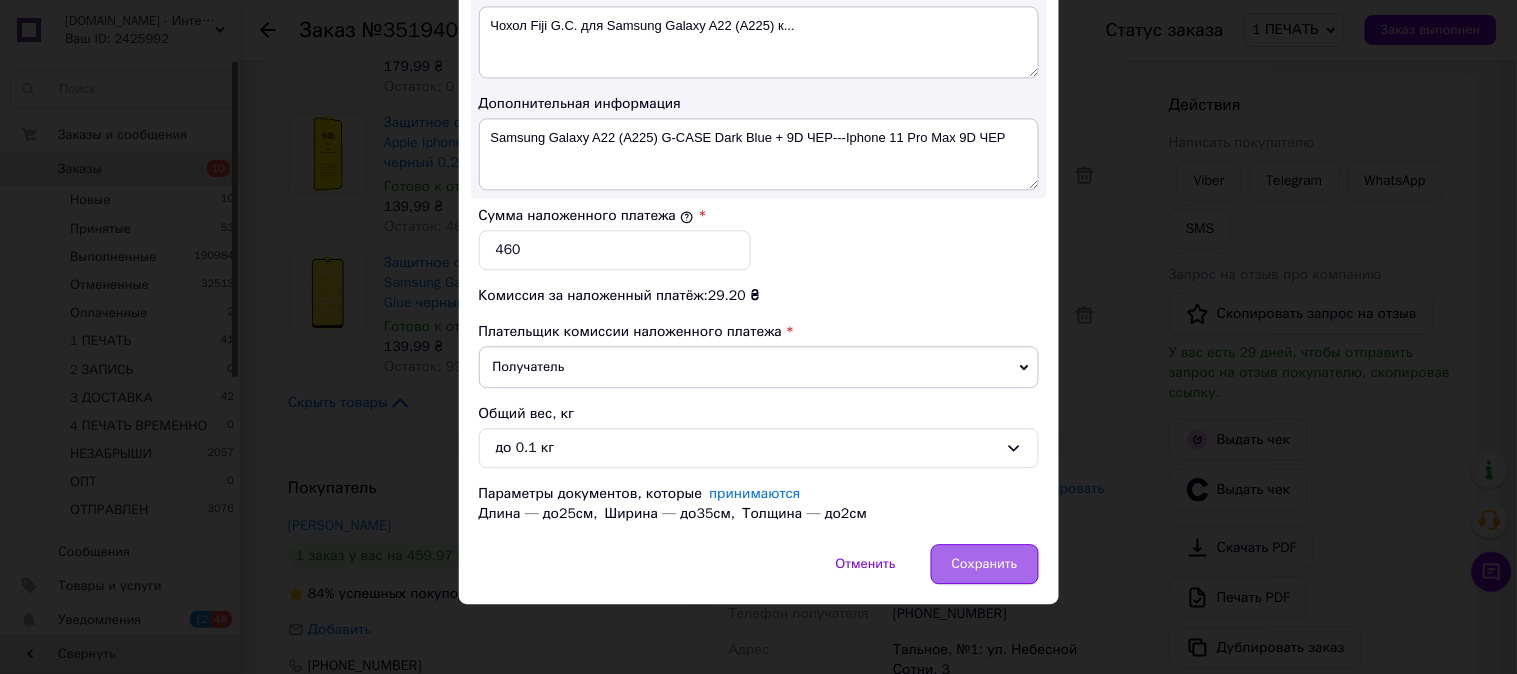 click on "Сохранить" at bounding box center (985, 564) 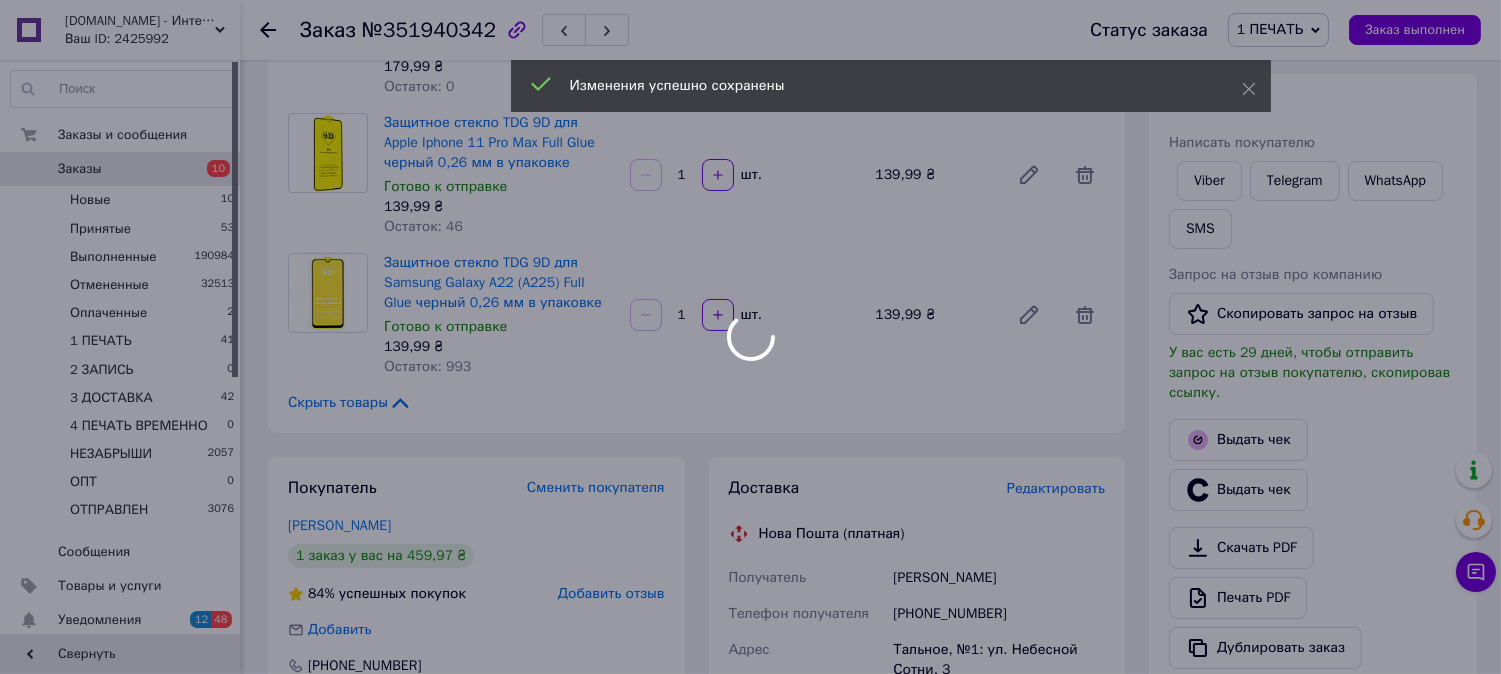 scroll, scrollTop: 36, scrollLeft: 0, axis: vertical 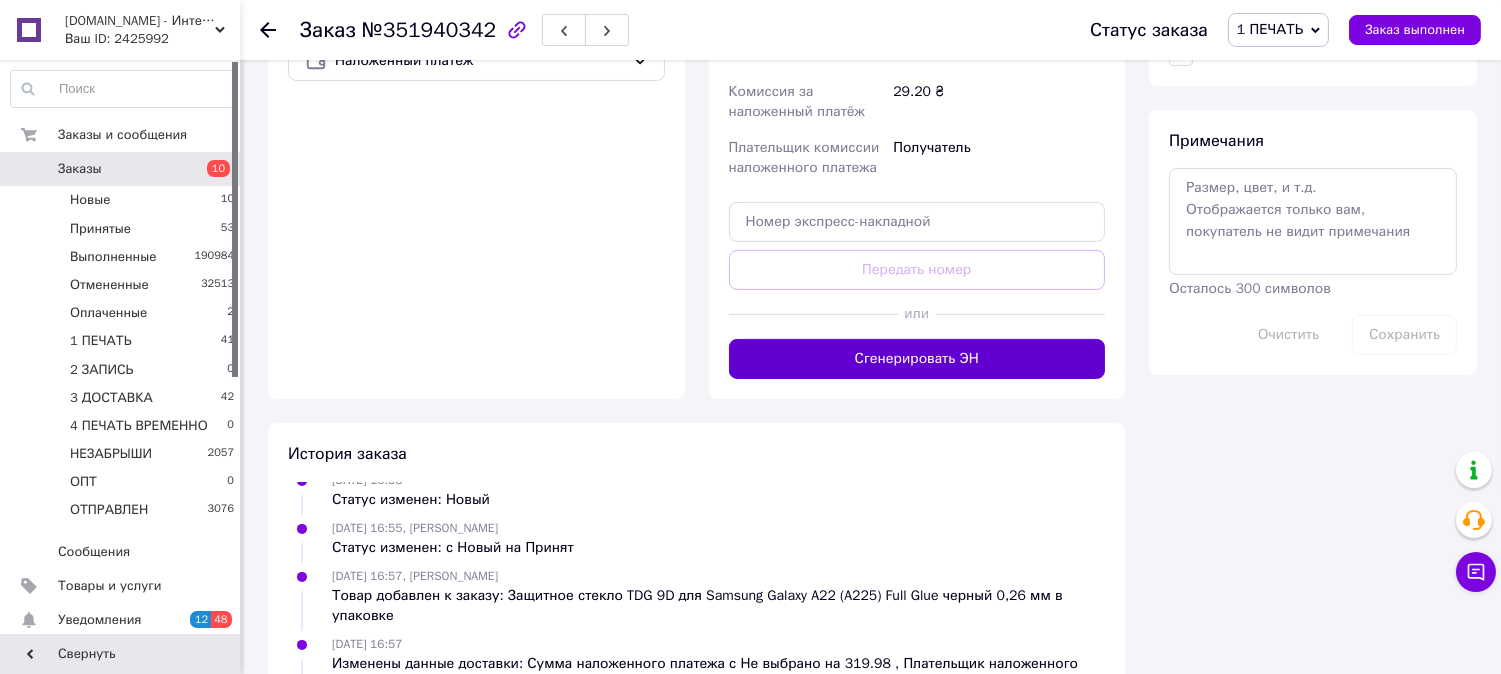 click on "Сгенерировать ЭН" at bounding box center (917, 359) 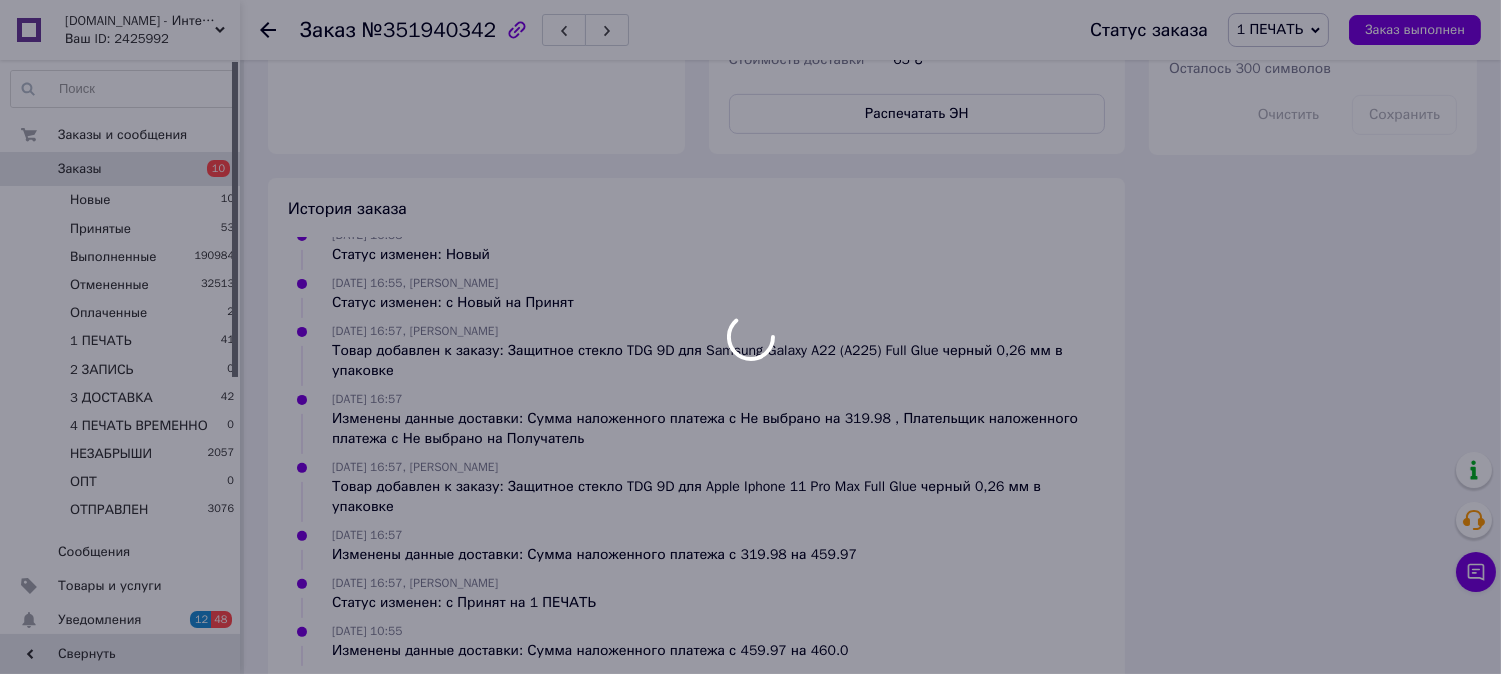 scroll, scrollTop: 1258, scrollLeft: 0, axis: vertical 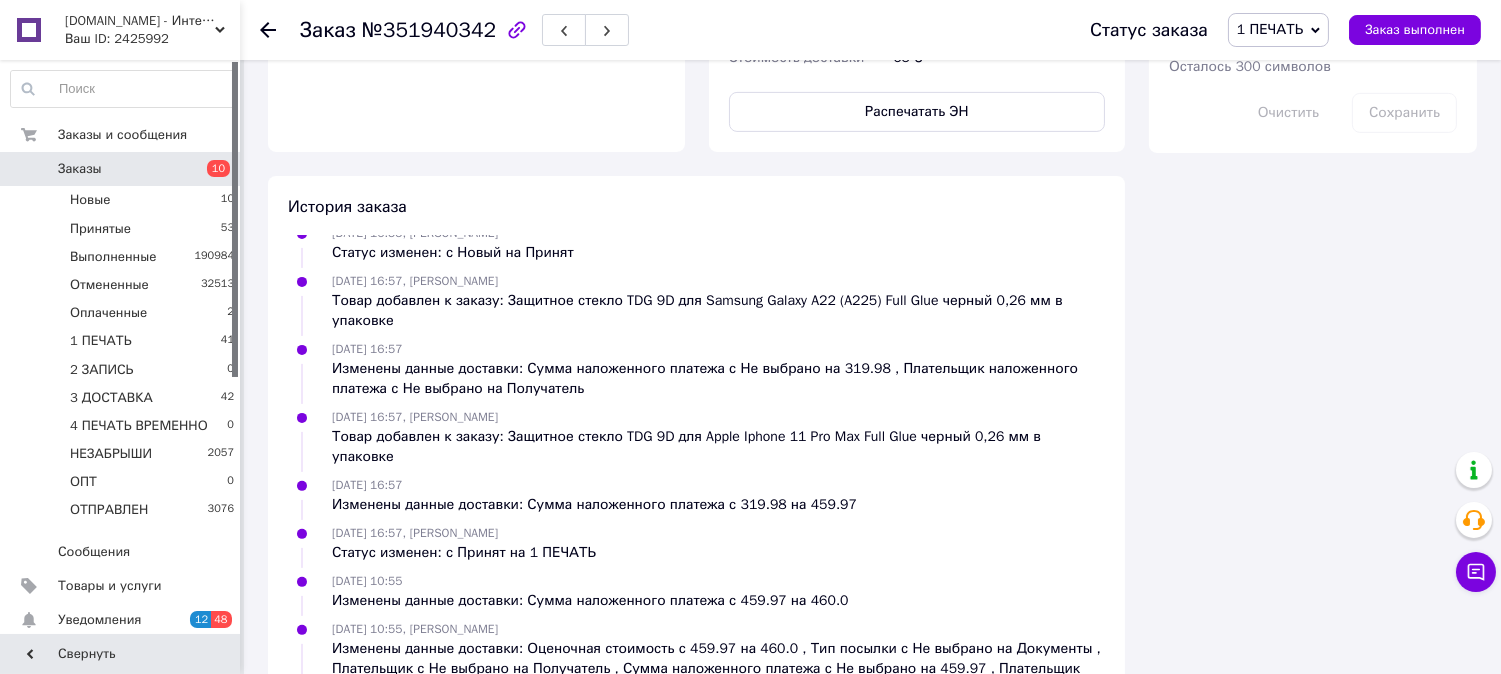 click on "Распечатать ЭН" at bounding box center [917, 112] 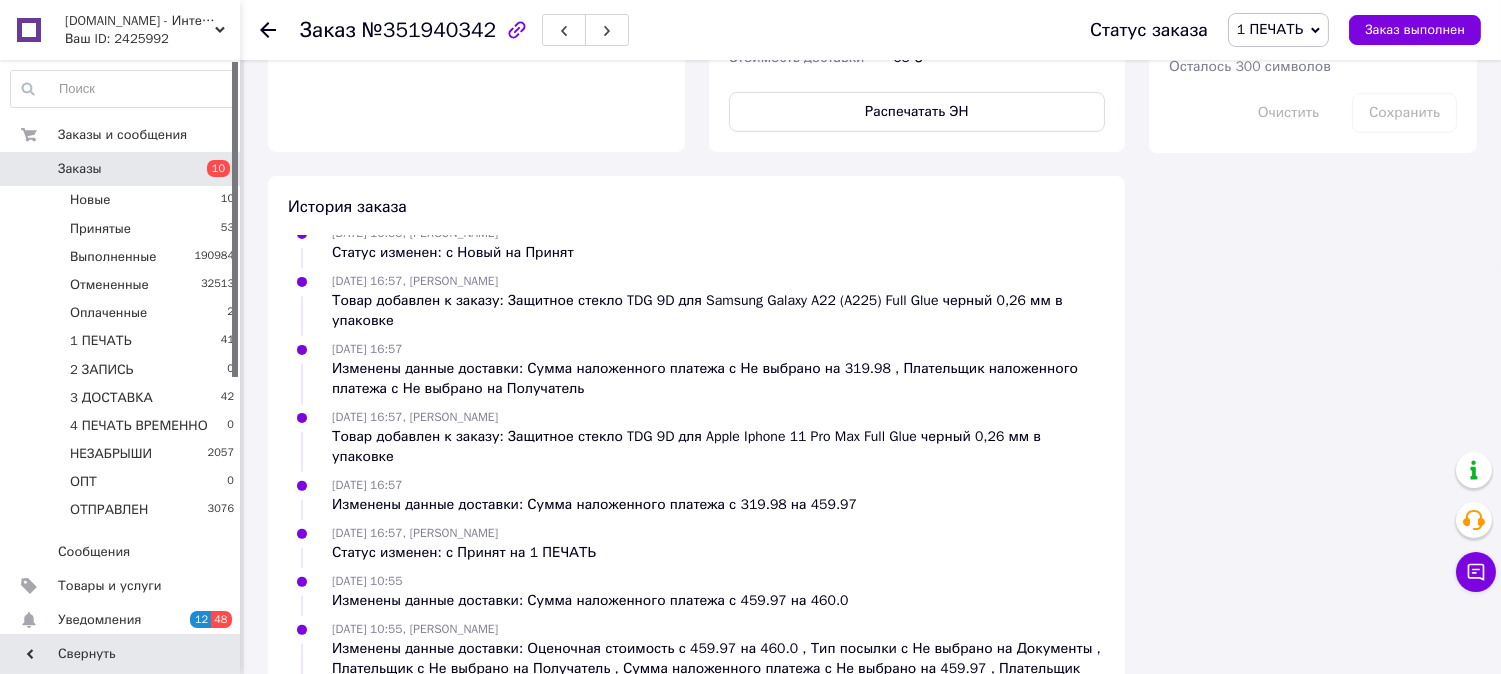 type 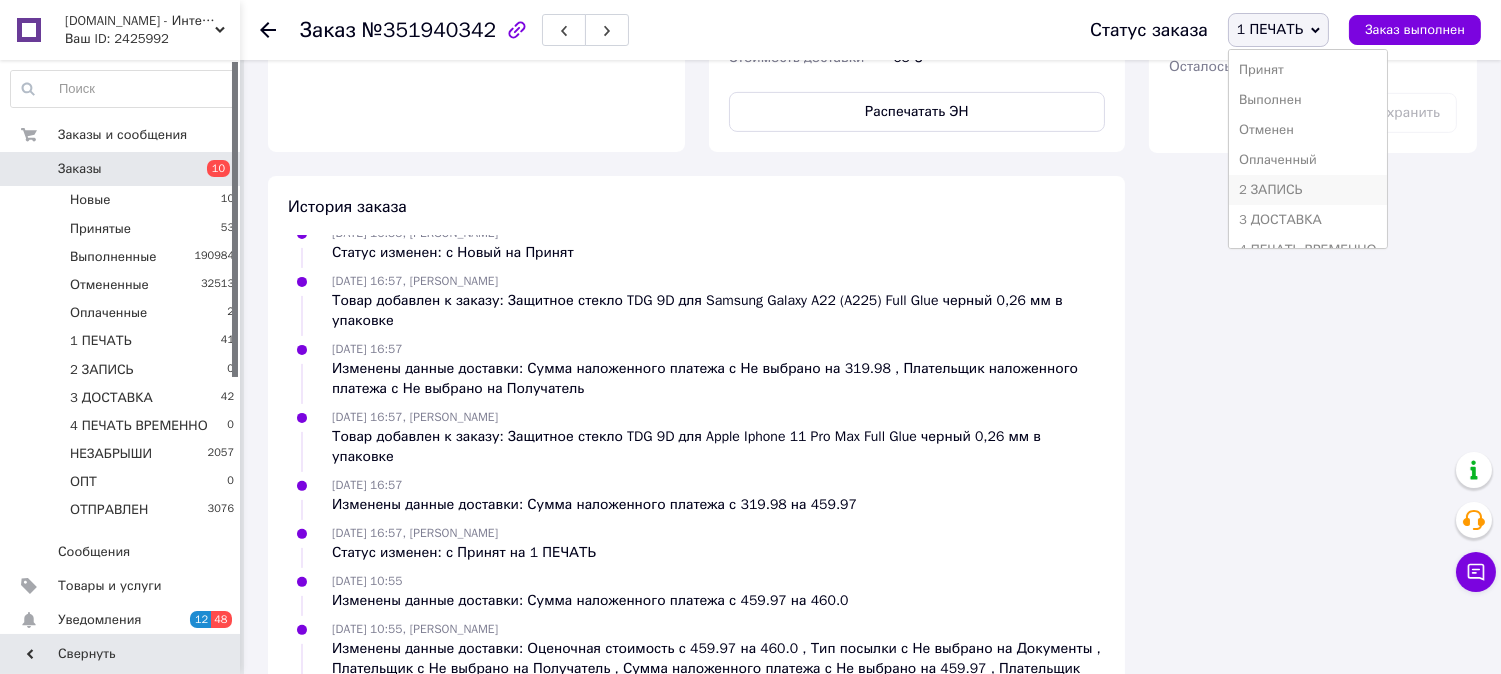 click on "2 ЗАПИСЬ" at bounding box center (1308, 190) 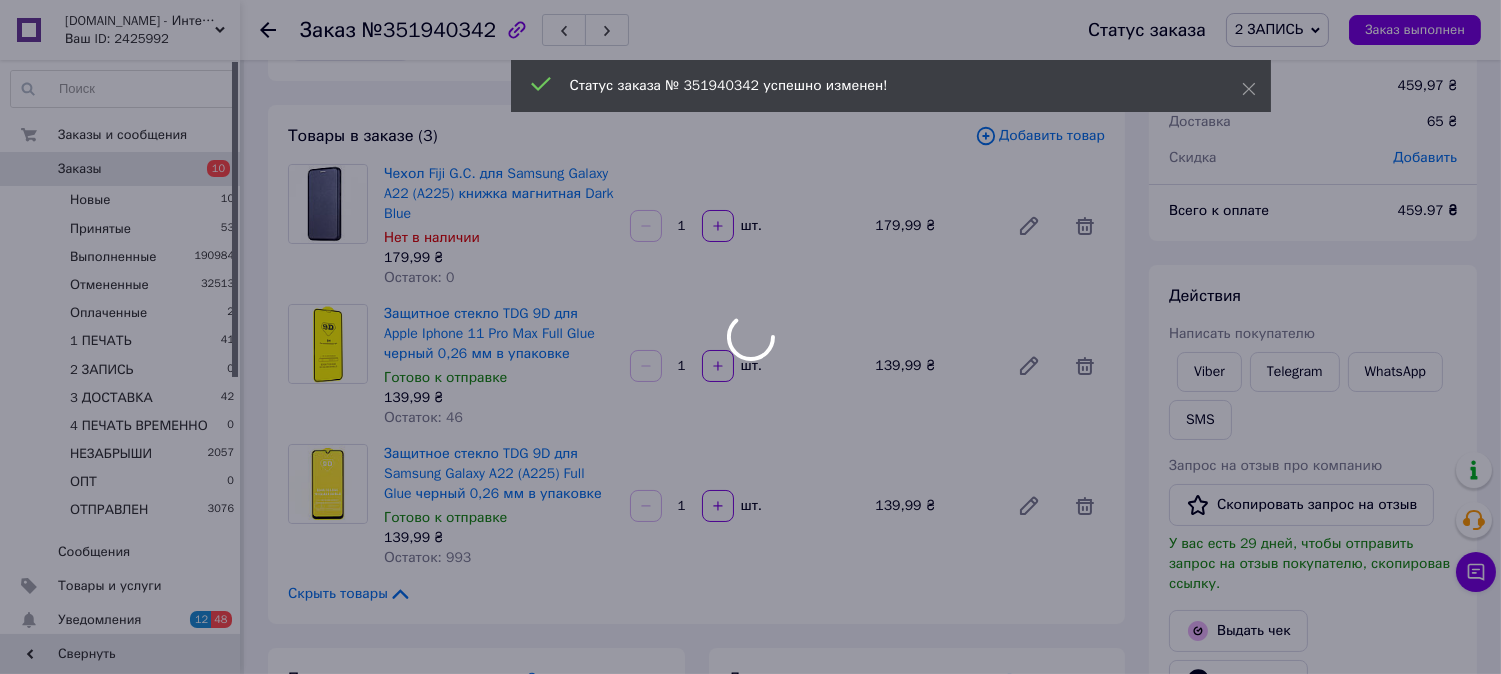 scroll, scrollTop: 0, scrollLeft: 0, axis: both 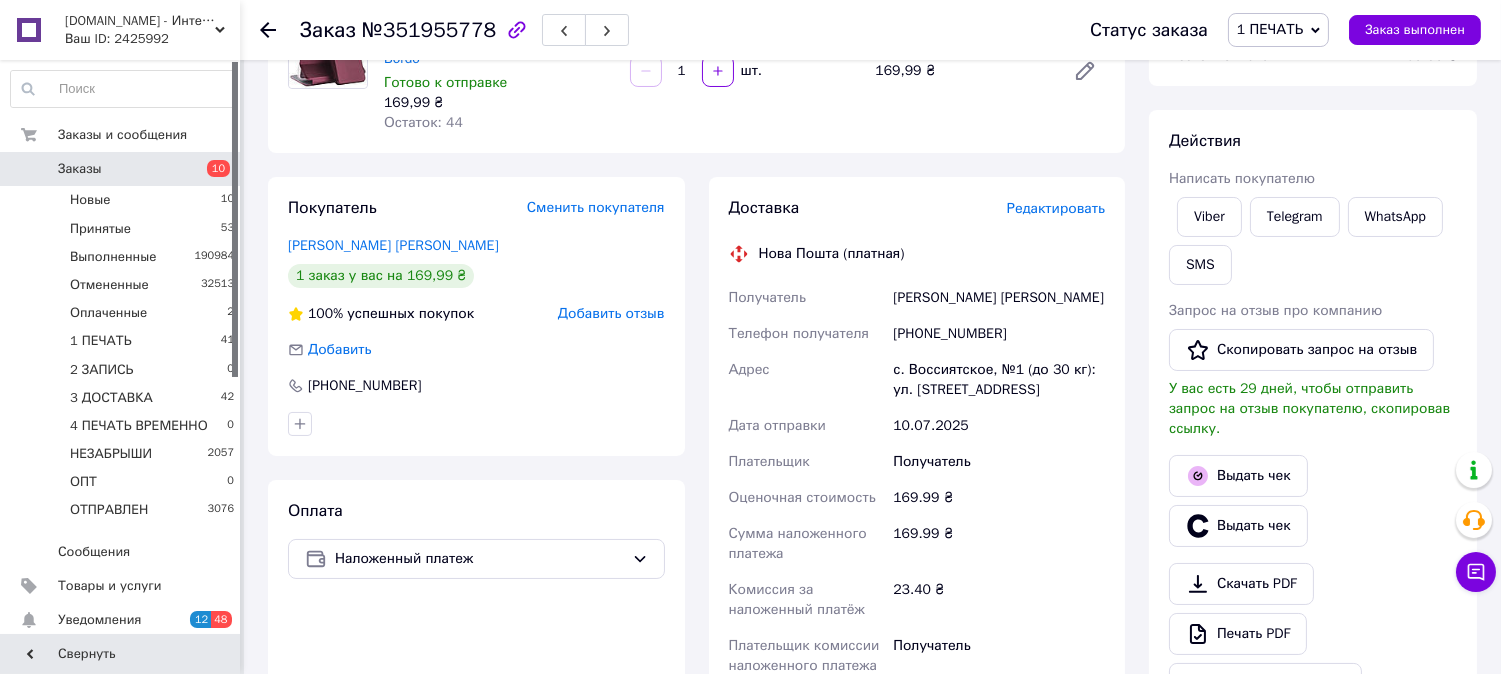 click on "Редактировать" at bounding box center (1056, 208) 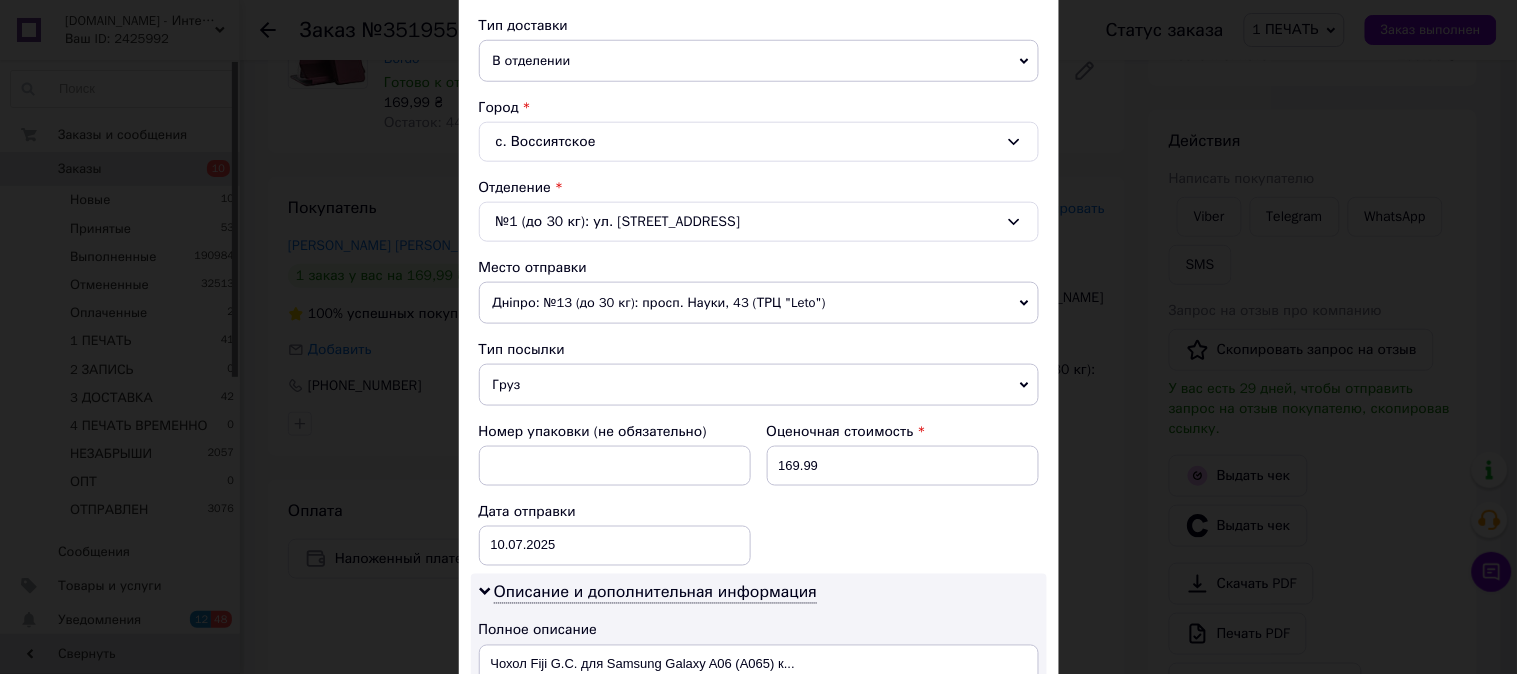 scroll, scrollTop: 444, scrollLeft: 0, axis: vertical 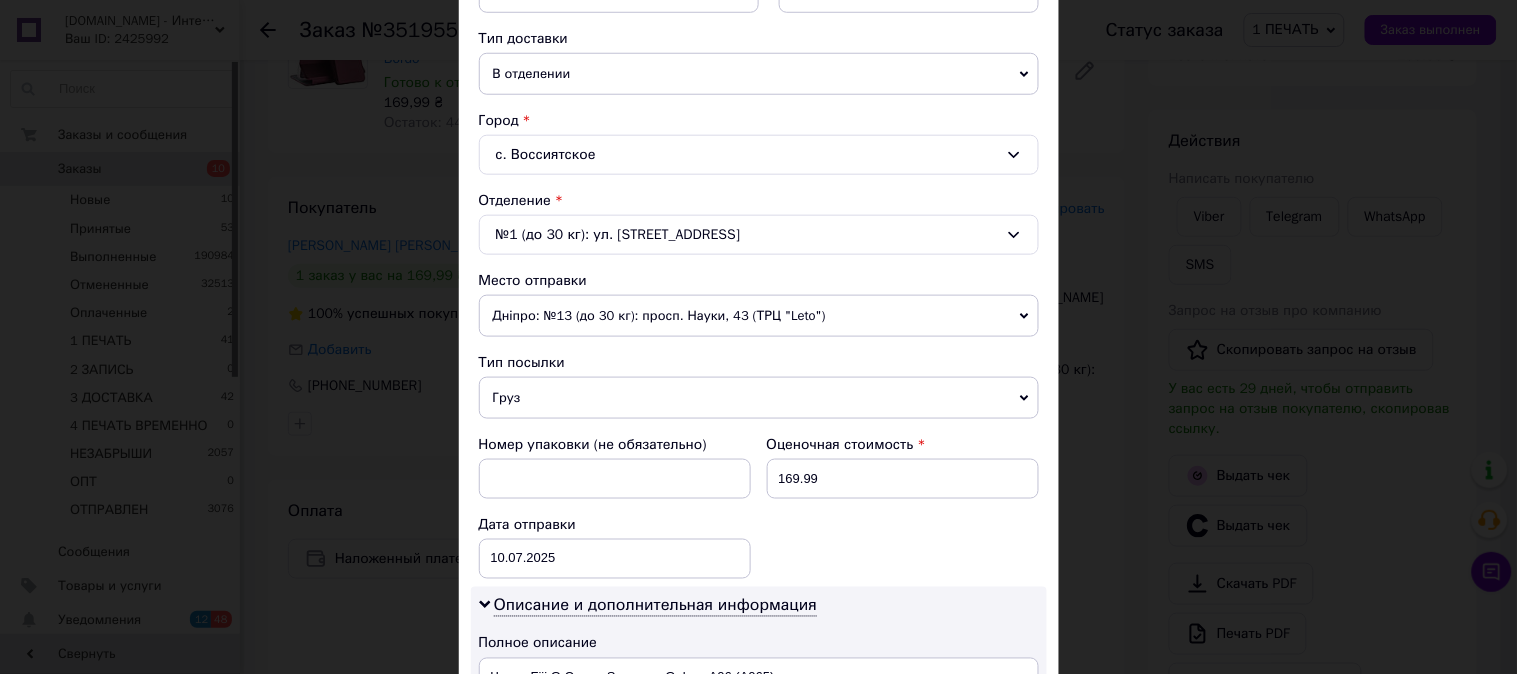 click on "Груз" at bounding box center (759, 398) 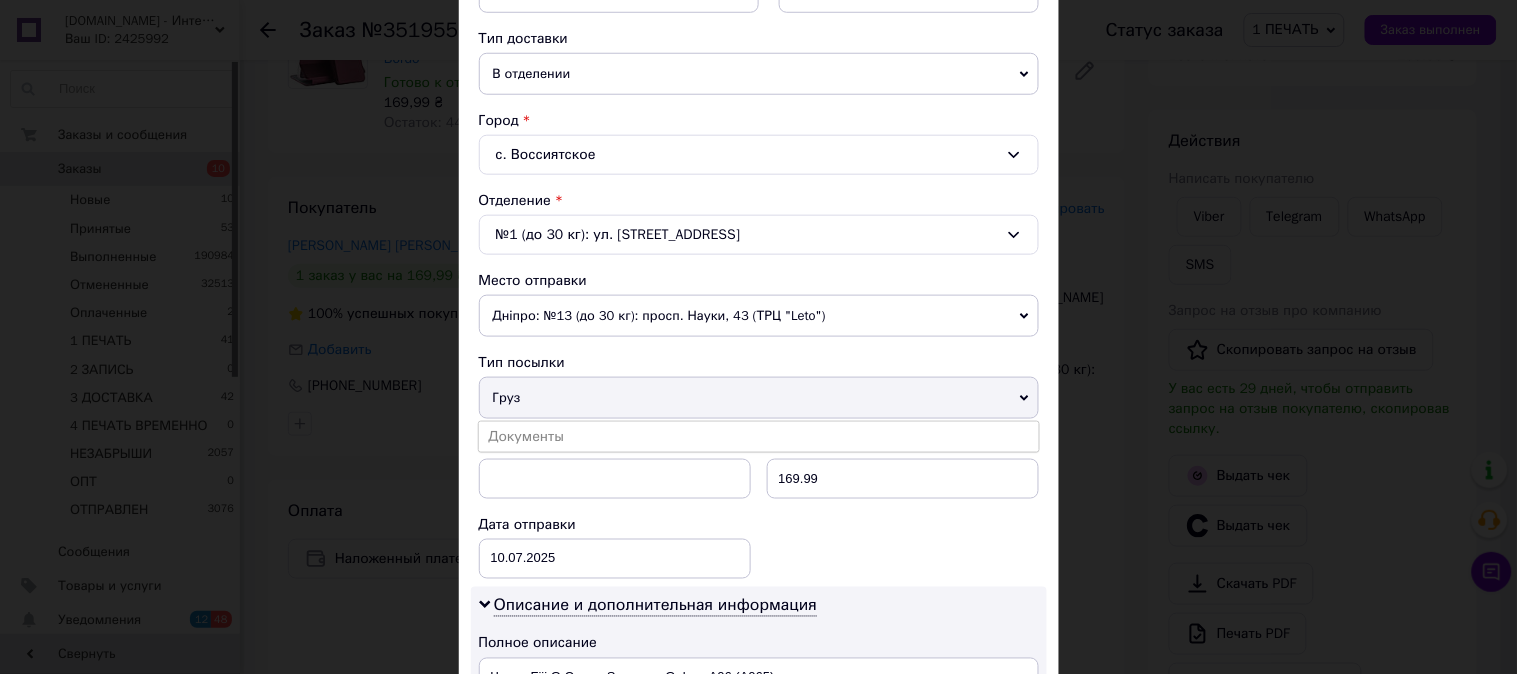 click on "Документы" at bounding box center [759, 437] 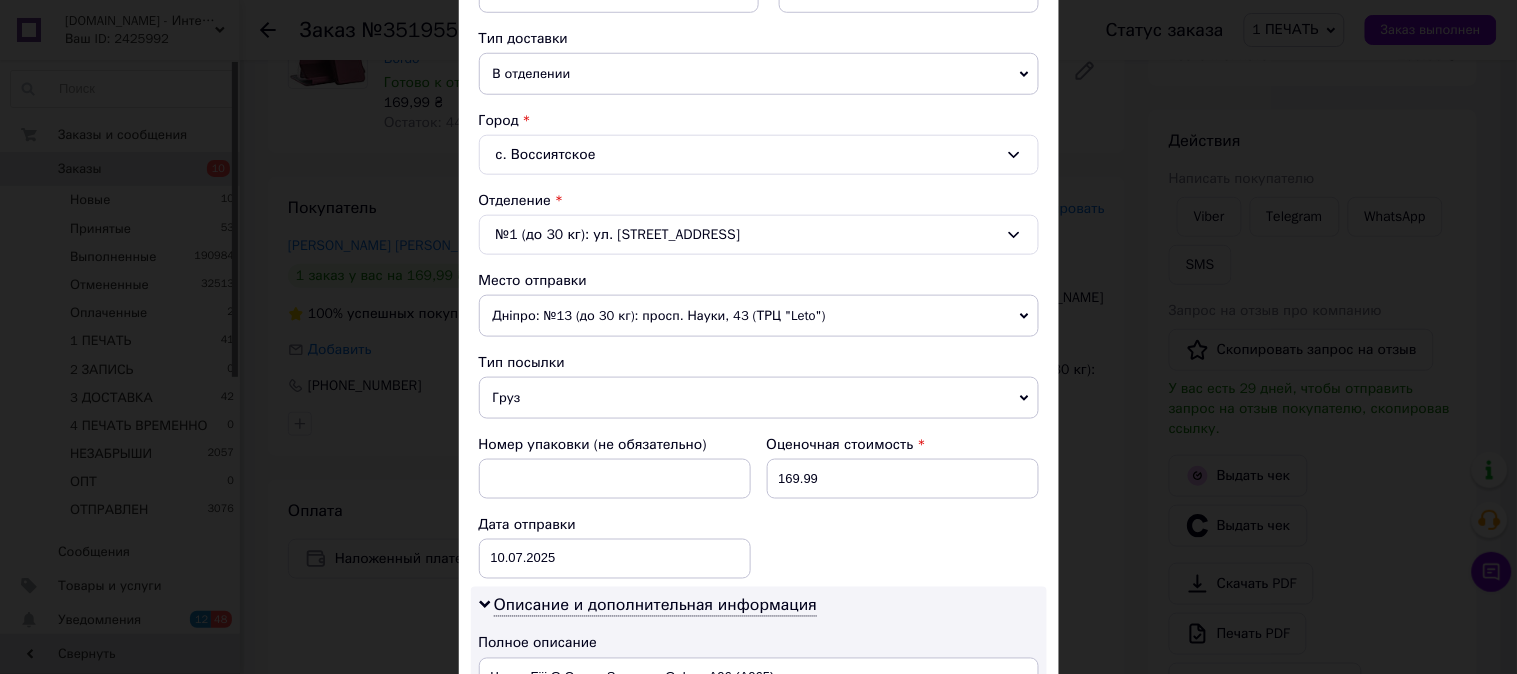 click on "Груз" at bounding box center (759, 398) 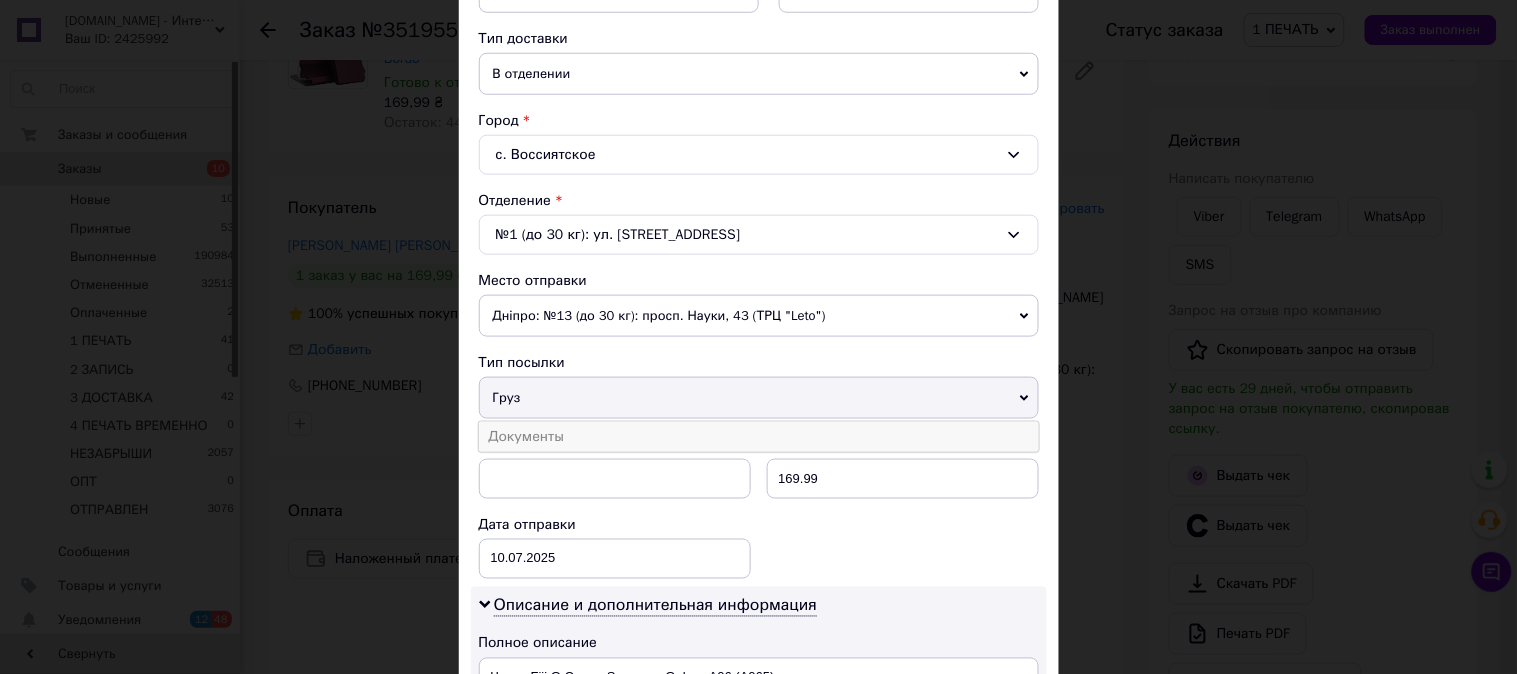 click on "Документы" at bounding box center [759, 437] 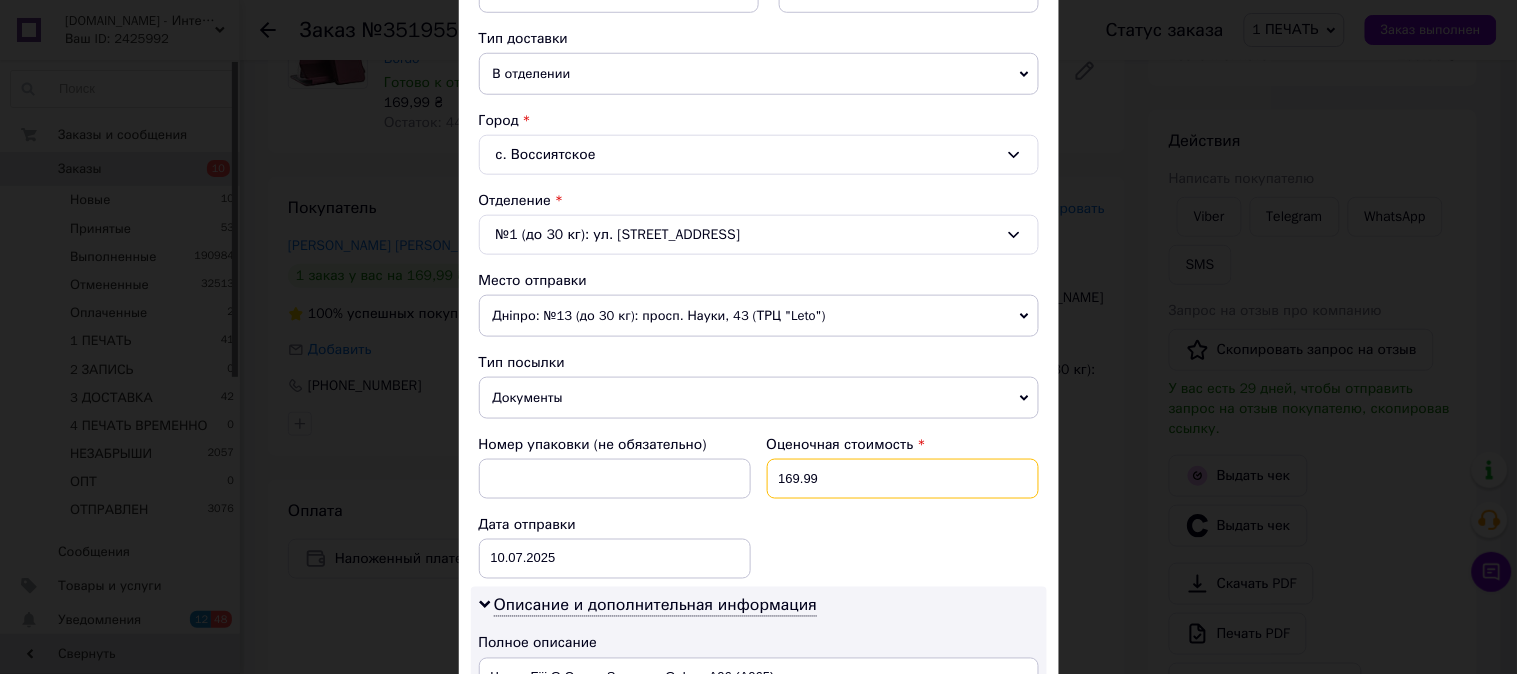 click on "169.99" at bounding box center (903, 479) 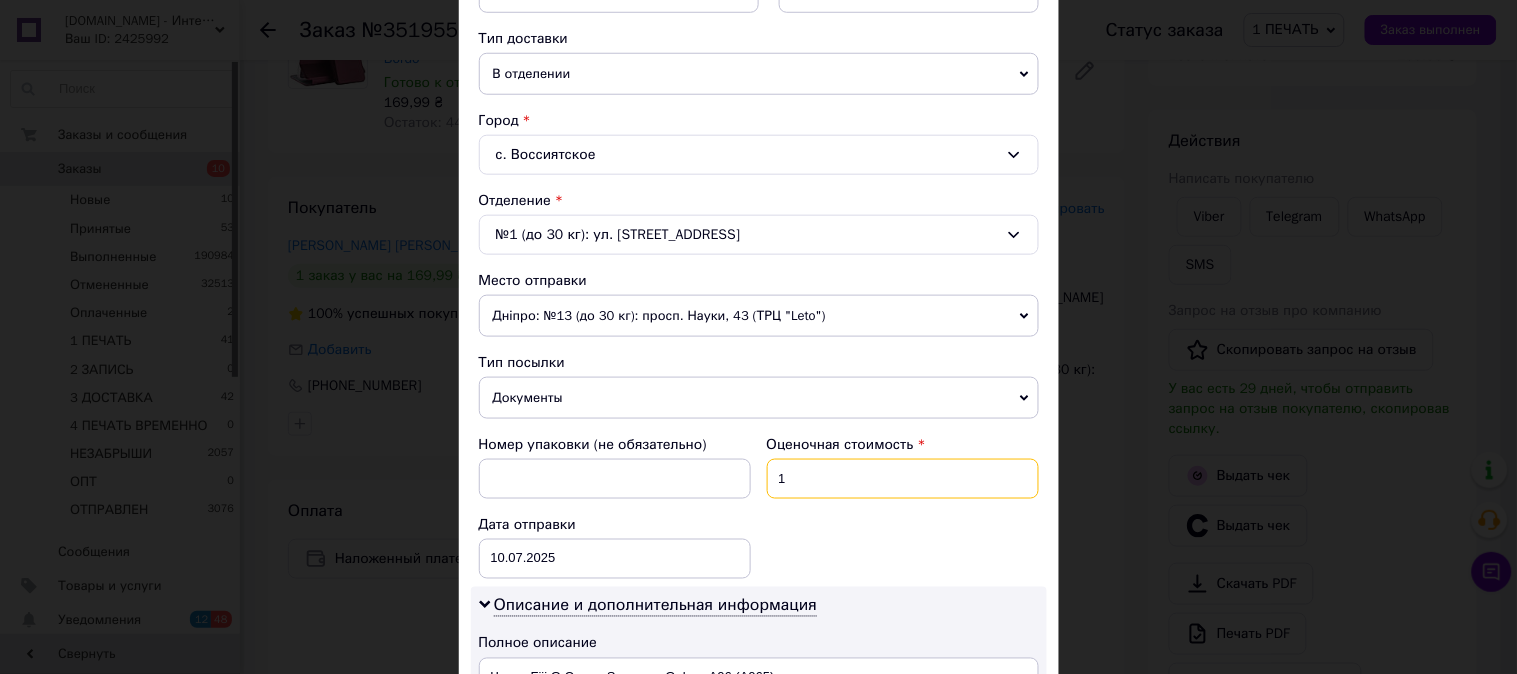click on "1" at bounding box center (903, 479) 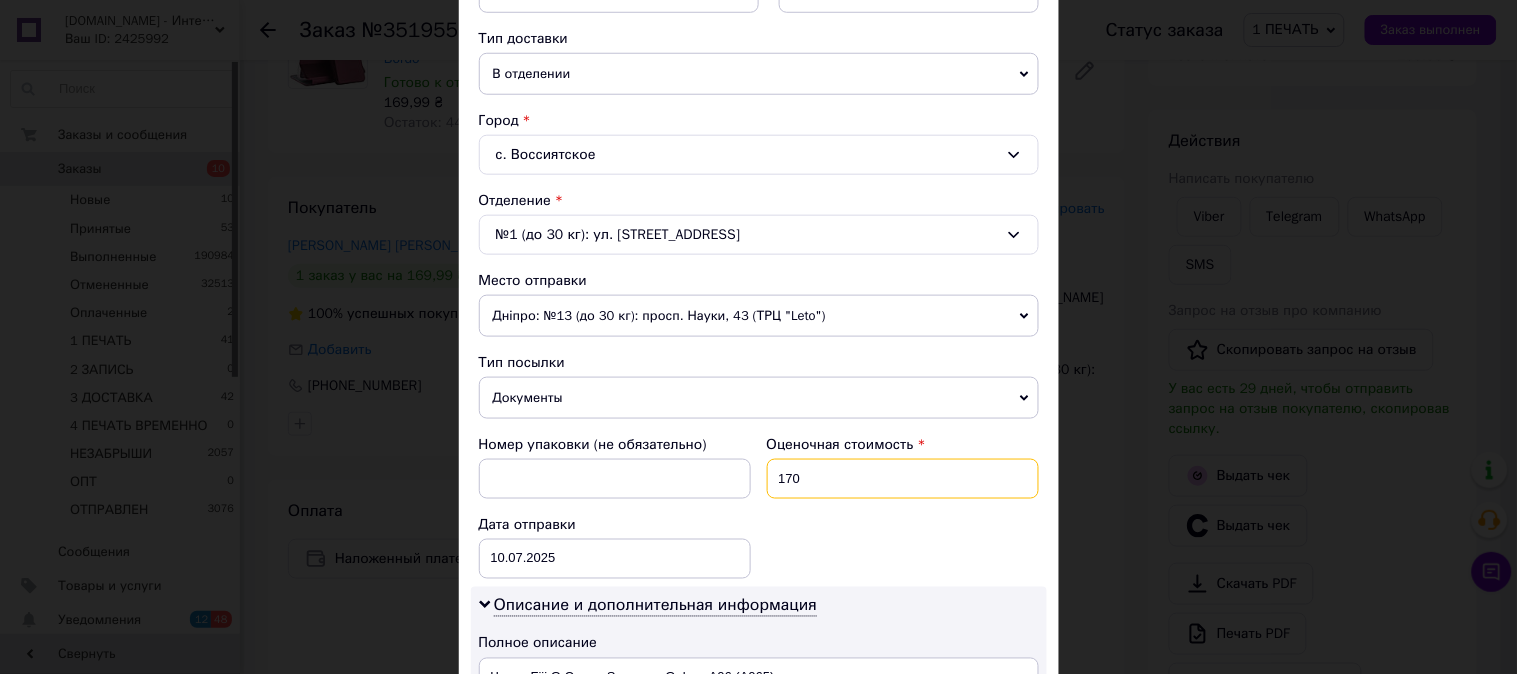 type on "170" 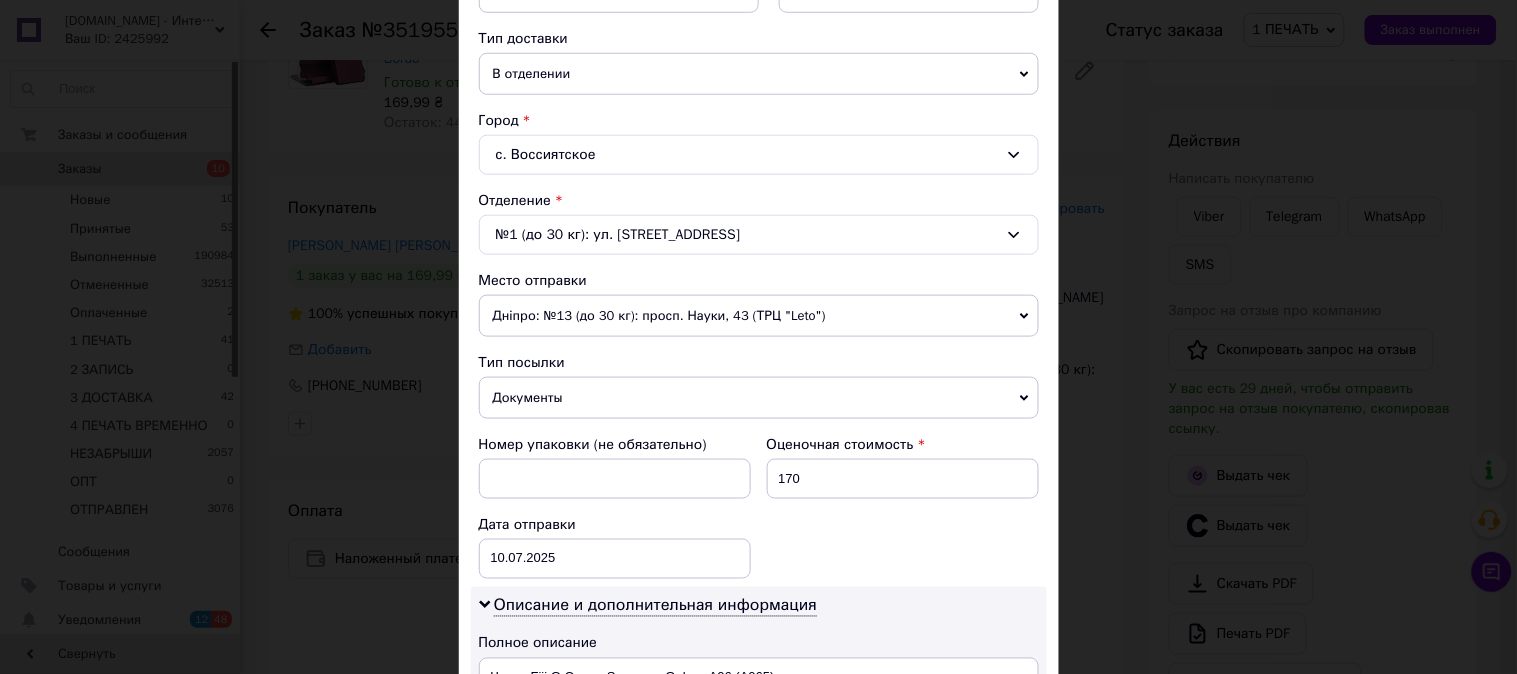click on "Номер упаковки (не обязательно) Оценочная стоимость 170 Дата отправки 10.07.2025 < 2025 > < Июль > Пн Вт Ср Чт Пт Сб Вс 30 1 2 3 4 5 6 7 8 9 10 11 12 13 14 15 16 17 18 19 20 21 22 23 24 25 26 27 28 29 30 31 1 2 3 4 5 6 7 8 9 10" at bounding box center [759, 507] 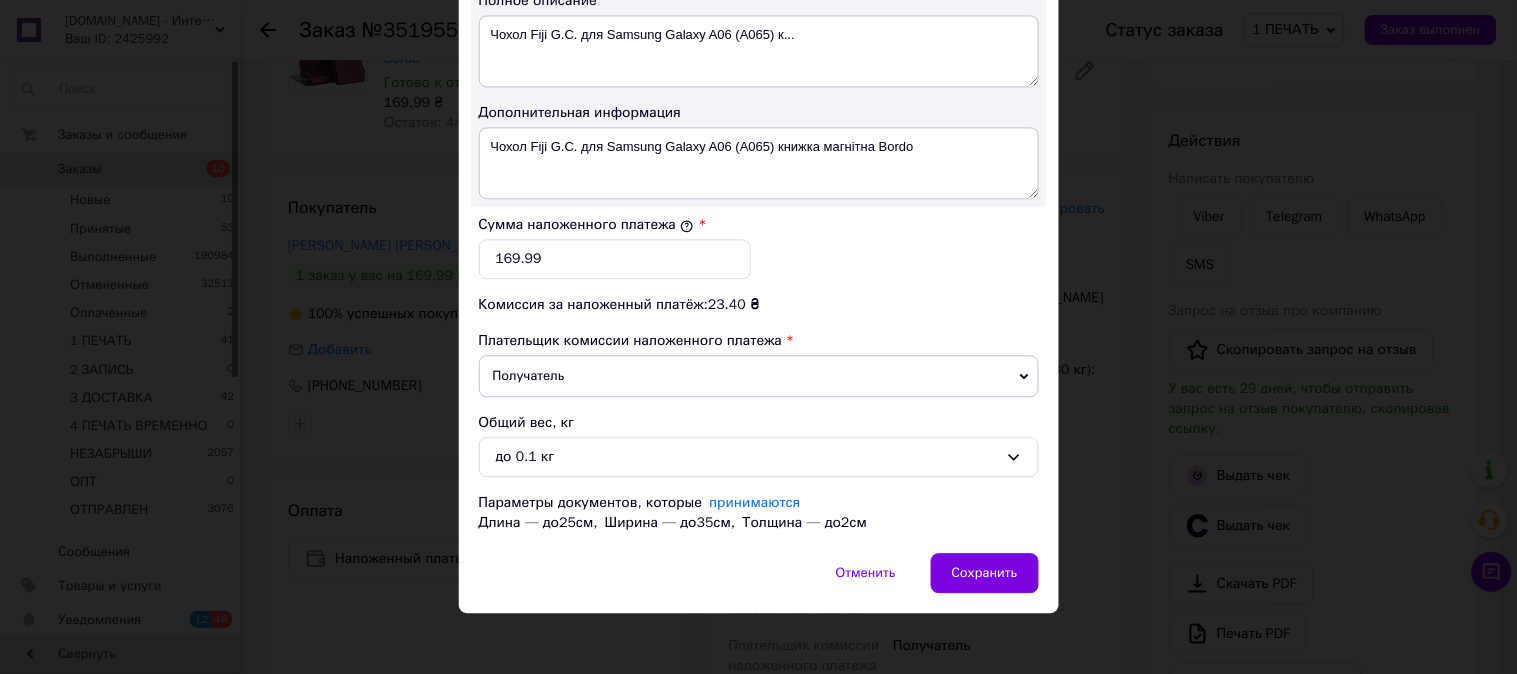 scroll, scrollTop: 1098, scrollLeft: 0, axis: vertical 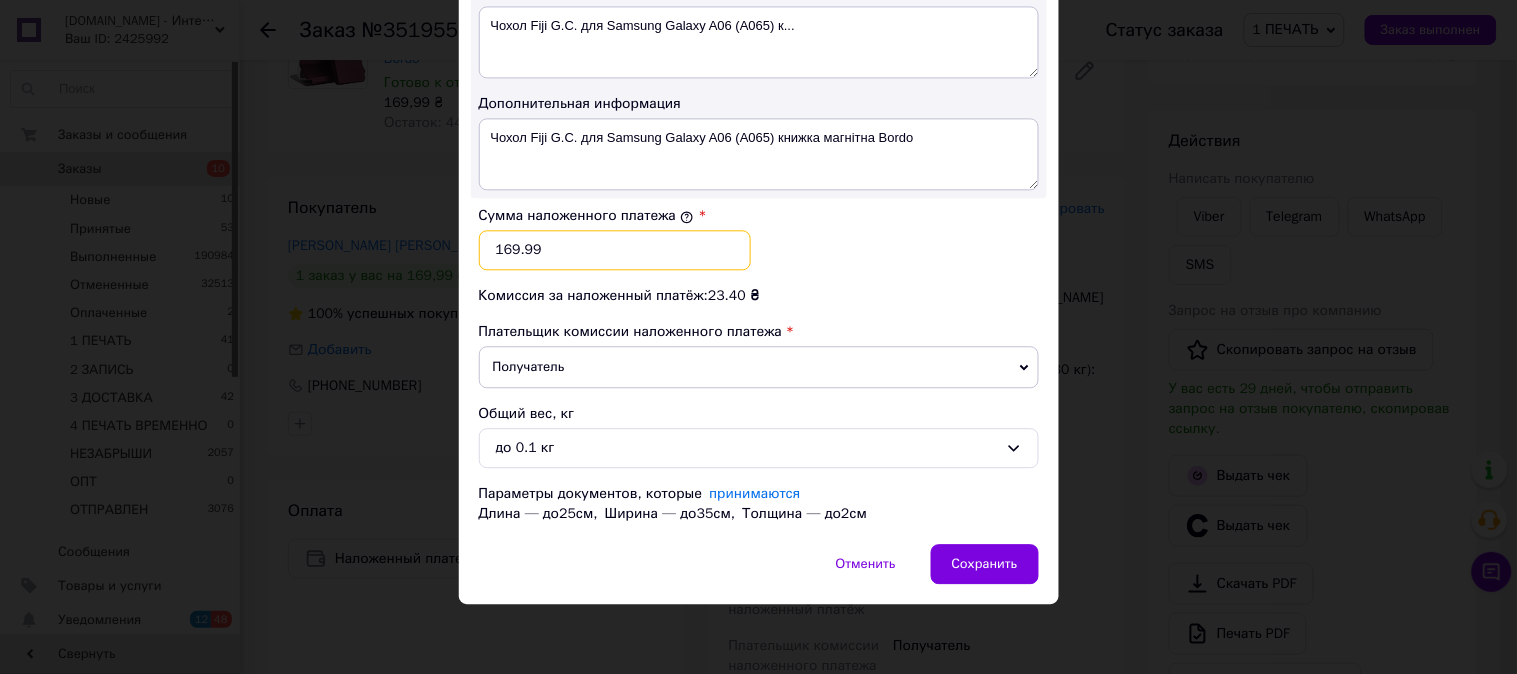 click on "169.99" at bounding box center (615, 250) 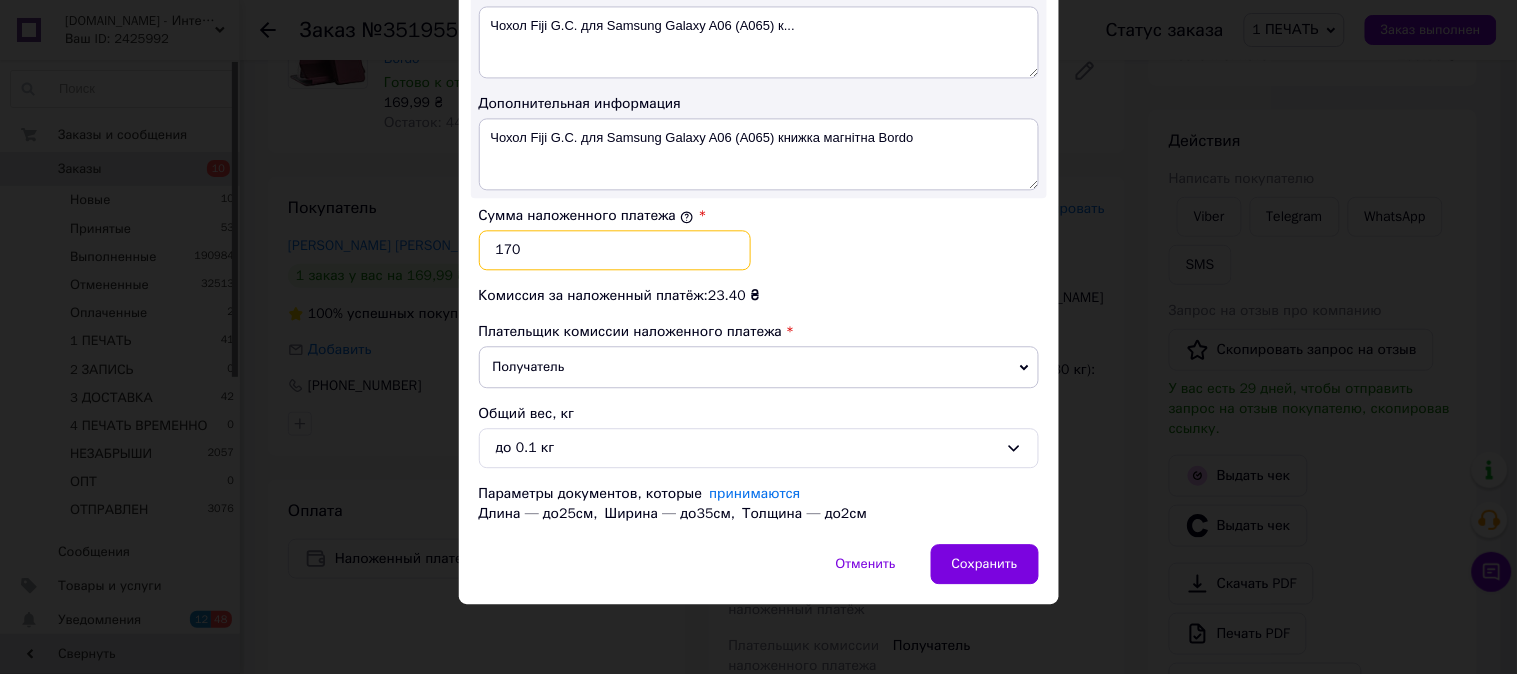 type on "170" 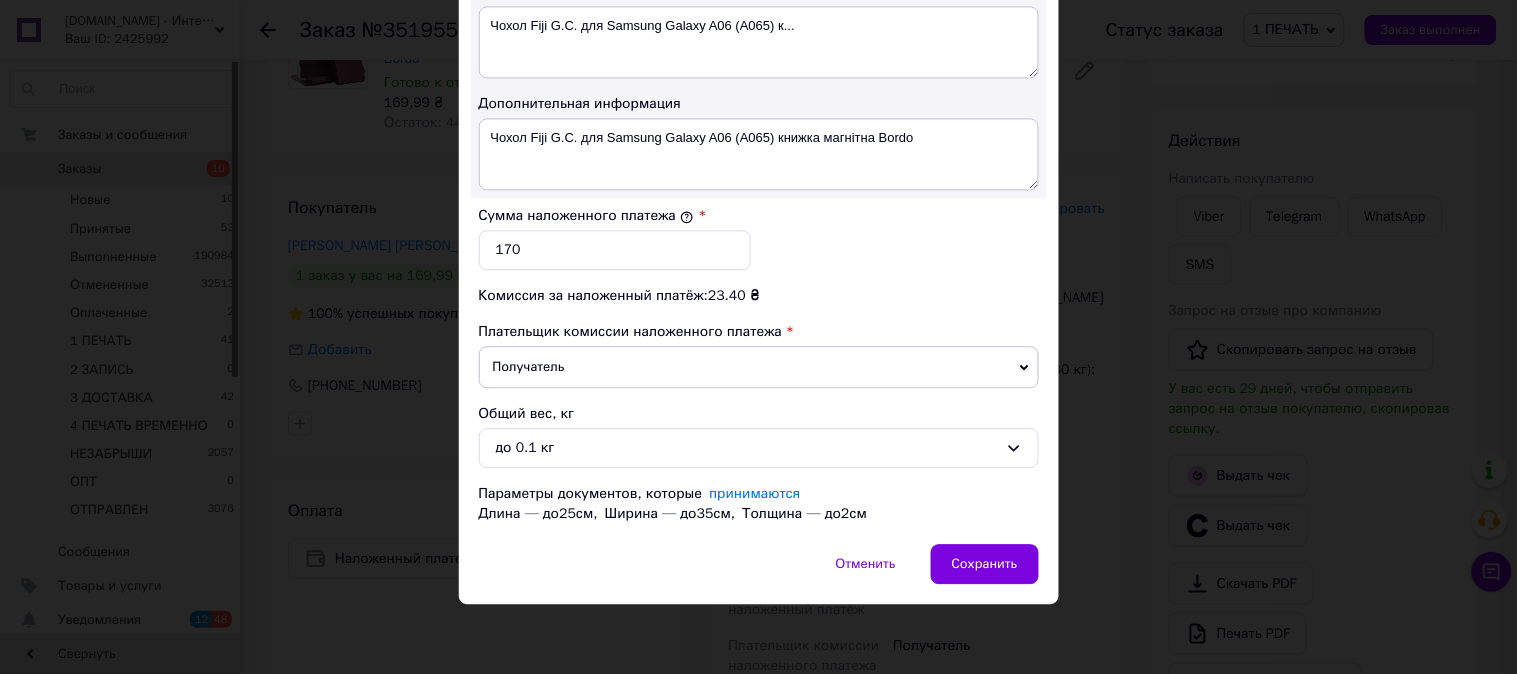 click on "Сумма наложенного платежа     * 170" at bounding box center (759, 238) 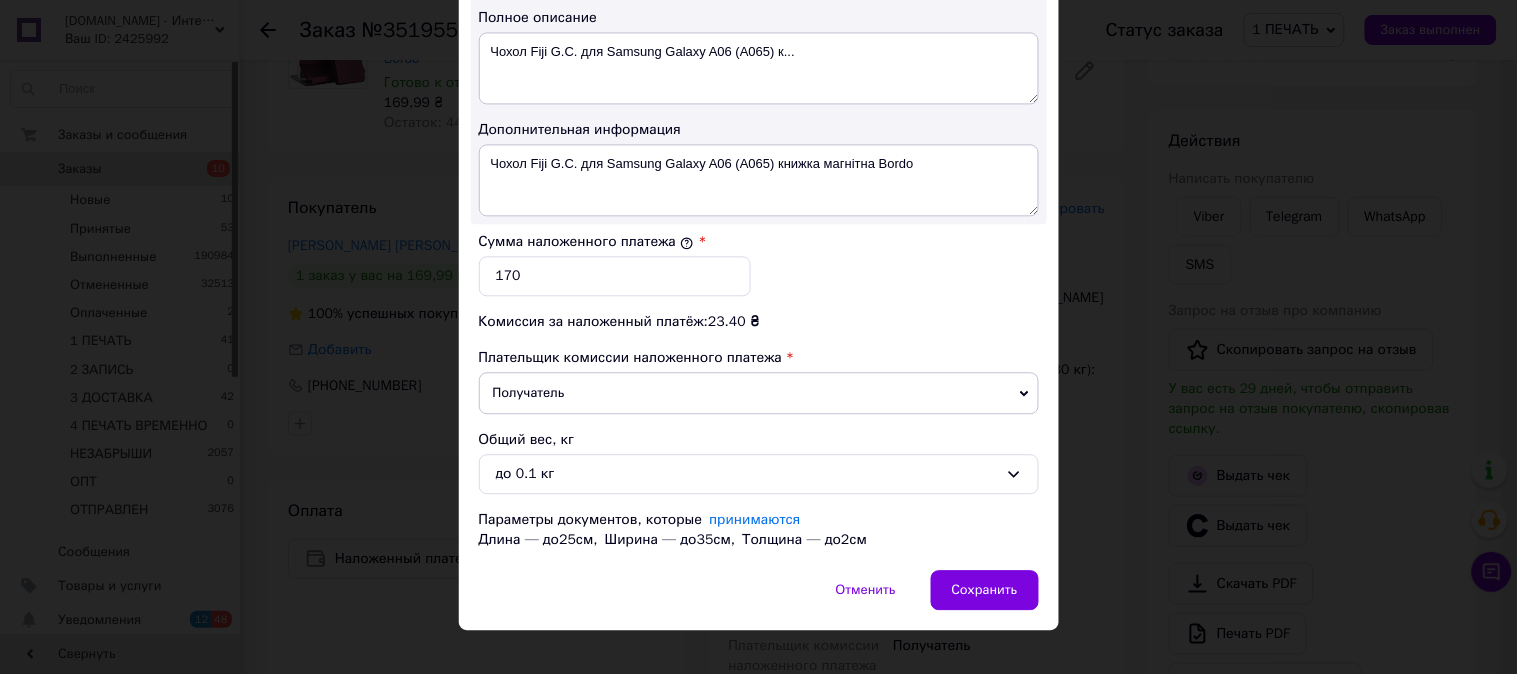 scroll, scrollTop: 1062, scrollLeft: 0, axis: vertical 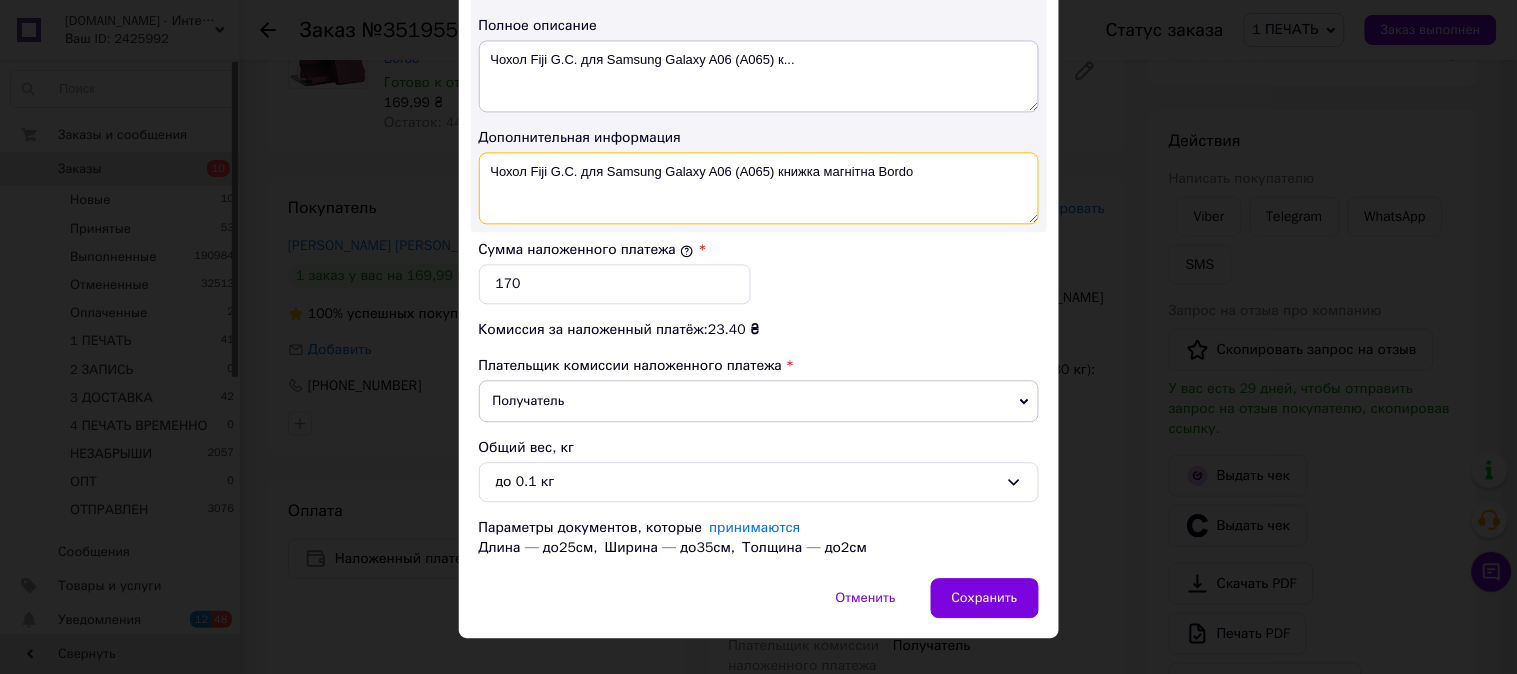 click on "Чохол Fiji G.C. для Samsung Galaxy A06 (A065) книжка магнітна Bordo" at bounding box center [759, 188] 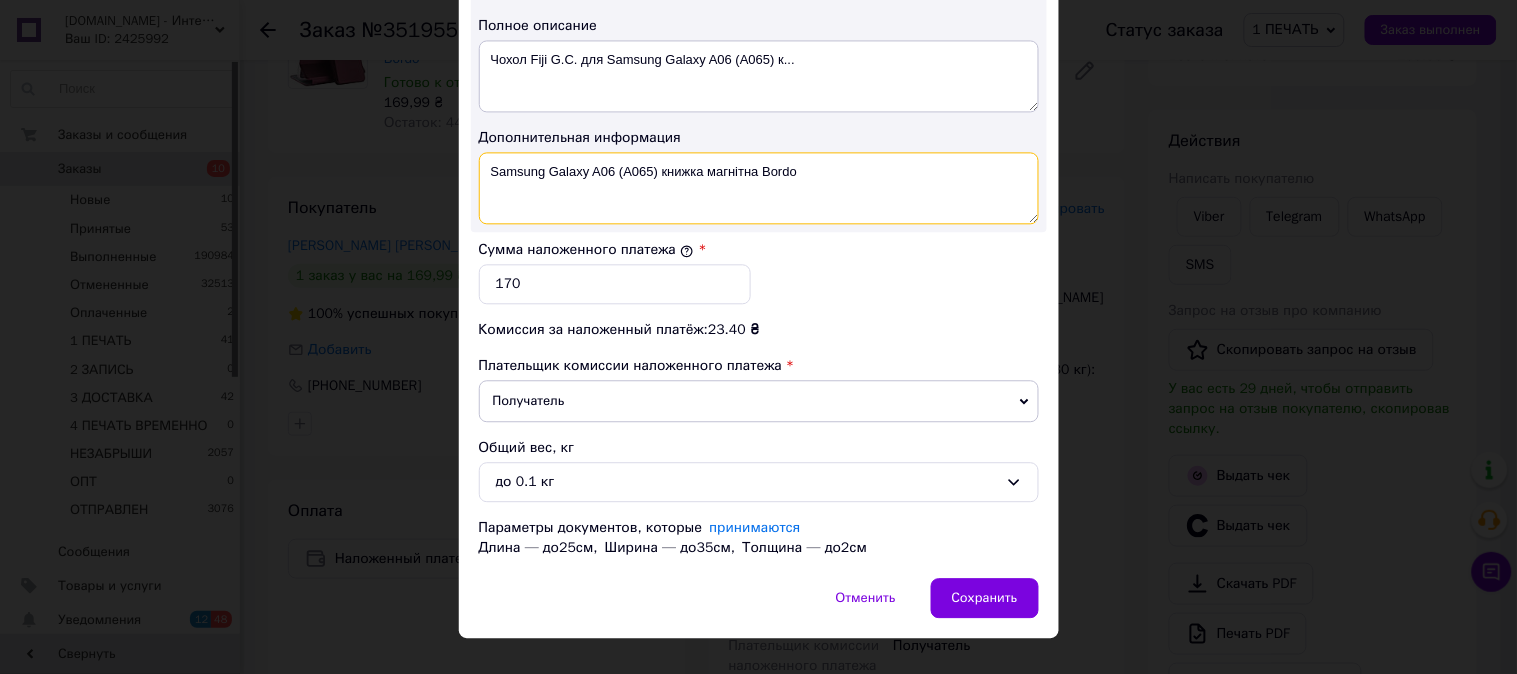 drag, startPoint x: 757, startPoint y: 181, endPoint x: 663, endPoint y: 208, distance: 97.80082 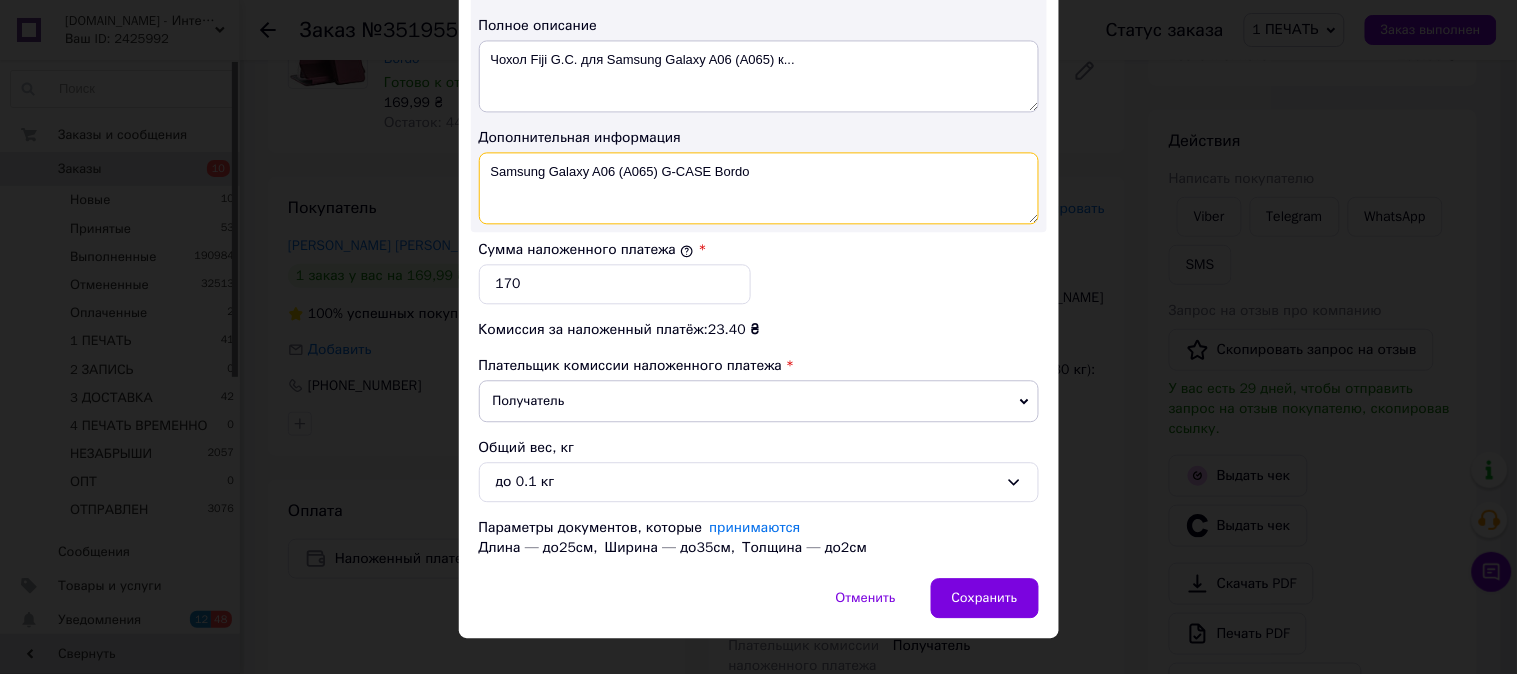 click on "Samsung Galaxy A06 (A065) G-CASE Bordo" at bounding box center (759, 188) 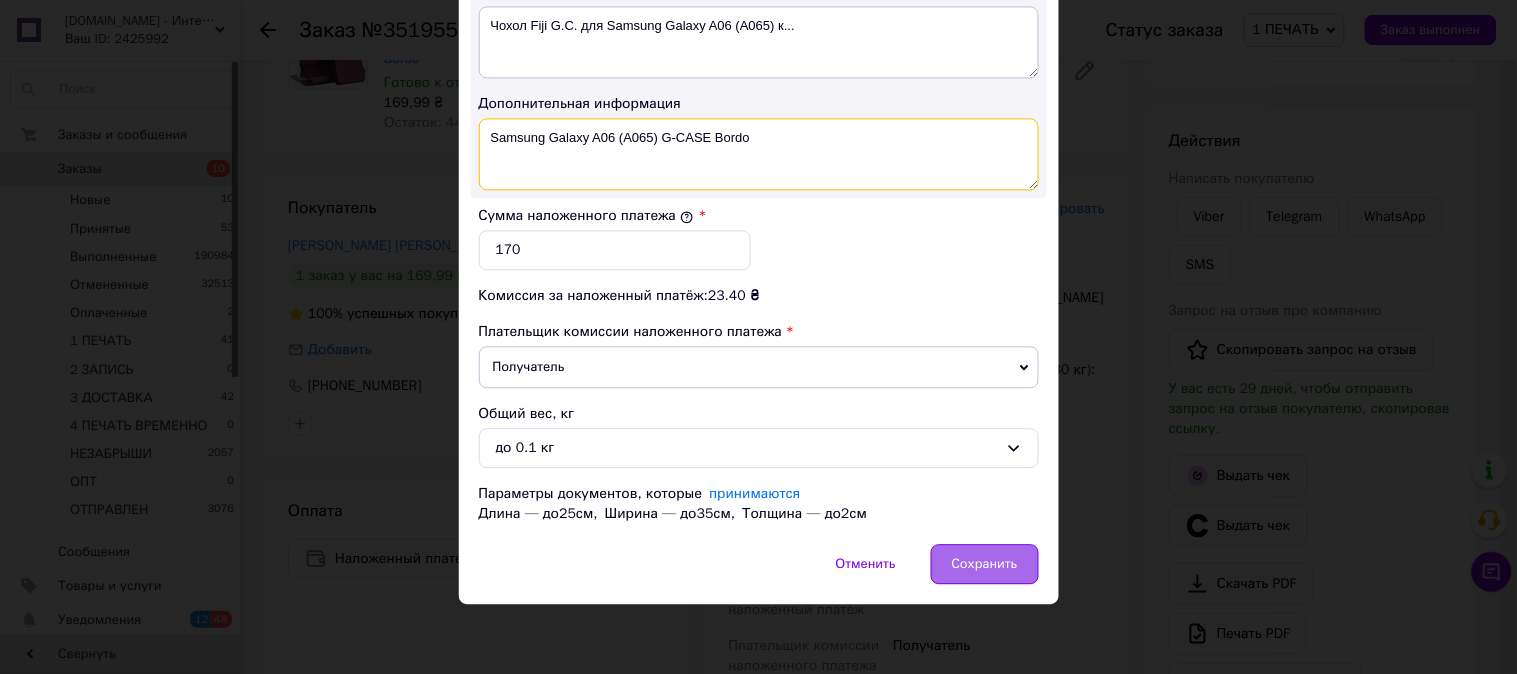 type on "Samsung Galaxy A06 (A065) G-CASE Bordo" 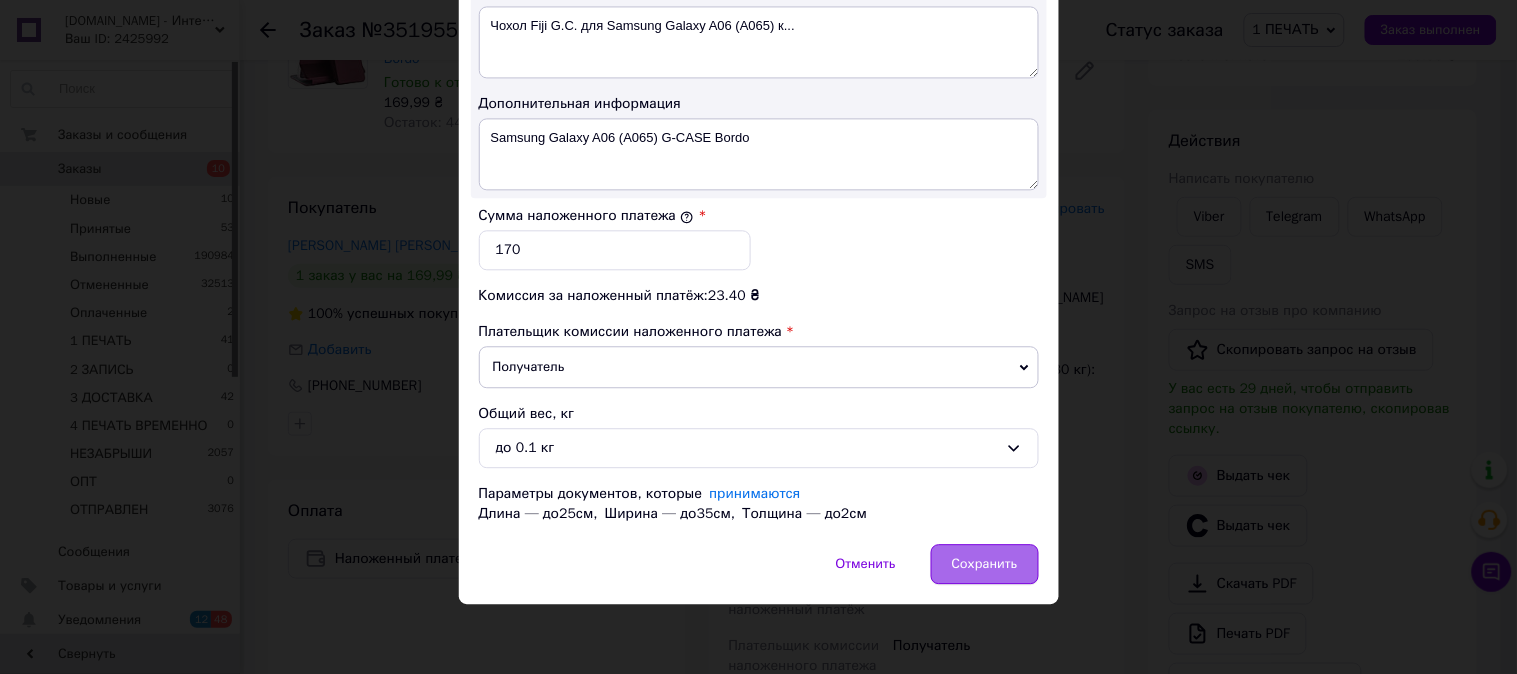 click on "Сохранить" at bounding box center (985, 564) 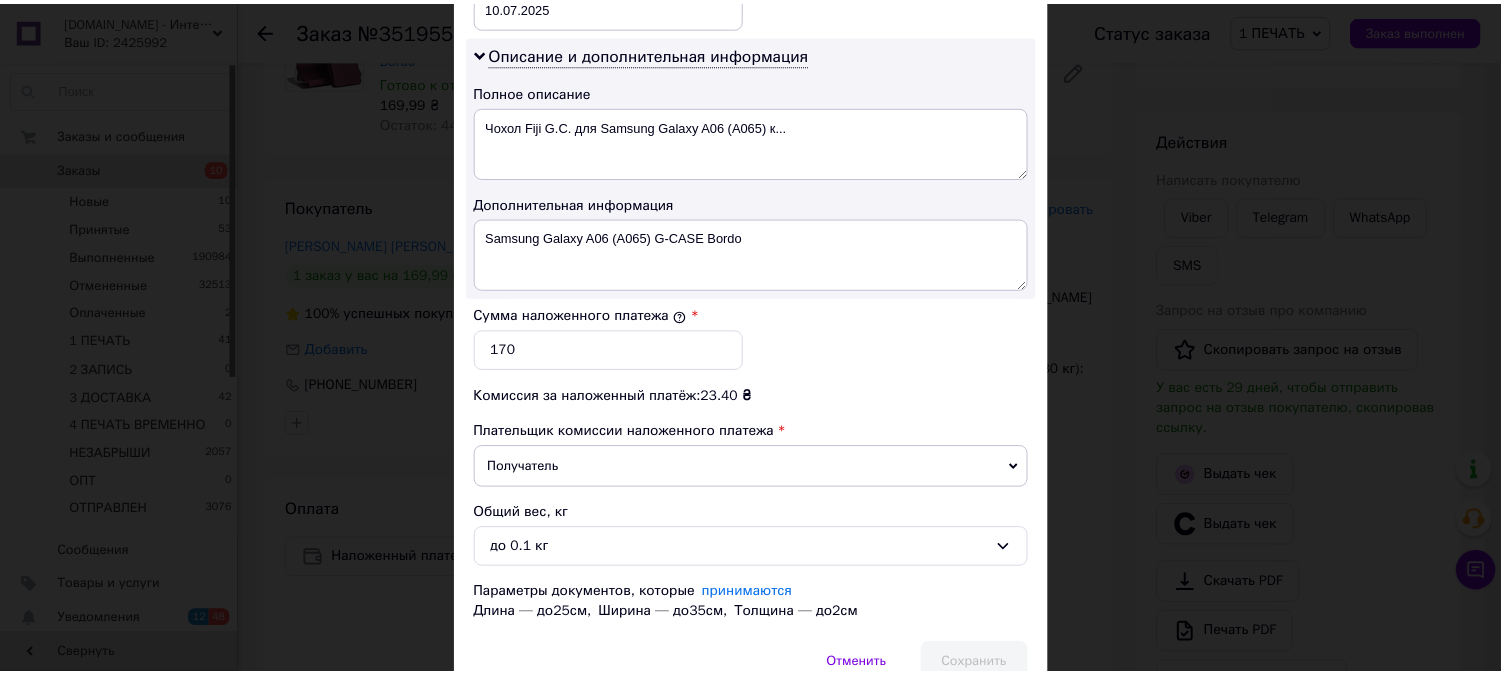 scroll, scrollTop: 987, scrollLeft: 0, axis: vertical 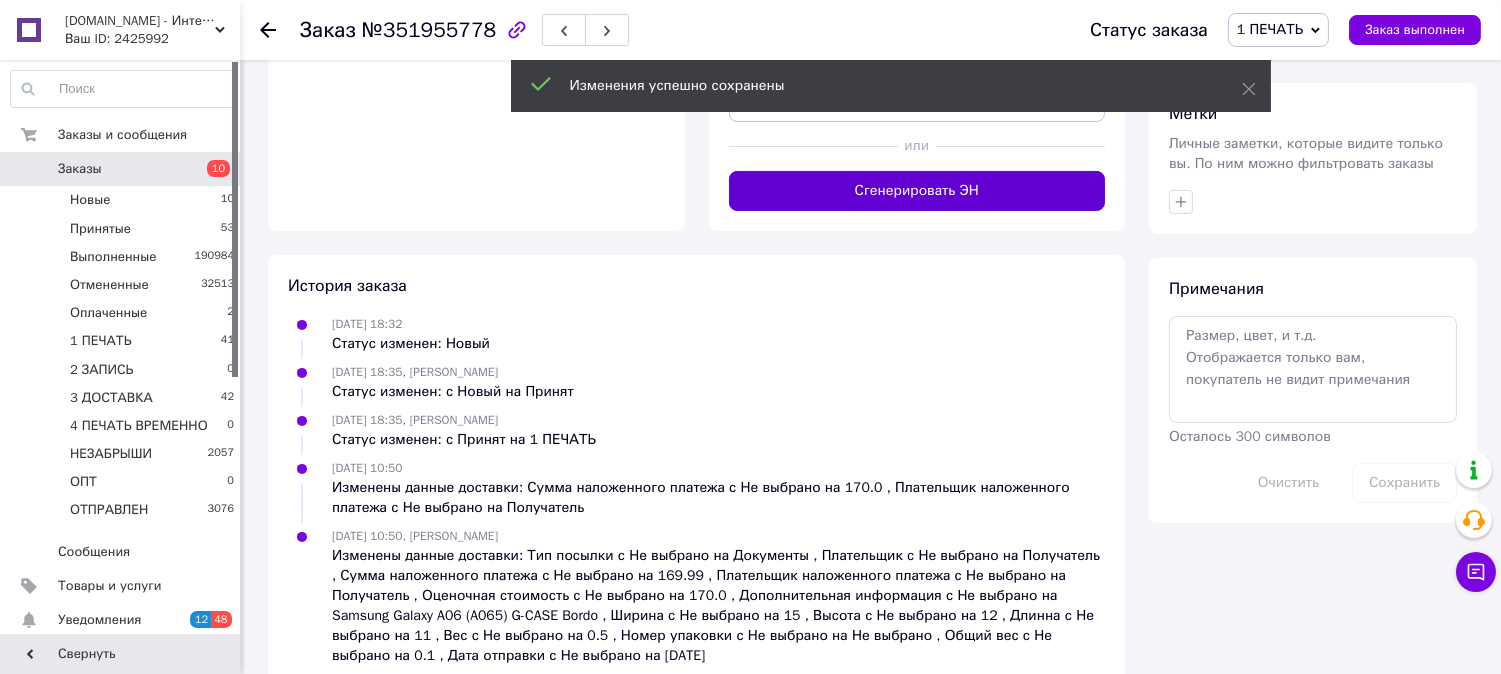 click on "Сгенерировать ЭН" at bounding box center [917, 191] 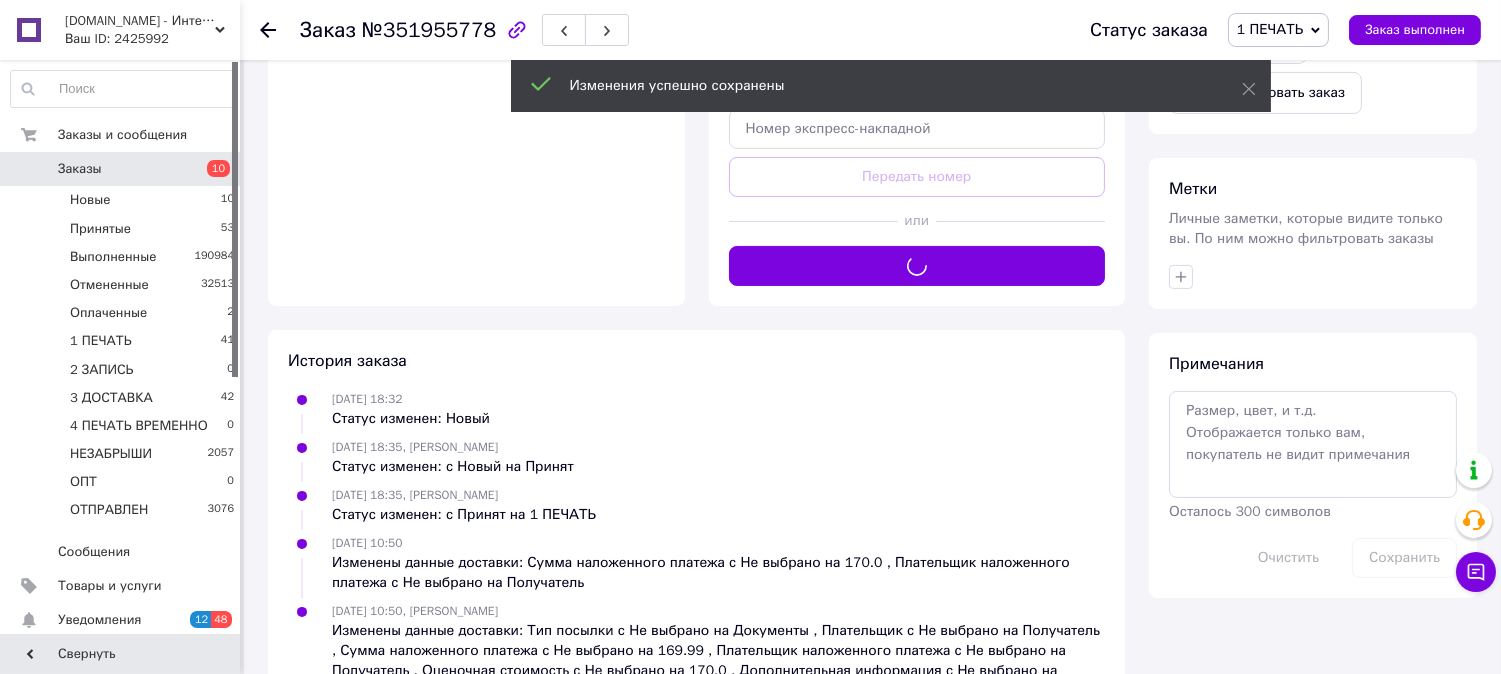 scroll, scrollTop: 741, scrollLeft: 0, axis: vertical 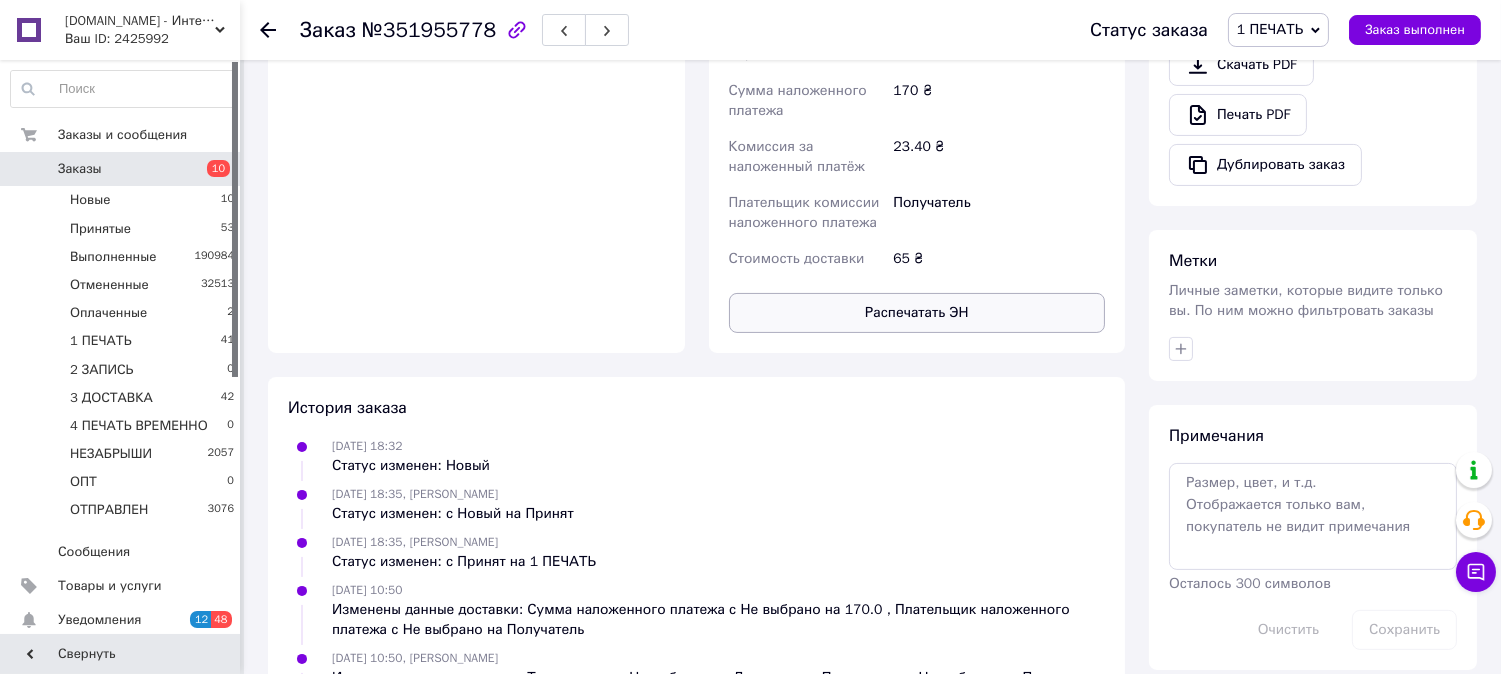 click on "Распечатать ЭН" at bounding box center [917, 313] 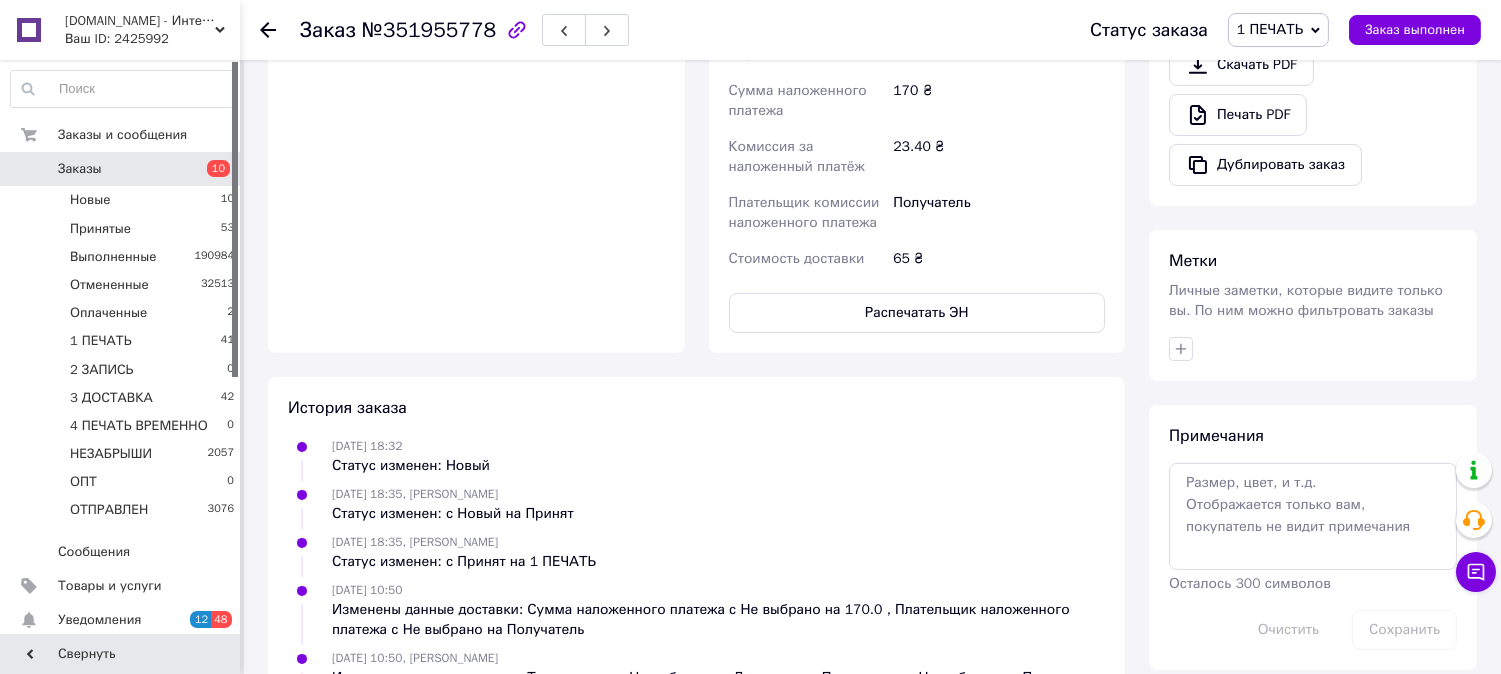 type 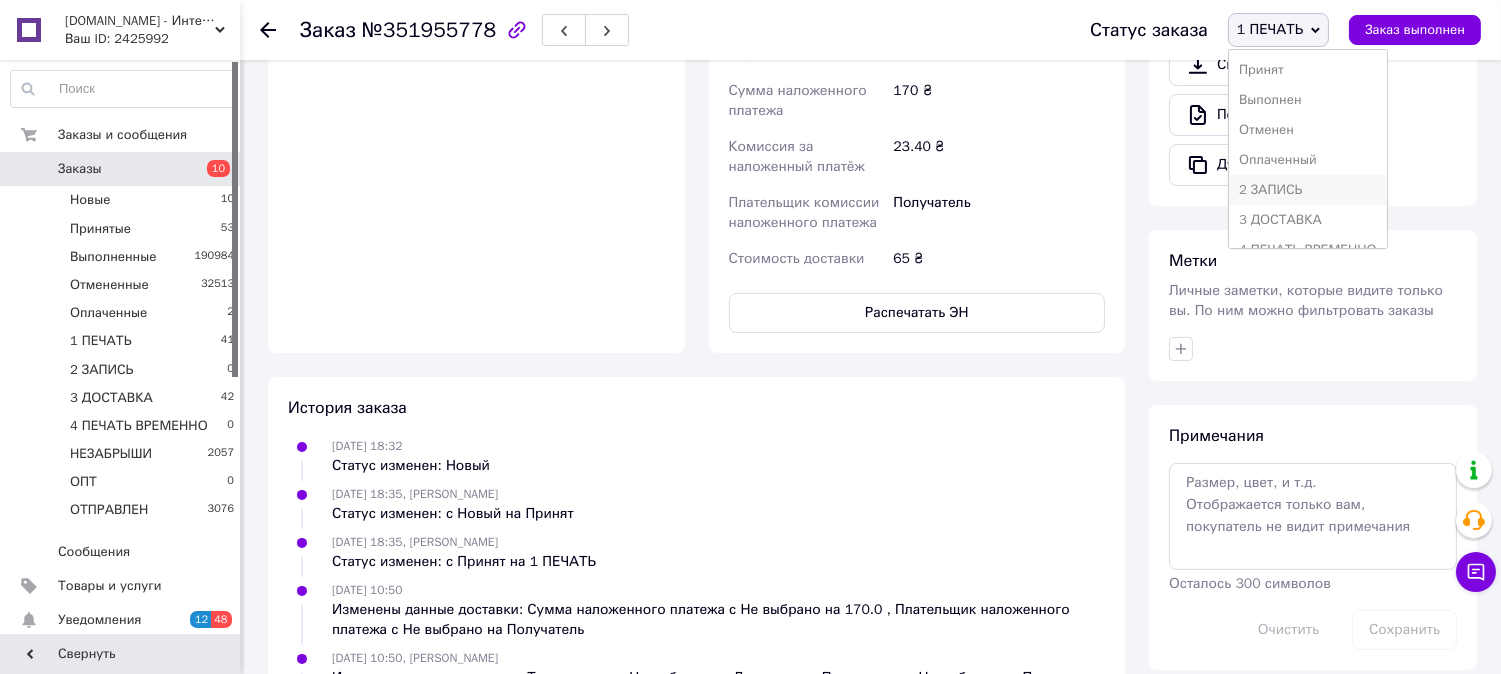 click on "2 ЗАПИСЬ" at bounding box center [1308, 190] 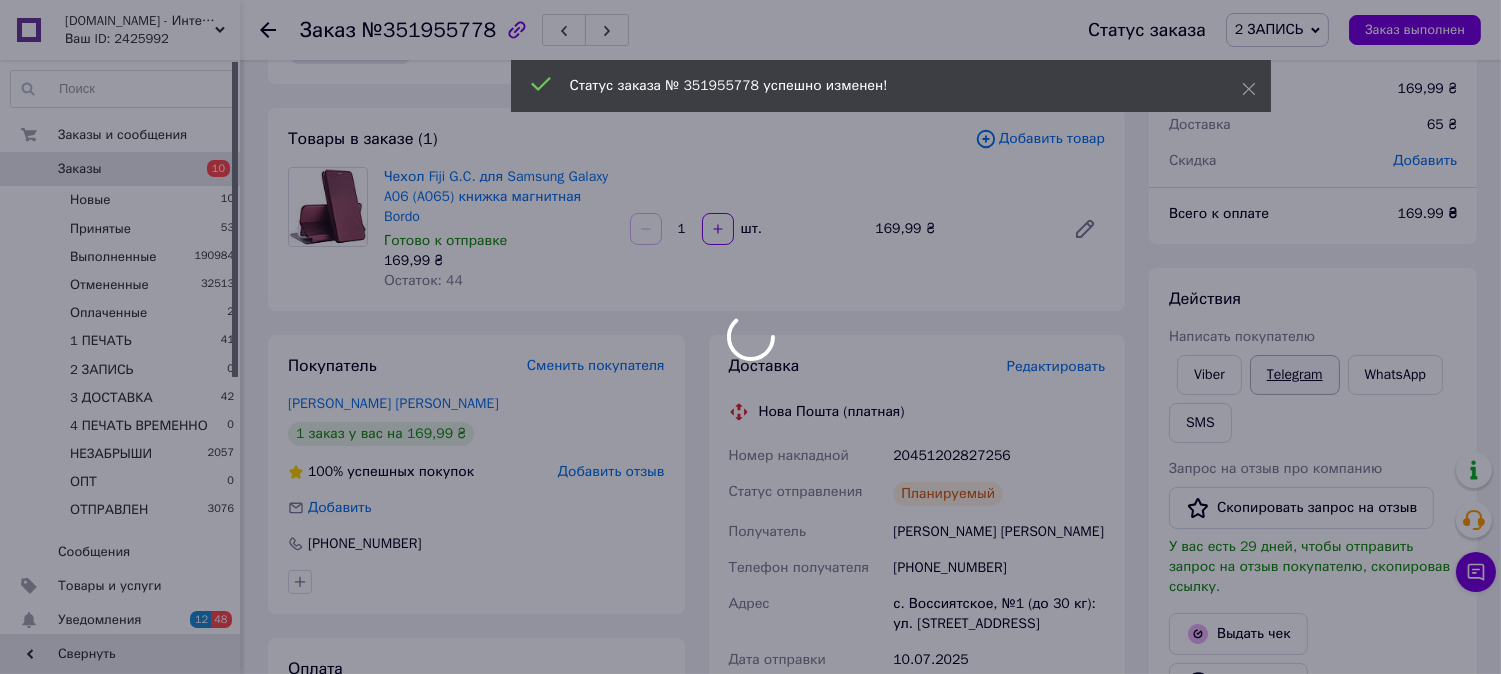 scroll, scrollTop: 0, scrollLeft: 0, axis: both 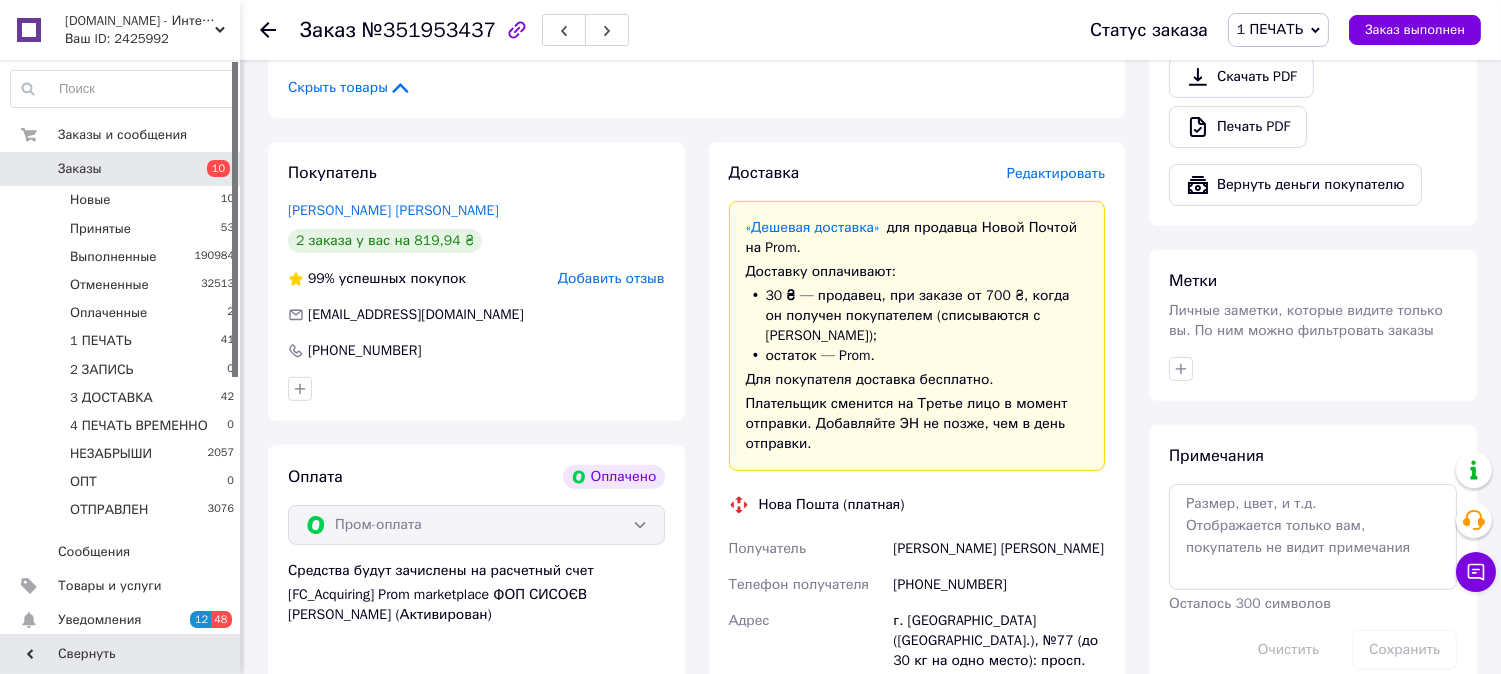 click on "Редактировать" at bounding box center (1056, 173) 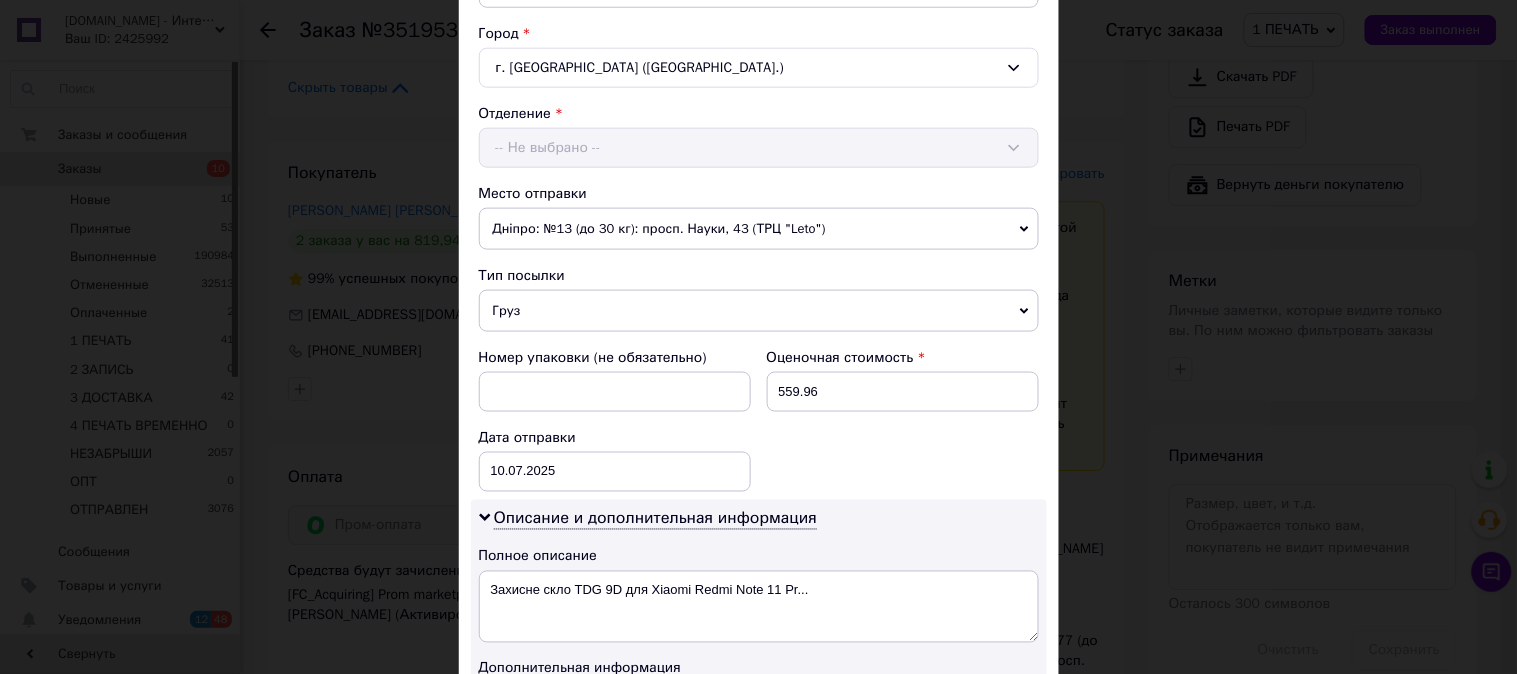 scroll, scrollTop: 666, scrollLeft: 0, axis: vertical 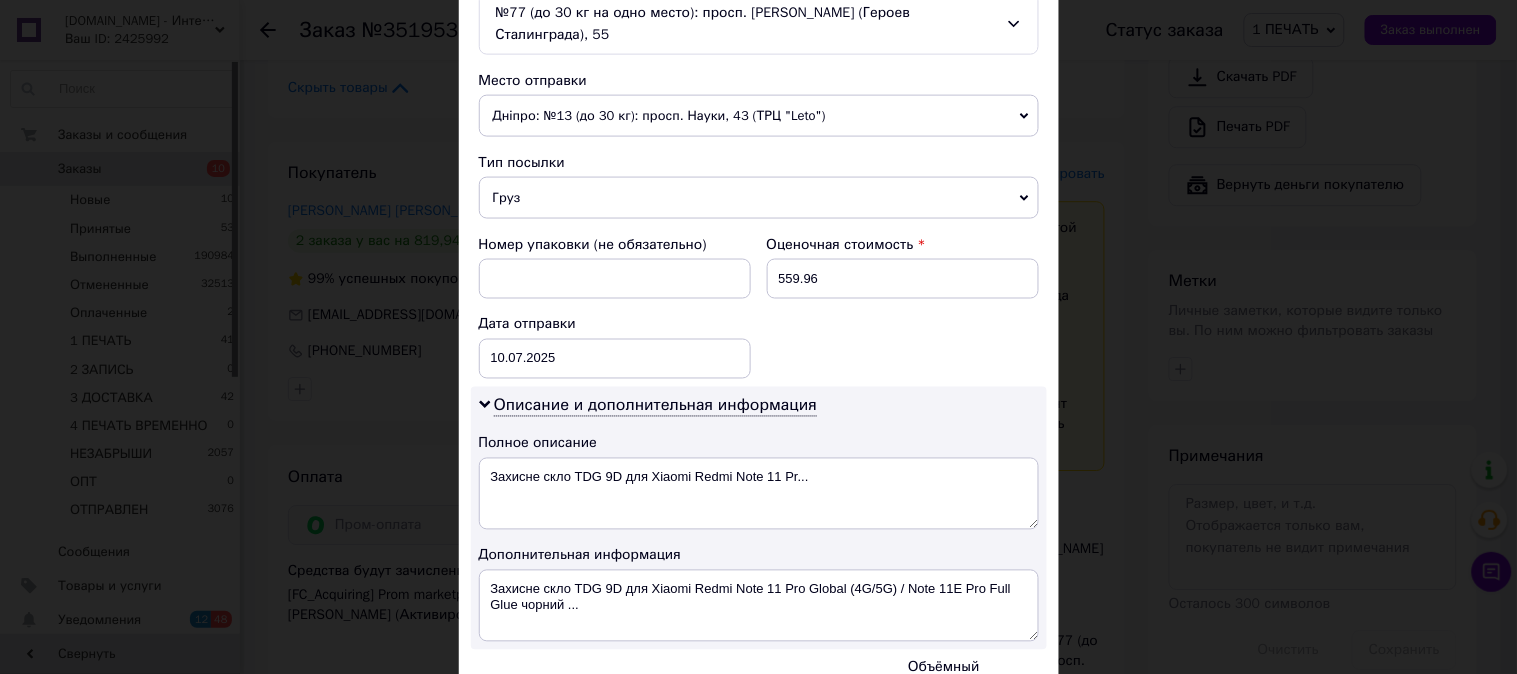 click on "Груз" at bounding box center (759, 198) 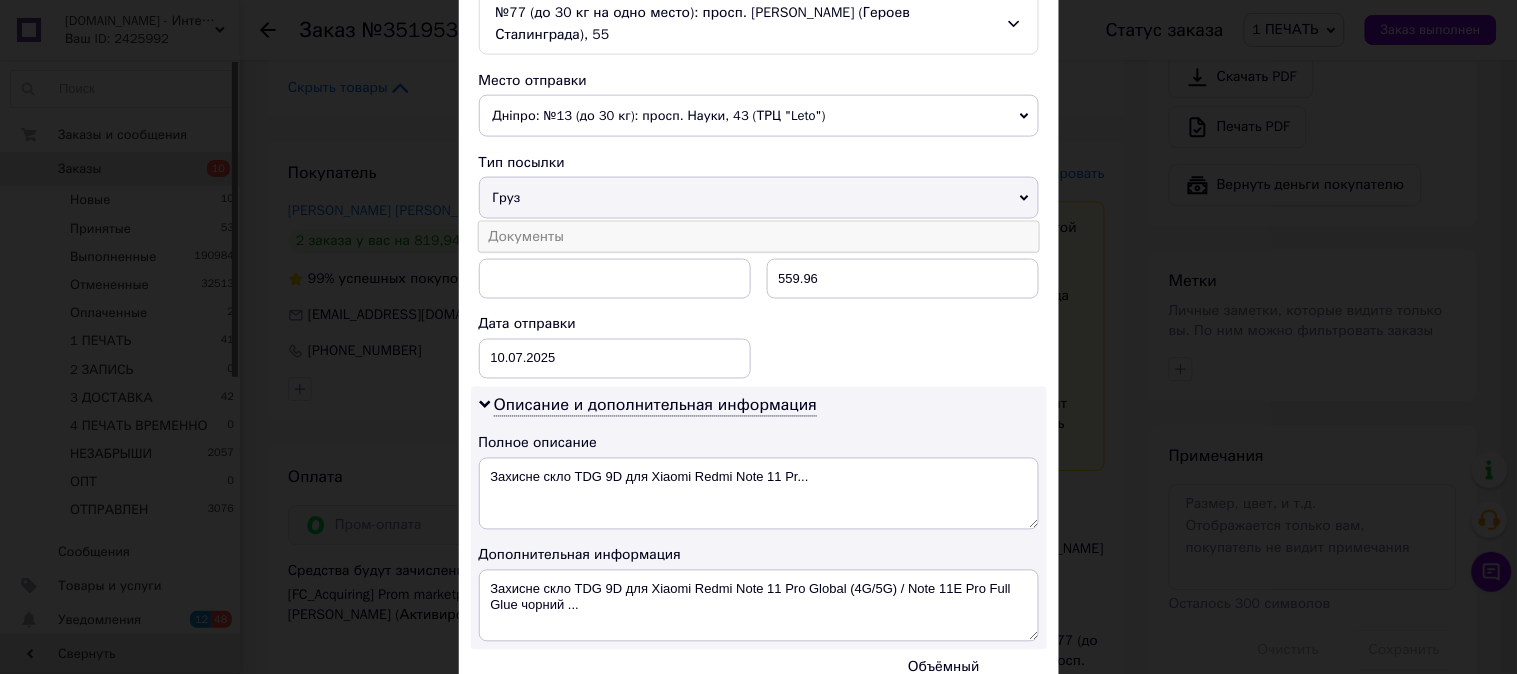 click on "Документы" at bounding box center (759, 237) 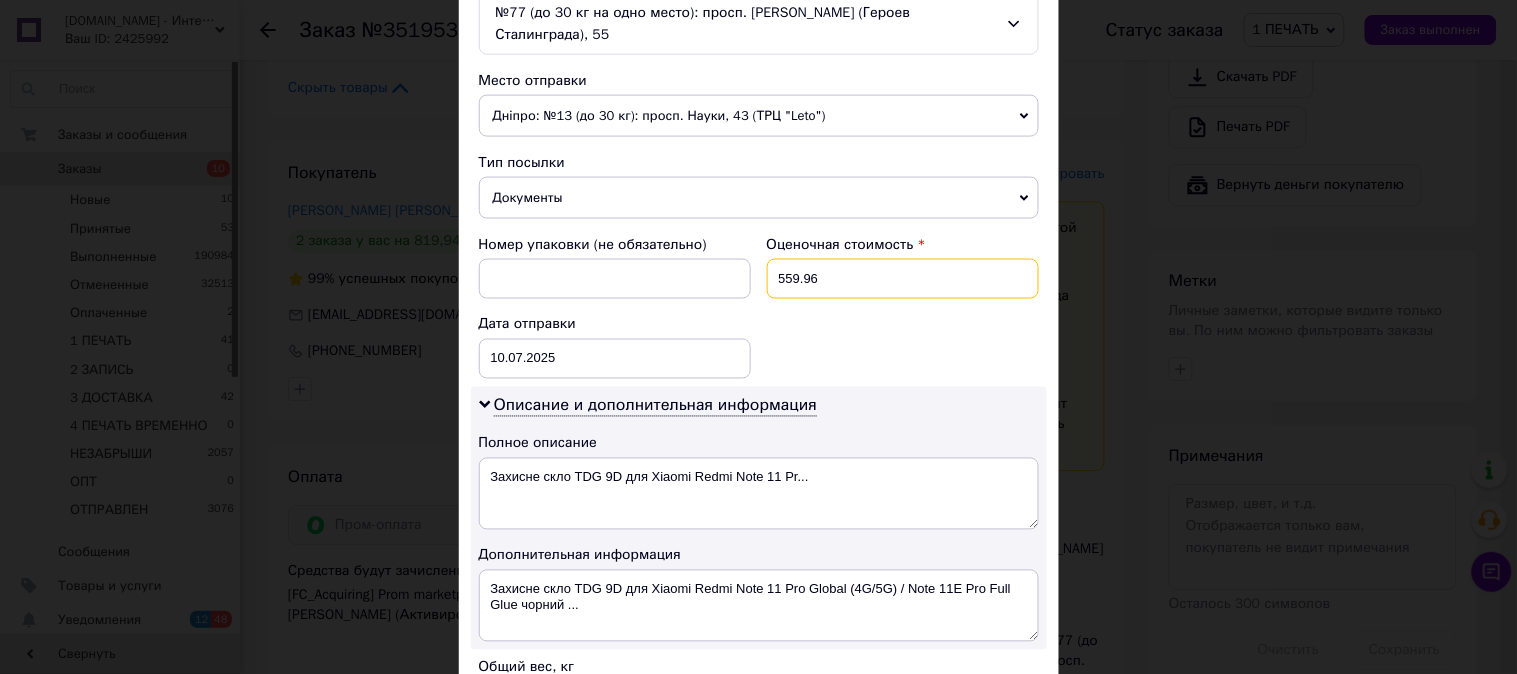 click on "559.96" at bounding box center [903, 279] 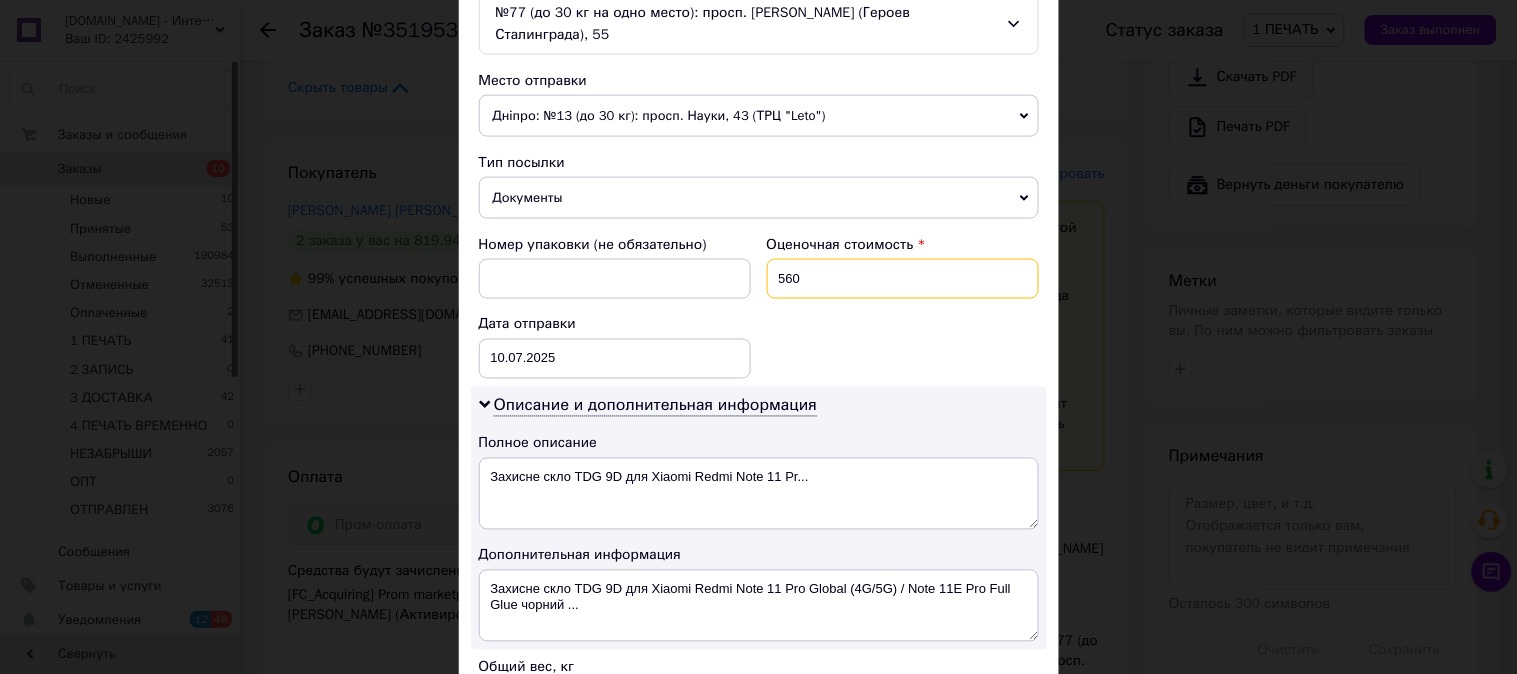 type on "560" 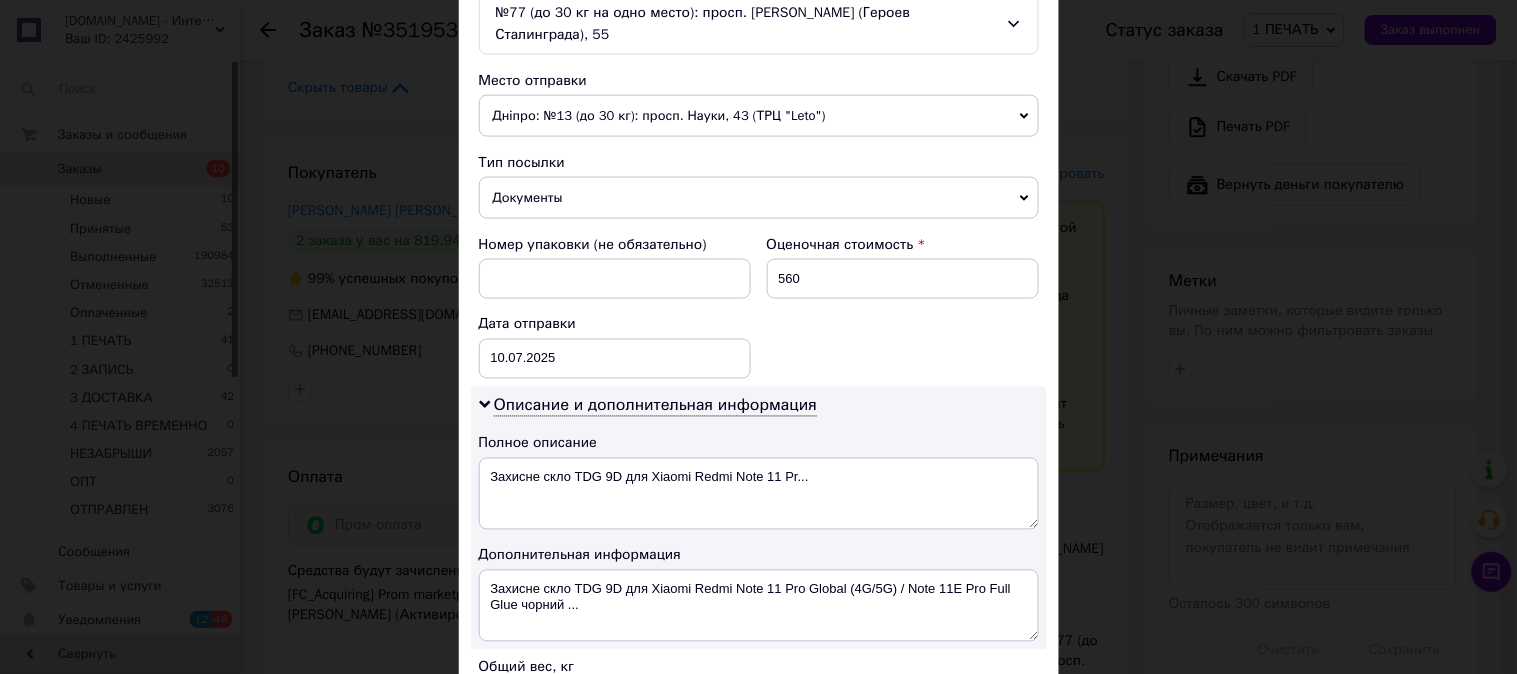click on "Номер упаковки (не обязательно) Оценочная стоимость 560 Дата отправки [DATE] < 2025 > < Июль > Пн Вт Ср Чт Пт Сб Вс 30 1 2 3 4 5 6 7 8 9 10 11 12 13 14 15 16 17 18 19 20 21 22 23 24 25 26 27 28 29 30 31 1 2 3 4 5 6 7 8 9 10" at bounding box center [759, 307] 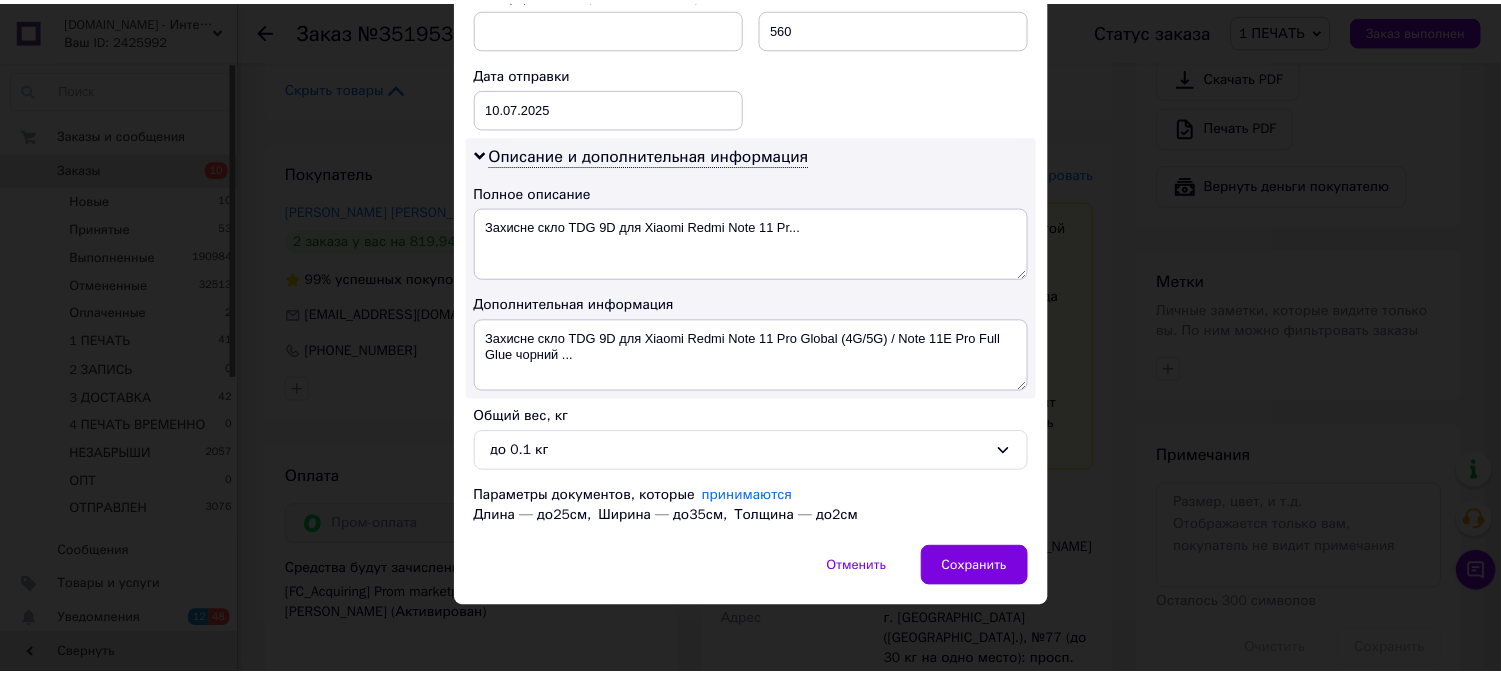 scroll, scrollTop: 922, scrollLeft: 0, axis: vertical 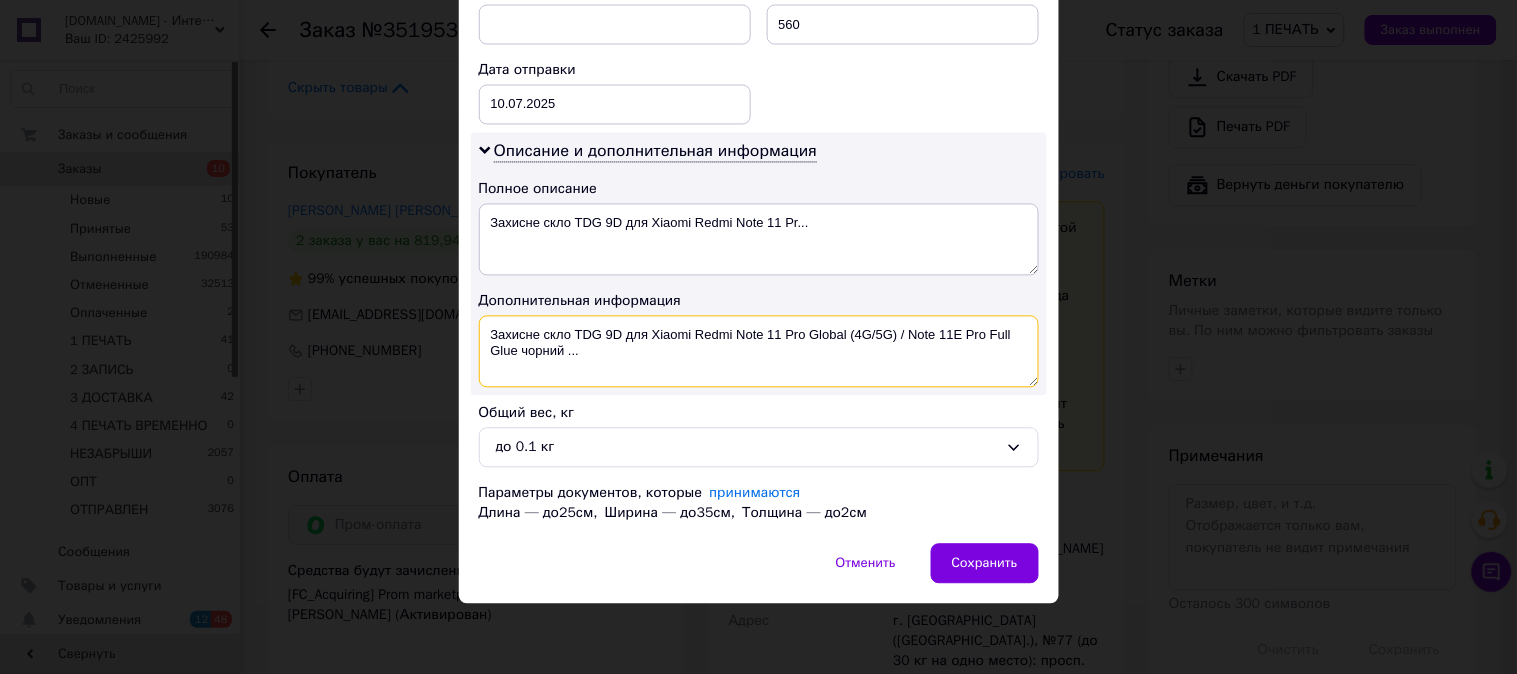 click on "Захисне скло TDG 9D для Xiaomi Redmi Note 11 Pro Global (4G/5G) / Note 11E Pro Full Glue чорний ..." at bounding box center [759, 352] 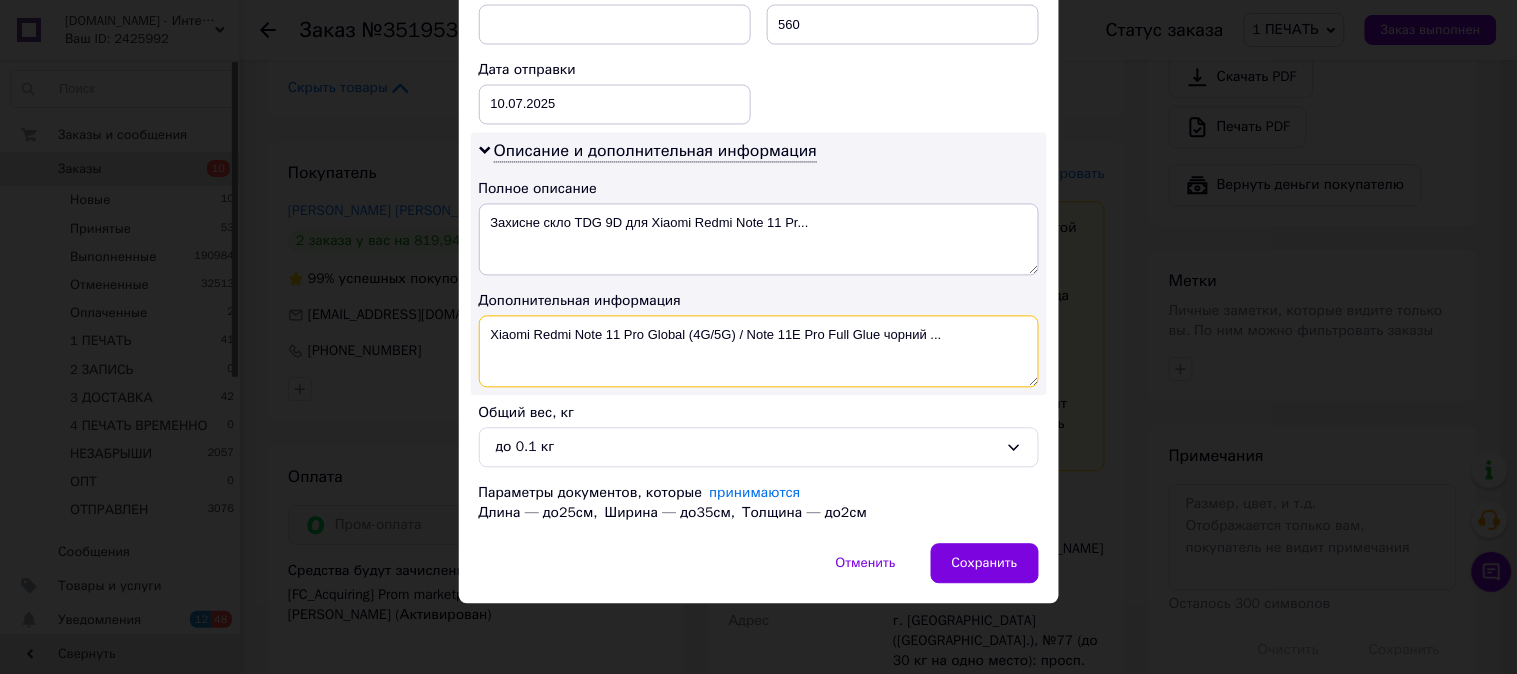 drag, startPoint x: 824, startPoint y: 342, endPoint x: 938, endPoint y: 352, distance: 114.43776 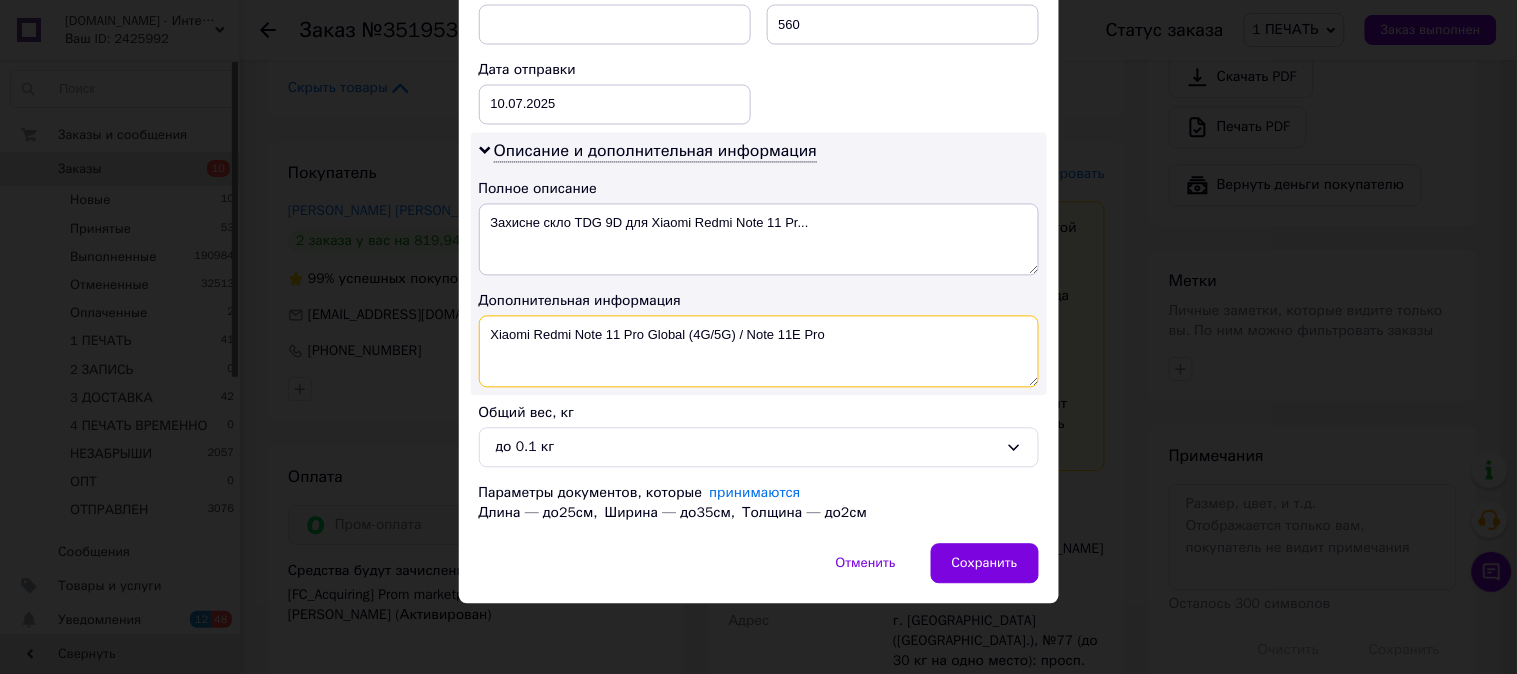 paste on "9D ЧЕР" 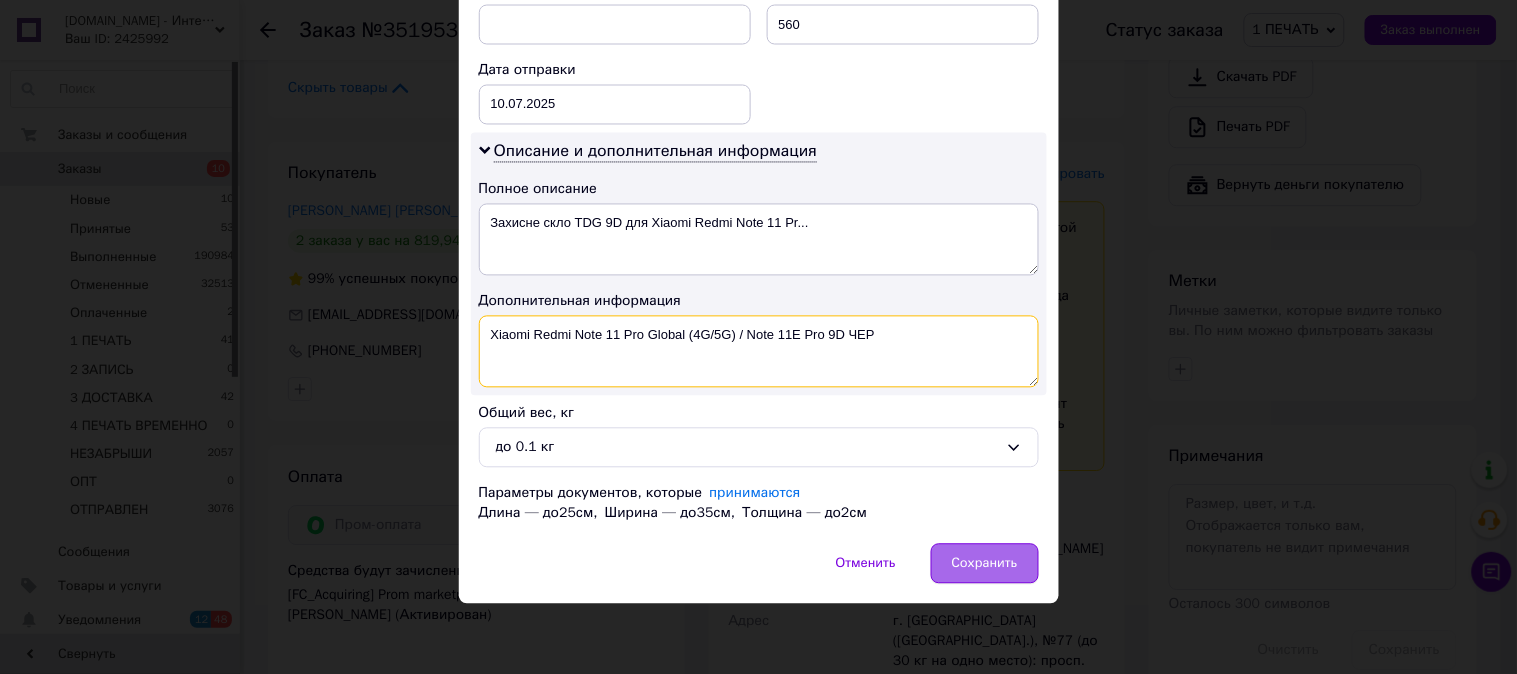 type on "Xiaomi Redmi Note 11 Pro Global (4G/5G) / Note 11E Pro 9D ЧЕР" 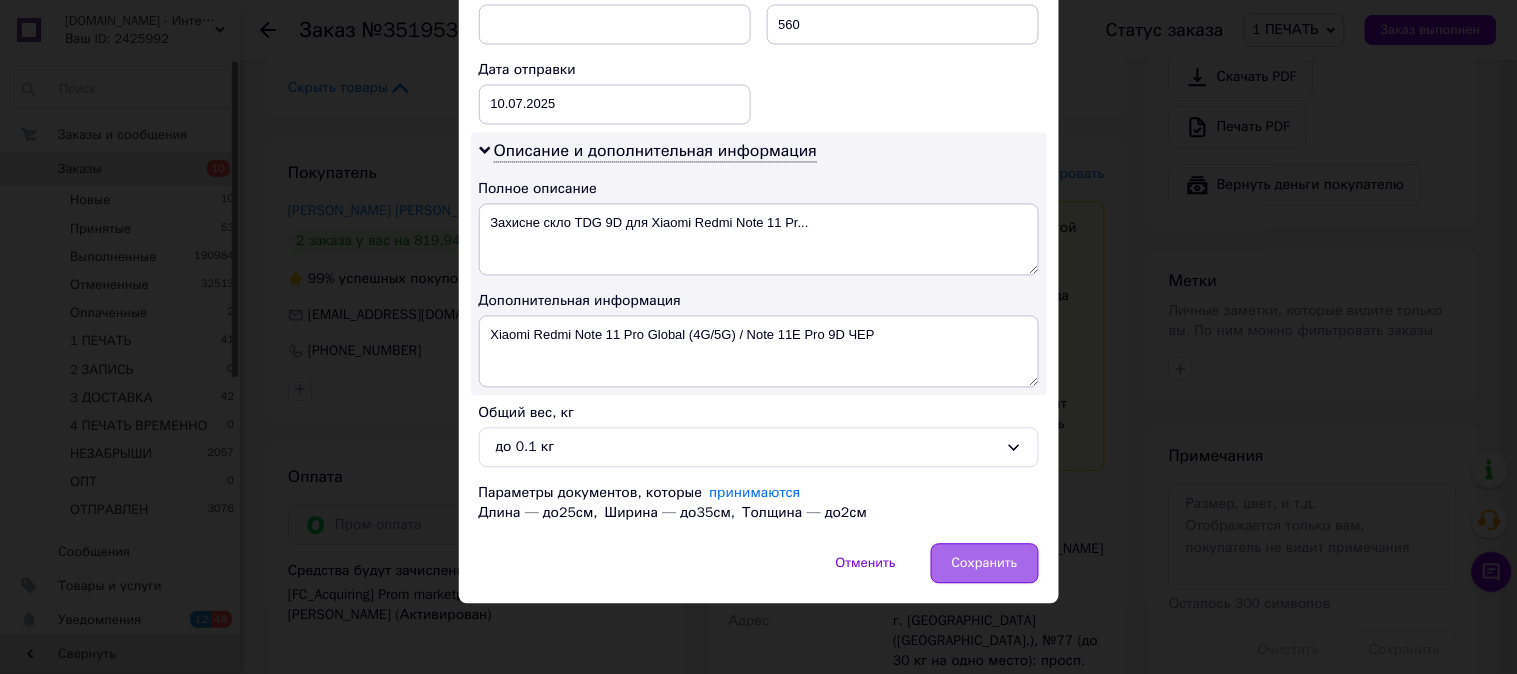 click on "Сохранить" at bounding box center [985, 564] 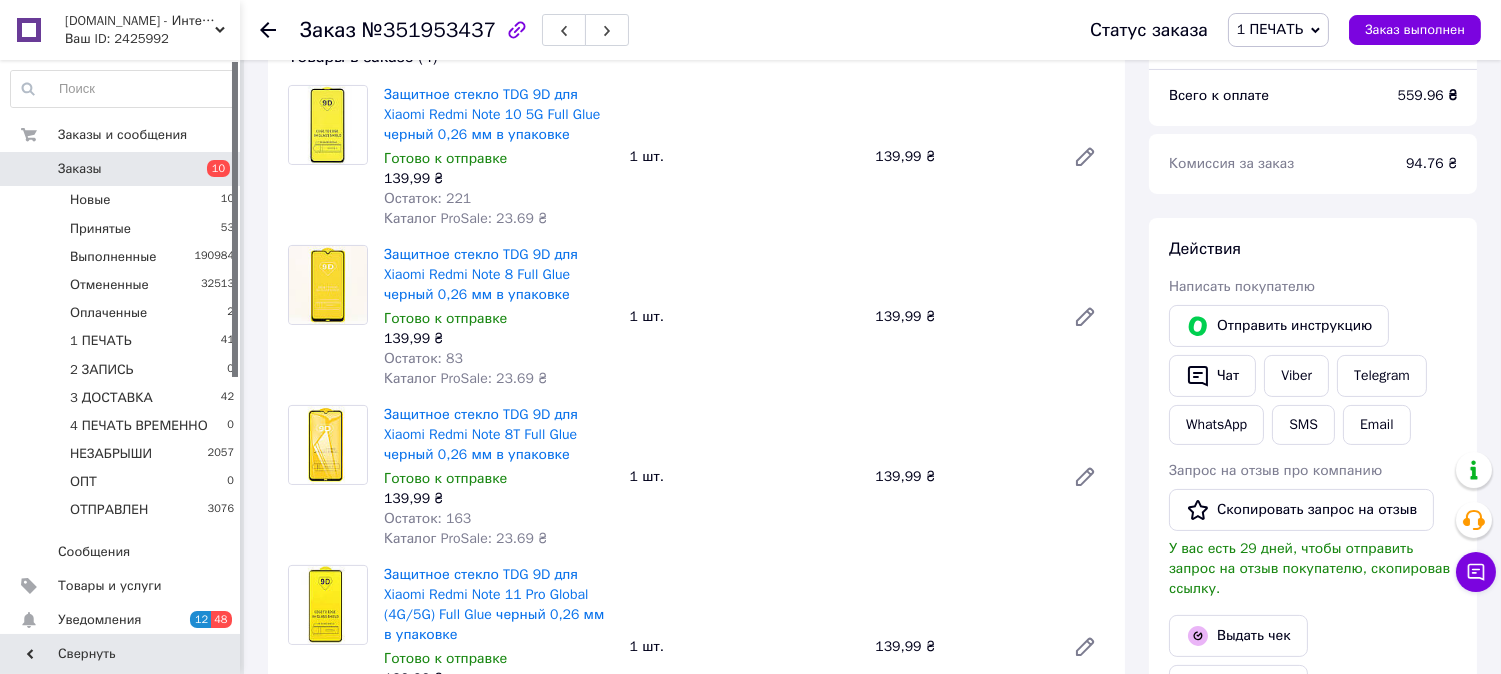 scroll, scrollTop: 666, scrollLeft: 0, axis: vertical 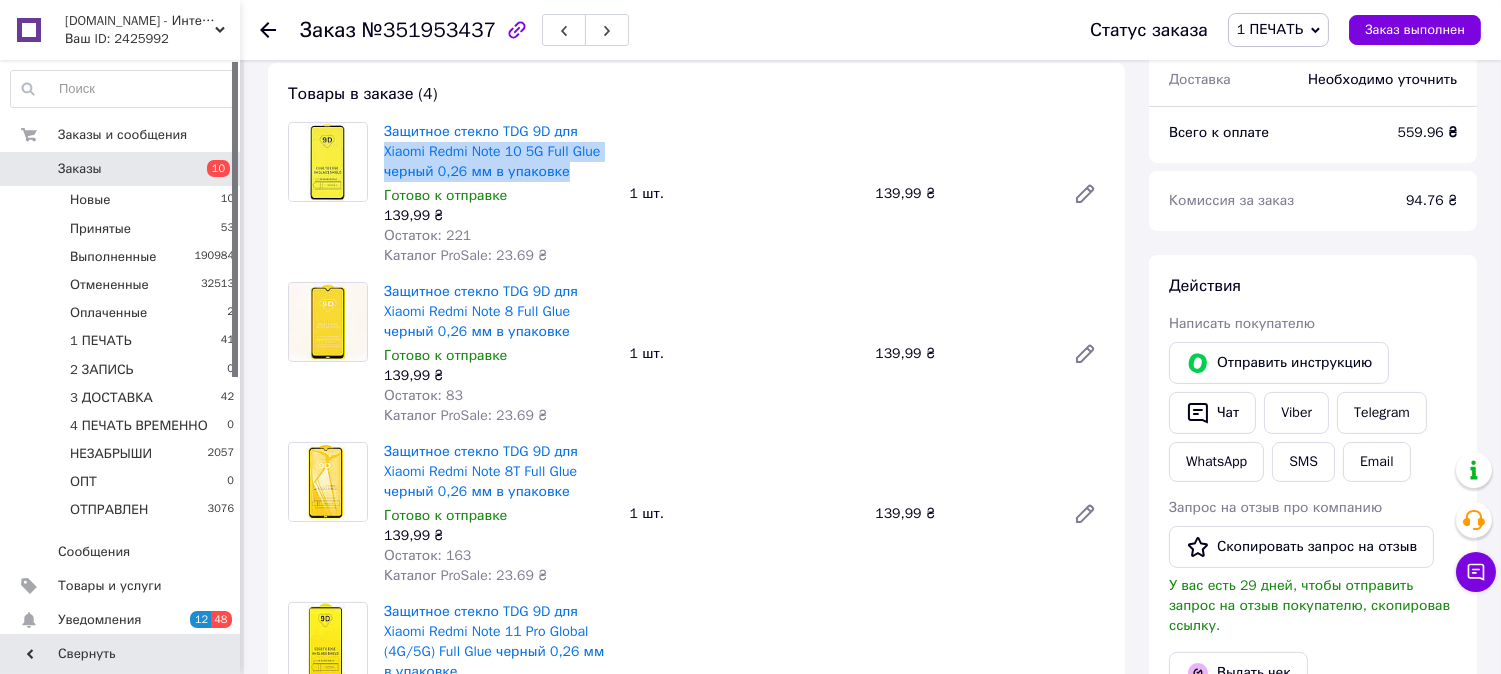 drag, startPoint x: 573, startPoint y: 167, endPoint x: 381, endPoint y: 146, distance: 193.14502 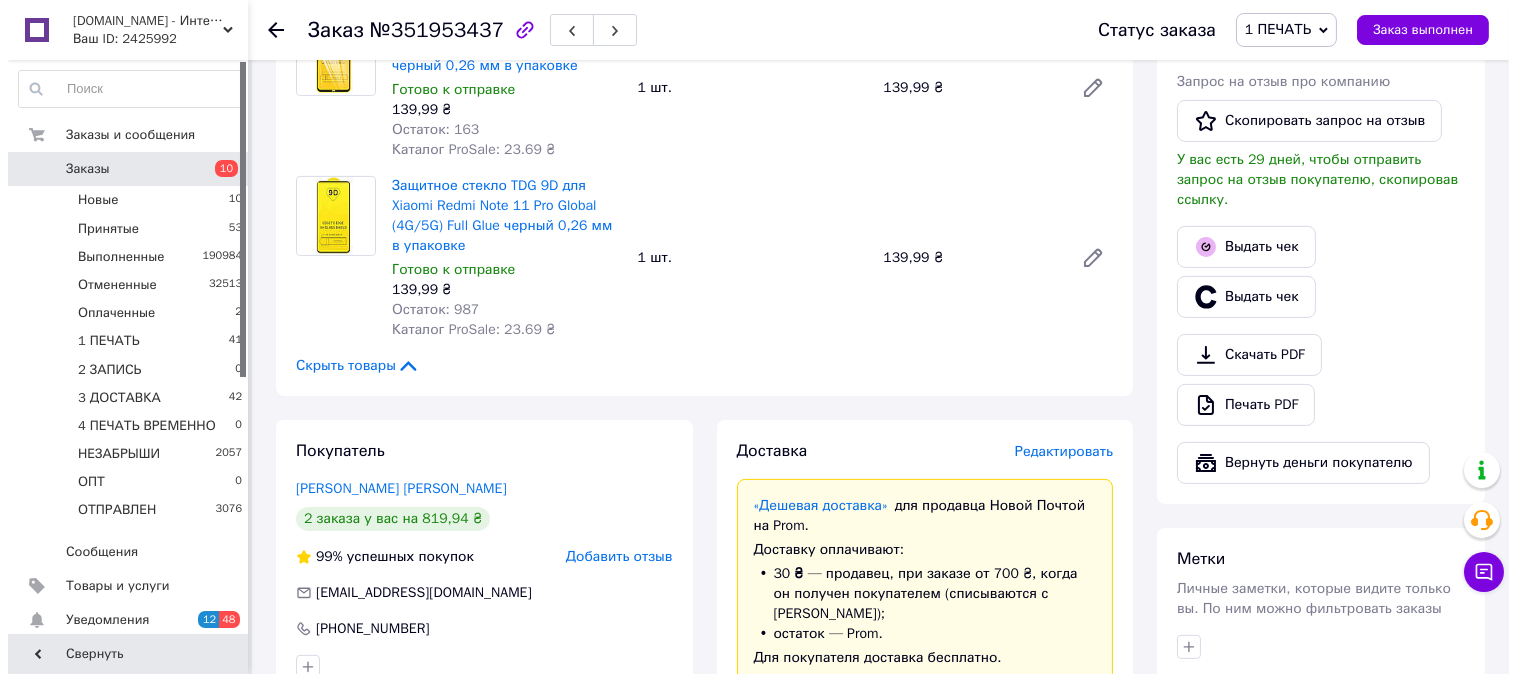 scroll, scrollTop: 1147, scrollLeft: 0, axis: vertical 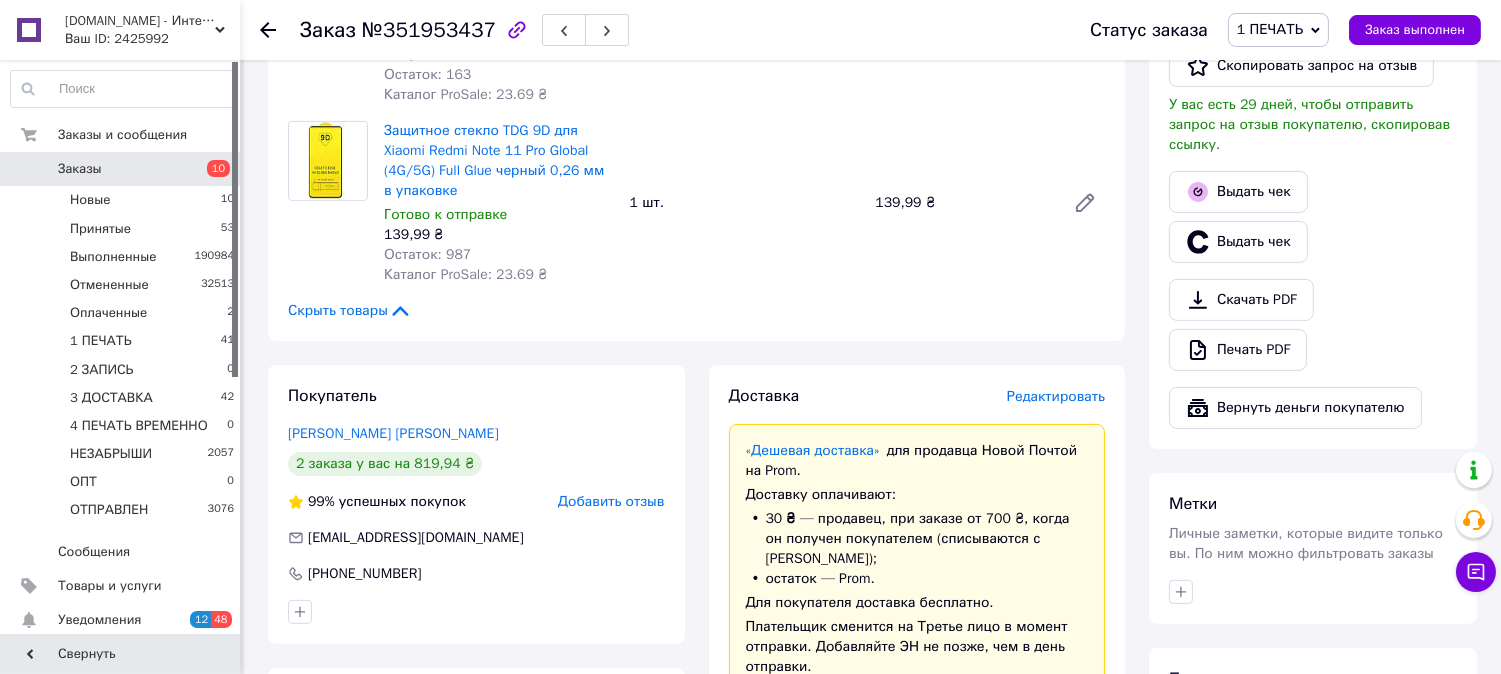 click on "Редактировать" at bounding box center [1056, 396] 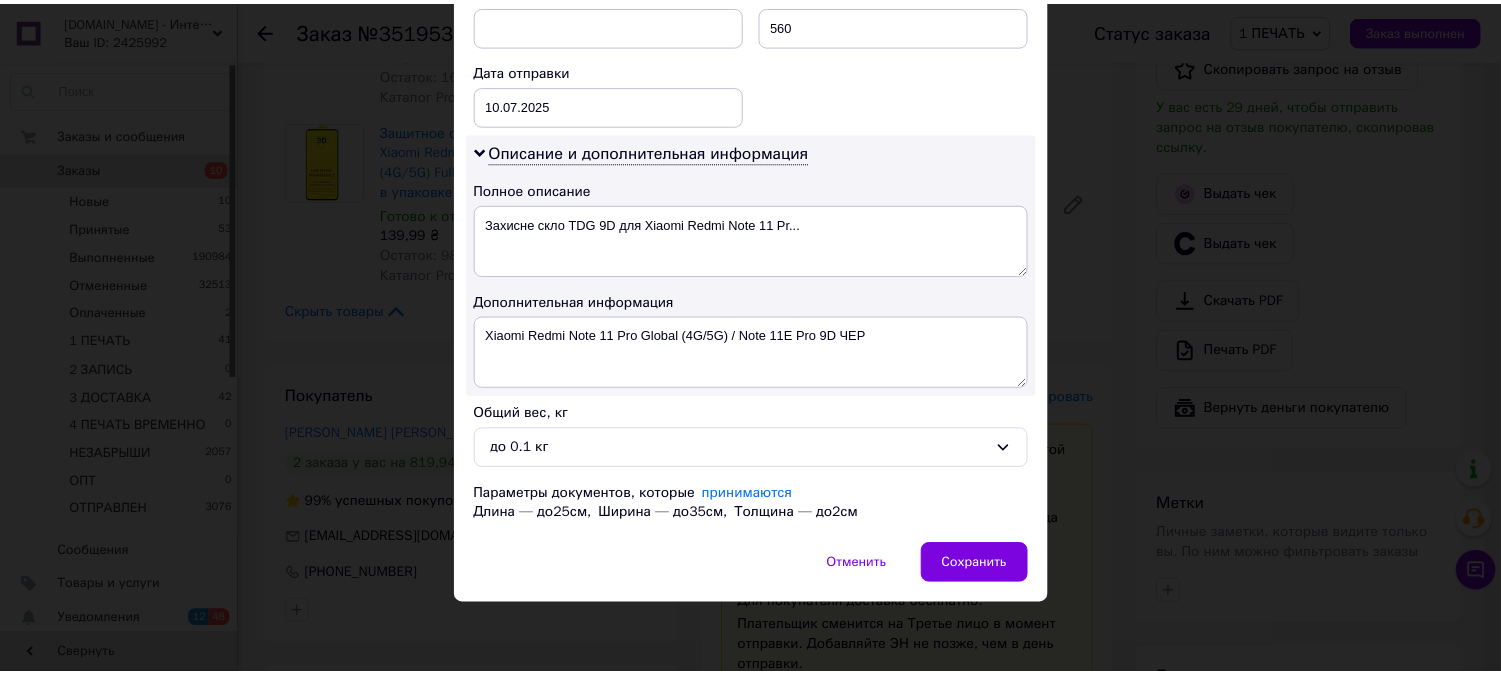 scroll, scrollTop: 922, scrollLeft: 0, axis: vertical 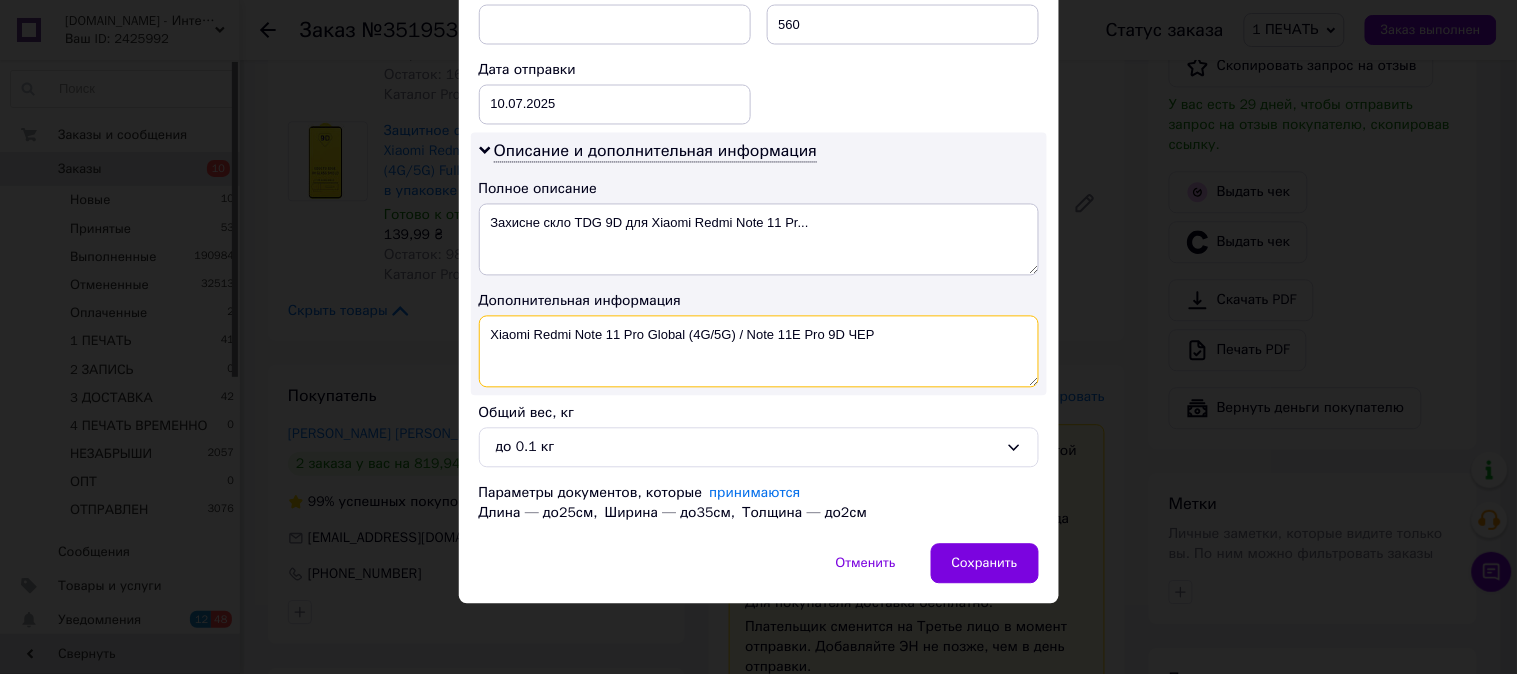 click on "Xiaomi Redmi Note 11 Pro Global (4G/5G) / Note 11E Pro 9D ЧЕР" at bounding box center (759, 352) 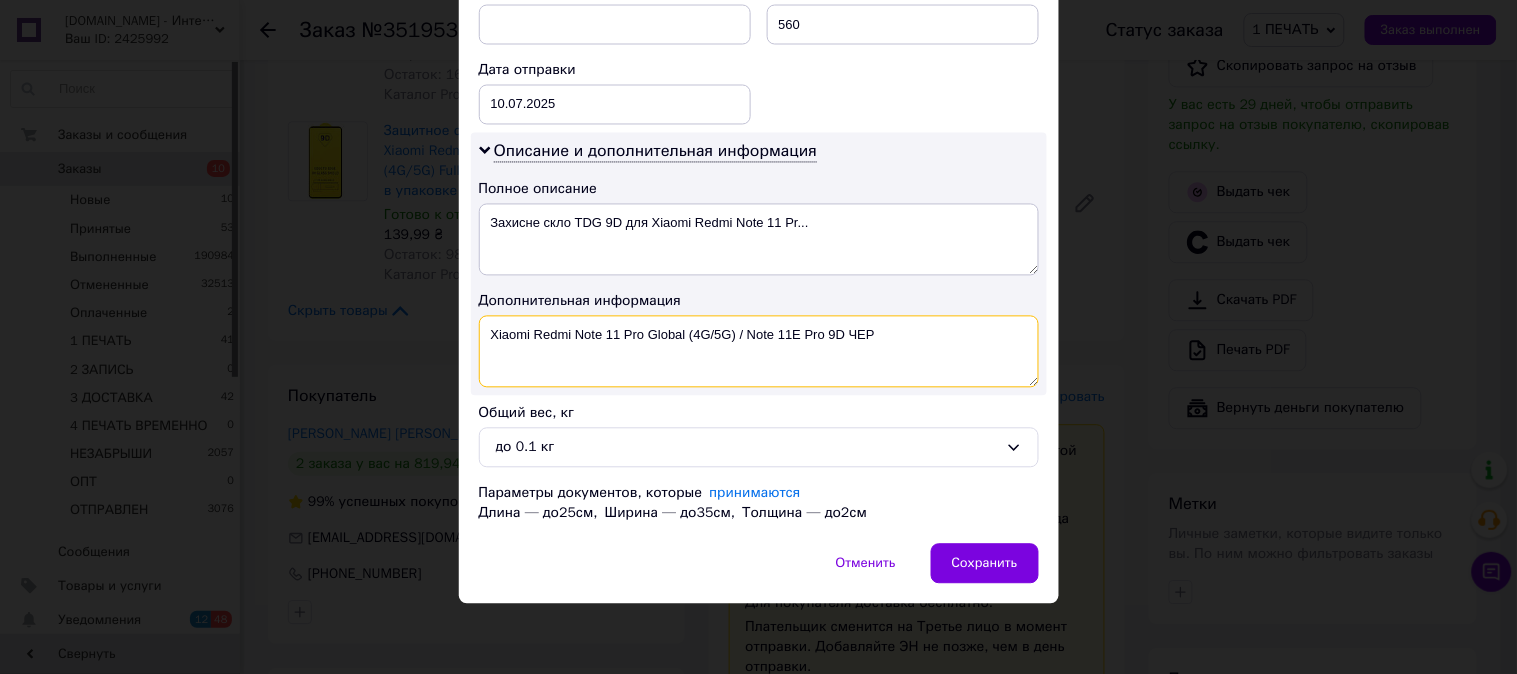 paste on "Xiaomi Redmi Note 10 5G Full Glue чер" 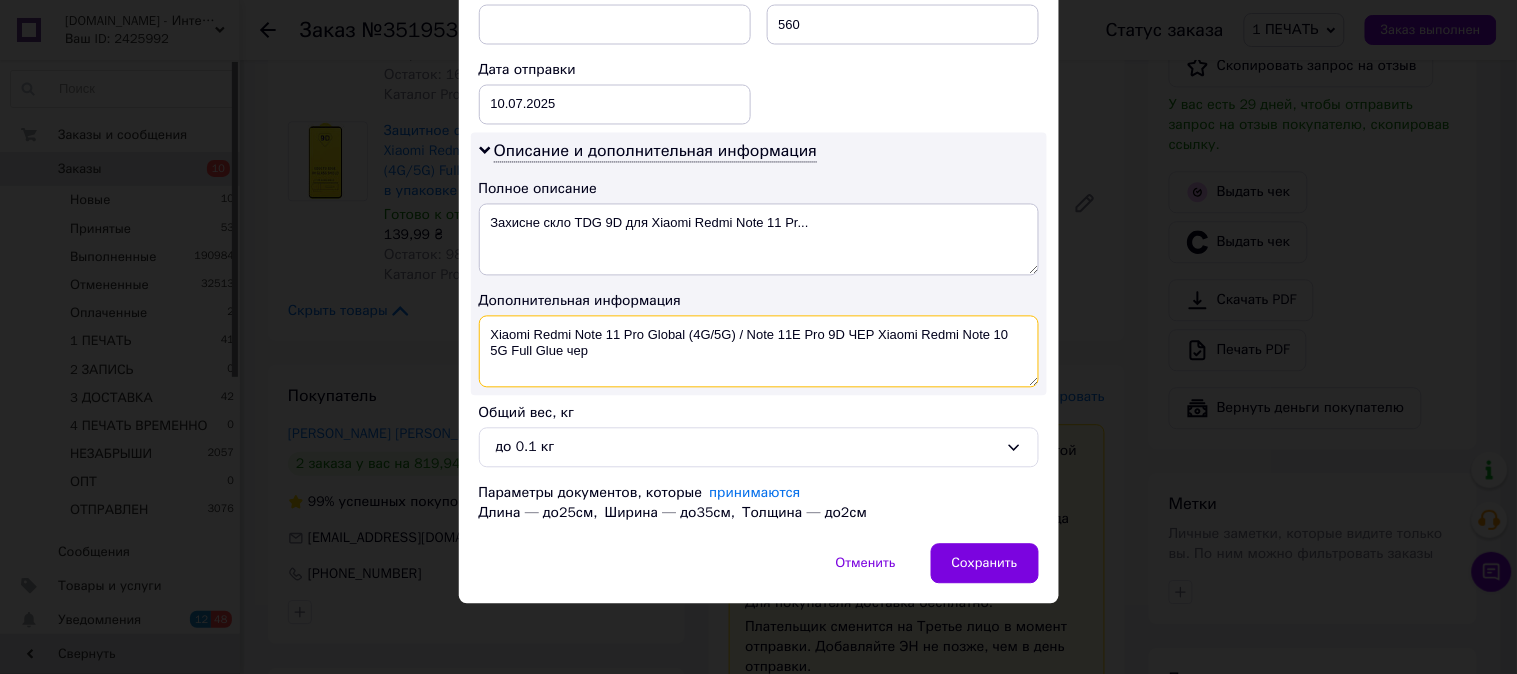 drag, startPoint x: 771, startPoint y: 366, endPoint x: 508, endPoint y: 386, distance: 263.75937 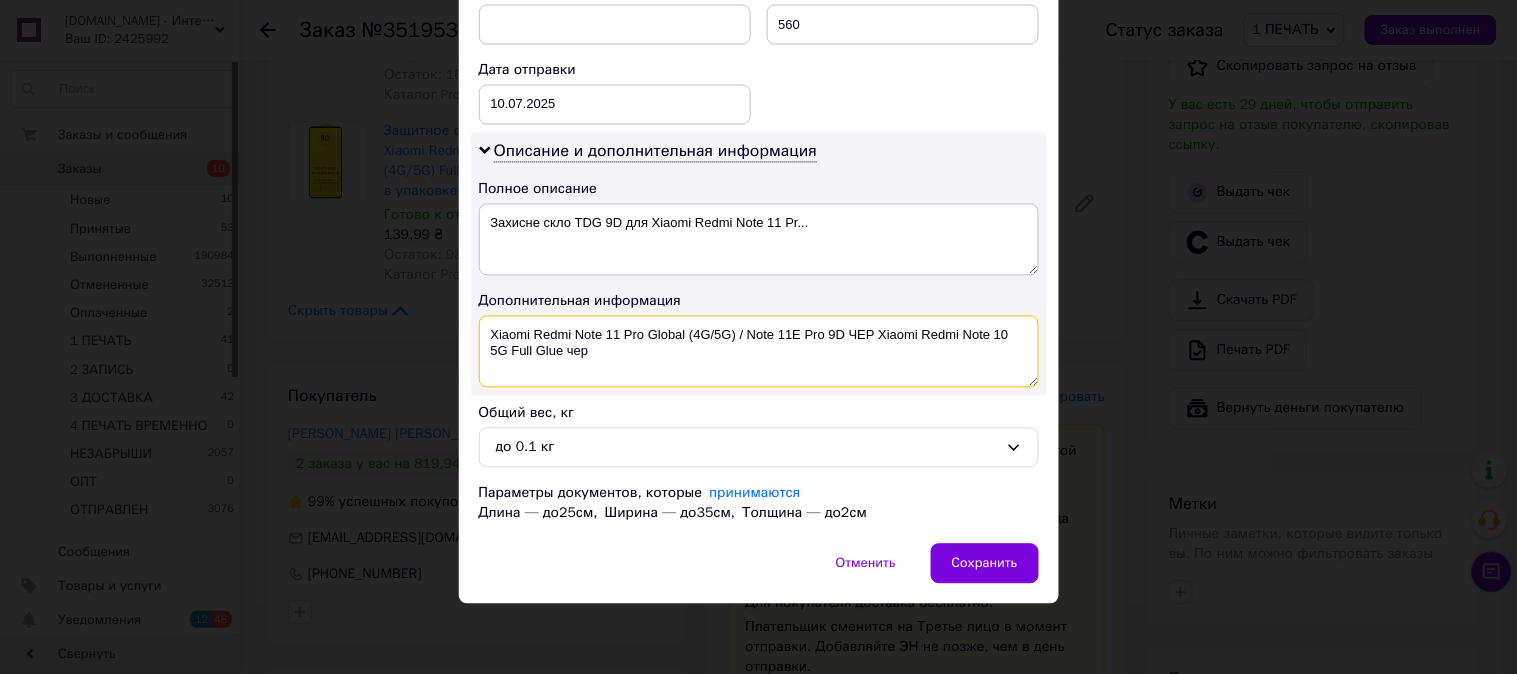 click on "Xiaomi Redmi Note 11 Pro Global (4G/5G) / Note 11E Pro 9D ЧЕР Xiaomi Redmi Note 10 5G Full Glue чер" at bounding box center (759, 352) 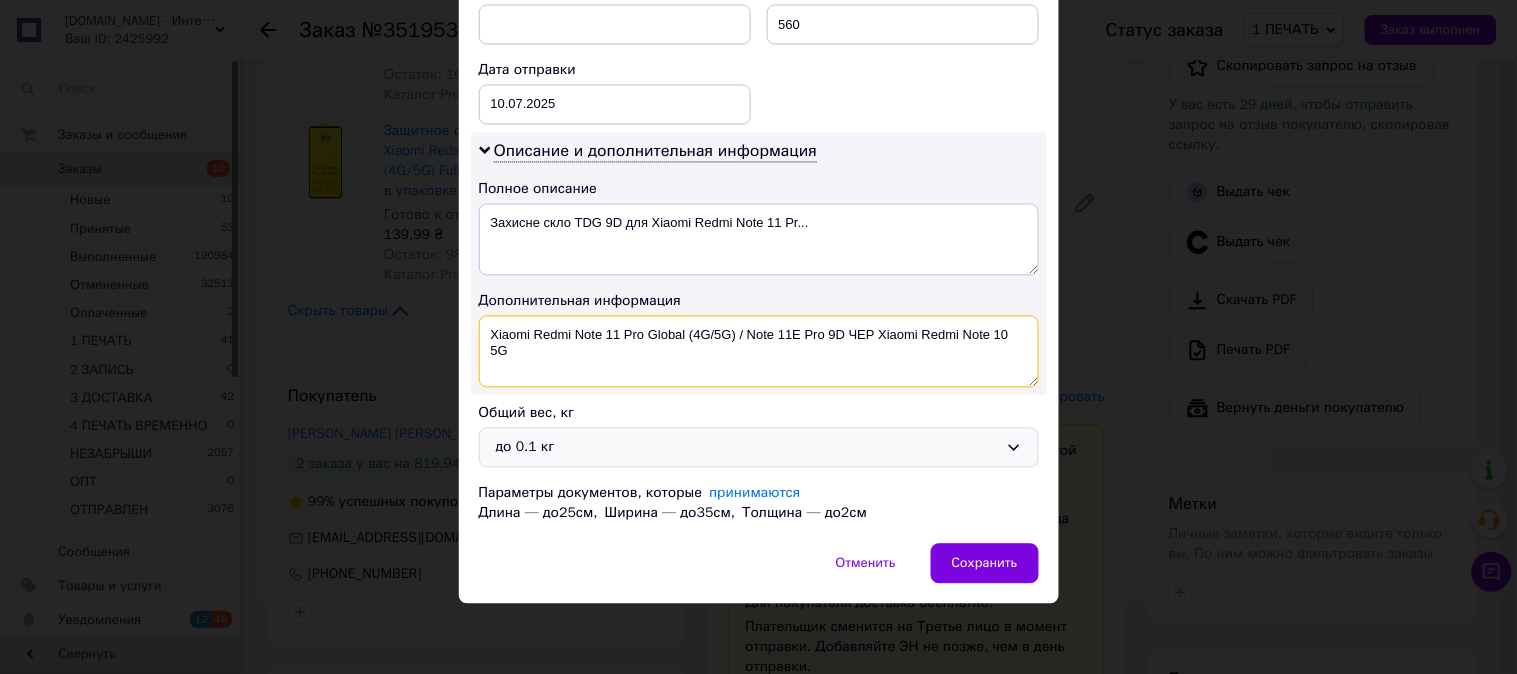 paste on "9D ЧЕР" 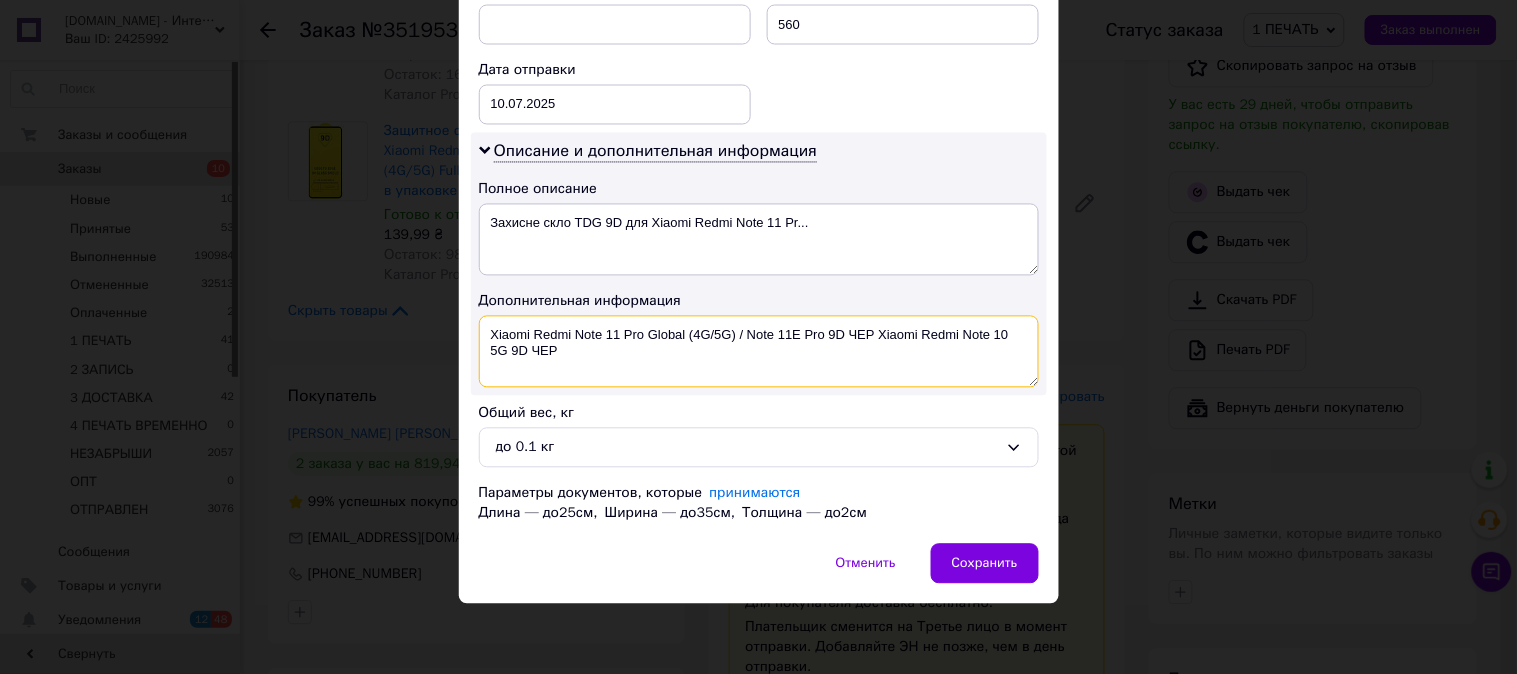 click on "Xiaomi Redmi Note 11 Pro Global (4G/5G) / Note 11E Pro 9D ЧЕР Xiaomi Redmi Note 10 5G 9D ЧЕР" at bounding box center [759, 352] 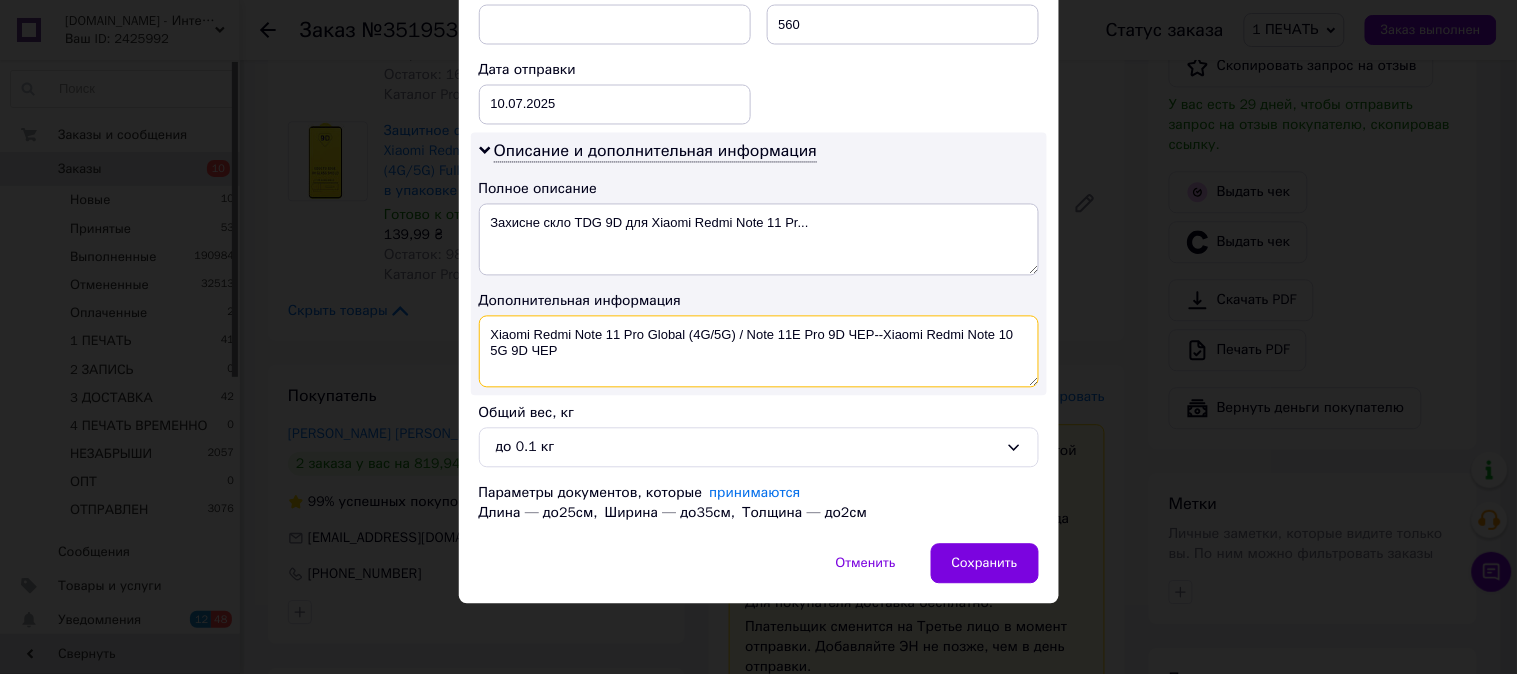 click on "Xiaomi Redmi Note 11 Pro Global (4G/5G) / Note 11E Pro 9D ЧЕР--Xiaomi Redmi Note 10 5G 9D ЧЕР" at bounding box center (759, 352) 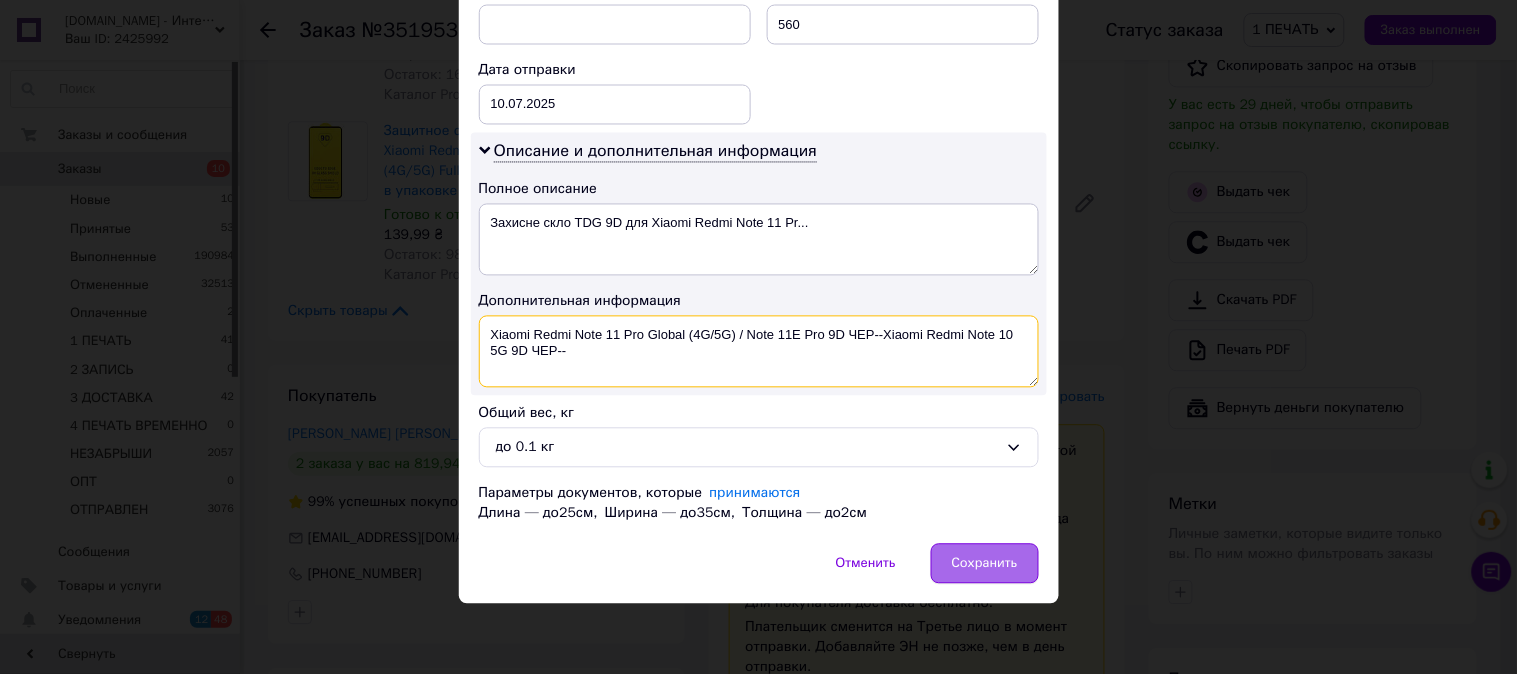 type on "Xiaomi Redmi Note 11 Pro Global (4G/5G) / Note 11E Pro 9D ЧЕР--Xiaomi Redmi Note 10 5G 9D ЧЕР--" 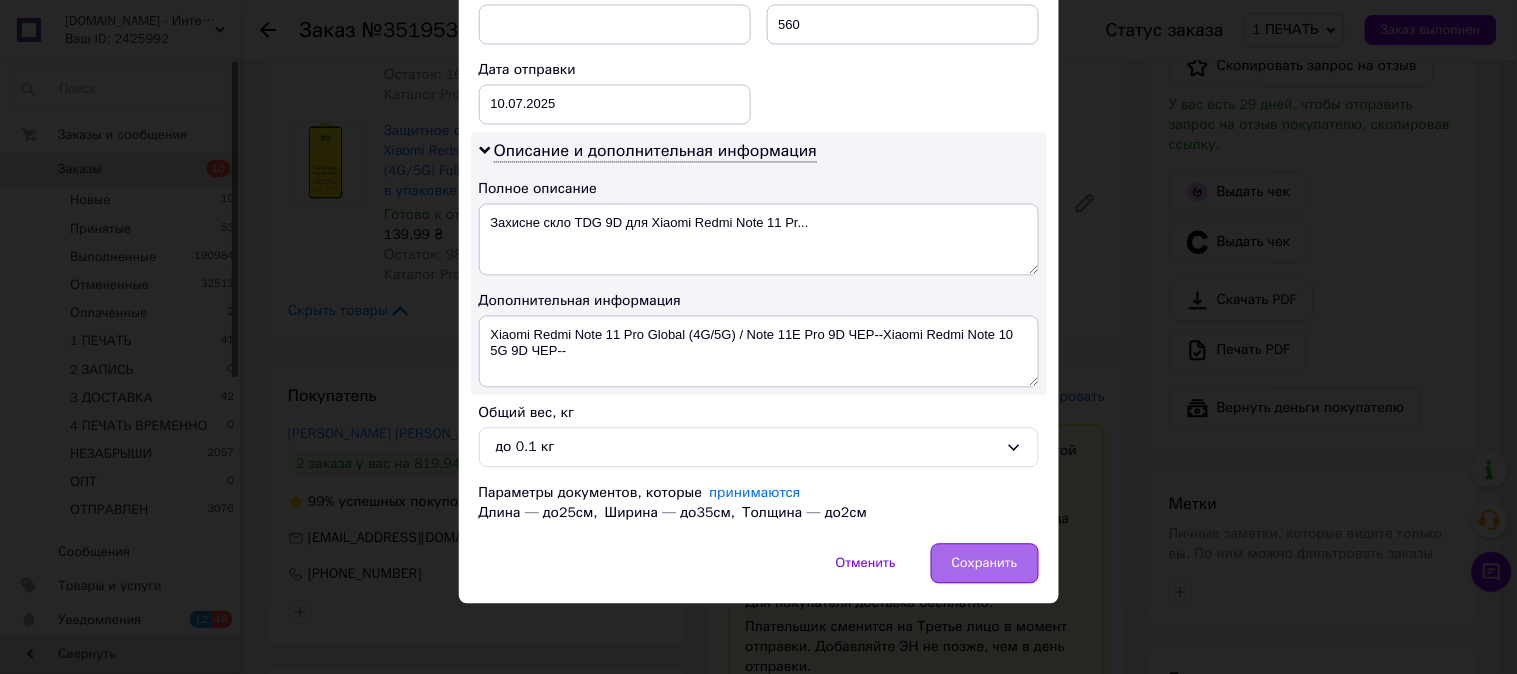 click on "Сохранить" at bounding box center (985, 564) 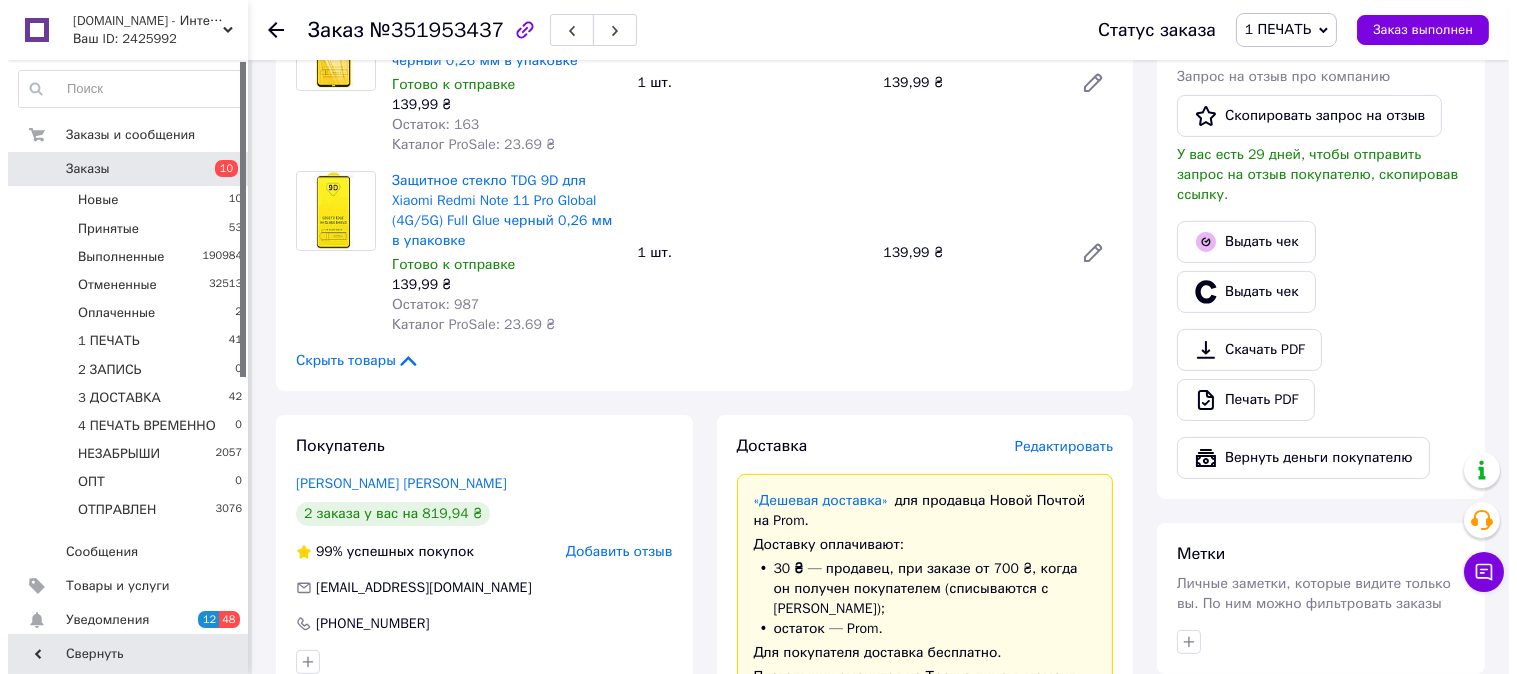 scroll, scrollTop: 1296, scrollLeft: 0, axis: vertical 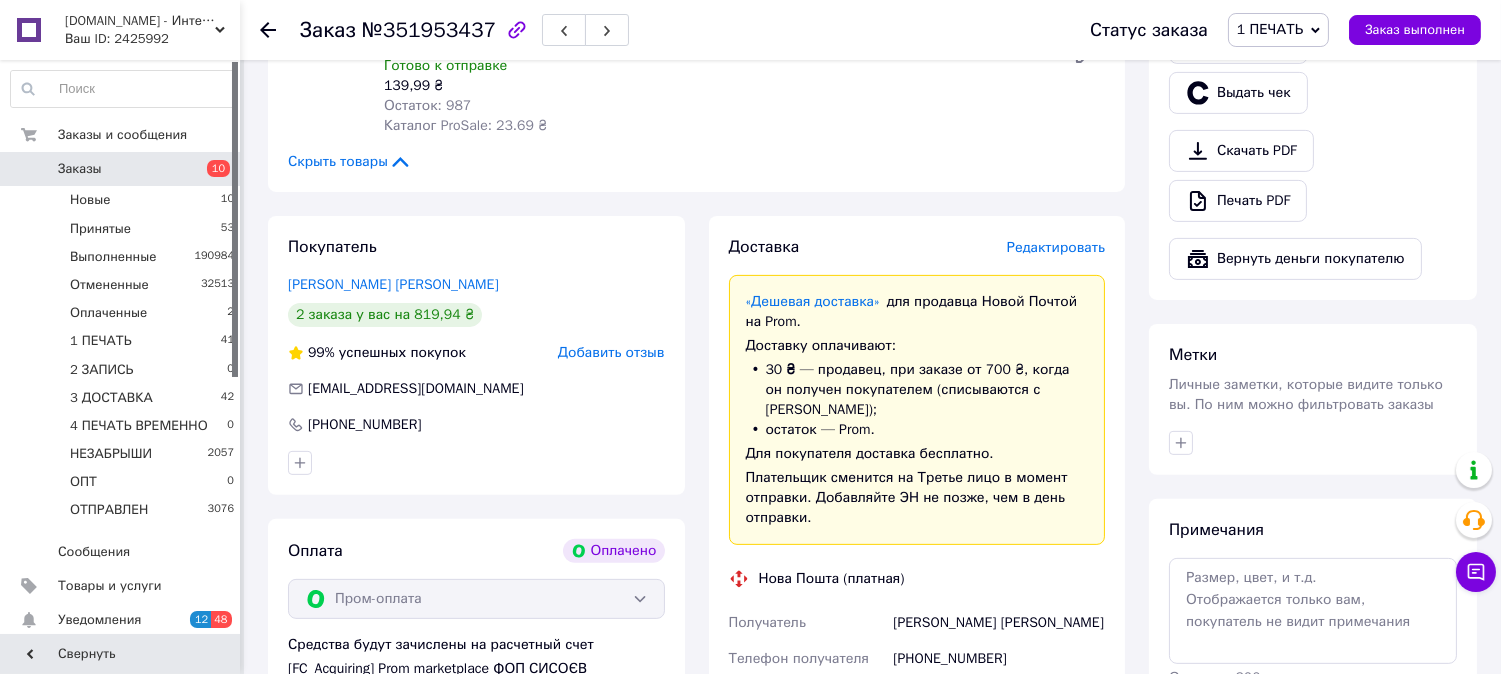 click on "Редактировать" at bounding box center (1056, 247) 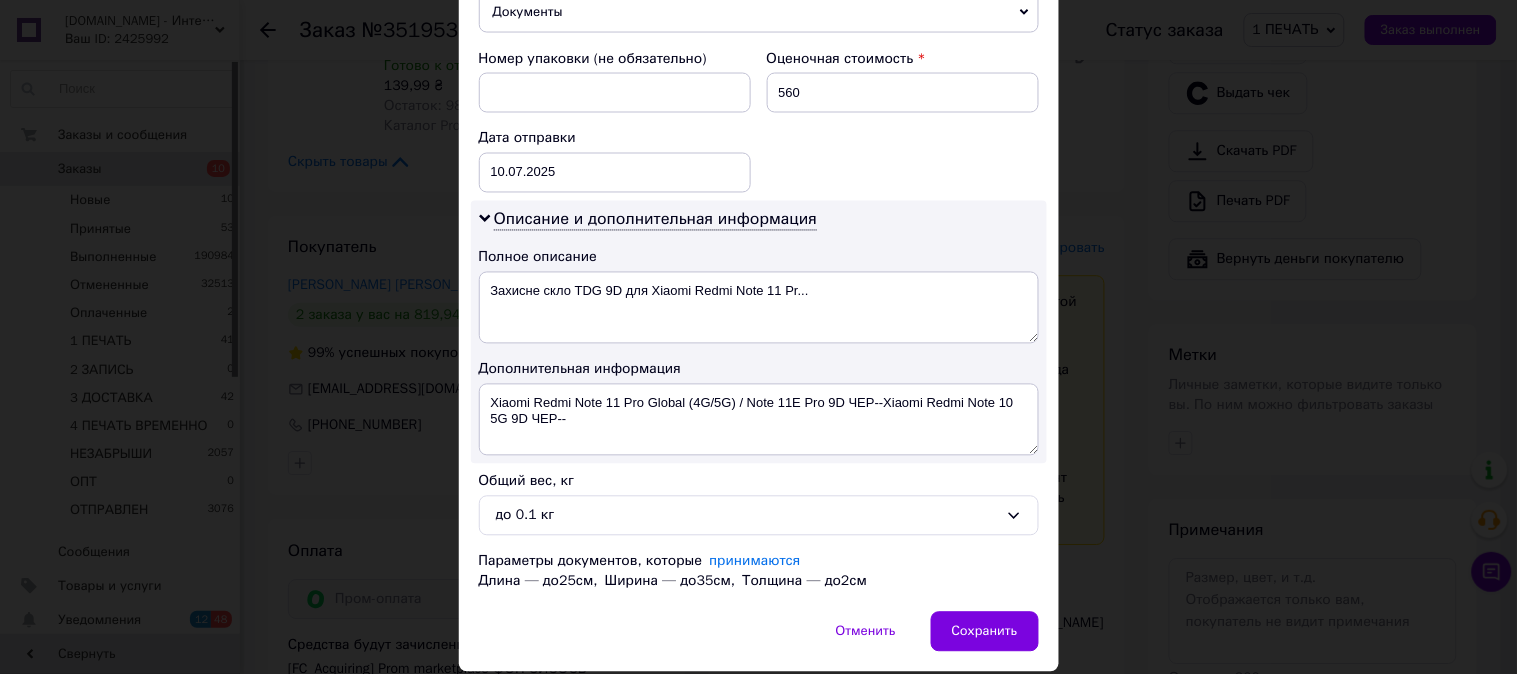 scroll, scrollTop: 922, scrollLeft: 0, axis: vertical 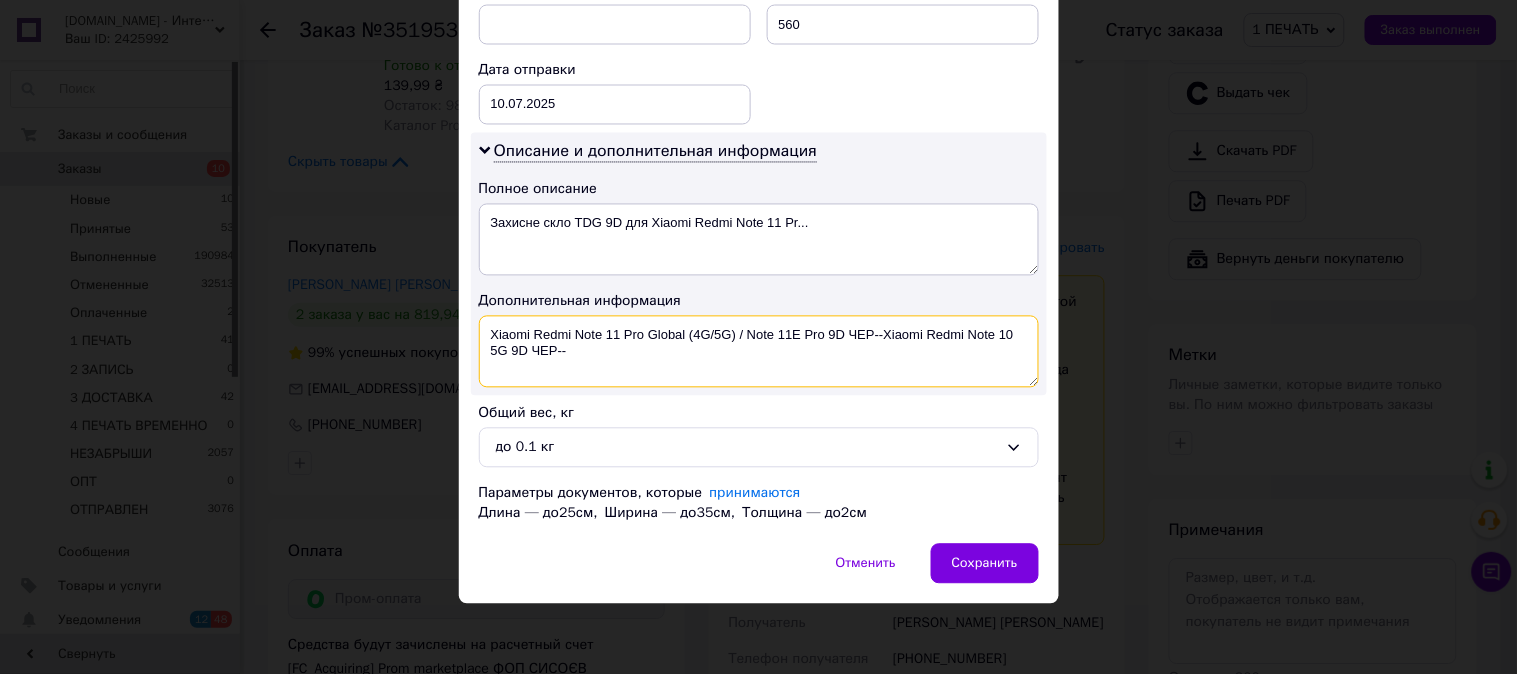 click on "Xiaomi Redmi Note 11 Pro Global (4G/5G) / Note 11E Pro 9D ЧЕР--Xiaomi Redmi Note 10 5G 9D ЧЕР--" at bounding box center [759, 352] 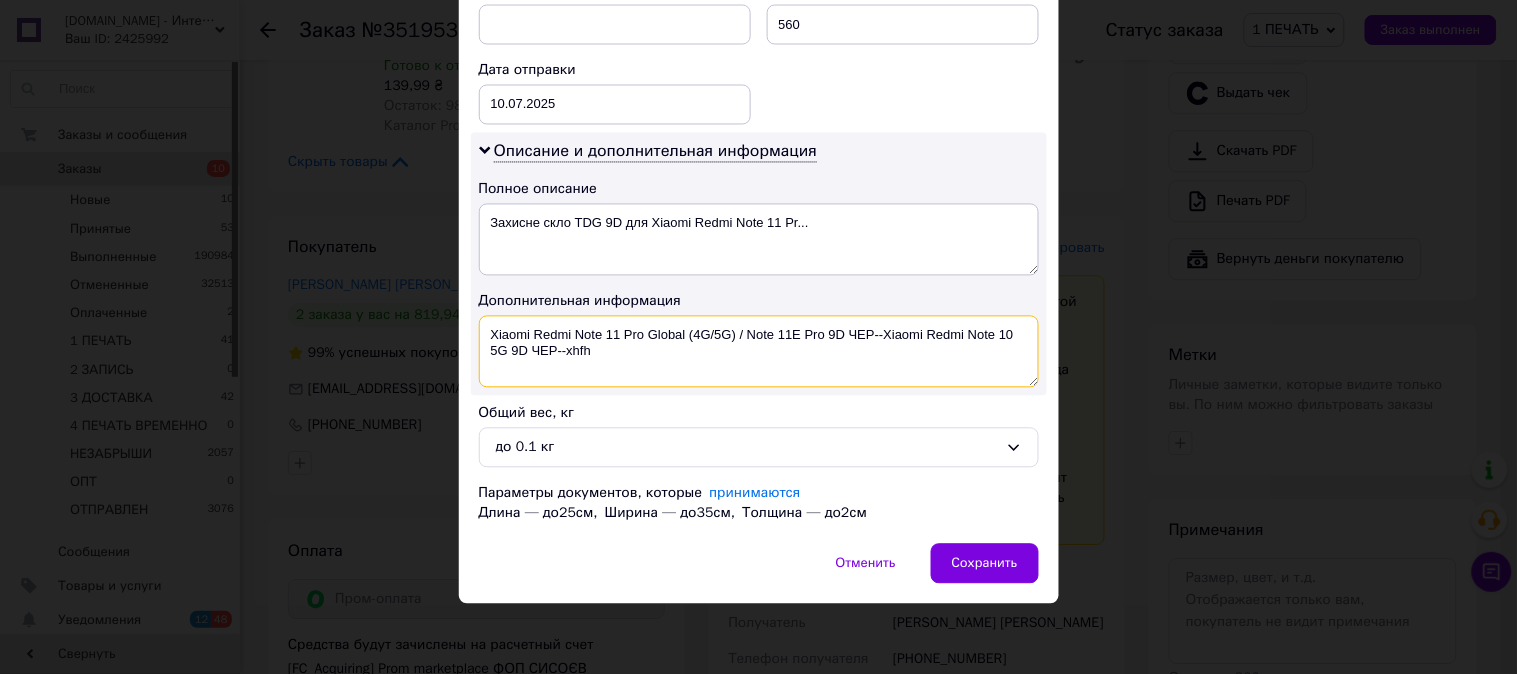 drag, startPoint x: 597, startPoint y: 361, endPoint x: 566, endPoint y: 362, distance: 31.016125 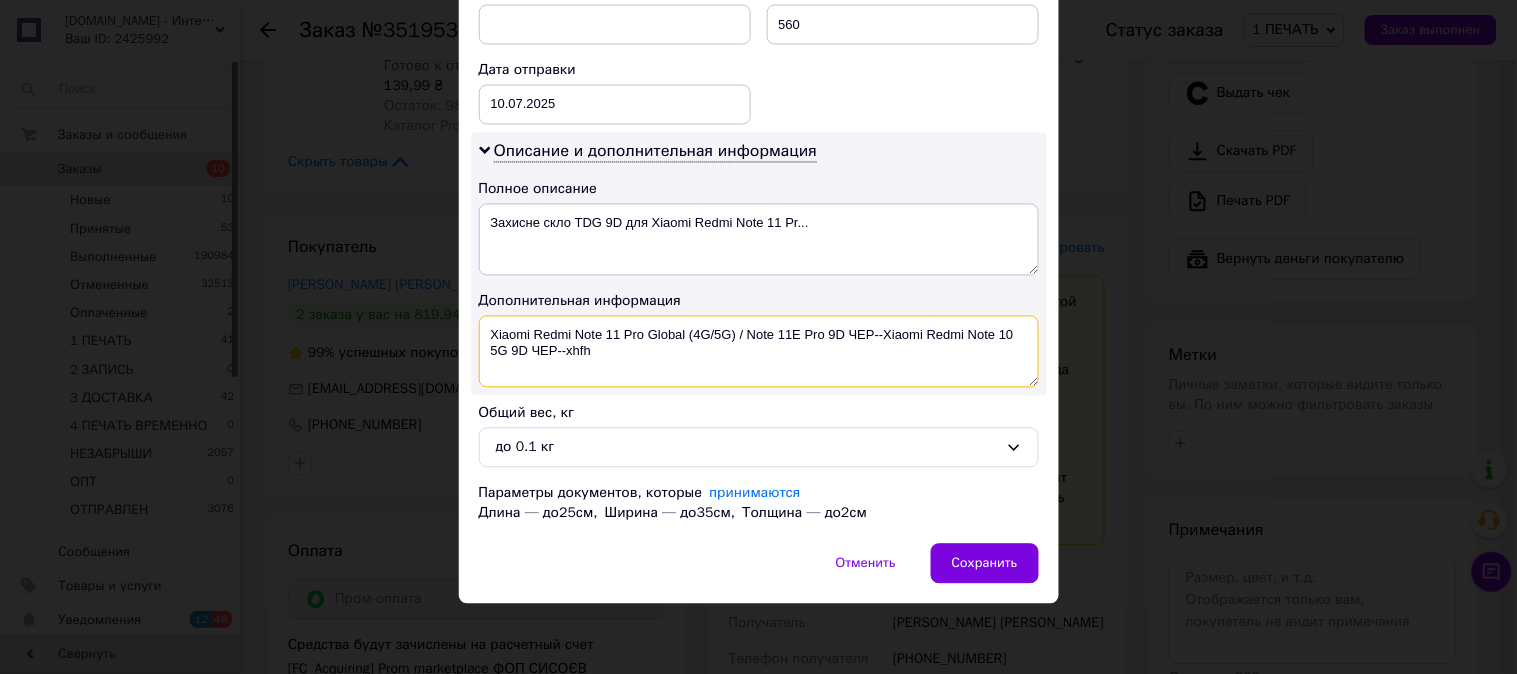 click on "Xiaomi Redmi Note 11 Pro Global (4G/5G) / Note 11E Pro 9D ЧЕР--Xiaomi Redmi Note 10 5G 9D ЧЕР--xhfh" at bounding box center [759, 352] 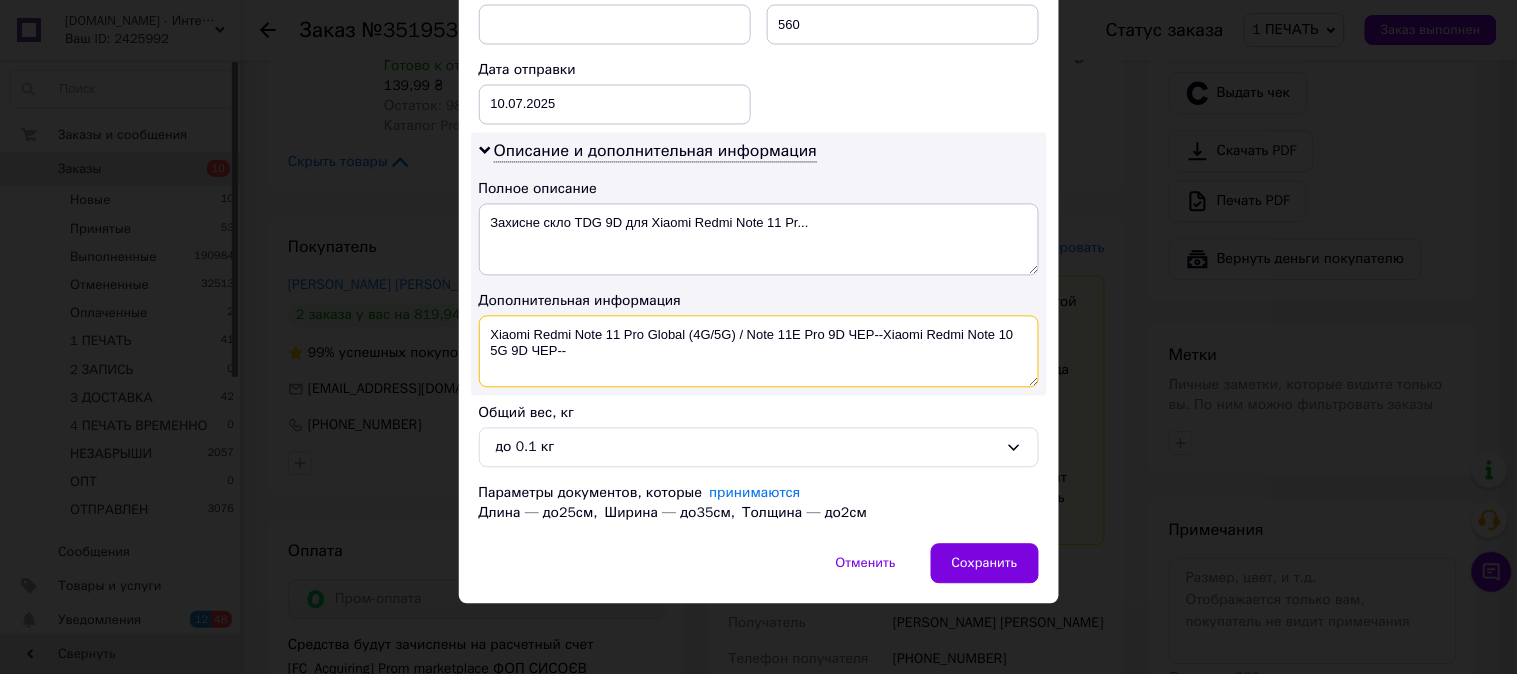 click on "Xiaomi Redmi Note 11 Pro Global (4G/5G) / Note 11E Pro 9D ЧЕР--Xiaomi Redmi Note 10 5G 9D ЧЕР--" at bounding box center [759, 352] 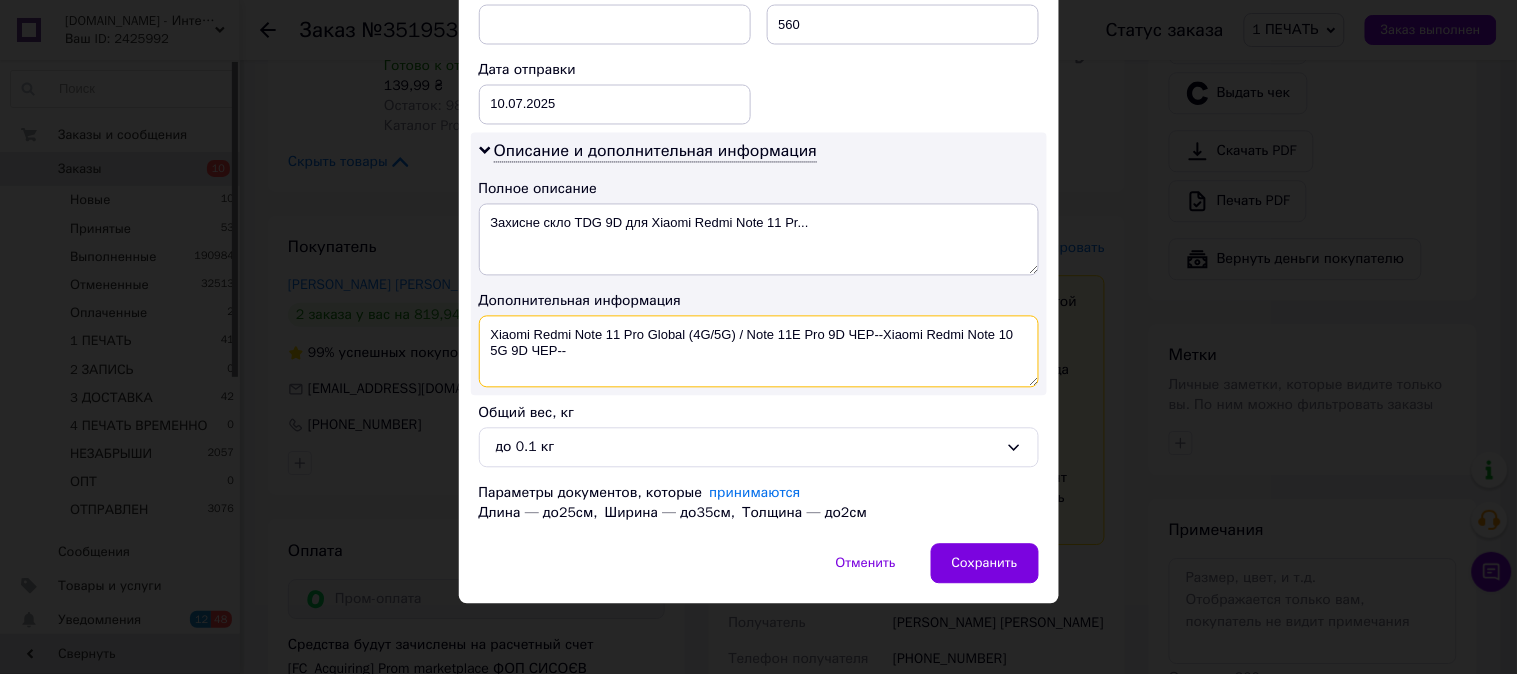 click on "Xiaomi Redmi Note 11 Pro Global (4G/5G) / Note 11E Pro 9D ЧЕР--Xiaomi Redmi Note 10 5G 9D ЧЕР--" at bounding box center (759, 352) 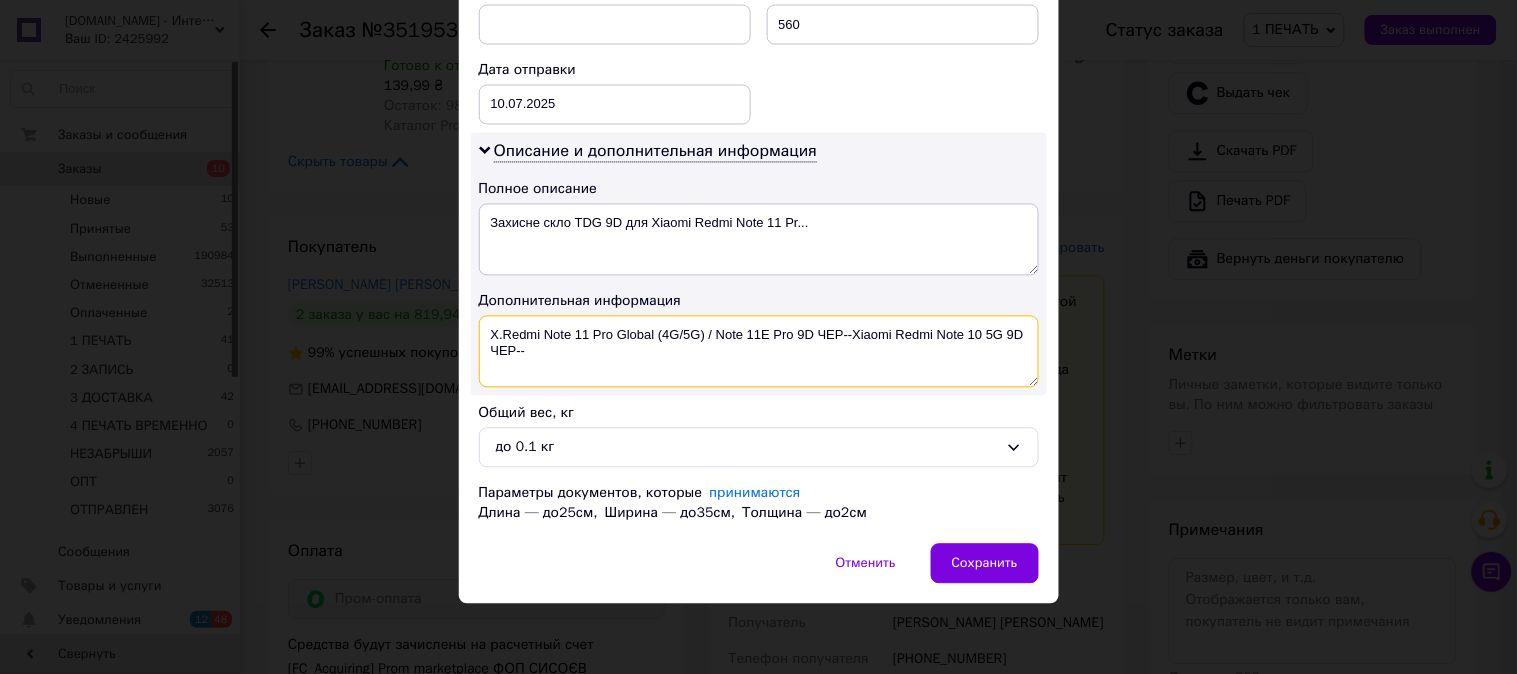 click on "X.Redmi Note 11 Pro Global (4G/5G) / Note 11E Pro 9D ЧЕР--Xiaomi Redmi Note 10 5G 9D ЧЕР--" at bounding box center [759, 352] 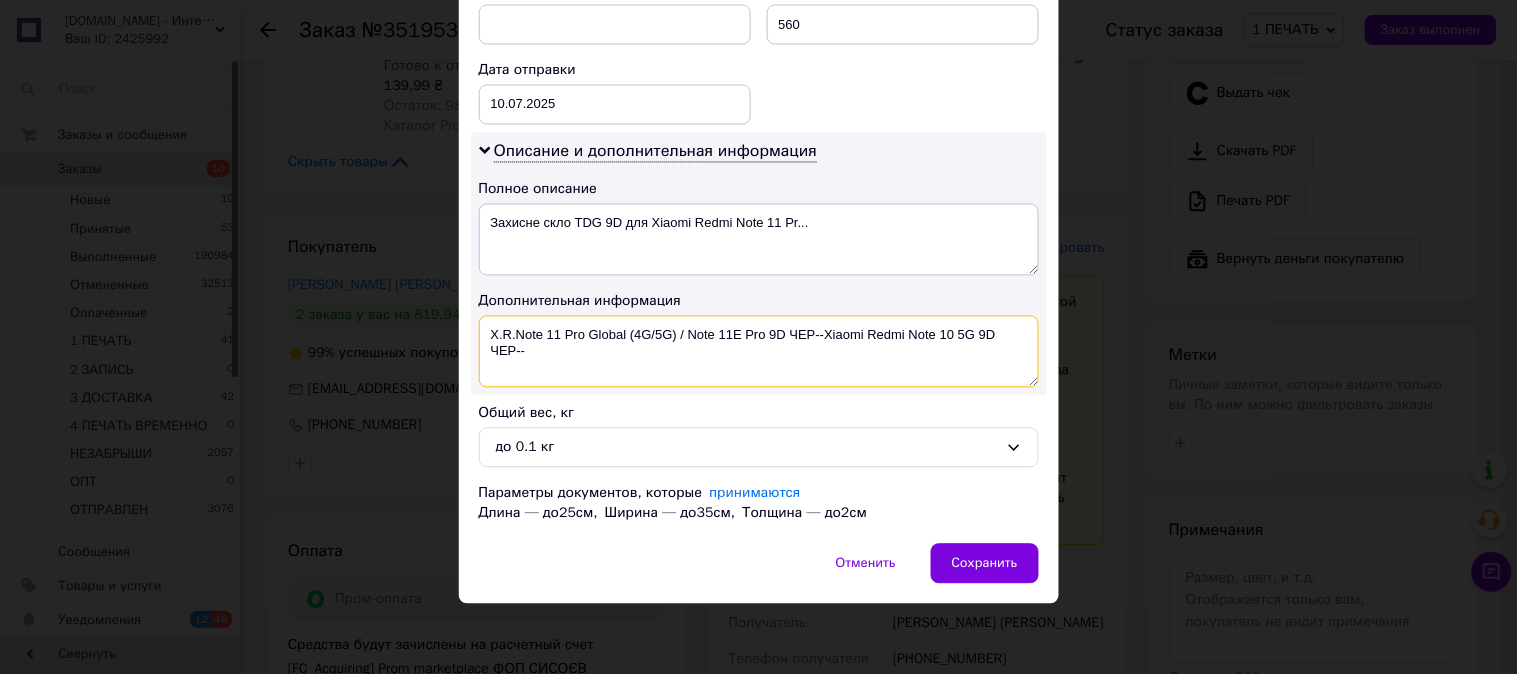 click on "X.R.Note 11 Pro Global (4G/5G) / Note 11E Pro 9D ЧЕР--Xiaomi Redmi Note 10 5G 9D ЧЕР--" at bounding box center (759, 352) 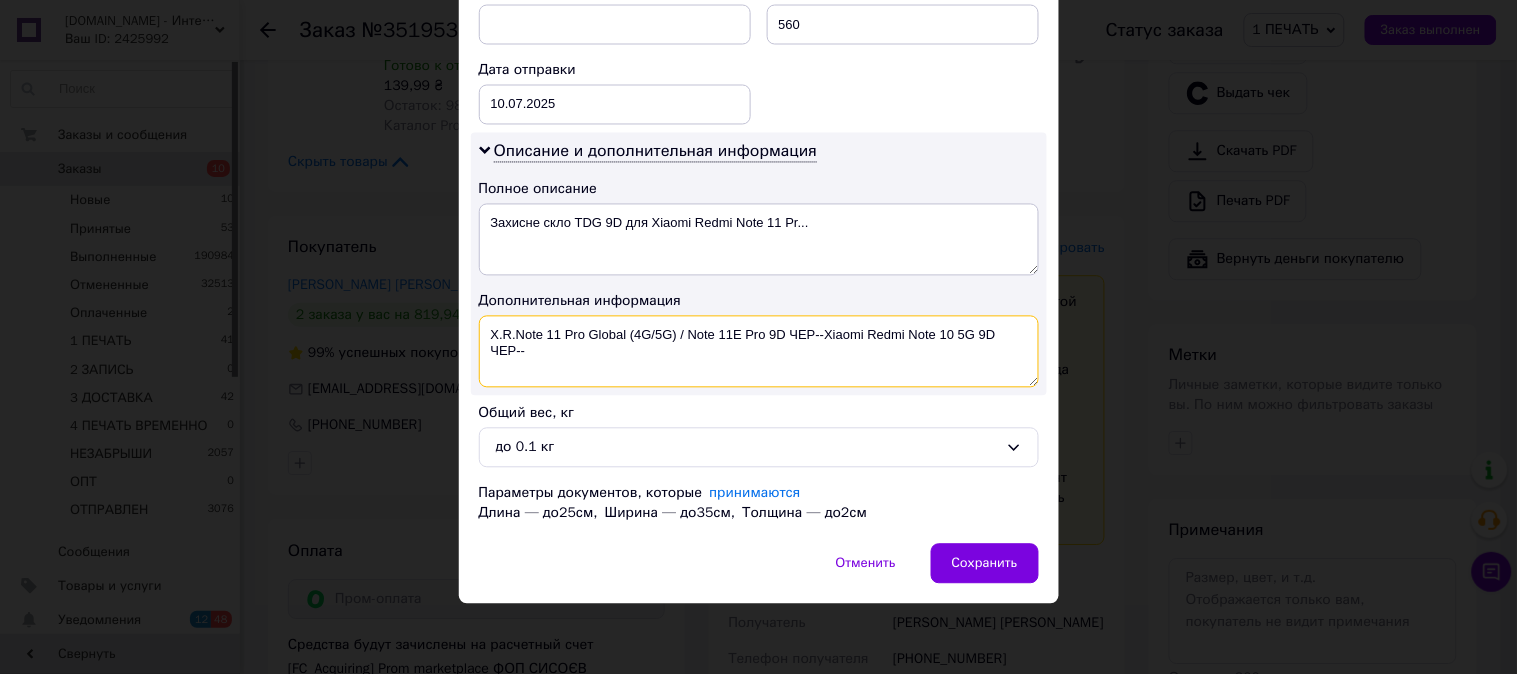click on "X.R.Note 11 Pro Global (4G/5G) / Note 11E Pro 9D ЧЕР--Xiaomi Redmi Note 10 5G 9D ЧЕР--" at bounding box center (759, 352) 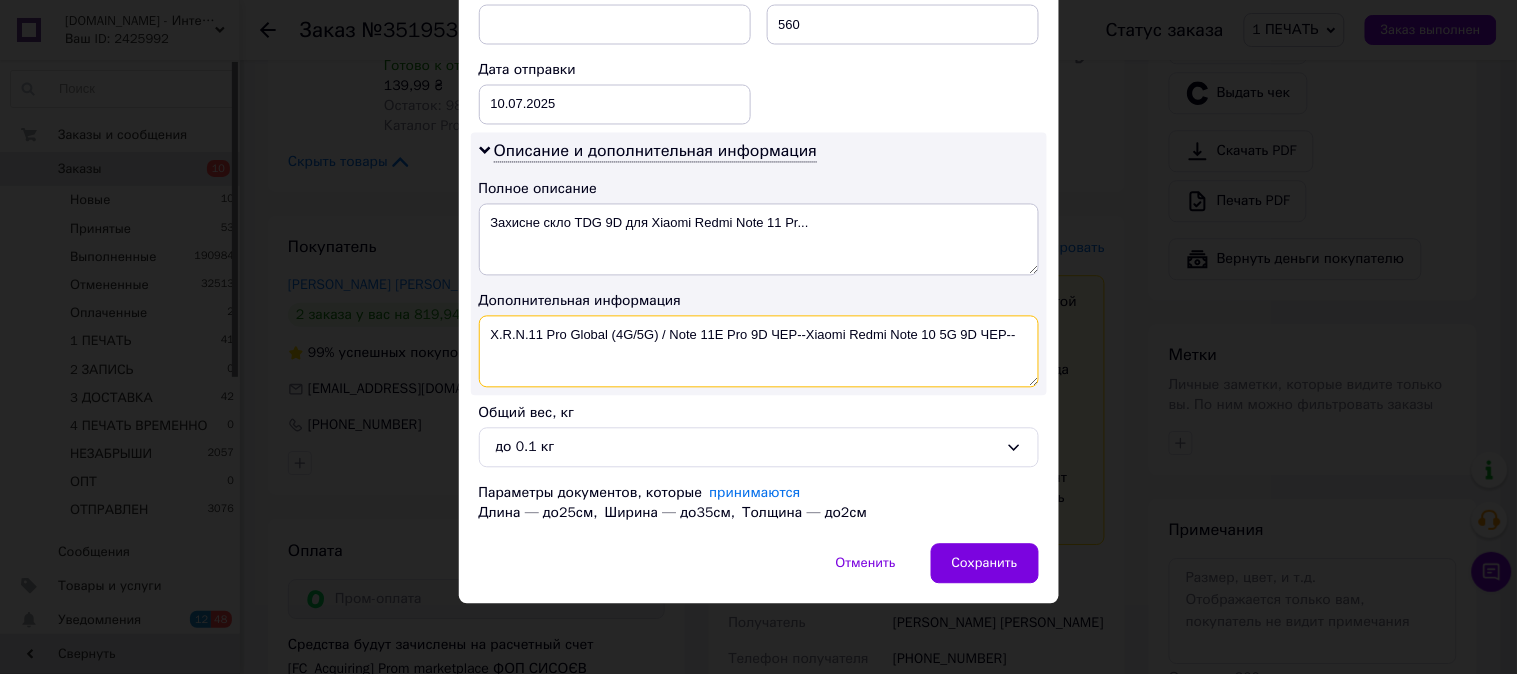 click on "X.R.N.11 Pro Global (4G/5G) / Note 11E Pro 9D ЧЕР--Xiaomi Redmi Note 10 5G 9D ЧЕР--" at bounding box center (759, 352) 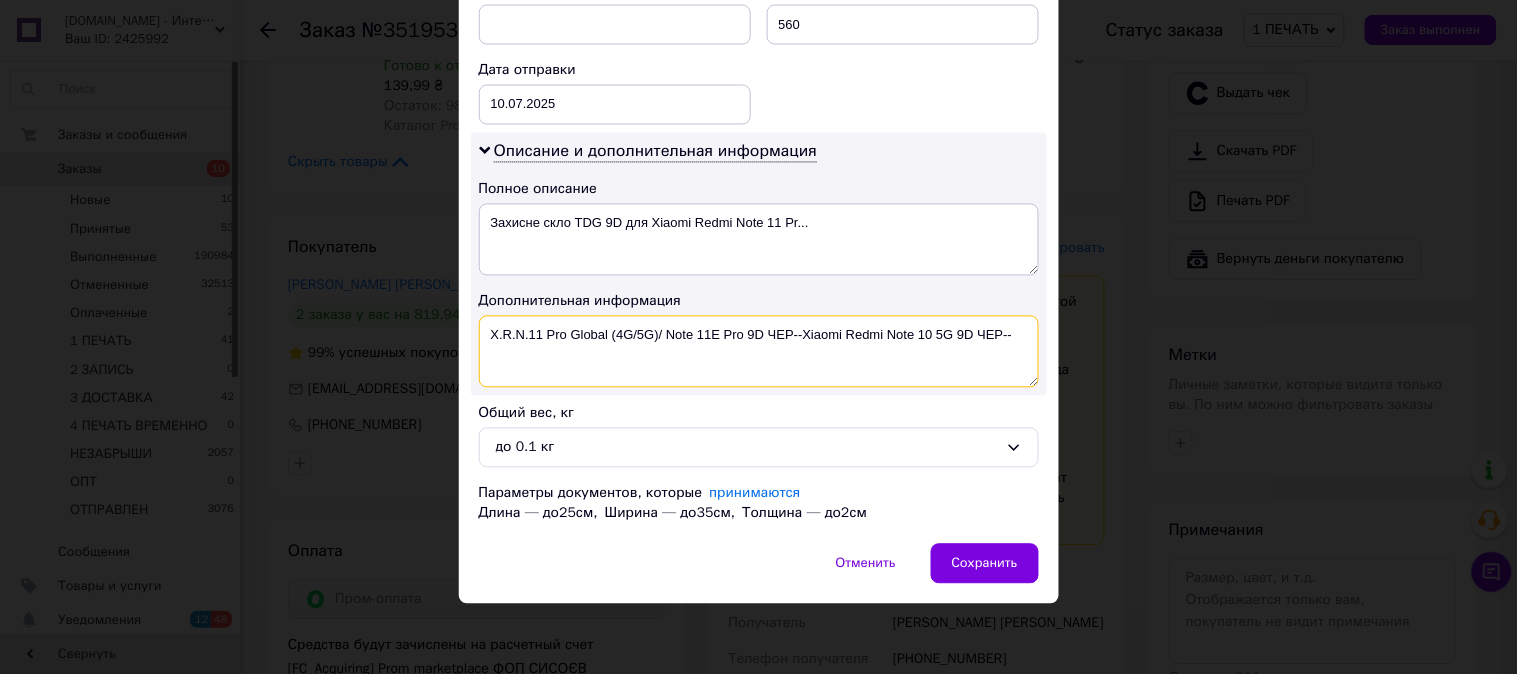 click on "X.R.N.11 Pro Global (4G/5G)/ Note 11E Pro 9D ЧЕР--Xiaomi Redmi Note 10 5G 9D ЧЕР--" at bounding box center (759, 352) 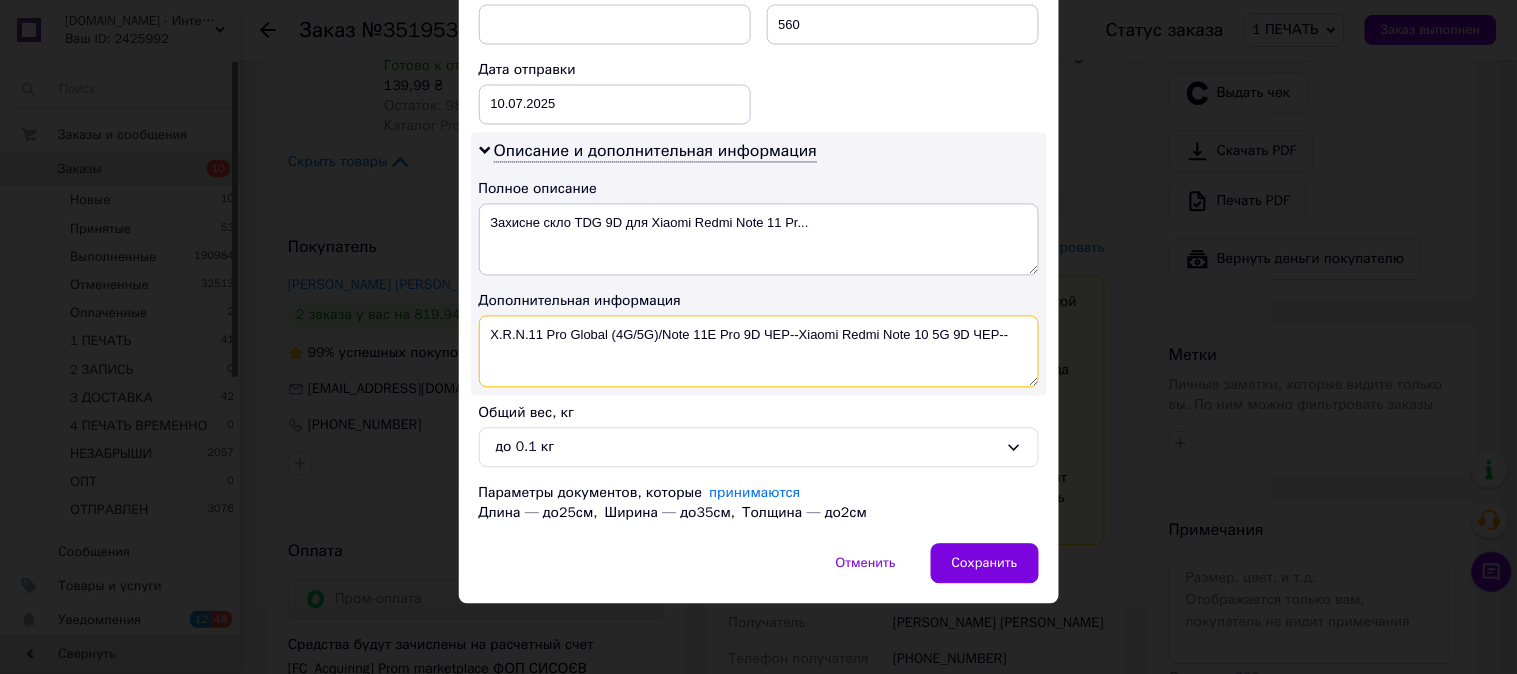 click on "X.R.N.11 Pro Global (4G/5G)/Note 11E Pro 9D ЧЕР--Xiaomi Redmi Note 10 5G 9D ЧЕР--" at bounding box center (759, 352) 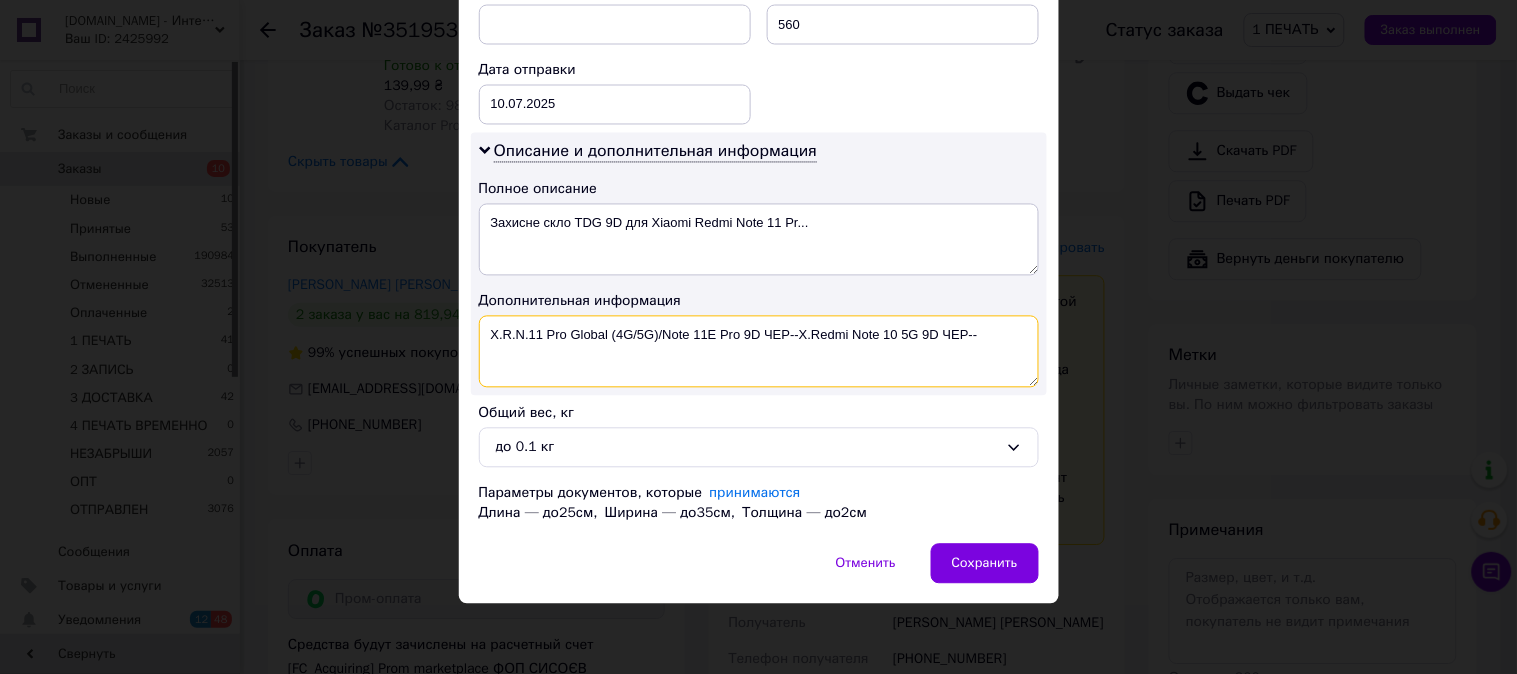 click on "X.R.N.11 Pro Global (4G/5G)/Note 11E Pro 9D ЧЕР--X.Redmi Note 10 5G 9D ЧЕР--" at bounding box center [759, 352] 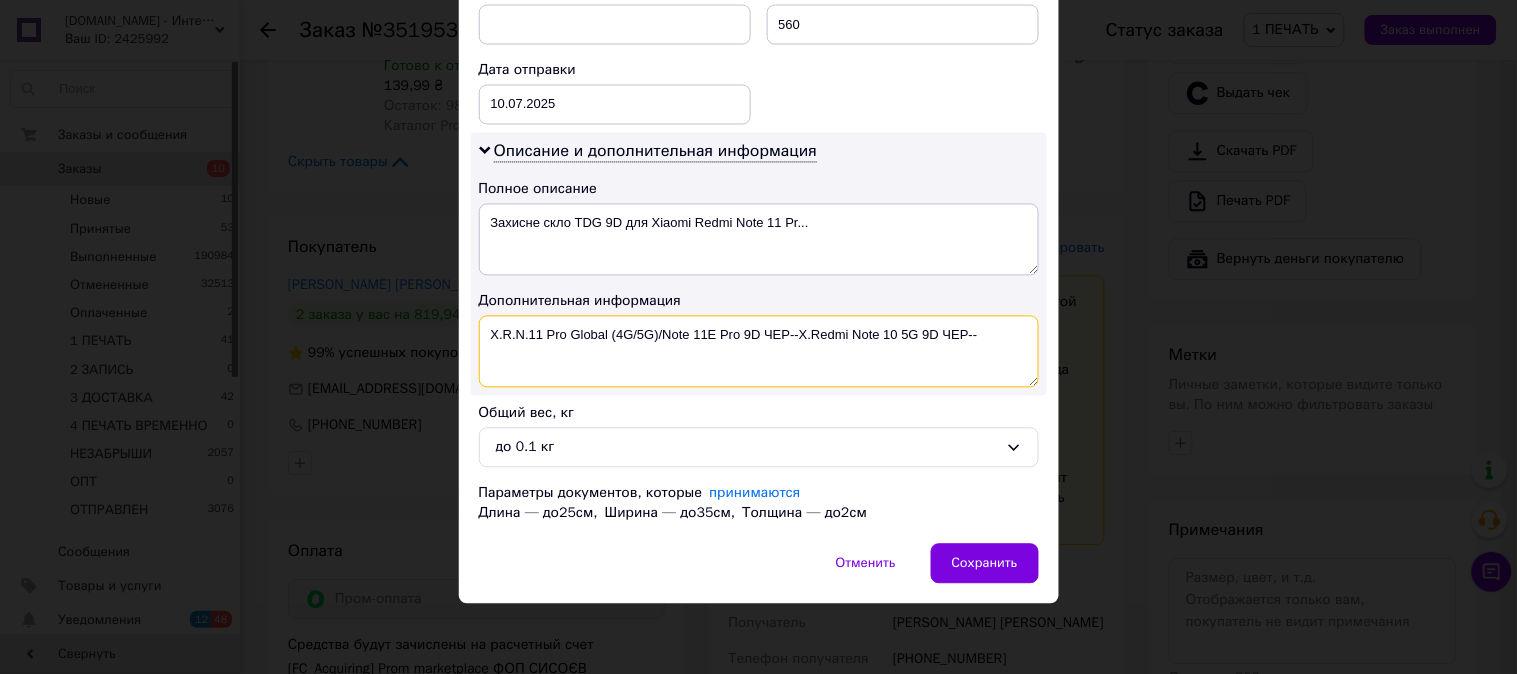 click on "X.R.N.11 Pro Global (4G/5G)/Note 11E Pro 9D ЧЕР--X.Redmi Note 10 5G 9D ЧЕР--" at bounding box center [759, 352] 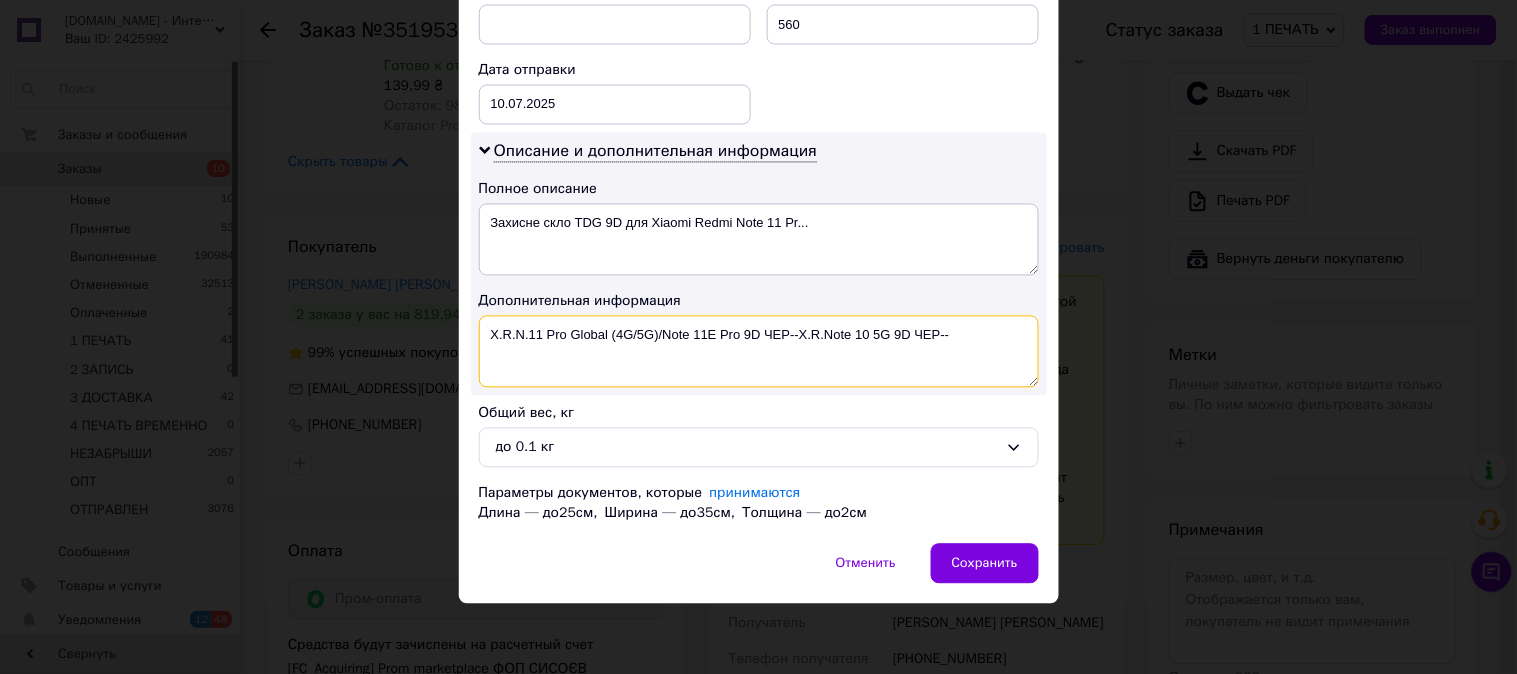 click on "X.R.N.11 Pro Global (4G/5G)/Note 11E Pro 9D ЧЕР--X.R.Note 10 5G 9D ЧЕР--" at bounding box center [759, 352] 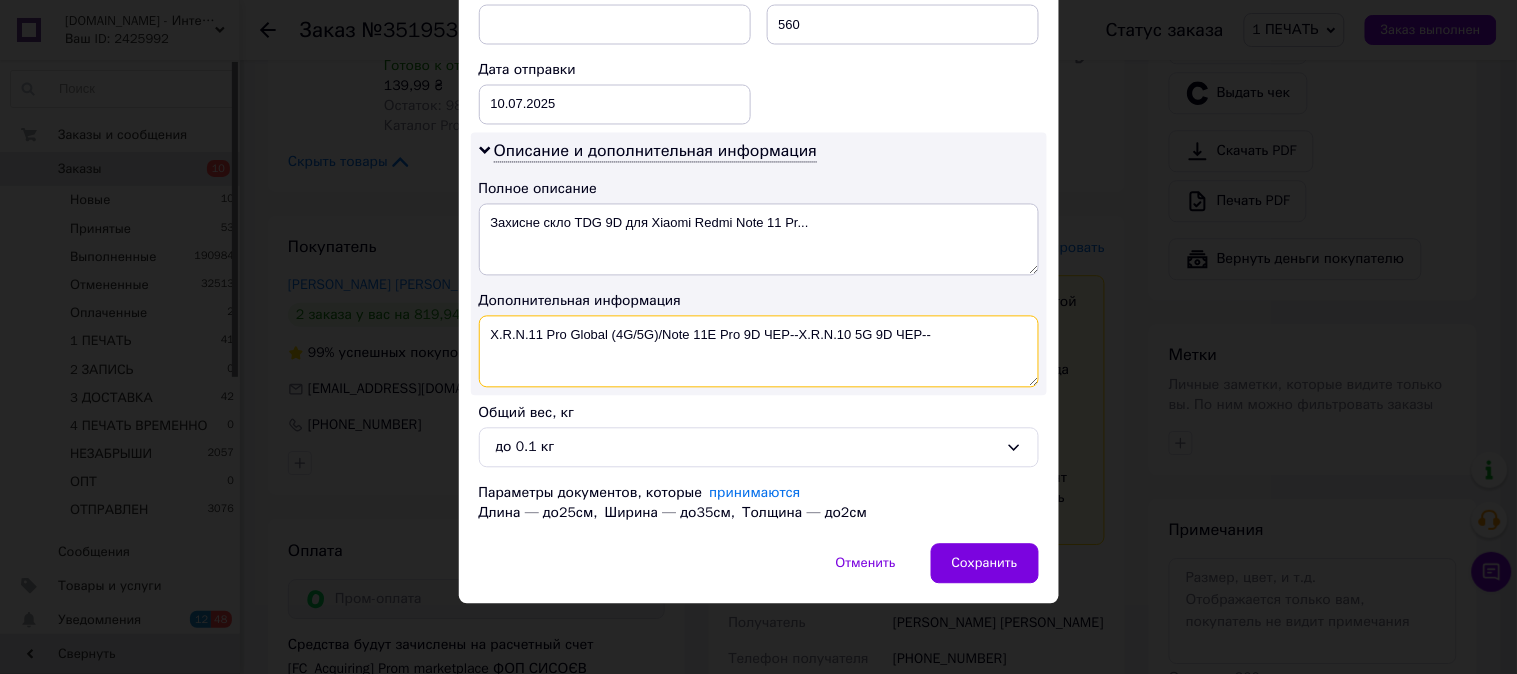 drag, startPoint x: 945, startPoint y: 335, endPoint x: 960, endPoint y: 336, distance: 15.033297 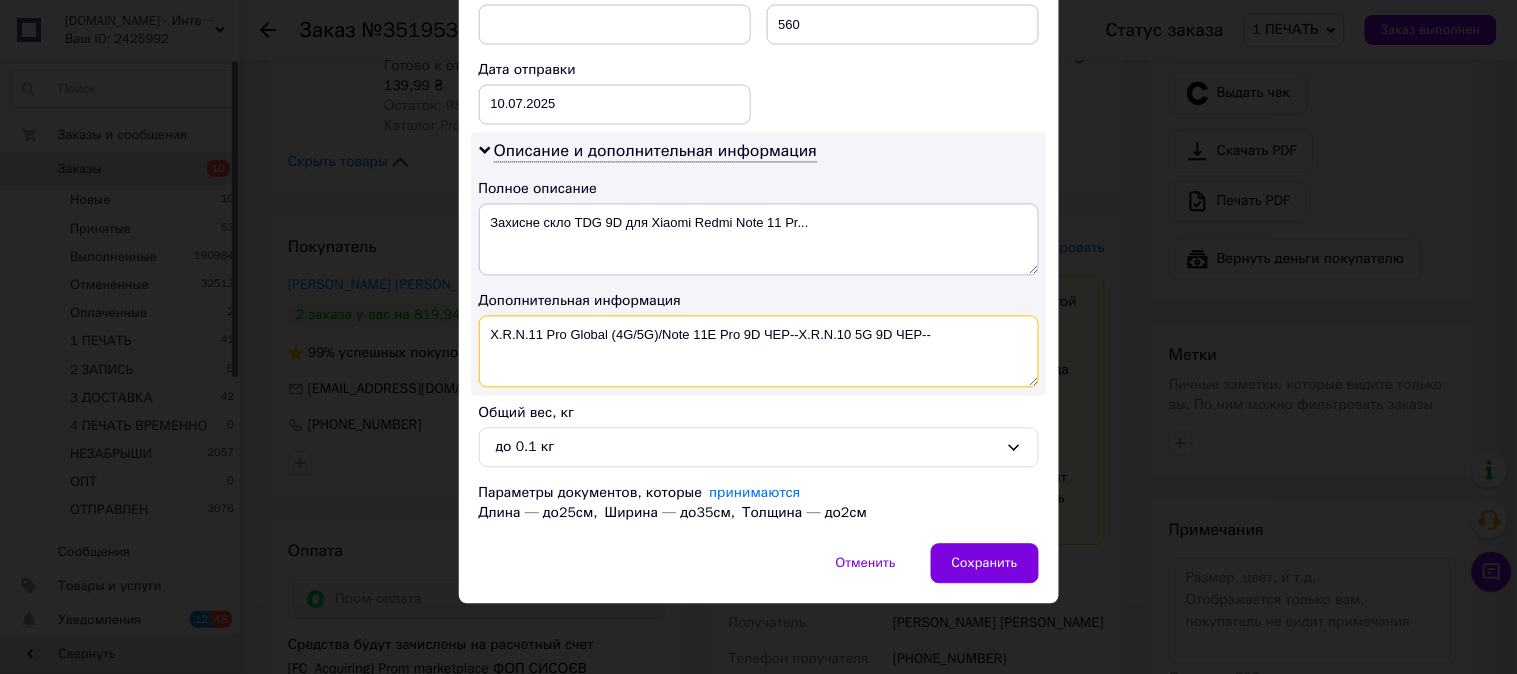 click on "X.R.N.11 Pro Global (4G/5G)/Note 11E Pro 9D ЧЕР--X.R.N.10 5G 9D ЧЕР--" at bounding box center [759, 352] 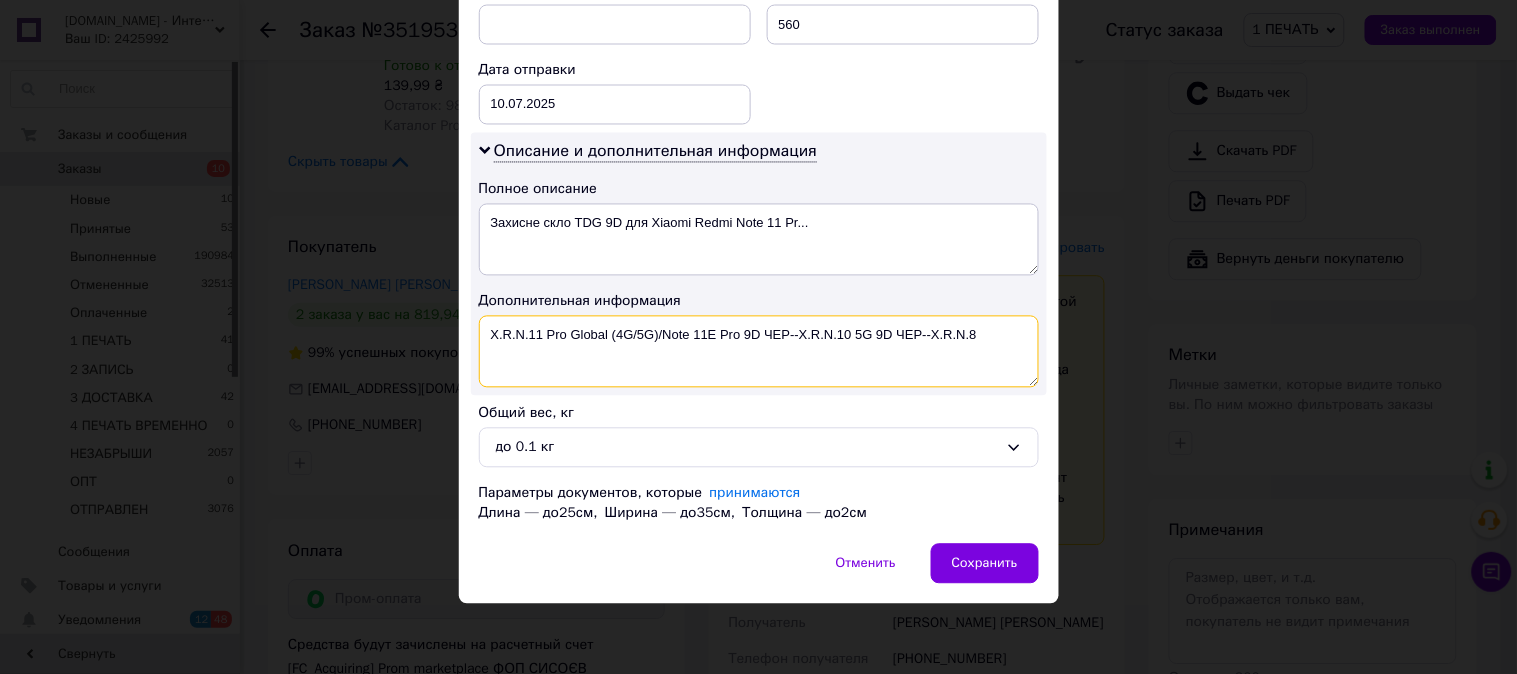 paste on "9D ЧЕР" 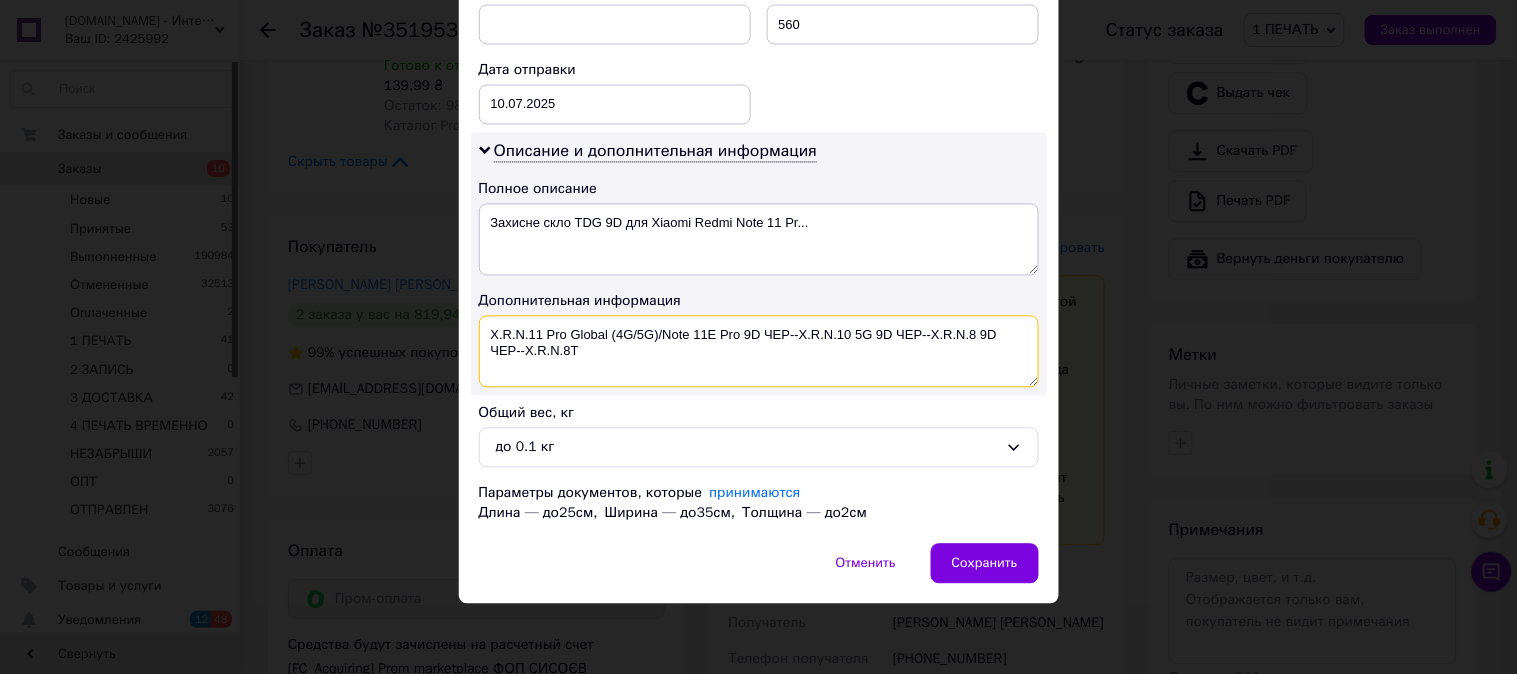 paste on "9D ЧЕ" 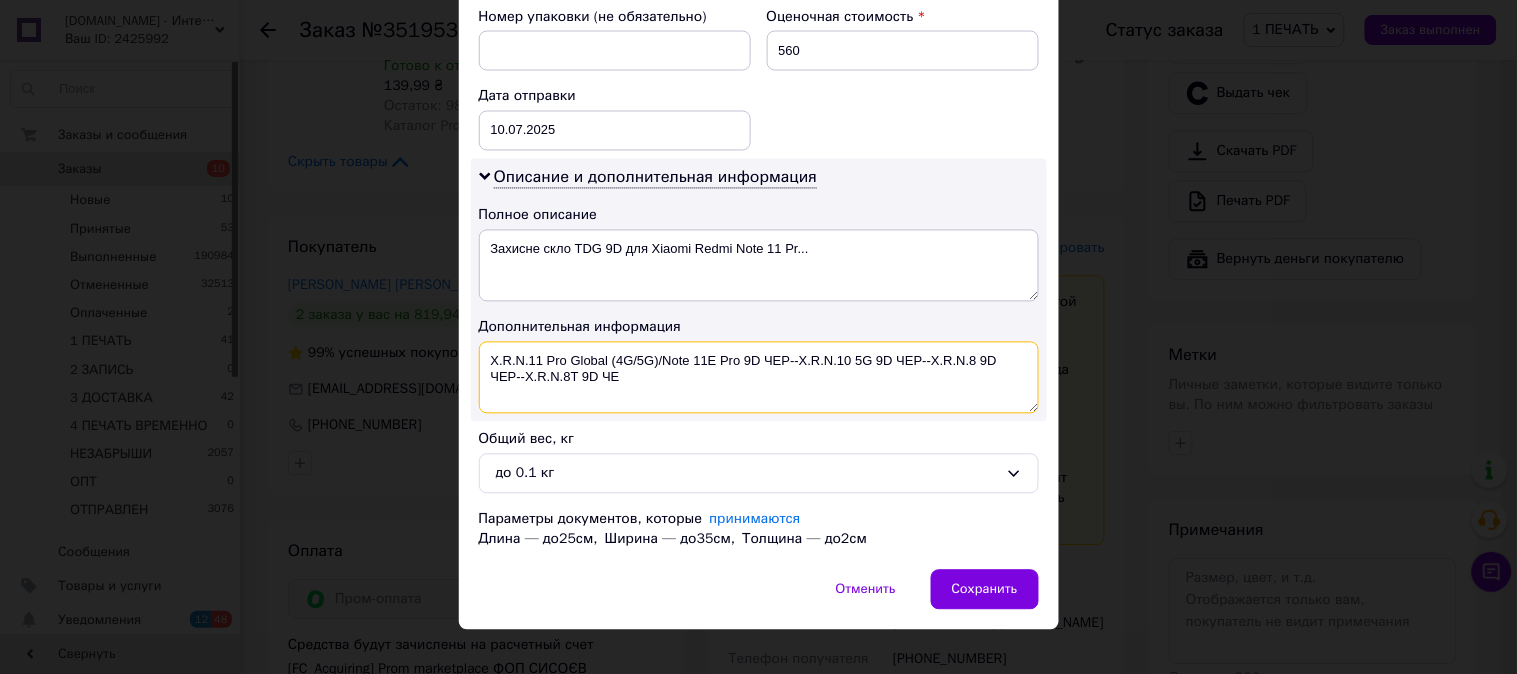 scroll, scrollTop: 922, scrollLeft: 0, axis: vertical 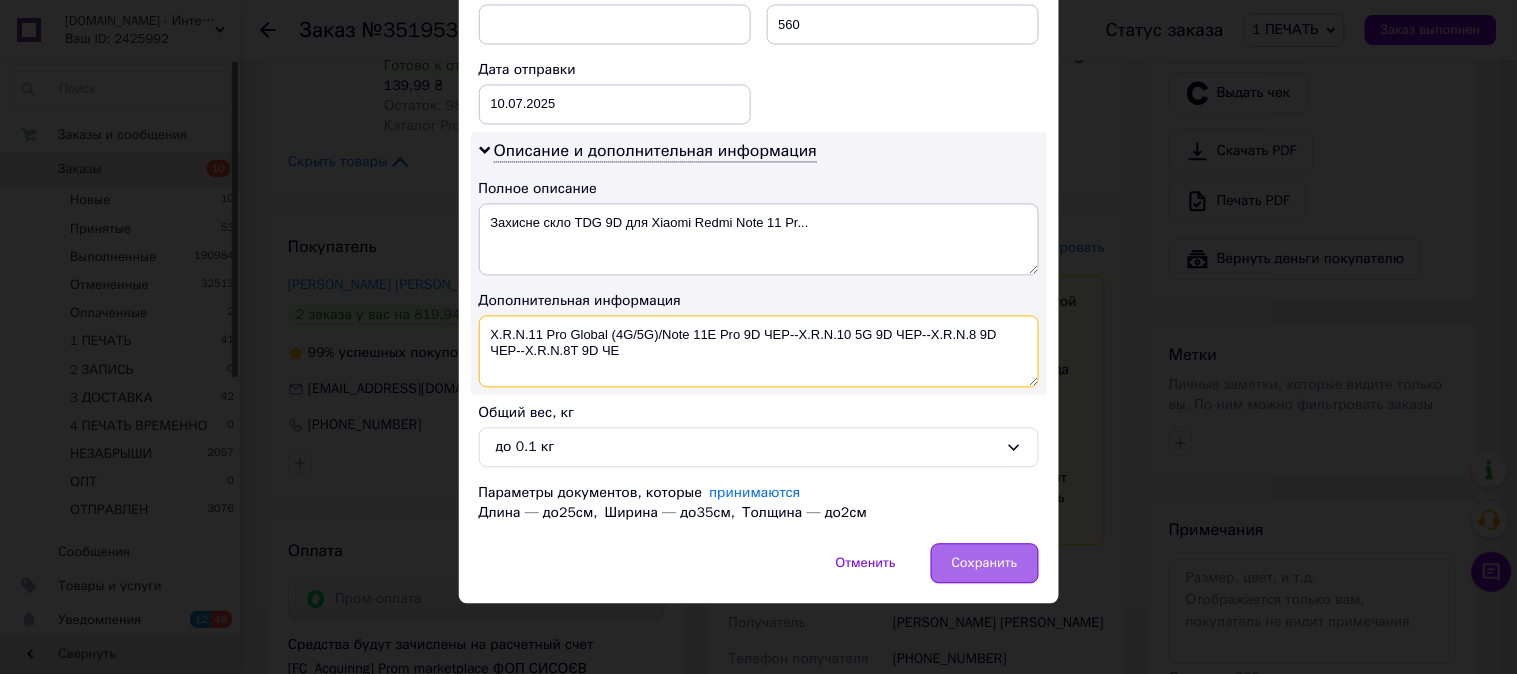 type on "X.R.N.11 Pro Global (4G/5G)/Note 11E Pro 9D ЧЕР--X.R.N.10 5G 9D ЧЕР--X.R.N.8 9D ЧЕР--X.R.N.8T 9D ЧЕ" 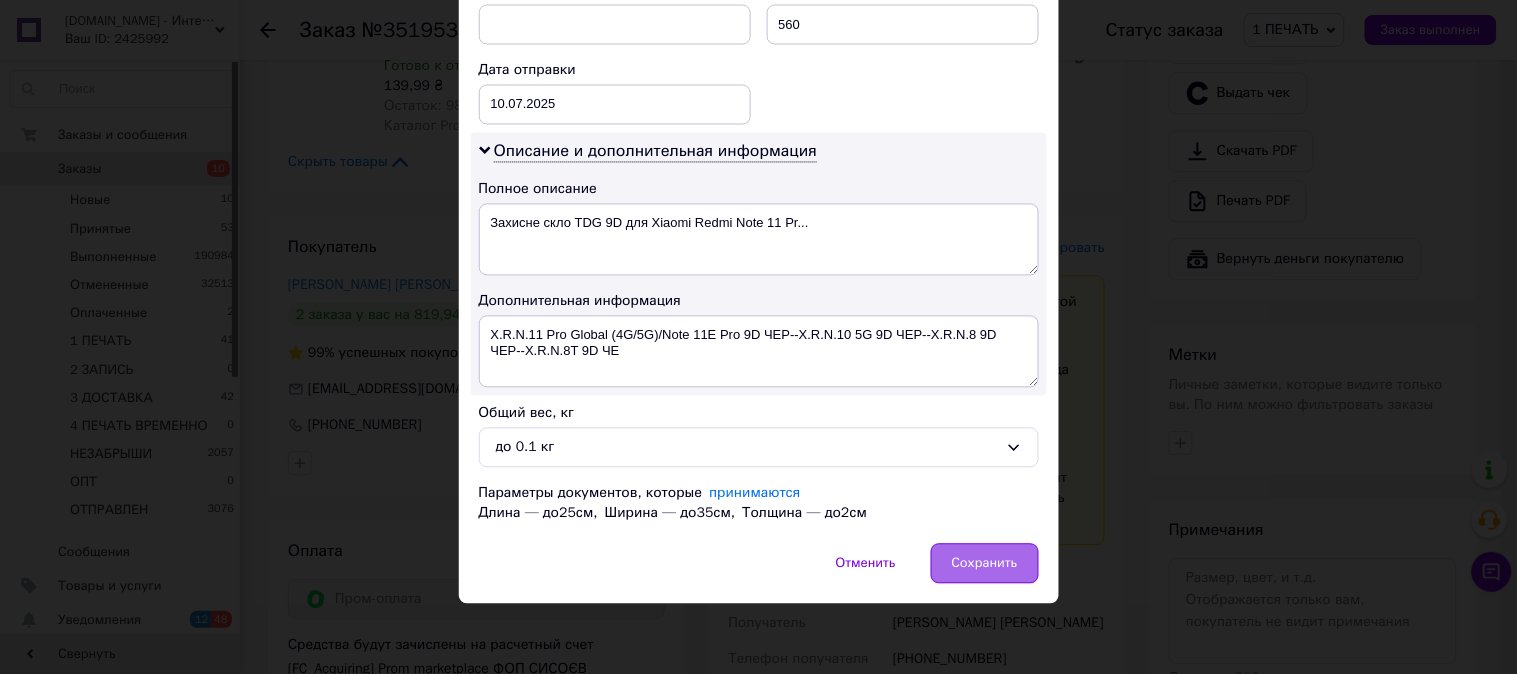 click on "Сохранить" at bounding box center (985, 564) 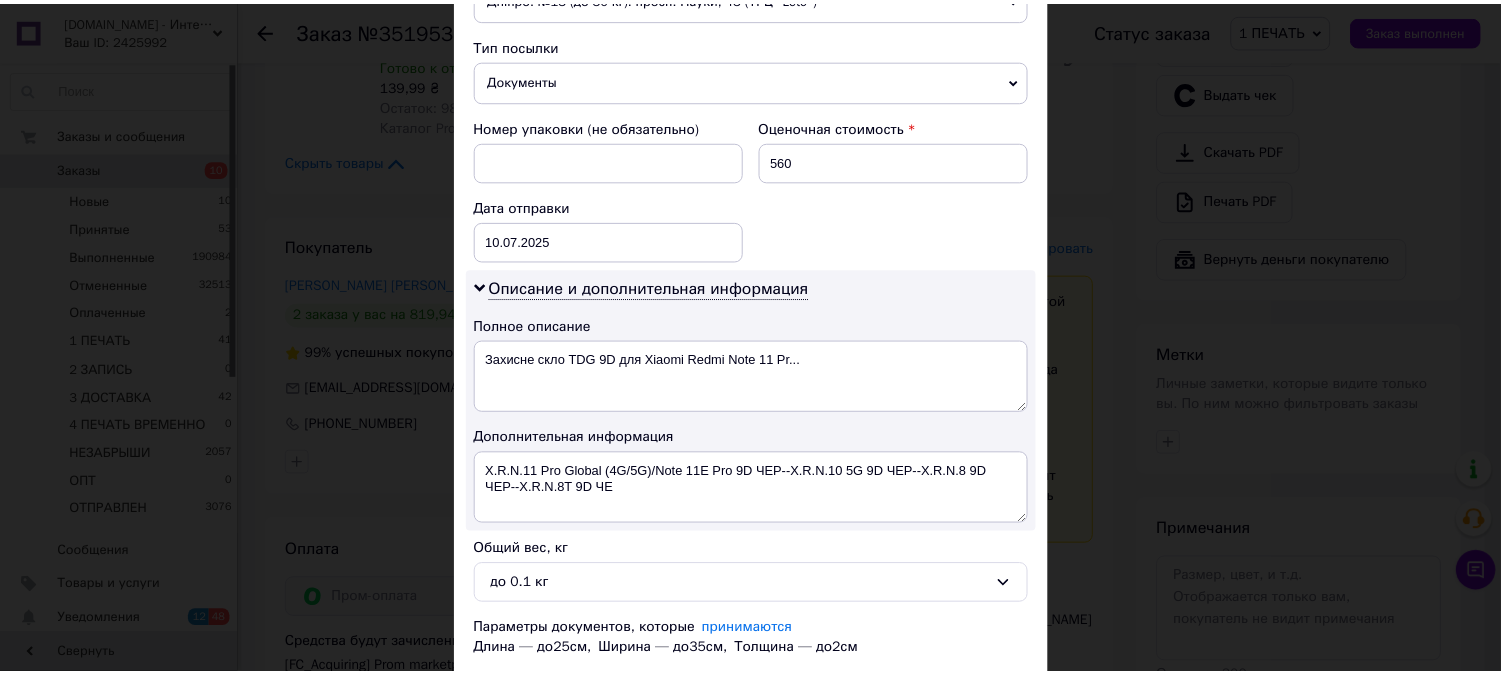 scroll, scrollTop: 774, scrollLeft: 0, axis: vertical 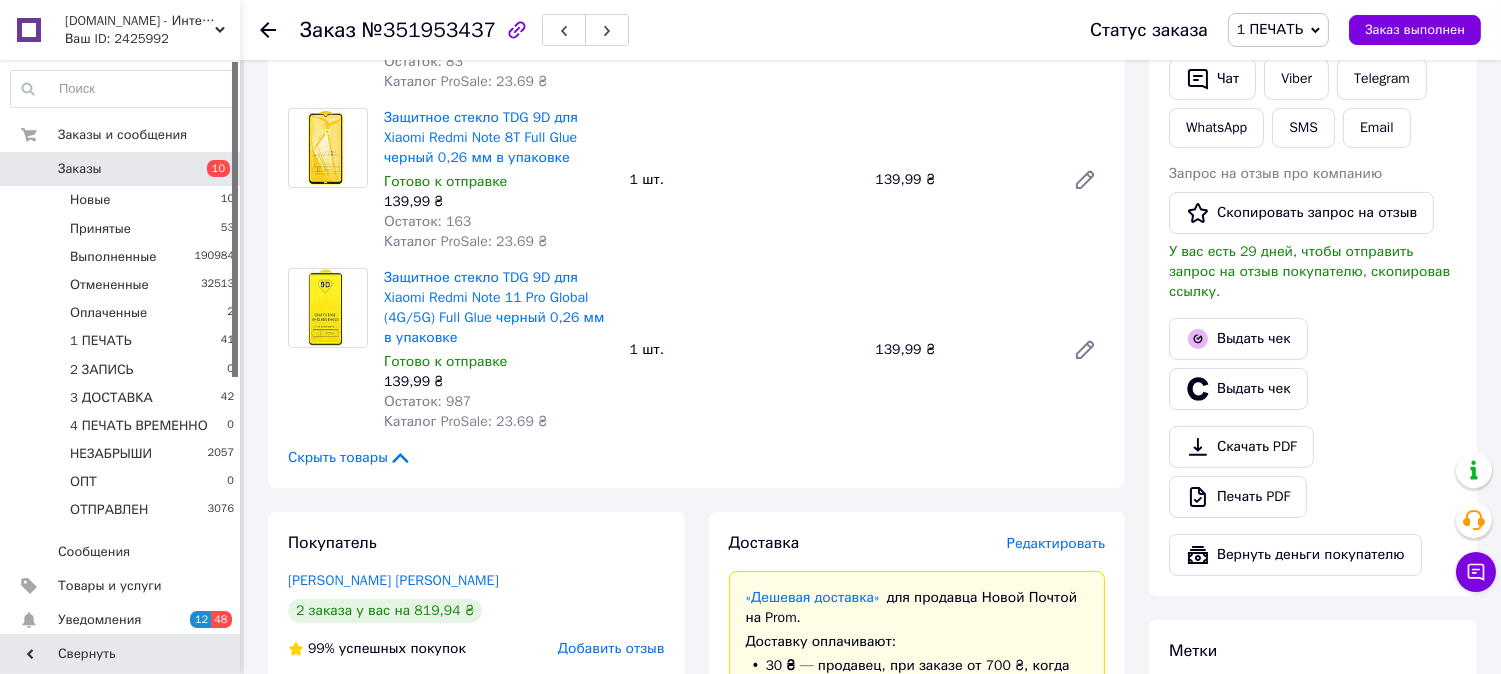 click on "Редактировать" at bounding box center [1056, 543] 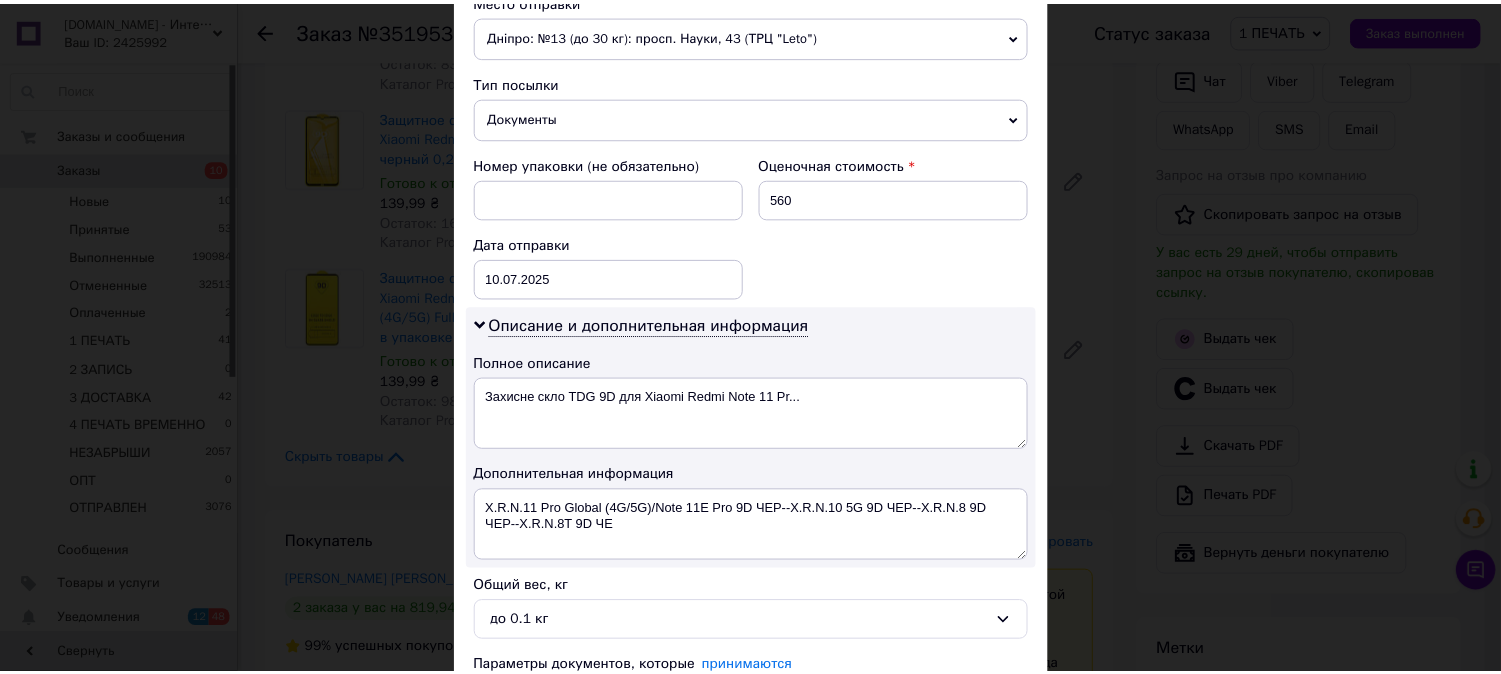 scroll, scrollTop: 888, scrollLeft: 0, axis: vertical 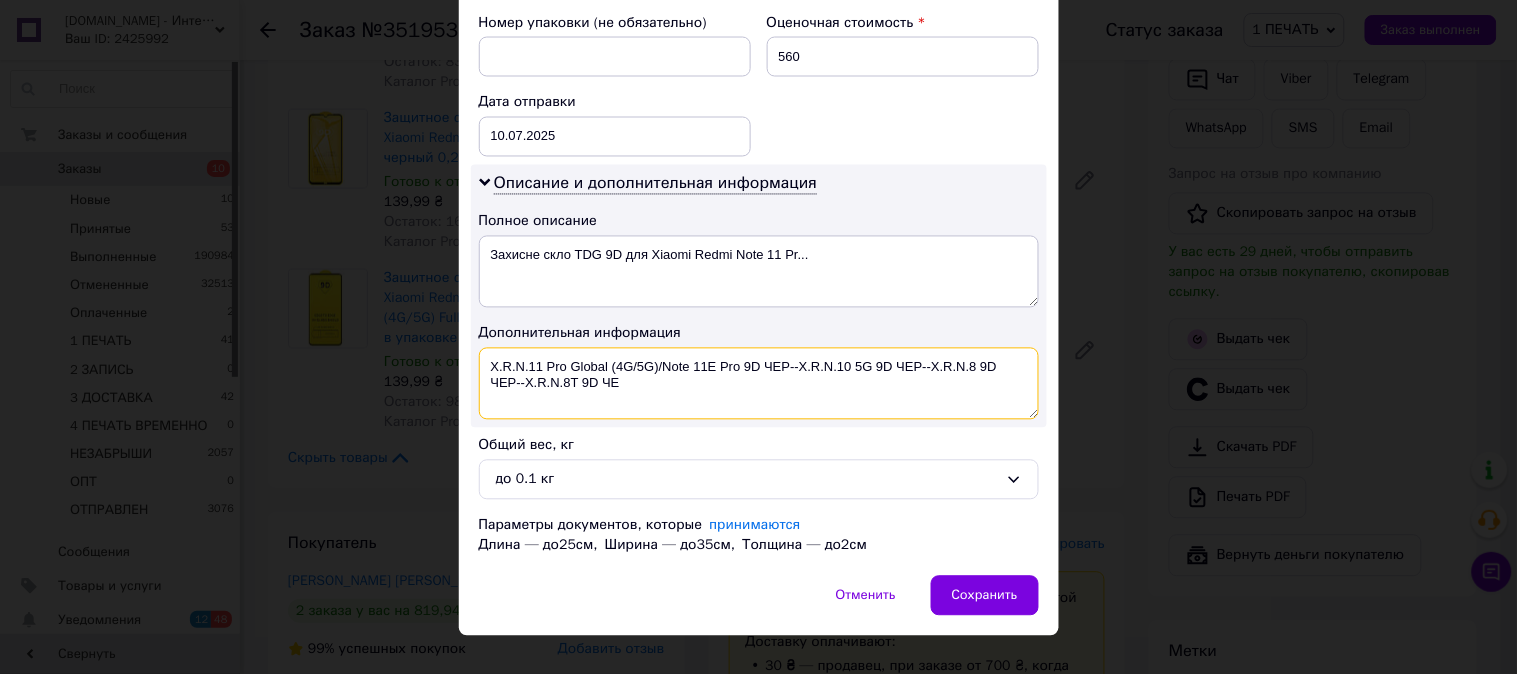 click on "X.R.N.11 Pro Global (4G/5G)/Note 11E Pro 9D ЧЕР--X.R.N.10 5G 9D ЧЕР--X.R.N.8 9D ЧЕР--X.R.N.8T 9D ЧЕ" at bounding box center [759, 384] 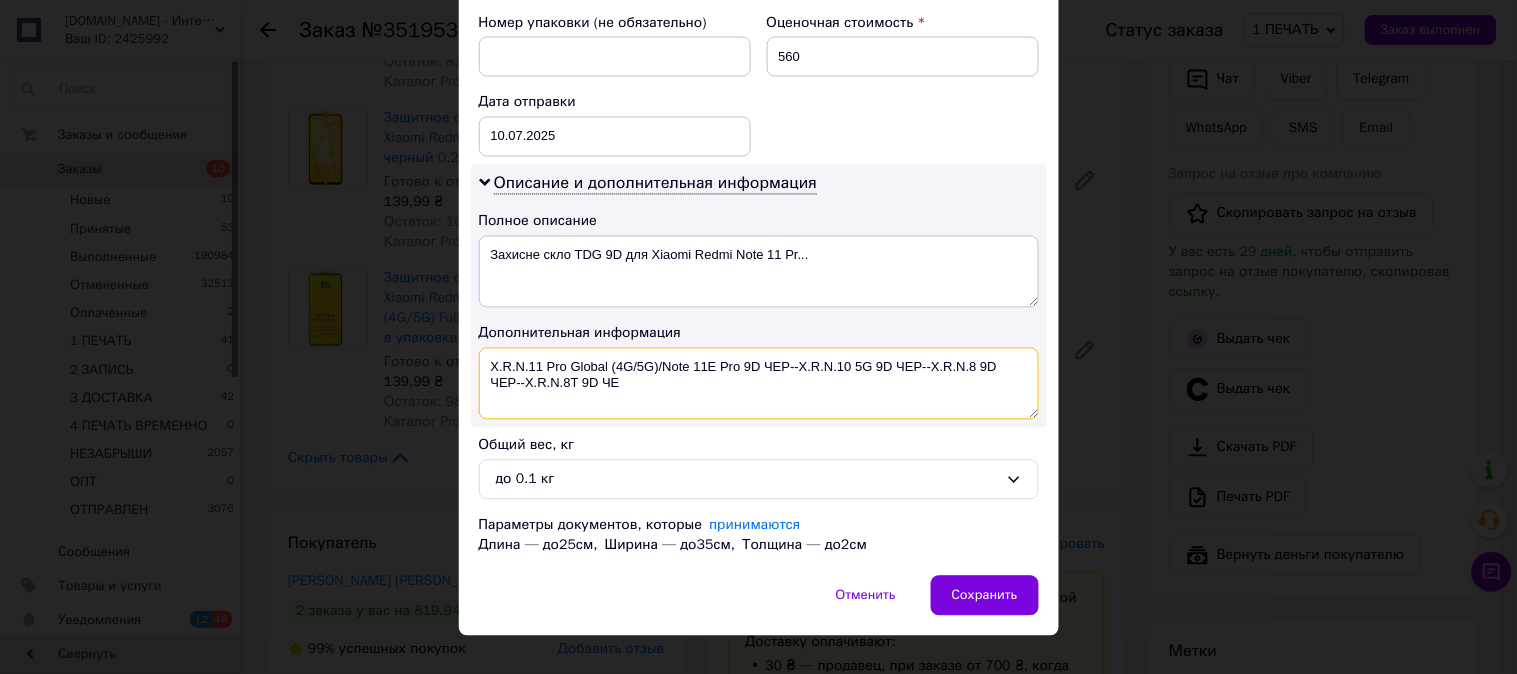 click on "X.R.N.11 Pro Global (4G/5G)/Note 11E Pro 9D ЧЕР--X.R.N.10 5G 9D ЧЕР--X.R.N.8 9D ЧЕР--X.R.N.8T 9D ЧЕ" at bounding box center [759, 384] 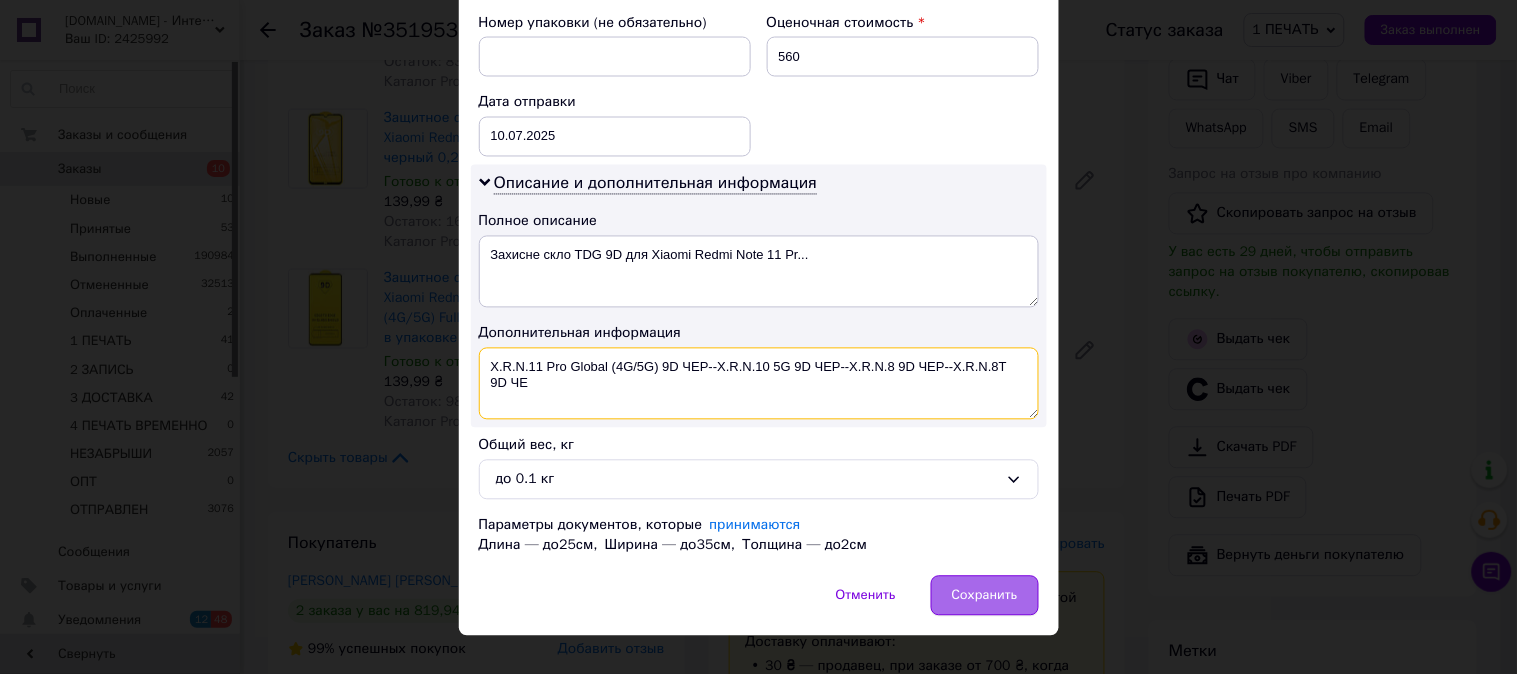 type on "X.R.N.11 Pro Global (4G/5G) 9D ЧЕР--X.R.N.10 5G 9D ЧЕР--X.R.N.8 9D ЧЕР--X.R.N.8T 9D ЧЕ" 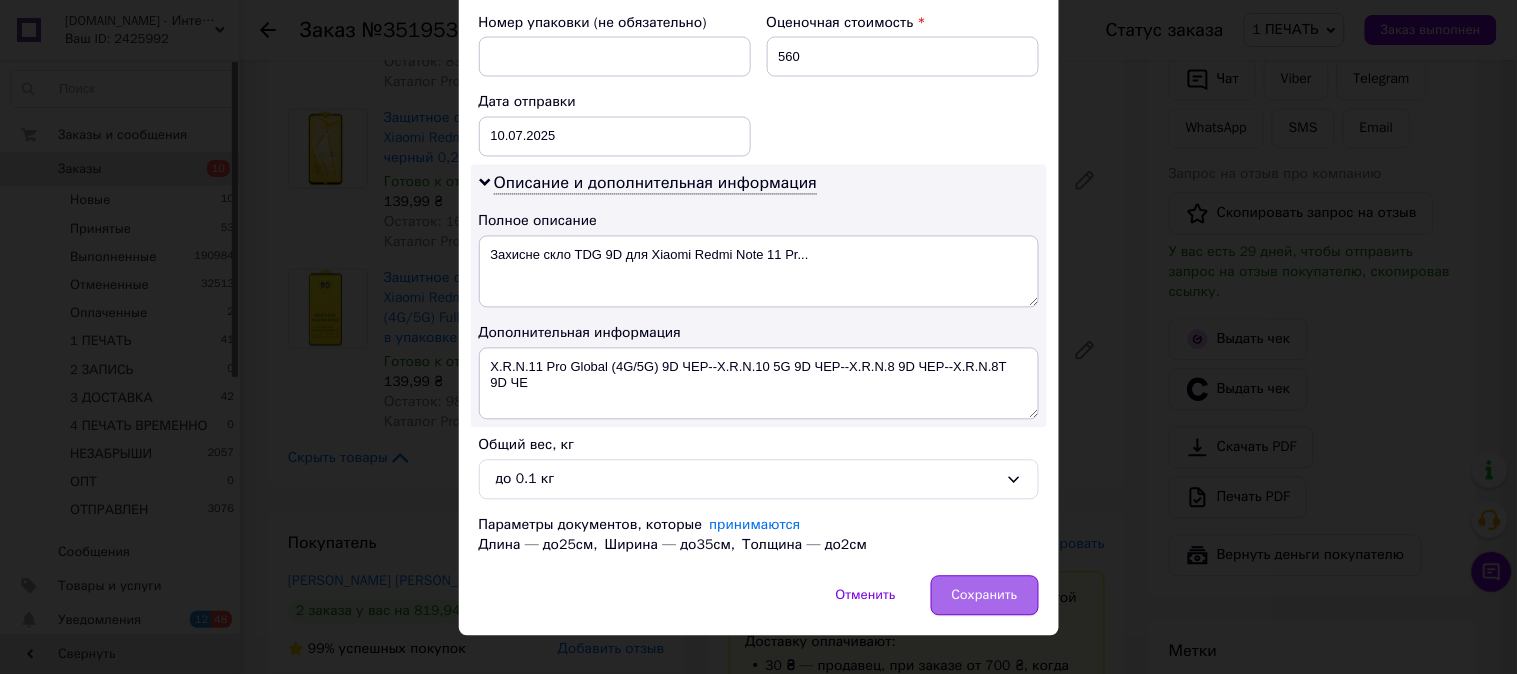 click on "Сохранить" at bounding box center [985, 596] 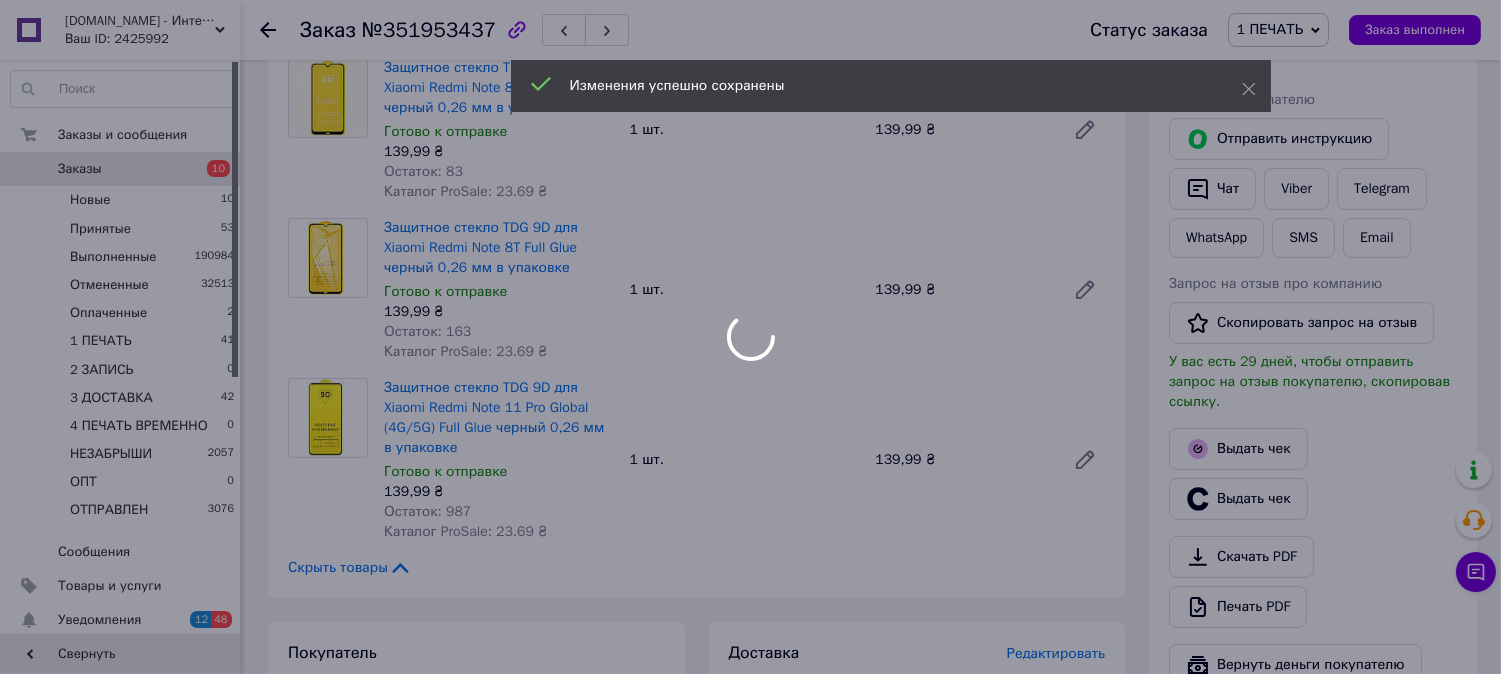 scroll, scrollTop: 888, scrollLeft: 0, axis: vertical 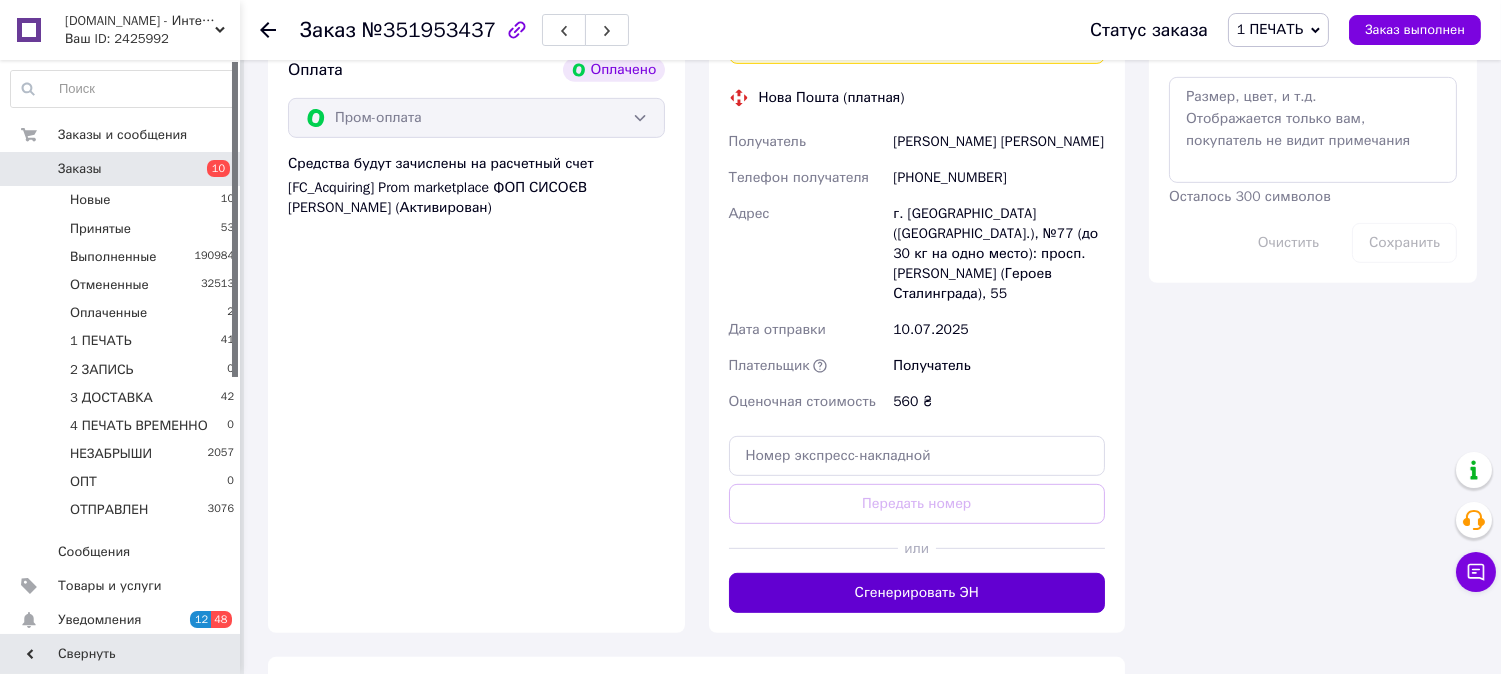click on "Сгенерировать ЭН" at bounding box center [917, 593] 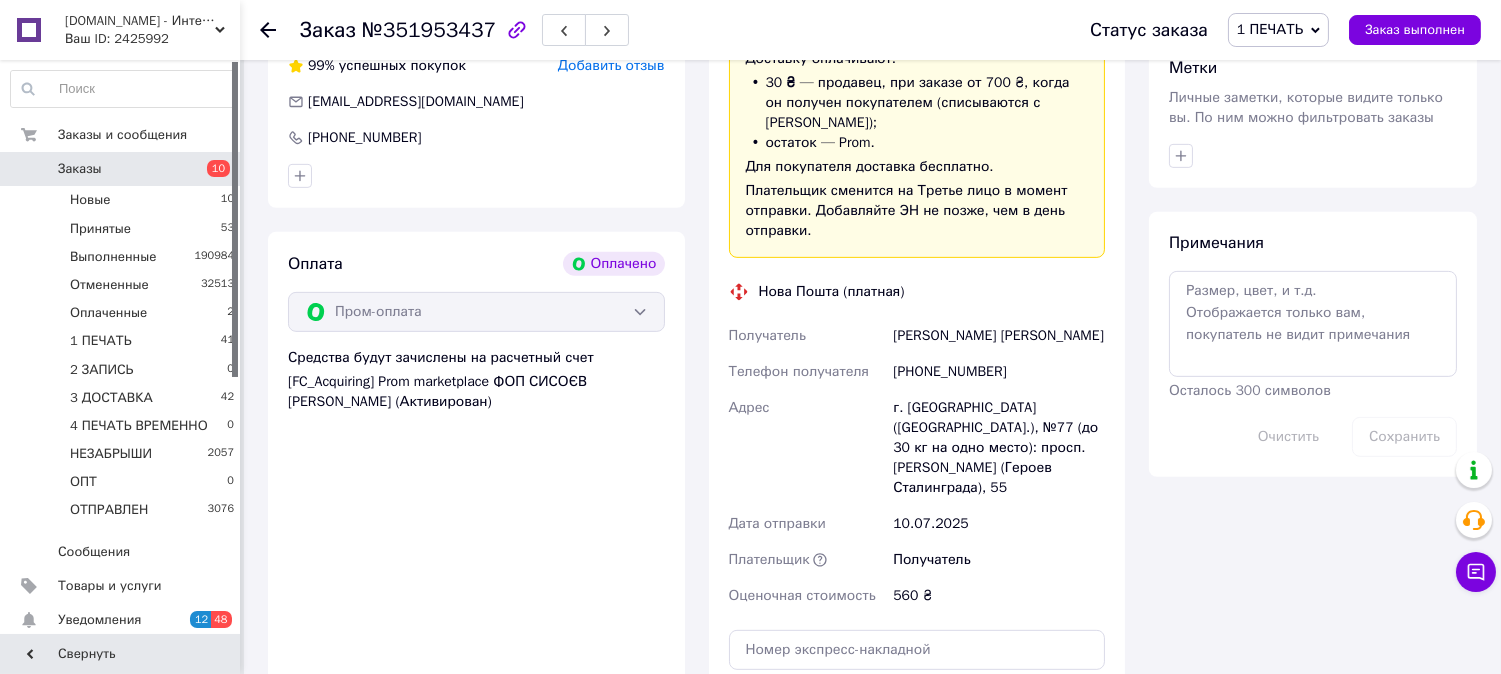 scroll, scrollTop: 1814, scrollLeft: 0, axis: vertical 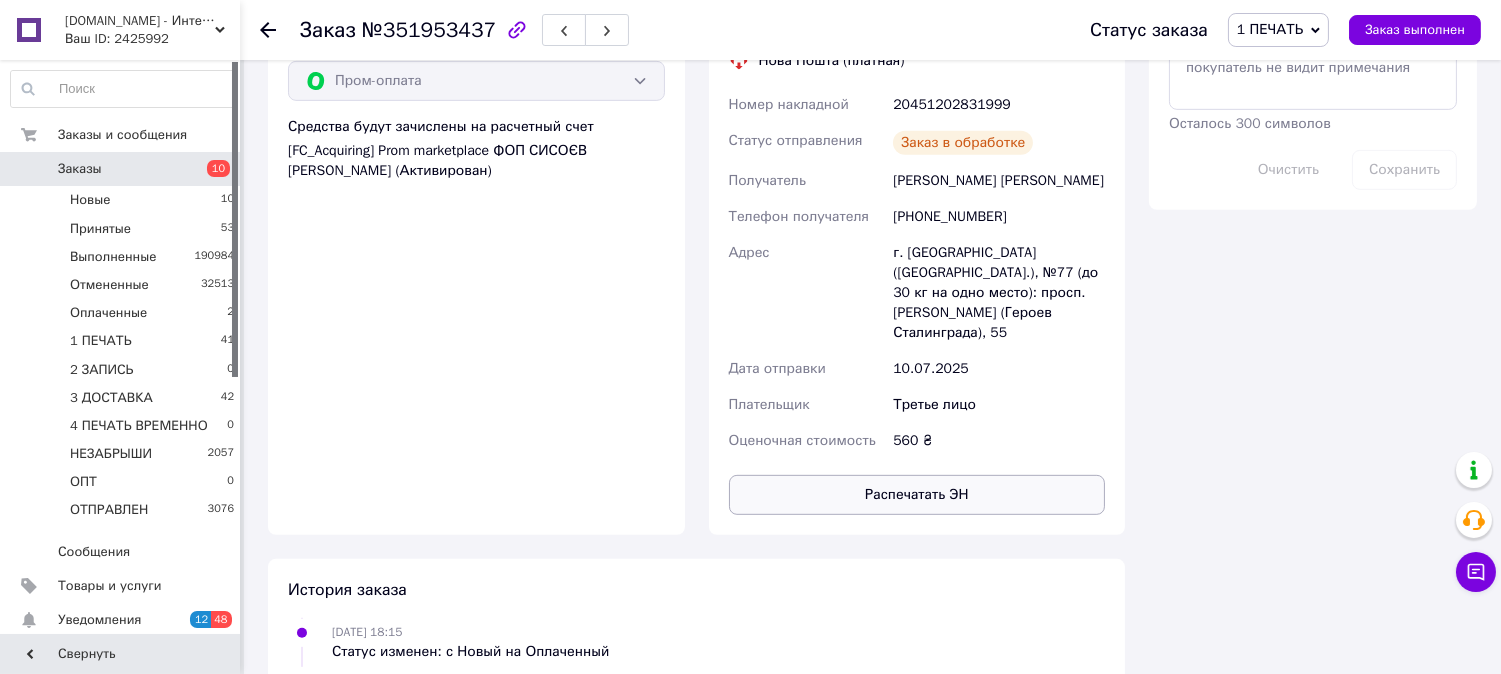 click on "Распечатать ЭН" at bounding box center [917, 495] 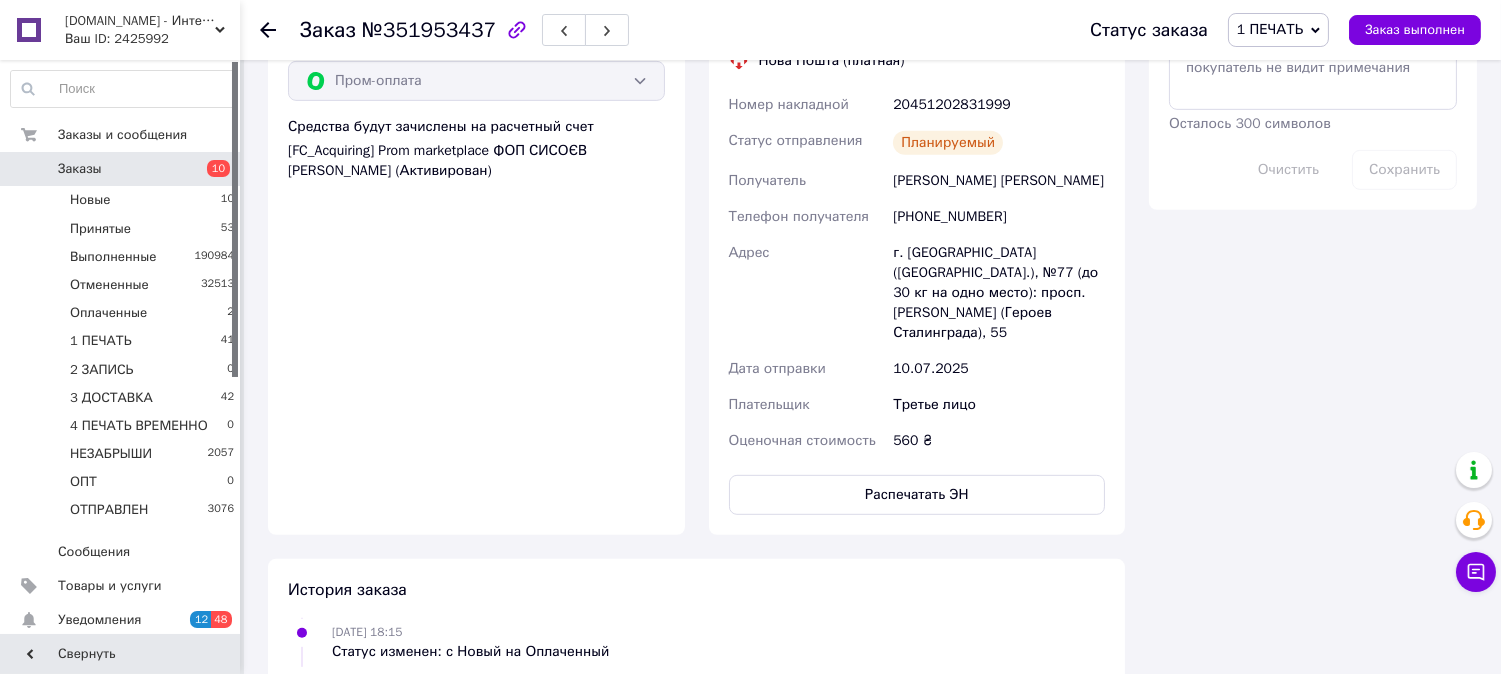 type 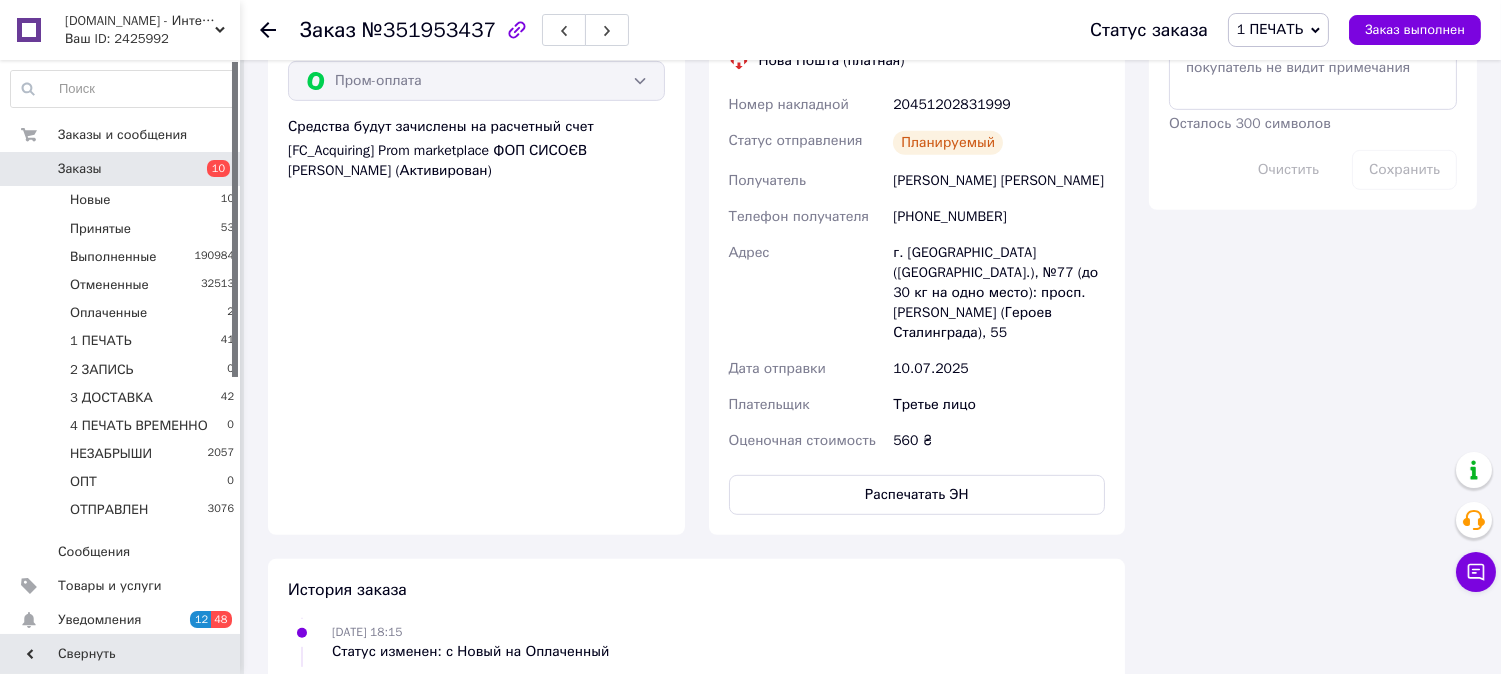 click on "1 ПЕЧАТЬ" at bounding box center [1278, 30] 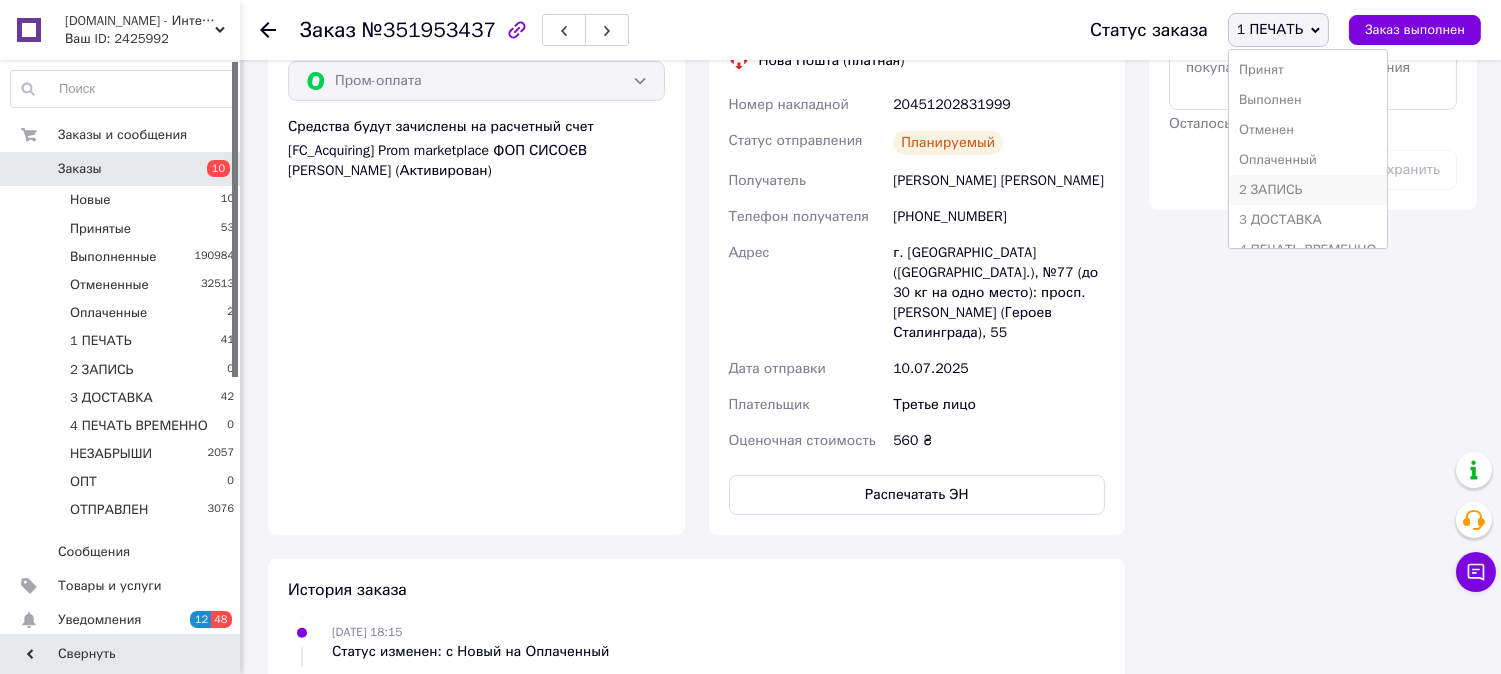click on "2 ЗАПИСЬ" at bounding box center [1308, 190] 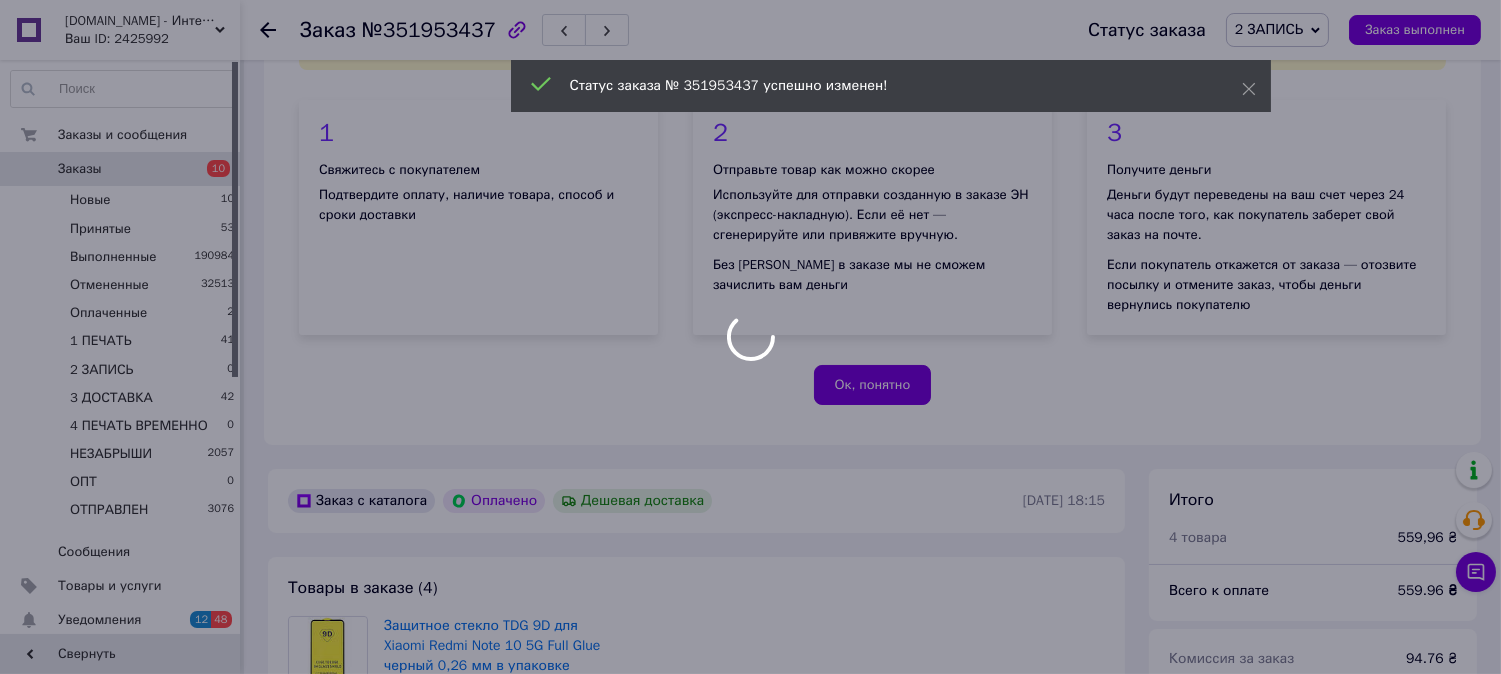 scroll, scrollTop: 0, scrollLeft: 0, axis: both 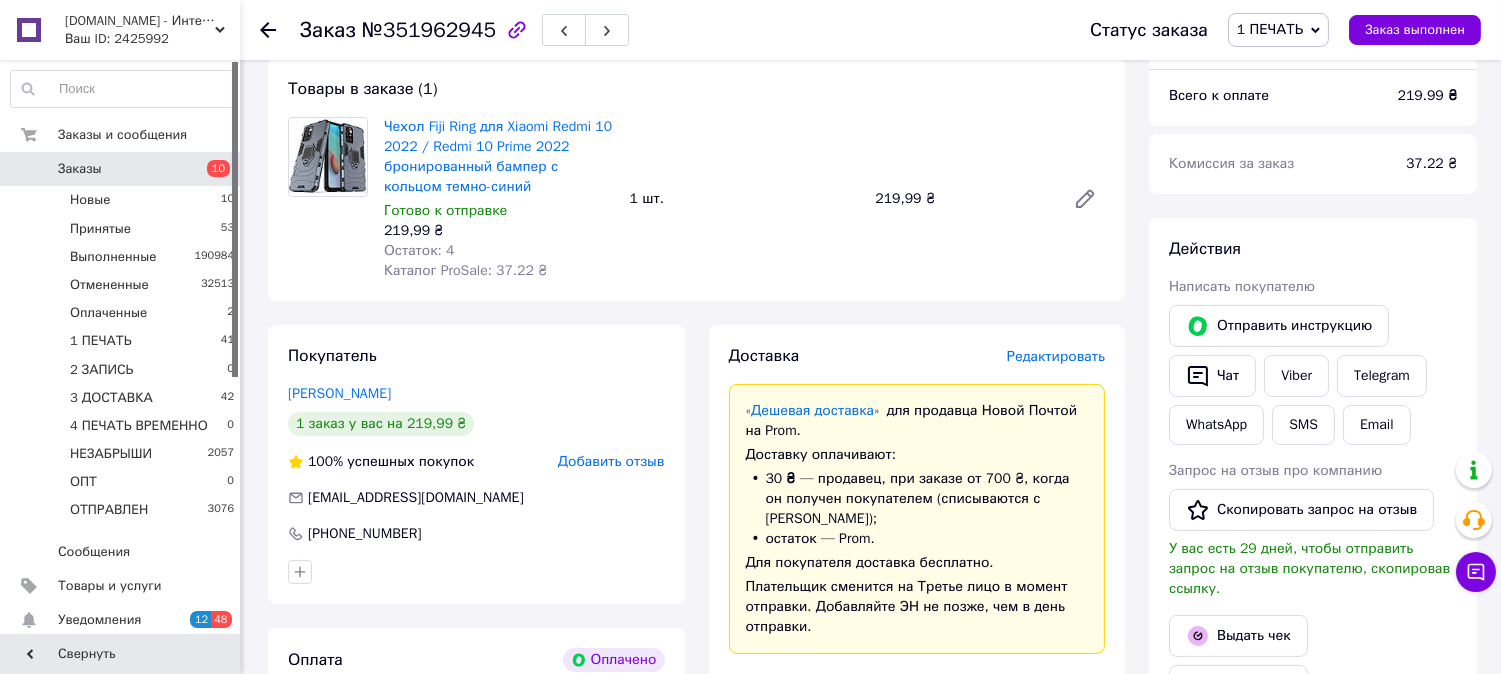 click on "Редактировать" at bounding box center [1056, 356] 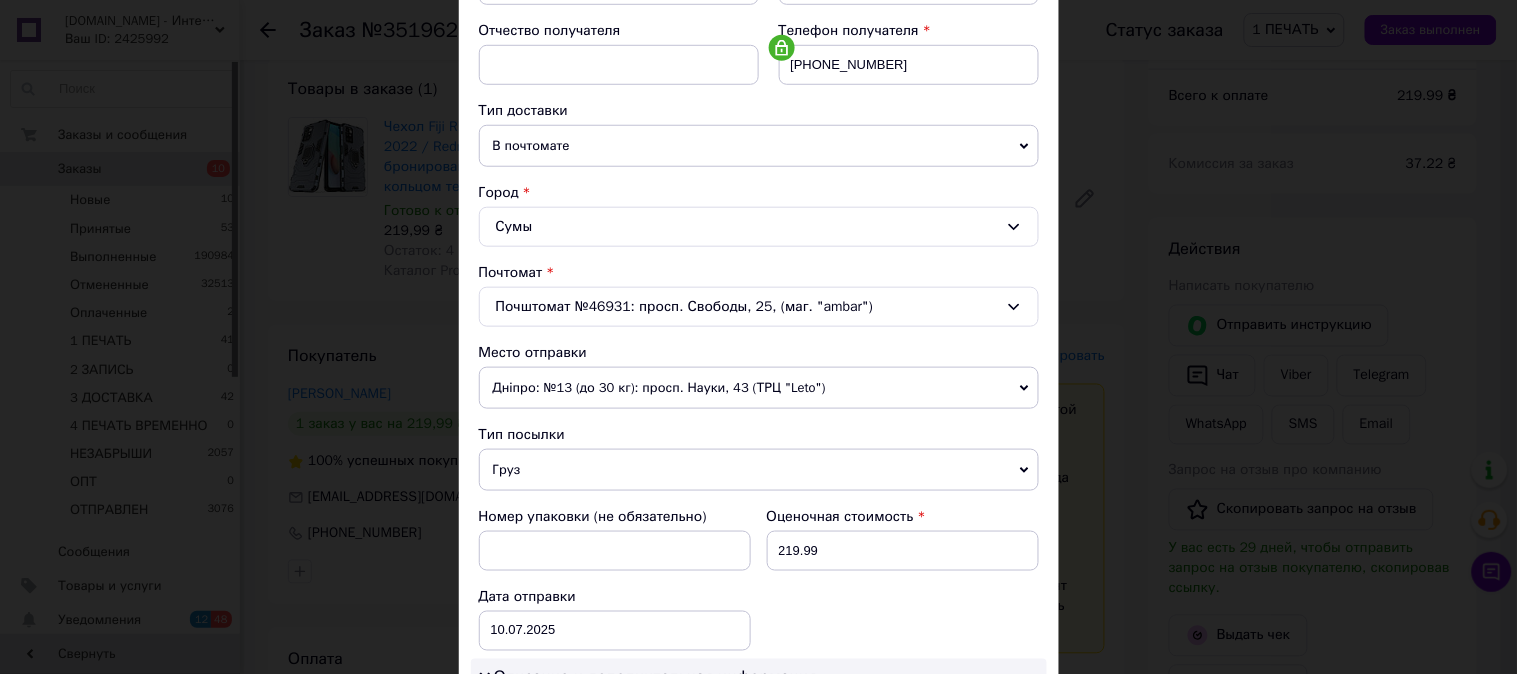 scroll, scrollTop: 555, scrollLeft: 0, axis: vertical 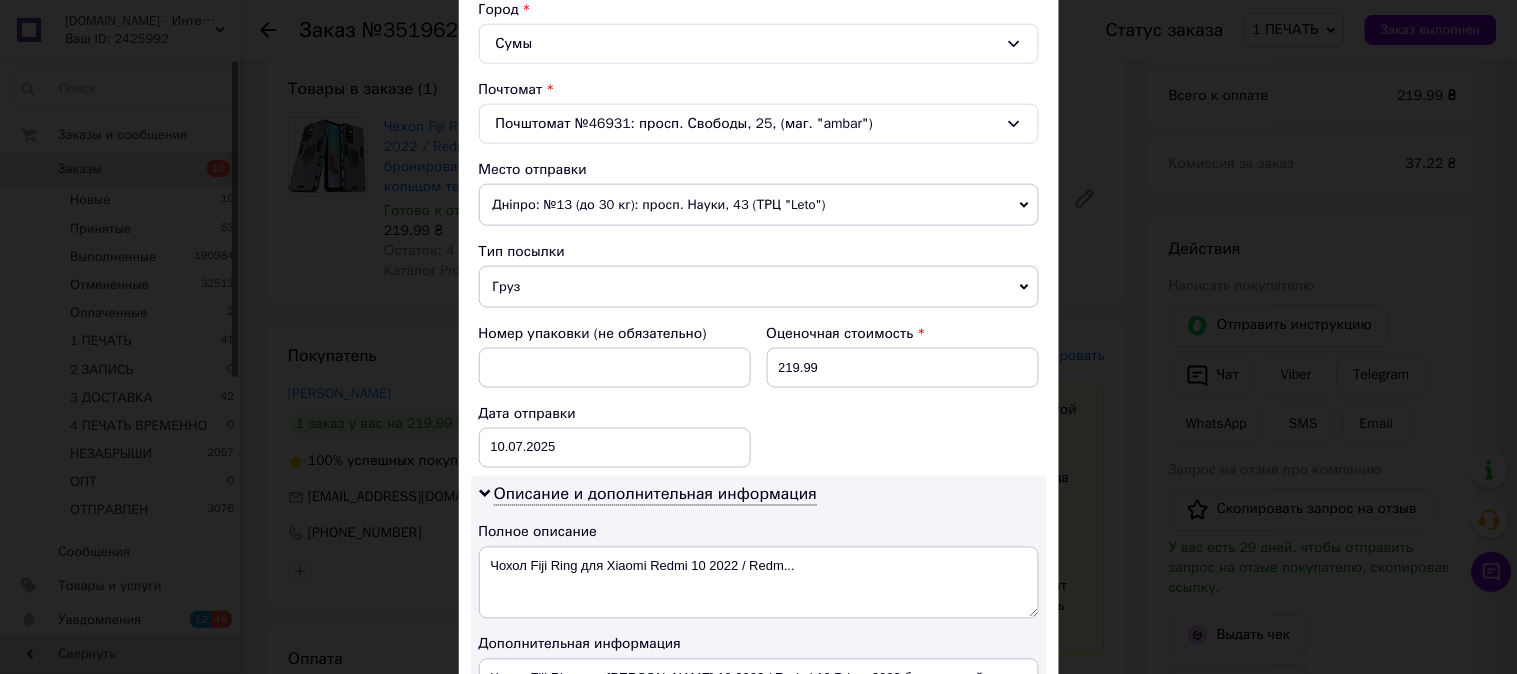 click on "Груз" at bounding box center [759, 287] 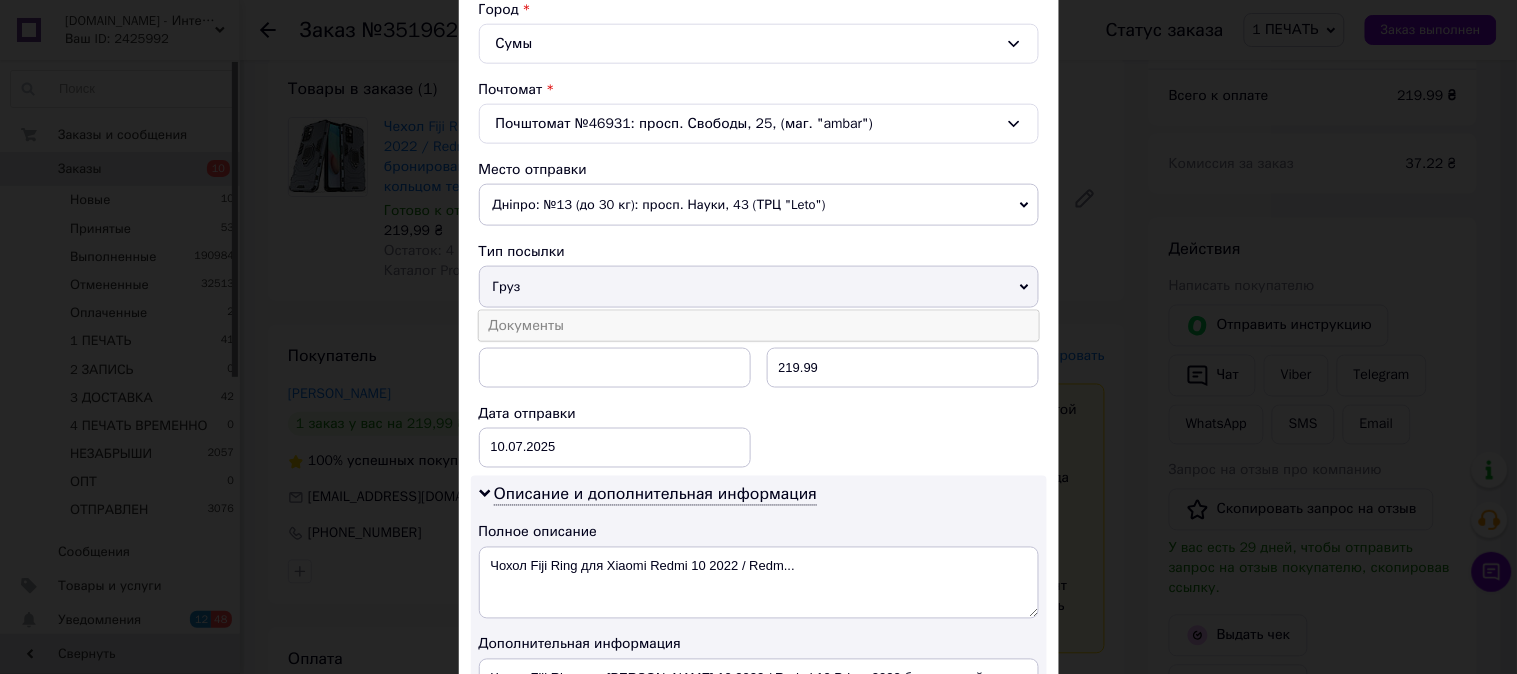 click on "Документы" at bounding box center [759, 326] 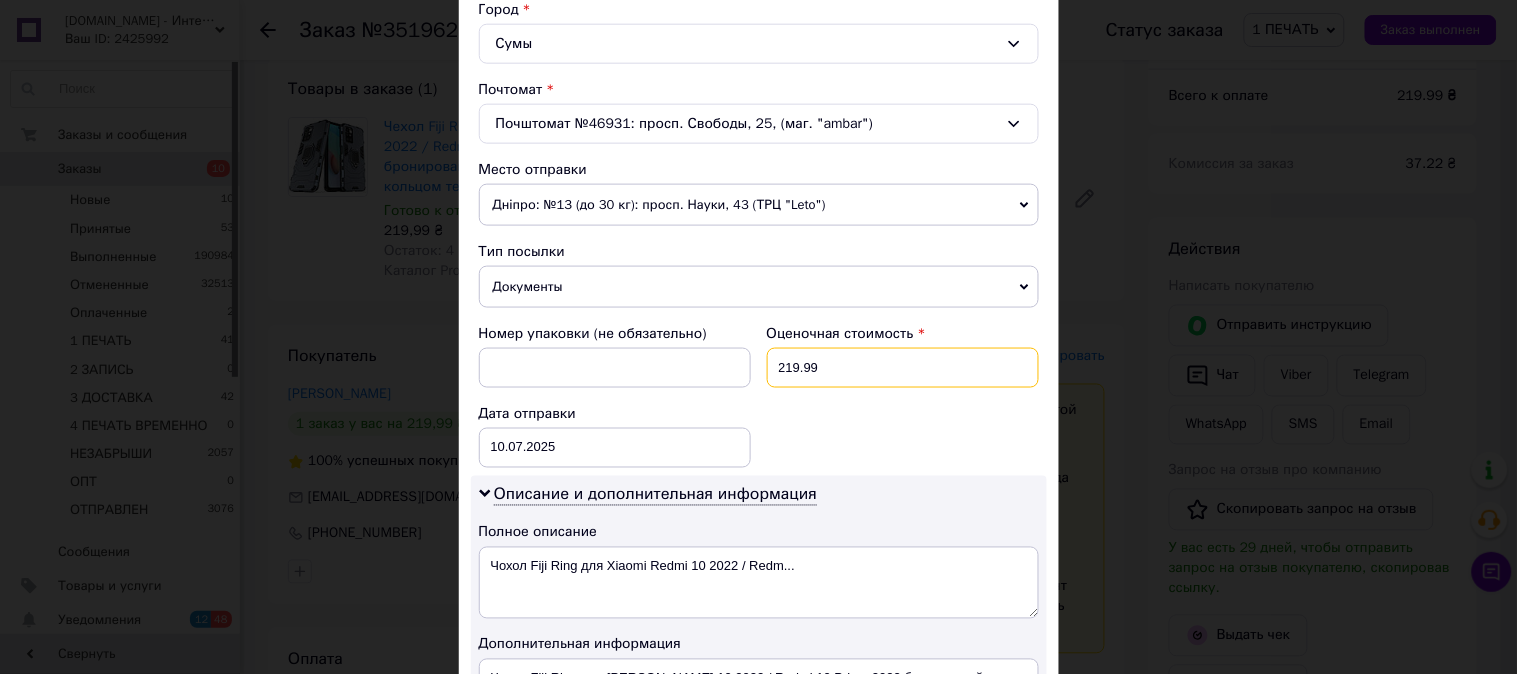 click on "219.99" at bounding box center [903, 368] 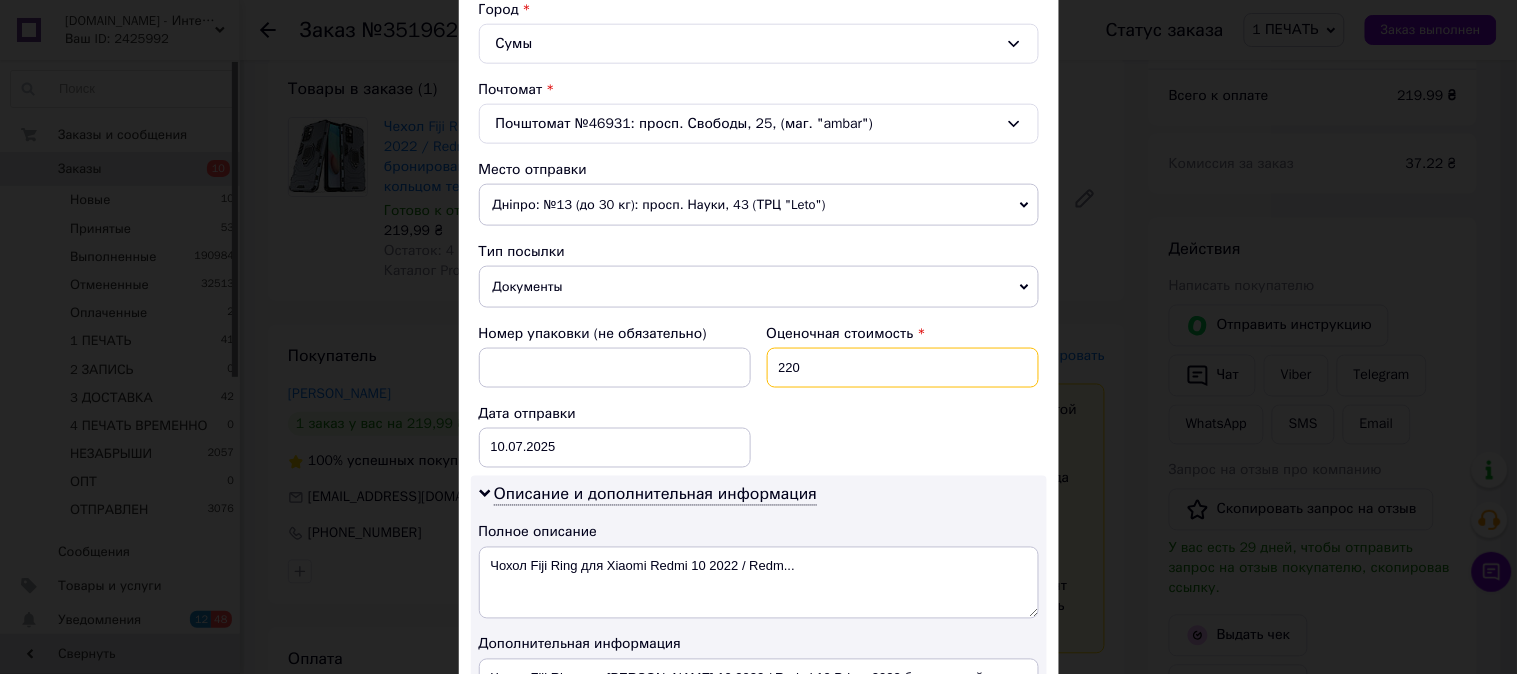 type on "220" 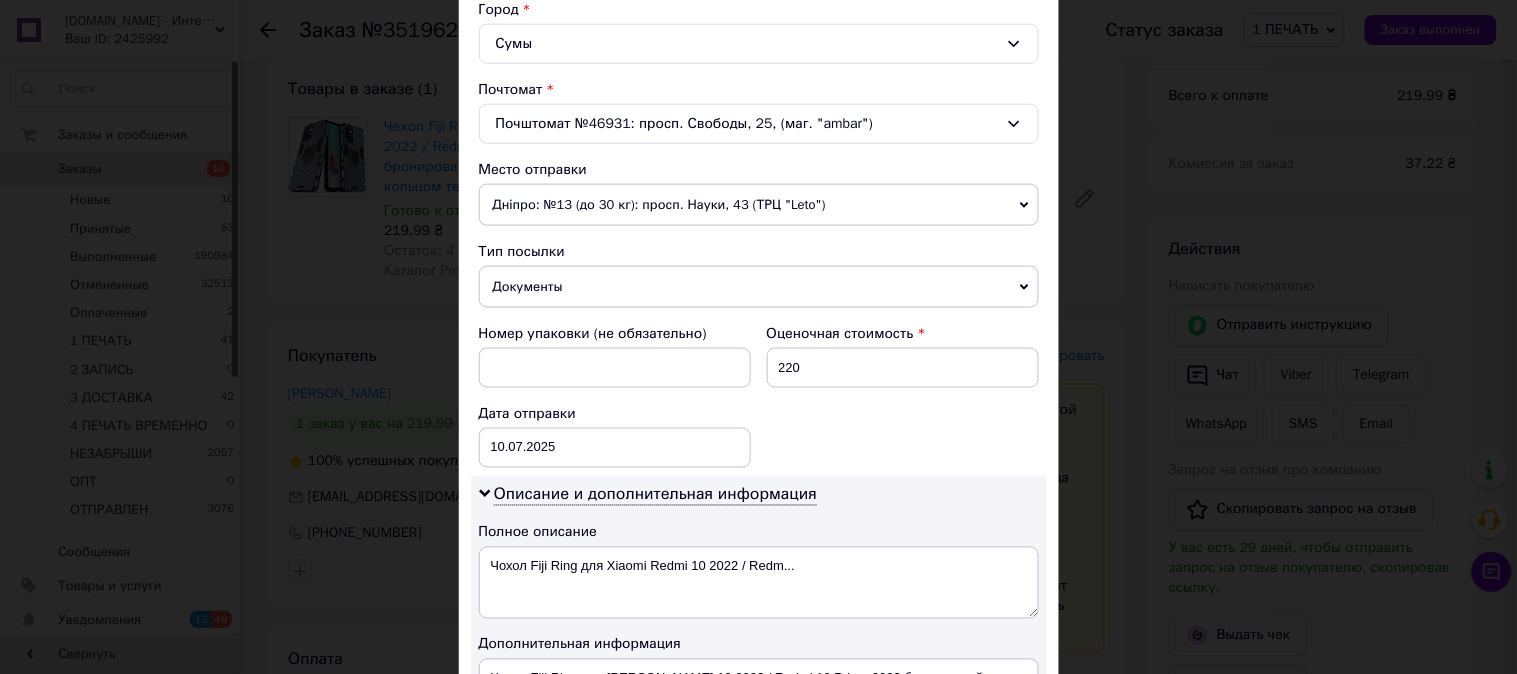 click on "Номер упаковки (не обязательно) Оценочная стоимость 220 Дата отправки [DATE] < 2025 > < Июль > Пн Вт Ср Чт Пт Сб Вс 30 1 2 3 4 5 6 7 8 9 10 11 12 13 14 15 16 17 18 19 20 21 22 23 24 25 26 27 28 29 30 31 1 2 3 4 5 6 7 8 9 10" at bounding box center [759, 396] 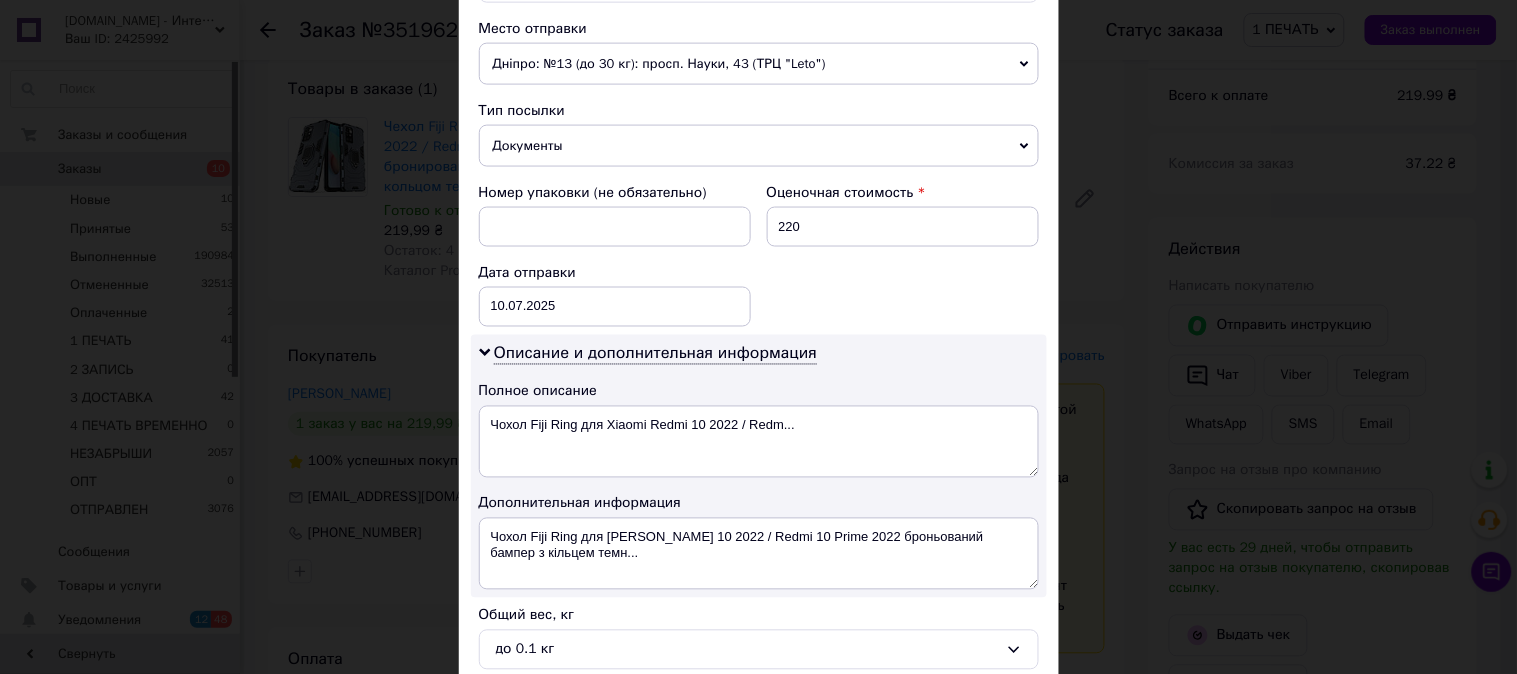 scroll, scrollTop: 900, scrollLeft: 0, axis: vertical 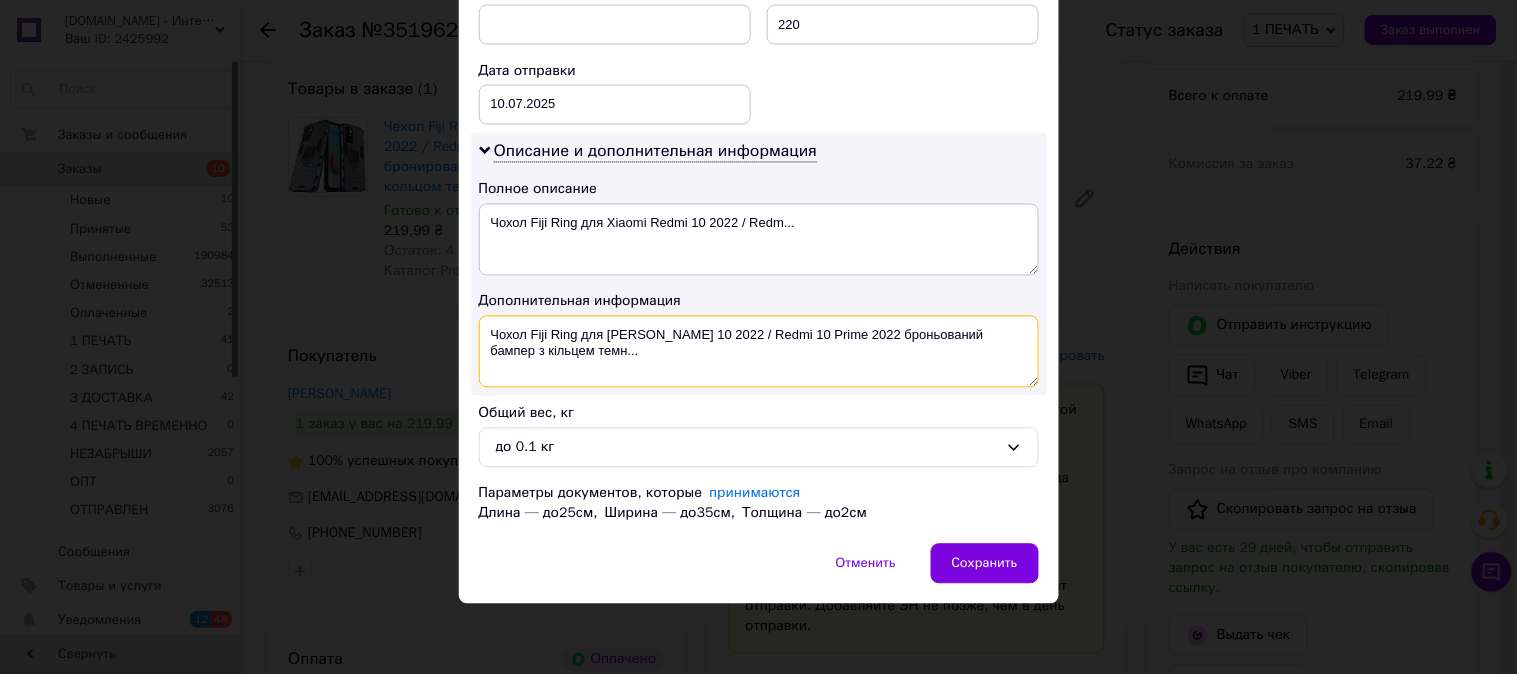 click on "Чохол Fiji Ring для [PERSON_NAME] 10 2022 / Redmi 10 Prime 2022 броньований бампер з кільцем темн..." at bounding box center [759, 352] 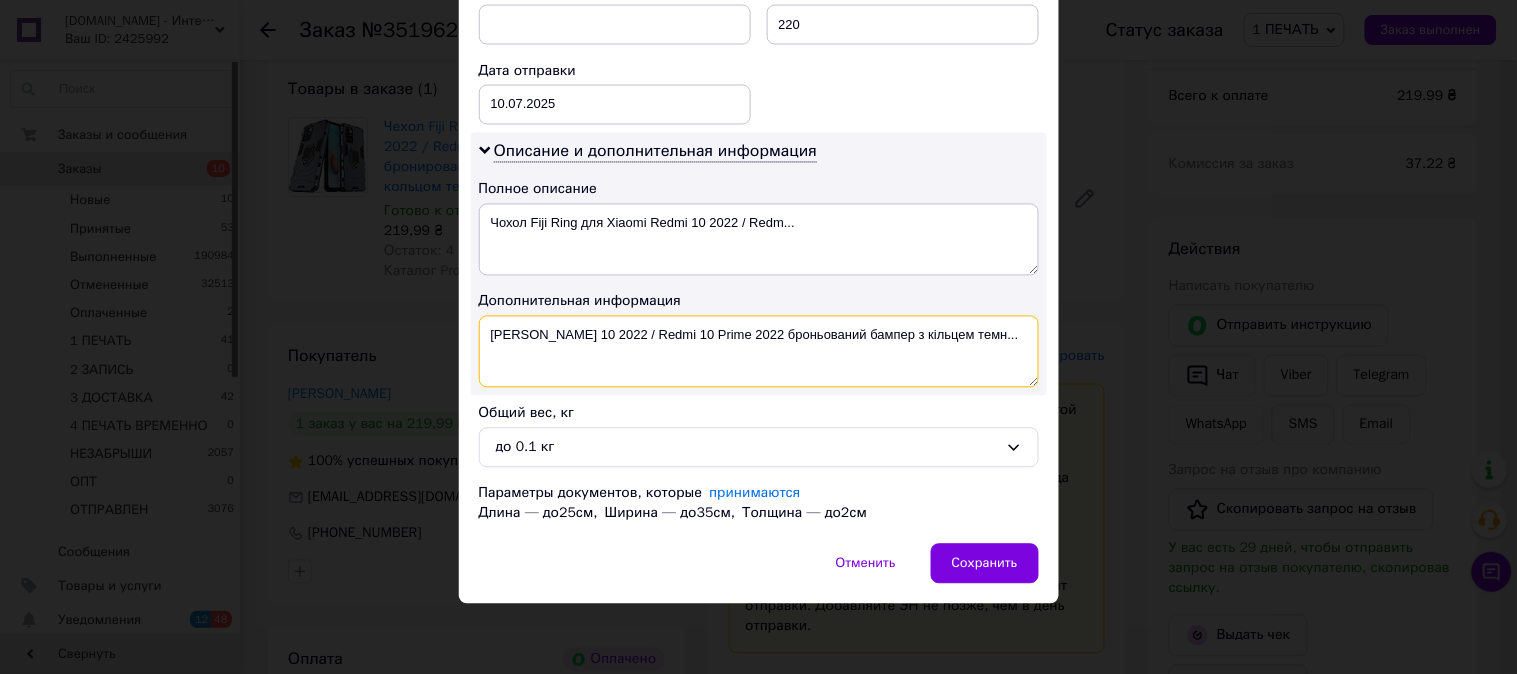 drag, startPoint x: 1013, startPoint y: 336, endPoint x: 761, endPoint y: 366, distance: 253.77943 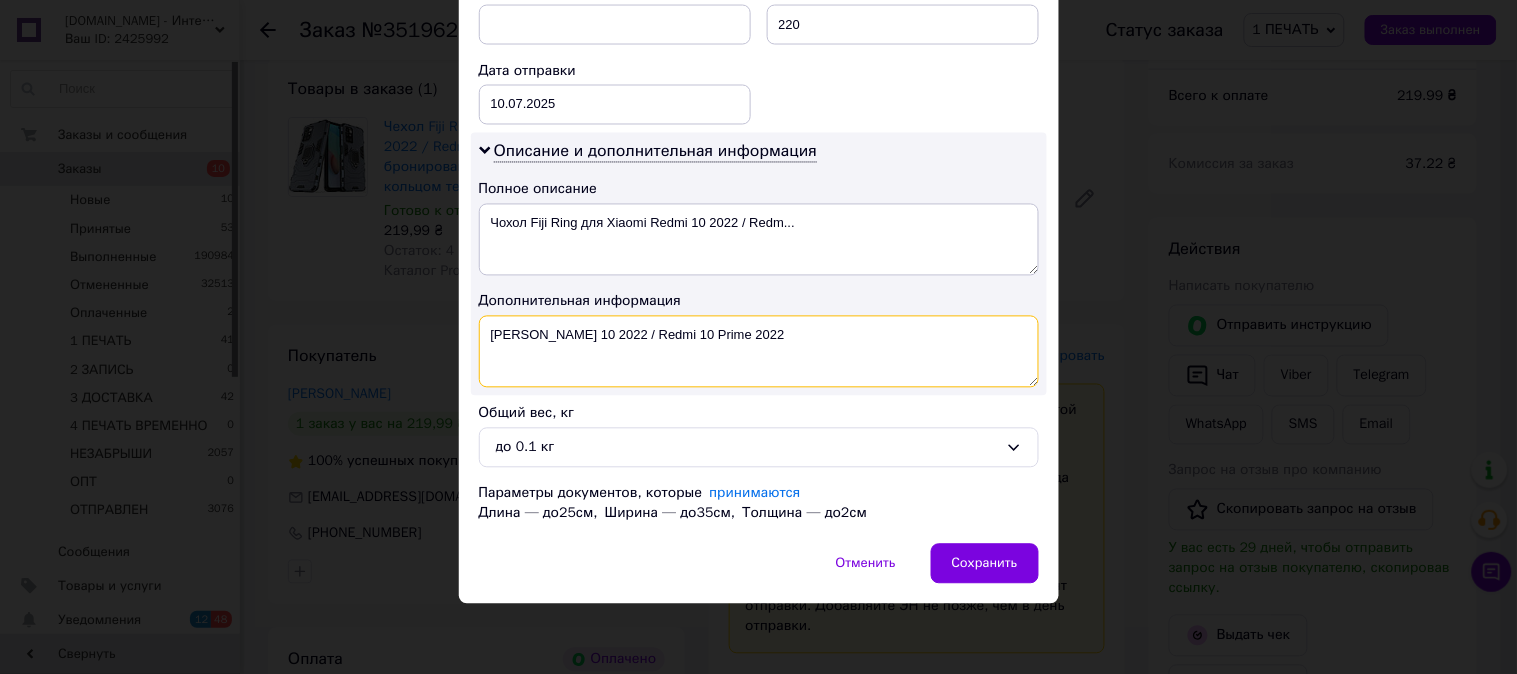 paste on "RING Т-СИН" 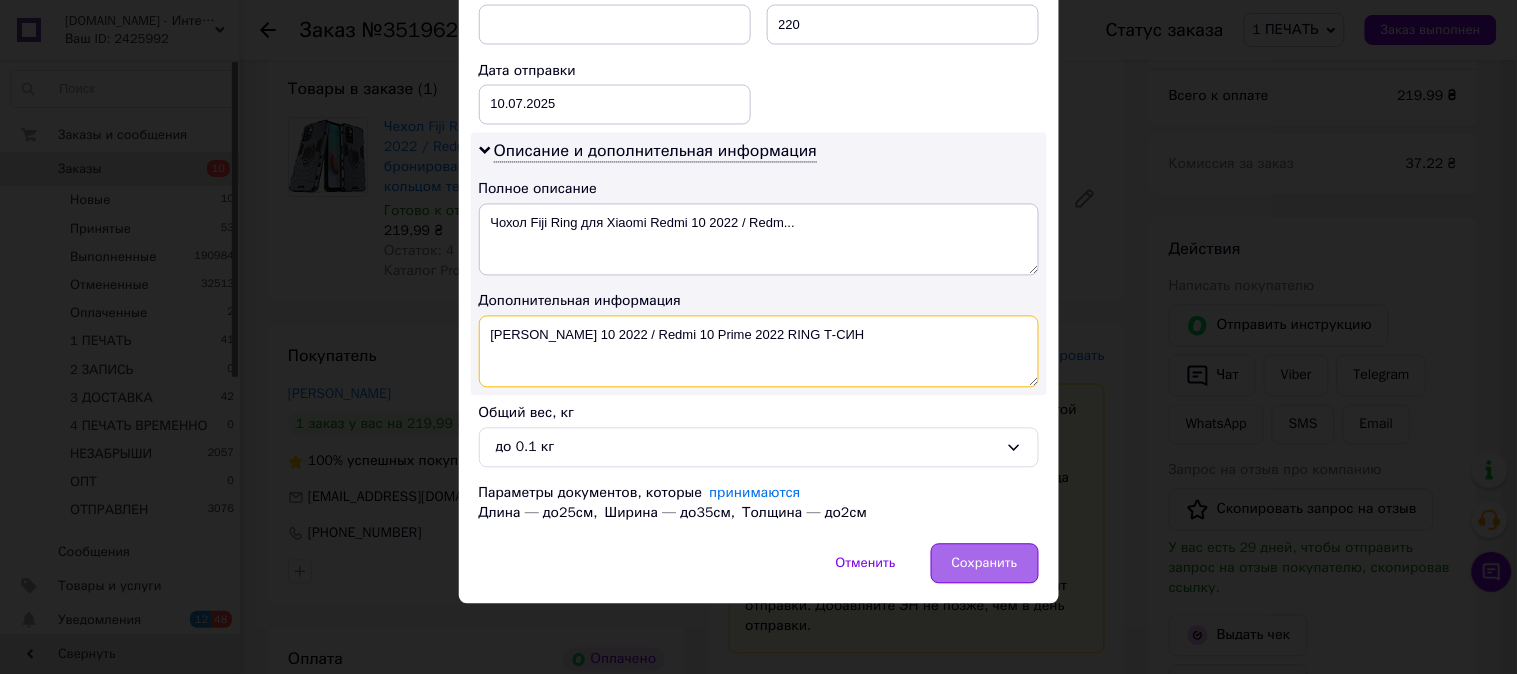 type on "Xiaomi Redmi 10 2022 / Redmi 10 Prime 2022 RING Т-СИН" 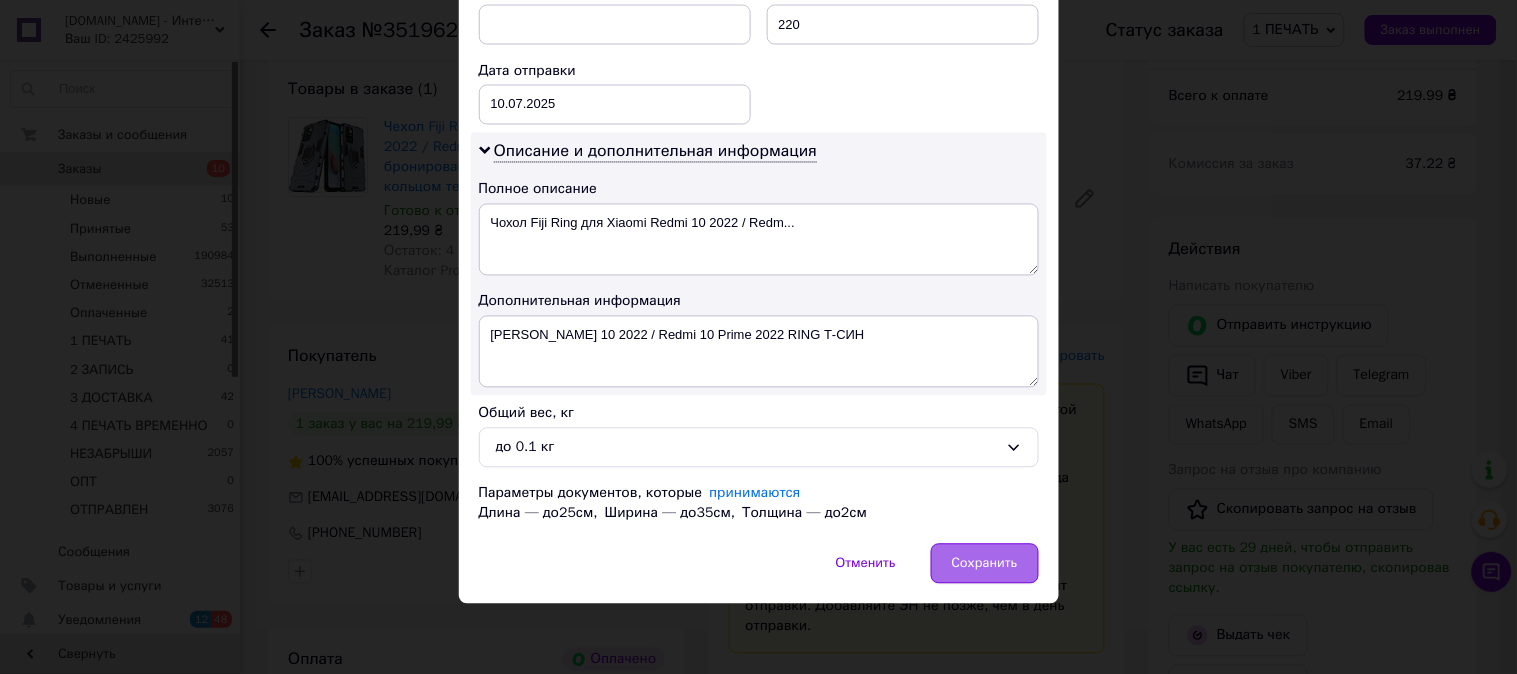 click on "Сохранить" at bounding box center (985, 564) 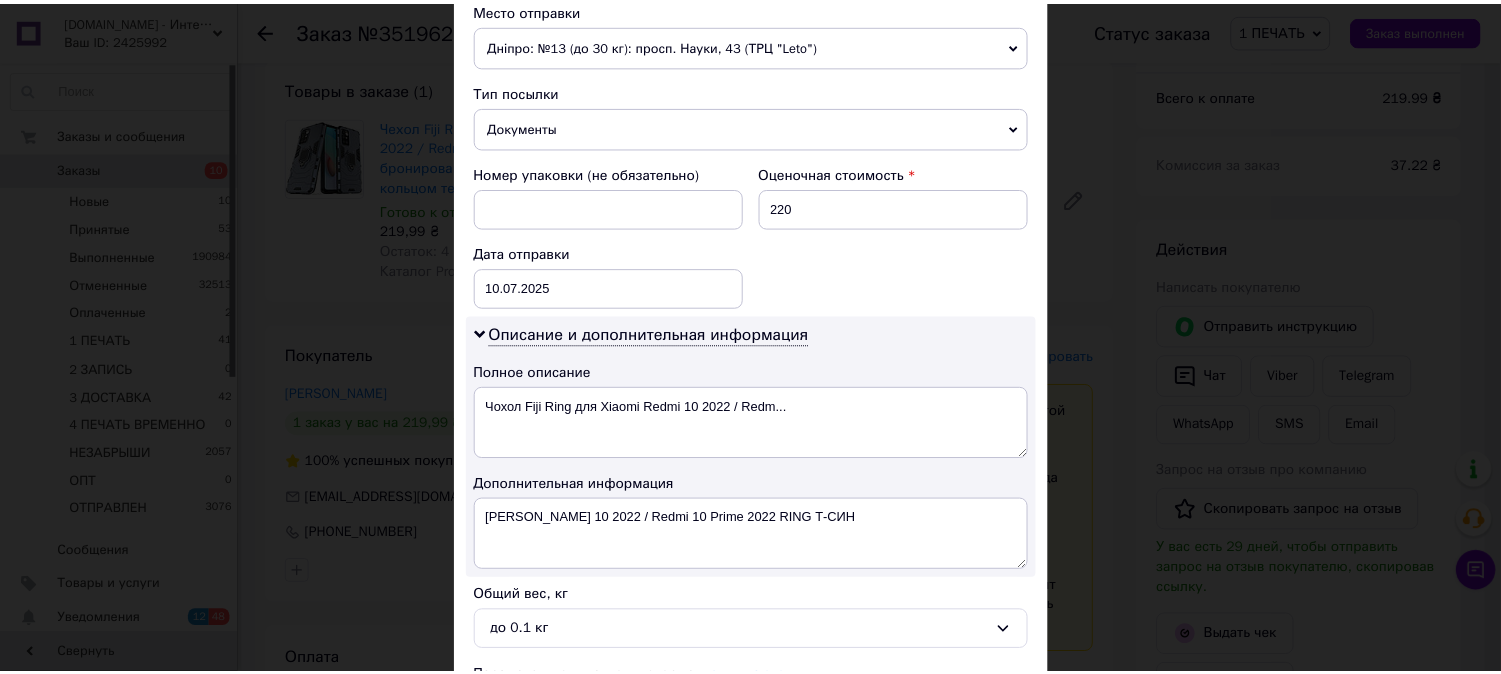 scroll, scrollTop: 714, scrollLeft: 0, axis: vertical 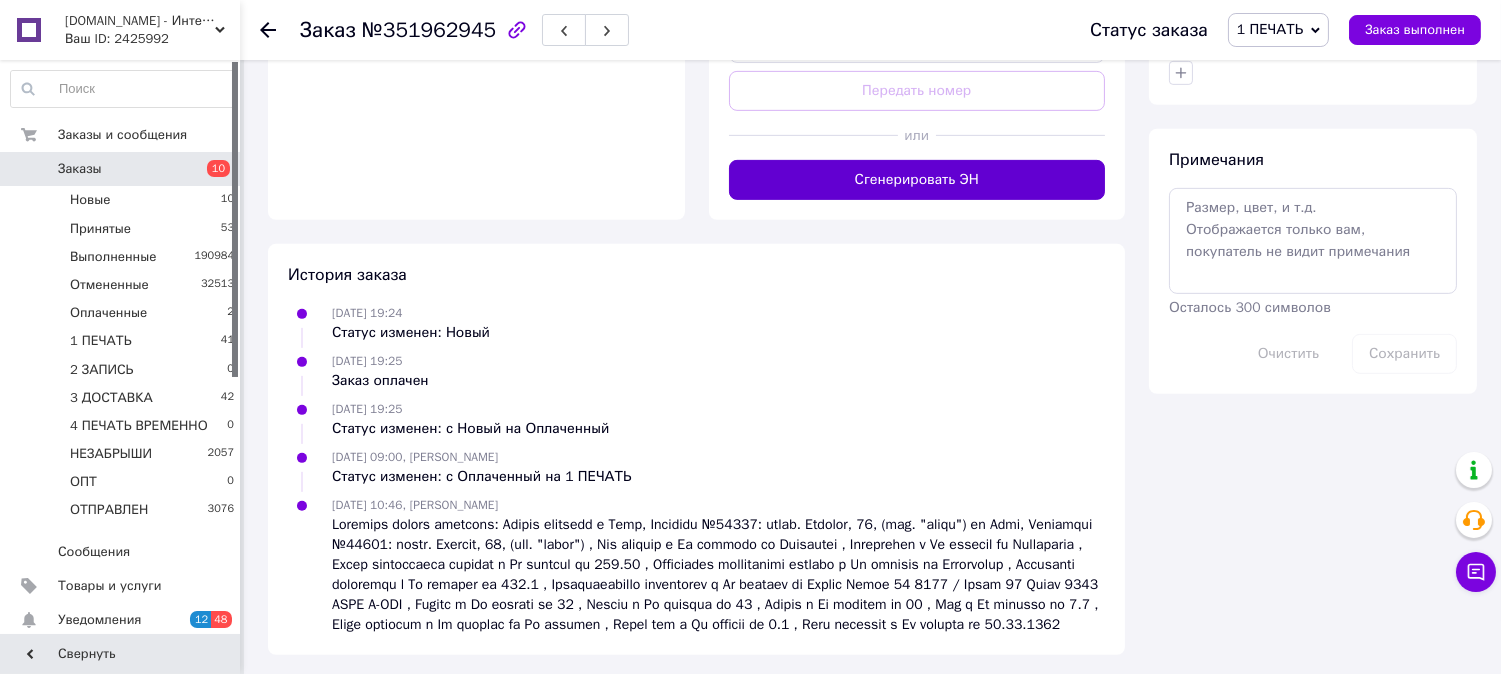 click on "Сгенерировать ЭН" at bounding box center [917, 180] 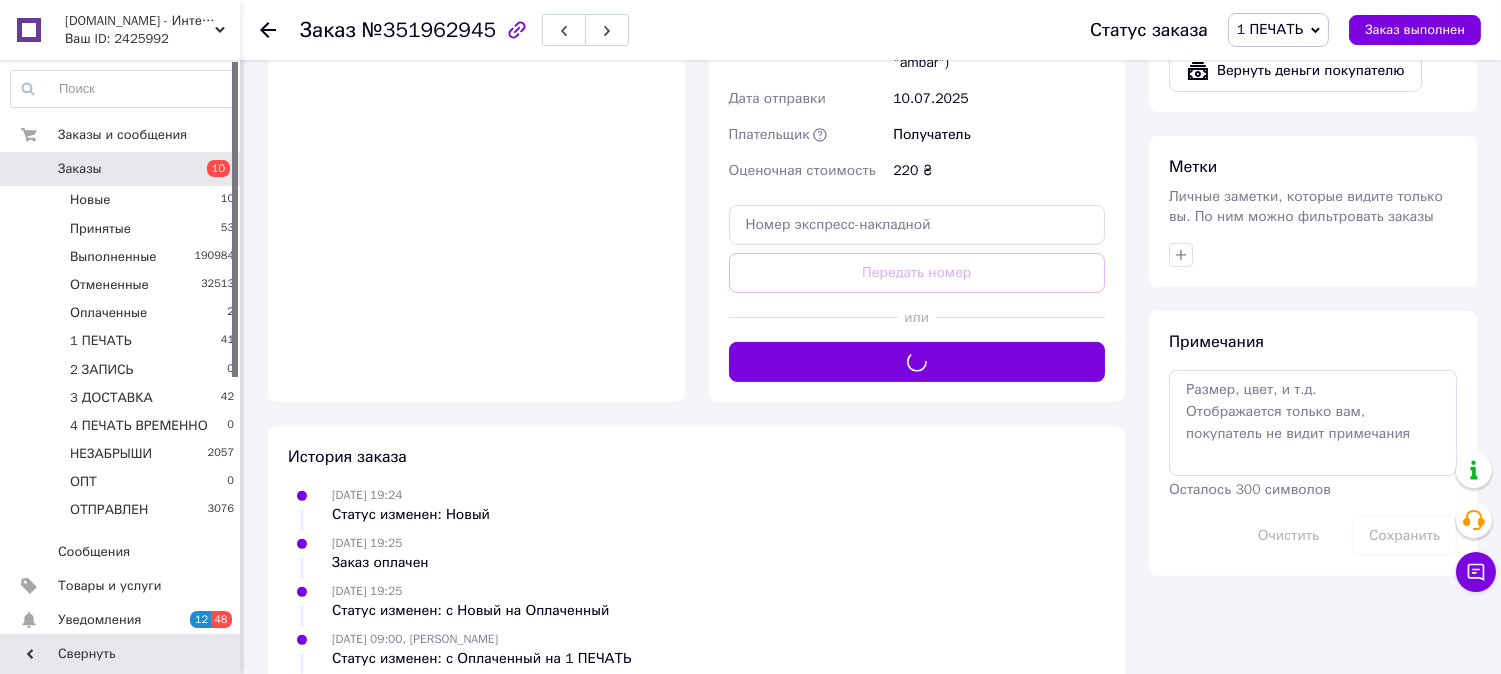scroll, scrollTop: 1481, scrollLeft: 0, axis: vertical 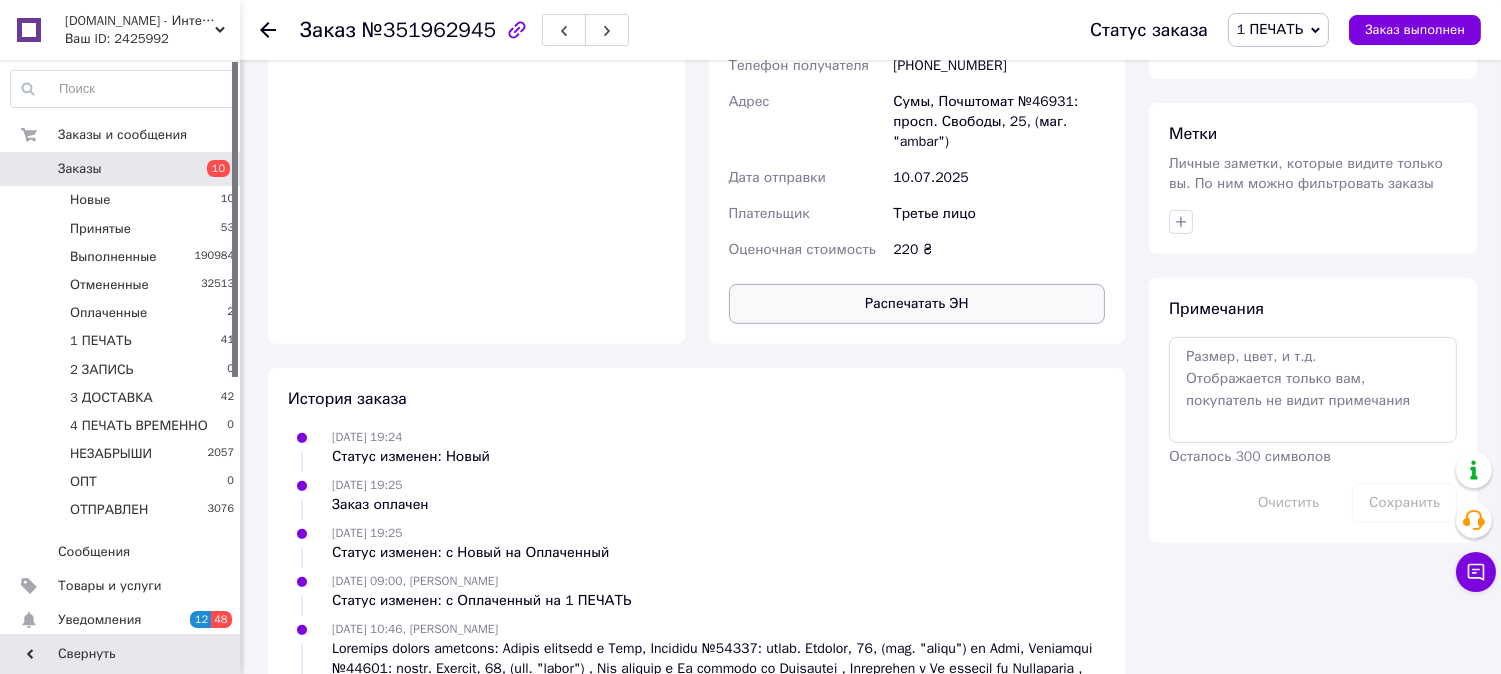 click on "Распечатать ЭН" at bounding box center (917, 304) 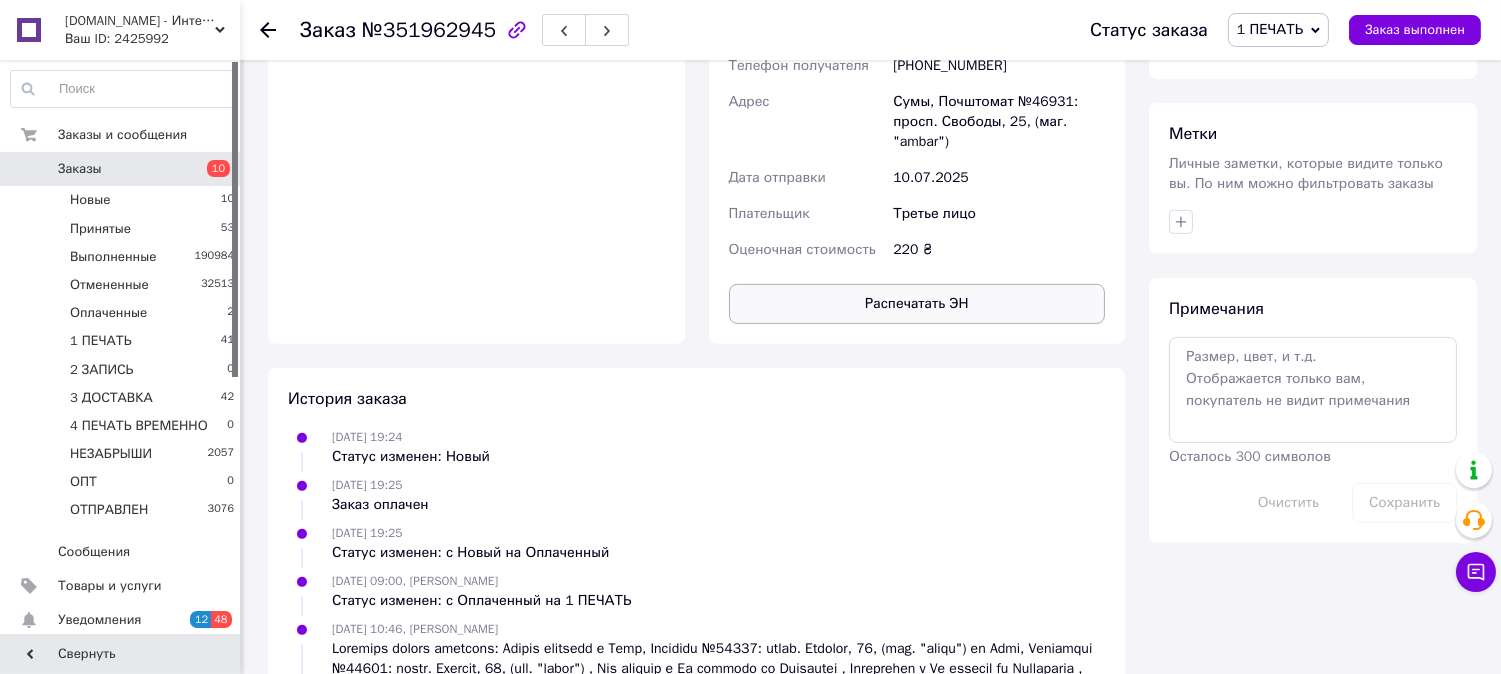 type 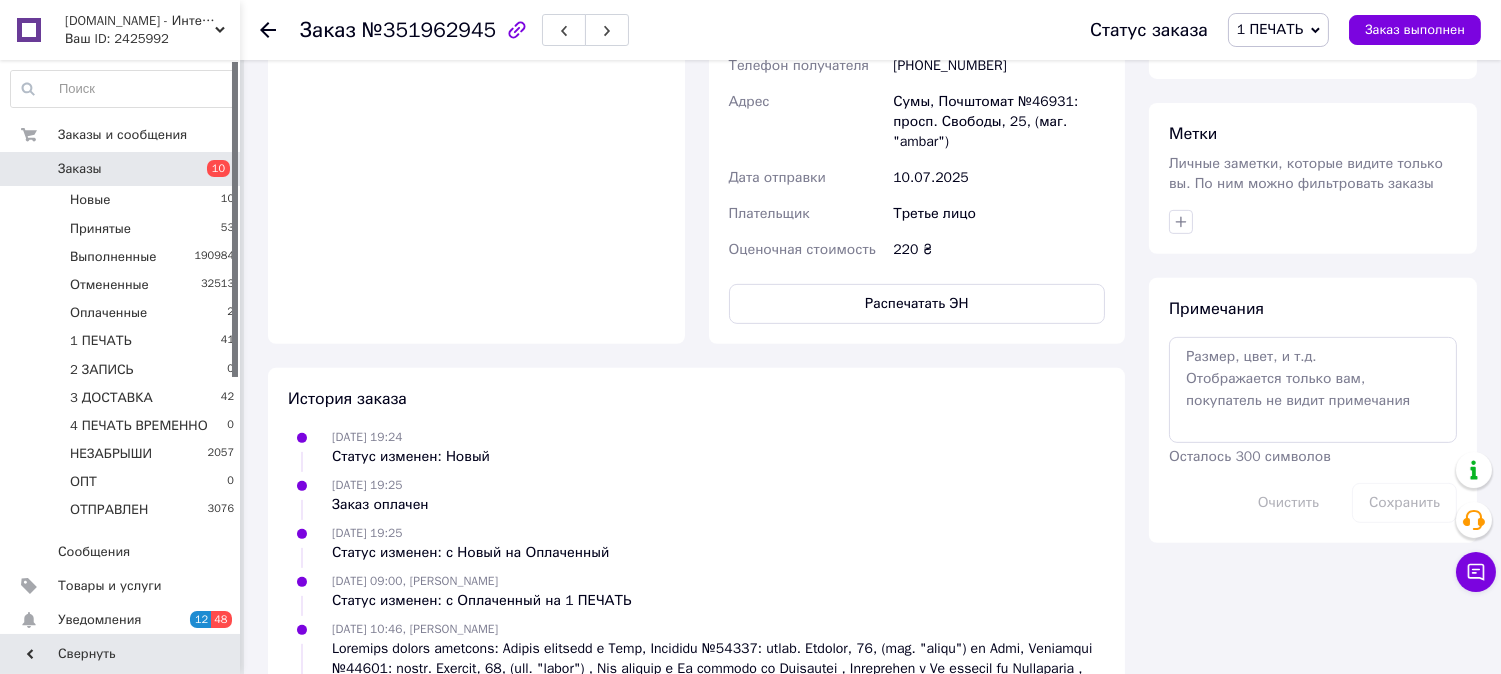 click on "1 ПЕЧАТЬ" at bounding box center (1270, 29) 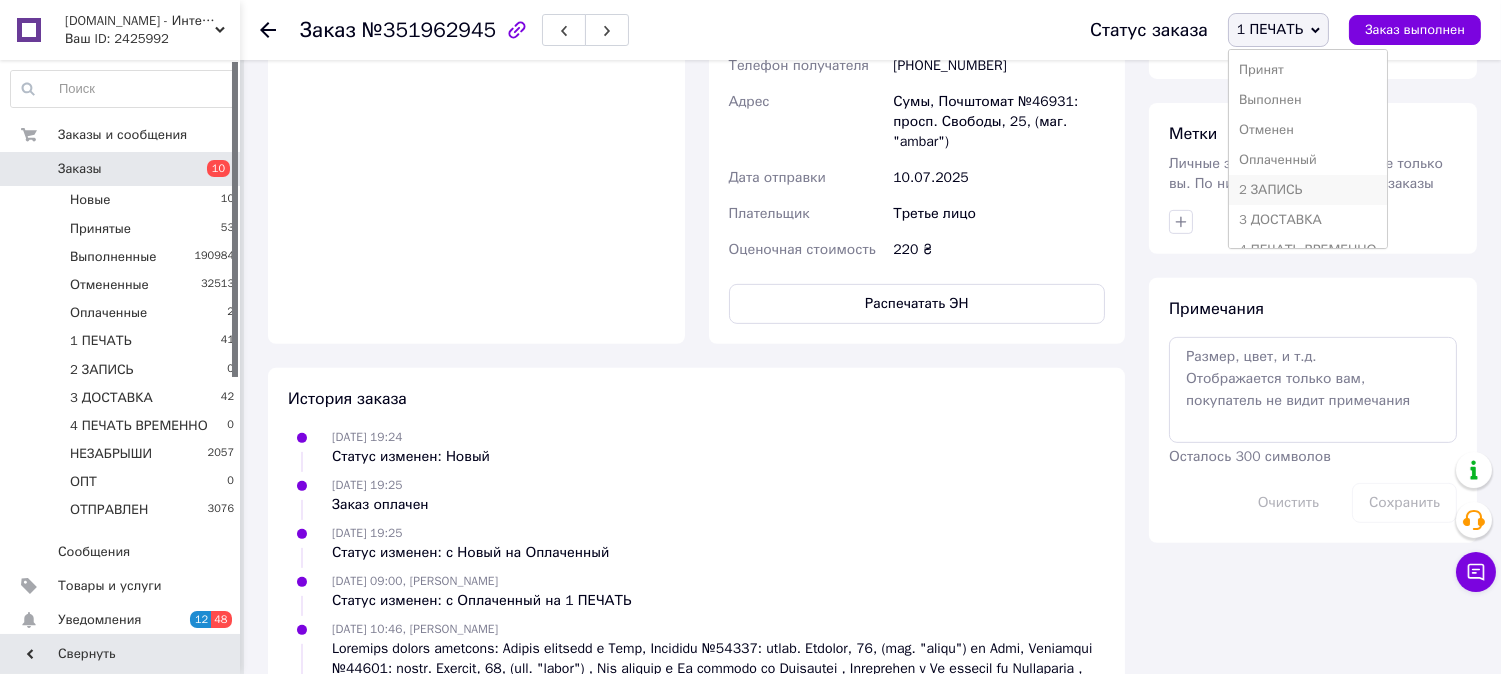 click on "2 ЗАПИСЬ" at bounding box center (1308, 190) 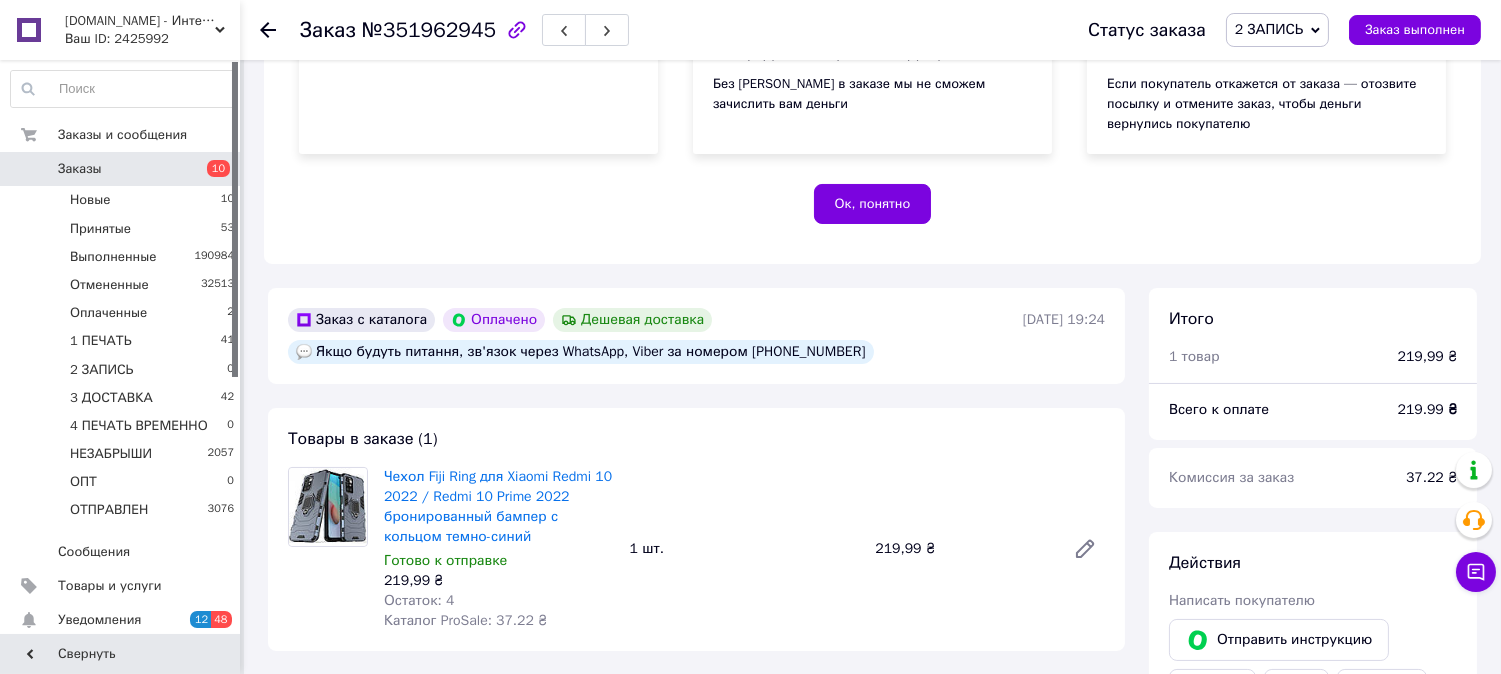 scroll, scrollTop: 333, scrollLeft: 0, axis: vertical 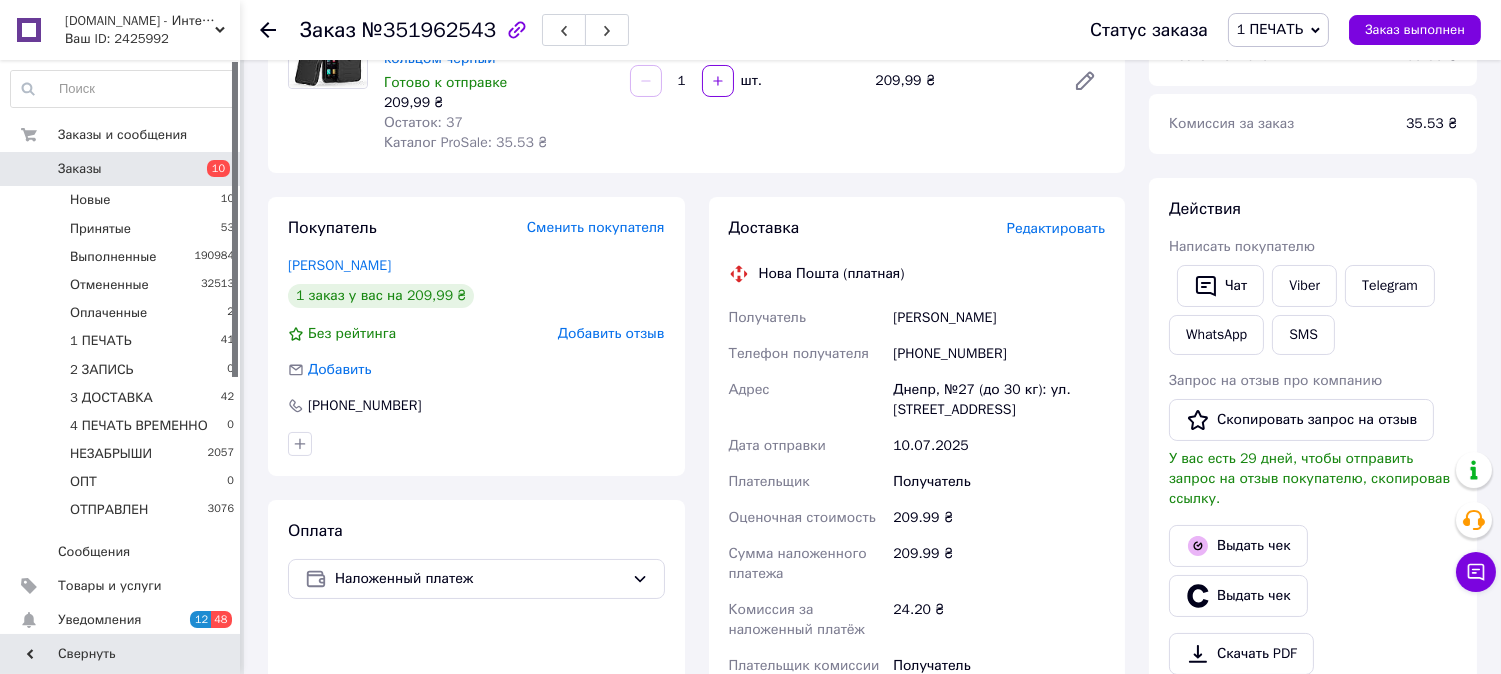 click on "Редактировать" at bounding box center (1056, 228) 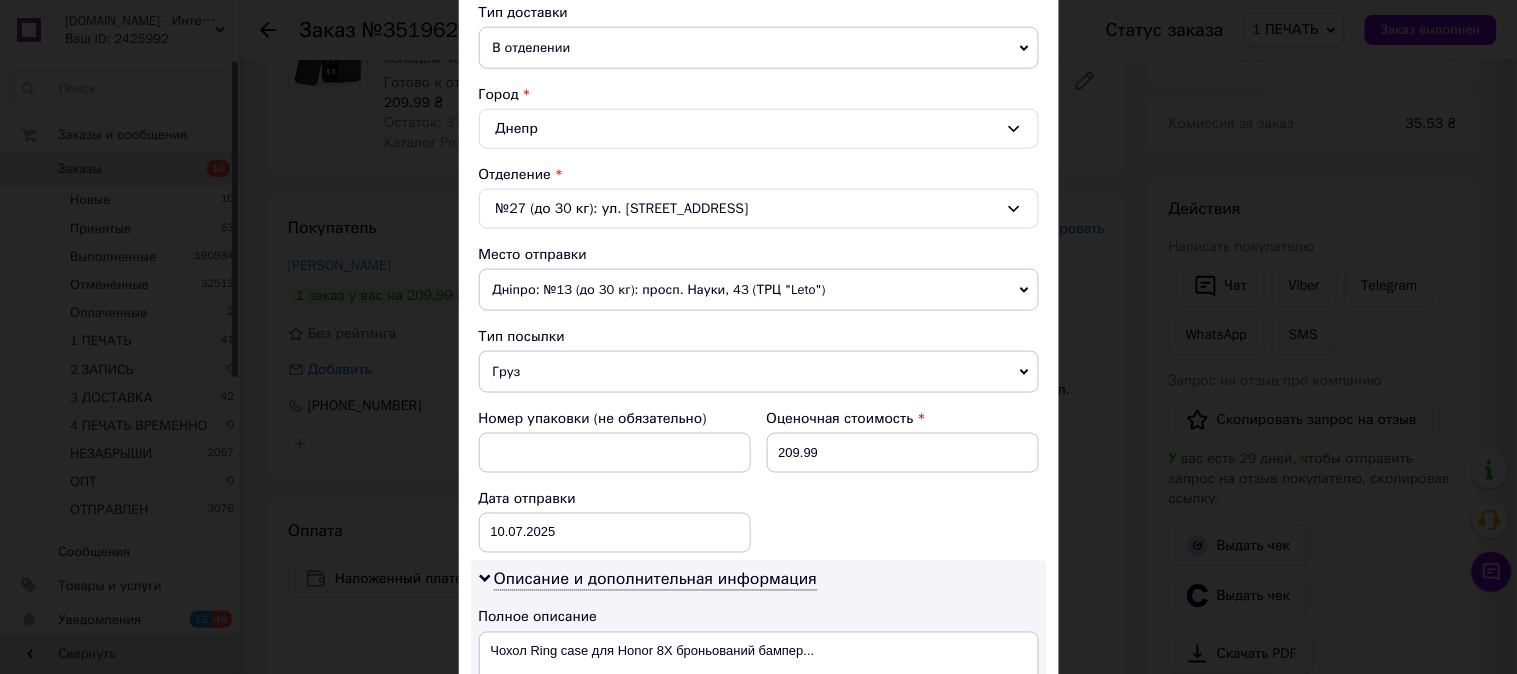 scroll, scrollTop: 555, scrollLeft: 0, axis: vertical 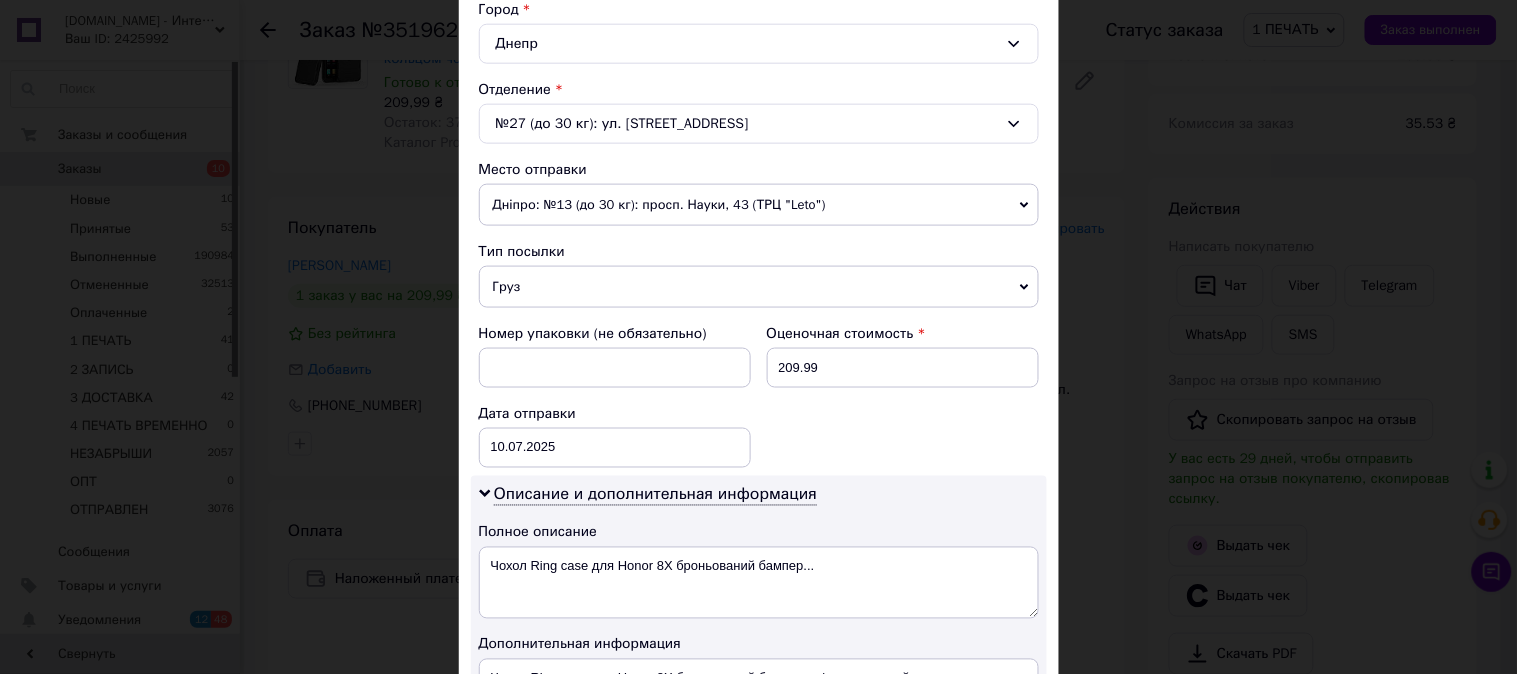 click on "Груз" at bounding box center (759, 287) 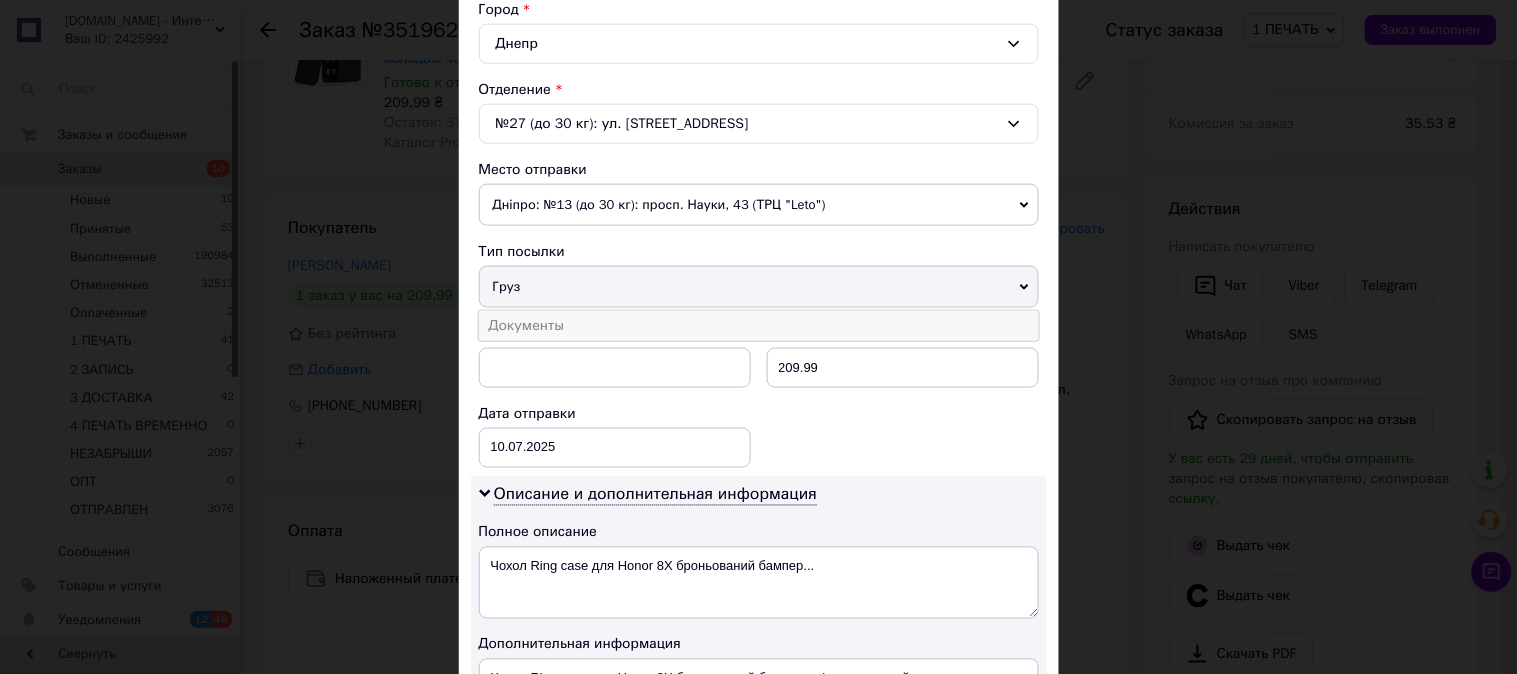 click on "Документы" at bounding box center [759, 326] 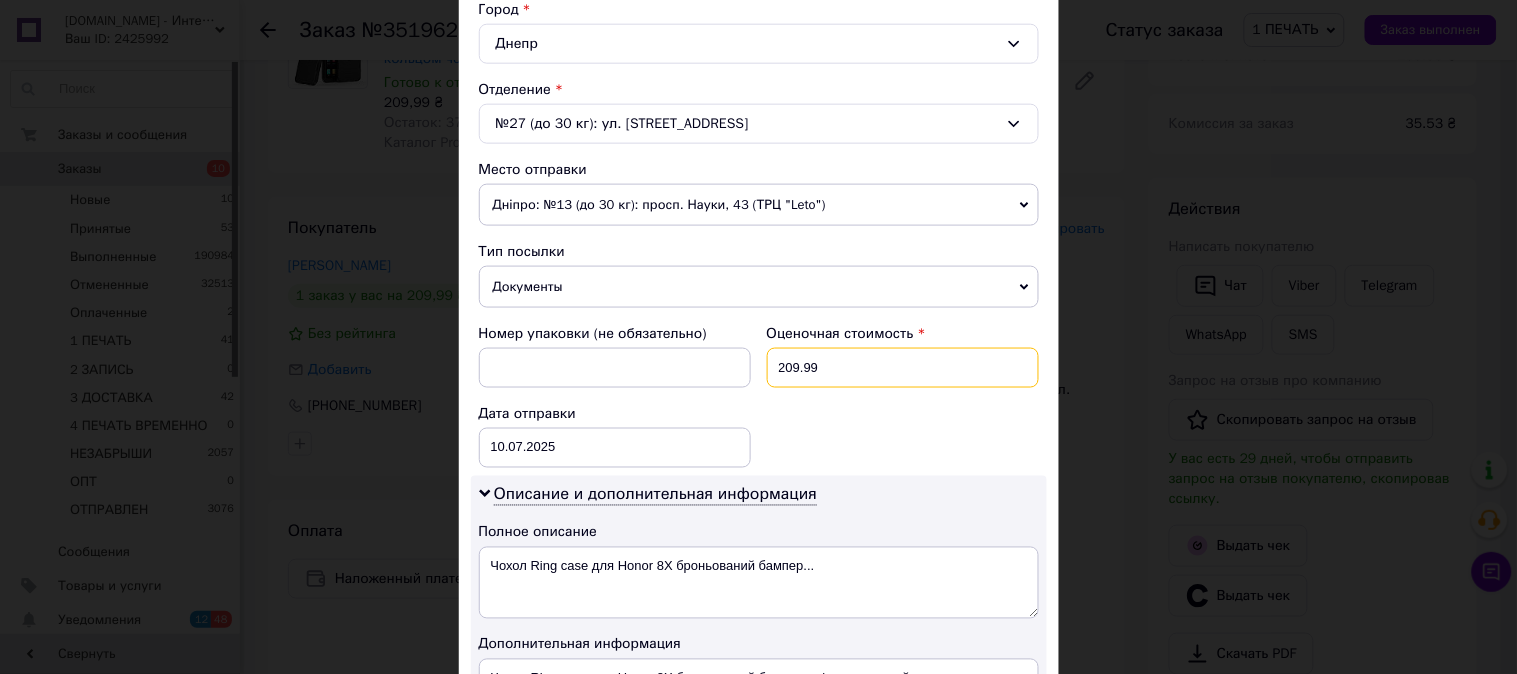click on "209.99" at bounding box center [903, 368] 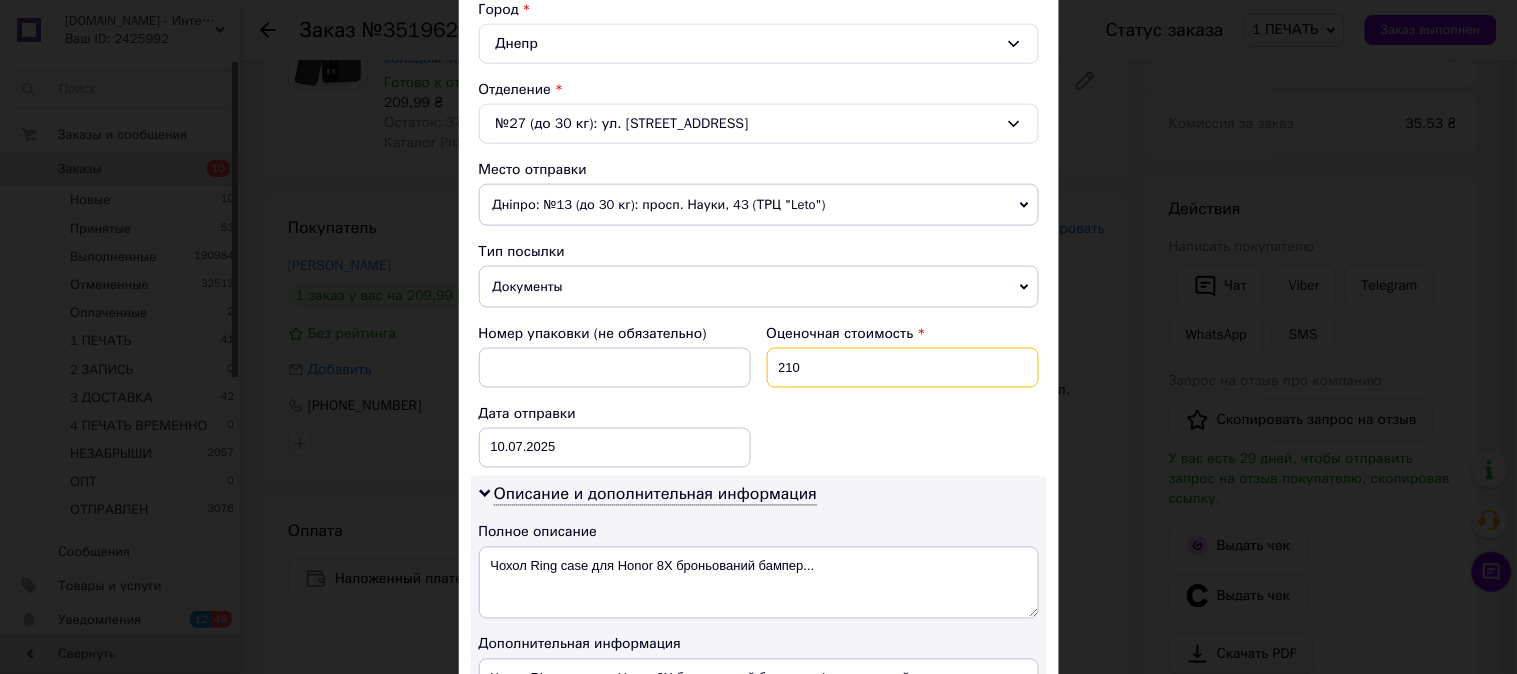 type on "210" 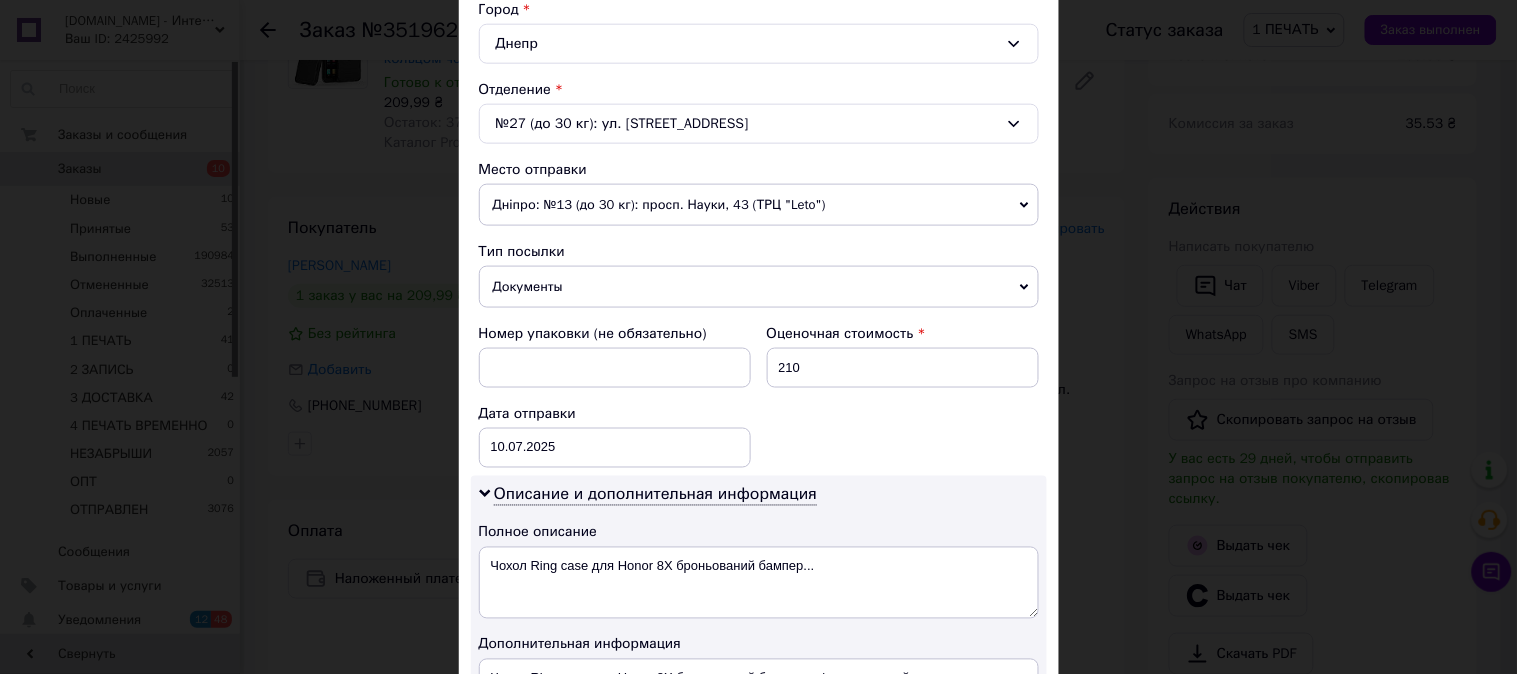 click on "Номер упаковки (не обязательно) Оценочная стоимость 210 Дата отправки [DATE] < 2025 > < Июль > Пн Вт Ср Чт Пт Сб Вс 30 1 2 3 4 5 6 7 8 9 10 11 12 13 14 15 16 17 18 19 20 21 22 23 24 25 26 27 28 29 30 31 1 2 3 4 5 6 7 8 9 10" at bounding box center (759, 396) 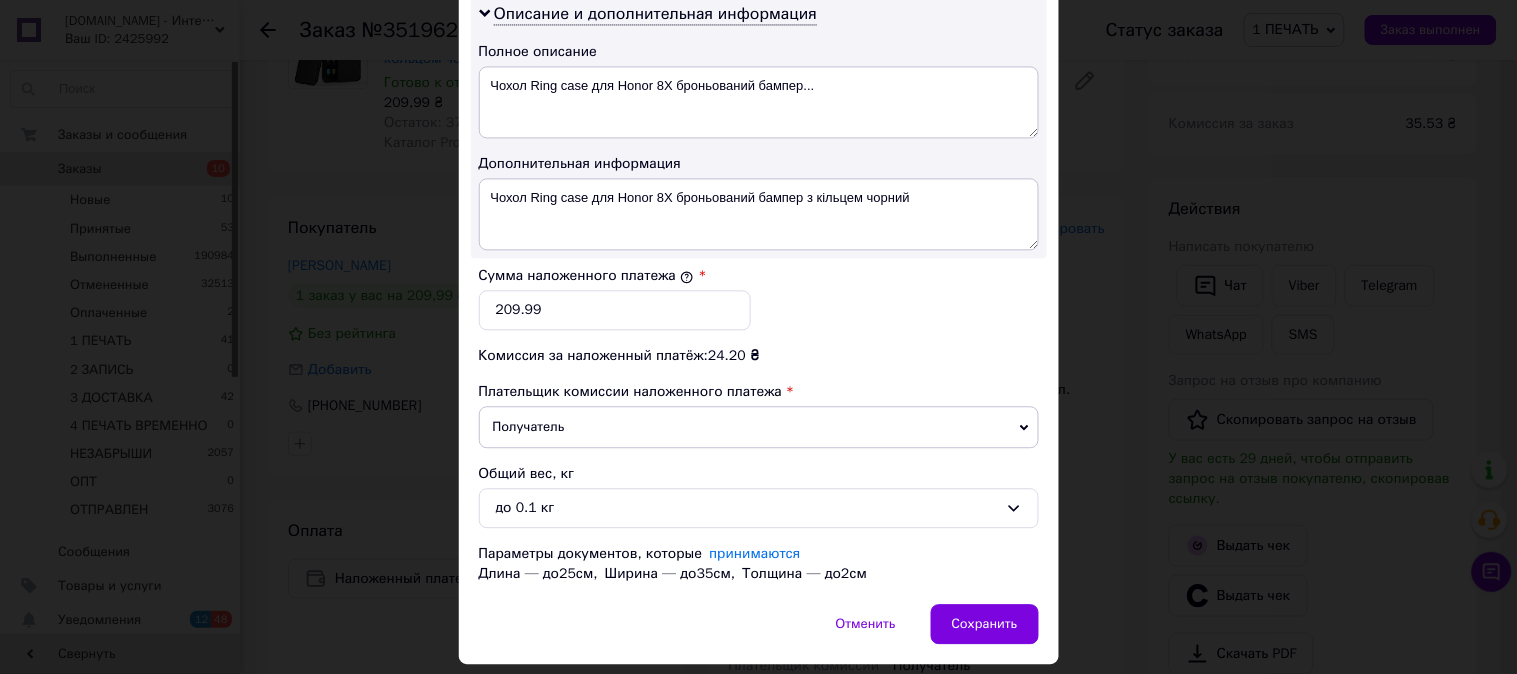 scroll, scrollTop: 1098, scrollLeft: 0, axis: vertical 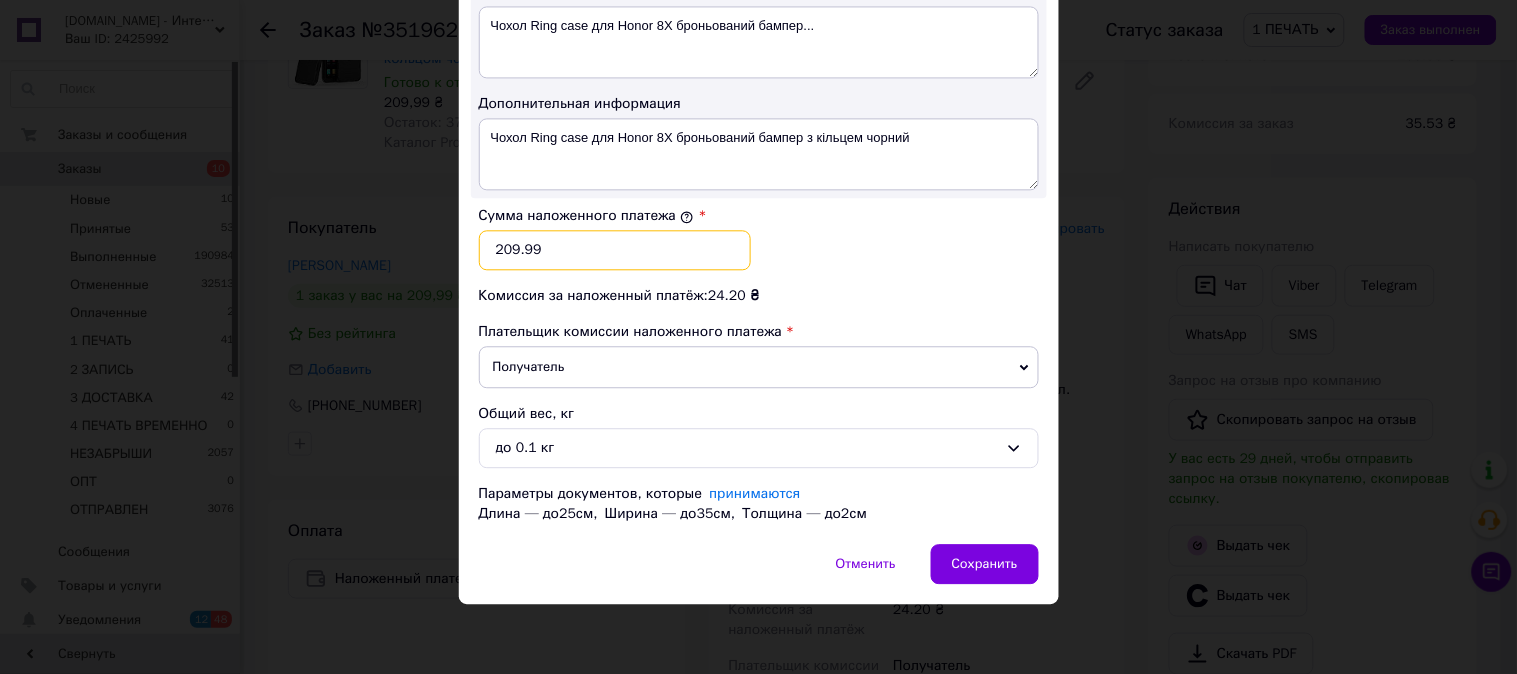 click on "209.99" at bounding box center (615, 250) 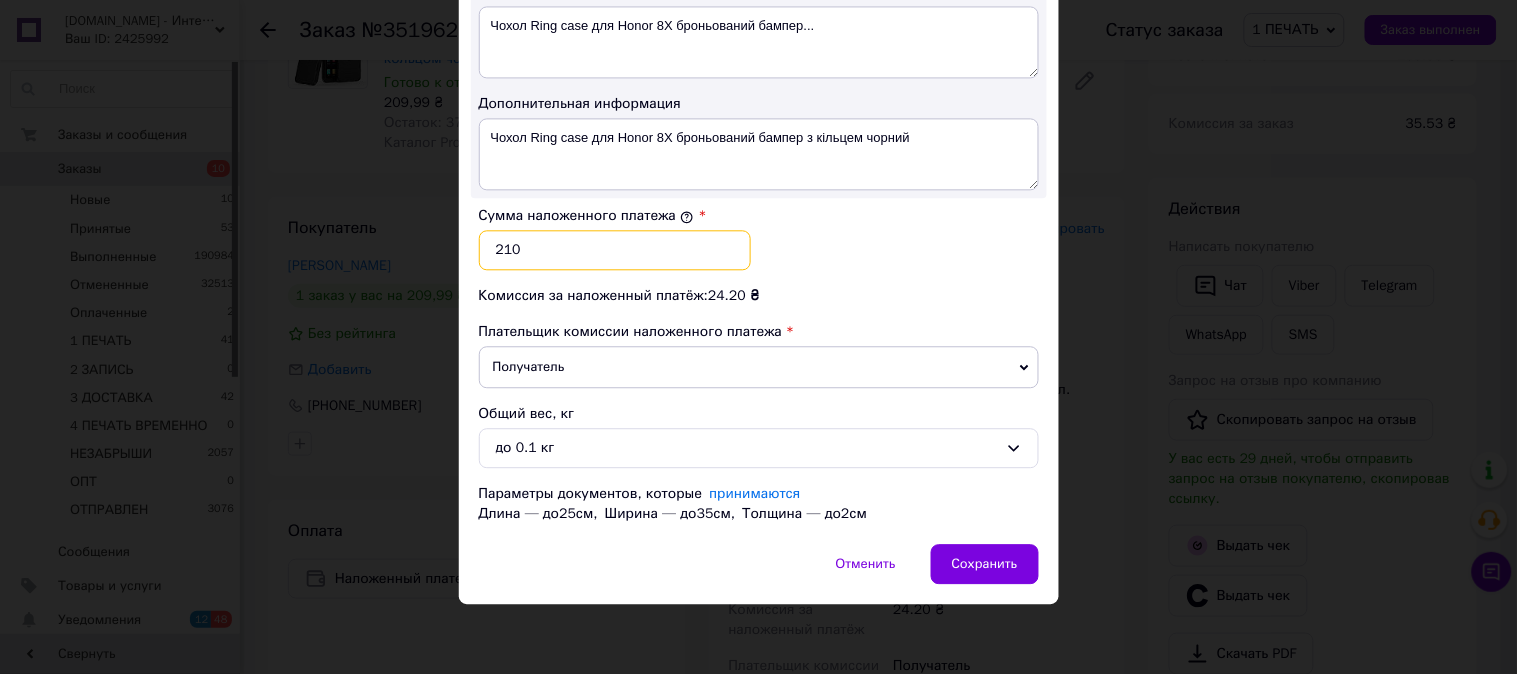 type on "210" 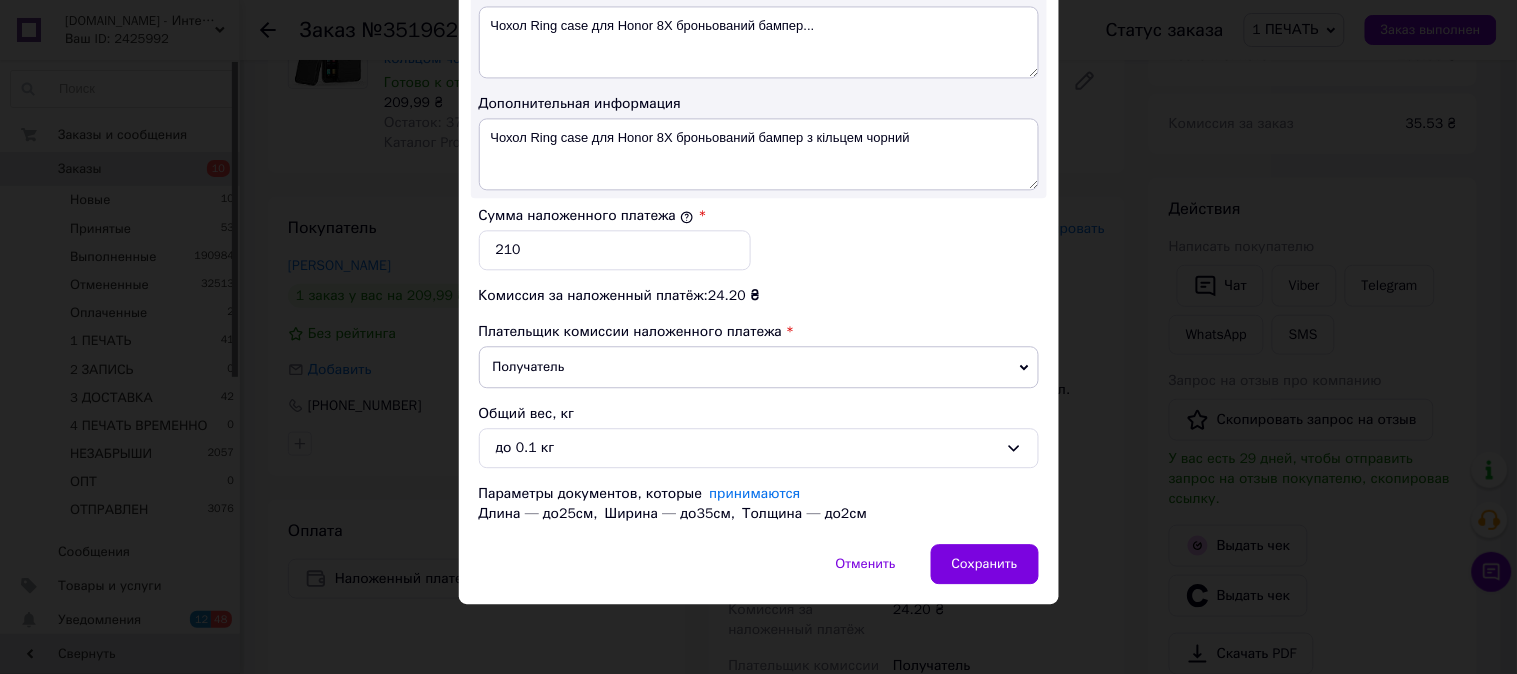 click on "Сумма наложенного платежа     * 210" at bounding box center [759, 238] 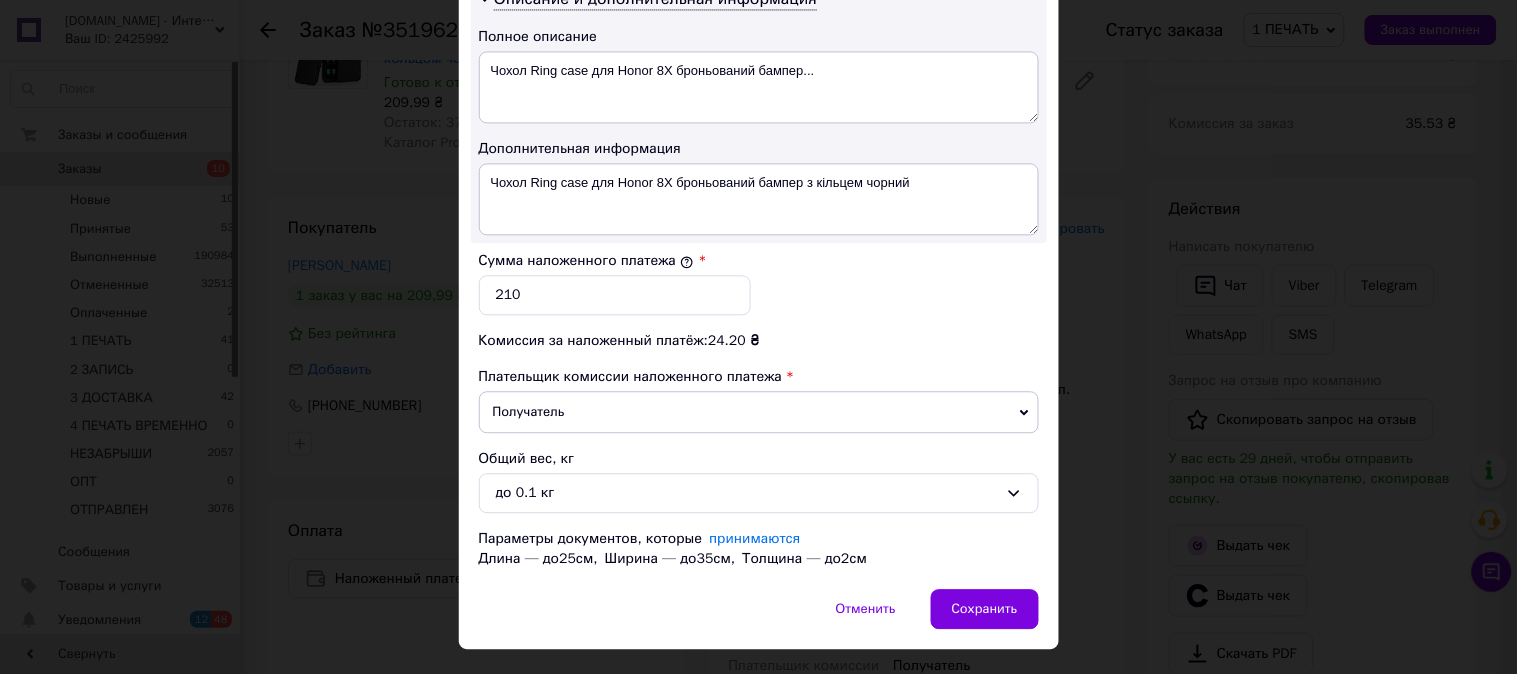 scroll, scrollTop: 1024, scrollLeft: 0, axis: vertical 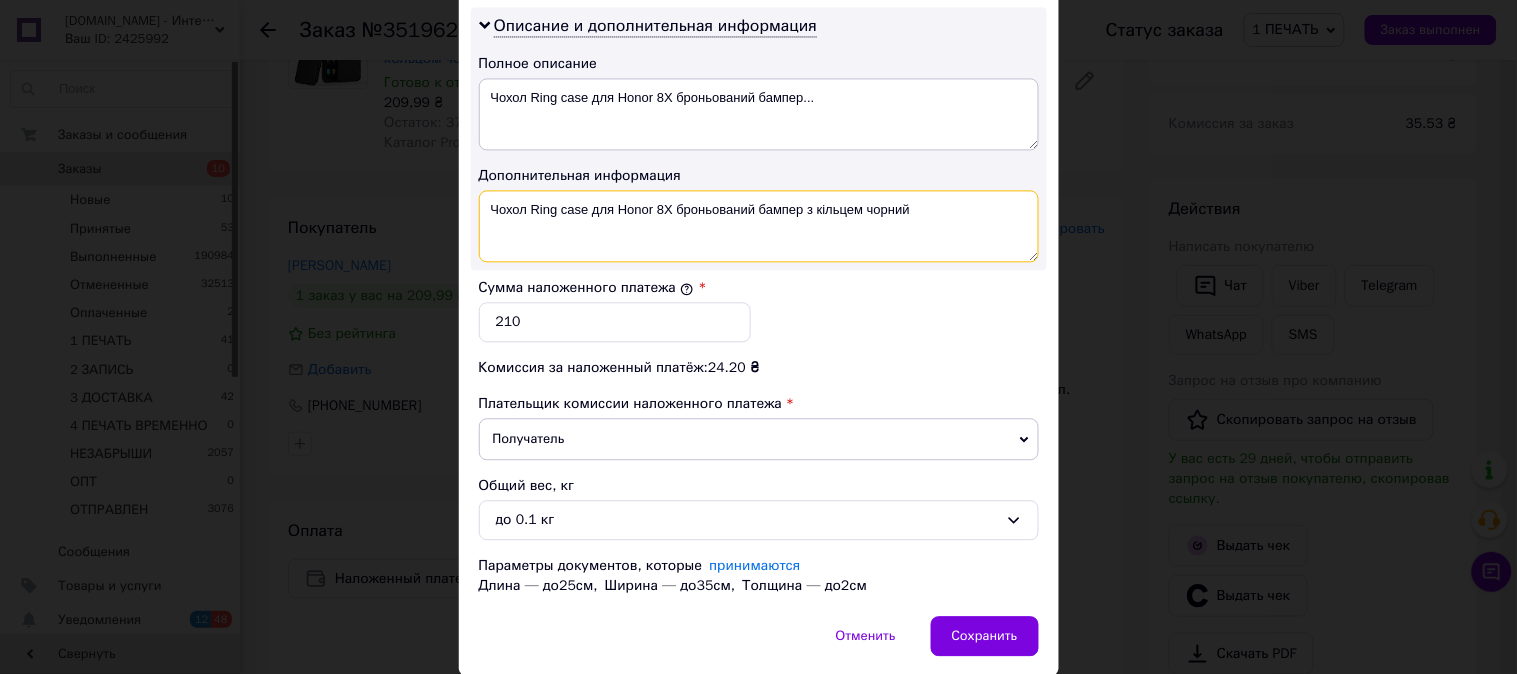click on "Чохол Ring case для Honor 8X броньований бампер з кільцем чорний" at bounding box center [759, 226] 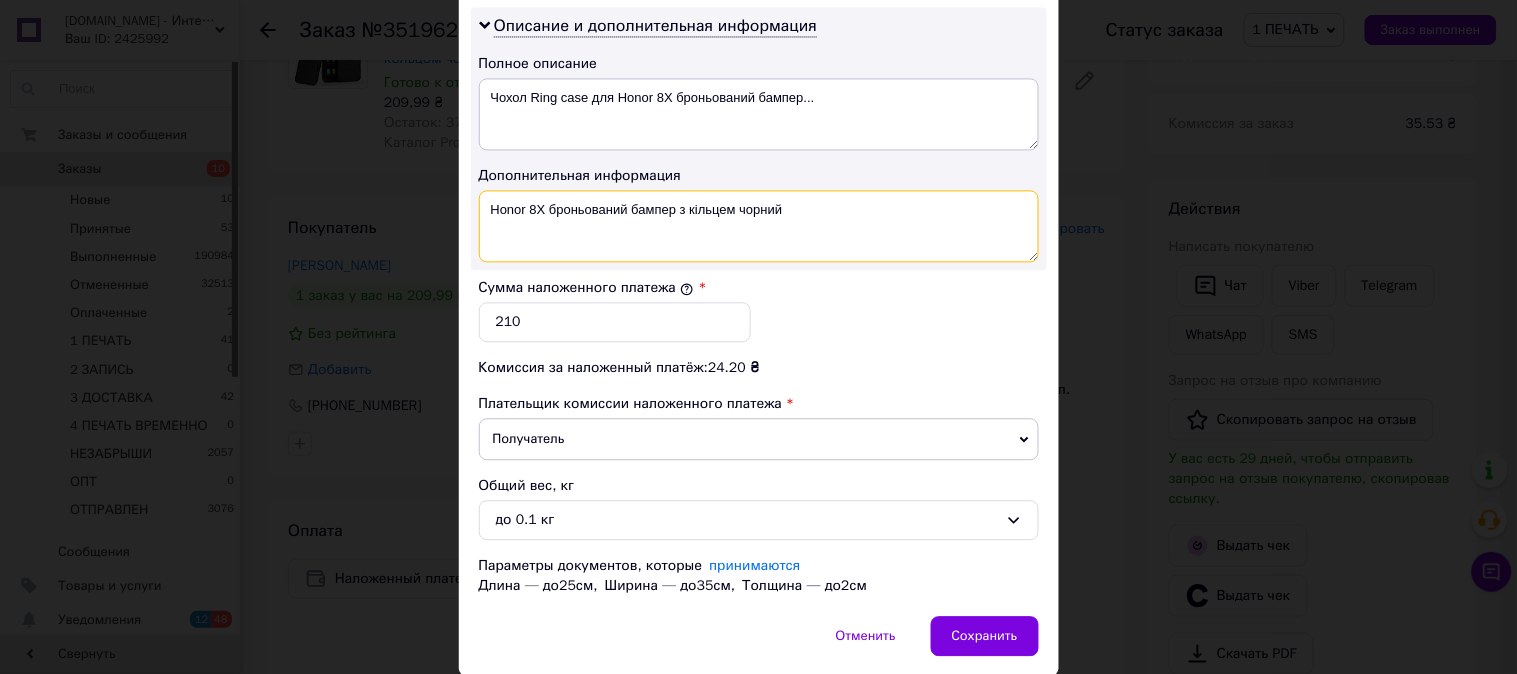 drag, startPoint x: 867, startPoint y: 223, endPoint x: 546, endPoint y: 260, distance: 323.12537 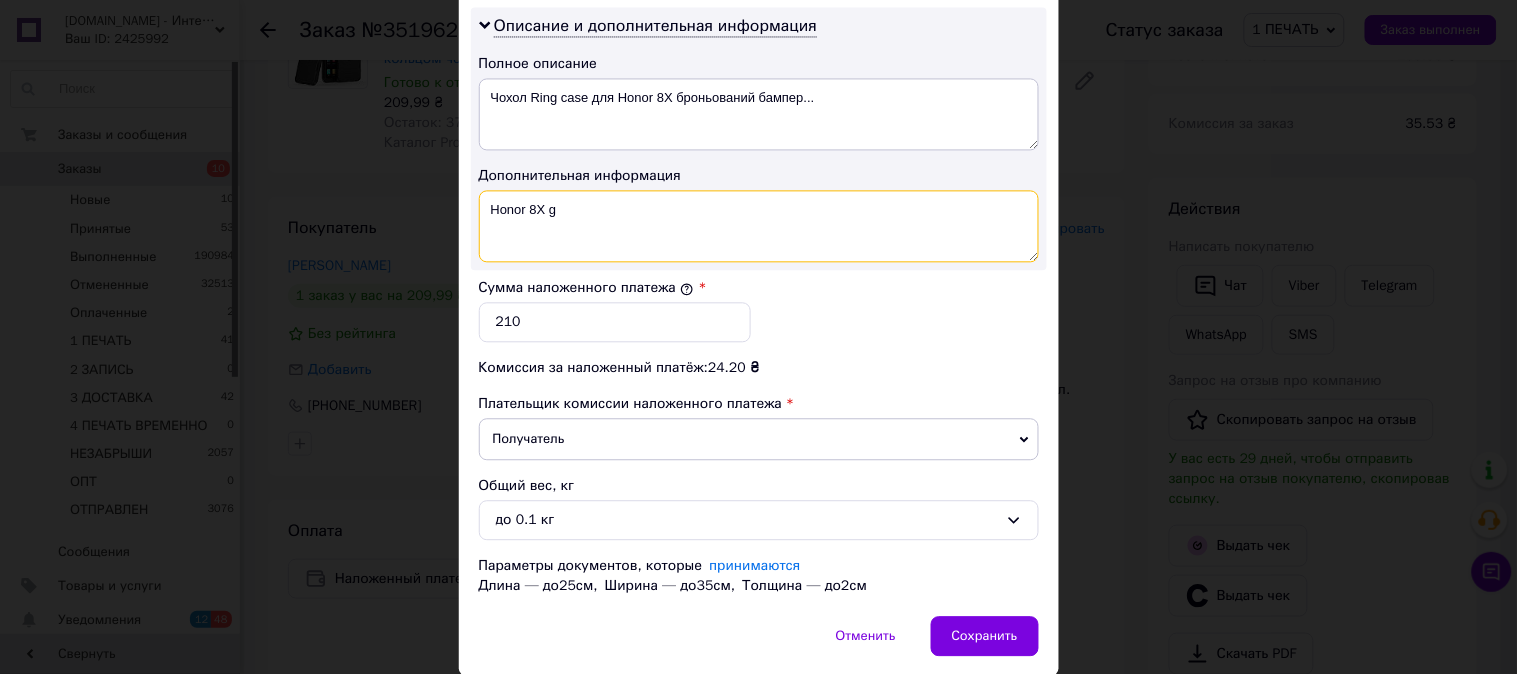 drag, startPoint x: 560, startPoint y: 225, endPoint x: 548, endPoint y: 230, distance: 13 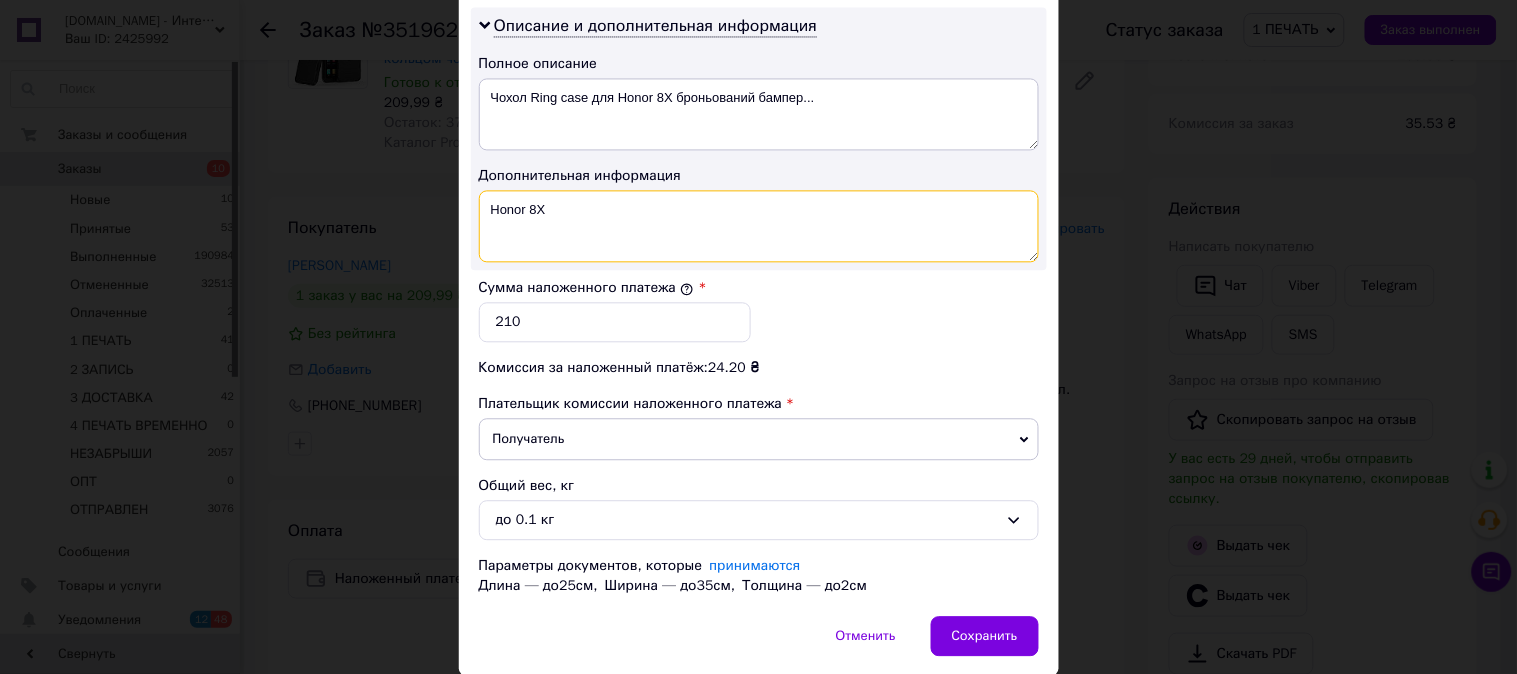 paste on "RING ЧЕР" 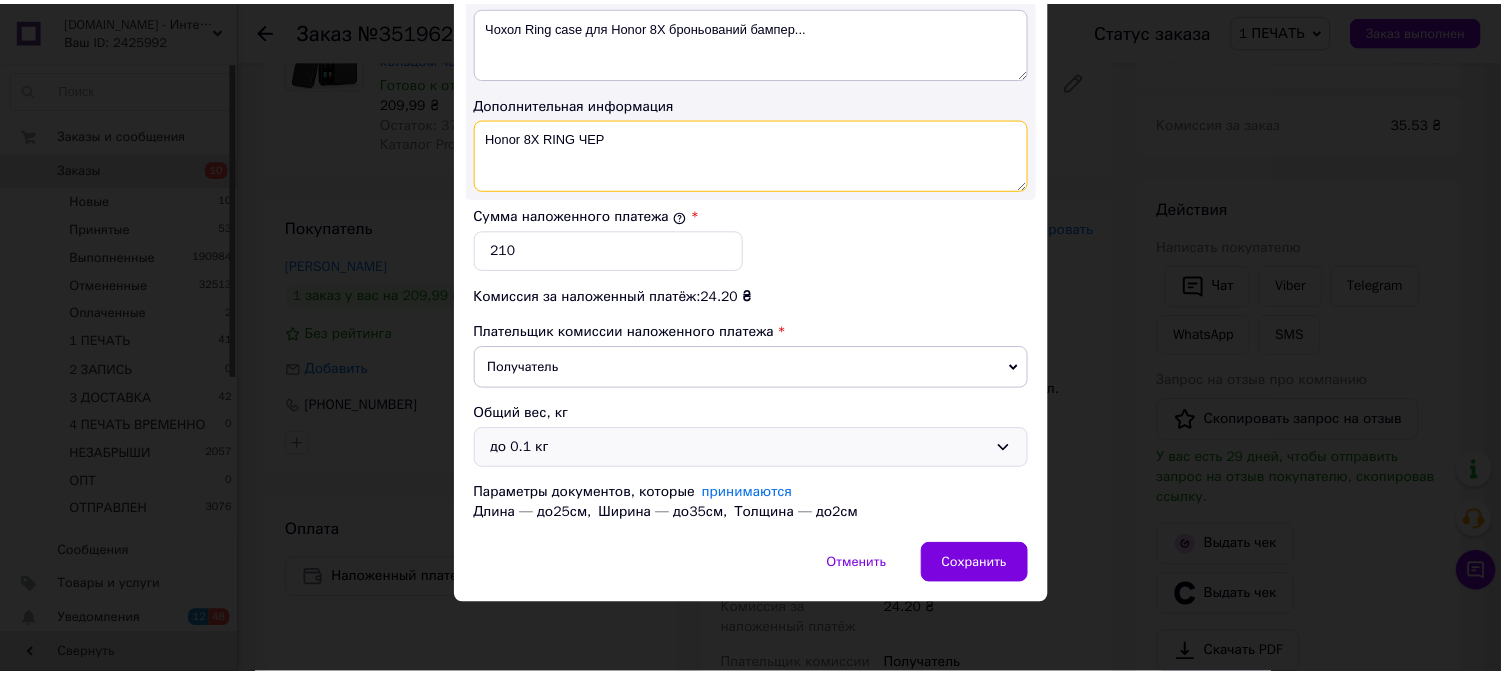 scroll, scrollTop: 1098, scrollLeft: 0, axis: vertical 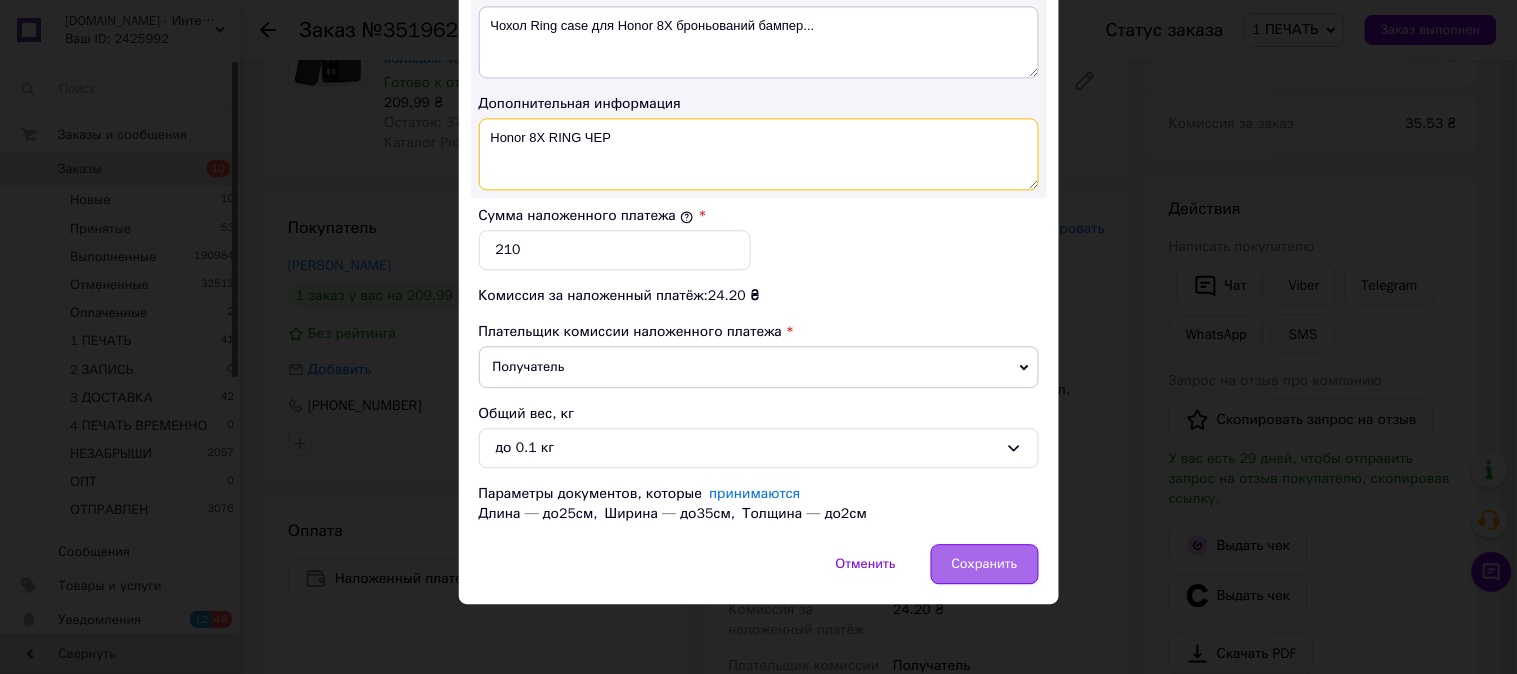 type on "Honor 8X RING ЧЕР" 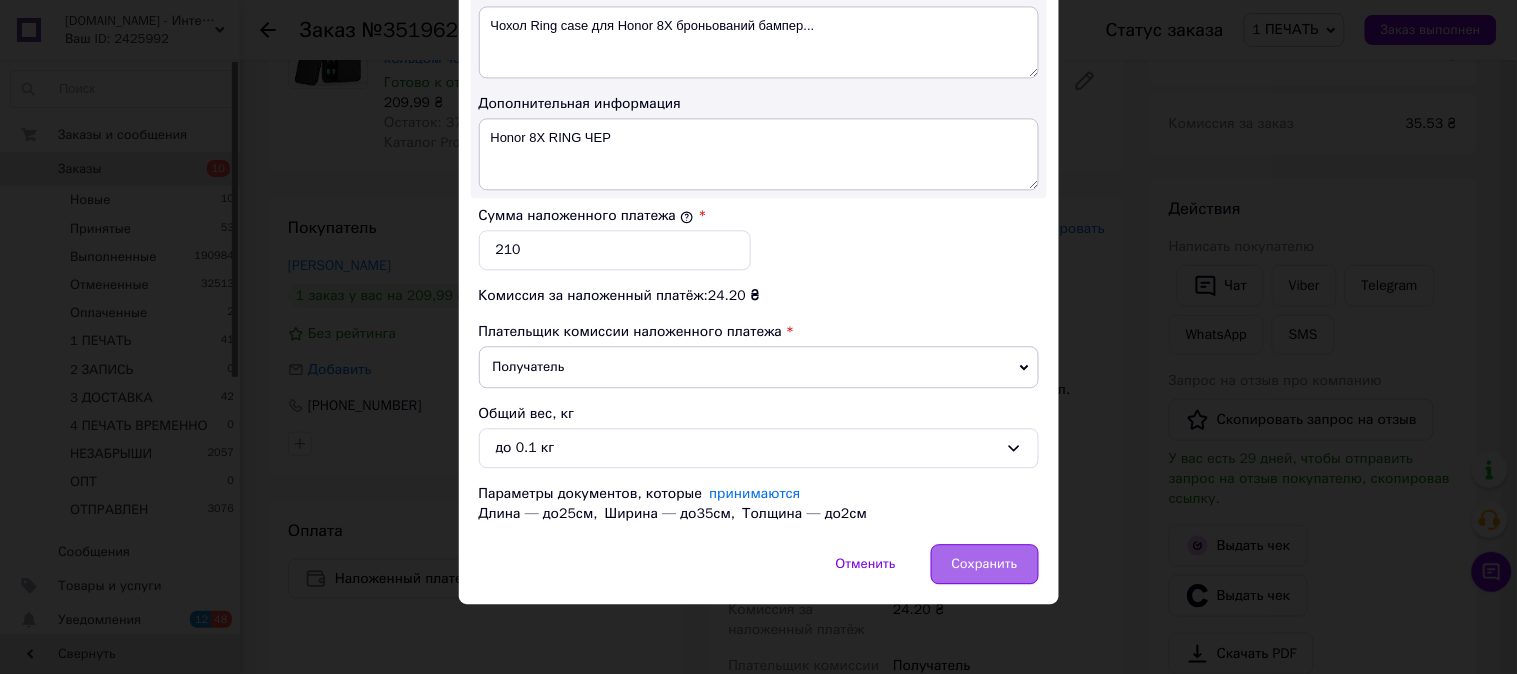 click on "Сохранить" at bounding box center [985, 564] 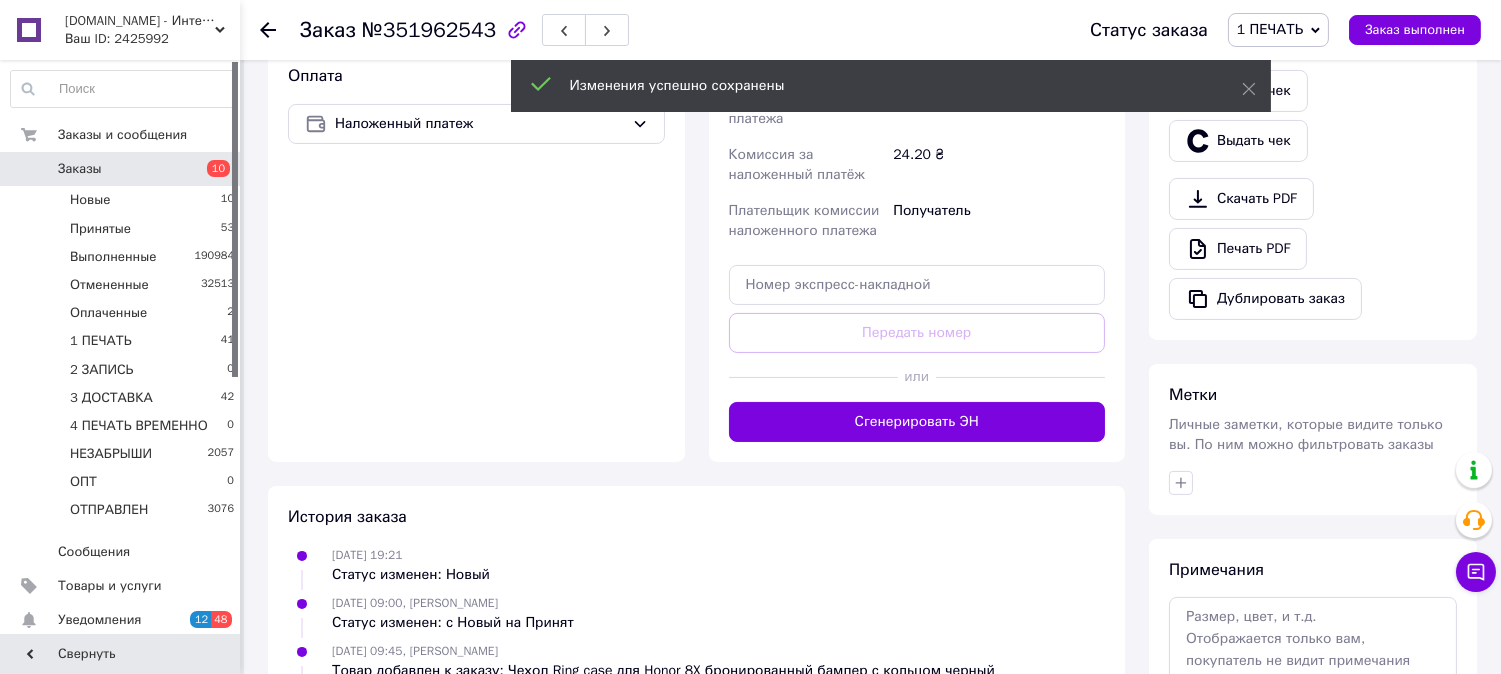 scroll, scrollTop: 814, scrollLeft: 0, axis: vertical 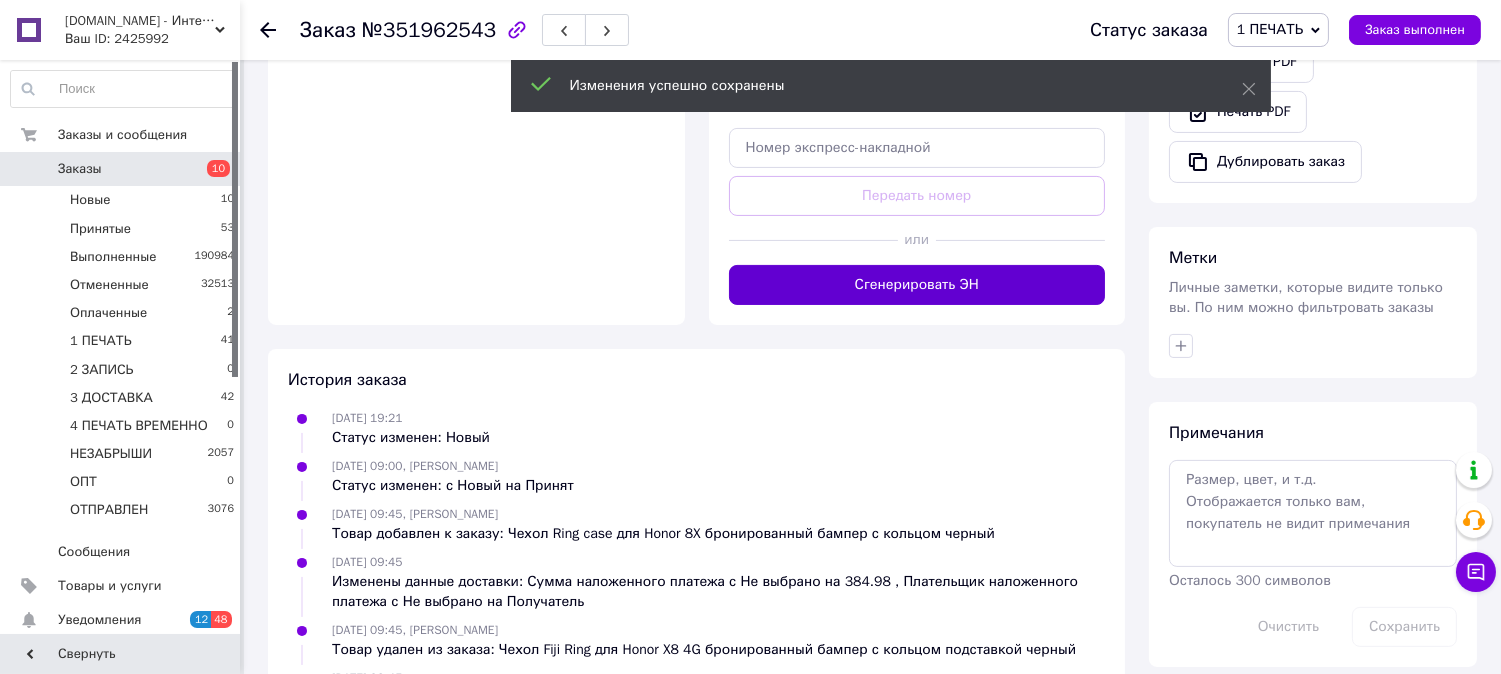 click on "Сгенерировать ЭН" at bounding box center [917, 285] 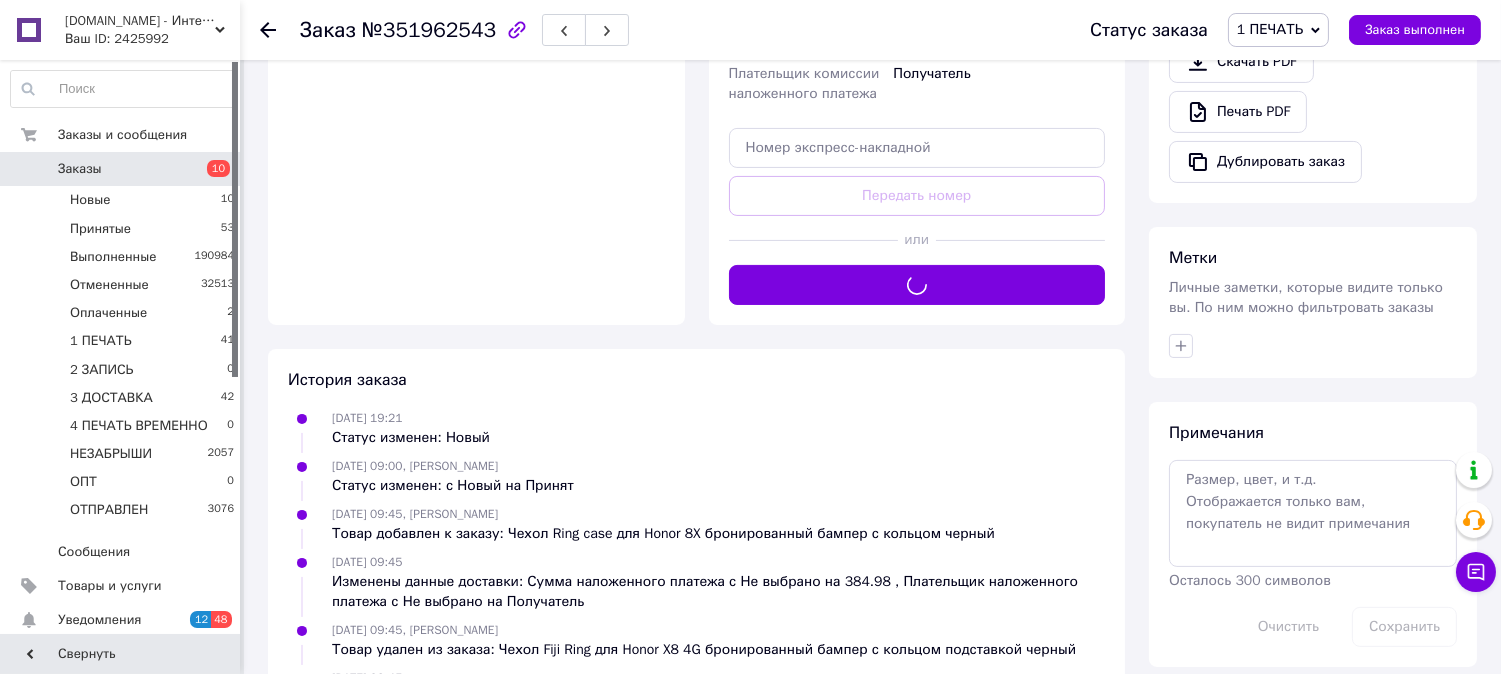 scroll, scrollTop: 630, scrollLeft: 0, axis: vertical 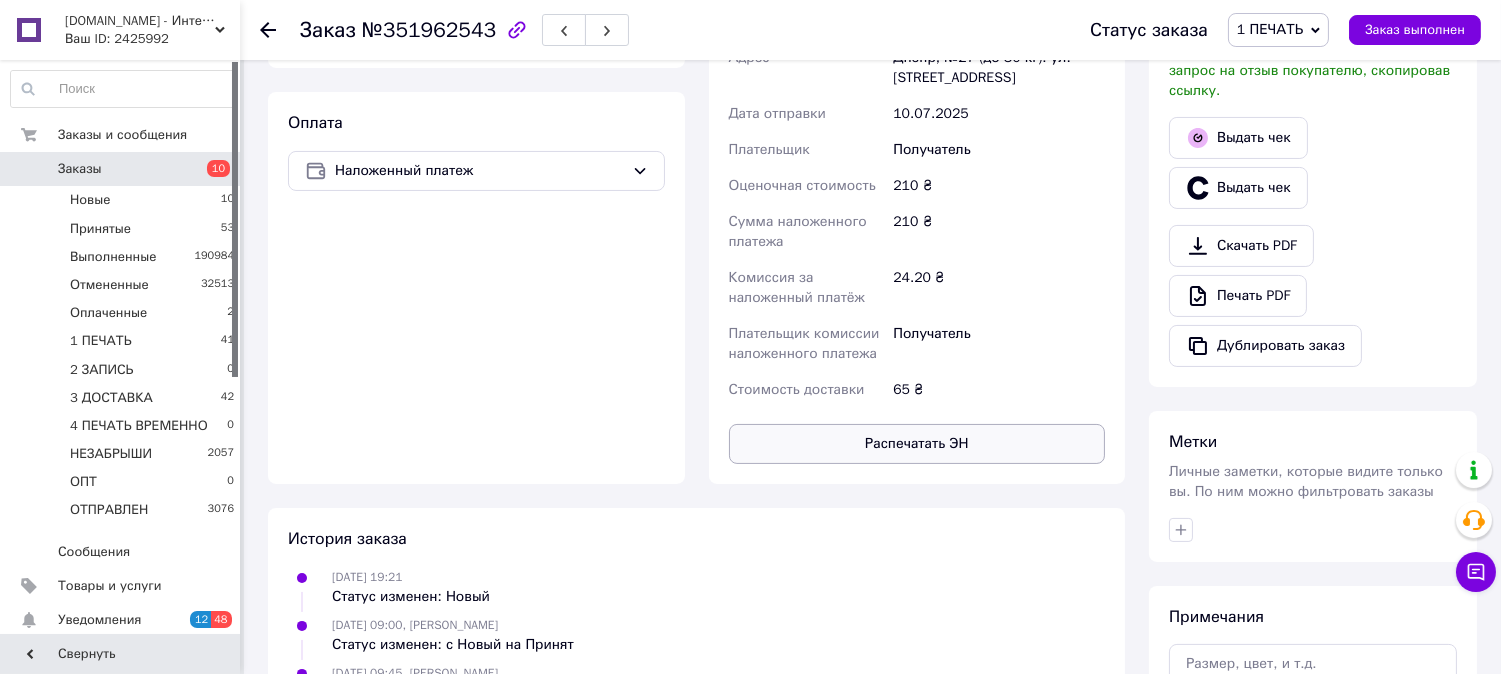 click on "Распечатать ЭН" at bounding box center (917, 444) 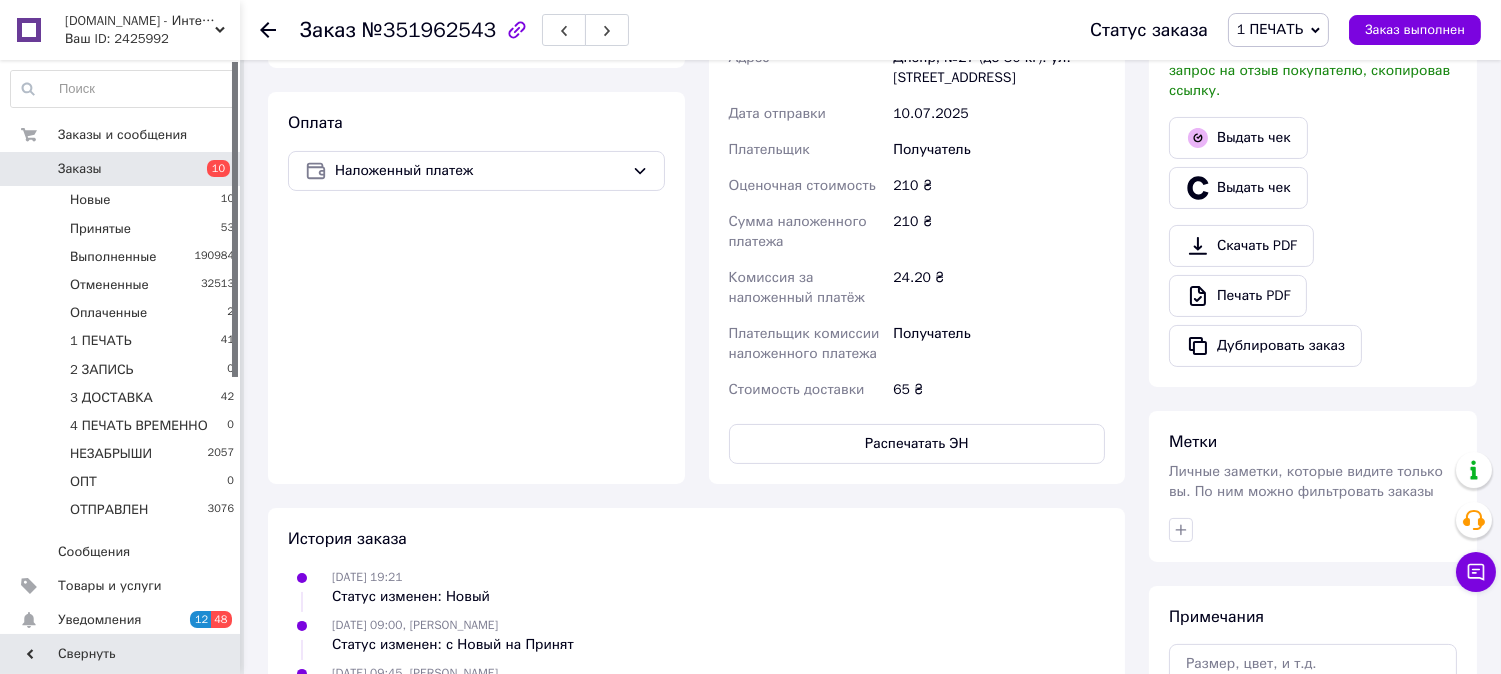 type 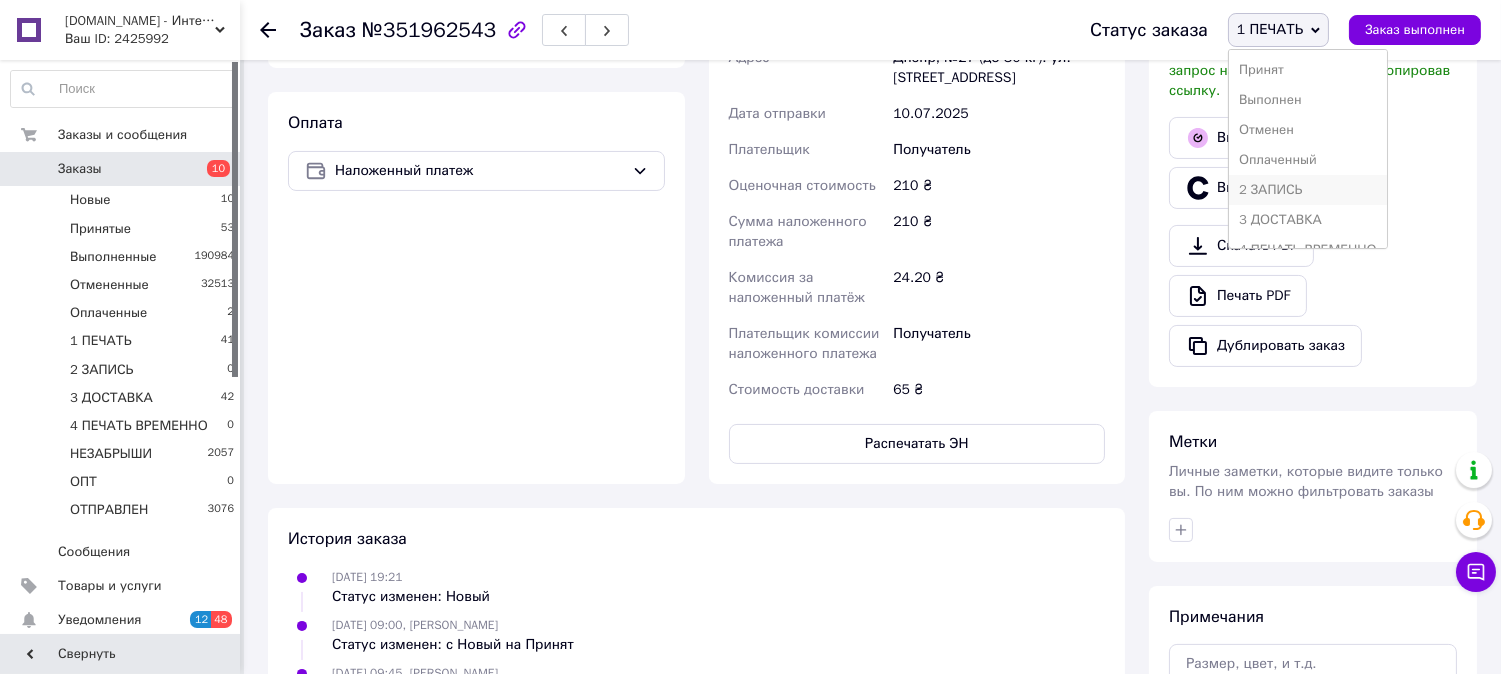 click on "2 ЗАПИСЬ" at bounding box center (1308, 190) 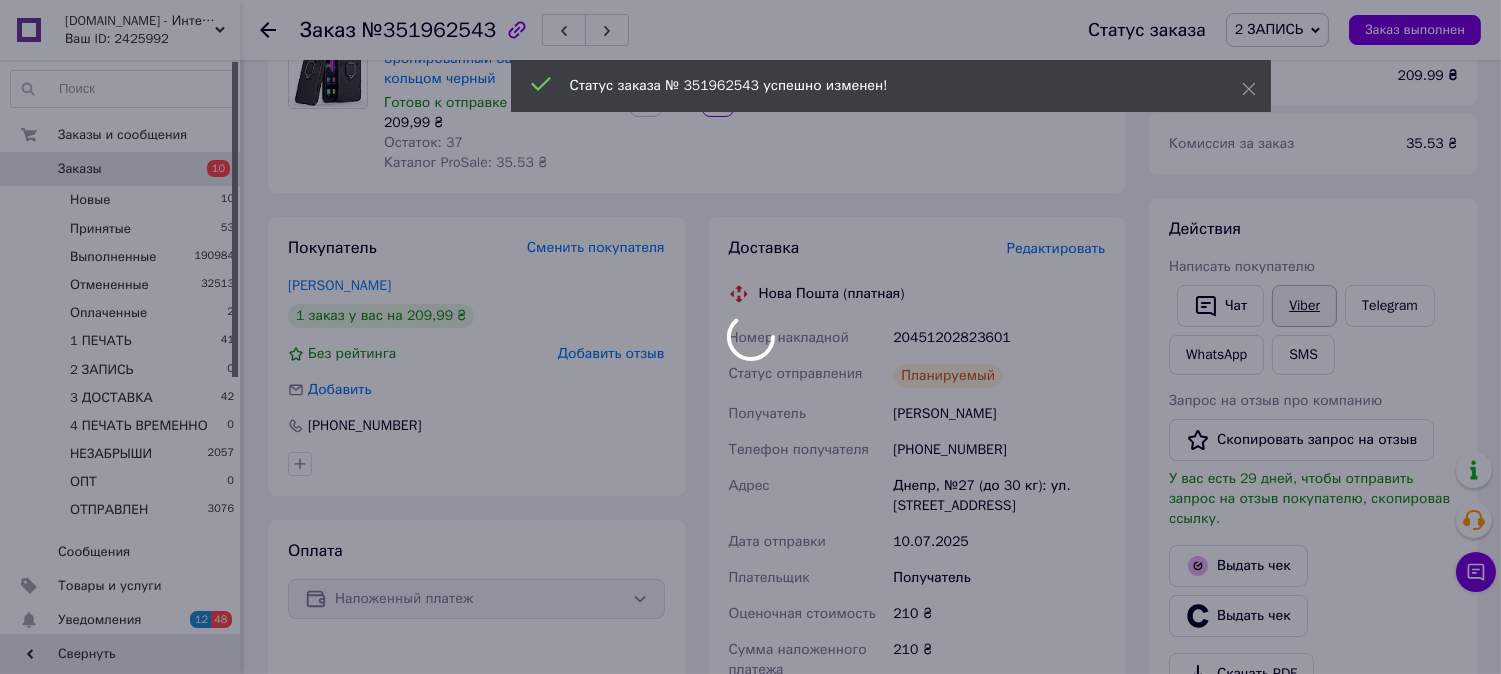 scroll, scrollTop: 0, scrollLeft: 0, axis: both 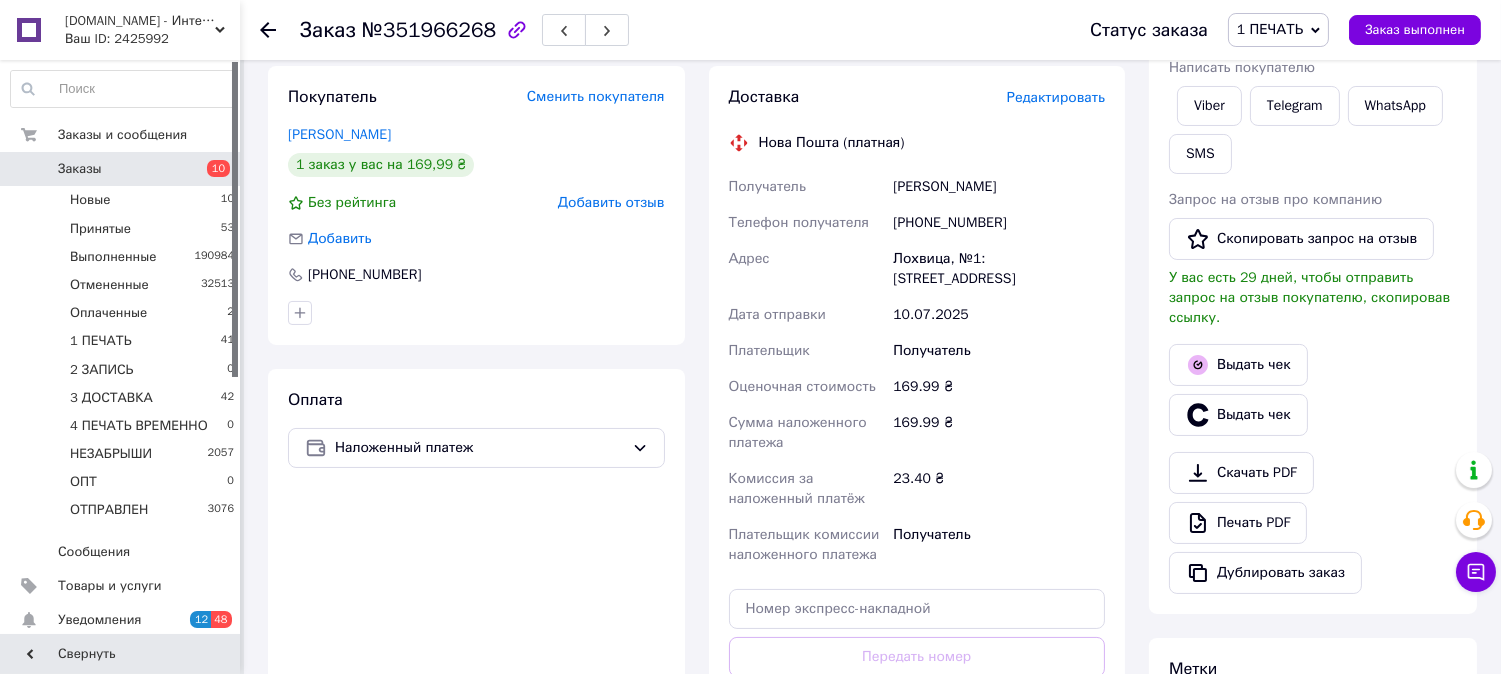 click on "Редактировать" at bounding box center [1056, 97] 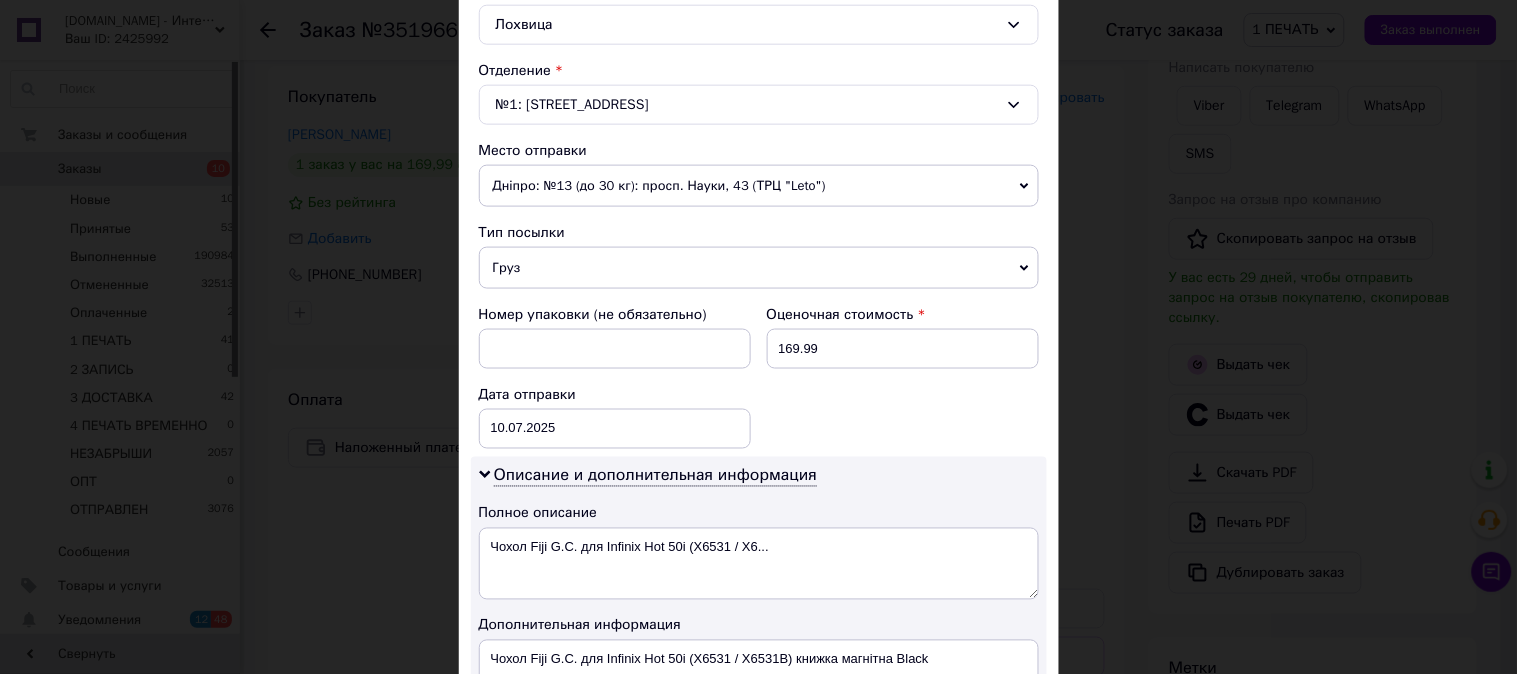 scroll, scrollTop: 630, scrollLeft: 0, axis: vertical 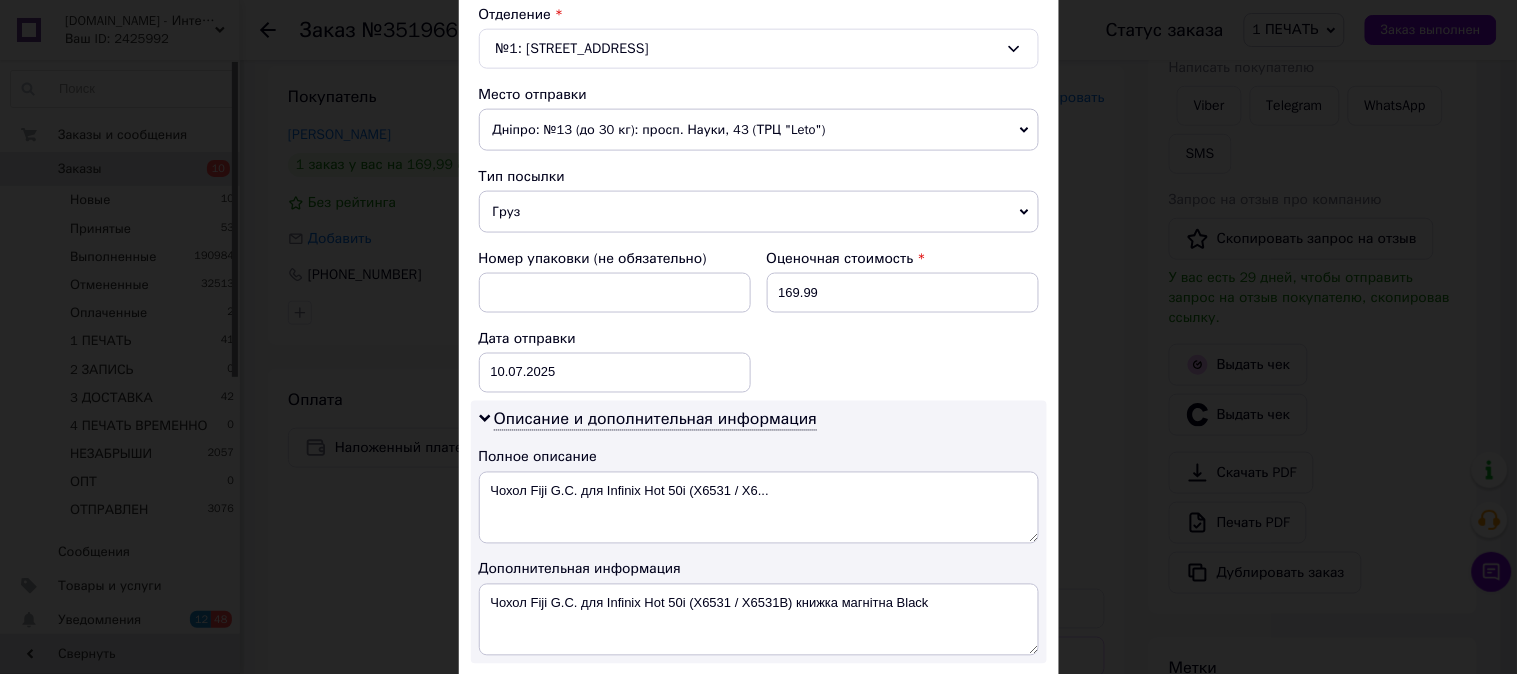 click on "Груз" at bounding box center (759, 212) 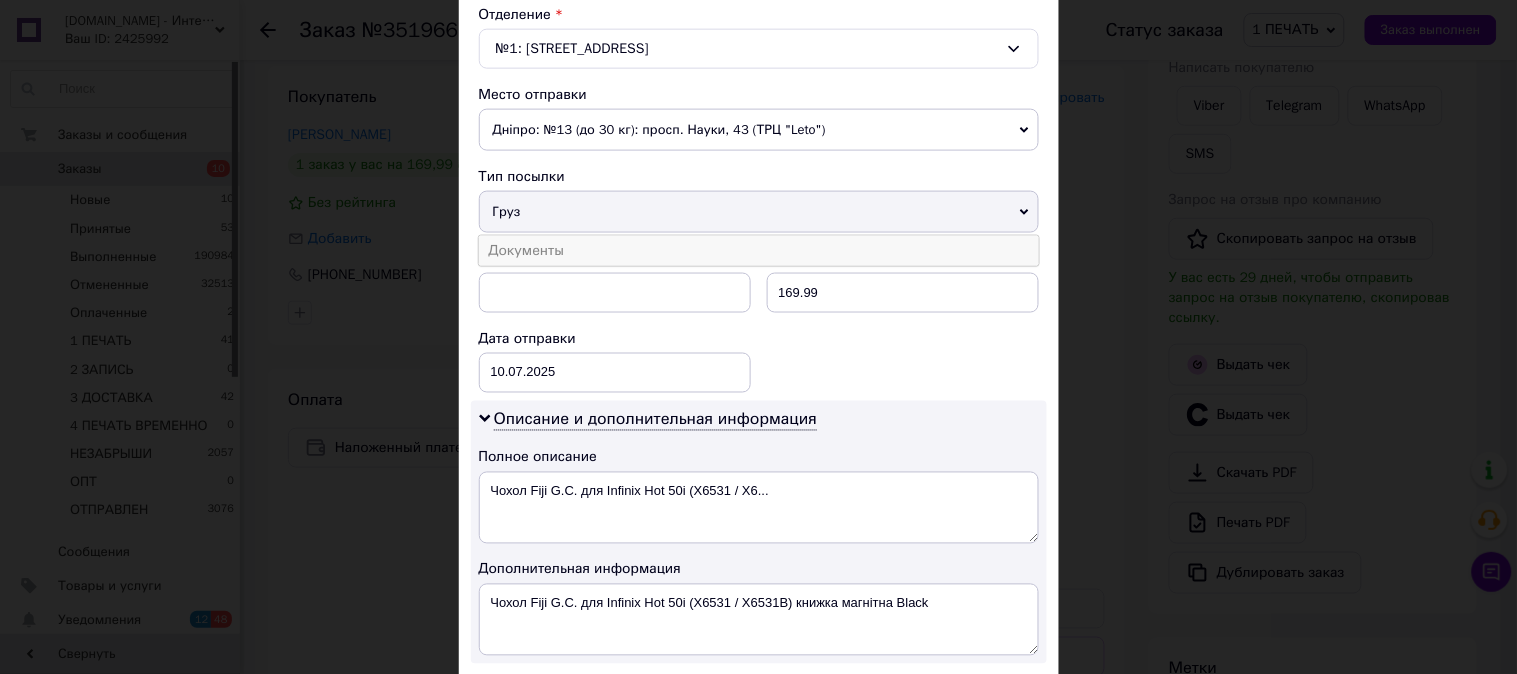 click on "Документы" at bounding box center [759, 251] 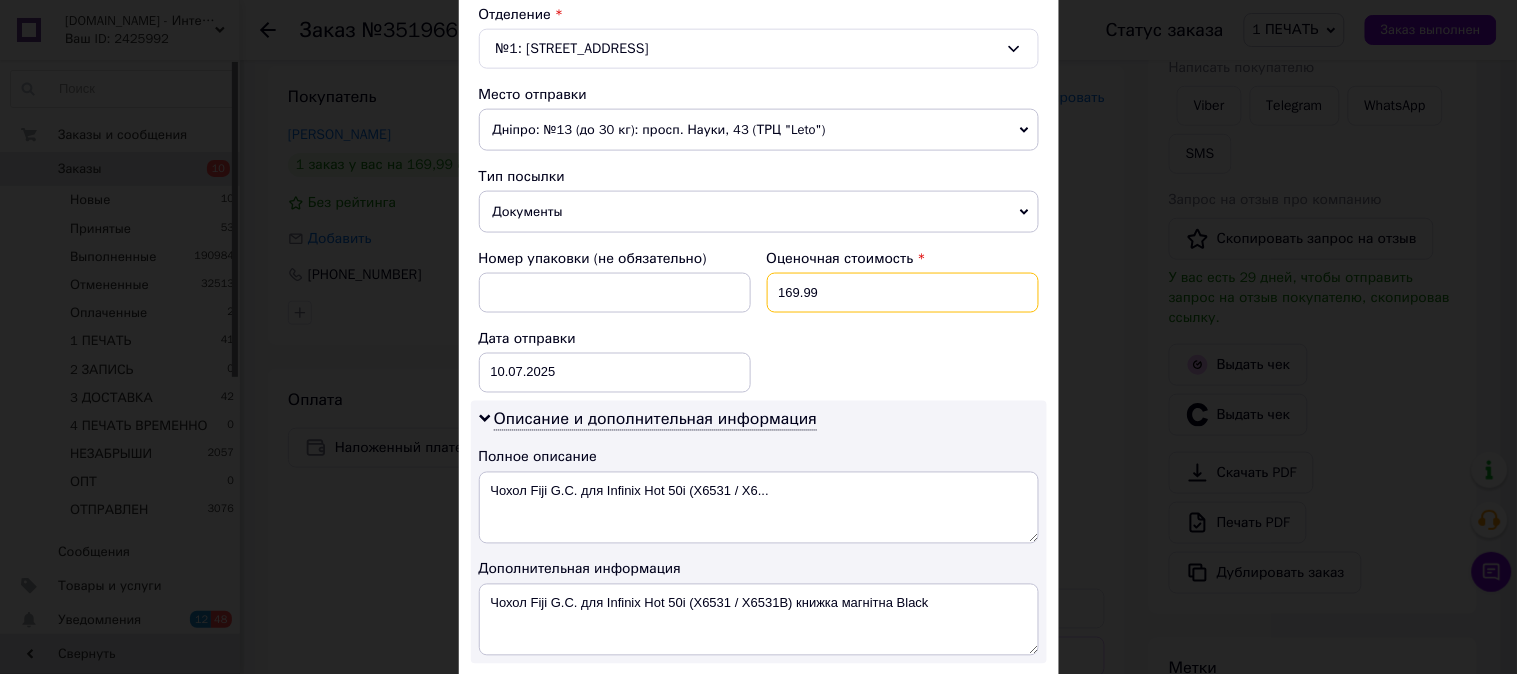 click on "169.99" at bounding box center (903, 293) 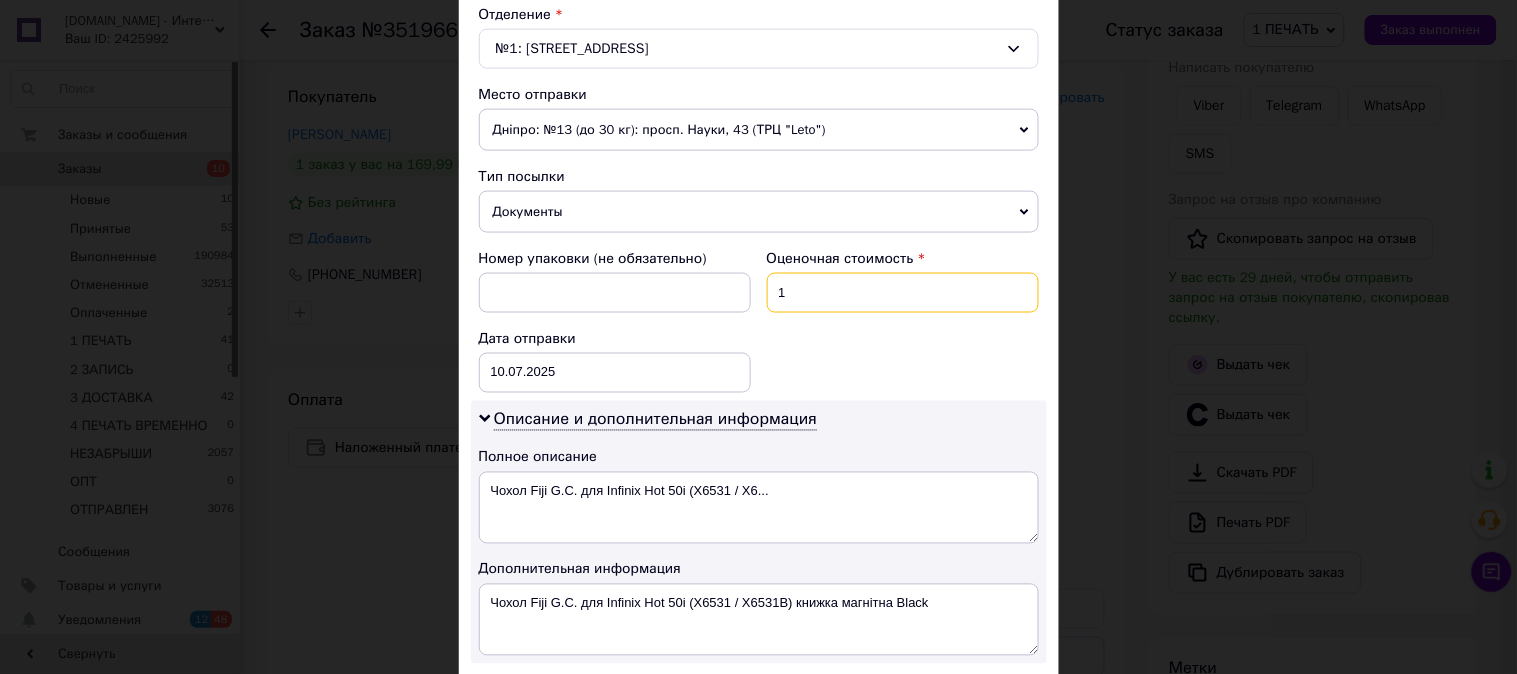 click on "1" at bounding box center [903, 293] 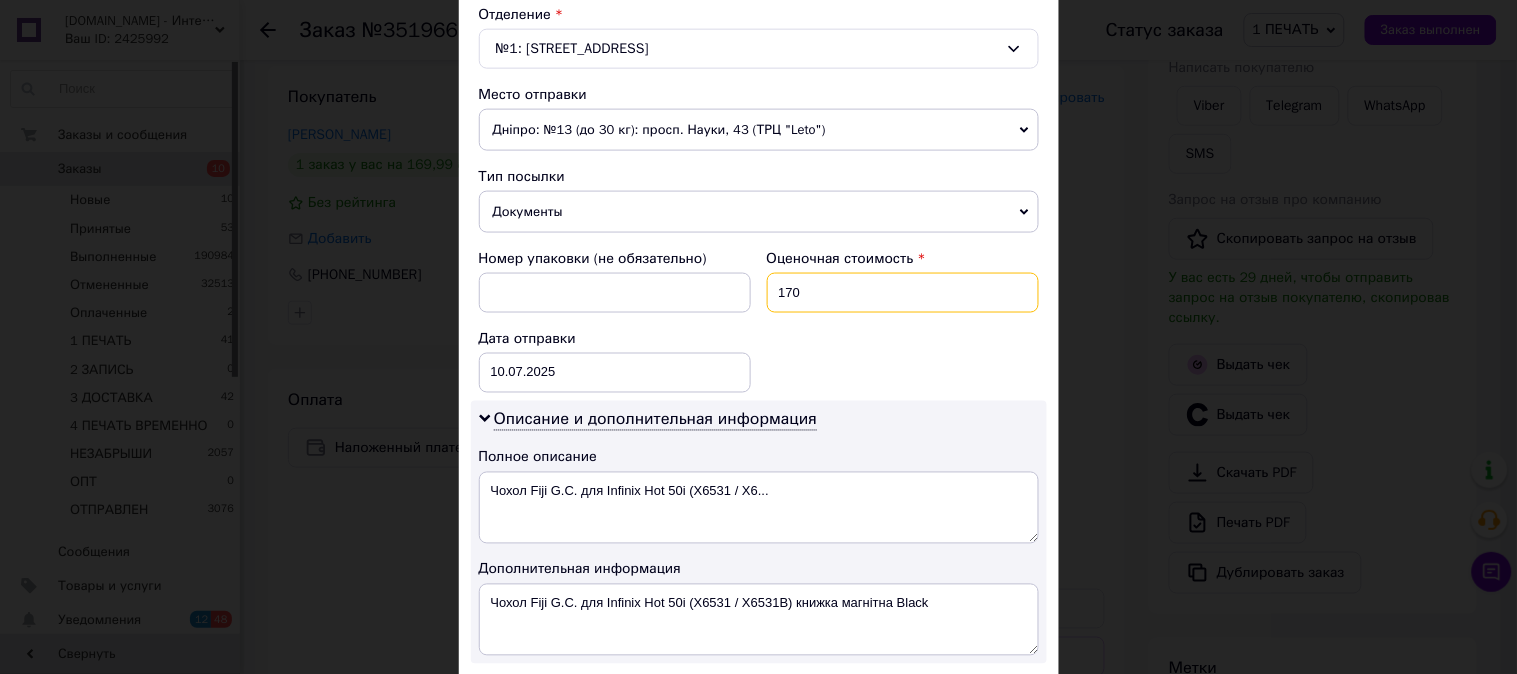type on "170" 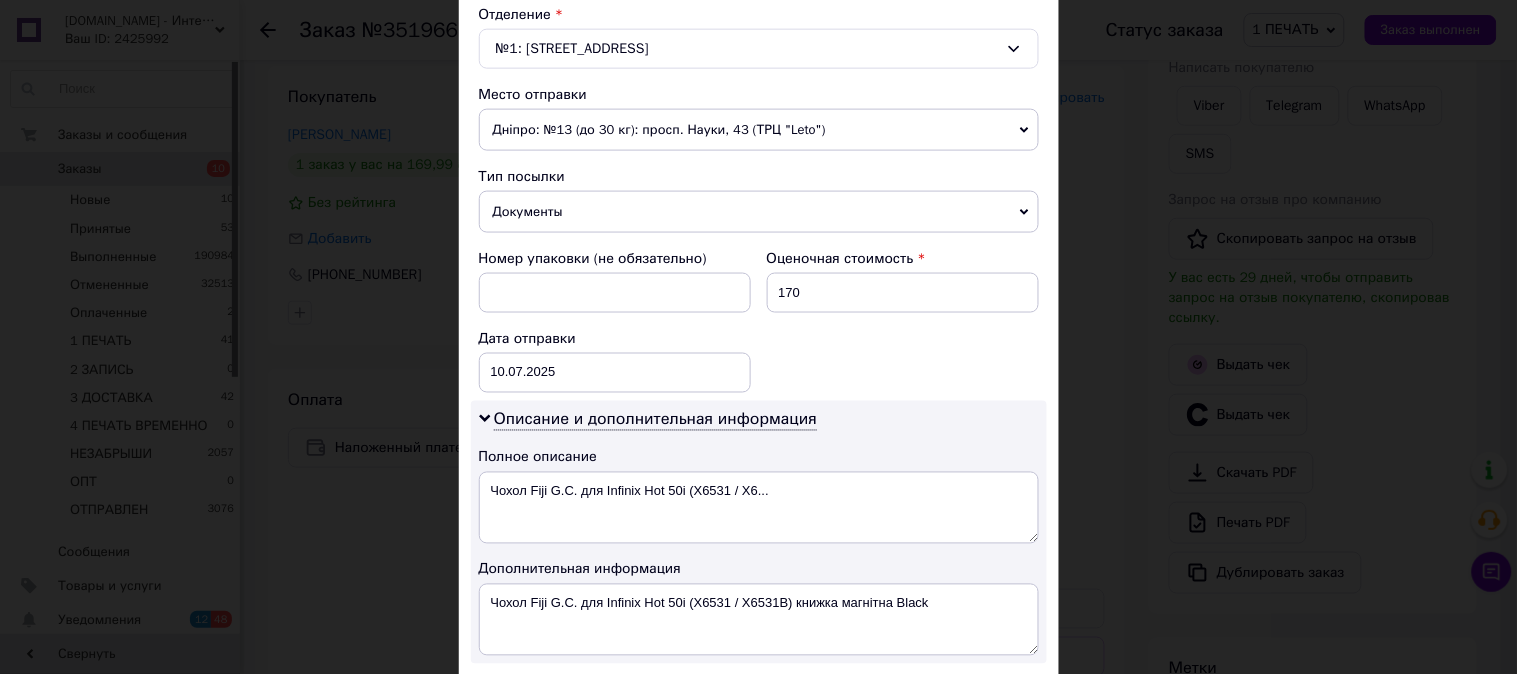 click on "Номер упаковки (не обязательно) Оценочная стоимость 170 Дата отправки [DATE] < 2025 > < Июль > Пн Вт Ср Чт Пт Сб Вс 30 1 2 3 4 5 6 7 8 9 10 11 12 13 14 15 16 17 18 19 20 21 22 23 24 25 26 27 28 29 30 31 1 2 3 4 5 6 7 8 9 10" at bounding box center [759, 321] 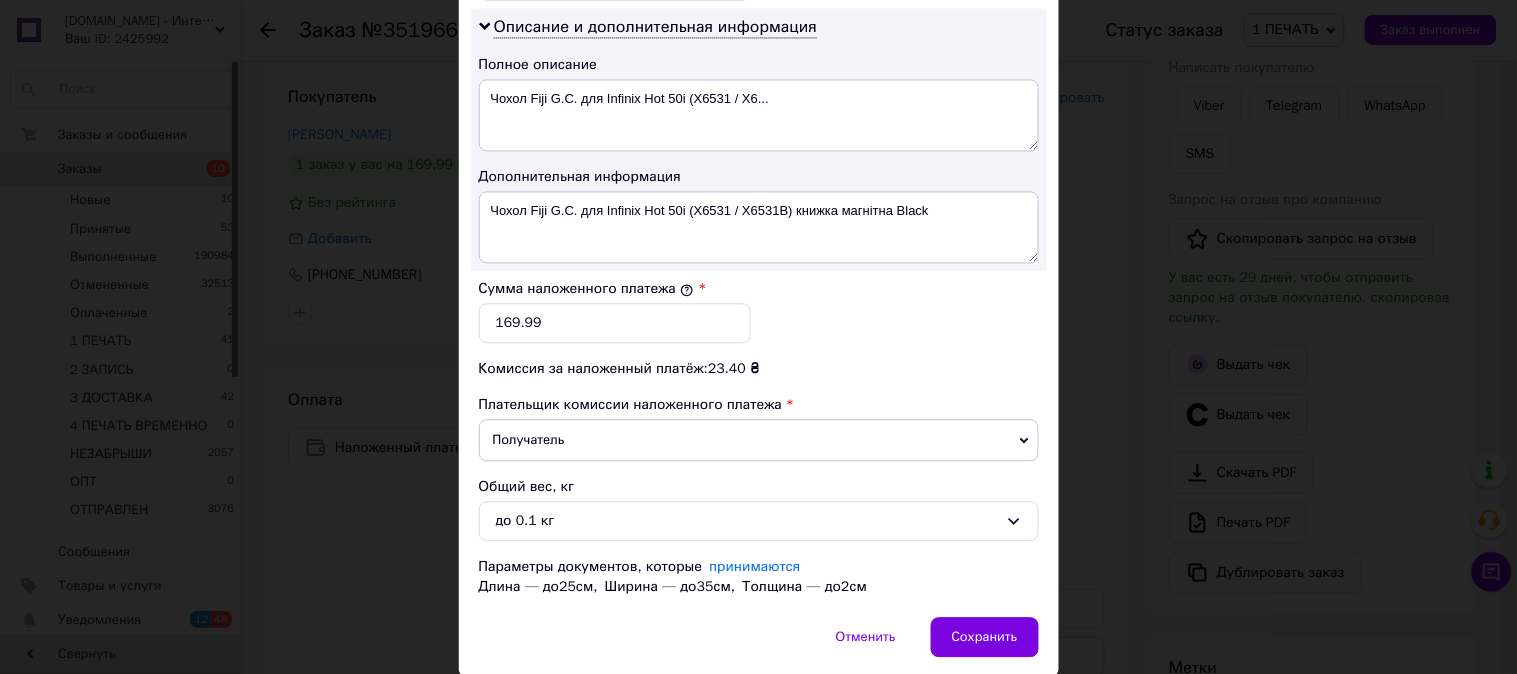 scroll, scrollTop: 1000, scrollLeft: 0, axis: vertical 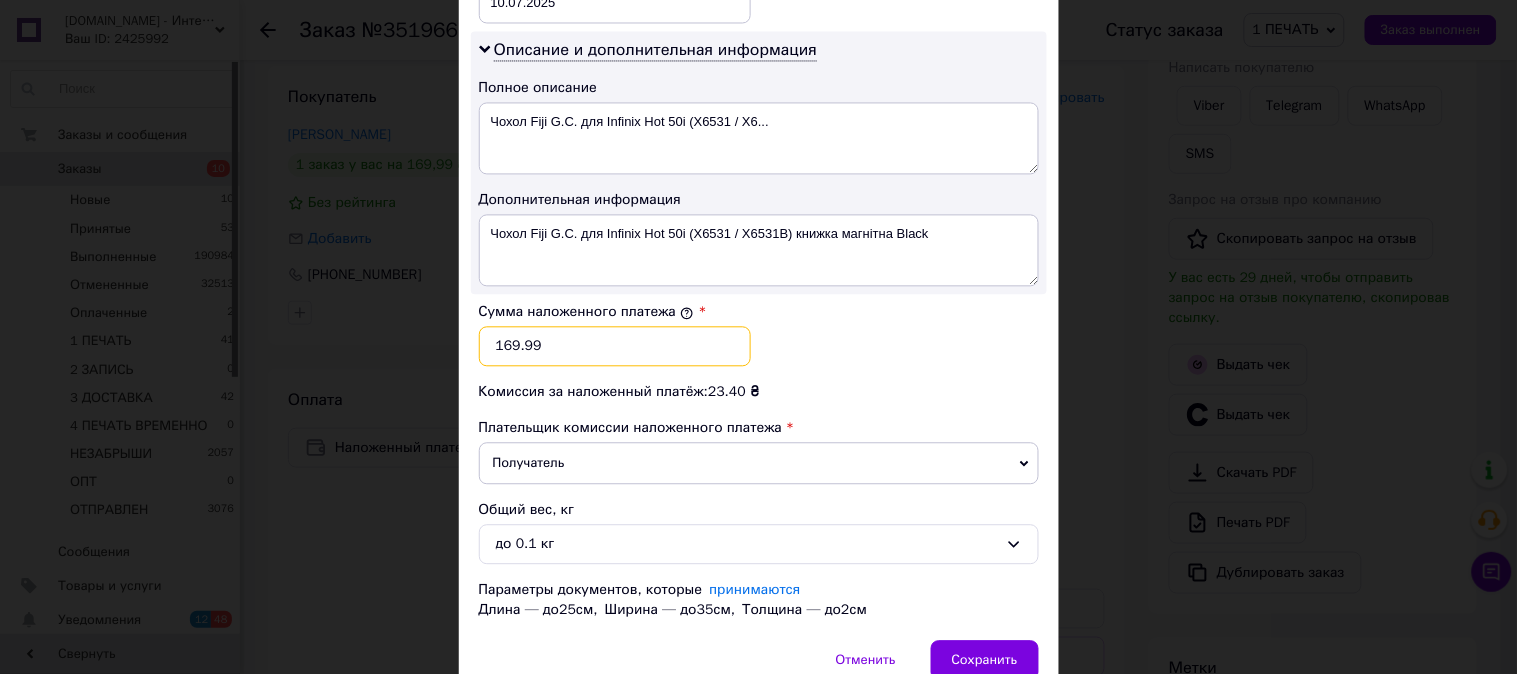 click on "169.99" at bounding box center (615, 346) 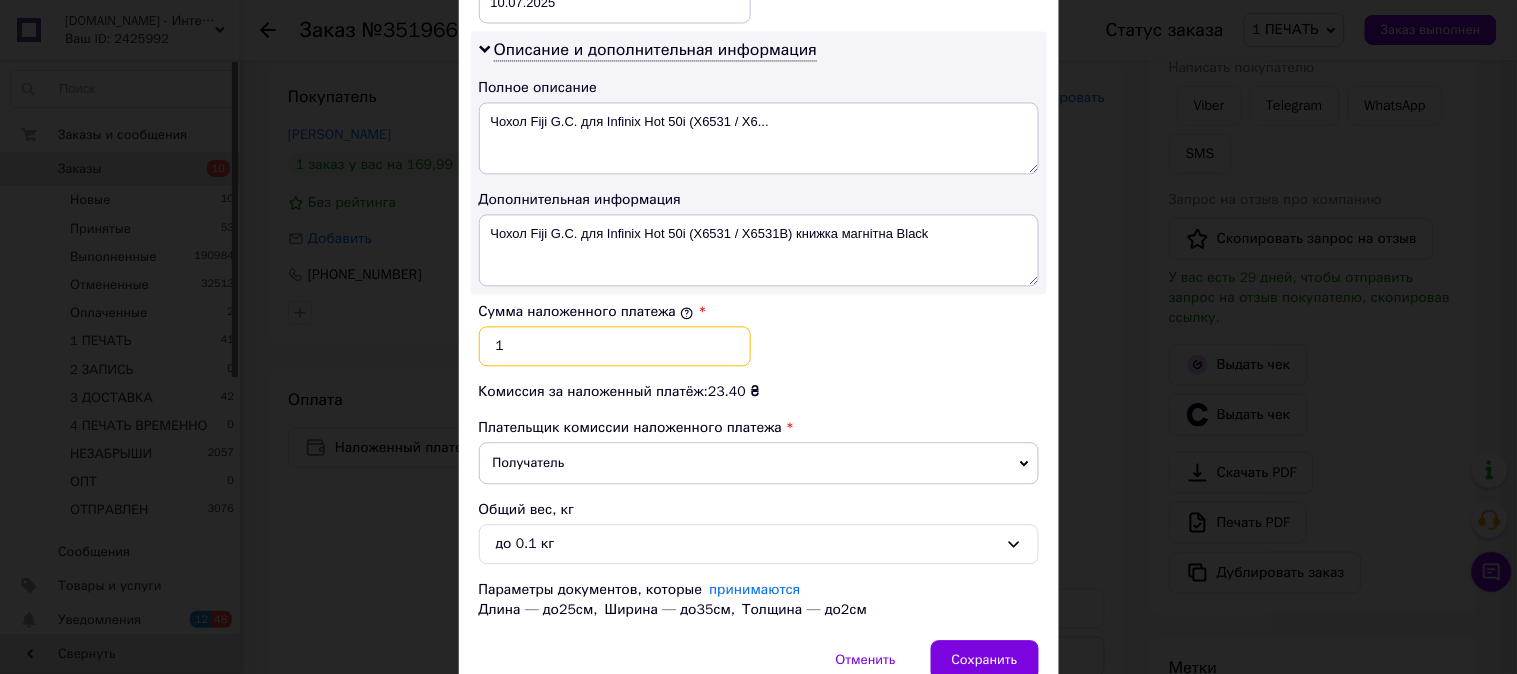 click on "1" at bounding box center (615, 346) 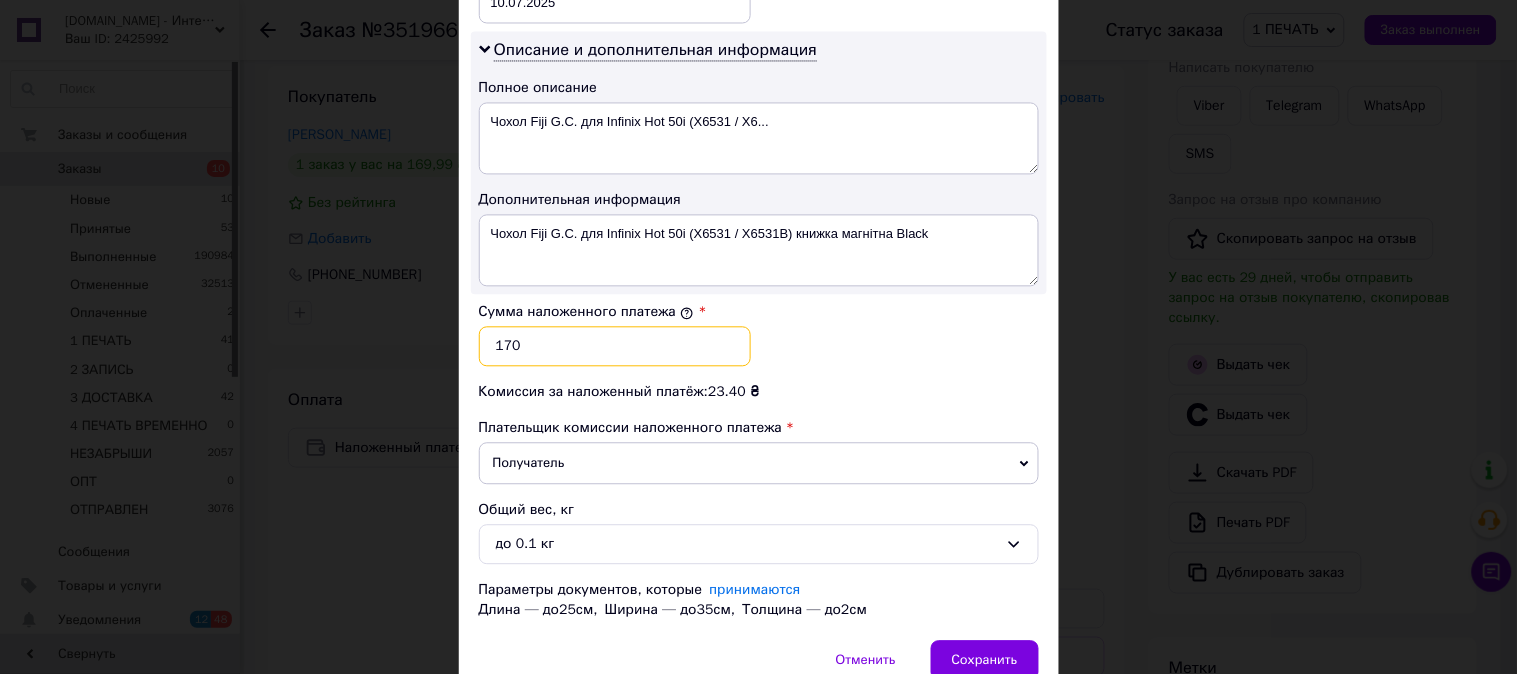 type on "170" 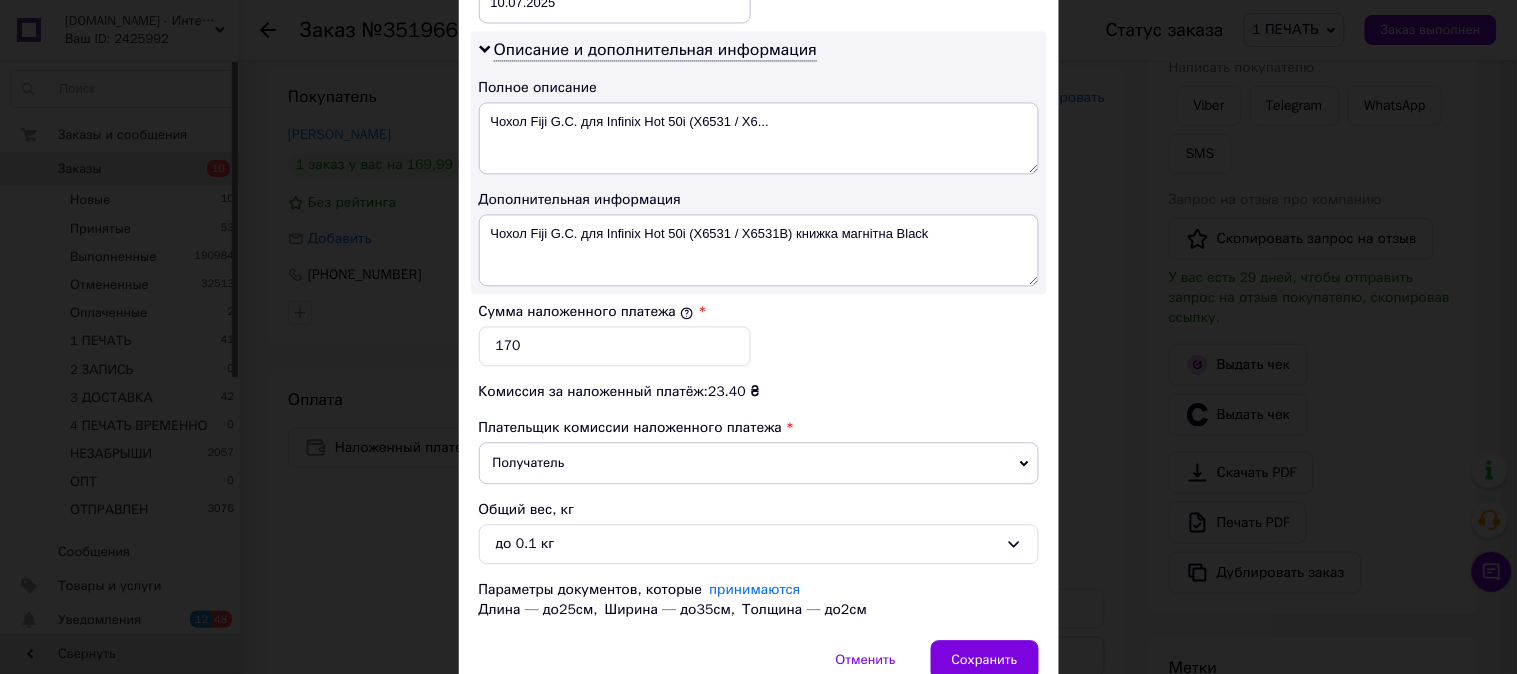 click on "Сумма наложенного платежа     * 170" at bounding box center [759, 334] 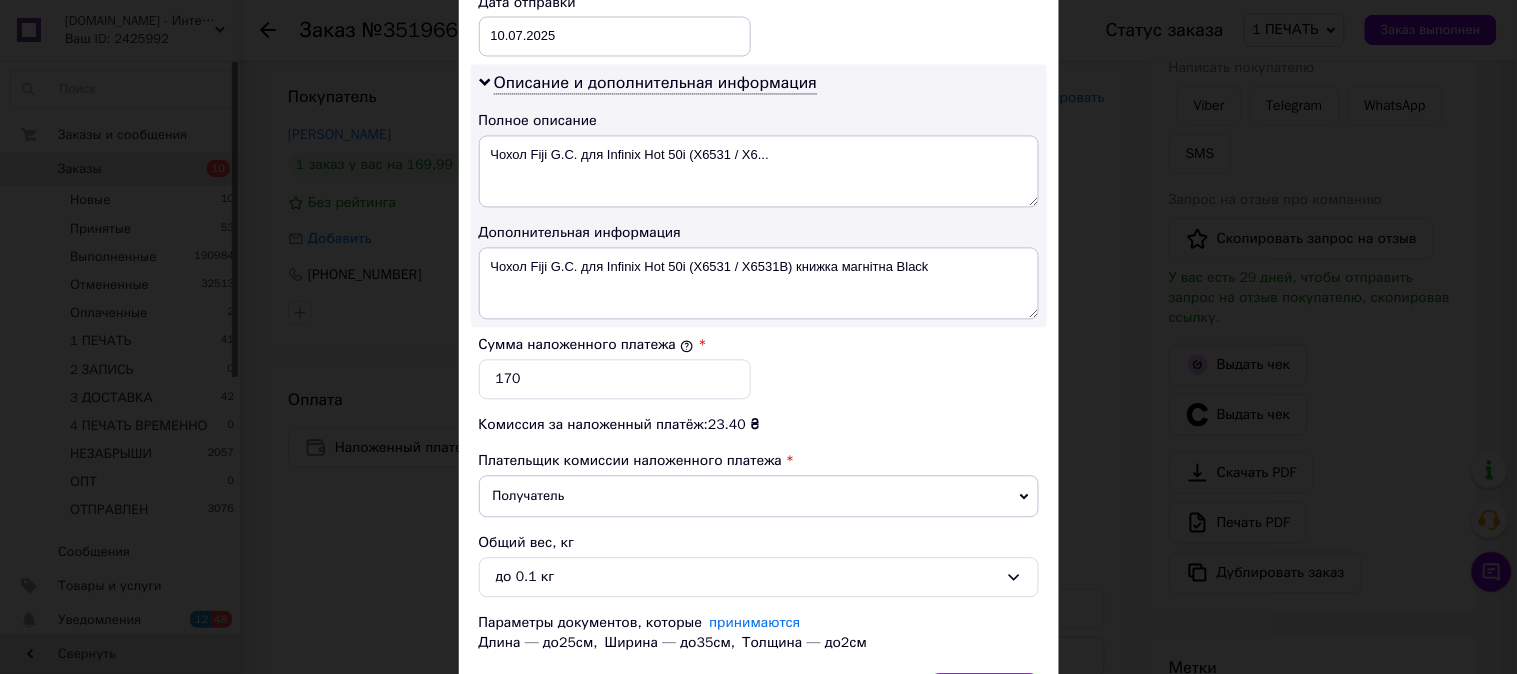 scroll, scrollTop: 925, scrollLeft: 0, axis: vertical 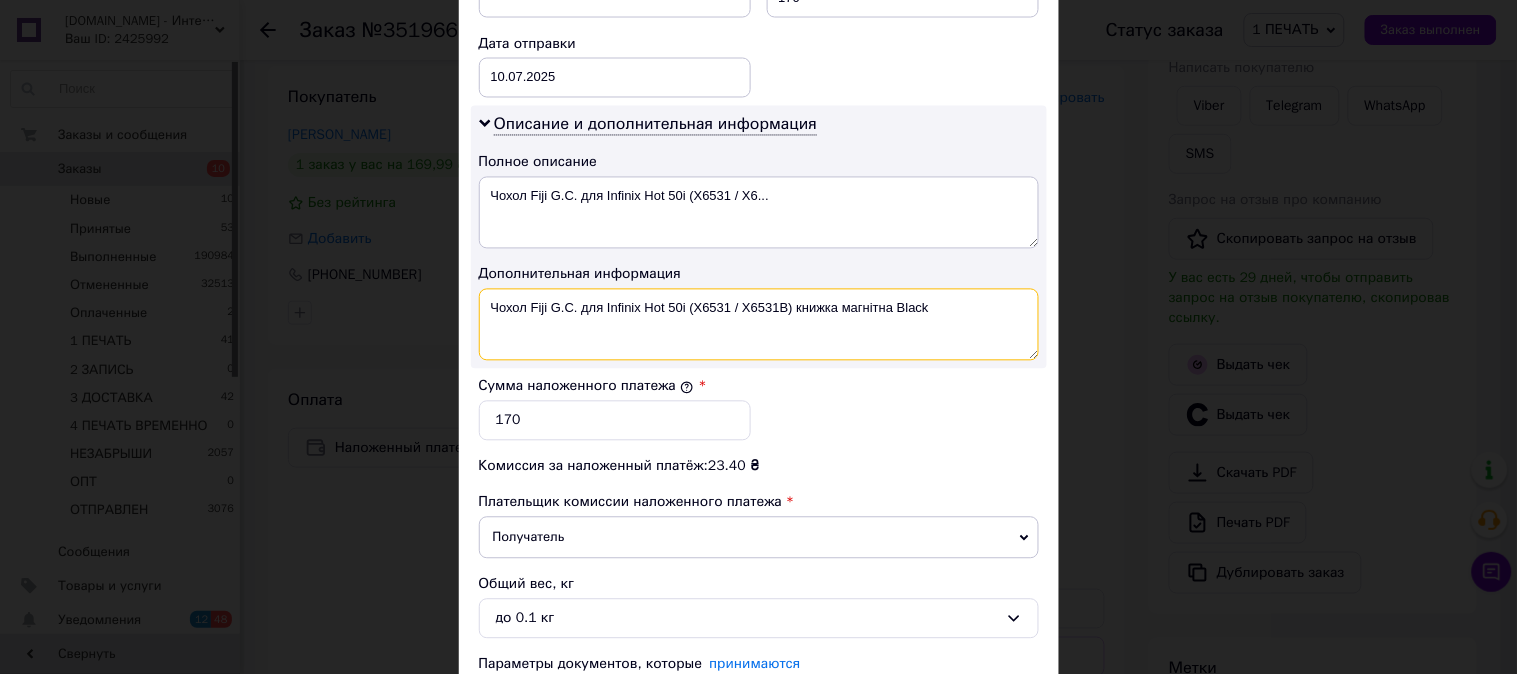 click on "Чохол Fiji G.C. для Infinix Hot 50i (X6531 / X6531B) книжка магнітна Black" at bounding box center [759, 325] 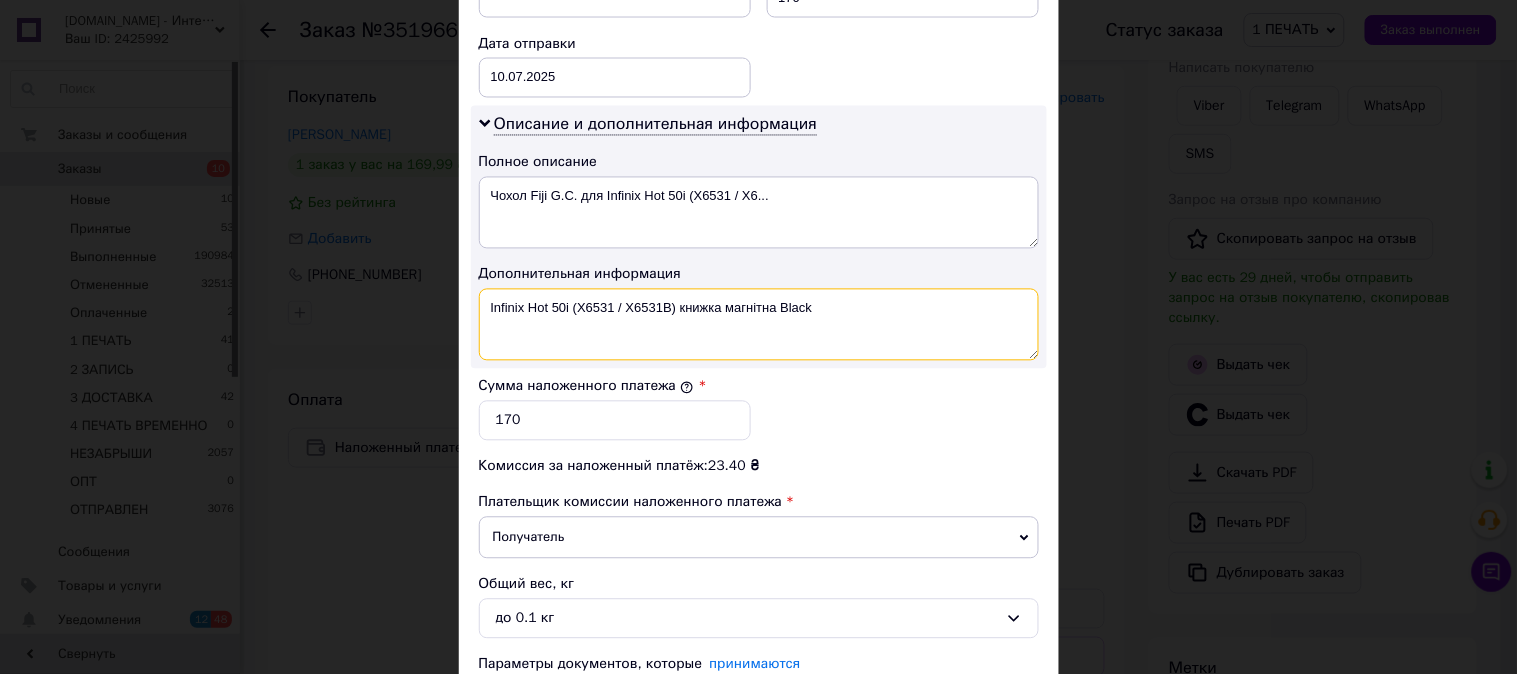 drag, startPoint x: 780, startPoint y: 326, endPoint x: 676, endPoint y: 351, distance: 106.96261 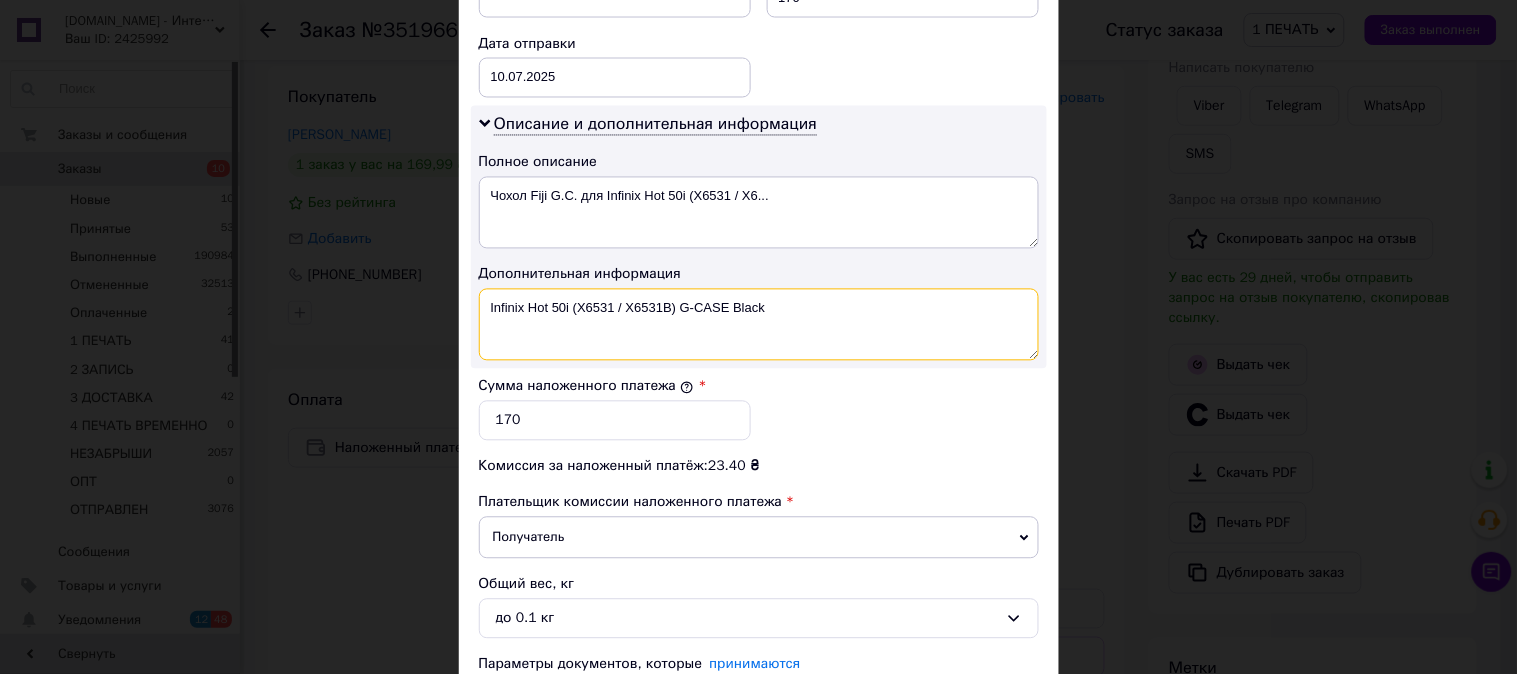 click on "Infinix Hot 50i (X6531 / X6531B) G-CASE Black" at bounding box center (759, 325) 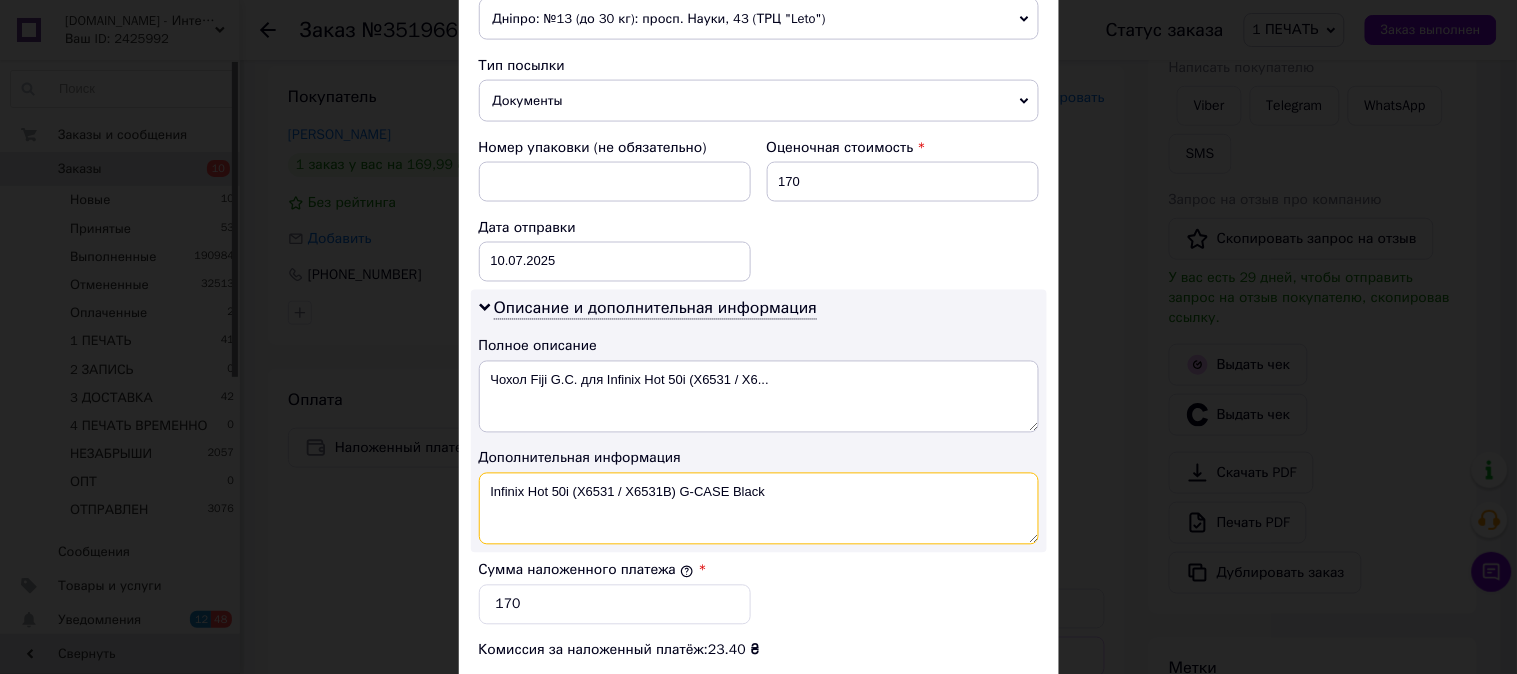 scroll, scrollTop: 1098, scrollLeft: 0, axis: vertical 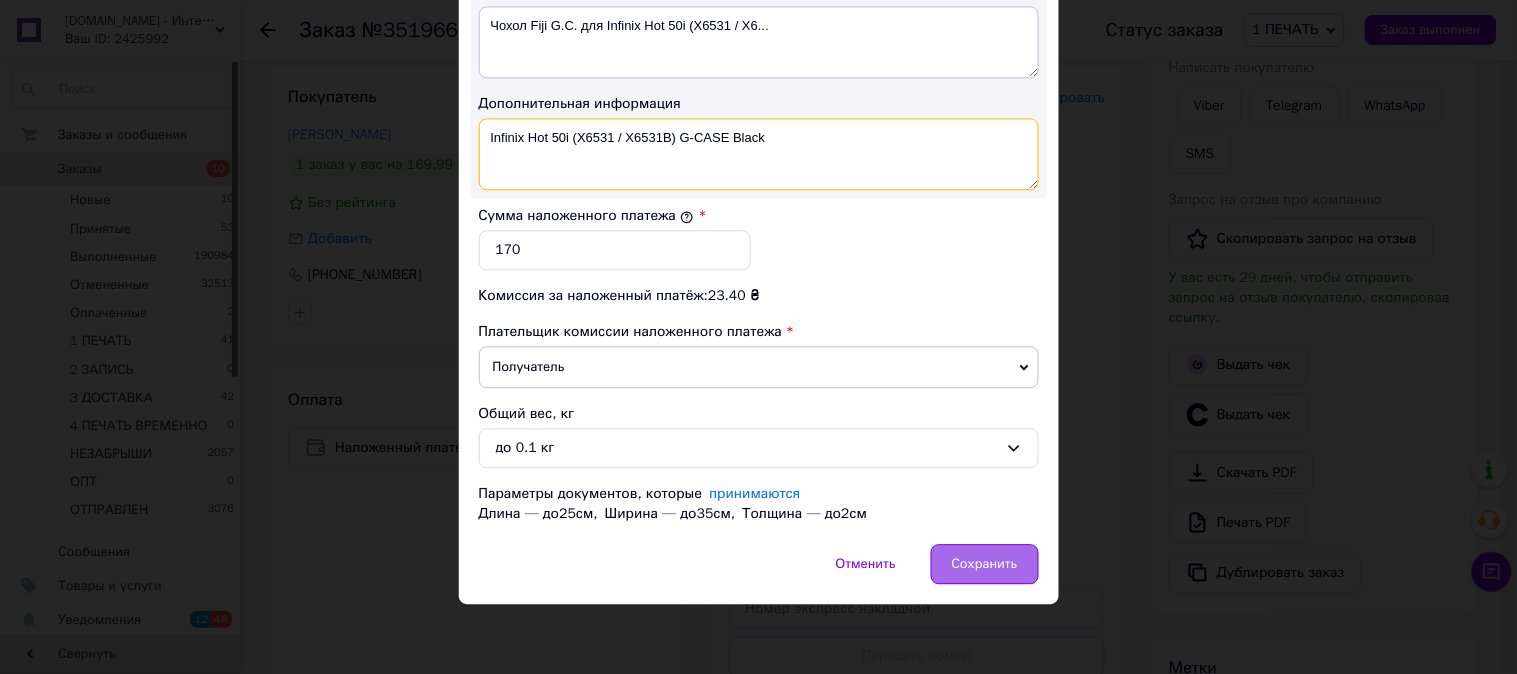 type on "Infinix Hot 50i (X6531 / X6531B) G-CASE Black" 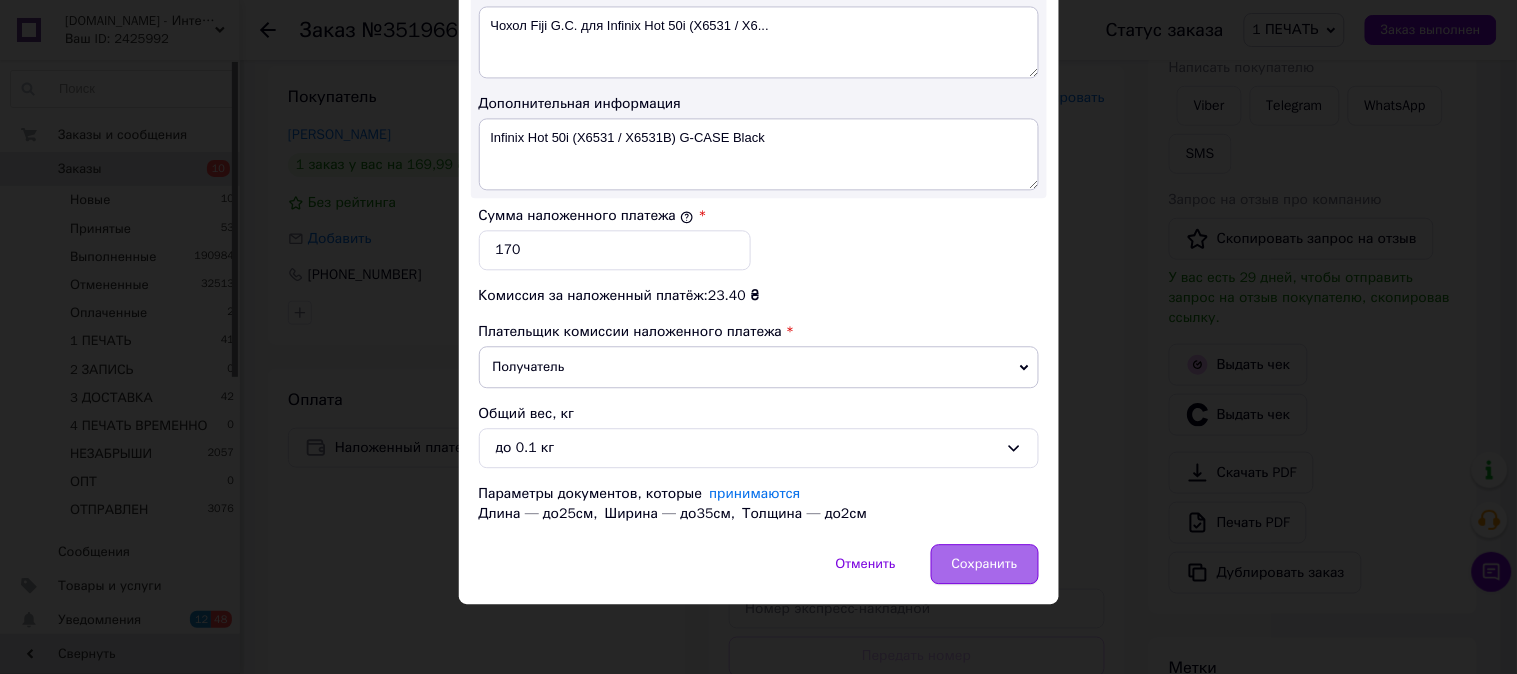 click on "Сохранить" at bounding box center [985, 564] 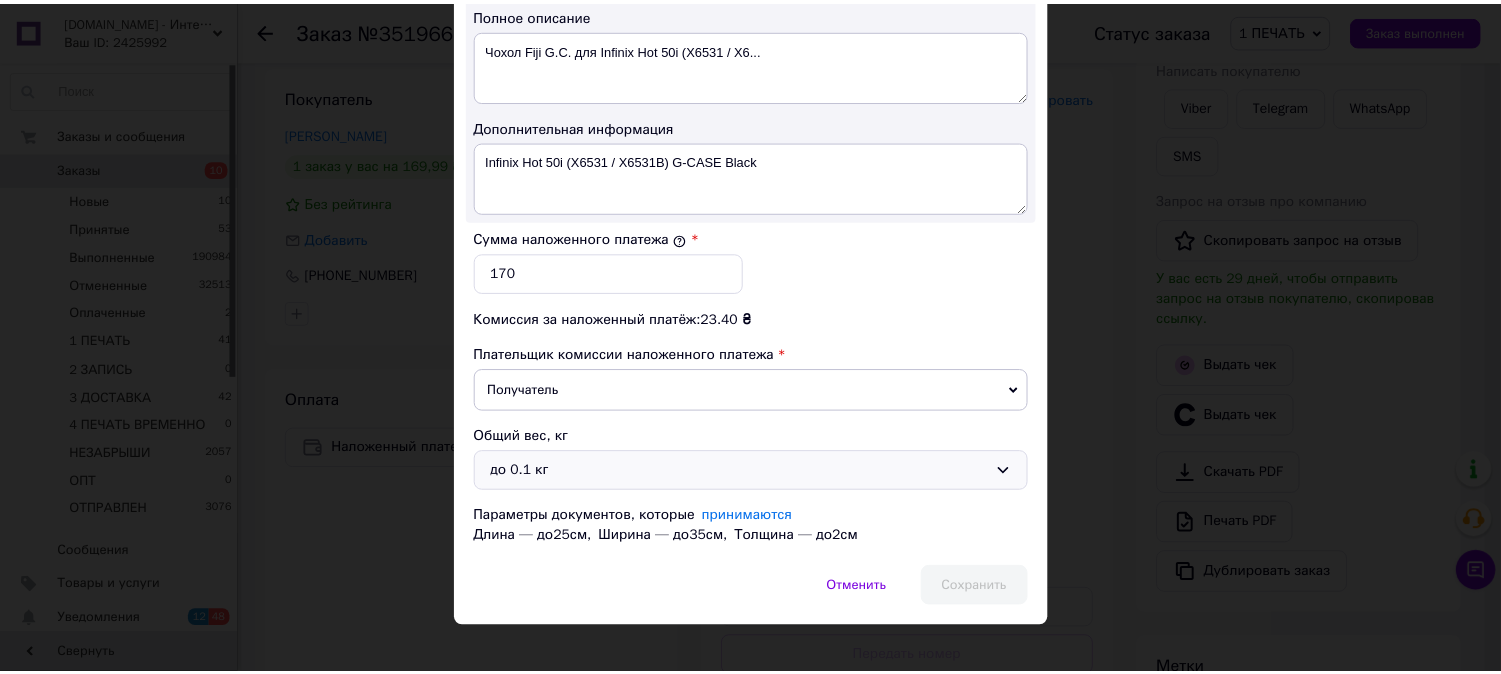 scroll, scrollTop: 1062, scrollLeft: 0, axis: vertical 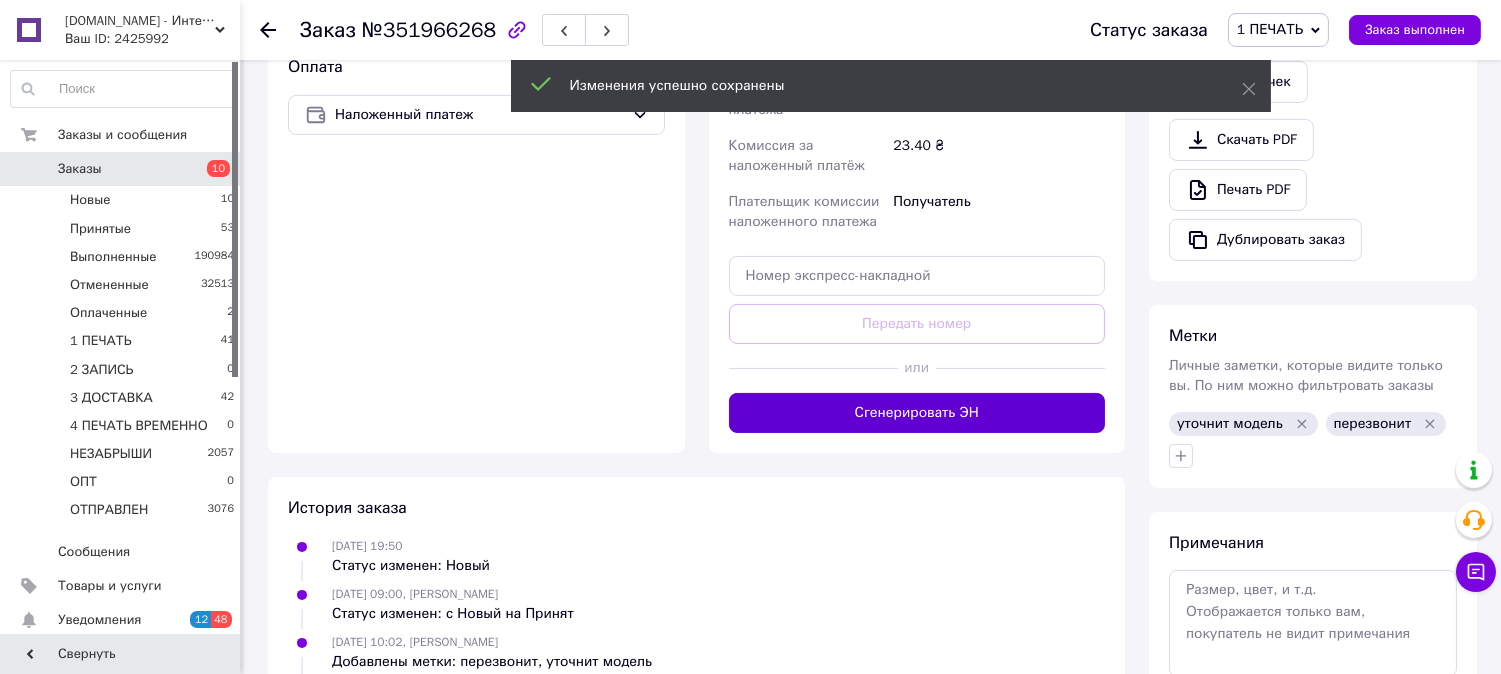 click on "Сгенерировать ЭН" at bounding box center (917, 413) 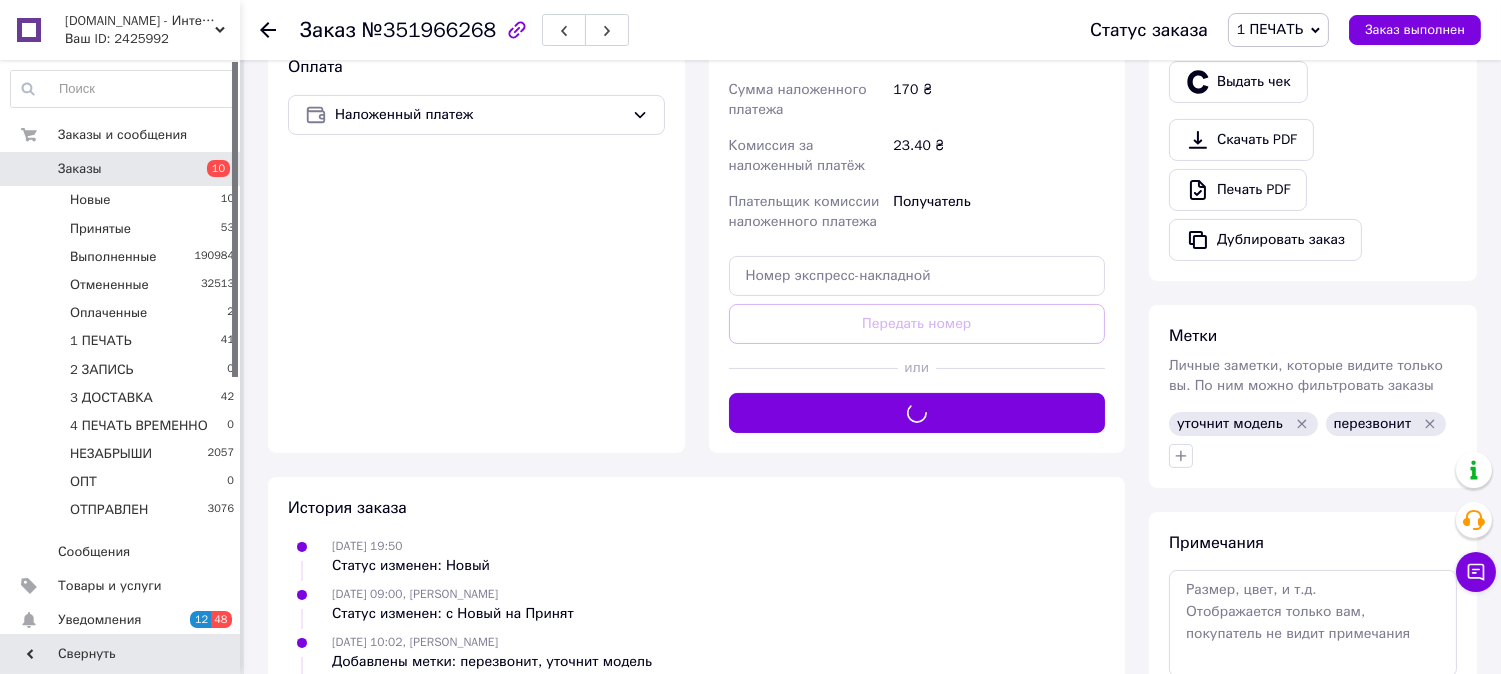 scroll, scrollTop: 630, scrollLeft: 0, axis: vertical 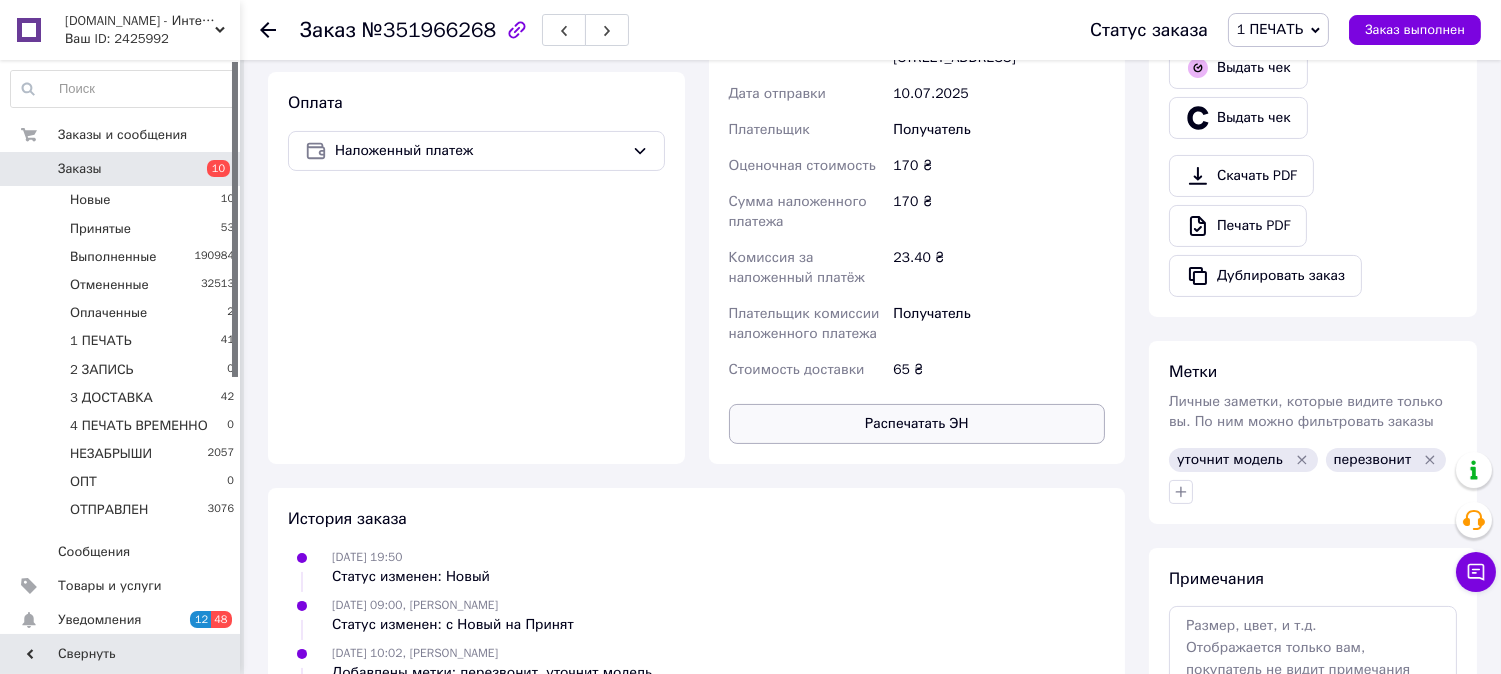 click on "Распечатать ЭН" at bounding box center [917, 424] 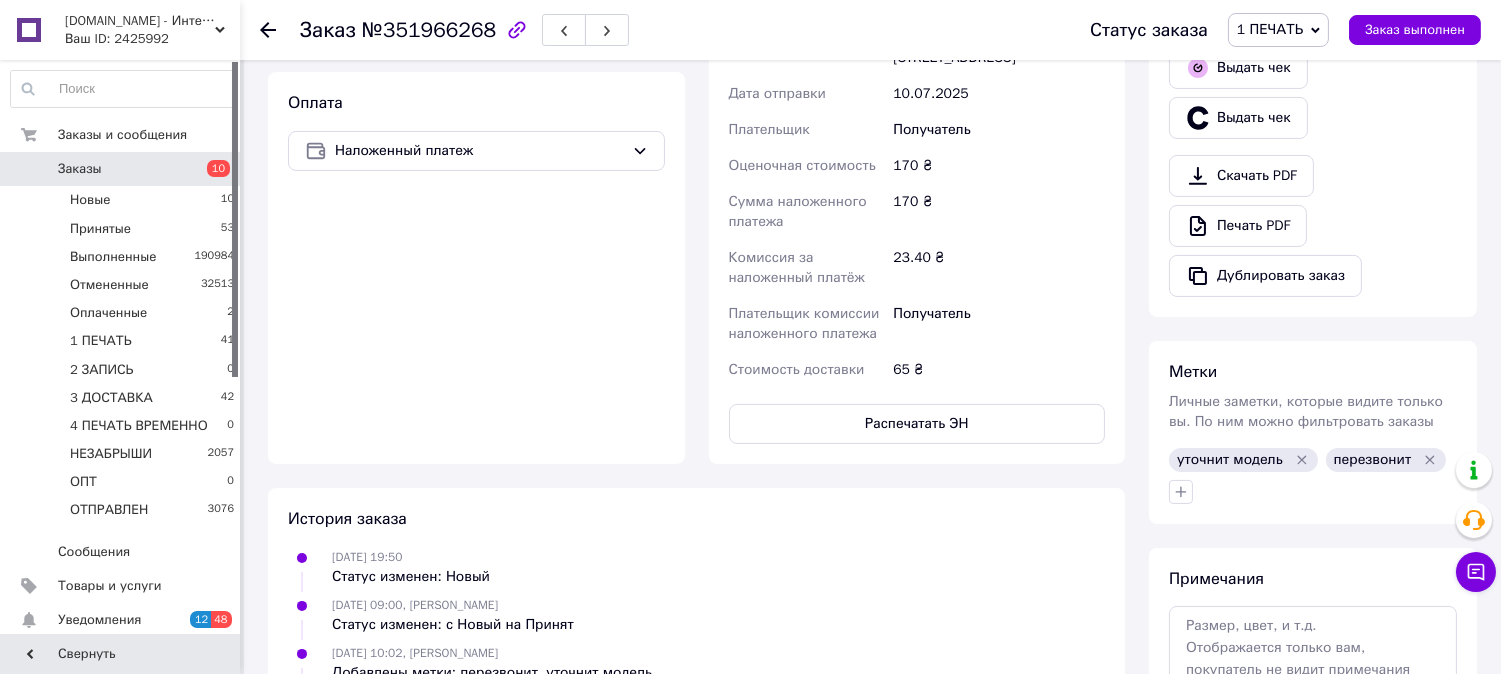 type 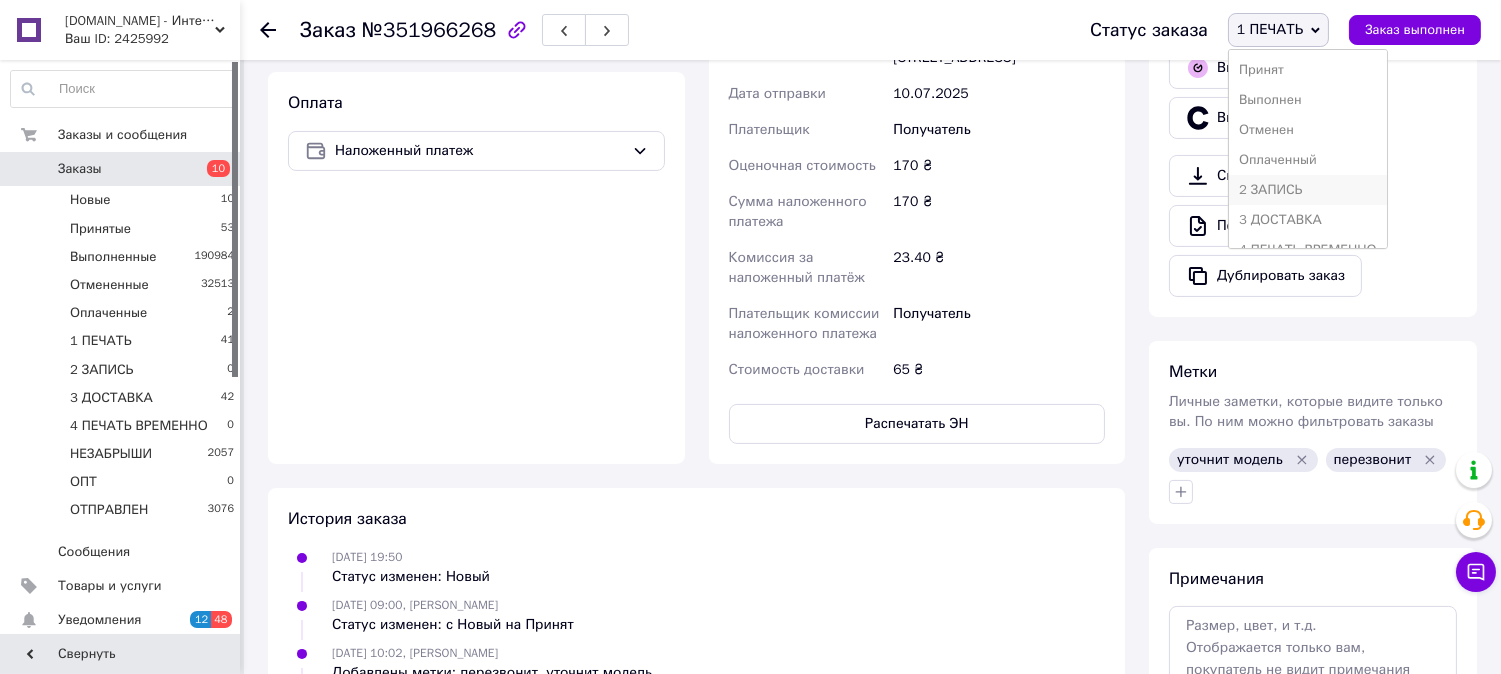 click on "2 ЗАПИСЬ" at bounding box center (1308, 190) 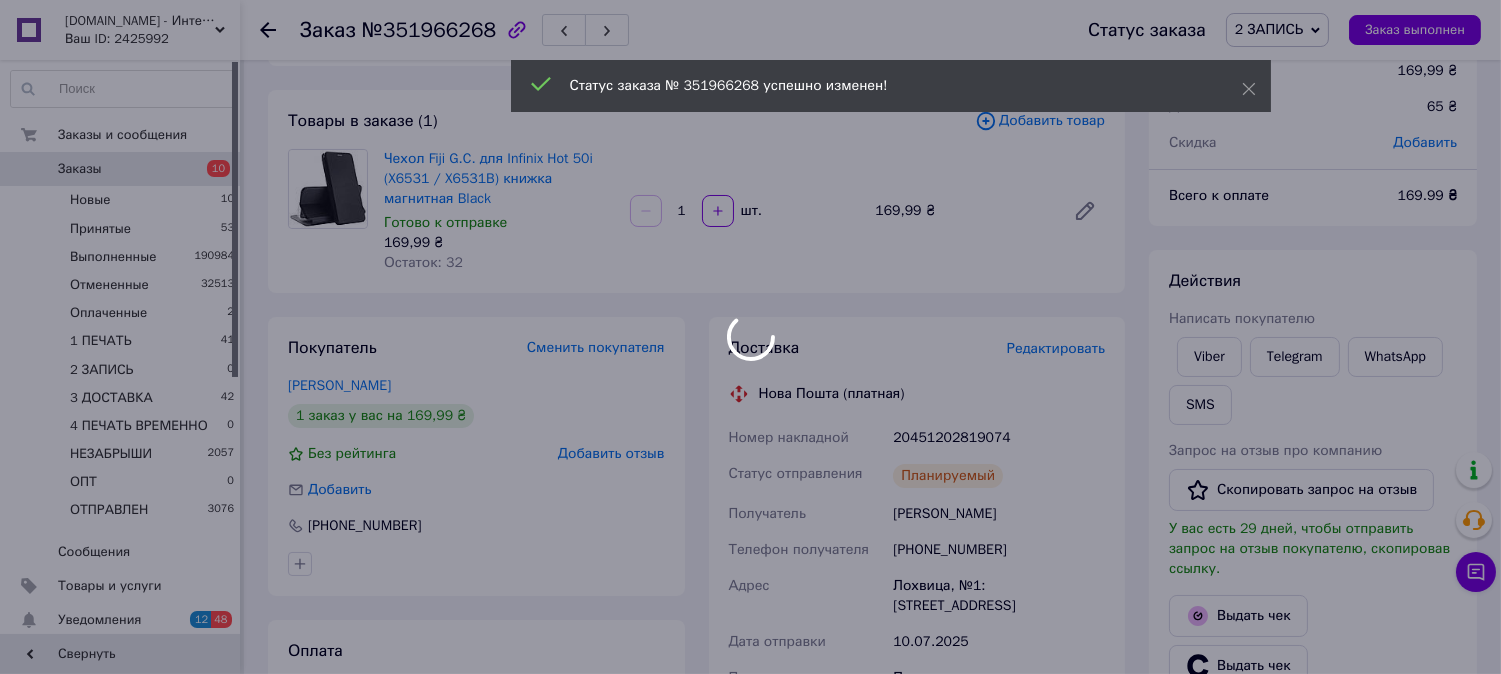 scroll, scrollTop: 0, scrollLeft: 0, axis: both 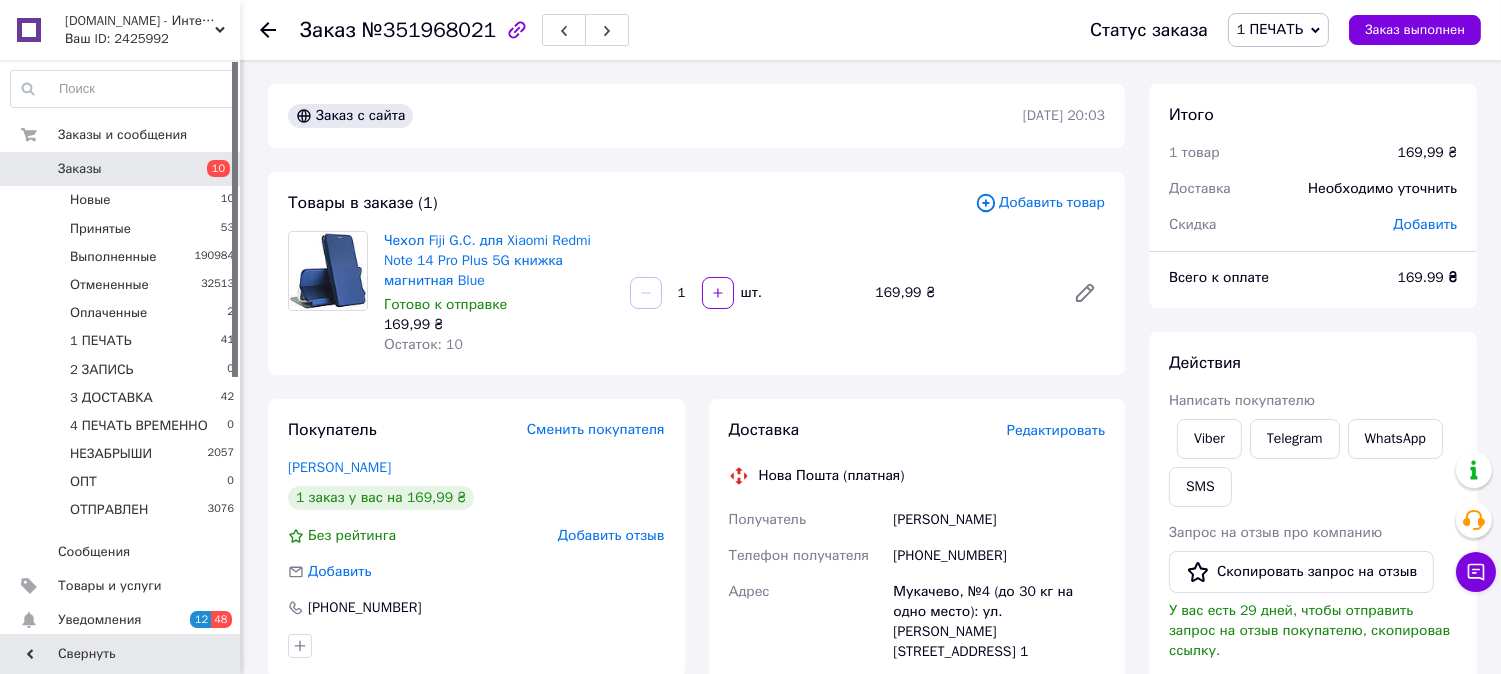 click on "Редактировать" at bounding box center [1056, 430] 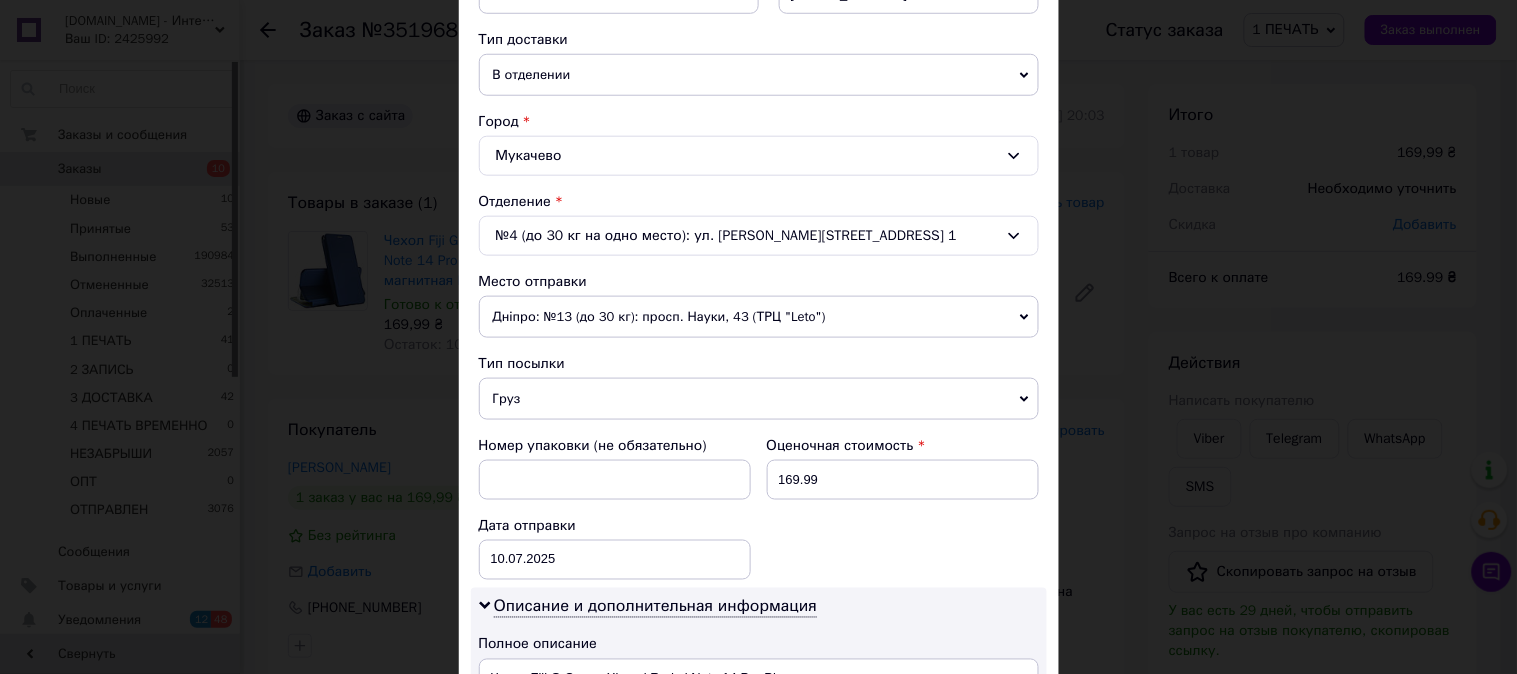scroll, scrollTop: 481, scrollLeft: 0, axis: vertical 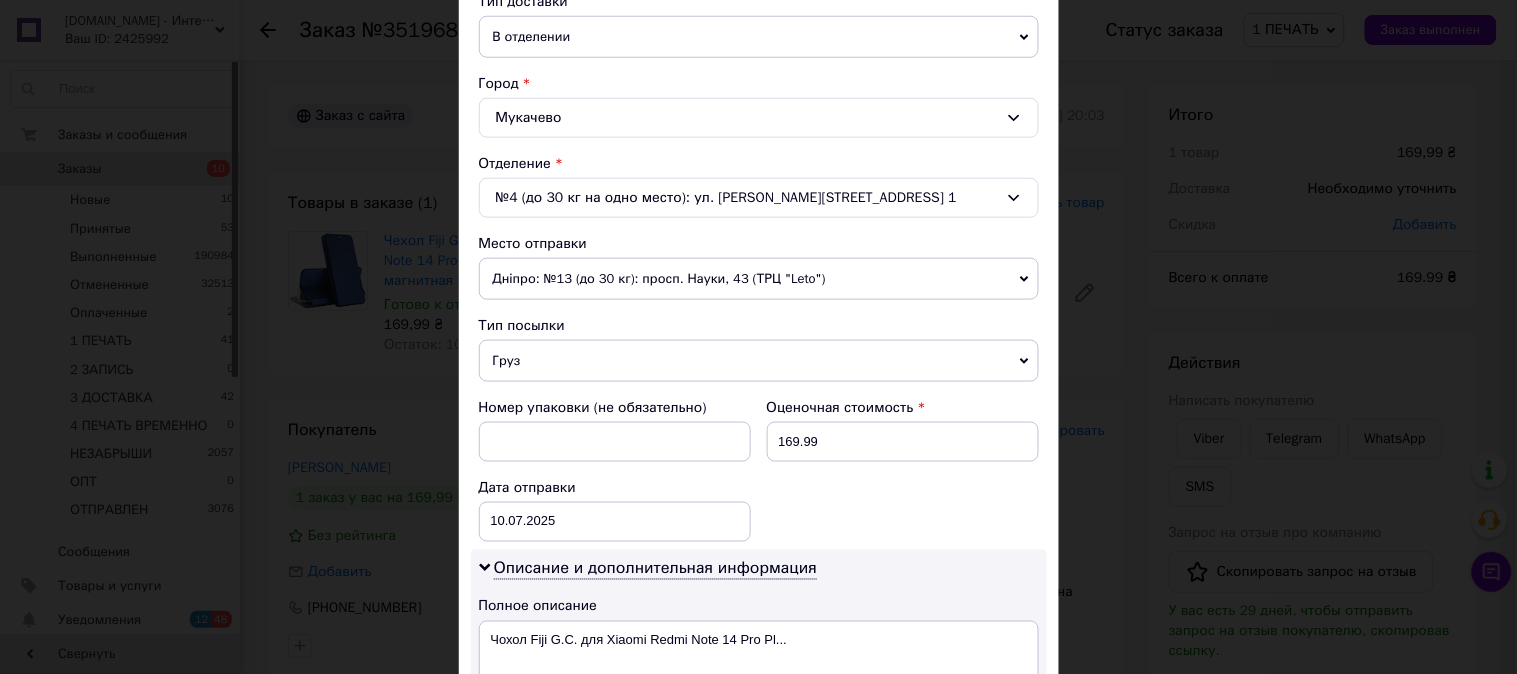 click on "Груз" at bounding box center (759, 361) 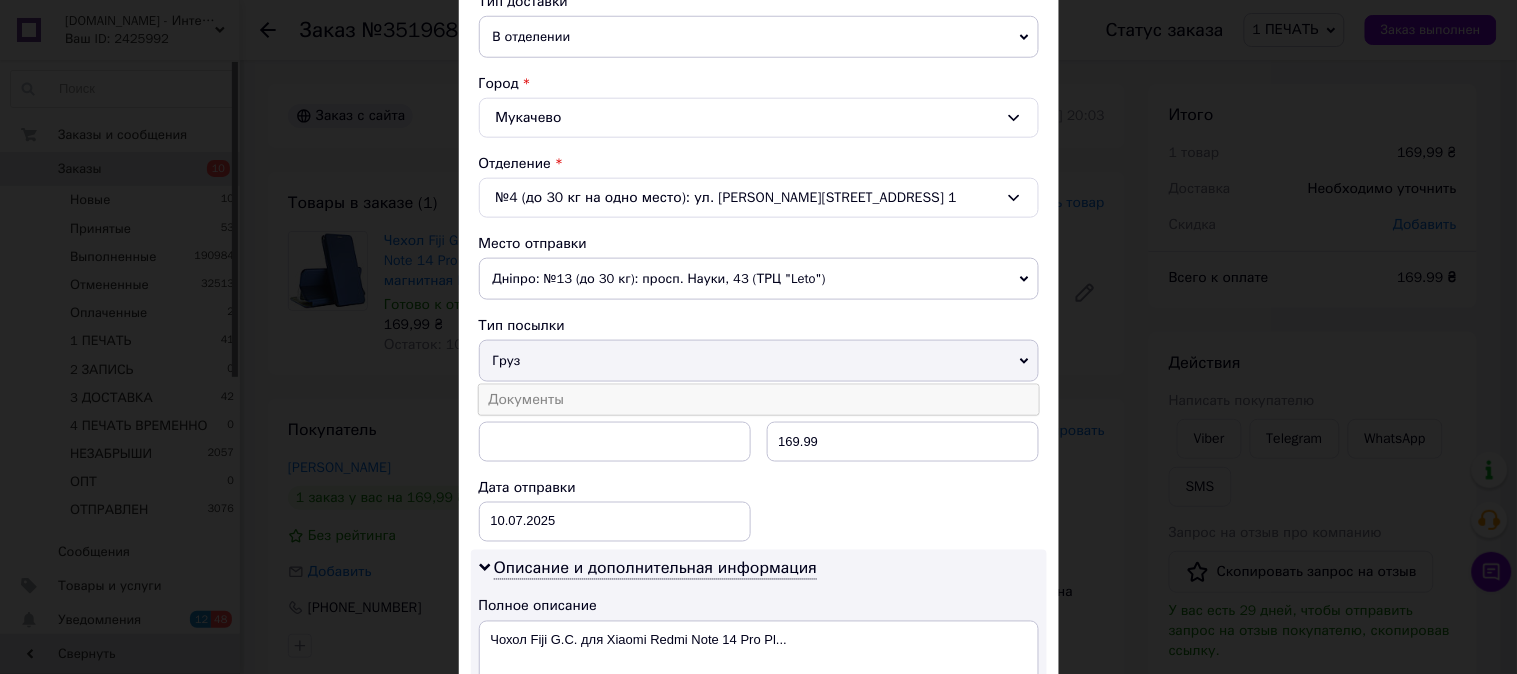 click on "Документы" at bounding box center (759, 400) 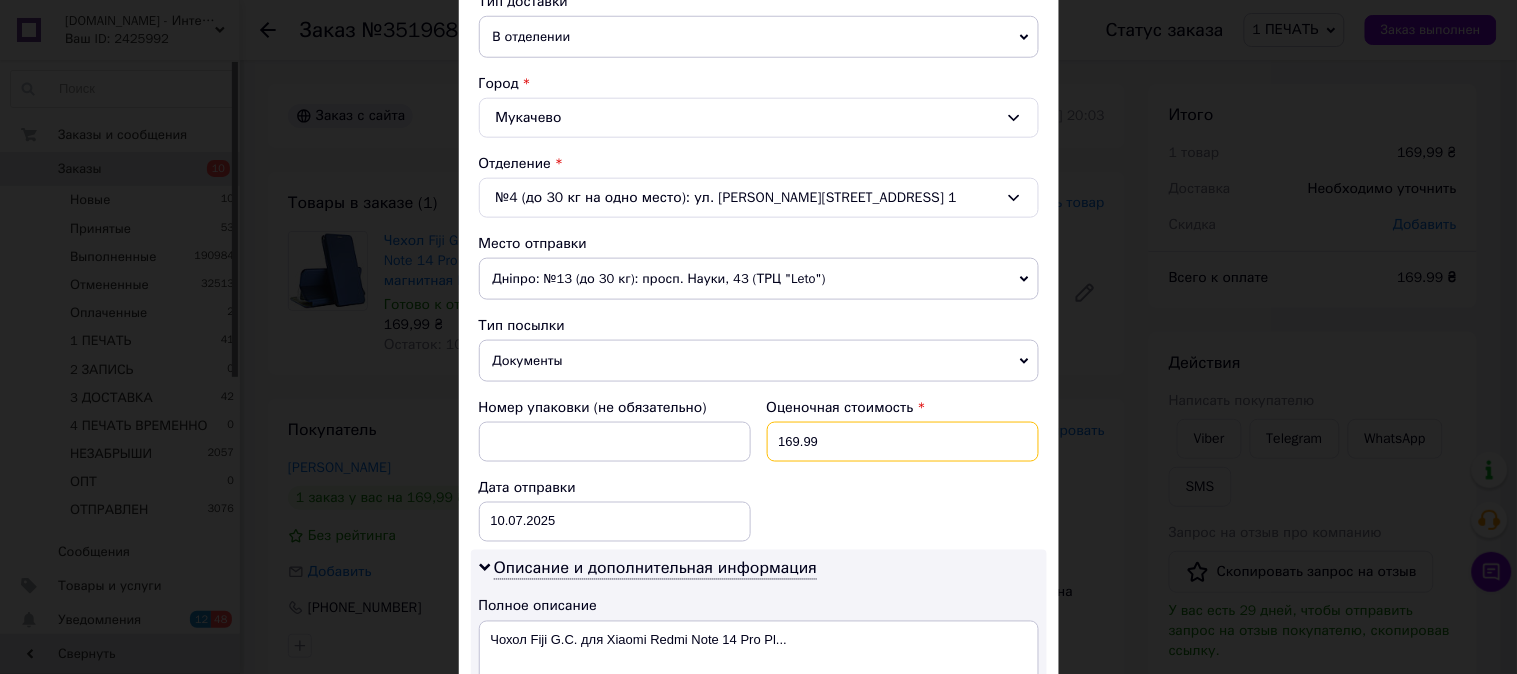 click on "169.99" at bounding box center [903, 442] 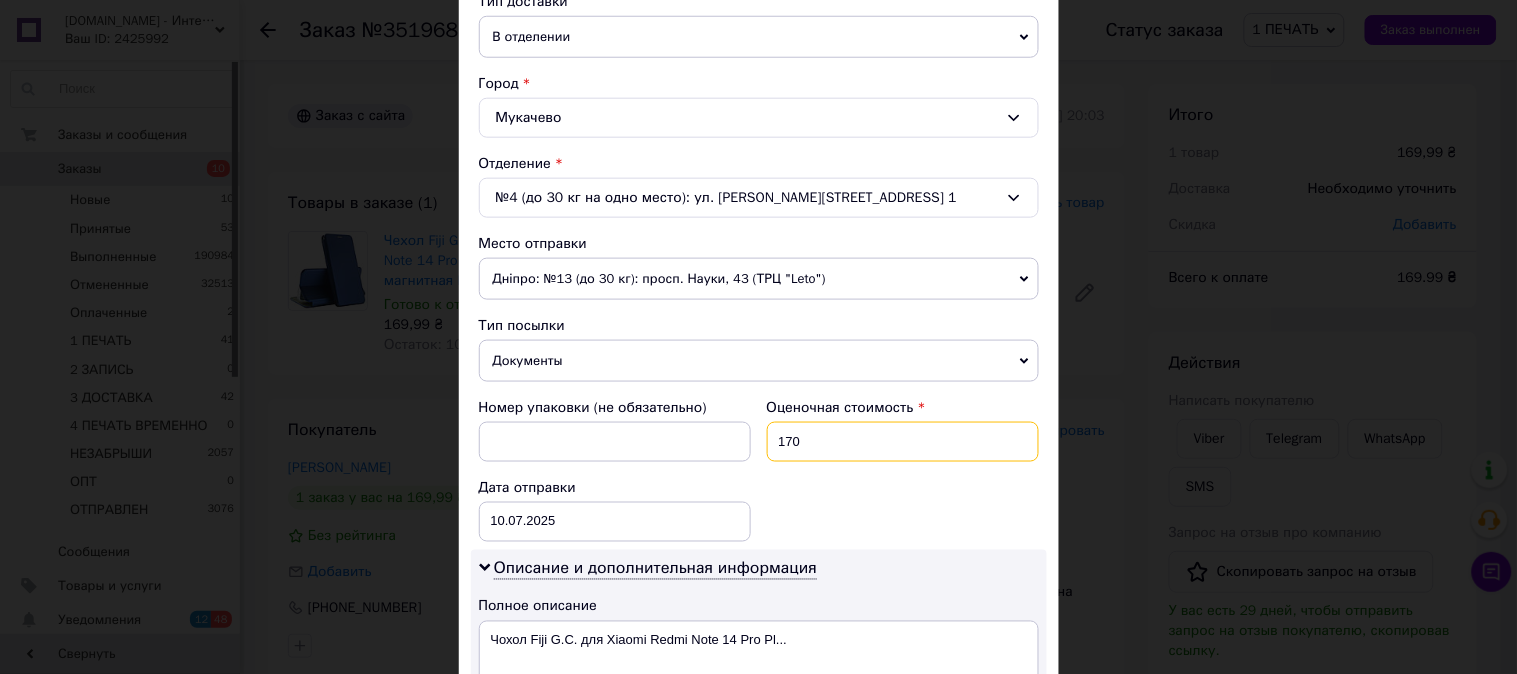 type on "170" 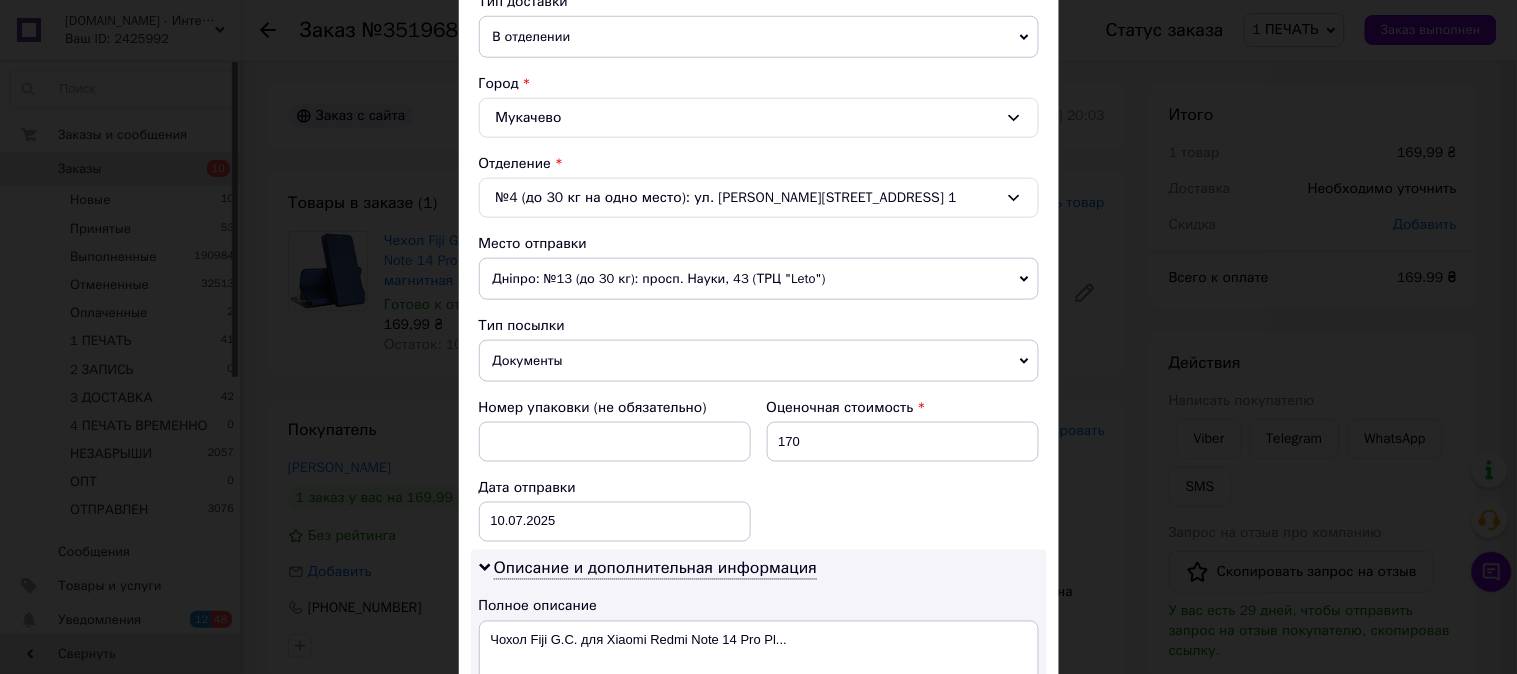 click on "Номер упаковки (не обязательно) Оценочная стоимость 170 Дата отправки 10.07.2025 < 2025 > < Июль > Пн Вт Ср Чт Пт Сб Вс 30 1 2 3 4 5 6 7 8 9 10 11 12 13 14 15 16 17 18 19 20 21 22 23 24 25 26 27 28 29 30 31 1 2 3 4 5 6 7 8 9 10" at bounding box center (759, 470) 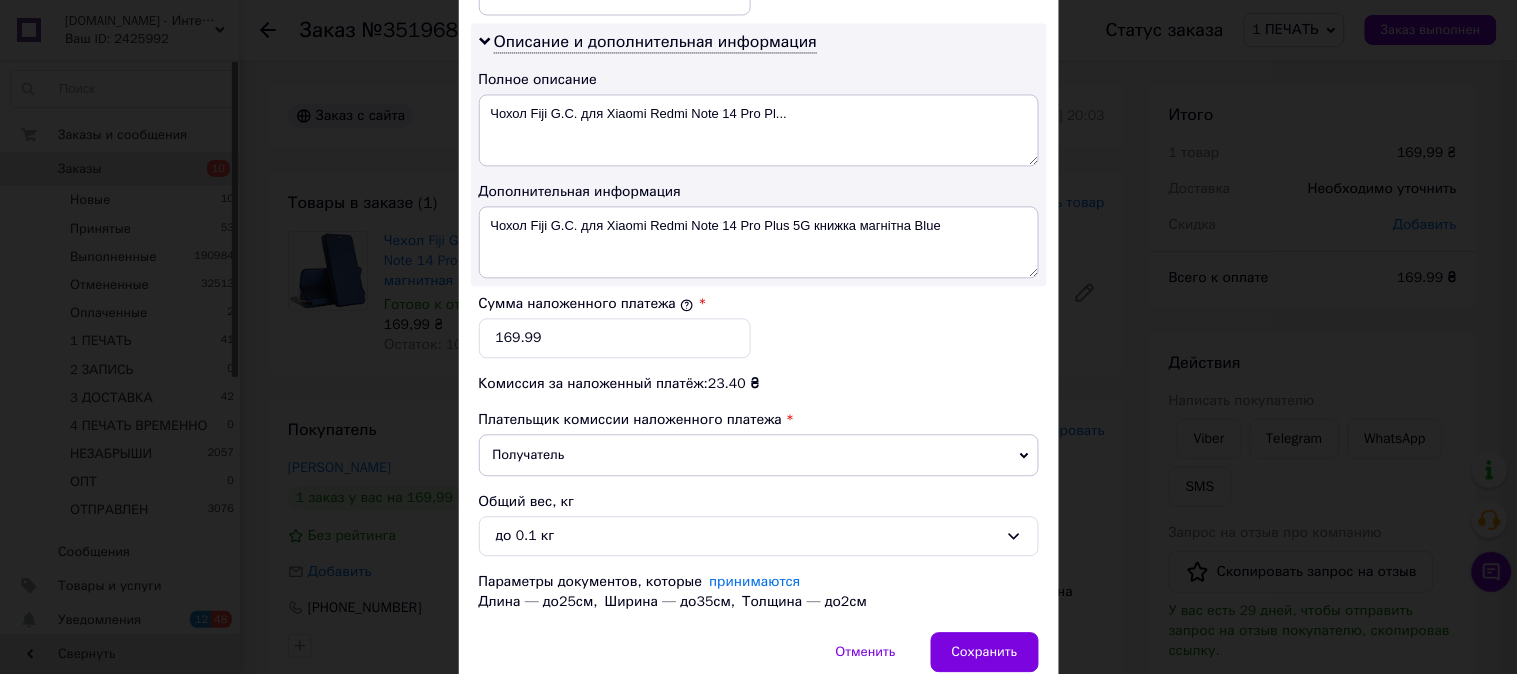 scroll, scrollTop: 1098, scrollLeft: 0, axis: vertical 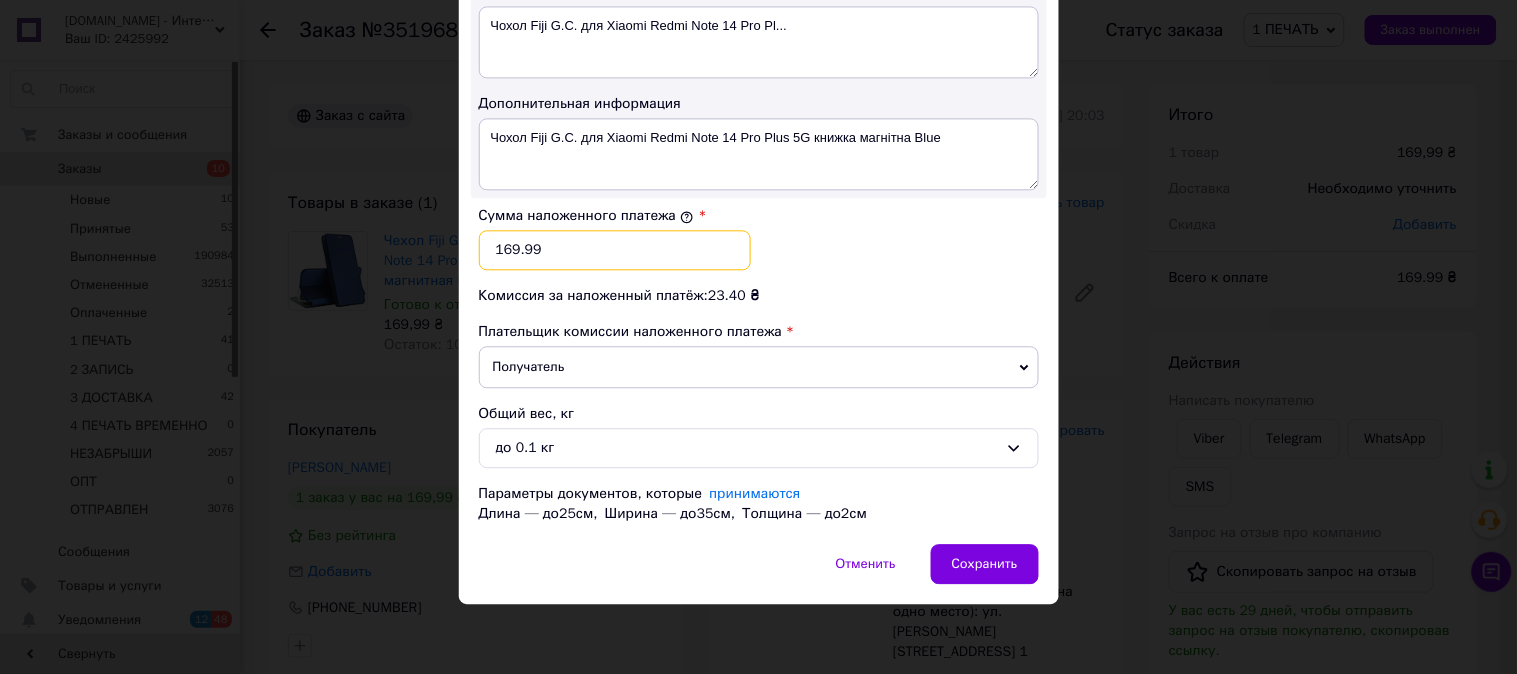 click on "169.99" at bounding box center (615, 250) 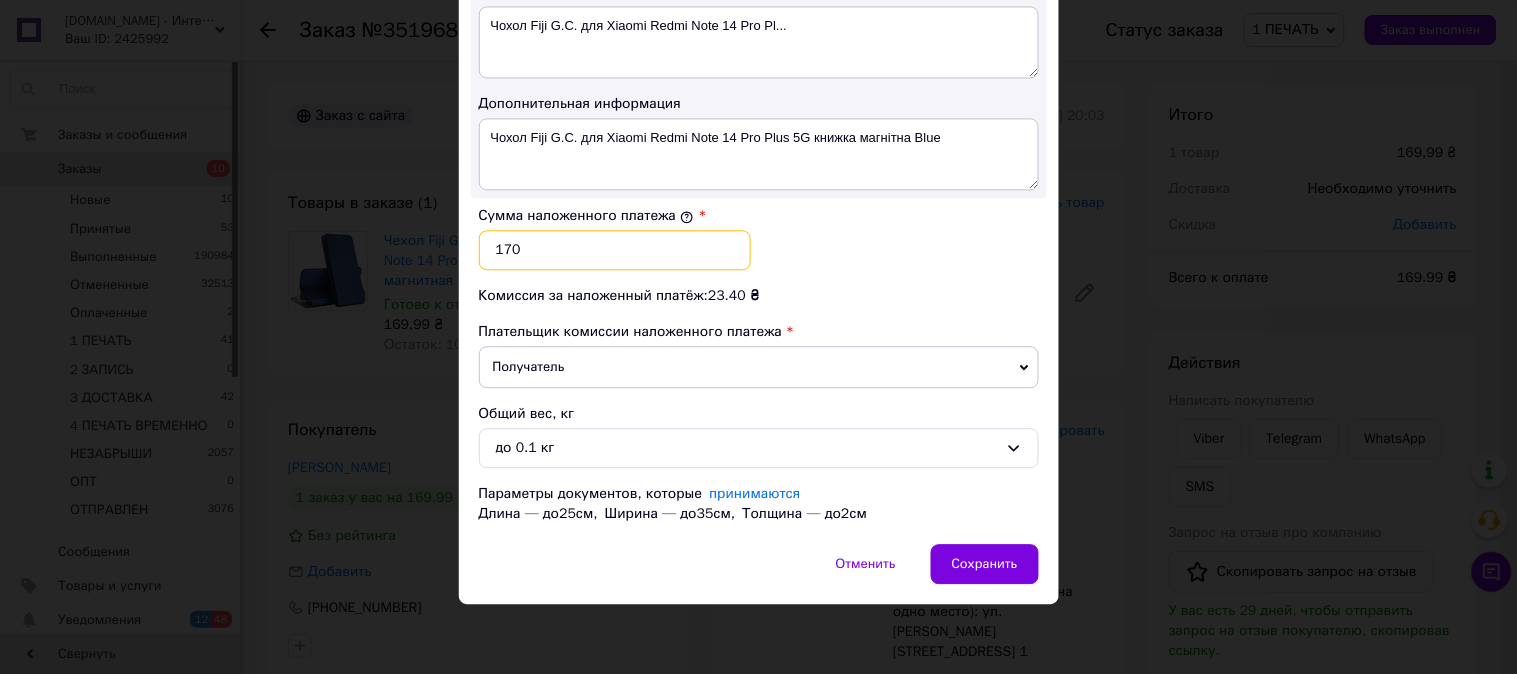 type on "170" 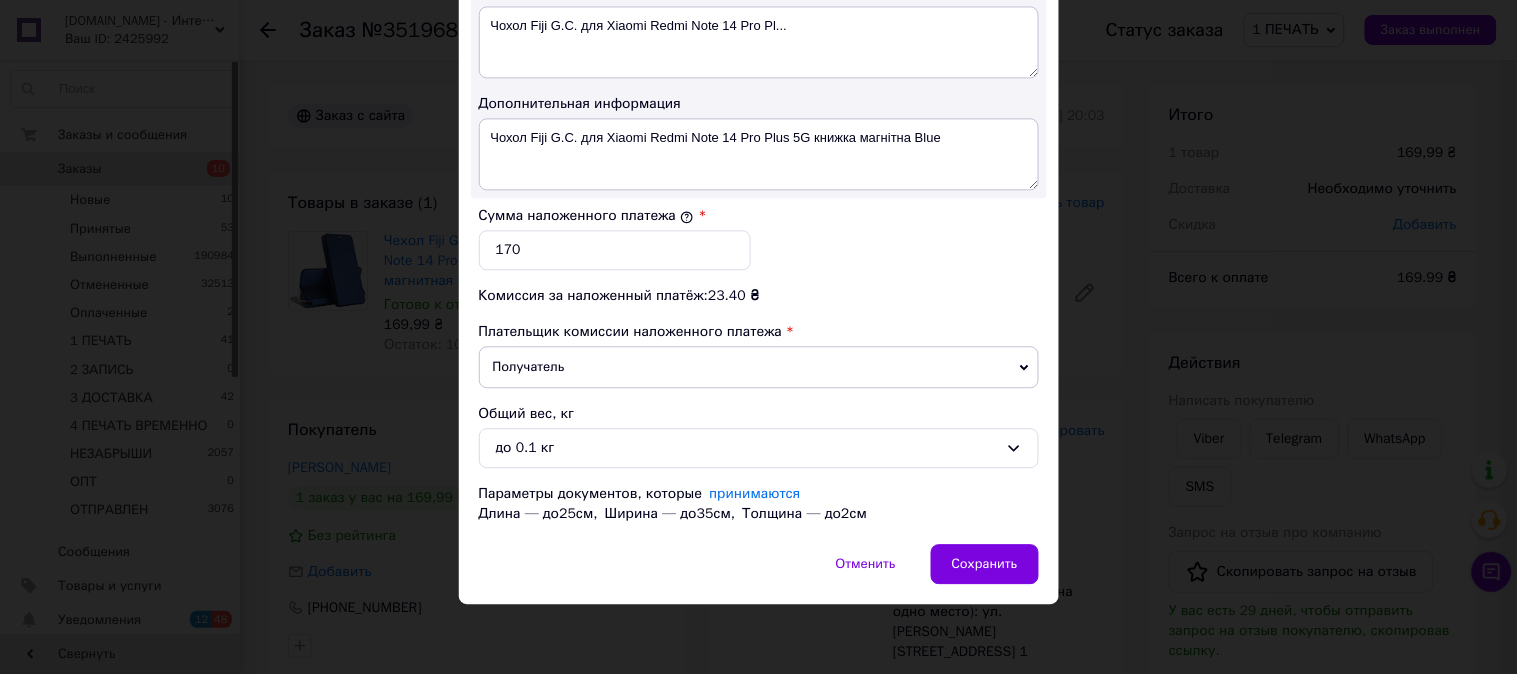click on "Сумма наложенного платежа     * 170" at bounding box center [759, 238] 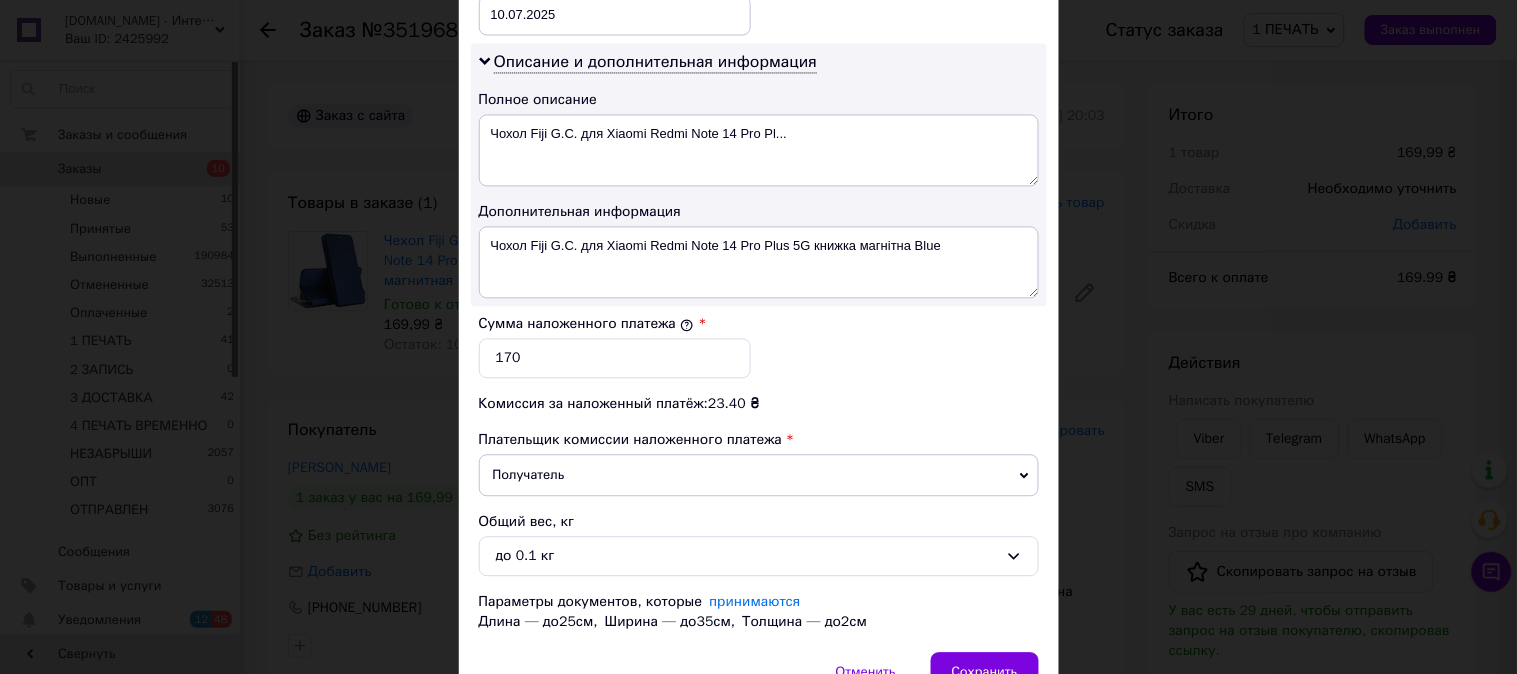 scroll, scrollTop: 987, scrollLeft: 0, axis: vertical 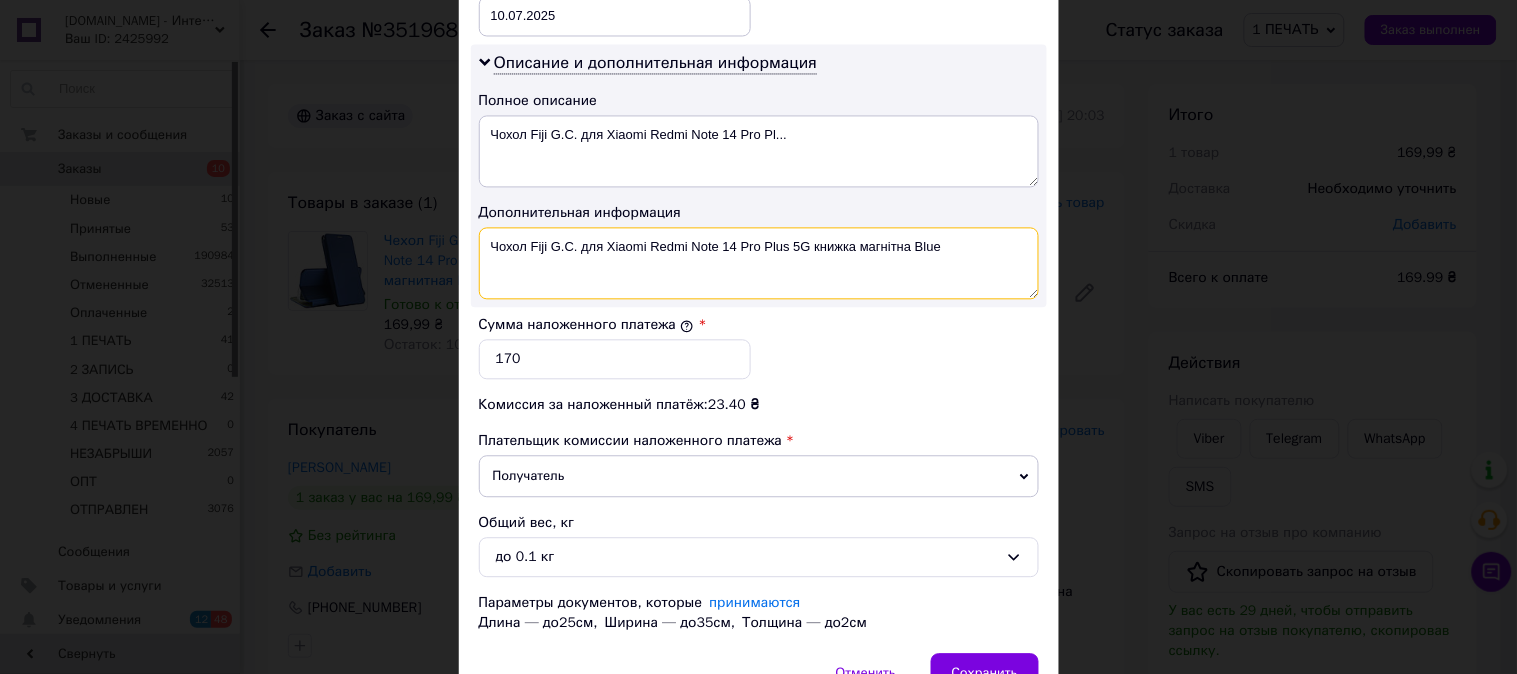 click on "Чохол Fiji G.C. для Xiaomi Redmi Note 14 Pro Plus 5G книжка магнітна Blue" at bounding box center (759, 263) 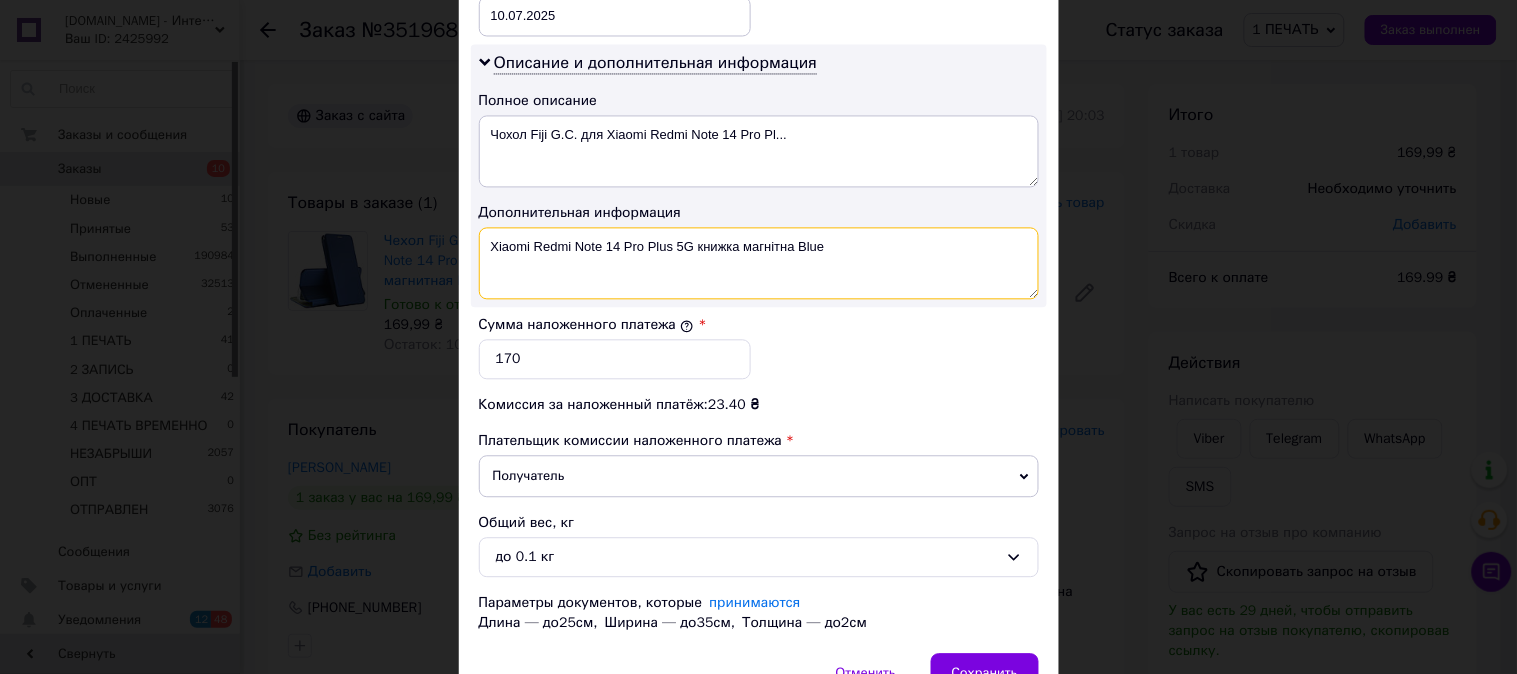 drag, startPoint x: 800, startPoint y: 255, endPoint x: 694, endPoint y: 275, distance: 107.87029 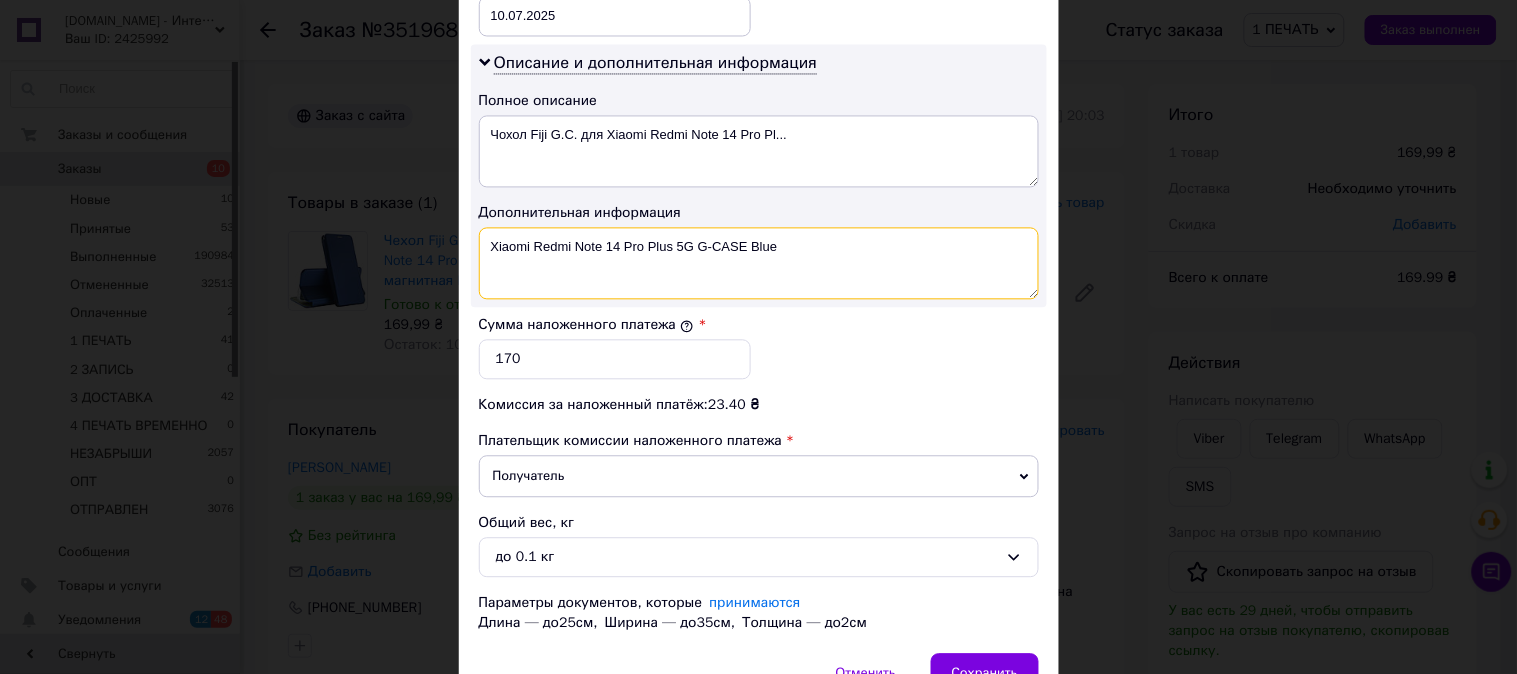 click on "Xiaomi Redmi Note 14 Pro Plus 5G G-CASE Blue" at bounding box center [759, 263] 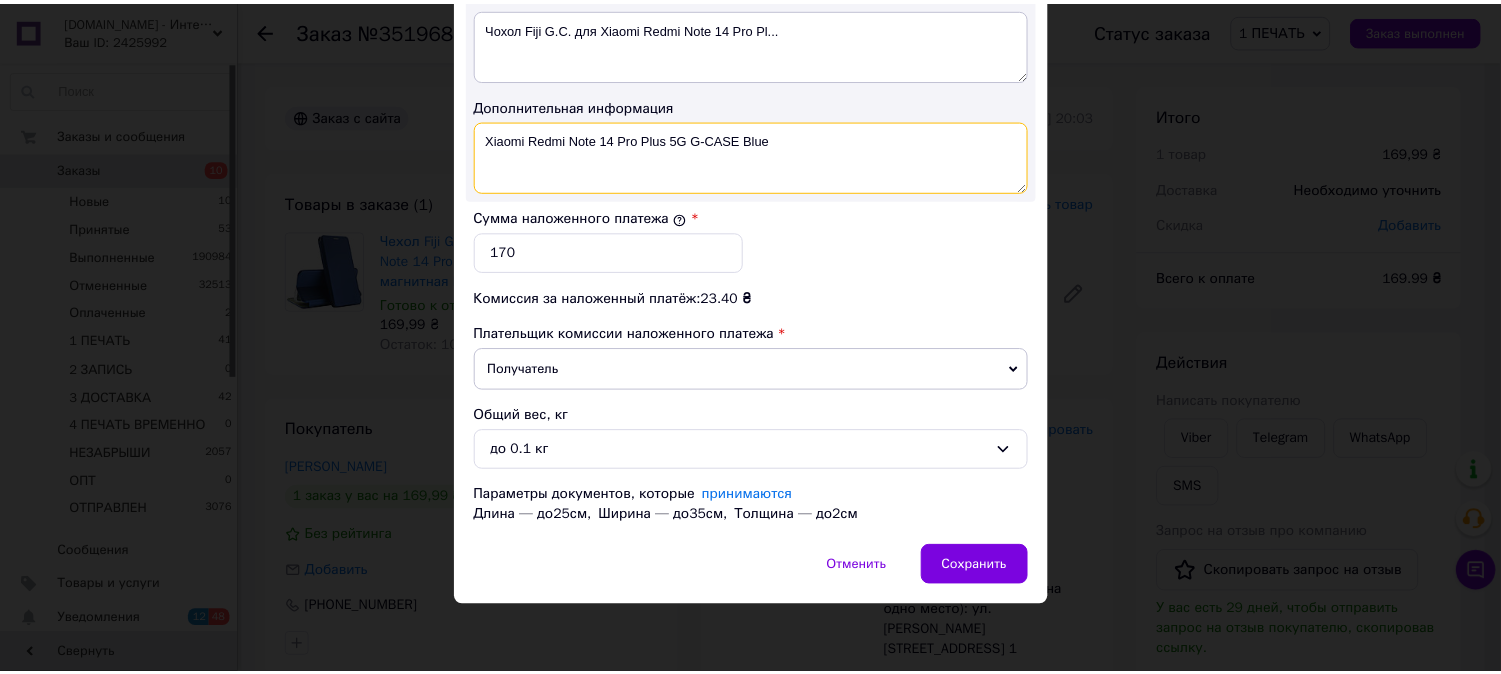 scroll, scrollTop: 1098, scrollLeft: 0, axis: vertical 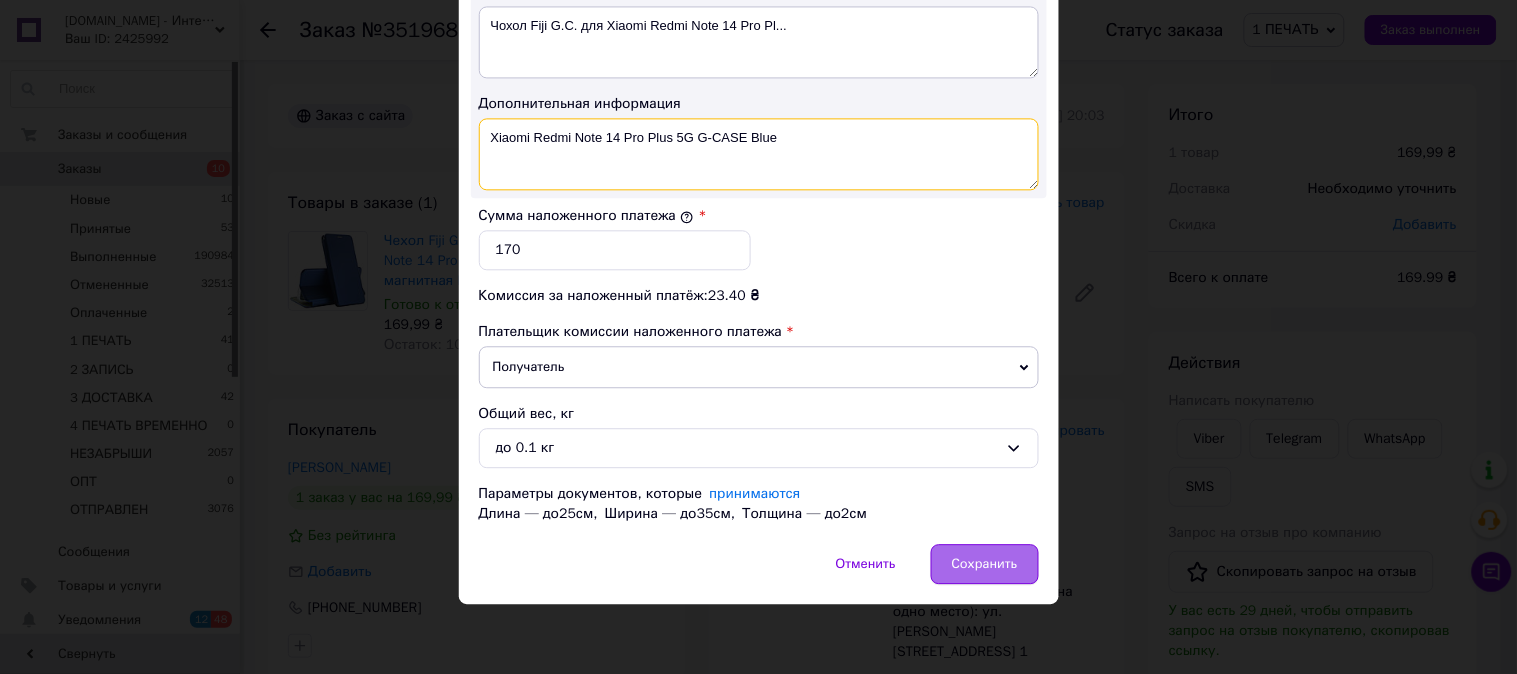 type on "Xiaomi Redmi Note 14 Pro Plus 5G G-CASE Blue" 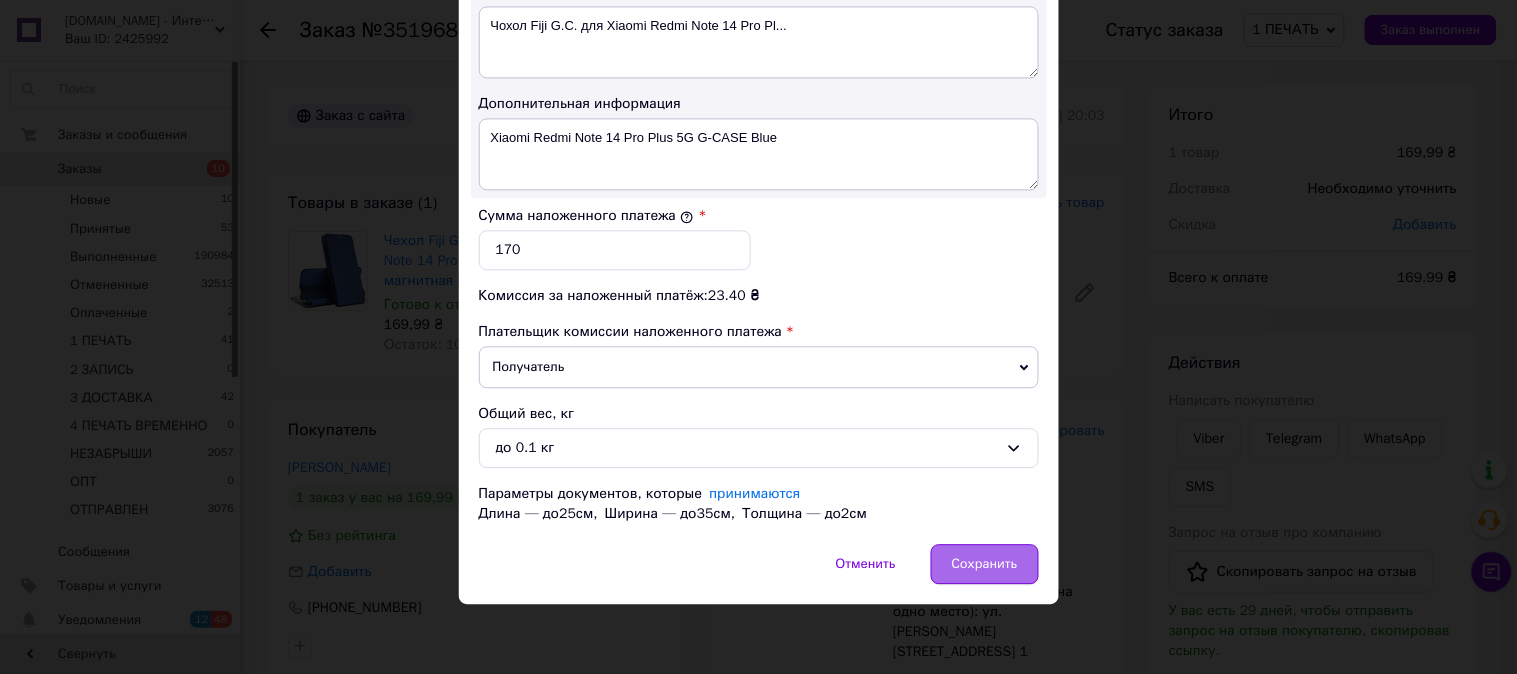 click on "Сохранить" at bounding box center (985, 564) 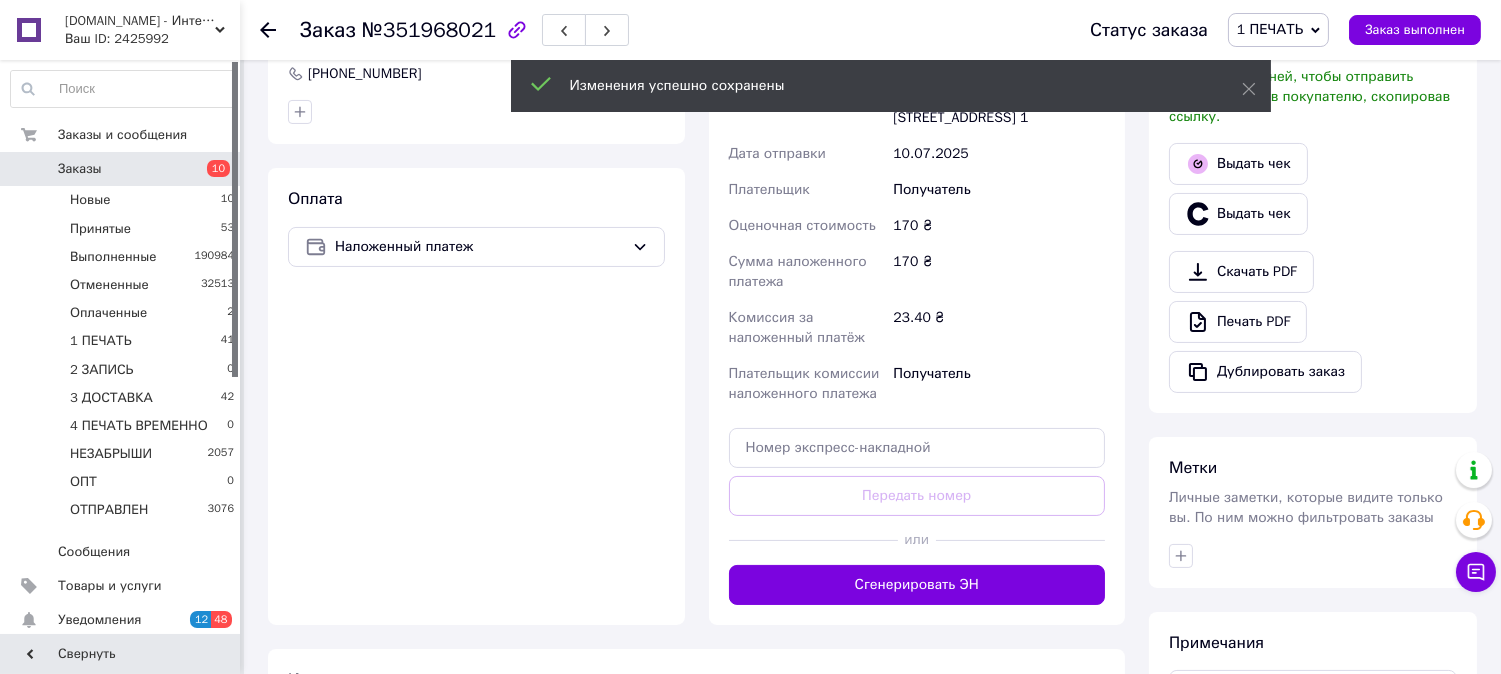 scroll, scrollTop: 592, scrollLeft: 0, axis: vertical 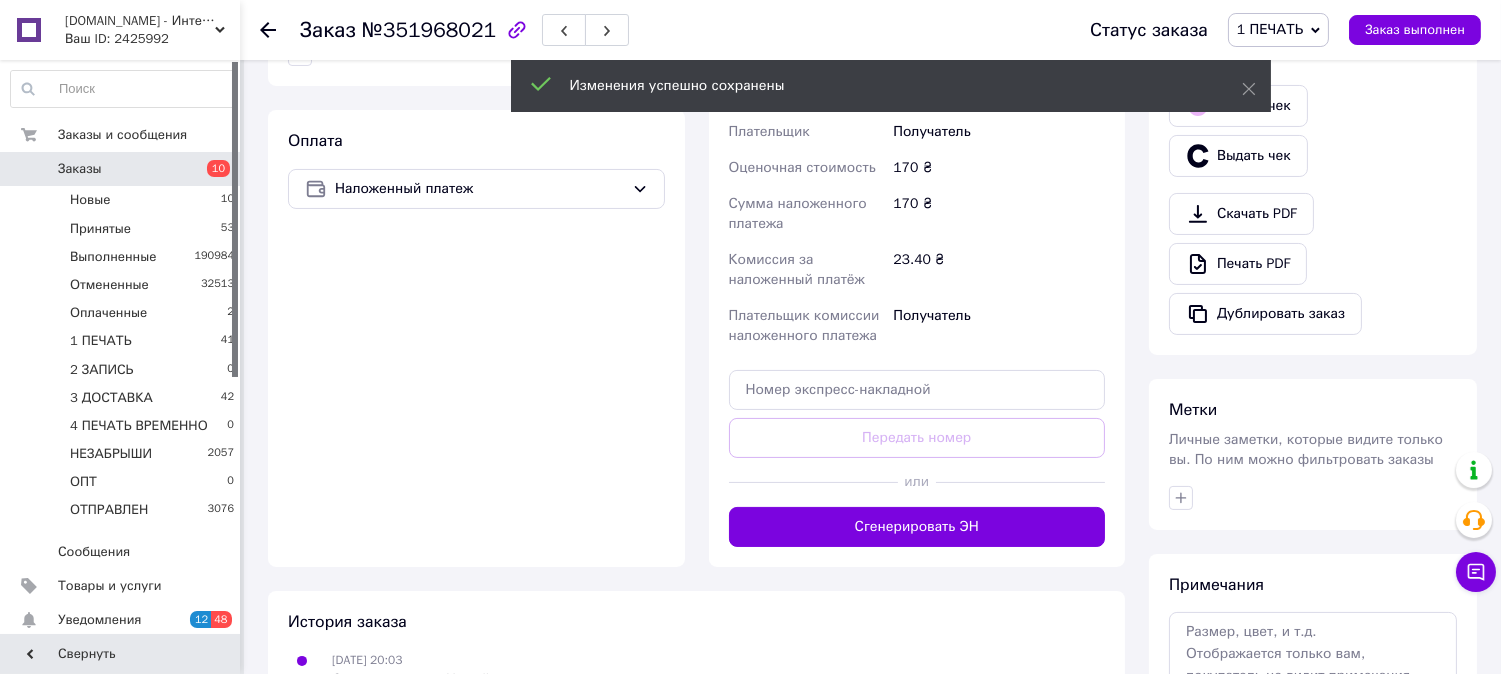 click on "Сгенерировать ЭН" at bounding box center (917, 527) 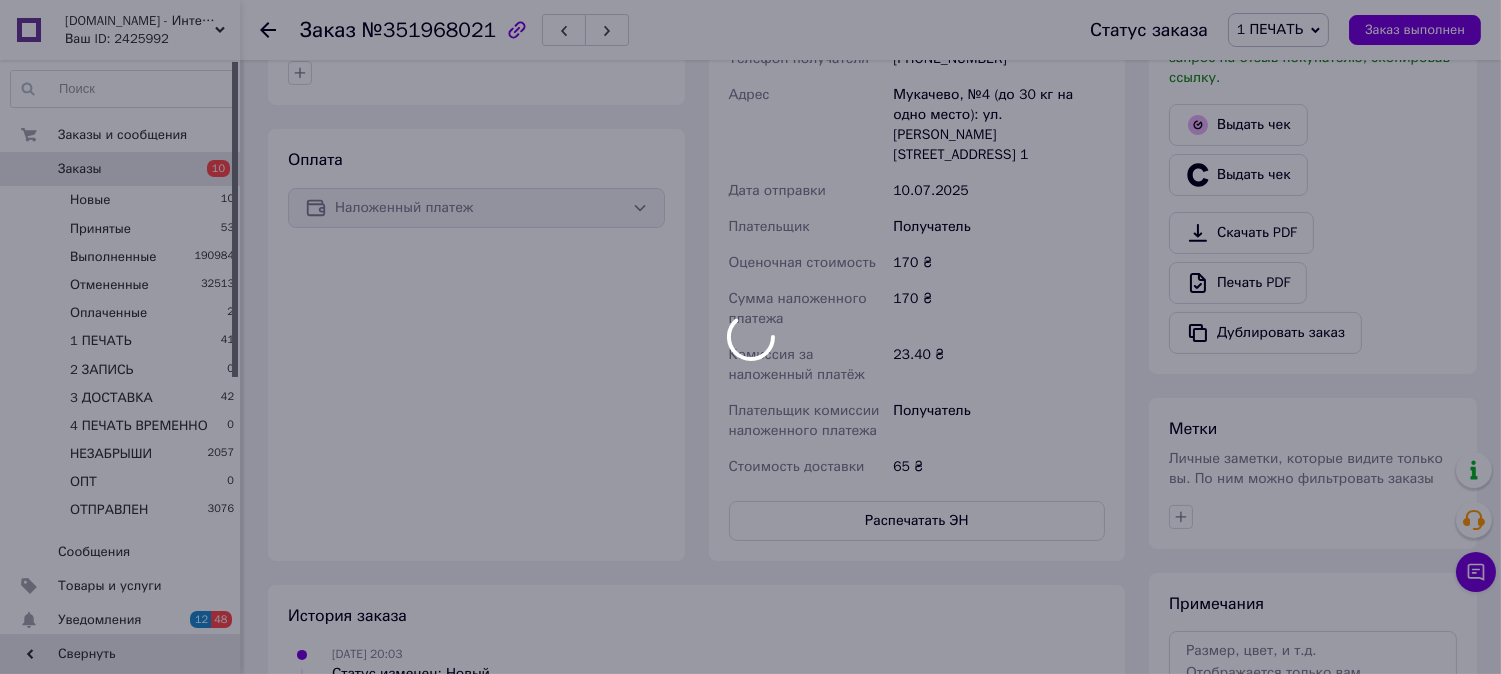 scroll, scrollTop: 630, scrollLeft: 0, axis: vertical 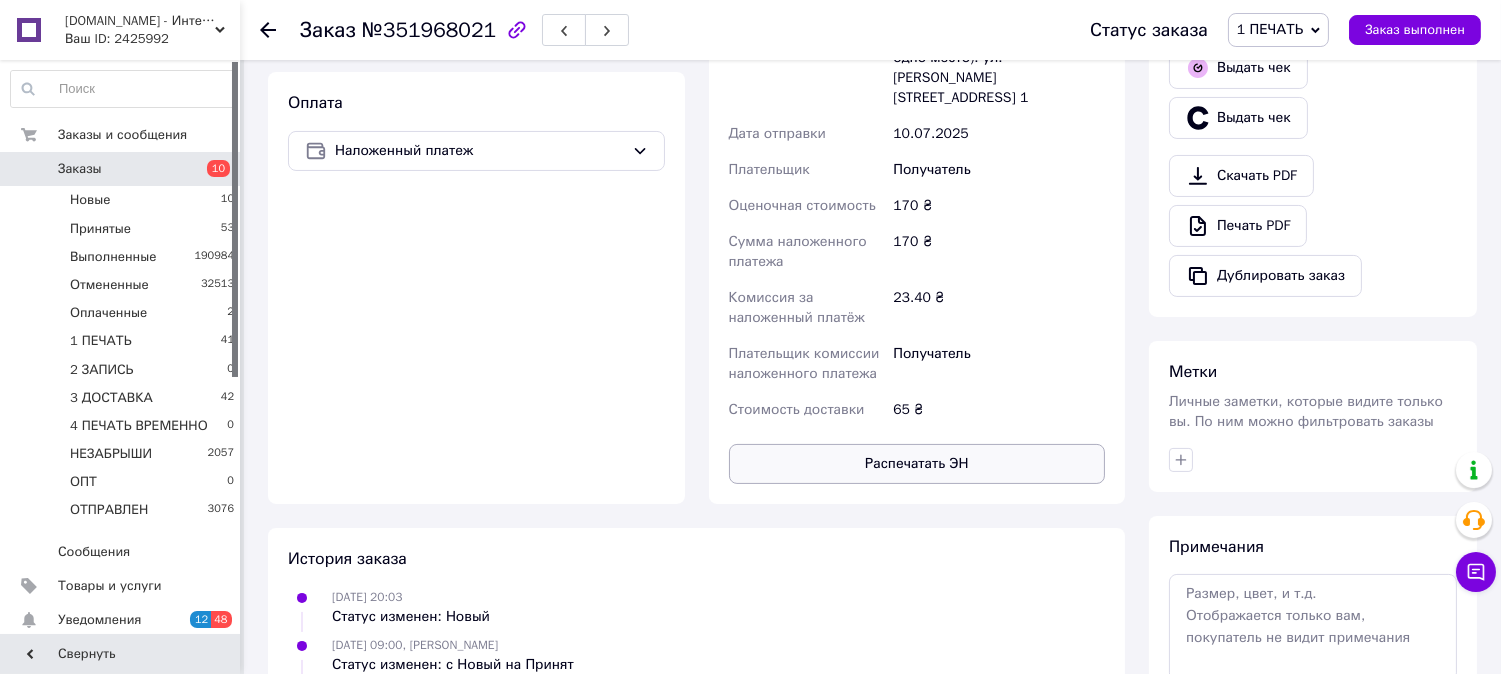 click on "Распечатать ЭН" at bounding box center [917, 464] 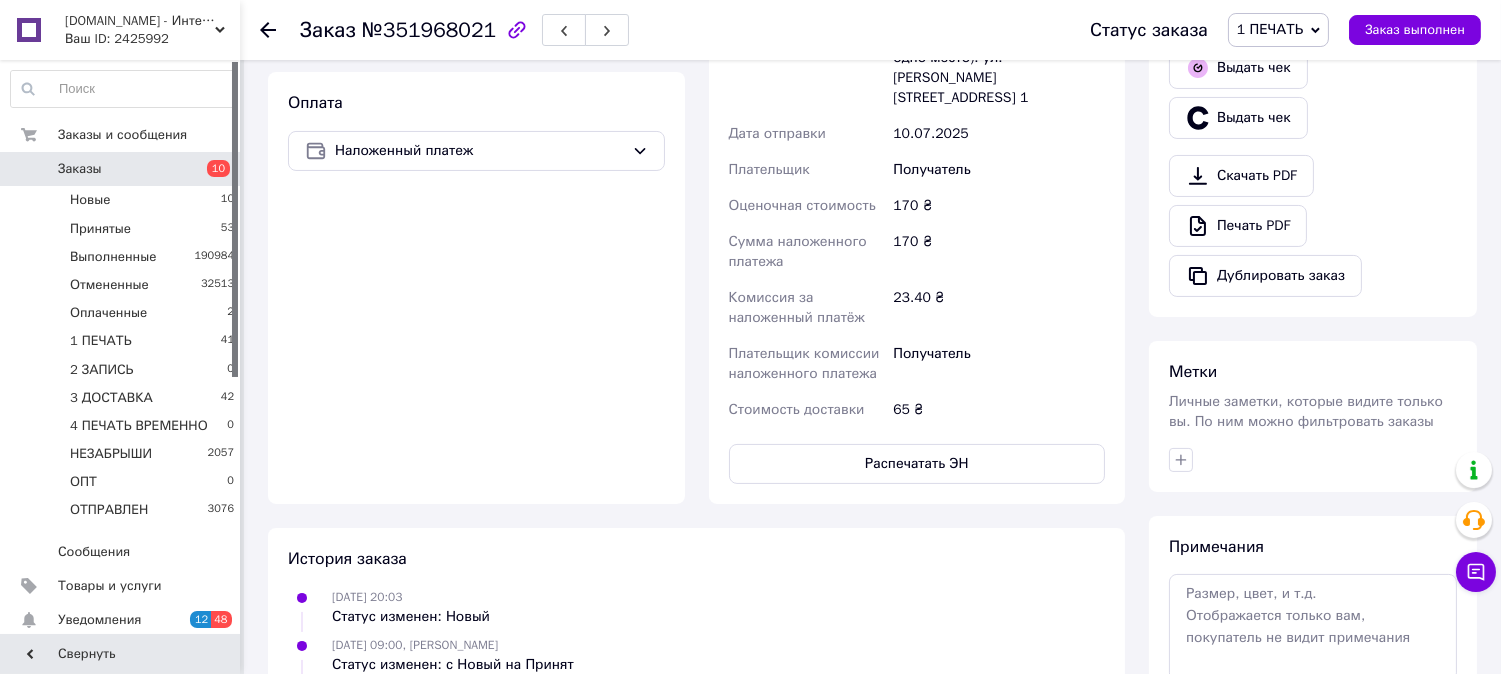 type 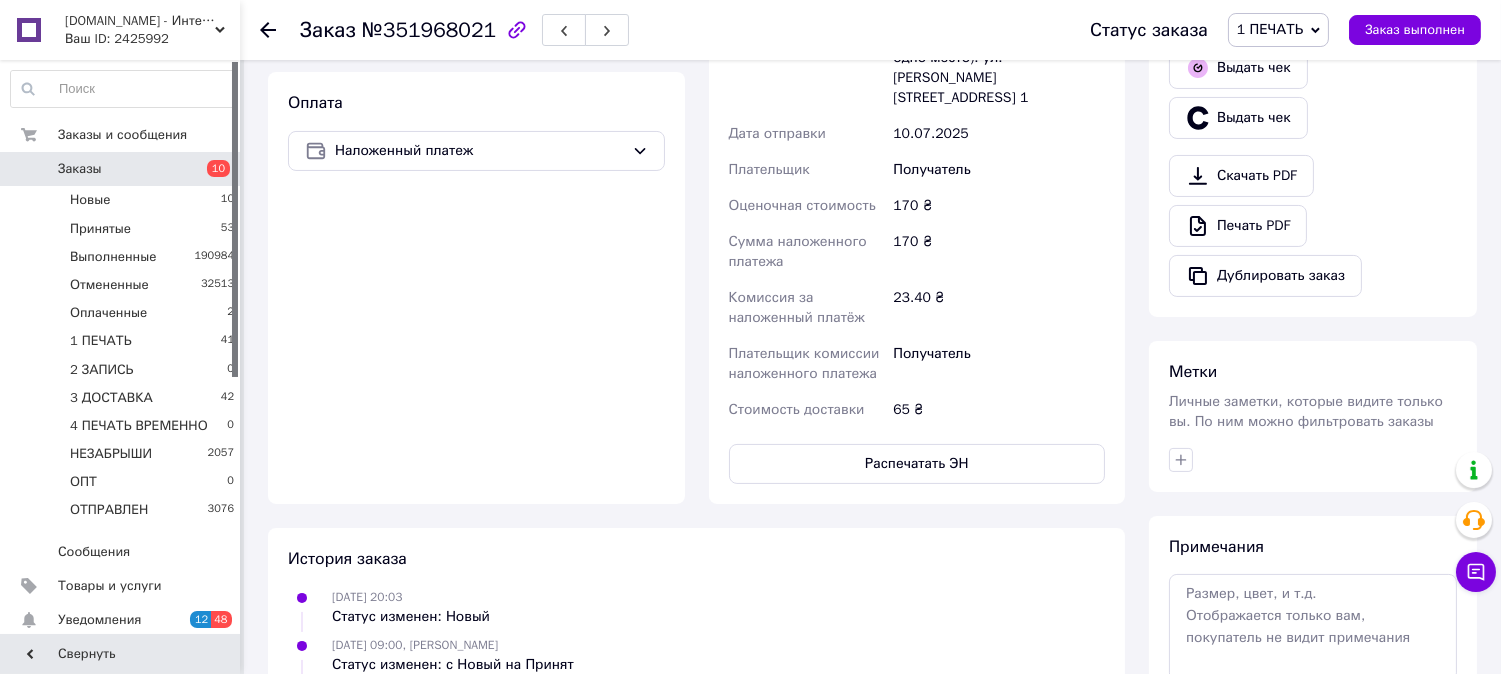 click on "1 ПЕЧАТЬ" at bounding box center (1278, 30) 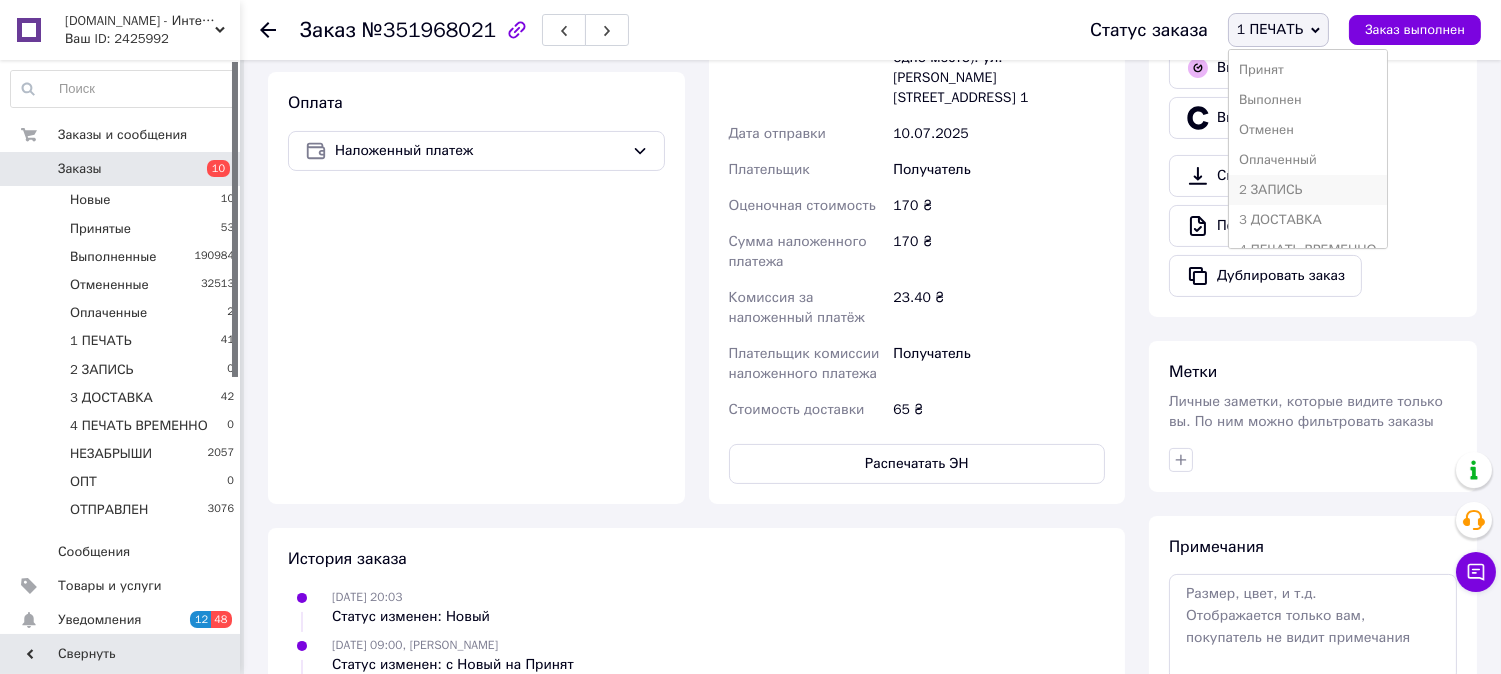 click on "2 ЗАПИСЬ" at bounding box center [1308, 190] 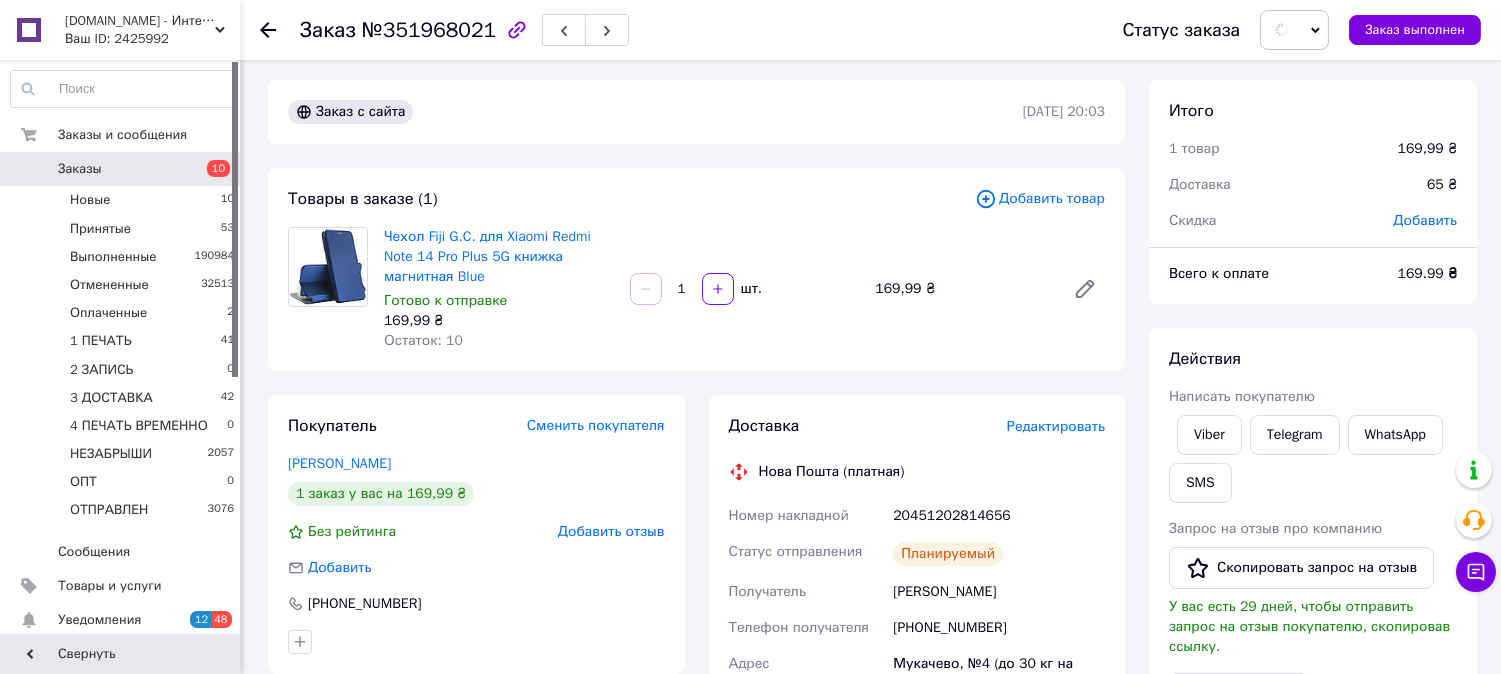scroll, scrollTop: 0, scrollLeft: 0, axis: both 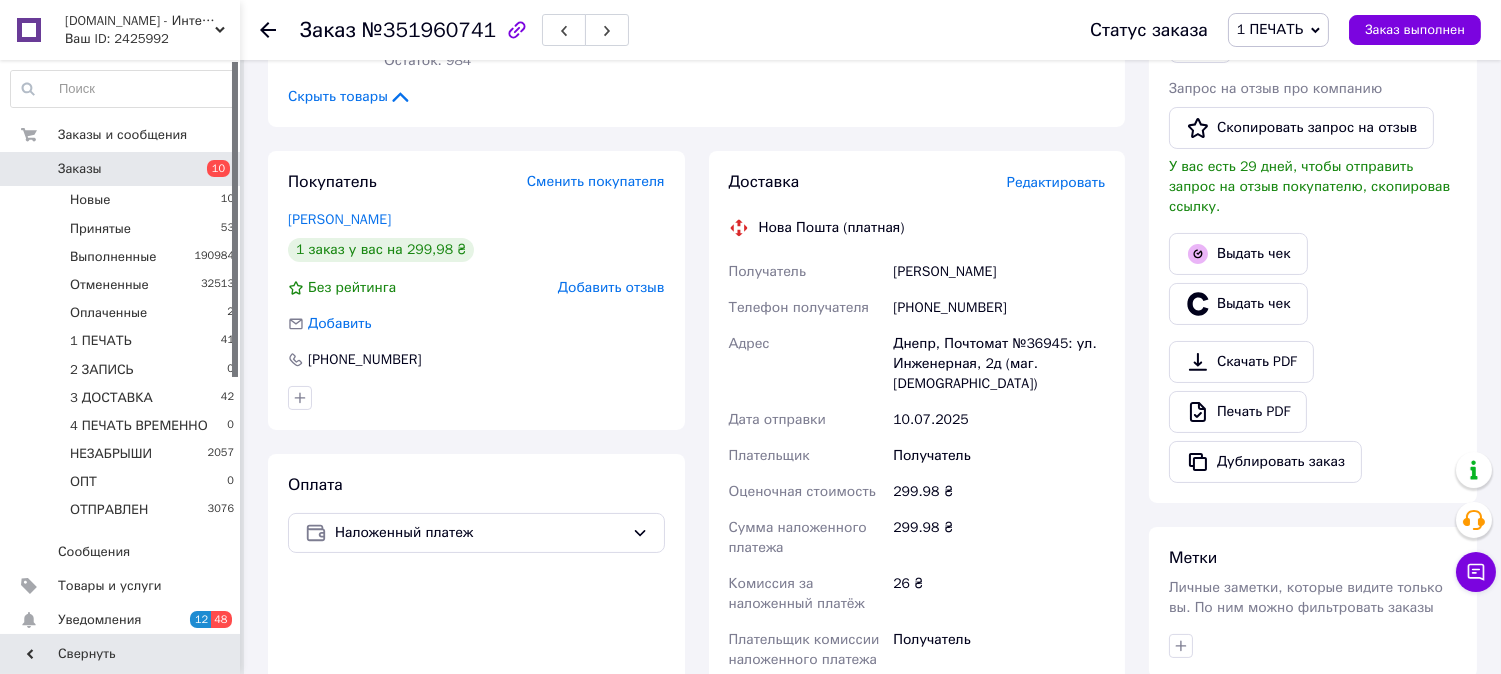 click on "Редактировать" at bounding box center (1056, 182) 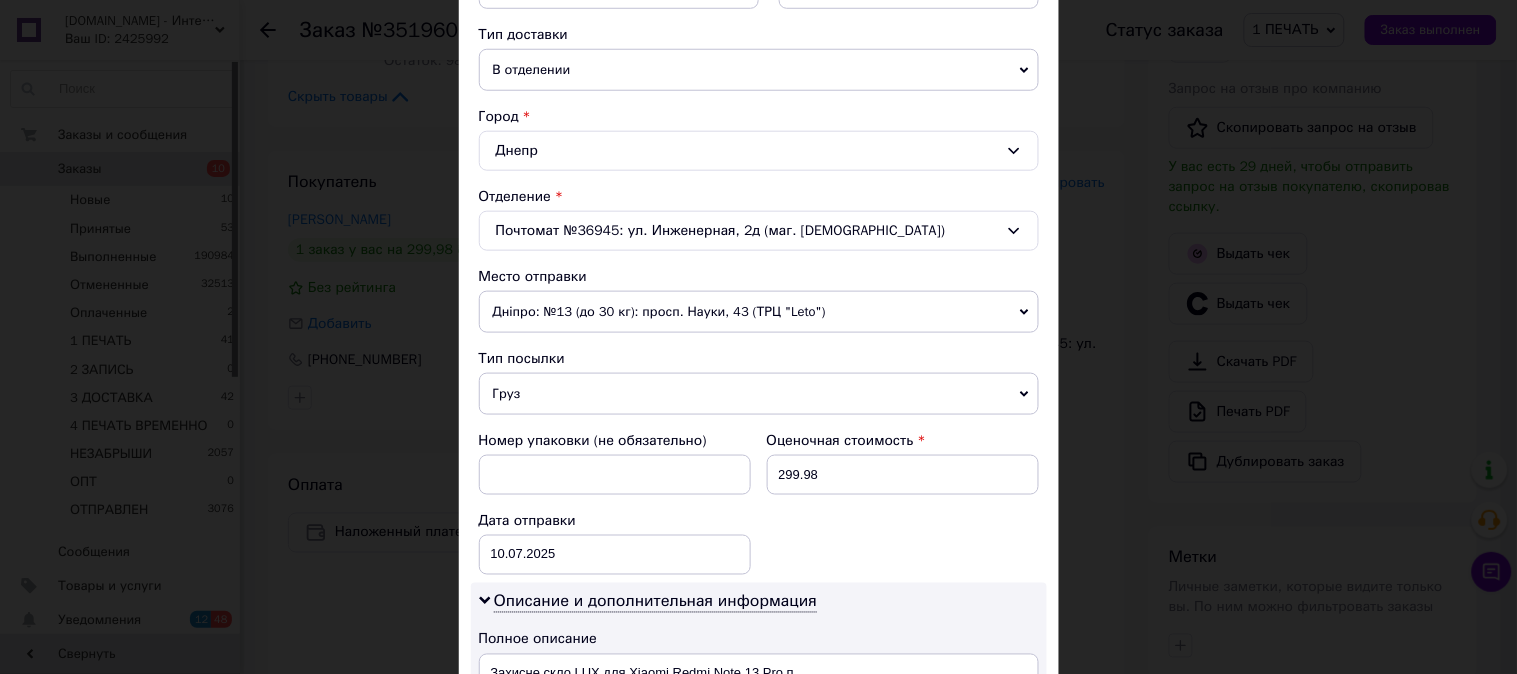 scroll, scrollTop: 518, scrollLeft: 0, axis: vertical 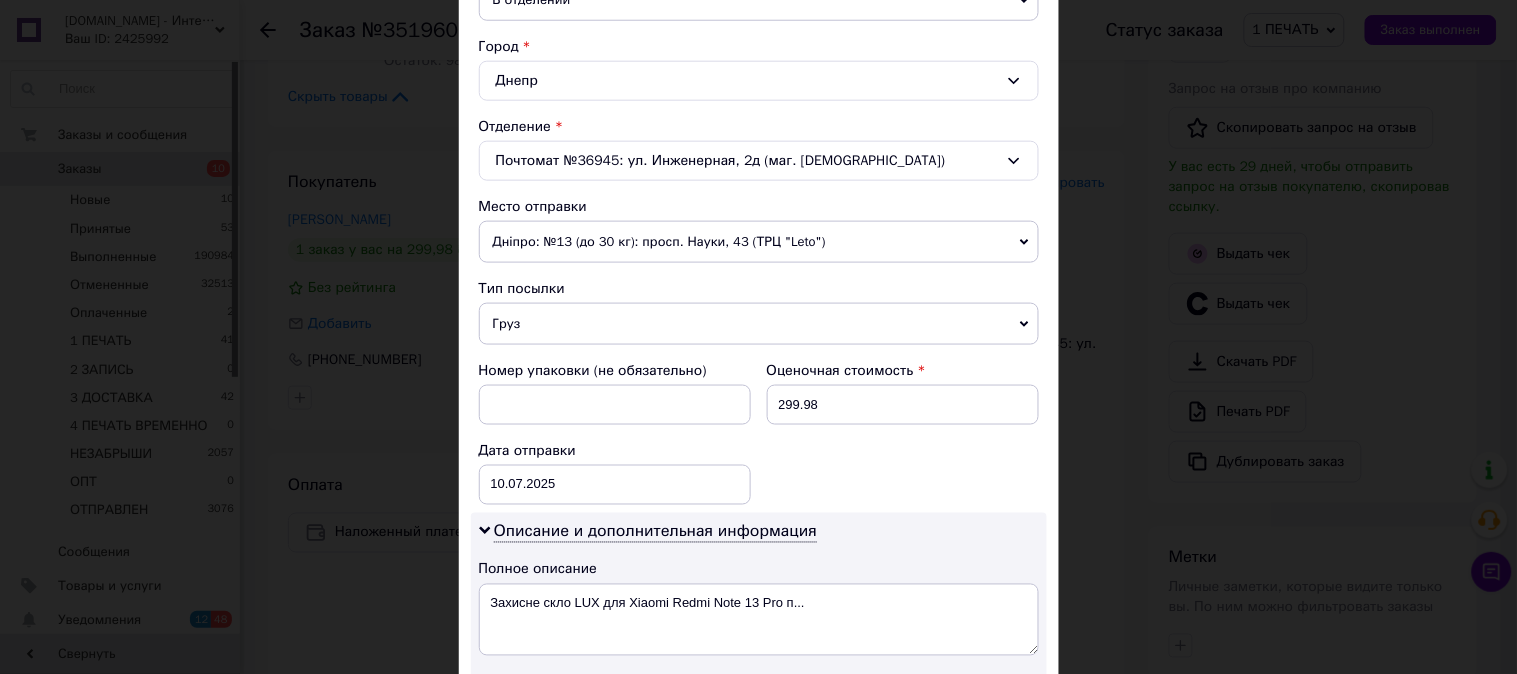 click on "Номер упаковки (не обязательно)" at bounding box center (615, 393) 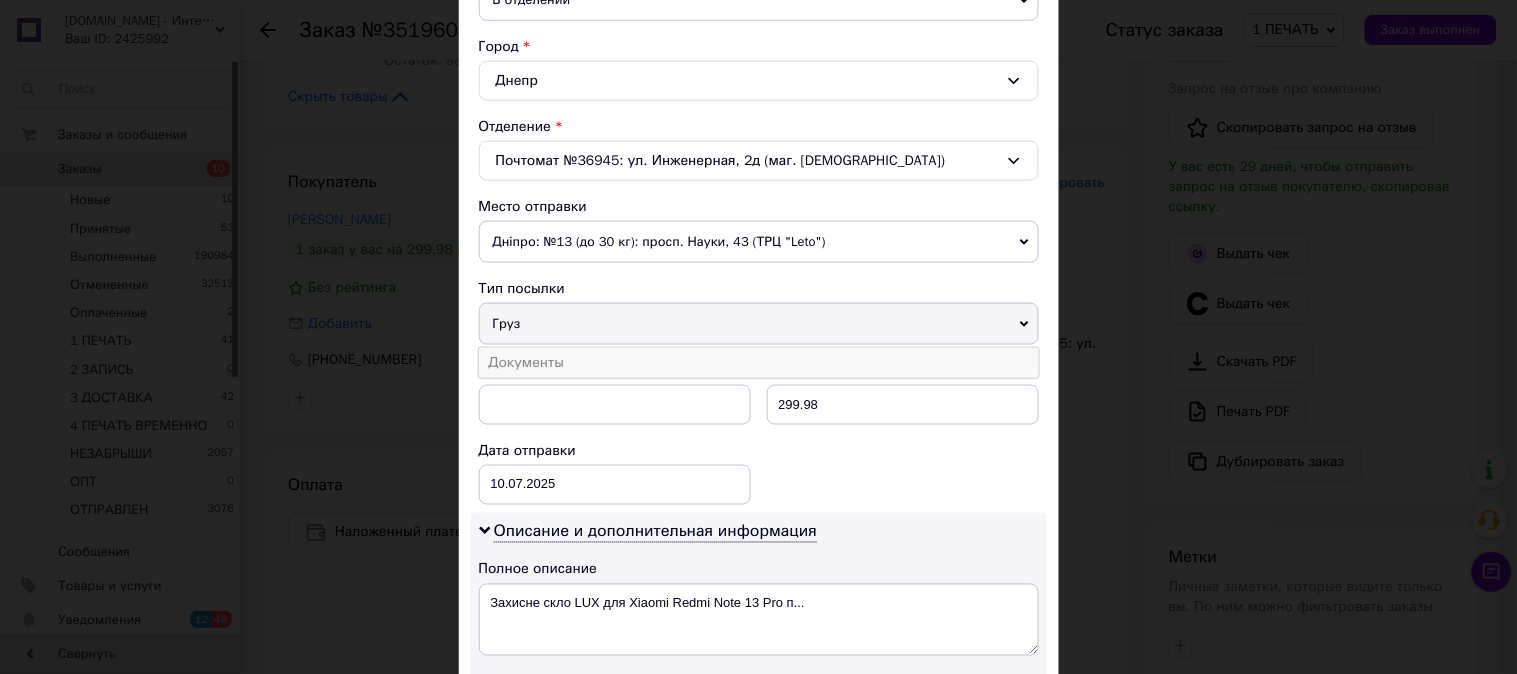 click on "Документы" at bounding box center (759, 363) 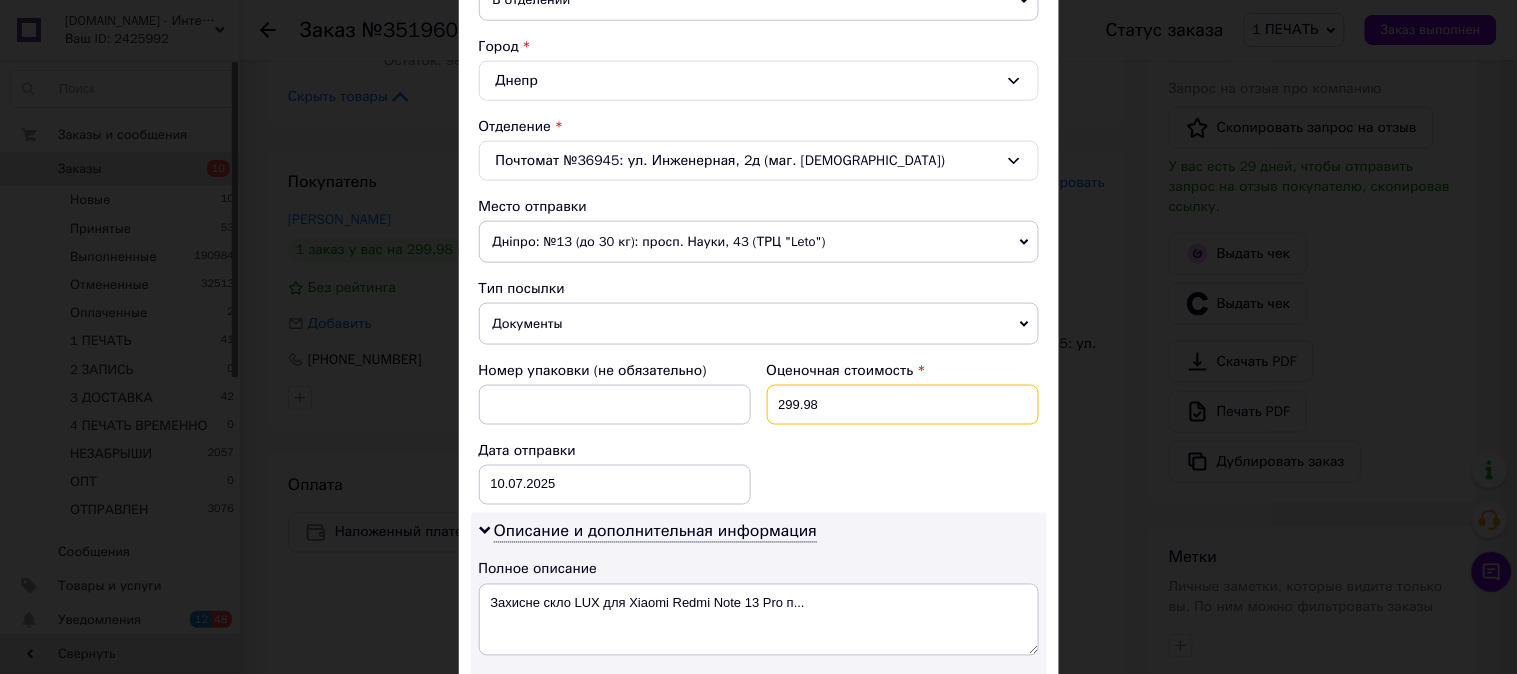 click on "299.98" at bounding box center (903, 405) 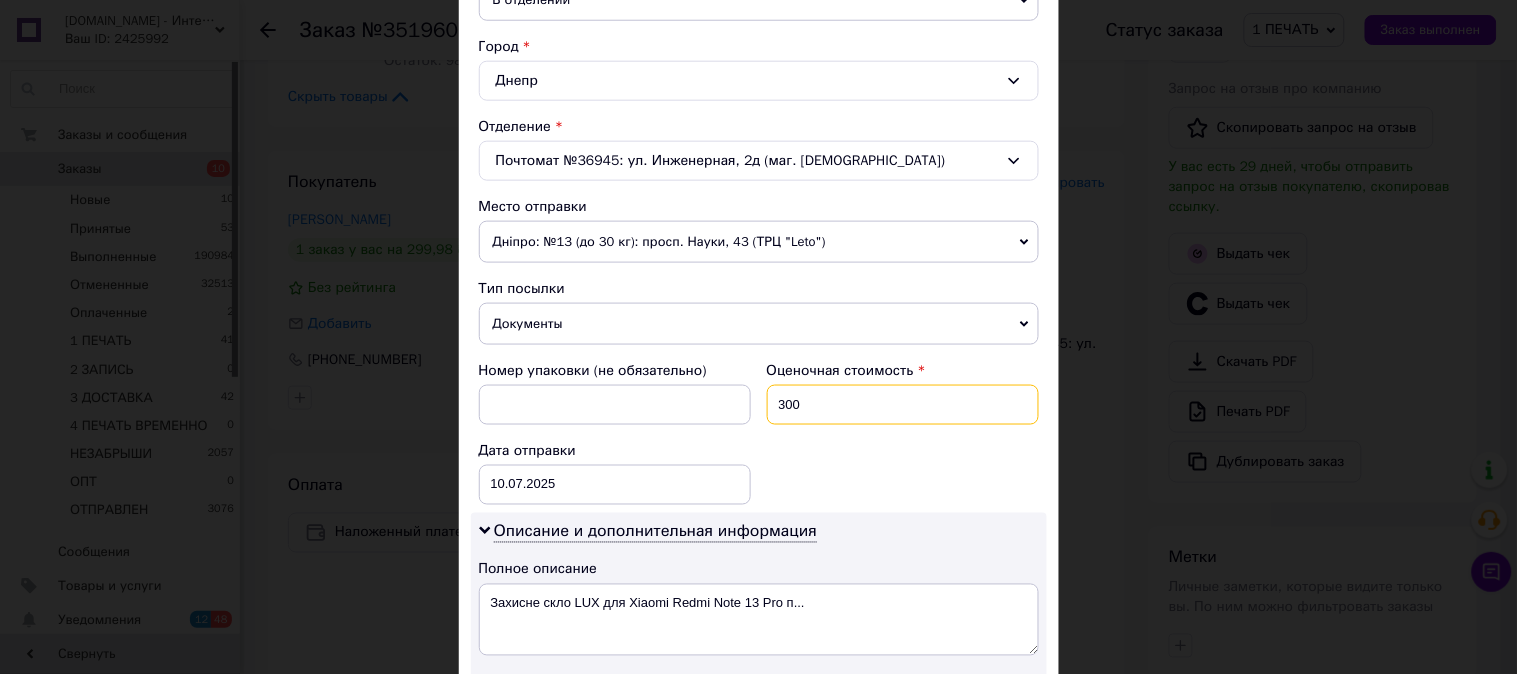 type on "300" 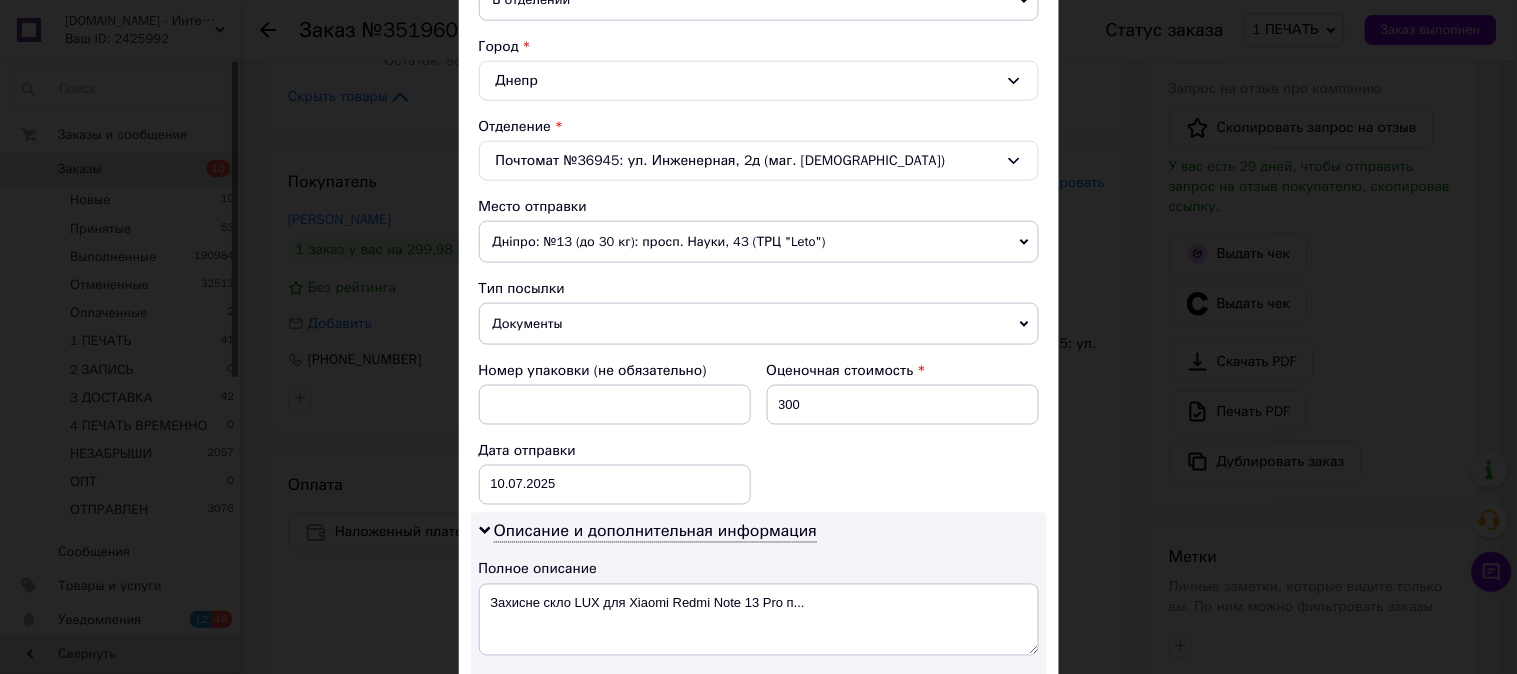 click on "Номер упаковки (не обязательно) Оценочная стоимость 300 Дата отправки 10.07.2025 < 2025 > < Июль > Пн Вт Ср Чт Пт Сб Вс 30 1 2 3 4 5 6 7 8 9 10 11 12 13 14 15 16 17 18 19 20 21 22 23 24 25 26 27 28 29 30 31 1 2 3 4 5 6 7 8 9 10" at bounding box center [759, 433] 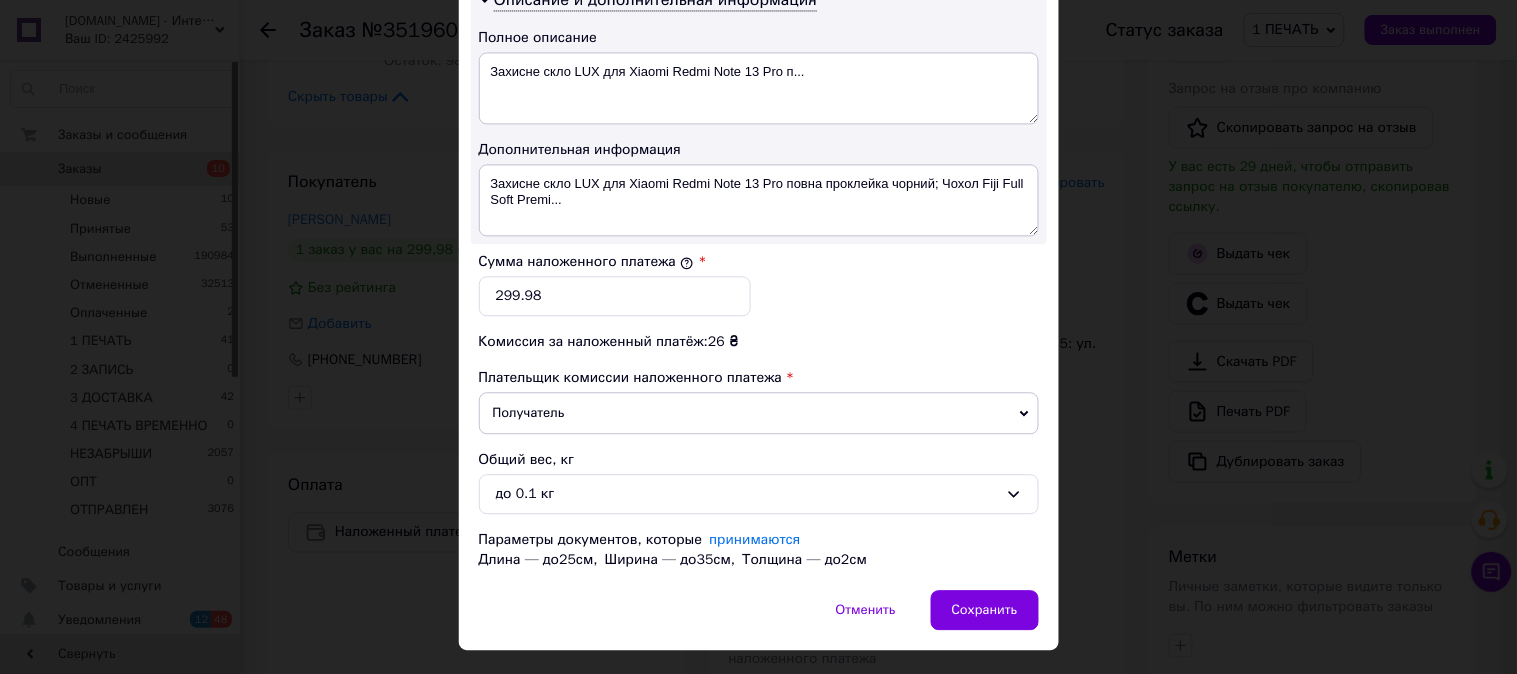 scroll, scrollTop: 1098, scrollLeft: 0, axis: vertical 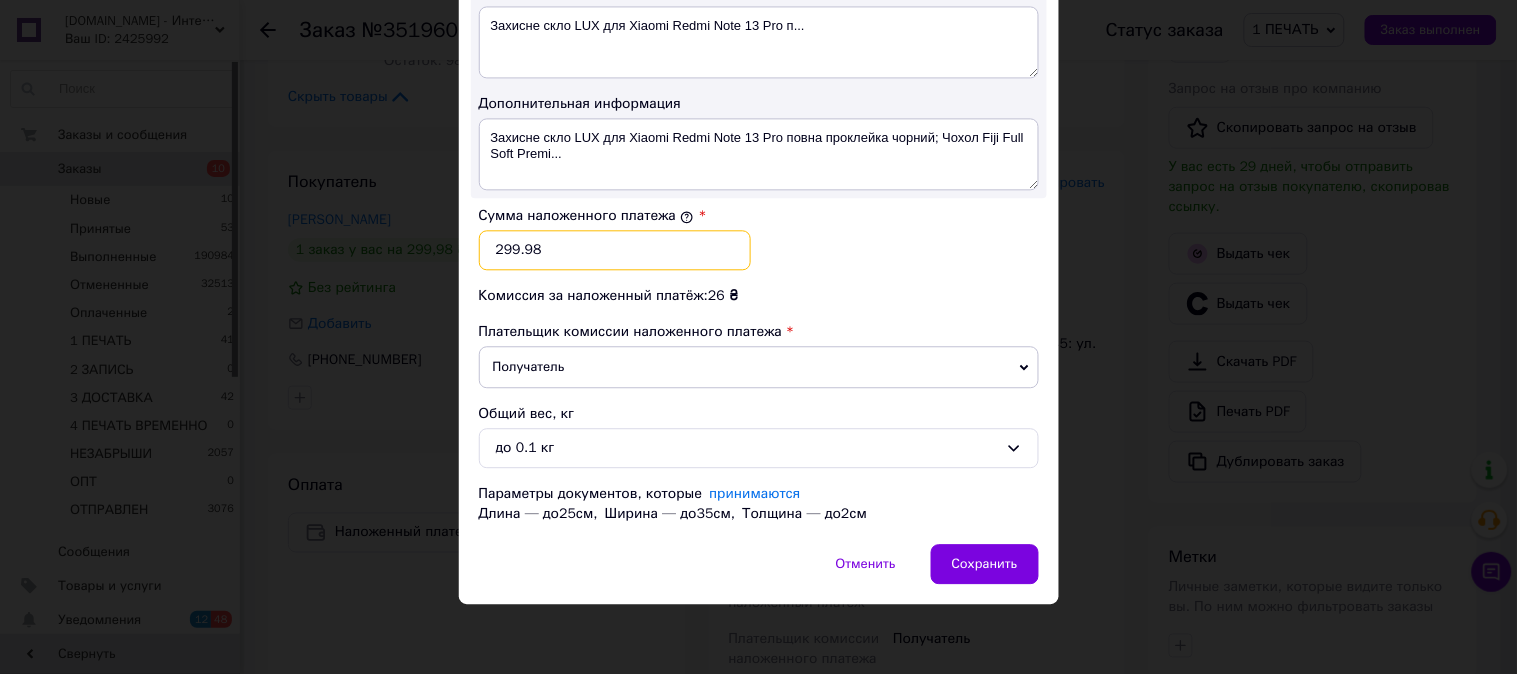 click on "299.98" at bounding box center (615, 250) 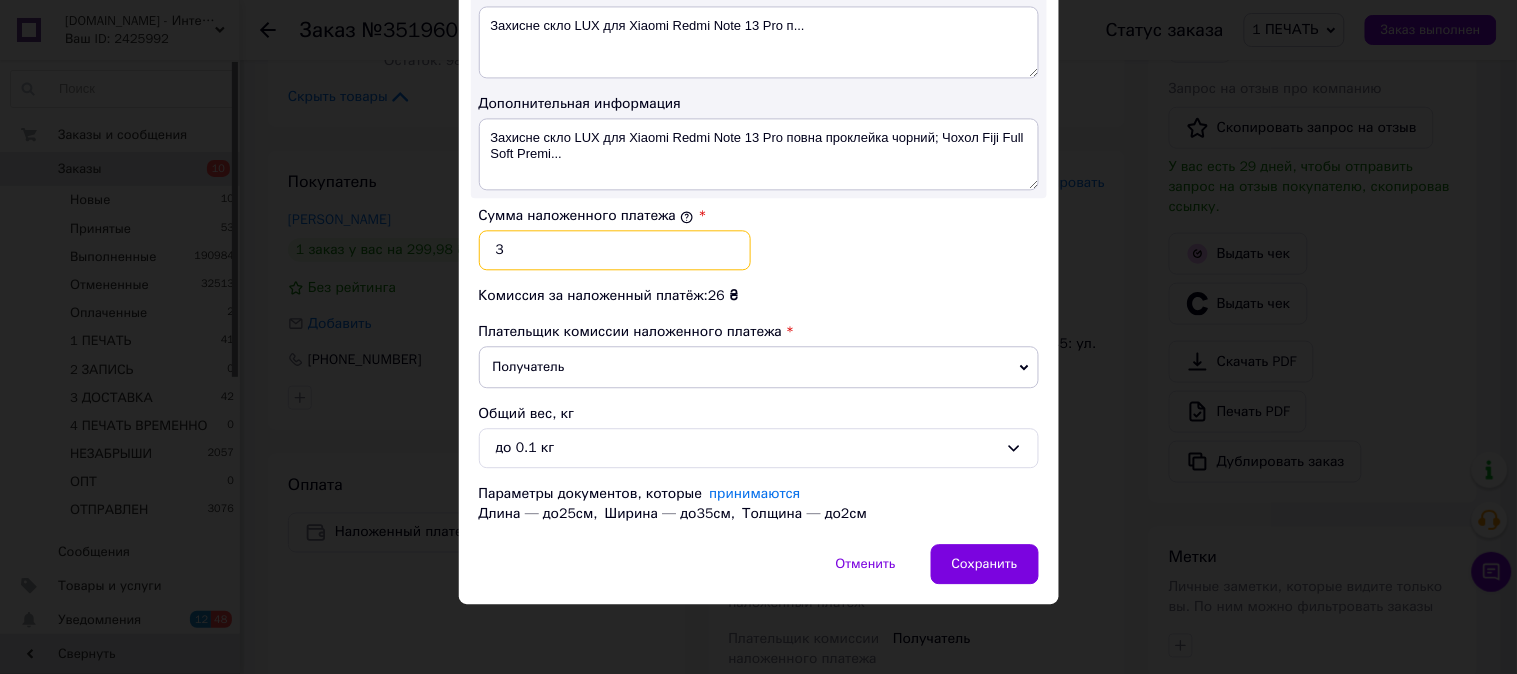 click on "3" at bounding box center (615, 250) 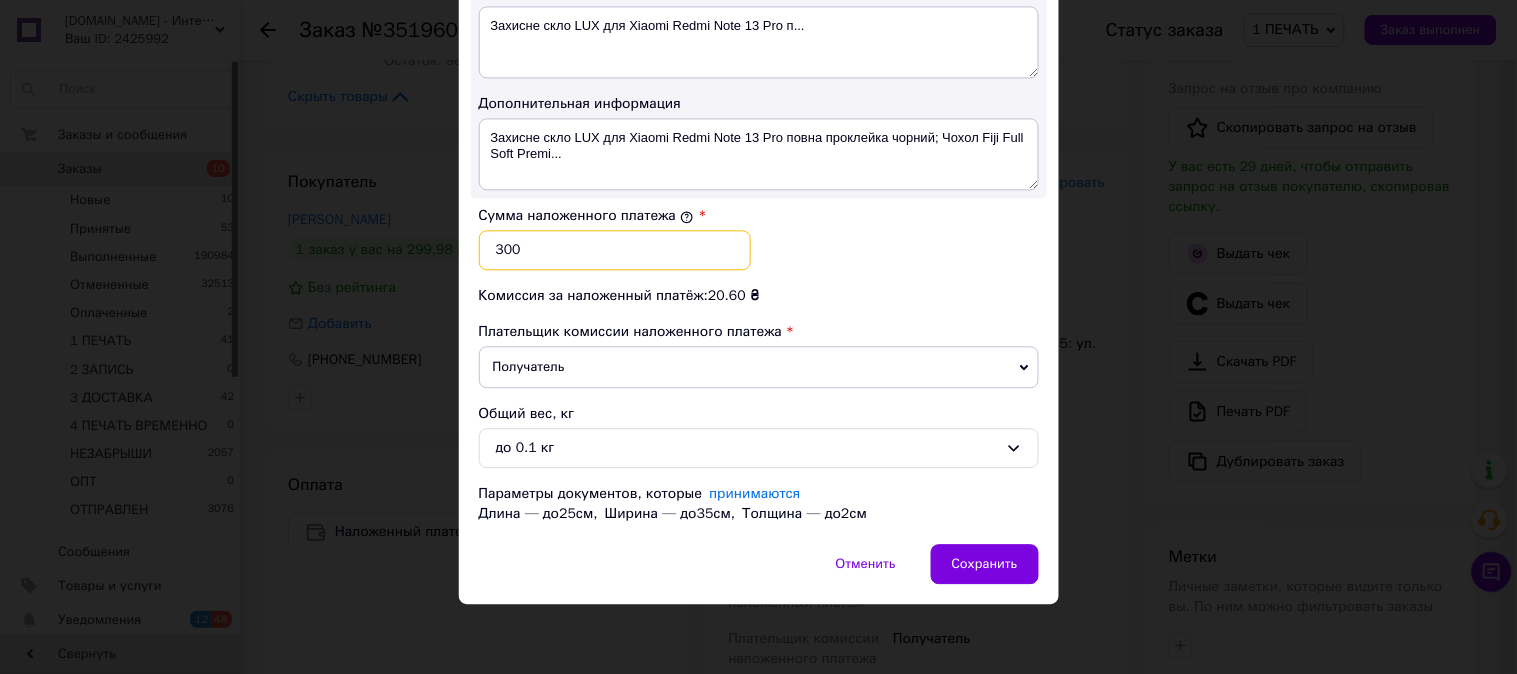 type on "300" 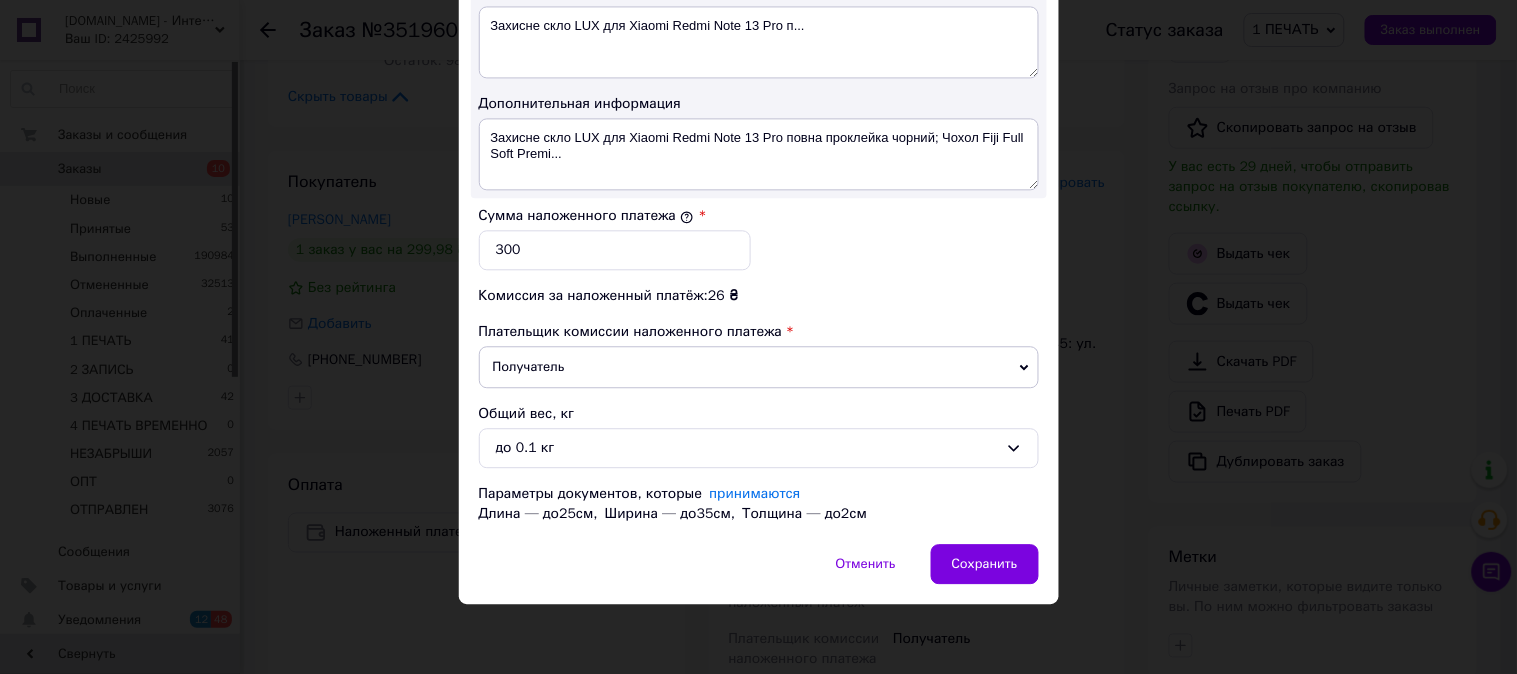 click on "Сумма наложенного платежа     * 300" at bounding box center [759, 238] 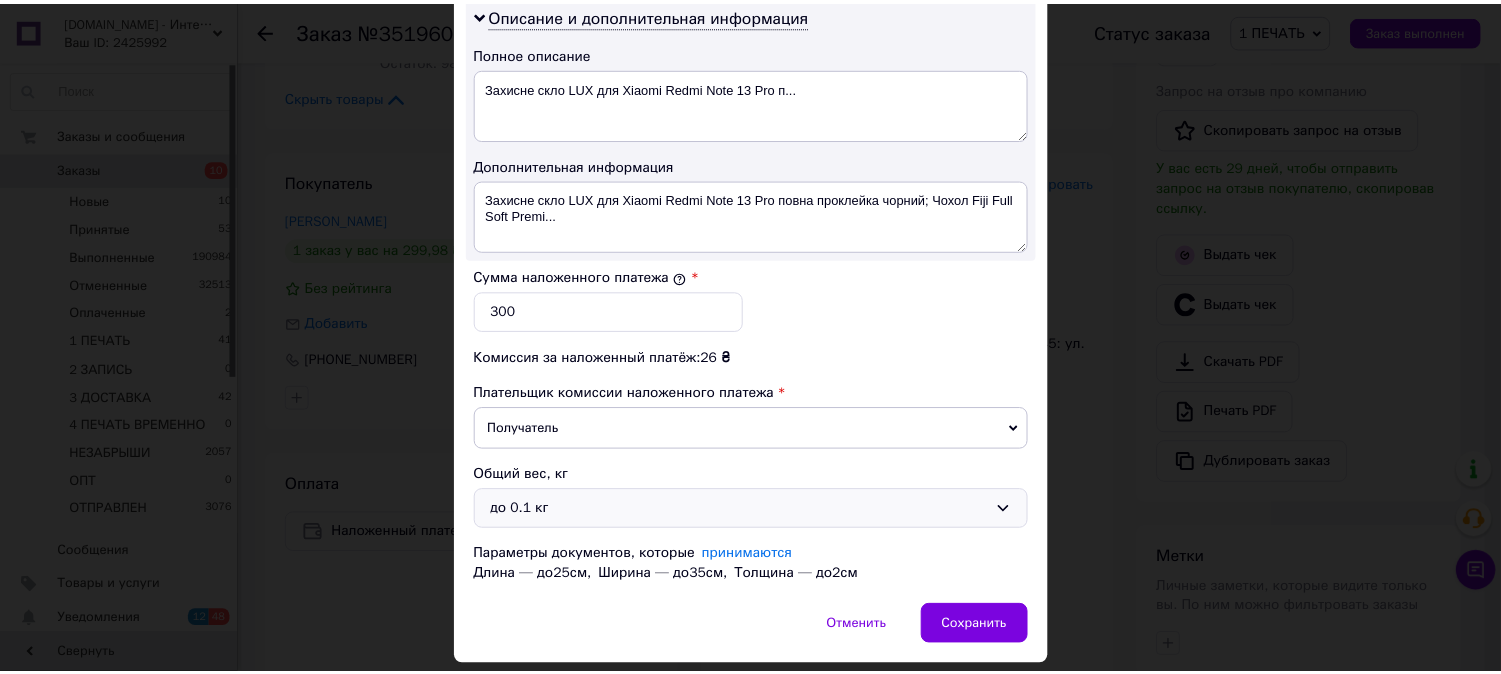 scroll, scrollTop: 1098, scrollLeft: 0, axis: vertical 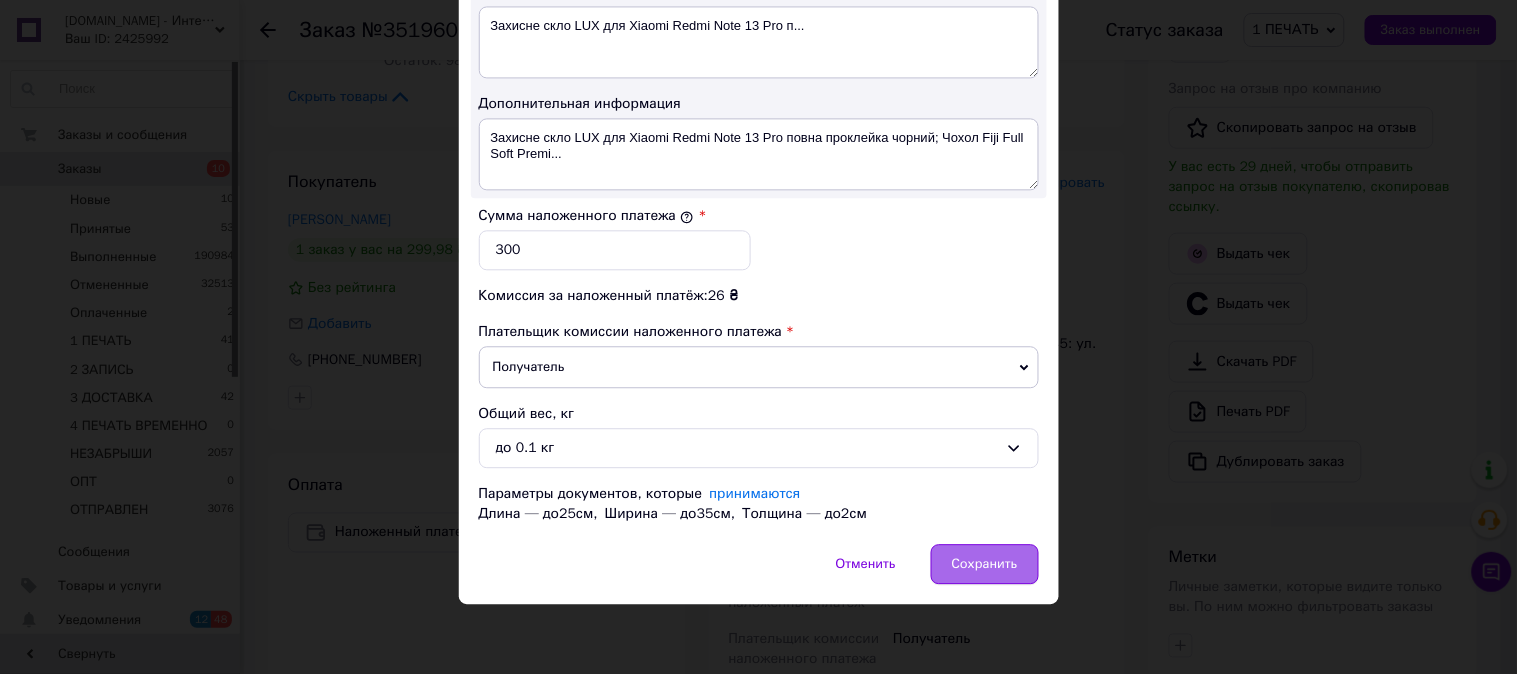 click on "Сохранить" at bounding box center [985, 564] 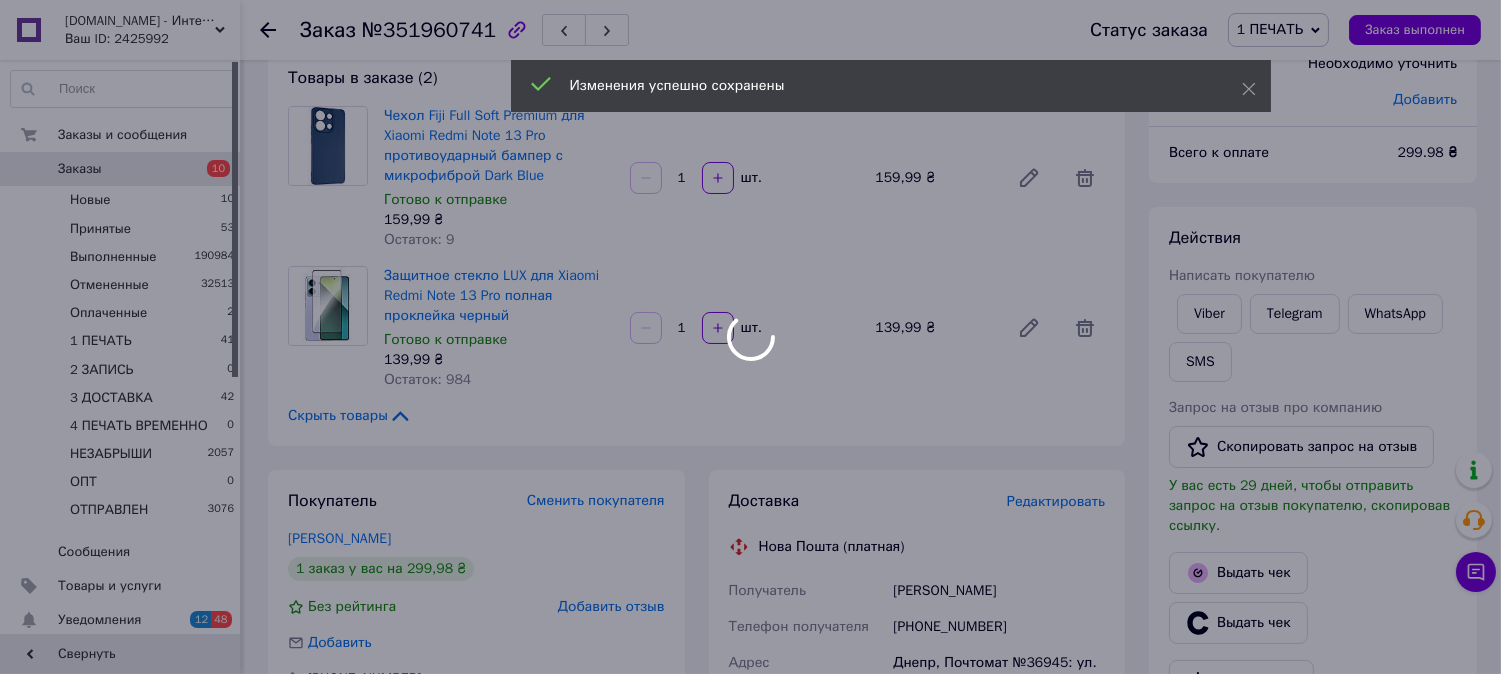 scroll, scrollTop: 0, scrollLeft: 0, axis: both 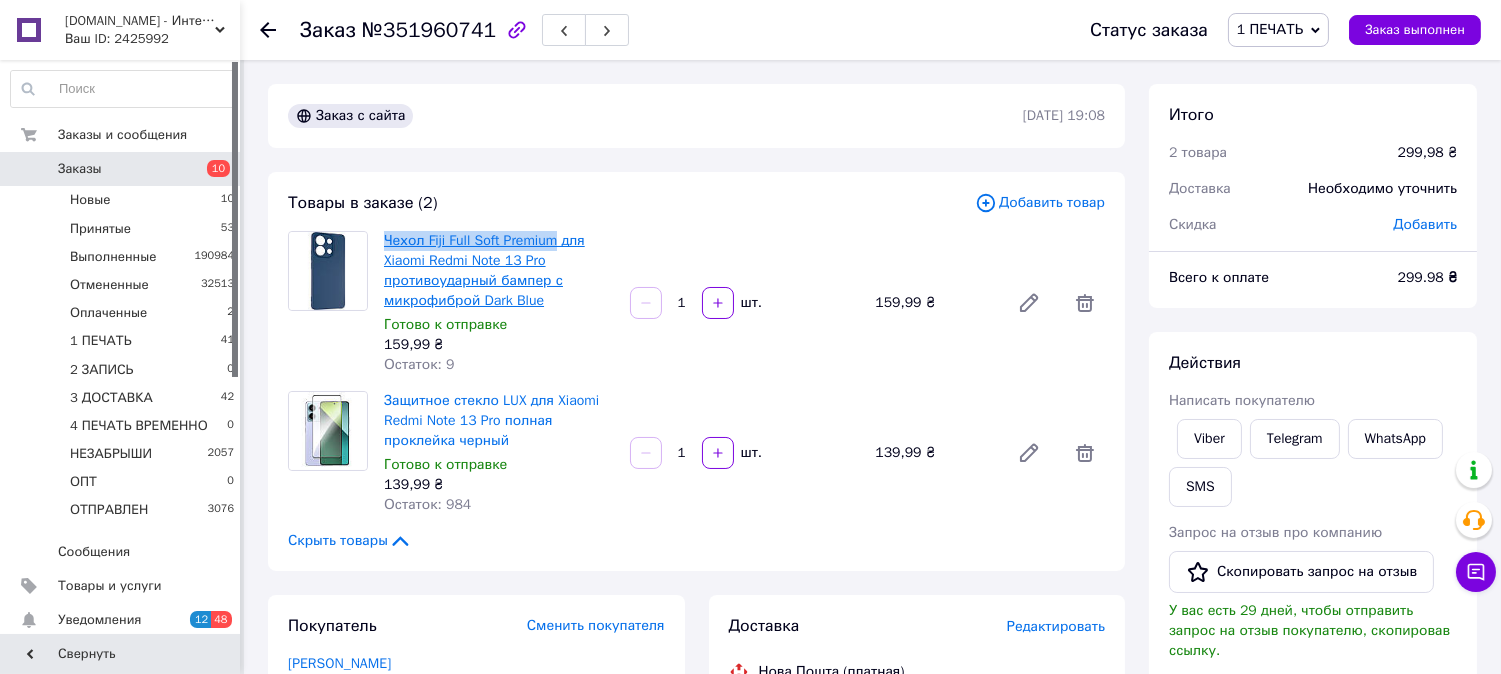 drag, startPoint x: 378, startPoint y: 234, endPoint x: 556, endPoint y: 232, distance: 178.01123 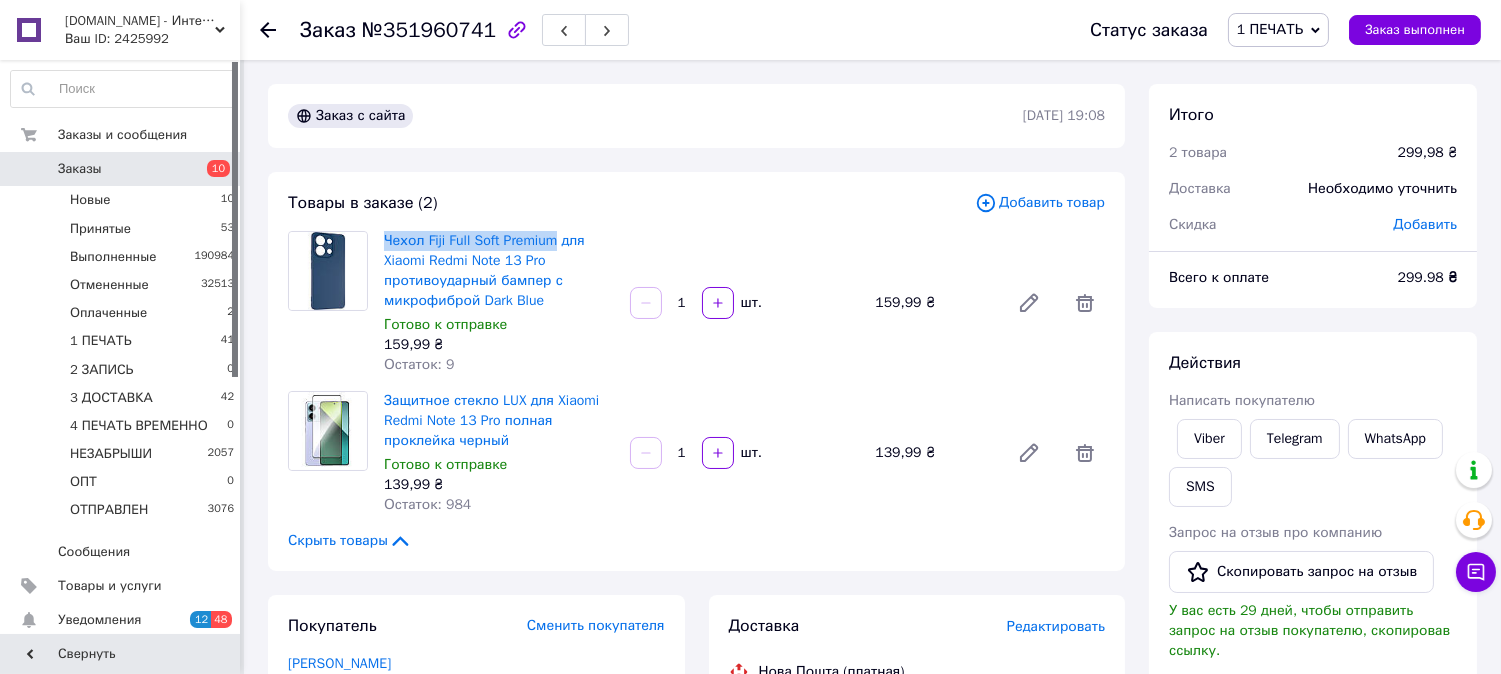 copy on "Чехол Fiji Full Soft Premium" 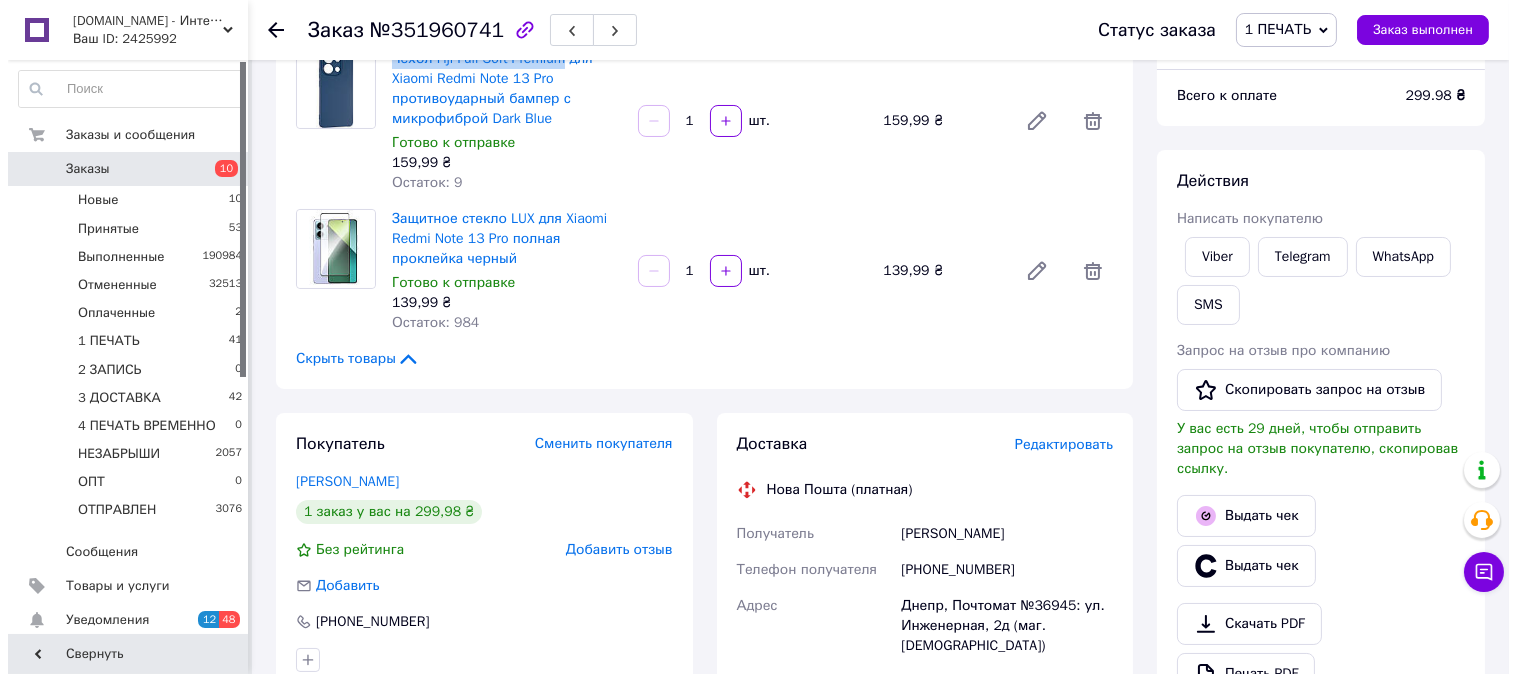 scroll, scrollTop: 185, scrollLeft: 0, axis: vertical 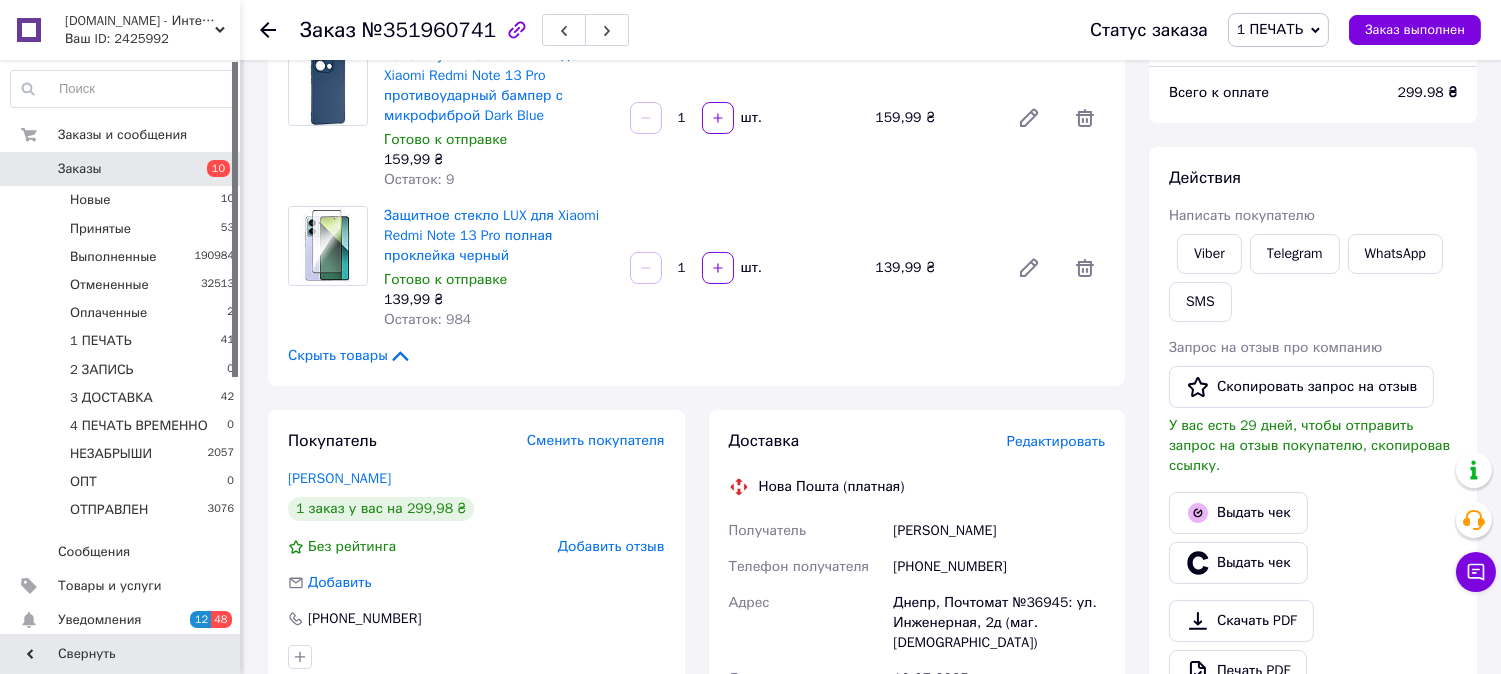 click on "Редактировать" at bounding box center [1056, 441] 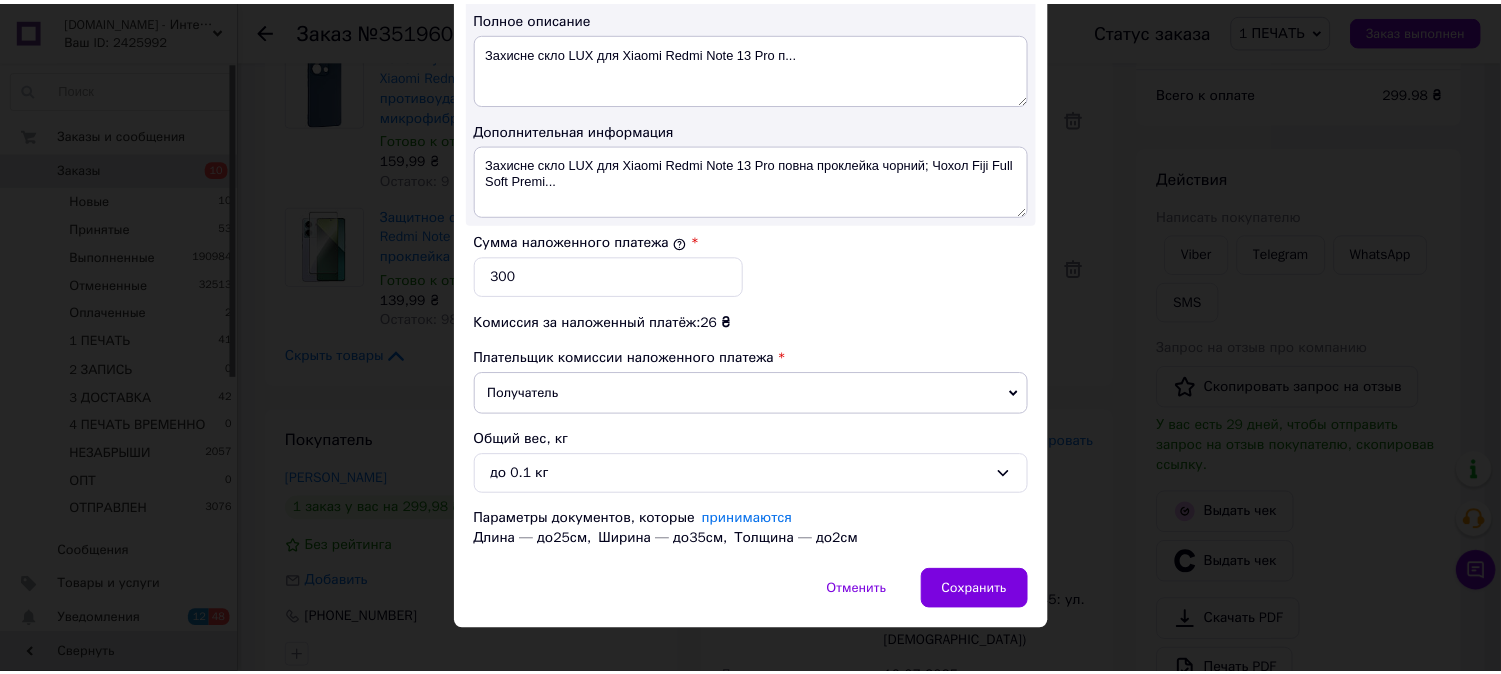 scroll, scrollTop: 1062, scrollLeft: 0, axis: vertical 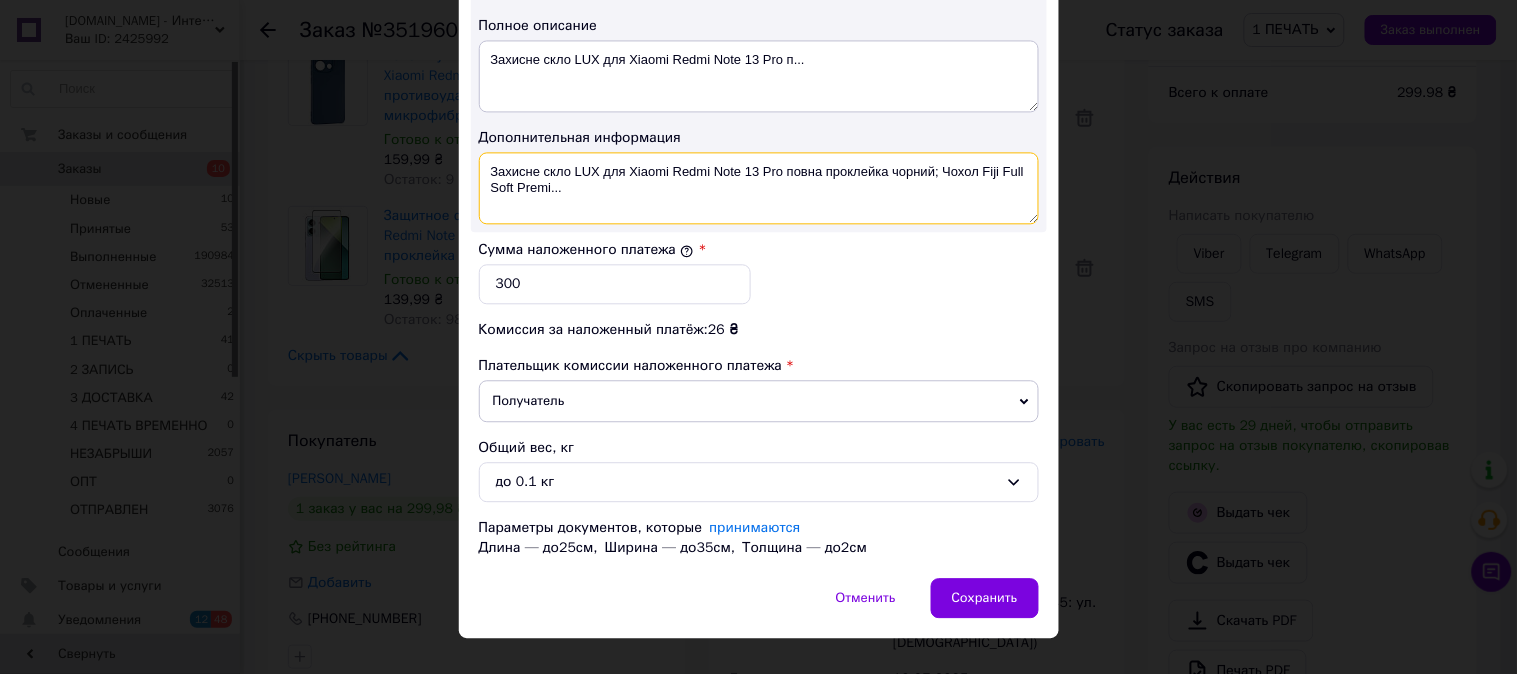 drag, startPoint x: 787, startPoint y: 177, endPoint x: 800, endPoint y: 187, distance: 16.40122 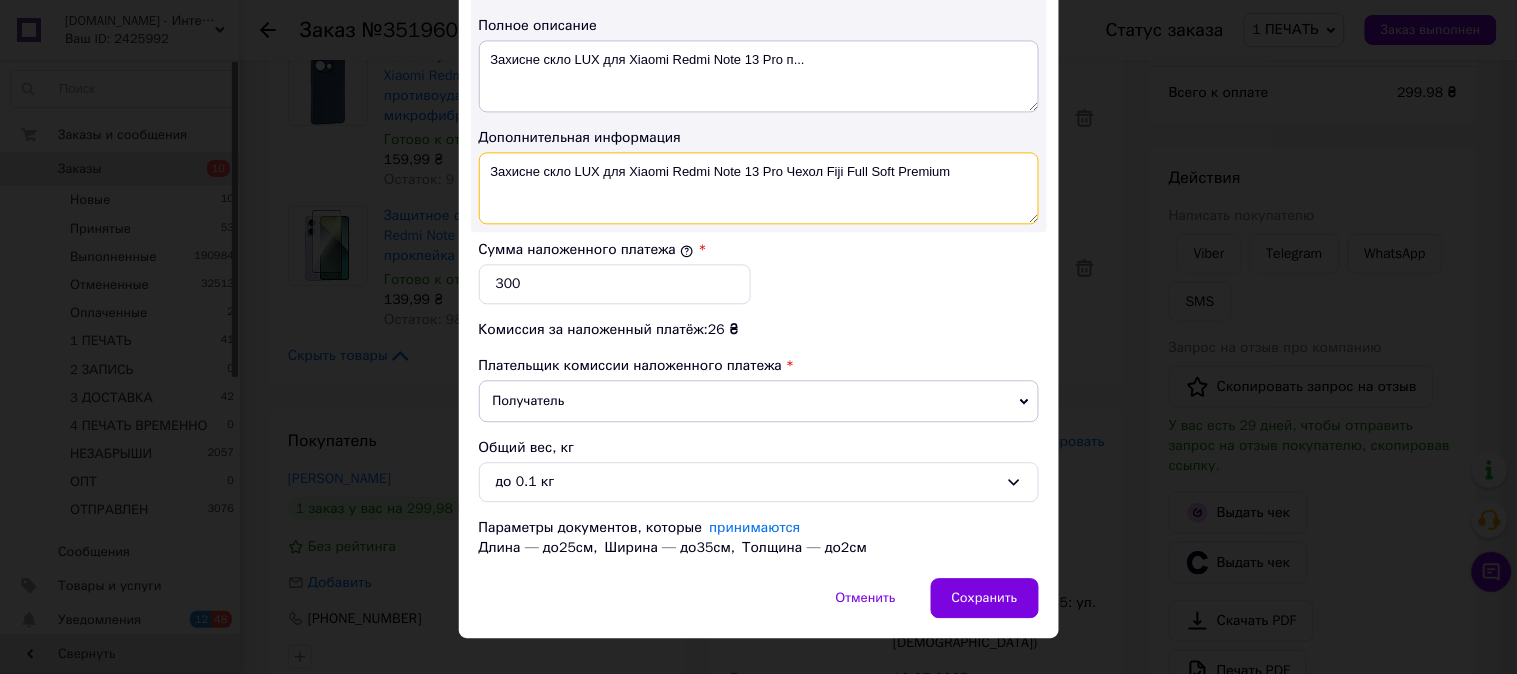 click on "Захисне скло LUX для Xiaomi Redmi Note 13 Pro Чехол Fiji Full Soft Premium" at bounding box center [759, 188] 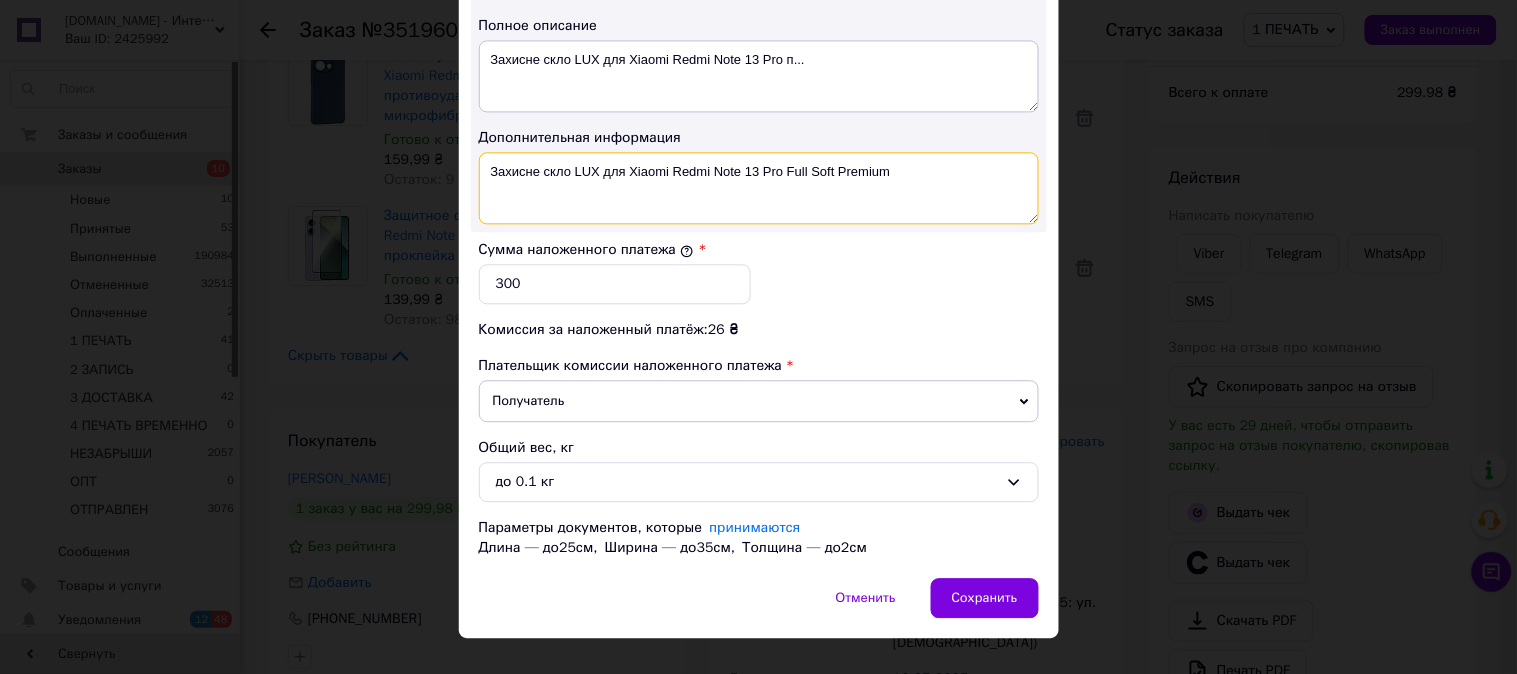 click on "Захисне скло LUX для Xiaomi Redmi Note 13 Pro Full Soft Premium" at bounding box center [759, 188] 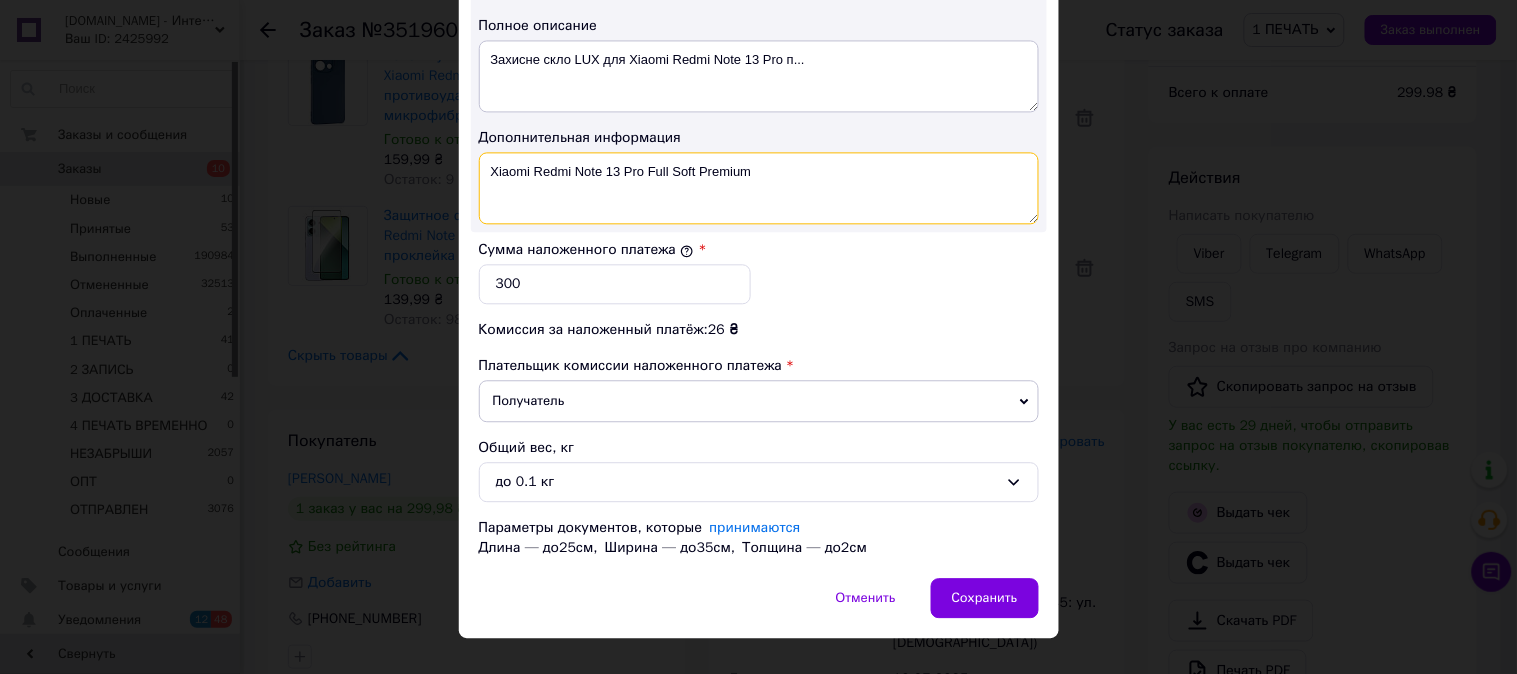 click on "Xiaomi Redmi Note 13 Pro Full Soft Premium" at bounding box center [759, 188] 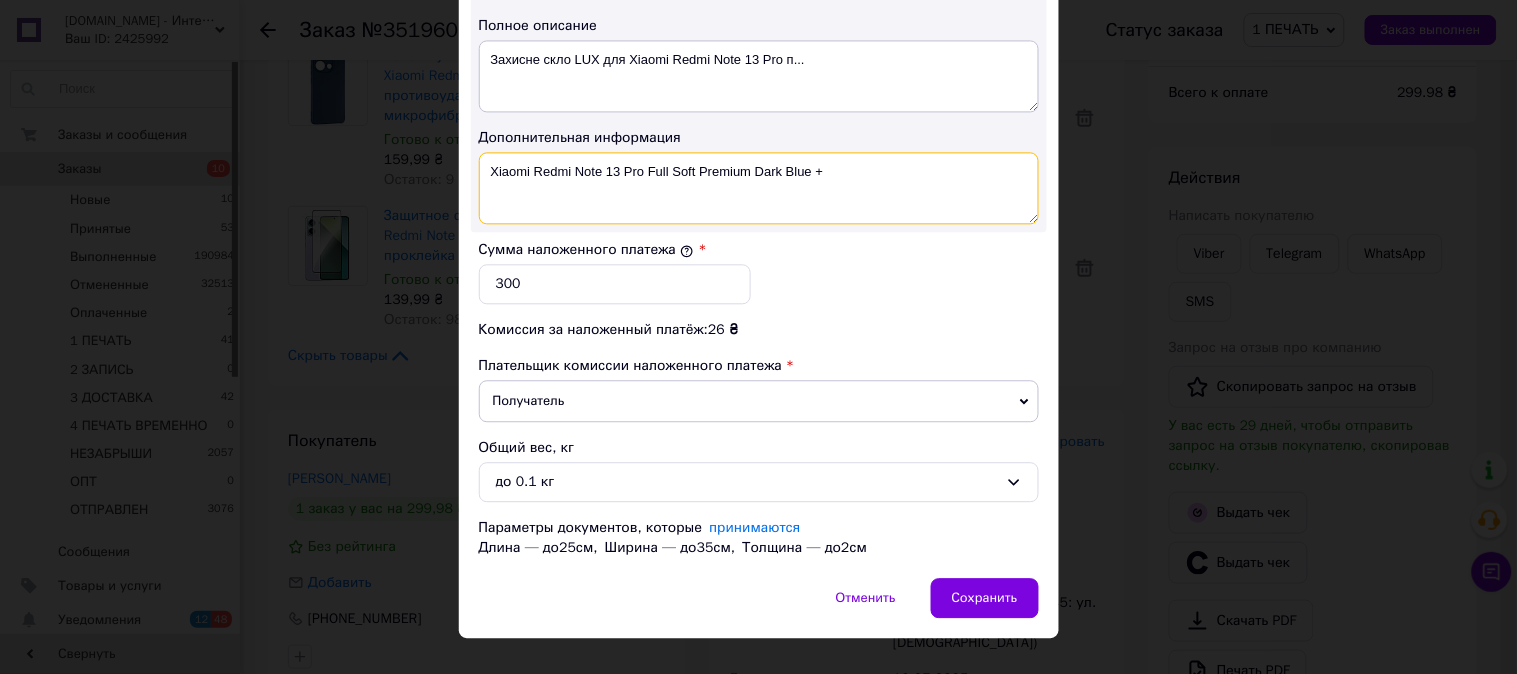 paste on "3D ЧЕР" 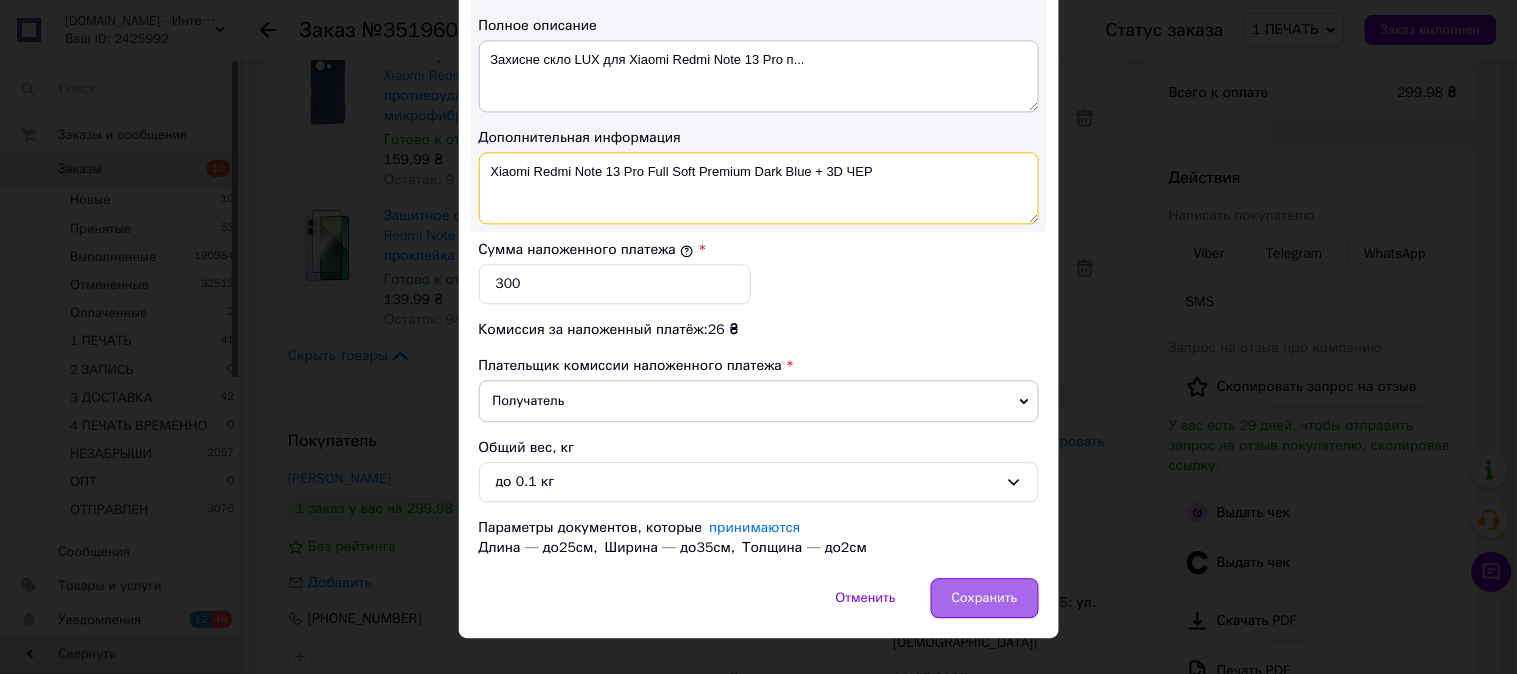 type on "Xiaomi Redmi Note 13 Pro Full Soft Premium Dark Blue + 3D ЧЕР" 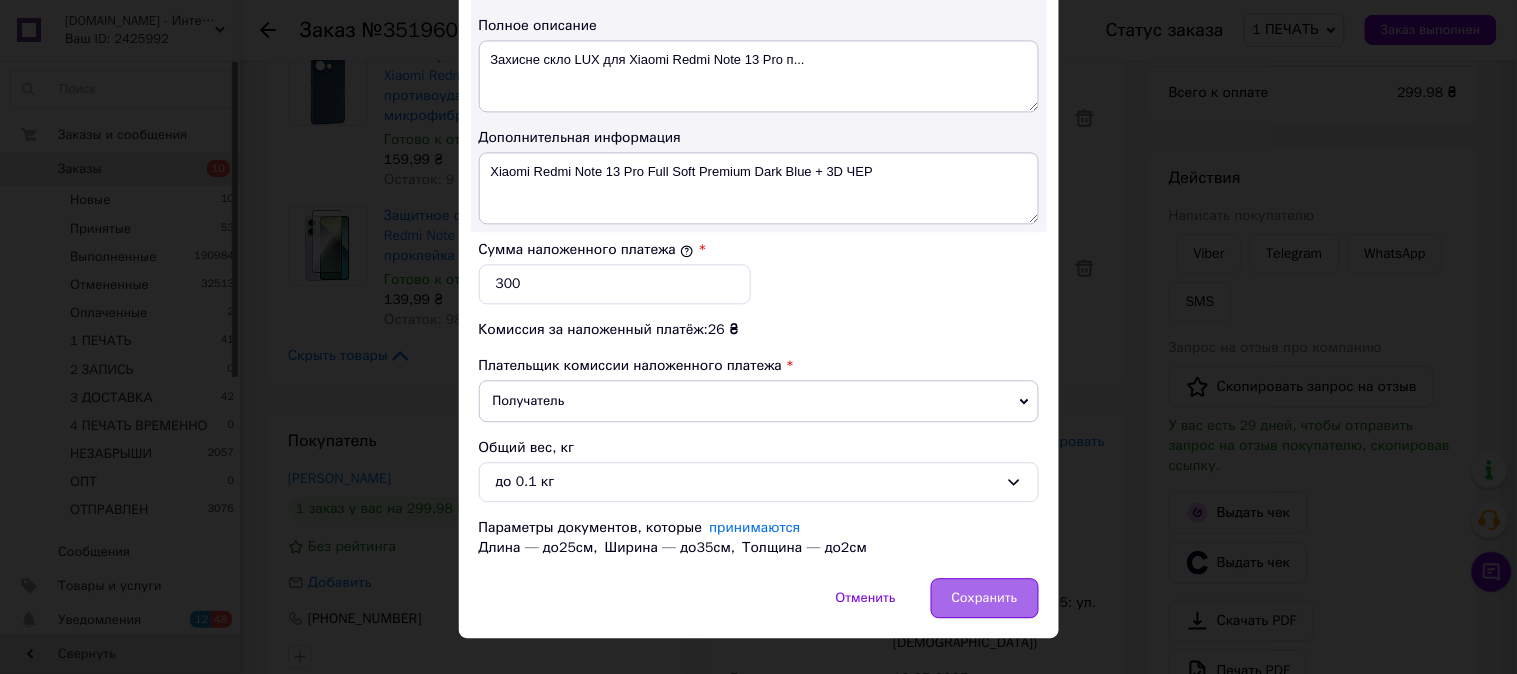 click on "Сохранить" at bounding box center (985, 598) 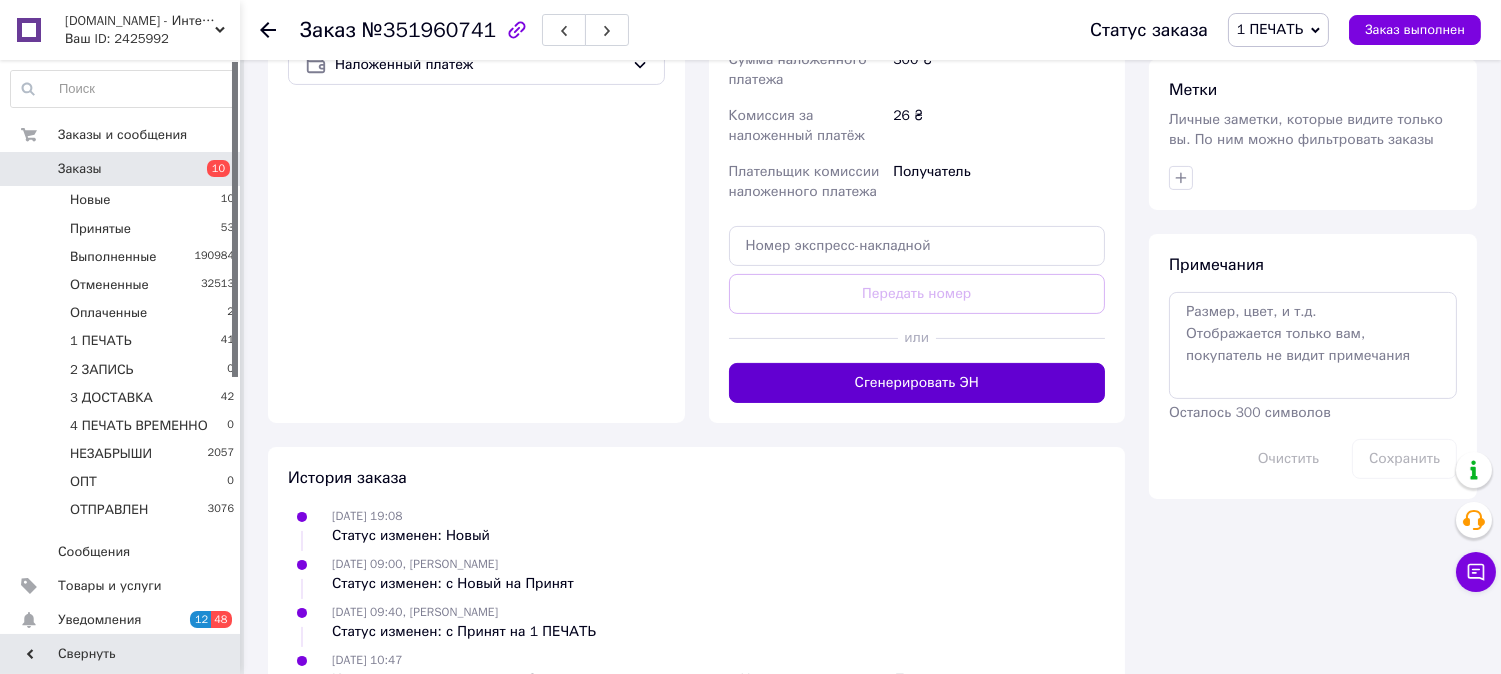 scroll, scrollTop: 925, scrollLeft: 0, axis: vertical 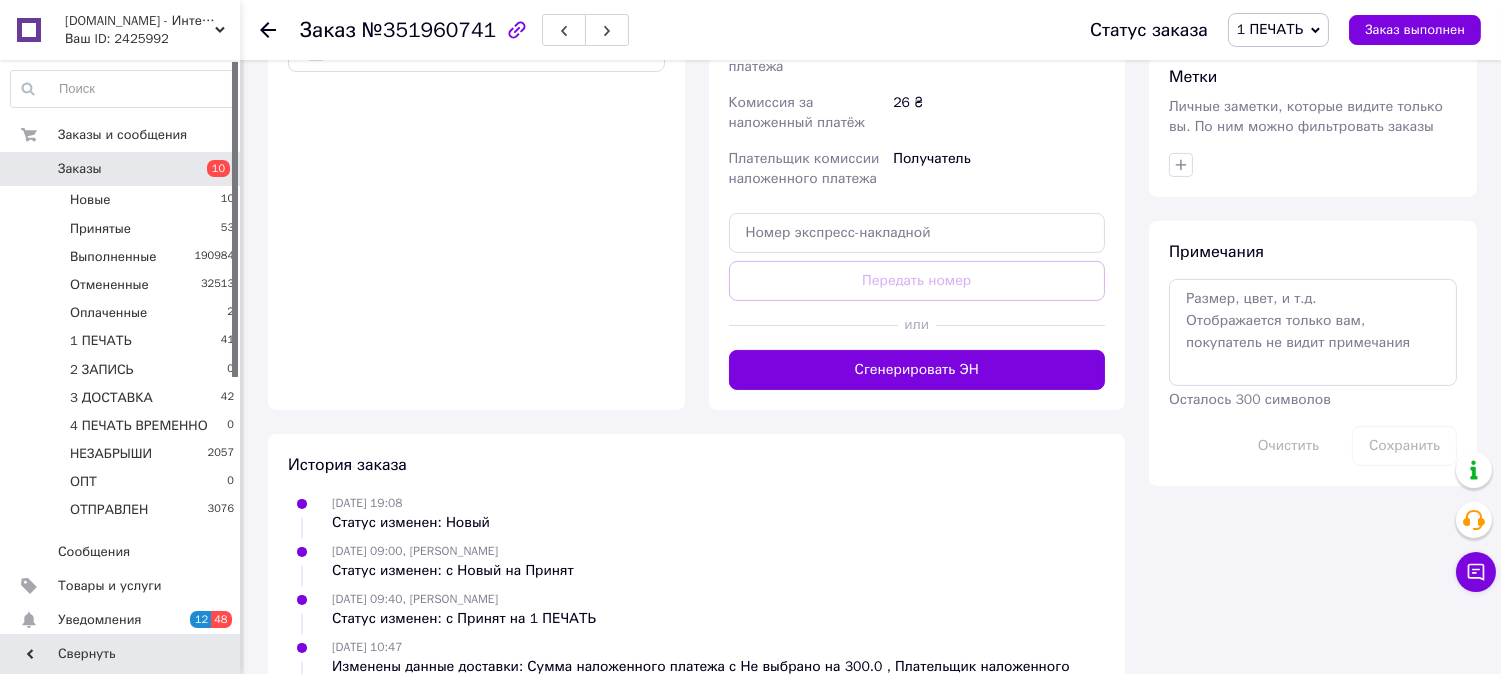 click on "Доставка Редактировать Нова Пошта (платная) Получатель Федорівська Анастасія Телефон получателя +380666179073 Адрес Днепр, Почтомат №36945: ул. Инженерная, 2д (маг. Аврора) Дата отправки 10.07.2025 Плательщик Получатель Оценочная стоимость 300 ₴ Сумма наложенного платежа 300 ₴ Комиссия за наложенный платёж 26 ₴ Плательщик комиссии наложенного платежа Получатель Передать номер или Сгенерировать ЭН Плательщик Получатель Отправитель Фамилия получателя Федорівська Имя получателя Анастасія Отчество получателя Телефон получателя +380666179073 Тип доставки В отделении Груз" at bounding box center [917, 40] 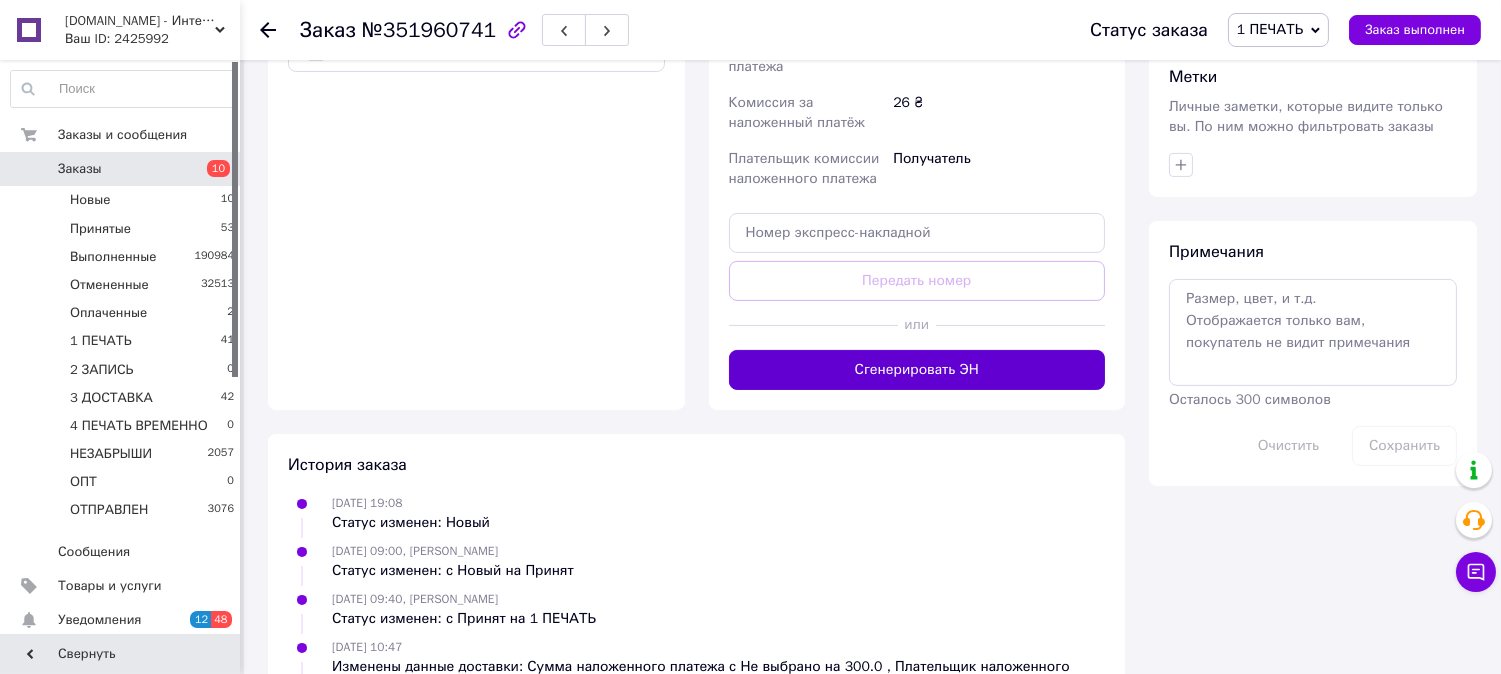 click on "Сгенерировать ЭН" at bounding box center [917, 370] 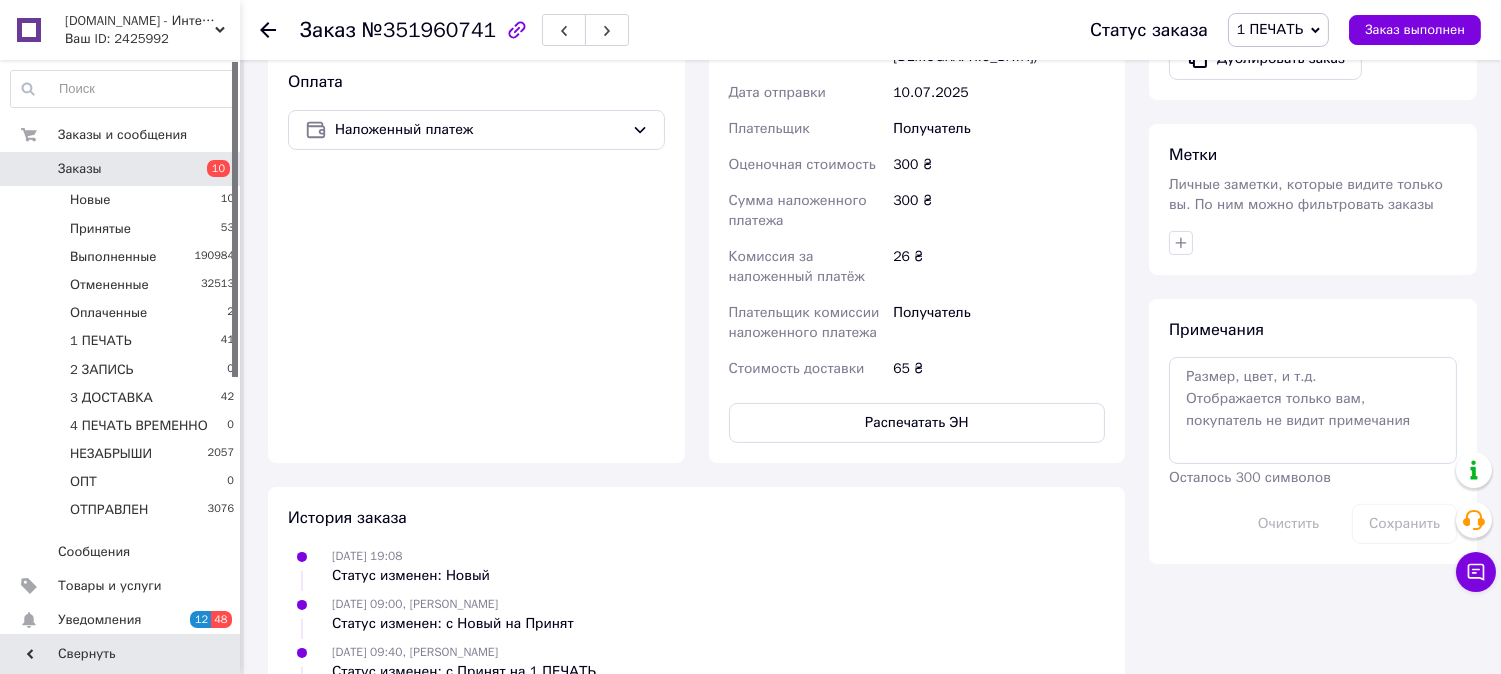 scroll, scrollTop: 925, scrollLeft: 0, axis: vertical 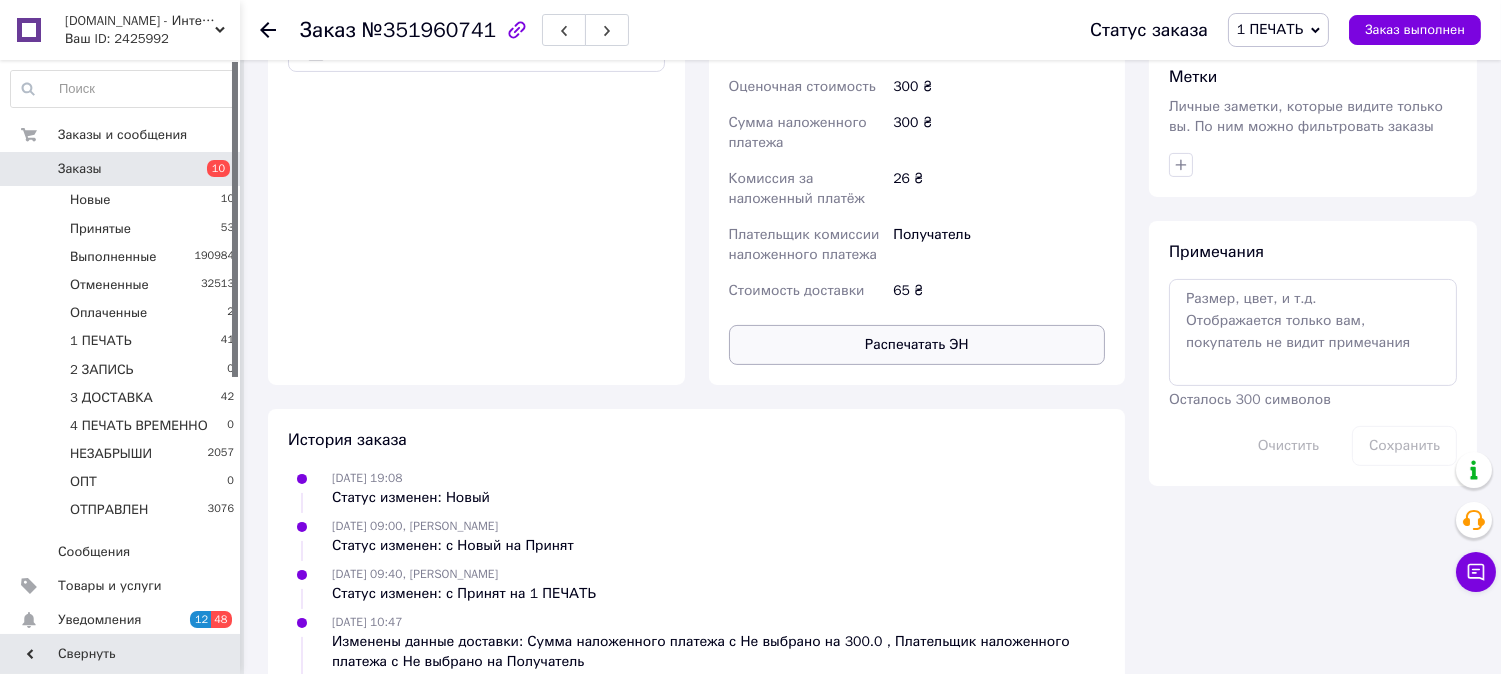 click on "Распечатать ЭН" at bounding box center (917, 345) 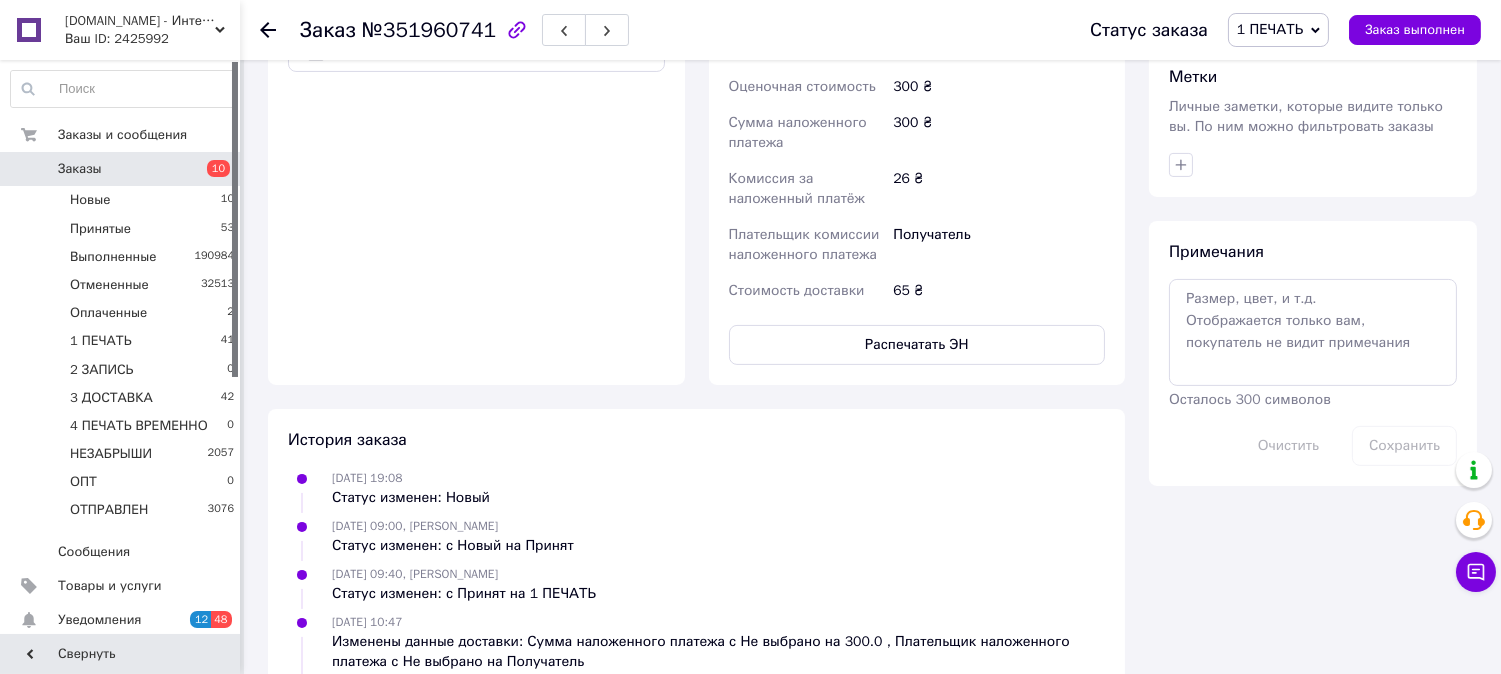 type 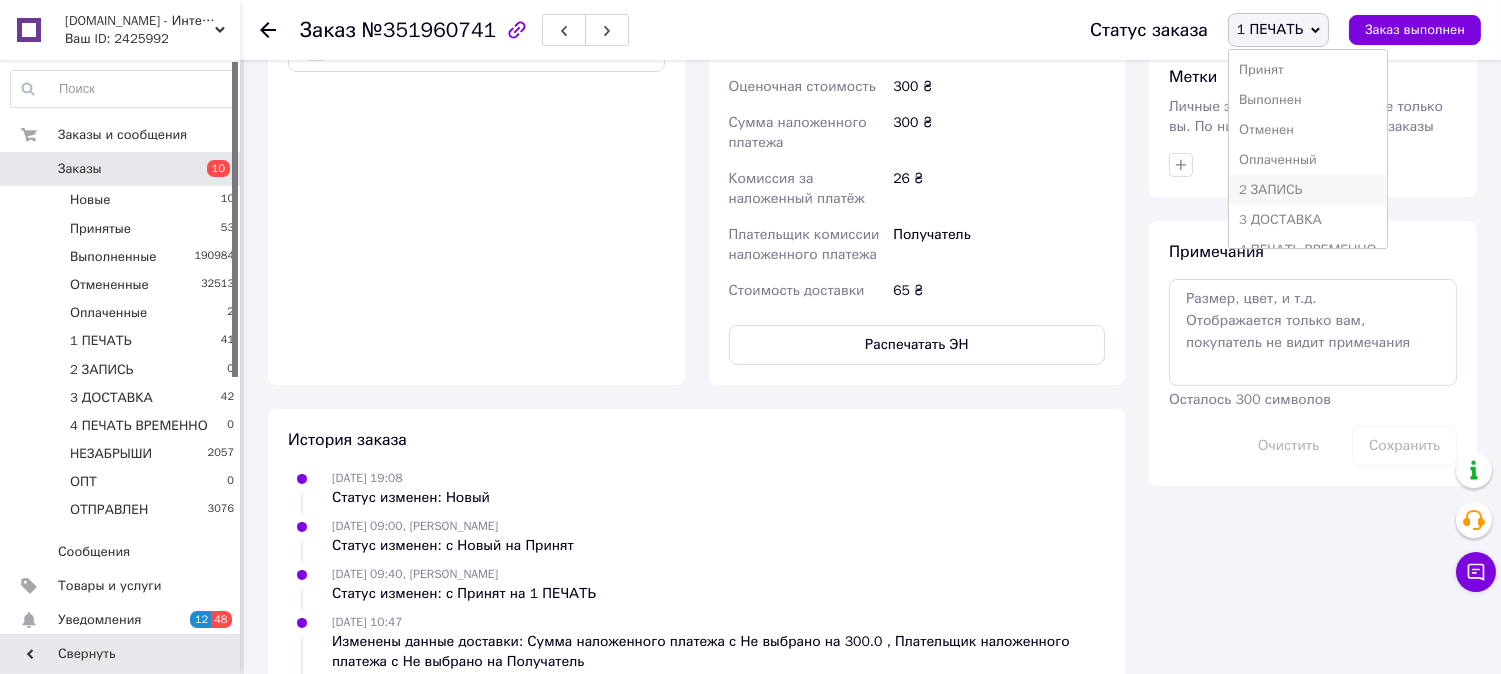 click on "2 ЗАПИСЬ" at bounding box center (1308, 190) 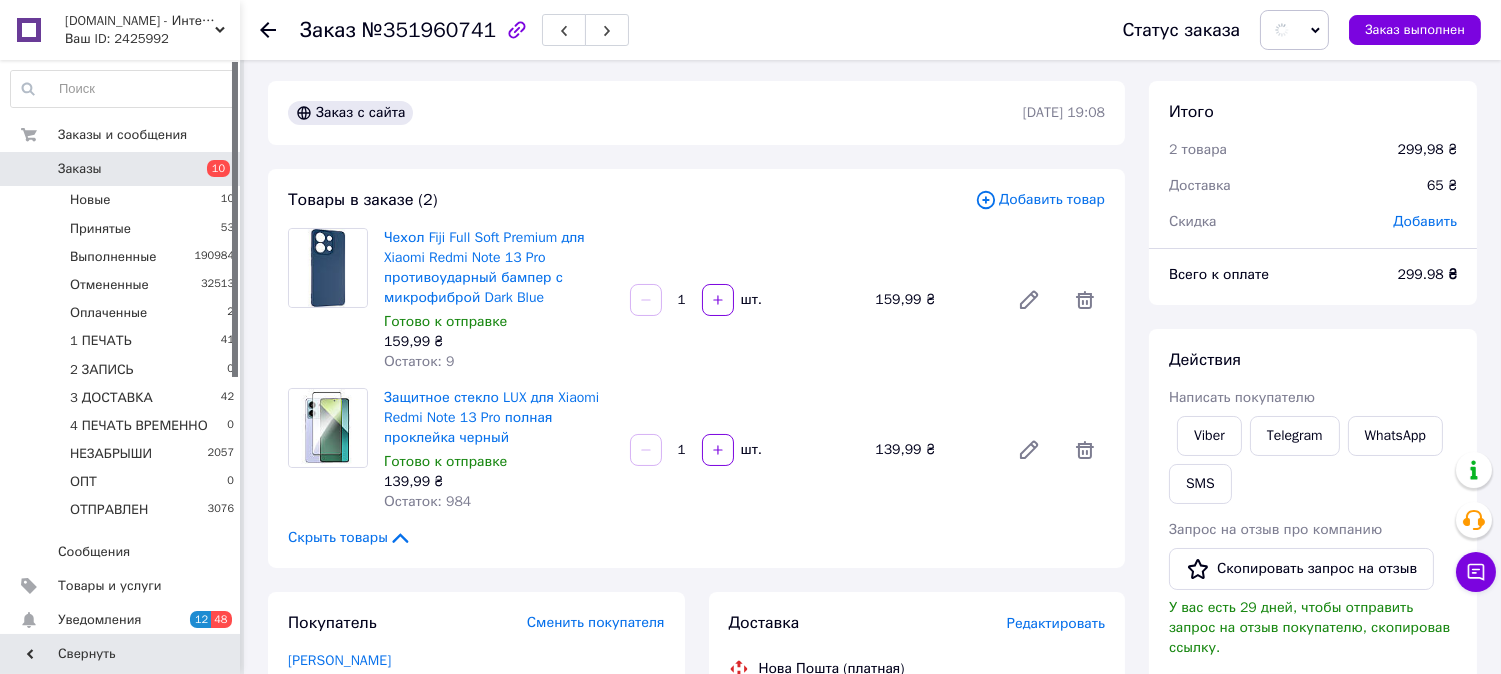 scroll, scrollTop: 0, scrollLeft: 0, axis: both 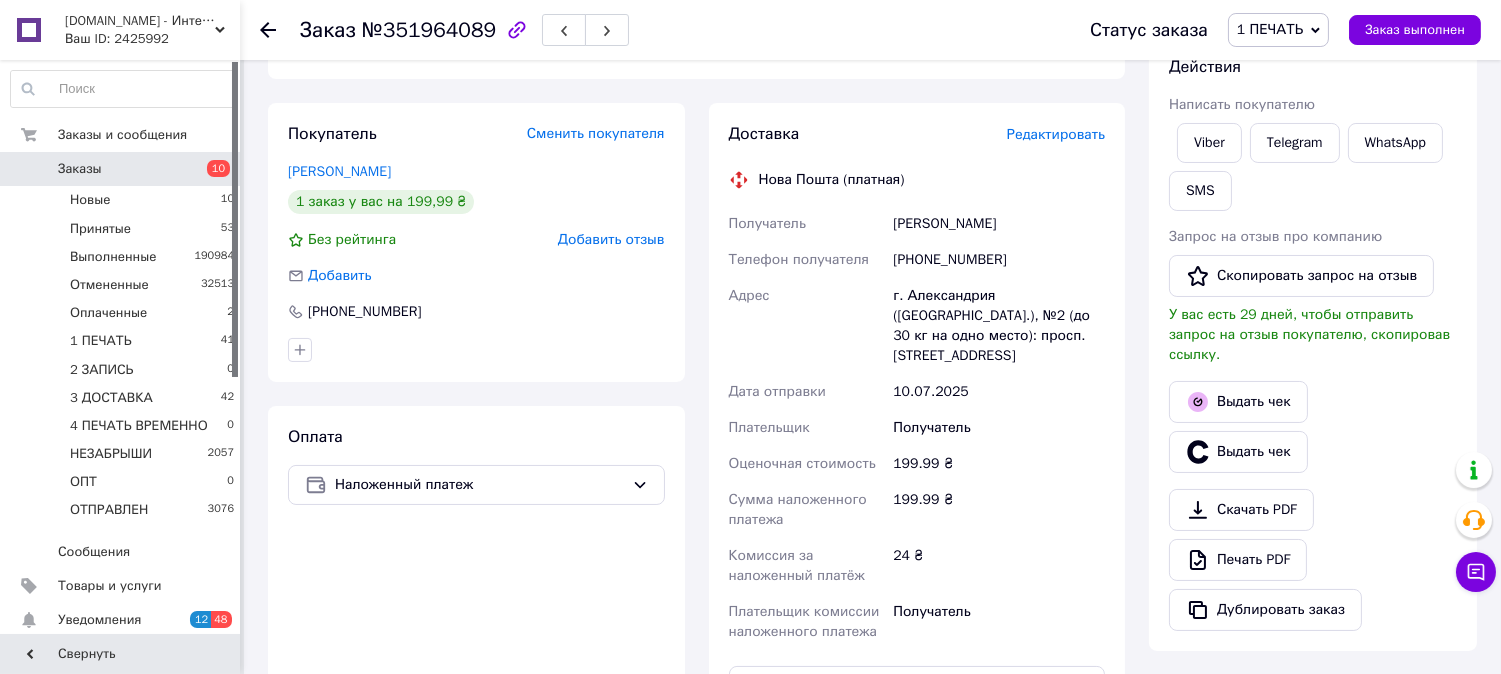 click on "Редактировать" at bounding box center [1056, 134] 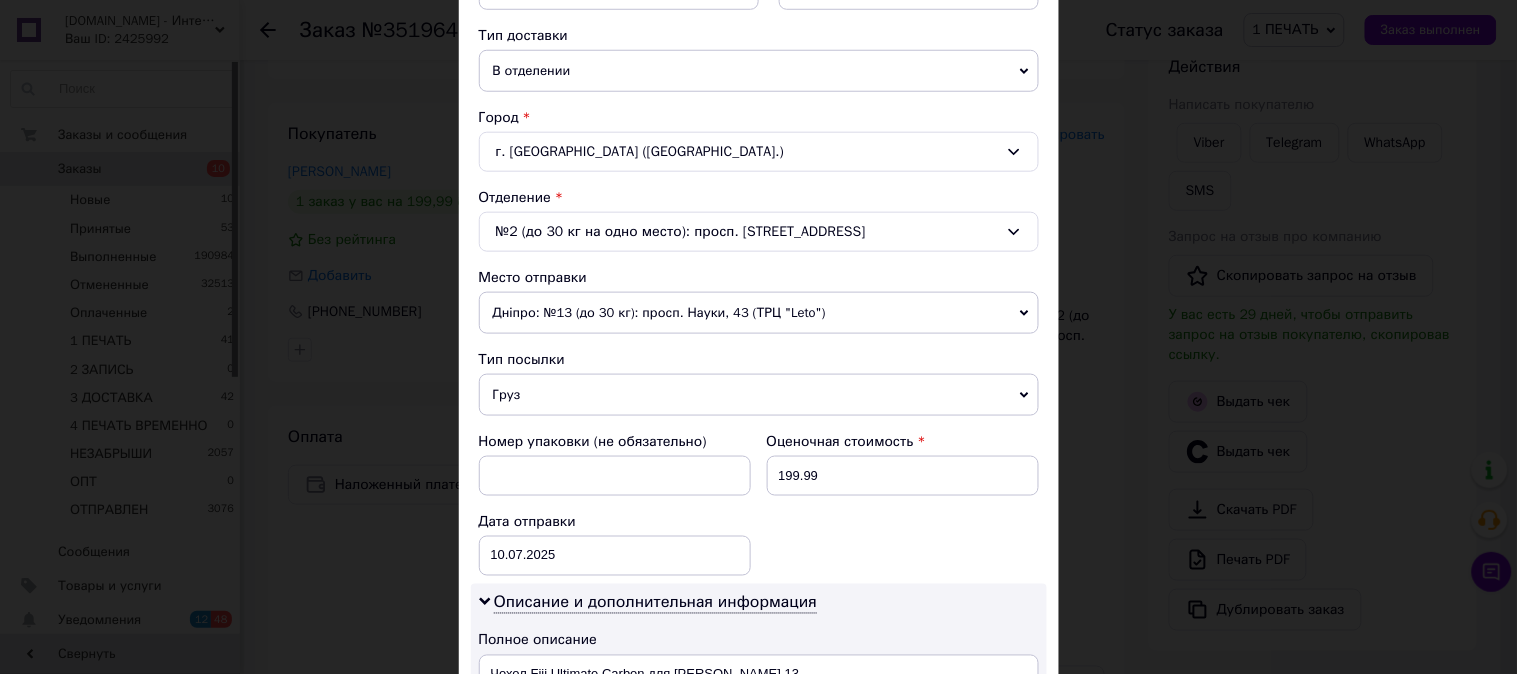 scroll, scrollTop: 518, scrollLeft: 0, axis: vertical 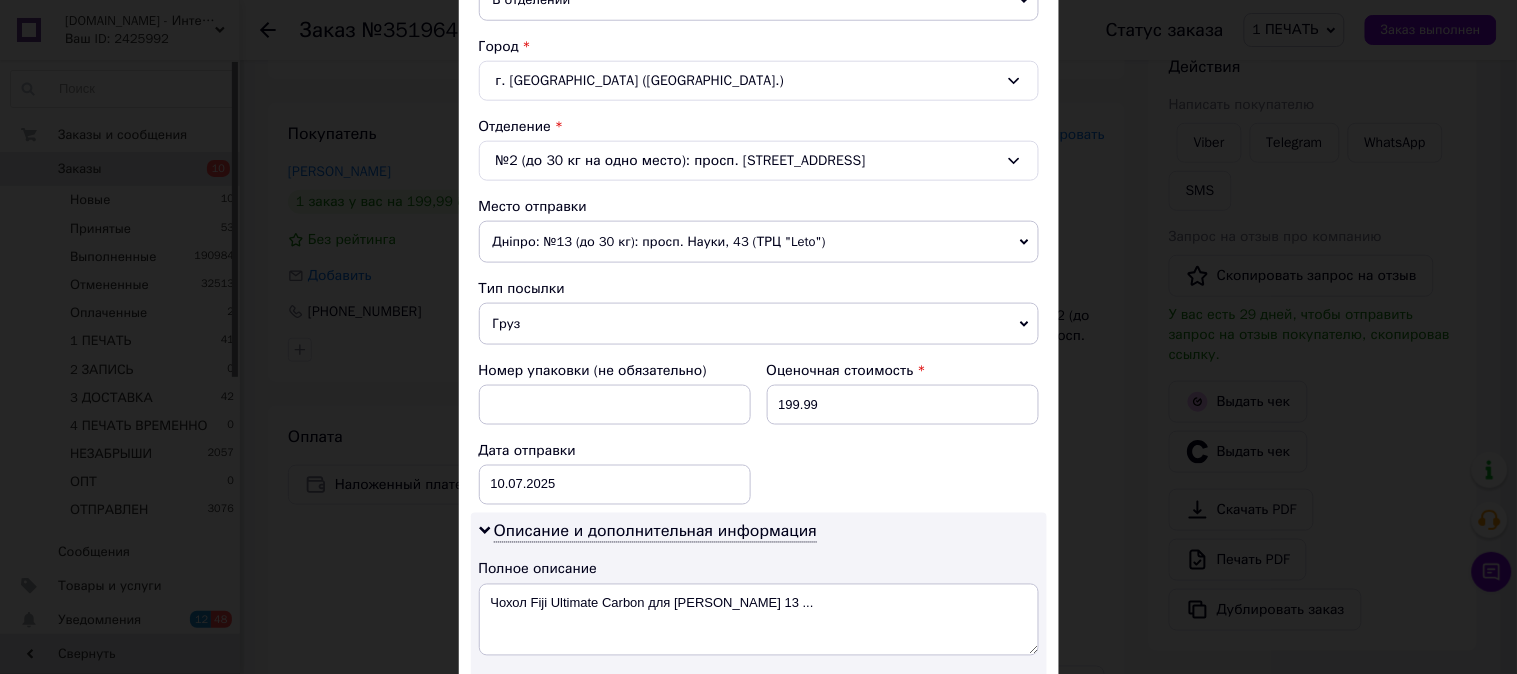 click on "Груз" at bounding box center (759, 324) 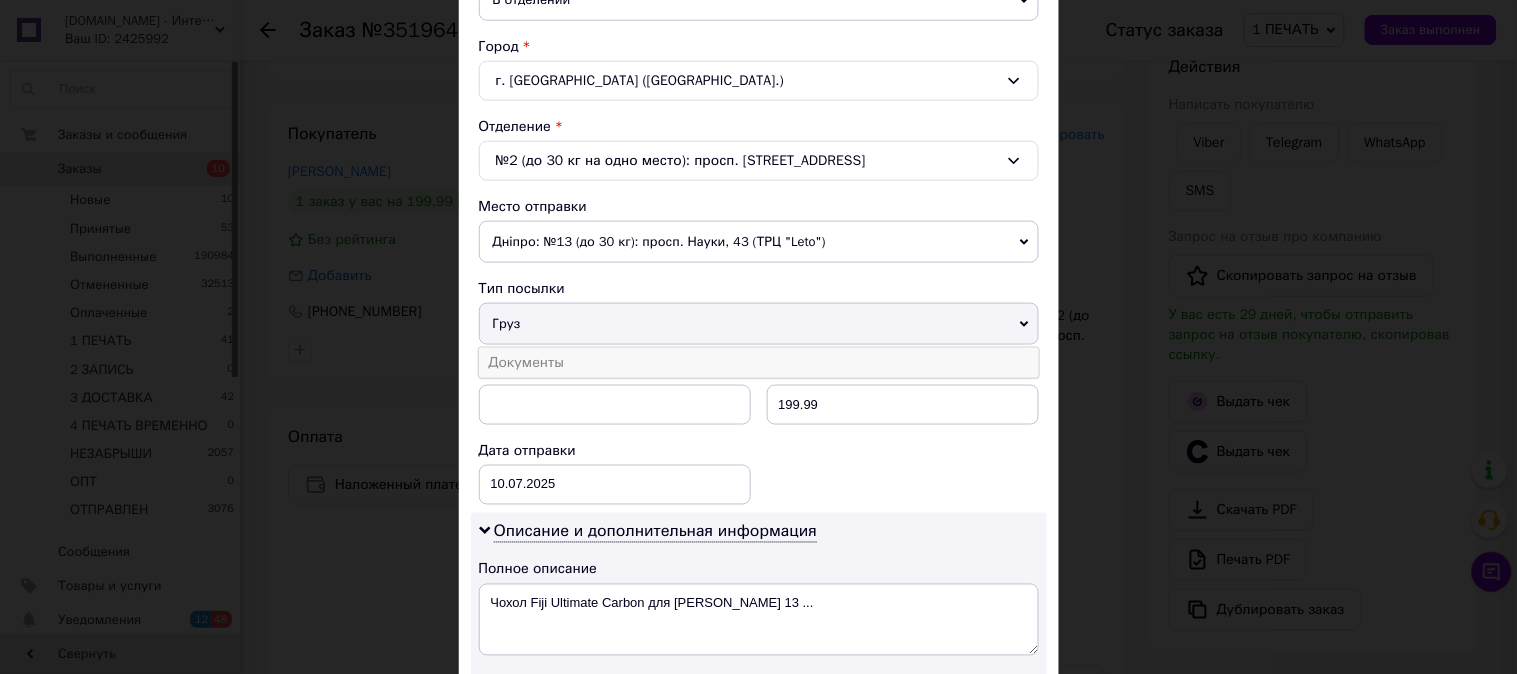 click on "Документы" at bounding box center (759, 363) 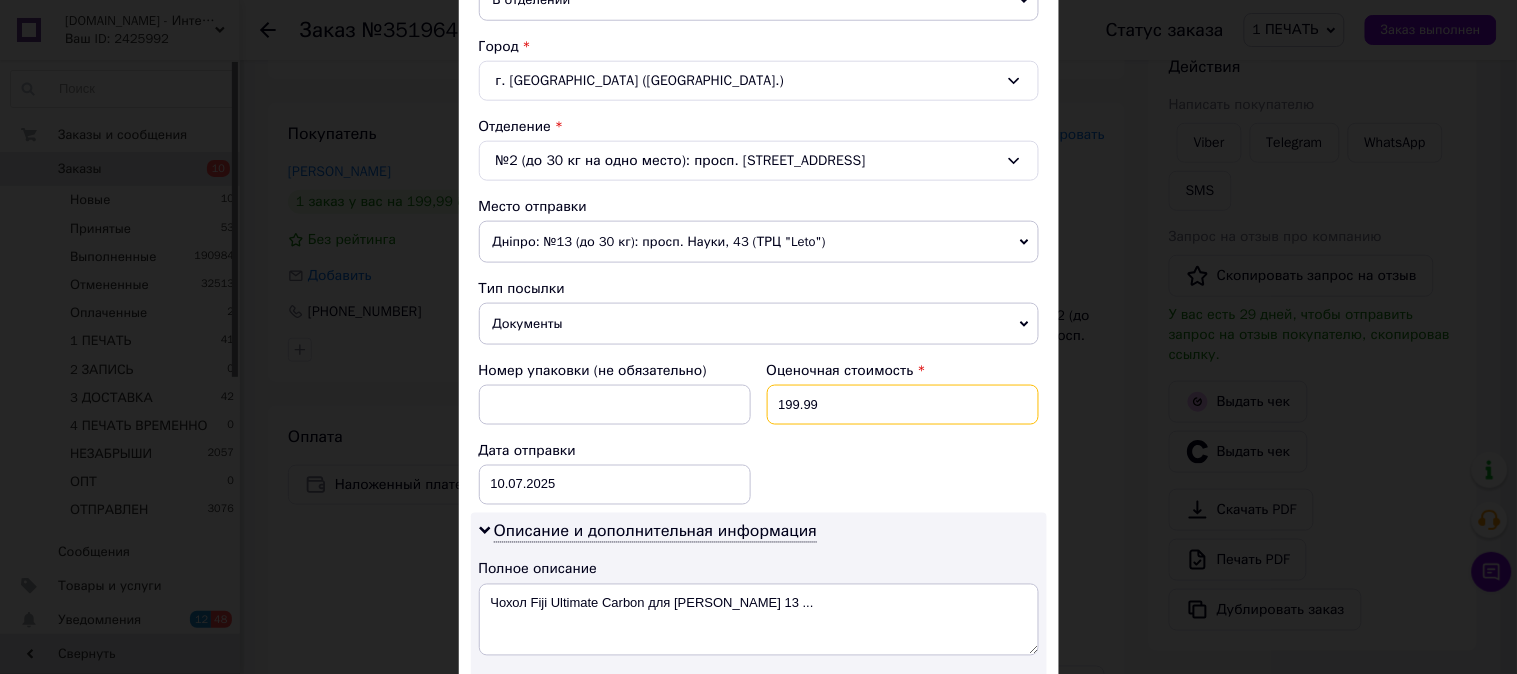 click on "199.99" at bounding box center [903, 405] 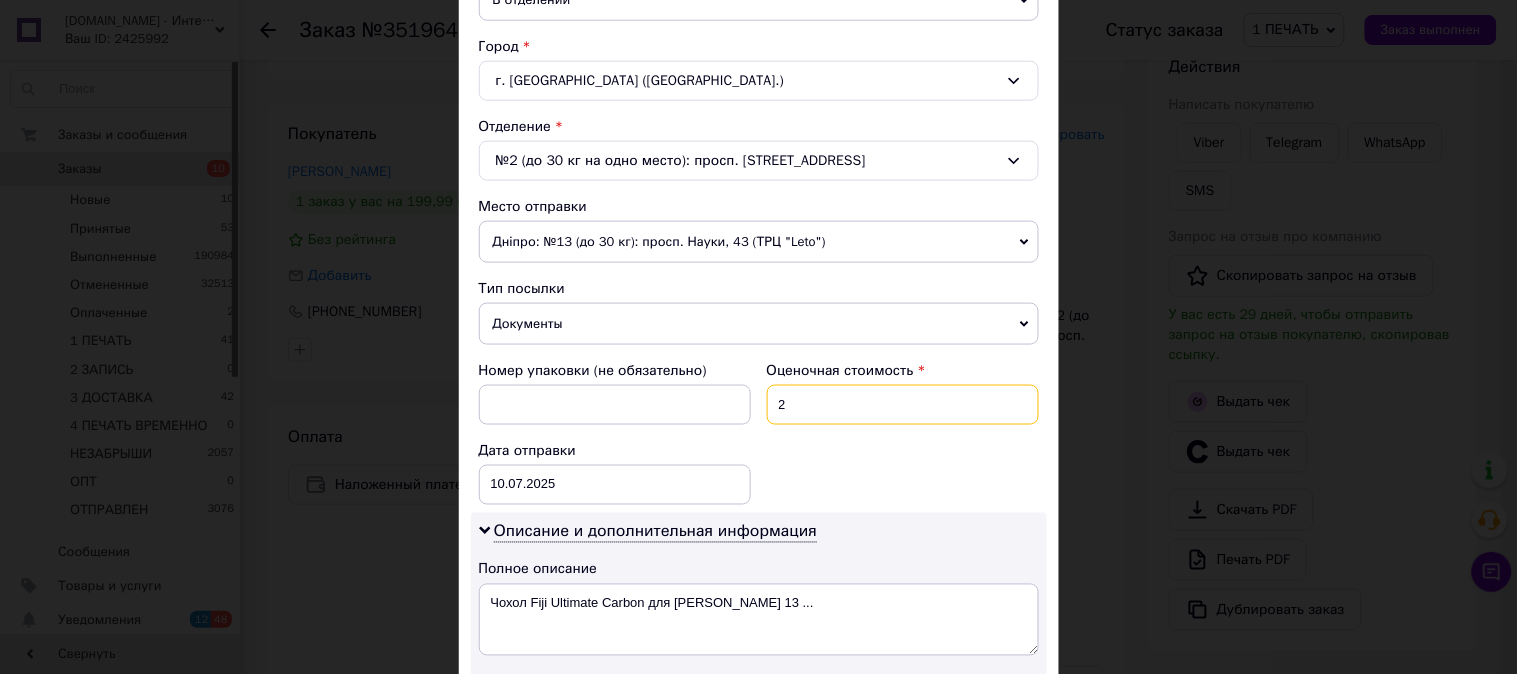 click on "2" at bounding box center (903, 405) 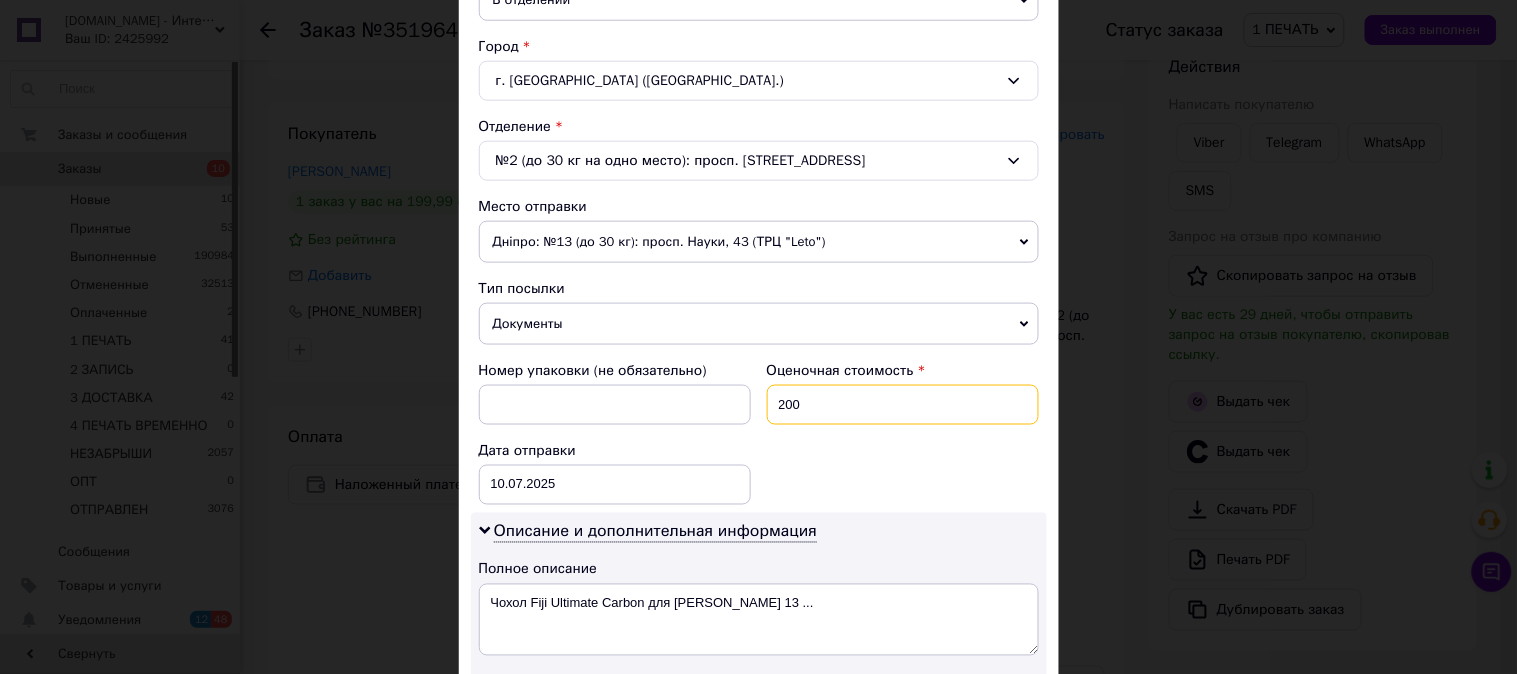 type on "200" 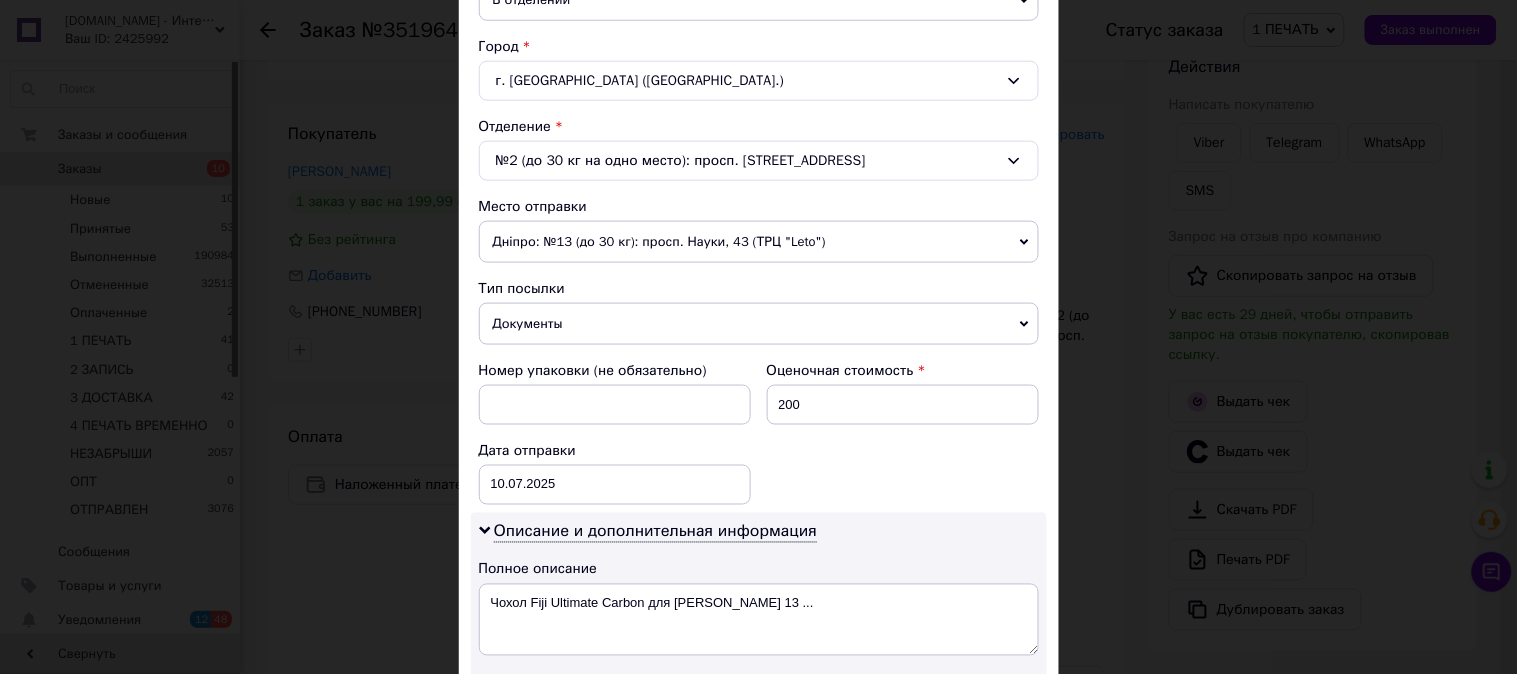 click on "Номер упаковки (не обязательно) Оценочная стоимость 200 Дата отправки [DATE] < 2025 > < Июль > Пн Вт Ср Чт Пт Сб Вс 30 1 2 3 4 5 6 7 8 9 10 11 12 13 14 15 16 17 18 19 20 21 22 23 24 25 26 27 28 29 30 31 1 2 3 4 5 6 7 8 9 10" at bounding box center [759, 433] 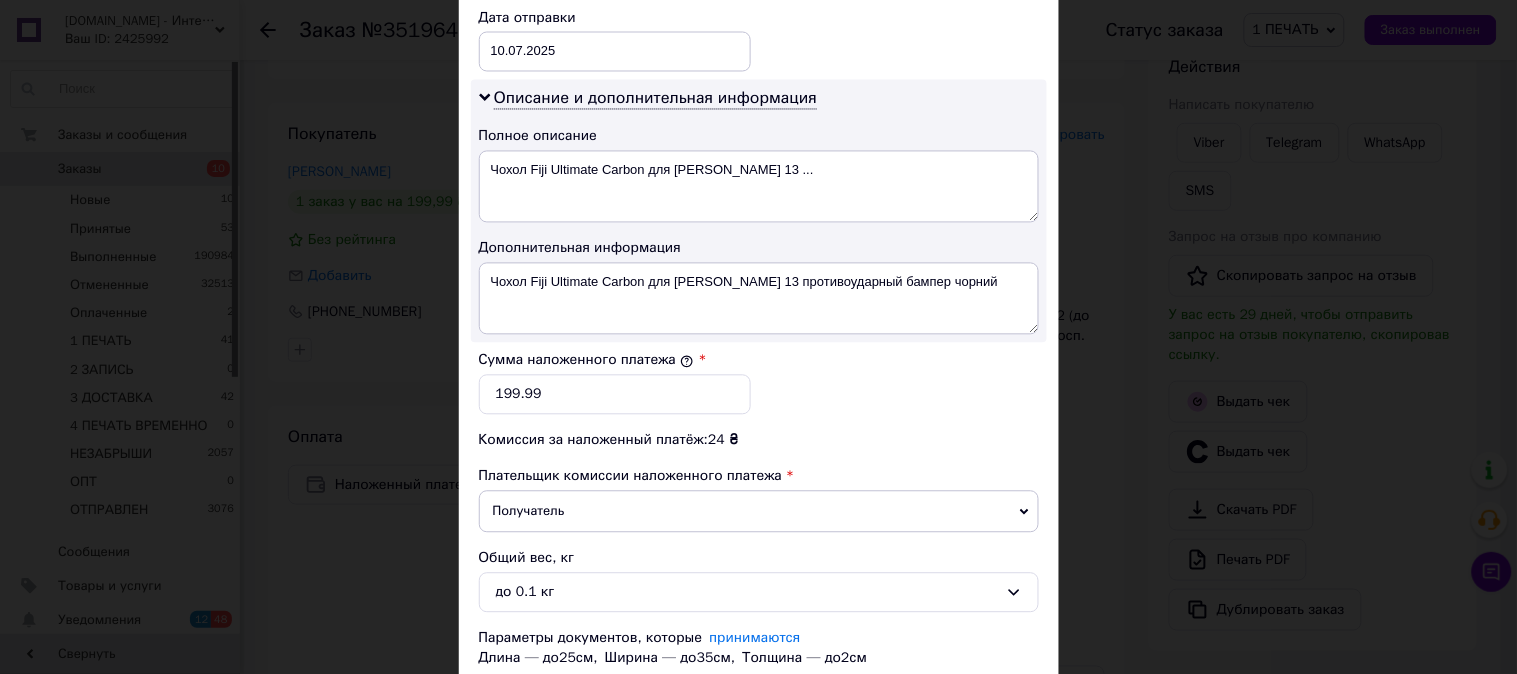 scroll, scrollTop: 1098, scrollLeft: 0, axis: vertical 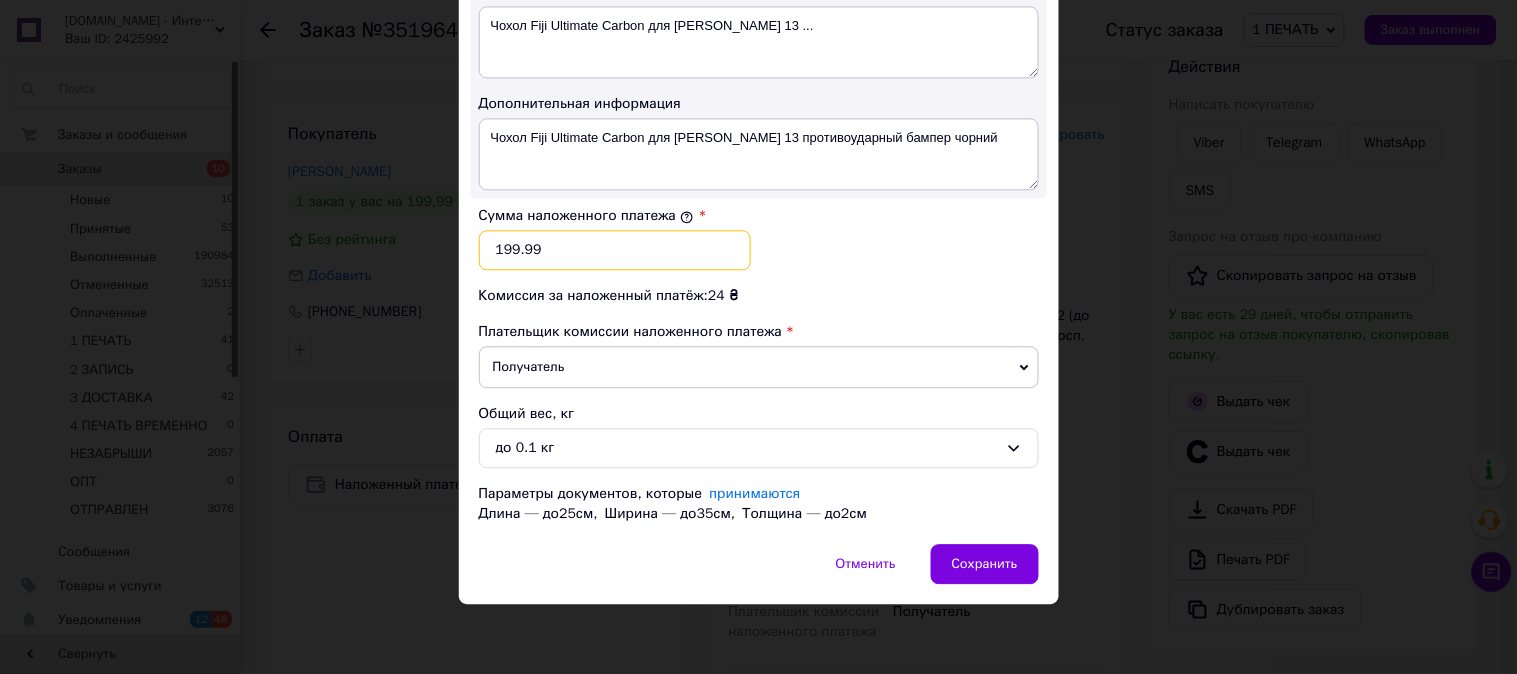 click on "199.99" at bounding box center (615, 250) 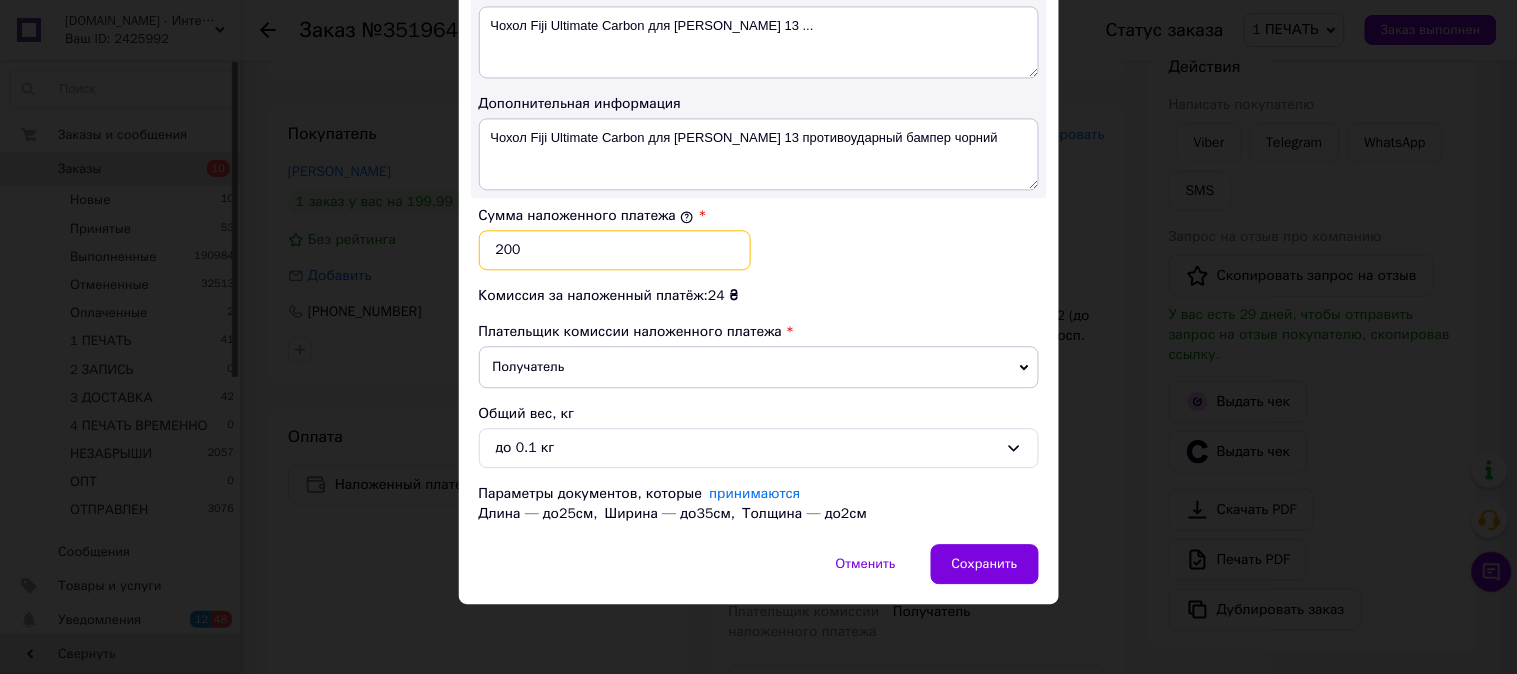 type on "200" 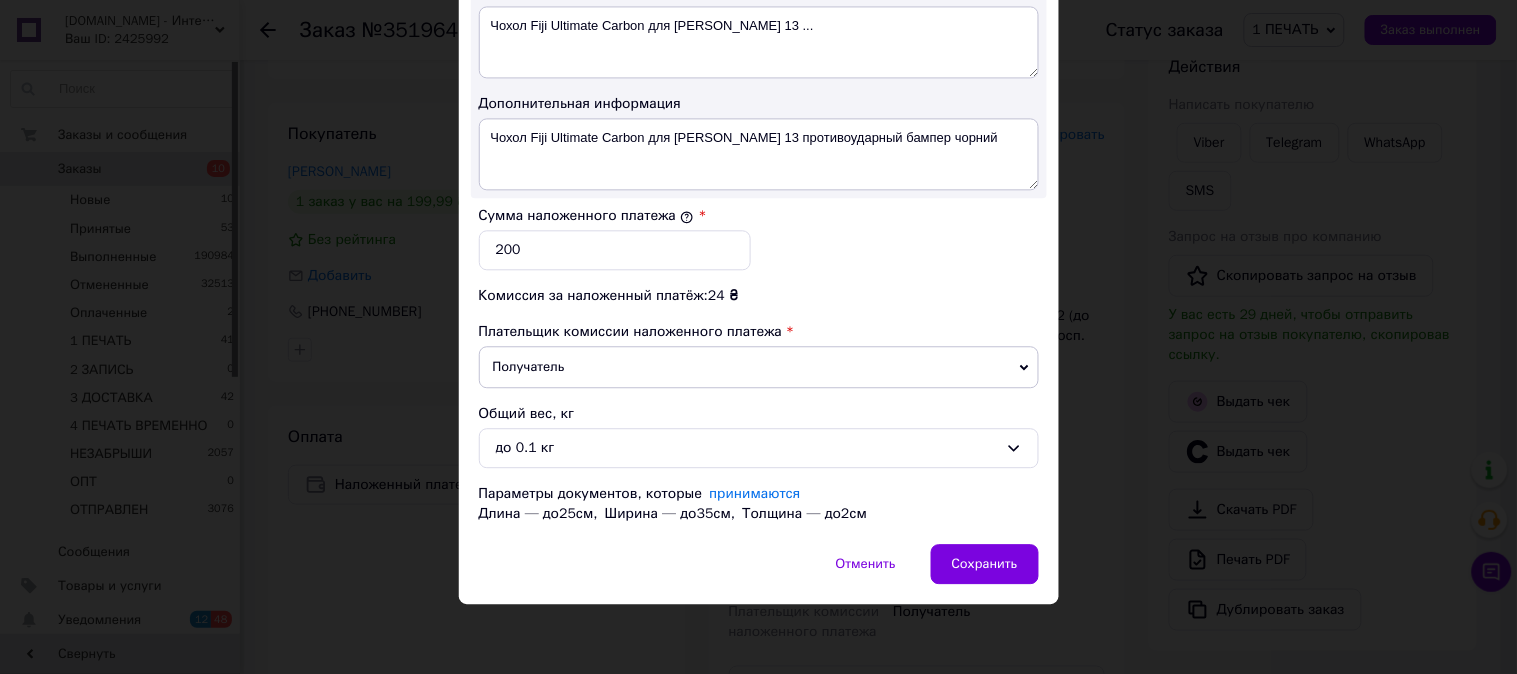 click on "Сумма наложенного платежа     * 200" at bounding box center (759, 238) 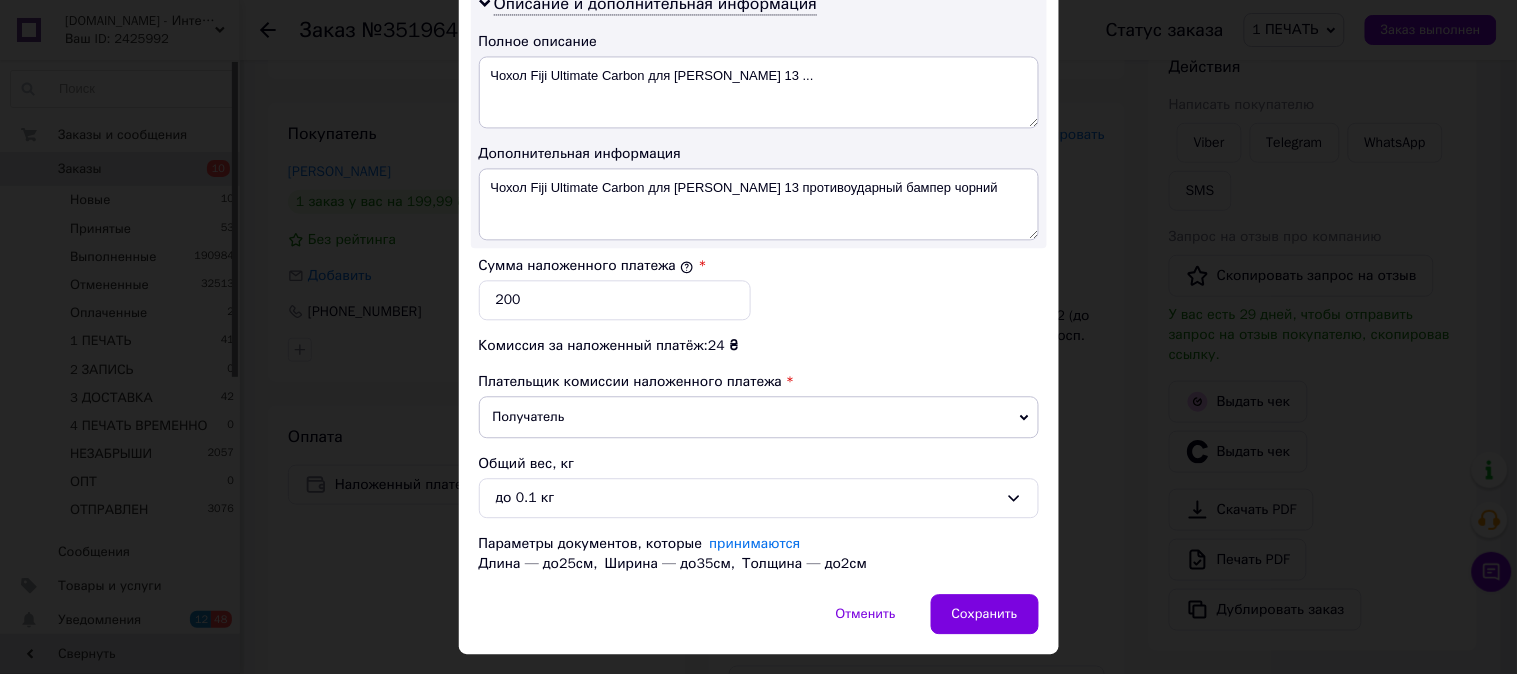 scroll, scrollTop: 987, scrollLeft: 0, axis: vertical 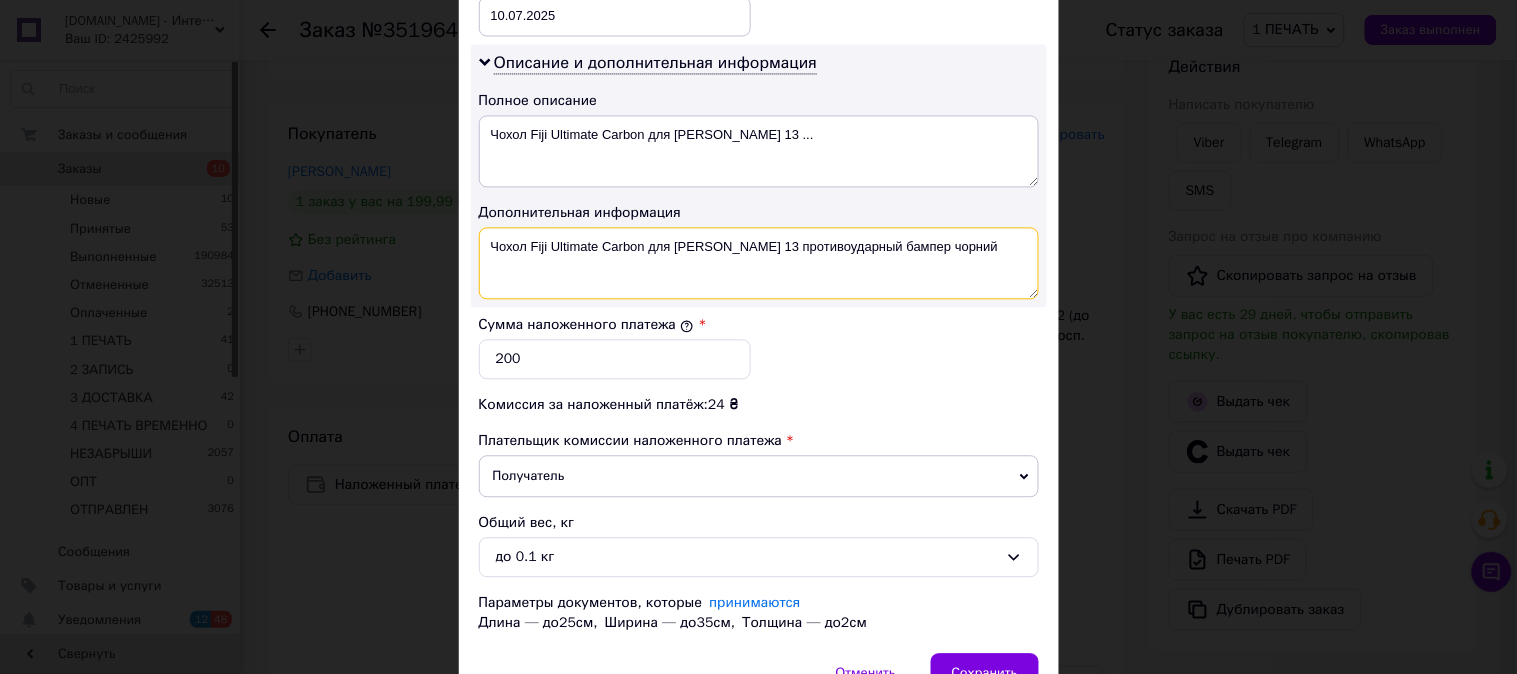 drag, startPoint x: 646, startPoint y: 257, endPoint x: 547, endPoint y: 274, distance: 100.44899 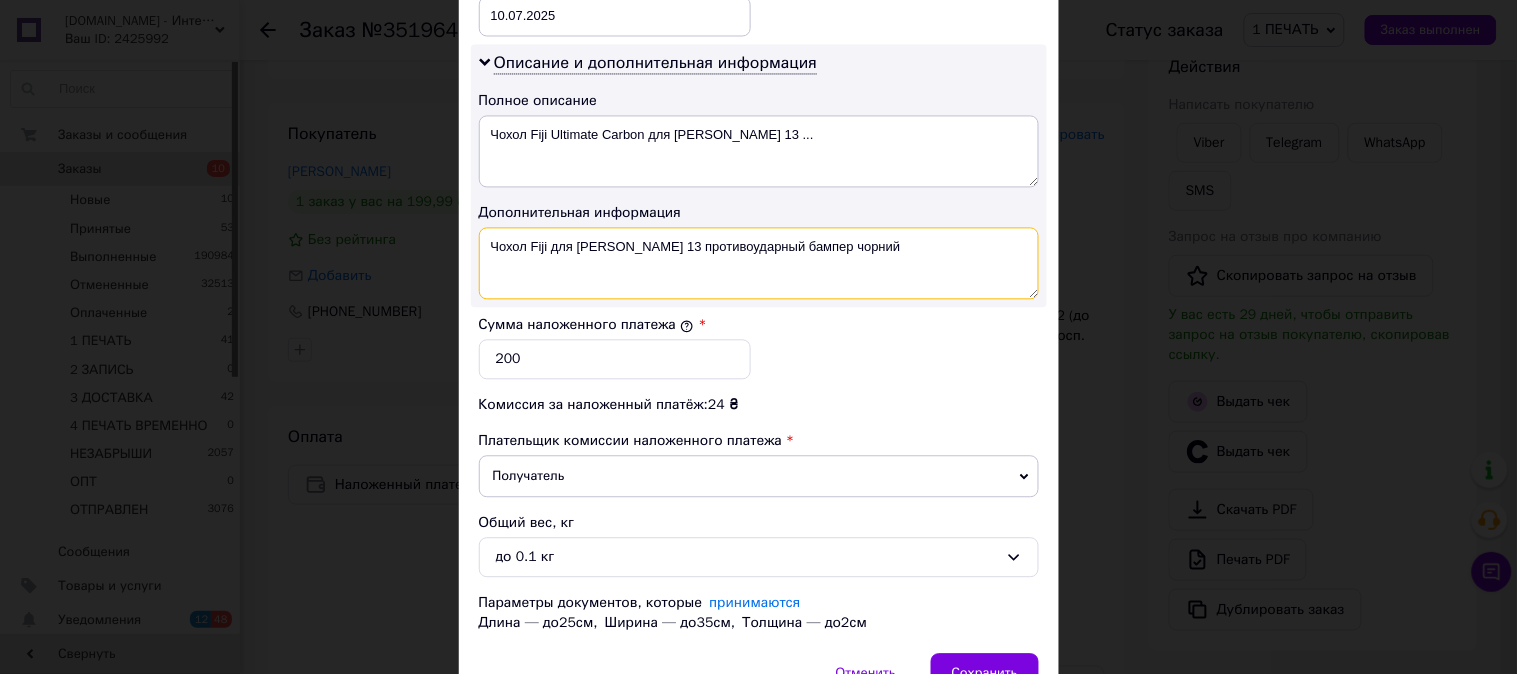 click on "Чохол Fiji для [PERSON_NAME] 13 противоударный бампер чорний" at bounding box center (759, 263) 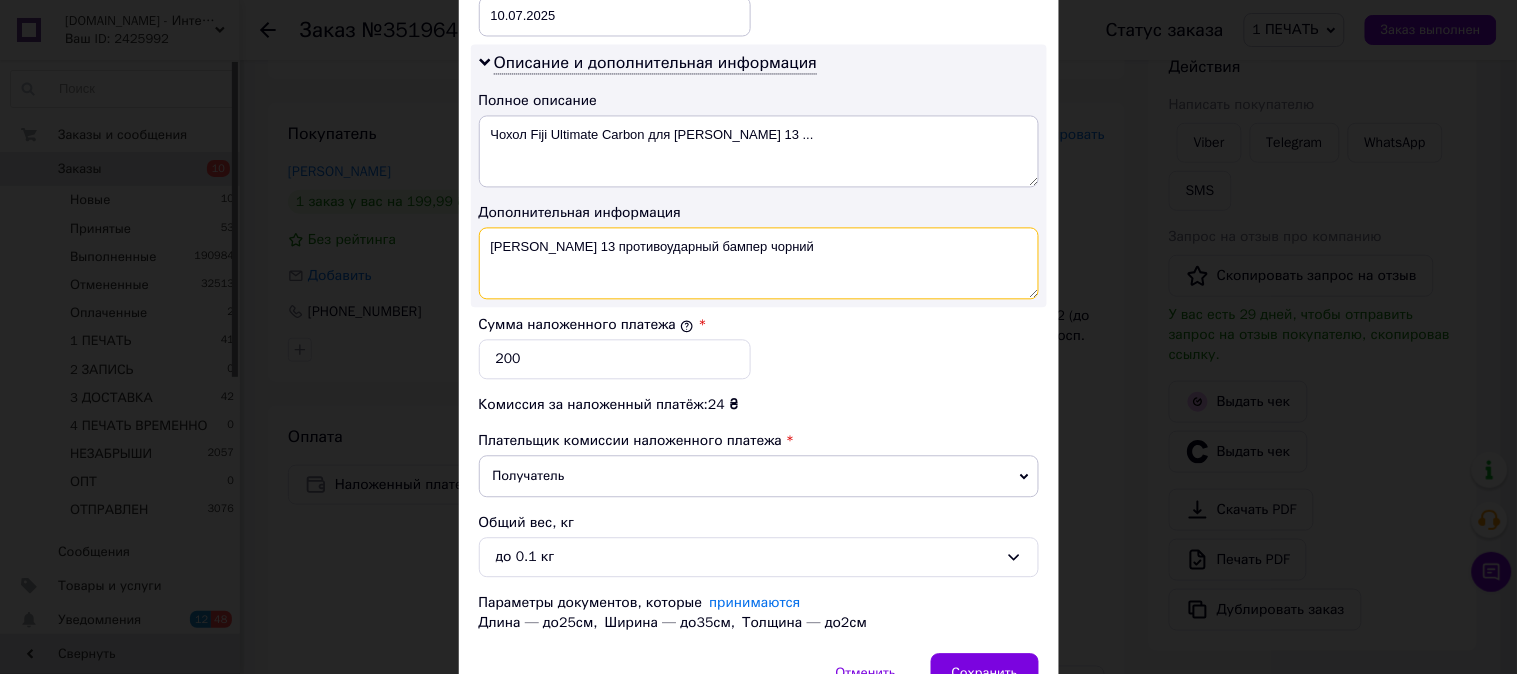 drag, startPoint x: 736, startPoint y: 258, endPoint x: 594, endPoint y: 277, distance: 143.26549 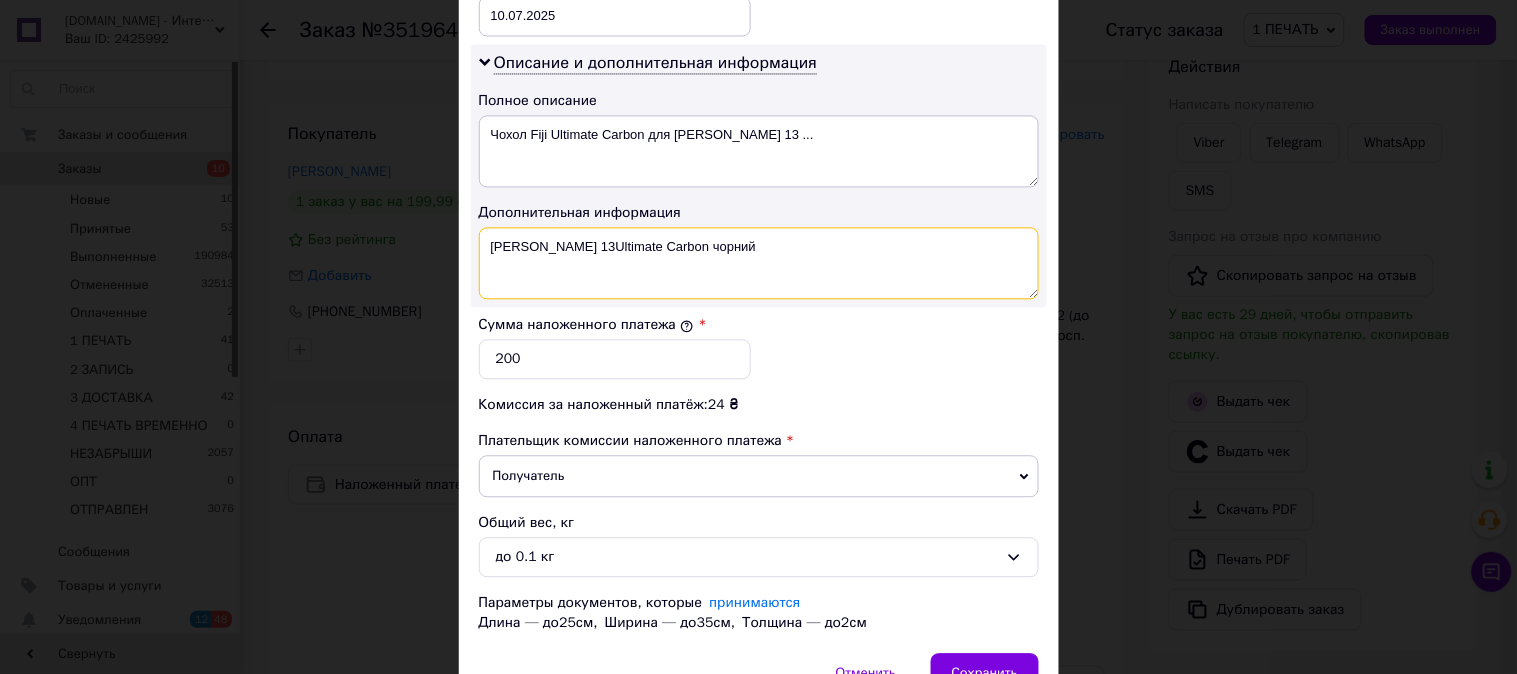 click on "Xiaomi Redmi 13Ultimate Carbon чорний" at bounding box center [759, 263] 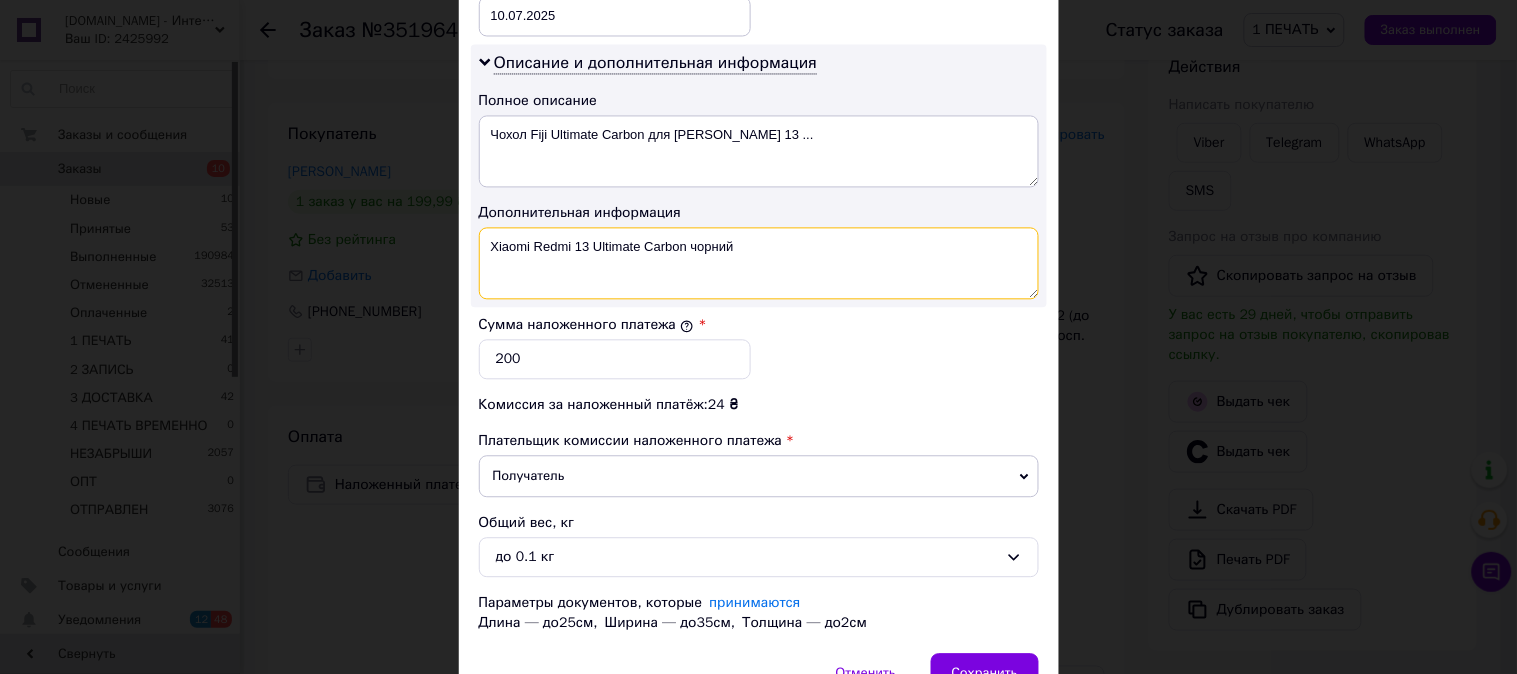click on "Xiaomi Redmi 13 Ultimate Carbon чорний" at bounding box center (759, 263) 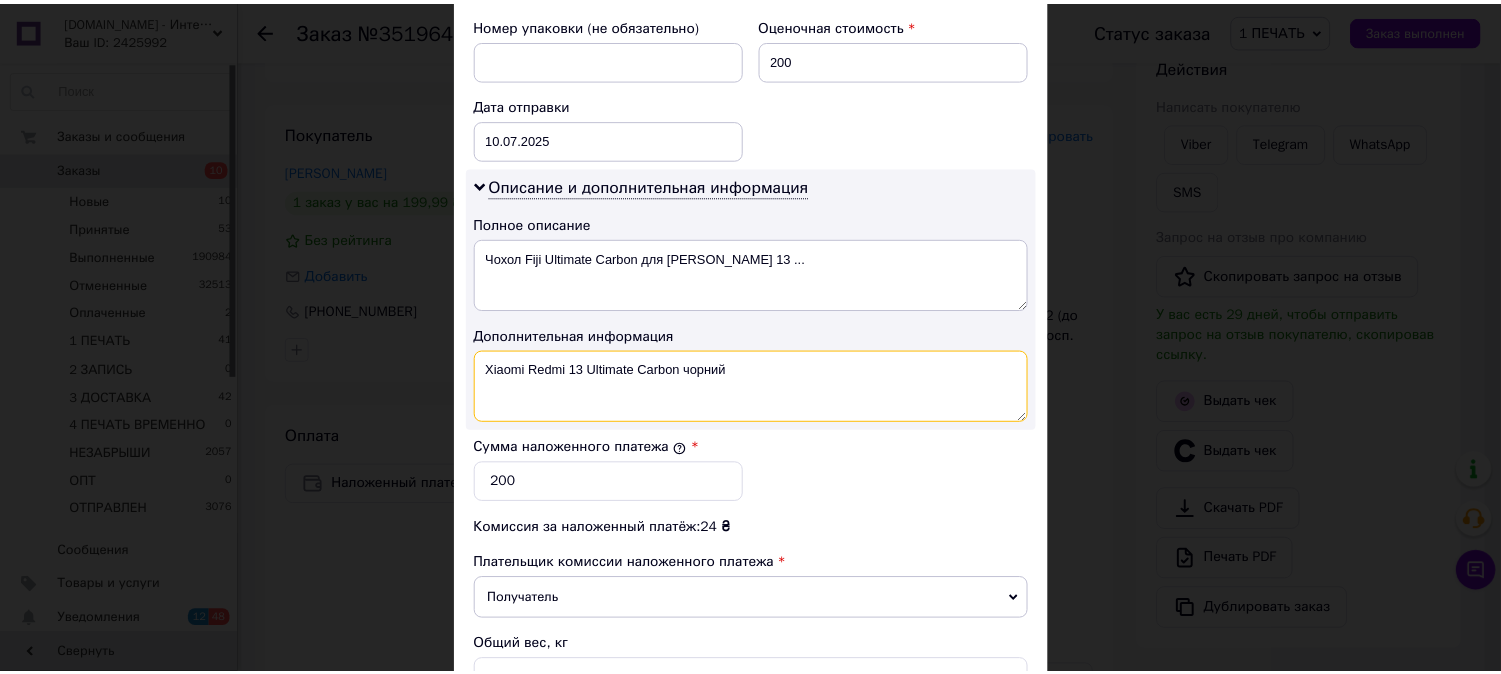 scroll, scrollTop: 1098, scrollLeft: 0, axis: vertical 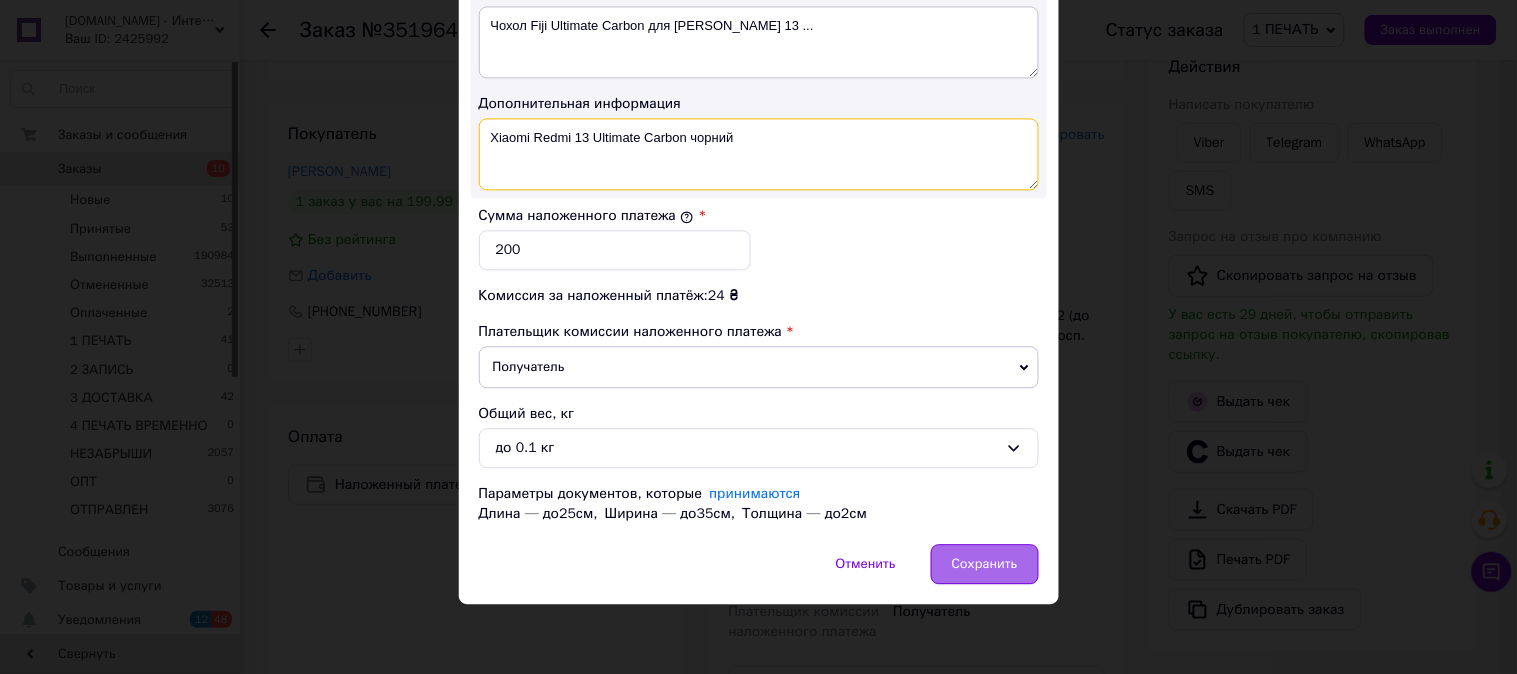 type on "Xiaomi Redmi 13 Ultimate Carbon чорний" 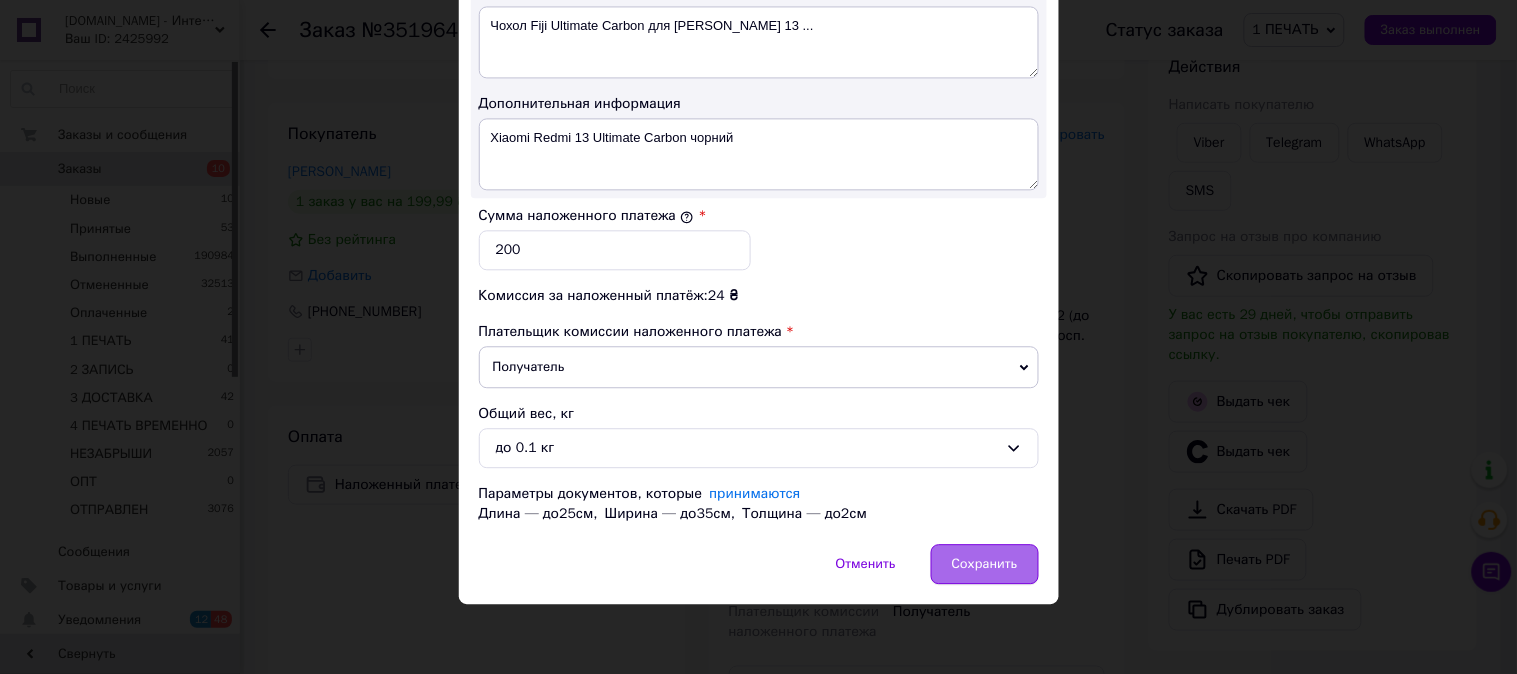 click on "Сохранить" at bounding box center (985, 564) 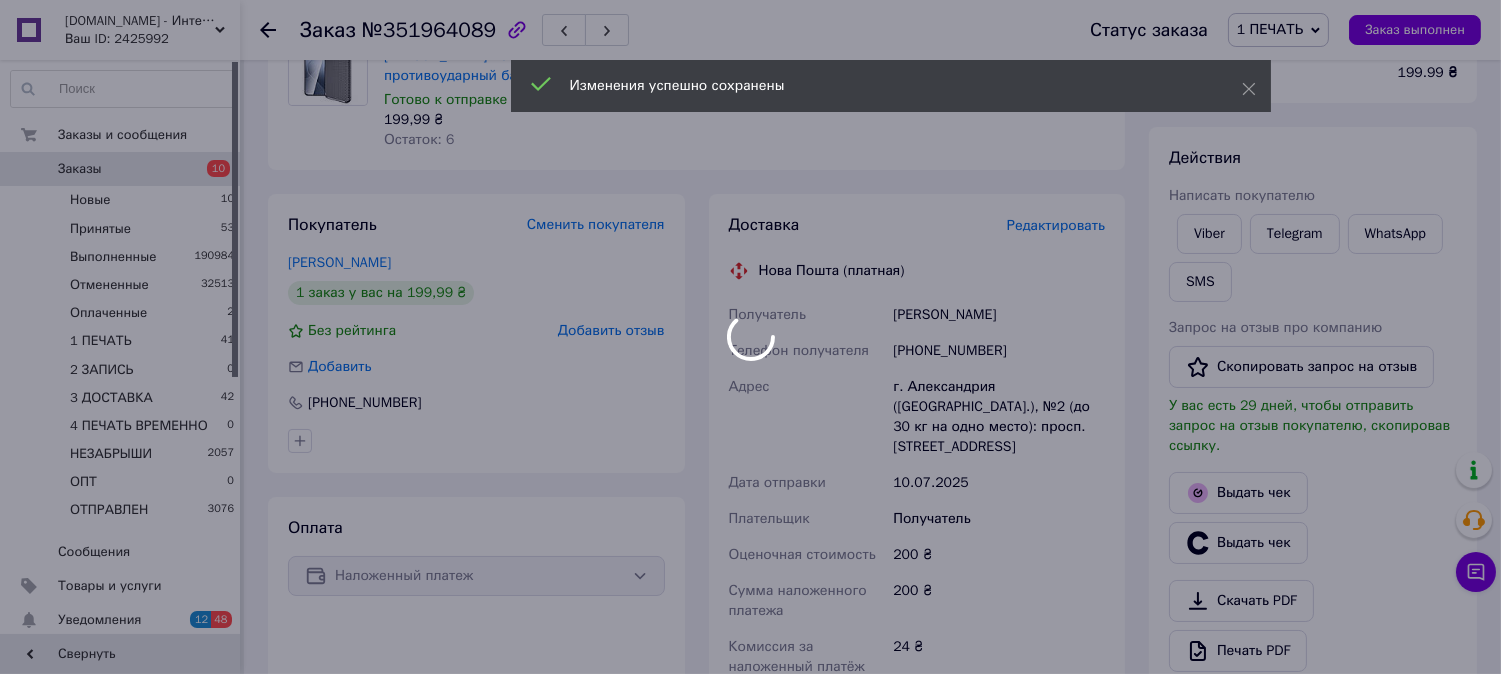 scroll, scrollTop: 0, scrollLeft: 0, axis: both 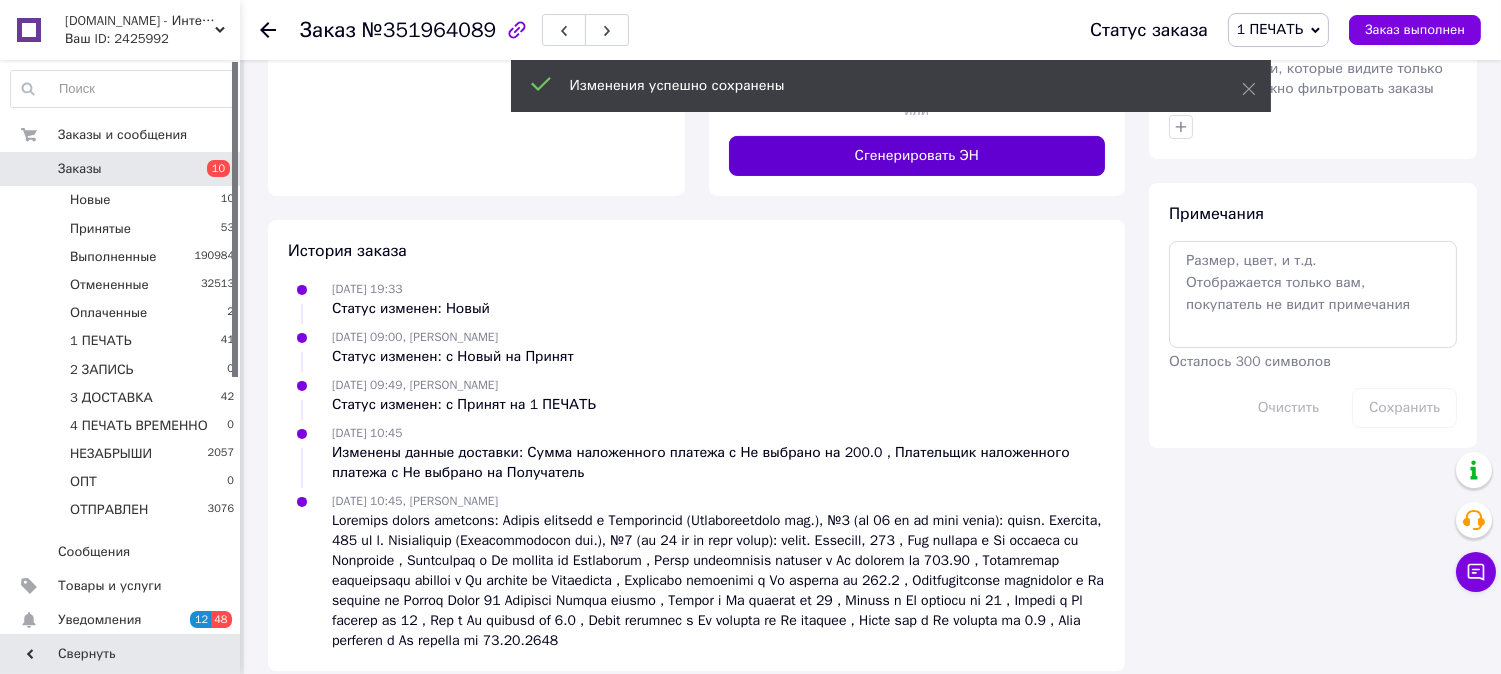 click on "Сгенерировать ЭН" at bounding box center [917, 156] 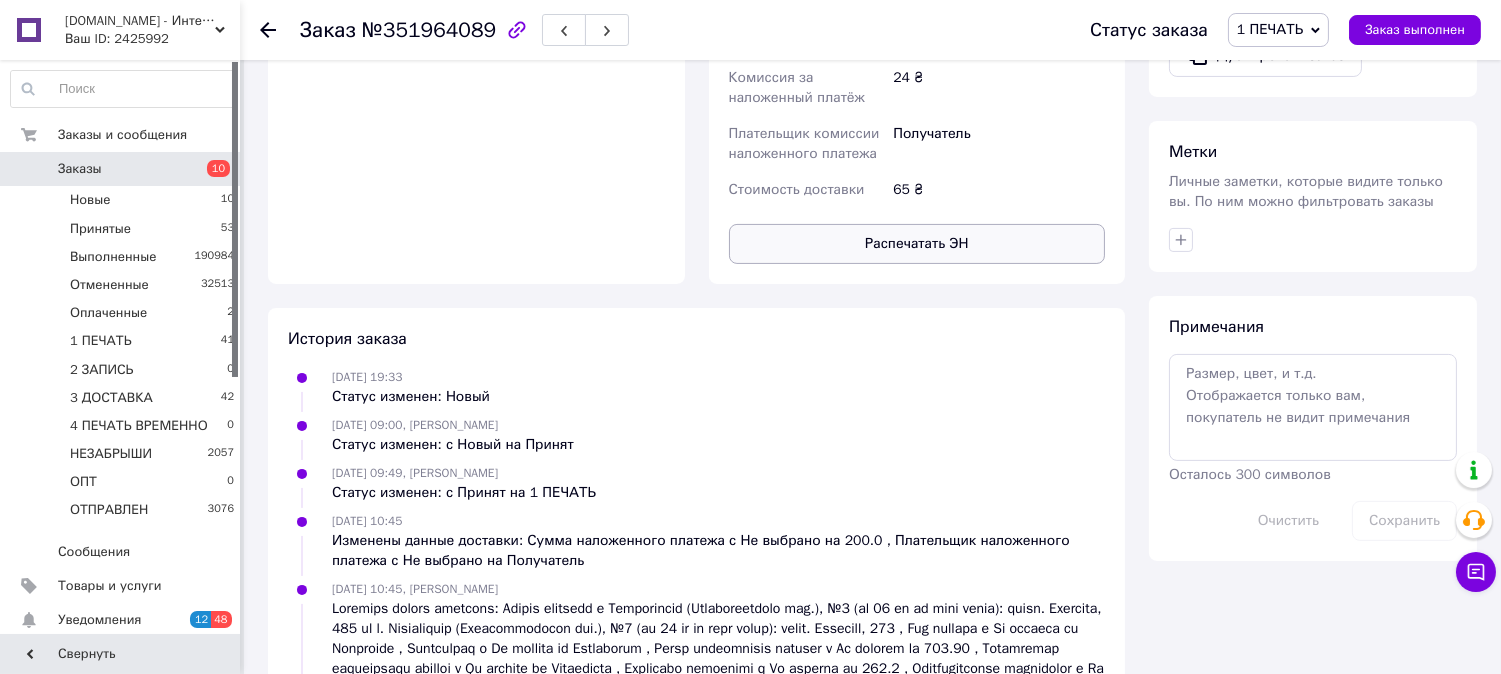 scroll, scrollTop: 852, scrollLeft: 0, axis: vertical 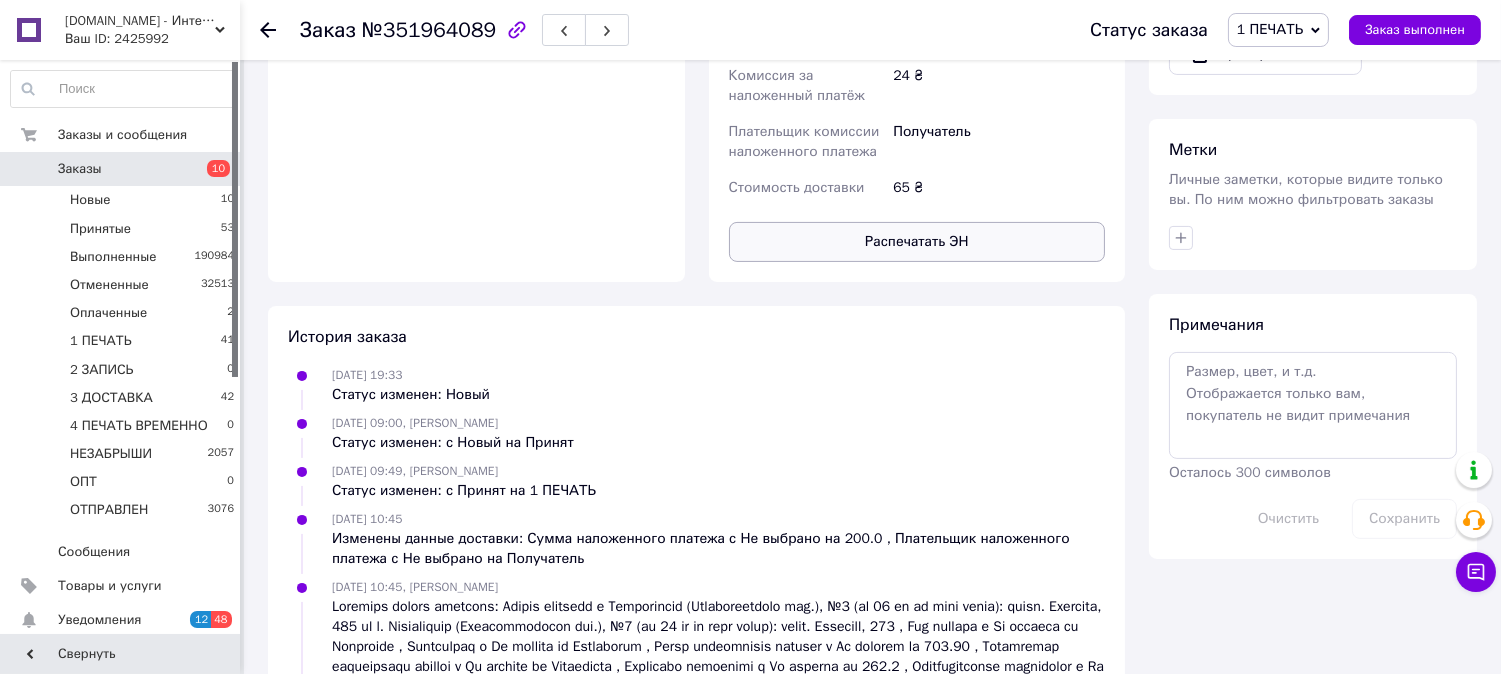 click on "Распечатать ЭН" at bounding box center (917, 242) 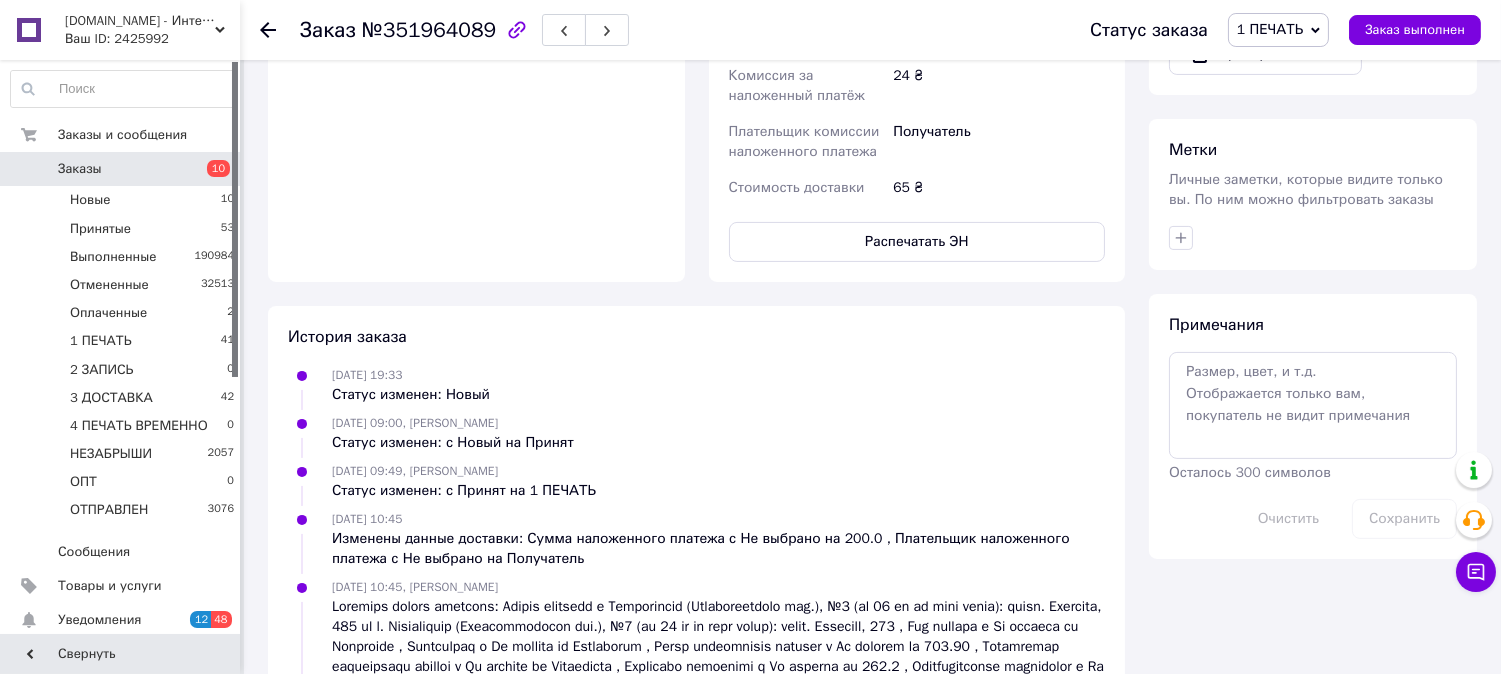 click on "1 ПЕЧАТЬ" at bounding box center (1278, 30) 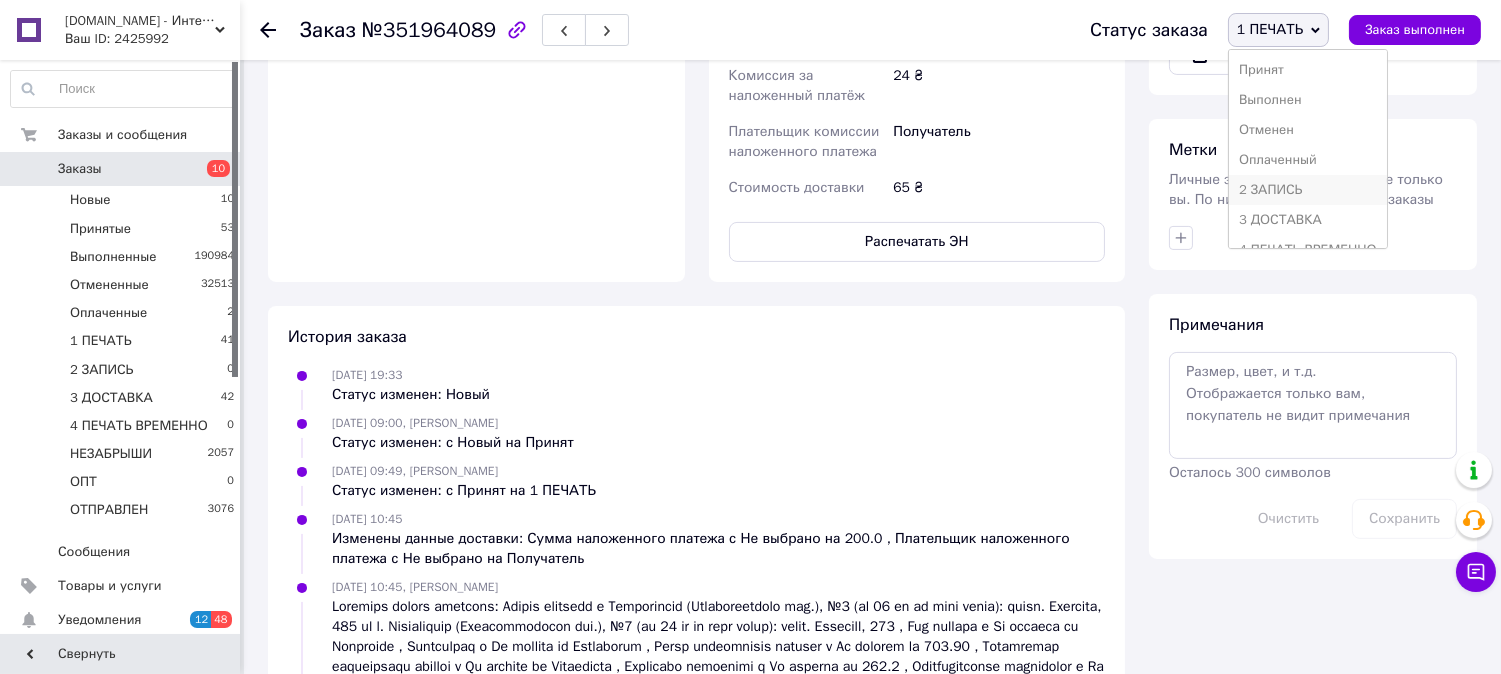 click on "2 ЗАПИСЬ" at bounding box center (1308, 190) 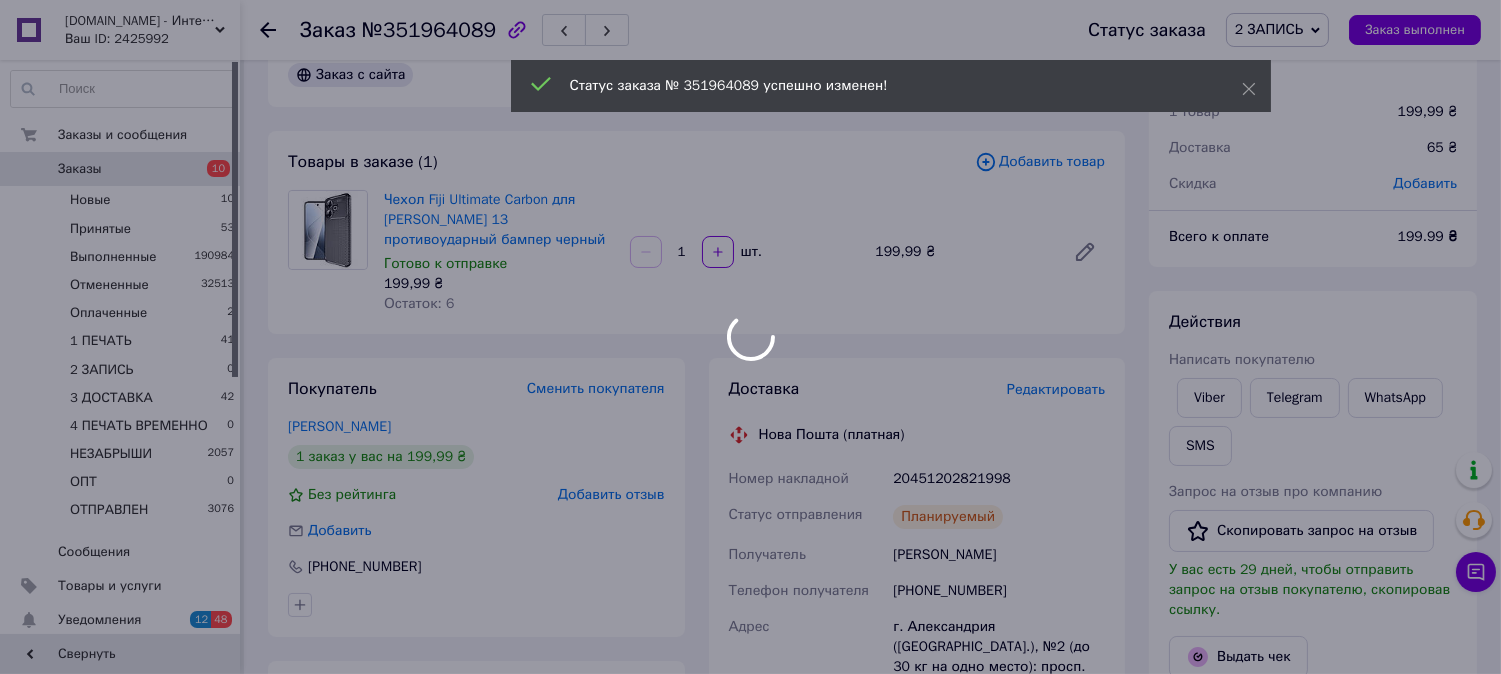 scroll, scrollTop: 0, scrollLeft: 0, axis: both 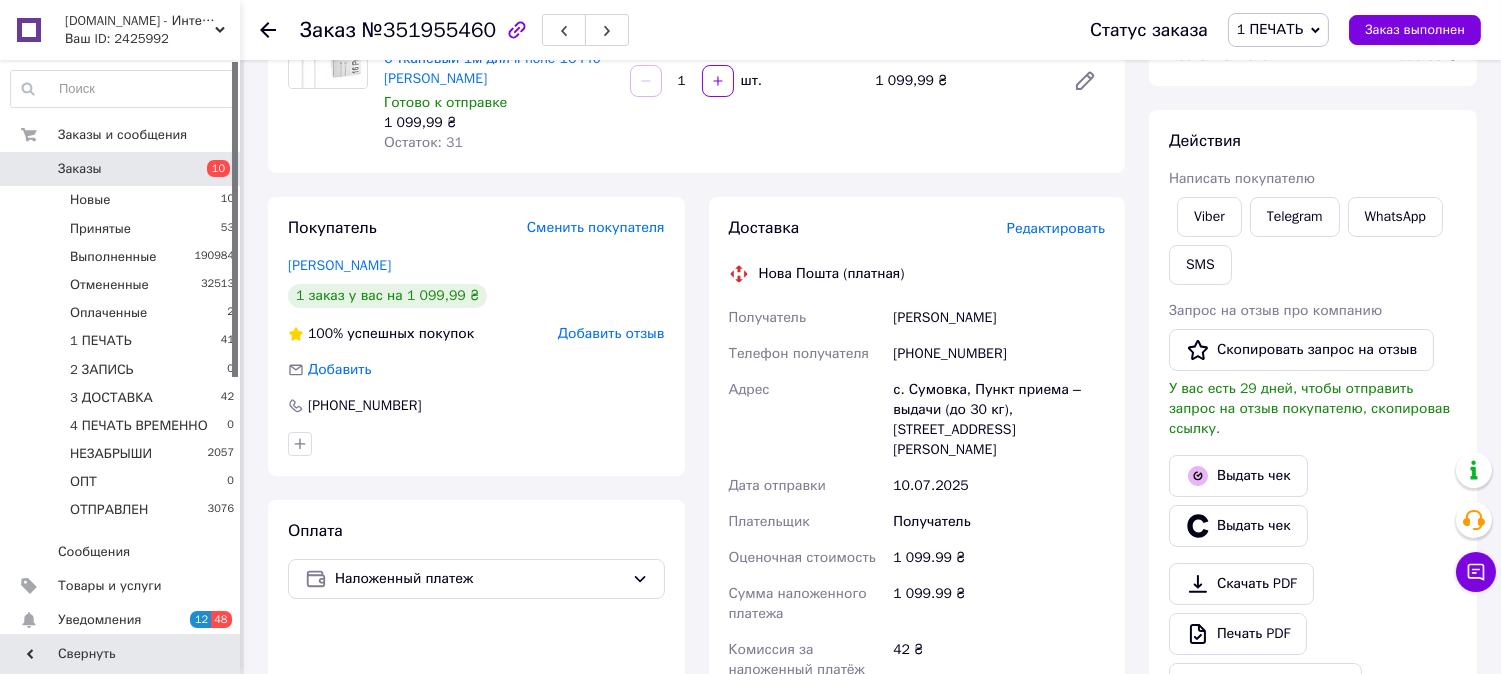 click on "Редактировать" at bounding box center [1056, 228] 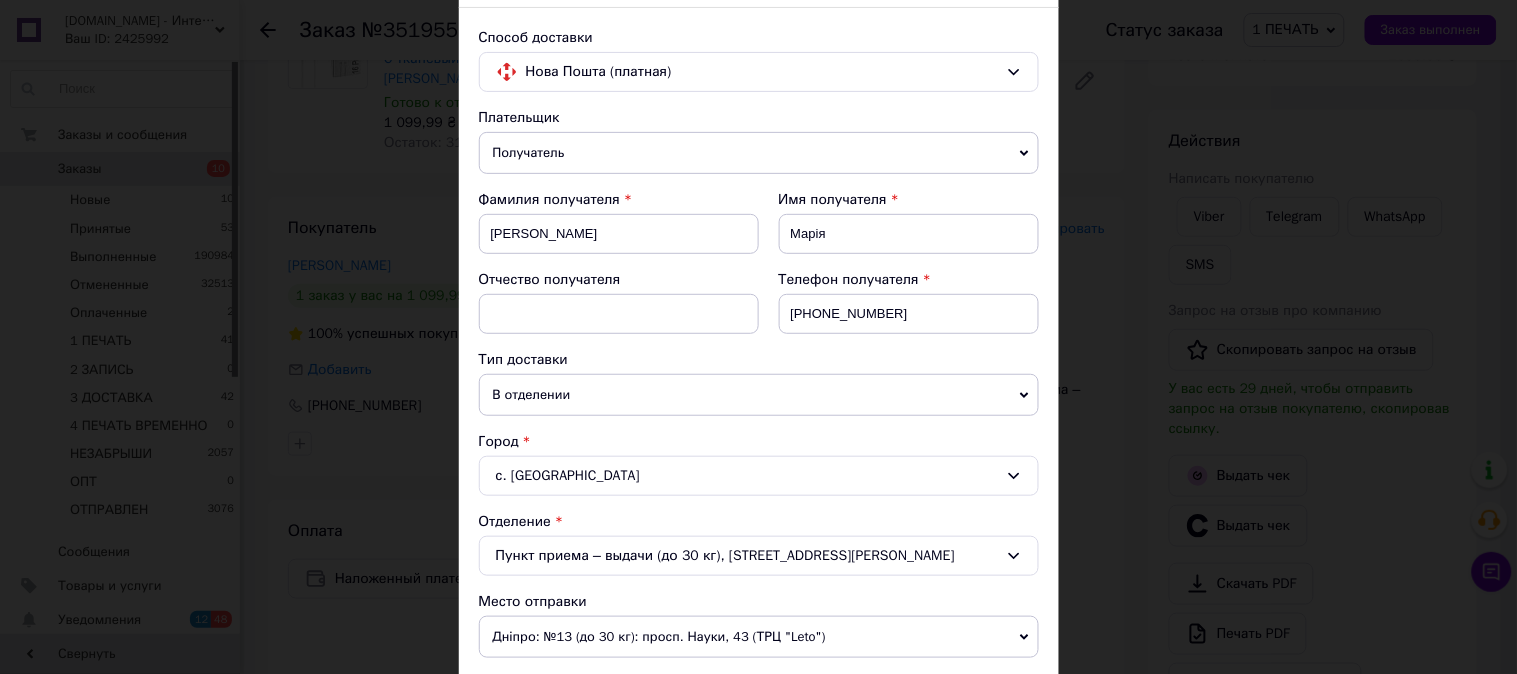scroll, scrollTop: 481, scrollLeft: 0, axis: vertical 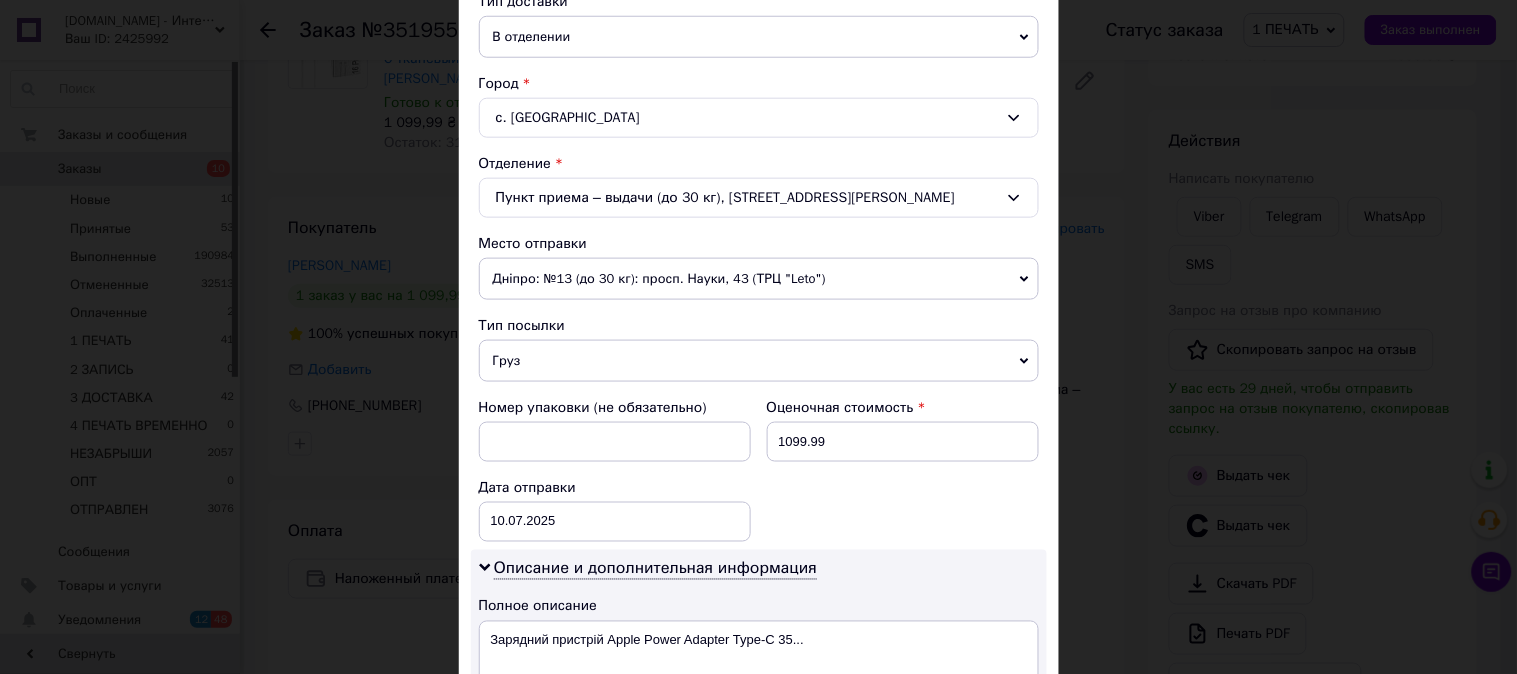 click on "Груз" at bounding box center (759, 361) 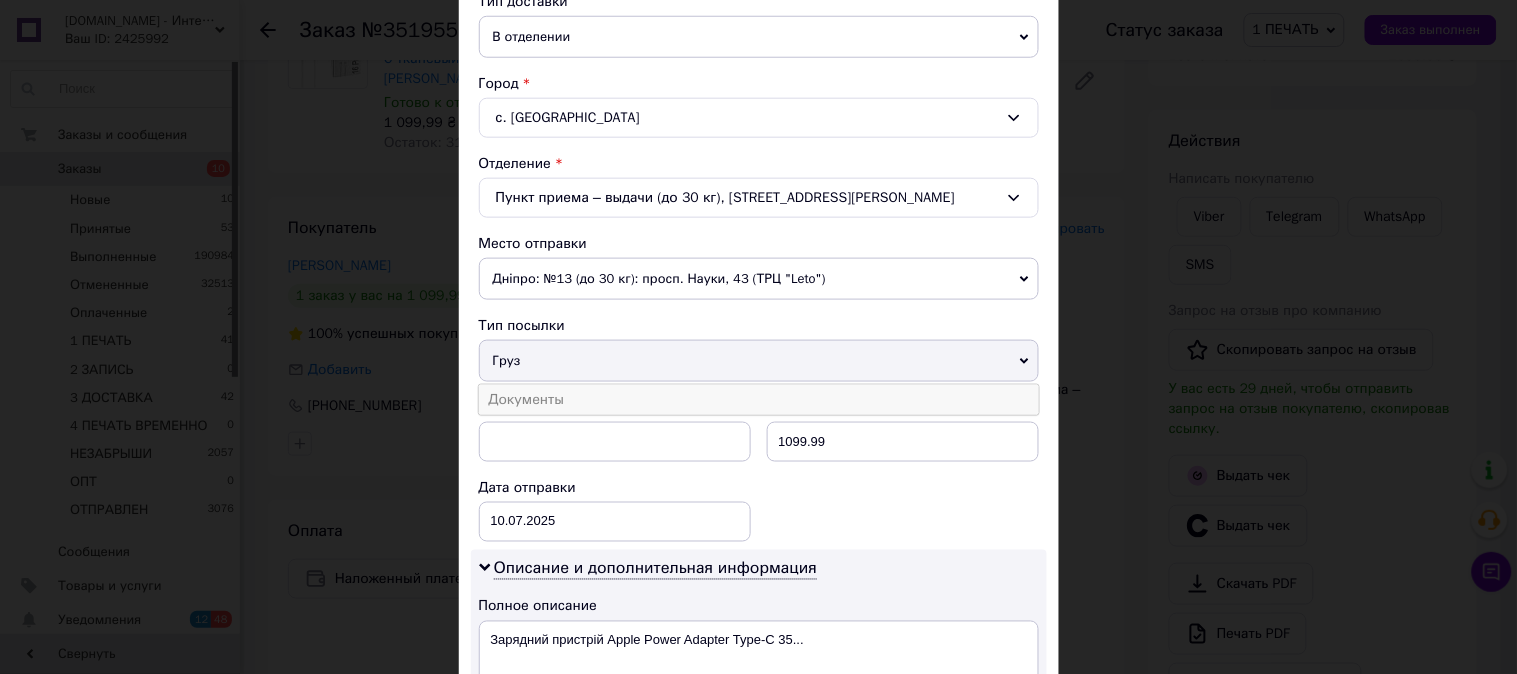 click on "Документы" at bounding box center (759, 400) 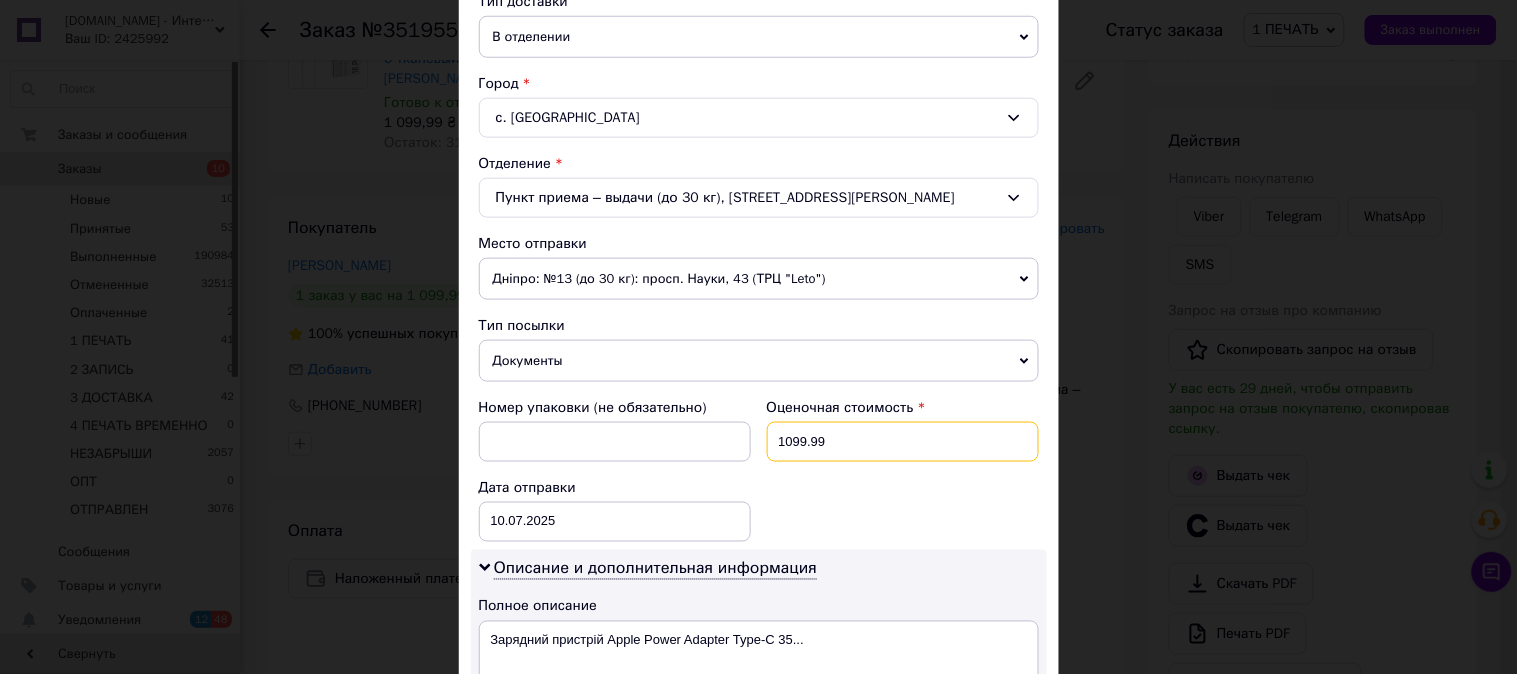 click on "1099.99" at bounding box center [903, 442] 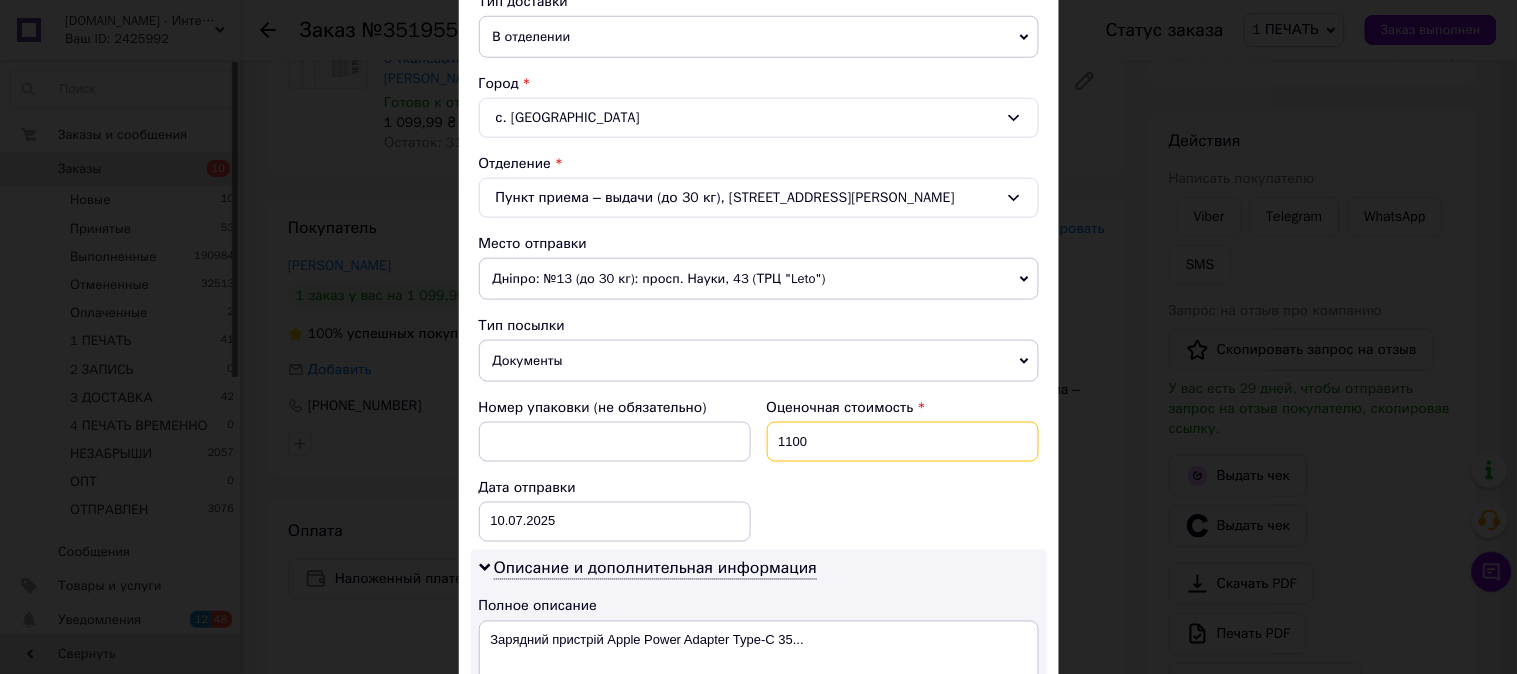 type on "1100" 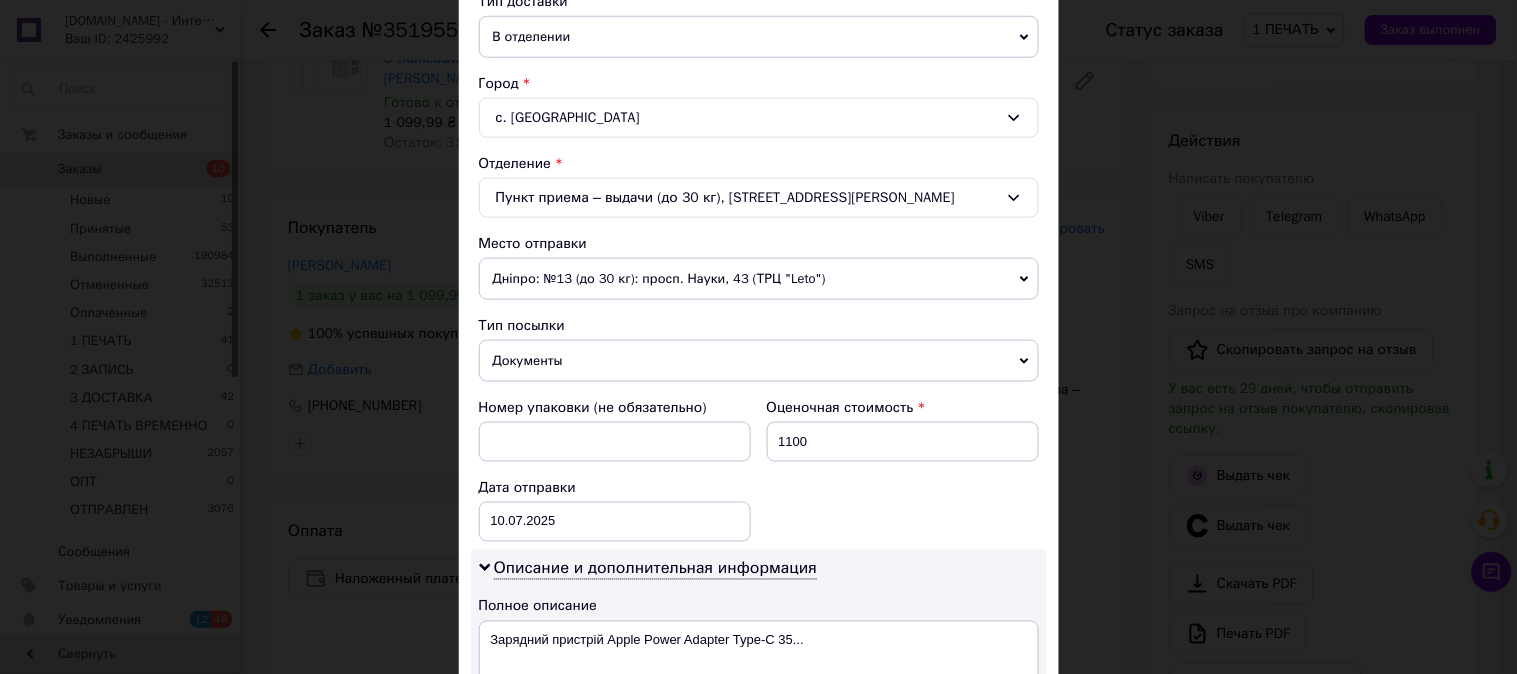 click on "Номер упаковки (не обязательно) Оценочная стоимость 1100 Дата отправки [DATE] < 2025 > < Июль > Пн Вт Ср Чт Пт Сб Вс 30 1 2 3 4 5 6 7 8 9 10 11 12 13 14 15 16 17 18 19 20 21 22 23 24 25 26 27 28 29 30 31 1 2 3 4 5 6 7 8 9 10" at bounding box center (759, 470) 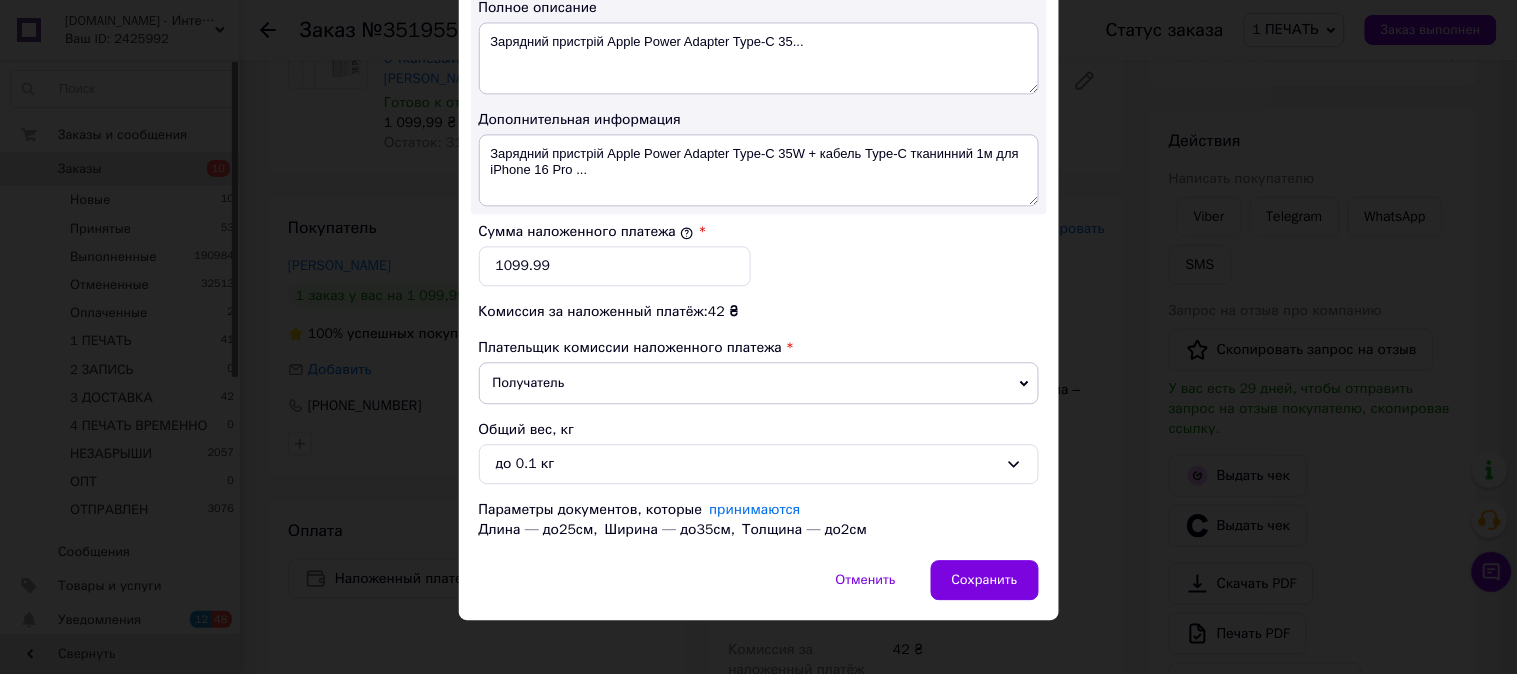 scroll, scrollTop: 1098, scrollLeft: 0, axis: vertical 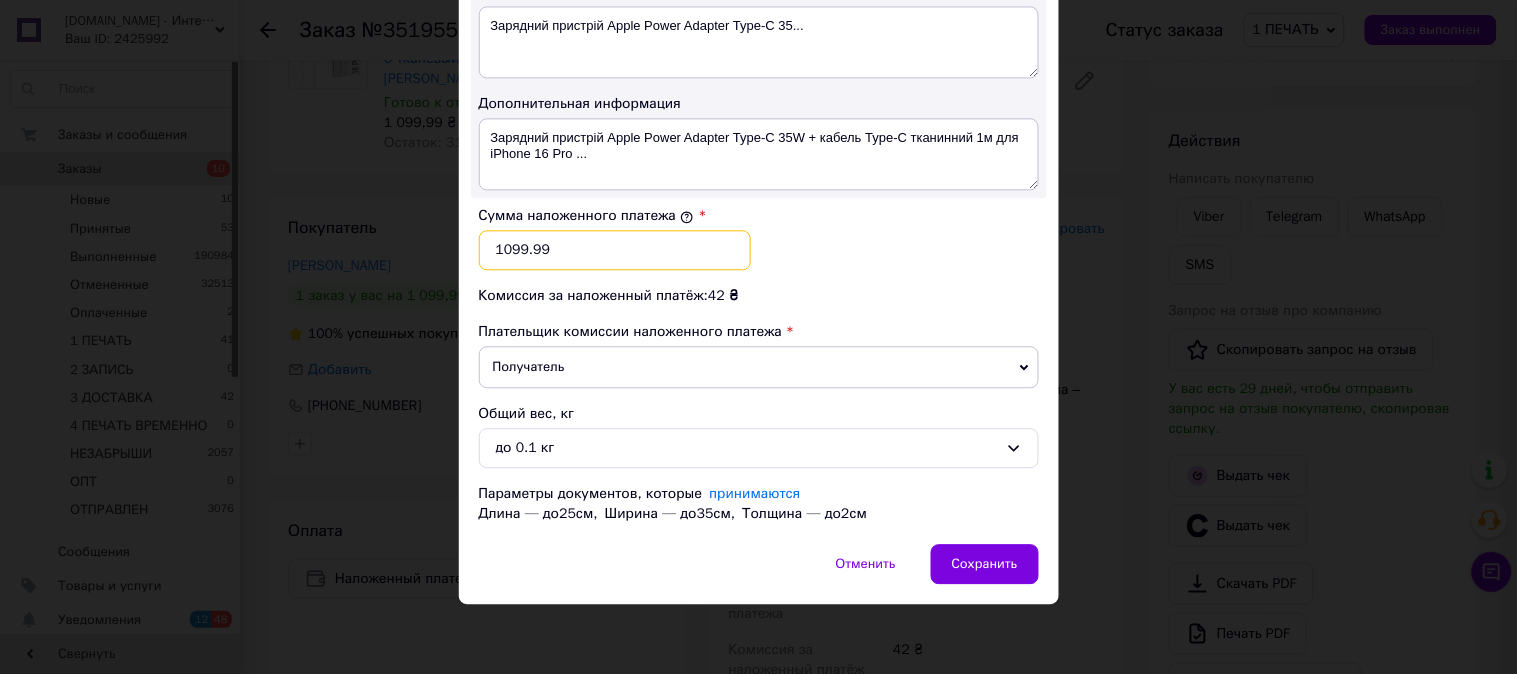 click on "1099.99" at bounding box center [615, 250] 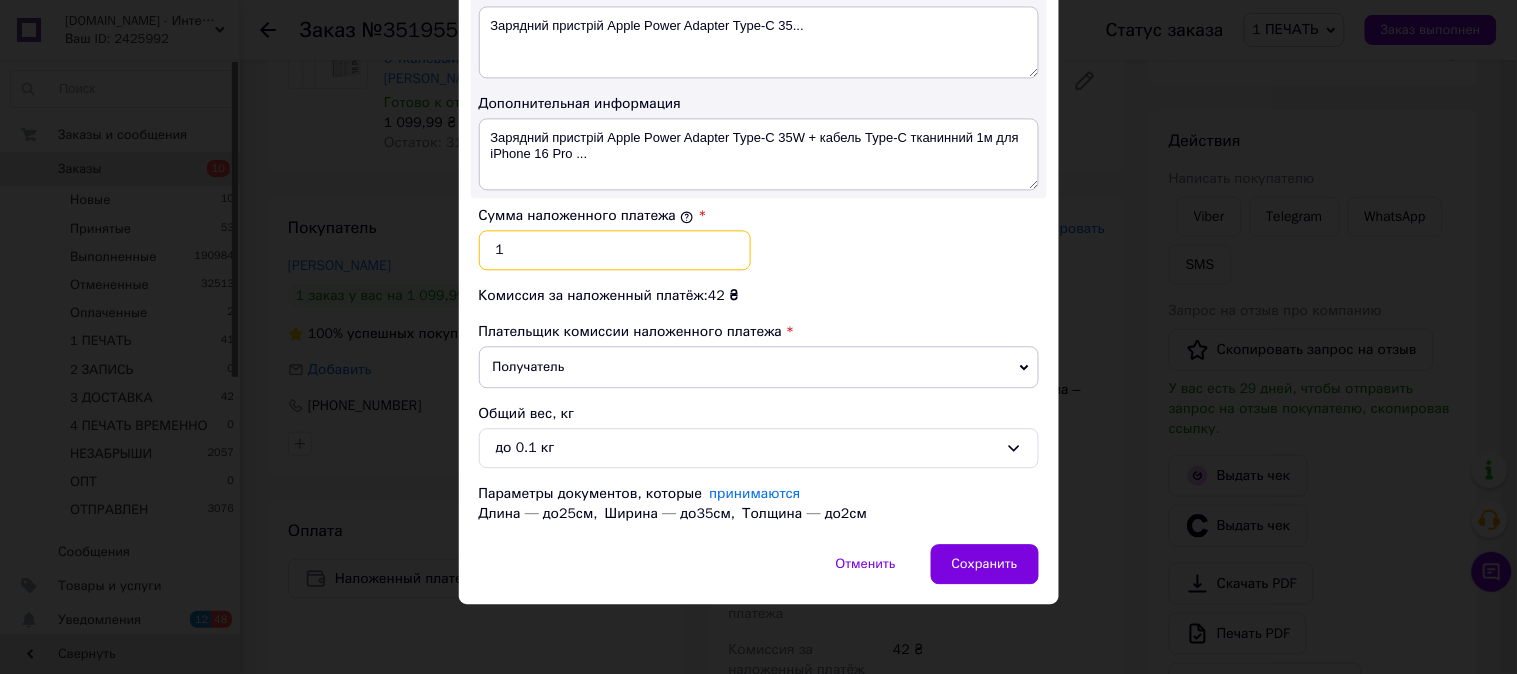 click on "1" at bounding box center [615, 250] 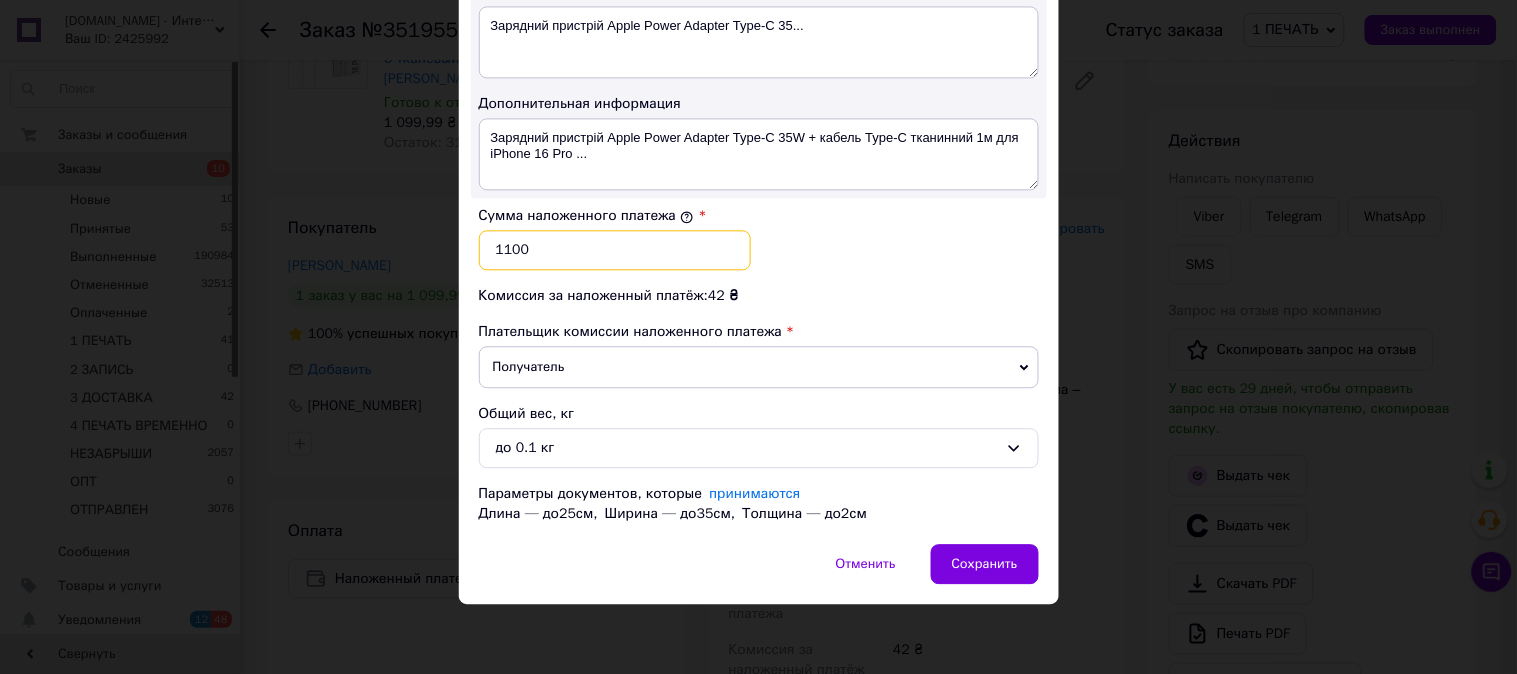type on "1100" 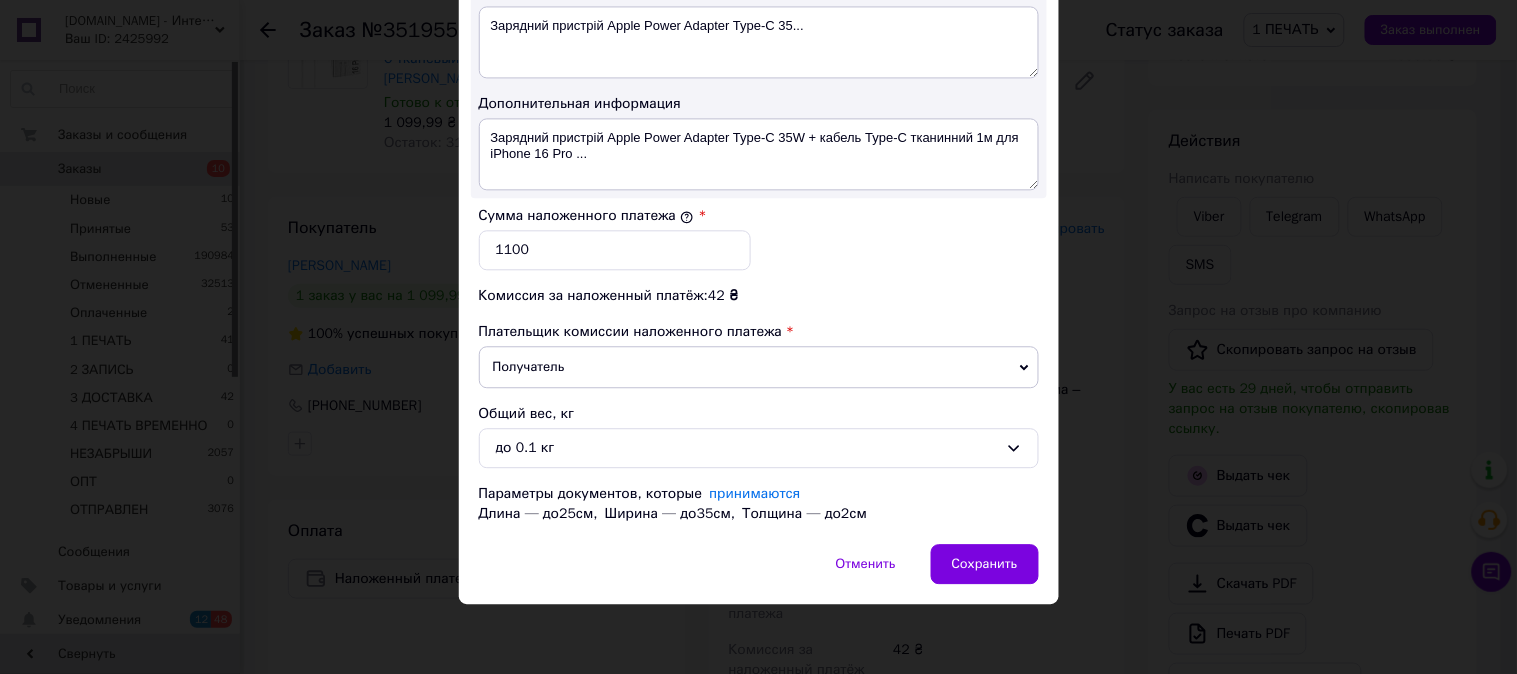 click on "Сумма наложенного платежа     * 1100" at bounding box center [759, 238] 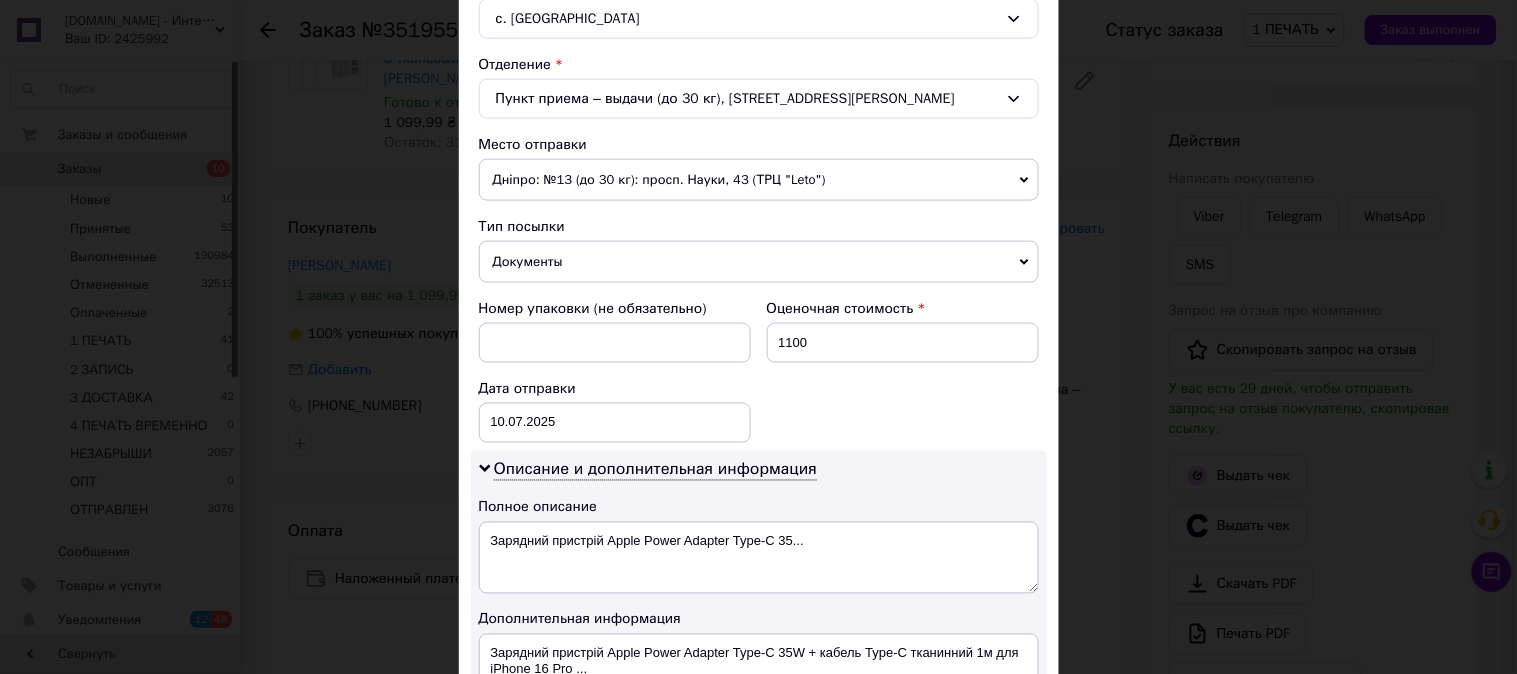 scroll, scrollTop: 1098, scrollLeft: 0, axis: vertical 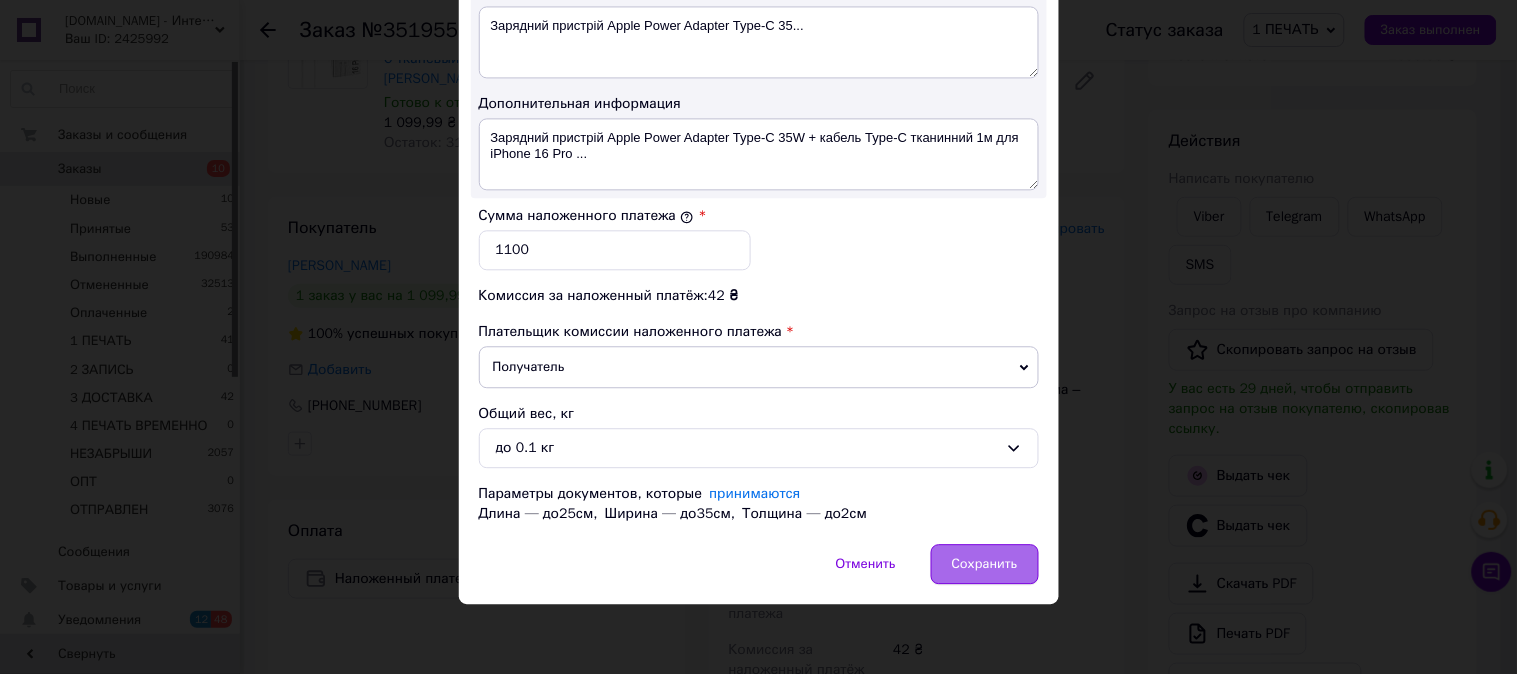 click on "Сохранить" at bounding box center (985, 564) 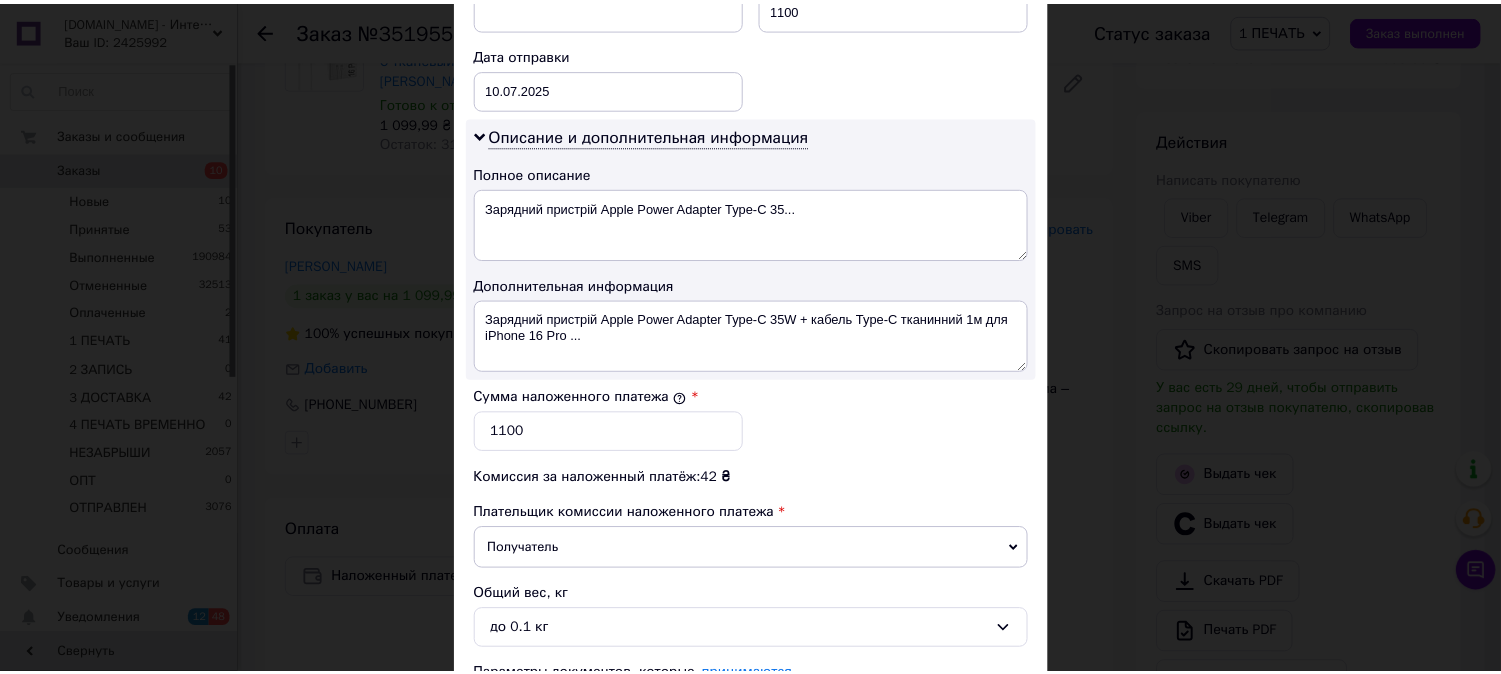 scroll, scrollTop: 913, scrollLeft: 0, axis: vertical 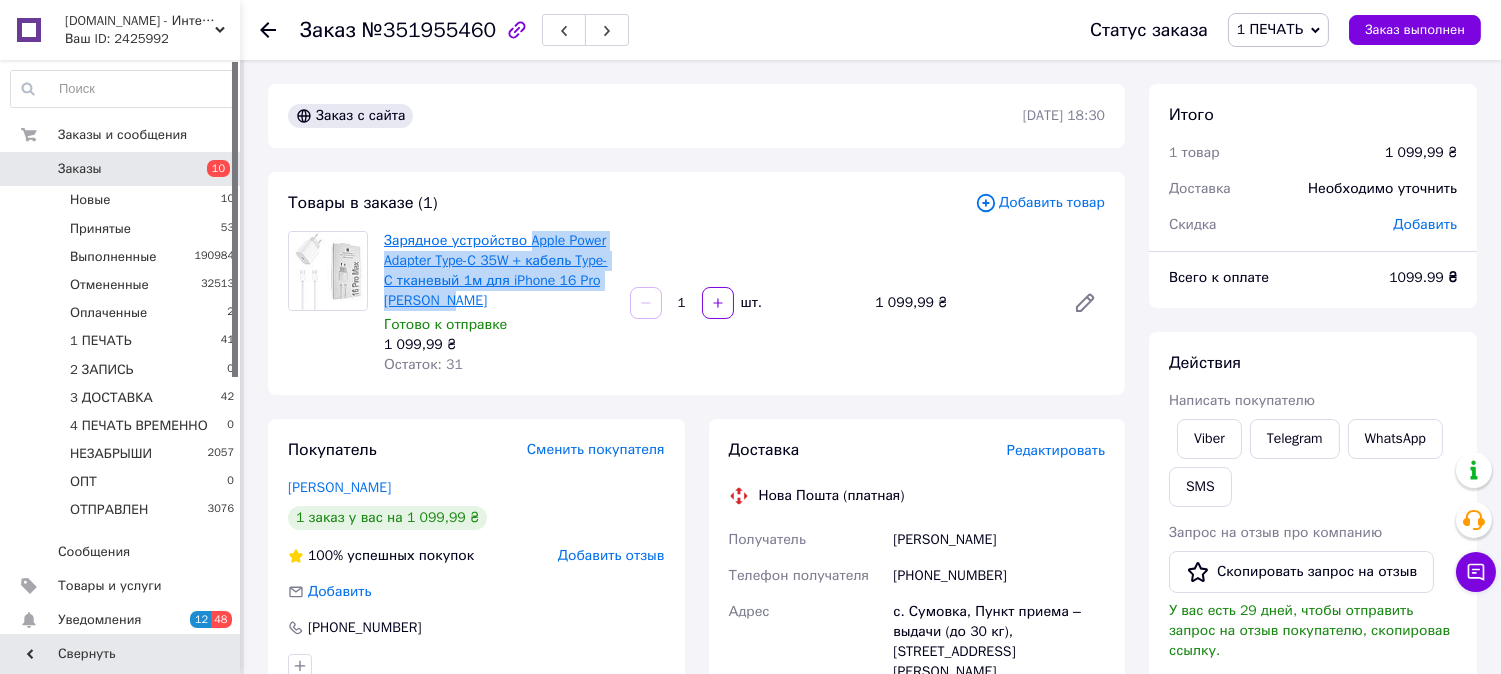 drag, startPoint x: 461, startPoint y: 298, endPoint x: 523, endPoint y: 240, distance: 84.89994 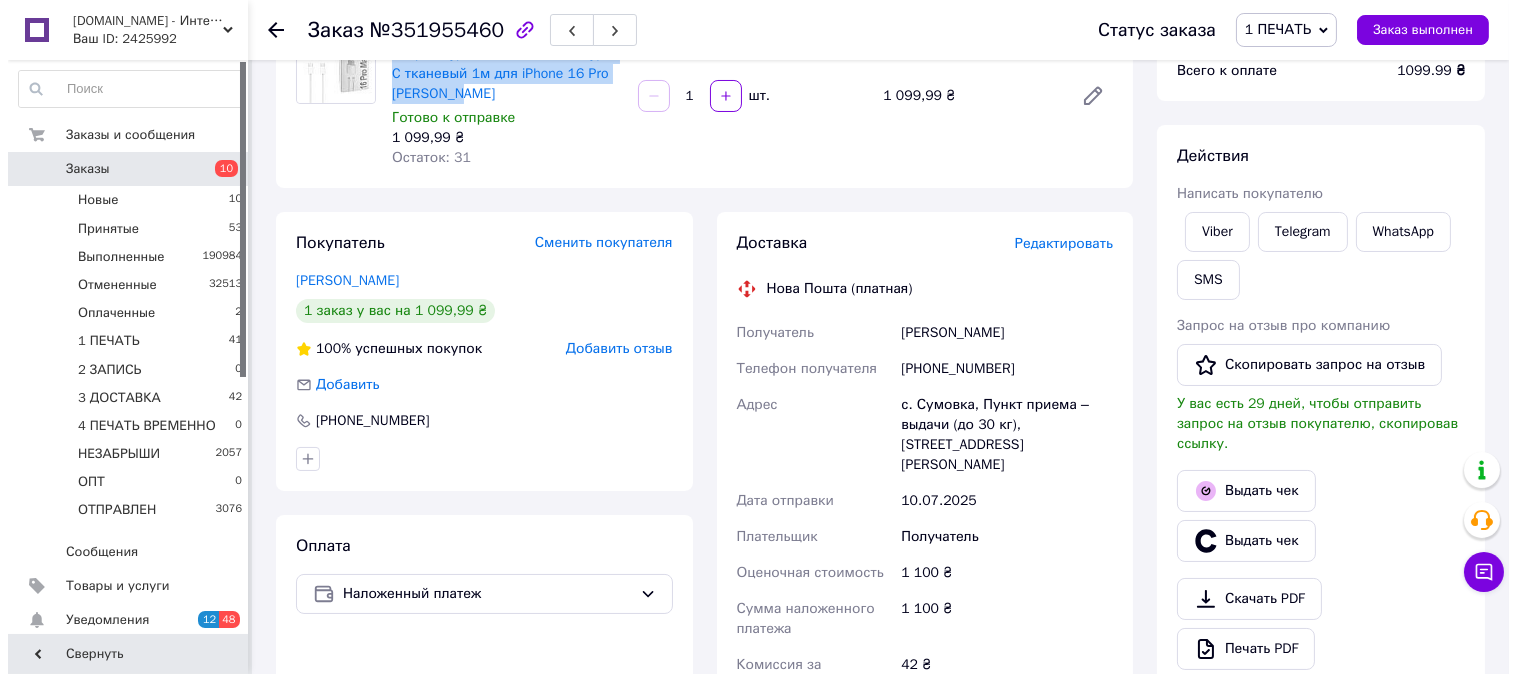 scroll, scrollTop: 222, scrollLeft: 0, axis: vertical 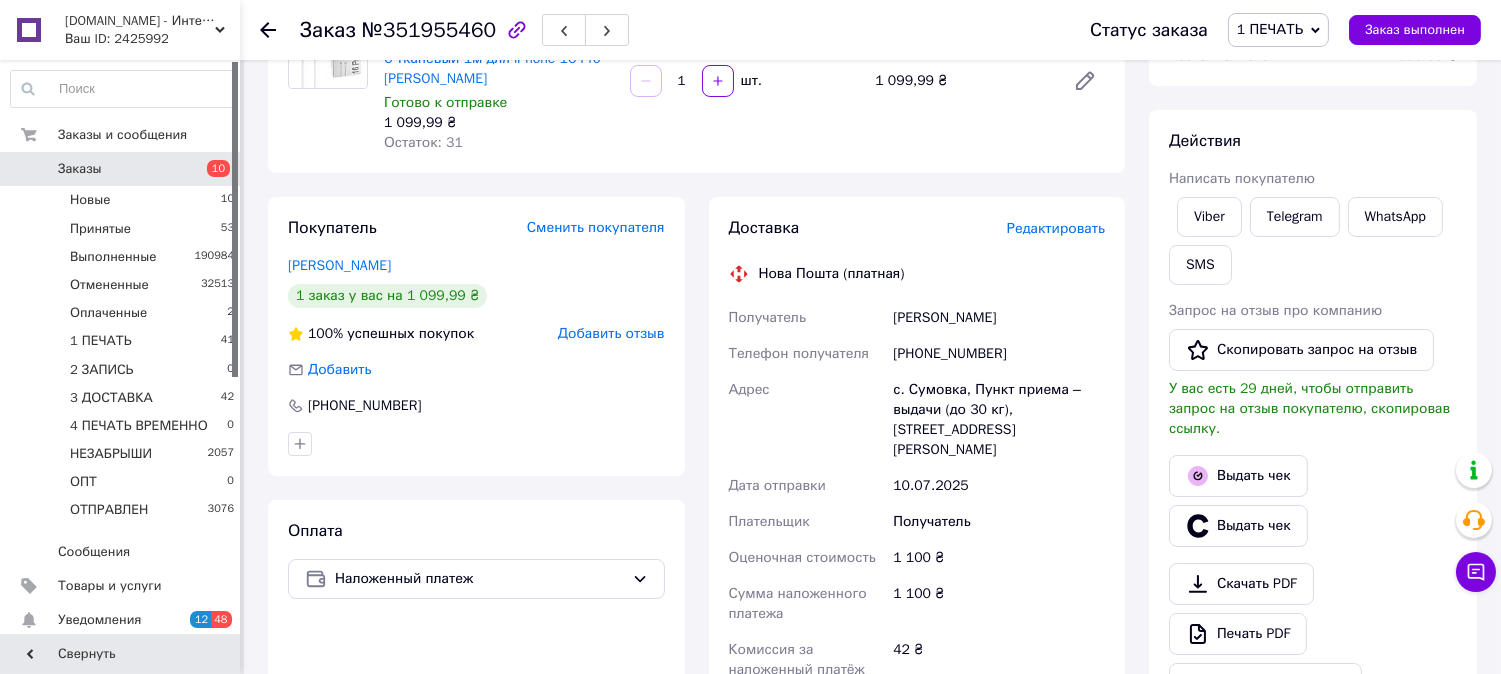 click on "Редактировать" at bounding box center [1056, 229] 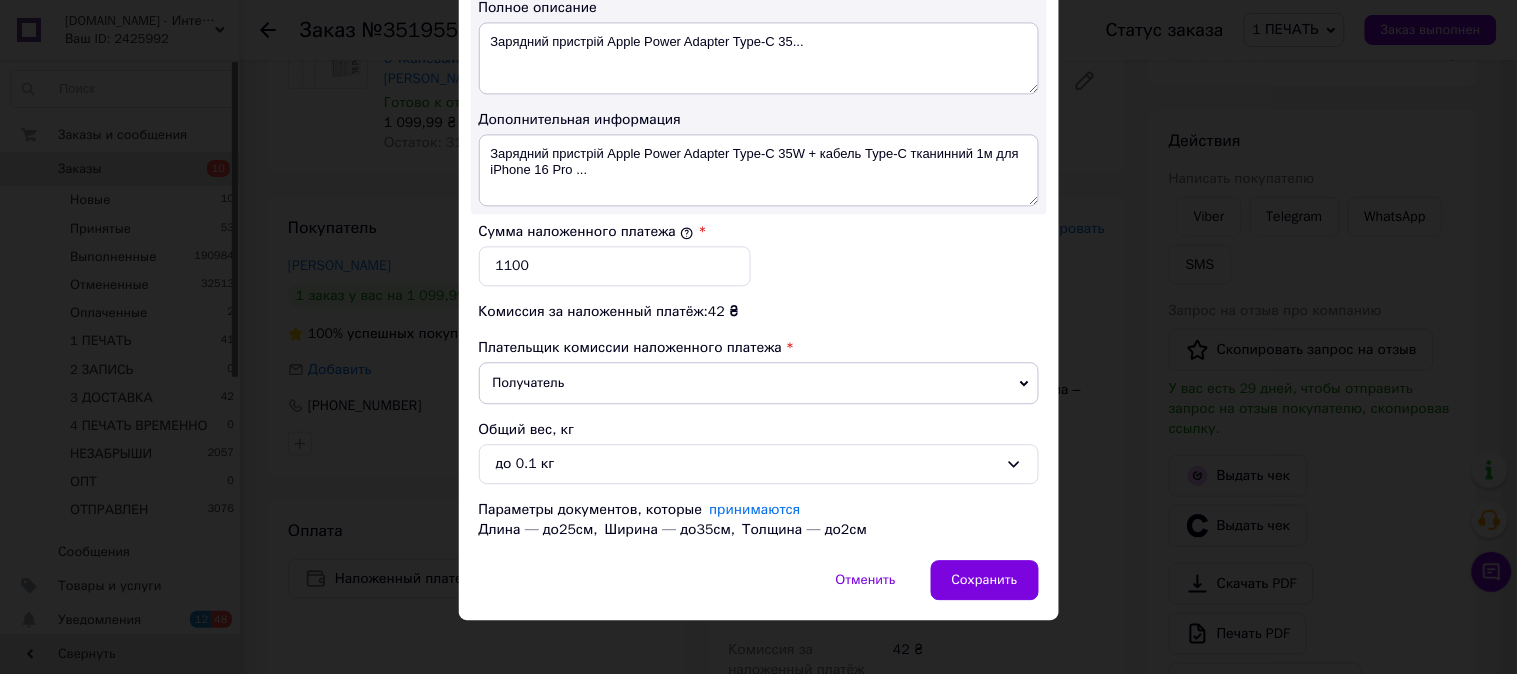 scroll, scrollTop: 1098, scrollLeft: 0, axis: vertical 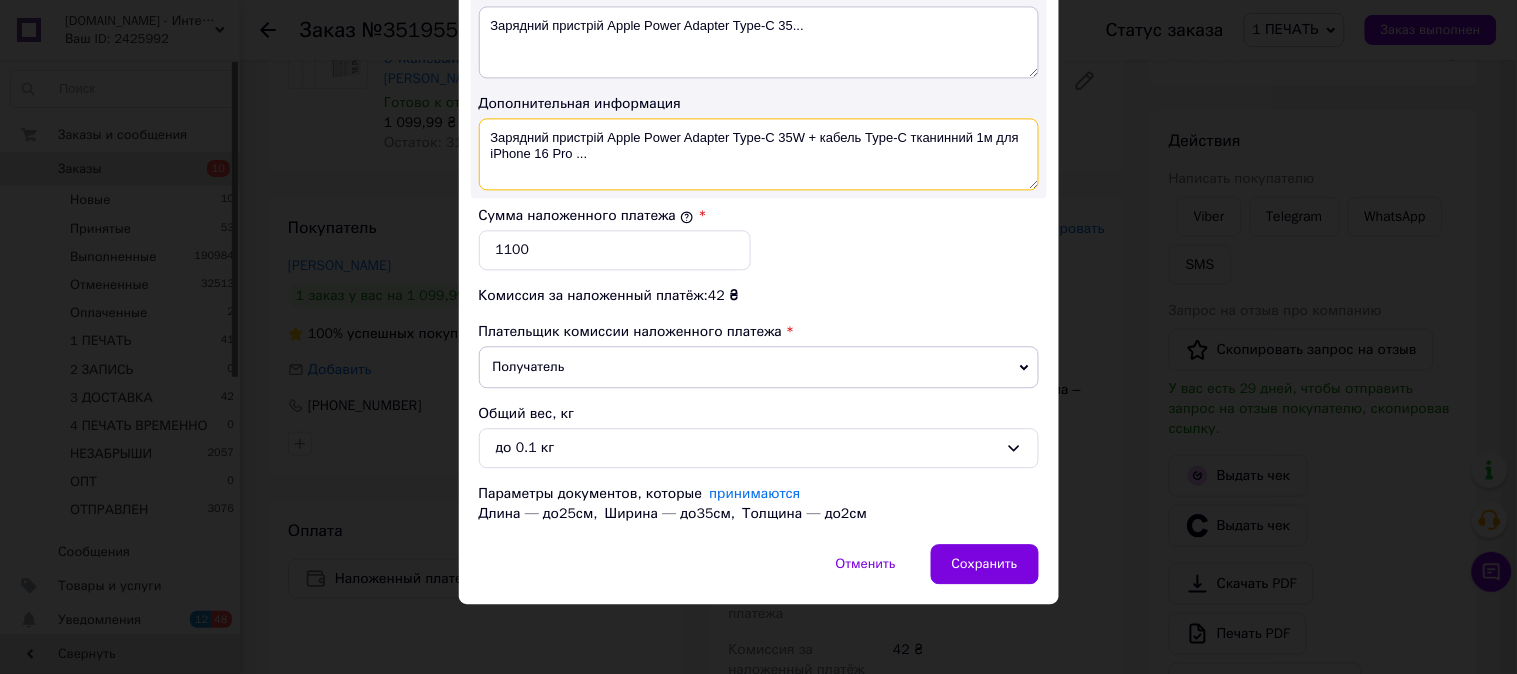 click on "Зарядний пристрій Apple Power Adapter Type-C 35W + кабель Type-C тканинний 1м для iPhone 16 Pro ..." at bounding box center (759, 154) 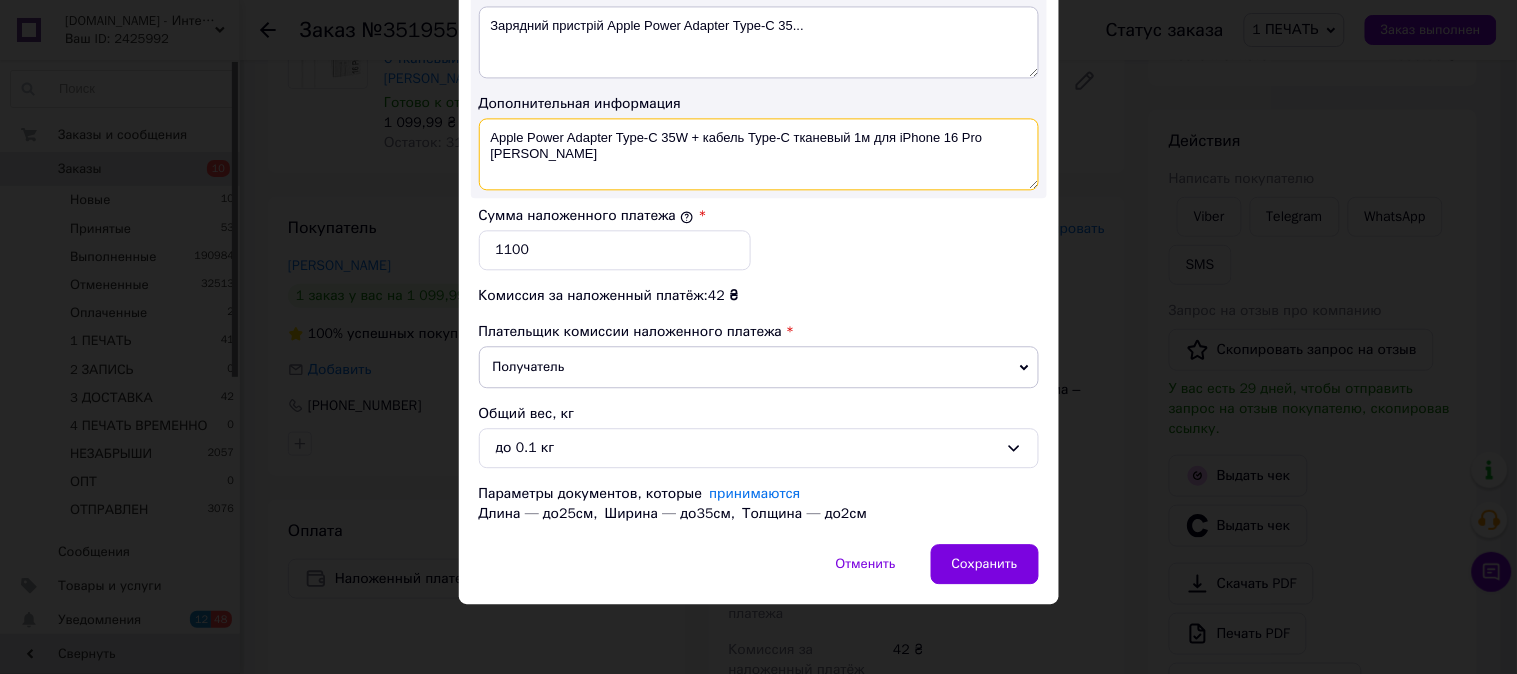 click on "Apple Power Adapter Type-C 35W + кабель Type-C тканевый 1м для iPhone 16 Pro Max White" at bounding box center [759, 154] 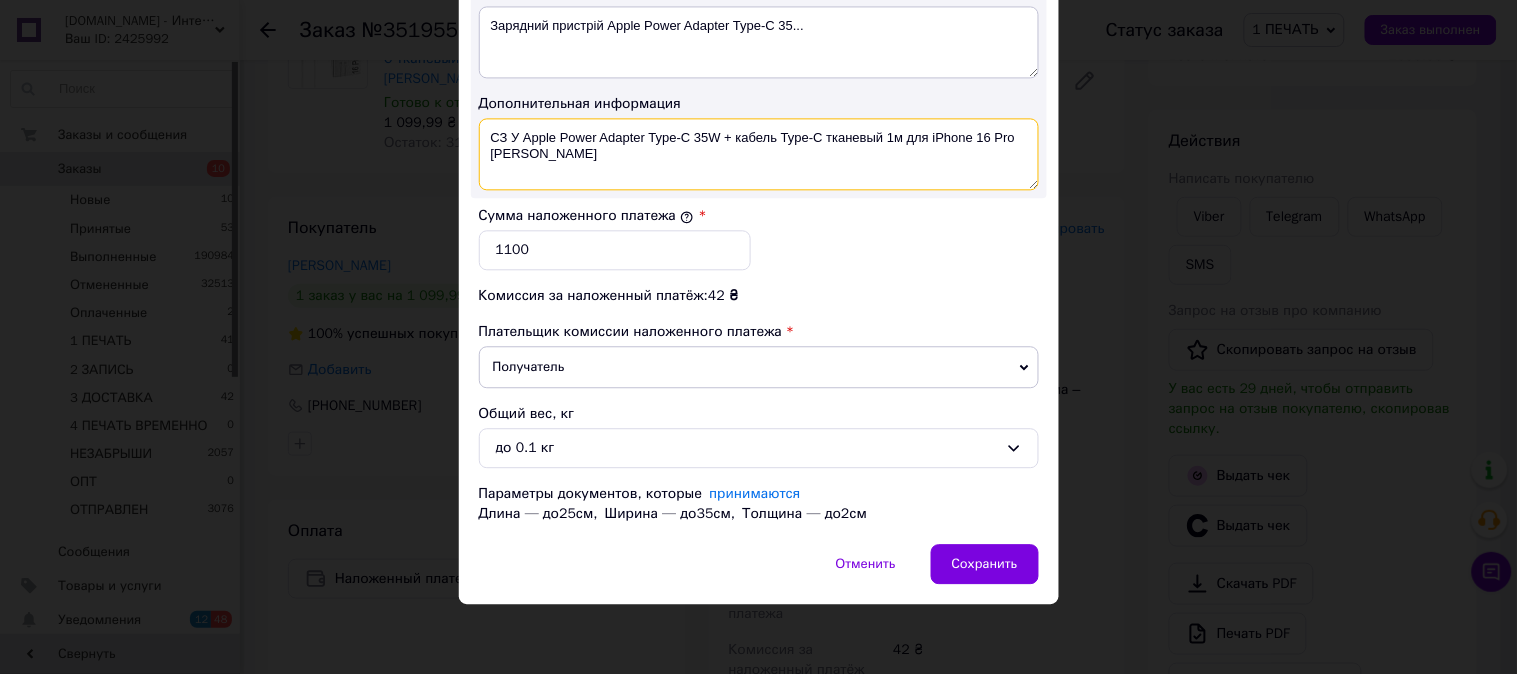 click on "СЗ У Apple Power Adapter Type-C 35W + кабель Type-C тканевый 1м для iPhone 16 Pro Max White" at bounding box center [759, 154] 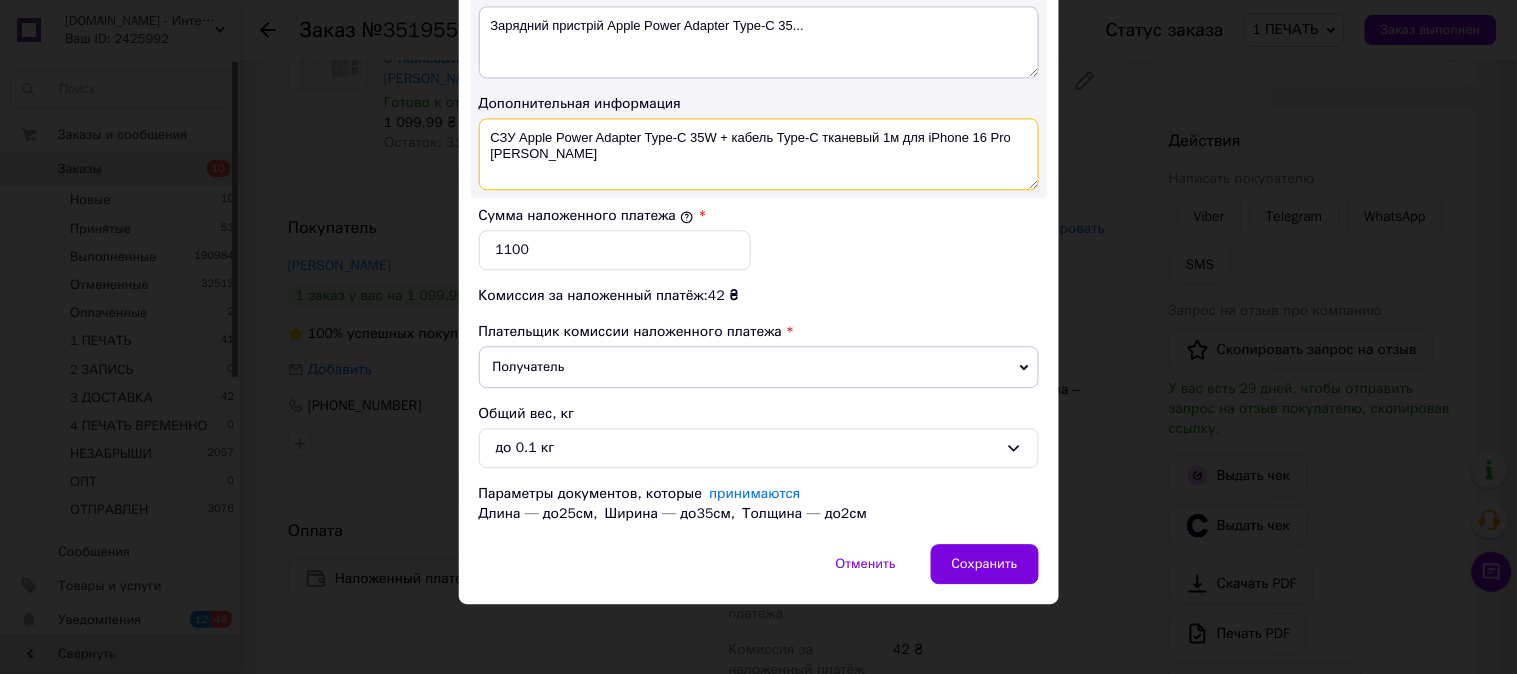 click on "СЗУ Apple Power Adapter Type-C 35W + кабель Type-C тканевый 1м для iPhone 16 Pro Max White" at bounding box center [759, 154] 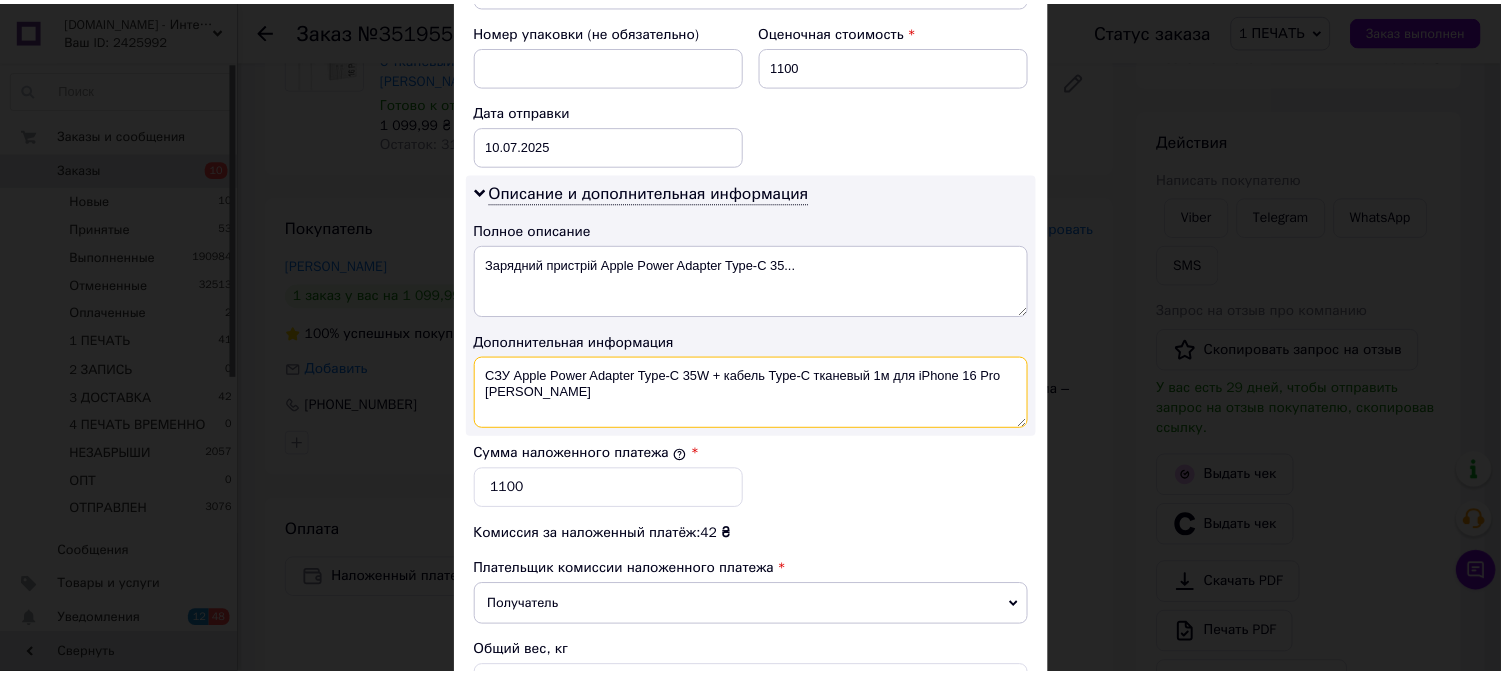 scroll, scrollTop: 1098, scrollLeft: 0, axis: vertical 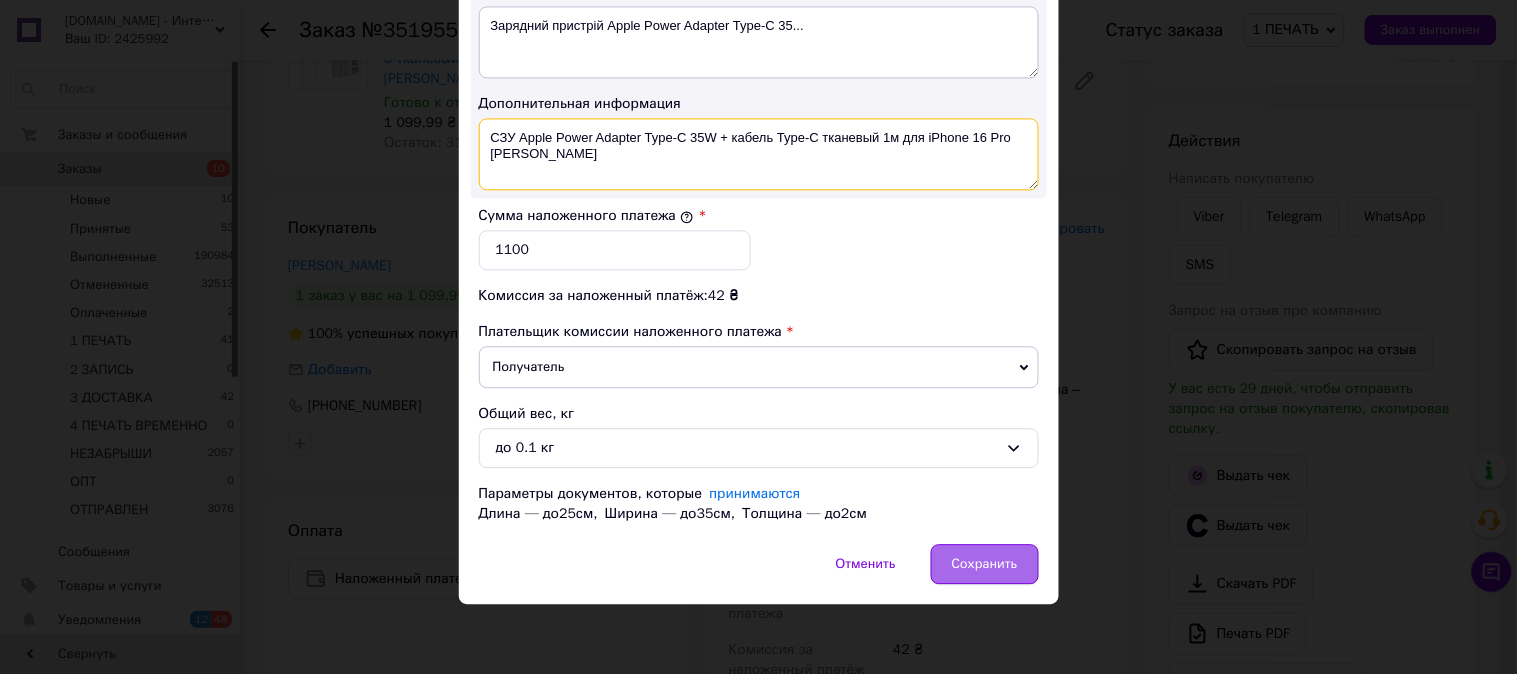 type on "СЗУ Apple Power Adapter Type-C 35W + кабель Type-C тканевый 1м для iPhone 16 Pro Max White" 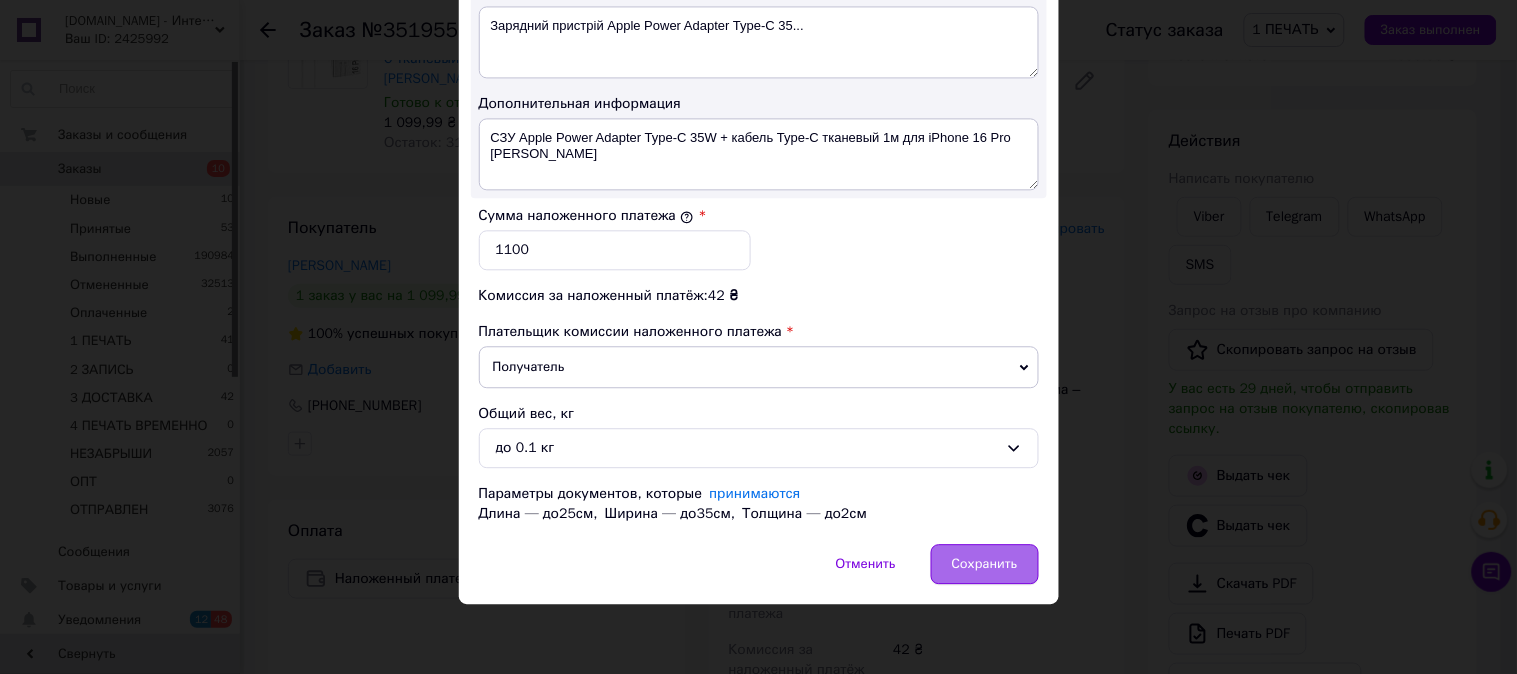 click on "Сохранить" at bounding box center (985, 564) 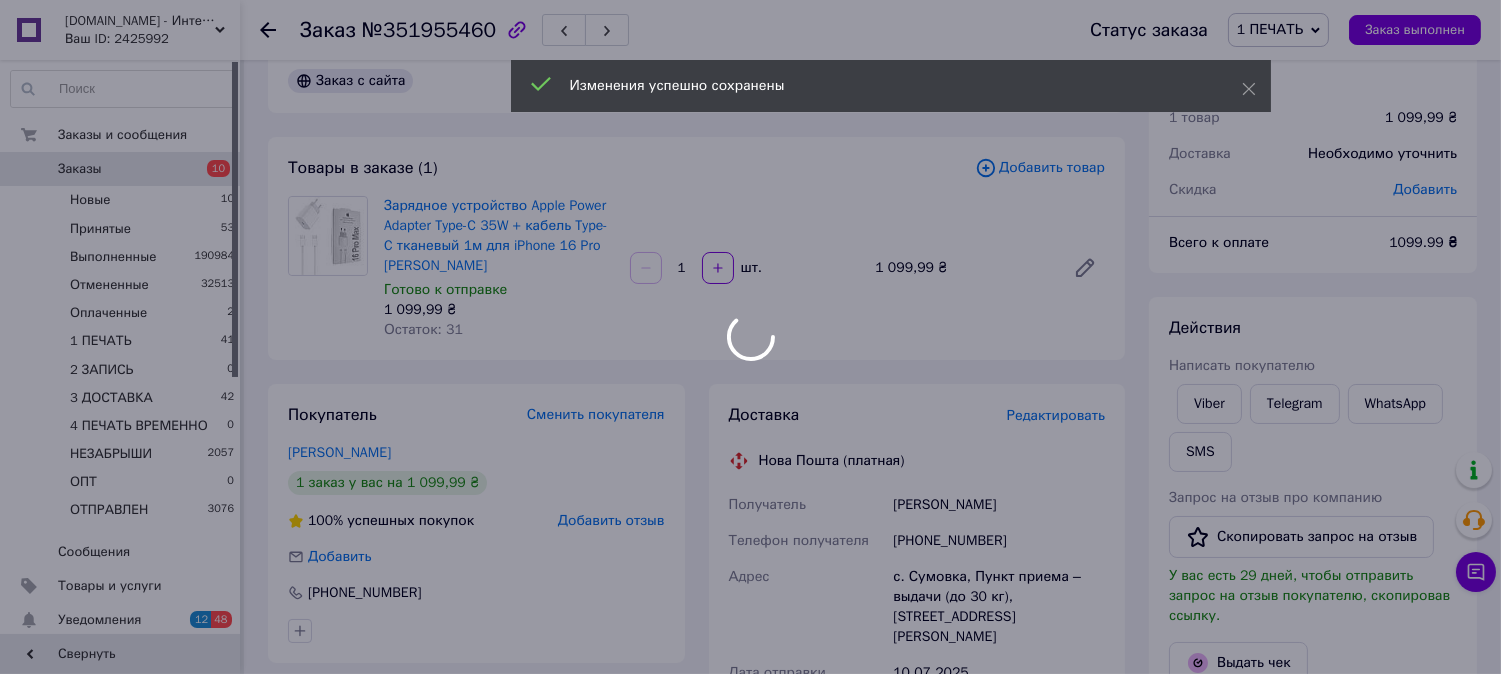 scroll, scrollTop: 0, scrollLeft: 0, axis: both 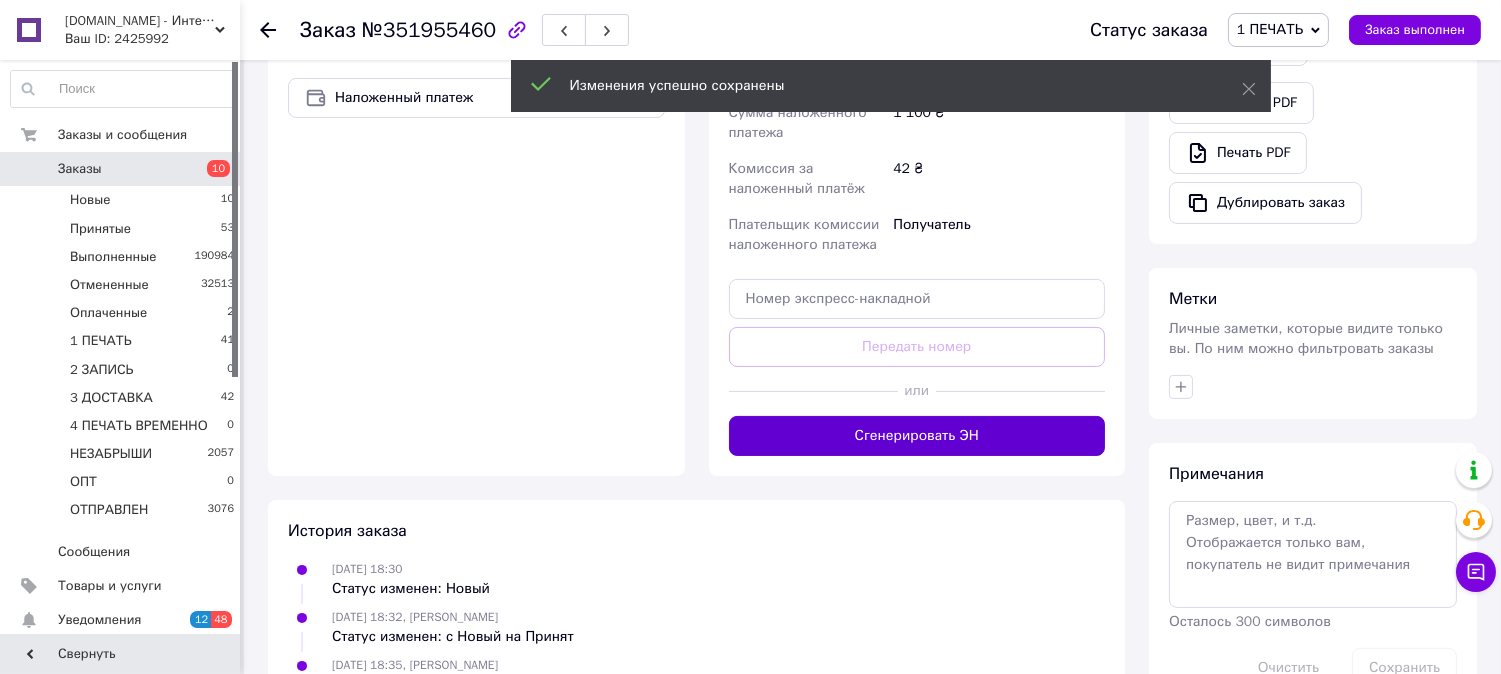 click on "Сгенерировать ЭН" at bounding box center [917, 436] 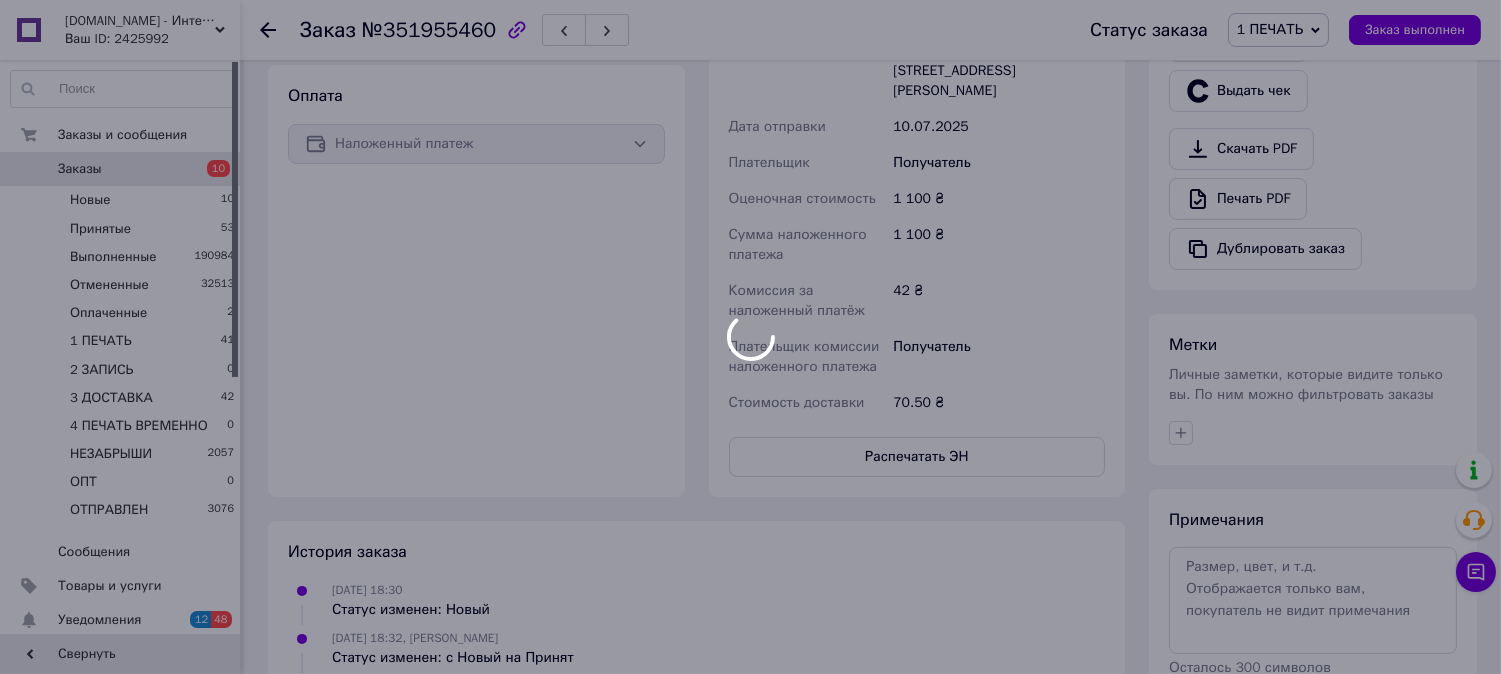scroll, scrollTop: 666, scrollLeft: 0, axis: vertical 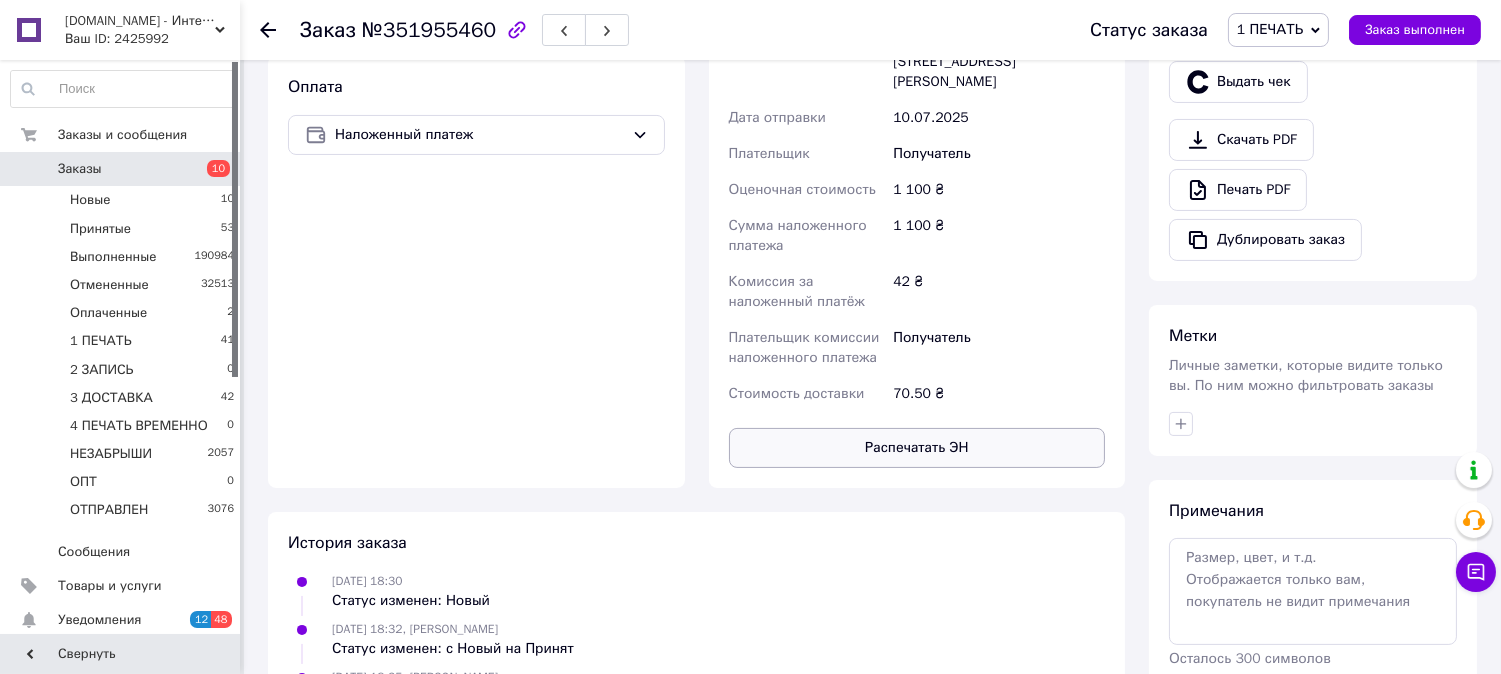 click on "Распечатать ЭН" at bounding box center (917, 448) 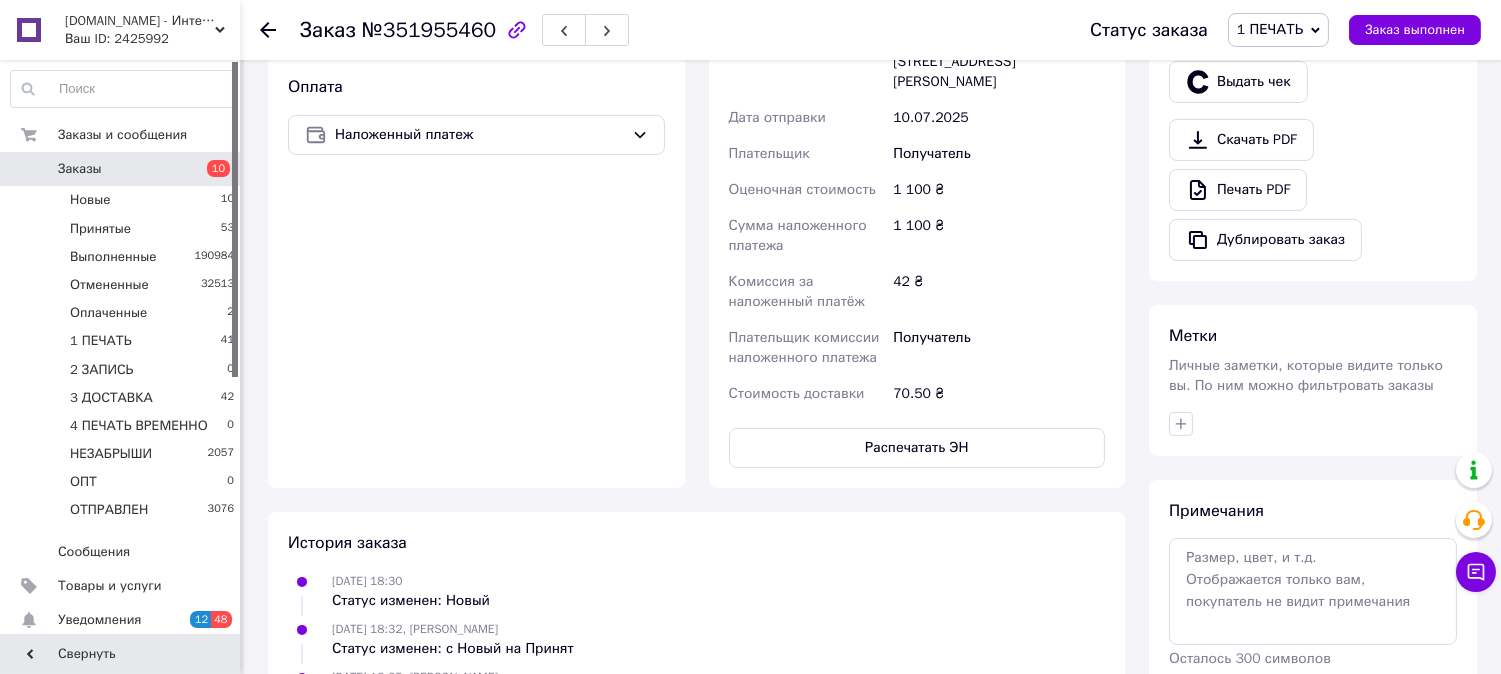 type 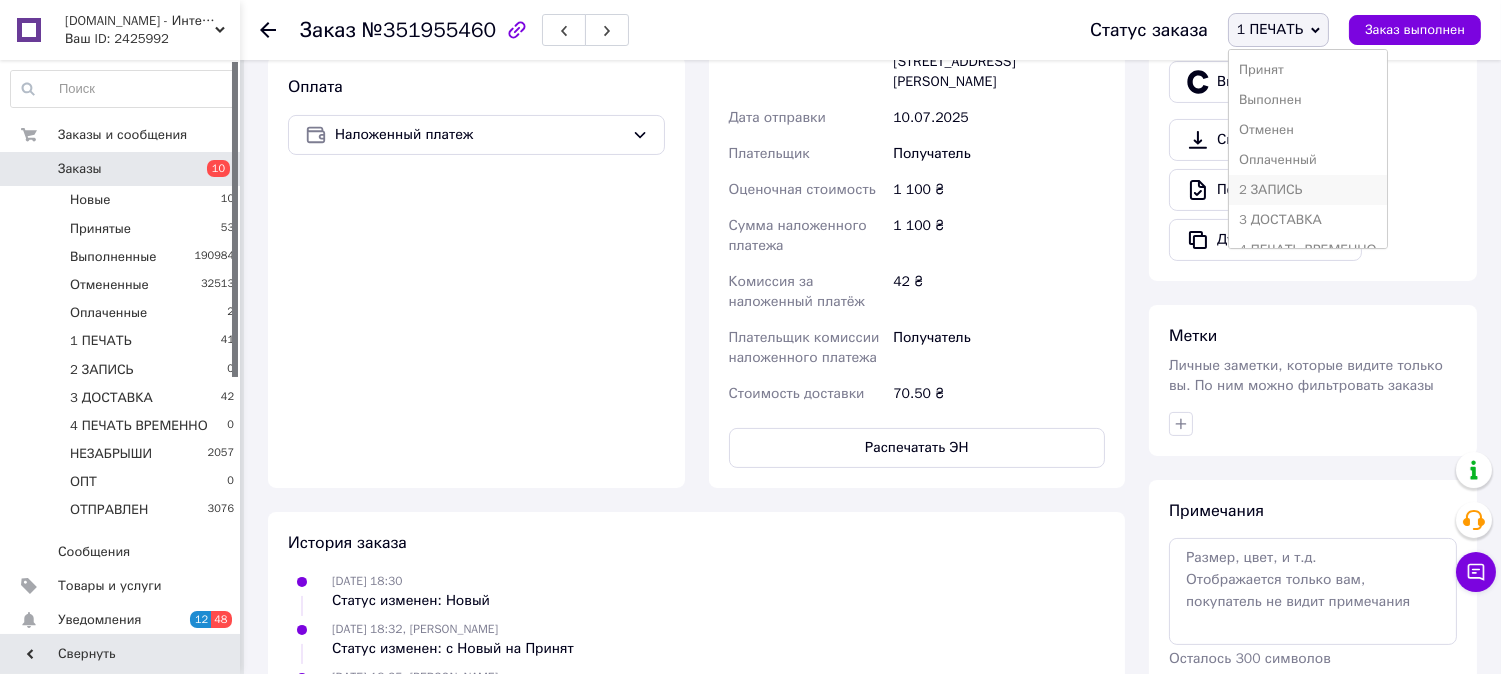 click on "2 ЗАПИСЬ" at bounding box center [1308, 190] 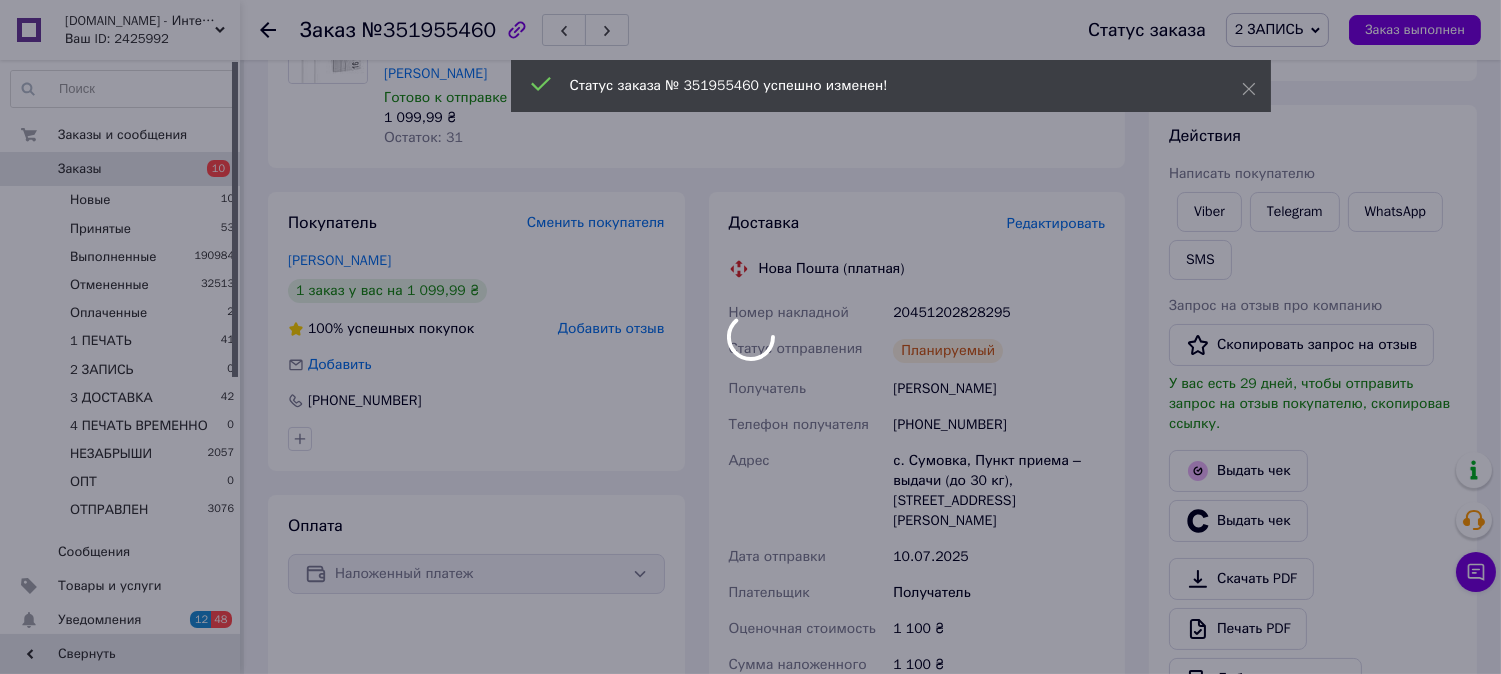 scroll, scrollTop: 0, scrollLeft: 0, axis: both 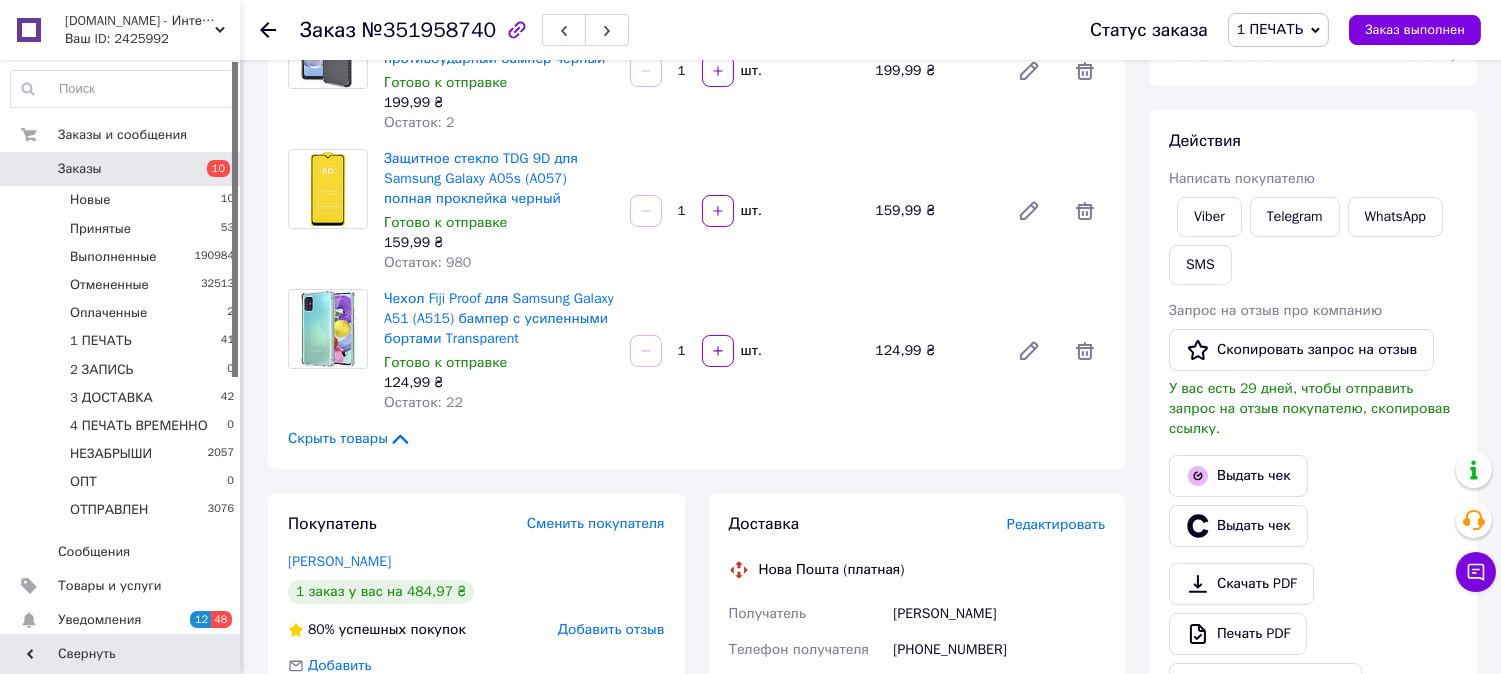 click on "Редактировать" at bounding box center (1056, 524) 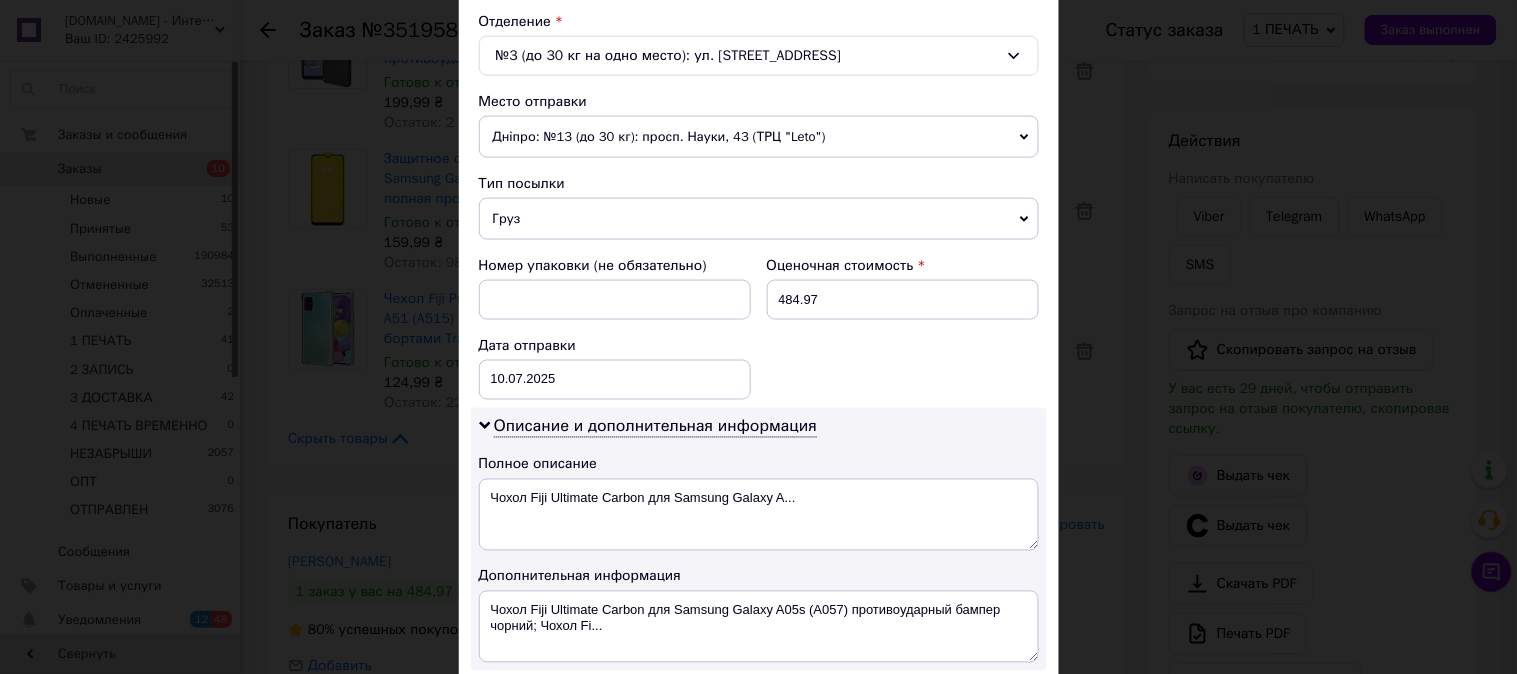 scroll, scrollTop: 666, scrollLeft: 0, axis: vertical 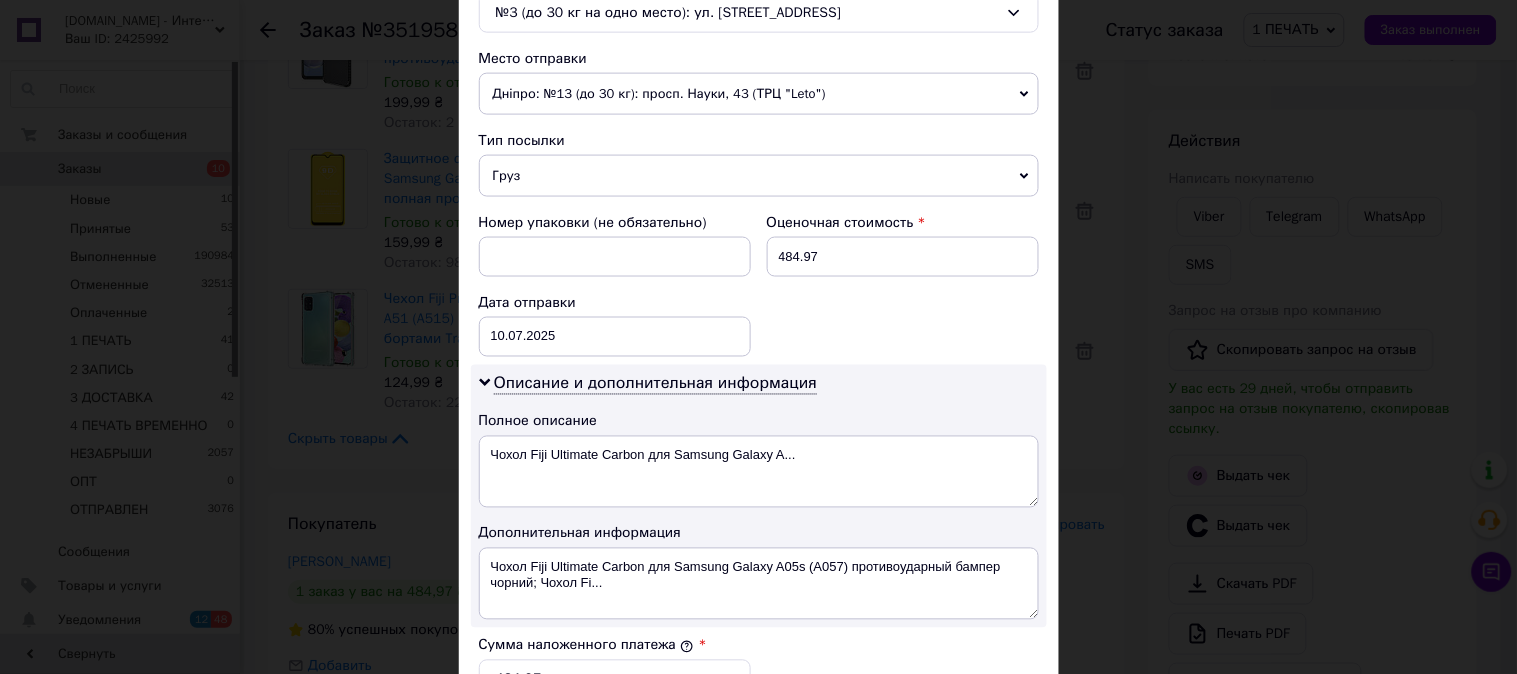 click on "Груз" at bounding box center (759, 176) 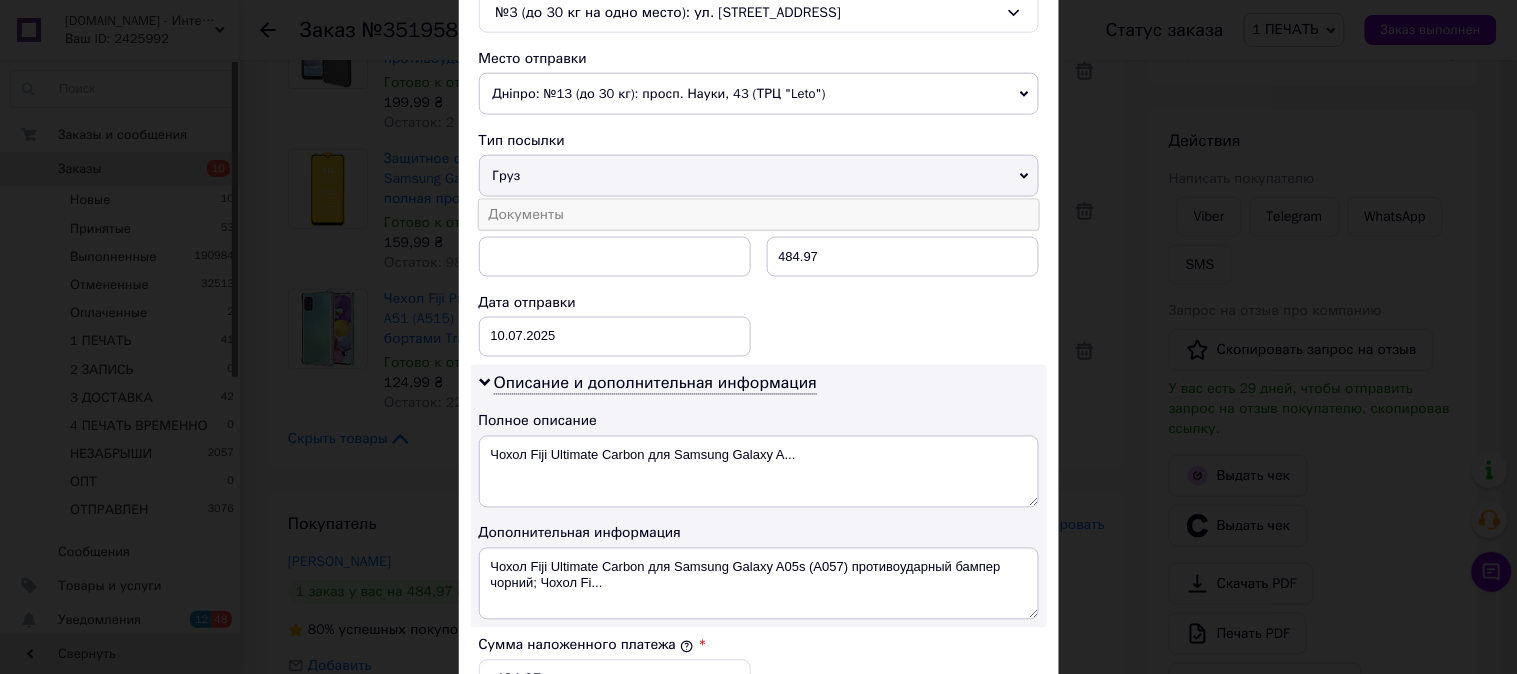click on "Документы" at bounding box center [759, 215] 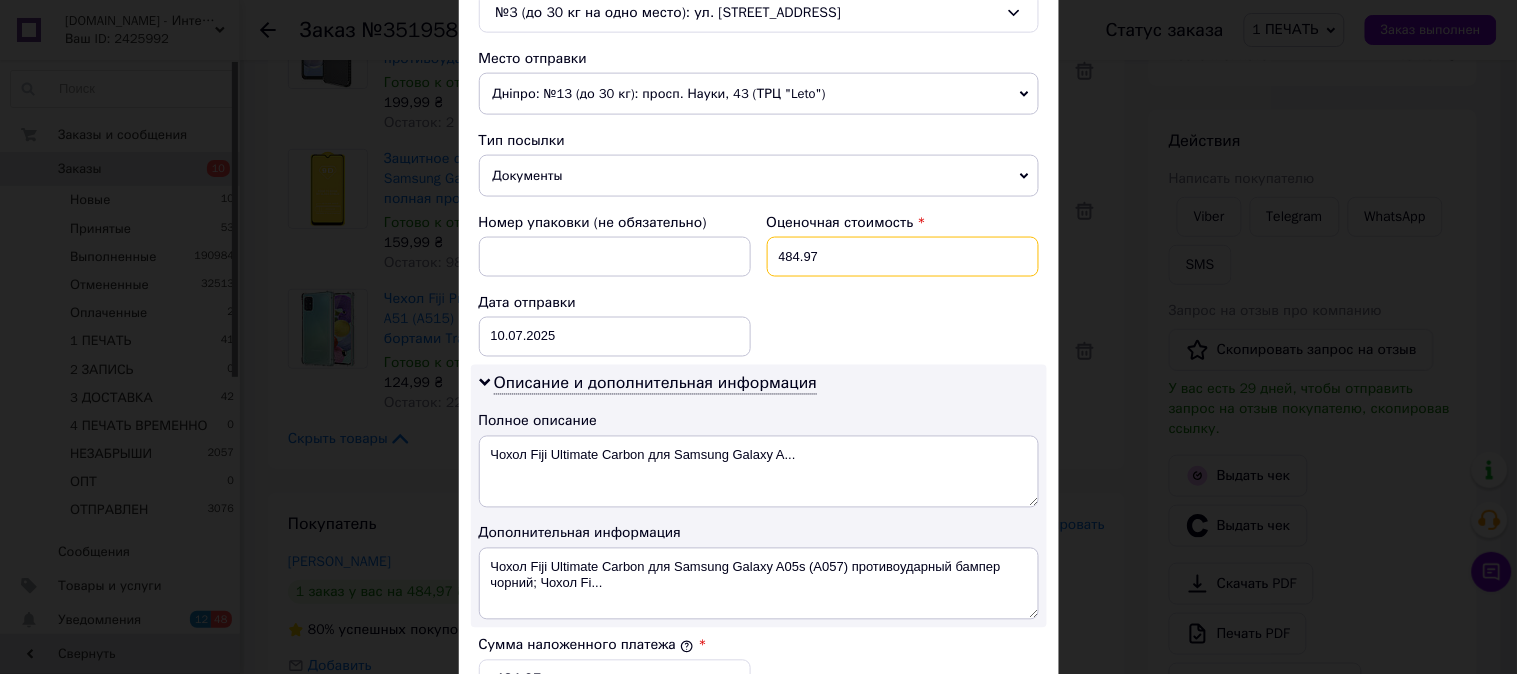 click on "484.97" at bounding box center (903, 257) 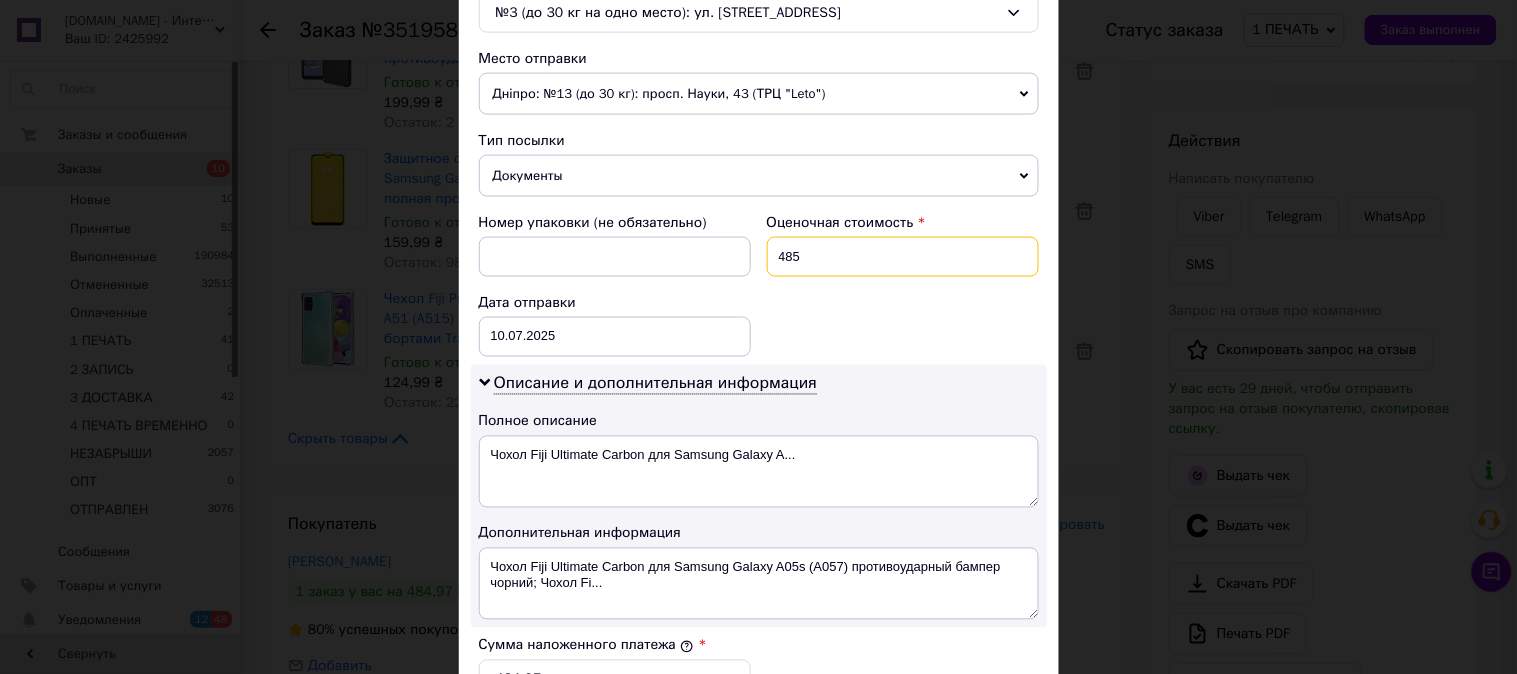 type on "485" 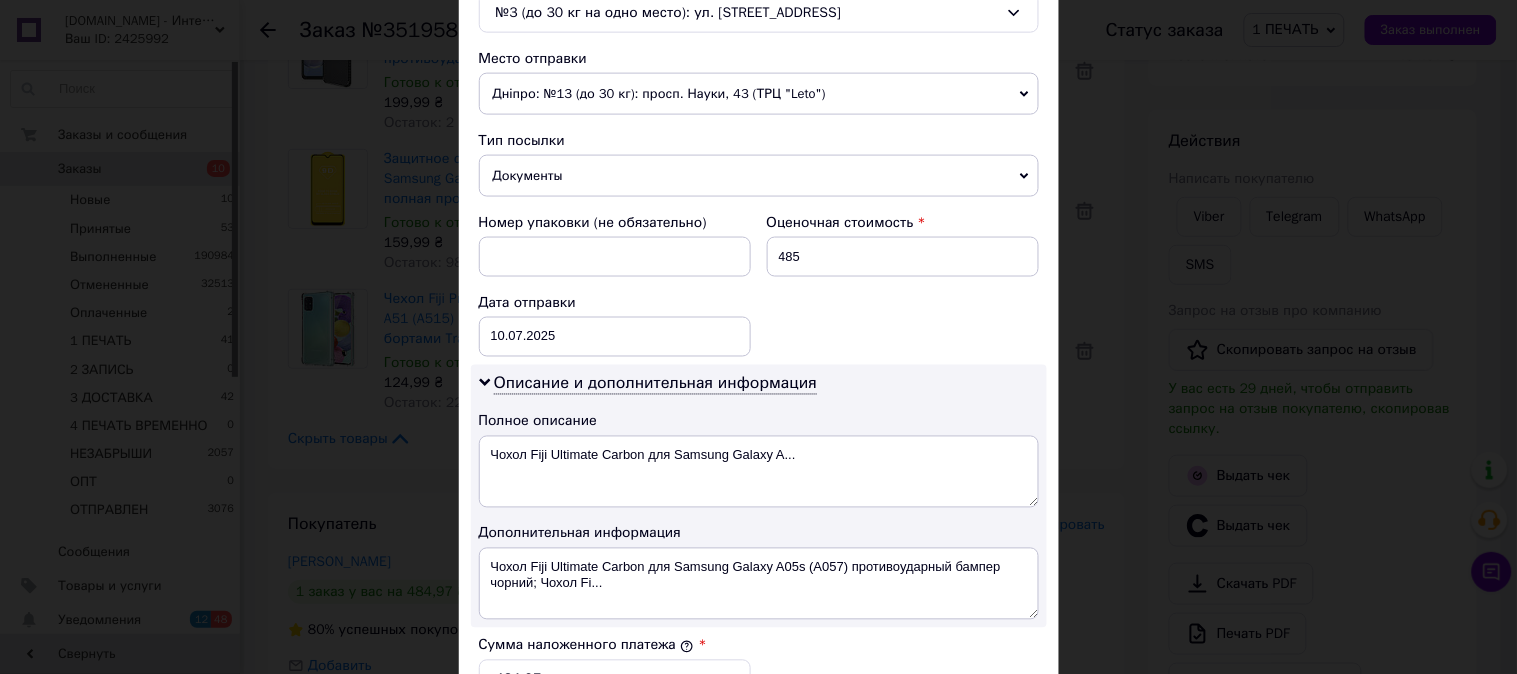 click on "Номер упаковки (не обязательно) Оценочная стоимость 485 Дата отправки 10.07.2025 < 2025 > < Июль > Пн Вт Ср Чт Пт Сб Вс 30 1 2 3 4 5 6 7 8 9 10 11 12 13 14 15 16 17 18 19 20 21 22 23 24 25 26 27 28 29 30 31 1 2 3 4 5 6 7 8 9 10" at bounding box center (759, 285) 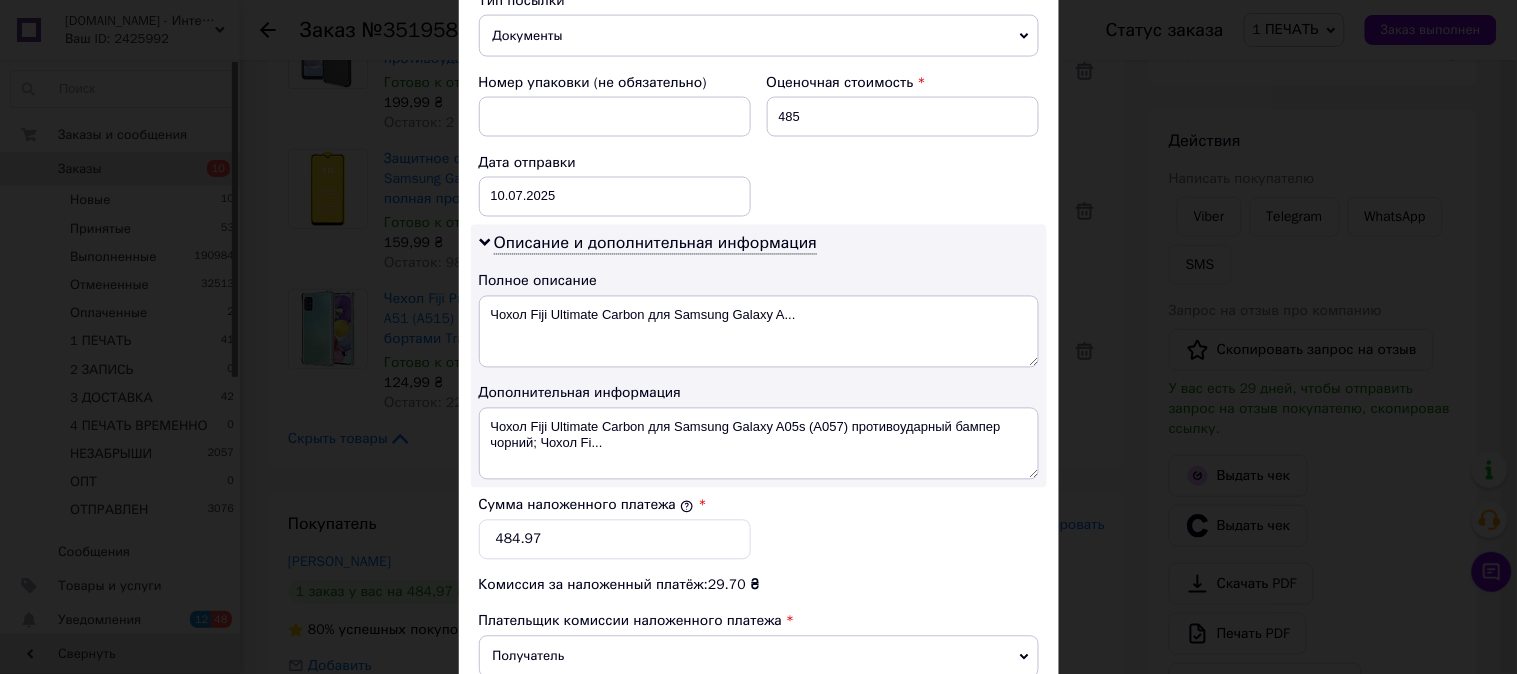 scroll, scrollTop: 1098, scrollLeft: 0, axis: vertical 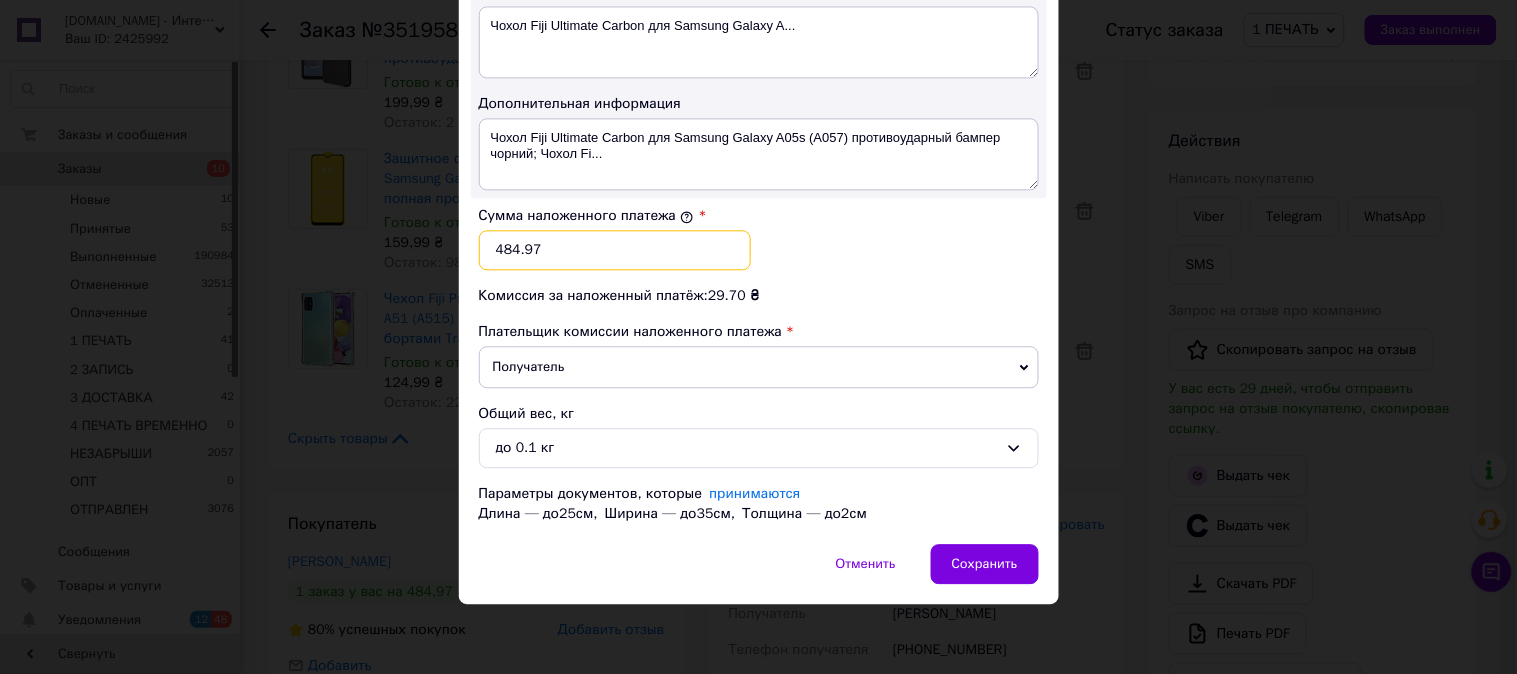 click on "484.97" at bounding box center [615, 250] 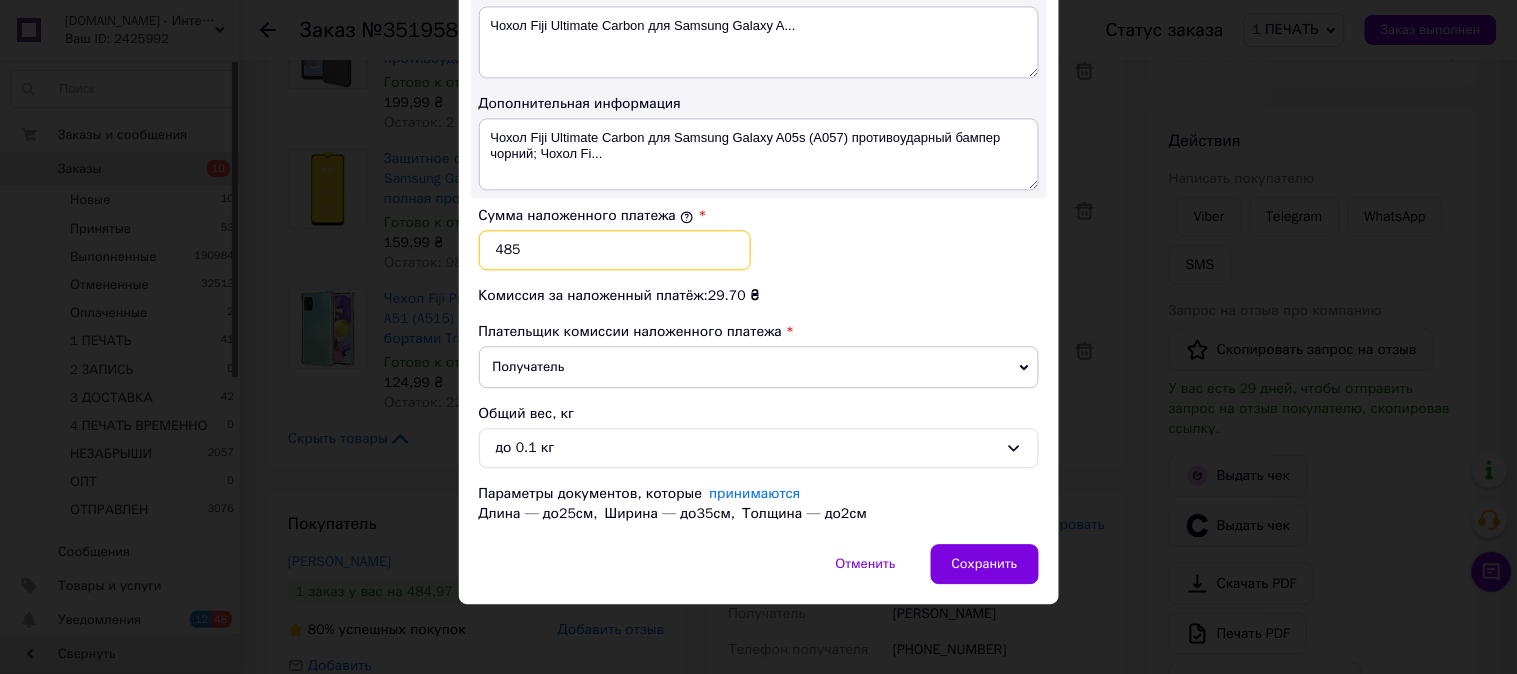type on "485" 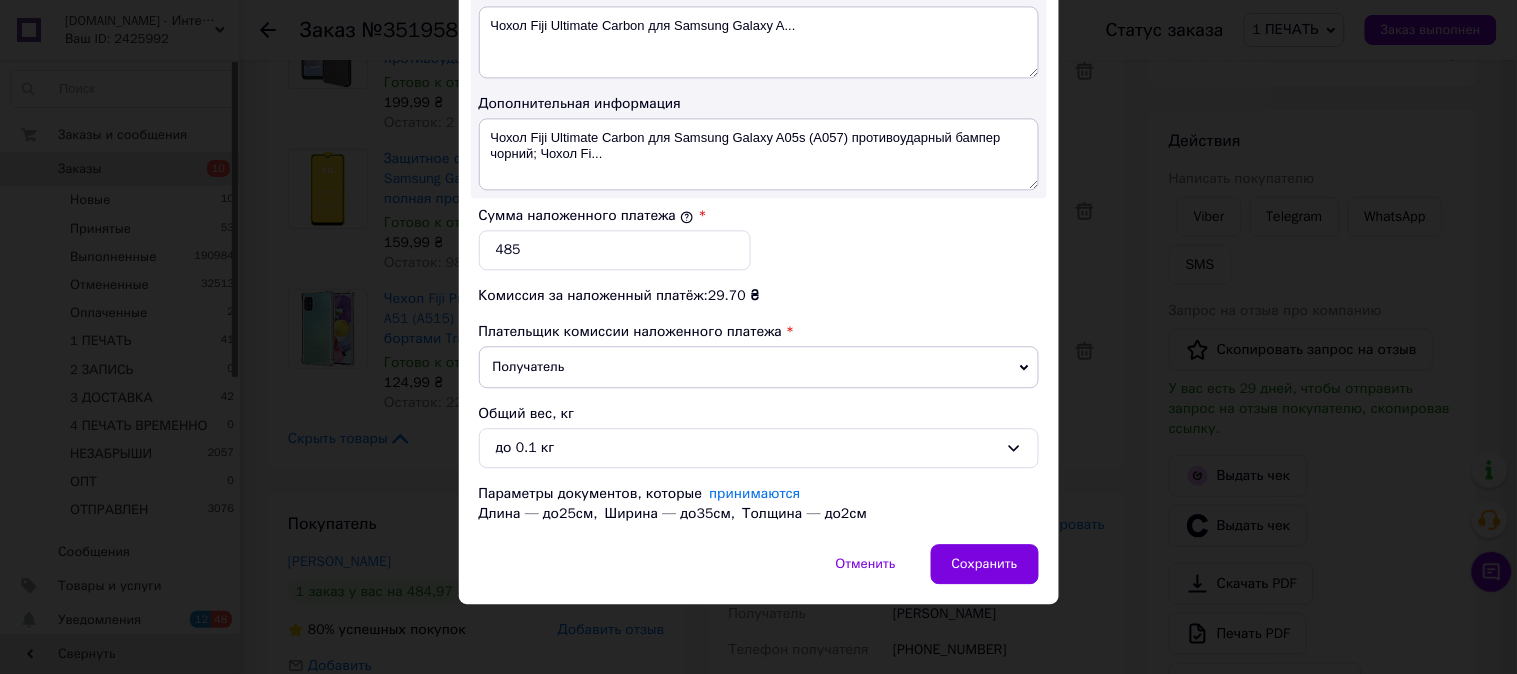 click on "Сумма наложенного платежа     * 485" at bounding box center (759, 238) 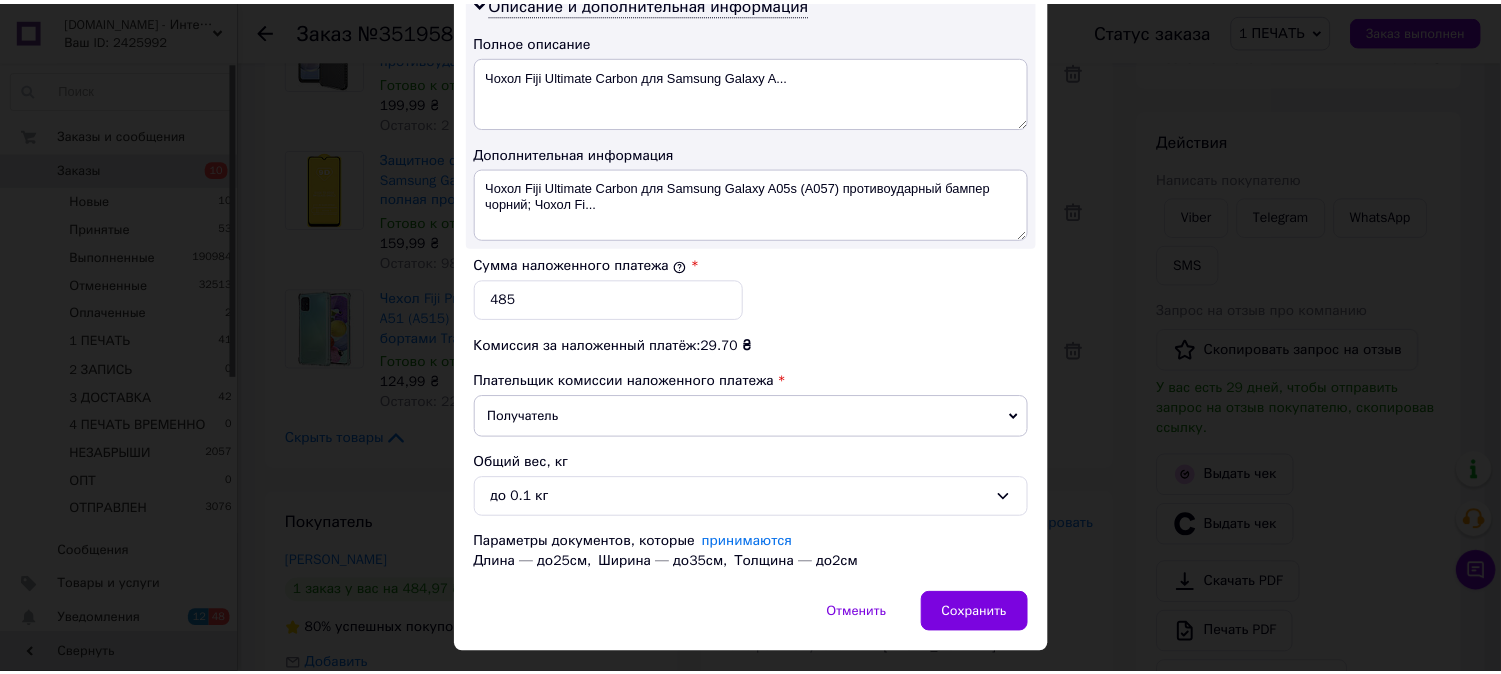 scroll, scrollTop: 1024, scrollLeft: 0, axis: vertical 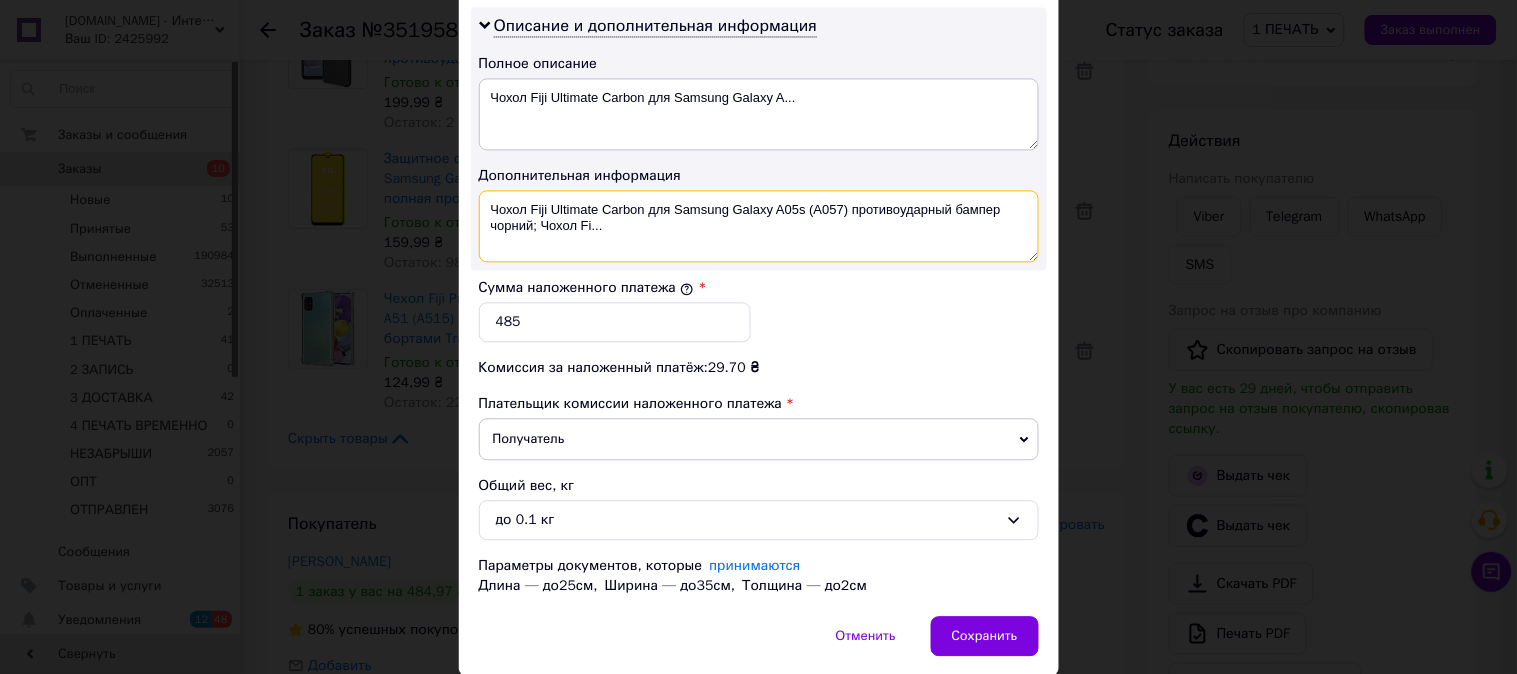 drag, startPoint x: 550, startPoint y: 212, endPoint x: 646, endPoint y: 158, distance: 110.145355 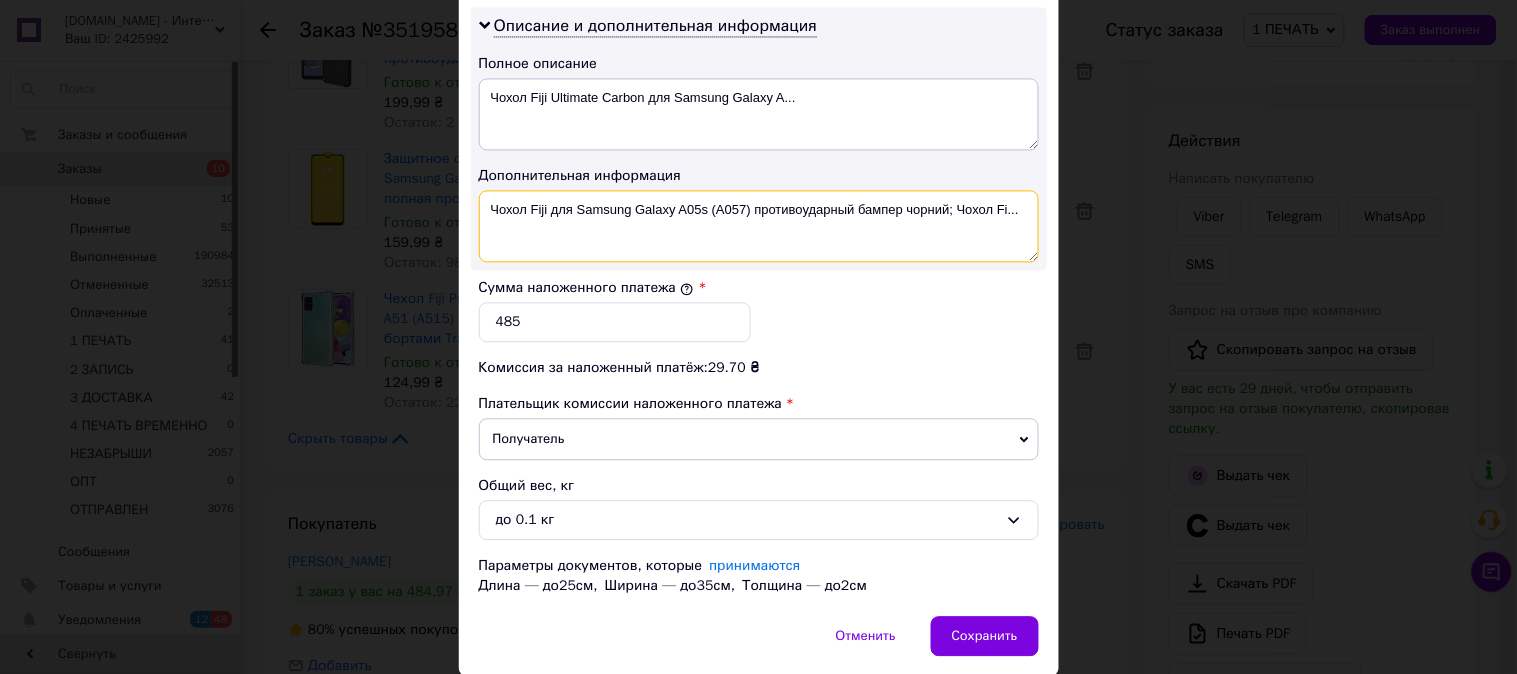 click on "Чохол Fiji для Samsung Galaxy A05s (A057) противоударный бампер чорний; Чохол Fi..." at bounding box center (759, 226) 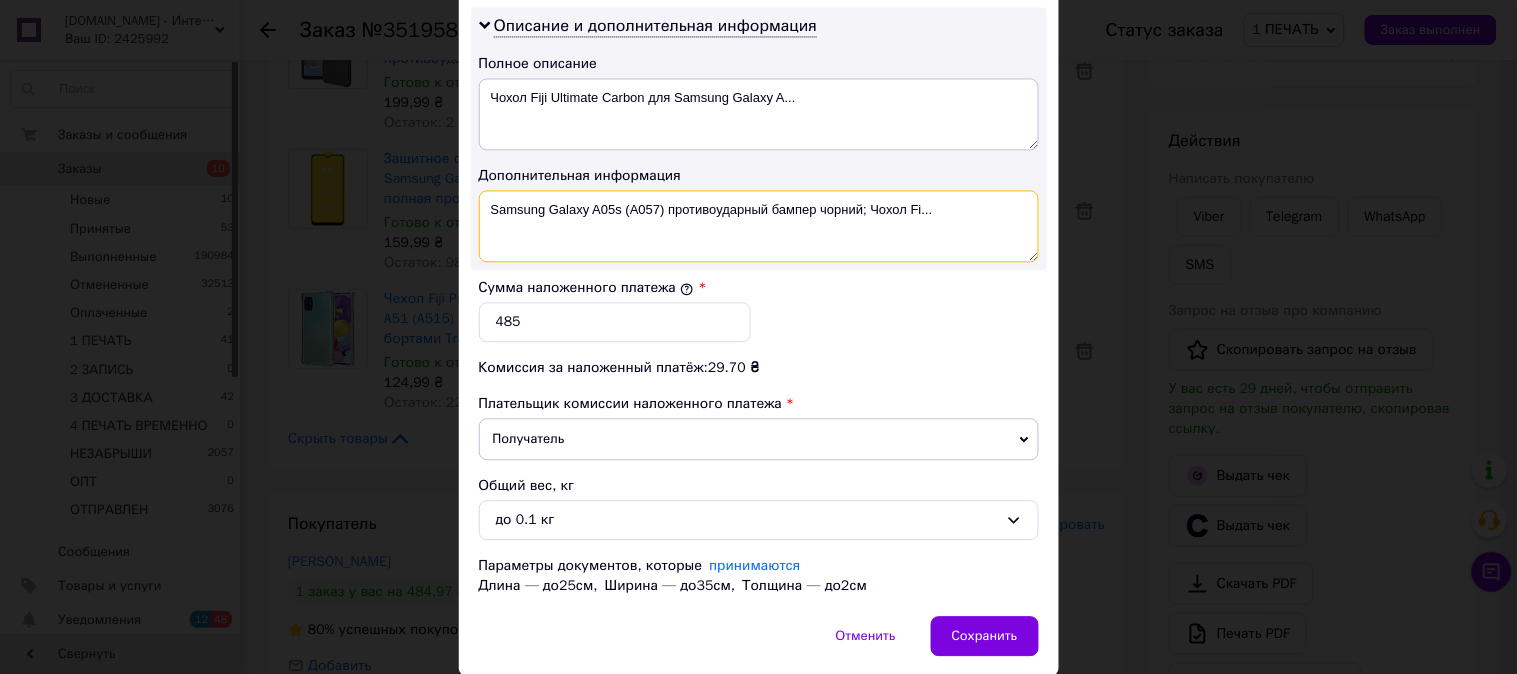 drag, startPoint x: 665, startPoint y: 218, endPoint x: 813, endPoint y: 245, distance: 150.44267 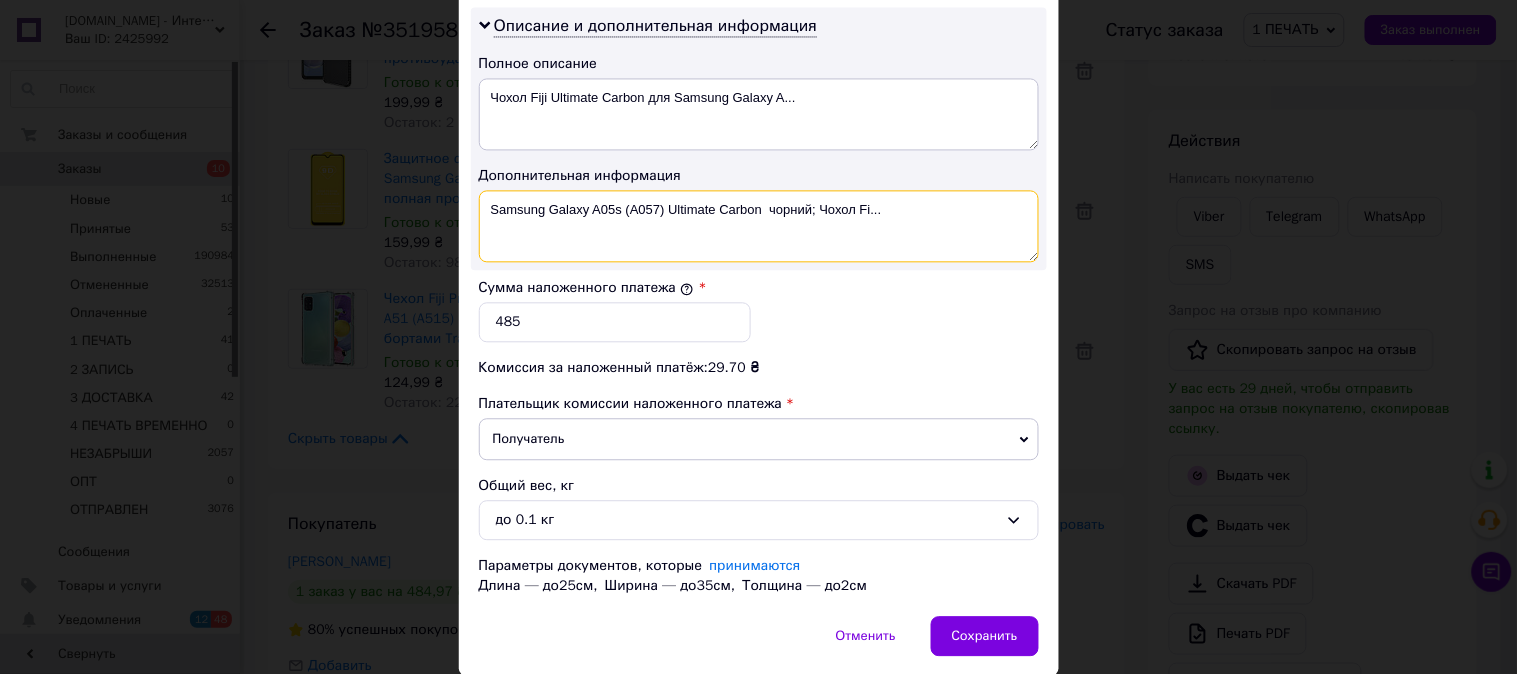 click on "Samsung Galaxy A05s (A057) Ultimate Carbon  чорний; Чохол Fi..." at bounding box center (759, 226) 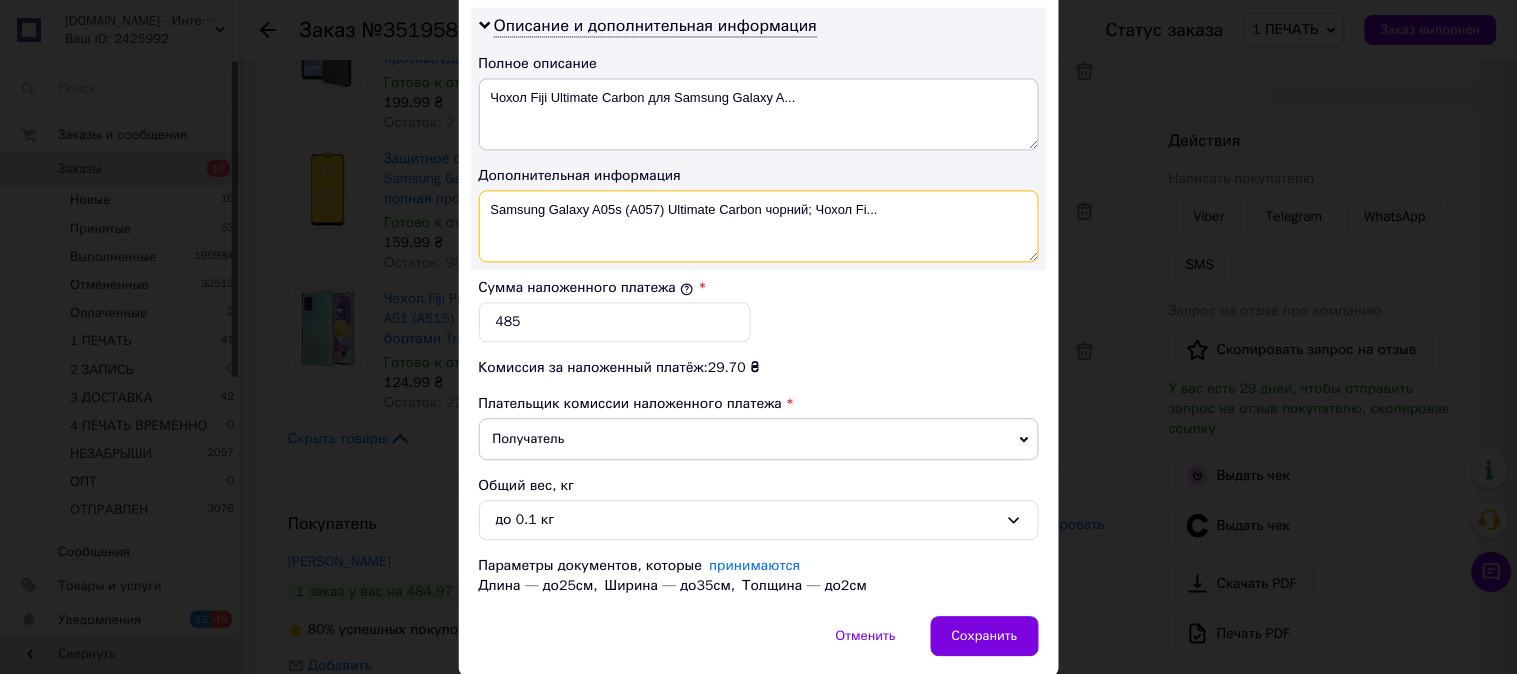 drag, startPoint x: 921, startPoint y: 218, endPoint x: 805, endPoint y: 237, distance: 117.54574 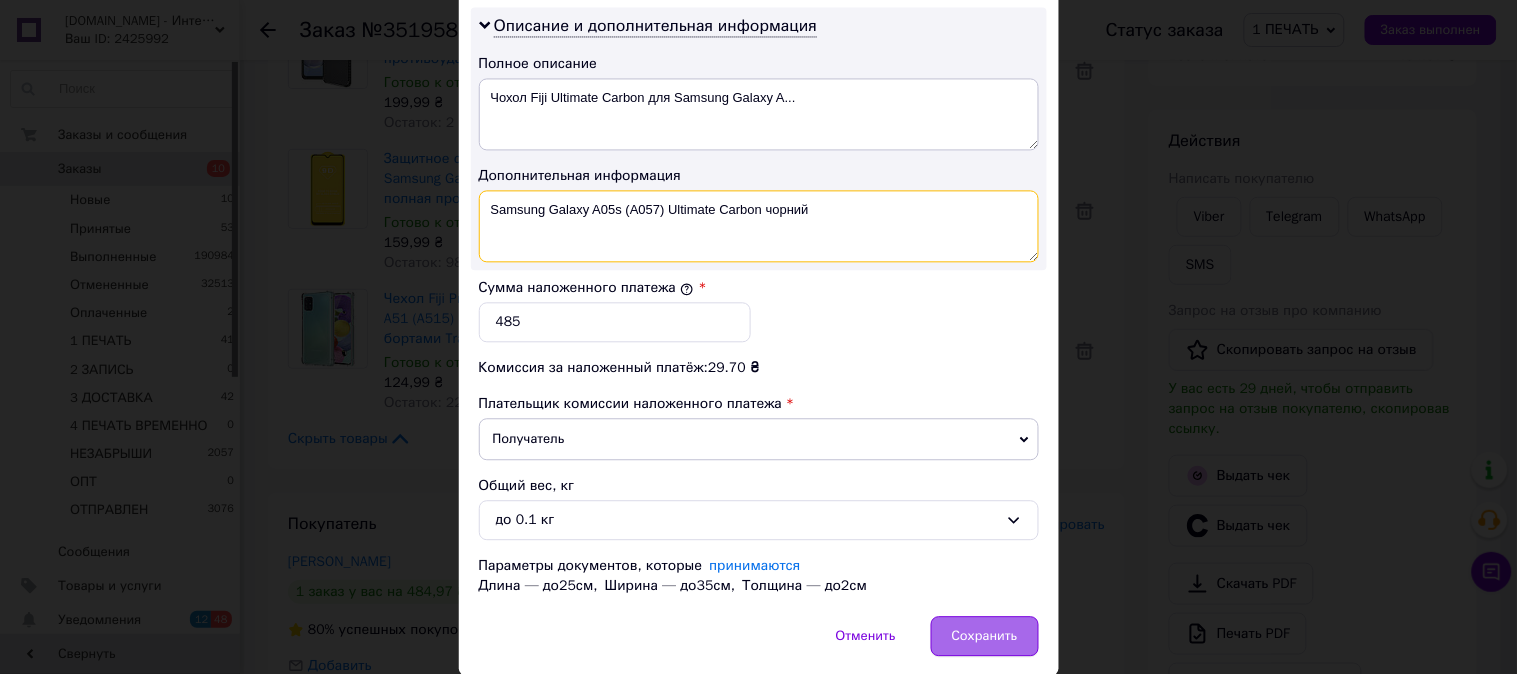type on "Samsung Galaxy A05s (A057) Ultimate Carbon чорний" 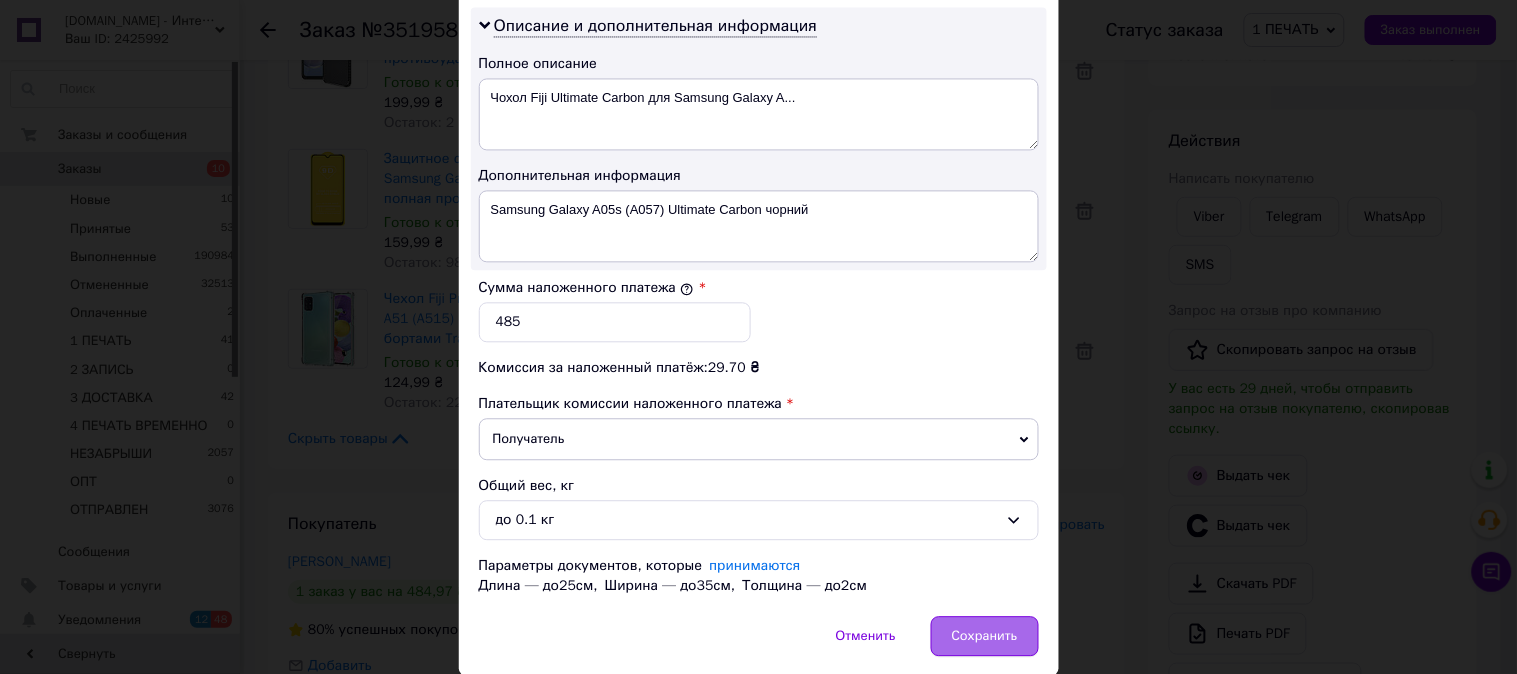 click on "Сохранить" at bounding box center (985, 636) 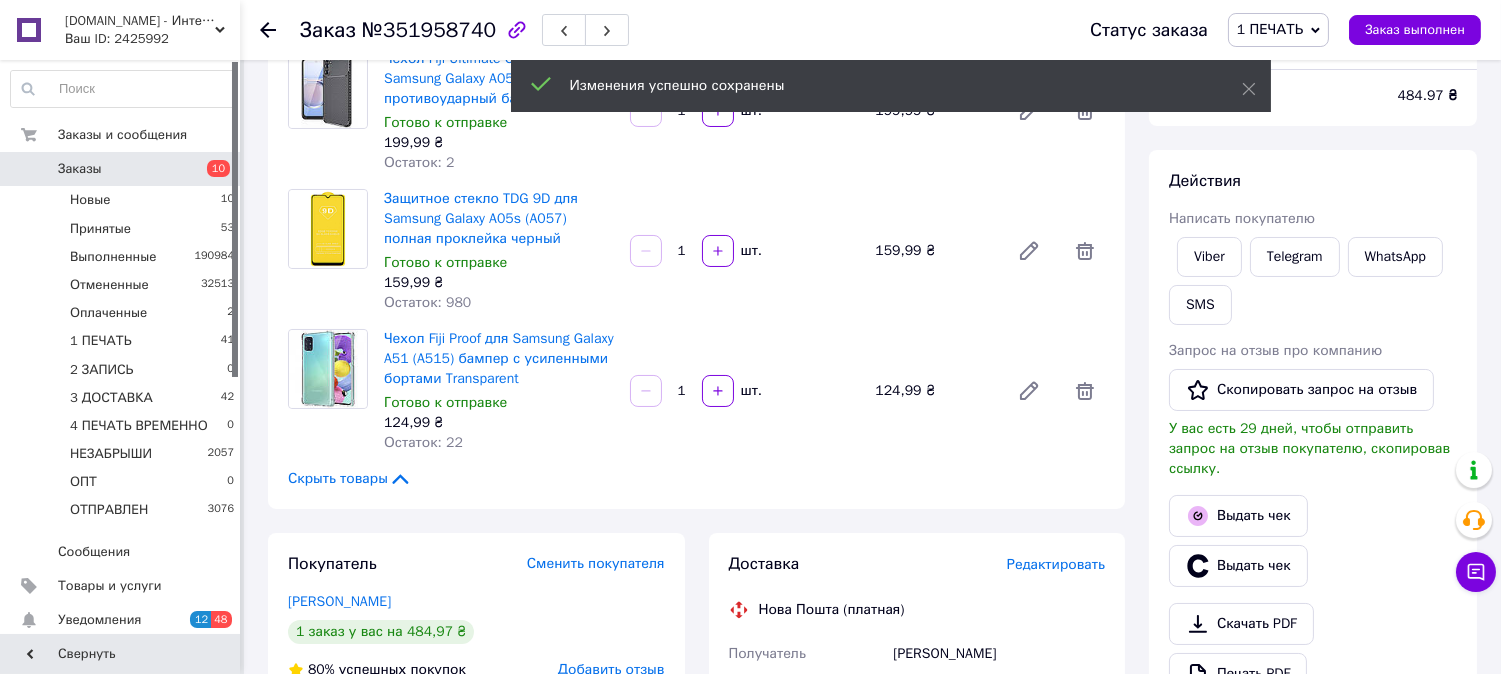 scroll, scrollTop: 185, scrollLeft: 0, axis: vertical 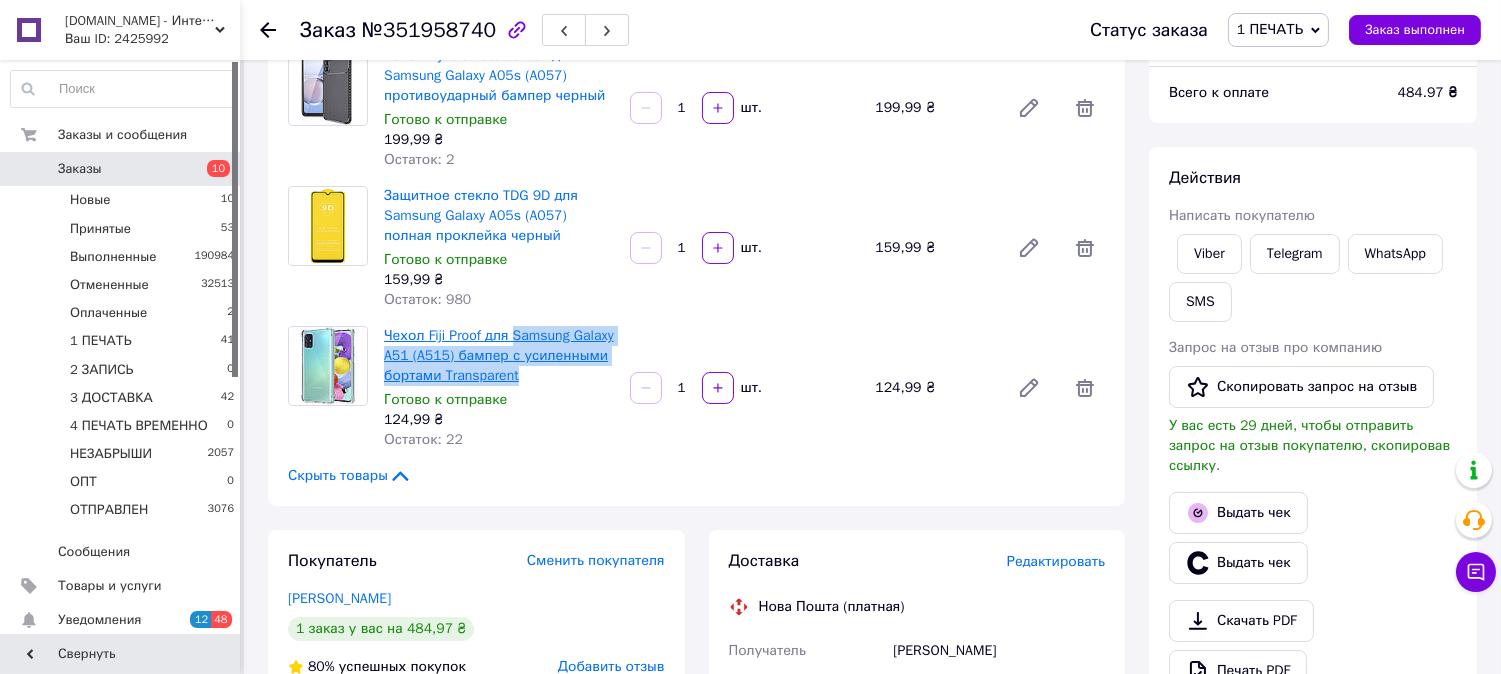 drag, startPoint x: 522, startPoint y: 374, endPoint x: 511, endPoint y: 341, distance: 34.785053 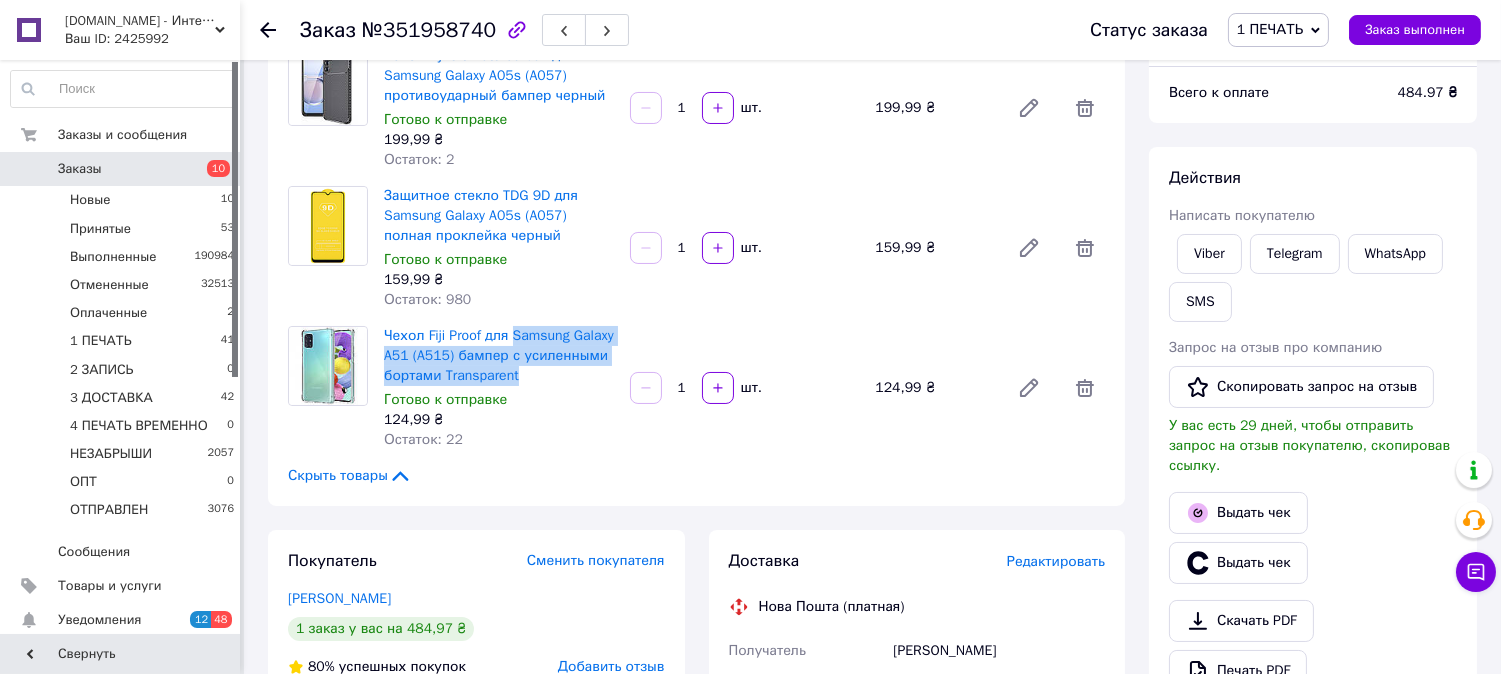 click on "Чехол Fiji Proof для Samsung Galaxy A51 (A515) бампер с усиленными бортами Transparent" at bounding box center (499, 356) 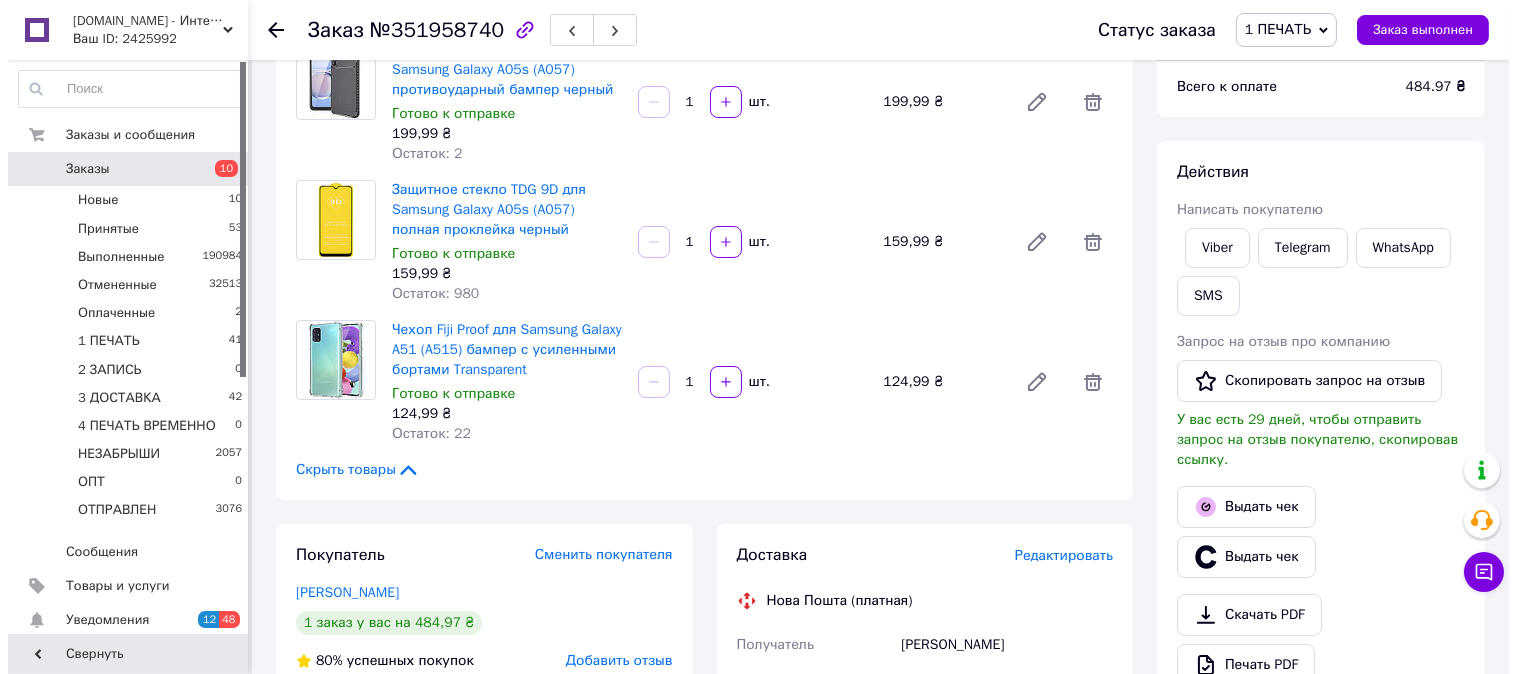 scroll, scrollTop: 222, scrollLeft: 0, axis: vertical 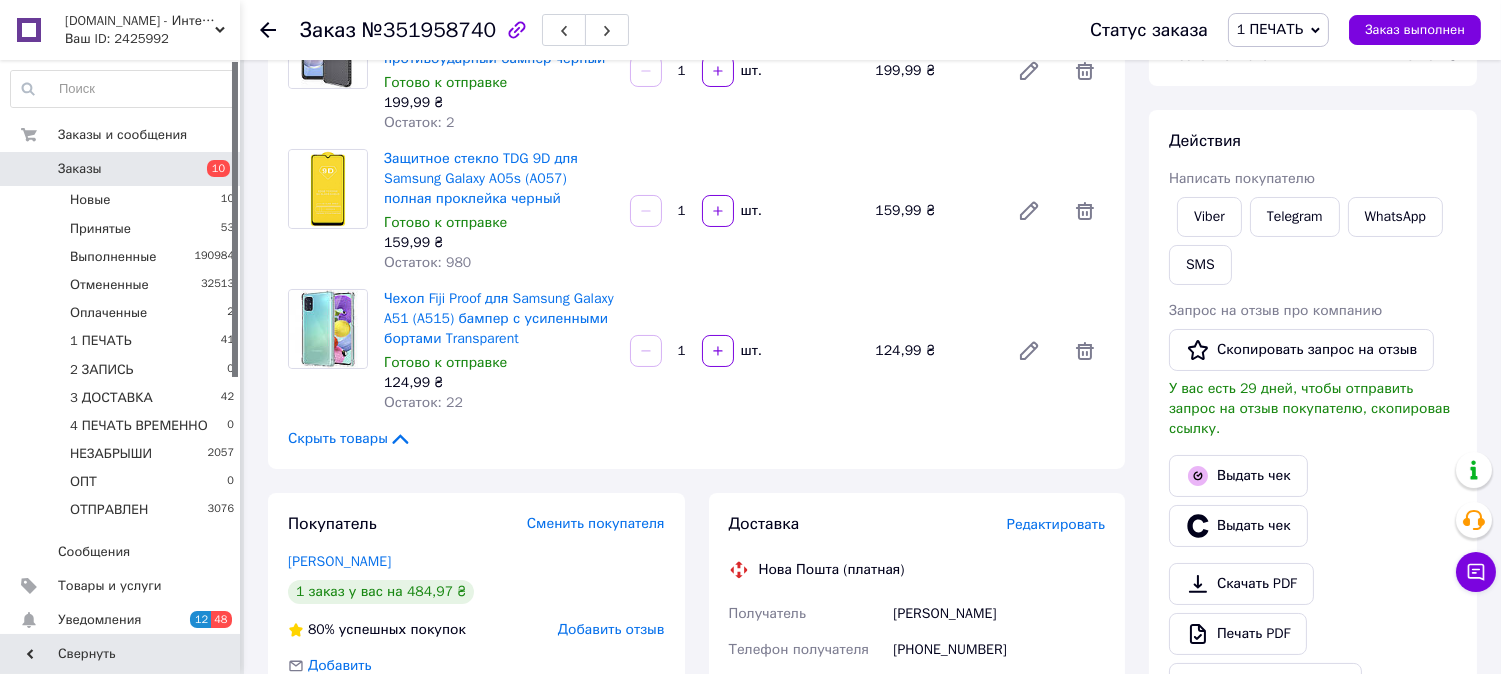 click on "Редактировать" at bounding box center [1056, 524] 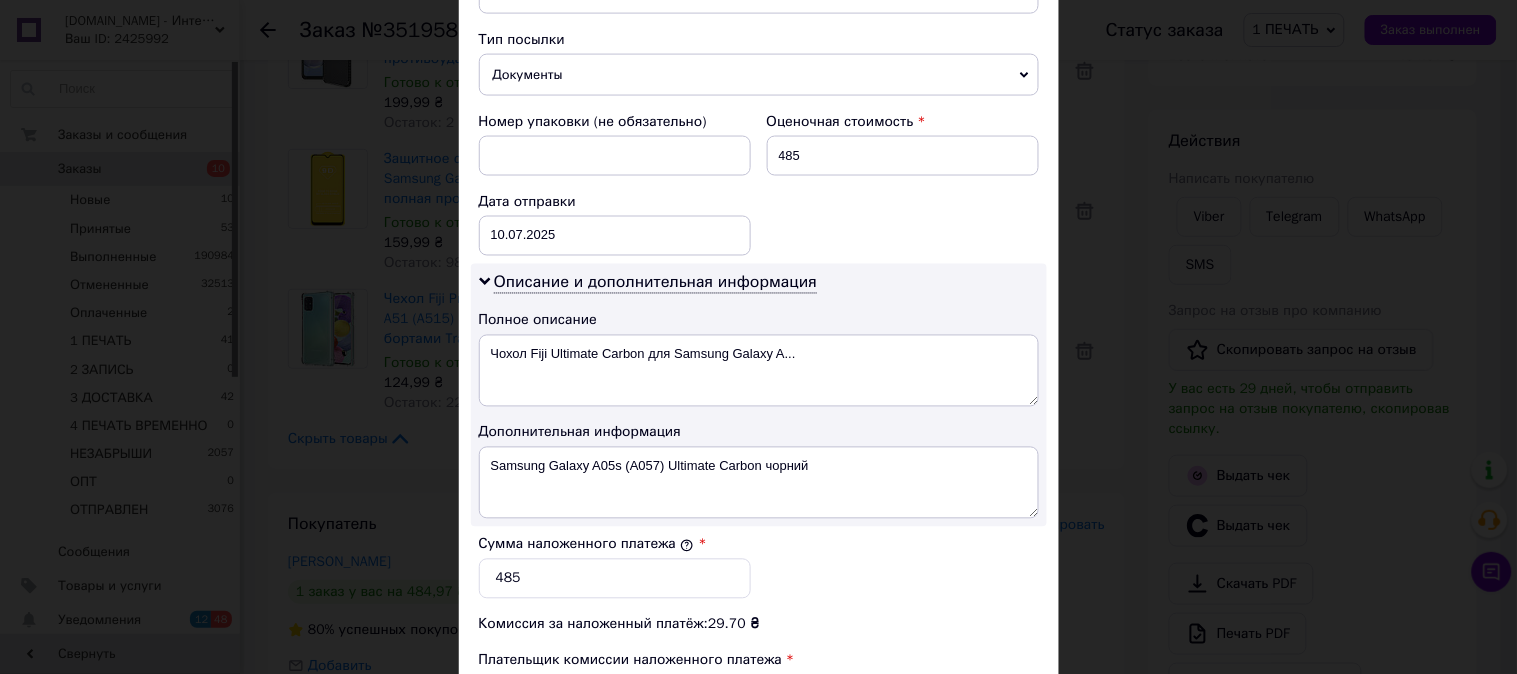 scroll, scrollTop: 777, scrollLeft: 0, axis: vertical 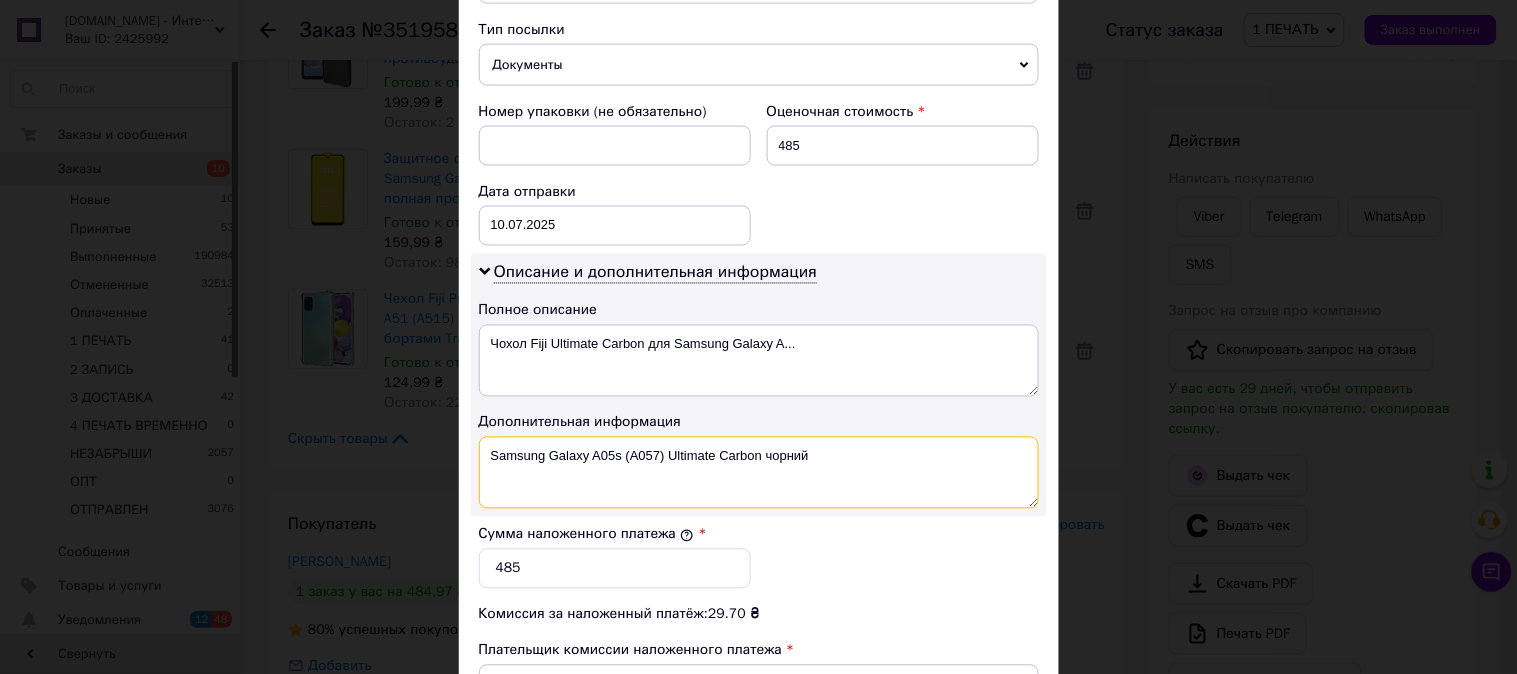 click on "Samsung Galaxy A05s (A057) Ultimate Carbon чорний" at bounding box center [759, 473] 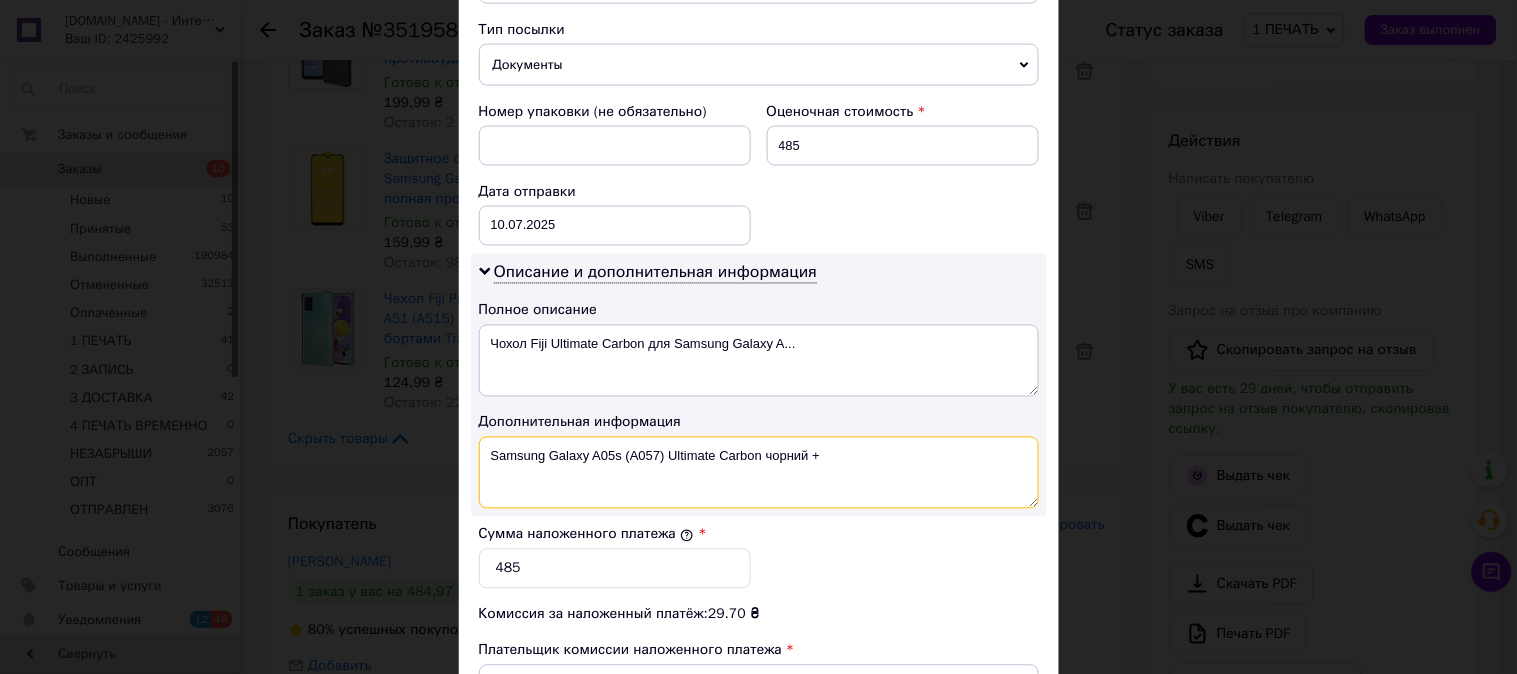 paste on "9D ЧЕР" 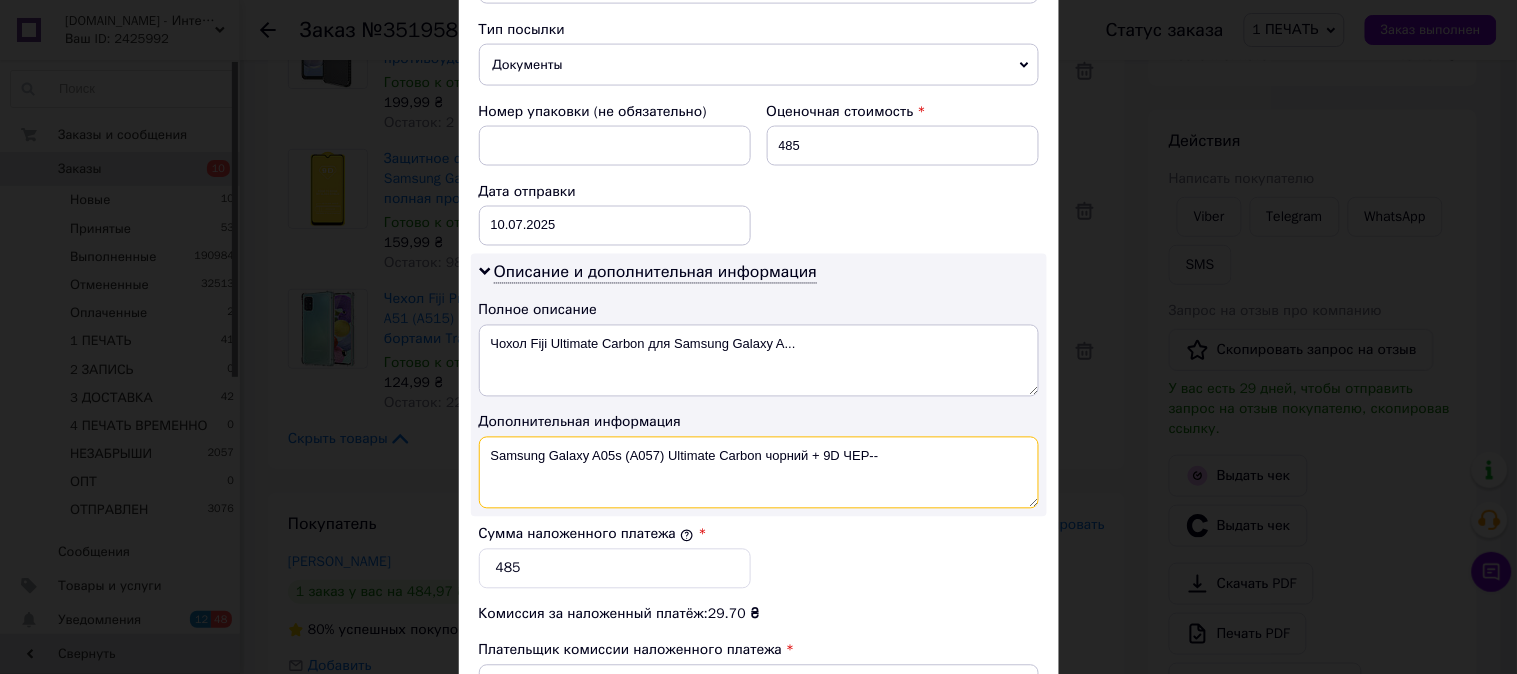 paste on "Samsung Galaxy A51 (A515) бампер с усил" 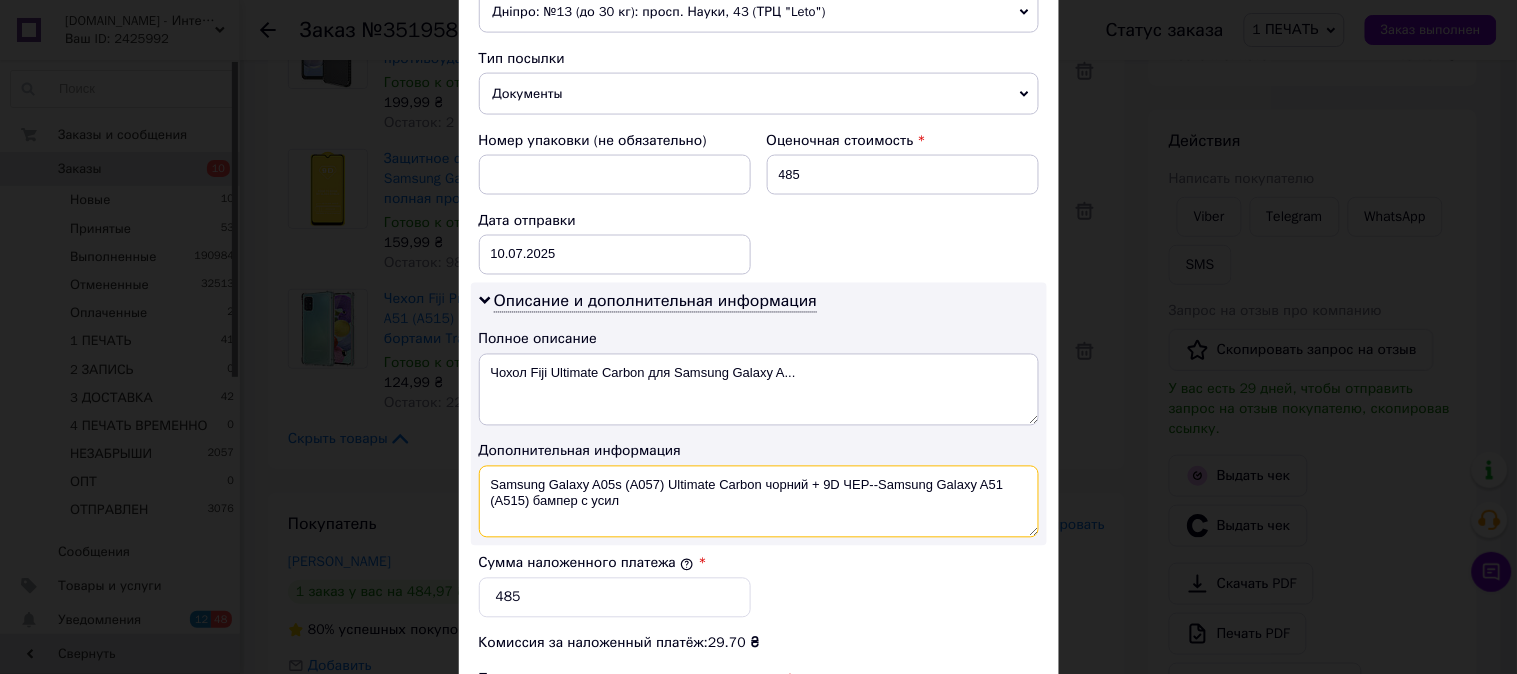 scroll, scrollTop: 741, scrollLeft: 0, axis: vertical 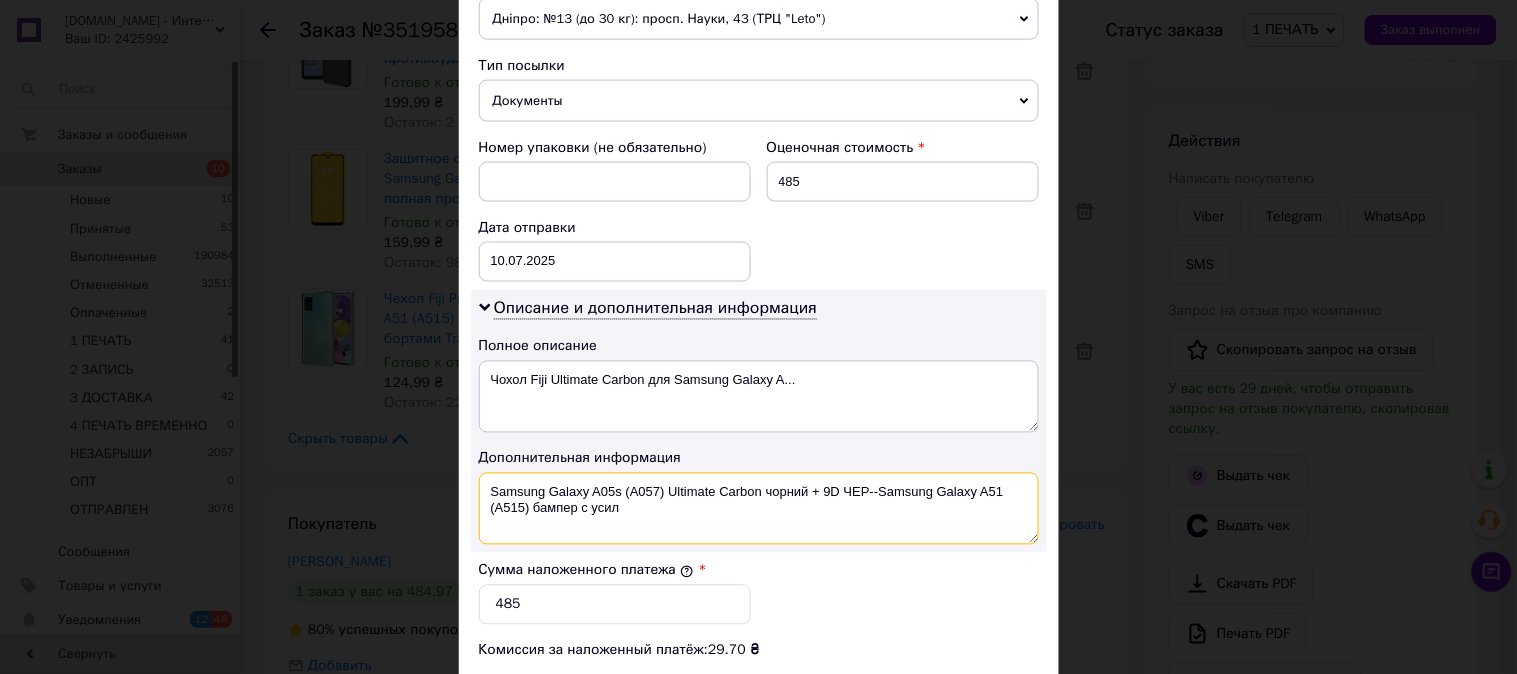 drag, startPoint x: 694, startPoint y: 520, endPoint x: 528, endPoint y: 540, distance: 167.20049 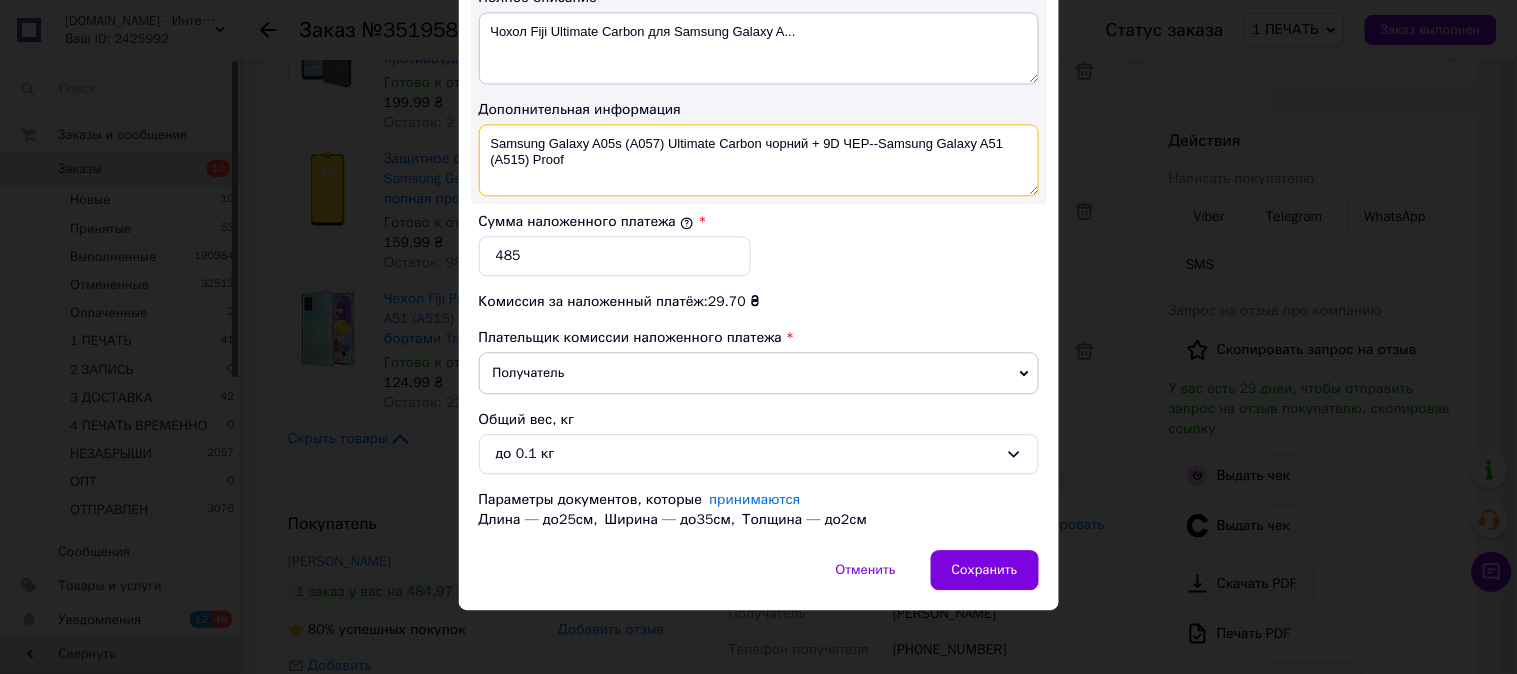 scroll, scrollTop: 1098, scrollLeft: 0, axis: vertical 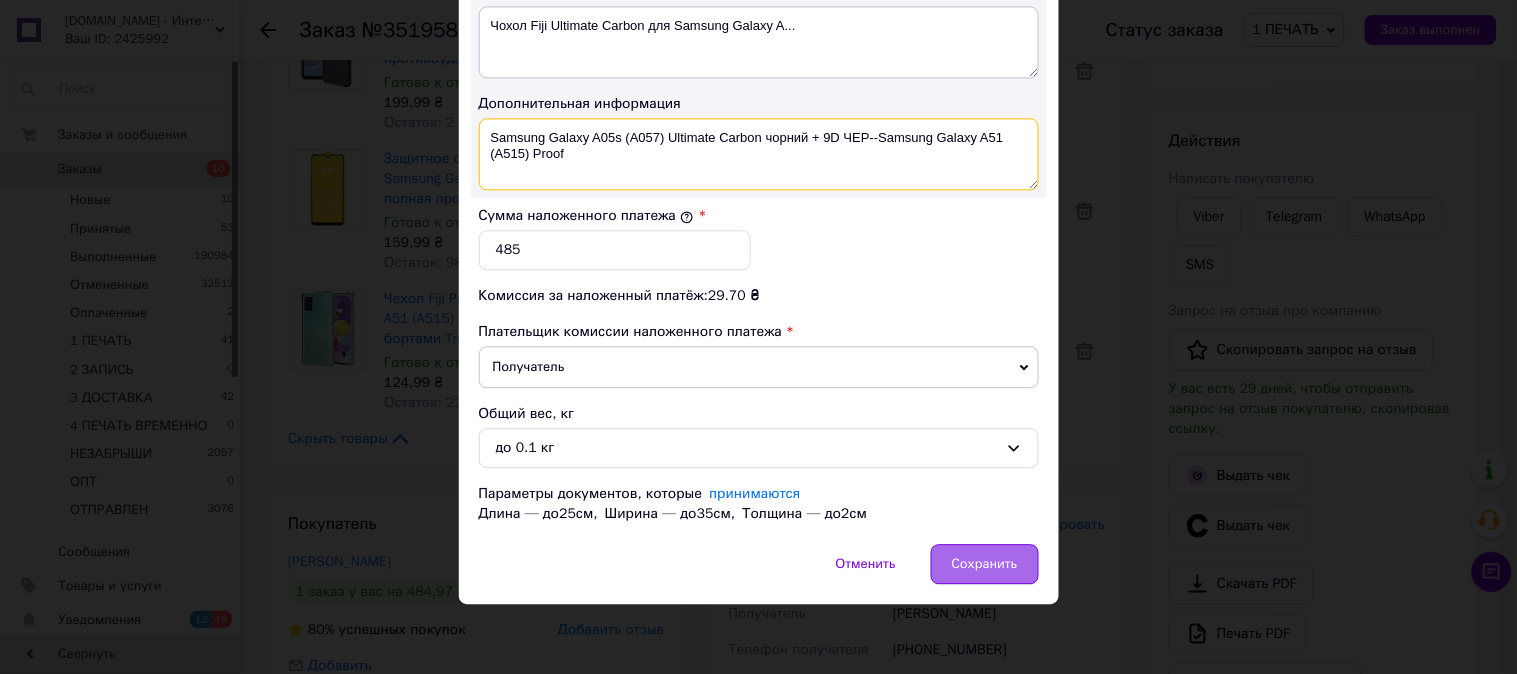 type on "Samsung Galaxy A05s (A057) Ultimate Carbon чорний + 9D ЧЕР--Samsung Galaxy A51 (A515) Proof" 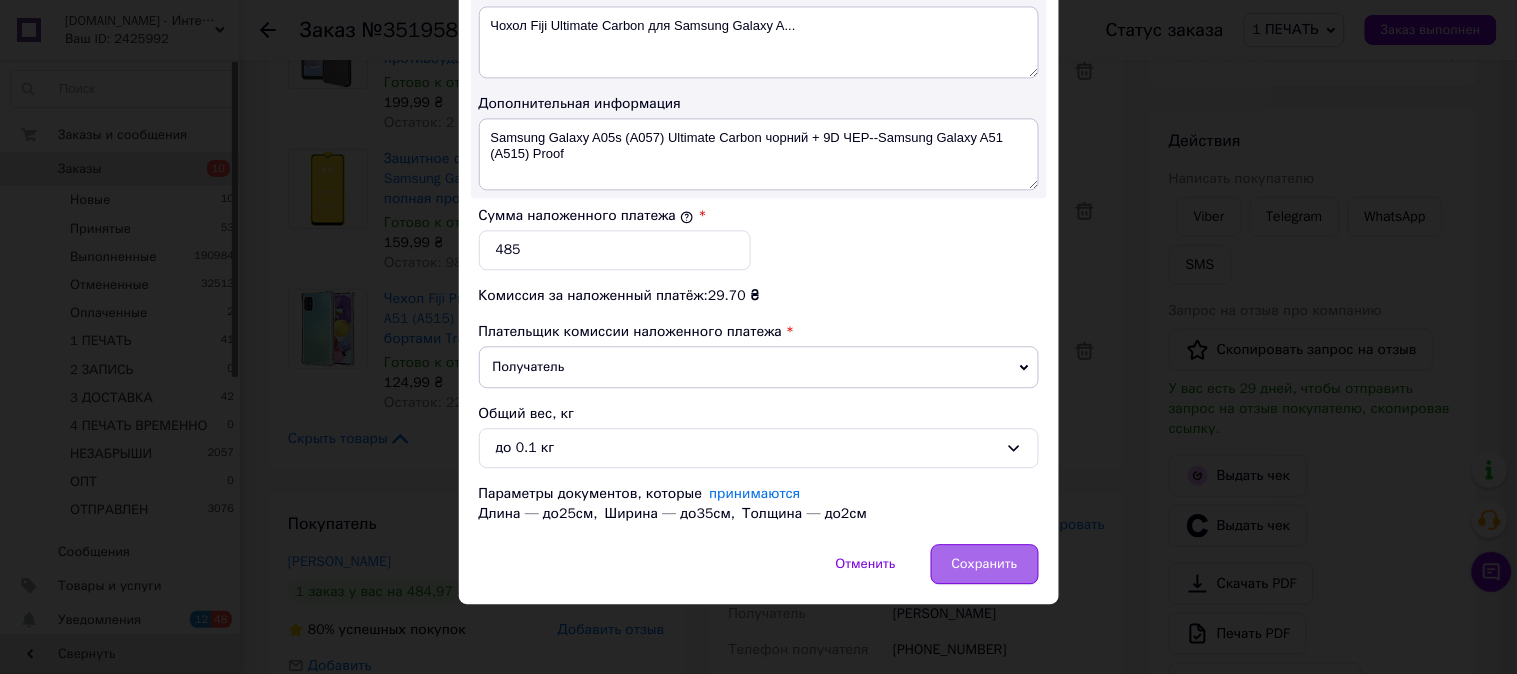 click on "Сохранить" at bounding box center [985, 564] 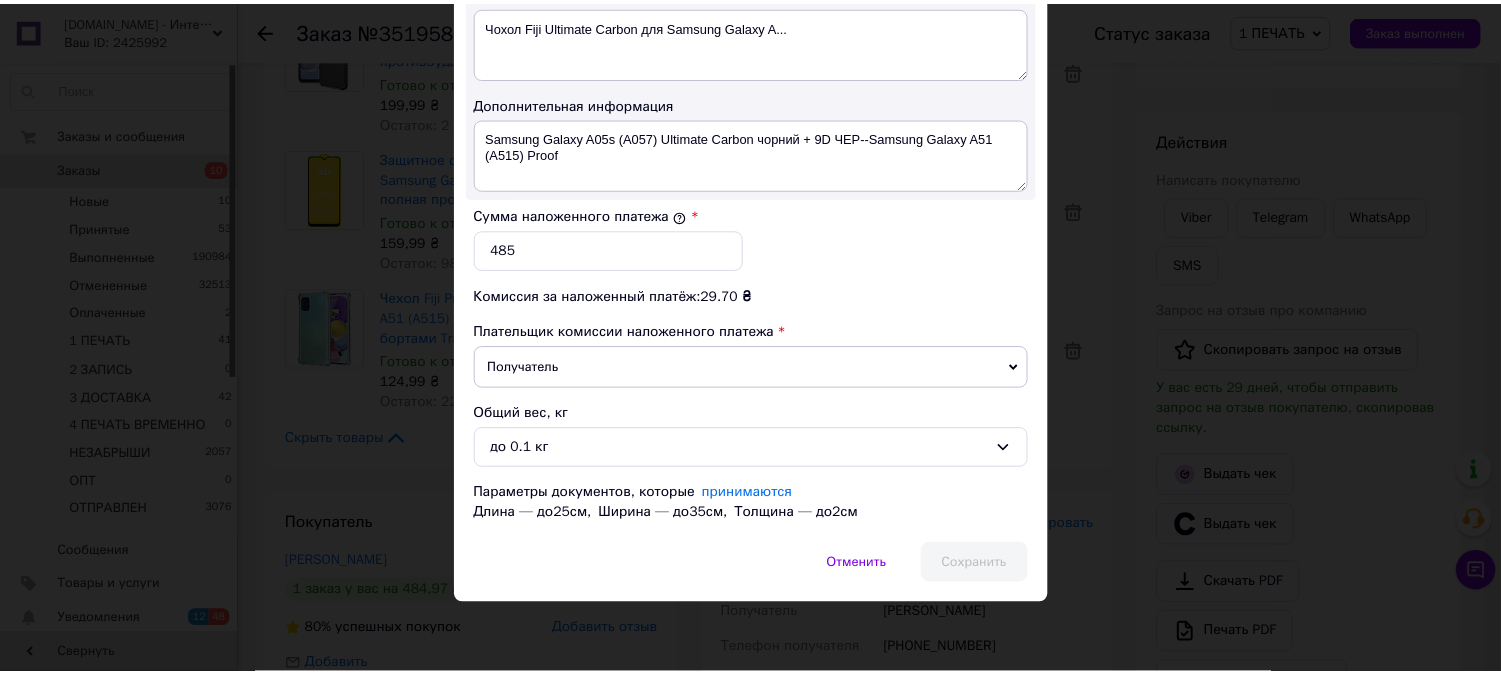 scroll, scrollTop: 1032, scrollLeft: 0, axis: vertical 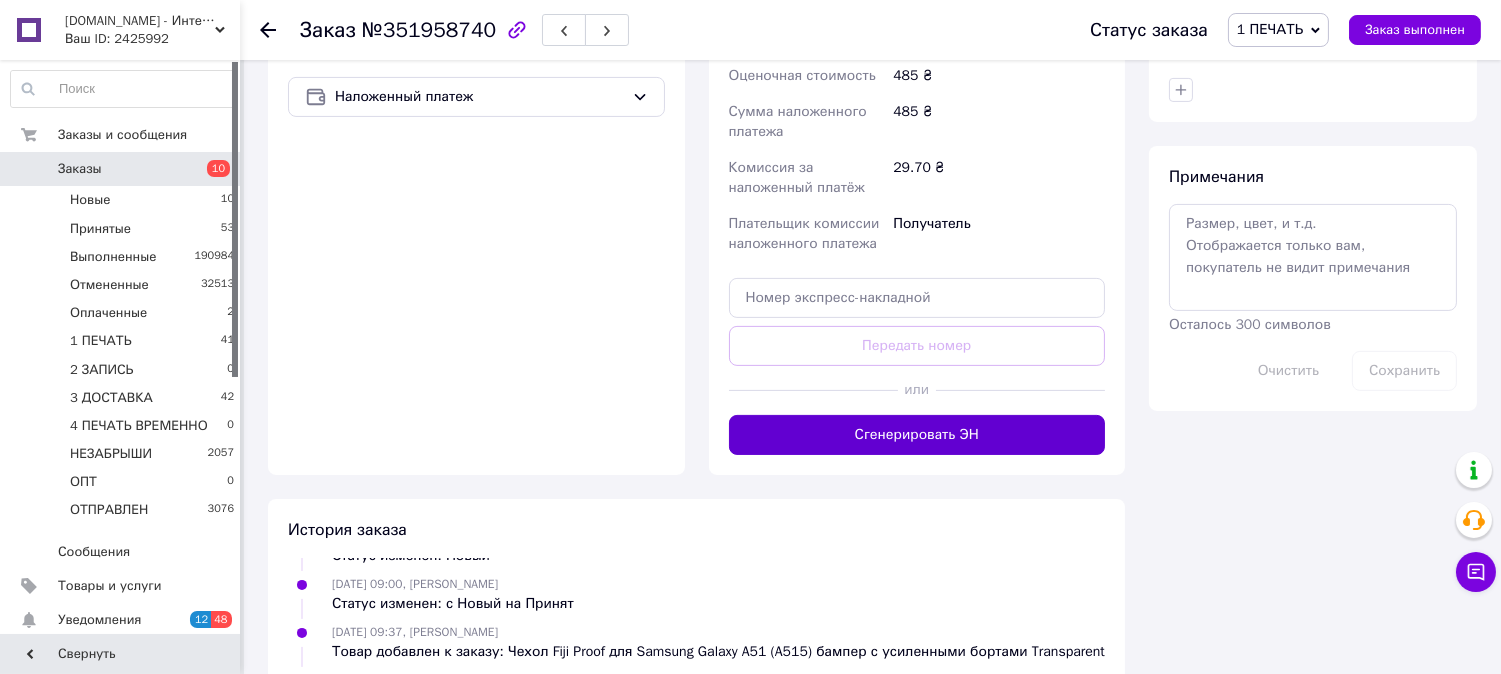 click on "Сгенерировать ЭН" at bounding box center (917, 435) 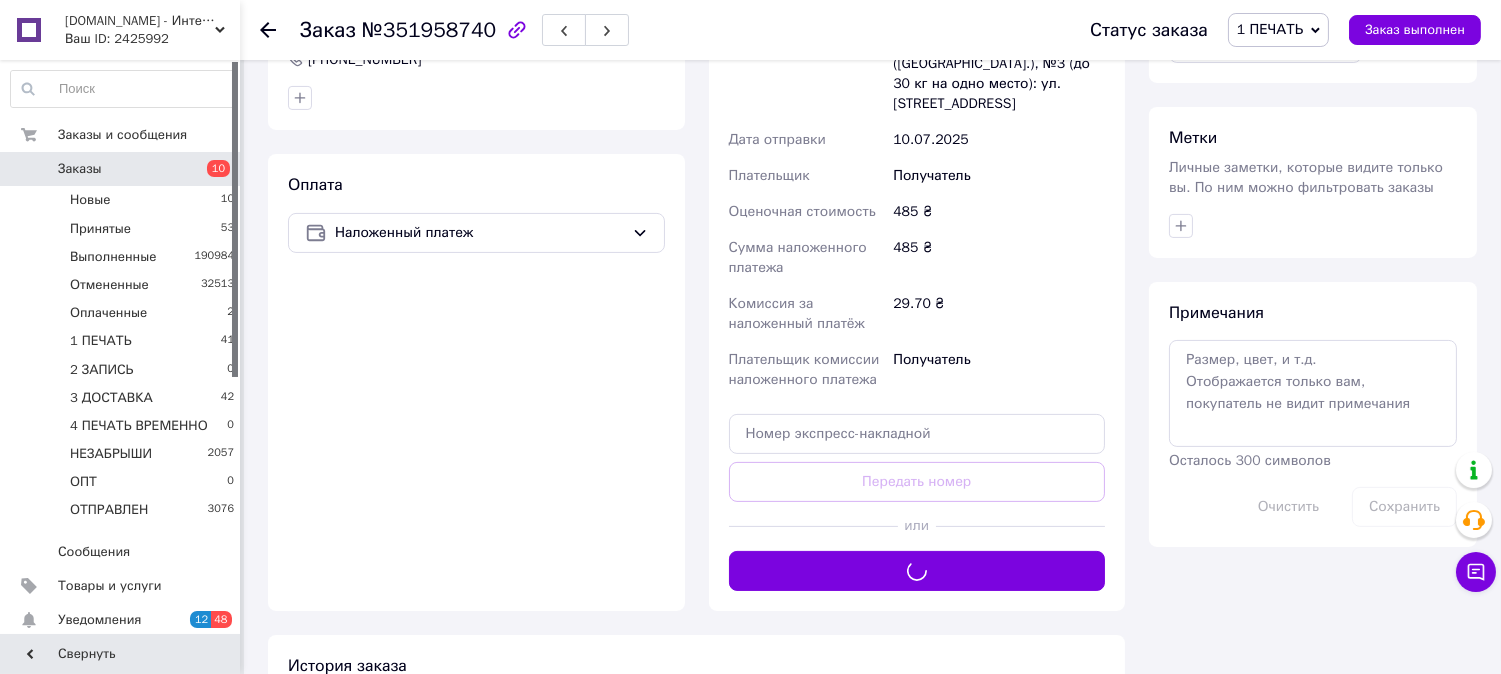 scroll, scrollTop: 925, scrollLeft: 0, axis: vertical 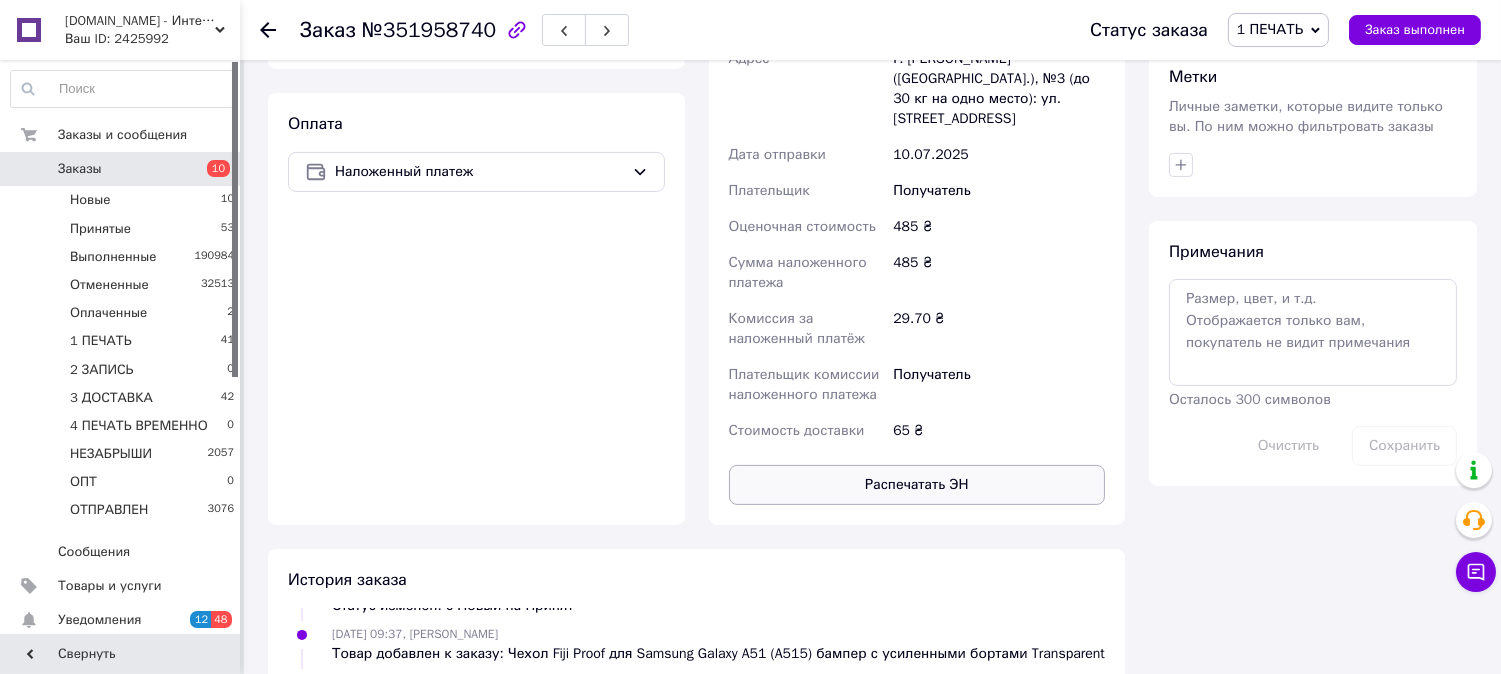 click on "Распечатать ЭН" at bounding box center [917, 485] 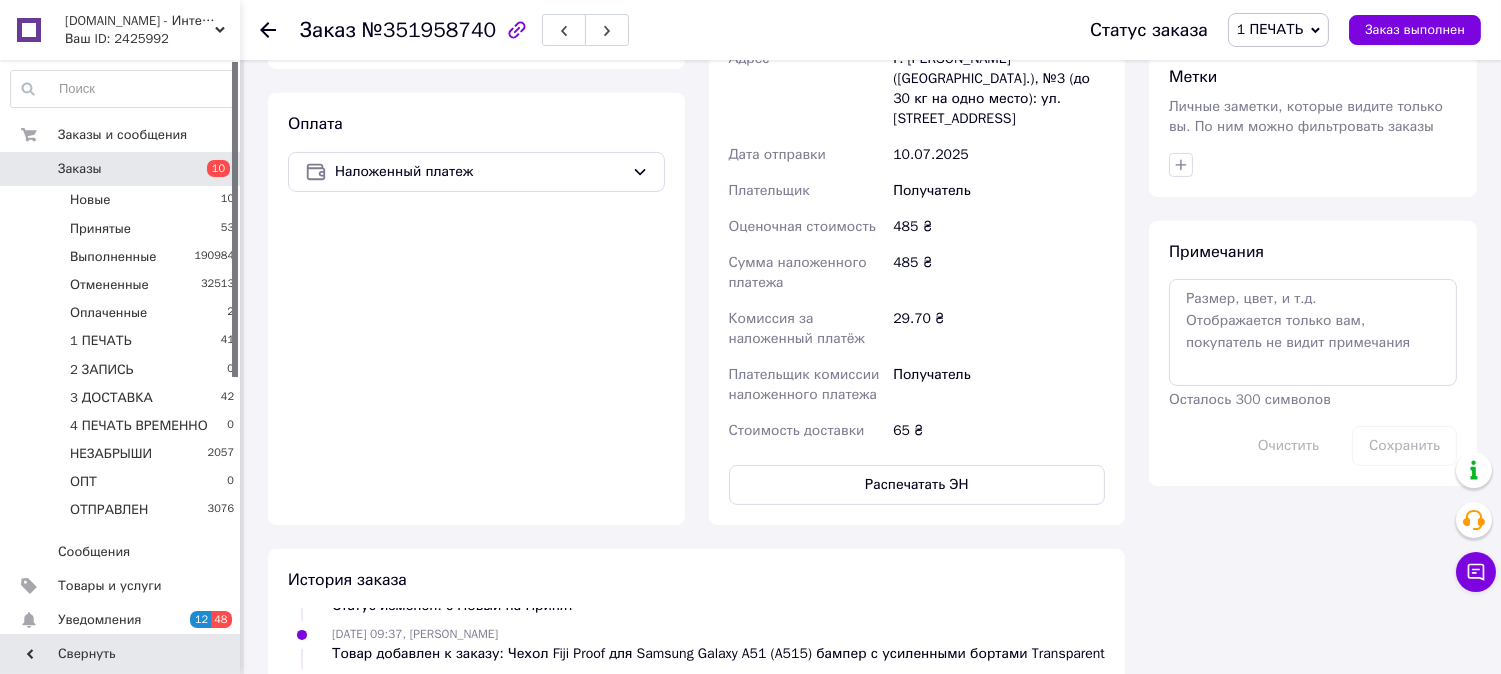 type 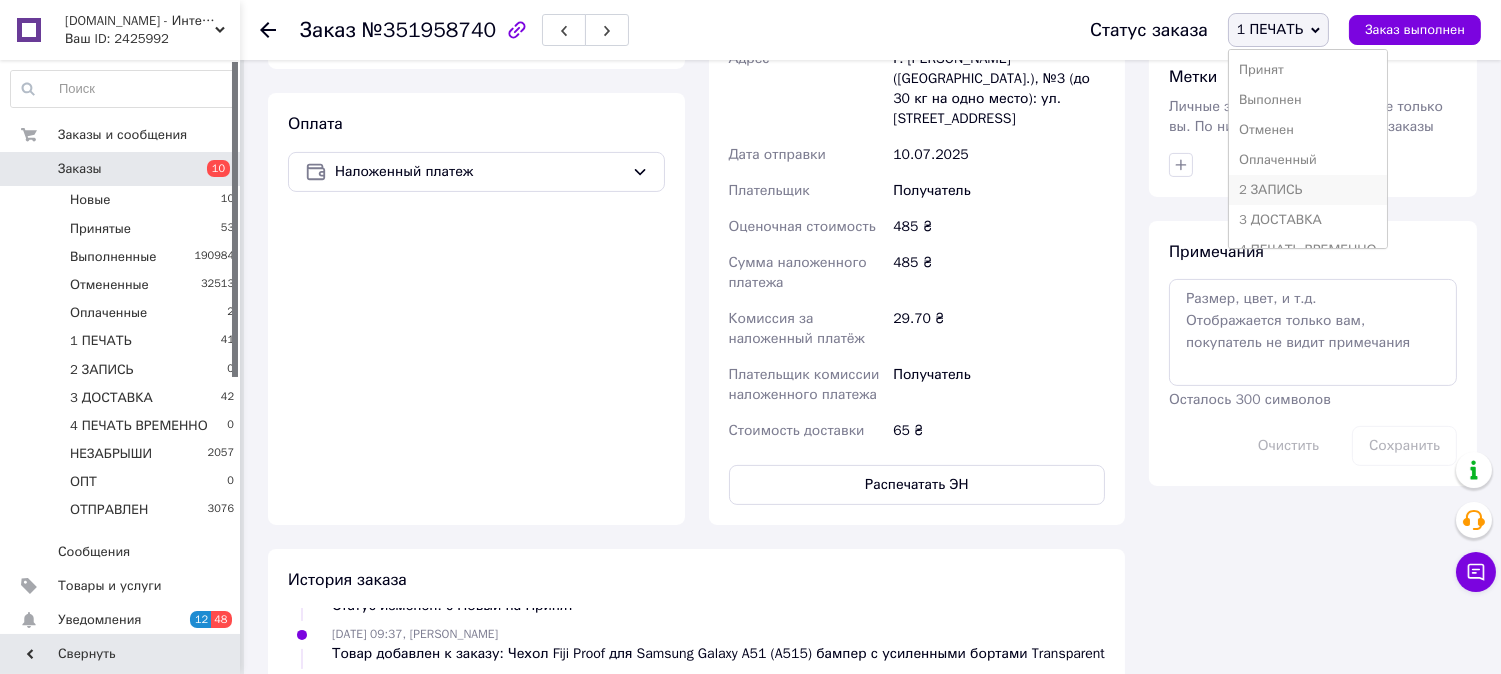 click on "2 ЗАПИСЬ" at bounding box center [1308, 190] 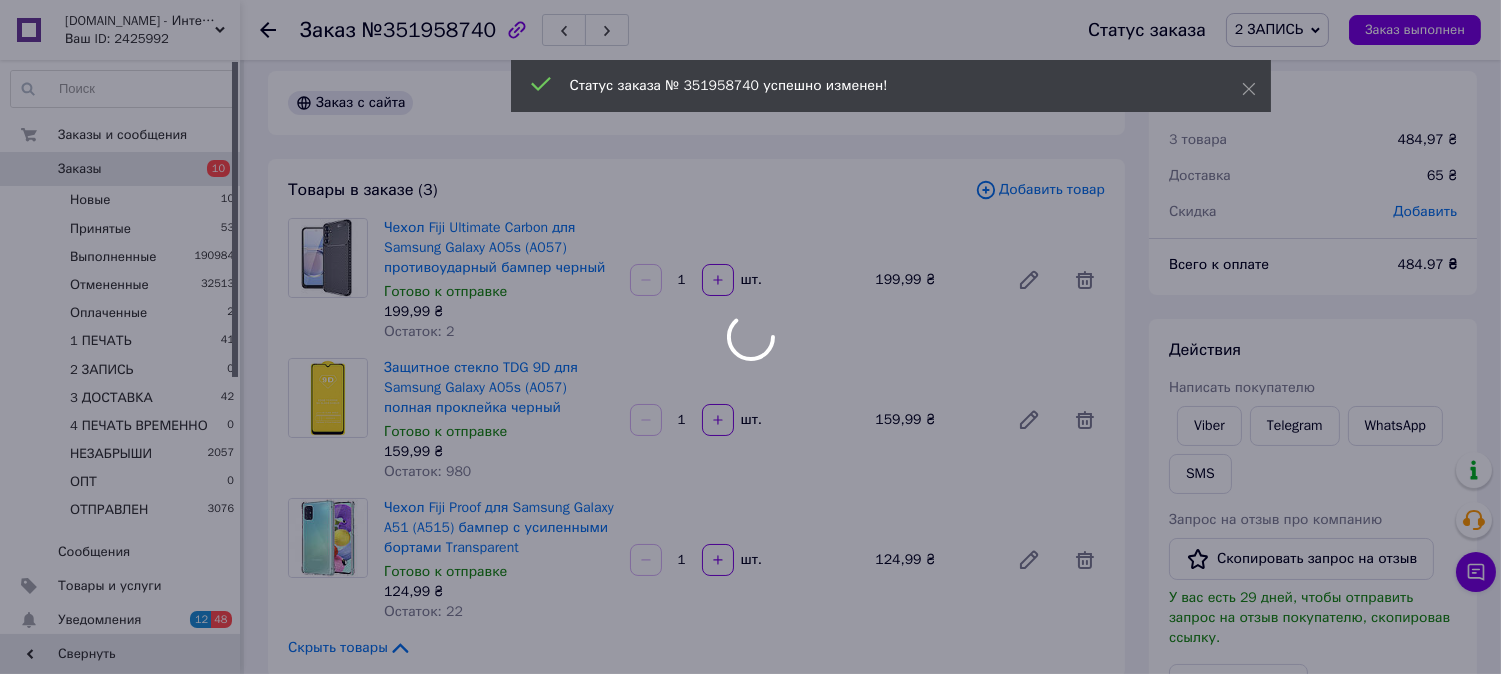 scroll, scrollTop: 0, scrollLeft: 0, axis: both 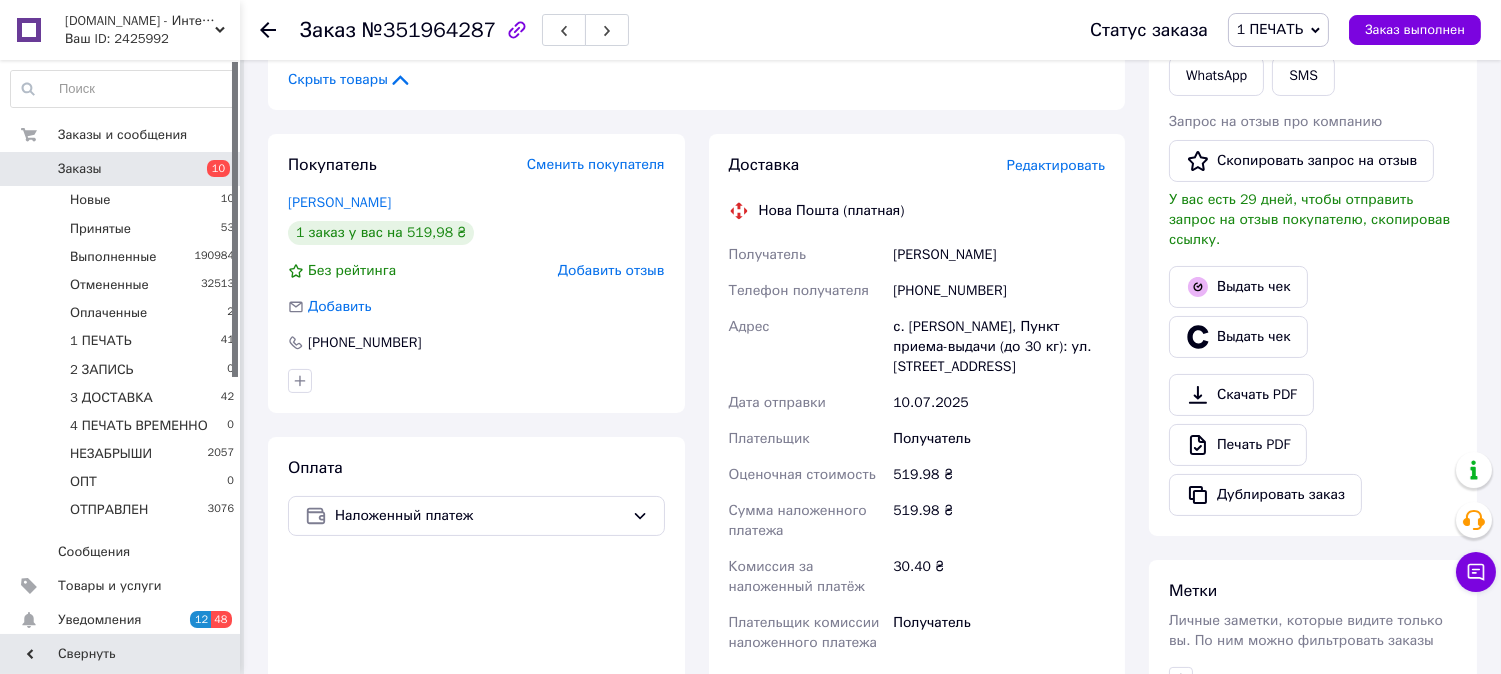 click on "Редактировать" at bounding box center (1056, 165) 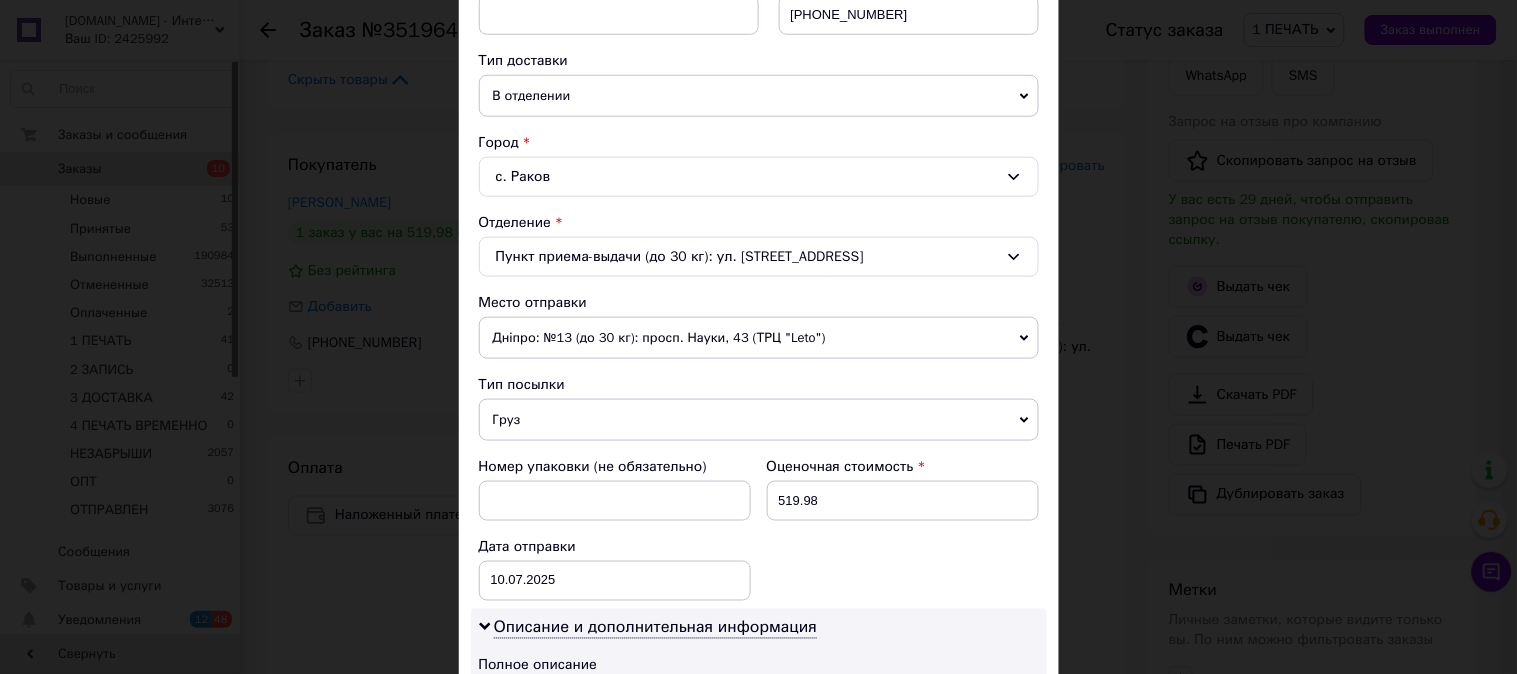 scroll, scrollTop: 481, scrollLeft: 0, axis: vertical 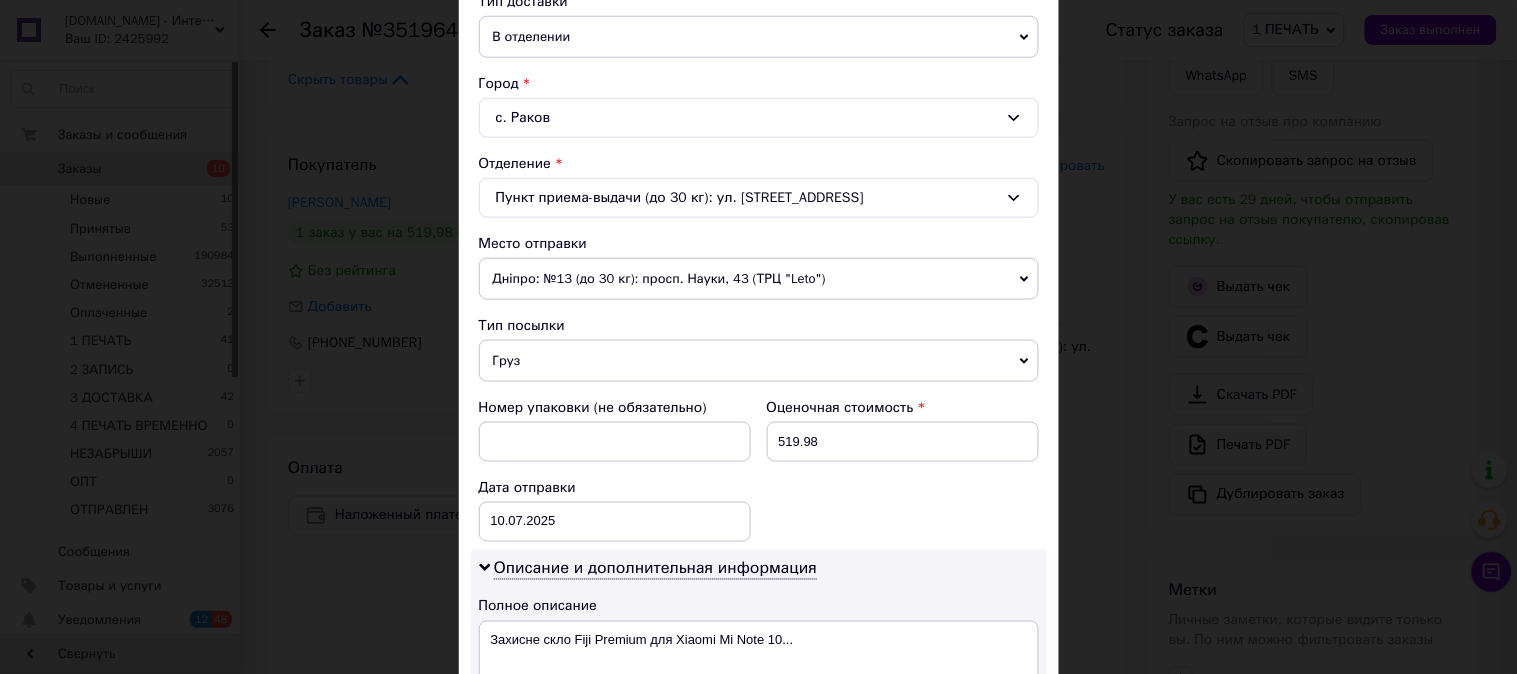 click on "Груз" at bounding box center [759, 361] 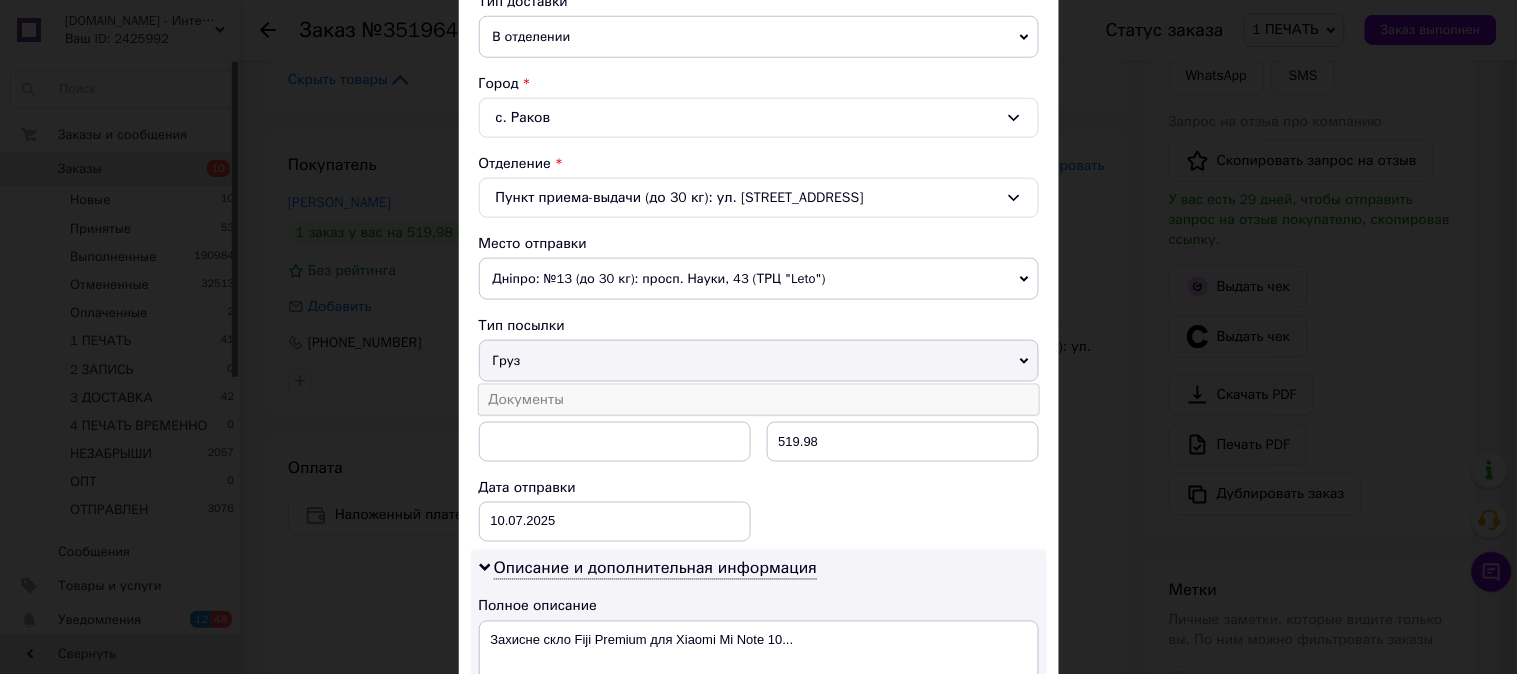 click on "Документы" at bounding box center (759, 400) 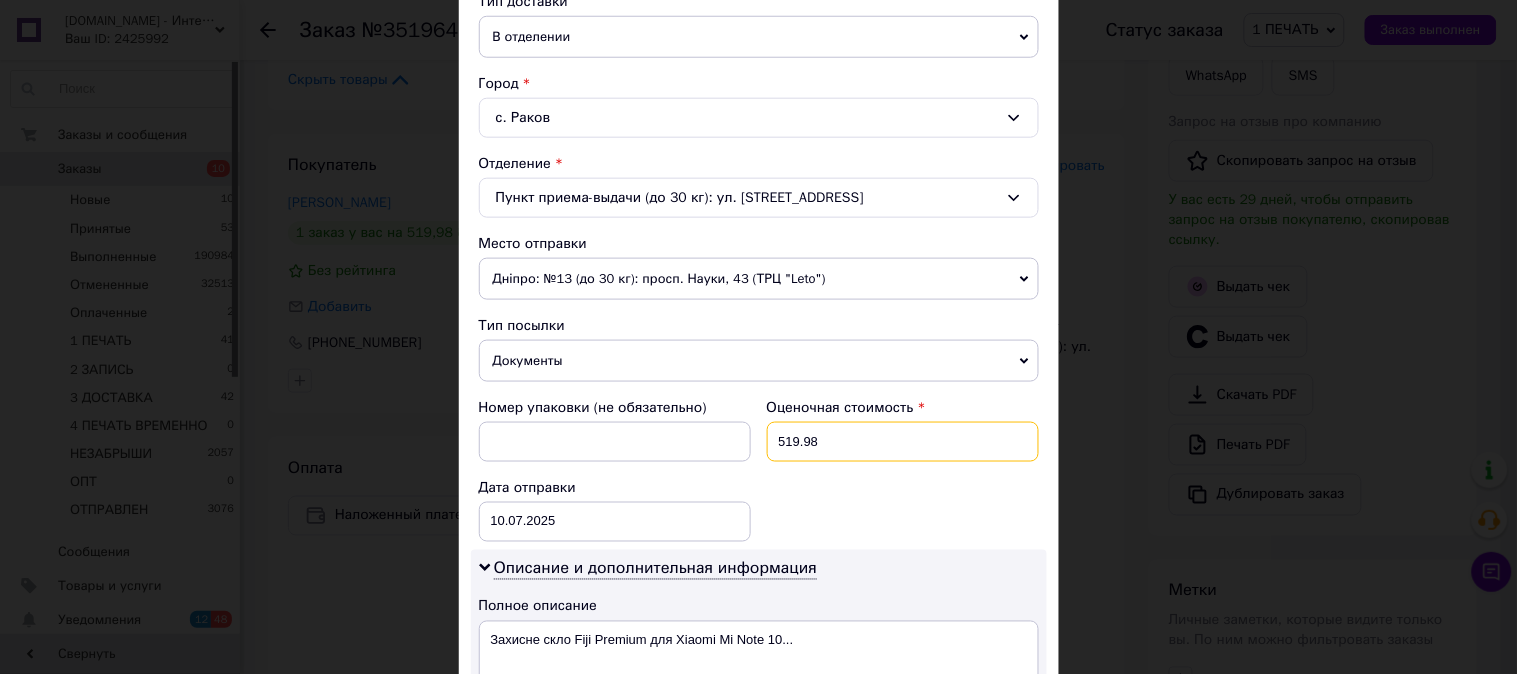 click on "519.98" at bounding box center [903, 442] 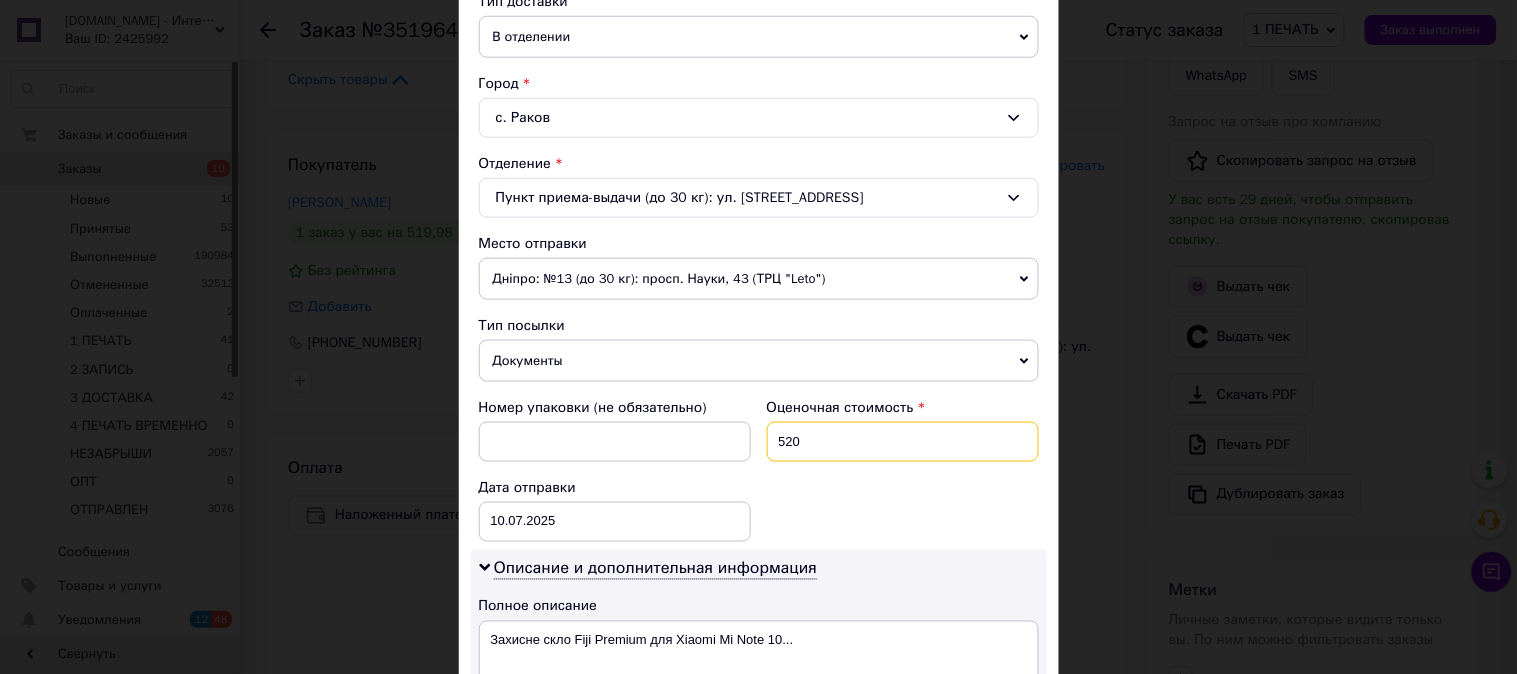 type on "520" 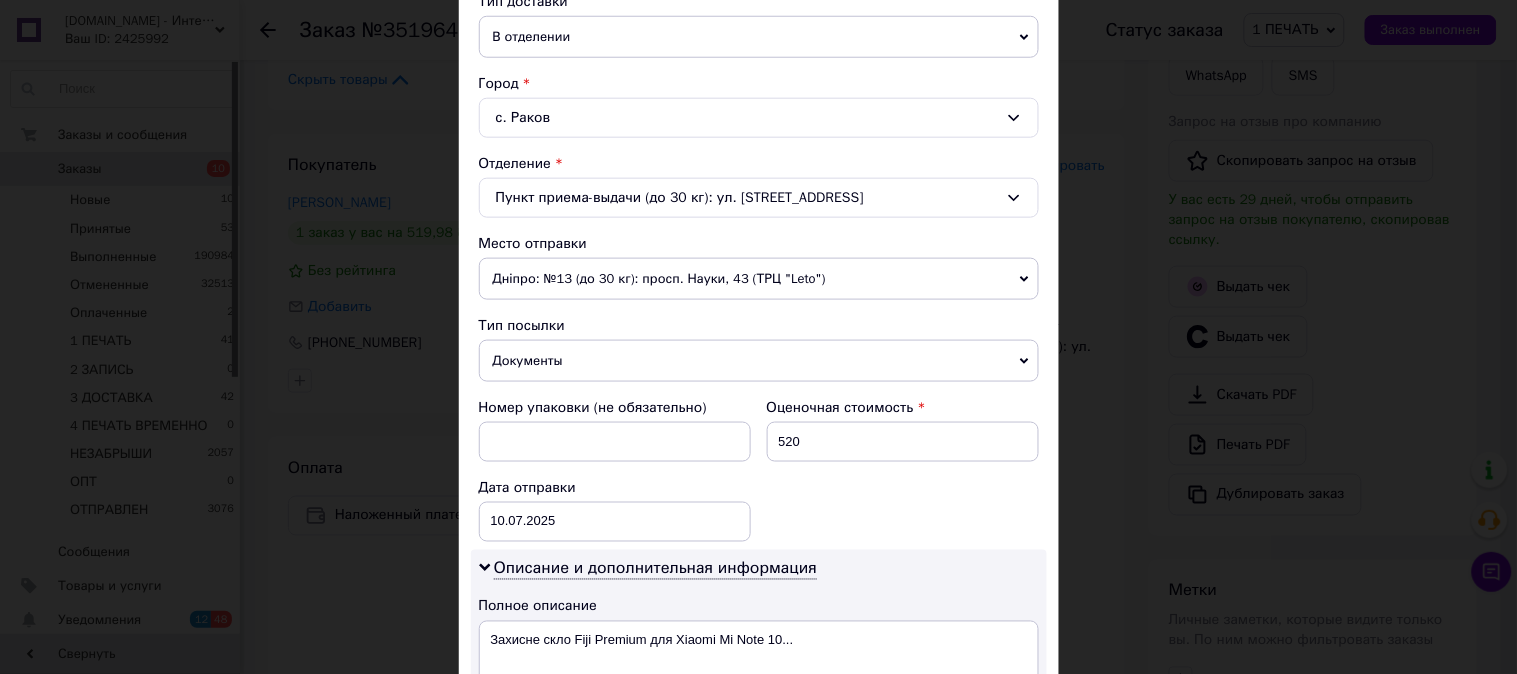 click on "Номер упаковки (не обязательно) Оценочная стоимость 520 Дата отправки 10.07.2025 < 2025 > < Июль > Пн Вт Ср Чт Пт Сб Вс 30 1 2 3 4 5 6 7 8 9 10 11 12 13 14 15 16 17 18 19 20 21 22 23 24 25 26 27 28 29 30 31 1 2 3 4 5 6 7 8 9 10" at bounding box center [759, 470] 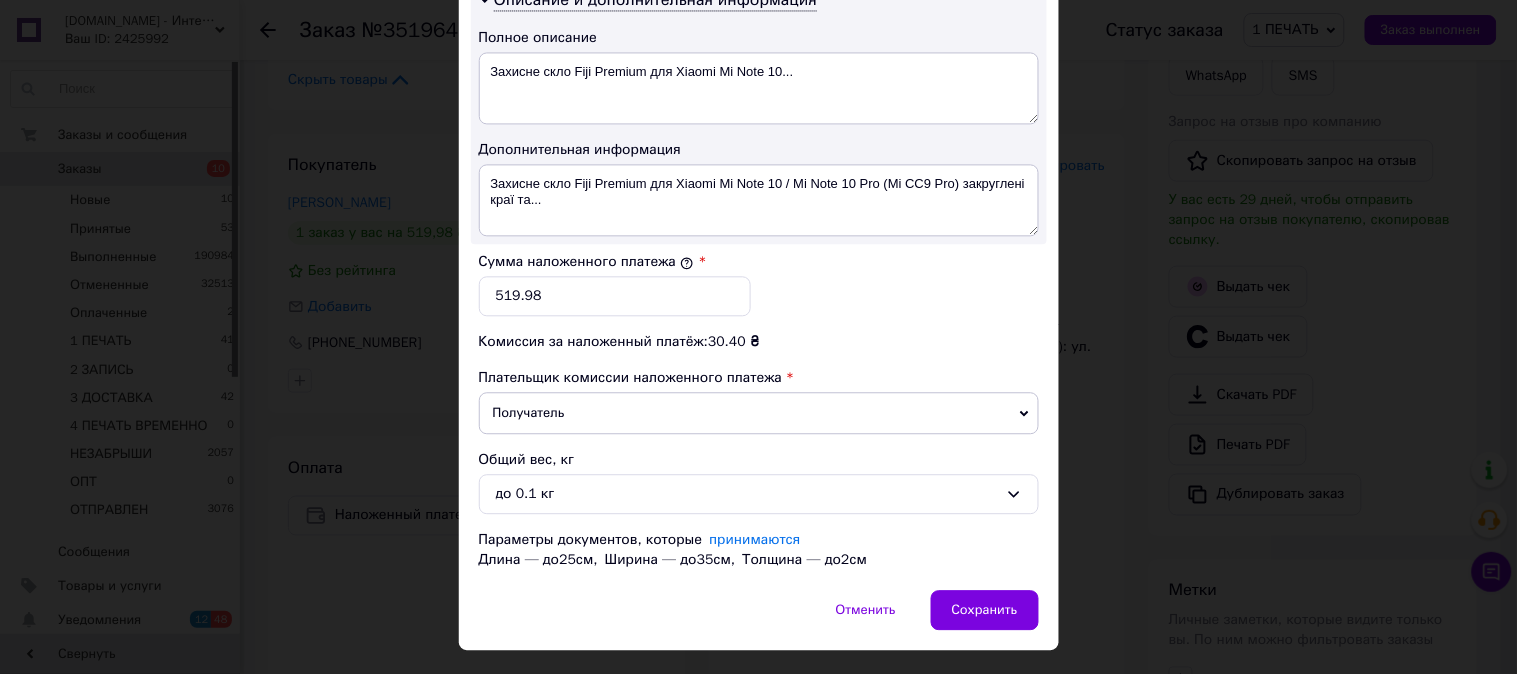scroll, scrollTop: 1098, scrollLeft: 0, axis: vertical 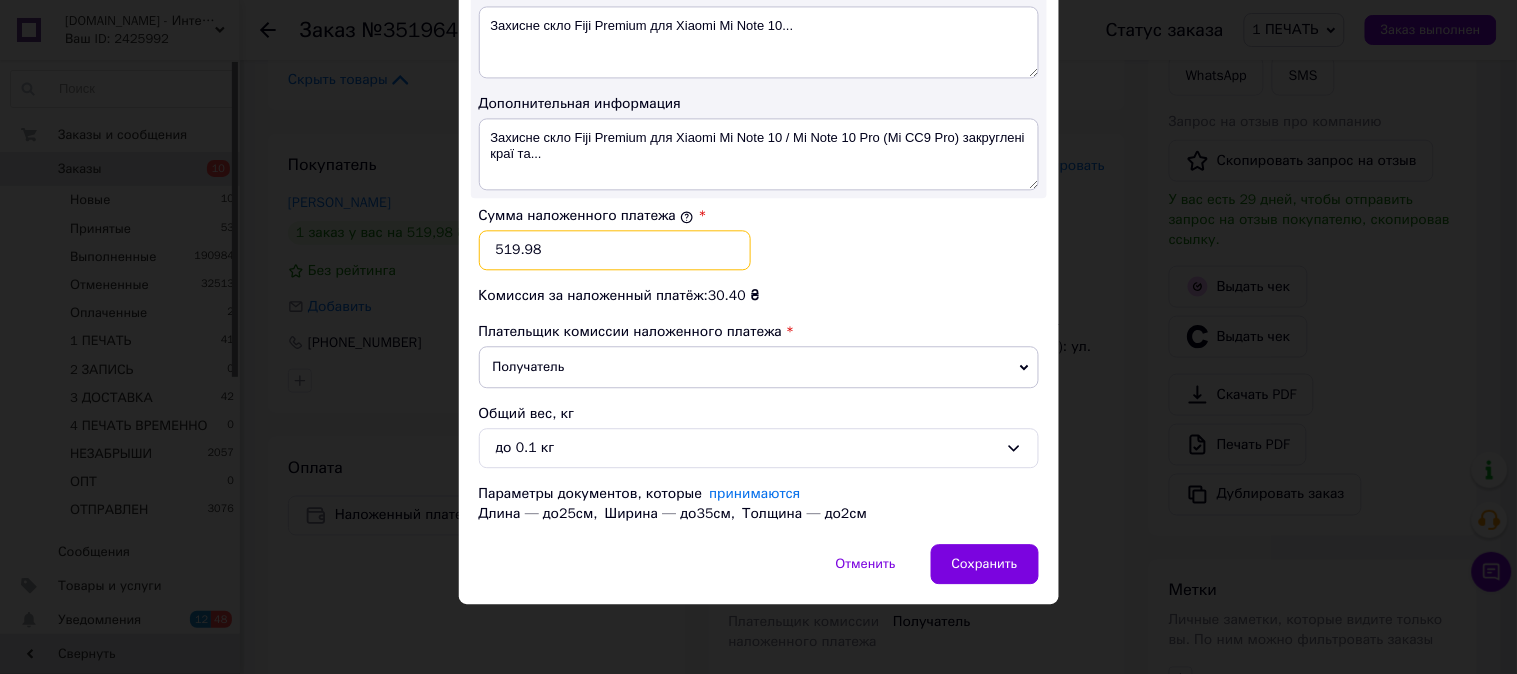 click on "519.98" at bounding box center [615, 250] 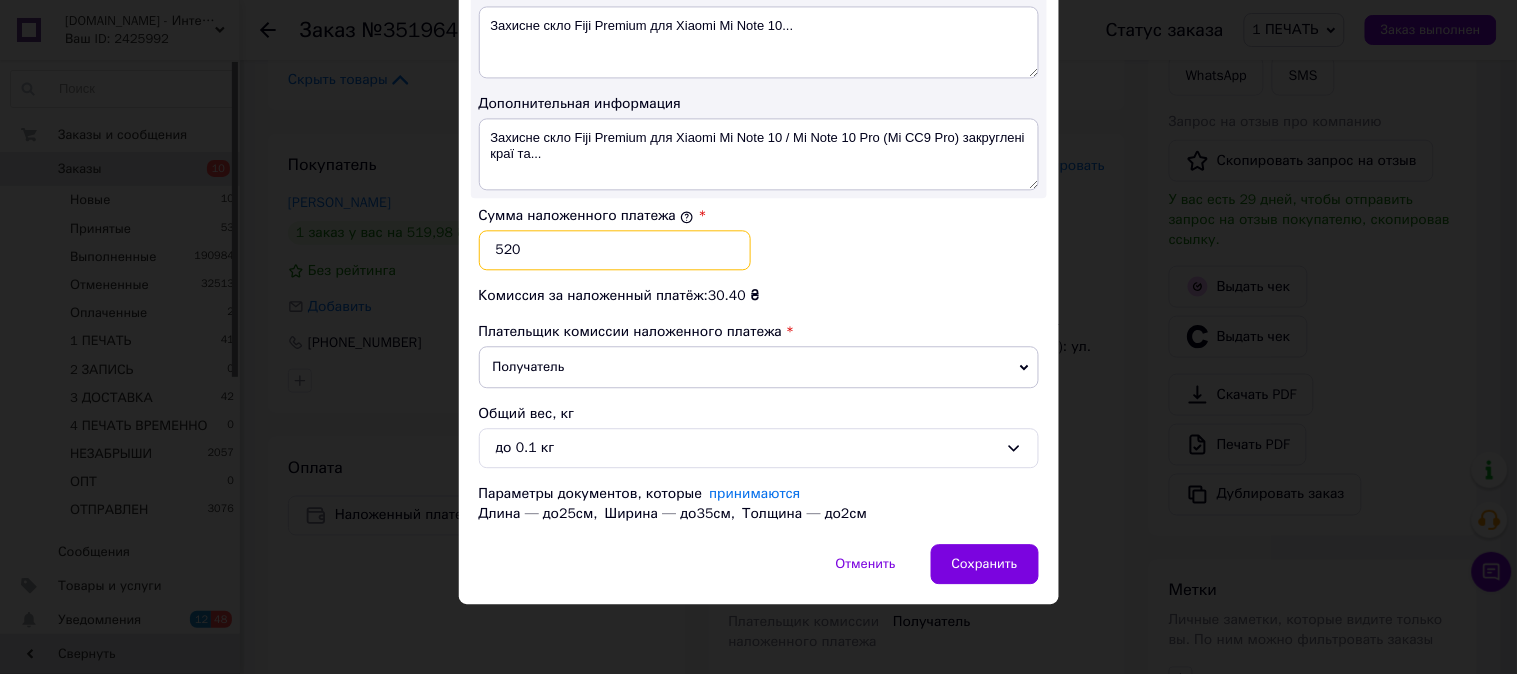 type on "520" 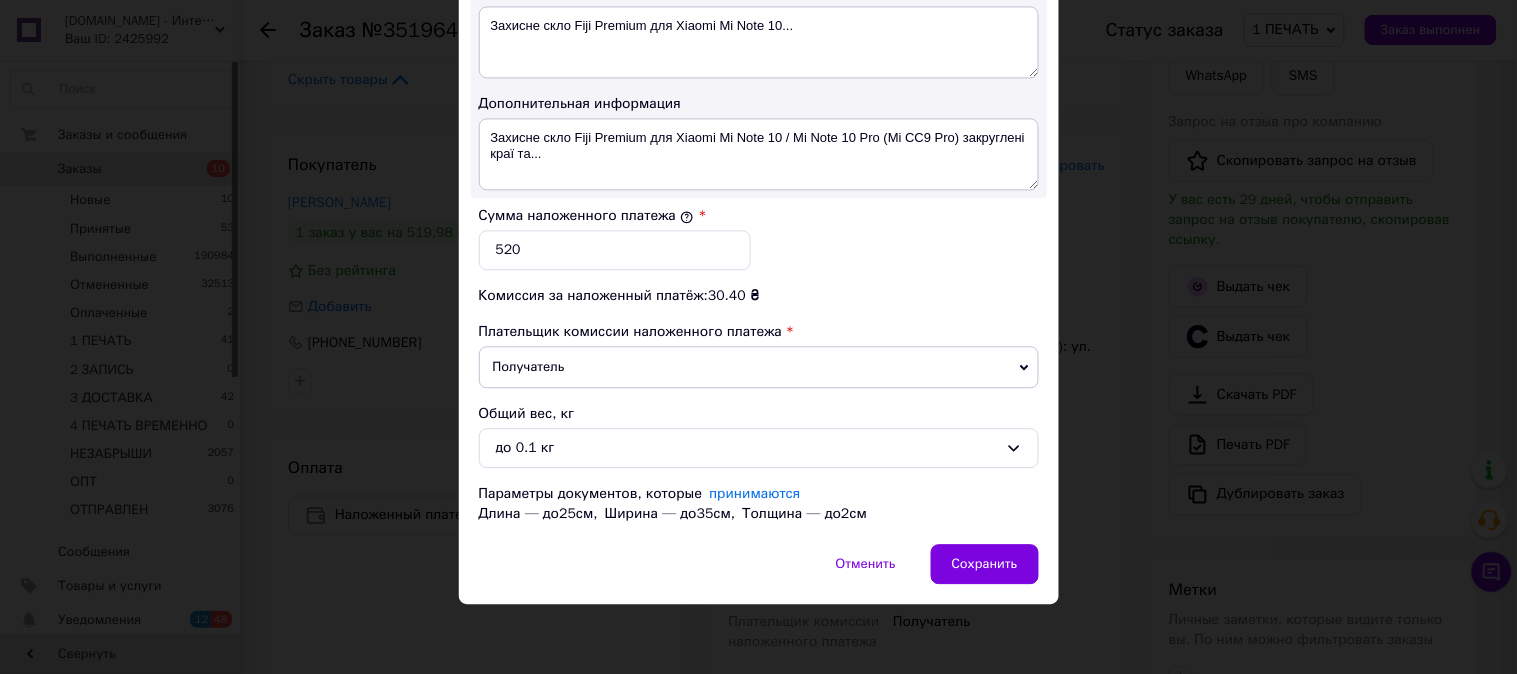click on "Сумма наложенного платежа     * 520" at bounding box center [759, 238] 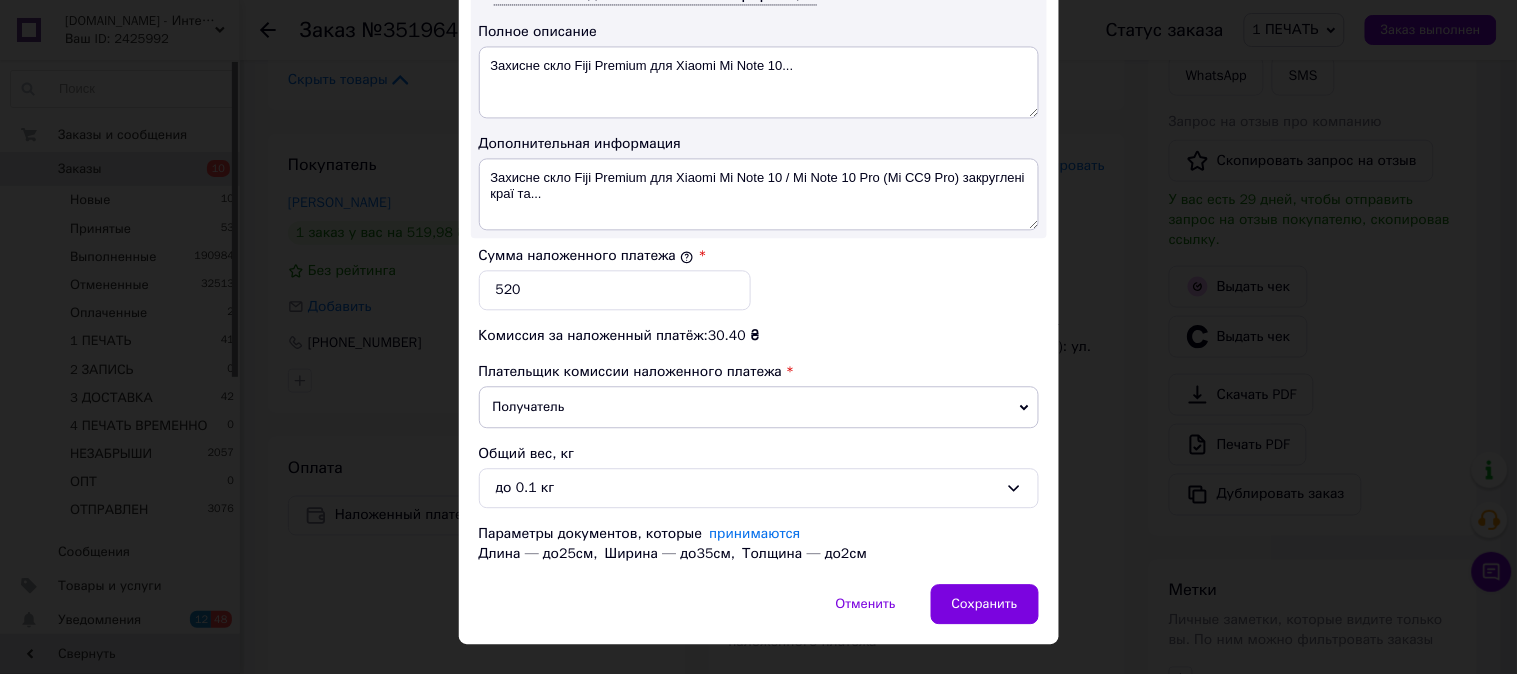 scroll, scrollTop: 1024, scrollLeft: 0, axis: vertical 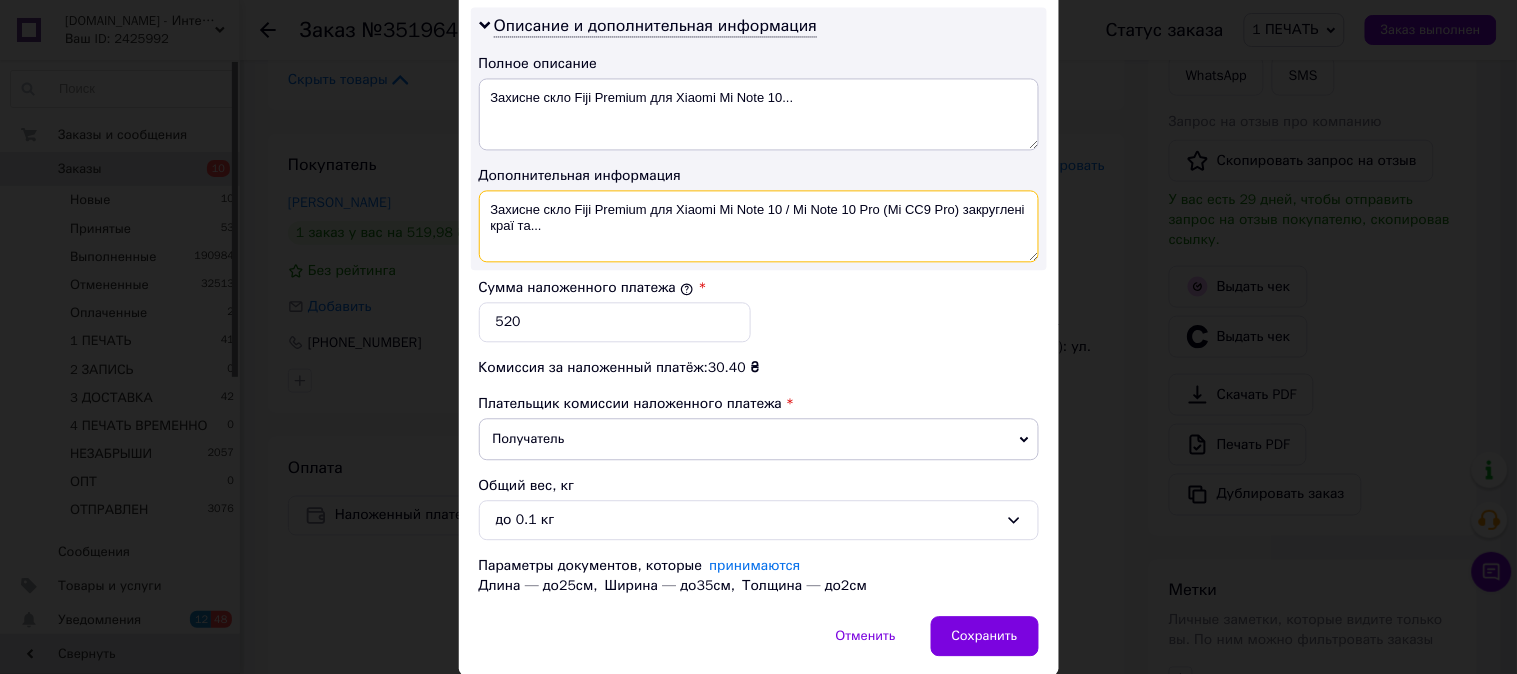click on "Захисне скло Fiji Premium для Xiaomi Mi Note 10 / Mi Note 10 Pro (Mi CC9 Pro) закруглені краї та..." at bounding box center [759, 226] 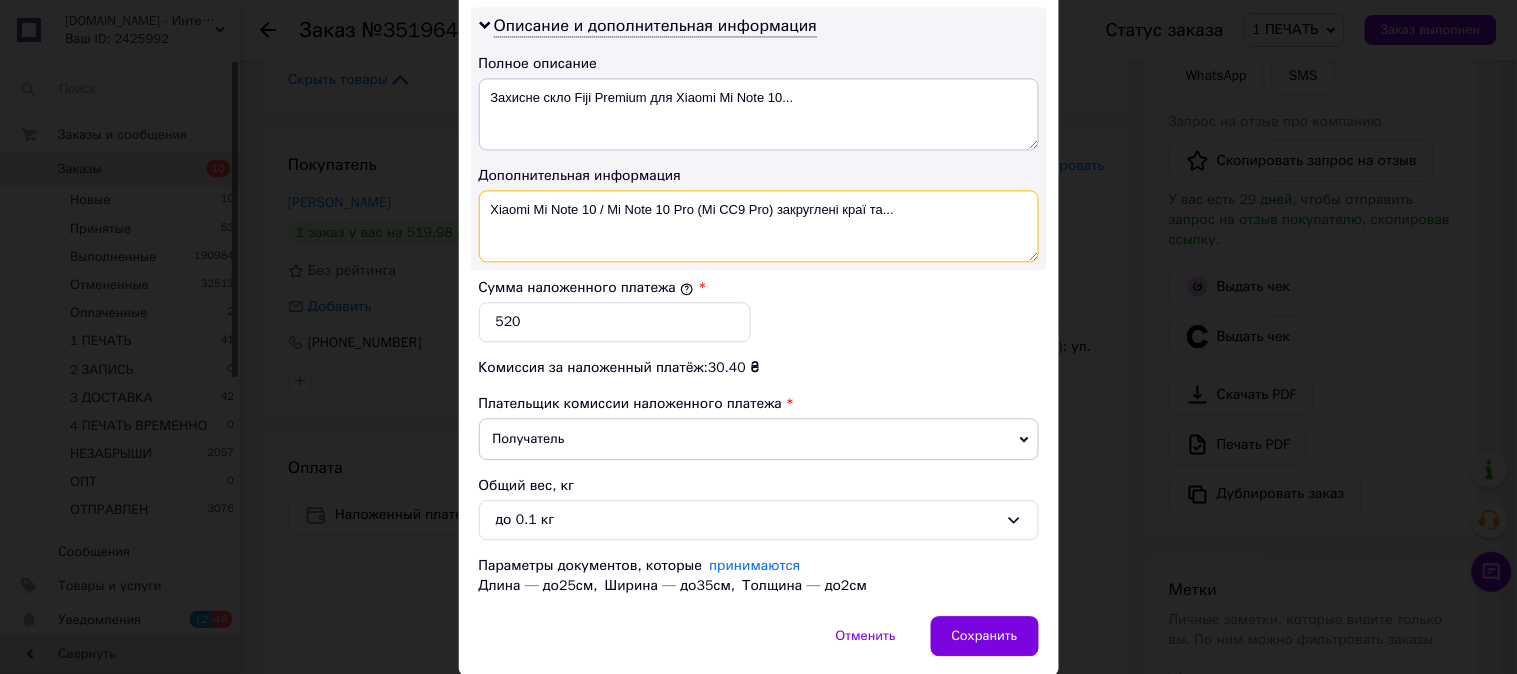 drag, startPoint x: 968, startPoint y: 207, endPoint x: 773, endPoint y: 252, distance: 200.12495 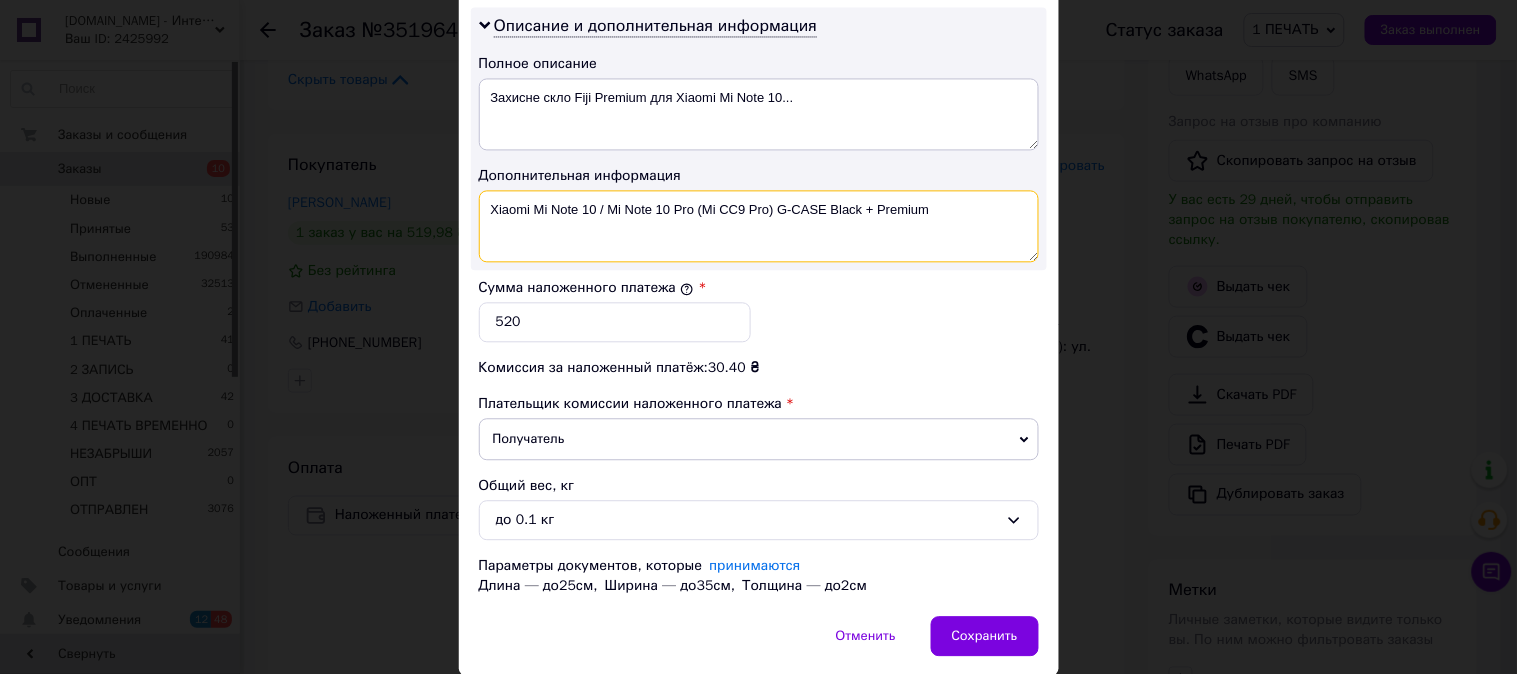 paste on "3D ЧЕР" 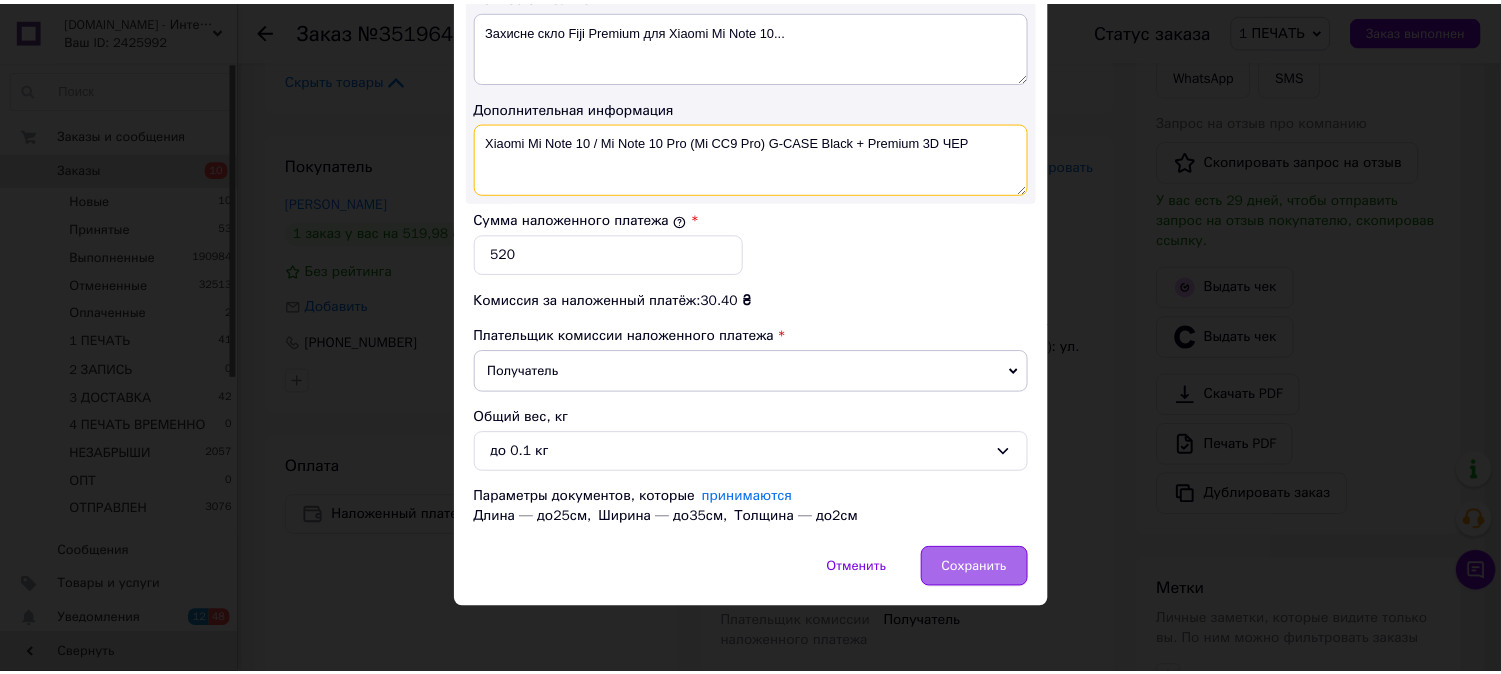 scroll, scrollTop: 1098, scrollLeft: 0, axis: vertical 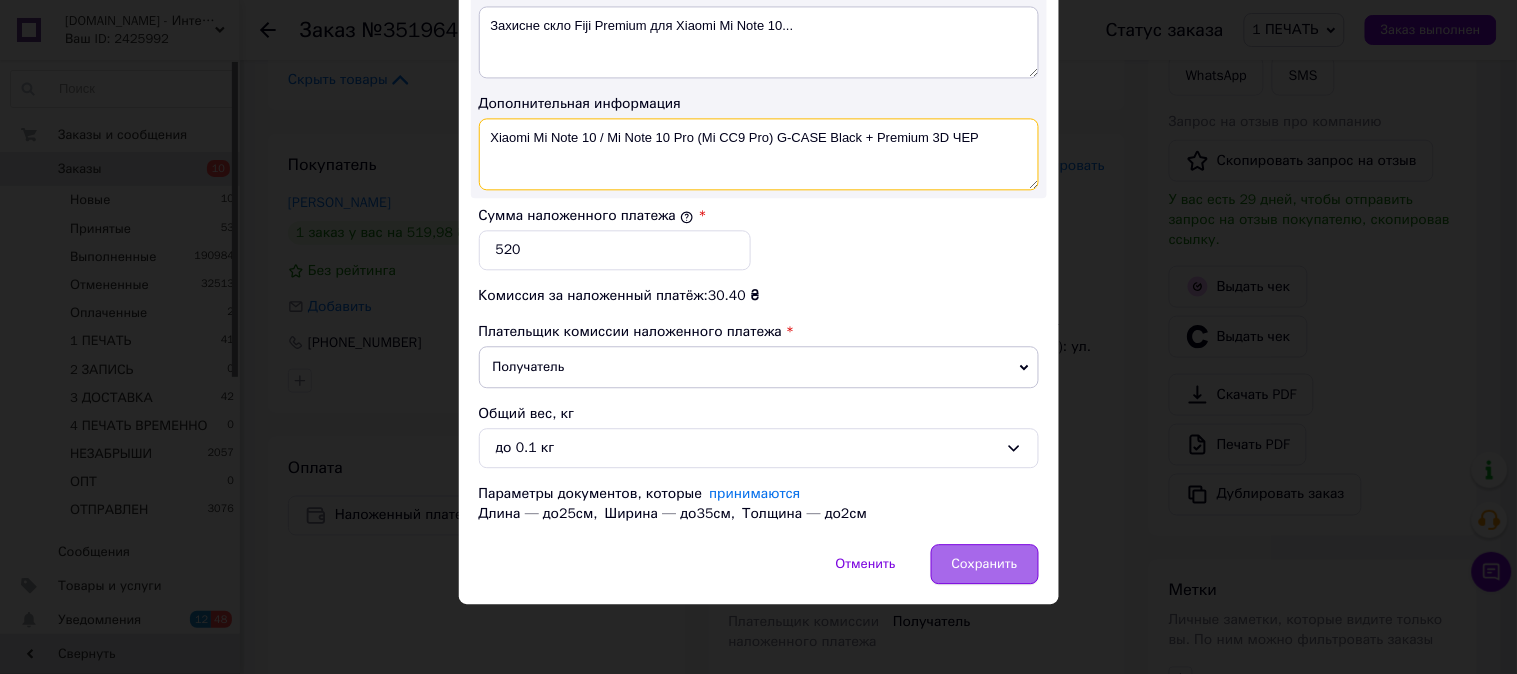 type on "Xiaomi Mi Note 10 / Mi Note 10 Pro (Mi CC9 Pro) G-CASE Black + Premium 3D ЧЕР" 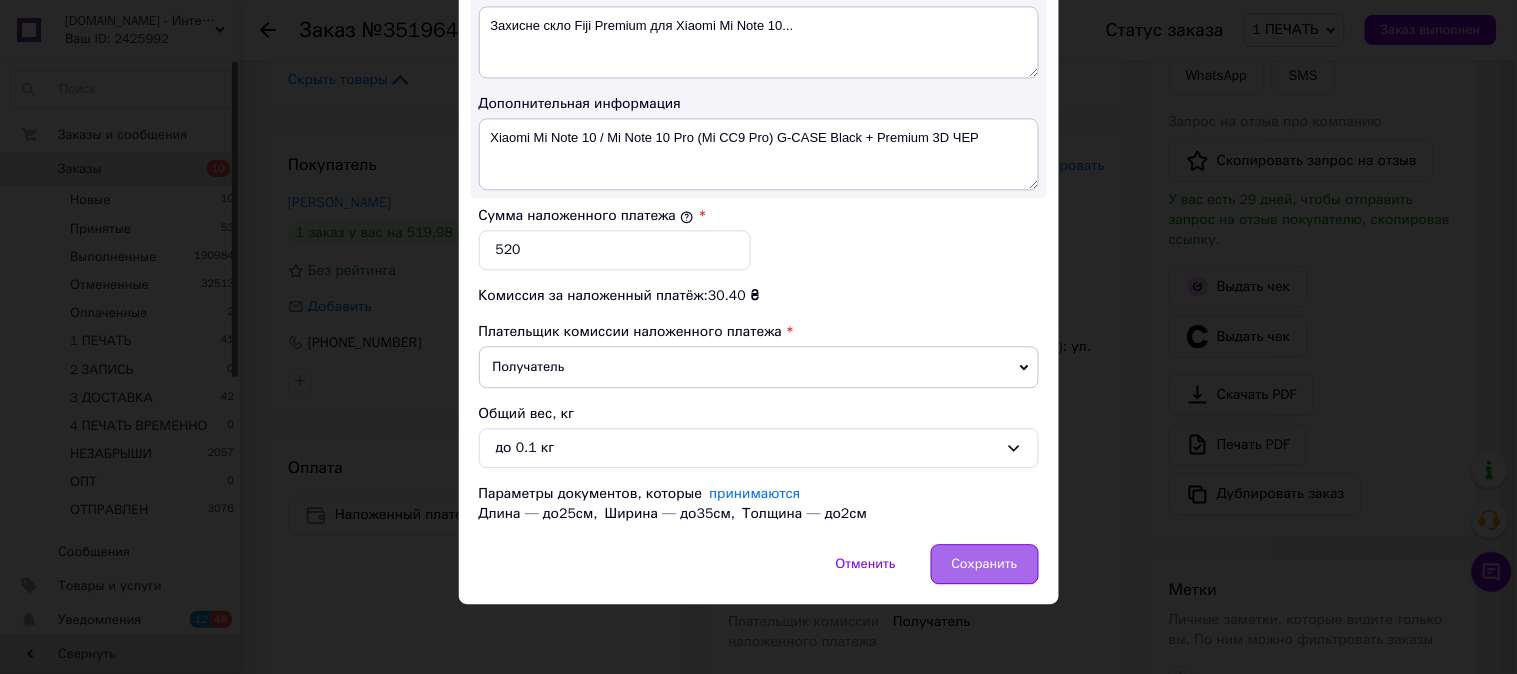 click on "Сохранить" at bounding box center (985, 564) 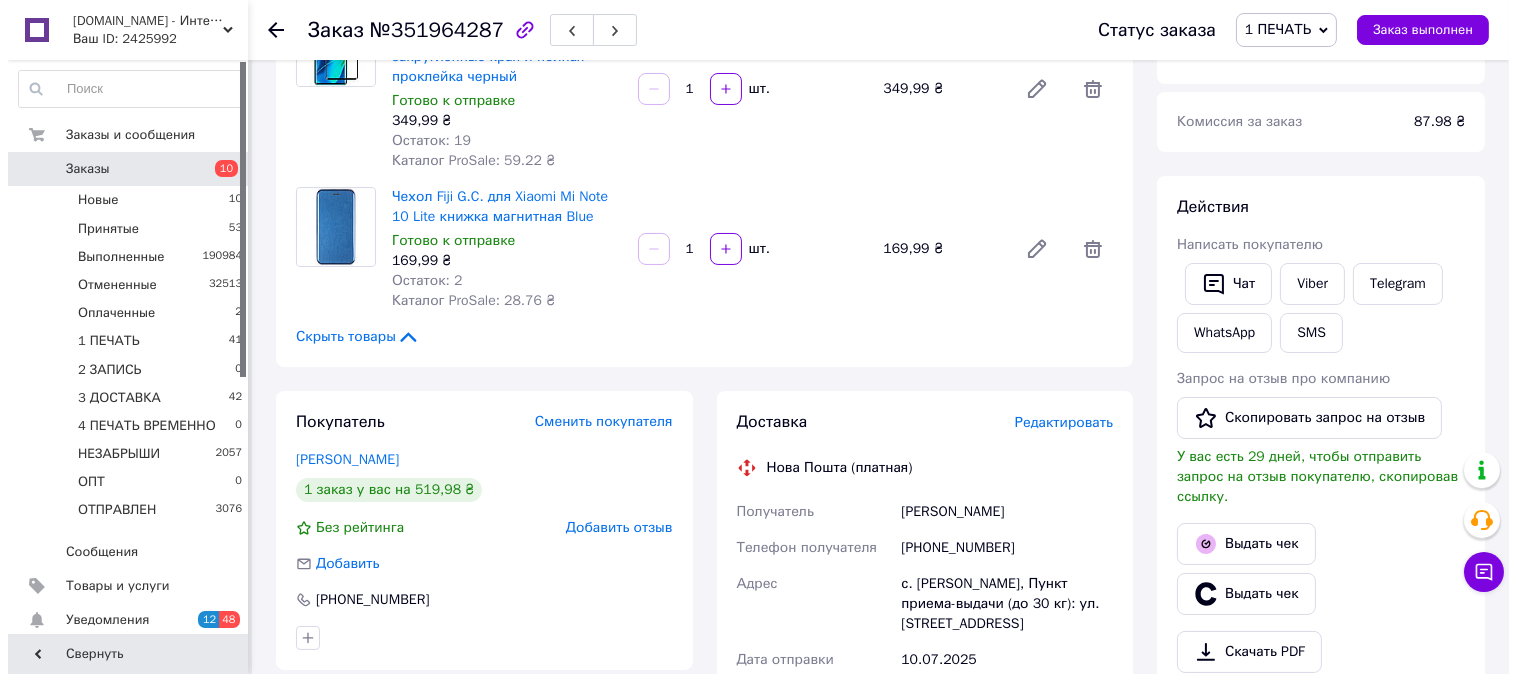 scroll, scrollTop: 258, scrollLeft: 0, axis: vertical 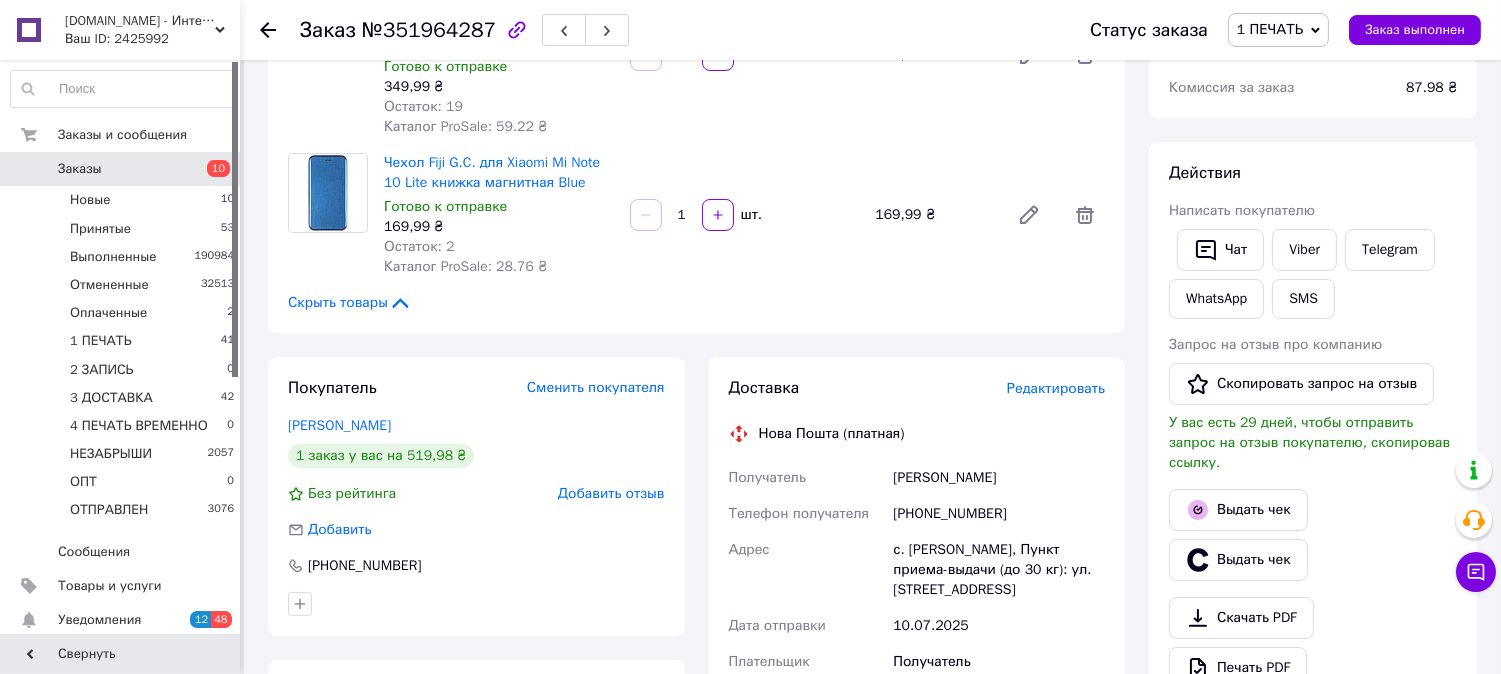 click on "Редактировать" at bounding box center (1056, 388) 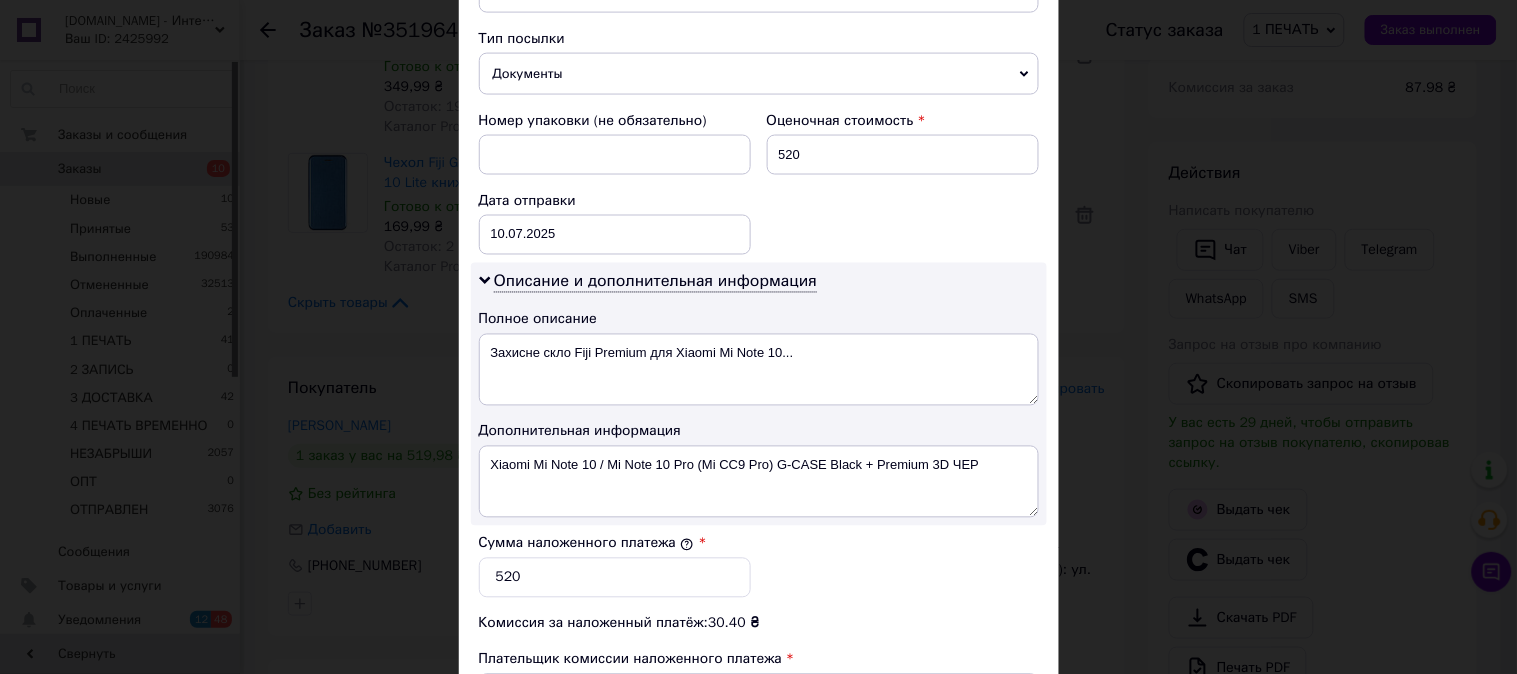 scroll, scrollTop: 777, scrollLeft: 0, axis: vertical 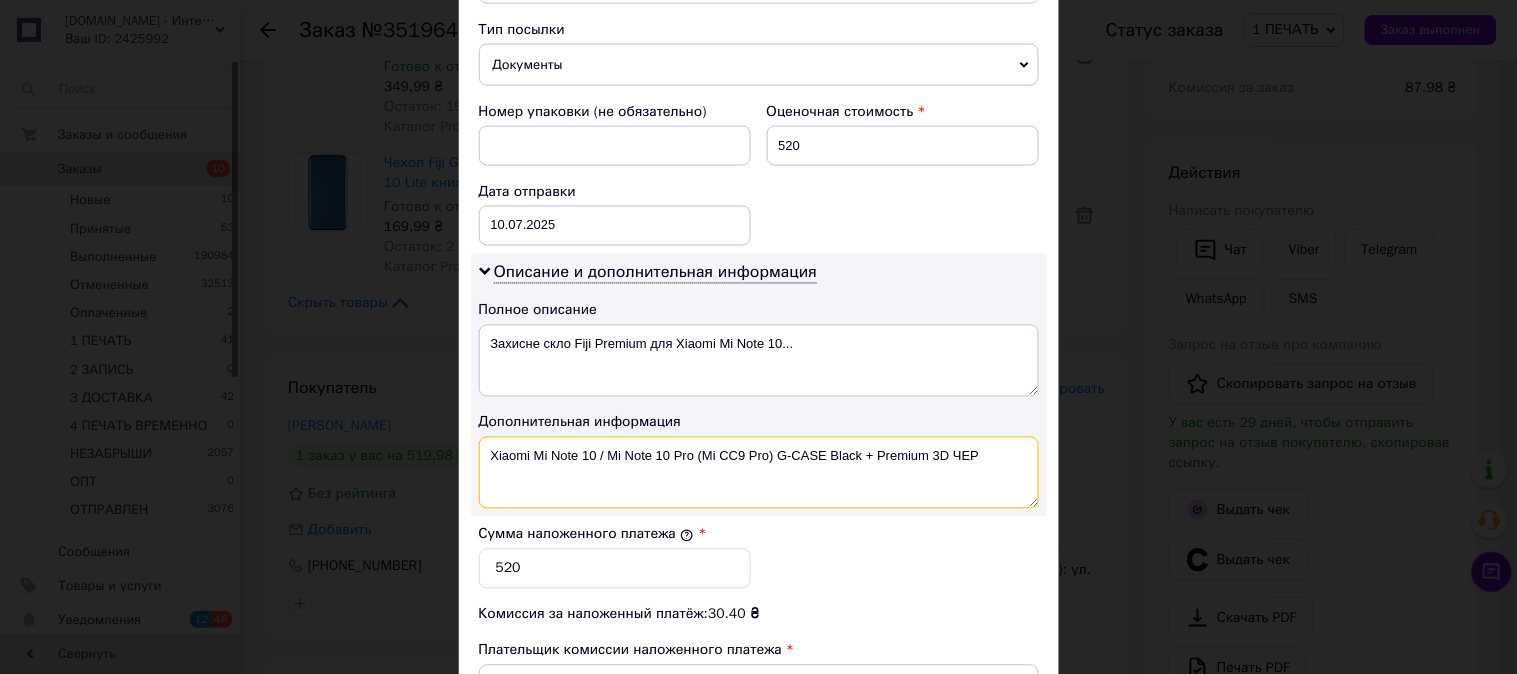 drag, startPoint x: 777, startPoint y: 467, endPoint x: 608, endPoint y: 496, distance: 171.47011 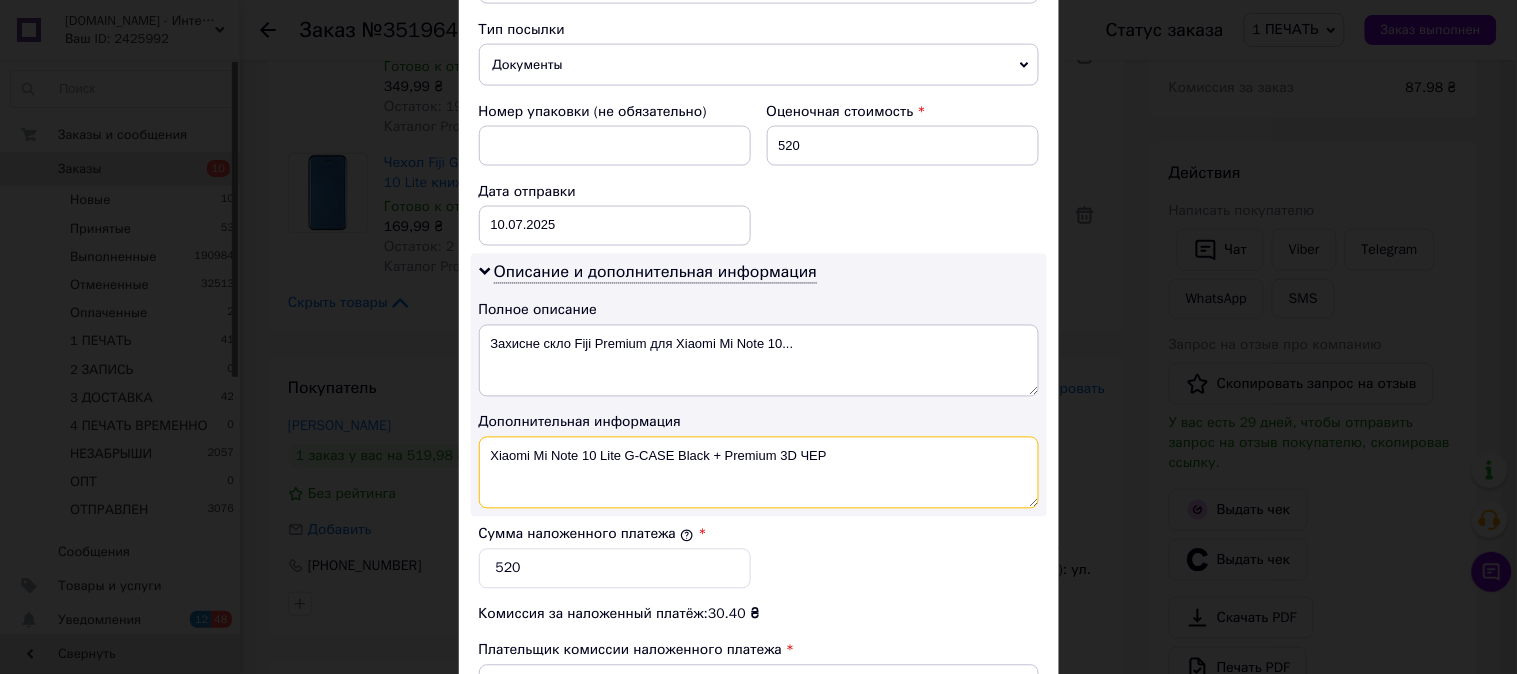 click on "Xiaomi Mi Note 10 Lite G-CASE Black + Premium 3D ЧЕР" at bounding box center (759, 473) 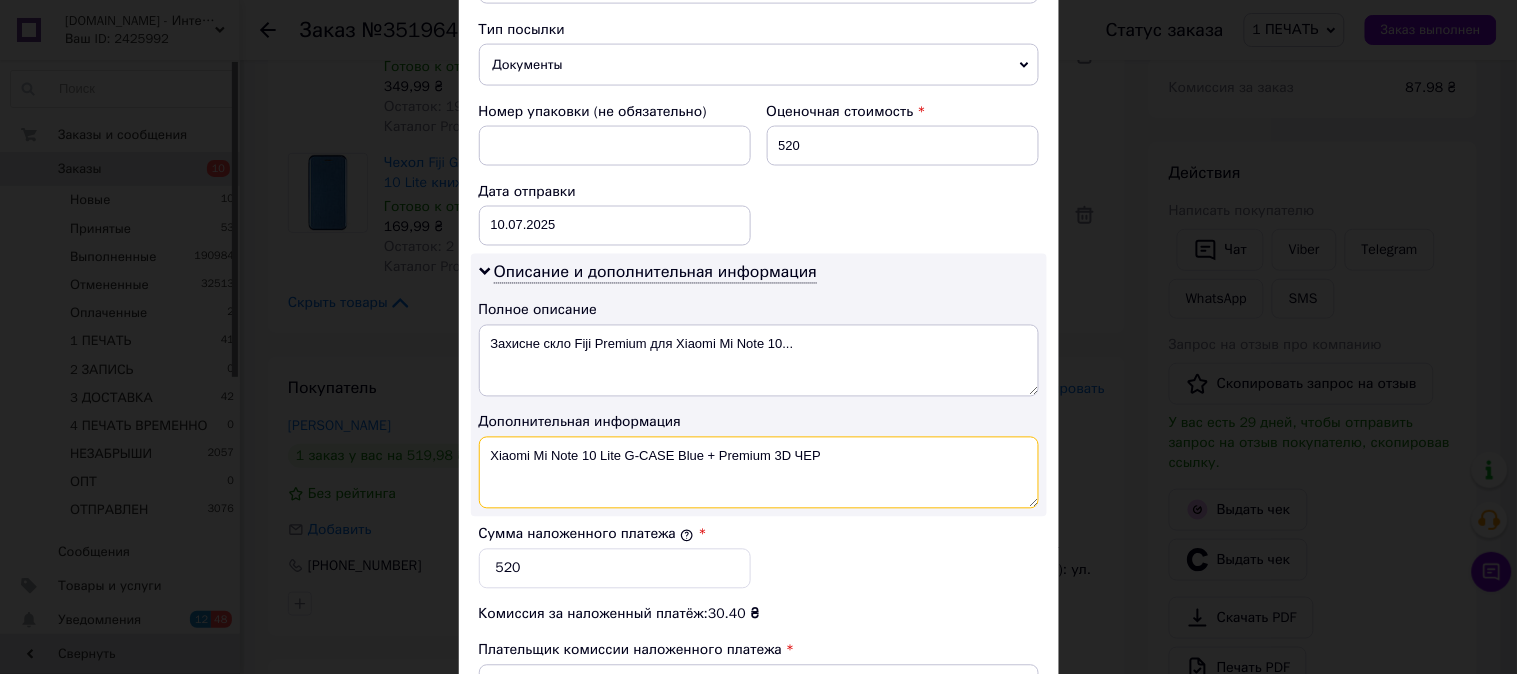 click on "Xiaomi Mi Note 10 Lite G-CASE Blue + Premium 3D ЧЕР" at bounding box center (759, 473) 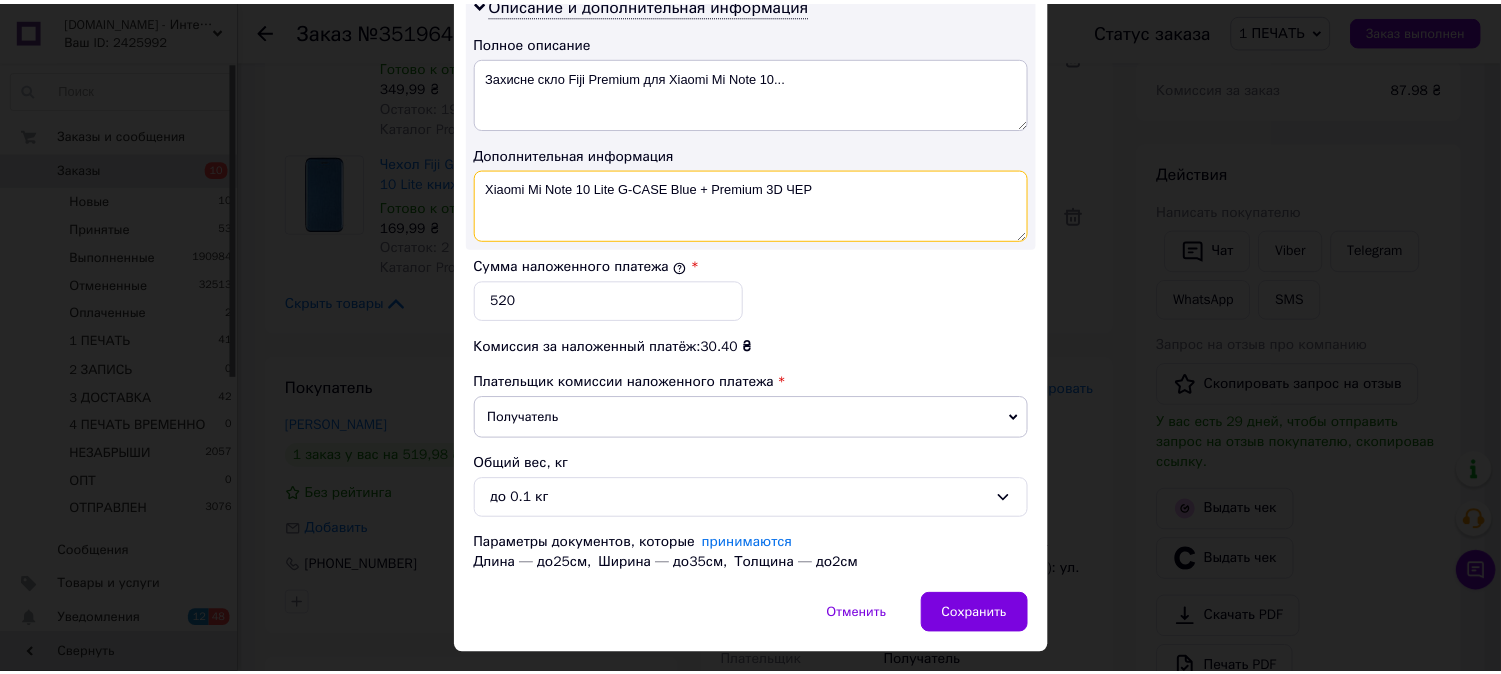 scroll, scrollTop: 1098, scrollLeft: 0, axis: vertical 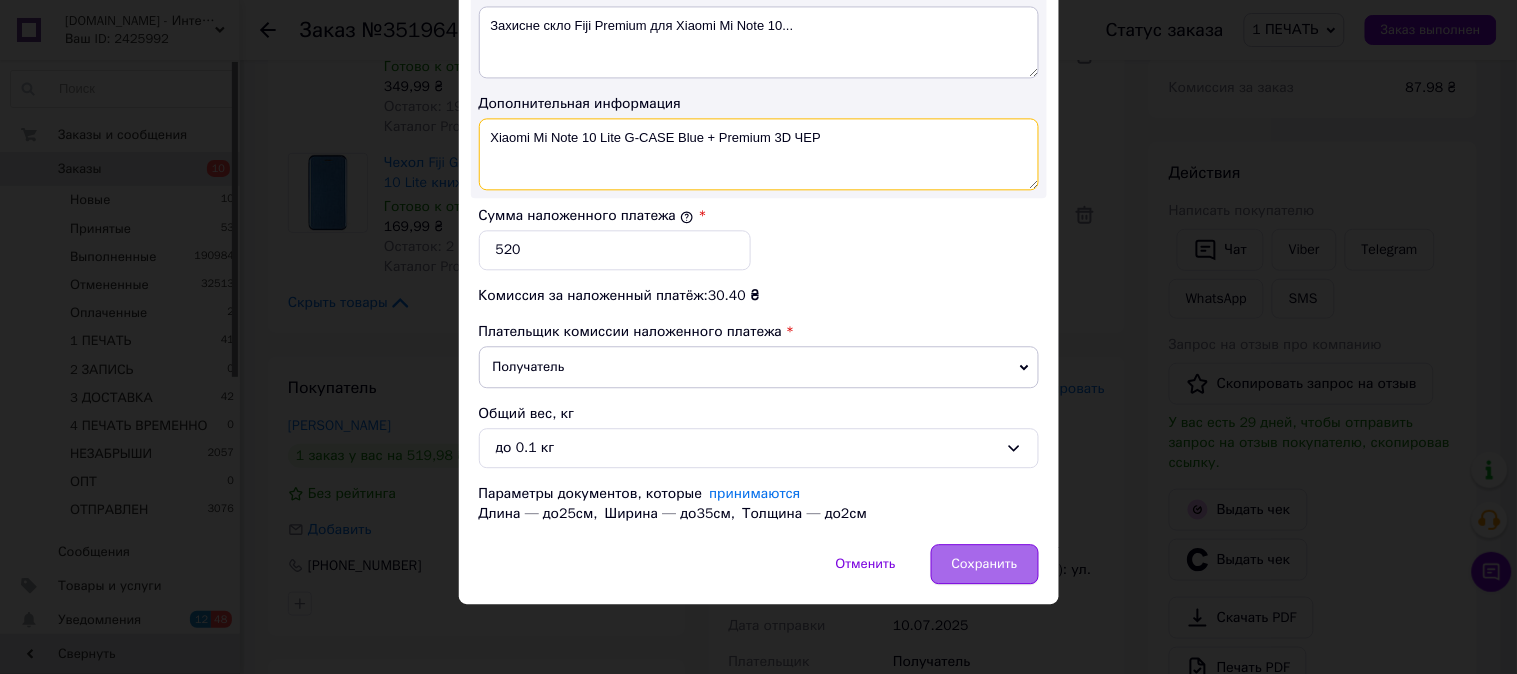 type on "Xiaomi Mi Note 10 Lite G-CASE Blue + Premium 3D ЧЕР" 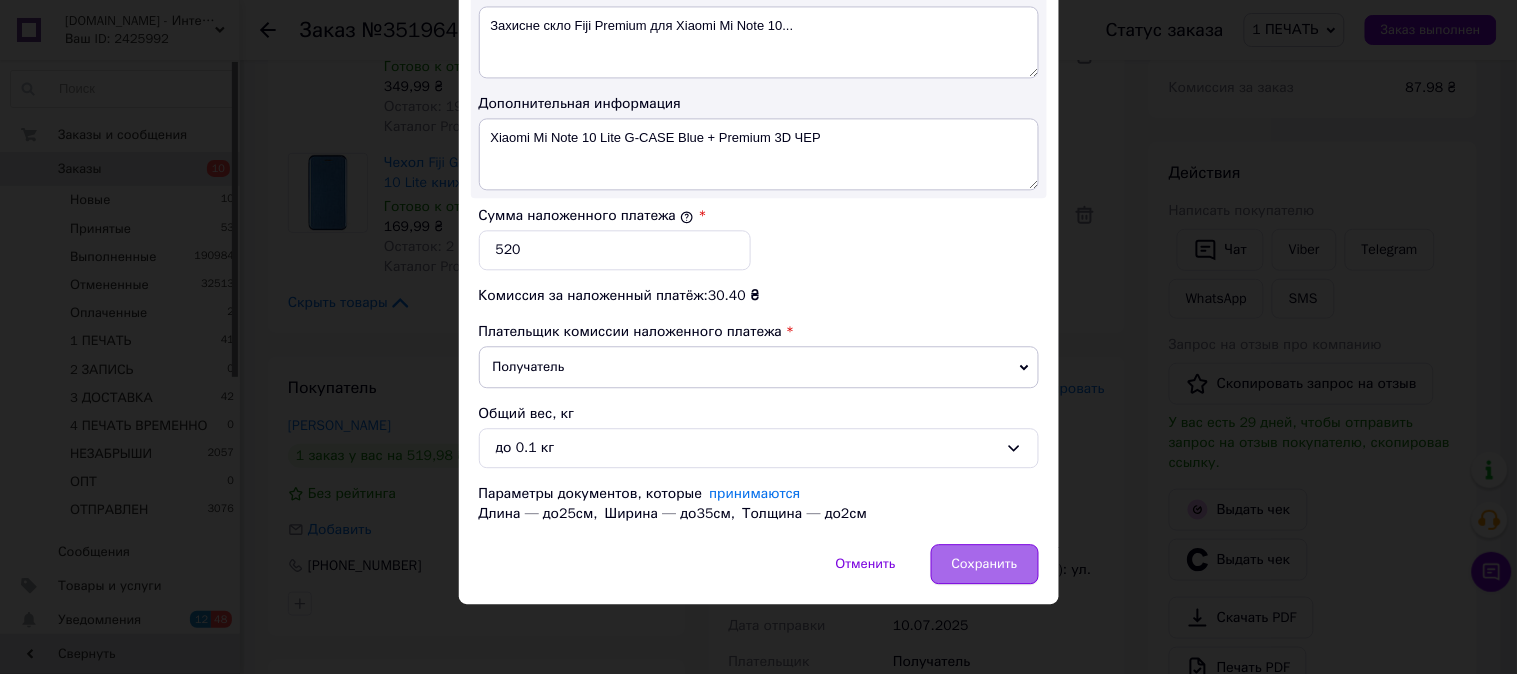 click on "Сохранить" at bounding box center (985, 564) 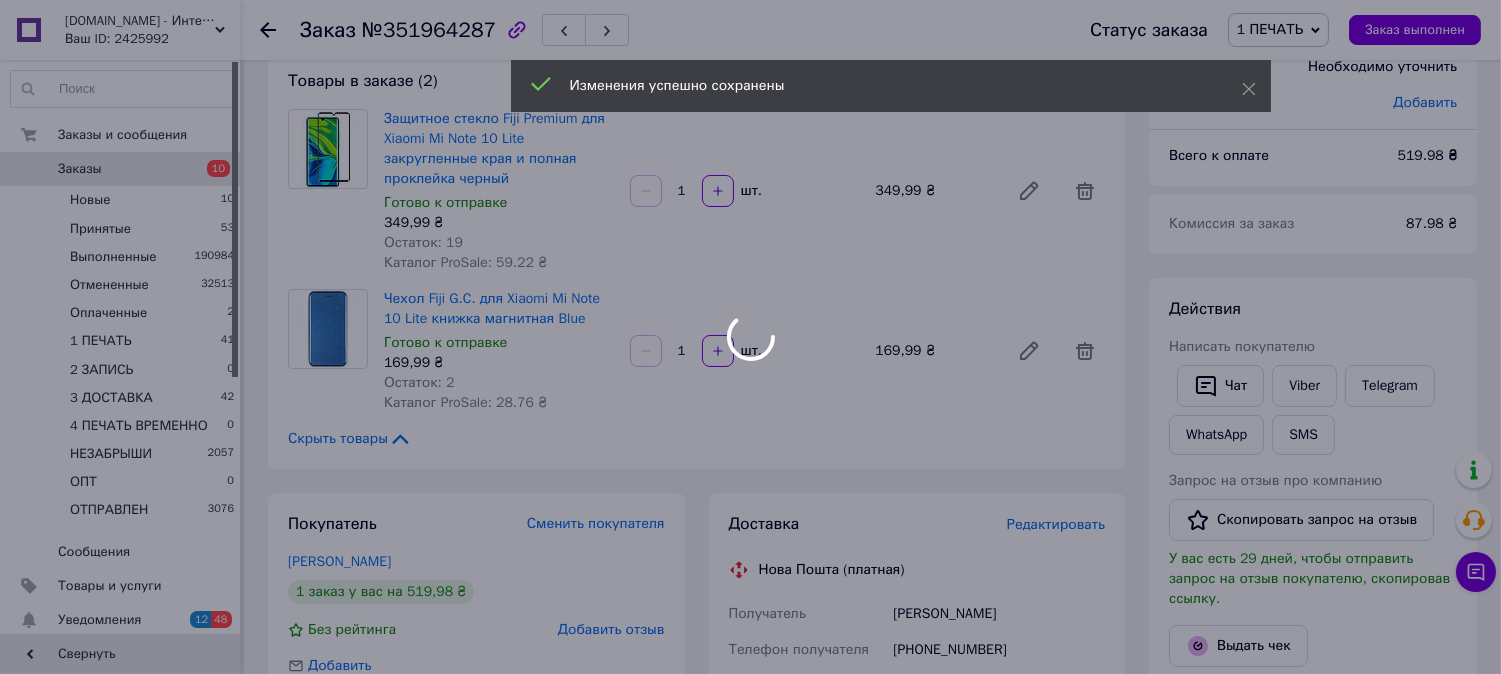 scroll, scrollTop: 111, scrollLeft: 0, axis: vertical 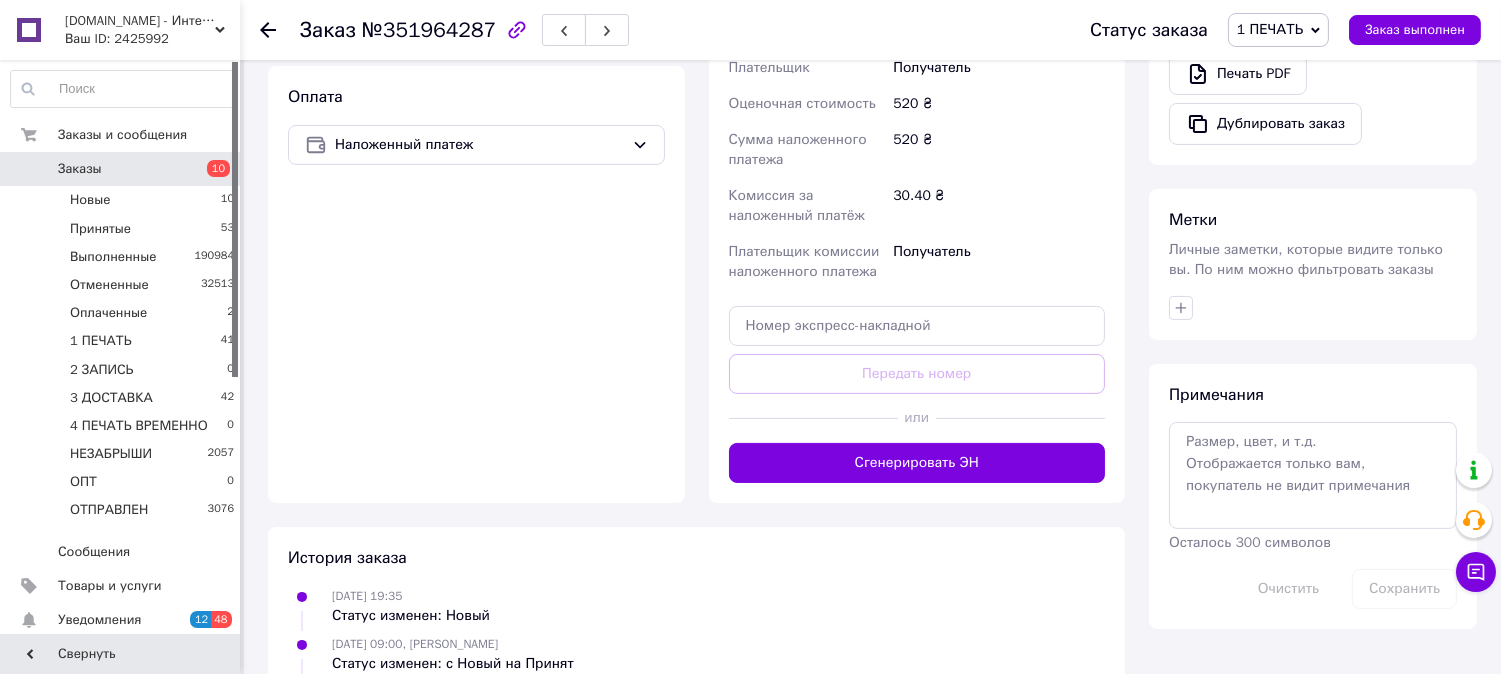 drag, startPoint x: 948, startPoint y: 446, endPoint x: 950, endPoint y: 482, distance: 36.05551 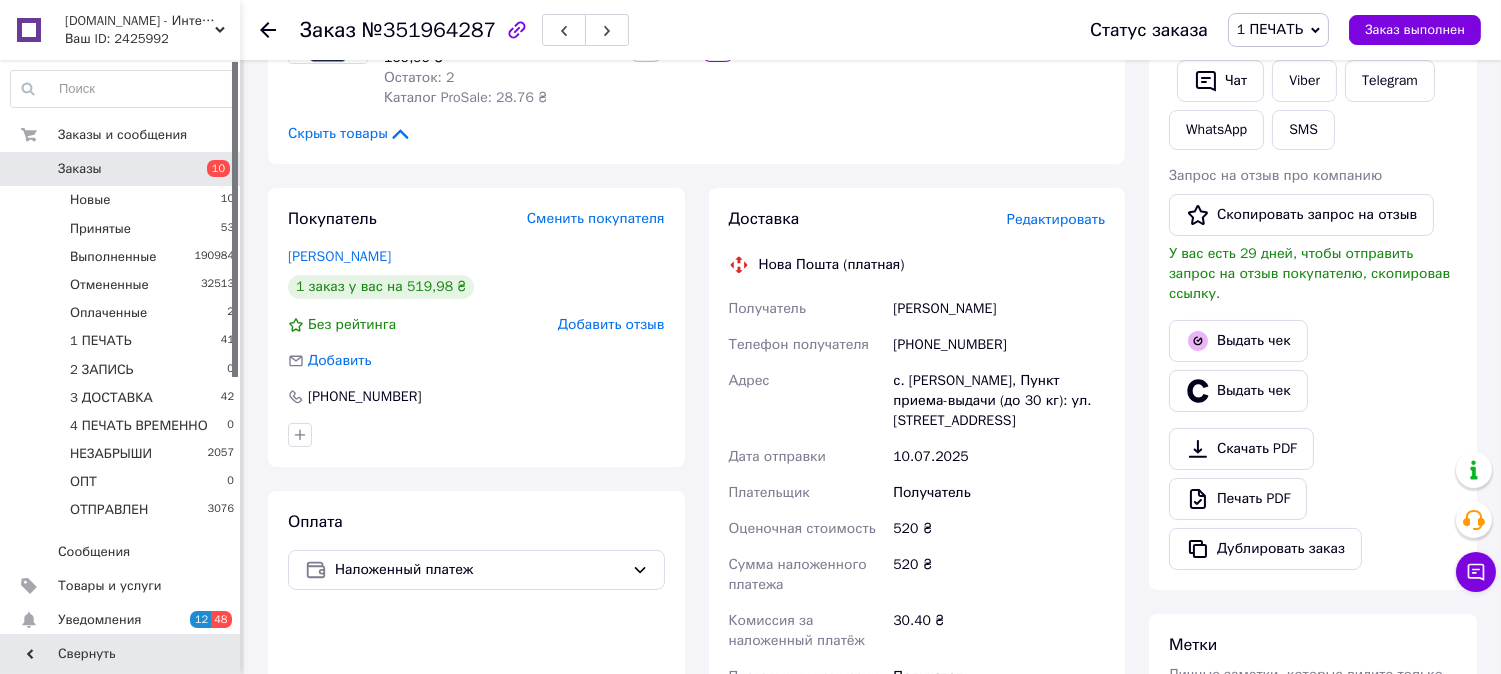 scroll, scrollTop: 703, scrollLeft: 0, axis: vertical 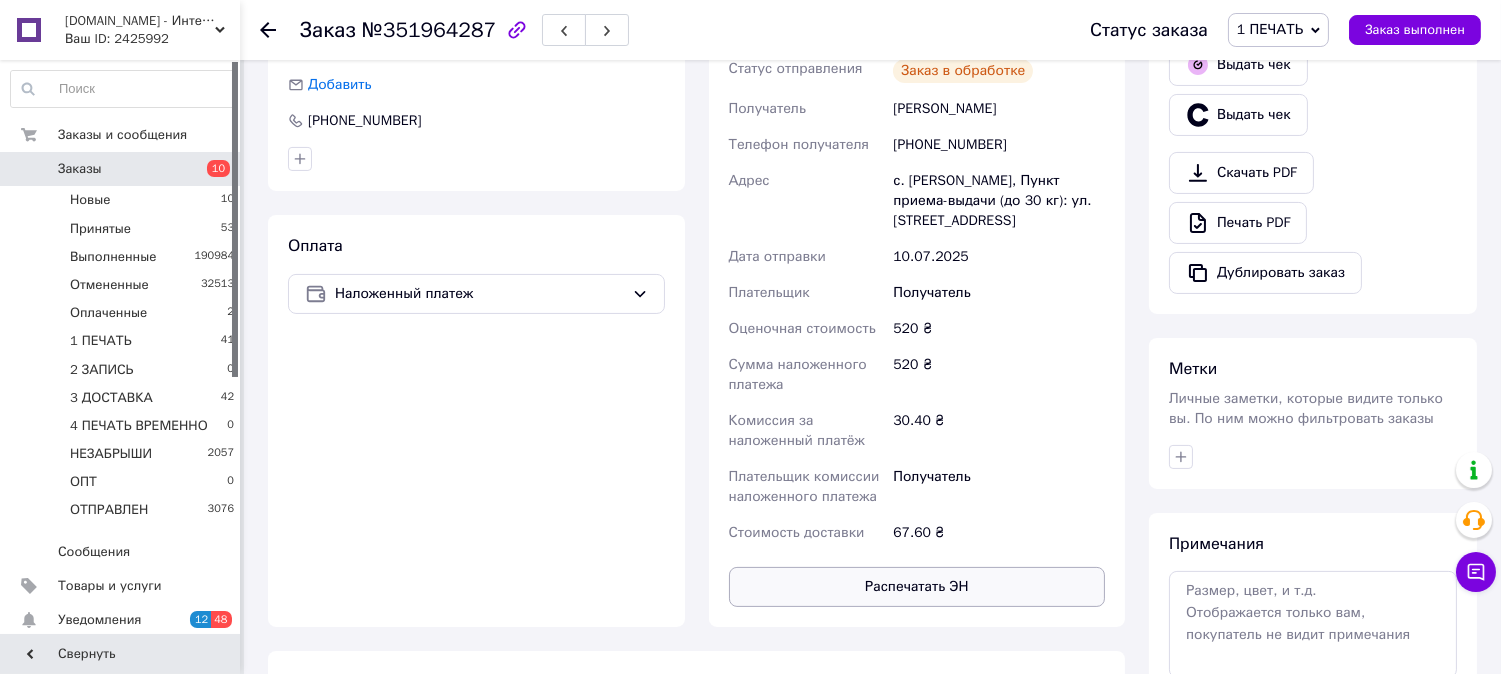 click on "Распечатать ЭН" at bounding box center [917, 587] 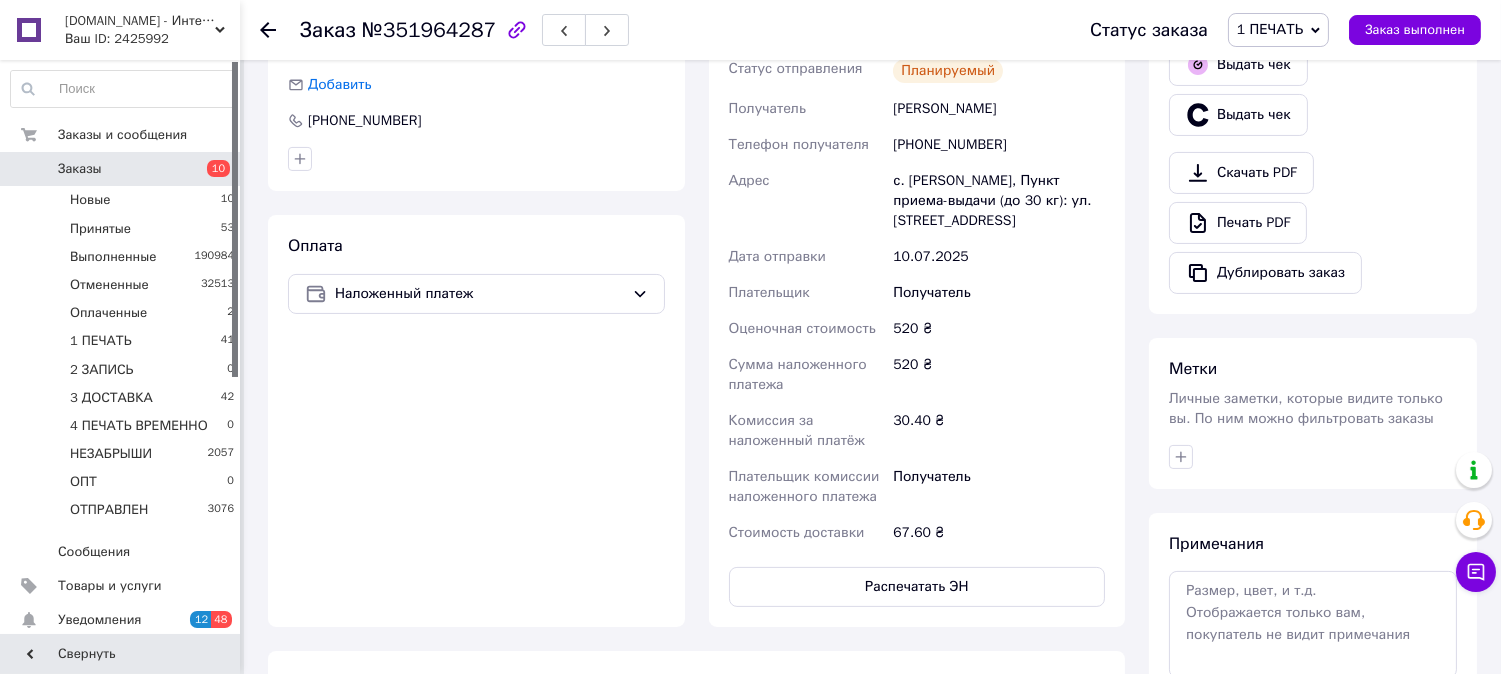 type 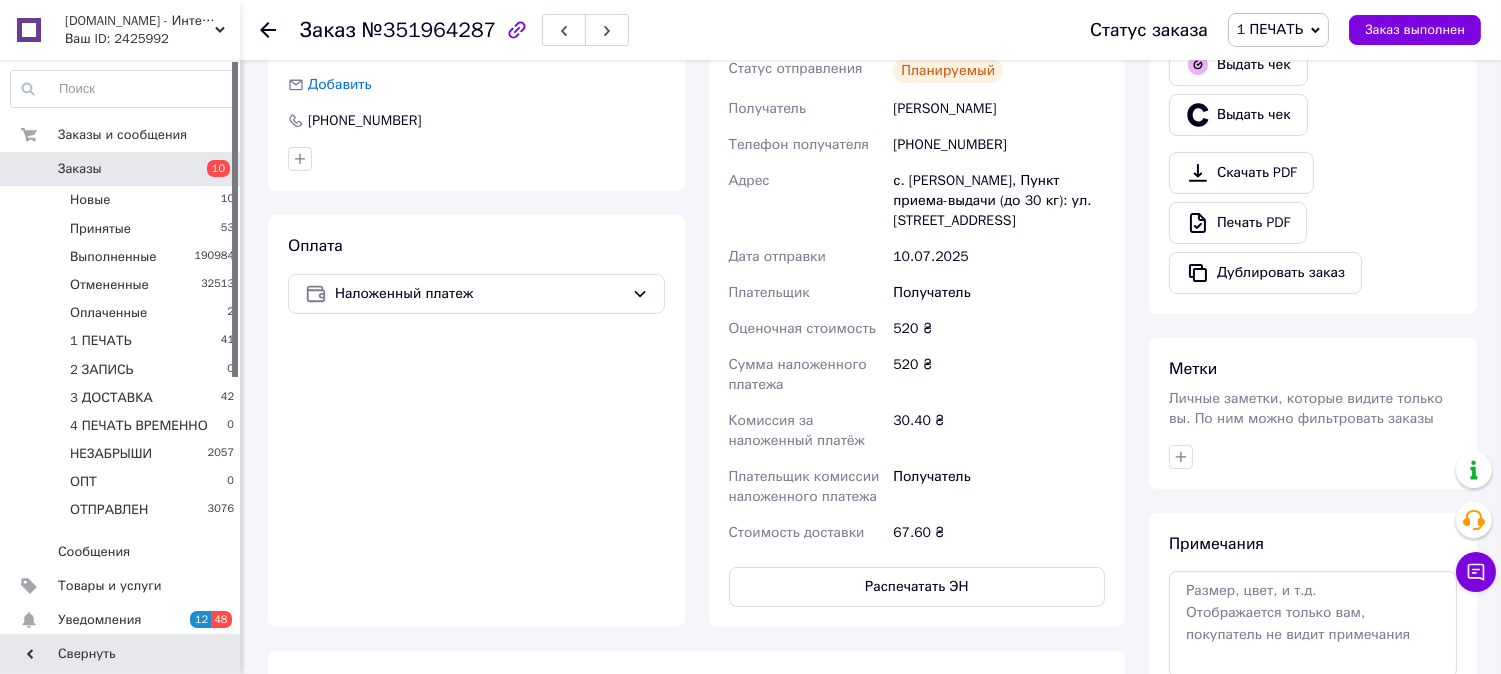 click on "1 ПЕЧАТЬ" at bounding box center (1270, 29) 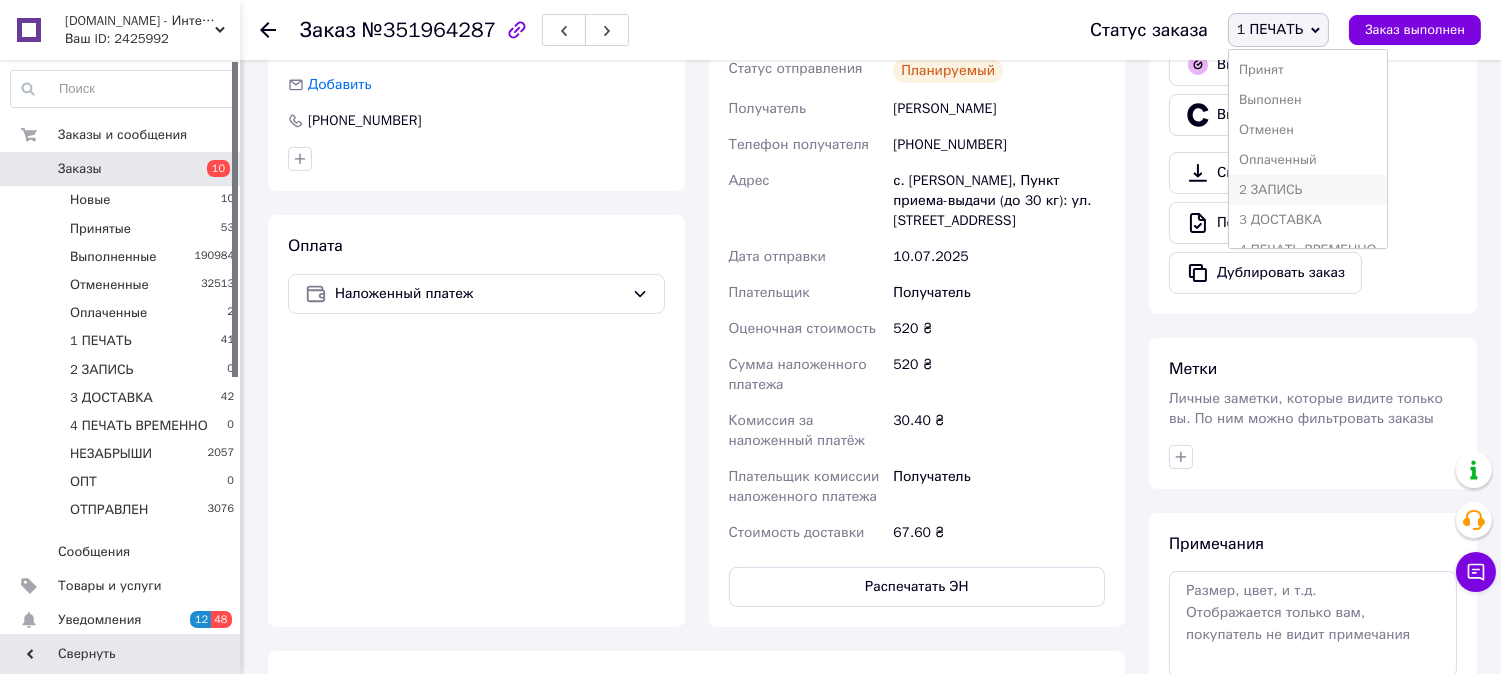 click on "2 ЗАПИСЬ" at bounding box center [1308, 190] 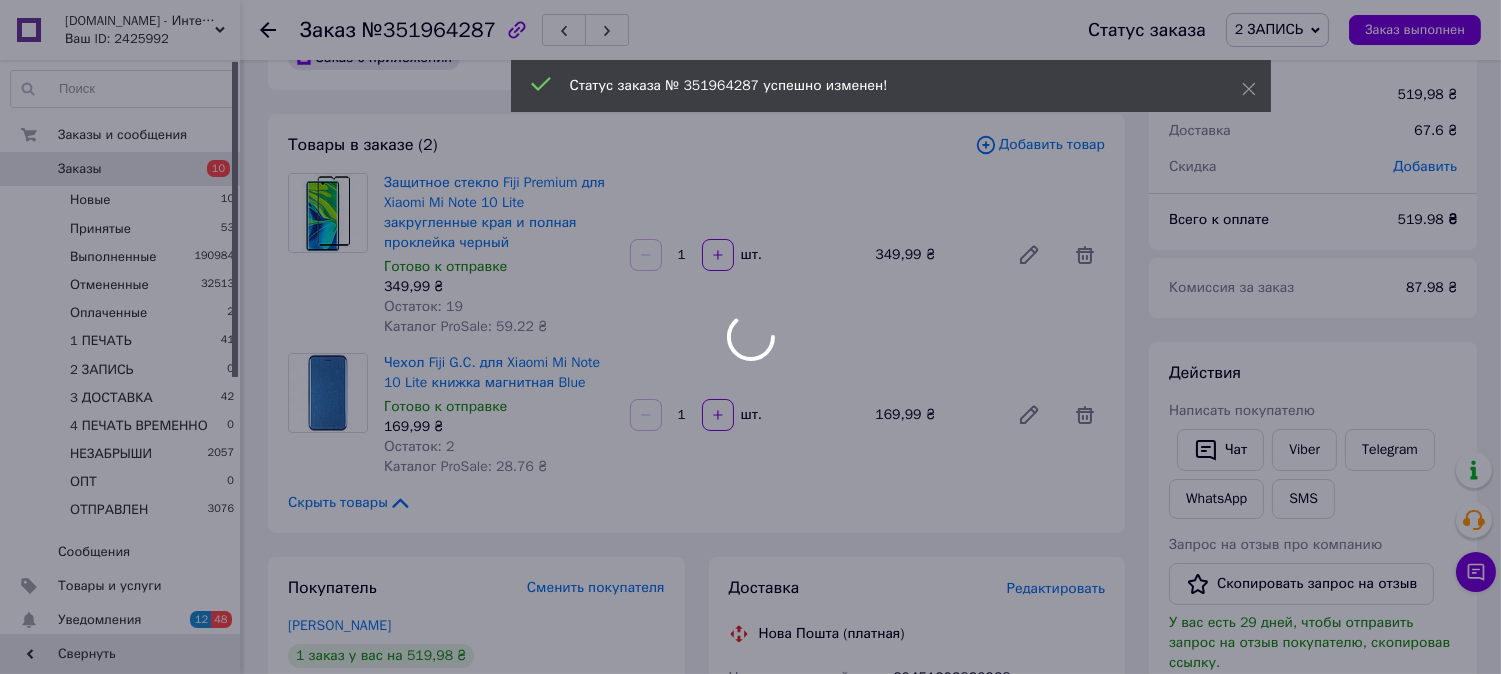 scroll, scrollTop: 0, scrollLeft: 0, axis: both 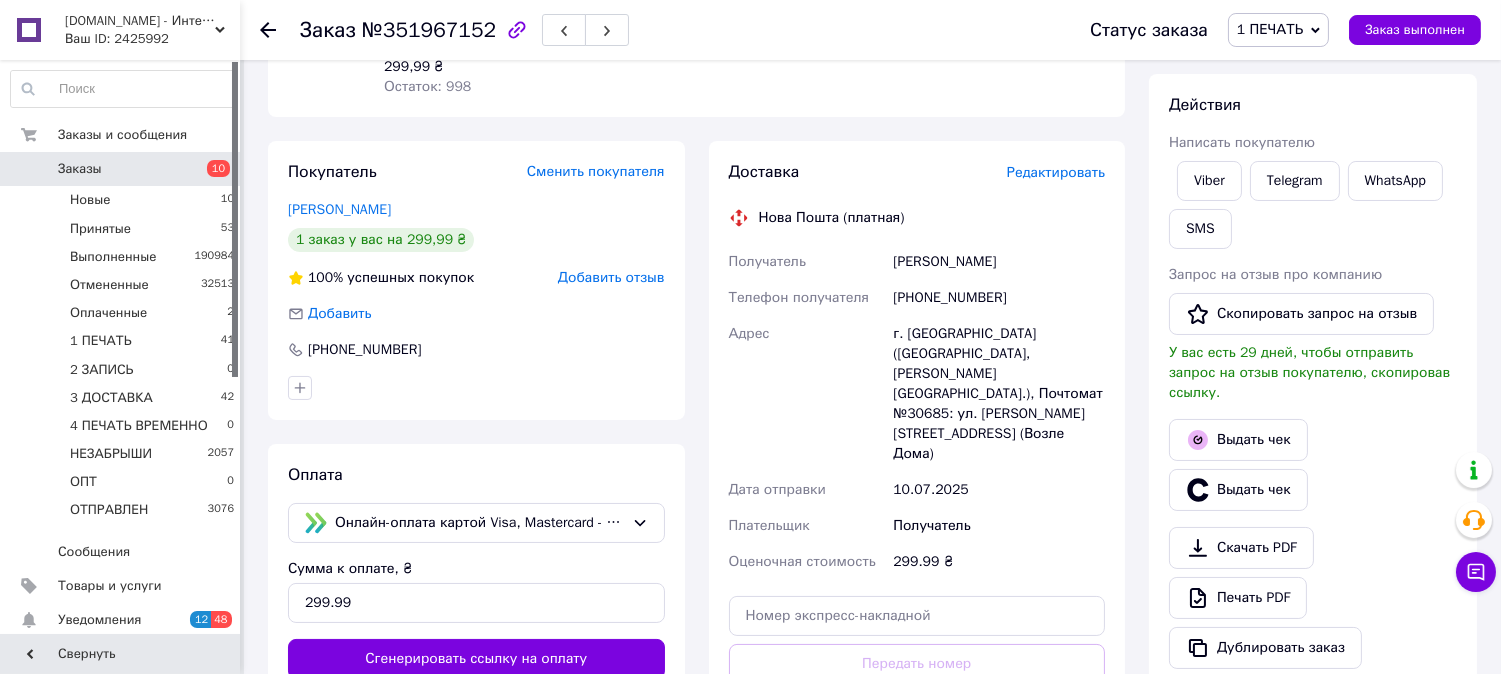 click on "Редактировать" at bounding box center [1056, 172] 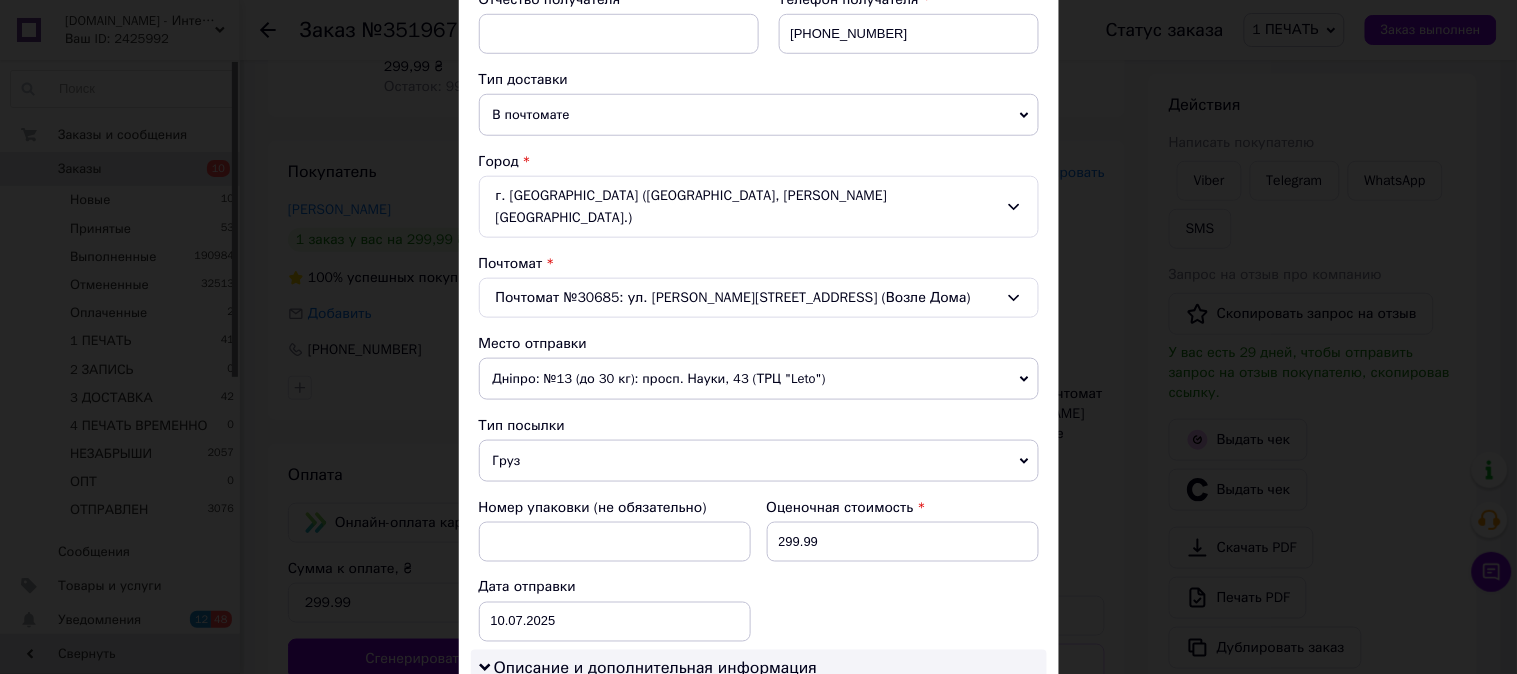 scroll, scrollTop: 518, scrollLeft: 0, axis: vertical 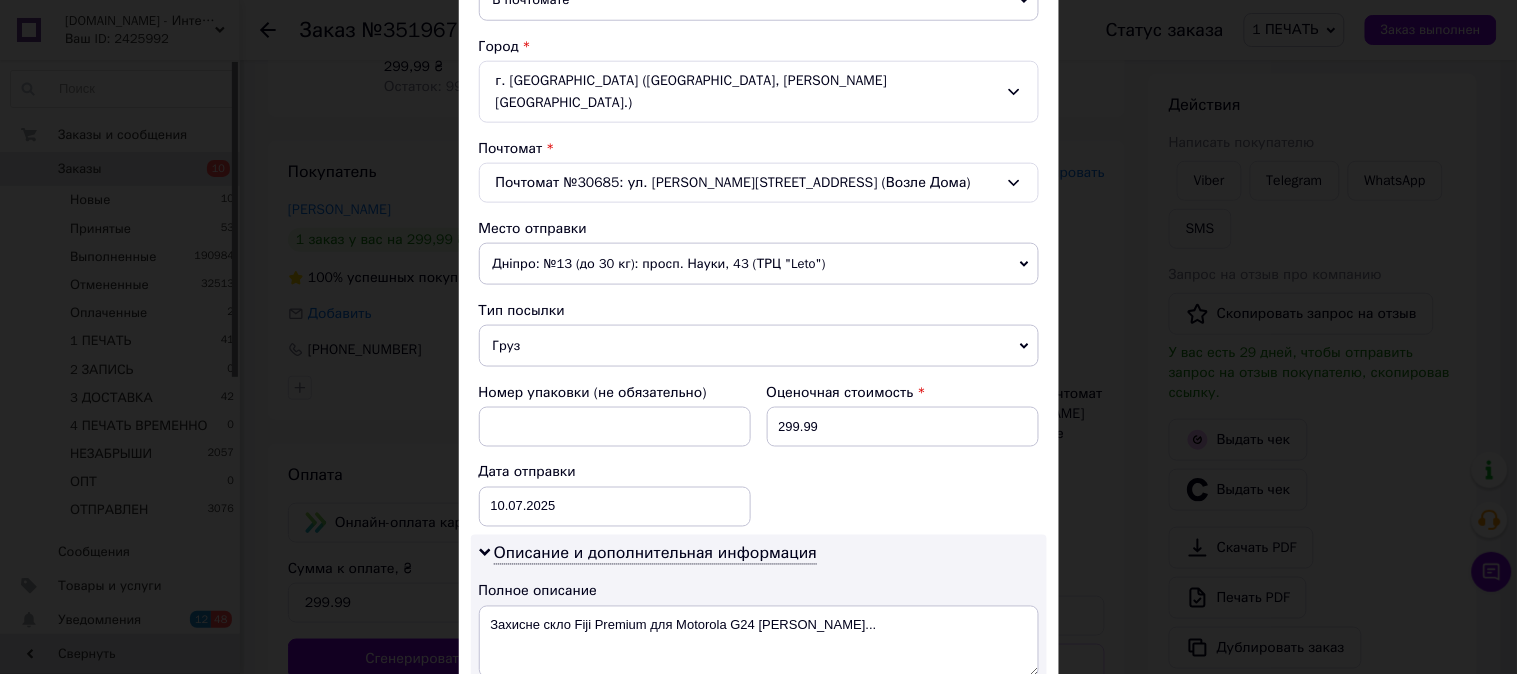 click on "Груз" at bounding box center (759, 346) 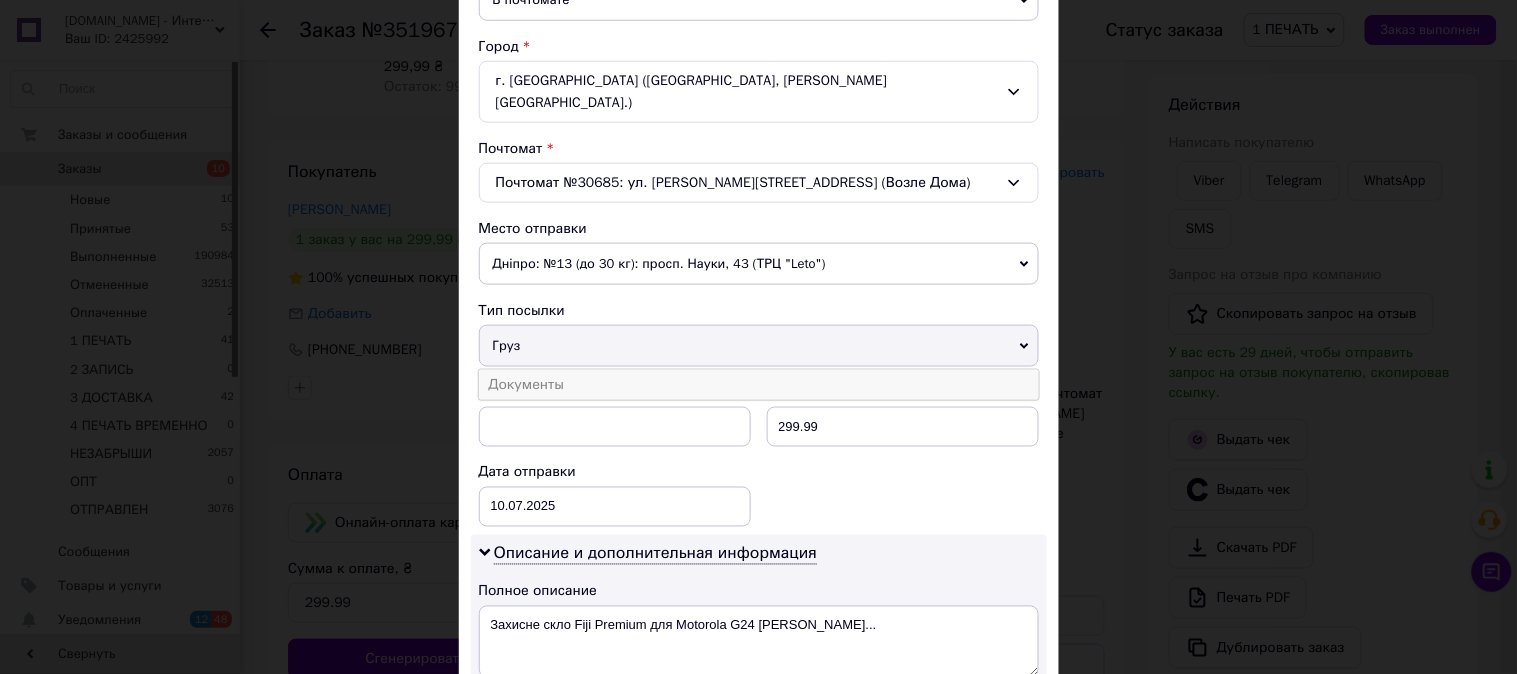 click on "Документы" at bounding box center [759, 385] 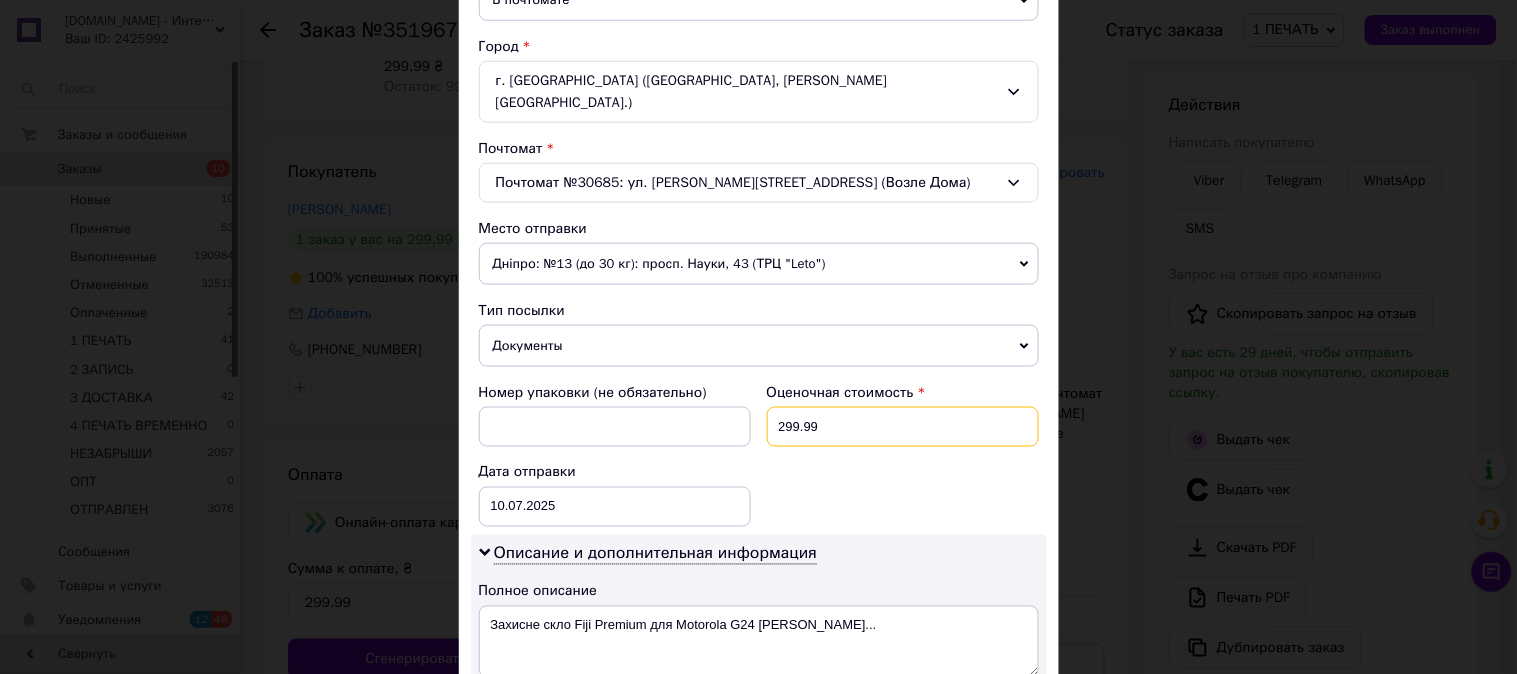 click on "299.99" at bounding box center (903, 427) 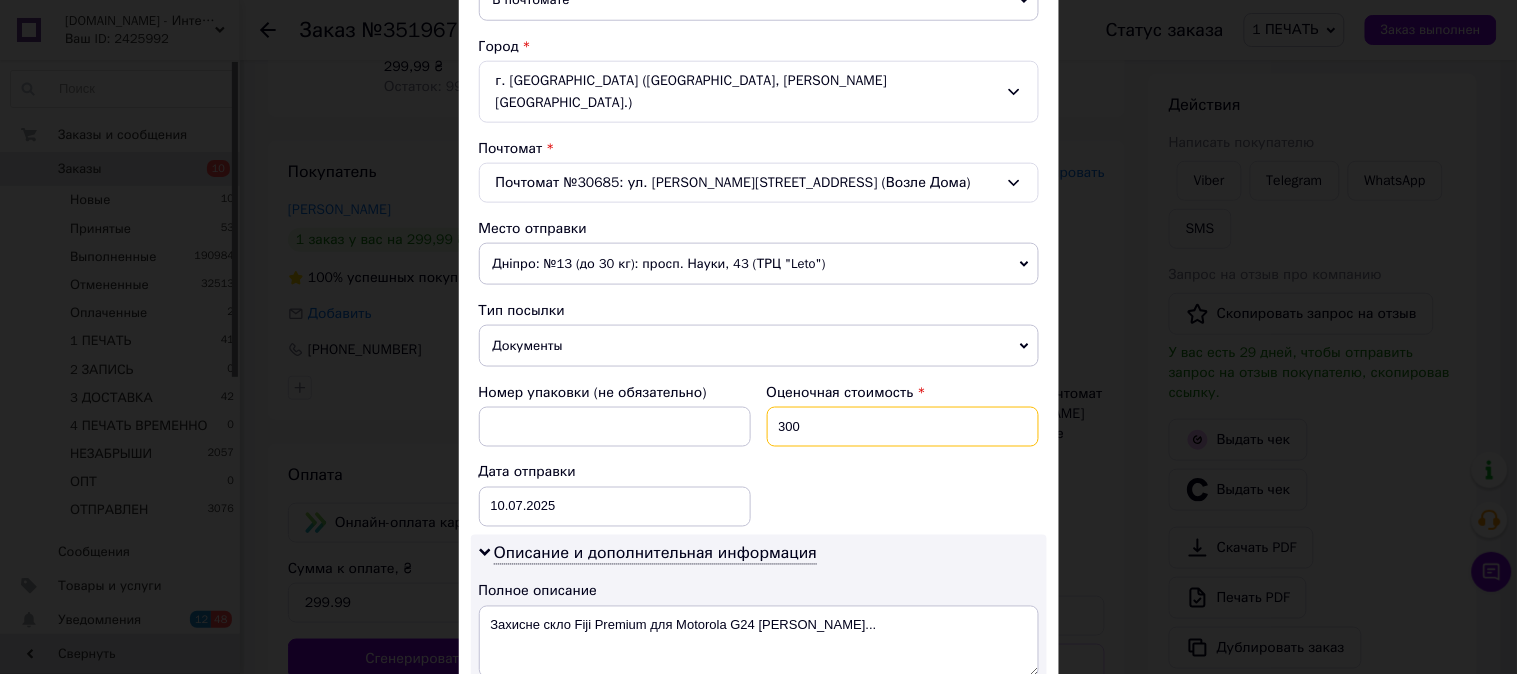 type on "300" 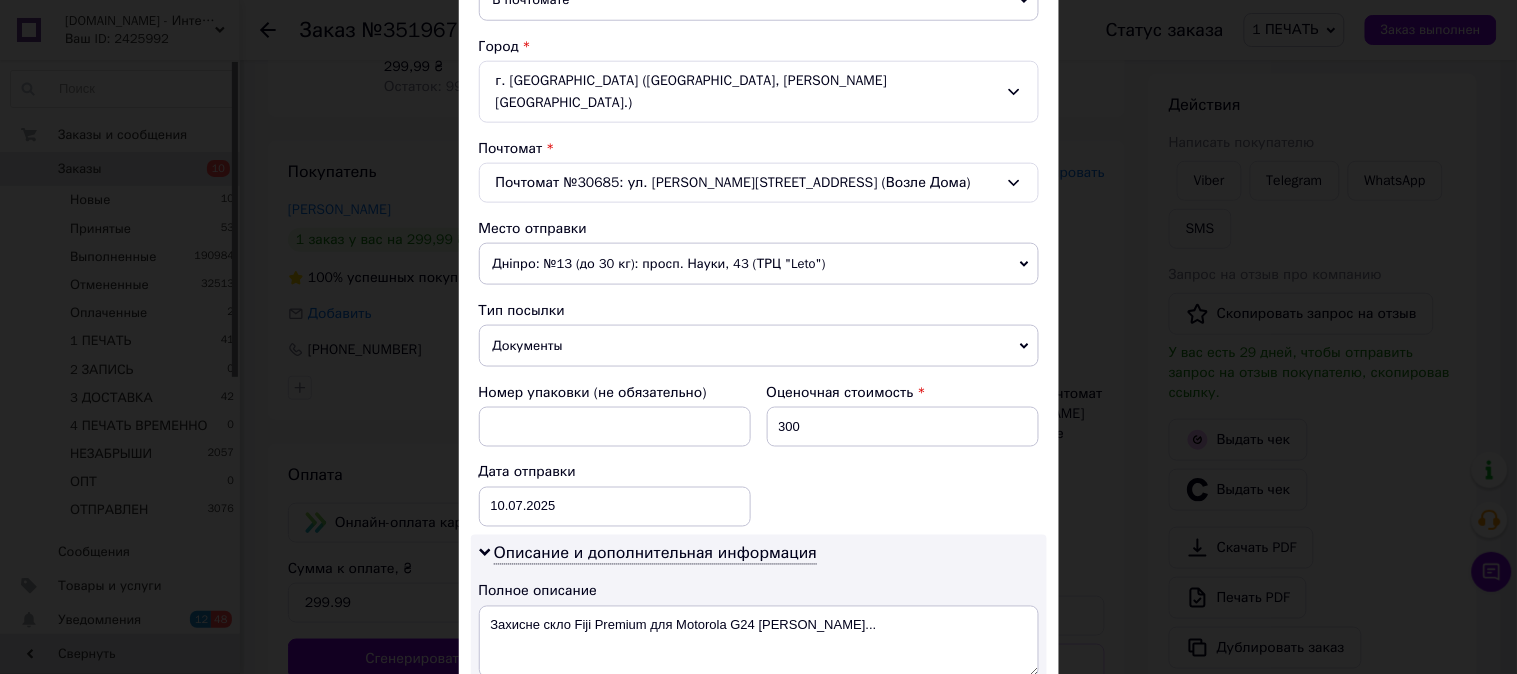 click on "Номер упаковки (не обязательно) Оценочная стоимость 300 Дата отправки [DATE] < 2025 > < Июль > Пн Вт Ср Чт Пт Сб Вс 30 1 2 3 4 5 6 7 8 9 10 11 12 13 14 15 16 17 18 19 20 21 22 23 24 25 26 27 28 29 30 31 1 2 3 4 5 6 7 8 9 10" at bounding box center [759, 455] 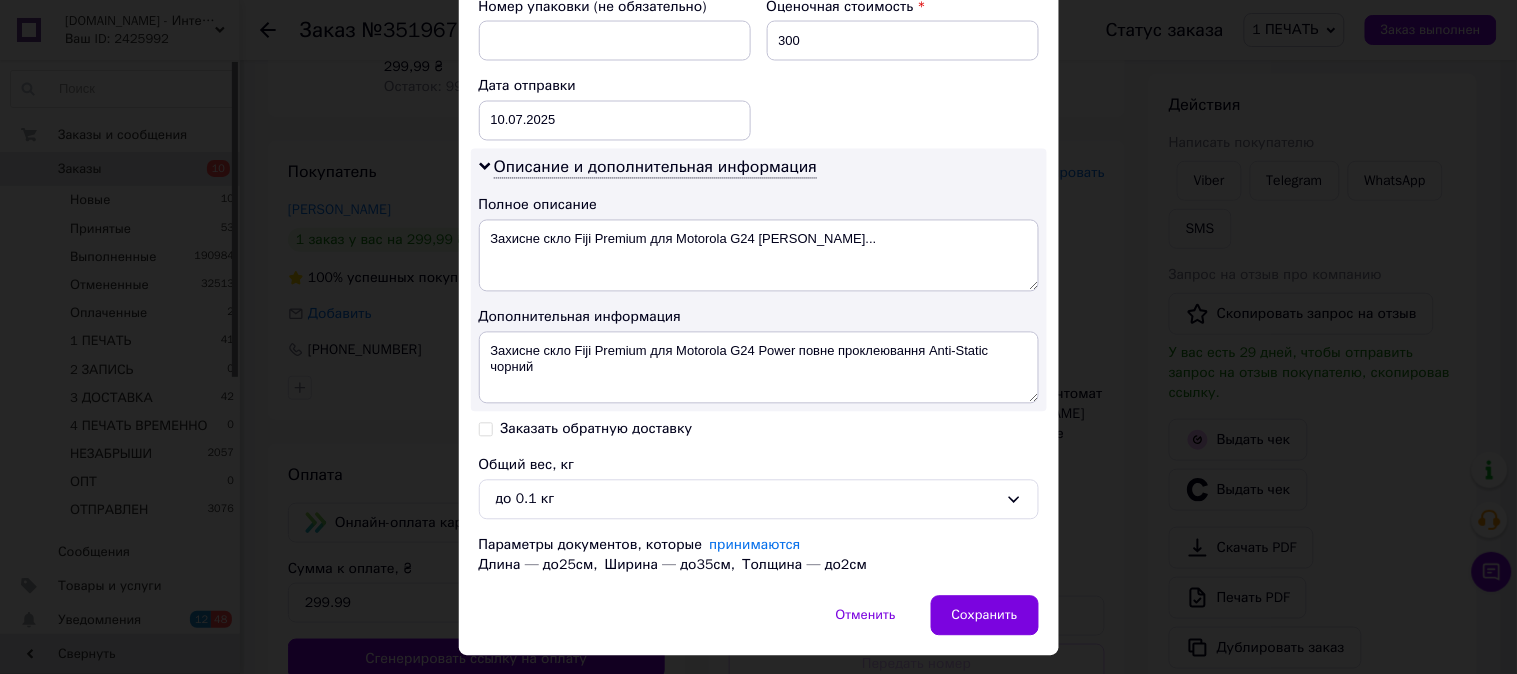scroll, scrollTop: 900, scrollLeft: 0, axis: vertical 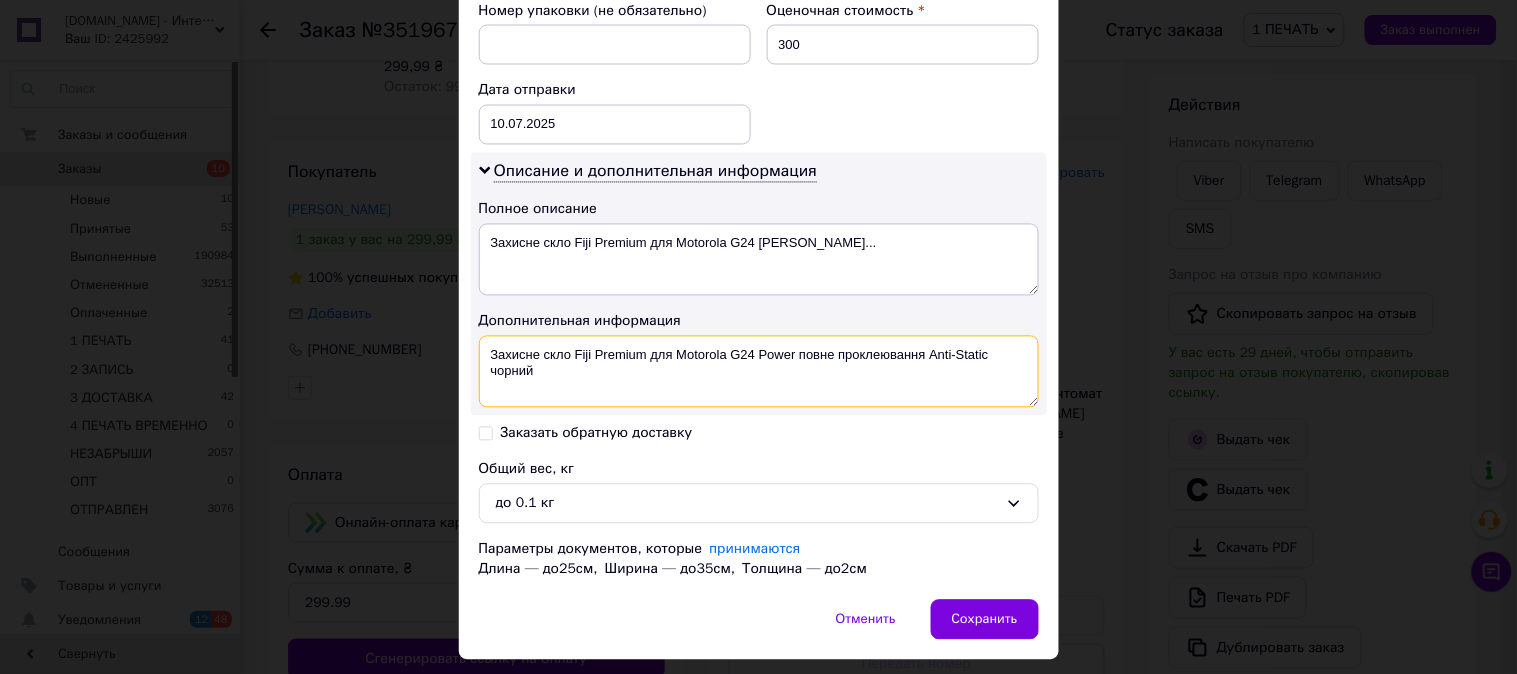 click on "Захисне скло Fiji Premium для Motorola G24 Power повне проклеювання Anti-Static чорний" at bounding box center (759, 372) 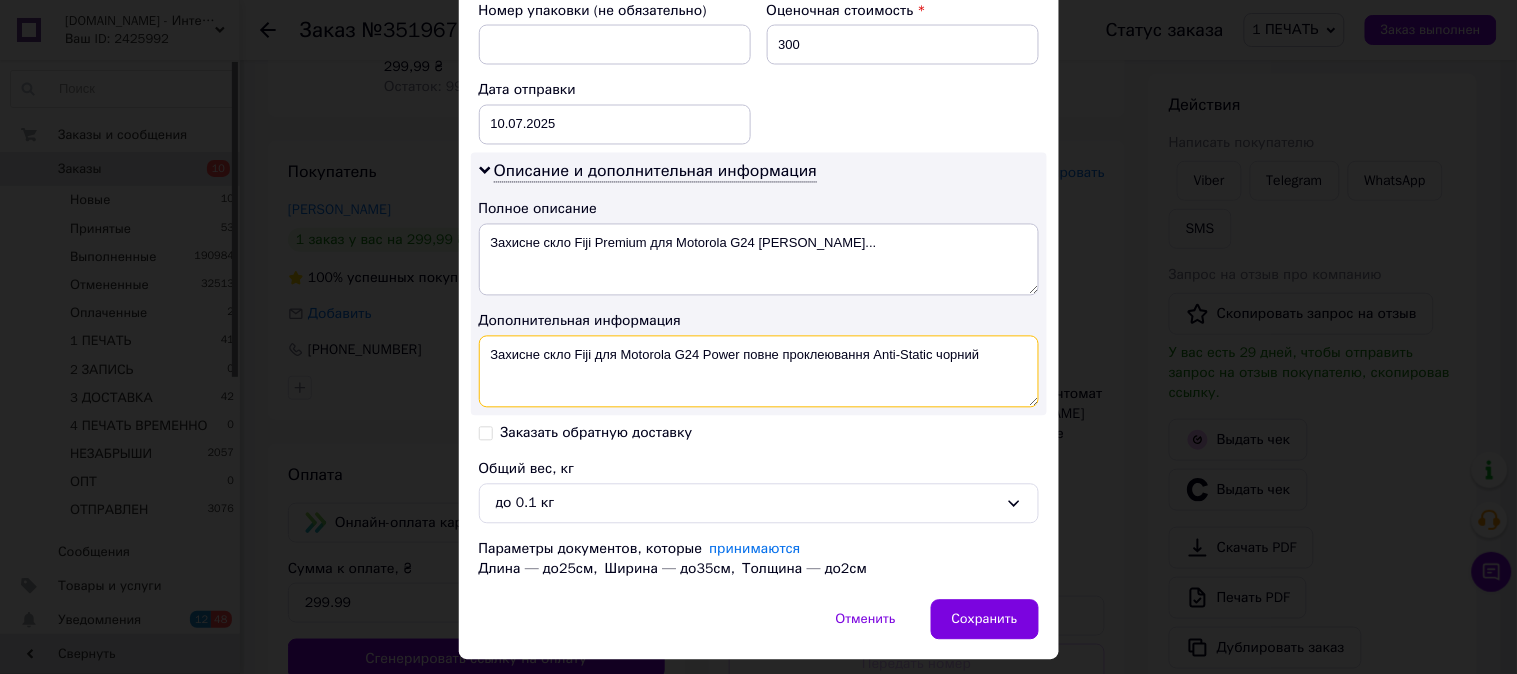 click on "Захисне скло Fiji для Motorola G24 Power повне проклеювання Anti-Static чорний" at bounding box center [759, 372] 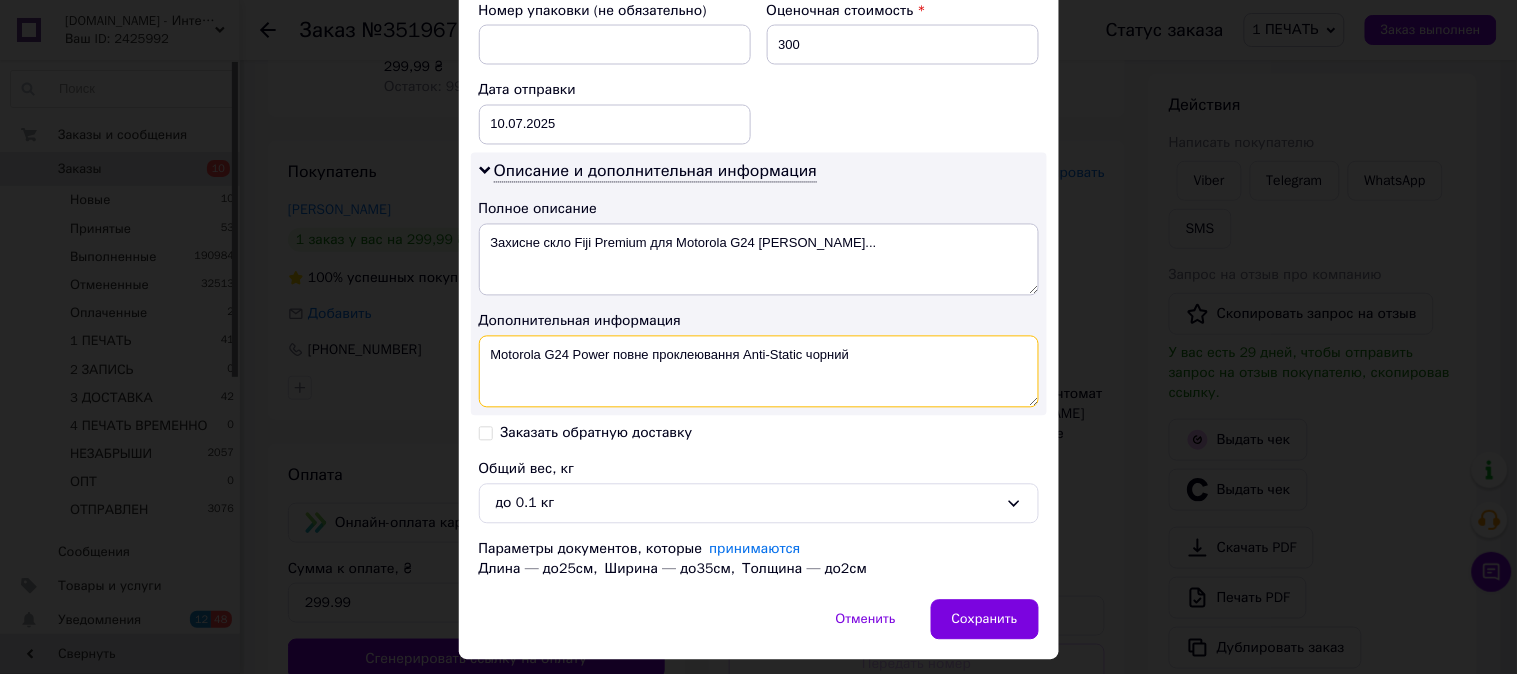 drag, startPoint x: 907, startPoint y: 340, endPoint x: 613, endPoint y: 364, distance: 294.97797 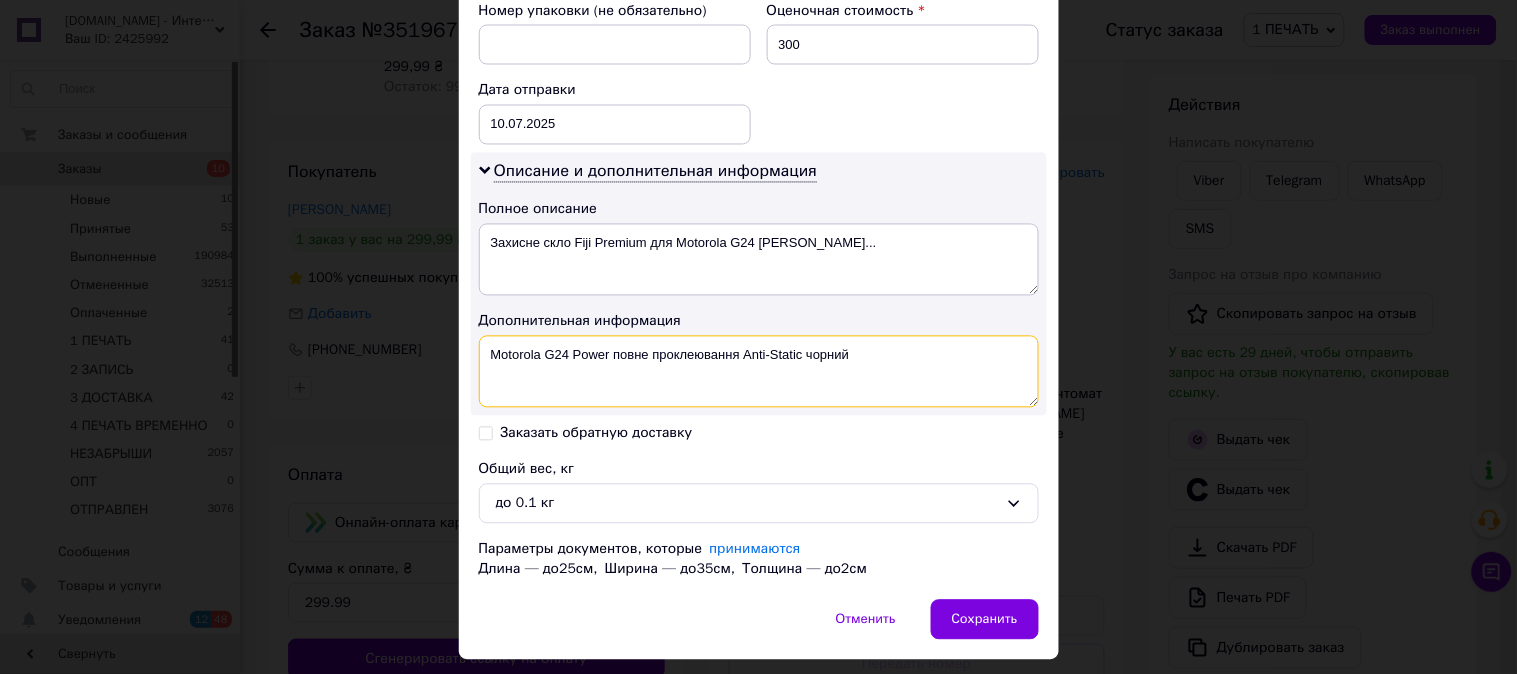 click on "Motorola G24 Power повне проклеювання Anti-Static чорний" at bounding box center [759, 372] 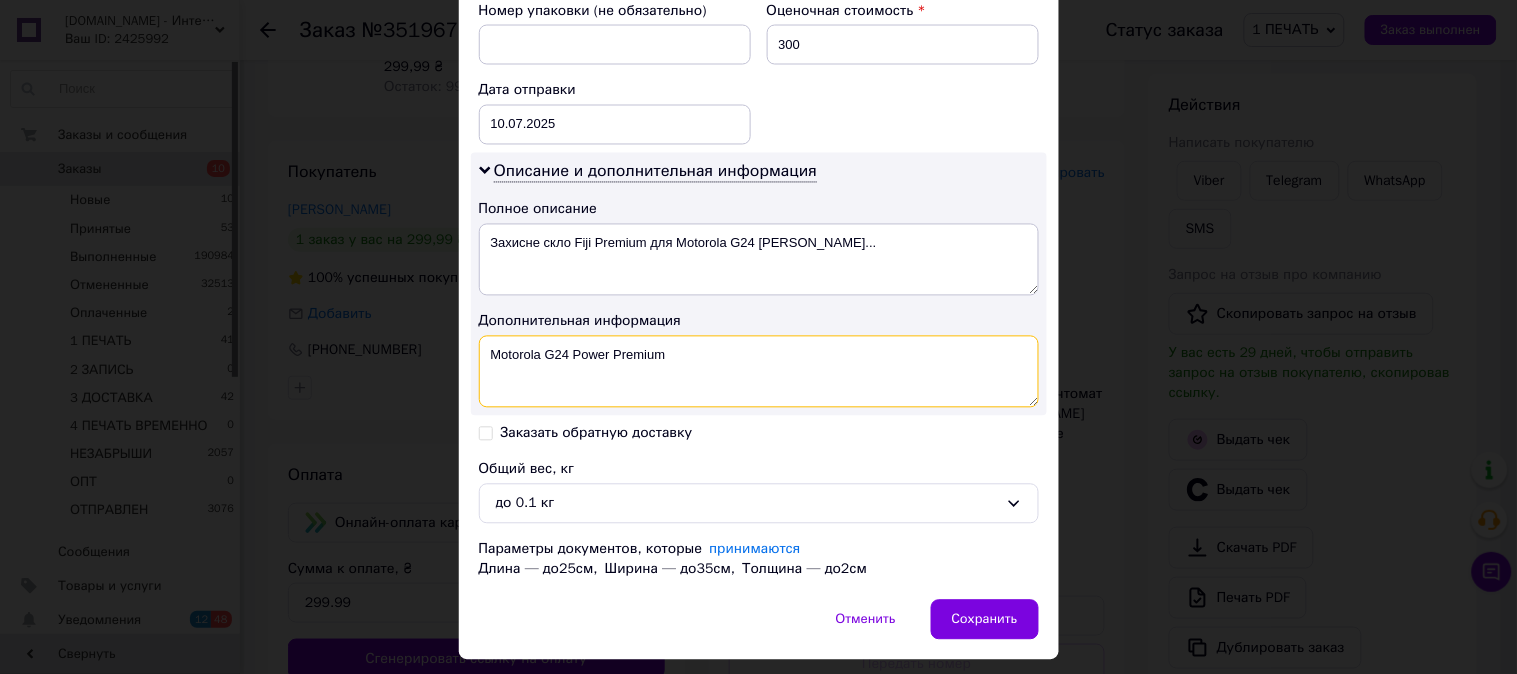 paste on "3D ЧЕР" 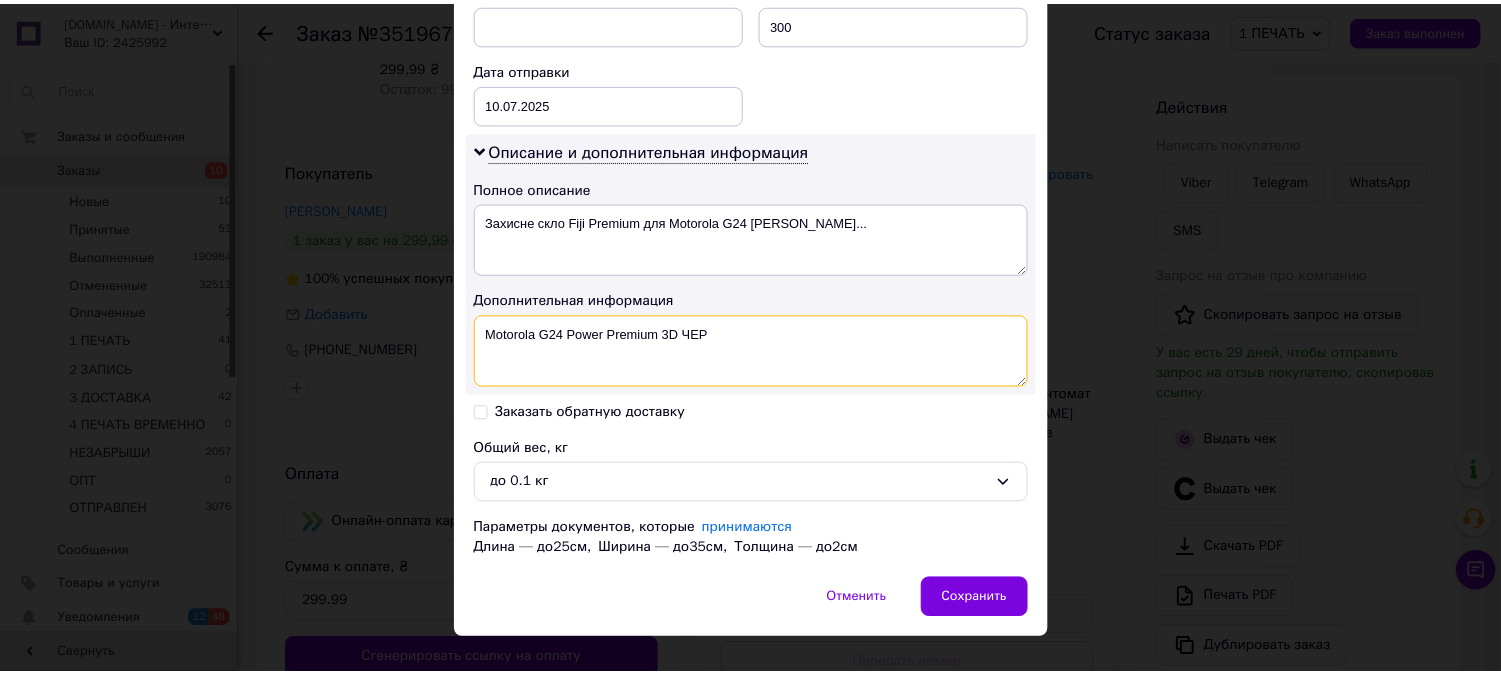 scroll, scrollTop: 936, scrollLeft: 0, axis: vertical 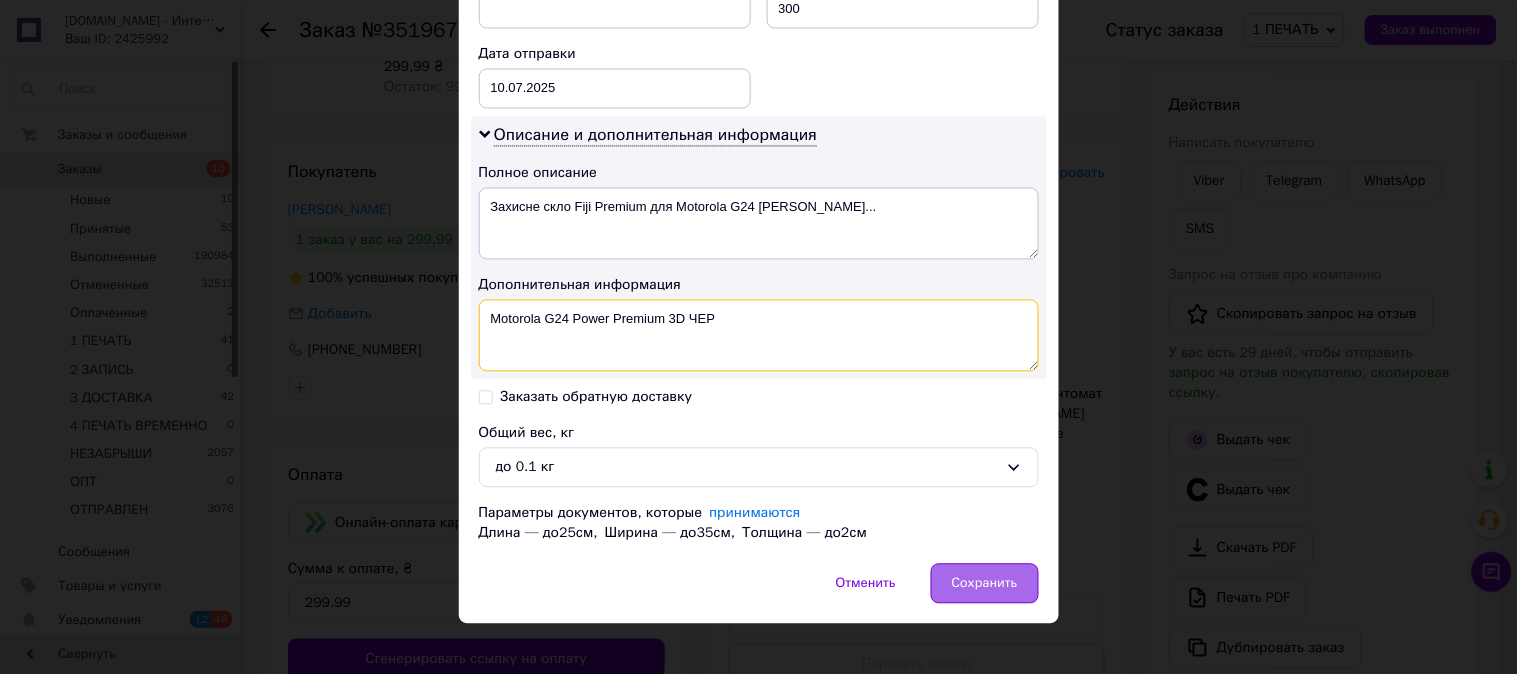 type on "Motorola G24 Power Premium 3D ЧЕР" 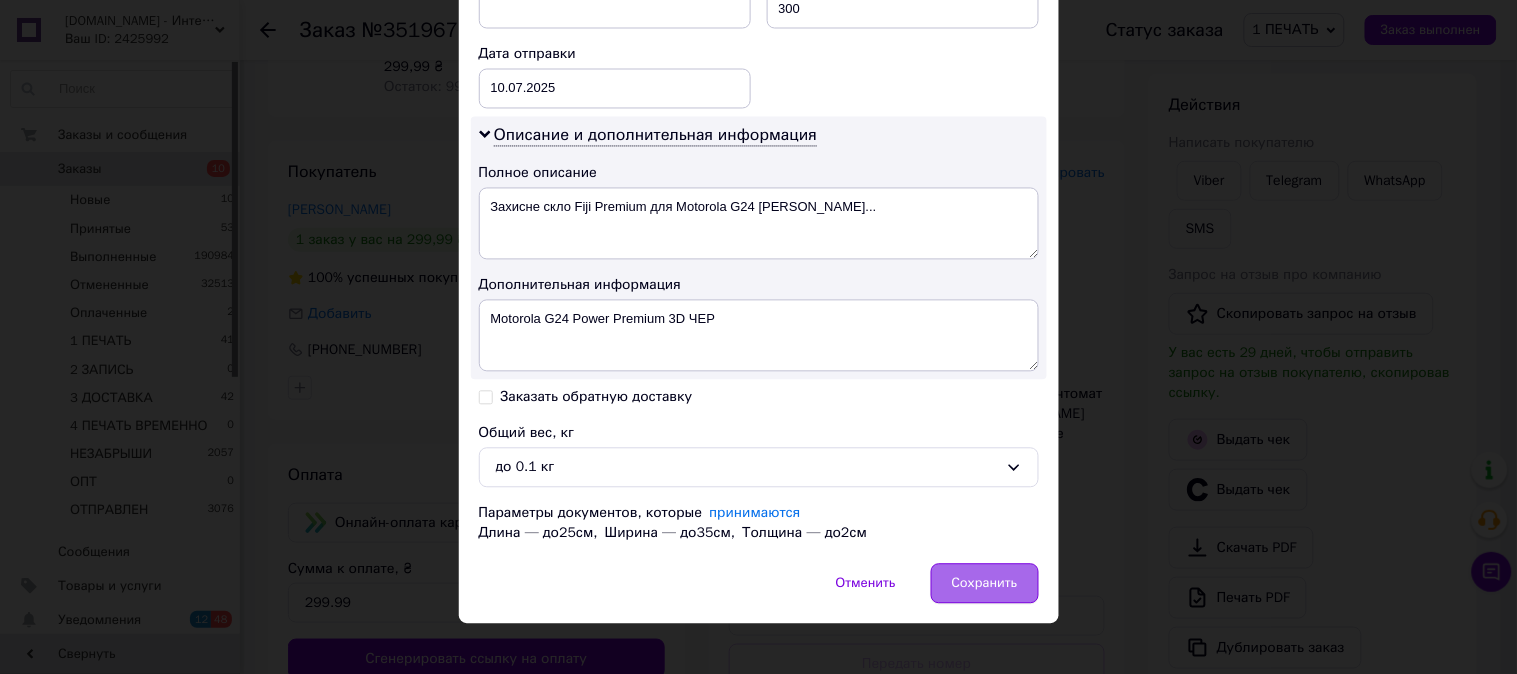 click on "Сохранить" at bounding box center (985, 584) 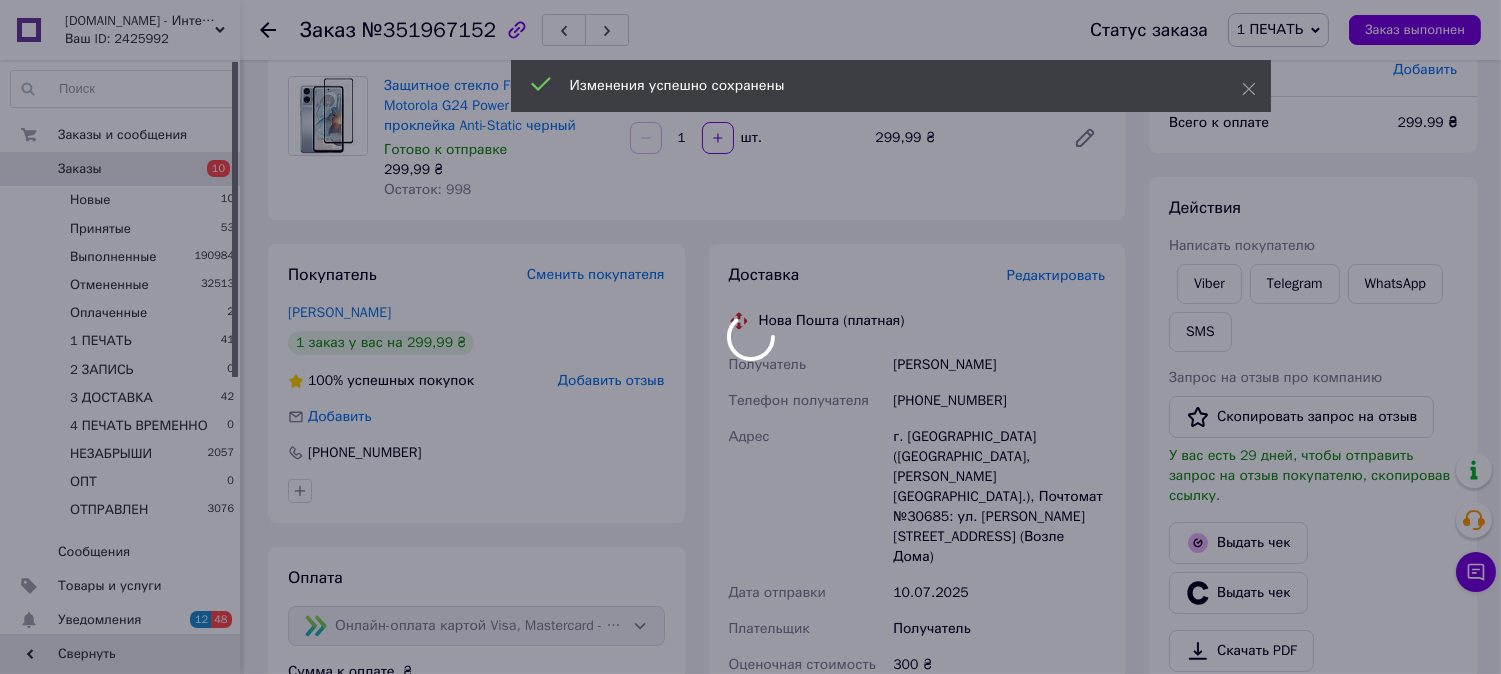 scroll, scrollTop: 0, scrollLeft: 0, axis: both 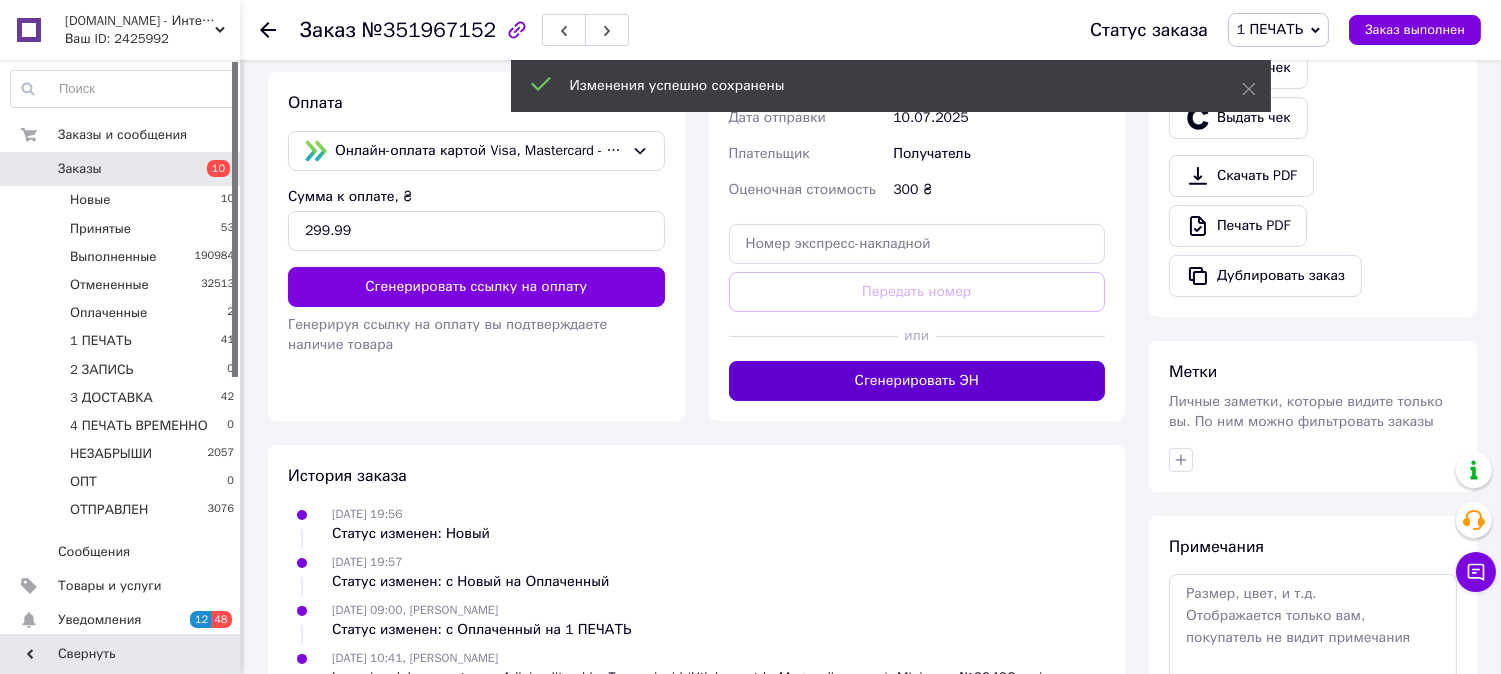 click on "Сгенерировать ЭН" at bounding box center [917, 381] 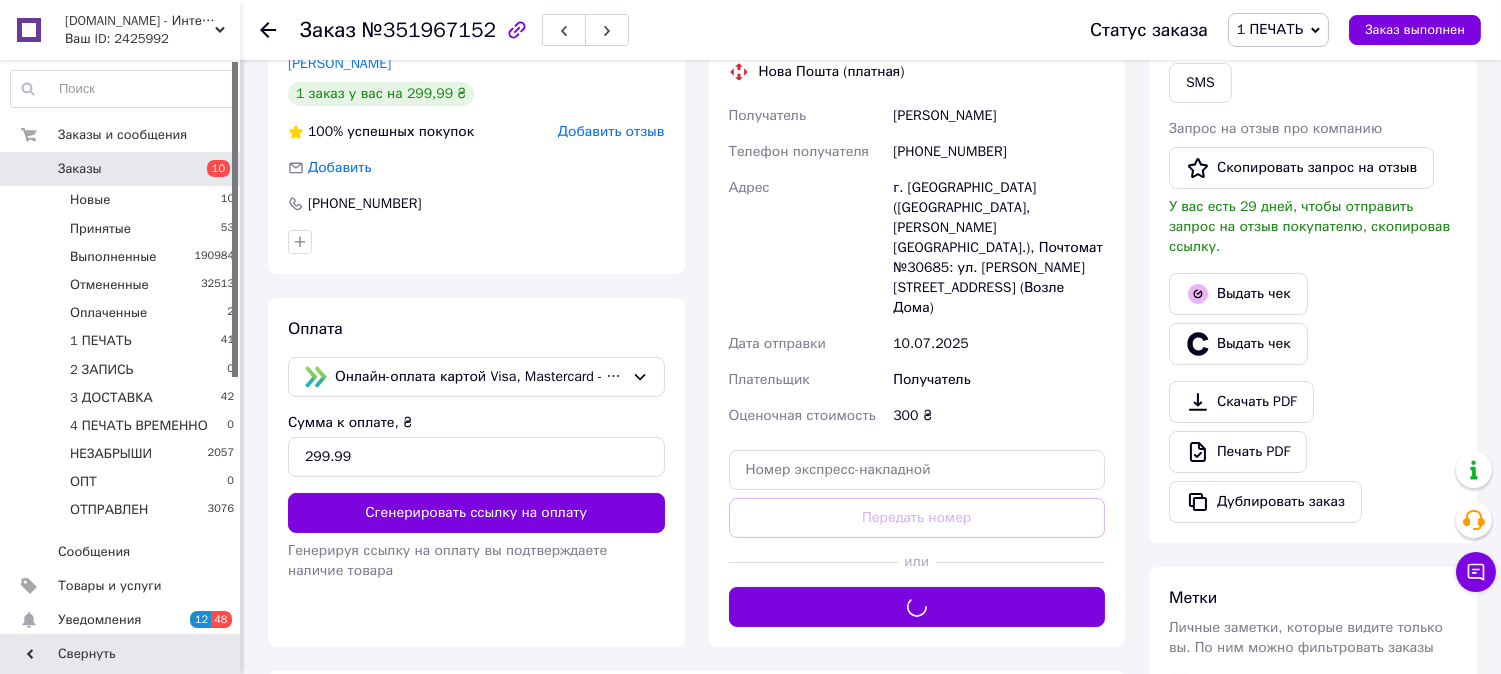 scroll, scrollTop: 481, scrollLeft: 0, axis: vertical 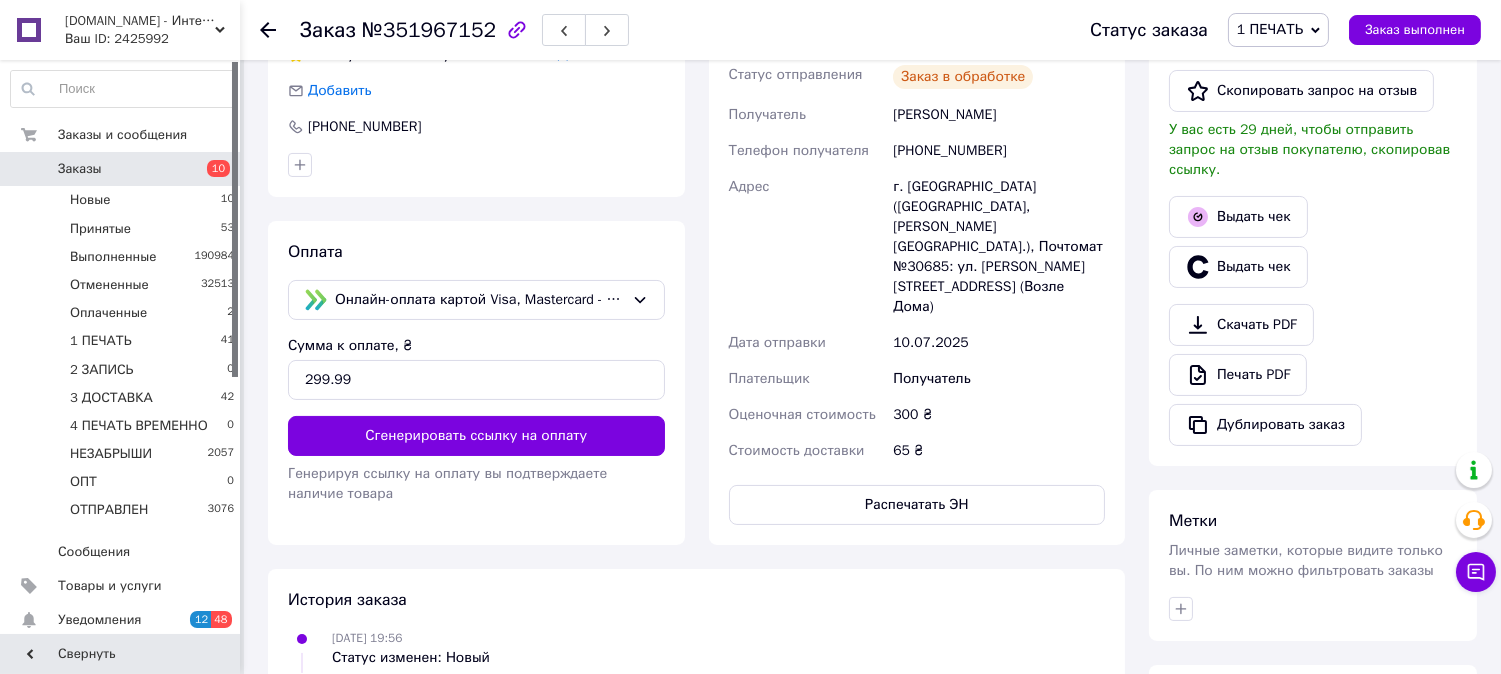 click on "Распечатать ЭН" at bounding box center [917, 505] 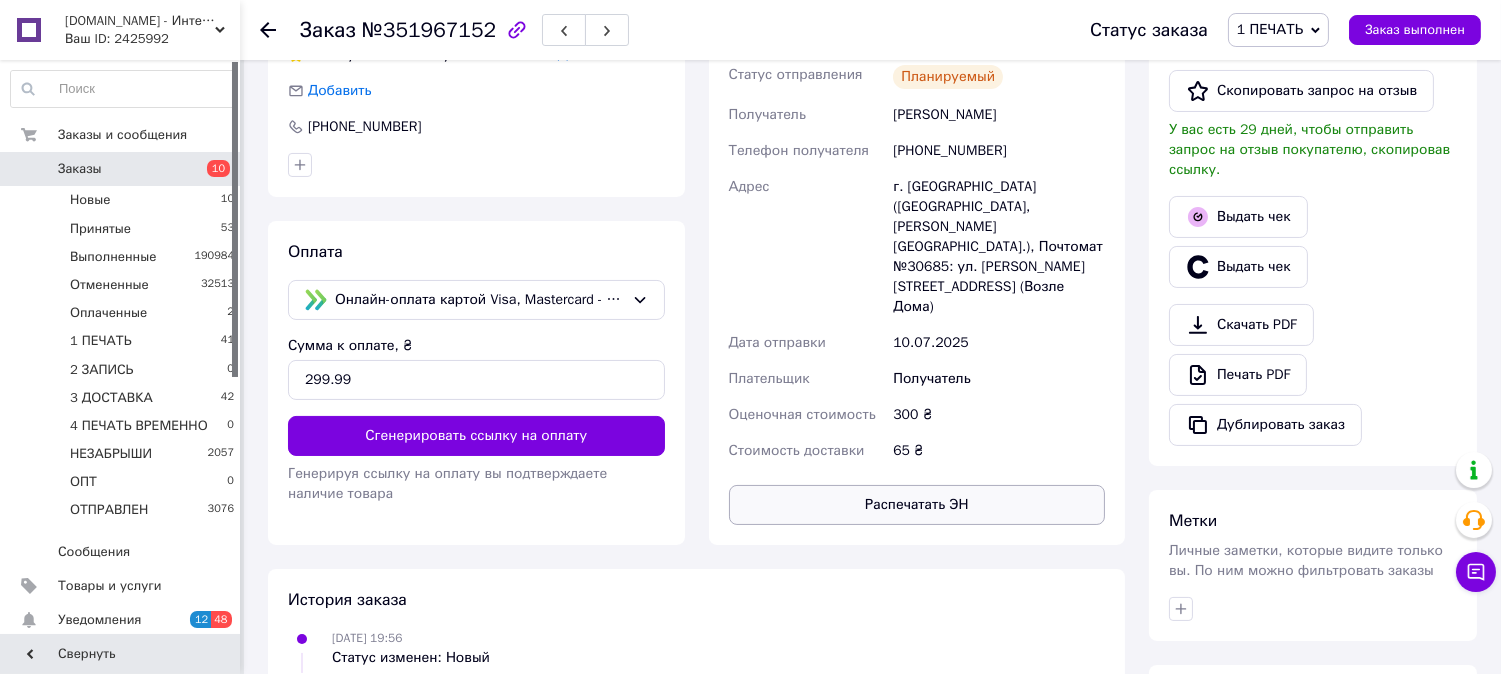 type 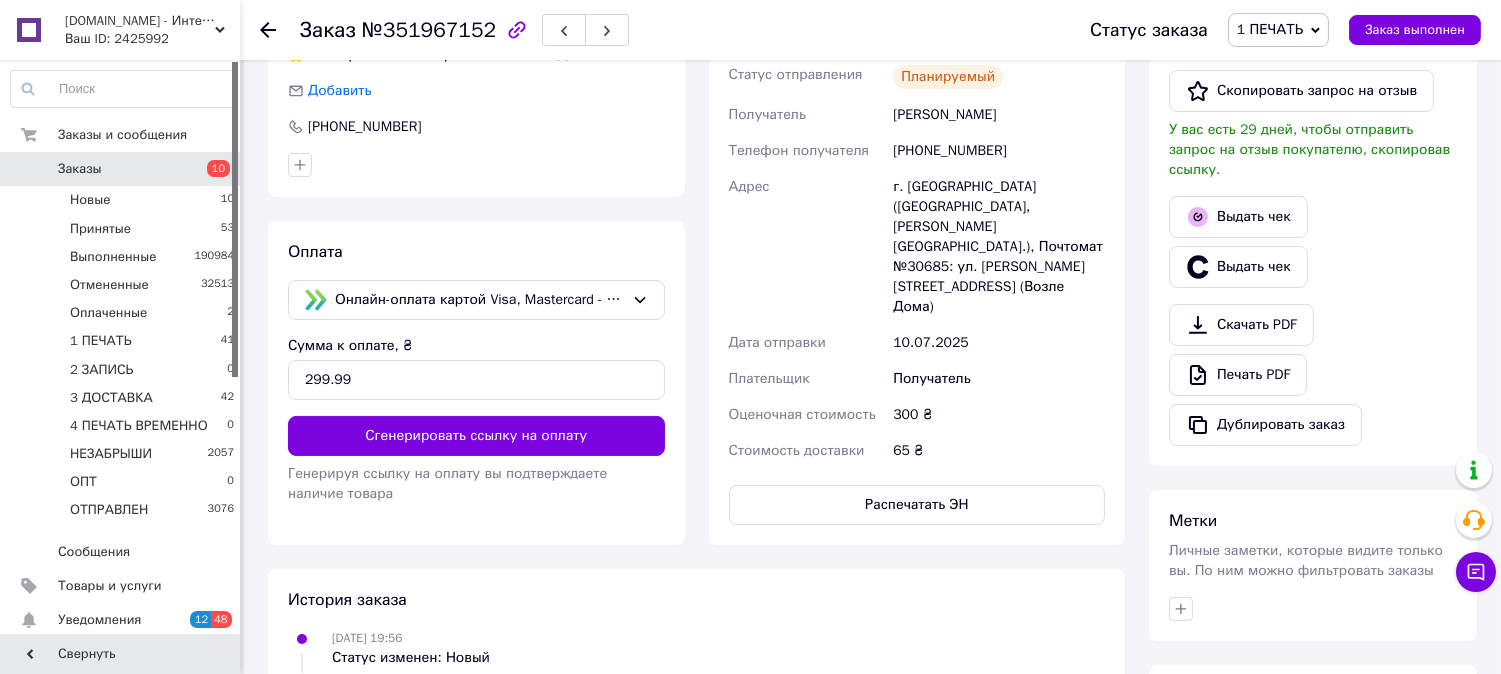 click on "1 ПЕЧАТЬ" at bounding box center [1270, 29] 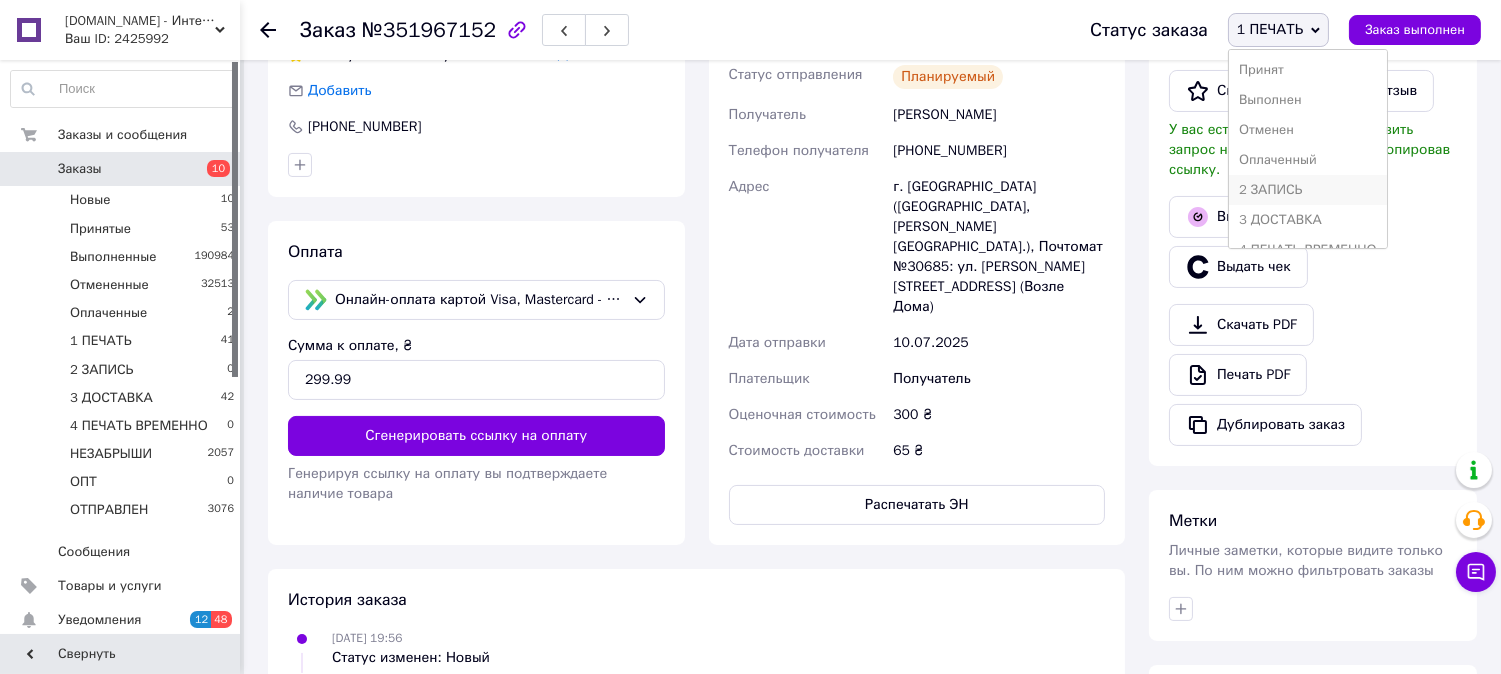 click on "2 ЗАПИСЬ" at bounding box center [1308, 190] 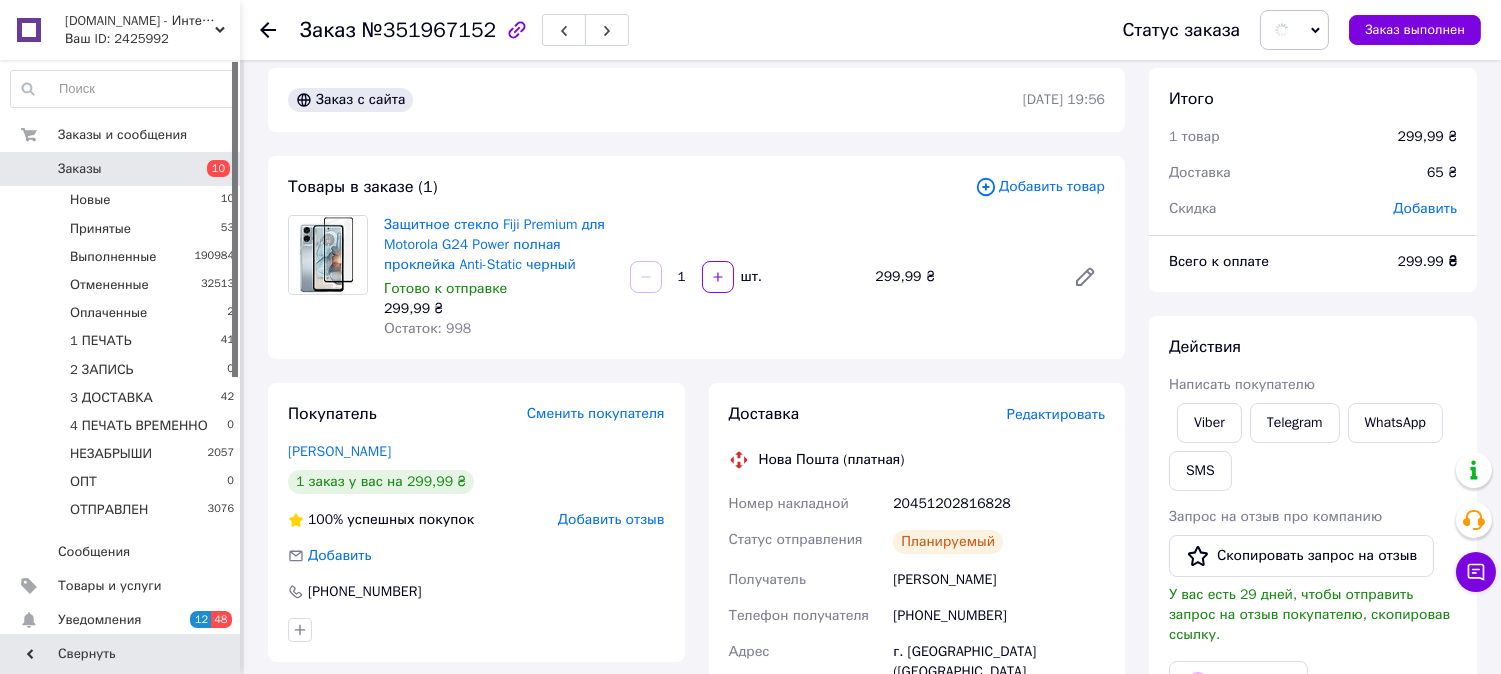 scroll, scrollTop: 0, scrollLeft: 0, axis: both 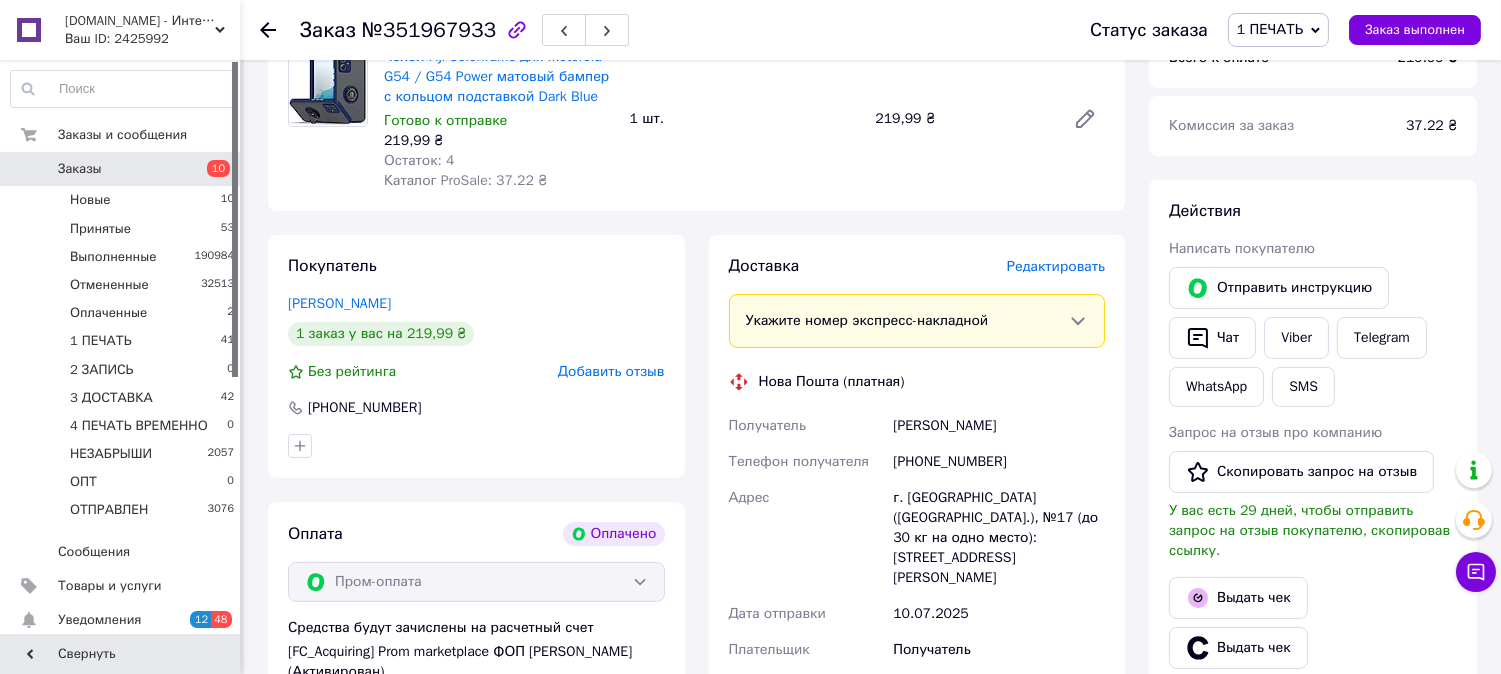 click on "Редактировать" at bounding box center [1056, 266] 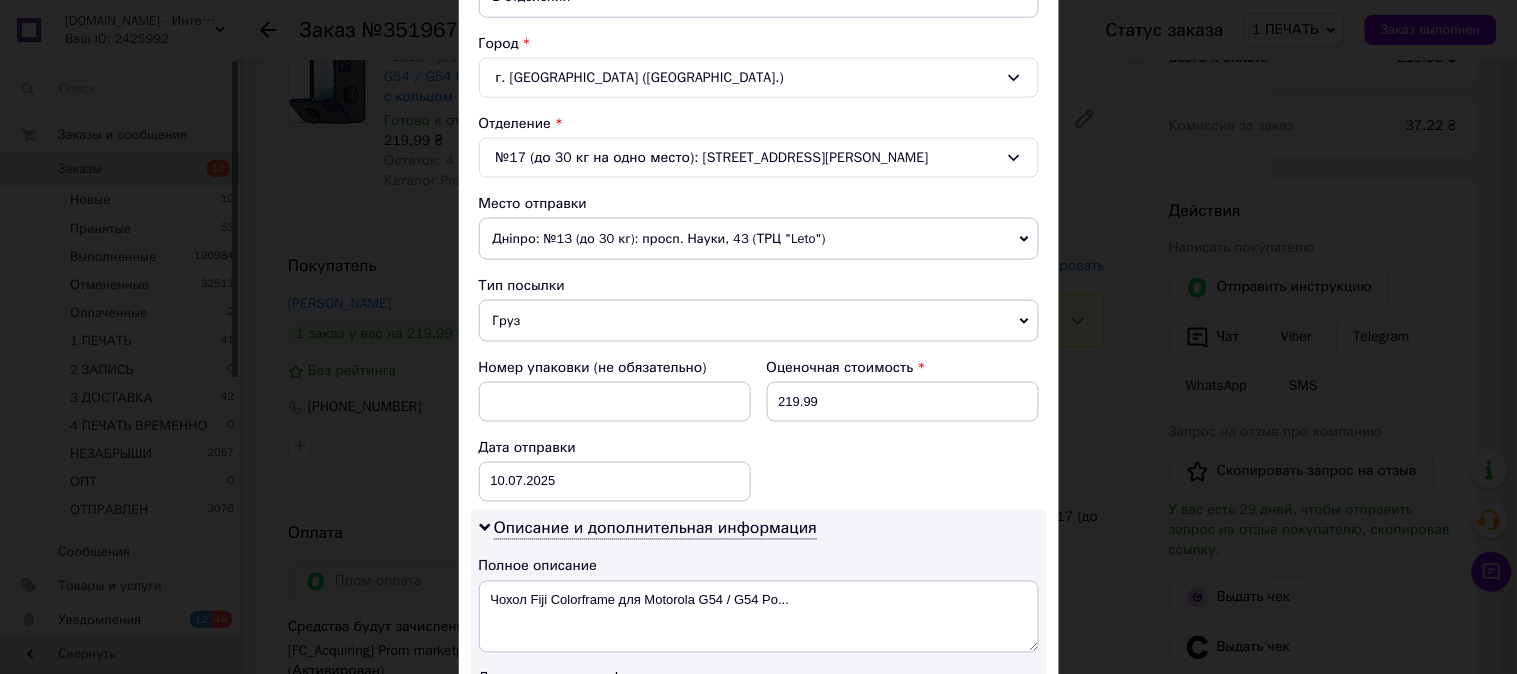 scroll, scrollTop: 592, scrollLeft: 0, axis: vertical 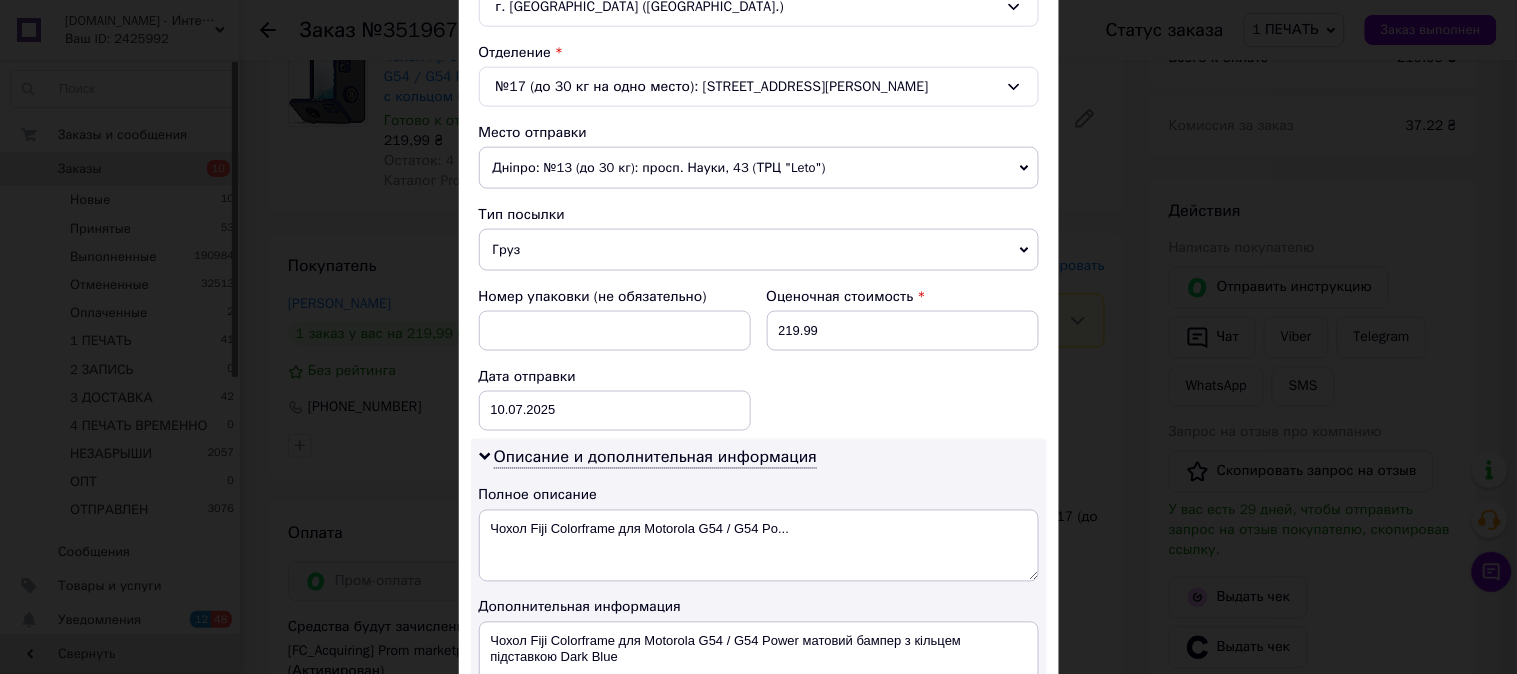click on "Груз" at bounding box center [759, 250] 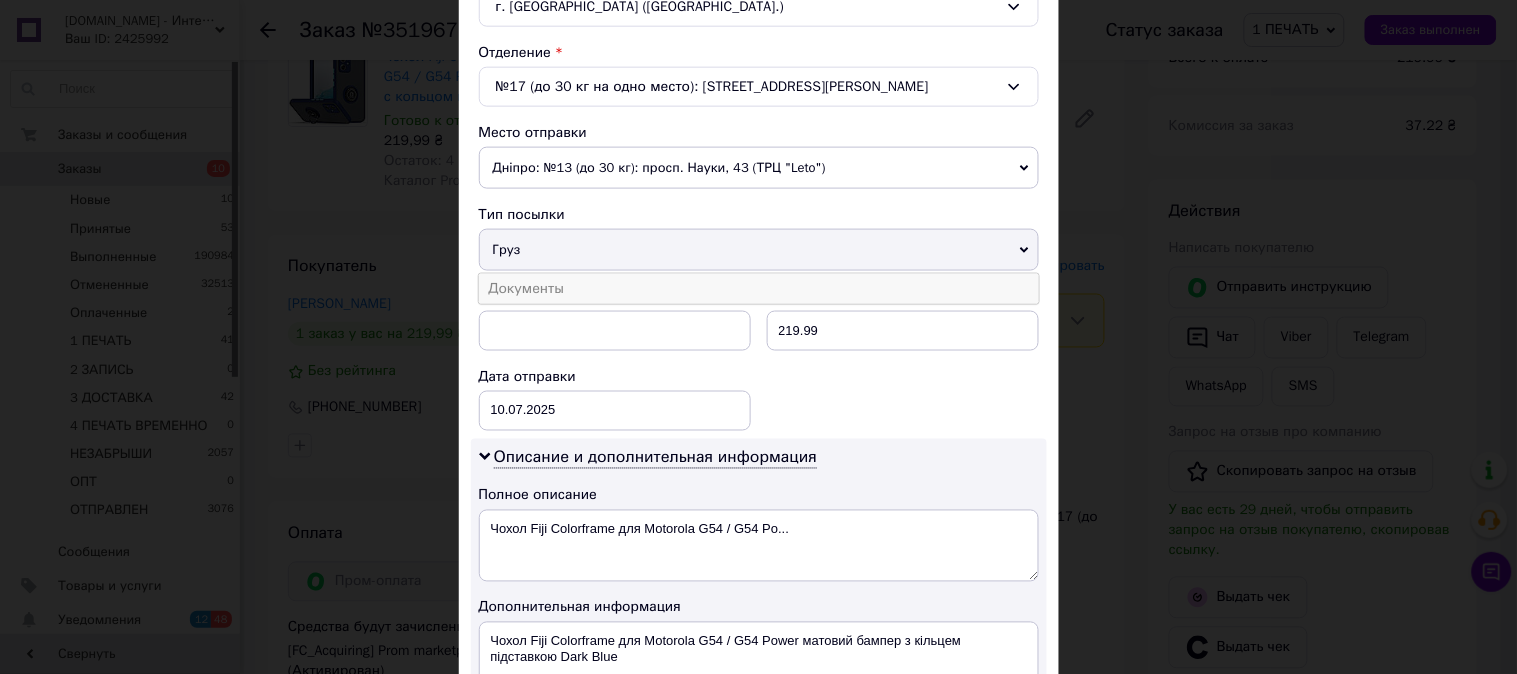 click on "Документы" at bounding box center [759, 289] 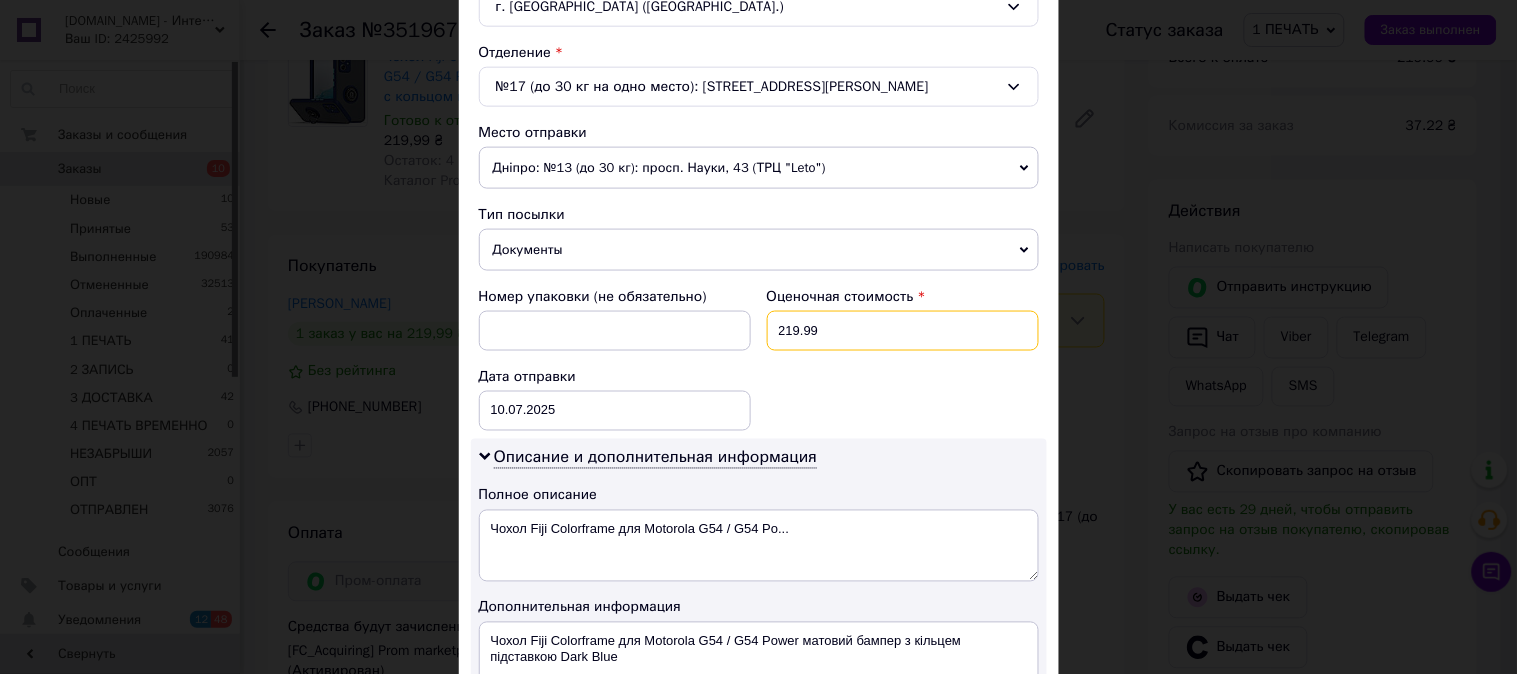click on "219.99" at bounding box center [903, 331] 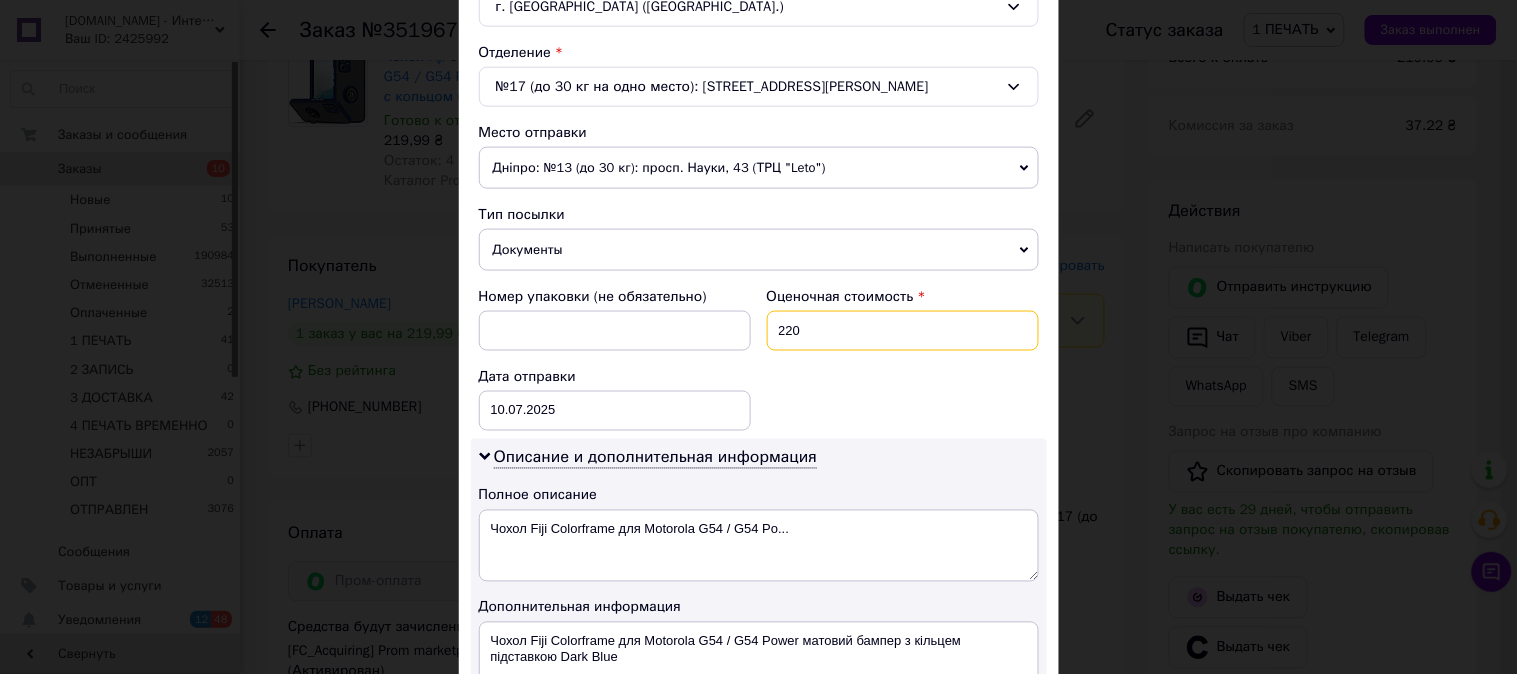 type on "220" 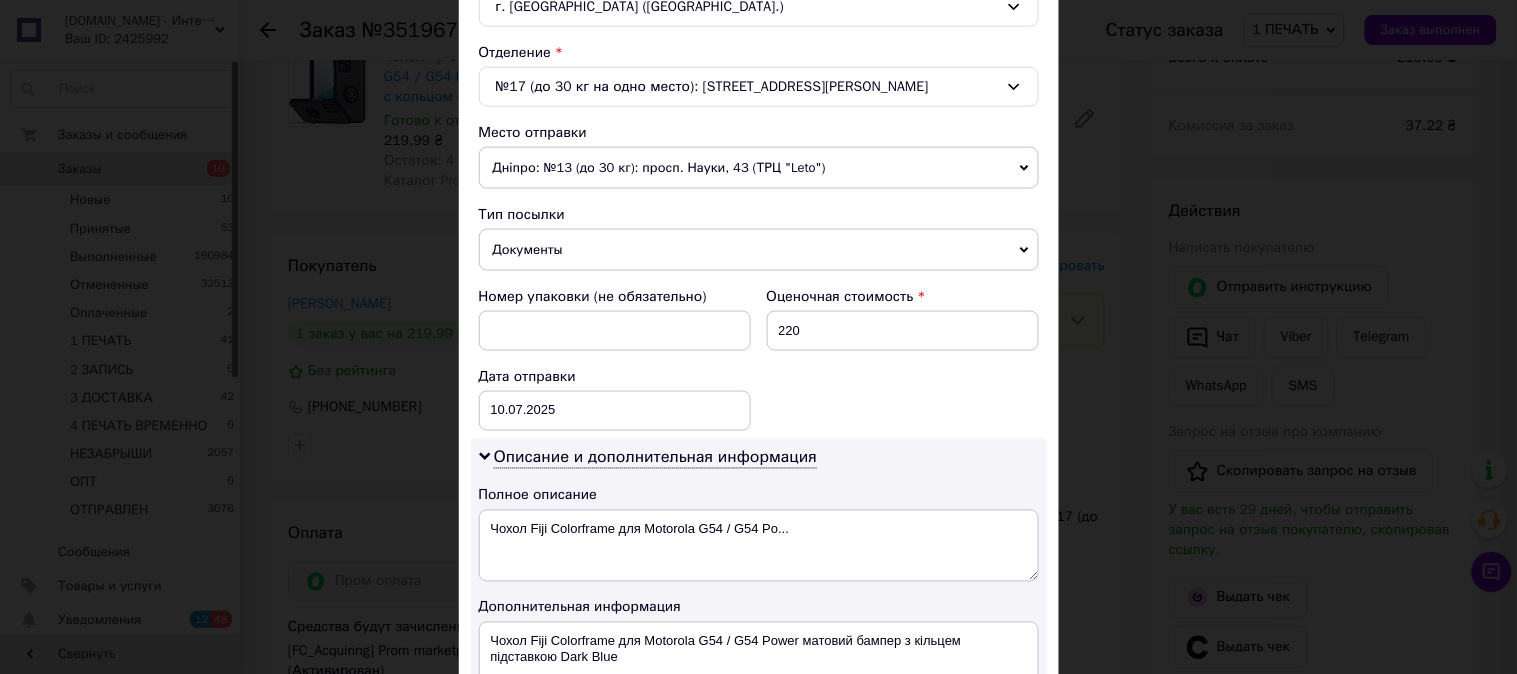 click on "Номер упаковки (не обязательно) Оценочная стоимость 220 Дата отправки 10.07.2025 < 2025 > < Июль > Пн Вт Ср Чт Пт Сб Вс 30 1 2 3 4 5 6 7 8 9 10 11 12 13 14 15 16 17 18 19 20 21 22 23 24 25 26 27 28 29 30 31 1 2 3 4 5 6 7 8 9 10" at bounding box center (759, 359) 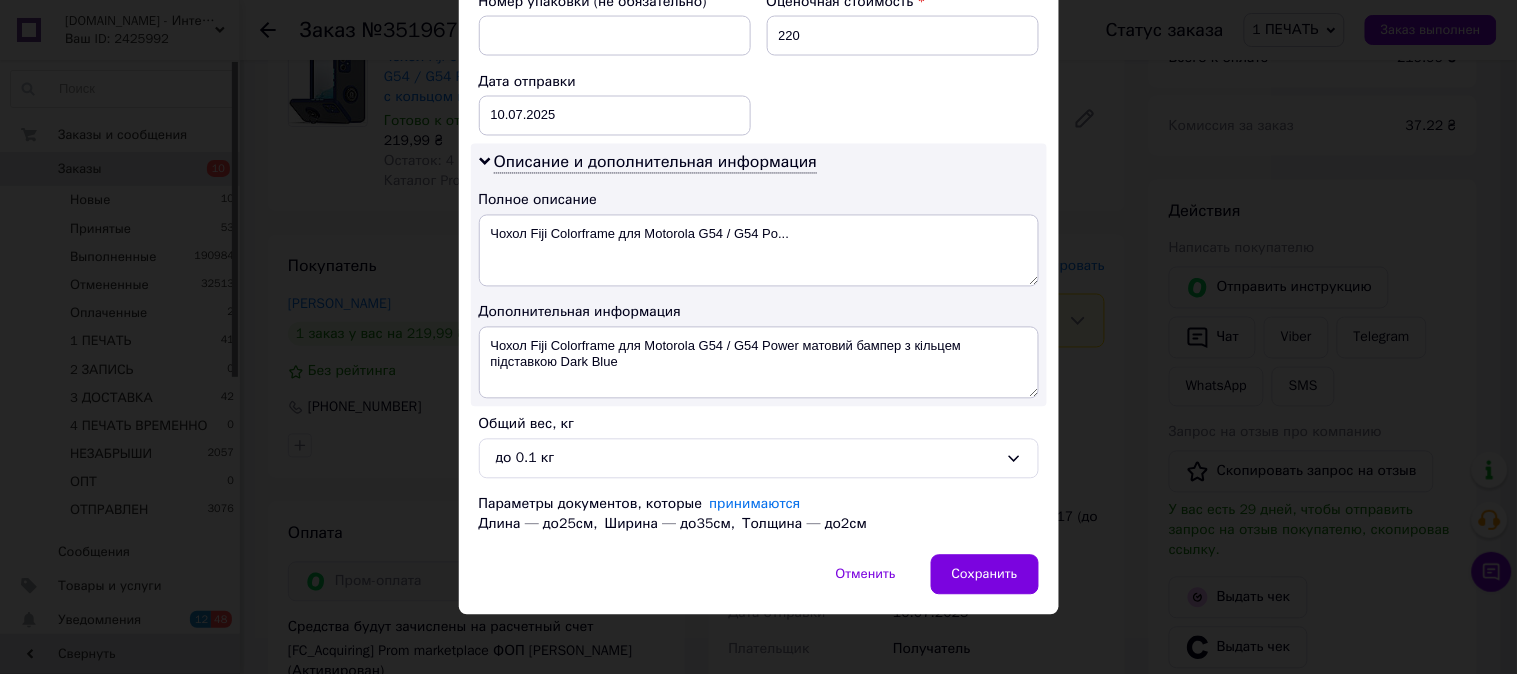 scroll, scrollTop: 900, scrollLeft: 0, axis: vertical 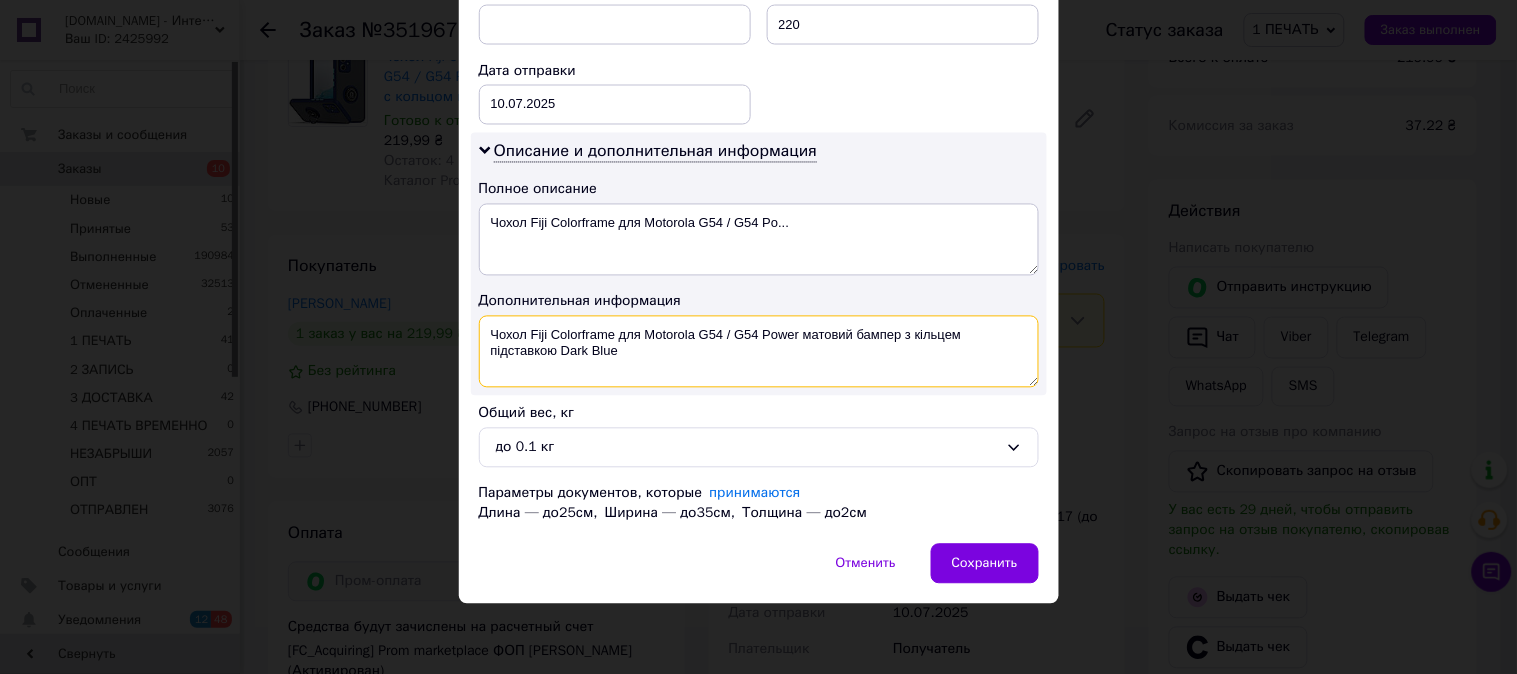 click on "Чохол Fiji Colorframe для Motorola G54 / G54 Power матовий бампер з кільцем підставкою Dark Blue" at bounding box center (759, 352) 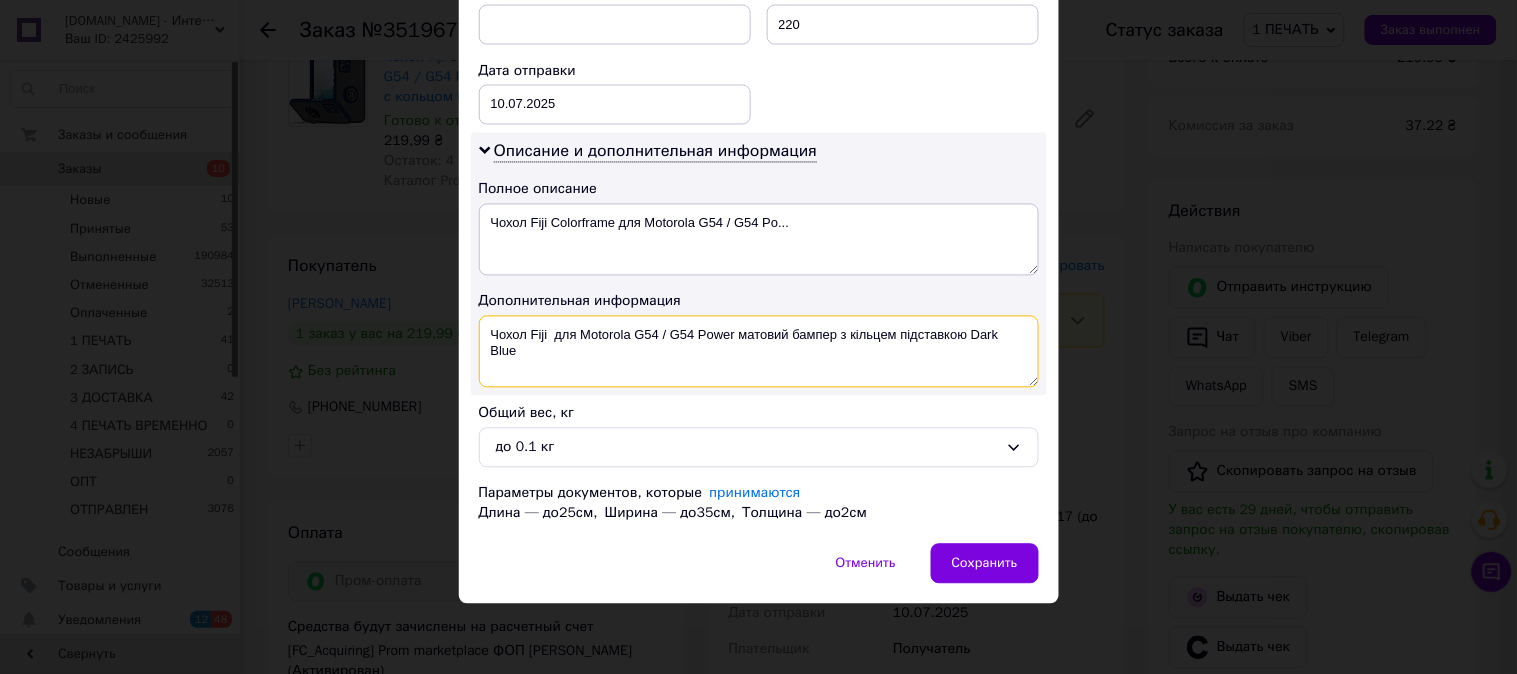 click on "Чохол Fiji  для Motorola G54 / G54 Power матовий бампер з кільцем підставкою Dark Blue" at bounding box center (759, 352) 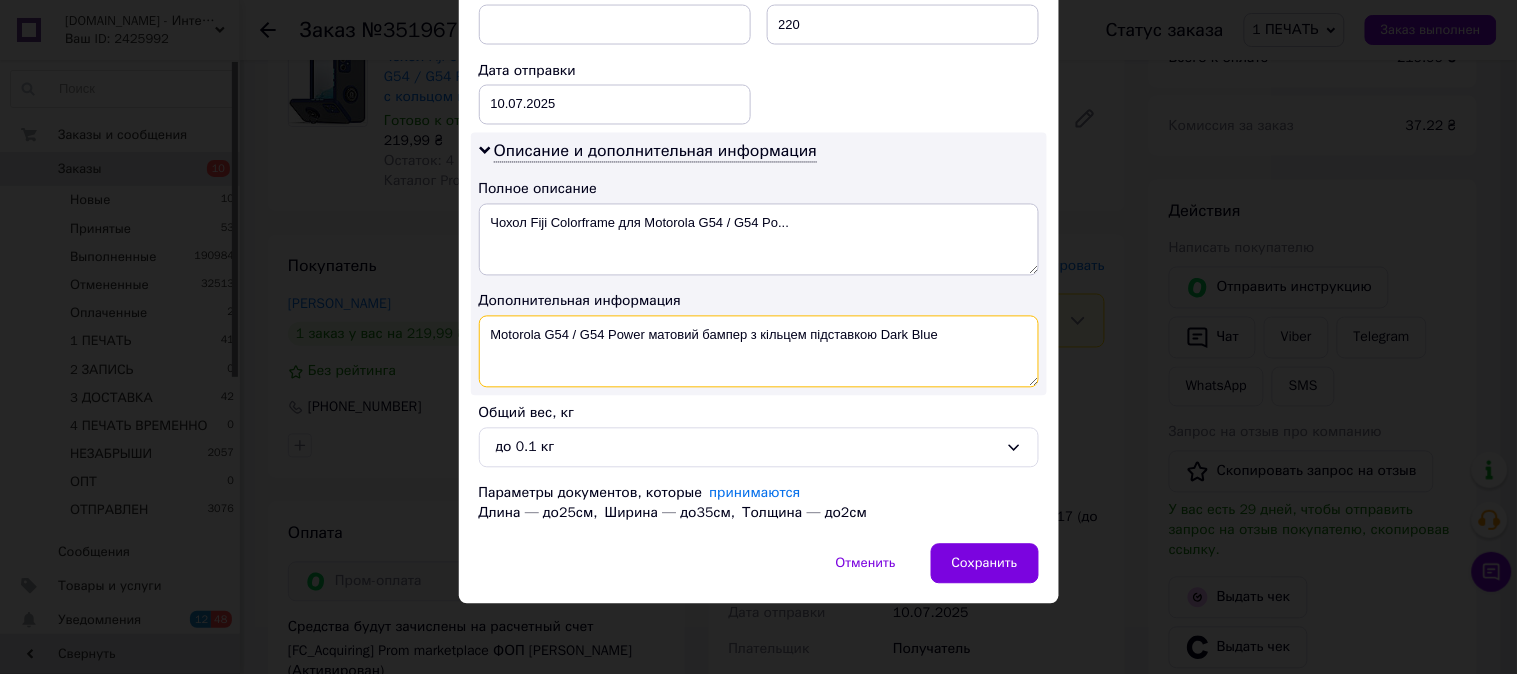 drag, startPoint x: 880, startPoint y: 350, endPoint x: 646, endPoint y: 385, distance: 236.60304 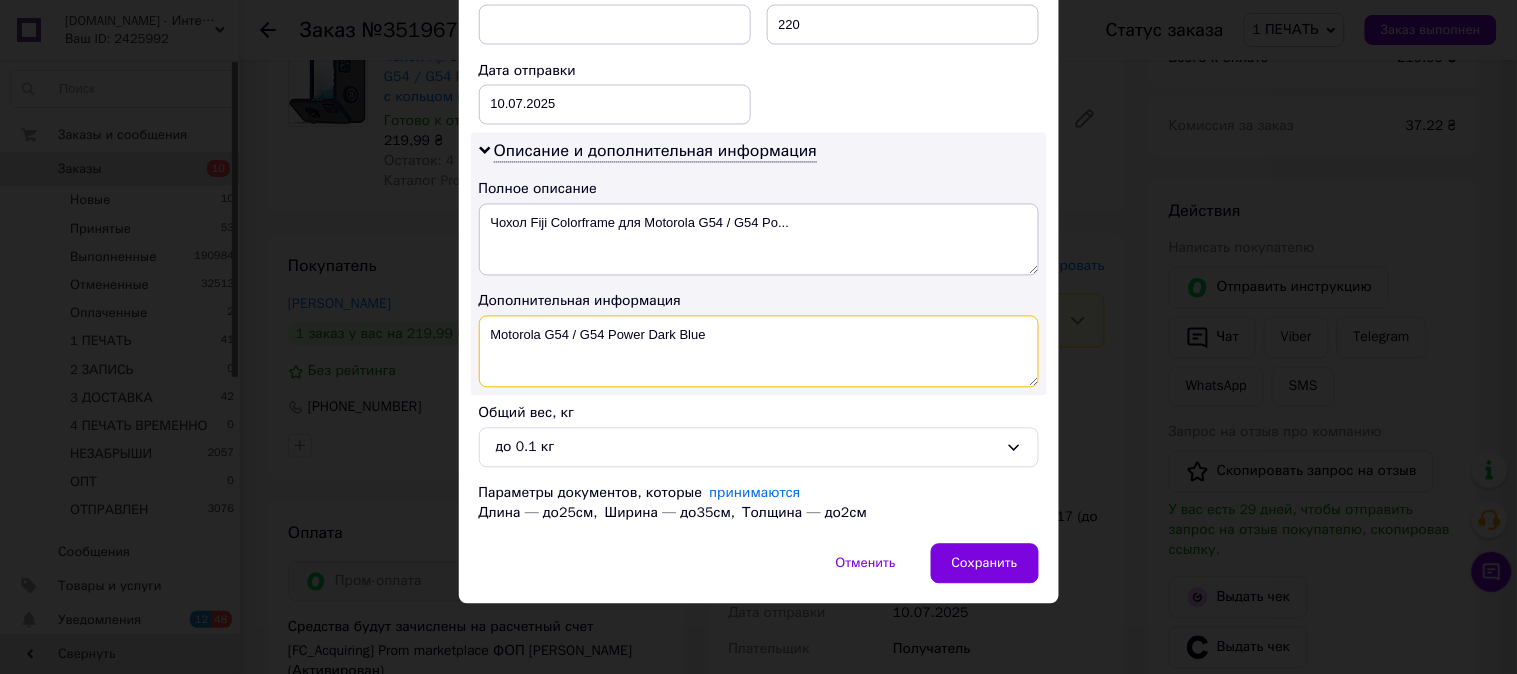 paste on "Colorframe" 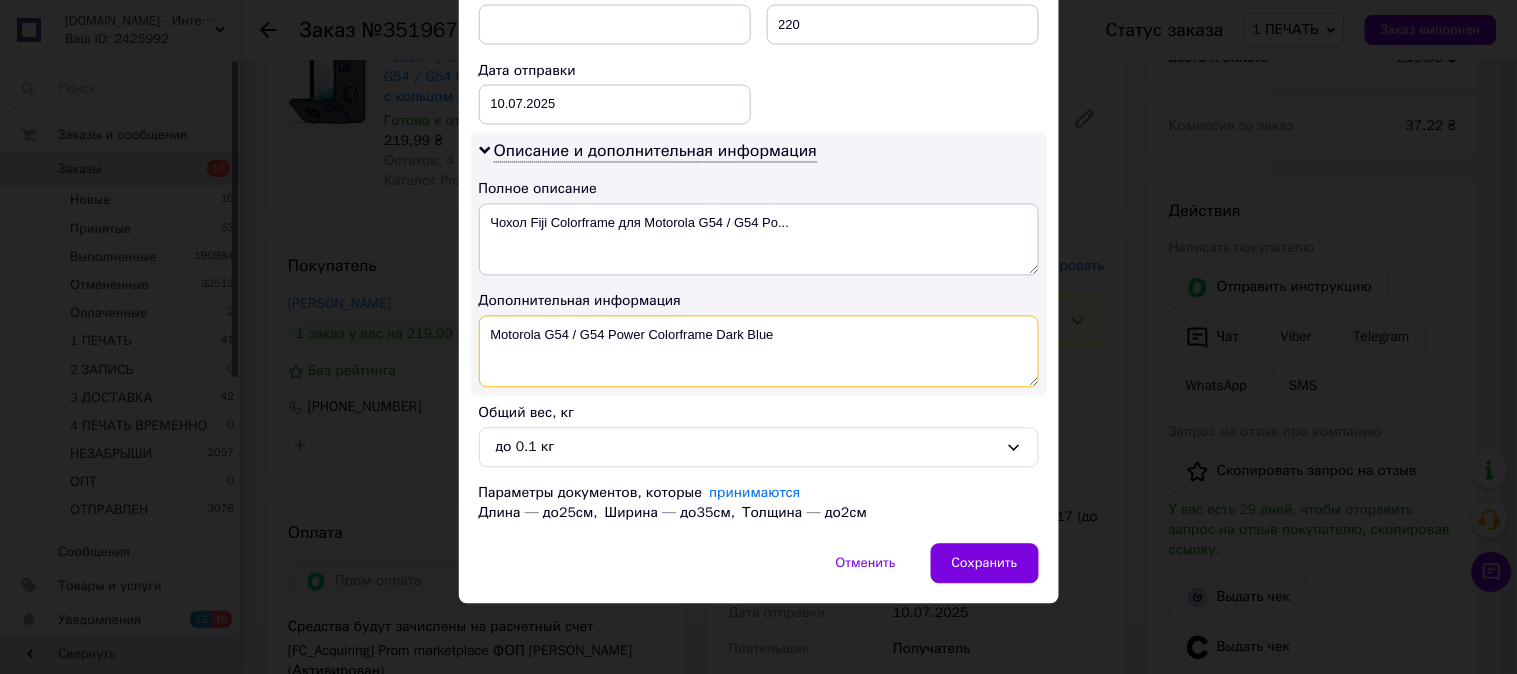click on "Motorola G54 / G54 Power Colorframe Dark Blue" at bounding box center (759, 352) 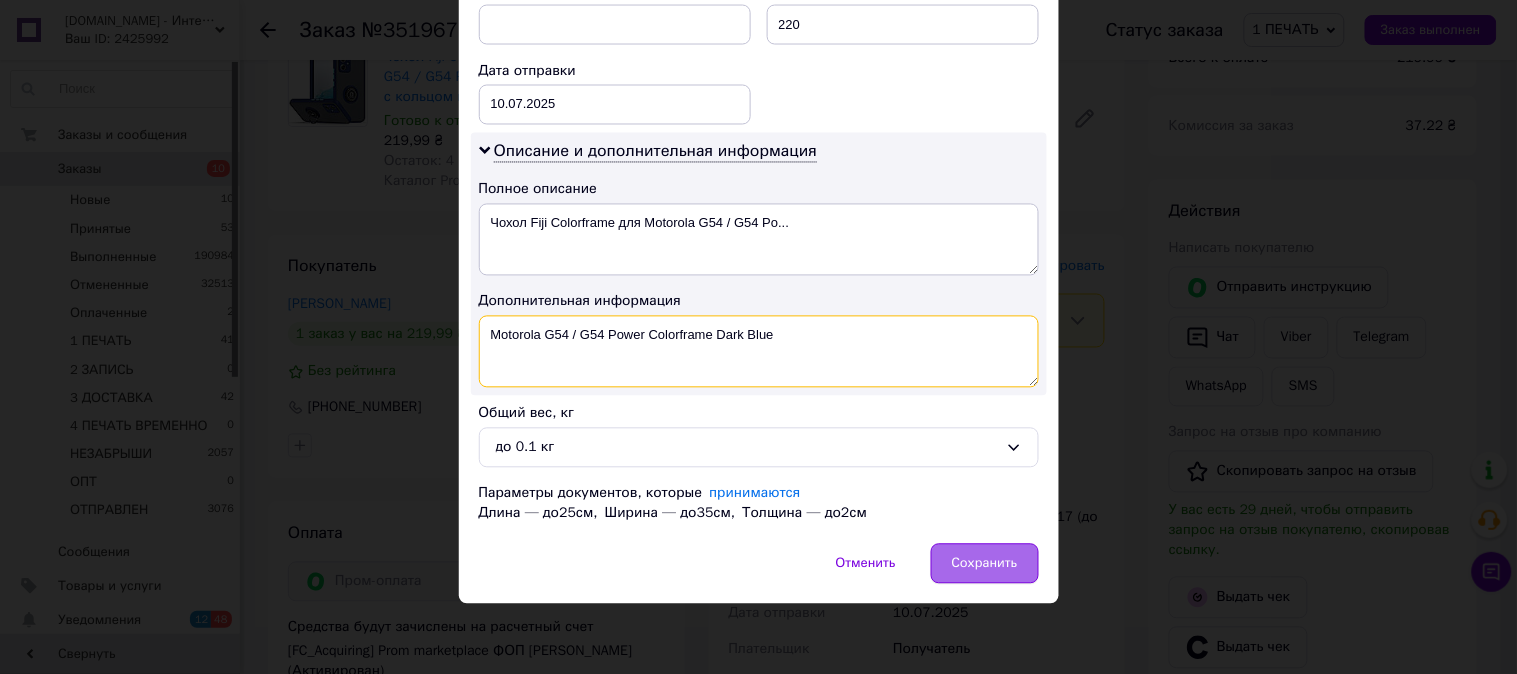 type on "Motorola G54 / G54 Power Colorframe Dark Blue" 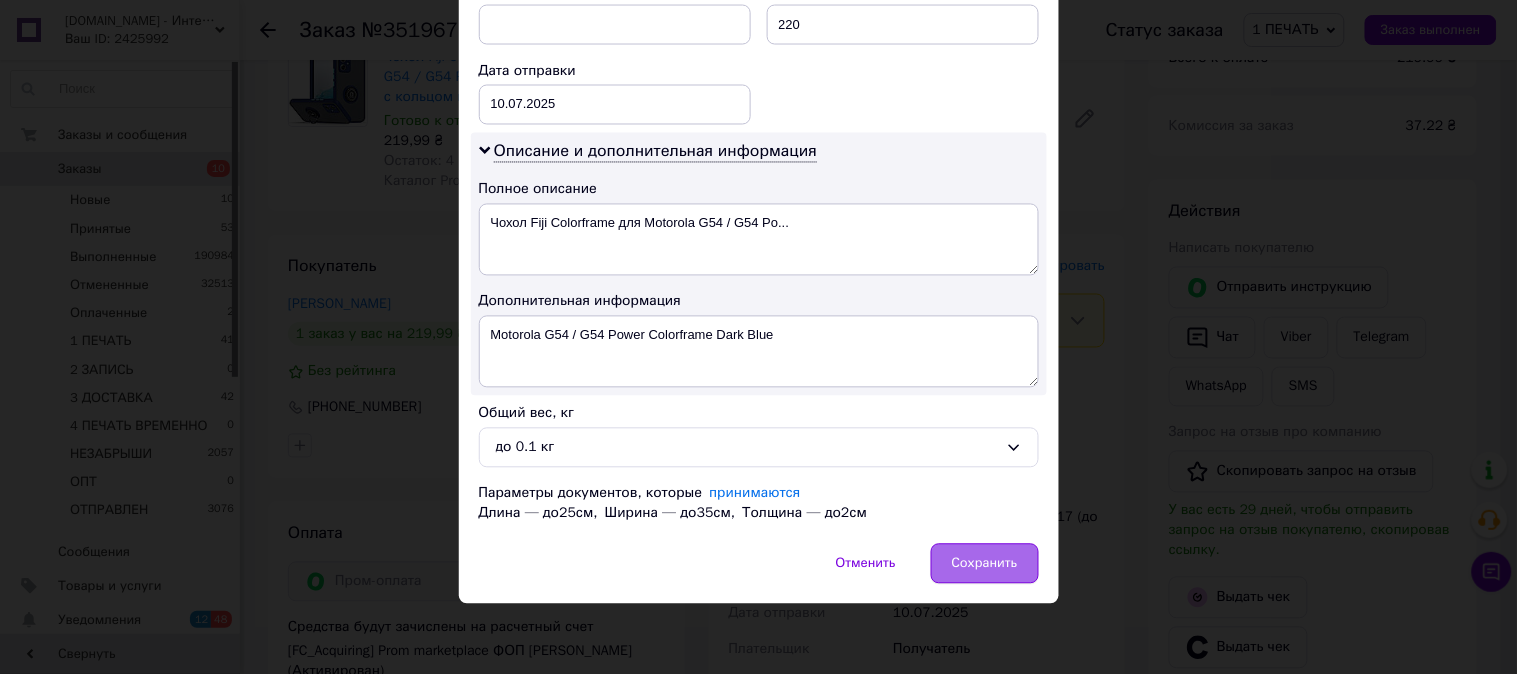 click on "Сохранить" at bounding box center [985, 564] 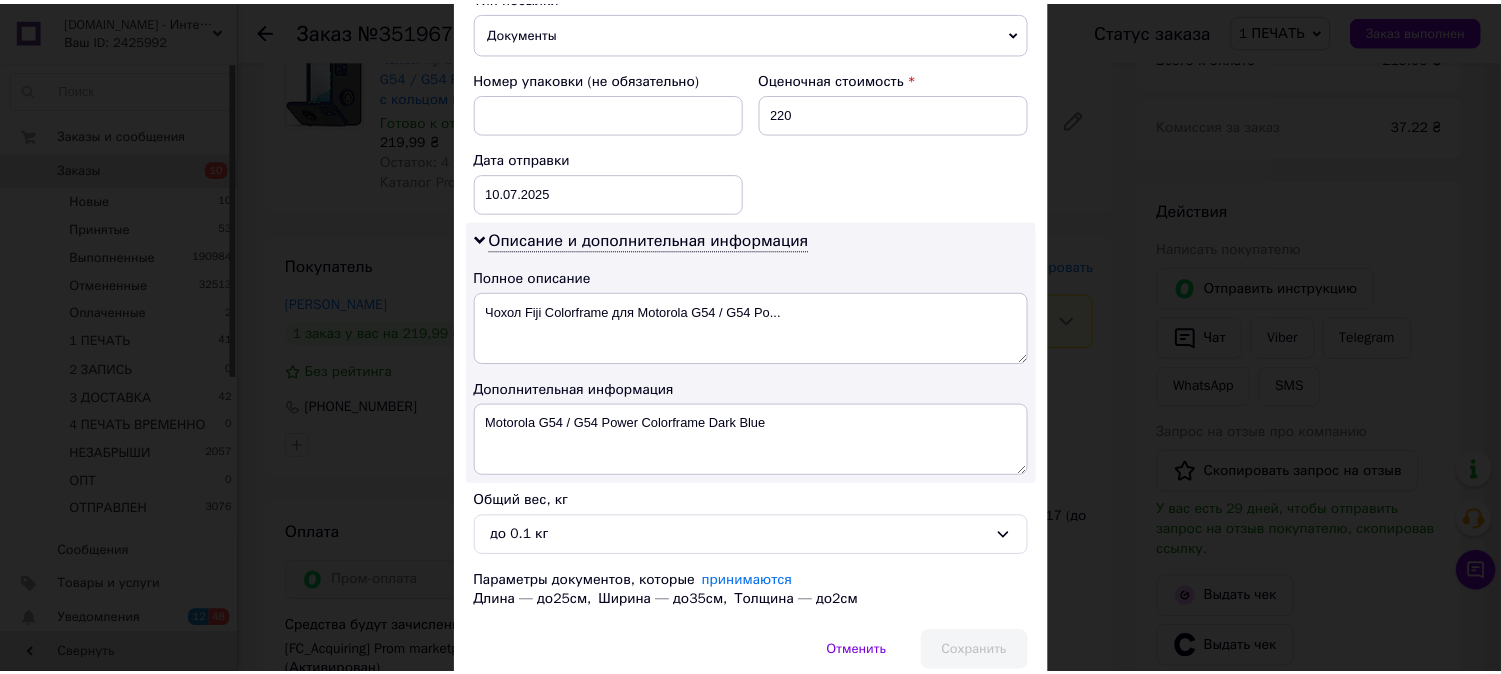 scroll, scrollTop: 714, scrollLeft: 0, axis: vertical 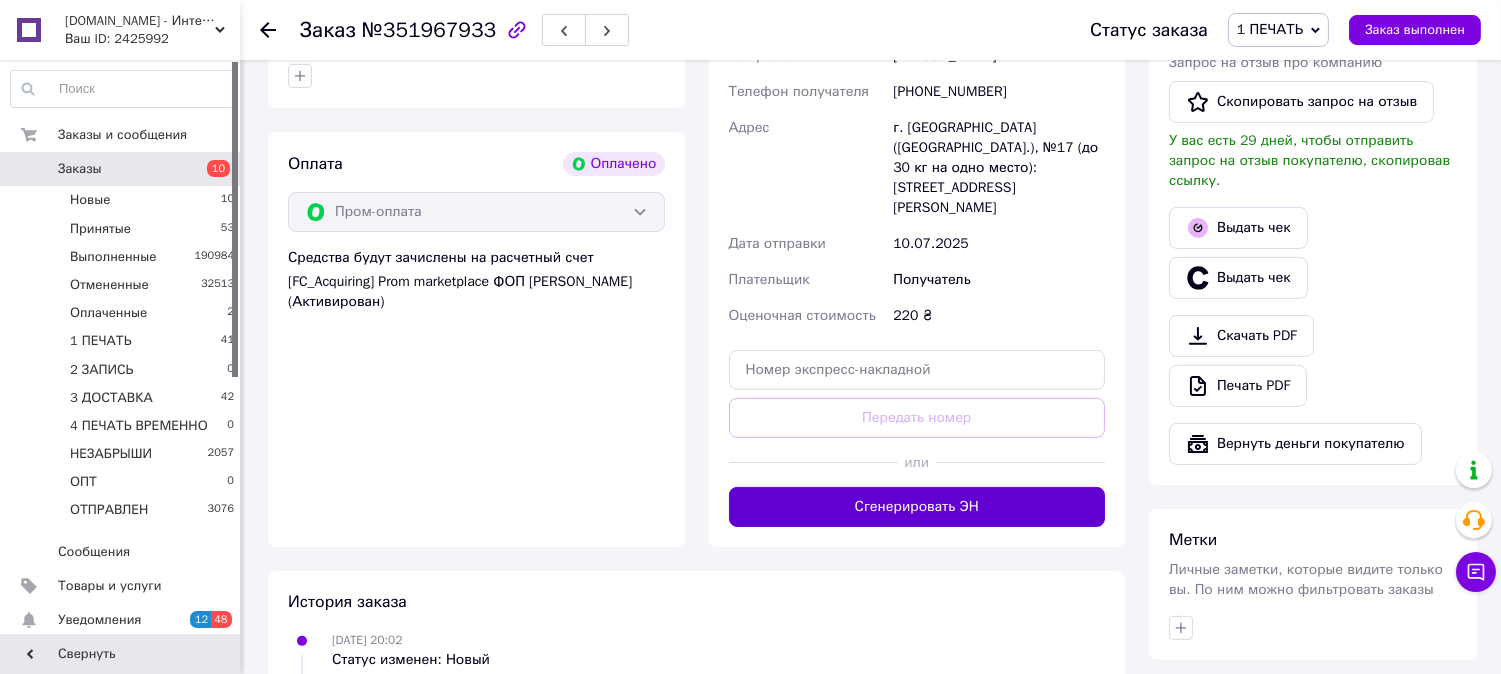 click on "Сгенерировать ЭН" at bounding box center (917, 507) 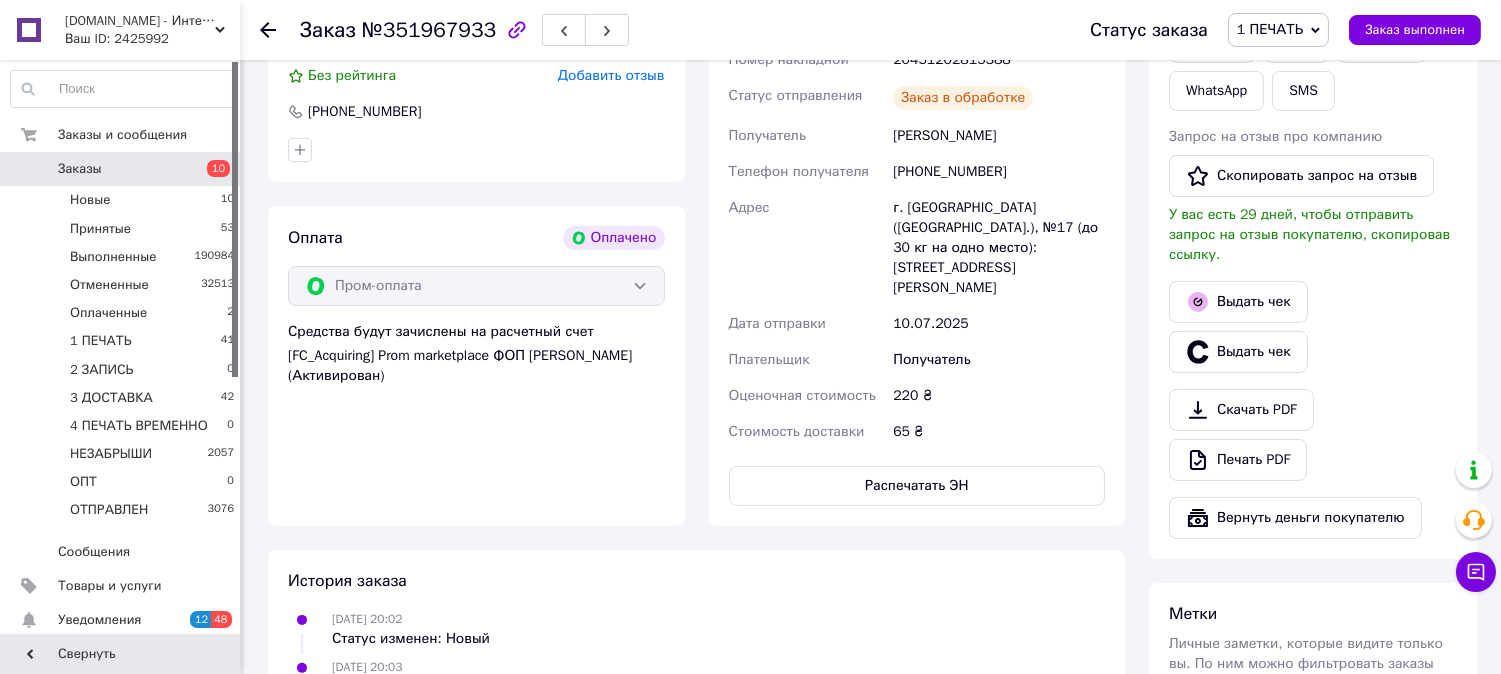 scroll, scrollTop: 1036, scrollLeft: 0, axis: vertical 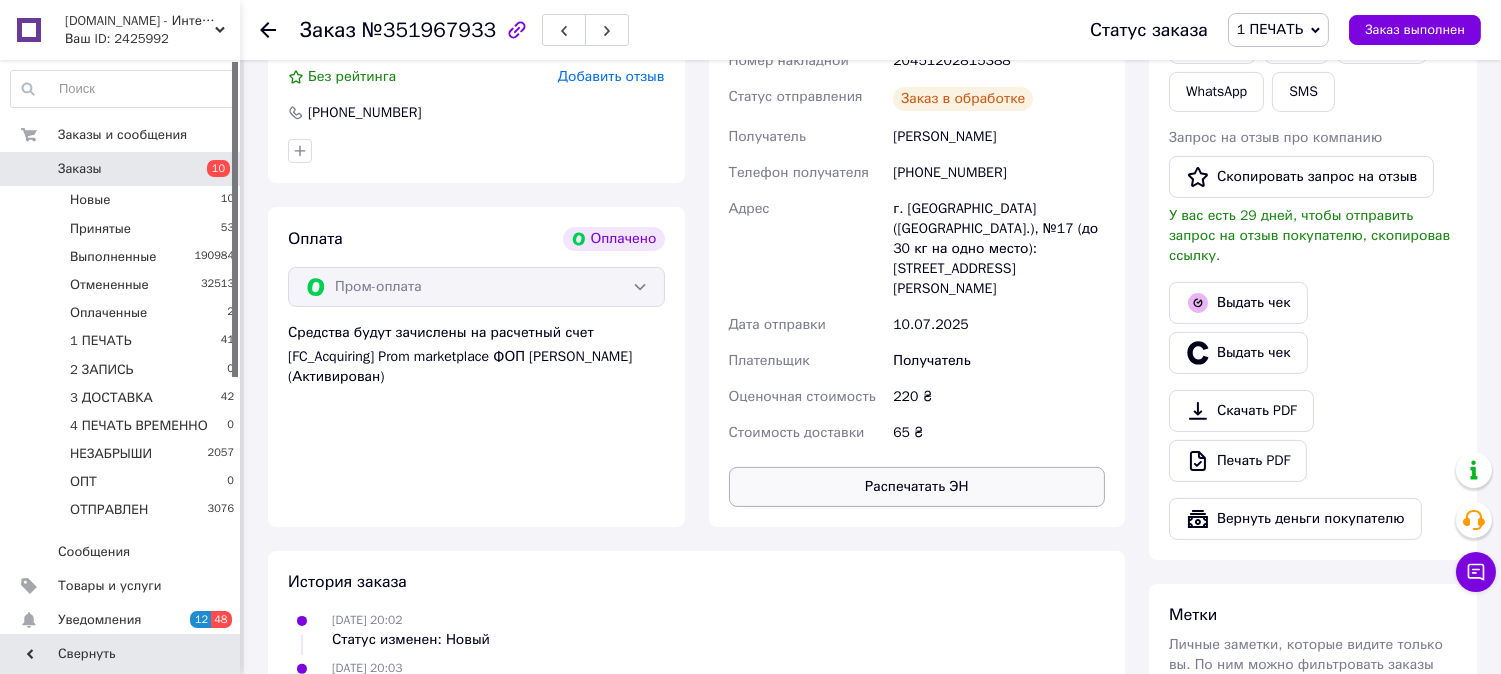 click on "Распечатать ЭН" at bounding box center (917, 487) 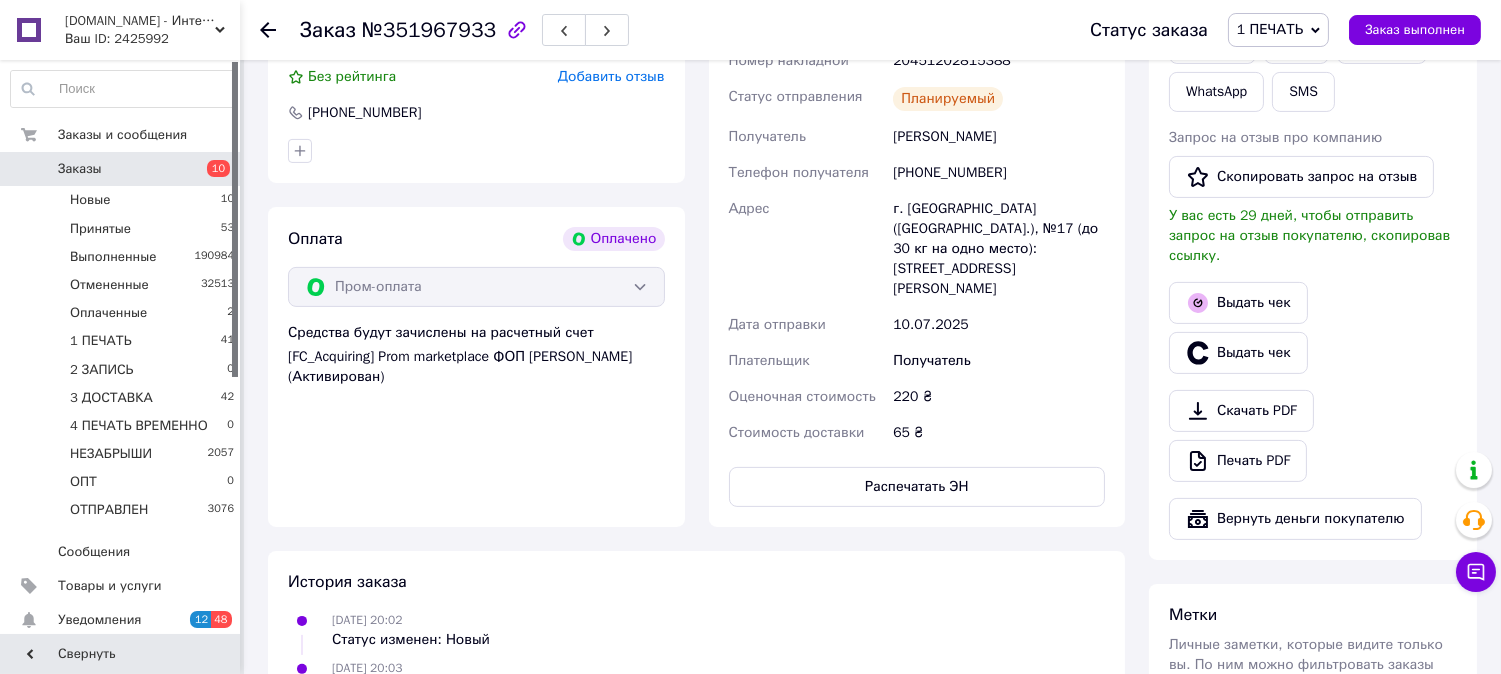 type 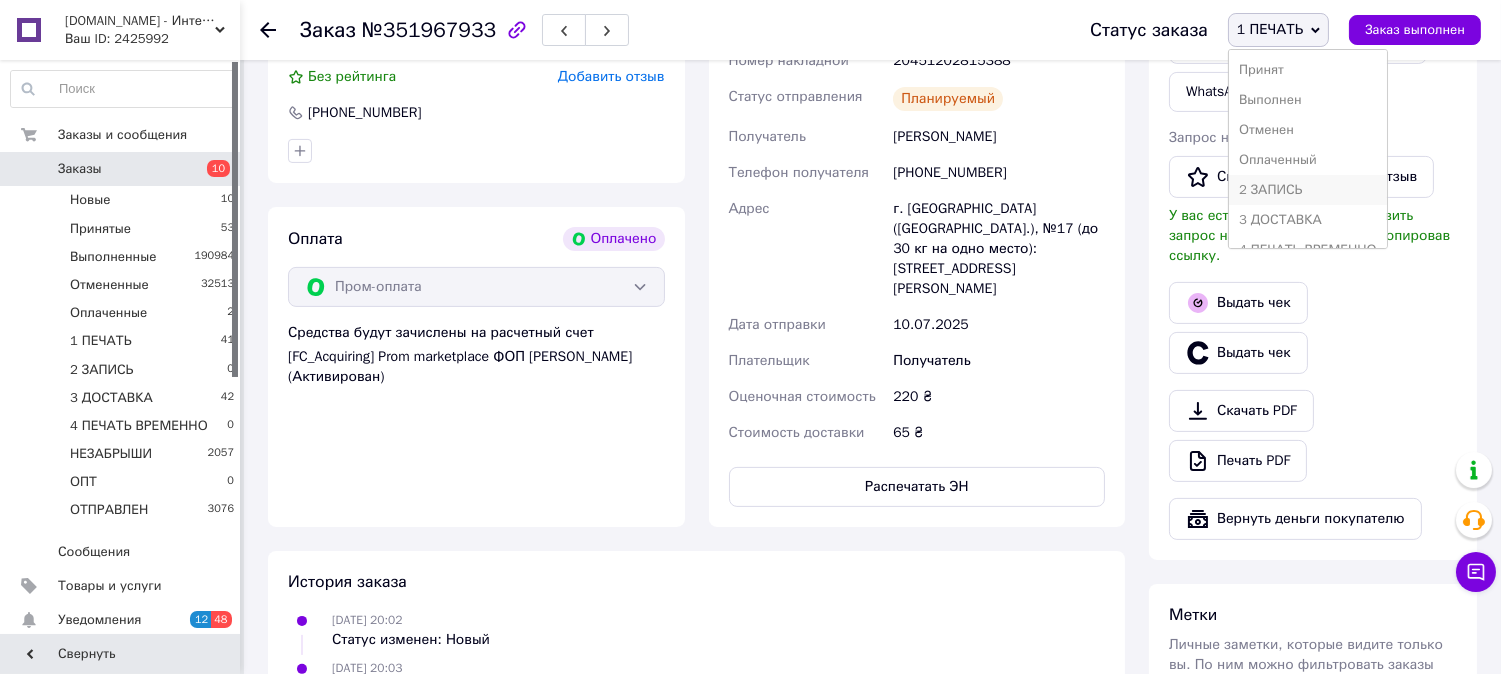 click on "2 ЗАПИСЬ" at bounding box center [1308, 190] 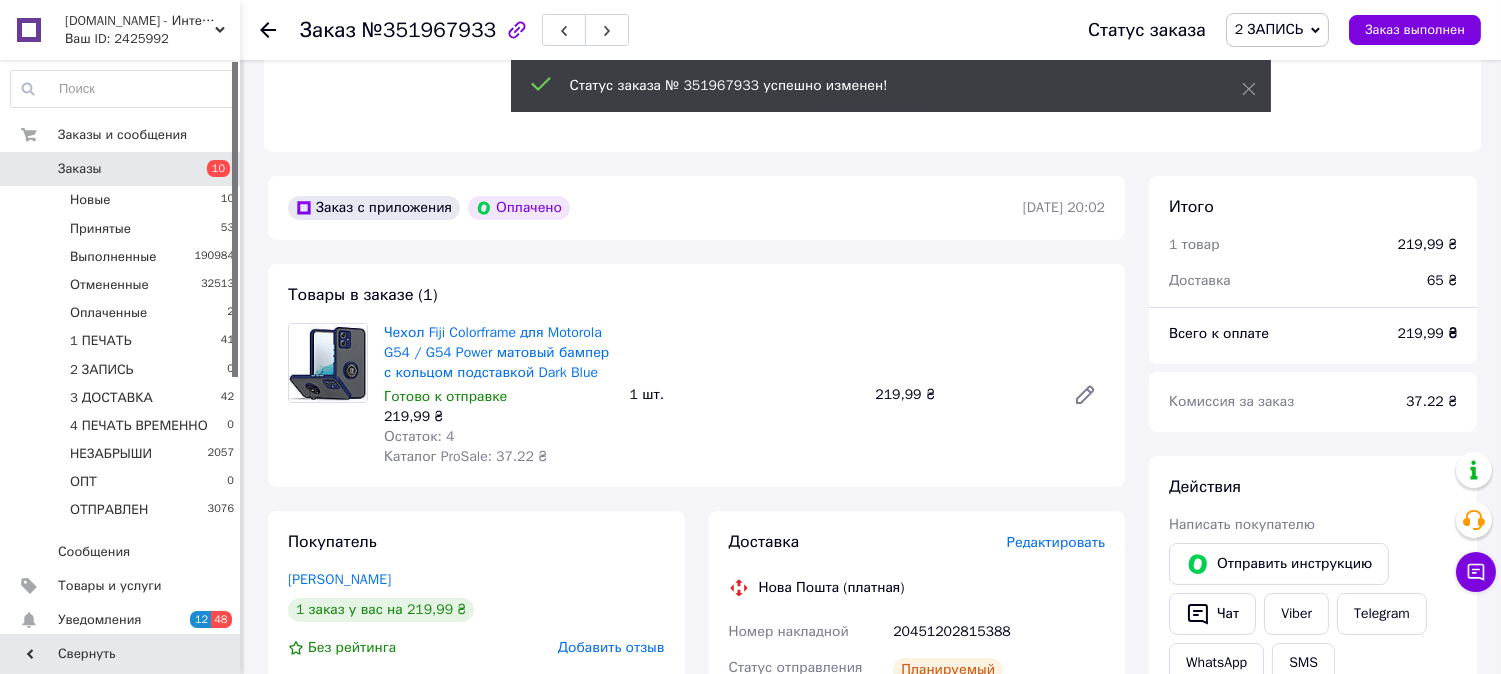 scroll, scrollTop: 555, scrollLeft: 0, axis: vertical 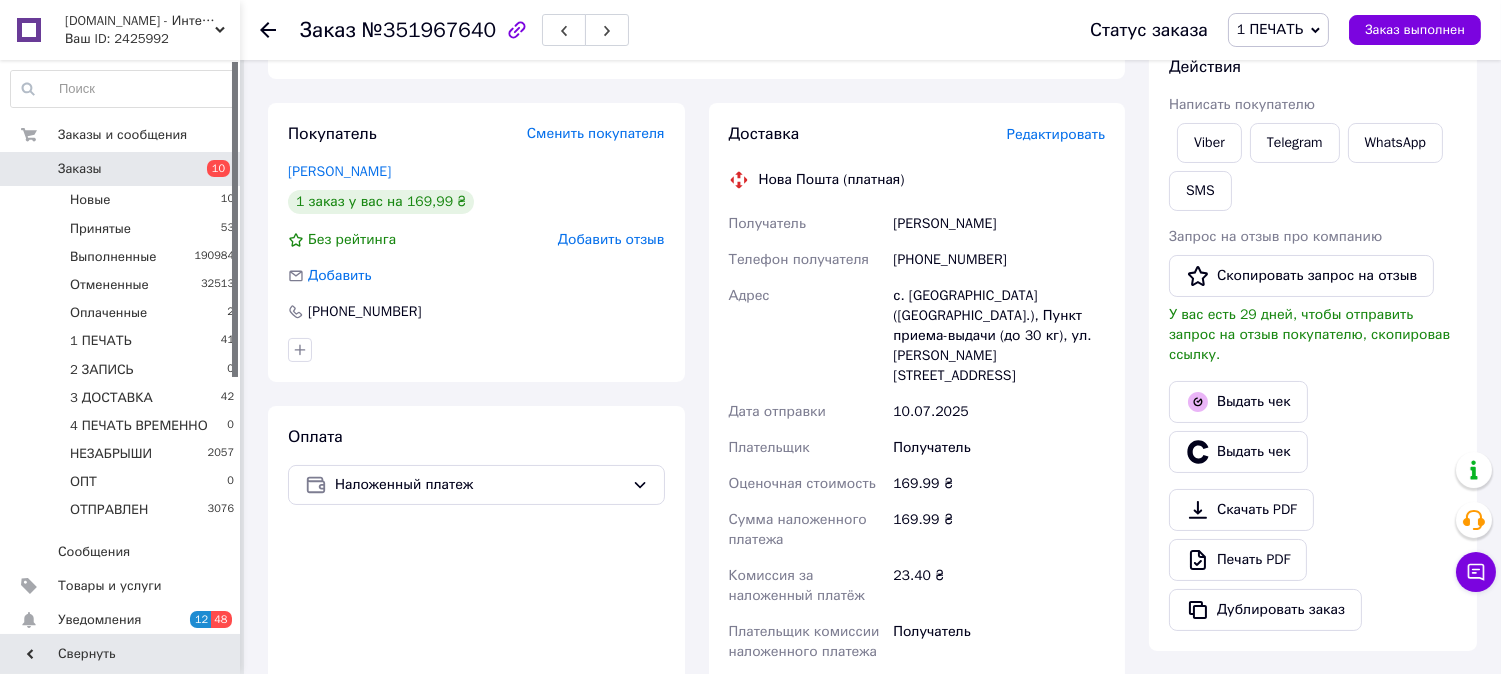 click on "Редактировать" at bounding box center (1056, 134) 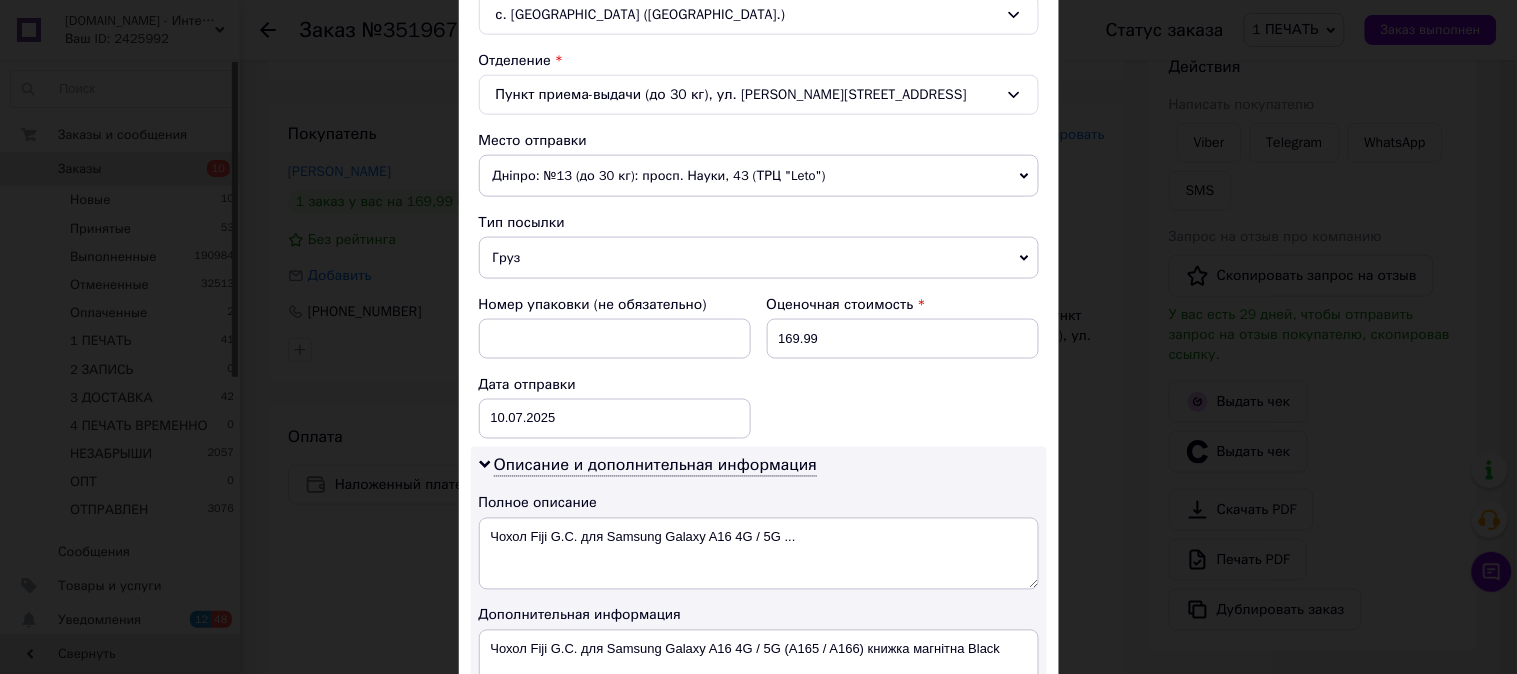 scroll, scrollTop: 592, scrollLeft: 0, axis: vertical 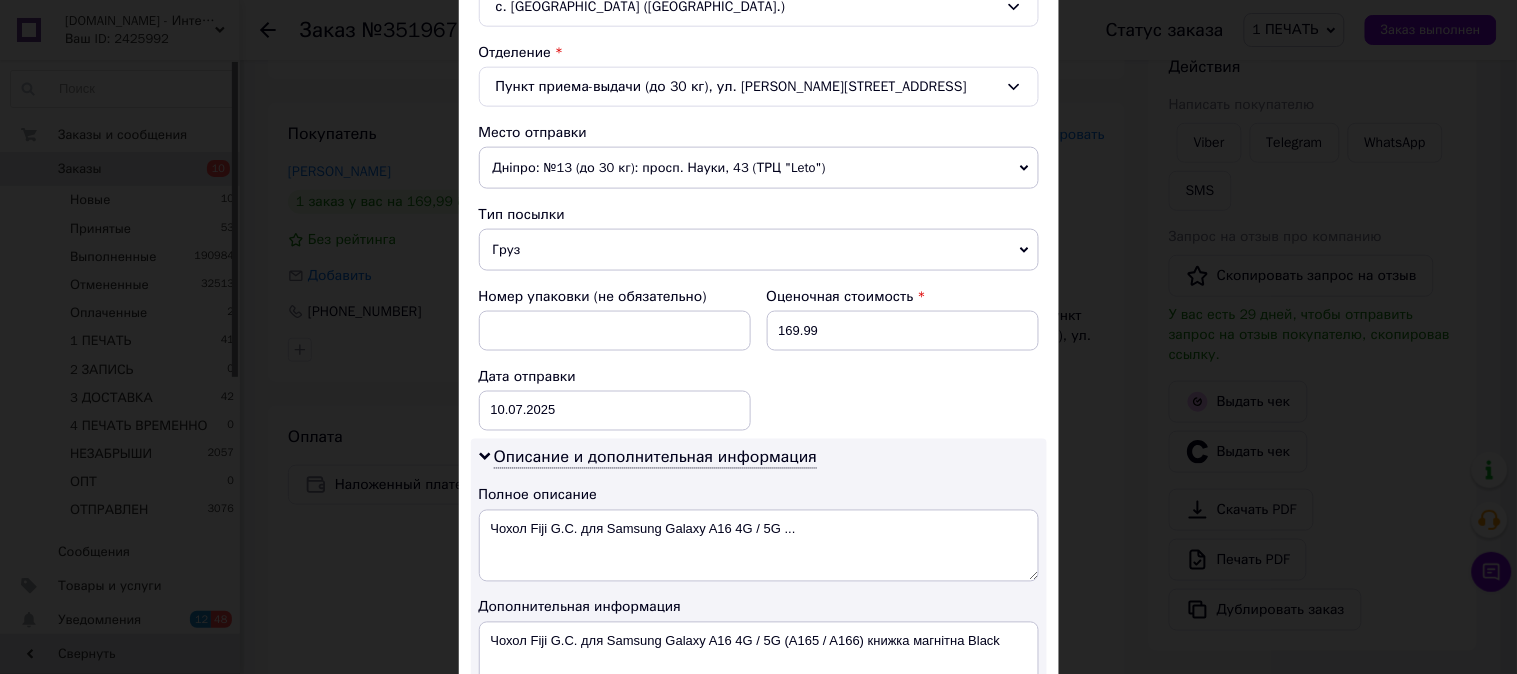 click on "Груз" at bounding box center [759, 250] 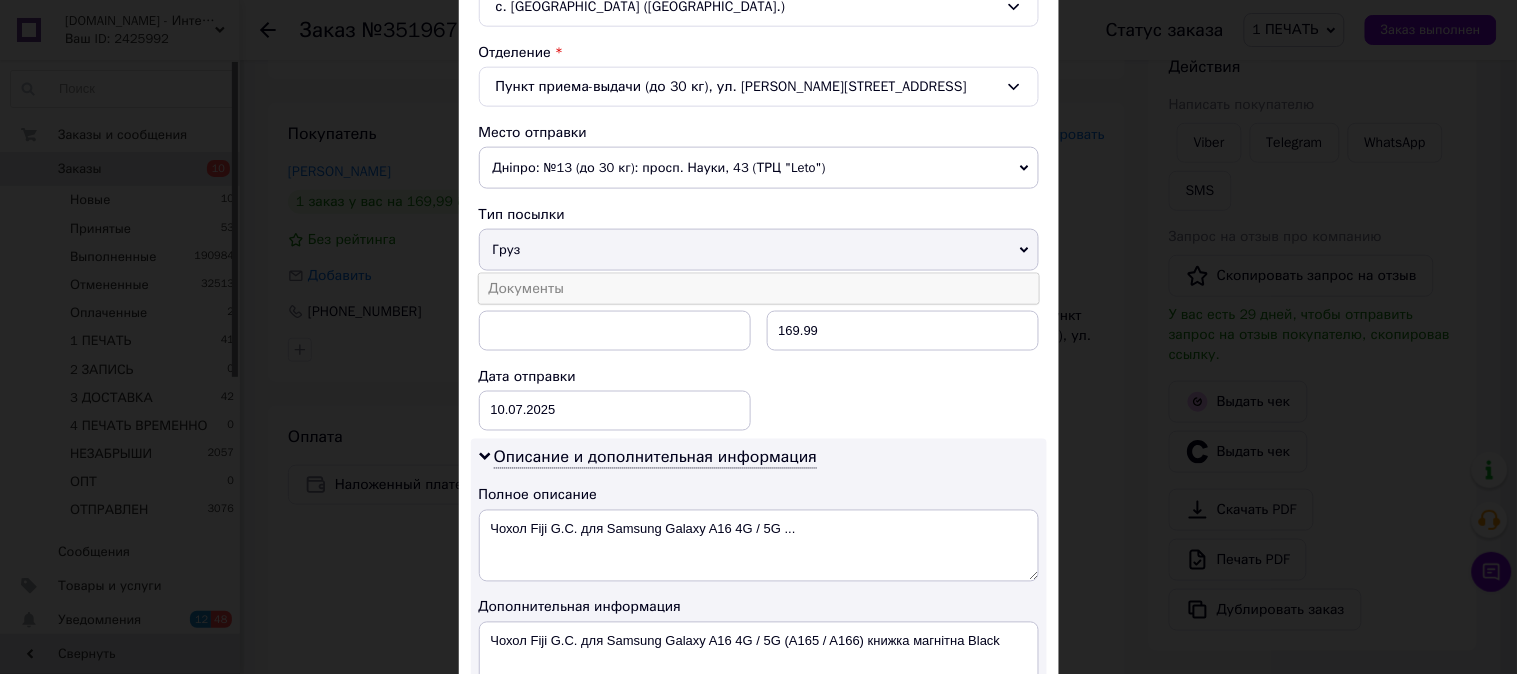 click on "Документы" at bounding box center (759, 289) 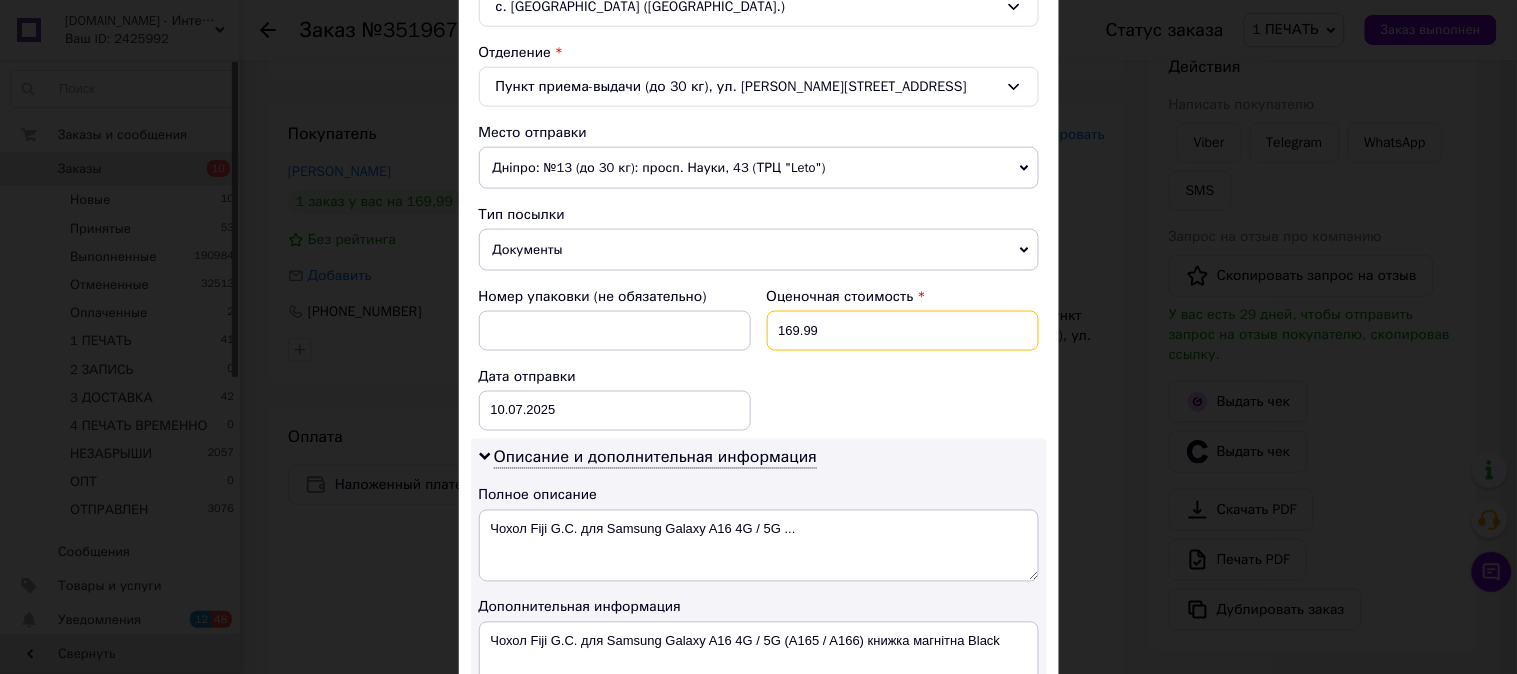 click on "169.99" at bounding box center (903, 331) 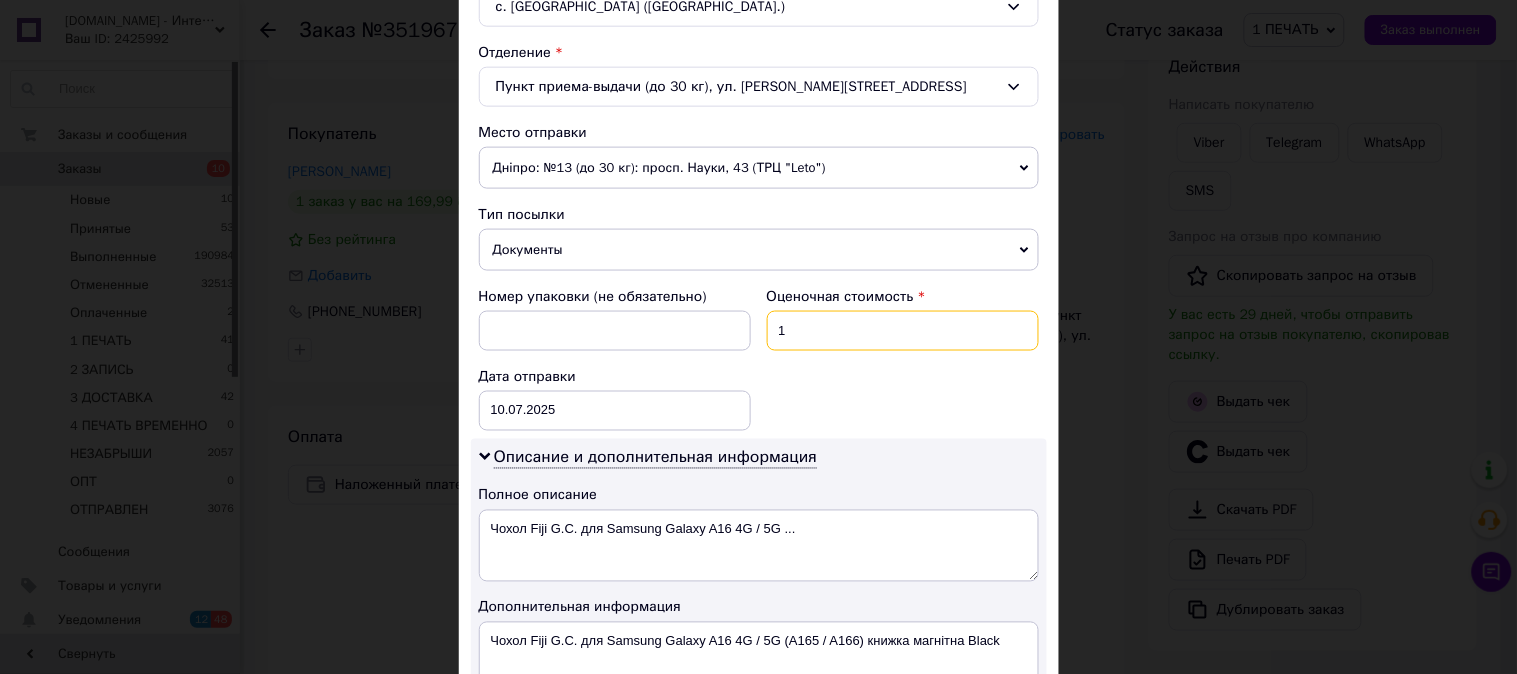 click on "1" at bounding box center (903, 331) 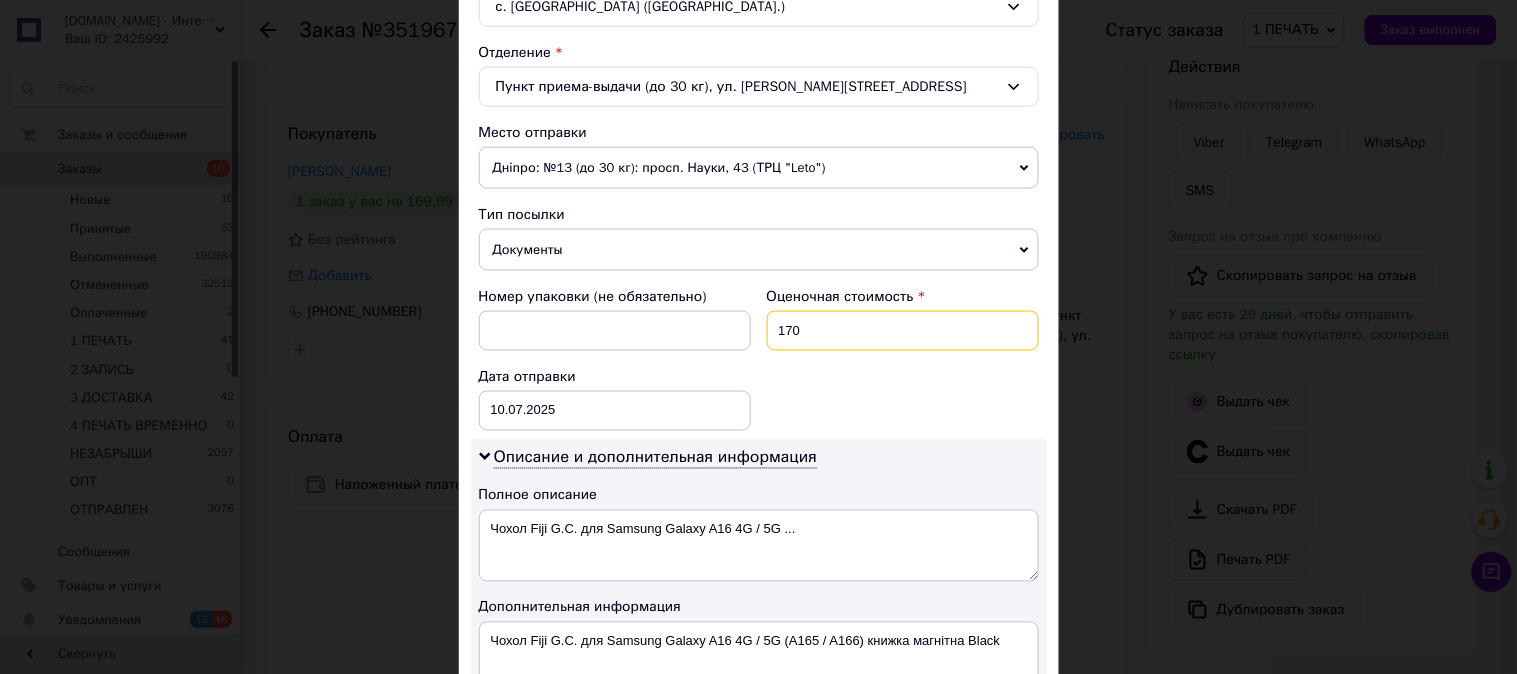 type on "170" 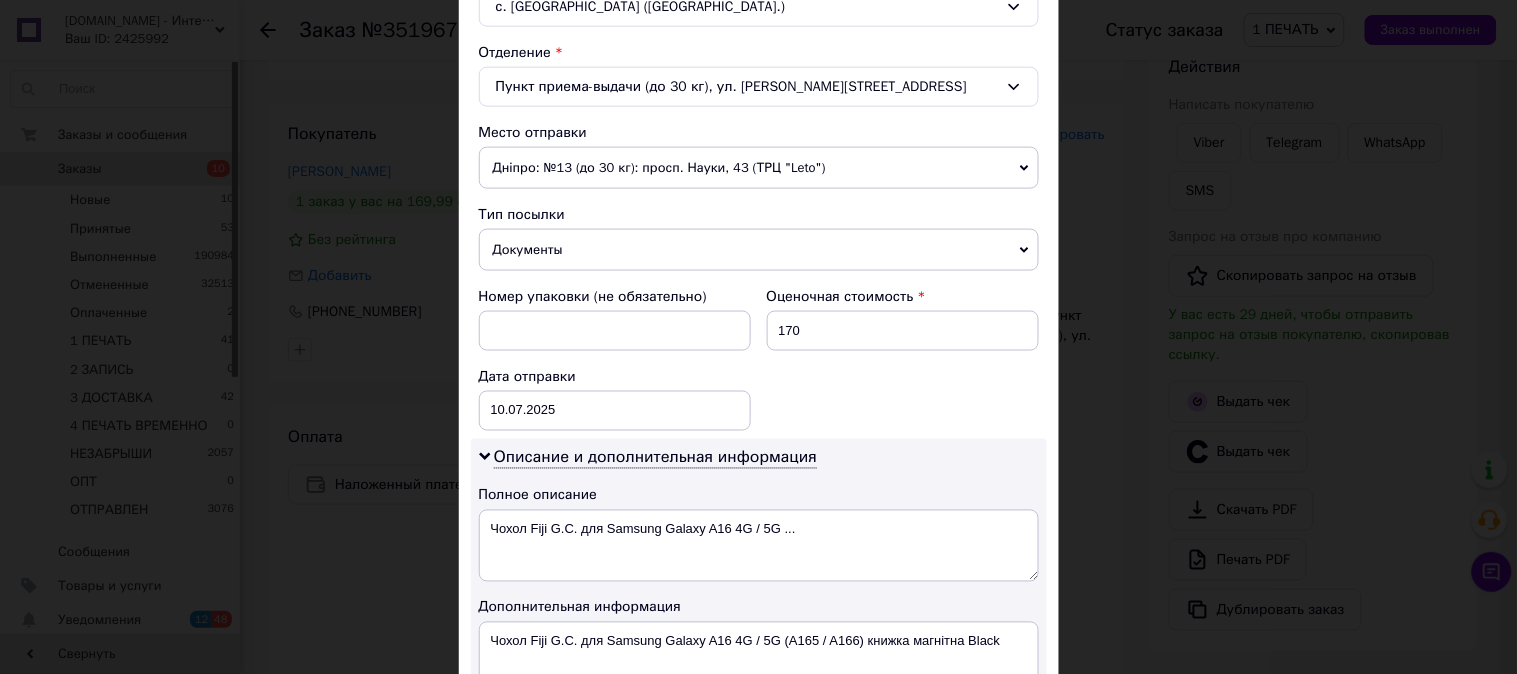 click on "Номер упаковки (не обязательно) Оценочная стоимость 170 Дата отправки 10.07.2025 < 2025 > < Июль > Пн Вт Ср Чт Пт Сб Вс 30 1 2 3 4 5 6 7 8 9 10 11 12 13 14 15 16 17 18 19 20 21 22 23 24 25 26 27 28 29 30 31 1 2 3 4 5 6 7 8 9 10" at bounding box center (759, 359) 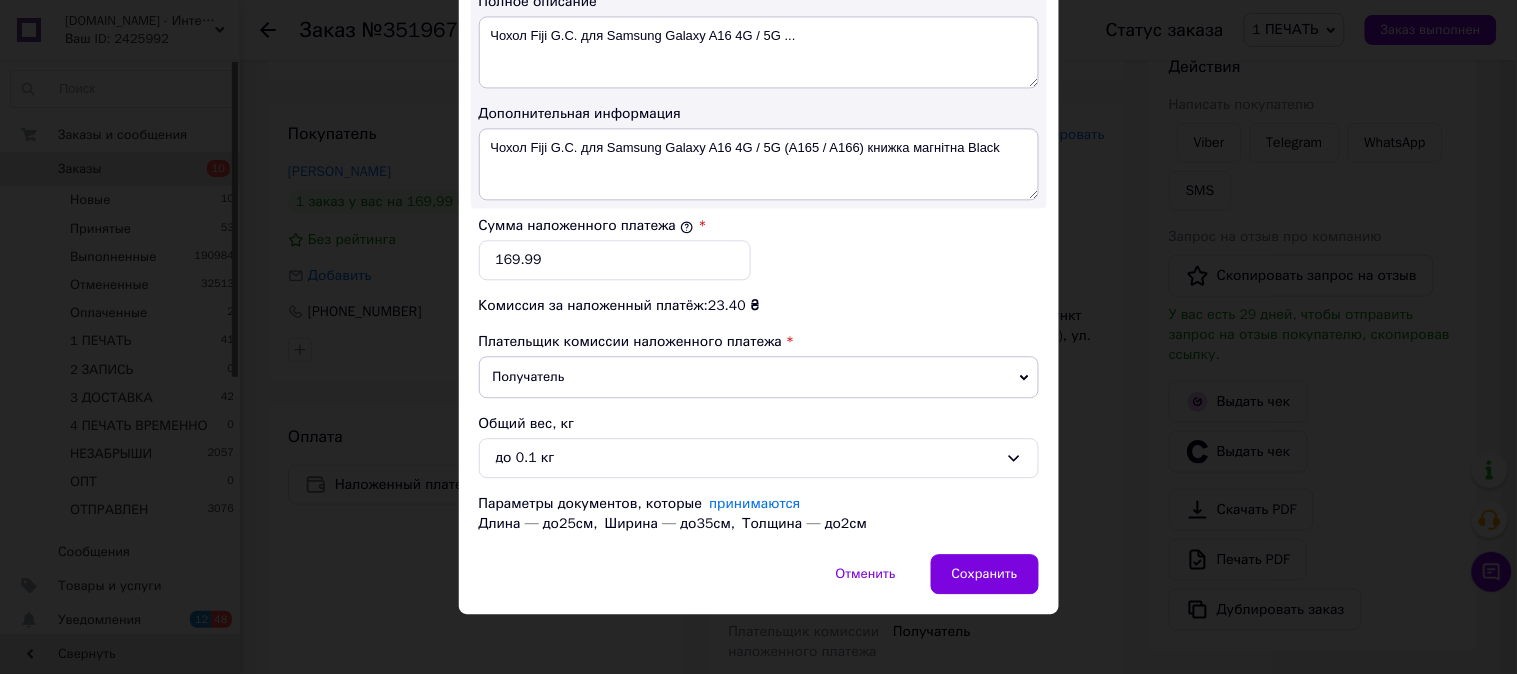 scroll, scrollTop: 1098, scrollLeft: 0, axis: vertical 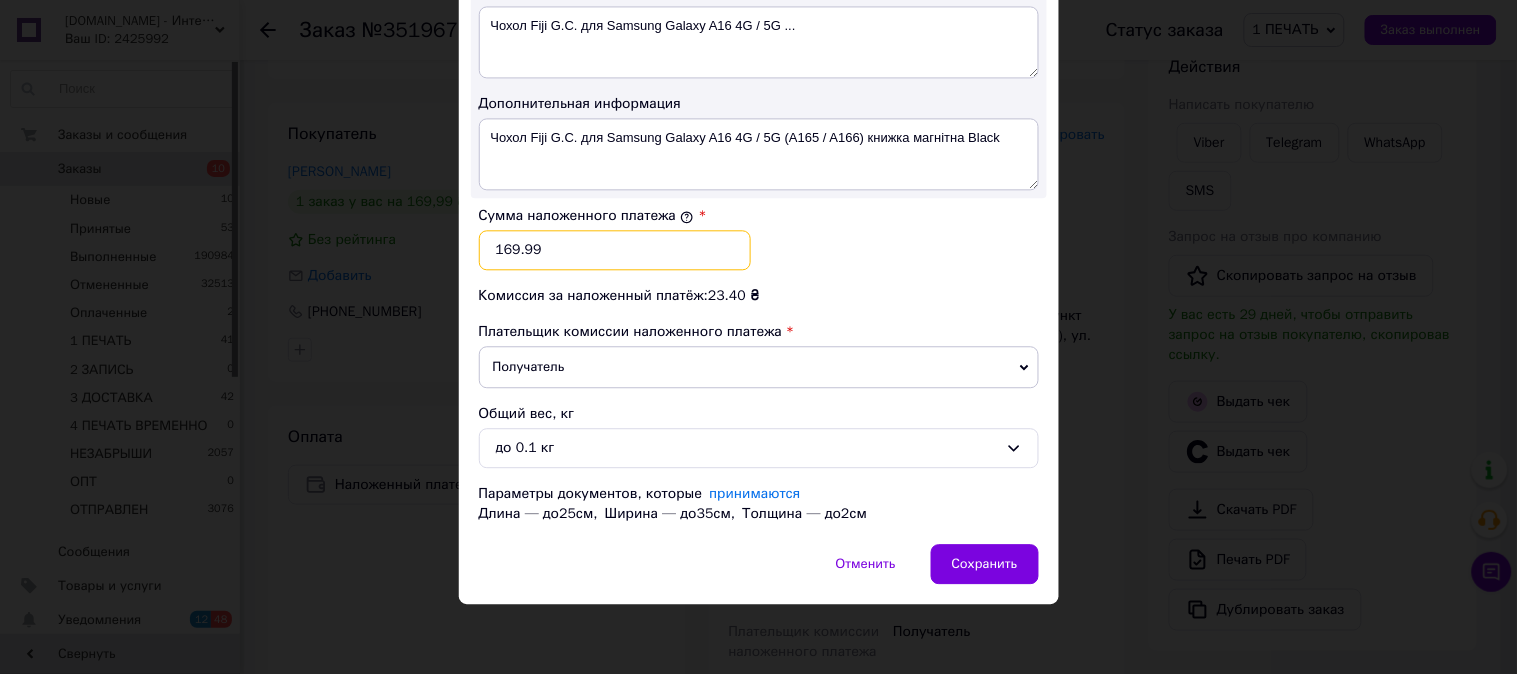 click on "169.99" at bounding box center [615, 250] 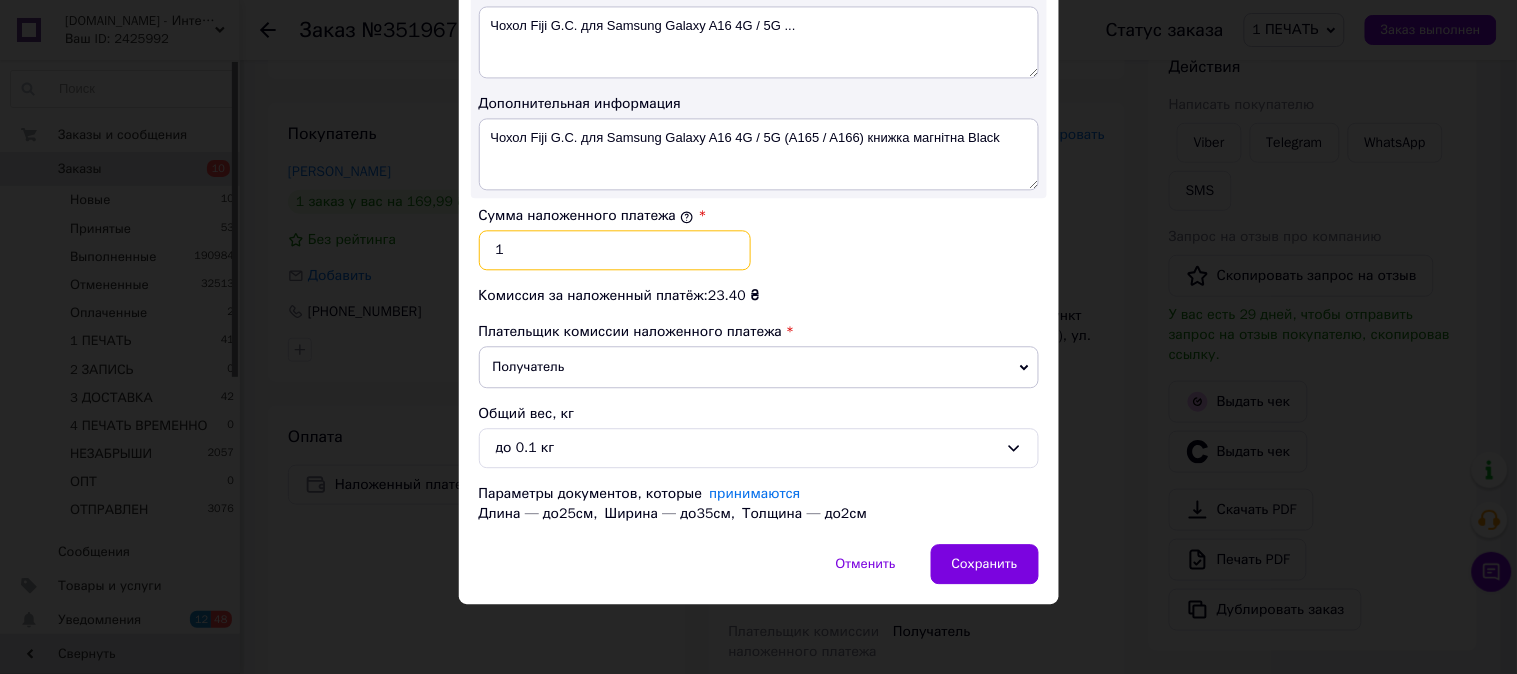 click on "1" at bounding box center [615, 250] 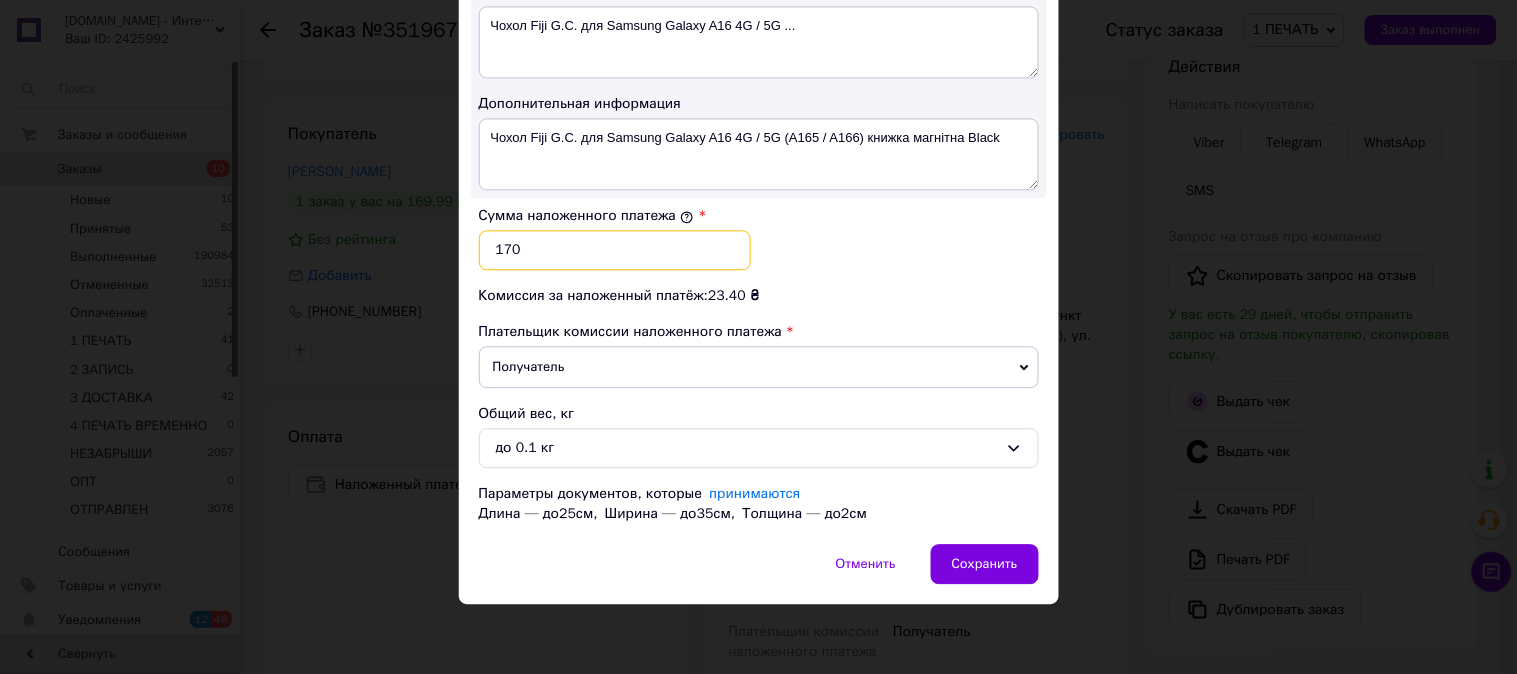 type on "170" 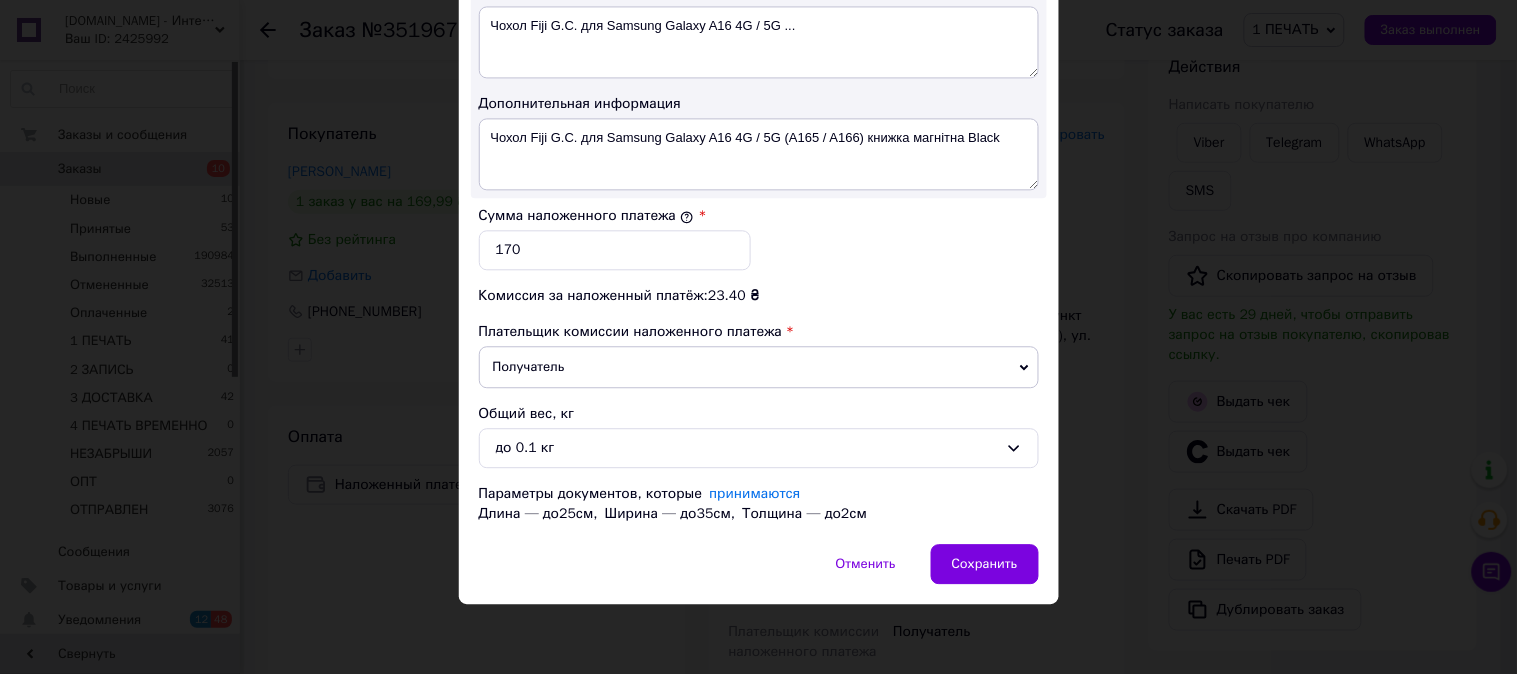 click on "Сумма наложенного платежа     * 170" at bounding box center (759, 238) 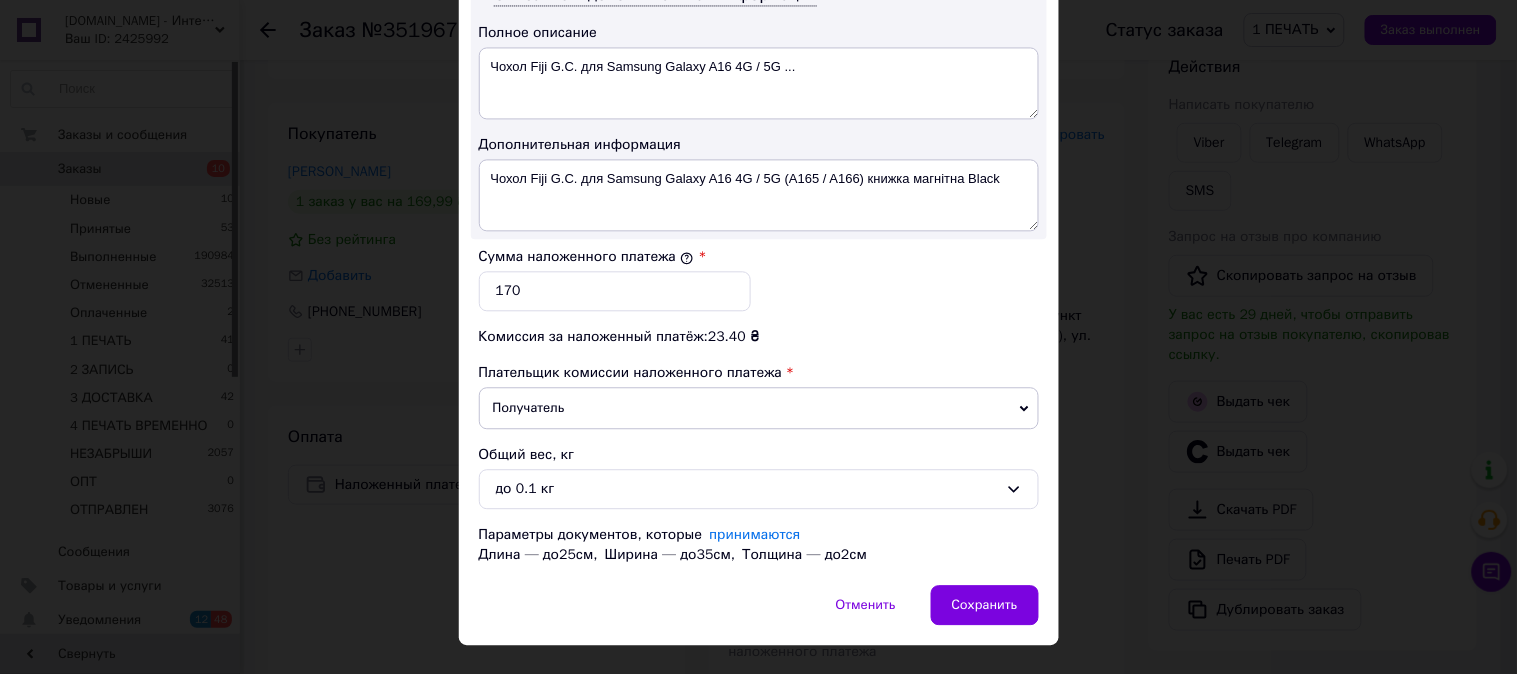 scroll, scrollTop: 1024, scrollLeft: 0, axis: vertical 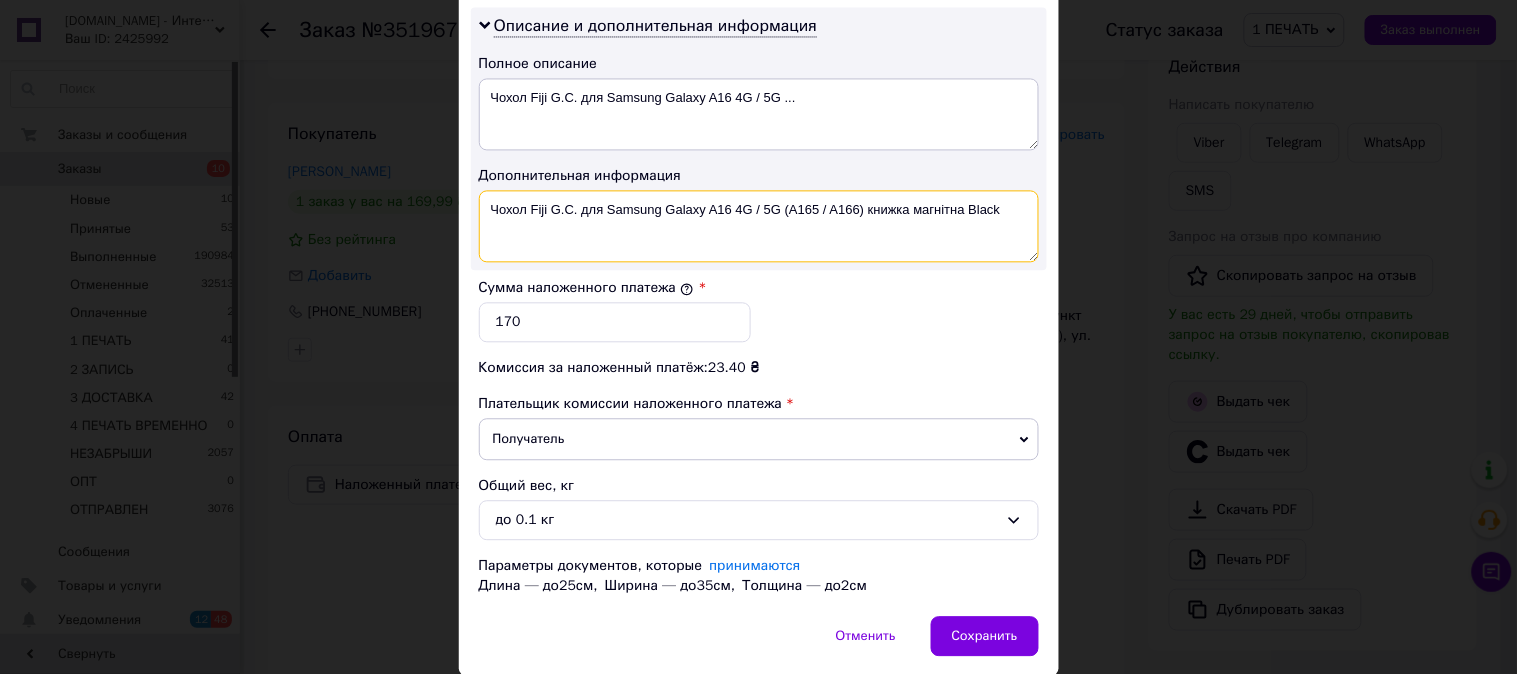 click on "Чохол Fiji G.C. для Samsung Galaxy A16 4G / 5G (A165 / A166) книжка магнітна Black" at bounding box center (759, 226) 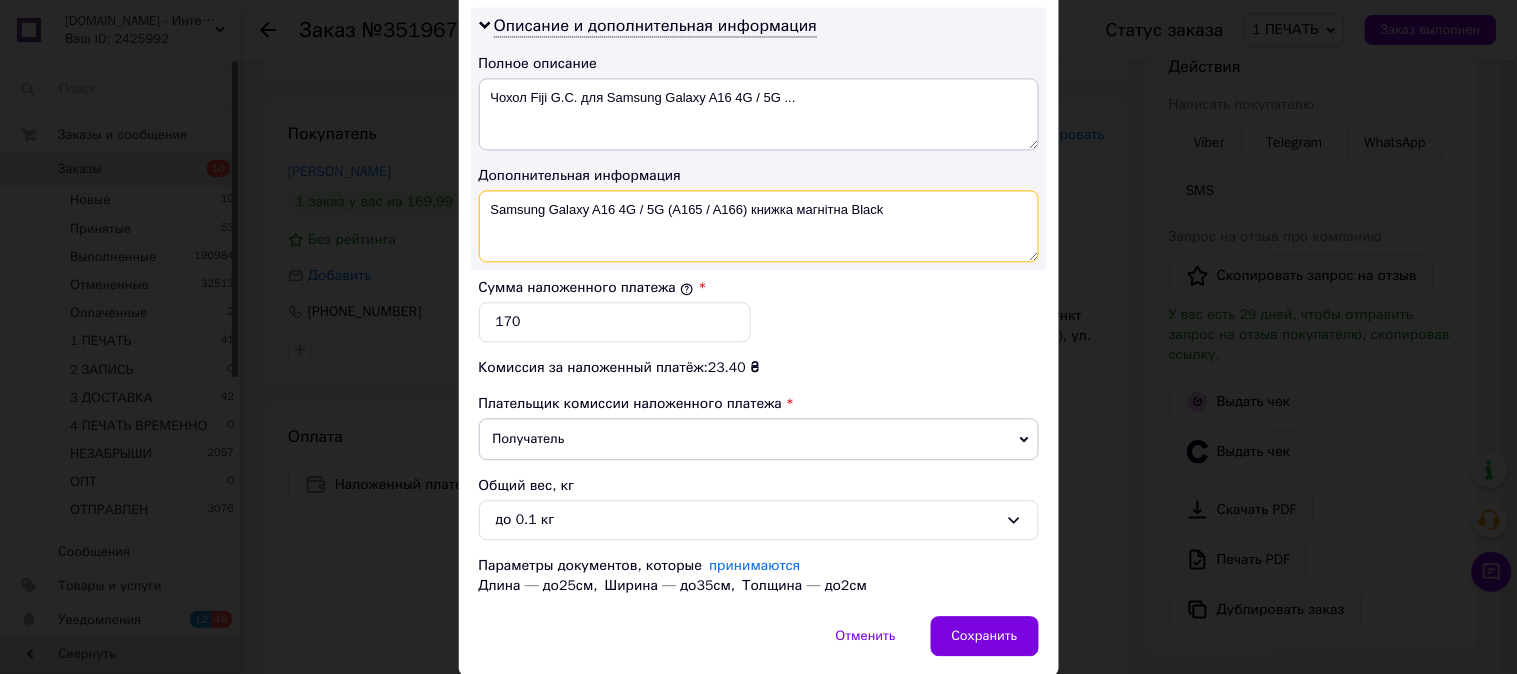 drag, startPoint x: 846, startPoint y: 221, endPoint x: 746, endPoint y: 241, distance: 101.98039 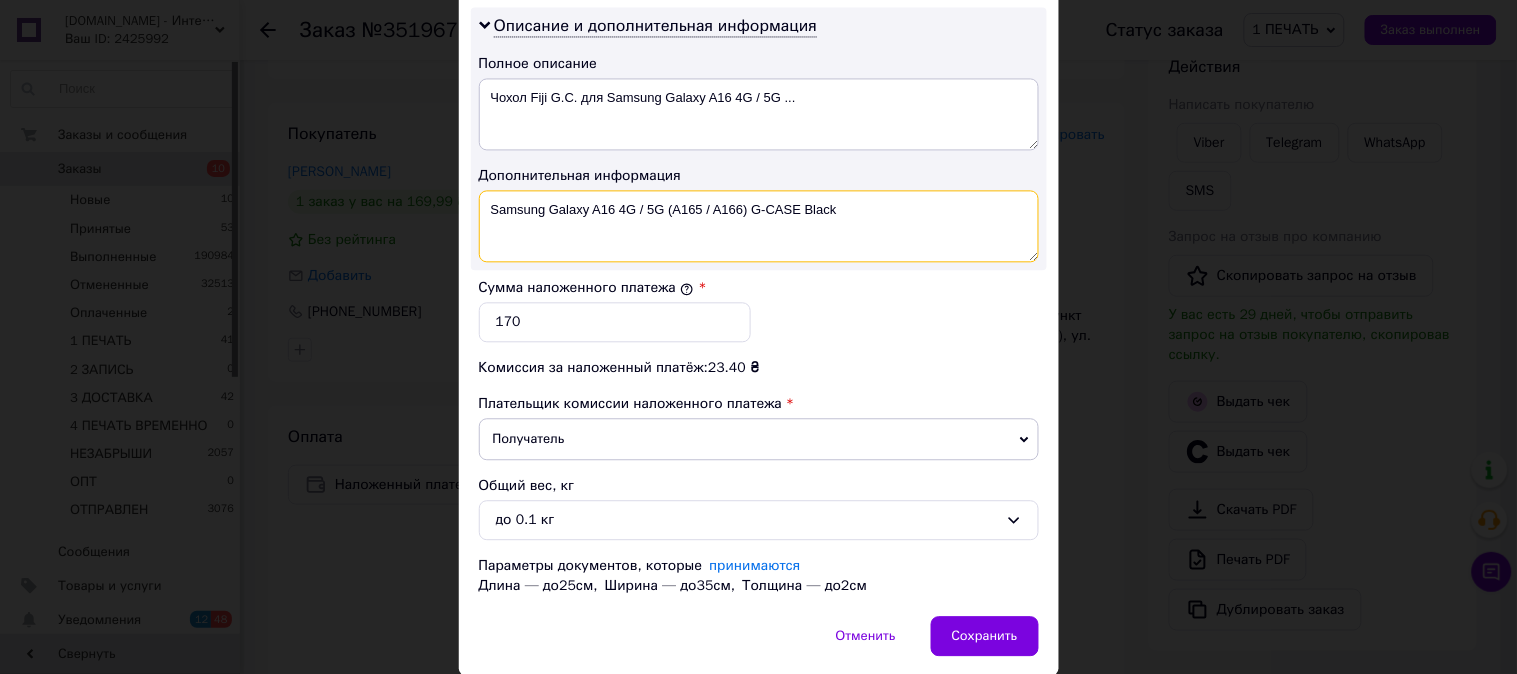 click on "Samsung Galaxy A16 4G / 5G (A165 / A166) G-CASE Black" at bounding box center (759, 226) 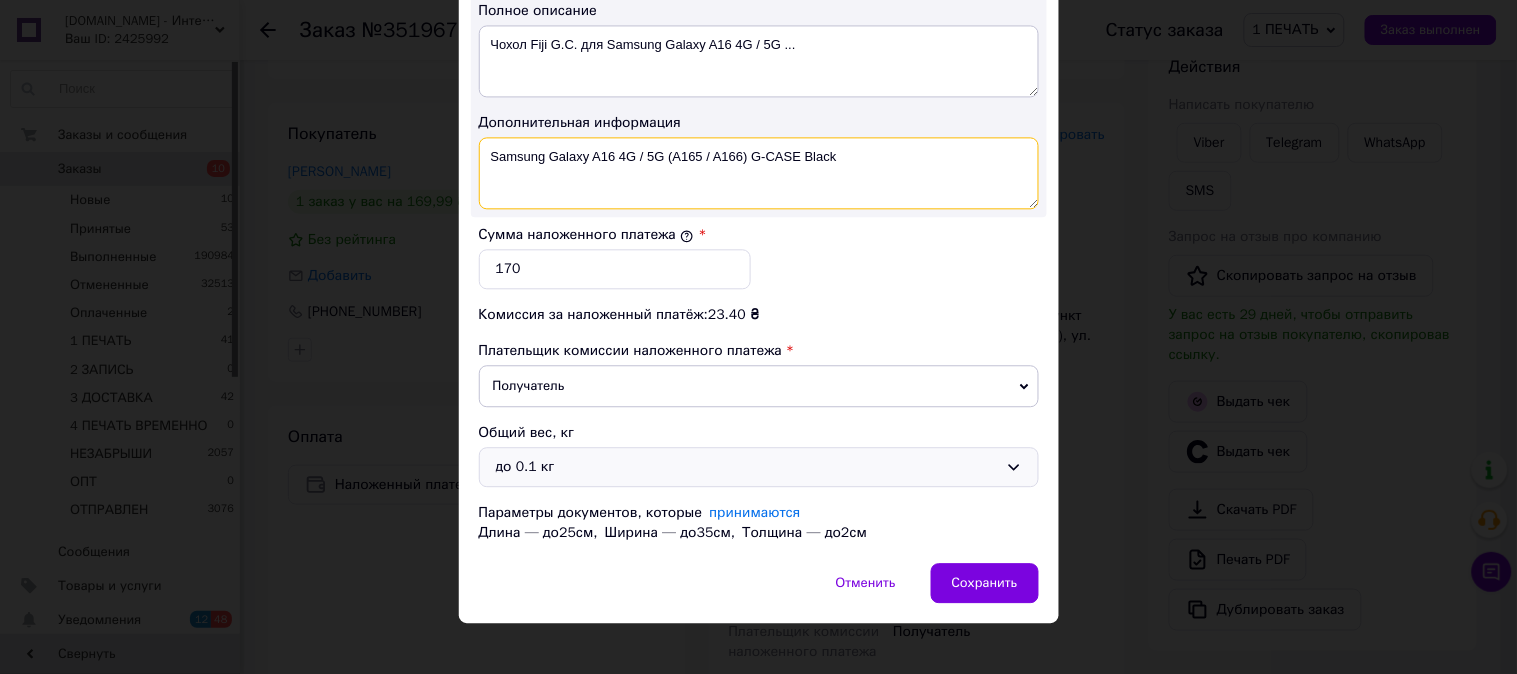 scroll, scrollTop: 1098, scrollLeft: 0, axis: vertical 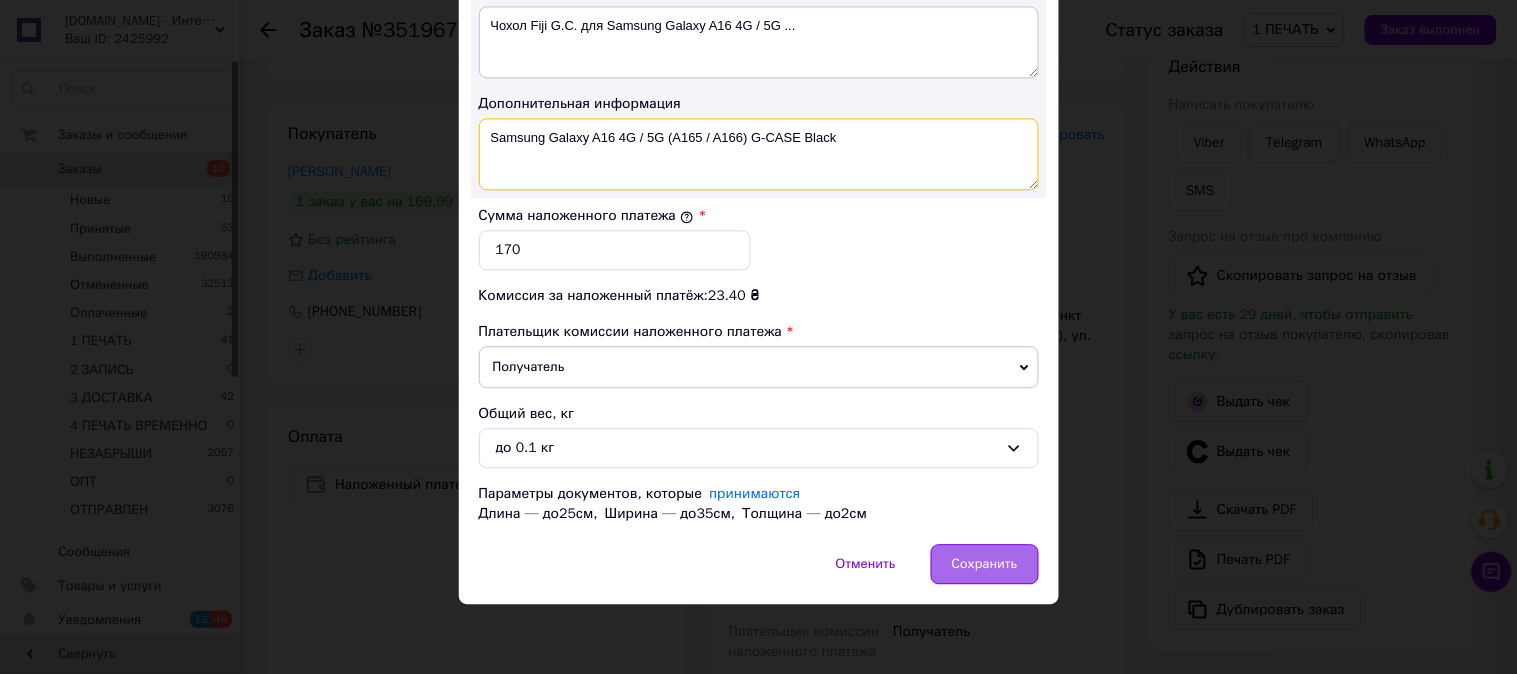type on "Samsung Galaxy A16 4G / 5G (A165 / A166) G-CASE Black" 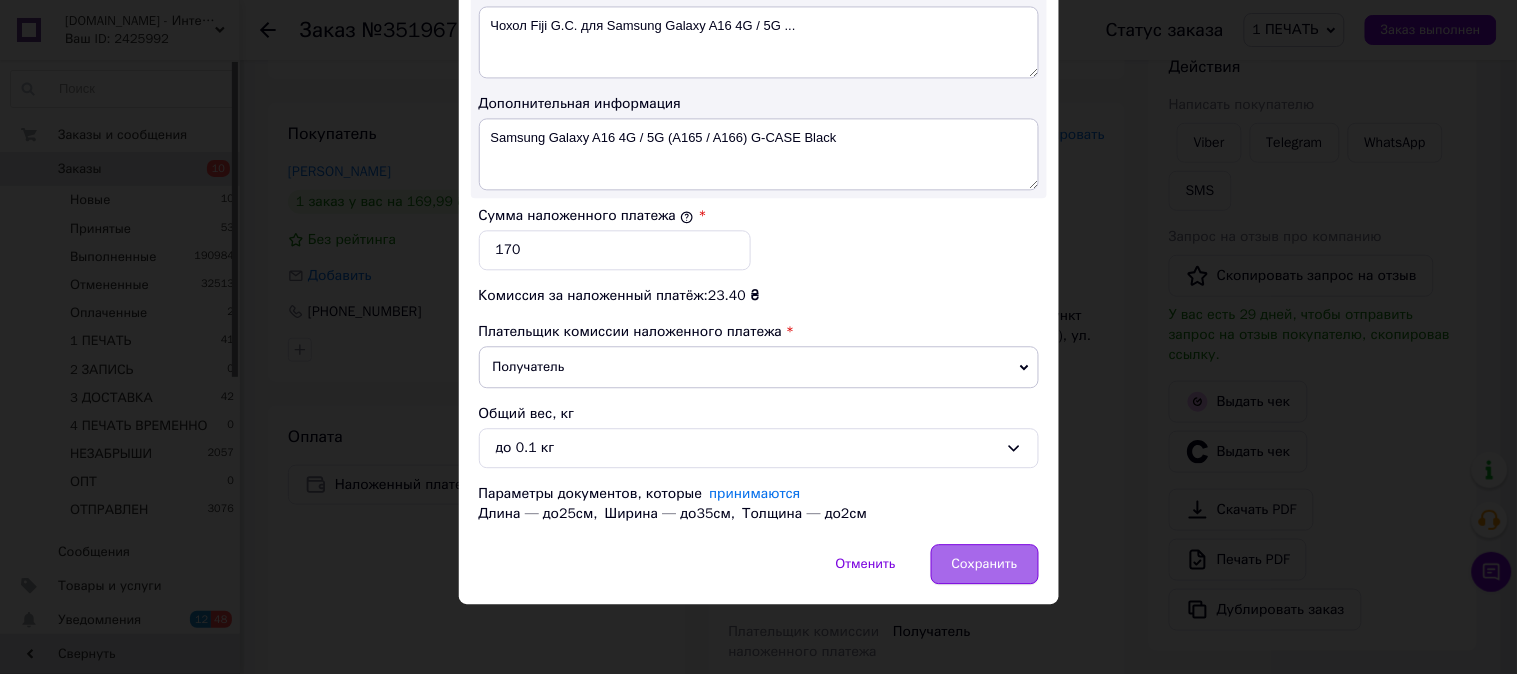 click on "Сохранить" at bounding box center [985, 564] 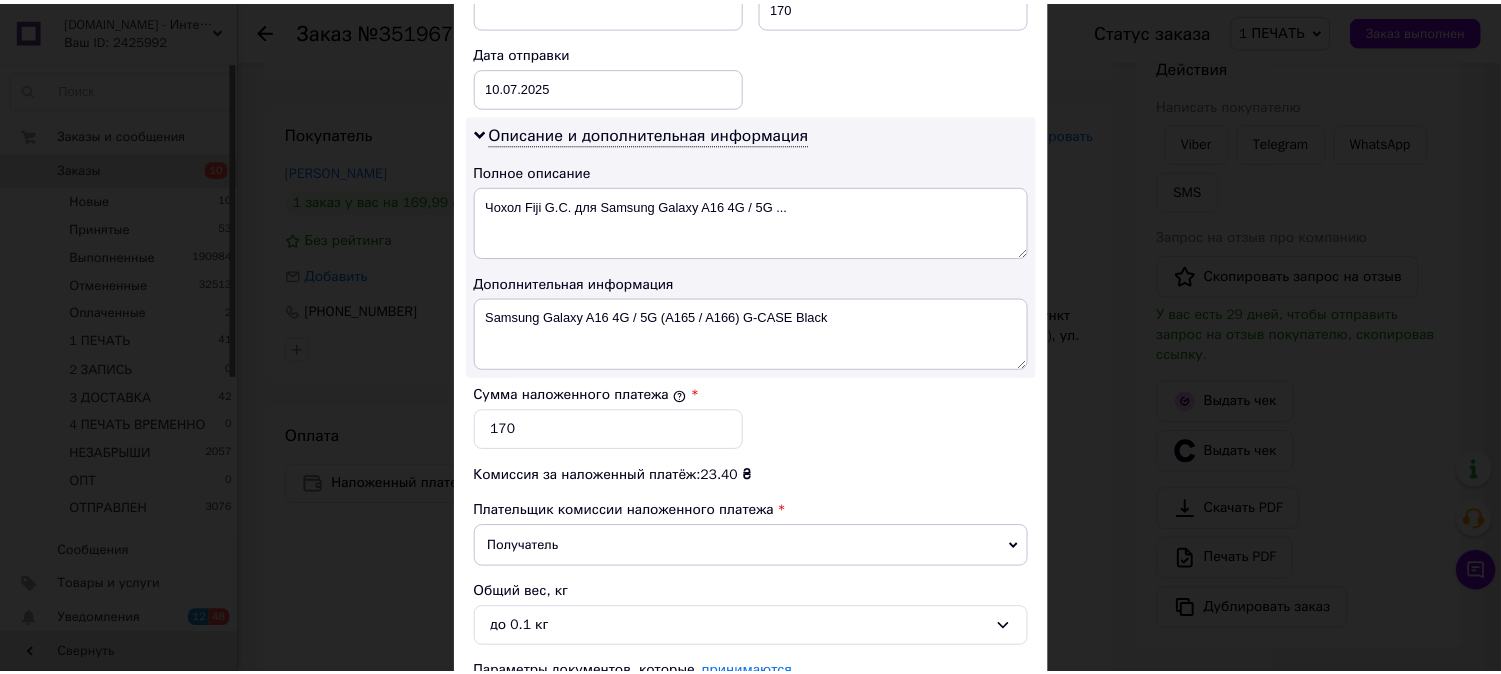 scroll, scrollTop: 913, scrollLeft: 0, axis: vertical 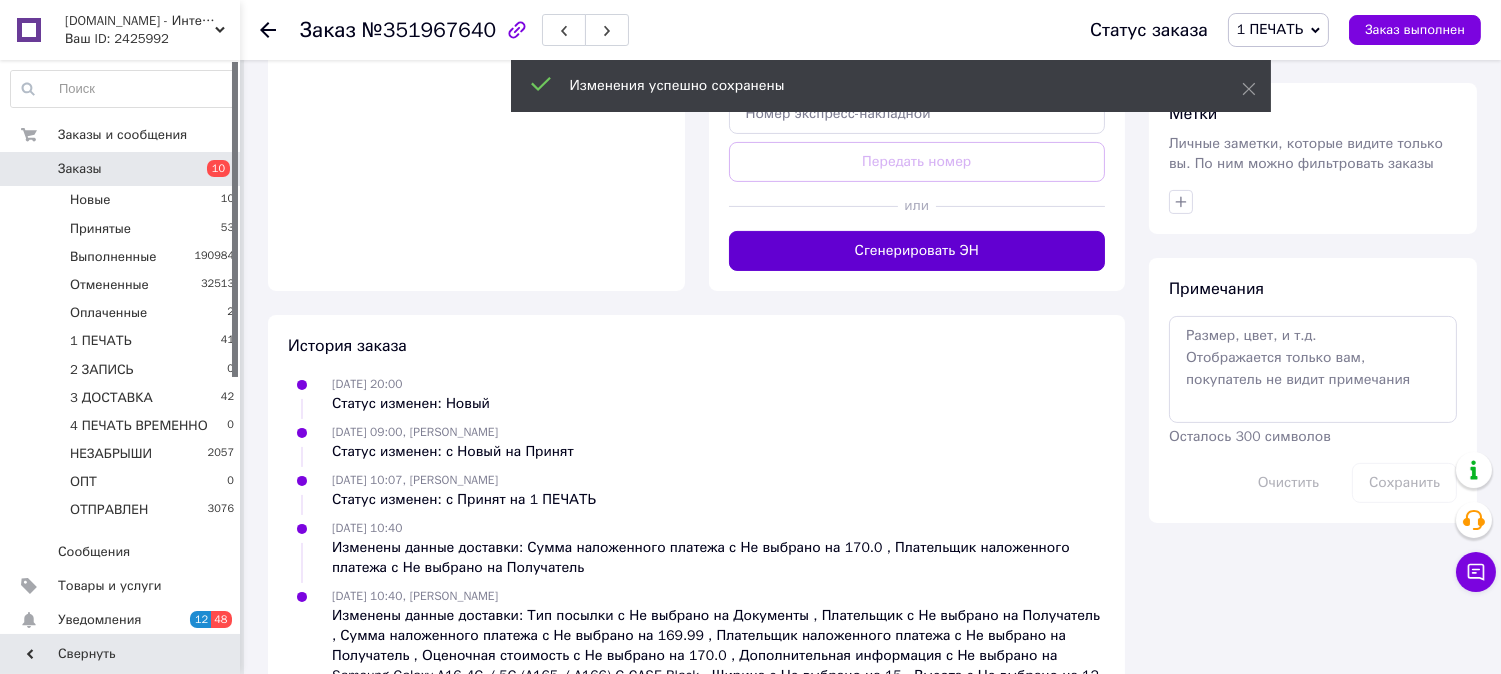 click on "Сгенерировать ЭН" at bounding box center [917, 251] 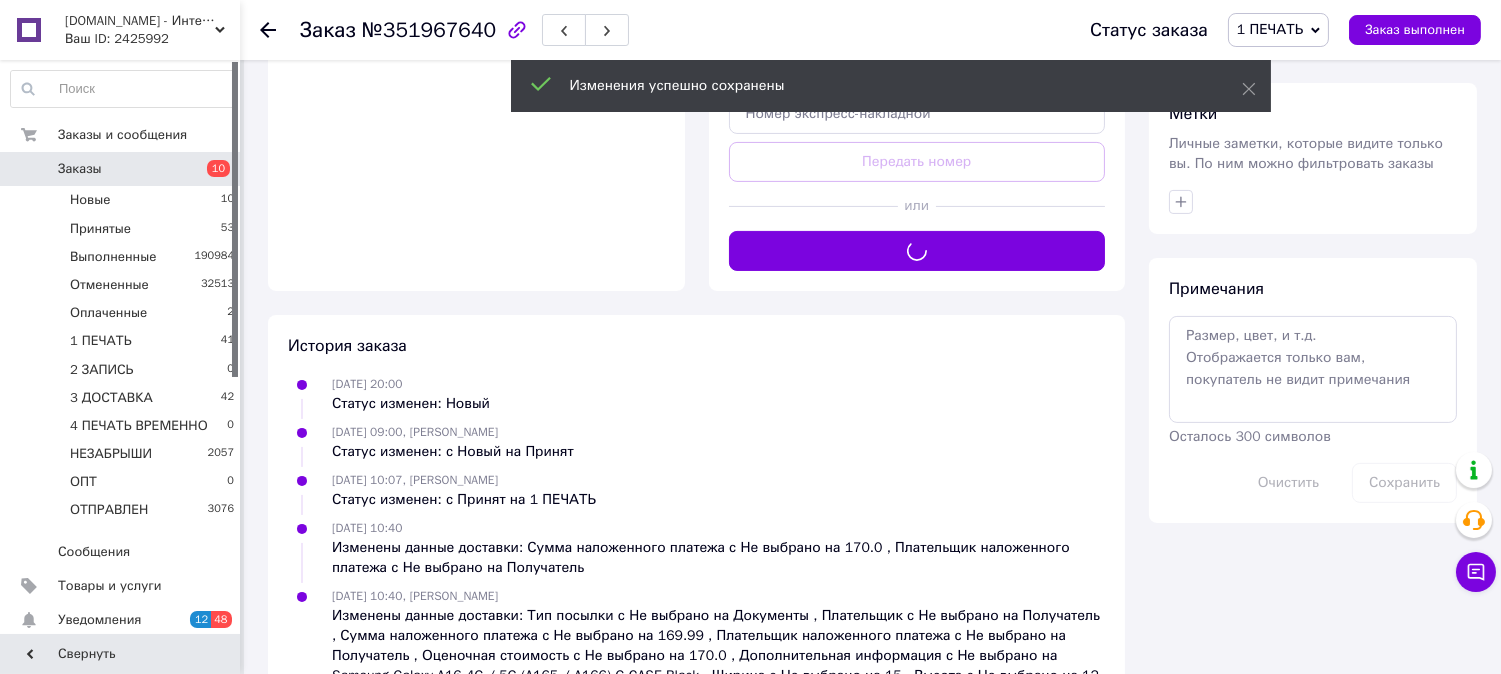 scroll, scrollTop: 741, scrollLeft: 0, axis: vertical 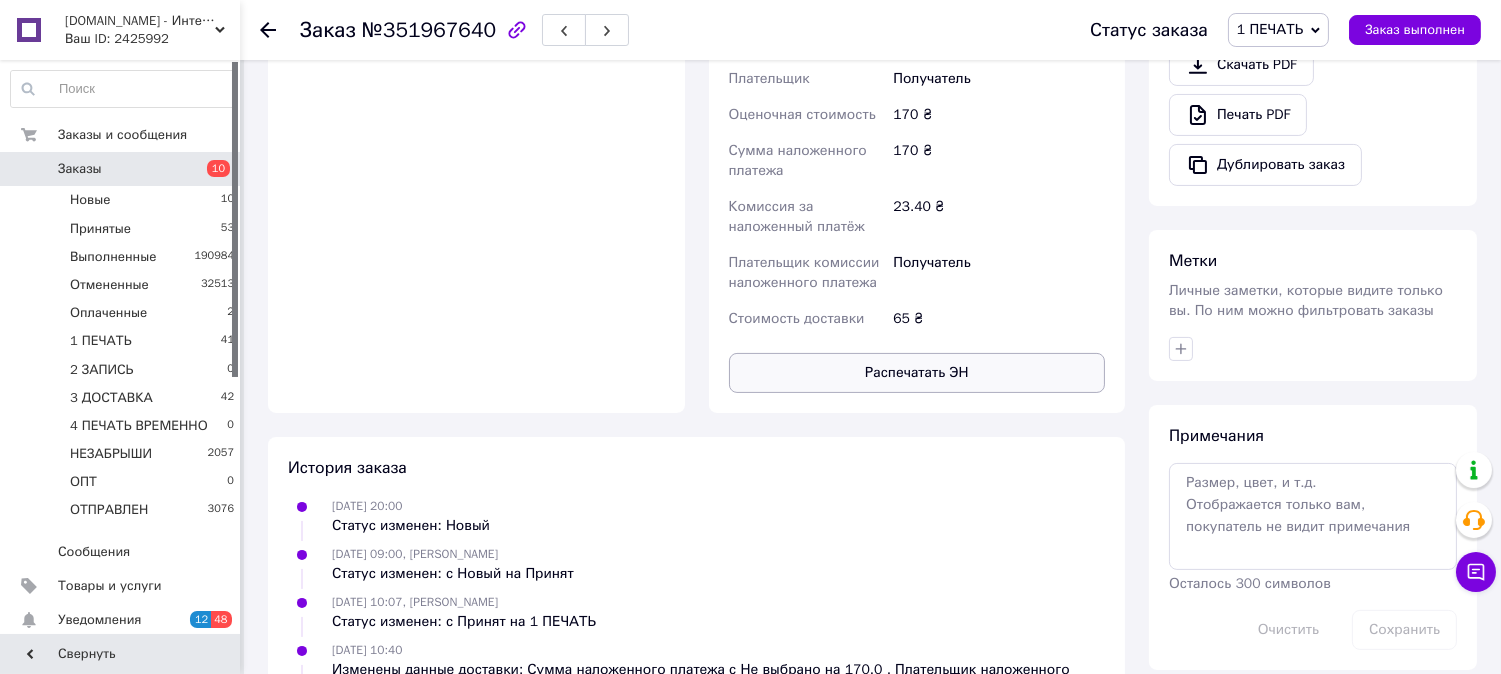 click on "Распечатать ЭН" at bounding box center [917, 373] 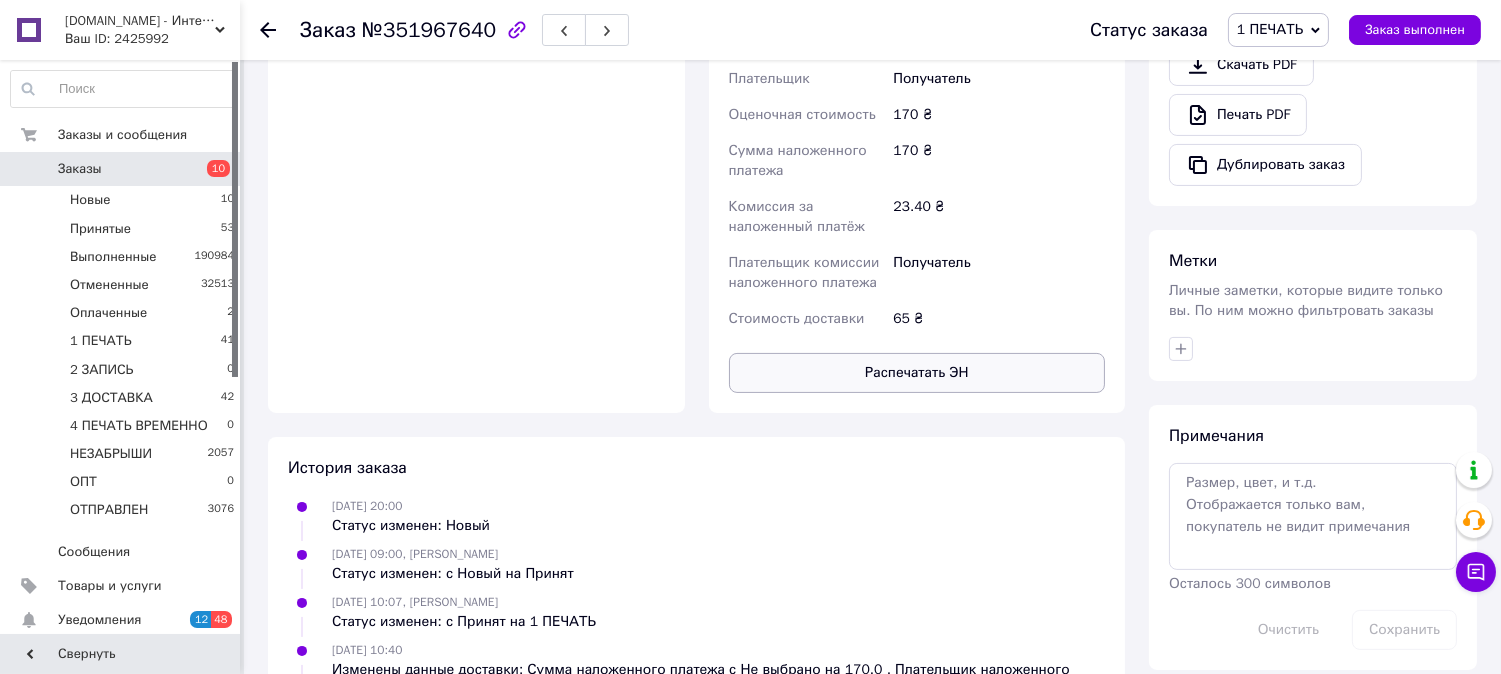 type 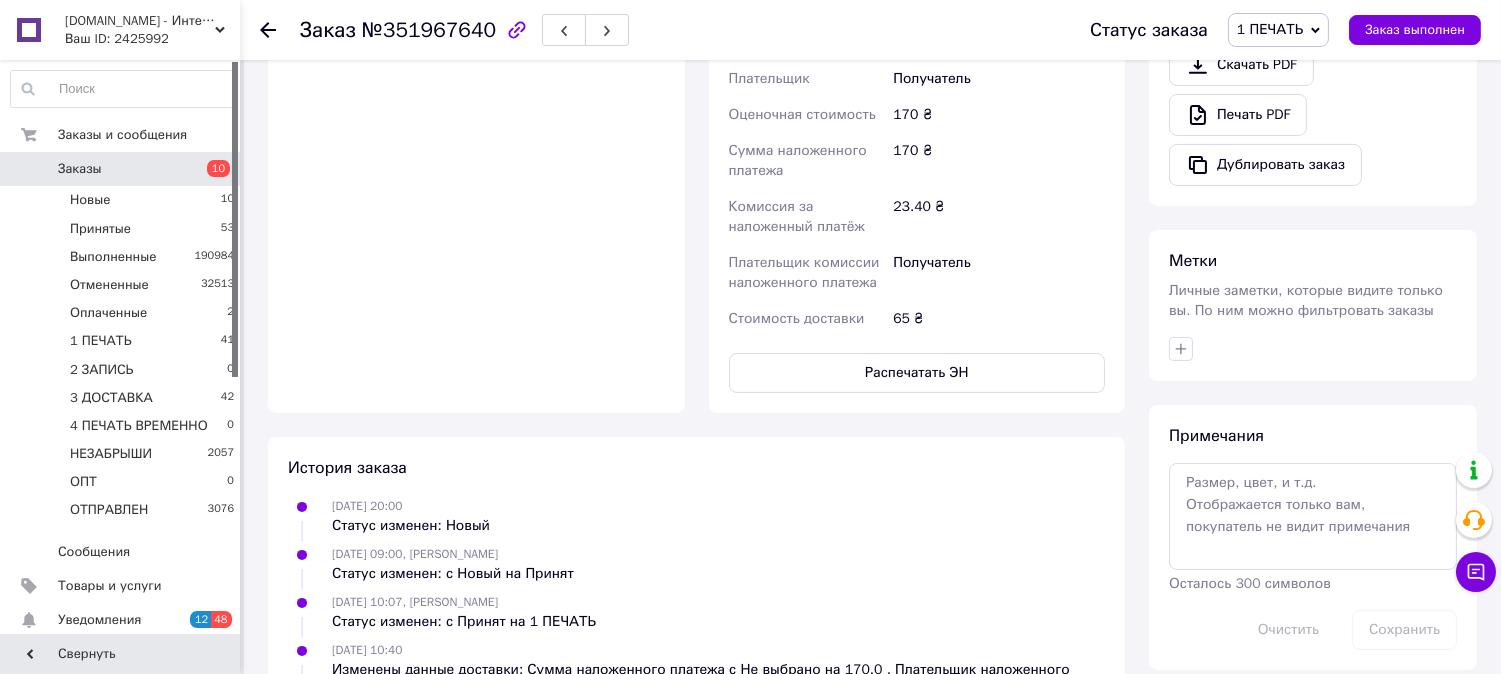 click on "1 ПЕЧАТЬ" at bounding box center (1278, 30) 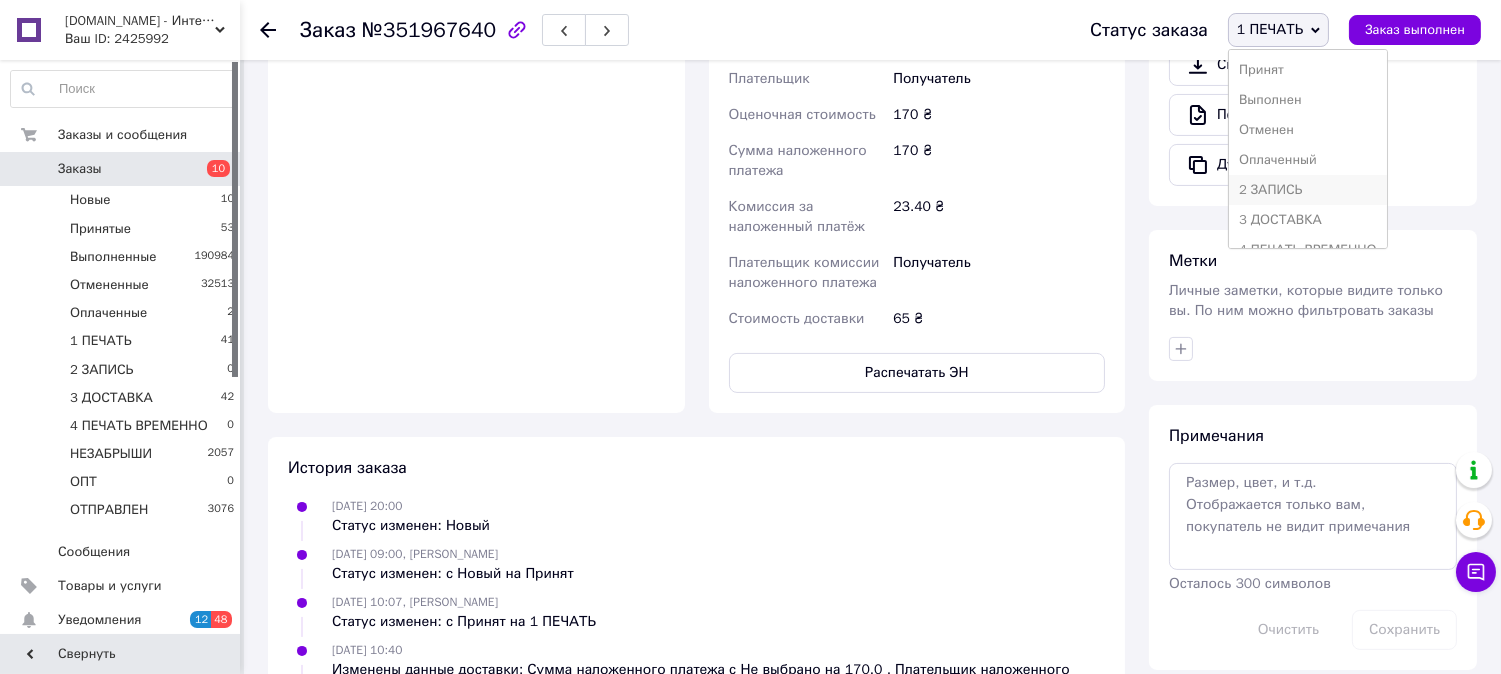 click on "2 ЗАПИСЬ" at bounding box center (1308, 190) 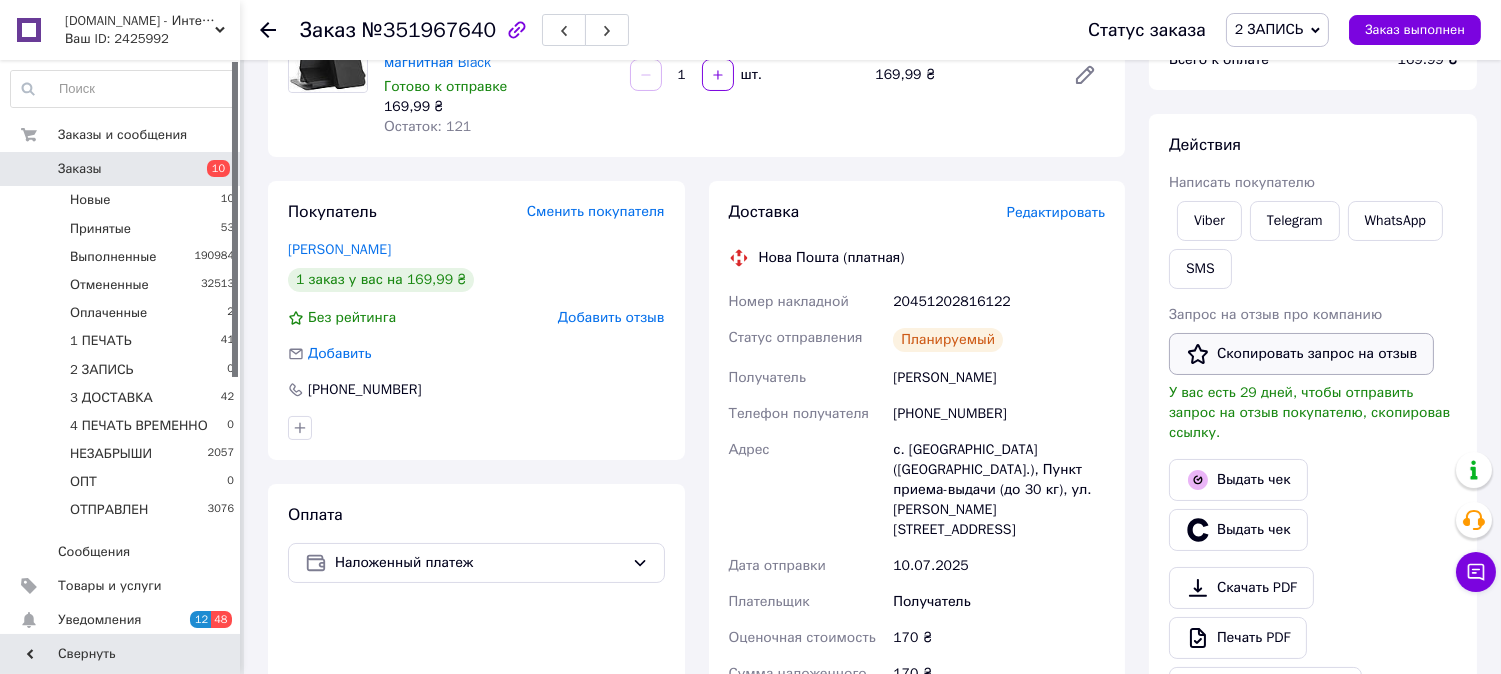 scroll, scrollTop: 0, scrollLeft: 0, axis: both 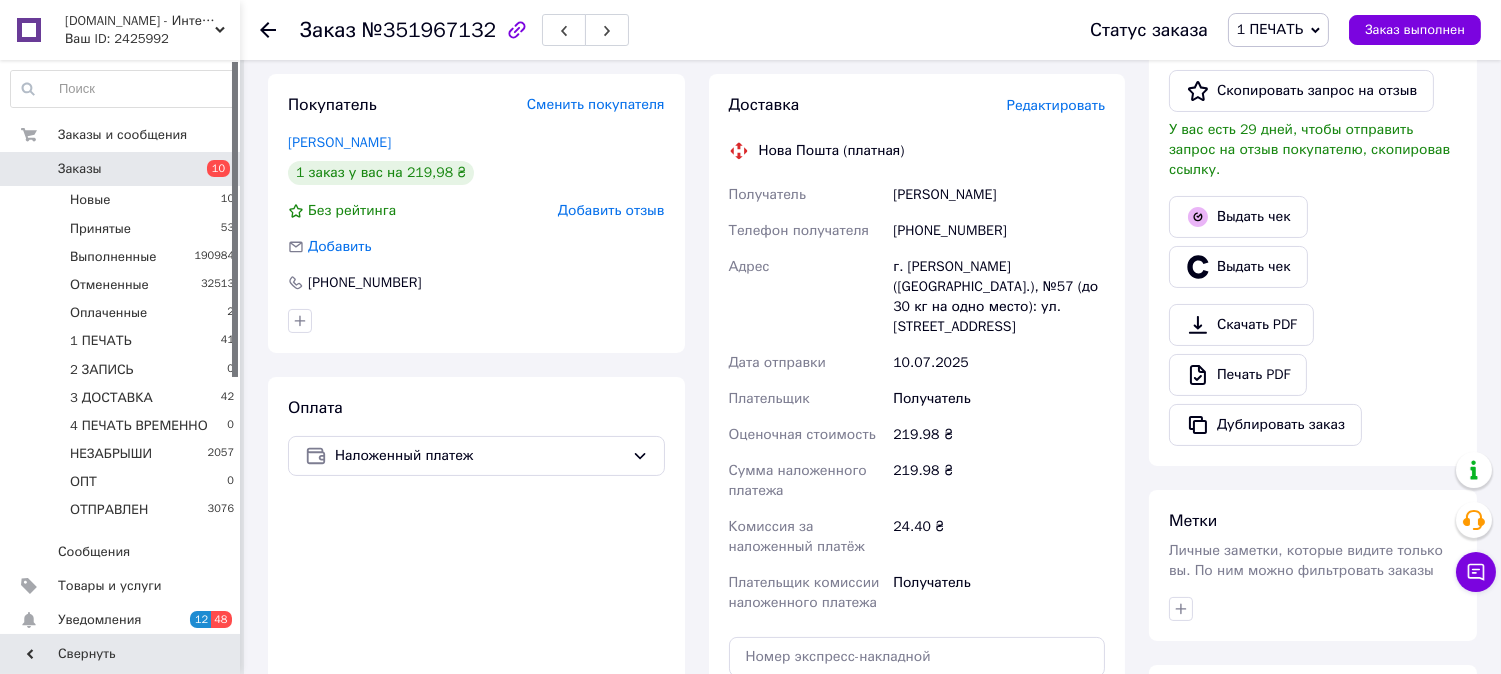 click on "Редактировать" at bounding box center [1056, 105] 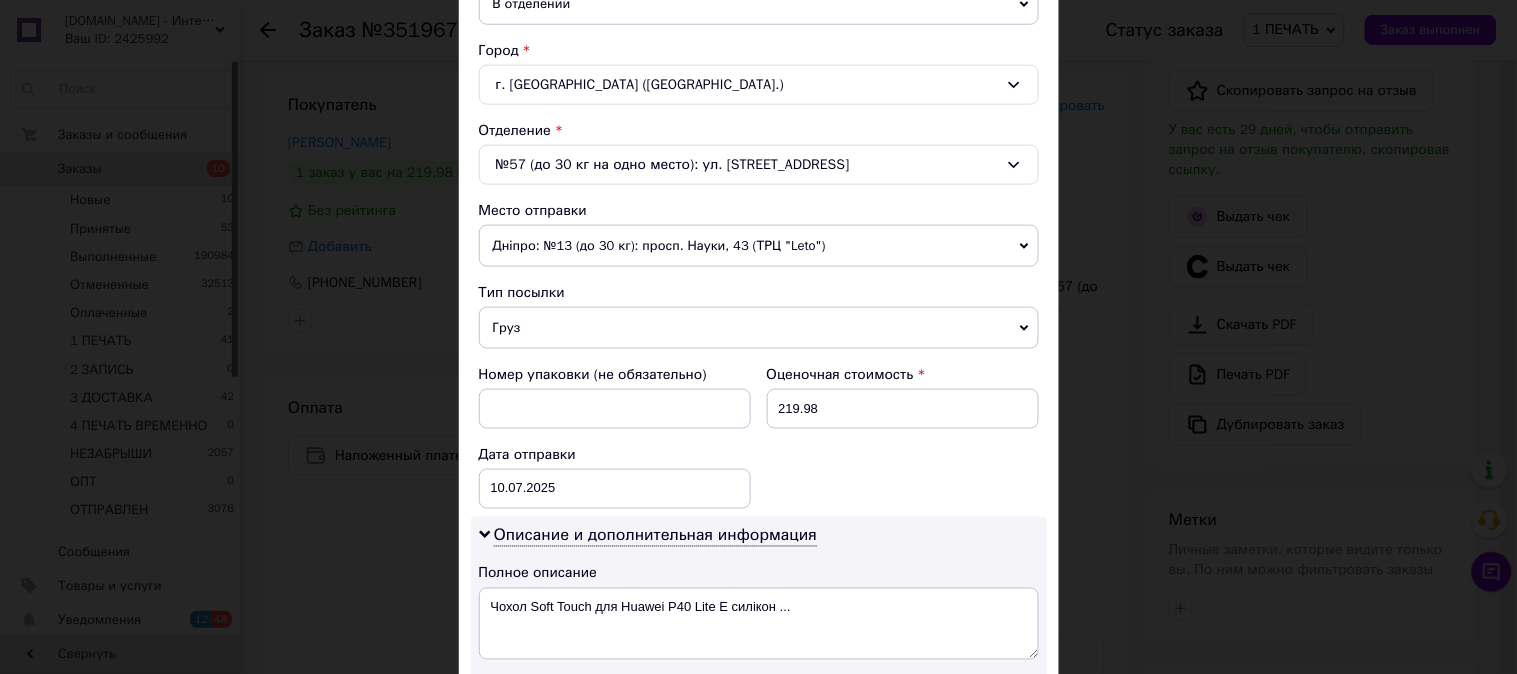 scroll, scrollTop: 518, scrollLeft: 0, axis: vertical 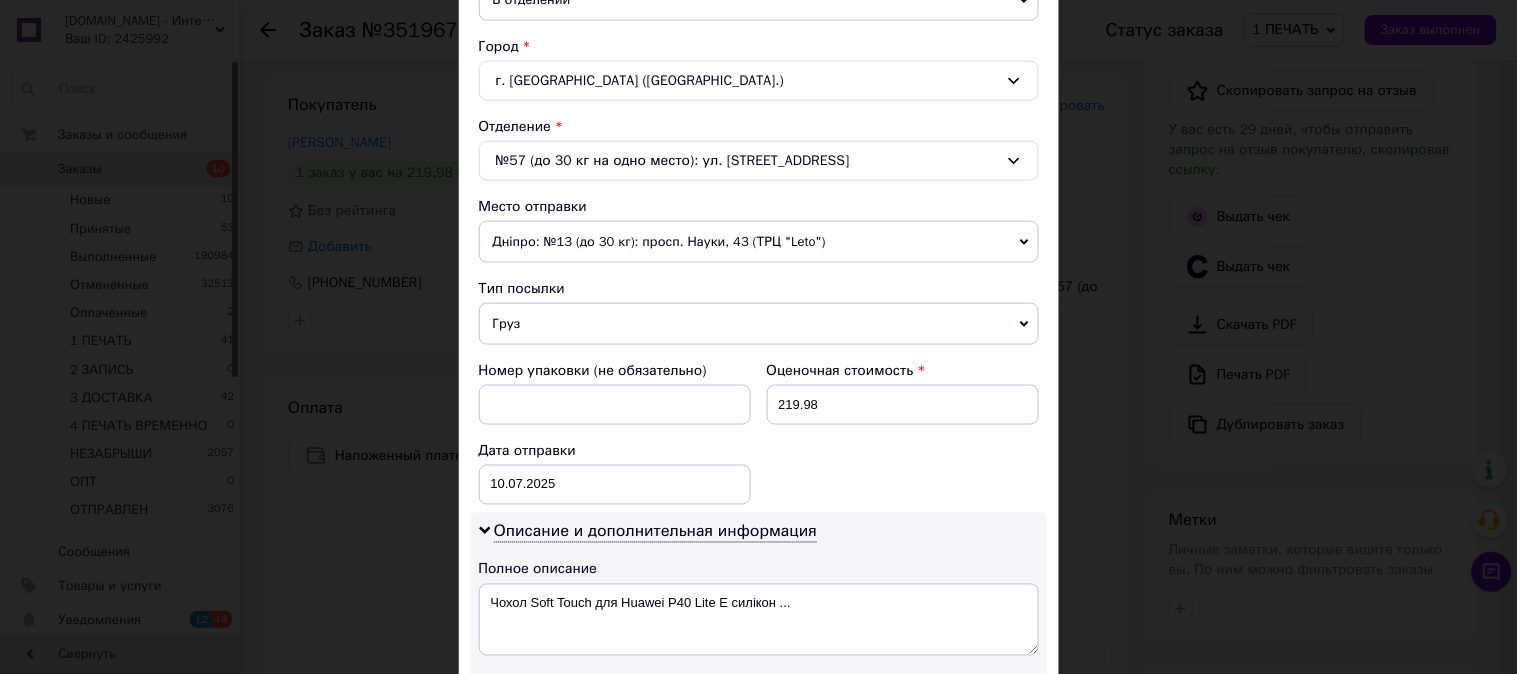 click on "Груз" at bounding box center [759, 324] 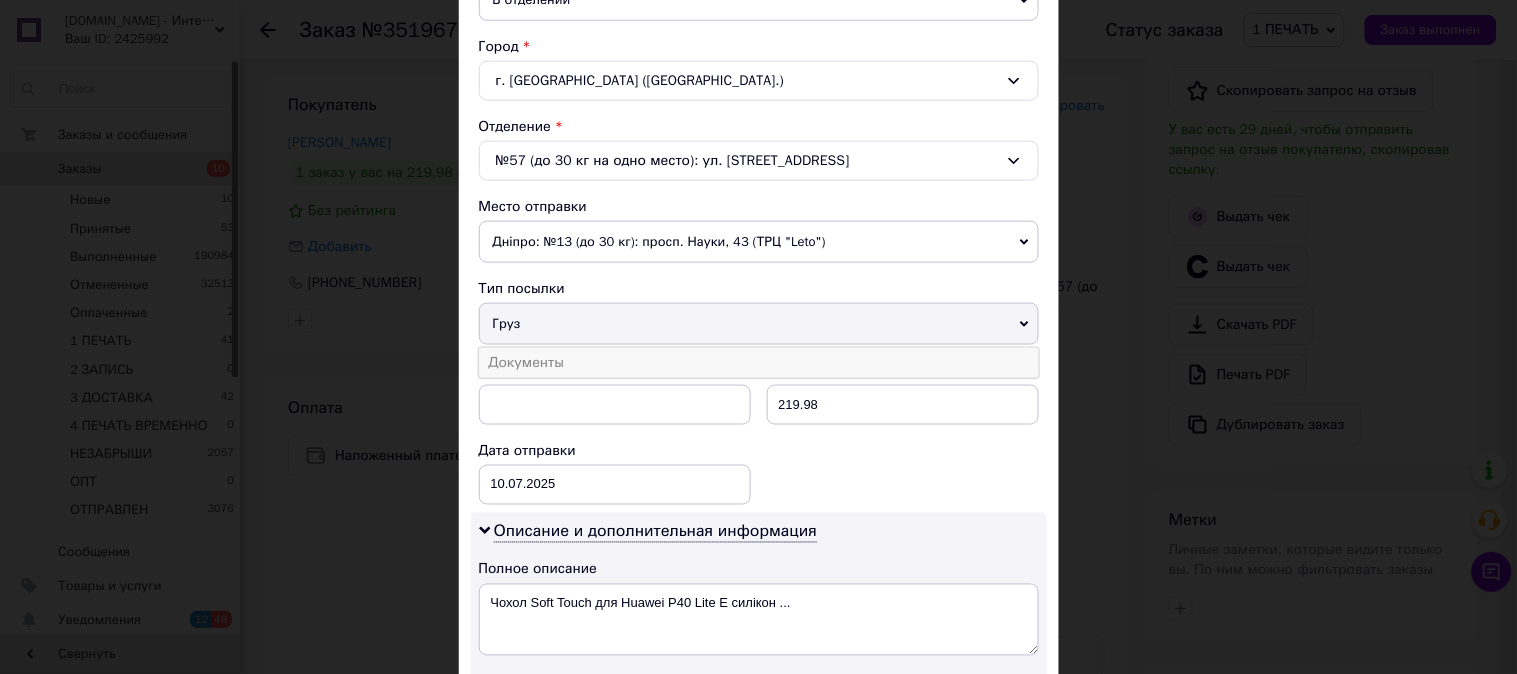 click on "Документы" at bounding box center (759, 363) 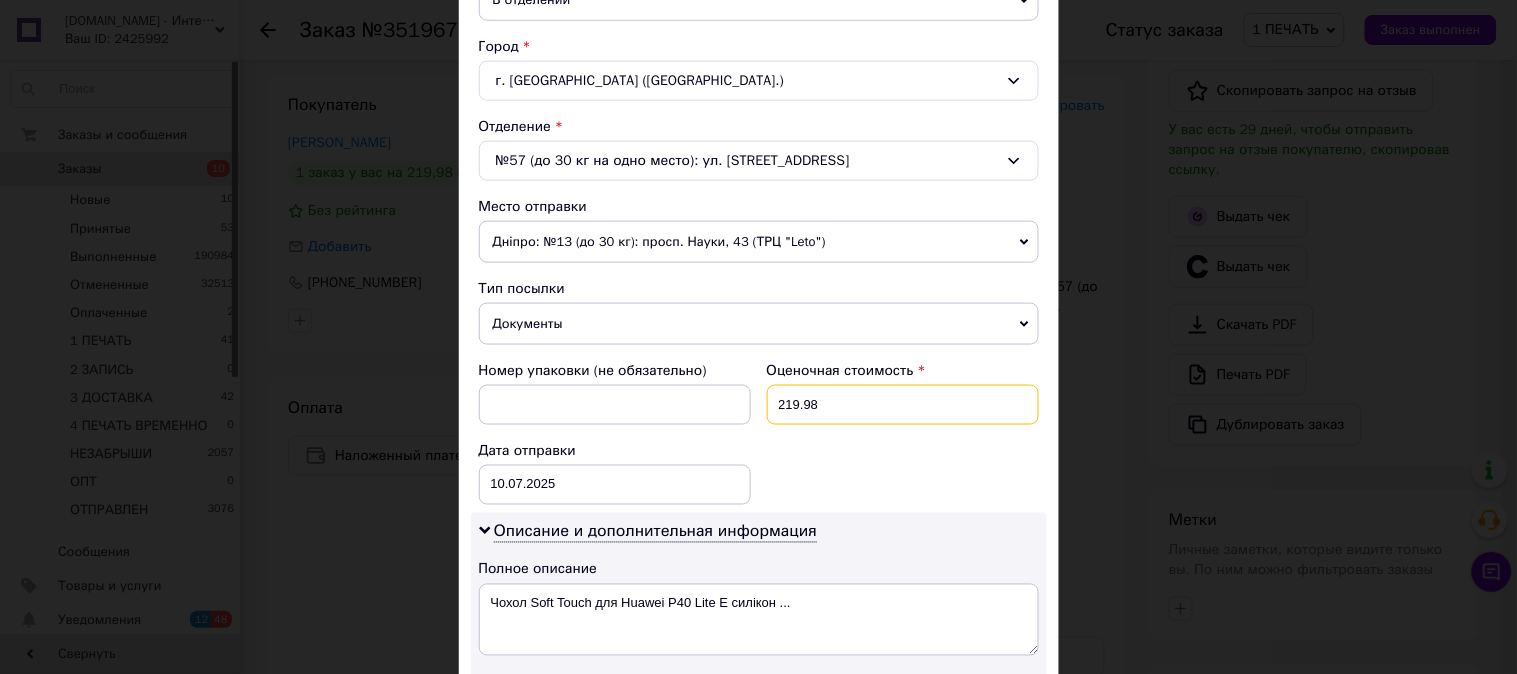 click on "219.98" at bounding box center (903, 405) 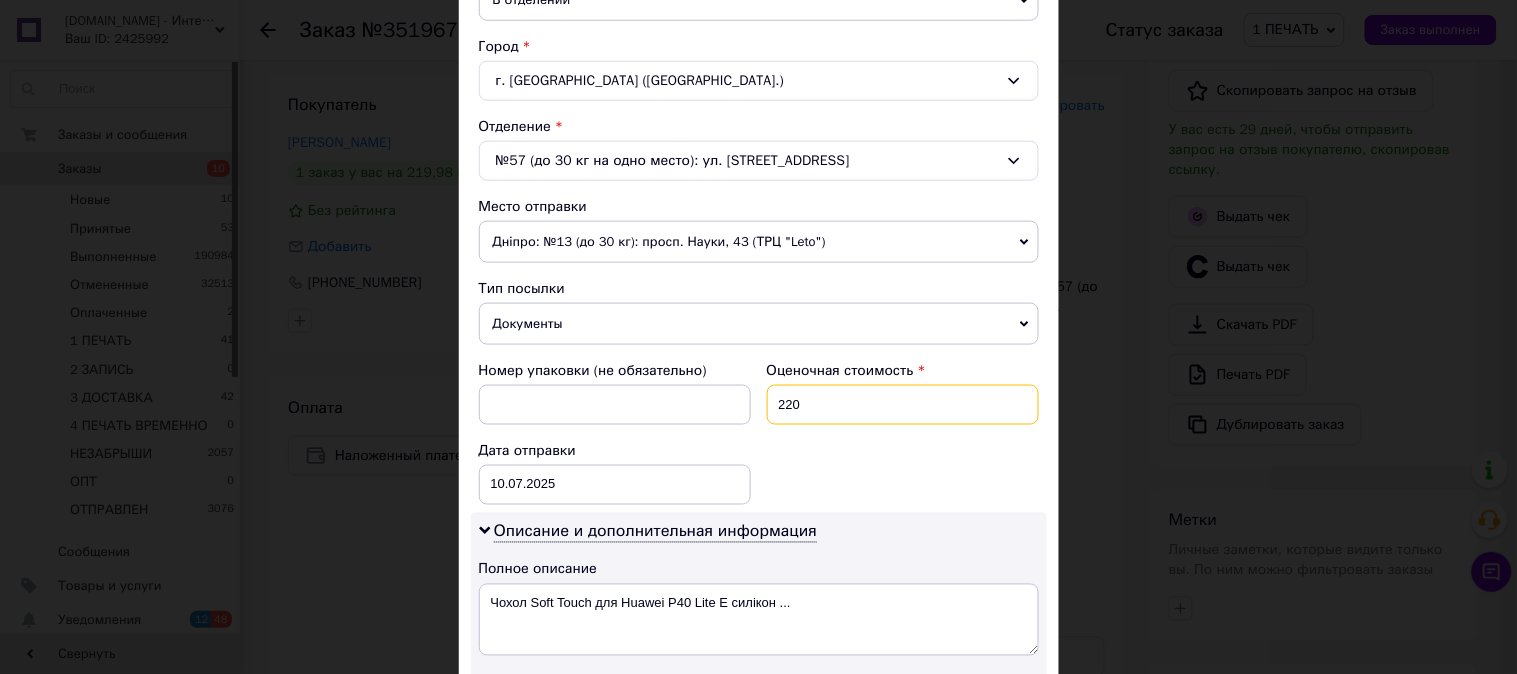 type on "220" 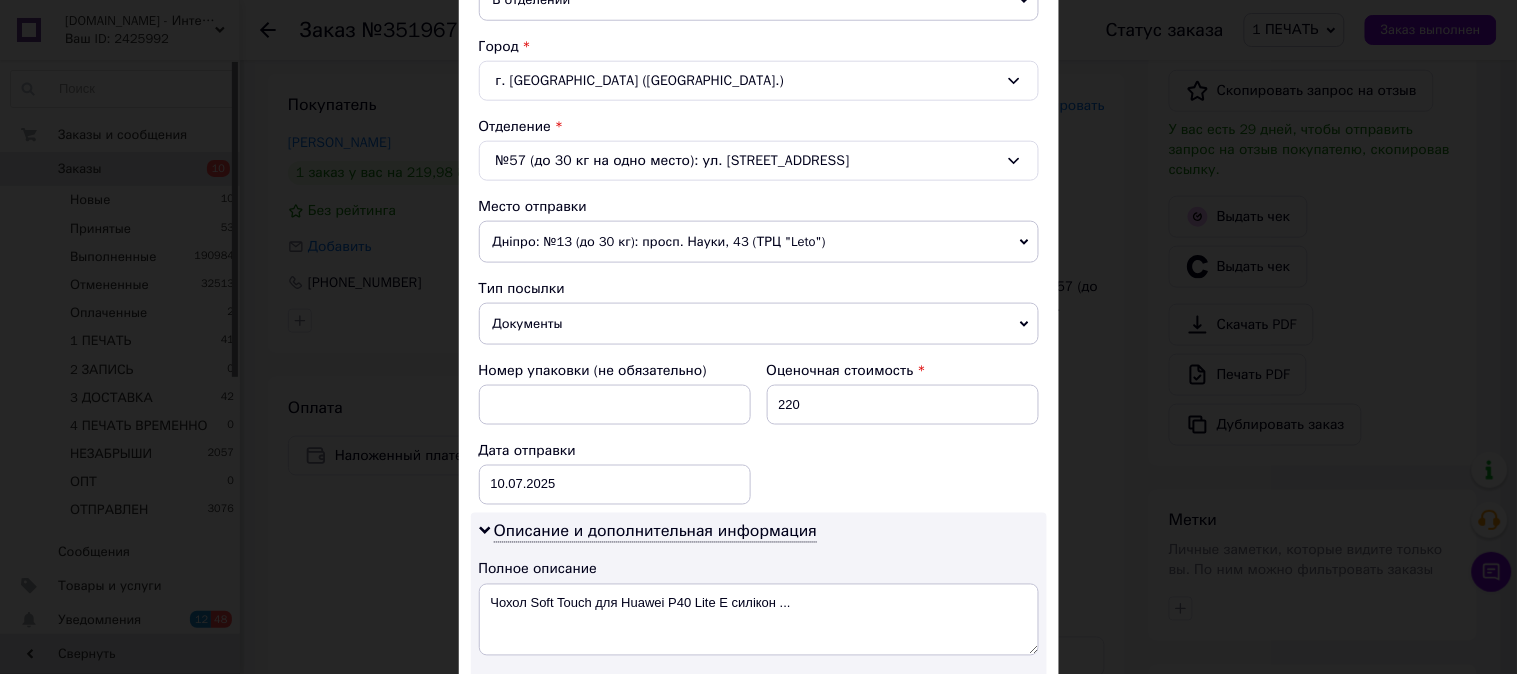 click on "Номер упаковки (не обязательно) Оценочная стоимость 220 Дата отправки [DATE] < 2025 > < Июль > Пн Вт Ср Чт Пт Сб Вс 30 1 2 3 4 5 6 7 8 9 10 11 12 13 14 15 16 17 18 19 20 21 22 23 24 25 26 27 28 29 30 31 1 2 3 4 5 6 7 8 9 10" at bounding box center (759, 433) 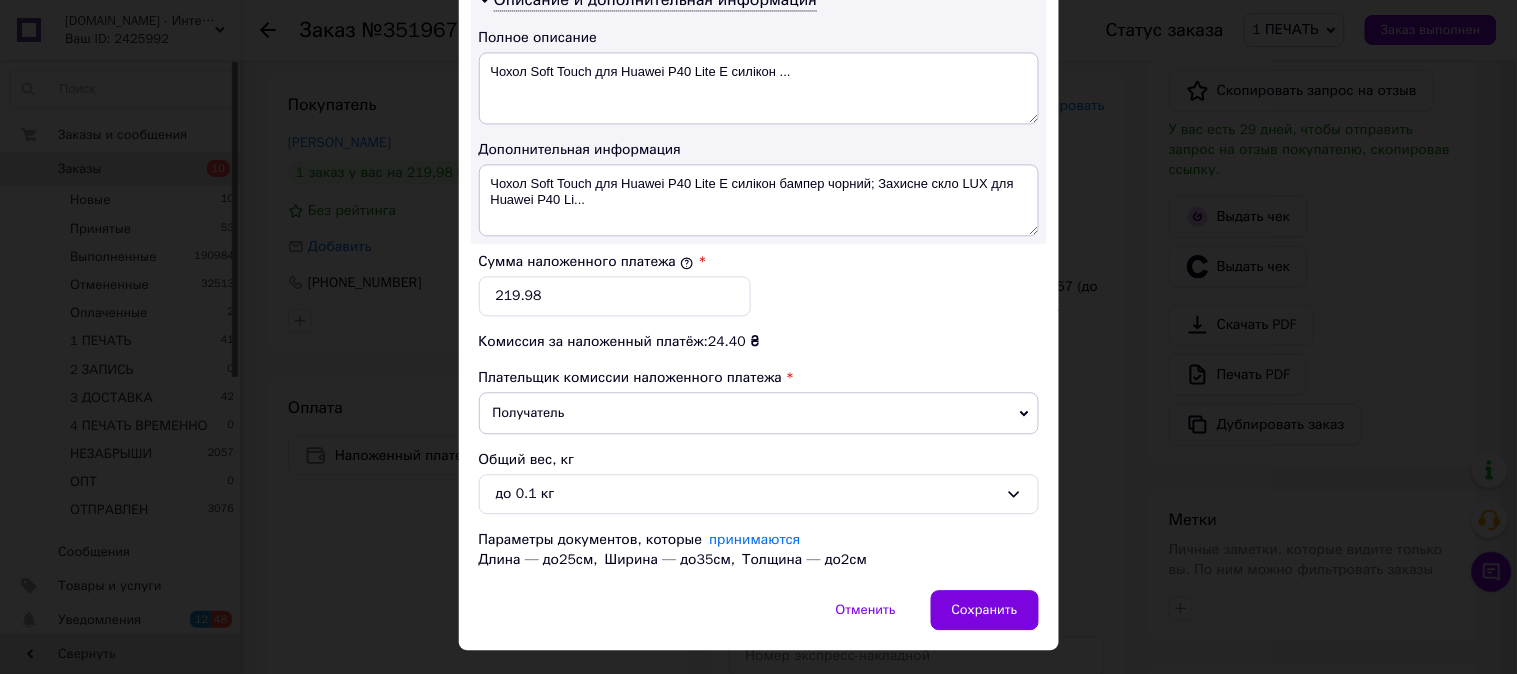 scroll, scrollTop: 1036, scrollLeft: 0, axis: vertical 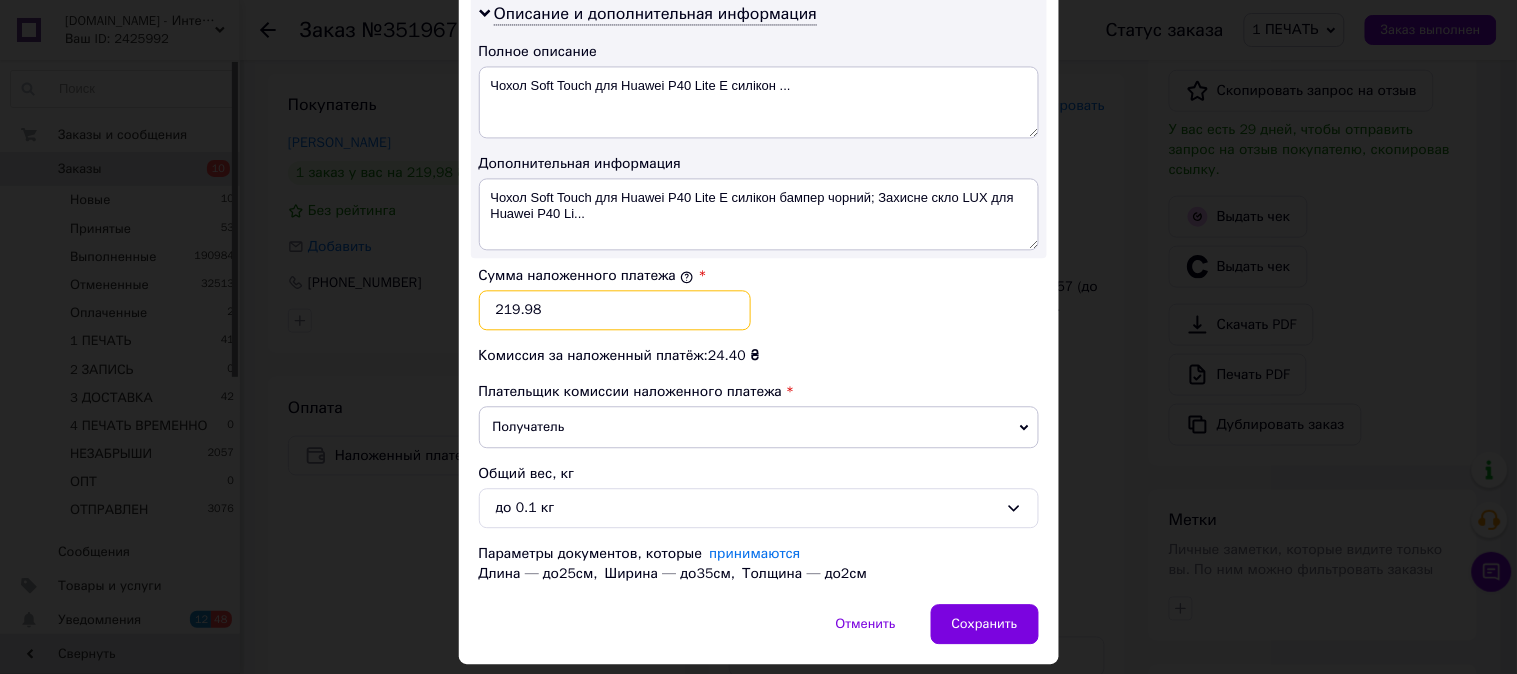 click on "219.98" at bounding box center (615, 310) 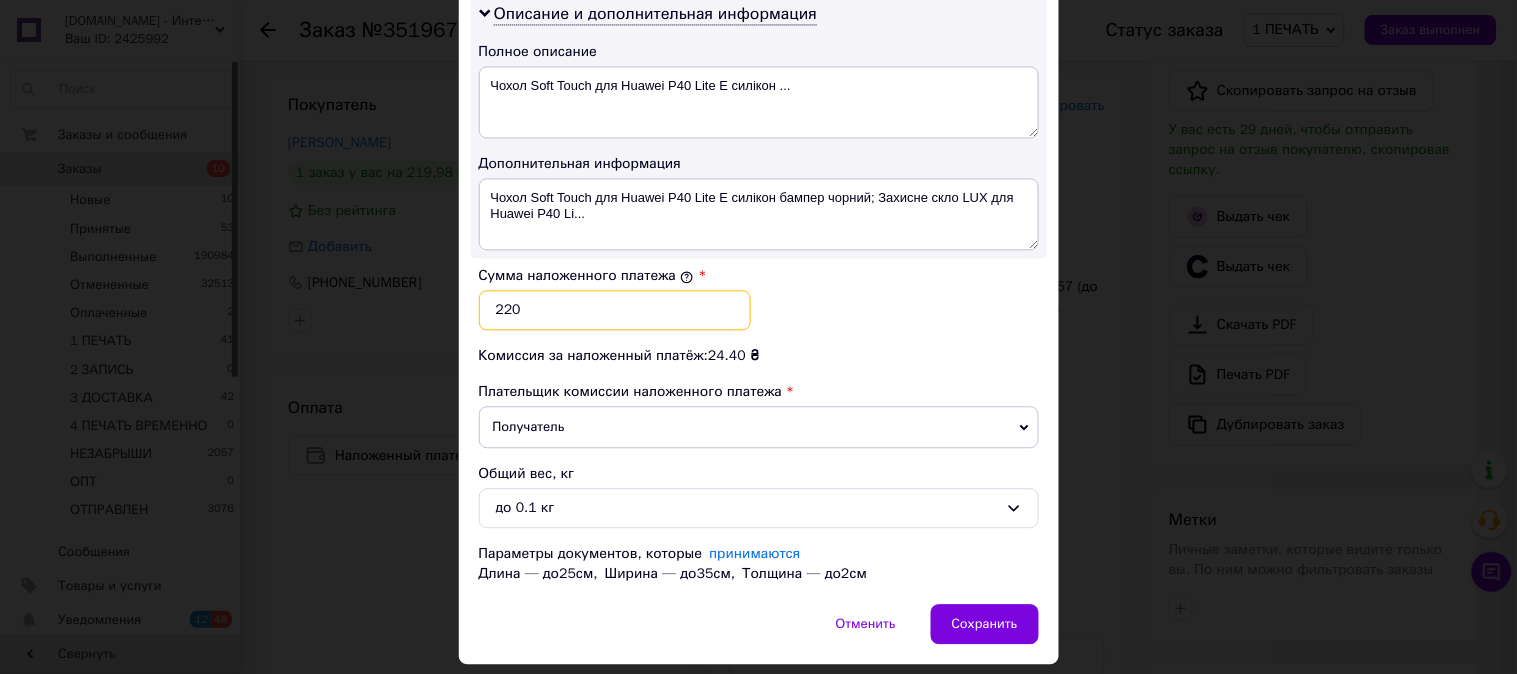 type on "220" 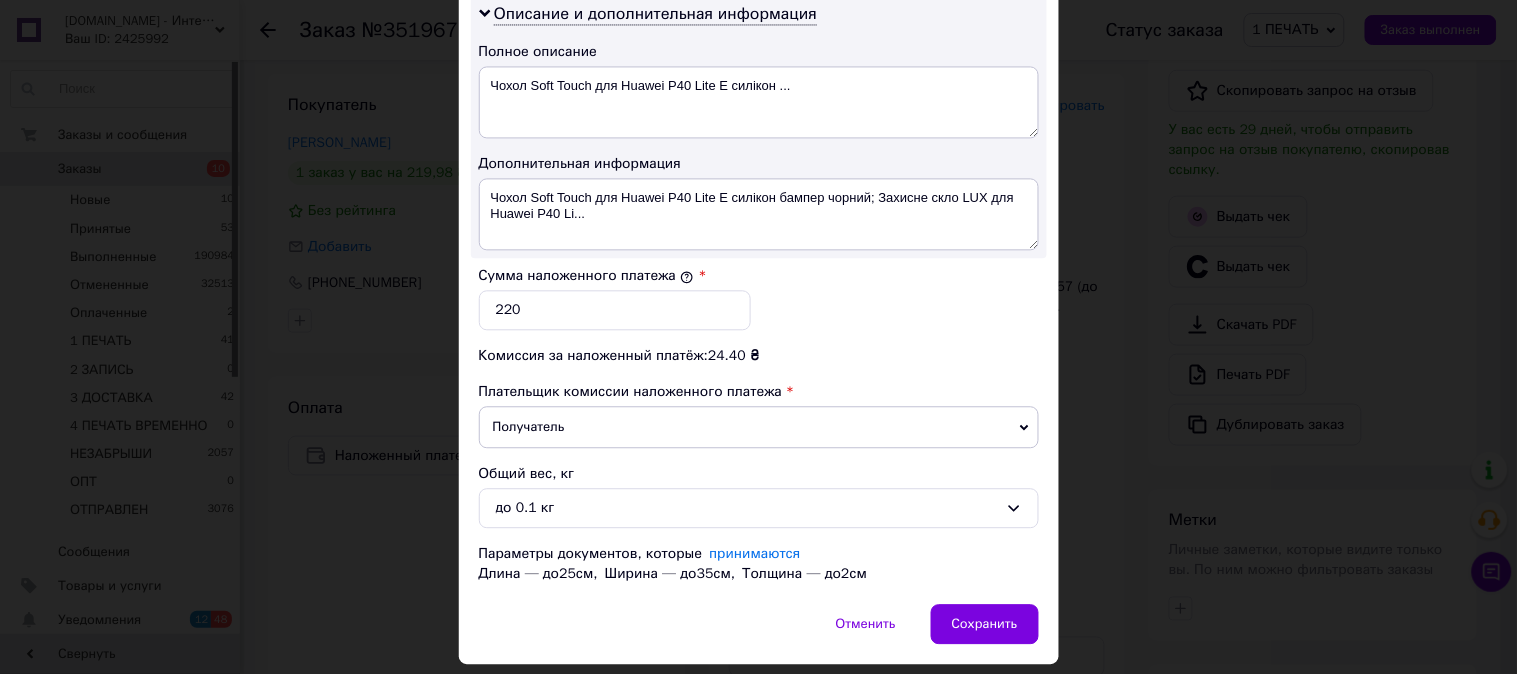 click on "Сумма наложенного платежа     * 220" at bounding box center [759, 298] 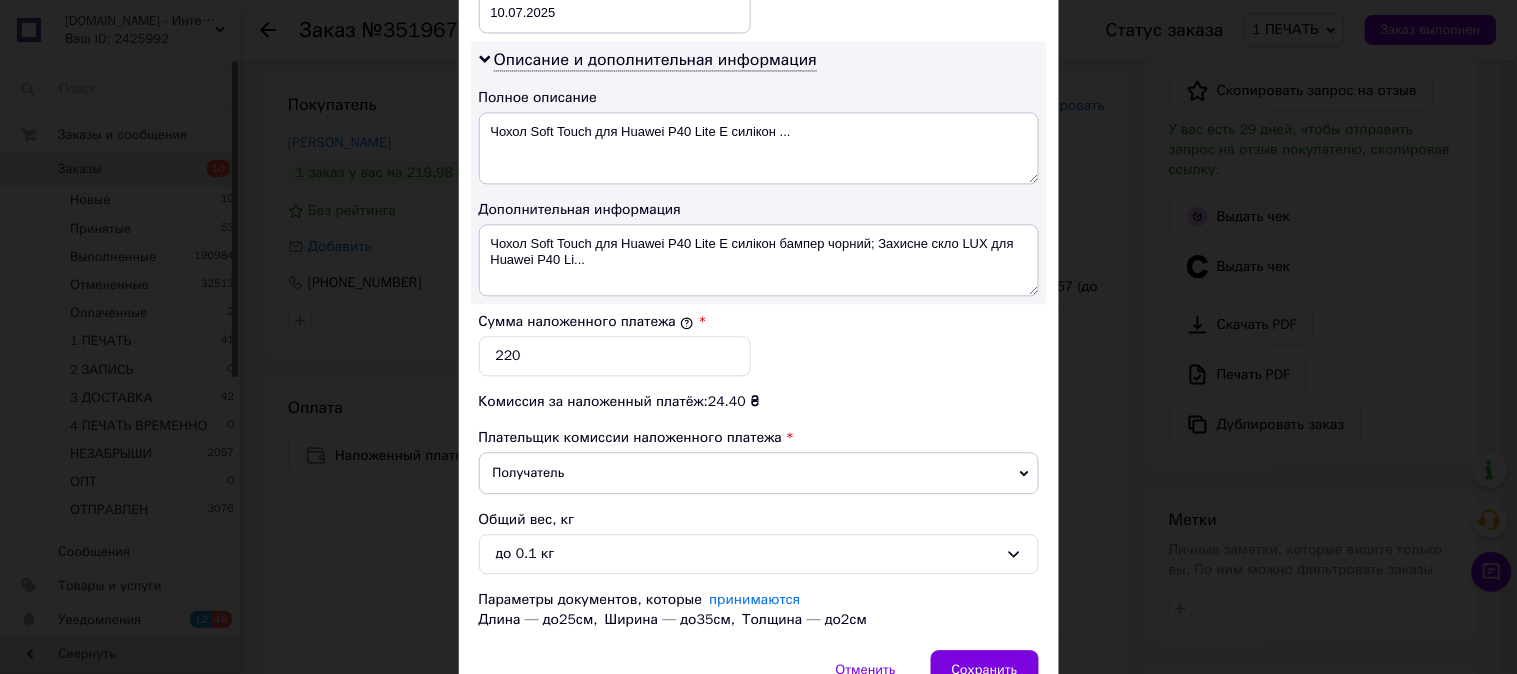scroll, scrollTop: 925, scrollLeft: 0, axis: vertical 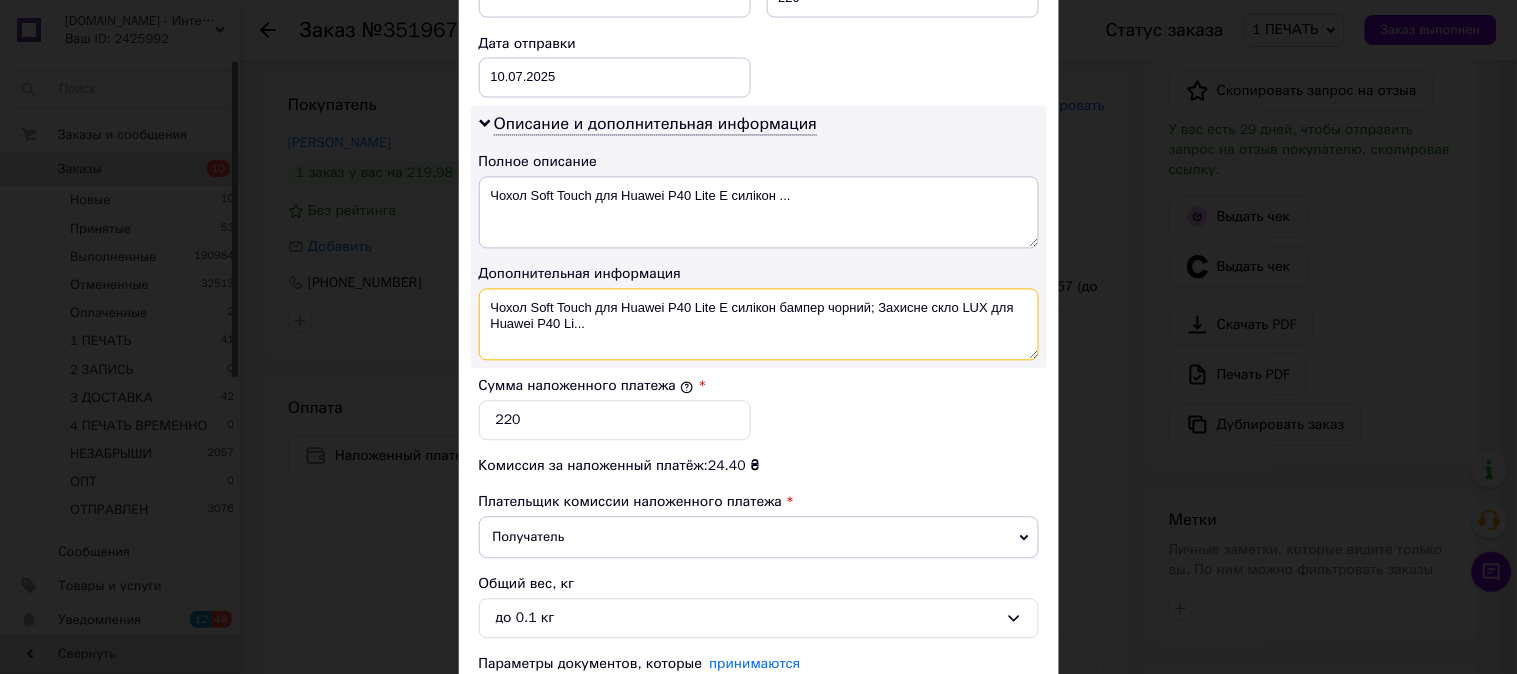 click on "Чохол Soft Touch для Huawei P40 Lite E силікон бампер чорний; Захисне скло LUX для Huawei P40 Li..." at bounding box center [759, 325] 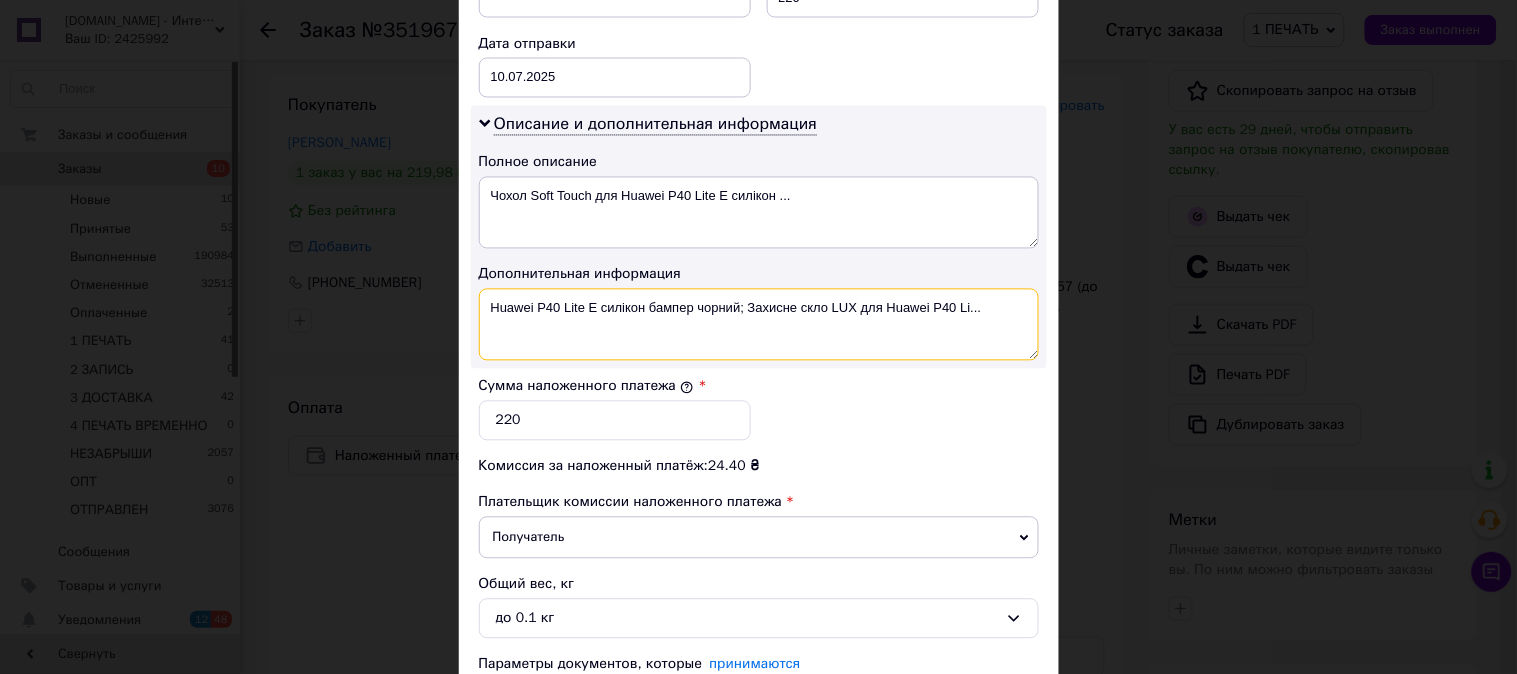 drag, startPoint x: 602, startPoint y: 322, endPoint x: 744, endPoint y: 343, distance: 143.54442 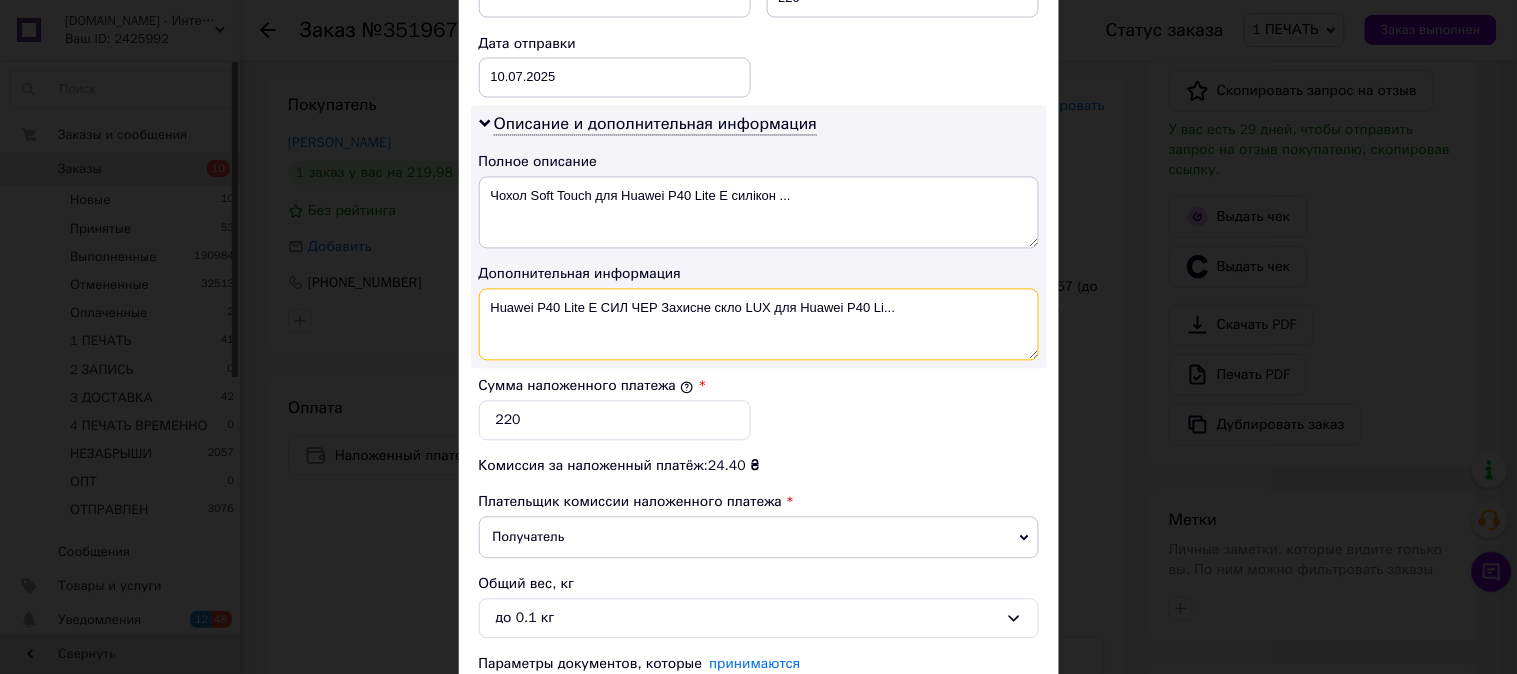 drag, startPoint x: 945, startPoint y: 305, endPoint x: 660, endPoint y: 356, distance: 289.5272 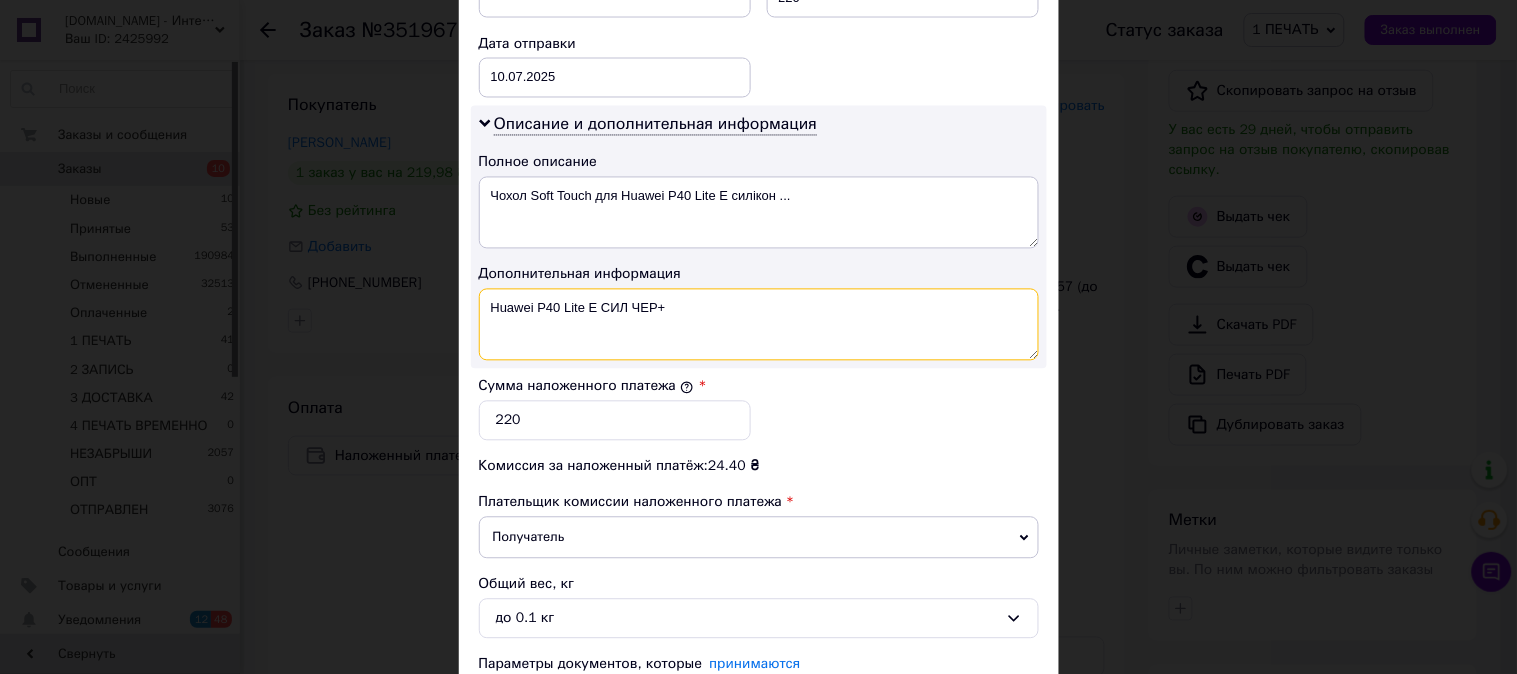 paste on "3D ЧЕР" 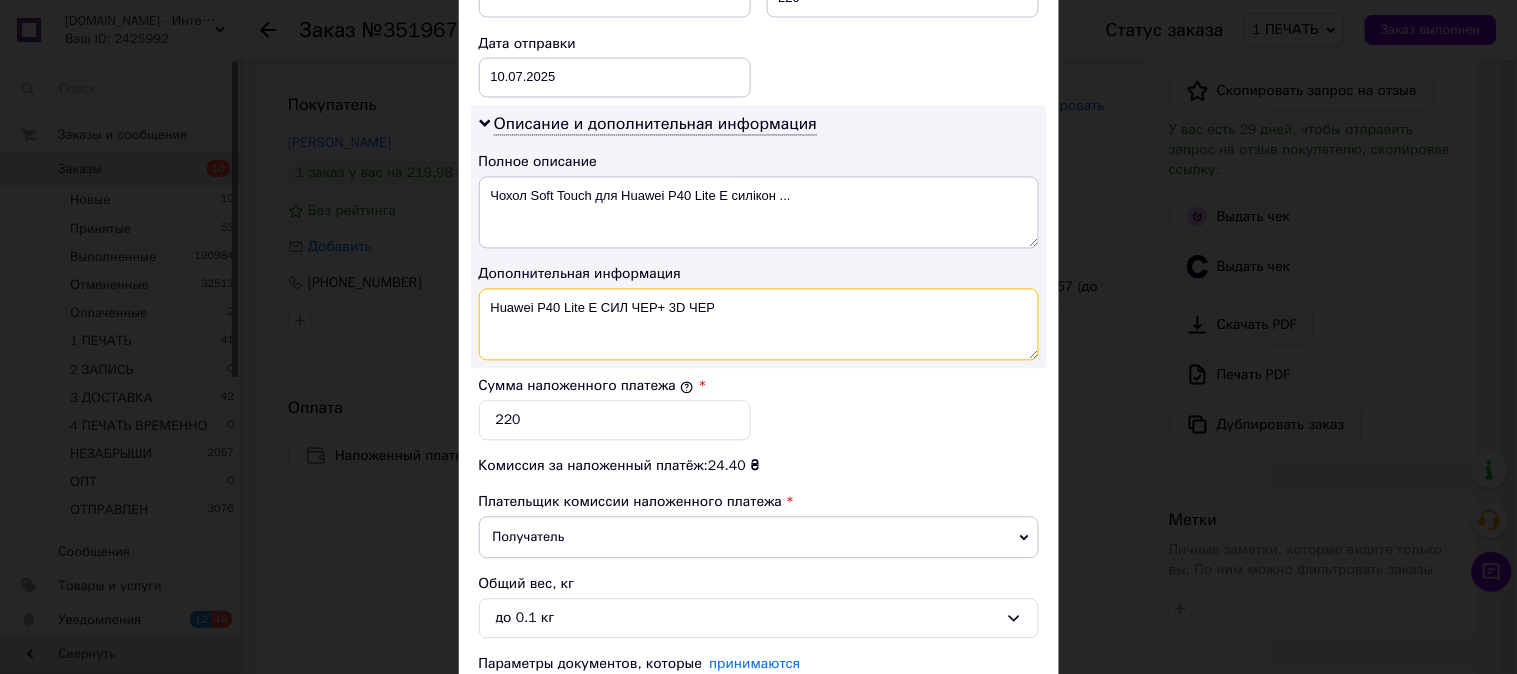 click on "Huawei P40 Lite E СИЛ ЧЕР+ 3D ЧЕР" at bounding box center (759, 325) 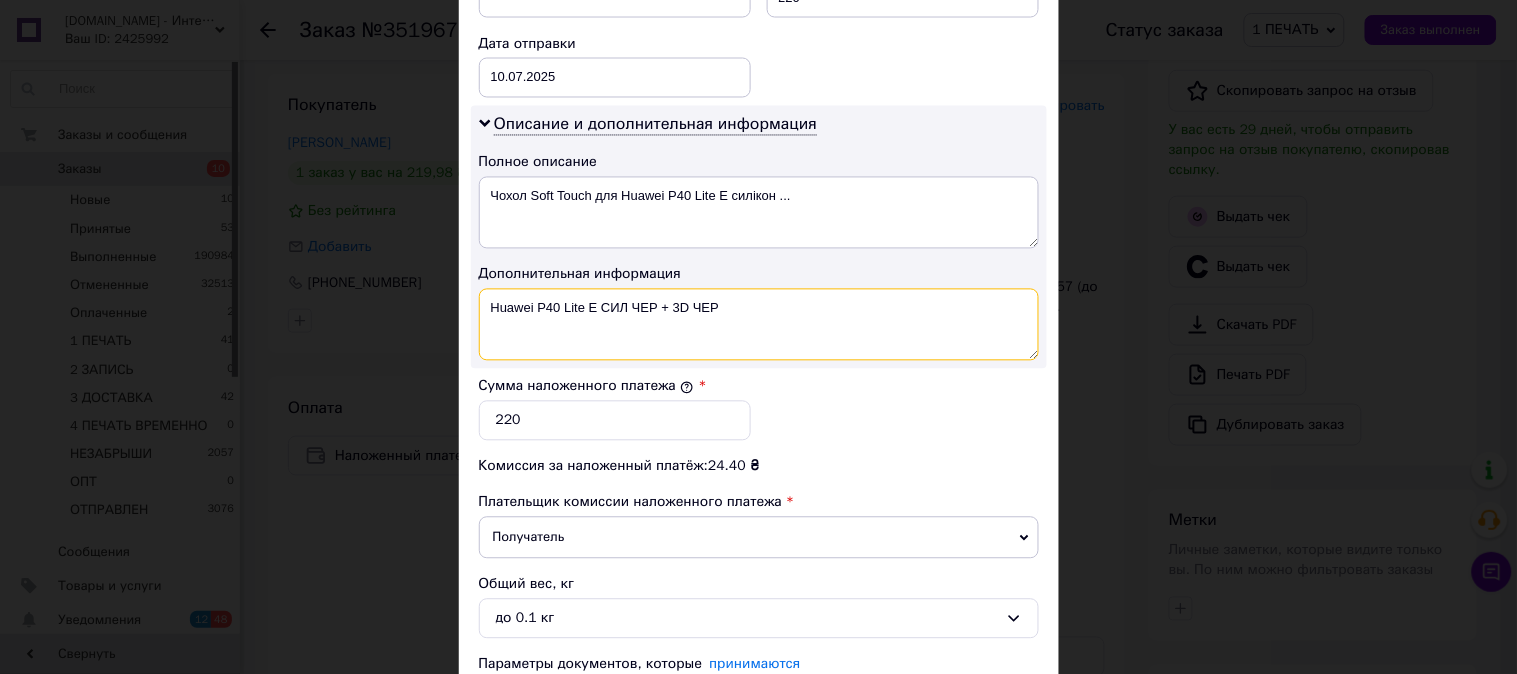 click on "Huawei P40 Lite E СИЛ ЧЕР + 3D ЧЕР" at bounding box center (759, 325) 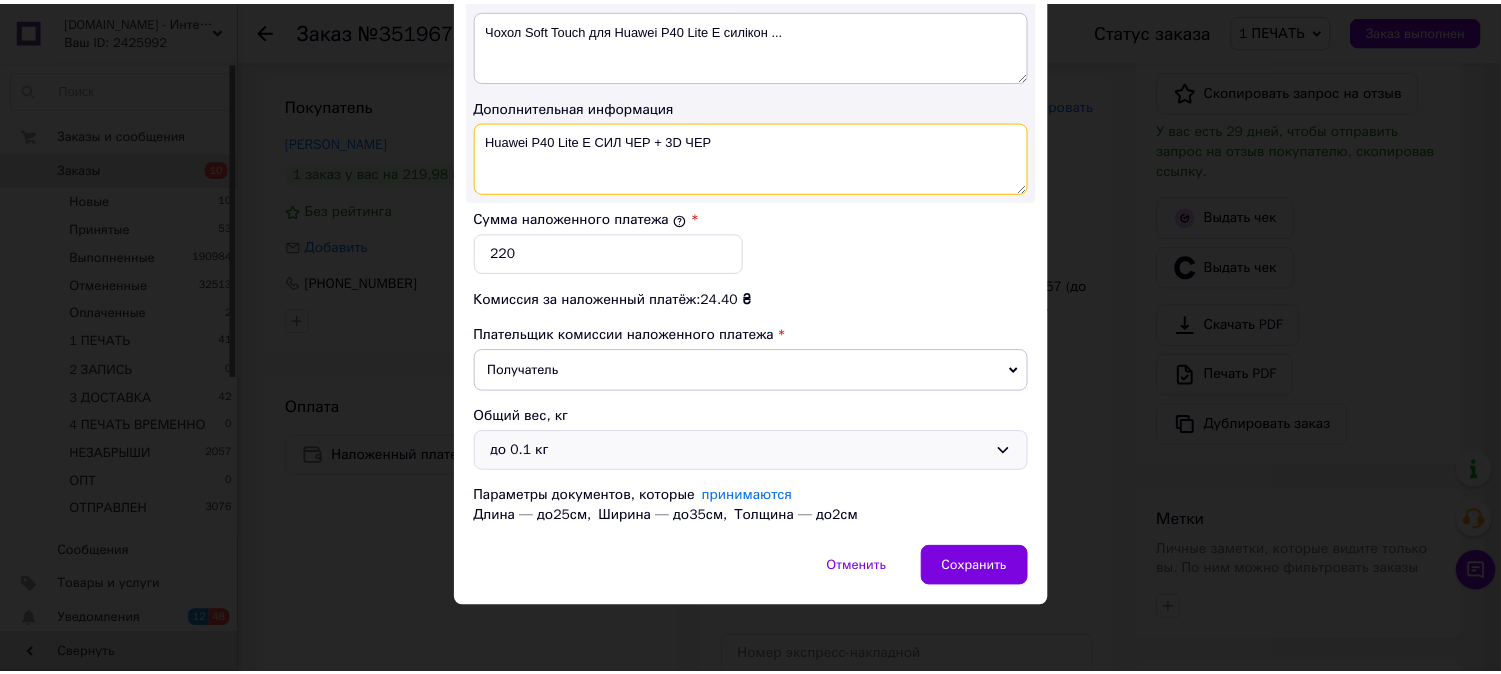 scroll, scrollTop: 1062, scrollLeft: 0, axis: vertical 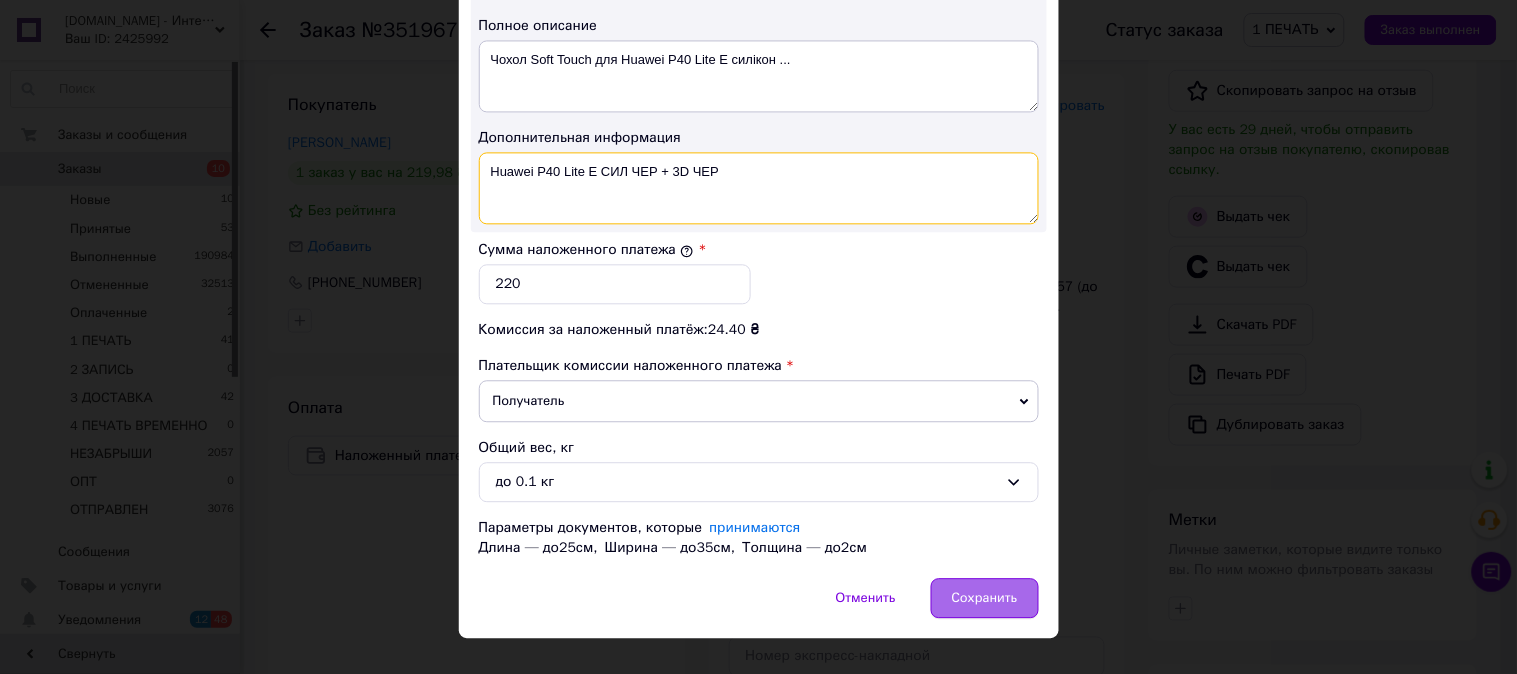 type on "Huawei P40 Lite E СИЛ ЧЕР + 3D ЧЕР" 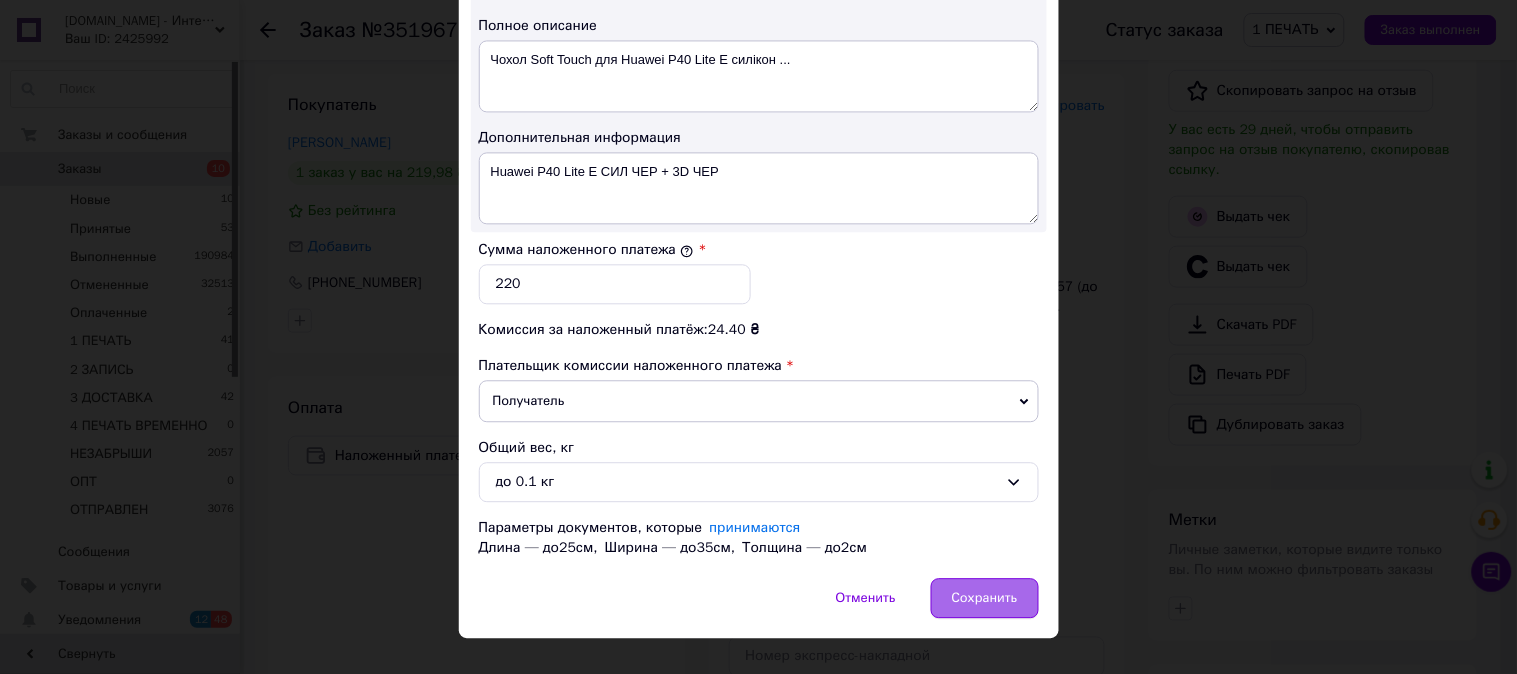 click on "Сохранить" at bounding box center (985, 598) 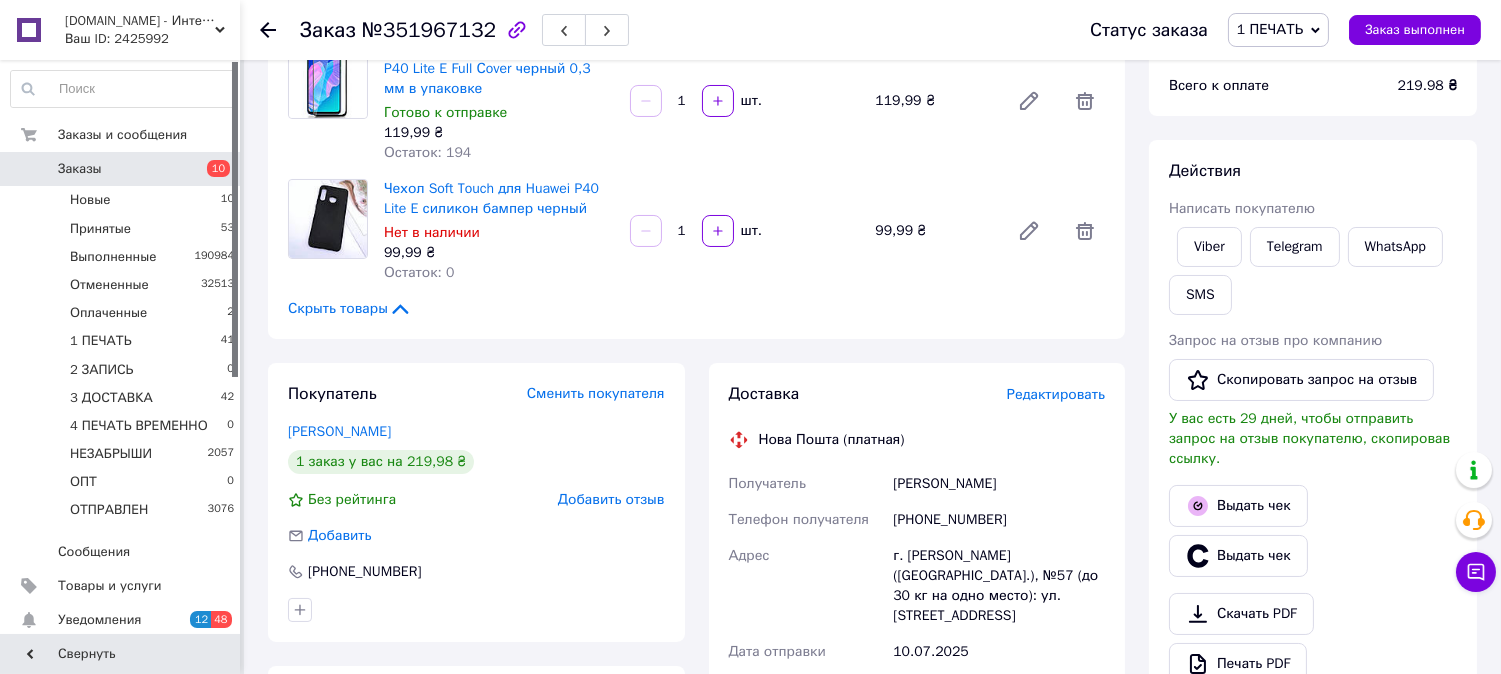 scroll, scrollTop: 741, scrollLeft: 0, axis: vertical 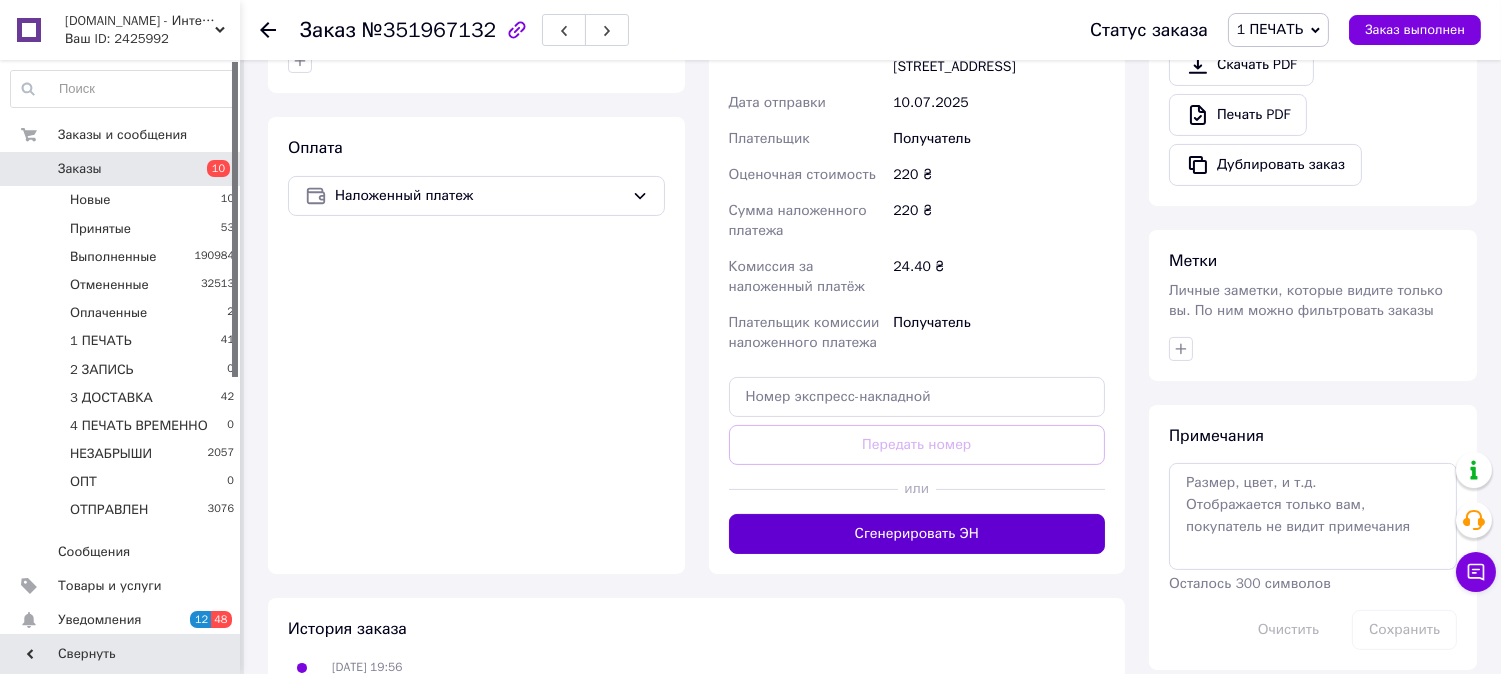 click on "Сгенерировать ЭН" at bounding box center [917, 534] 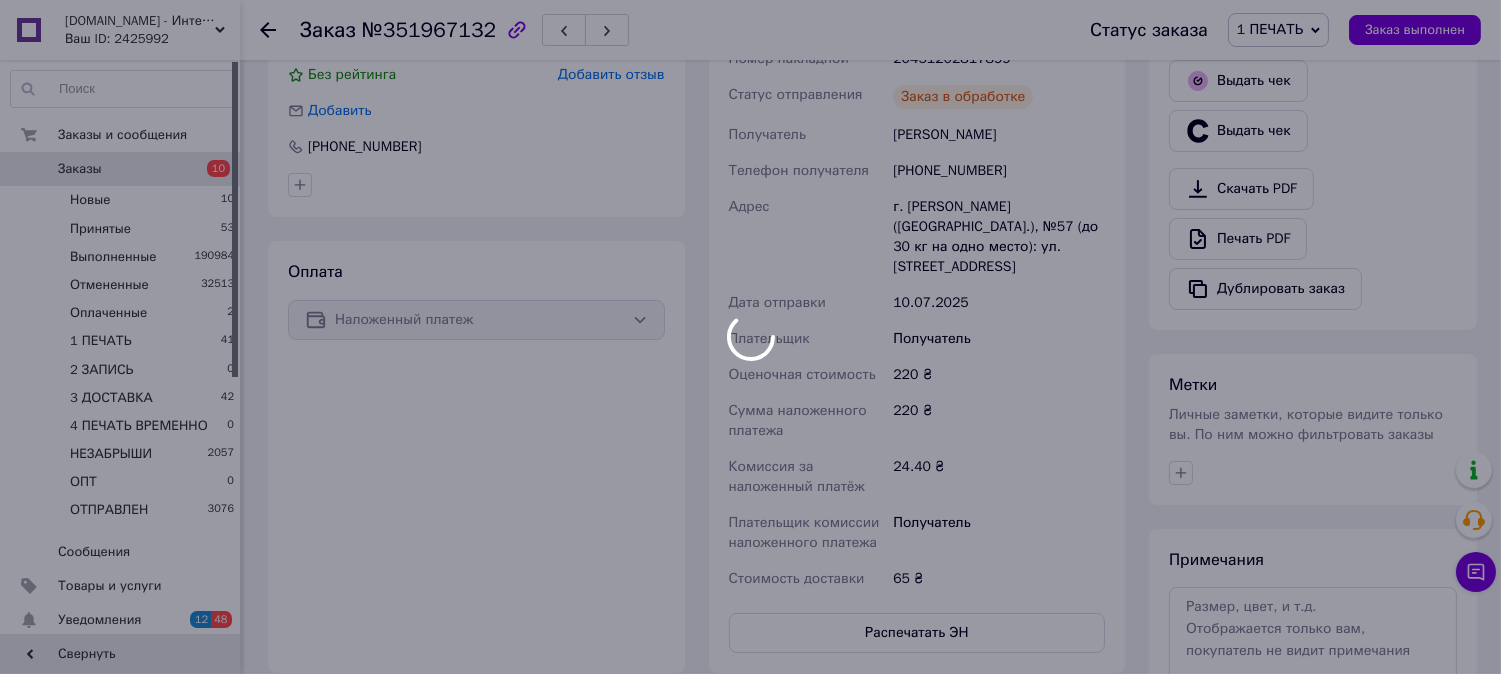 scroll, scrollTop: 777, scrollLeft: 0, axis: vertical 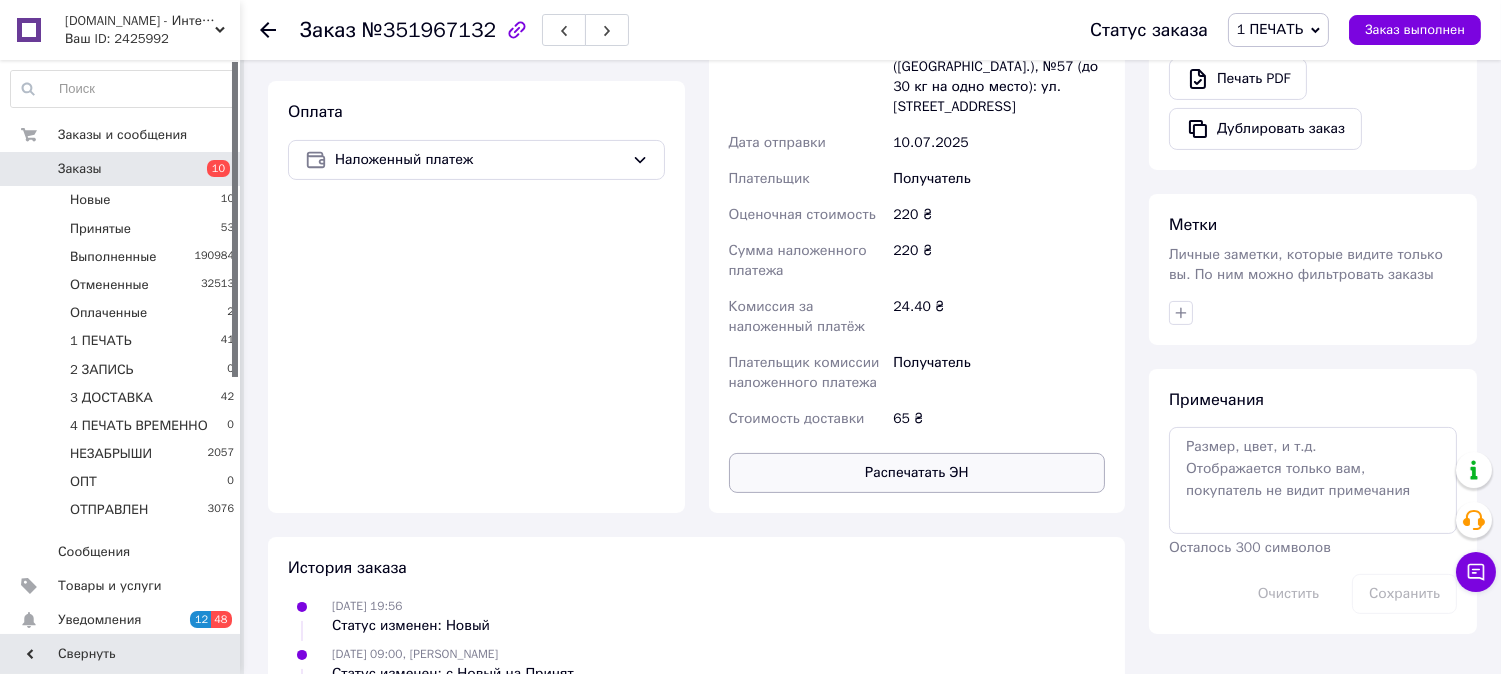 click on "Распечатать ЭН" at bounding box center [917, 473] 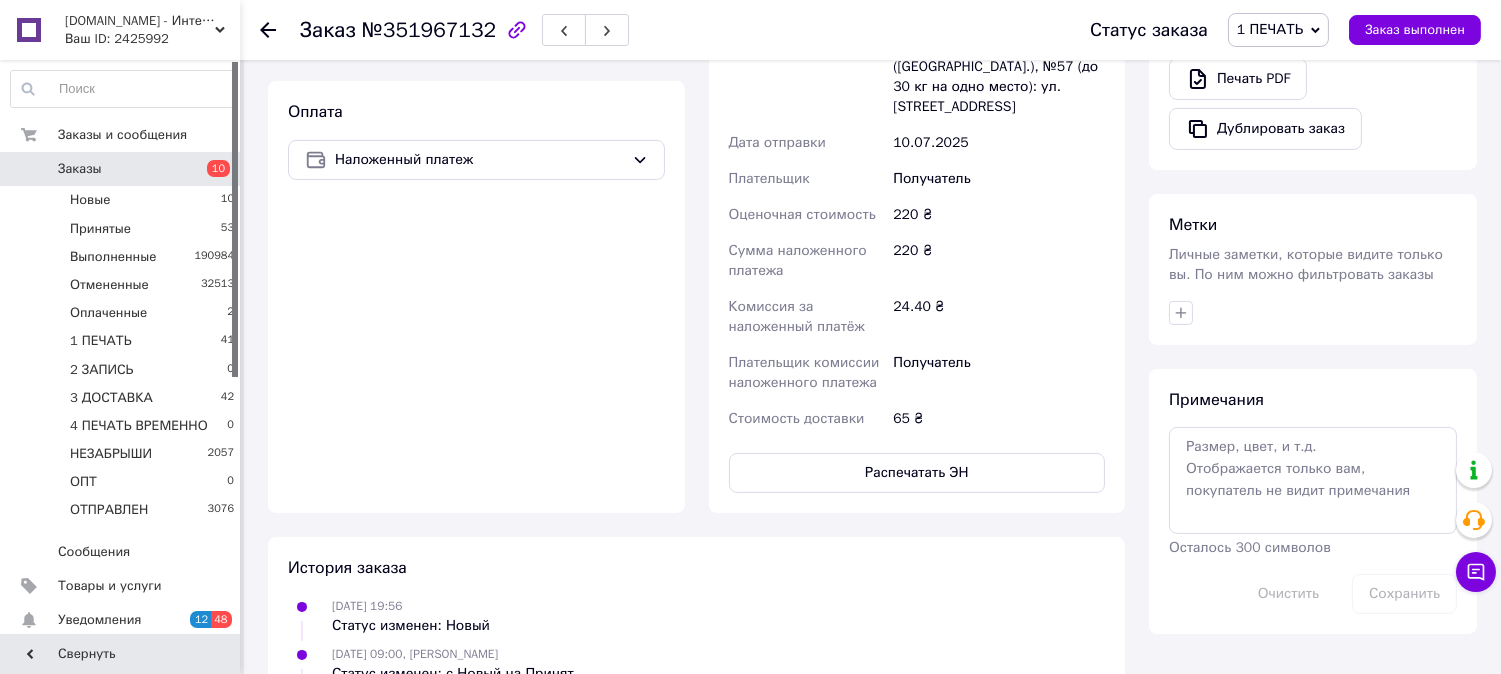 type 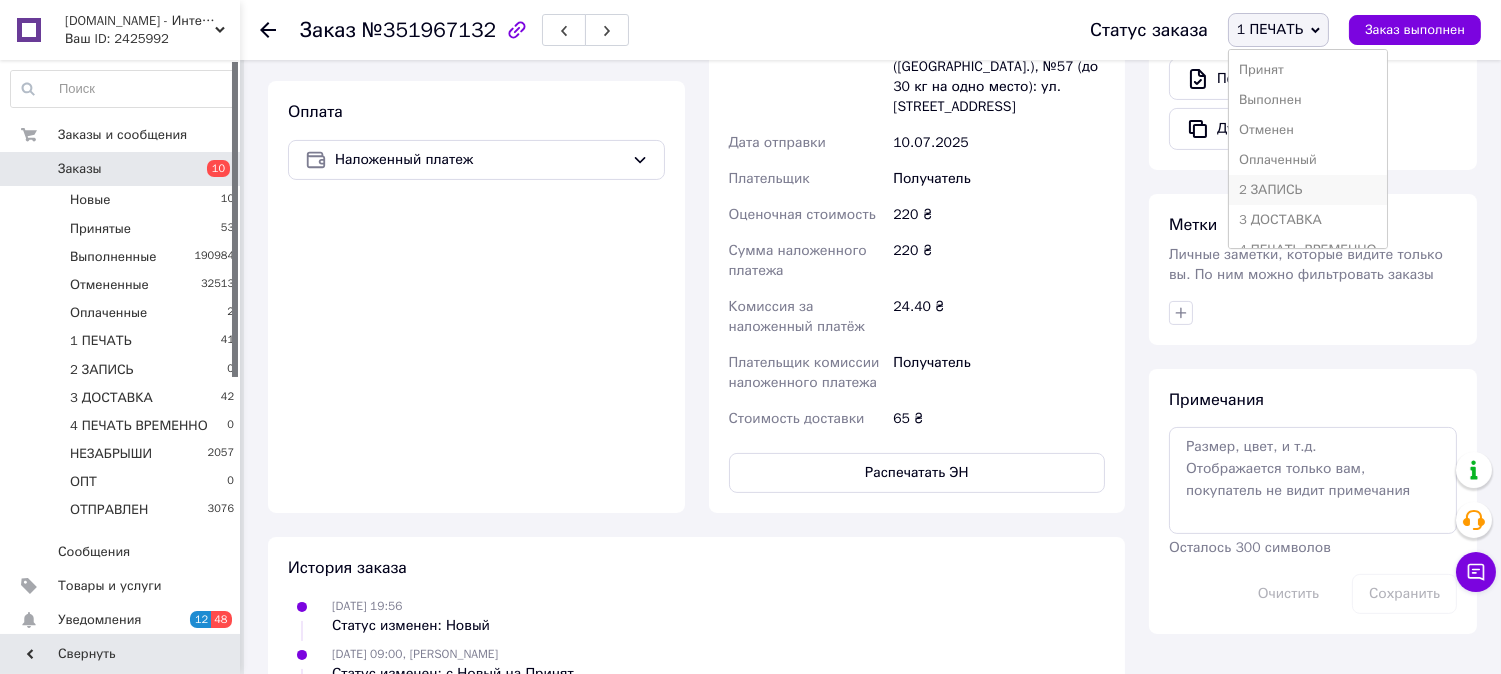 click on "2 ЗАПИСЬ" at bounding box center (1308, 190) 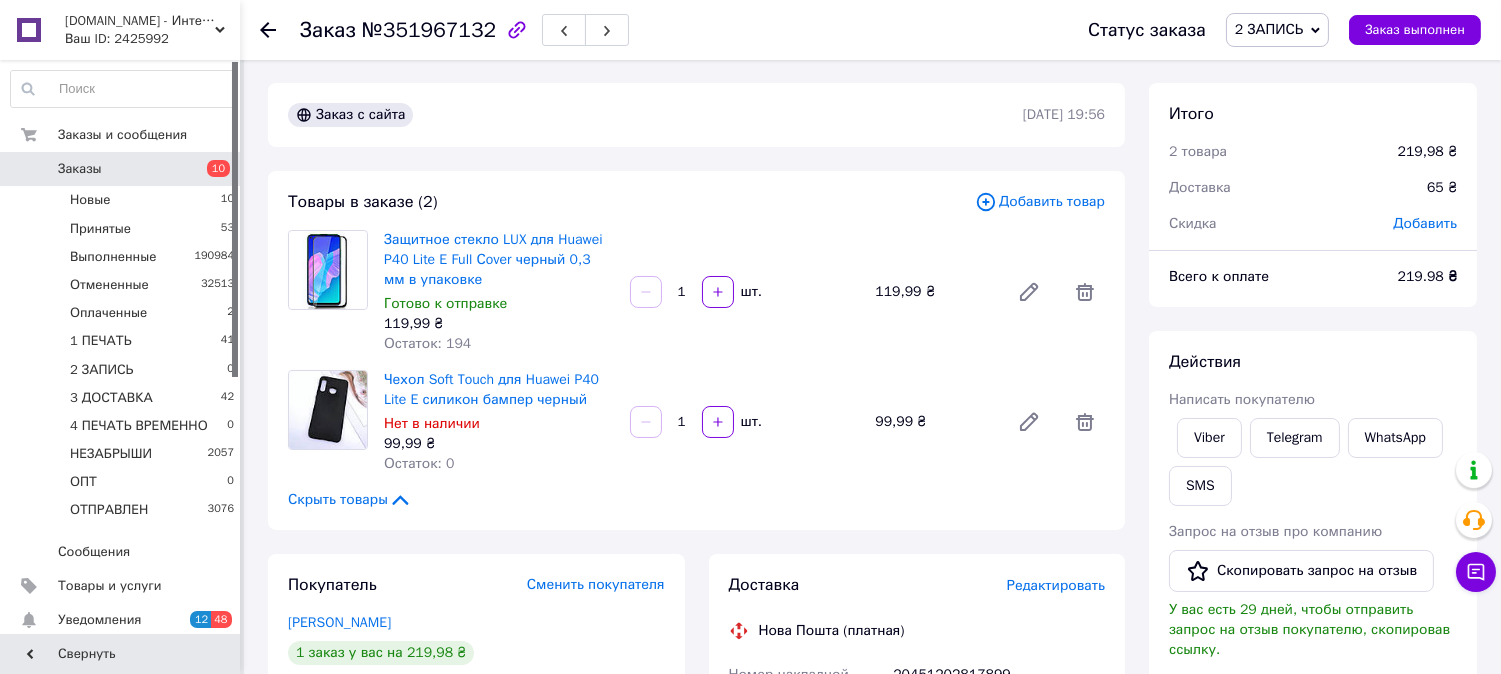 scroll, scrollTop: 0, scrollLeft: 0, axis: both 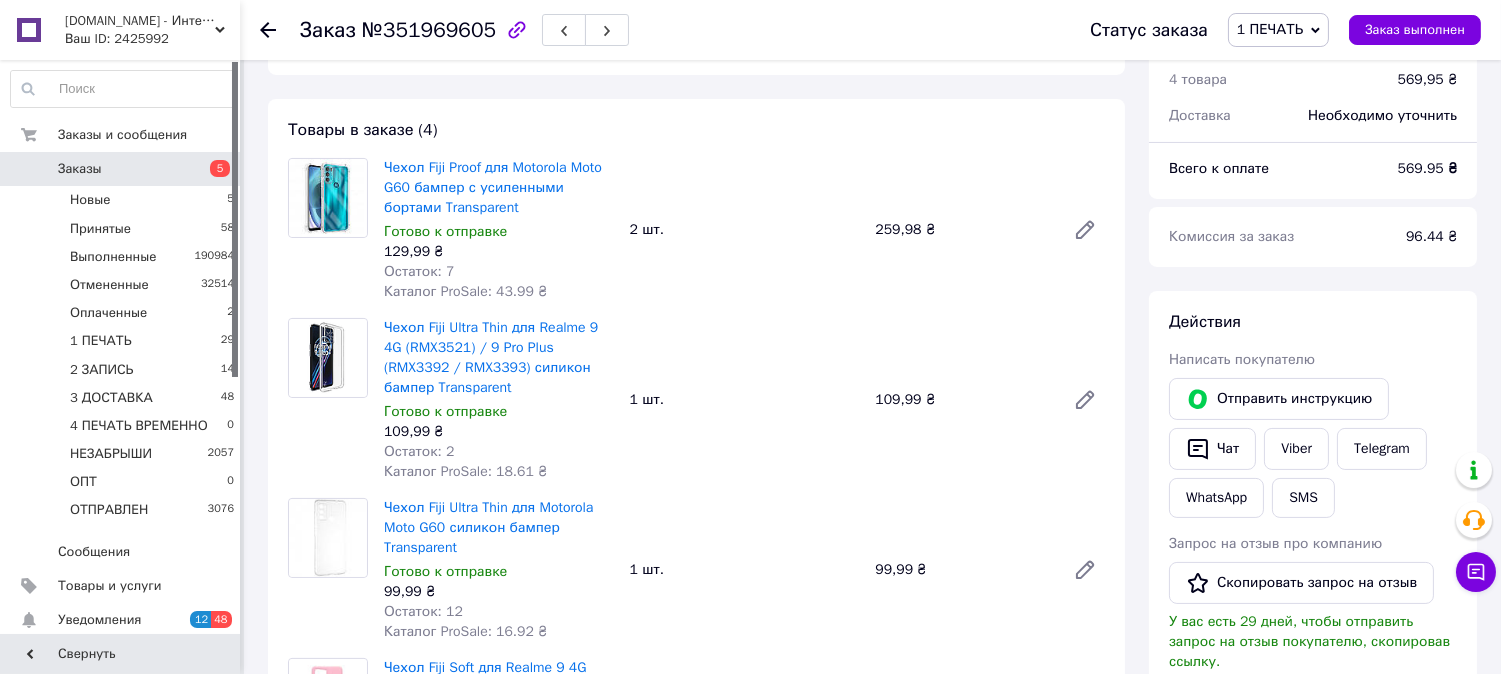 drag, startPoint x: 512, startPoint y: 187, endPoint x: 484, endPoint y: 250, distance: 68.942 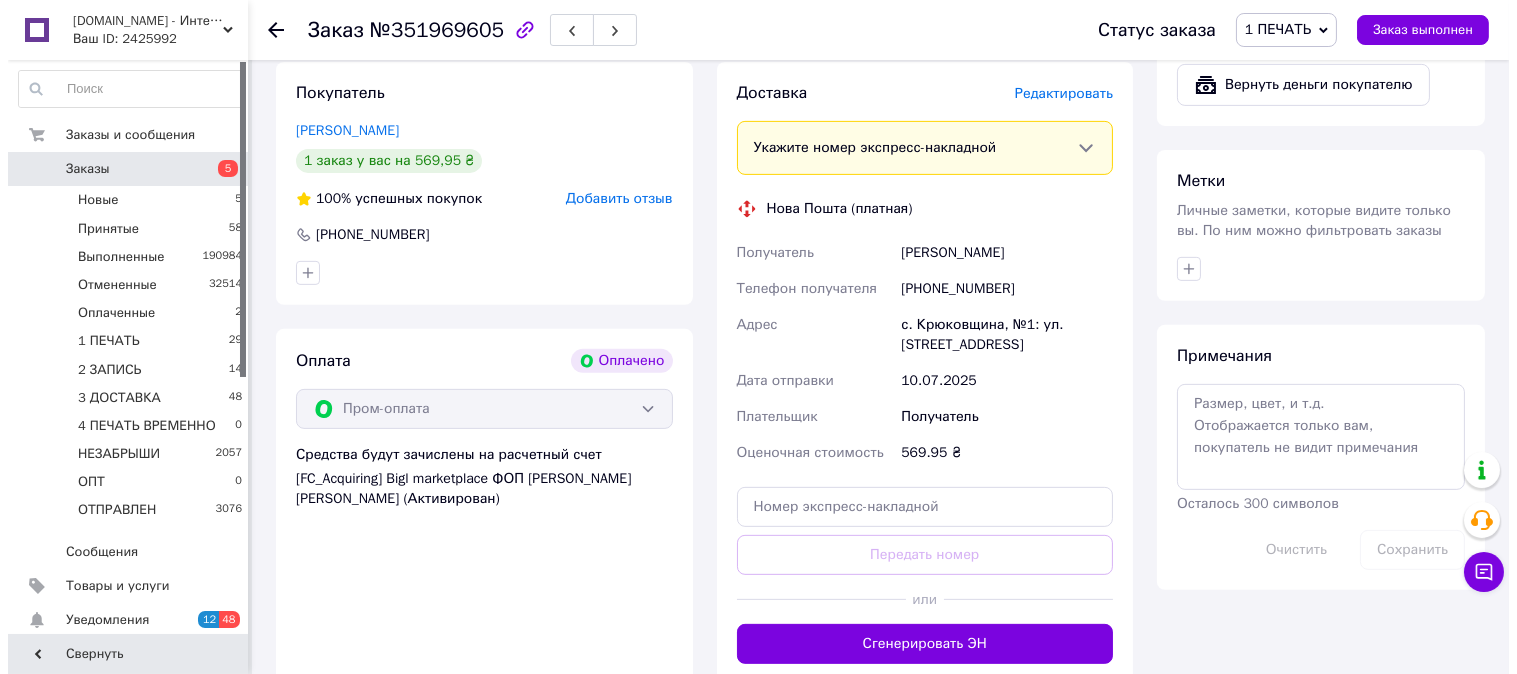 scroll, scrollTop: 1444, scrollLeft: 0, axis: vertical 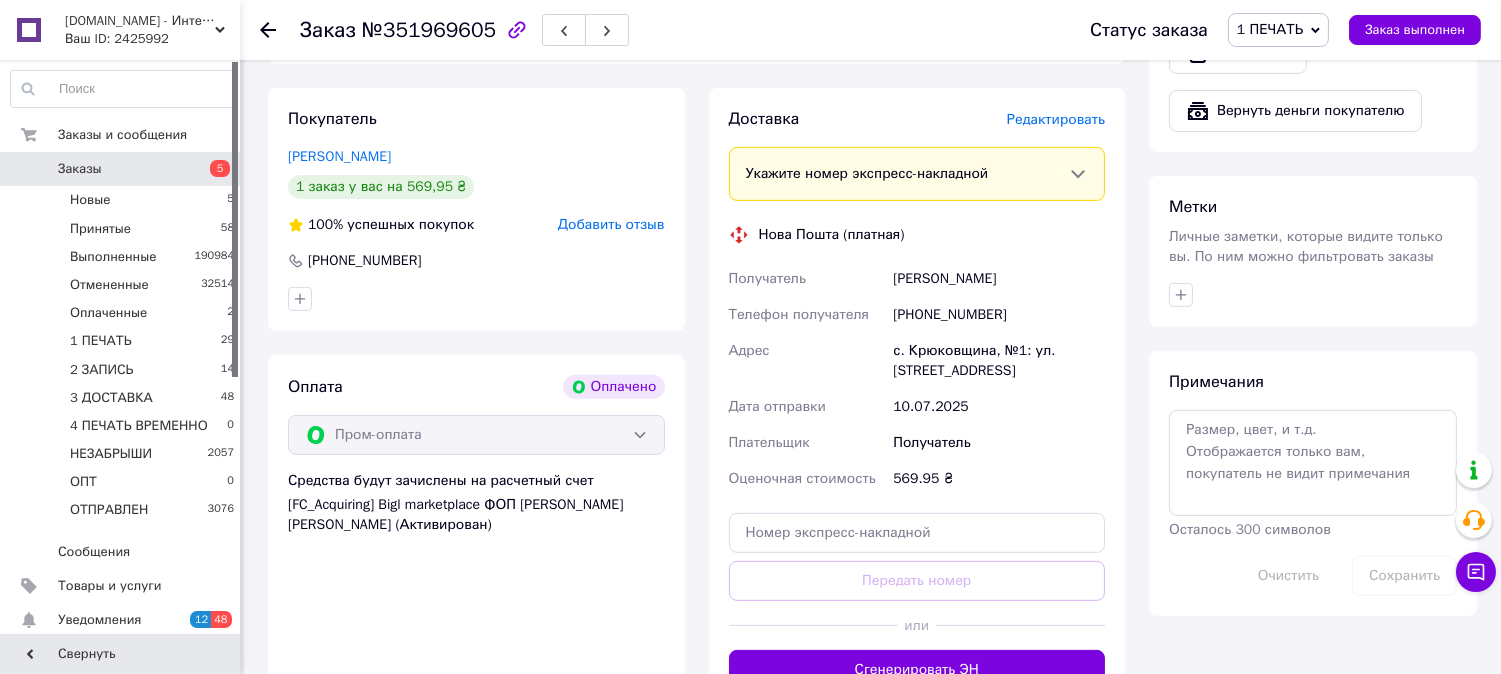 click on "Редактировать" at bounding box center [1056, 119] 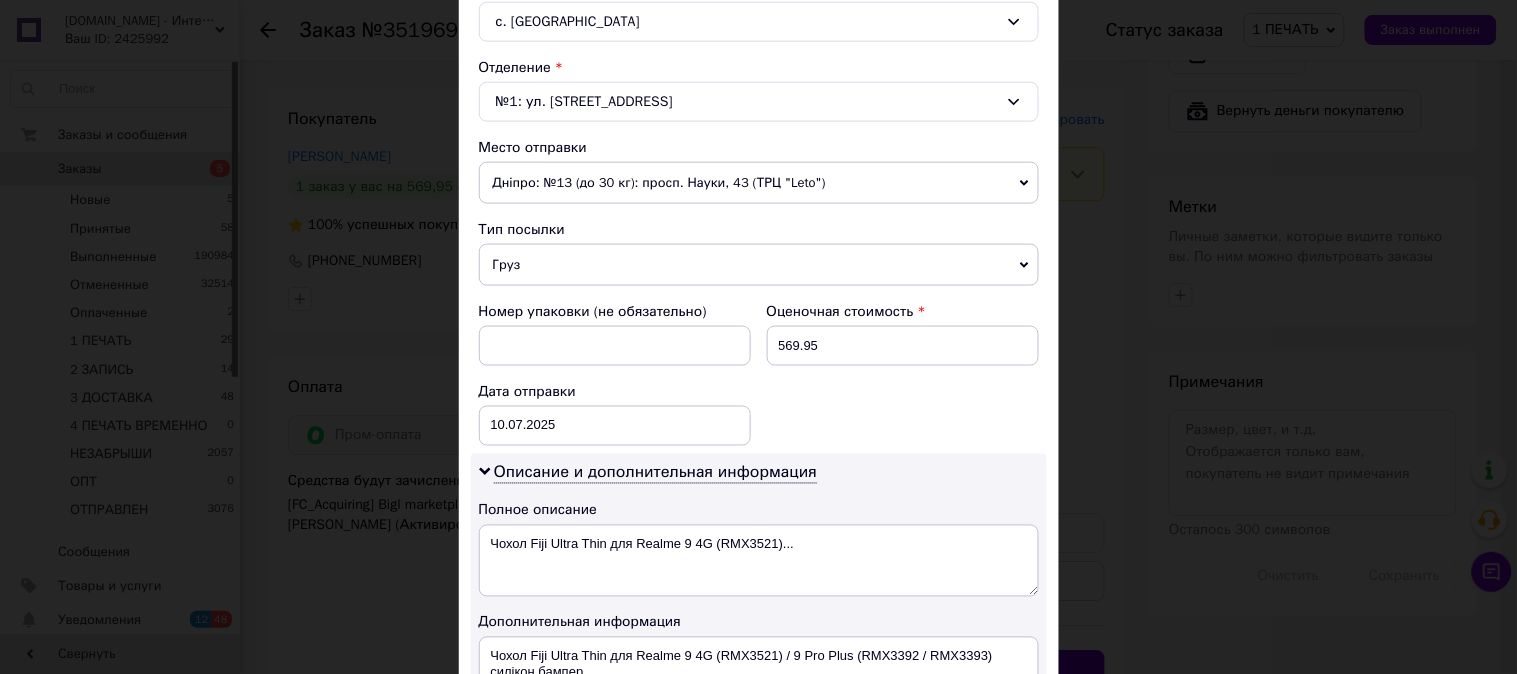 scroll, scrollTop: 630, scrollLeft: 0, axis: vertical 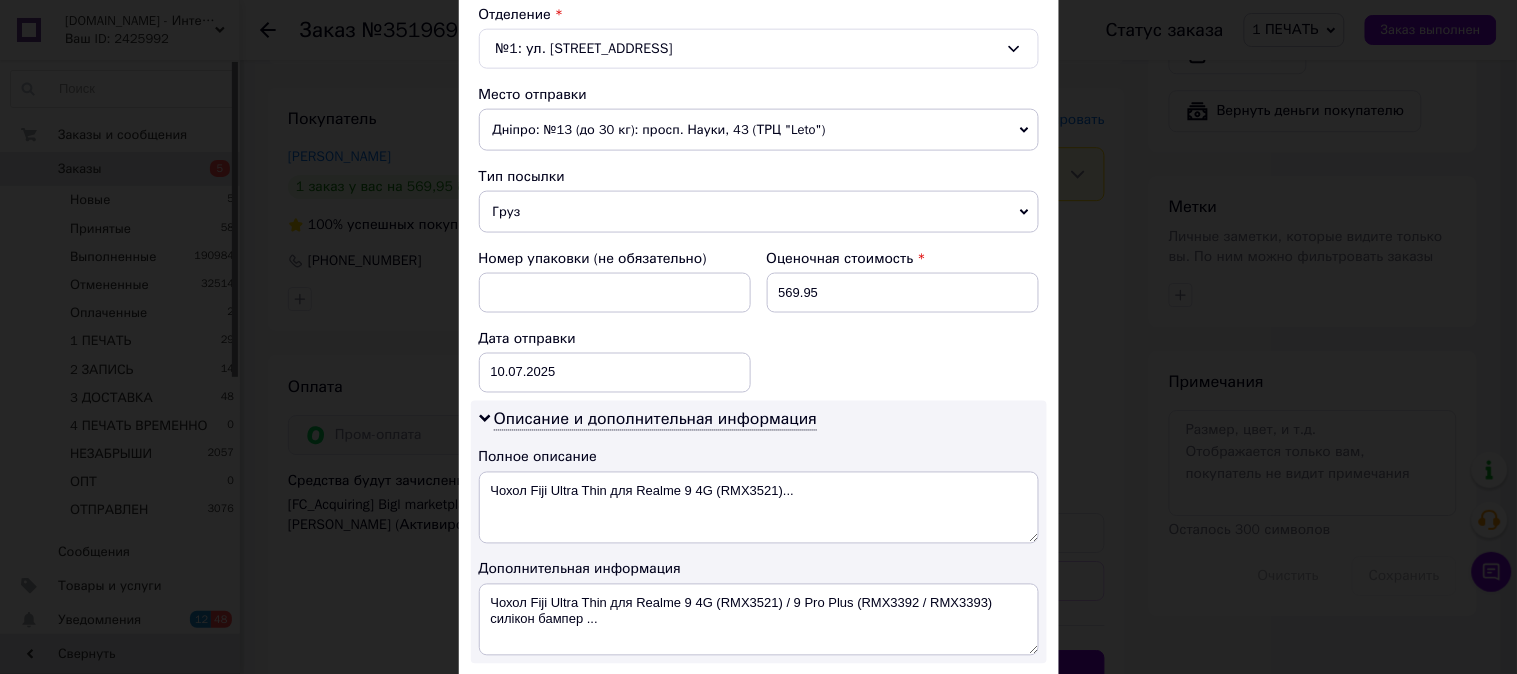 click on "Груз" at bounding box center (759, 212) 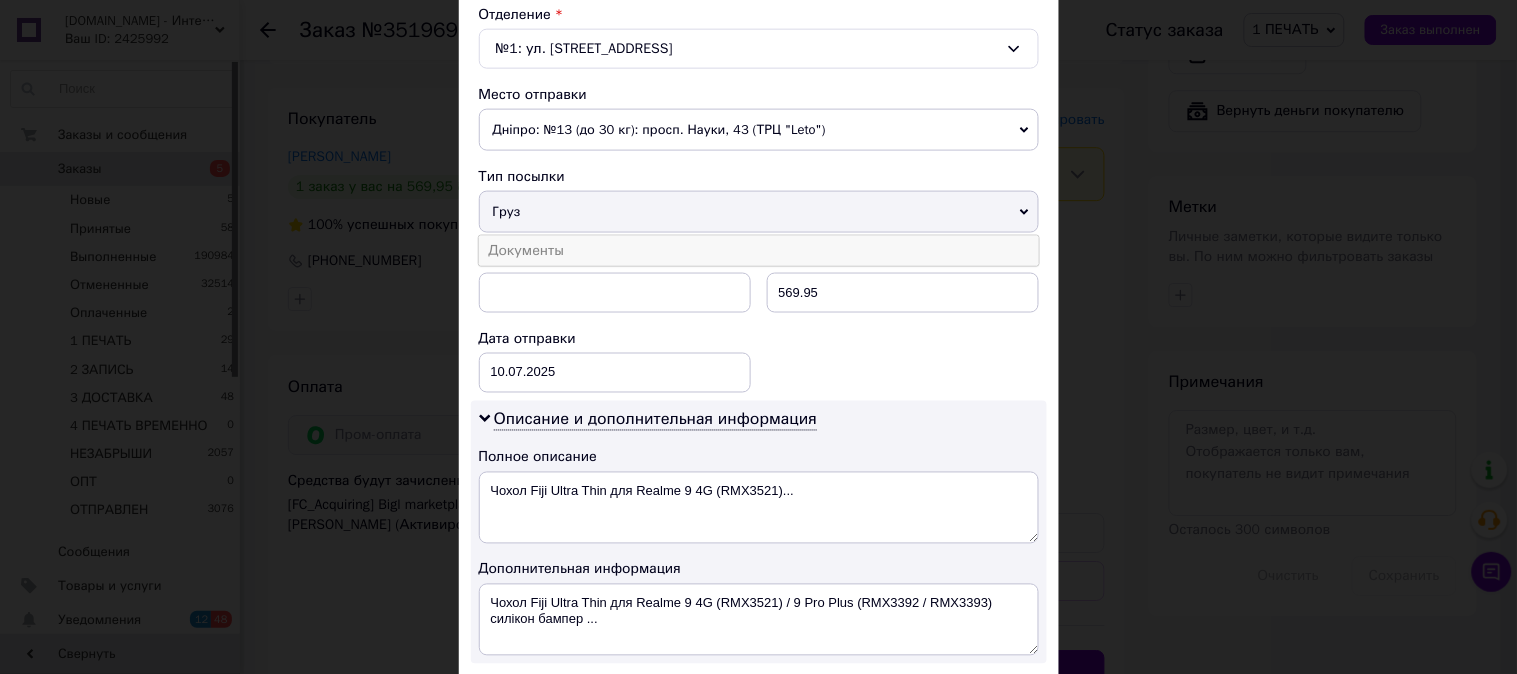 click on "Документы" at bounding box center (759, 251) 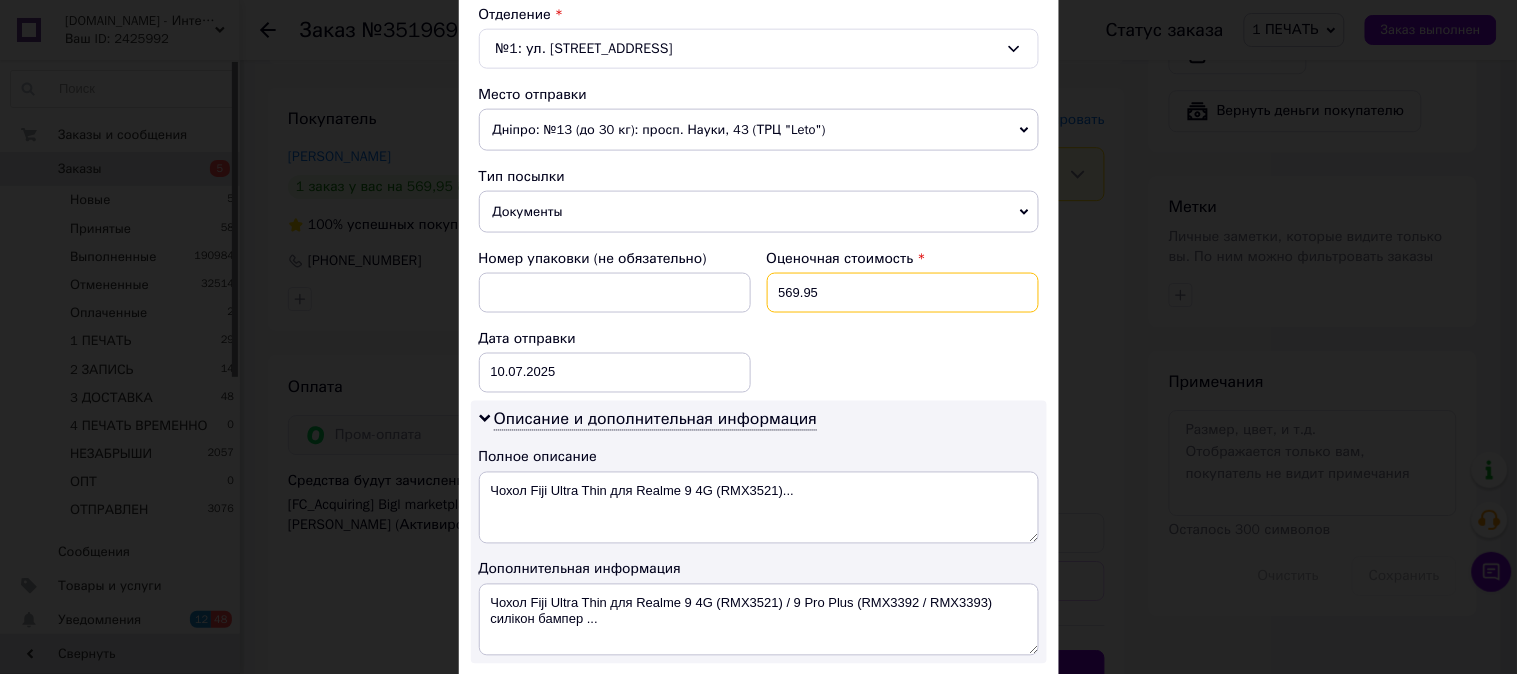 click on "569.95" at bounding box center (903, 293) 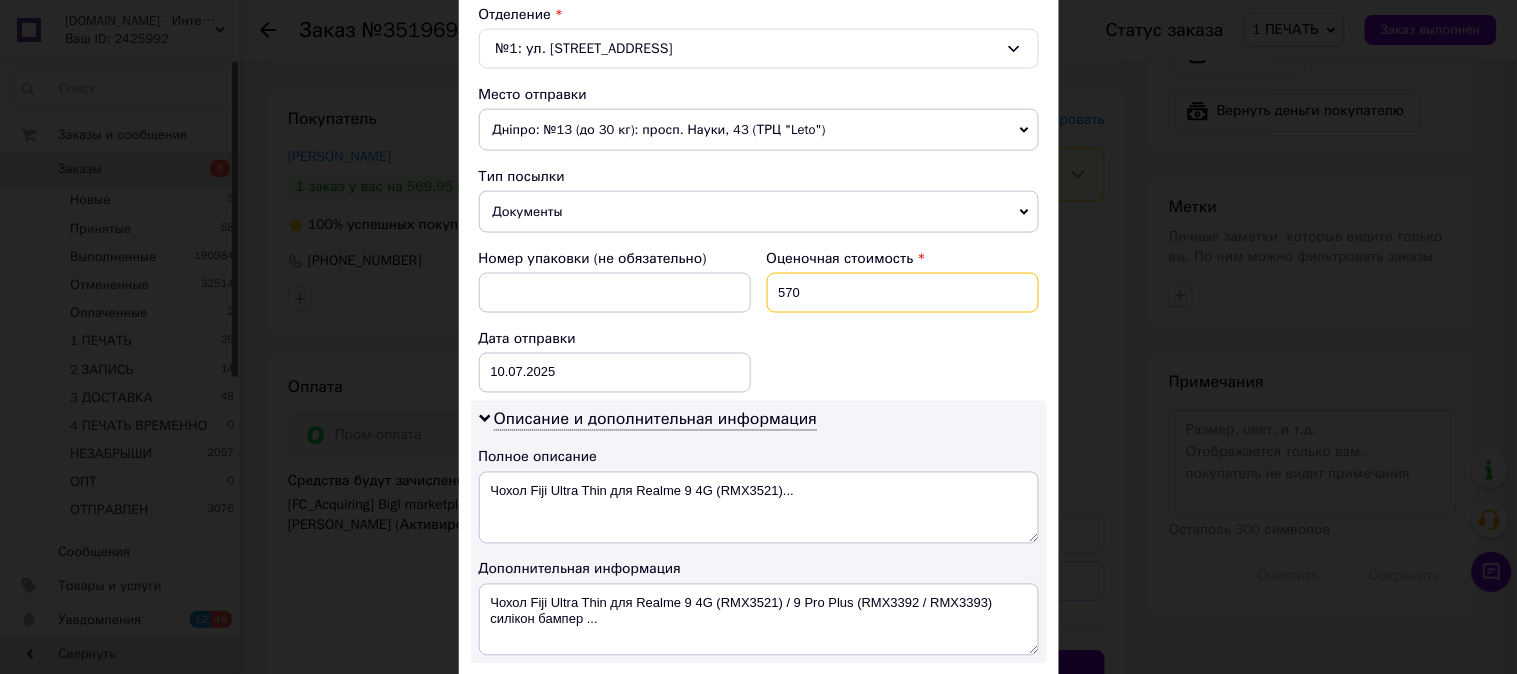 type on "570" 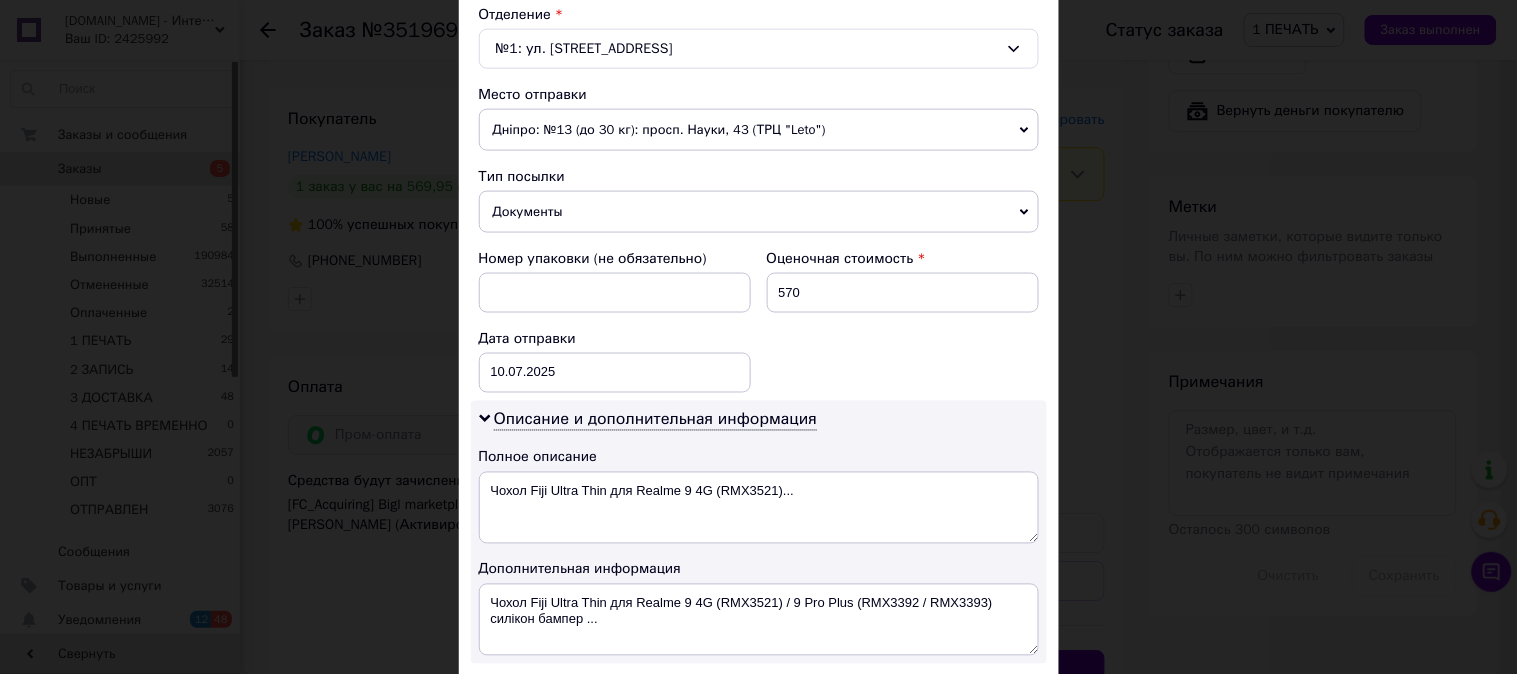 click on "Номер упаковки (не обязательно) Оценочная стоимость 570 Дата отправки 10.07.2025 < 2025 > < Июль > Пн Вт Ср Чт Пт Сб Вс 30 1 2 3 4 5 6 7 8 9 10 11 12 13 14 15 16 17 18 19 20 21 22 23 24 25 26 27 28 29 30 31 1 2 3 4 5 6 7 8 9 10" at bounding box center [759, 321] 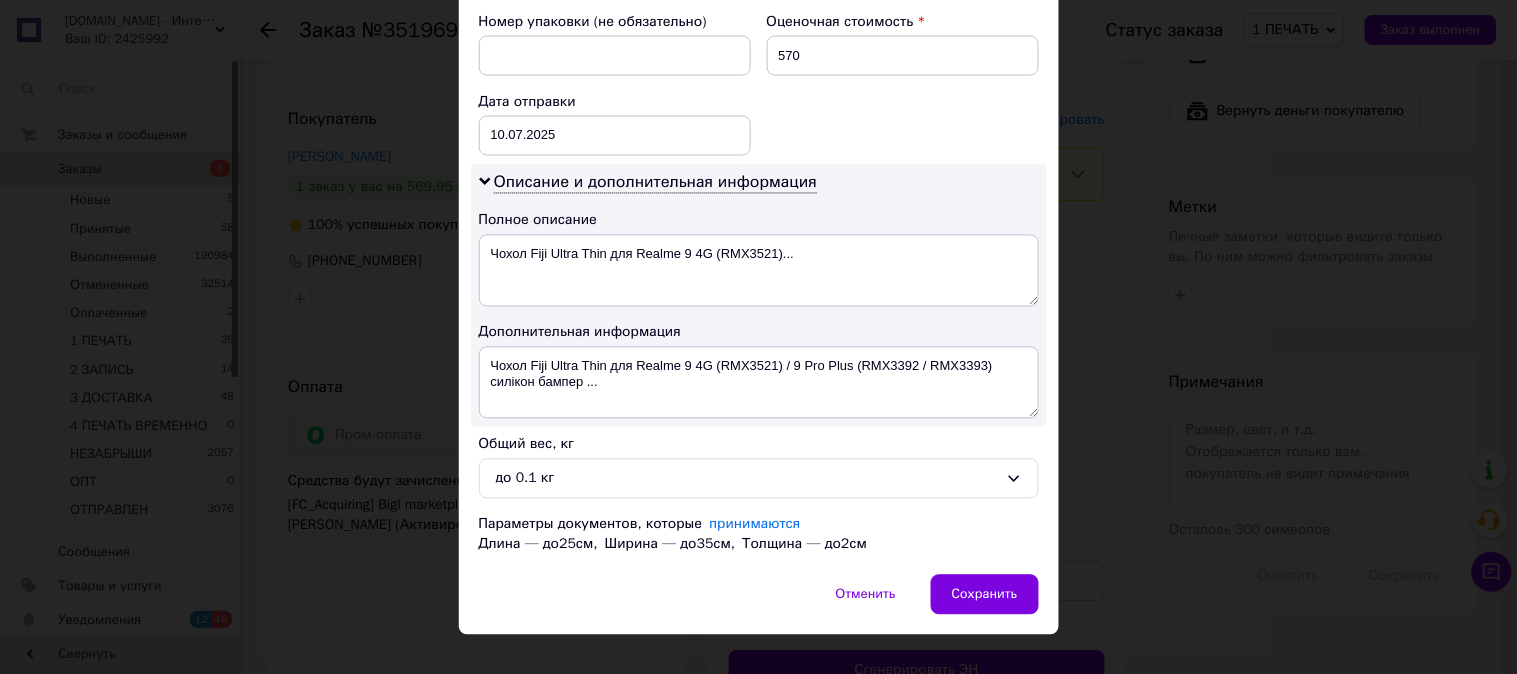 scroll, scrollTop: 900, scrollLeft: 0, axis: vertical 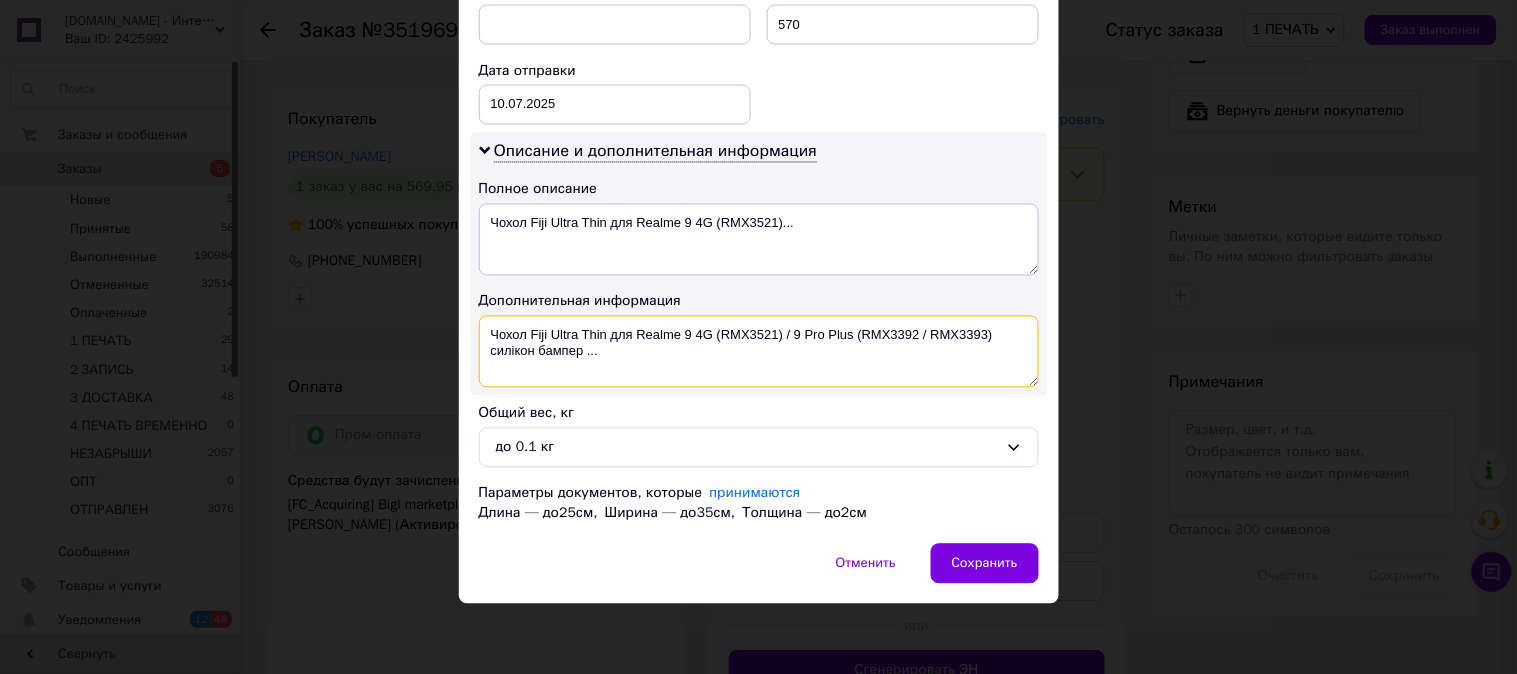 click on "Чохол Fiji Ultra Thin для Realme 9 4G (RMX3521) / 9 Pro Plus (RMX3392 / RMX3393) силікон бампер ..." at bounding box center [759, 352] 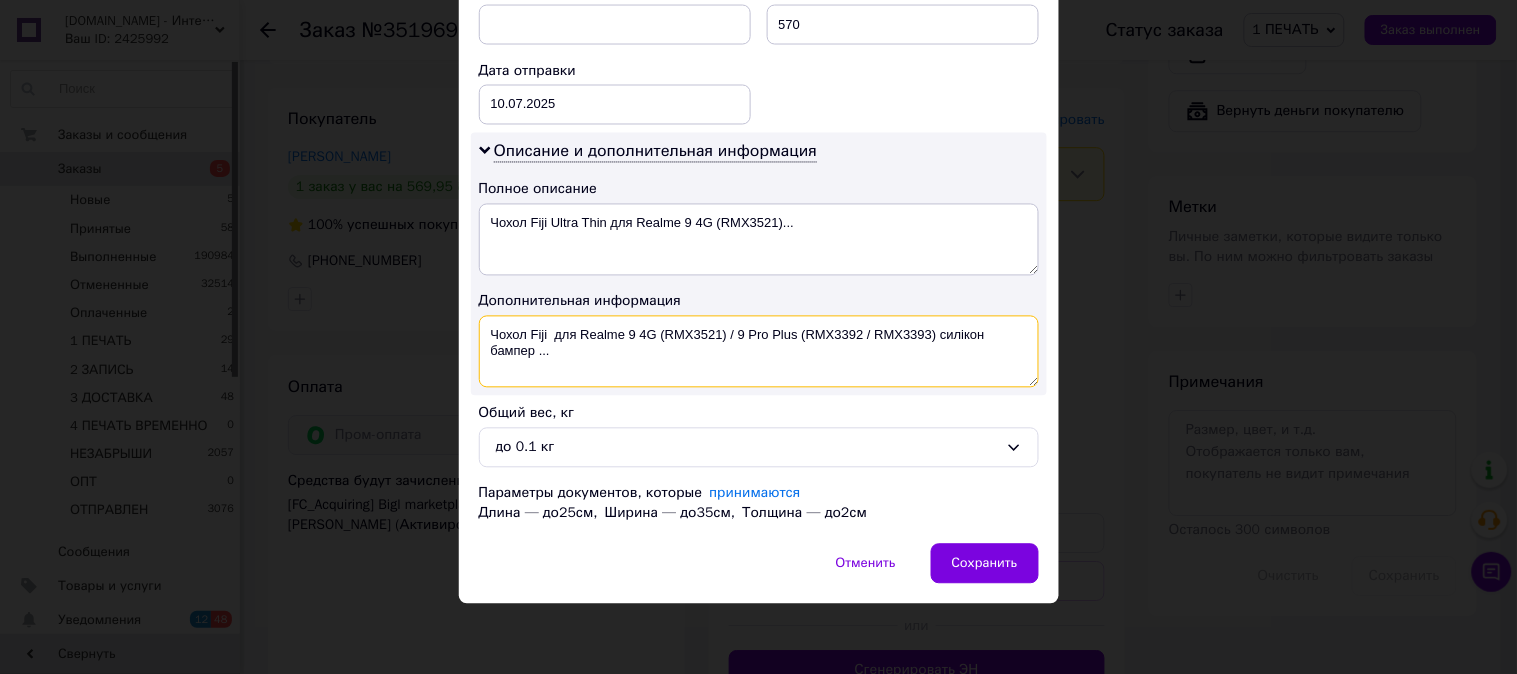 click on "Чохол Fiji  для Realme 9 4G (RMX3521) / 9 Pro Plus (RMX3392 / RMX3393) силікон бампер ..." at bounding box center [759, 352] 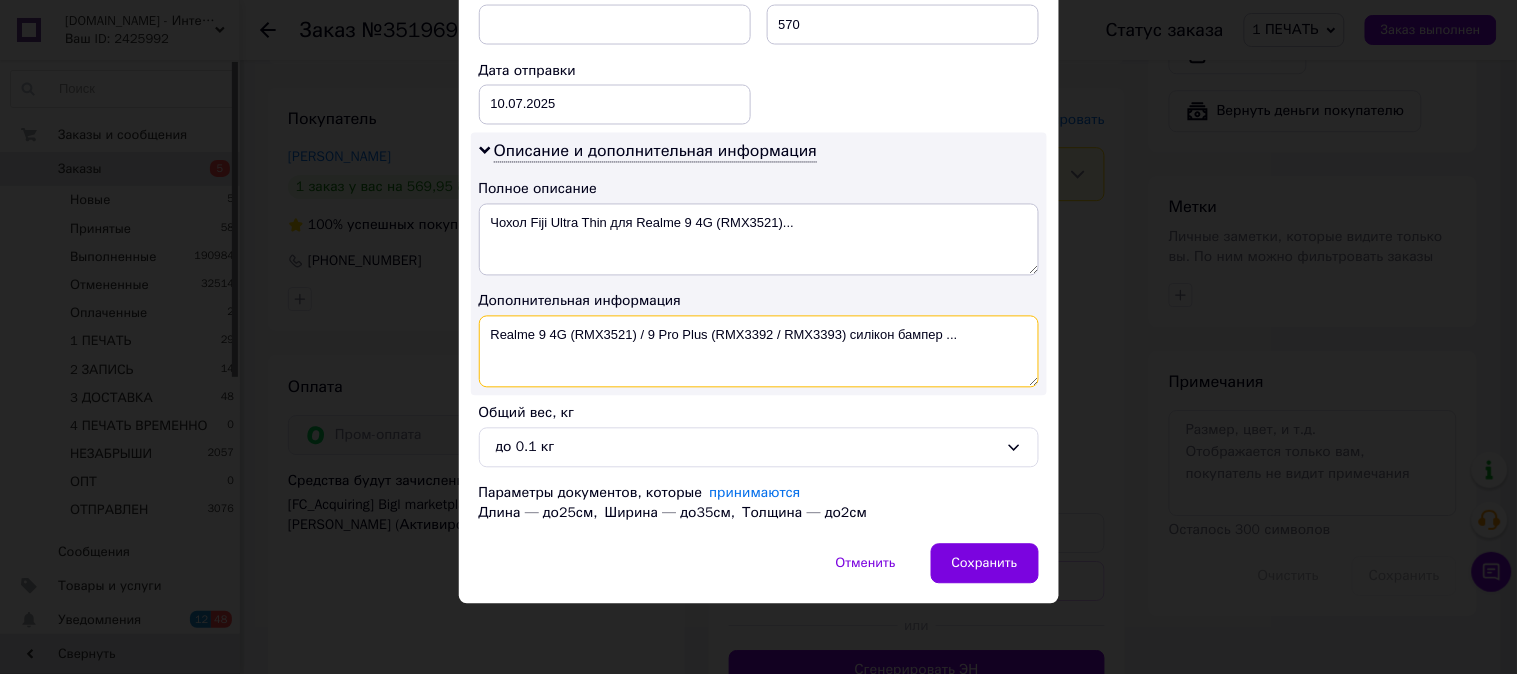 drag, startPoint x: 984, startPoint y: 333, endPoint x: 850, endPoint y: 370, distance: 139.01439 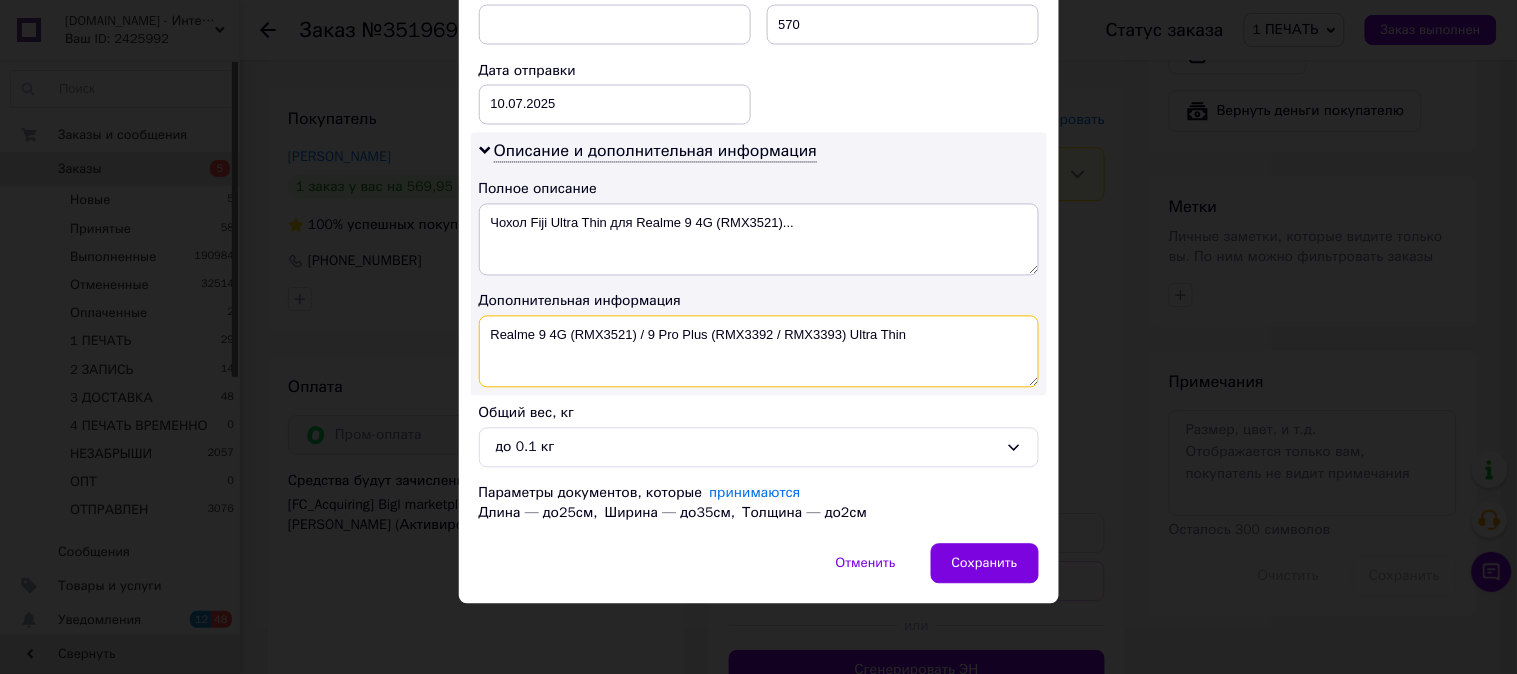 click on "Realme 9 4G (RMX3521) / 9 Pro Plus (RMX3392 / RMX3393) Ultra Thin" at bounding box center (759, 352) 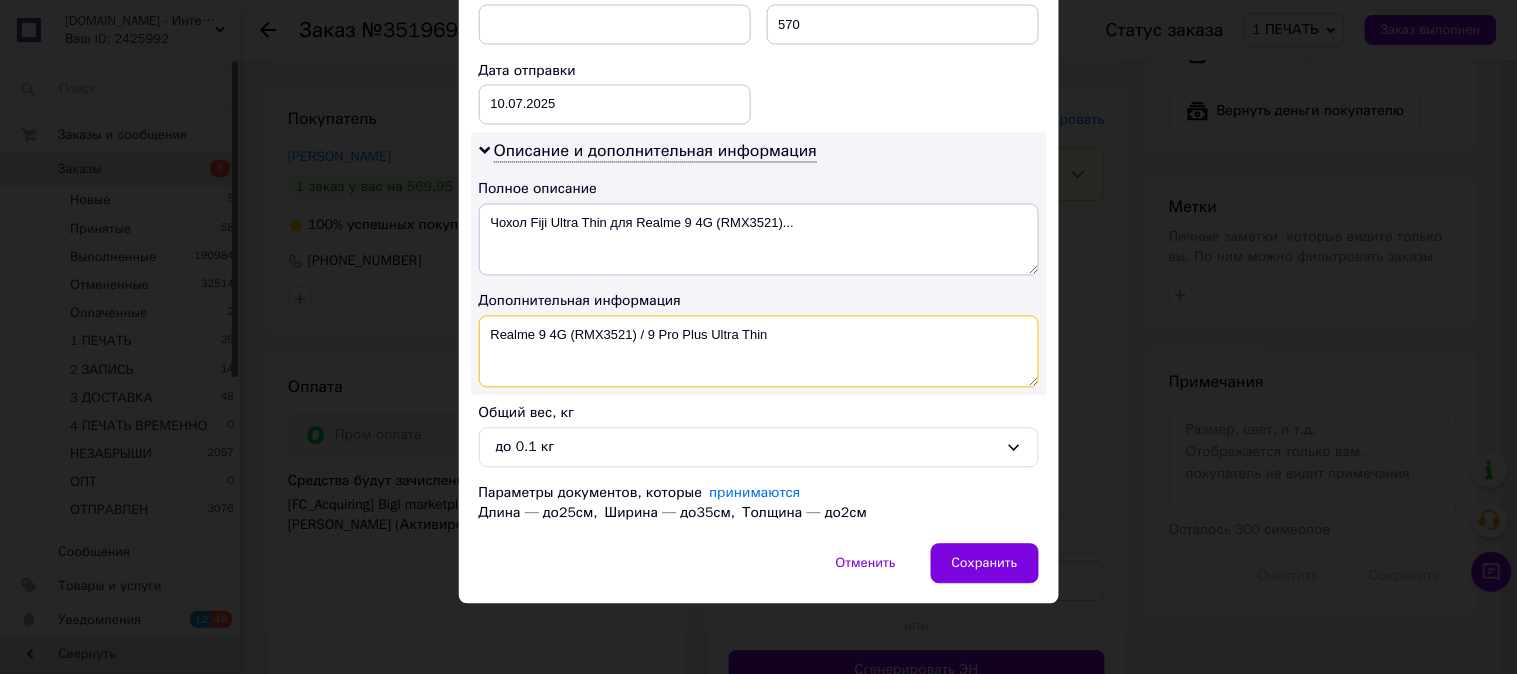 click on "Realme 9 4G (RMX3521) / 9 Pro Plus Ultra Thin" at bounding box center [759, 352] 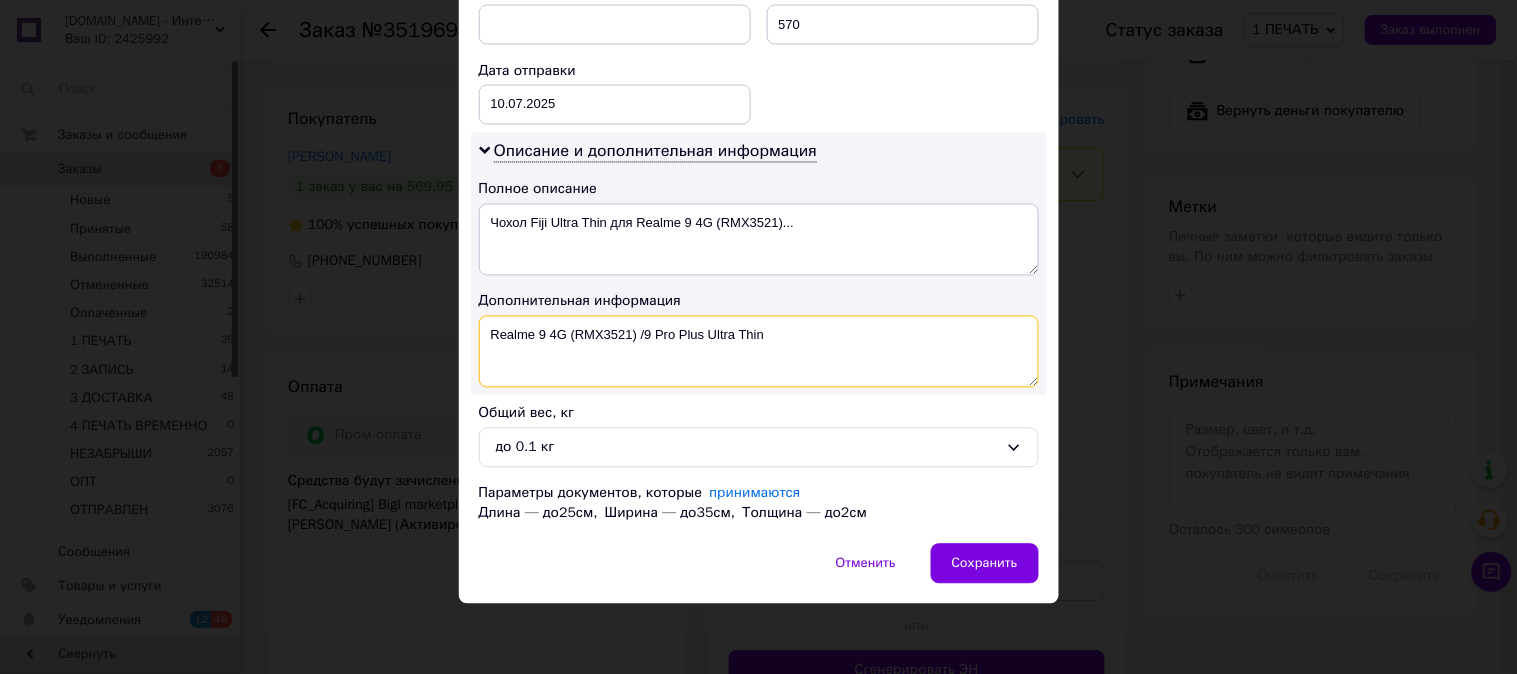 click on "Realme 9 4G (RMX3521) /9 Pro Plus Ultra Thin" at bounding box center [759, 352] 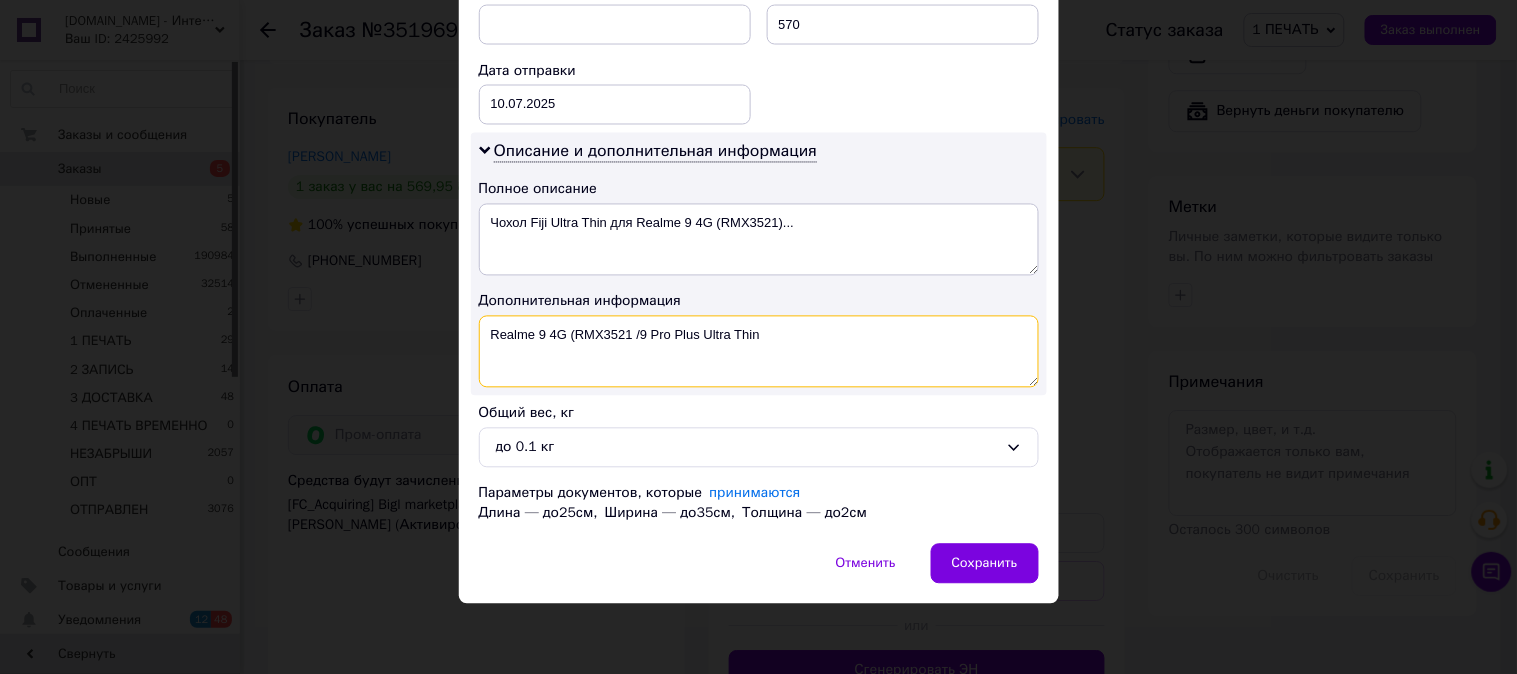 click on "Realme 9 4G (RMX3521 /9 Pro Plus Ultra Thin" at bounding box center (759, 352) 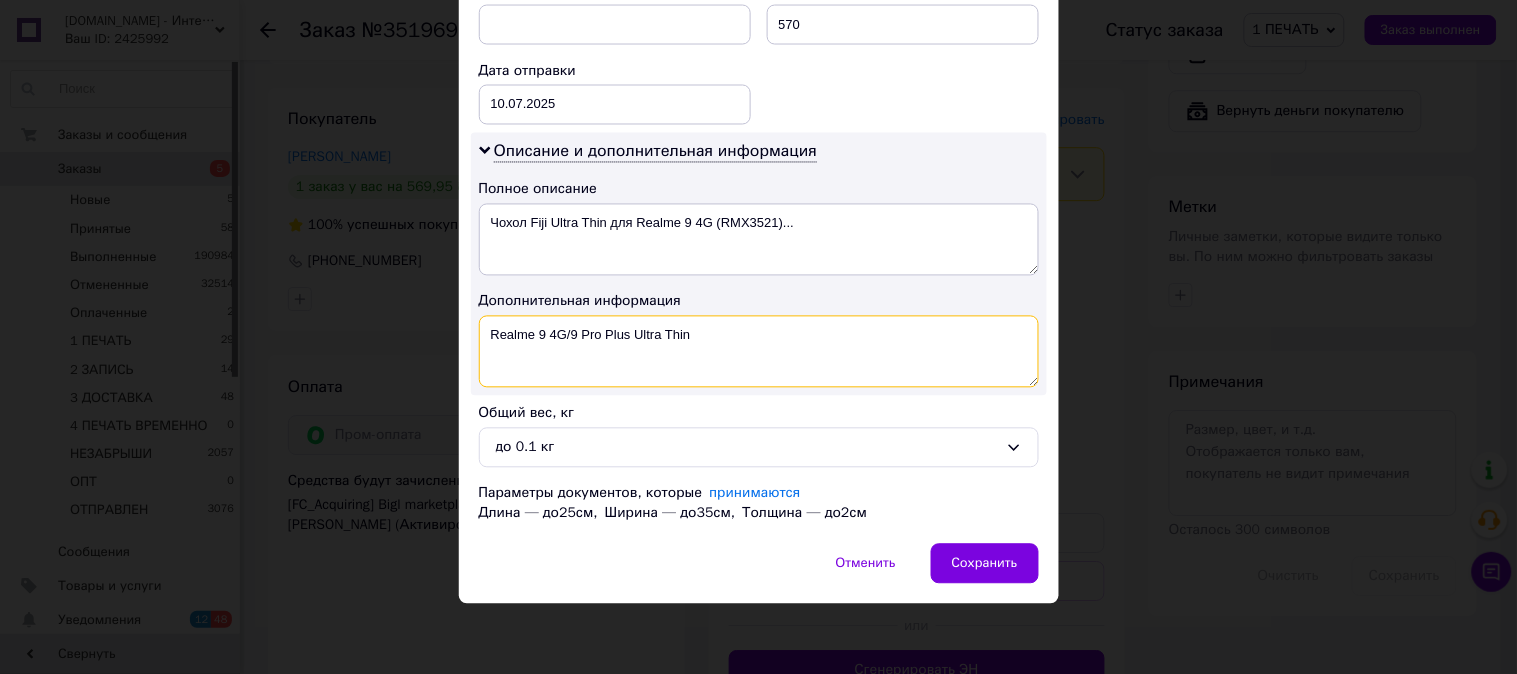 click on "Realme 9 4G/9 Pro Plus Ultra Thin" at bounding box center [759, 352] 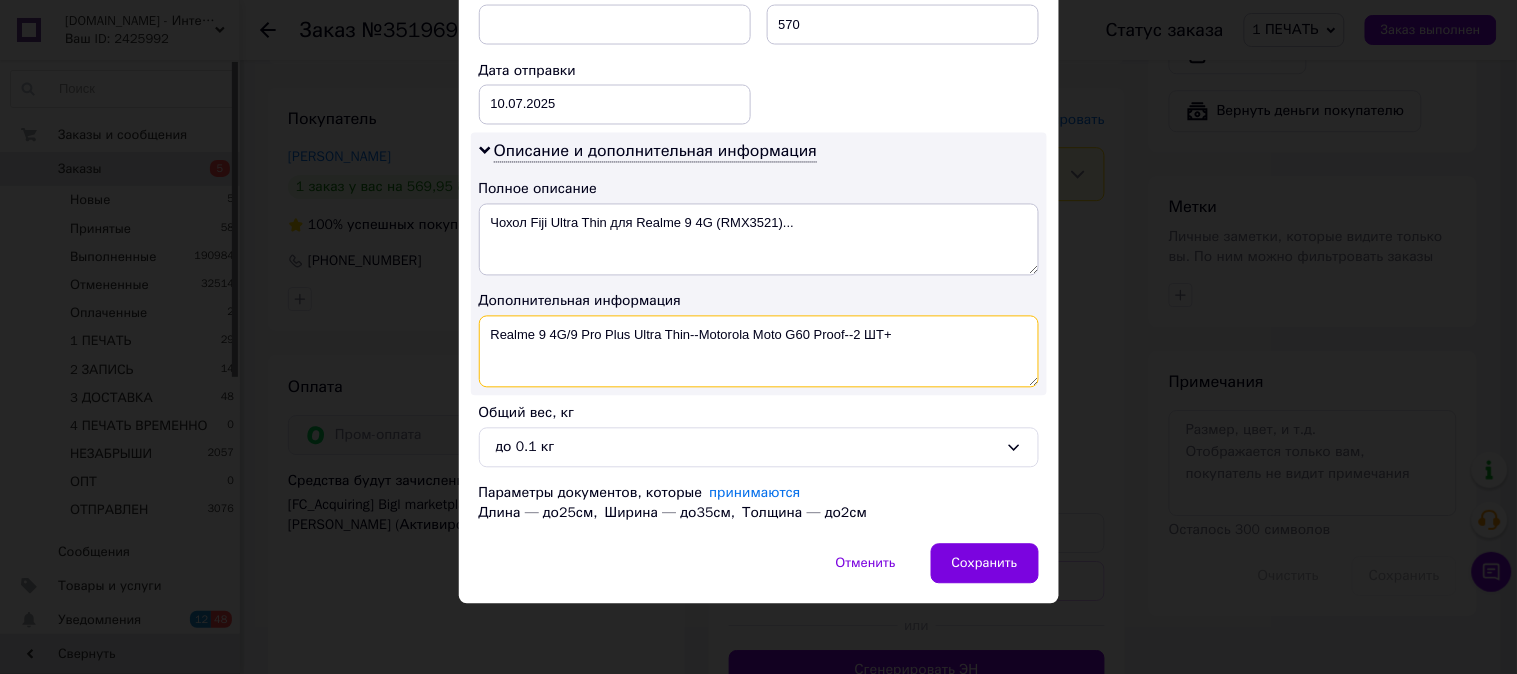 paste on "Ultra Thin" 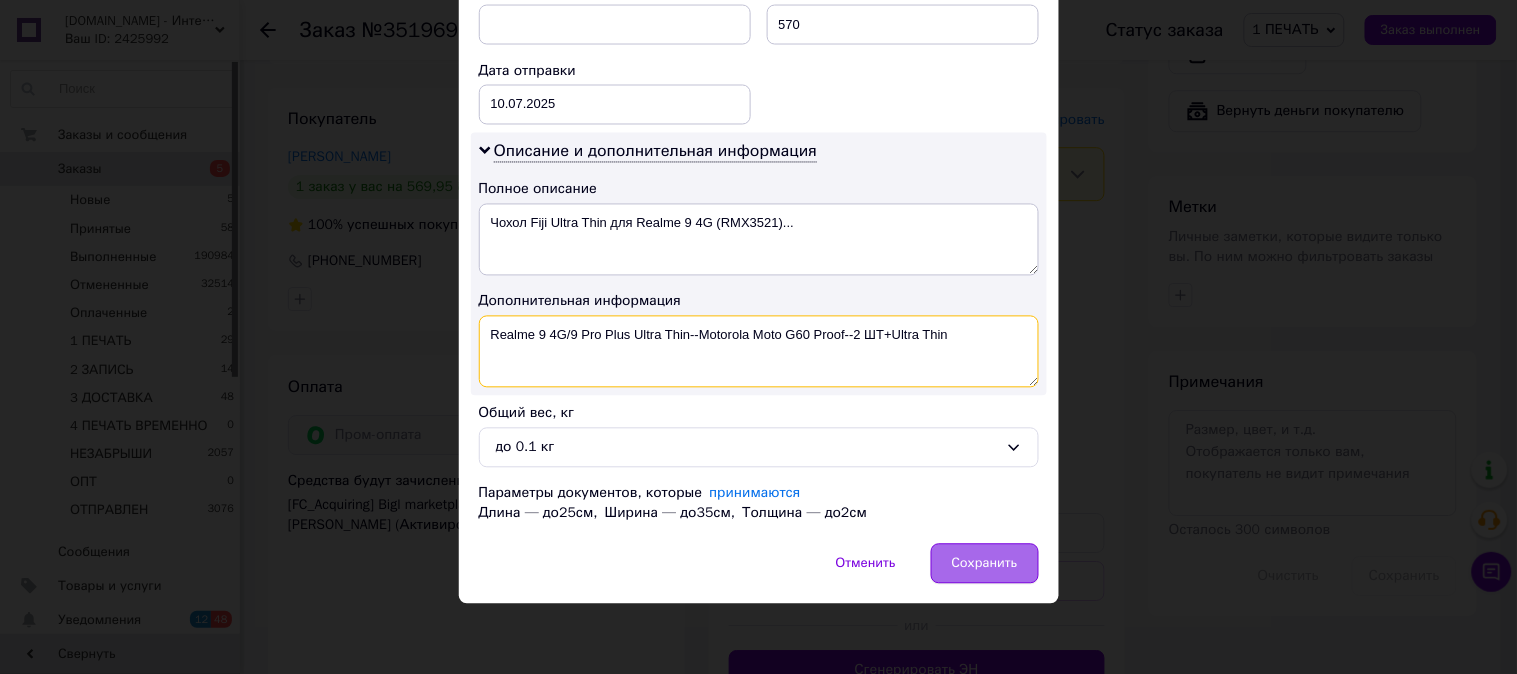 type on "Realme 9 4G/9 Pro Plus Ultra Thin--Motorola Moto G60 Proof--2 ШТ+Ultra Thin" 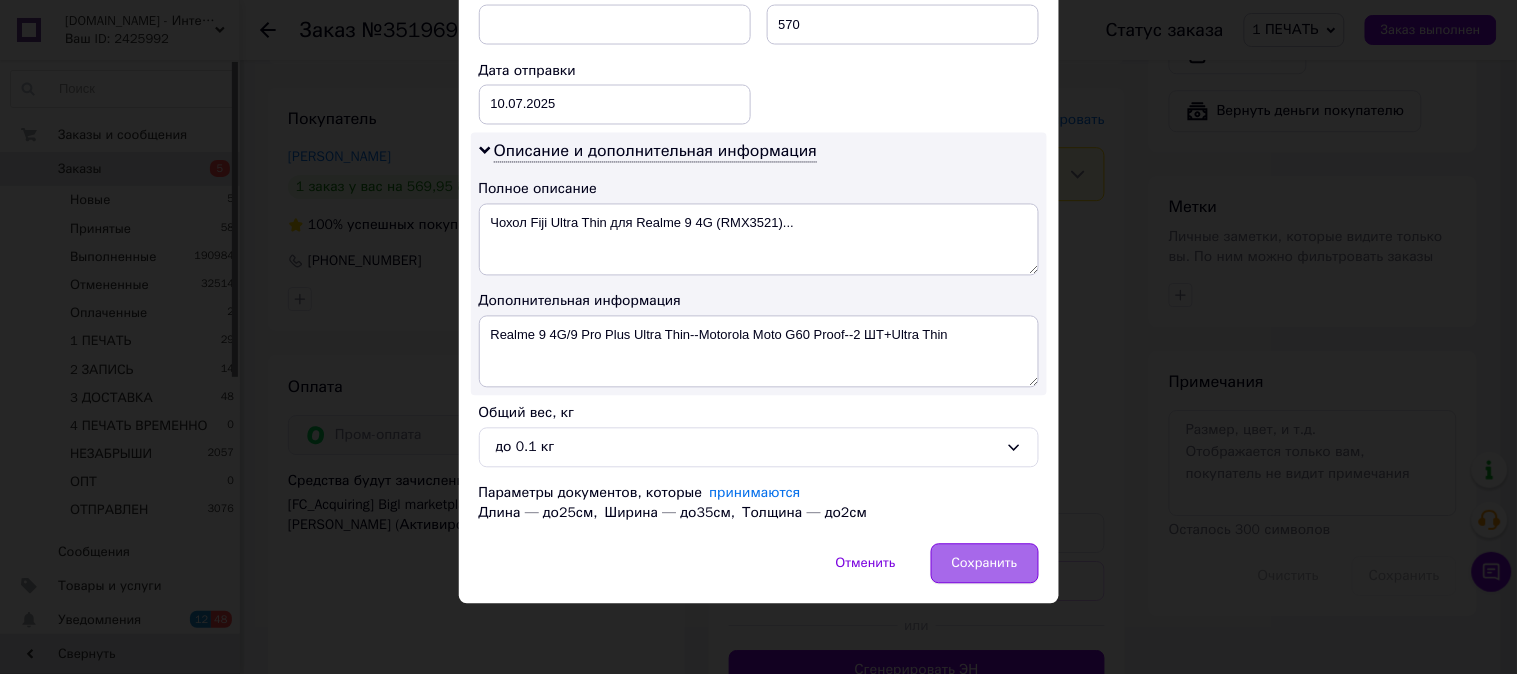 click on "Сохранить" at bounding box center (985, 564) 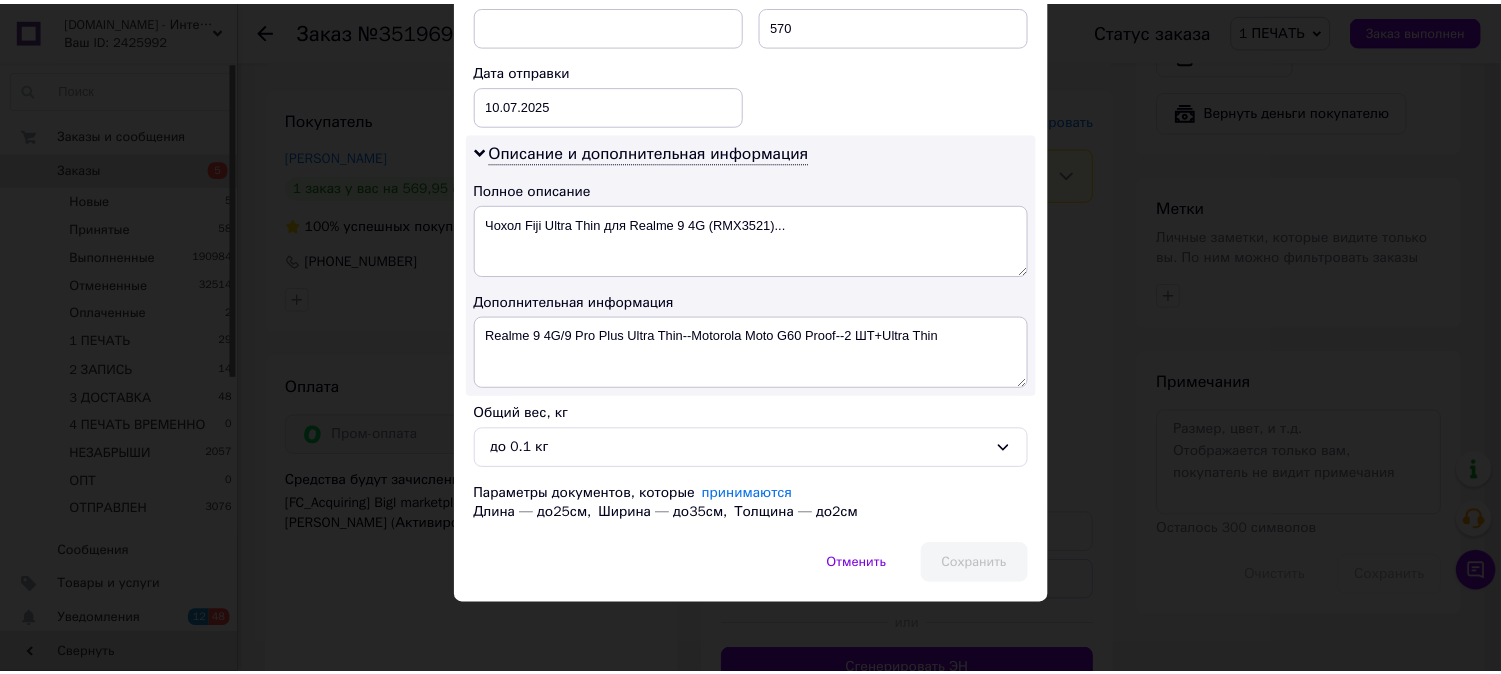 scroll, scrollTop: 792, scrollLeft: 0, axis: vertical 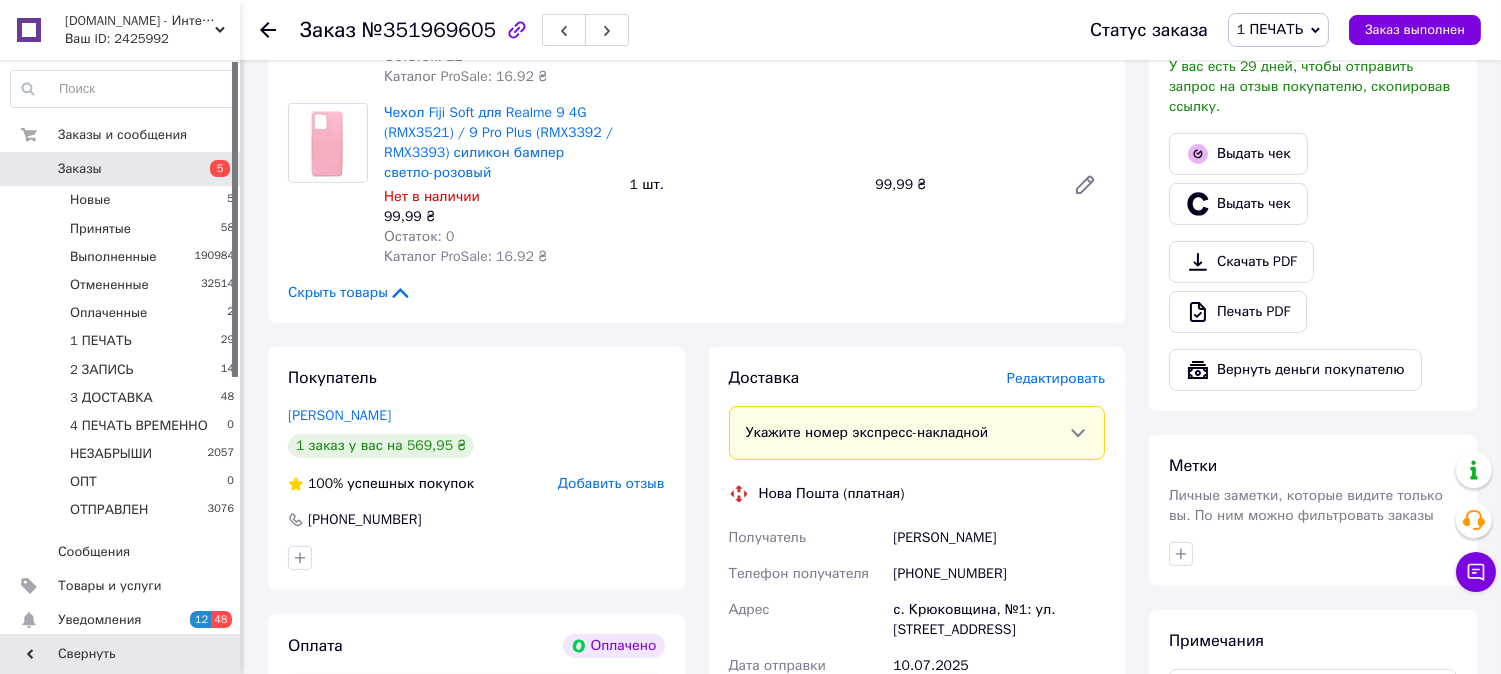 click on "Редактировать" at bounding box center (1056, 378) 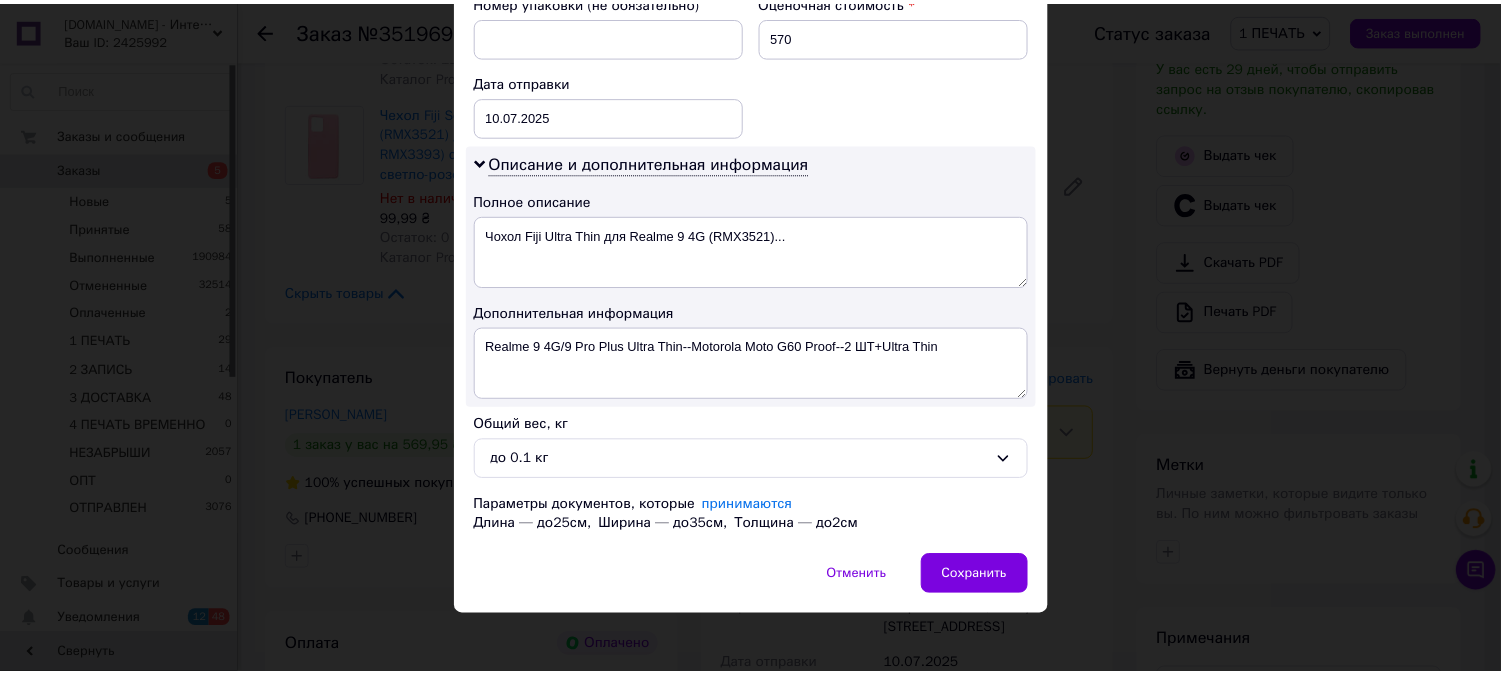 scroll, scrollTop: 900, scrollLeft: 0, axis: vertical 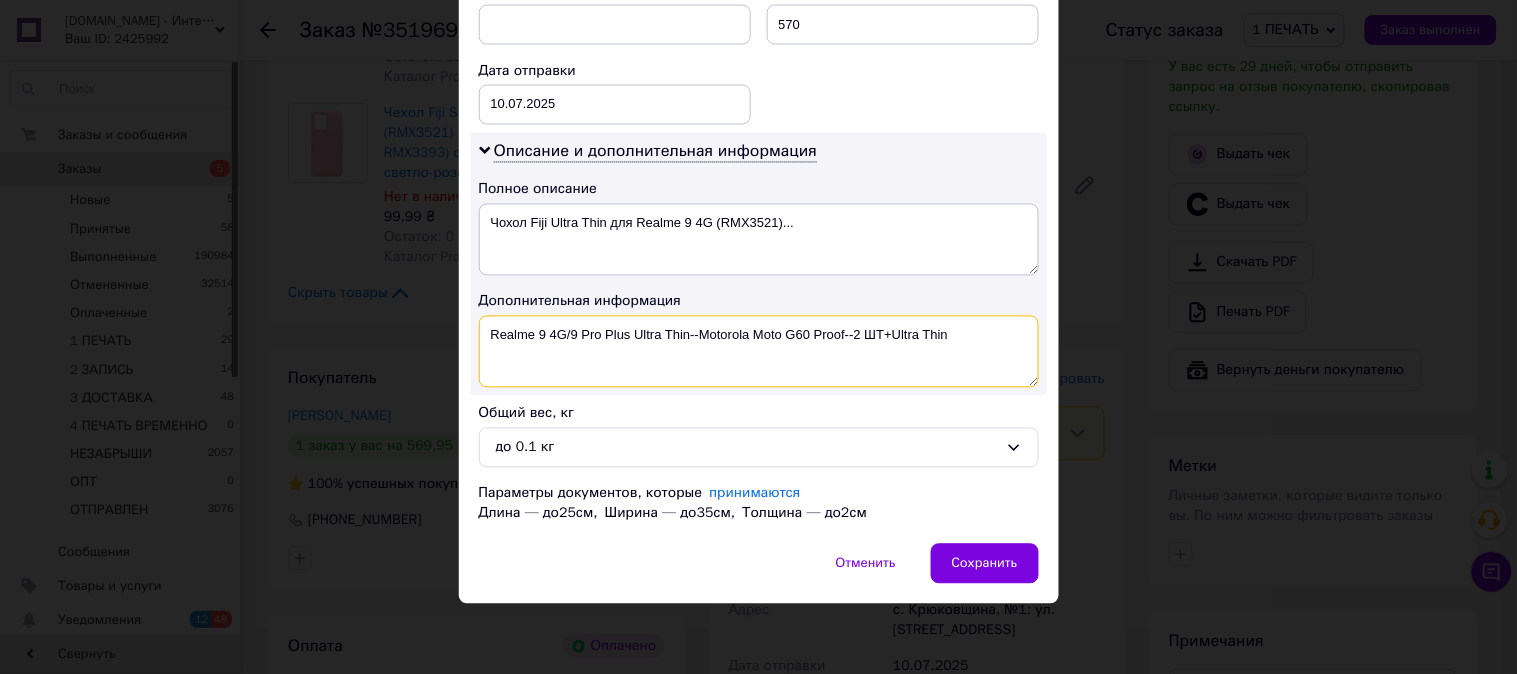 click on "Realme 9 4G/9 Pro Plus Ultra Thin--Motorola Moto G60 Proof--2 ШТ+Ultra Thin" at bounding box center (759, 352) 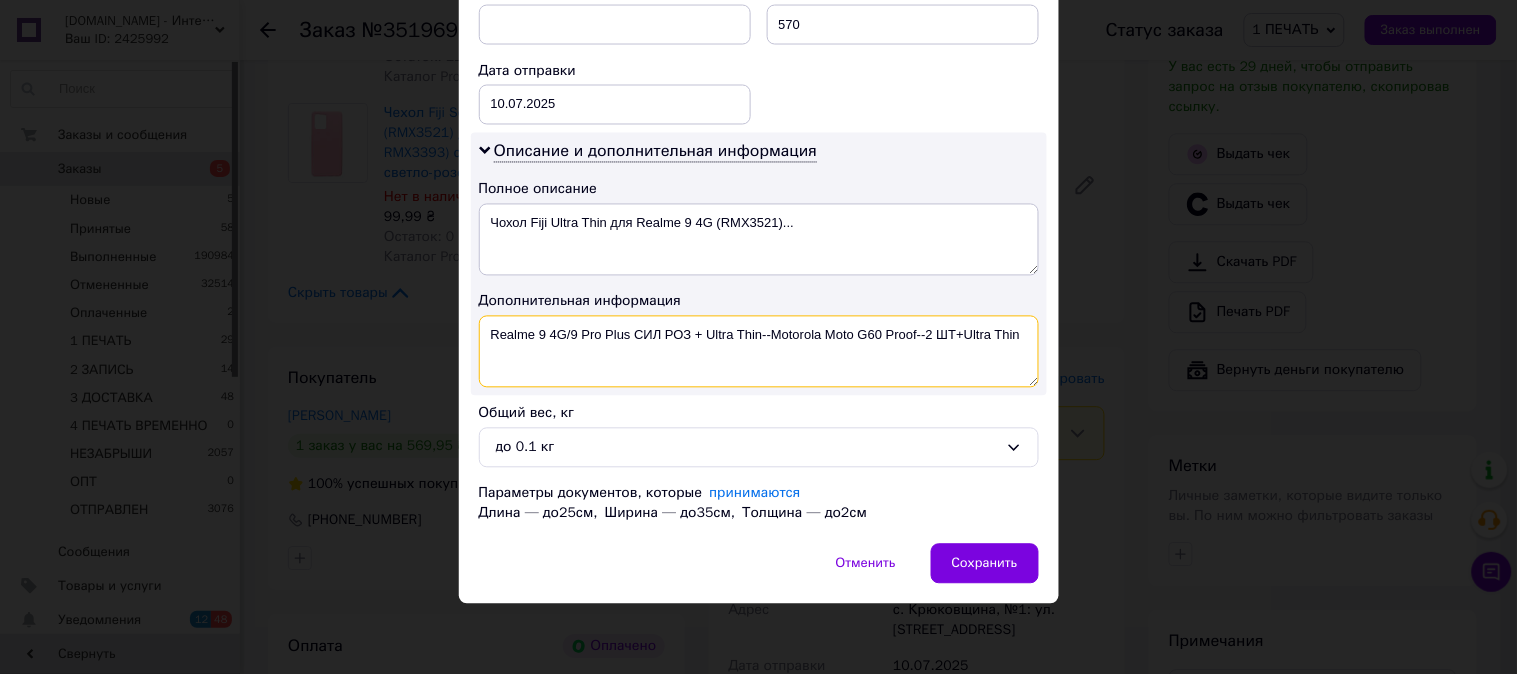 click on "Realme 9 4G/9 Pro Plus СИЛ РОЗ + Ultra Thin--Motorola Moto G60 Proof--2 ШТ+Ultra Thin" at bounding box center [759, 352] 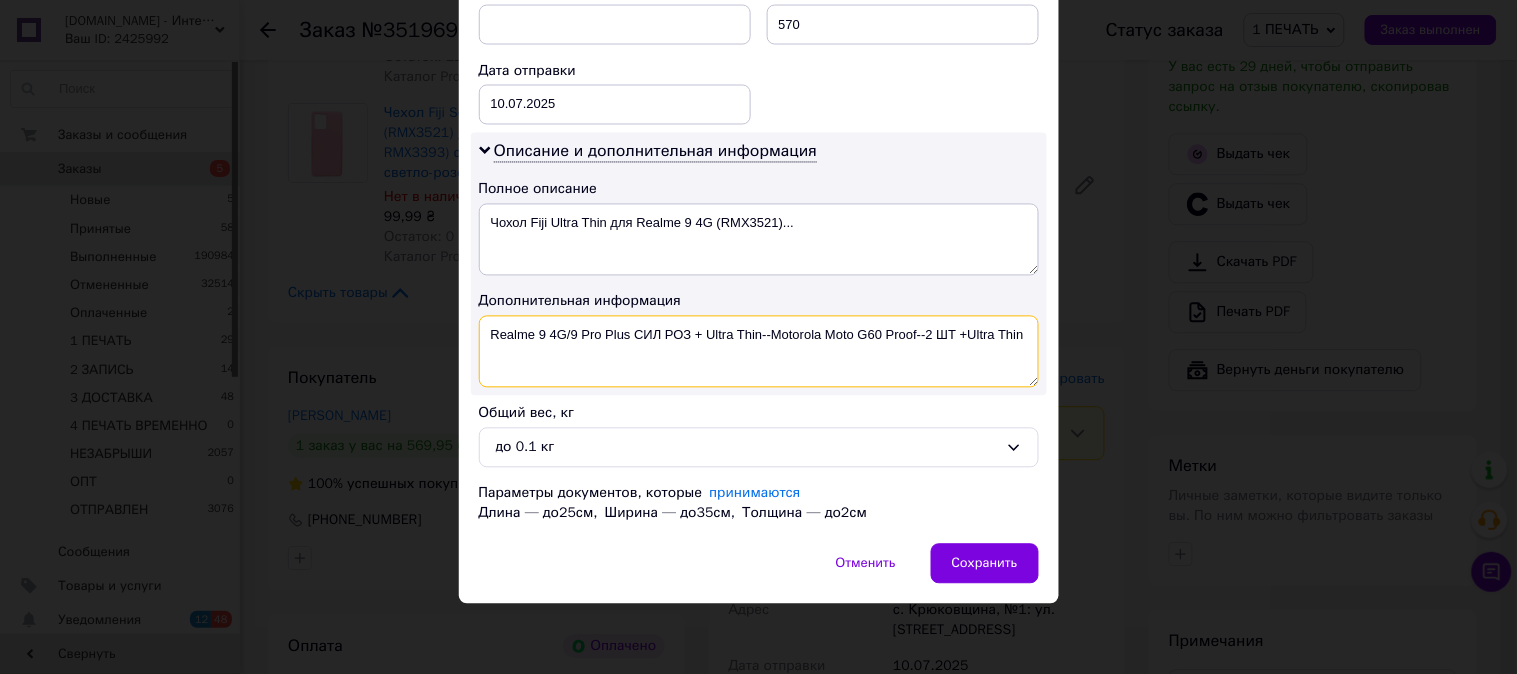 click on "Realme 9 4G/9 Pro Plus СИЛ РОЗ + Ultra Thin--Motorola Moto G60 Proof--2 ШТ +Ultra Thin" at bounding box center [759, 352] 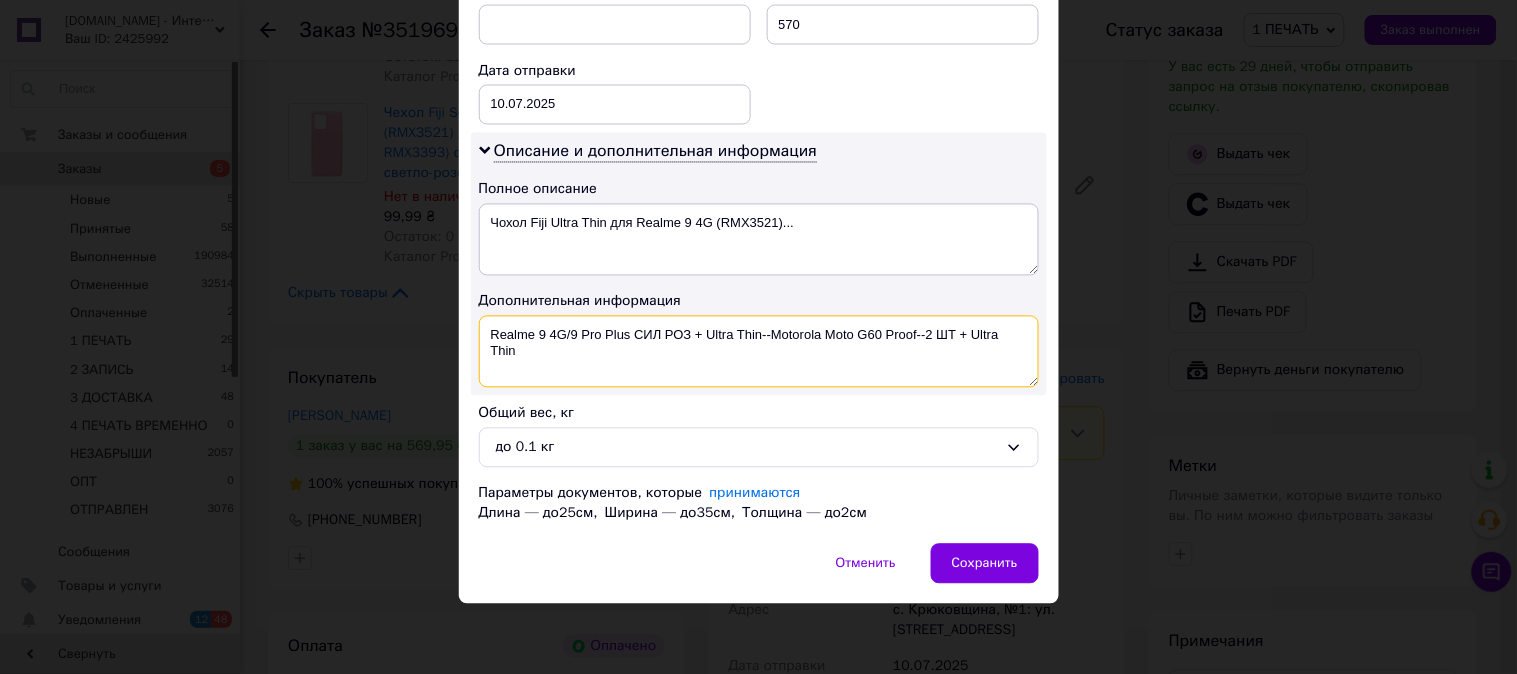click on "Realme 9 4G/9 Pro Plus СИЛ РОЗ + Ultra Thin--Motorola Moto G60 Proof--2 ШТ + Ultra Thin" at bounding box center (759, 352) 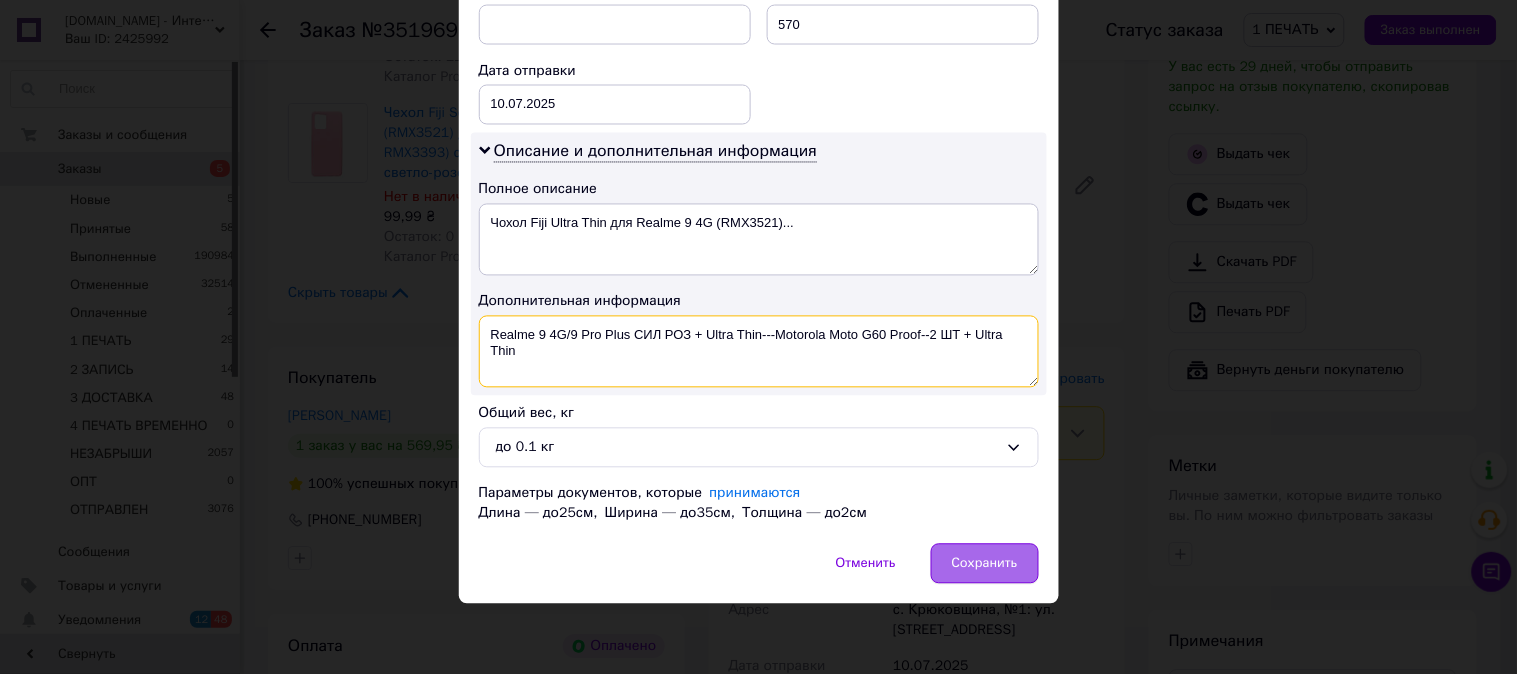 type on "Realme 9 4G/9 Pro Plus СИЛ РОЗ + Ultra Thin---Motorola Moto G60 Proof--2 ШТ + Ultra Thin" 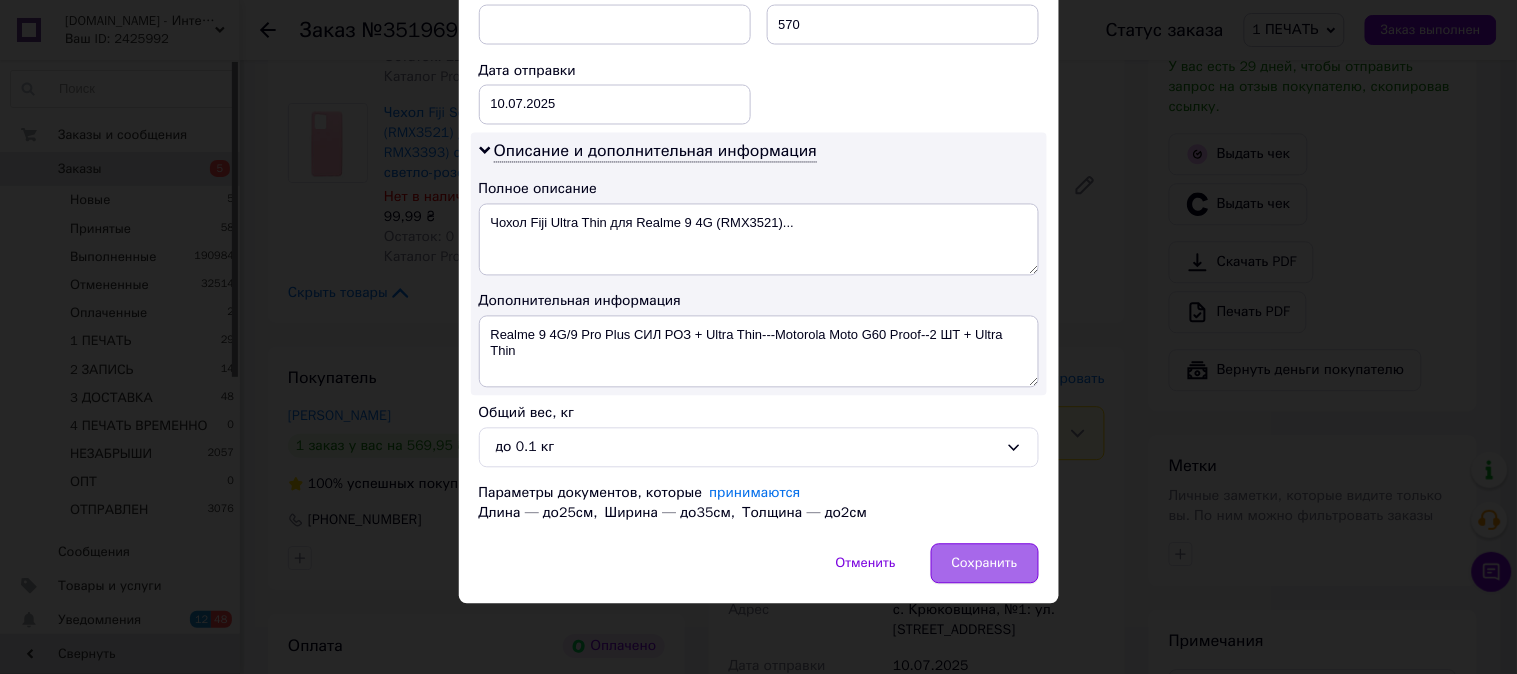 click on "Сохранить" at bounding box center [985, 564] 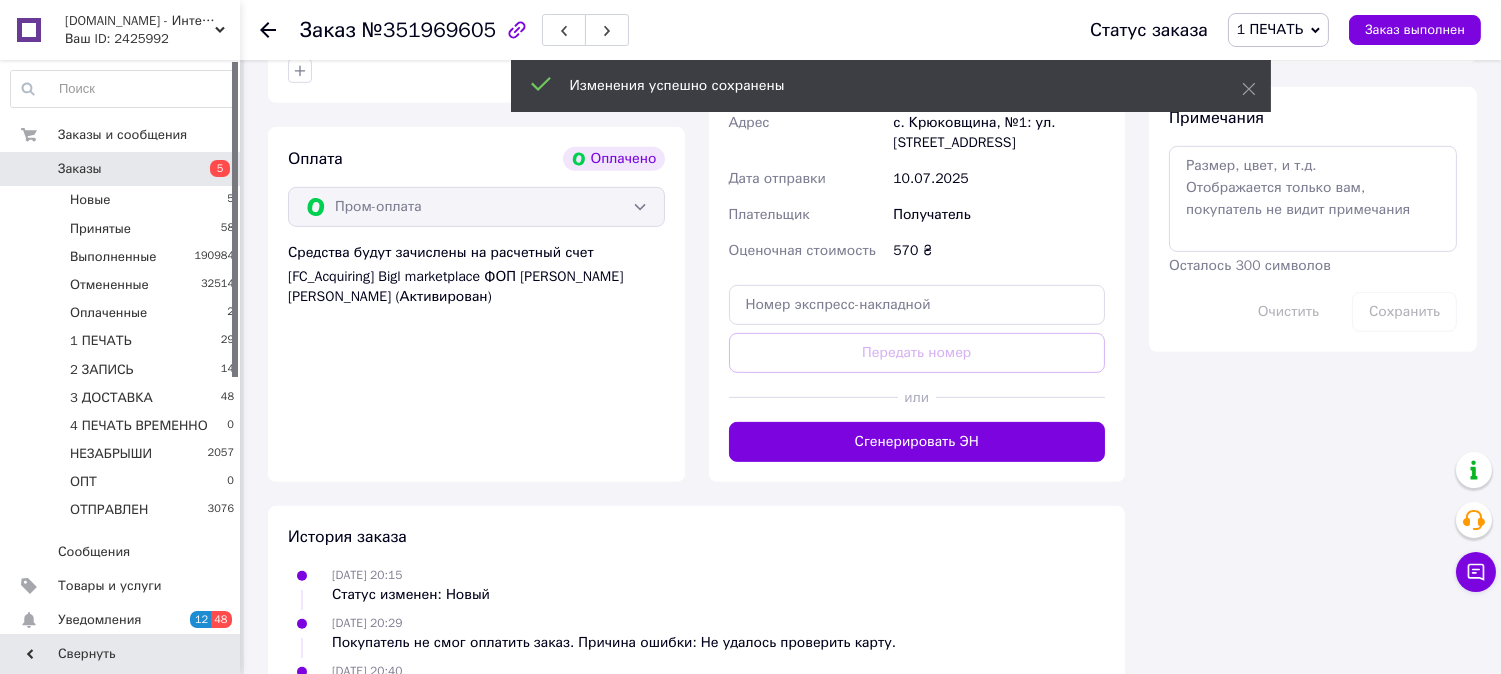 scroll, scrollTop: 1852, scrollLeft: 0, axis: vertical 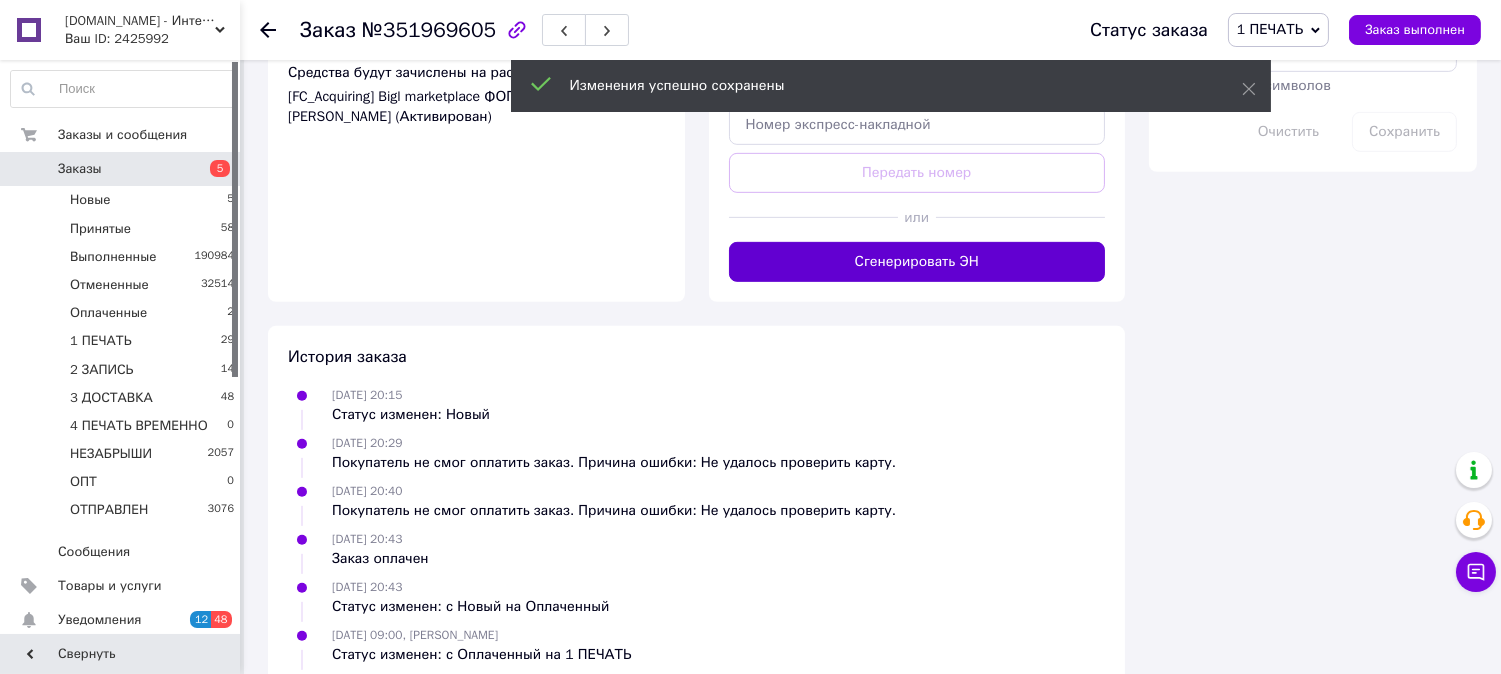 click on "Сгенерировать ЭН" at bounding box center [917, 262] 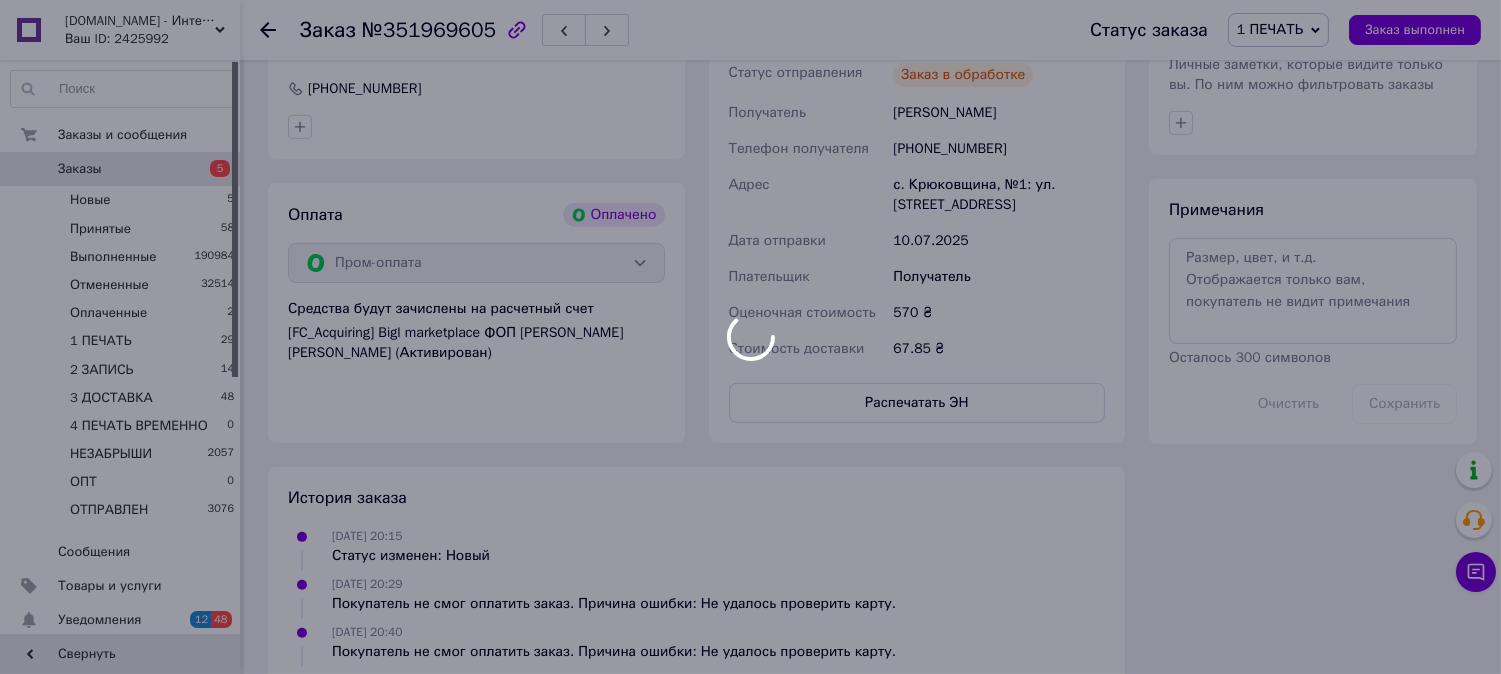 scroll, scrollTop: 1630, scrollLeft: 0, axis: vertical 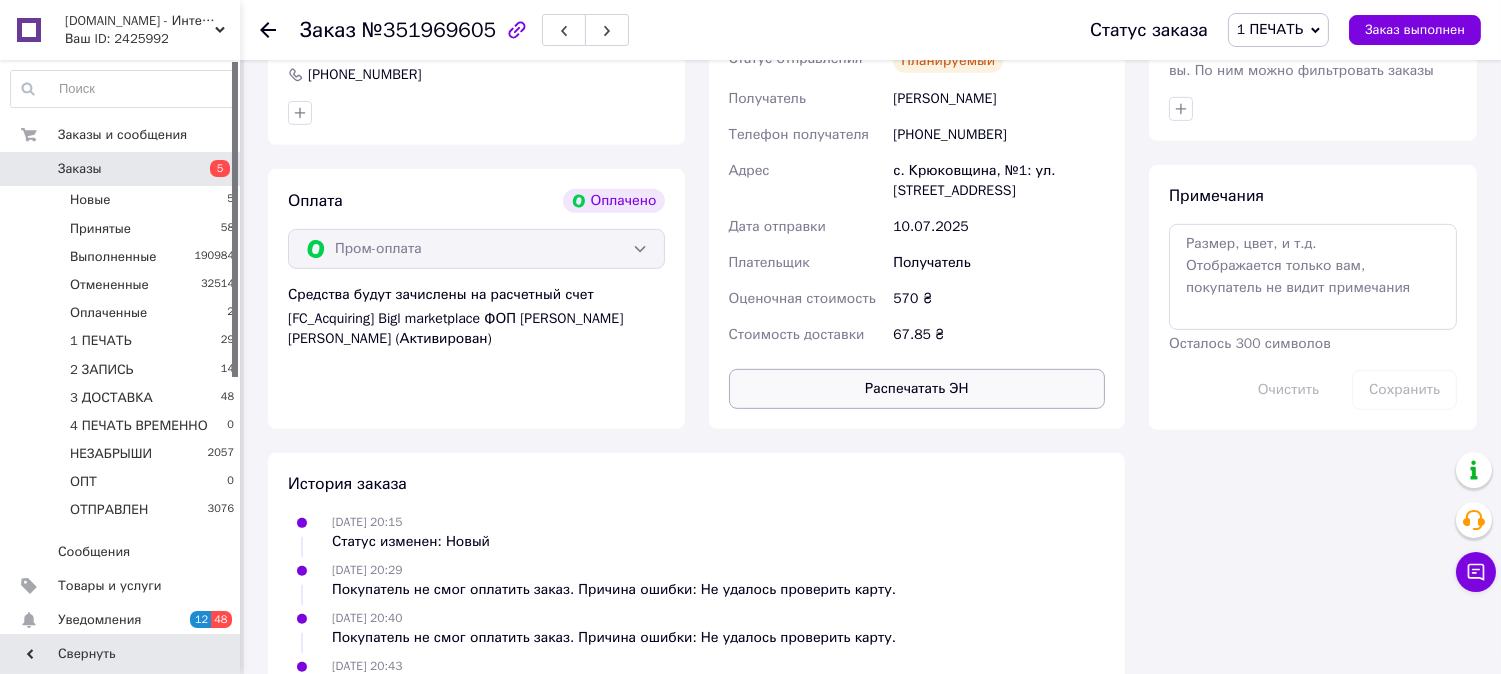 click on "Распечатать ЭН" at bounding box center (917, 389) 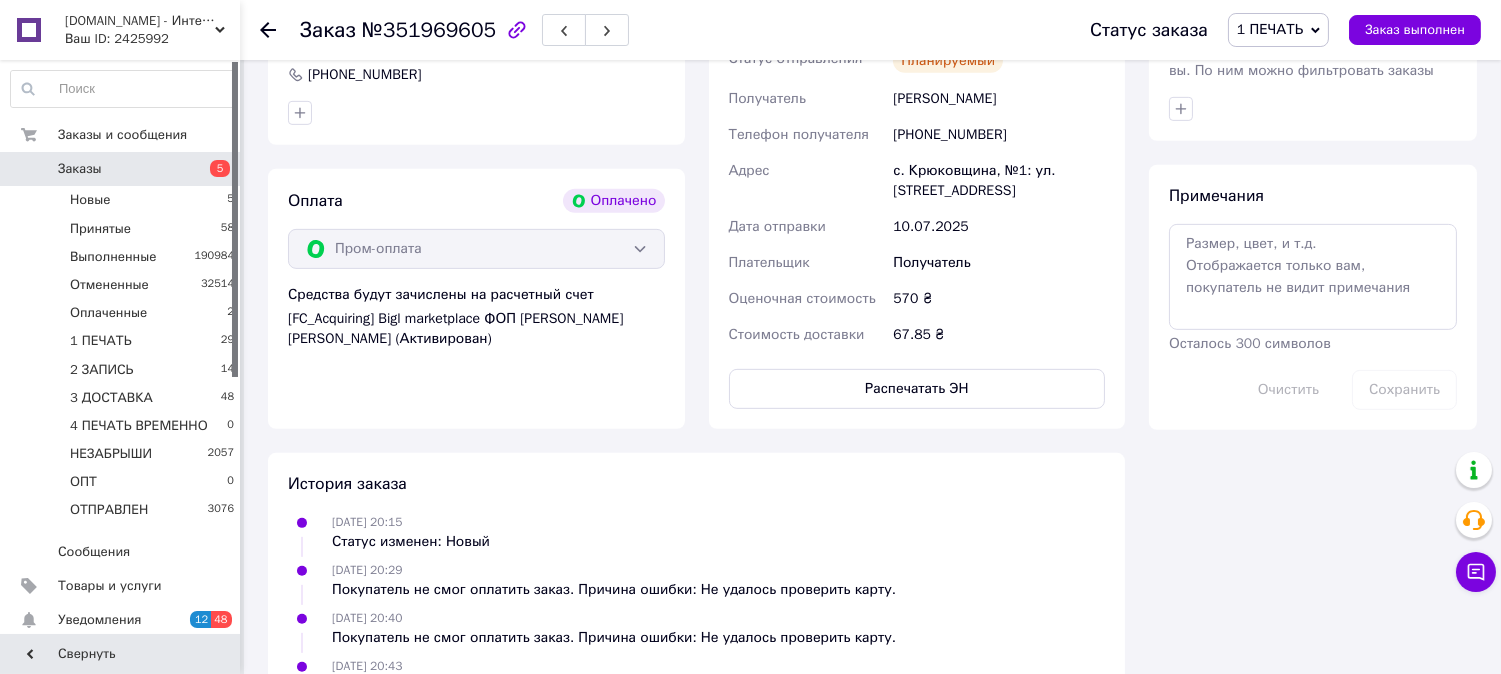 type 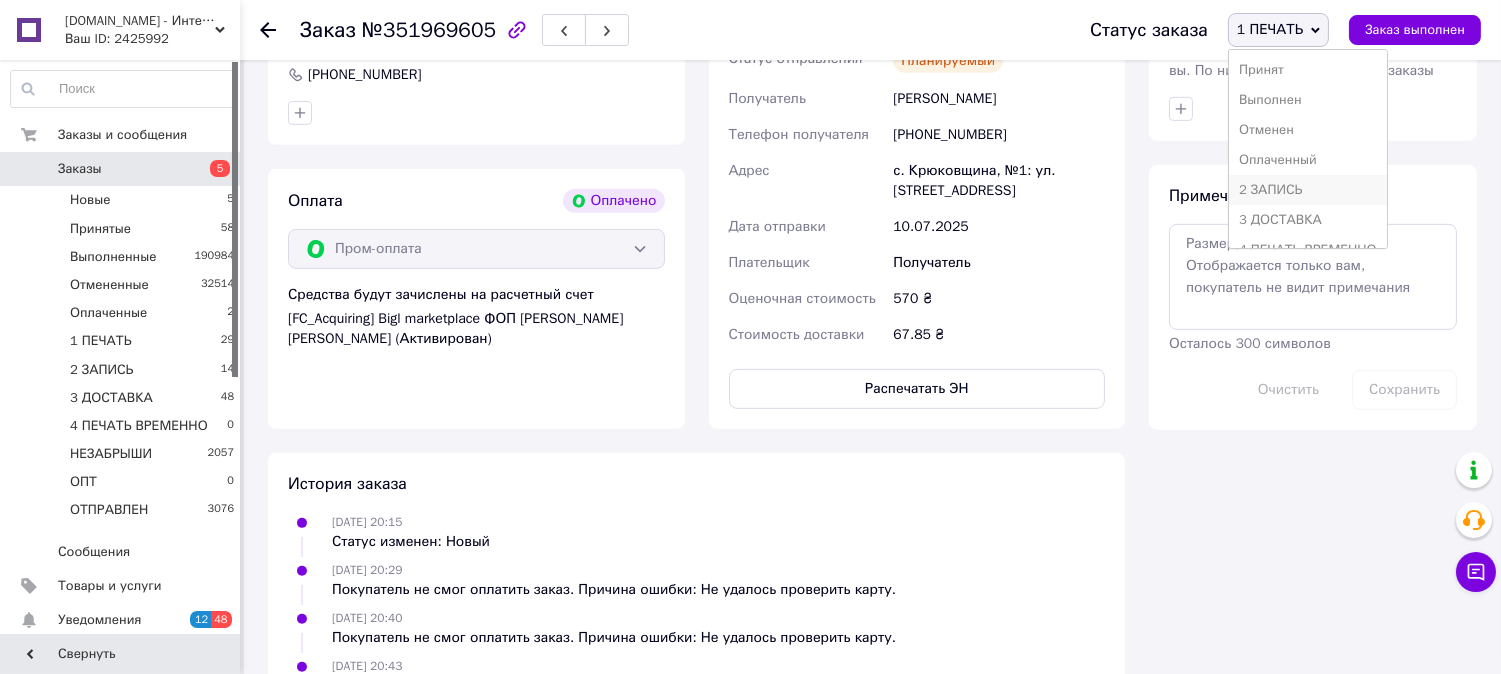 click on "2 ЗАПИСЬ" at bounding box center [1308, 190] 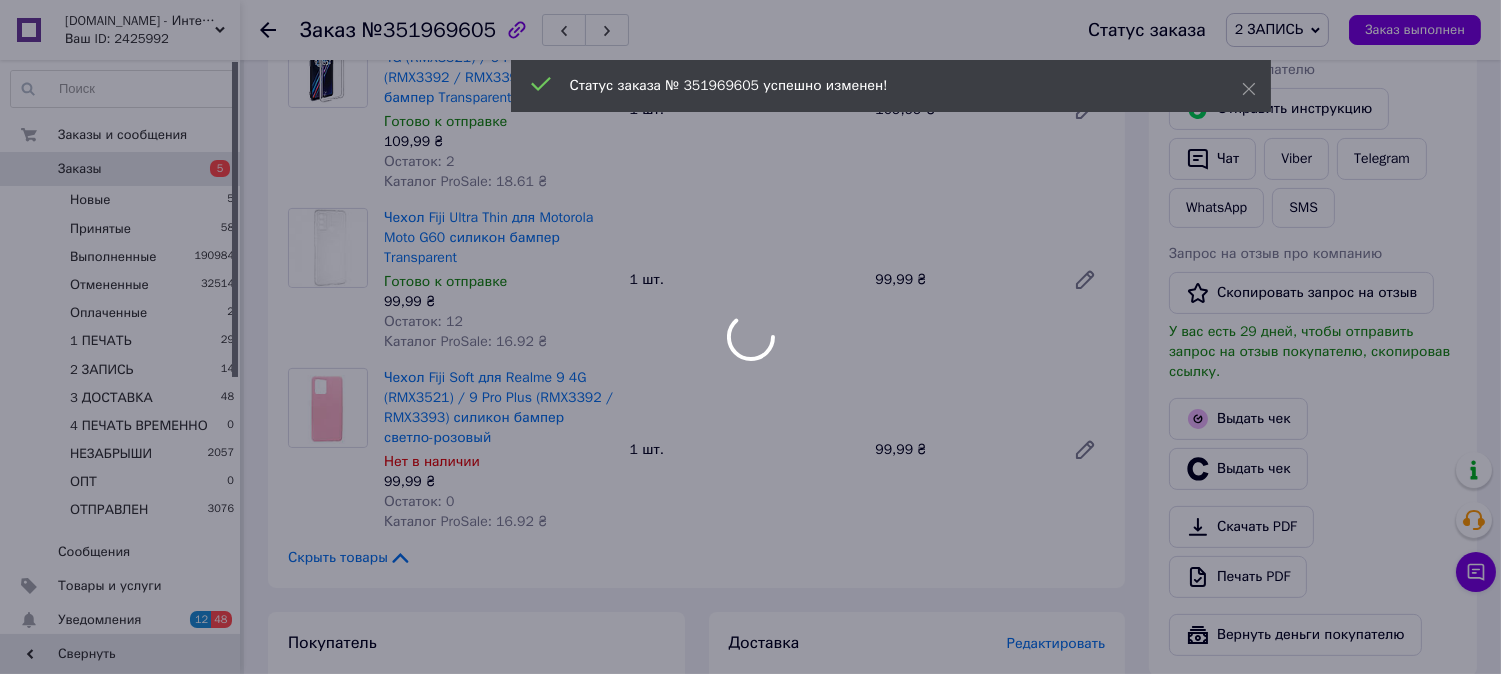 scroll, scrollTop: 888, scrollLeft: 0, axis: vertical 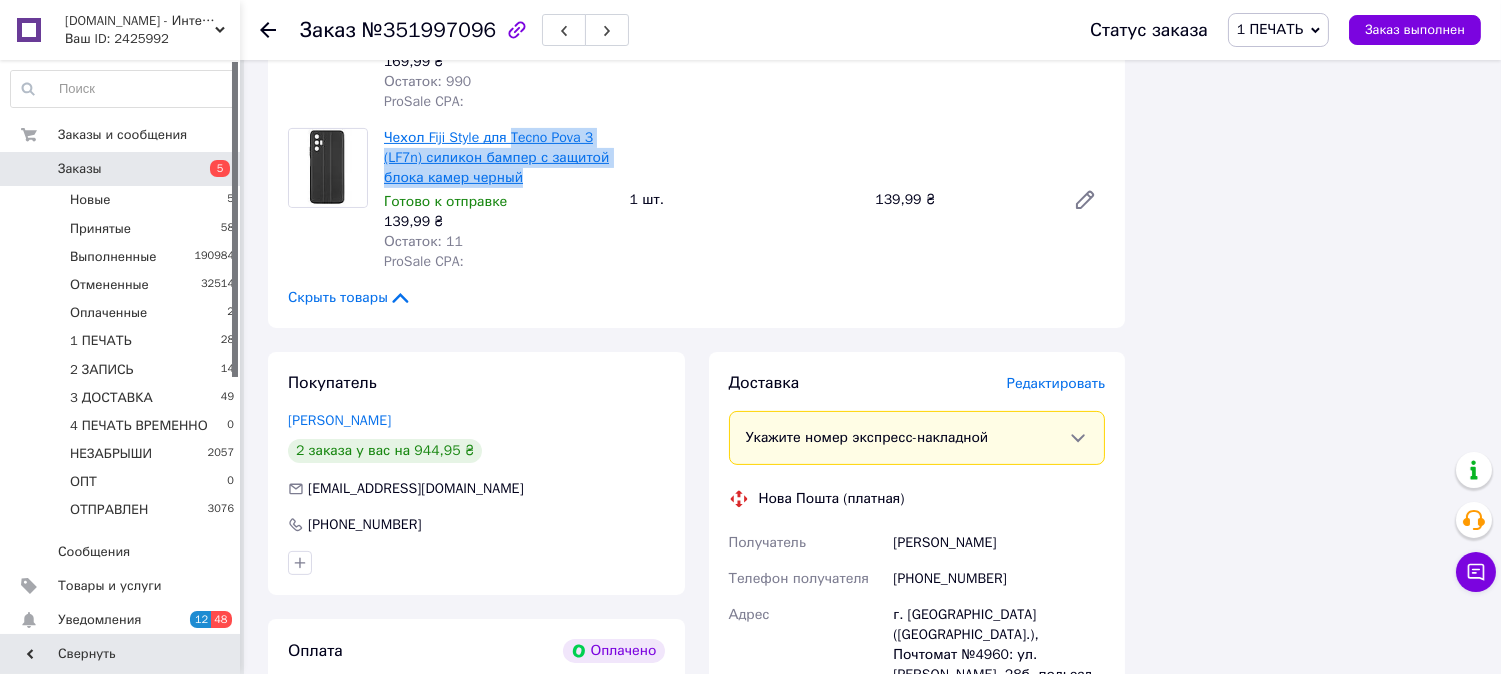 drag, startPoint x: 535, startPoint y: 177, endPoint x: 504, endPoint y: 146, distance: 43.840622 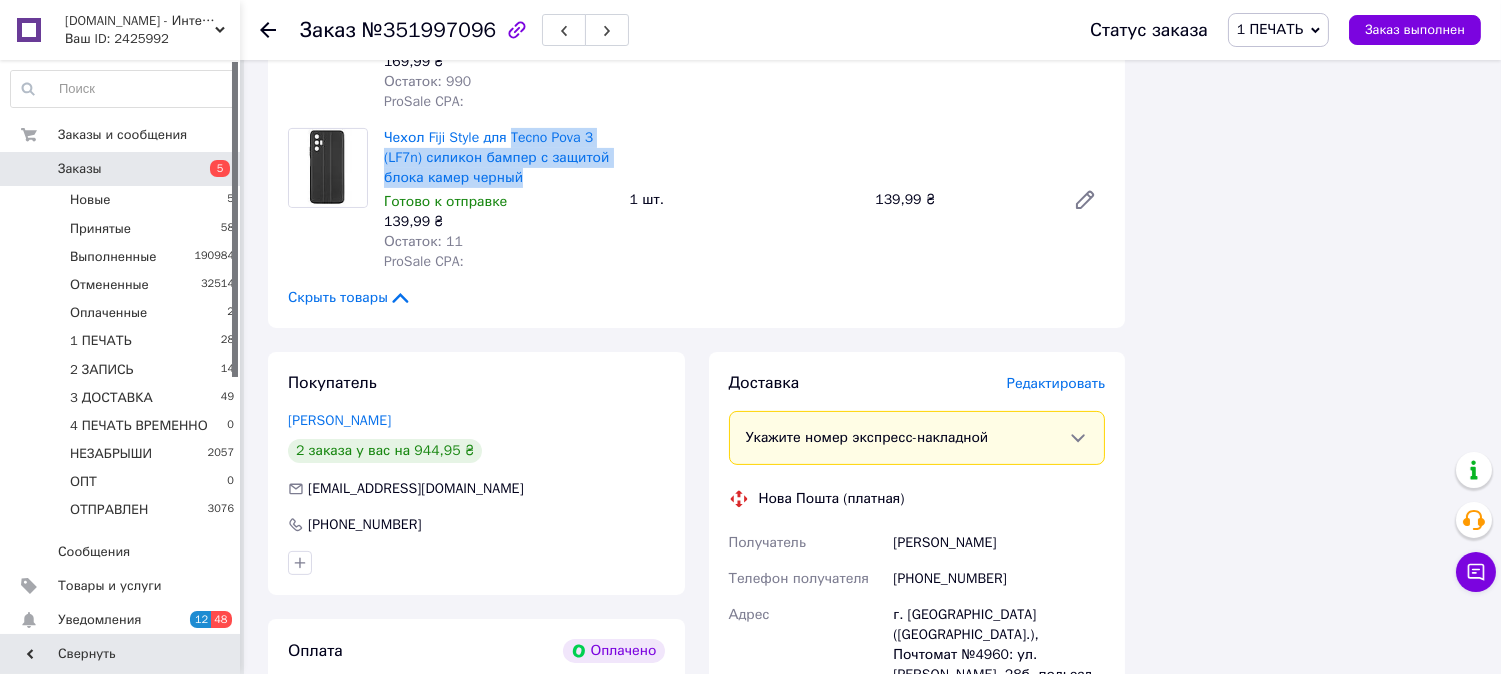 copy on "Tecno Pova 3 (LF7n) силикон бампер с защитой блока камер черный" 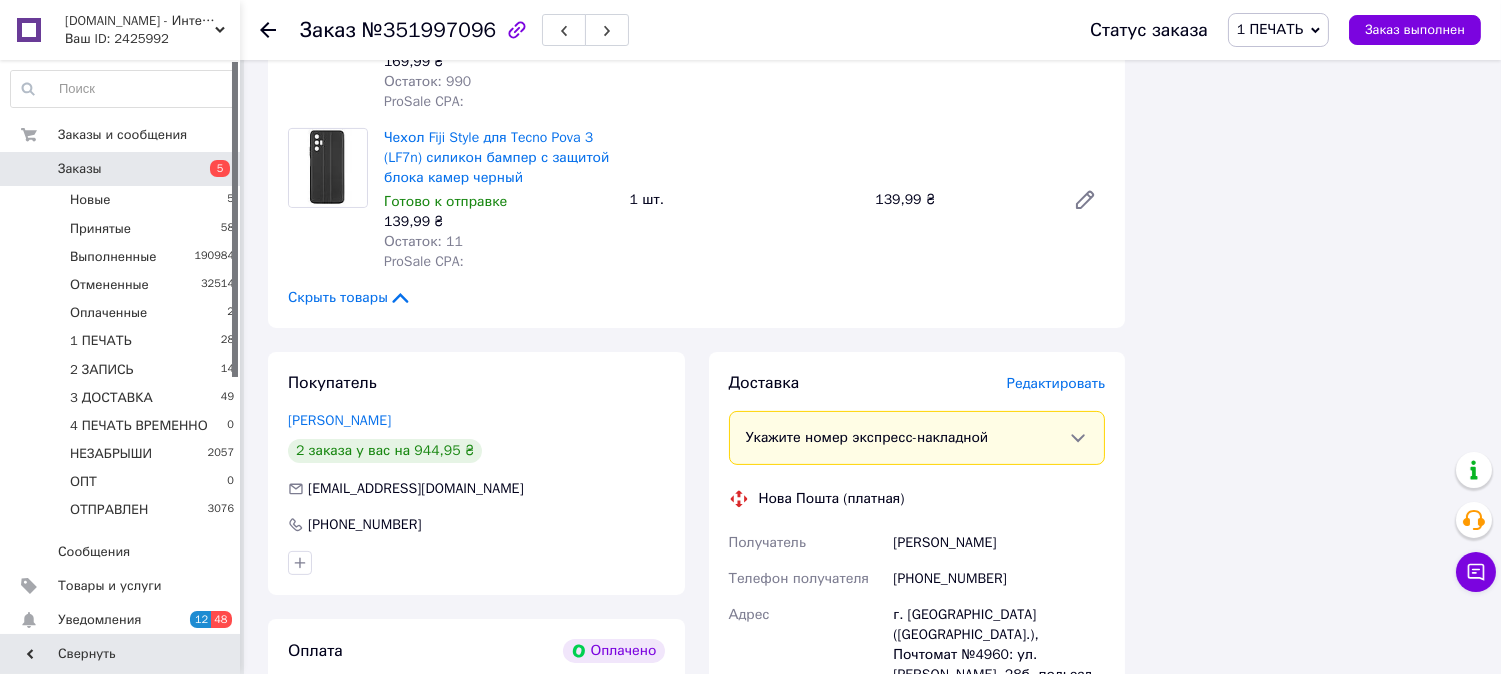 click on "Остаток: 11" at bounding box center (499, 242) 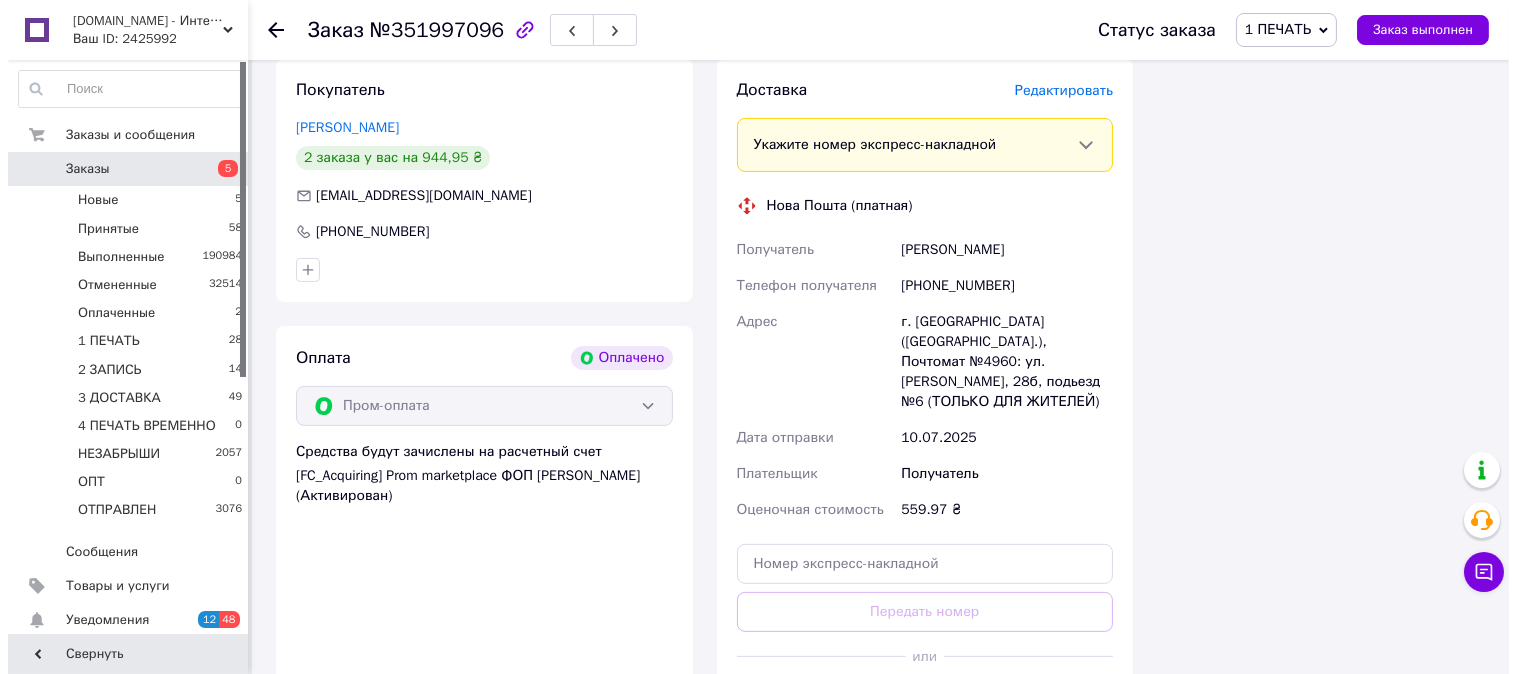 scroll, scrollTop: 1296, scrollLeft: 0, axis: vertical 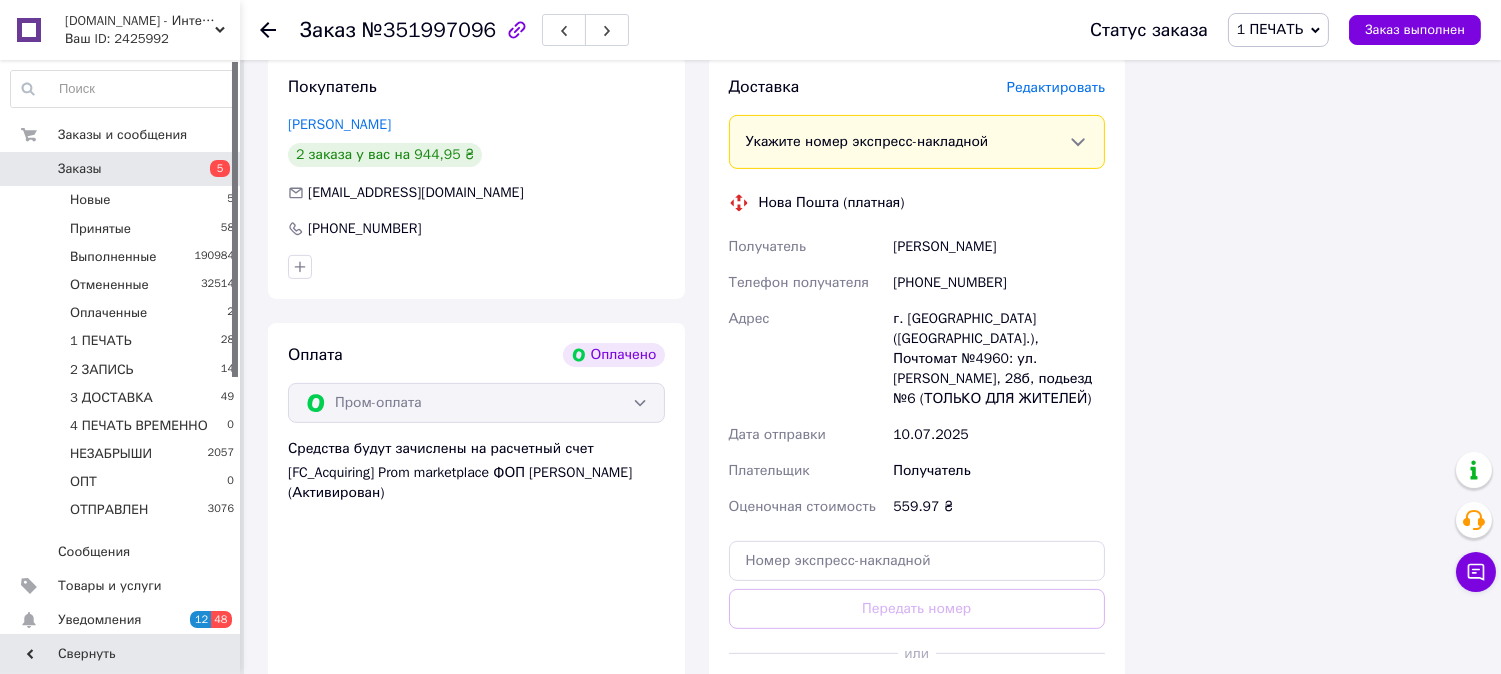 click on "Редактировать" at bounding box center (1056, 87) 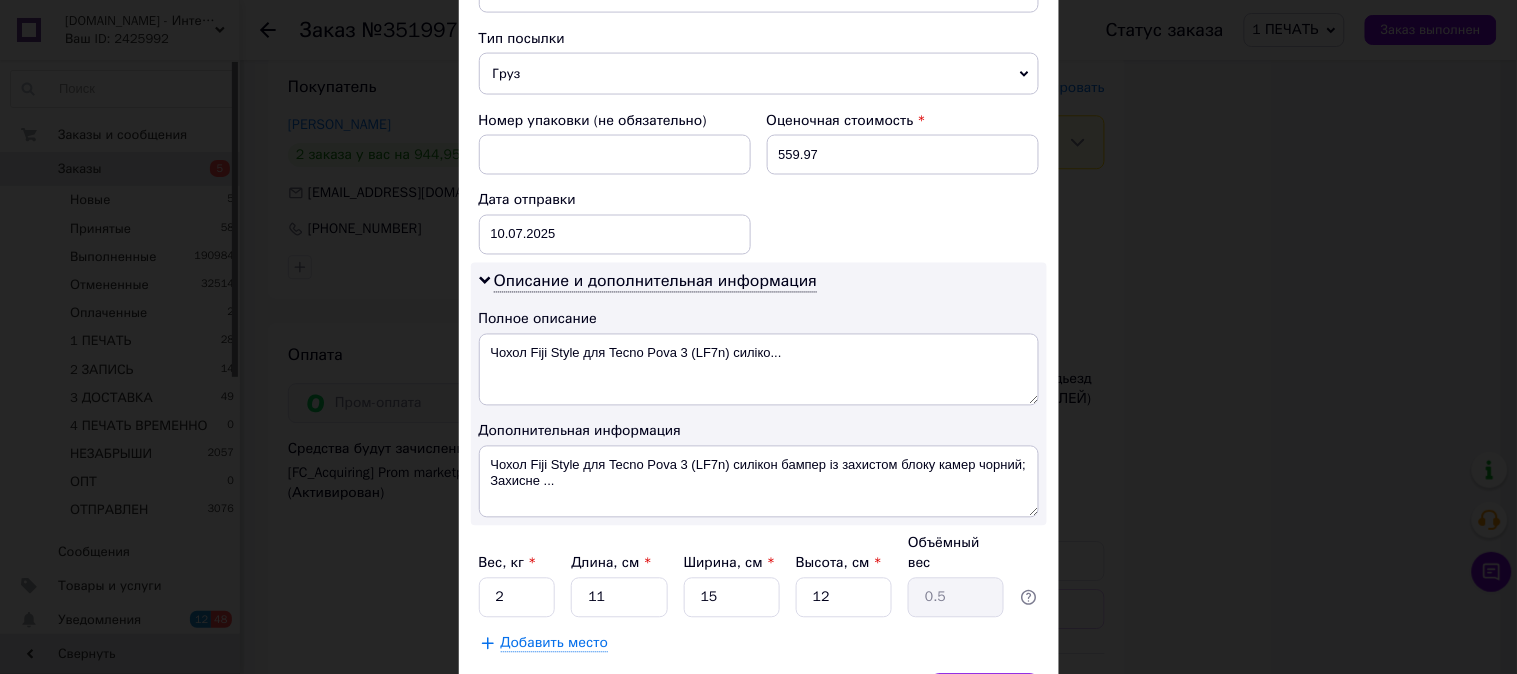 scroll, scrollTop: 657, scrollLeft: 0, axis: vertical 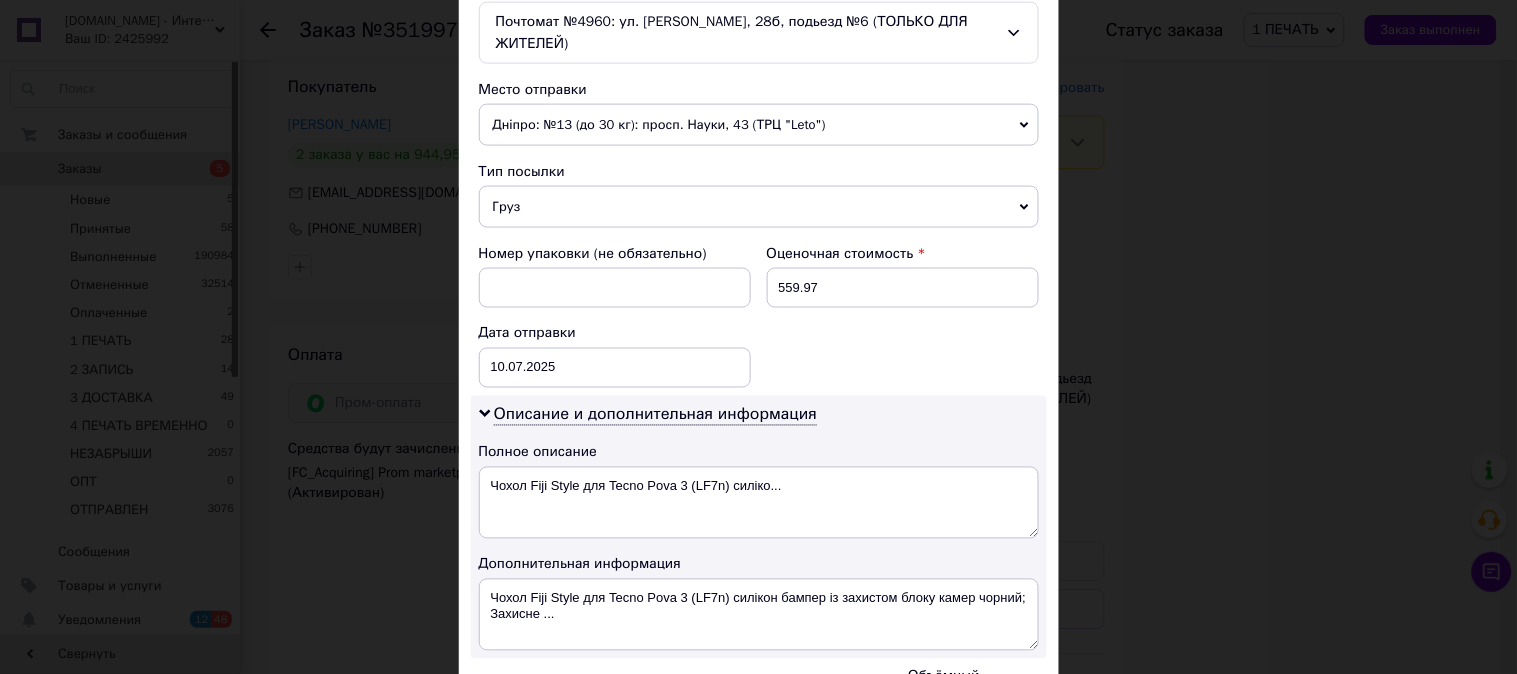 click on "Груз" at bounding box center (759, 207) 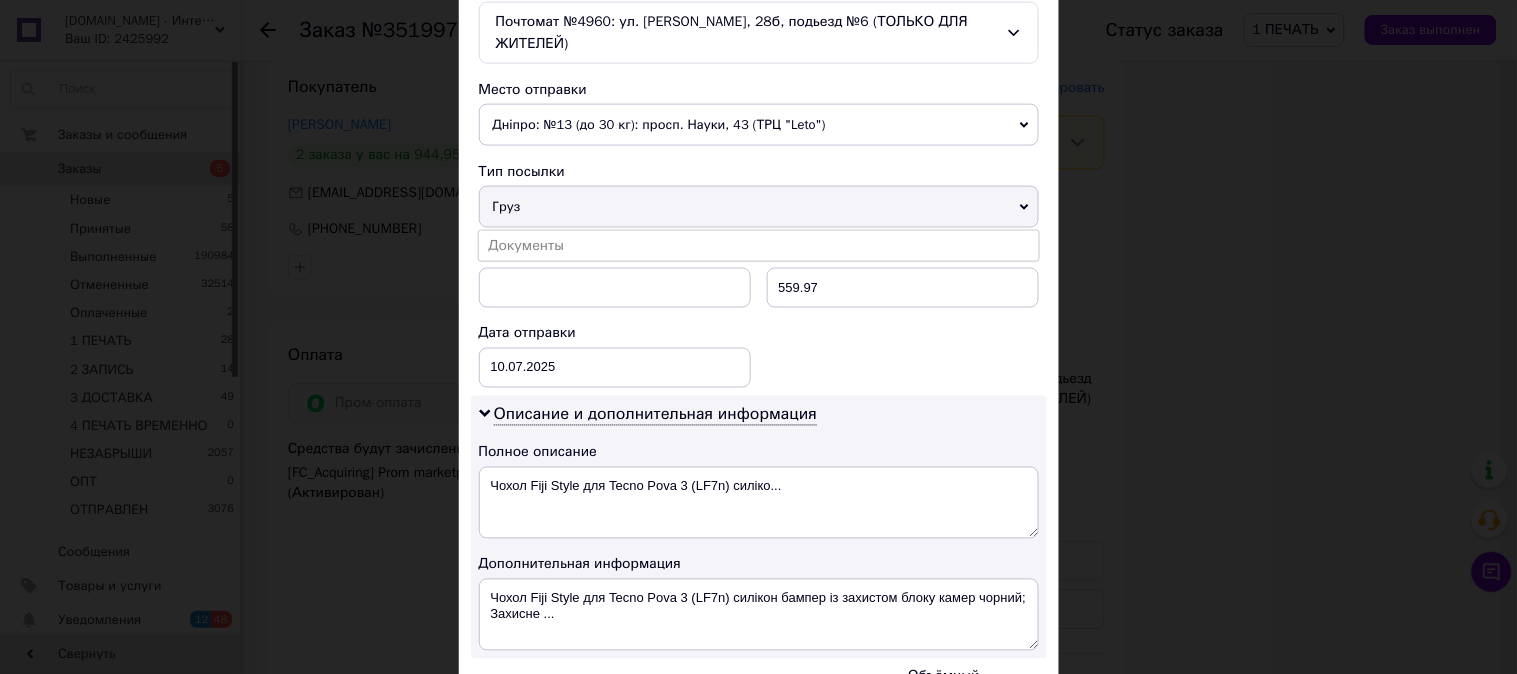 click on "Документы" at bounding box center [759, 246] 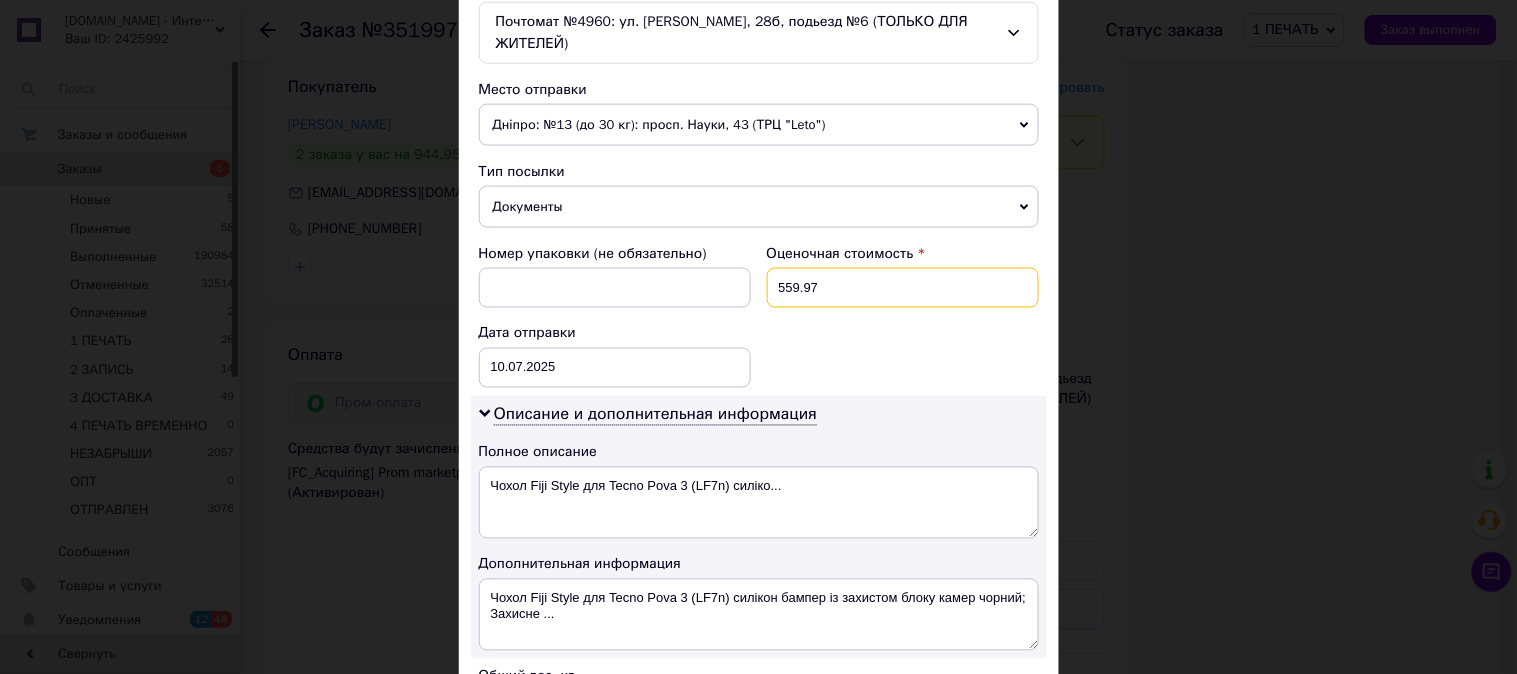 click on "559.97" at bounding box center (903, 288) 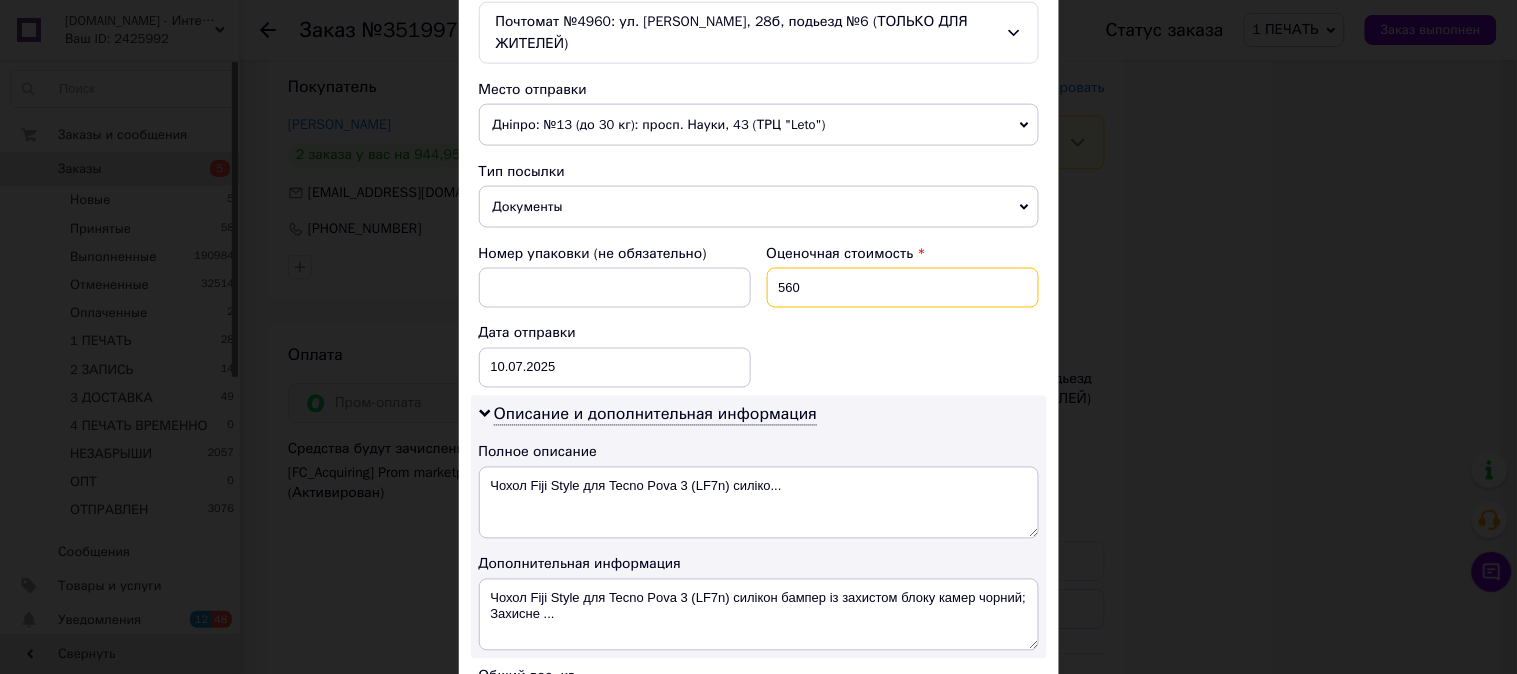 type on "560" 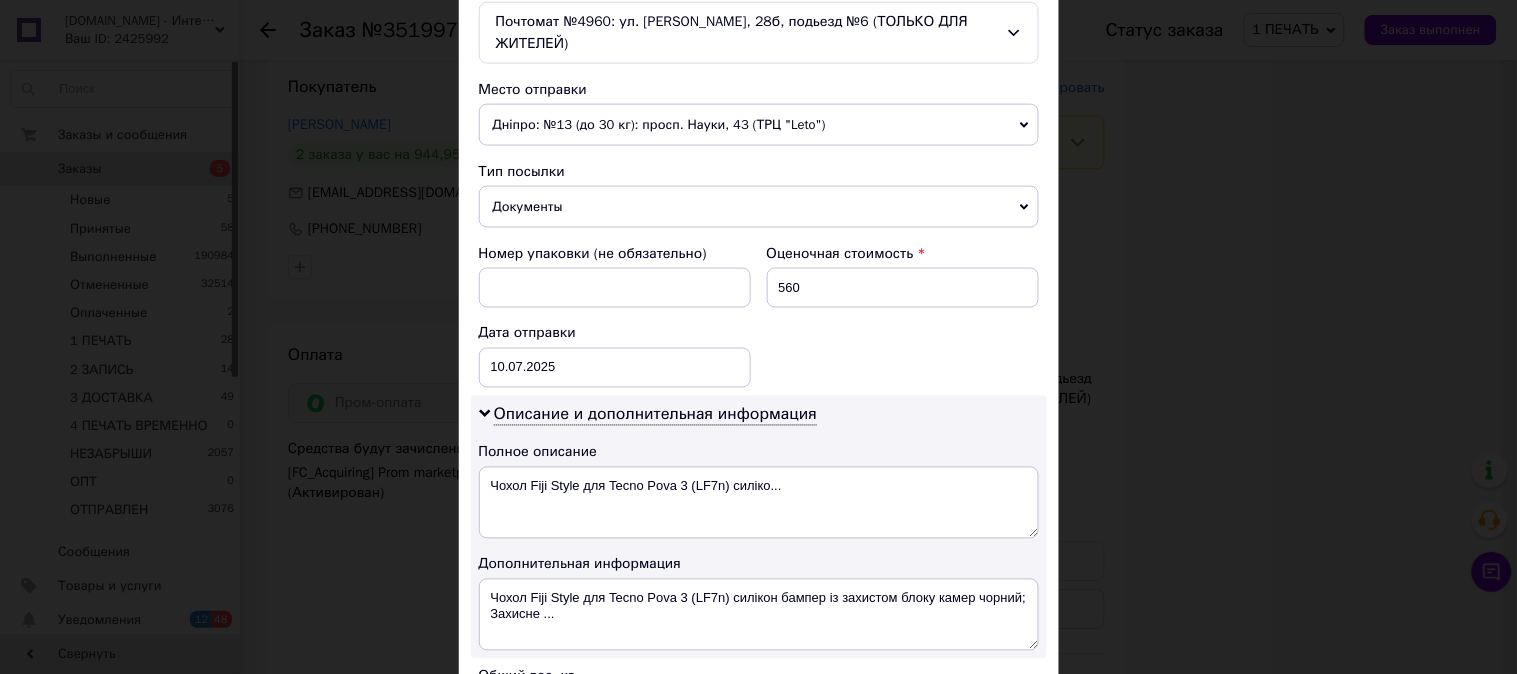 click on "Номер упаковки (не обязательно) Оценочная стоимость 560 Дата отправки [DATE] < 2025 > < Июль > Пн Вт Ср Чт Пт Сб Вс 30 1 2 3 4 5 6 7 8 9 10 11 12 13 14 15 16 17 18 19 20 21 22 23 24 25 26 27 28 29 30 31 1 2 3 4 5 6 7 8 9 10" at bounding box center [759, 316] 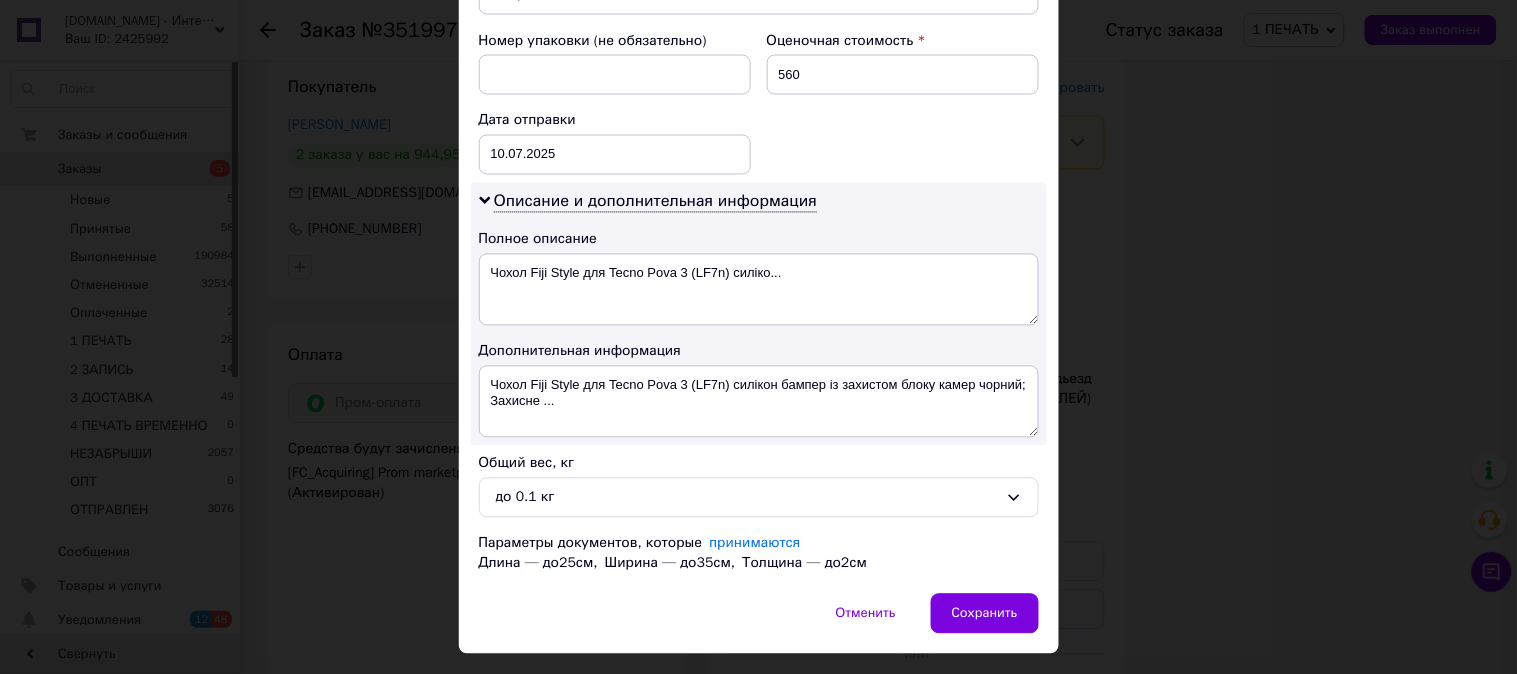 scroll, scrollTop: 900, scrollLeft: 0, axis: vertical 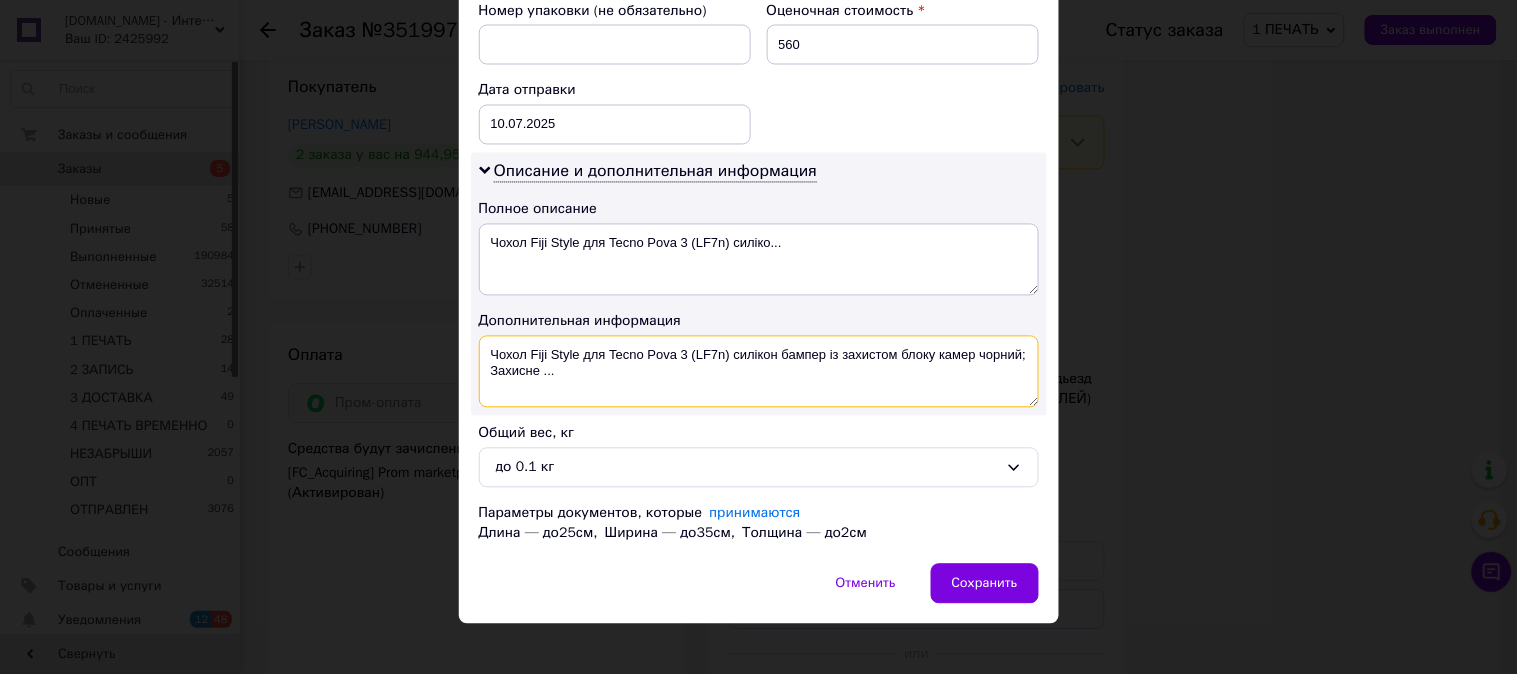click on "Чохол Fiji Style для Tecno Pova 3 (LF7n) силікон бампер із захистом блоку камер чорний; Захисне ..." at bounding box center (759, 372) 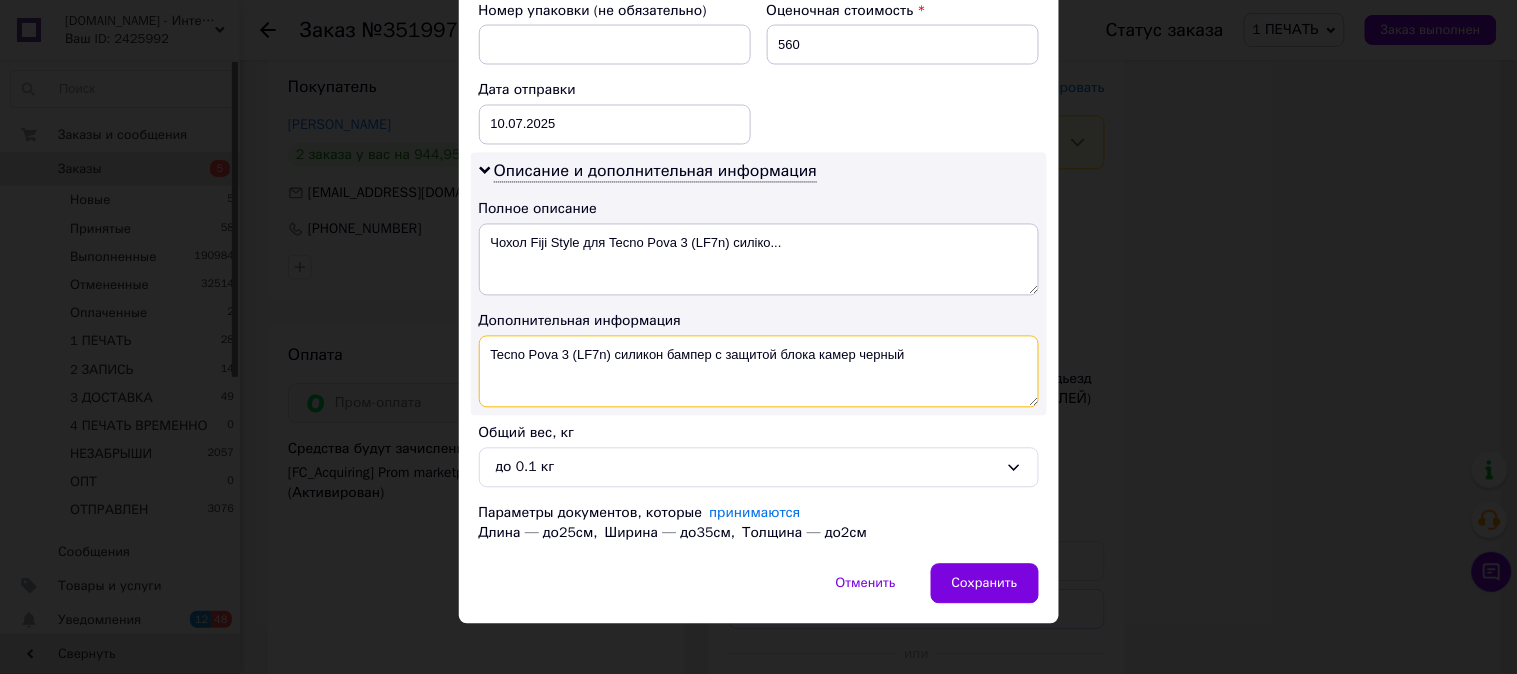 drag, startPoint x: 935, startPoint y: 333, endPoint x: 611, endPoint y: 368, distance: 325.88495 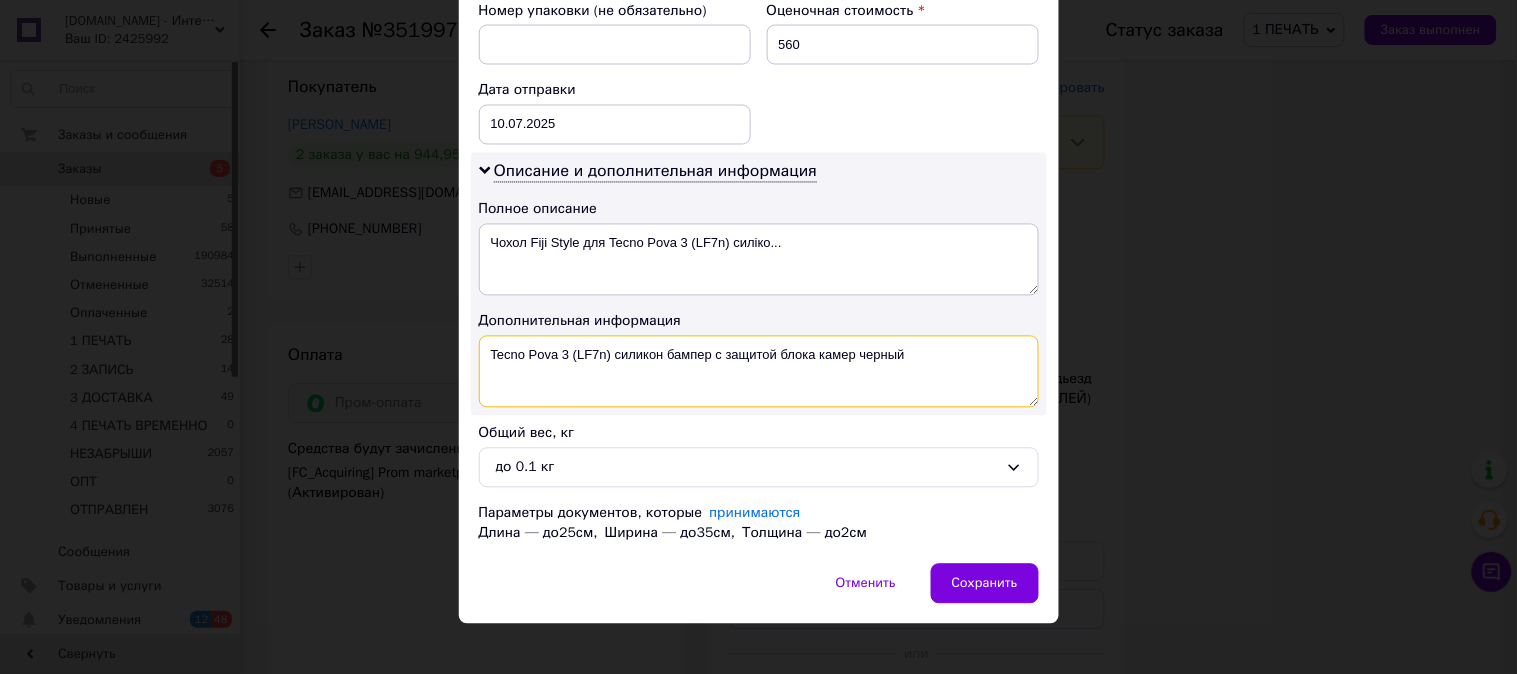 click on "Tecno Pova 3 (LF7n) силикон бампер с защитой блока камер черный" at bounding box center (759, 372) 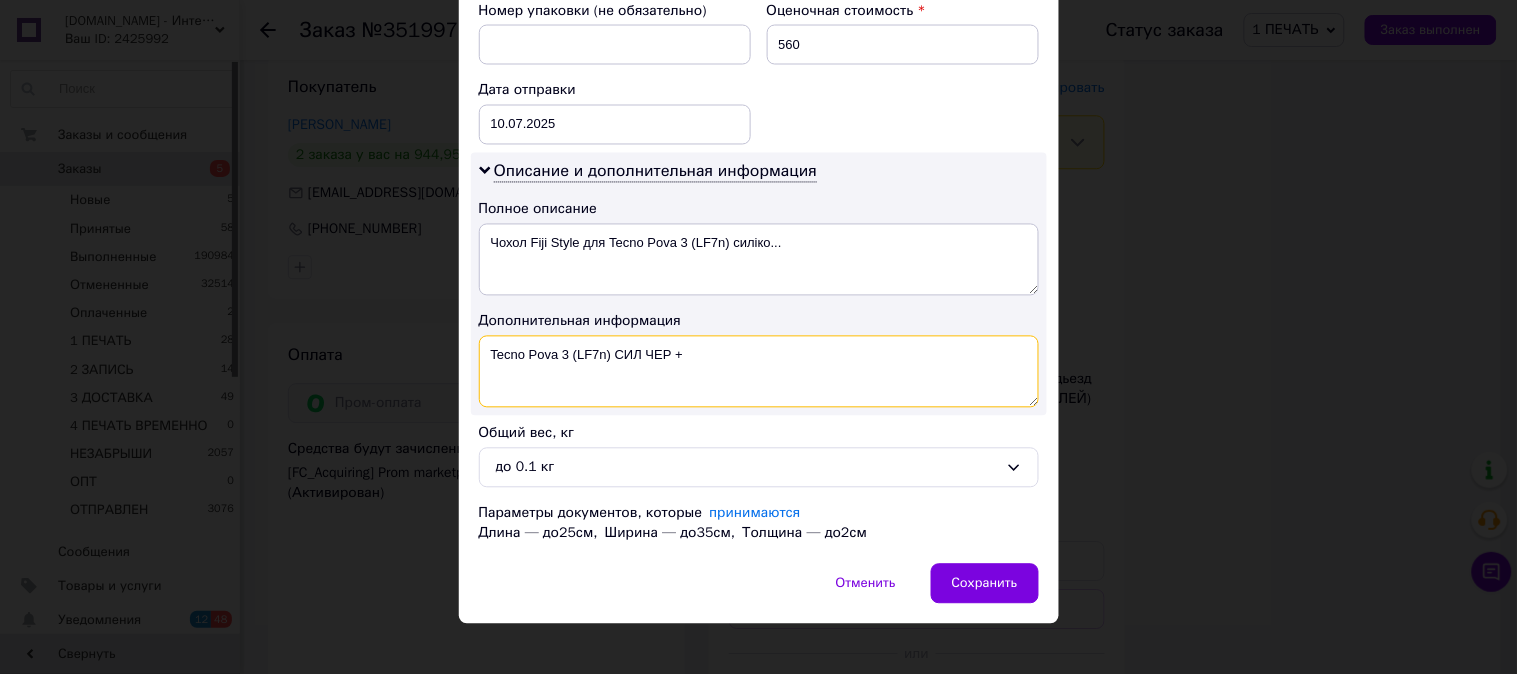 paste on "9D ЧЕР" 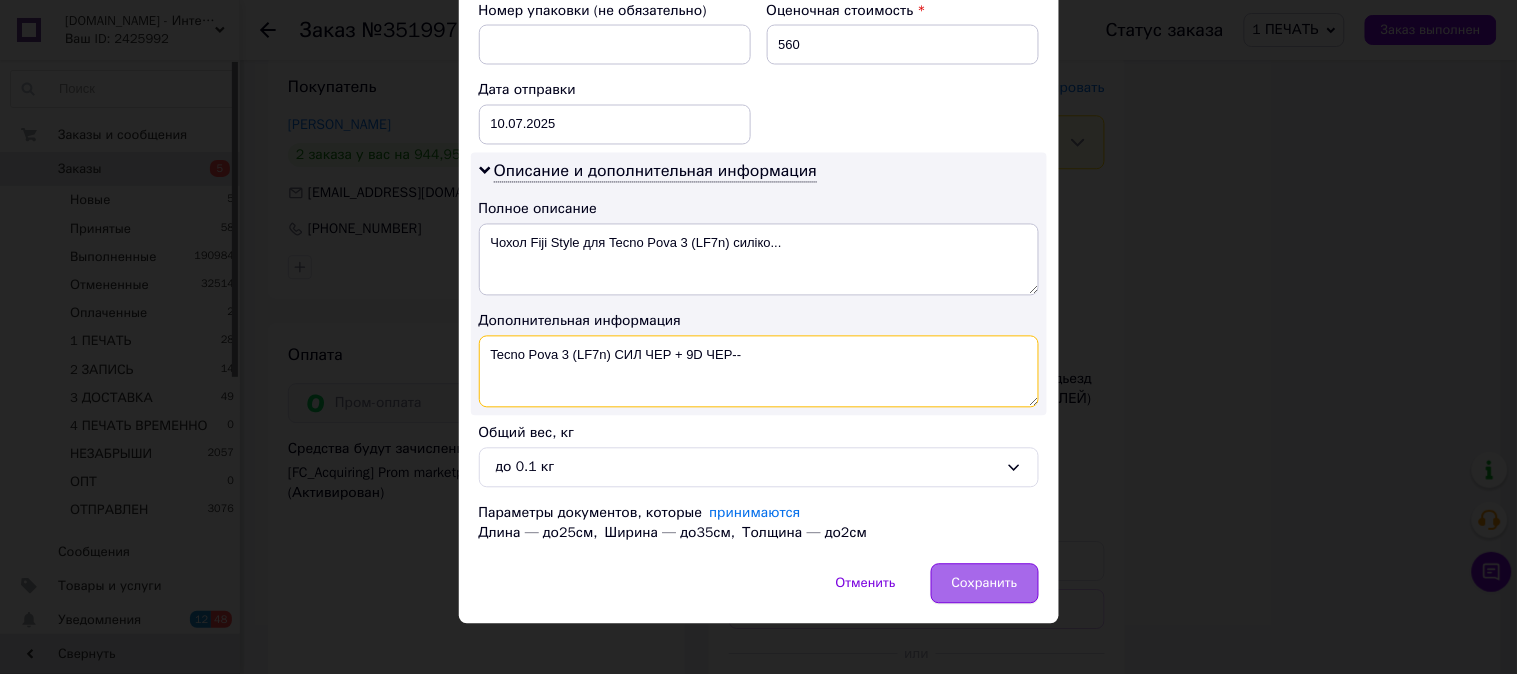 type on "Tecno Pova 3 (LF7n) СИЛ ЧЕР + 9D ЧЕР--" 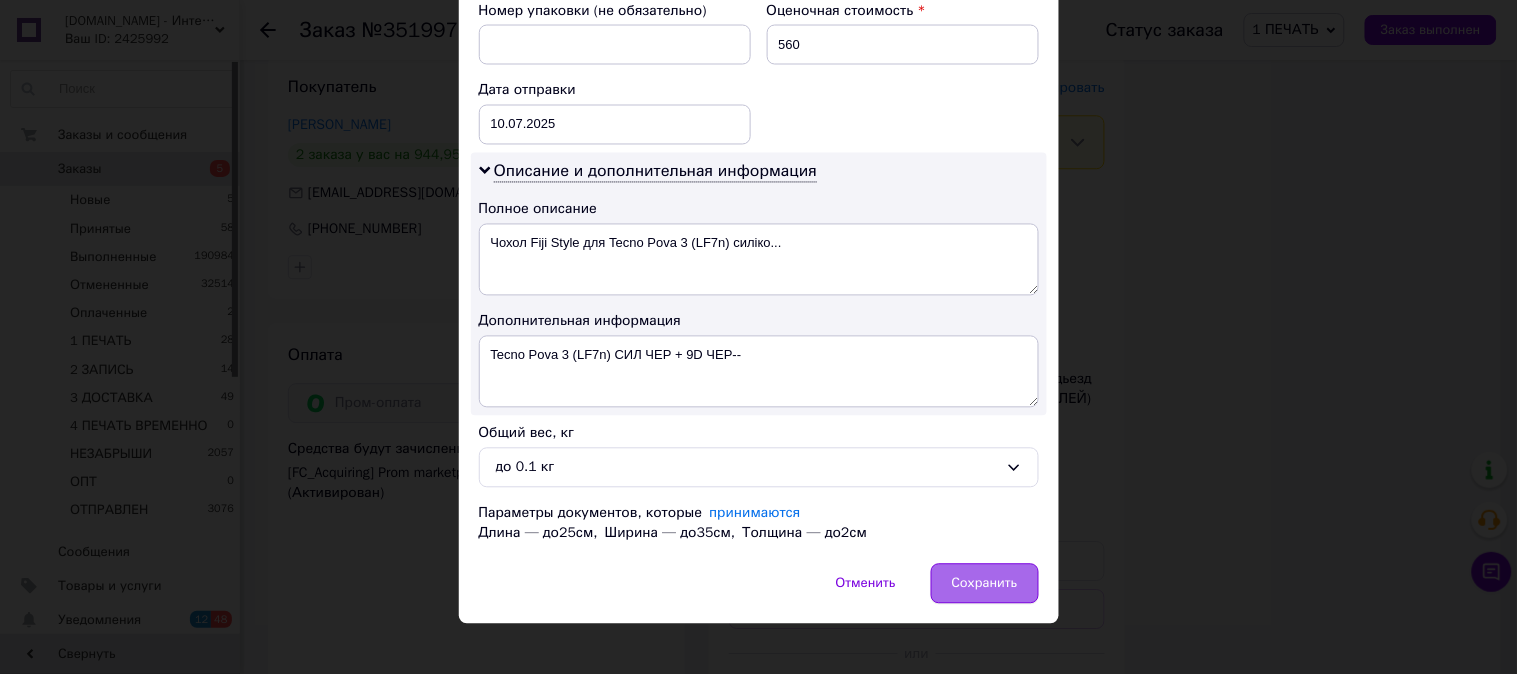 click on "Сохранить" at bounding box center [985, 584] 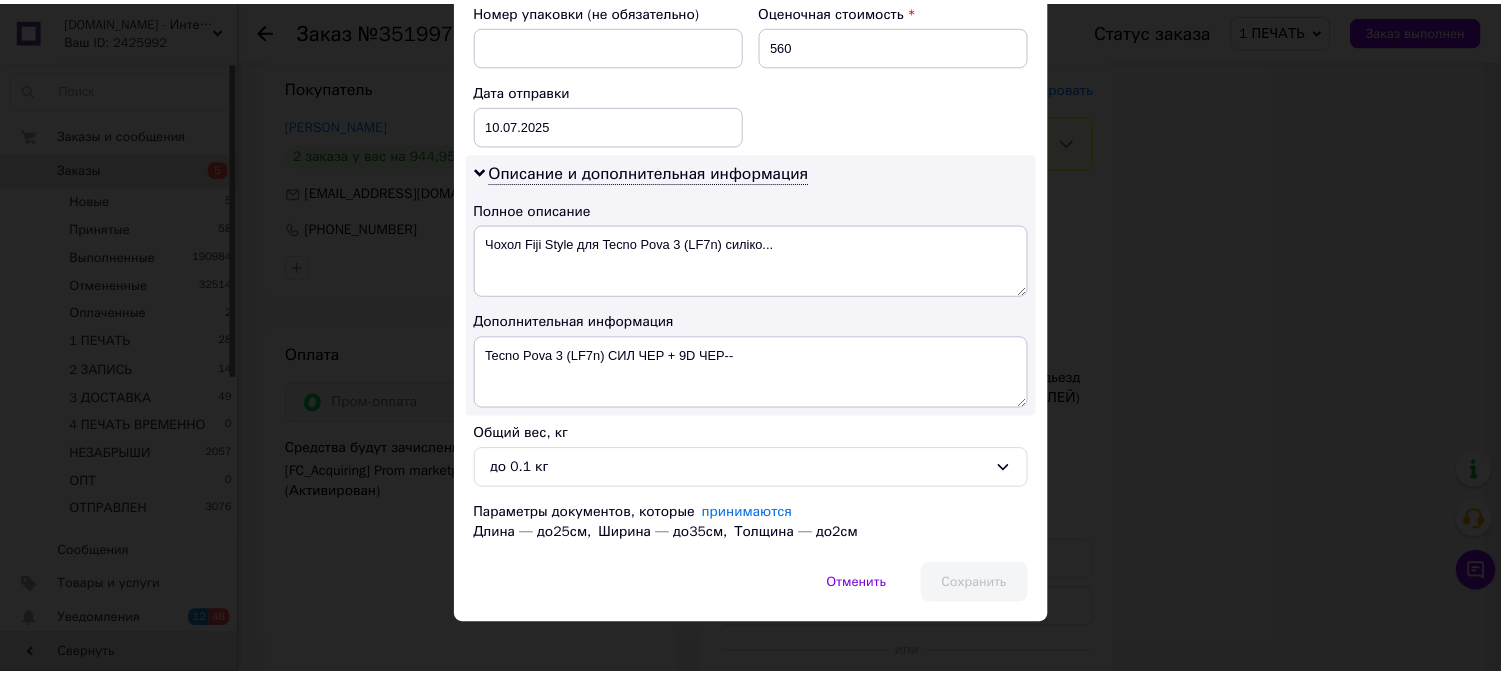 scroll, scrollTop: 701, scrollLeft: 0, axis: vertical 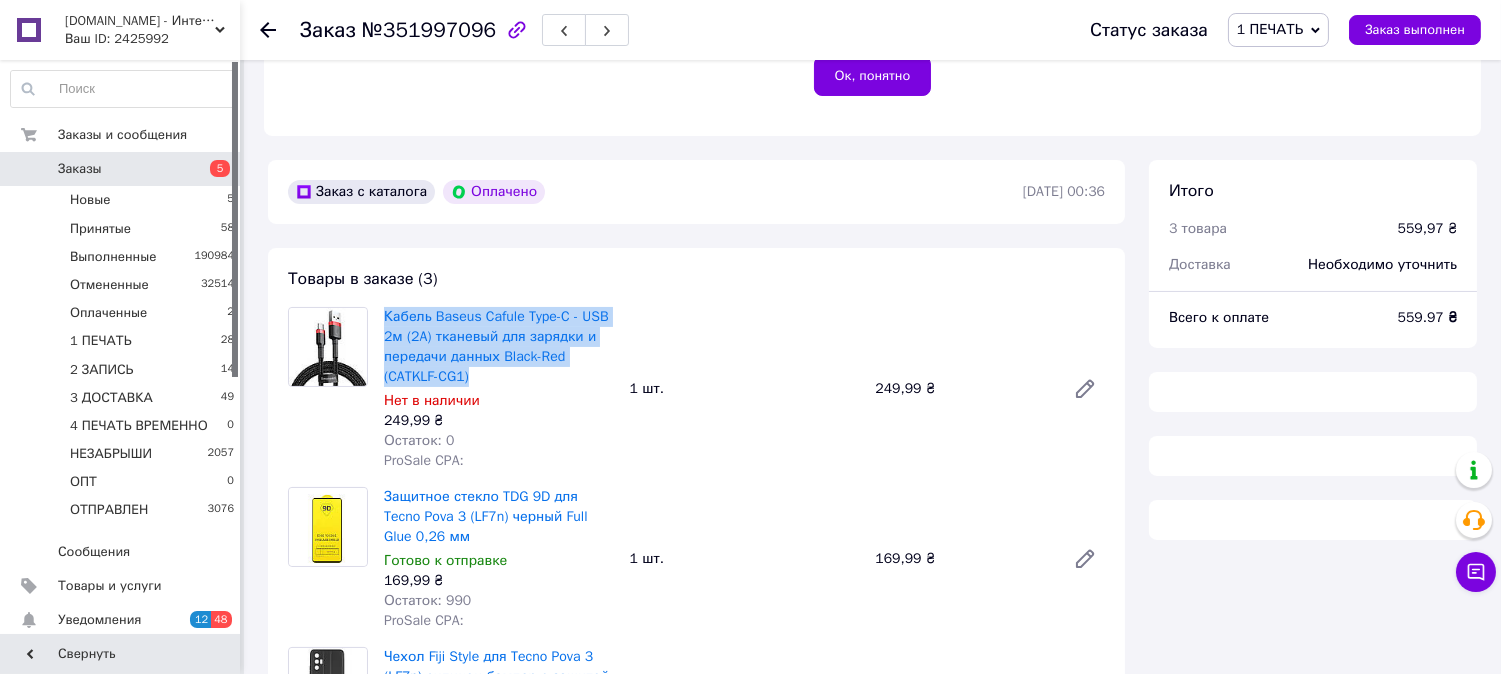 drag, startPoint x: 482, startPoint y: 374, endPoint x: 382, endPoint y: 310, distance: 118.72658 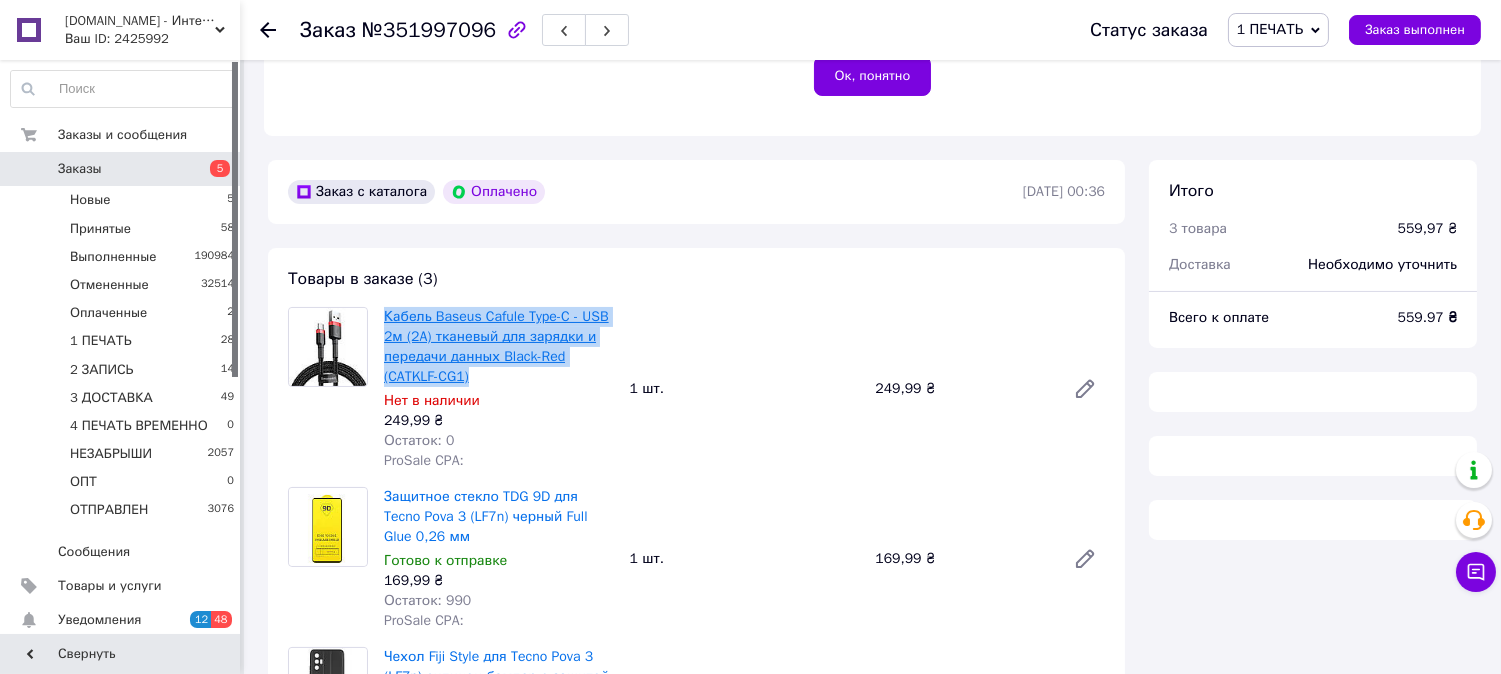 copy on "Кабель Baseus Cafule Type-C - USB 2м (2A) тканевый для зарядки и передачи данных Black-Red (CATKLF-CG1)" 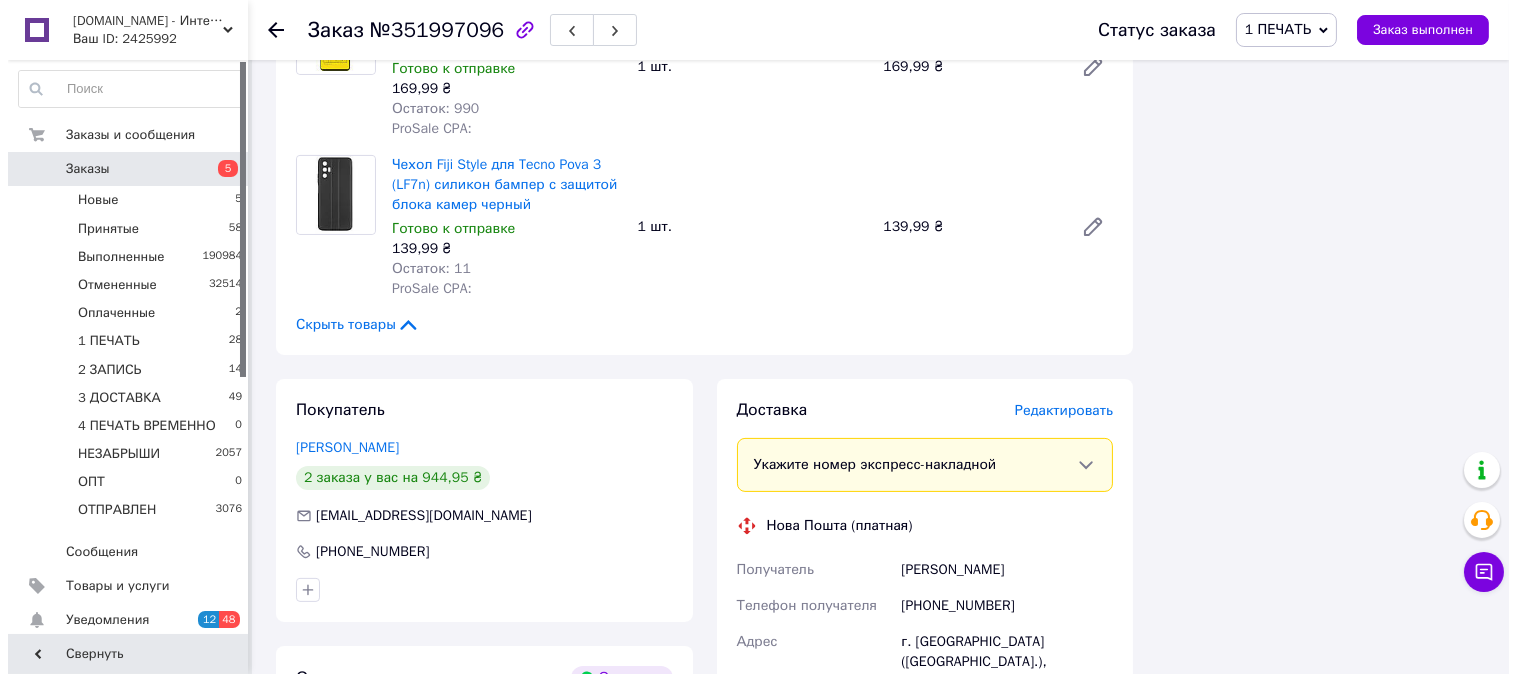scroll, scrollTop: 1036, scrollLeft: 0, axis: vertical 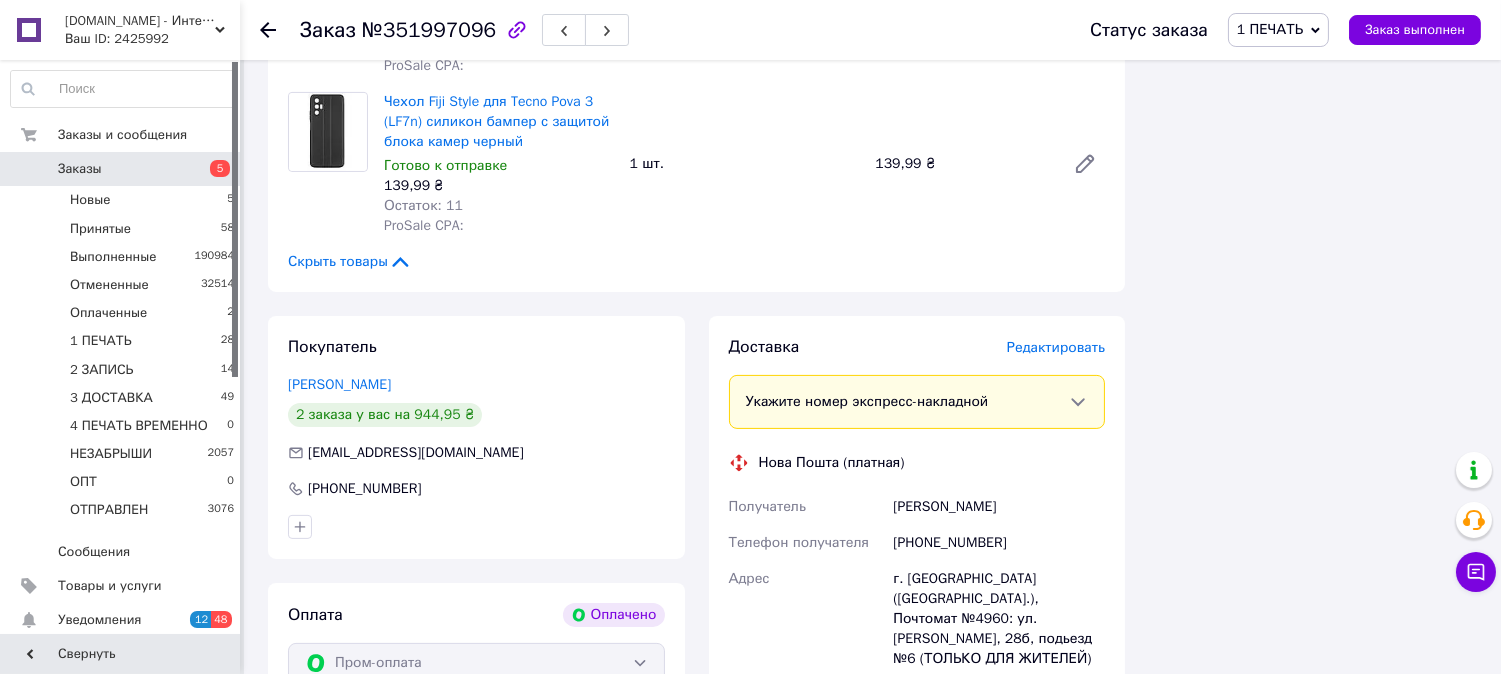 click on "Редактировать" at bounding box center [1056, 347] 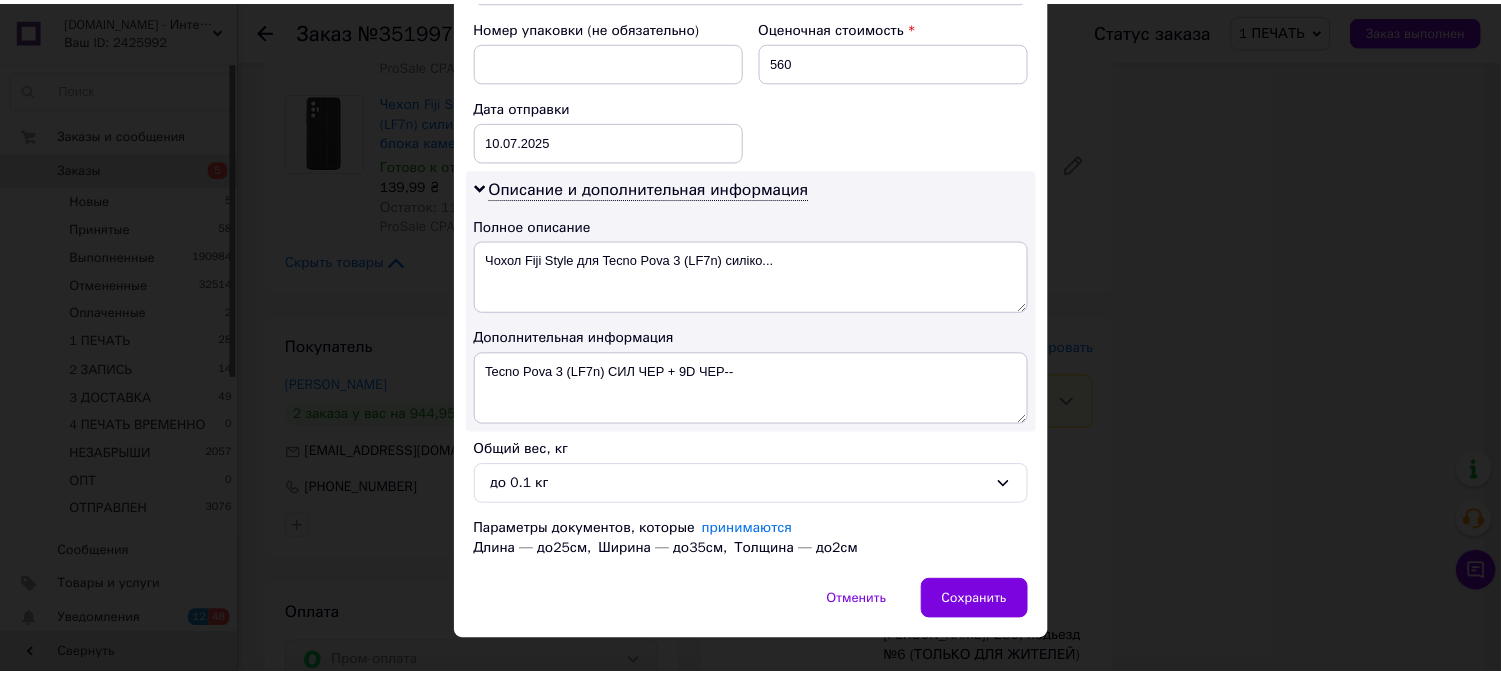 scroll, scrollTop: 900, scrollLeft: 0, axis: vertical 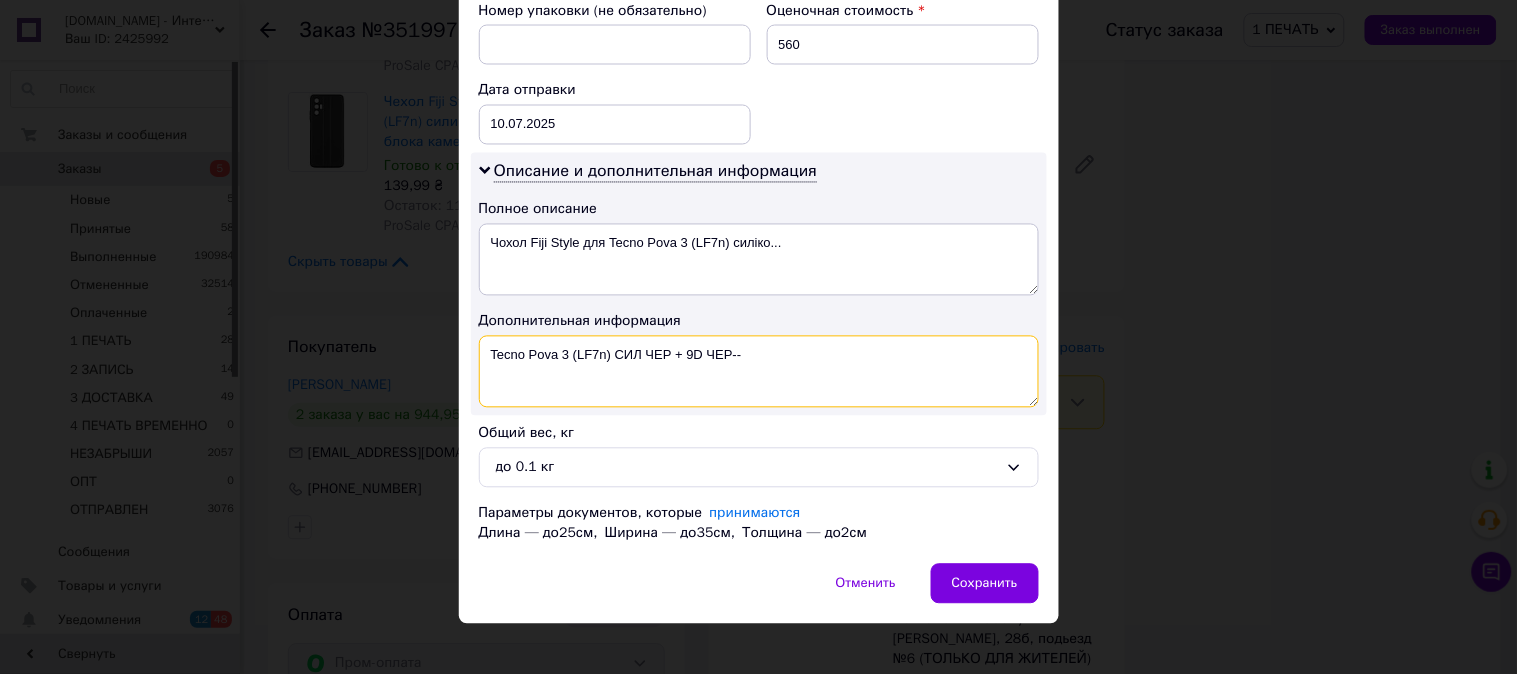 click on "Tecno Pova 3 (LF7n) СИЛ ЧЕР + 9D ЧЕР--" at bounding box center (759, 372) 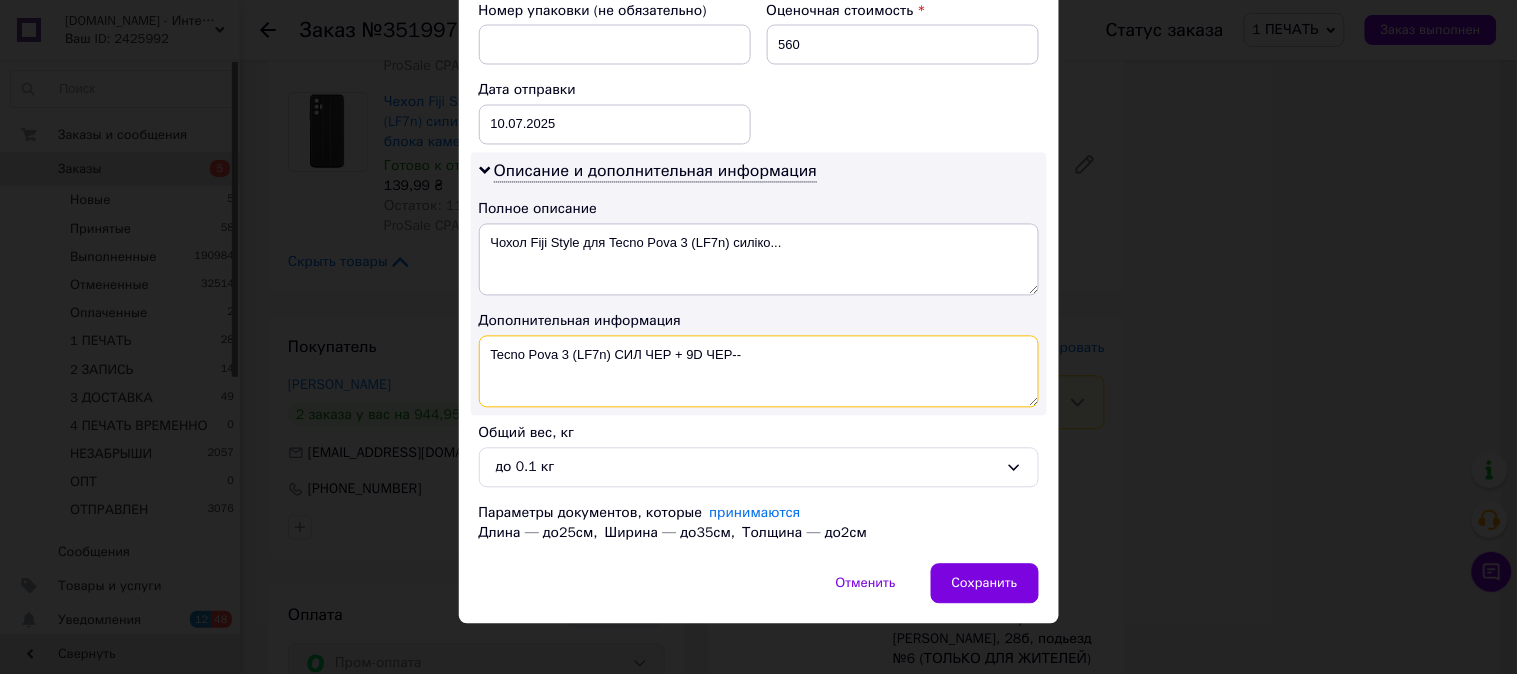 paste on "Кабель Baseus Cafule Type-C - USB 2м (2A) тканевый для зарядк" 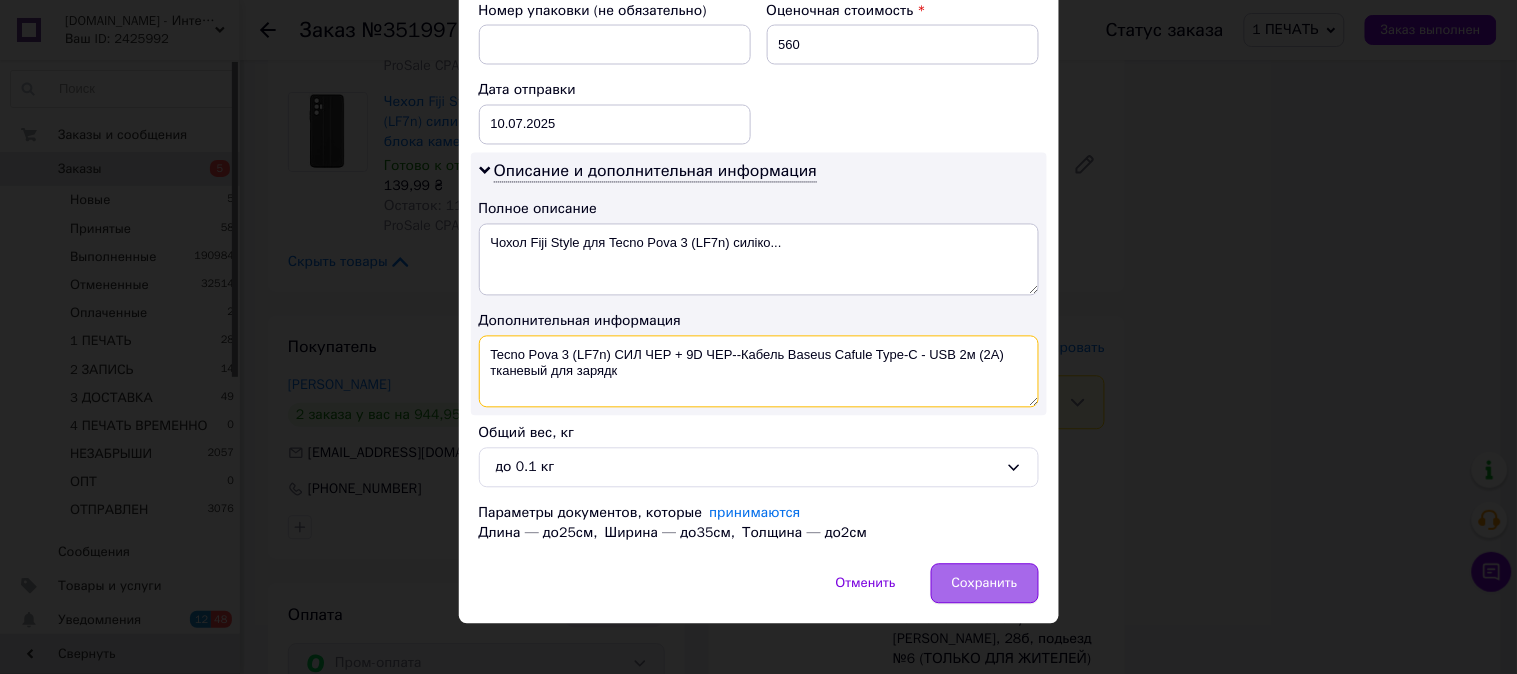 type on "Tecno Pova 3 (LF7n) СИЛ ЧЕР + 9D ЧЕР--Кабель Baseus Cafule Type-C - USB 2м (2A) тканевый для зарядк" 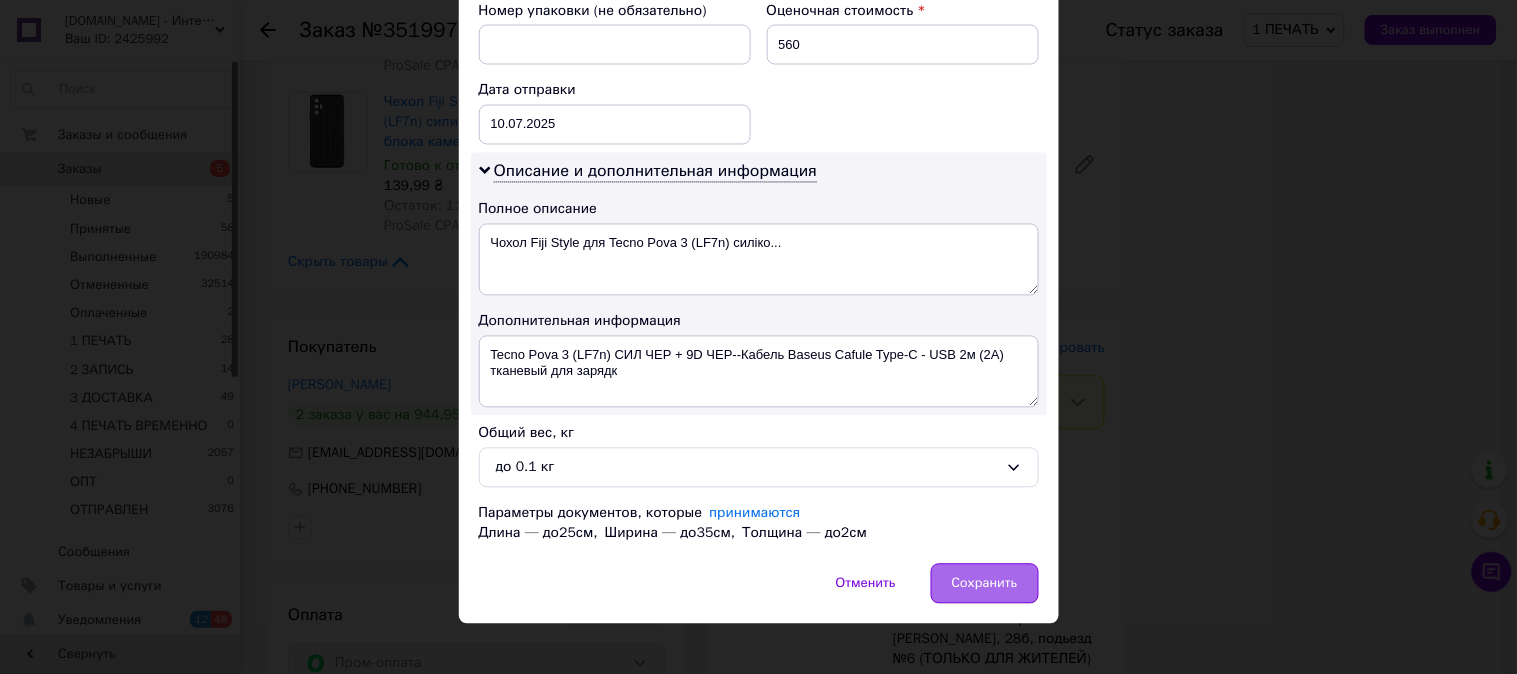 click on "Сохранить" at bounding box center (985, 584) 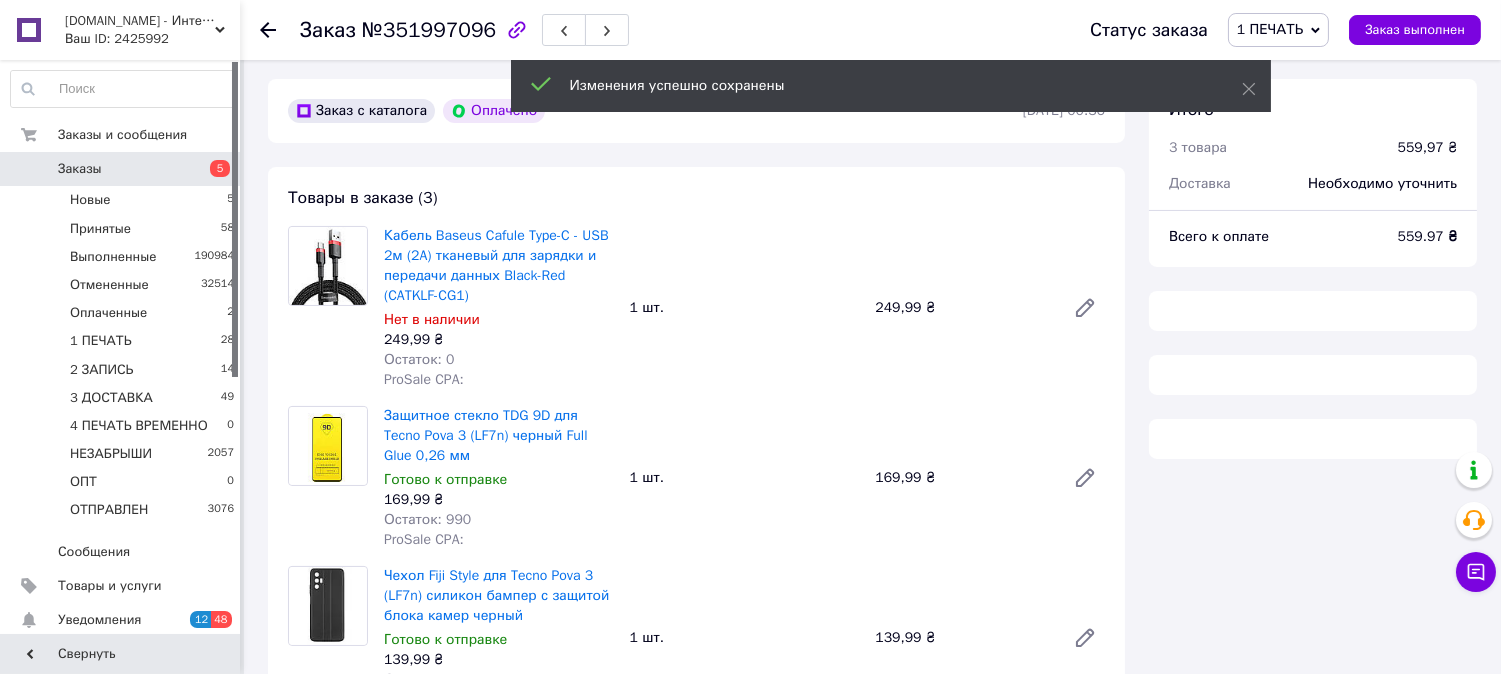 scroll, scrollTop: 555, scrollLeft: 0, axis: vertical 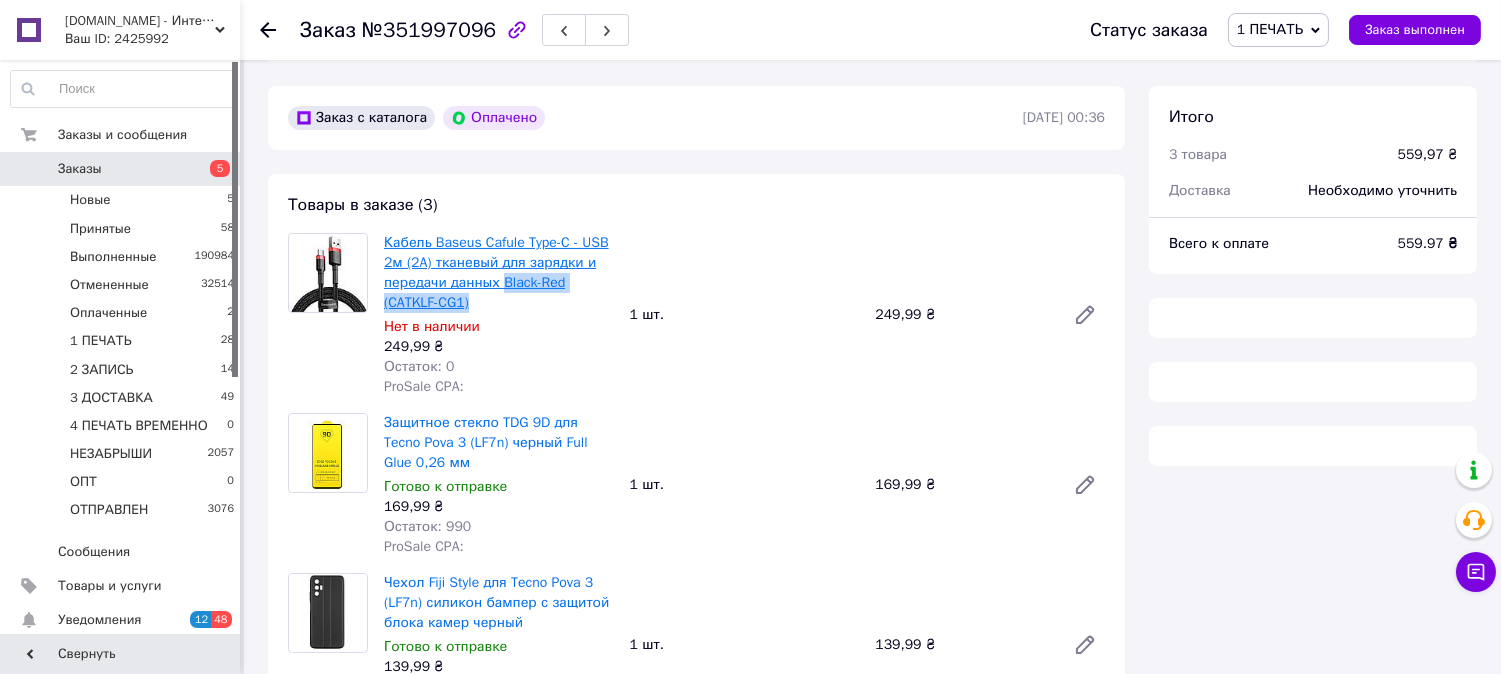 drag, startPoint x: 475, startPoint y: 298, endPoint x: 502, endPoint y: 288, distance: 28.79236 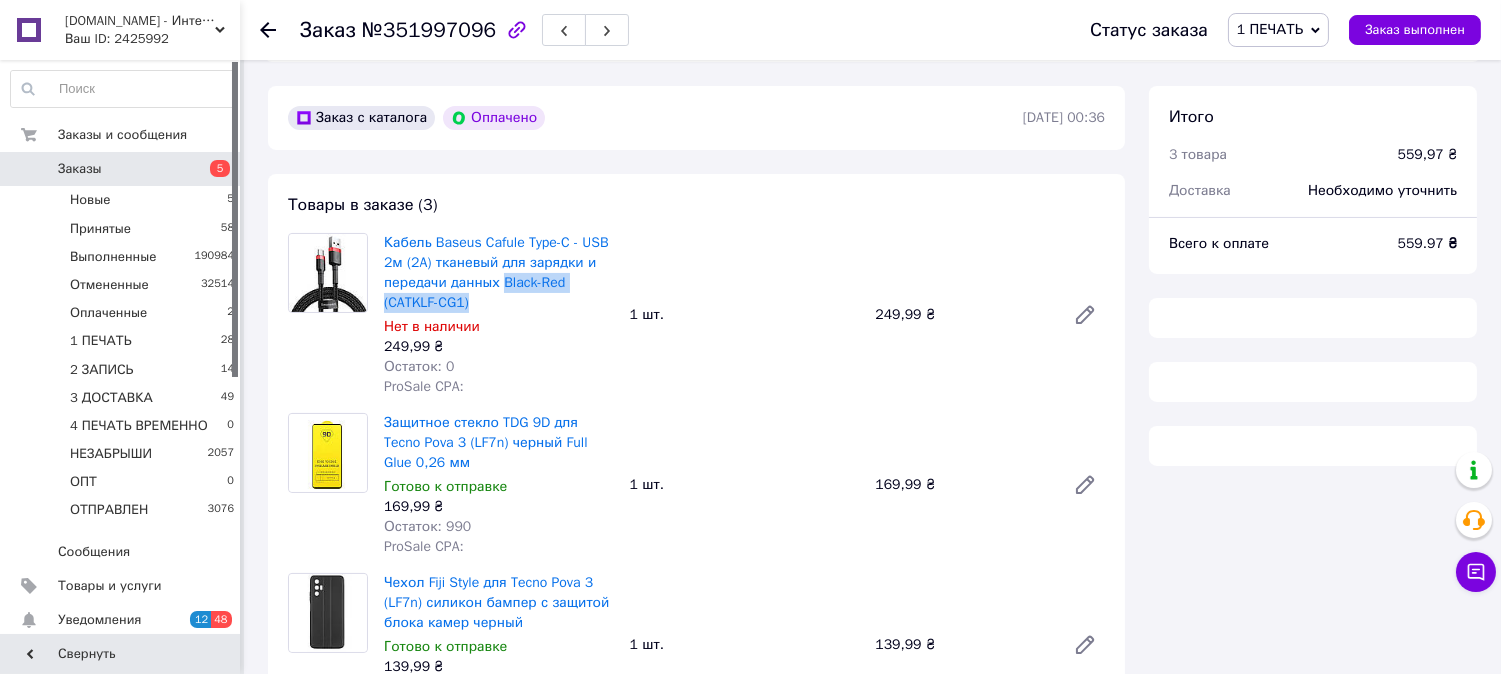 copy on "Black-Red (CATKLF-CG1)" 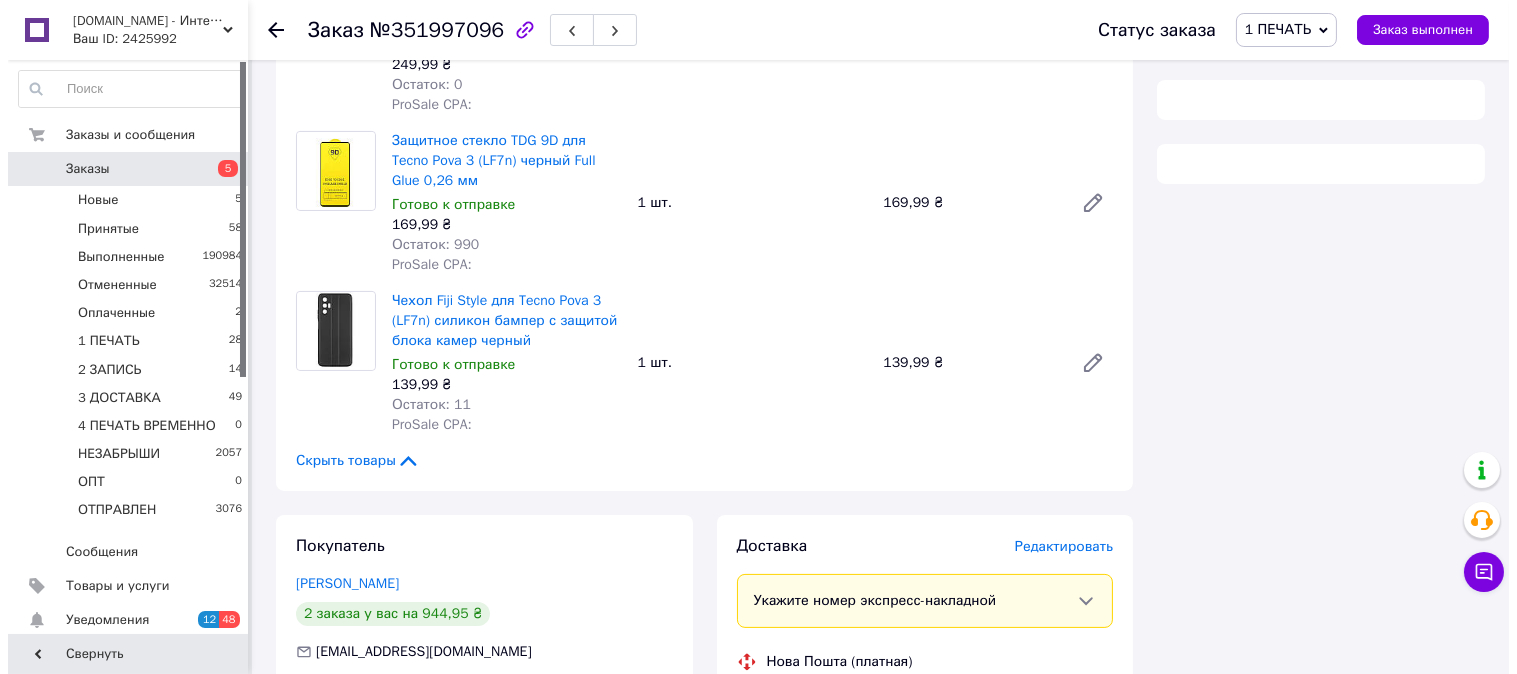 scroll, scrollTop: 925, scrollLeft: 0, axis: vertical 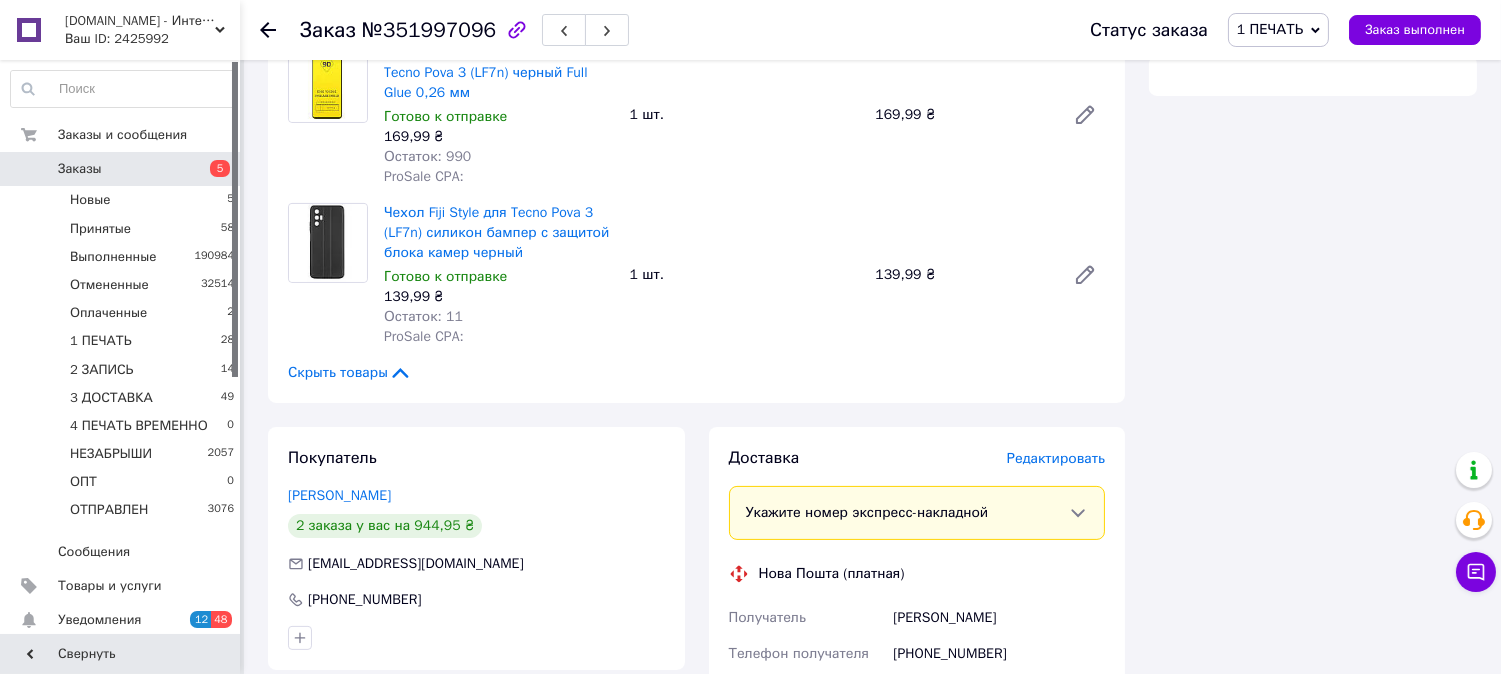 click on "Редактировать" at bounding box center (1056, 458) 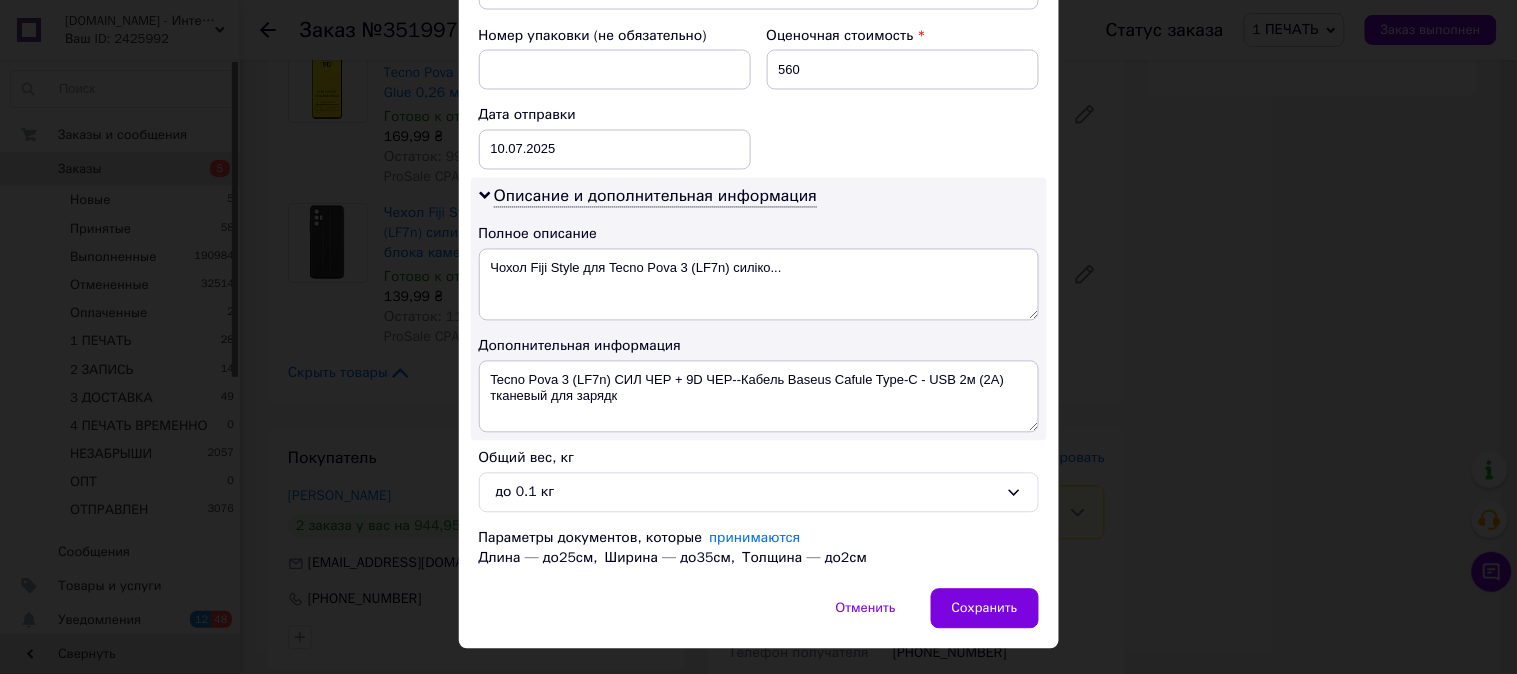 scroll, scrollTop: 900, scrollLeft: 0, axis: vertical 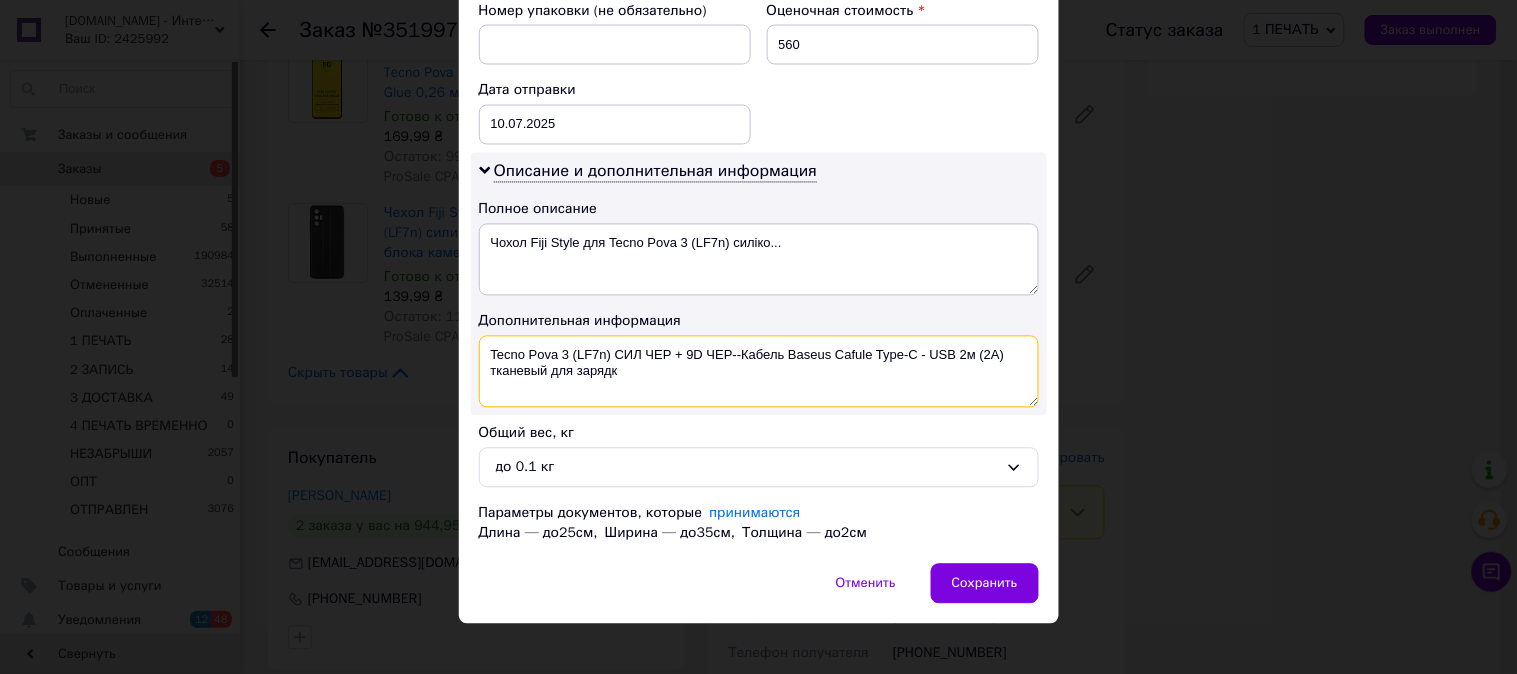 drag, startPoint x: 766, startPoint y: 361, endPoint x: 480, endPoint y: 355, distance: 286.06293 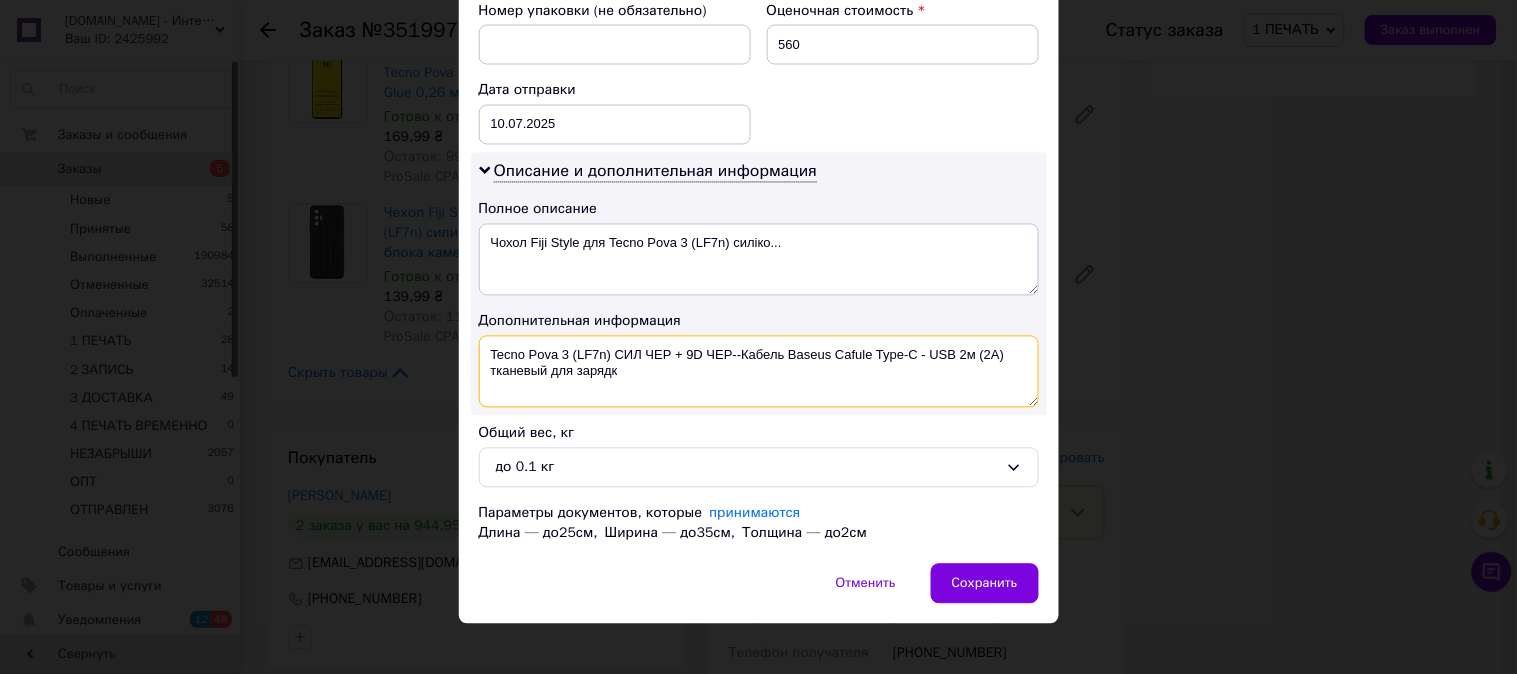 click on "Tecno Pova 3 (LF7n) СИЛ ЧЕР + 9D ЧЕР--Кабель Baseus Cafule Type-C - USB 2м (2A) тканевый для зарядк" at bounding box center (759, 372) 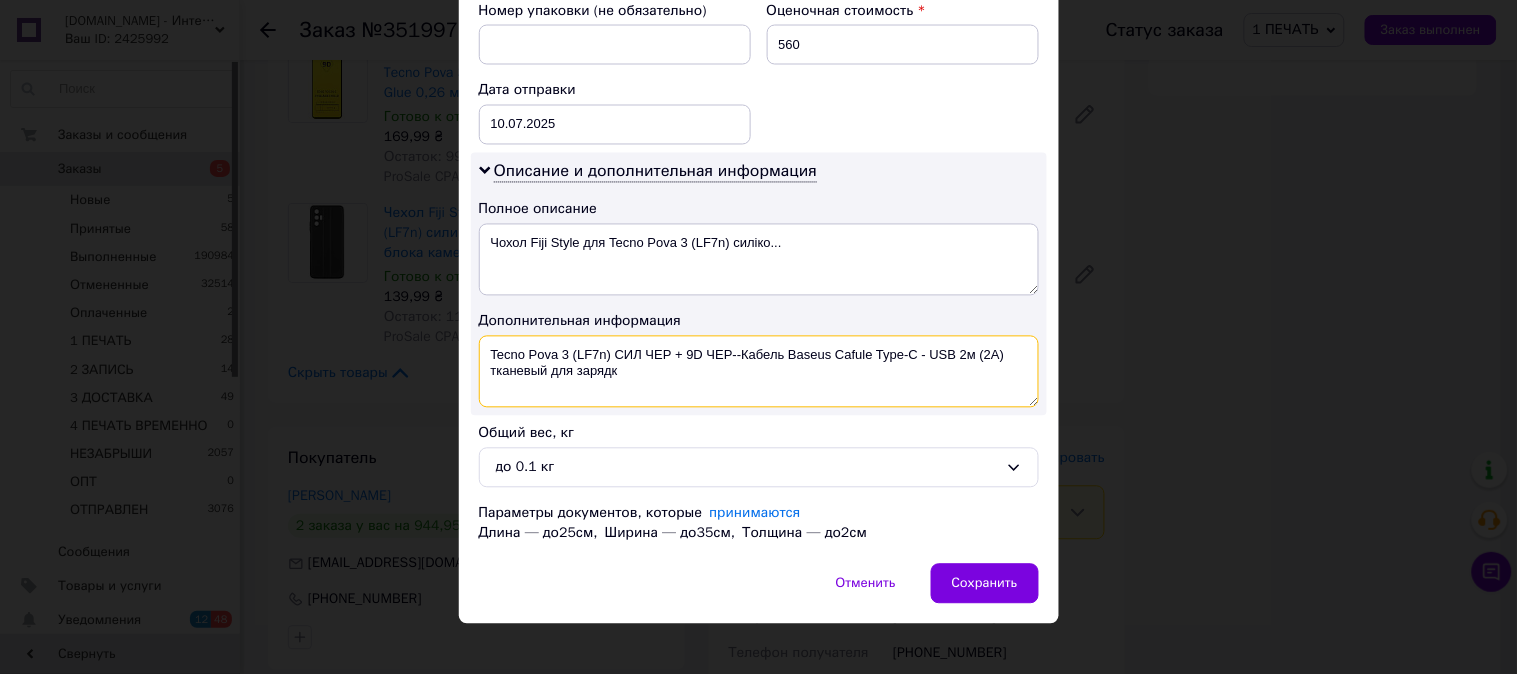 paste on "Black-Red (CATKLF-C" 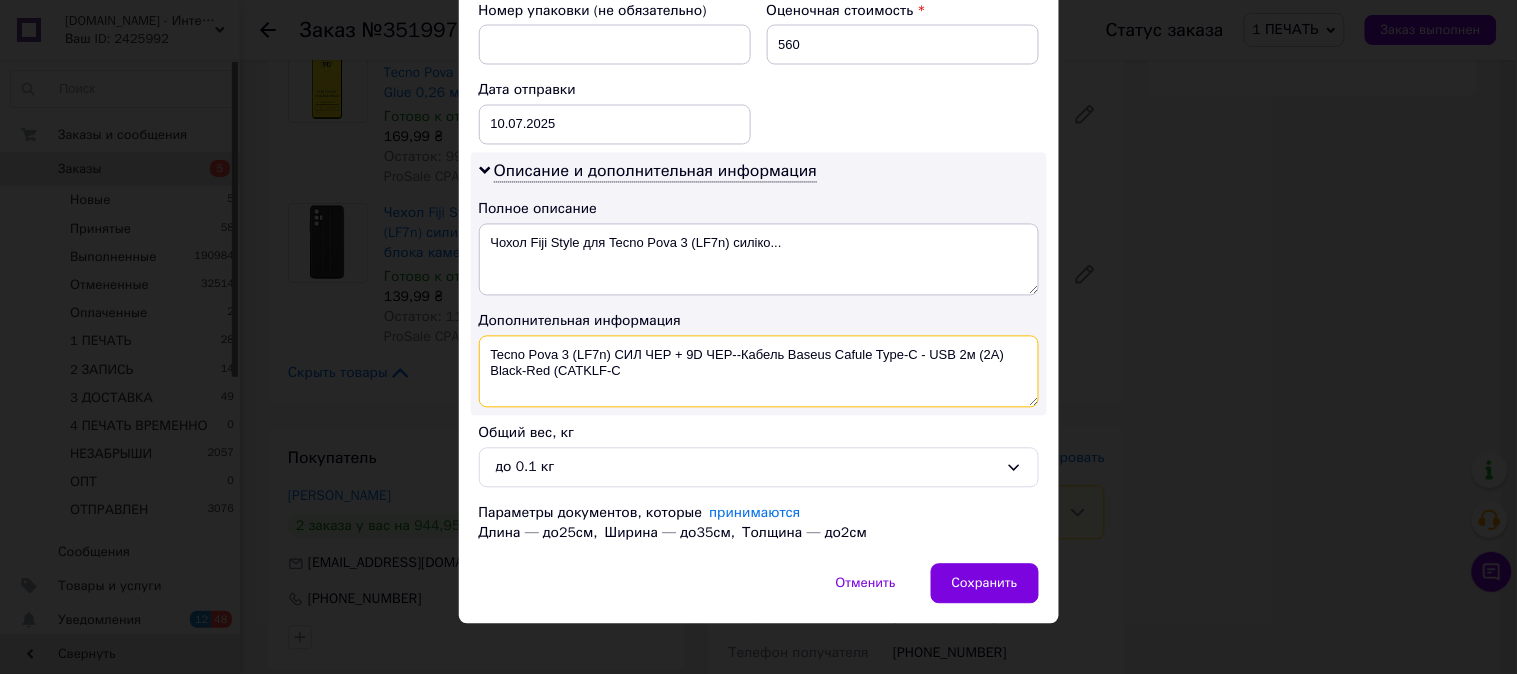 drag, startPoint x: 732, startPoint y: 357, endPoint x: 487, endPoint y: 356, distance: 245.00204 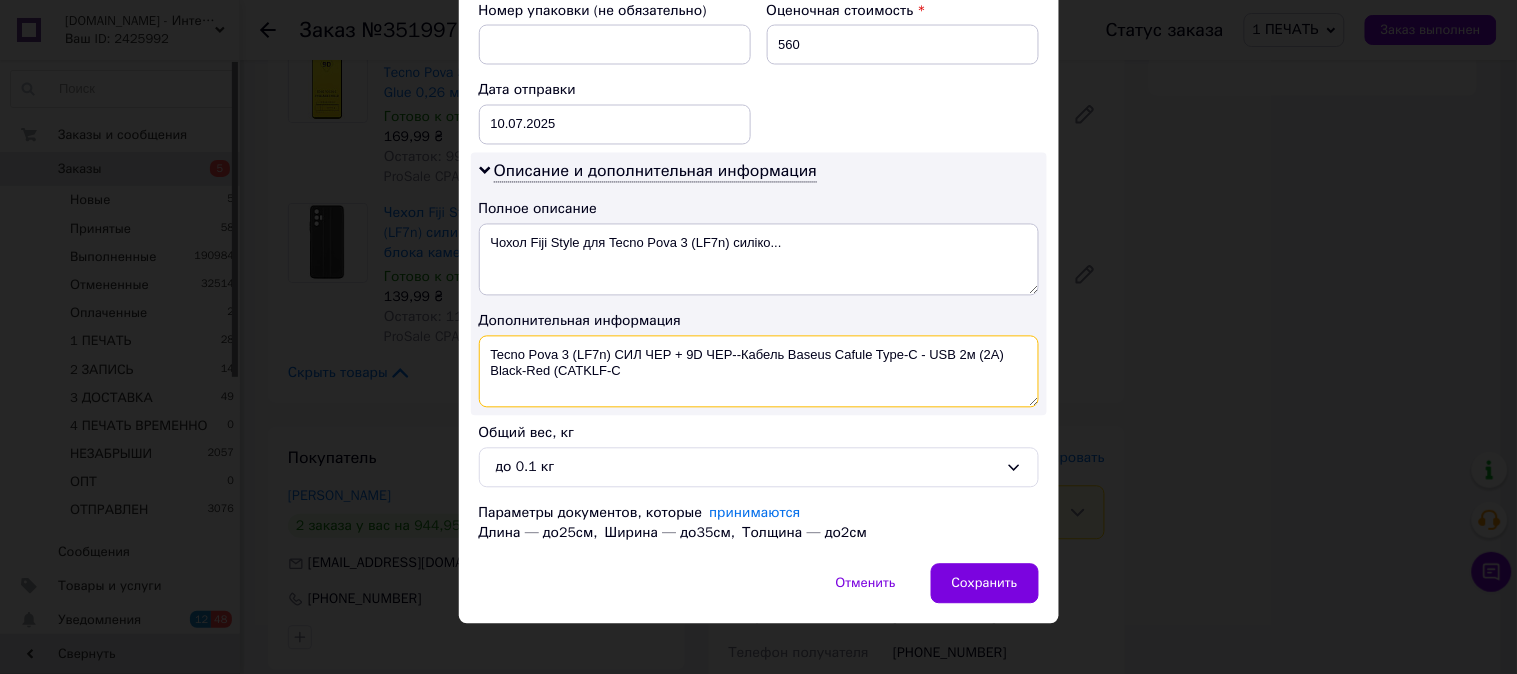 click on "Tecno Pova 3 (LF7n) СИЛ ЧЕР + 9D ЧЕР--Кабель Baseus Cafule Type-C - USB 2м (2A) Black-Red (CATKLF-C" at bounding box center [759, 372] 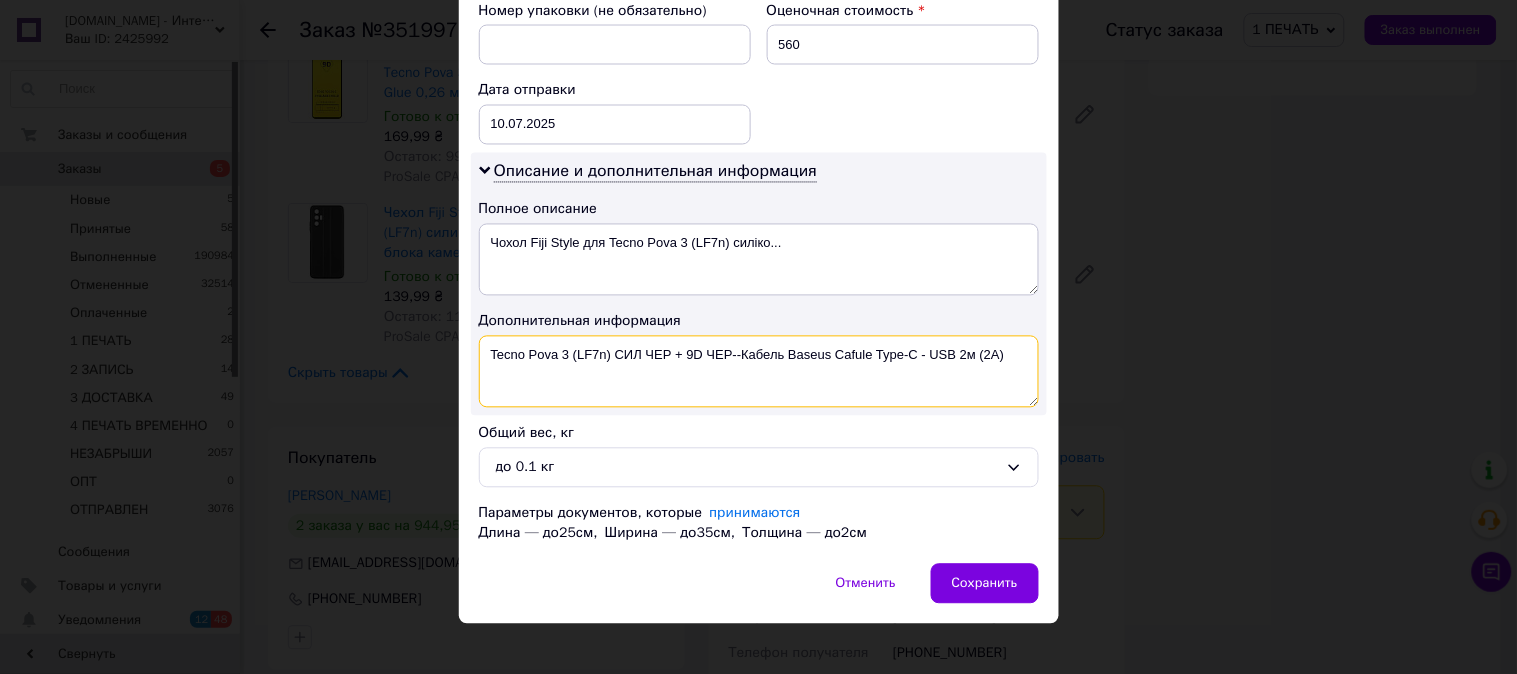 click on "Tecno Pova 3 (LF7n) СИЛ ЧЕР + 9D ЧЕР--Кабель Baseus Cafule Type-C - USB 2м (2A)" at bounding box center (759, 372) 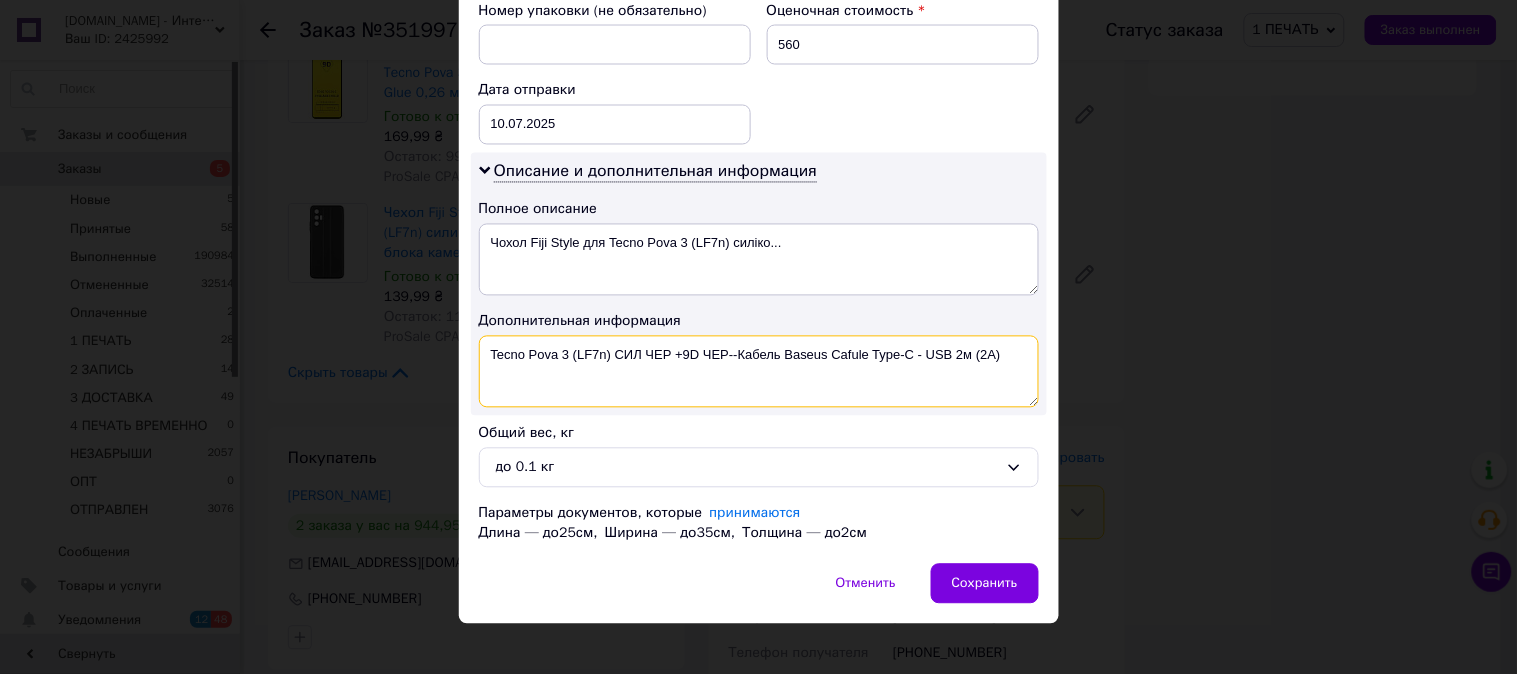 click on "Tecno Pova 3 (LF7n) СИЛ ЧЕР +9D ЧЕР--Кабель Baseus Cafule Type-C - USB 2м (2A)" at bounding box center (759, 372) 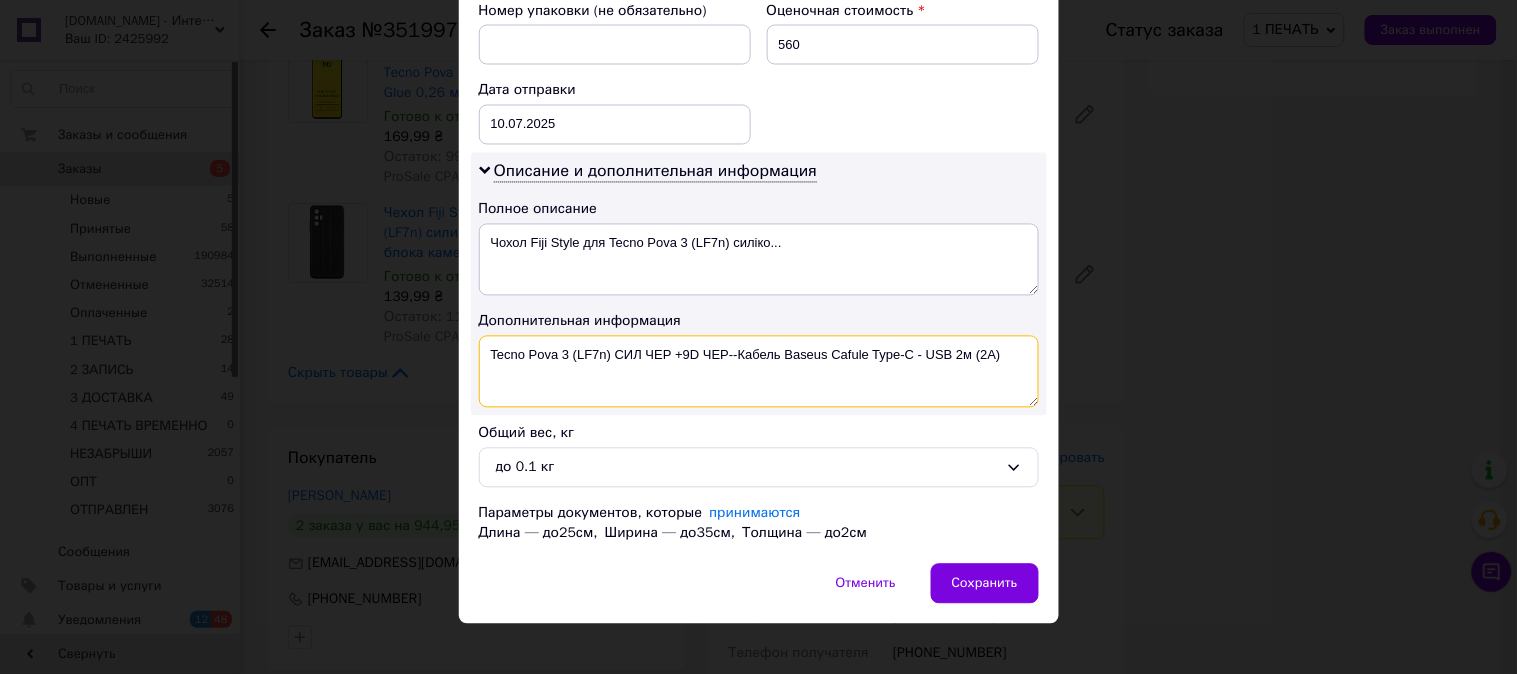 click on "Tecno Pova 3 (LF7n) СИЛ ЧЕР +9D ЧЕР--Кабель Baseus Cafule Type-C - USB 2м (2A)" at bounding box center (759, 372) 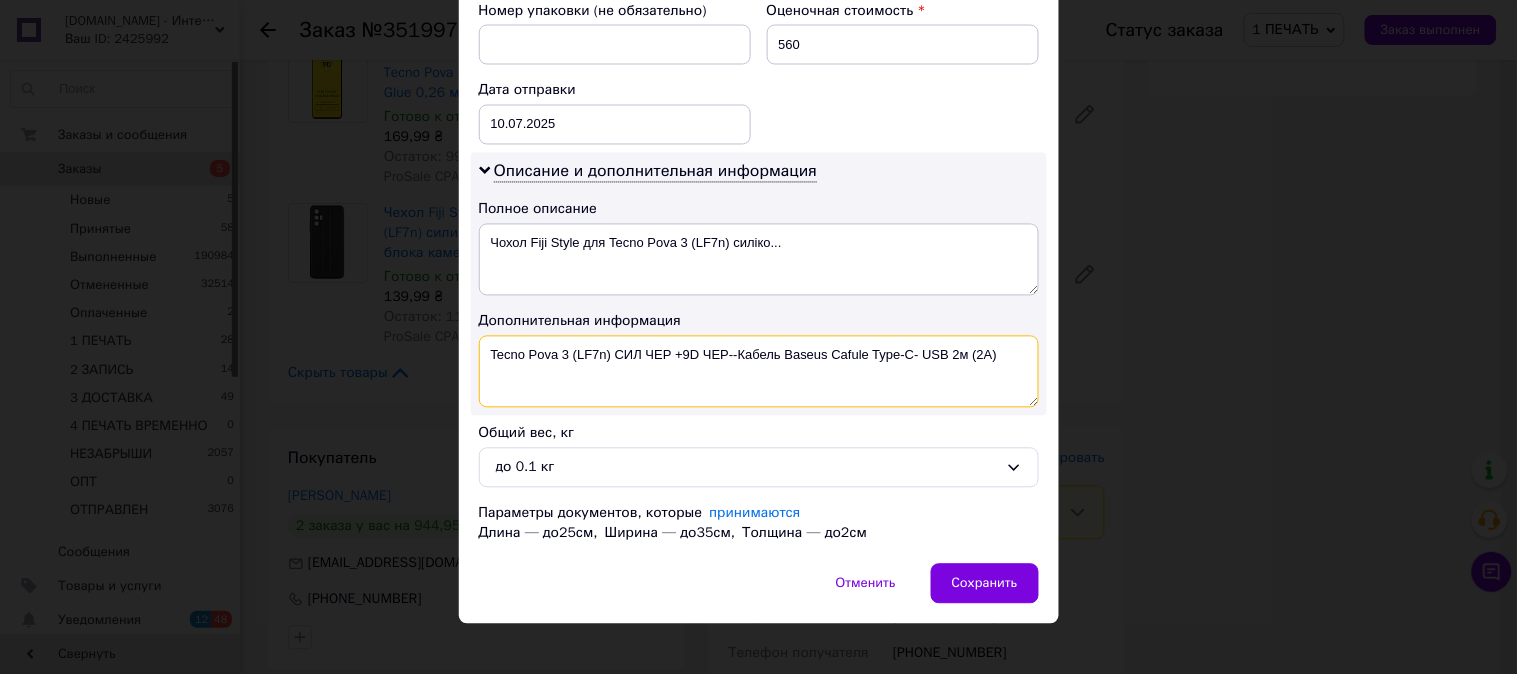 click on "Tecno Pova 3 (LF7n) СИЛ ЧЕР +9D ЧЕР--Кабель Baseus Cafule Type-C- USB 2м (2A)" at bounding box center [759, 372] 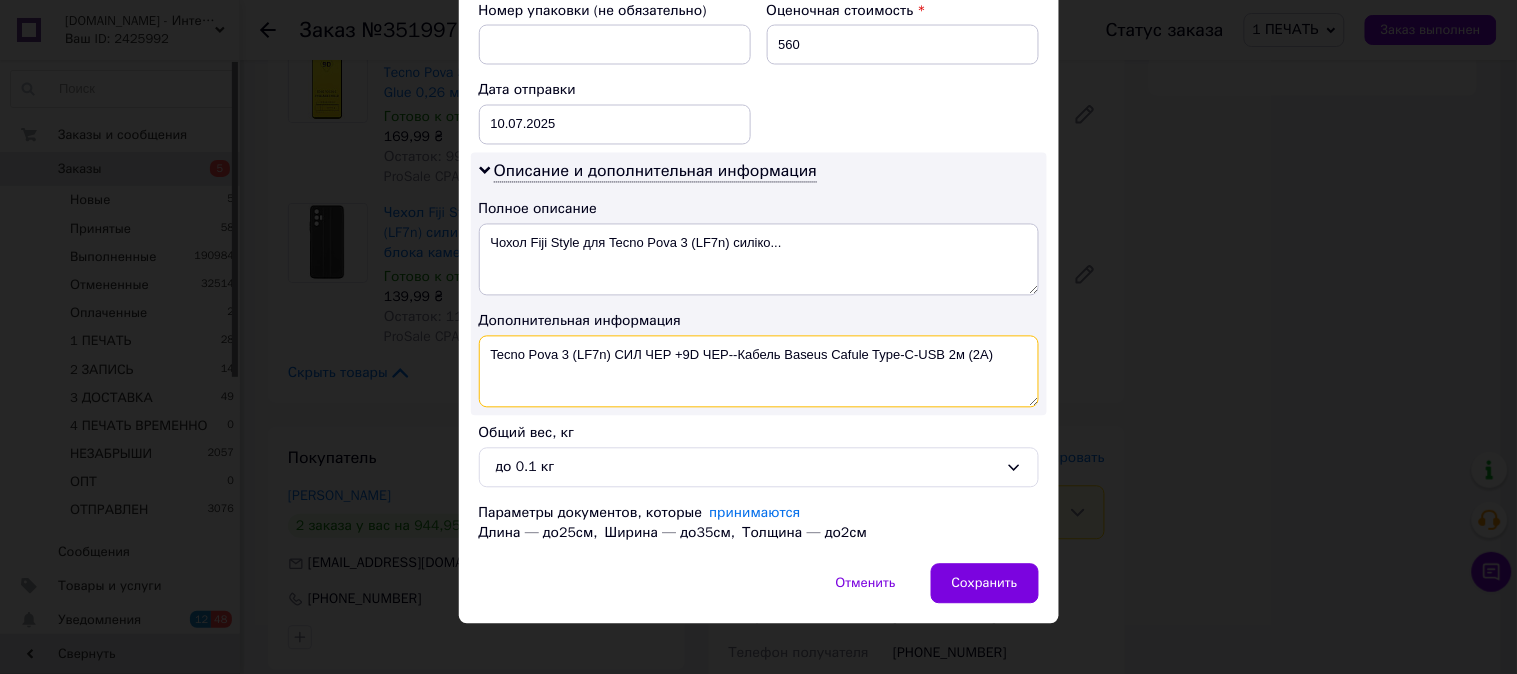 click on "Tecno Pova 3 (LF7n) СИЛ ЧЕР +9D ЧЕР--Кабель Baseus Cafule Type-C-USB 2м (2A)" at bounding box center (759, 372) 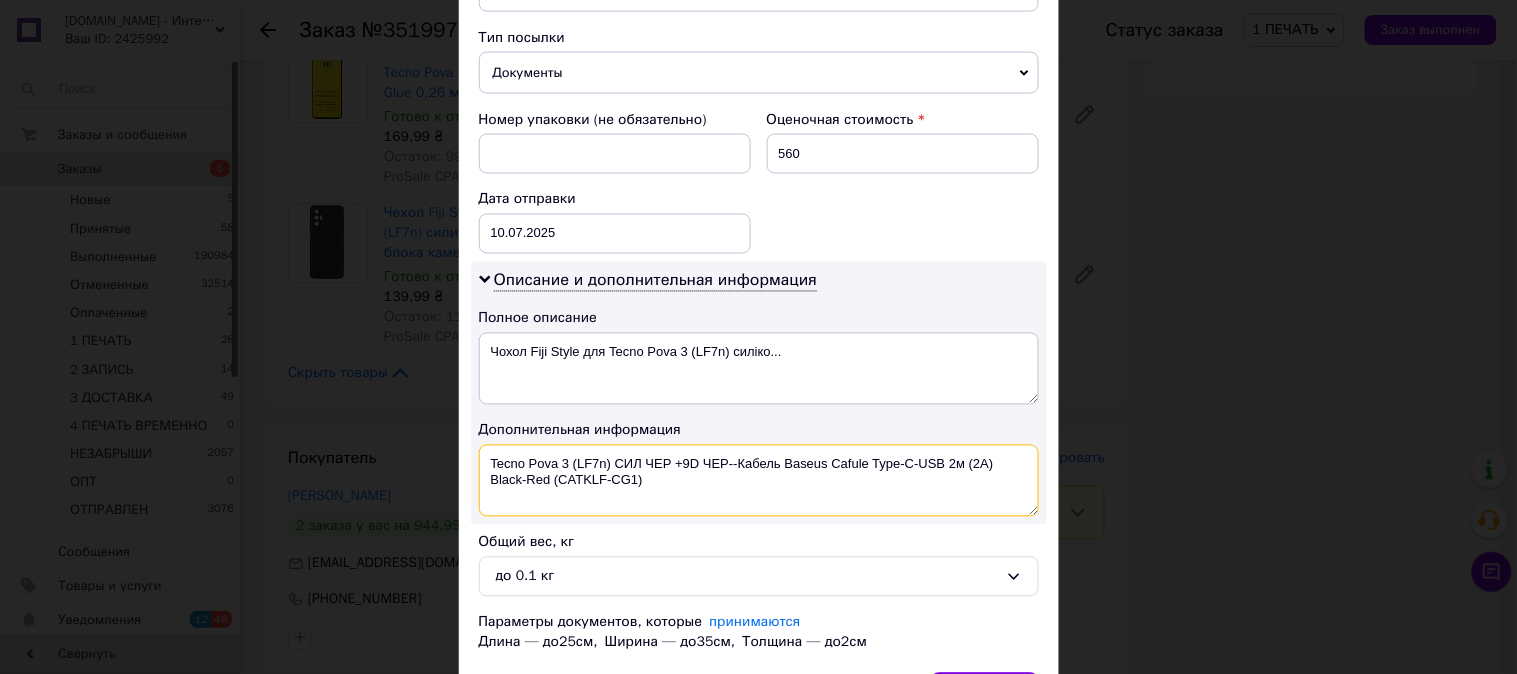 scroll, scrollTop: 900, scrollLeft: 0, axis: vertical 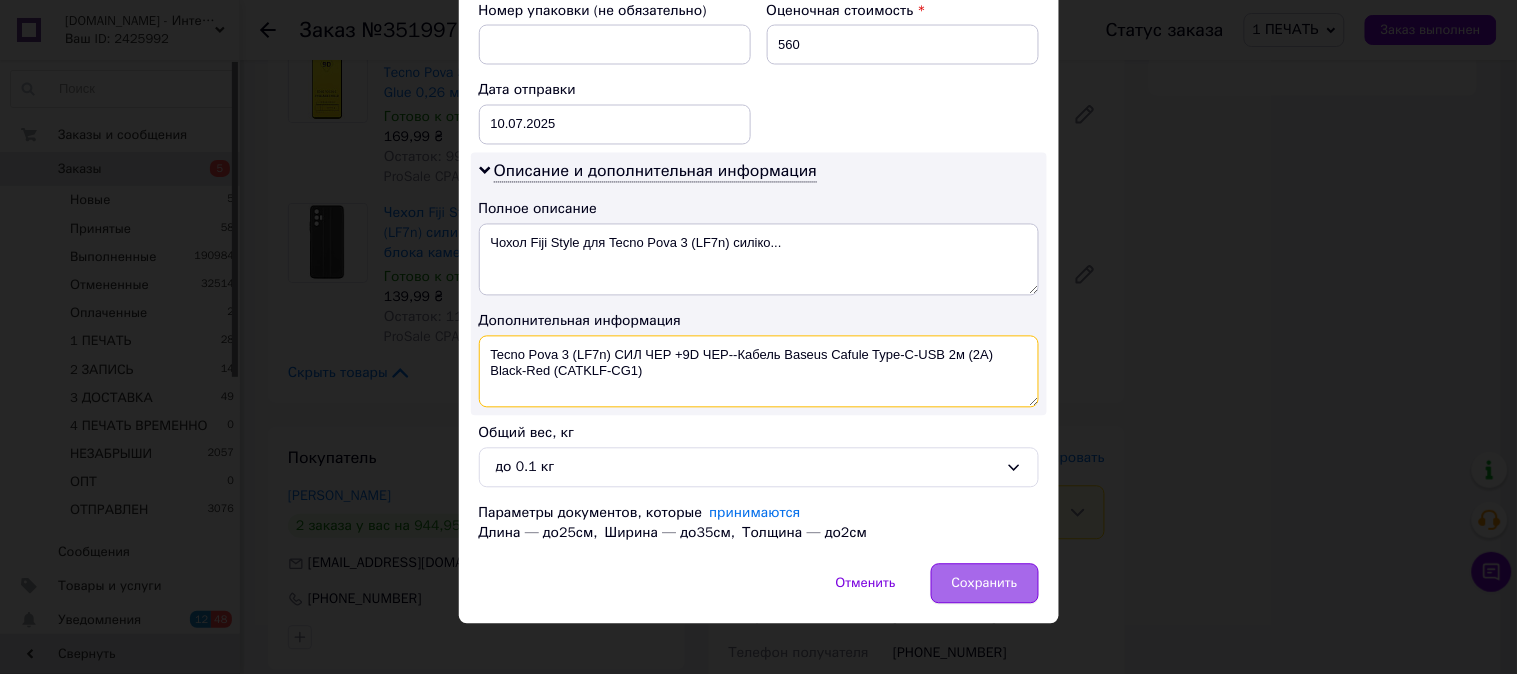 type on "Tecno Pova 3 (LF7n) СИЛ ЧЕР +9D ЧЕР--Кабель Baseus Cafule Type-C-USB 2м (2A) Black-Red (CATKLF-CG1)" 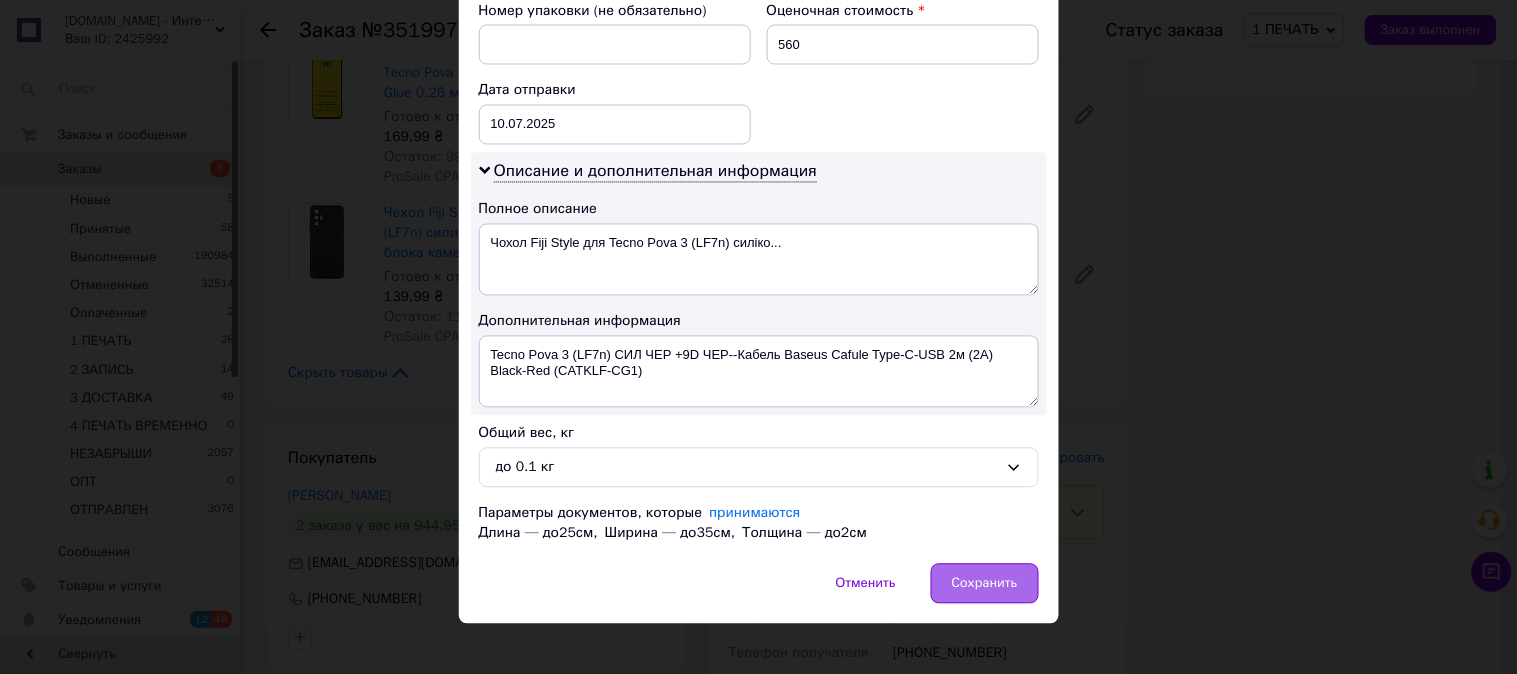 click on "Сохранить" at bounding box center (985, 584) 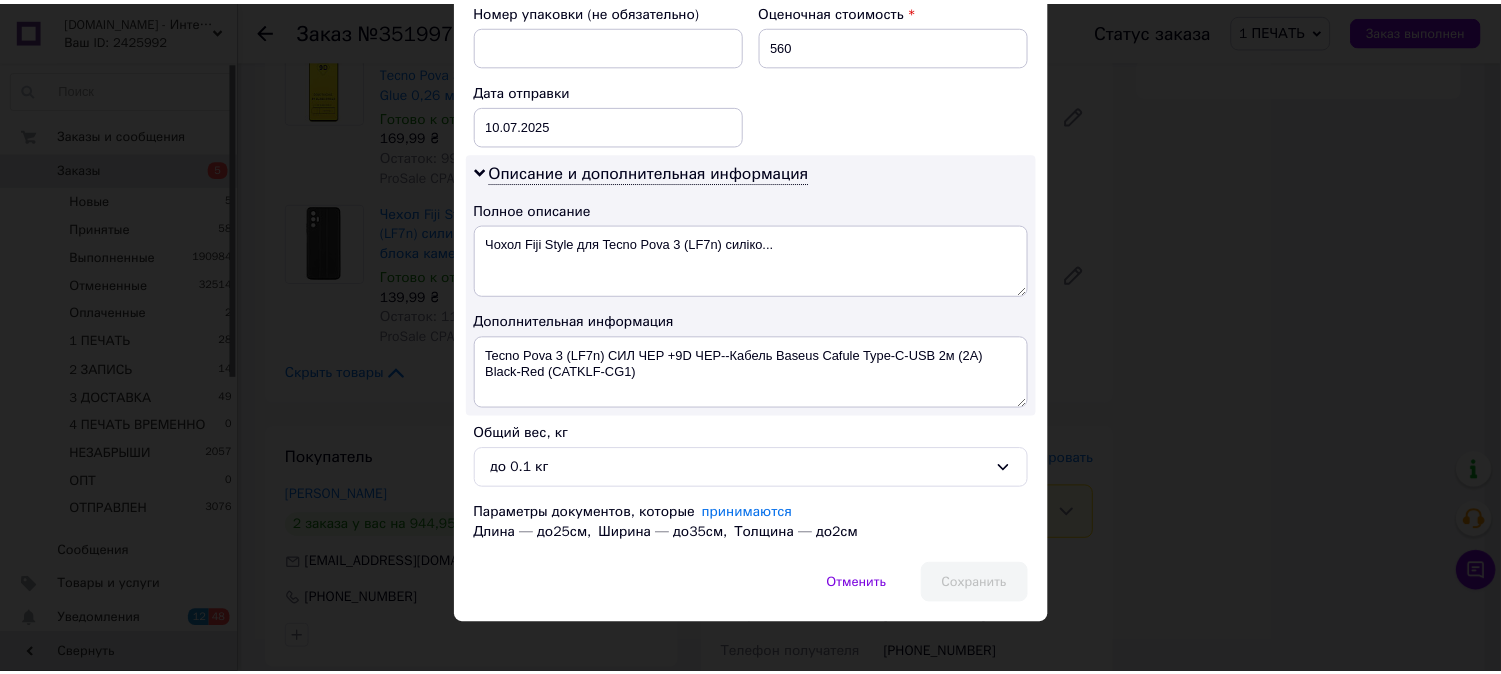 scroll, scrollTop: 0, scrollLeft: 0, axis: both 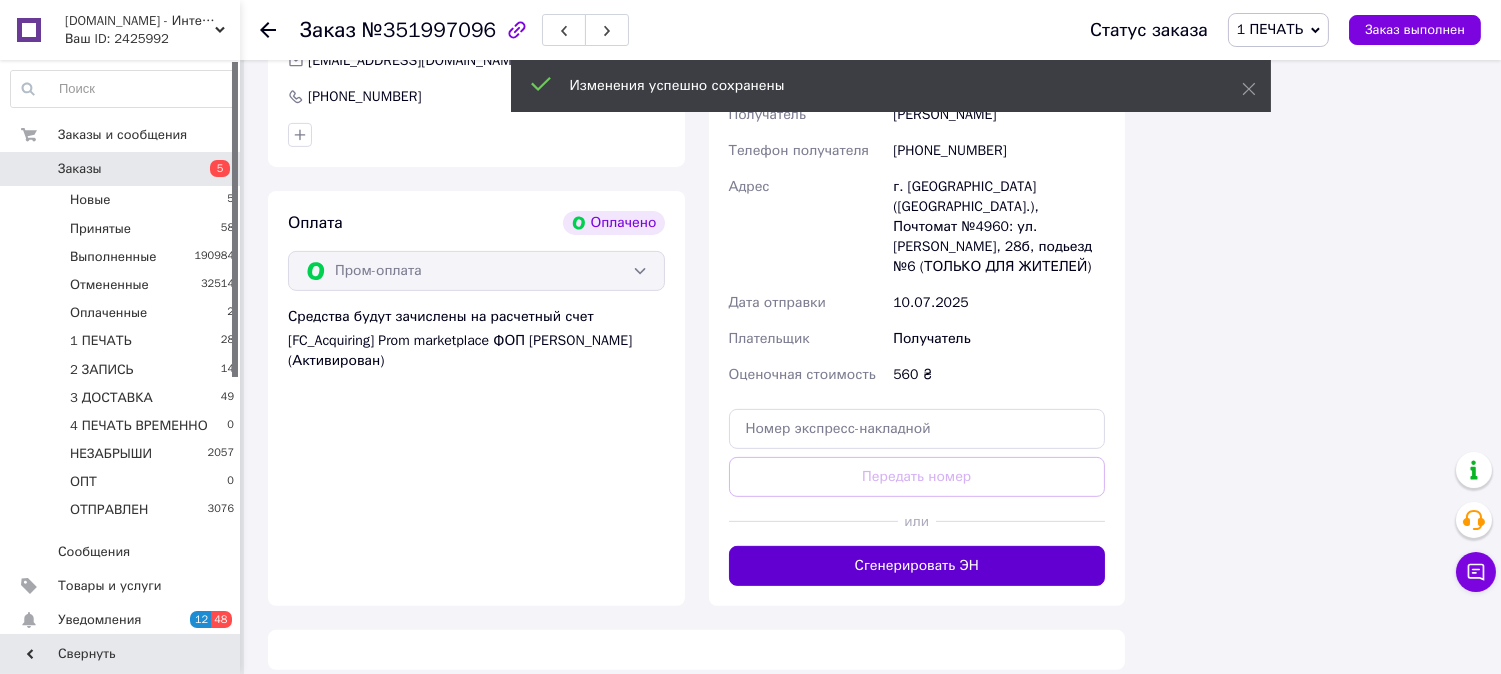 click on "Сгенерировать ЭН" at bounding box center [917, 566] 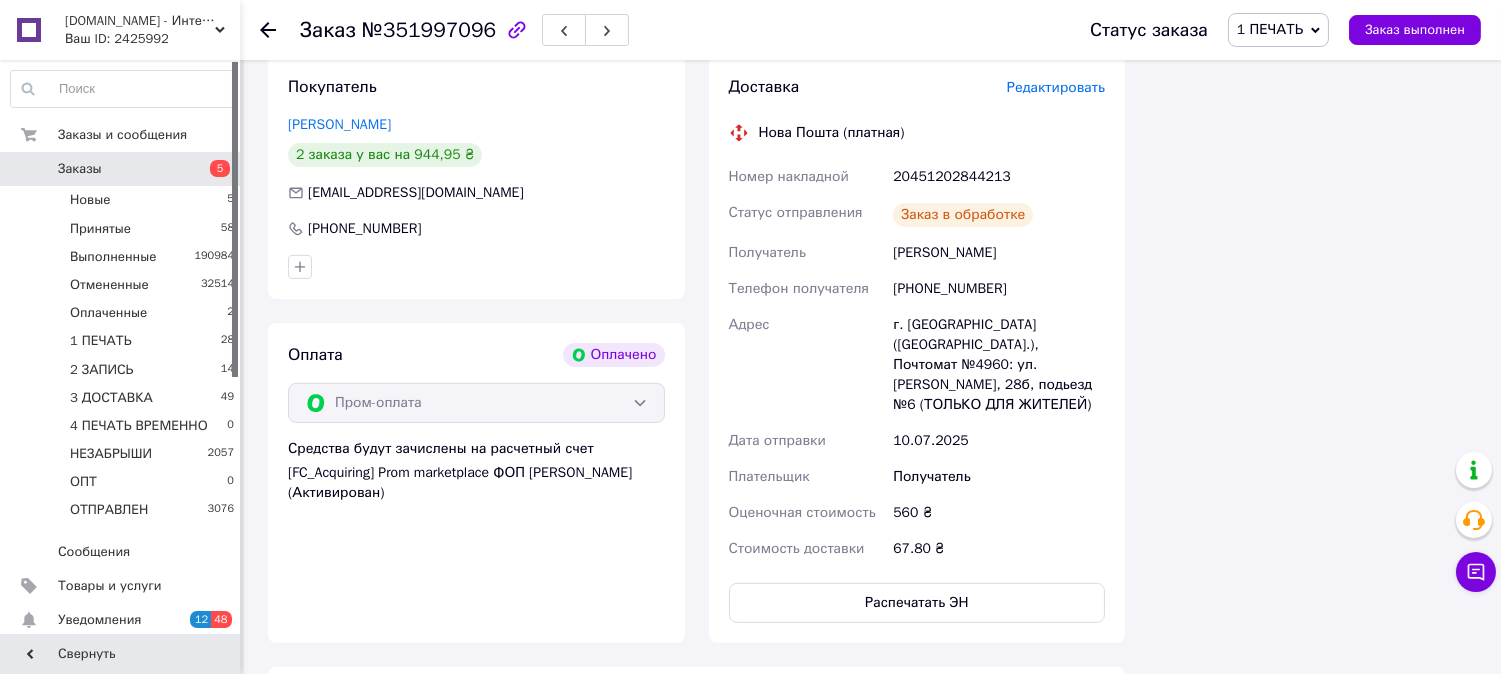 scroll, scrollTop: 1333, scrollLeft: 0, axis: vertical 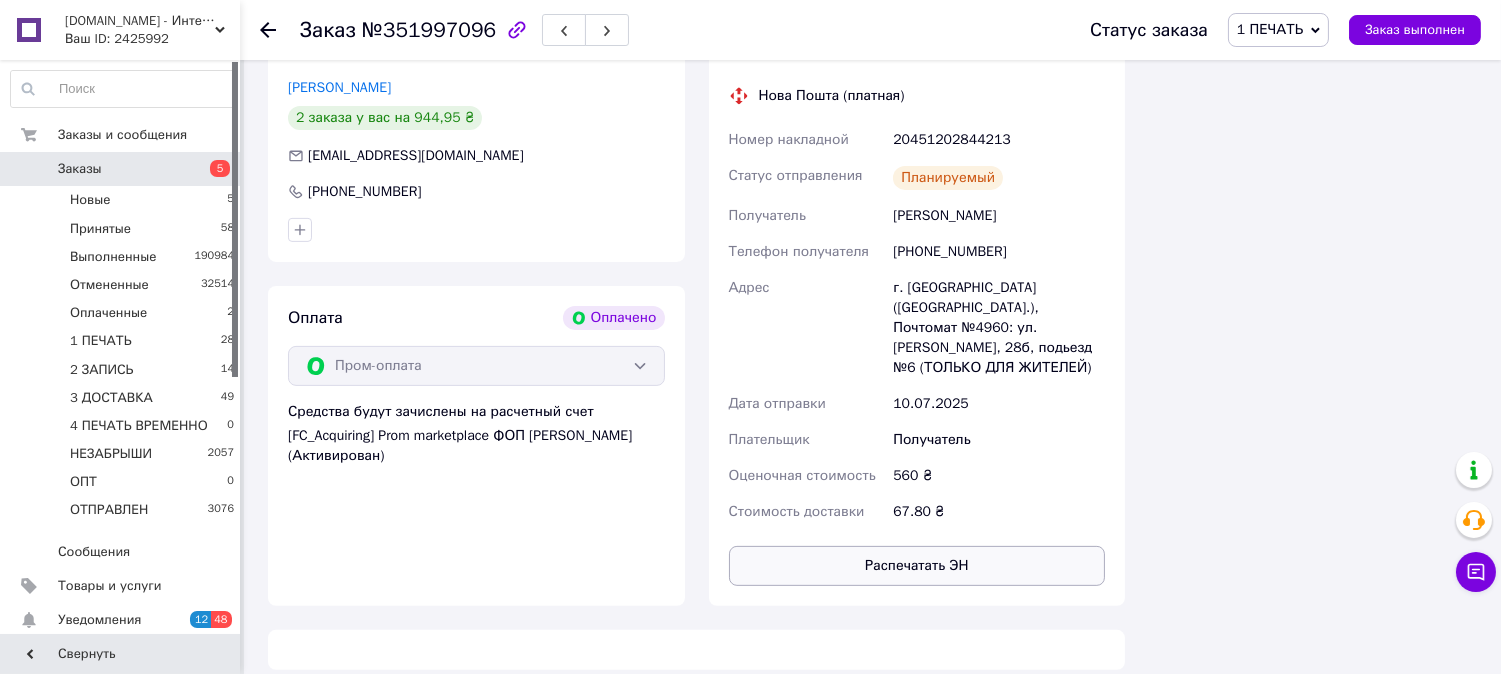 click on "Распечатать ЭН" at bounding box center [917, 566] 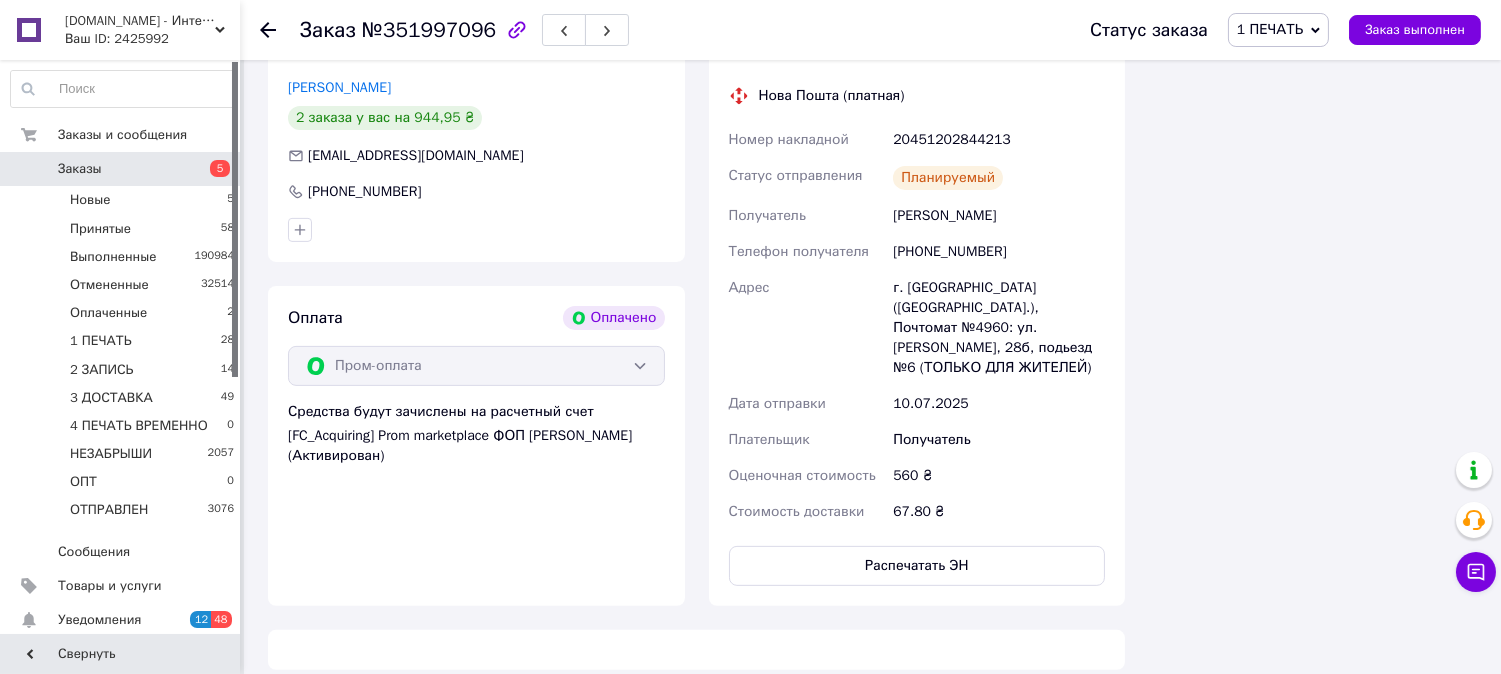 type 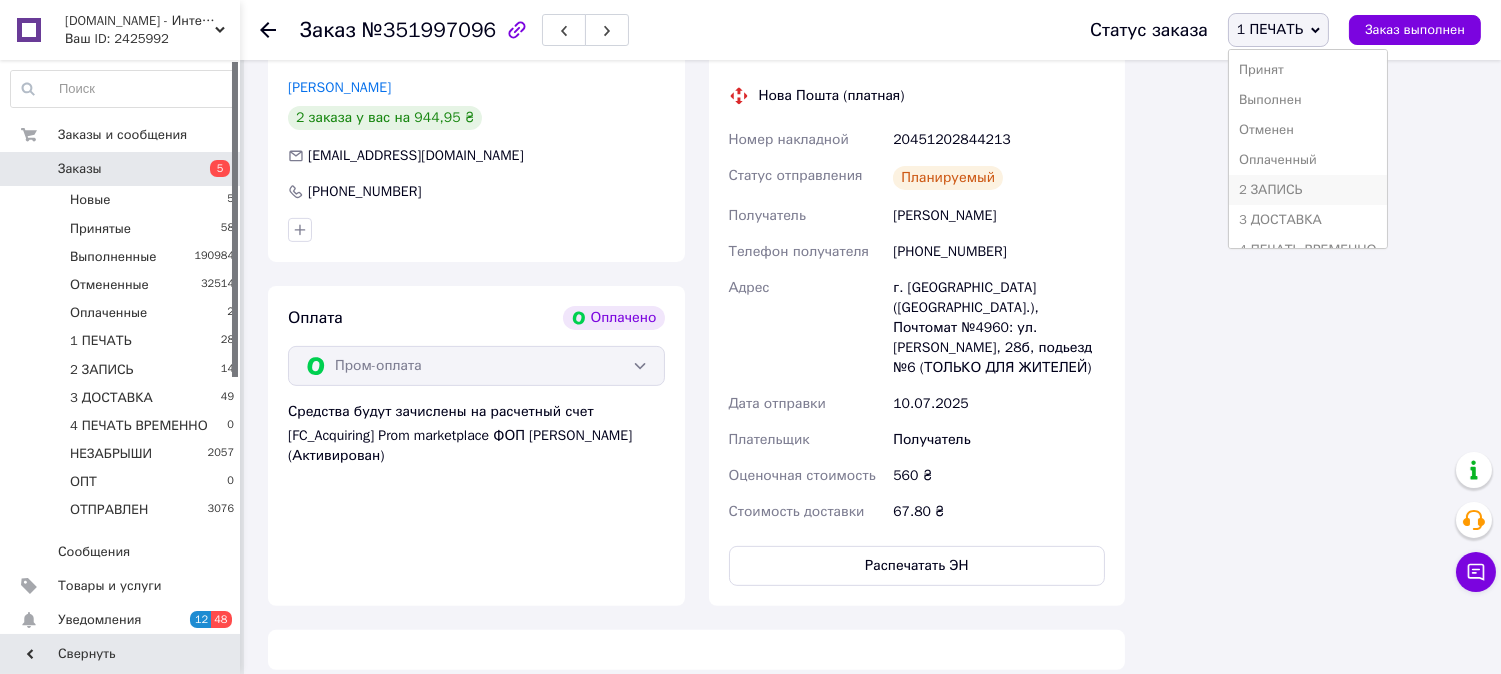 click on "2 ЗАПИСЬ" at bounding box center [1308, 190] 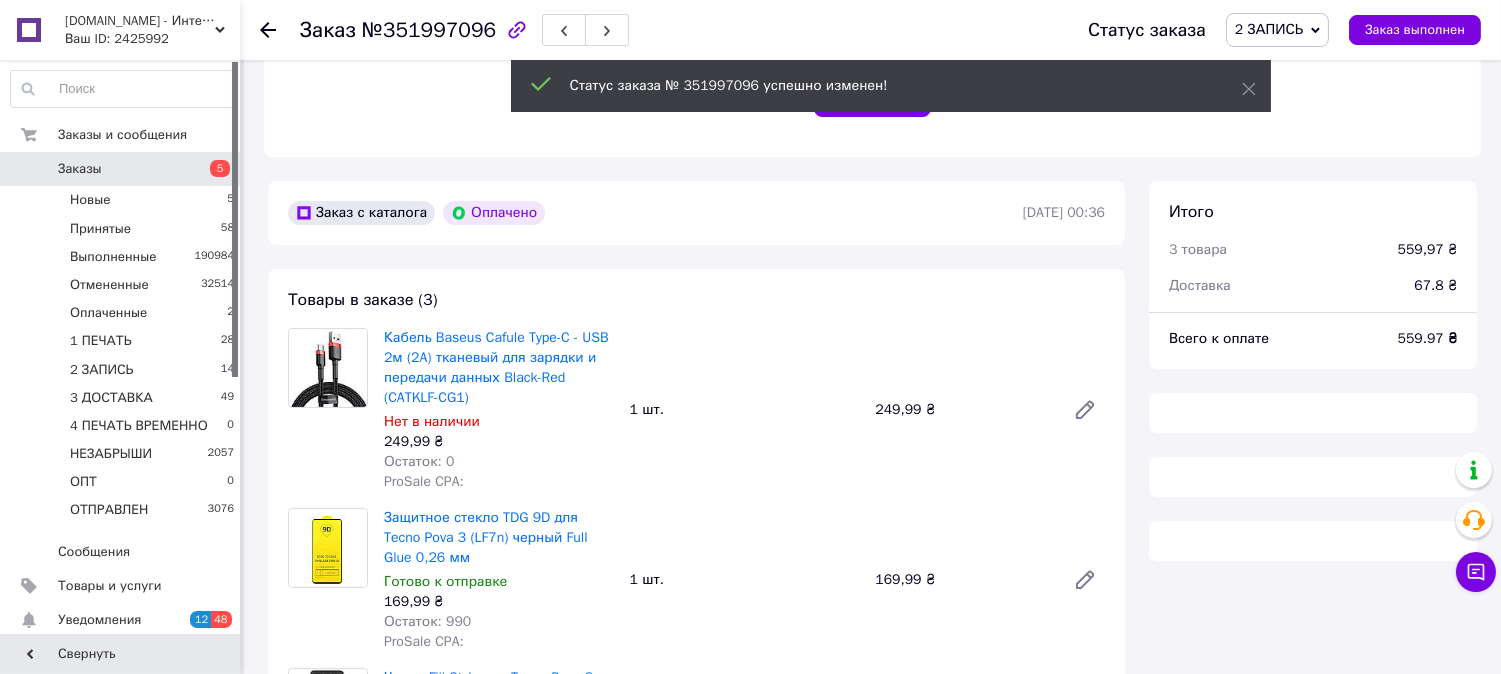 scroll, scrollTop: 777, scrollLeft: 0, axis: vertical 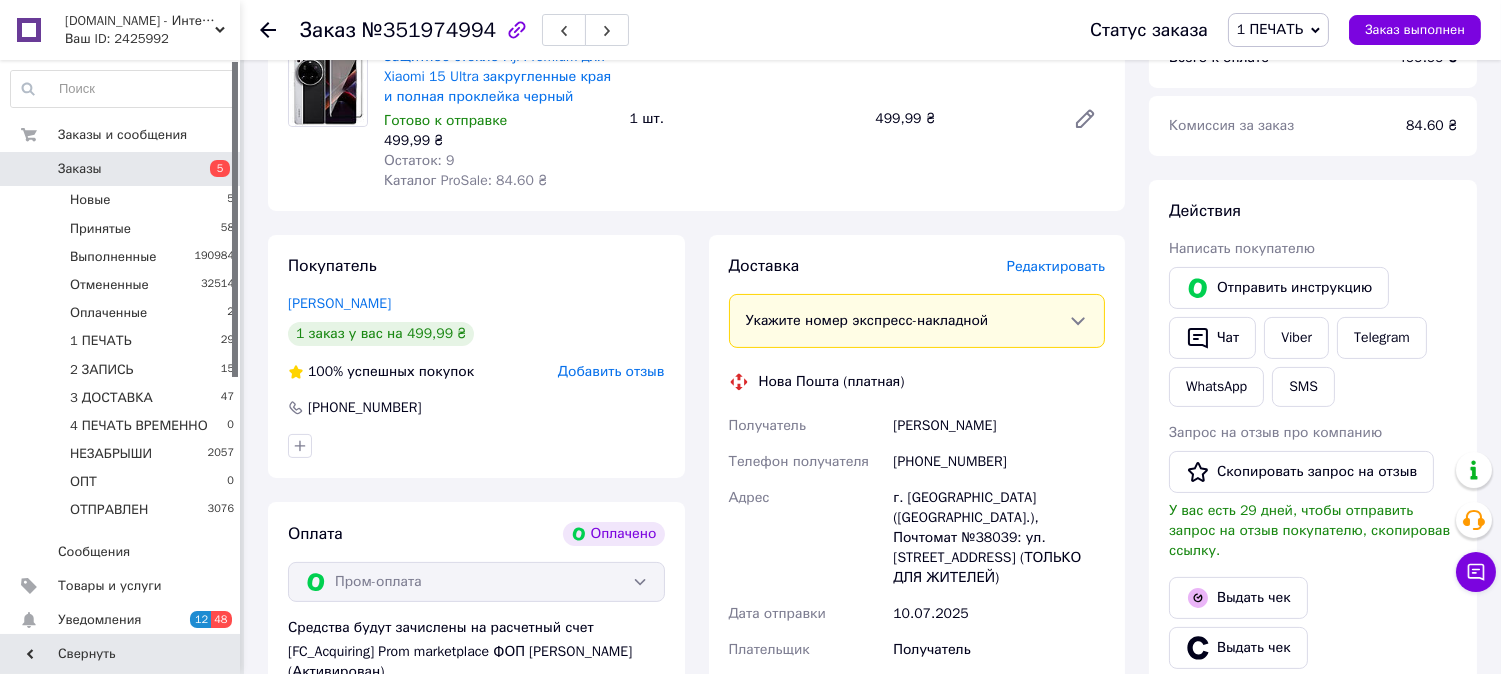 click on "Редактировать" at bounding box center [1056, 266] 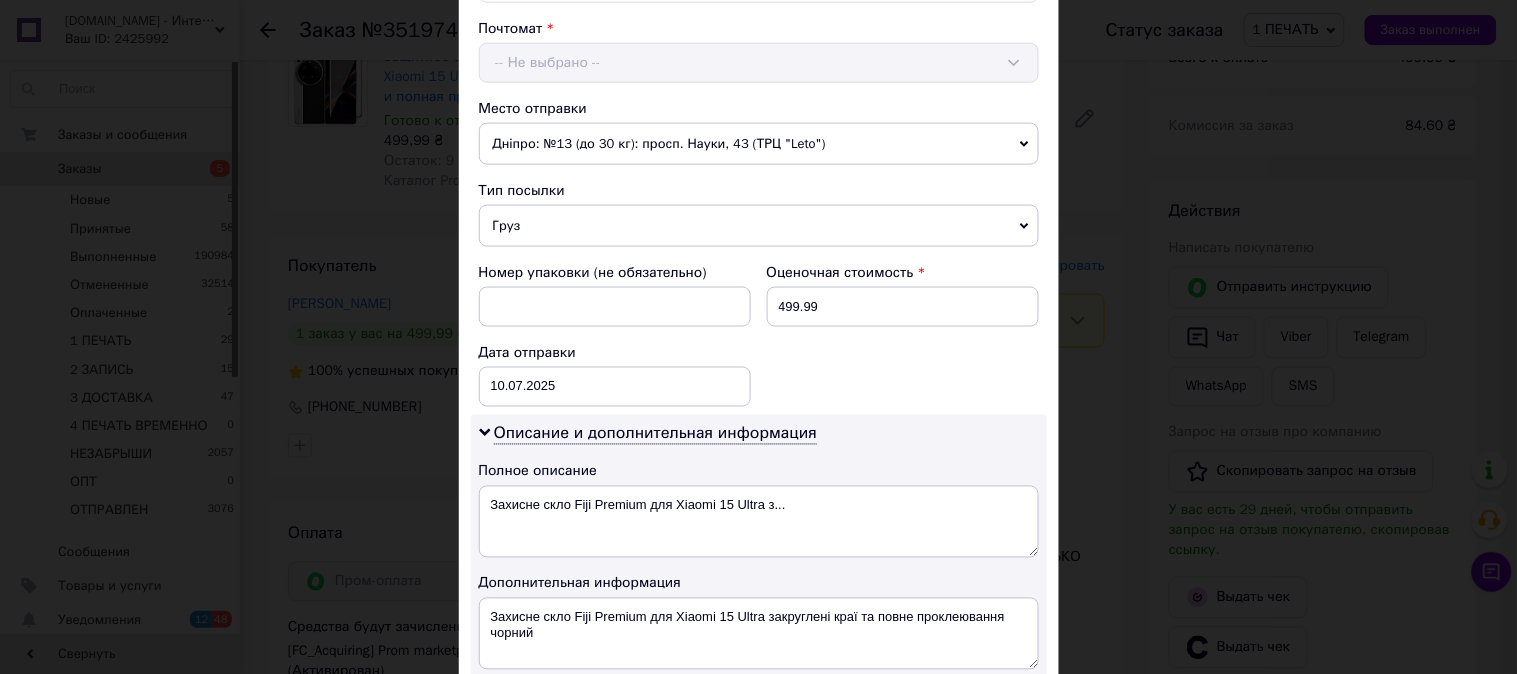 scroll, scrollTop: 630, scrollLeft: 0, axis: vertical 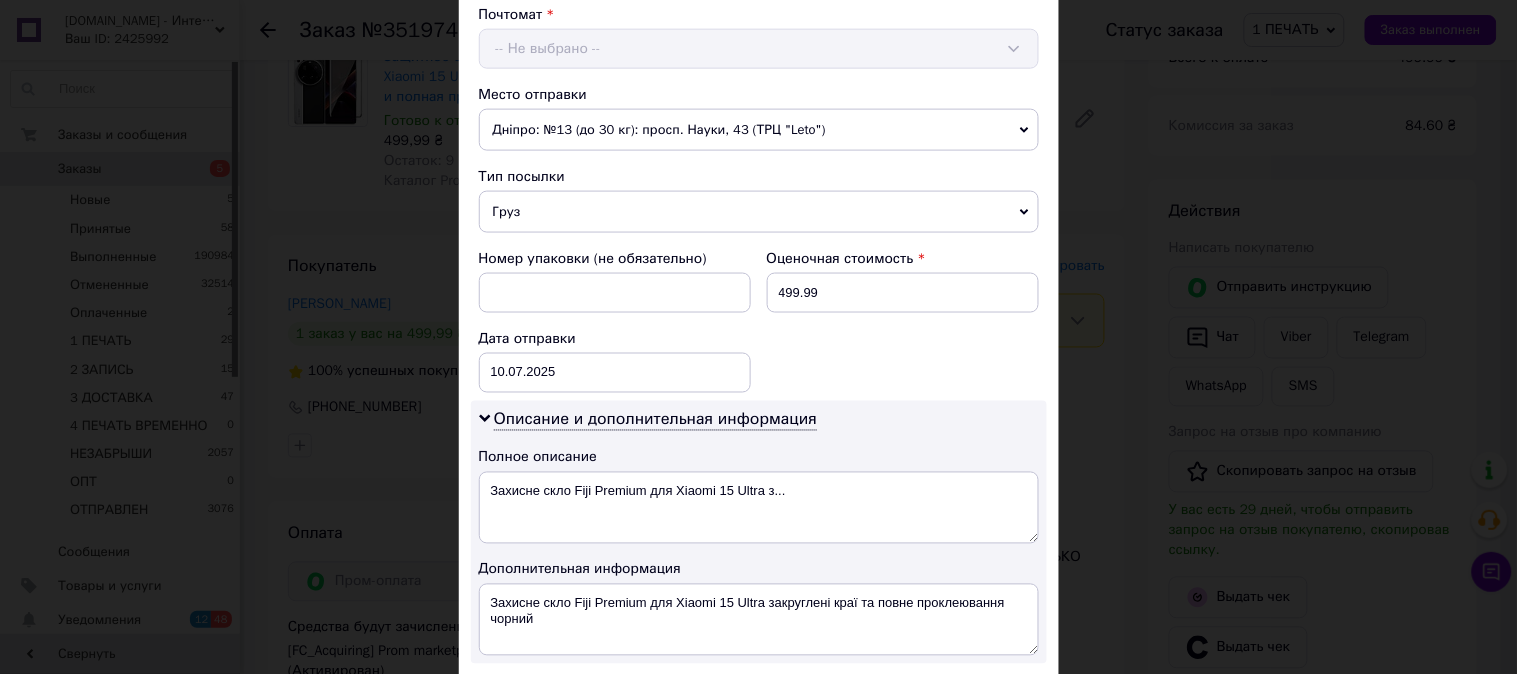 click on "Груз" at bounding box center (759, 212) 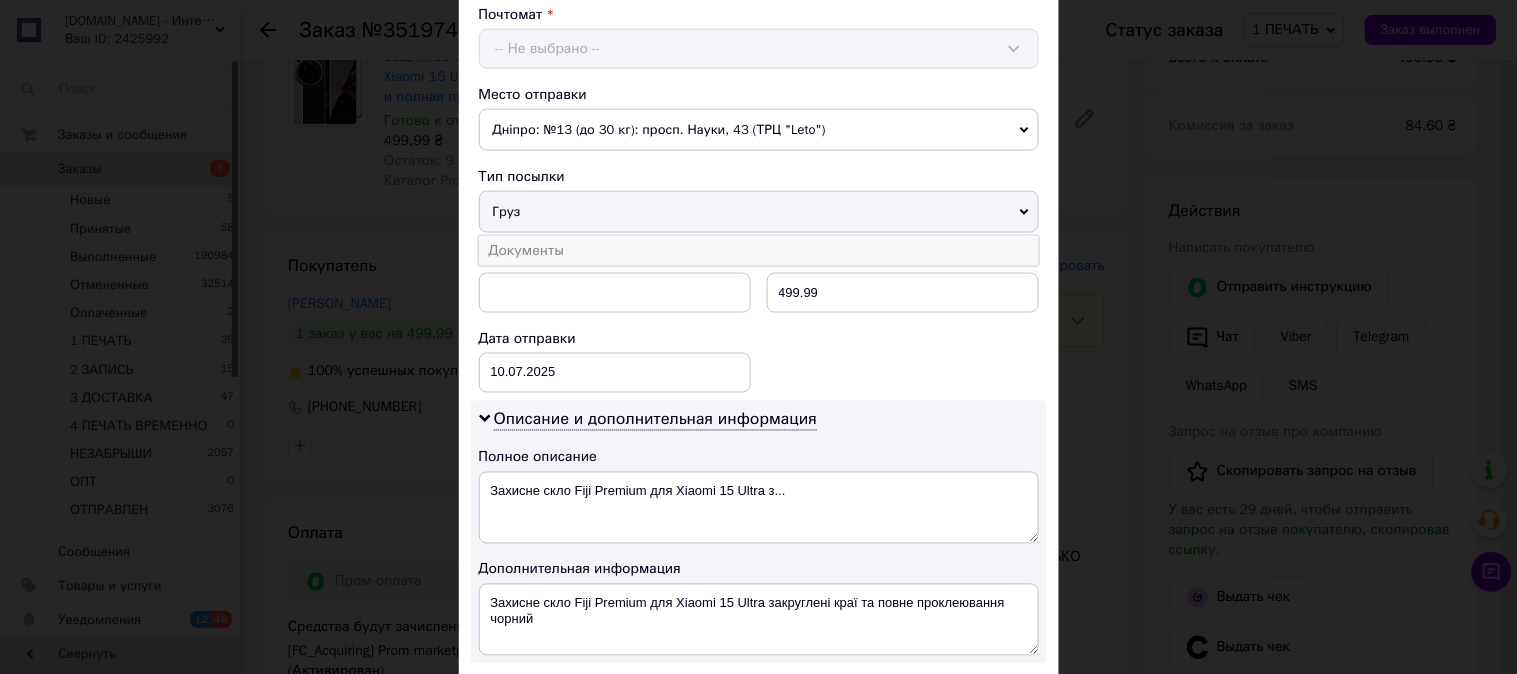 click on "Документы" at bounding box center [759, 251] 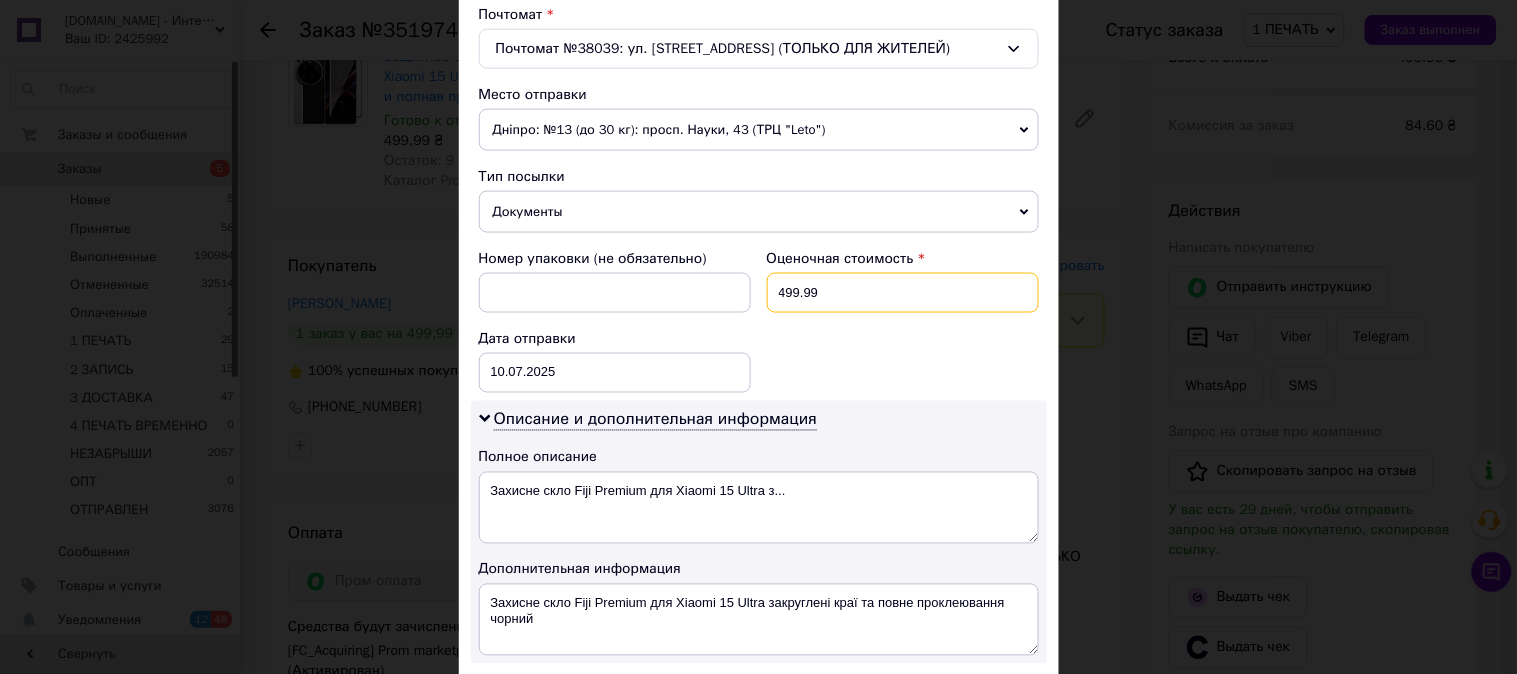click on "499.99" at bounding box center [903, 293] 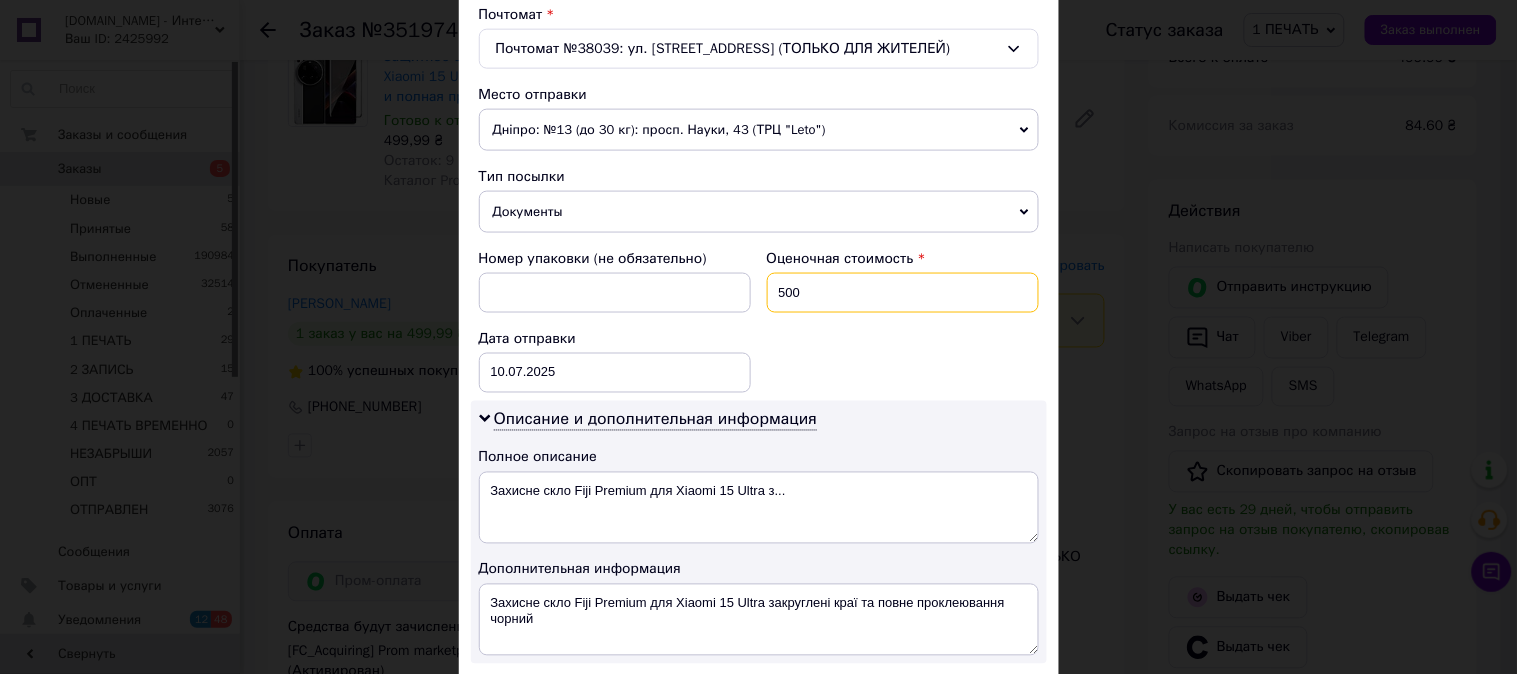 type on "500" 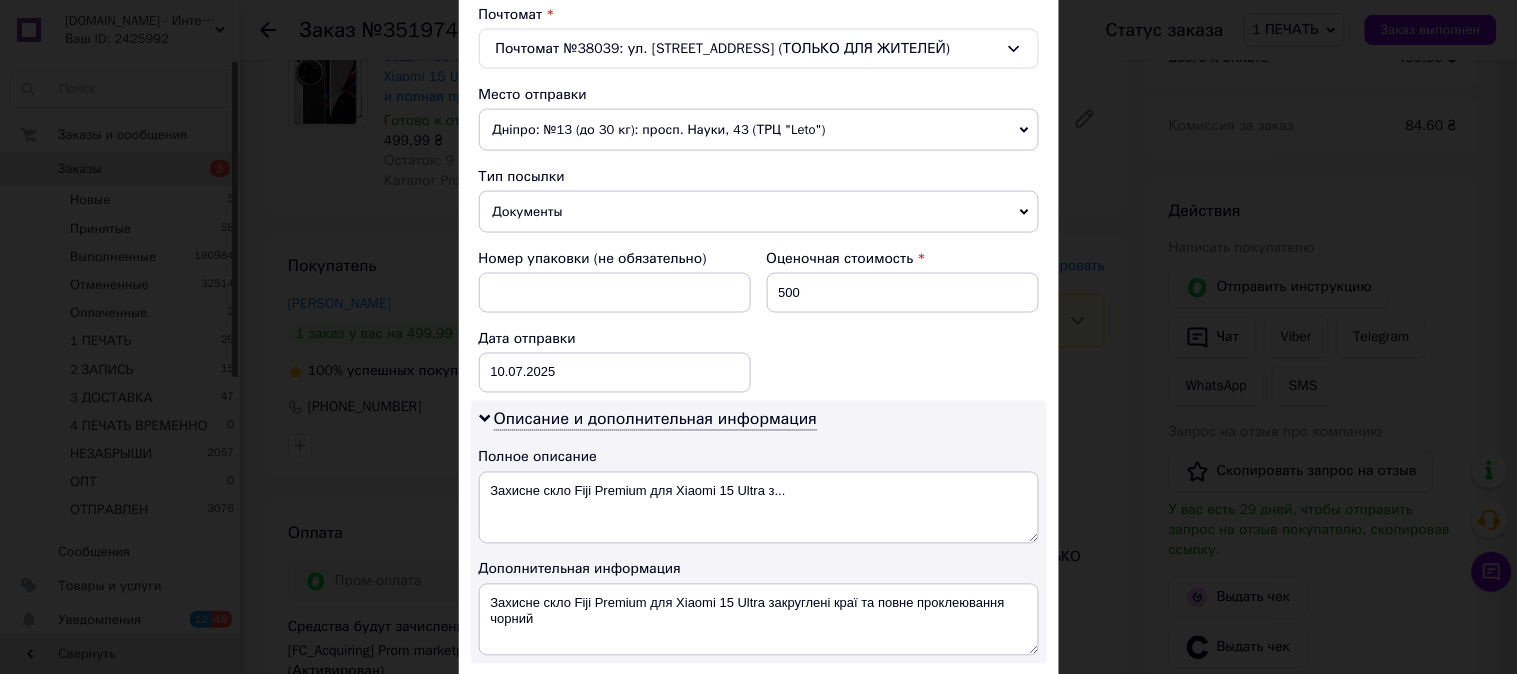 click on "Номер упаковки (не обязательно) Оценочная стоимость 500 Дата отправки 10.07.2025 < 2025 > < Июль > Пн Вт Ср Чт Пт Сб Вс 30 1 2 3 4 5 6 7 8 9 10 11 12 13 14 15 16 17 18 19 20 21 22 23 24 25 26 27 28 29 30 31 1 2 3 4 5 6 7 8 9 10" at bounding box center (759, 321) 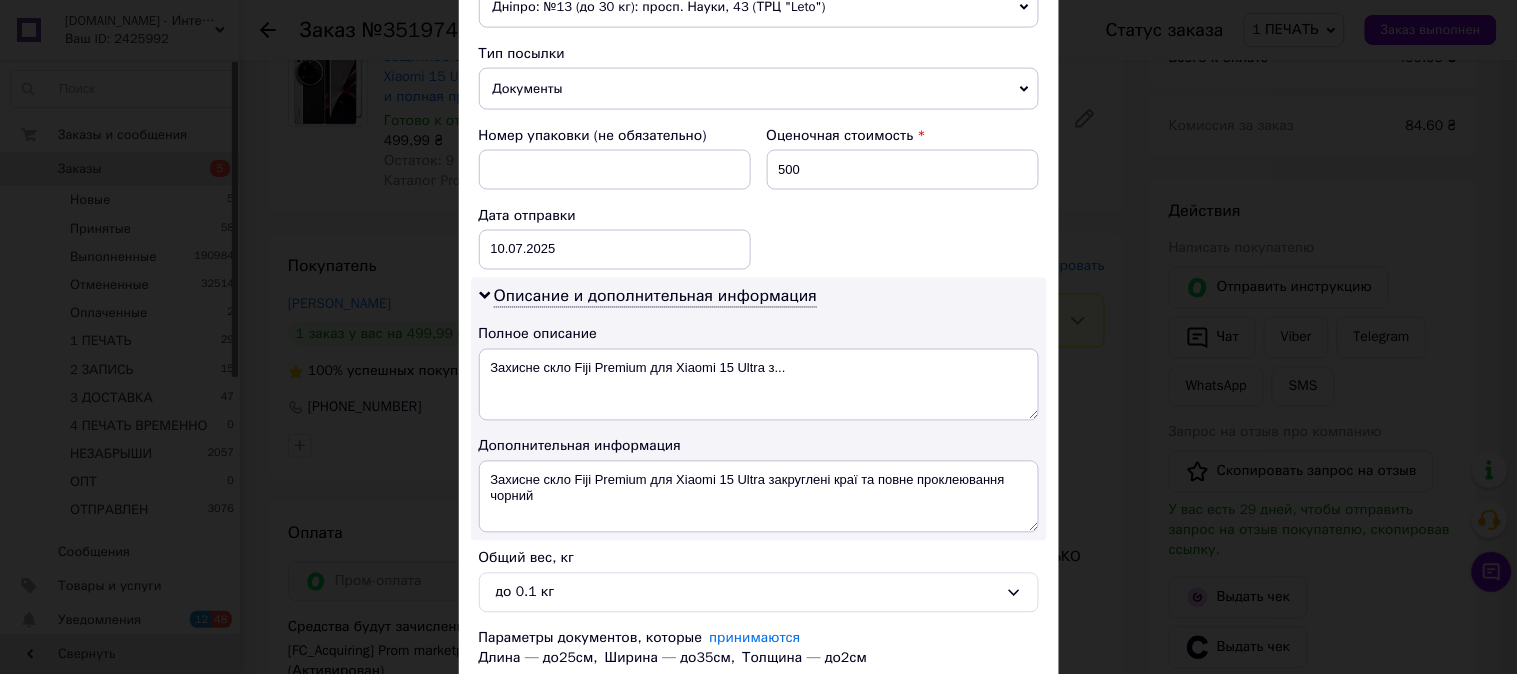 scroll, scrollTop: 922, scrollLeft: 0, axis: vertical 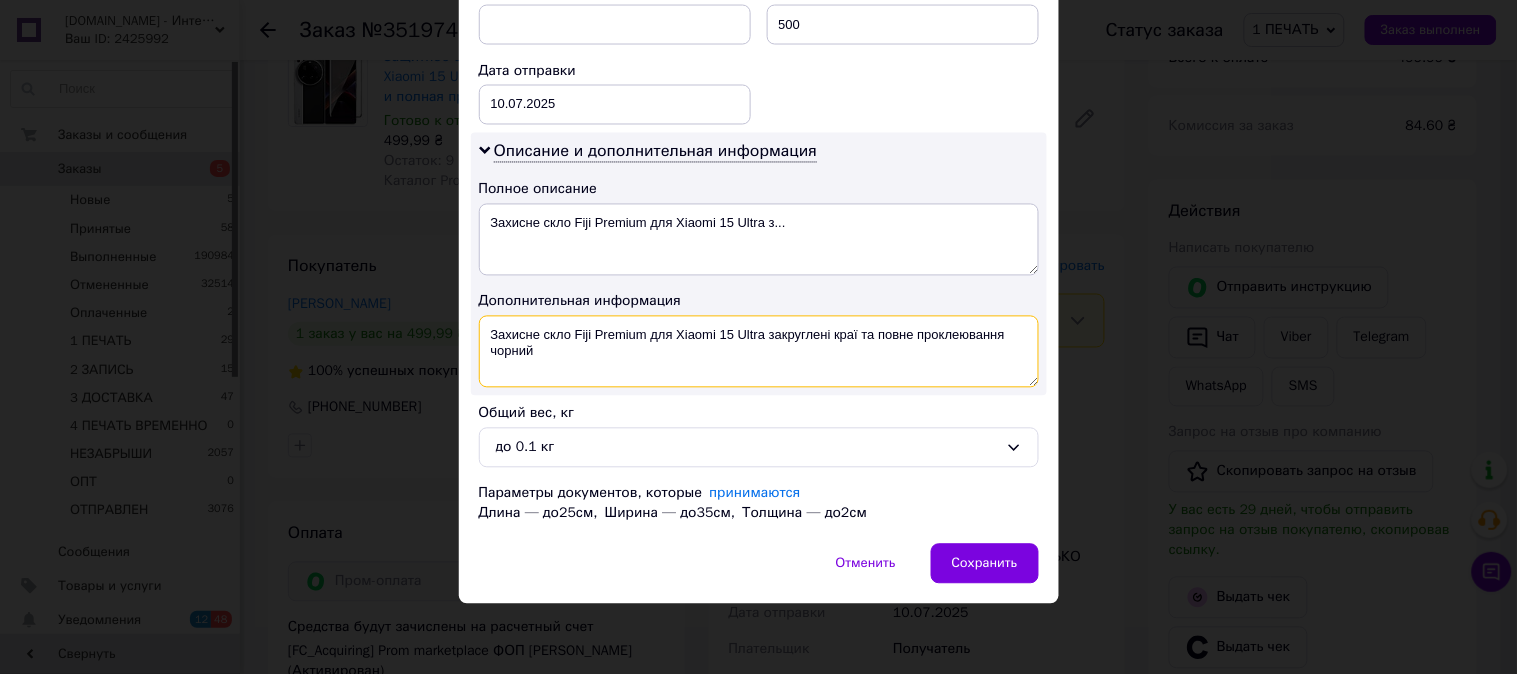click on "Захисне скло Fiji Premium для Xiaomi 15 Ultra закруглені краї та повне проклеювання чорний" at bounding box center (759, 352) 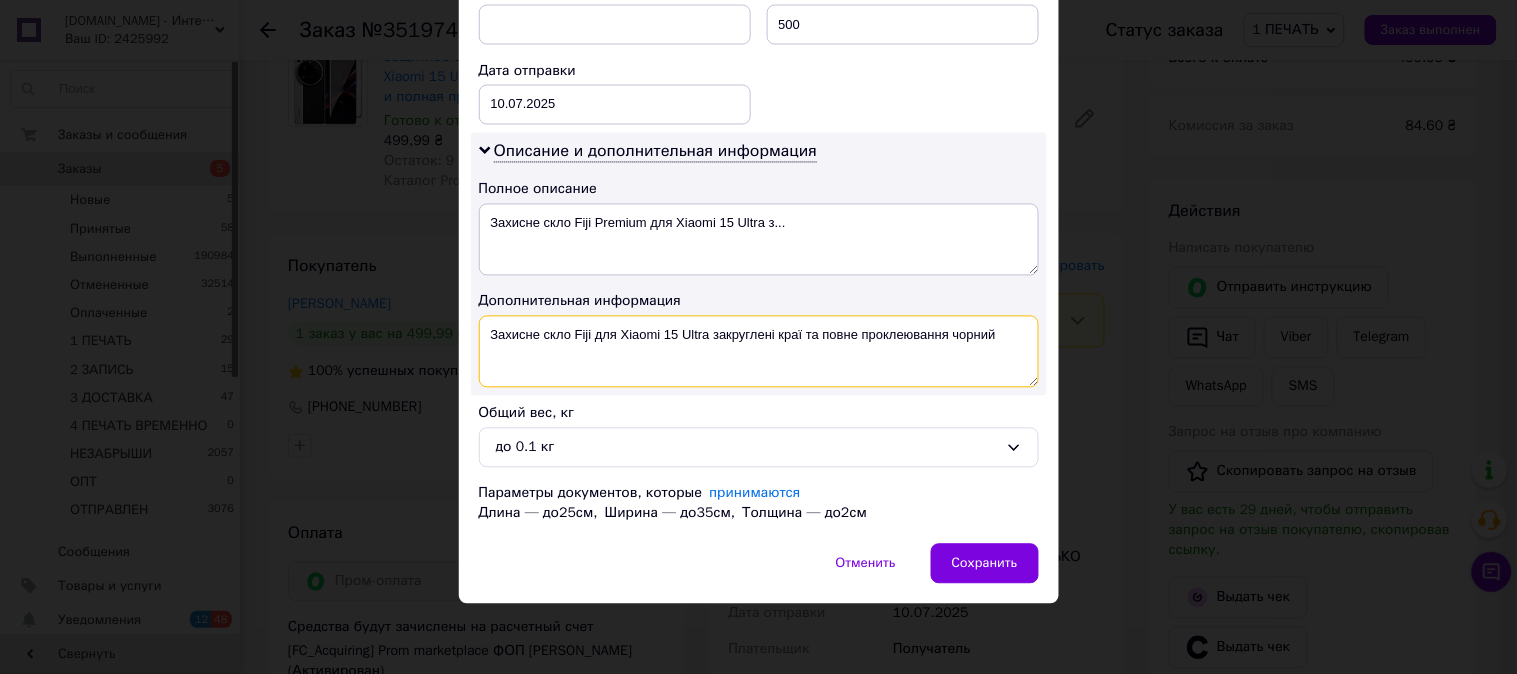 click on "Захисне скло Fiji для Xiaomi 15 Ultra закруглені краї та повне проклеювання чорний" at bounding box center [759, 352] 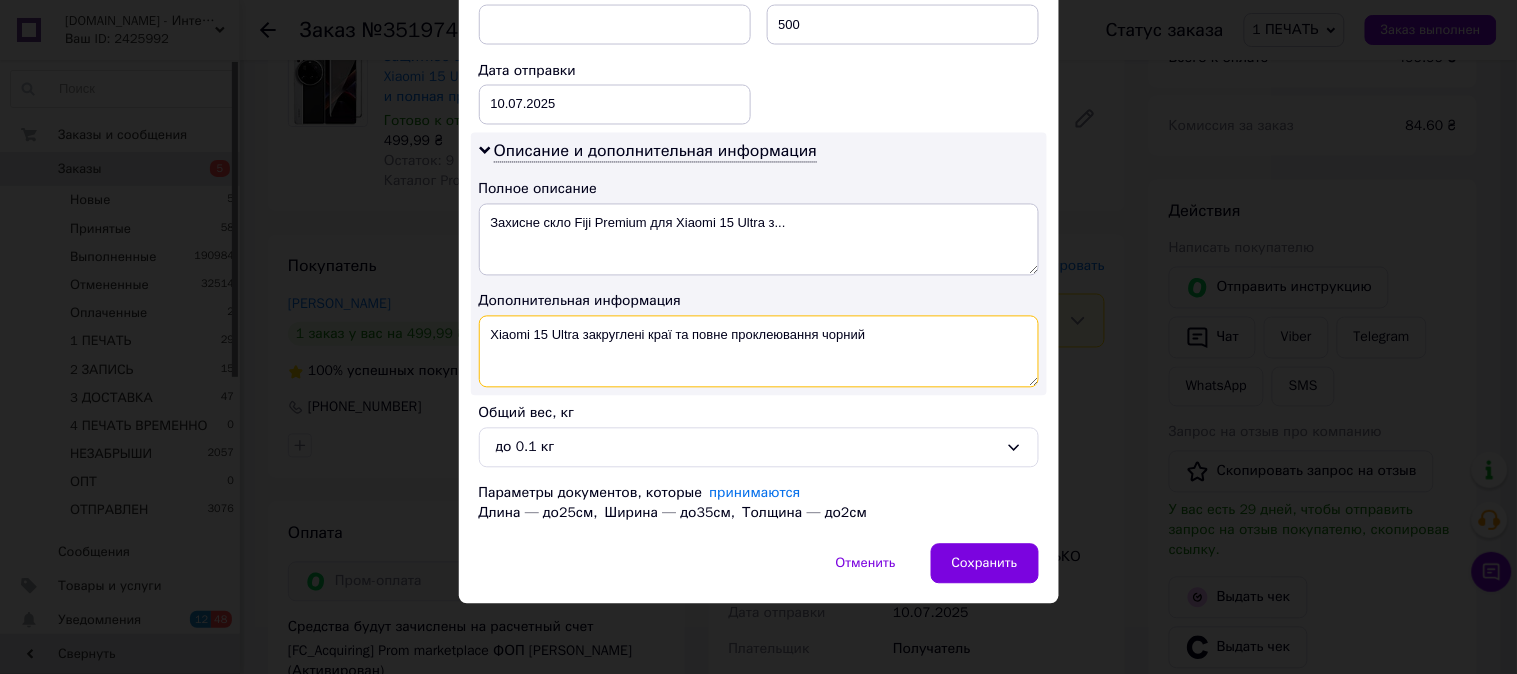 drag, startPoint x: 911, startPoint y: 337, endPoint x: 581, endPoint y: 376, distance: 332.29654 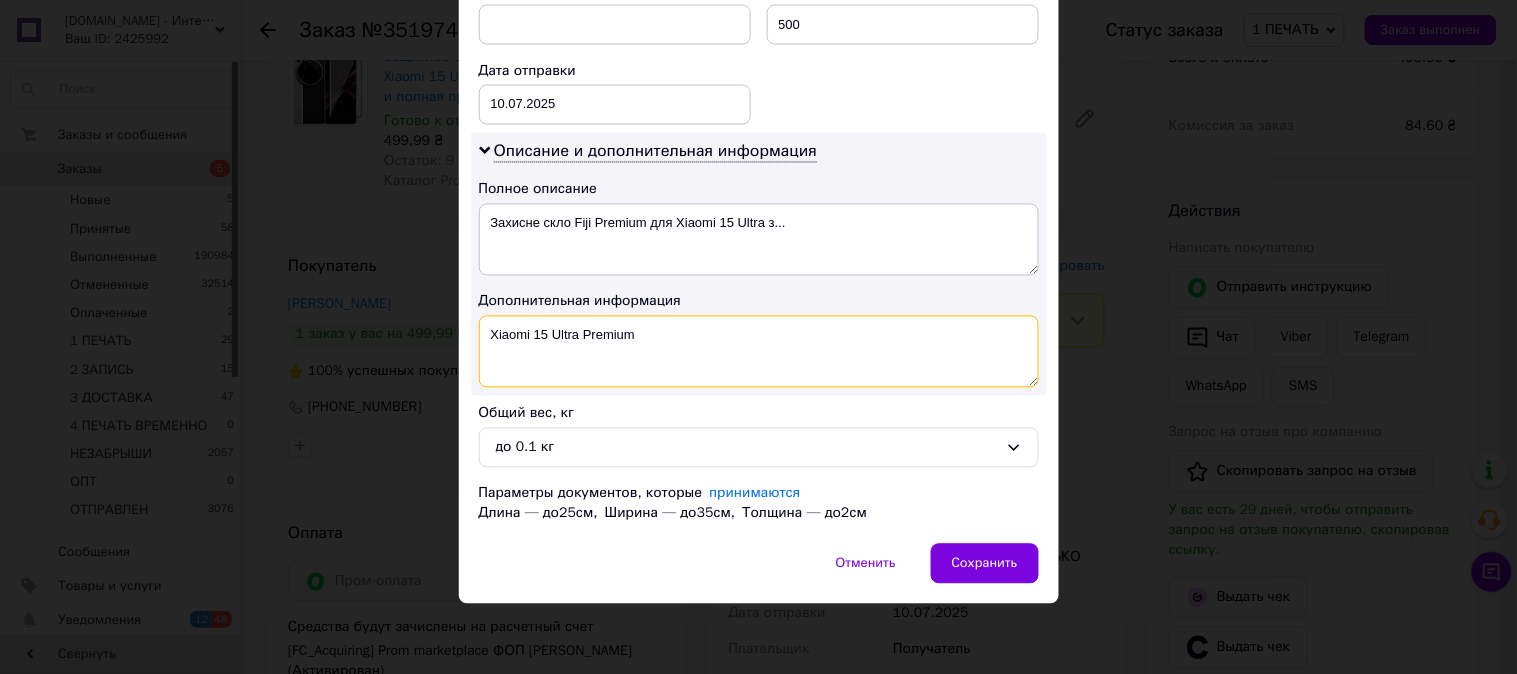 paste on "3D ЧЕР" 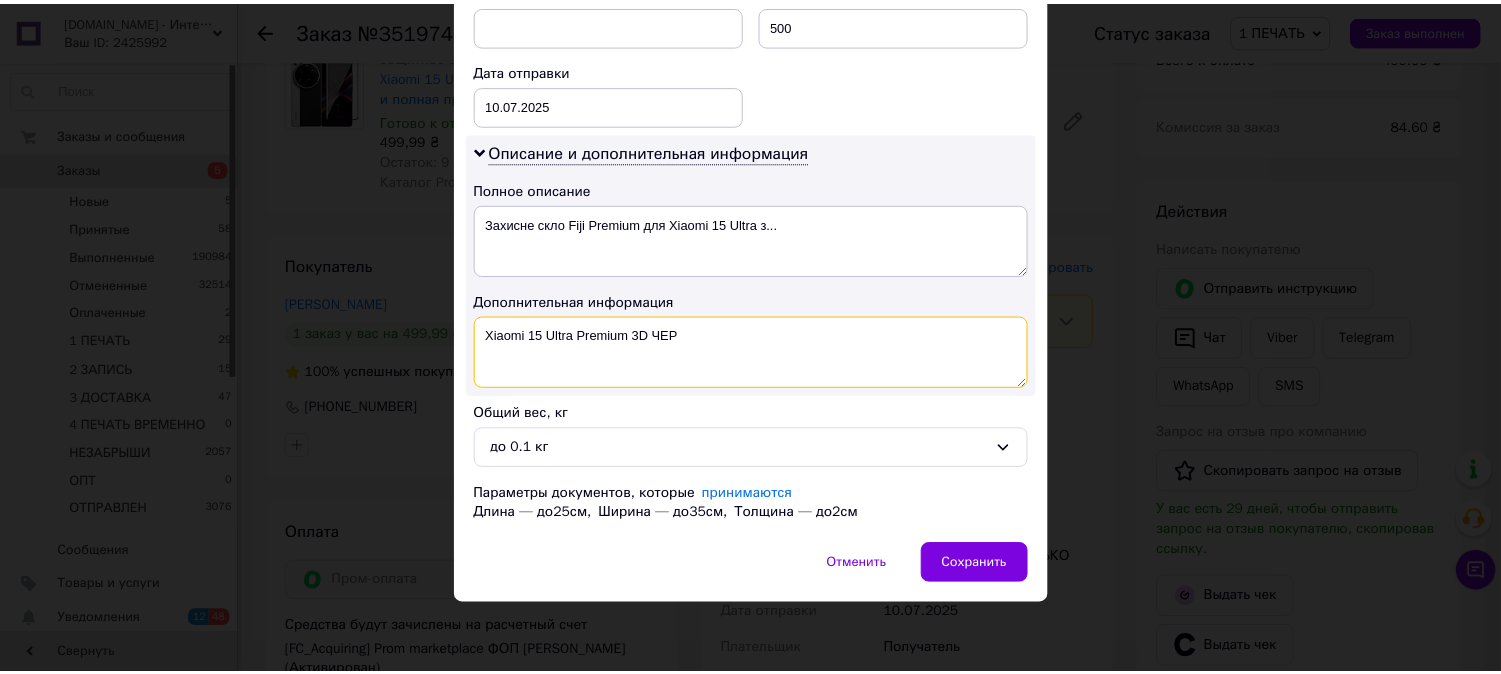 scroll, scrollTop: 922, scrollLeft: 0, axis: vertical 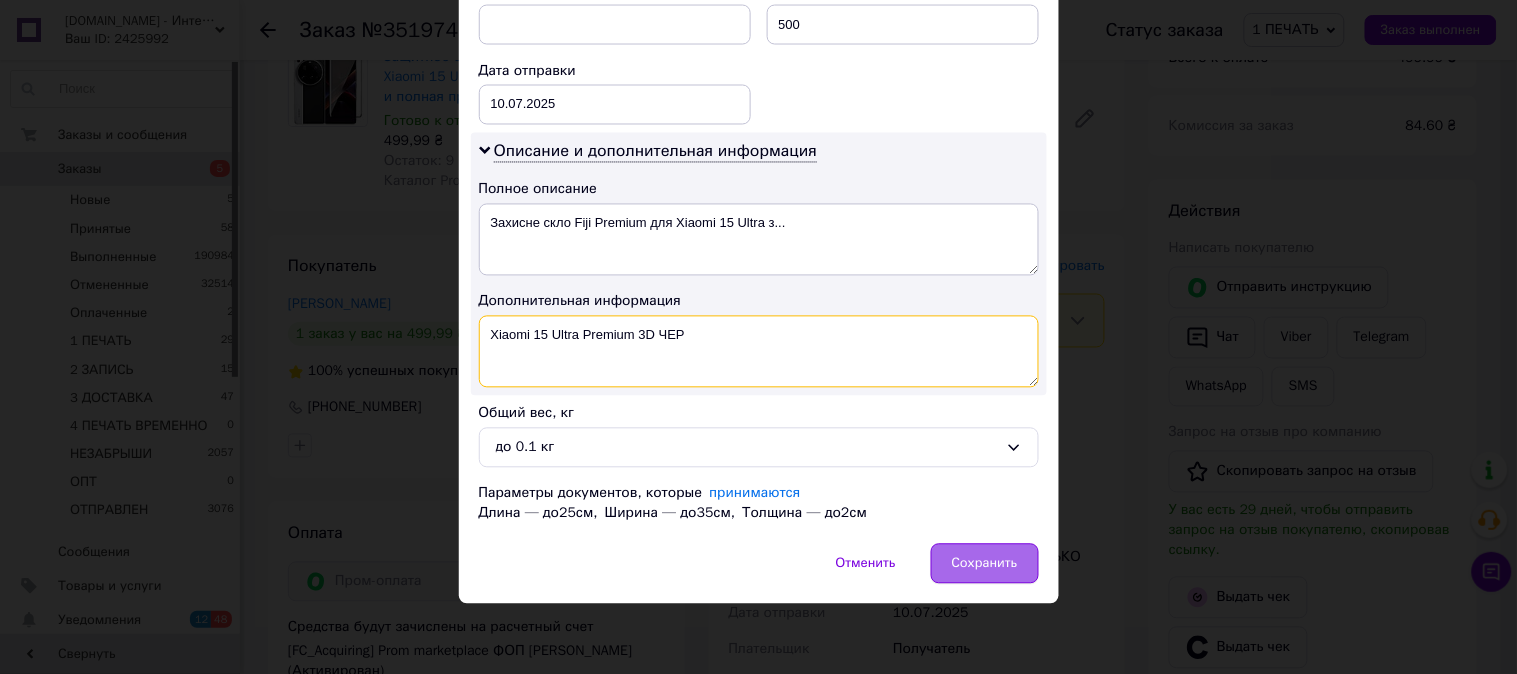type on "Xiaomi 15 Ultra Premium 3D ЧЕР" 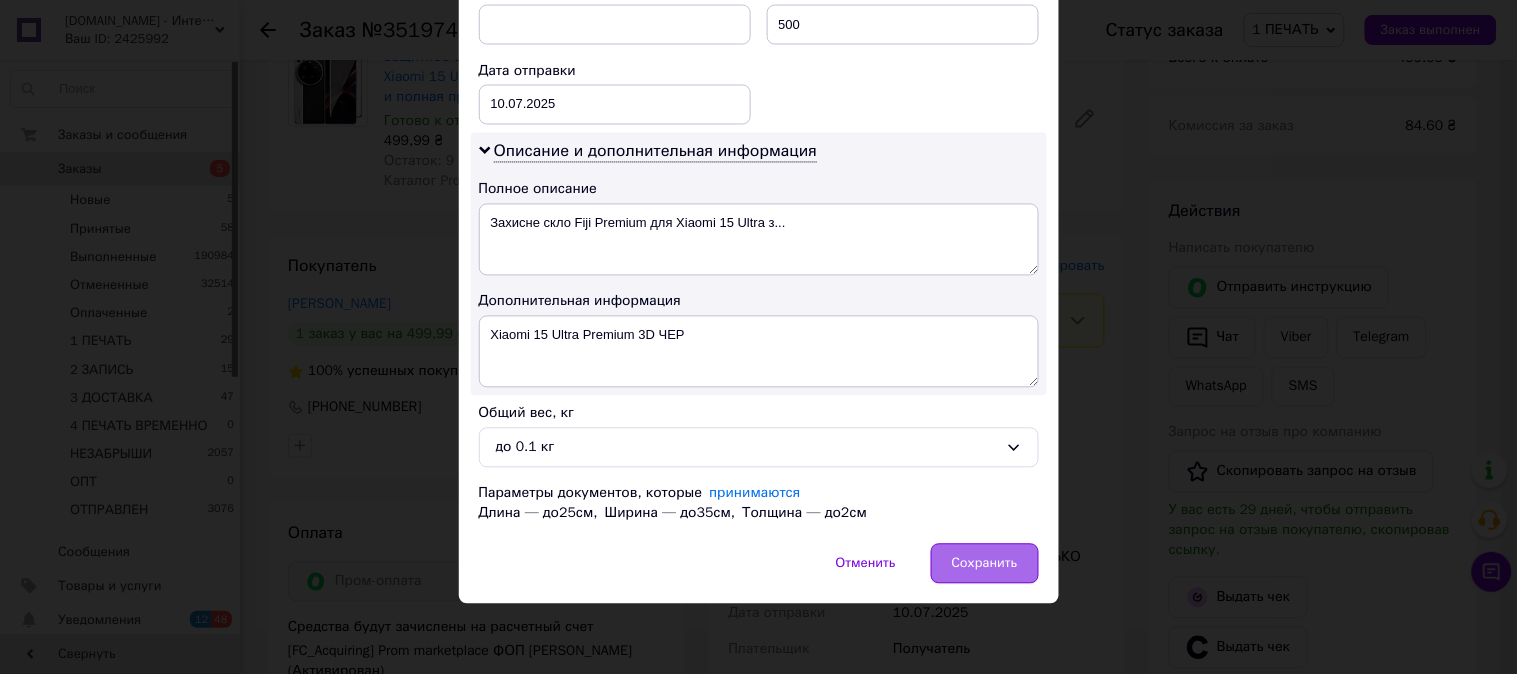 click on "Сохранить" at bounding box center (985, 564) 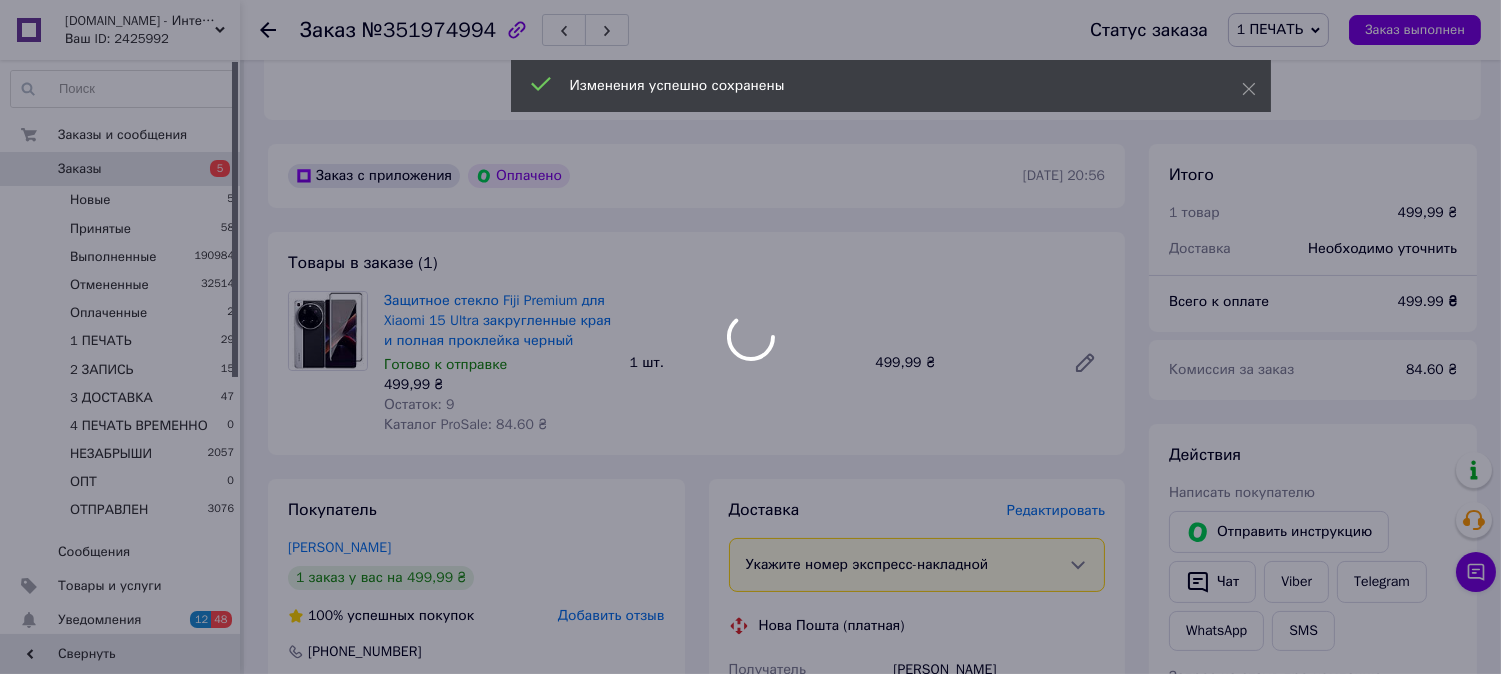 scroll, scrollTop: 481, scrollLeft: 0, axis: vertical 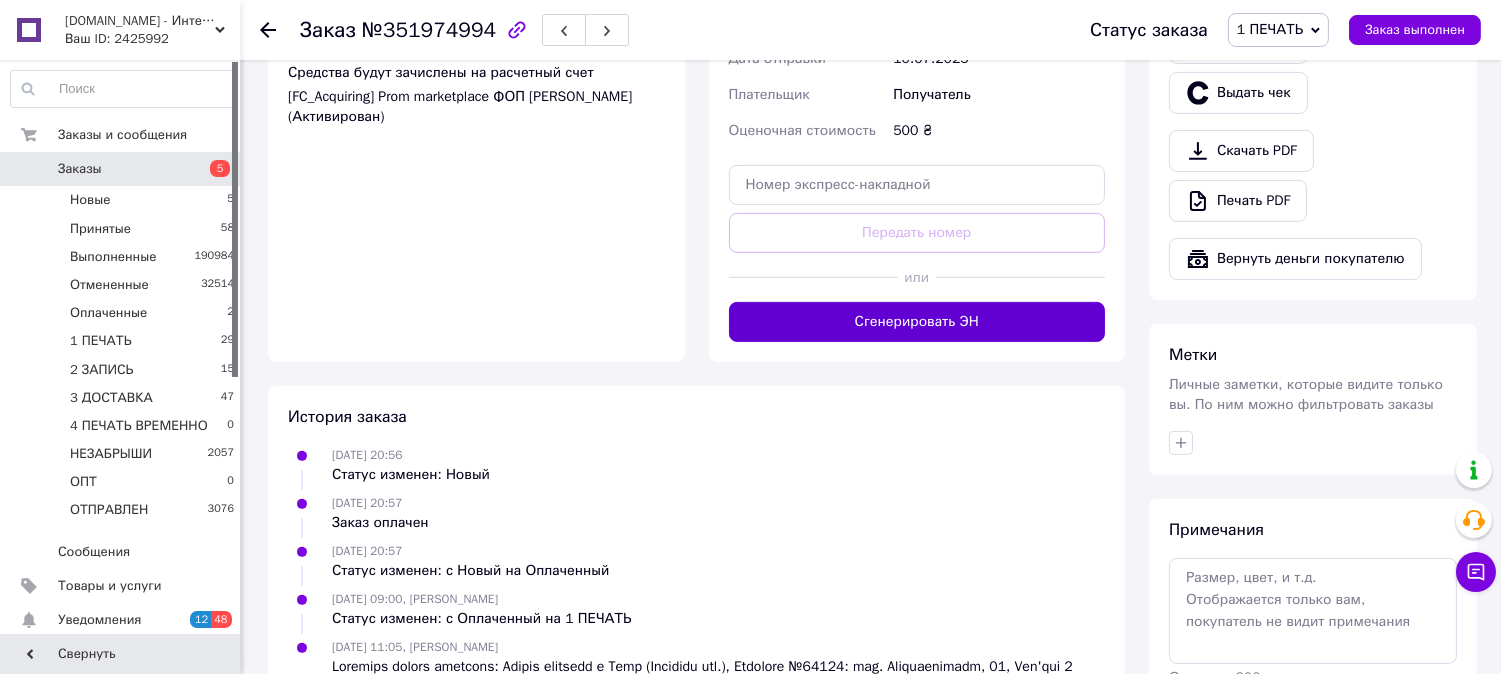 click on "Сгенерировать ЭН" at bounding box center [917, 322] 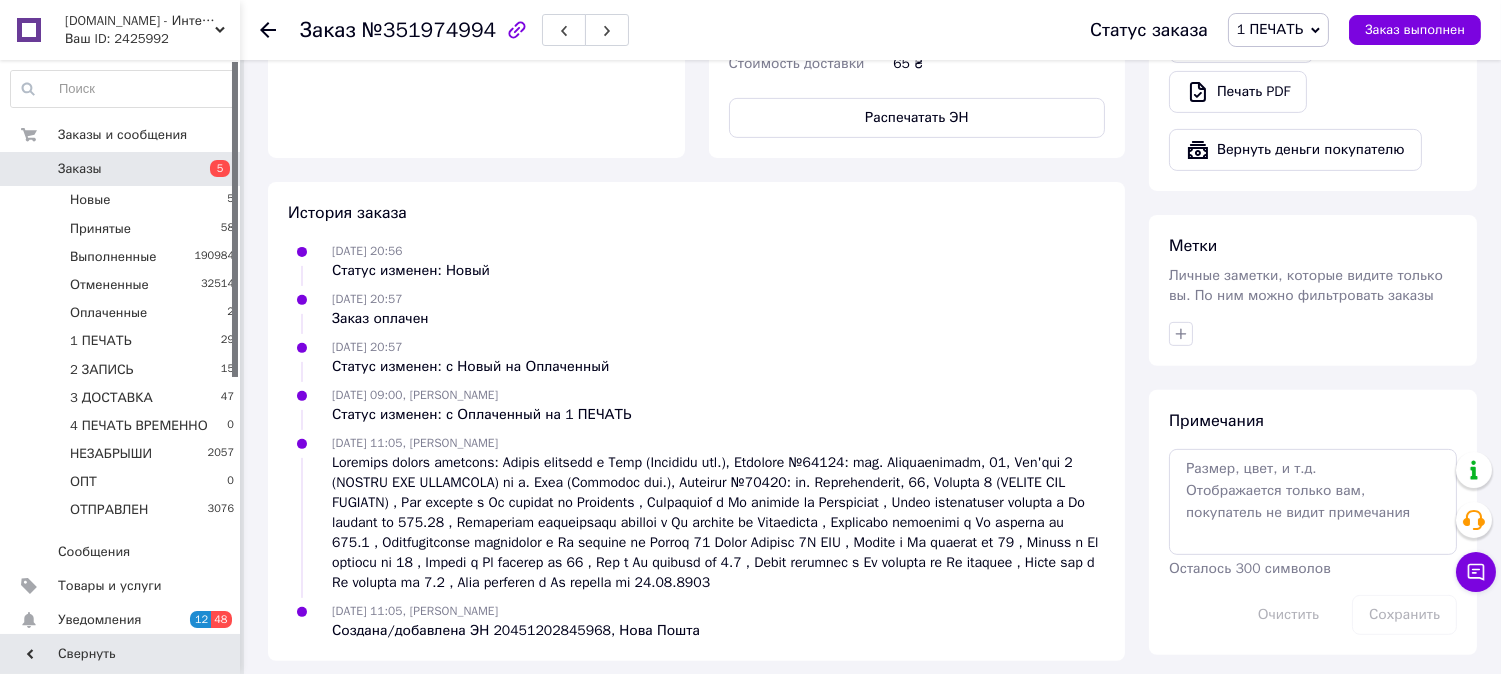 scroll, scrollTop: 1407, scrollLeft: 0, axis: vertical 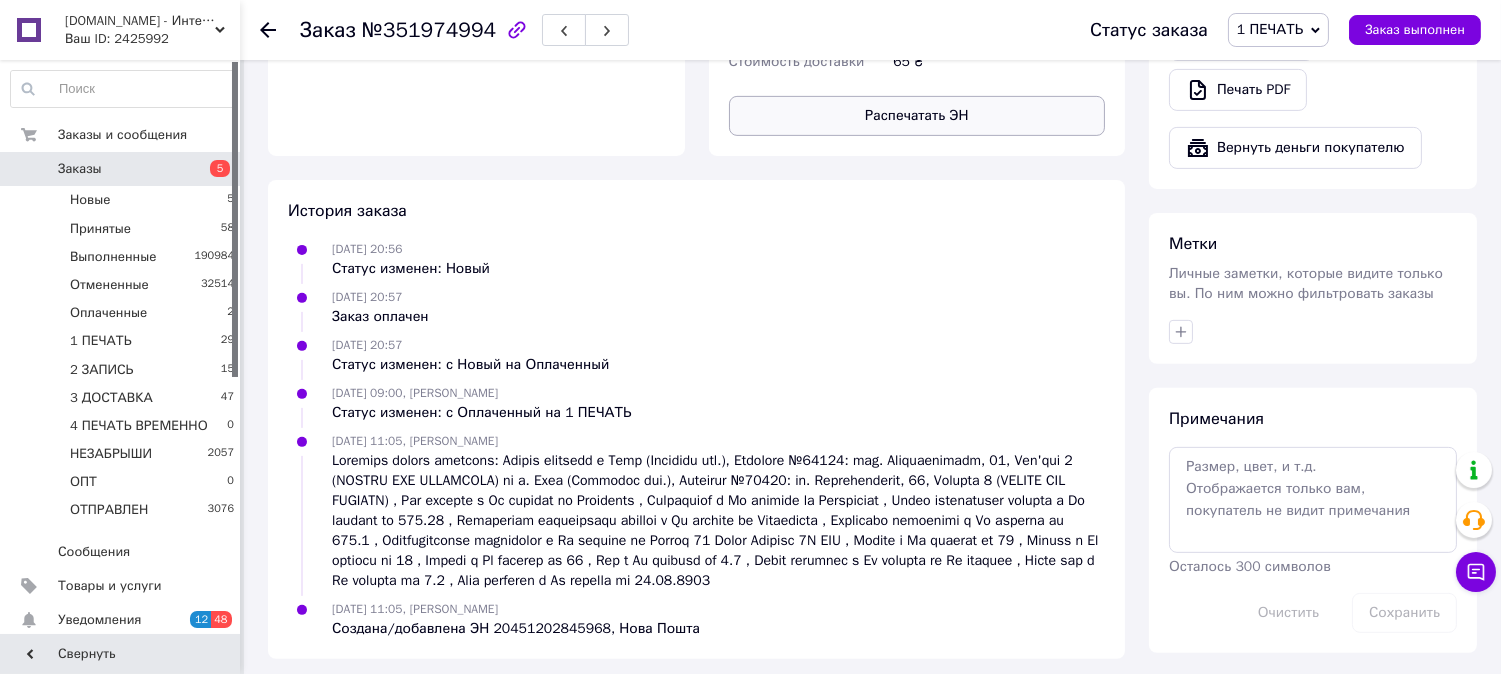click on "Распечатать ЭН" at bounding box center (917, 116) 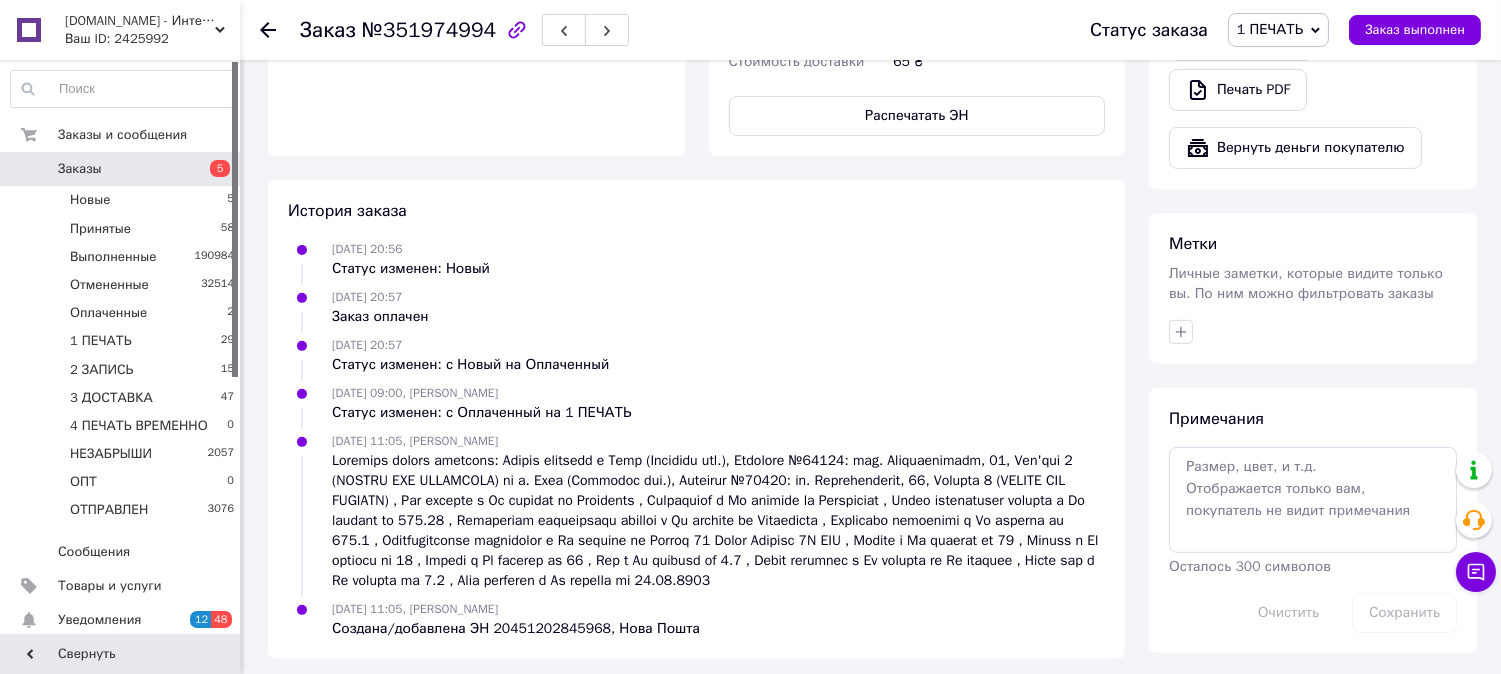 type 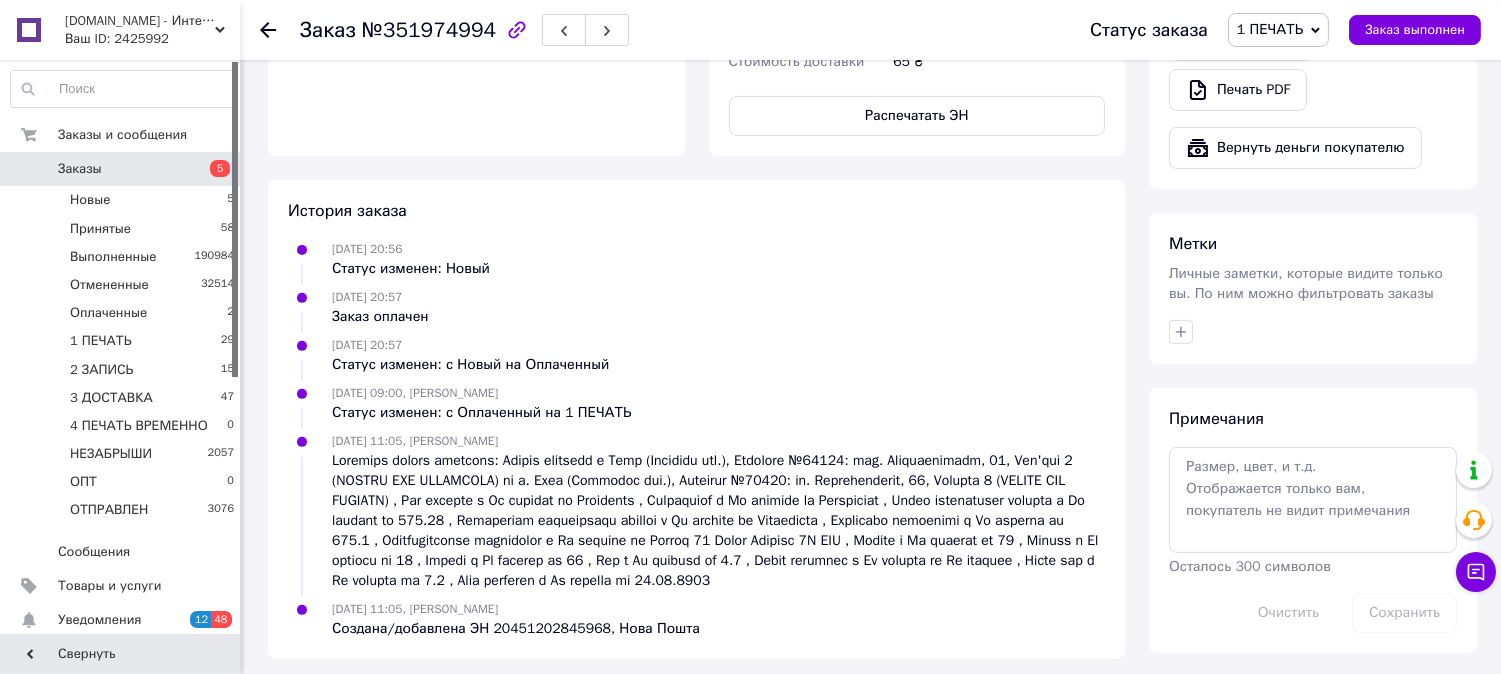 click on "1 ПЕЧАТЬ" at bounding box center (1270, 29) 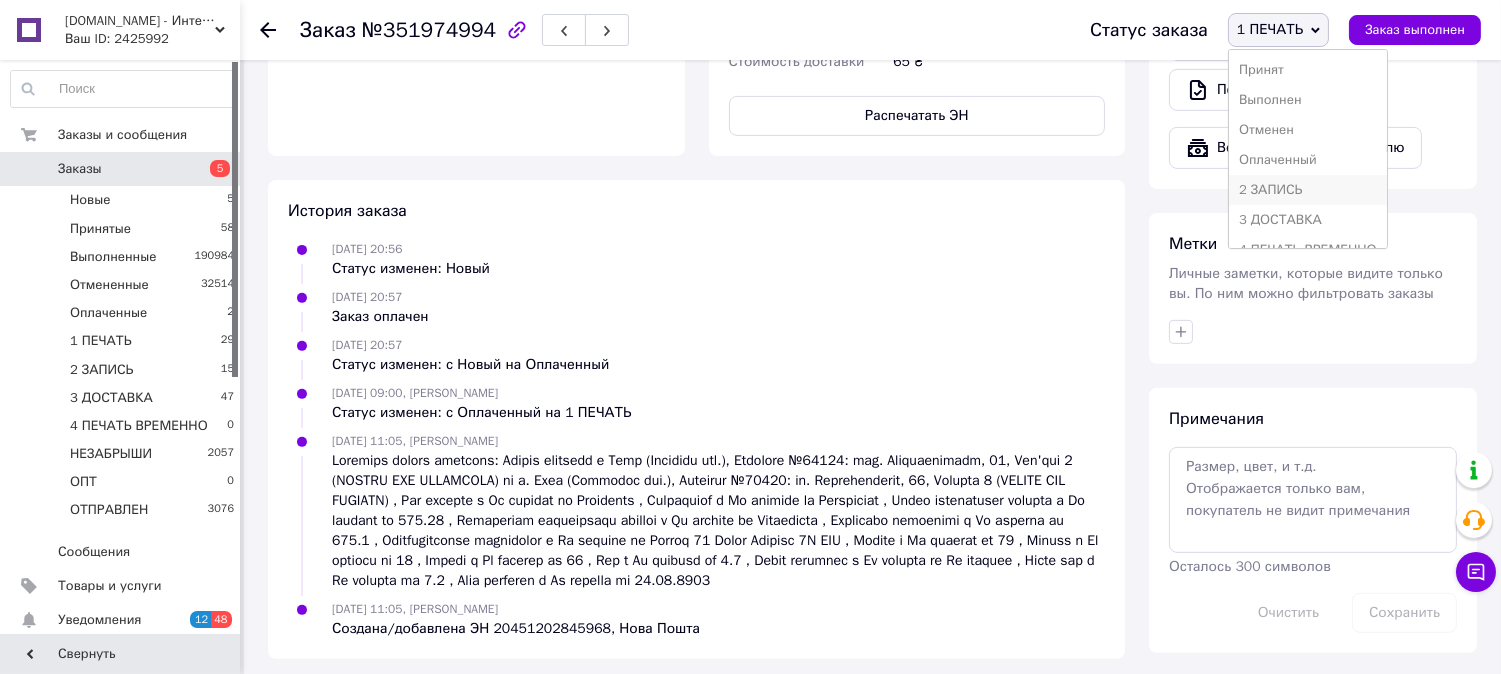 click on "2 ЗАПИСЬ" at bounding box center (1308, 190) 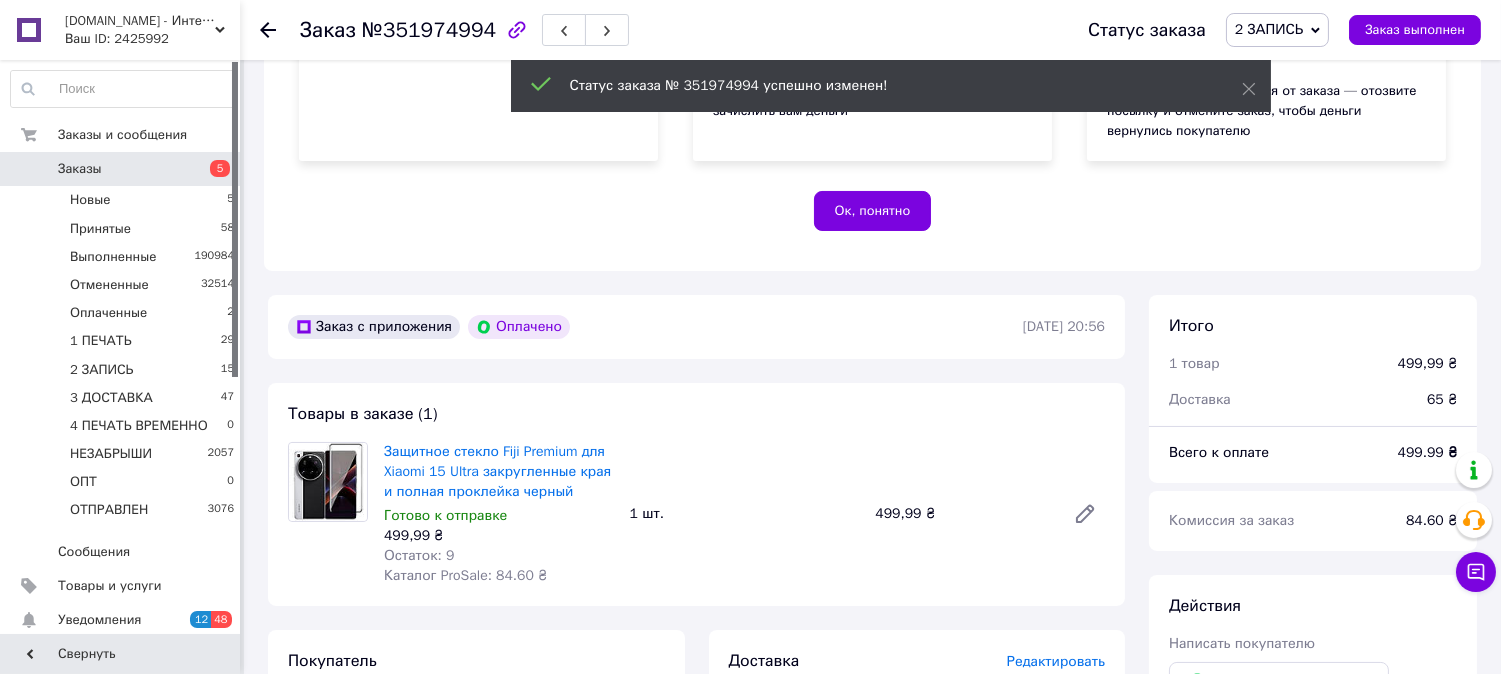 scroll, scrollTop: 333, scrollLeft: 0, axis: vertical 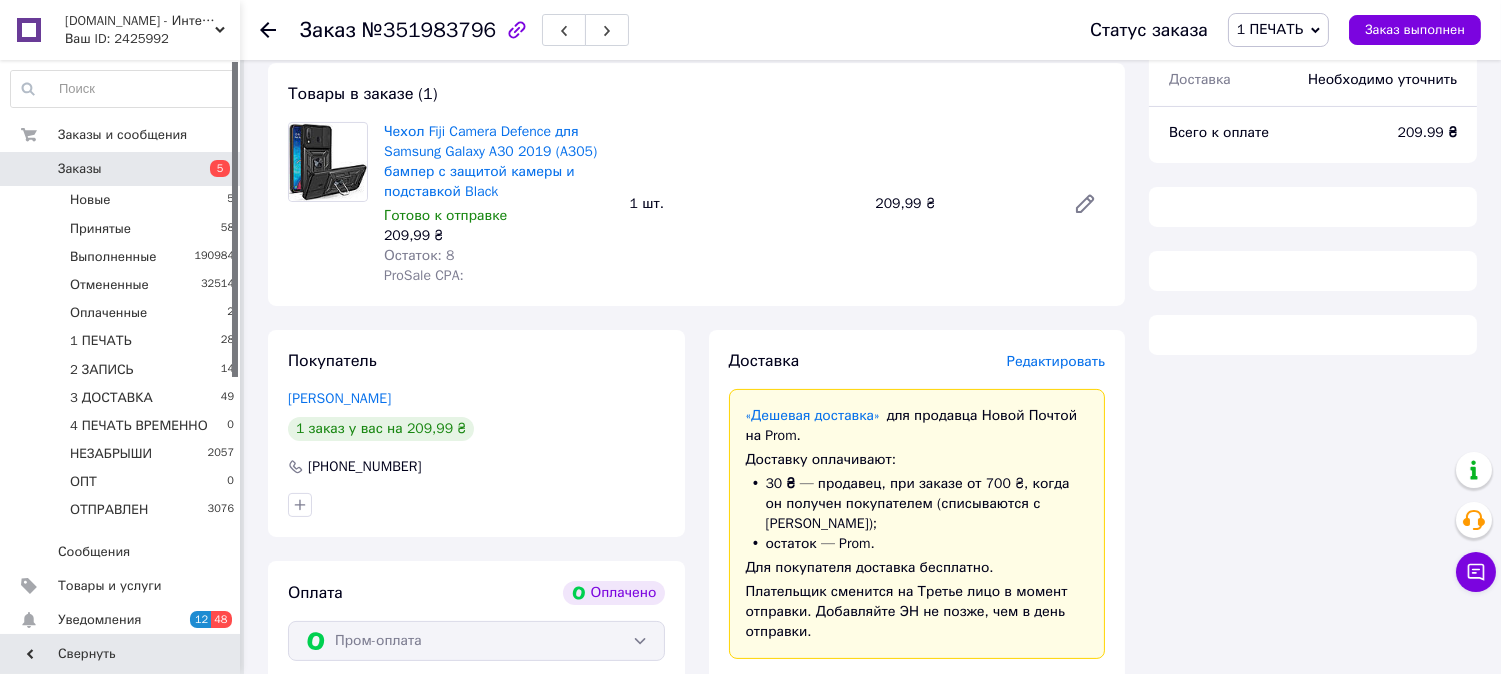 click on "Редактировать" at bounding box center (1056, 361) 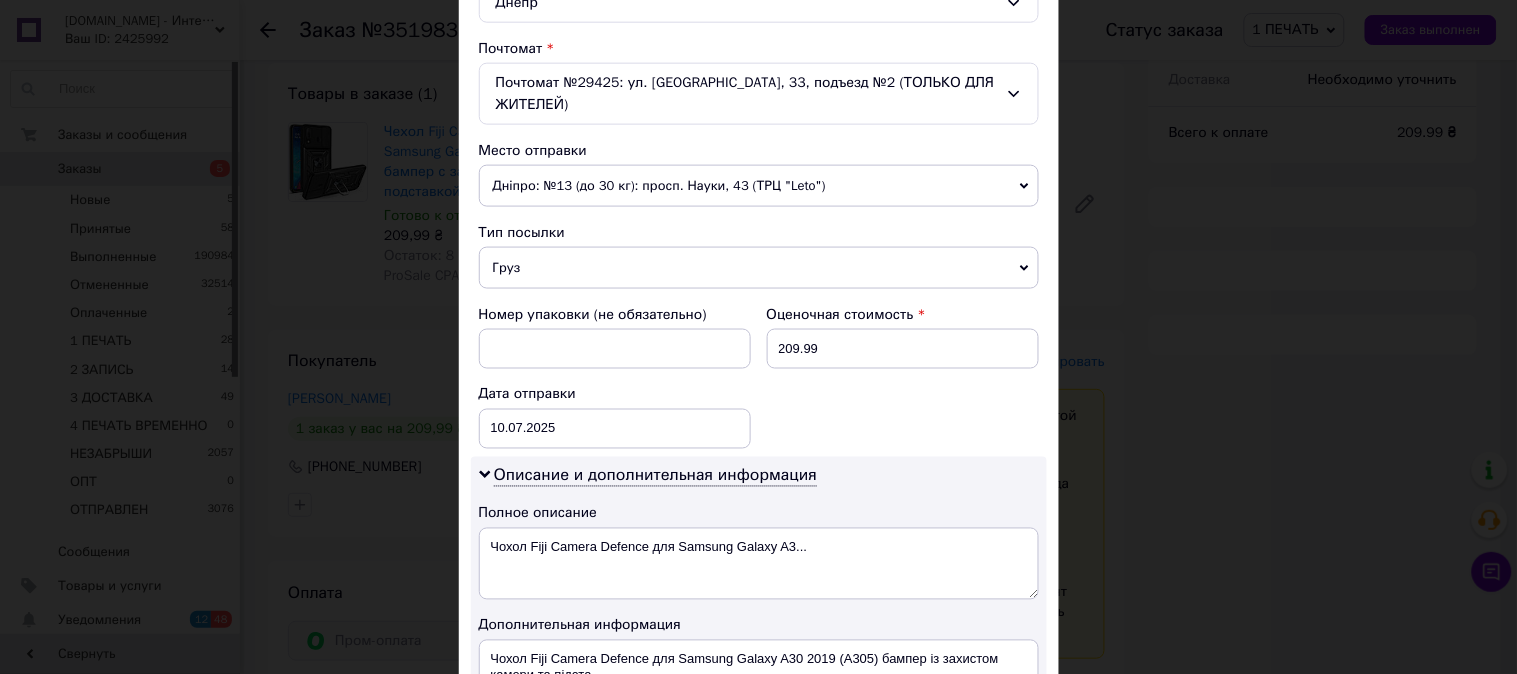 scroll, scrollTop: 630, scrollLeft: 0, axis: vertical 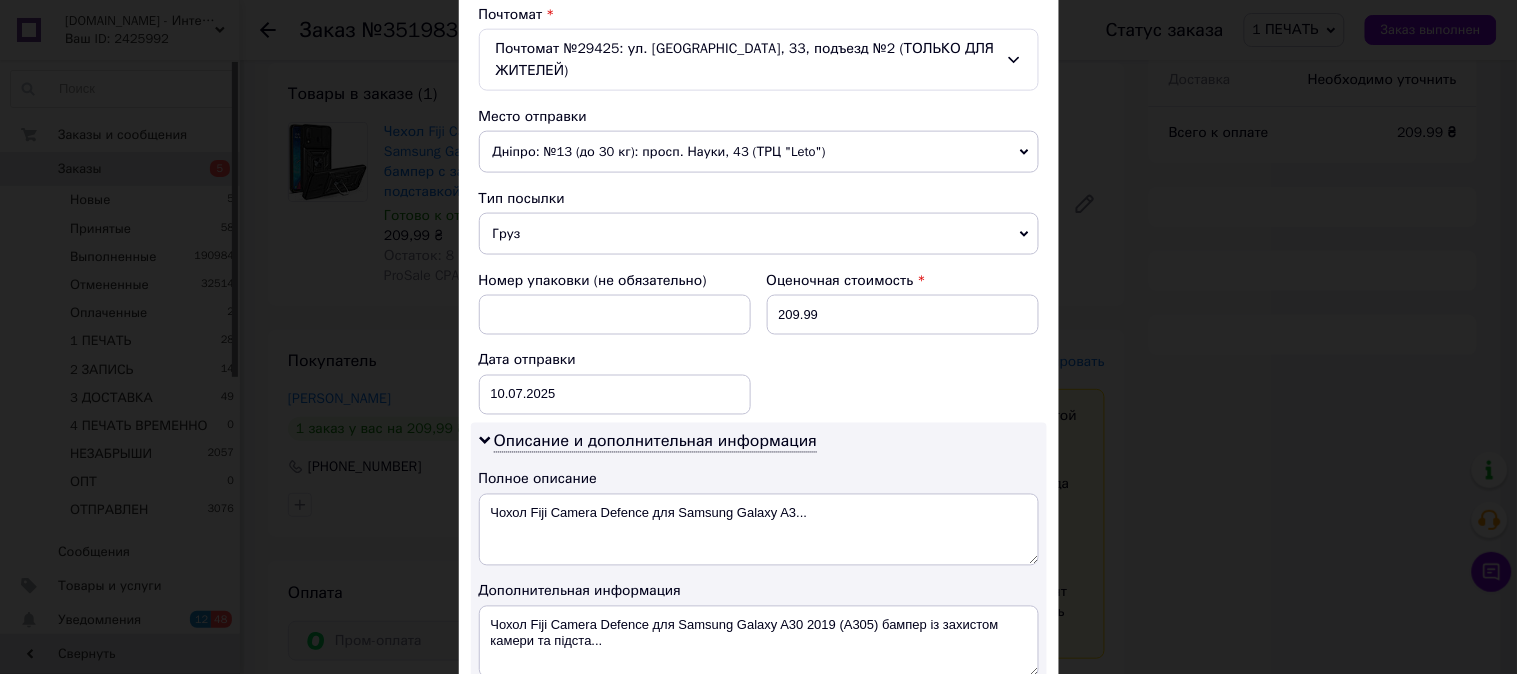 click on "Груз" at bounding box center [759, 234] 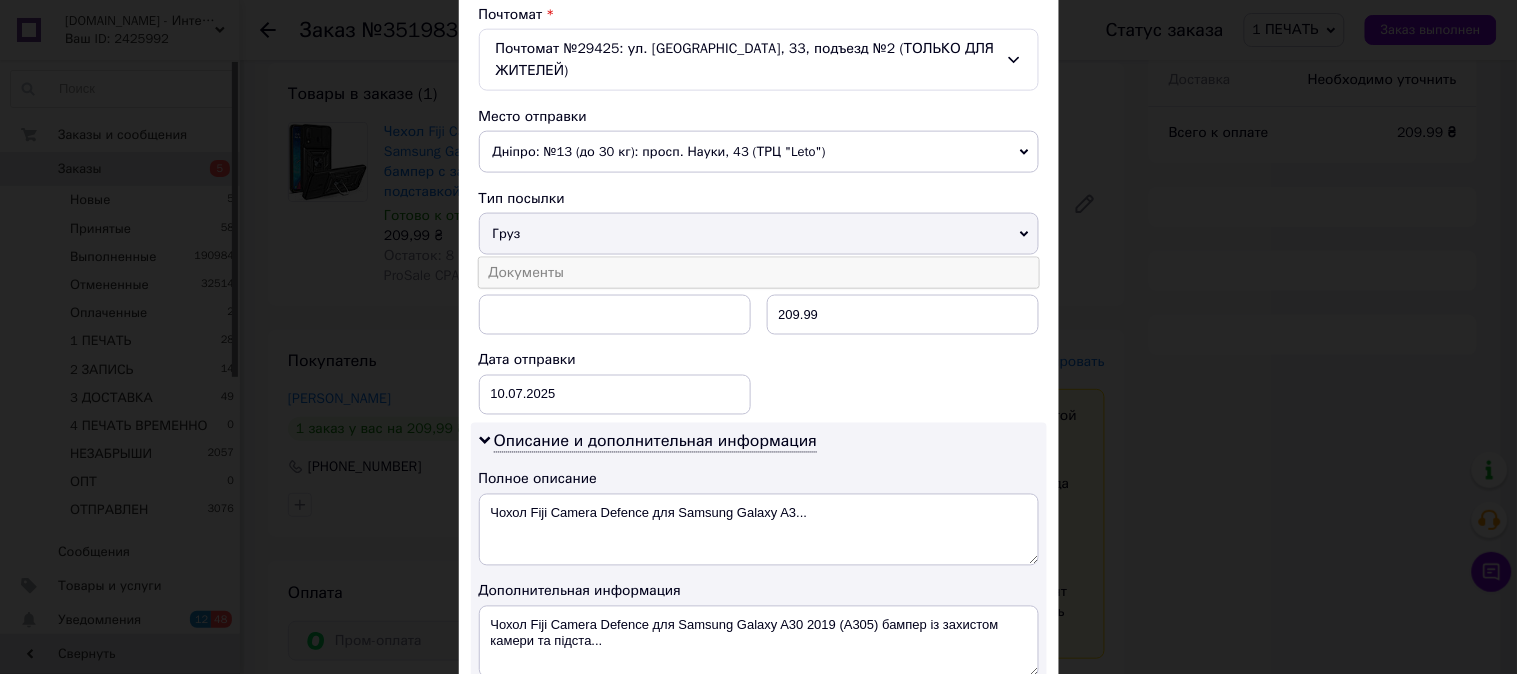 click on "Документы" at bounding box center [759, 273] 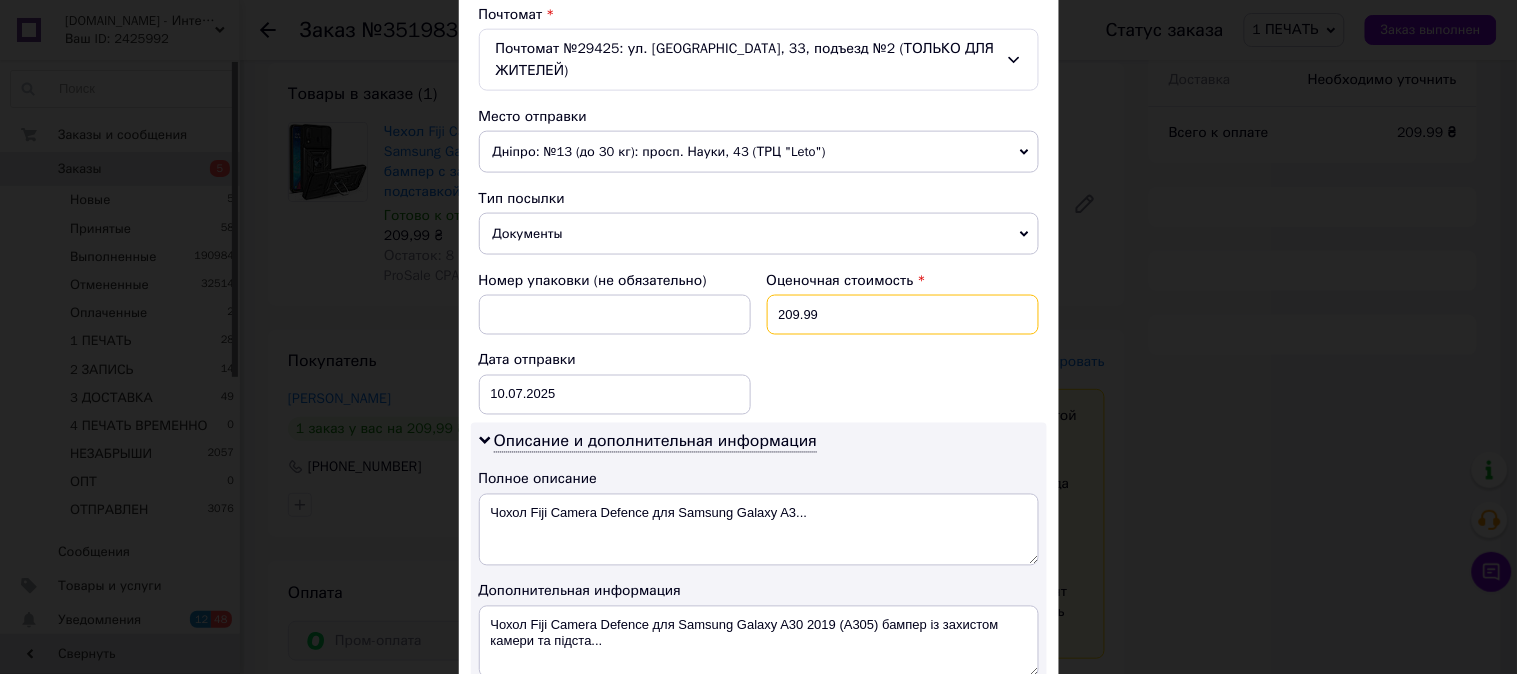 click on "209.99" at bounding box center [903, 315] 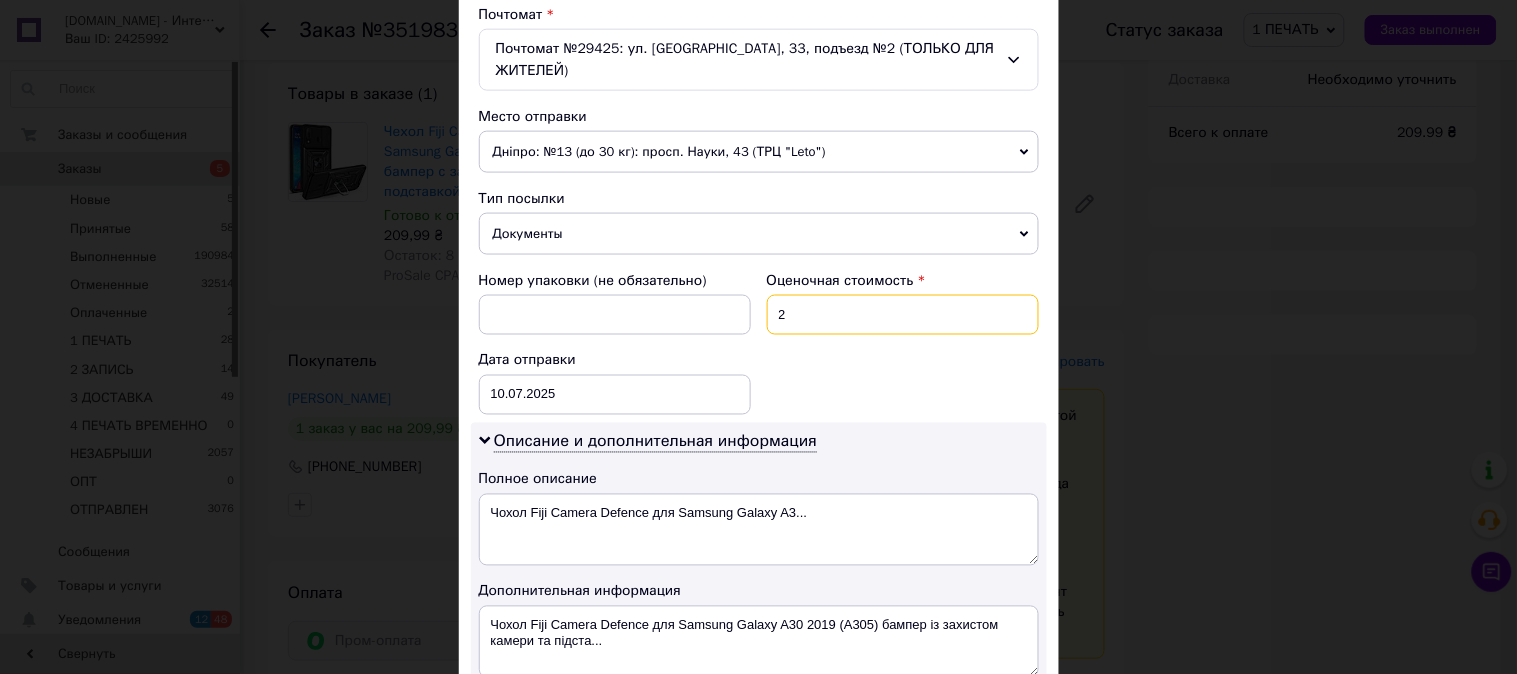 click on "2" at bounding box center [903, 315] 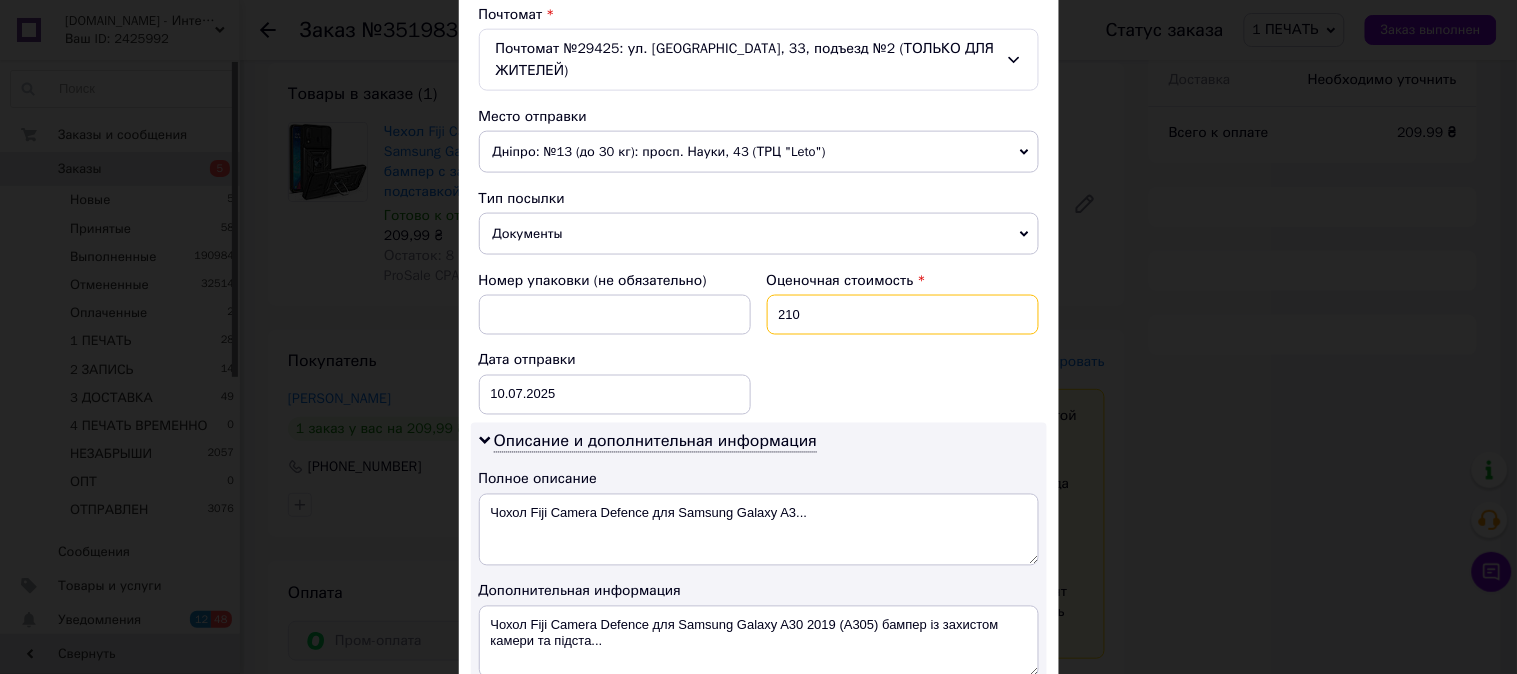 type on "210" 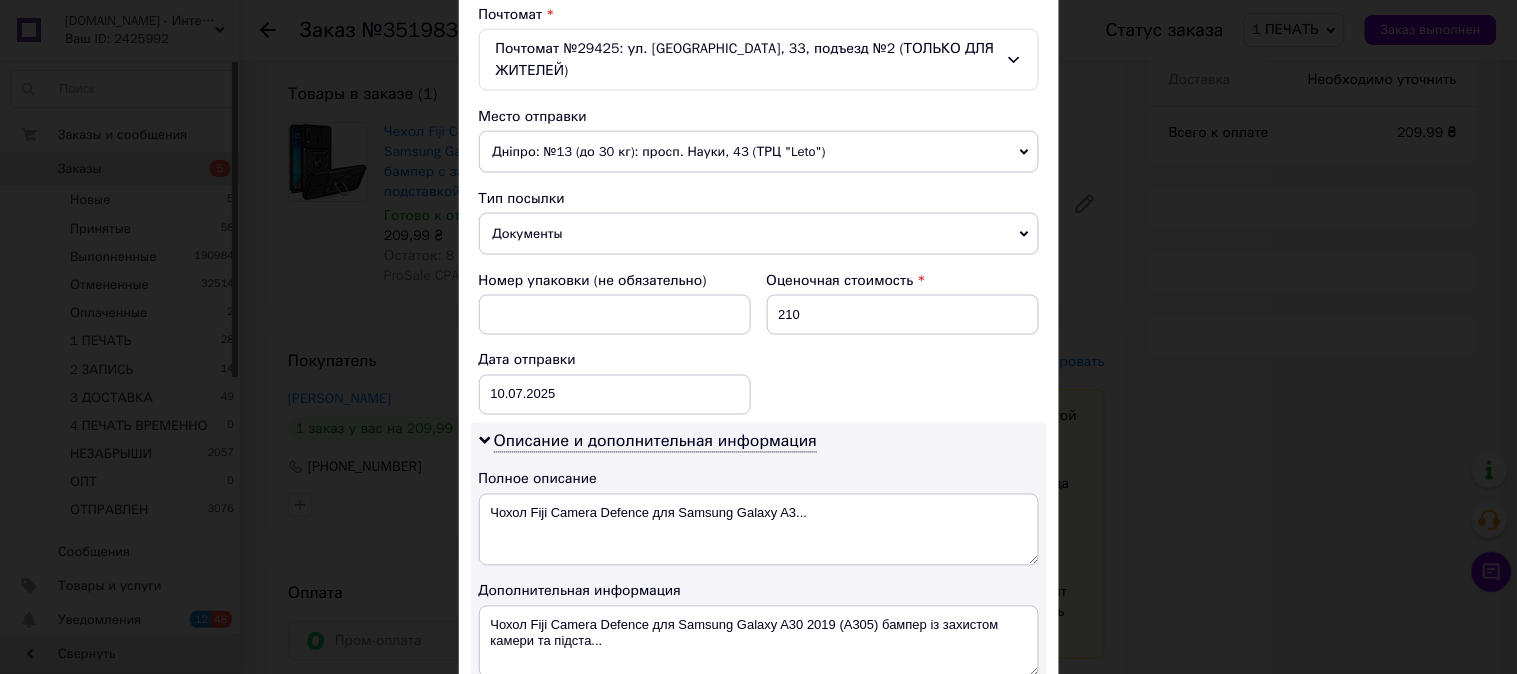 click on "Номер упаковки (не обязательно) Оценочная стоимость 210 Дата отправки [DATE] < 2025 > < Июль > Пн Вт Ср Чт Пт Сб Вс 30 1 2 3 4 5 6 7 8 9 10 11 12 13 14 15 16 17 18 19 20 21 22 23 24 25 26 27 28 29 30 31 1 2 3 4 5 6 7 8 9 10" at bounding box center [759, 343] 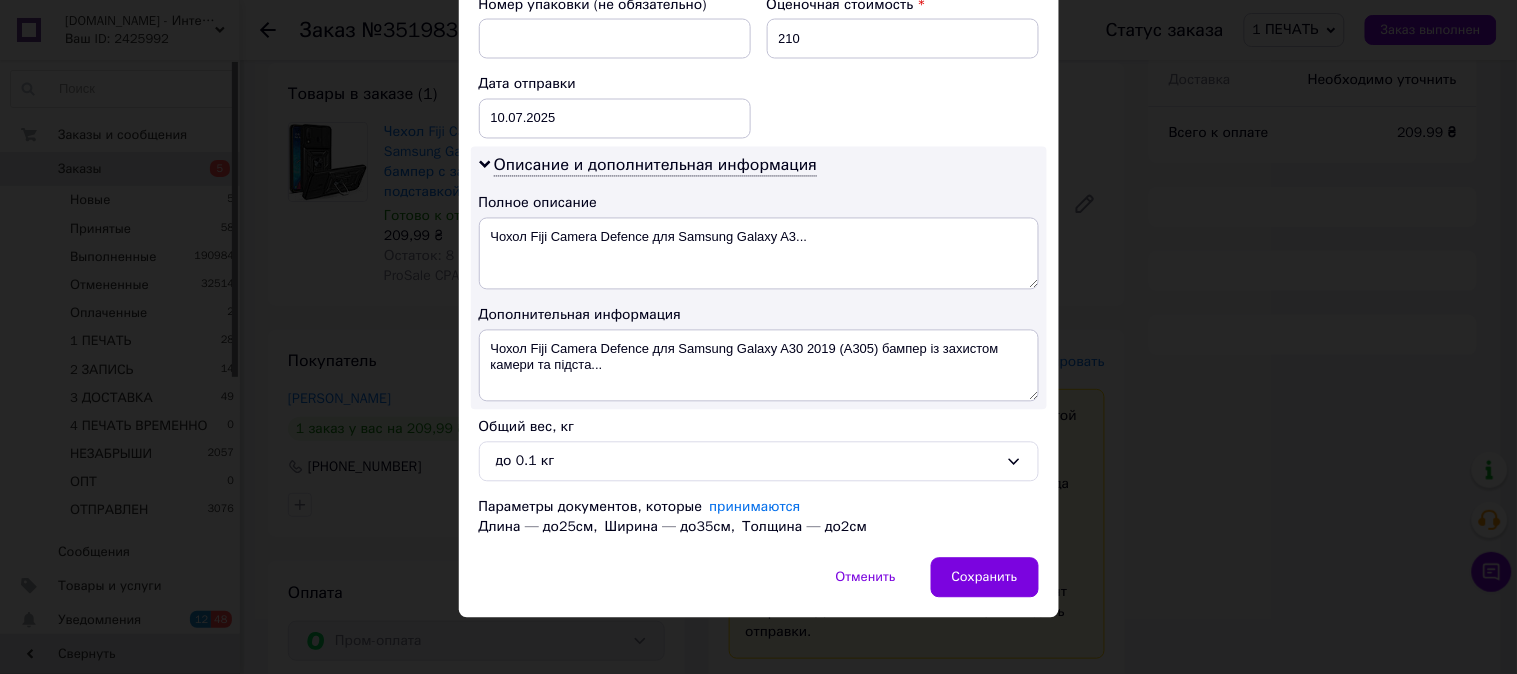 scroll, scrollTop: 922, scrollLeft: 0, axis: vertical 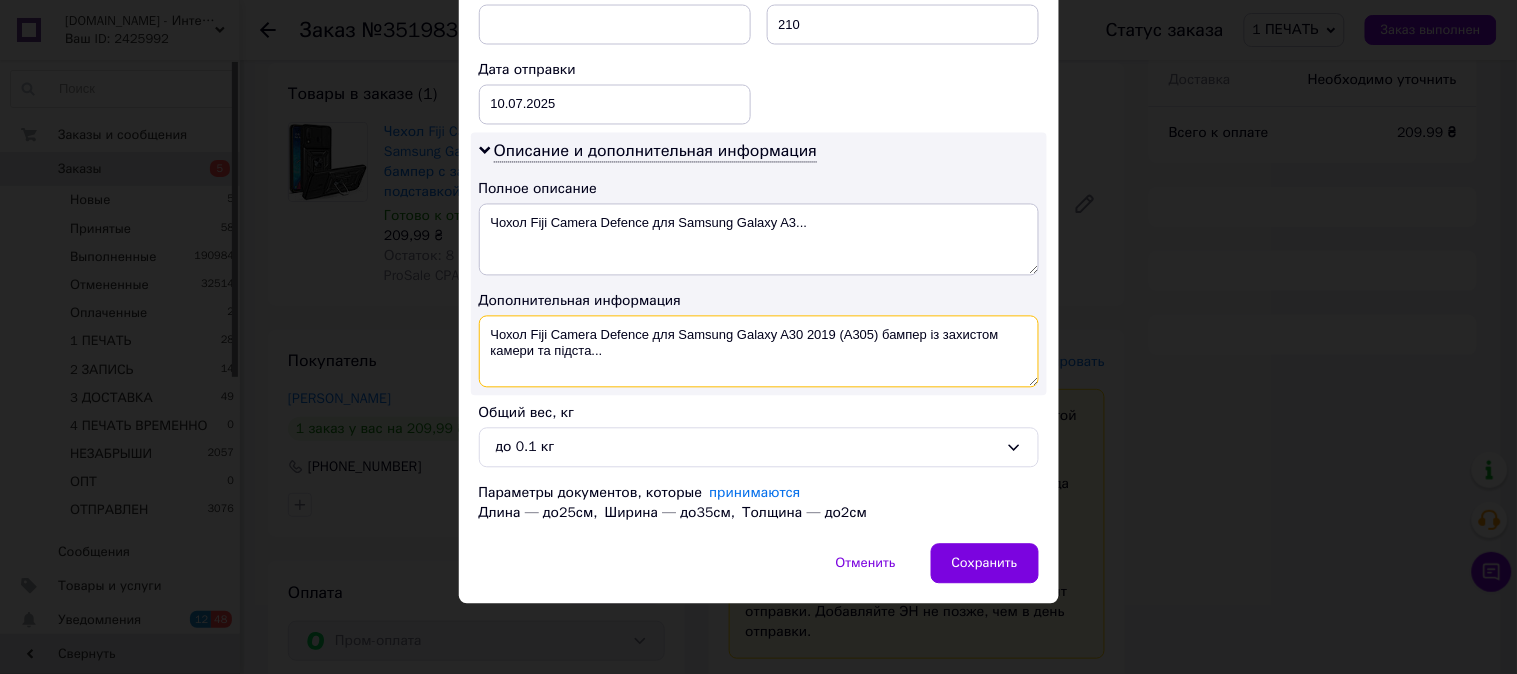 drag, startPoint x: 551, startPoint y: 327, endPoint x: 643, endPoint y: 275, distance: 105.67876 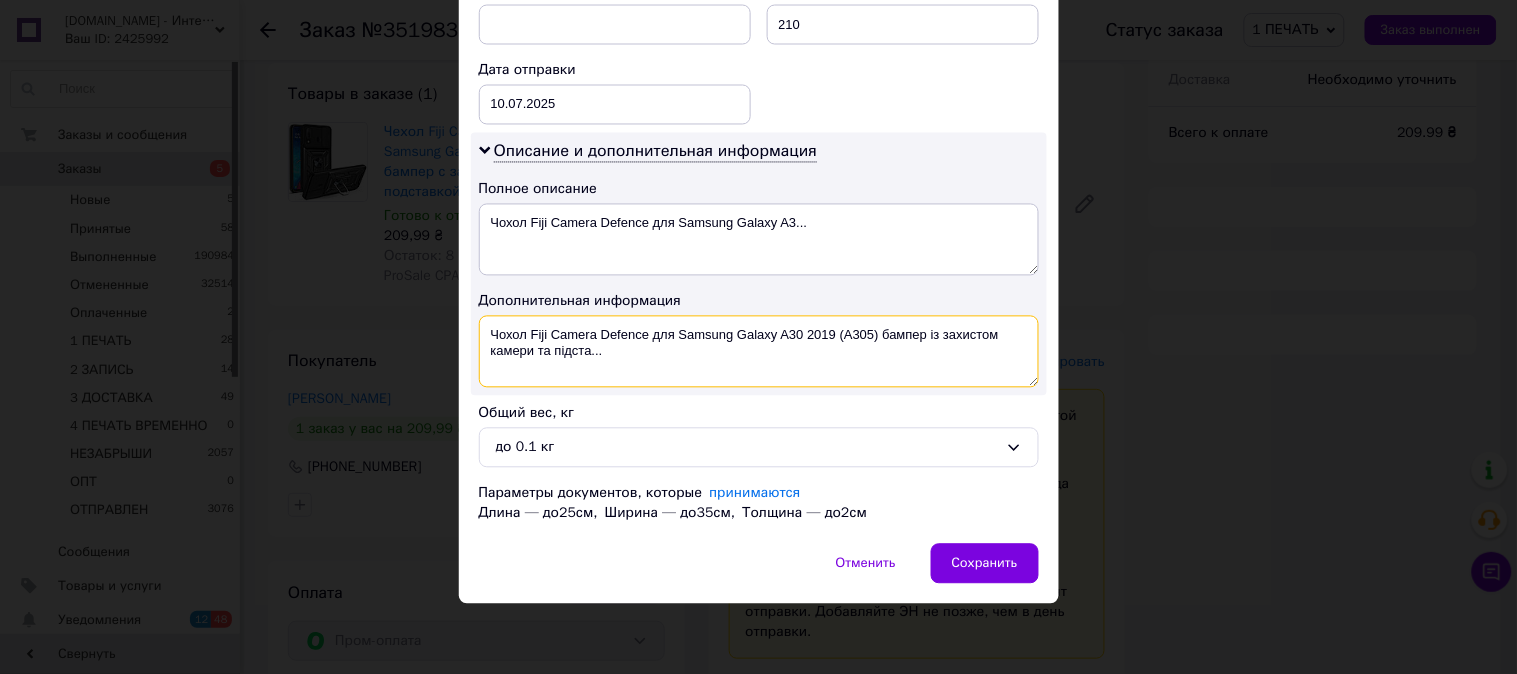 click on "Описание и дополнительная информация Полное описание Чохол Fiji Camera Defence для Samsung Galaxy A3... Дополнительная информация Чохол Fiji Camera Defence для Samsung Galaxy A30 2019 (A305) бампер із захистом камери та підста..." at bounding box center (759, 264) 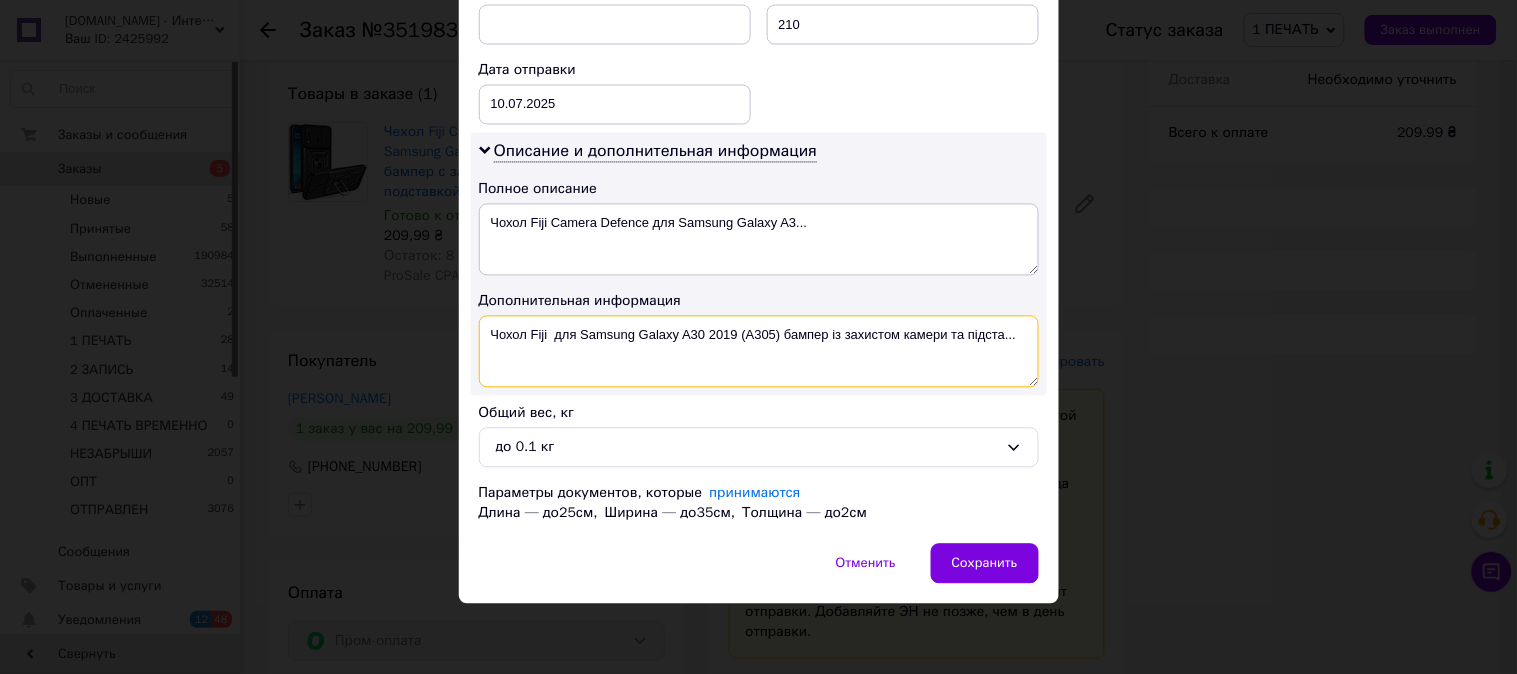 click on "Чохол Fiji  для Samsung Galaxy A30 2019 (A305) бампер із захистом камери та підста..." at bounding box center (759, 352) 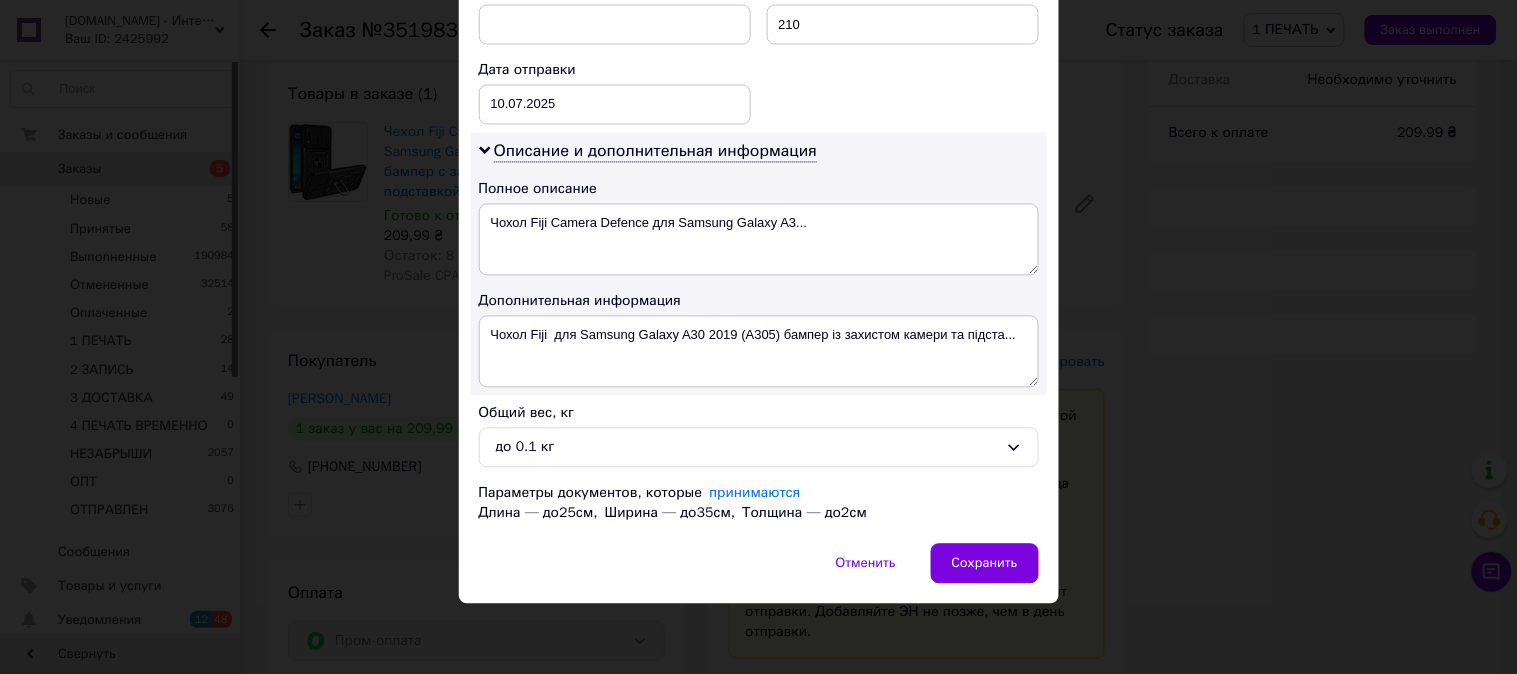 click on "Описание и дополнительная информация Полное описание Чохол Fiji Camera Defence для Samsung Galaxy A3... Дополнительная информация Чохол Fiji  для Samsung Galaxy A30 2019 (A305) бампер із захистом камери та підста..." at bounding box center [759, 264] 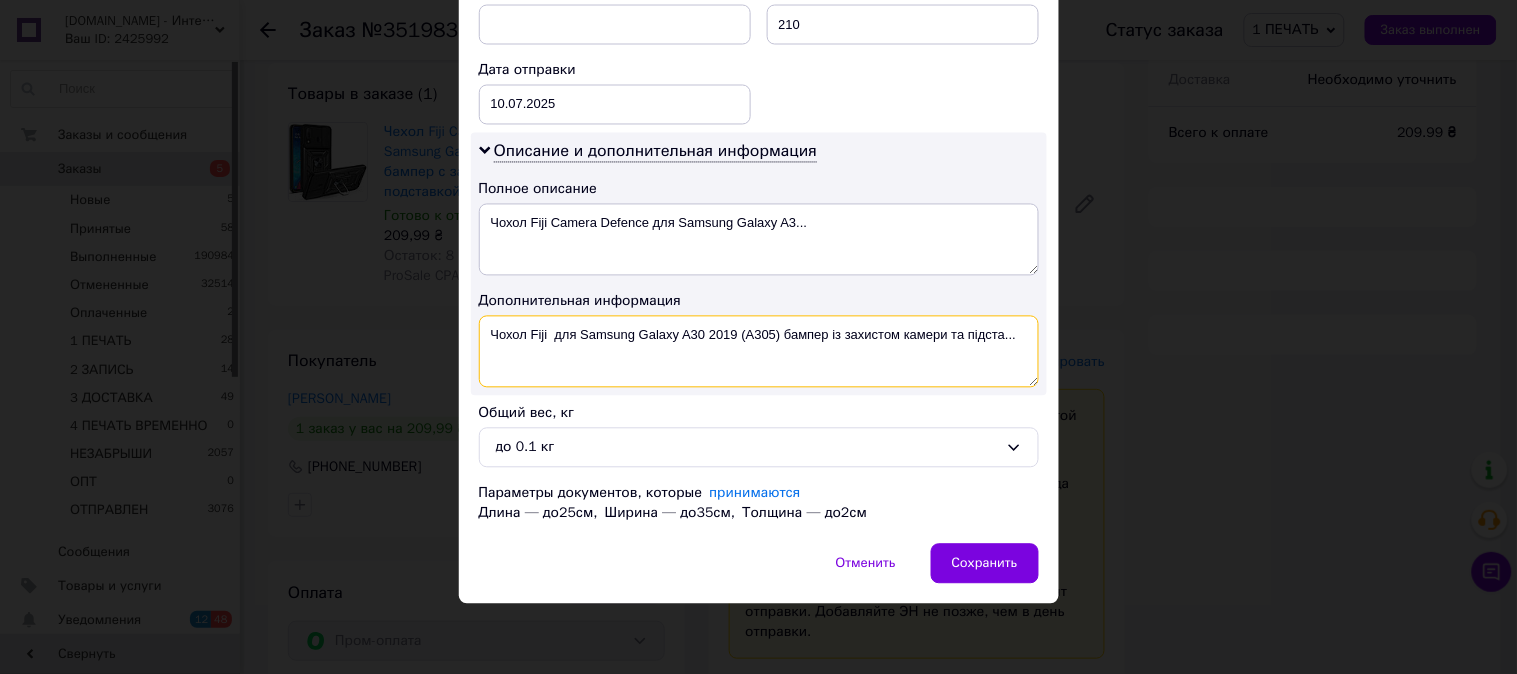 click on "Чохол Fiji  для Samsung Galaxy A30 2019 (A305) бампер із захистом камери та підста..." at bounding box center (759, 352) 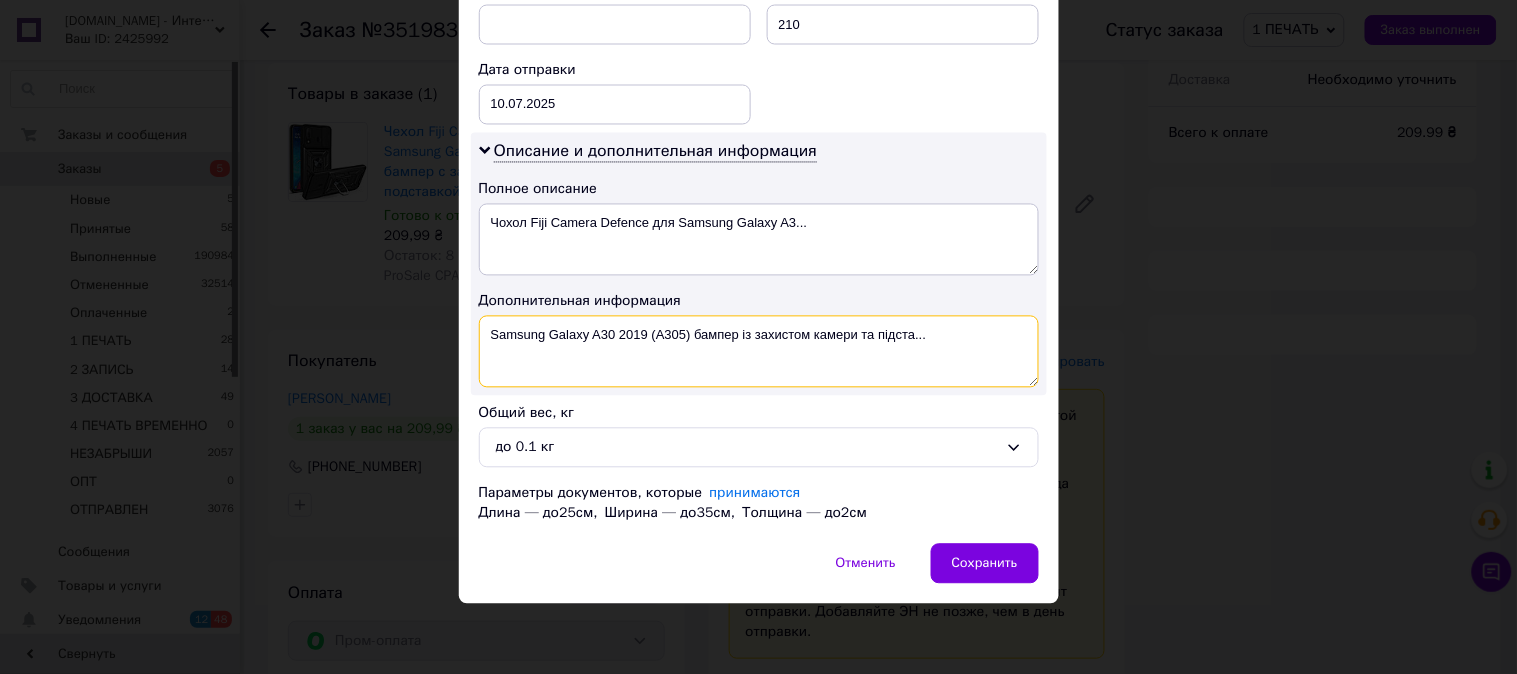 drag, startPoint x: 957, startPoint y: 335, endPoint x: 694, endPoint y: 371, distance: 265.45245 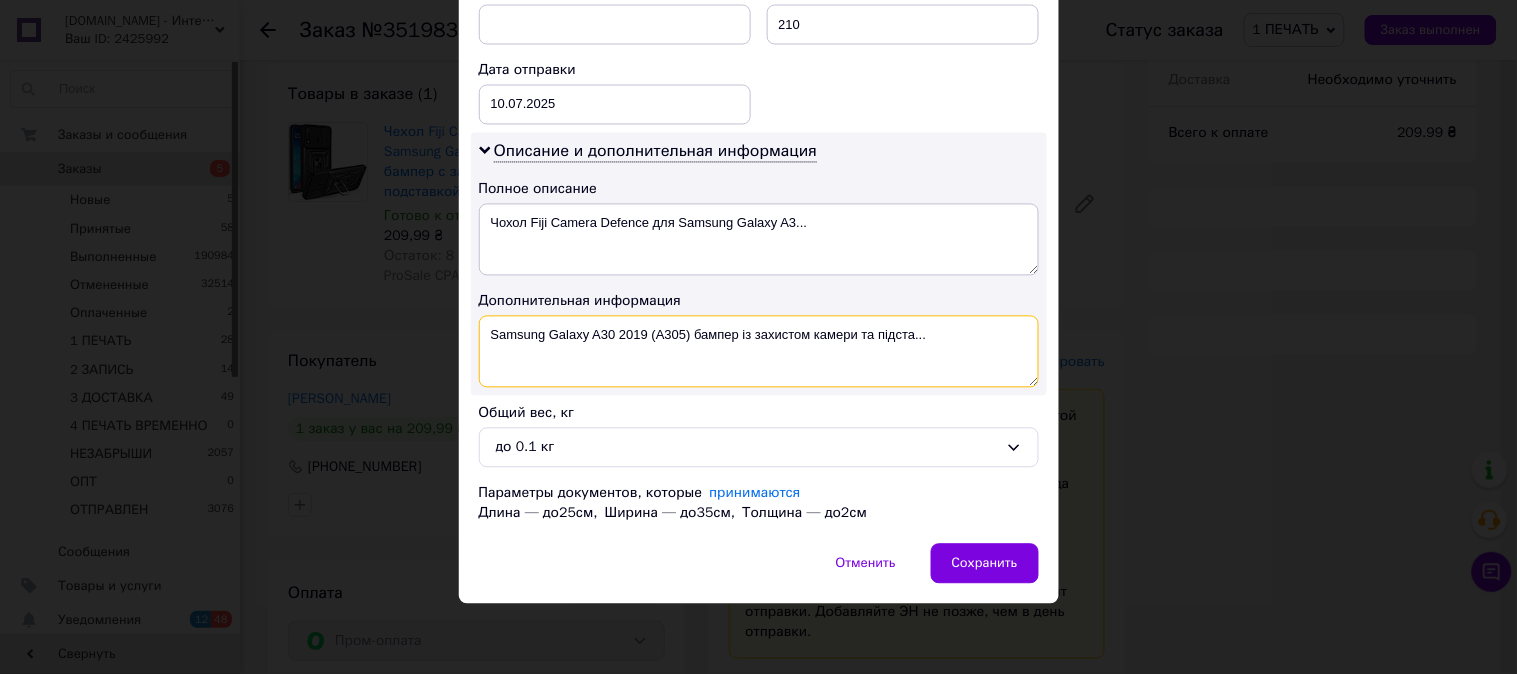 click on "Samsung Galaxy A30 2019 (A305) бампер із захистом камери та підста..." at bounding box center [759, 352] 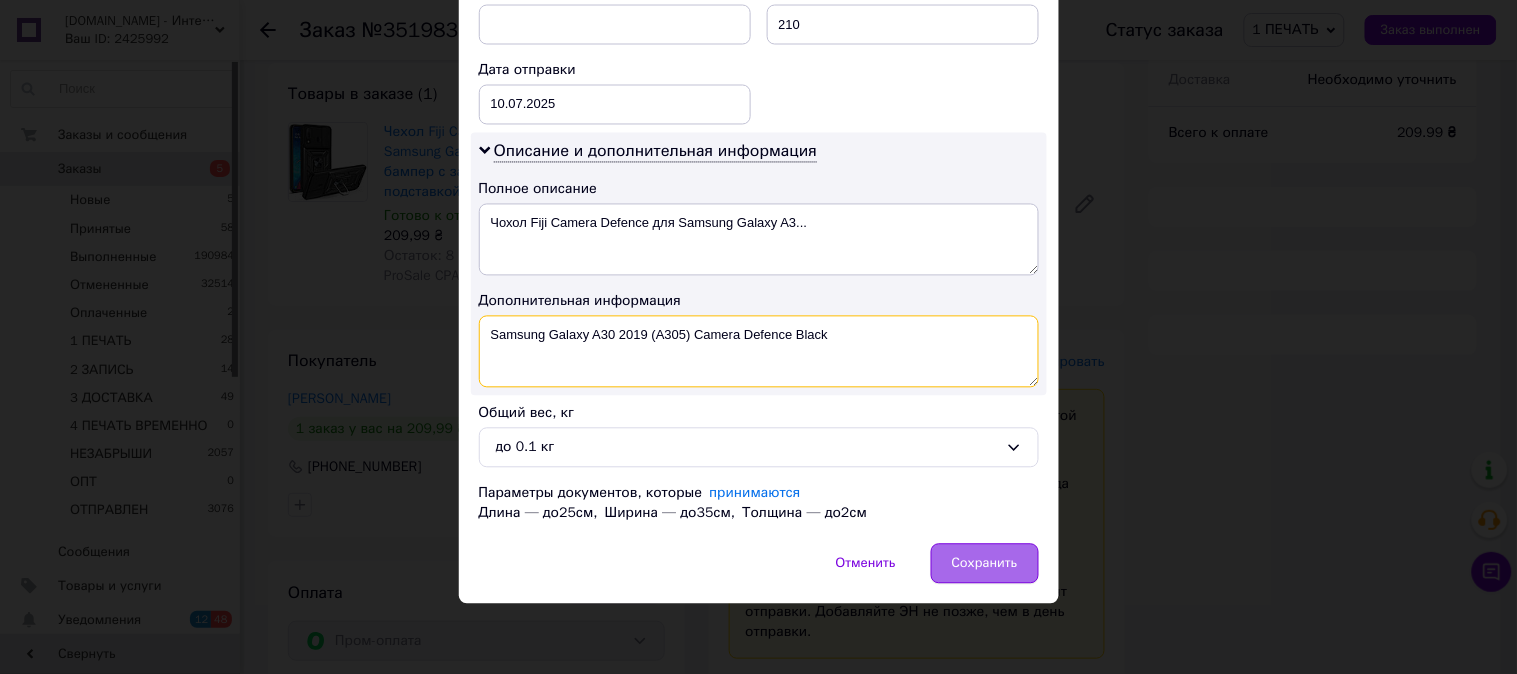 type on "Samsung Galaxy A30 2019 (A305) Camera Defence Black" 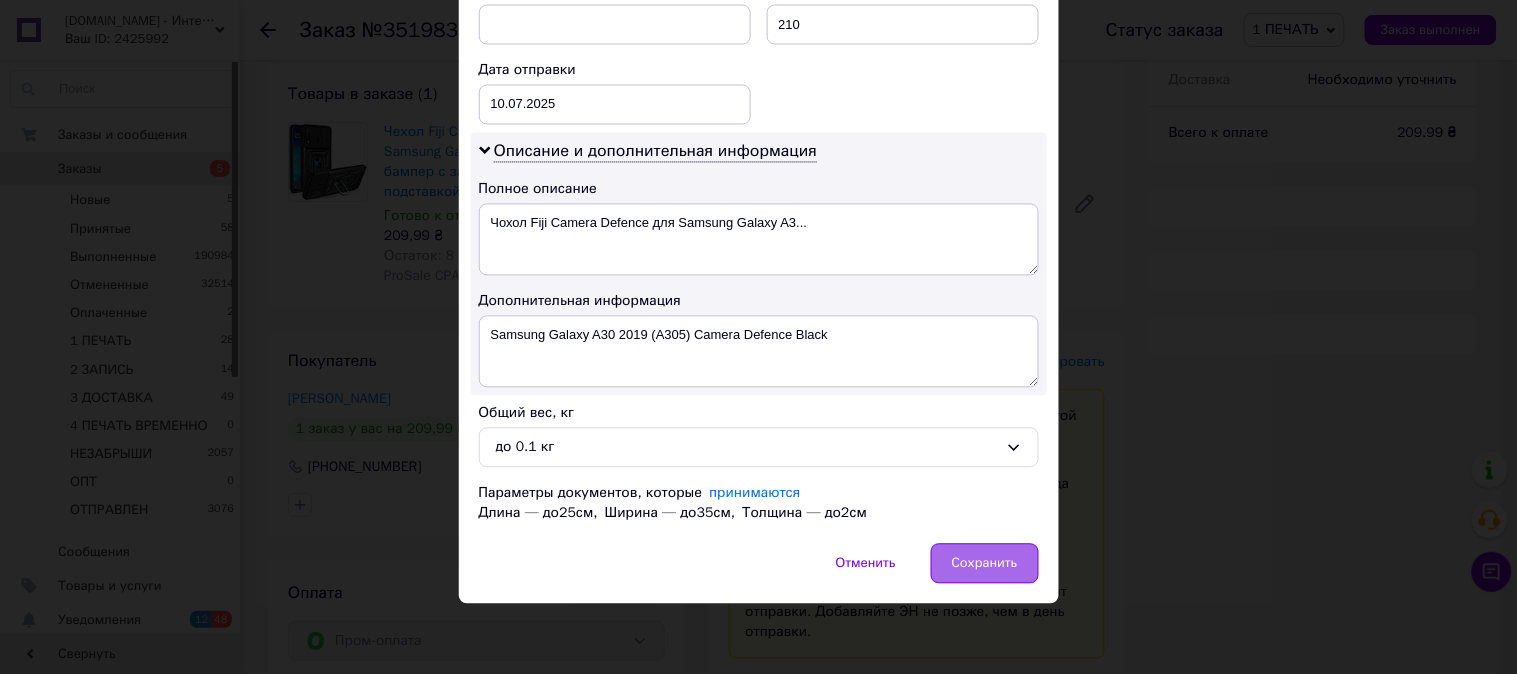 click on "Сохранить" at bounding box center [985, 564] 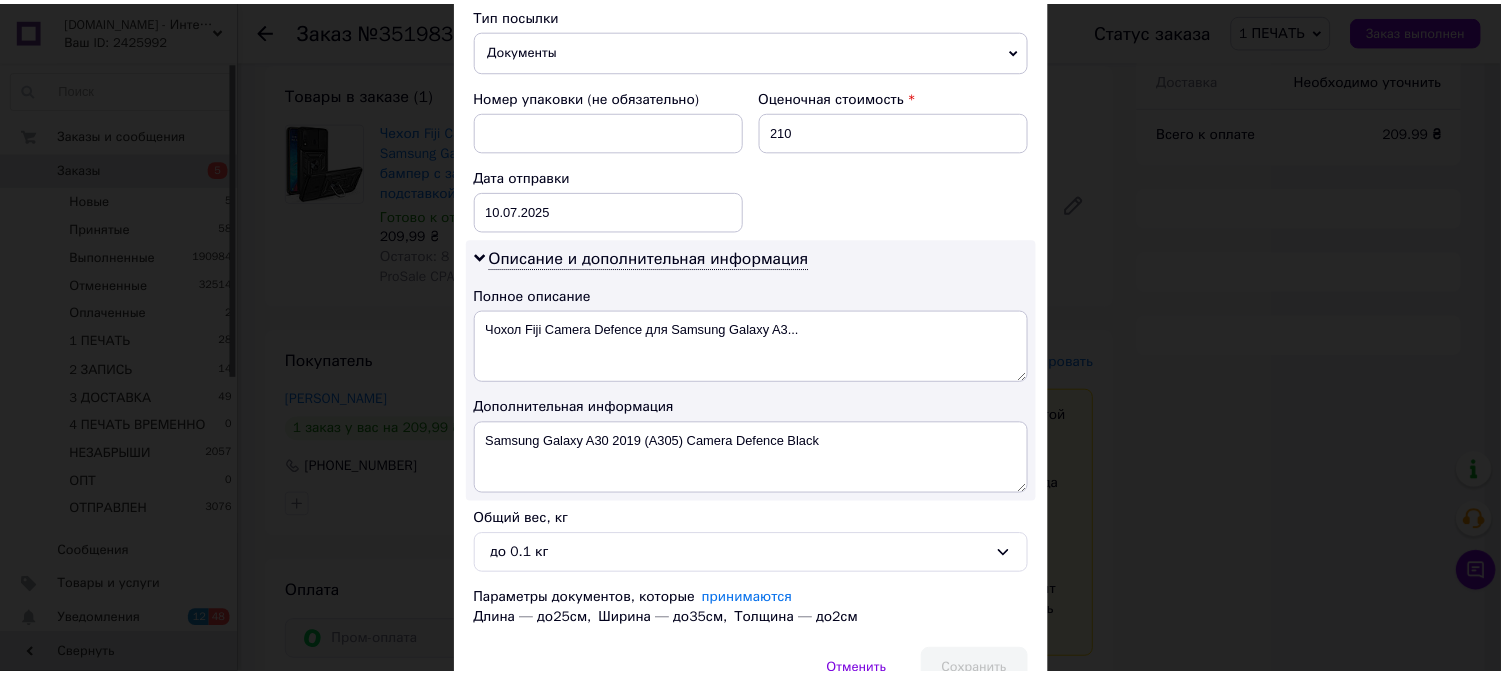 scroll, scrollTop: 811, scrollLeft: 0, axis: vertical 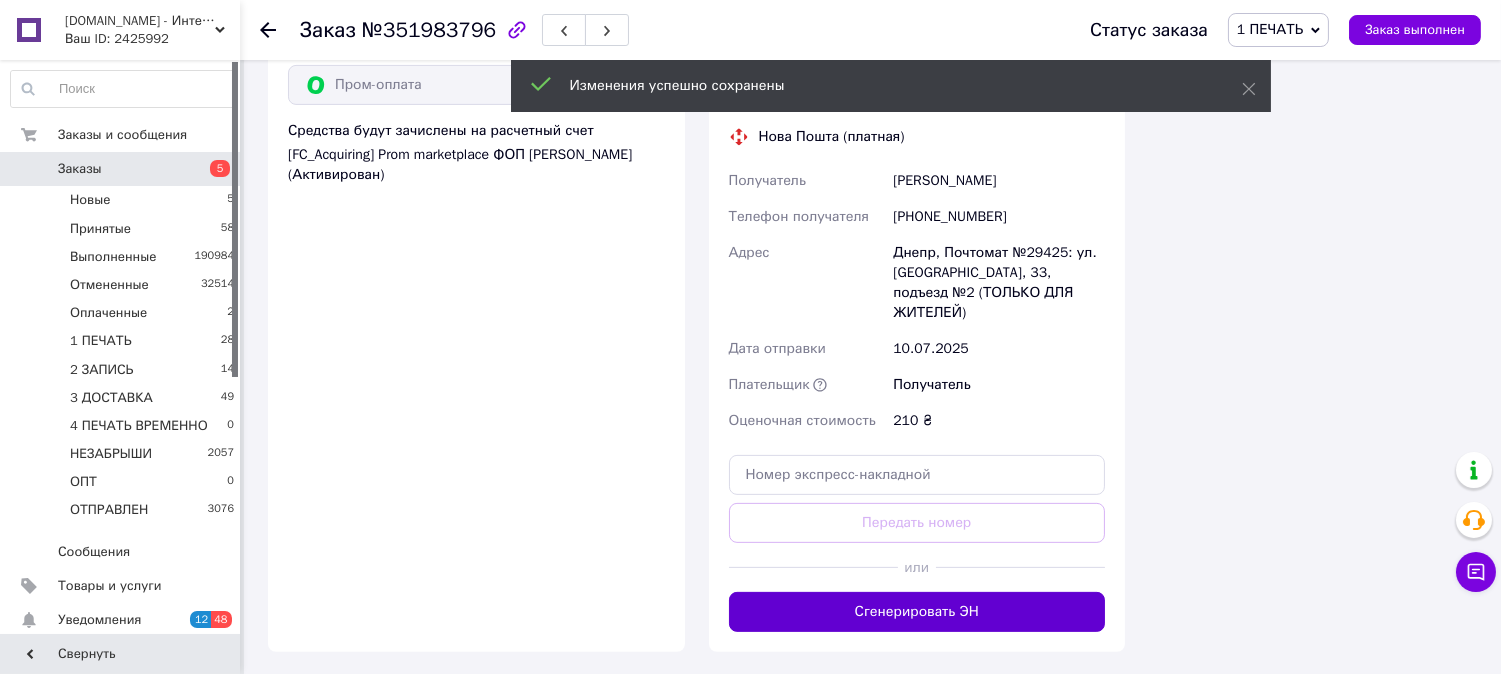 click on "Сгенерировать ЭН" at bounding box center (917, 612) 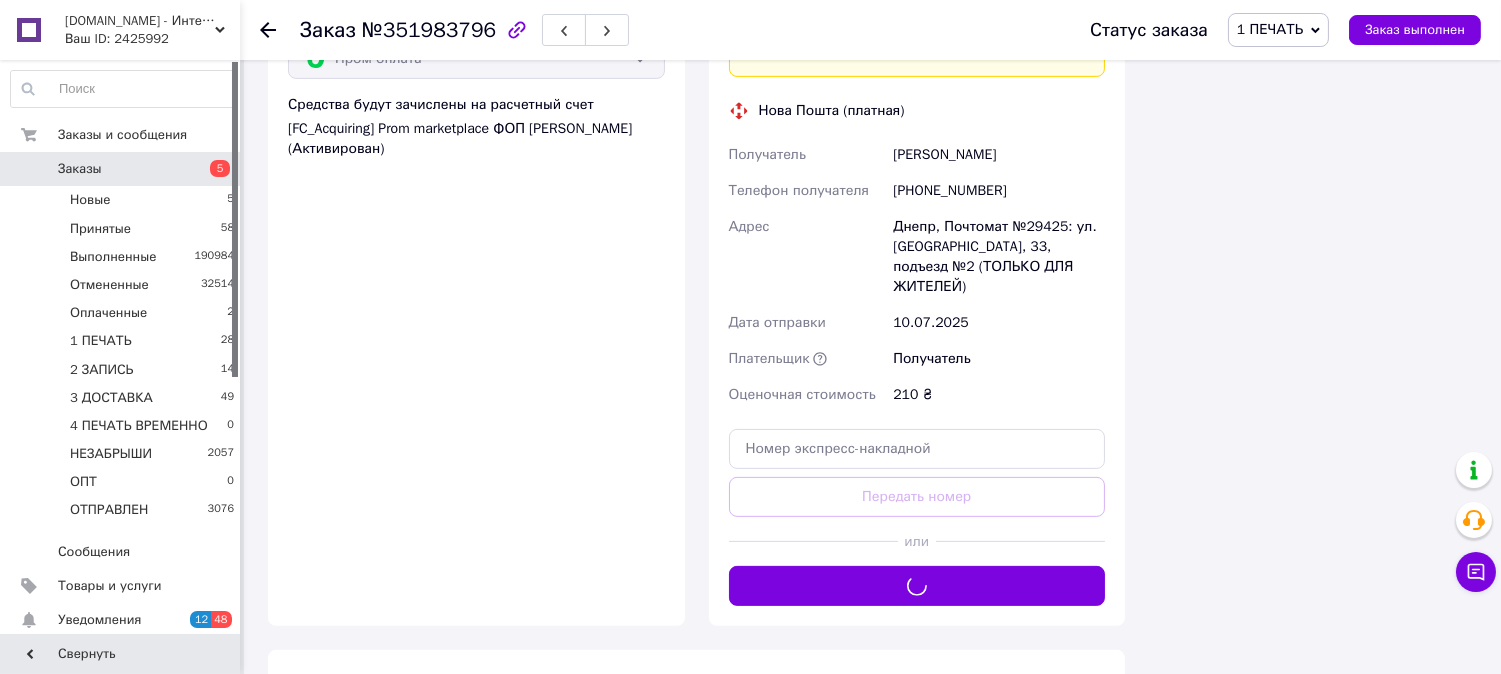 scroll, scrollTop: 1187, scrollLeft: 0, axis: vertical 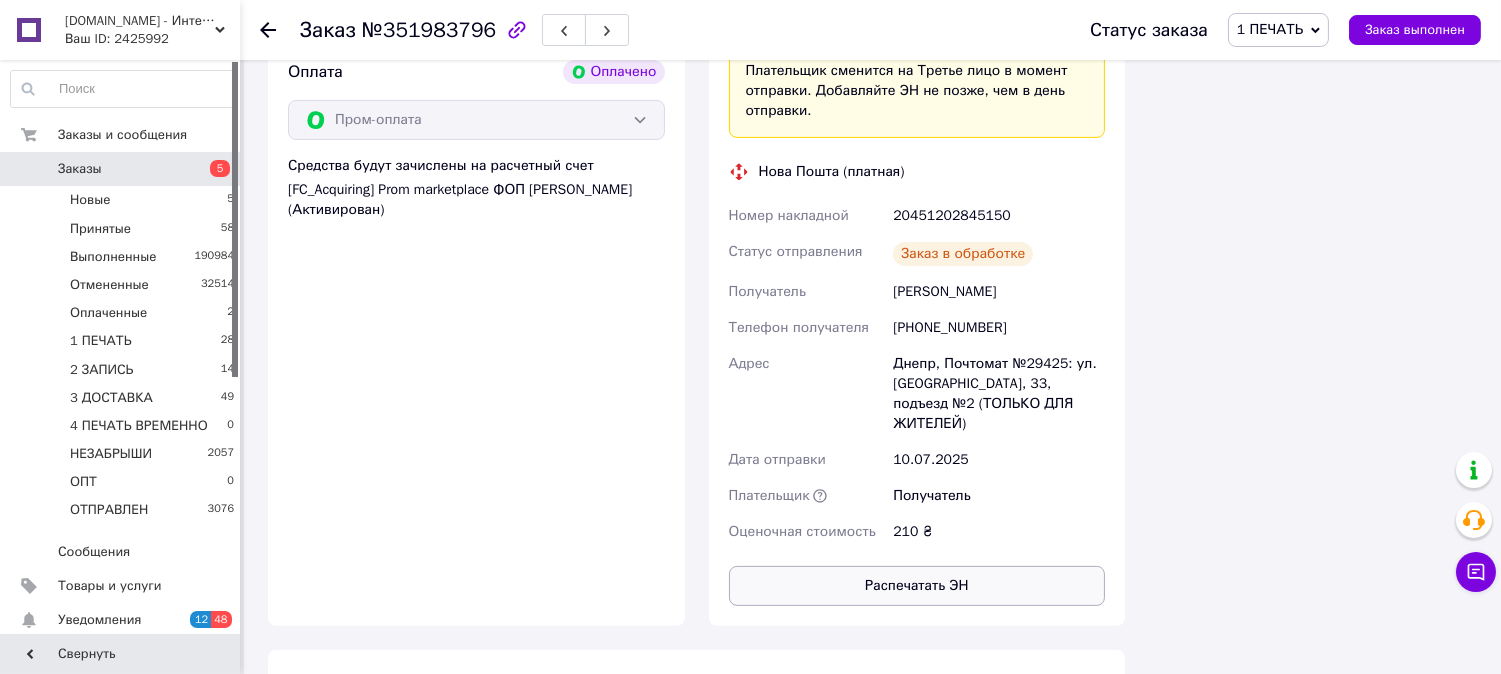 click on "Распечатать ЭН" at bounding box center (917, 586) 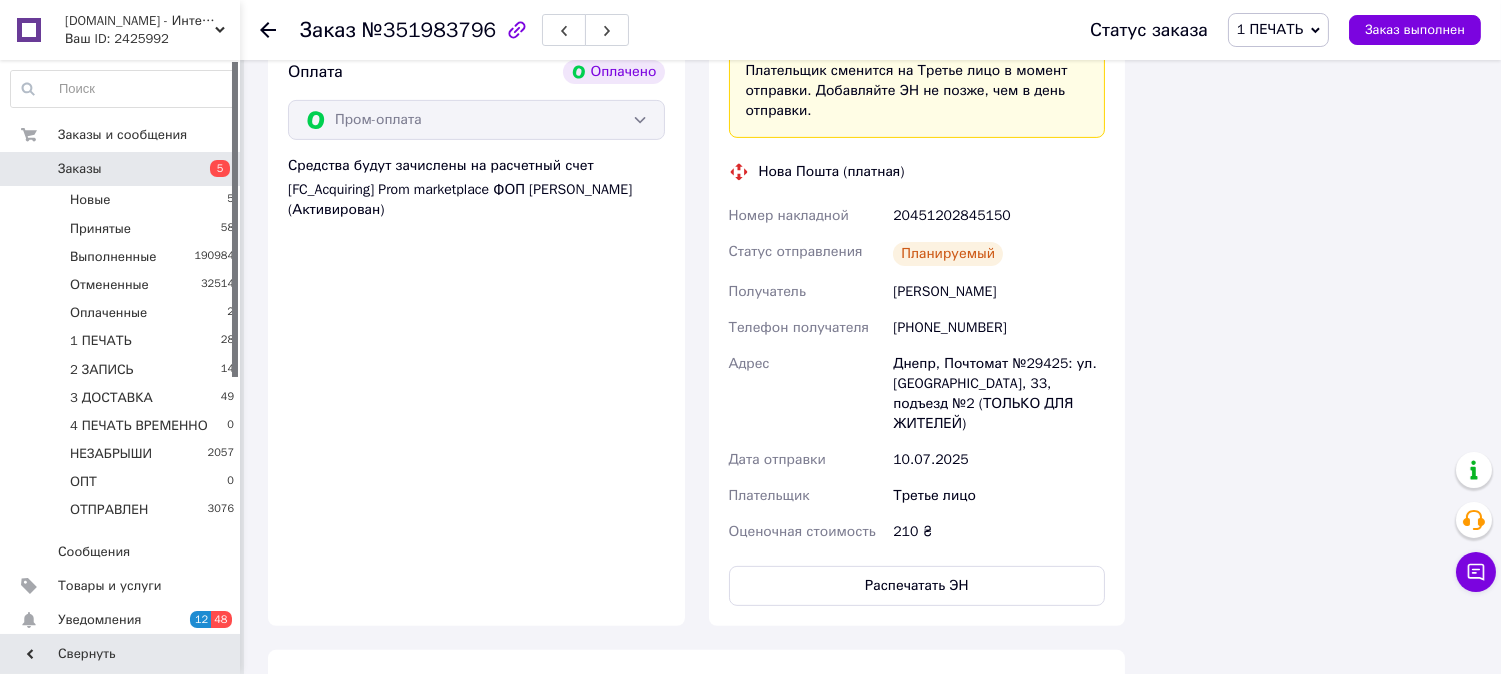 type 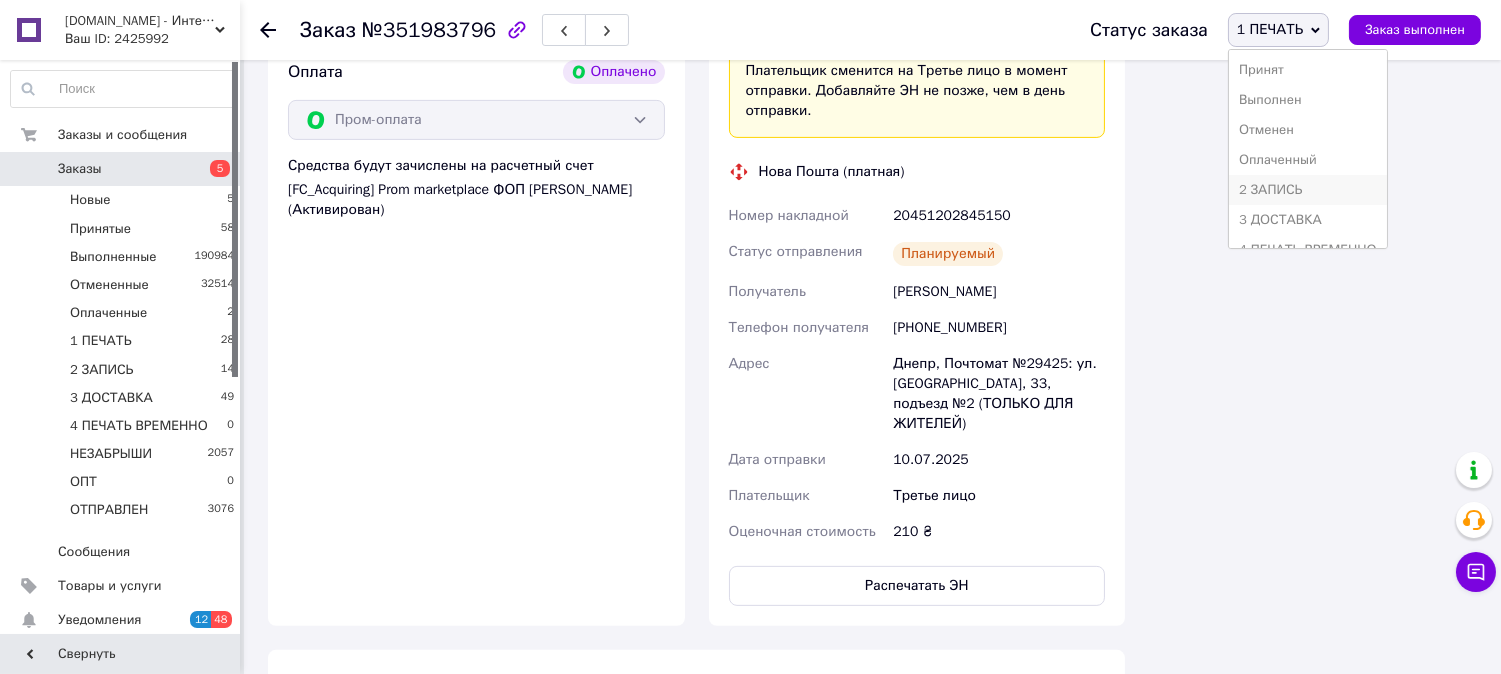 click on "2 ЗАПИСЬ" at bounding box center [1308, 190] 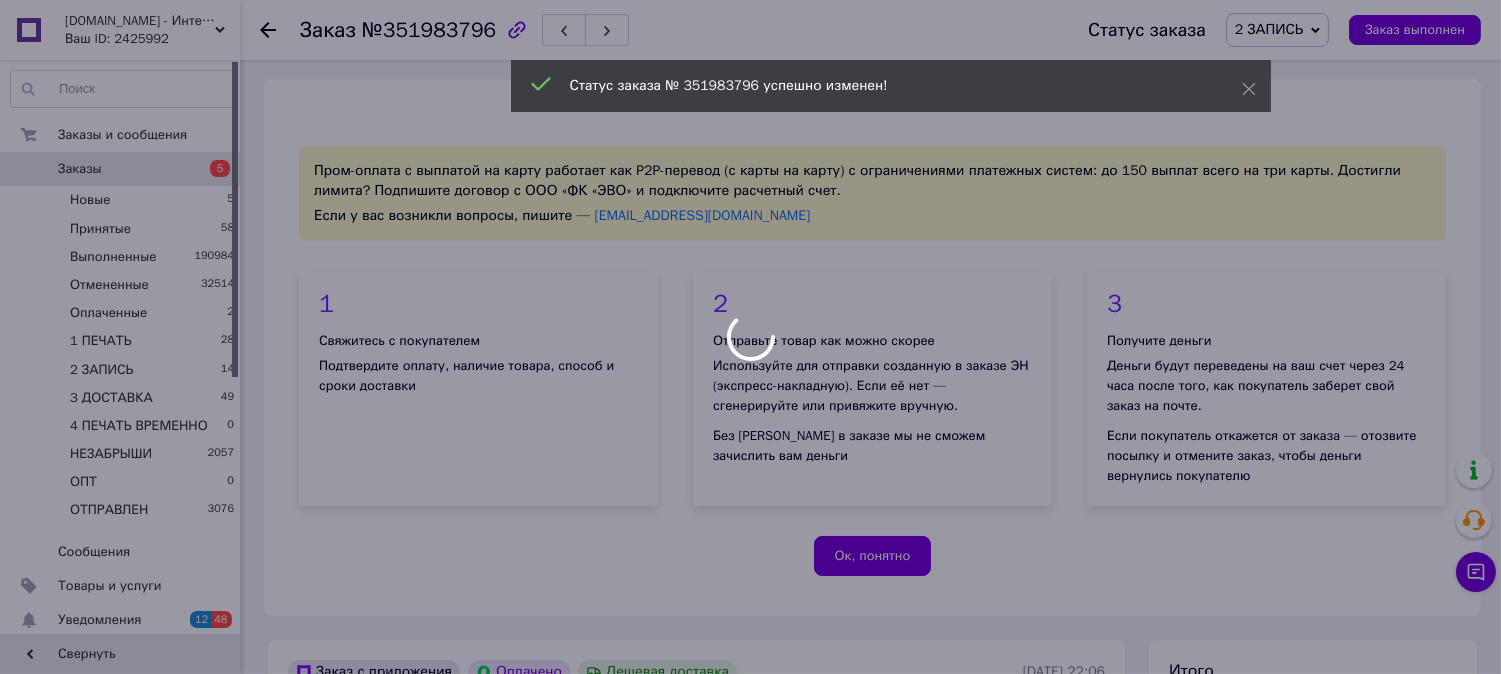 scroll, scrollTop: 0, scrollLeft: 0, axis: both 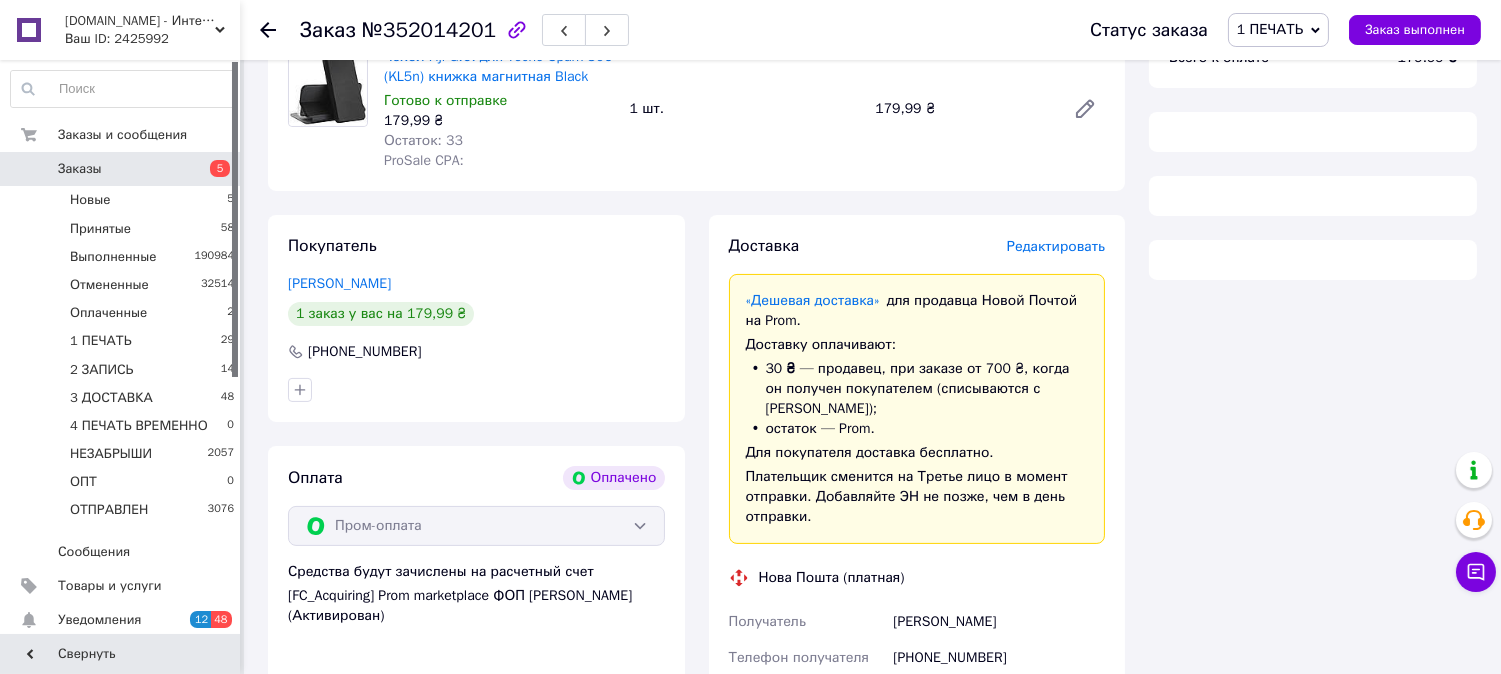 click on "Редактировать" at bounding box center [1056, 246] 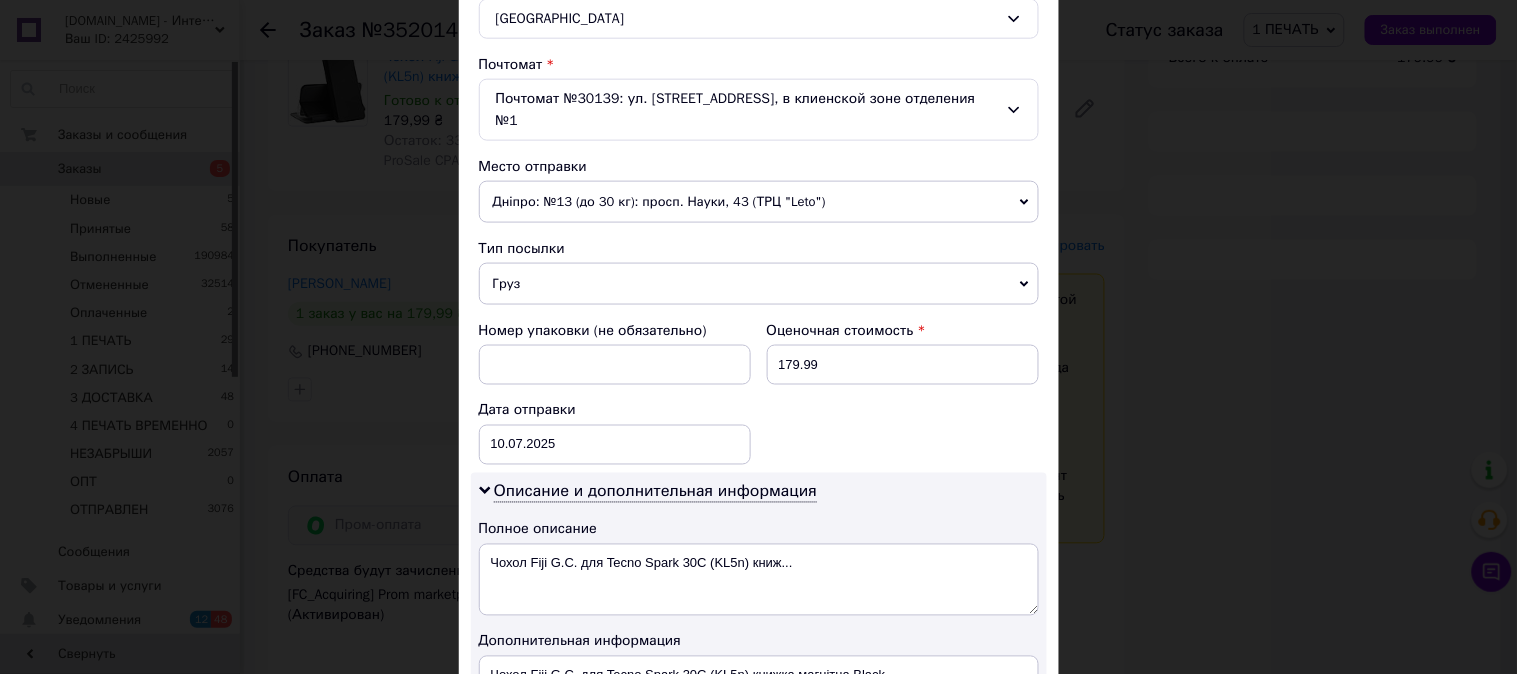 scroll, scrollTop: 591, scrollLeft: 0, axis: vertical 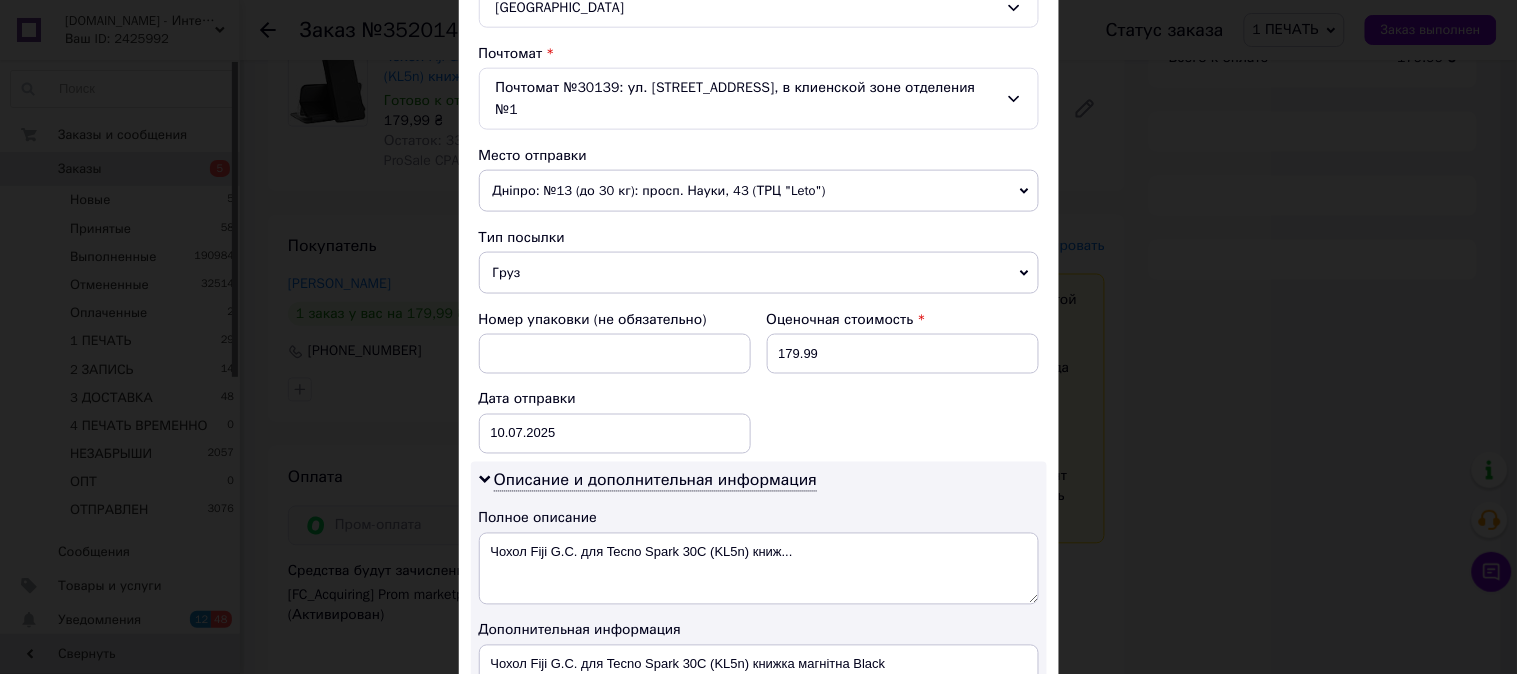 click on "Груз" at bounding box center [759, 273] 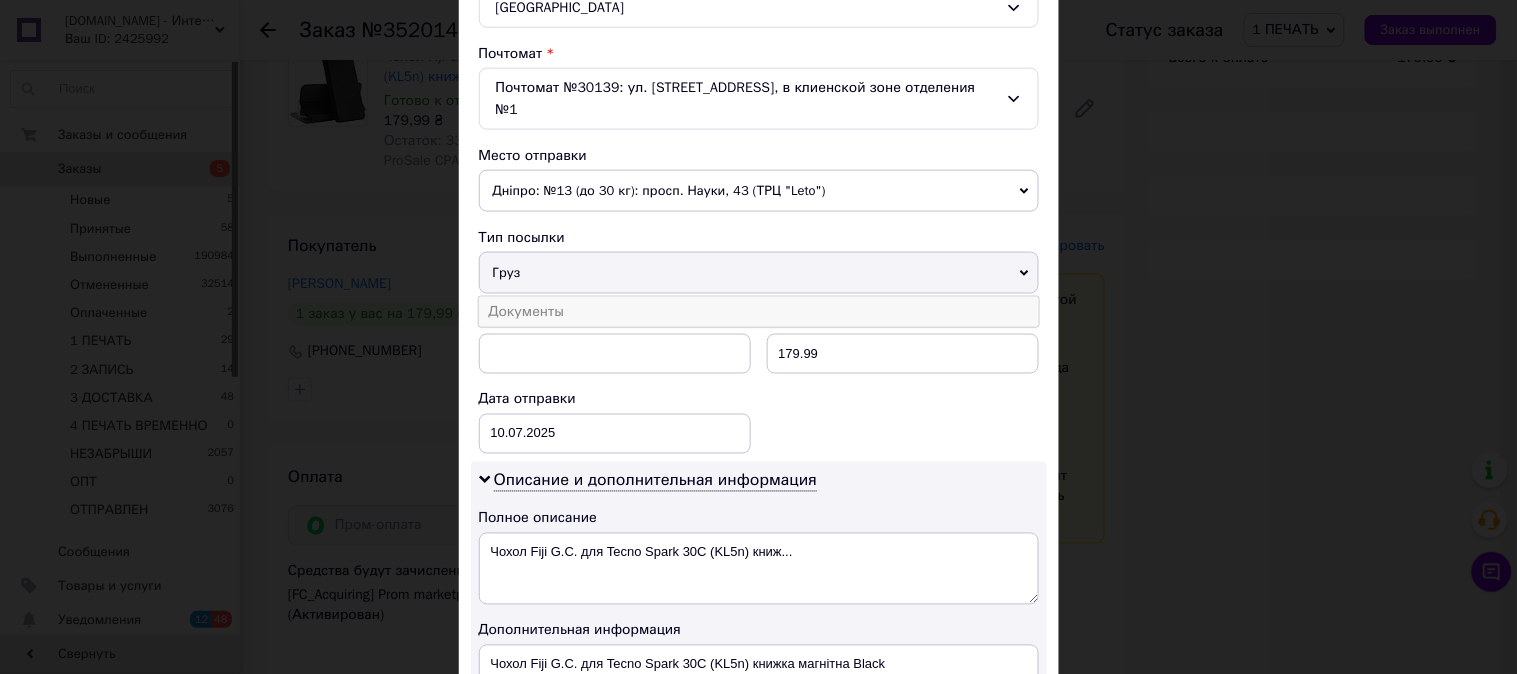 click on "Документы" at bounding box center (759, 312) 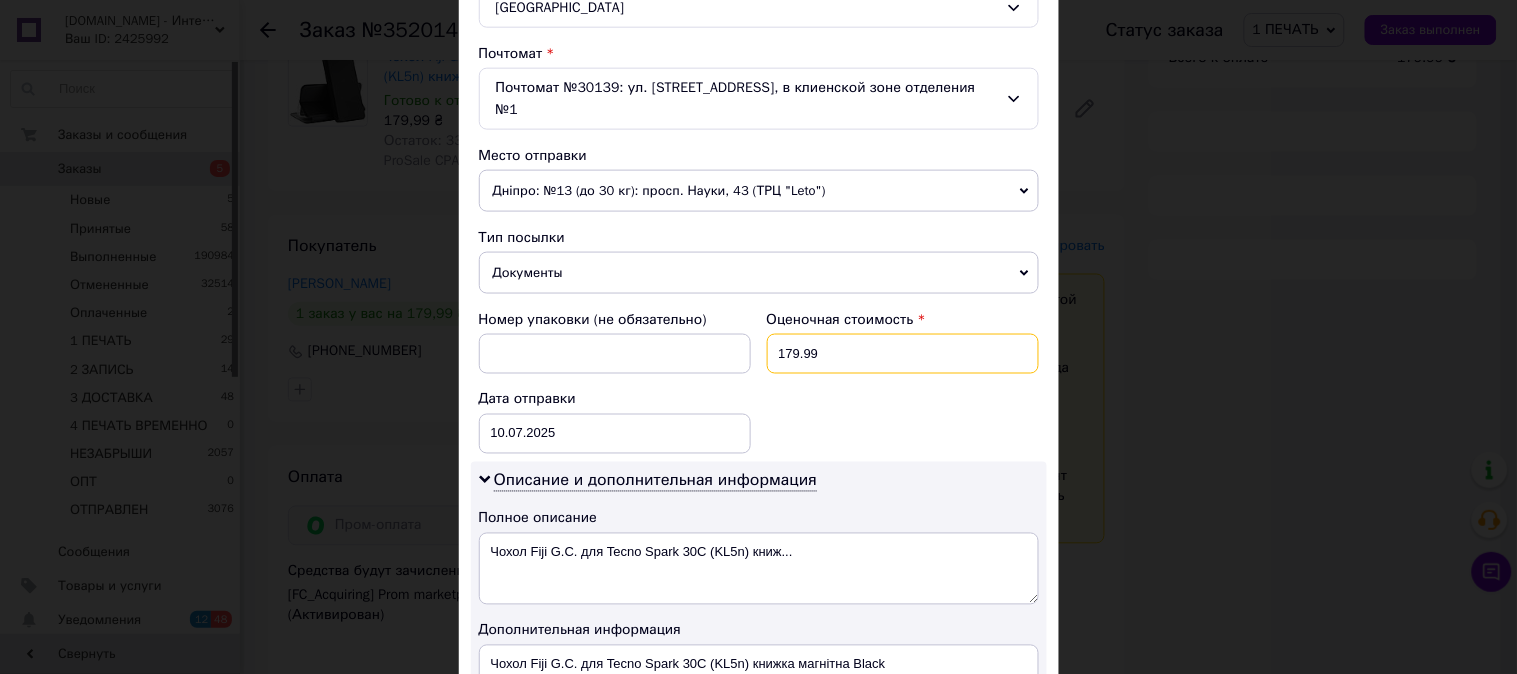 click on "179.99" at bounding box center [903, 354] 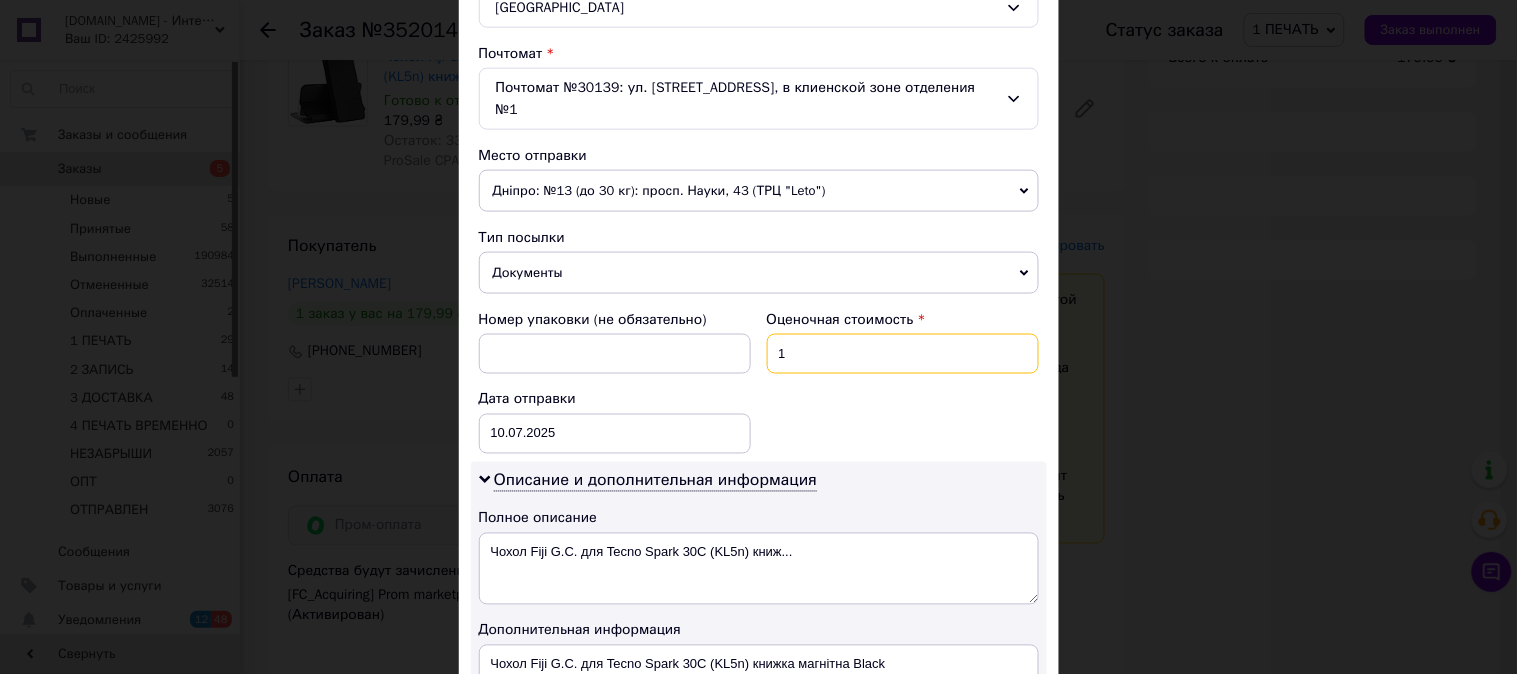 click on "1" at bounding box center (903, 354) 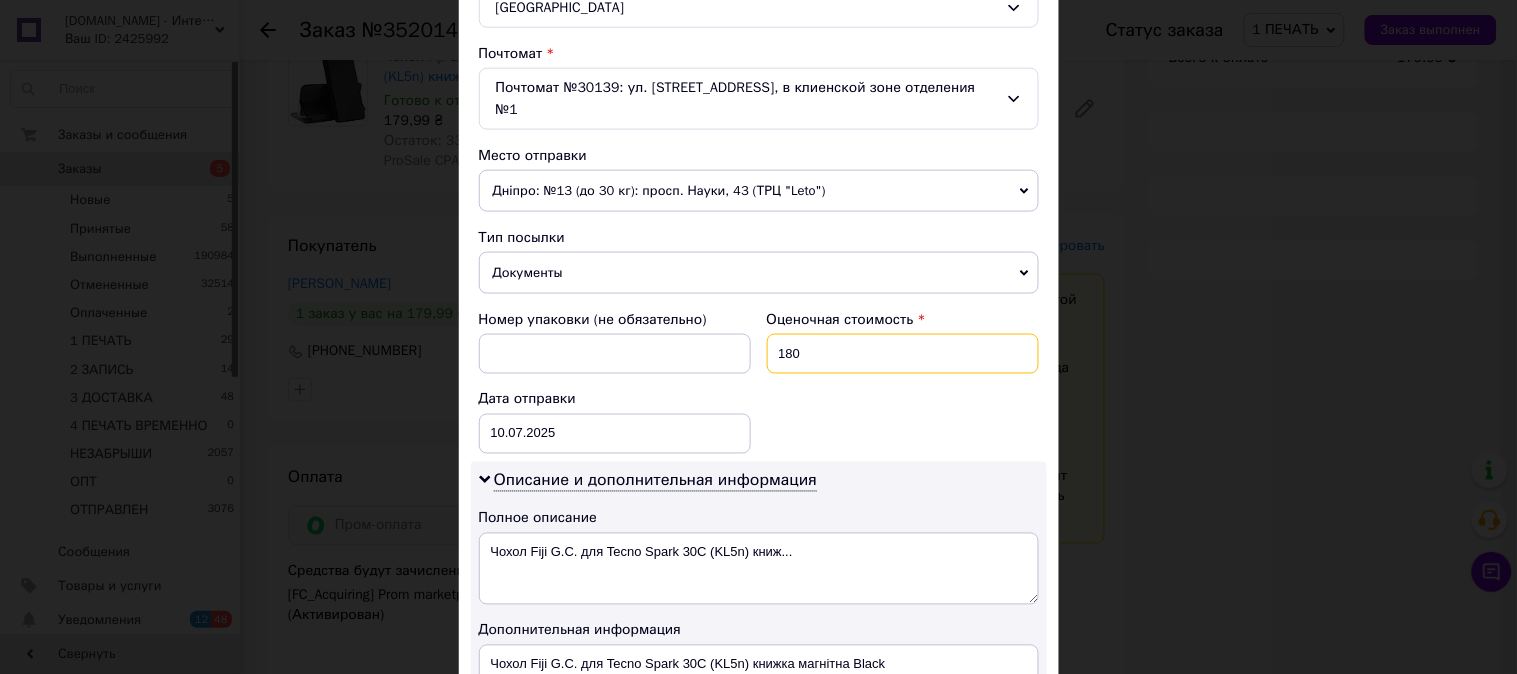 type on "180" 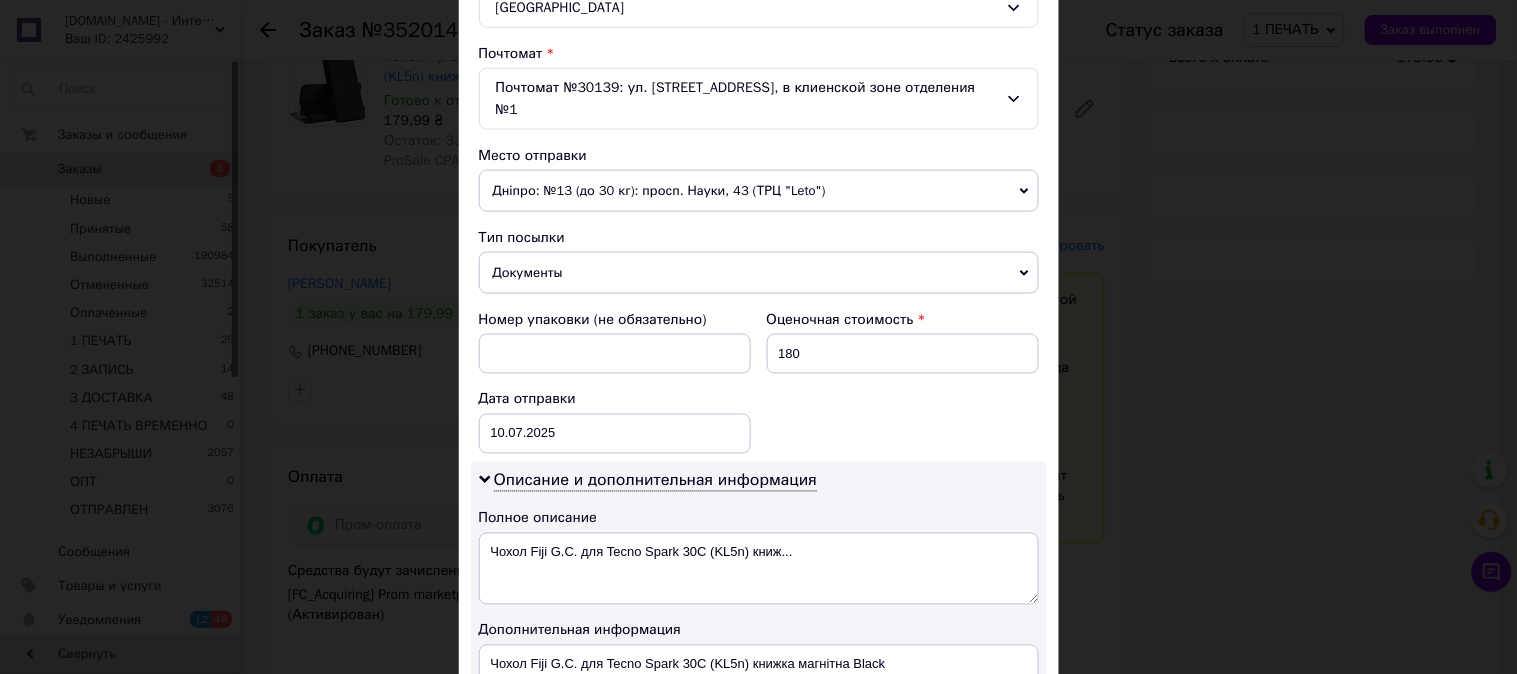 click on "Номер упаковки (не обязательно) Оценочная стоимость 180 Дата отправки 10.07.2025 < 2025 > < Июль > Пн Вт Ср Чт Пт Сб Вс 30 1 2 3 4 5 6 7 8 9 10 11 12 13 14 15 16 17 18 19 20 21 22 23 24 25 26 27 28 29 30 31 1 2 3 4 5 6 7 8 9 10" at bounding box center [759, 382] 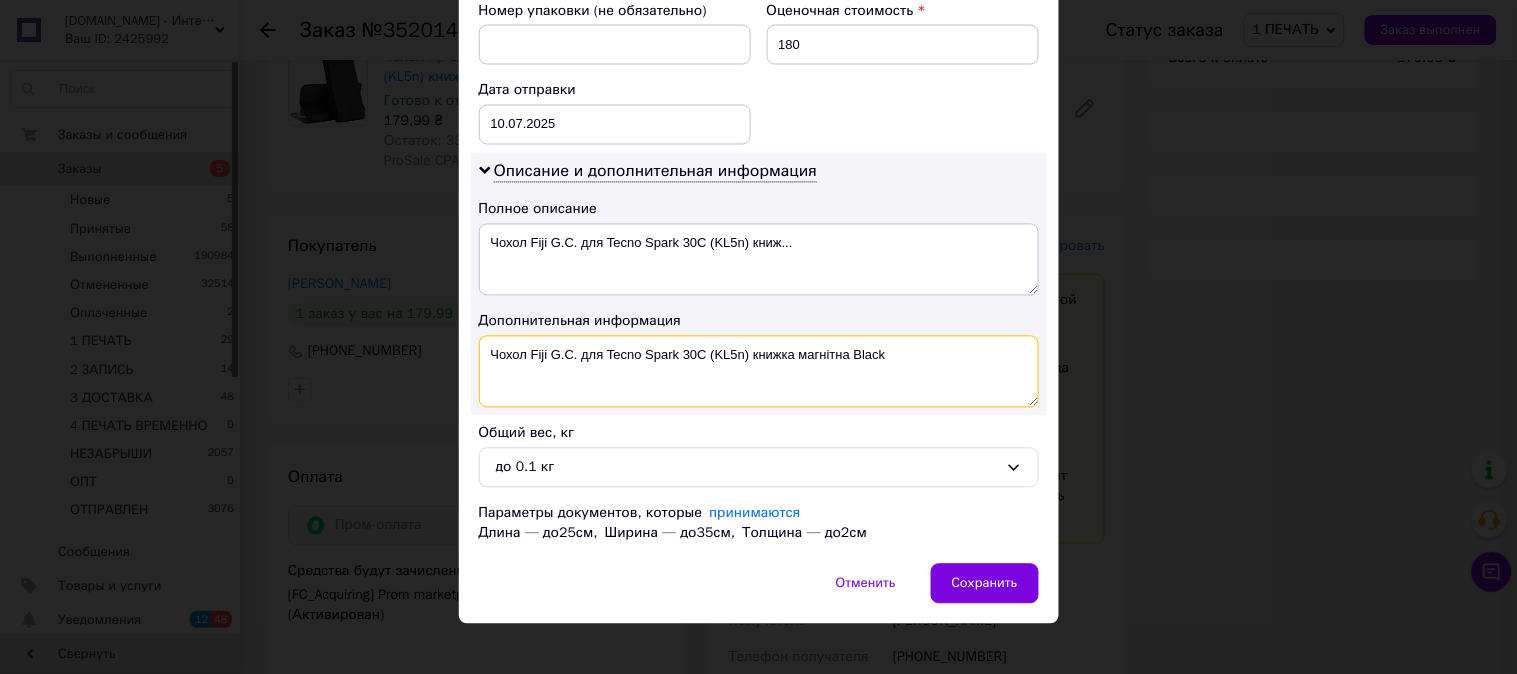 click on "Чохол Fiji G.C. для Tecno Spark 30C (KL5n) книжка магнітна Black" at bounding box center [759, 372] 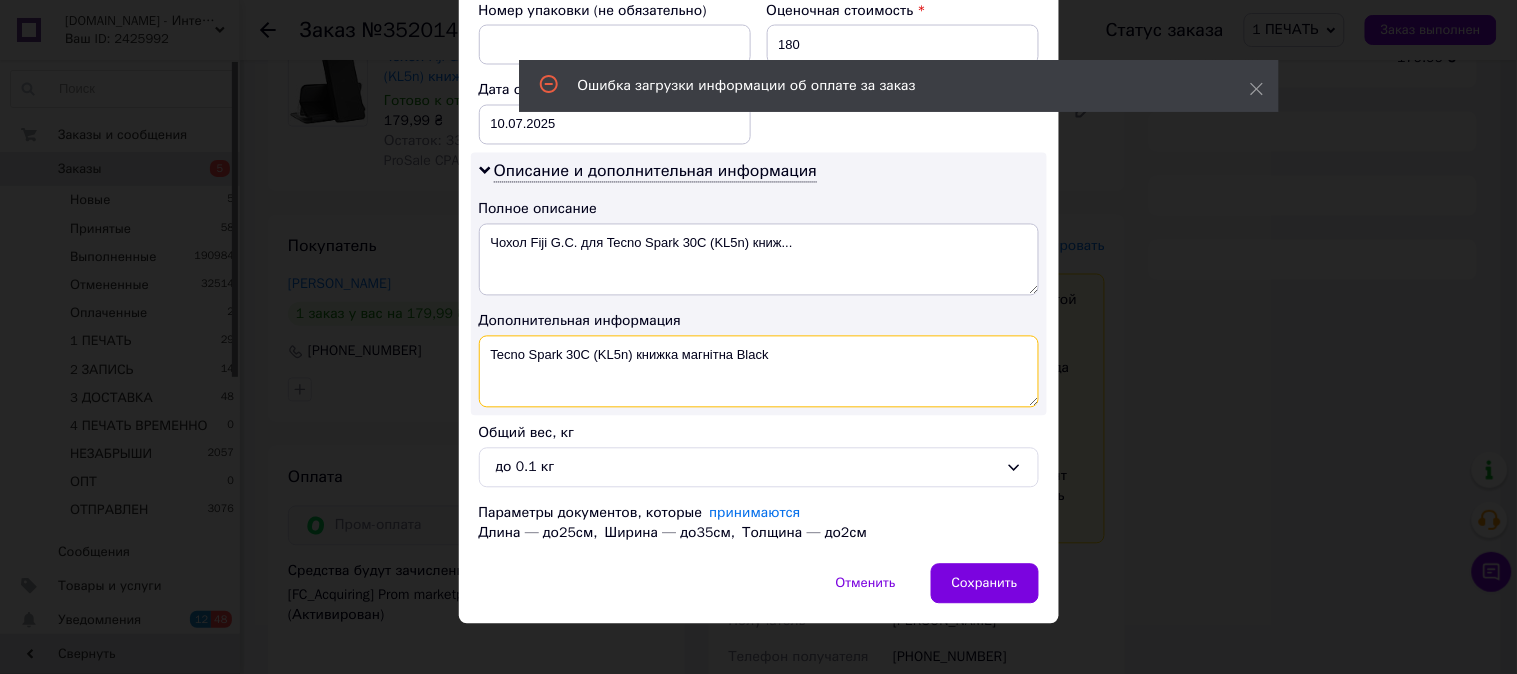 drag, startPoint x: 735, startPoint y: 350, endPoint x: 633, endPoint y: 377, distance: 105.51303 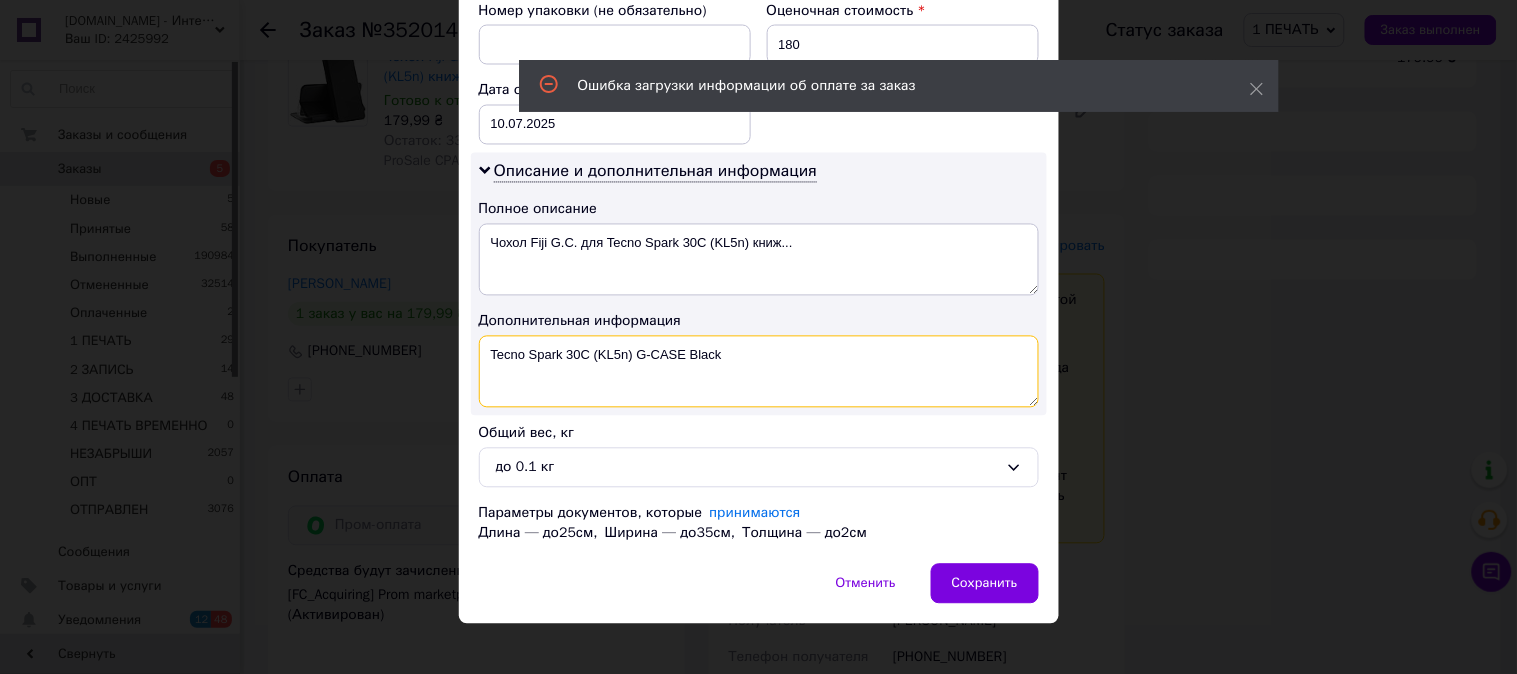 click on "Tecno Spark 30C (KL5n) G-CASEBlack" at bounding box center [759, 372] 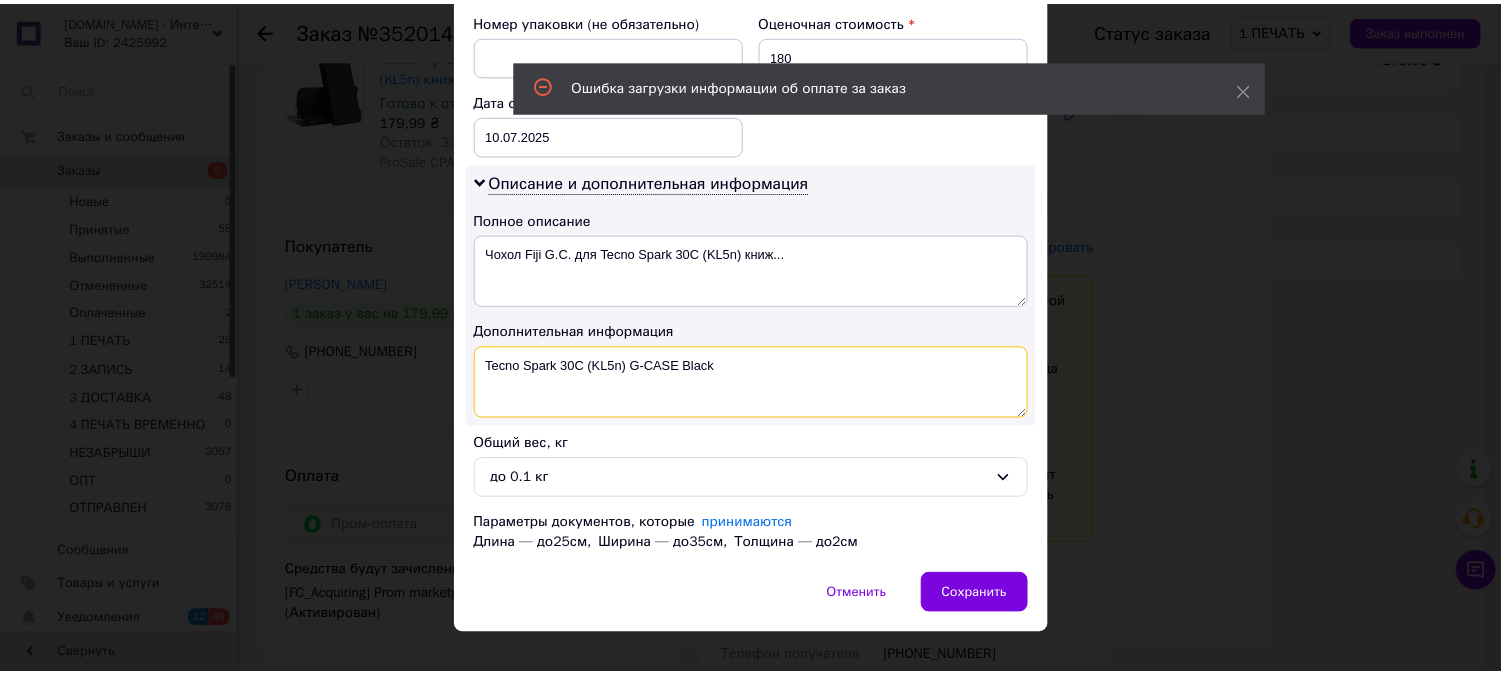 scroll, scrollTop: 900, scrollLeft: 0, axis: vertical 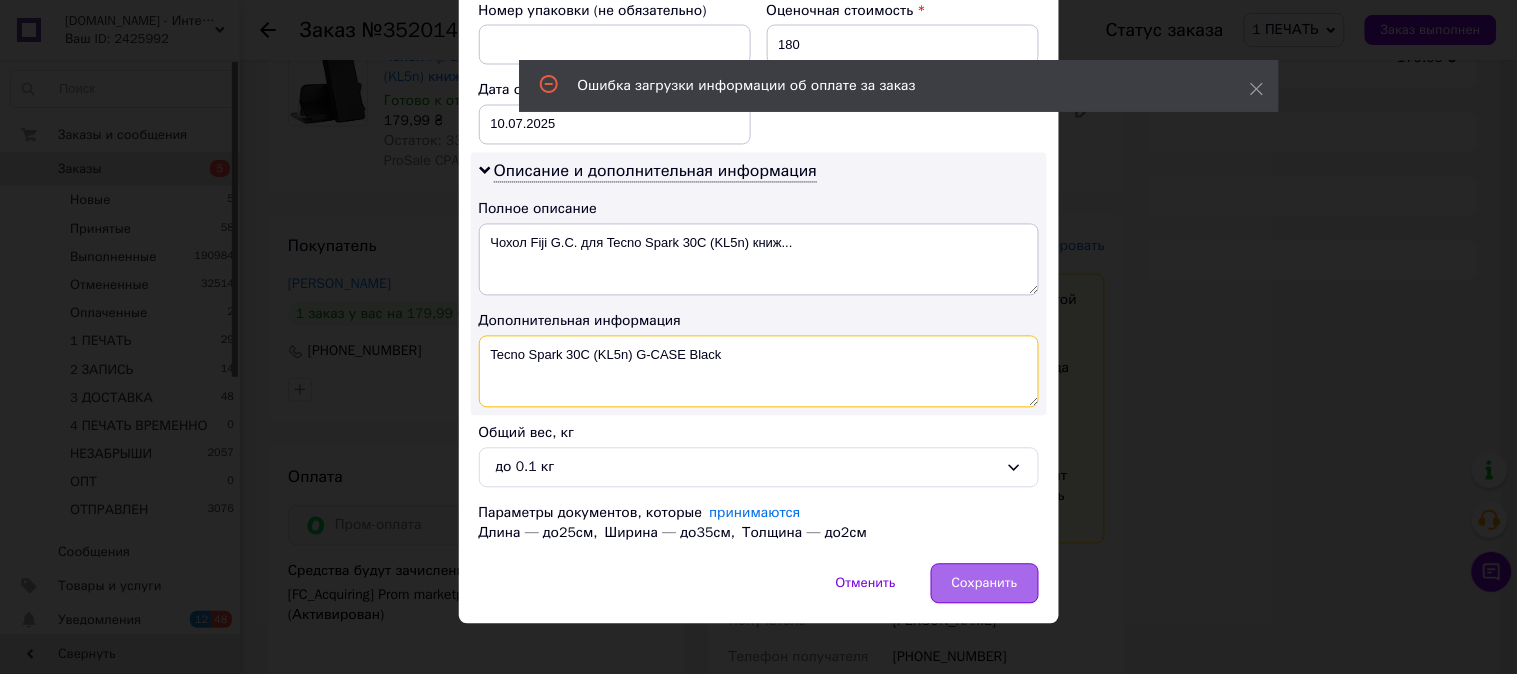 type on "Tecno Spark 30C (KL5n) G-CASE Black" 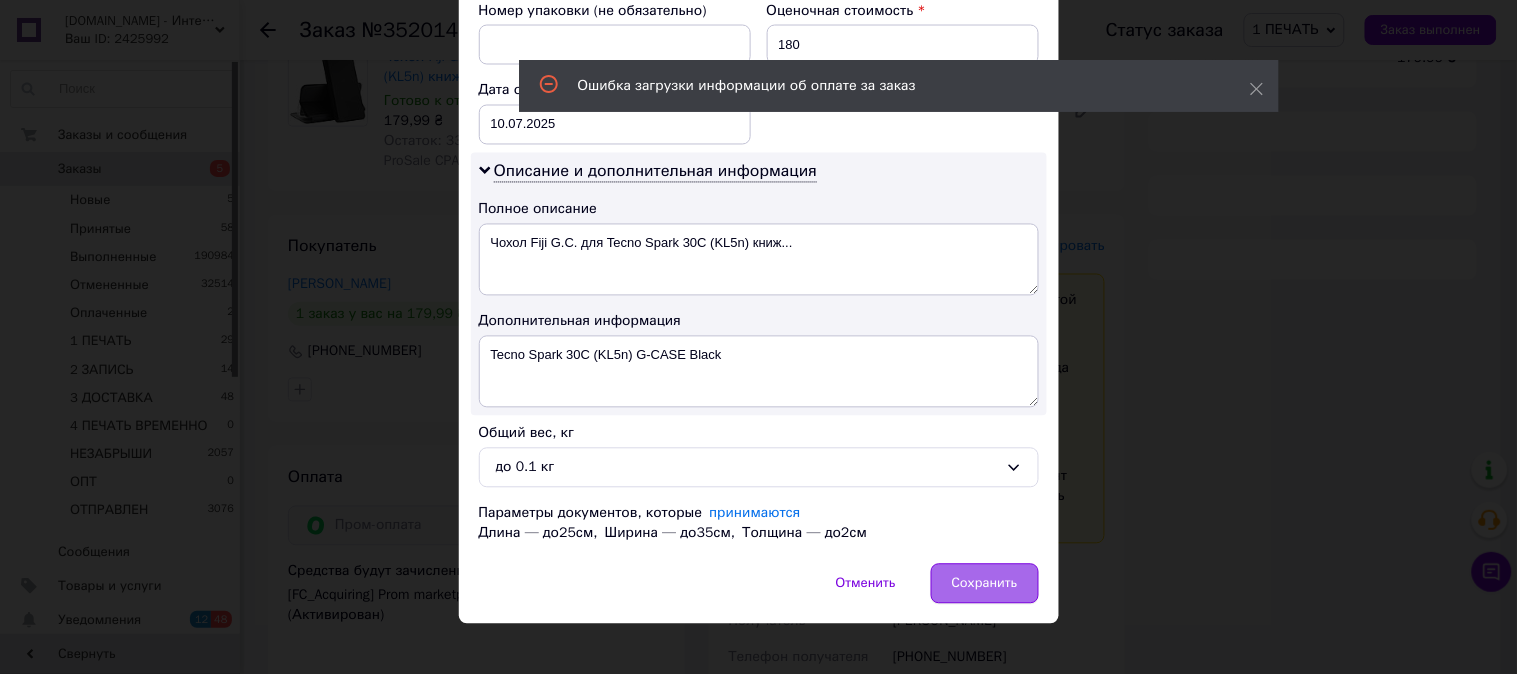 click on "Сохранить" at bounding box center (985, 584) 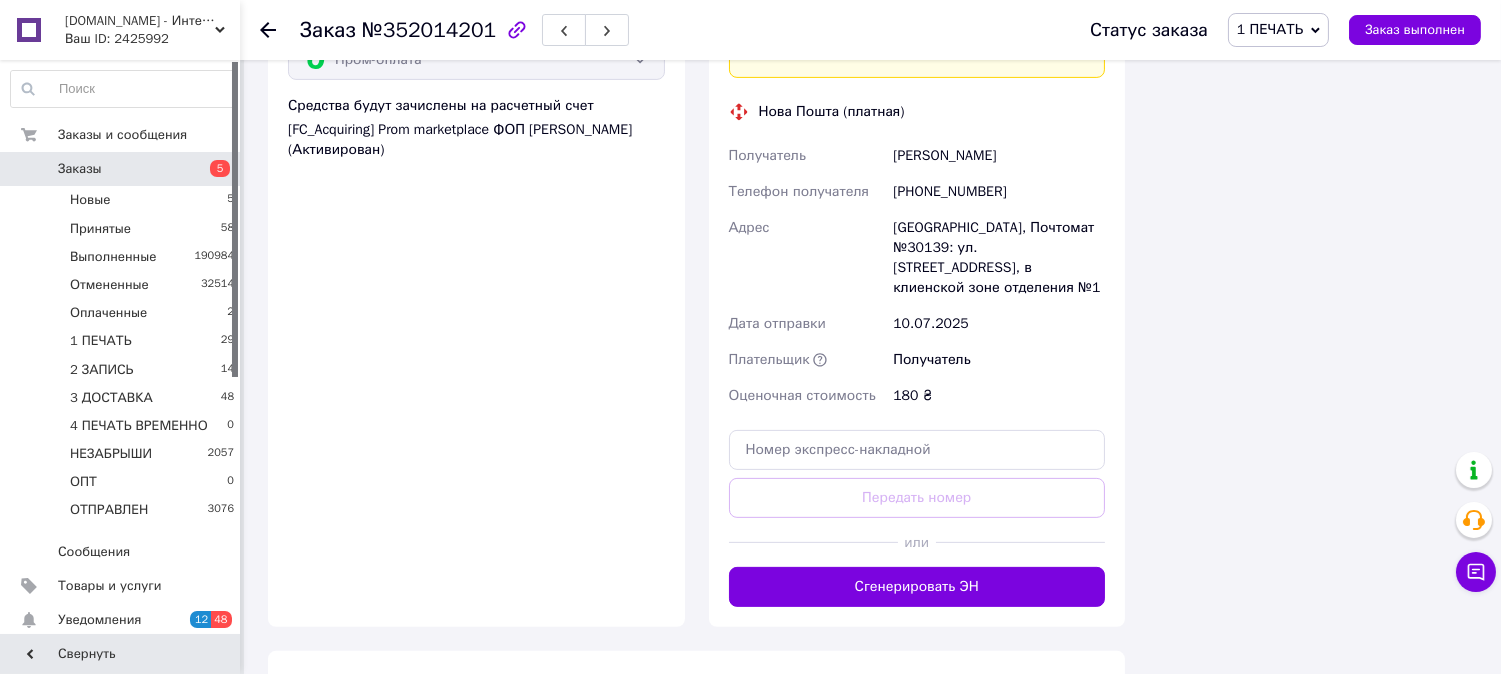 scroll, scrollTop: 1208, scrollLeft: 0, axis: vertical 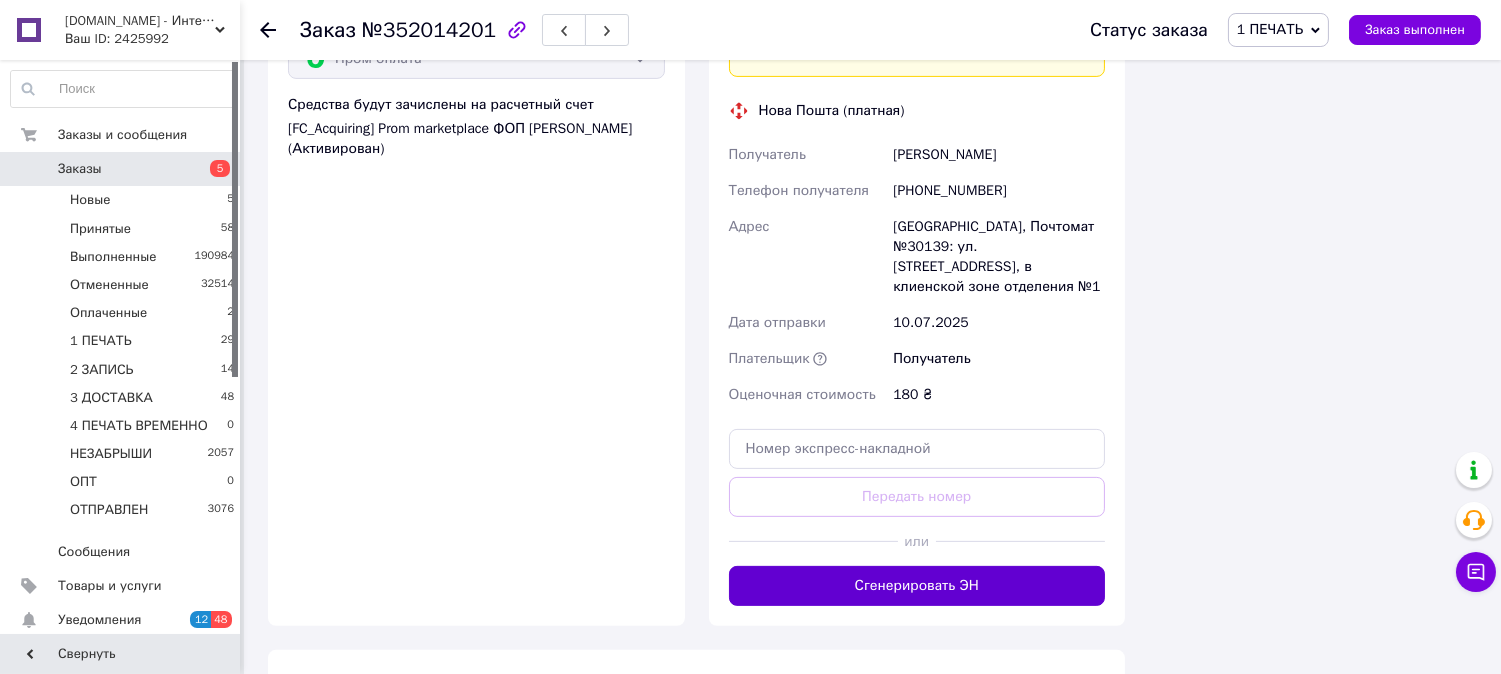 click on "Сгенерировать ЭН" at bounding box center (917, 586) 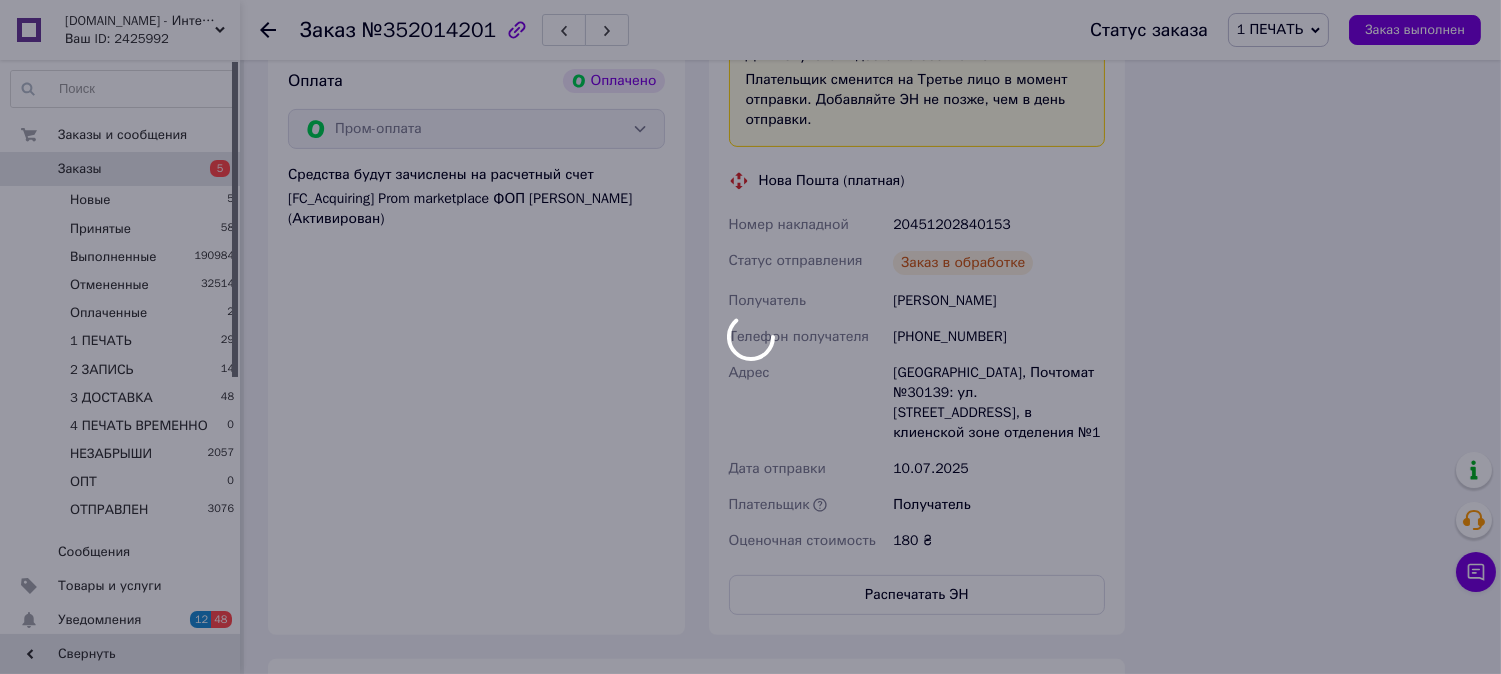 scroll, scrollTop: 1147, scrollLeft: 0, axis: vertical 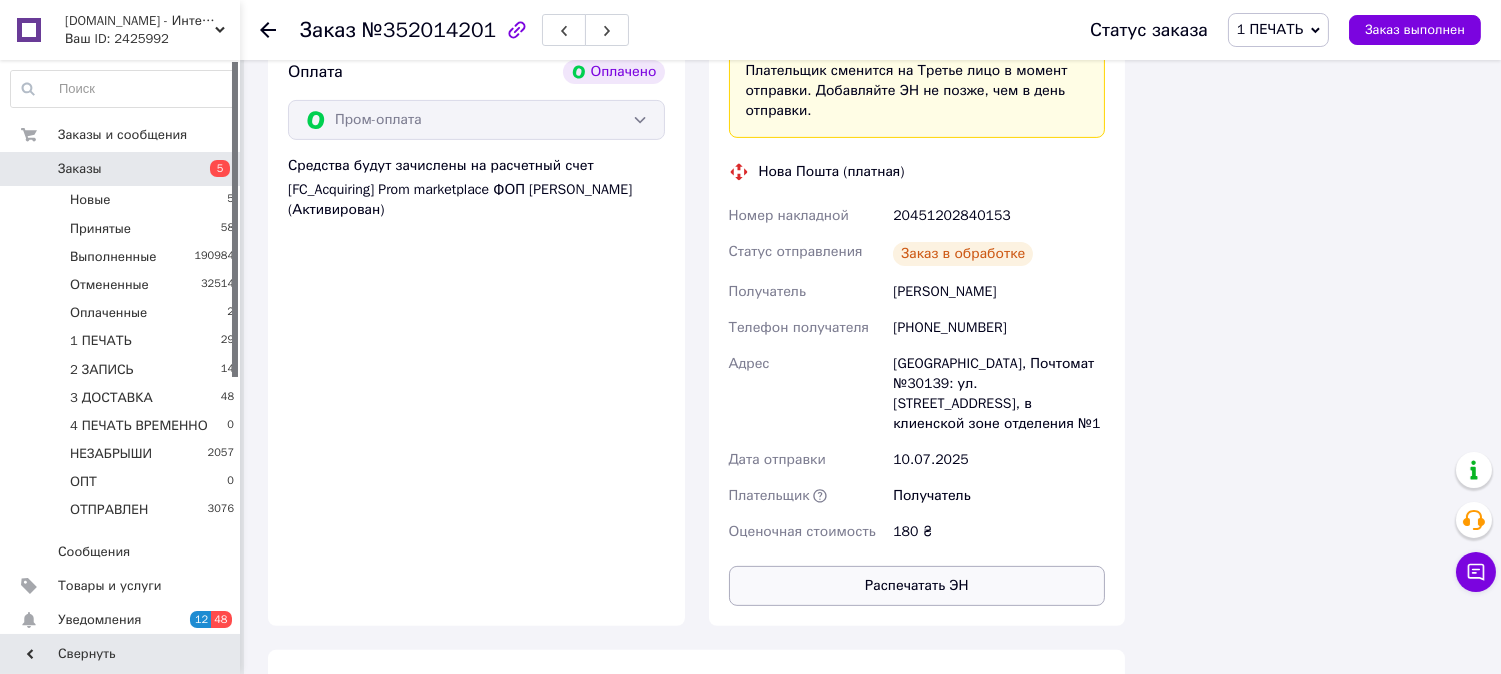 click on "Распечатать ЭН" at bounding box center (917, 586) 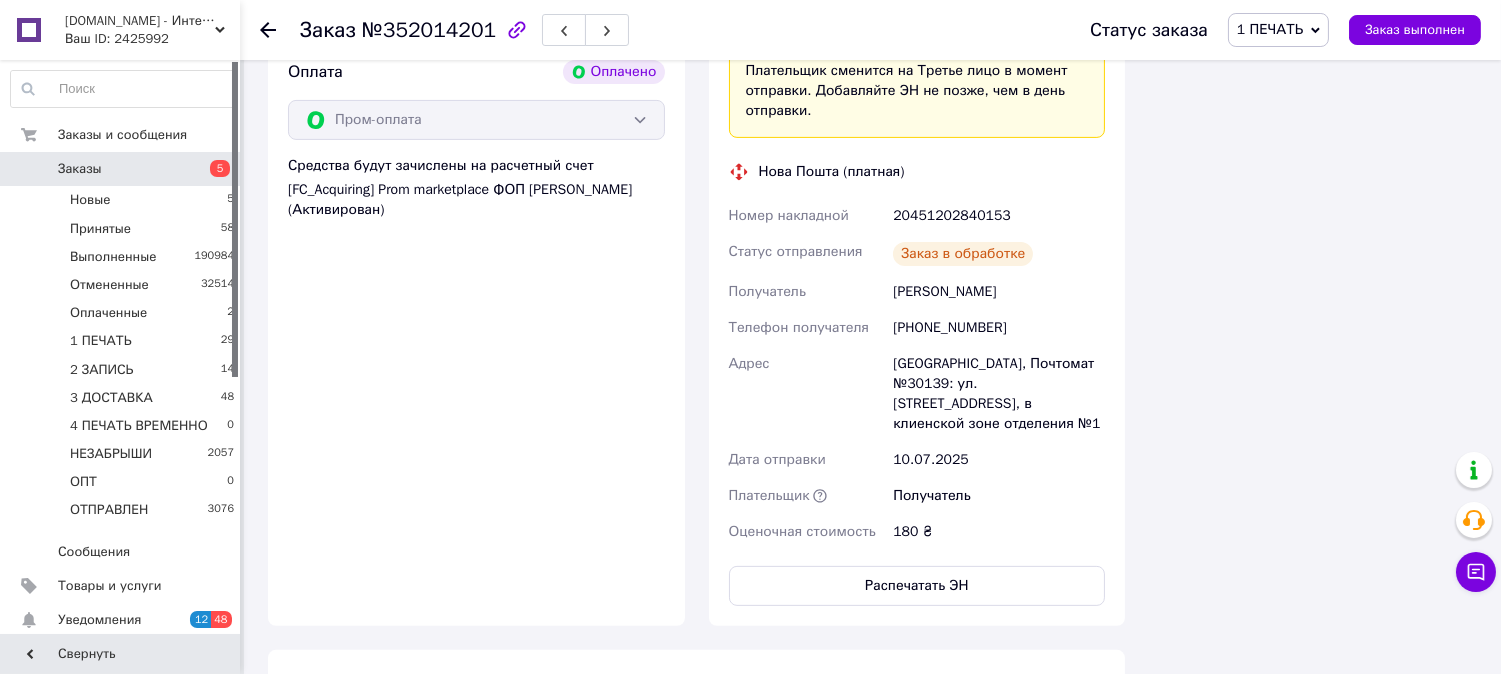 type 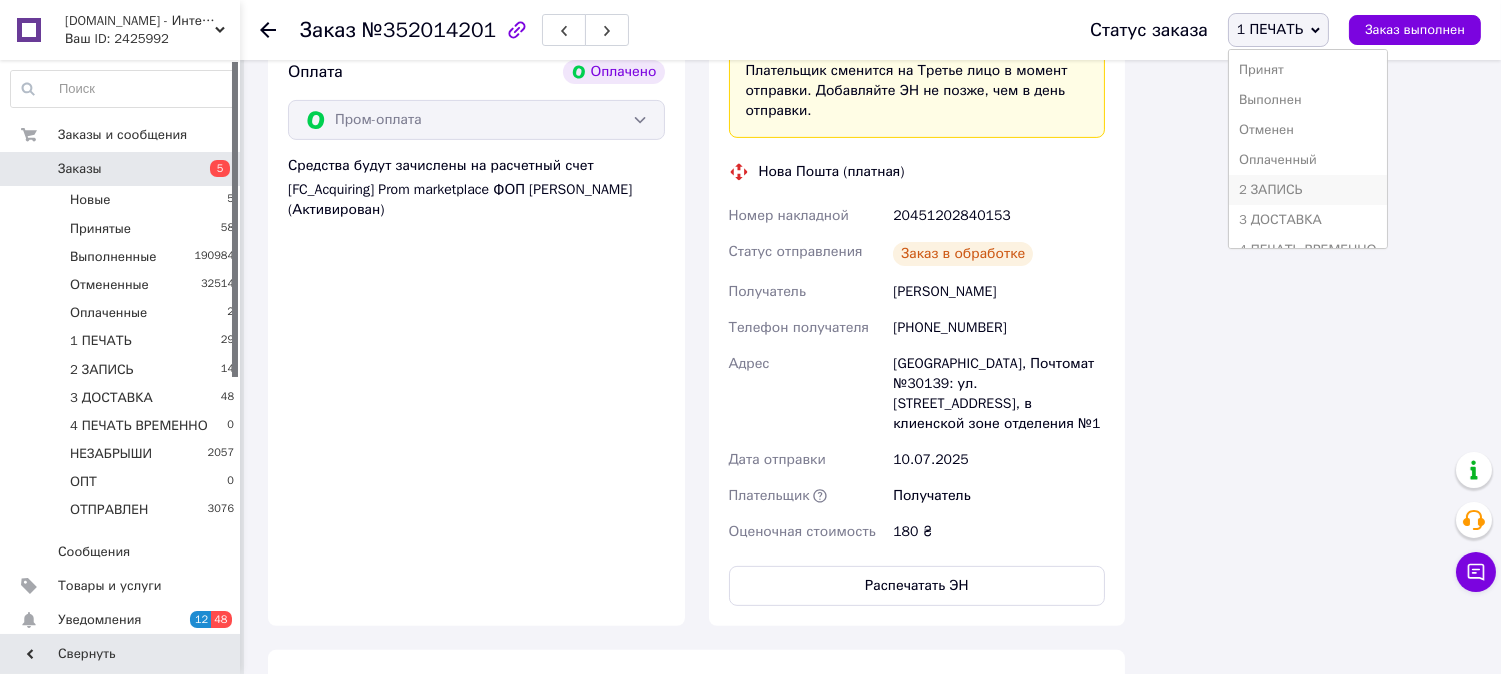 click on "2 ЗАПИСЬ" at bounding box center (1308, 190) 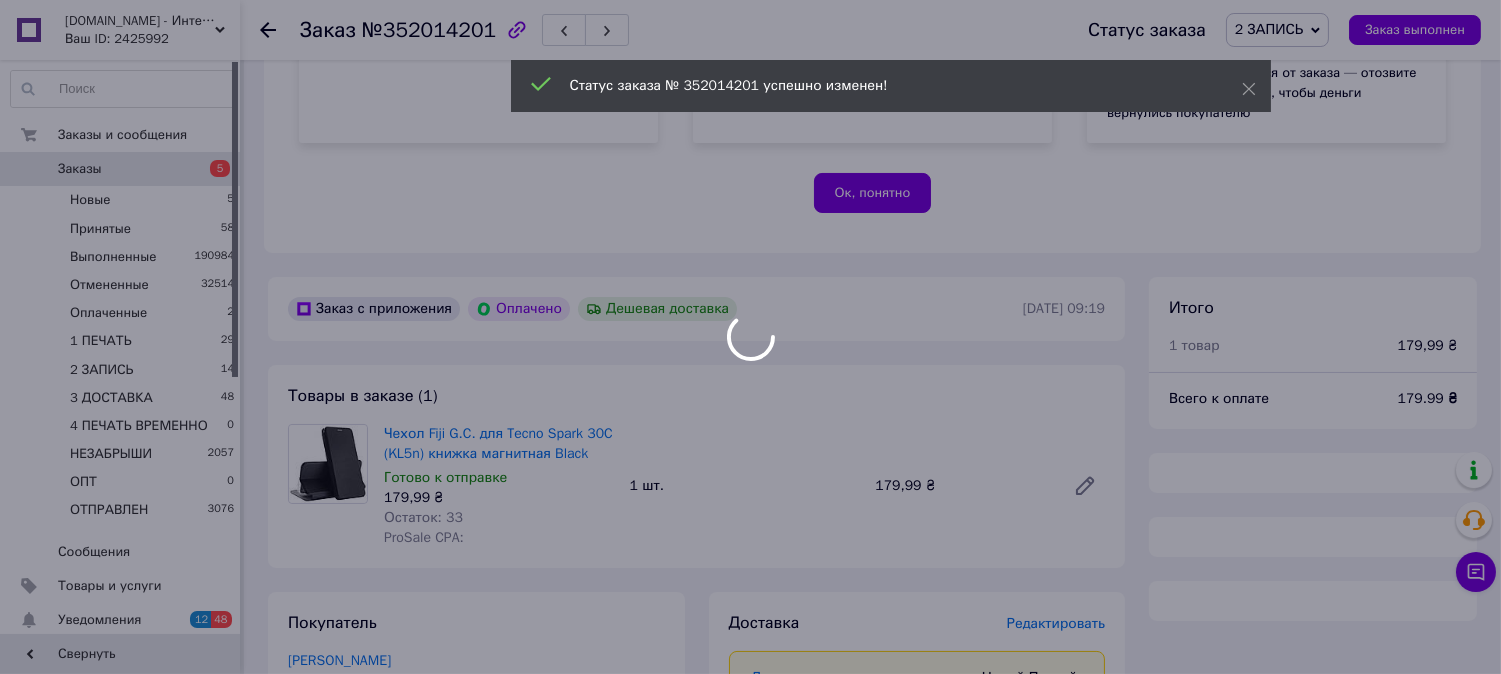 scroll, scrollTop: 481, scrollLeft: 0, axis: vertical 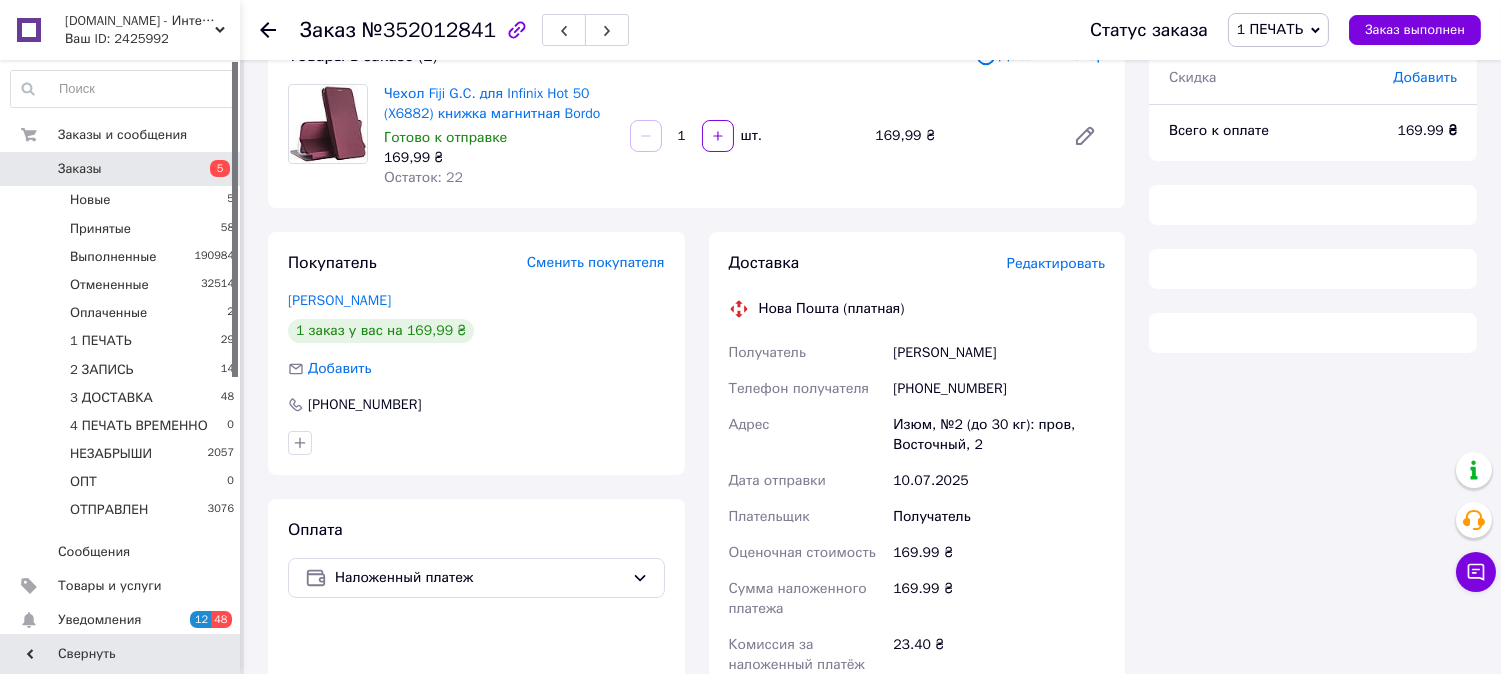 click on "Редактировать" at bounding box center [1056, 264] 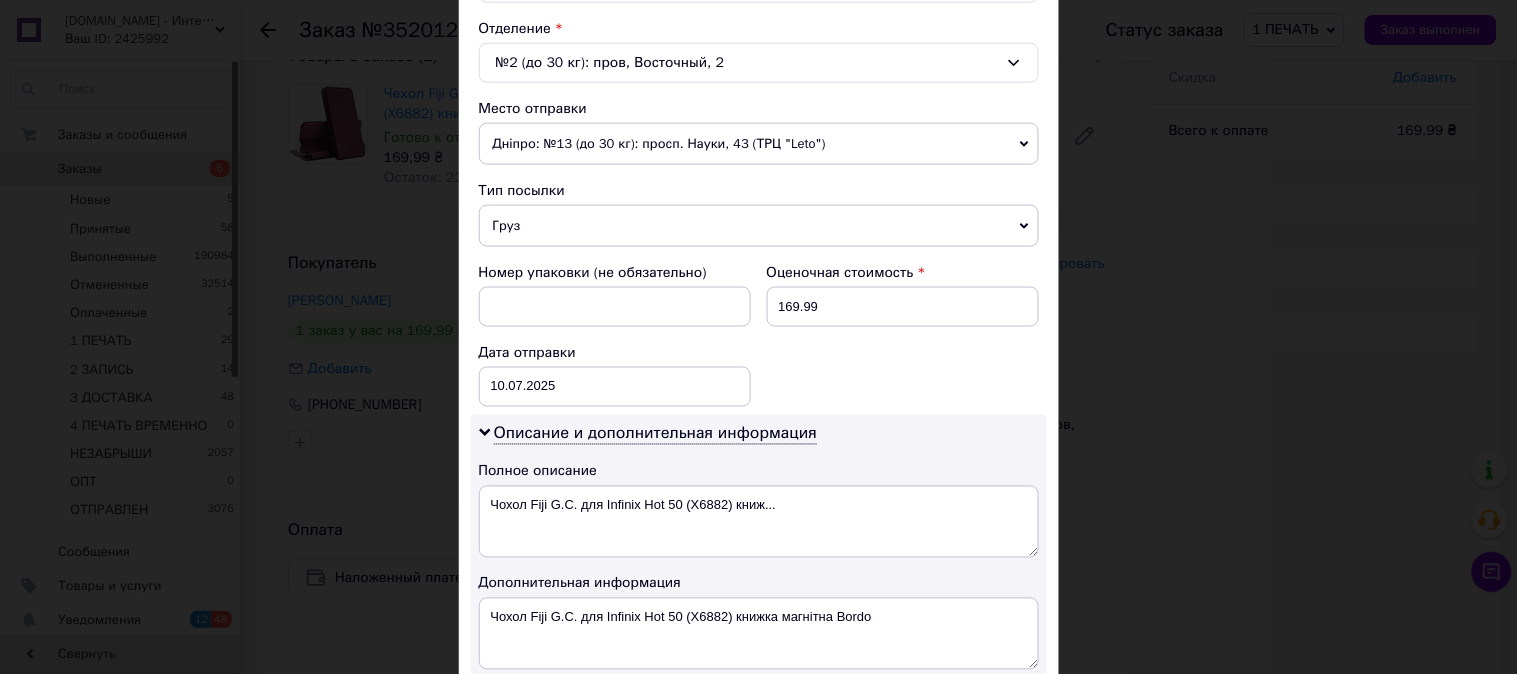 scroll, scrollTop: 703, scrollLeft: 0, axis: vertical 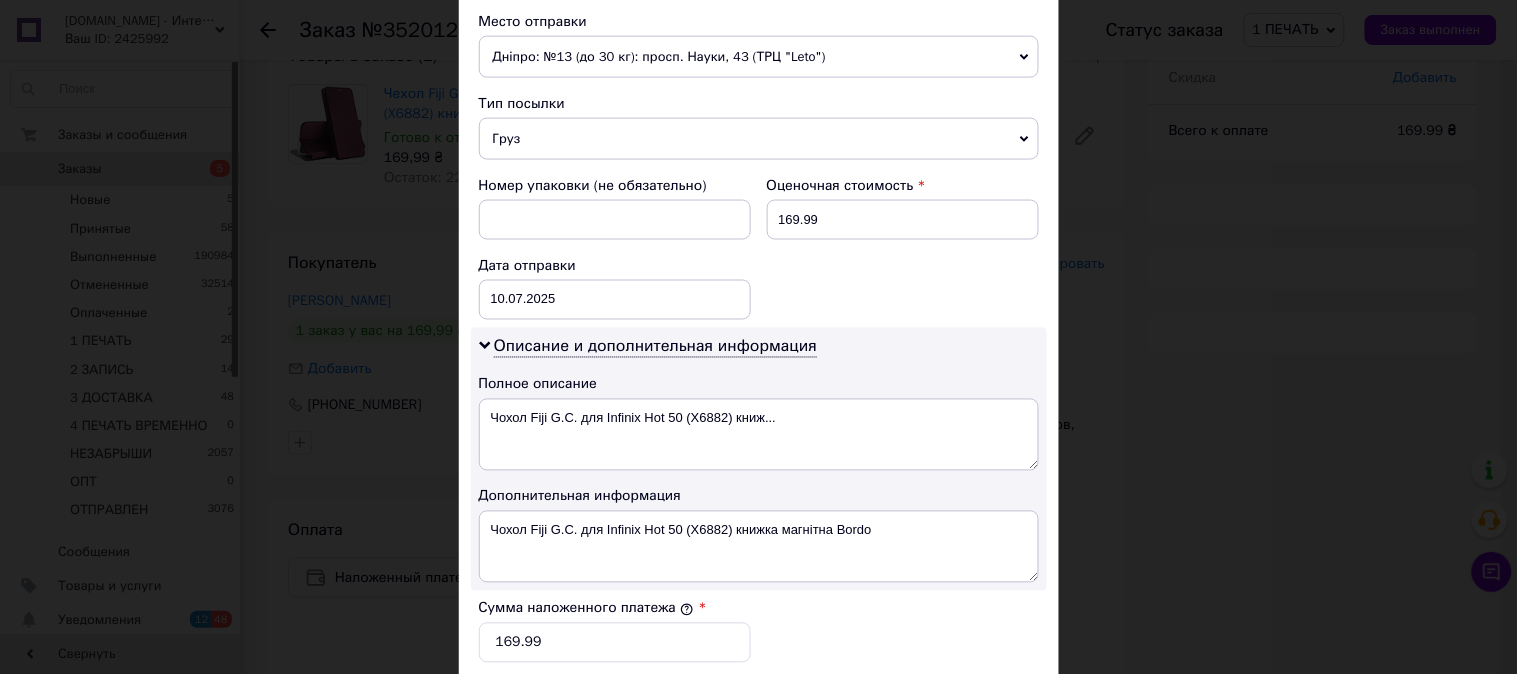 click on "Груз" at bounding box center (759, 139) 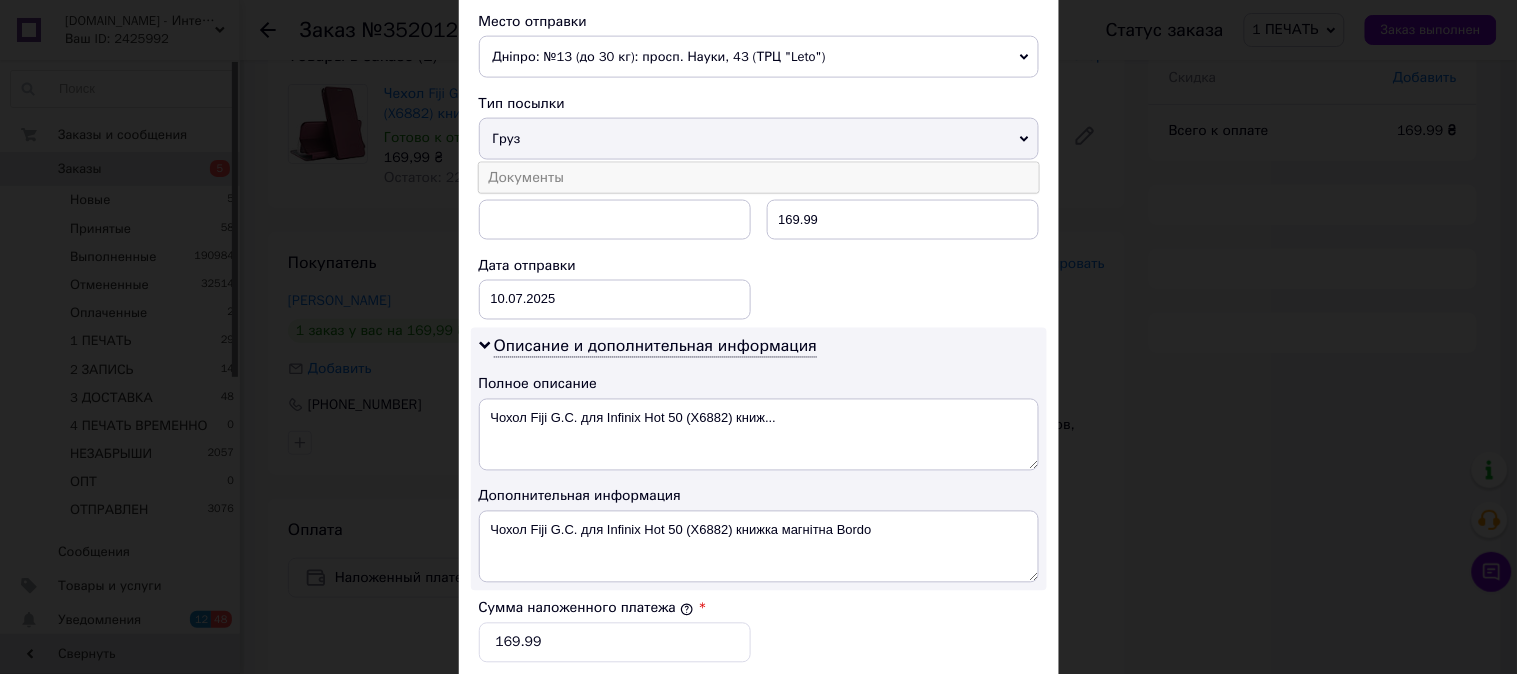 drag, startPoint x: 568, startPoint y: 176, endPoint x: 626, endPoint y: 194, distance: 60.728905 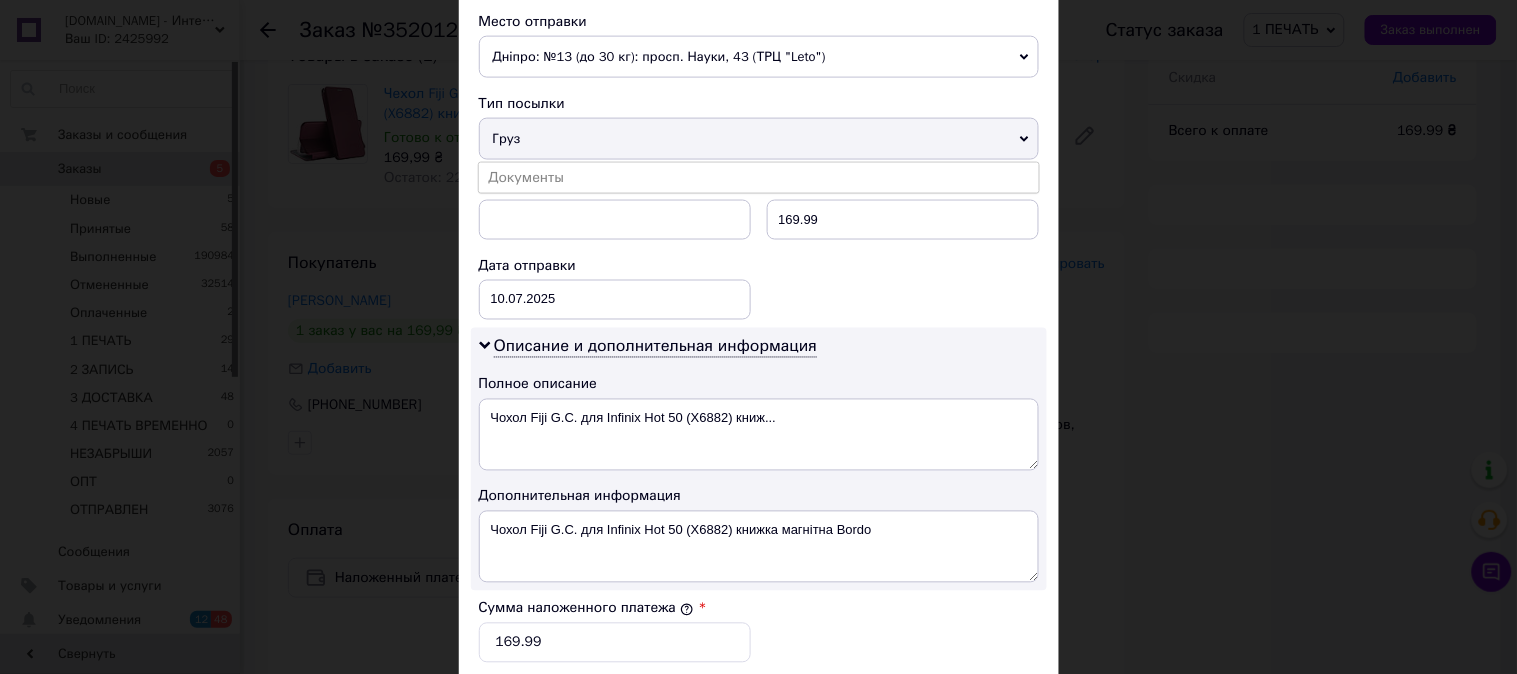 click on "Документы" at bounding box center [759, 178] 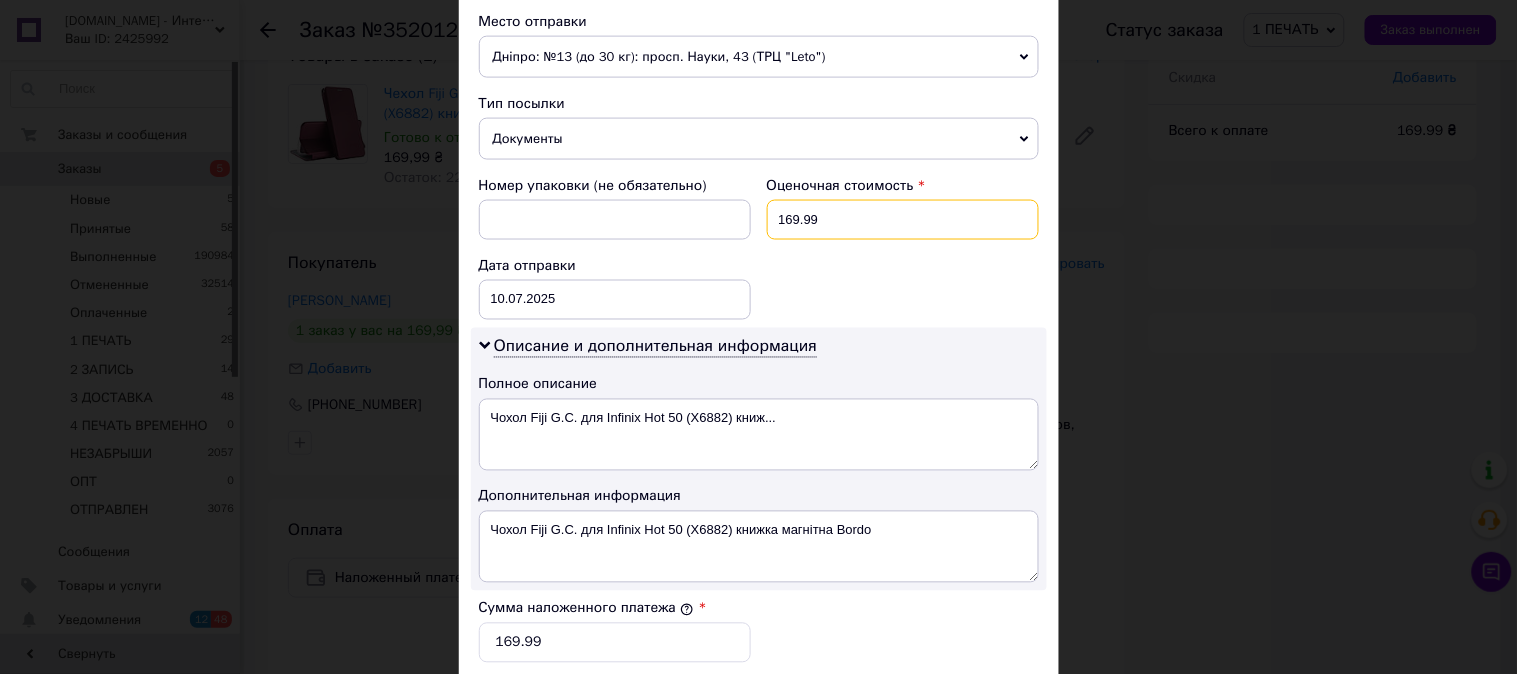 click on "169.99" at bounding box center (903, 220) 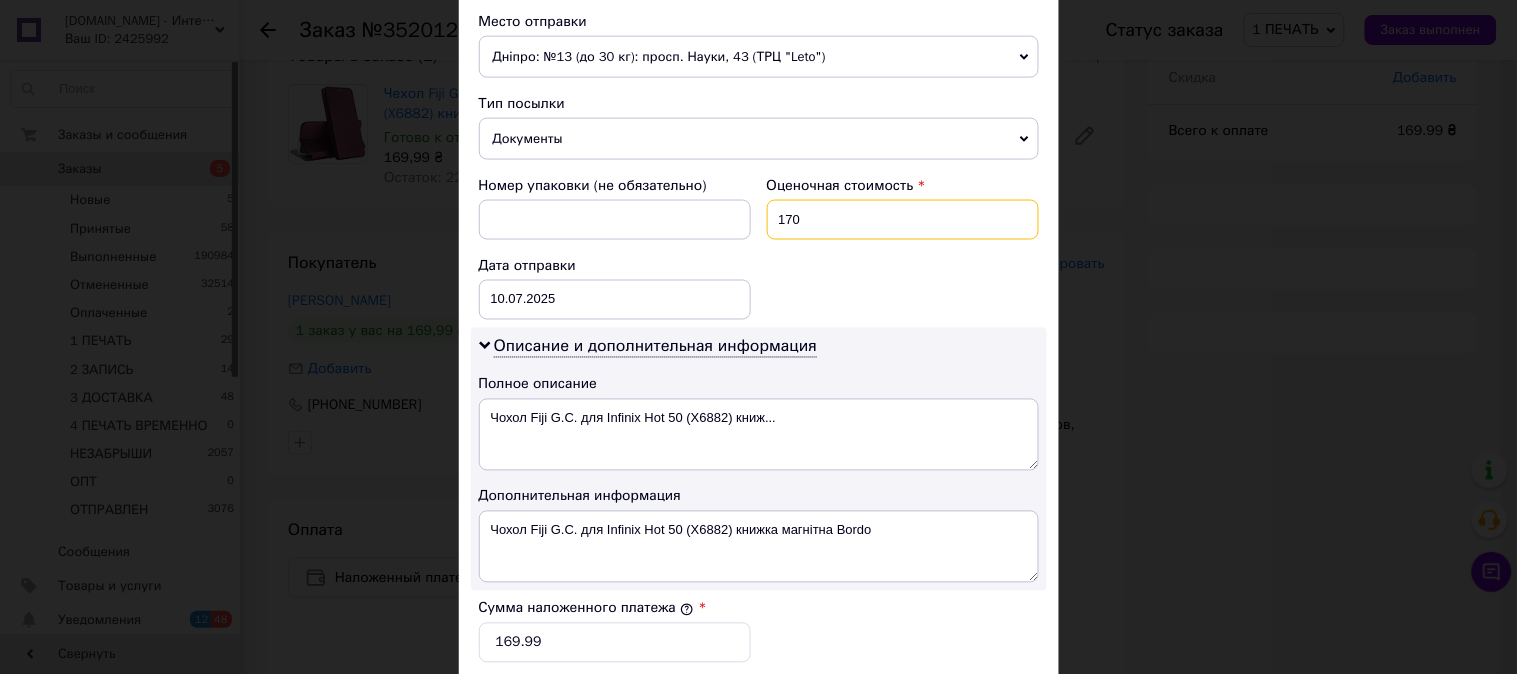 type on "170" 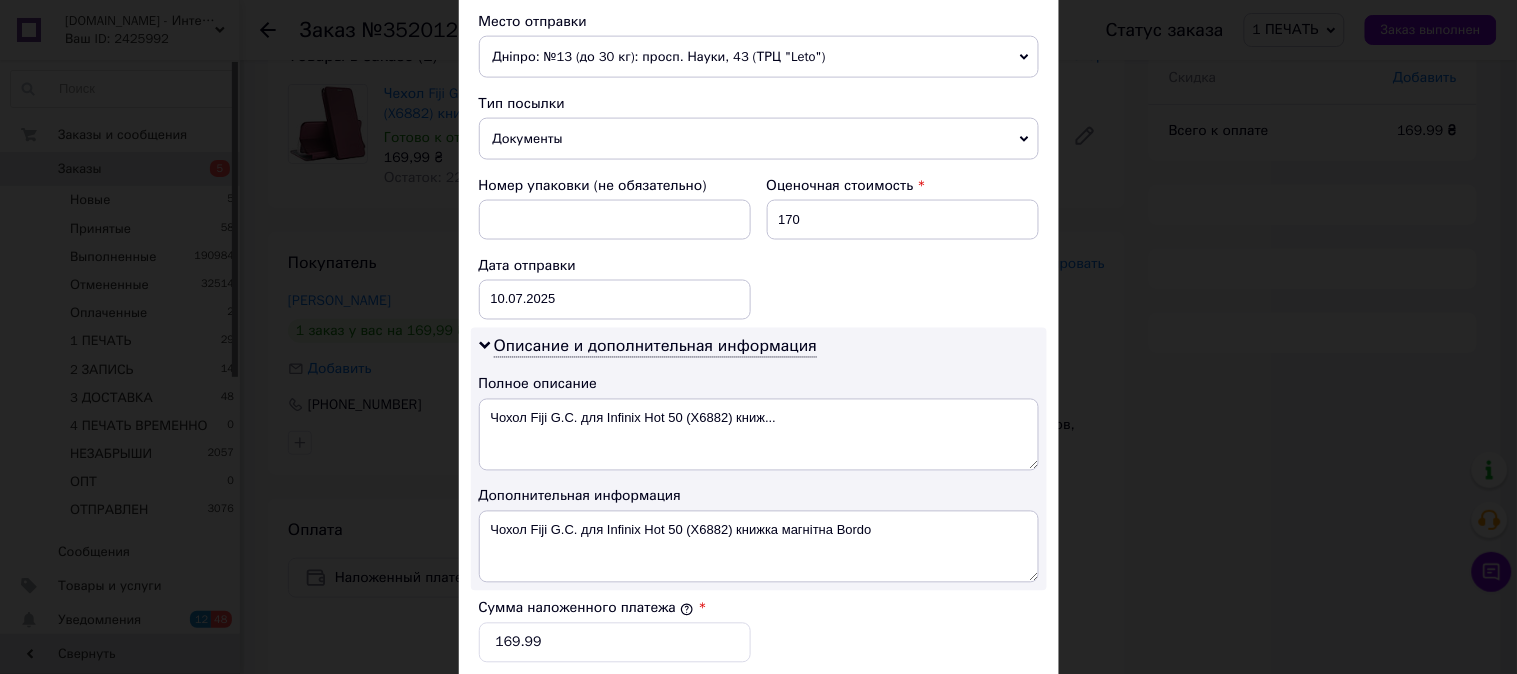 click on "Номер упаковки (не обязательно) Оценочная стоимость 170 Дата отправки [DATE] < 2025 > < Июль > Пн Вт Ср Чт Пт Сб Вс 30 1 2 3 4 5 6 7 8 9 10 11 12 13 14 15 16 17 18 19 20 21 22 23 24 25 26 27 28 29 30 31 1 2 3 4 5 6 7 8 9 10" at bounding box center (759, 248) 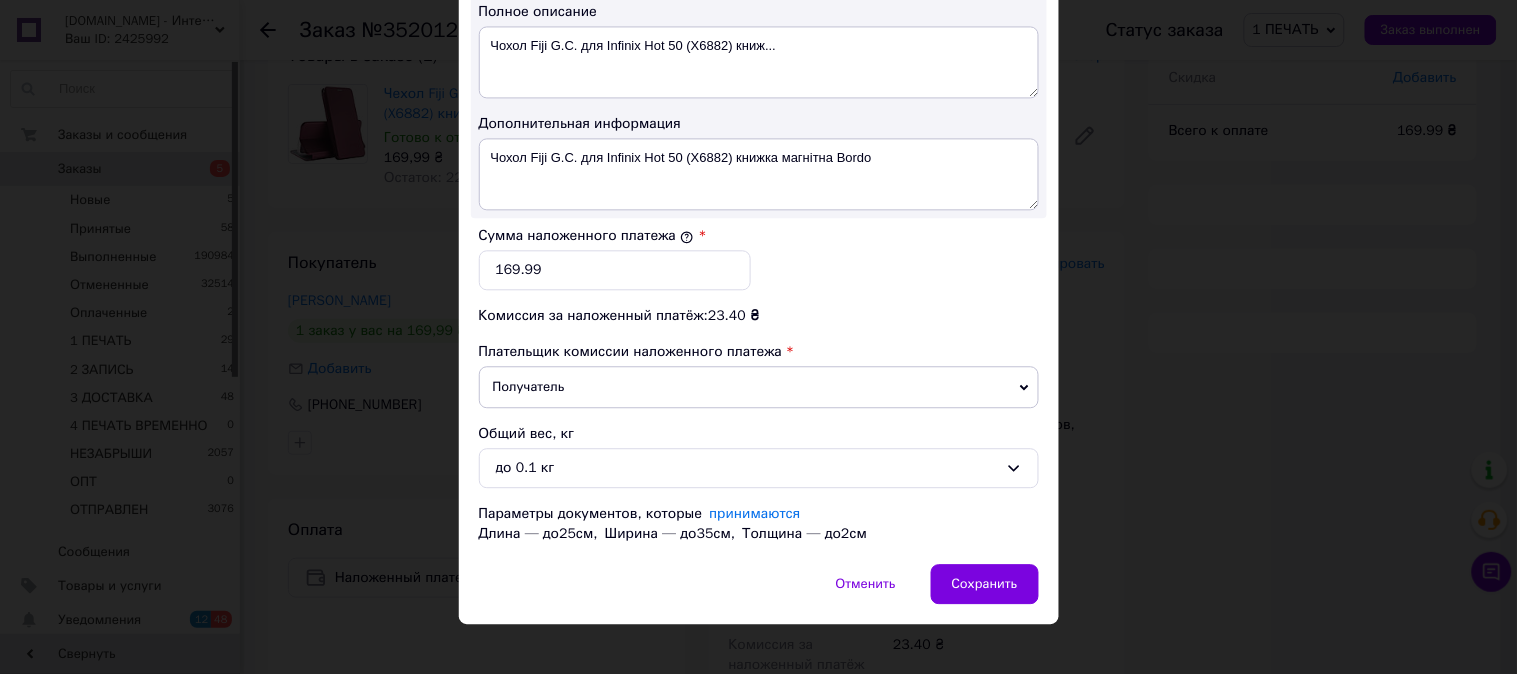 scroll, scrollTop: 1098, scrollLeft: 0, axis: vertical 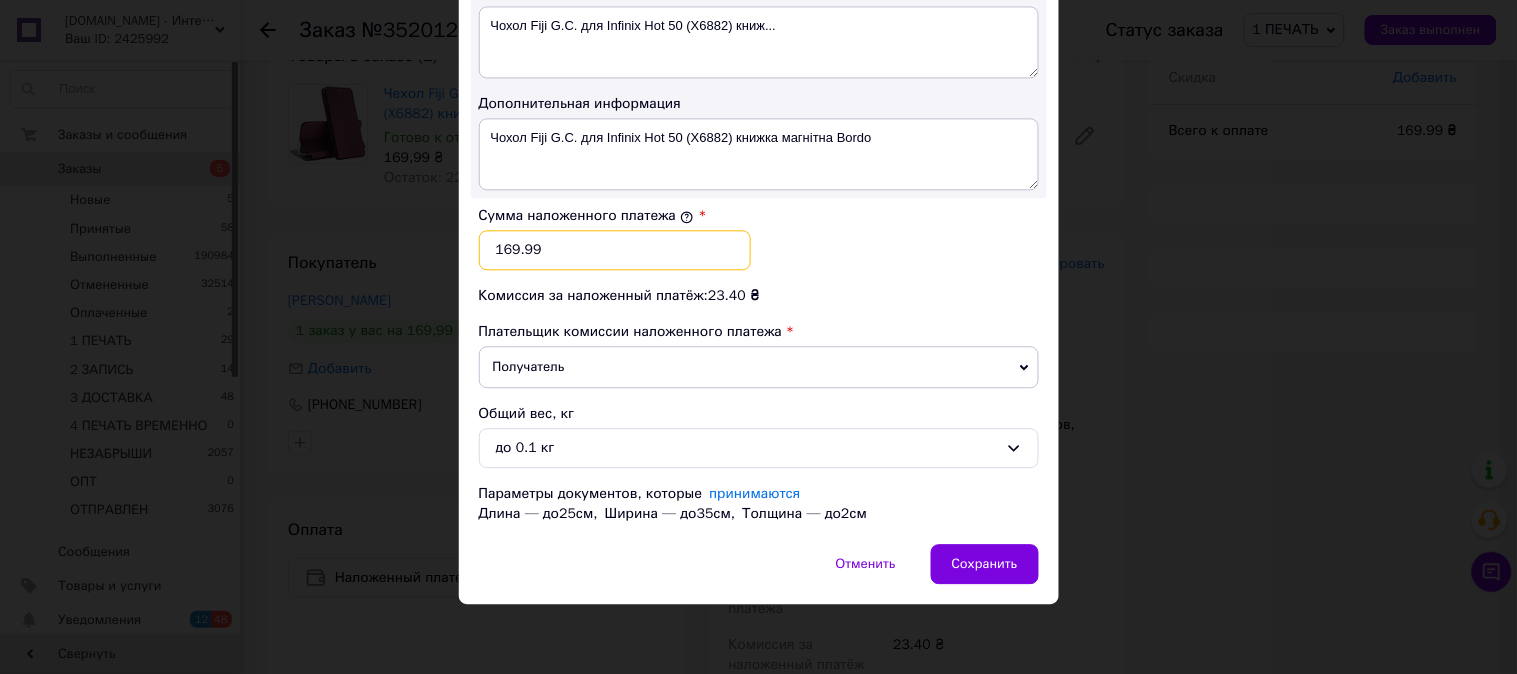 click on "169.99" at bounding box center [615, 250] 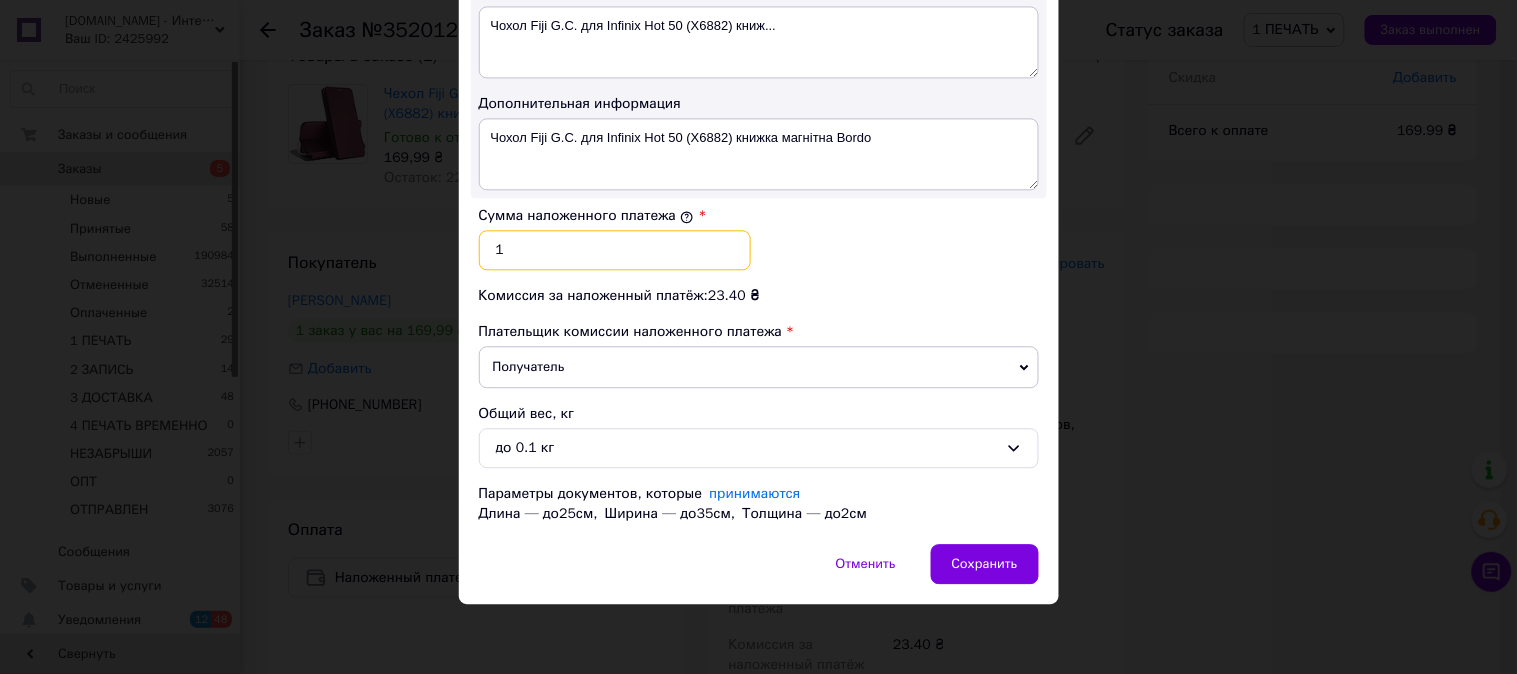 click on "1" at bounding box center (615, 250) 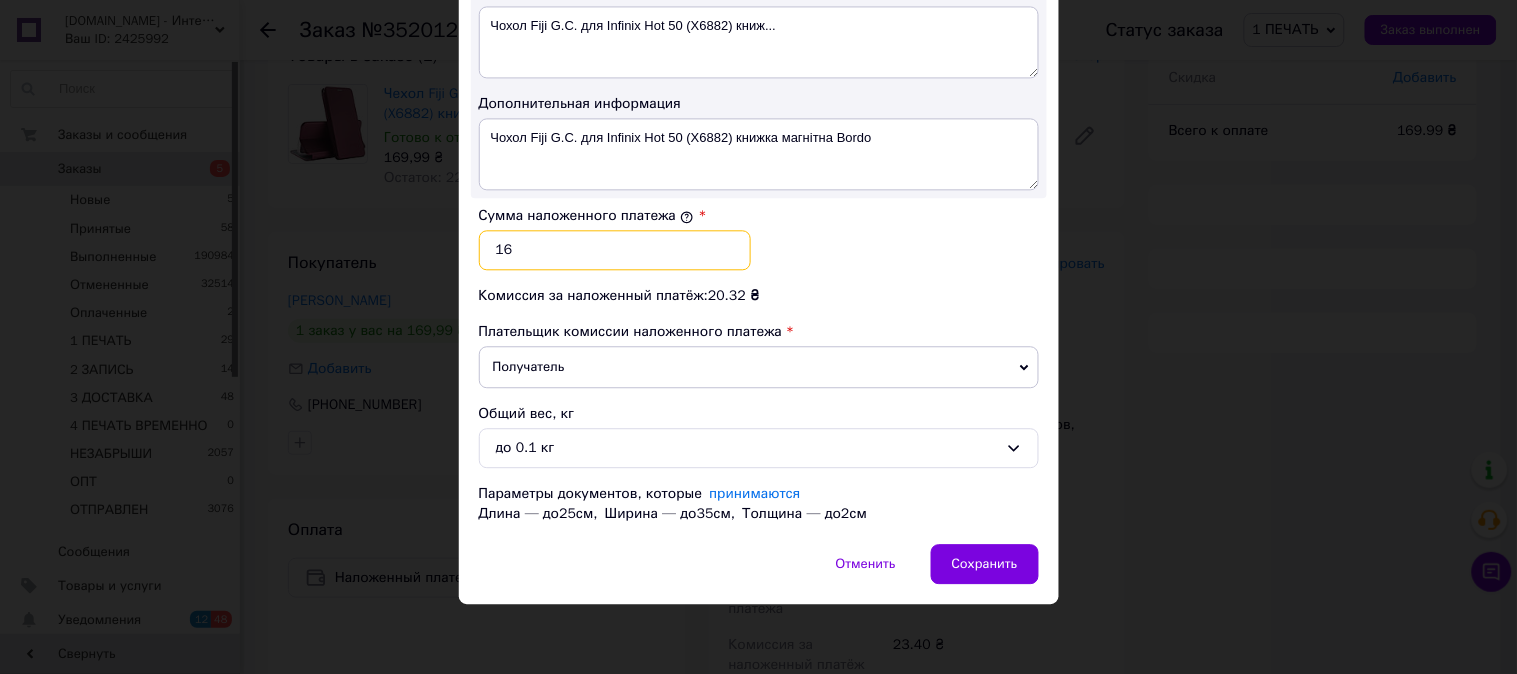 click on "16" at bounding box center [615, 250] 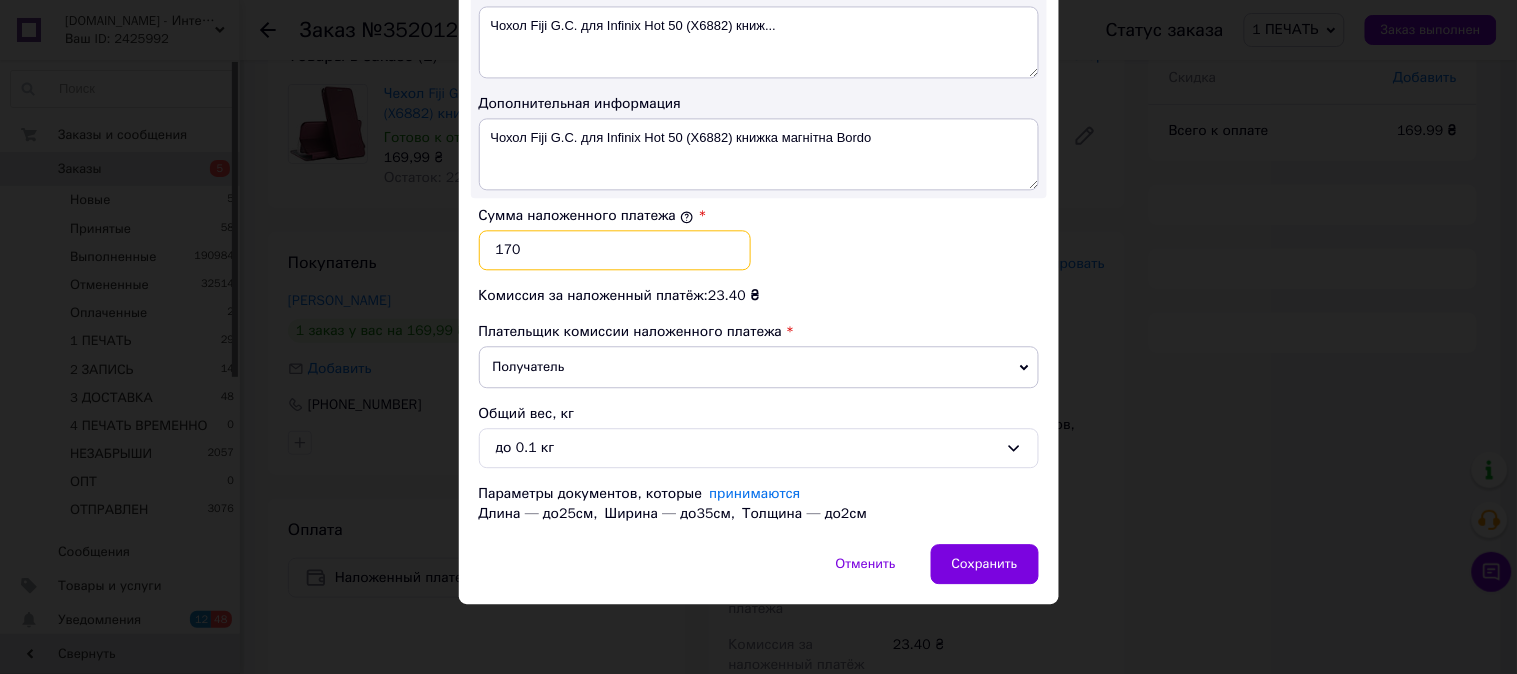 type on "170" 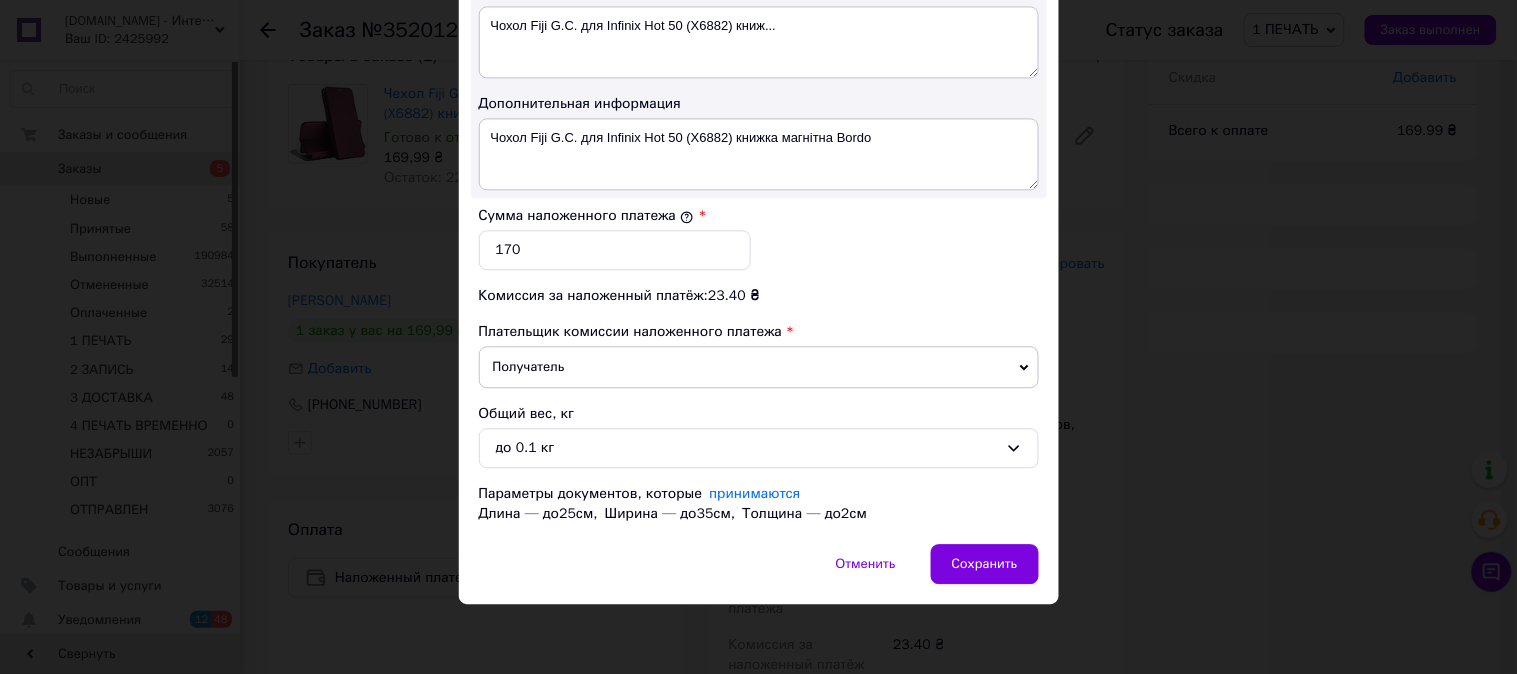 click on "Сумма наложенного платежа     * 170" at bounding box center (759, 238) 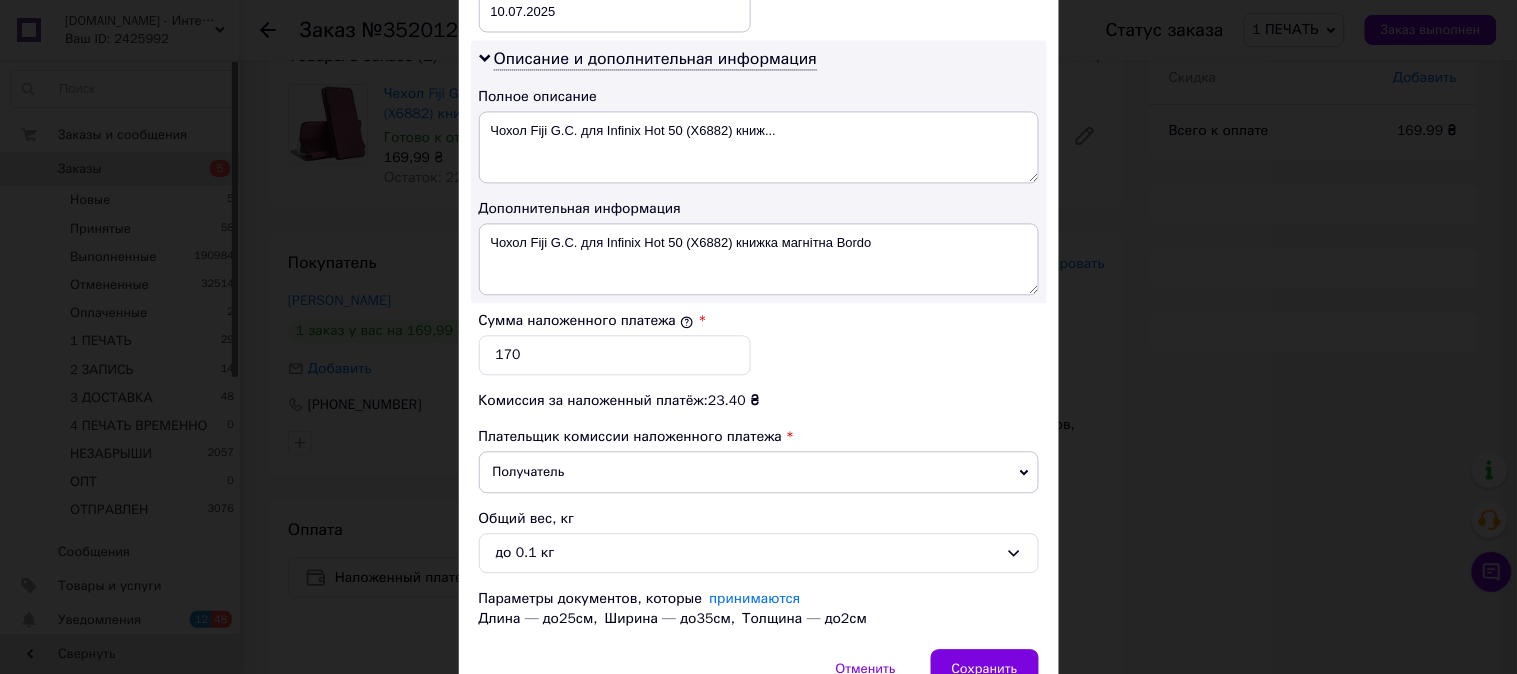 scroll, scrollTop: 987, scrollLeft: 0, axis: vertical 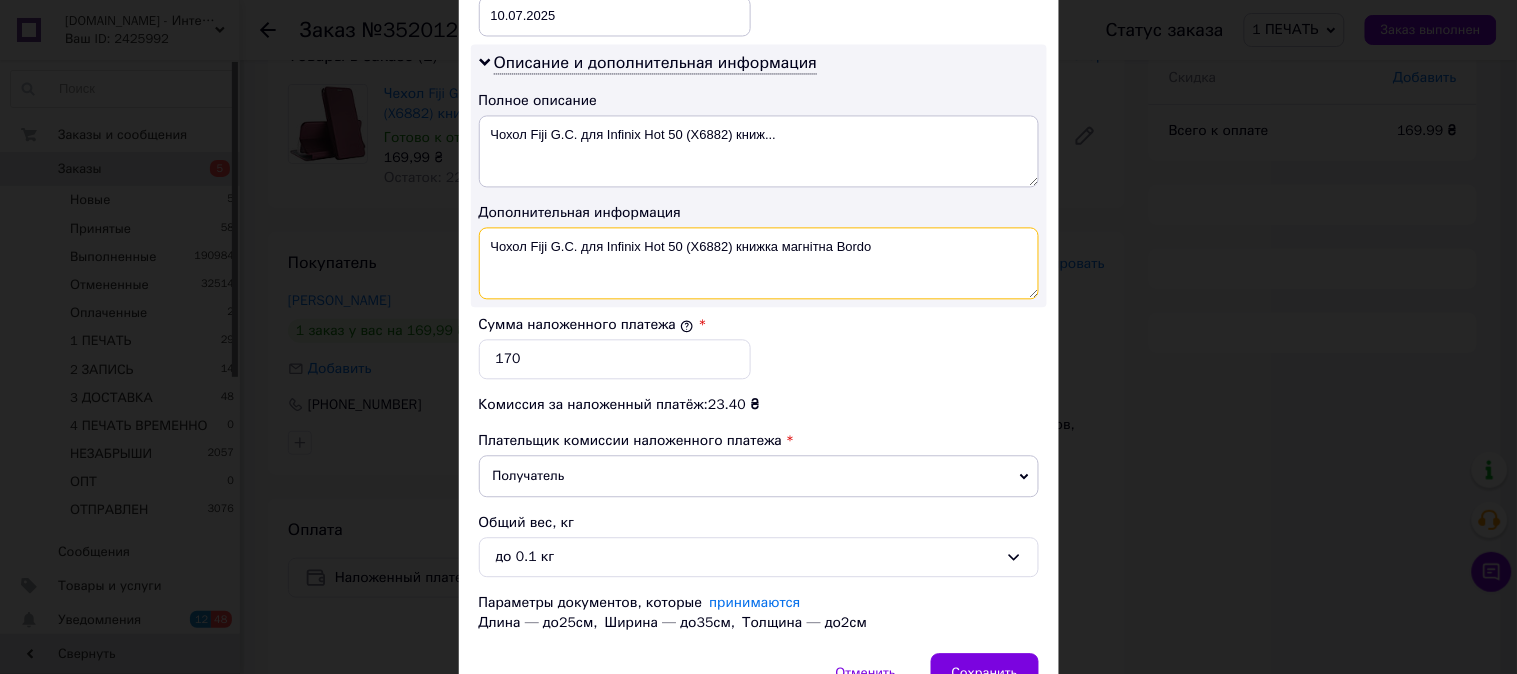 click on "Чохол Fiji G.C. для Infinix Hot 50 (X6882) книжка магнітна Bordo" at bounding box center (759, 263) 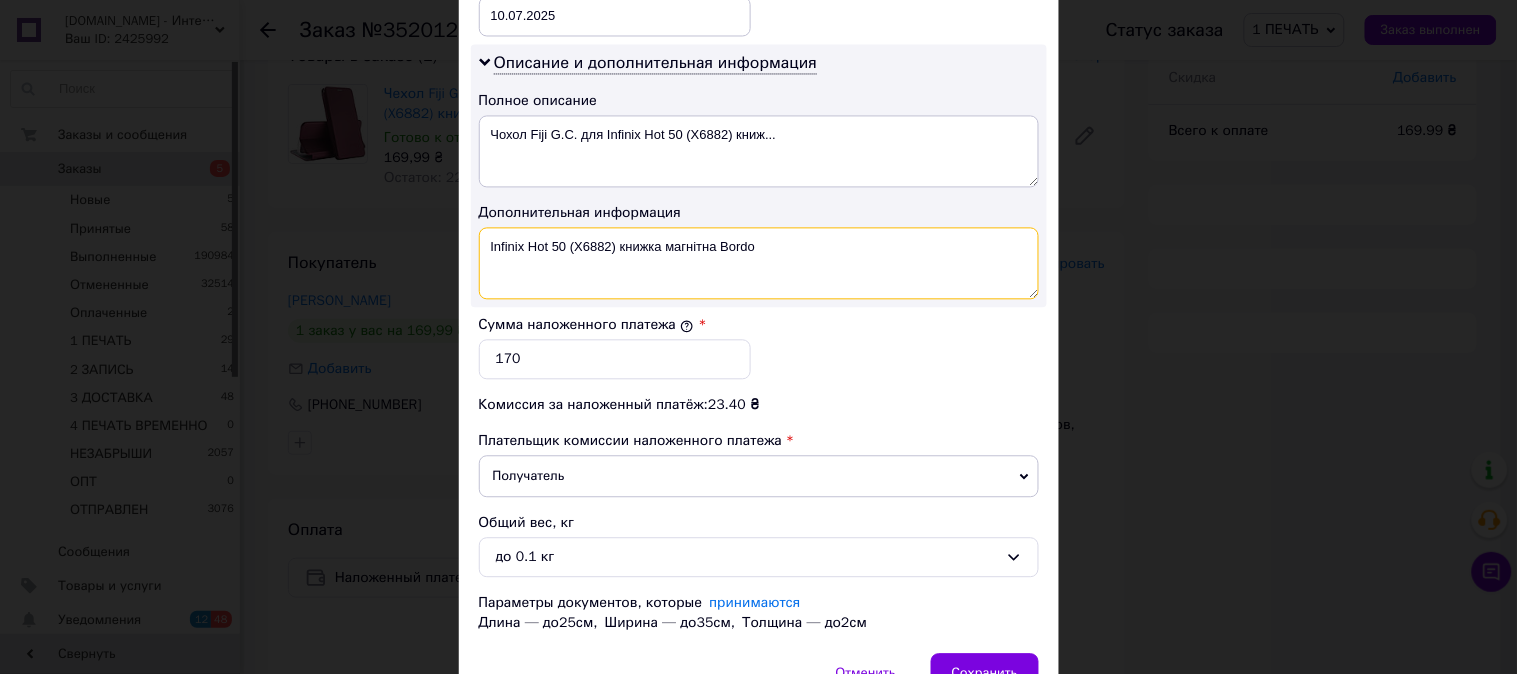 drag, startPoint x: 717, startPoint y: 256, endPoint x: 615, endPoint y: 283, distance: 105.51303 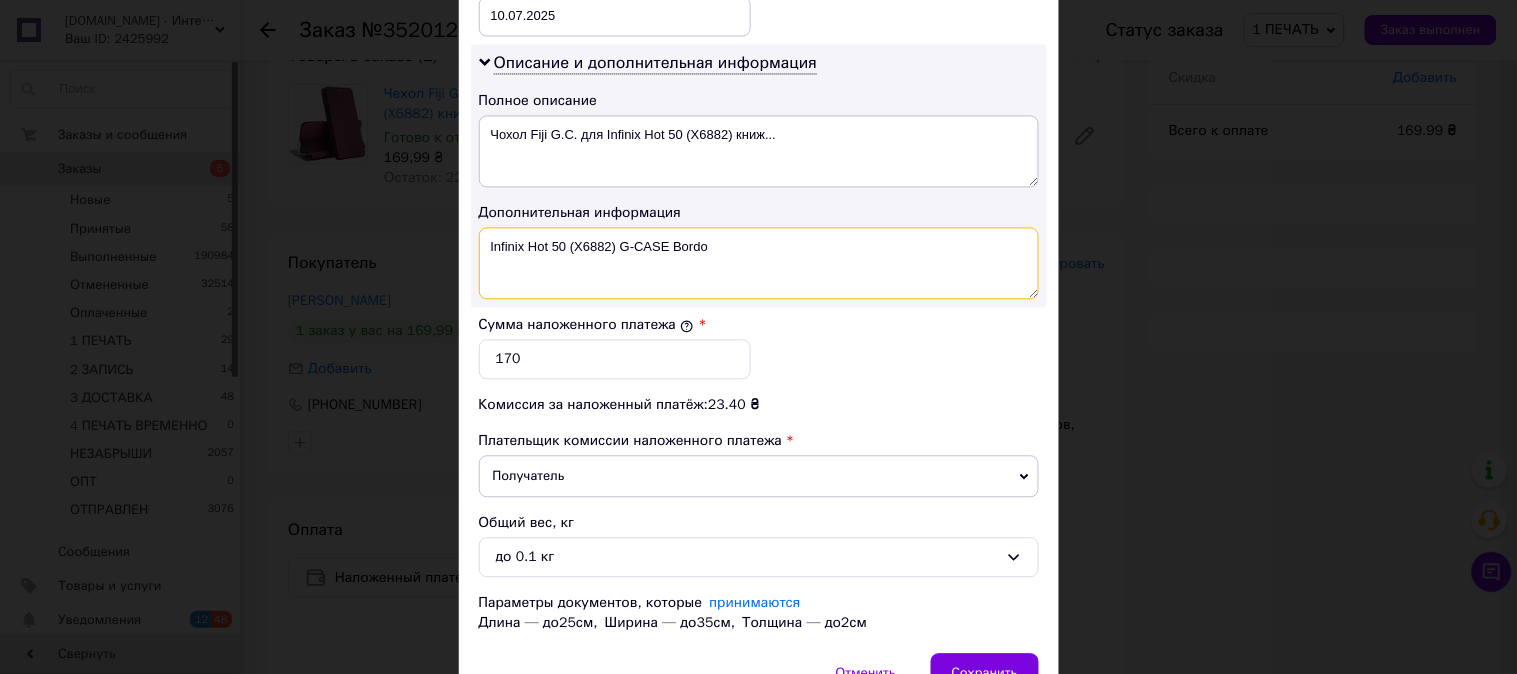 click on "Infinix Hot 50 (X6882) G-CASEBordo" at bounding box center [759, 263] 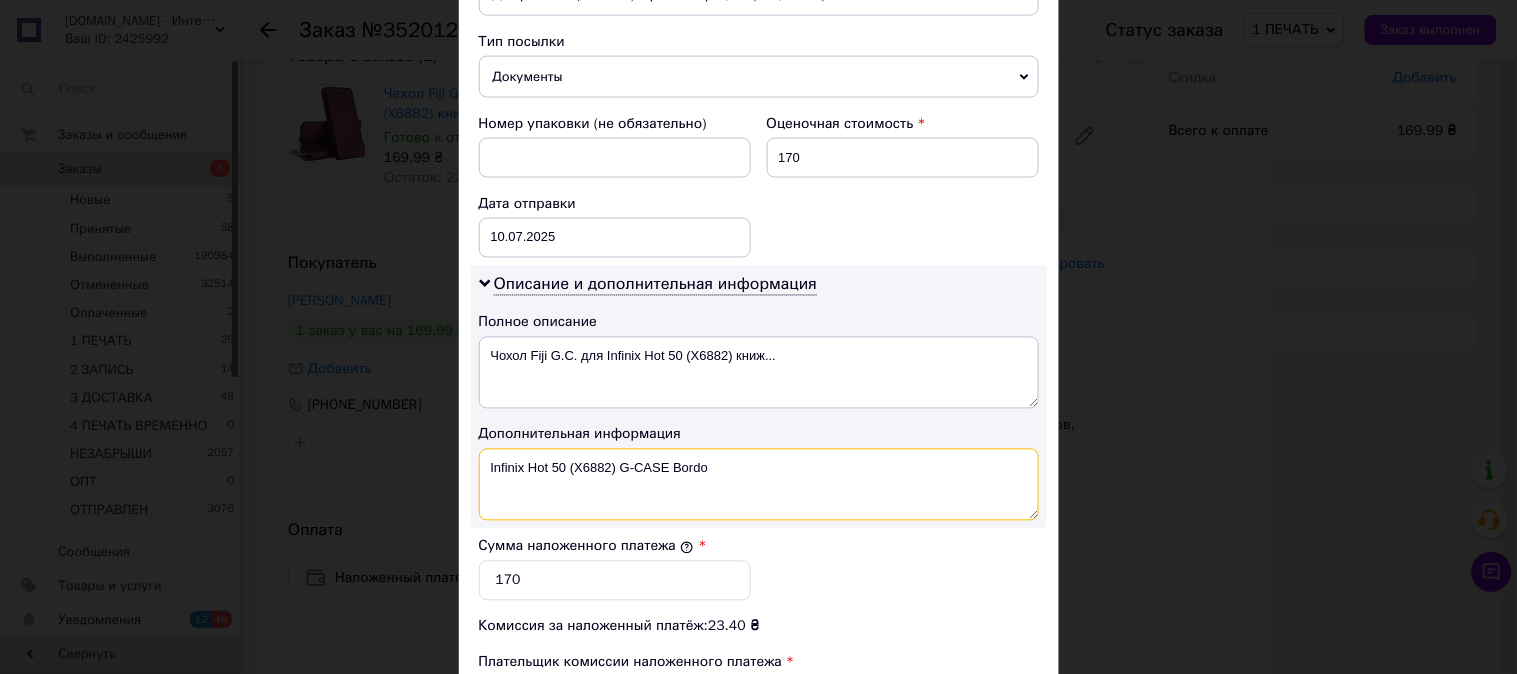 scroll, scrollTop: 1098, scrollLeft: 0, axis: vertical 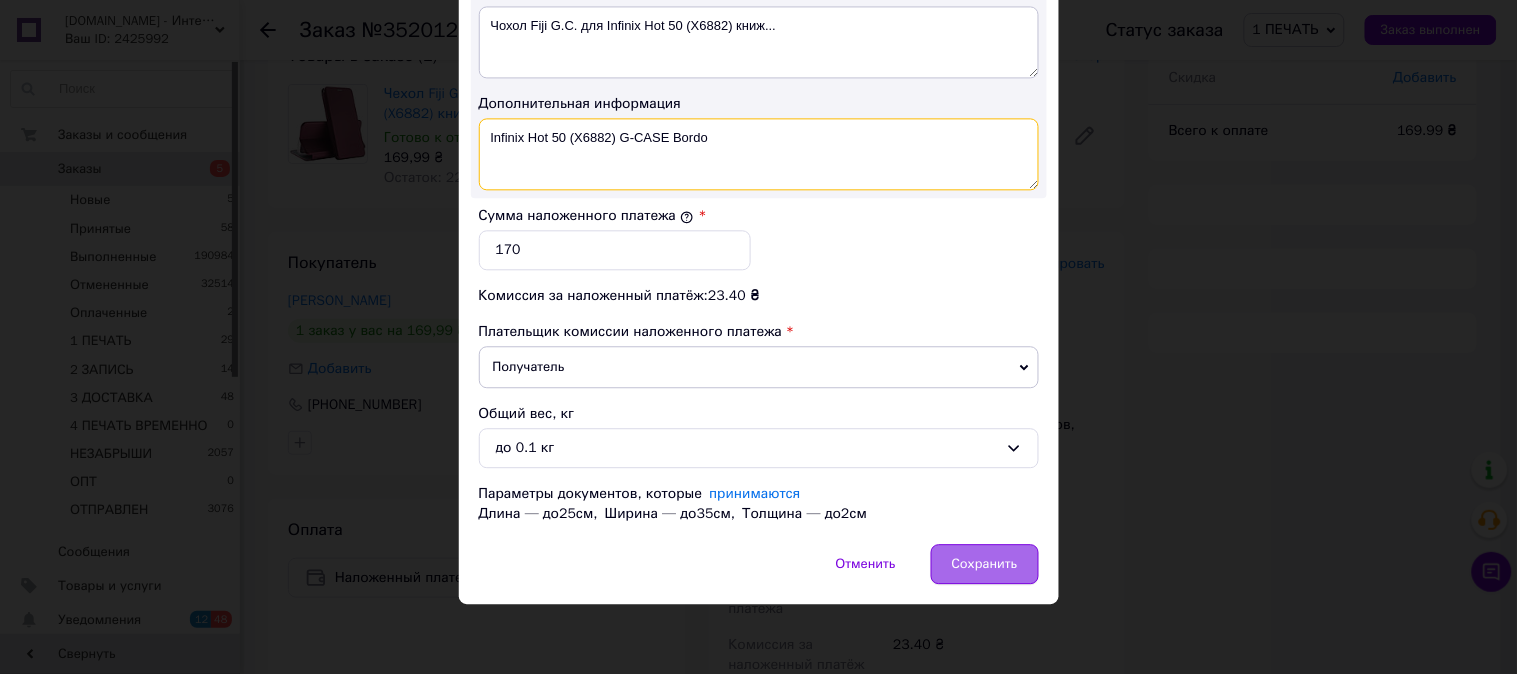 type on "Infinix Hot 50 (X6882) G-CASE Bordo" 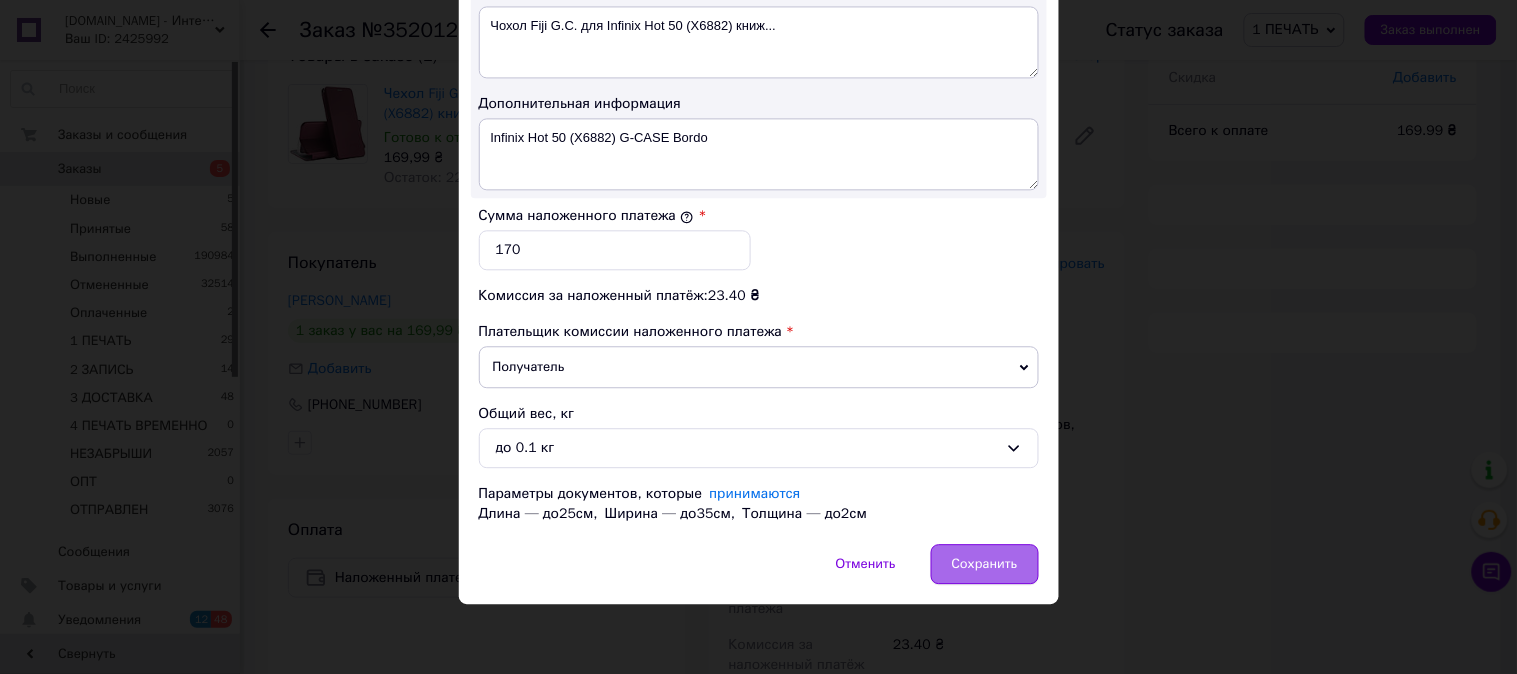 click on "Сохранить" at bounding box center [985, 564] 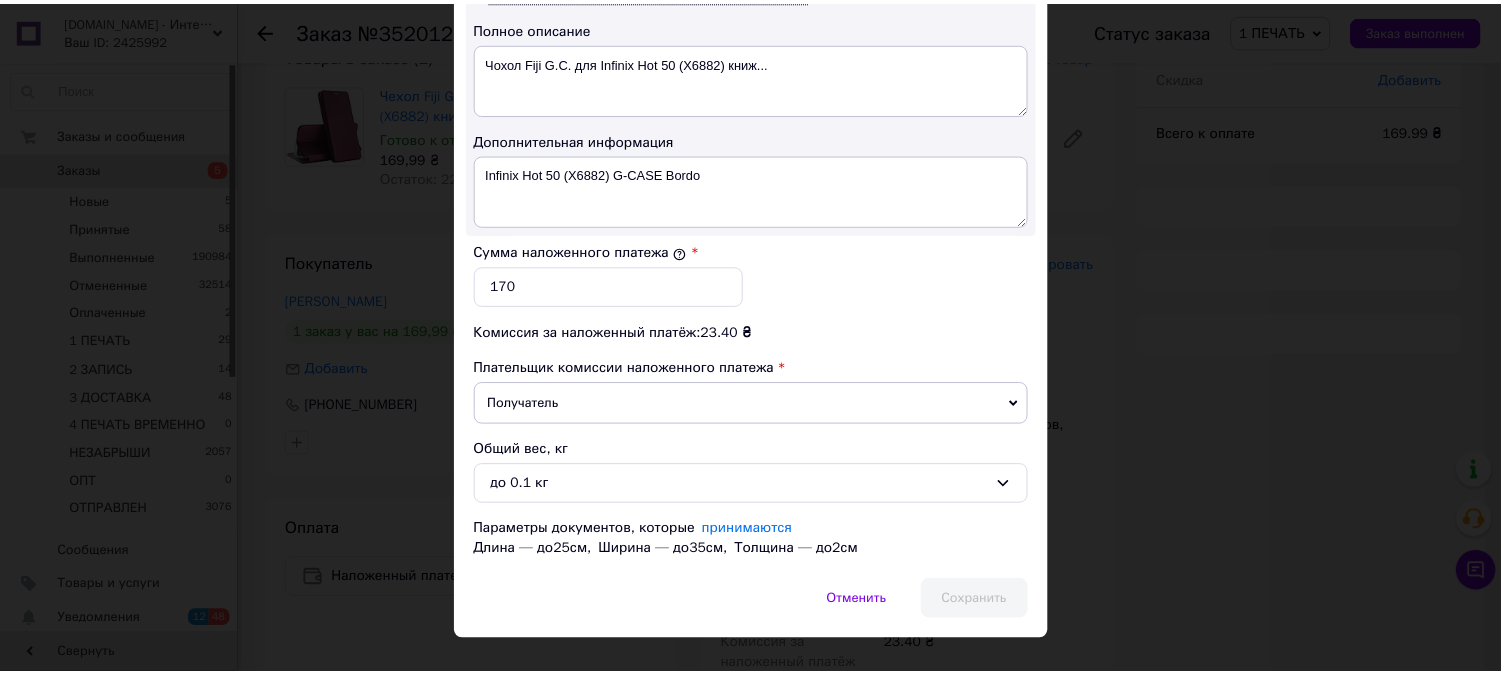 scroll, scrollTop: 1024, scrollLeft: 0, axis: vertical 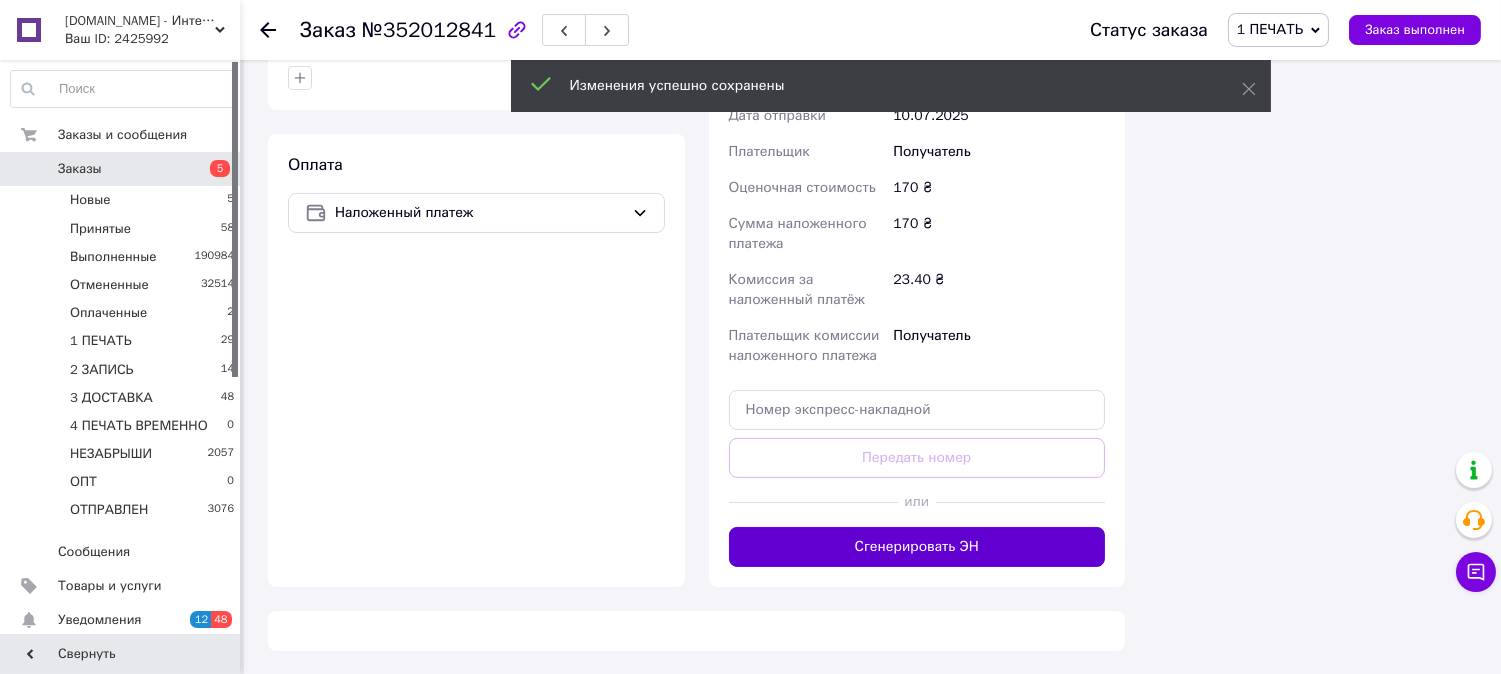 click on "Сгенерировать ЭН" at bounding box center [917, 547] 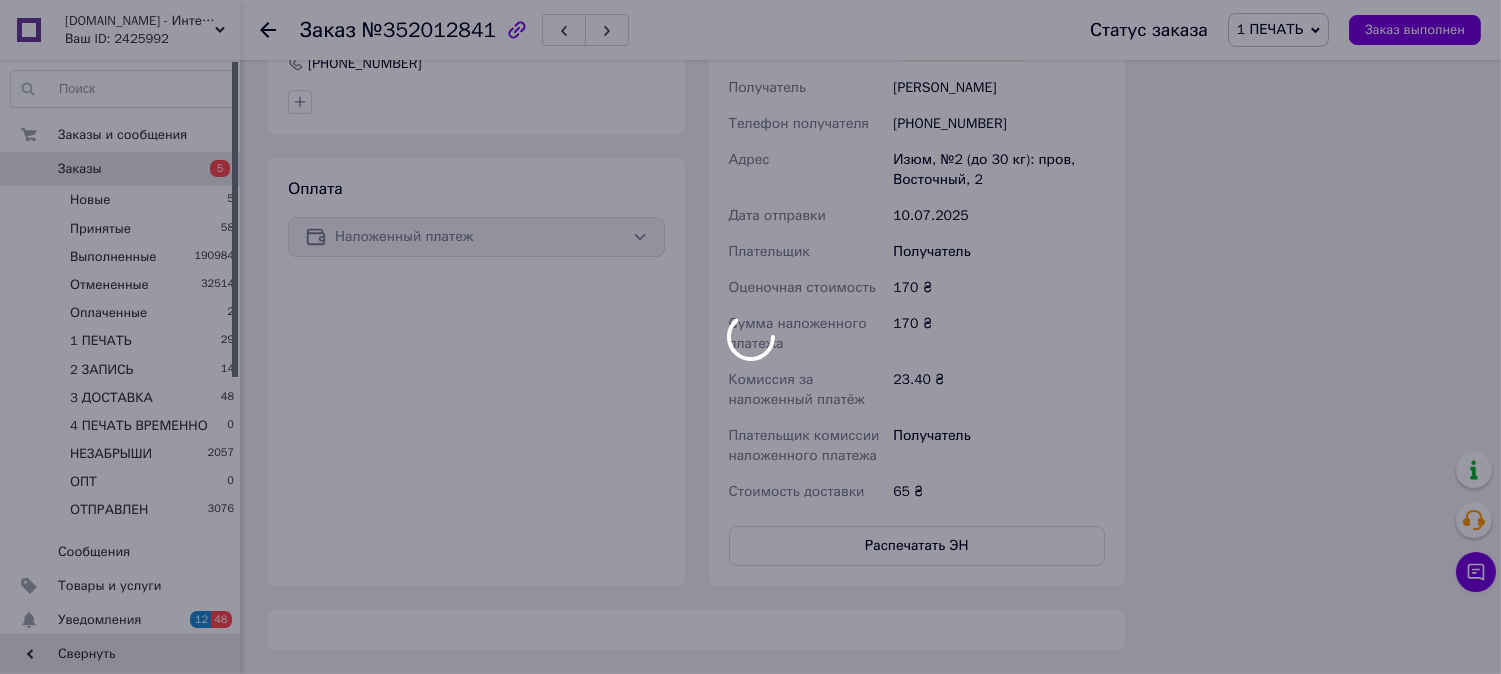 scroll, scrollTop: 486, scrollLeft: 0, axis: vertical 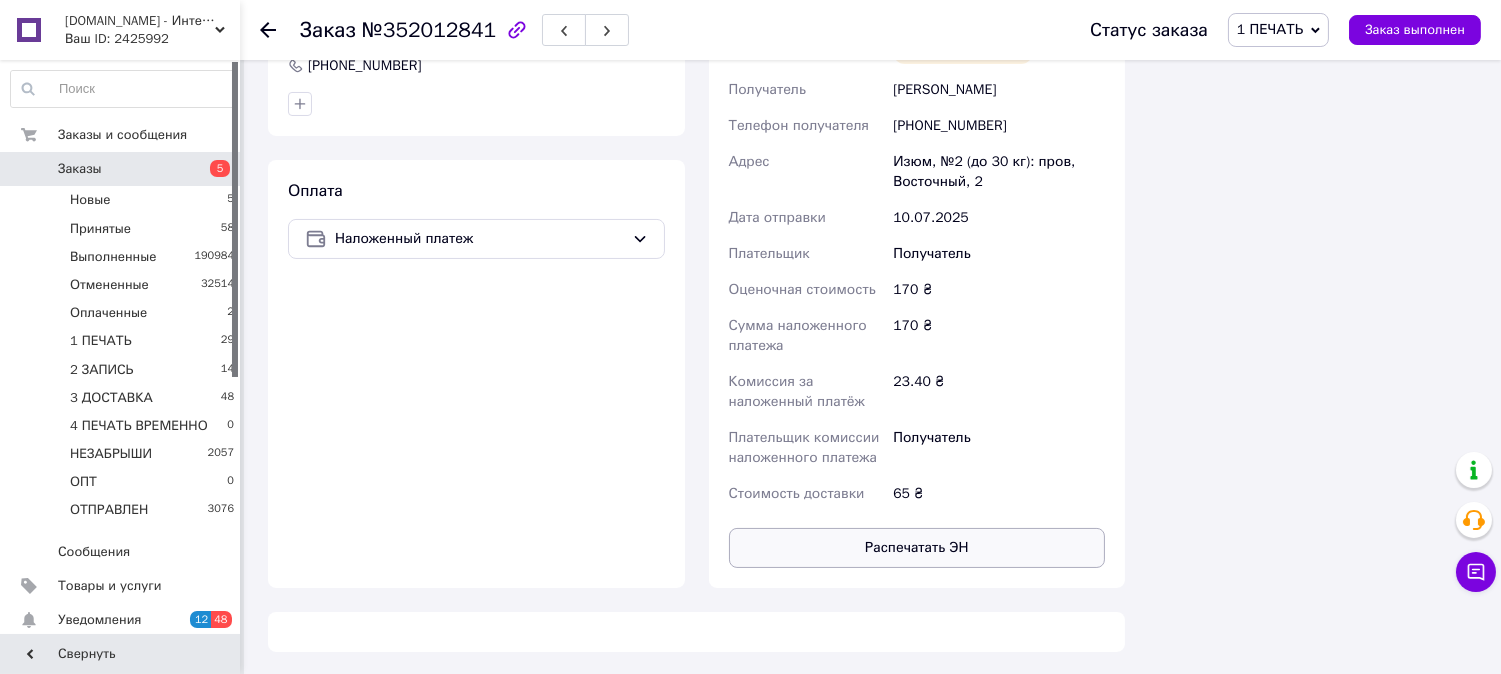 click on "Распечатать ЭН" at bounding box center [917, 548] 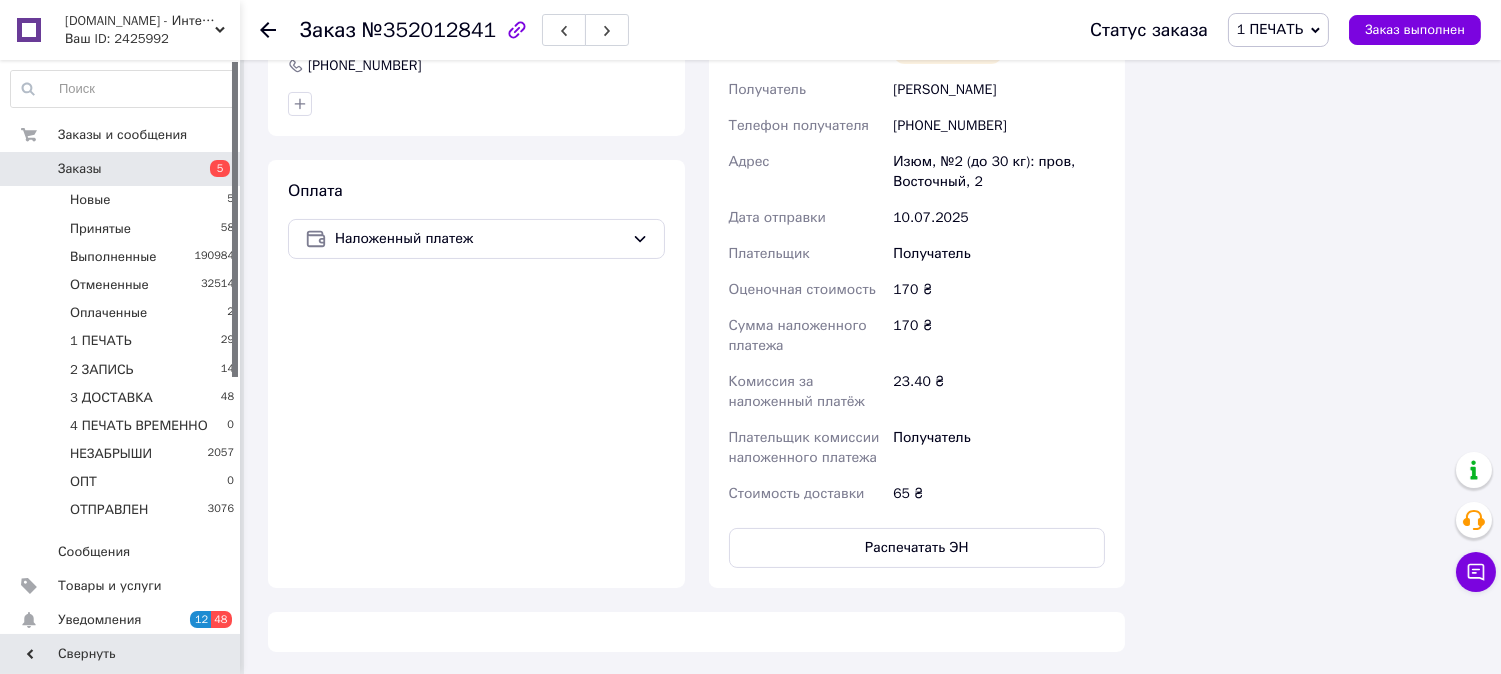 type 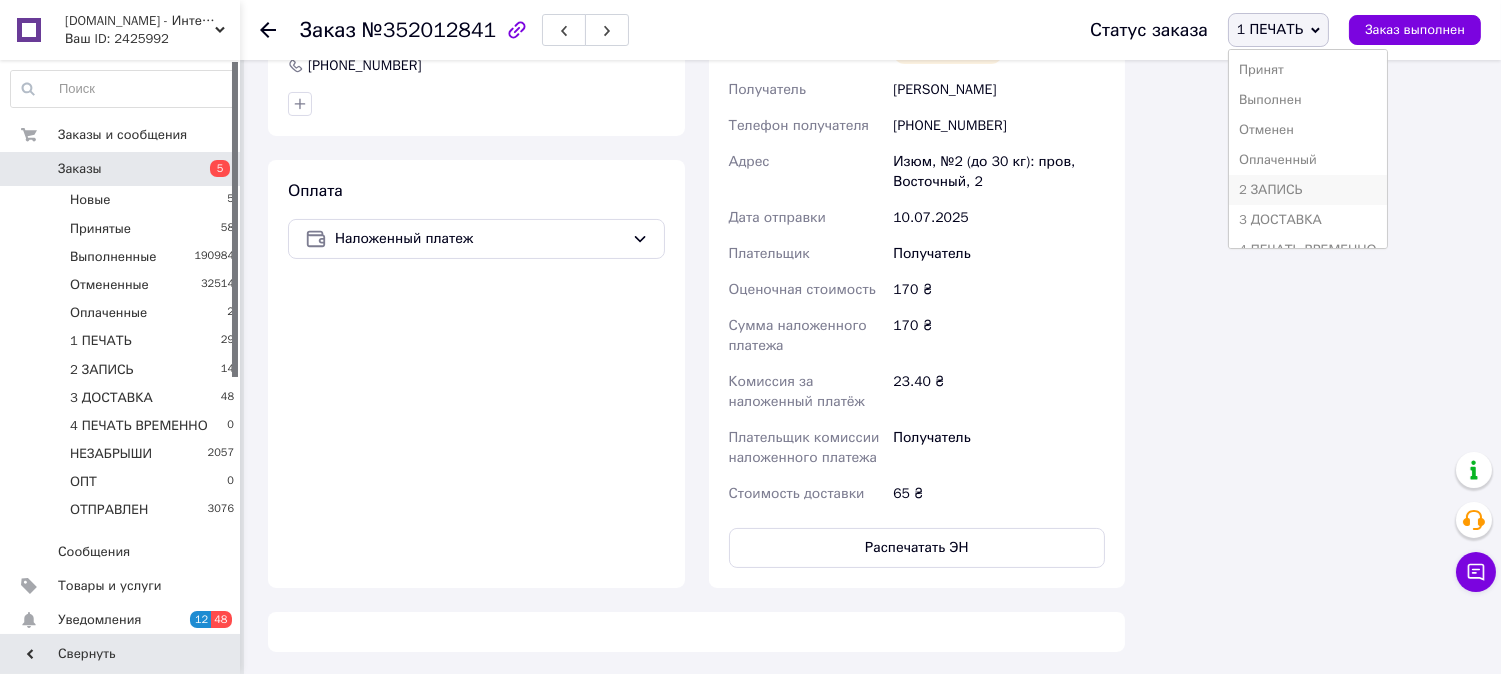 click on "2 ЗАПИСЬ" at bounding box center (1308, 190) 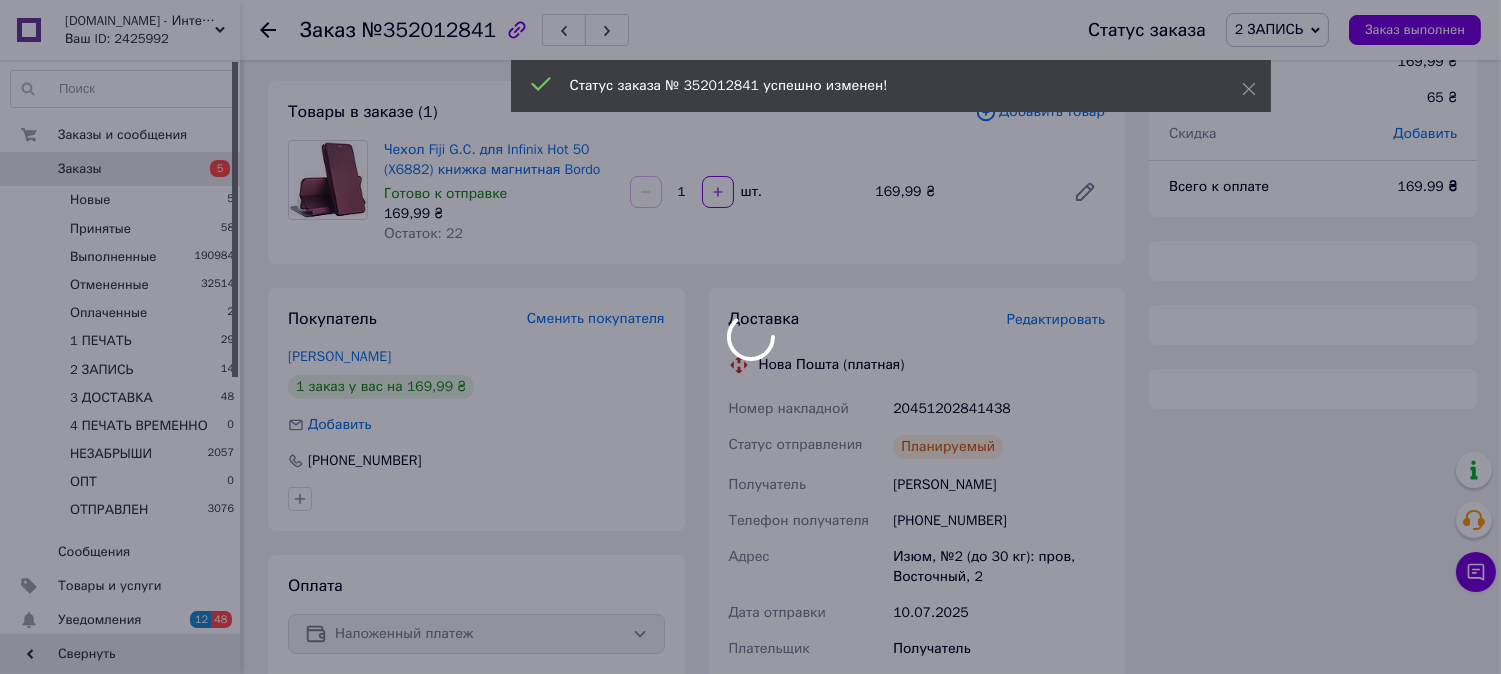 scroll, scrollTop: 0, scrollLeft: 0, axis: both 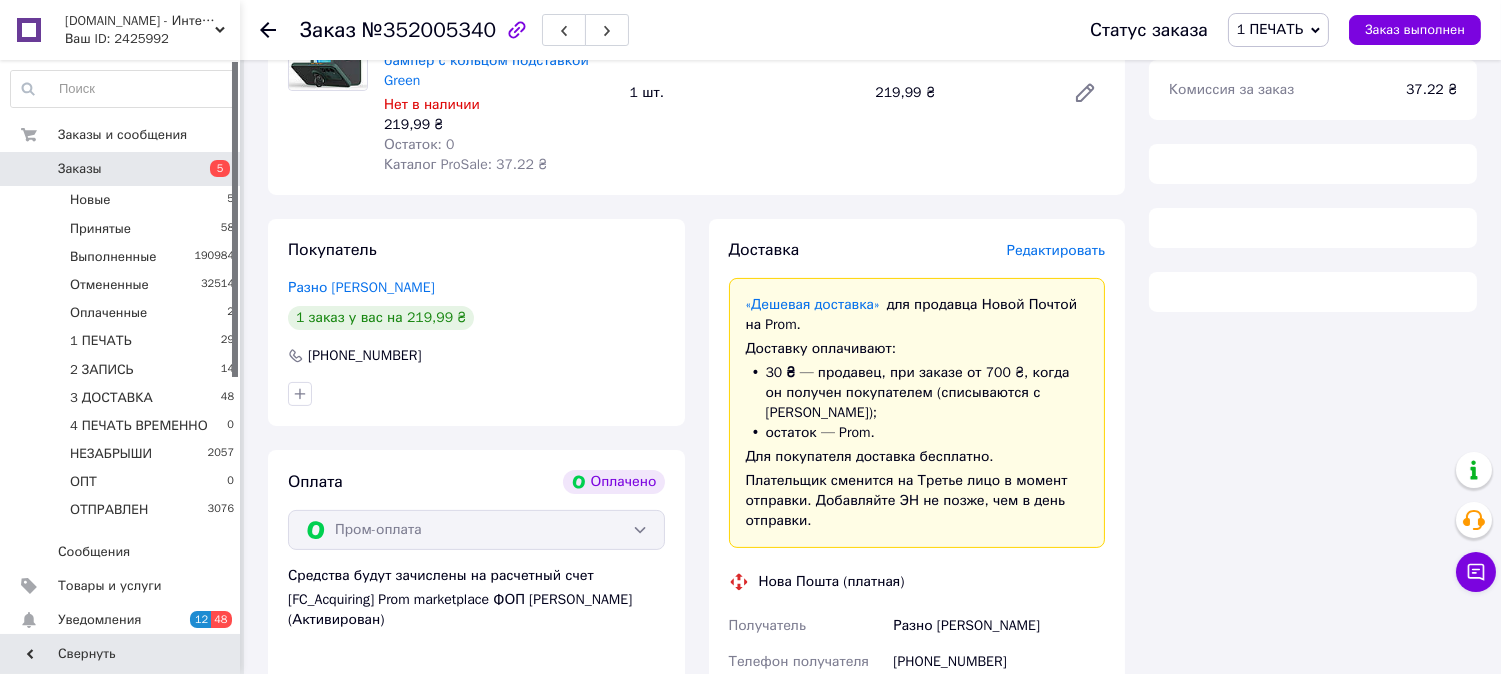 click on "Редактировать" at bounding box center (1056, 250) 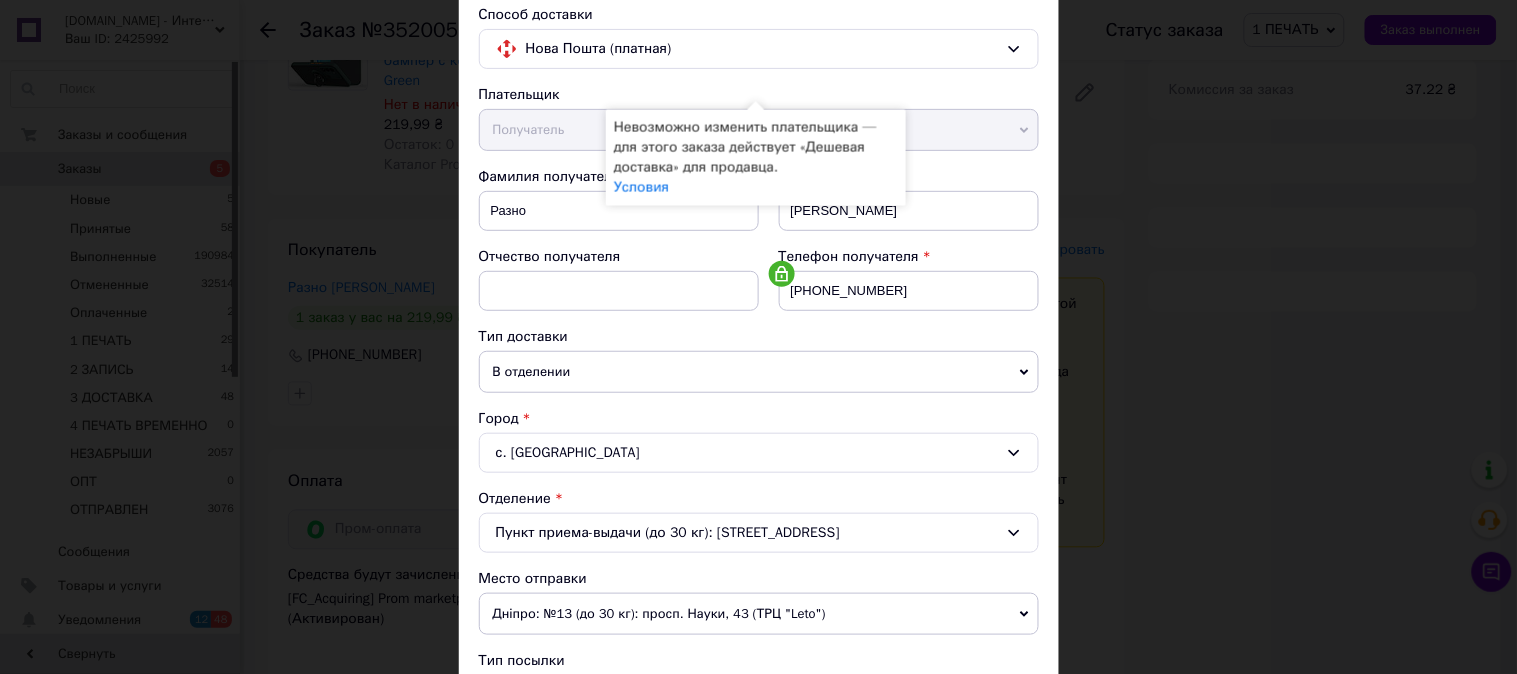 scroll, scrollTop: 592, scrollLeft: 0, axis: vertical 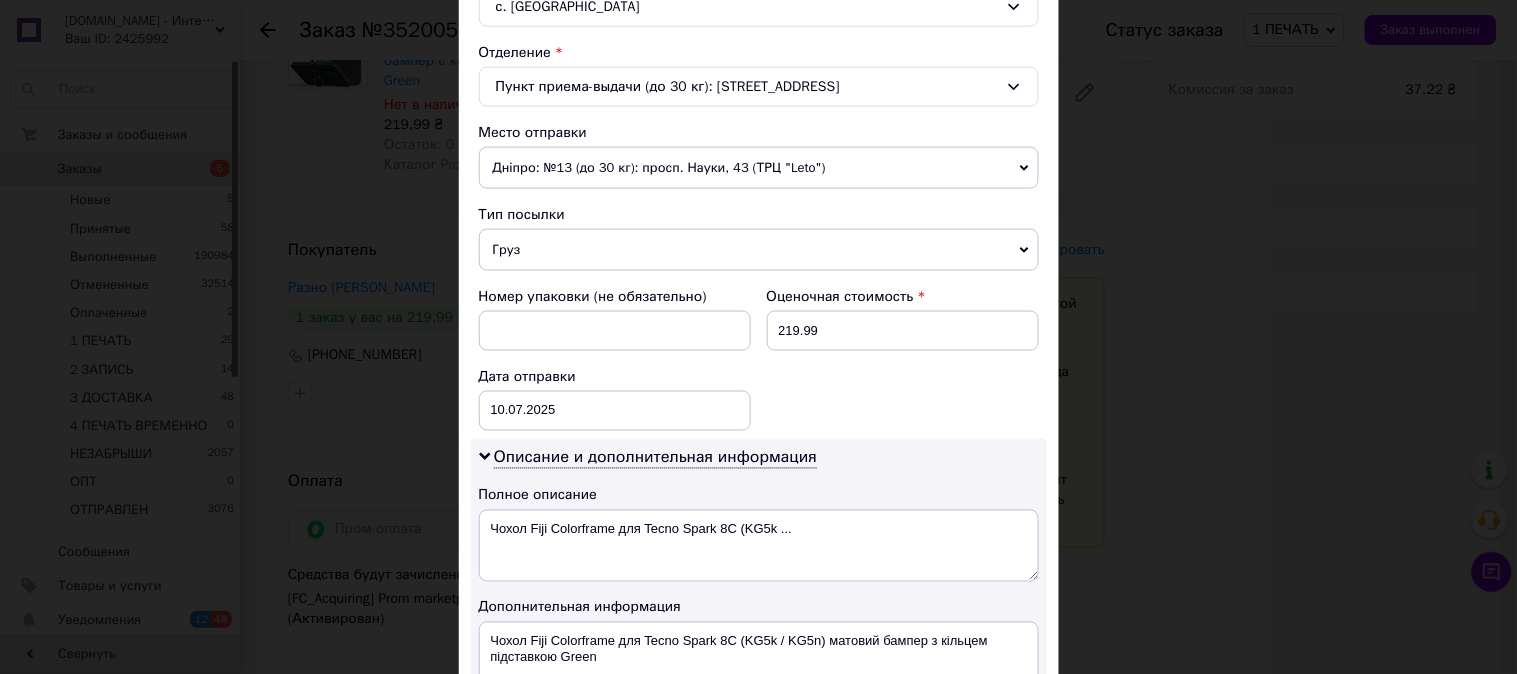 click on "Груз" at bounding box center (759, 250) 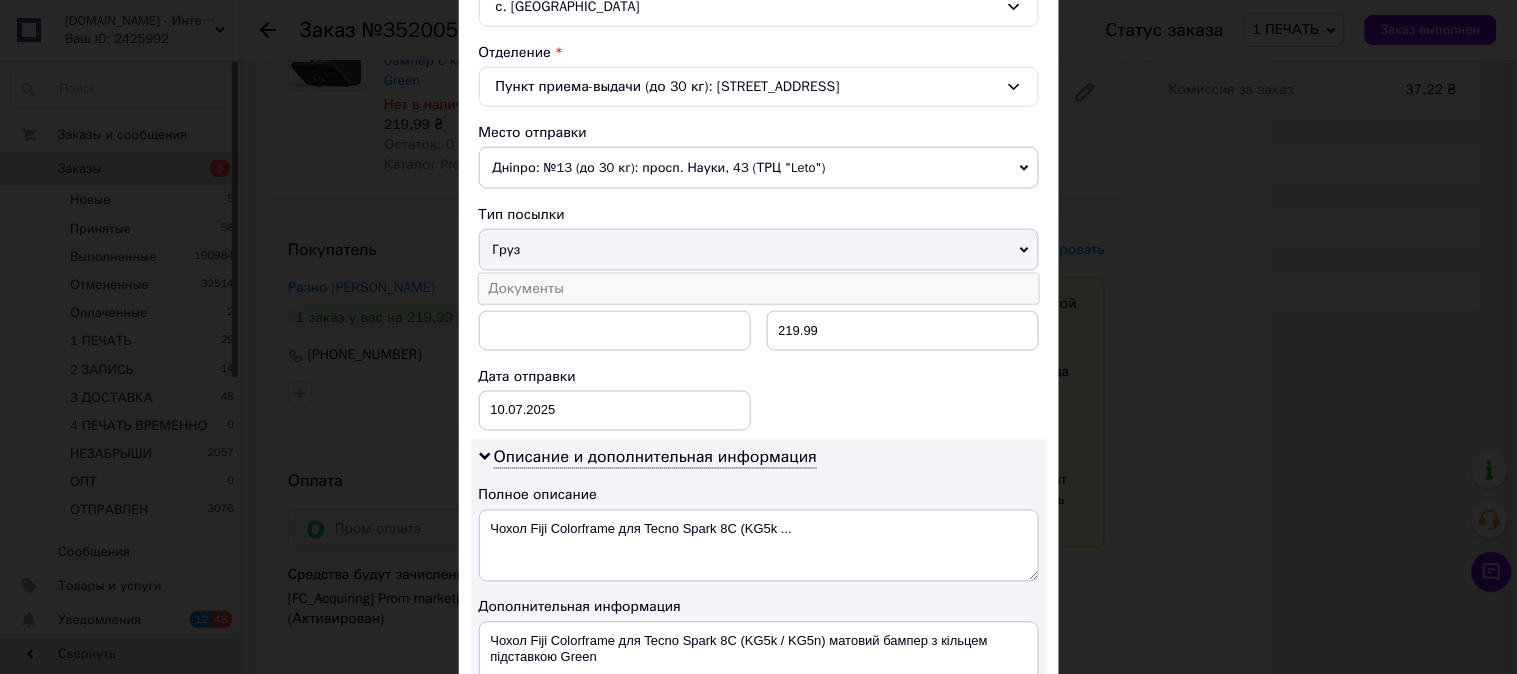 click on "Документы" at bounding box center [759, 289] 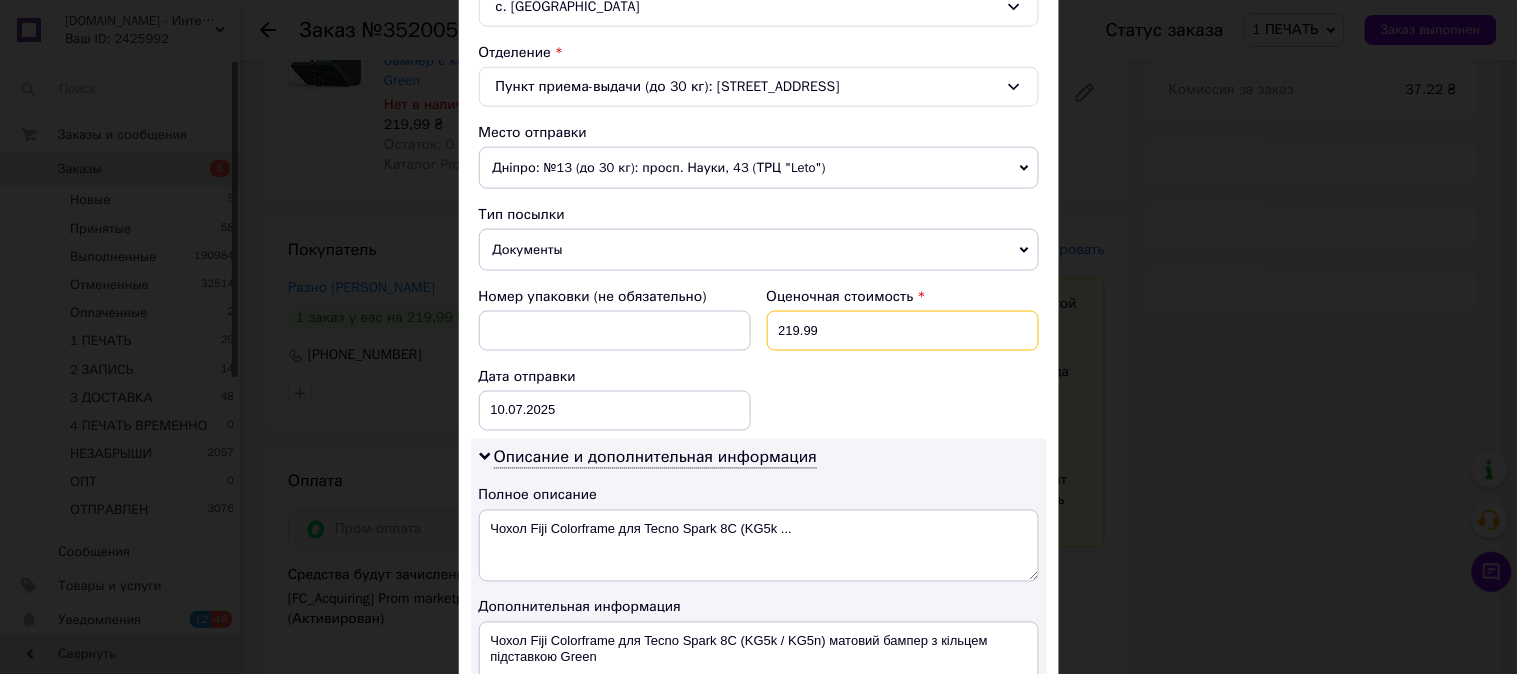 click on "219.99" at bounding box center (903, 331) 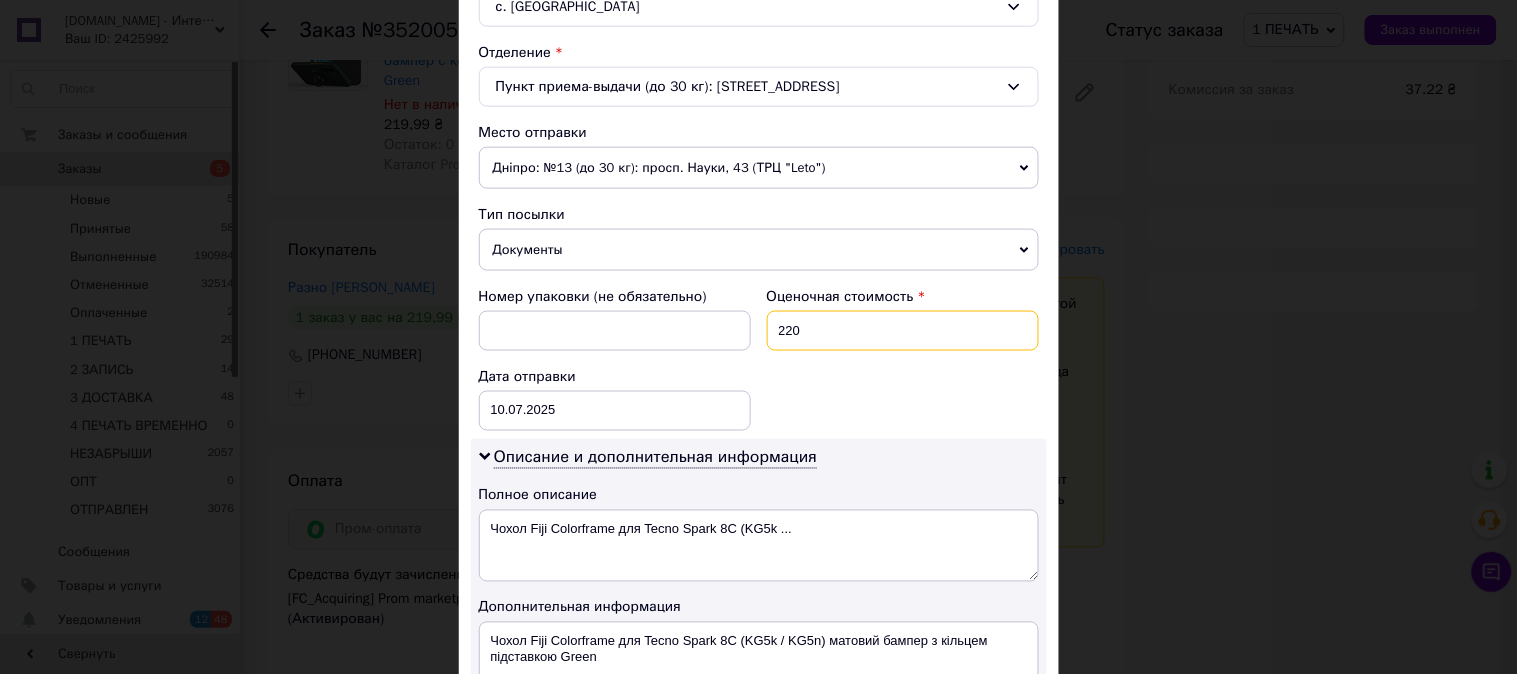 type on "220" 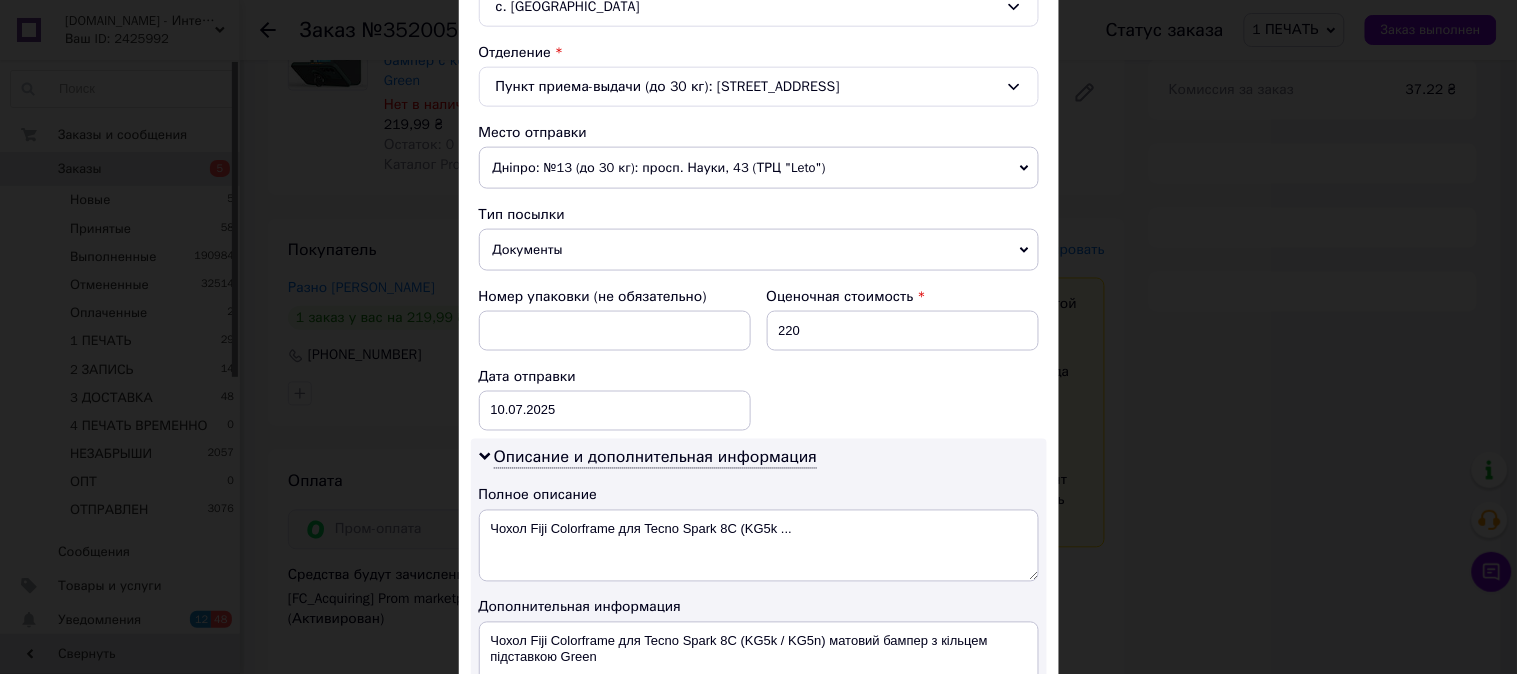 click on "Номер упаковки (не обязательно) Оценочная стоимость 220 Дата отправки [DATE] < 2025 > < Июль > Пн Вт Ср Чт Пт Сб Вс 30 1 2 3 4 5 6 7 8 9 10 11 12 13 14 15 16 17 18 19 20 21 22 23 24 25 26 27 28 29 30 31 1 2 3 4 5 6 7 8 9 10" at bounding box center (759, 359) 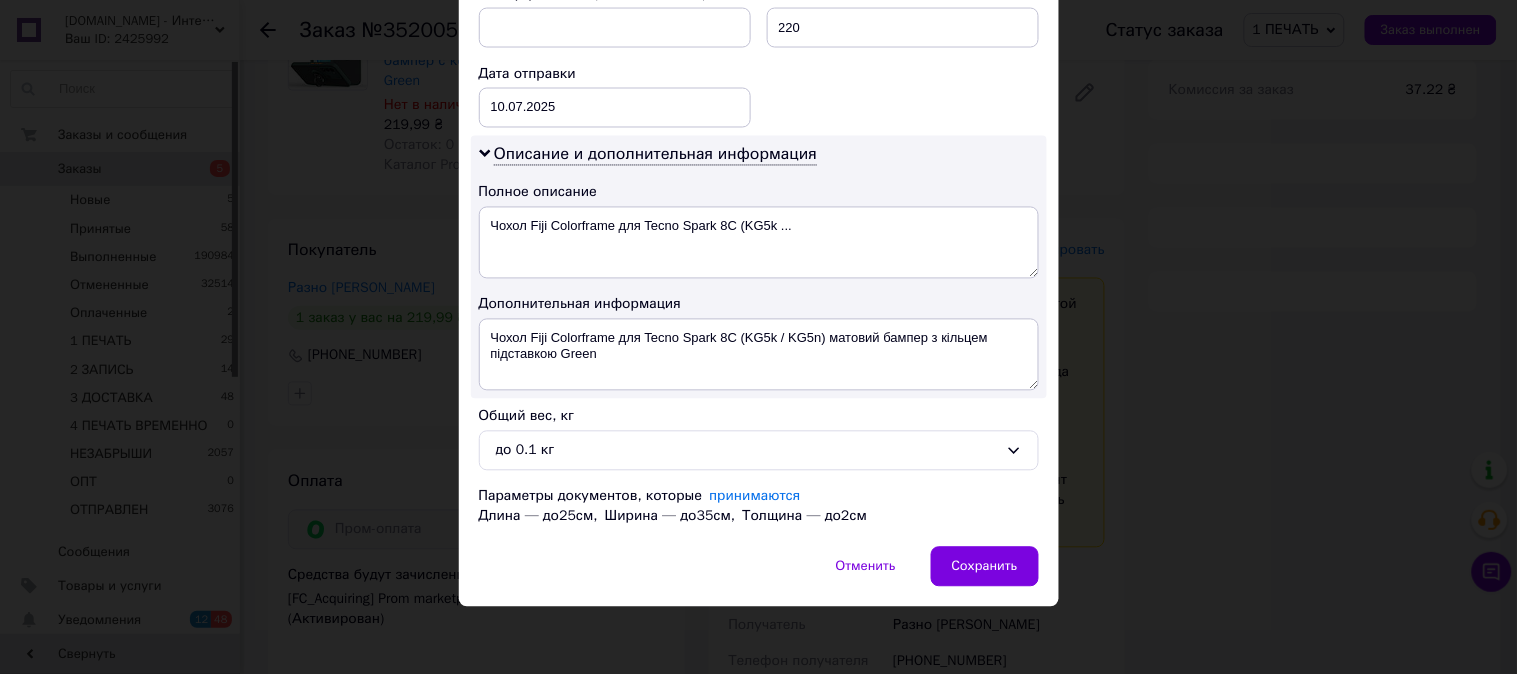 scroll, scrollTop: 900, scrollLeft: 0, axis: vertical 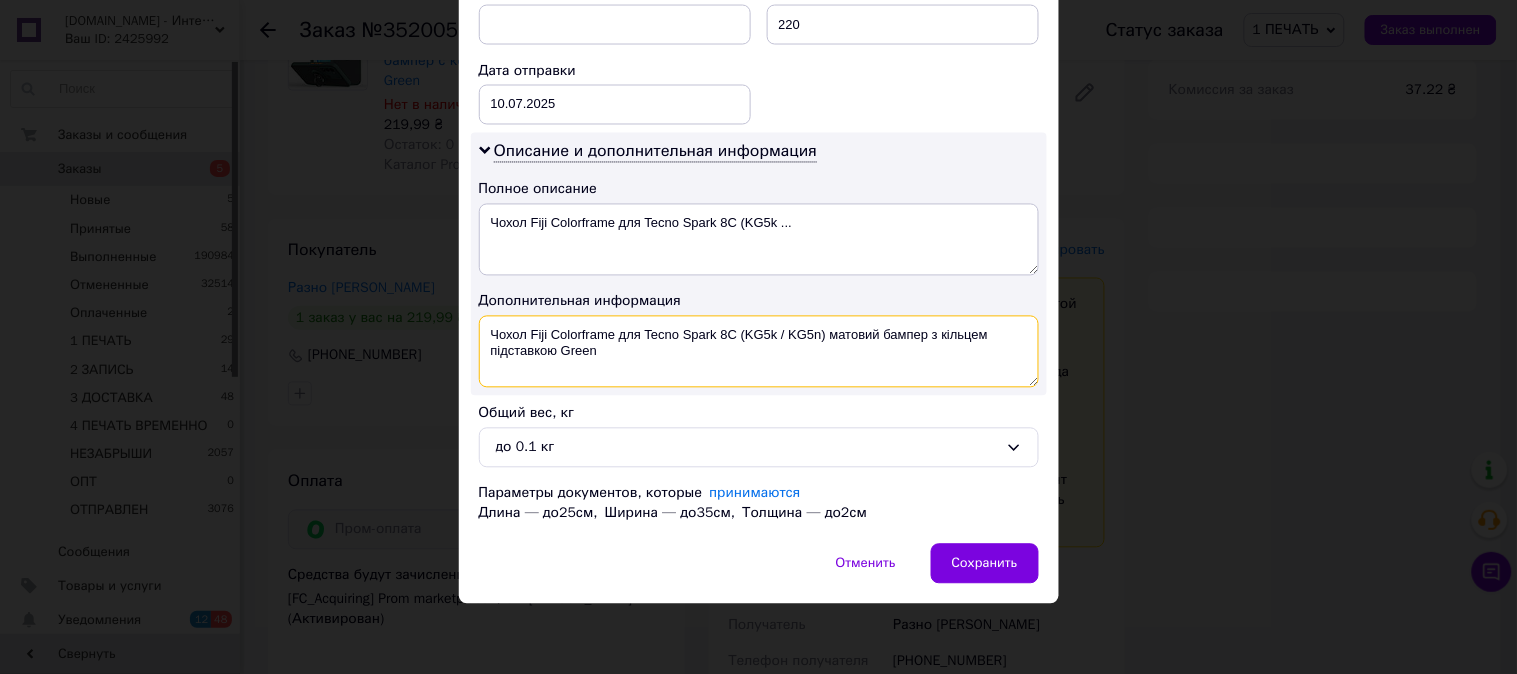 click on "Чохол Fiji Colorframe для Tecno Spark 8C (KG5k / KG5n) матовий бампер з кільцем підставкою Green" at bounding box center (759, 352) 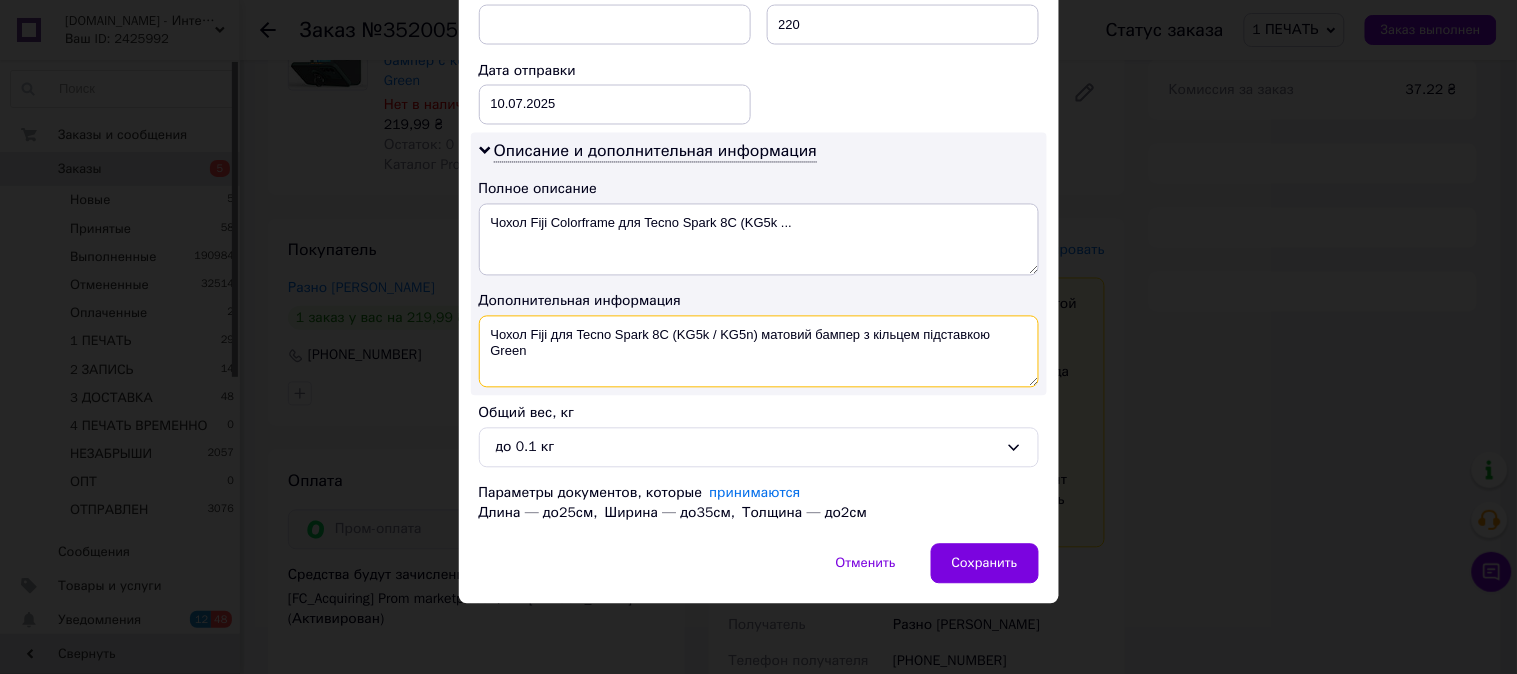 click on "Чохол Fiji для Tecno Spark 8C (KG5k / KG5n) матовий бампер з кільцем підставкою Green" at bounding box center (759, 352) 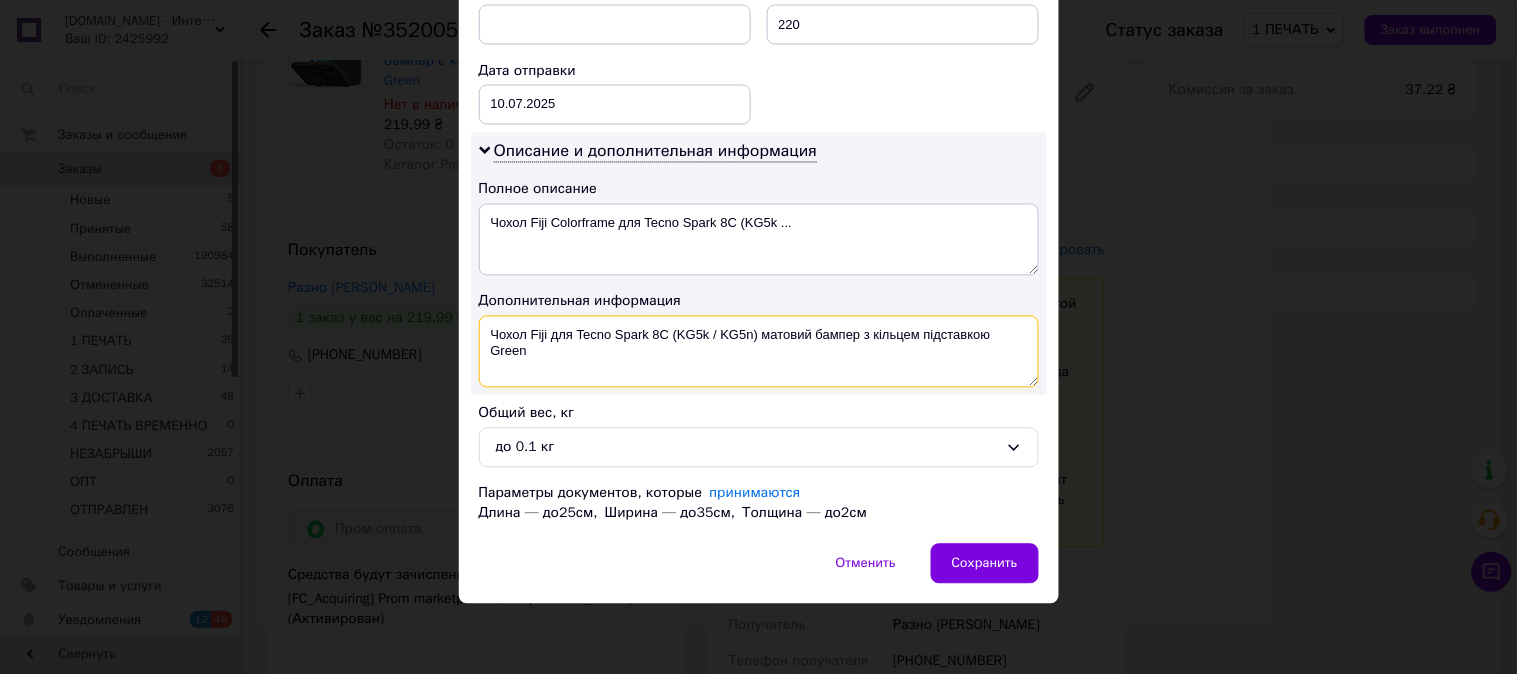 click on "Чохол Fiji для Tecno Spark 8C (KG5k / KG5n) матовий бампер з кільцем підставкою Green" at bounding box center [759, 352] 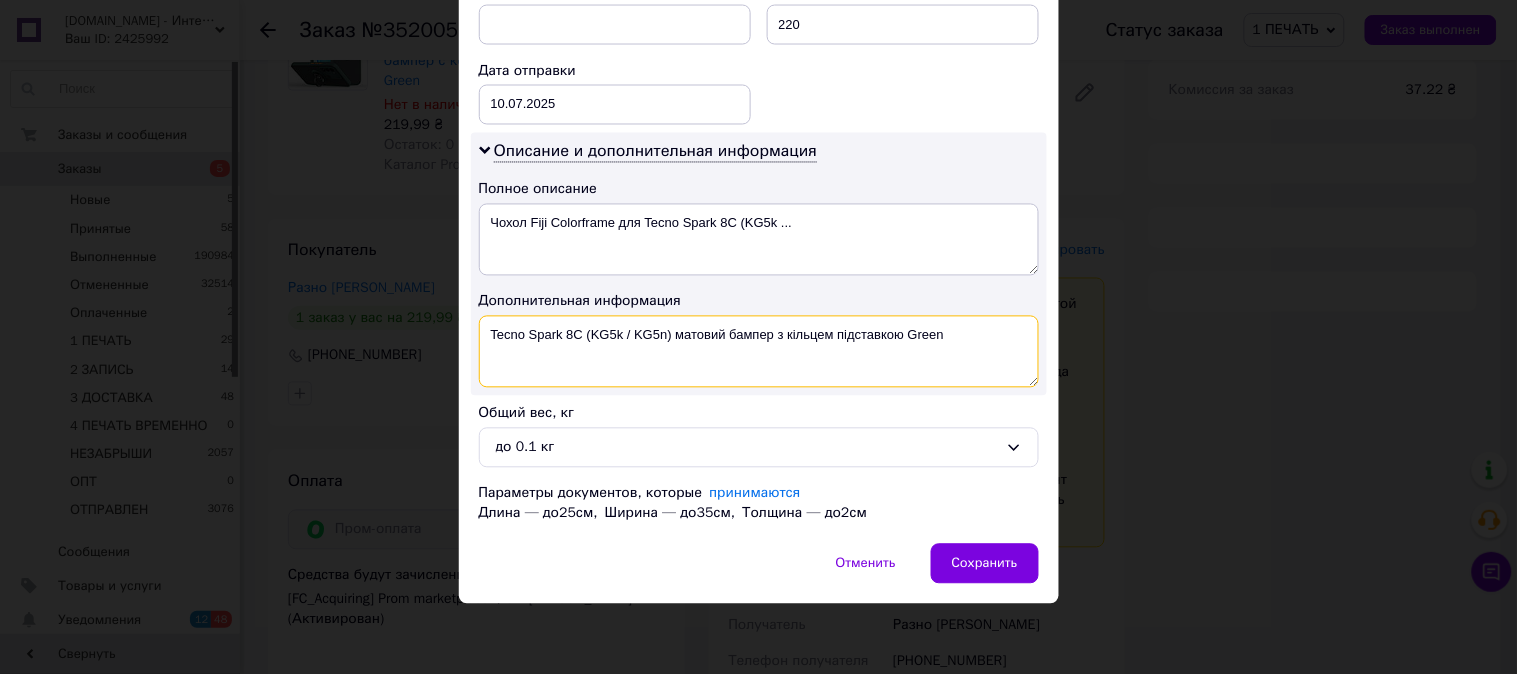 drag, startPoint x: 902, startPoint y: 340, endPoint x: 676, endPoint y: 401, distance: 234.08759 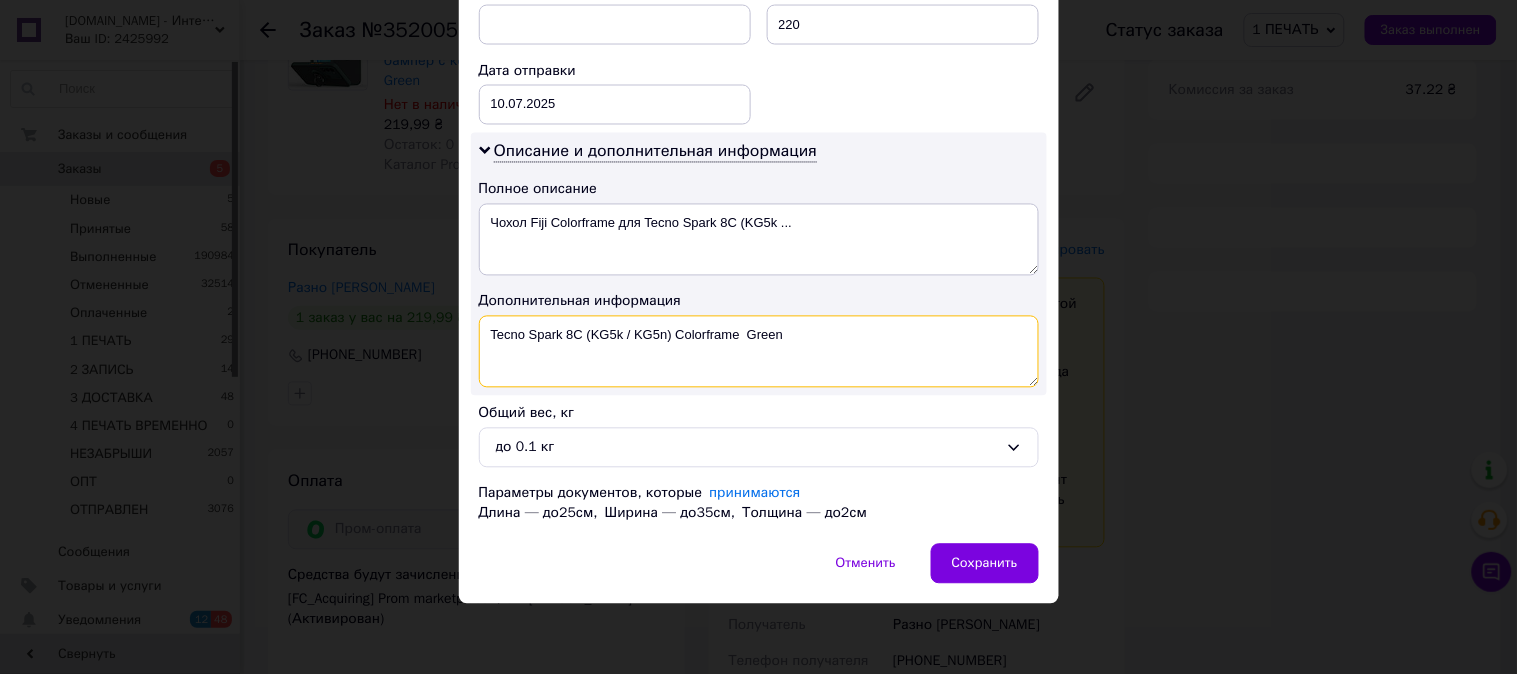 click on "Tecno Spark 8C (KG5k / KG5n) Colorframe  Green" at bounding box center (759, 352) 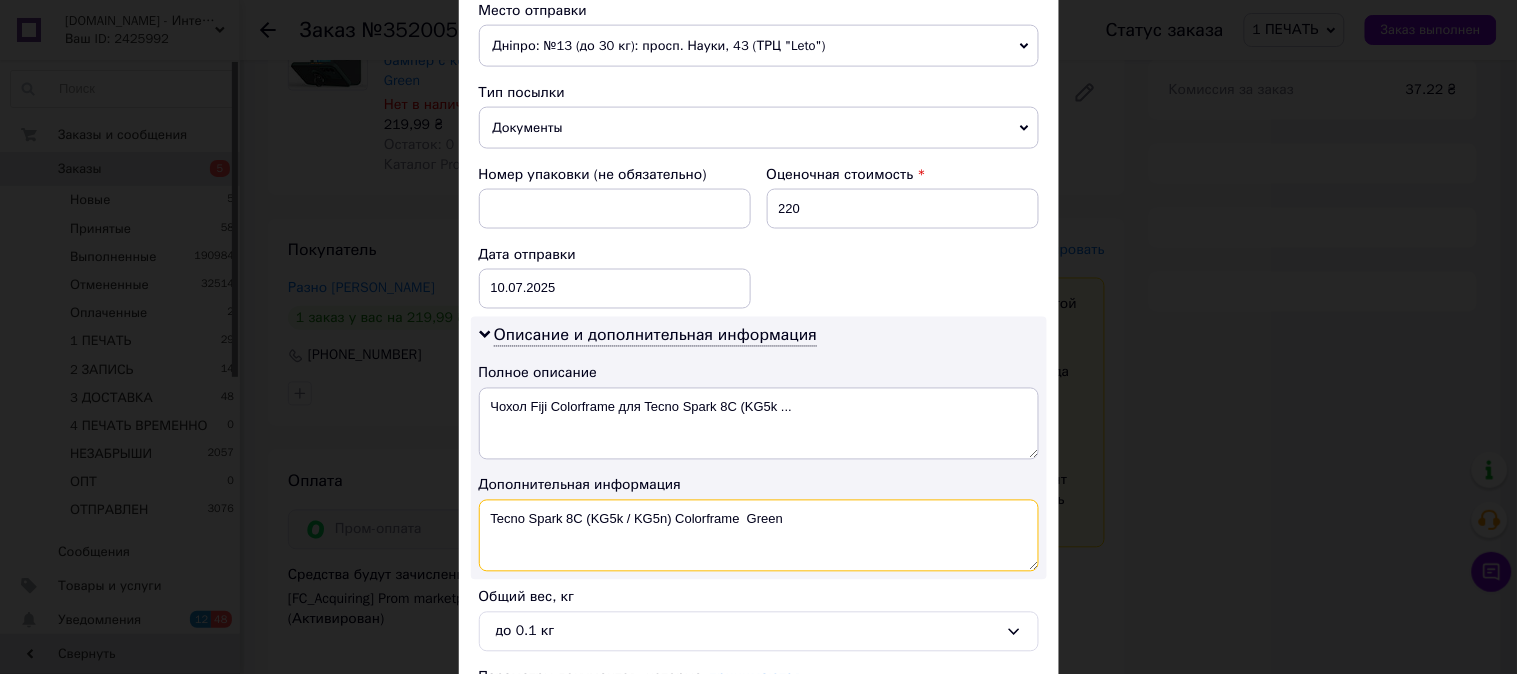 scroll, scrollTop: 900, scrollLeft: 0, axis: vertical 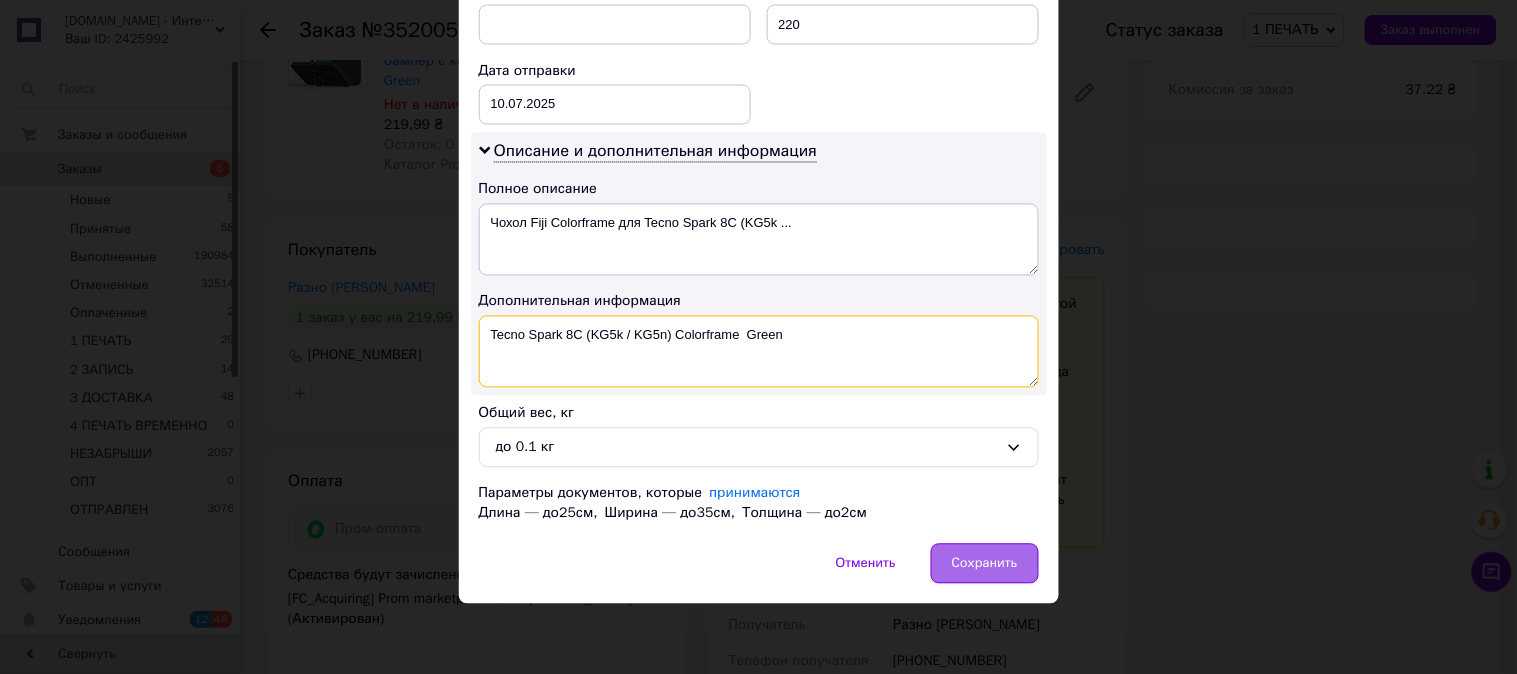 type on "Tecno Spark 8C (KG5k / KG5n) Colorframe  Green" 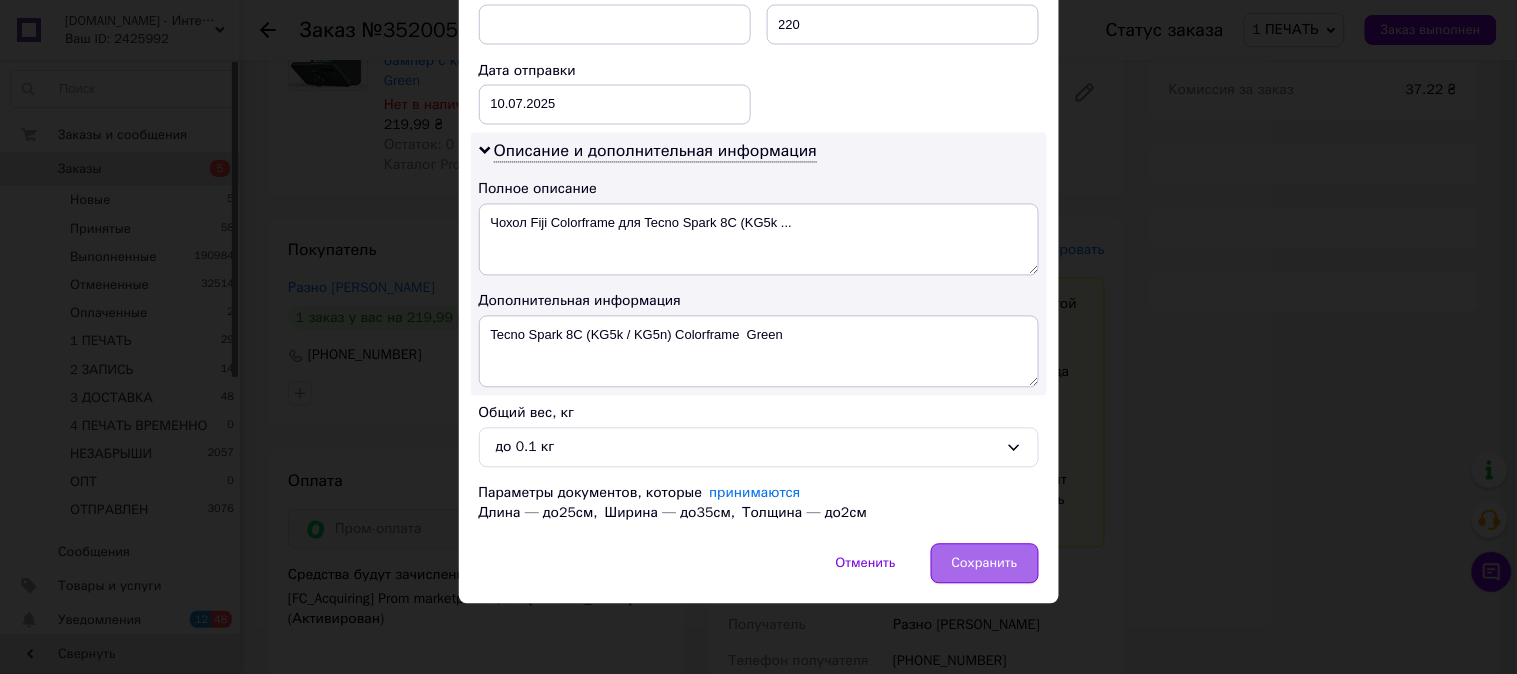 click on "Сохранить" at bounding box center [985, 564] 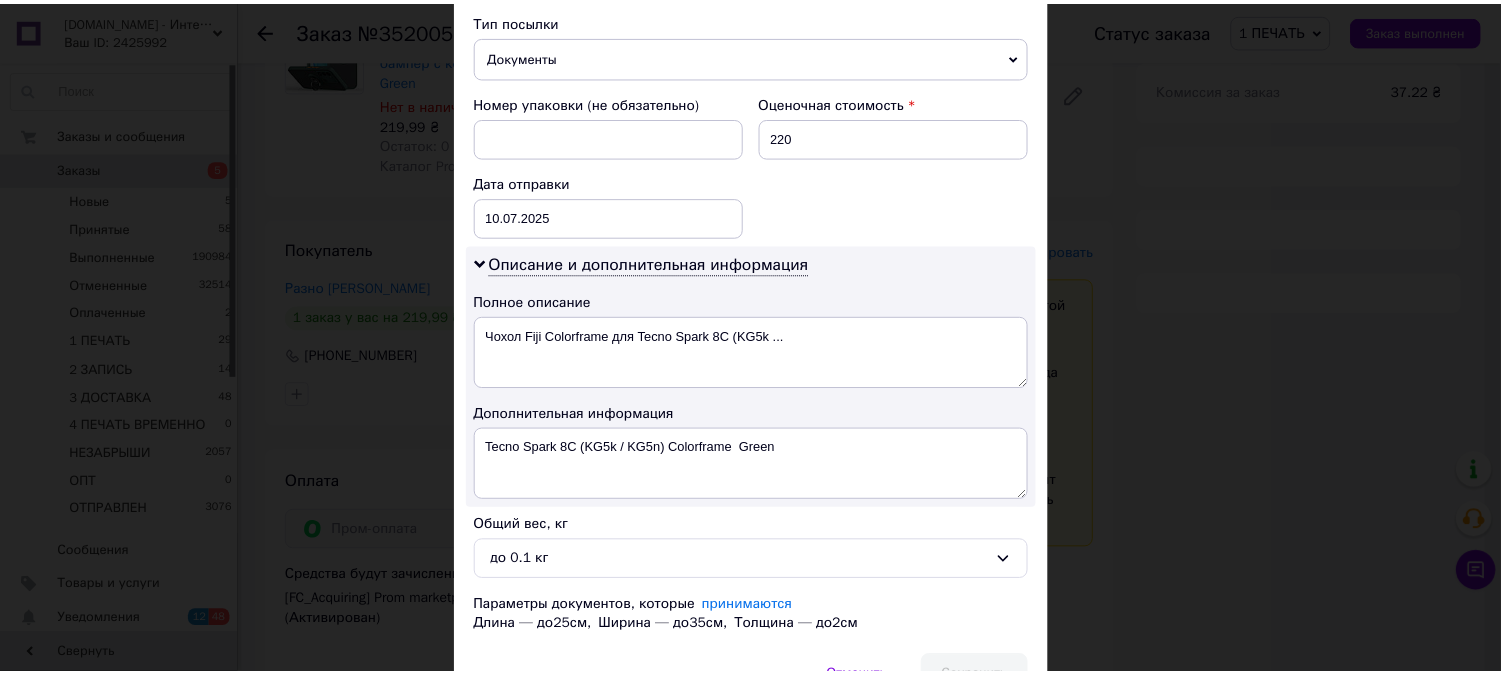 scroll, scrollTop: 740, scrollLeft: 0, axis: vertical 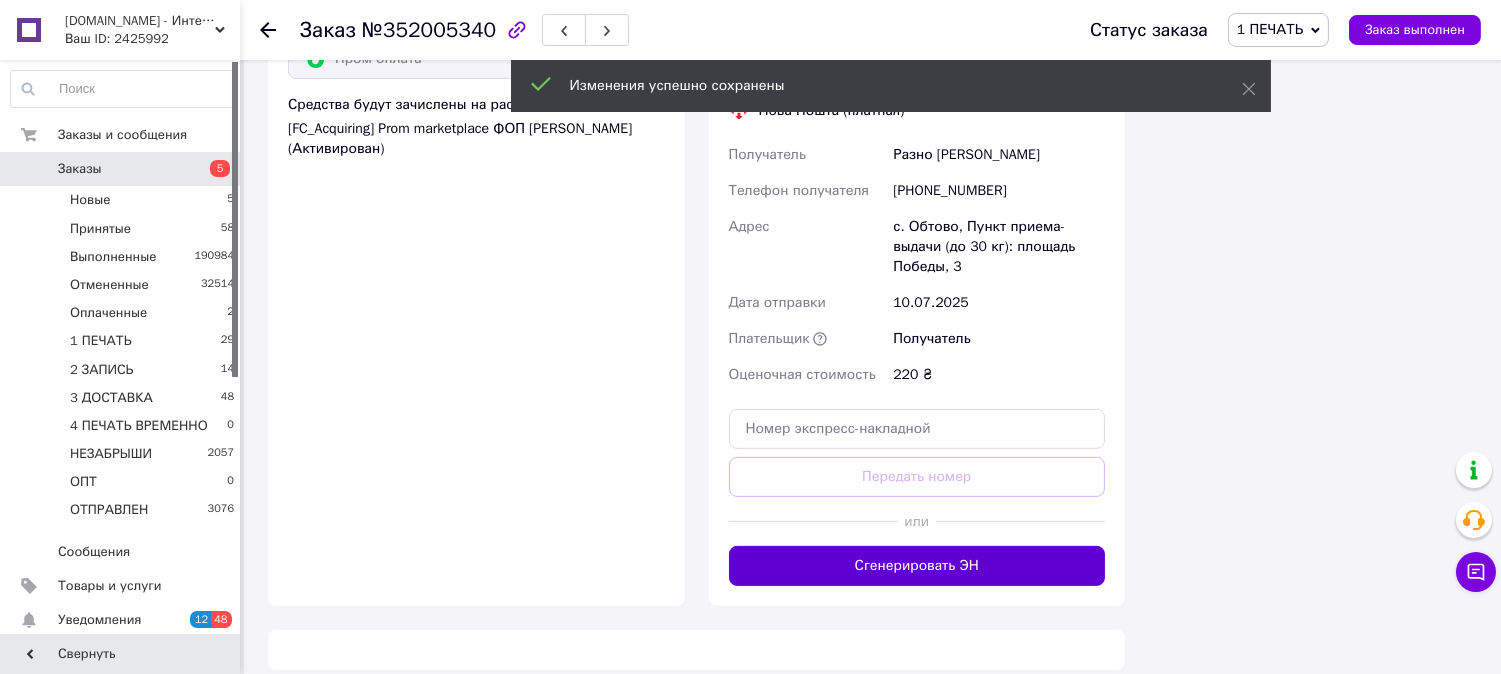 click on "Сгенерировать ЭН" at bounding box center (917, 566) 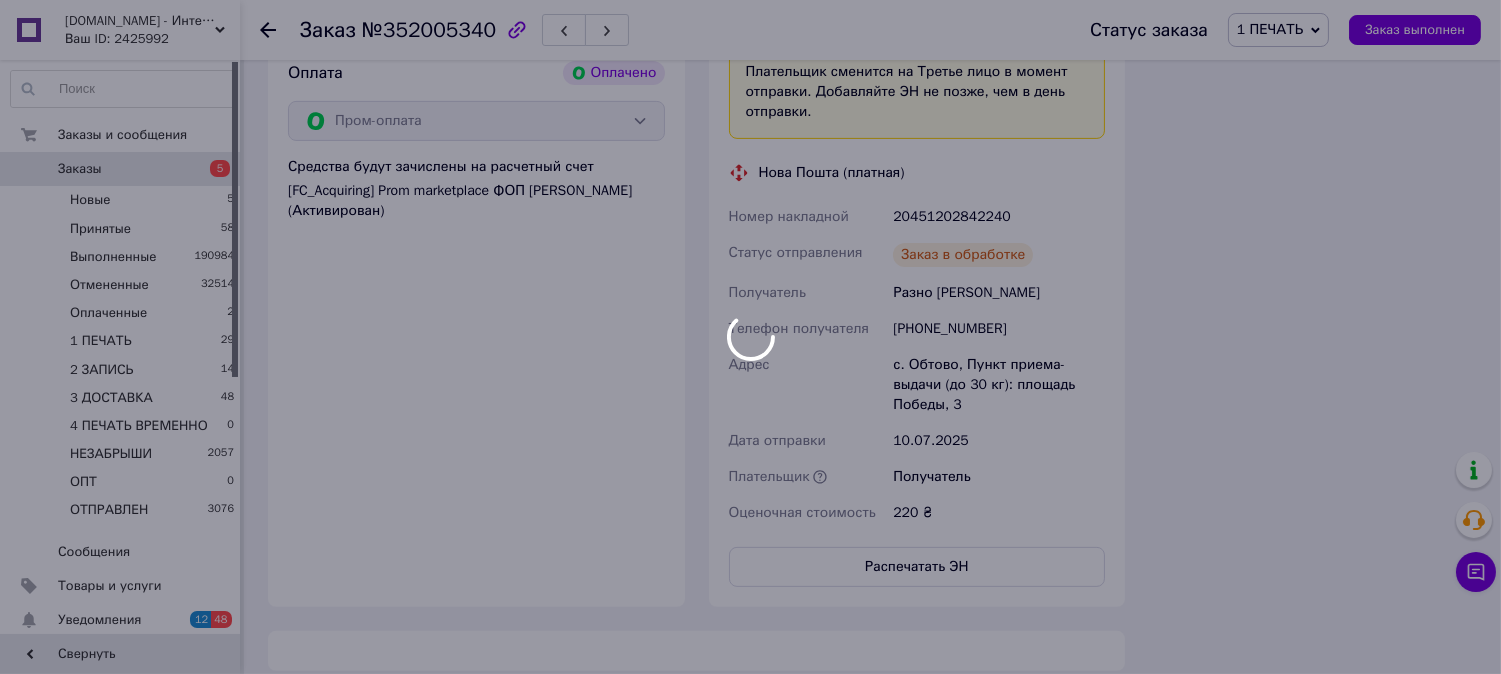 scroll, scrollTop: 1187, scrollLeft: 0, axis: vertical 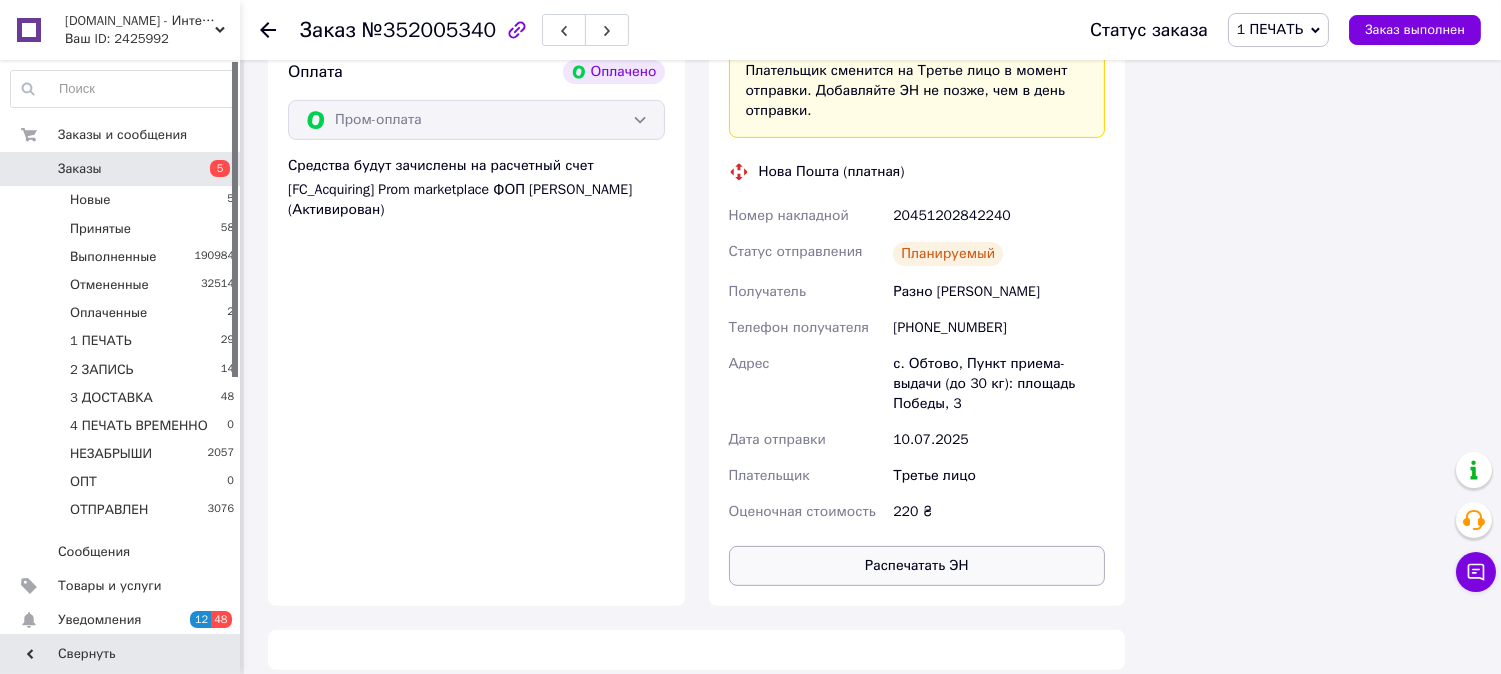 click on "Распечатать ЭН" at bounding box center (917, 566) 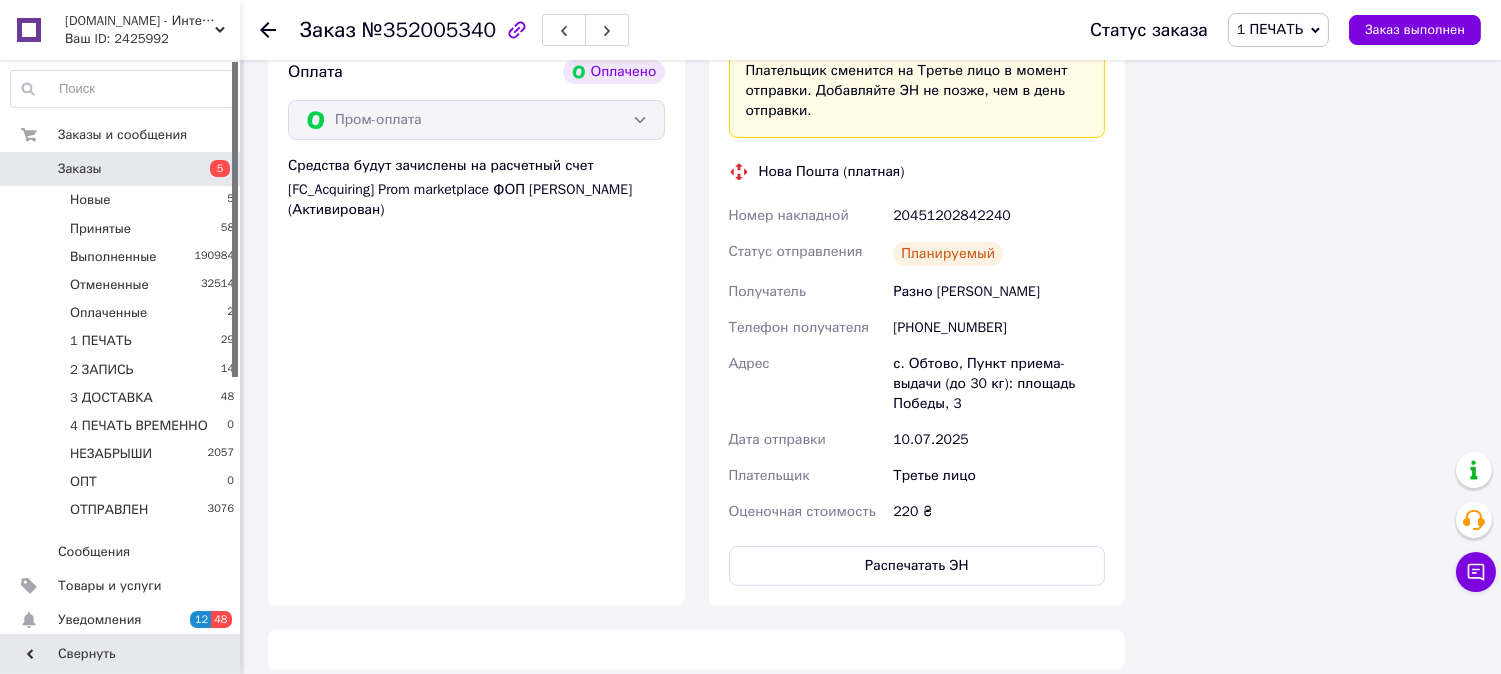 type 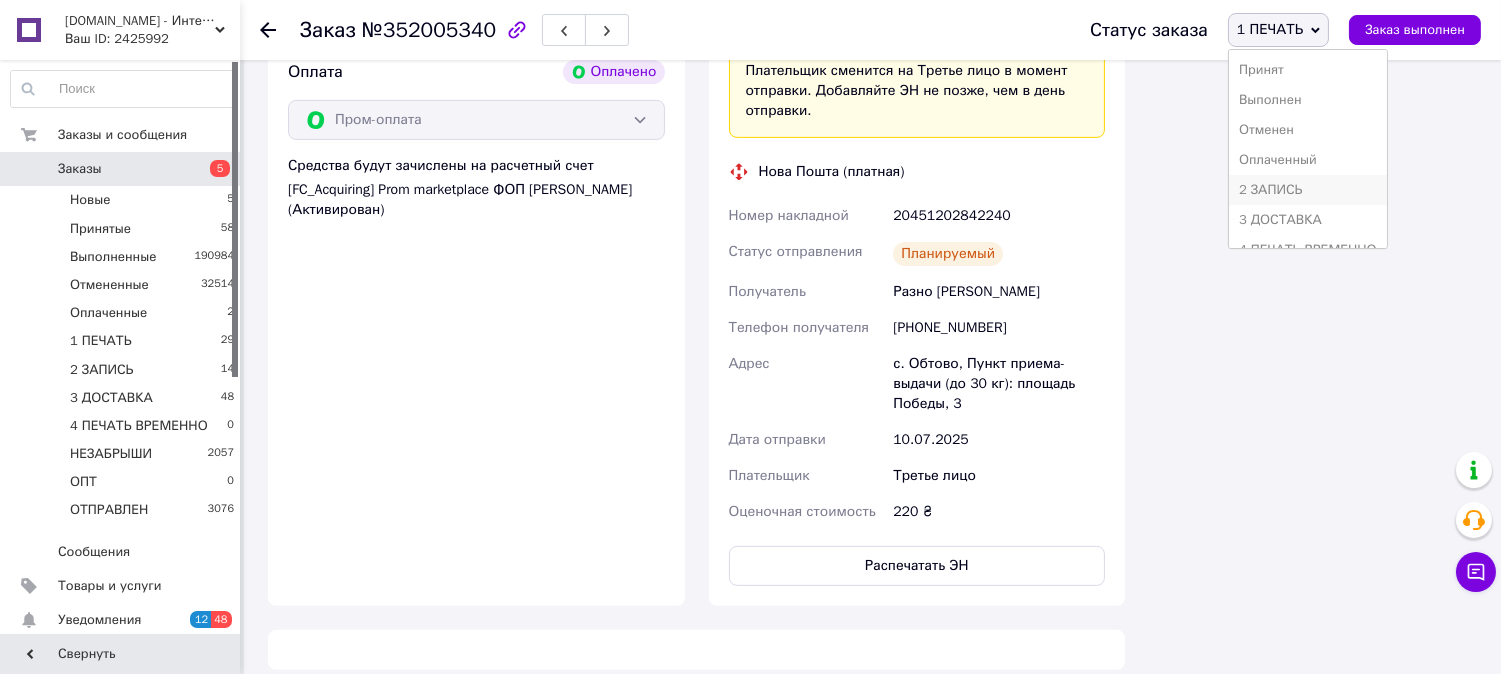 click on "2 ЗАПИСЬ" at bounding box center [1308, 190] 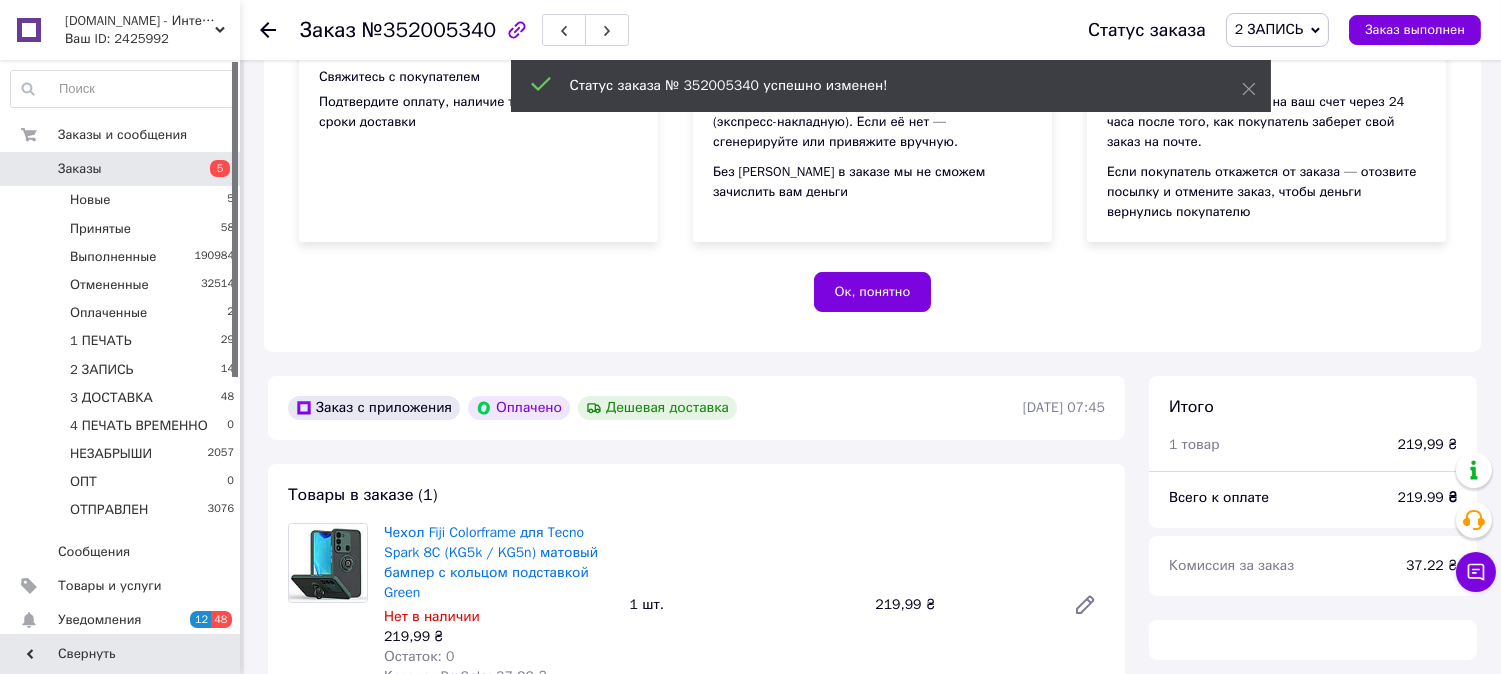scroll, scrollTop: 555, scrollLeft: 0, axis: vertical 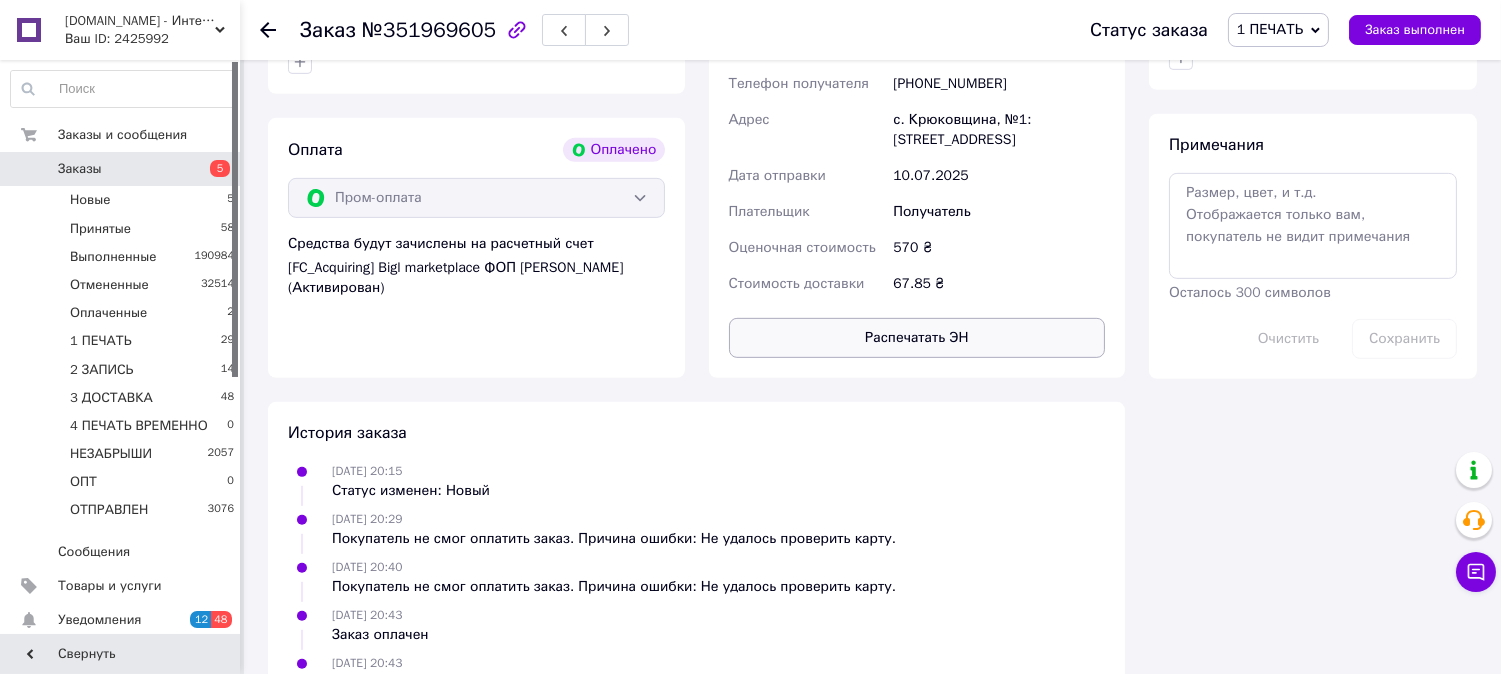 click on "Распечатать ЭН" at bounding box center [917, 338] 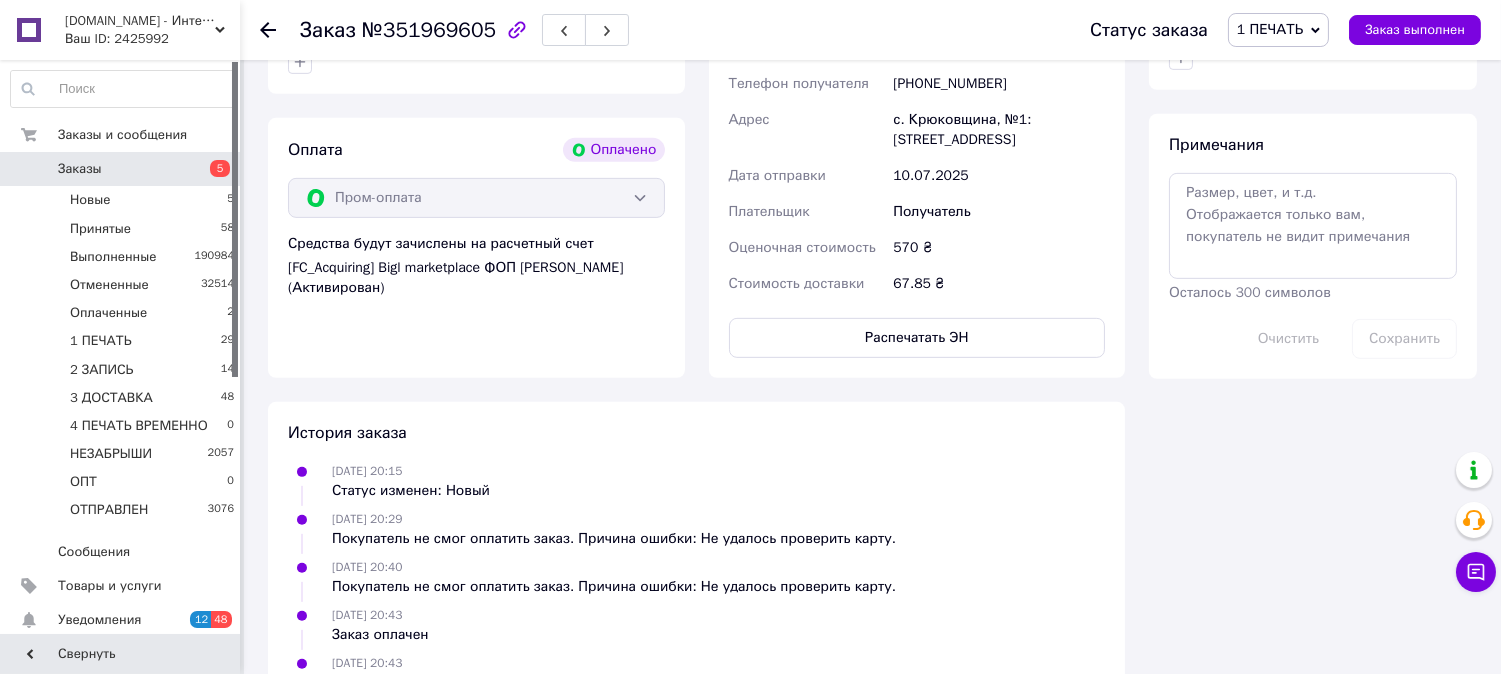 type 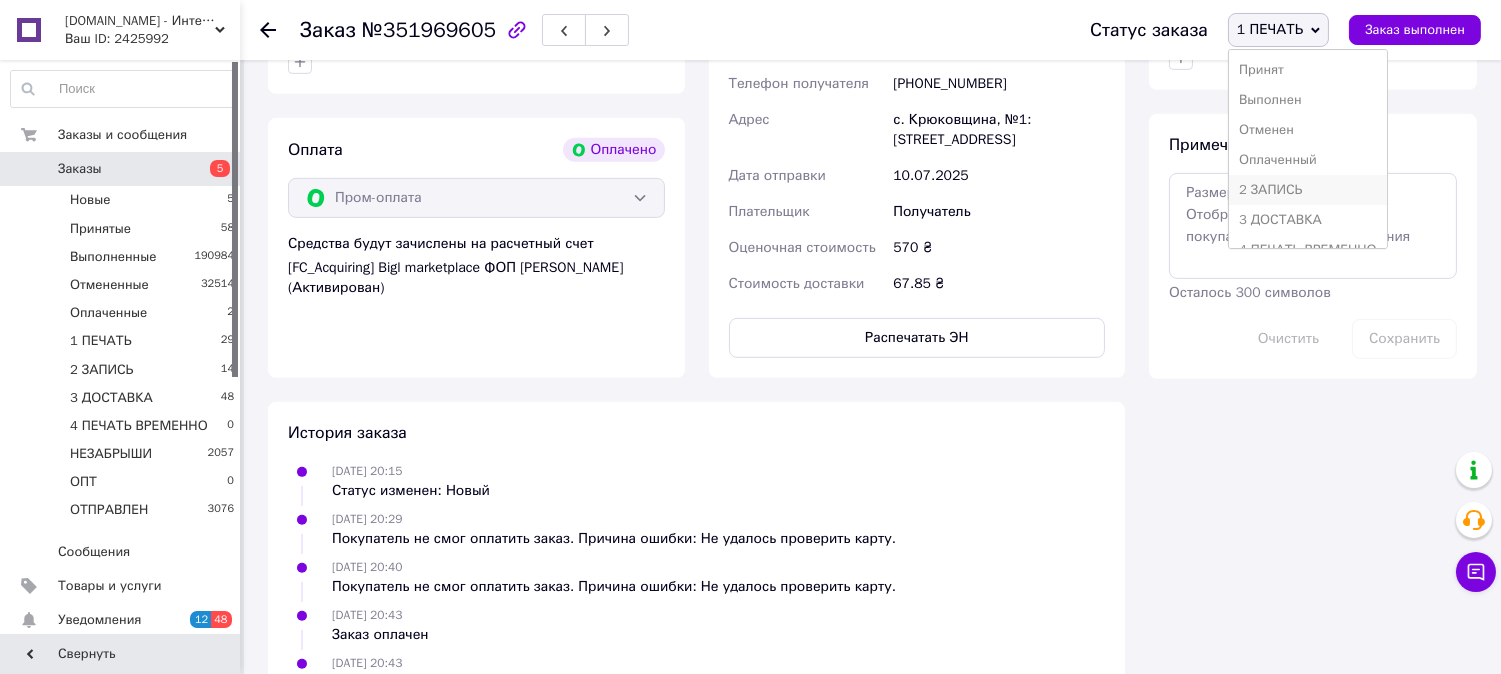 click on "2 ЗАПИСЬ" at bounding box center (1308, 190) 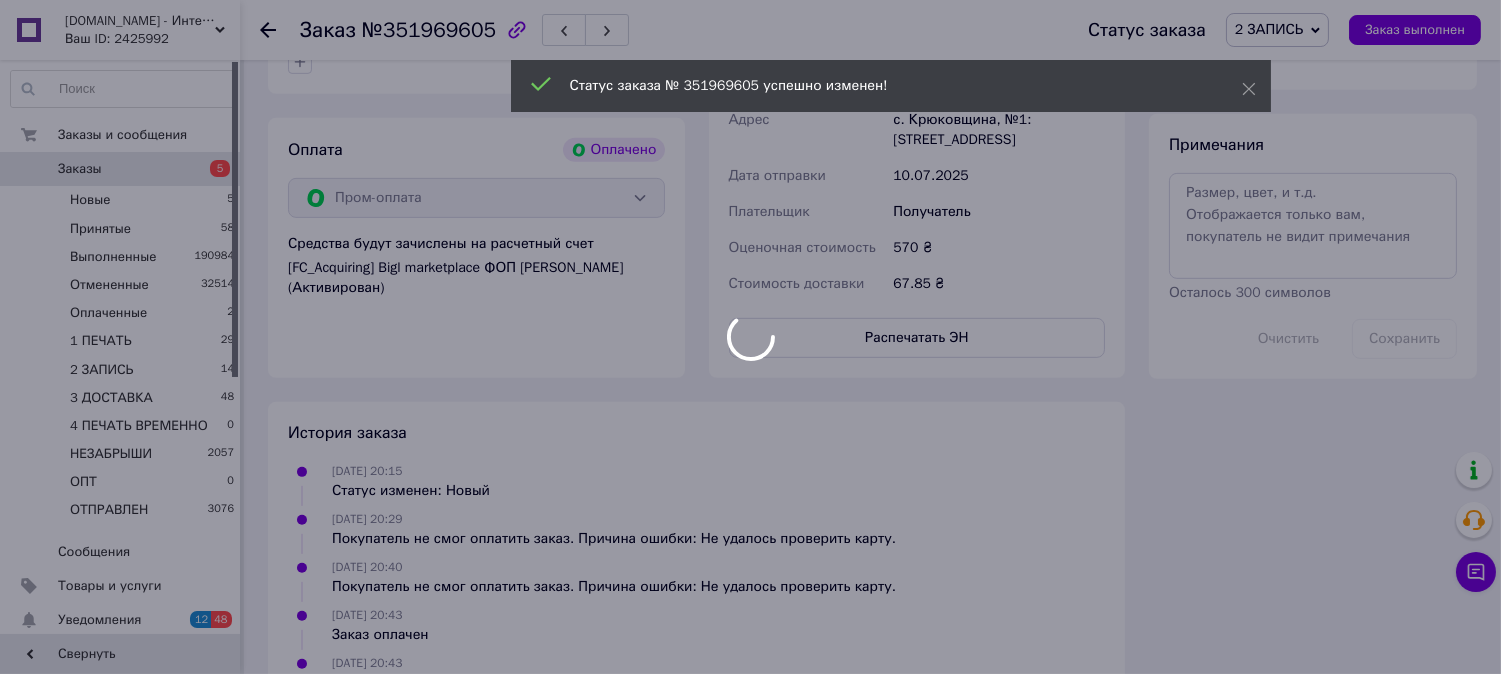 scroll, scrollTop: 12, scrollLeft: 0, axis: vertical 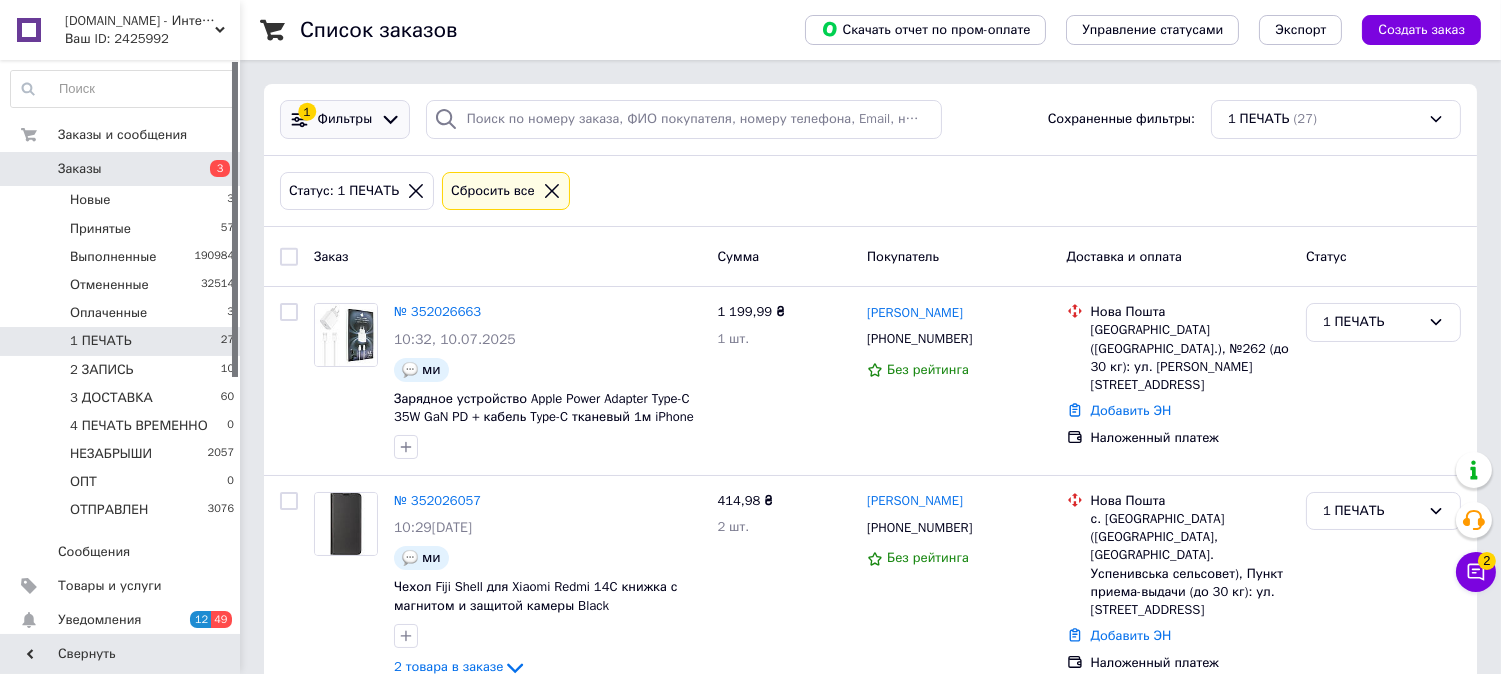 click on "1 Фильтры" at bounding box center [345, 119] 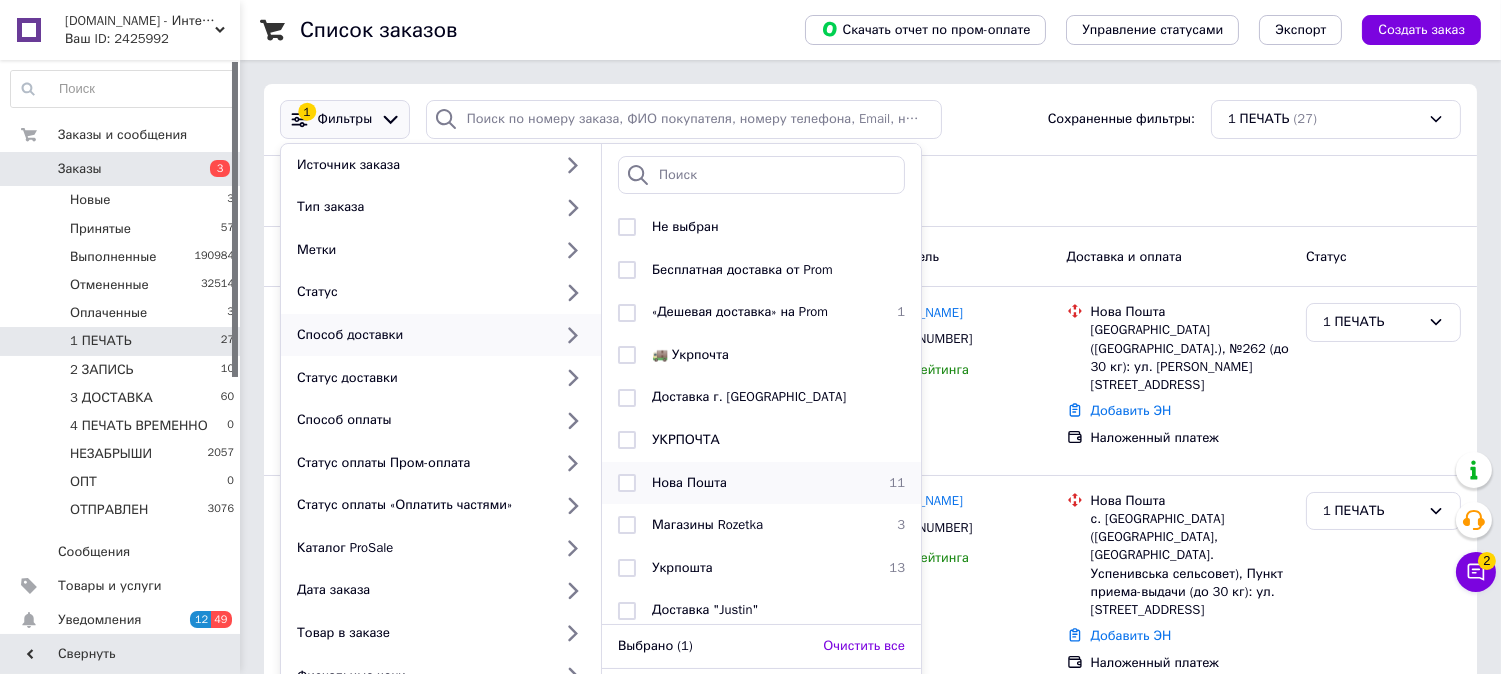 click on "Нова Пошта" at bounding box center [758, 483] 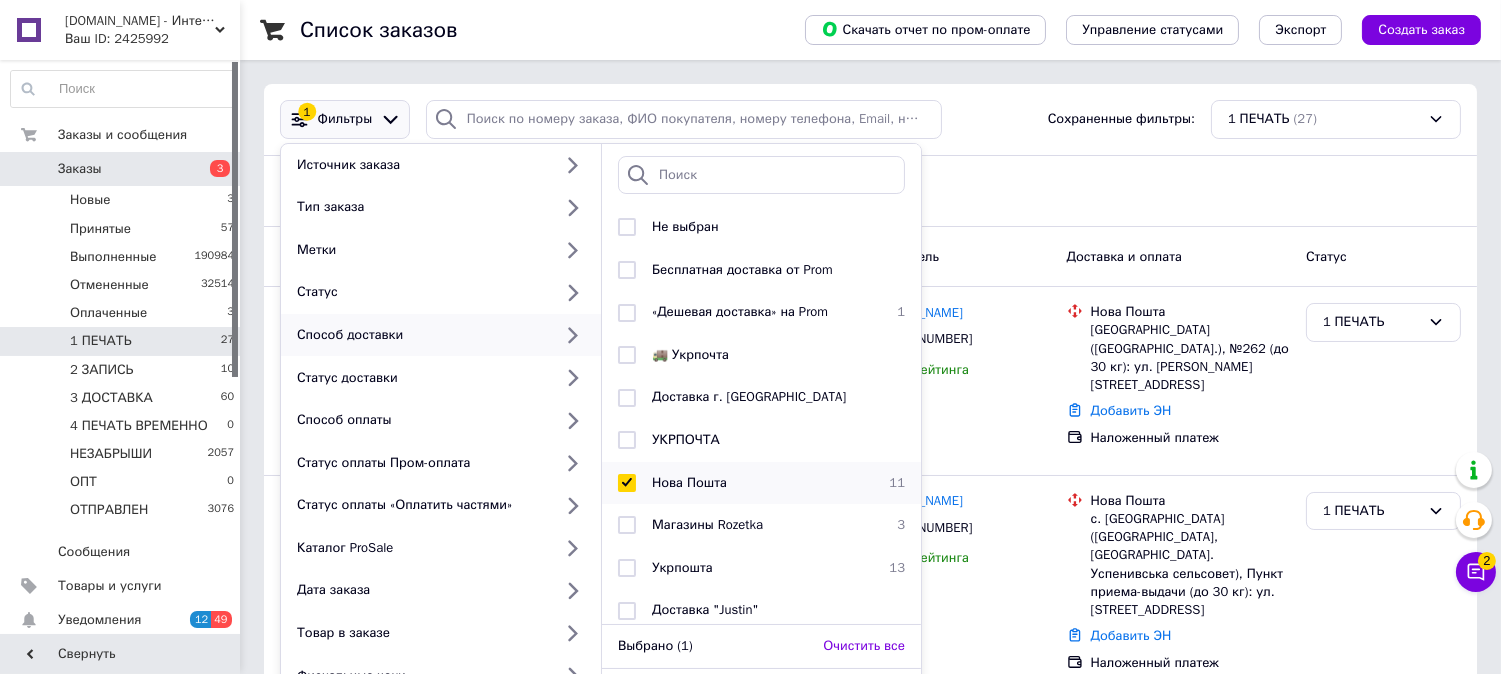 checkbox on "true" 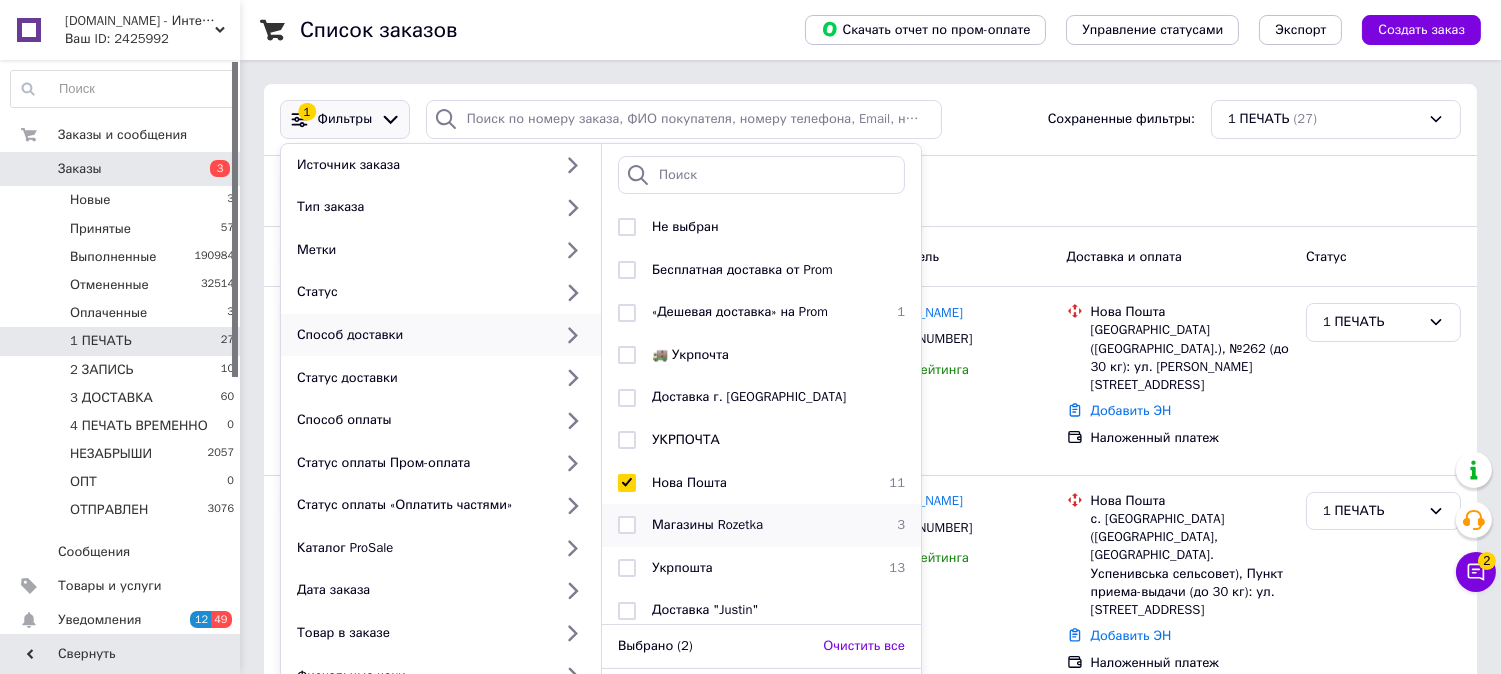 click on "Магазины Rozetka" at bounding box center [707, 524] 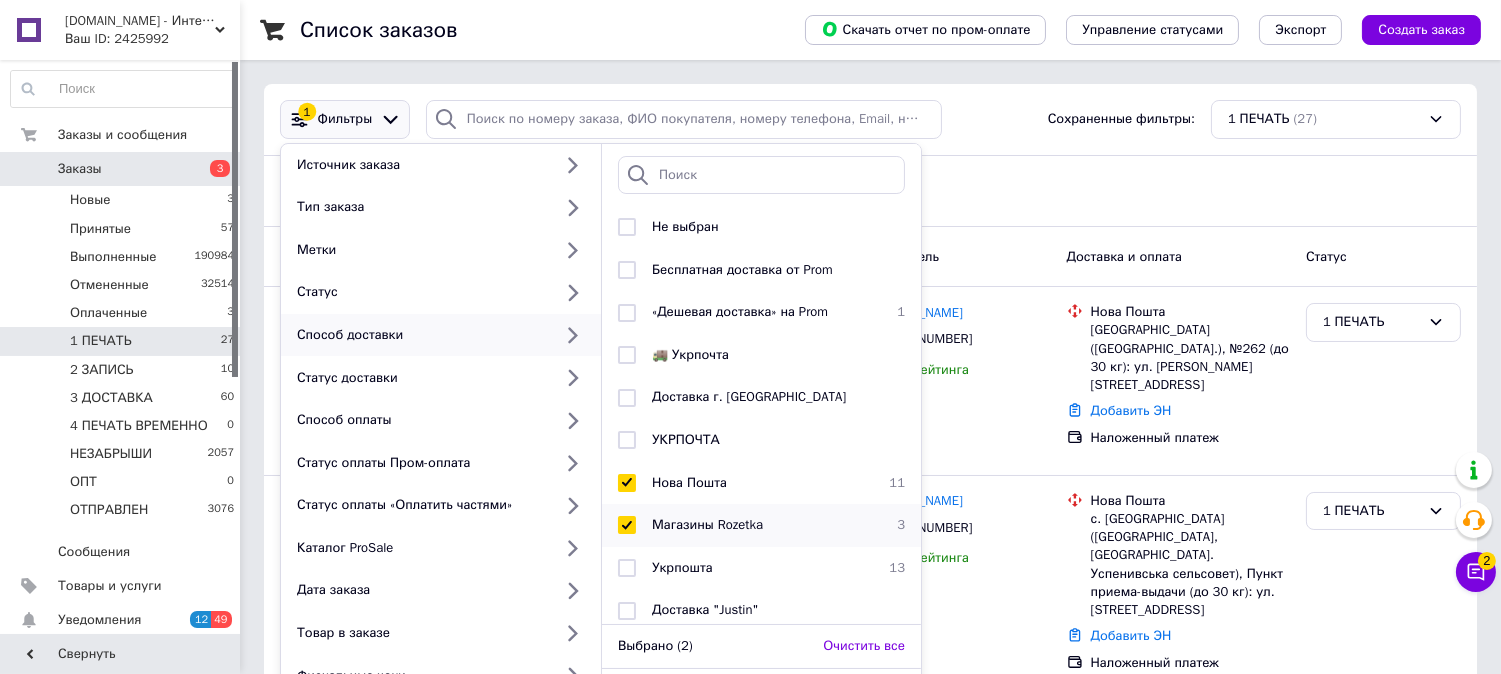 checkbox on "true" 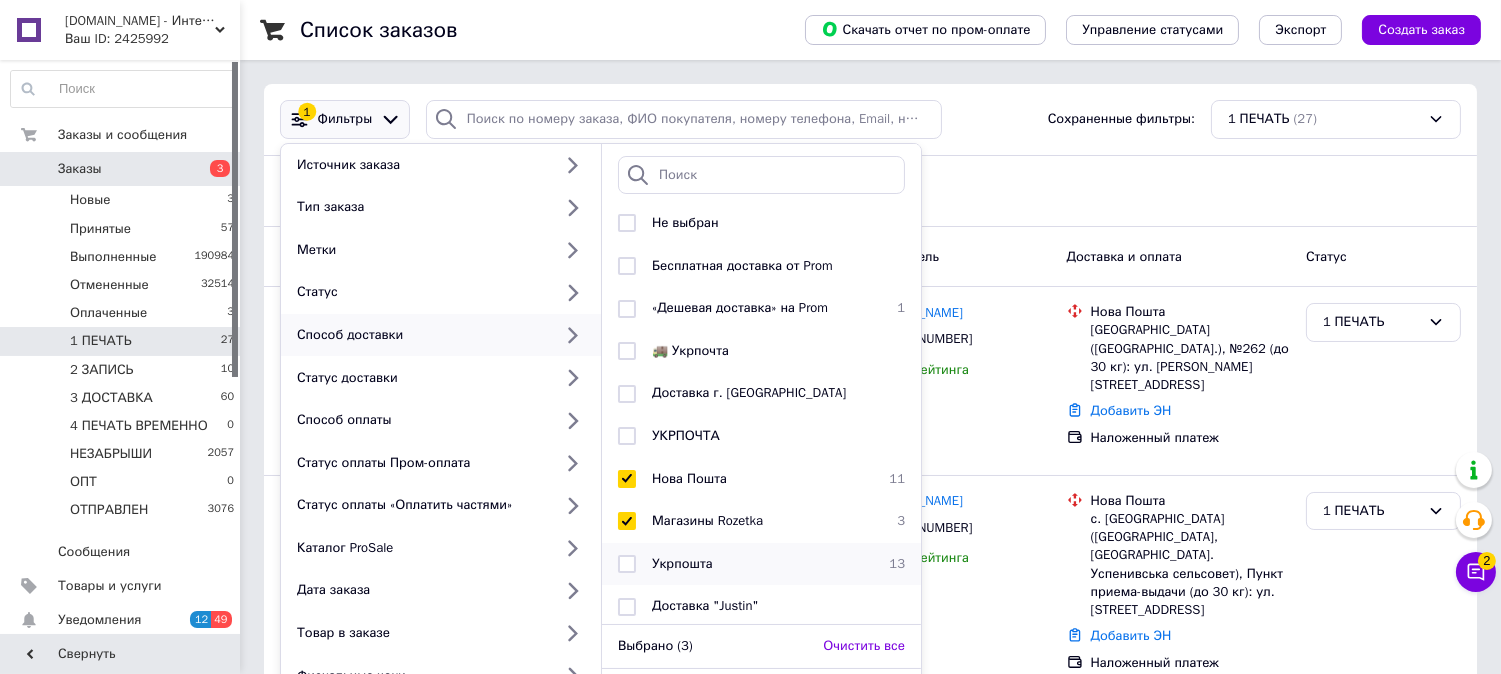 scroll, scrollTop: 7, scrollLeft: 0, axis: vertical 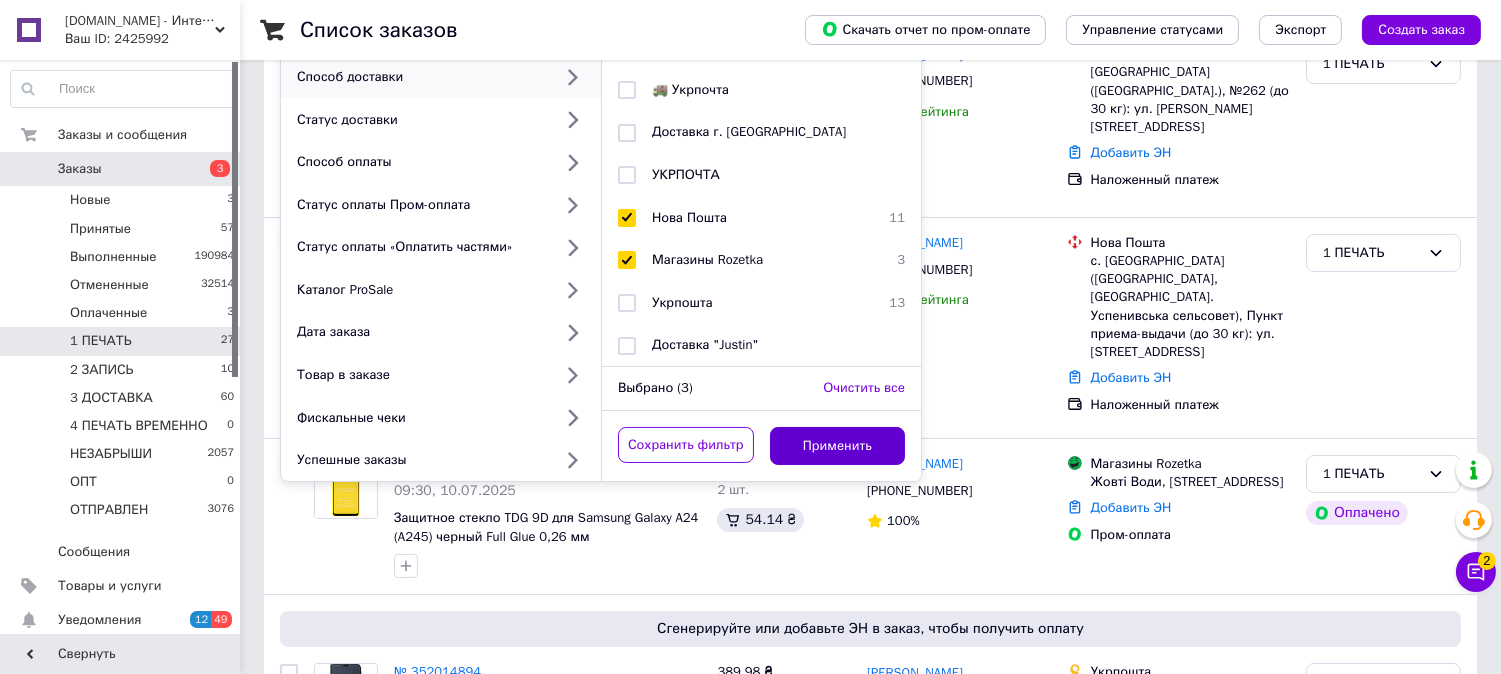 click on "Применить" at bounding box center (838, 446) 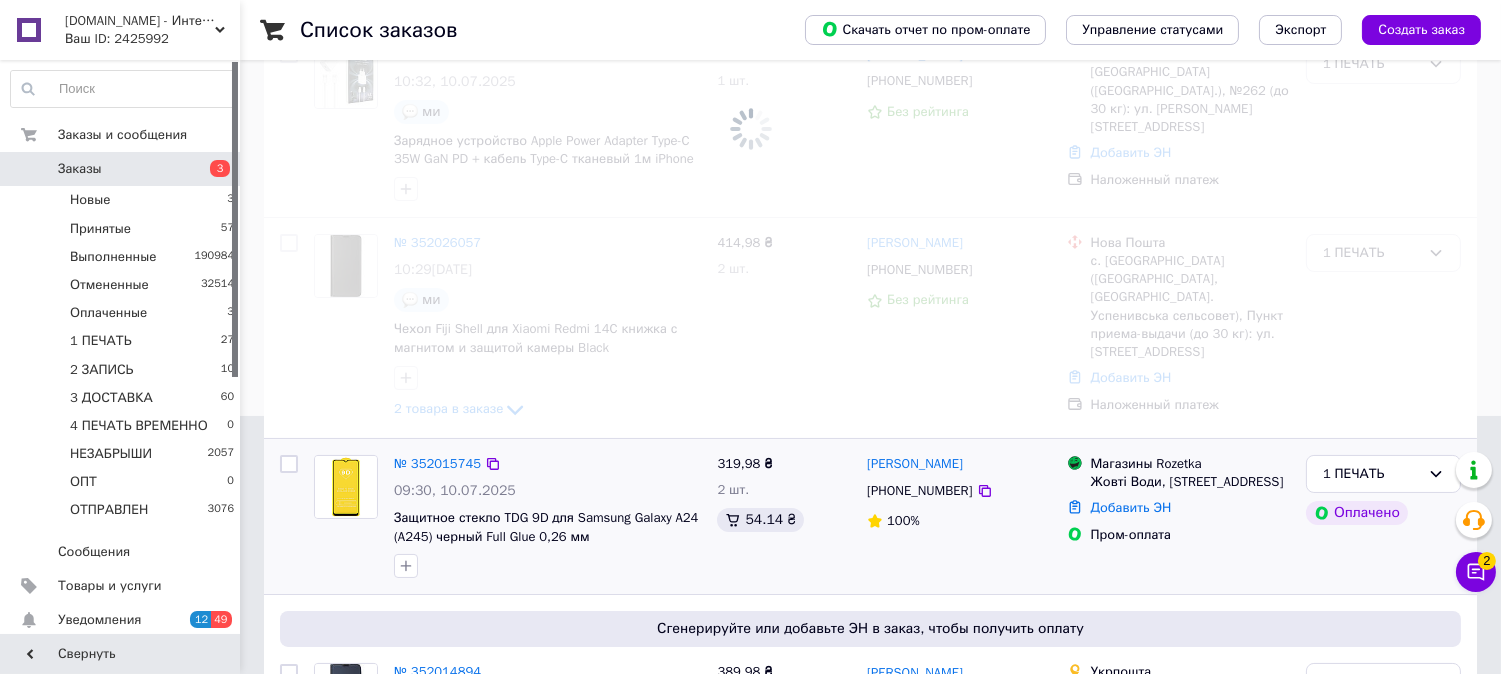 scroll, scrollTop: 0, scrollLeft: 0, axis: both 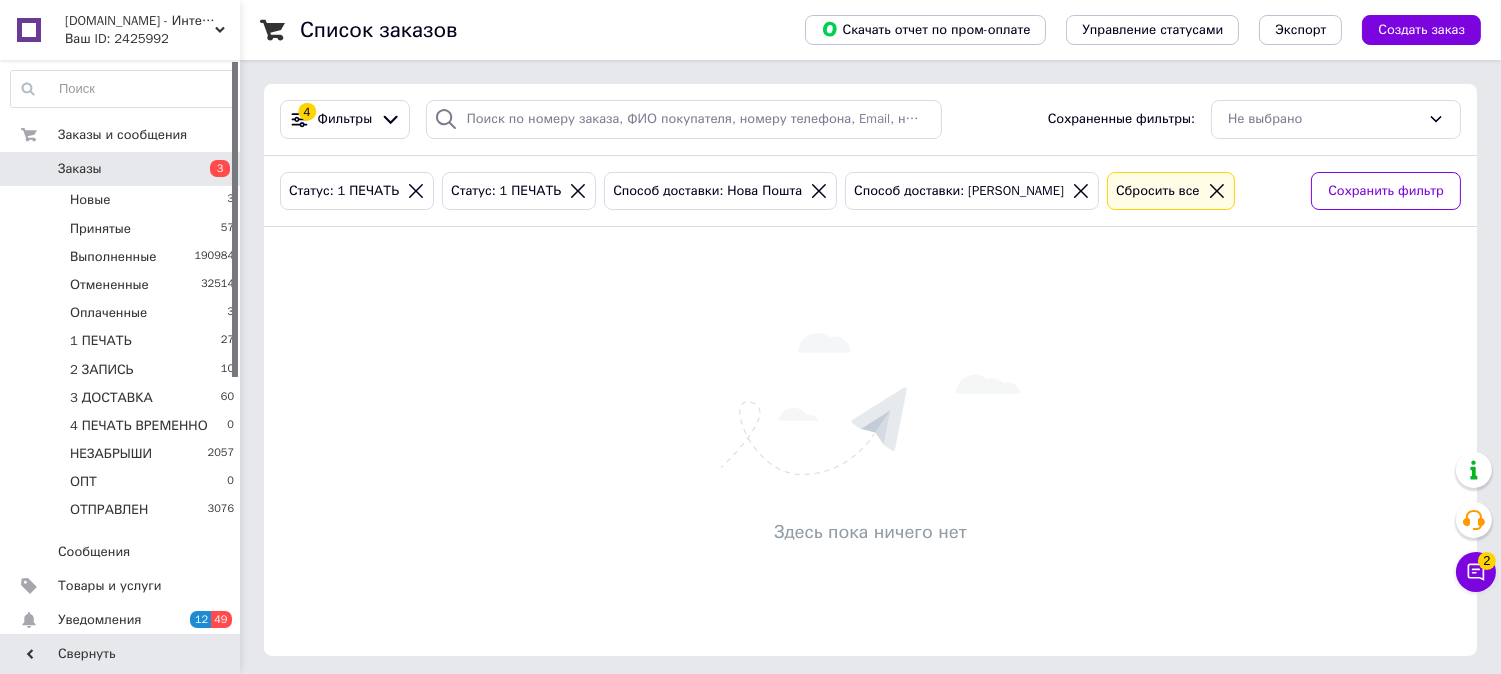 click 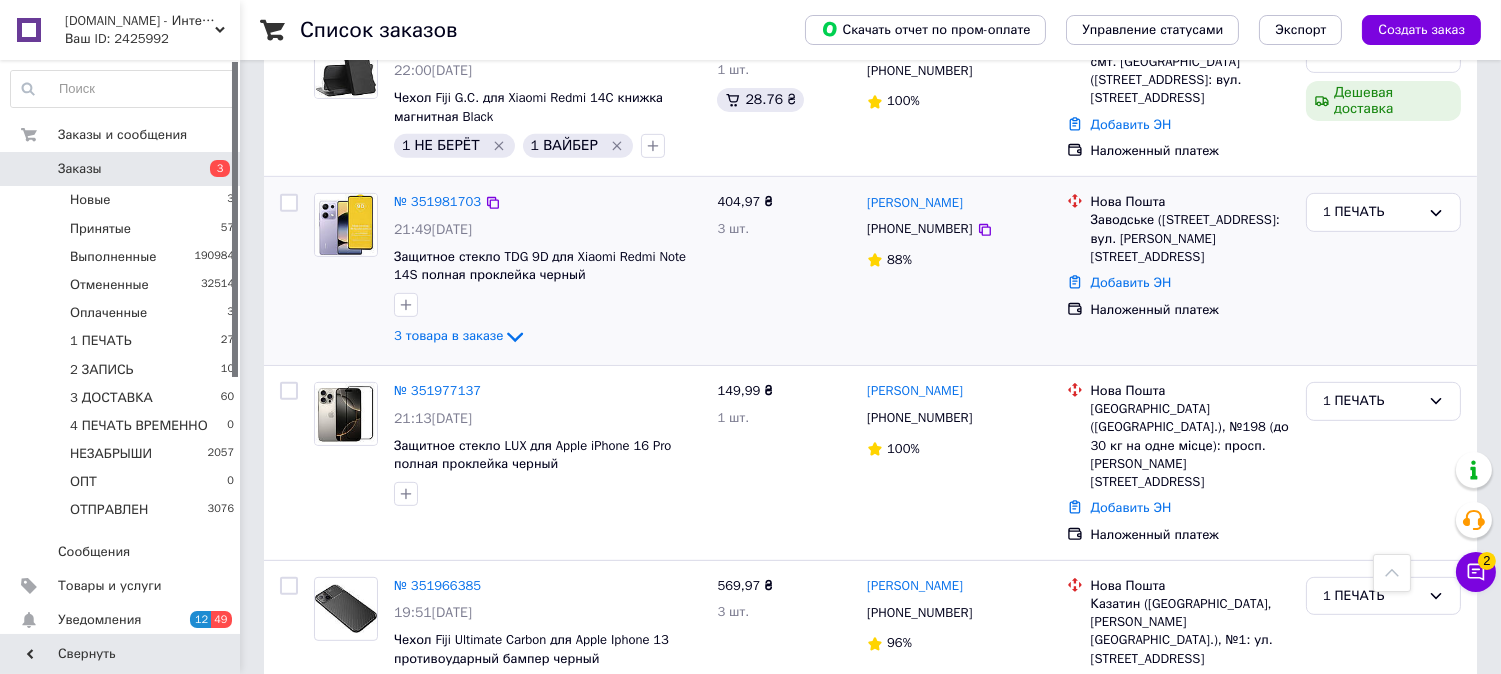 scroll, scrollTop: 1616, scrollLeft: 0, axis: vertical 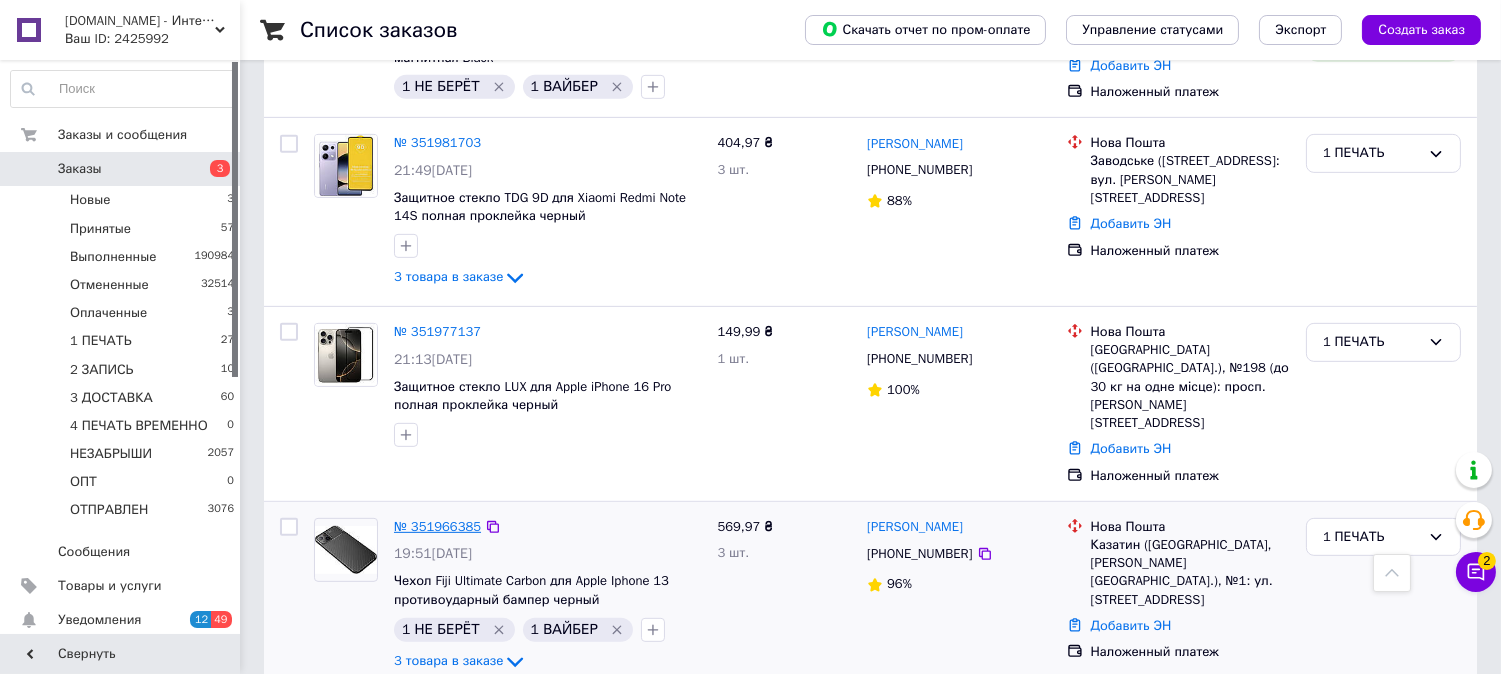 click on "№ 351966385" at bounding box center [437, 526] 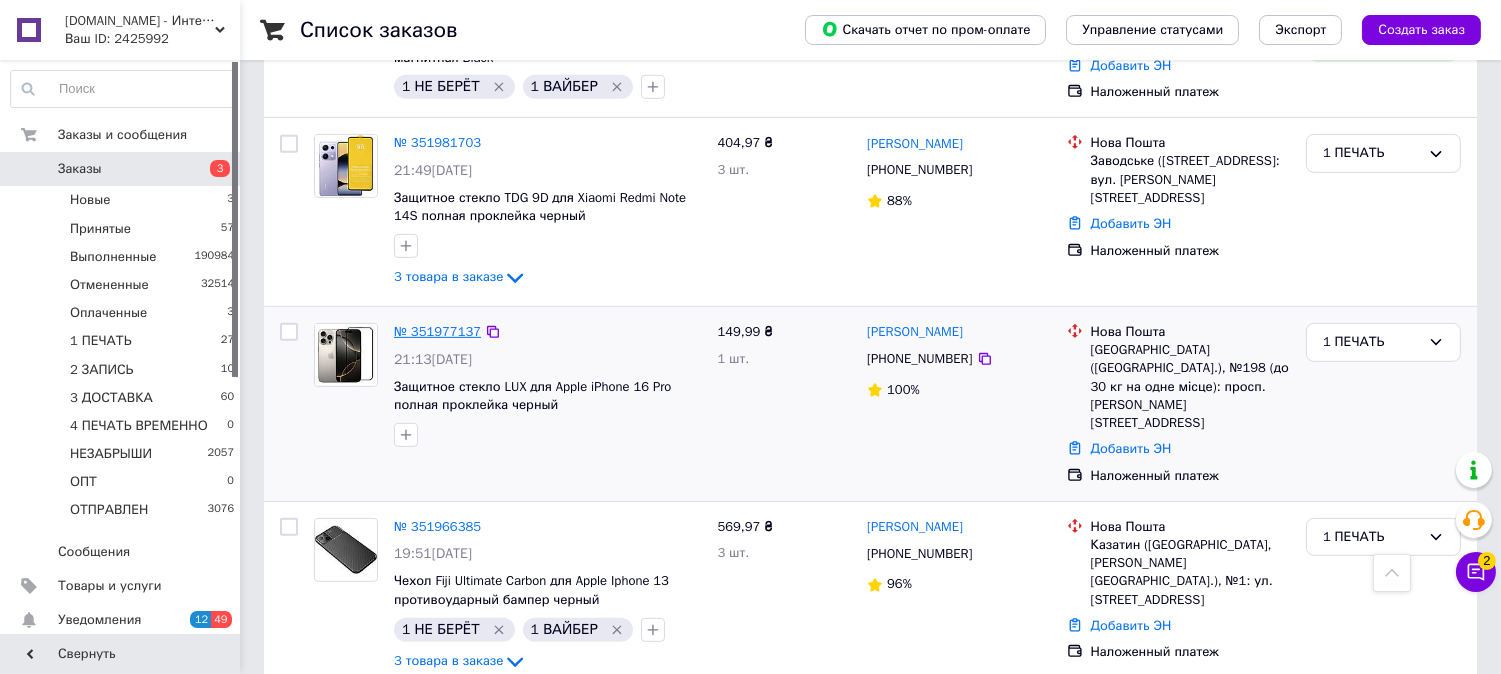 click on "№ 351977137" at bounding box center (437, 331) 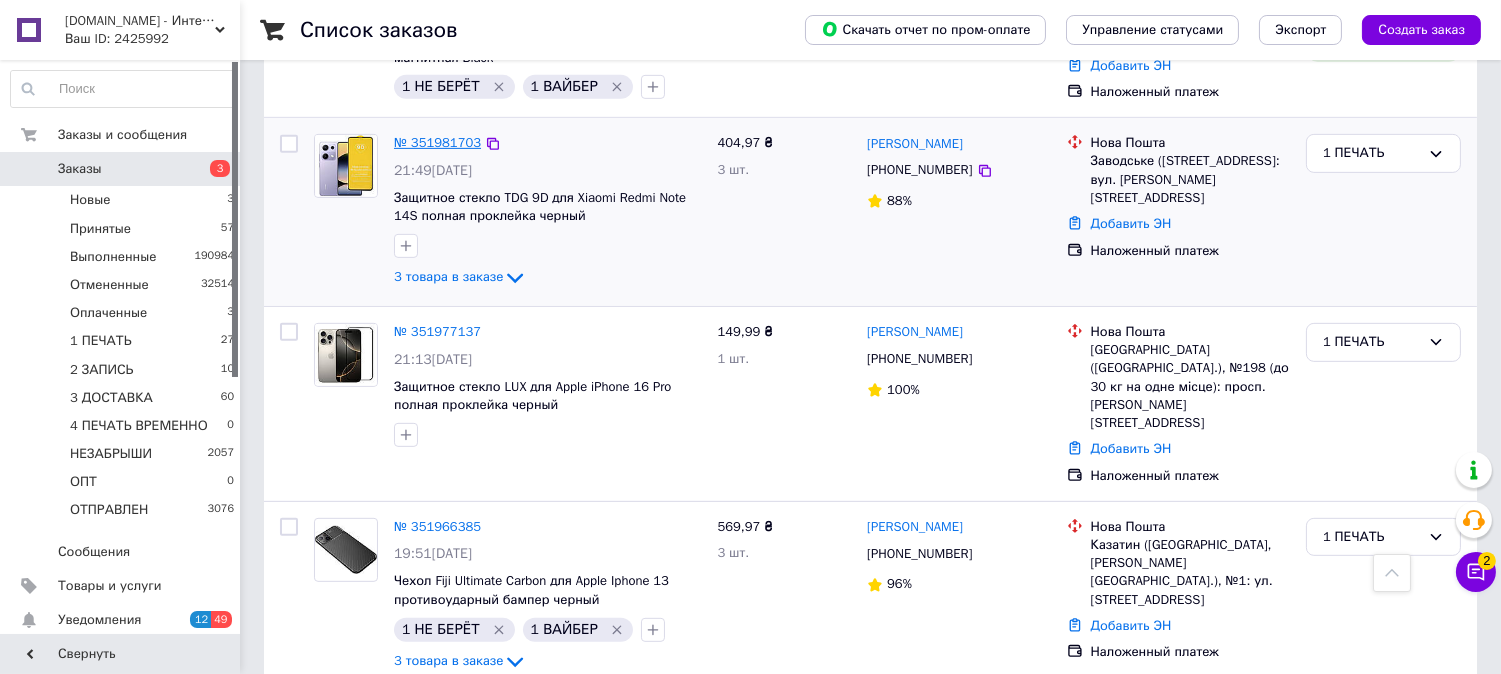 click on "№ 351981703" at bounding box center (437, 142) 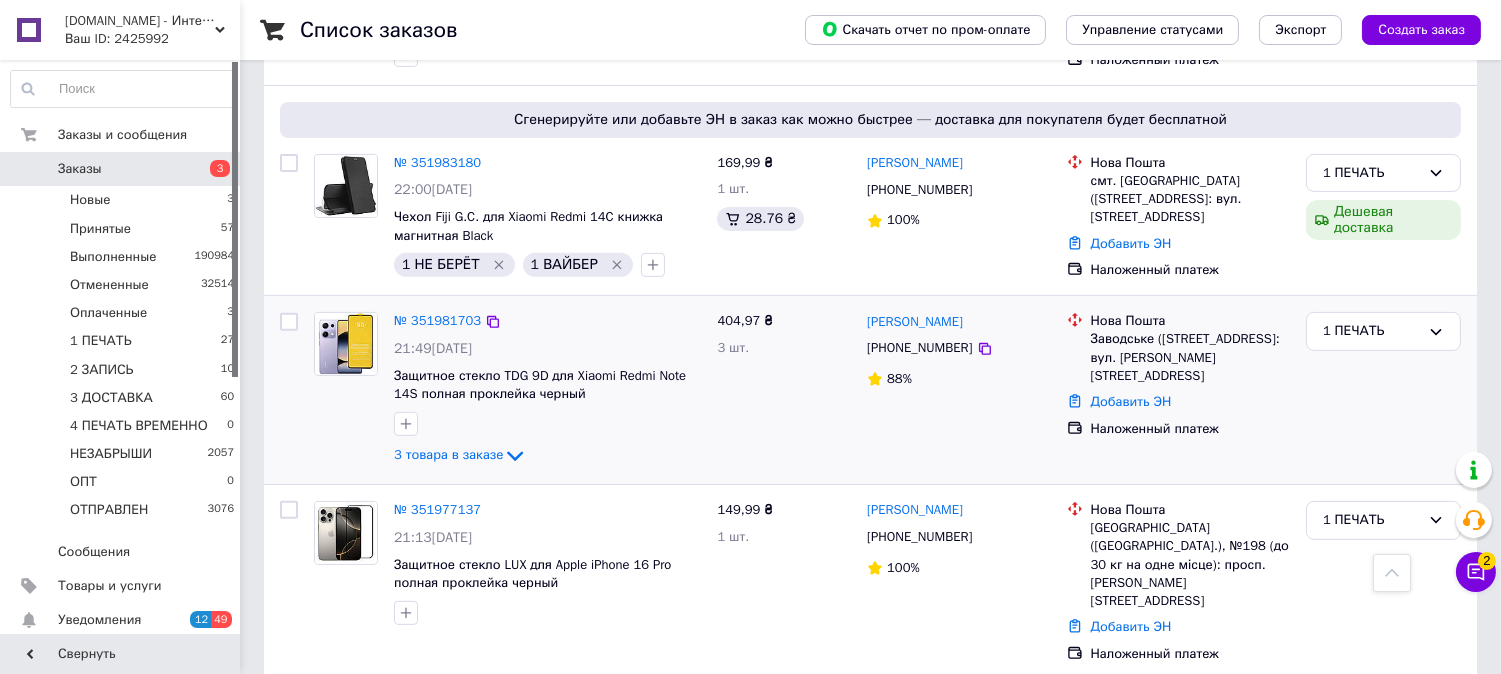 scroll, scrollTop: 1394, scrollLeft: 0, axis: vertical 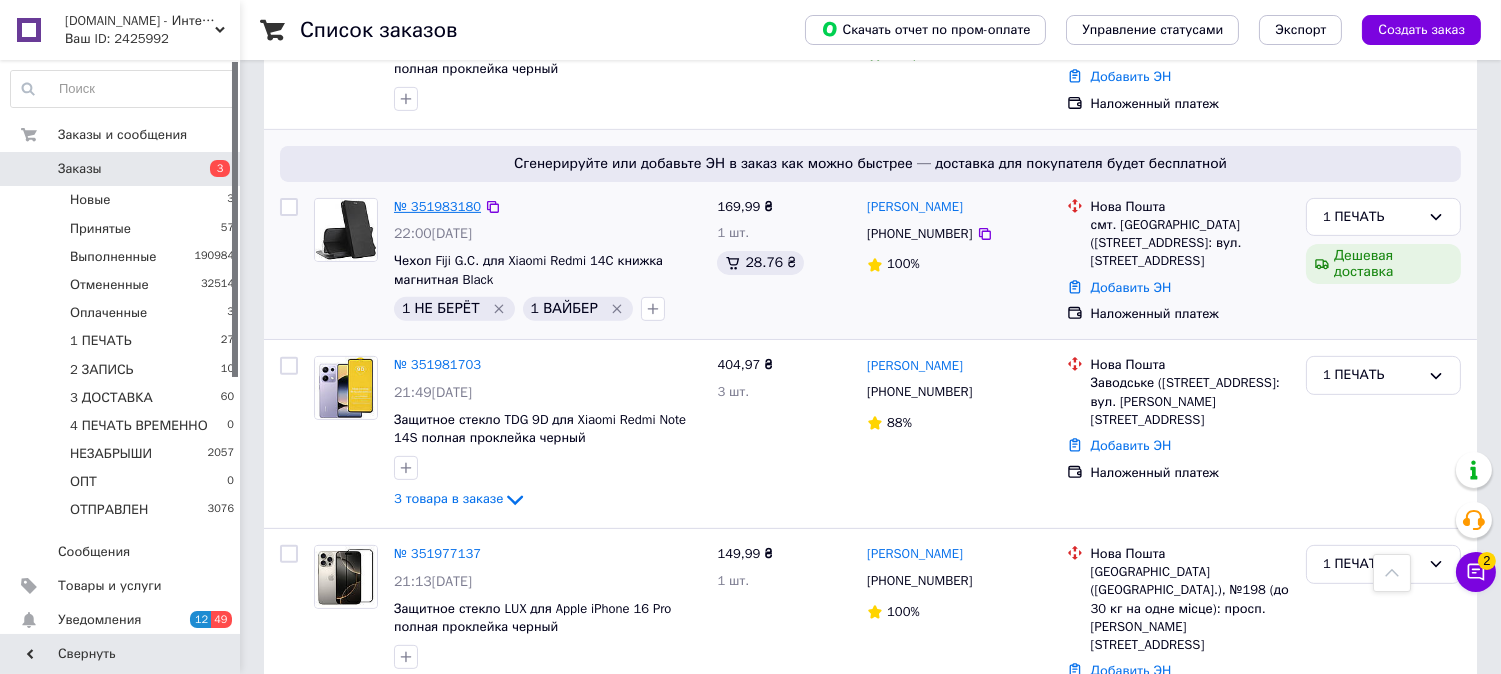 click on "№ 351983180" at bounding box center [437, 206] 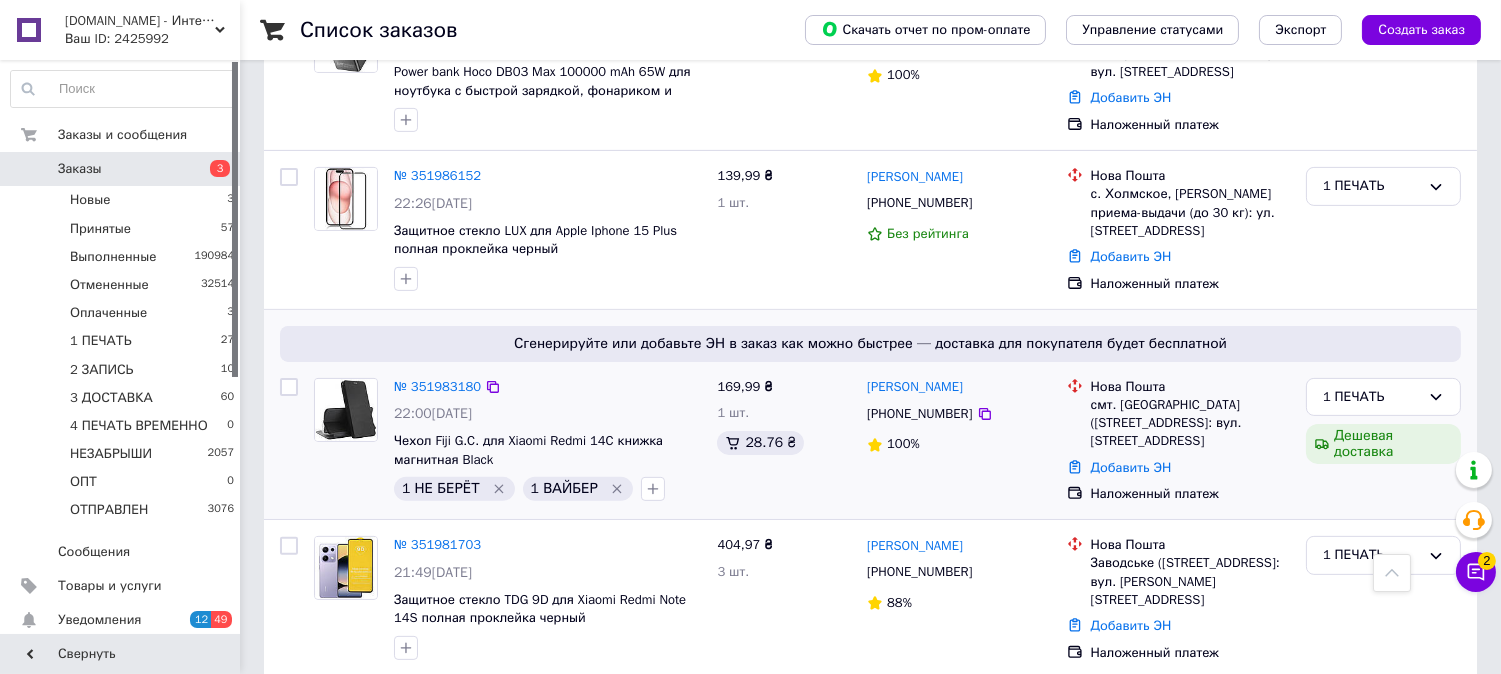 scroll, scrollTop: 1208, scrollLeft: 0, axis: vertical 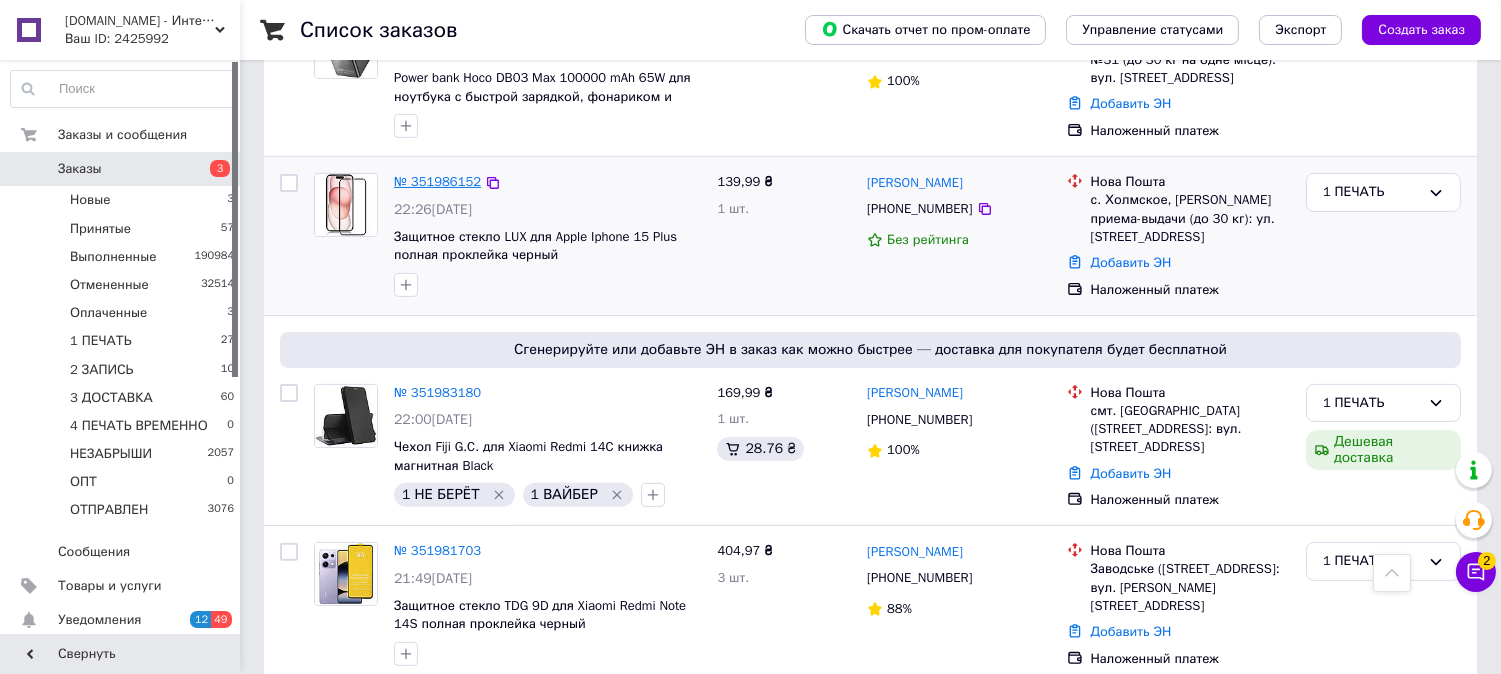 click on "№ 351986152" at bounding box center [437, 181] 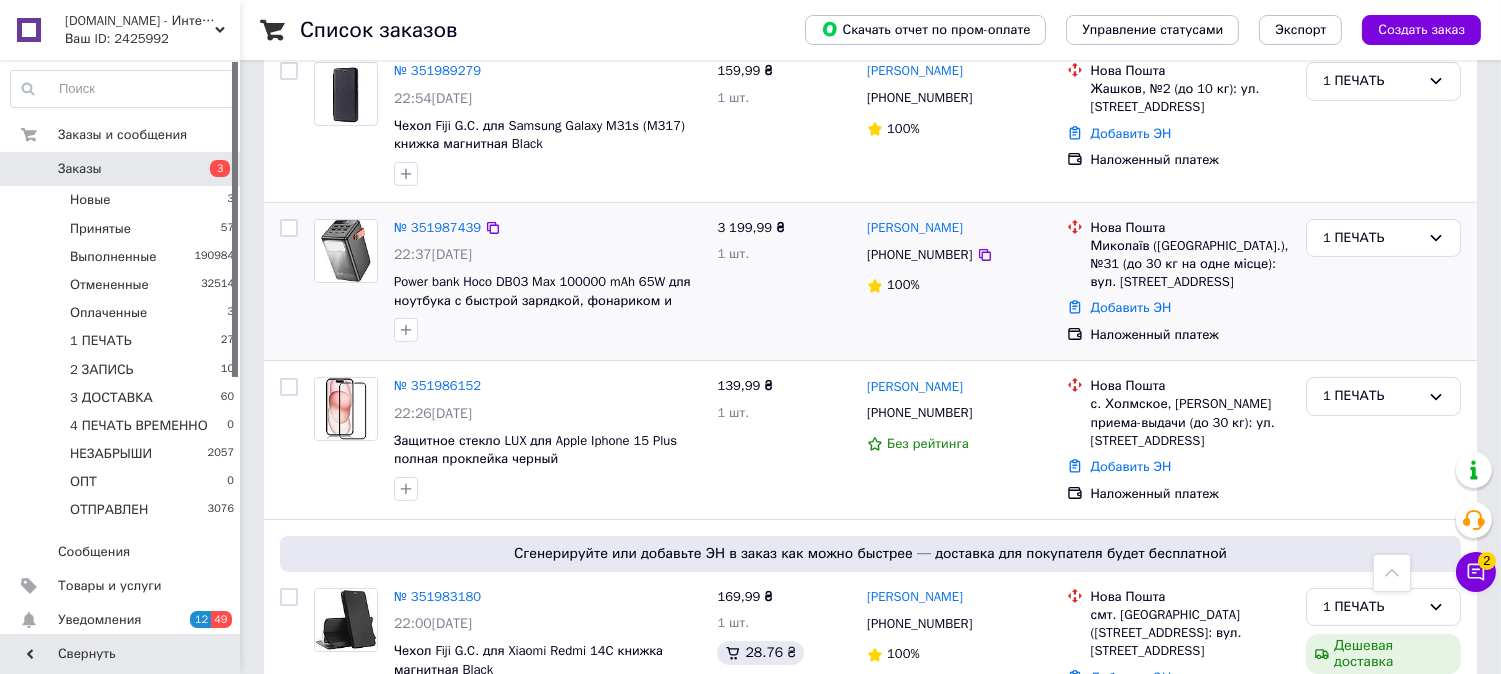 scroll, scrollTop: 986, scrollLeft: 0, axis: vertical 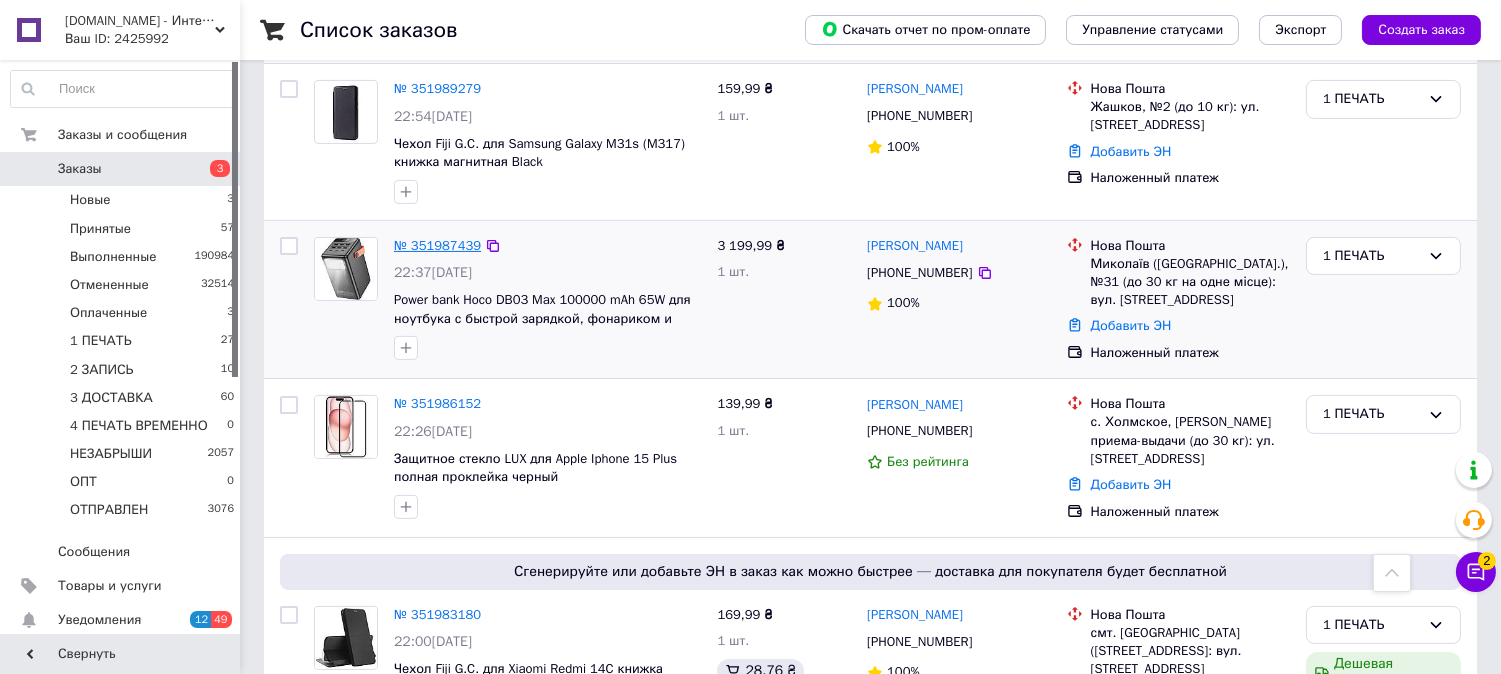 click on "№ 351987439" at bounding box center [437, 245] 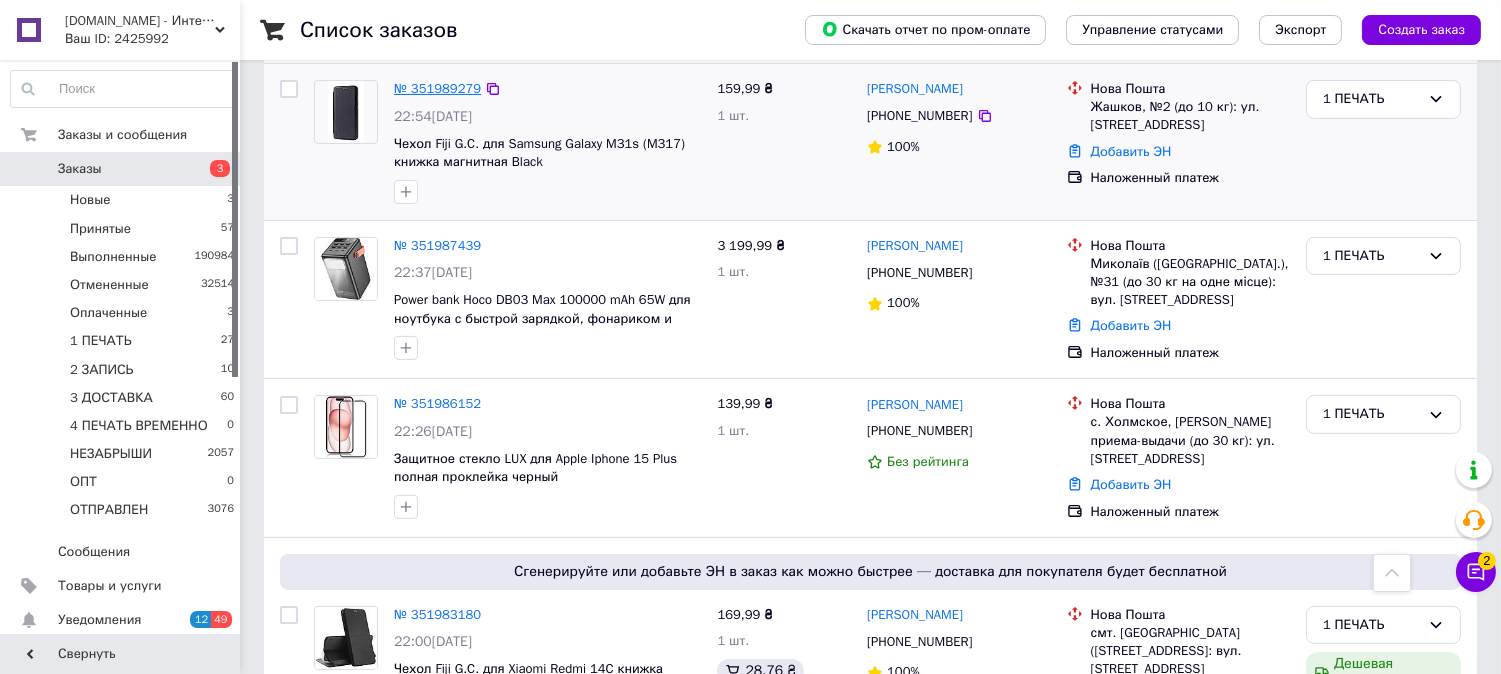 click on "№ 351989279" at bounding box center (437, 88) 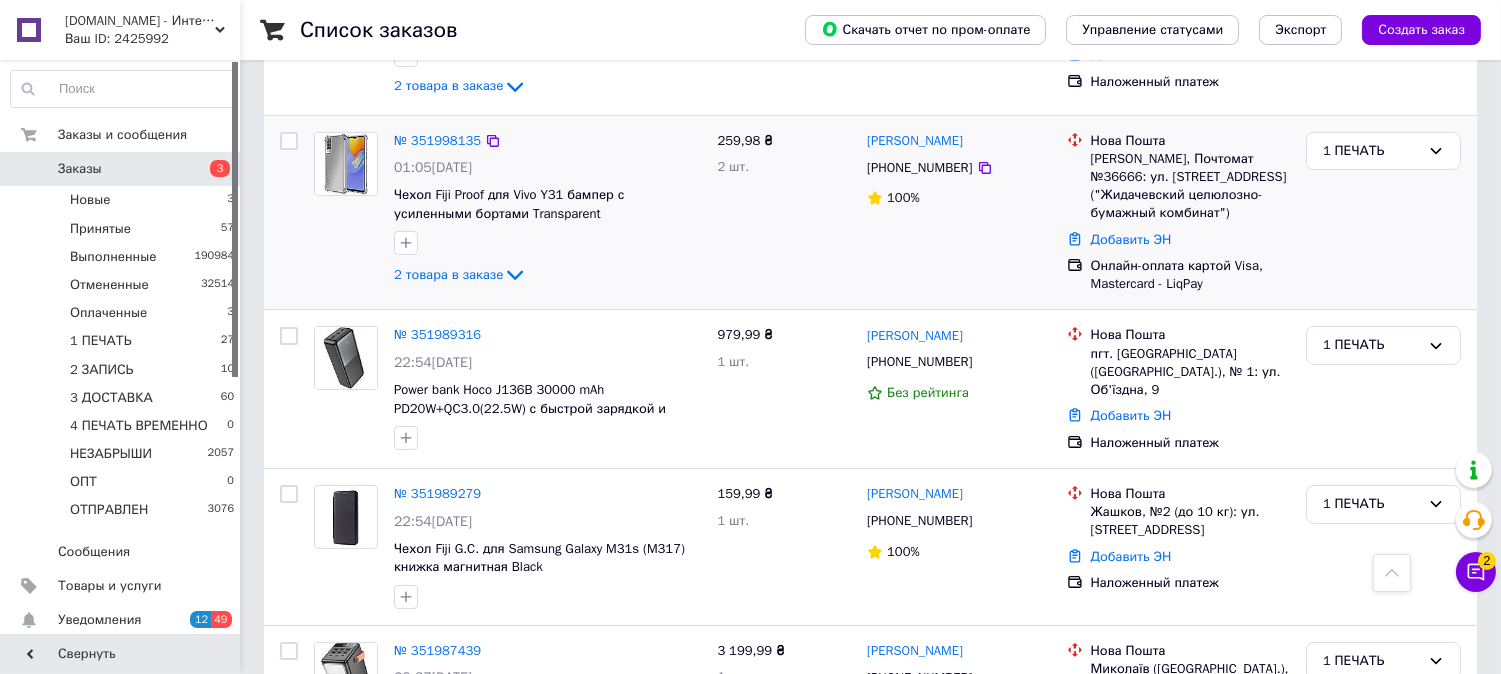 scroll, scrollTop: 580, scrollLeft: 0, axis: vertical 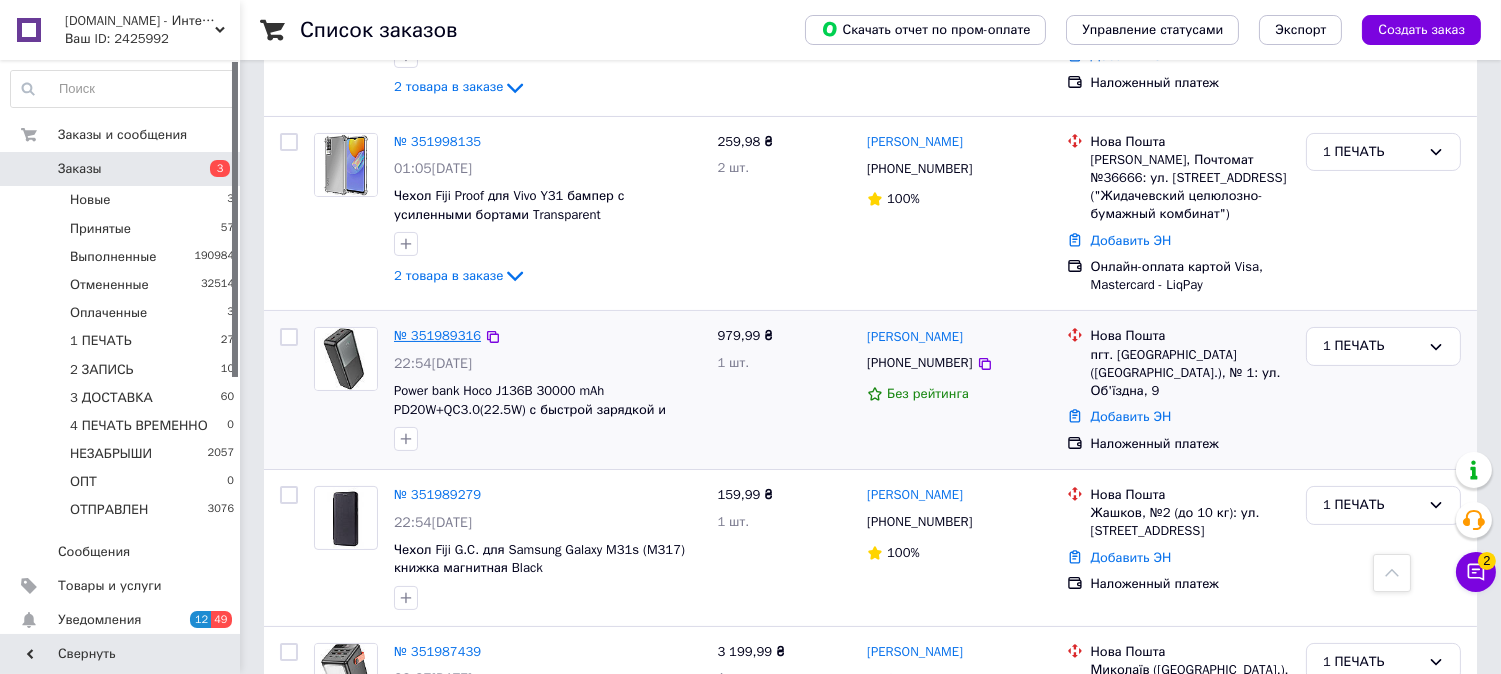 click on "№ 351989316" at bounding box center [437, 335] 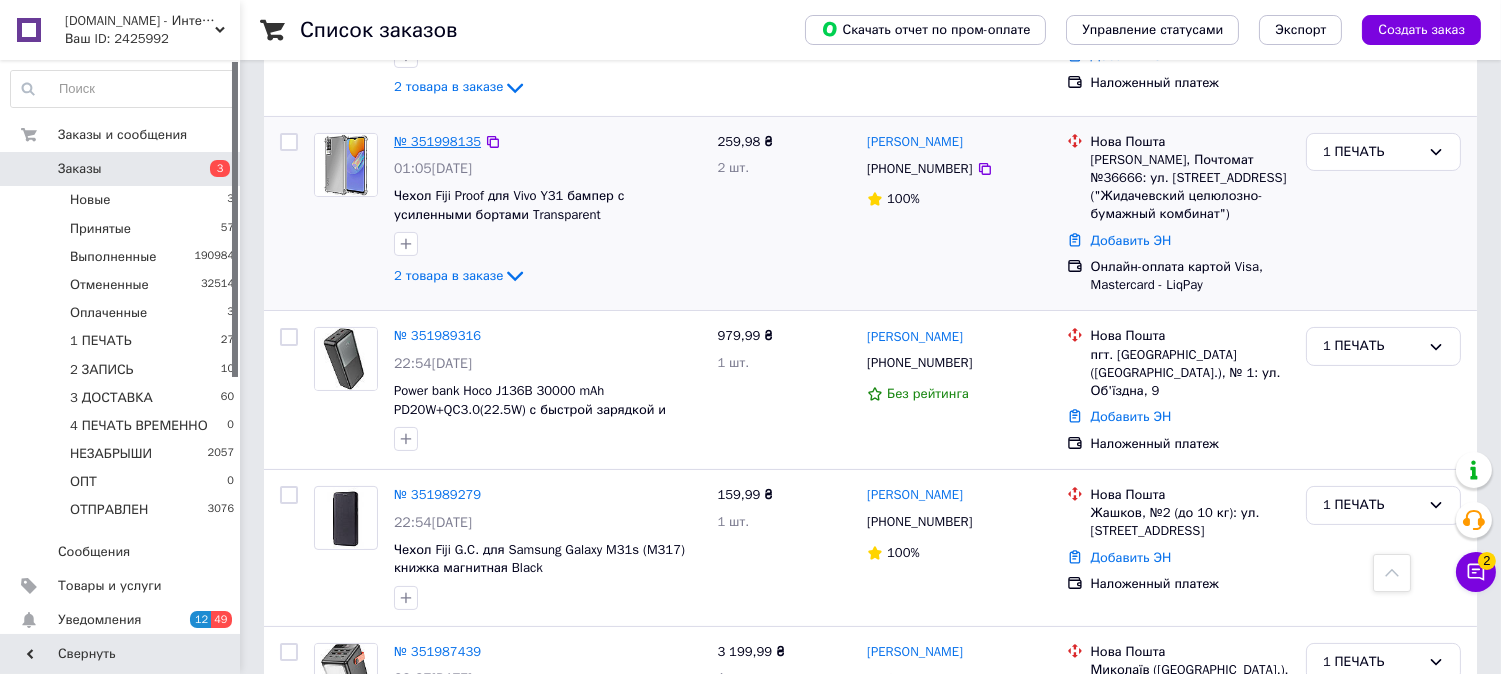 click on "№ 351998135" at bounding box center (437, 141) 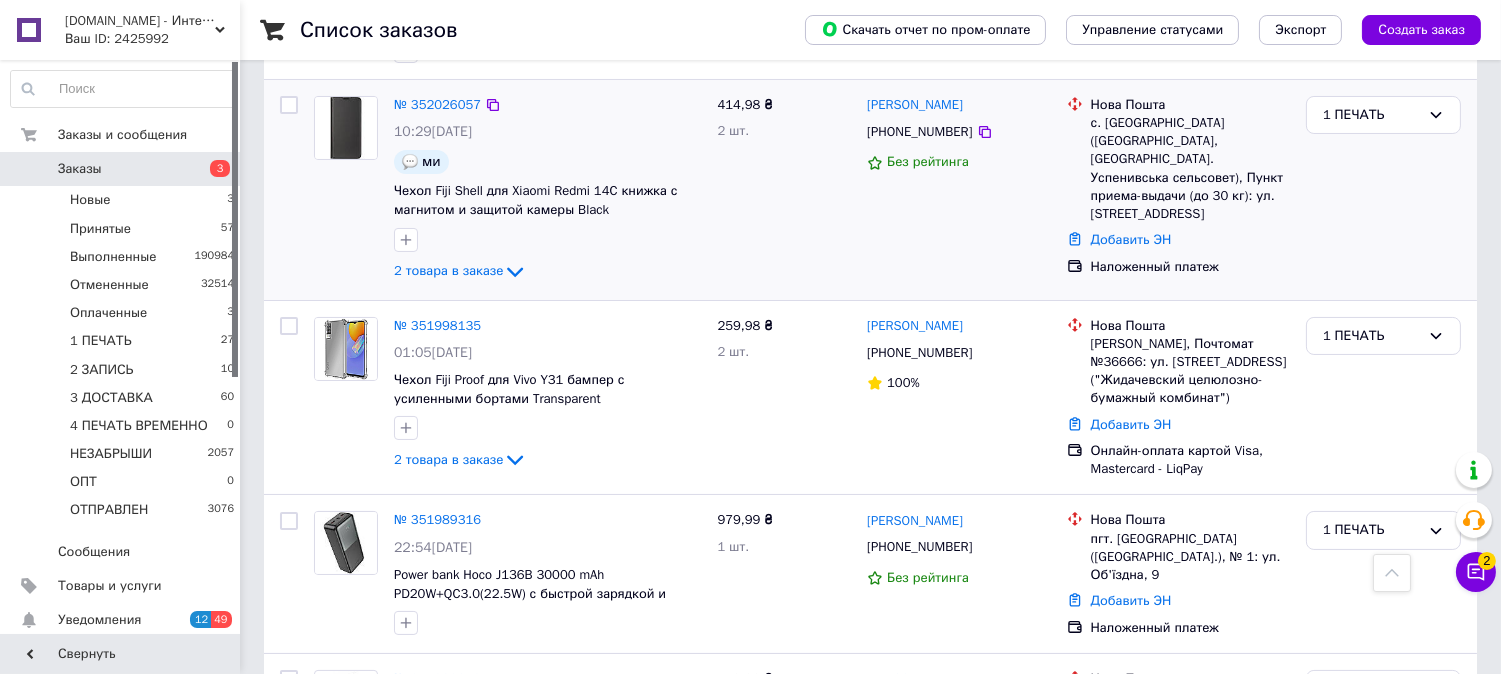 scroll, scrollTop: 394, scrollLeft: 0, axis: vertical 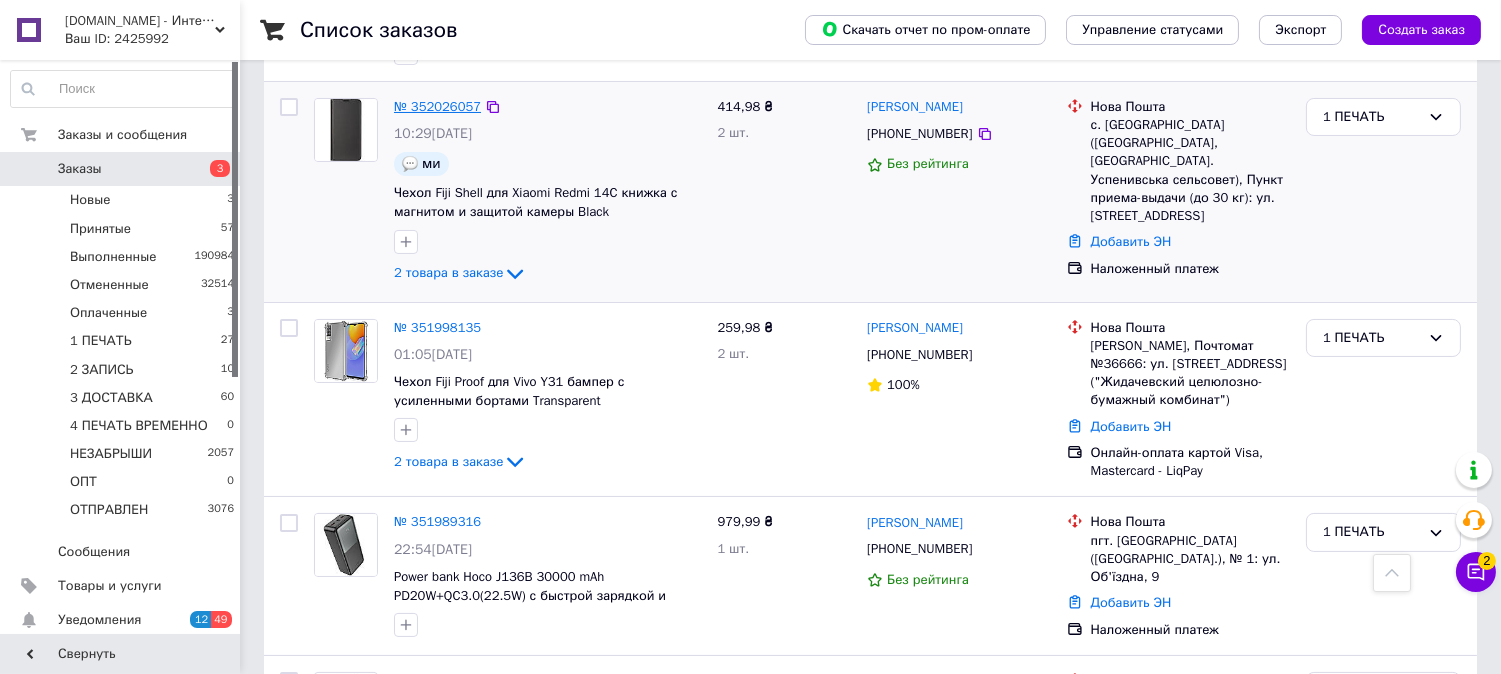 click on "№ 352026057" at bounding box center [437, 106] 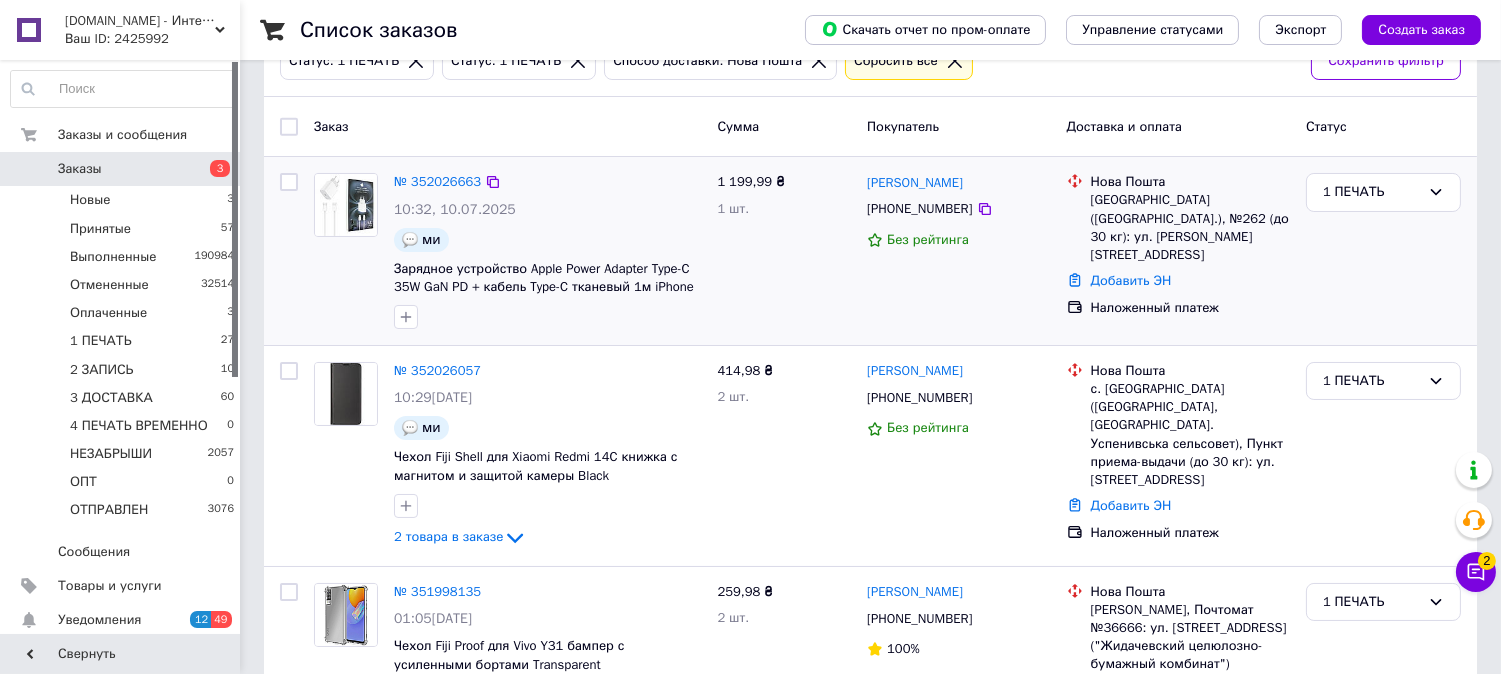 scroll, scrollTop: 172, scrollLeft: 0, axis: vertical 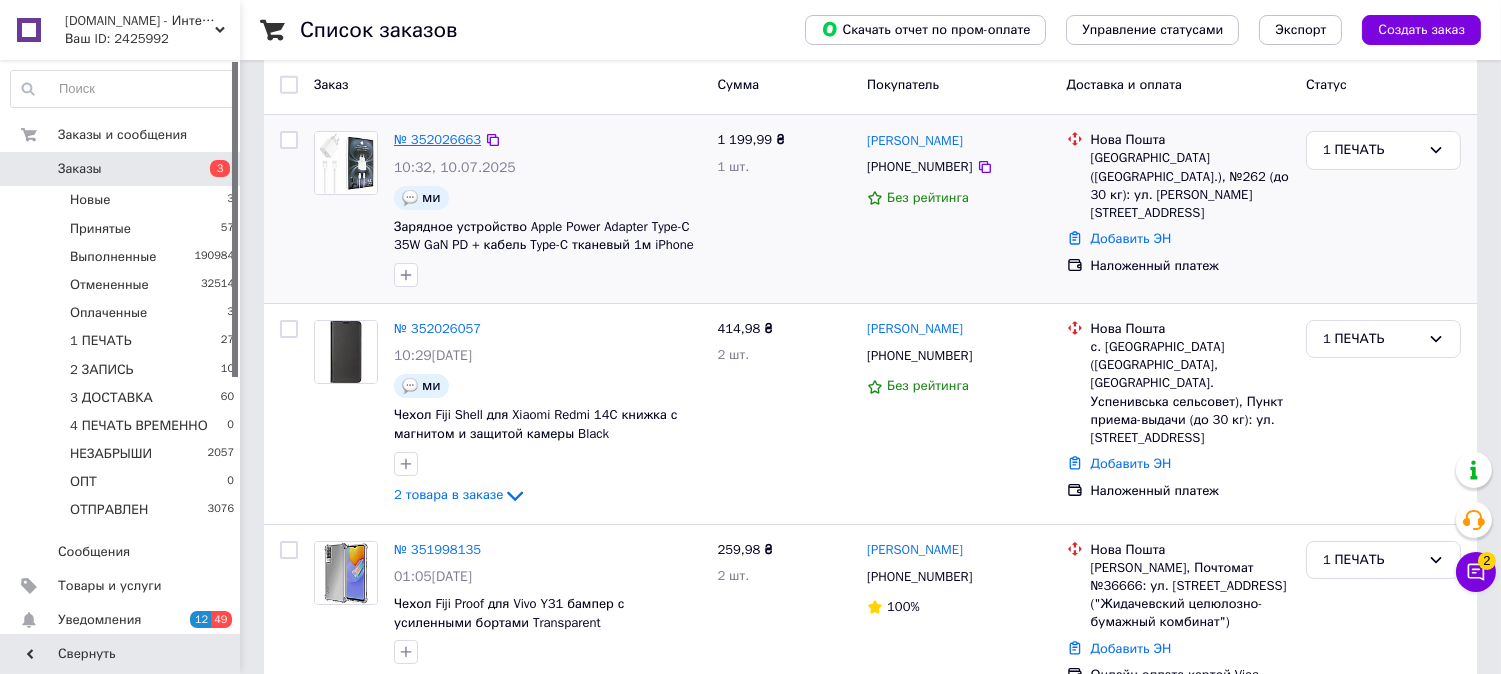 click on "№ 352026663" at bounding box center (437, 139) 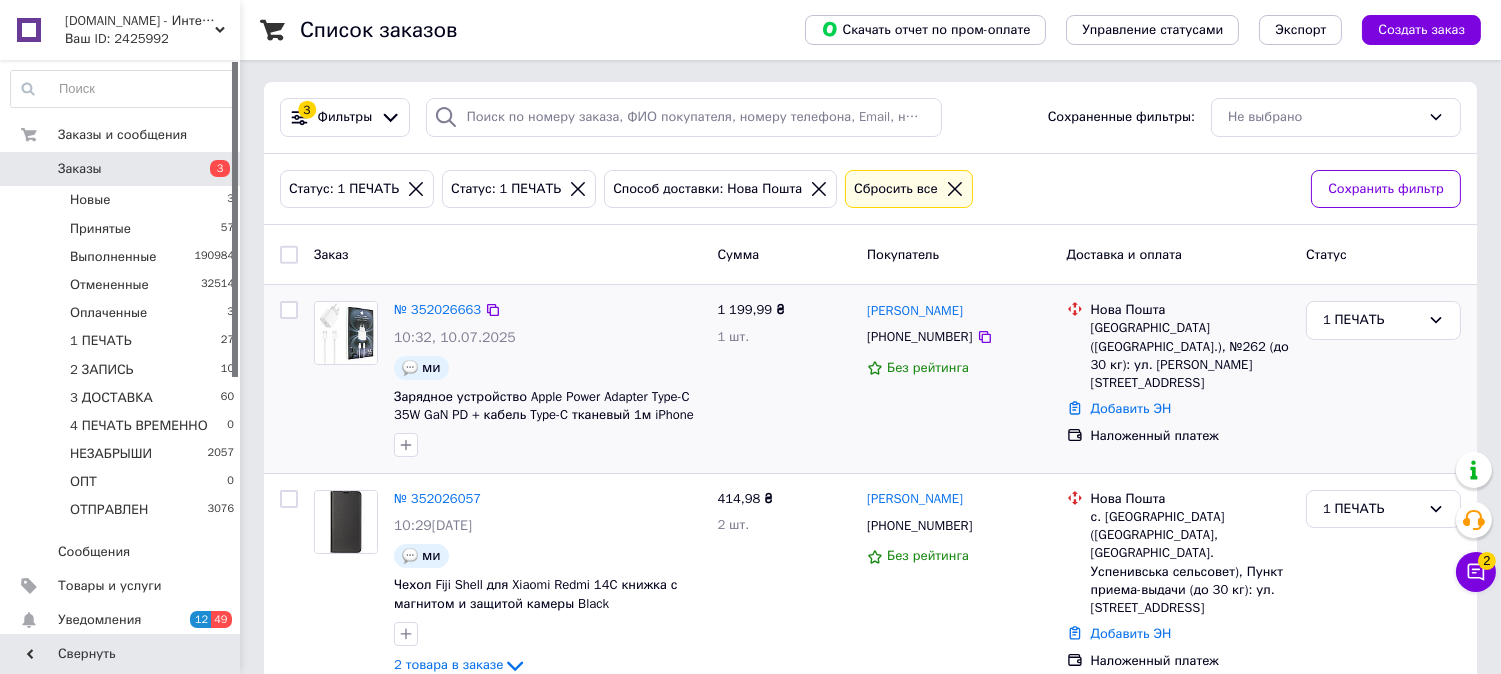 scroll, scrollTop: 0, scrollLeft: 0, axis: both 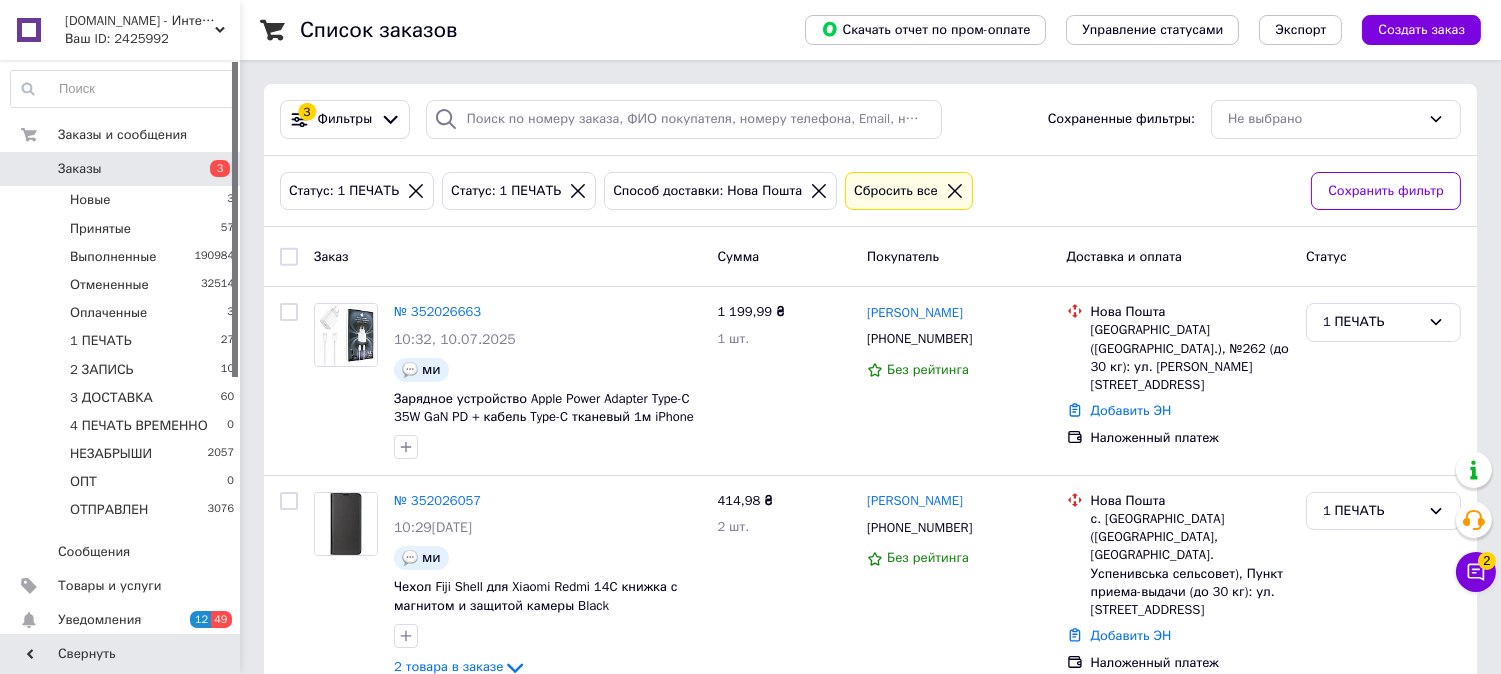 click 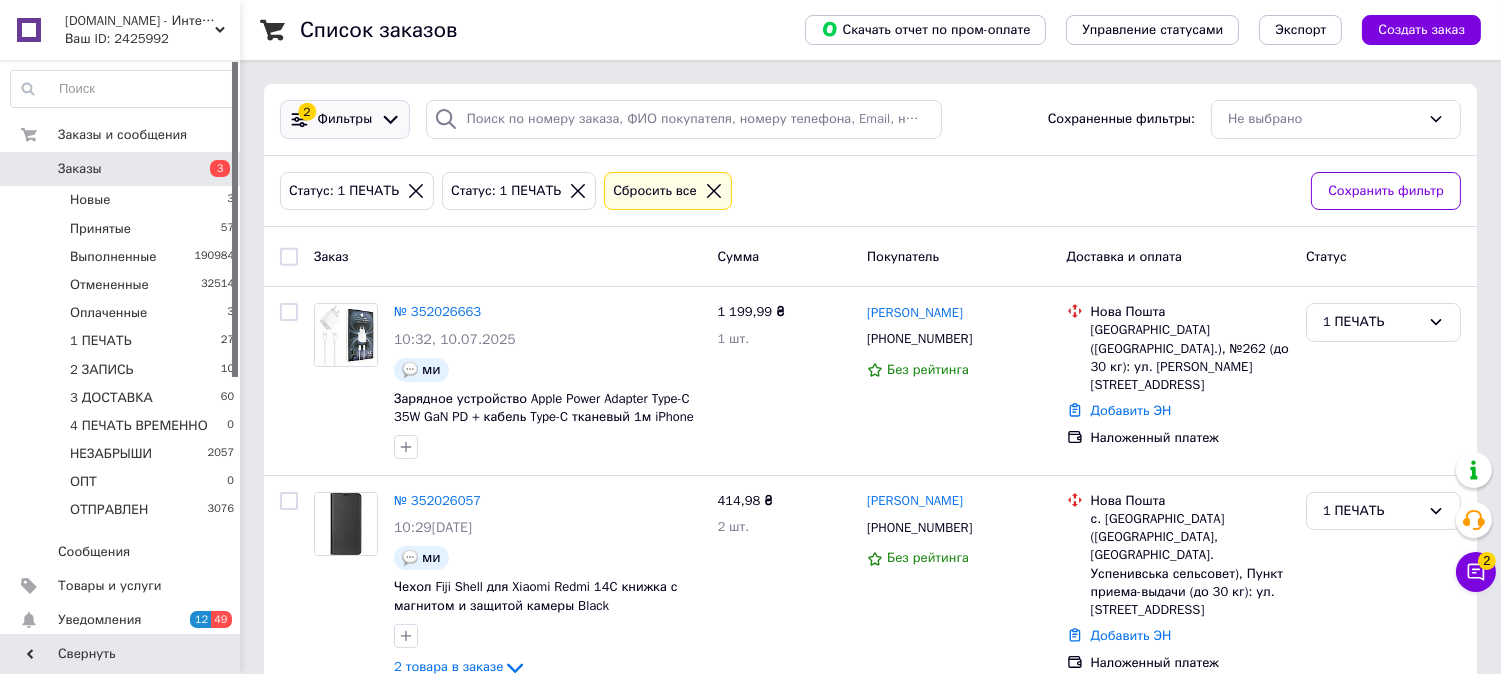 click on "Фильтры" at bounding box center [345, 119] 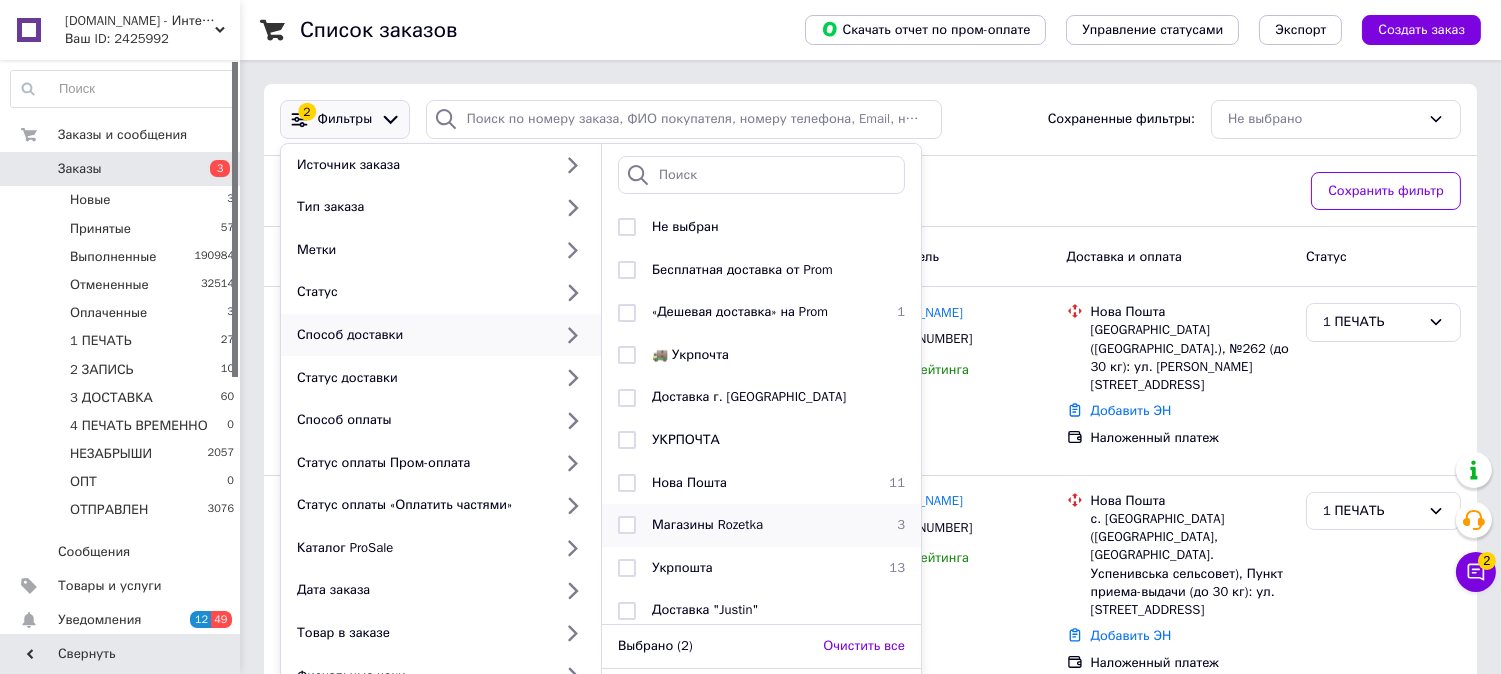 click on "Магазины Rozetka" at bounding box center (758, 525) 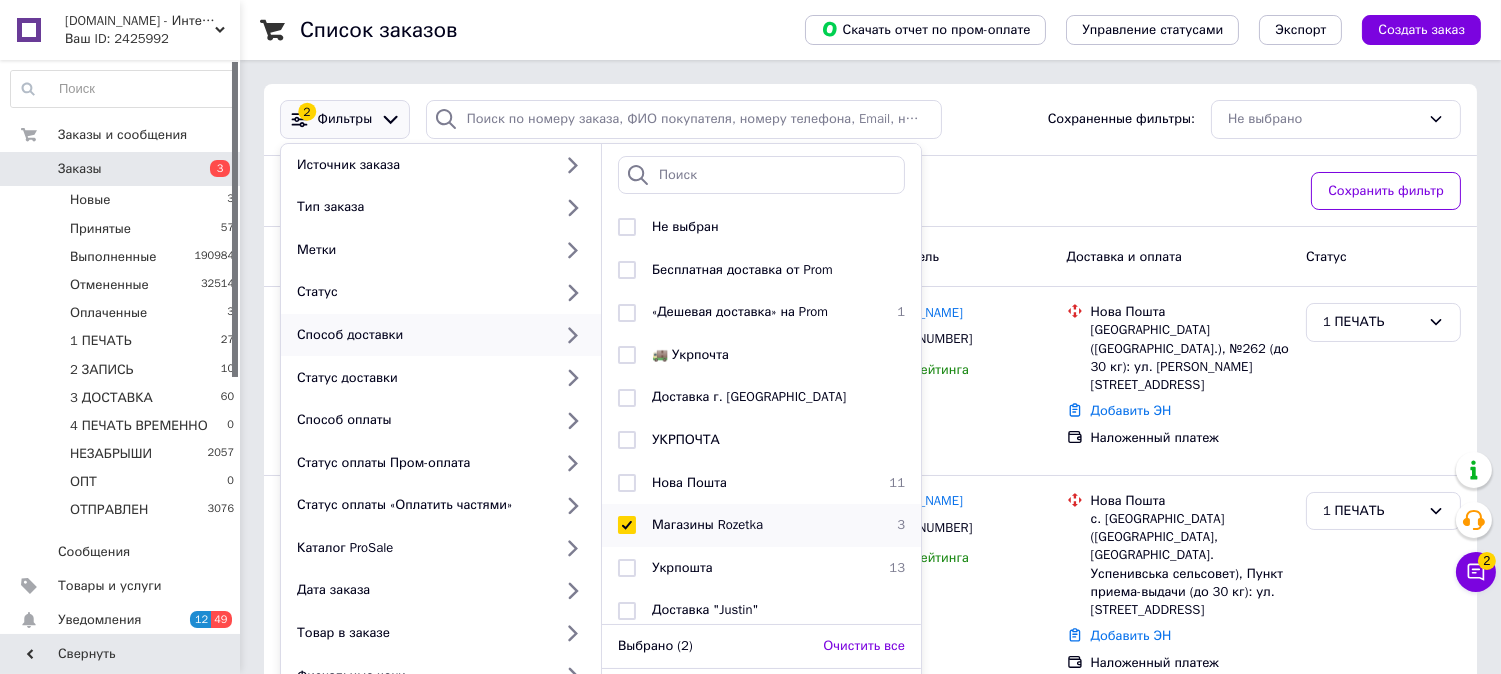 checkbox on "true" 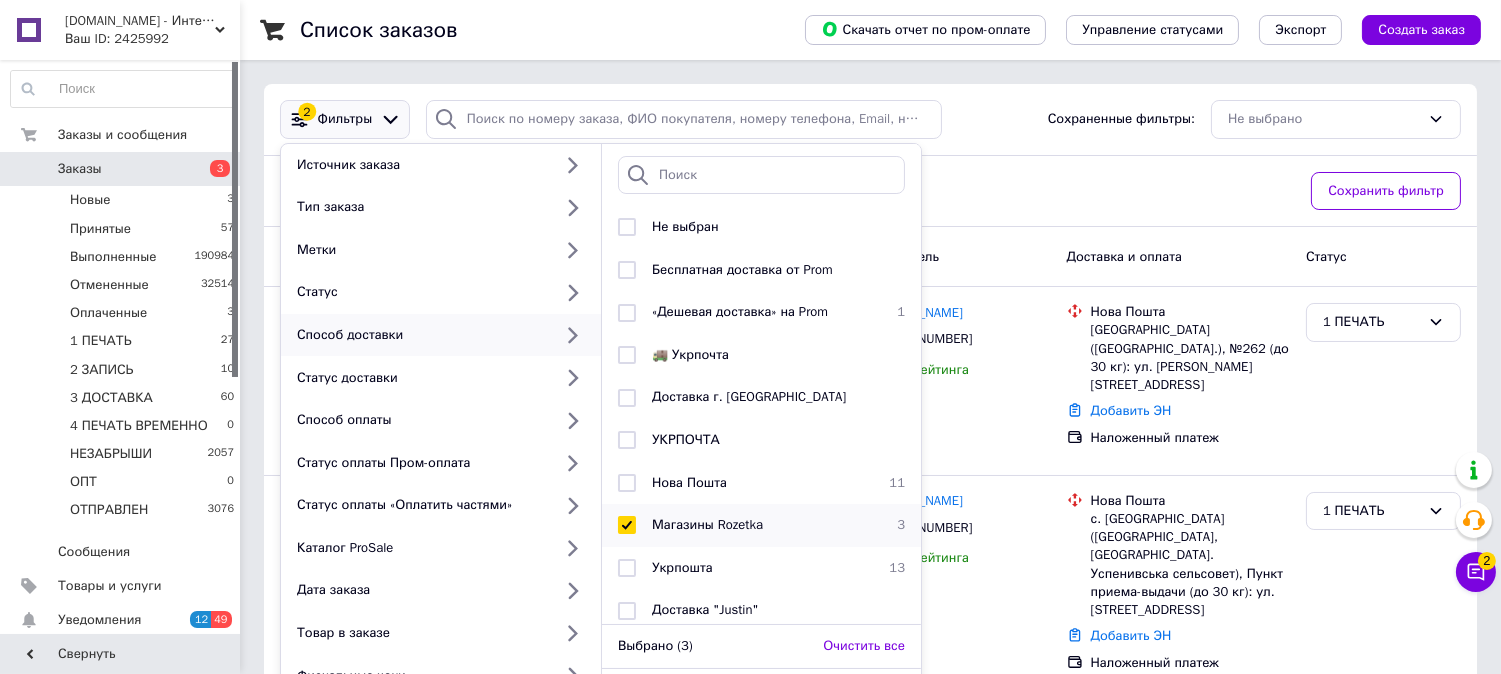 scroll, scrollTop: 7, scrollLeft: 0, axis: vertical 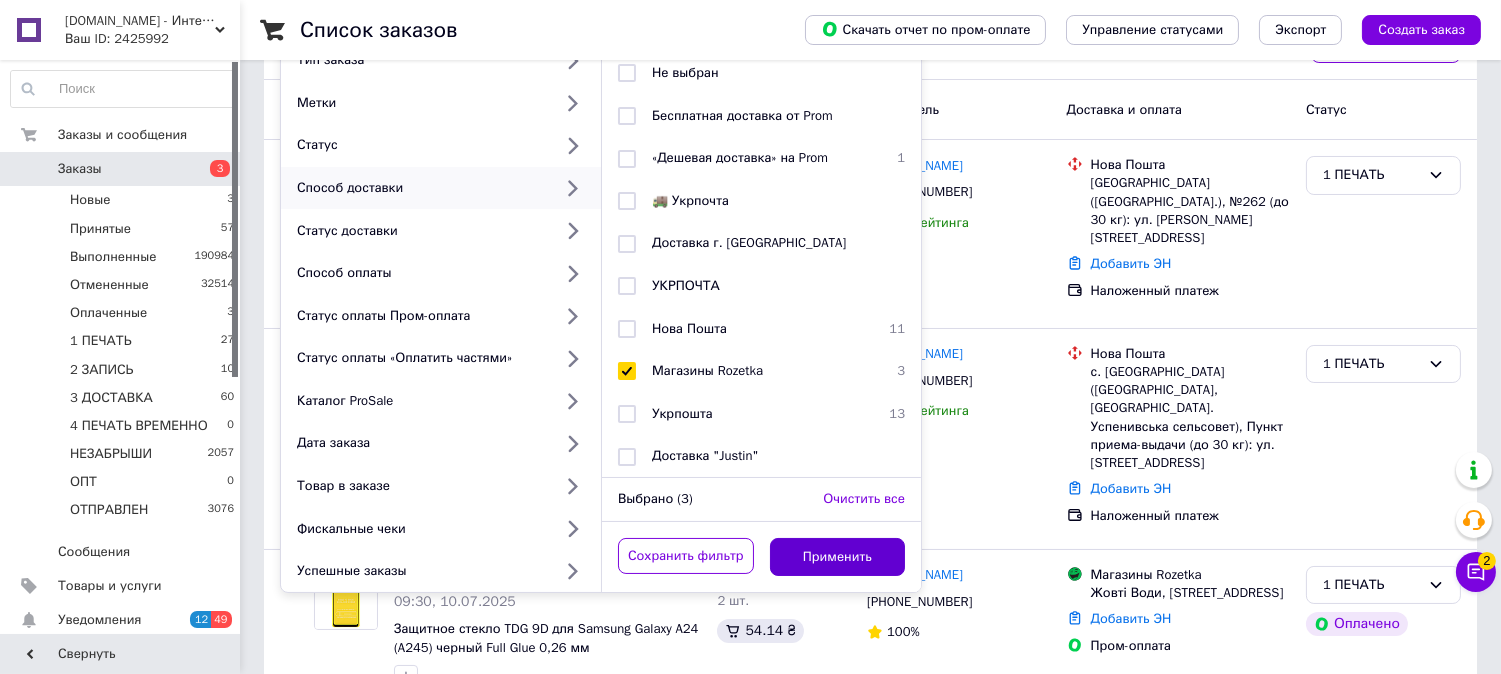 click on "Применить" at bounding box center (838, 557) 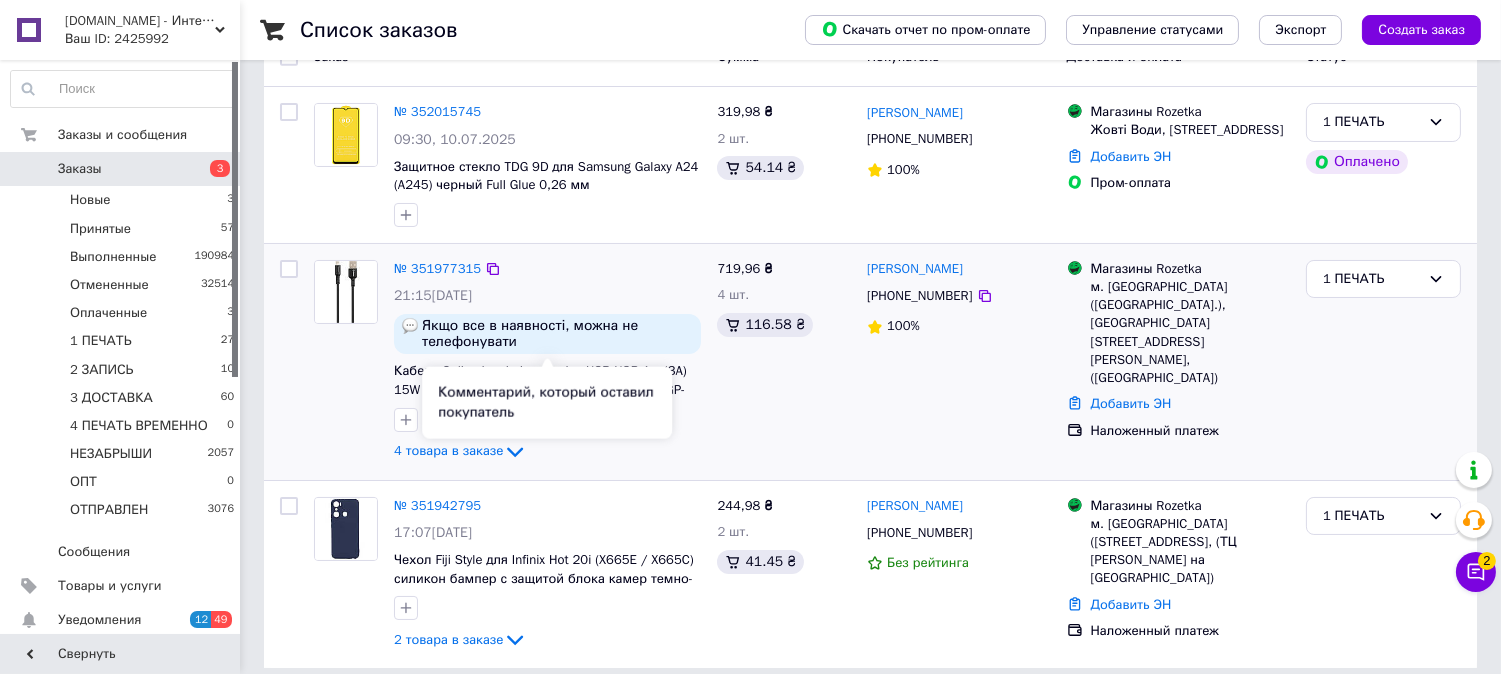 scroll, scrollTop: 218, scrollLeft: 0, axis: vertical 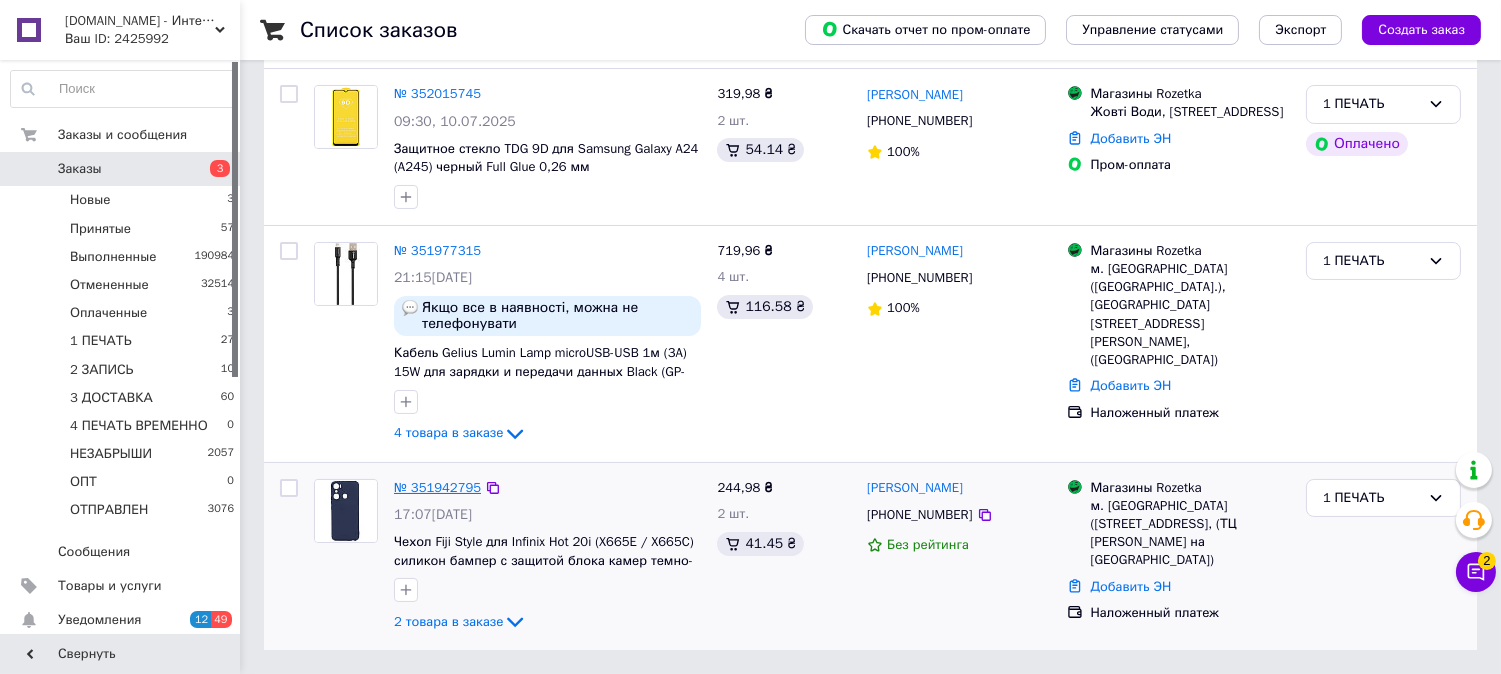 click on "№ 351942795" at bounding box center (437, 487) 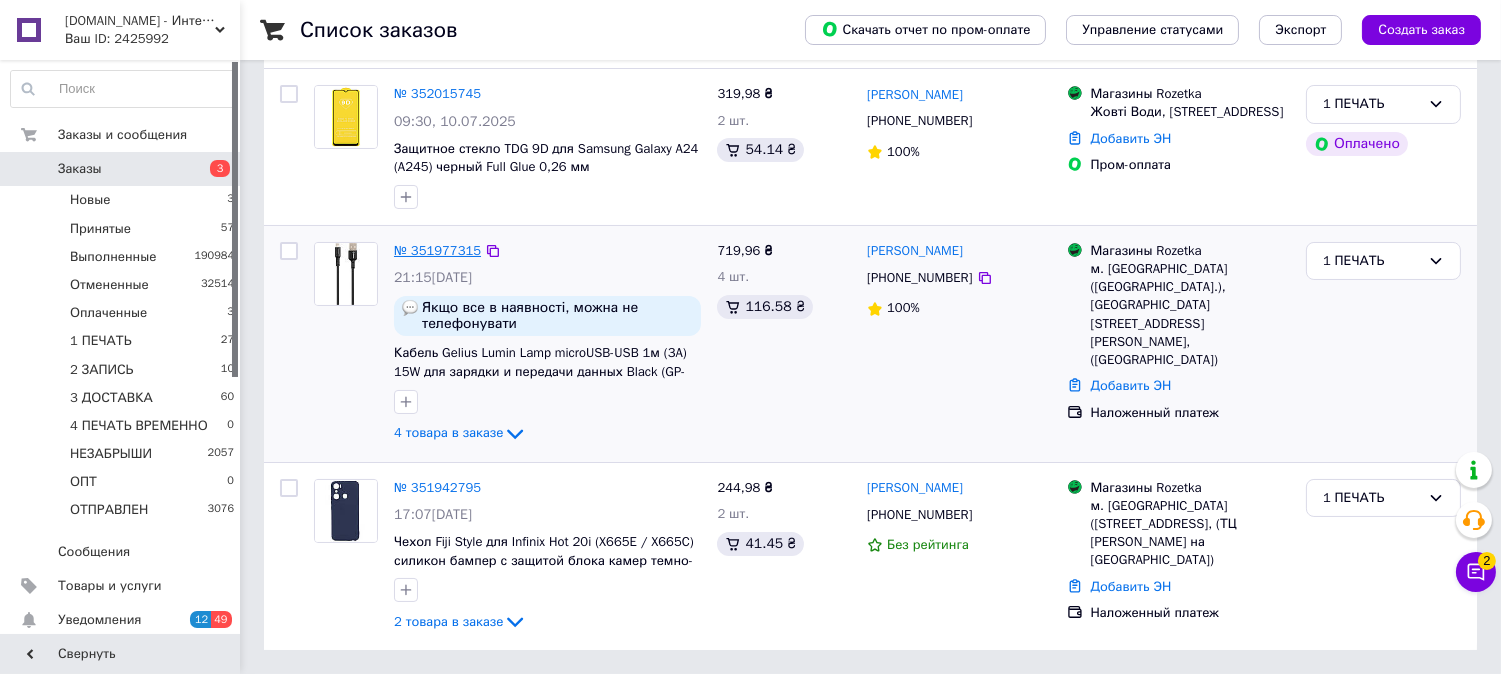 click on "№ 351977315" at bounding box center (437, 250) 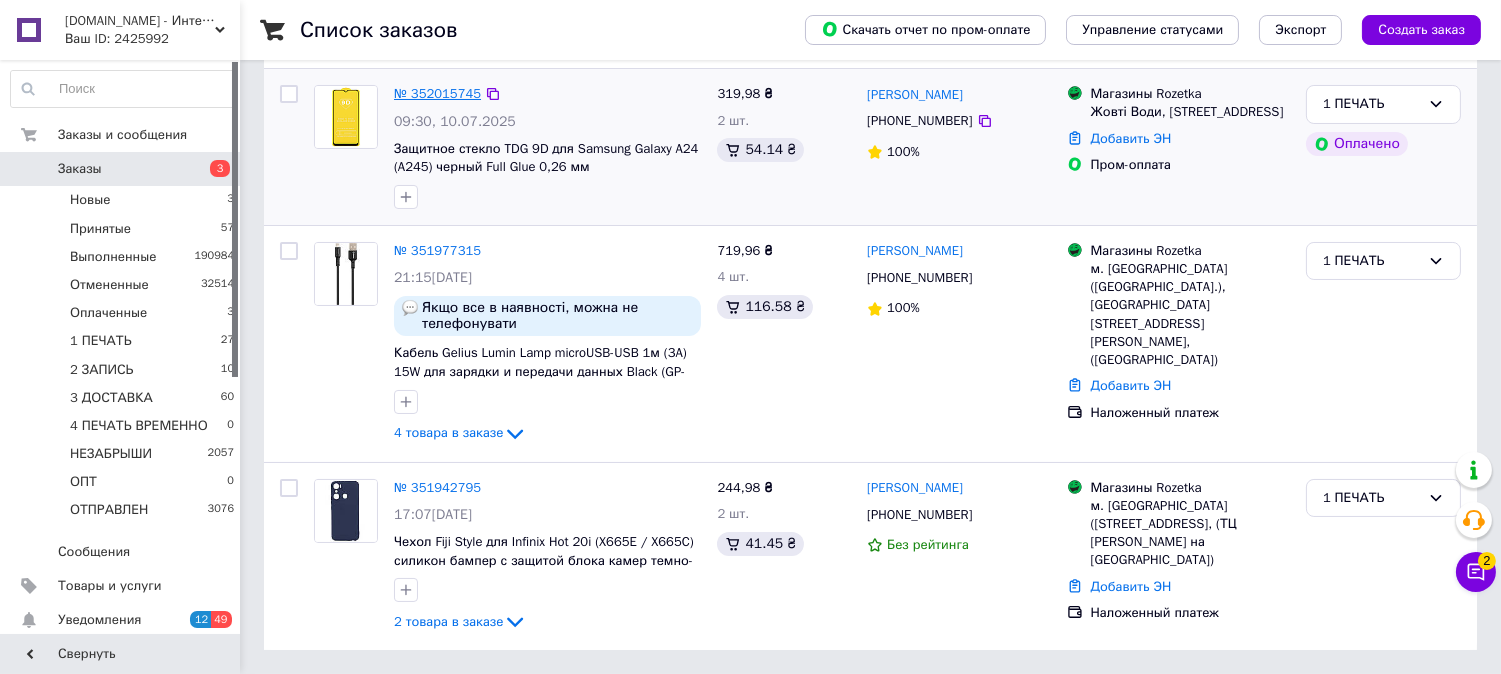 click on "№ 352015745" at bounding box center [437, 93] 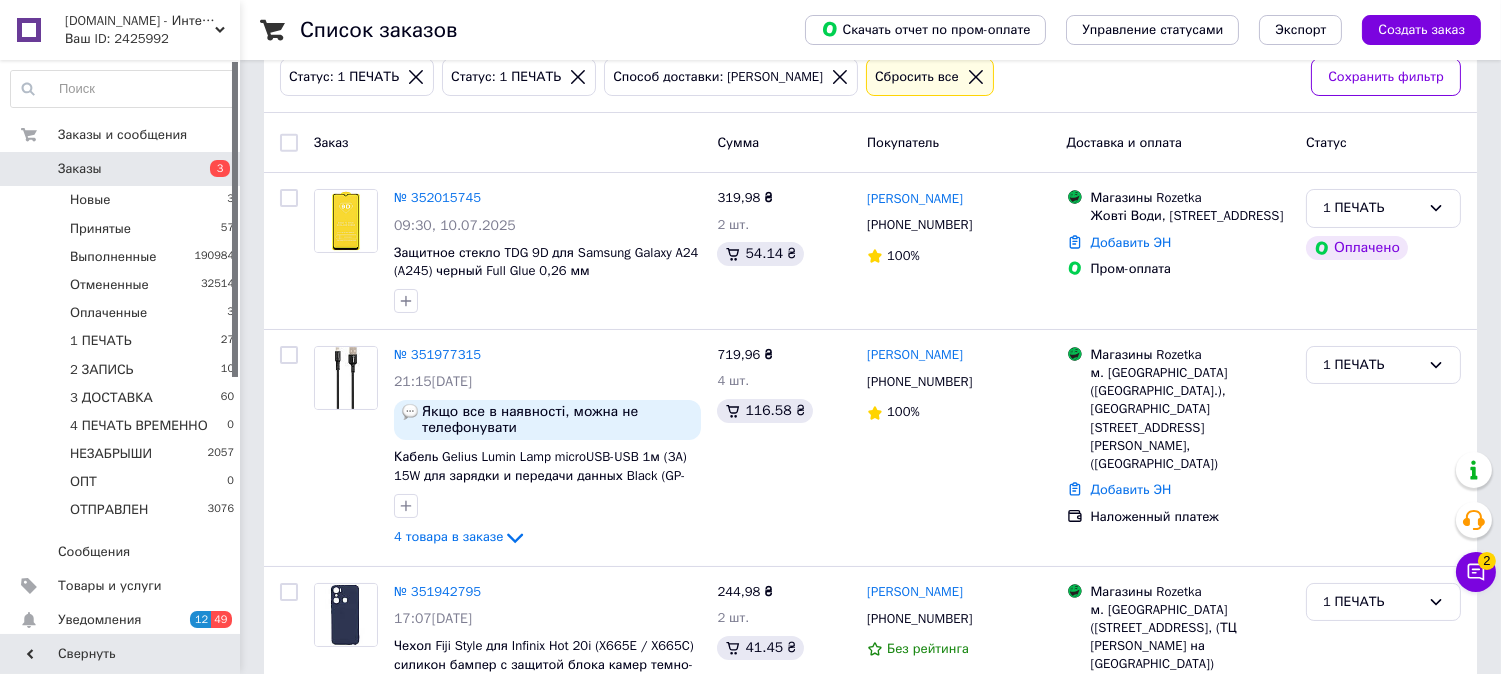 scroll, scrollTop: 0, scrollLeft: 0, axis: both 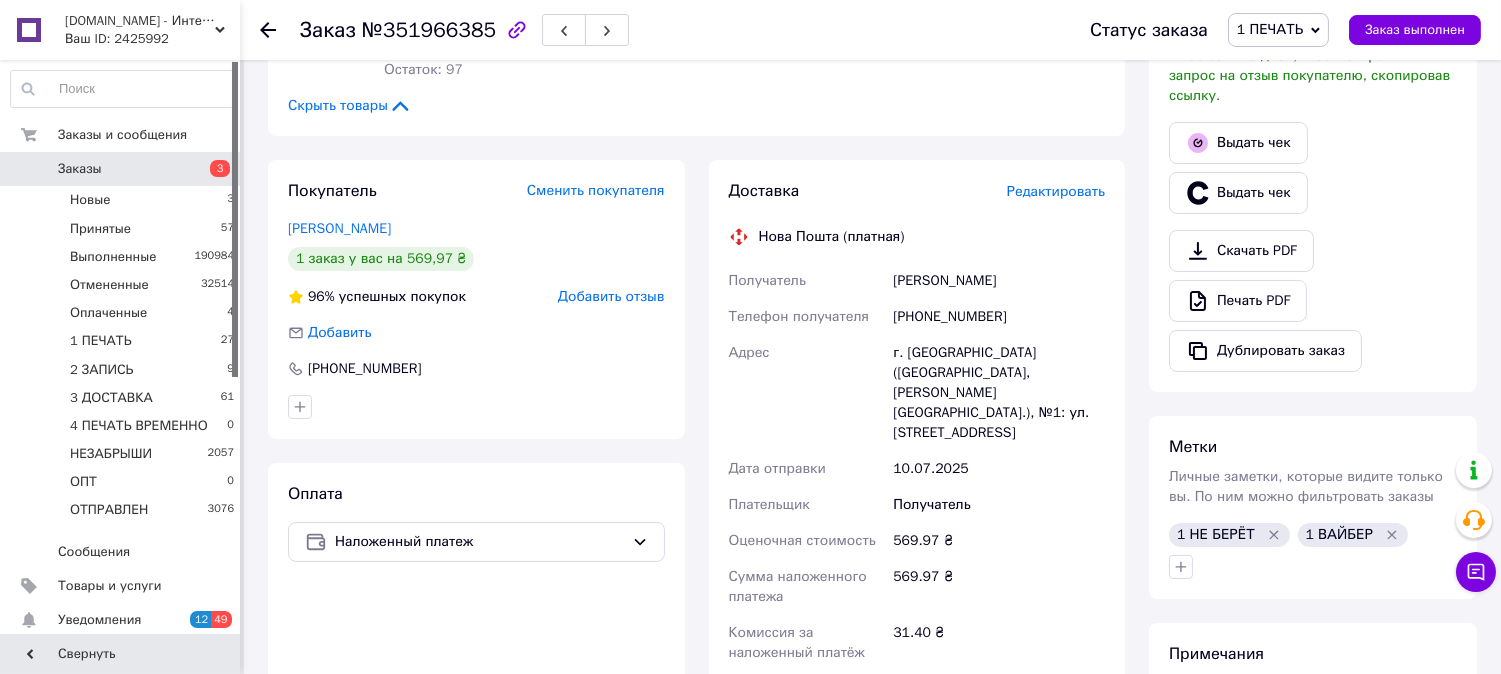 click on "Редактировать" at bounding box center [1056, 191] 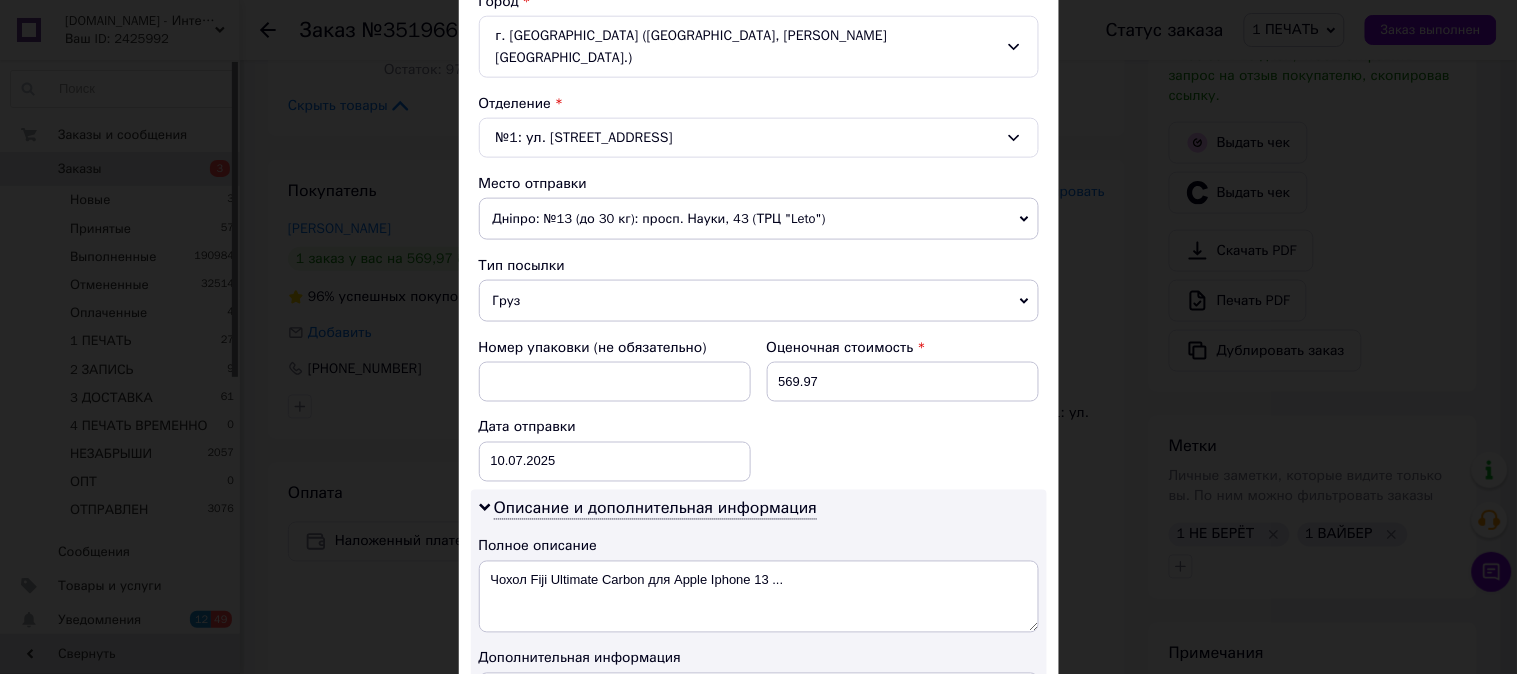 scroll, scrollTop: 592, scrollLeft: 0, axis: vertical 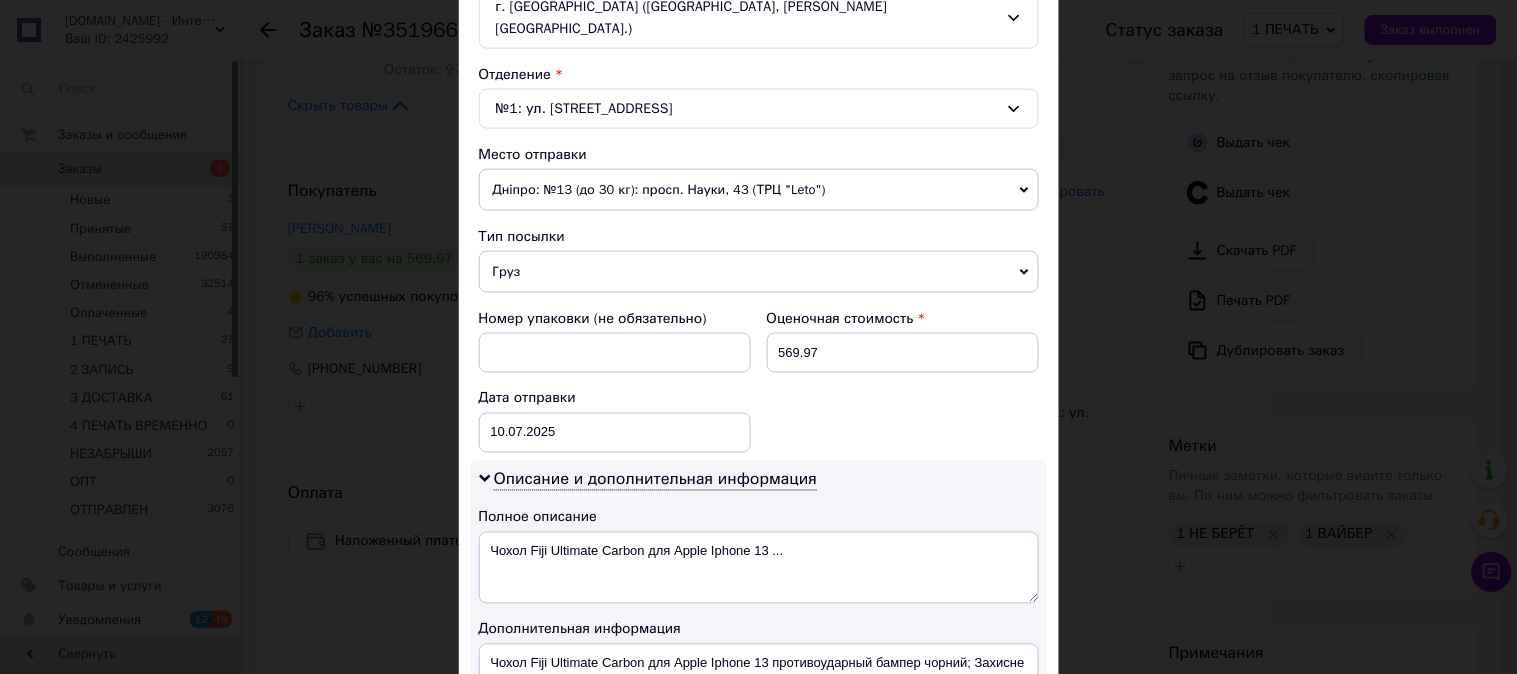 drag, startPoint x: 570, startPoint y: 246, endPoint x: 570, endPoint y: 261, distance: 15 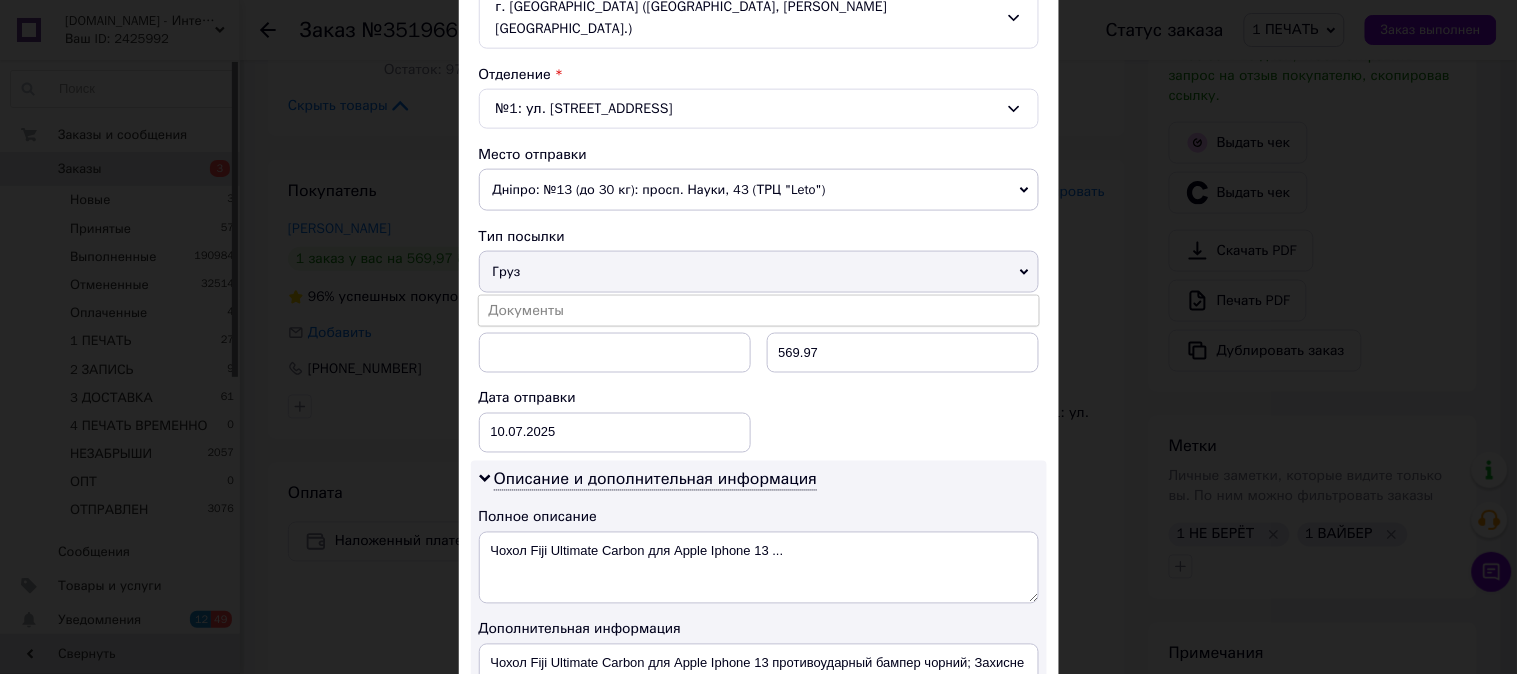 click on "Документы" at bounding box center [759, 311] 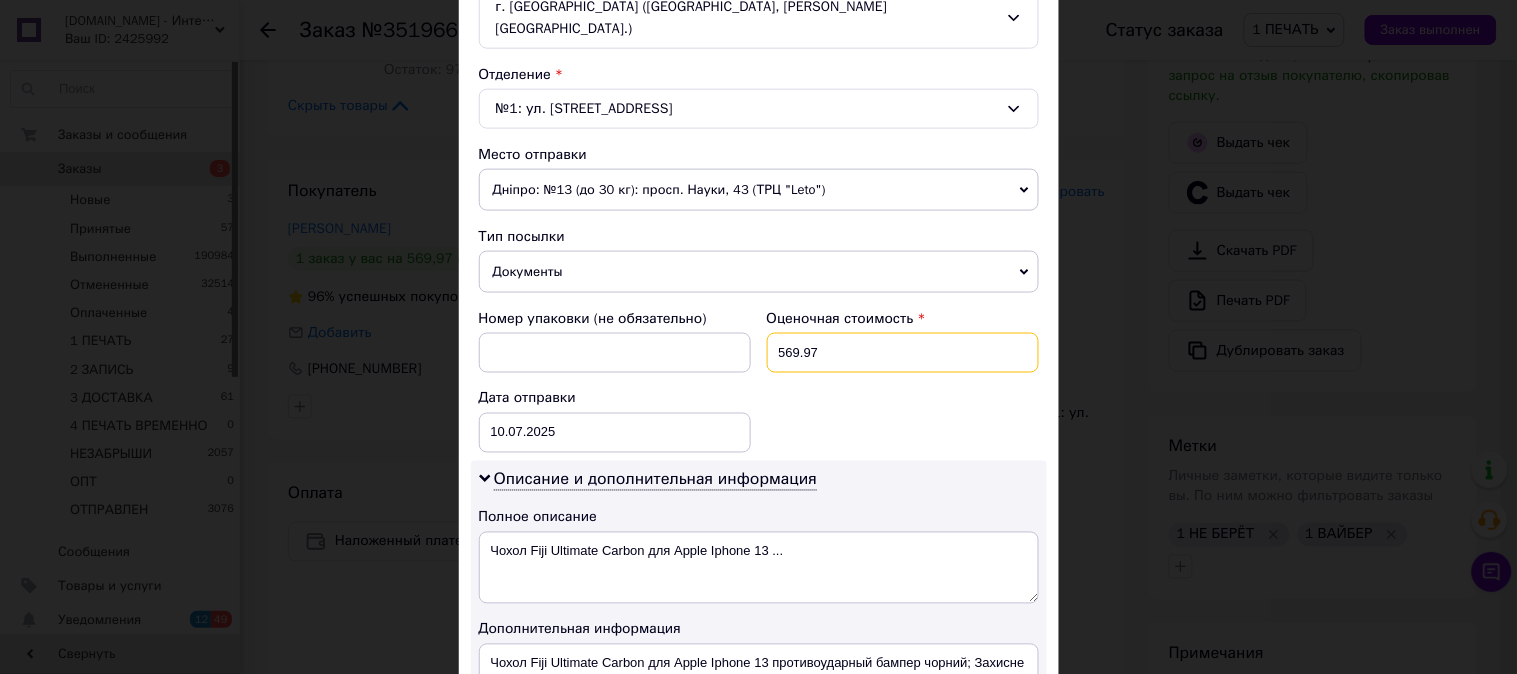 click on "569.97" at bounding box center [903, 353] 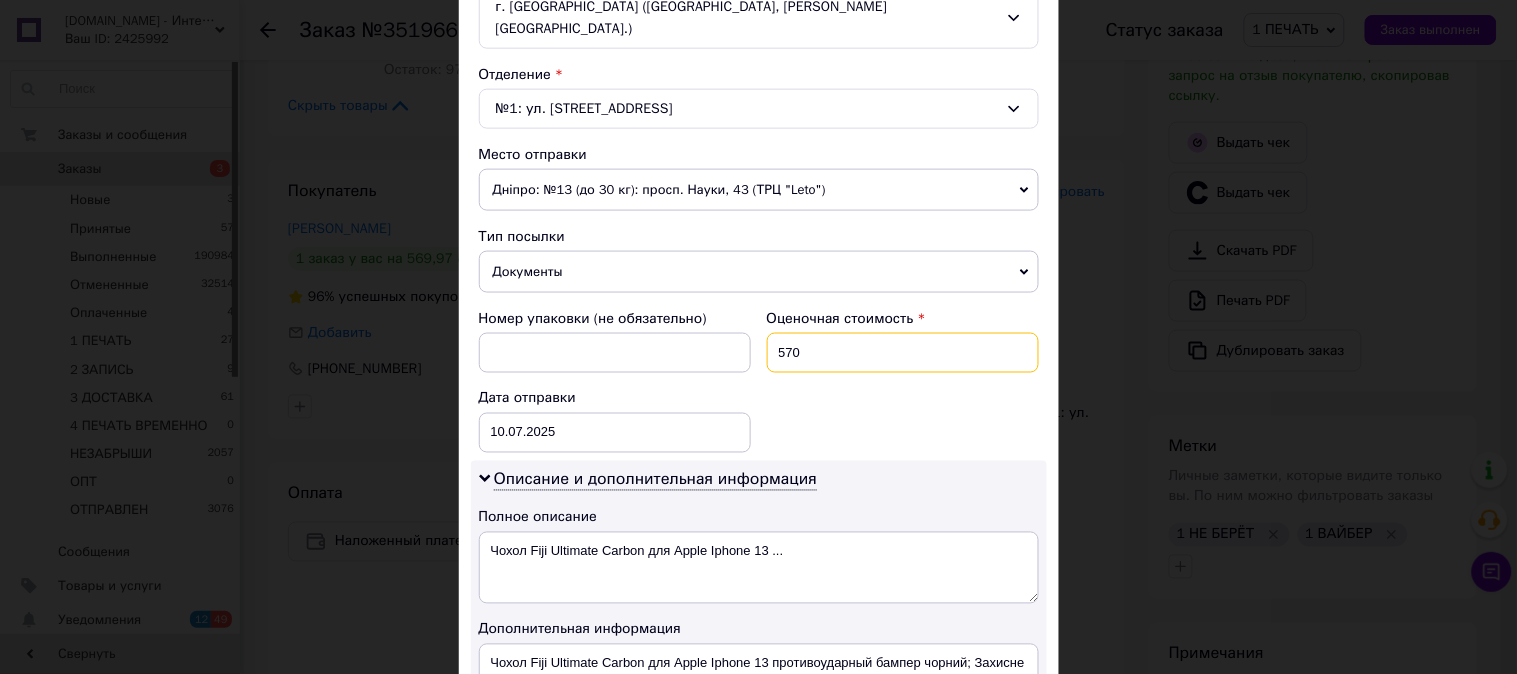 type on "570" 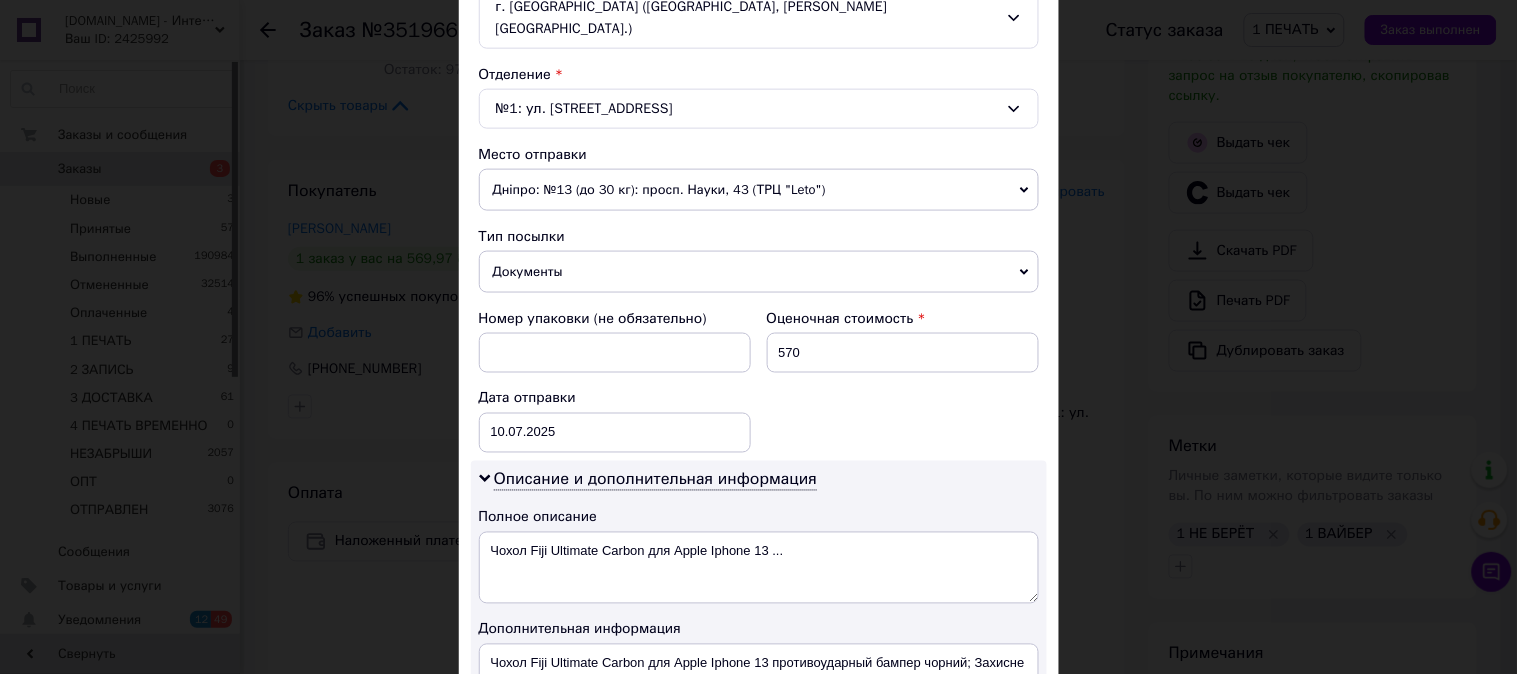 click on "Номер упаковки (не обязательно) Оценочная стоимость 570 Дата отправки 10.07.2025 < 2025 > < Июль > Пн Вт Ср Чт Пт Сб Вс 30 1 2 3 4 5 6 7 8 9 10 11 12 13 14 15 16 17 18 19 20 21 22 23 24 25 26 27 28 29 30 31 1 2 3 4 5 6 7 8 9 10" at bounding box center (759, 381) 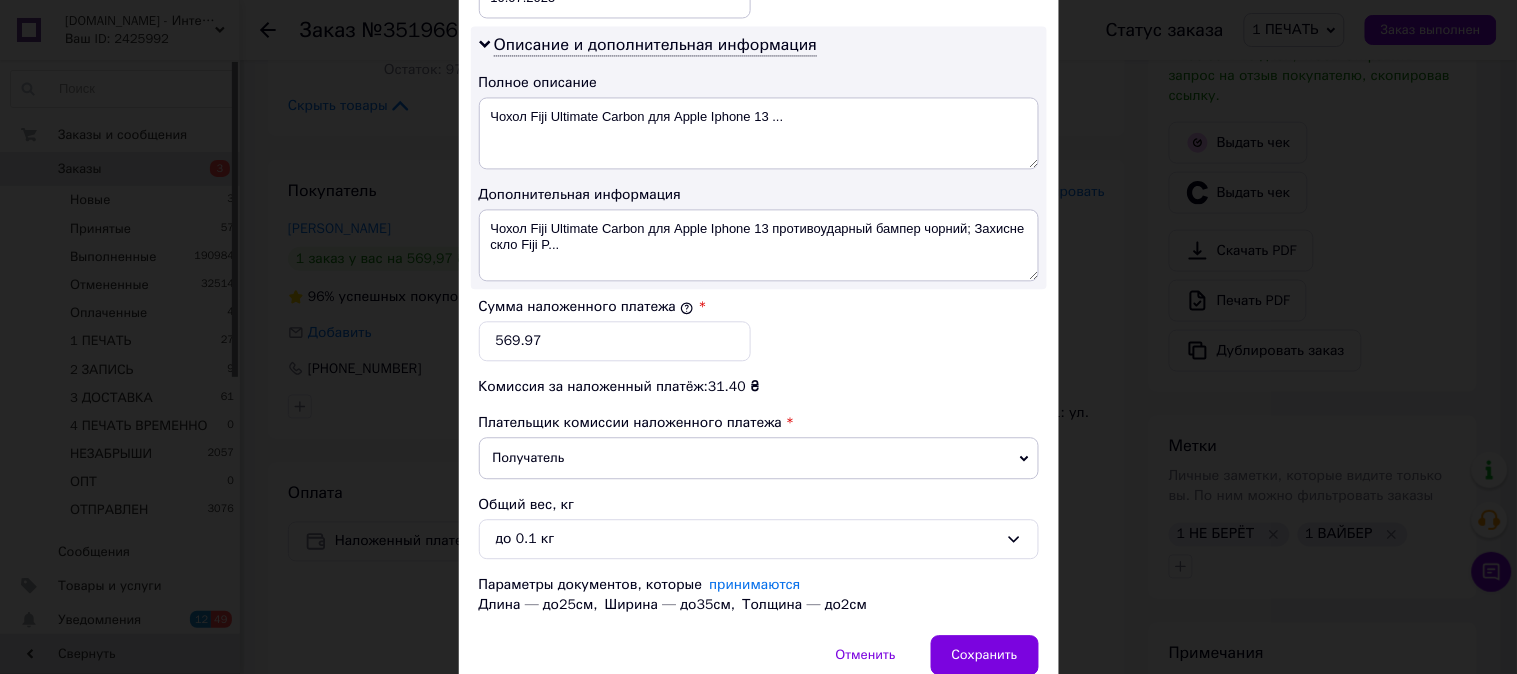 scroll, scrollTop: 1098, scrollLeft: 0, axis: vertical 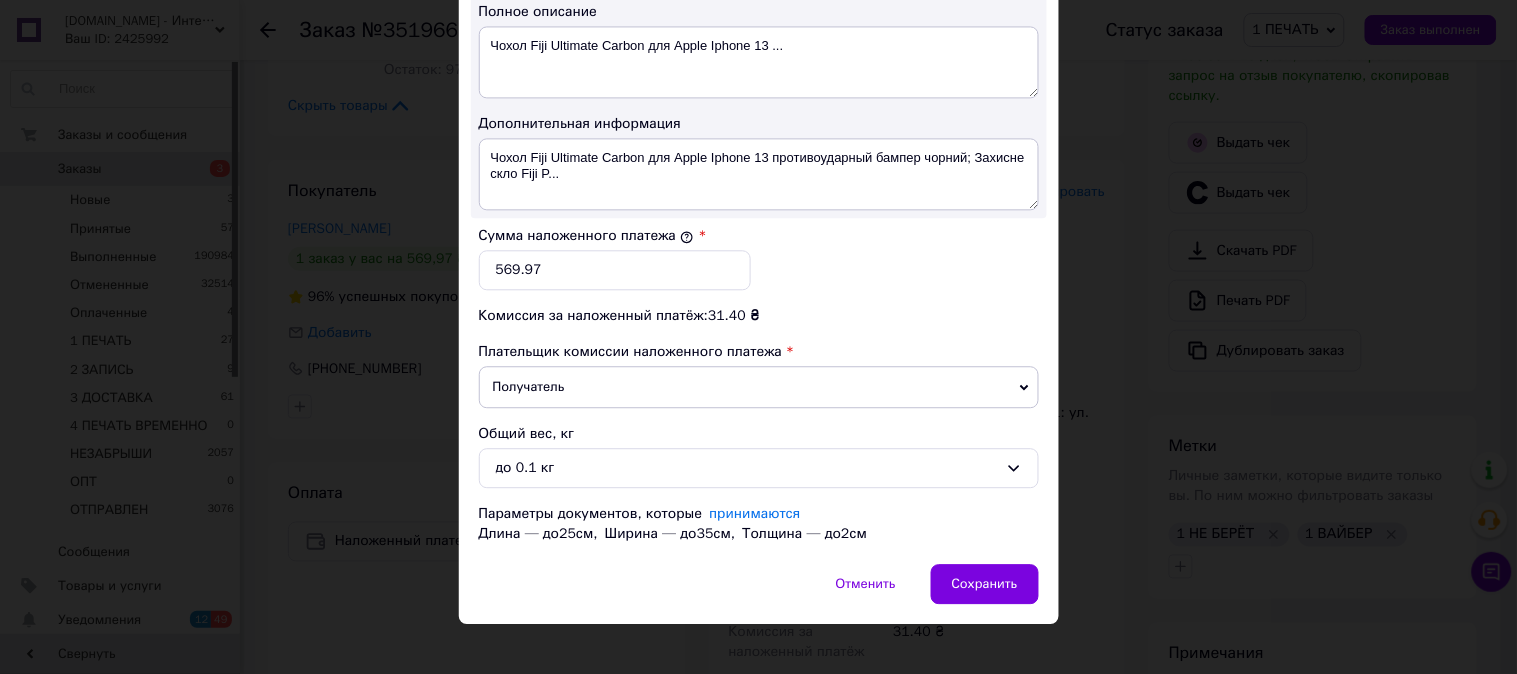 click on "Сумма наложенного платежа     * 569.97" at bounding box center [615, 258] 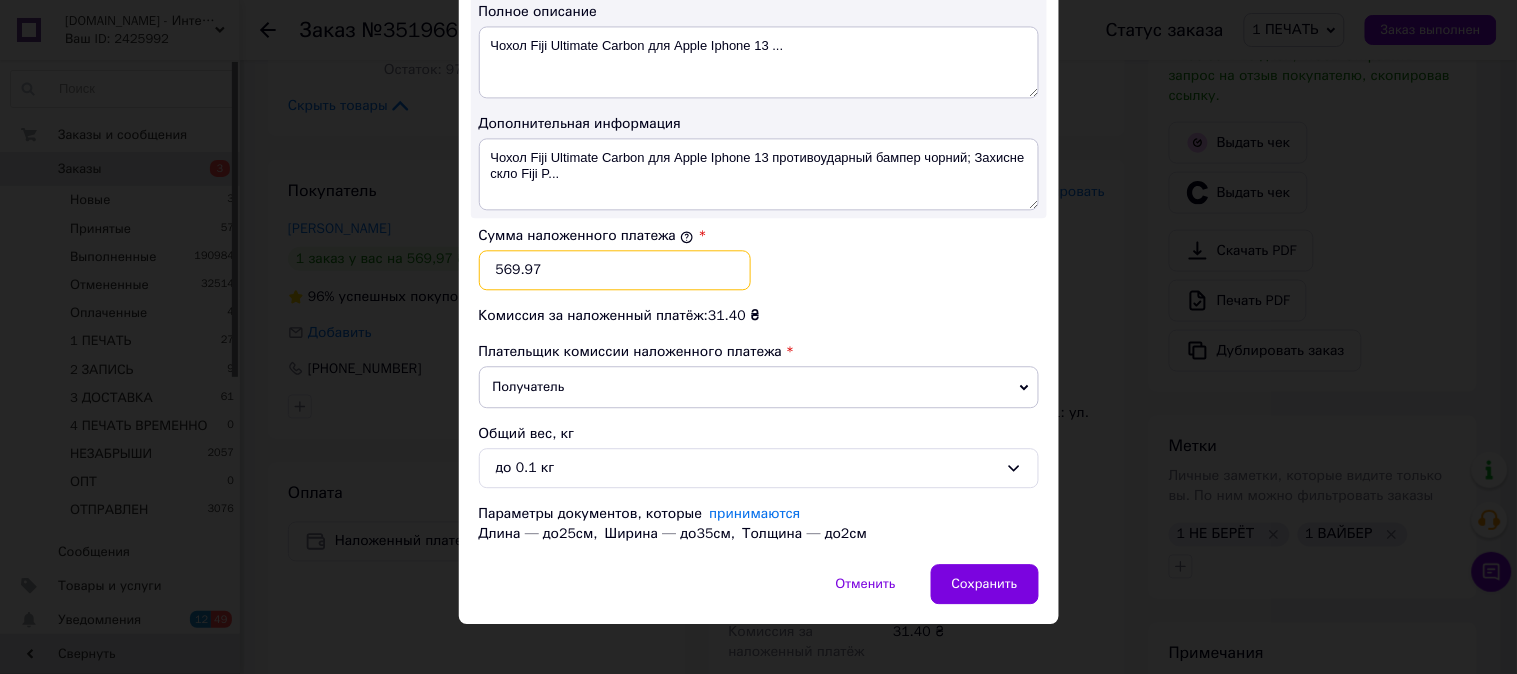 click on "569.97" at bounding box center (615, 270) 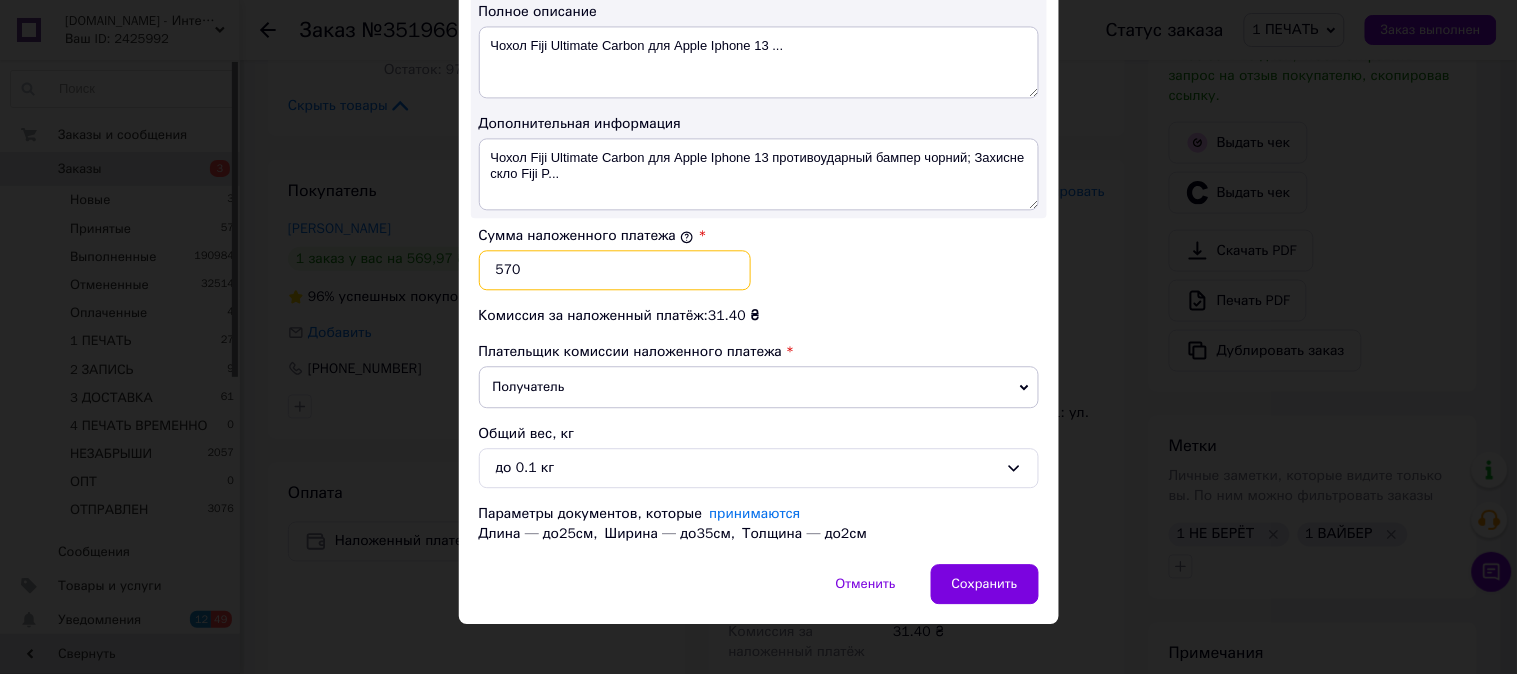 type on "570" 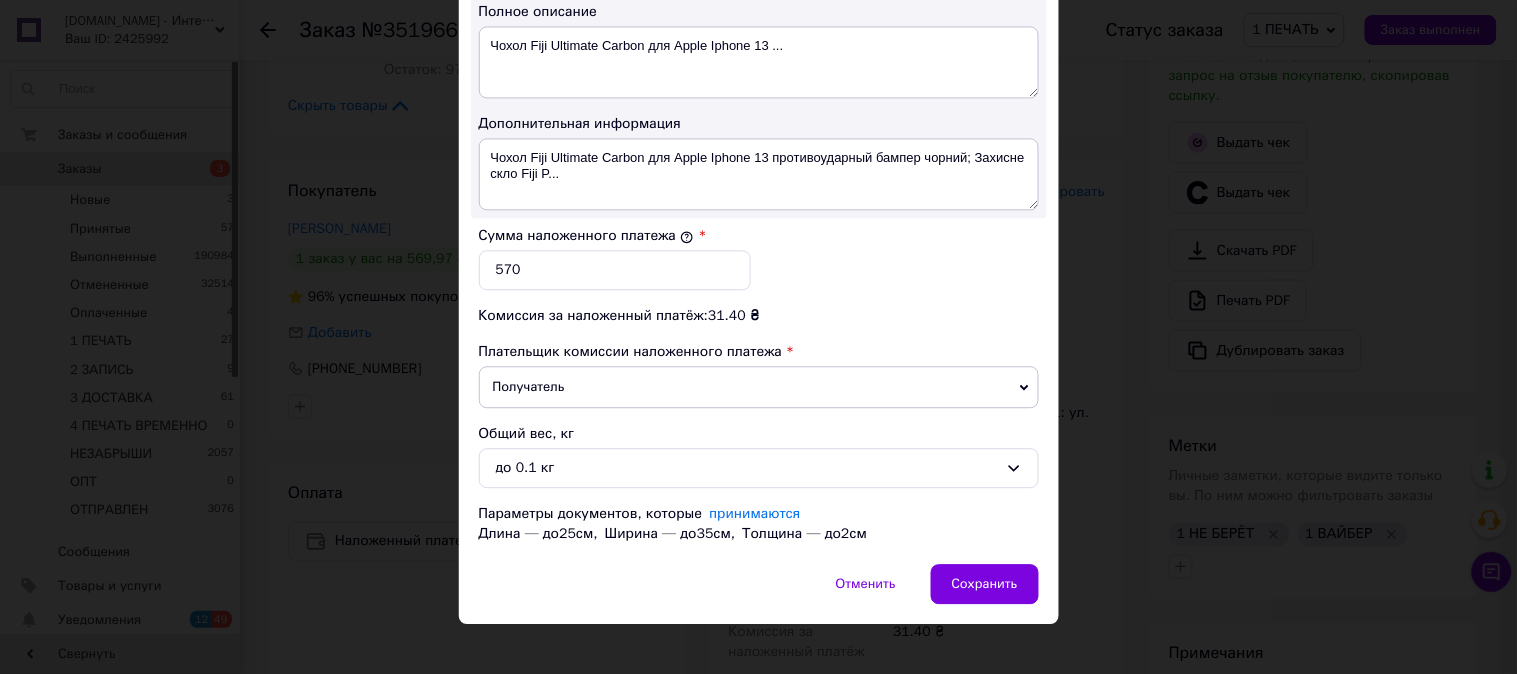 click on "Сумма наложенного платежа     * 570" at bounding box center [759, 258] 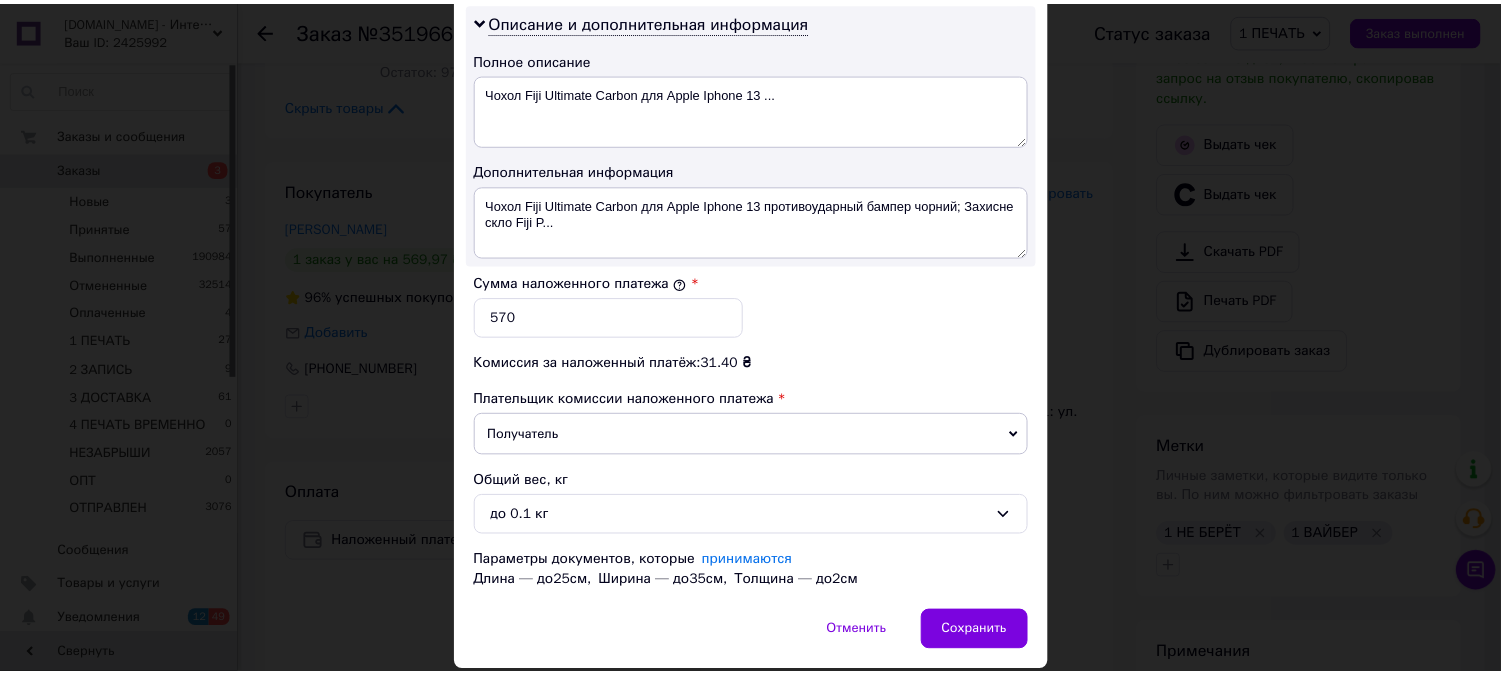 scroll, scrollTop: 987, scrollLeft: 0, axis: vertical 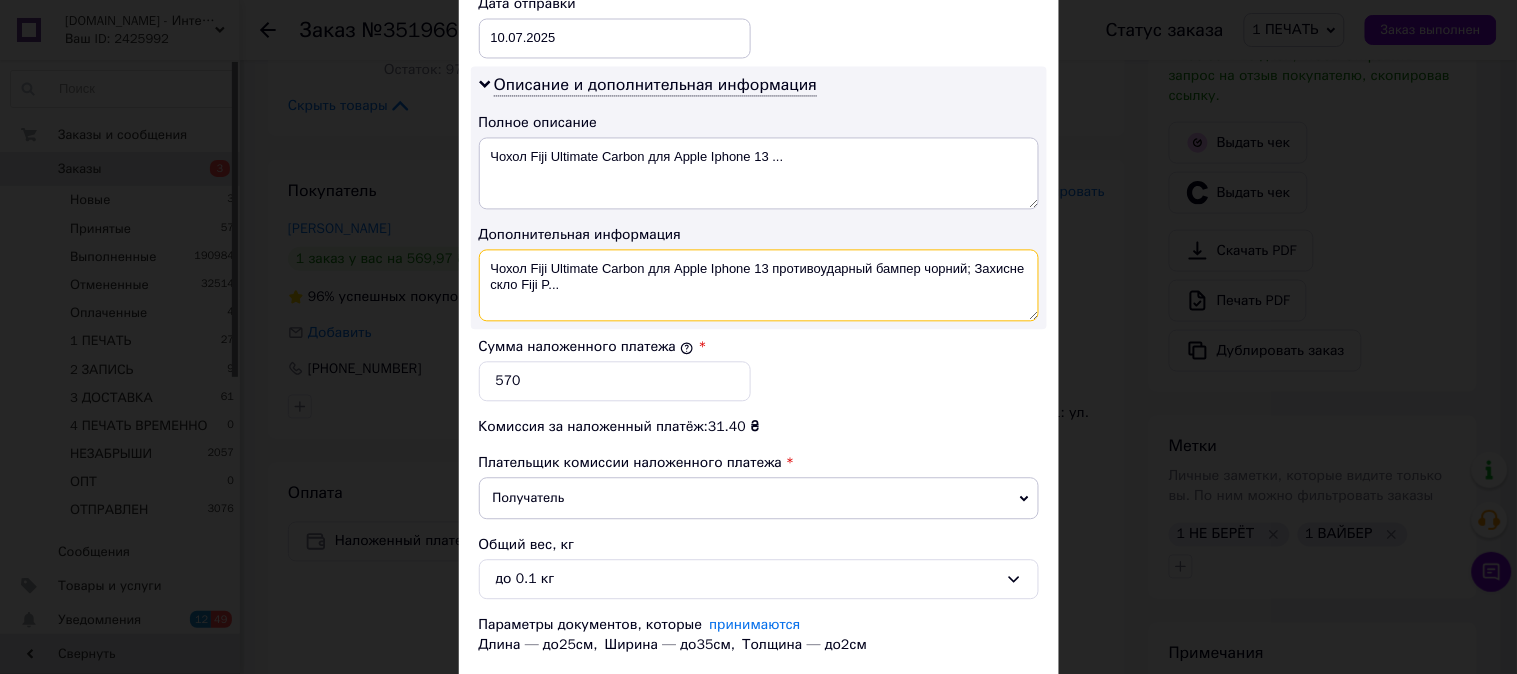 drag, startPoint x: 547, startPoint y: 248, endPoint x: 641, endPoint y: 207, distance: 102.55243 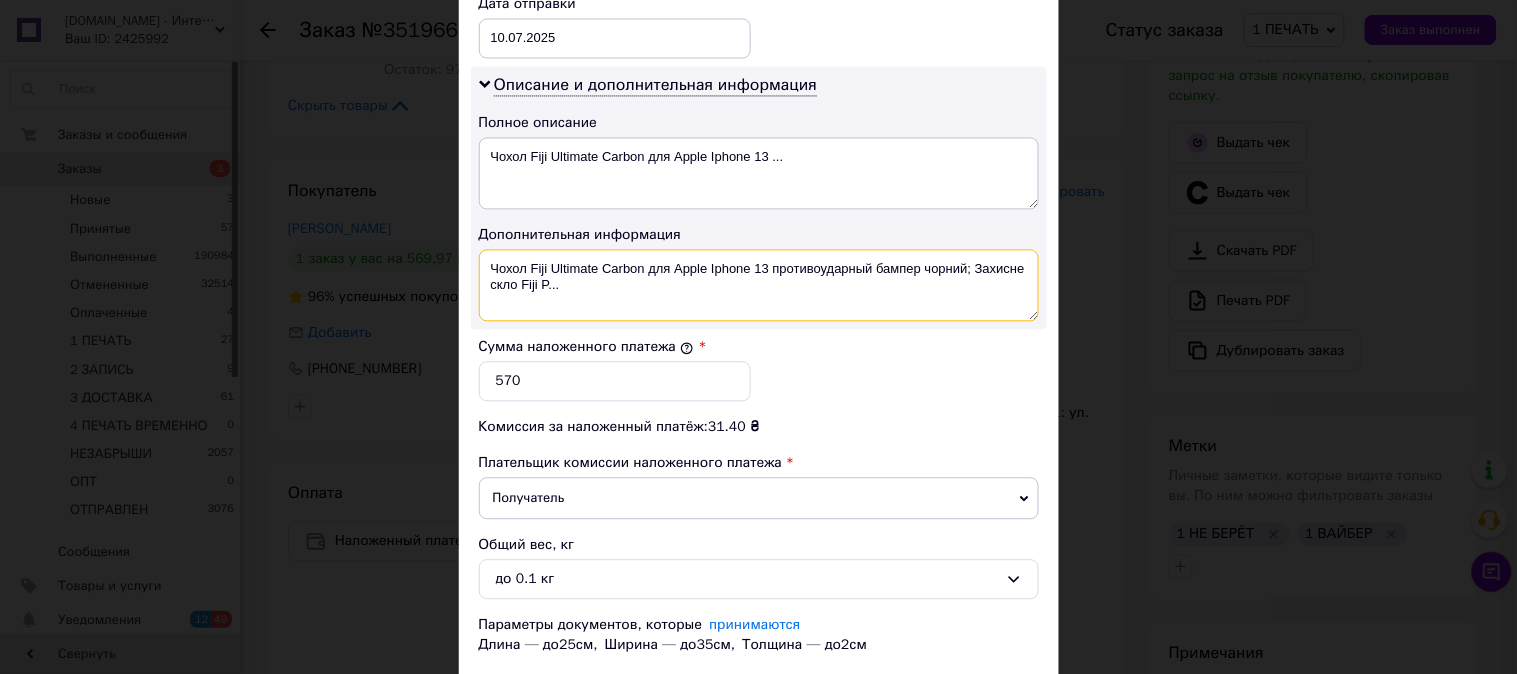 click on "Описание и дополнительная информация Полное описание Чохол Fiji Ultimate Carbon для Apple Iphone 13 ... Дополнительная информация Чохол Fiji Ultimate Carbon для Apple Iphone 13 противоударный бампер чорний; Захисне скло Fiji P..." at bounding box center (759, 197) 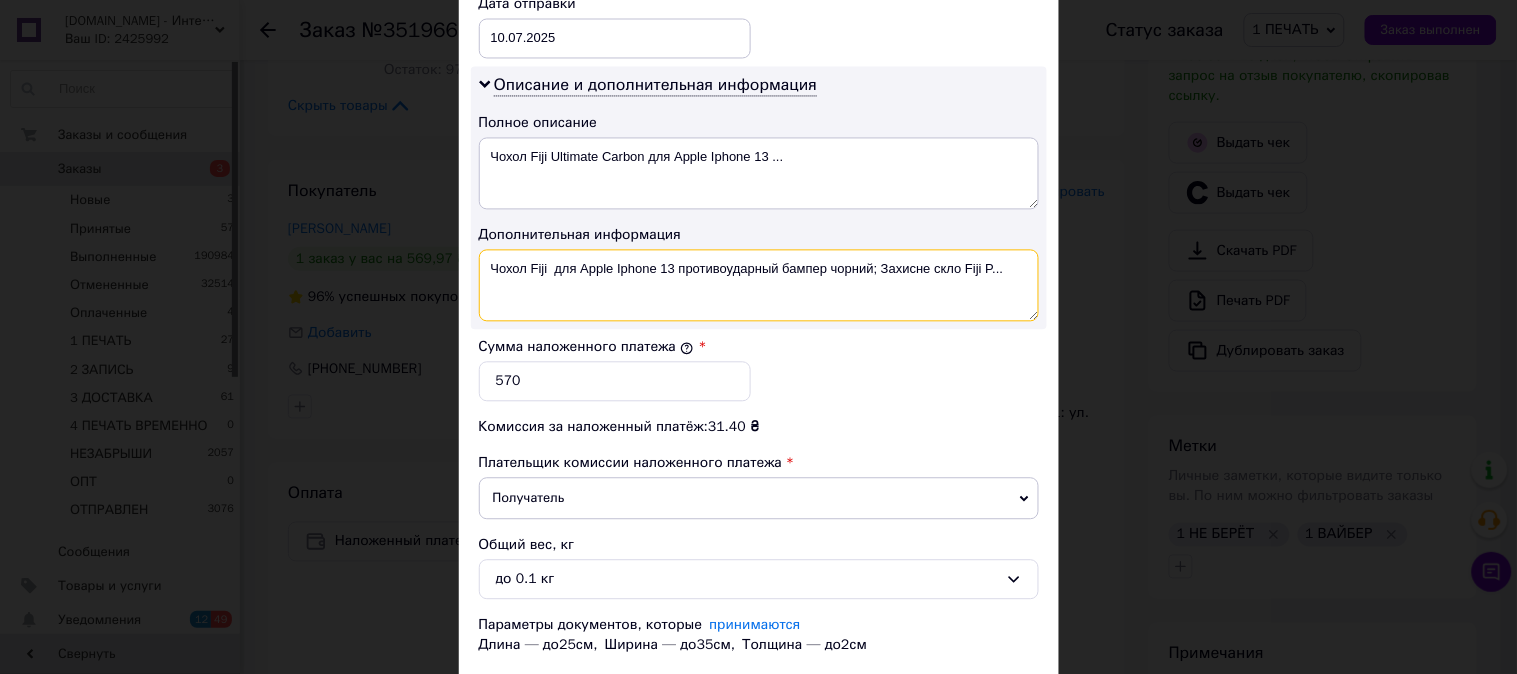 click on "Чохол Fiji  для Apple Iphone 13 противоударный бампер чорний; Захисне скло Fiji P..." at bounding box center (759, 285) 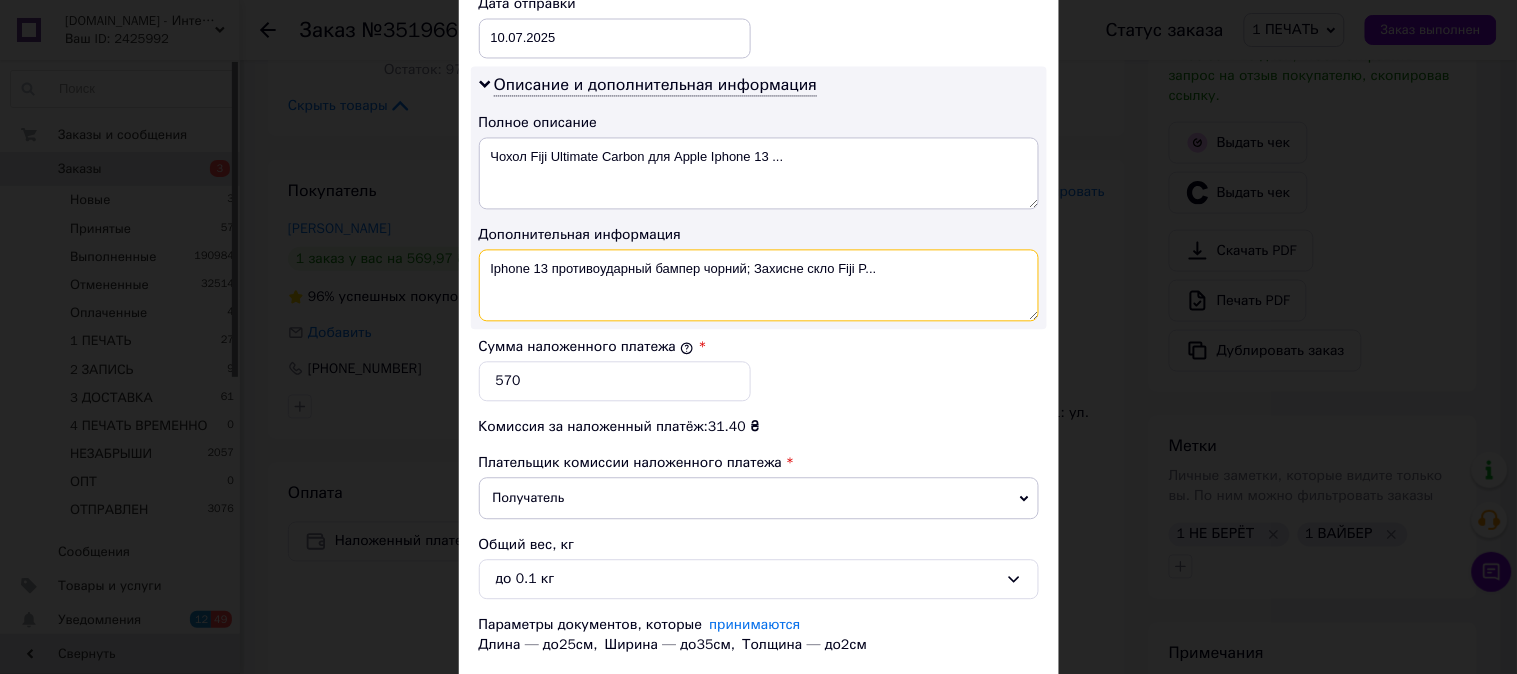 drag, startPoint x: 552, startPoint y: 261, endPoint x: 700, endPoint y: 297, distance: 152.31546 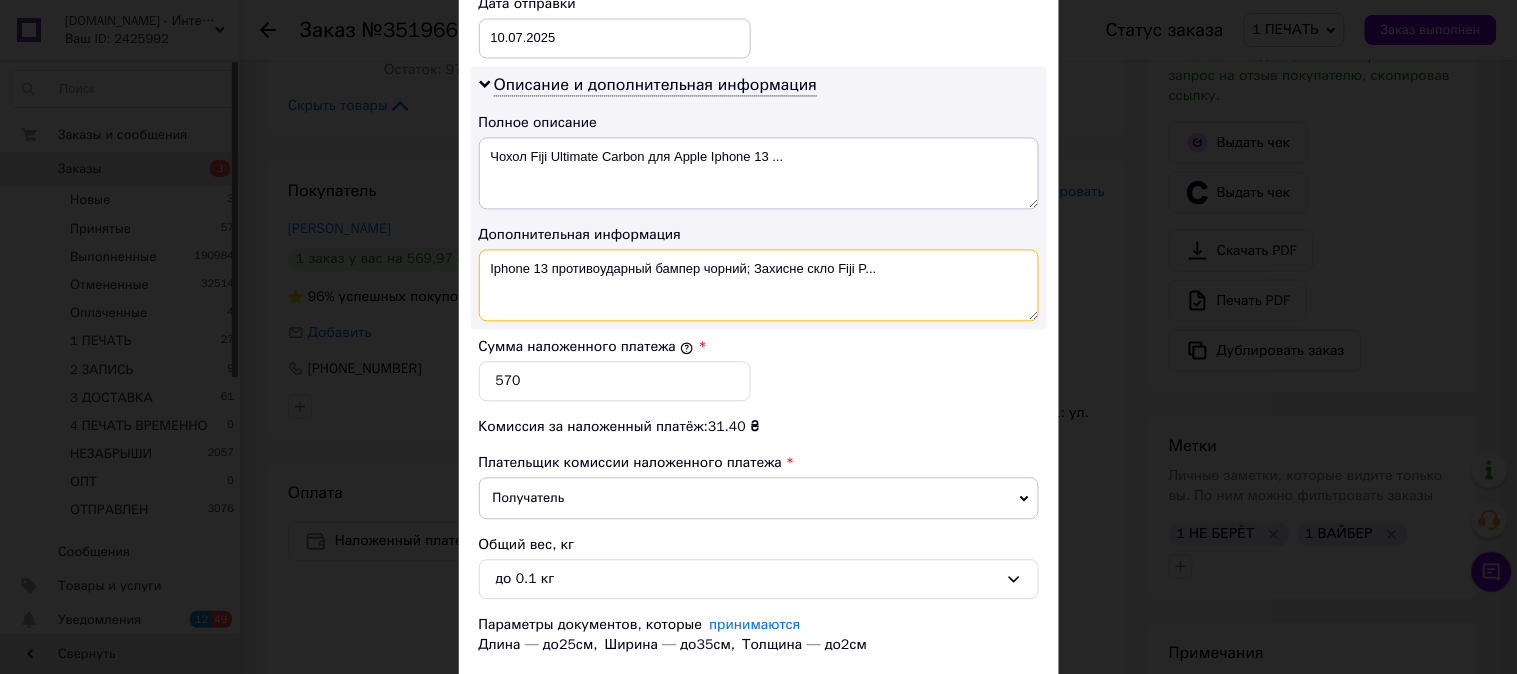click on "Iphone 13 противоударный бампер чорний; Захисне скло Fiji P..." at bounding box center [759, 285] 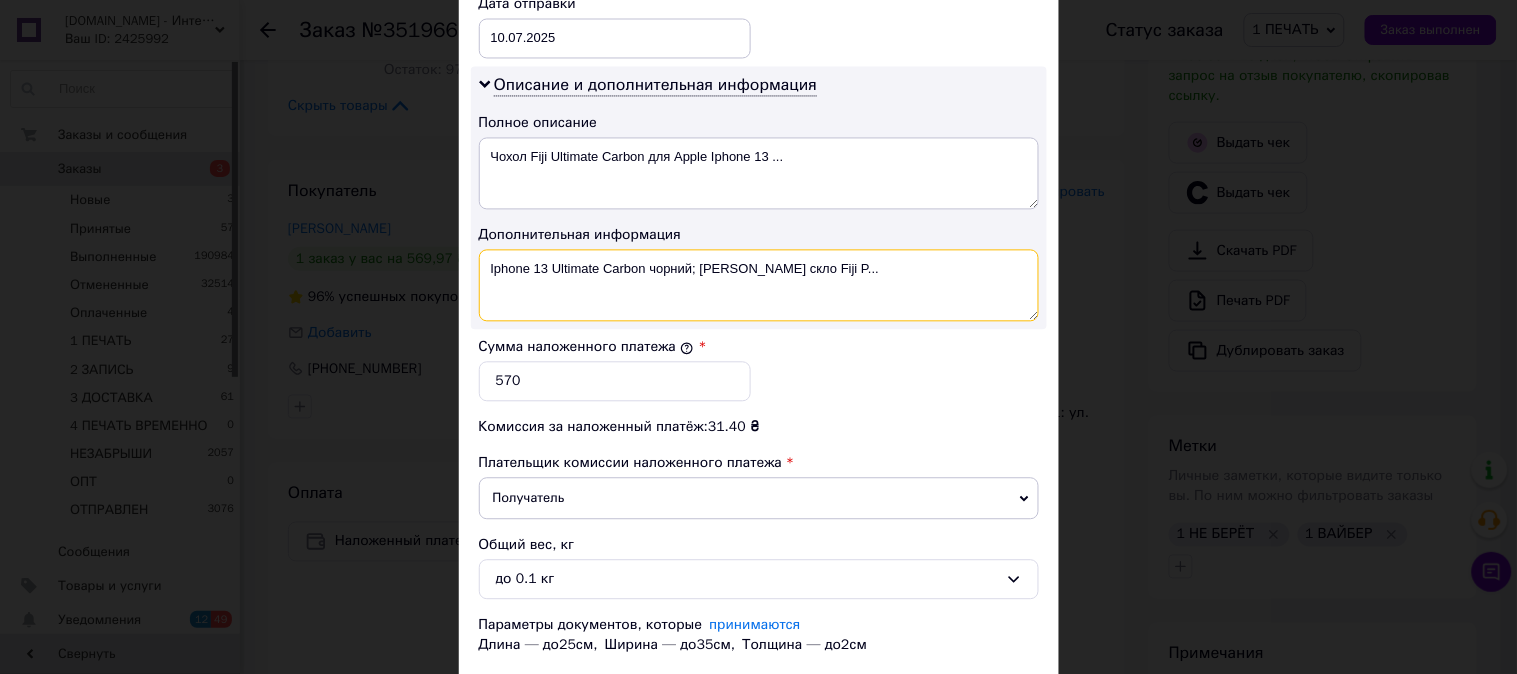 click on "Iphone 13 Ultimate Carbon чорний; Захисне скло Fiji P..." at bounding box center [759, 285] 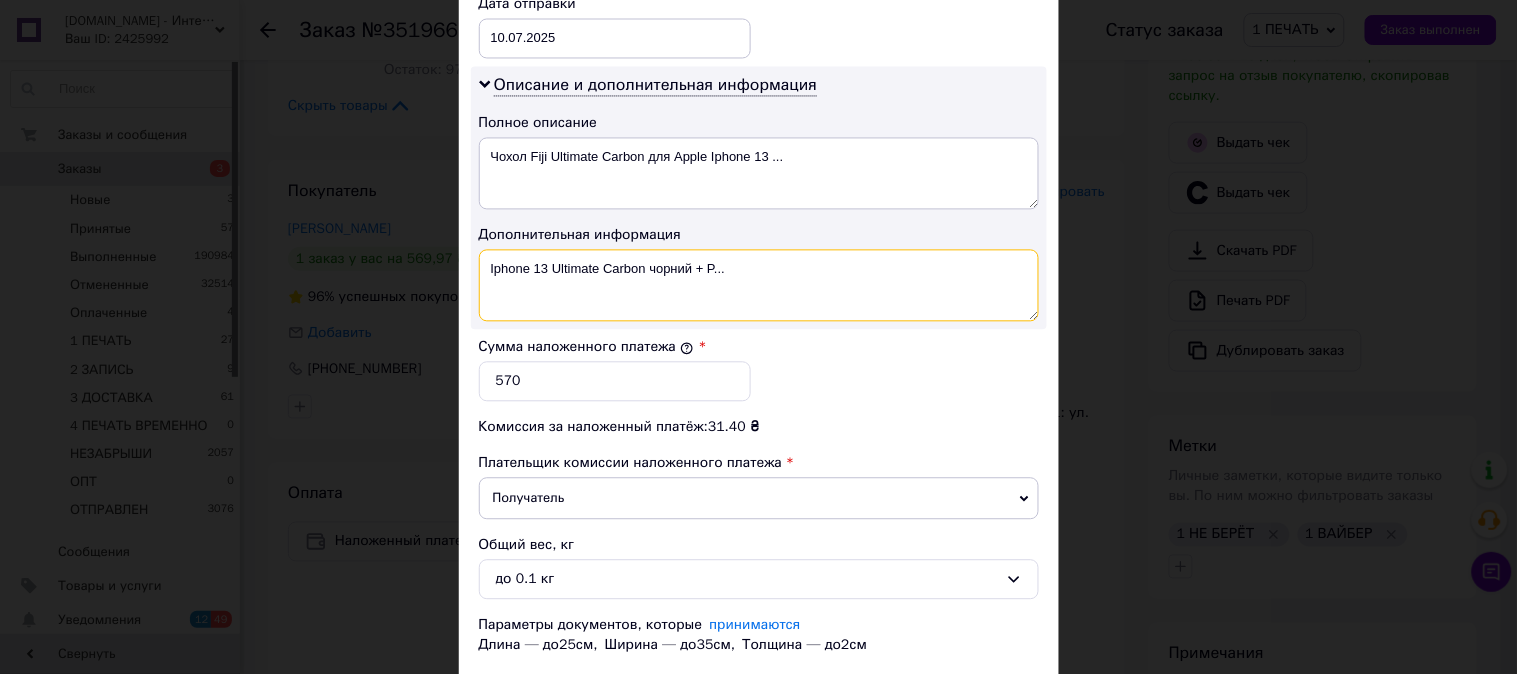 drag, startPoint x: 803, startPoint y: 266, endPoint x: 710, endPoint y: 298, distance: 98.35141 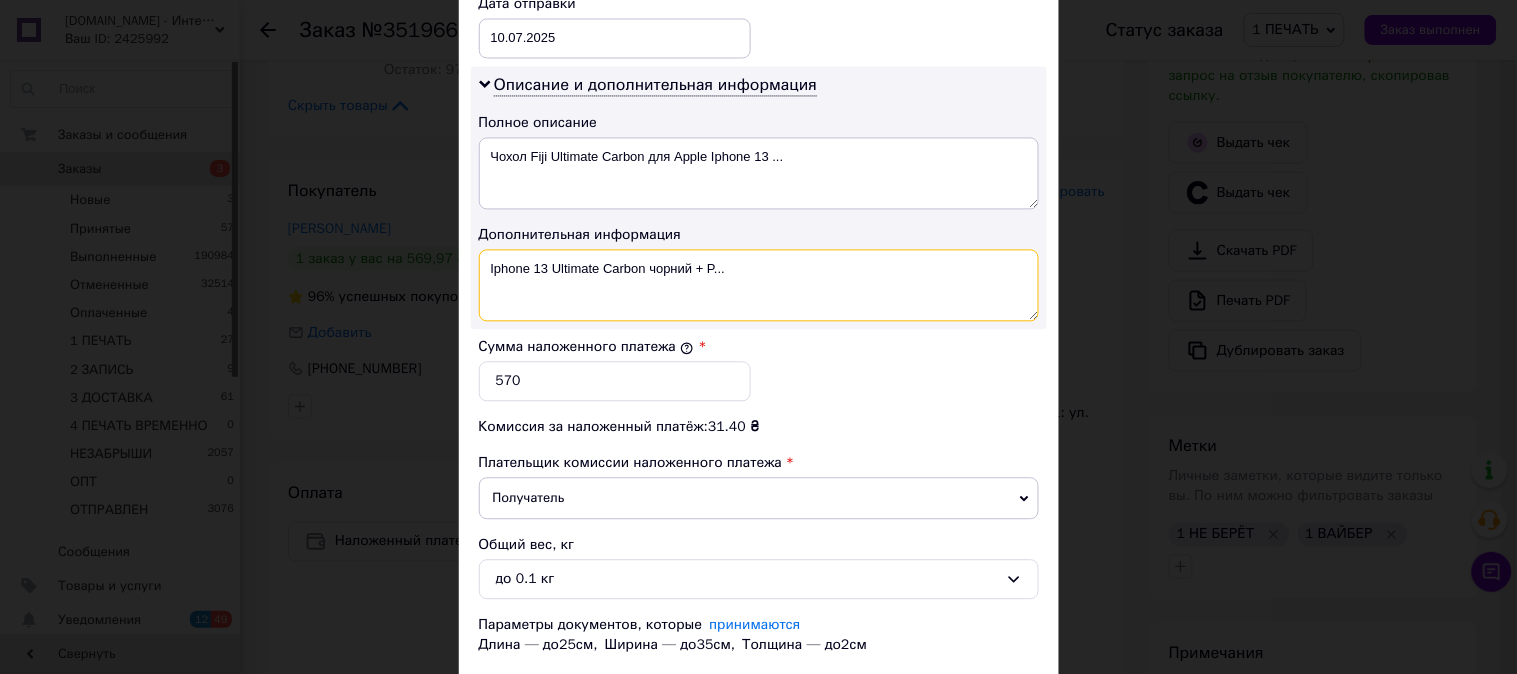 click on "Iphone 13 Ultimate Carbon чорний + P..." at bounding box center [759, 285] 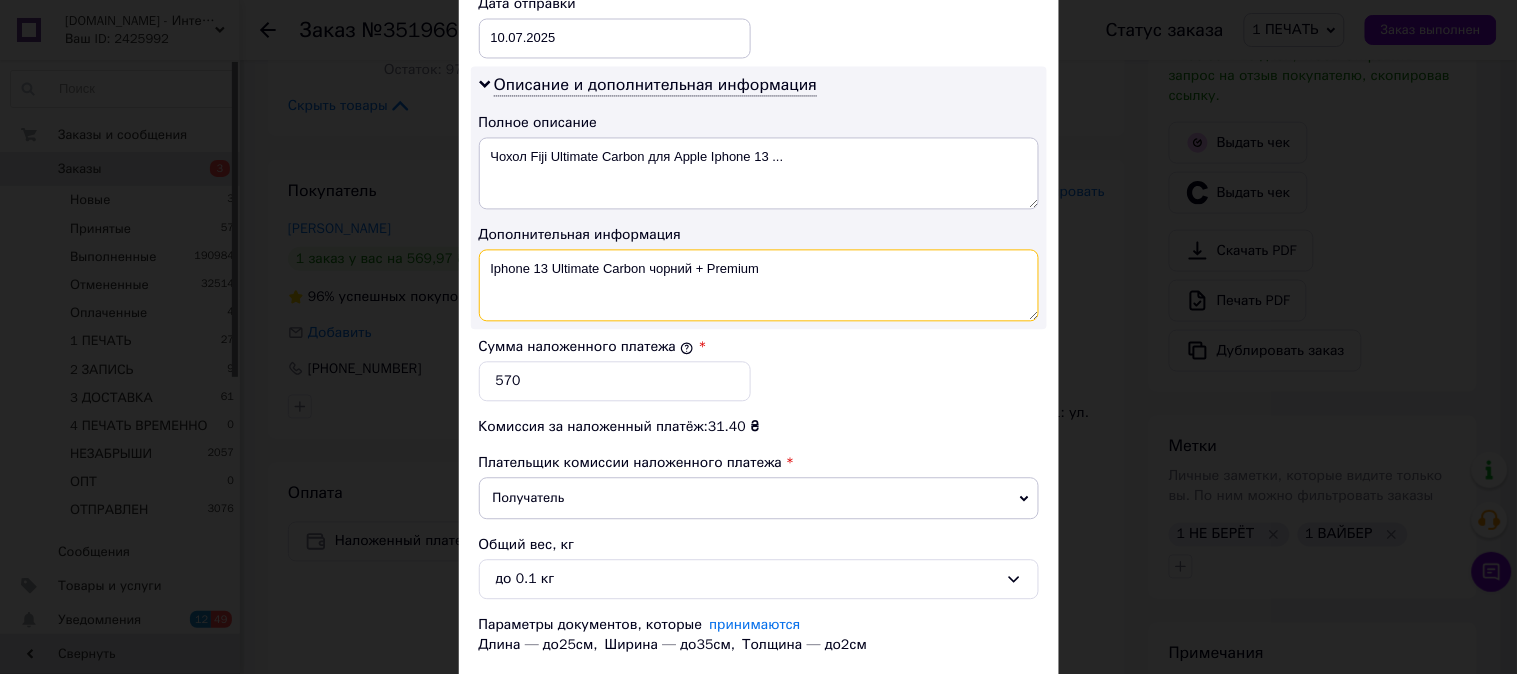 paste on "3D ЧЕР" 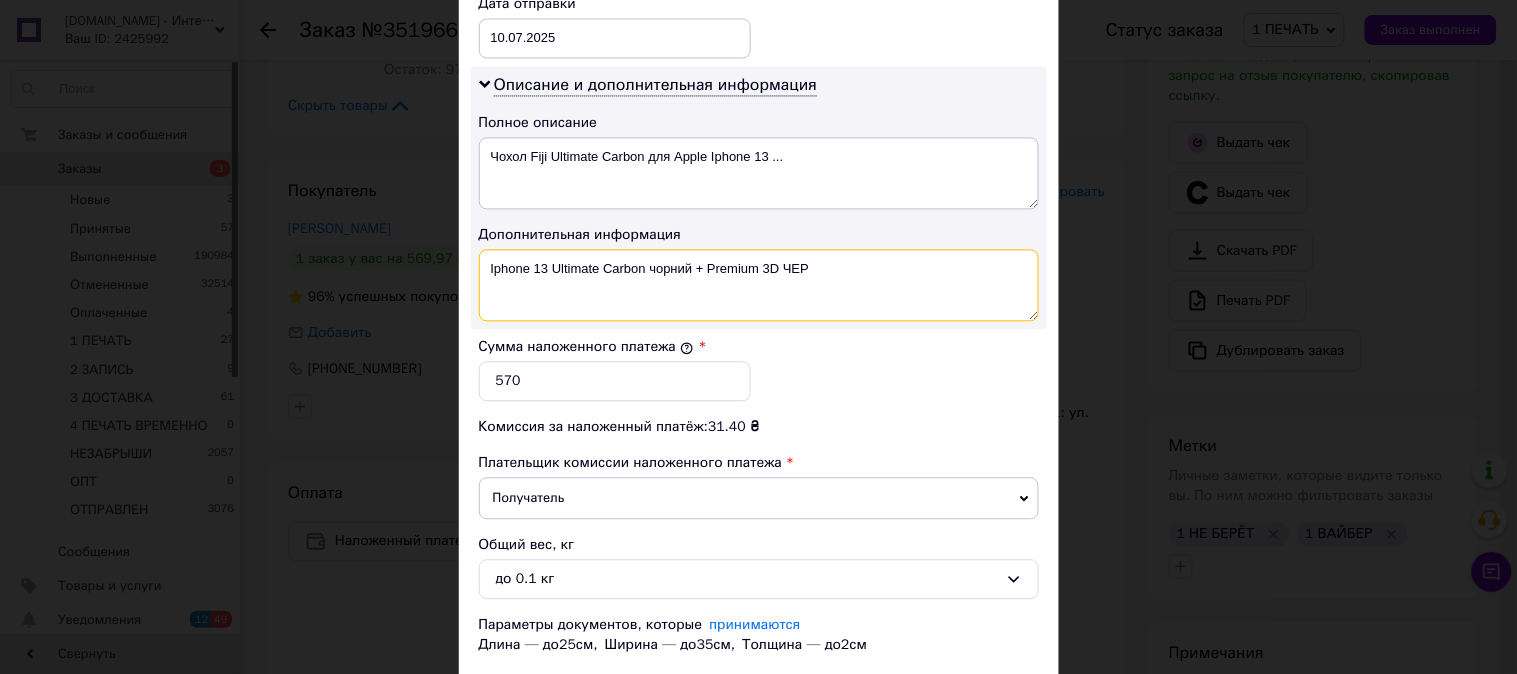 type on "Iphone 13 Ultimate Carbon чорний + Premium 3D ЧЕР" 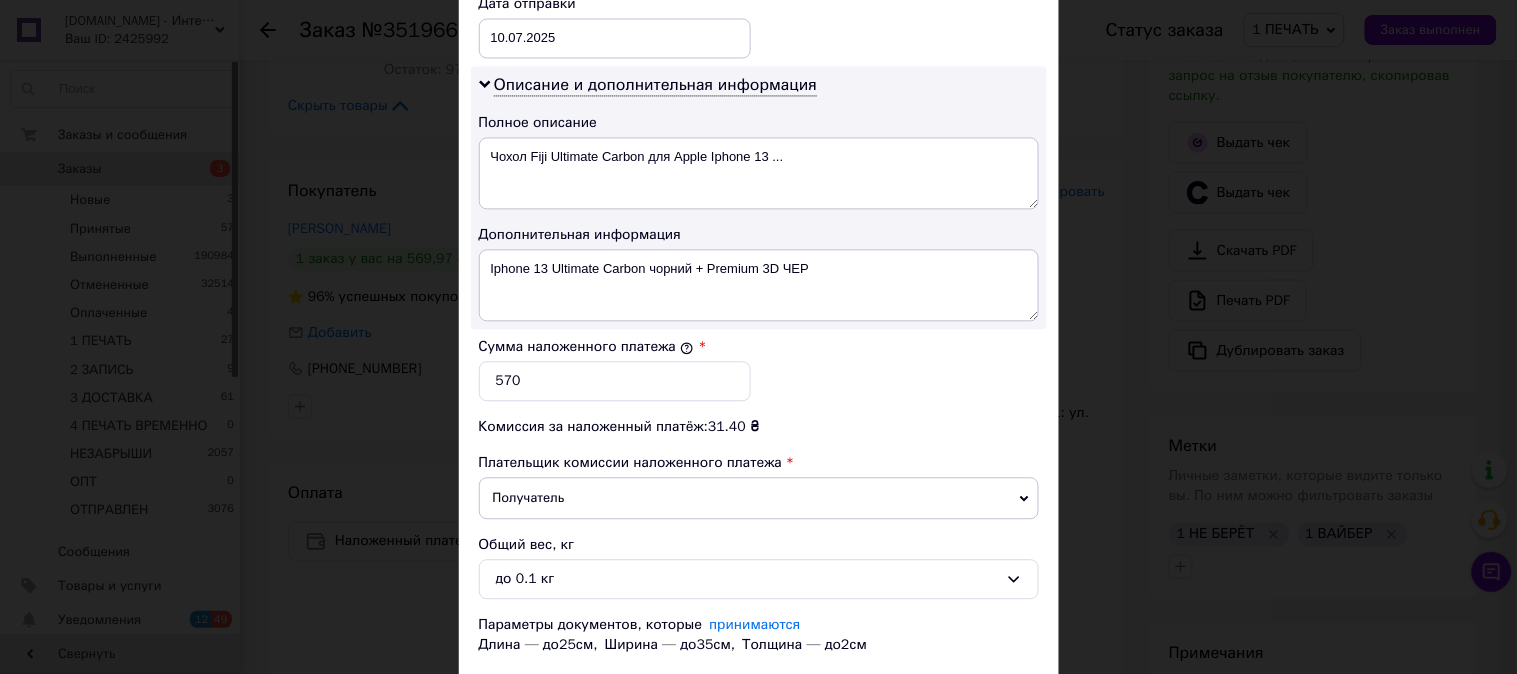 click on "Сохранить" at bounding box center (985, 695) 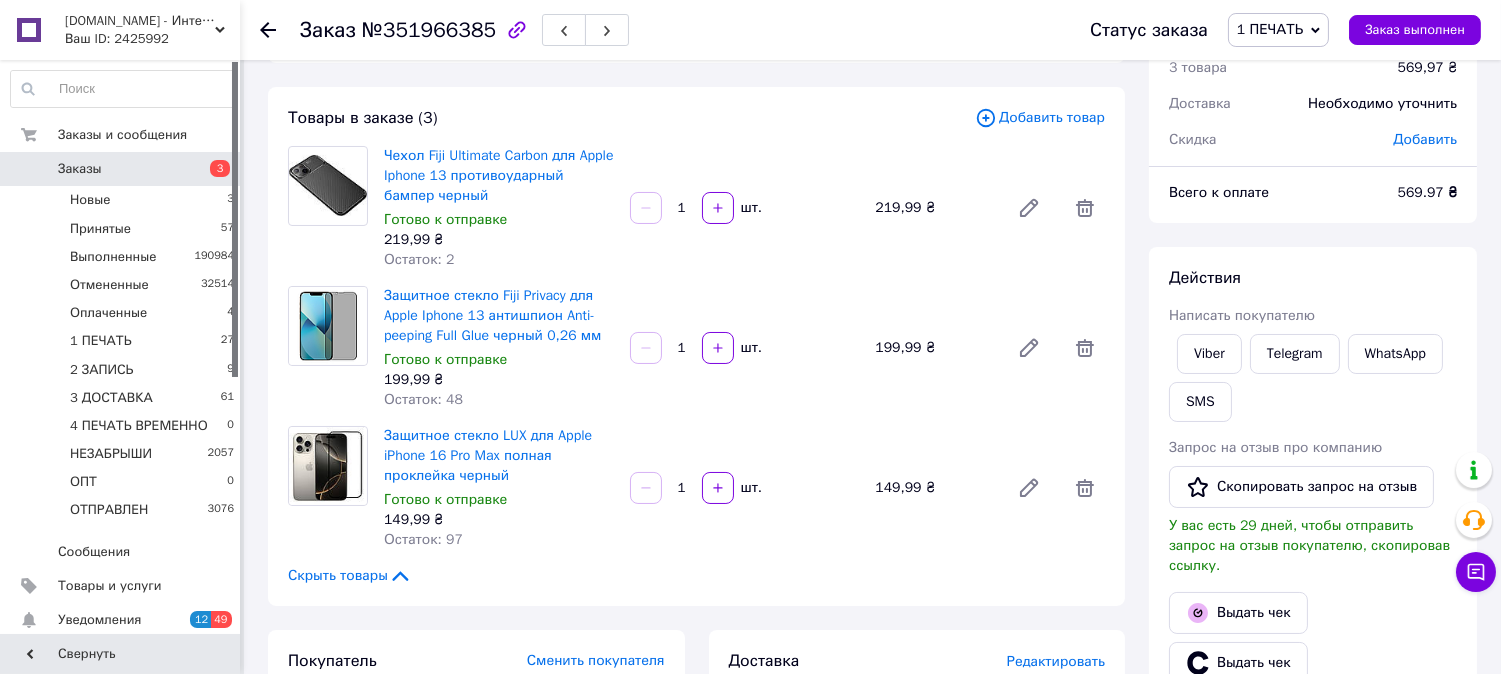 scroll, scrollTop: 111, scrollLeft: 0, axis: vertical 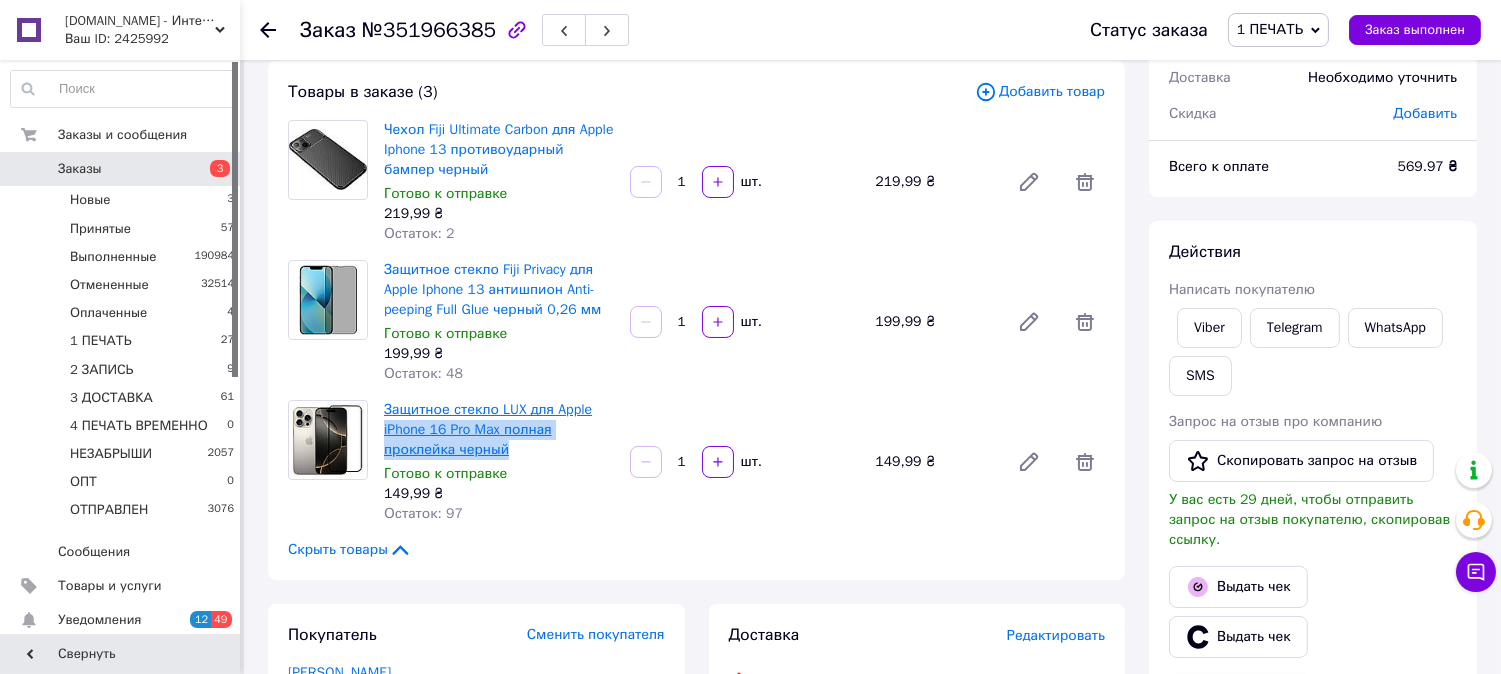 drag, startPoint x: 528, startPoint y: 443, endPoint x: 384, endPoint y: 436, distance: 144.17004 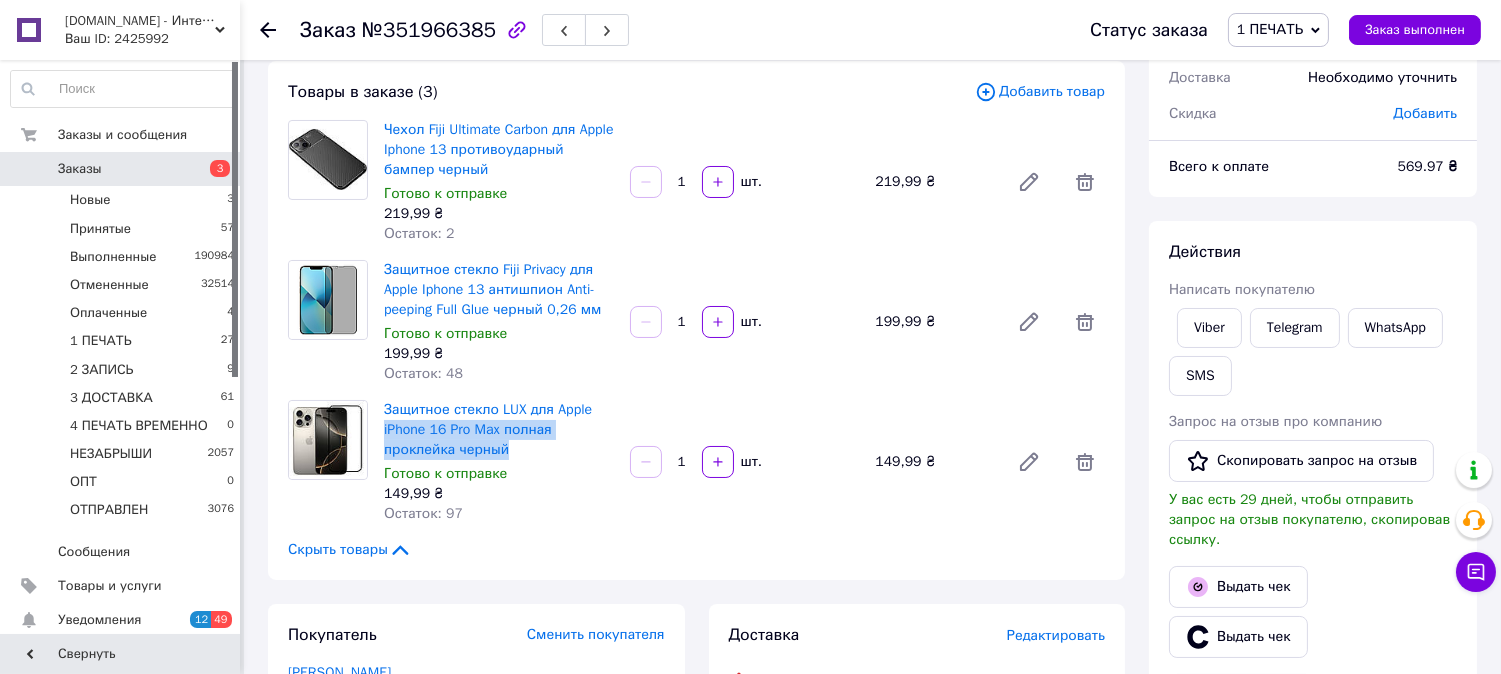 copy on "iPhone 16 Pro Max полная проклейка черный" 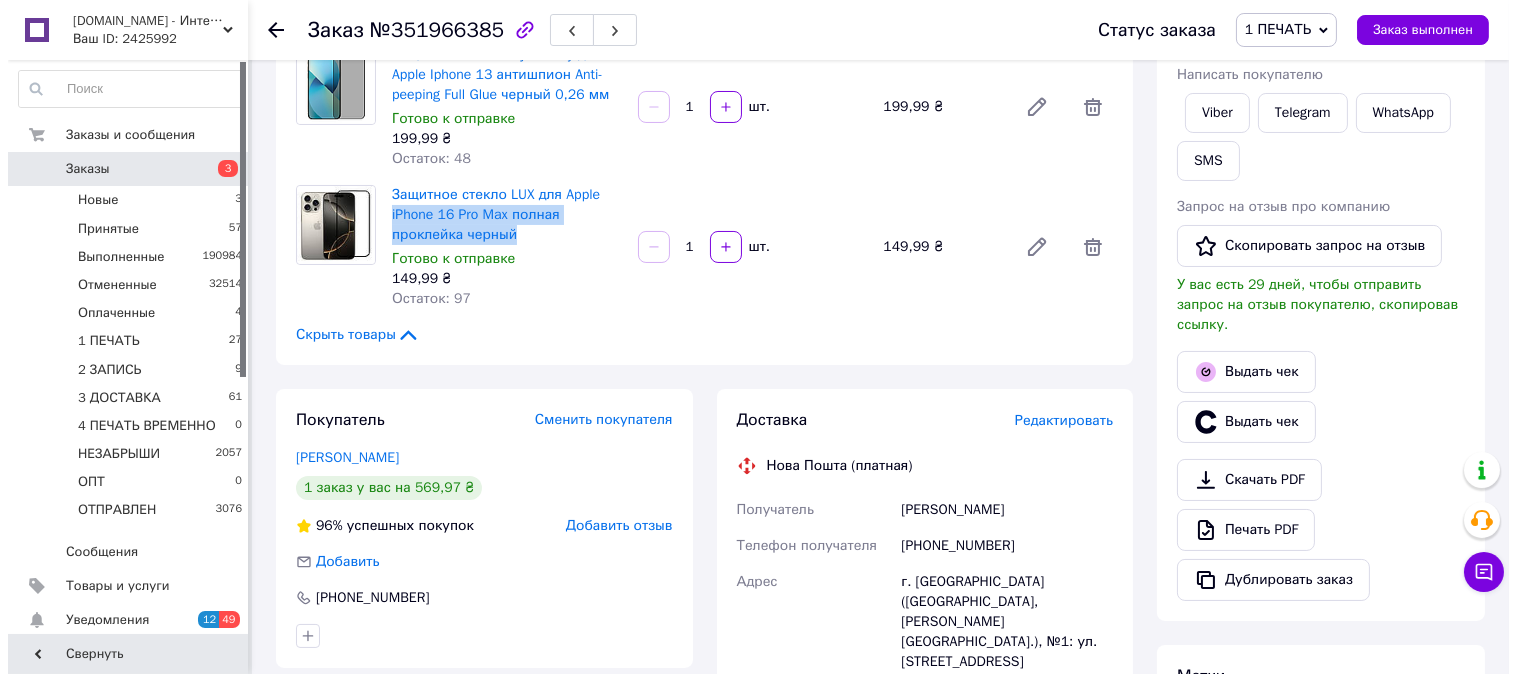 scroll, scrollTop: 333, scrollLeft: 0, axis: vertical 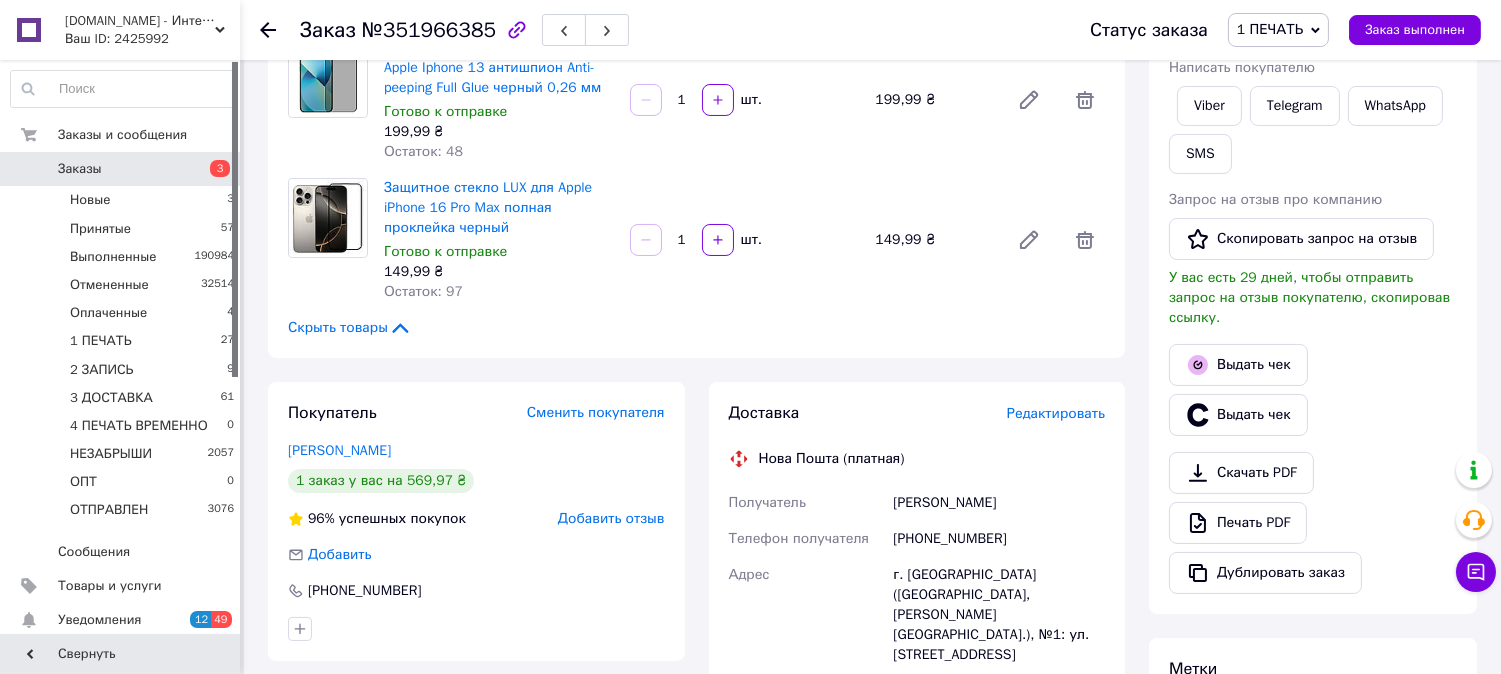 click on "Редактировать" at bounding box center [1056, 413] 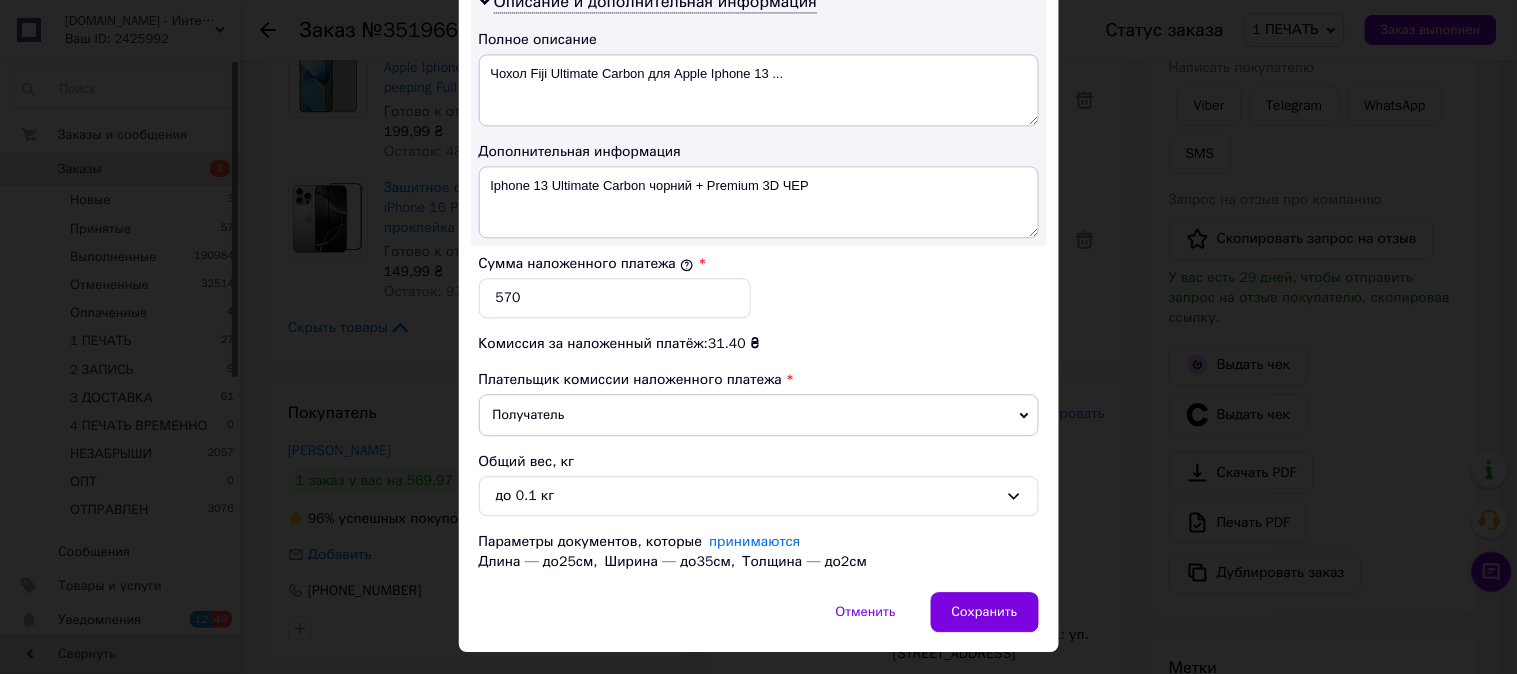 scroll, scrollTop: 1062, scrollLeft: 0, axis: vertical 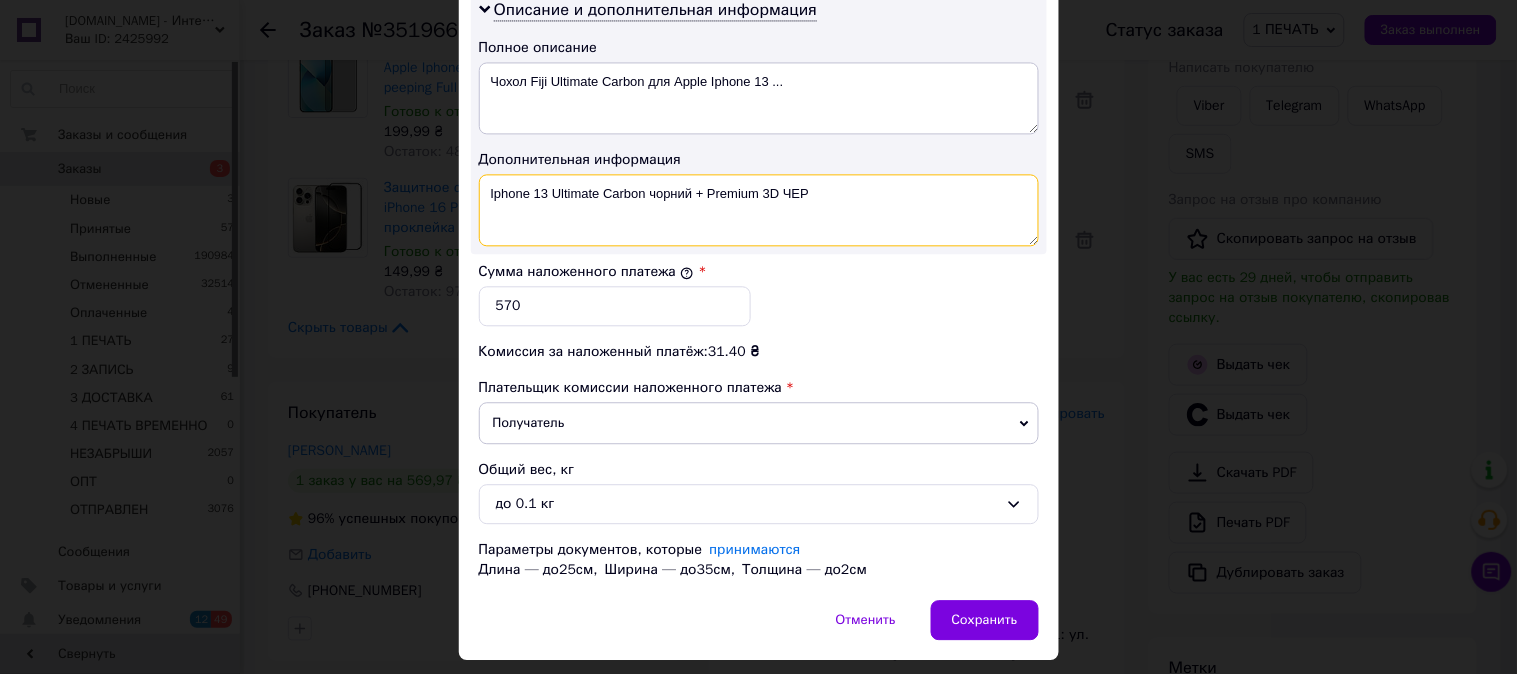 click on "Iphone 13 Ultimate Carbon чорний + Premium 3D ЧЕР" at bounding box center (759, 210) 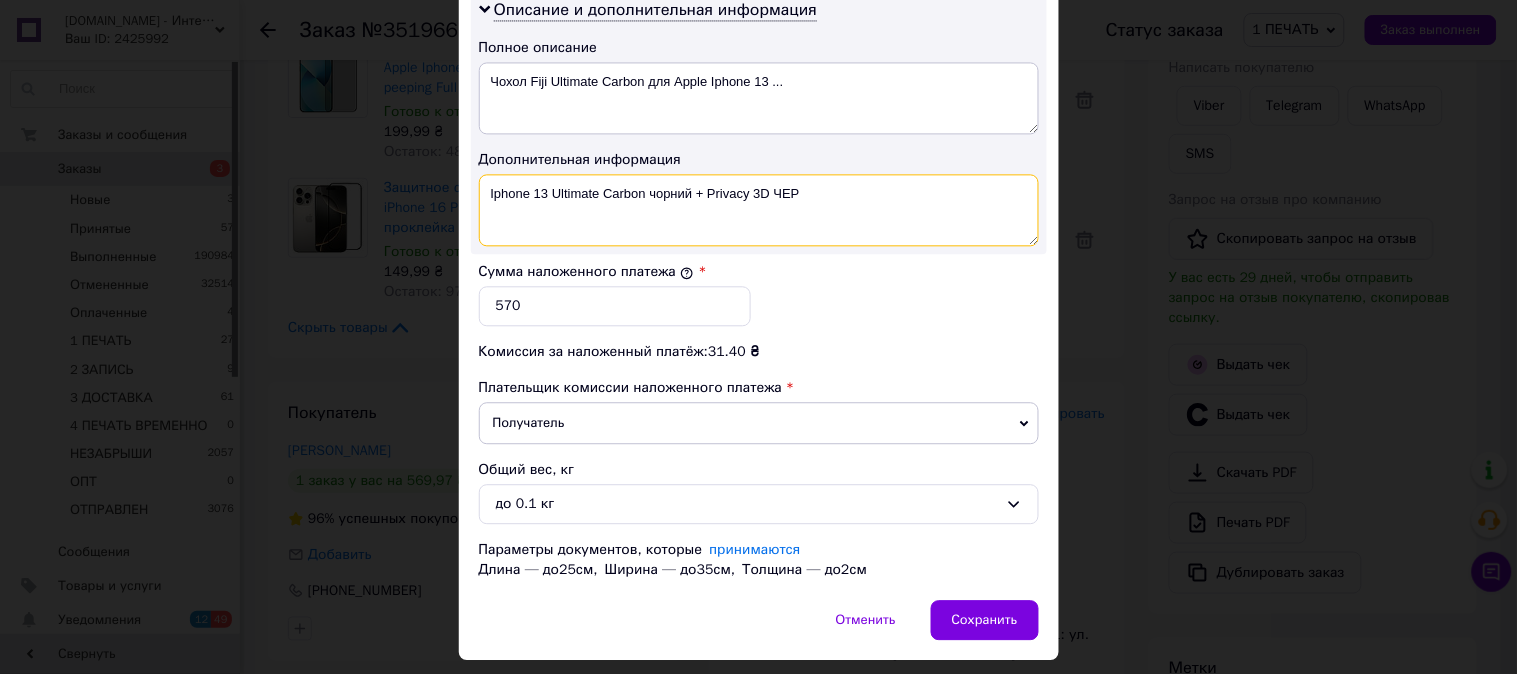 click on "Iphone 13 Ultimate Carbon чорний + Privacy 3D ЧЕР" at bounding box center (759, 210) 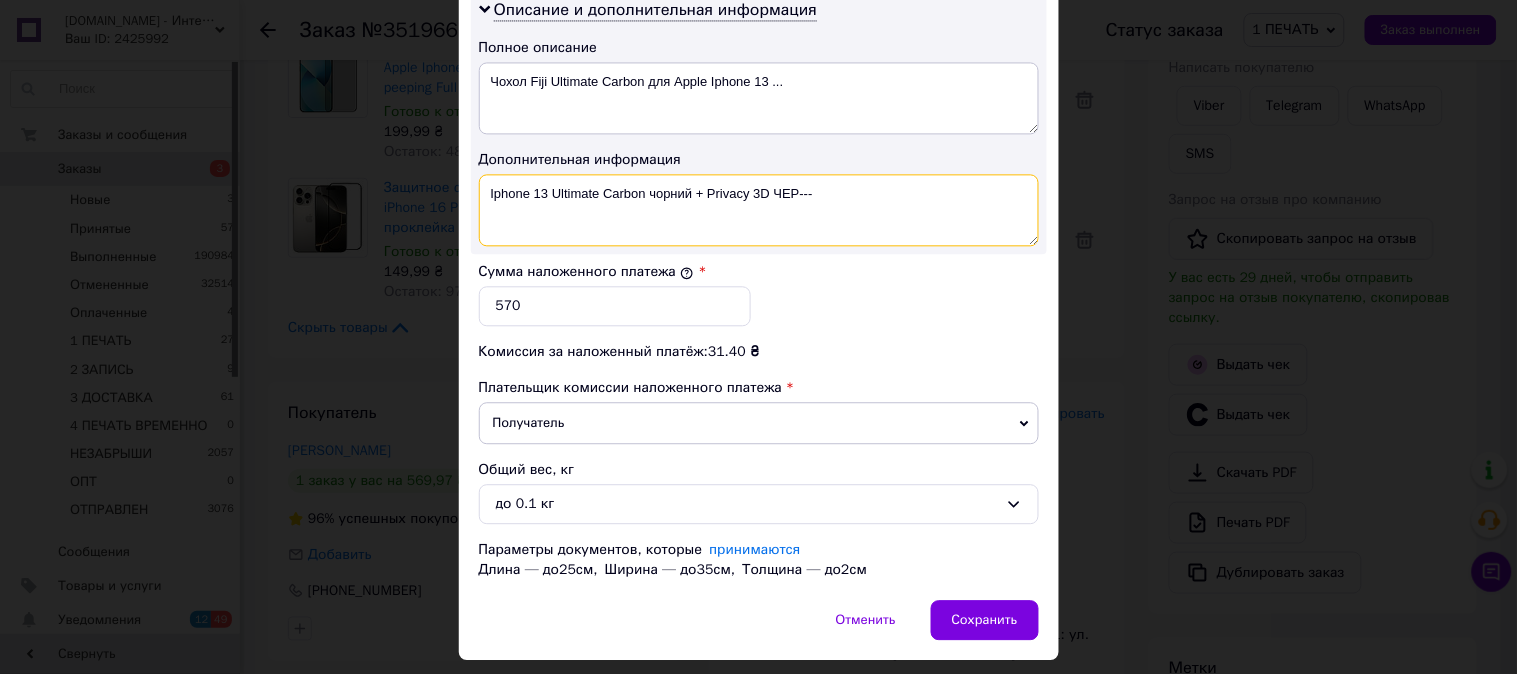 paste on "iPhone 16 Pro Max полная проклейка черный" 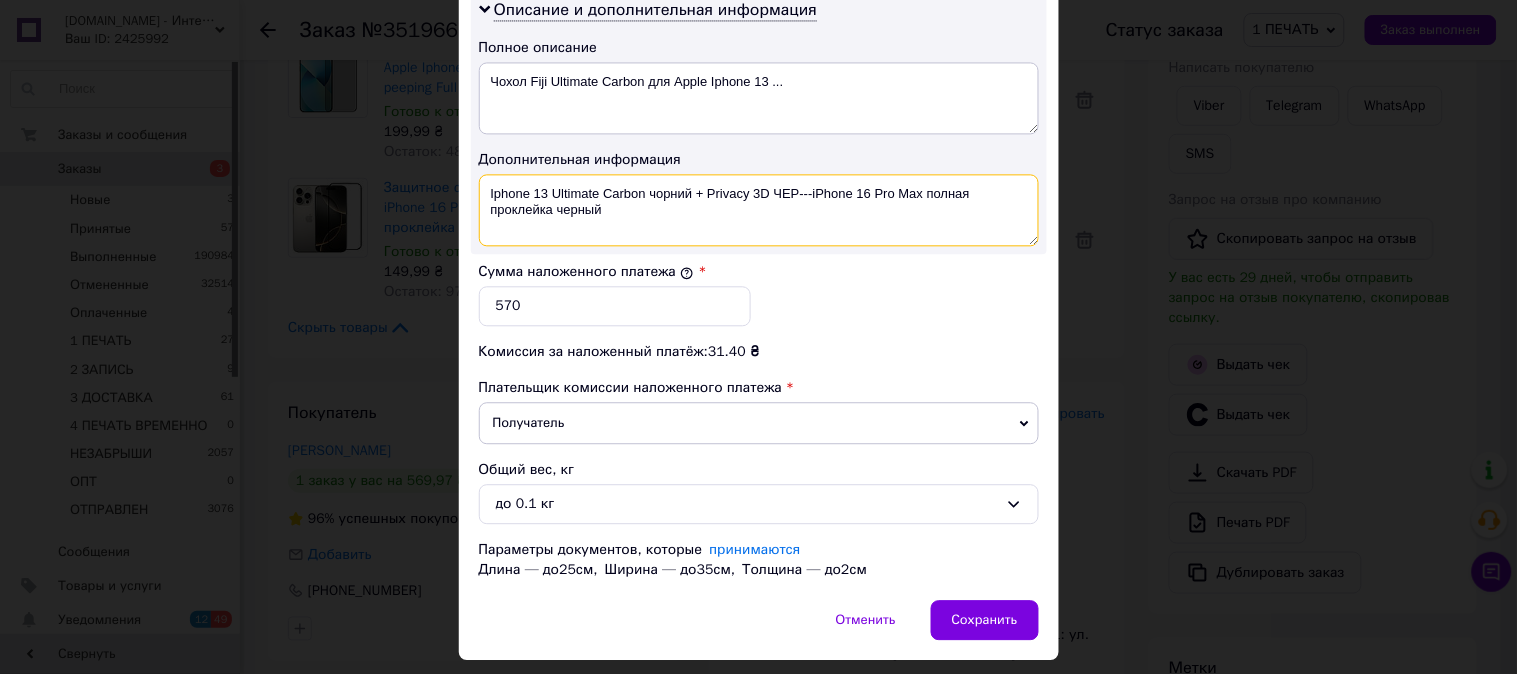 drag, startPoint x: 870, startPoint y: 195, endPoint x: 922, endPoint y: 126, distance: 86.40023 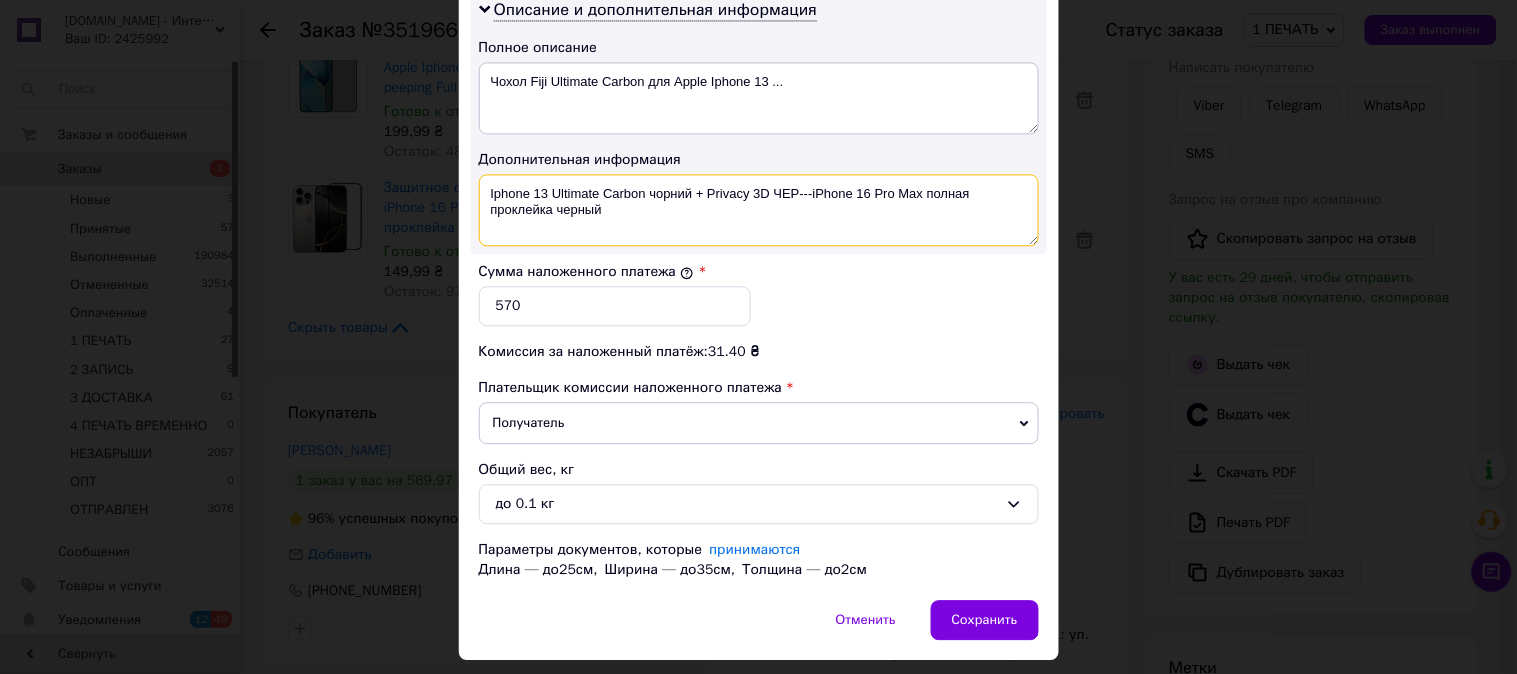 click on "Описание и дополнительная информация Полное описание Чохол Fiji Ultimate Carbon для Apple Iphone 13 ... Дополнительная информация Iphone 13 Ultimate Carbon чорний + Privacy 3D ЧЕР---iPhone 16 Pro Max полная проклейка черный" at bounding box center (759, 122) 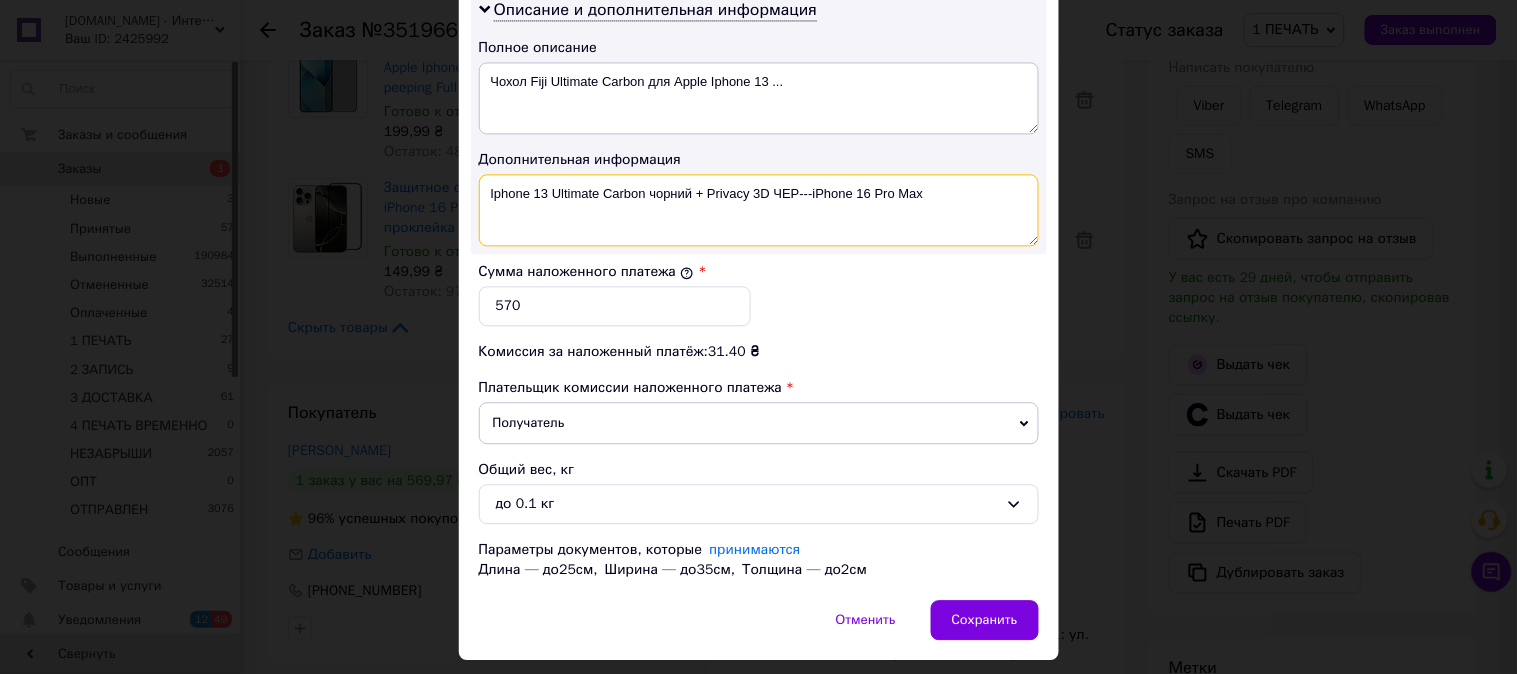 paste on "3D ЧЕР" 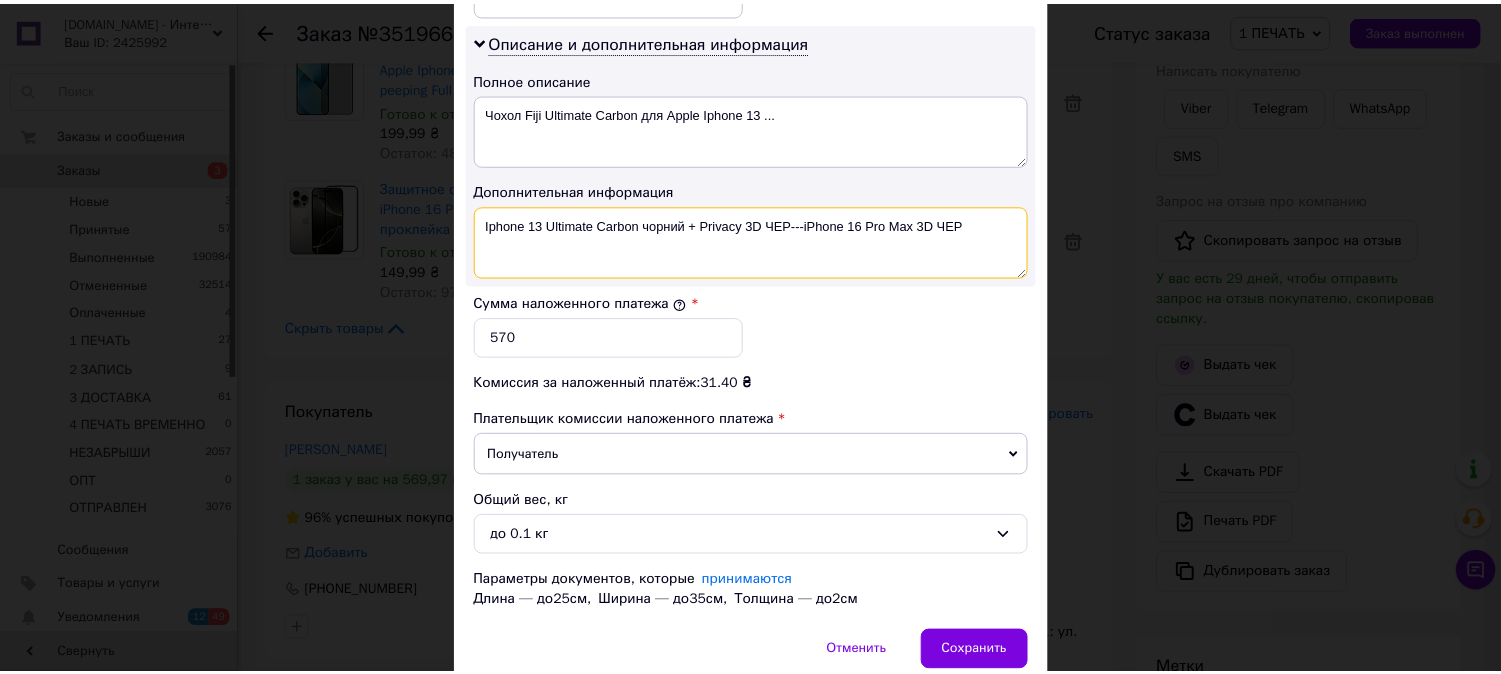 scroll, scrollTop: 1098, scrollLeft: 0, axis: vertical 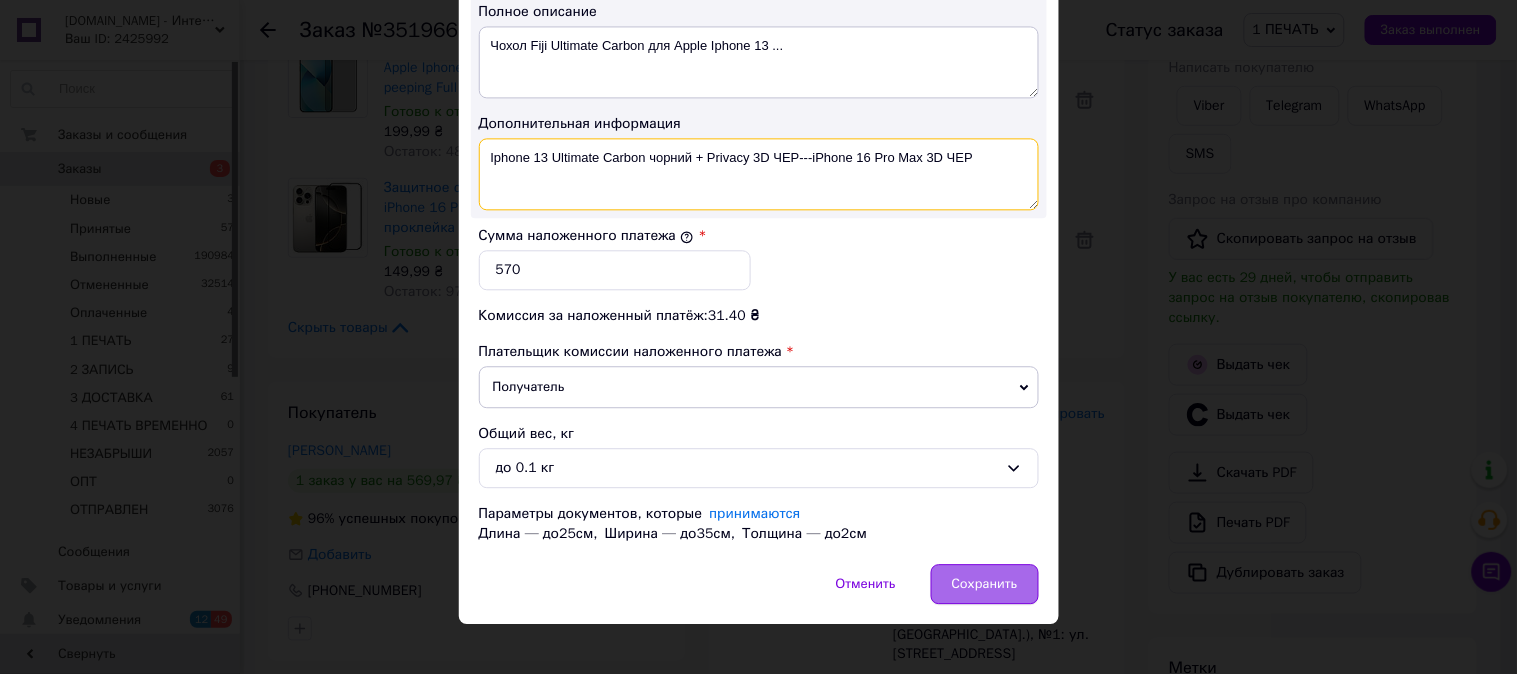 type on "Iphone 13 Ultimate Carbon чорний + Privacy 3D ЧЕР---iPhone 16 Pro Max 3D ЧЕР" 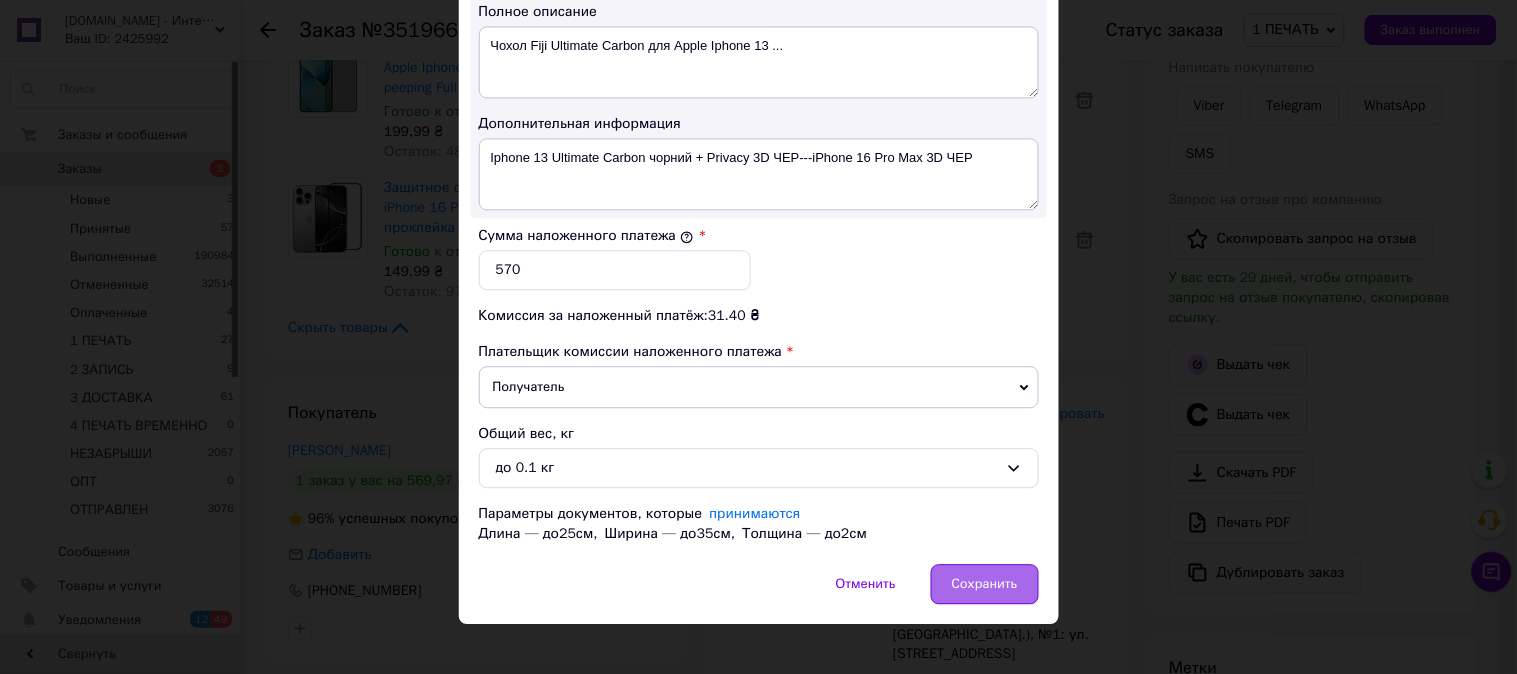 click on "Сохранить" at bounding box center (985, 584) 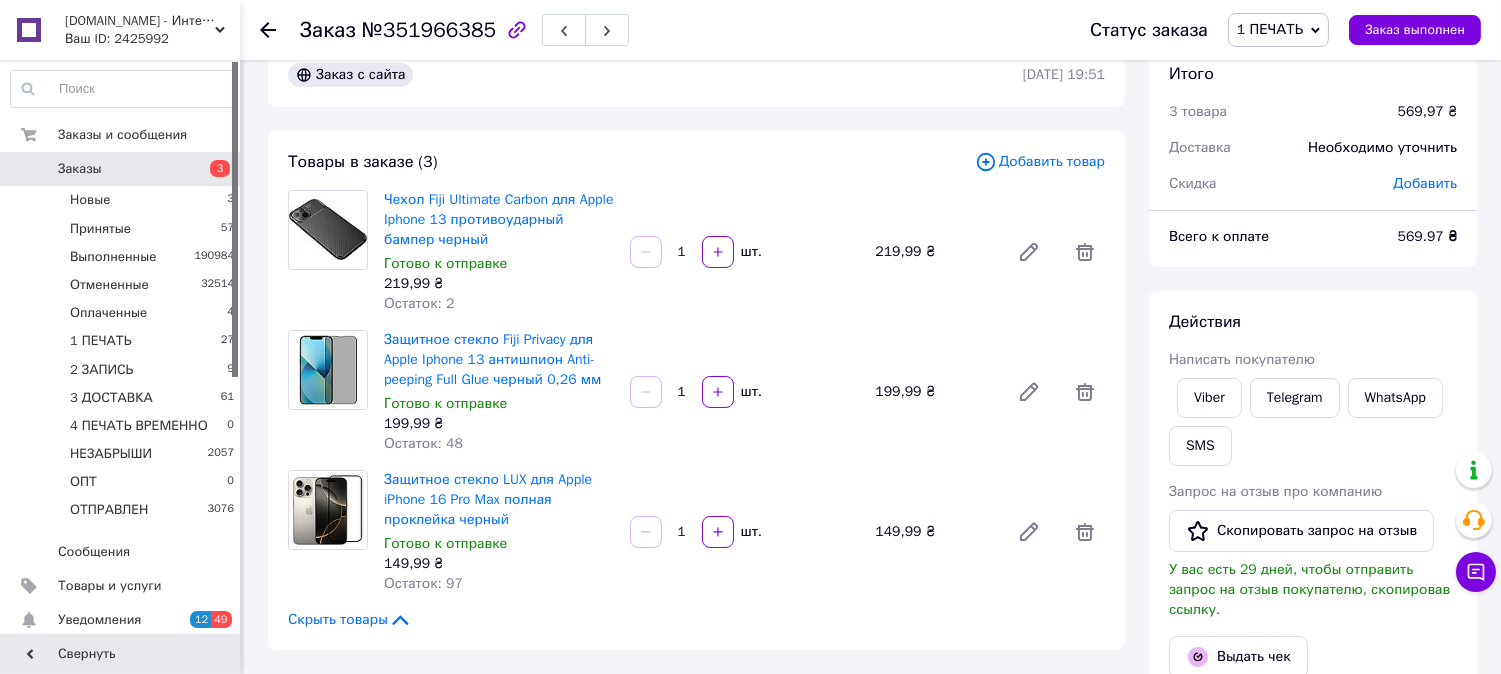 scroll, scrollTop: 0, scrollLeft: 0, axis: both 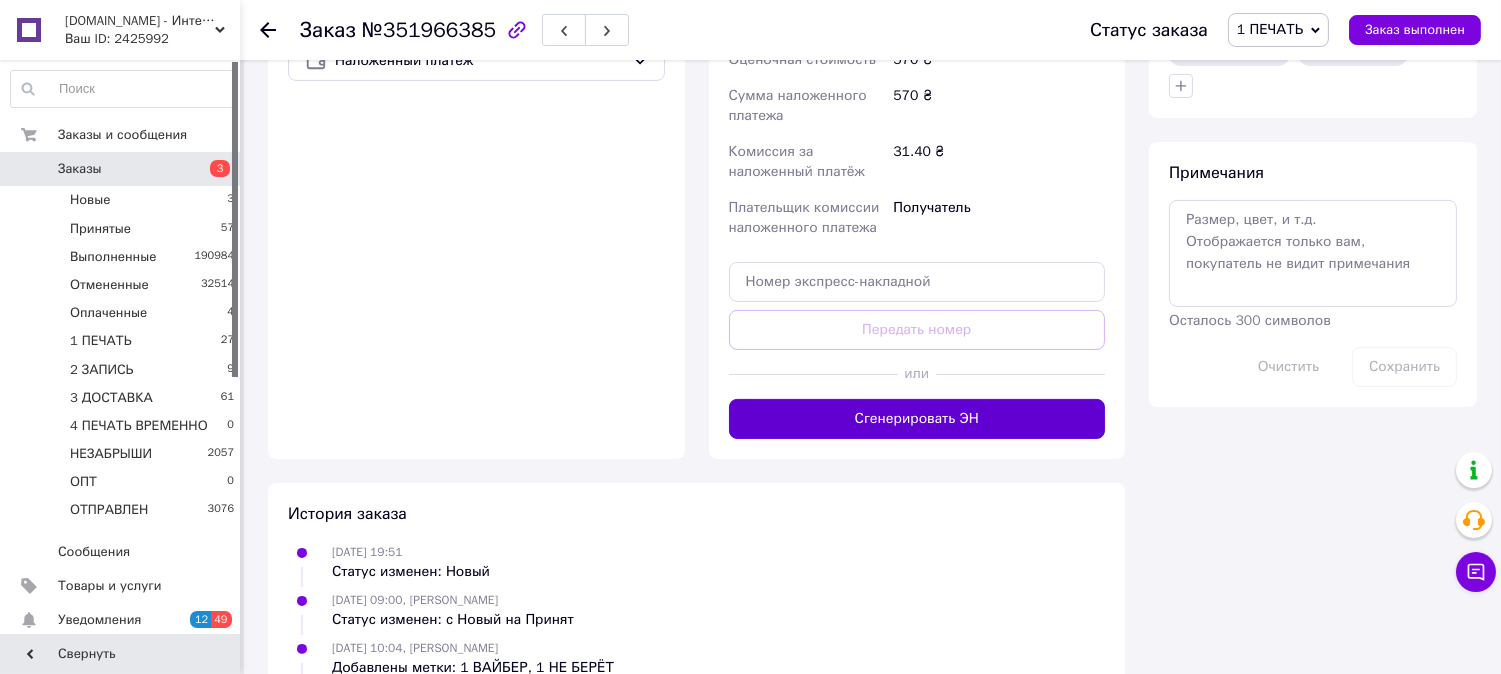click on "Сгенерировать ЭН" at bounding box center (917, 419) 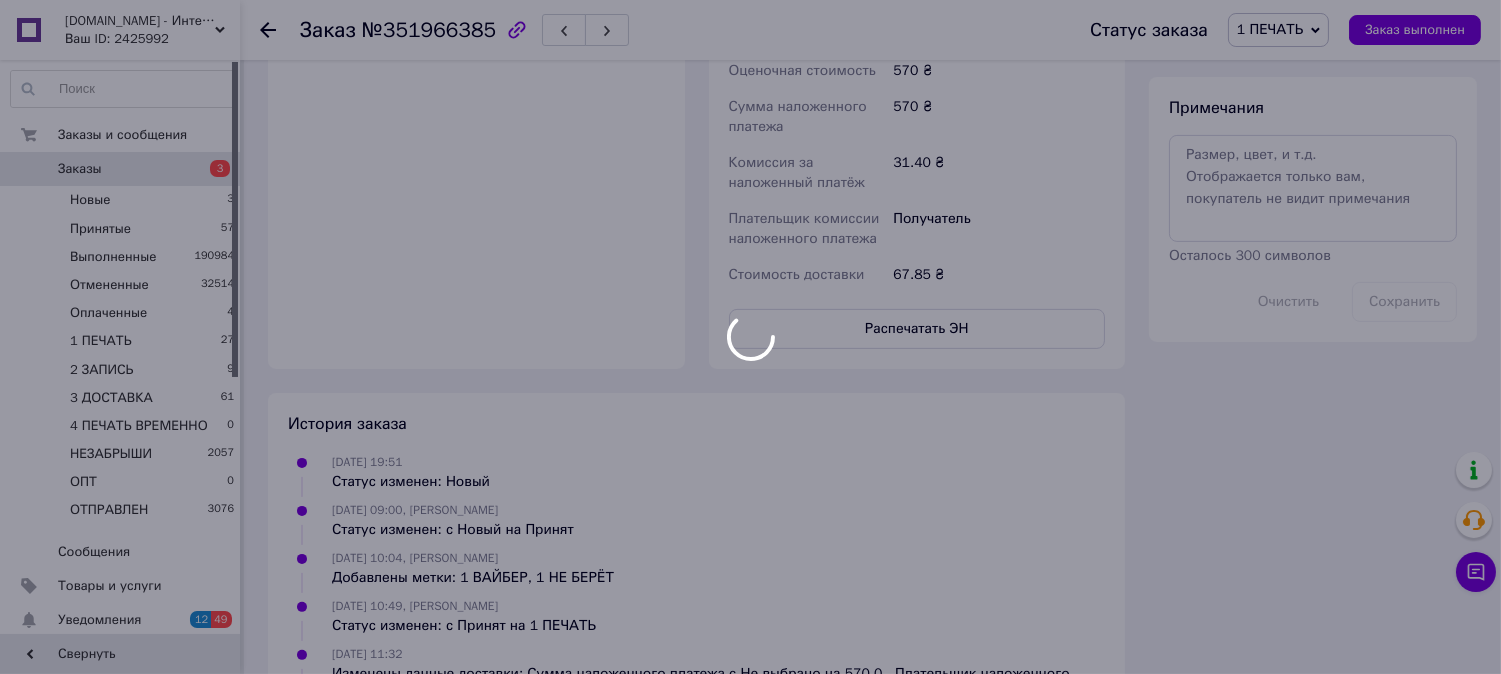scroll, scrollTop: 1111, scrollLeft: 0, axis: vertical 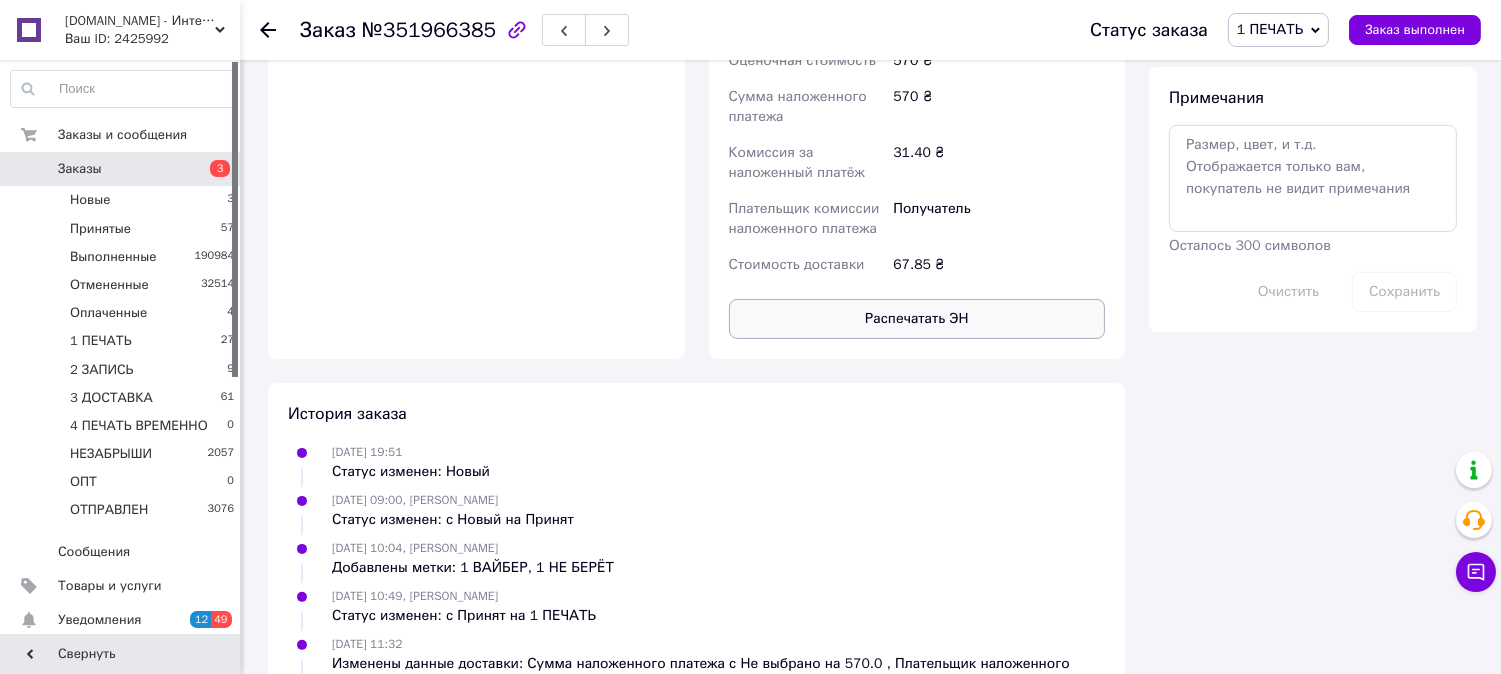 click on "Распечатать ЭН" at bounding box center [917, 319] 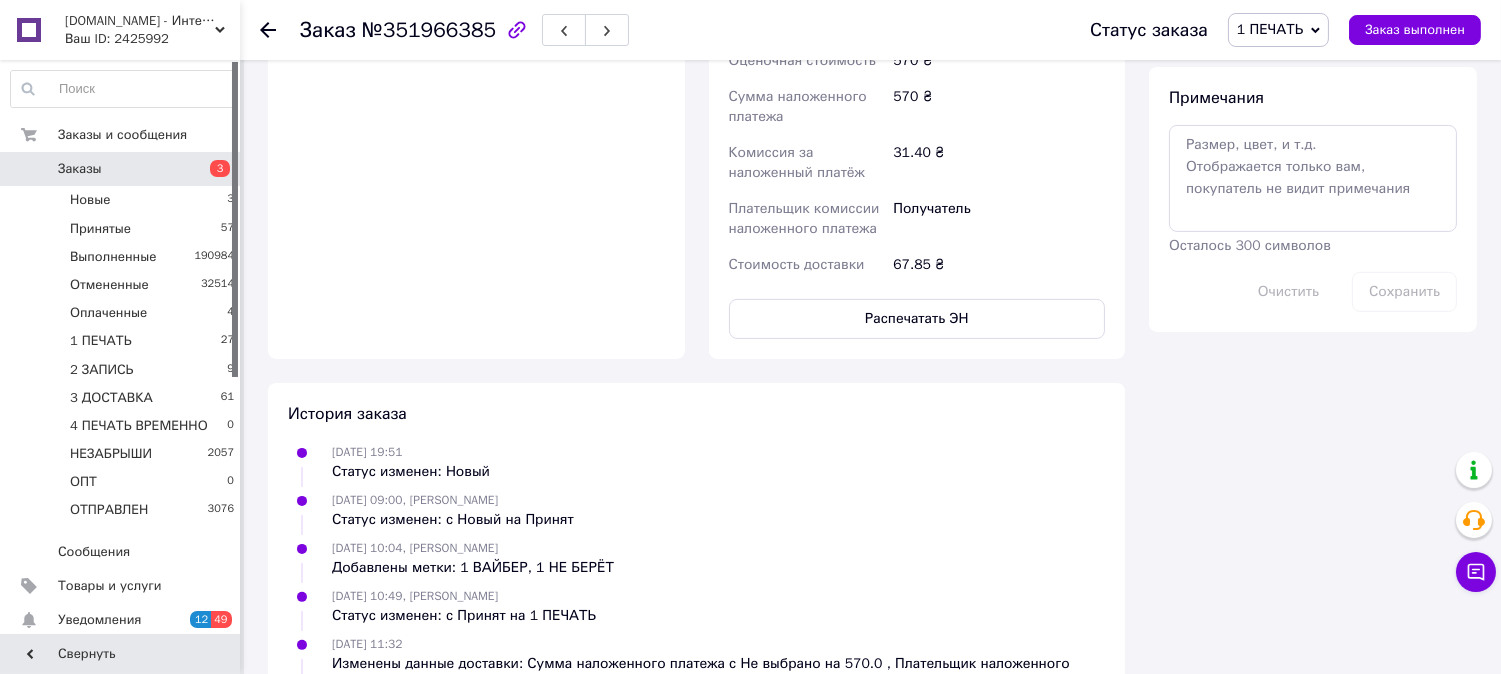 click on "Статус заказа 1 ПЕЧАТЬ Принят Выполнен Отменен Оплаченный 2 ЗАПИСЬ 3 ДОСТАВКА 4 ПЕЧАТЬ ВРЕМЕННО НЕЗАБРЫШИ ОПТ ОТПРАВЛЕН Заказ выполнен" at bounding box center [1265, 30] 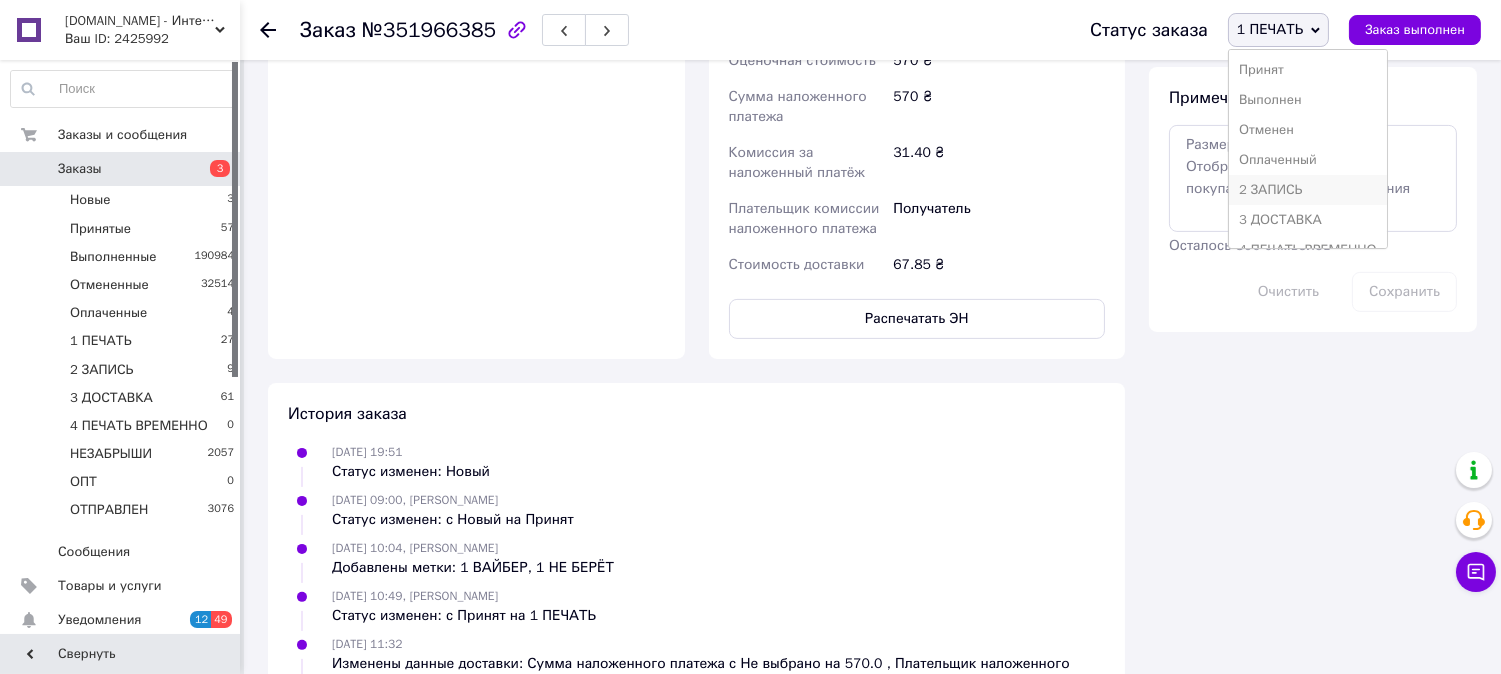 click on "2 ЗАПИСЬ" at bounding box center [1308, 190] 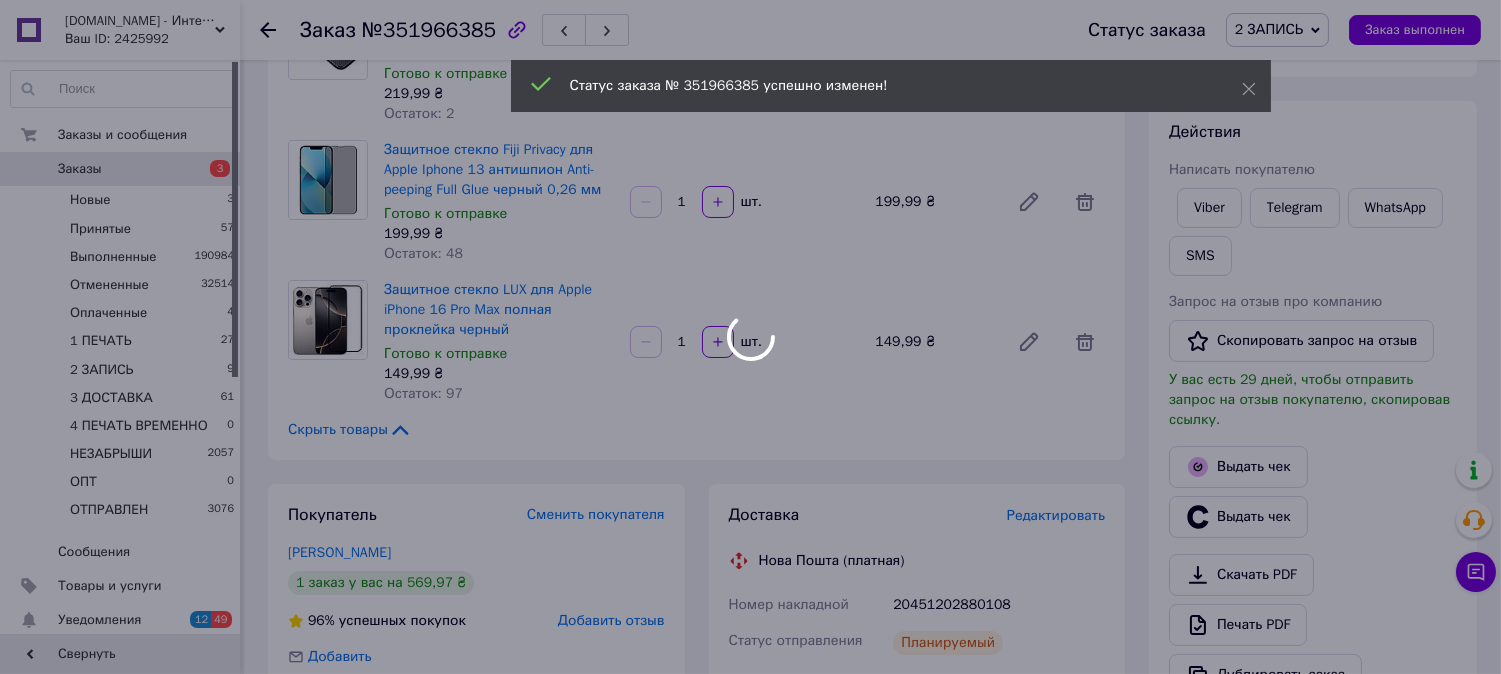scroll, scrollTop: 0, scrollLeft: 0, axis: both 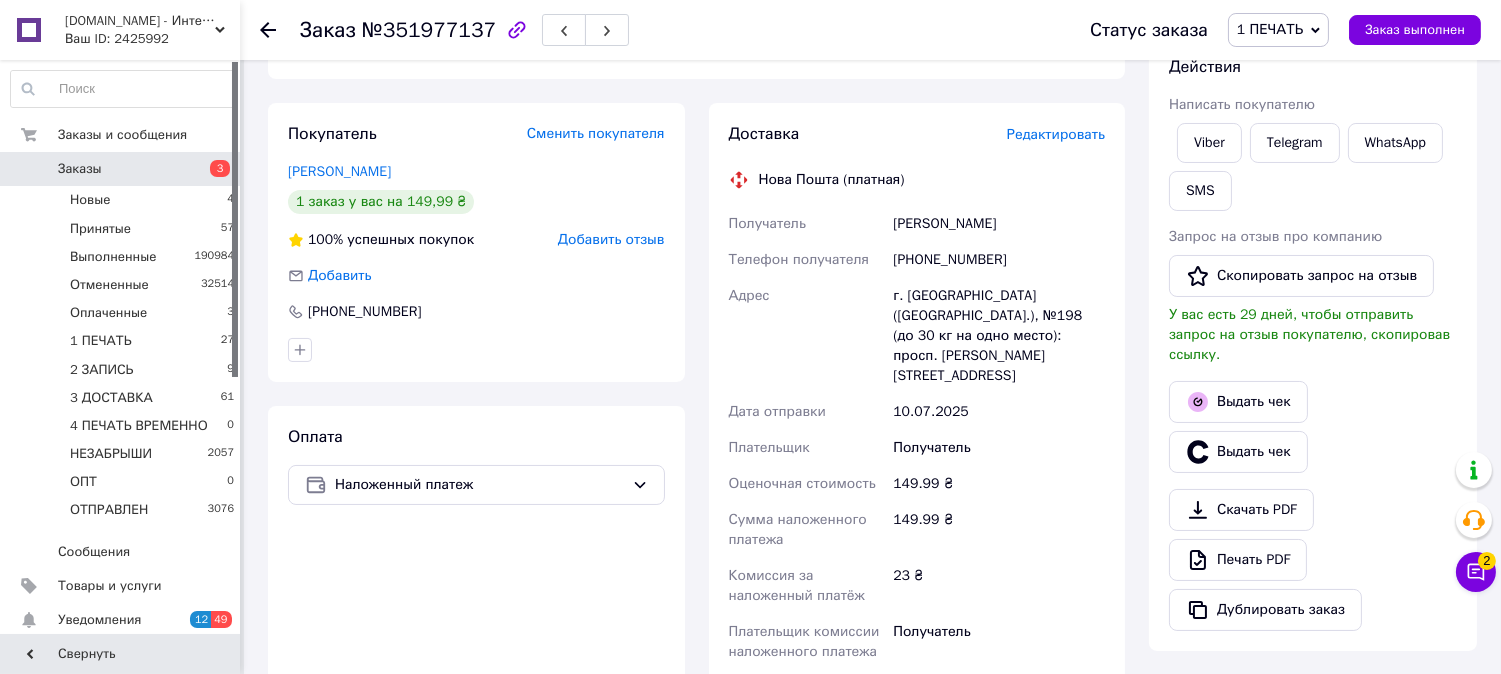 click on "Редактировать" at bounding box center (1056, 134) 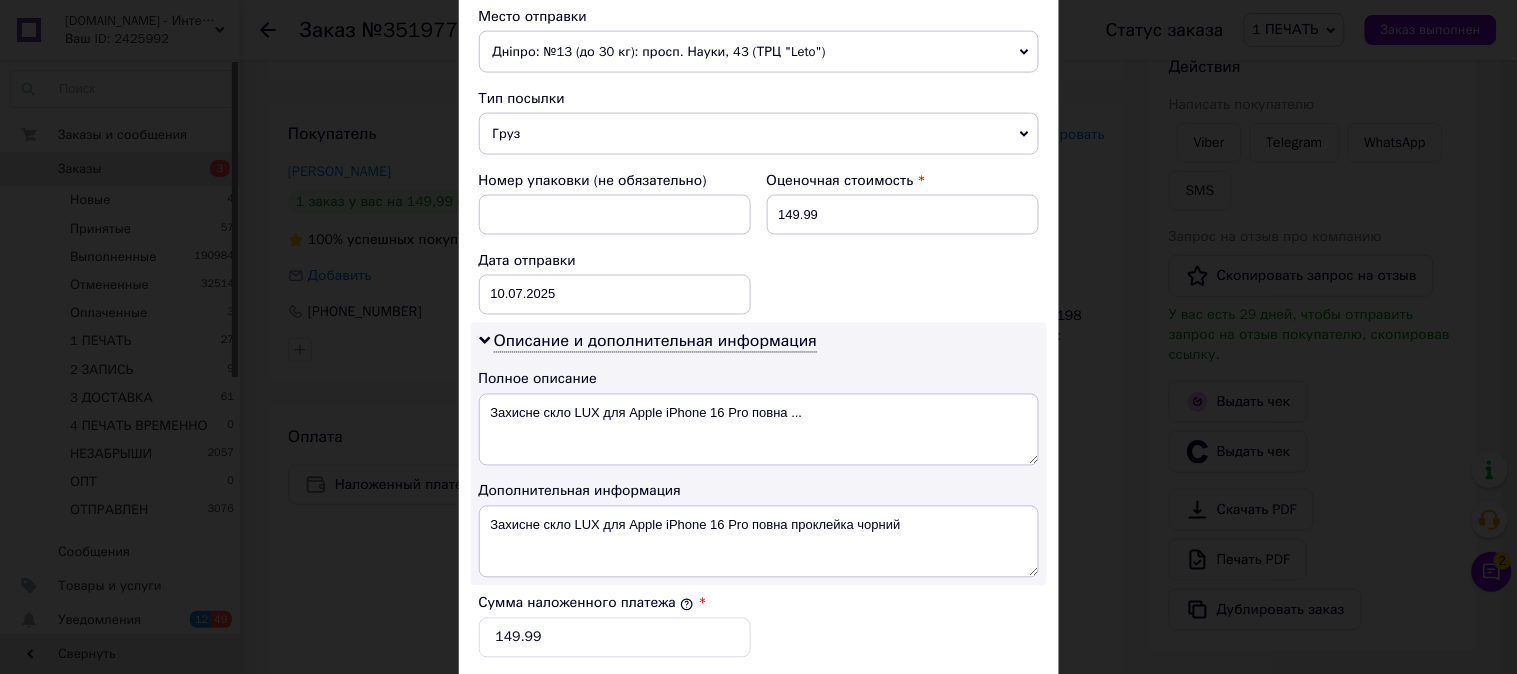 scroll, scrollTop: 703, scrollLeft: 0, axis: vertical 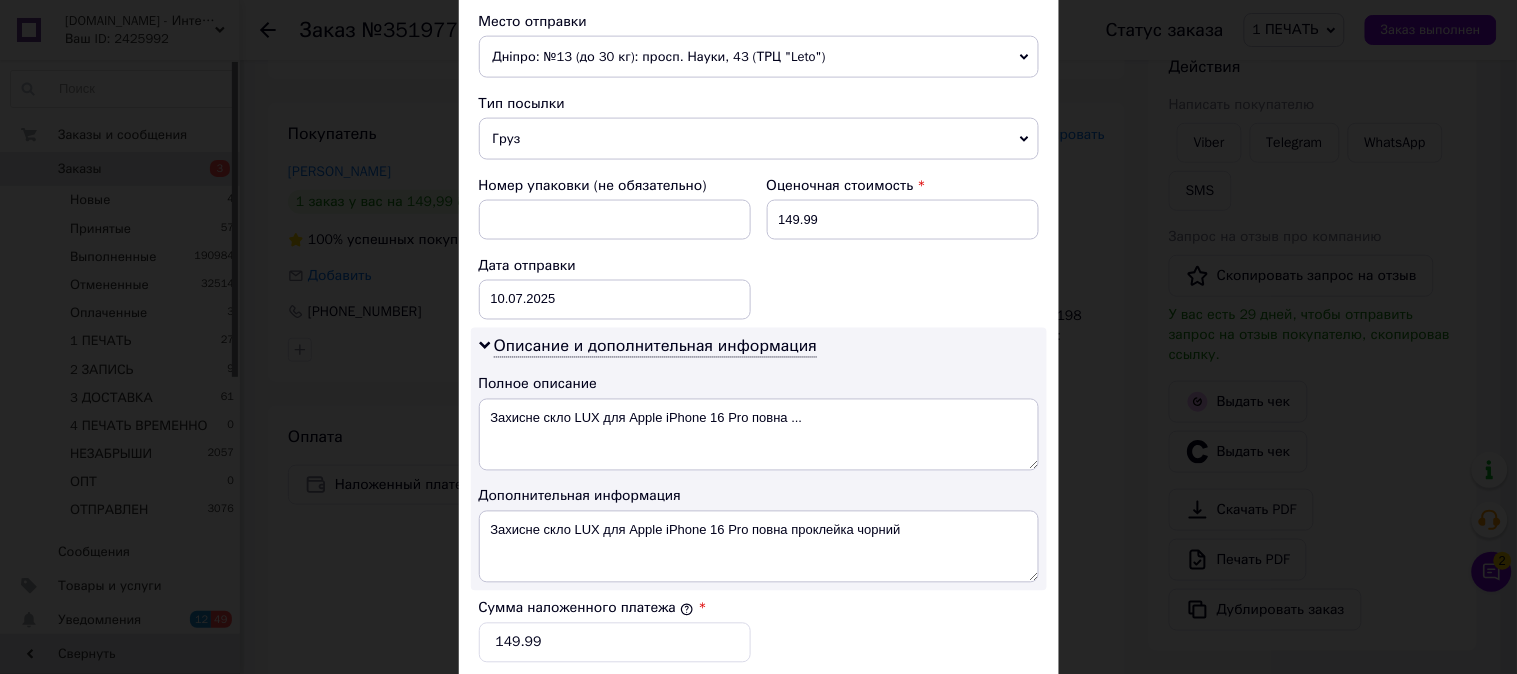click on "Груз" at bounding box center [759, 139] 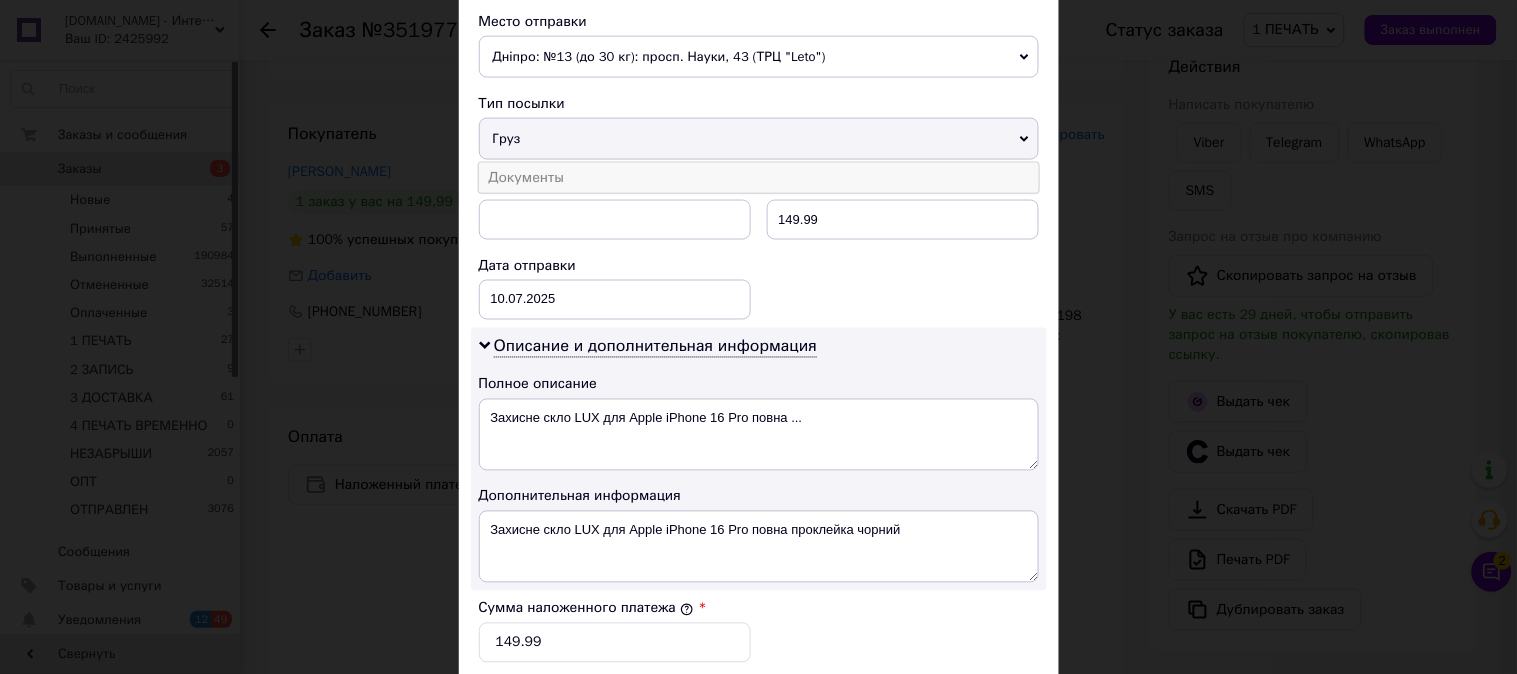 click on "Документы" at bounding box center (759, 178) 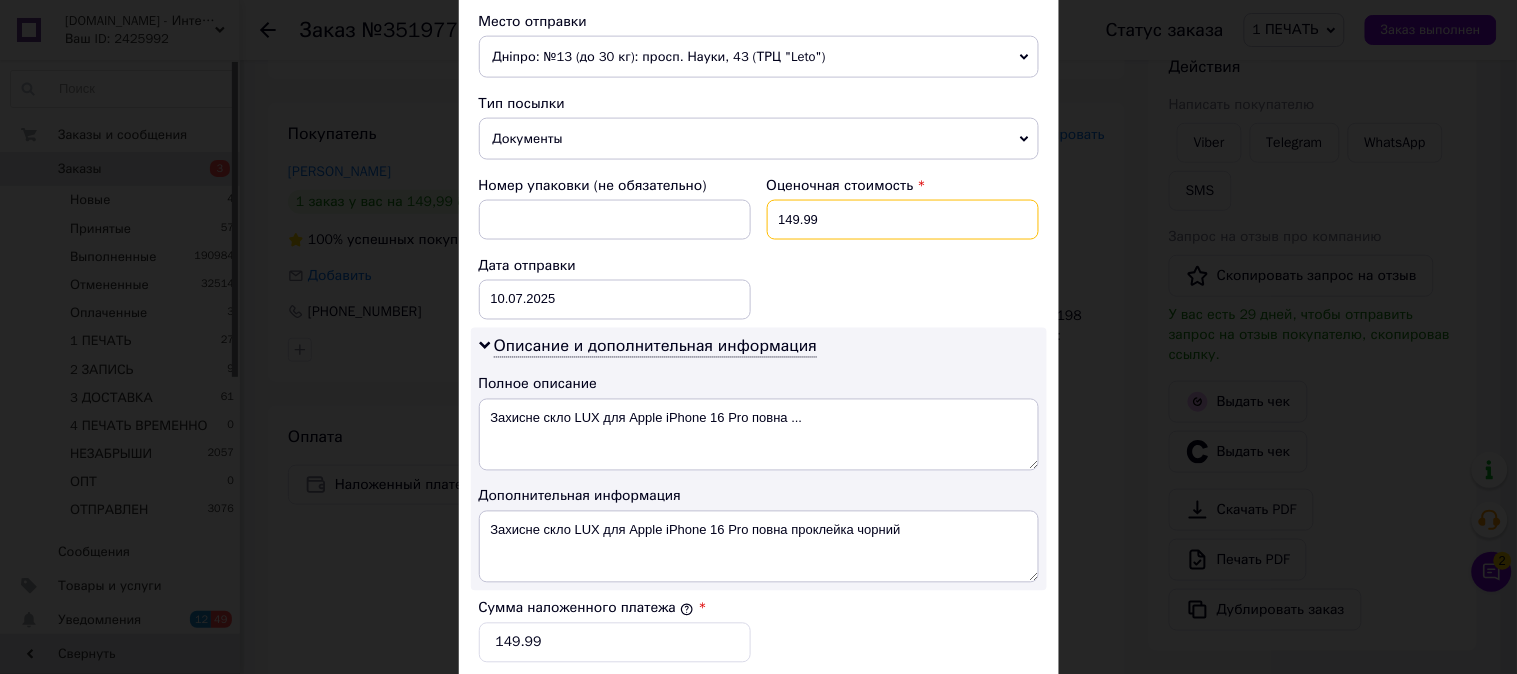 click on "149.99" at bounding box center [903, 220] 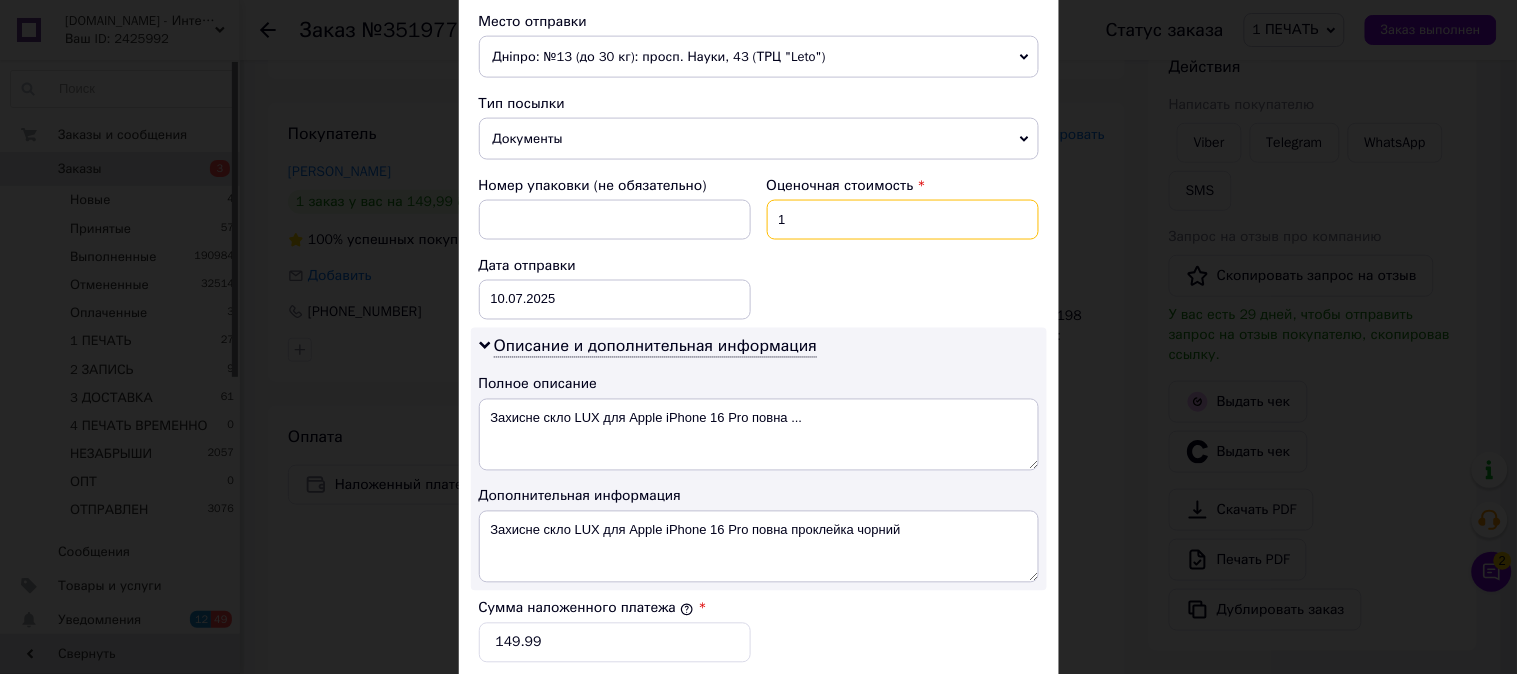 click on "1" at bounding box center (903, 220) 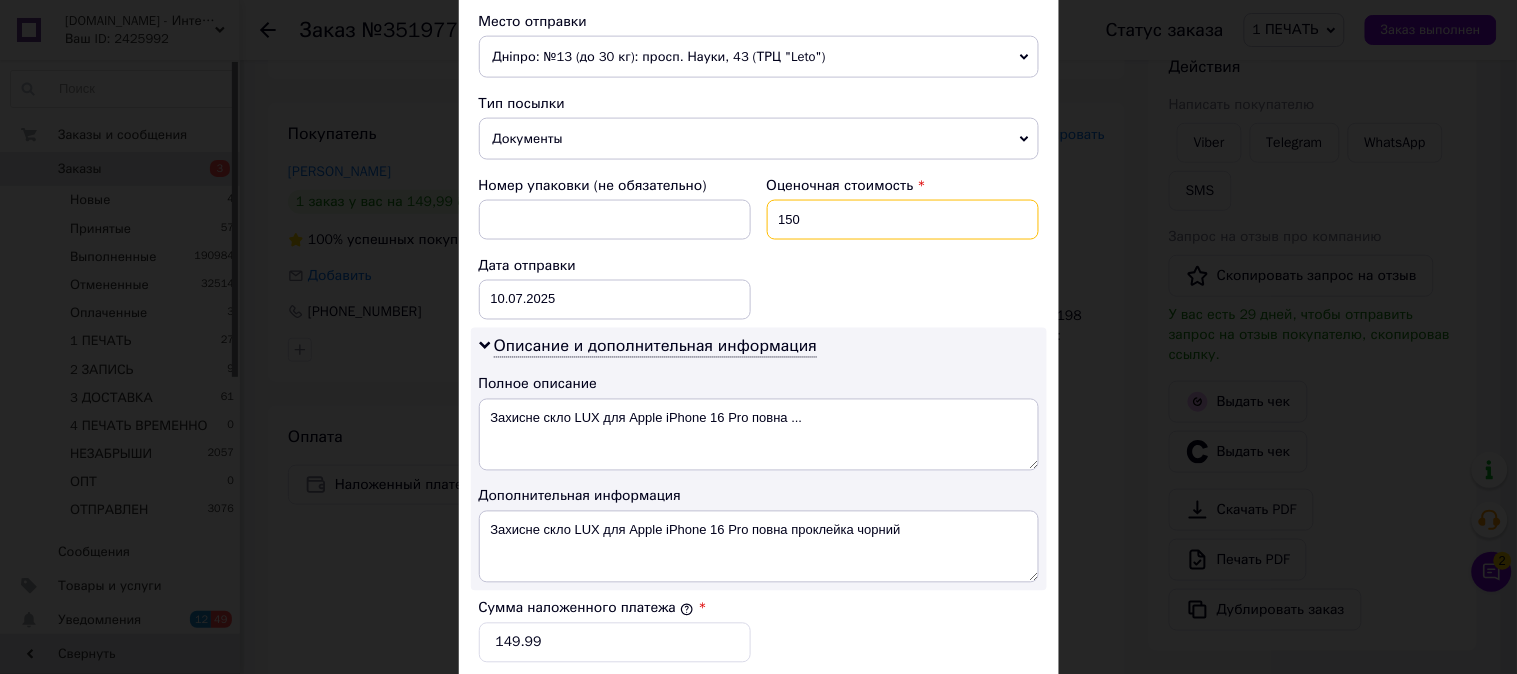 type on "150" 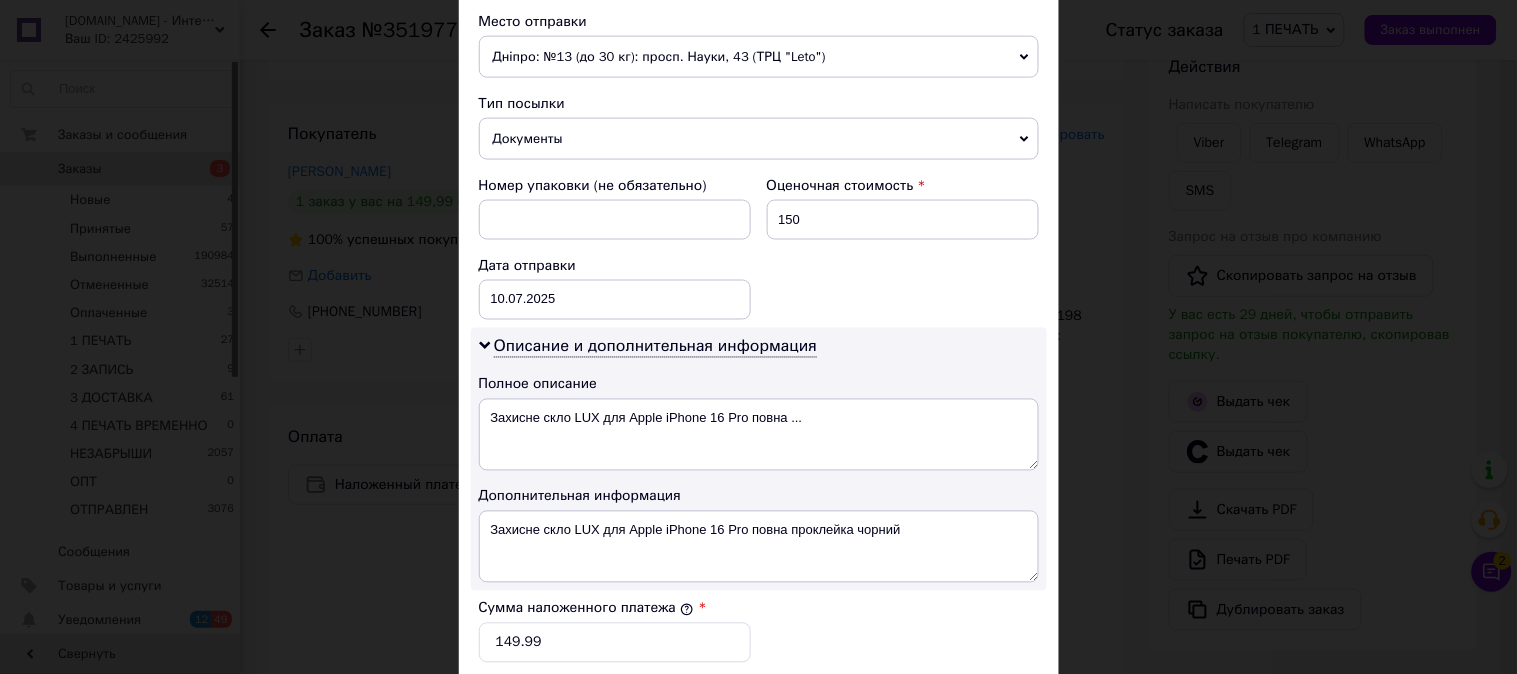 click on "Номер упаковки (не обязательно) Оценочная стоимость 150 Дата отправки [DATE] < 2025 > < Июль > Пн Вт Ср Чт Пт Сб Вс 30 1 2 3 4 5 6 7 8 9 10 11 12 13 14 15 16 17 18 19 20 21 22 23 24 25 26 27 28 29 30 31 1 2 3 4 5 6 7 8 9 10" at bounding box center (759, 248) 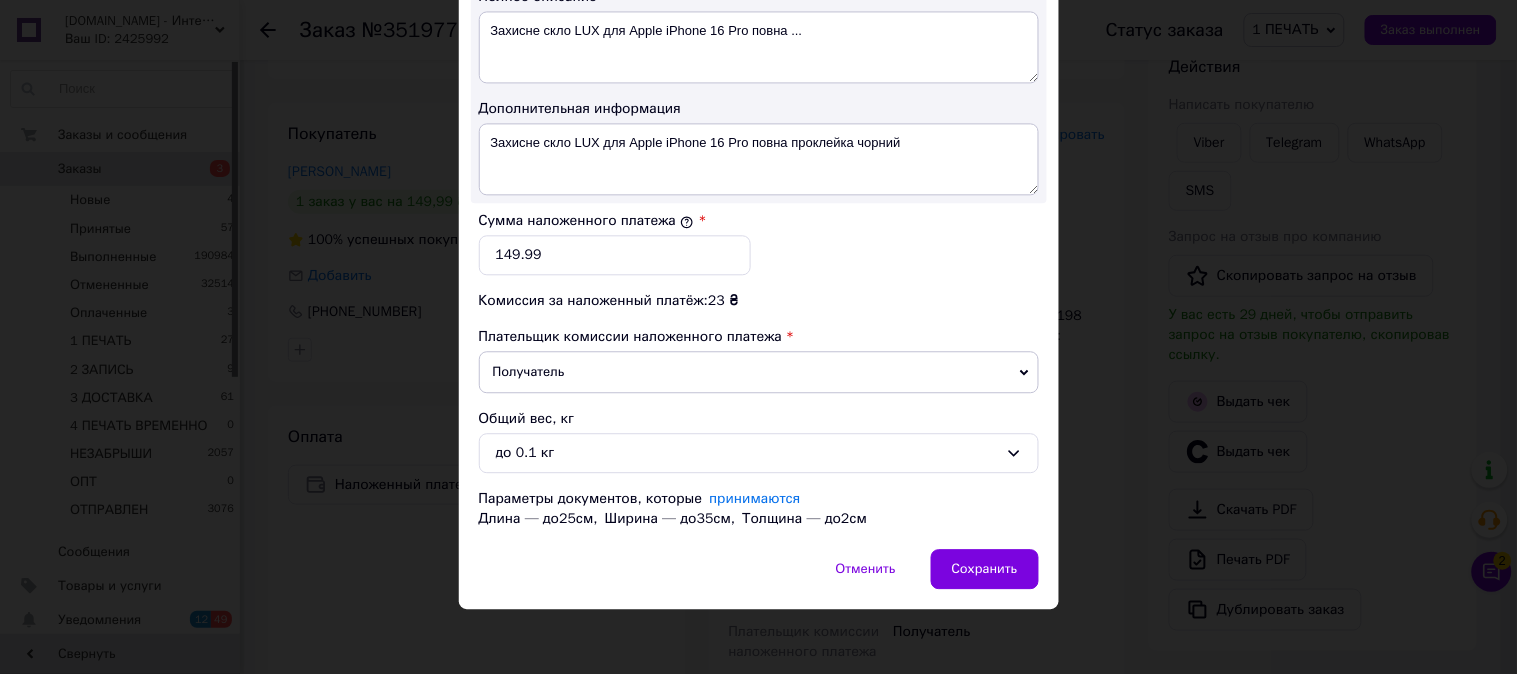 scroll, scrollTop: 1098, scrollLeft: 0, axis: vertical 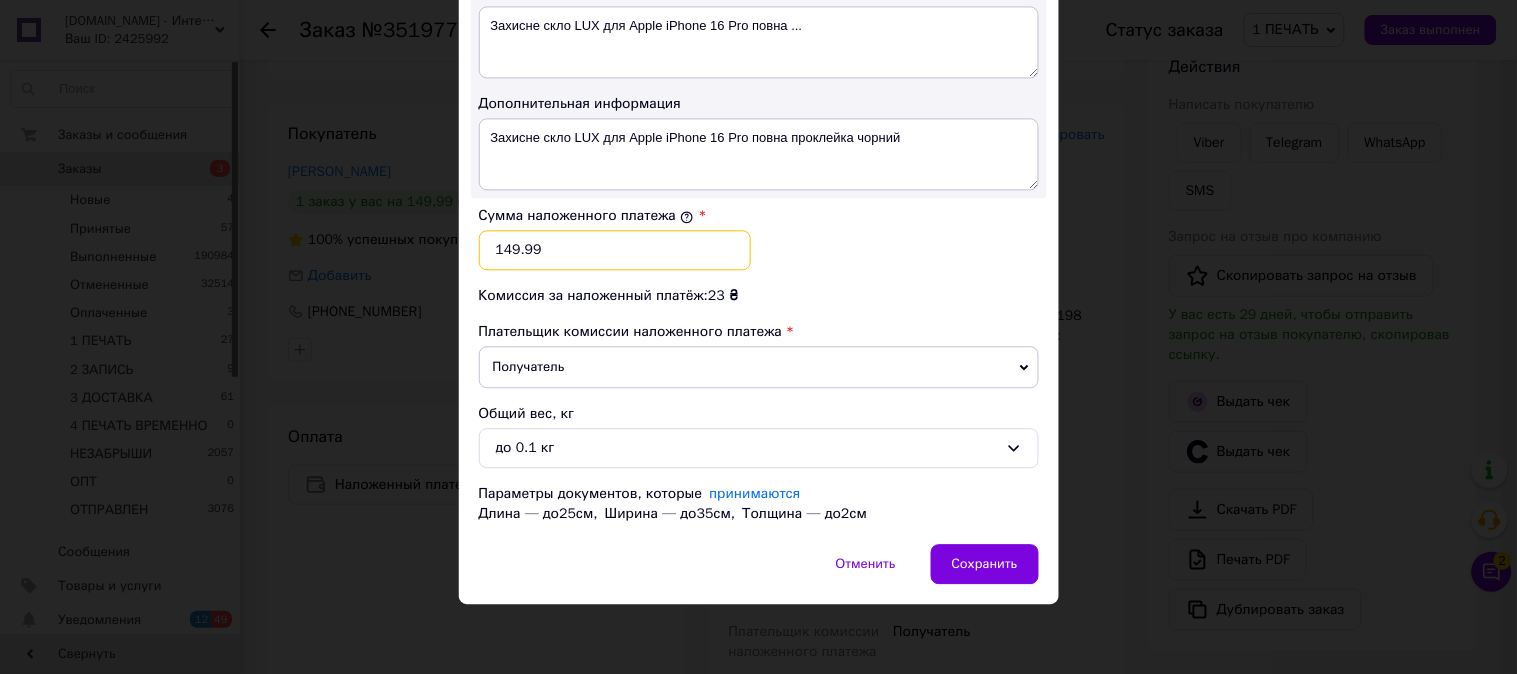 click on "149.99" at bounding box center [615, 250] 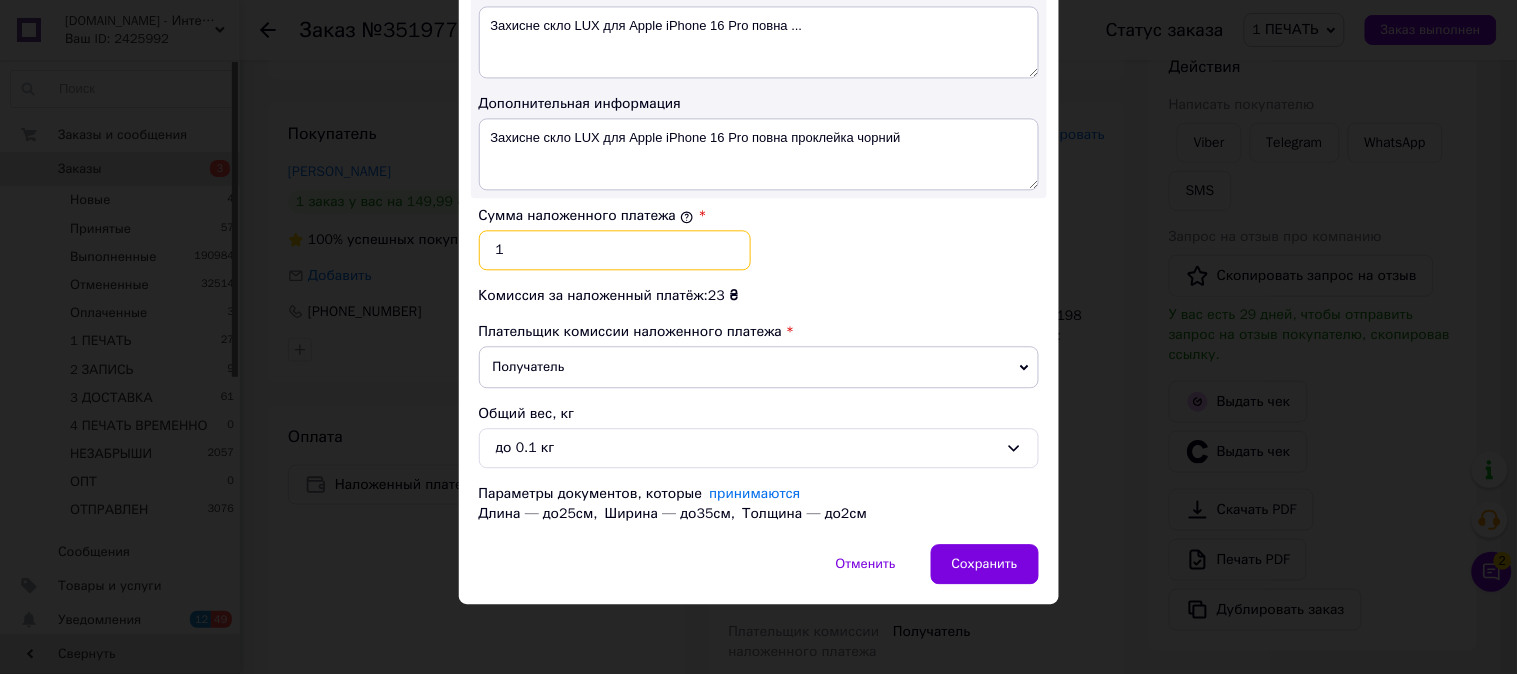 click on "1" at bounding box center [615, 250] 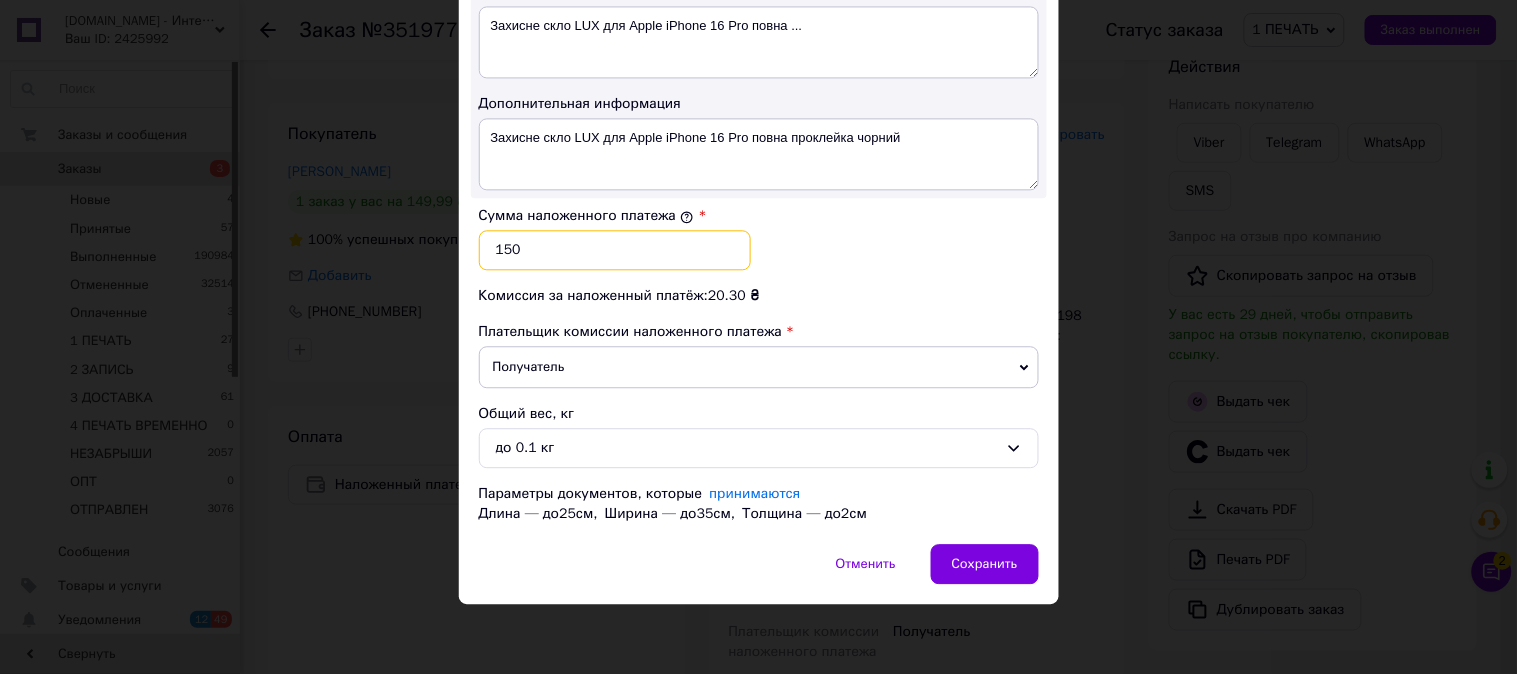 type on "150" 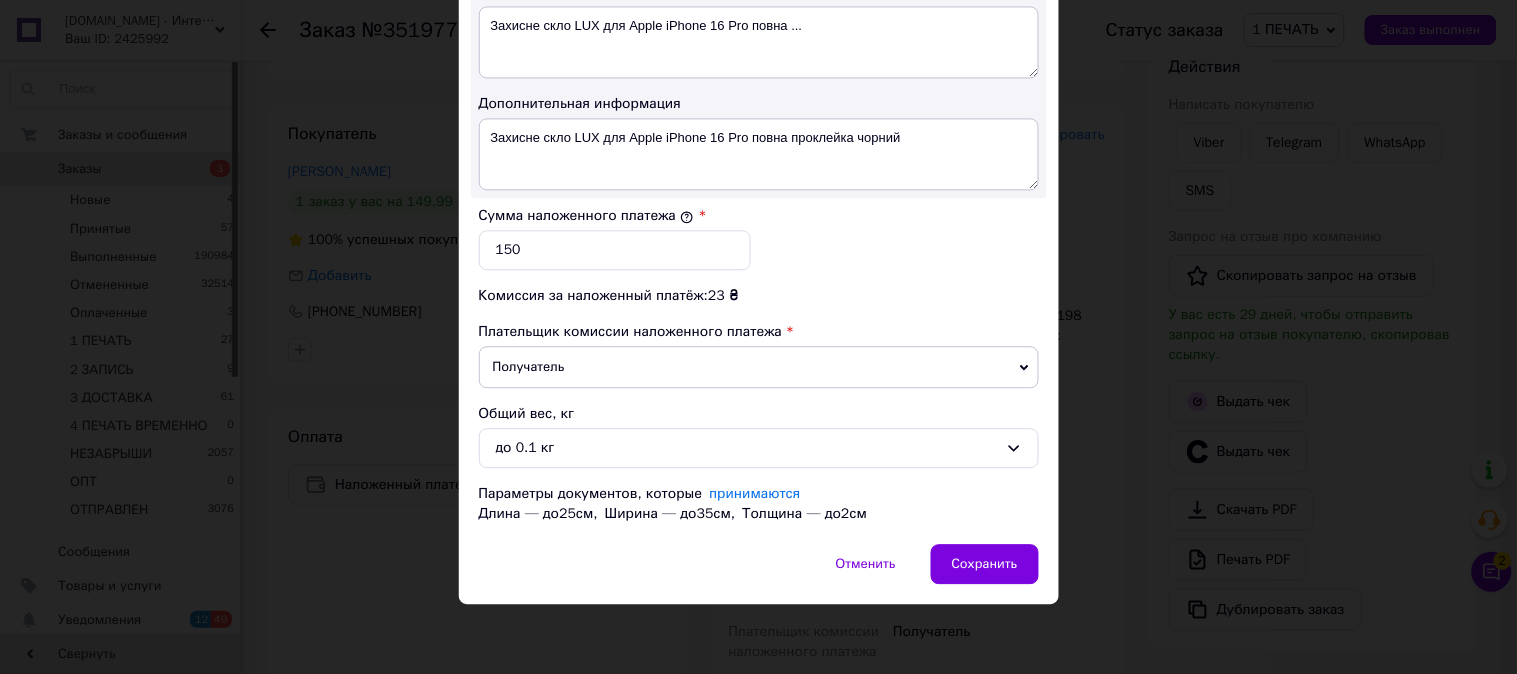 click on "Сумма наложенного платежа     * 150" at bounding box center (759, 238) 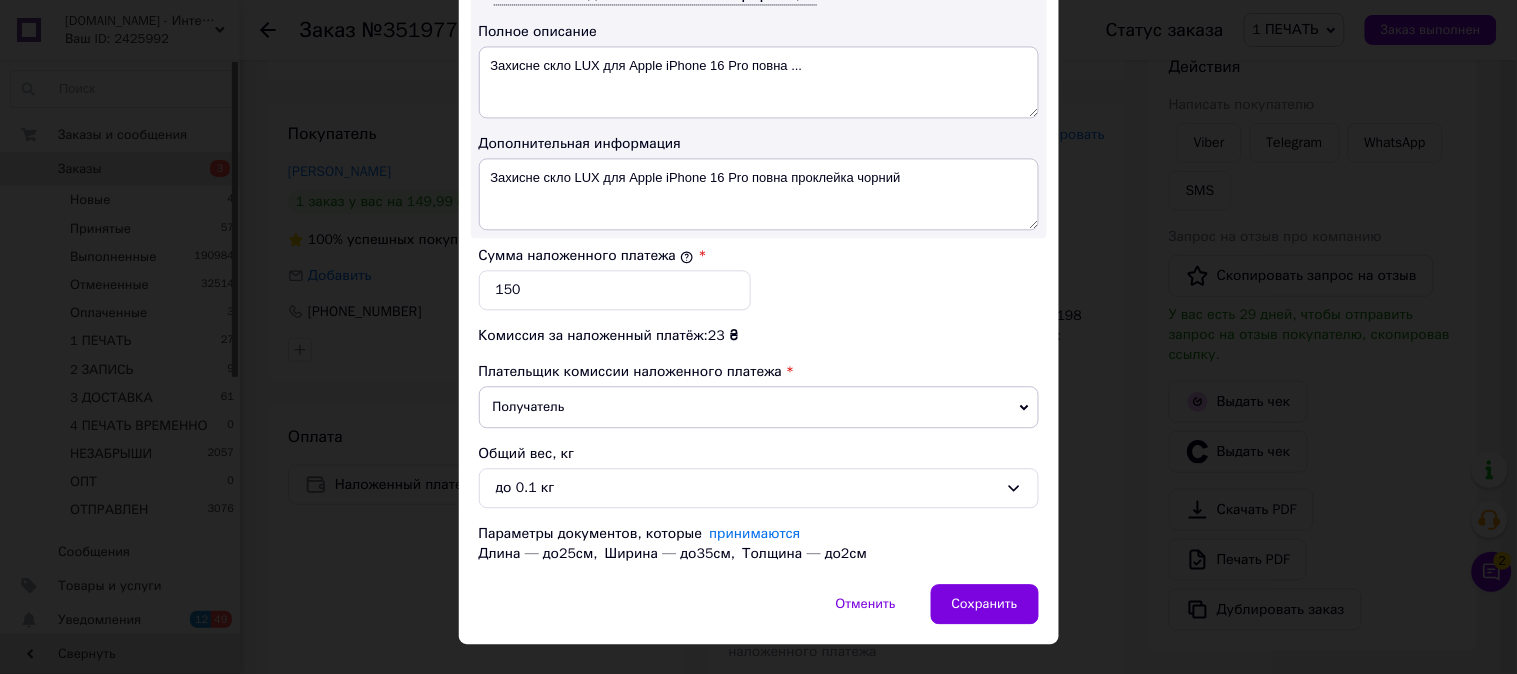scroll, scrollTop: 1024, scrollLeft: 0, axis: vertical 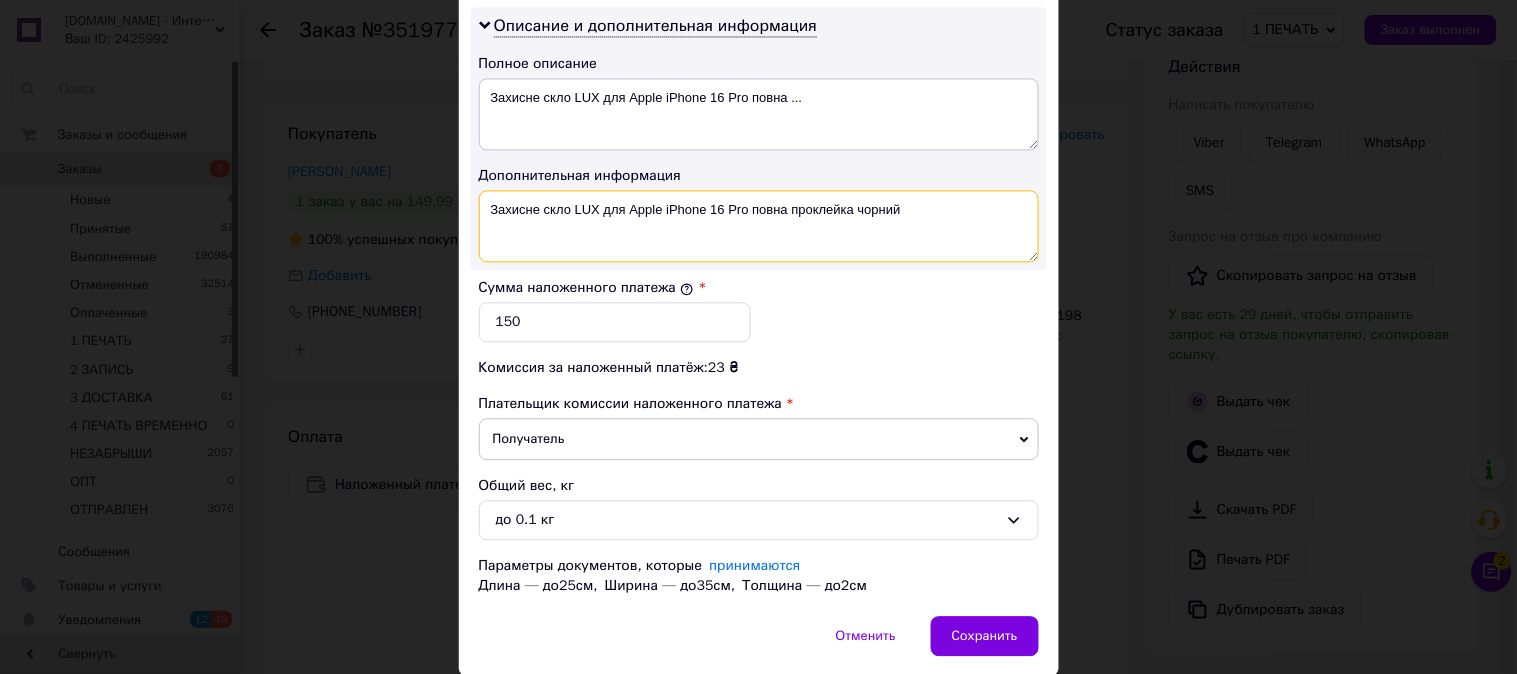 click on "Захисне скло LUX для Apple iPhone 16 Pro повна проклейка чорний" at bounding box center [759, 226] 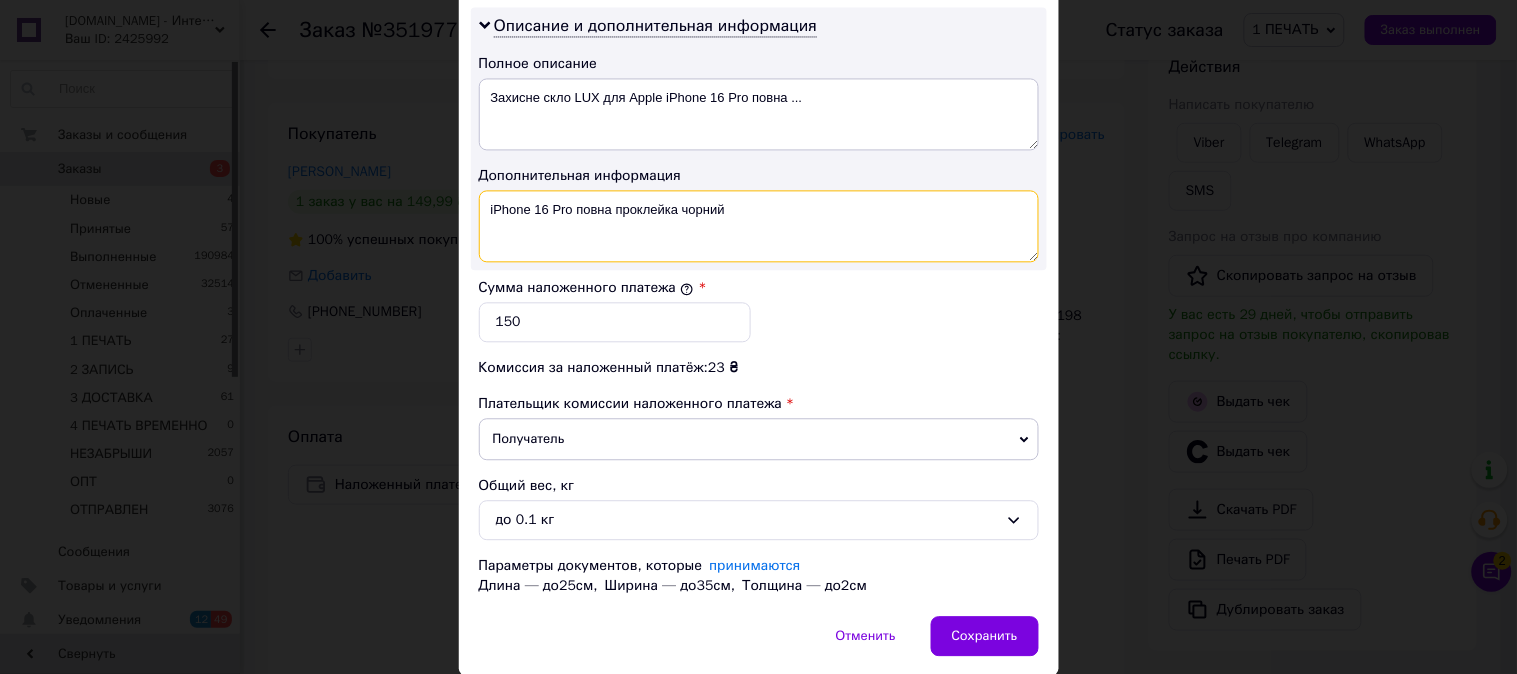 drag, startPoint x: 796, startPoint y: 225, endPoint x: 574, endPoint y: 273, distance: 227.12991 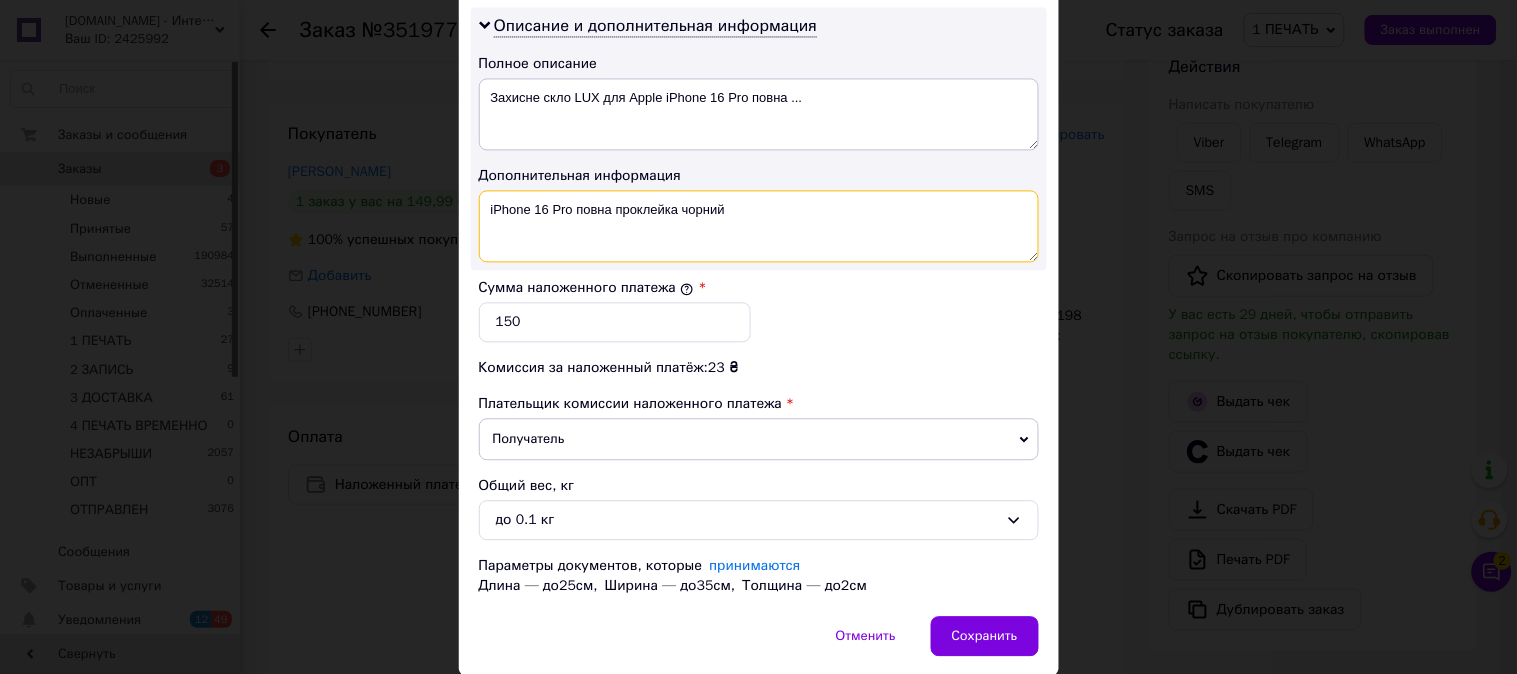 click on "Плательщик Получатель Отправитель Фамилия получателя [PERSON_NAME] Имя получателя Діана Отчество получателя Телефон получателя [PHONE_NUMBER] Тип доставки В отделении Курьером В почтомате Город г. [GEOGRAPHIC_DATA] ([GEOGRAPHIC_DATA].) Отделение №198 (до 30 кг на одно место): просп. [PERSON_NAME][STREET_ADDRESS] Место отправки Дніпро: №13 (до 30 кг): просп. Науки, 43 (ТРЦ "Leto") Нет совпадений. Попробуйте изменить условия поиска Добавить еще место отправки Тип посылки Документы Груз Номер упаковки (не обязательно) Оценочная стоимость 150 Дата отправки [DATE] < 2025 > < Июль > Пн Вт Ср Чт Пт Сб Вс 30 1 2 3 4 5 6 7 8 9 10 11 12 13 14 15 1" at bounding box center [759, -99] 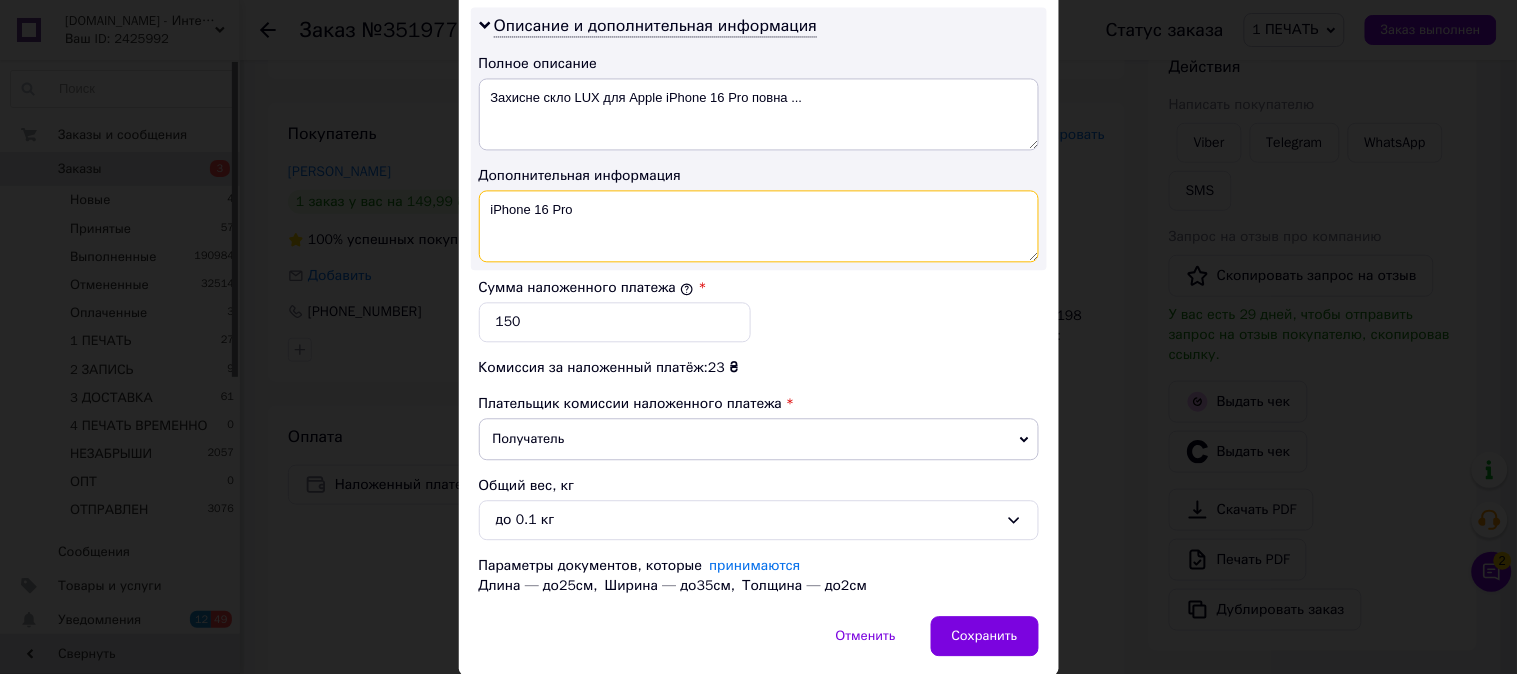paste on "3D ЧЕР" 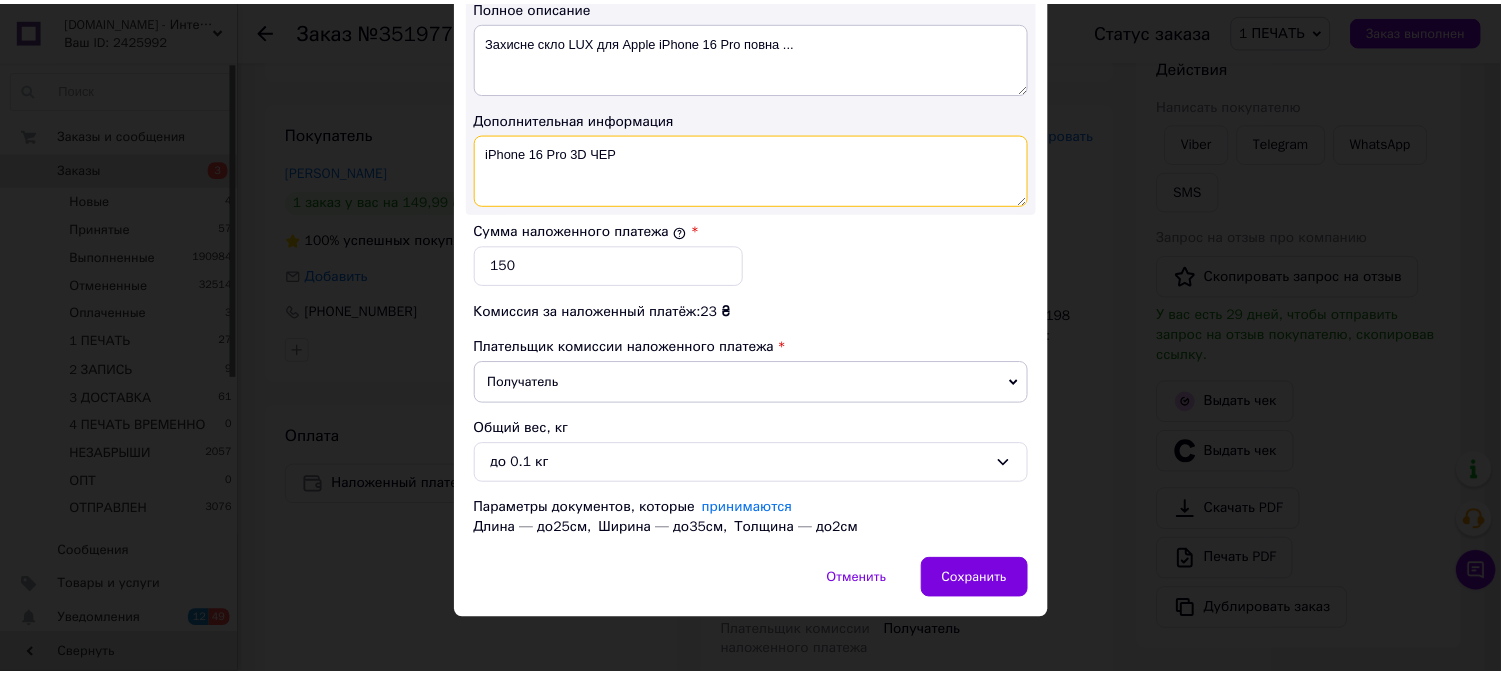 scroll, scrollTop: 1098, scrollLeft: 0, axis: vertical 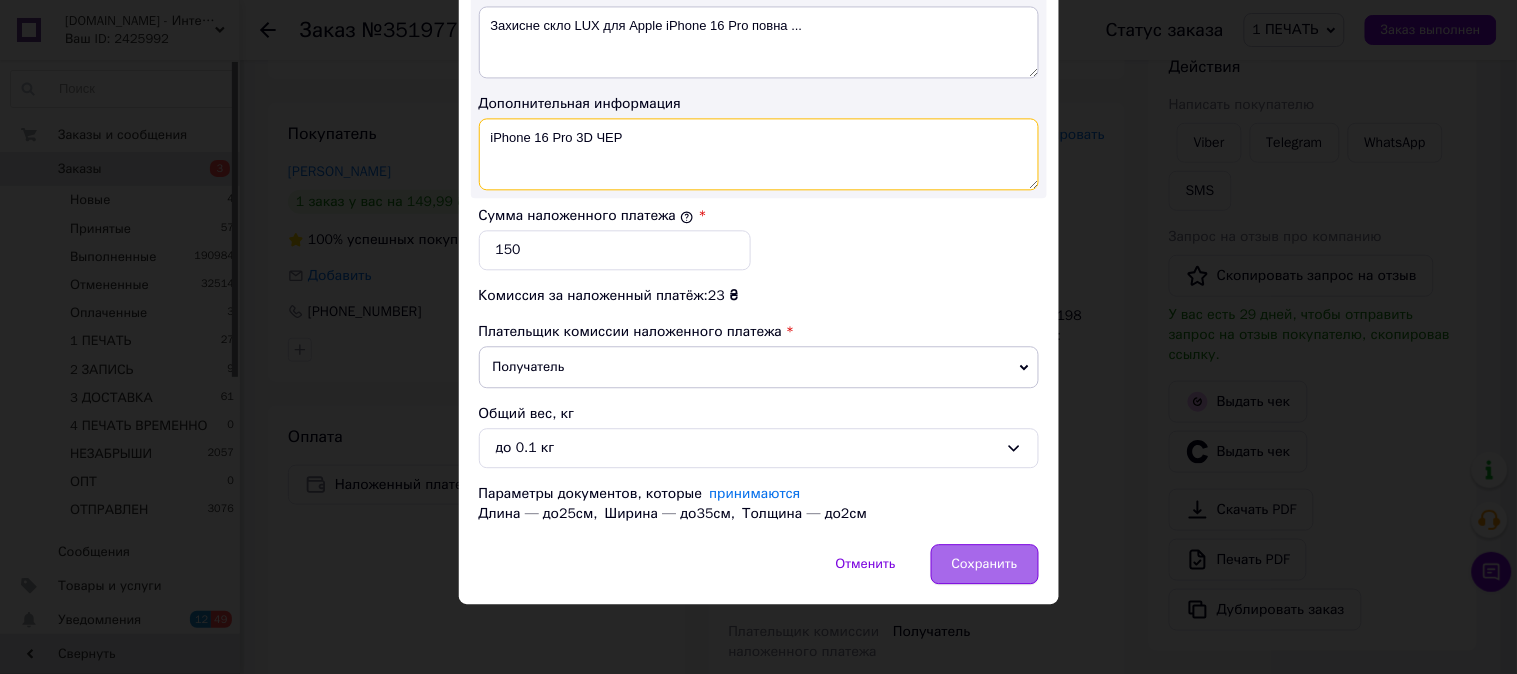 type on "iPhone 16 Pro 3D ЧЕР" 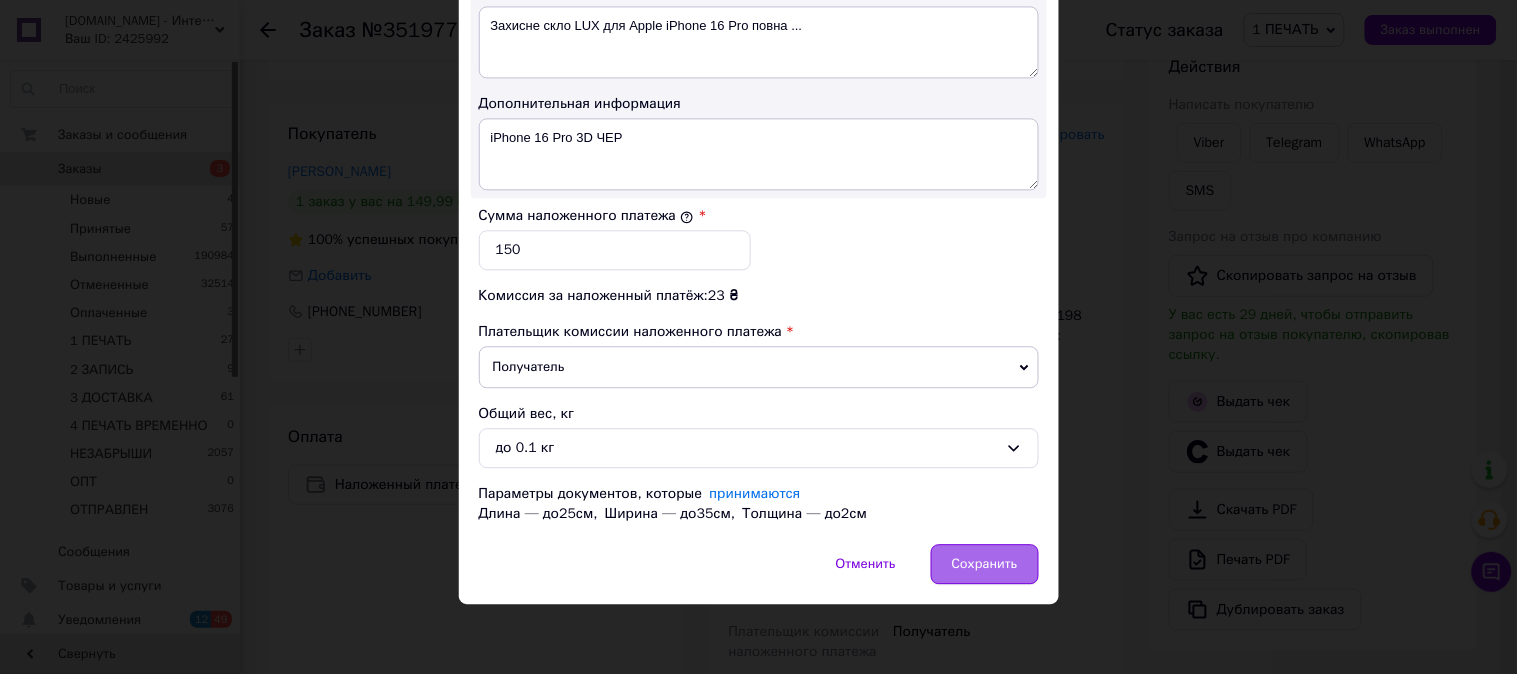 click on "Сохранить" at bounding box center [985, 564] 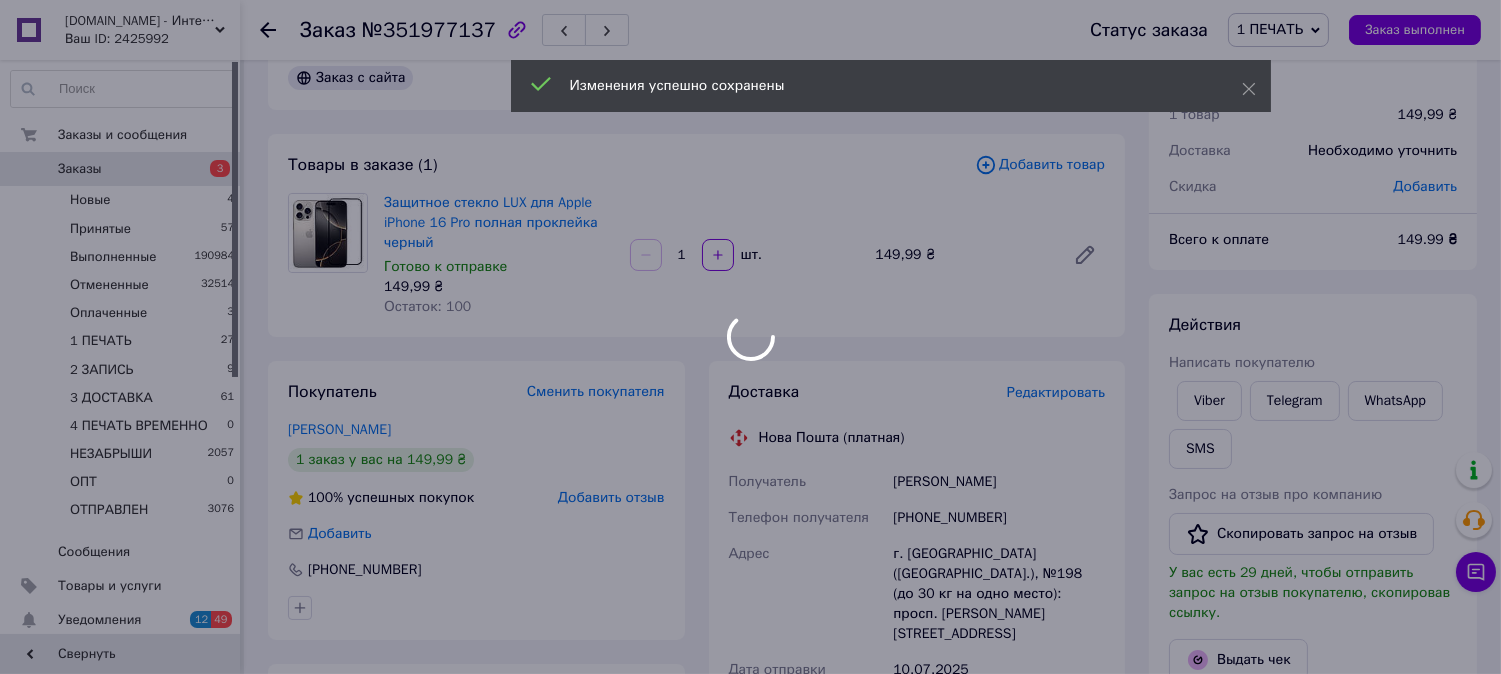 scroll, scrollTop: 36, scrollLeft: 0, axis: vertical 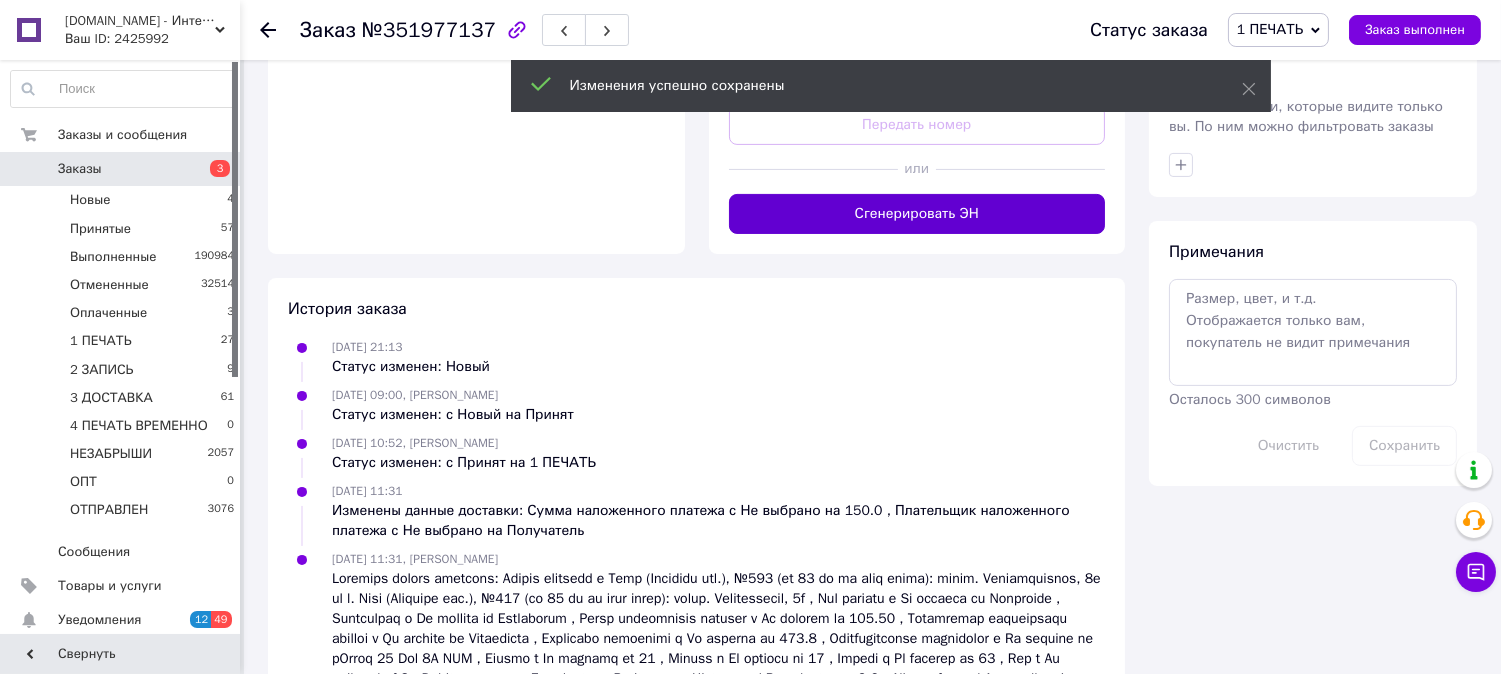 click on "Сгенерировать ЭН" at bounding box center [917, 214] 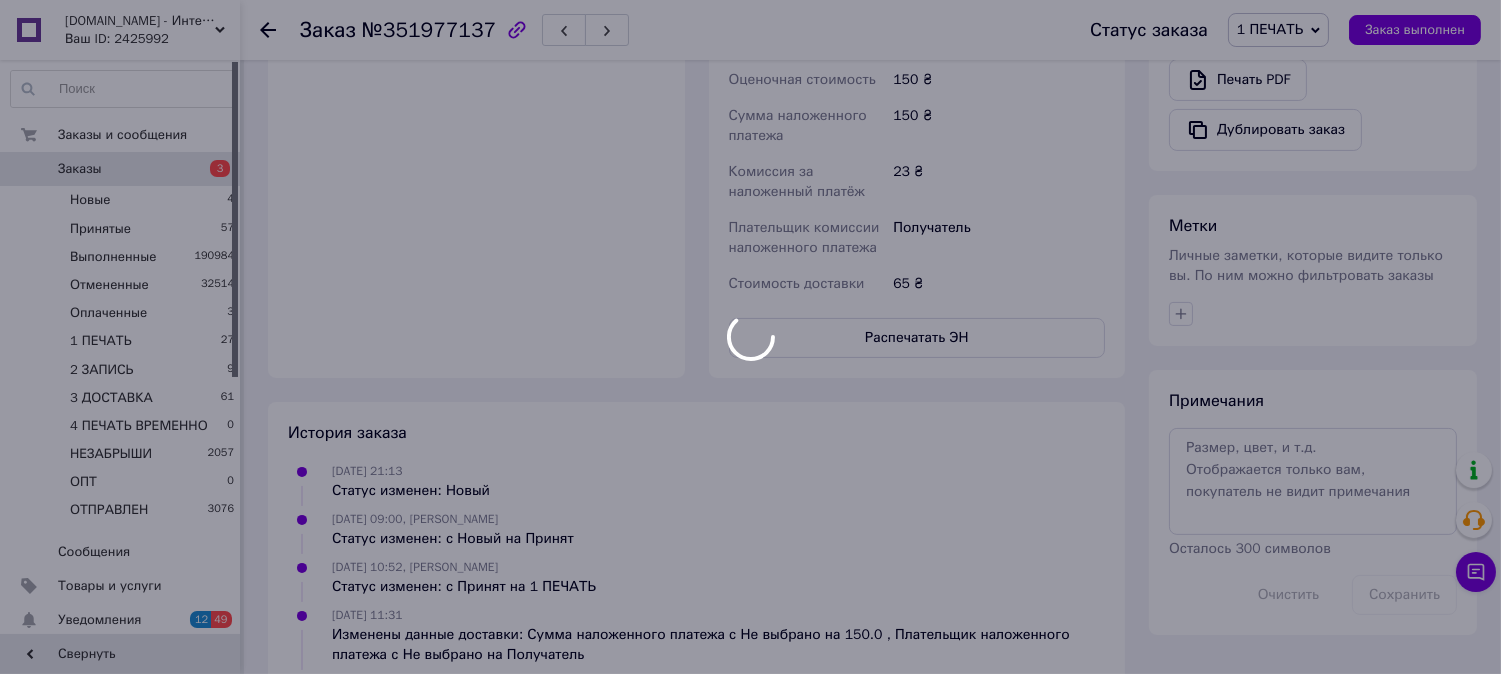 scroll, scrollTop: 777, scrollLeft: 0, axis: vertical 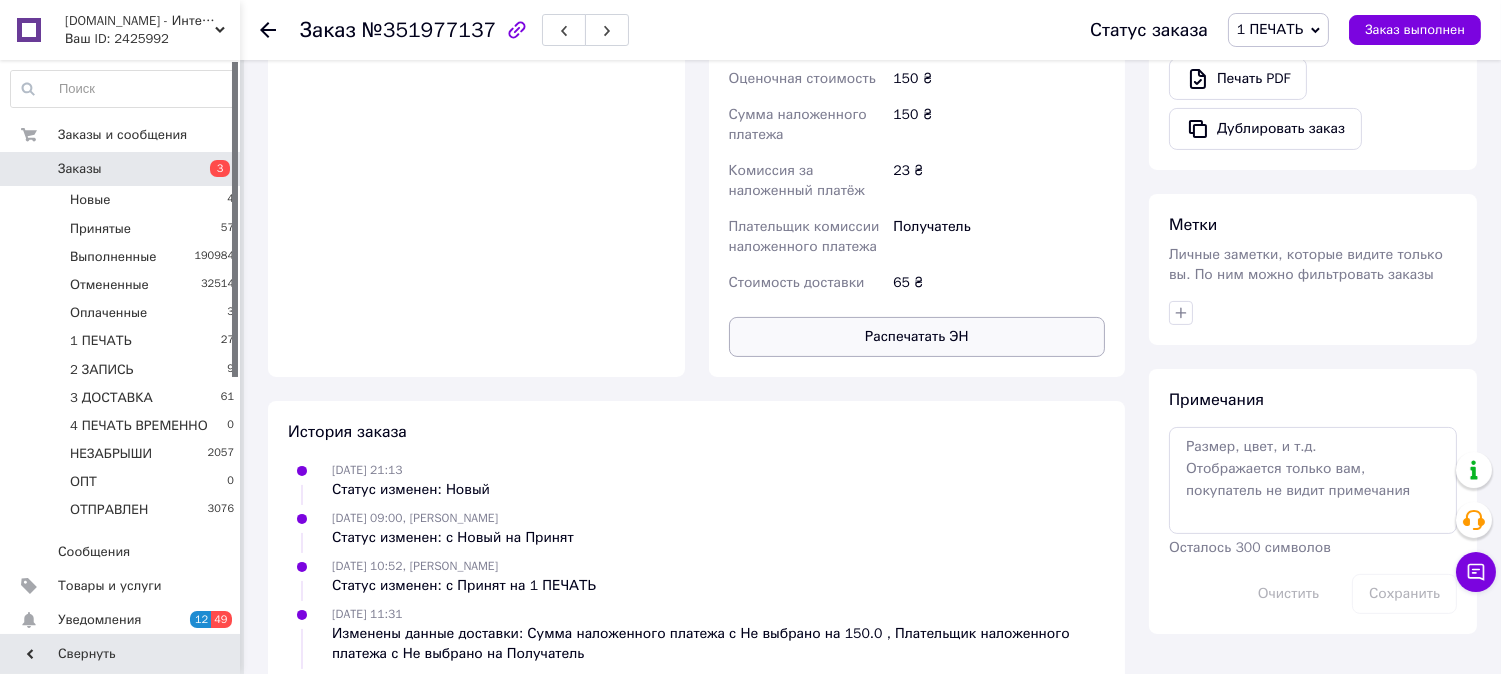 click on "Распечатать ЭН" at bounding box center [917, 337] 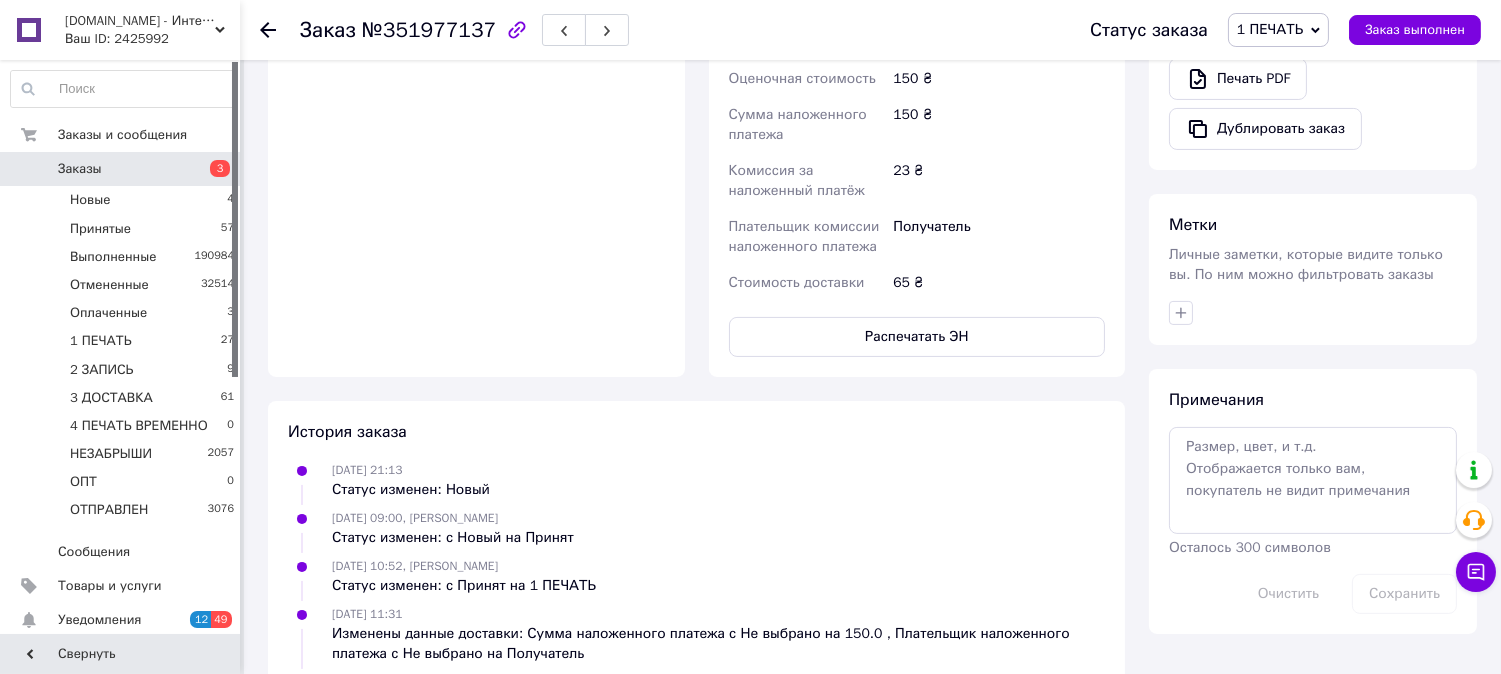 type 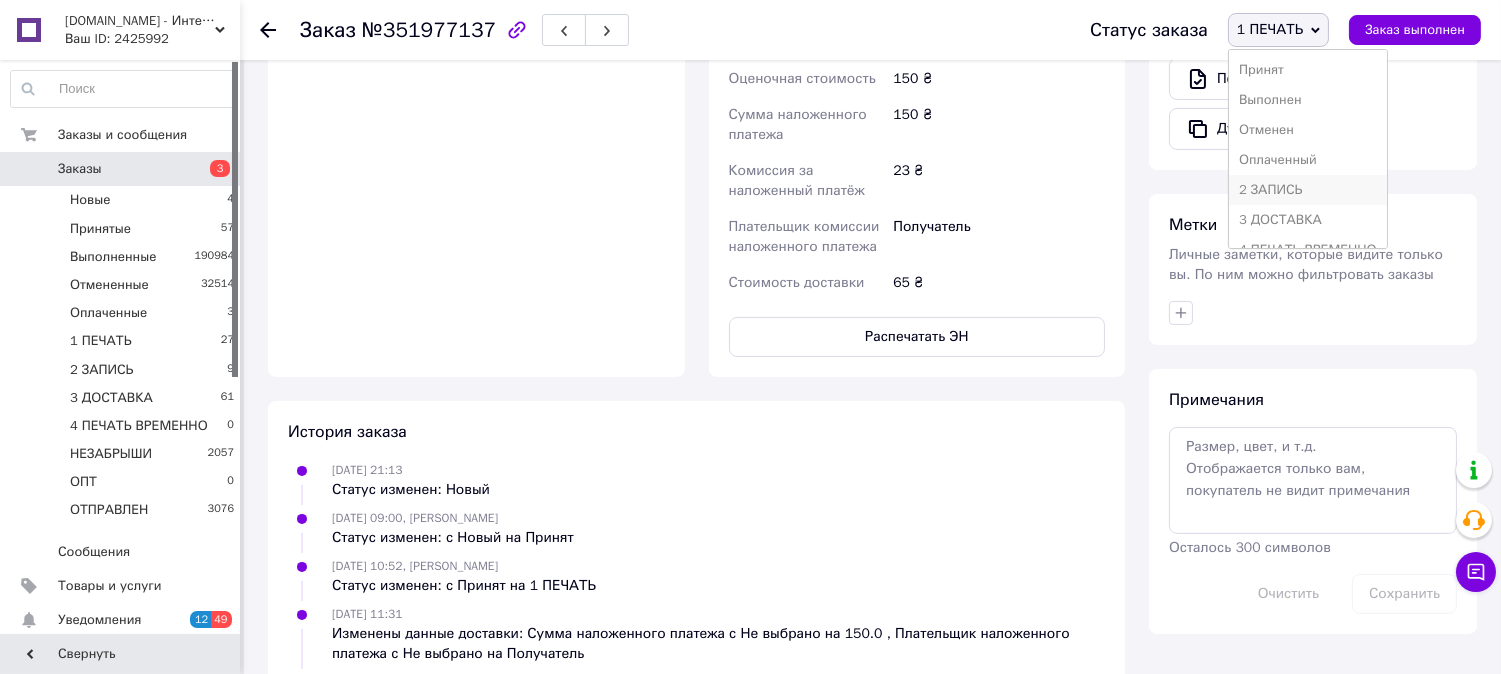 click on "2 ЗАПИСЬ" at bounding box center [1308, 190] 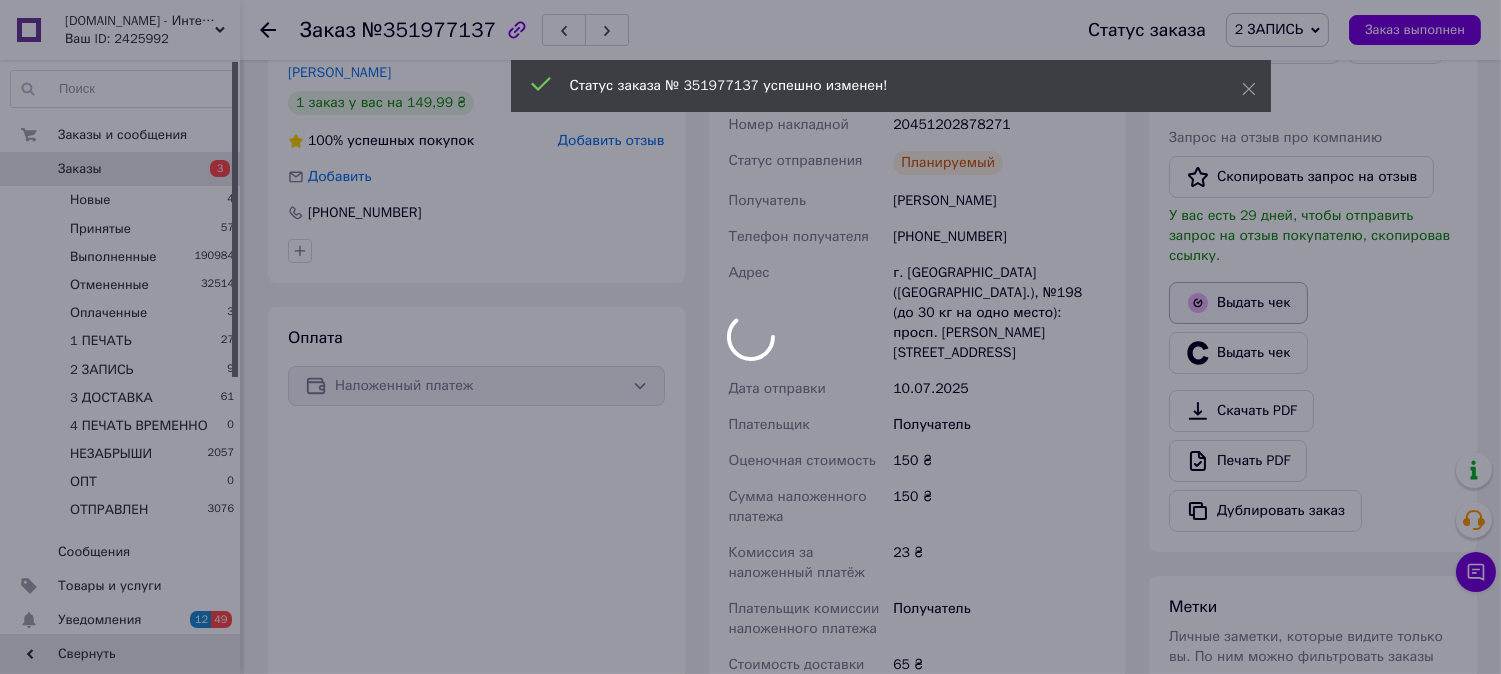 scroll, scrollTop: 0, scrollLeft: 0, axis: both 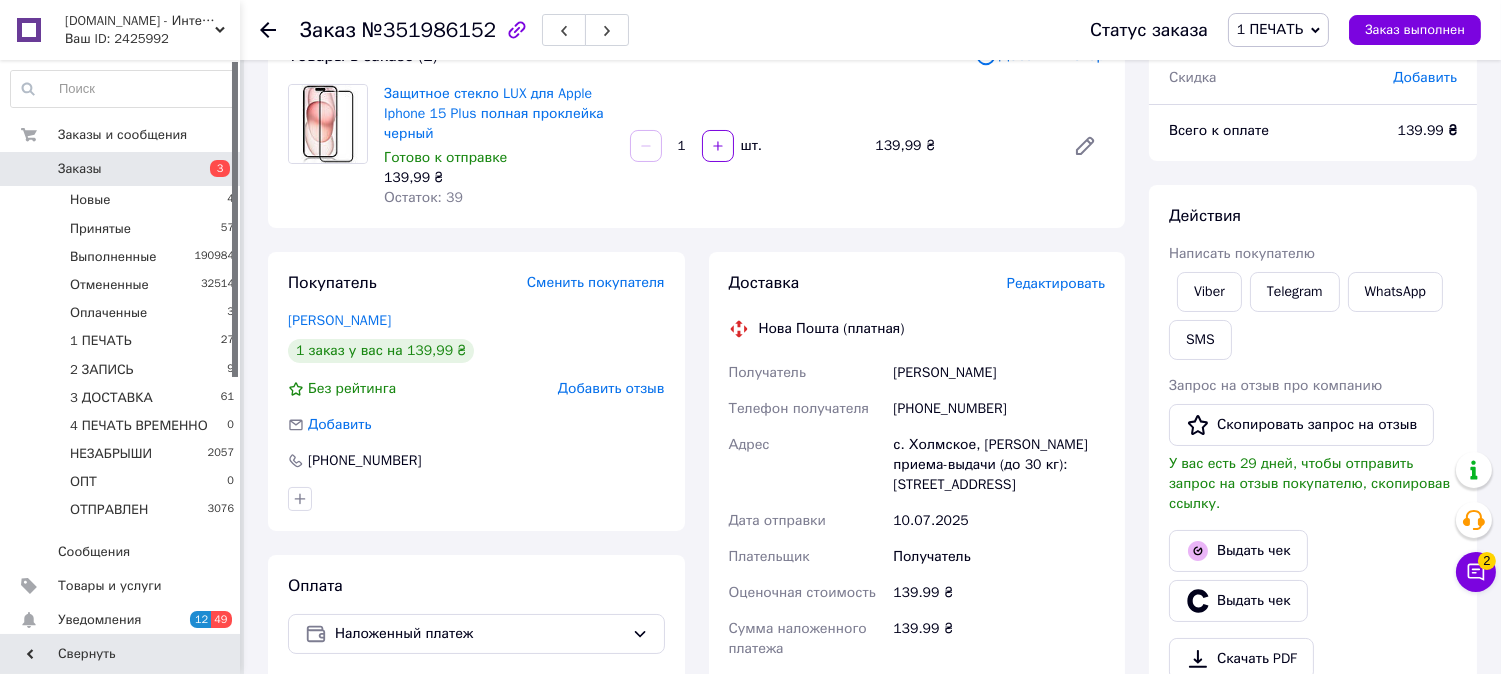 click on "Редактировать" at bounding box center [1056, 283] 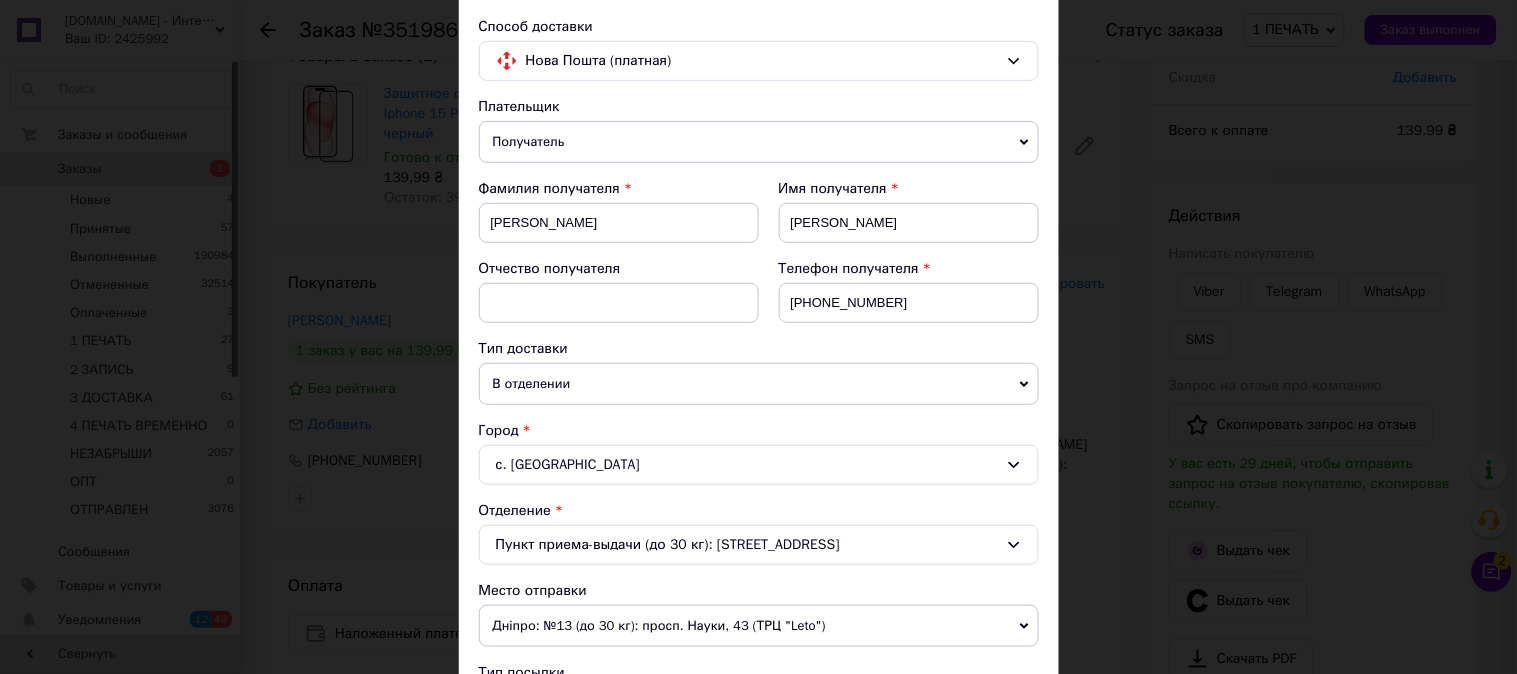 scroll, scrollTop: 741, scrollLeft: 0, axis: vertical 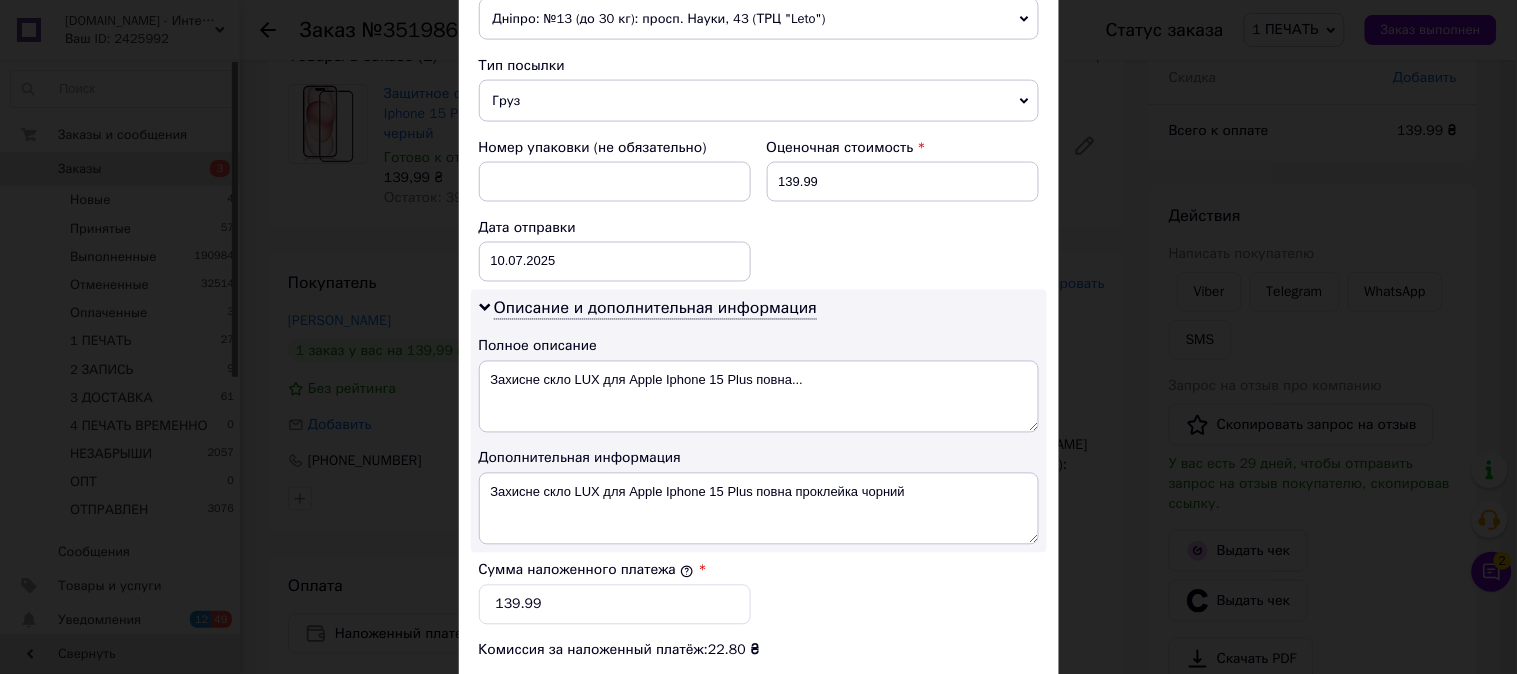 click on "Груз" at bounding box center [759, 101] 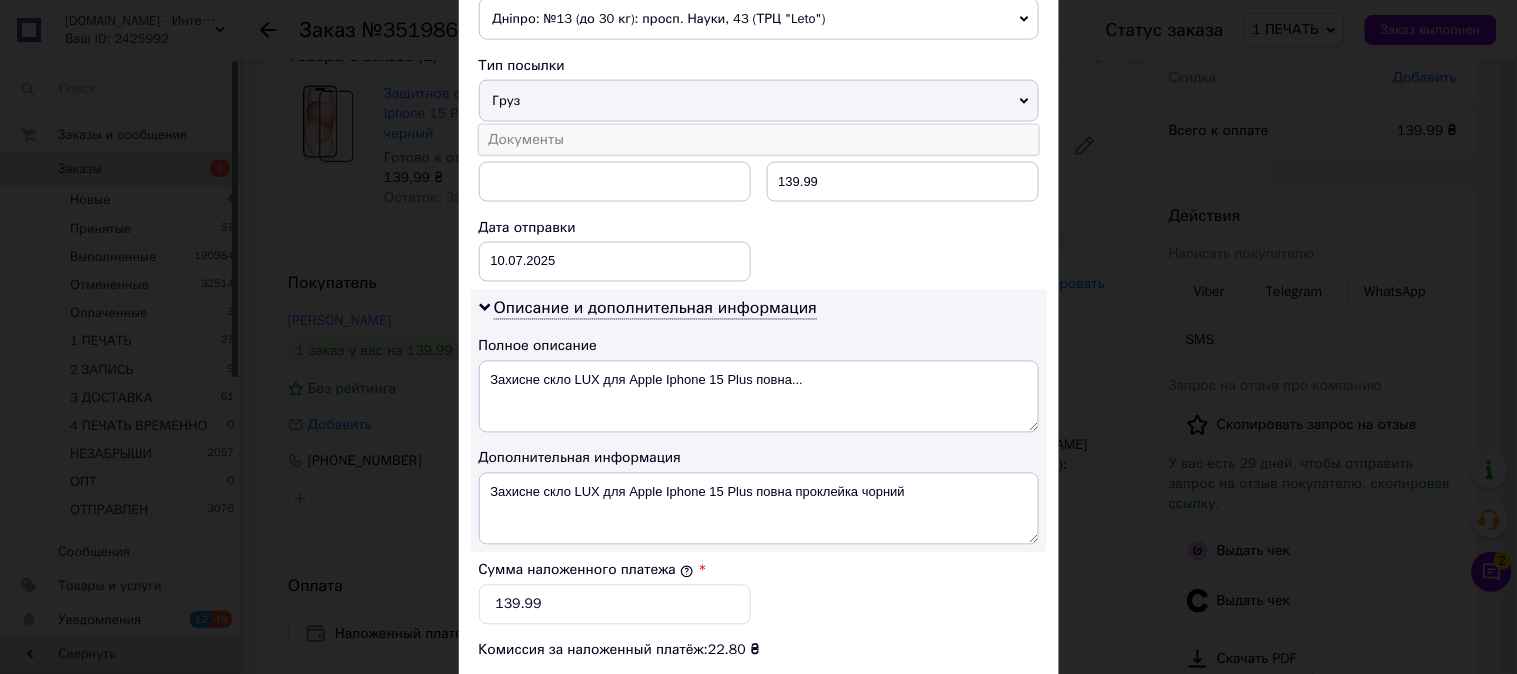 click on "Документы" at bounding box center [759, 140] 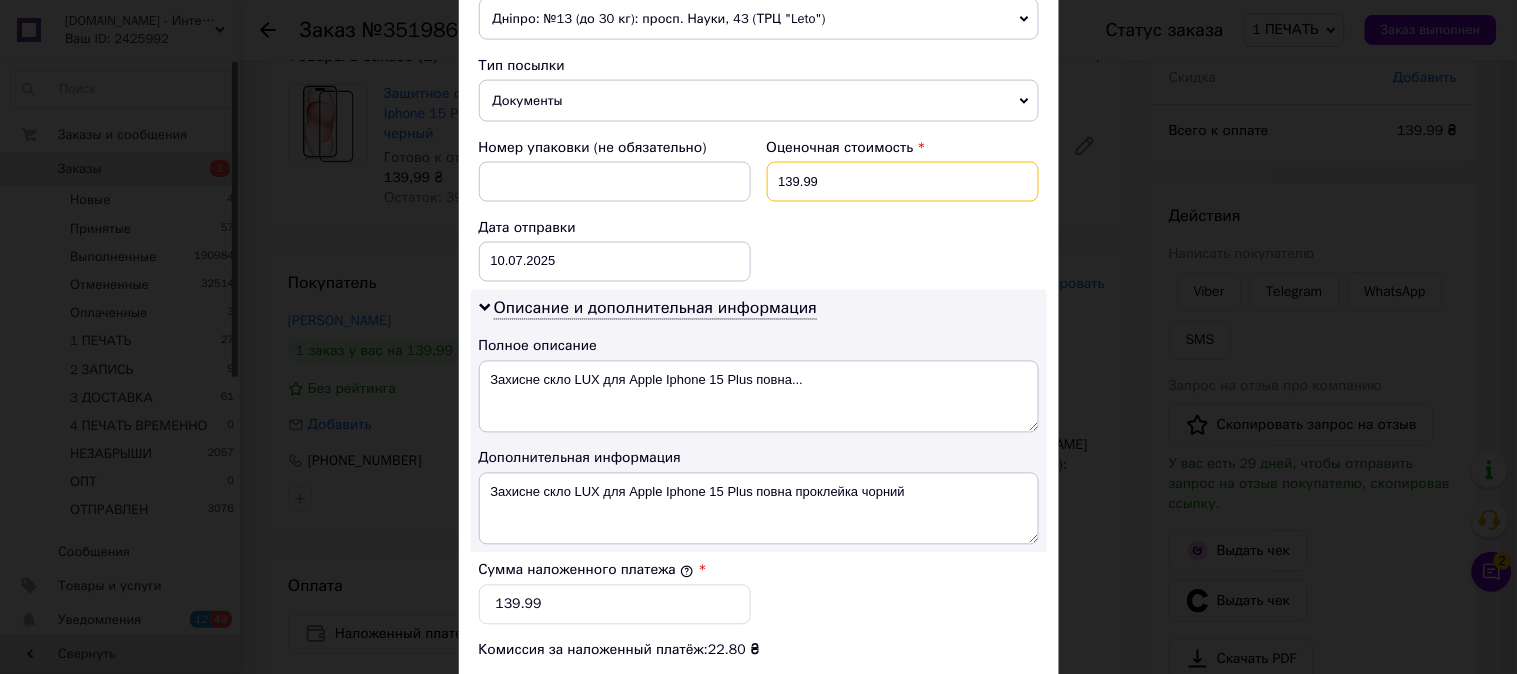 click on "139.99" at bounding box center [903, 182] 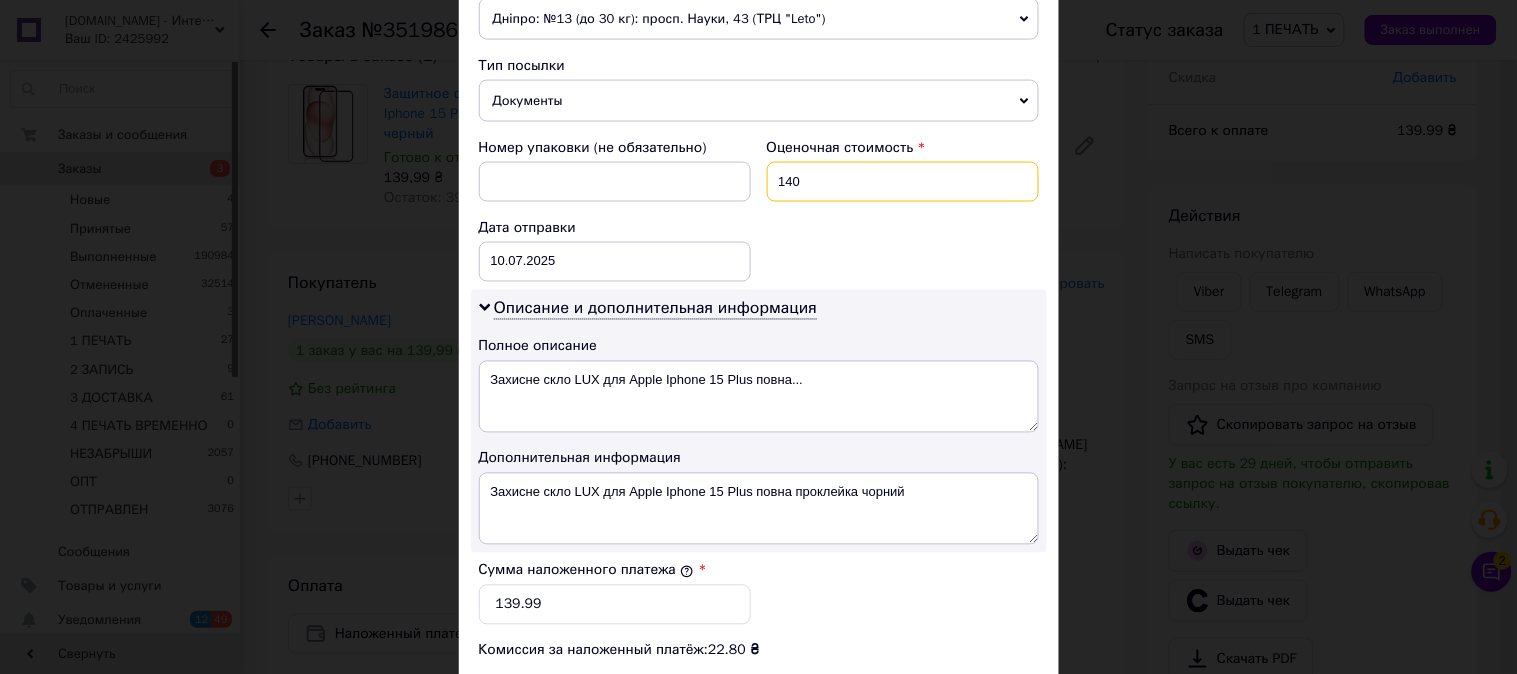 type on "140" 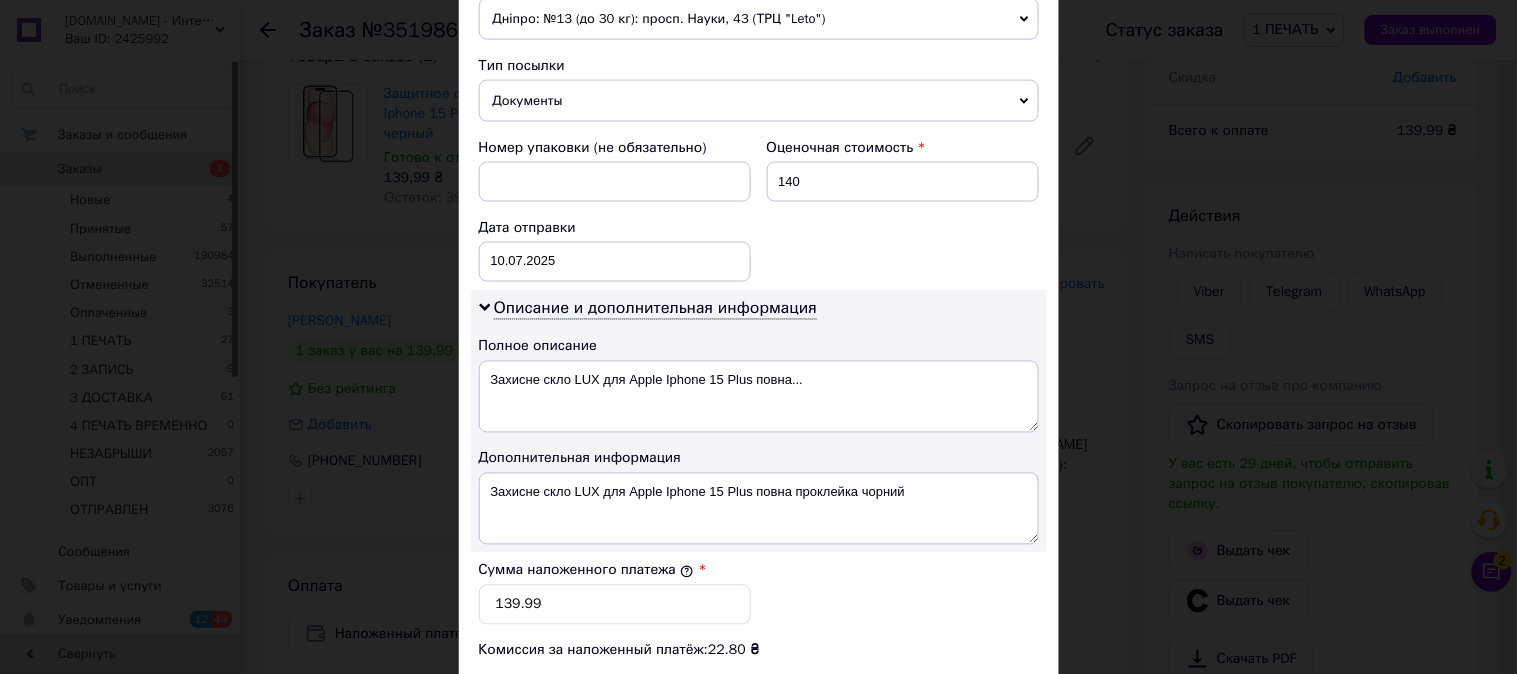 click on "Оценочная стоимость 140" at bounding box center [903, 170] 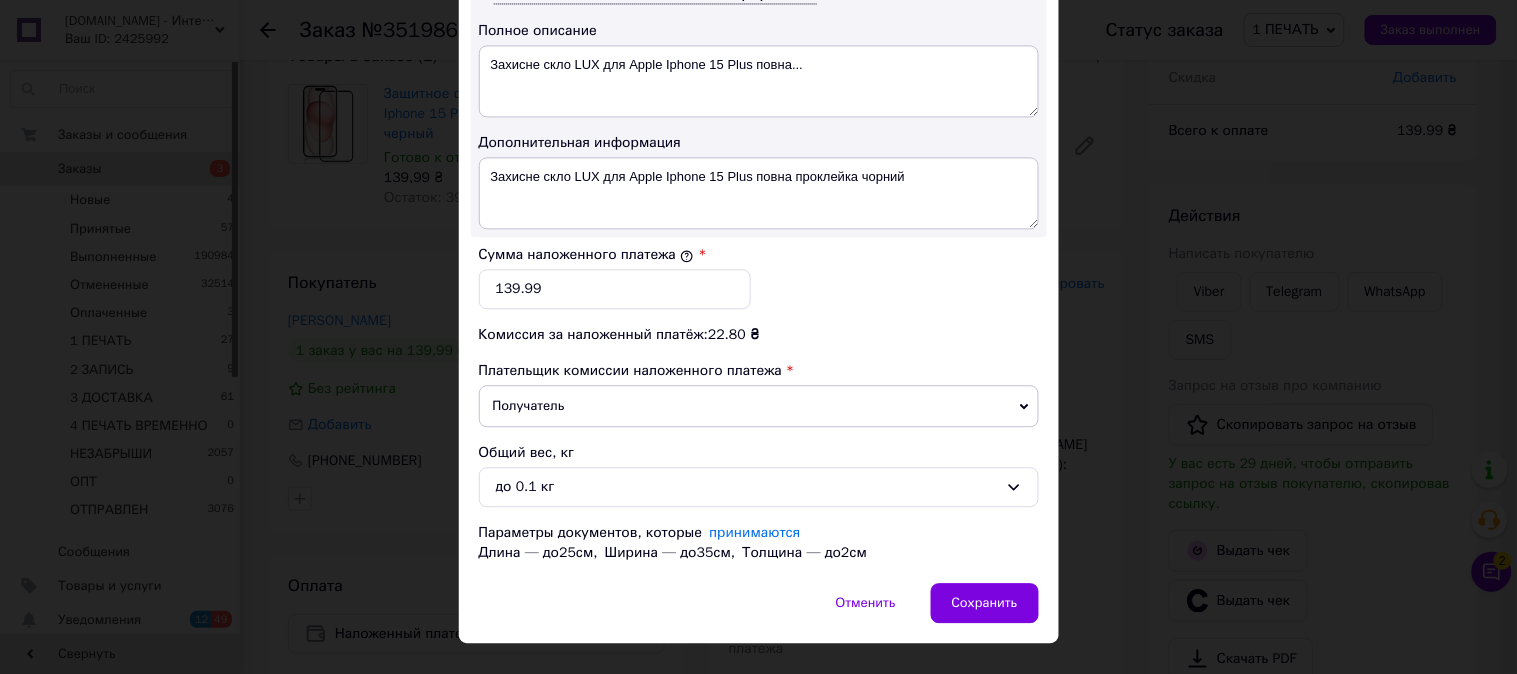 scroll, scrollTop: 1098, scrollLeft: 0, axis: vertical 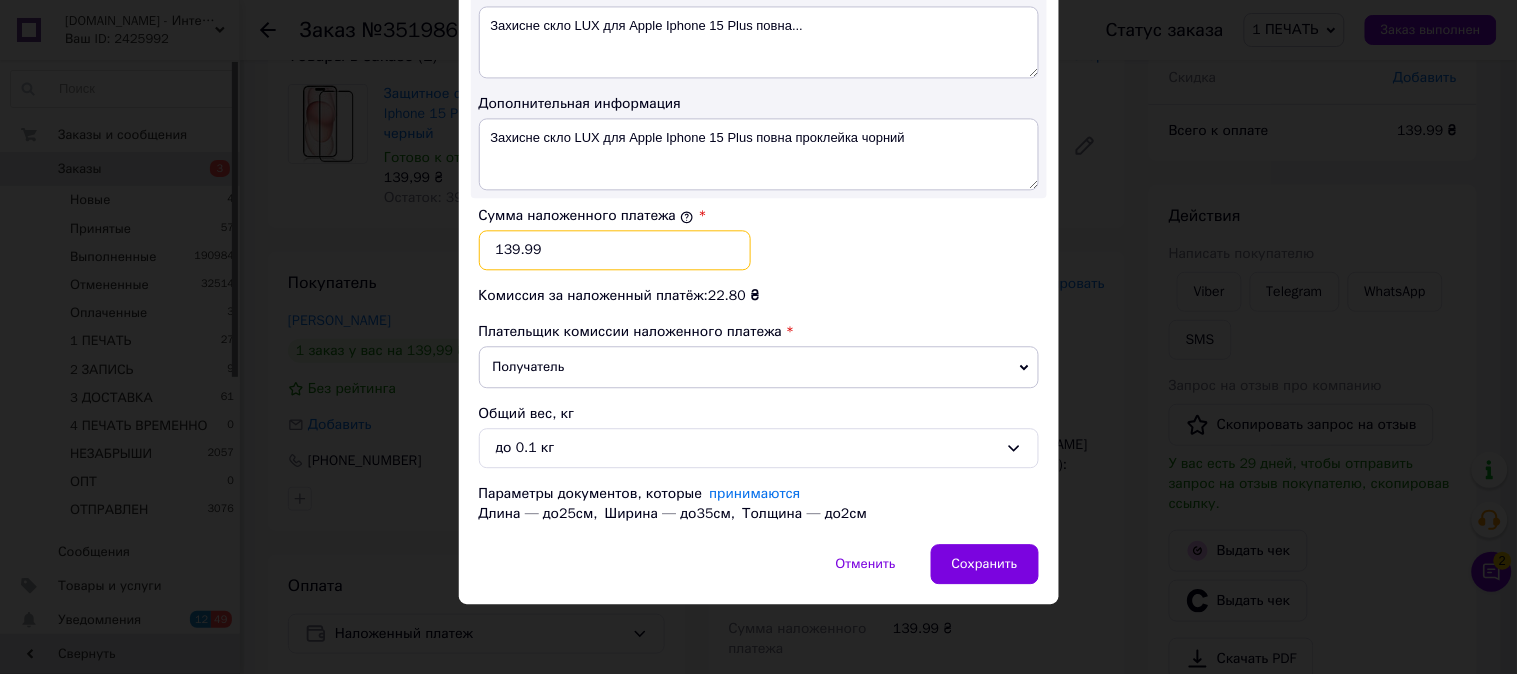 click on "139.99" at bounding box center [615, 250] 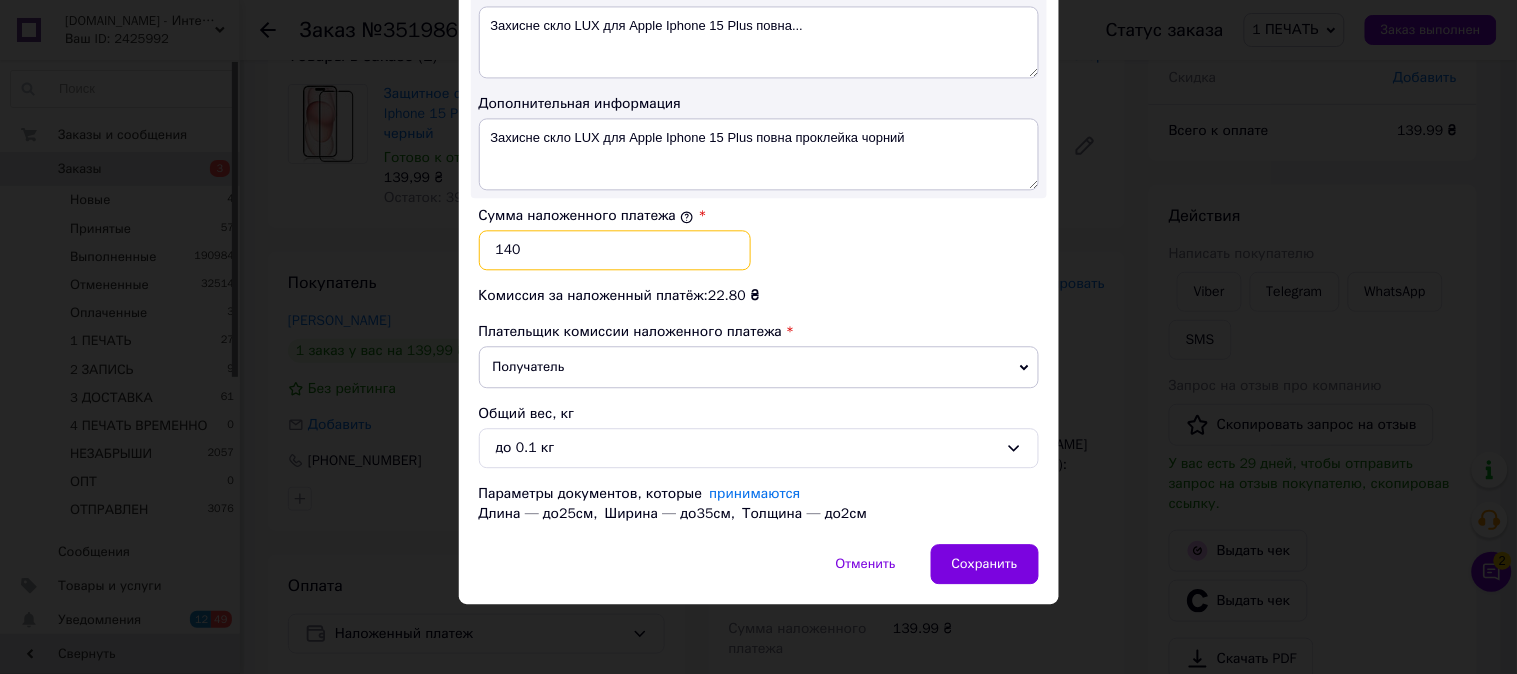 type on "140" 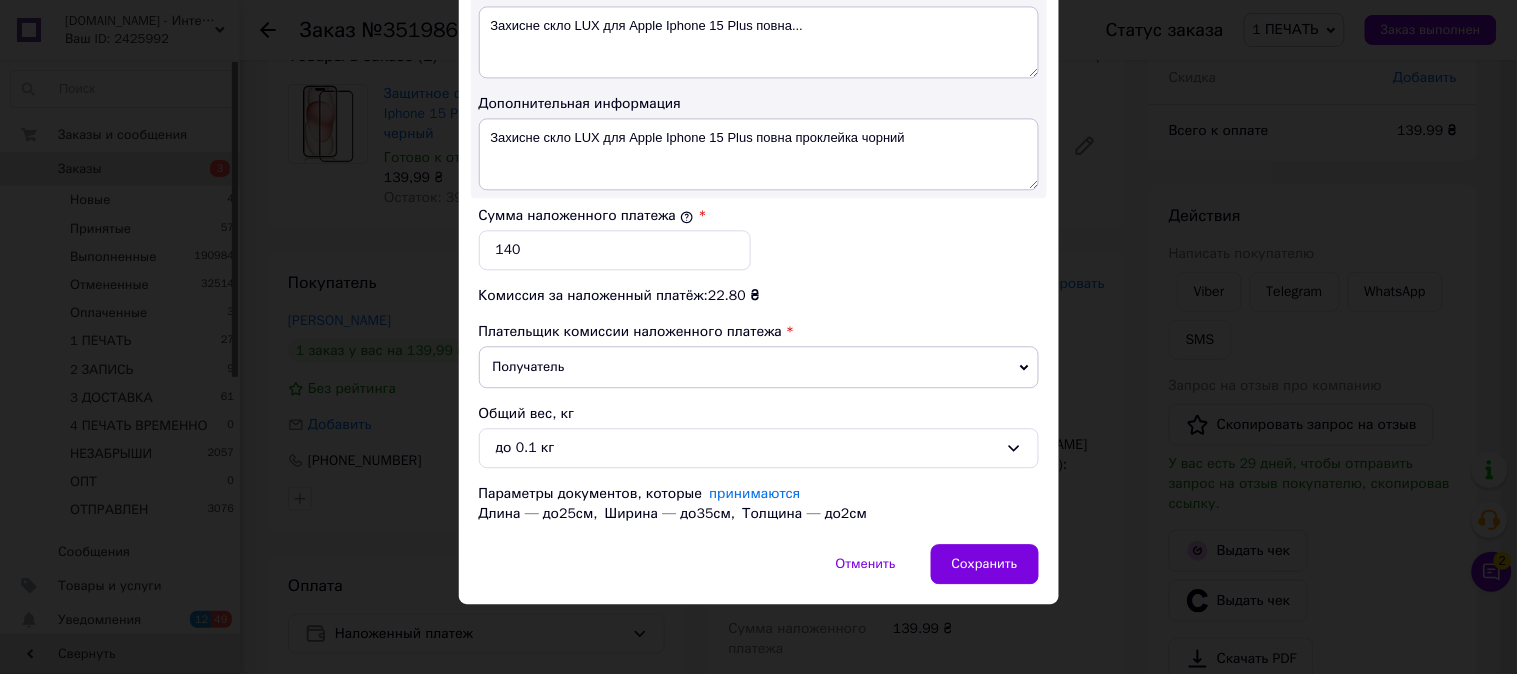 click on "Сумма наложенного платежа     * 140" at bounding box center [759, 238] 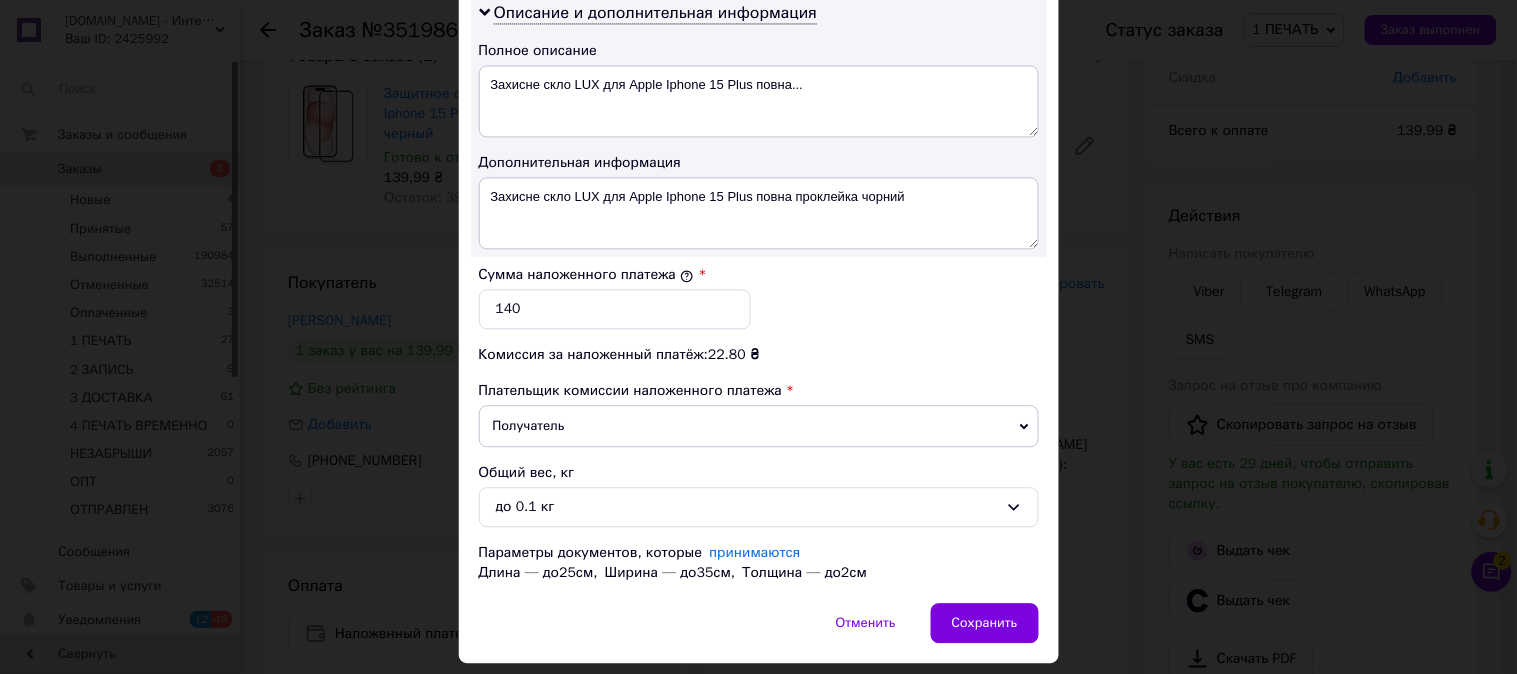 scroll, scrollTop: 951, scrollLeft: 0, axis: vertical 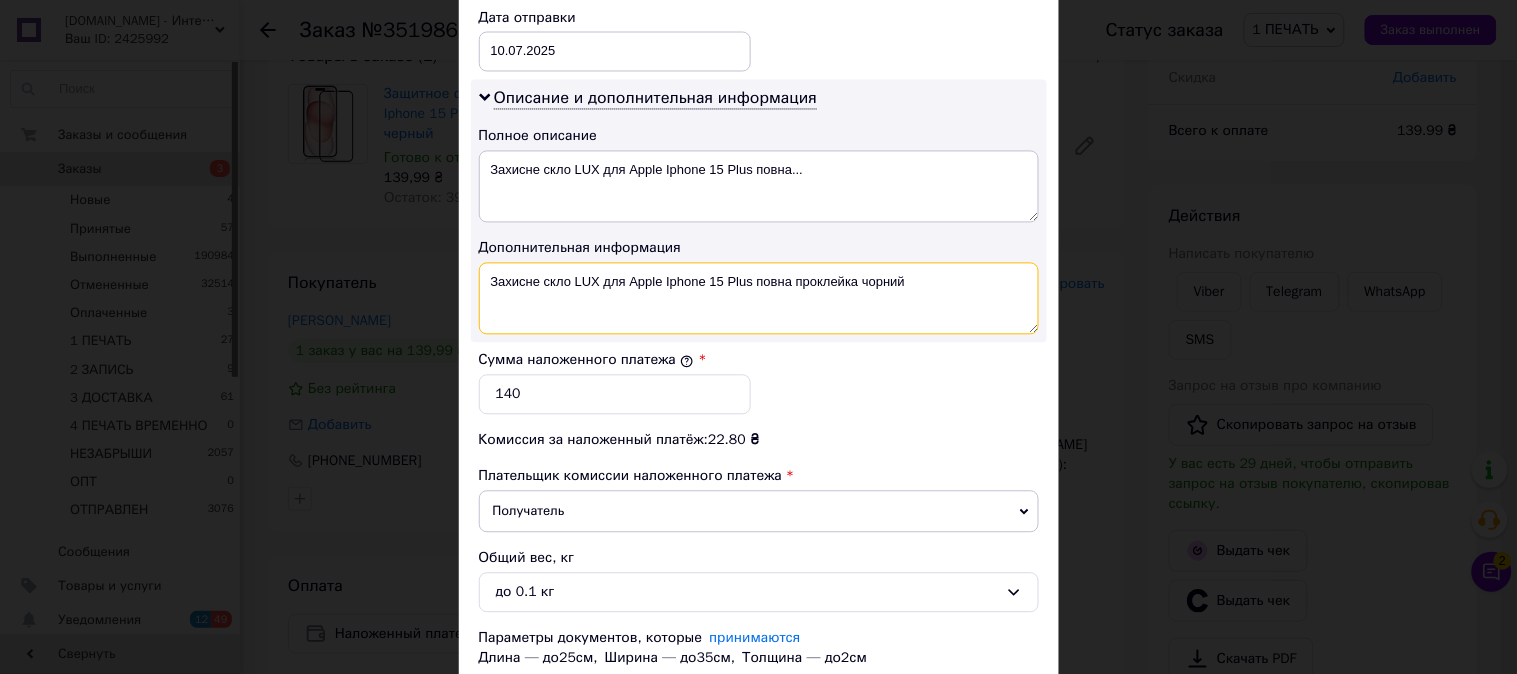 click on "Захисне скло LUX для Apple Iphone 15 Plus повна проклейка чорний" at bounding box center (759, 299) 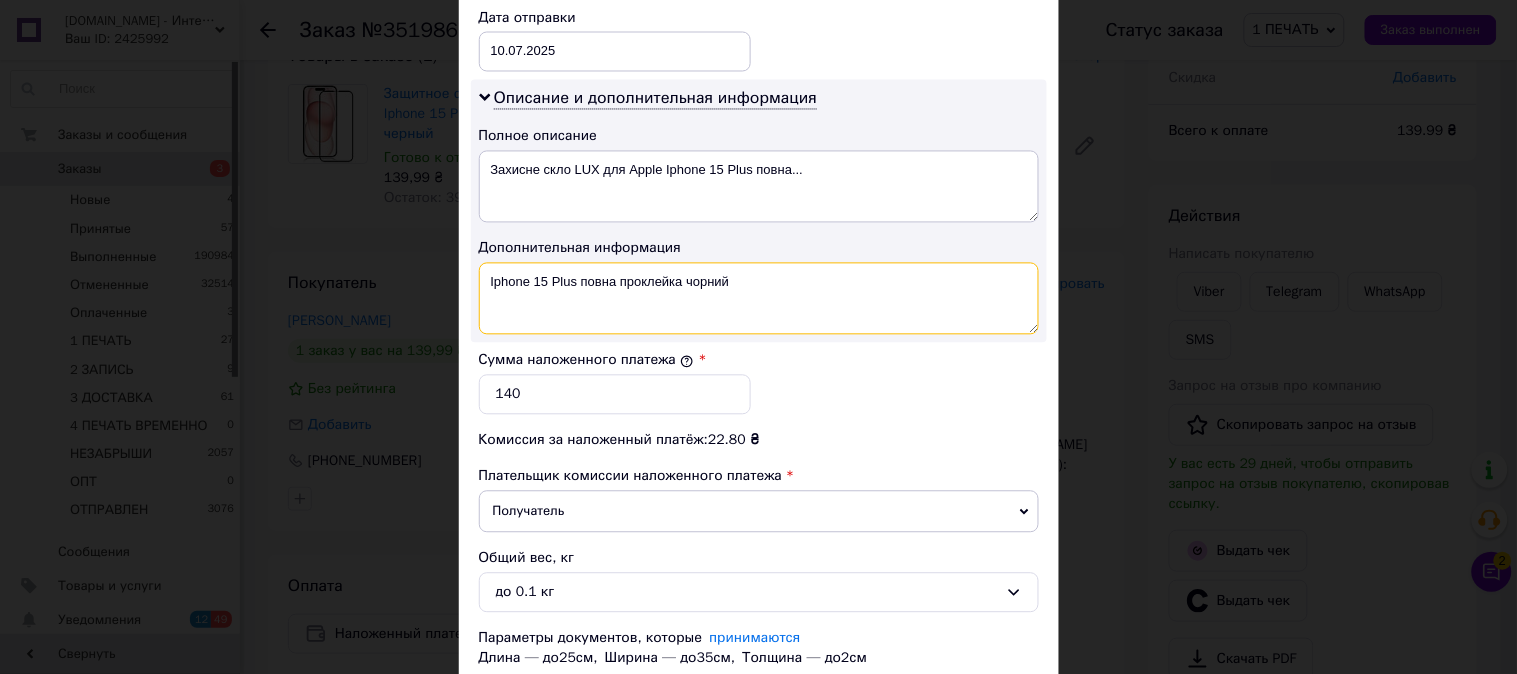 drag, startPoint x: 831, startPoint y: 295, endPoint x: 580, endPoint y: 354, distance: 257.84103 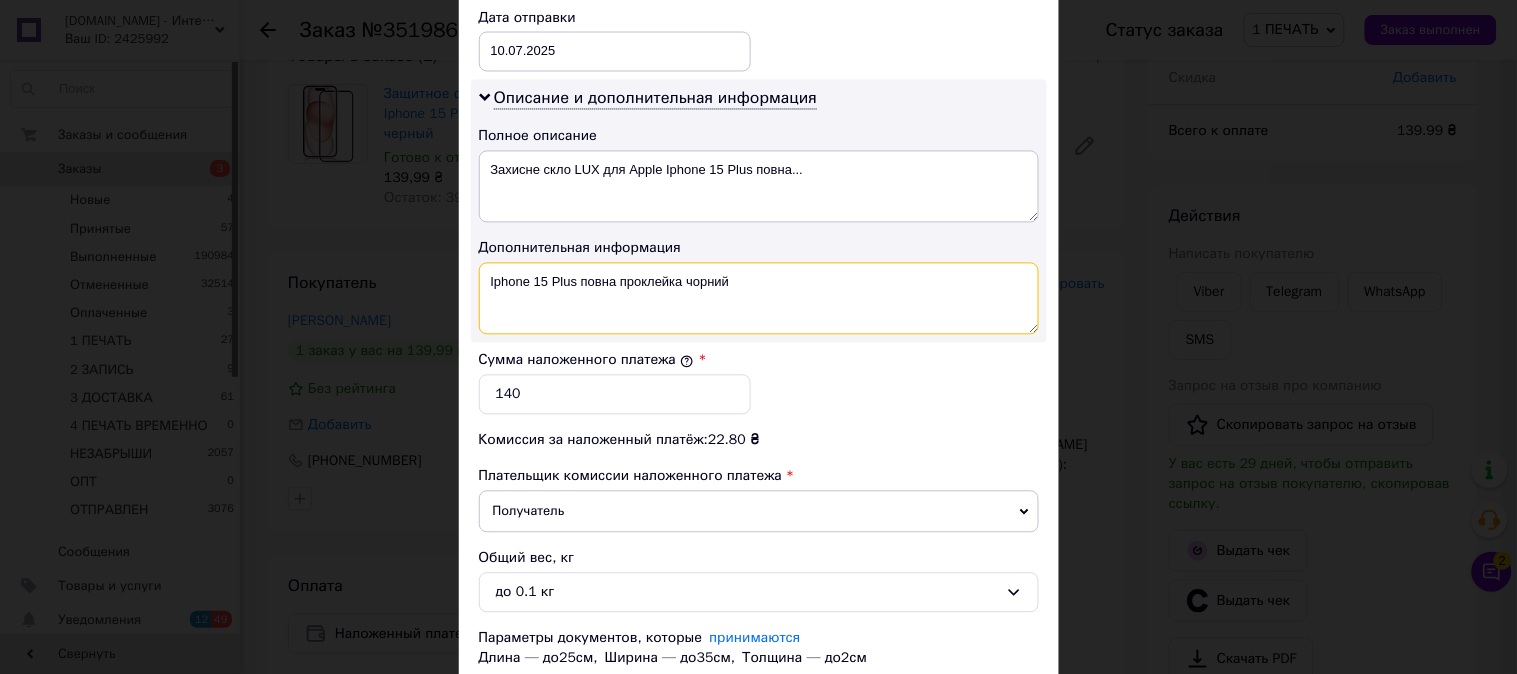 click on "Плательщик Получатель Отправитель Фамилия получателя Банчева Имя получателя Жанна Отчество получателя Телефон получателя +380731503887 Тип доставки В отделении Курьером В почтомате Город с. Холмское Отделение Пункт приема-выдачи (до 30 кг): ул. Школьная, 33 Место отправки Дніпро: №13 (до 30 кг): просп. Науки, 43 (ТРЦ "Leto") Нет совпадений. Попробуйте изменить условия поиска Добавить еще место отправки Тип посылки Документы Груз Номер упаковки (не обязательно) Оценочная стоимость 140 Дата отправки 10.07.2025 < 2025 > < Июль > Пн Вт Ср Чт Пт Сб Вс 30 1 2 3 4 5 6 7 8 9 10 11 12 13 14 15 16 17 18 19 20 21 22 23 24 1" at bounding box center (759, -26) 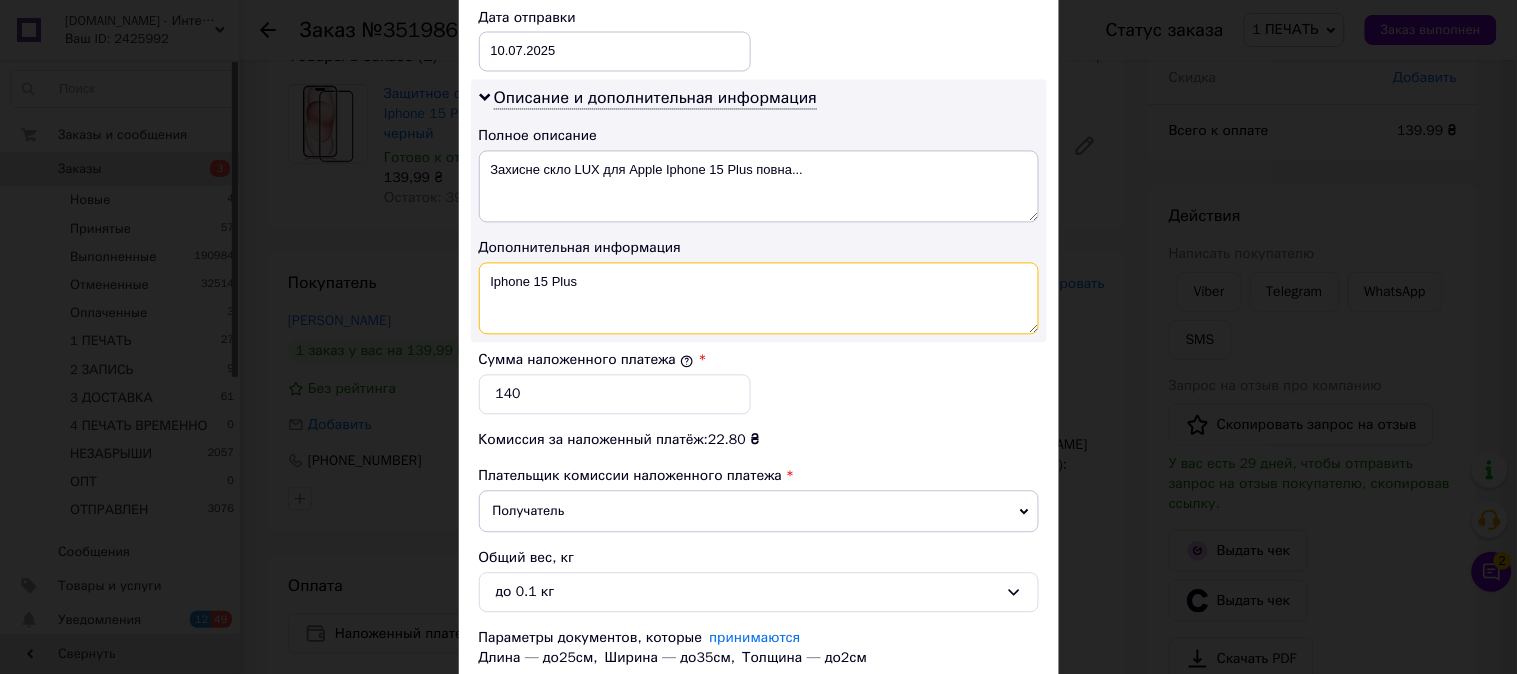 paste on "3D ЧЕР" 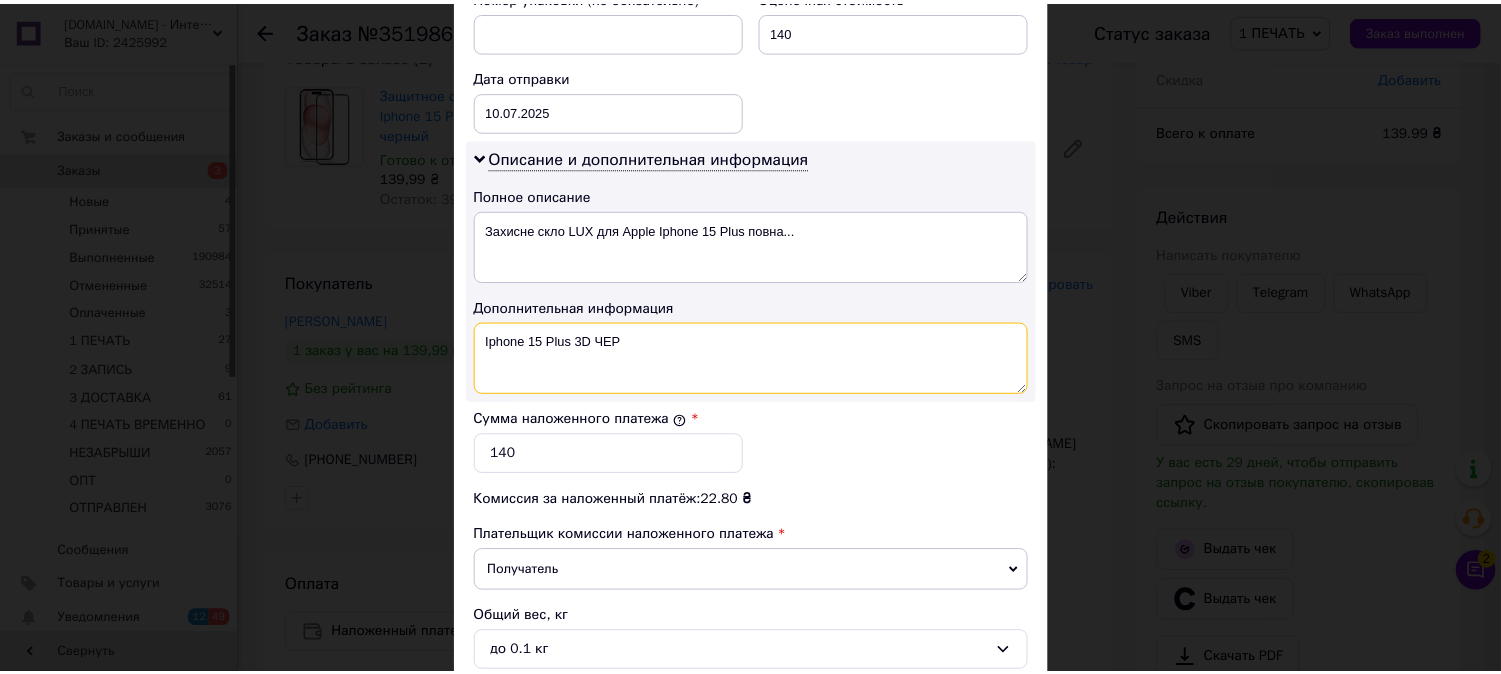 scroll, scrollTop: 1098, scrollLeft: 0, axis: vertical 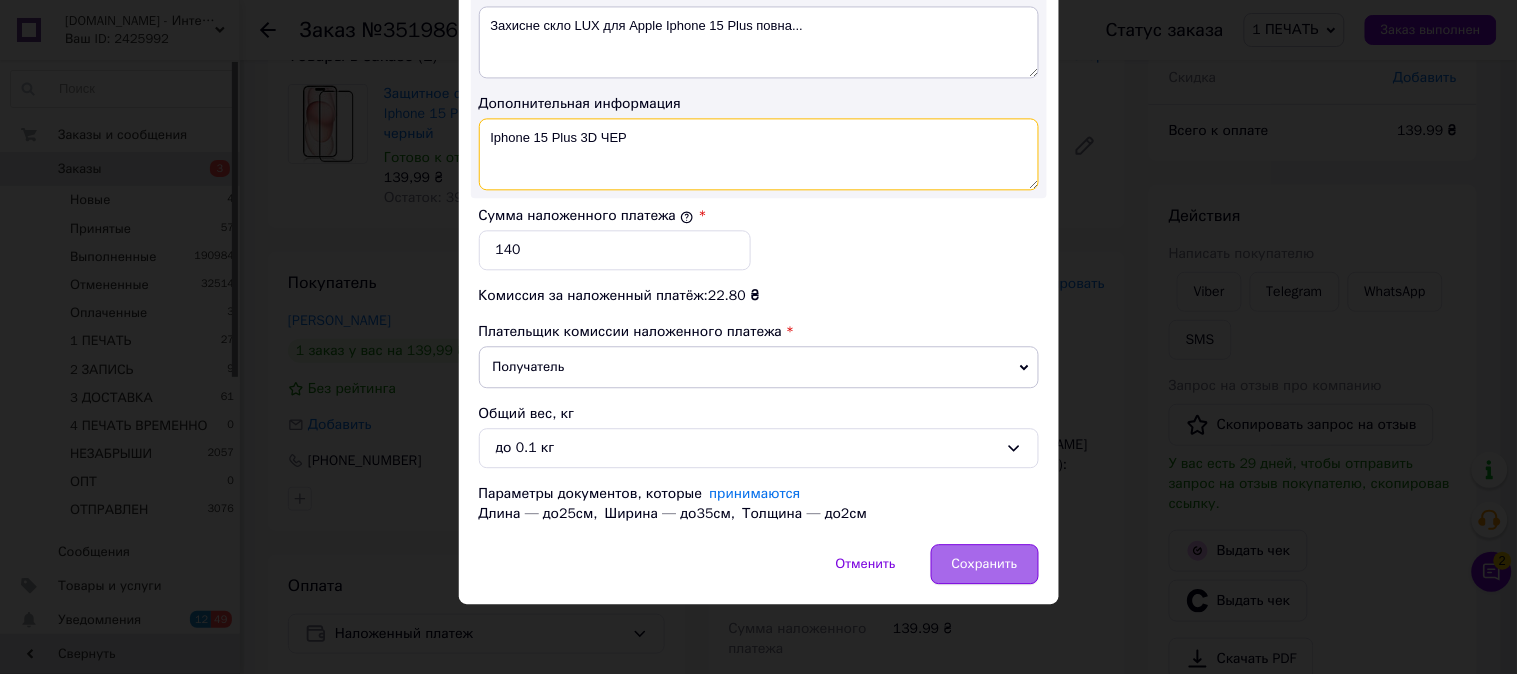 type on "Iphone 15 Plus 3D ЧЕР" 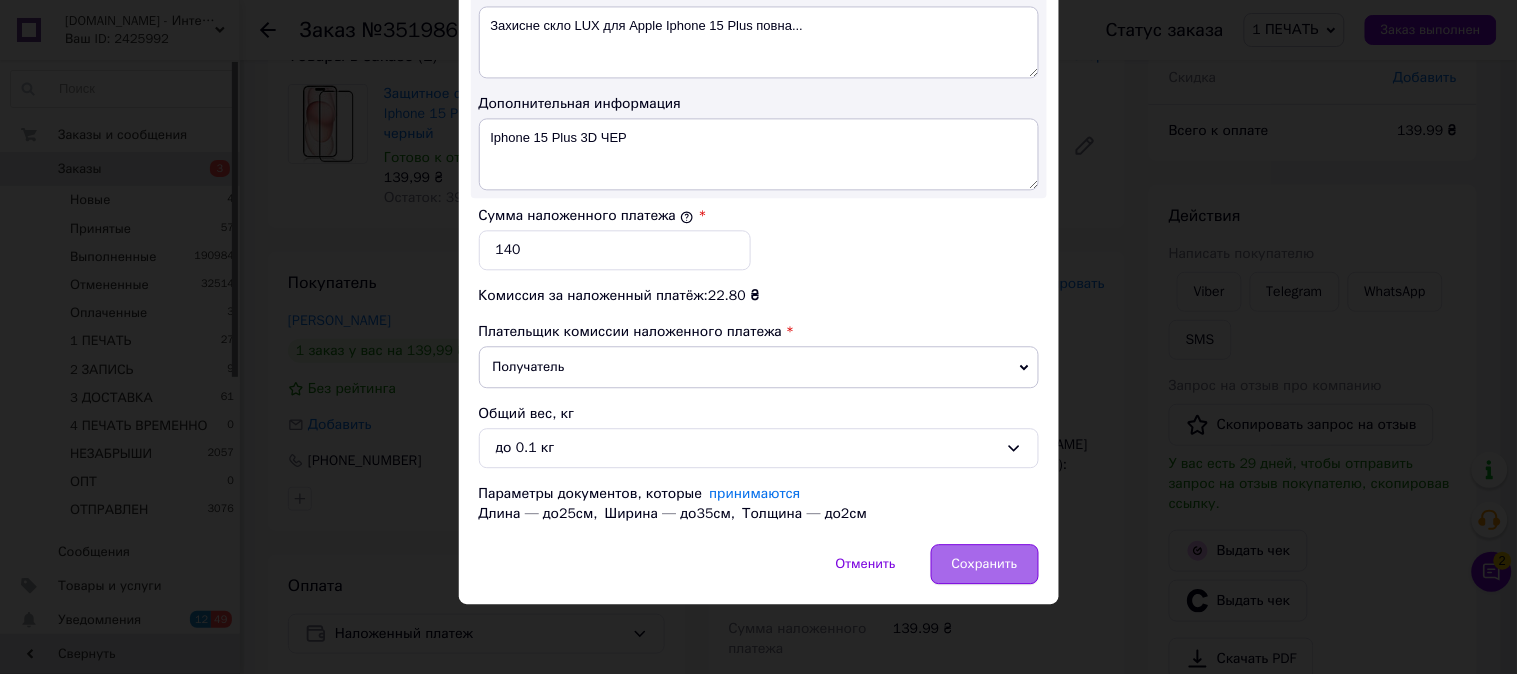 click on "Сохранить" at bounding box center (985, 564) 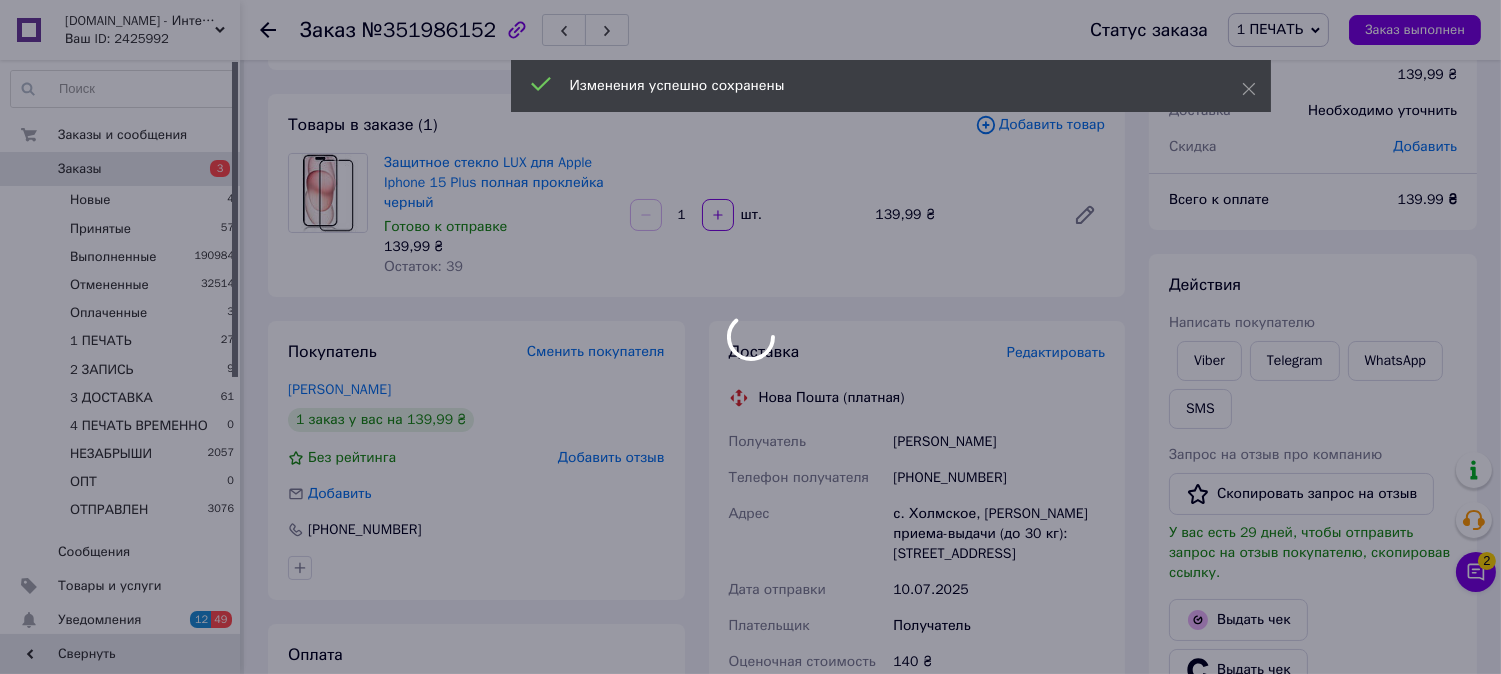 scroll, scrollTop: 0, scrollLeft: 0, axis: both 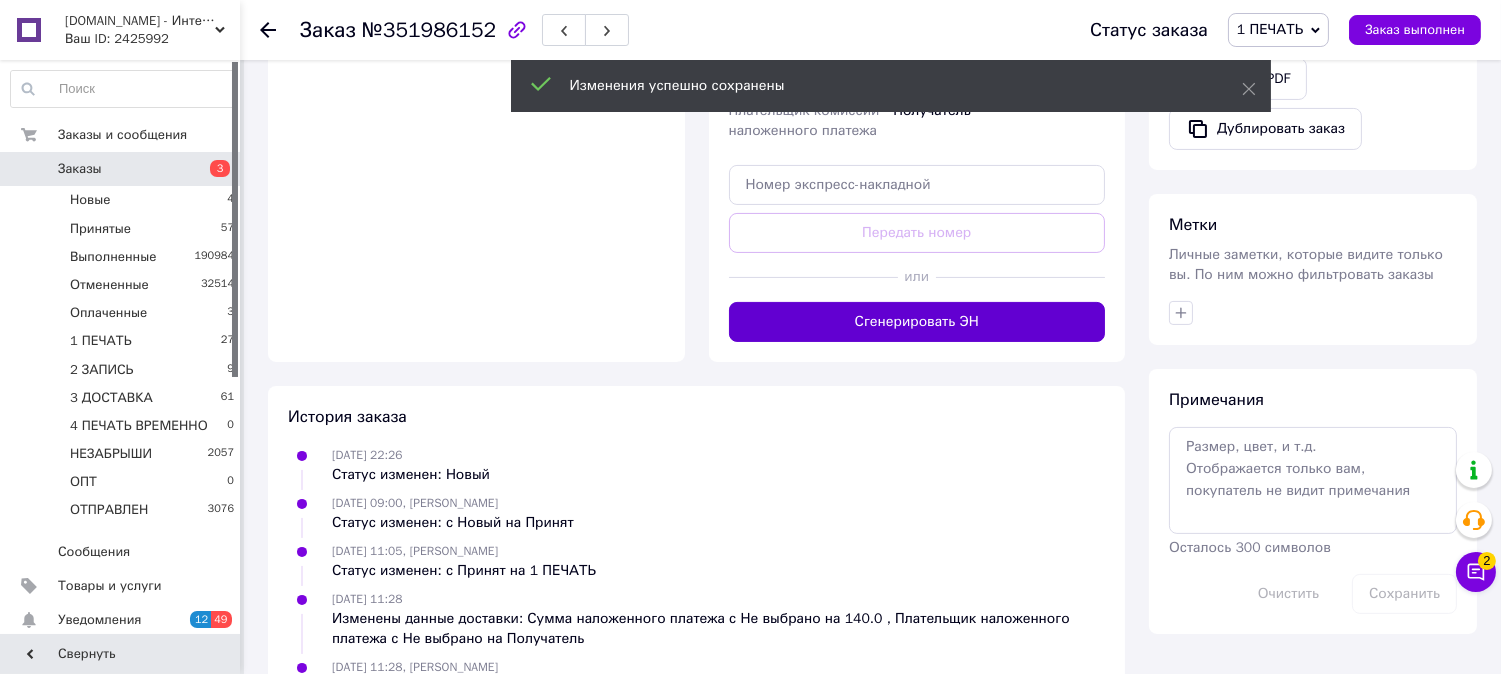 click on "Сгенерировать ЭН" at bounding box center (917, 322) 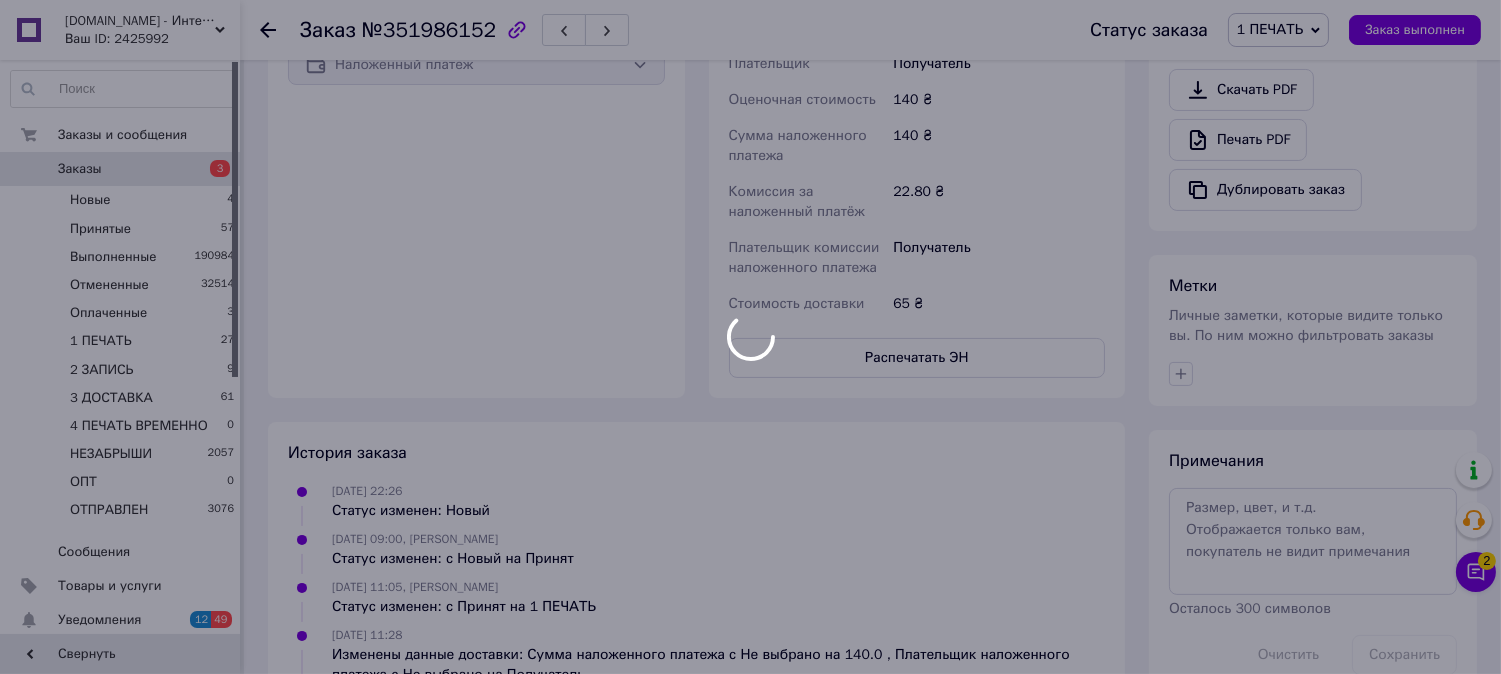 scroll, scrollTop: 684, scrollLeft: 0, axis: vertical 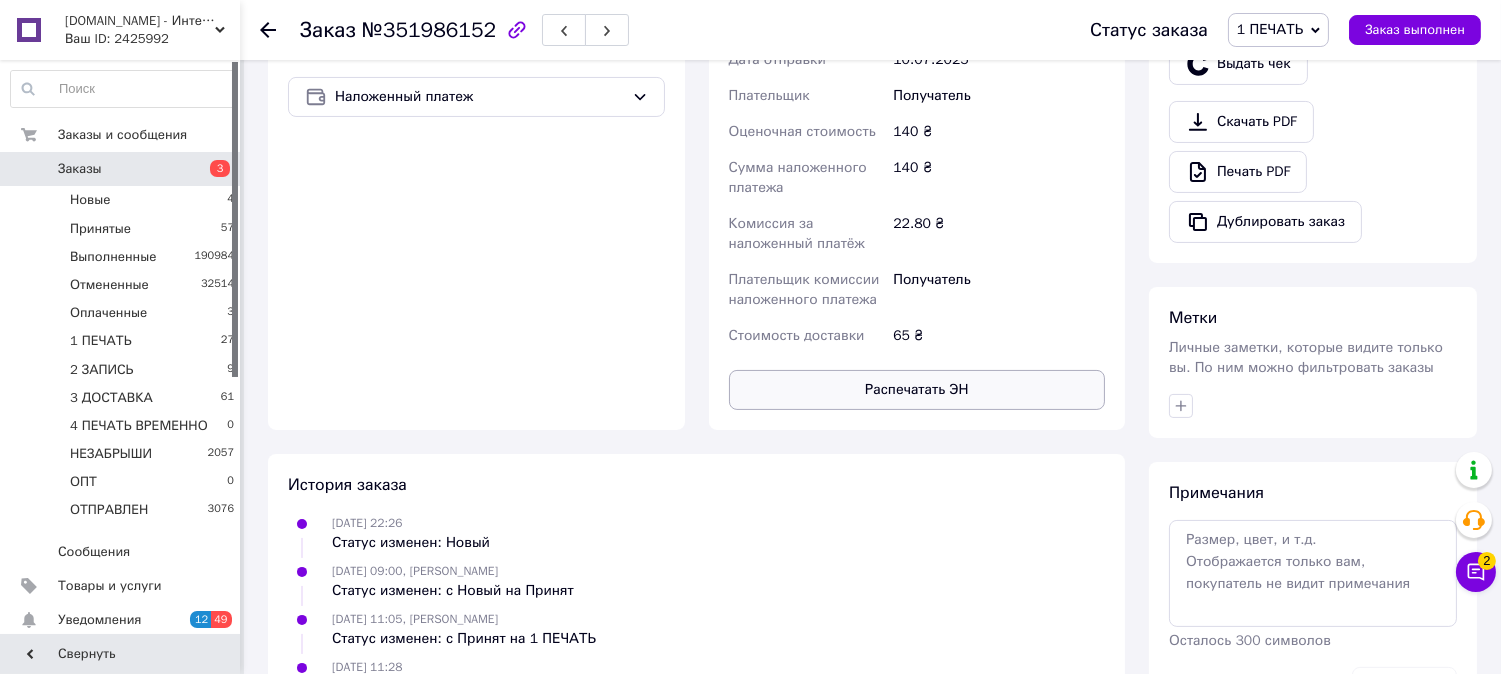 click on "Распечатать ЭН" at bounding box center (917, 390) 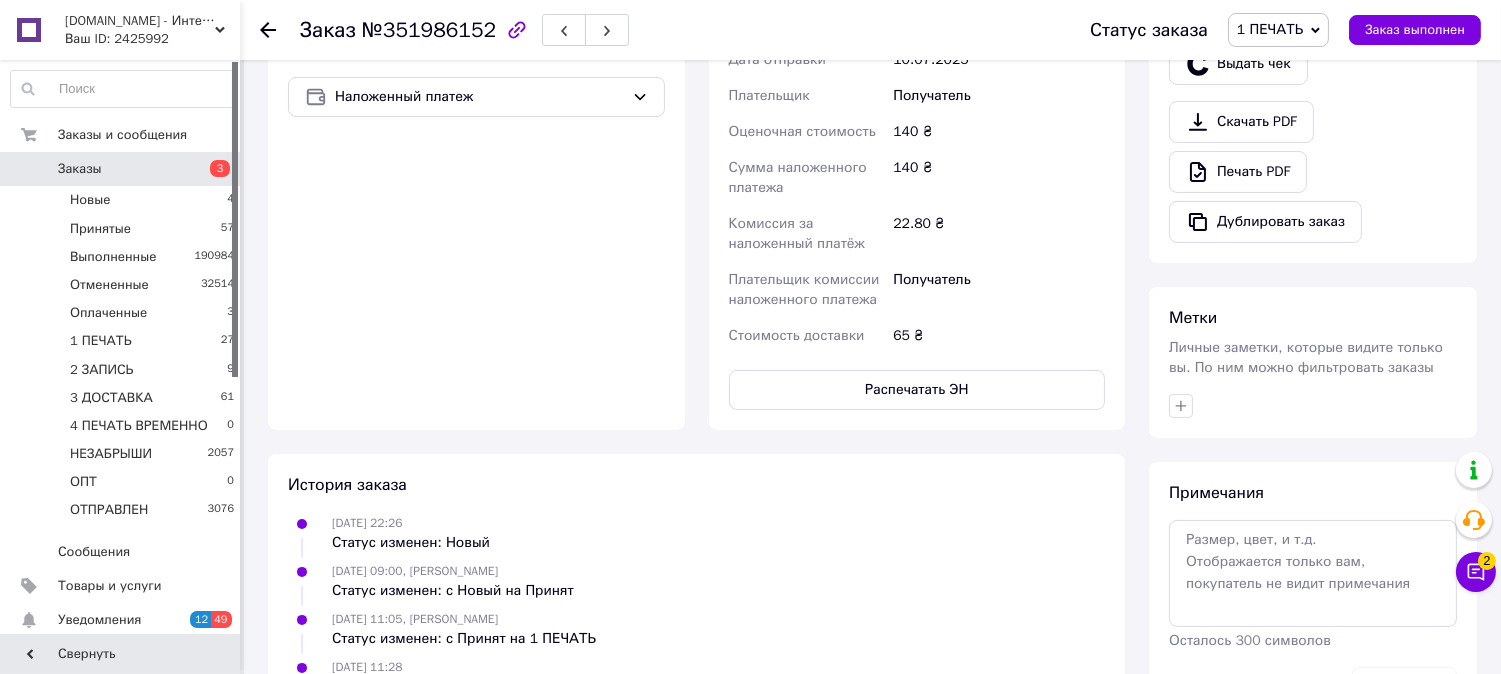 type 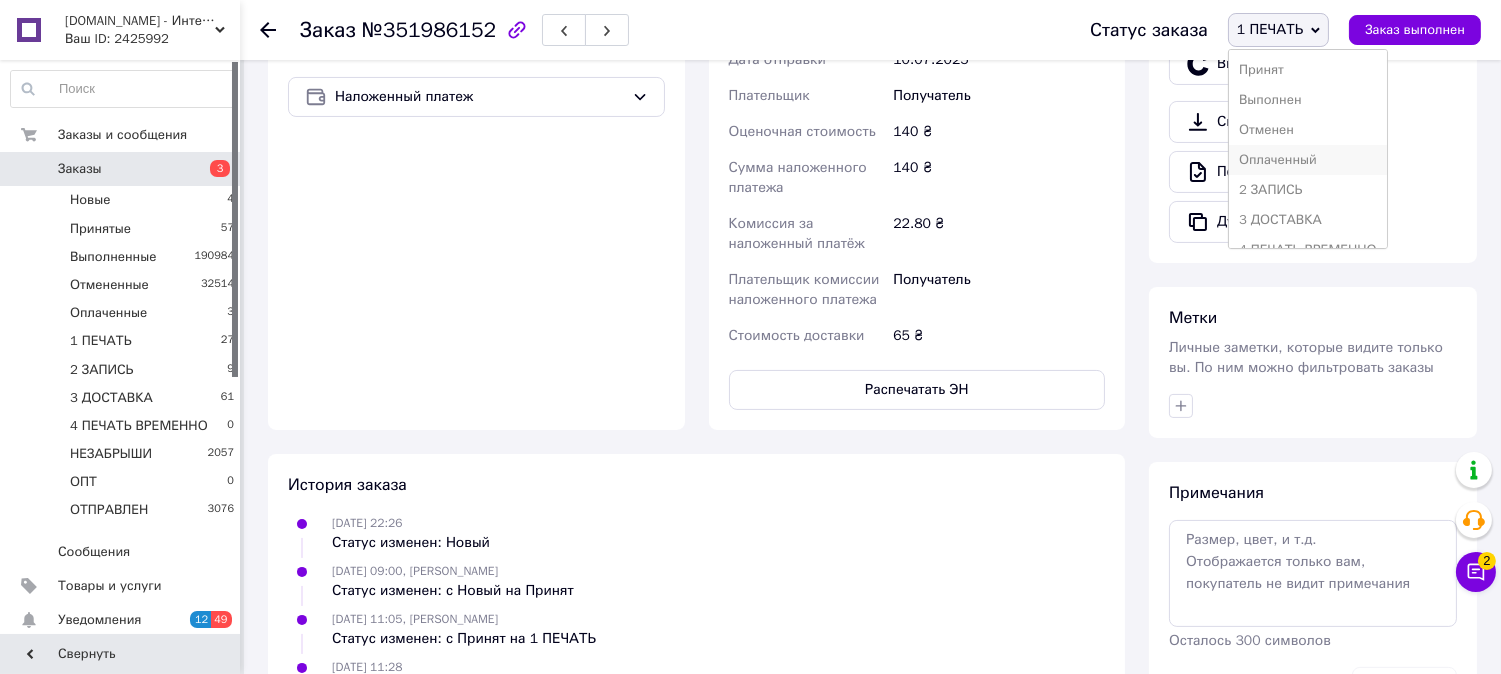 click on "Оплаченный" at bounding box center [1308, 160] 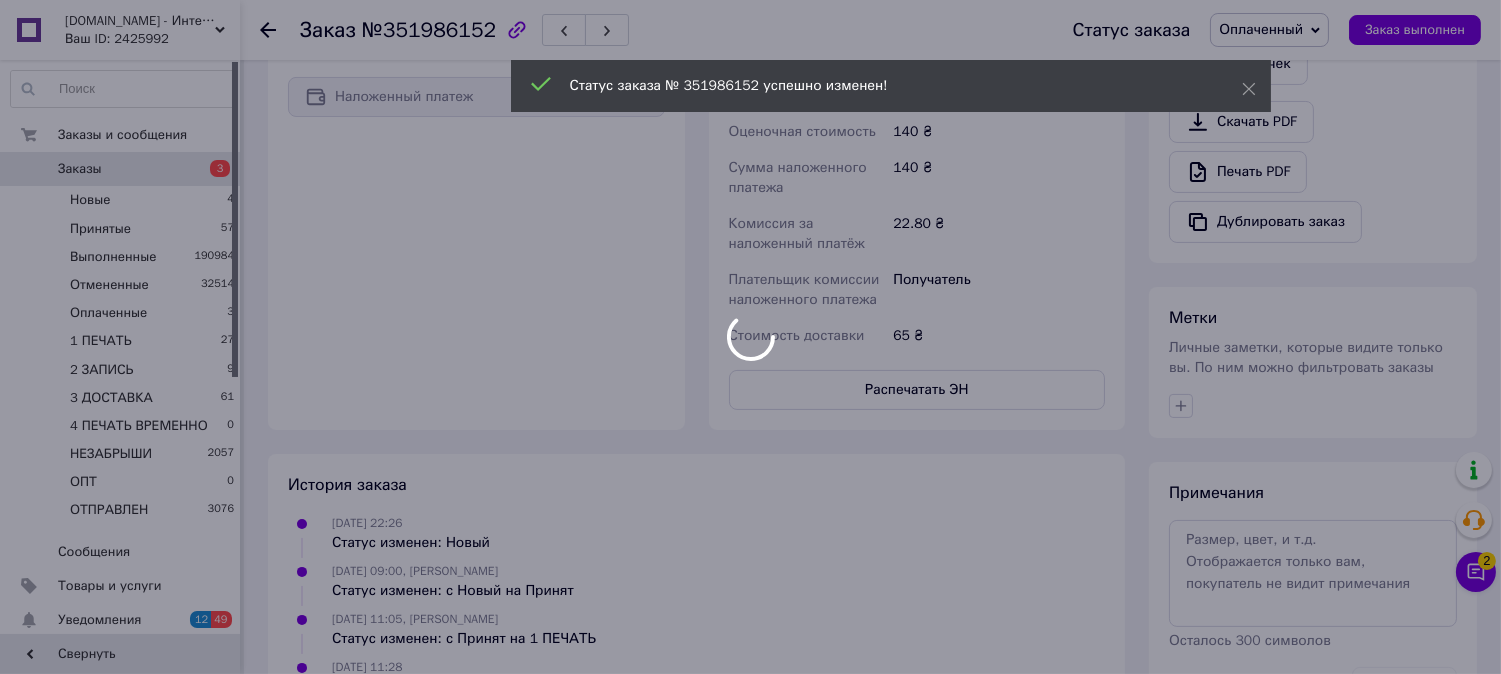 click at bounding box center [750, 337] 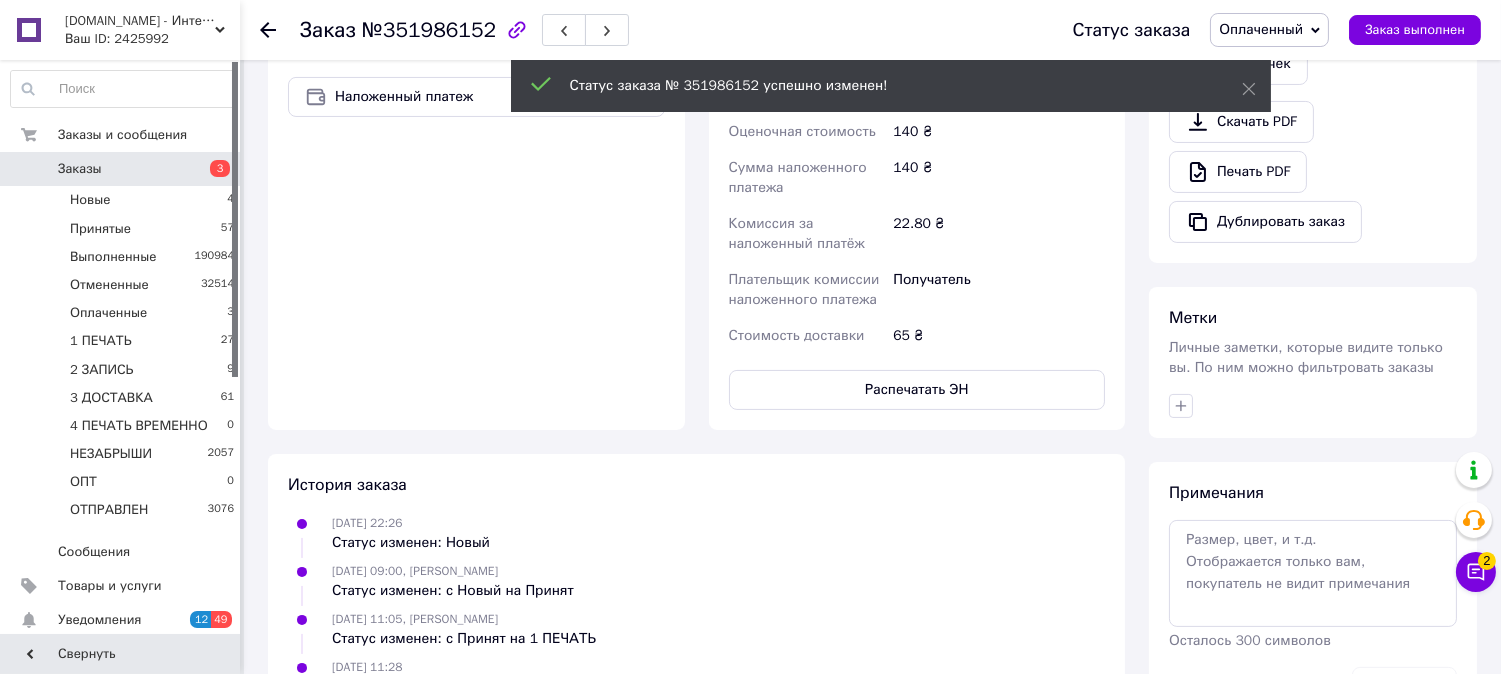 click on "Оплаченный" at bounding box center (1261, 29) 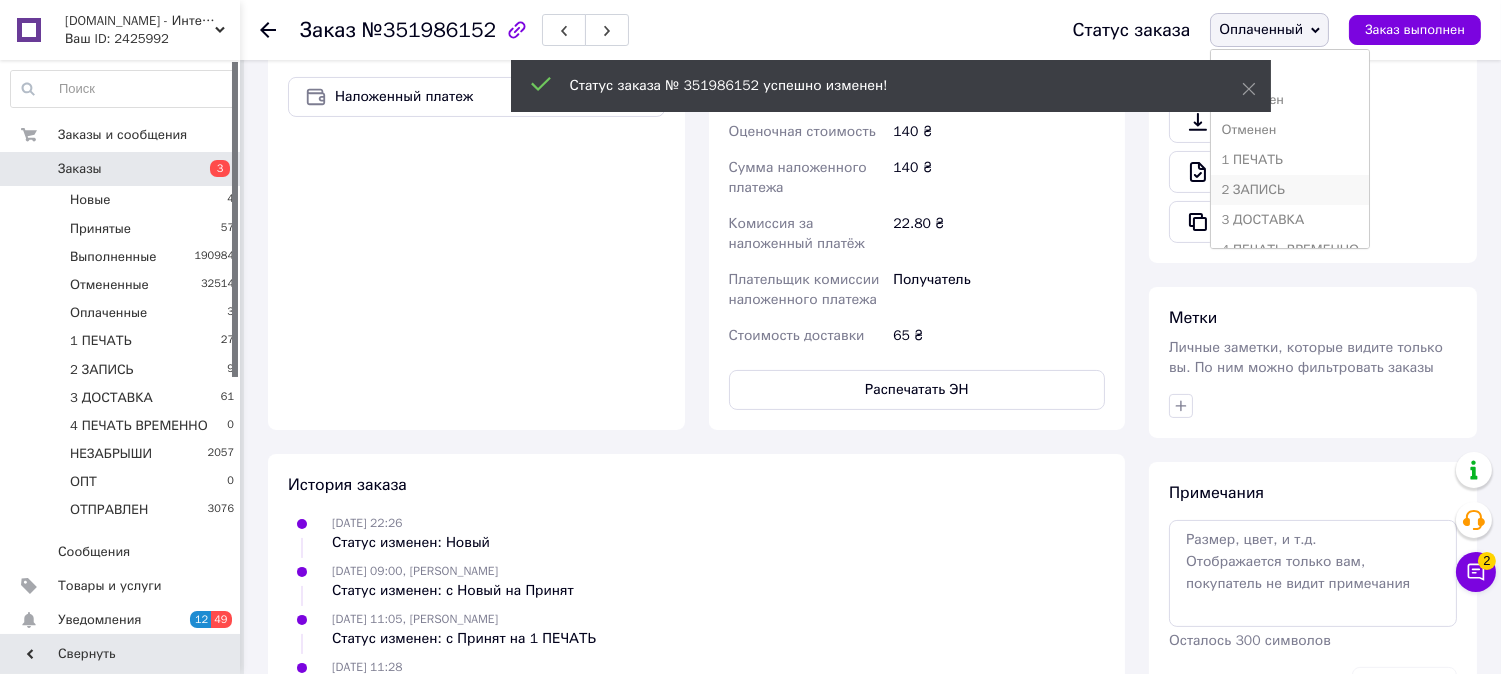 click on "2 ЗАПИСЬ" at bounding box center [1290, 190] 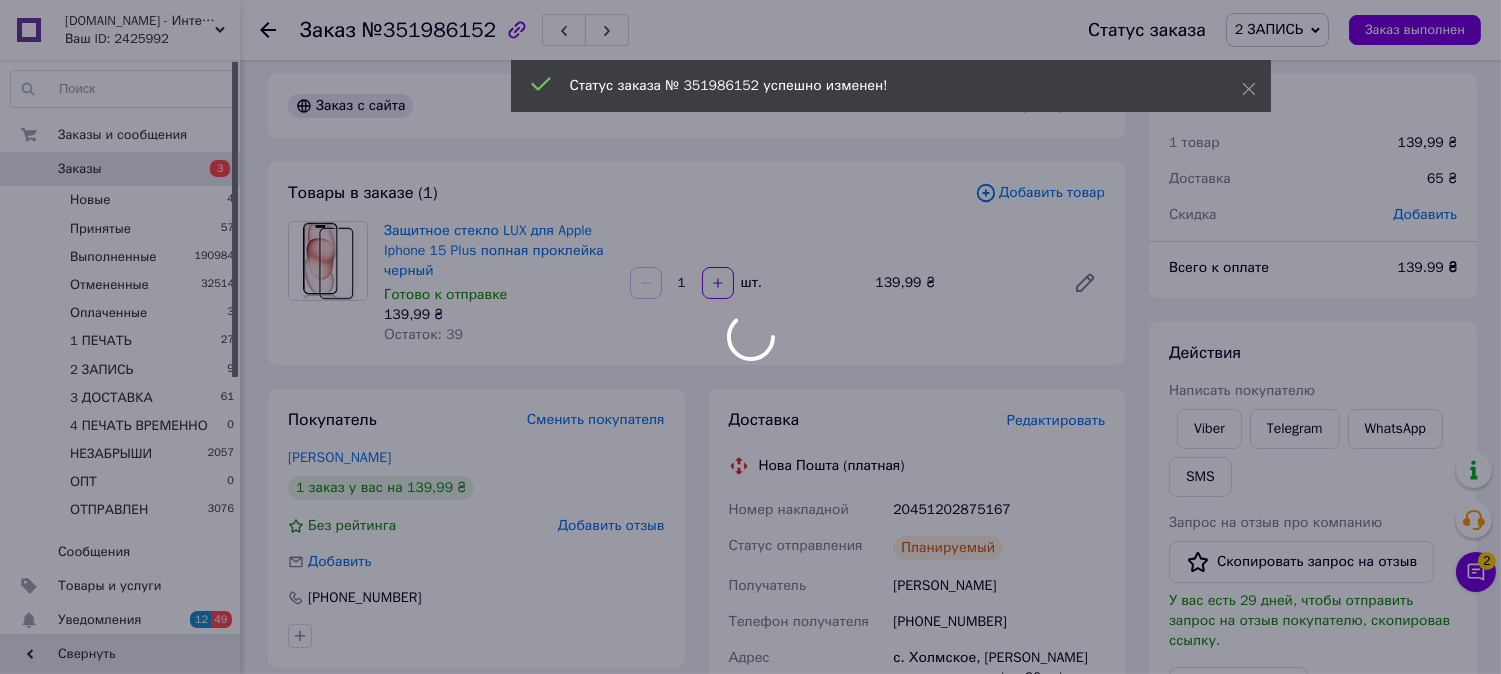 scroll, scrollTop: 0, scrollLeft: 0, axis: both 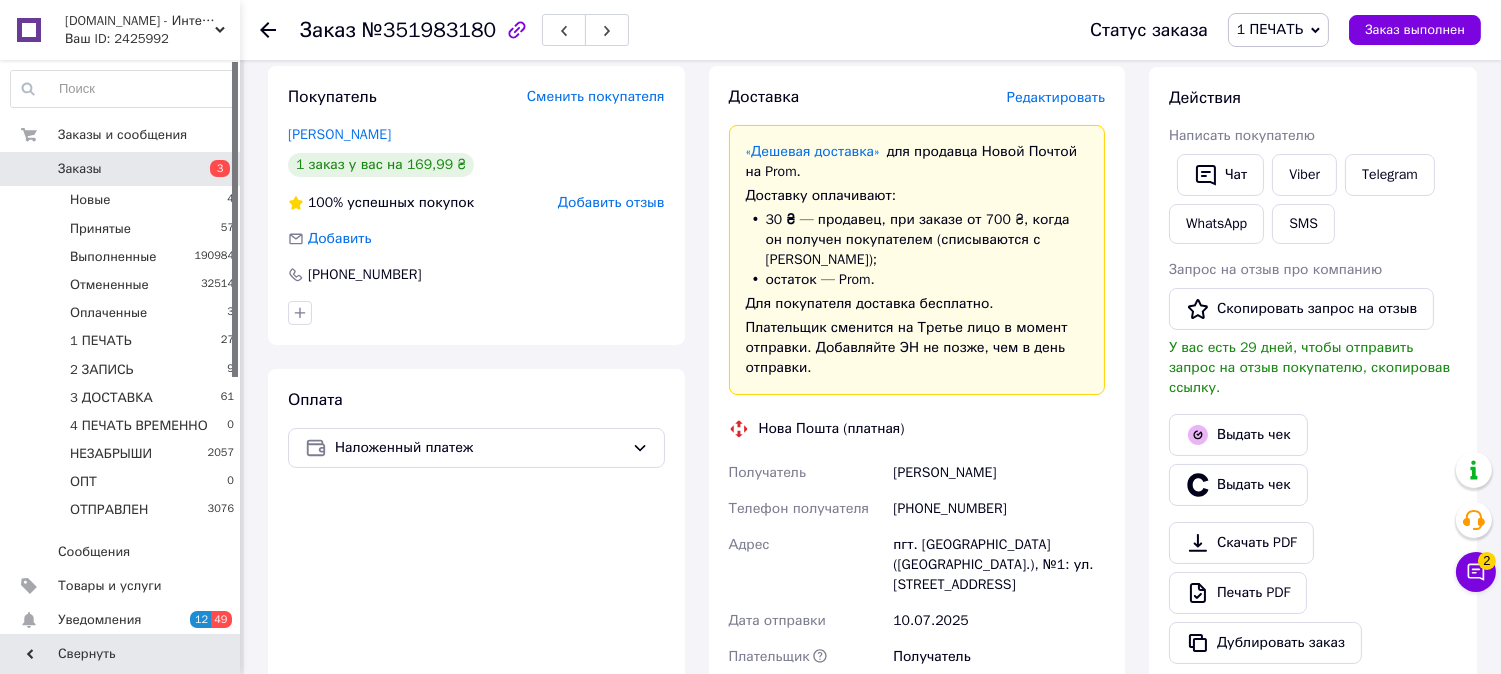 click on "Редактировать" at bounding box center [1056, 97] 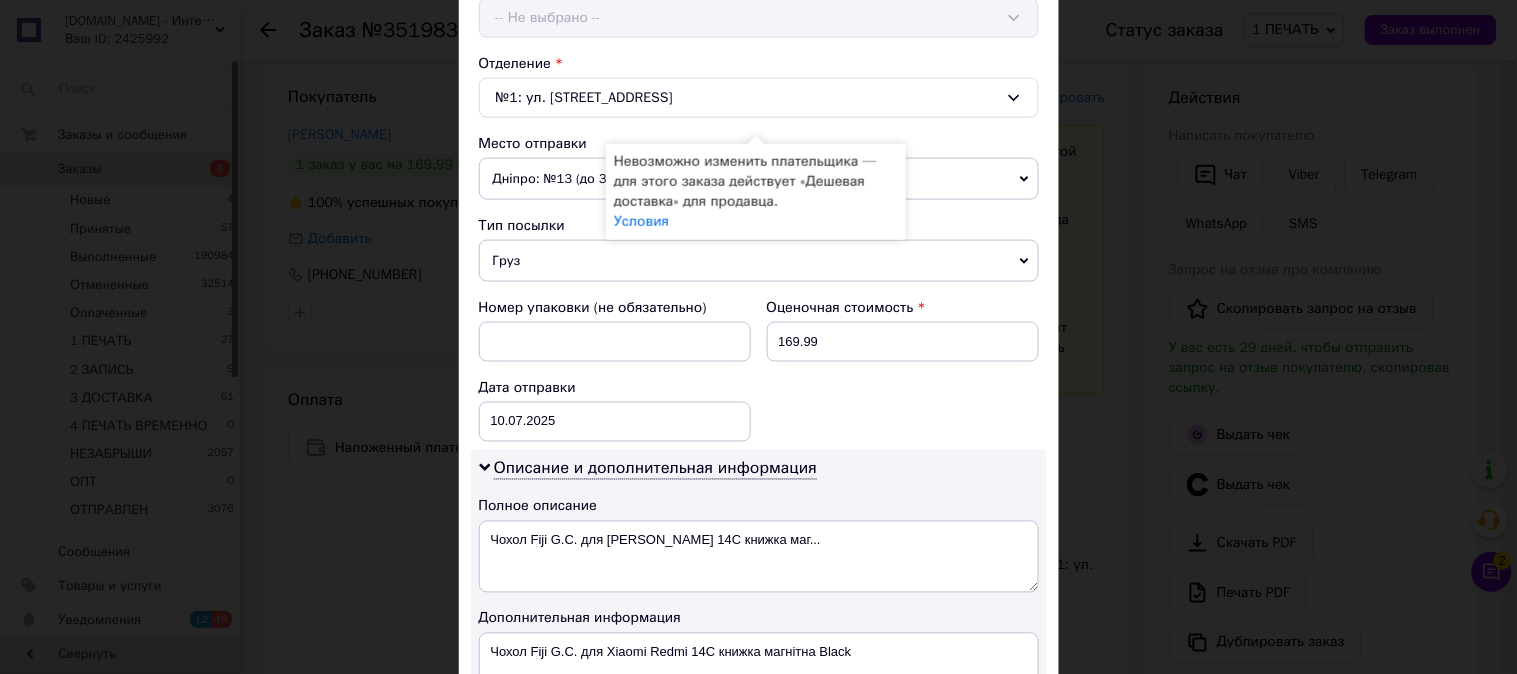 scroll, scrollTop: 630, scrollLeft: 0, axis: vertical 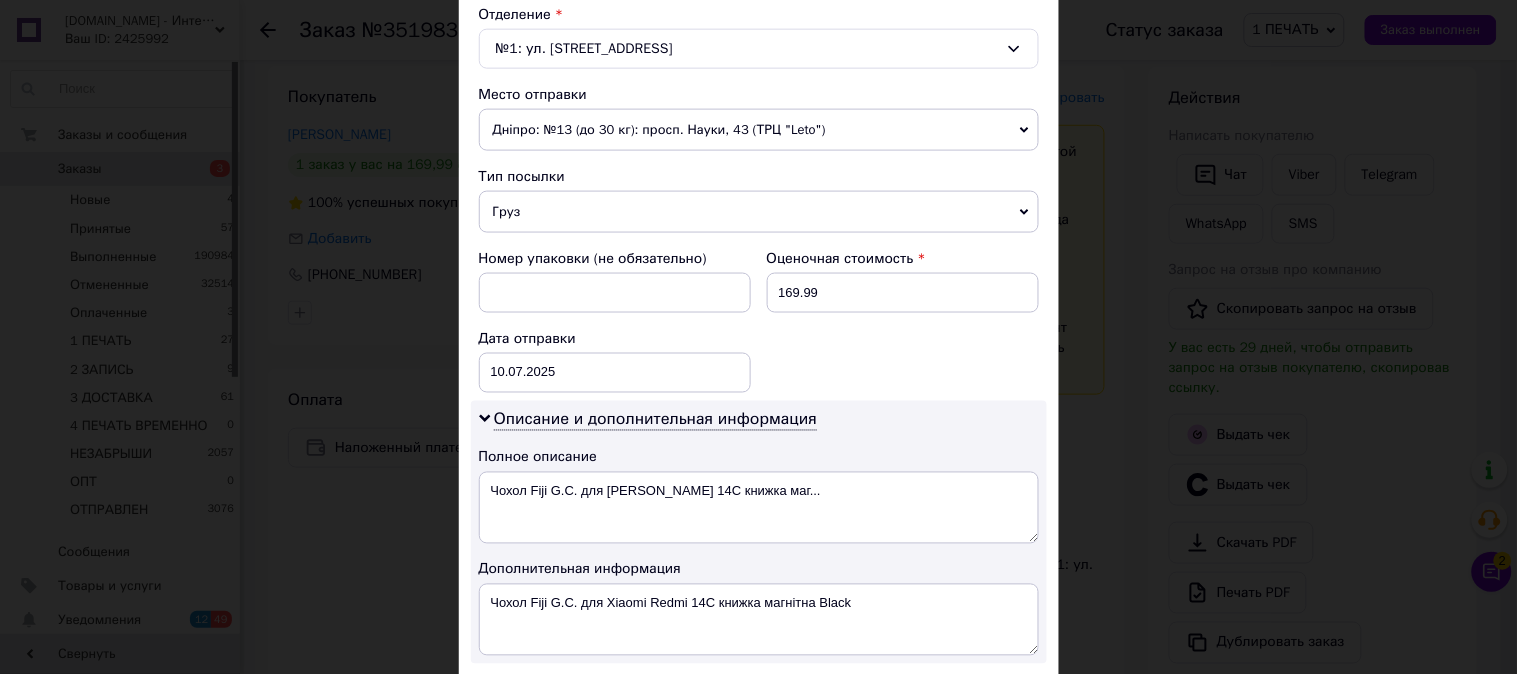 click on "Груз" at bounding box center (759, 212) 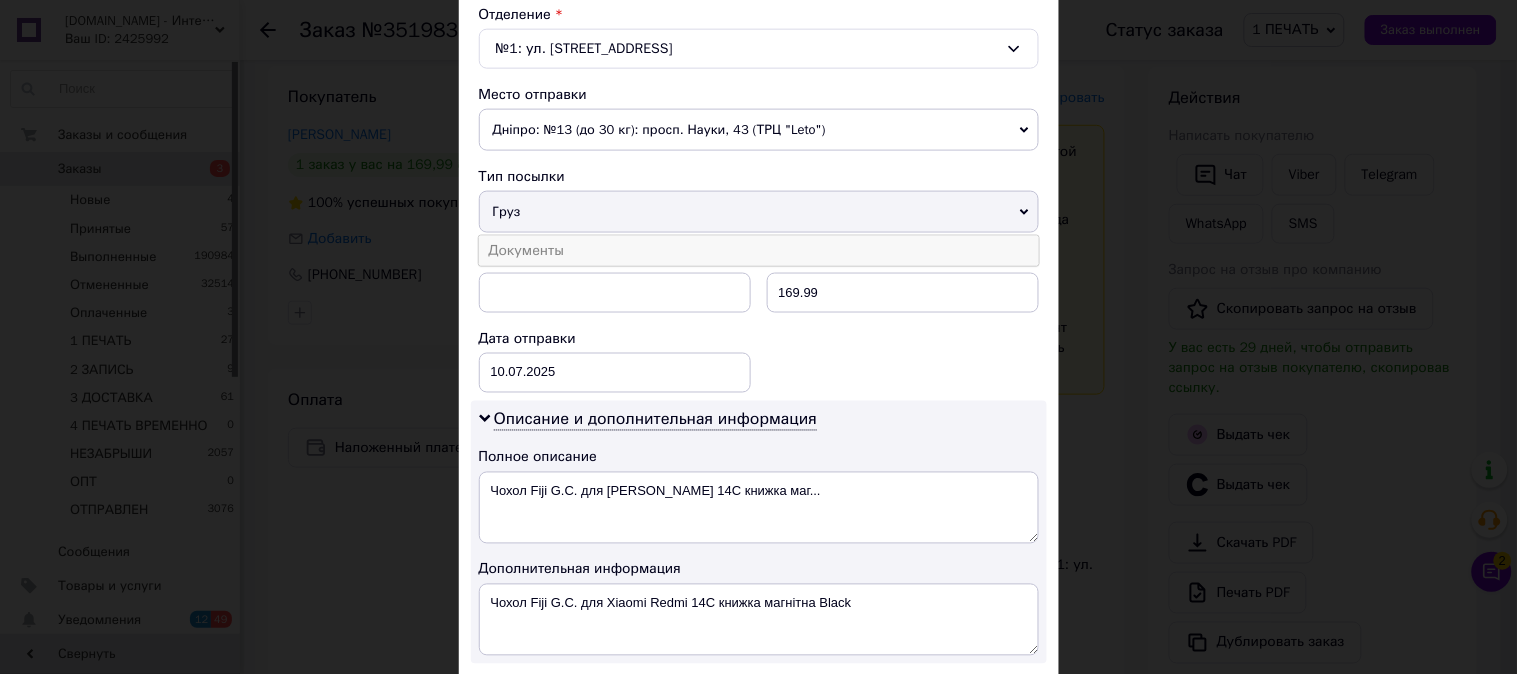 click on "Документы" at bounding box center (759, 251) 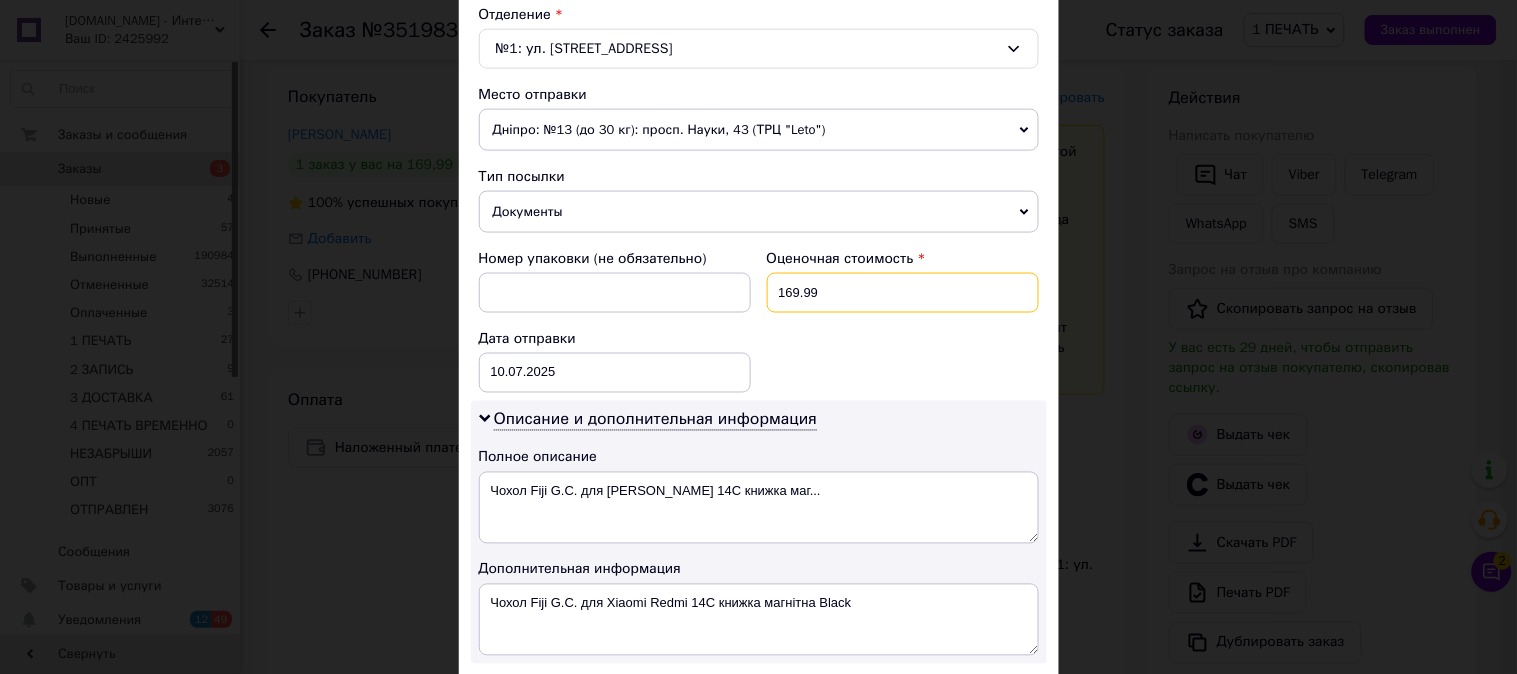 click on "169.99" at bounding box center (903, 293) 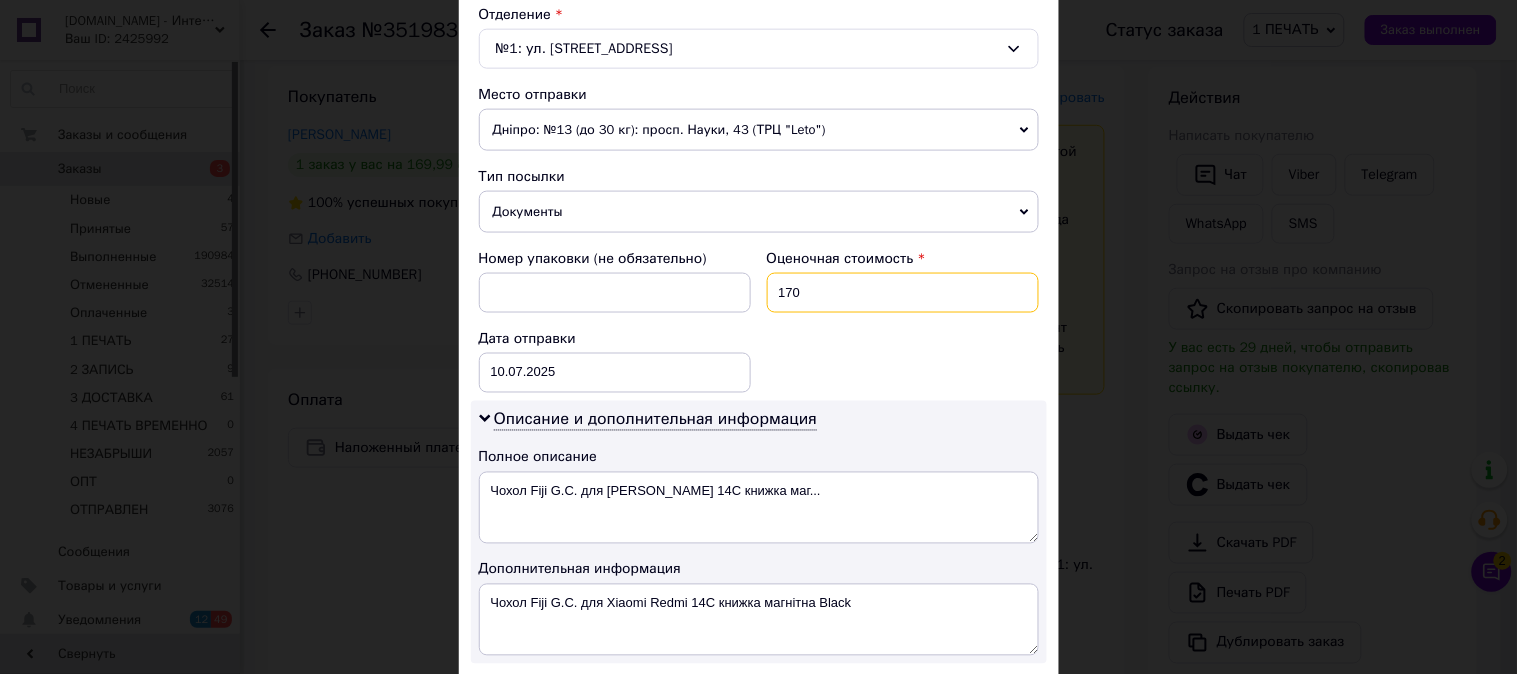 type on "170" 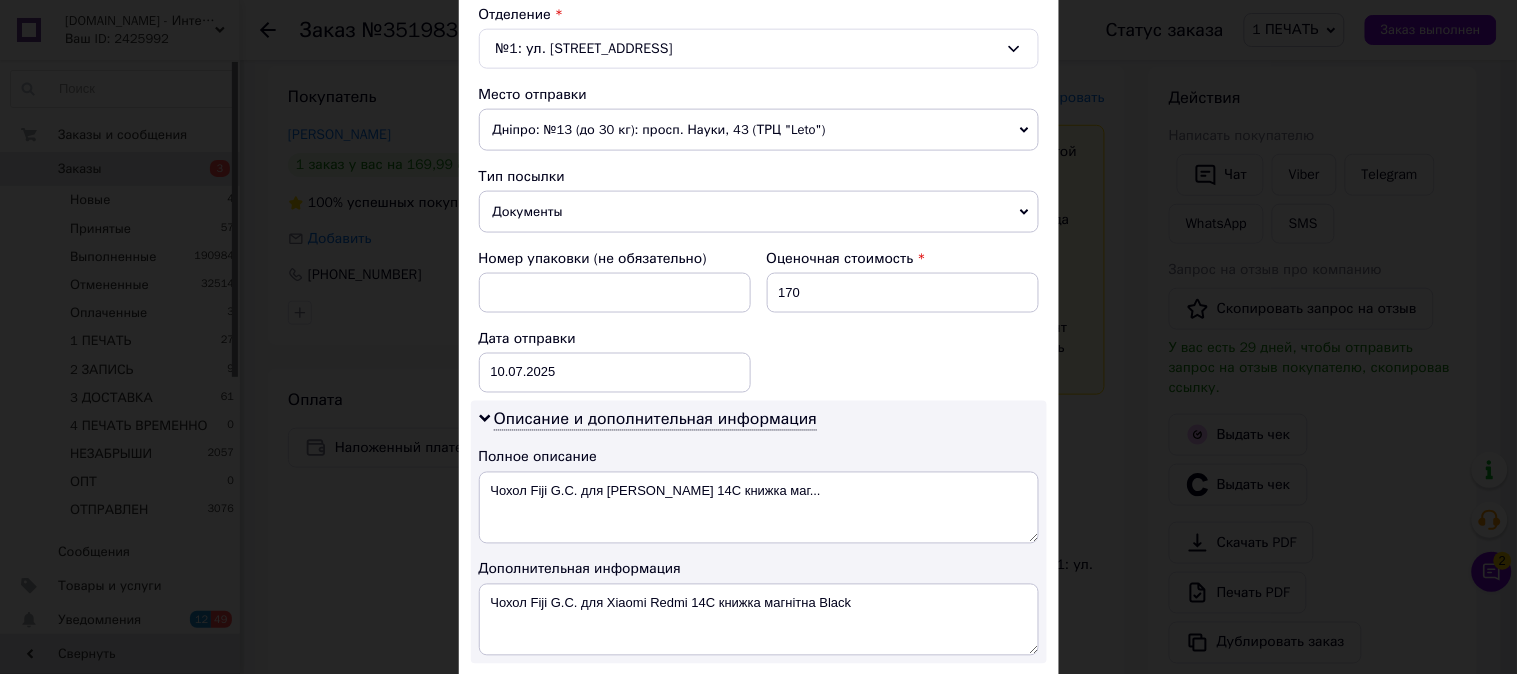 click on "Номер упаковки (не обязательно) Оценочная стоимость 170 Дата отправки 10.07.2025 < 2025 > < Июль > Пн Вт Ср Чт Пт Сб Вс 30 1 2 3 4 5 6 7 8 9 10 11 12 13 14 15 16 17 18 19 20 21 22 23 24 25 26 27 28 29 30 31 1 2 3 4 5 6 7 8 9 10" at bounding box center [759, 321] 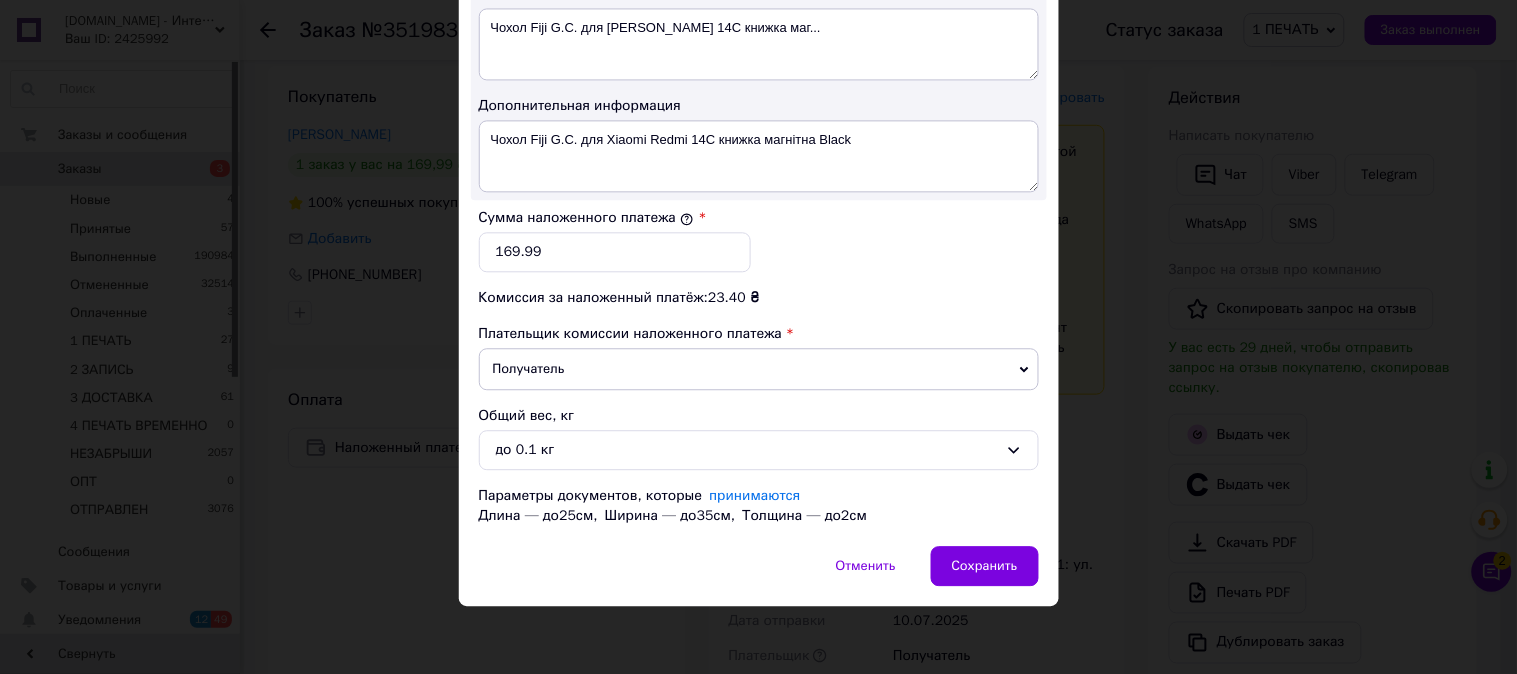 scroll, scrollTop: 1098, scrollLeft: 0, axis: vertical 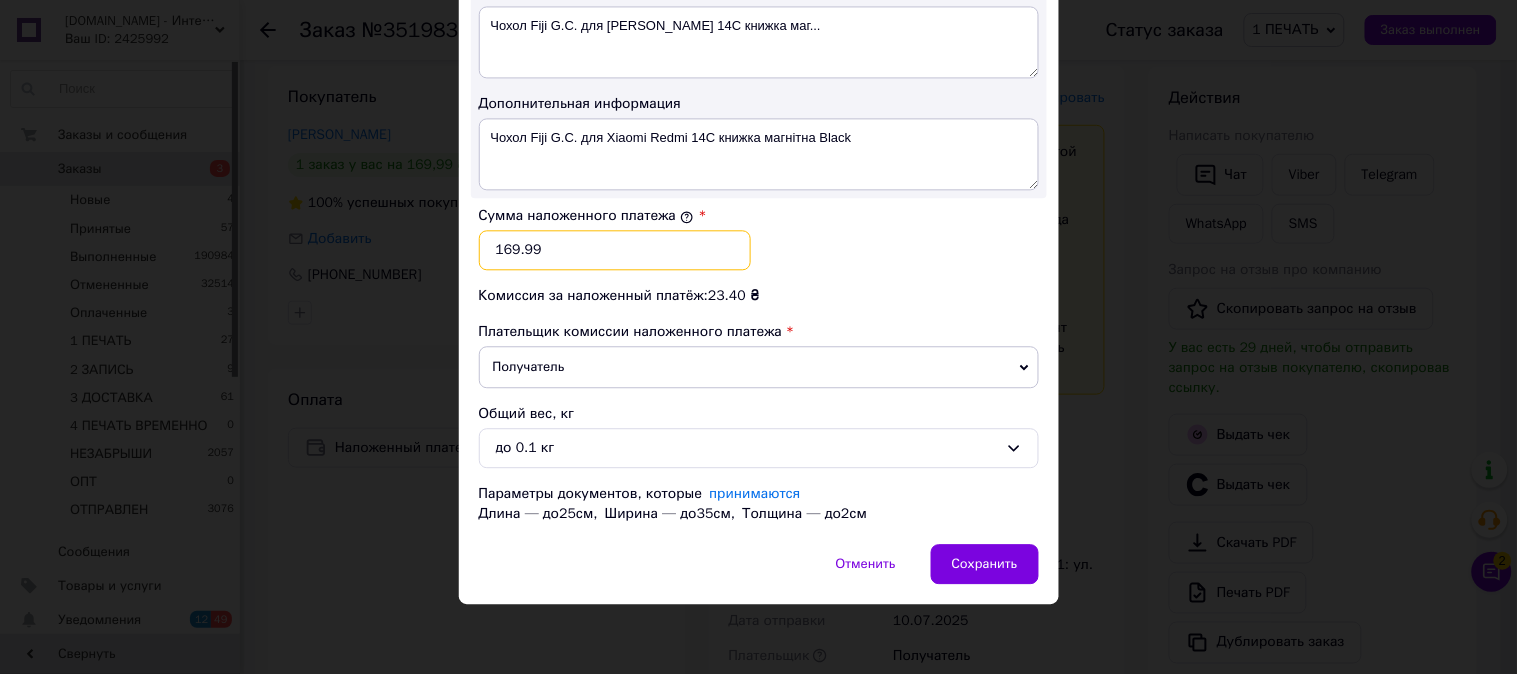 click on "169.99" at bounding box center [615, 250] 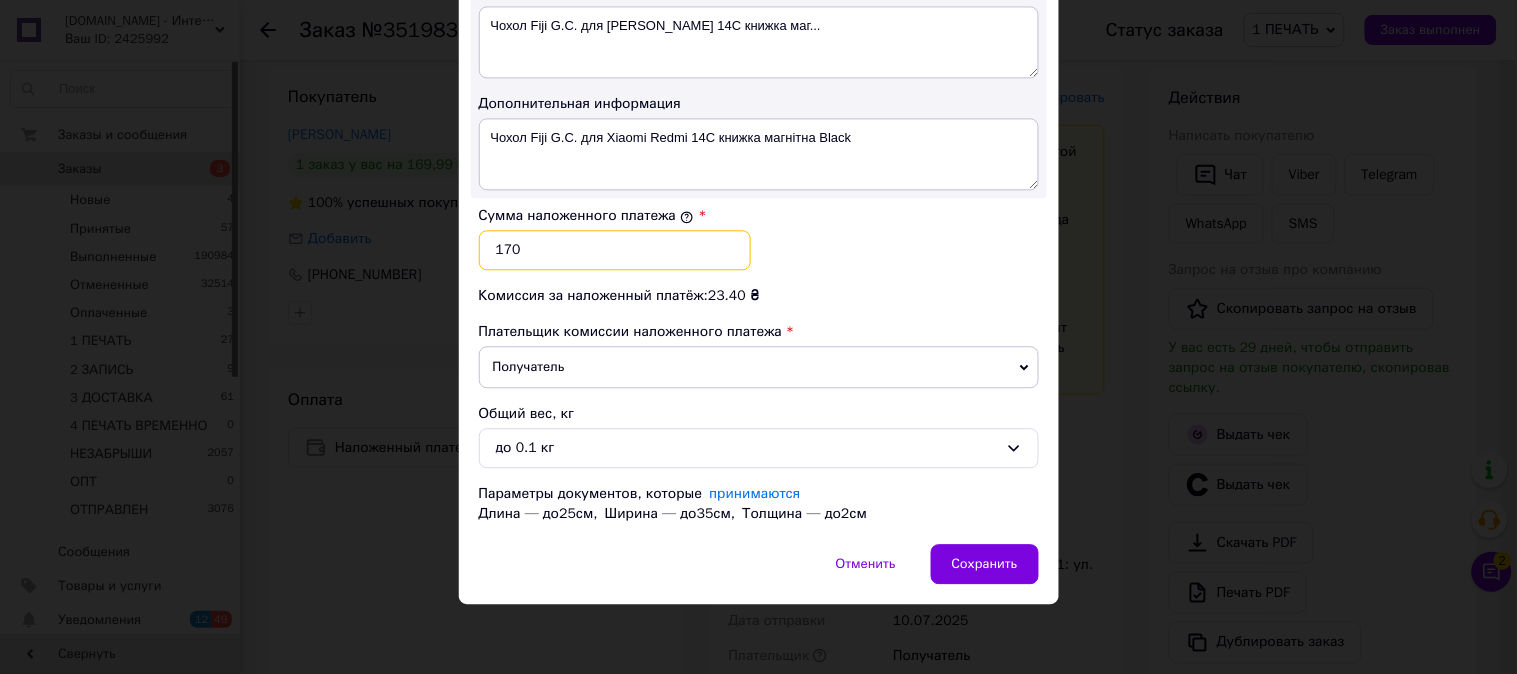 type on "170" 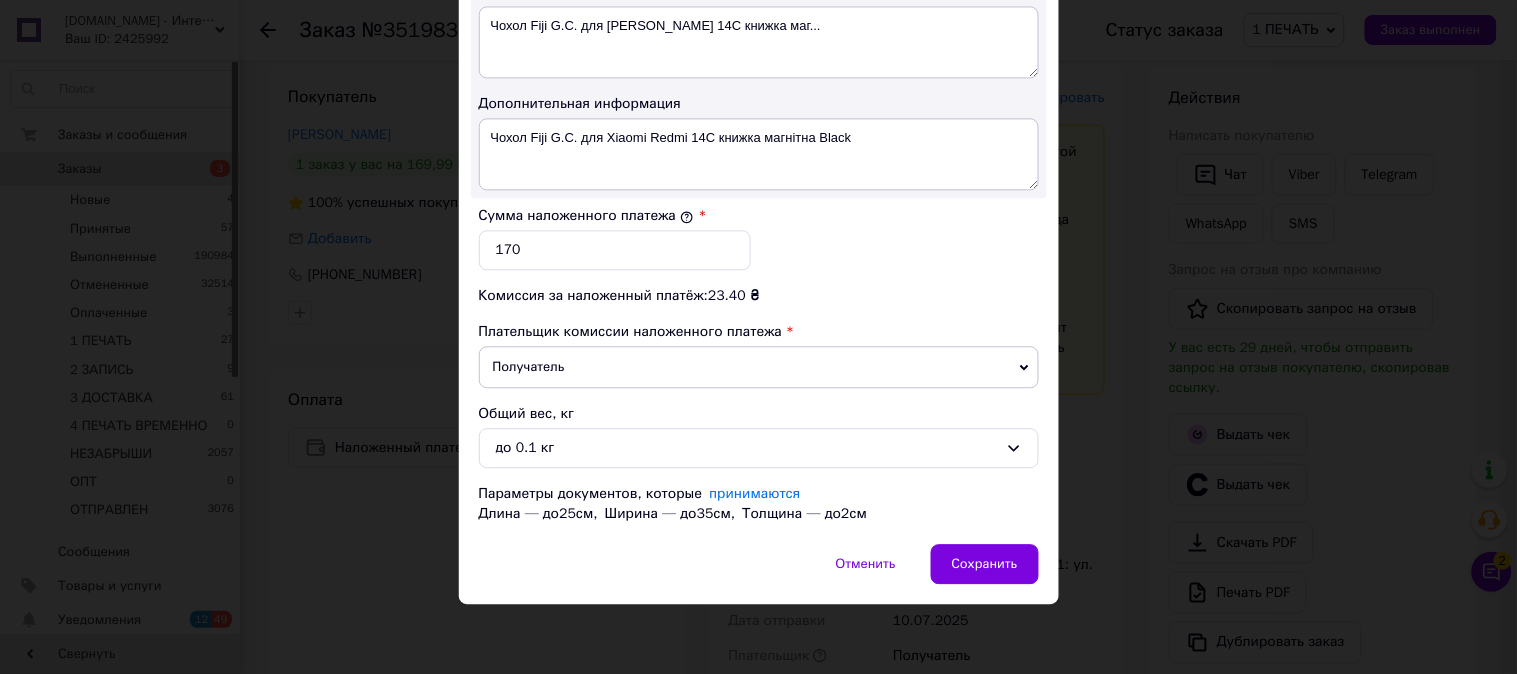 click on "Сумма наложенного платежа     * 170" at bounding box center (759, 238) 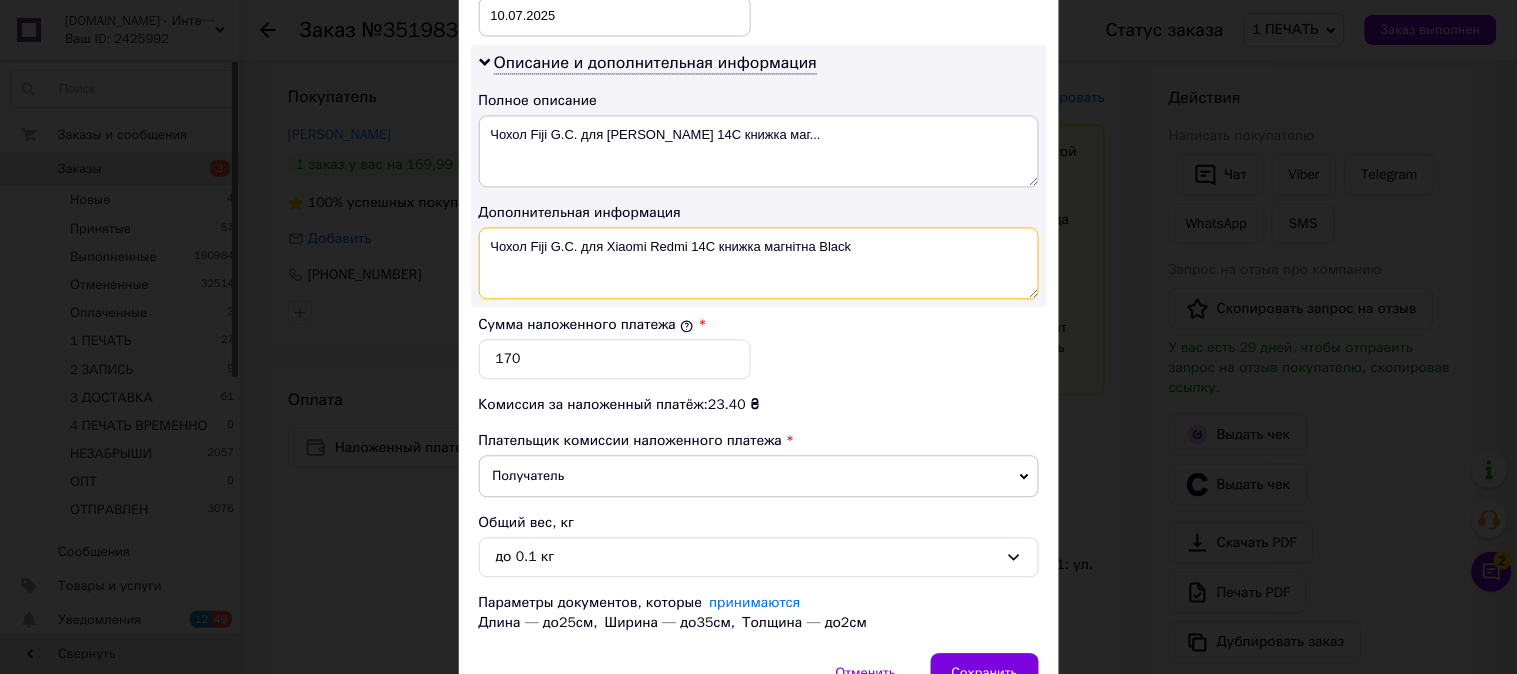 click on "Чохол Fiji G.C. для Xiaomi Redmi 14C книжка магнітна Black" at bounding box center (759, 263) 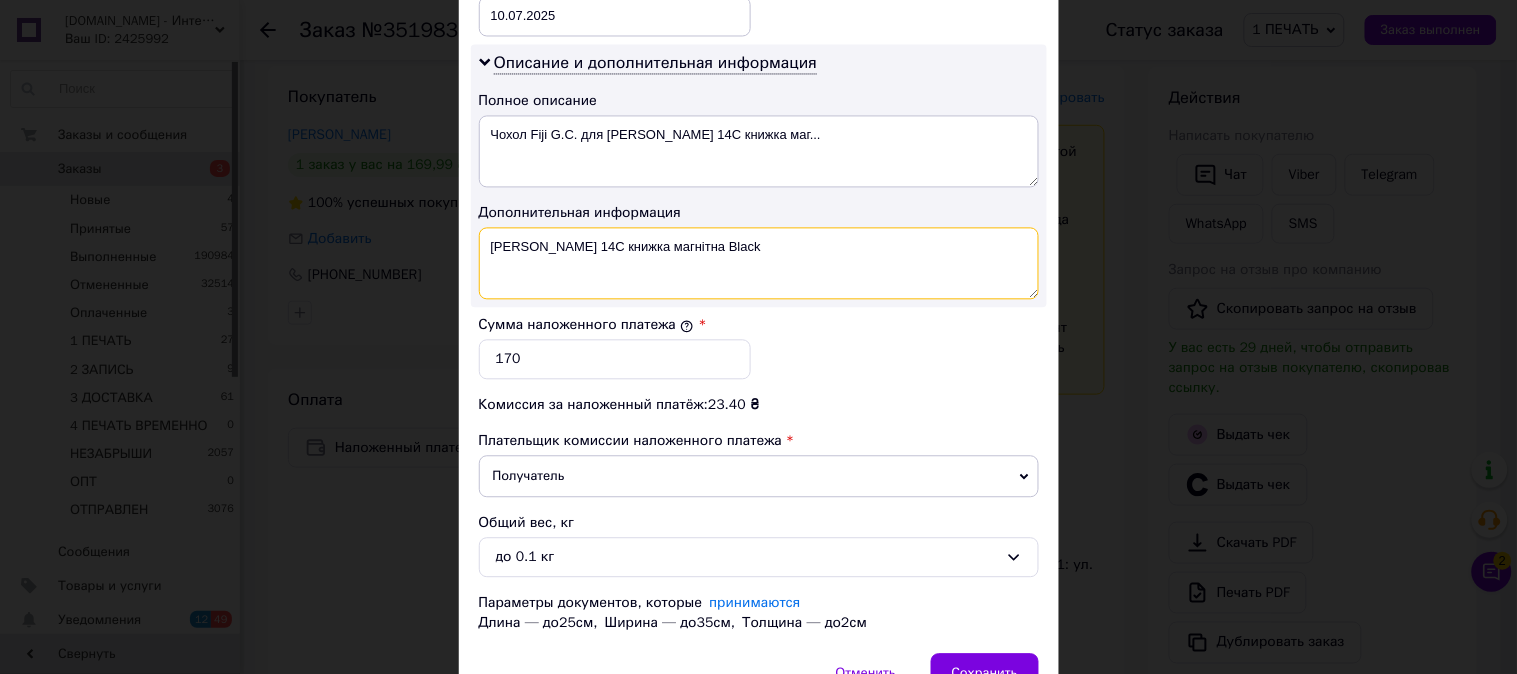 click on "Xiaomi Redmi 14C книжка магнітна Black" at bounding box center [759, 263] 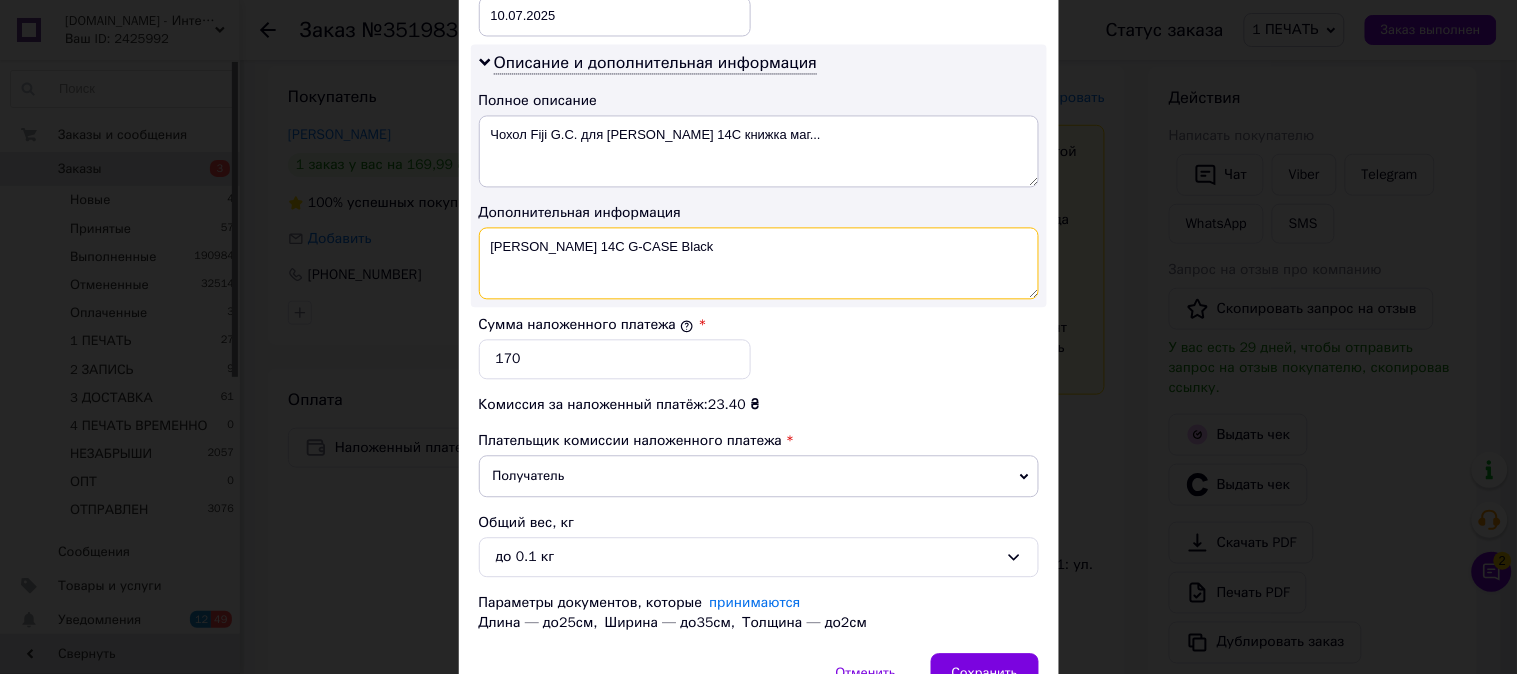 click on "Xiaomi Redmi 14C G-CASE Black" at bounding box center (759, 263) 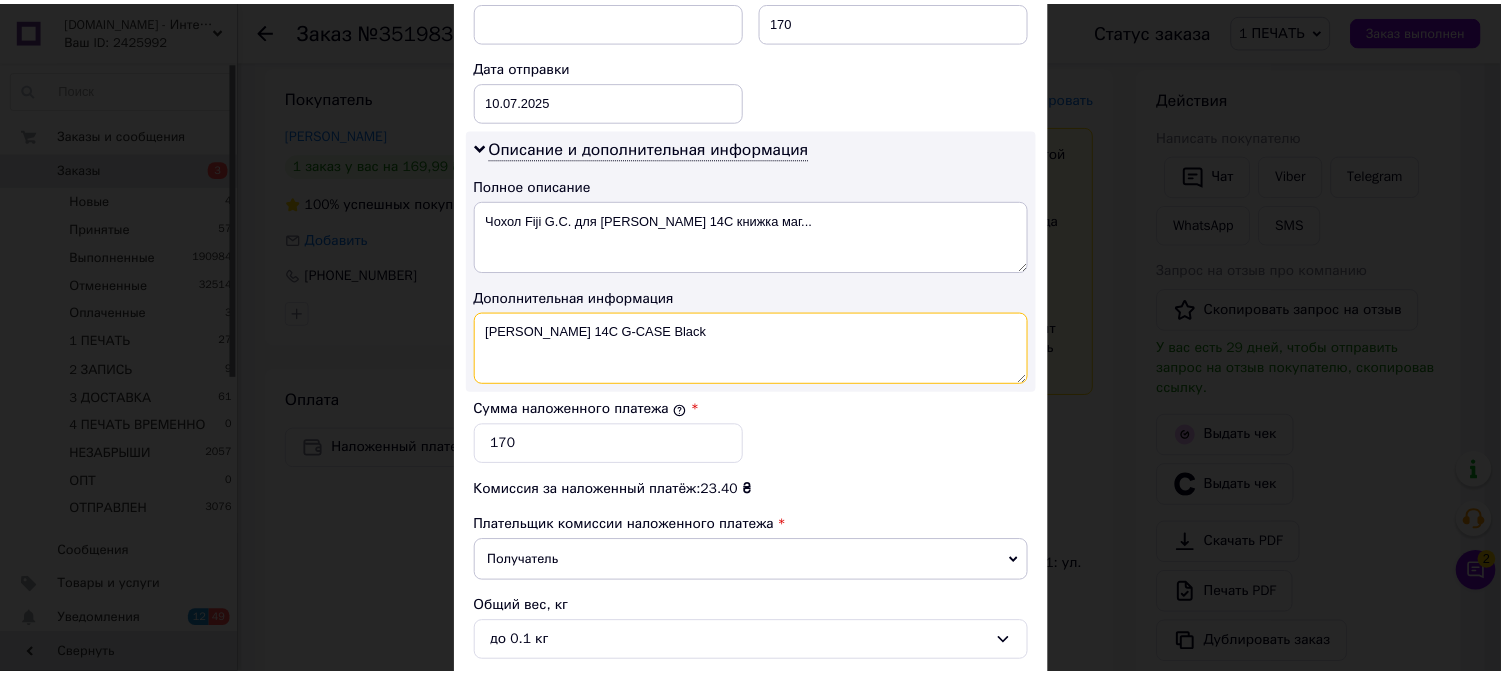 scroll, scrollTop: 1098, scrollLeft: 0, axis: vertical 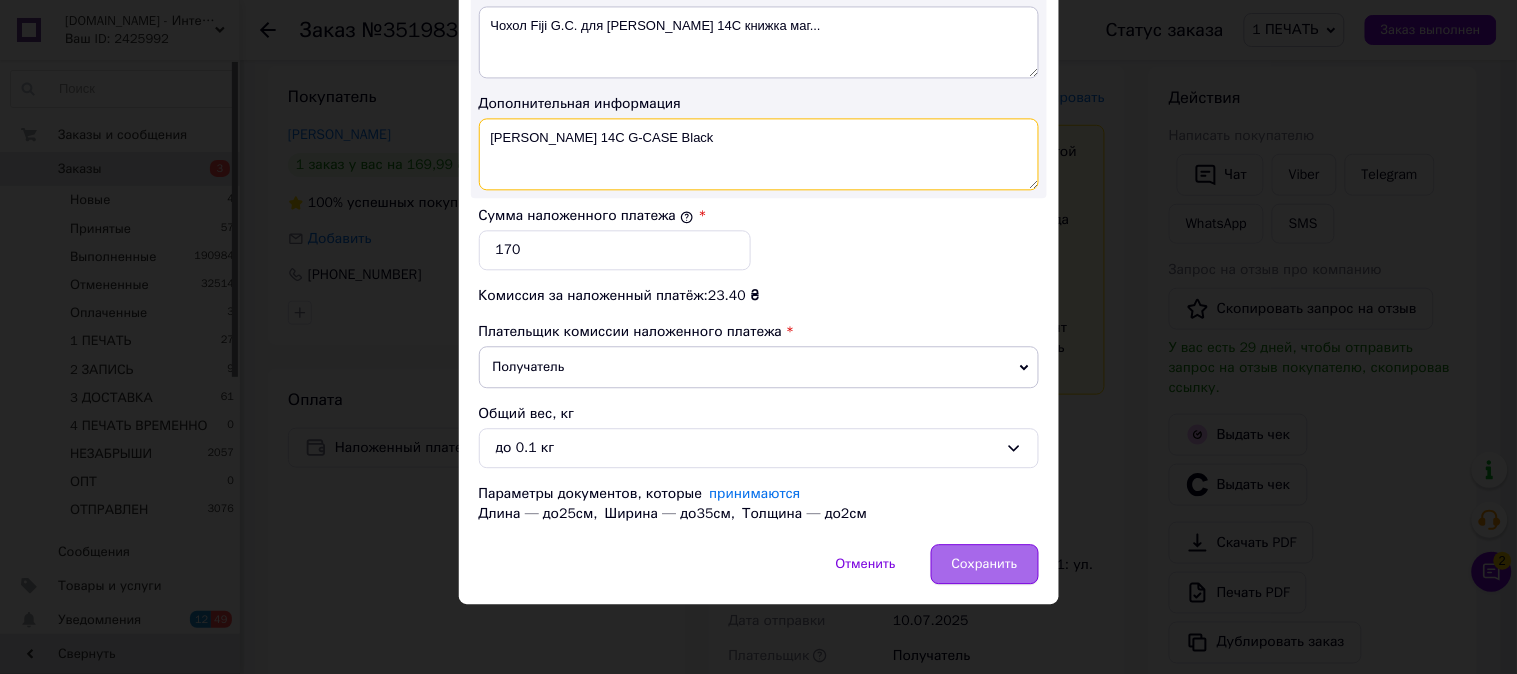 type on "Xiaomi Redmi 14C G-CASE Black" 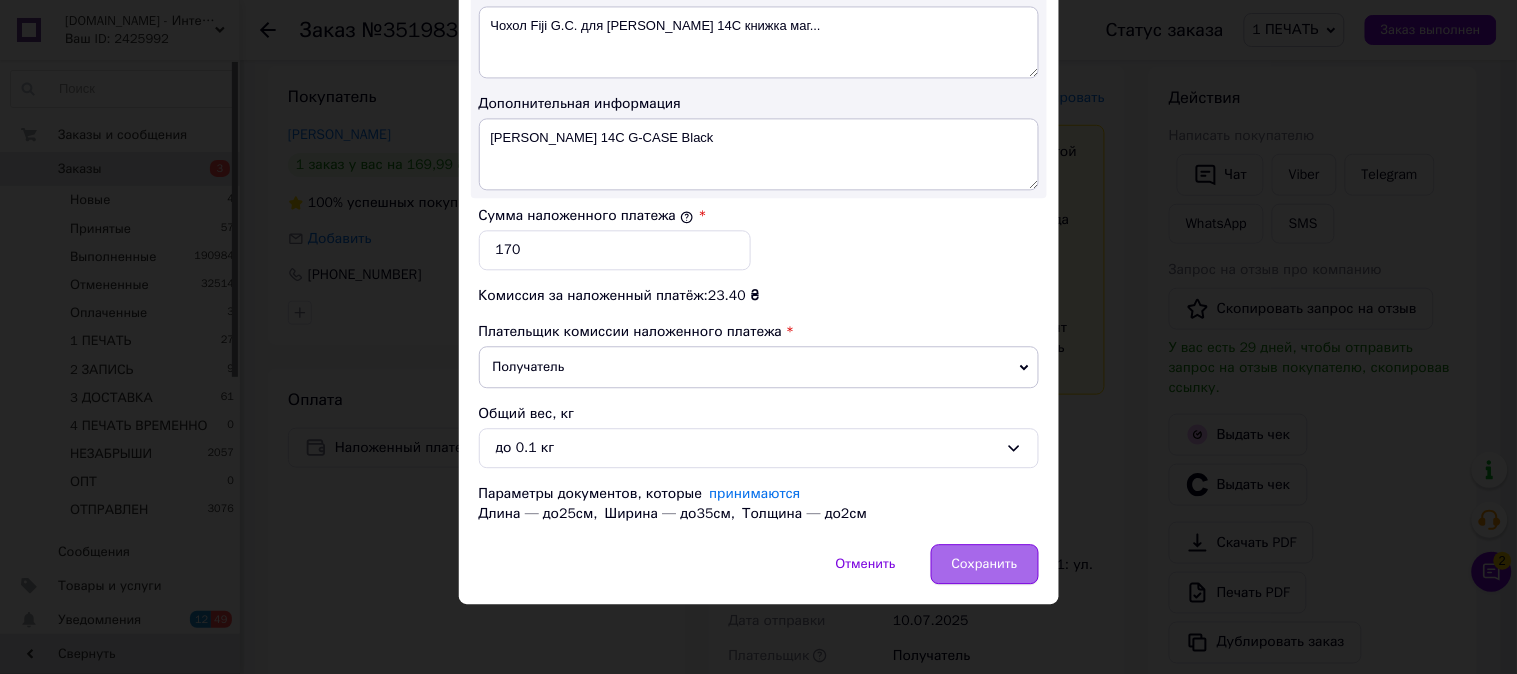 click on "Сохранить" at bounding box center (985, 564) 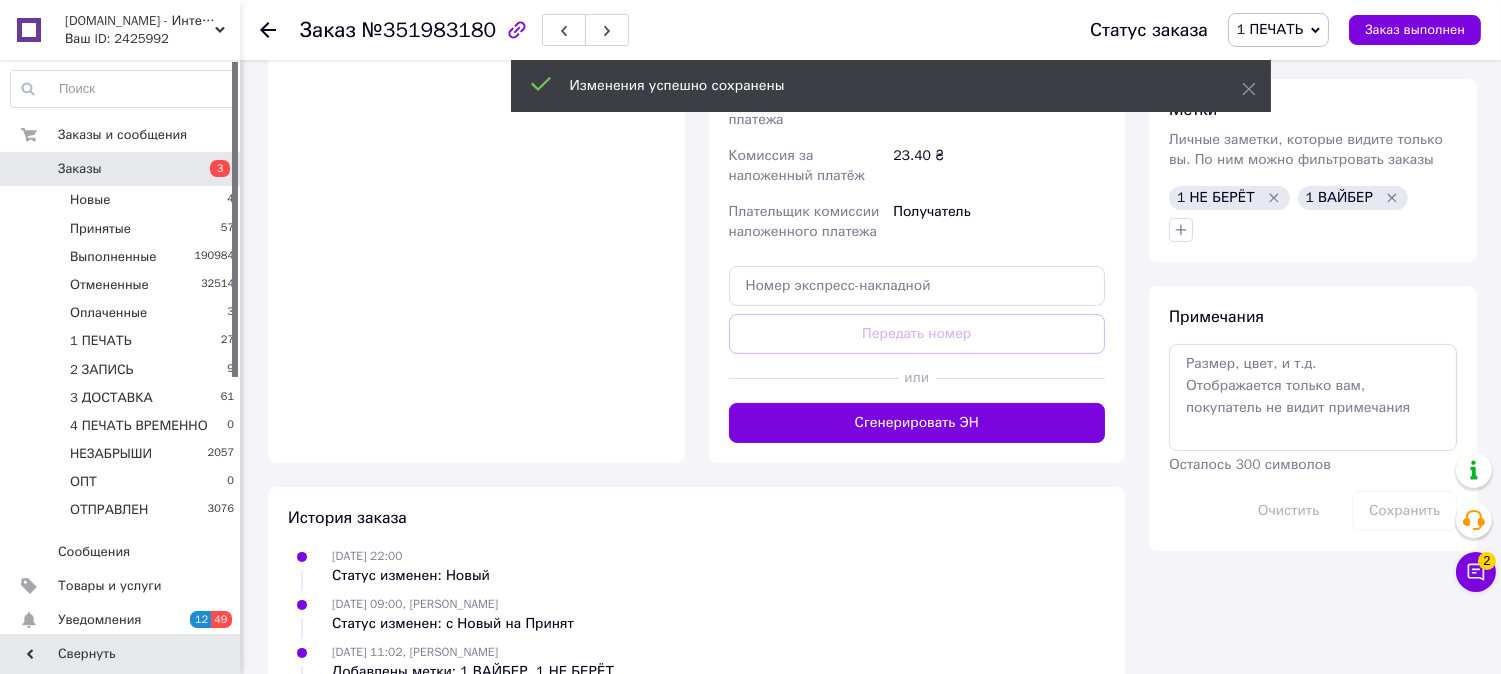 scroll, scrollTop: 963, scrollLeft: 0, axis: vertical 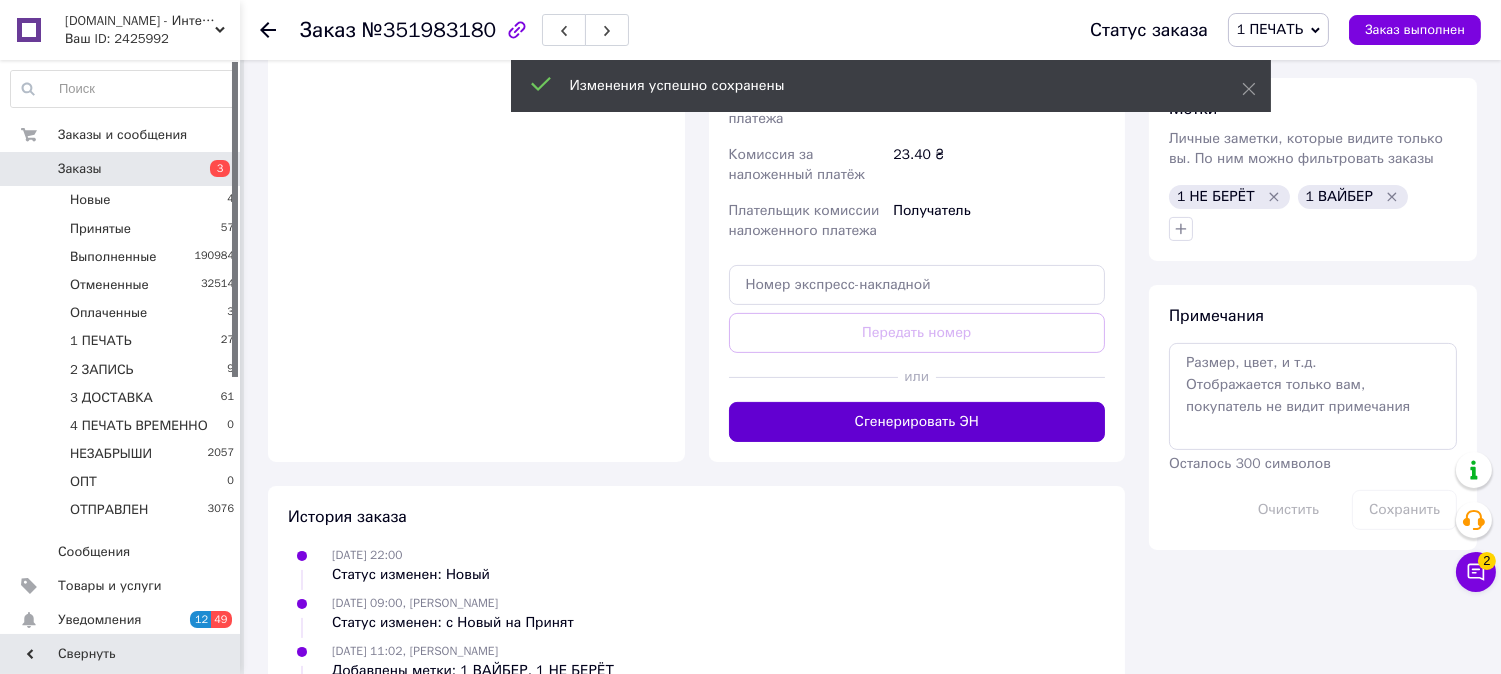 click on "Сгенерировать ЭН" at bounding box center (917, 422) 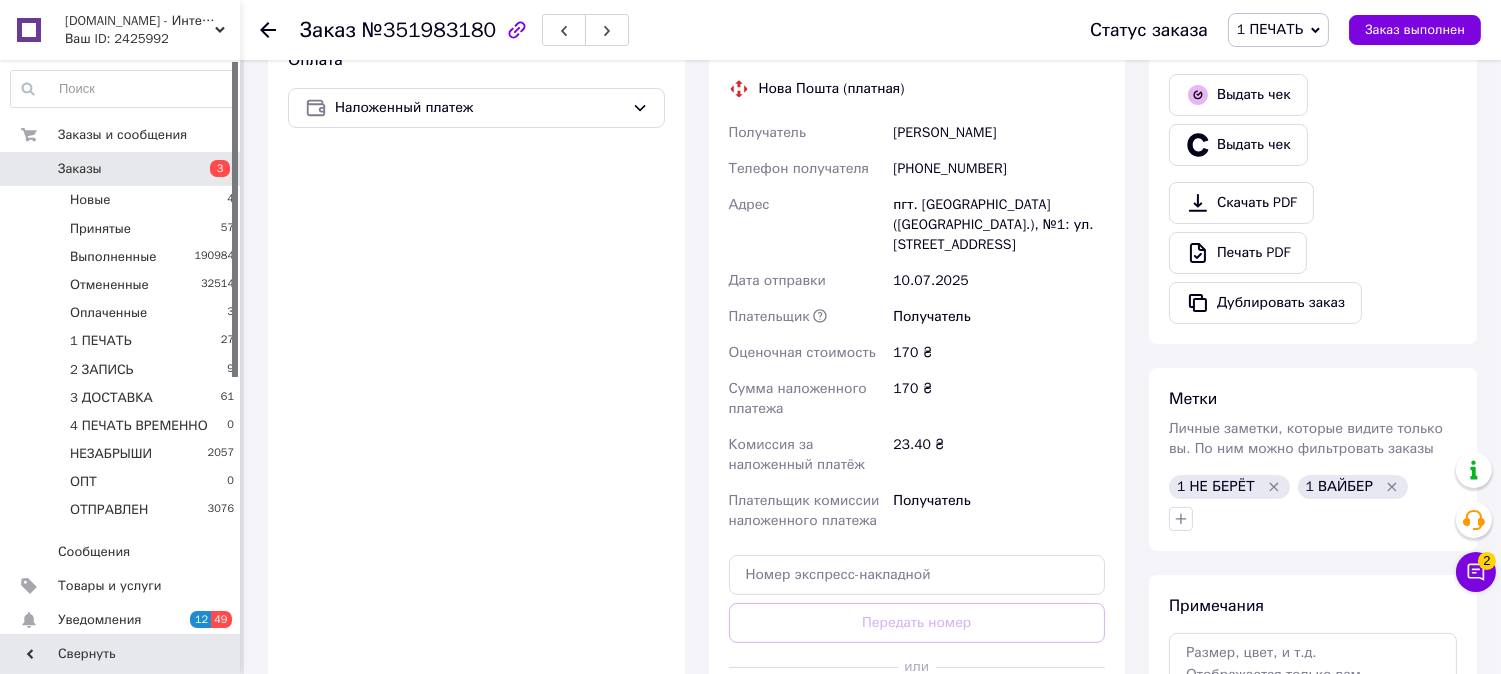 scroll, scrollTop: 1000, scrollLeft: 0, axis: vertical 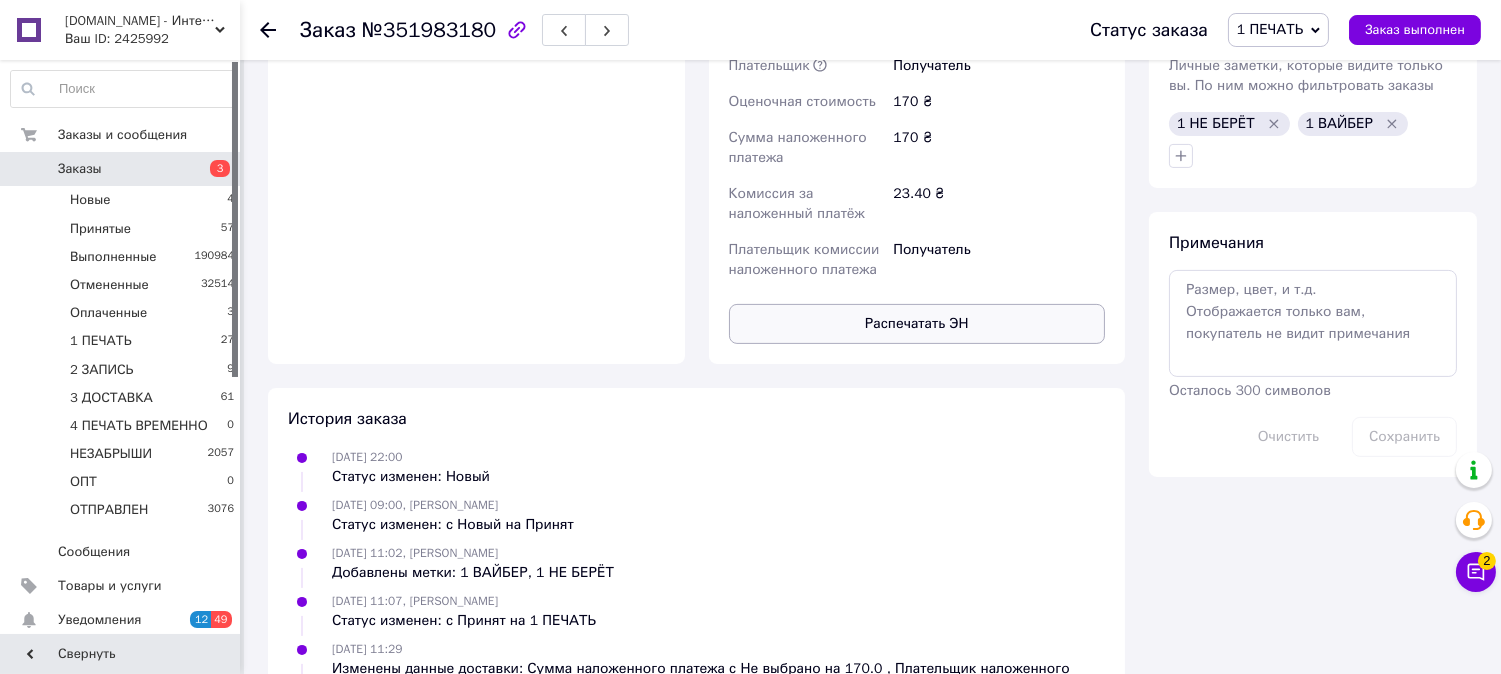 click on "Распечатать ЭН" at bounding box center (917, 324) 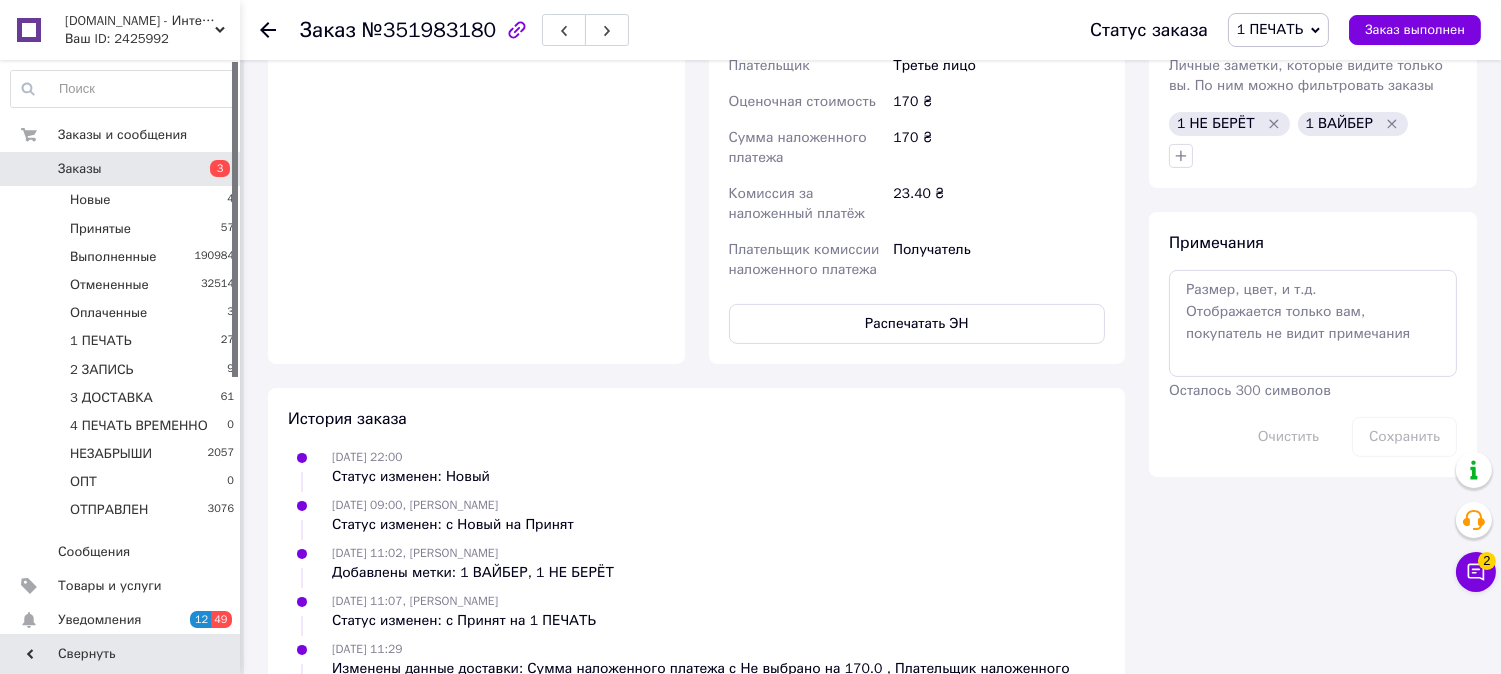 type 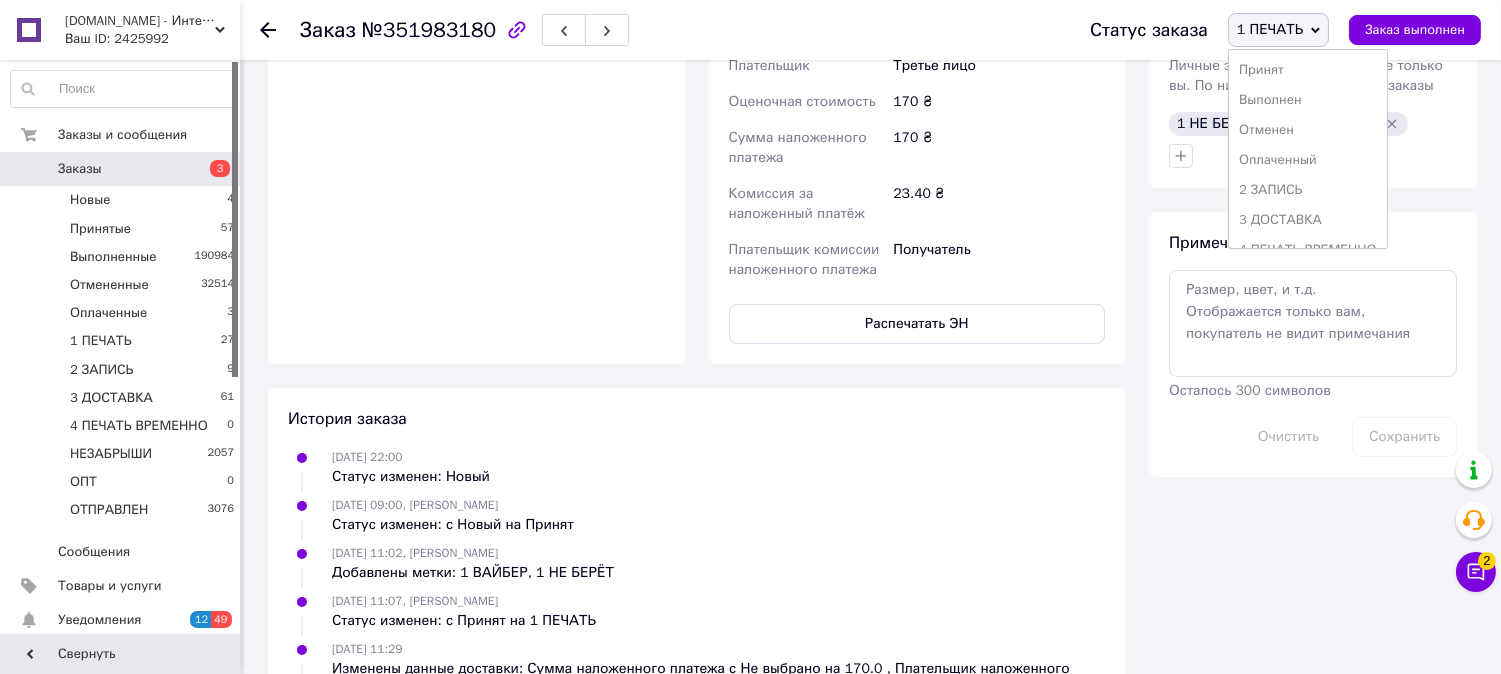 click on "2 ЗАПИСЬ" at bounding box center (1308, 190) 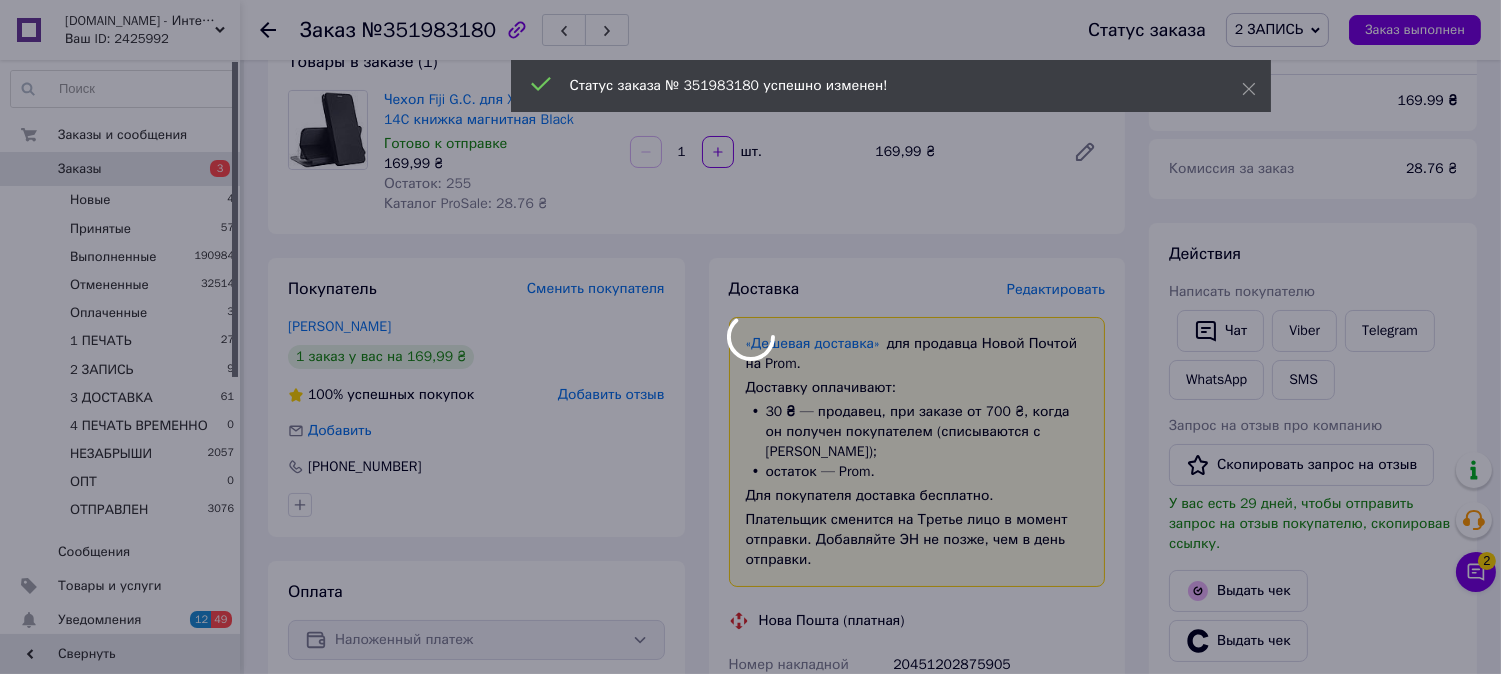 scroll, scrollTop: 0, scrollLeft: 0, axis: both 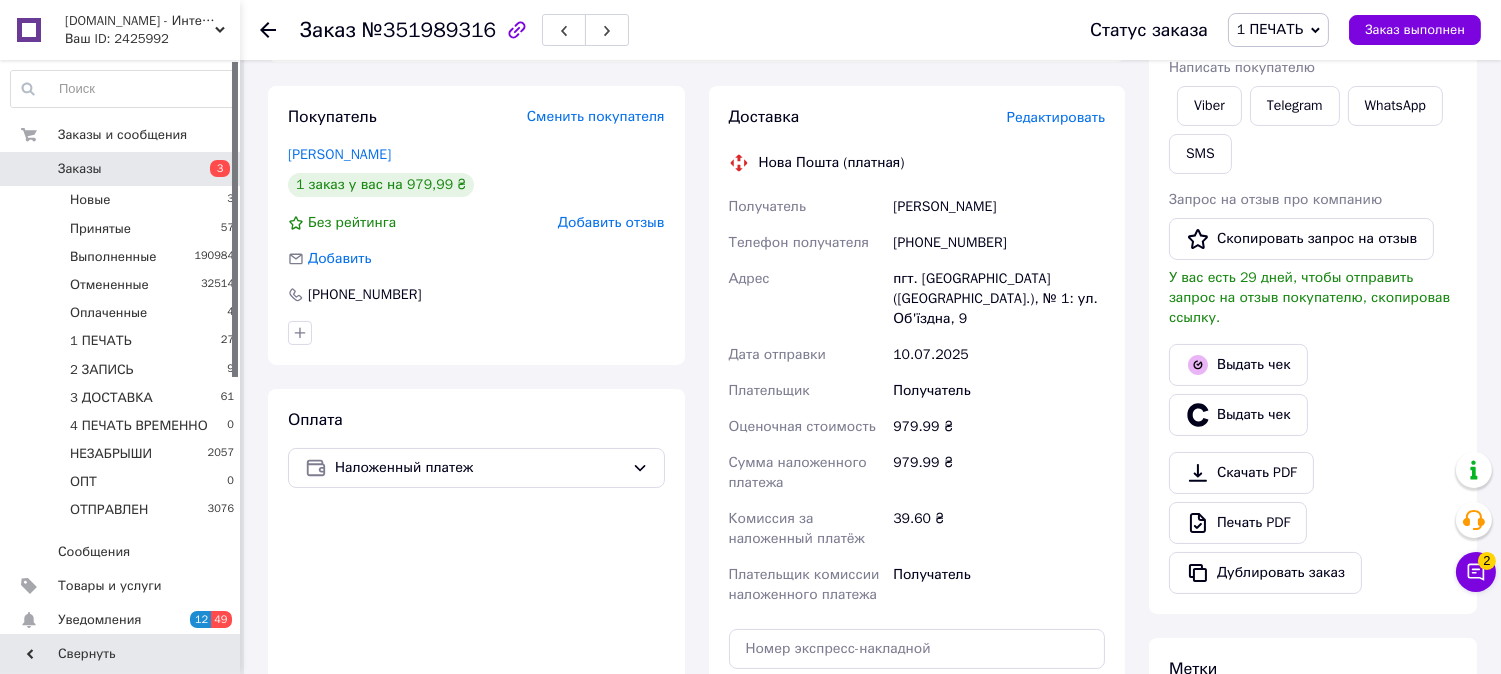click on "Редактировать" at bounding box center [1056, 117] 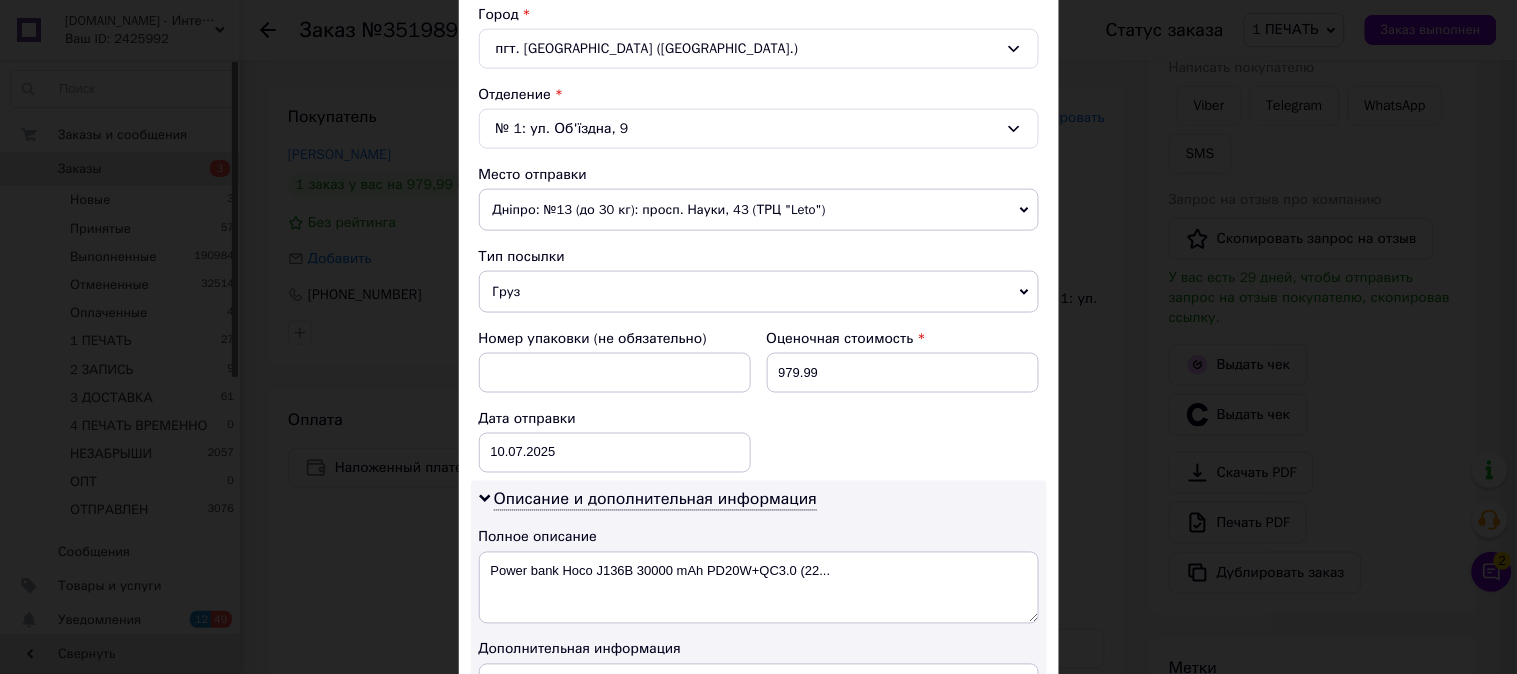 scroll, scrollTop: 555, scrollLeft: 0, axis: vertical 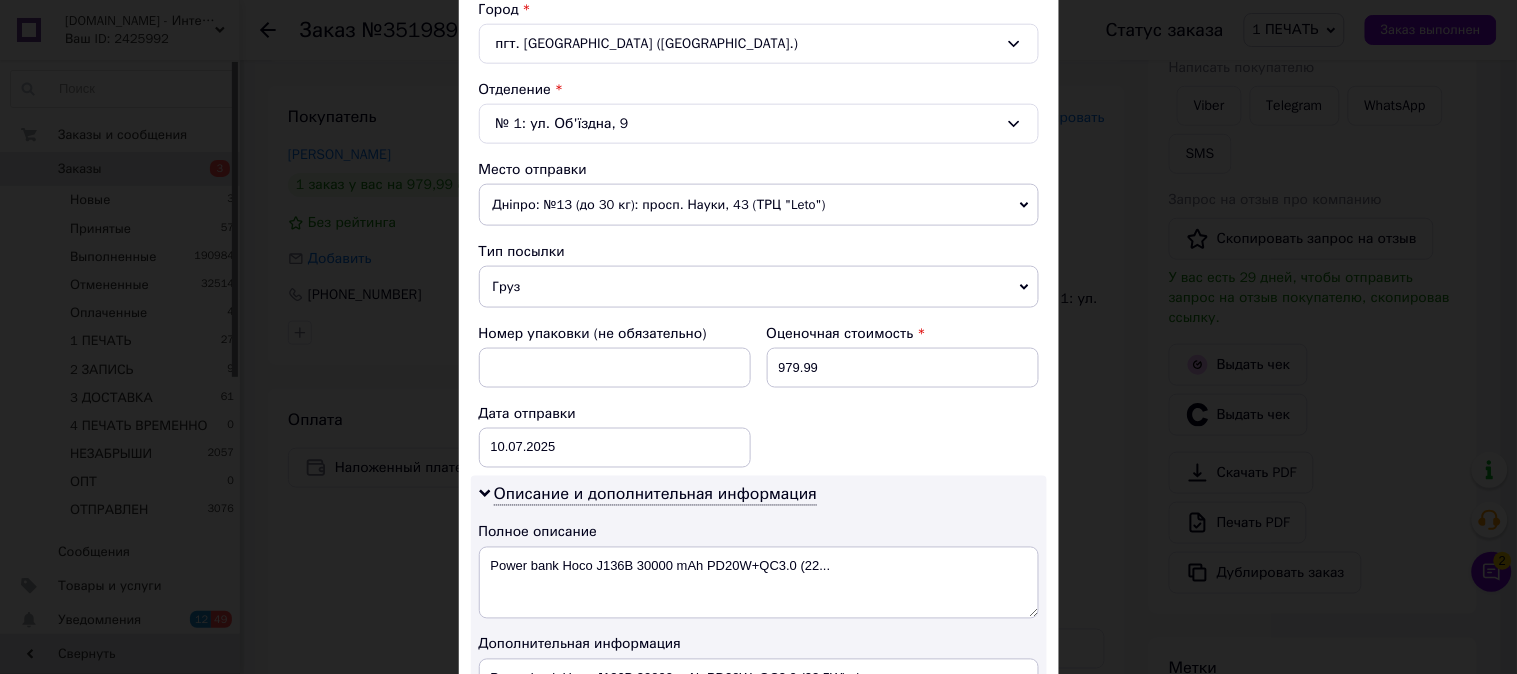 click on "Груз" at bounding box center (759, 287) 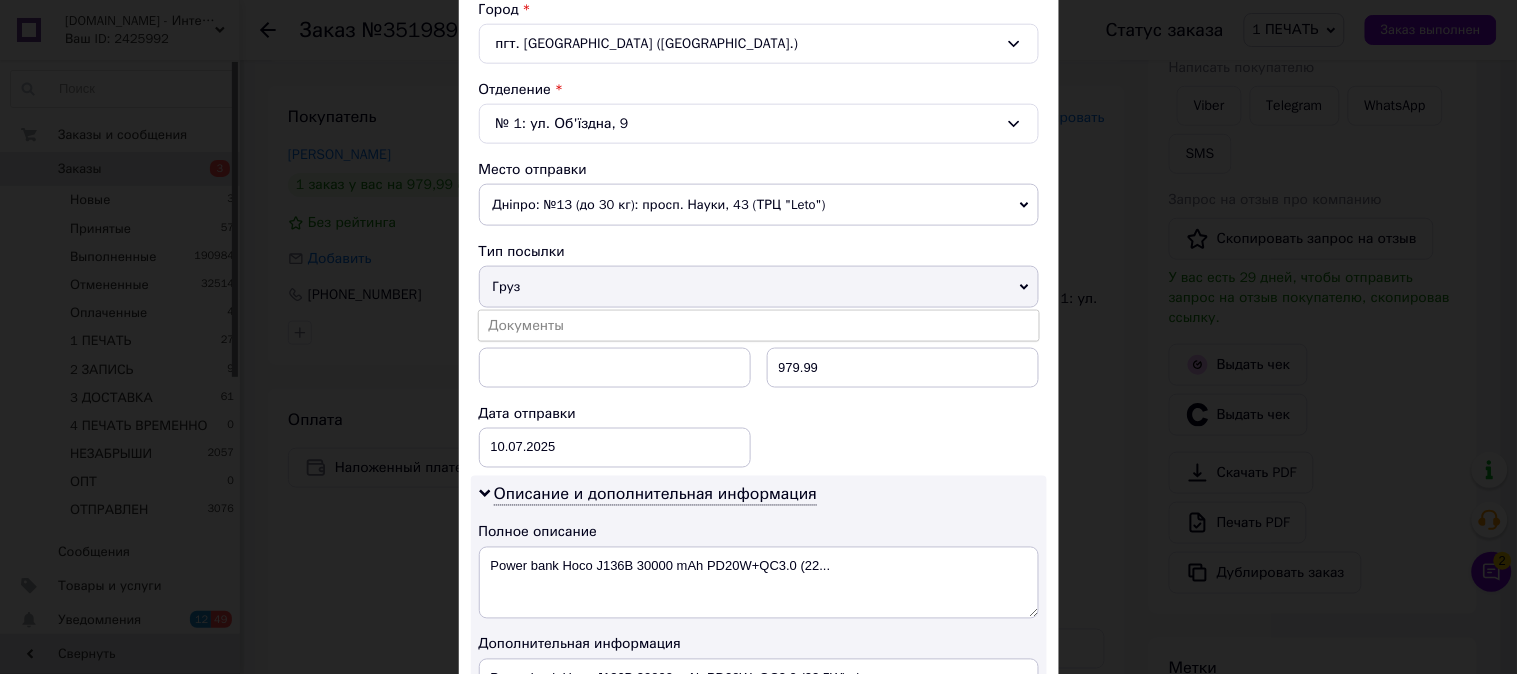 click on "Документы" at bounding box center [759, 326] 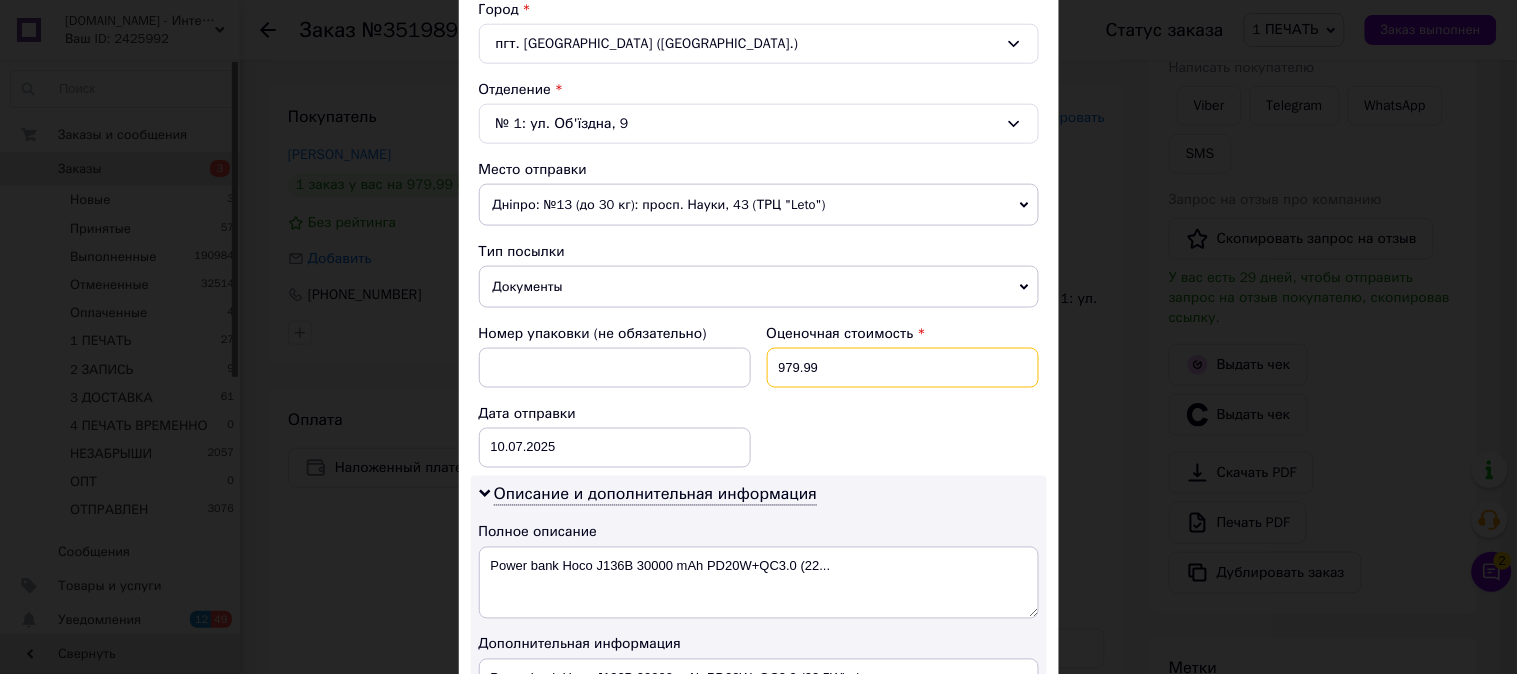 click on "979.99" at bounding box center [903, 368] 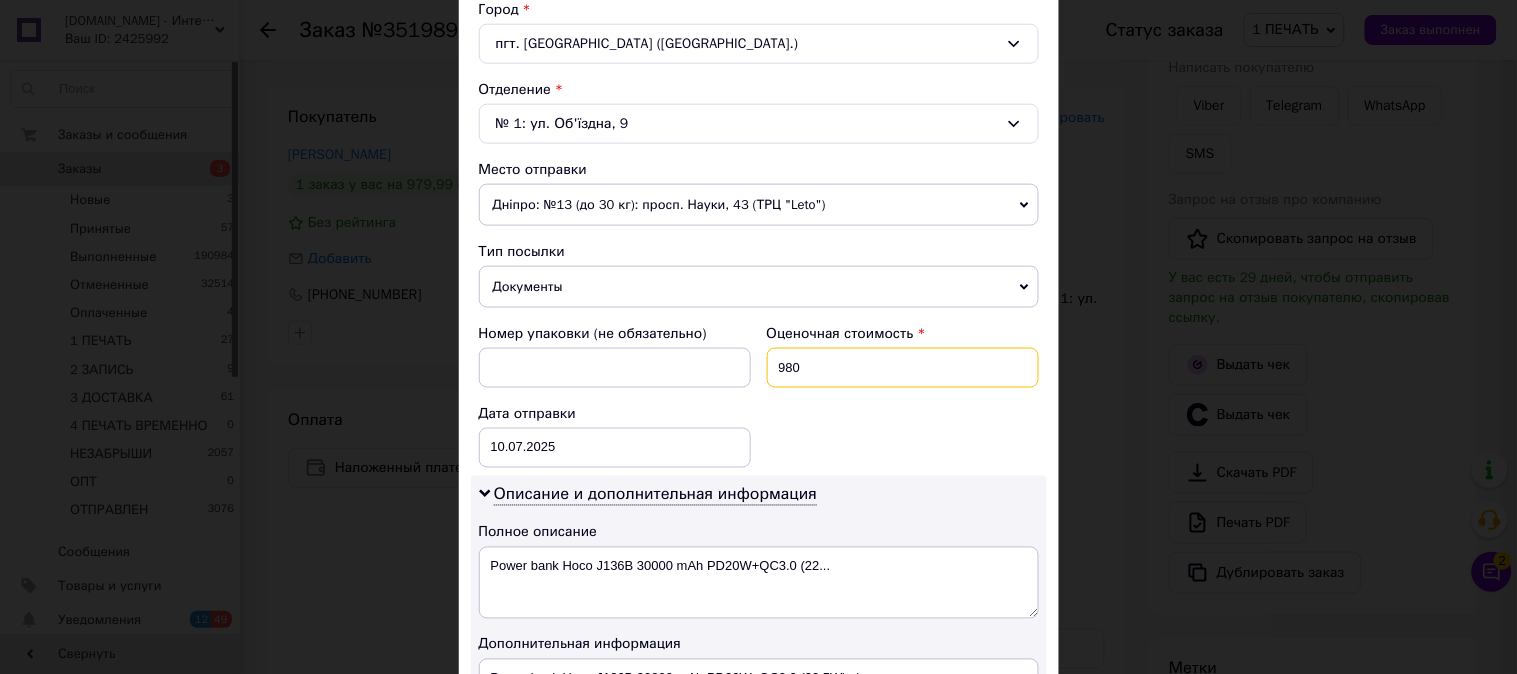 drag, startPoint x: 817, startPoint y: 388, endPoint x: 793, endPoint y: 415, distance: 36.124783 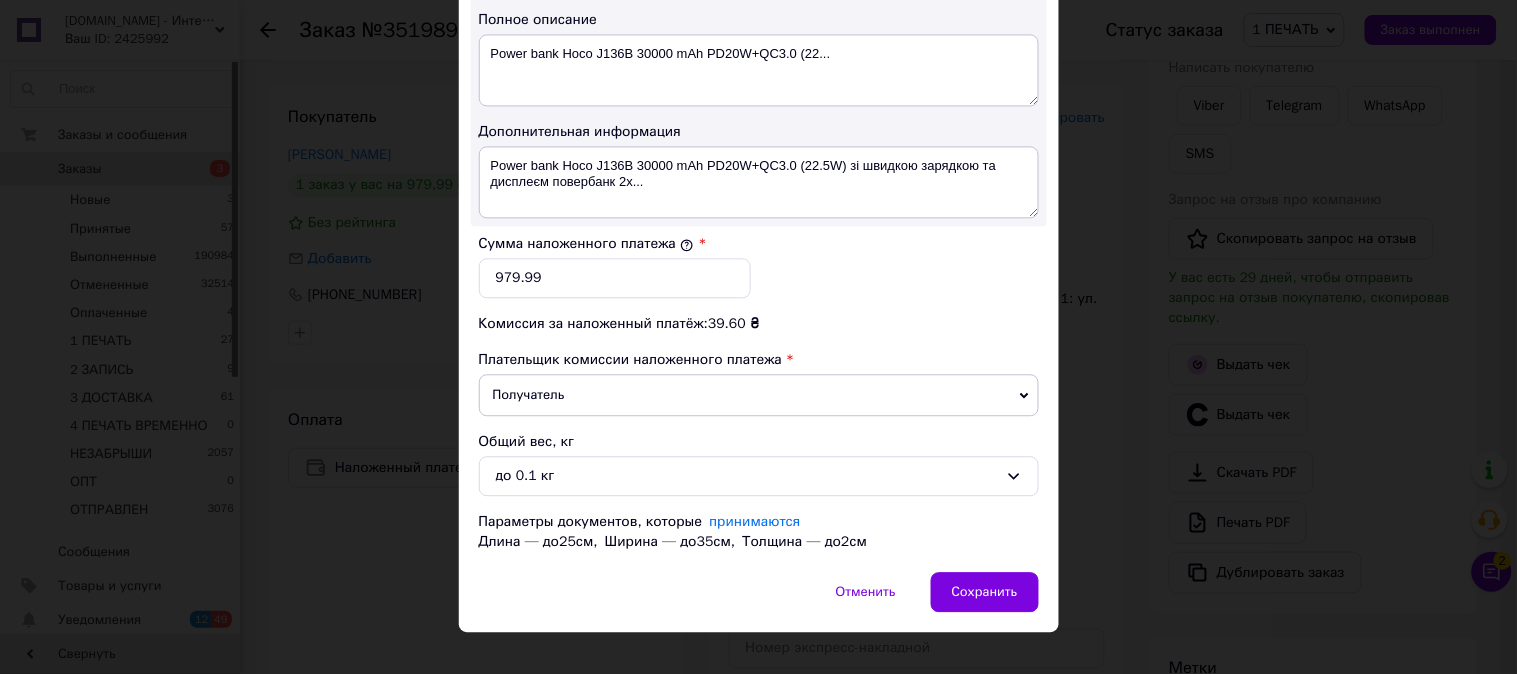 scroll, scrollTop: 1098, scrollLeft: 0, axis: vertical 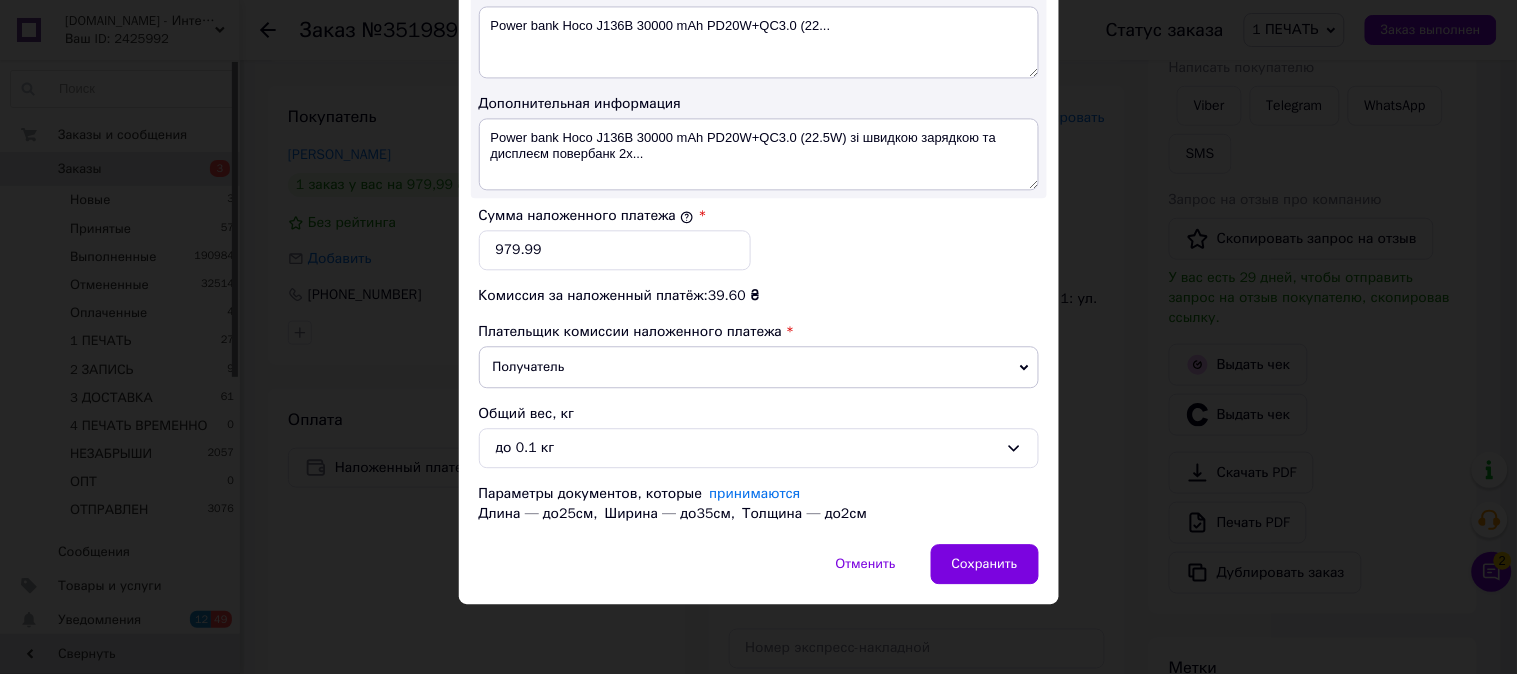 type on "980" 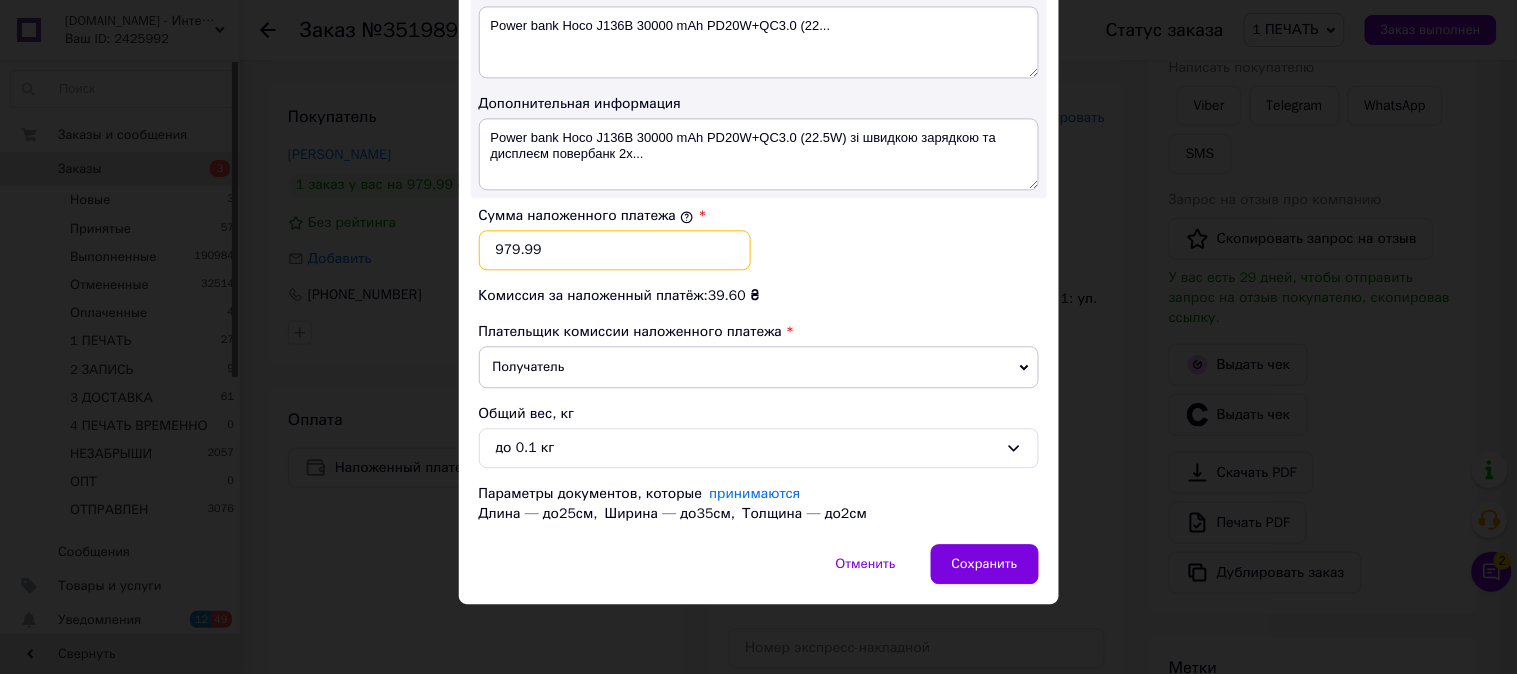 click on "979.99" at bounding box center [615, 250] 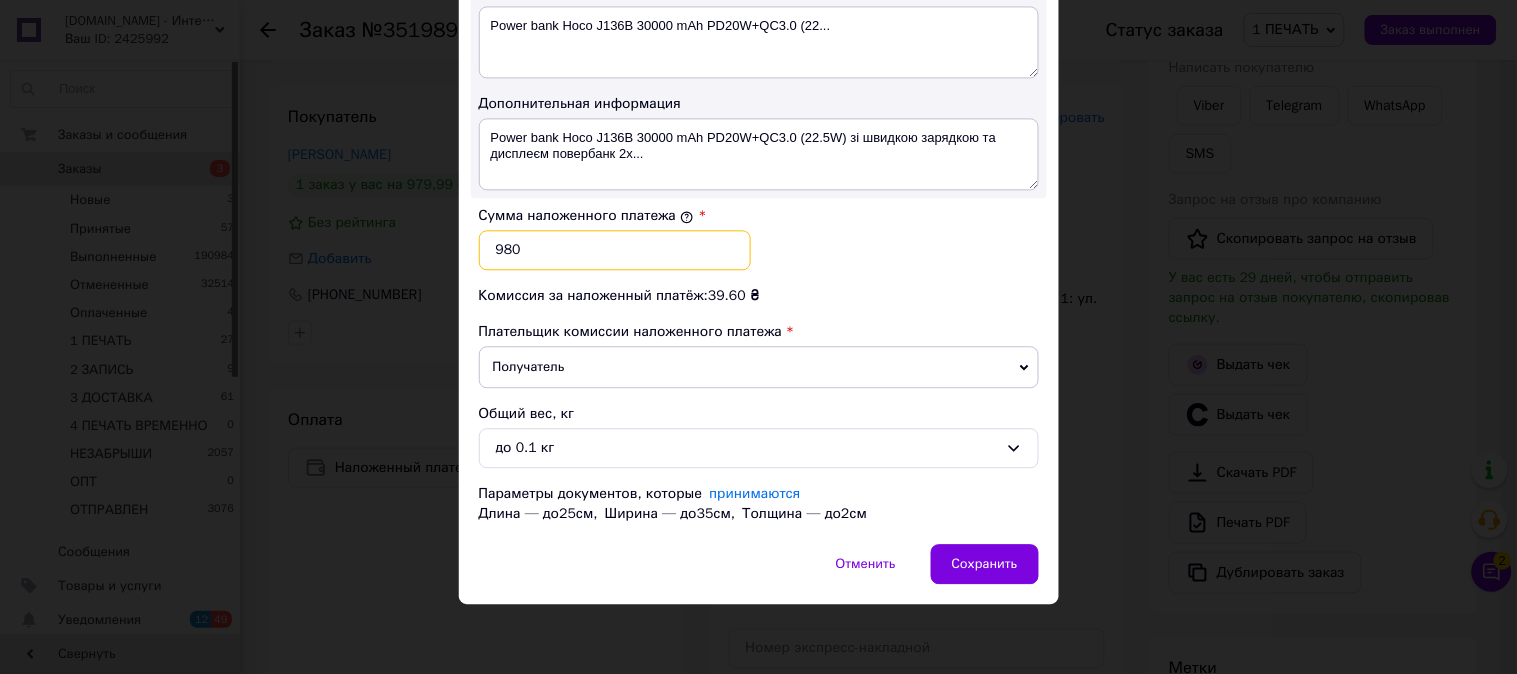 type on "980" 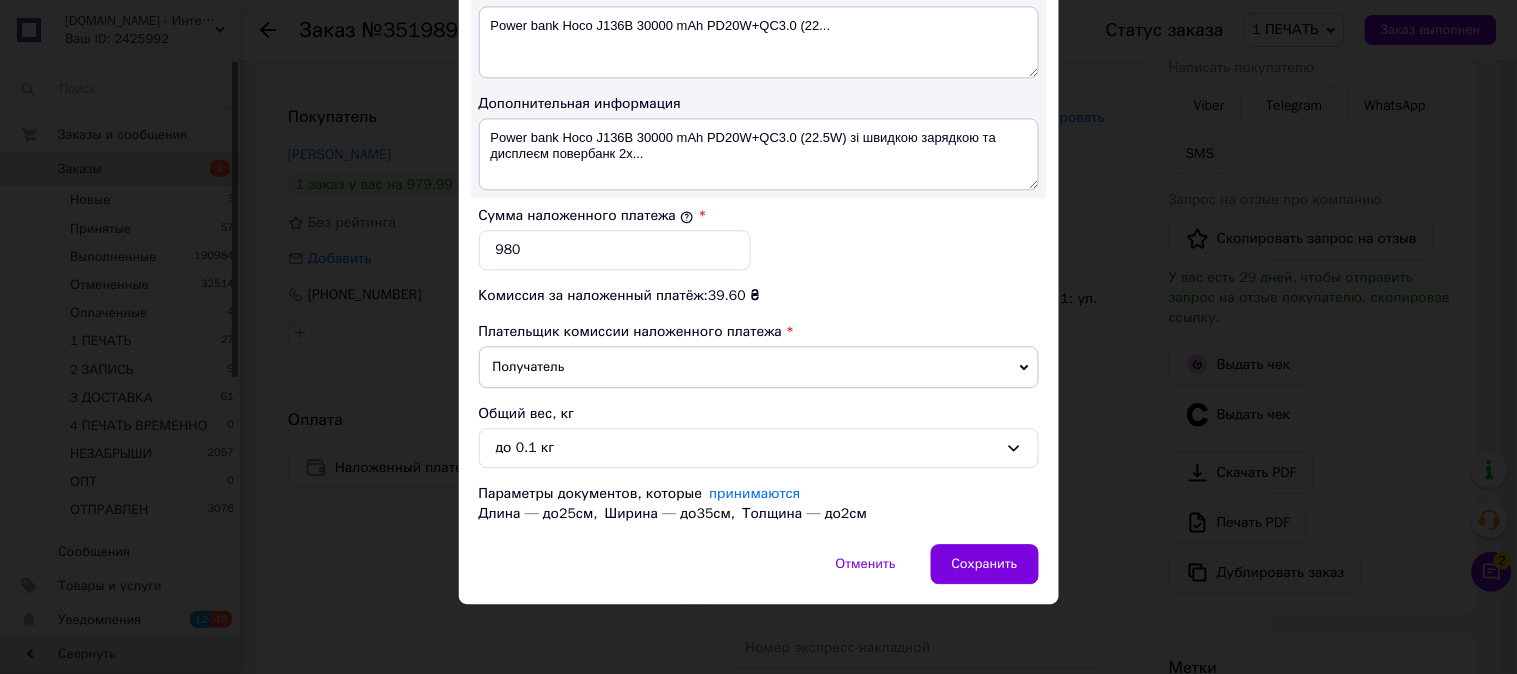 click on "Сумма наложенного платежа     * 980" at bounding box center (759, 238) 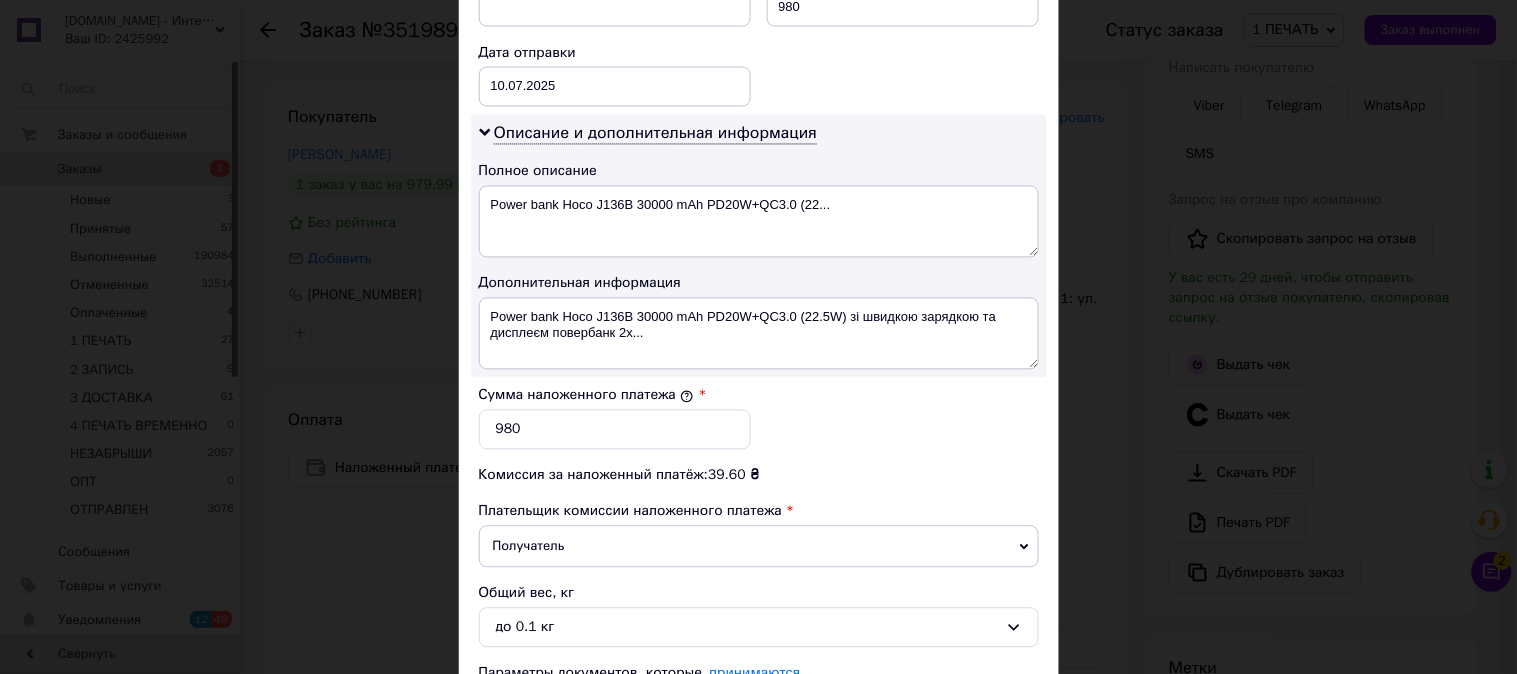 scroll, scrollTop: 913, scrollLeft: 0, axis: vertical 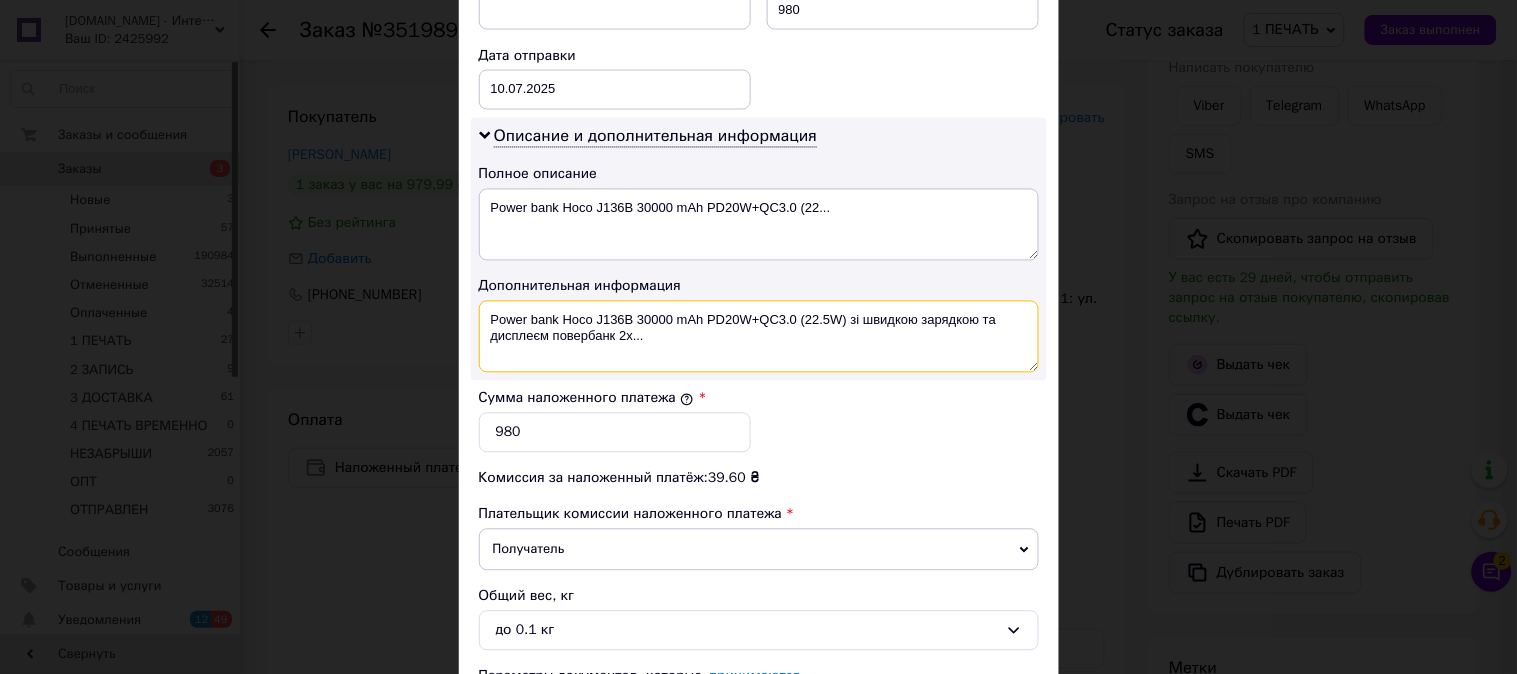 click on "Power bank Hoco J136B 30000 mAh PD20W+QC3.0 (22.5W) зі швидкою зарядкою та дисплеєм повербанк 2x..." at bounding box center [759, 337] 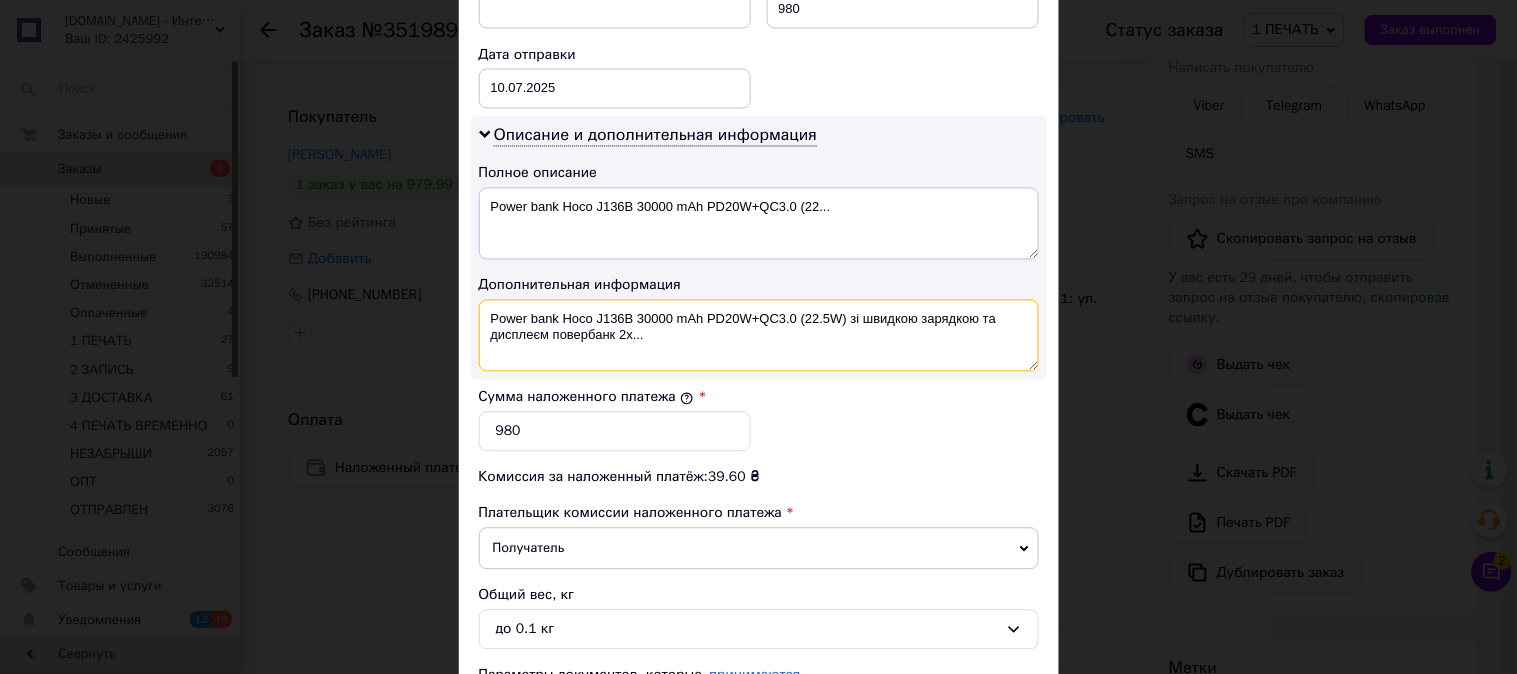 scroll, scrollTop: 1098, scrollLeft: 0, axis: vertical 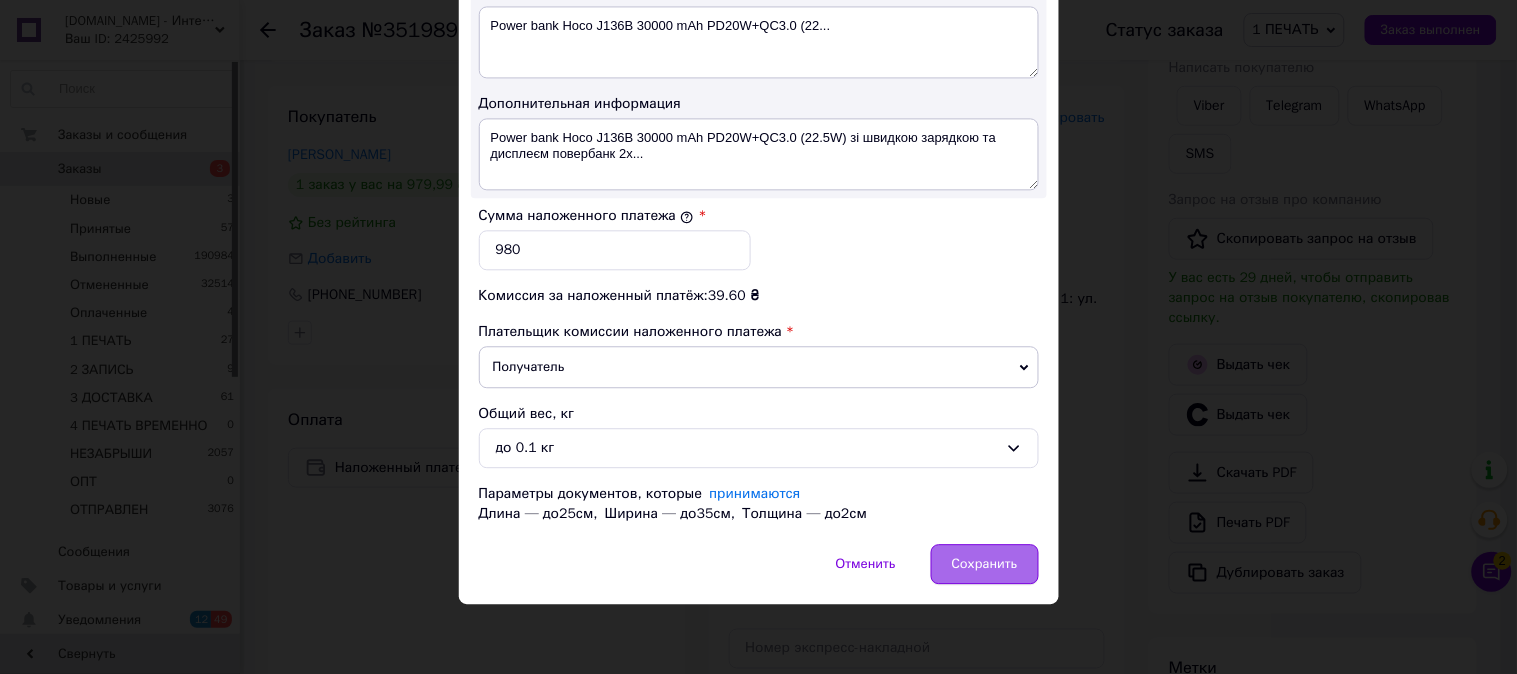click on "Сохранить" at bounding box center [985, 564] 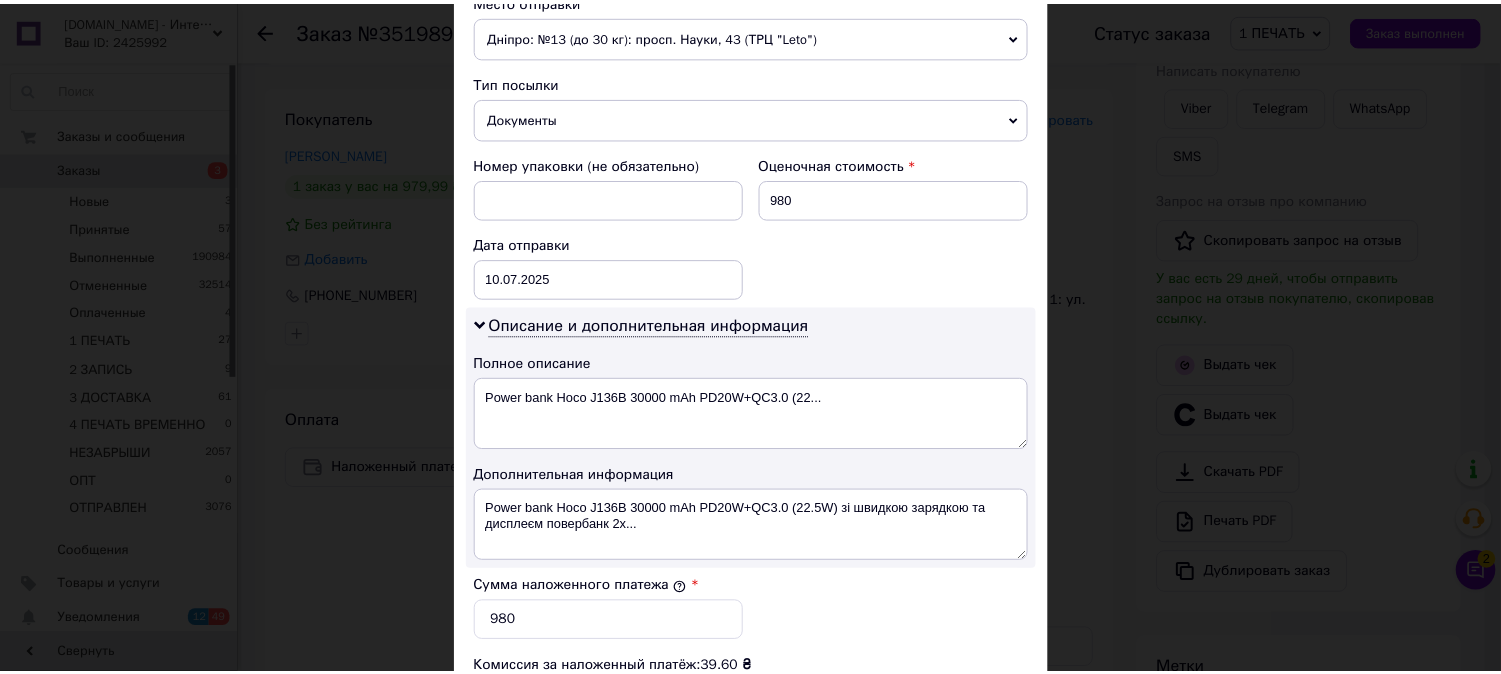 scroll, scrollTop: 0, scrollLeft: 0, axis: both 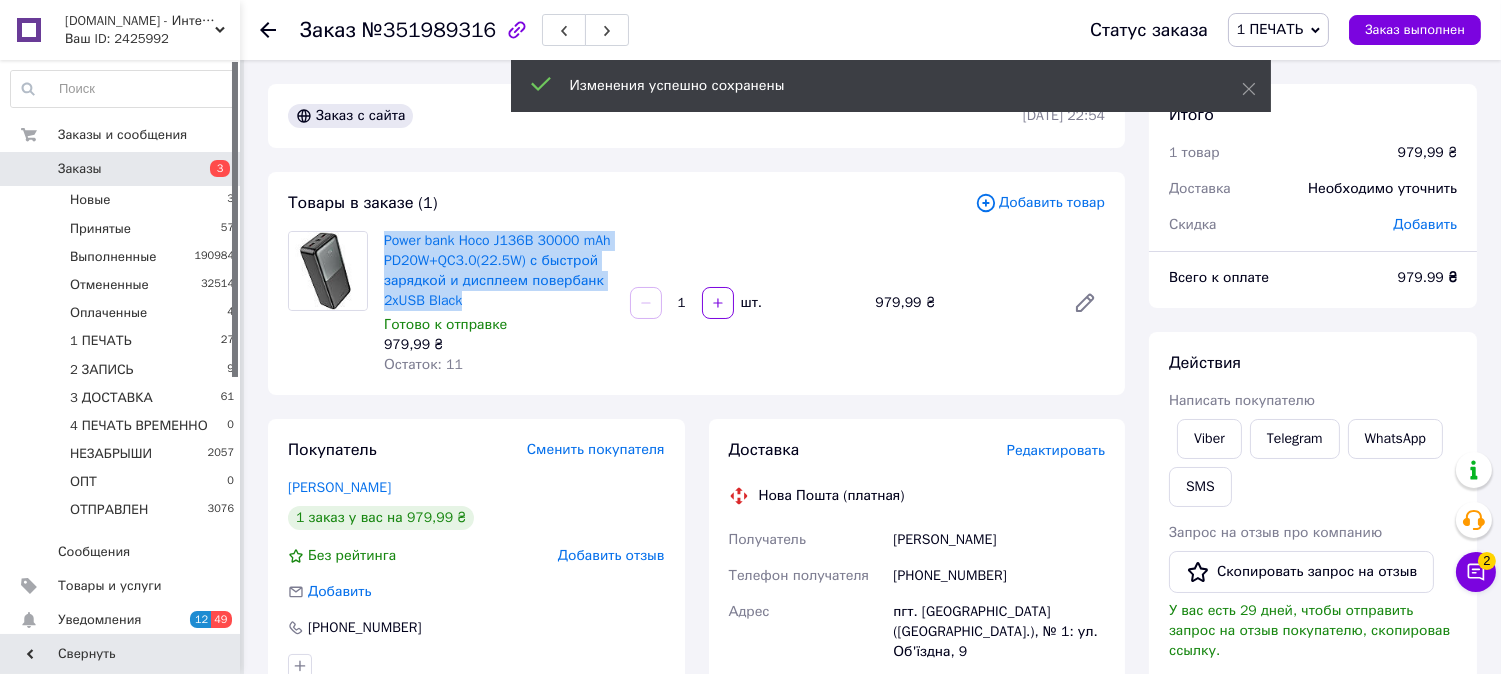 drag, startPoint x: 473, startPoint y: 297, endPoint x: 380, endPoint y: 243, distance: 107.54069 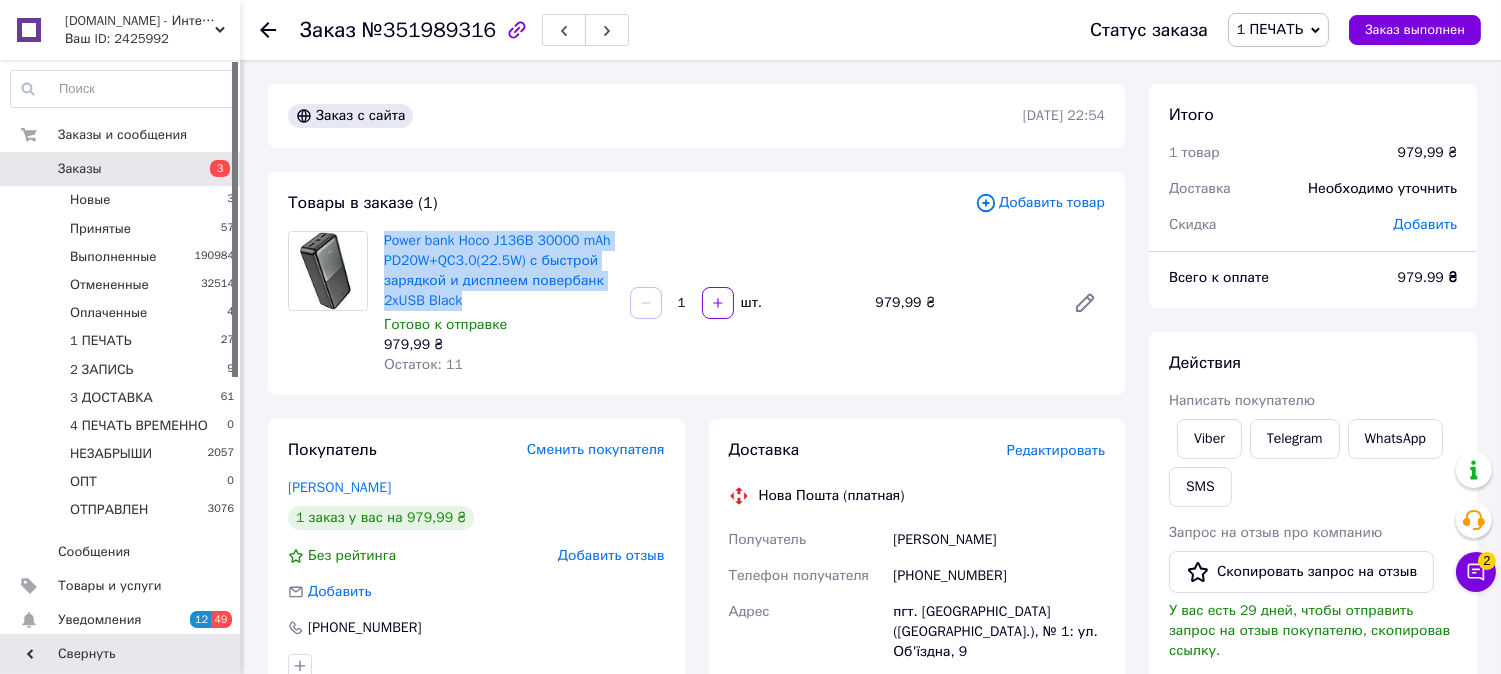 copy on "Power bank Hoco J136B 30000 mAh PD20W+QC3.0(22.5W) с быстрой зарядкой и дисплеем повербанк 2xUSB Black" 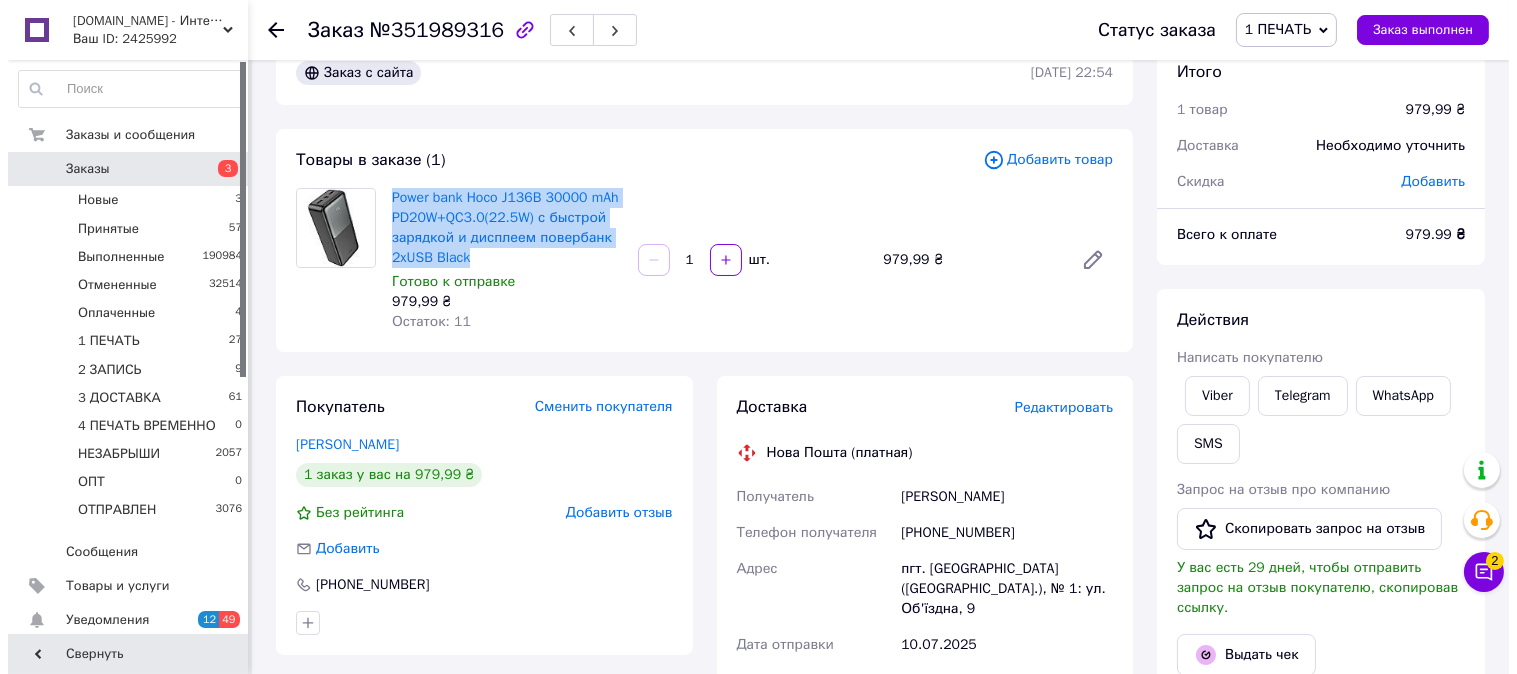scroll, scrollTop: 147, scrollLeft: 0, axis: vertical 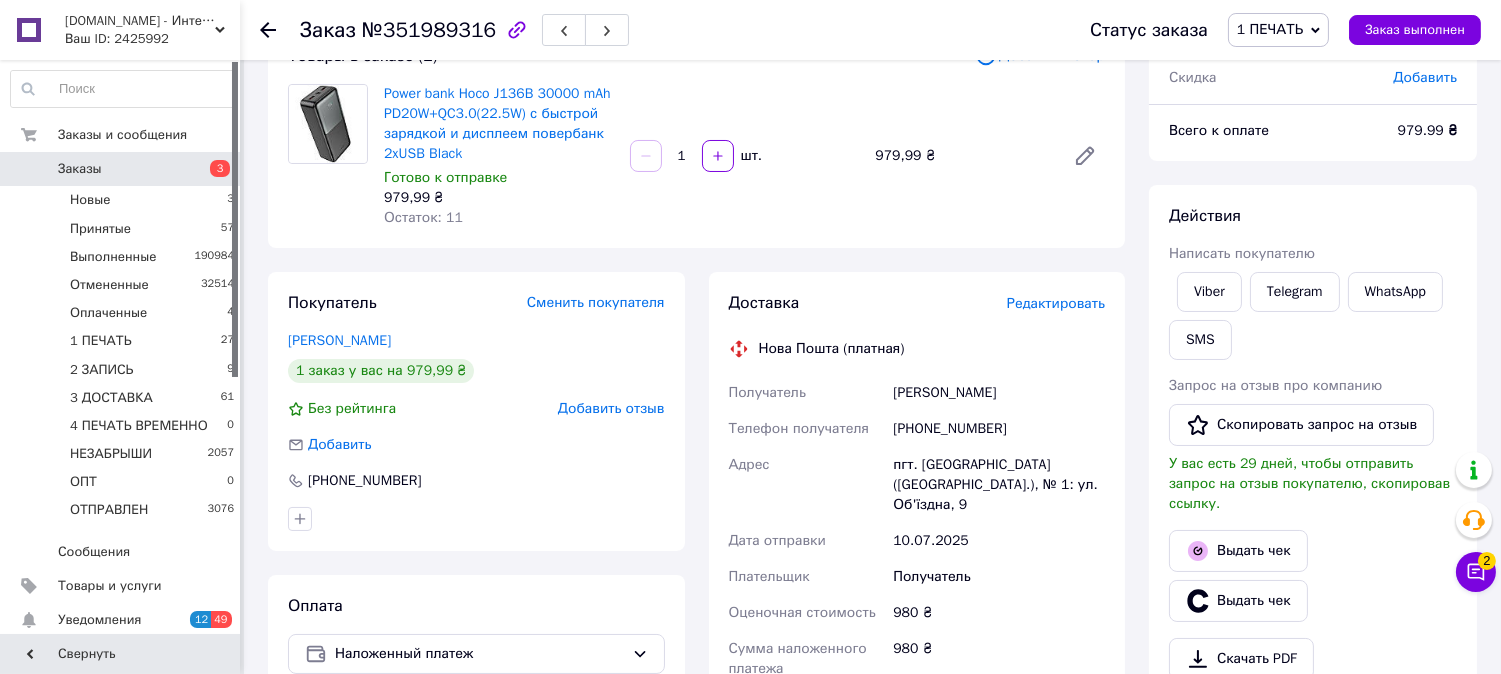 click on "Редактировать" at bounding box center (1056, 303) 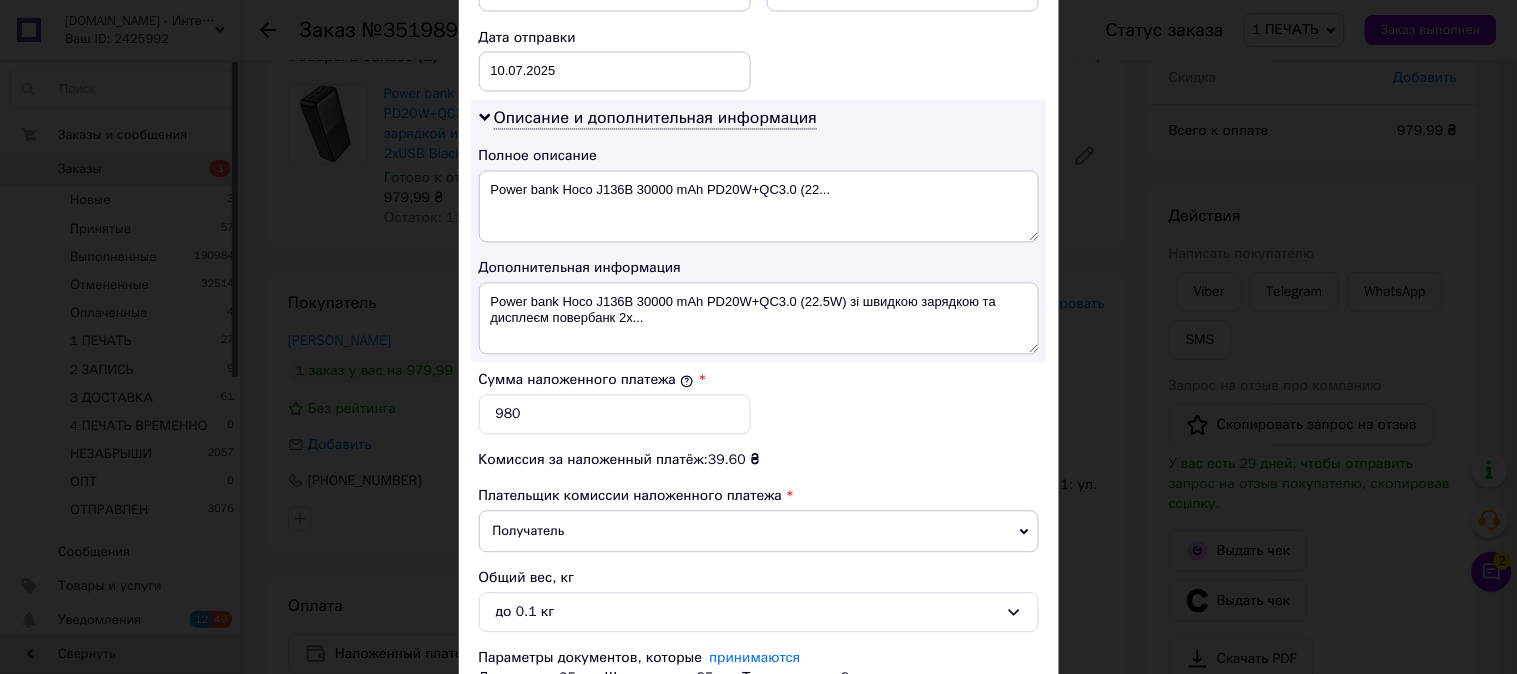 scroll, scrollTop: 1098, scrollLeft: 0, axis: vertical 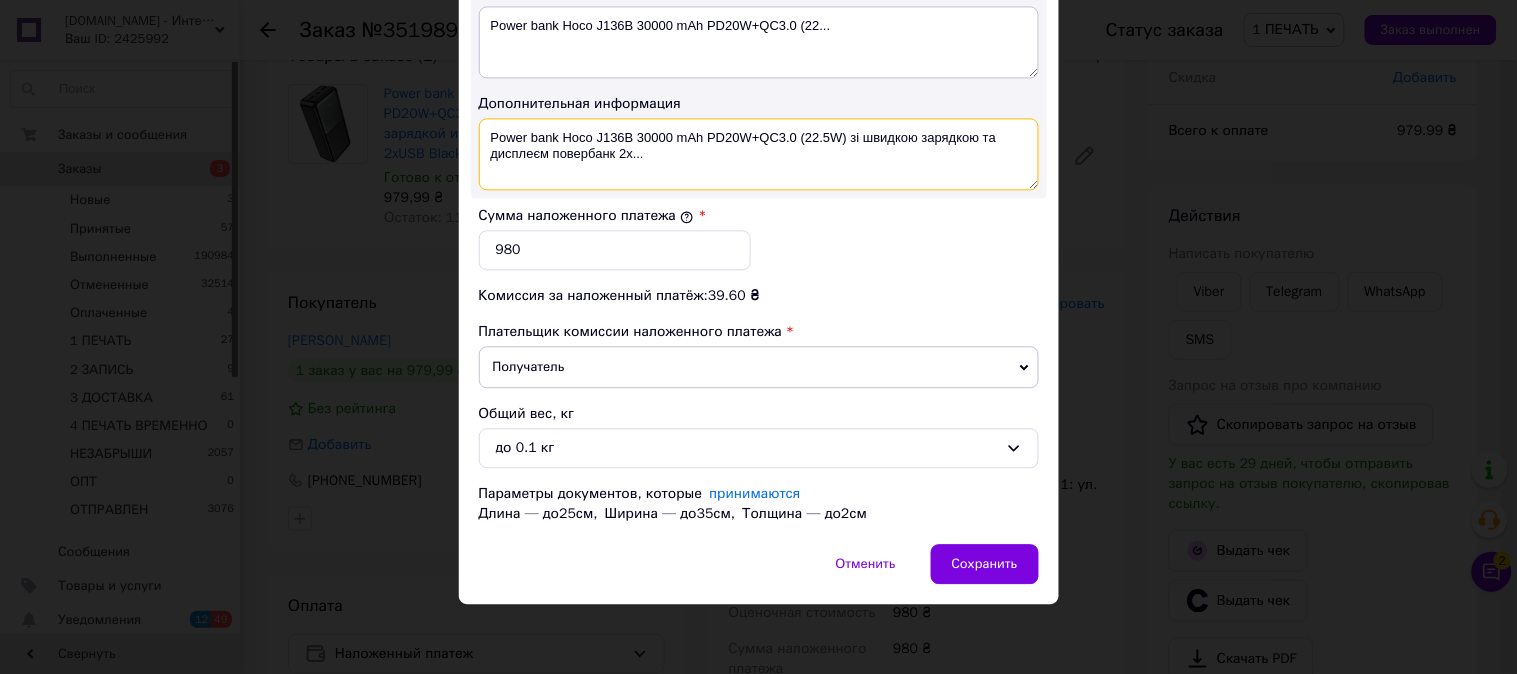 click on "Power bank Hoco J136B 30000 mAh PD20W+QC3.0 (22.5W) зі швидкою зарядкою та дисплеєм повербанк 2x..." at bounding box center (759, 154) 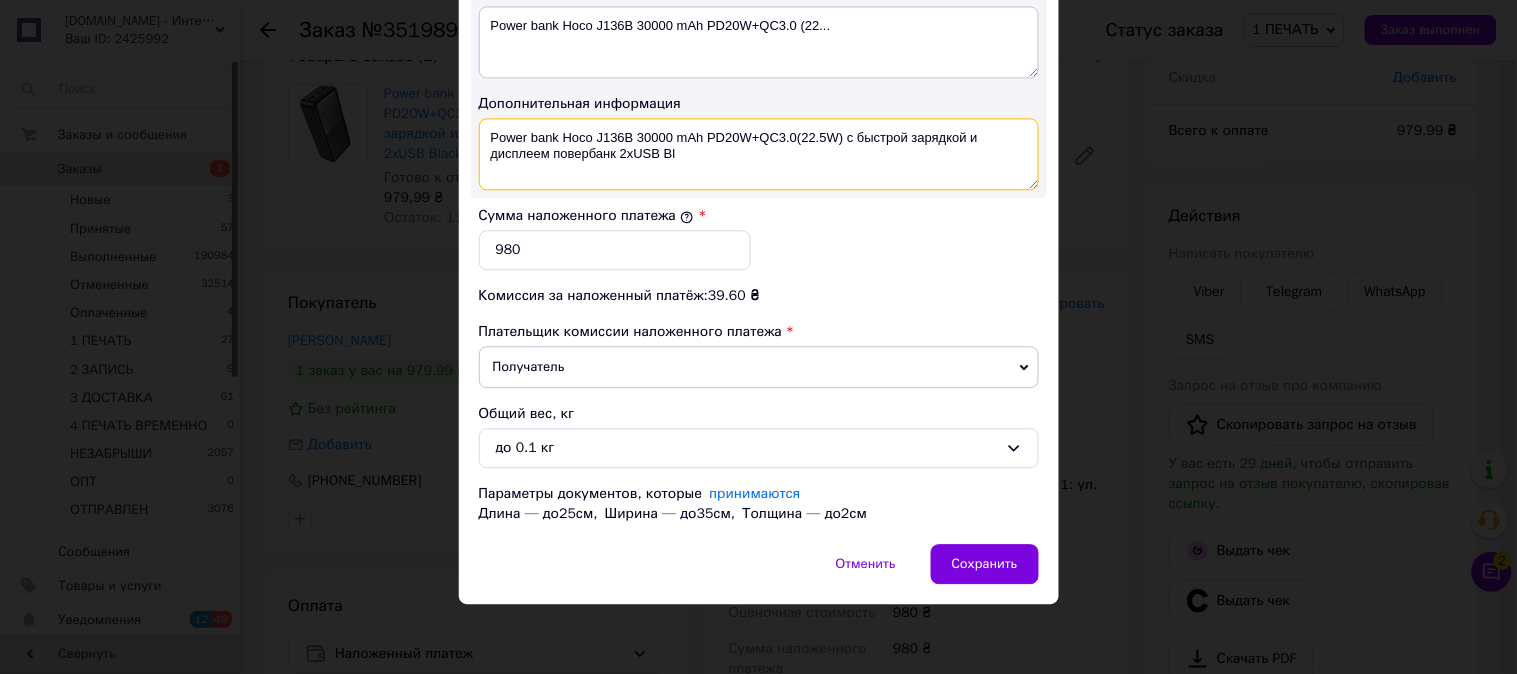 click on "Power bank Hoco J136B 30000 mAh PD20W+QC3.0(22.5W) с быстрой зарядкой и дисплеем повербанк 2xUSB Bl" at bounding box center [759, 154] 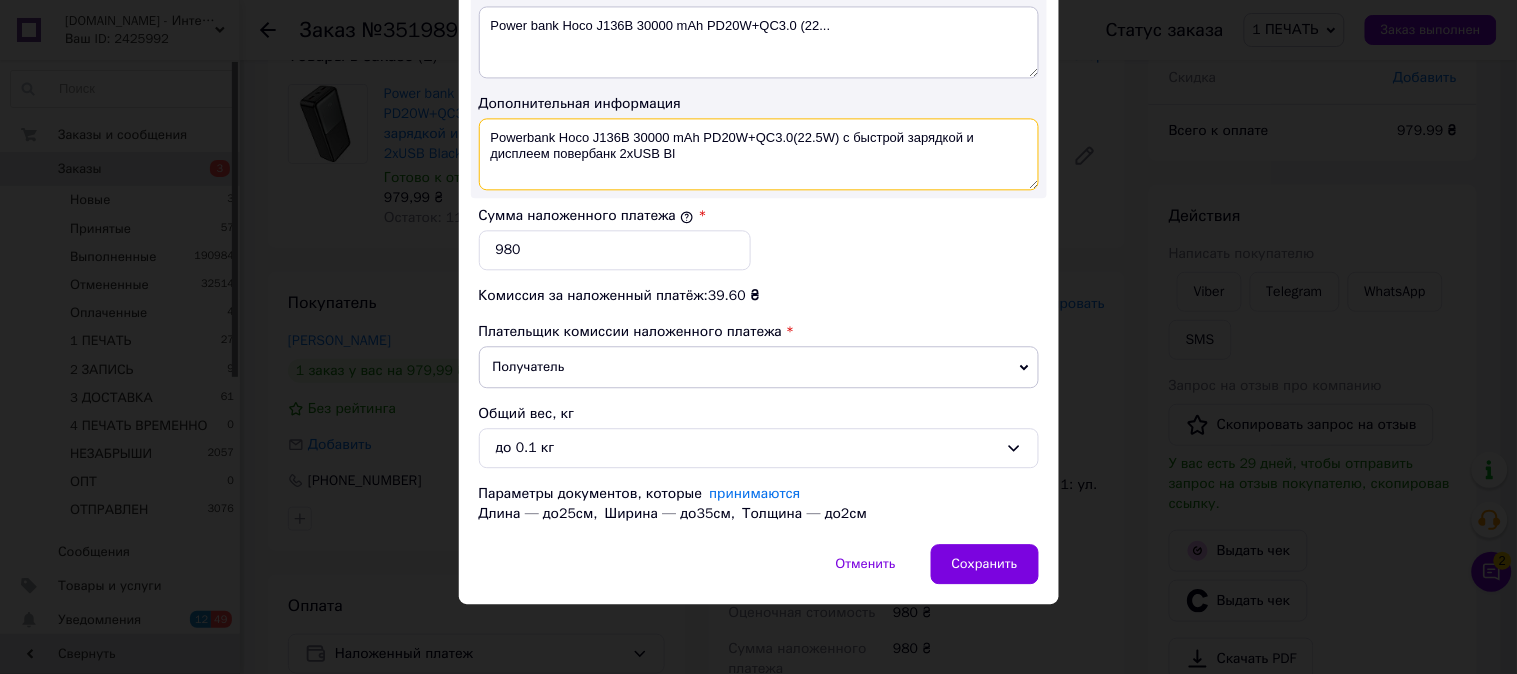 click on "Powerbank Hoco J136B 30000 mAh PD20W+QC3.0(22.5W) с быстрой зарядкой и дисплеем повербанк 2xUSB Bl" at bounding box center (759, 154) 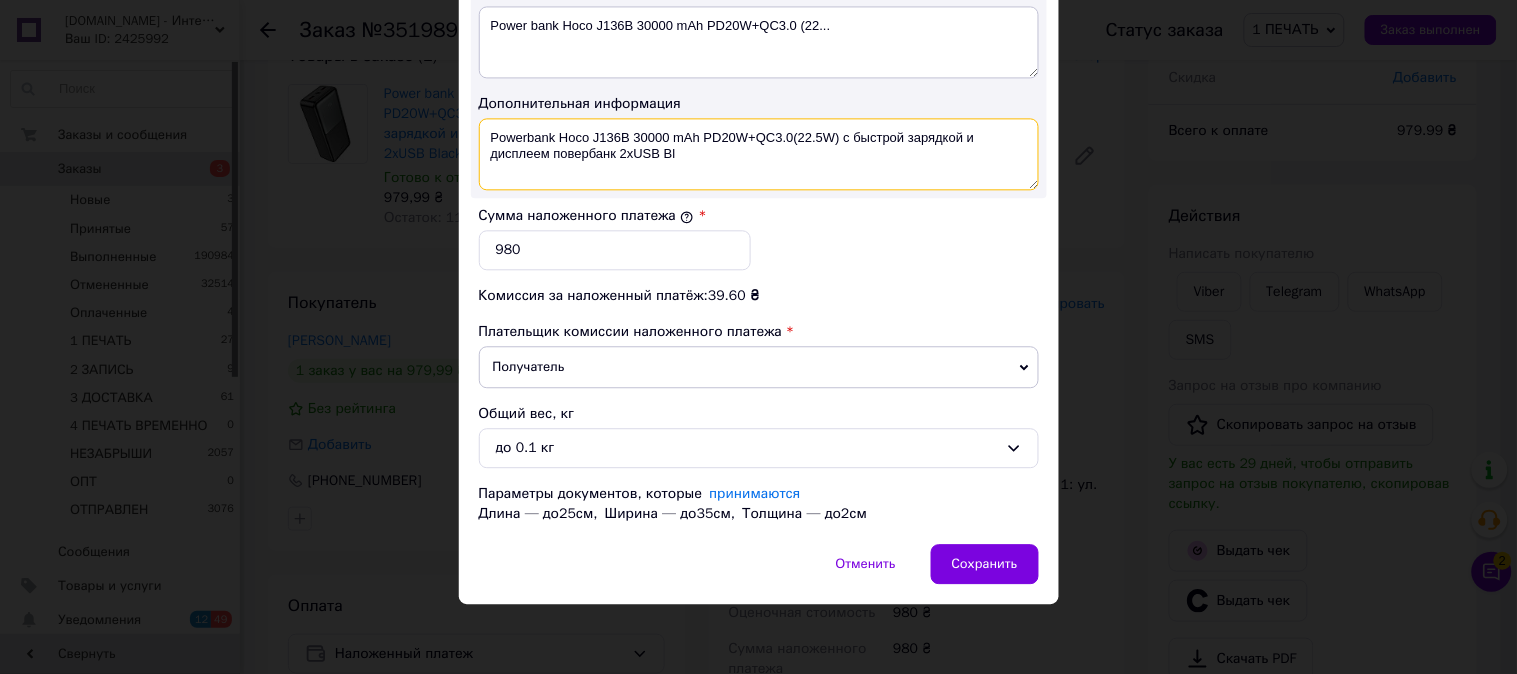 click on "Powerbank Hoco J136B 30000 mAh PD20W+QC3.0(22.5W) с быстрой зарядкой и дисплеем повербанк 2xUSB Bl" at bounding box center (759, 154) 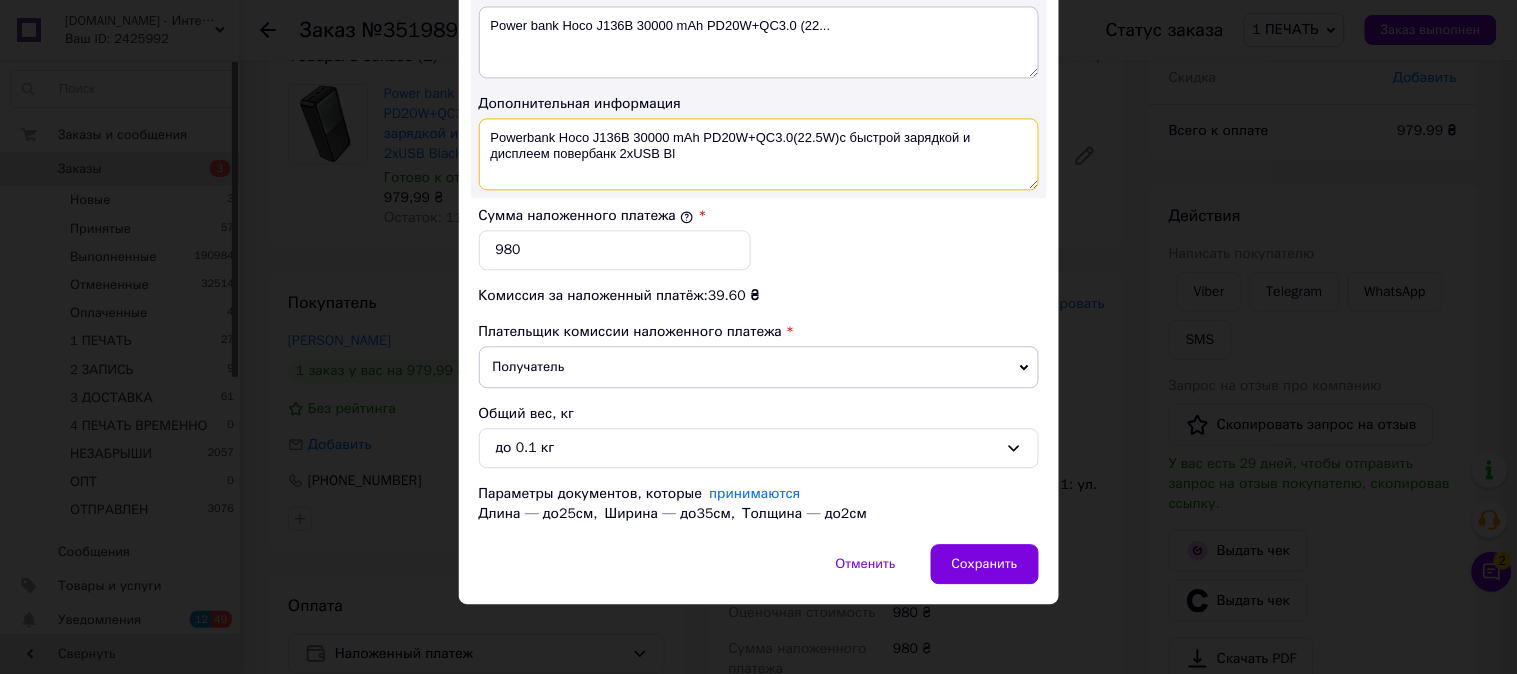 click on "Powerbank Hoco J136B 30000 mAh PD20W+QC3.0(22.5W)с быстрой зарядкой и дисплеем повербанк 2xUSB Bl" at bounding box center [759, 154] 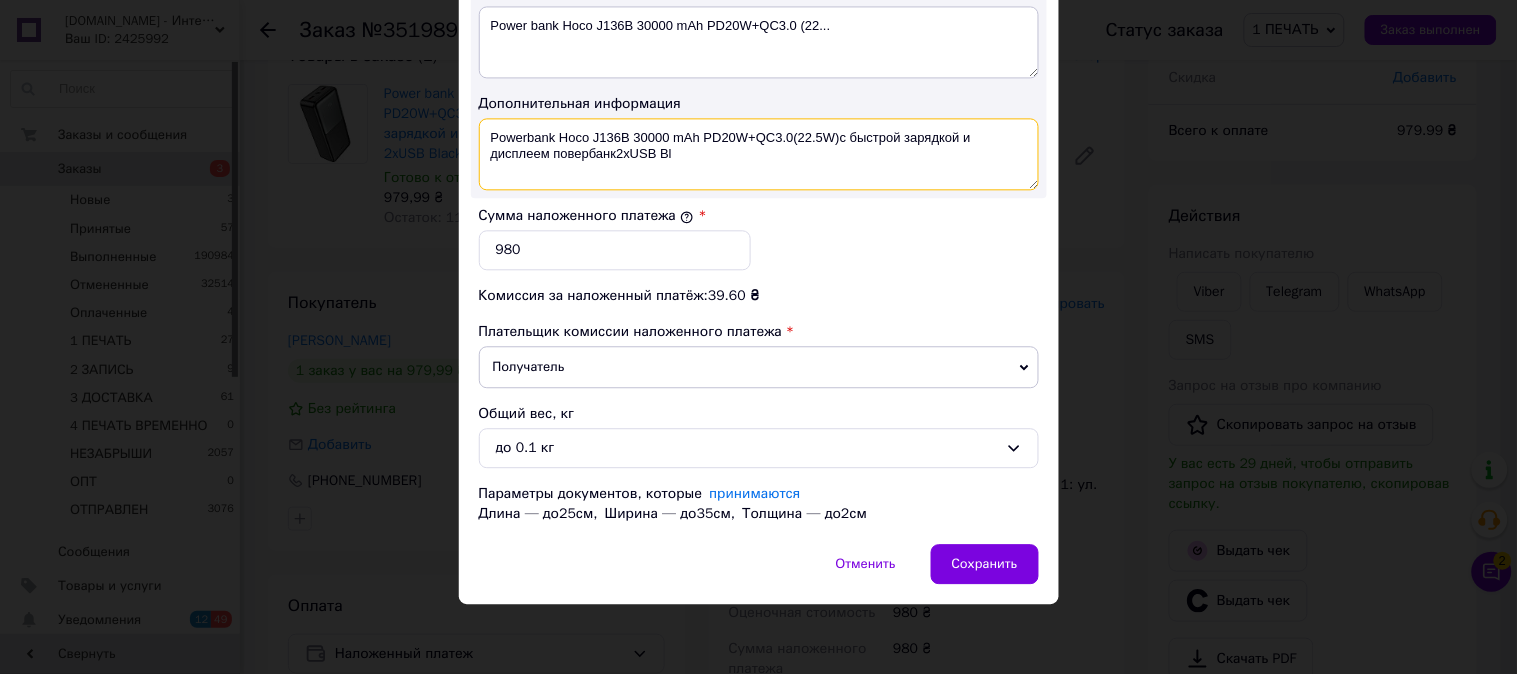 click on "Powerbank Hoco J136B 30000 mAh PD20W+QC3.0(22.5W)с быстрой зарядкой и дисплеем повербанк2xUSB Bl" at bounding box center [759, 154] 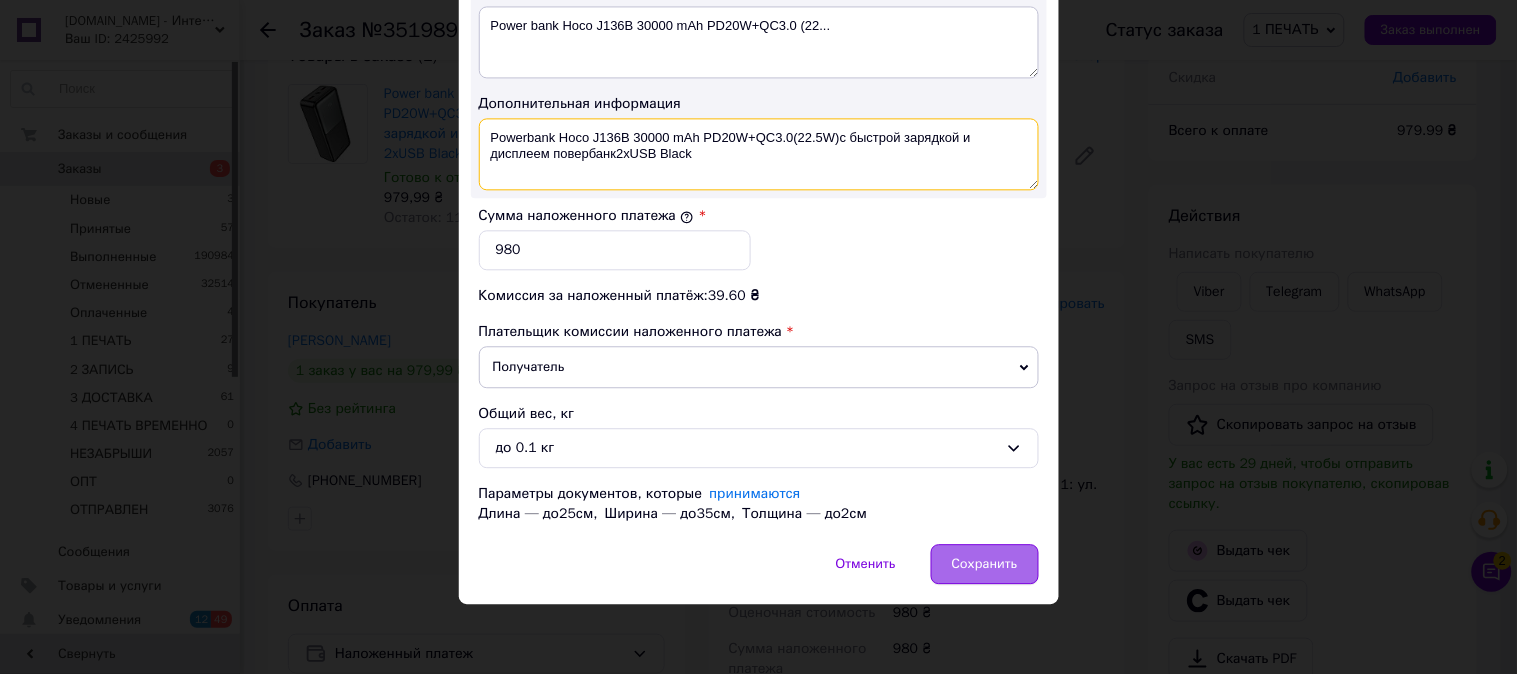type on "Powerbank Hoco J136B 30000 mAh PD20W+QC3.0(22.5W)с быстрой зарядкой и дисплеем повербанк2xUSB Black" 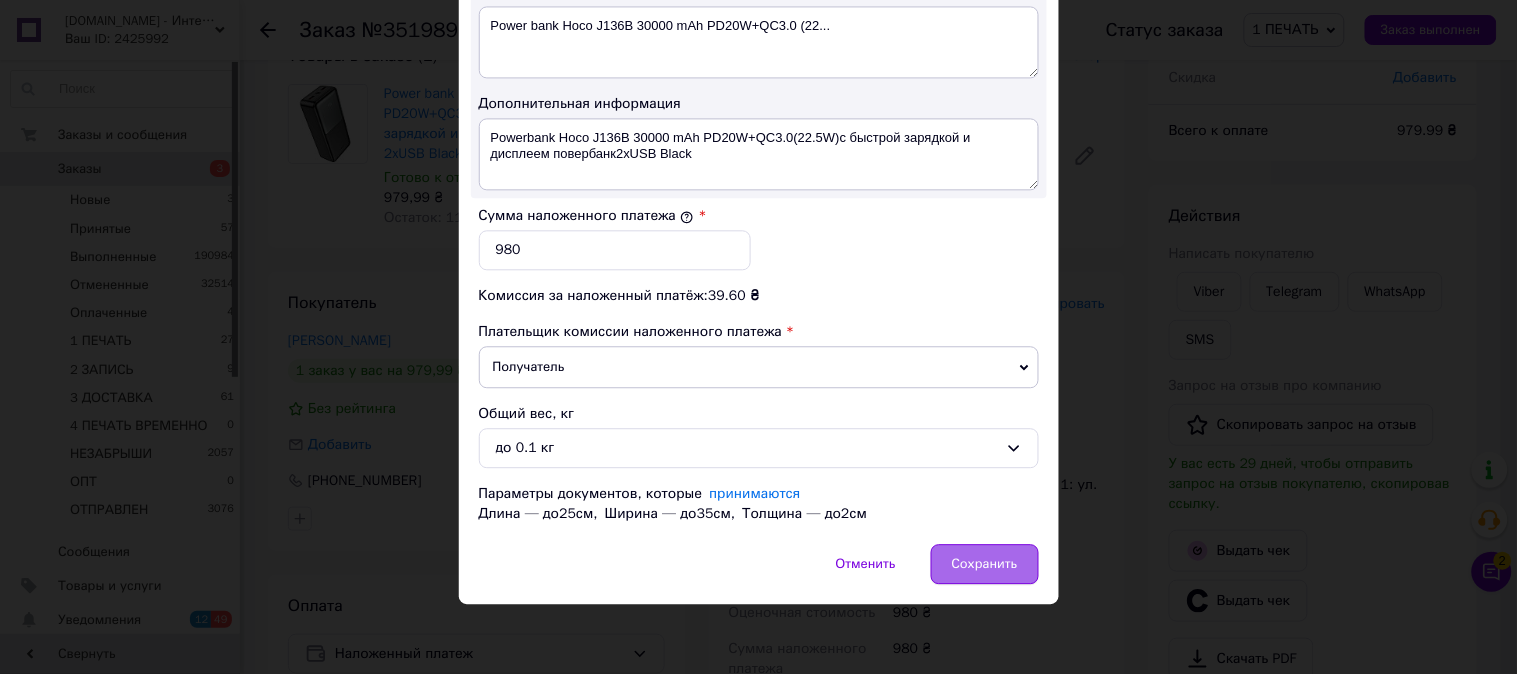 click on "Сохранить" at bounding box center (985, 564) 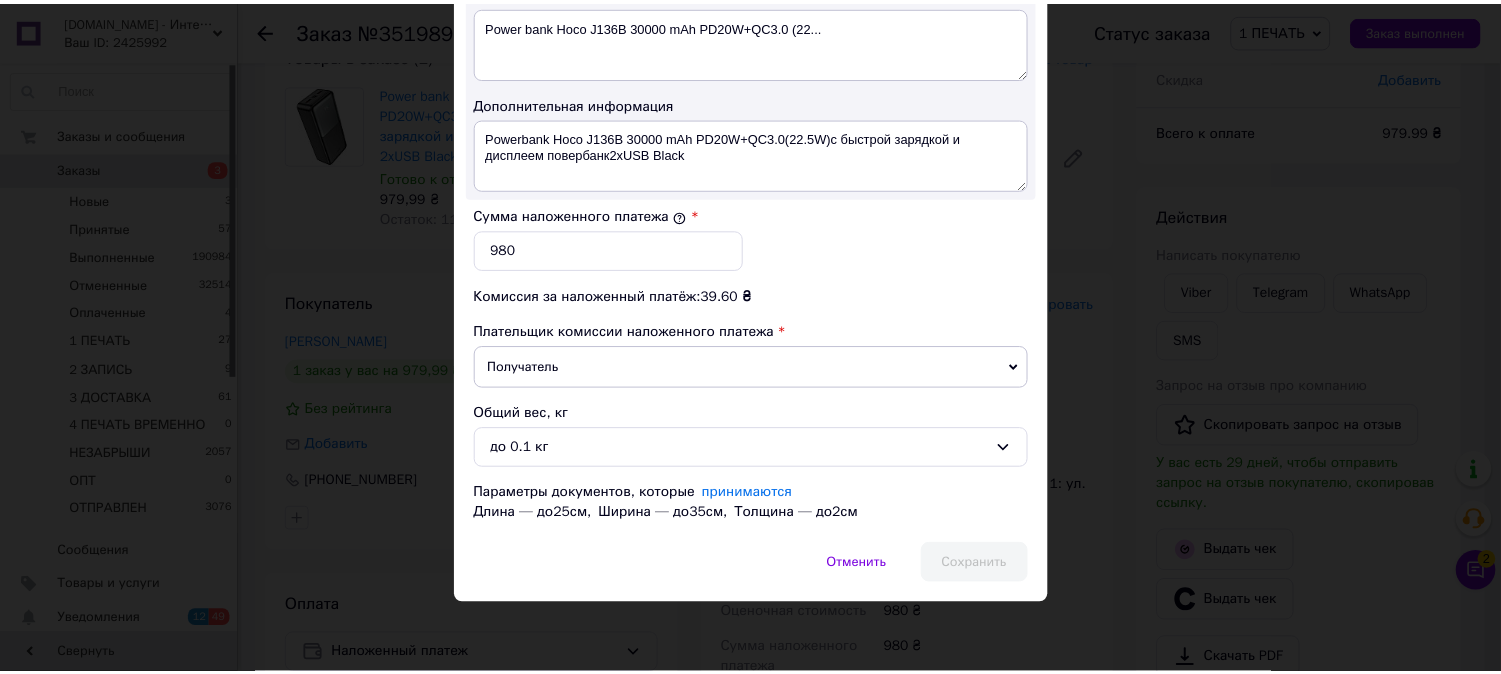 scroll, scrollTop: 1073, scrollLeft: 0, axis: vertical 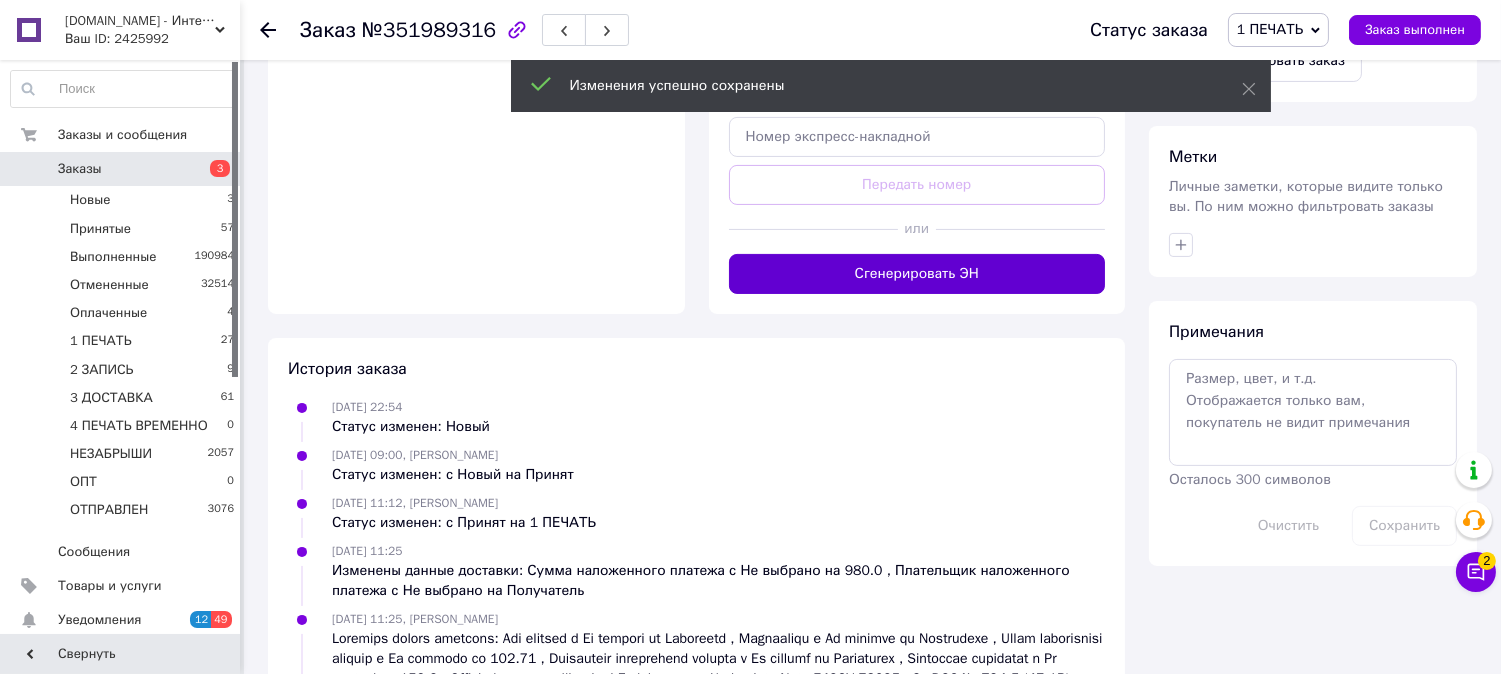 click on "Сгенерировать ЭН" at bounding box center (917, 274) 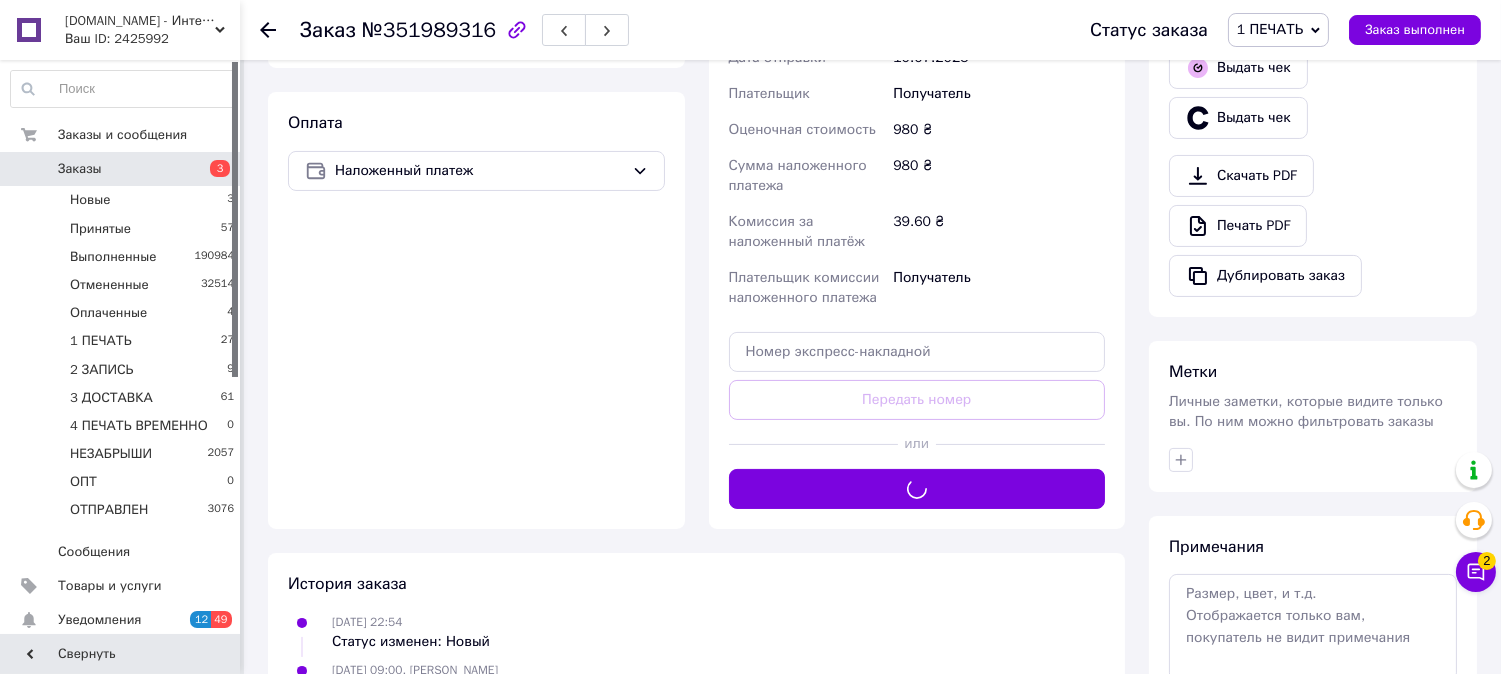 scroll, scrollTop: 772, scrollLeft: 0, axis: vertical 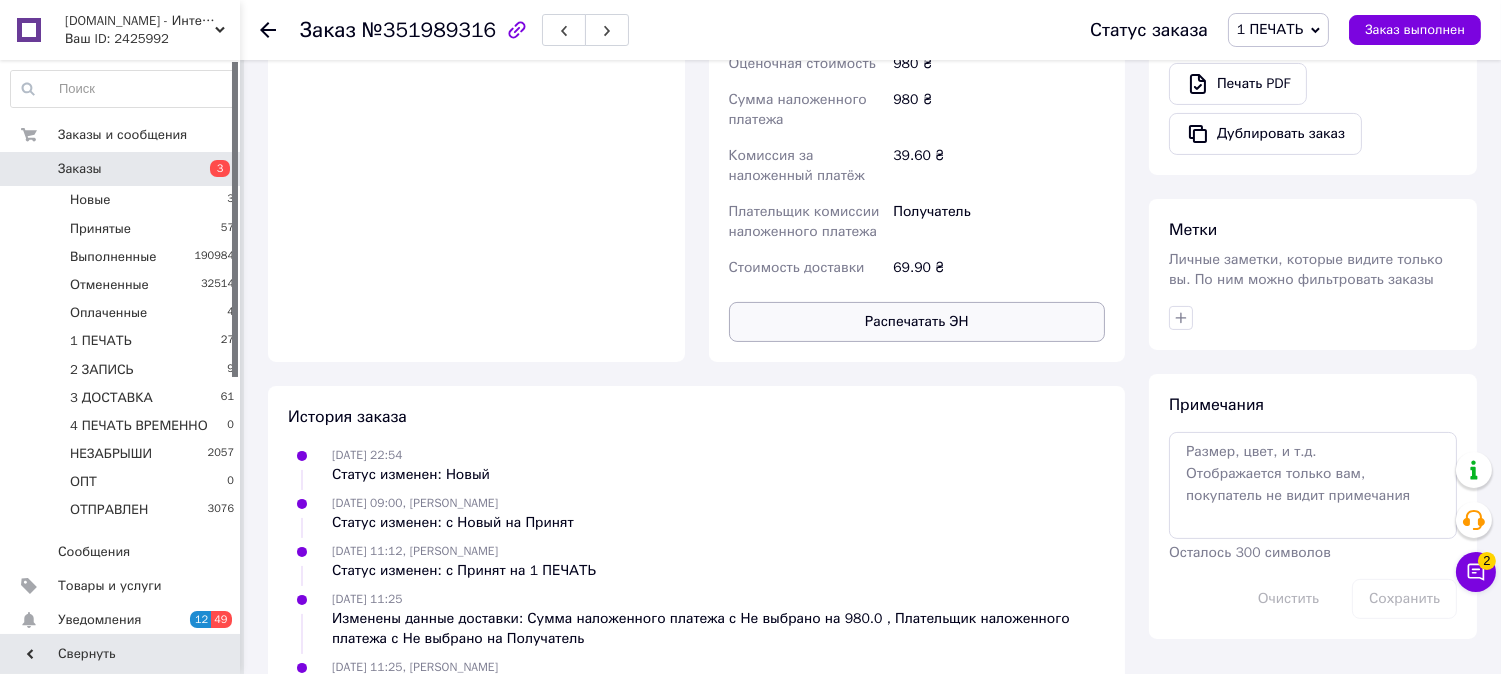 click on "Распечатать ЭН" at bounding box center [917, 322] 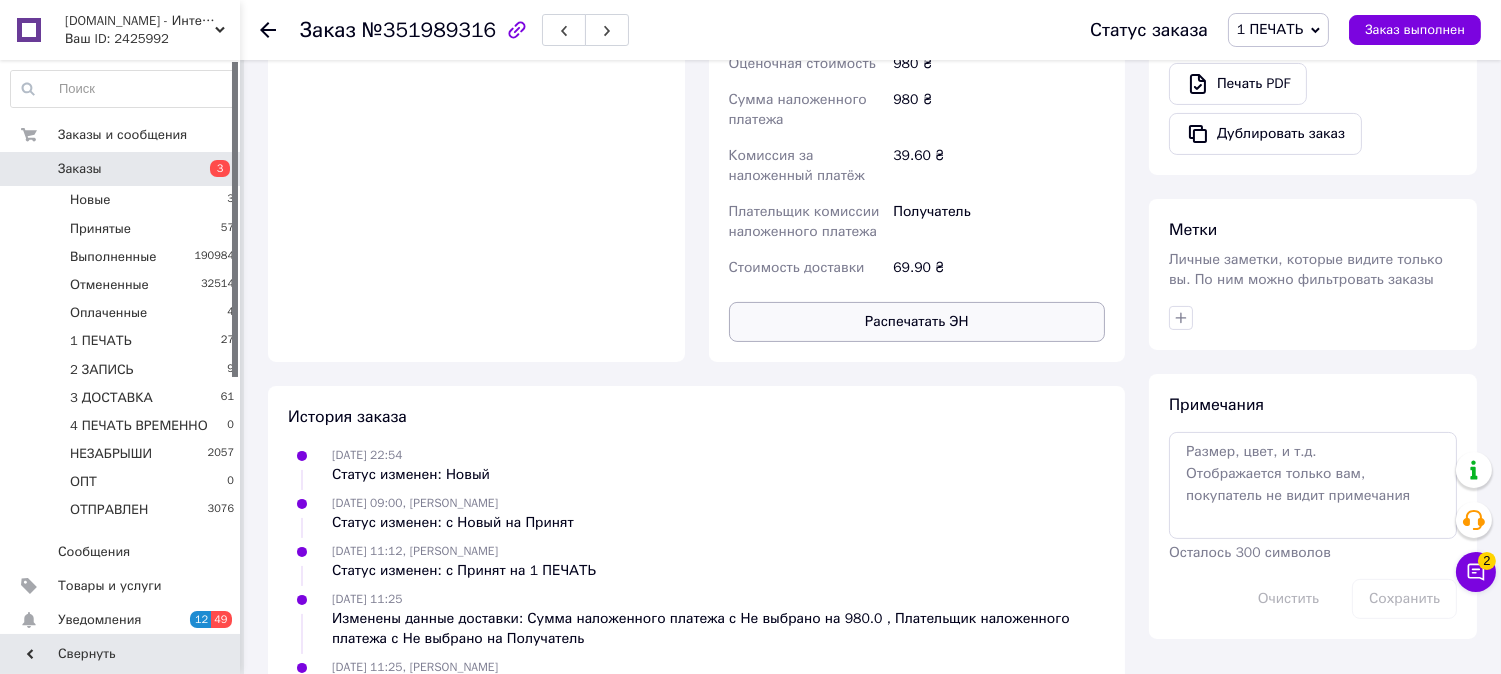 type 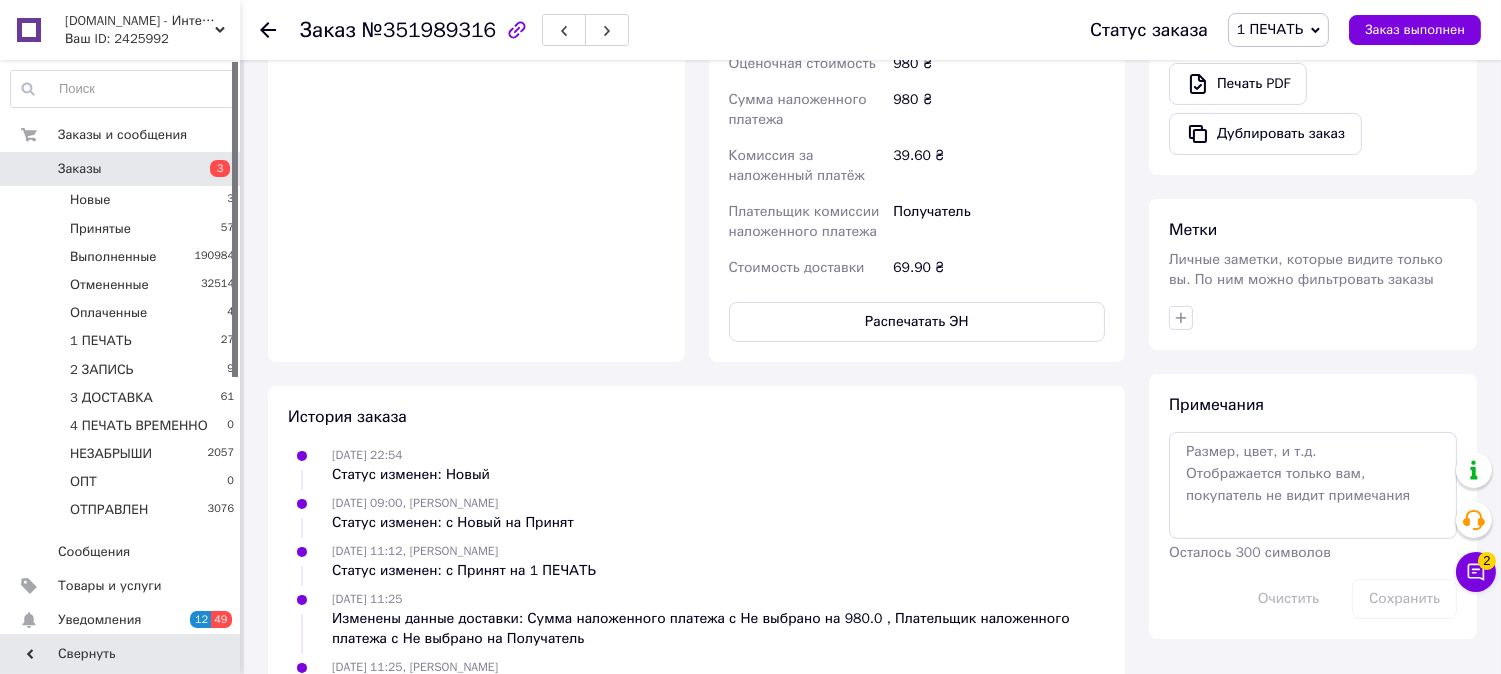 click on "1 ПЕЧАТЬ" at bounding box center [1278, 30] 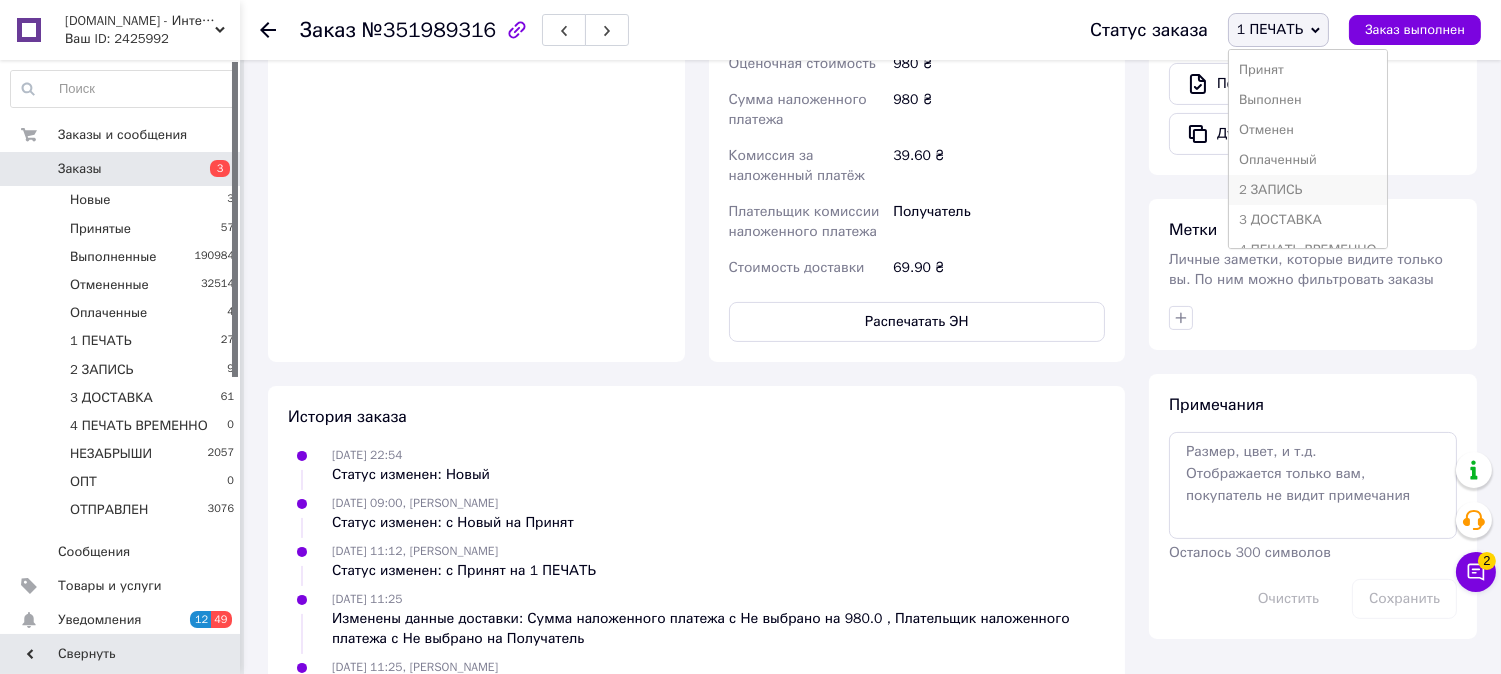 click on "2 ЗАПИСЬ" at bounding box center (1308, 190) 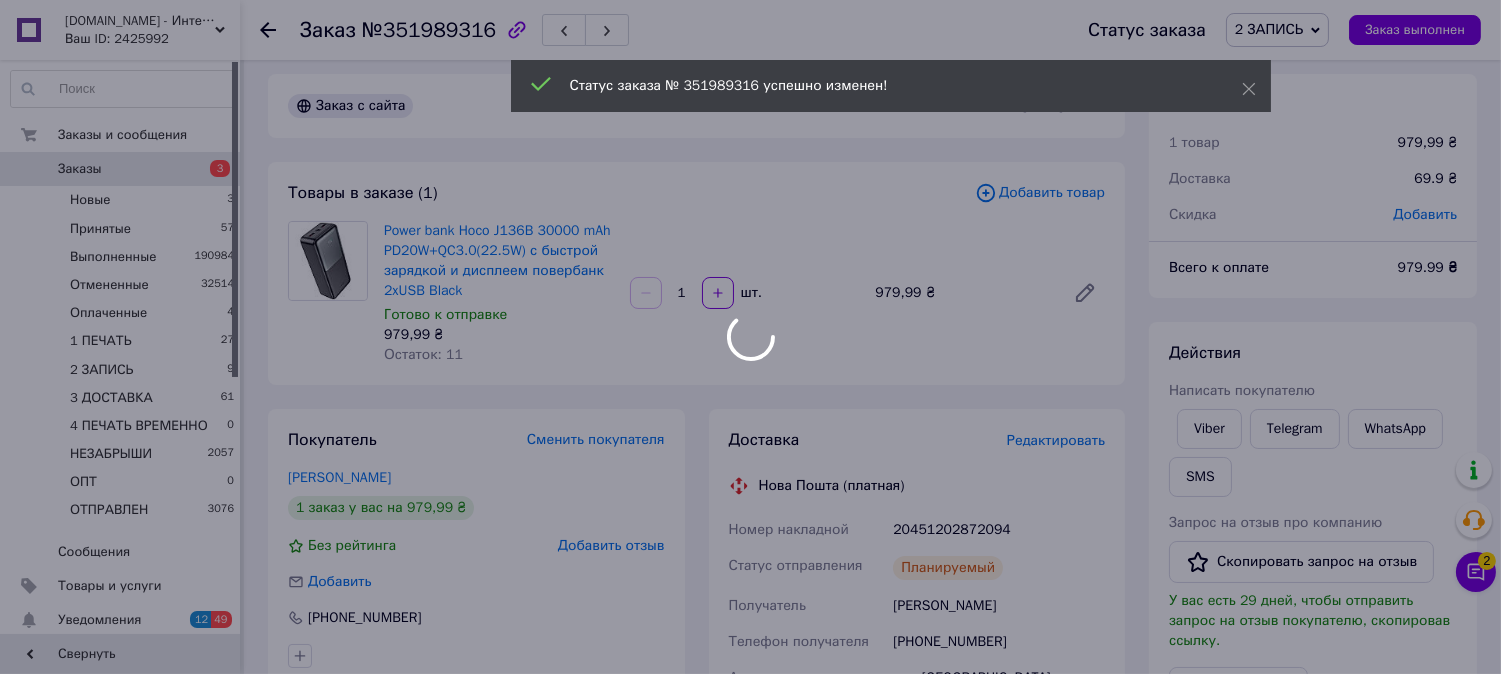 scroll, scrollTop: 0, scrollLeft: 0, axis: both 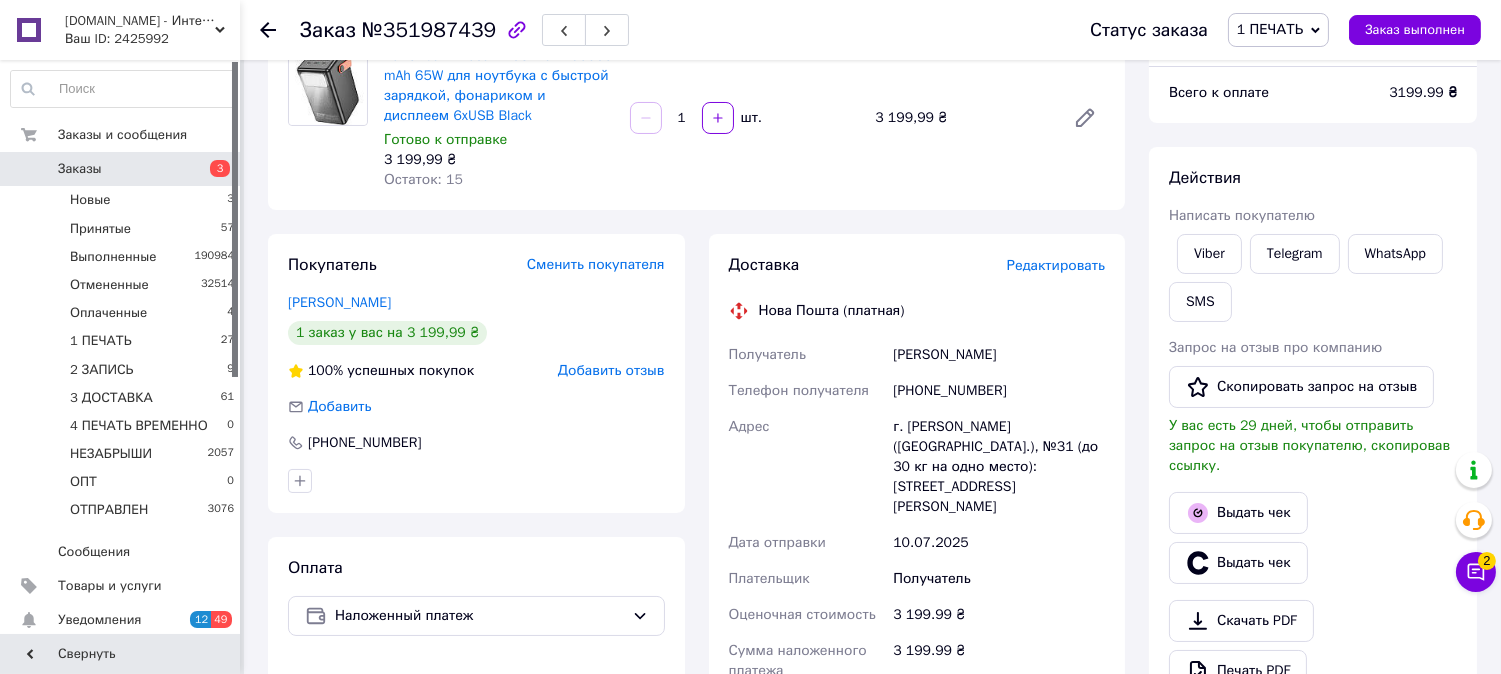 click on "Редактировать" at bounding box center (1056, 265) 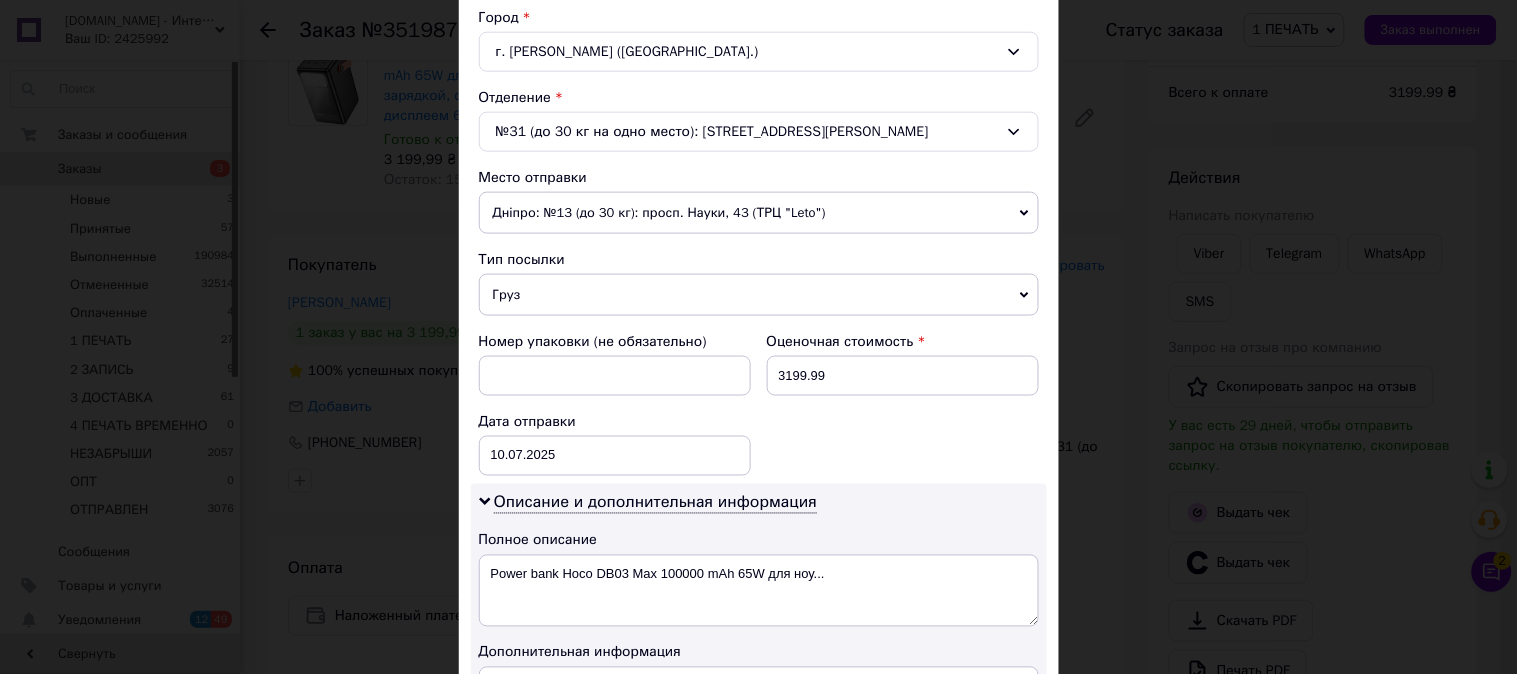 scroll, scrollTop: 555, scrollLeft: 0, axis: vertical 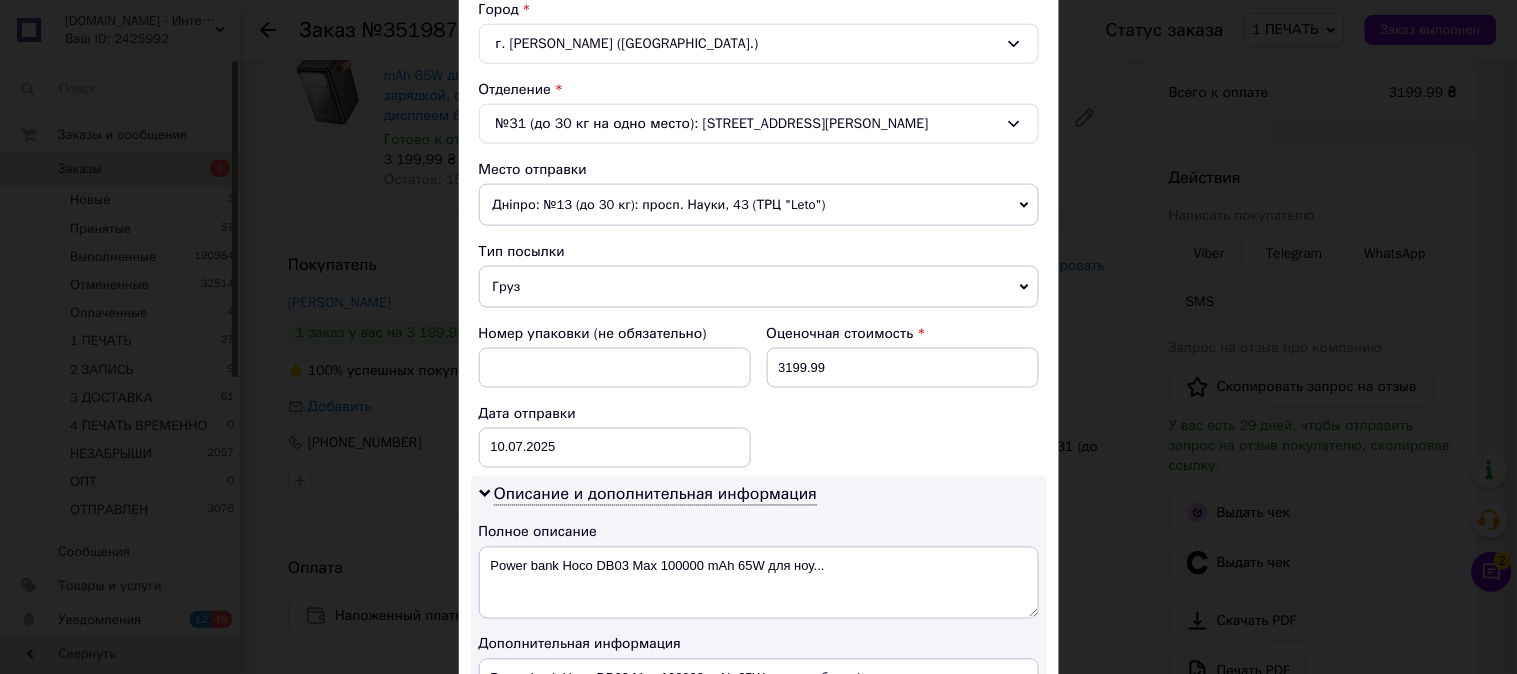 click on "Груз" at bounding box center (759, 287) 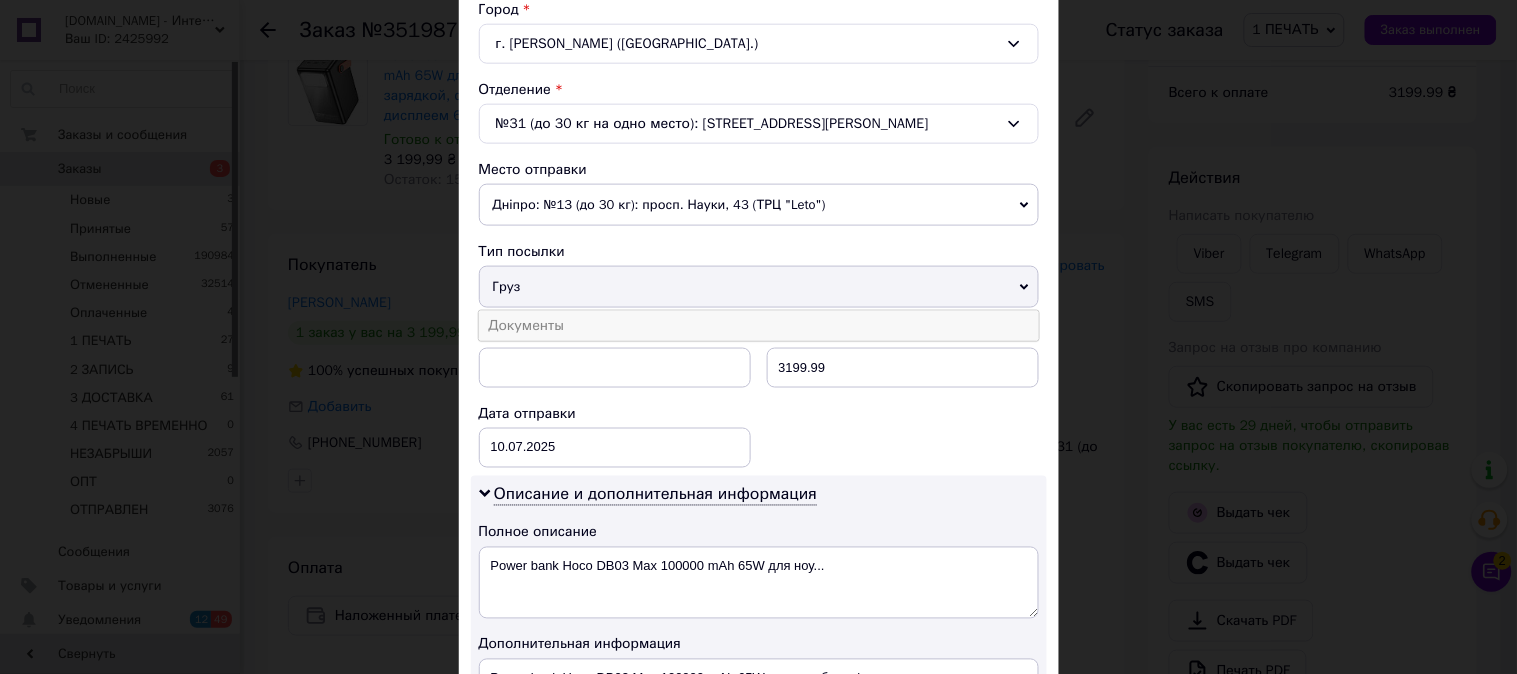 click on "Документы" at bounding box center [759, 326] 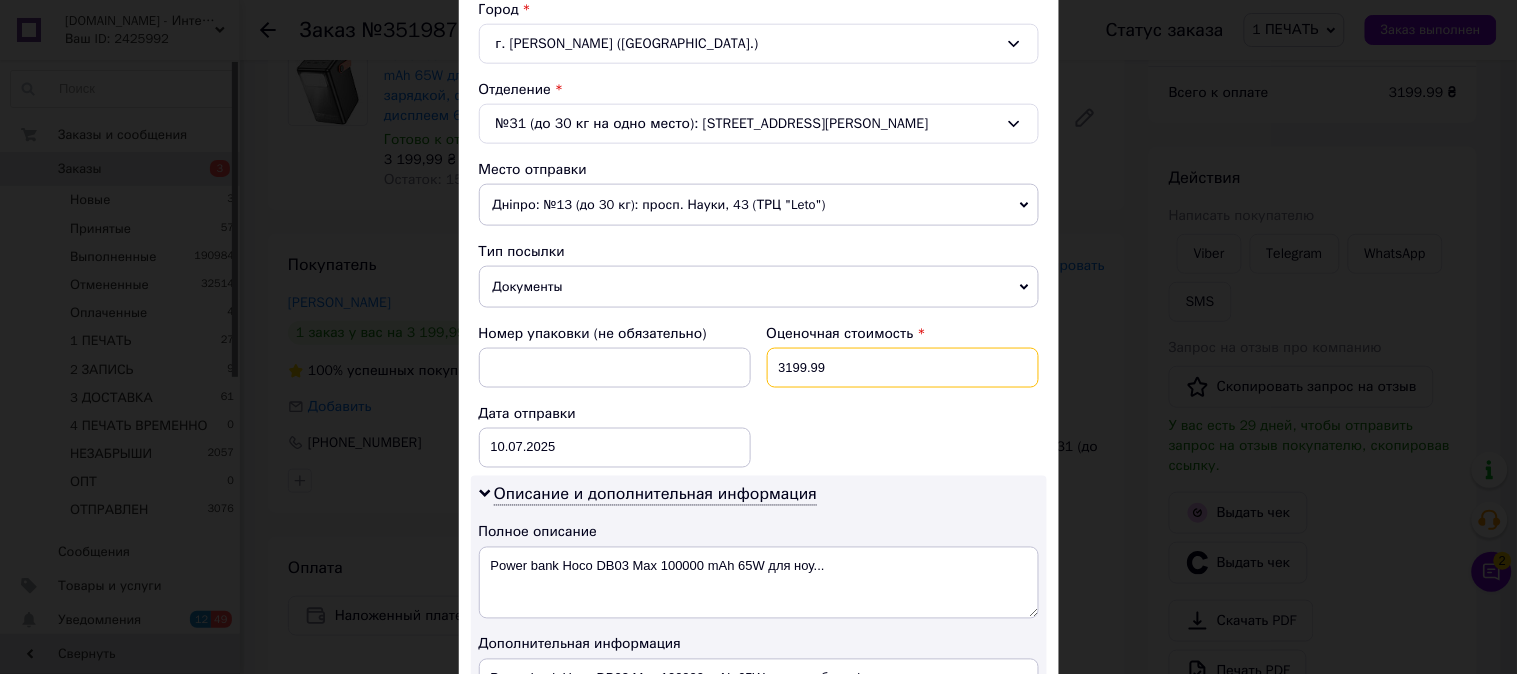 click on "3199.99" at bounding box center (903, 368) 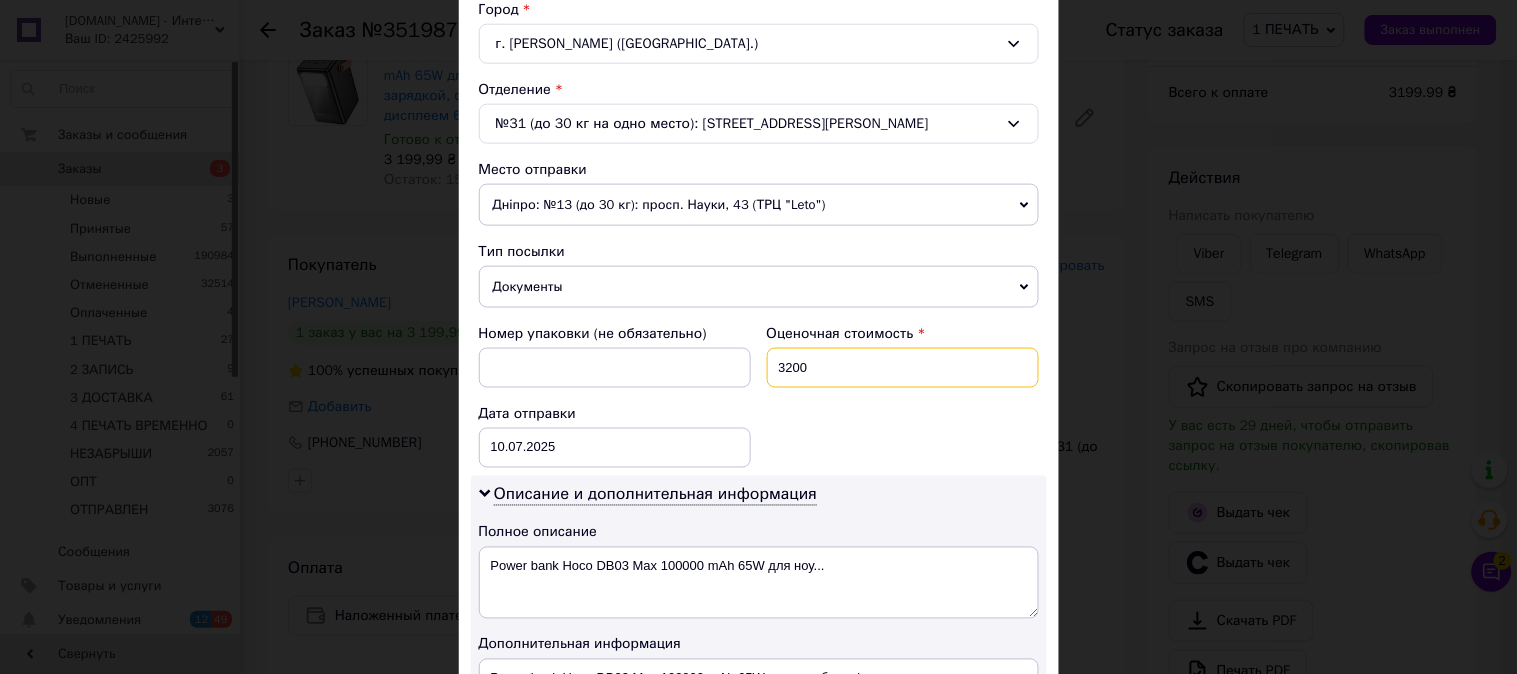 type on "3200" 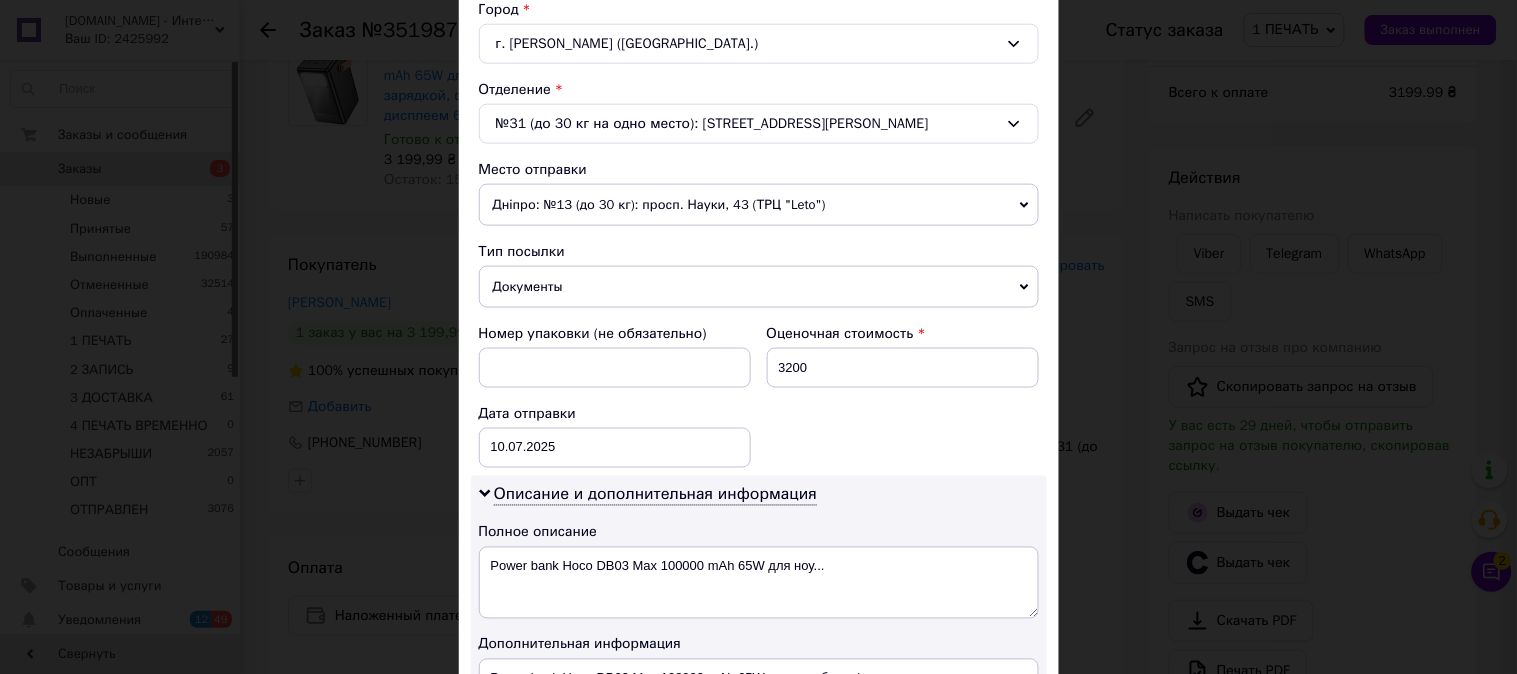 click on "Номер упаковки (не обязательно) Оценочная стоимость 3200 Дата отправки [DATE] < 2025 > < Июль > Пн Вт Ср Чт Пт Сб Вс 30 1 2 3 4 5 6 7 8 9 10 11 12 13 14 15 16 17 18 19 20 21 22 23 24 25 26 27 28 29 30 31 1 2 3 4 5 6 7 8 9 10" at bounding box center [759, 396] 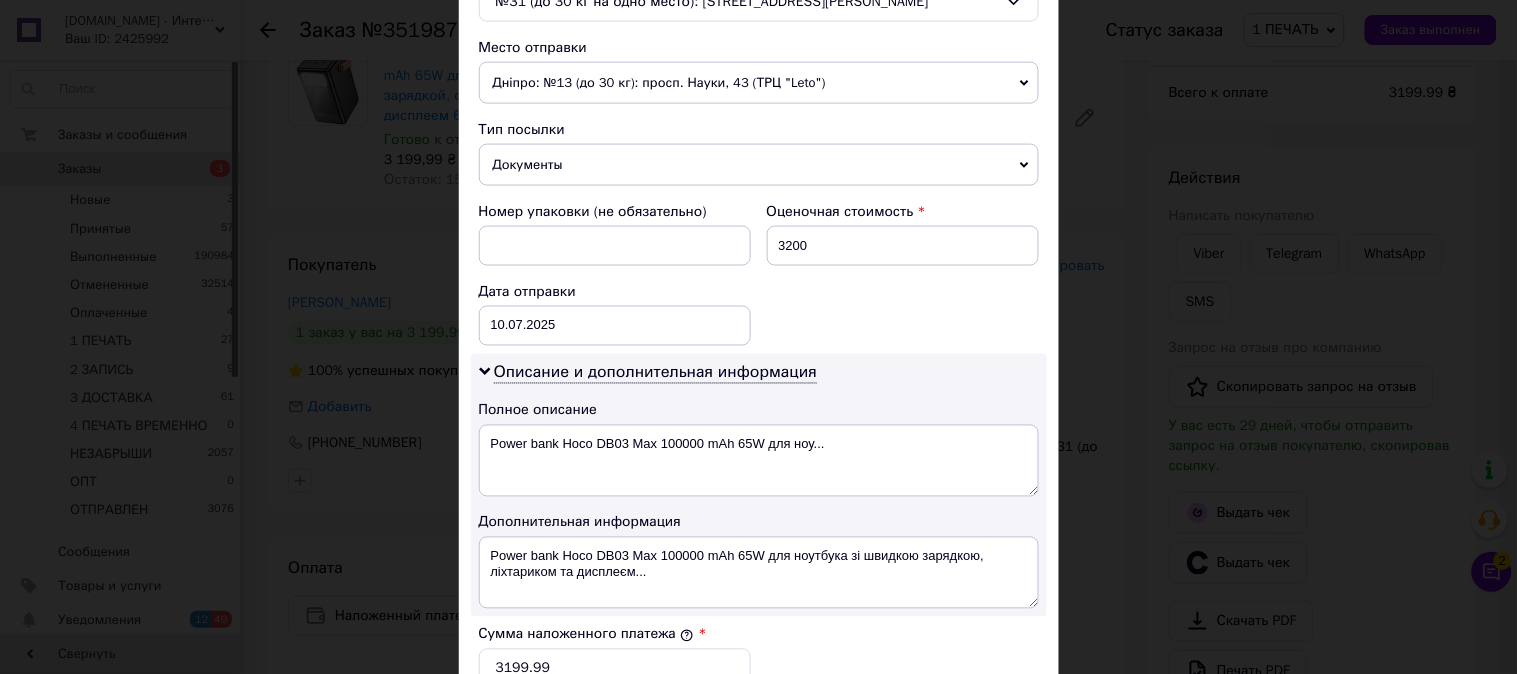 scroll, scrollTop: 1098, scrollLeft: 0, axis: vertical 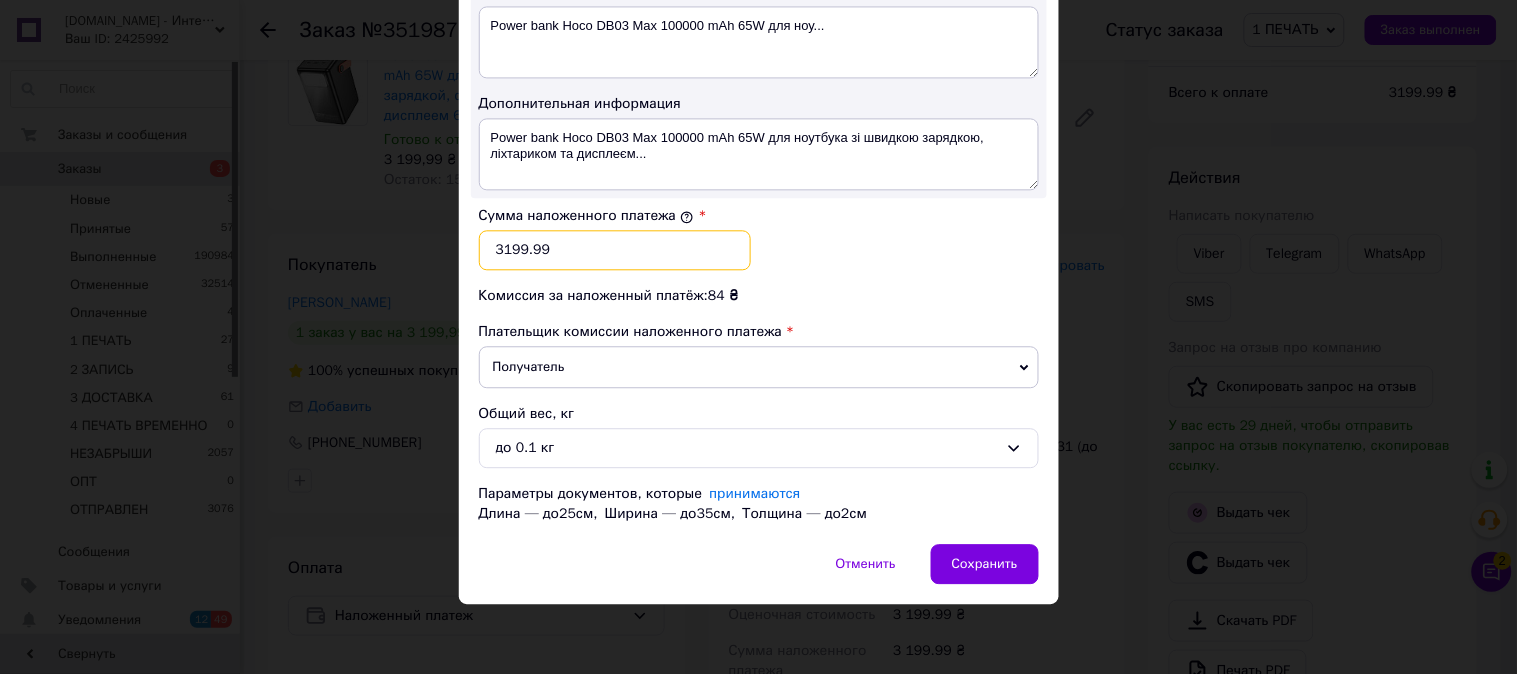 click on "3199.99" at bounding box center [615, 250] 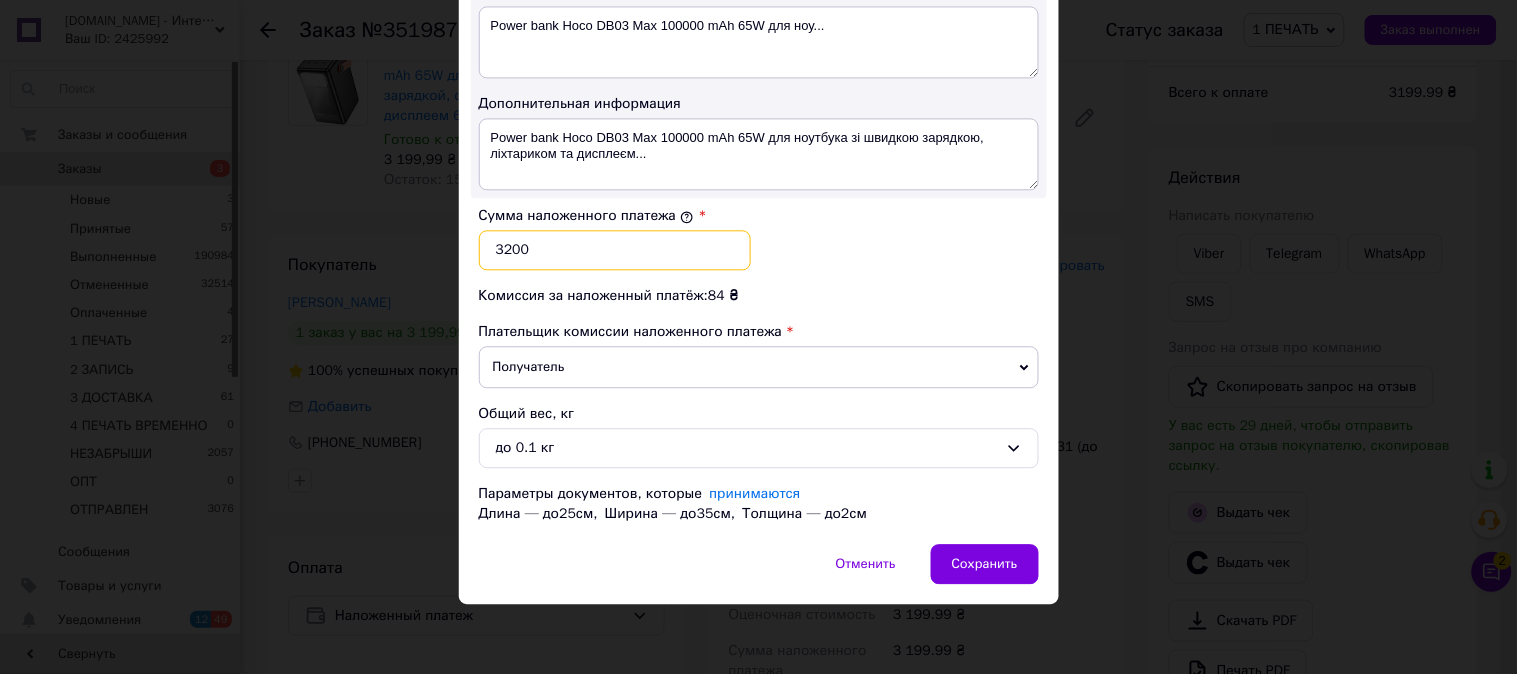 type on "3200" 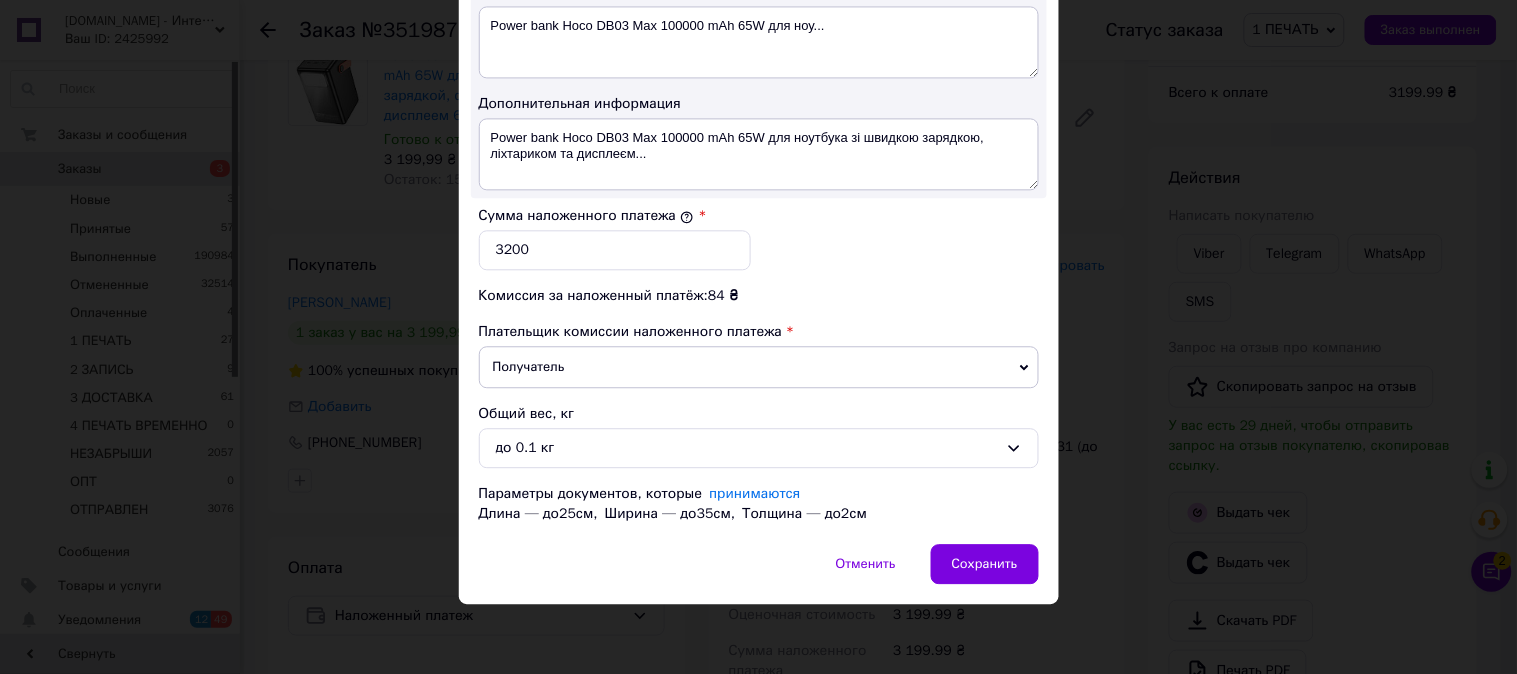 click on "Сумма наложенного платежа     * 3200" at bounding box center [759, 238] 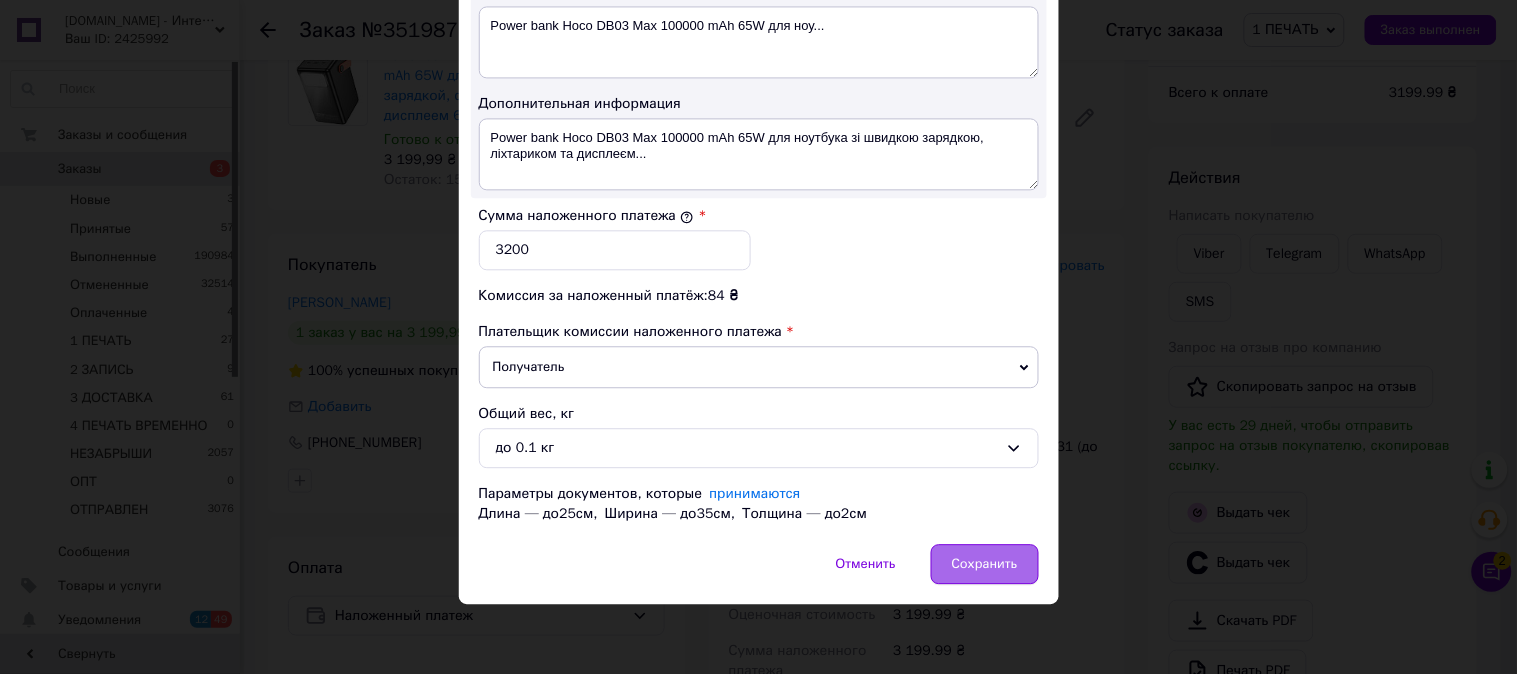 click on "Сохранить" at bounding box center (985, 564) 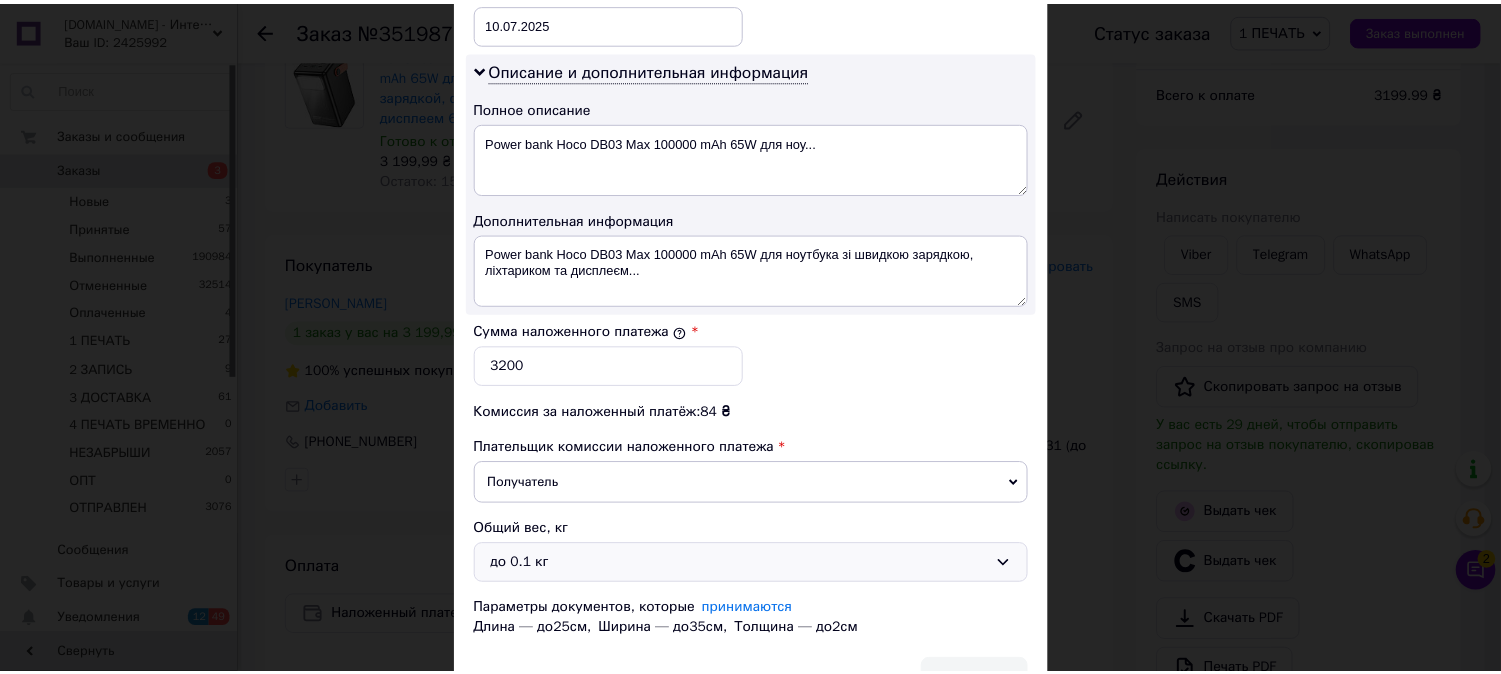 scroll, scrollTop: 765, scrollLeft: 0, axis: vertical 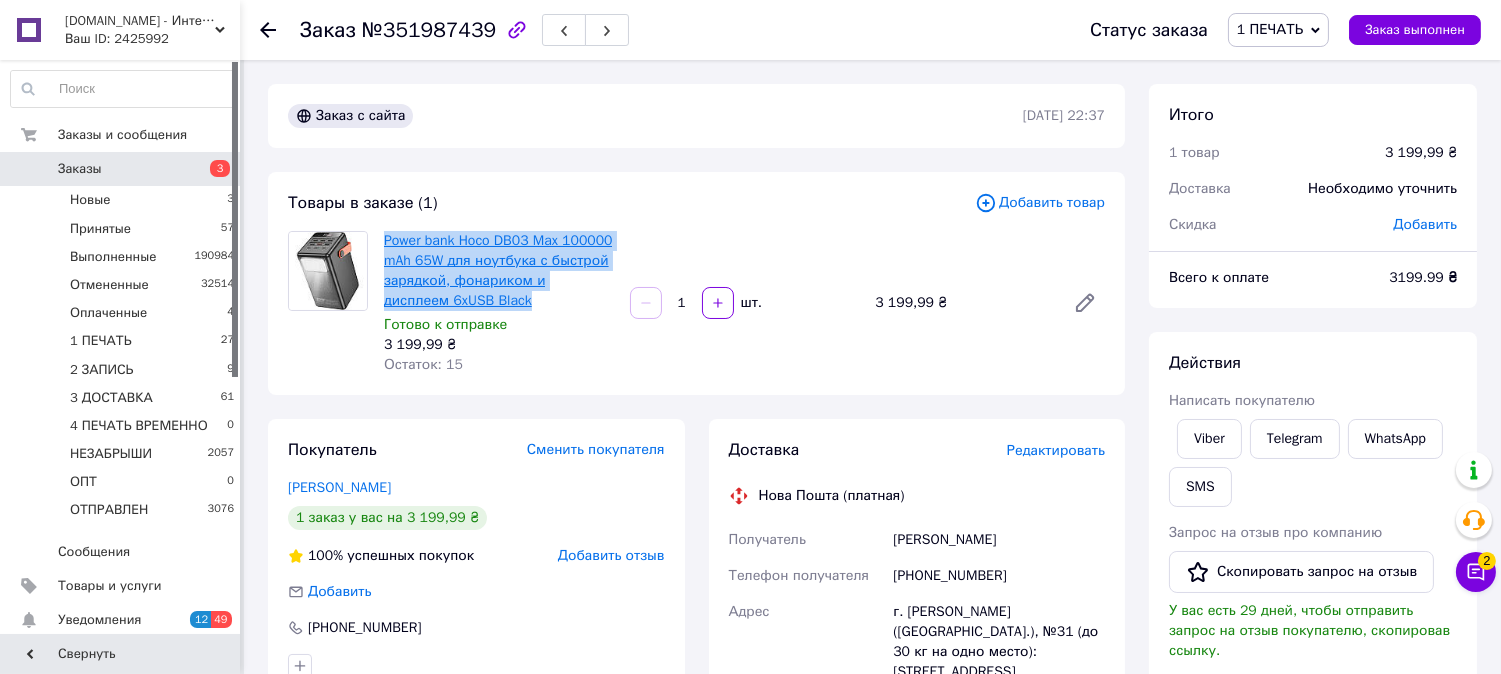 drag, startPoint x: 475, startPoint y: 297, endPoint x: 383, endPoint y: 248, distance: 104.23531 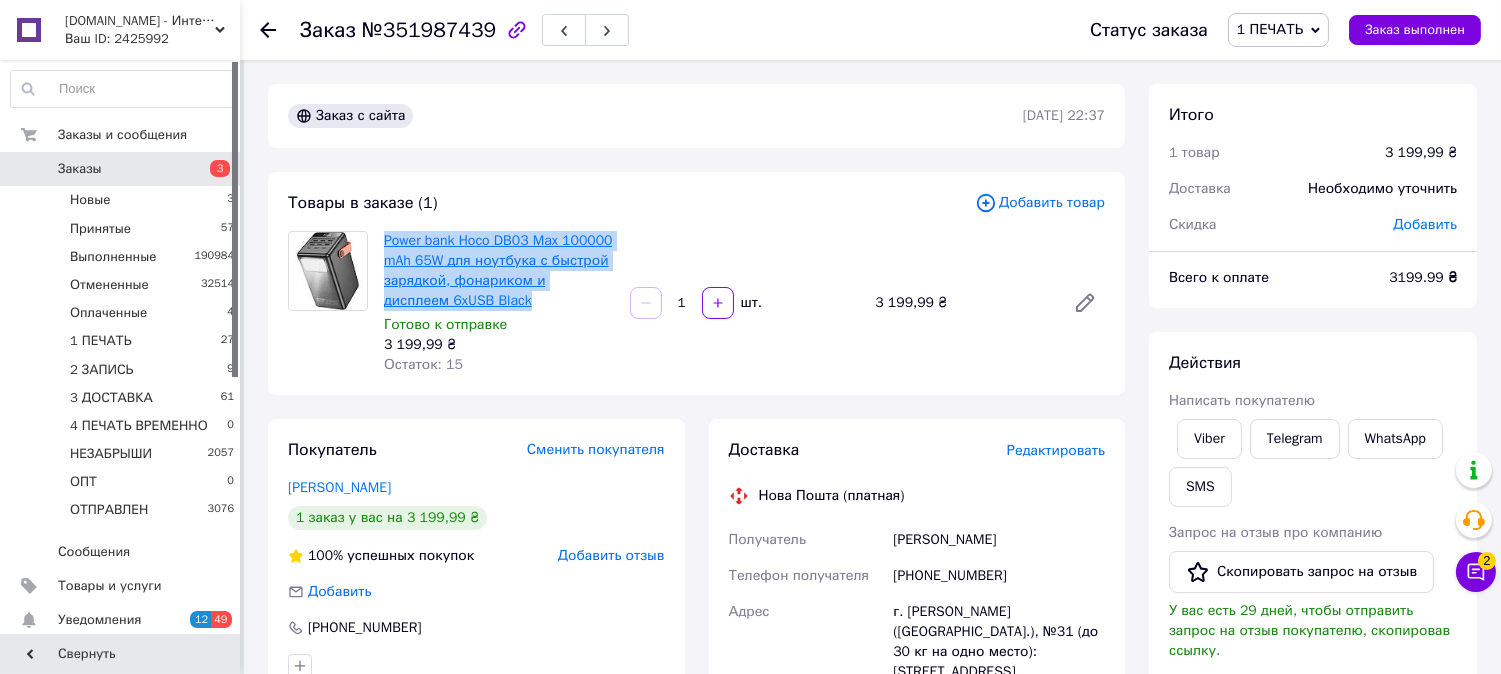 click on "Power bank Hoco DB03 Max 100000 mAh 65W для ноутбука с быстрой зарядкой, фонариком и дисплеем 6xUSB Black" at bounding box center (499, 271) 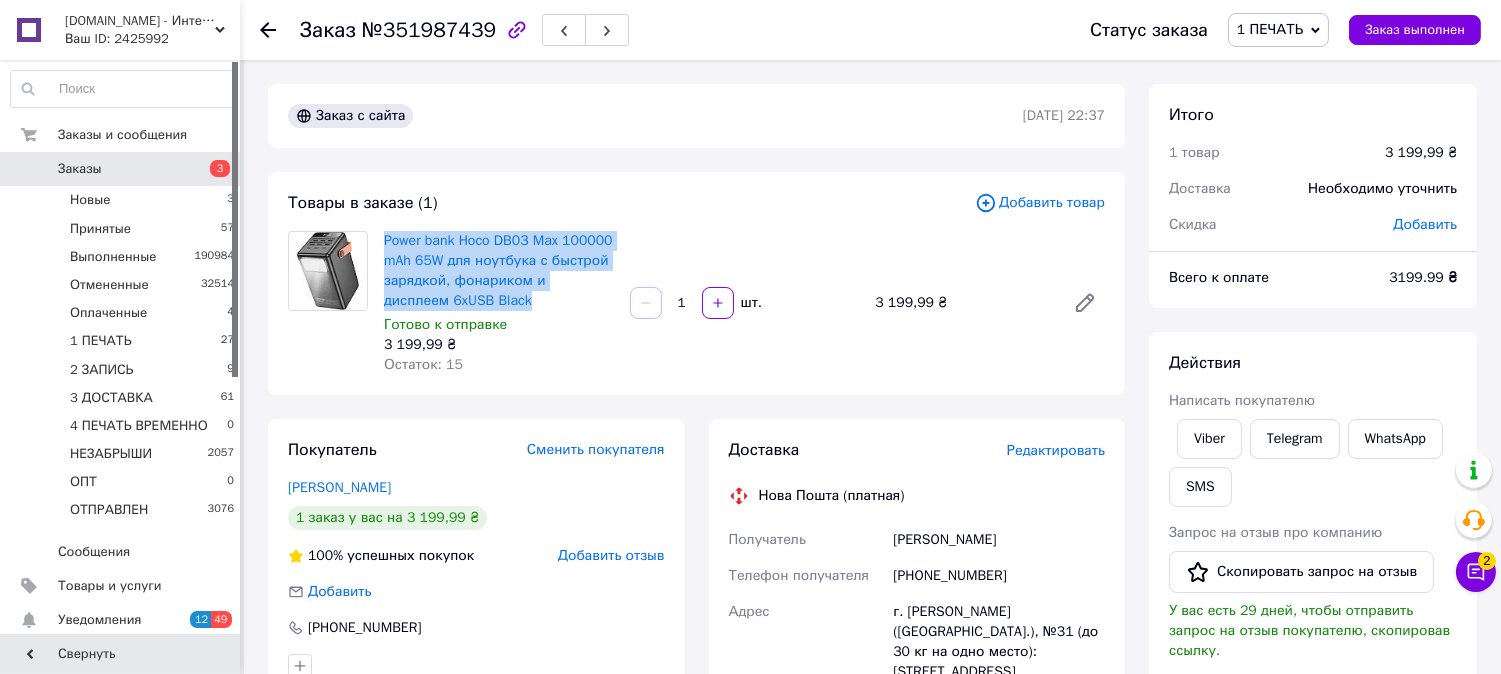 copy on "Power bank Hoco DB03 Max 100000 mAh 65W для ноутбука с быстрой зарядкой, фонариком и дисплеем 6xUSB Black" 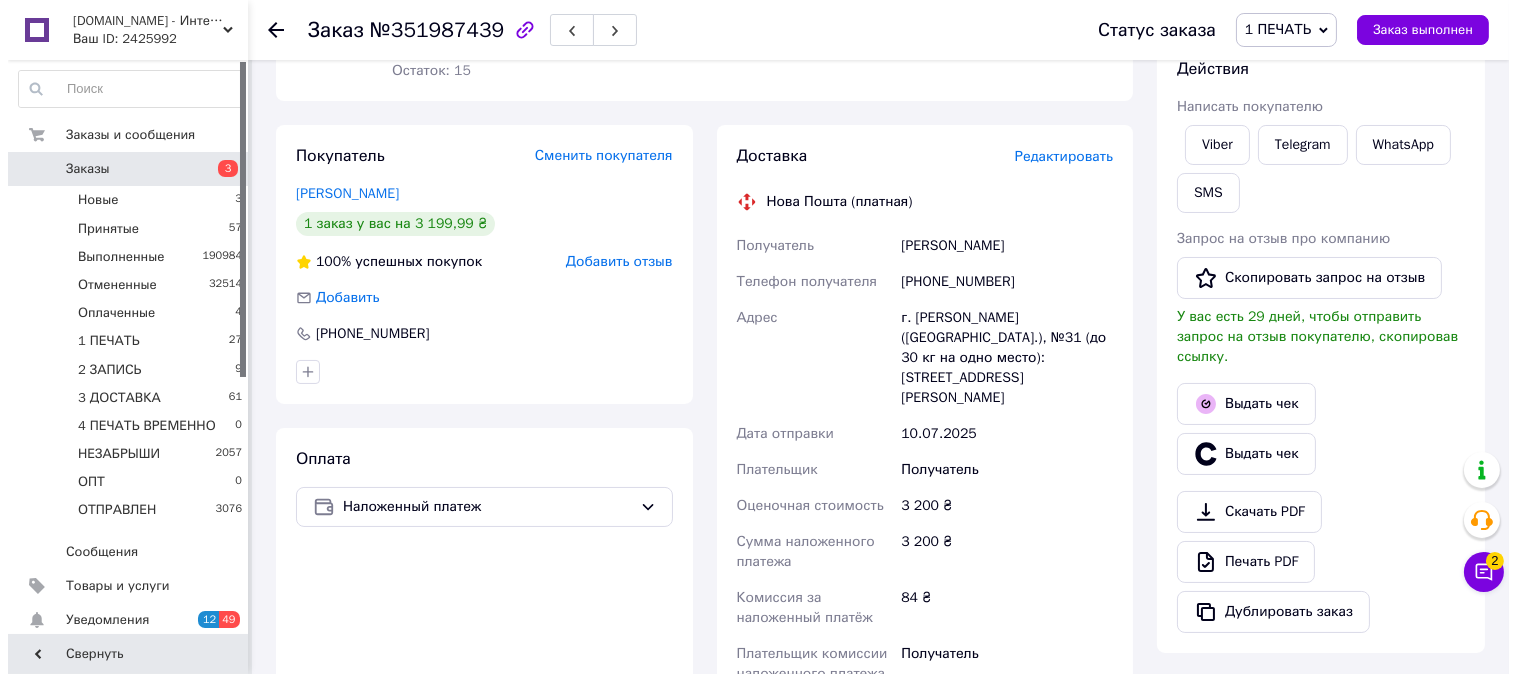 scroll, scrollTop: 370, scrollLeft: 0, axis: vertical 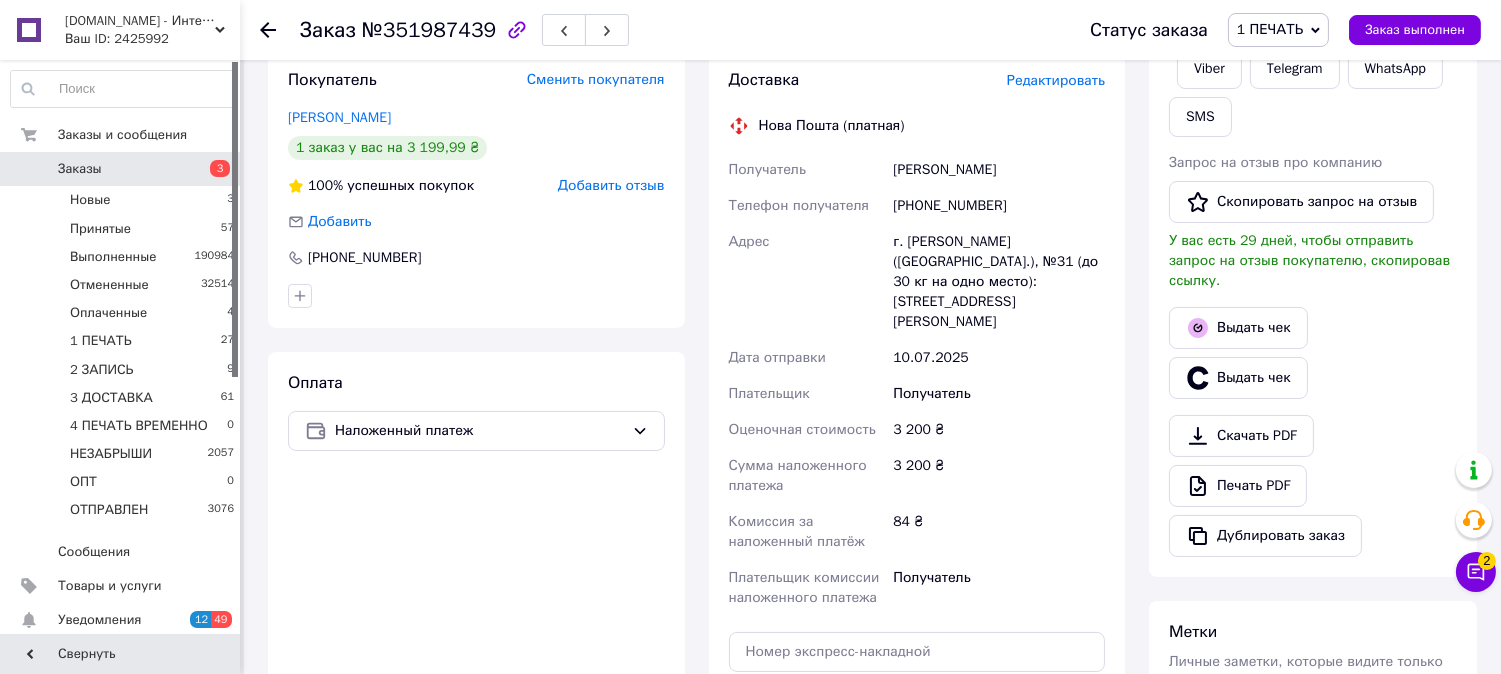 click on "Редактировать" at bounding box center [1056, 80] 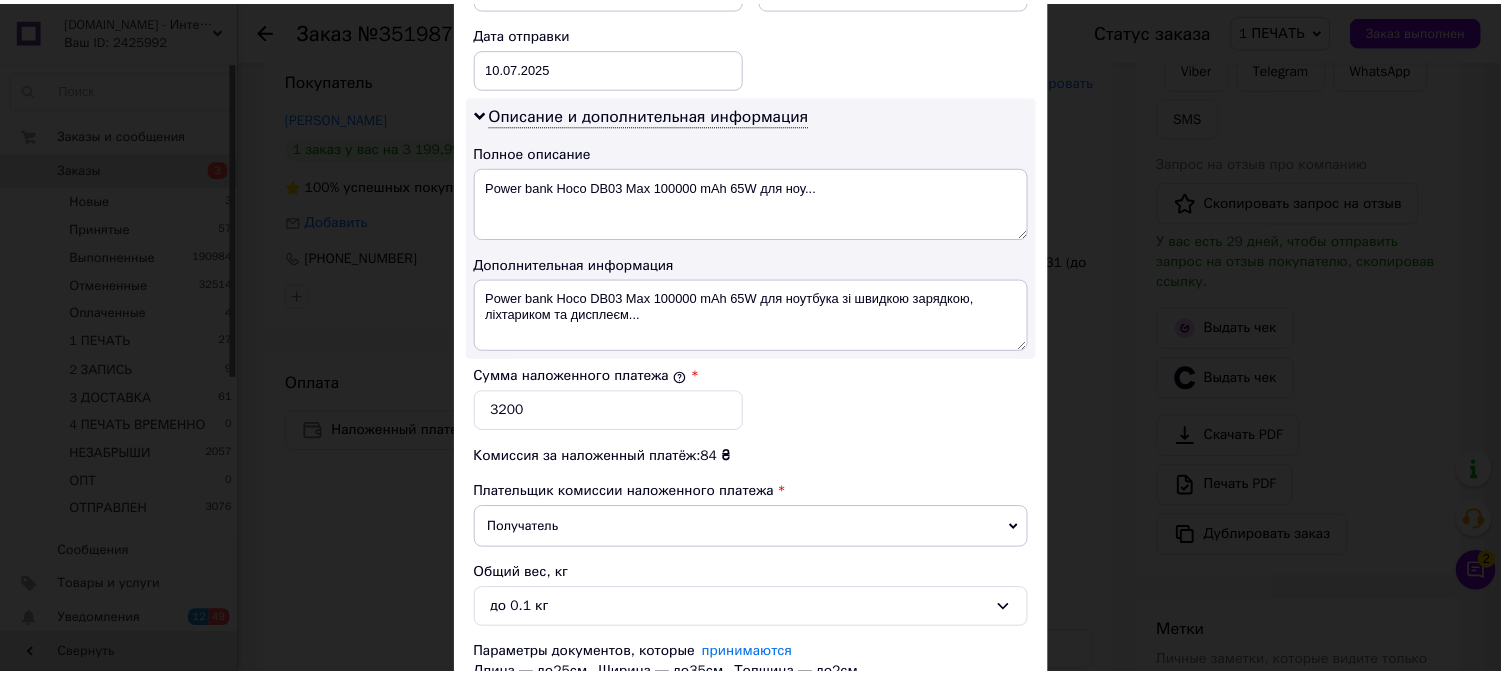 scroll, scrollTop: 1098, scrollLeft: 0, axis: vertical 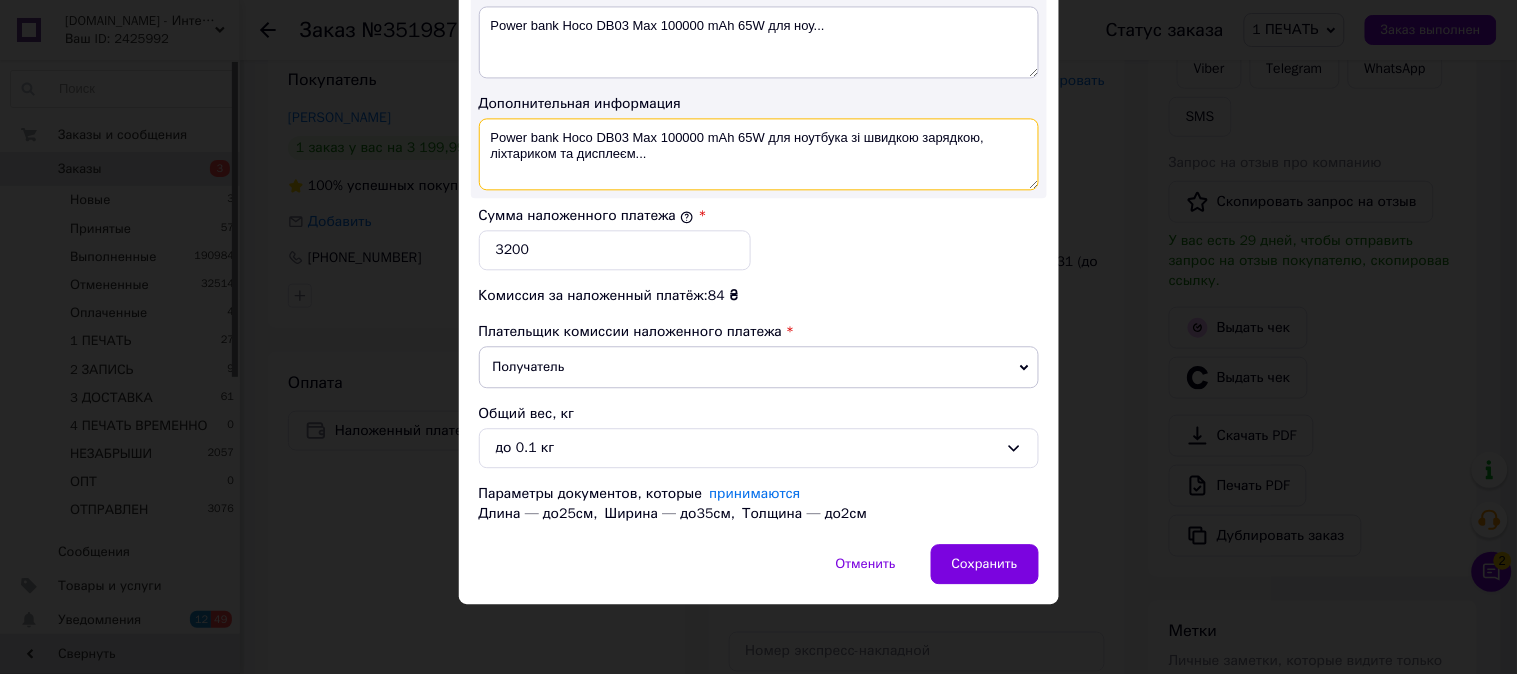 click on "Power bank Hoco DB03 Max 100000 mAh 65W для ноутбука зі швидкою зарядкою, ліхтариком та дисплеєм..." at bounding box center [759, 154] 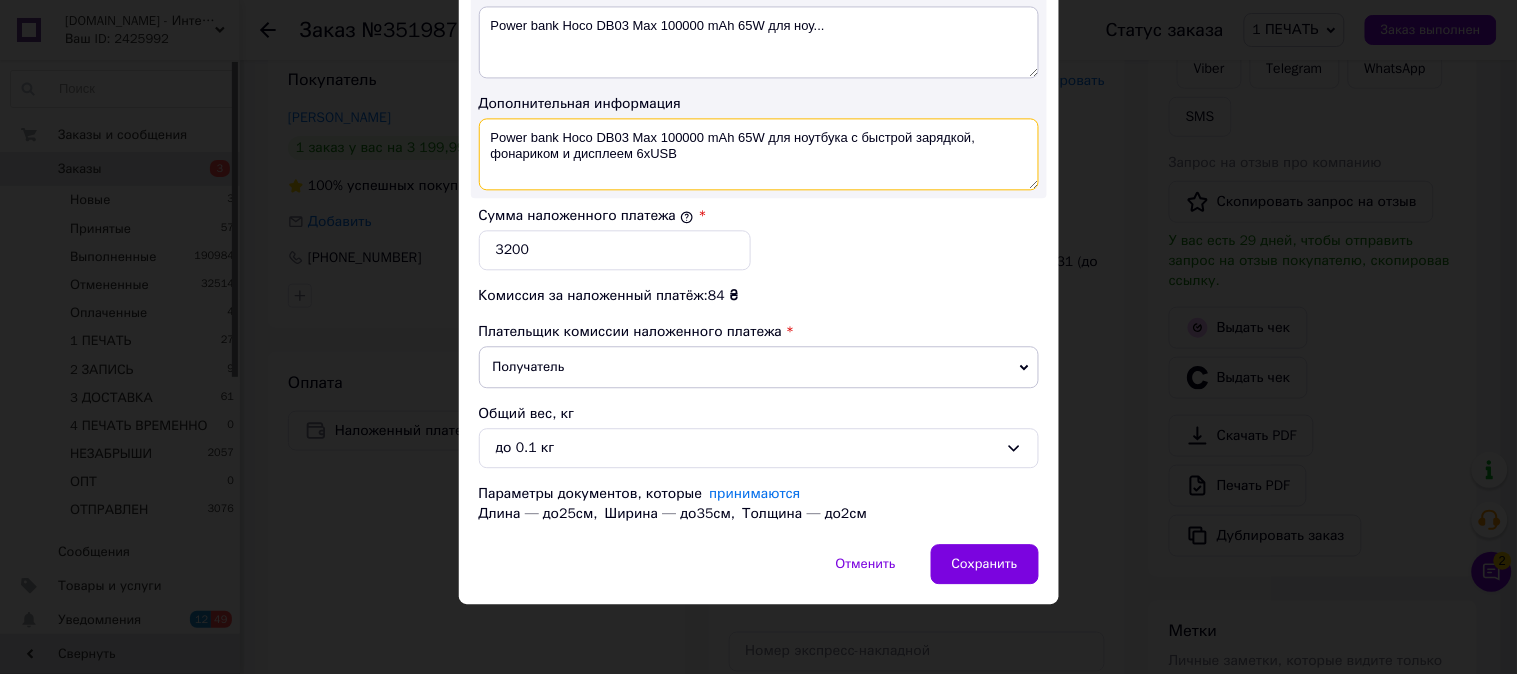 click on "Power bank Hoco DB03 Max 100000 mAh 65W для ноутбука с быстрой зарядкой, фонариком и дисплеем 6xUSB" at bounding box center [759, 154] 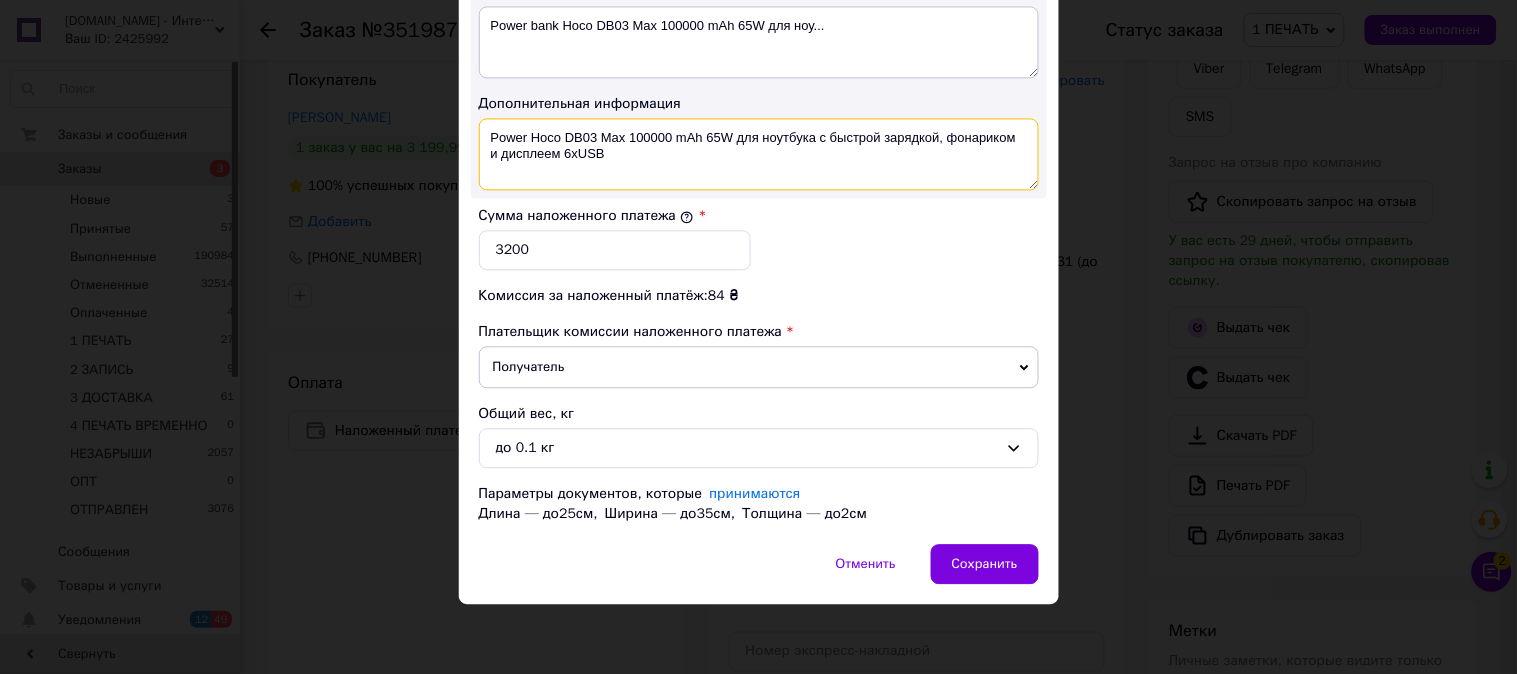 click on "Power Hoco DB03 Max 100000 mAh 65W для ноутбука с быстрой зарядкой, фонариком и дисплеем 6xUSB" at bounding box center (759, 154) 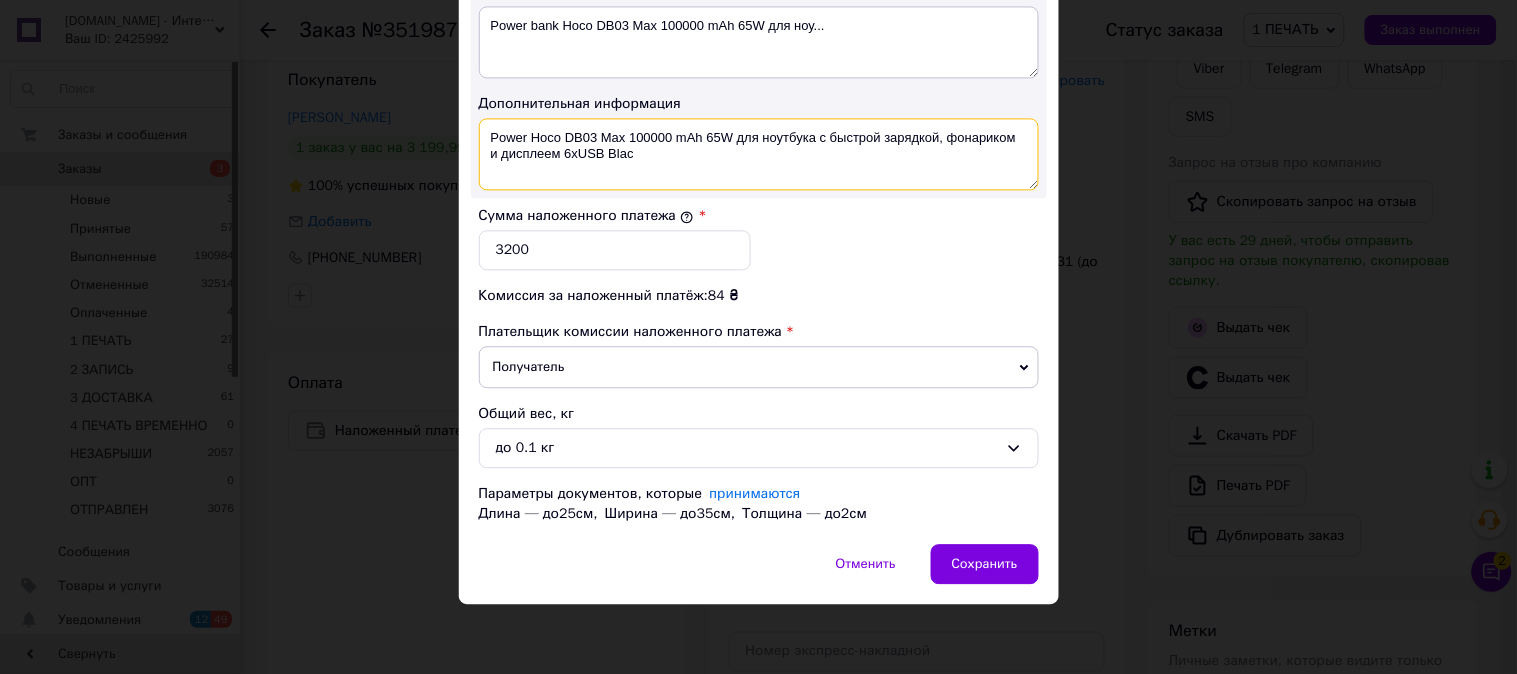 click on "Power Hoco DB03 Max 100000 mAh 65W для ноутбука с быстрой зарядкой, фонариком и дисплеем 6xUSB Blac" at bounding box center [759, 154] 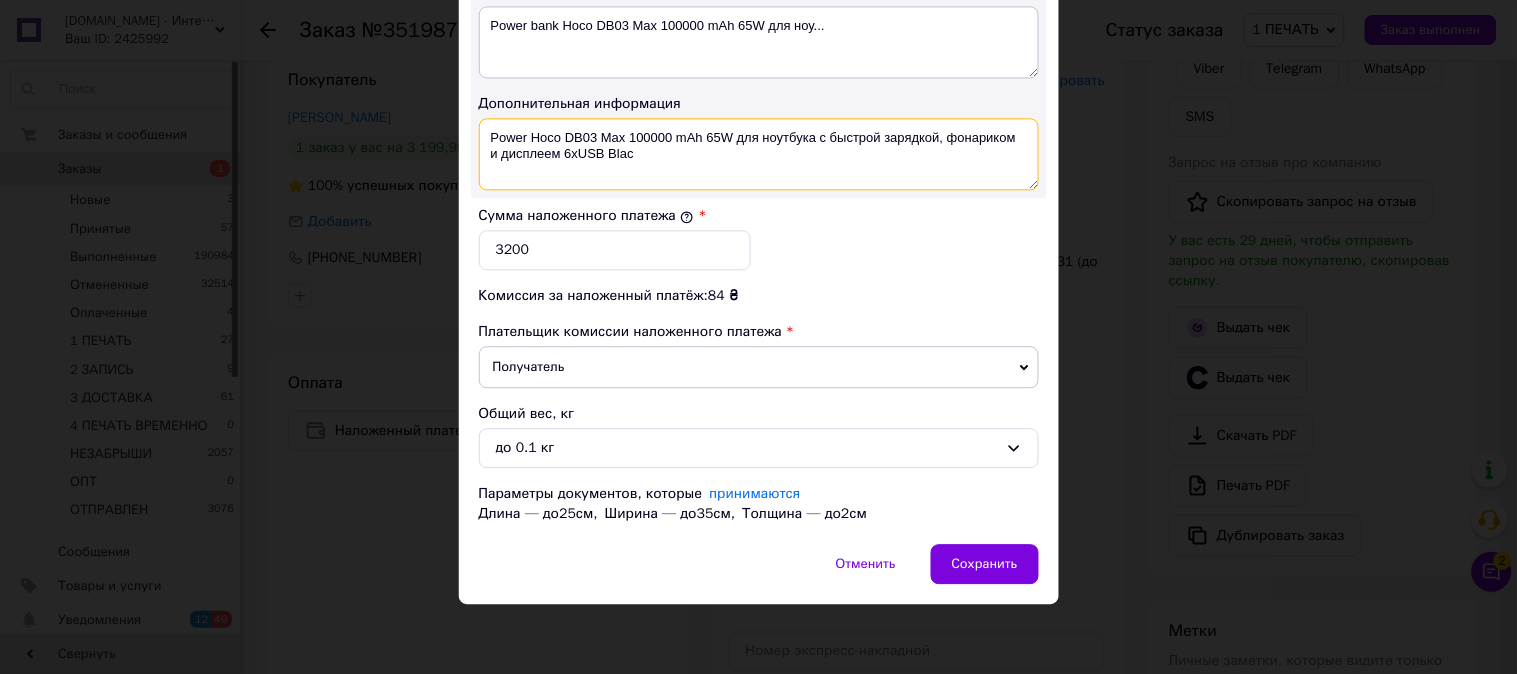 click on "Power Hoco DB03 Max 100000 mAh 65W для ноутбука с быстрой зарядкой, фонариком и дисплеем 6xUSB Blac" at bounding box center [759, 154] 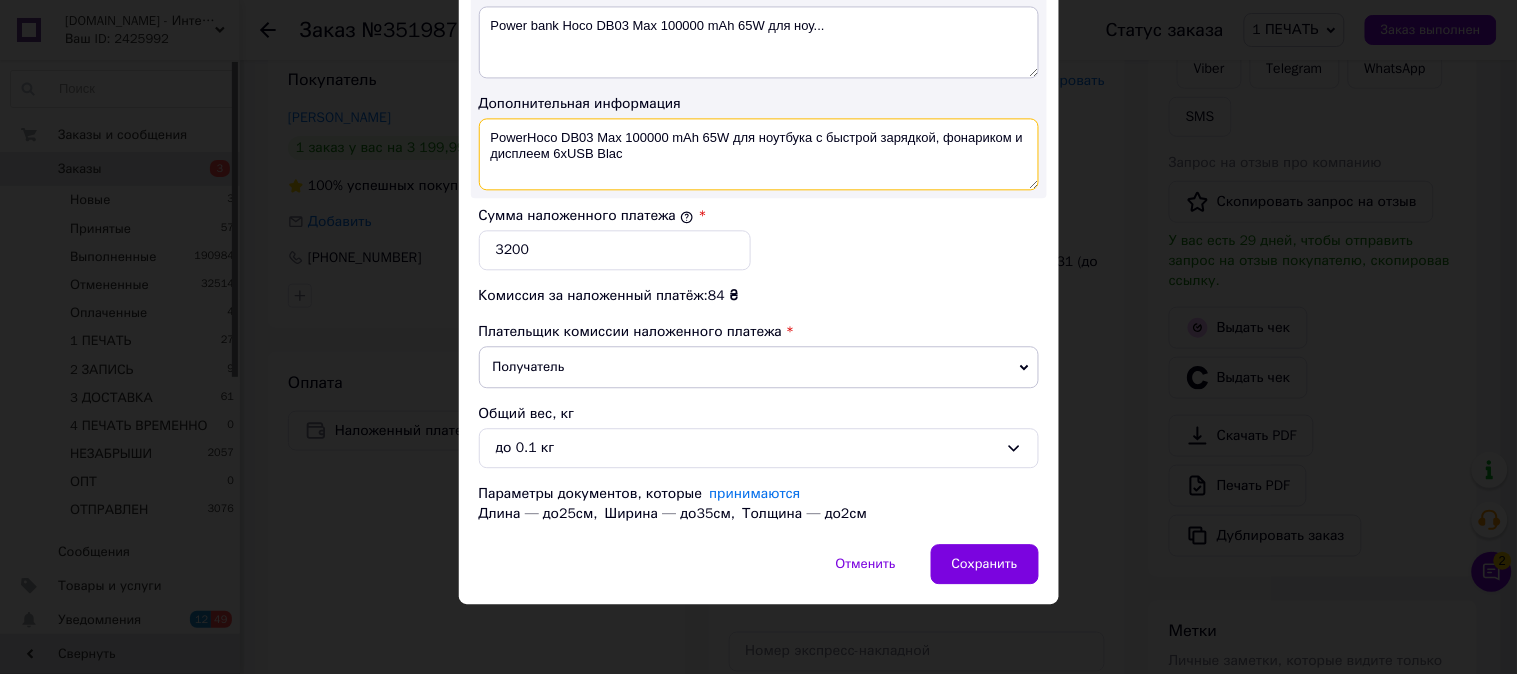click on "PowerHoco DB03 Max 100000 mAh 65W для ноутбука с быстрой зарядкой, фонариком и дисплеем 6xUSB Blac" at bounding box center (759, 154) 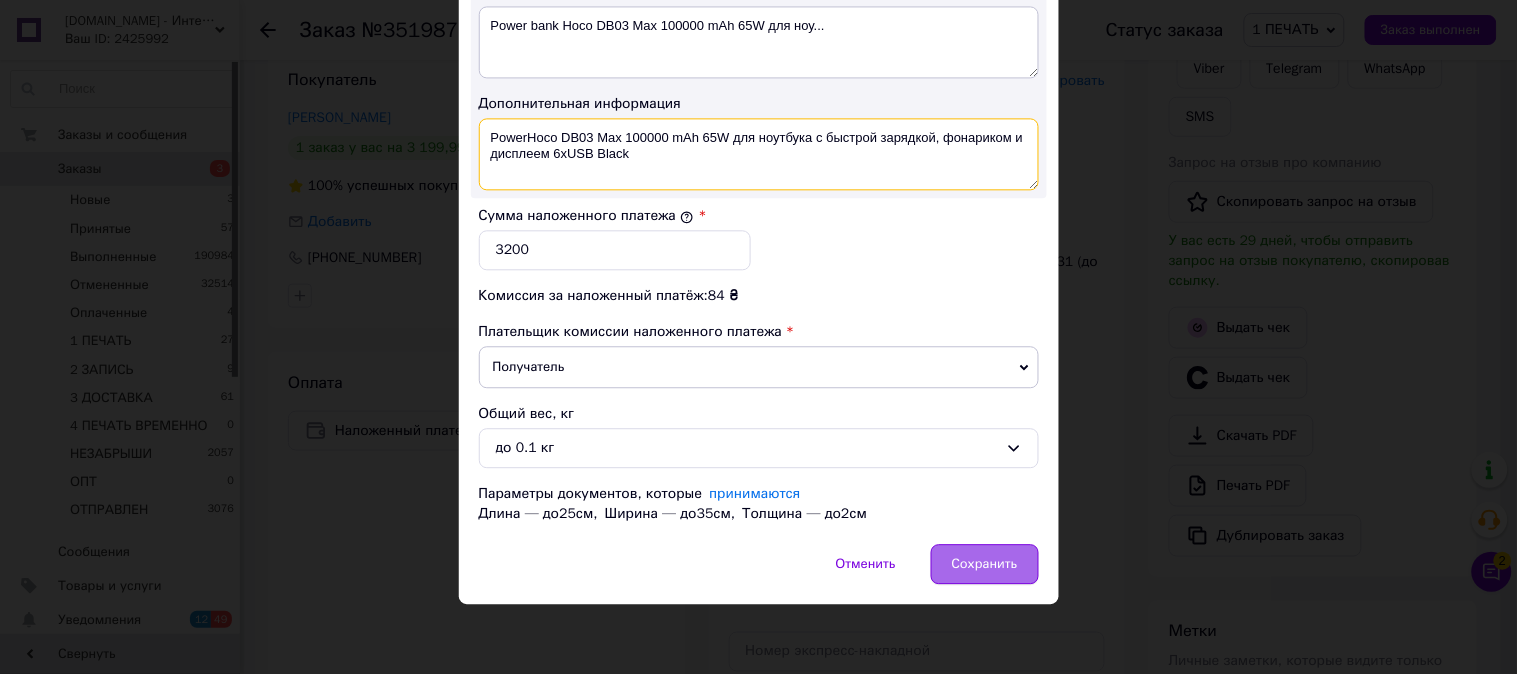 type on "PowerHoco DB03 Max 100000 mAh 65W для ноутбука с быстрой зарядкой, фонариком и дисплеем 6xUSB Black" 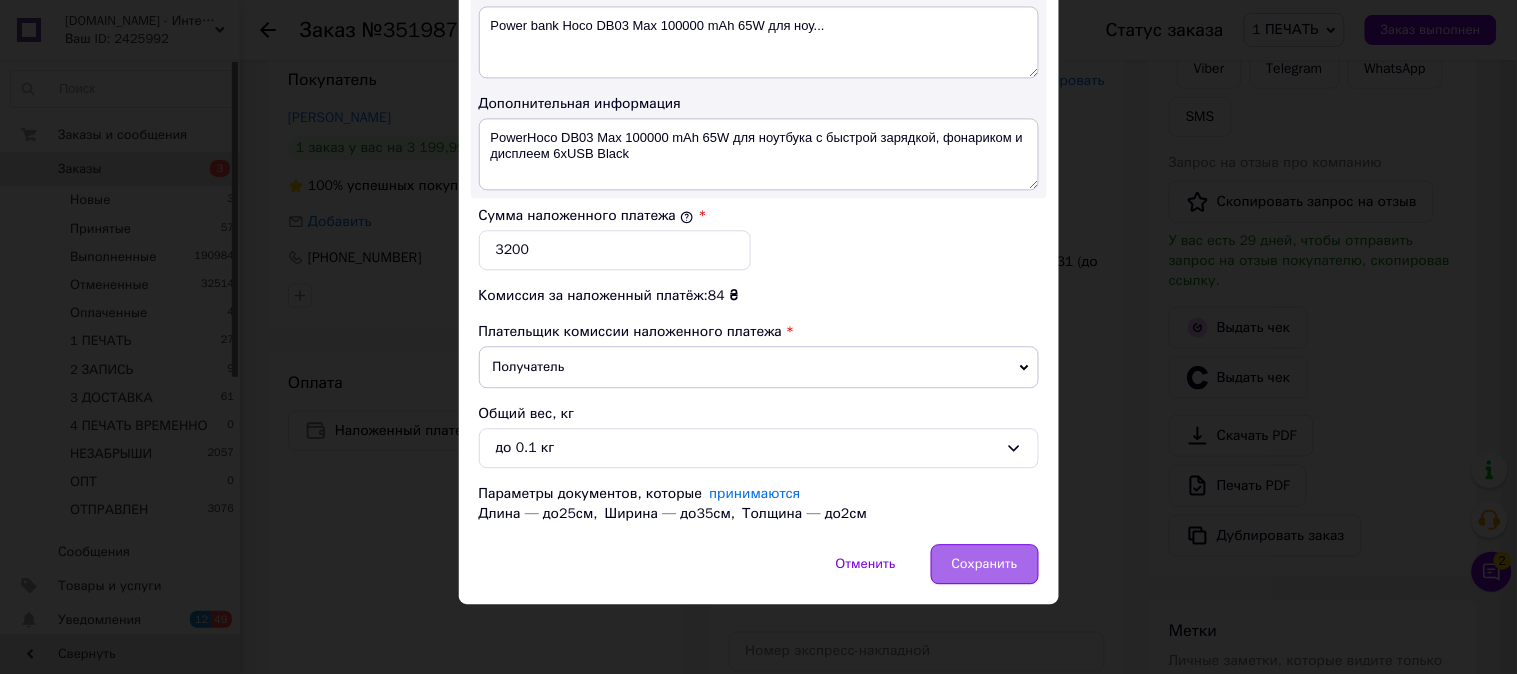 click on "Сохранить" at bounding box center (985, 564) 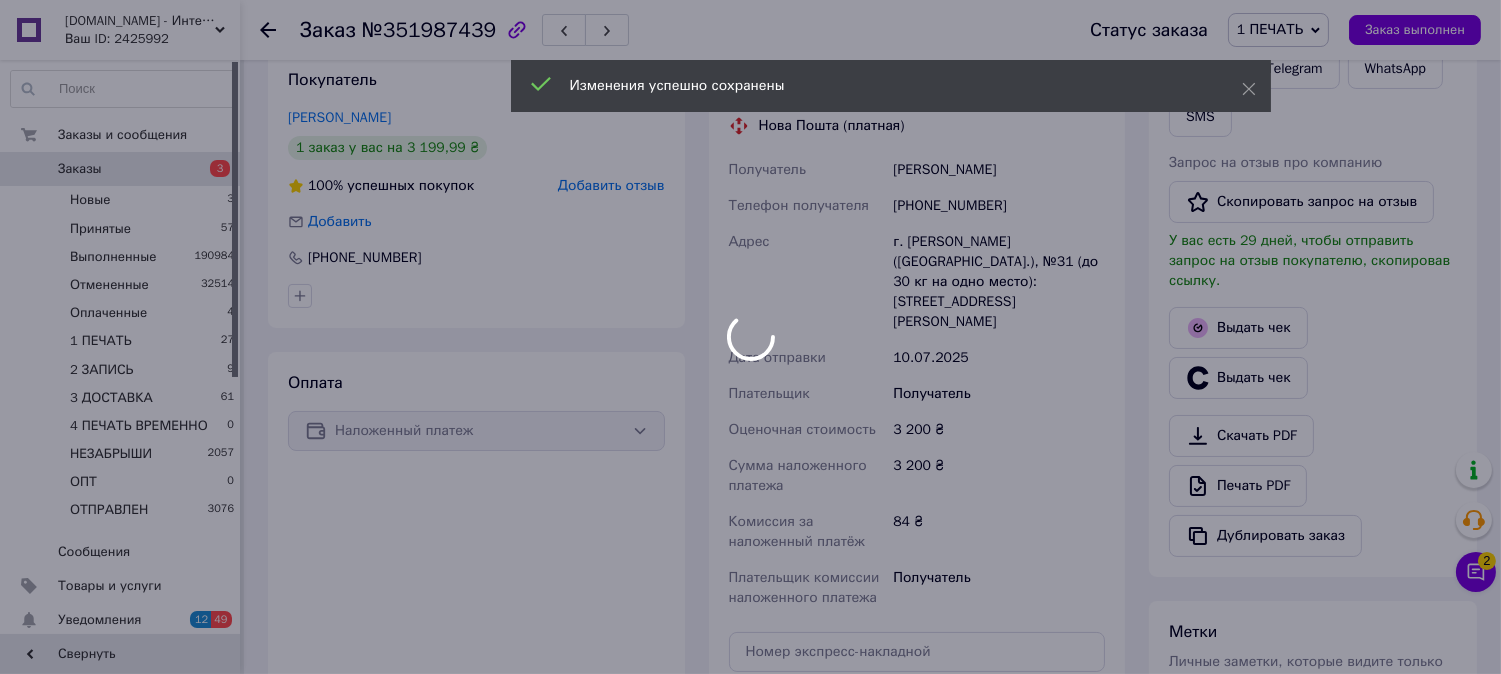 scroll, scrollTop: 0, scrollLeft: 0, axis: both 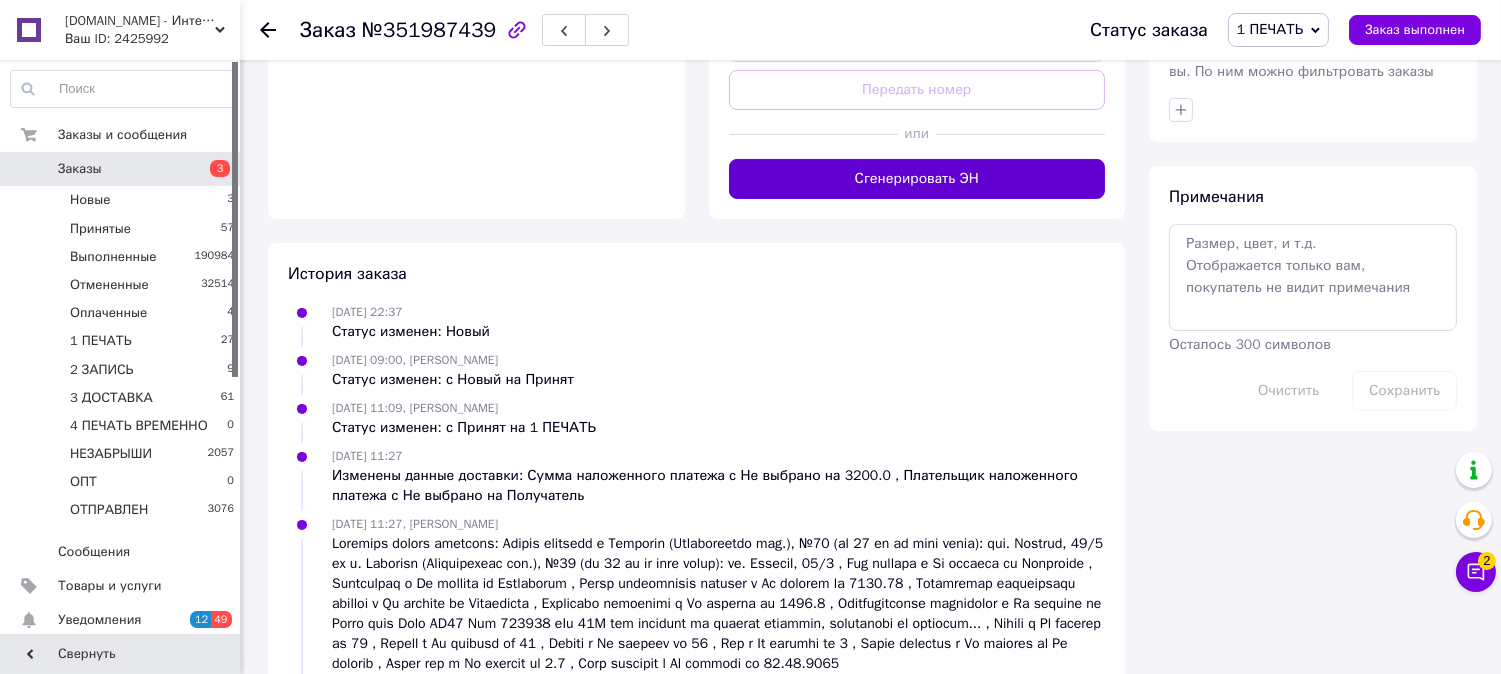 click on "Сгенерировать ЭН" at bounding box center (917, 179) 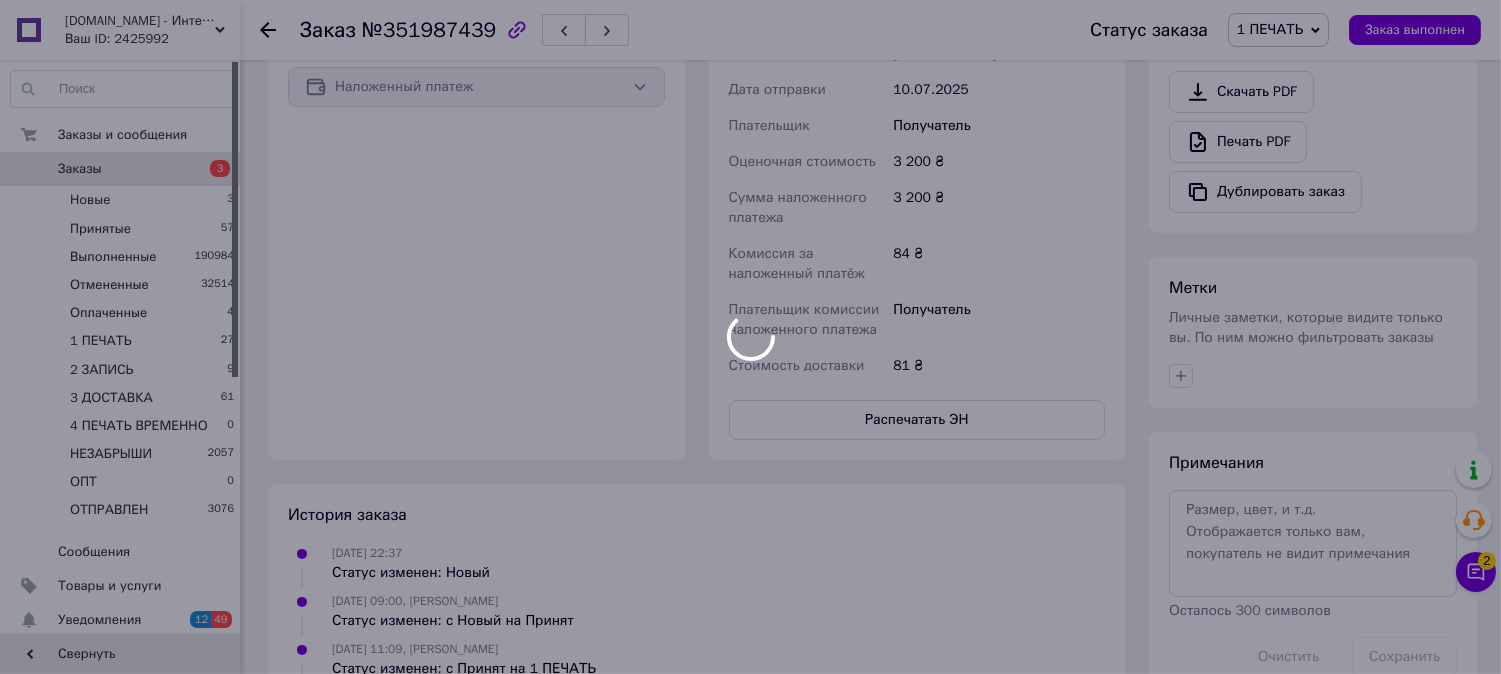 scroll, scrollTop: 741, scrollLeft: 0, axis: vertical 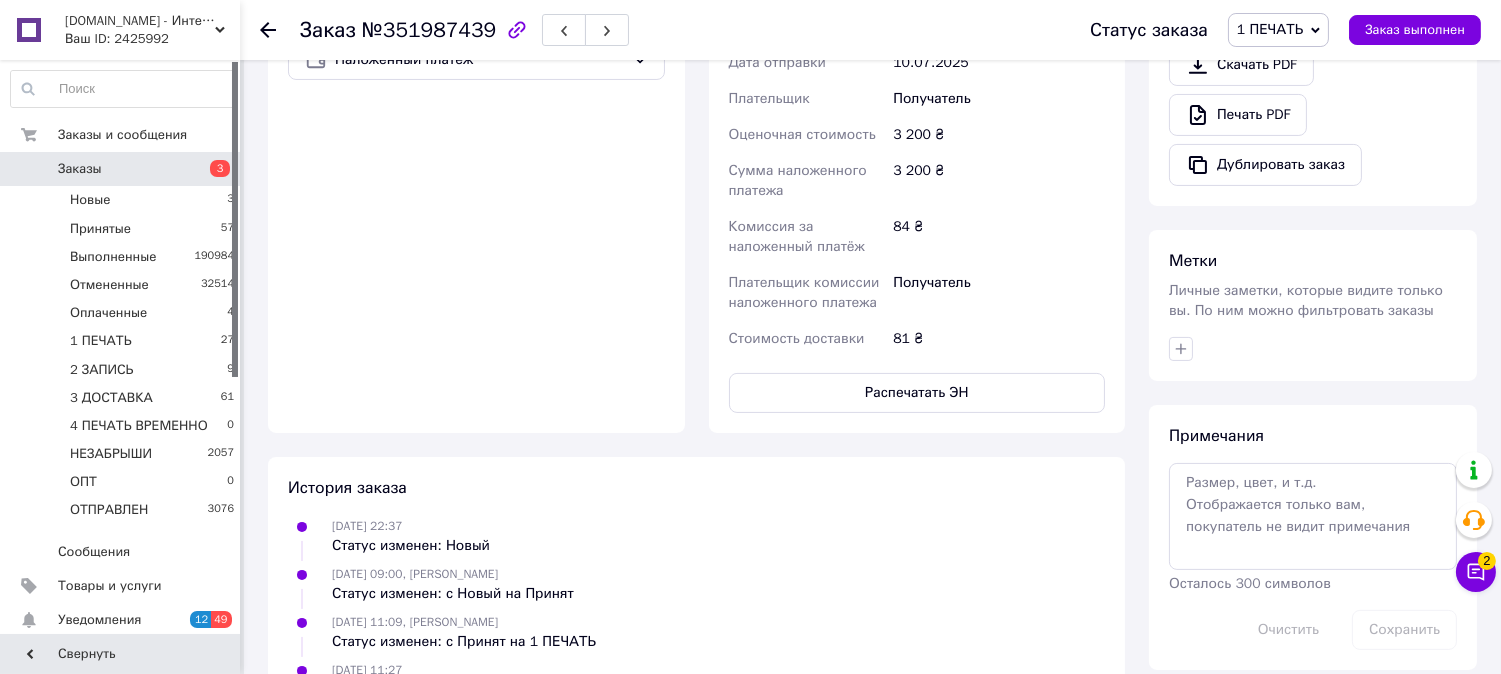 click on "Распечатать ЭН" at bounding box center (917, 393) 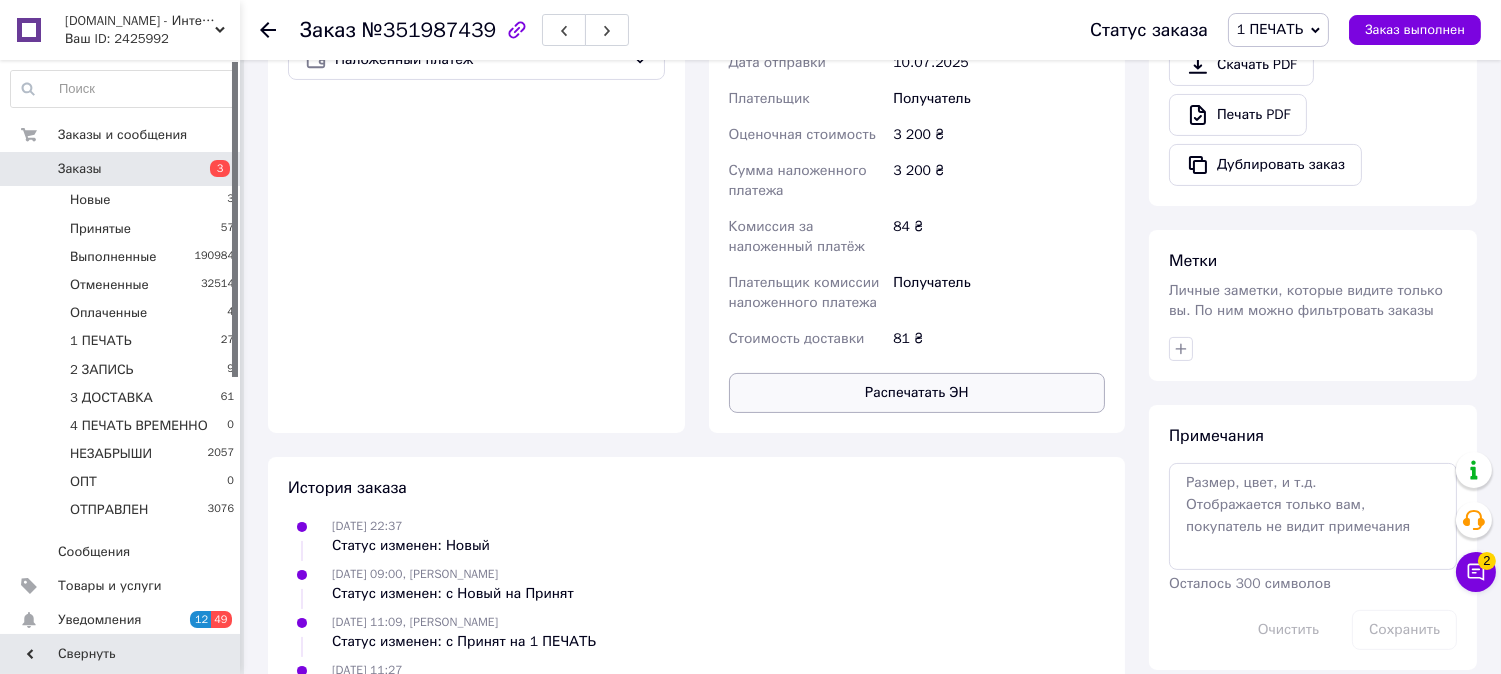 type 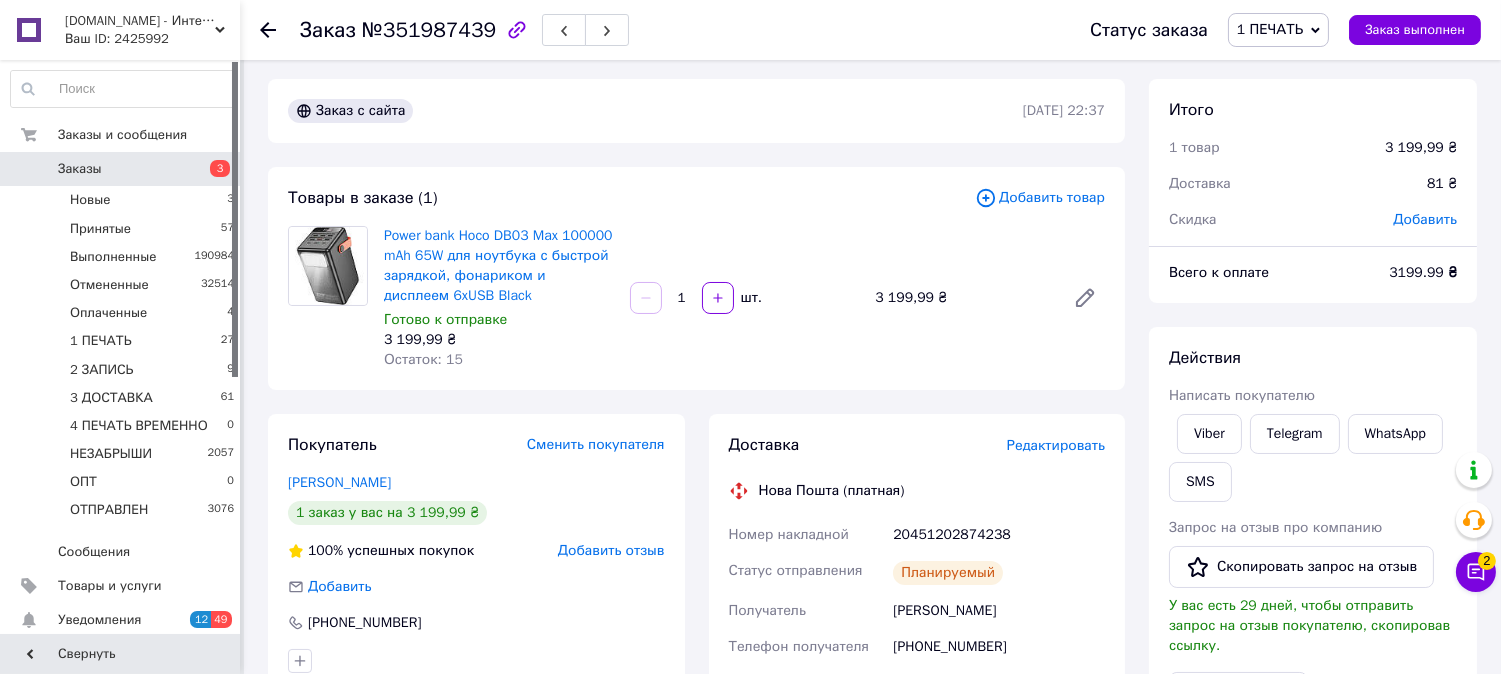 scroll, scrollTop: 0, scrollLeft: 0, axis: both 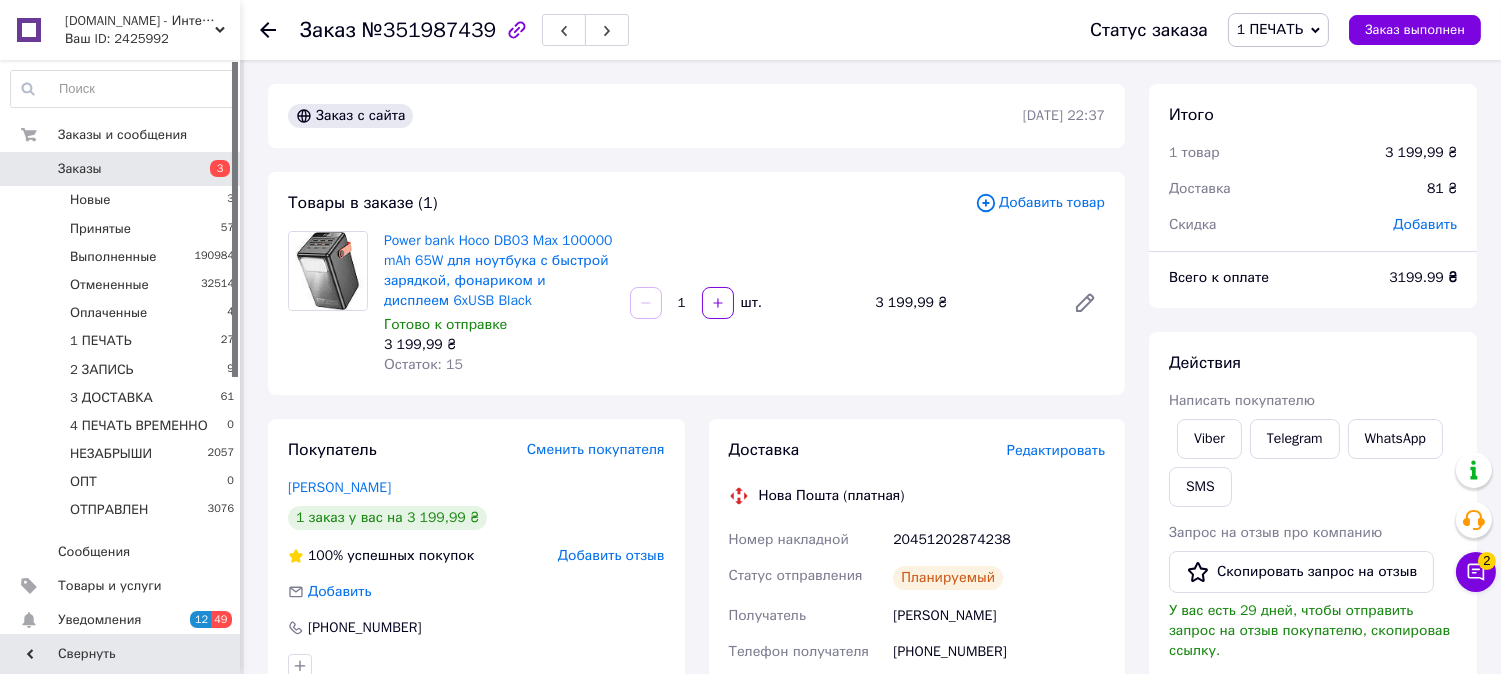 click on "1 ПЕЧАТЬ" at bounding box center (1278, 30) 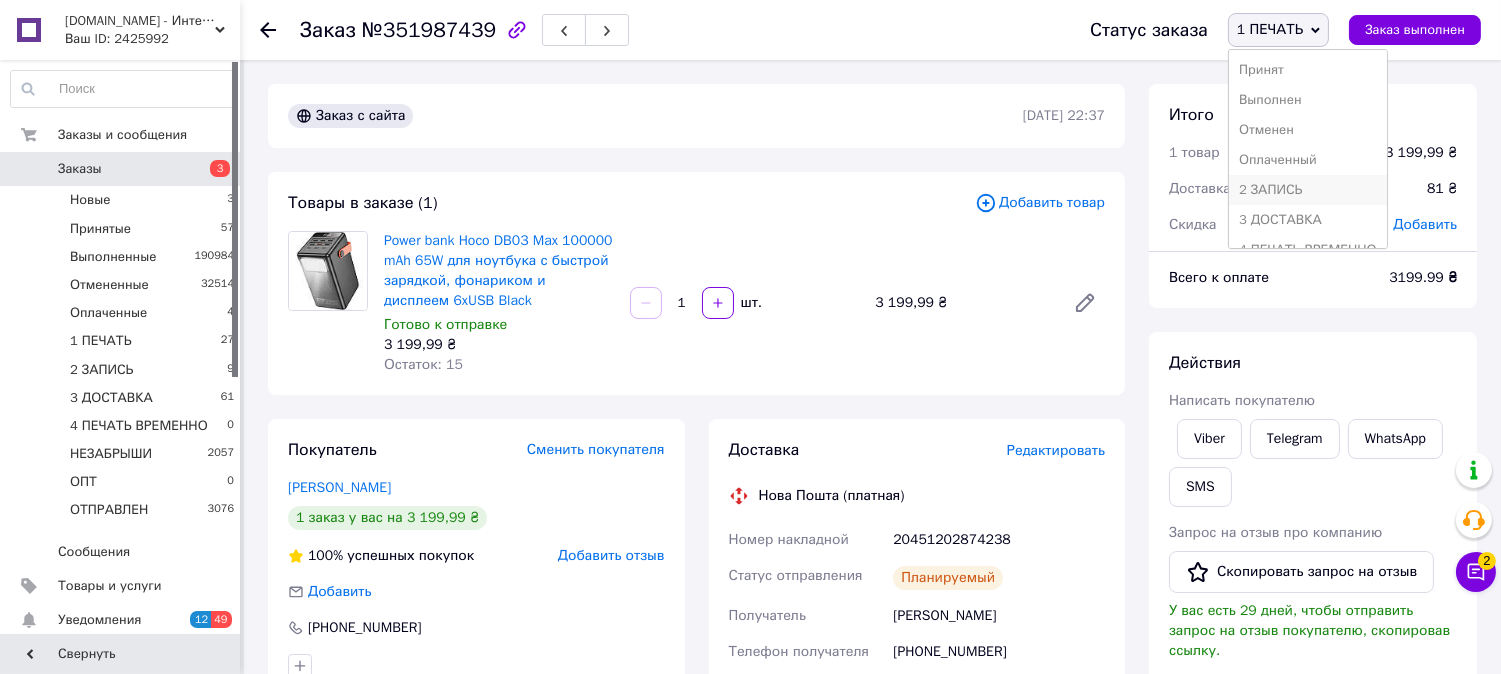 click on "2 ЗАПИСЬ" at bounding box center (1308, 190) 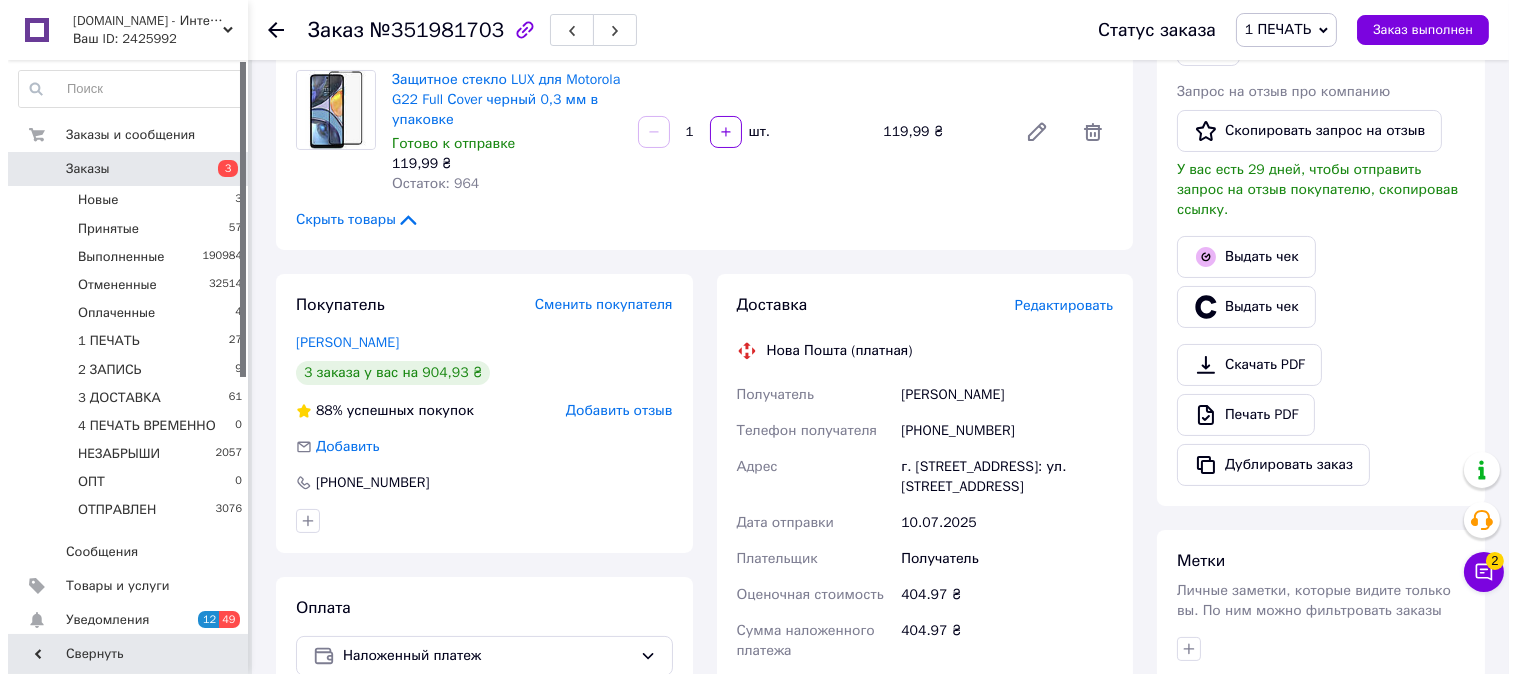 scroll, scrollTop: 518, scrollLeft: 0, axis: vertical 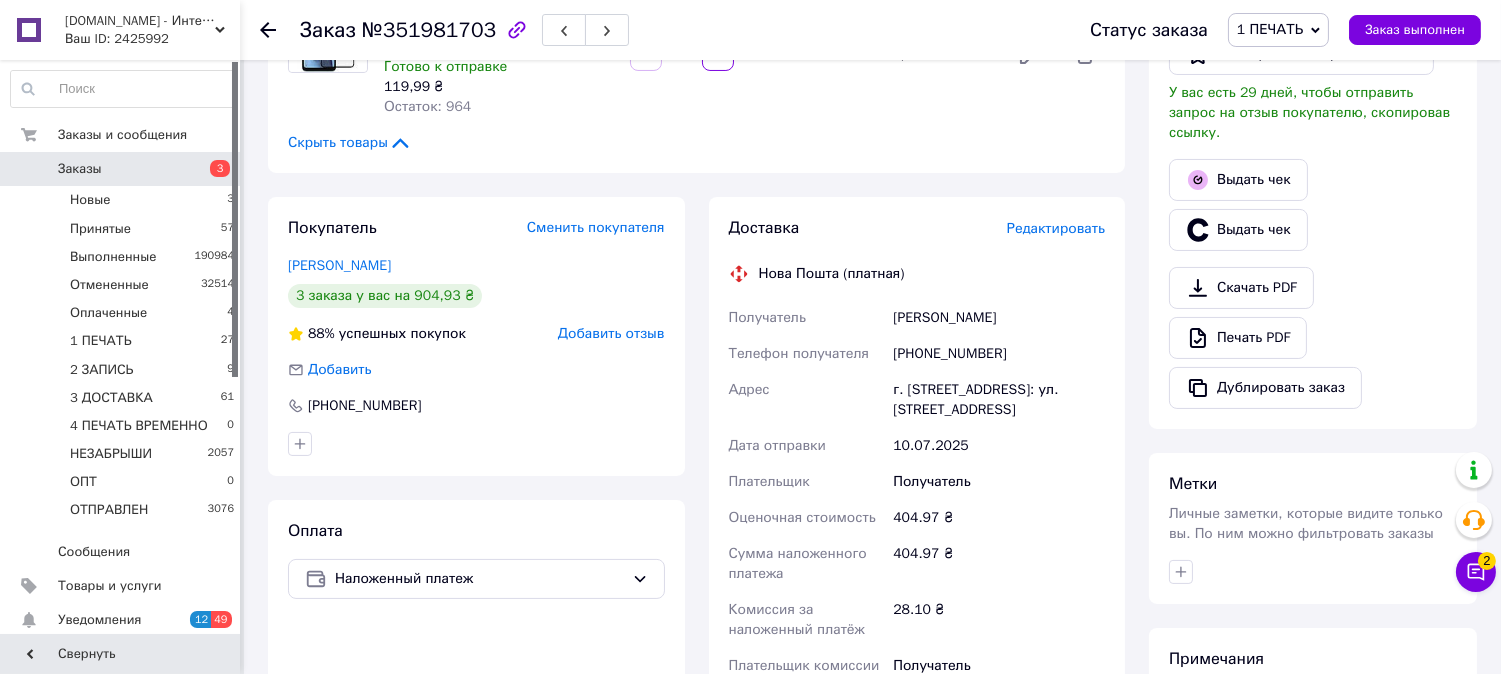 click on "Редактировать" at bounding box center (1056, 228) 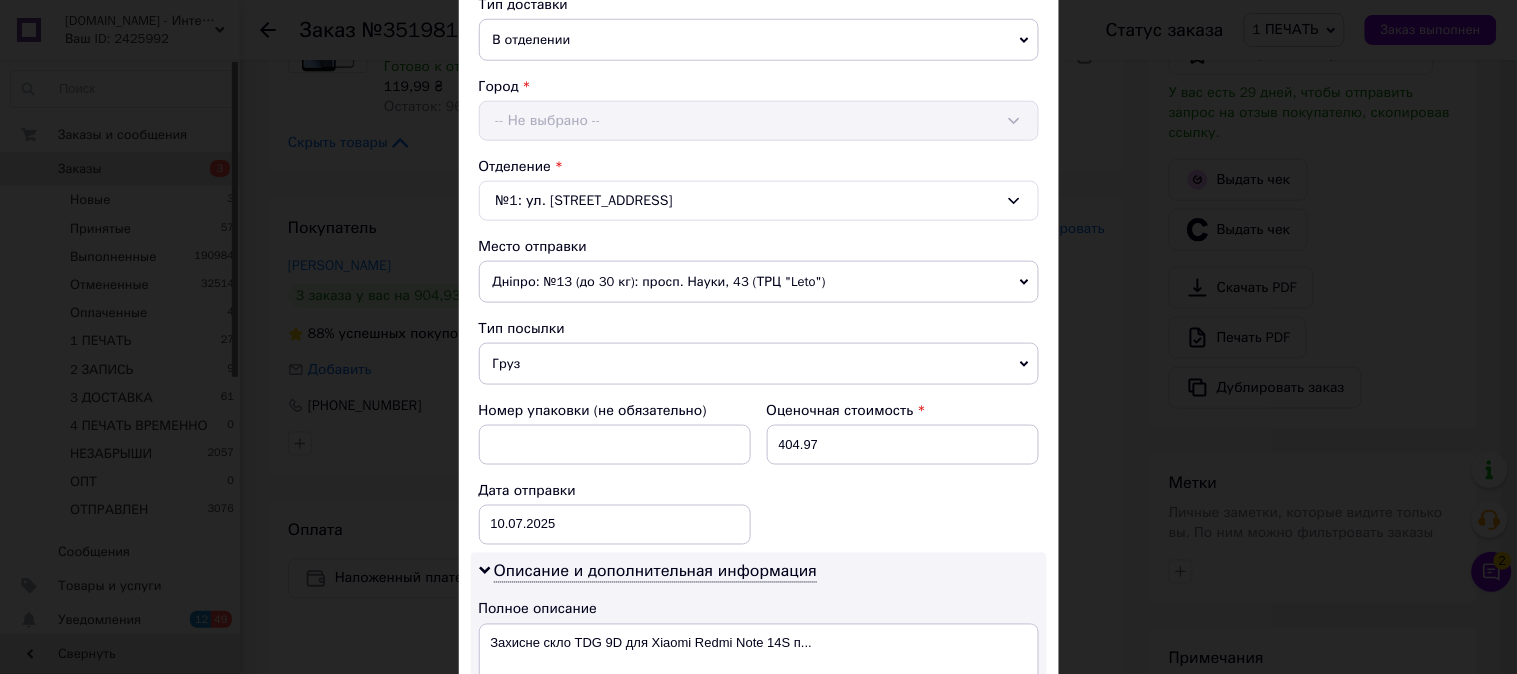 scroll, scrollTop: 592, scrollLeft: 0, axis: vertical 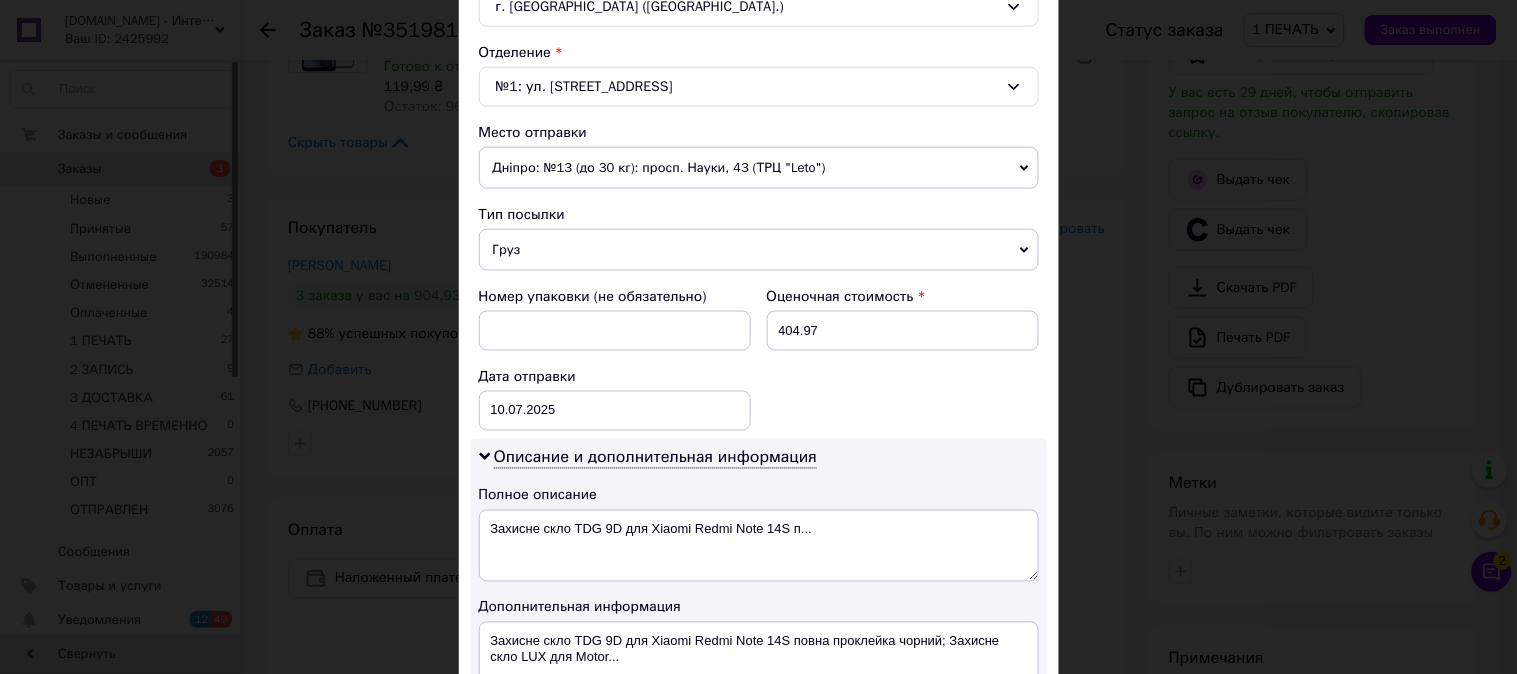 click on "Груз" at bounding box center (759, 250) 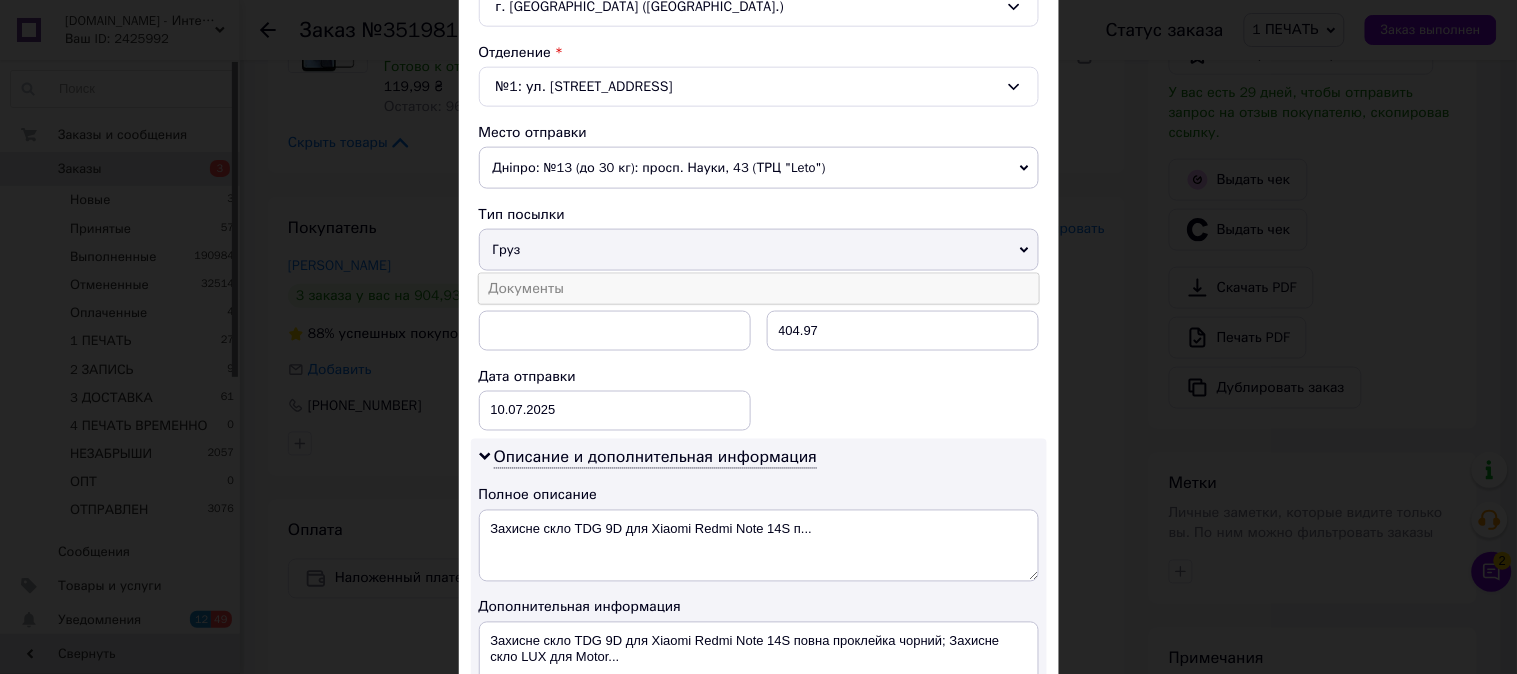 click on "Документы" at bounding box center [759, 289] 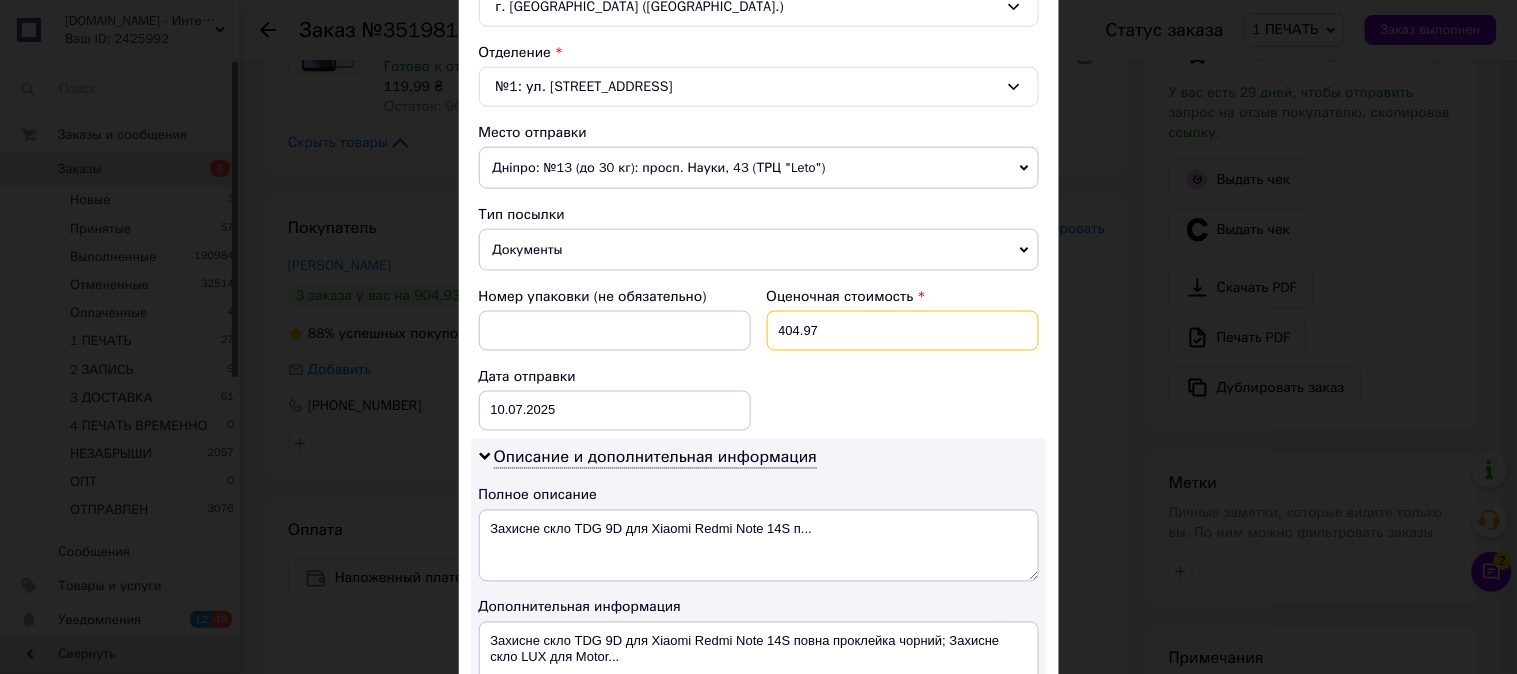 click on "404.97" at bounding box center (903, 331) 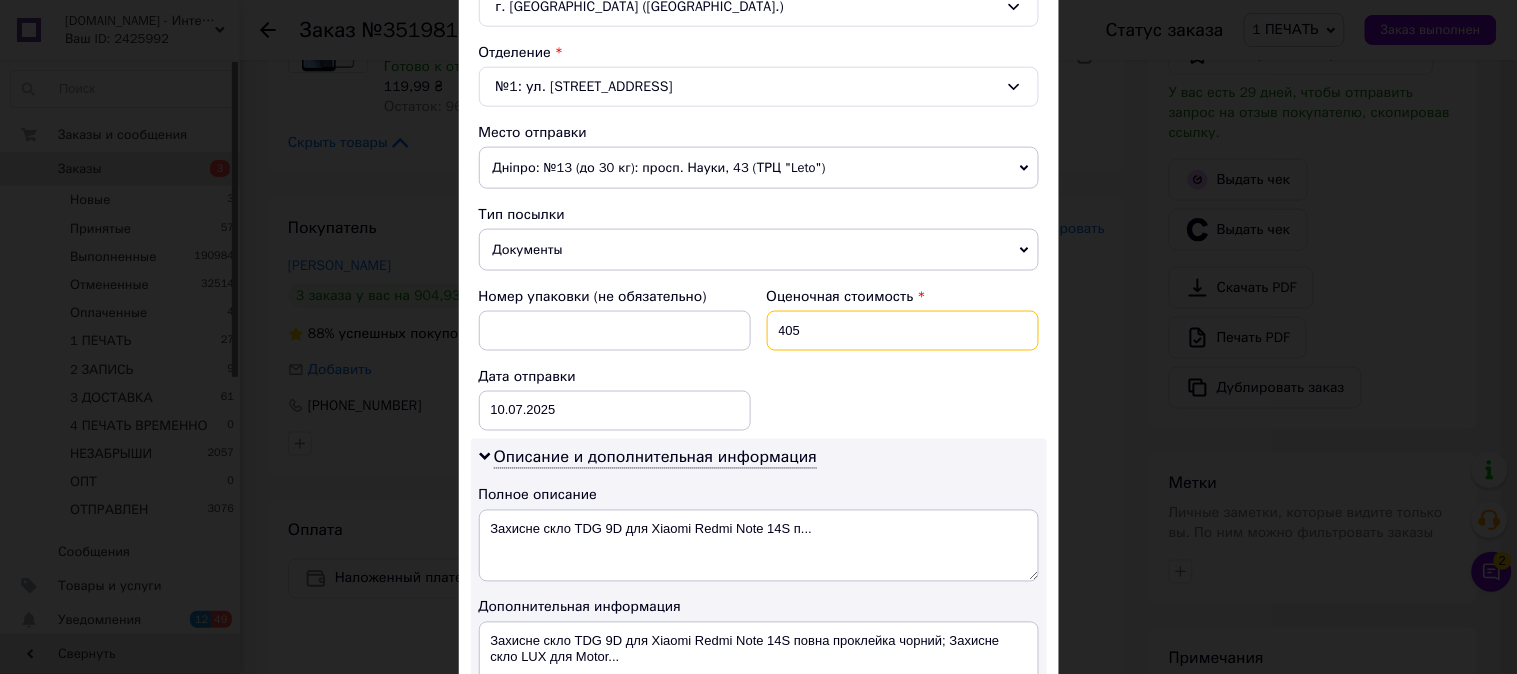type on "405" 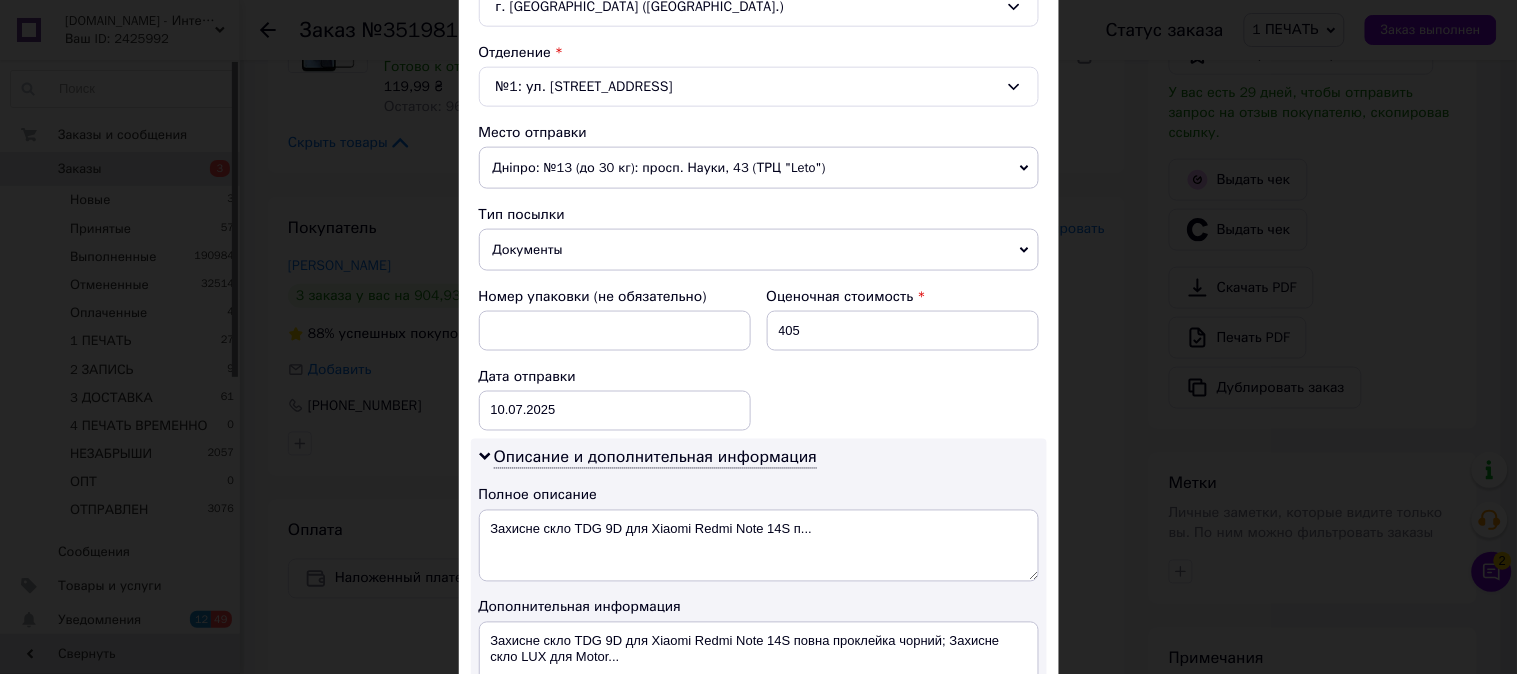 click on "Номер упаковки (не обязательно) Оценочная стоимость 405 Дата отправки [DATE] < 2025 > < Июль > Пн Вт Ср Чт Пт Сб Вс 30 1 2 3 4 5 6 7 8 9 10 11 12 13 14 15 16 17 18 19 20 21 22 23 24 25 26 27 28 29 30 31 1 2 3 4 5 6 7 8 9 10" at bounding box center (759, 359) 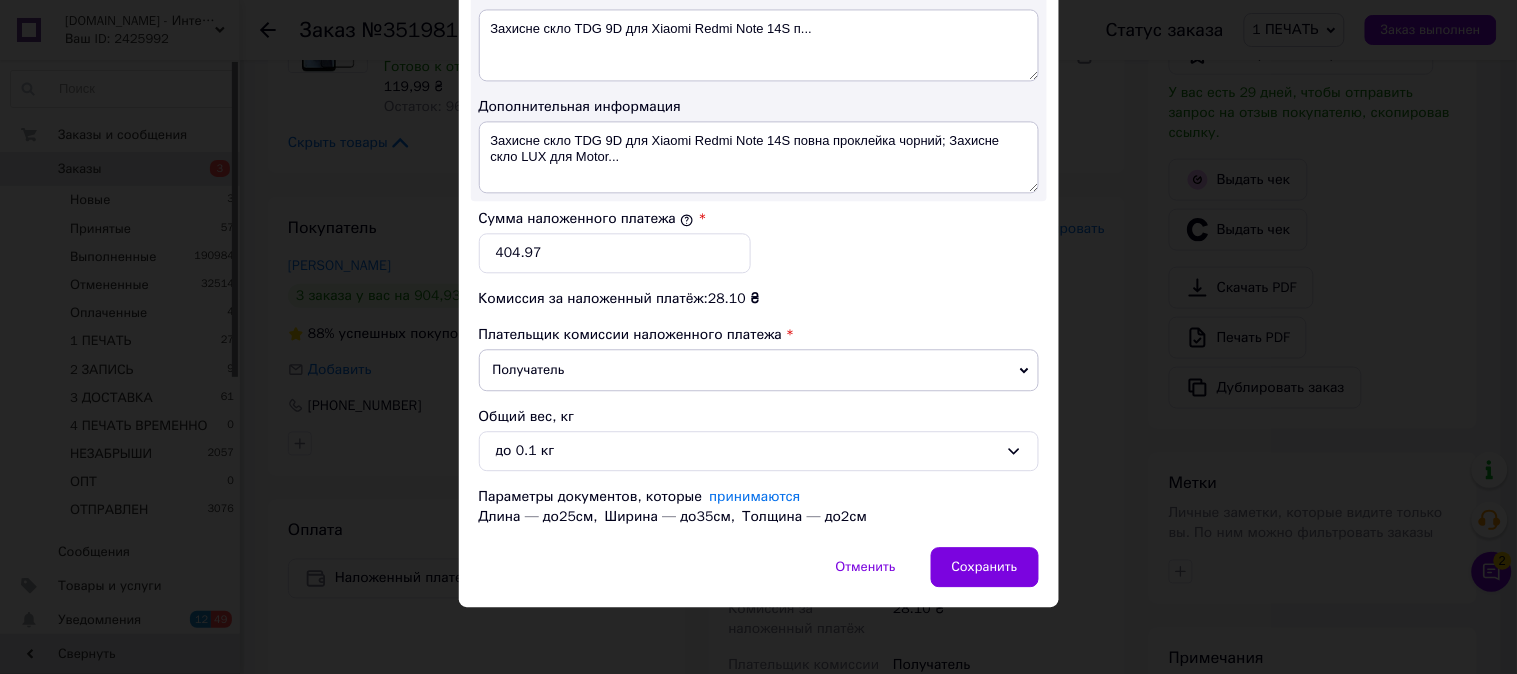 scroll, scrollTop: 1098, scrollLeft: 0, axis: vertical 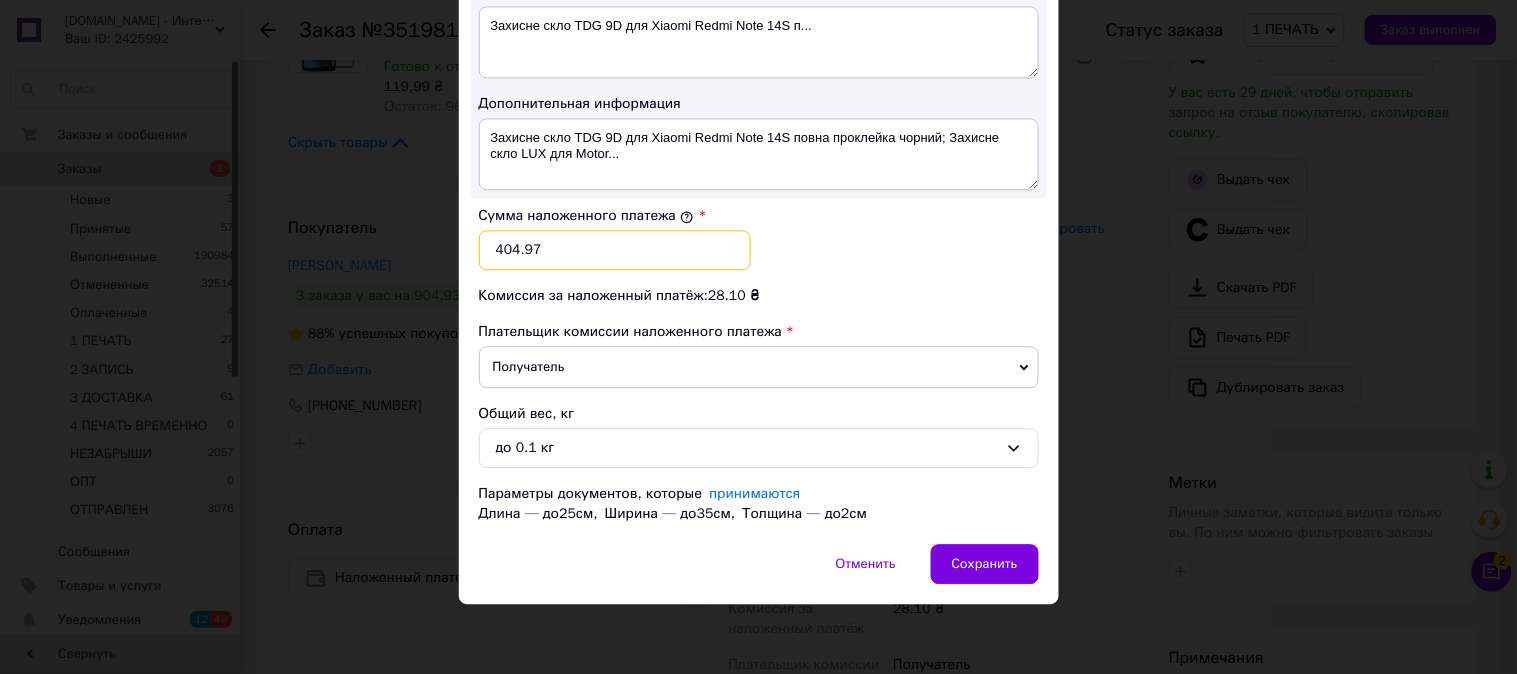 click on "404.97" at bounding box center [615, 250] 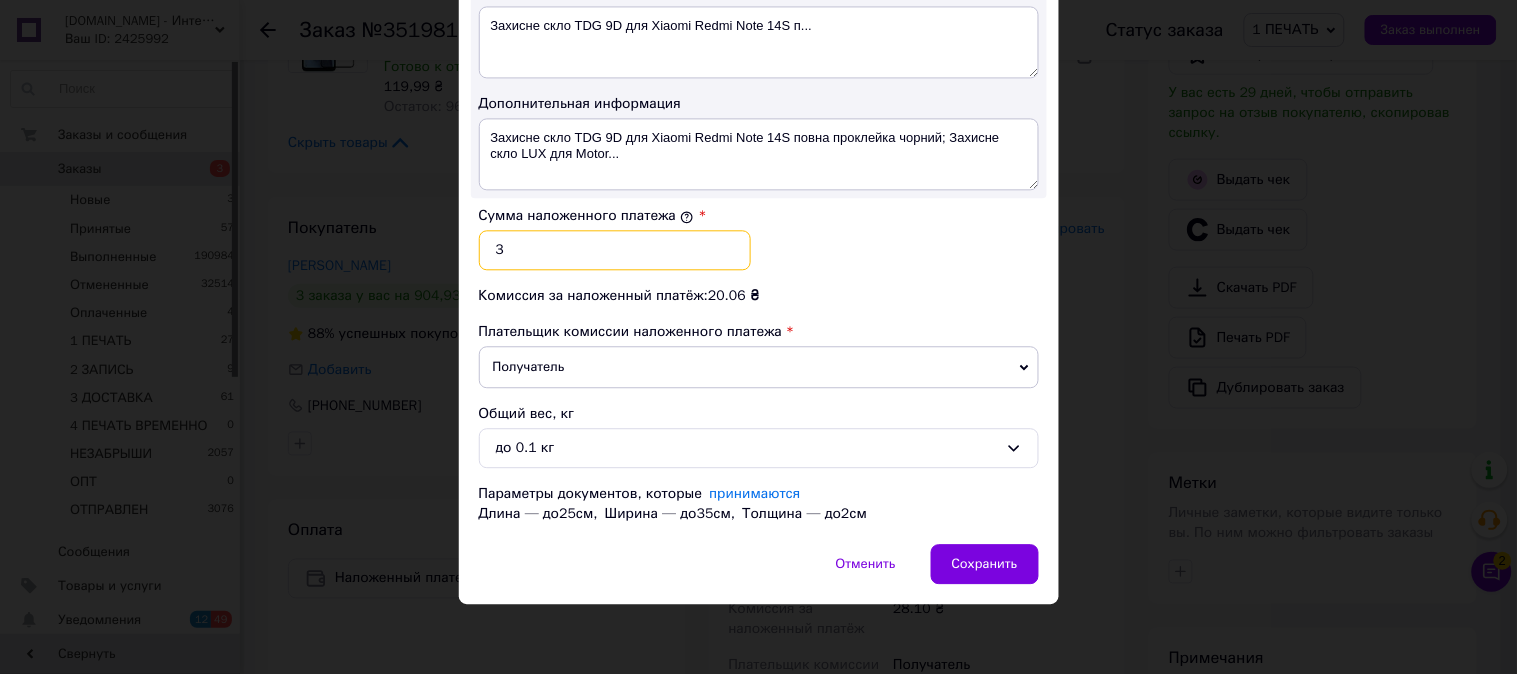 click on "3" at bounding box center (615, 250) 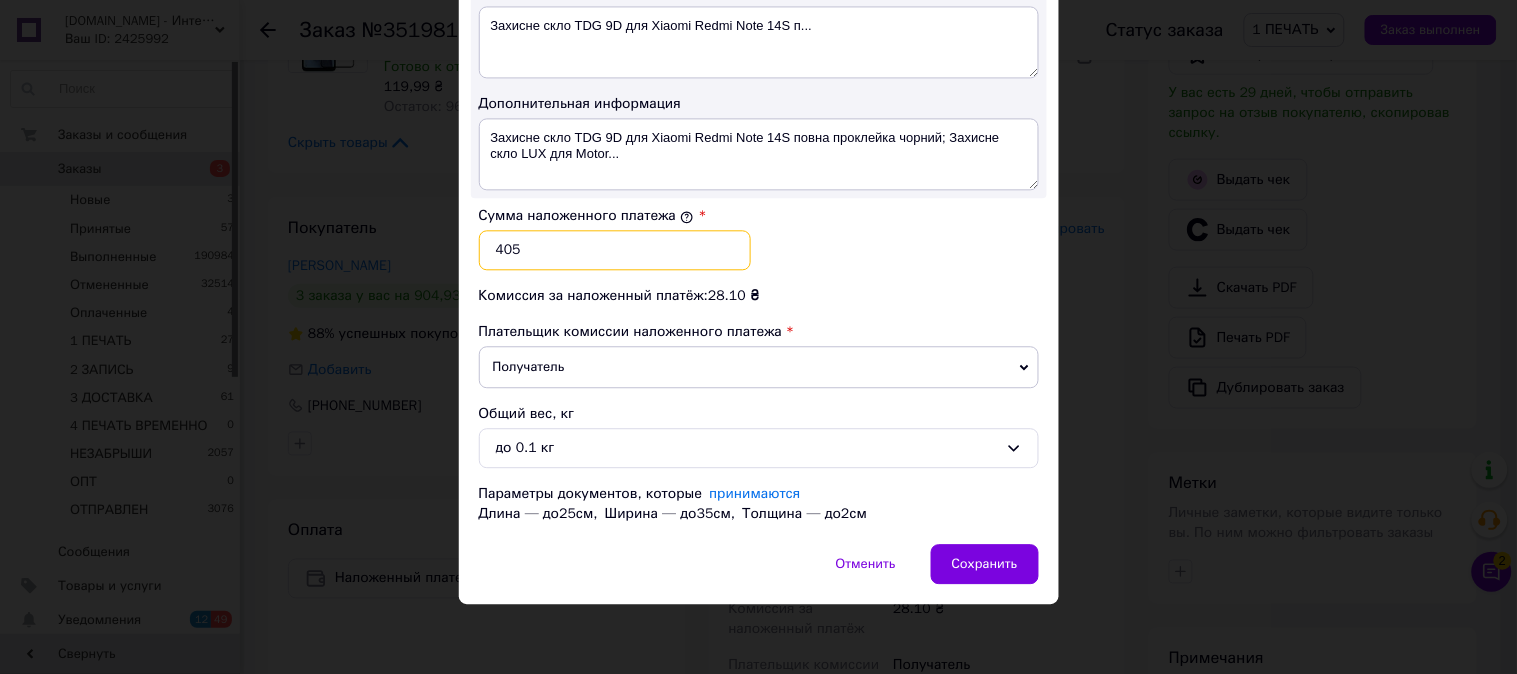 type on "405" 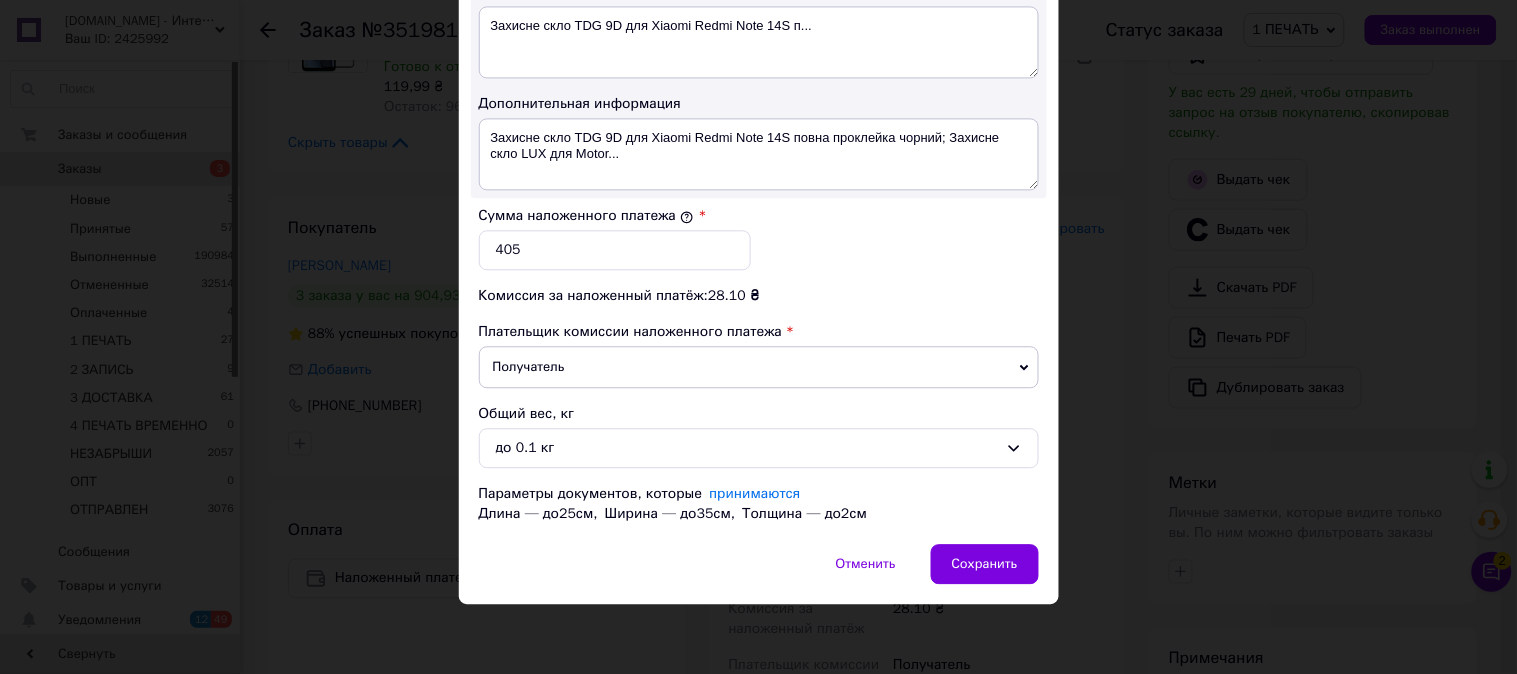 click on "Сумма наложенного платежа     * 405" at bounding box center (759, 238) 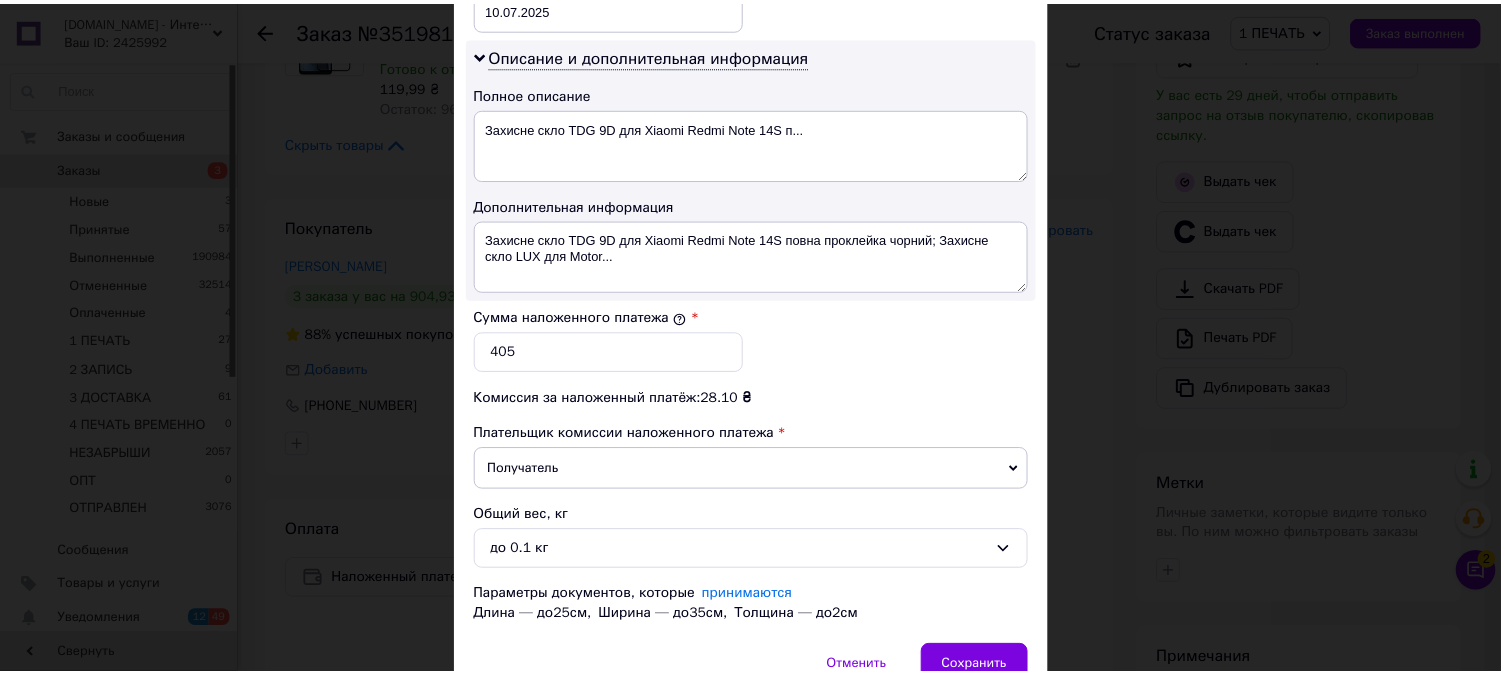 scroll, scrollTop: 987, scrollLeft: 0, axis: vertical 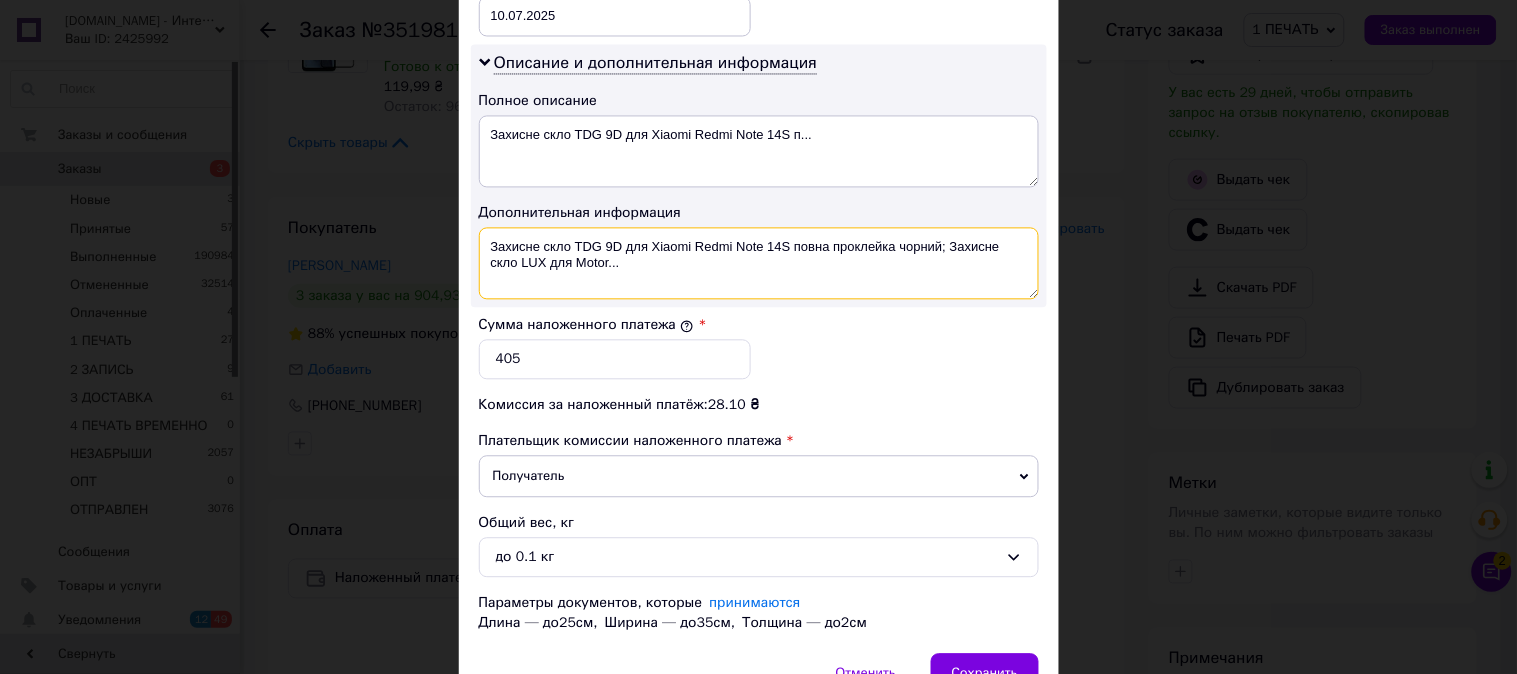click on "Захисне скло TDG 9D для Xiaomi Redmi Note 14S повна проклейка чорний; Захисне скло LUX для Motor..." at bounding box center [759, 263] 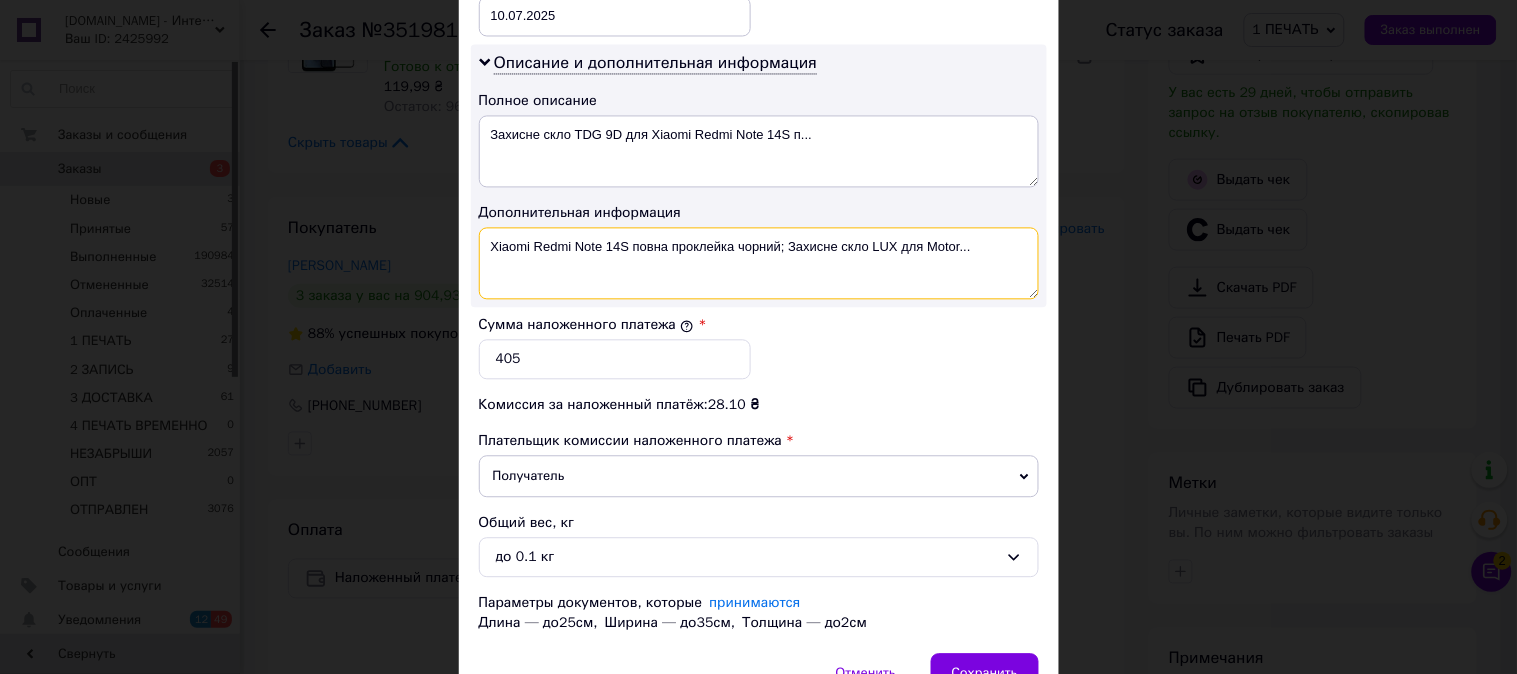 drag, startPoint x: 630, startPoint y: 247, endPoint x: 783, endPoint y: 285, distance: 157.64835 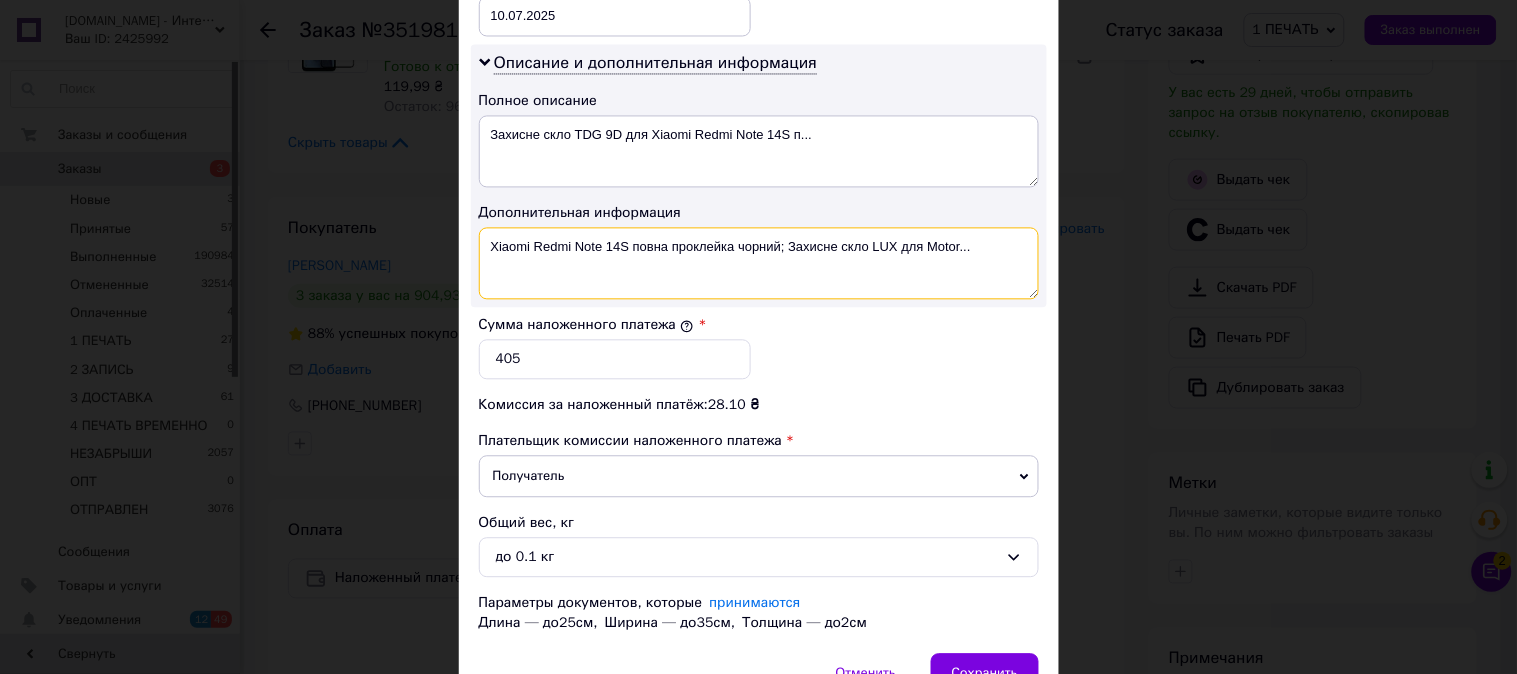 click on "Xiaomi Redmi Note 14S повна проклейка чорний; Захисне скло LUX для Motor..." at bounding box center [759, 263] 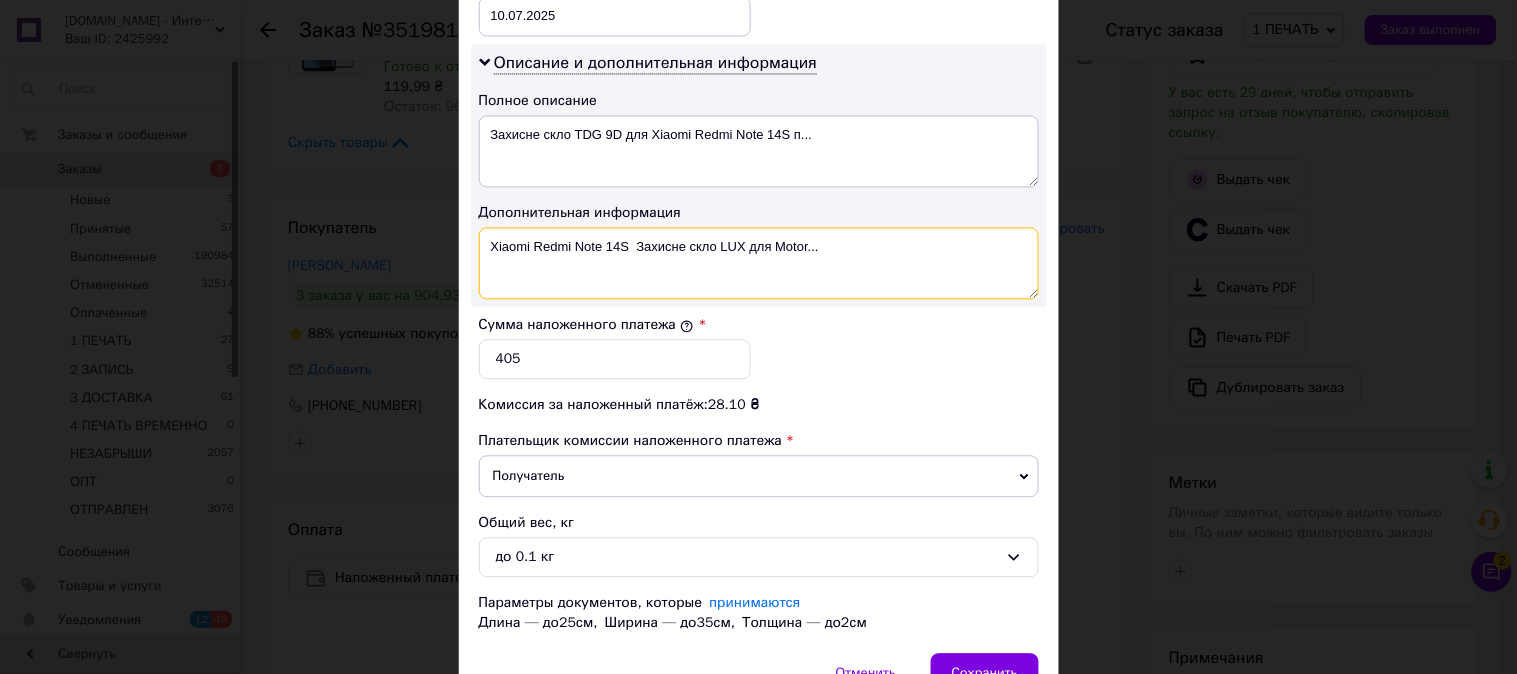 paste on "9D ЧЕР" 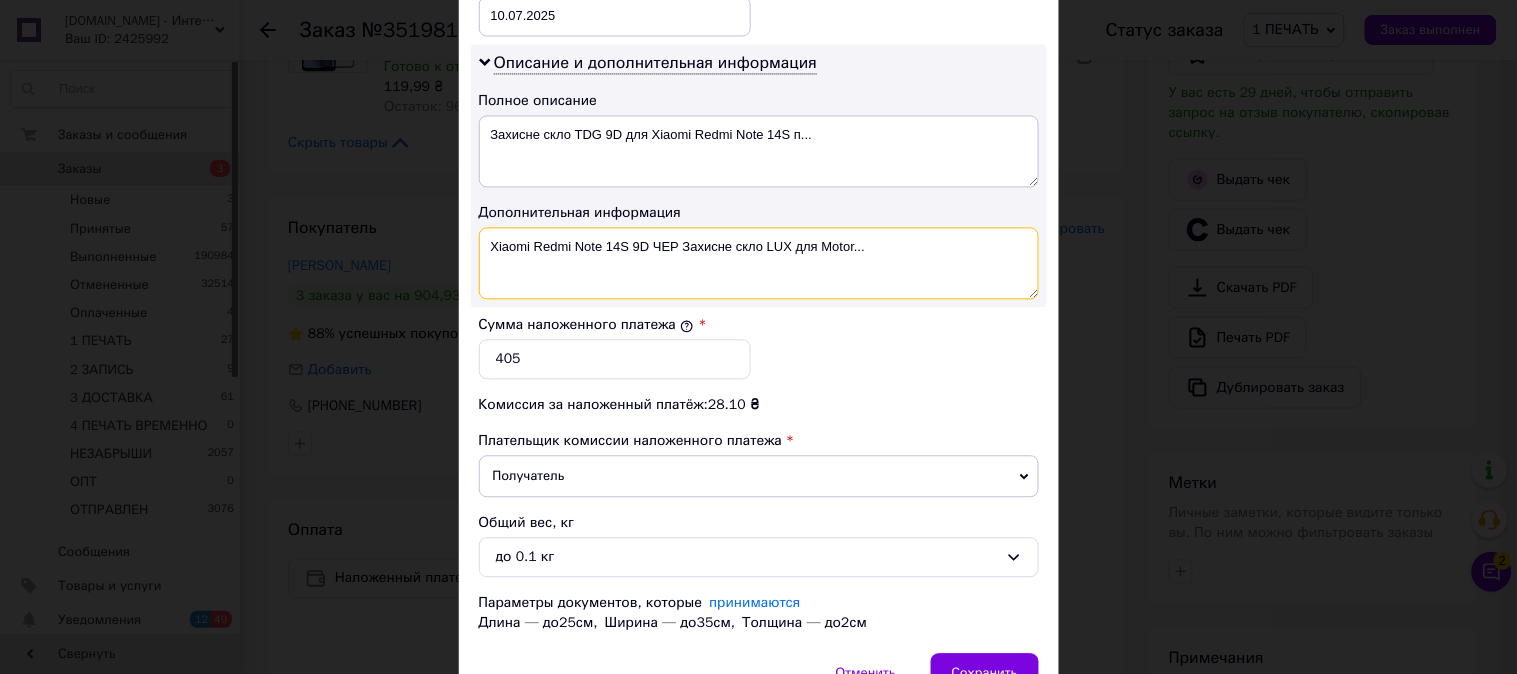 drag, startPoint x: 965, startPoint y: 248, endPoint x: 678, endPoint y: 296, distance: 290.98627 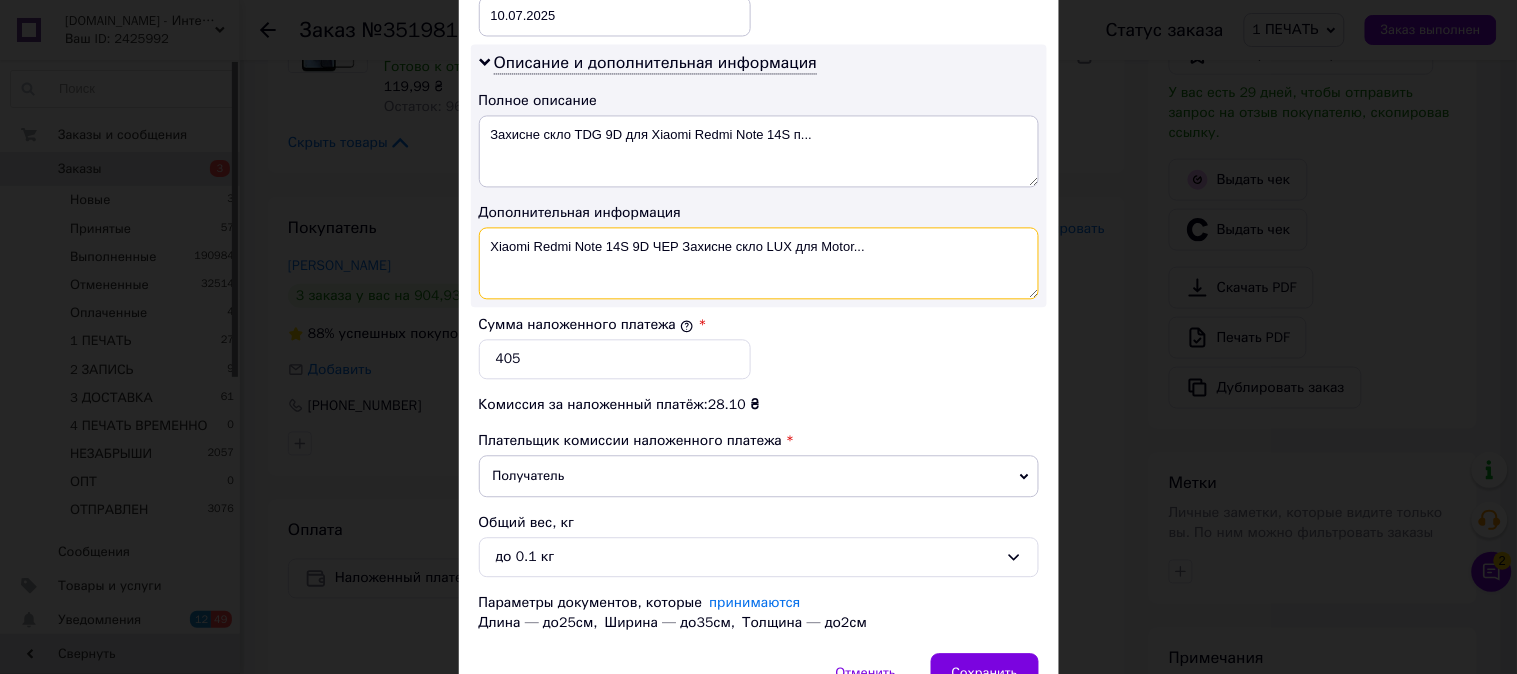 click on "Xiaomi Redmi Note 14S 9D ЧЕР Захисне скло LUX для Motor..." at bounding box center [759, 263] 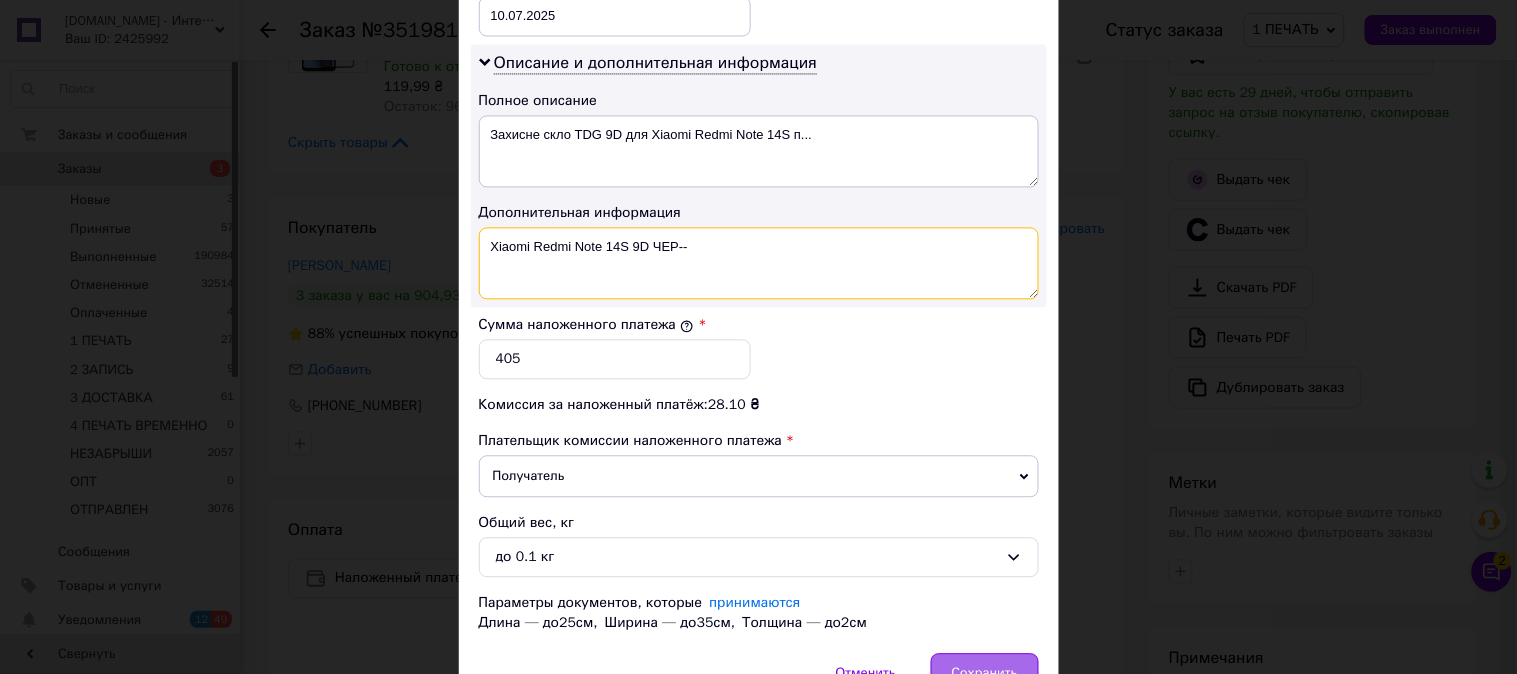 type on "Xiaomi Redmi Note 14S 9D ЧЕР--" 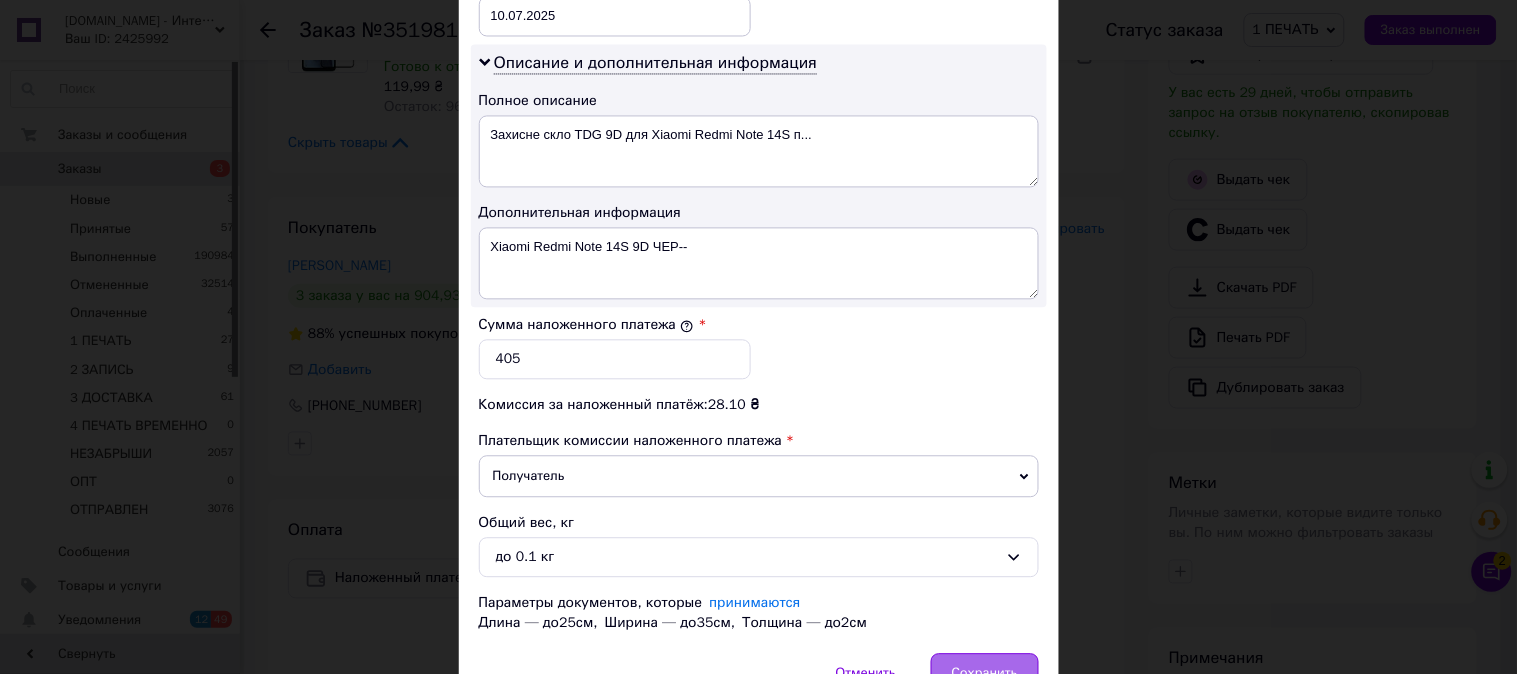 click on "Сохранить" at bounding box center (985, 673) 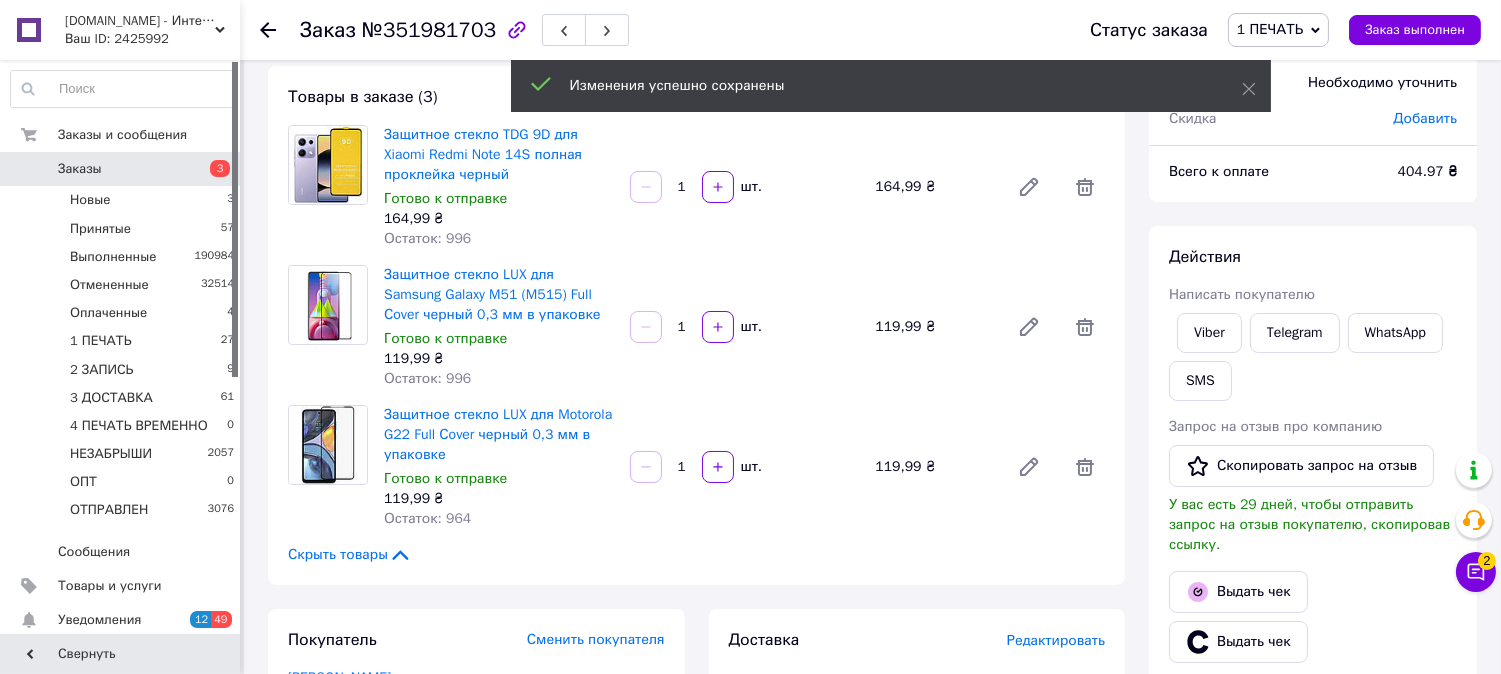 scroll, scrollTop: 111, scrollLeft: 0, axis: vertical 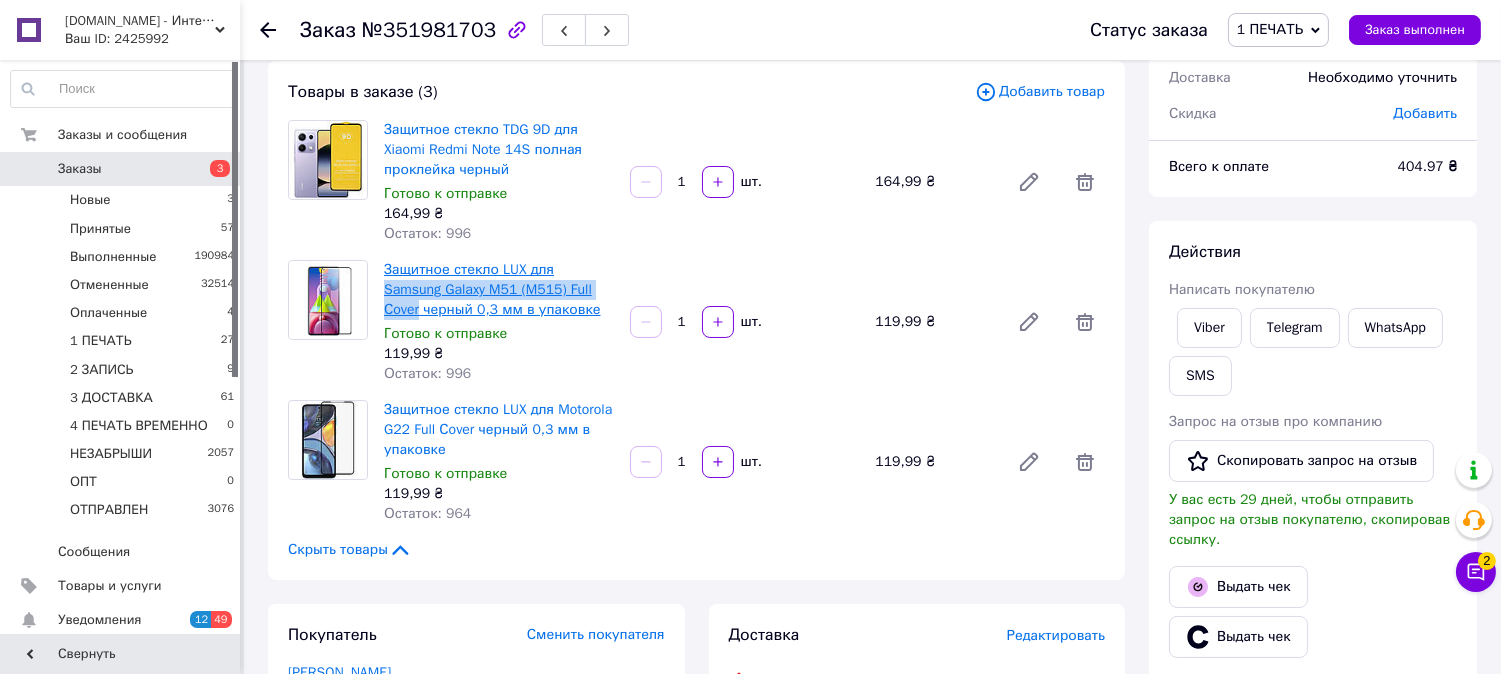 drag, startPoint x: 581, startPoint y: 283, endPoint x: 553, endPoint y: 273, distance: 29.732138 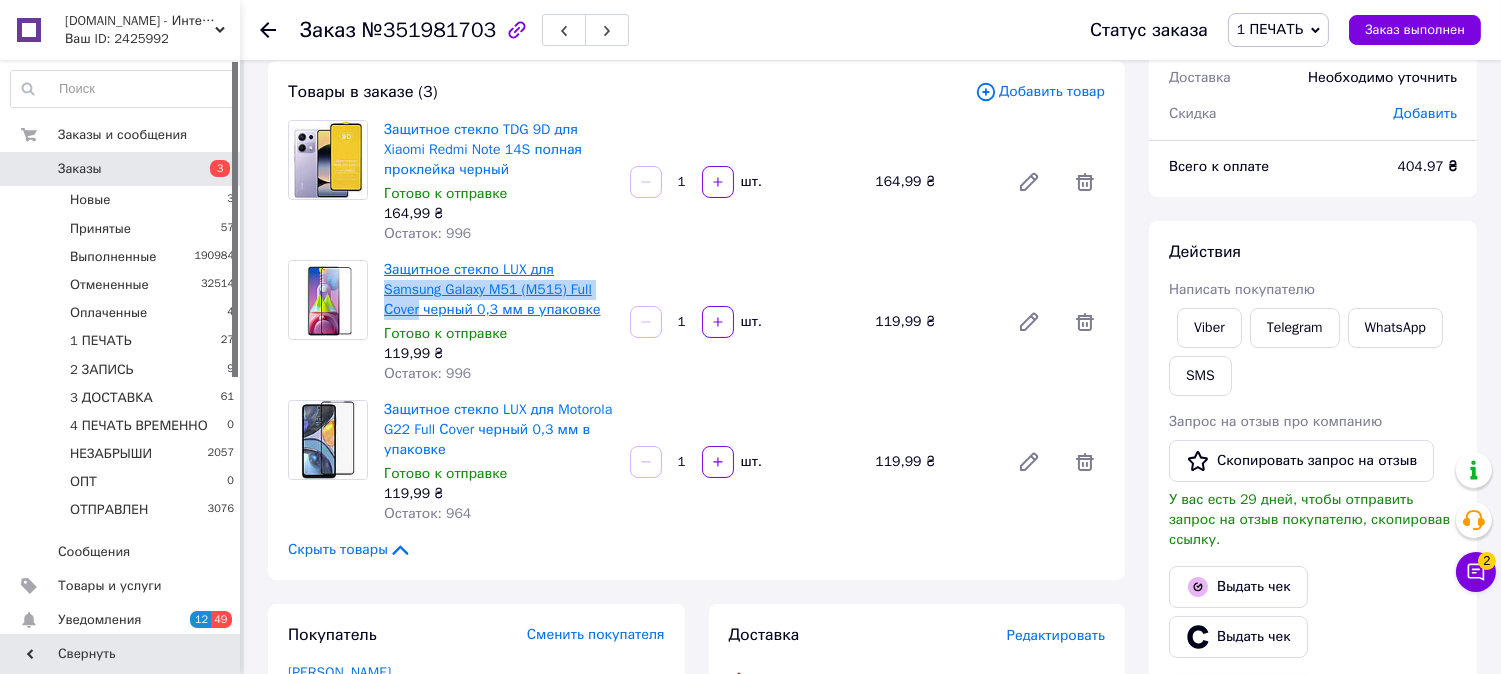 click on "Защитное стекло LUX для Samsung Galaxy M51 (M515) Full Сover черный 0,3 мм в упаковке" at bounding box center [499, 290] 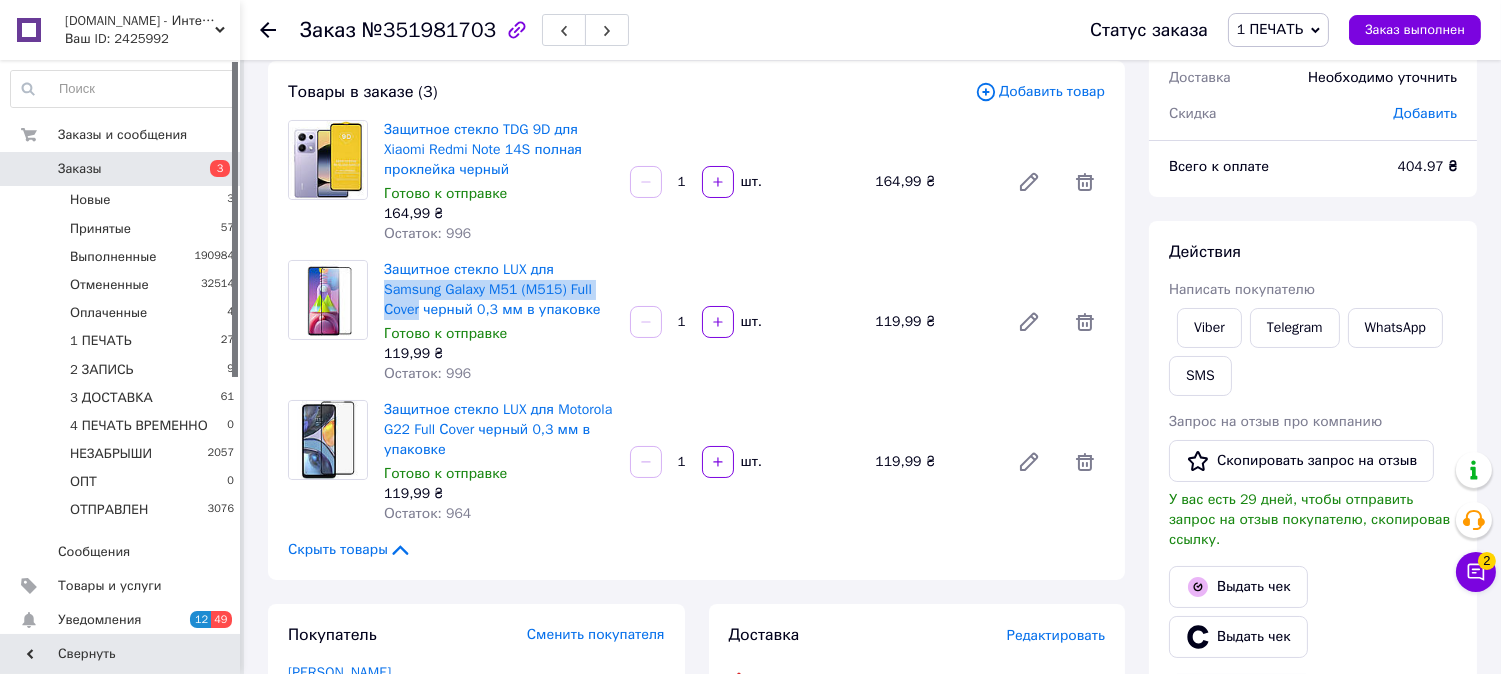 copy on "Samsung Galaxy M51 (M515) Full Сover" 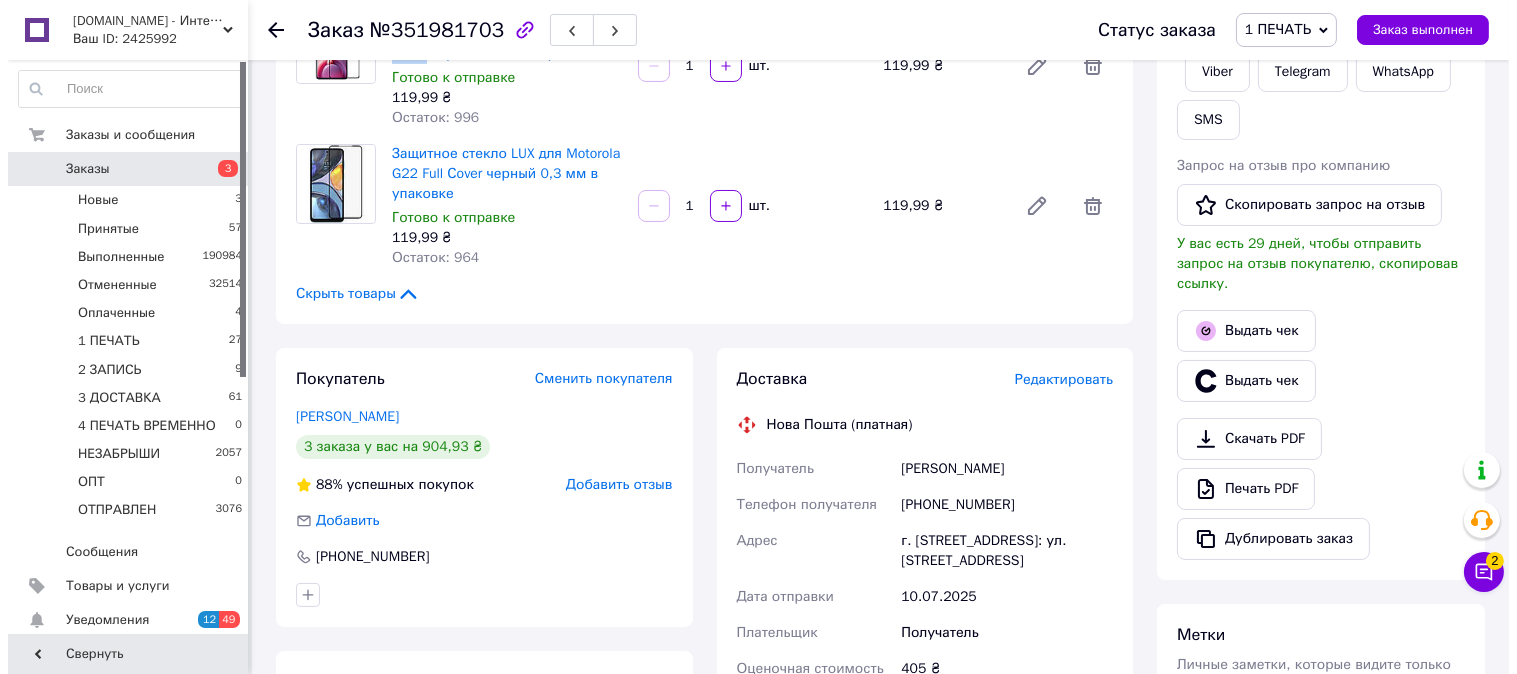 scroll, scrollTop: 407, scrollLeft: 0, axis: vertical 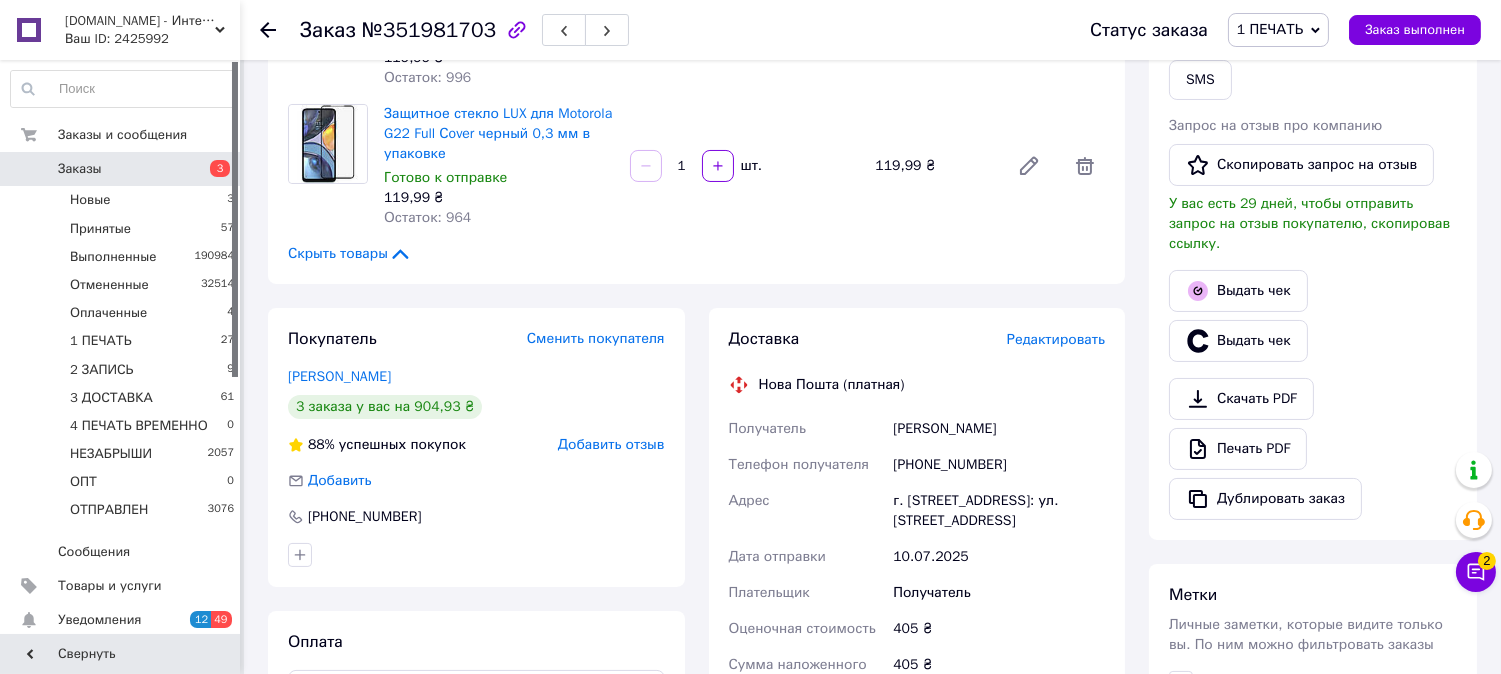 click on "Редактировать" at bounding box center [1056, 339] 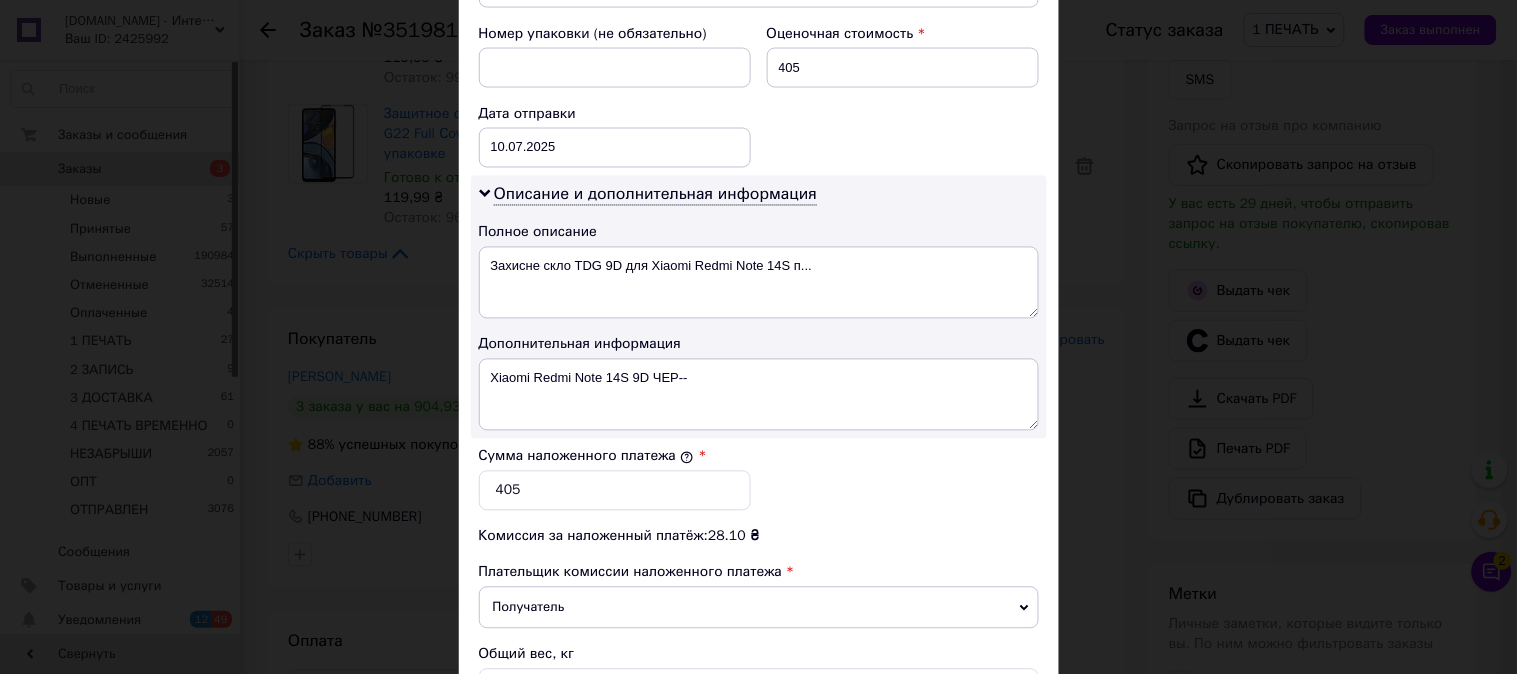 scroll, scrollTop: 852, scrollLeft: 0, axis: vertical 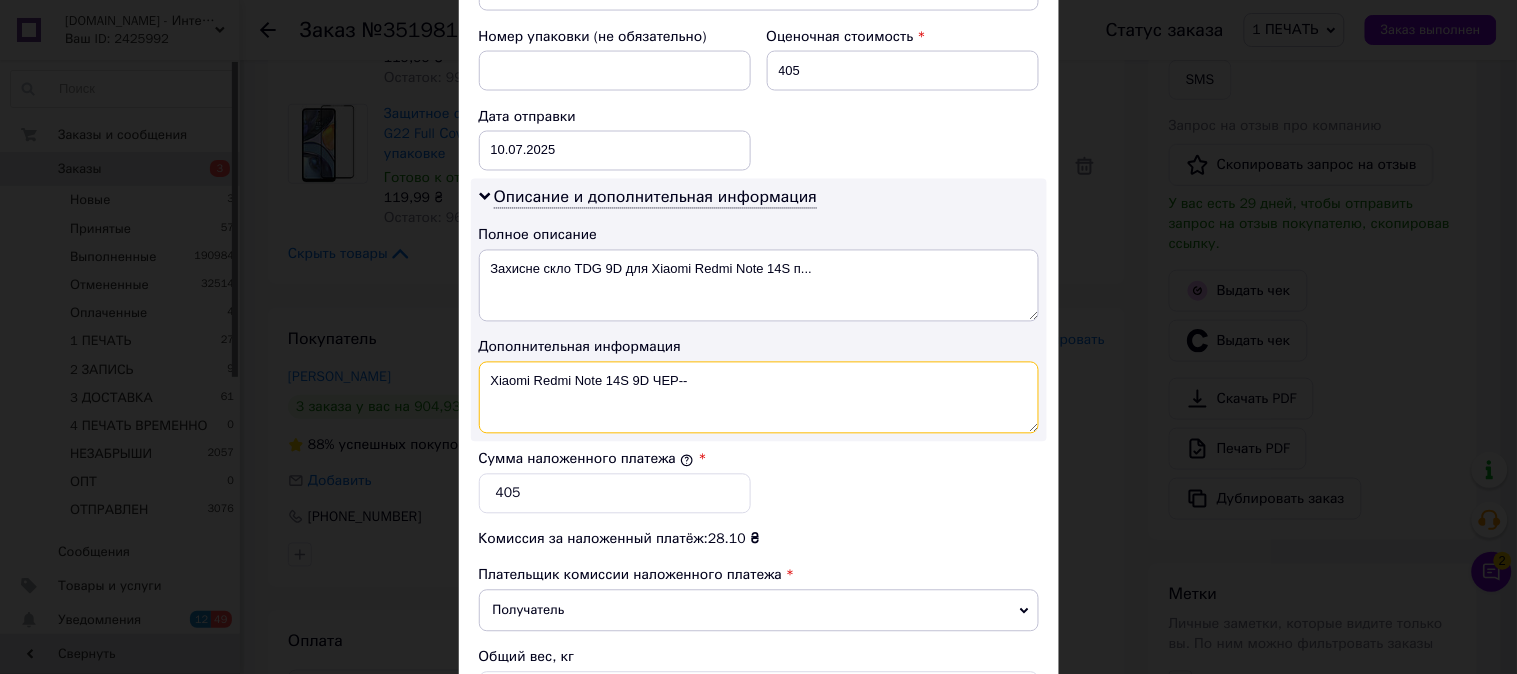click on "Xiaomi Redmi Note 14S 9D ЧЕР--" at bounding box center (759, 398) 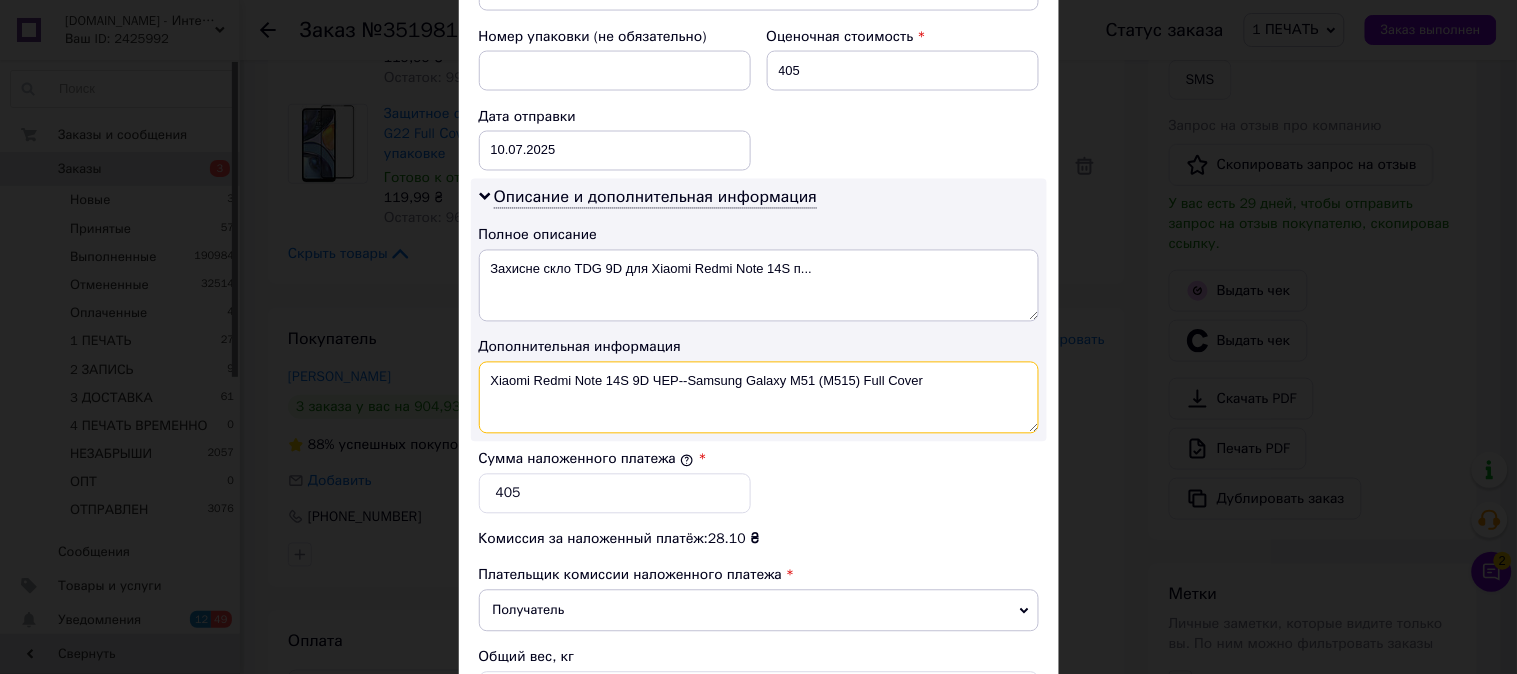 drag, startPoint x: 951, startPoint y: 394, endPoint x: 863, endPoint y: 406, distance: 88.814415 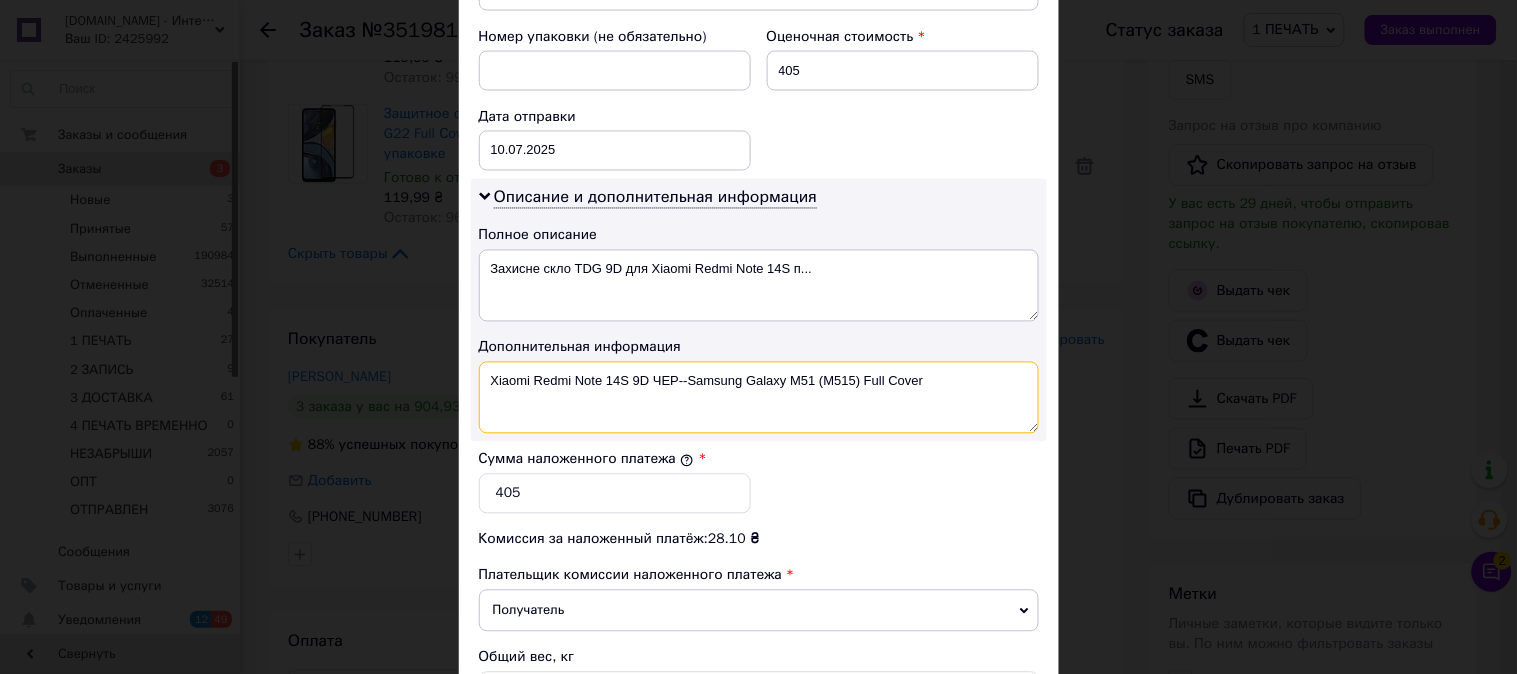 click on "Xiaomi Redmi Note 14S 9D ЧЕР--Samsung Galaxy M51 (M515) Full Сover" at bounding box center [759, 398] 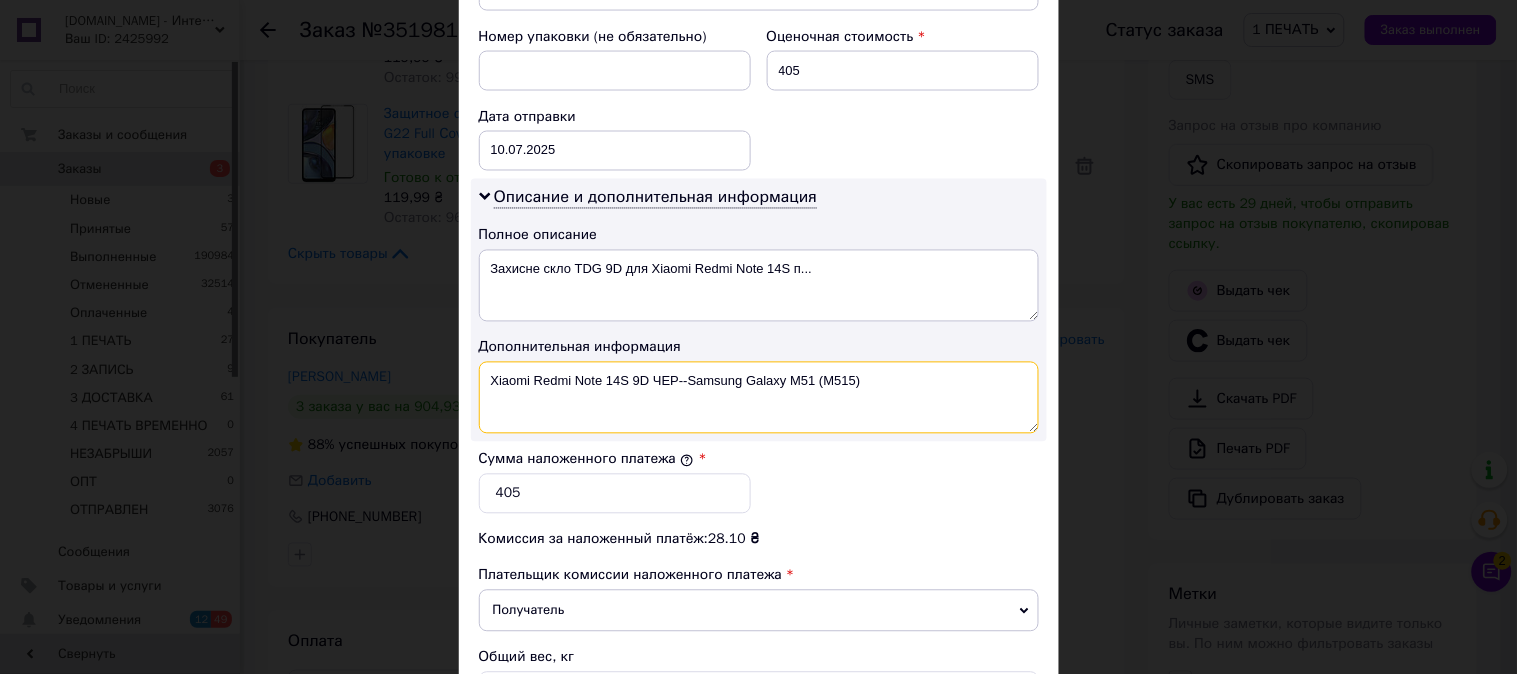 paste on "3D ЧЕР" 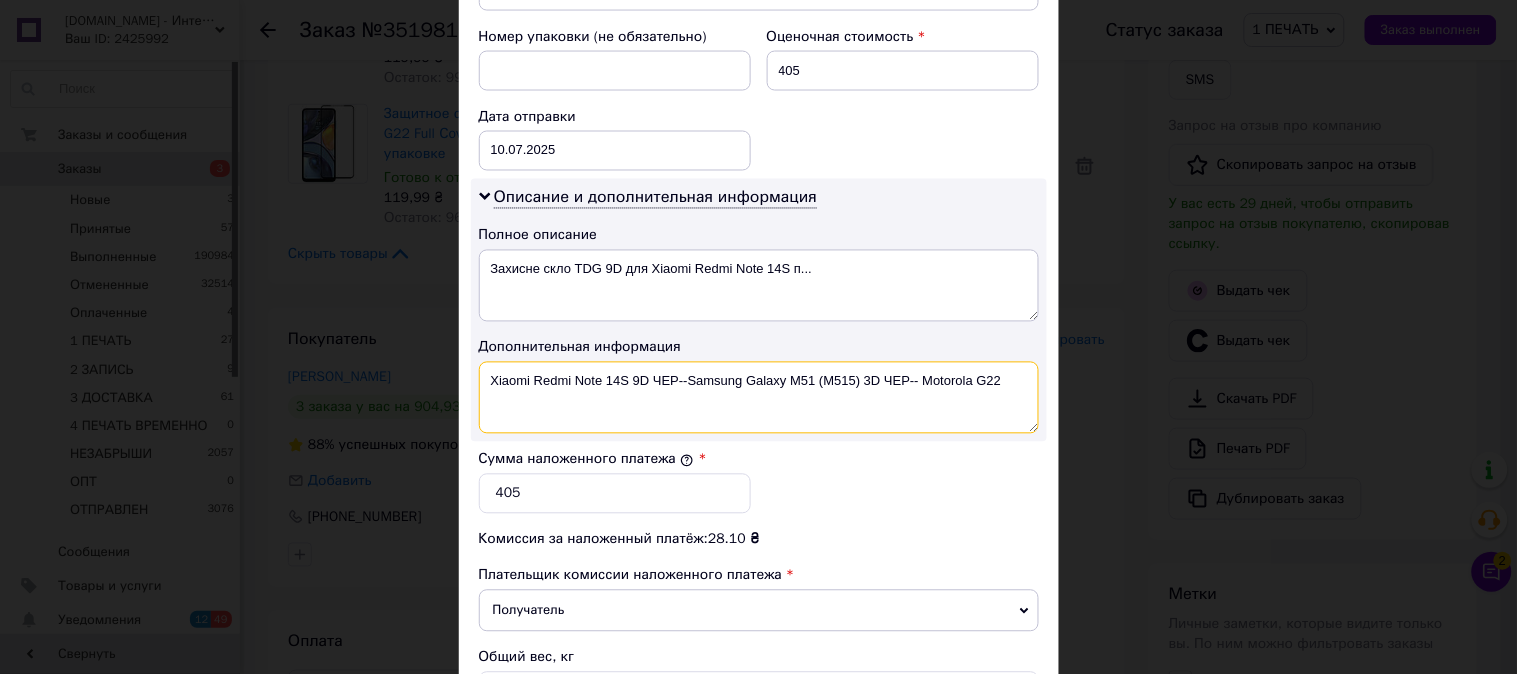paste on "3D ЧЕР" 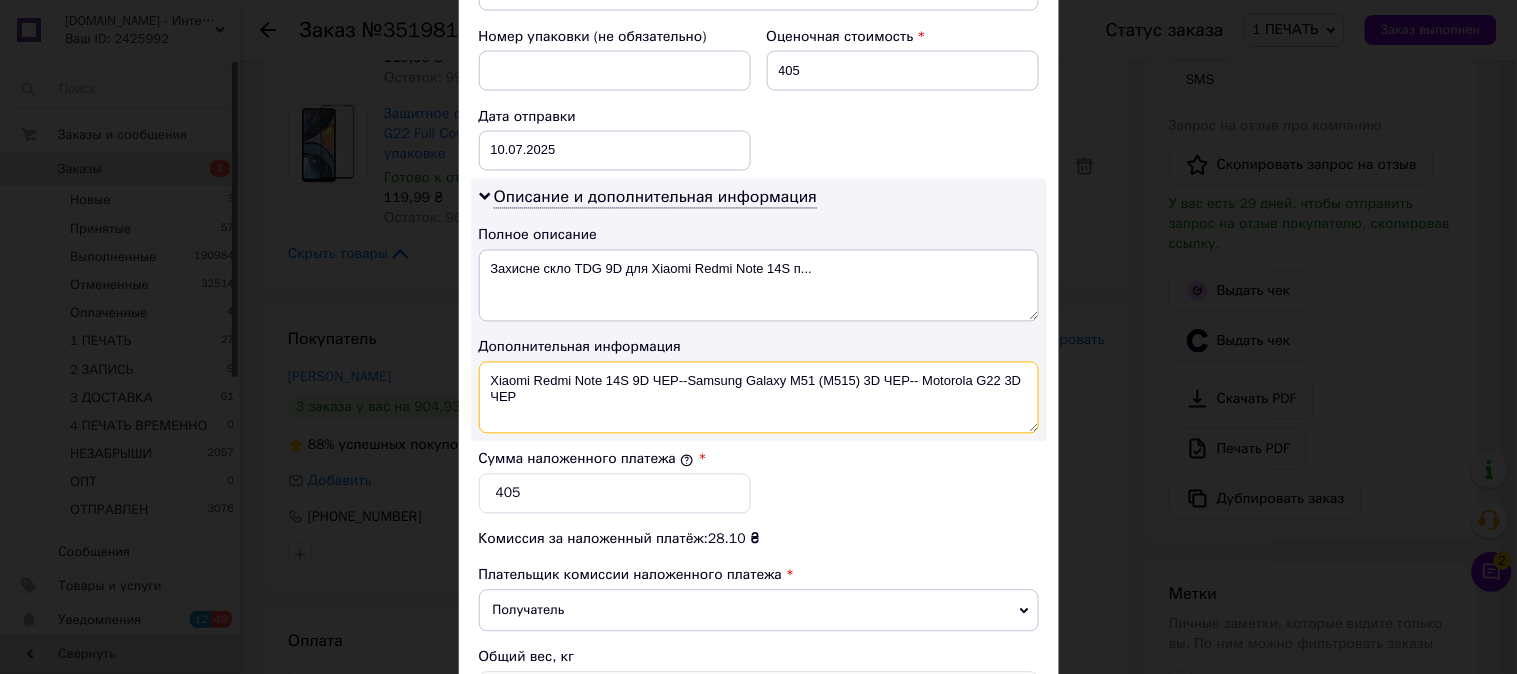 click on "Xiaomi Redmi Note 14S 9D ЧЕР--Samsung Galaxy M51 (M515) 3D ЧЕР-- Motorola G22 3D ЧЕР" at bounding box center (759, 398) 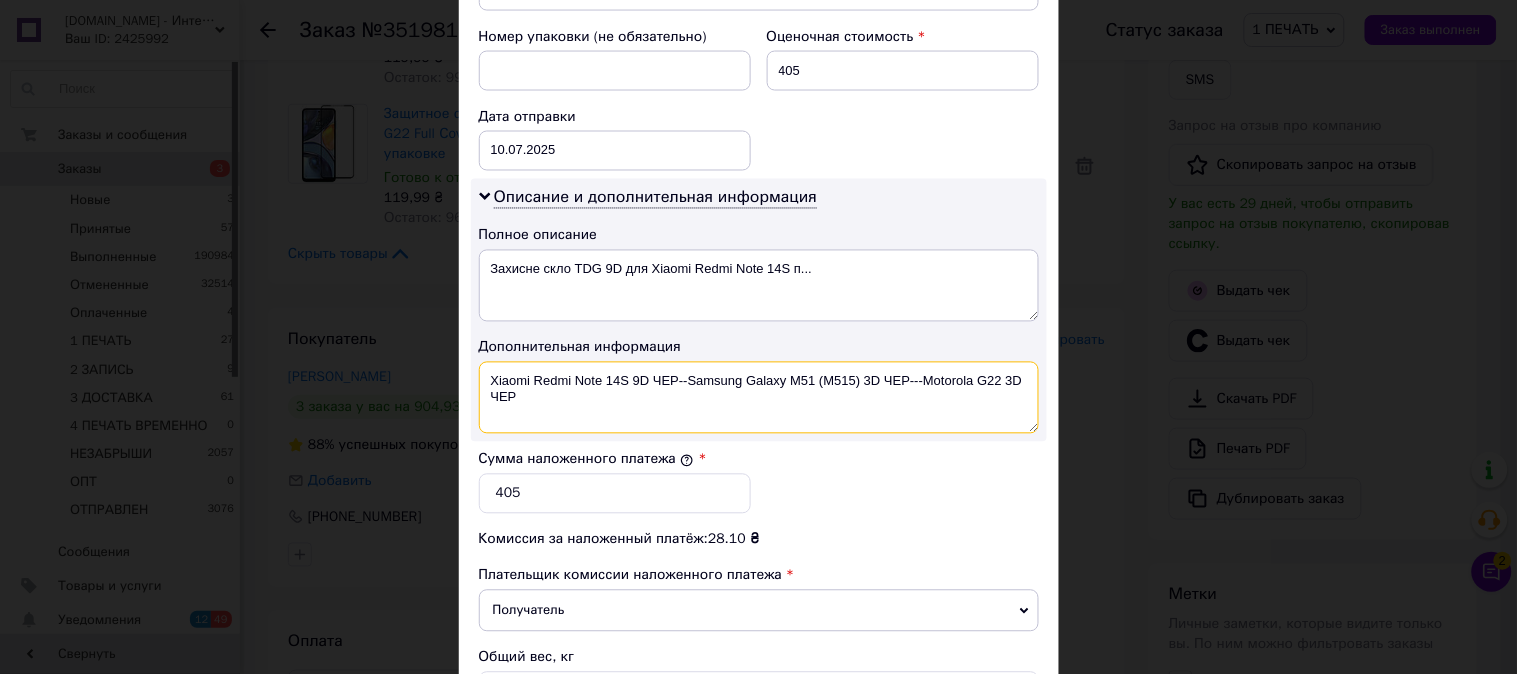 click on "Xiaomi Redmi Note 14S 9D ЧЕР--Samsung Galaxy M51 (M515) 3D ЧЕР---Motorola G22 3D ЧЕР" at bounding box center (759, 398) 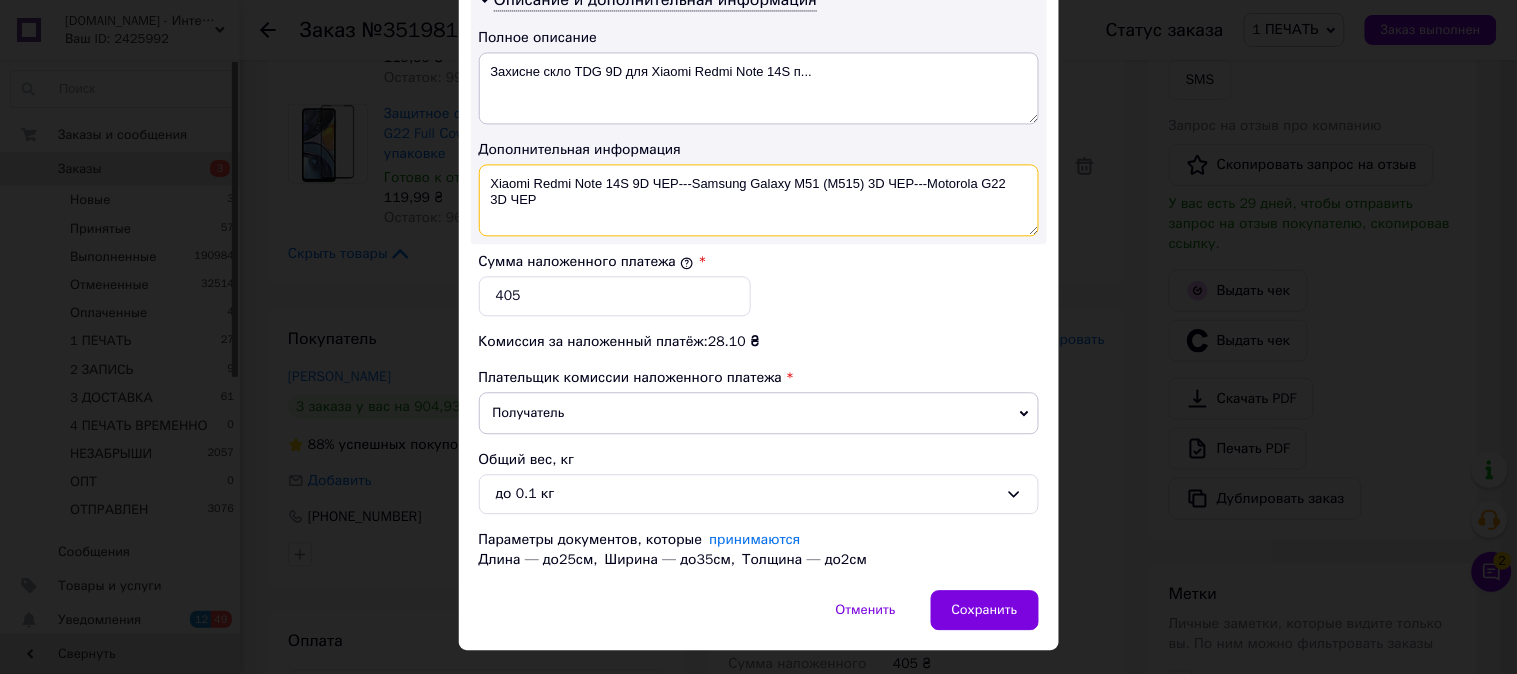 scroll, scrollTop: 1098, scrollLeft: 0, axis: vertical 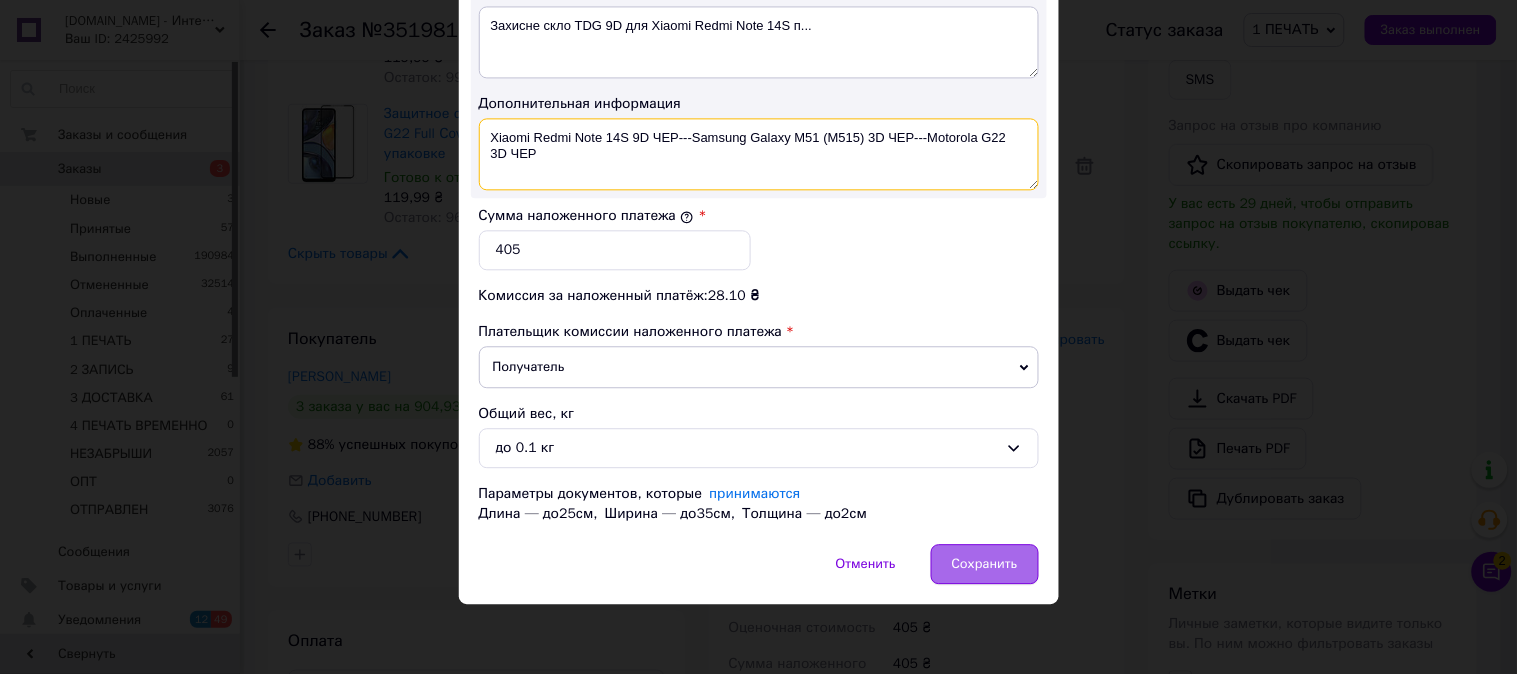 type on "Xiaomi Redmi Note 14S 9D ЧЕР---Samsung Galaxy M51 (M515) 3D ЧЕР---Motorola G22 3D ЧЕР" 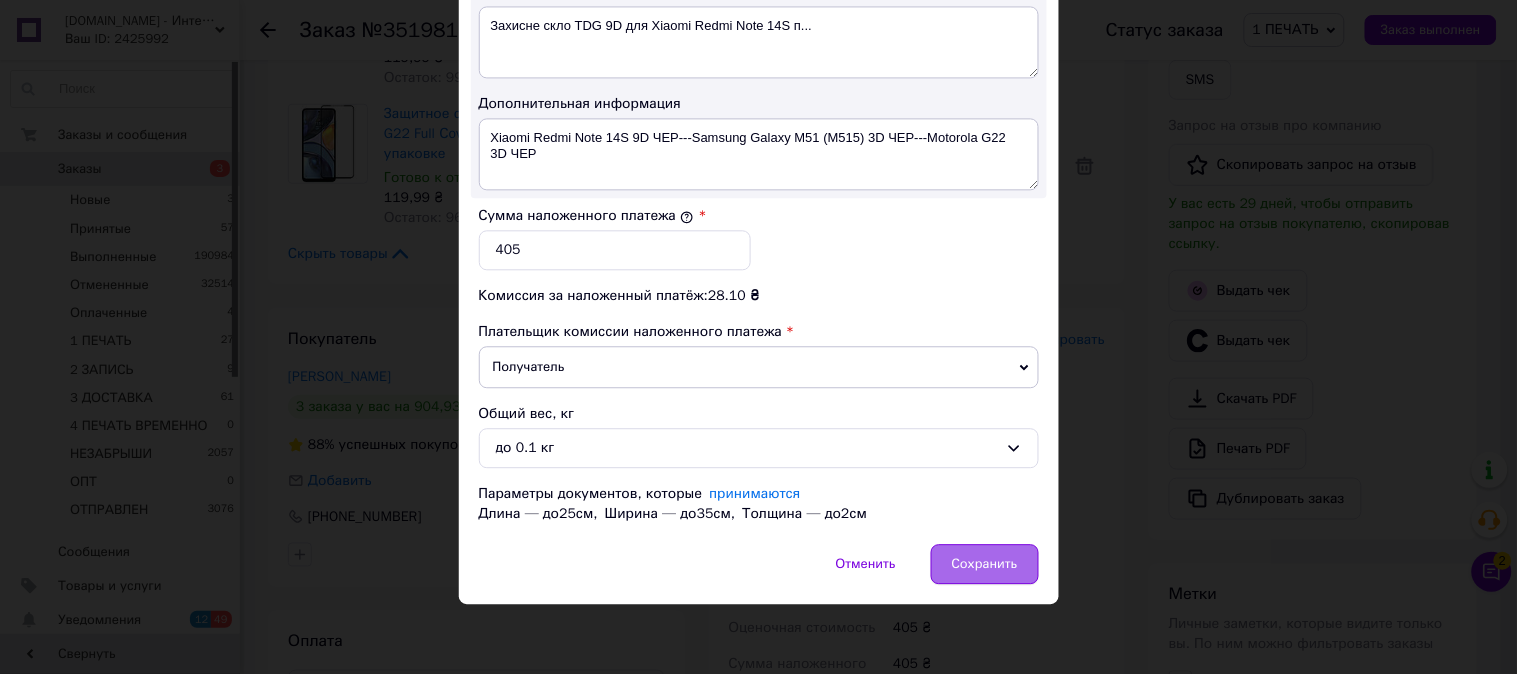 click on "Сохранить" at bounding box center [985, 564] 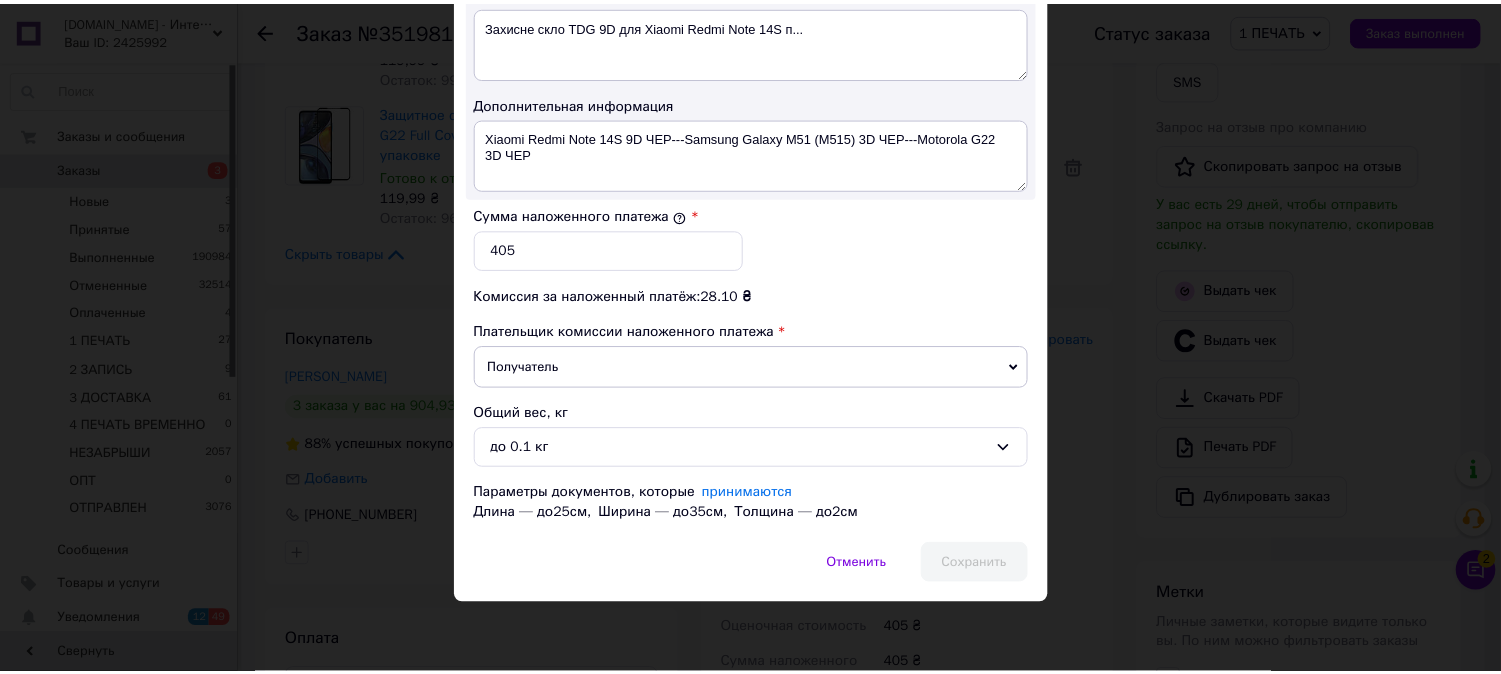 scroll, scrollTop: 1066, scrollLeft: 0, axis: vertical 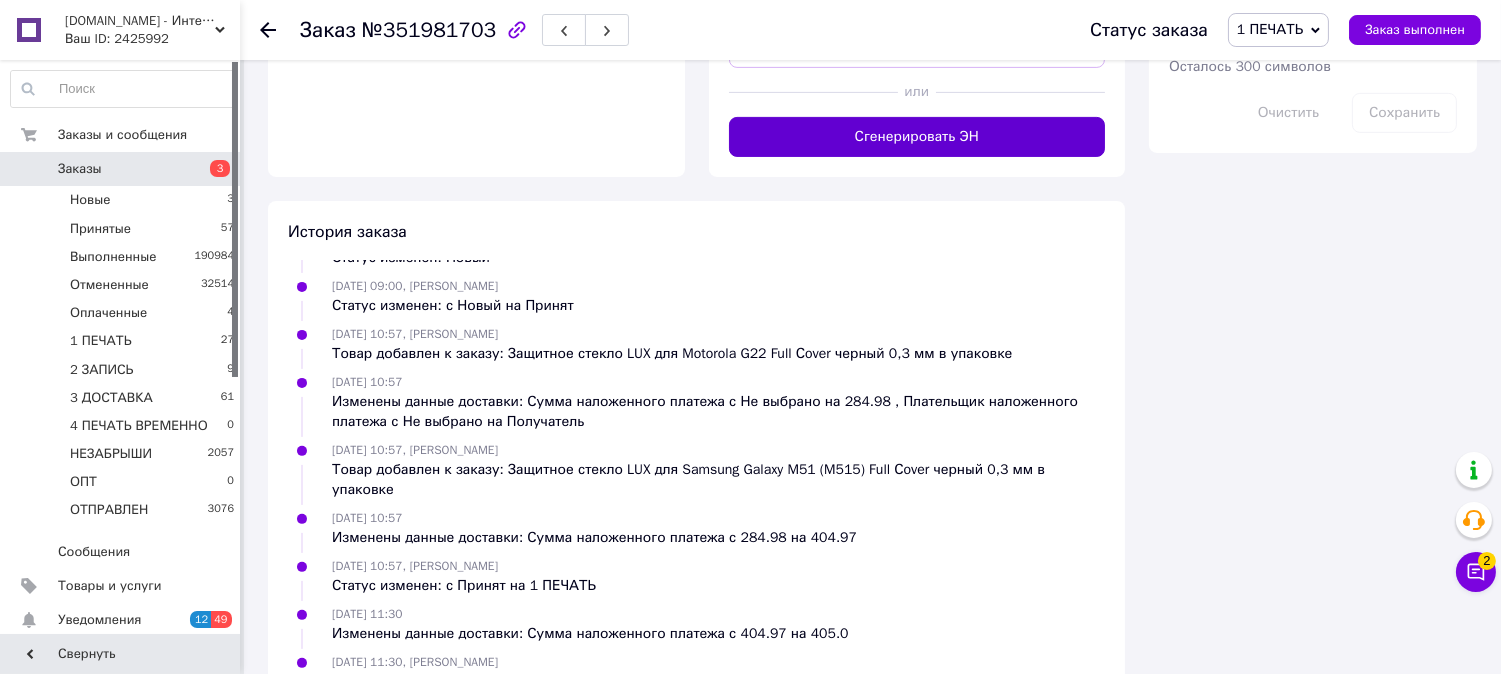click on "Сгенерировать ЭН" at bounding box center (917, 137) 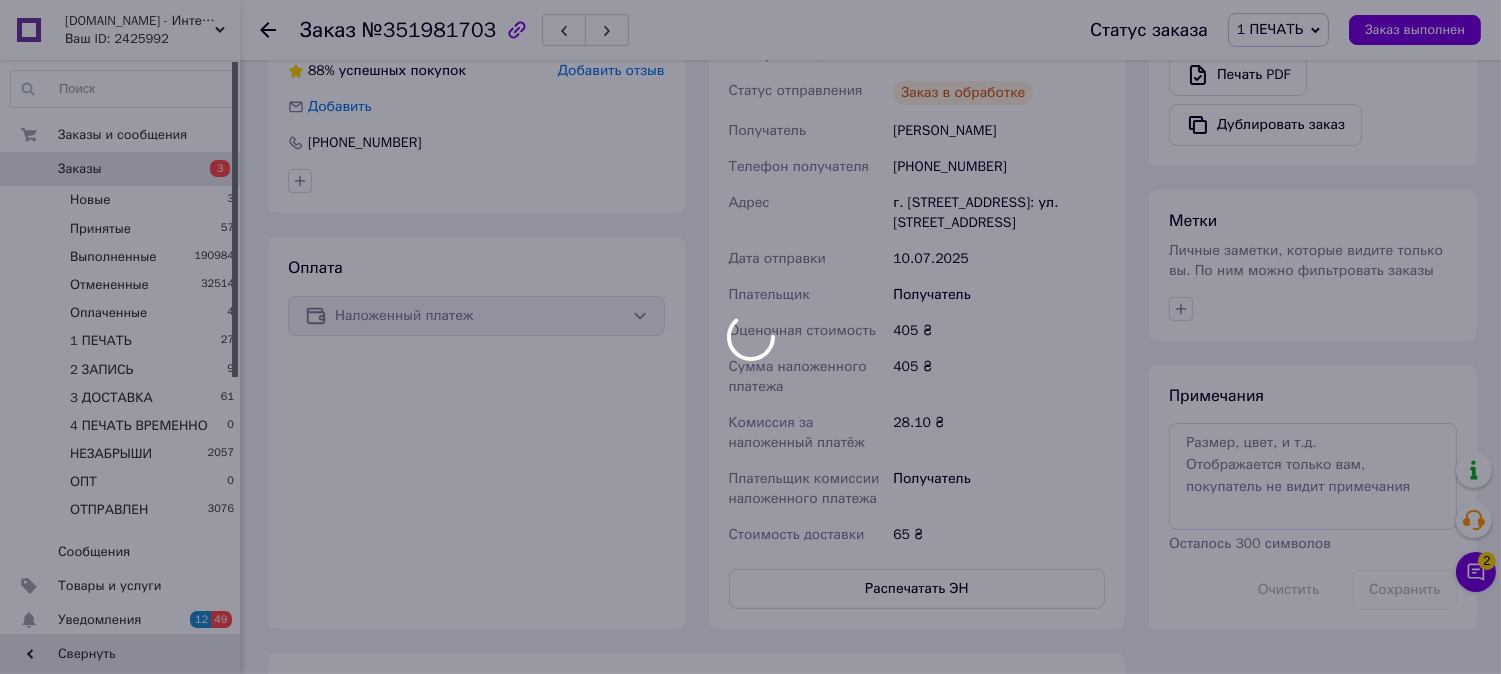 scroll, scrollTop: 1074, scrollLeft: 0, axis: vertical 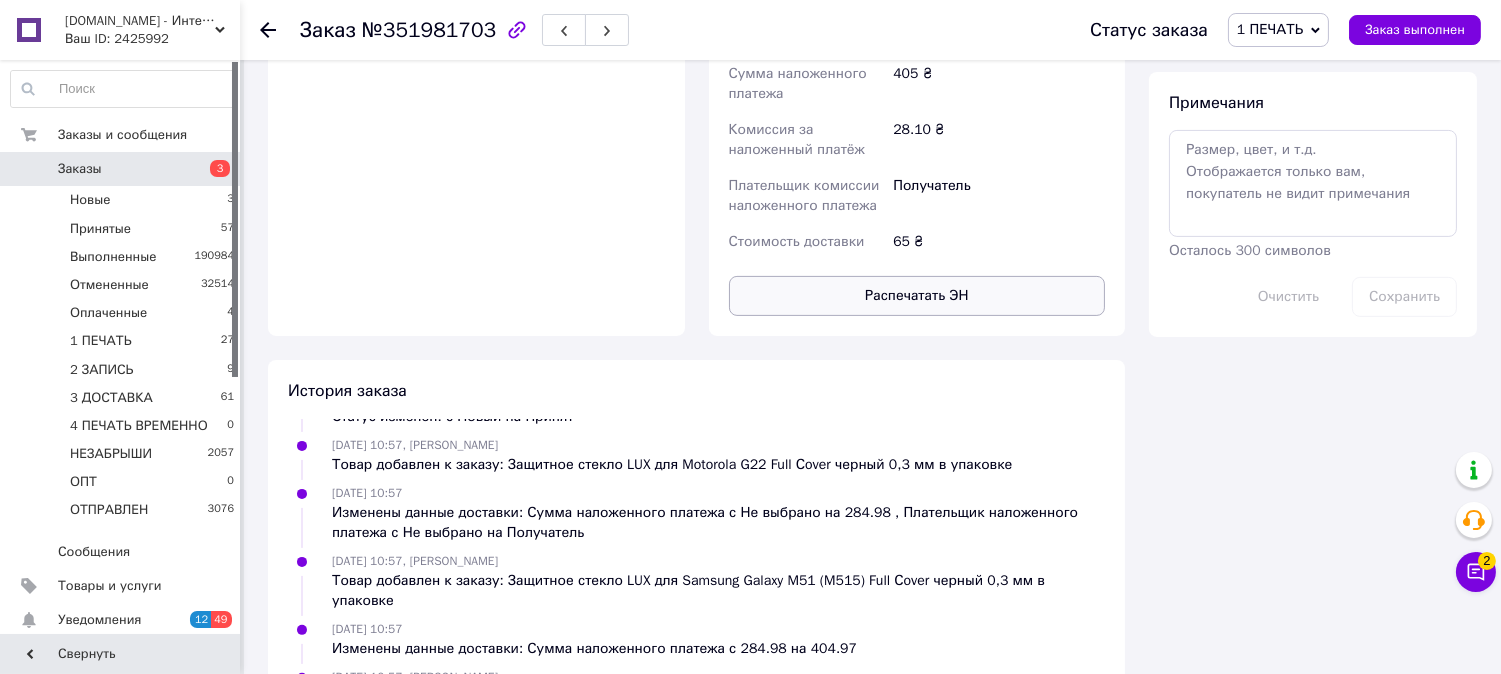 click on "Распечатать ЭН" at bounding box center (917, 296) 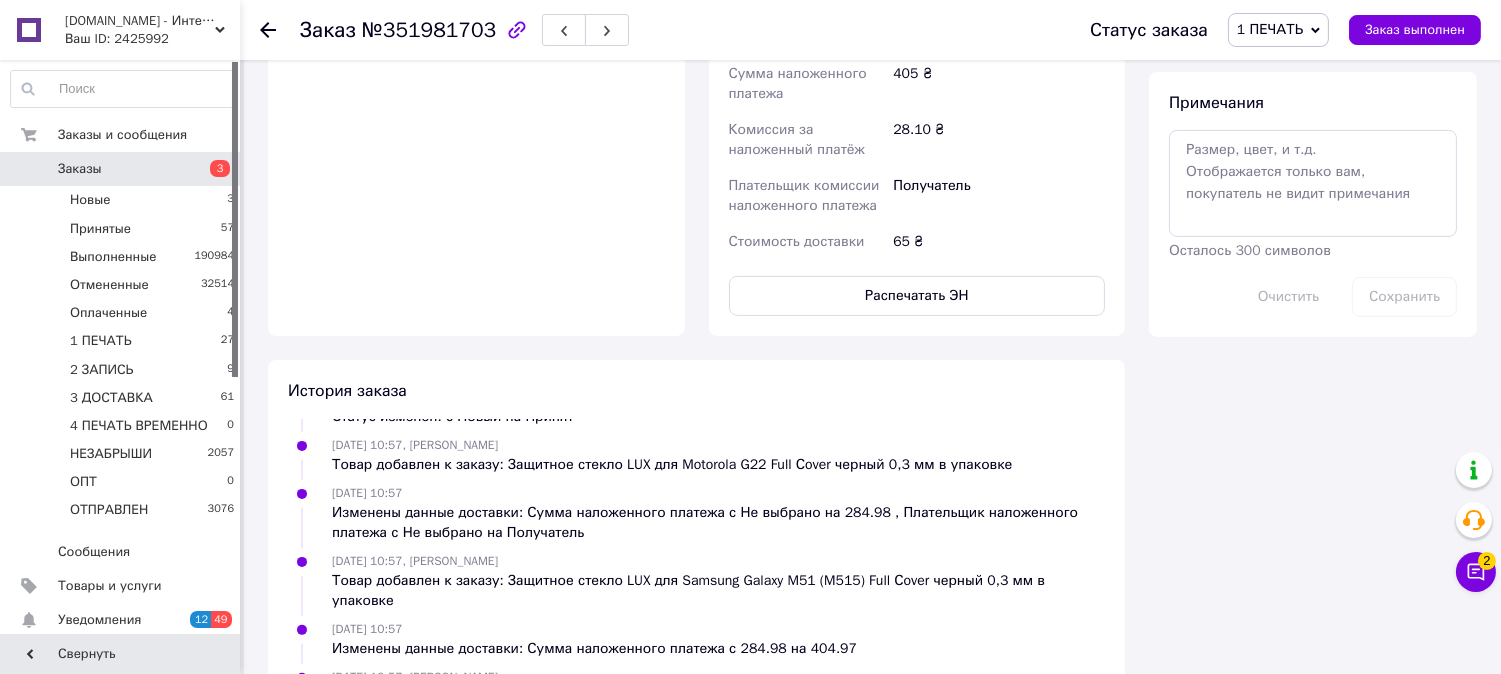 click on "1 ПЕЧАТЬ" at bounding box center (1270, 29) 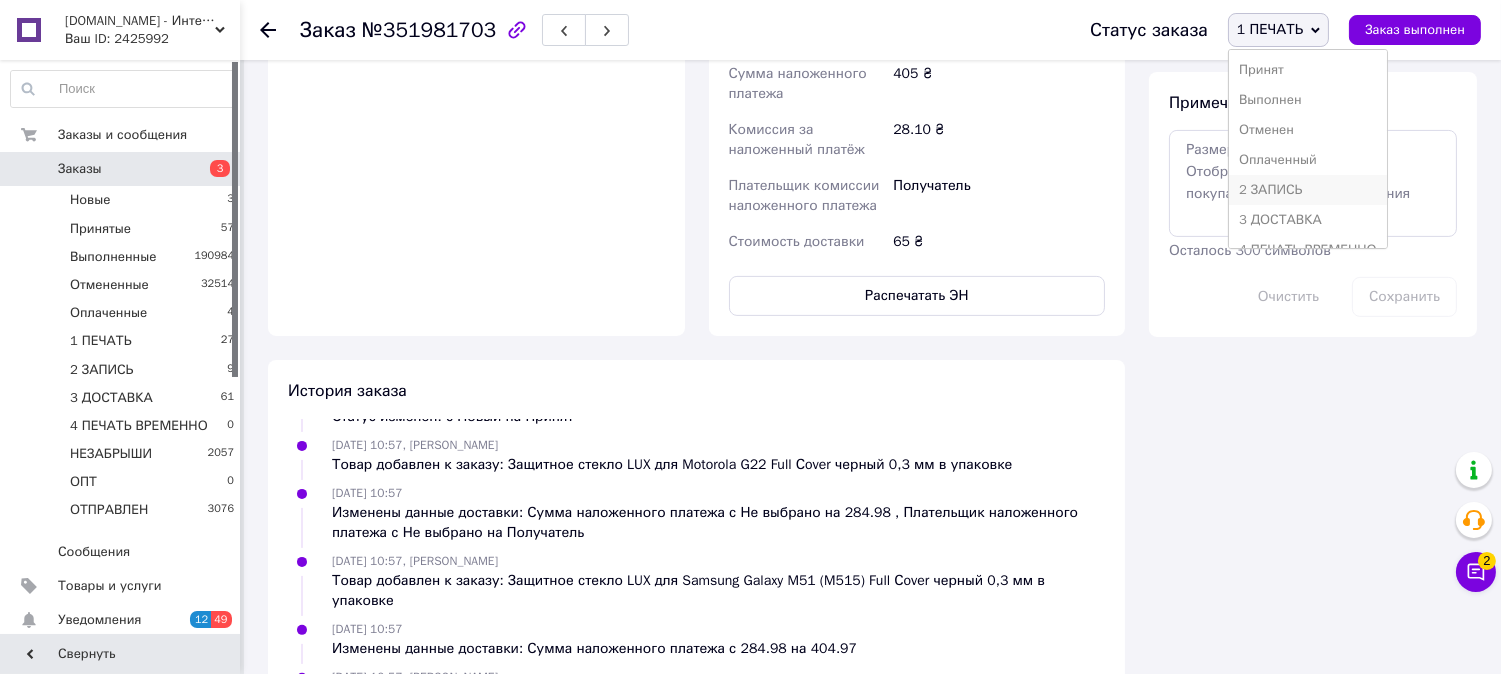 click on "2 ЗАПИСЬ" at bounding box center (1308, 190) 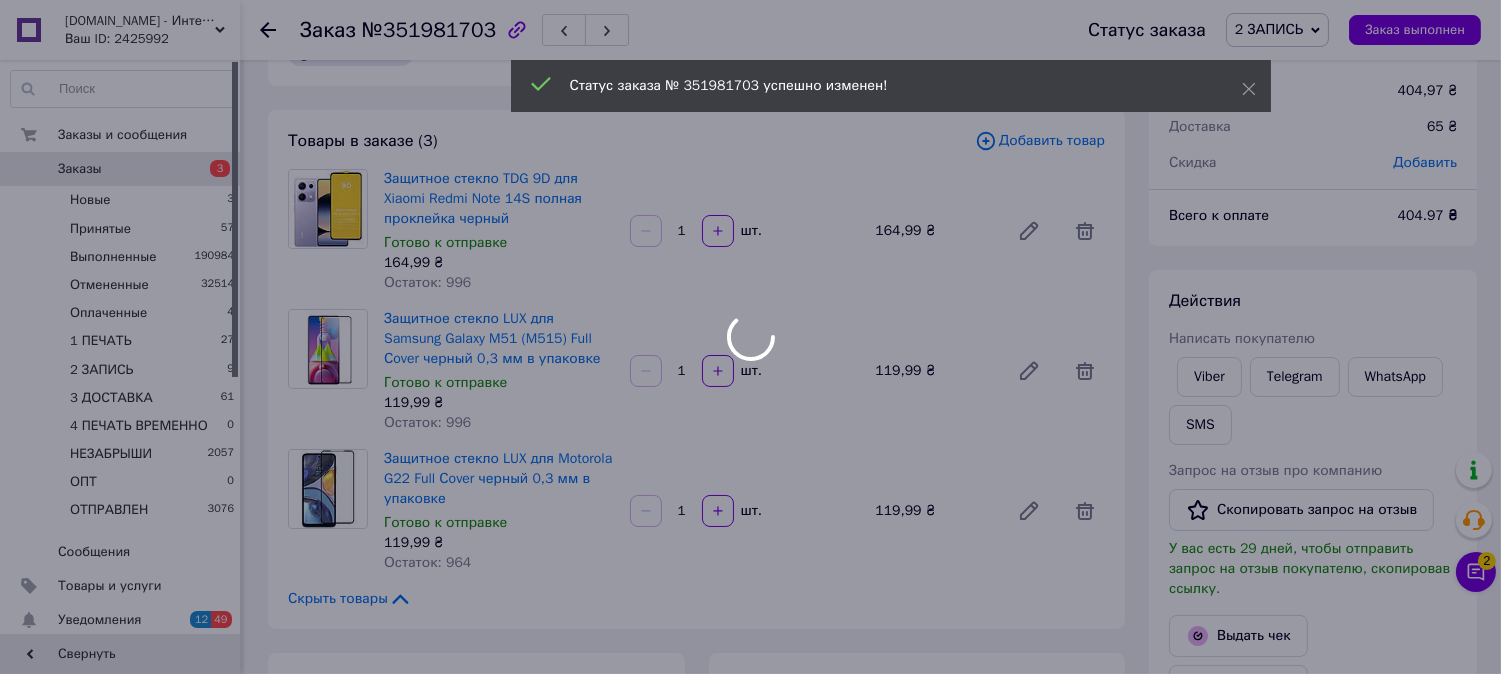 scroll, scrollTop: 0, scrollLeft: 0, axis: both 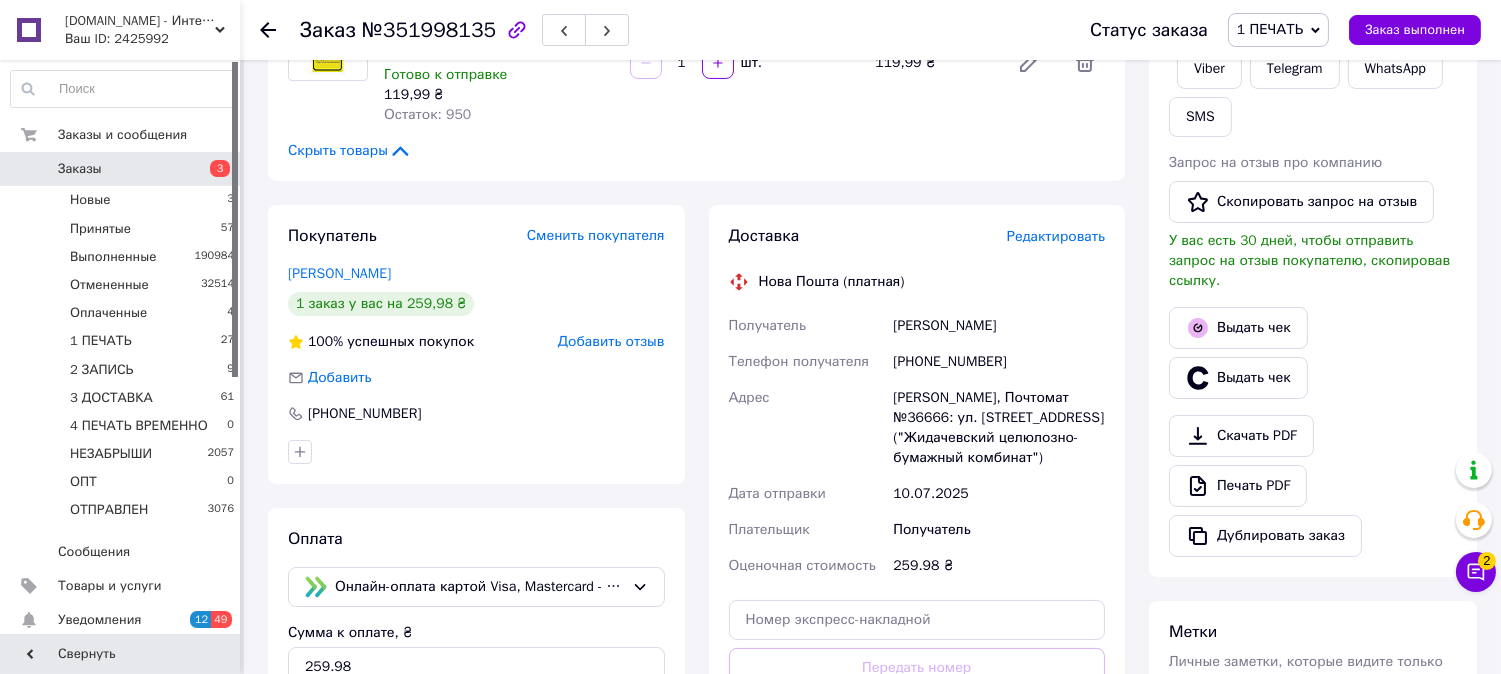 click on "Редактировать" at bounding box center [1056, 236] 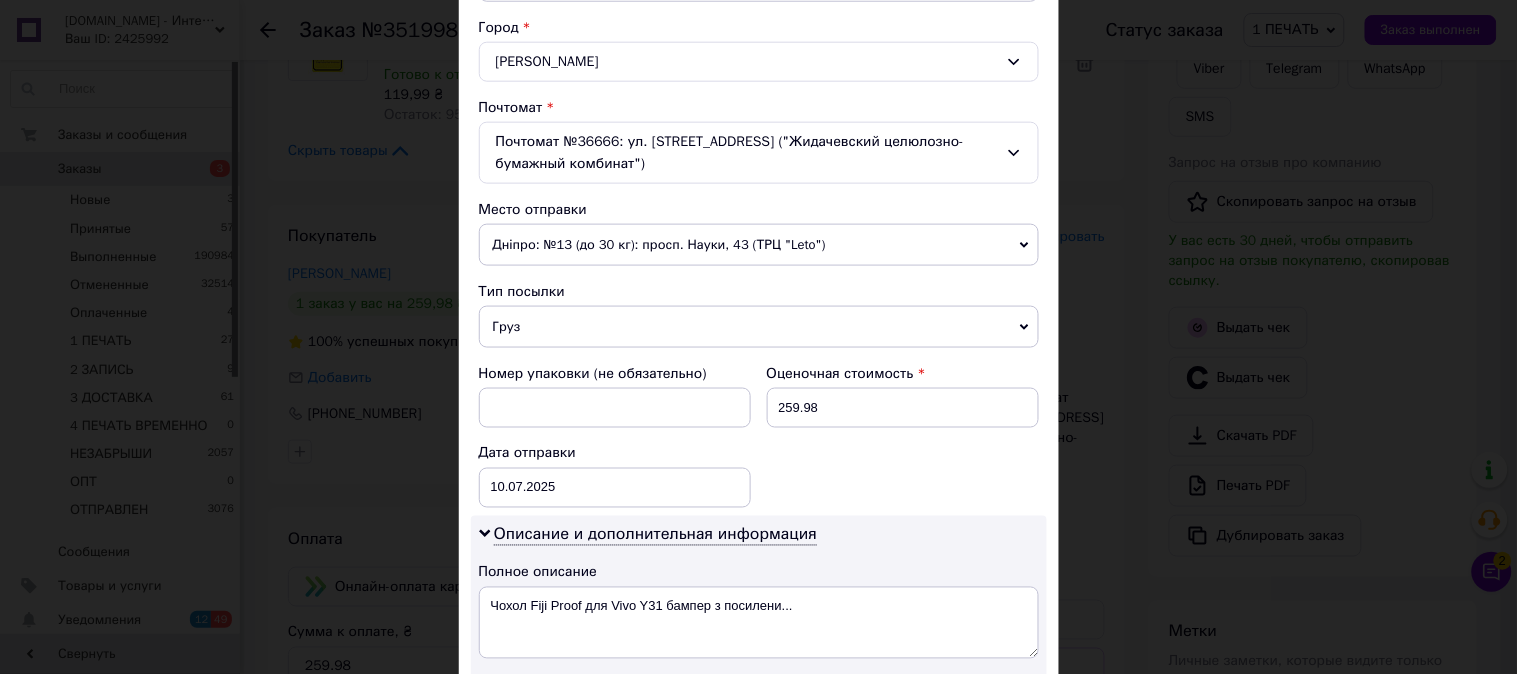 scroll, scrollTop: 630, scrollLeft: 0, axis: vertical 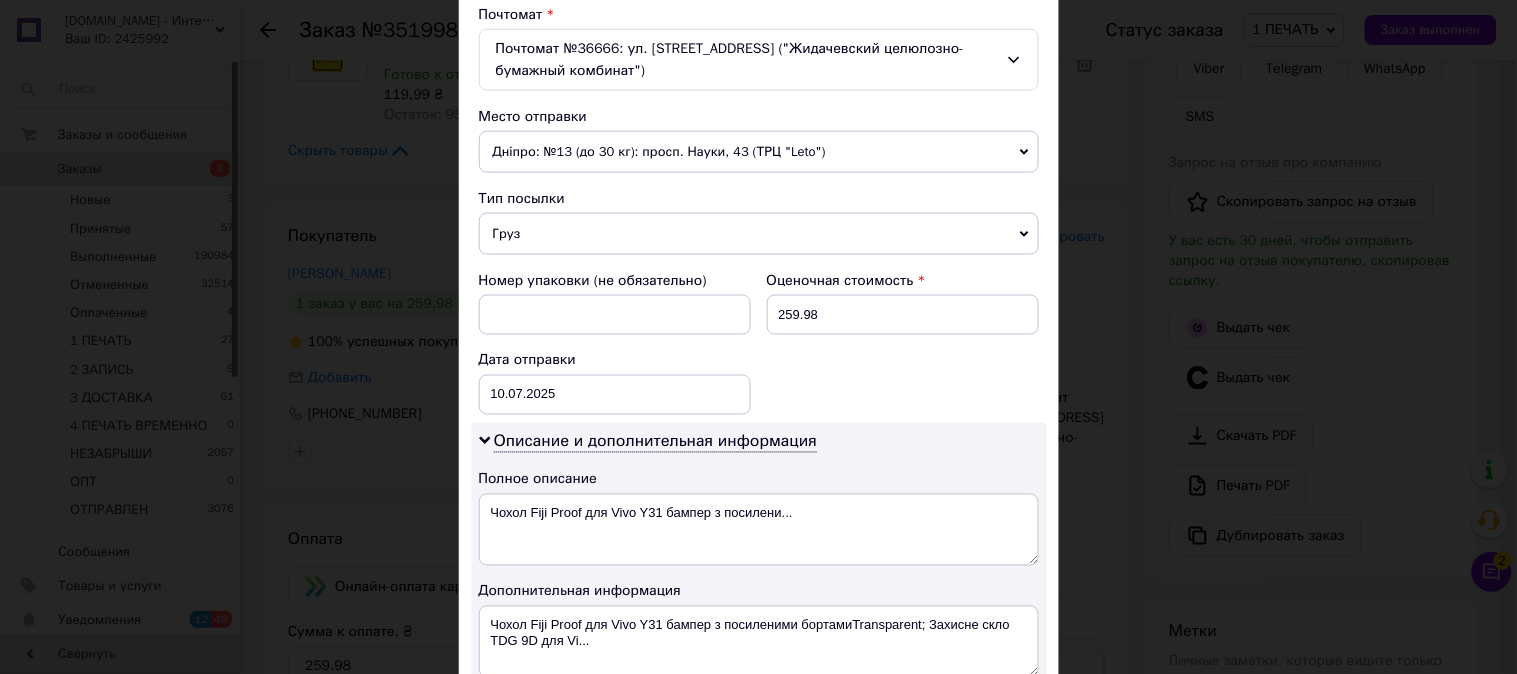 click on "Груз" at bounding box center [759, 234] 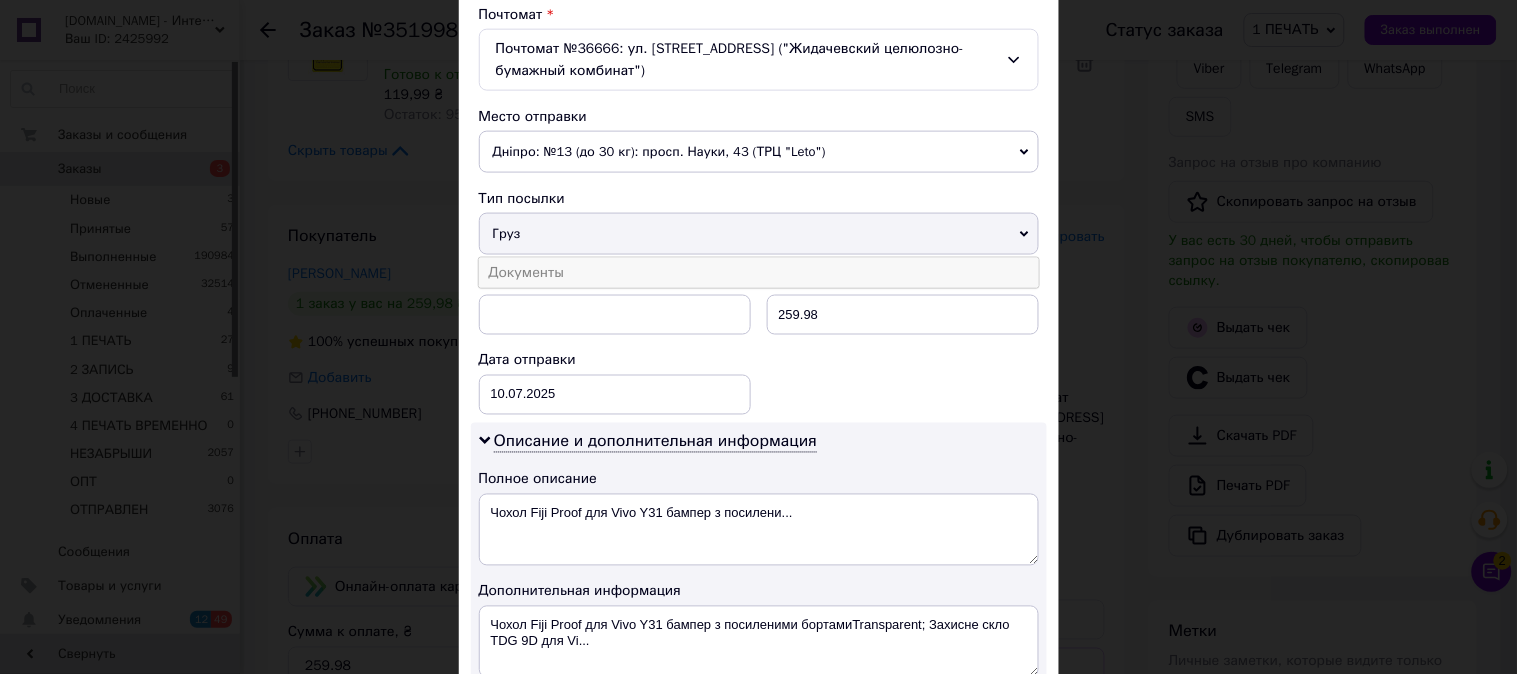 click on "Документы" at bounding box center [759, 273] 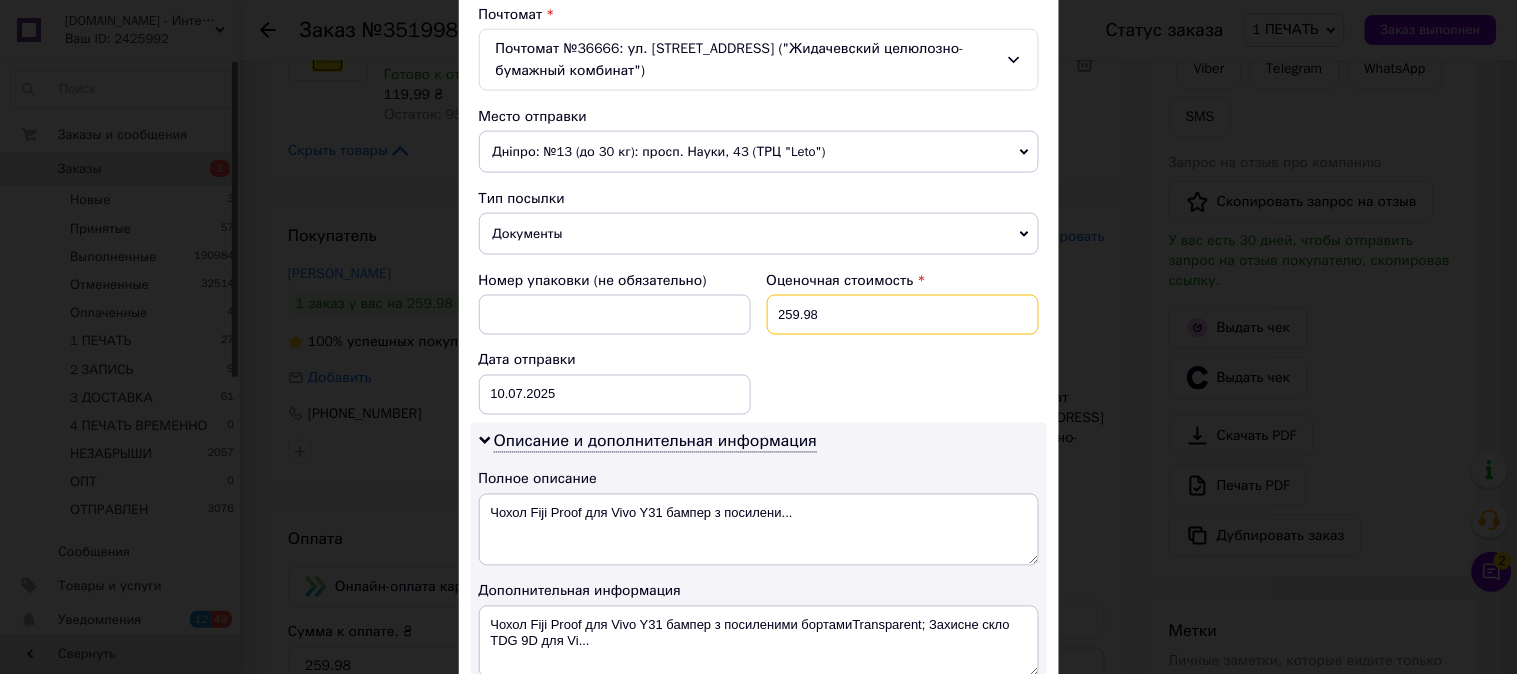click on "259.98" at bounding box center (903, 315) 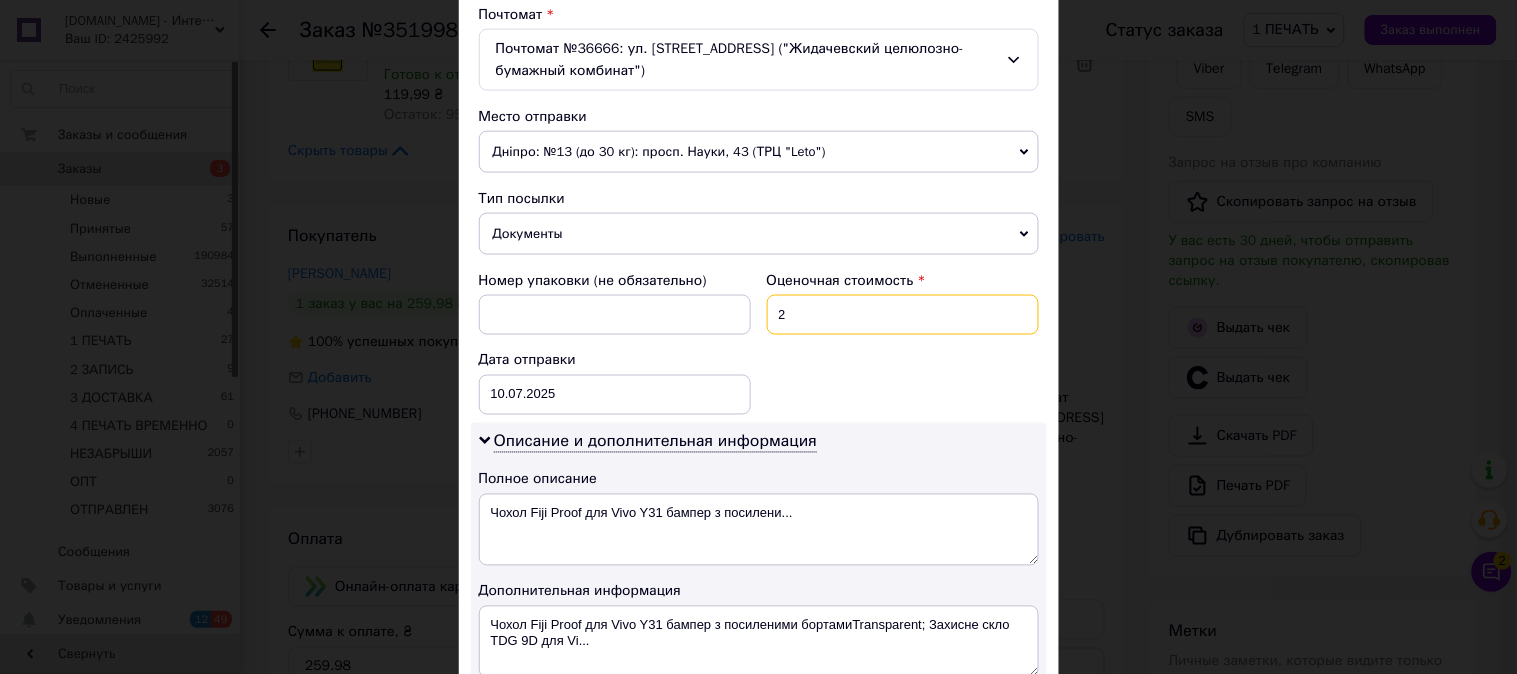 click on "2" at bounding box center (903, 315) 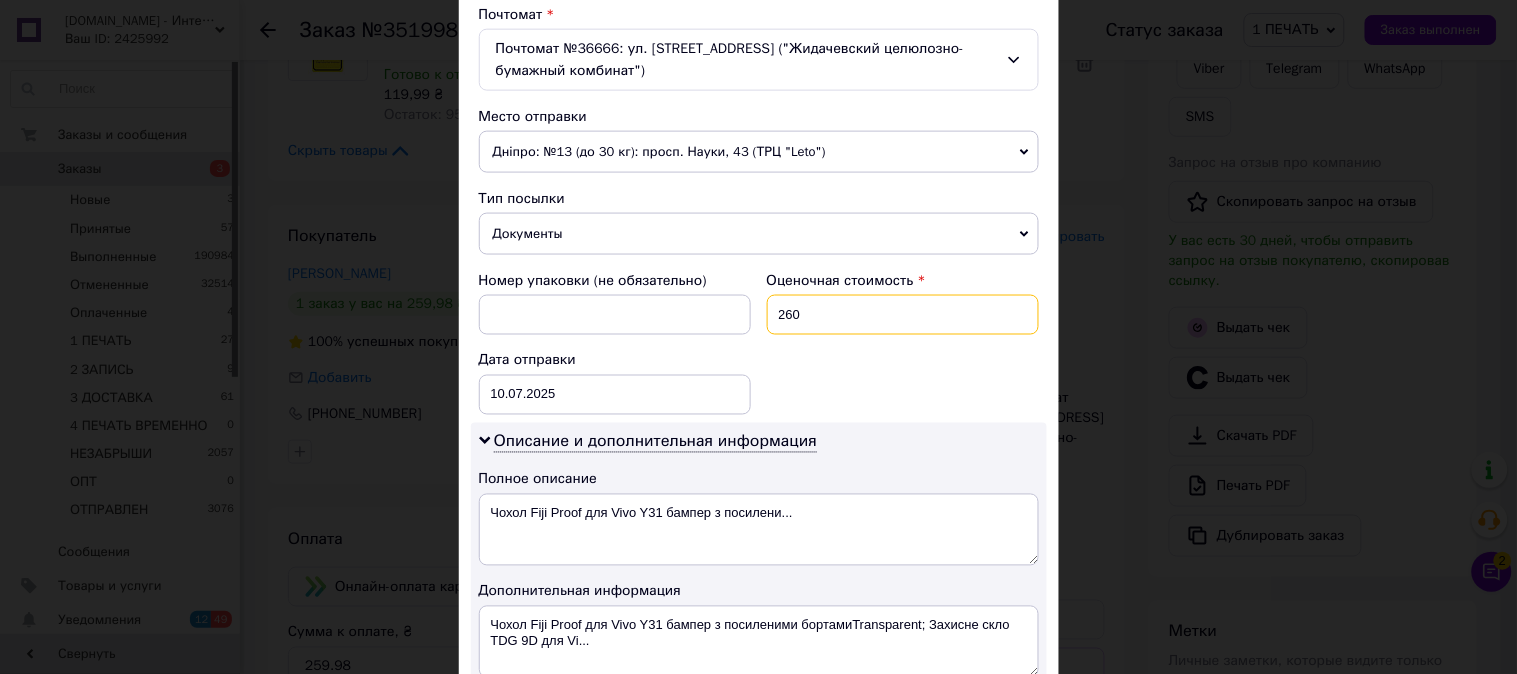 type on "260" 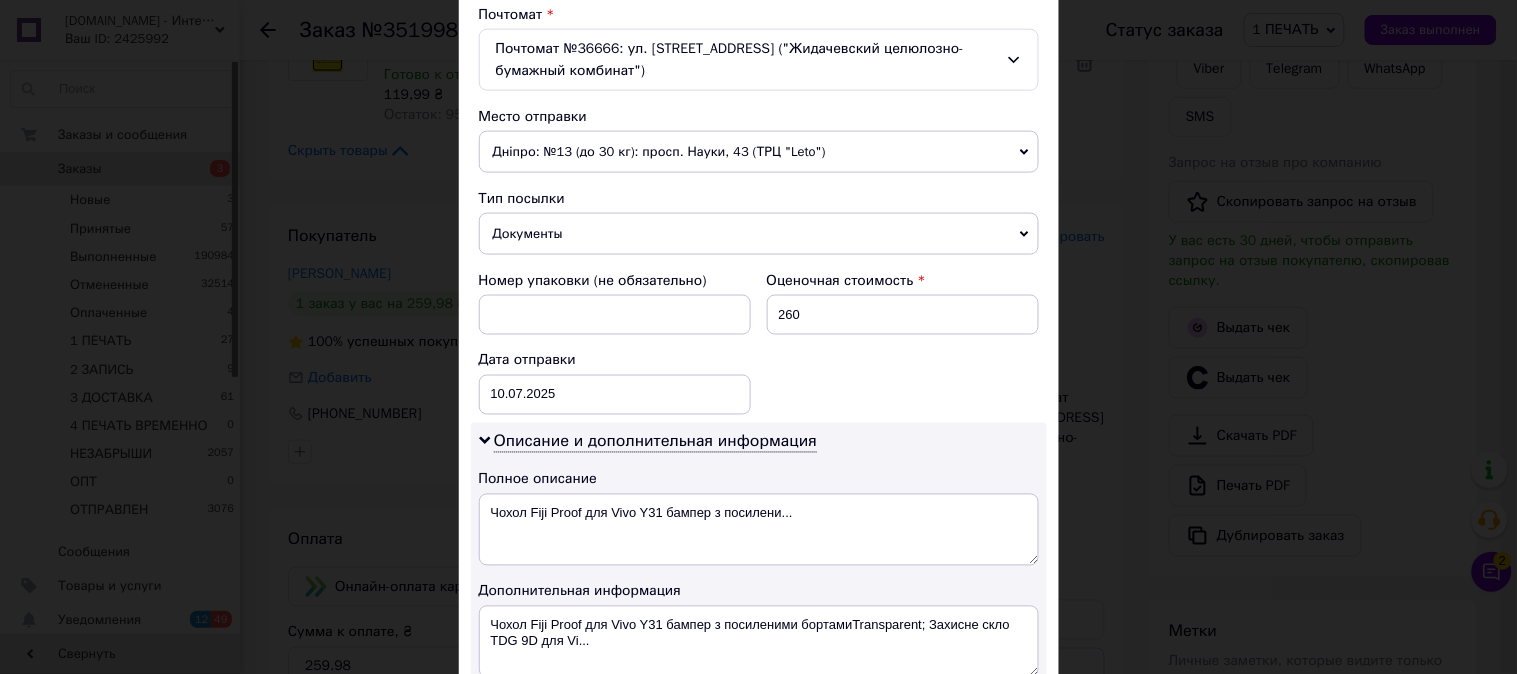 click on "Номер упаковки (не обязательно) Оценочная стоимость 260 Дата отправки 10.07.2025 < 2025 > < Июль > Пн Вт Ср Чт Пт Сб Вс 30 1 2 3 4 5 6 7 8 9 10 11 12 13 14 15 16 17 18 19 20 21 22 23 24 25 26 27 28 29 30 31 1 2 3 4 5 6 7 8 9 10" at bounding box center (759, 343) 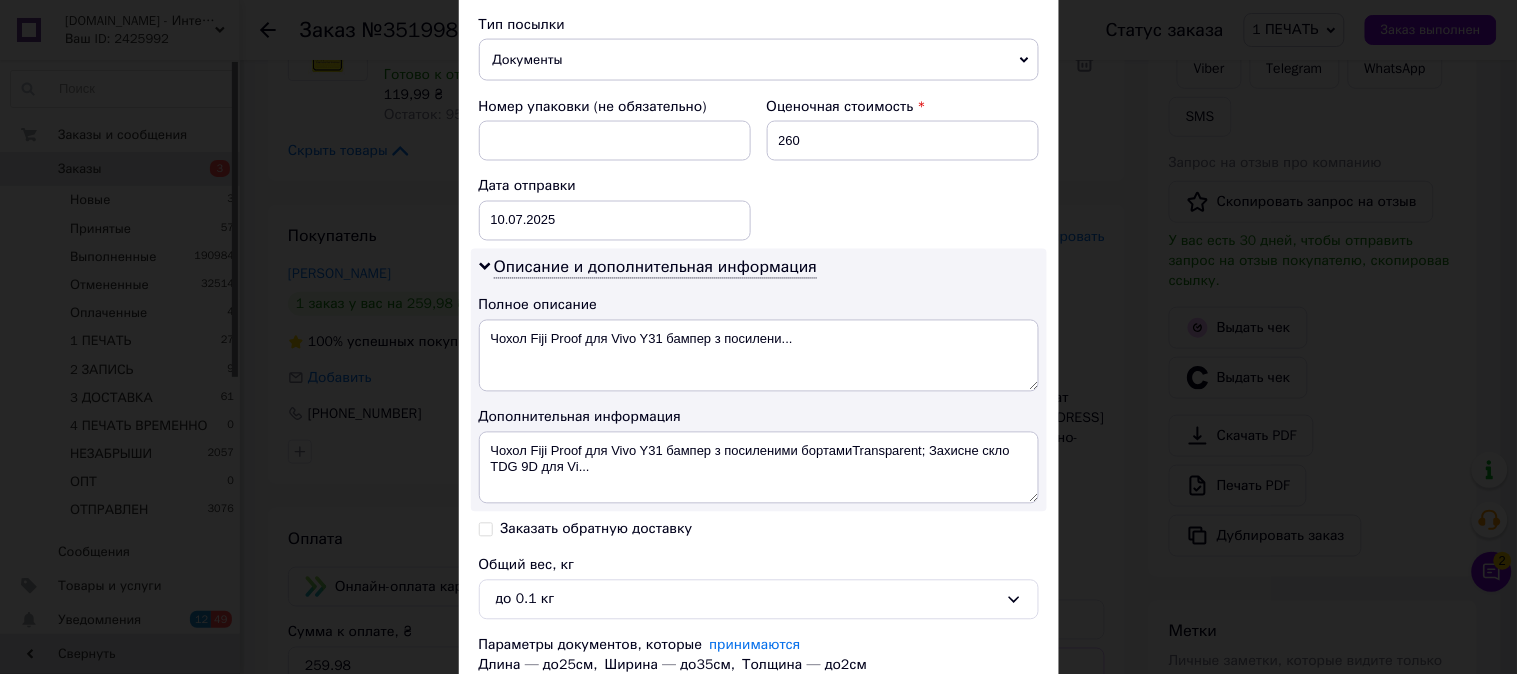 scroll, scrollTop: 957, scrollLeft: 0, axis: vertical 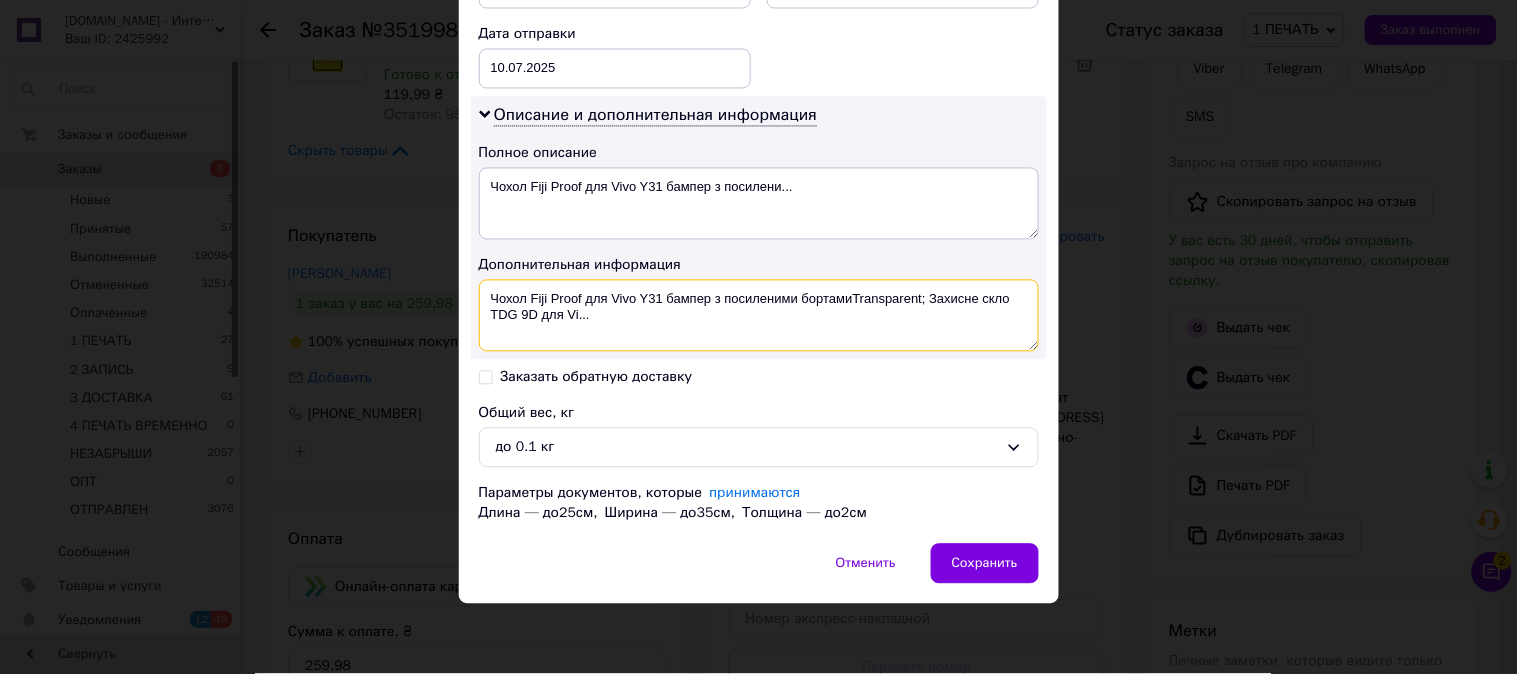 click on "Чохол Fiji Proof для Vivo Y31 бампер з посиленими бортамиTransparent; Захисне скло TDG 9D для Vi..." at bounding box center (759, 316) 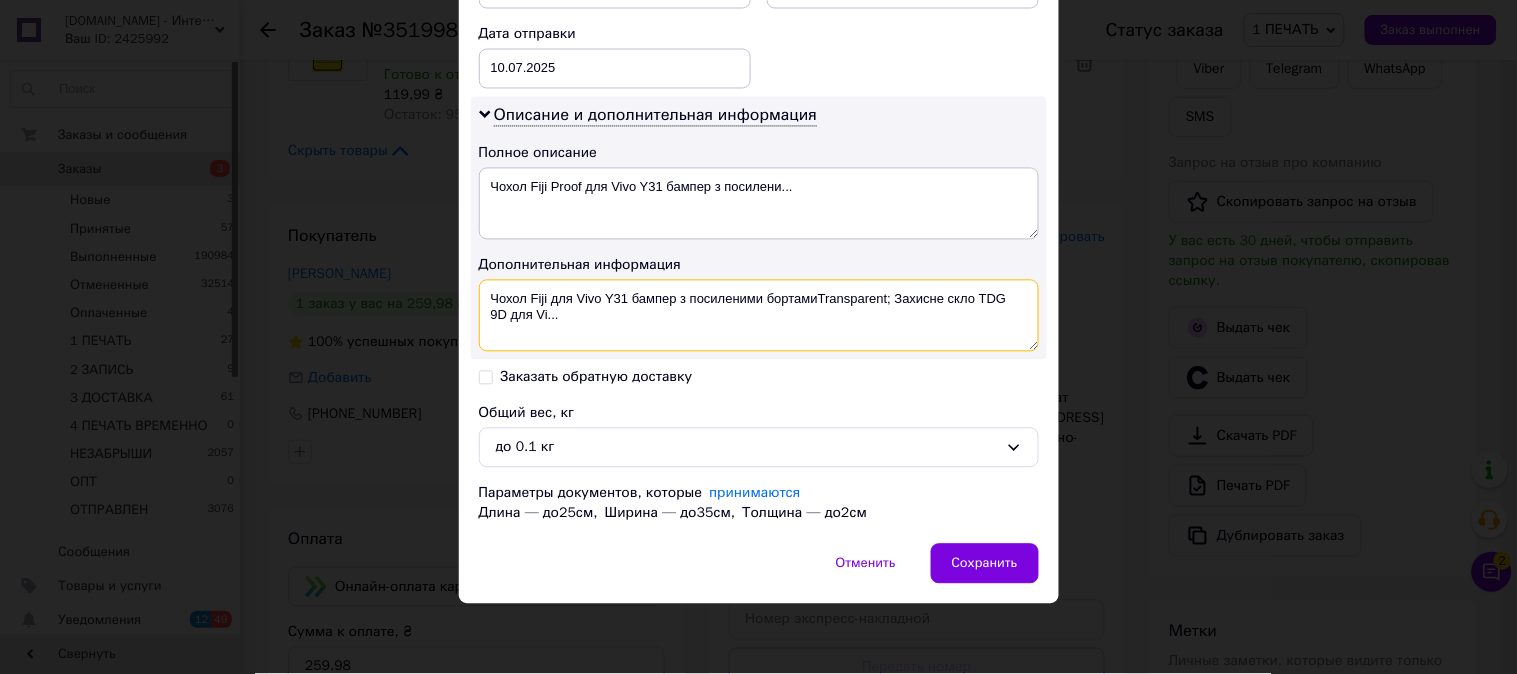 click on "Чохол Fiji для Vivo Y31 бампер з посиленими бортамиTransparent; Захисне скло TDG 9D для Vi..." at bounding box center [759, 316] 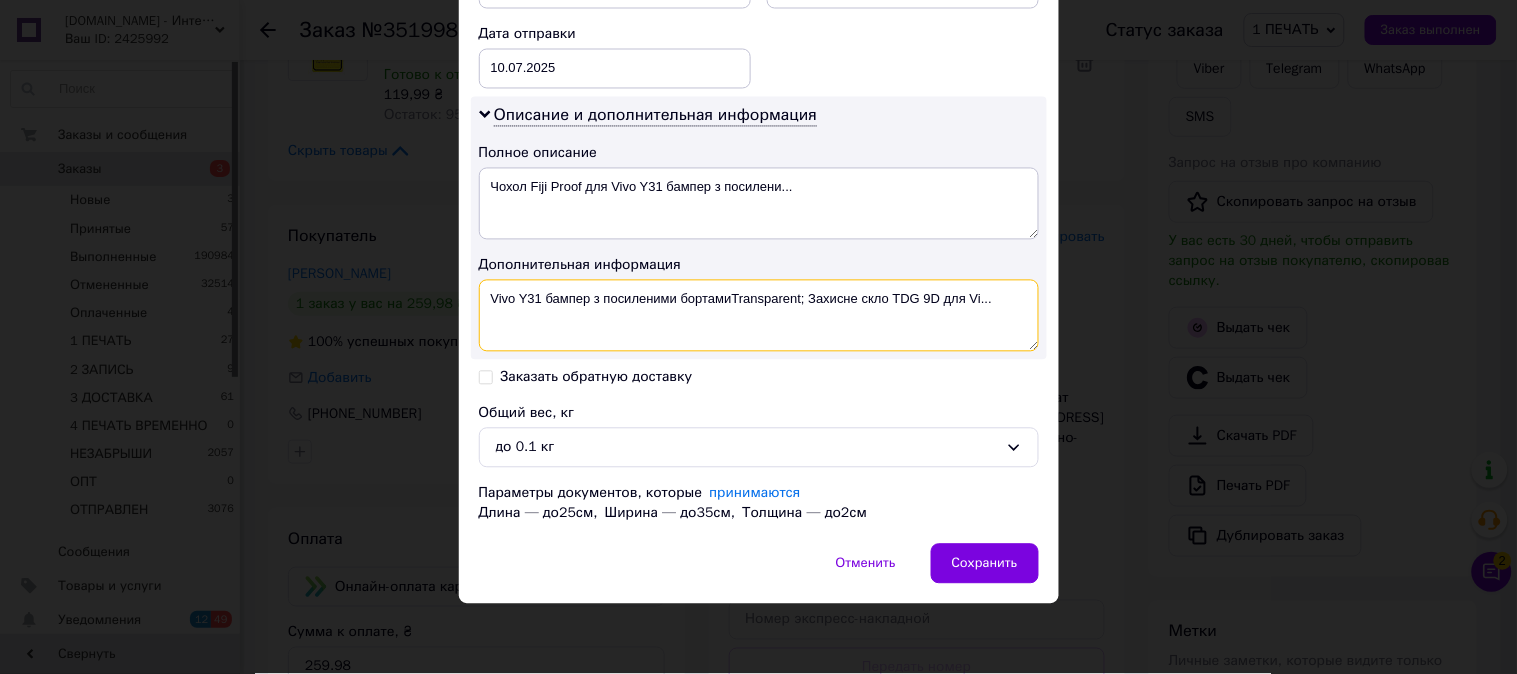 drag, startPoint x: 542, startPoint y: 308, endPoint x: 1006, endPoint y: 358, distance: 466.6862 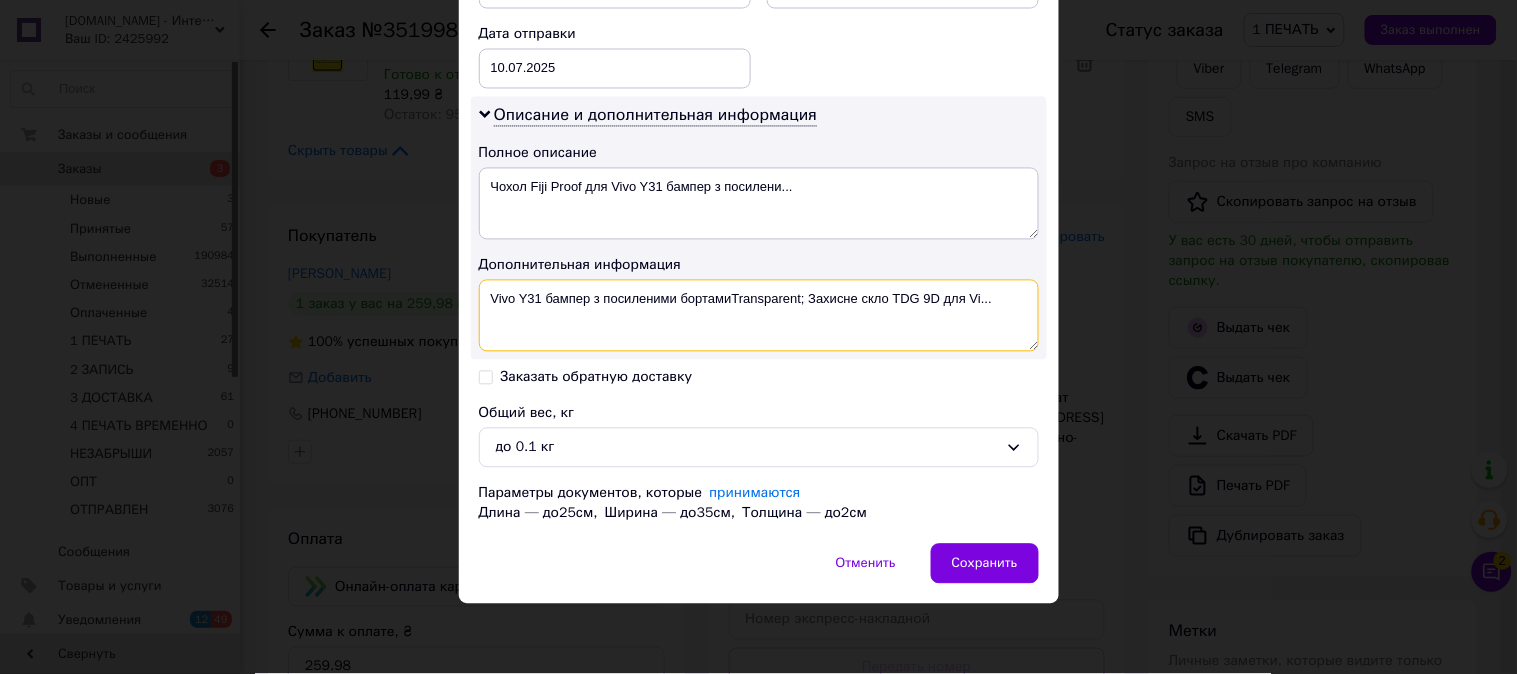 click on "Описание и дополнительная информация Полное описание Чохол Fiji Proof для Vivo Y31 бампер з посилени... Дополнительная информация Vivo Y31 бампер з посиленими бортамиTransparent; Захисне скло TDG 9D для Vi..." at bounding box center [759, 228] 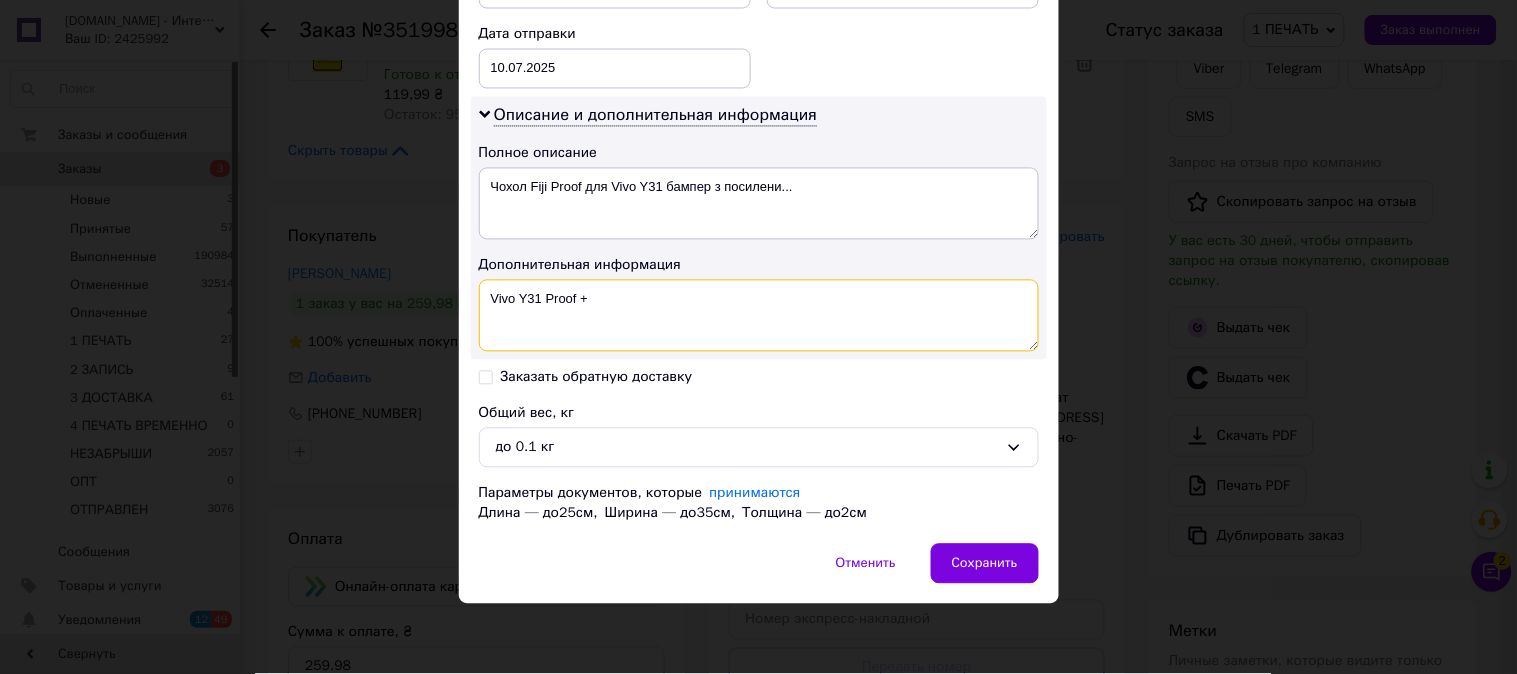 paste on "9D ЧЕР" 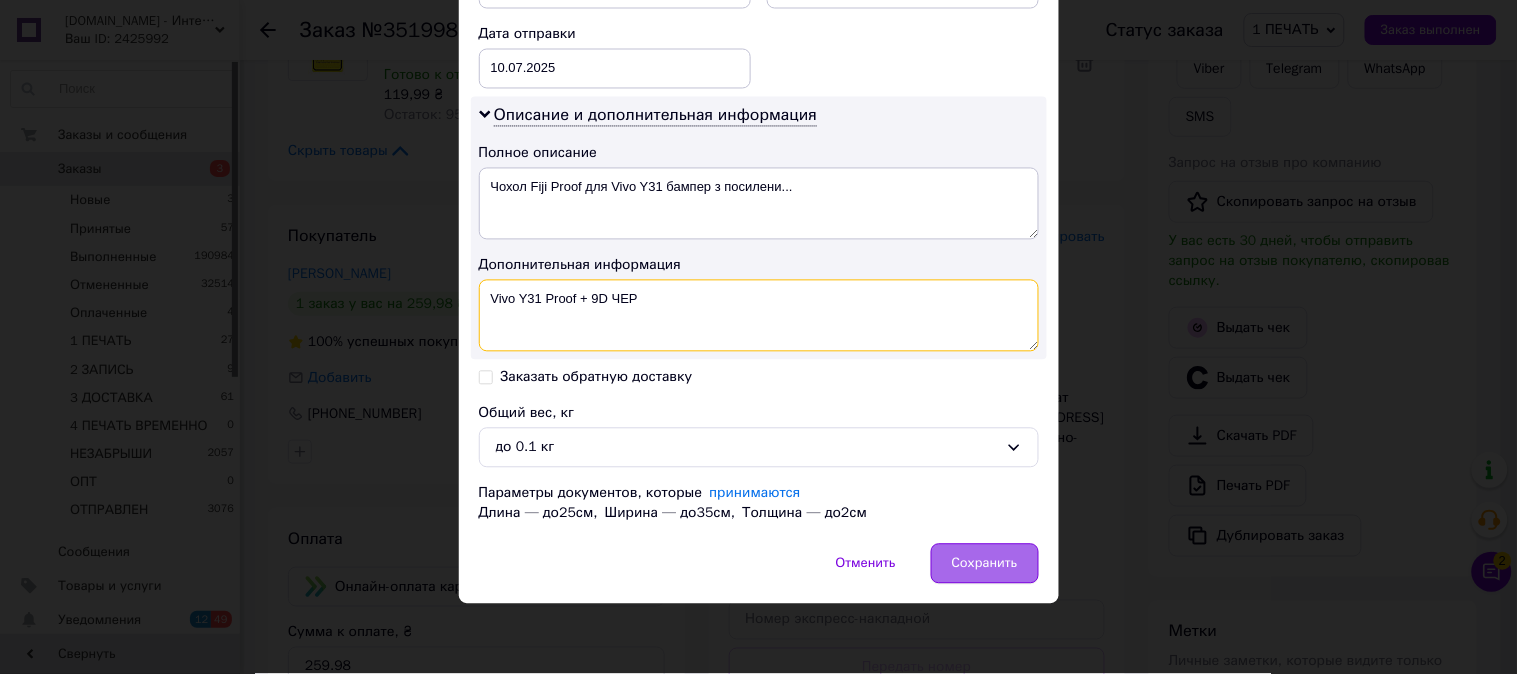 type on "Vivo Y31 Proof + 9D ЧЕР" 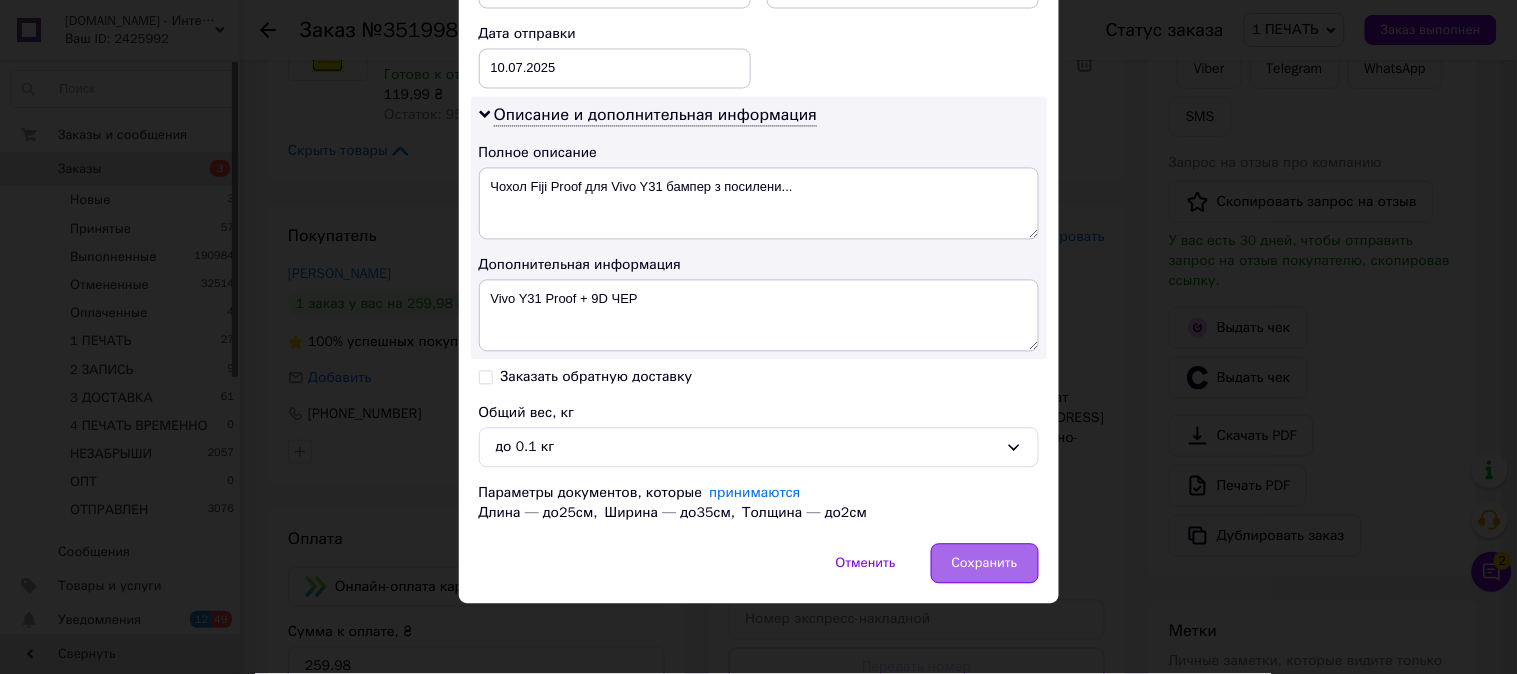 click on "Сохранить" at bounding box center [985, 564] 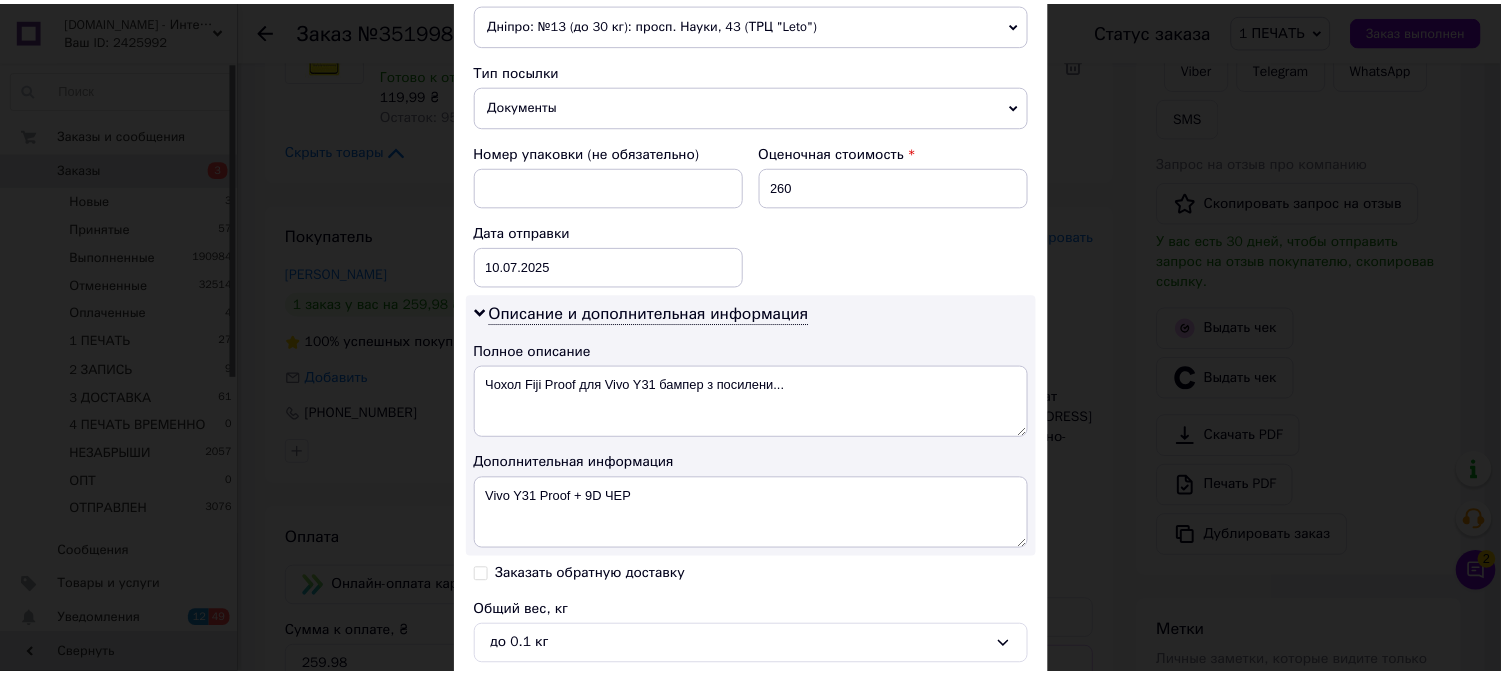 scroll, scrollTop: 735, scrollLeft: 0, axis: vertical 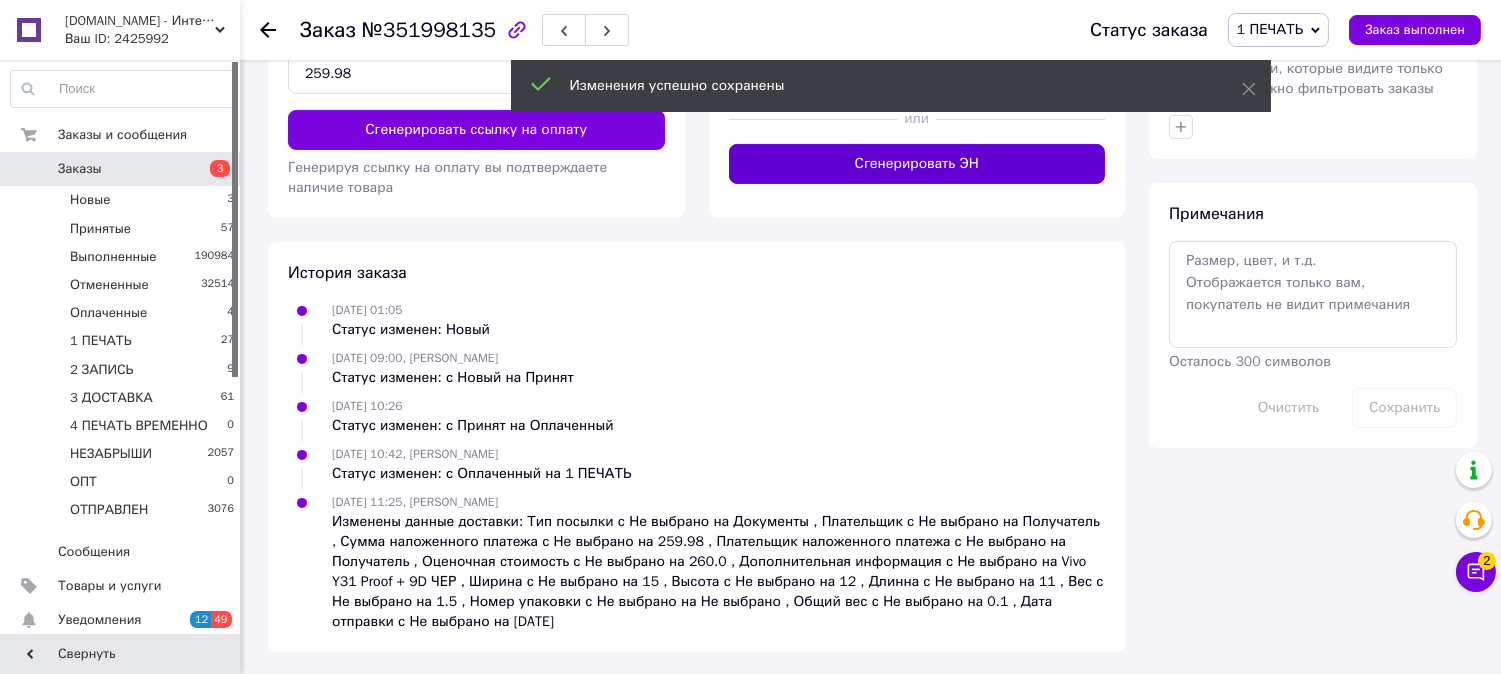 click on "Сгенерировать ЭН" at bounding box center [917, 164] 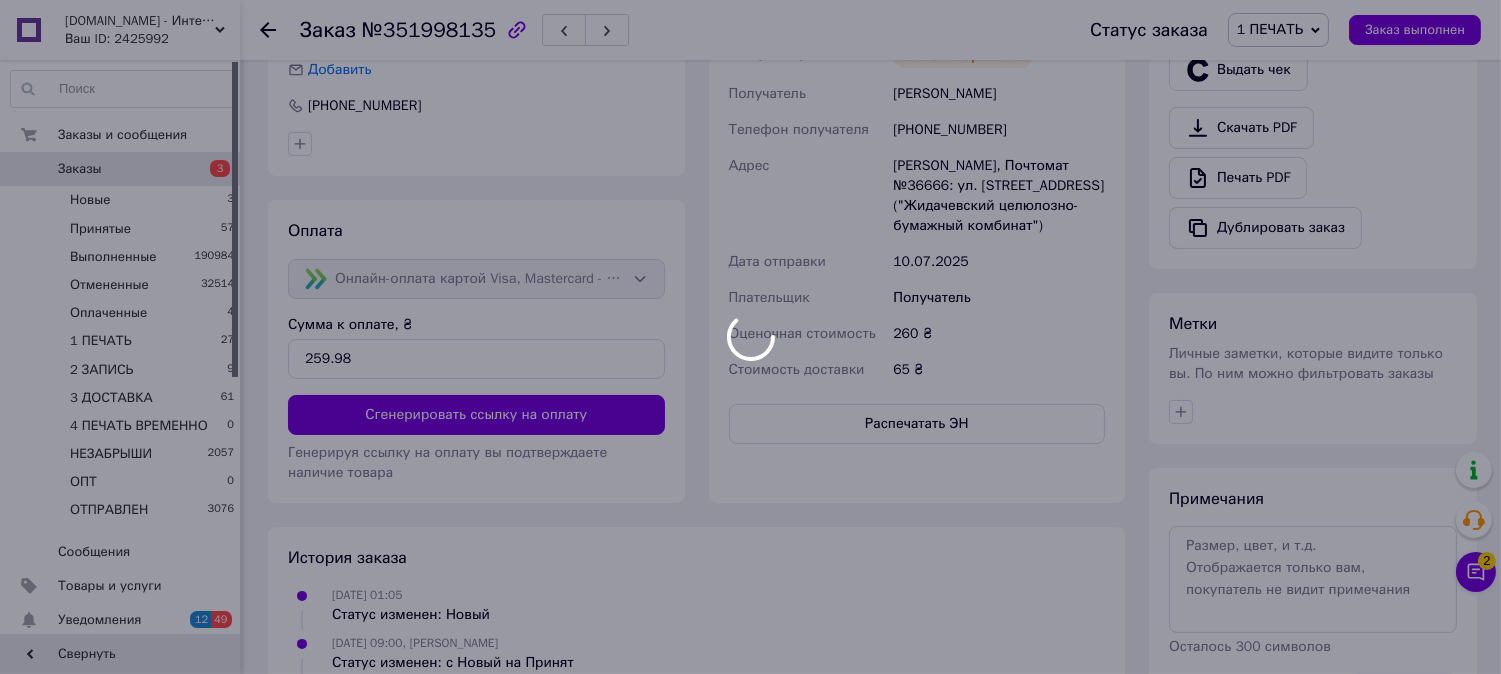 scroll, scrollTop: 925, scrollLeft: 0, axis: vertical 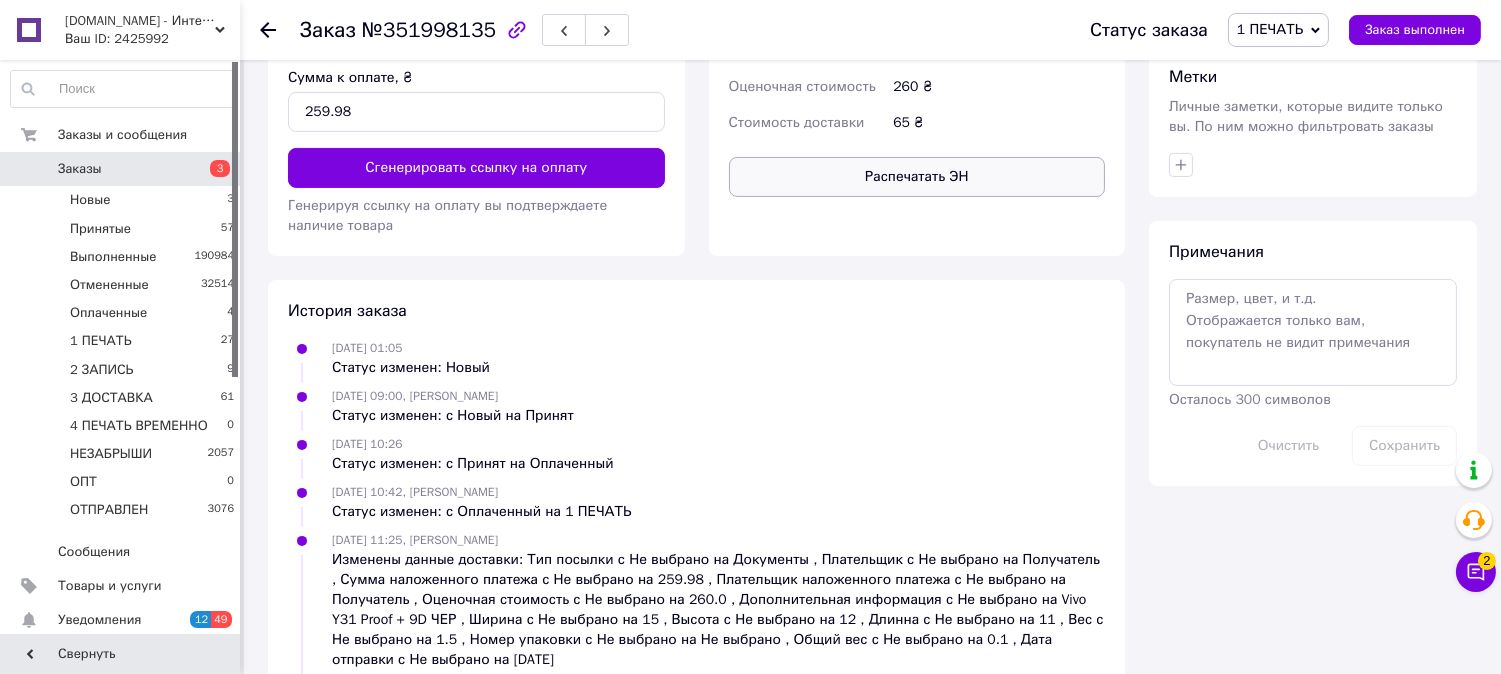 click on "Распечатать ЭН" at bounding box center [917, 177] 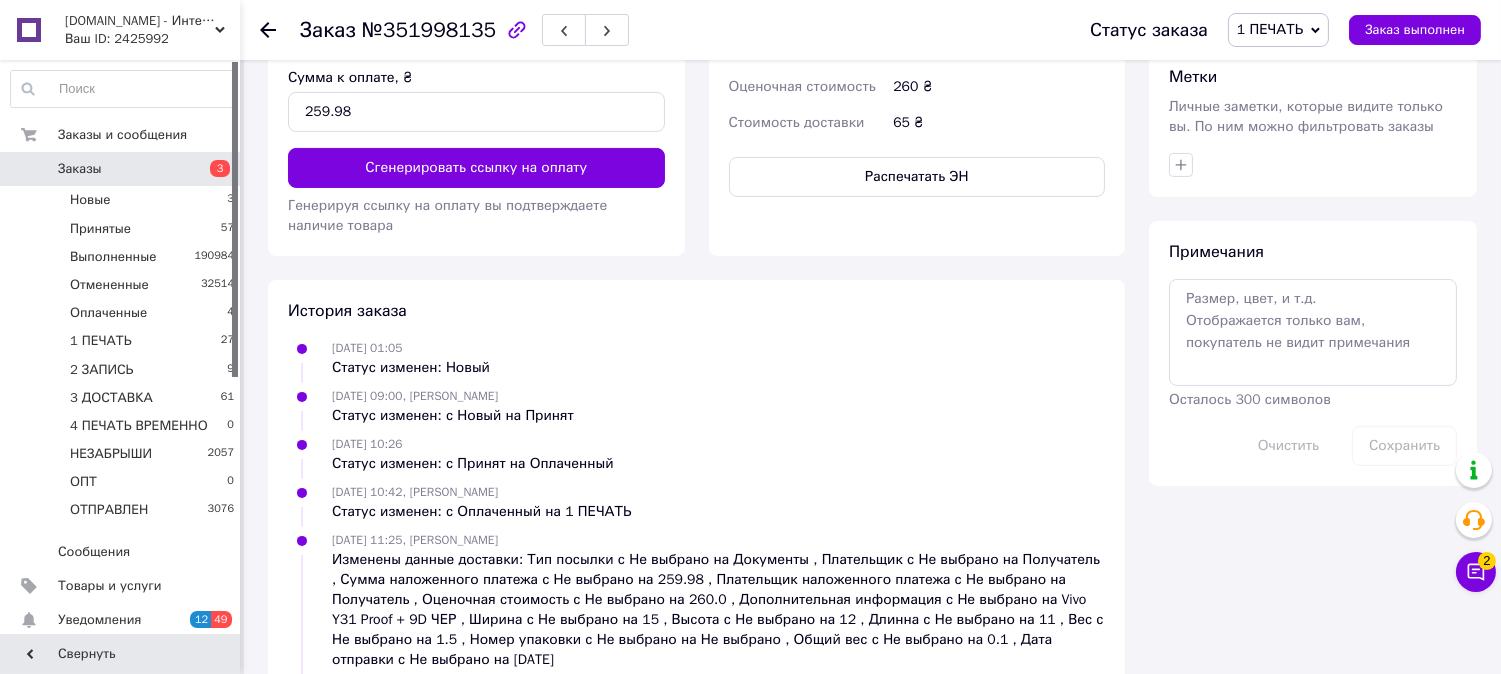 click on "1 ПЕЧАТЬ" at bounding box center [1270, 29] 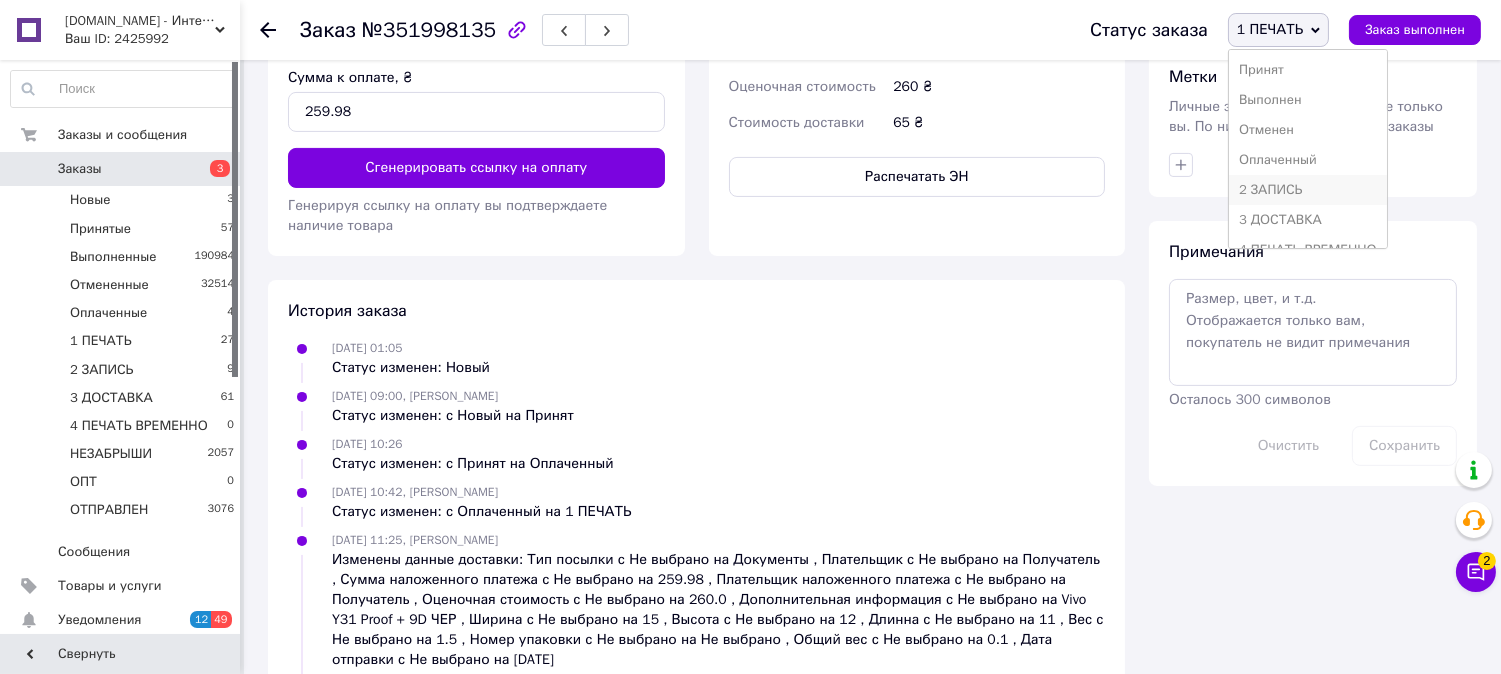 click on "2 ЗАПИСЬ" at bounding box center (1308, 190) 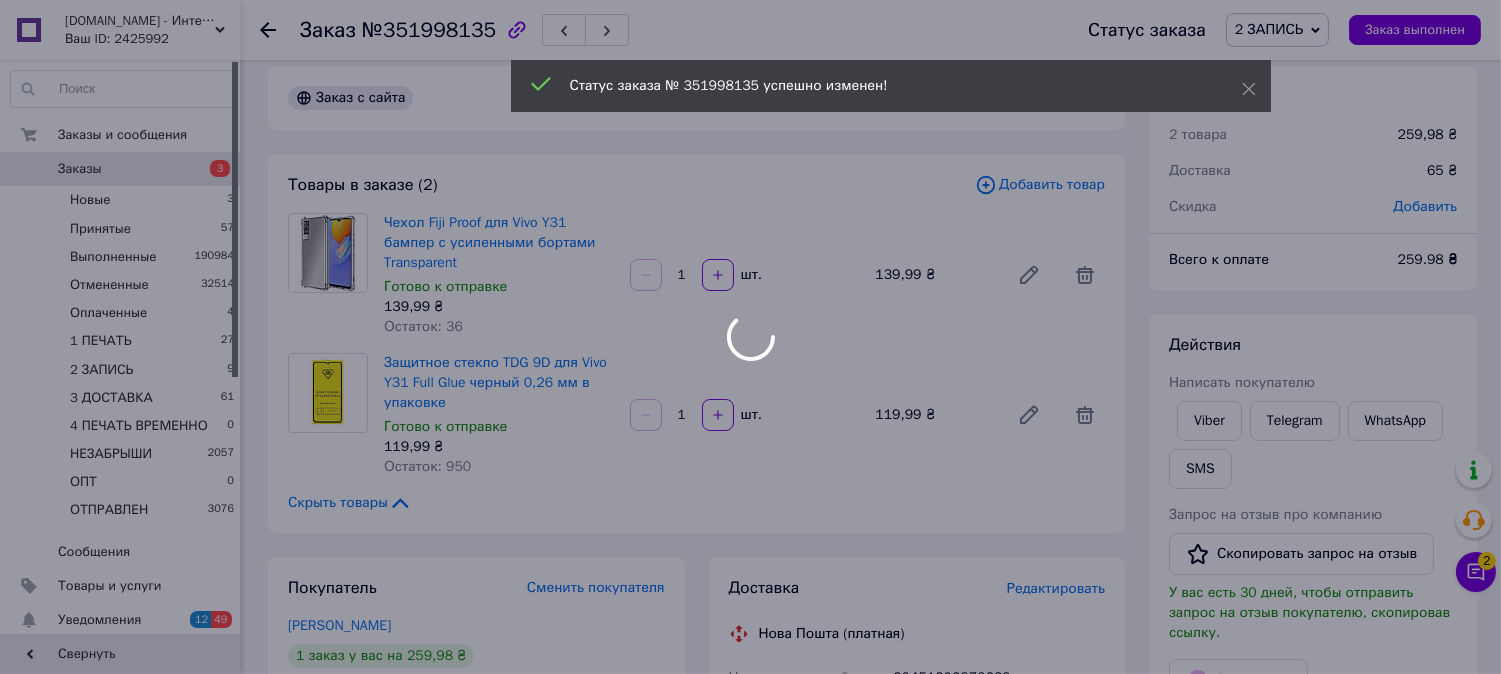scroll, scrollTop: 0, scrollLeft: 0, axis: both 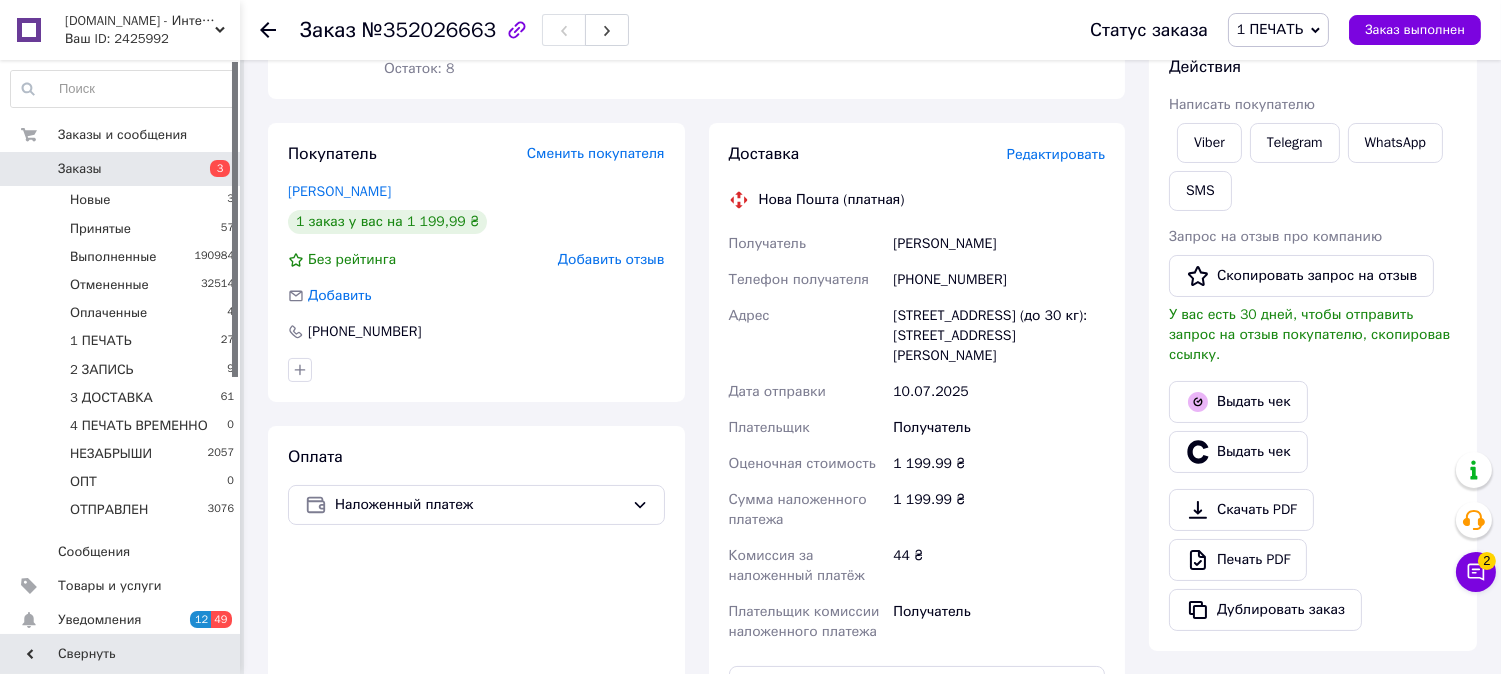 click on "Редактировать" at bounding box center (1056, 154) 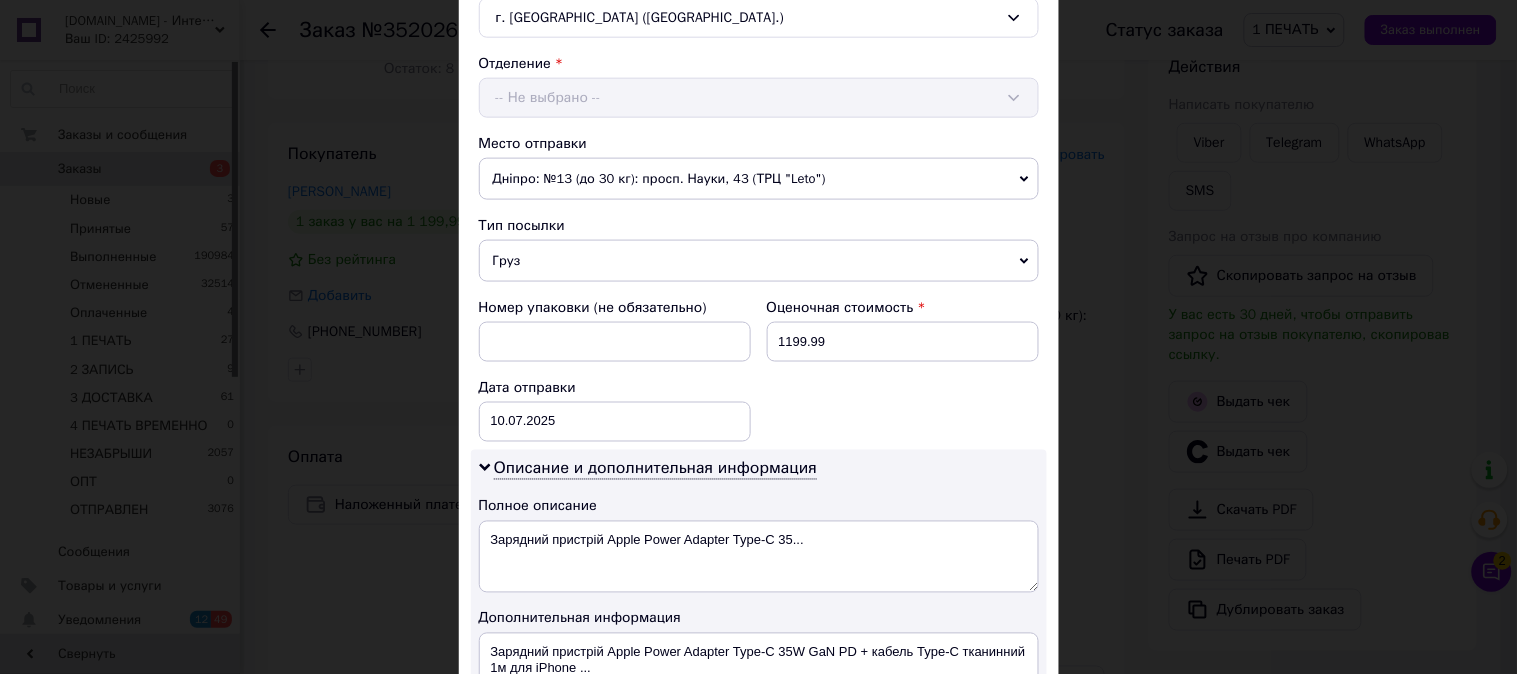 scroll, scrollTop: 630, scrollLeft: 0, axis: vertical 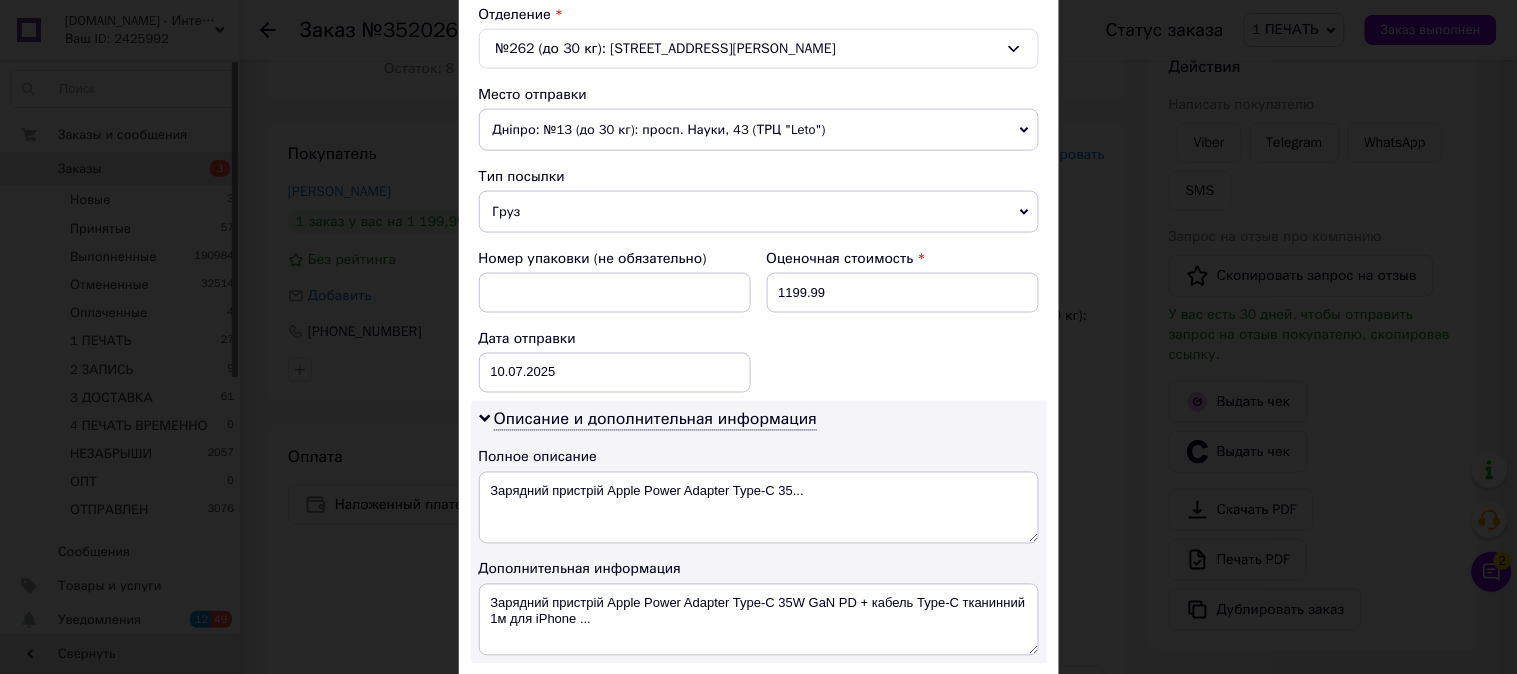 click on "Груз" at bounding box center (759, 212) 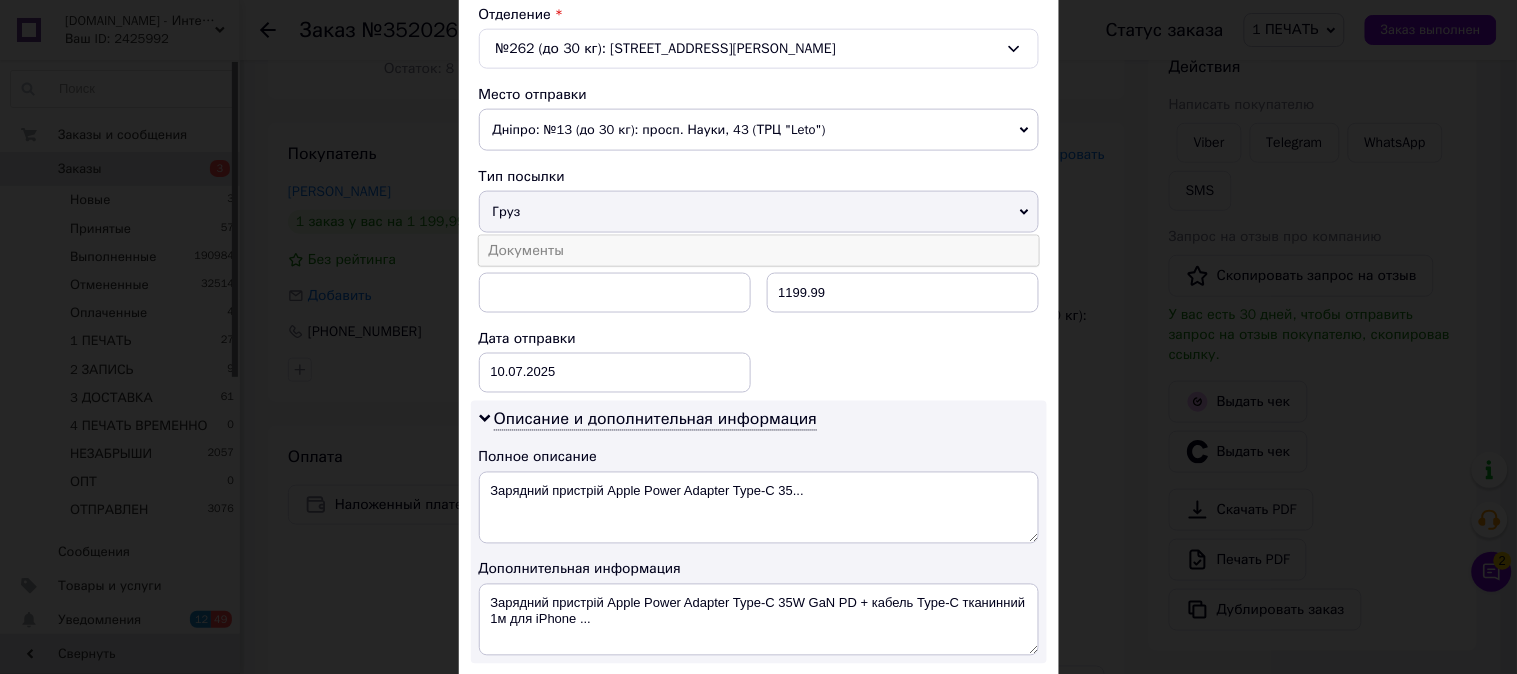 click on "Документы" at bounding box center [759, 251] 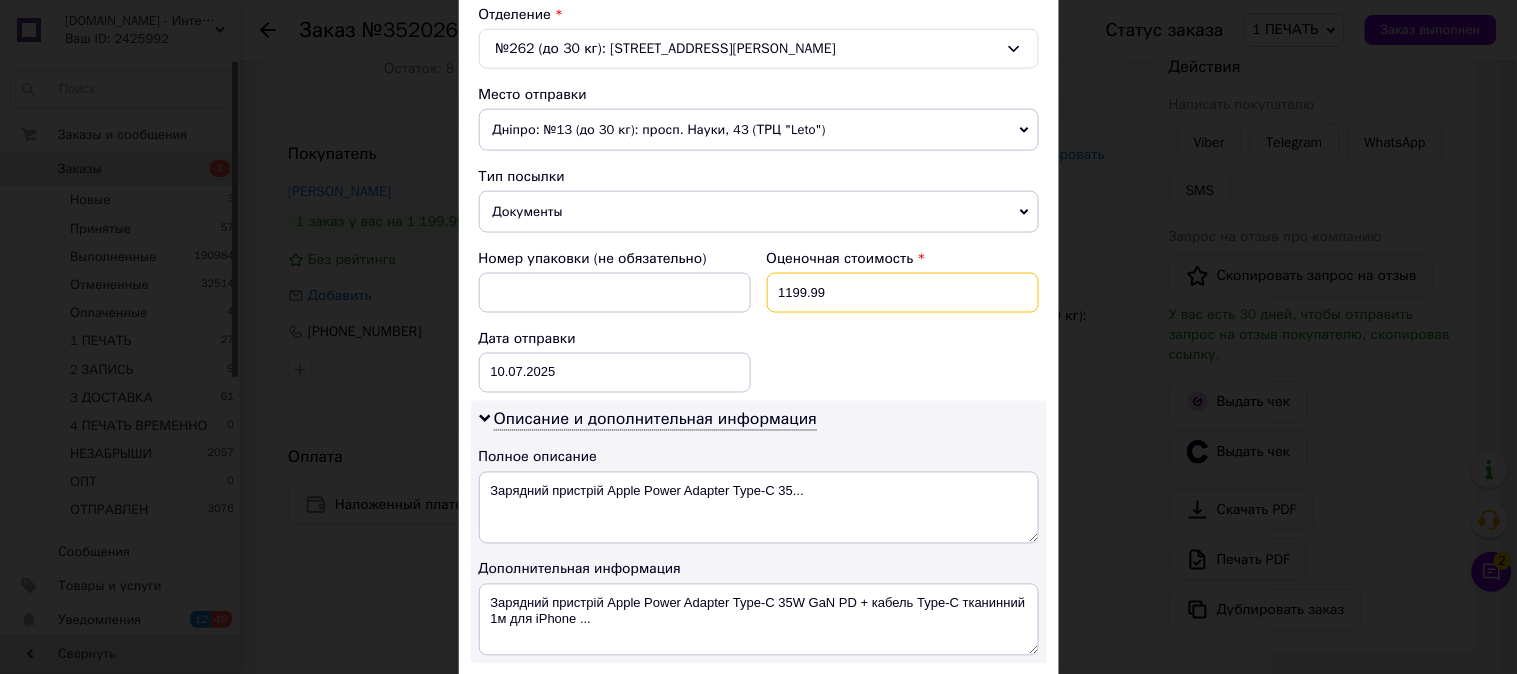 click on "1199.99" at bounding box center (903, 293) 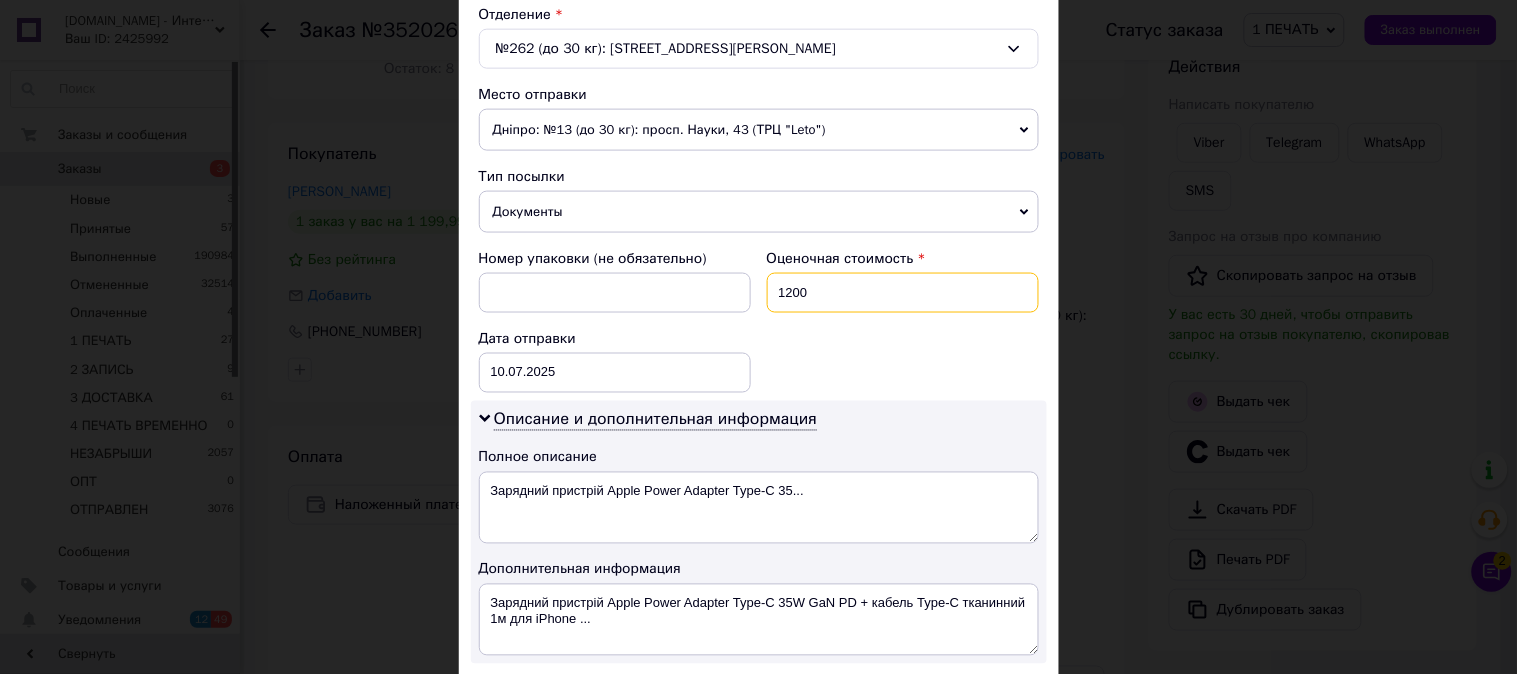 type on "1200" 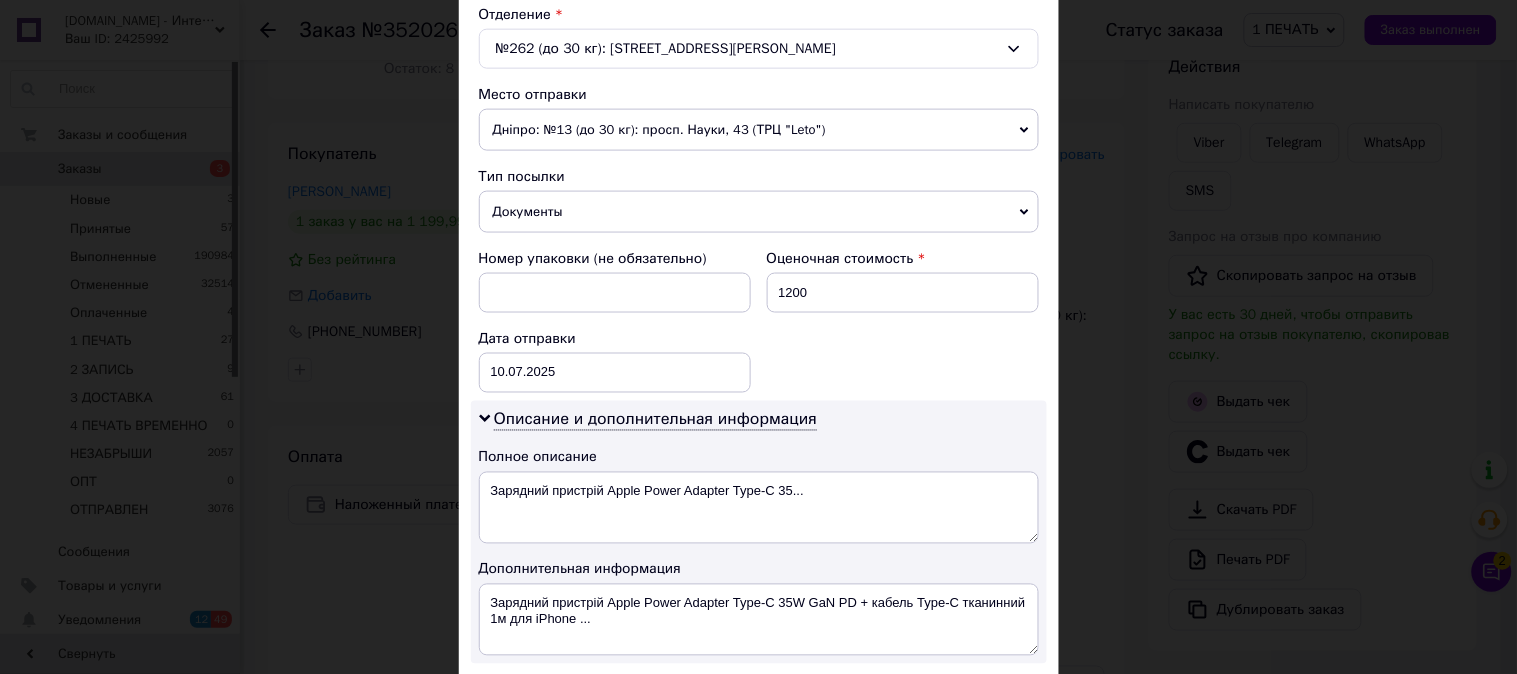 click on "Номер упаковки (не обязательно) Оценочная стоимость 1200 Дата отправки 10.07.2025 < 2025 > < Июль > Пн Вт Ср Чт Пт Сб Вс 30 1 2 3 4 5 6 7 8 9 10 11 12 13 14 15 16 17 18 19 20 21 22 23 24 25 26 27 28 29 30 31 1 2 3 4 5 6 7 8 9 10" at bounding box center (759, 321) 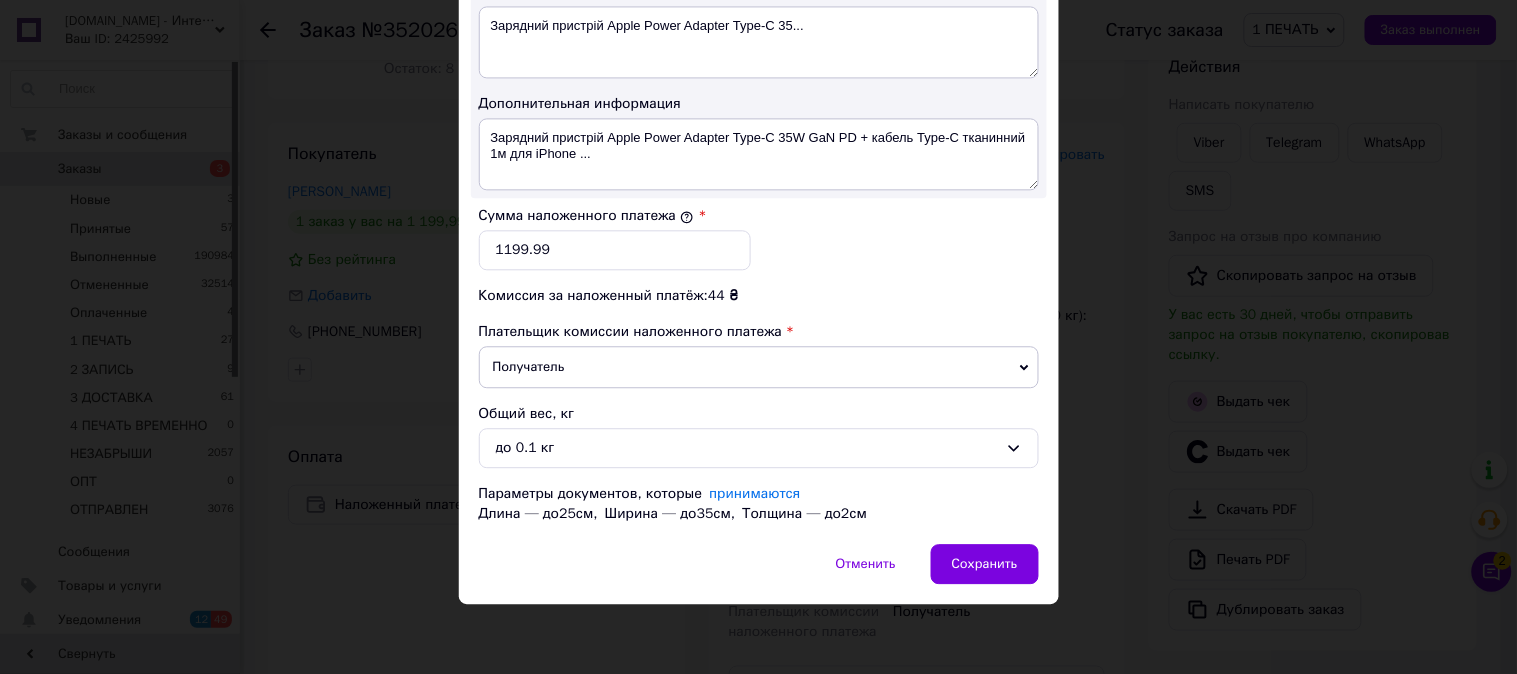 scroll, scrollTop: 1098, scrollLeft: 0, axis: vertical 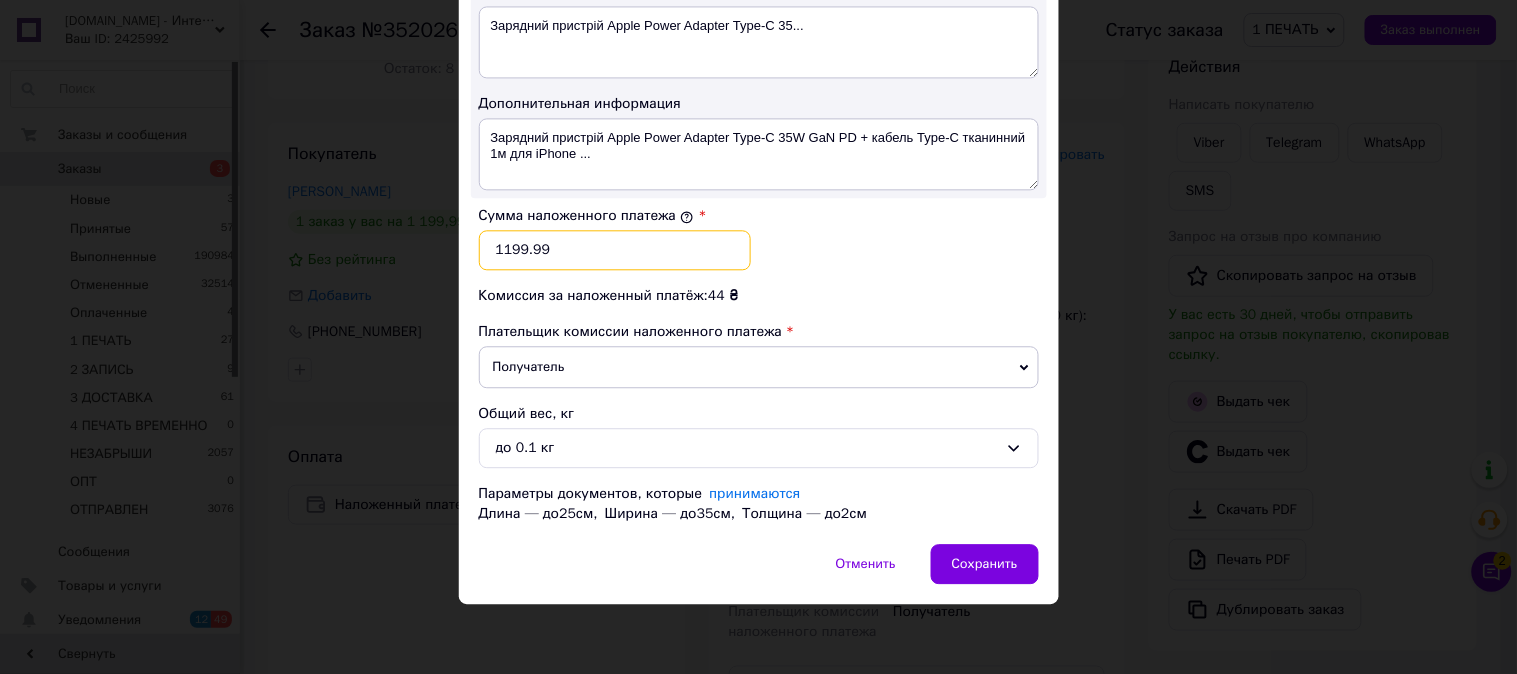click on "1199.99" at bounding box center (615, 250) 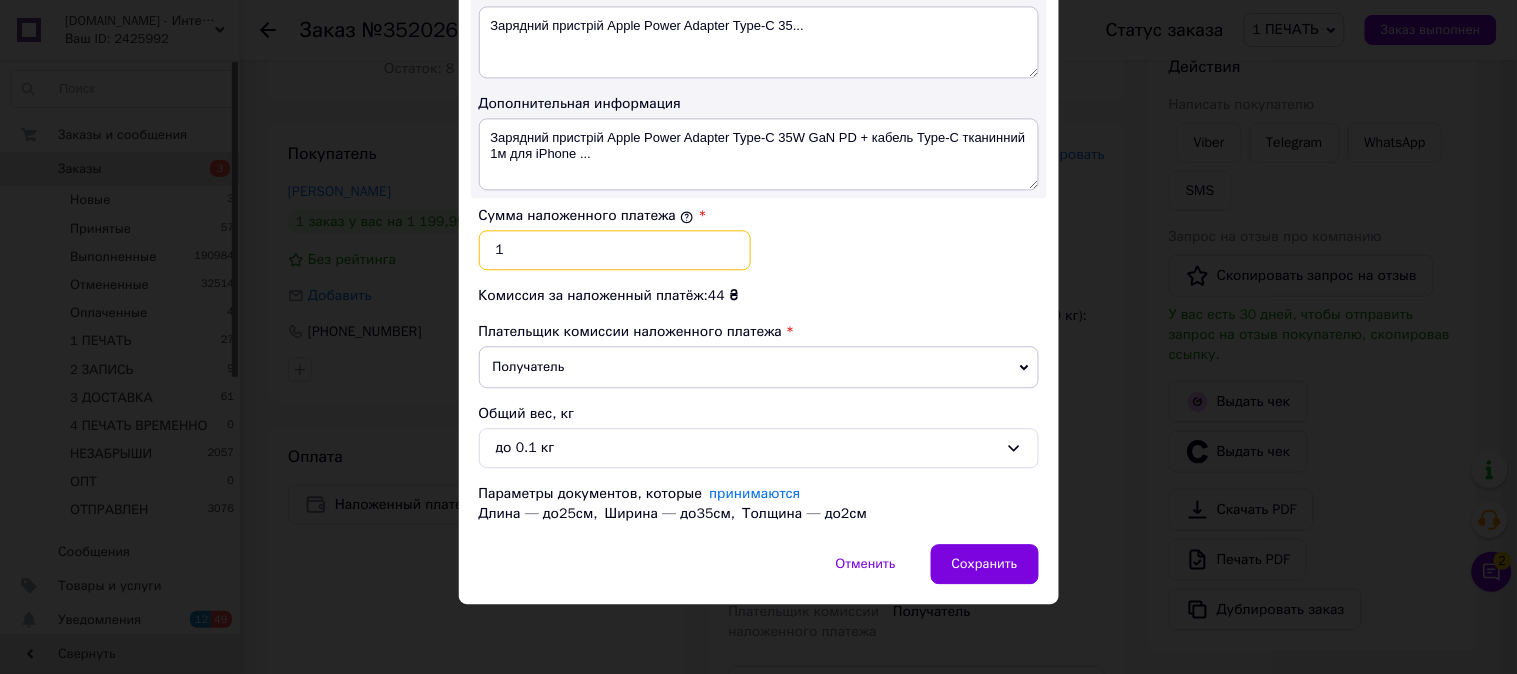 click on "1" at bounding box center [615, 250] 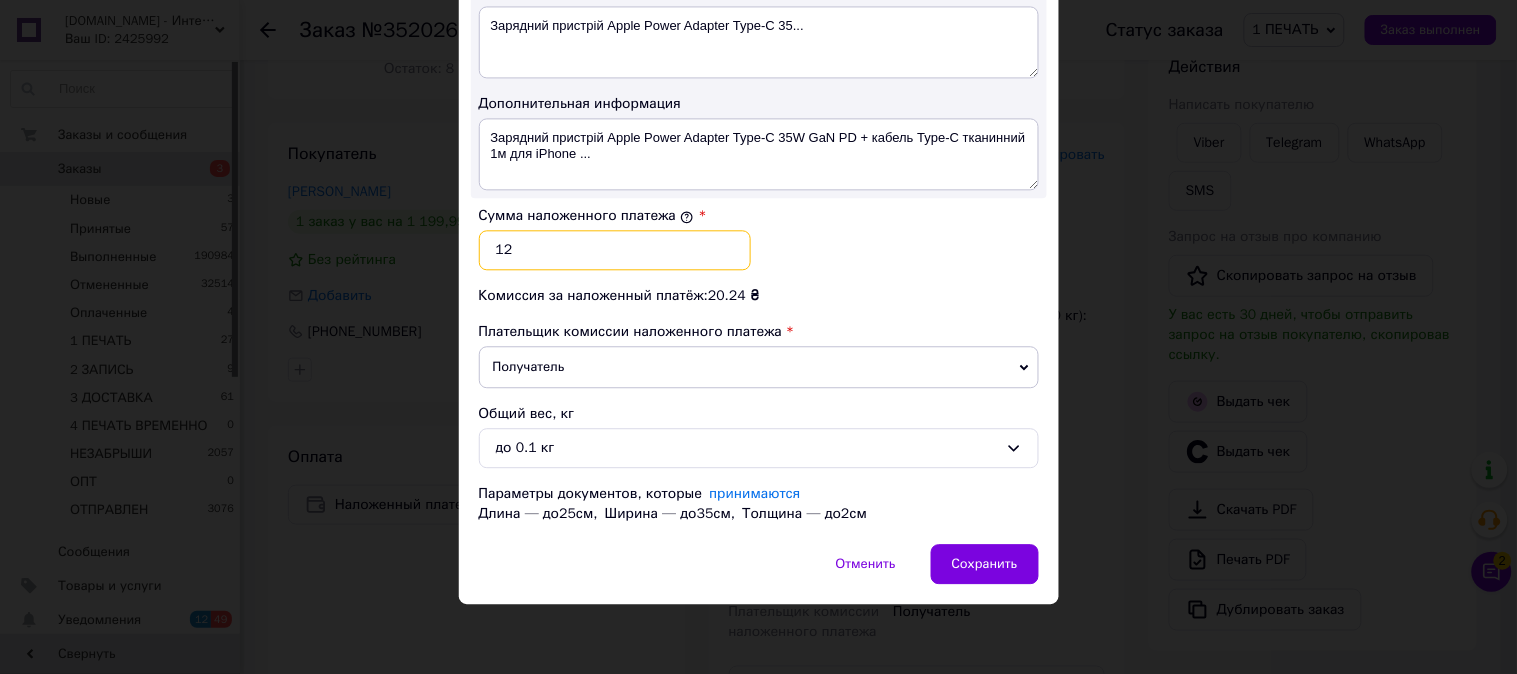 click on "12" at bounding box center [615, 250] 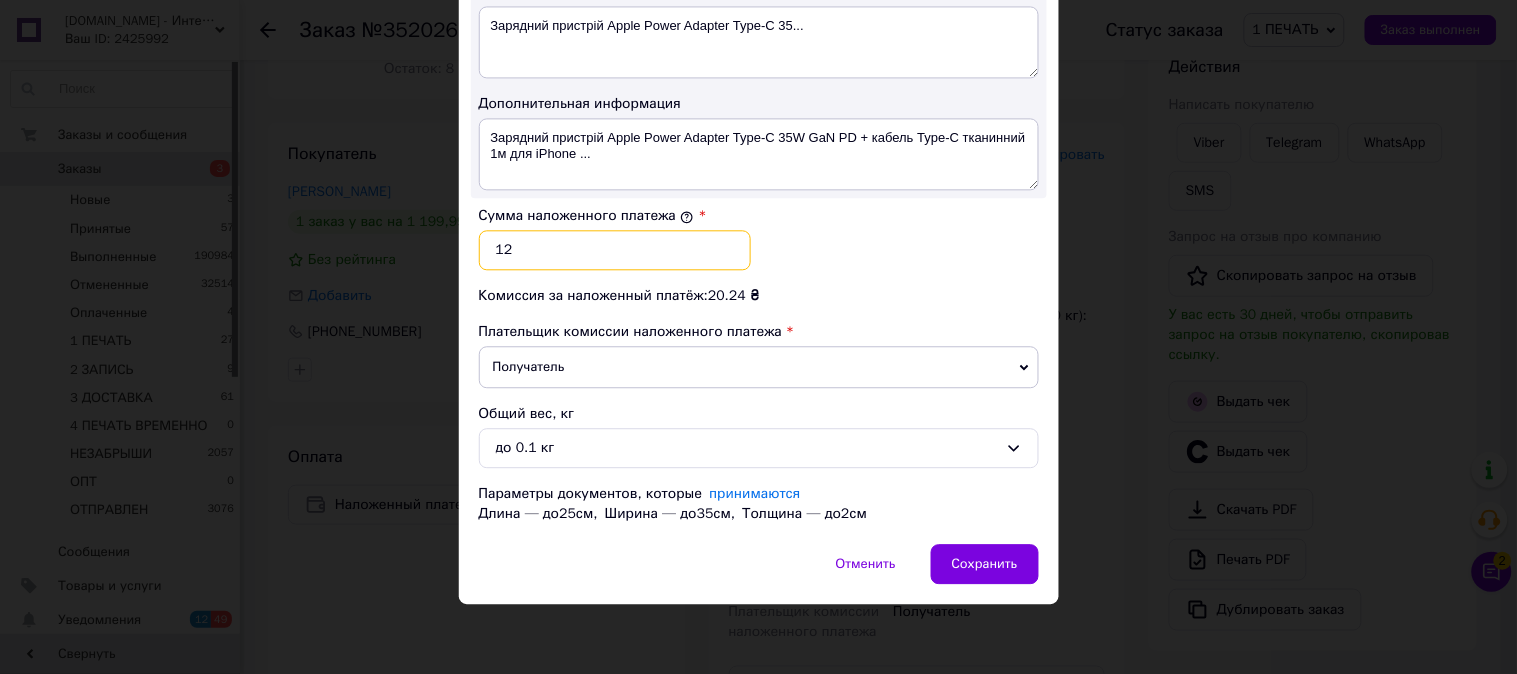 click on "12" at bounding box center [615, 250] 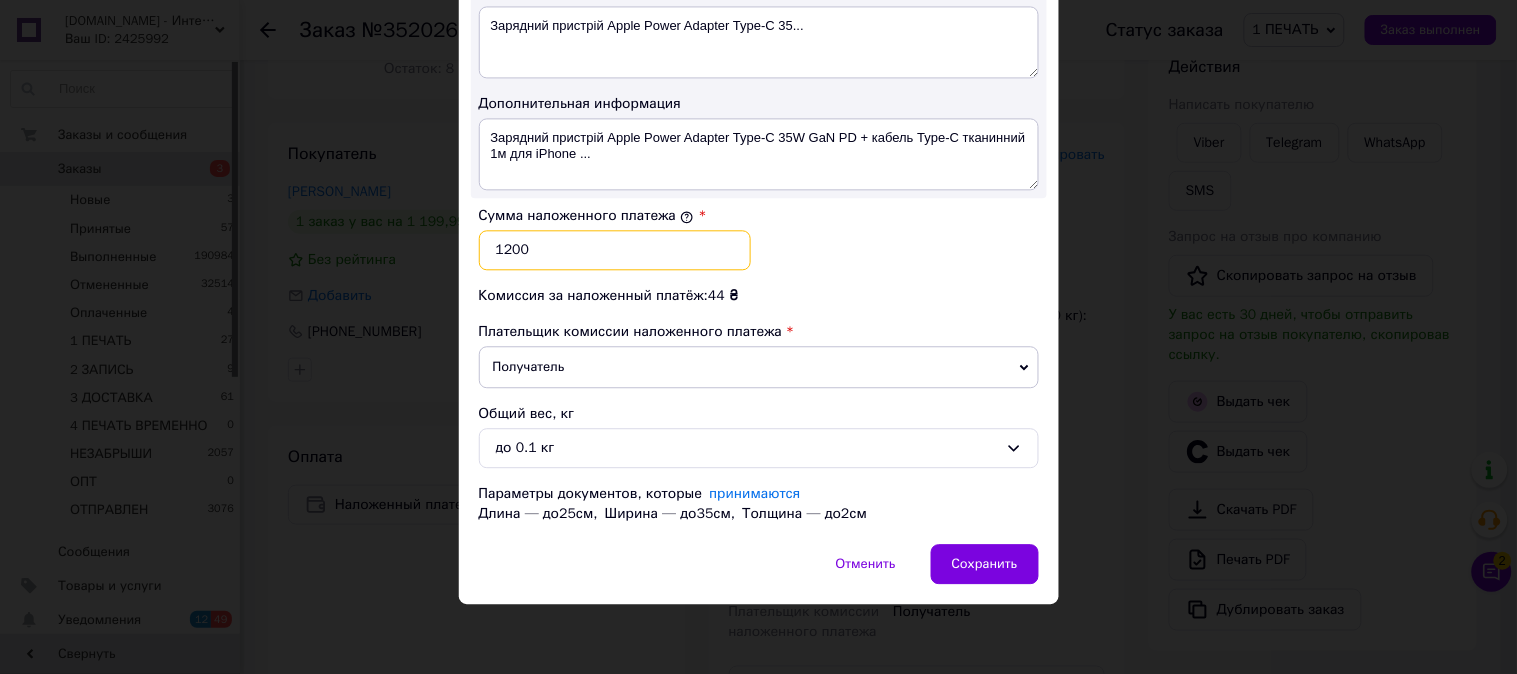 type on "1200" 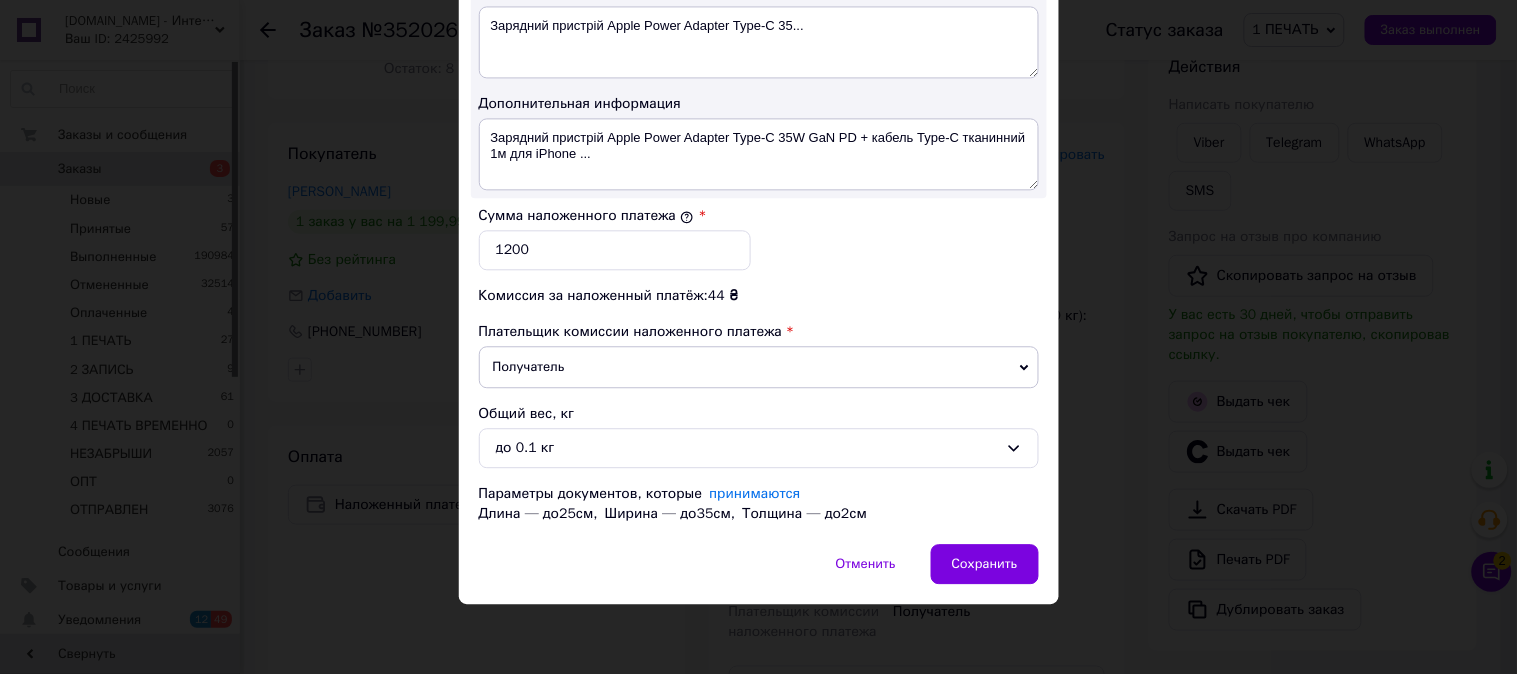 click on "Сумма наложенного платежа     * 1200" at bounding box center [759, 238] 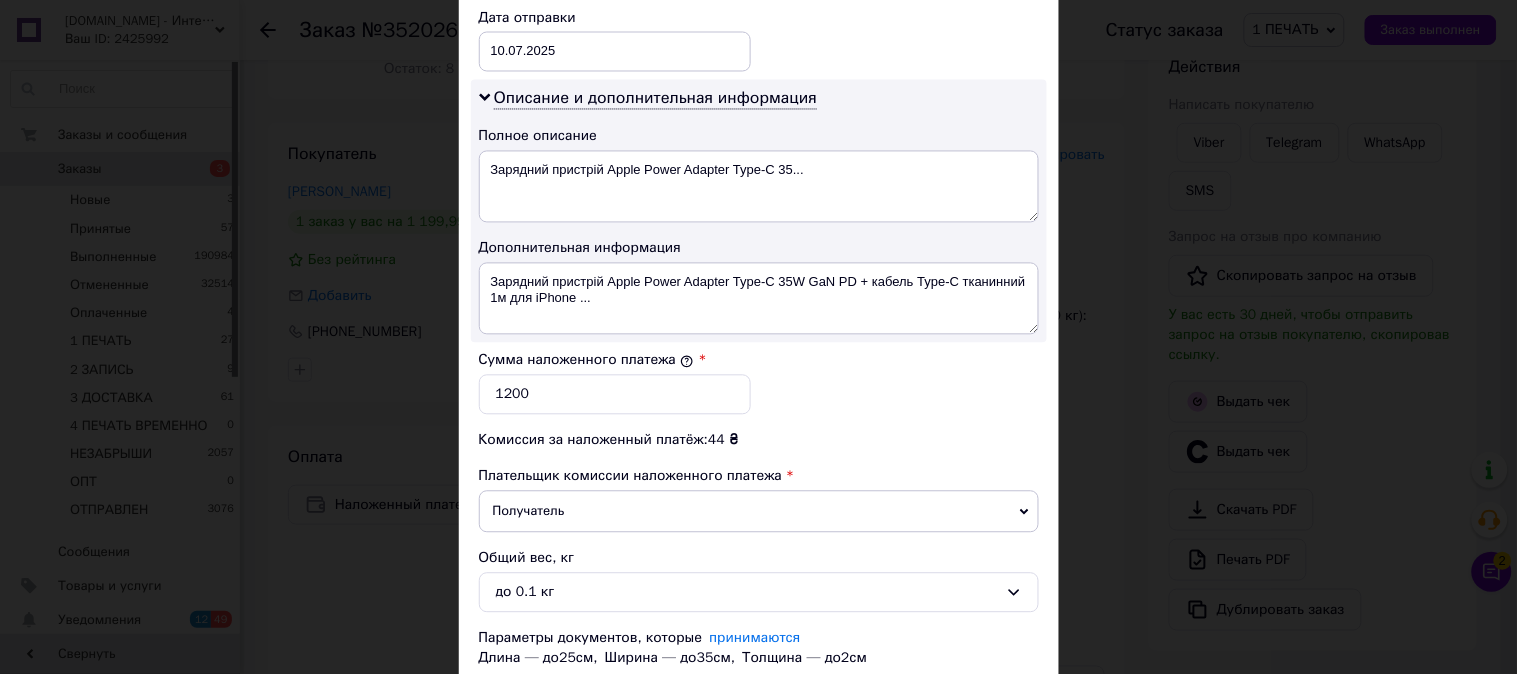 scroll, scrollTop: 1098, scrollLeft: 0, axis: vertical 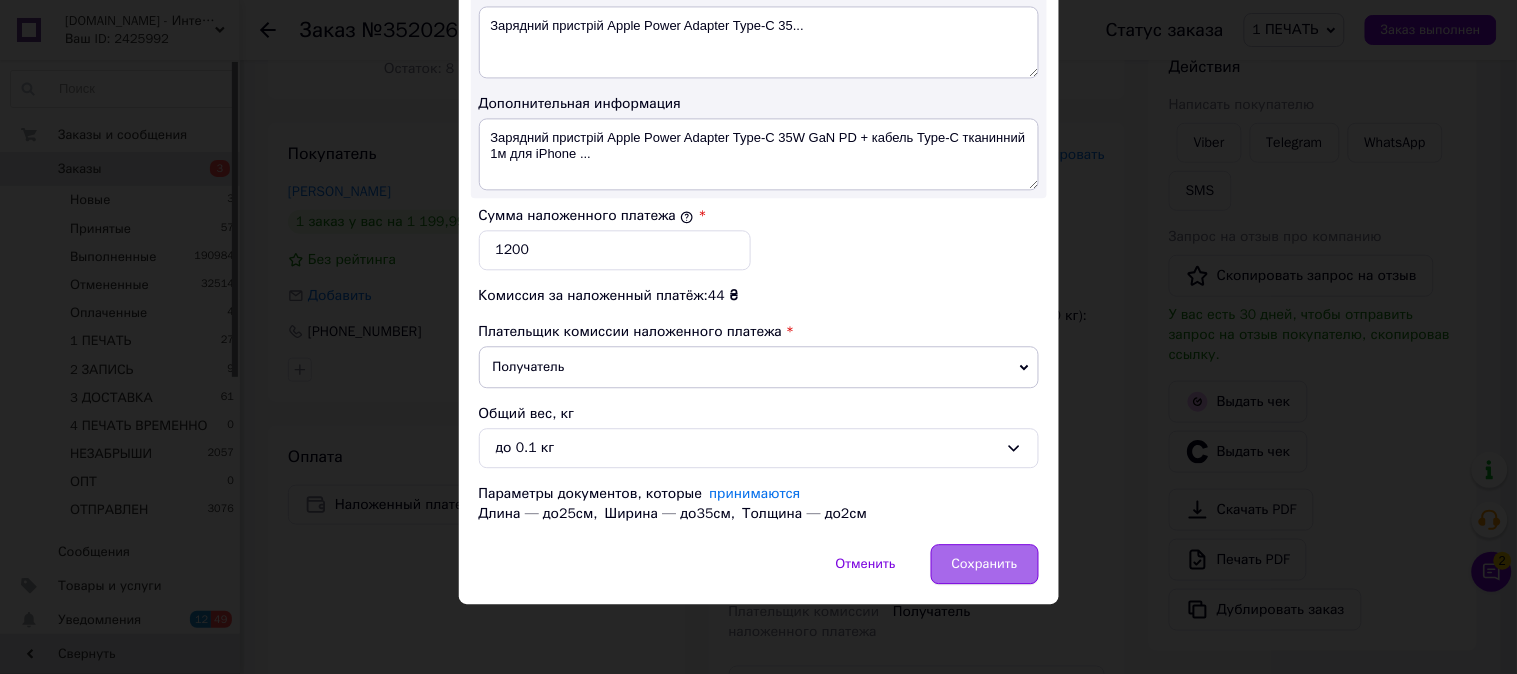 click on "Сохранить" at bounding box center (985, 564) 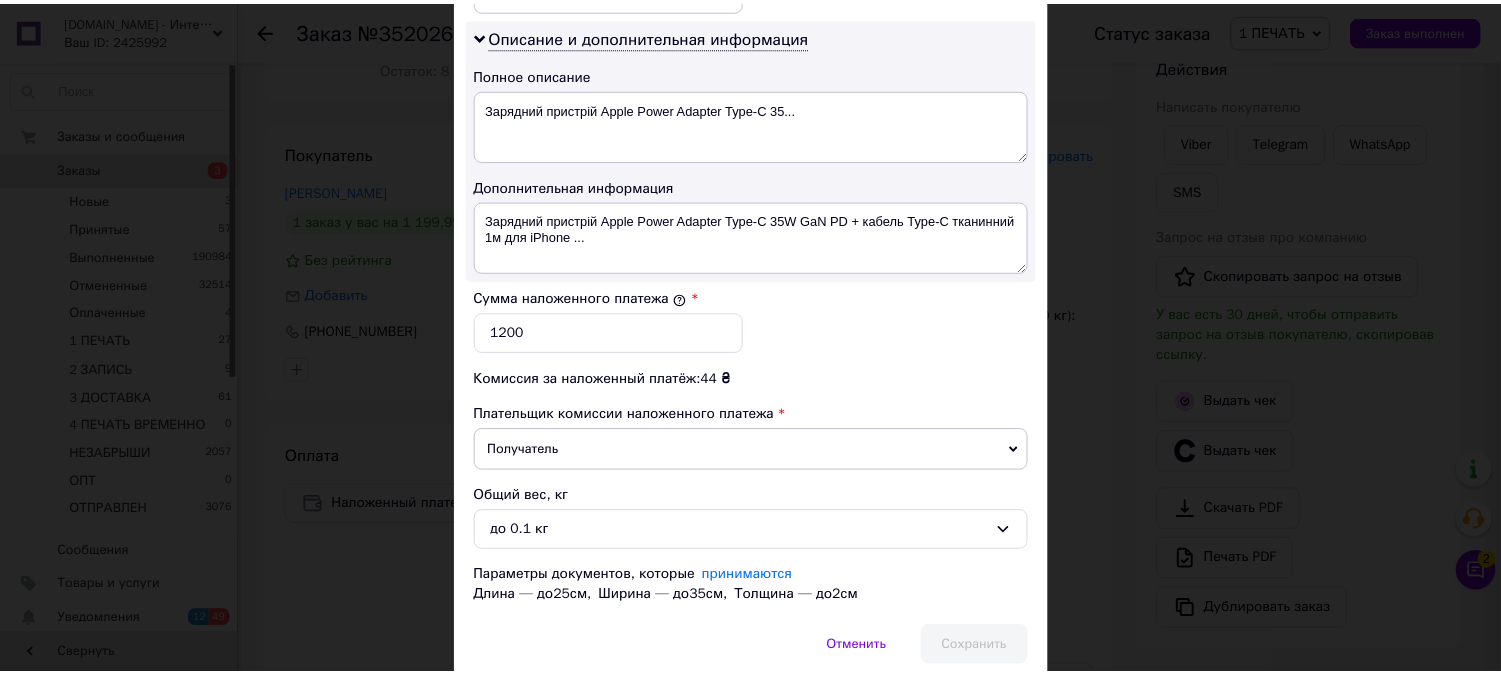 scroll, scrollTop: 913, scrollLeft: 0, axis: vertical 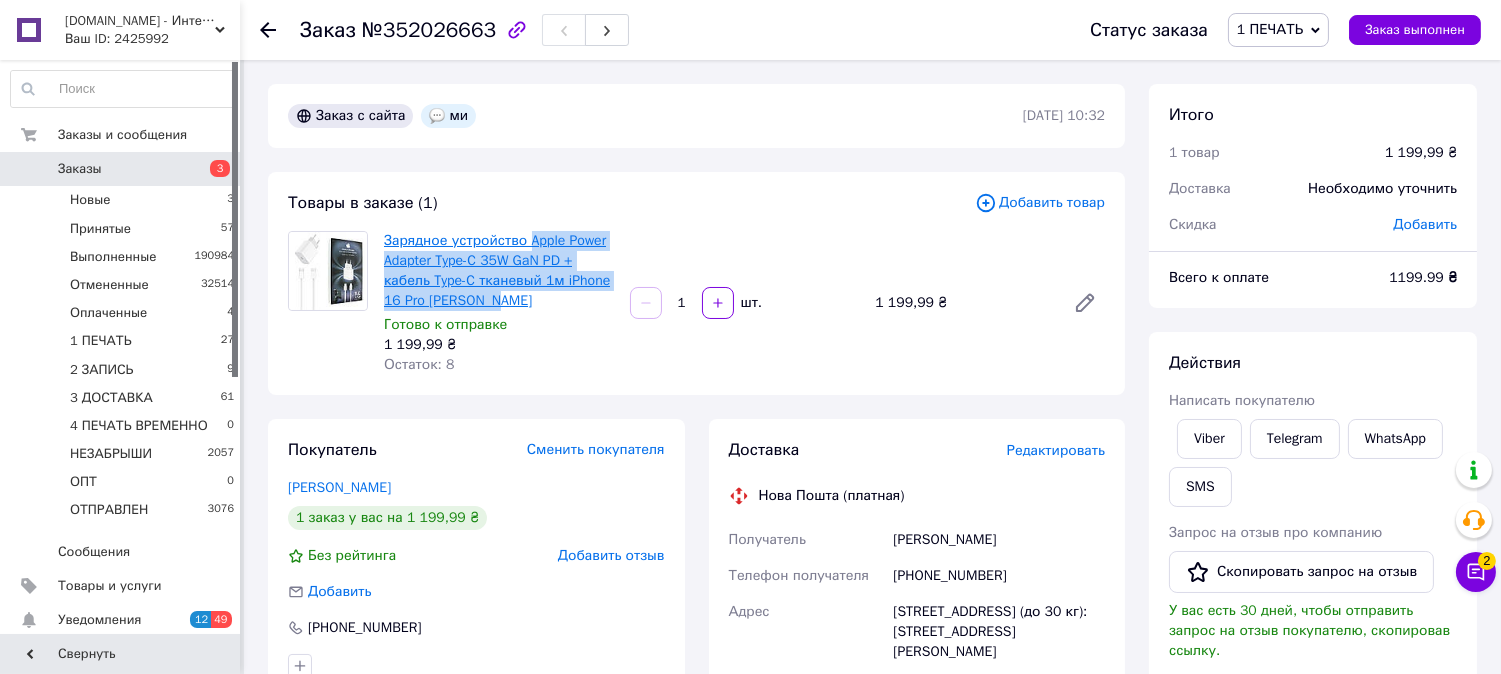 drag, startPoint x: 516, startPoint y: 296, endPoint x: 526, endPoint y: 242, distance: 54.91812 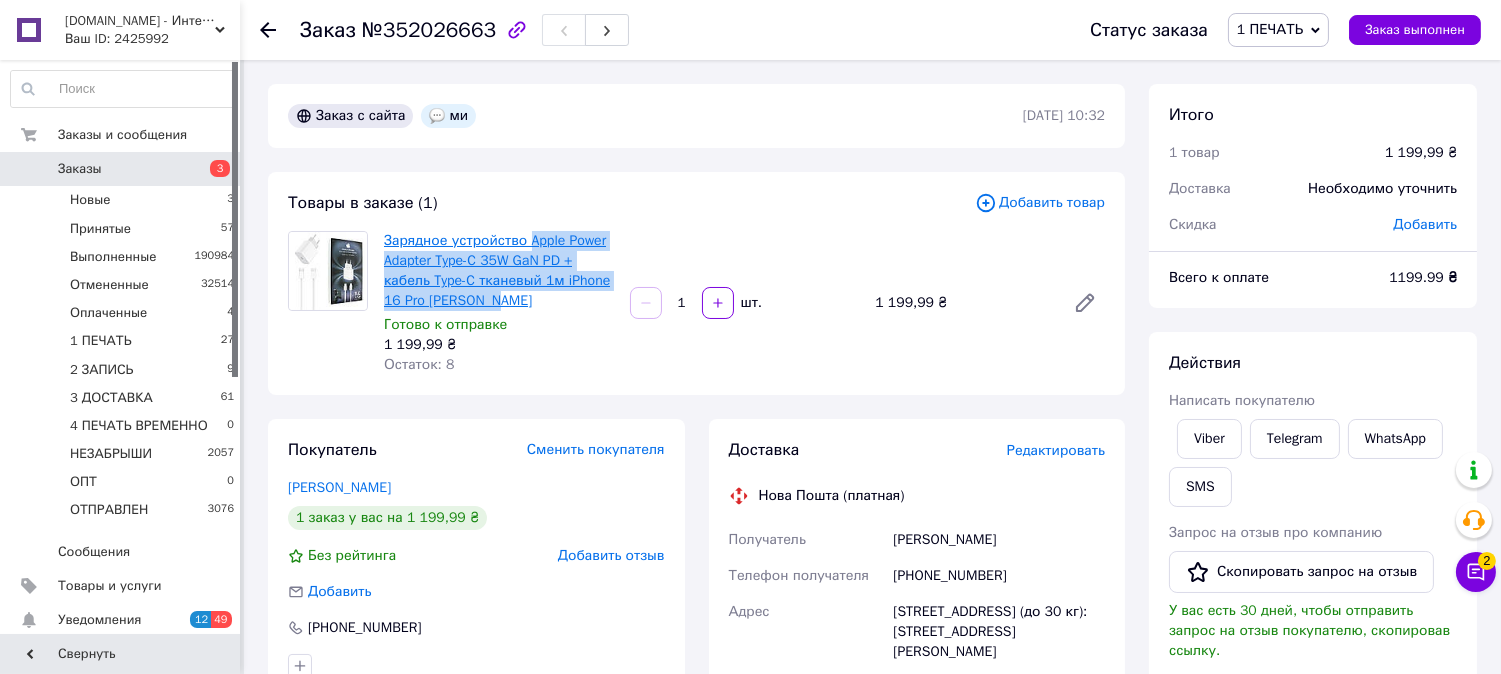 click on "Зарядное устройство Apple Power Adapter Type-C 35W GaN PD + кабель Type-C тканевый 1м iPhone 16 Pro Max White" at bounding box center [499, 271] 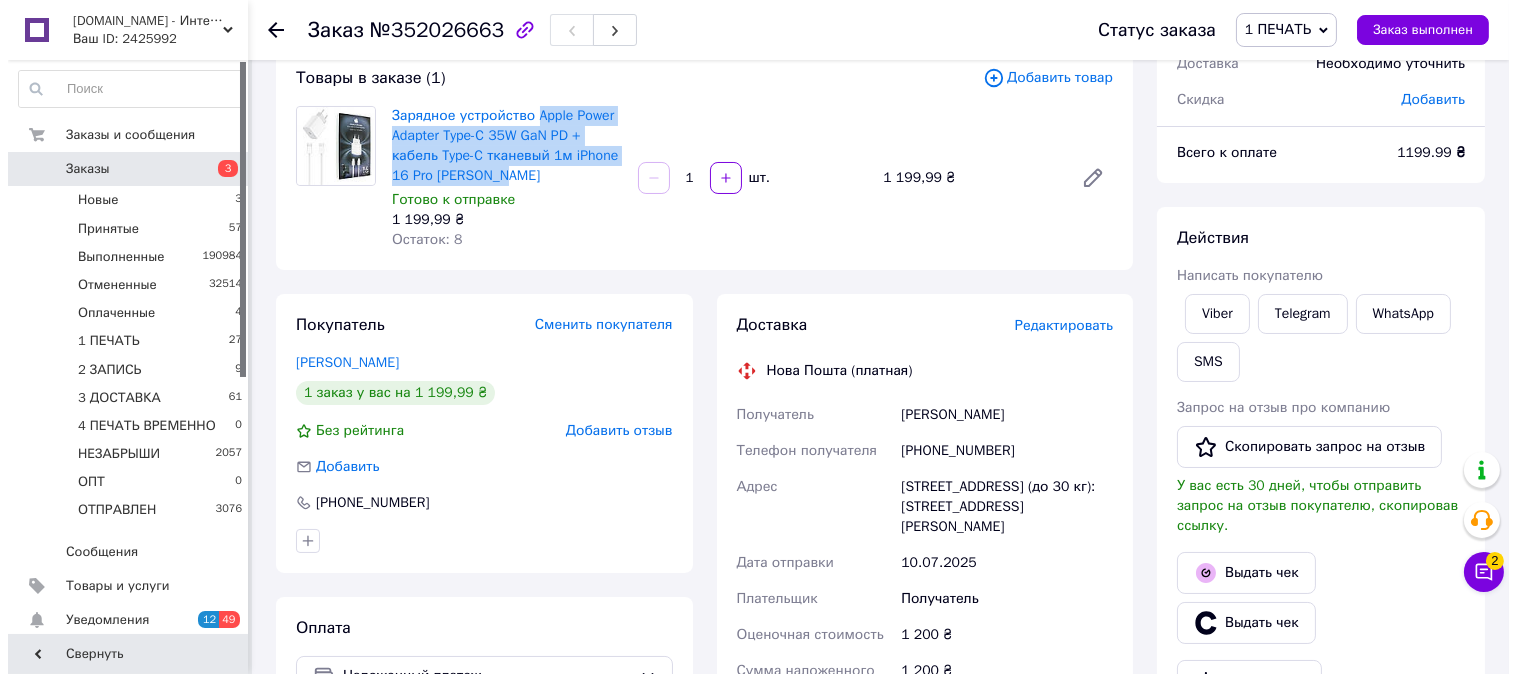 scroll, scrollTop: 147, scrollLeft: 0, axis: vertical 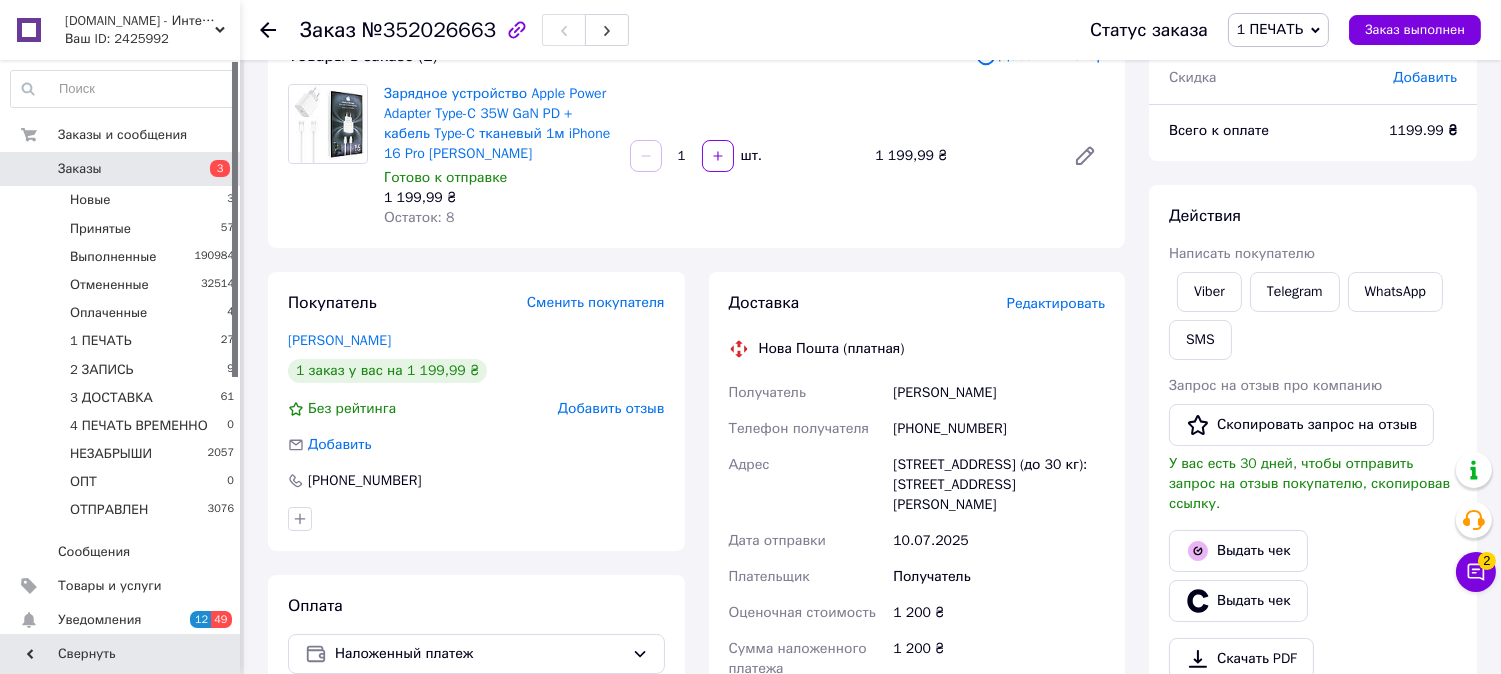 click on "Редактировать" at bounding box center (1056, 303) 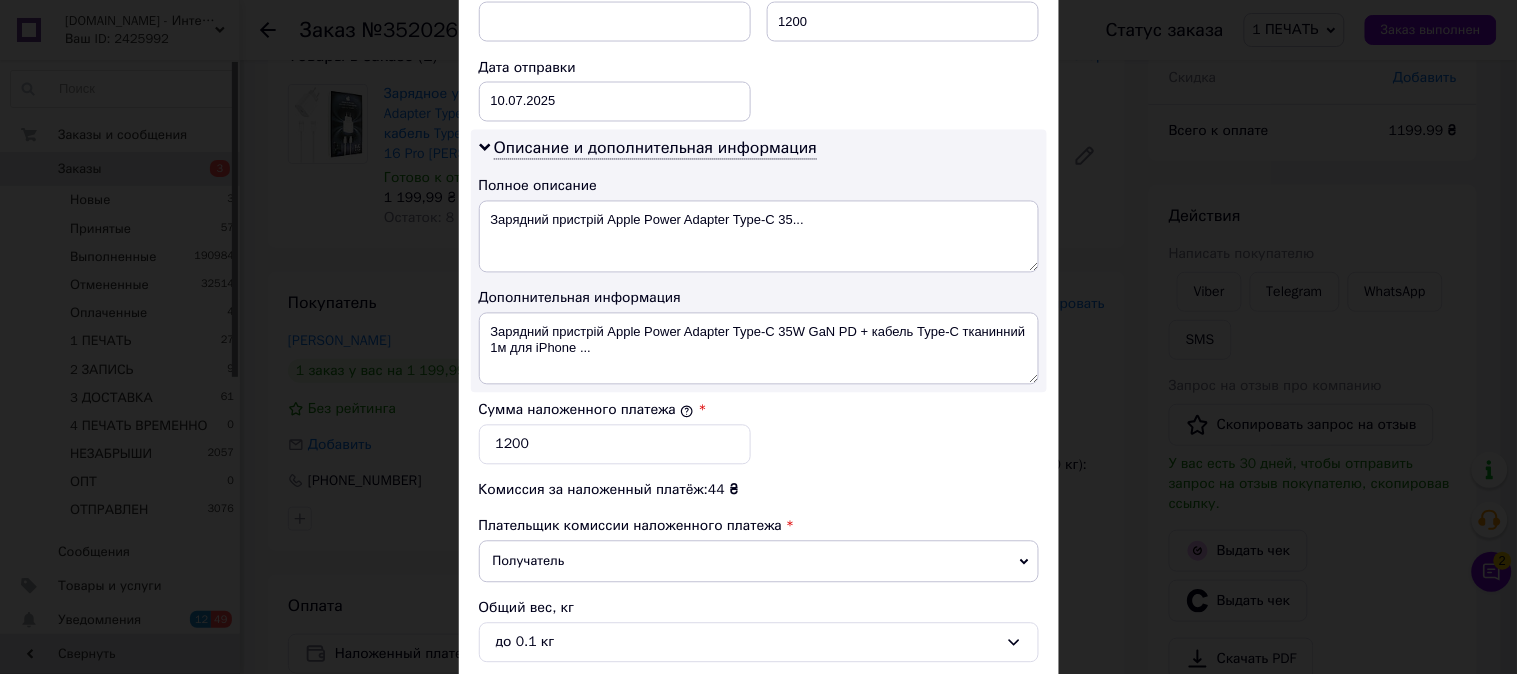 scroll, scrollTop: 1098, scrollLeft: 0, axis: vertical 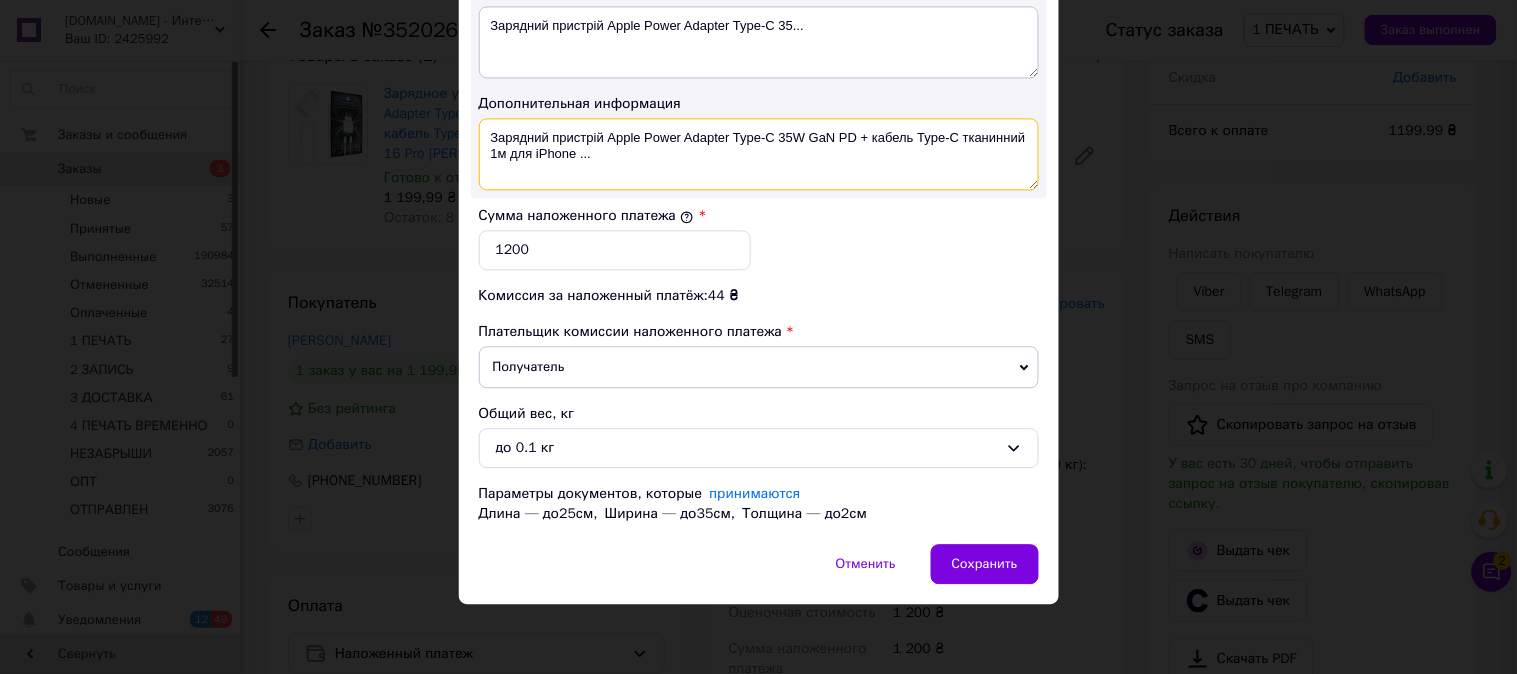 click on "Зарядний пристрій Apple Power Adapter Type-C 35W GaN PD + кабель Type-C тканинний 1м для iPhone ..." at bounding box center (759, 154) 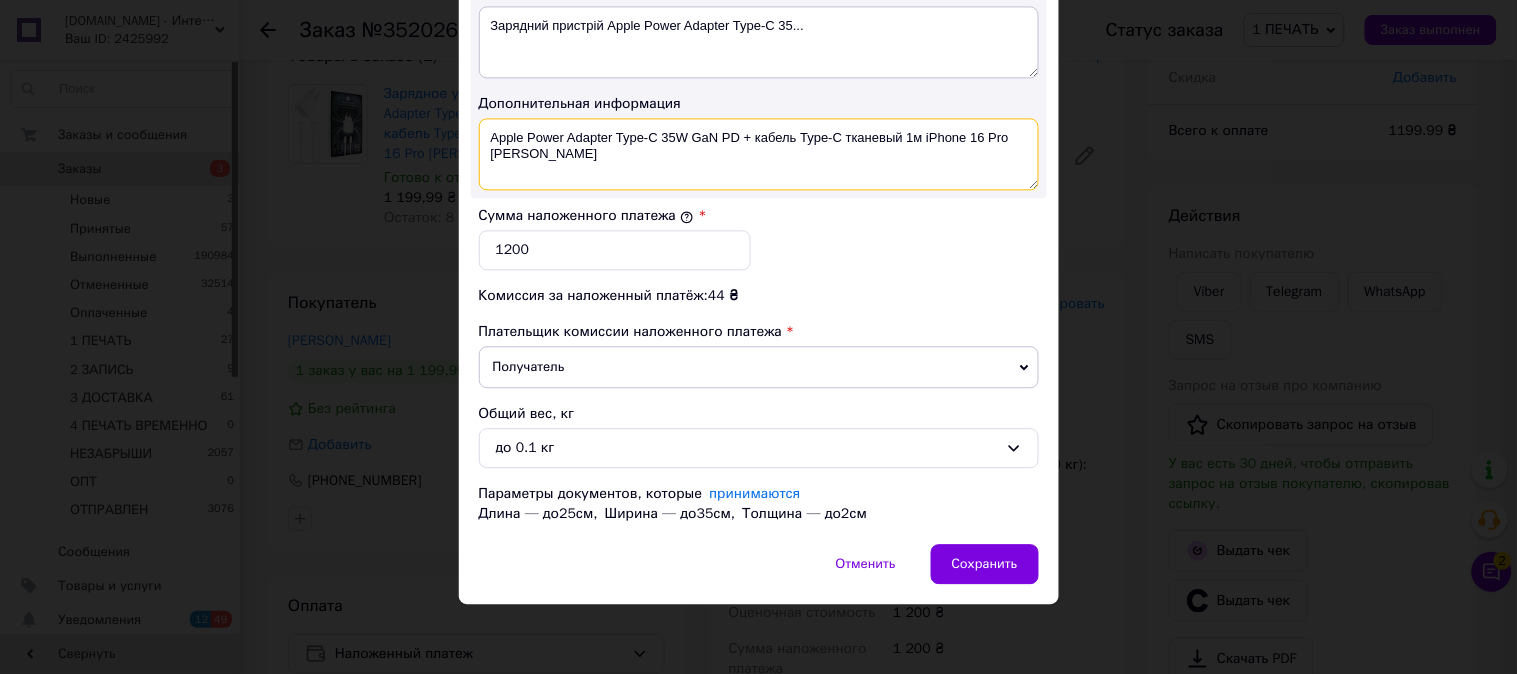 click on "Apple Power Adapter Type-C 35W GaN PD + кабель Type-C тканевый 1м iPhone 16 Pro Max White" at bounding box center [759, 154] 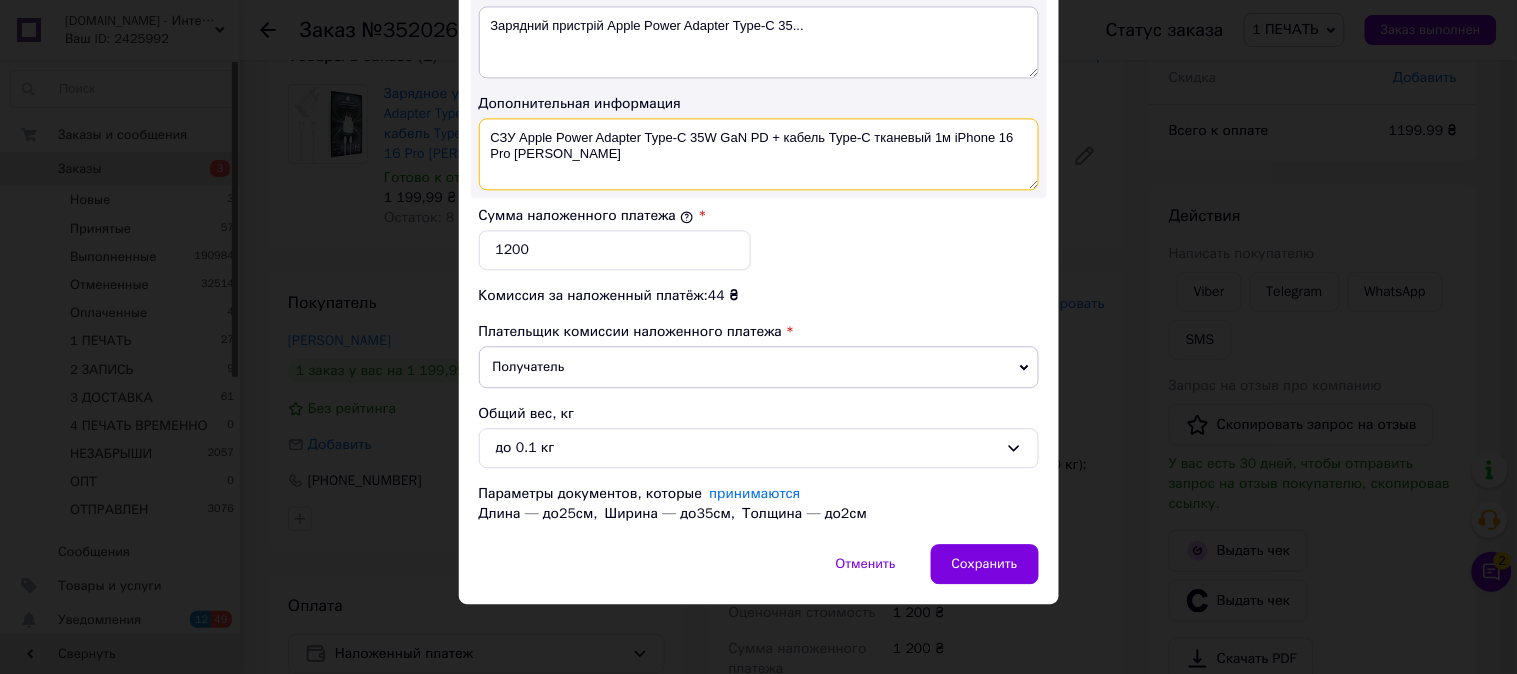 click on "СЗУ Apple Power Adapter Type-C 35W GaN PD + кабель Type-C тканевый 1м iPhone 16 Pro Max White" at bounding box center (759, 154) 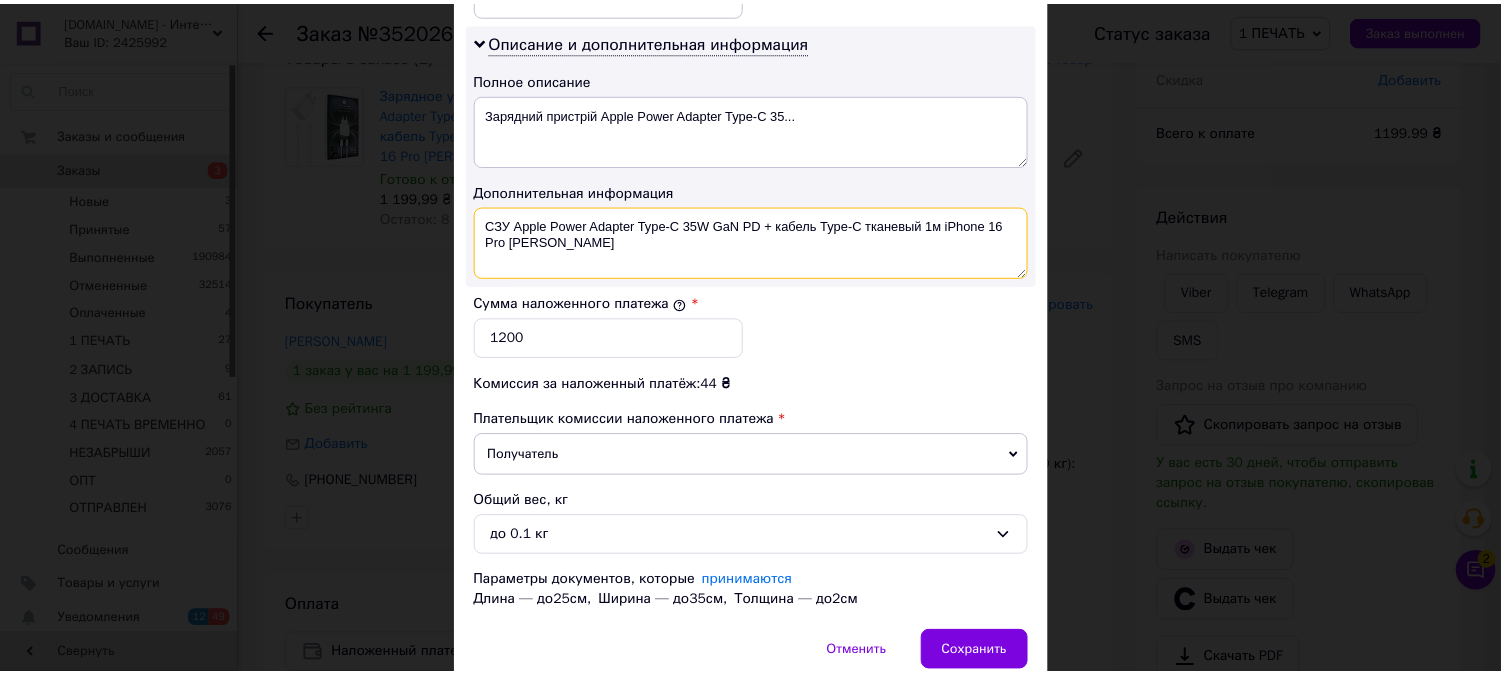 scroll, scrollTop: 1098, scrollLeft: 0, axis: vertical 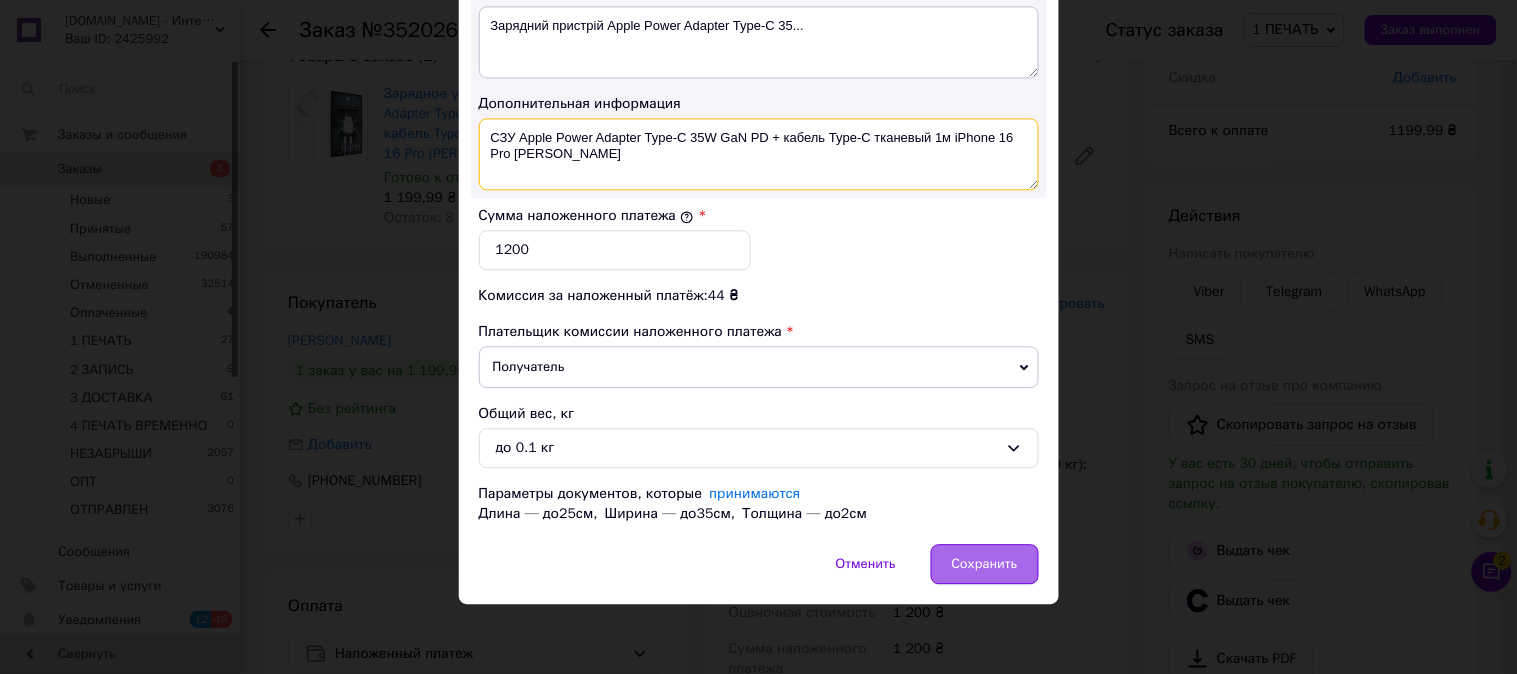 type on "СЗУ Apple Power Adapter Type-C 35W GaN PD + кабель Type-C тканевый 1м iPhone 16 Pro Max White" 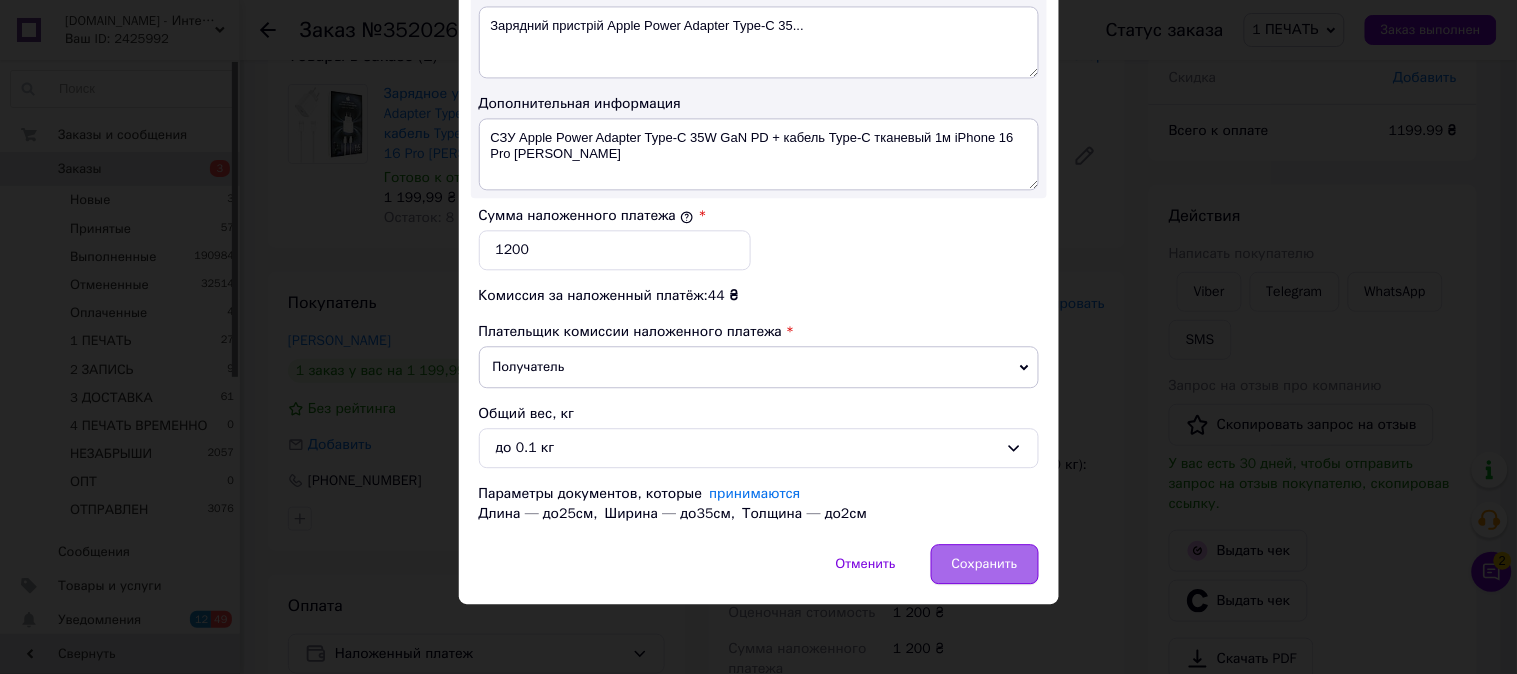 click on "Сохранить" at bounding box center (985, 564) 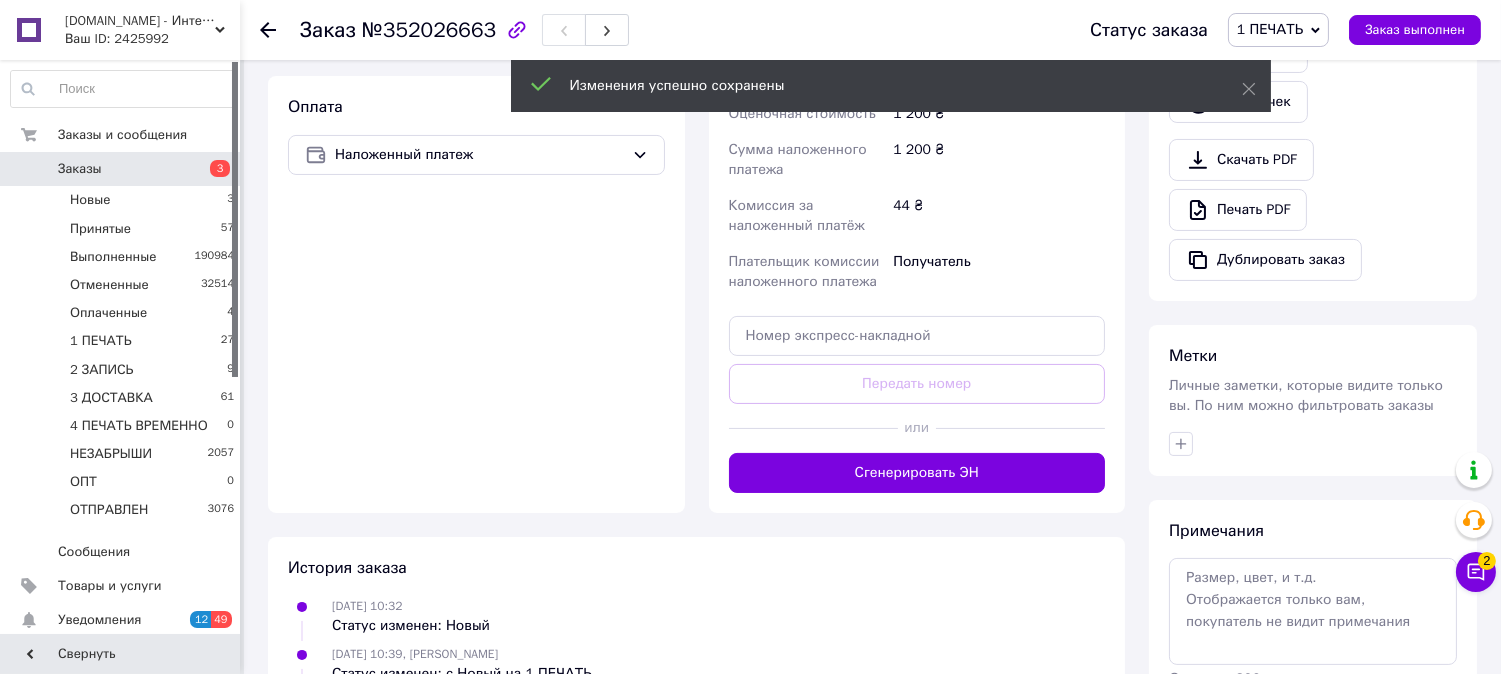 scroll, scrollTop: 777, scrollLeft: 0, axis: vertical 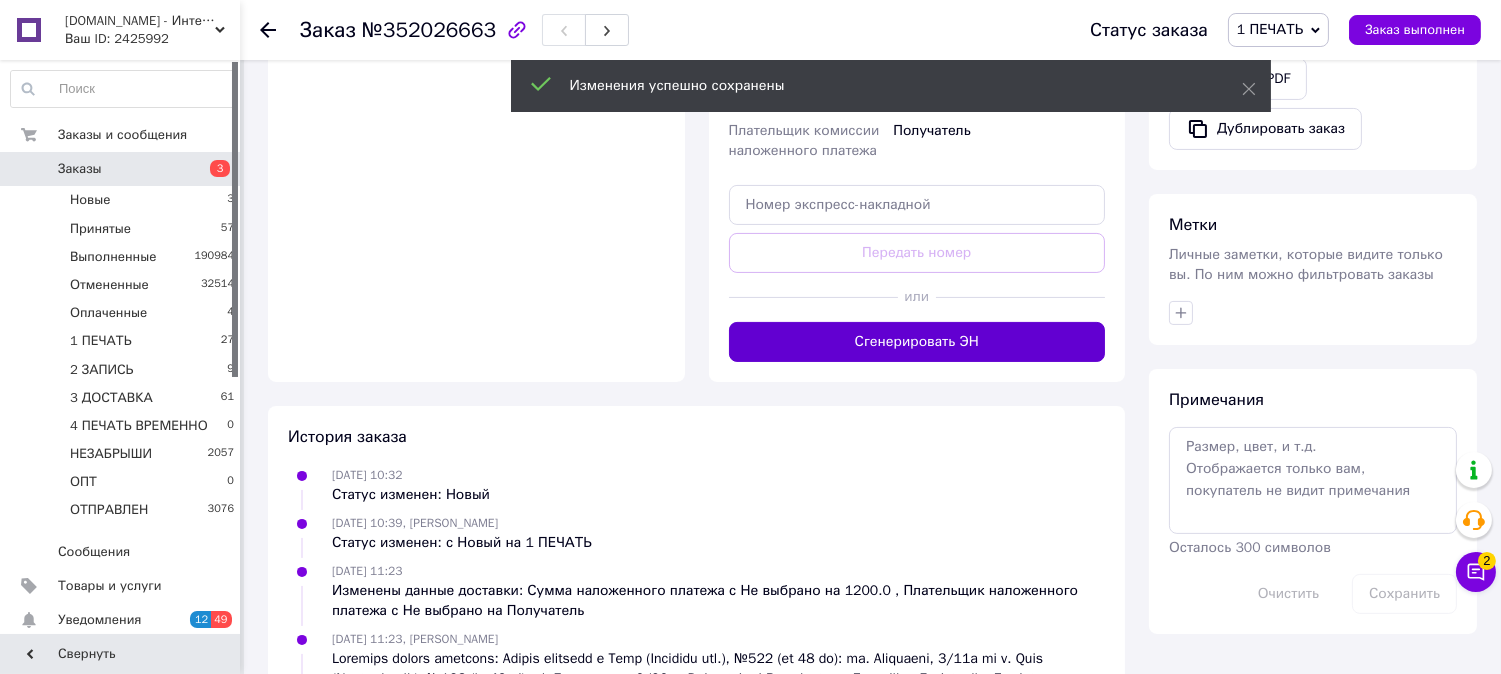 click on "Сгенерировать ЭН" at bounding box center [917, 342] 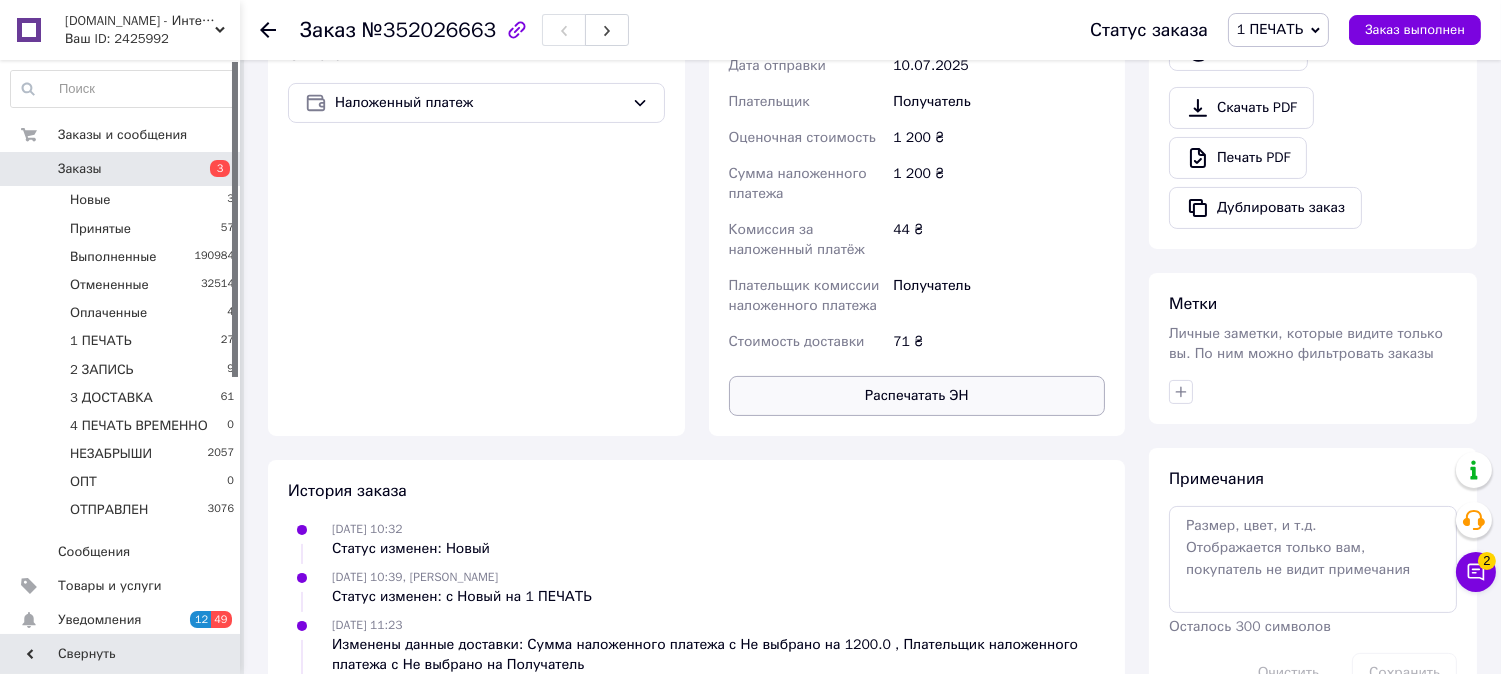scroll, scrollTop: 703, scrollLeft: 0, axis: vertical 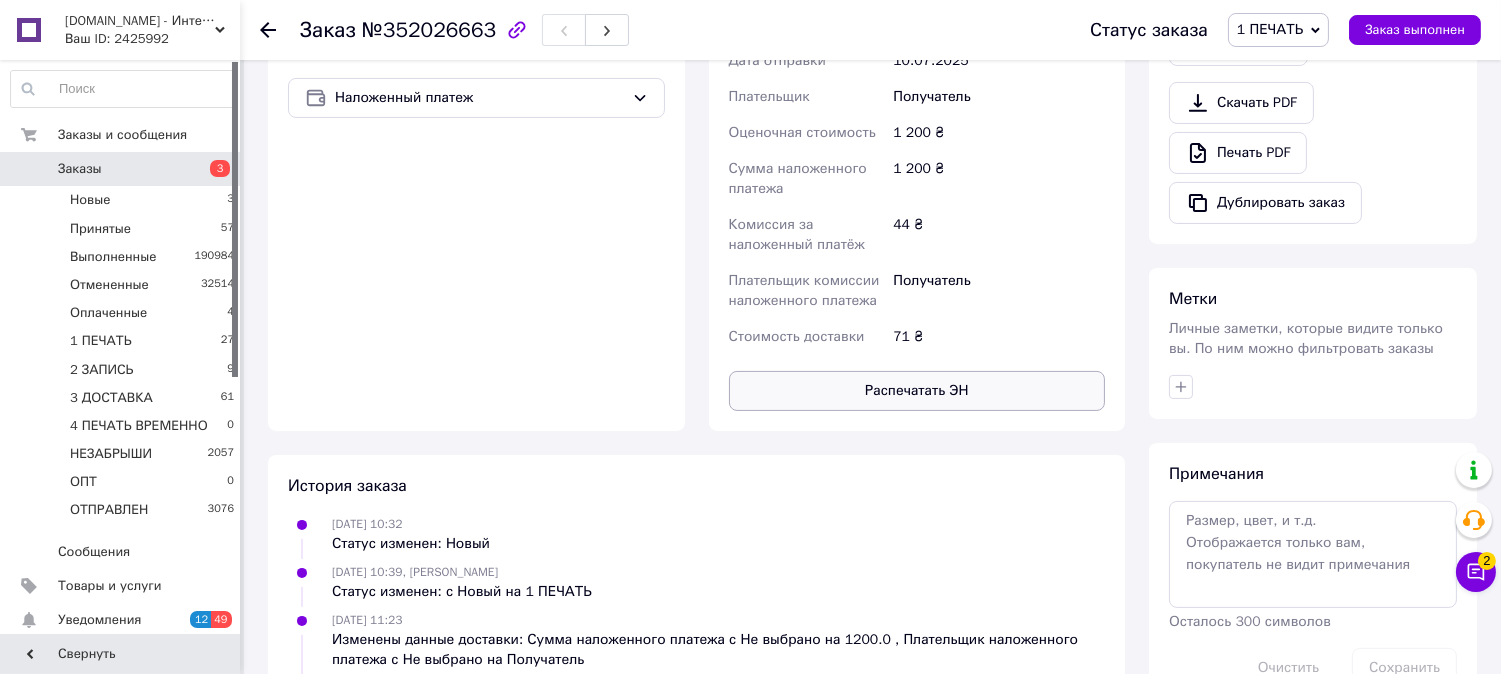 click on "Распечатать ЭН" at bounding box center [917, 391] 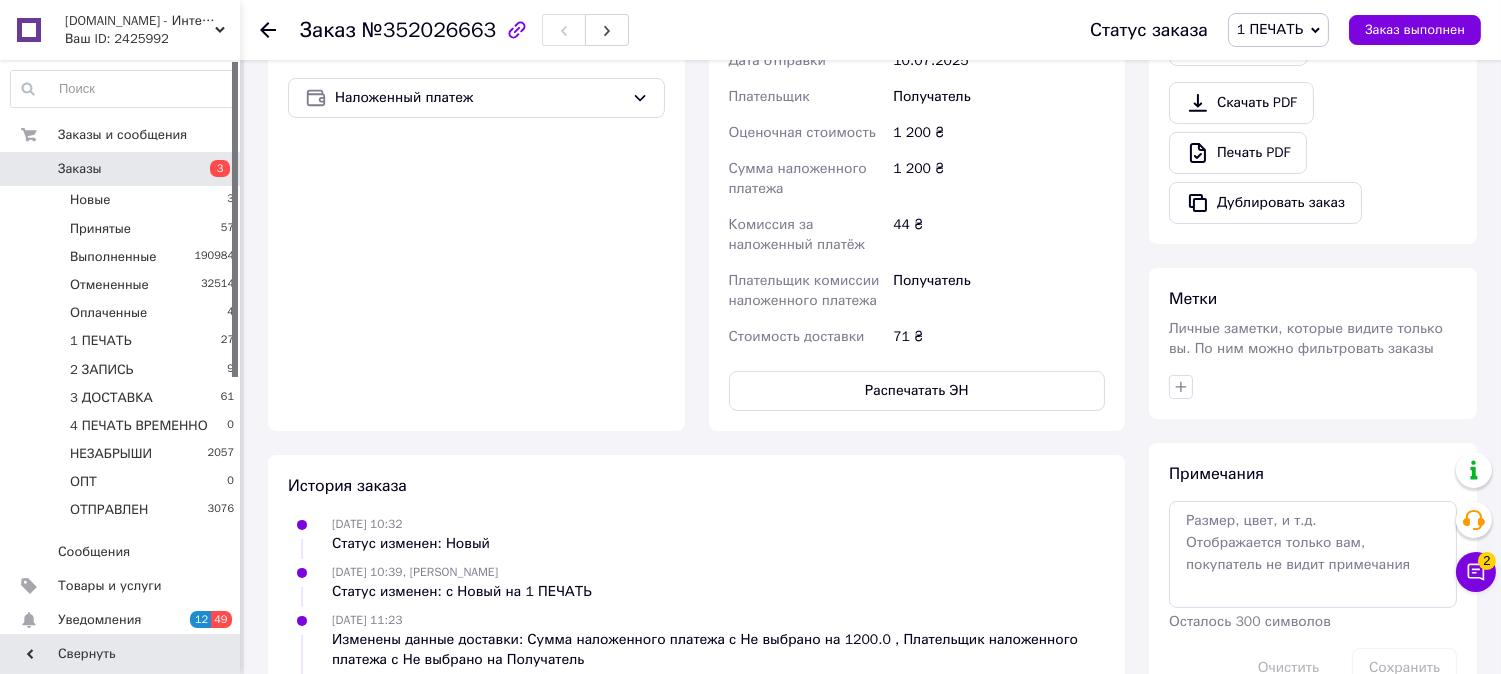 type 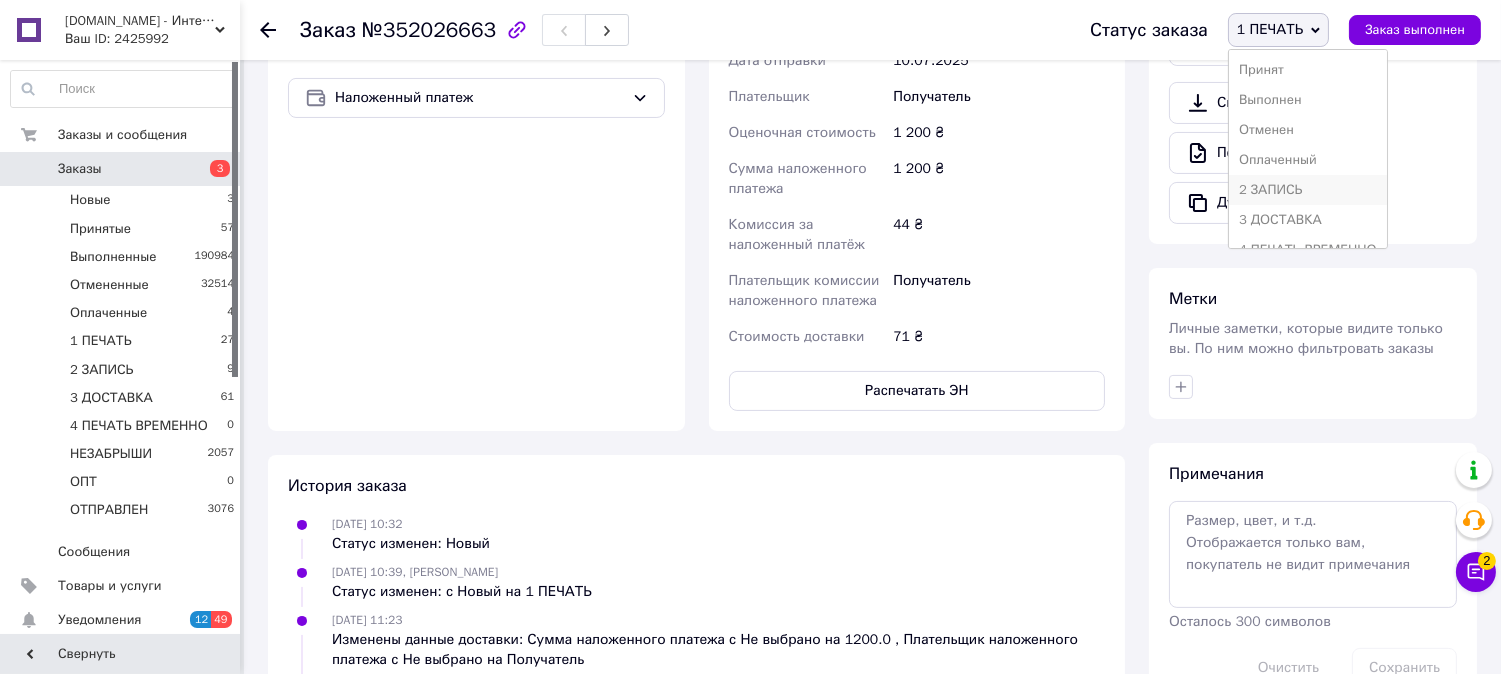 click on "2 ЗАПИСЬ" at bounding box center (1308, 190) 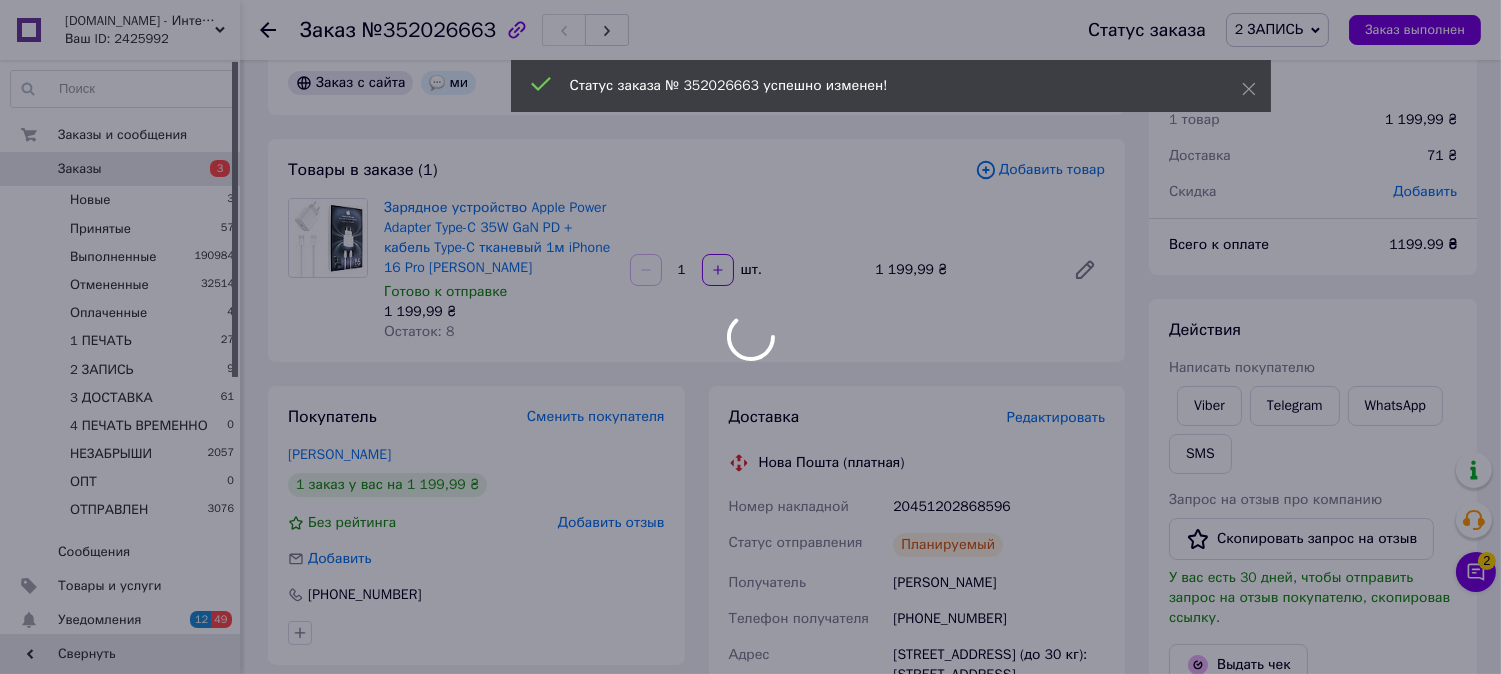scroll, scrollTop: 0, scrollLeft: 0, axis: both 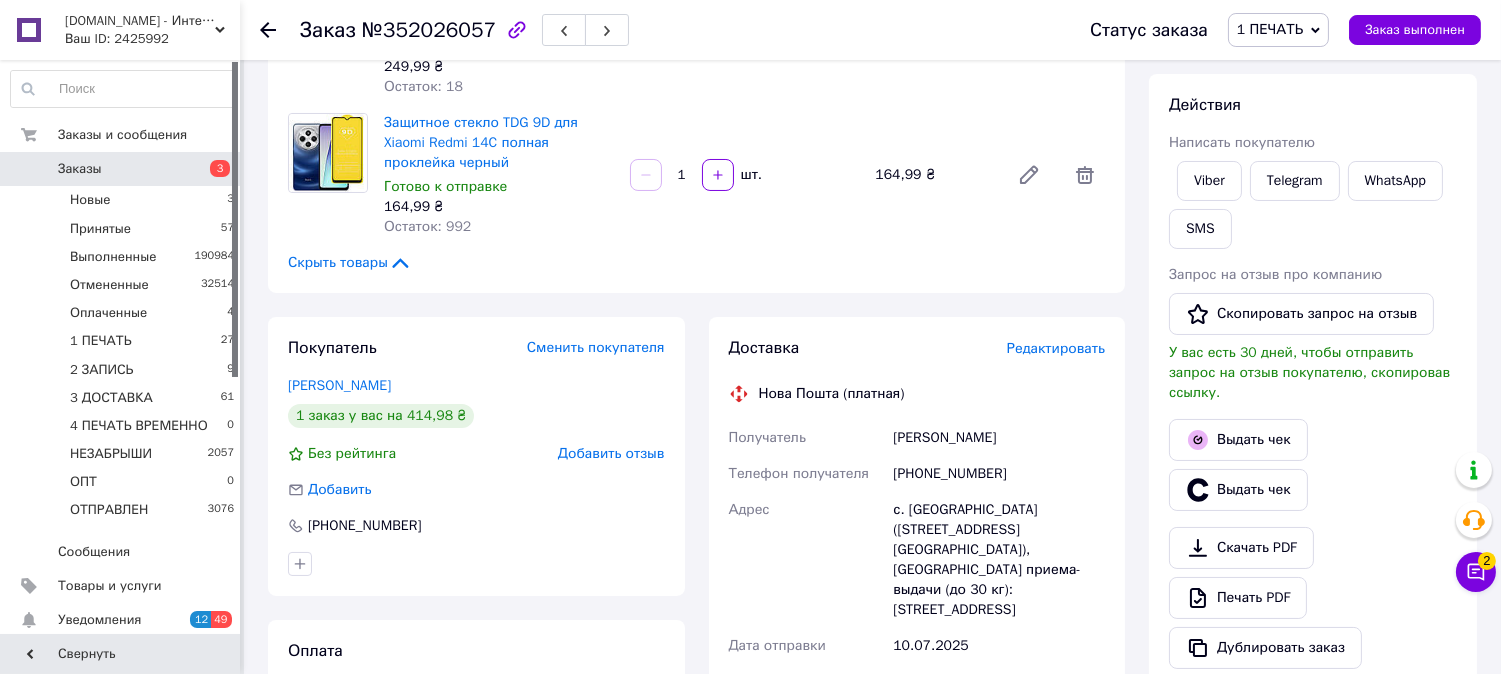 click on "Редактировать" at bounding box center [1056, 348] 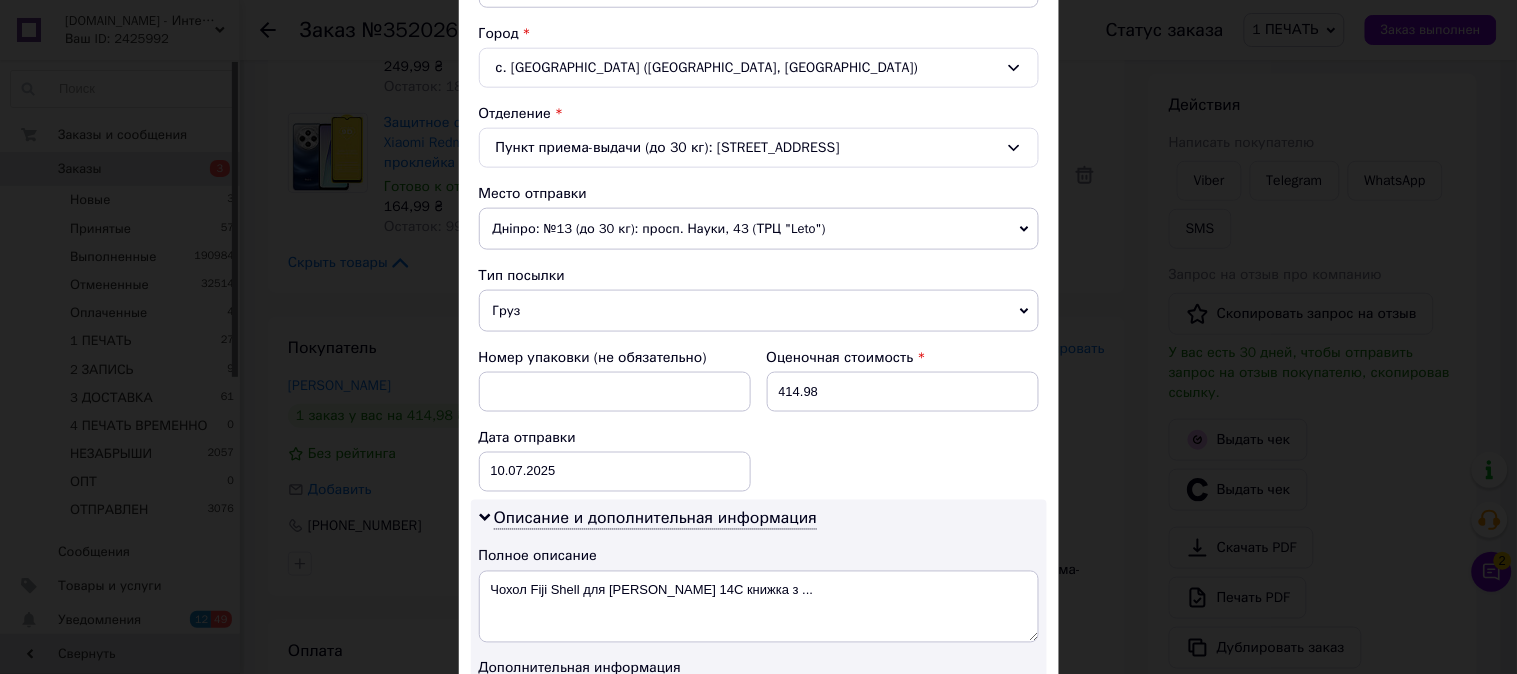scroll, scrollTop: 592, scrollLeft: 0, axis: vertical 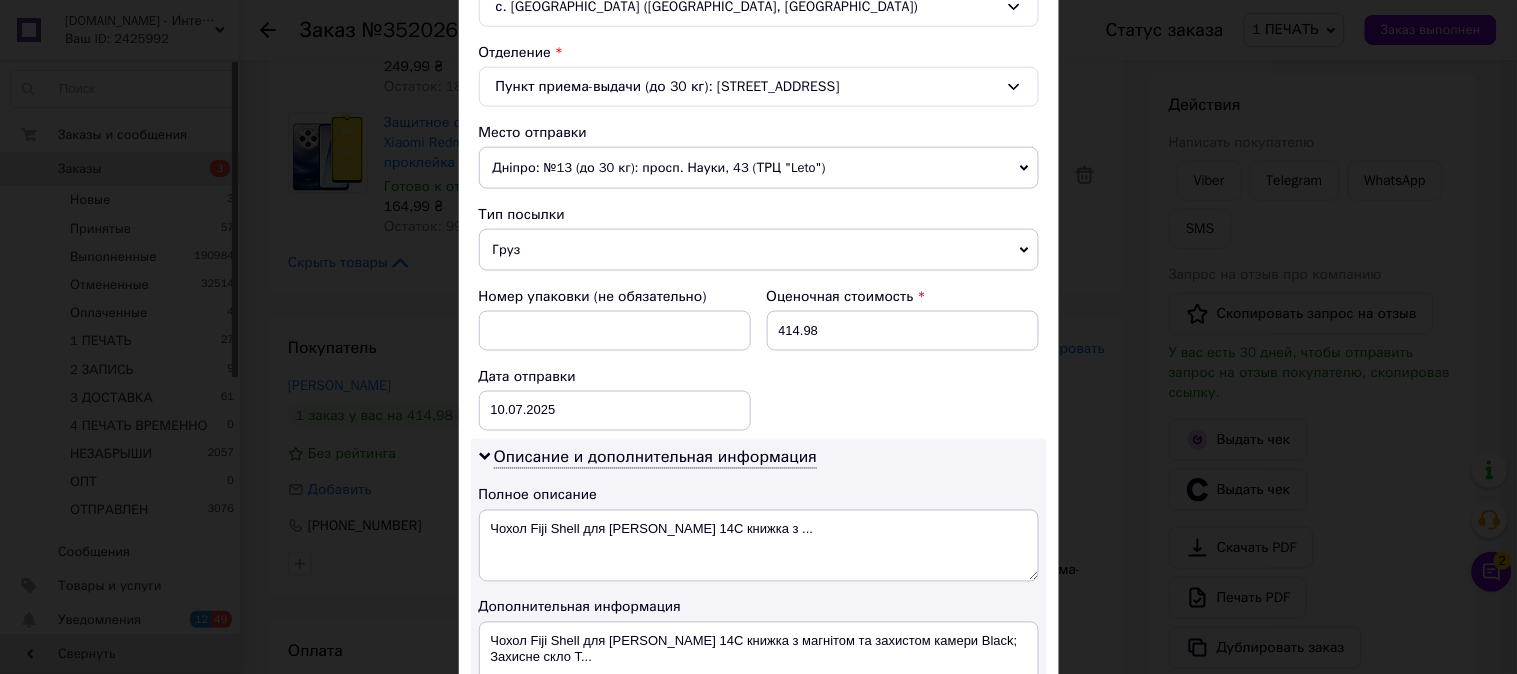 click on "Плательщик Получатель Отправитель Фамилия получателя Корінь Имя получателя Віталій Отчество получателя Телефон получателя +380681224051 Тип доставки В отделении Курьером В почтомате Город с. Ройлянка (Одесская обл., Белгород-Днестровский р-н. Успенивська сельсовет) Отделение Пункт приема-выдачи (до 30 кг): ул. Центральная, 17а Место отправки Дніпро: №13 (до 30 кг): просп. Науки, 43 (ТРЦ "Leto") Нет совпадений. Попробуйте изменить условия поиска Добавить еще место отправки Тип посылки Груз Документы Номер упаковки (не обязательно) Оценочная стоимость 414.98 Дата отправки < >" at bounding box center (759, 333) 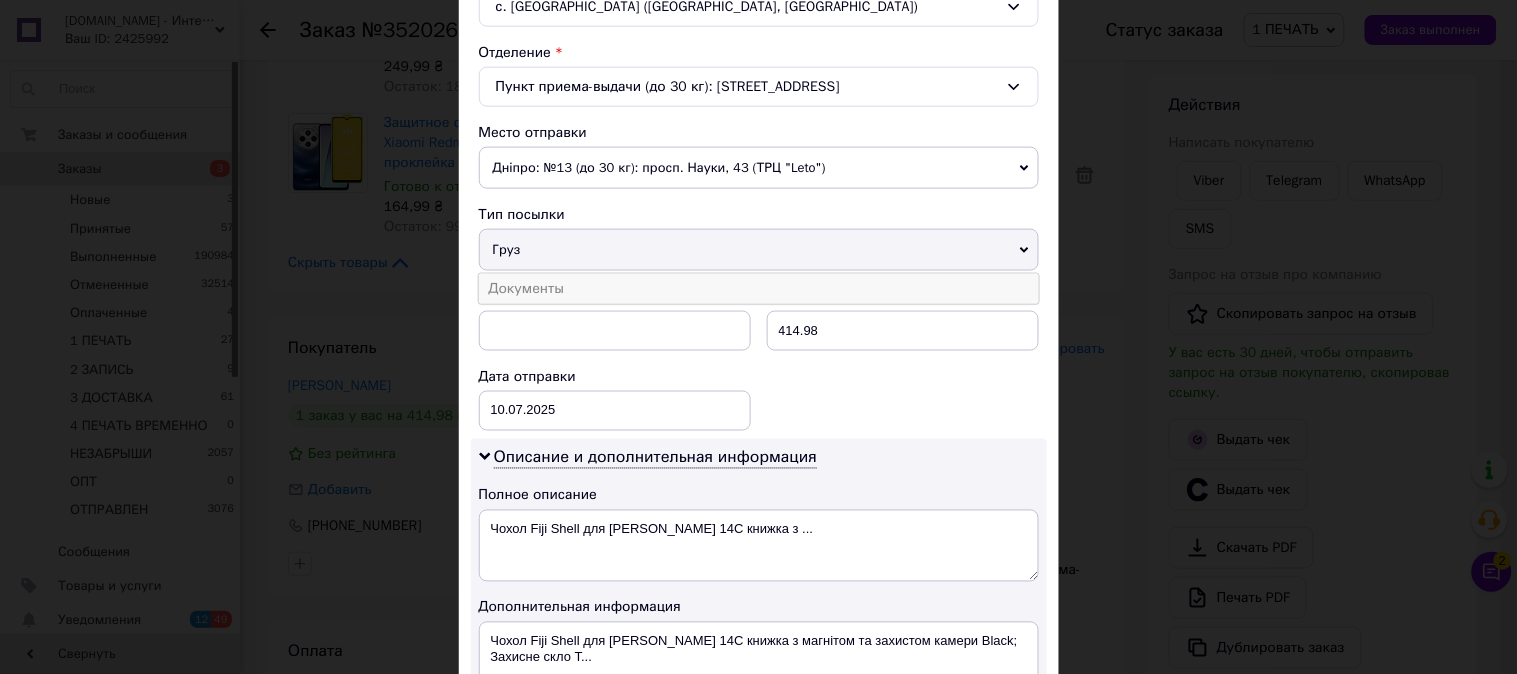 click on "Документы" at bounding box center [759, 289] 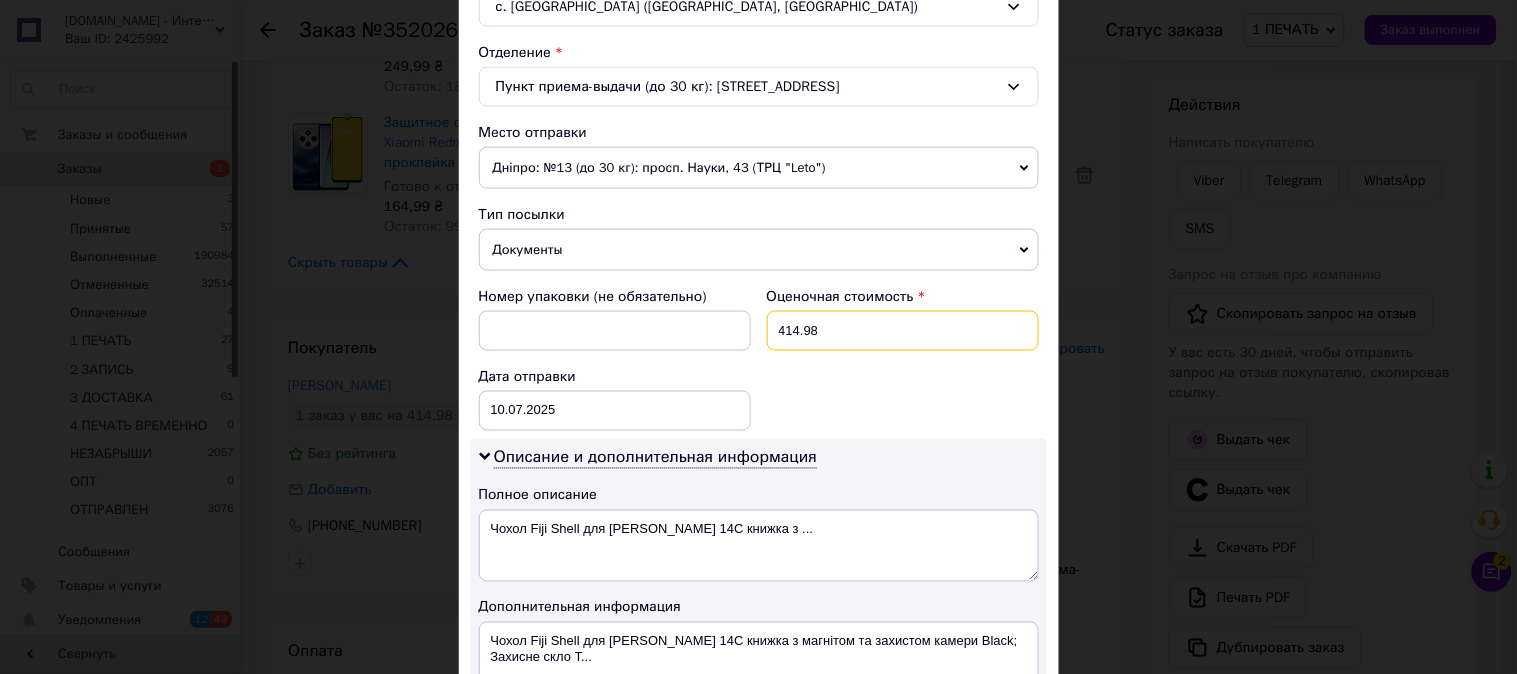 click on "414.98" at bounding box center (903, 331) 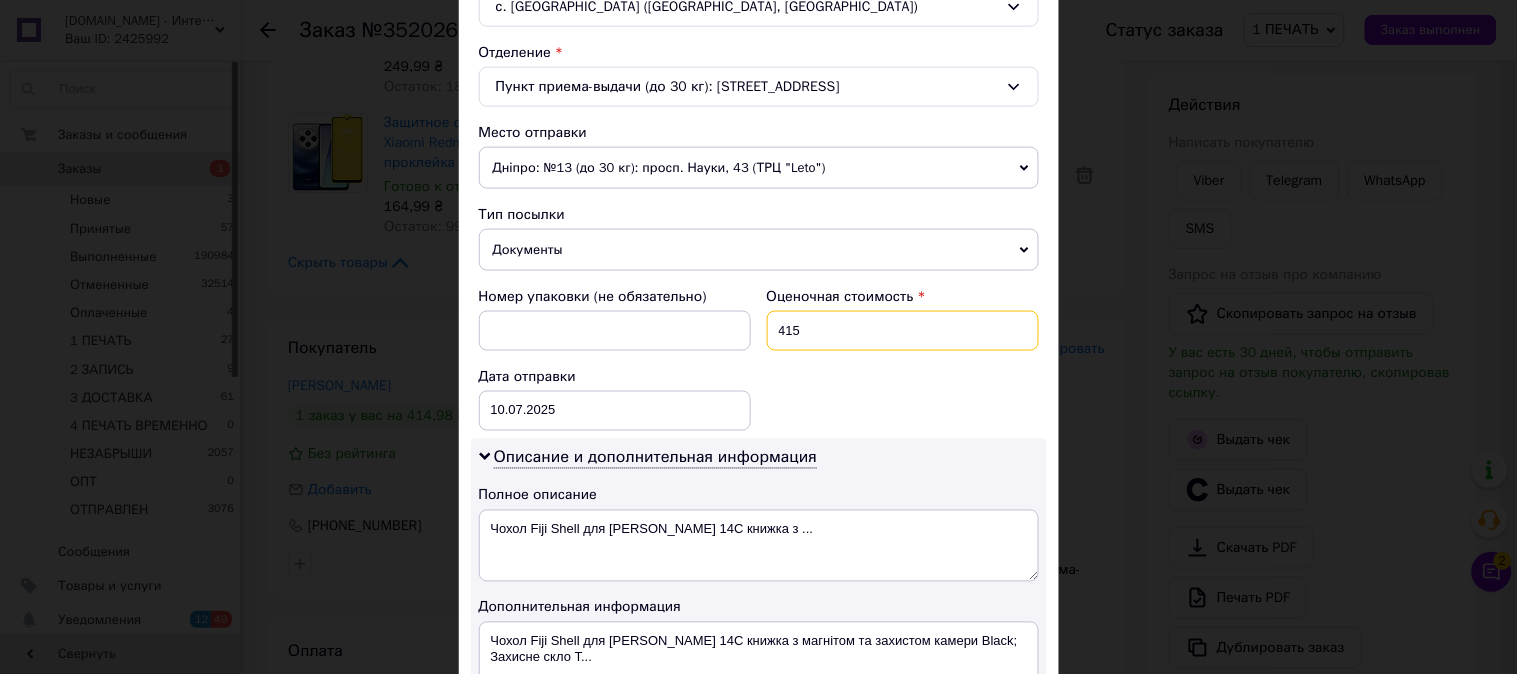 type on "415" 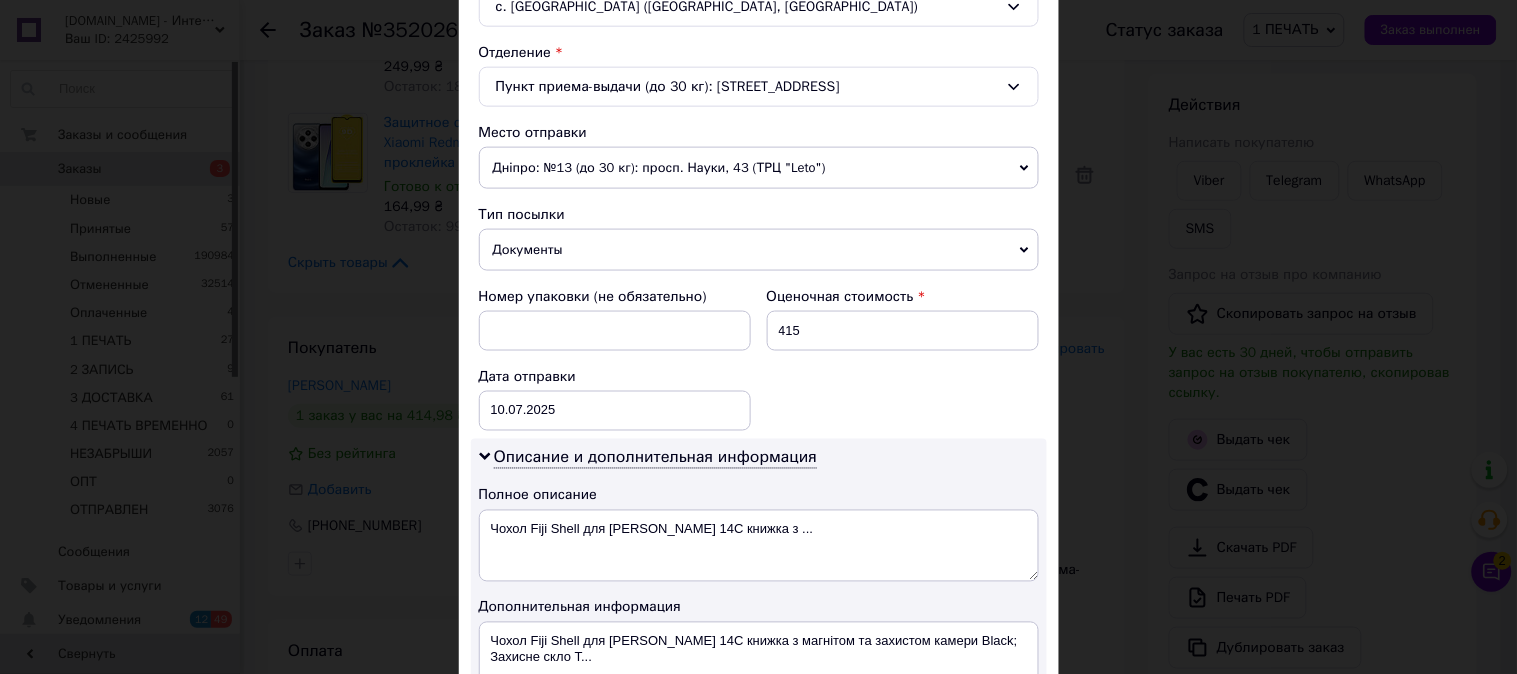 click on "Номер упаковки (не обязательно) Оценочная стоимость 415 Дата отправки 10.07.2025 < 2025 > < Июль > Пн Вт Ср Чт Пт Сб Вс 30 1 2 3 4 5 6 7 8 9 10 11 12 13 14 15 16 17 18 19 20 21 22 23 24 25 26 27 28 29 30 31 1 2 3 4 5 6 7 8 9 10" at bounding box center [759, 359] 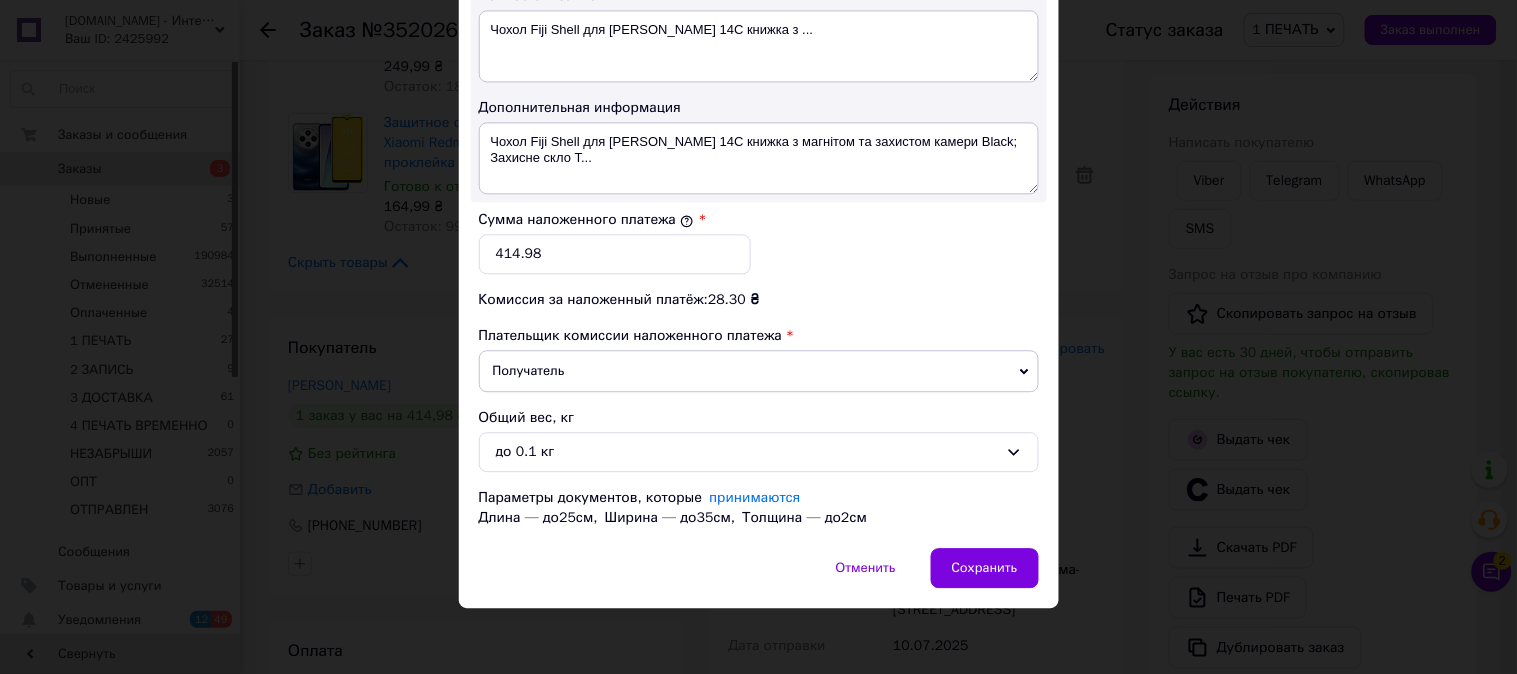 scroll, scrollTop: 1121, scrollLeft: 0, axis: vertical 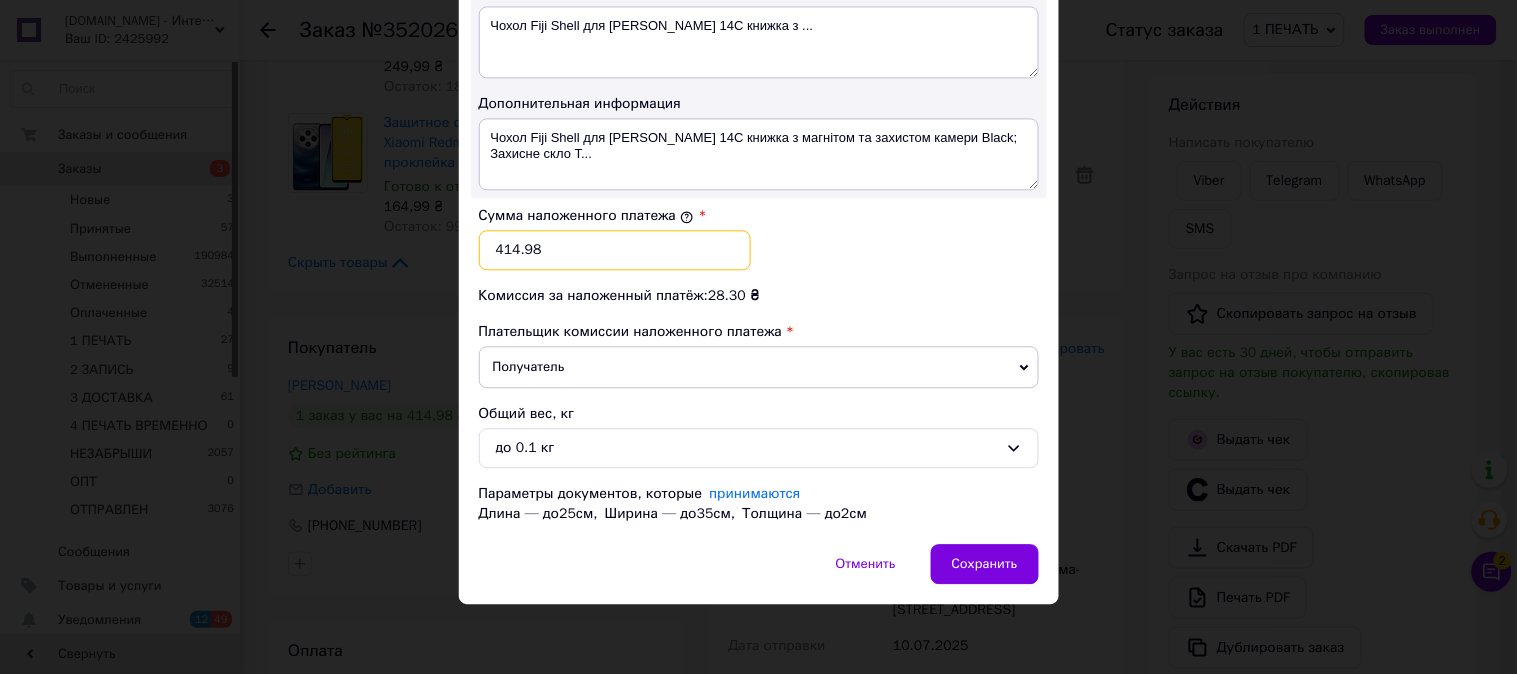 click on "414.98" at bounding box center (615, 250) 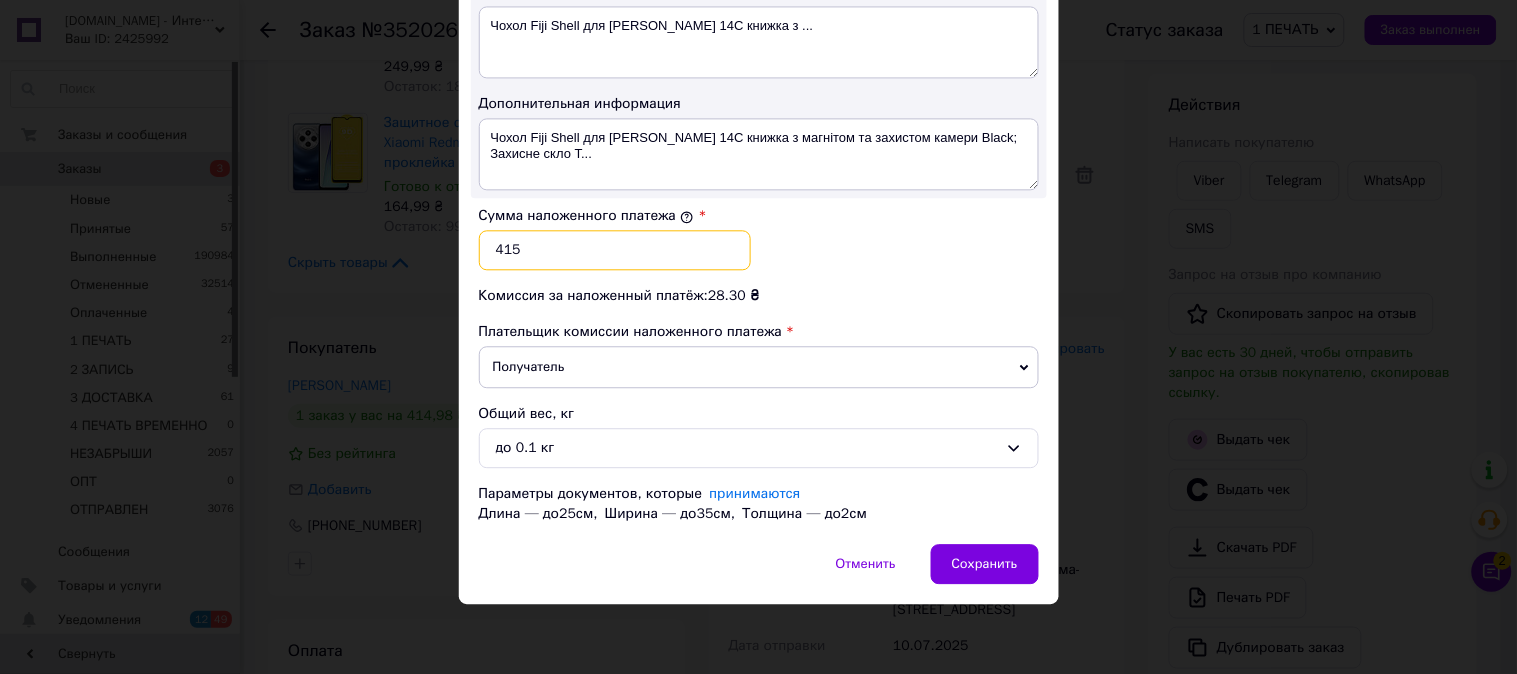 type on "415" 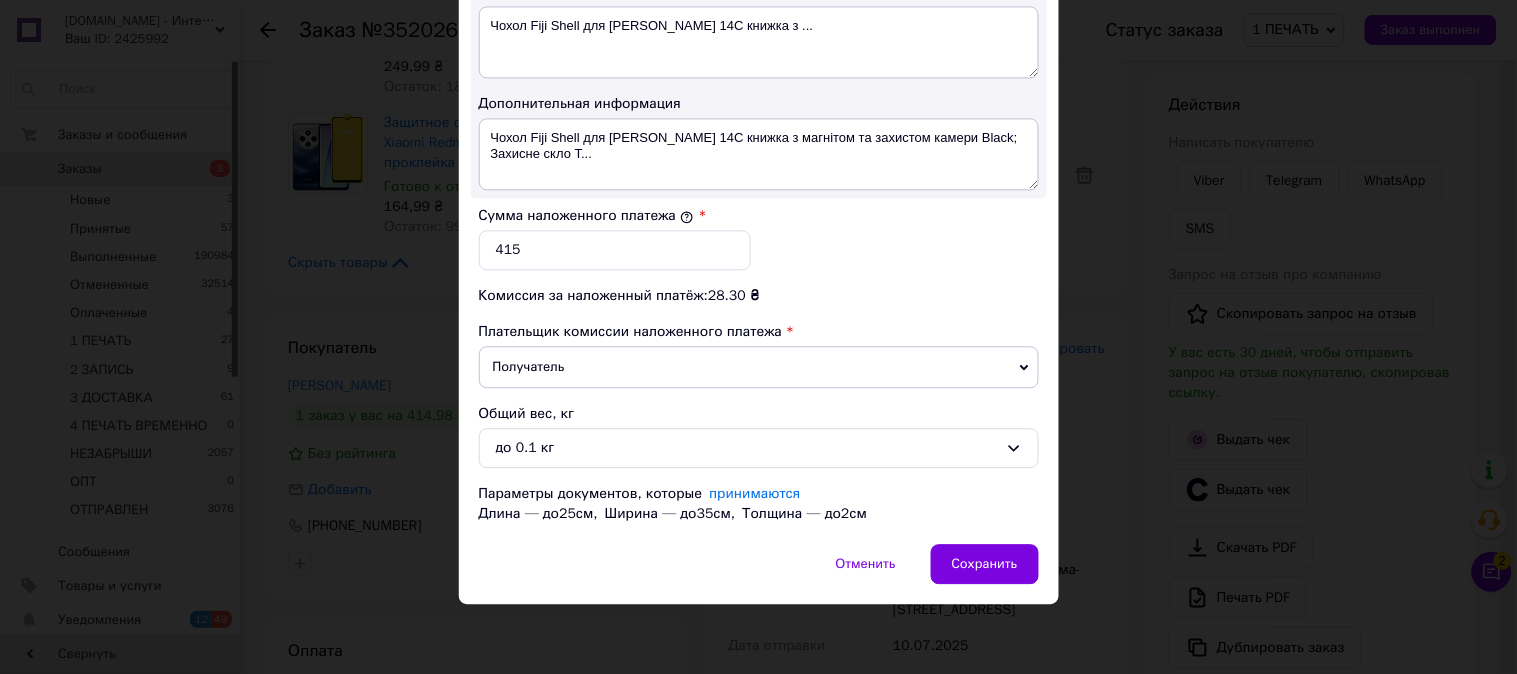 click on "Сумма наложенного платежа     * 415" at bounding box center (759, 238) 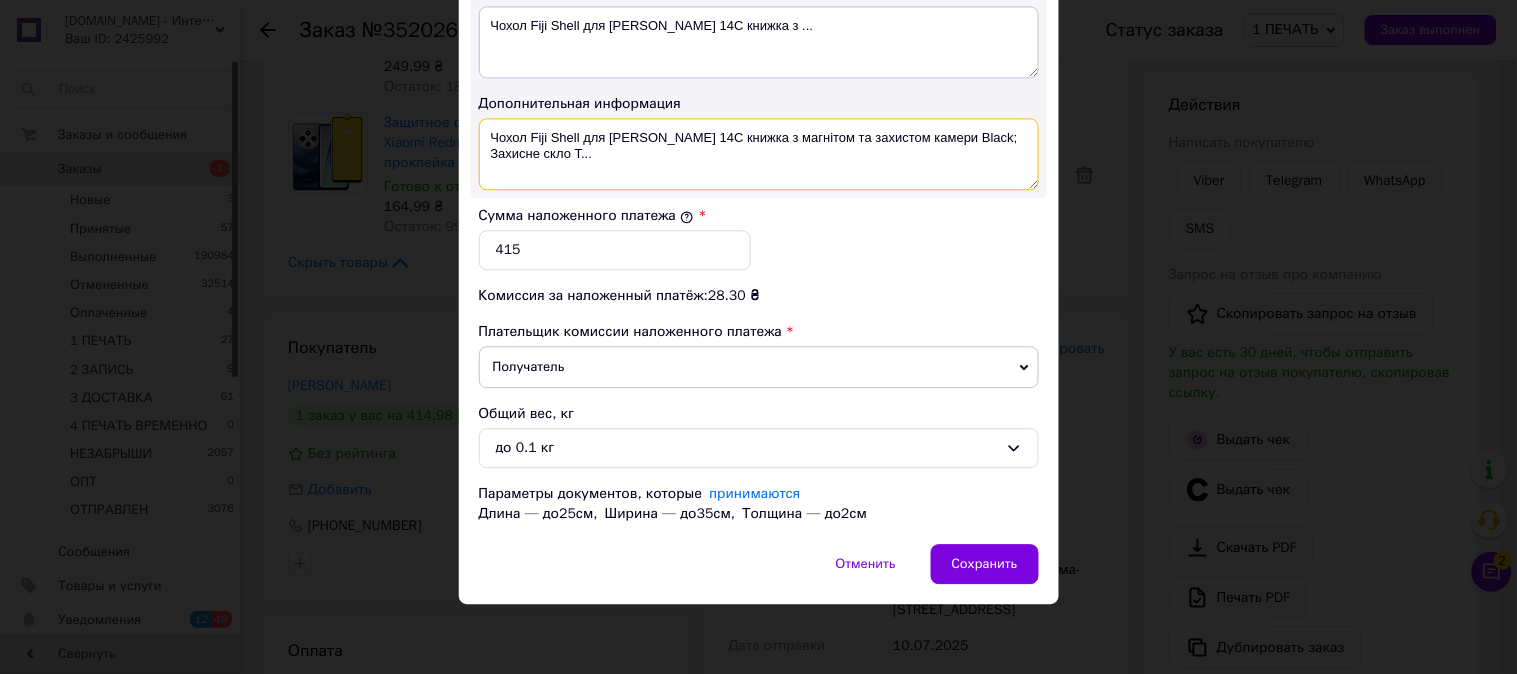 click on "Чохол Fiji Shell для Xiaomi Redmi 14C книжка з магнітом та захистом камери Black; Захисне скло T..." at bounding box center (759, 154) 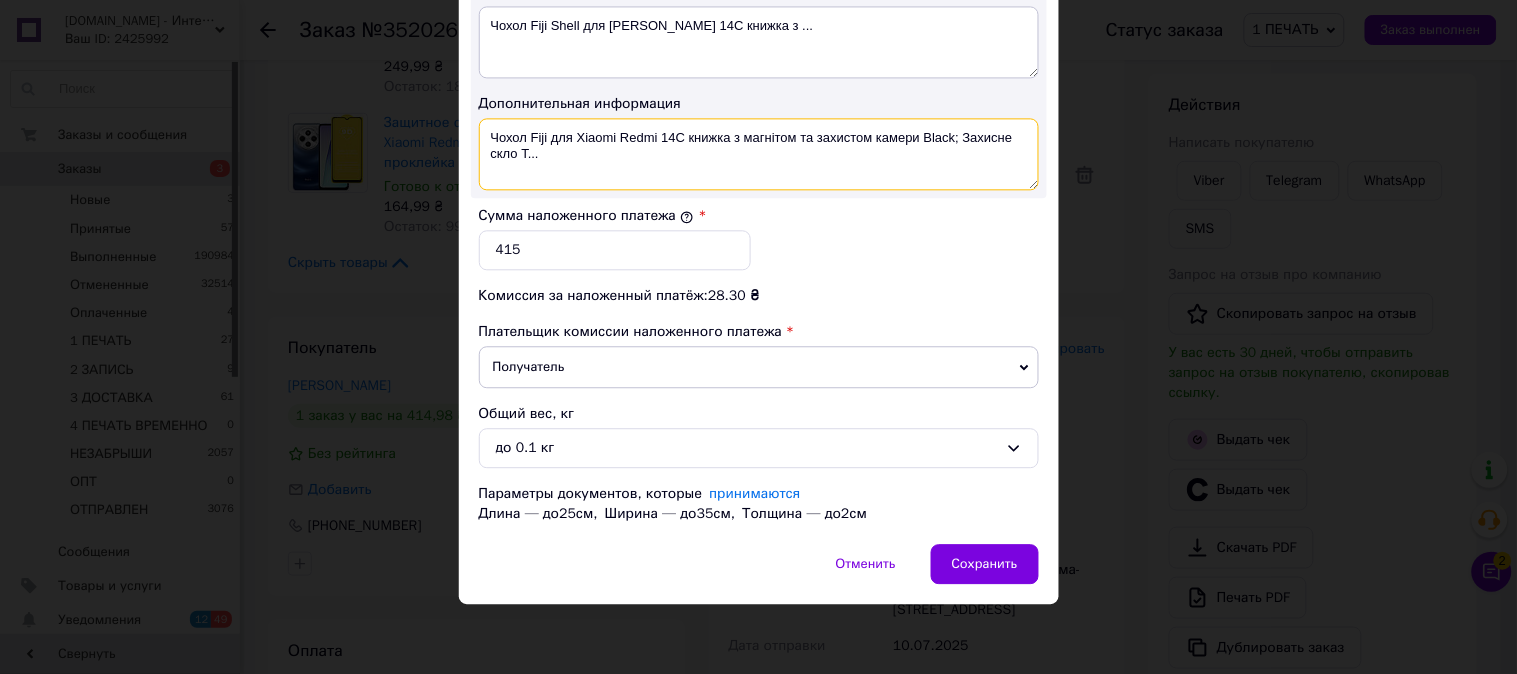 click on "Чохол Fiji для Xiaomi Redmi 14C книжка з магнітом та захистом камери Black; Захисне скло T..." at bounding box center [759, 154] 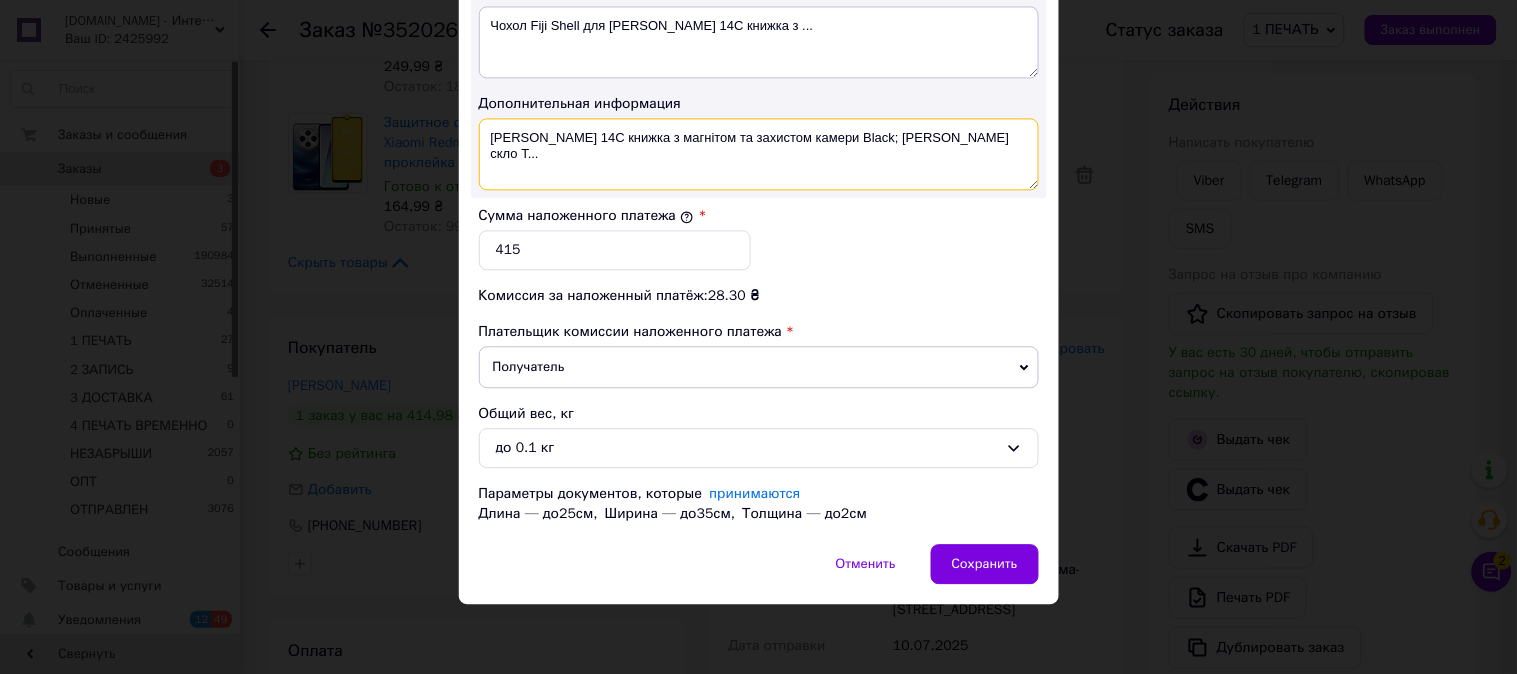 click on "Xiaomi Redmi 14C книжка з магнітом та захистом камери Black; Захисне скло T..." at bounding box center [759, 154] 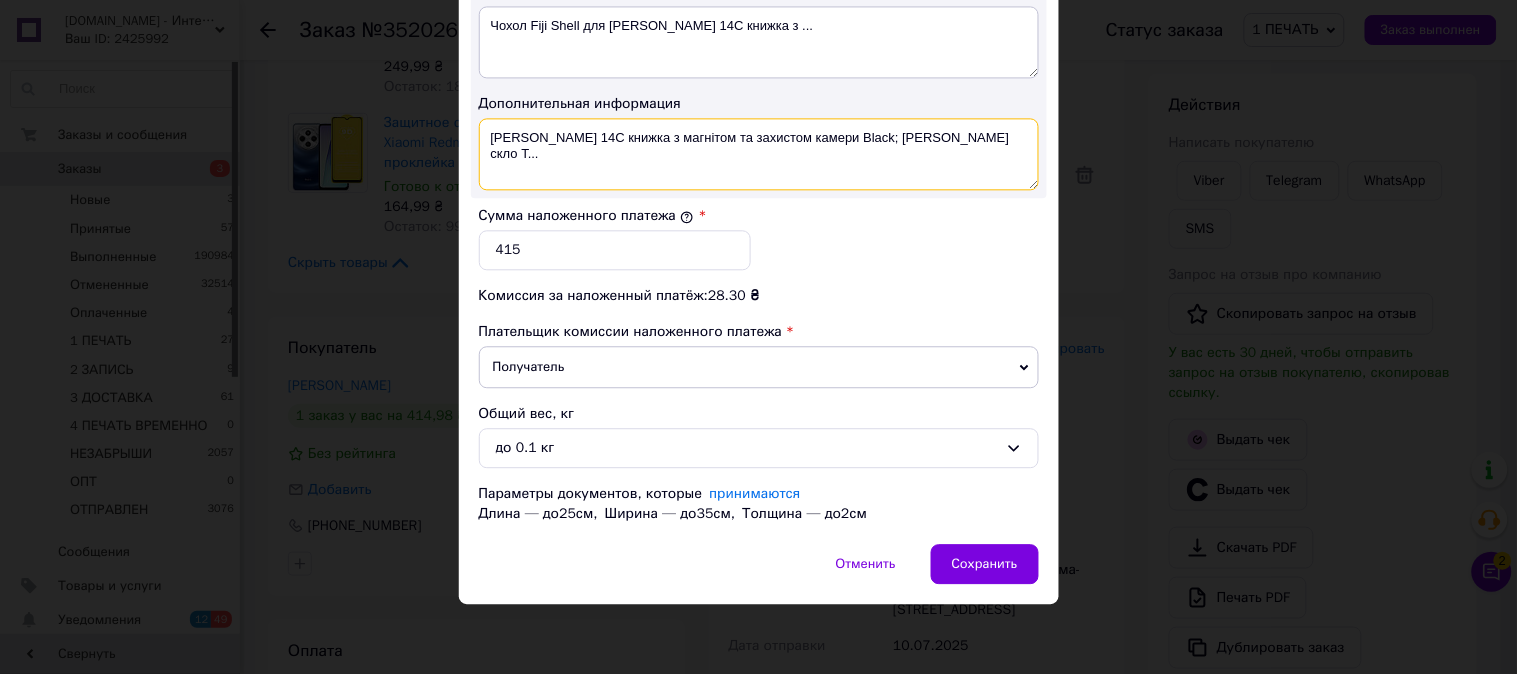 drag, startPoint x: 597, startPoint y: 147, endPoint x: 830, endPoint y: 193, distance: 237.49738 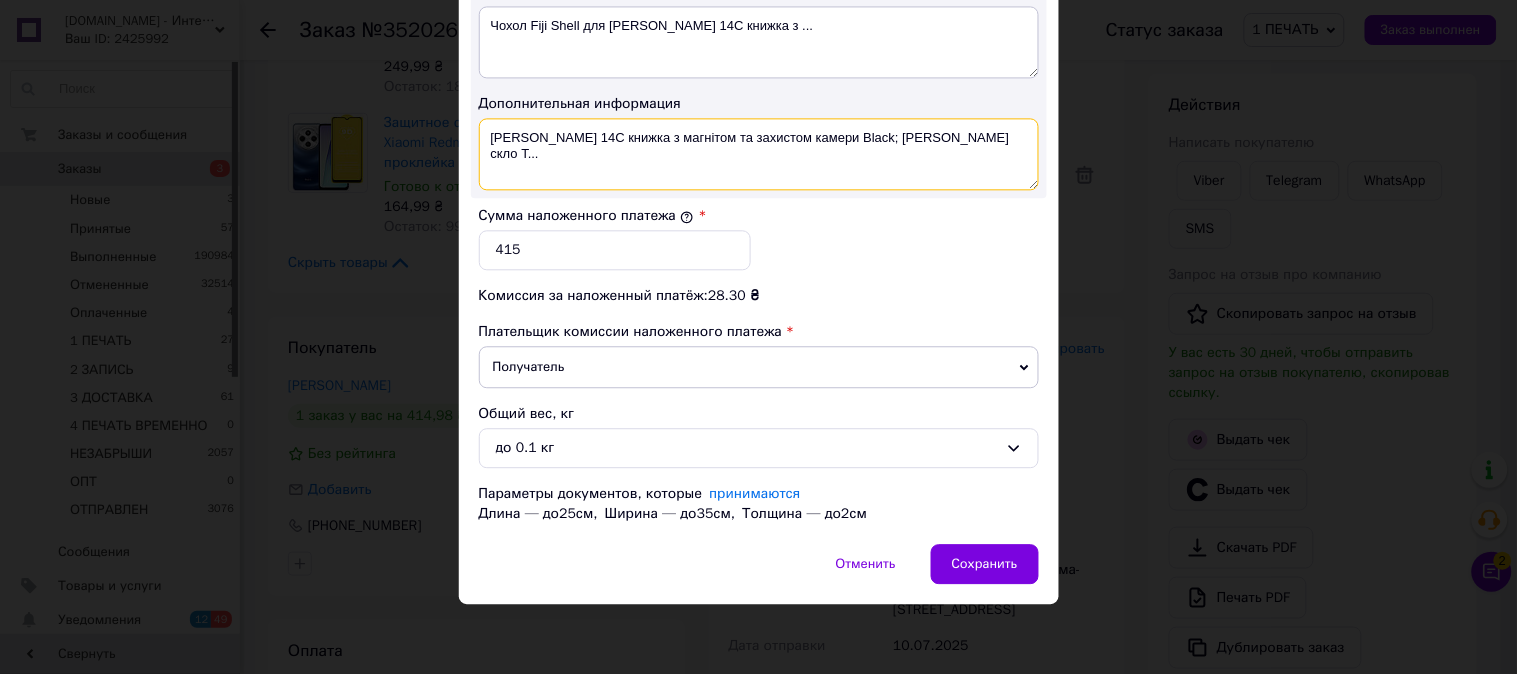 click on "Описание и дополнительная информация Полное описание Чохол Fiji Shell для Xiaomi Redmi 14C книжка з ... Дополнительная информация Xiaomi Redmi 14C книжка з магнітом та захистом камери Black; Захисне скло T..." at bounding box center (759, 66) 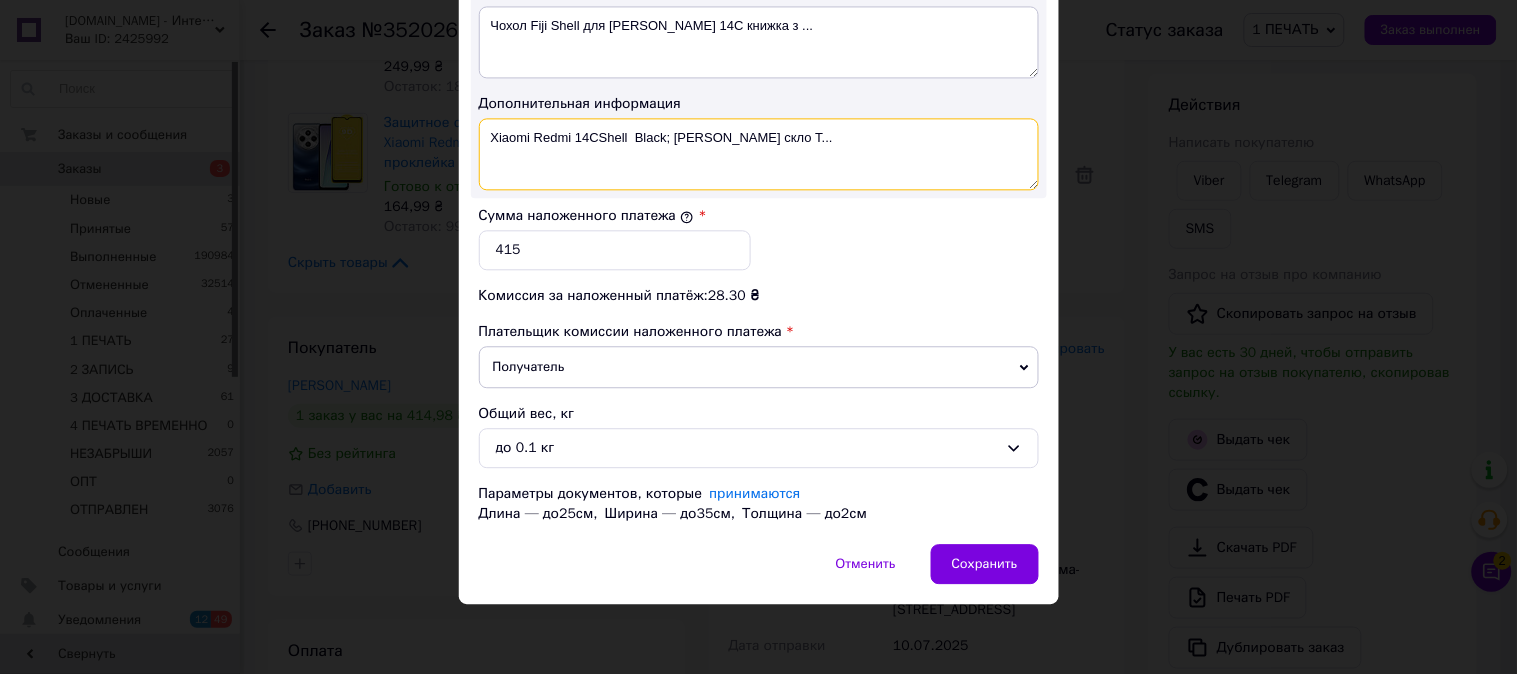 click on "Xiaomi Redmi 14CShell  Black; Захисне скло T..." at bounding box center (759, 154) 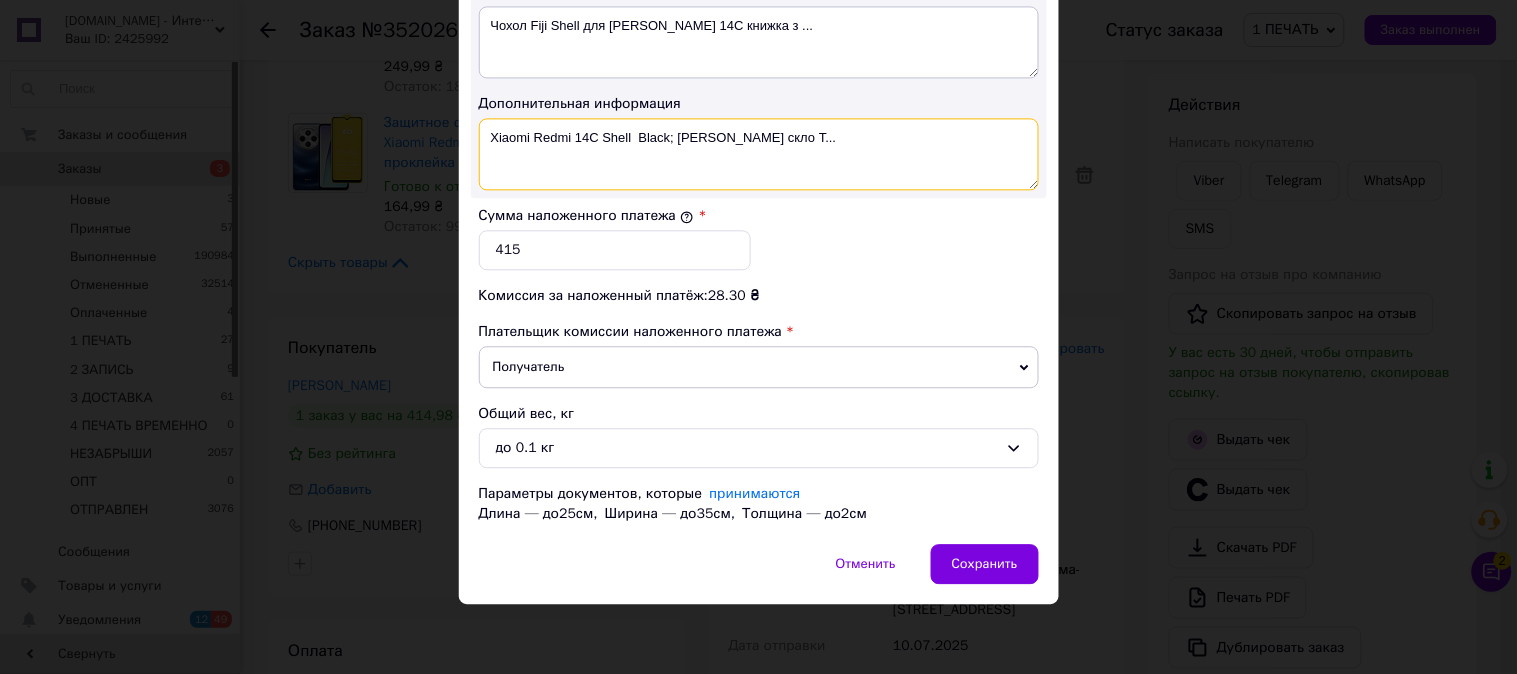 click on "Xiaomi Redmi 14C Shell  Black; Захисне скло T..." at bounding box center [759, 154] 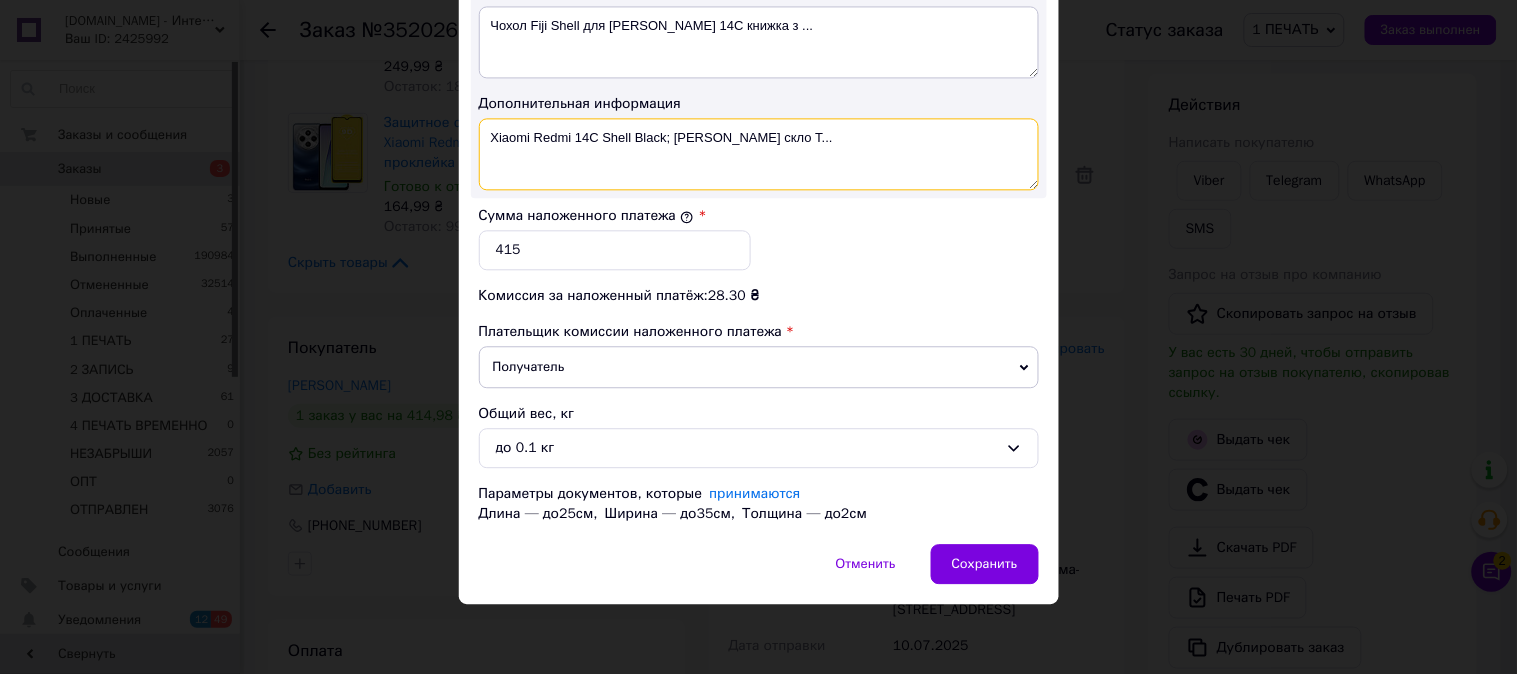 drag, startPoint x: 828, startPoint y: 146, endPoint x: 664, endPoint y: 200, distance: 172.66151 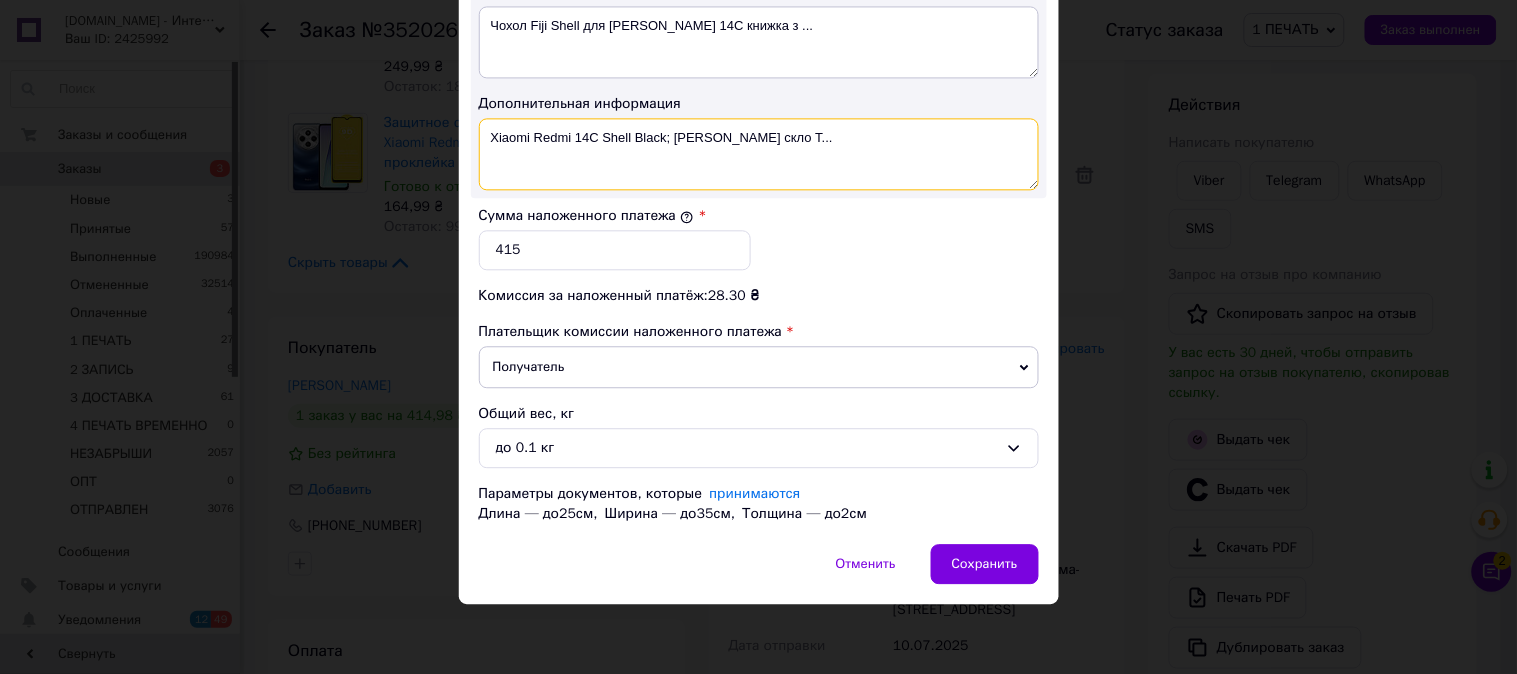 click on "Плательщик Получатель Отправитель Фамилия получателя Корінь Имя получателя Віталій Отчество получателя Телефон получателя +380681224051 Тип доставки В отделении Курьером В почтомате Город с. Ройлянка (Одесская обл., Белгород-Днестровский р-н. Успенивська сельсовет) Отделение Пункт приема-выдачи (до 30 кг): ул. Центральная, 17а Место отправки Дніпро: №13 (до 30 кг): просп. Науки, 43 (ТРЦ "Leto") Нет совпадений. Попробуйте изменить условия поиска Добавить еще место отправки Тип посылки Документы Груз Номер упаковки (не обязательно) Оценочная стоимость 415 Дата отправки < 2025" at bounding box center (759, -171) 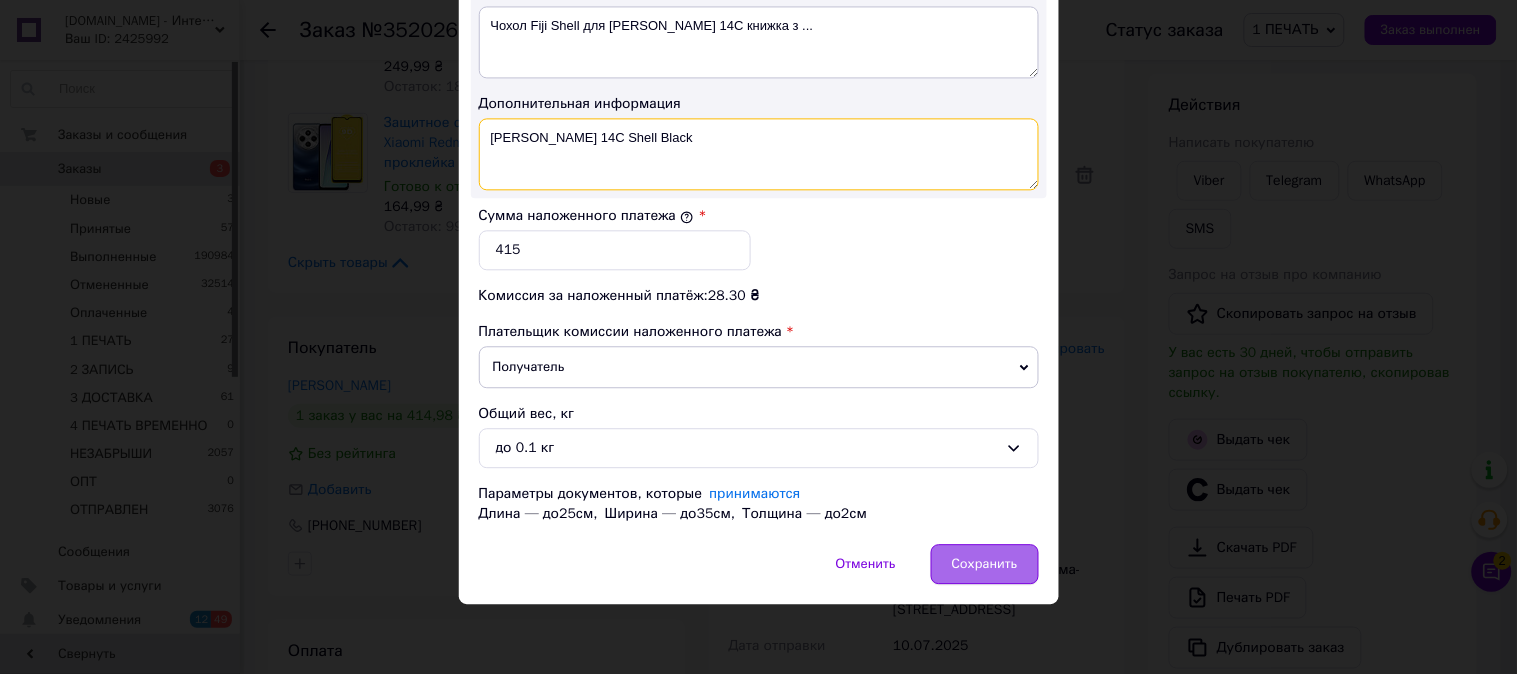 type on "Xiaomi Redmi 14C Shell Black" 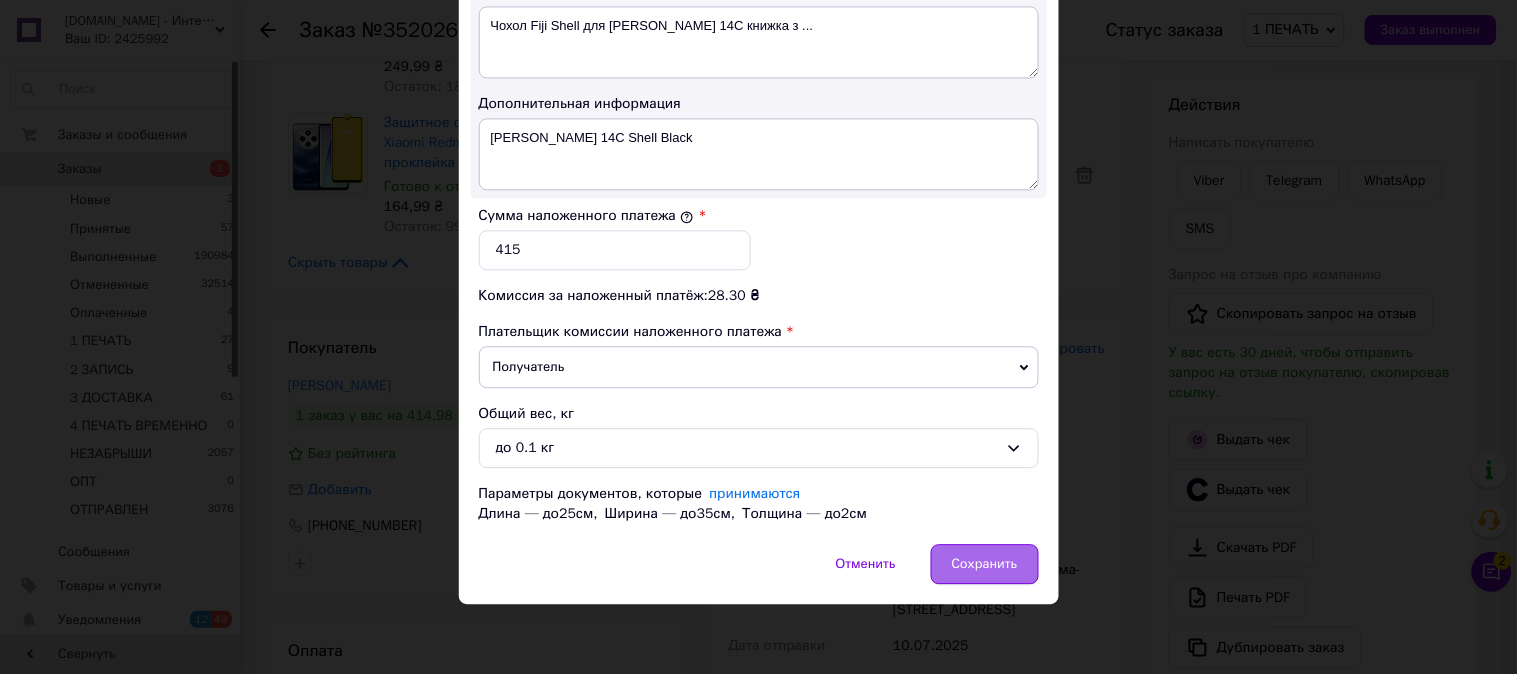 click on "Сохранить" at bounding box center (985, 564) 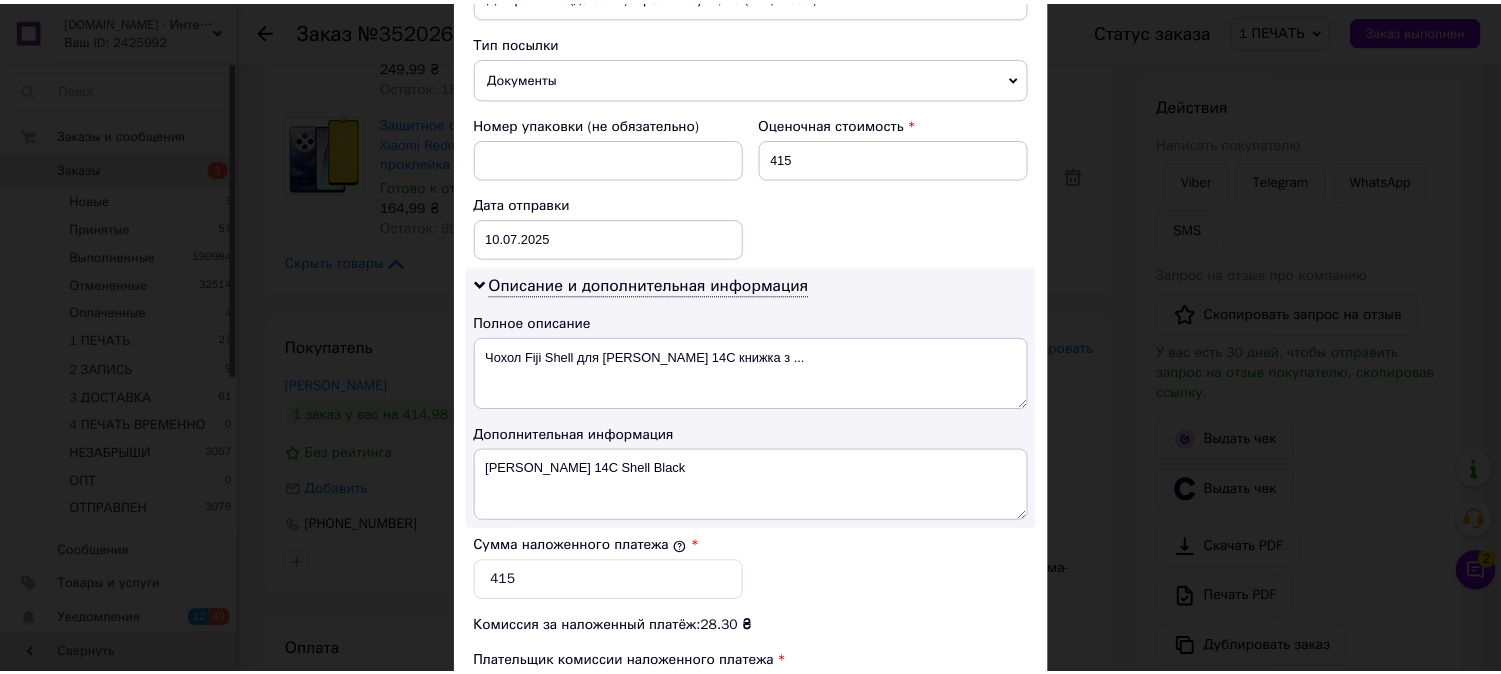 scroll, scrollTop: 751, scrollLeft: 0, axis: vertical 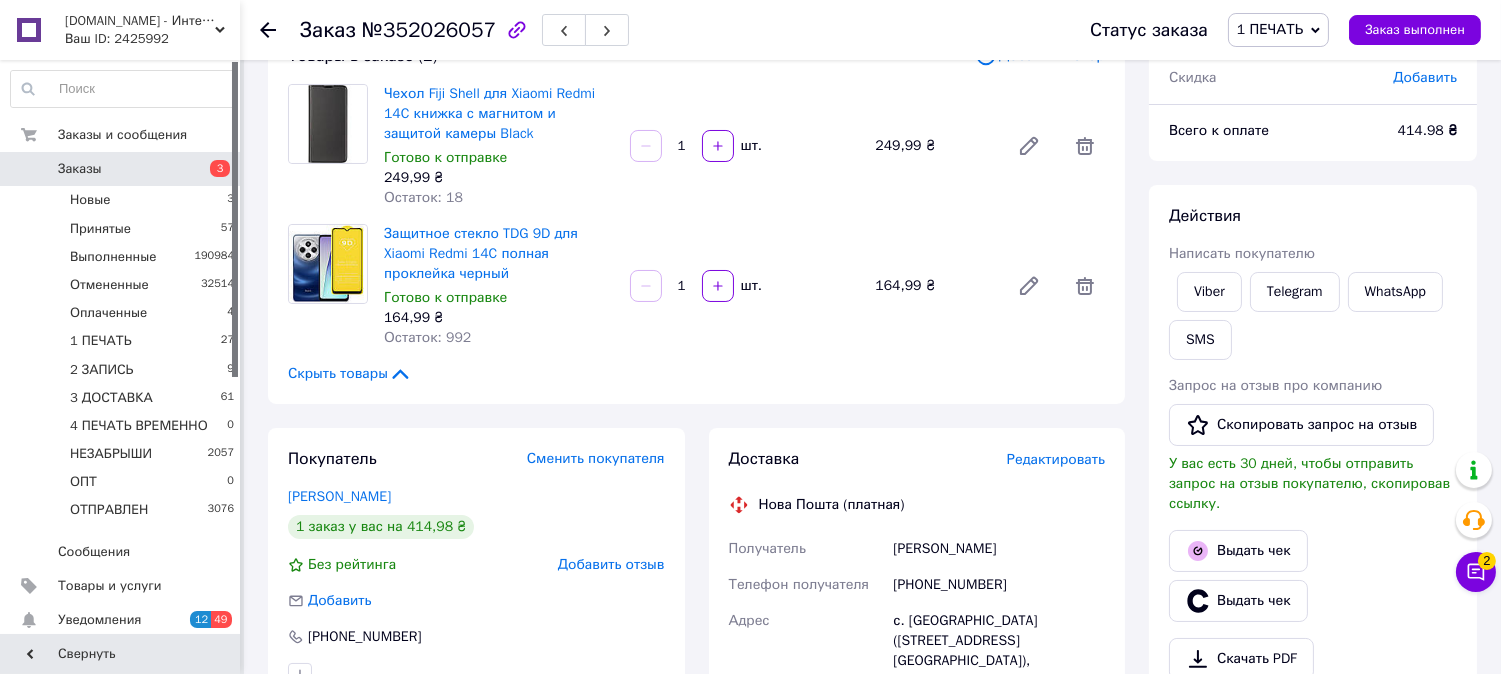 click on "Редактировать" at bounding box center [1056, 460] 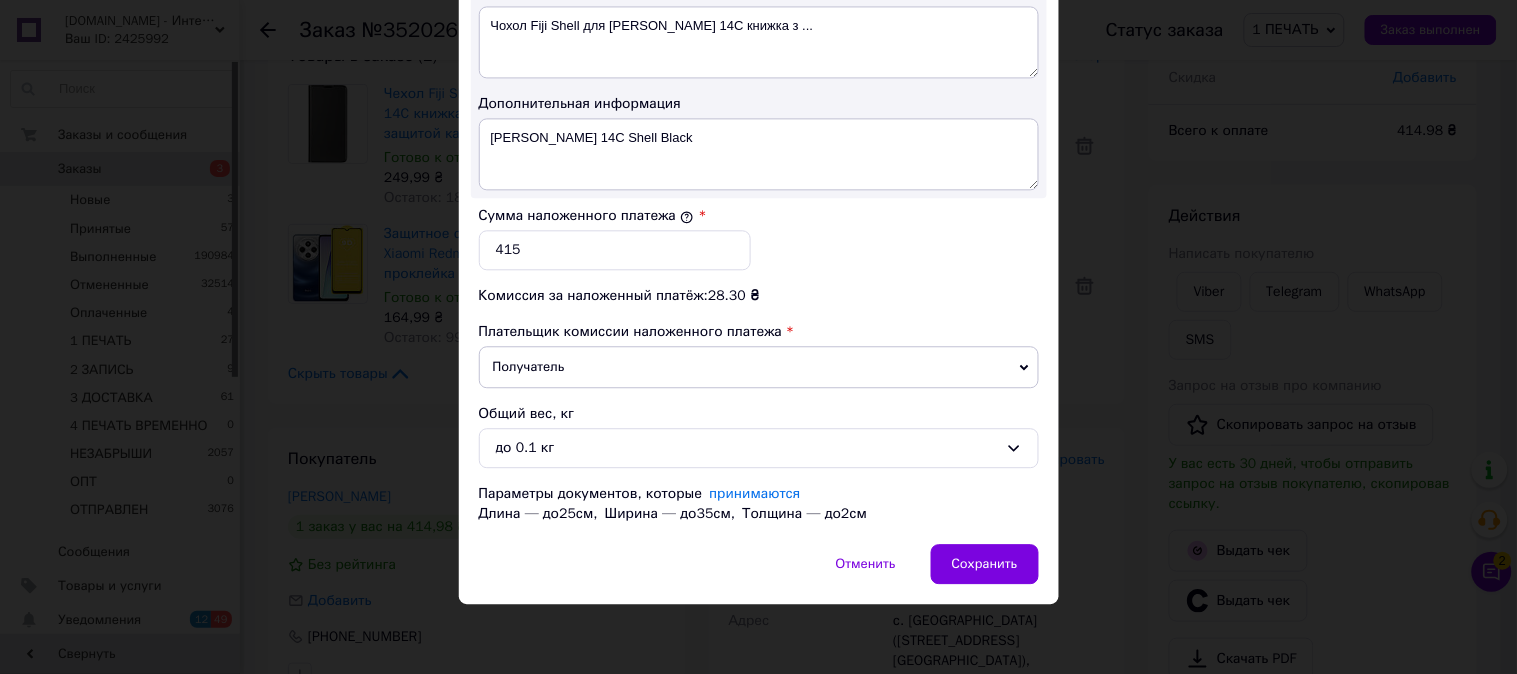 scroll, scrollTop: 1121, scrollLeft: 0, axis: vertical 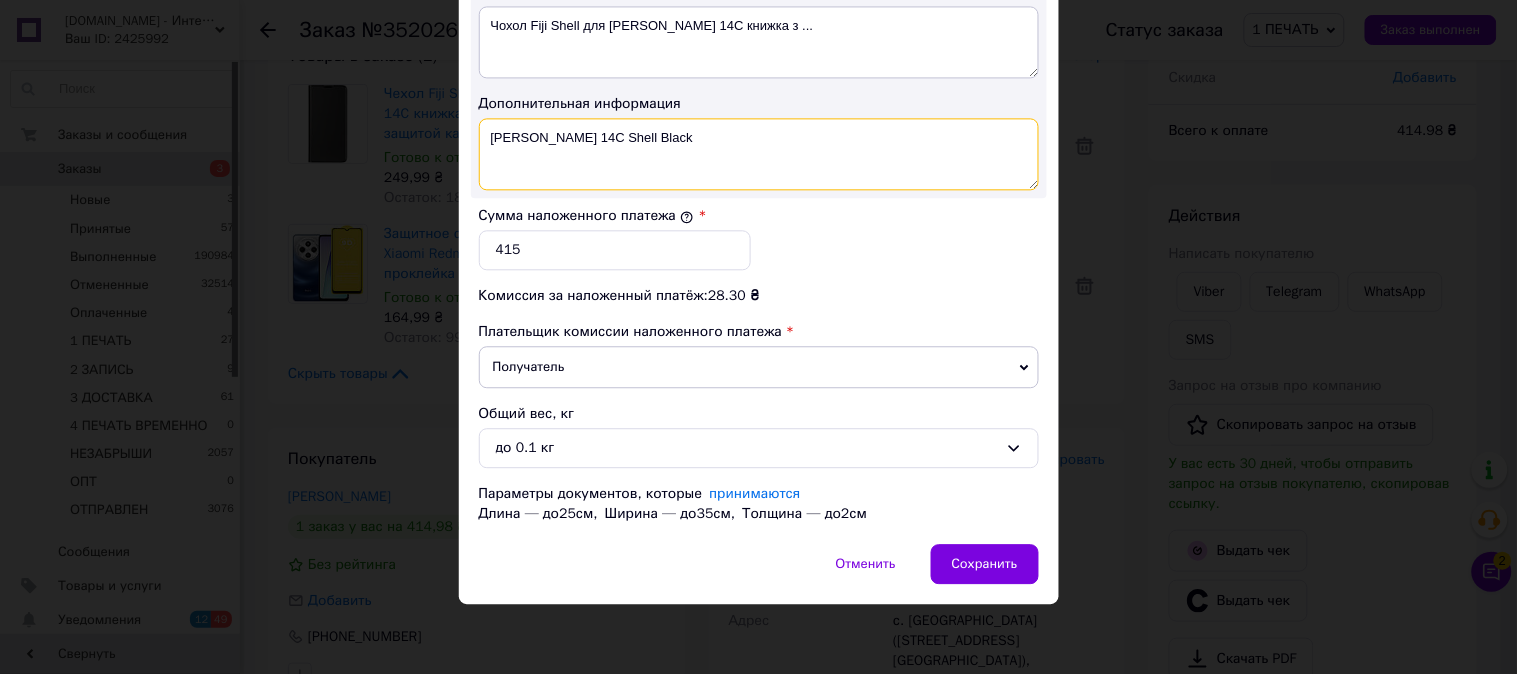 click on "Xiaomi Redmi 14C Shell Black" at bounding box center (759, 154) 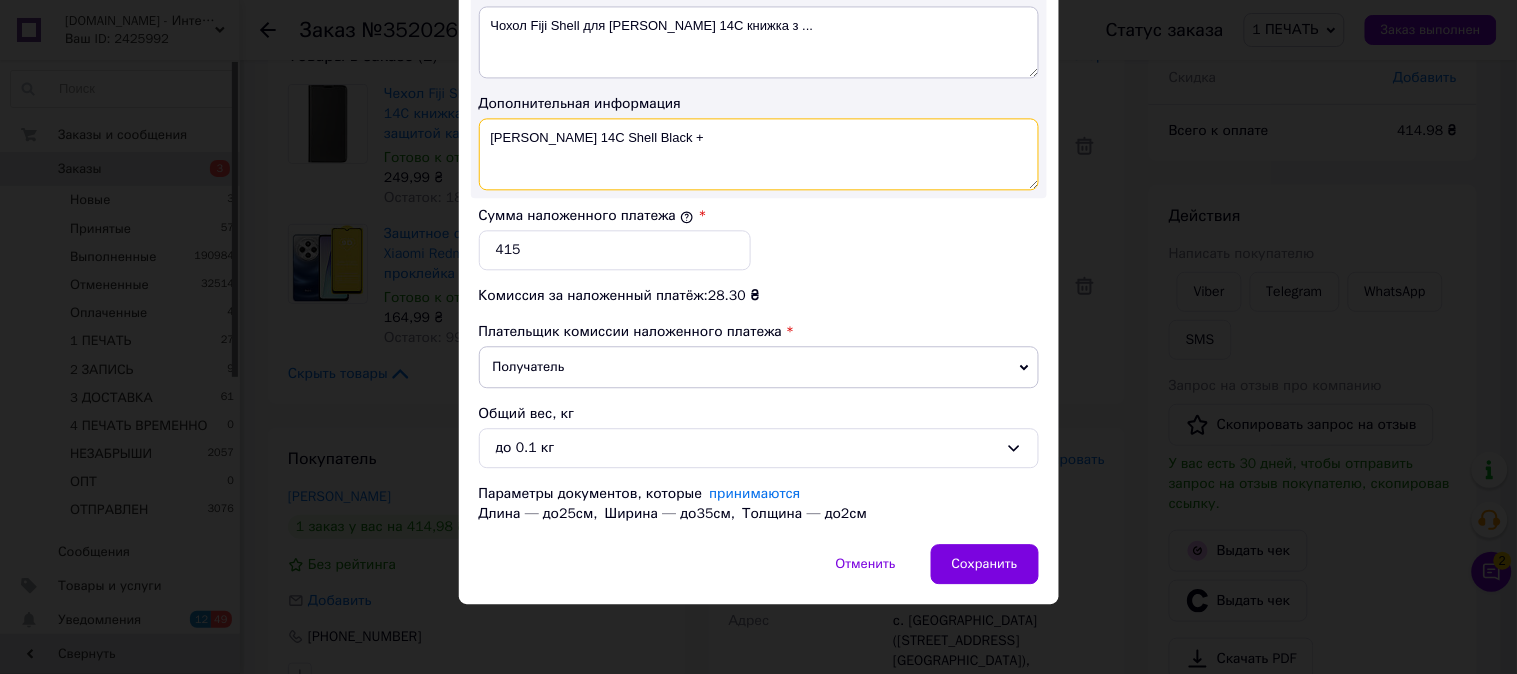 paste on "9D ЧЕР" 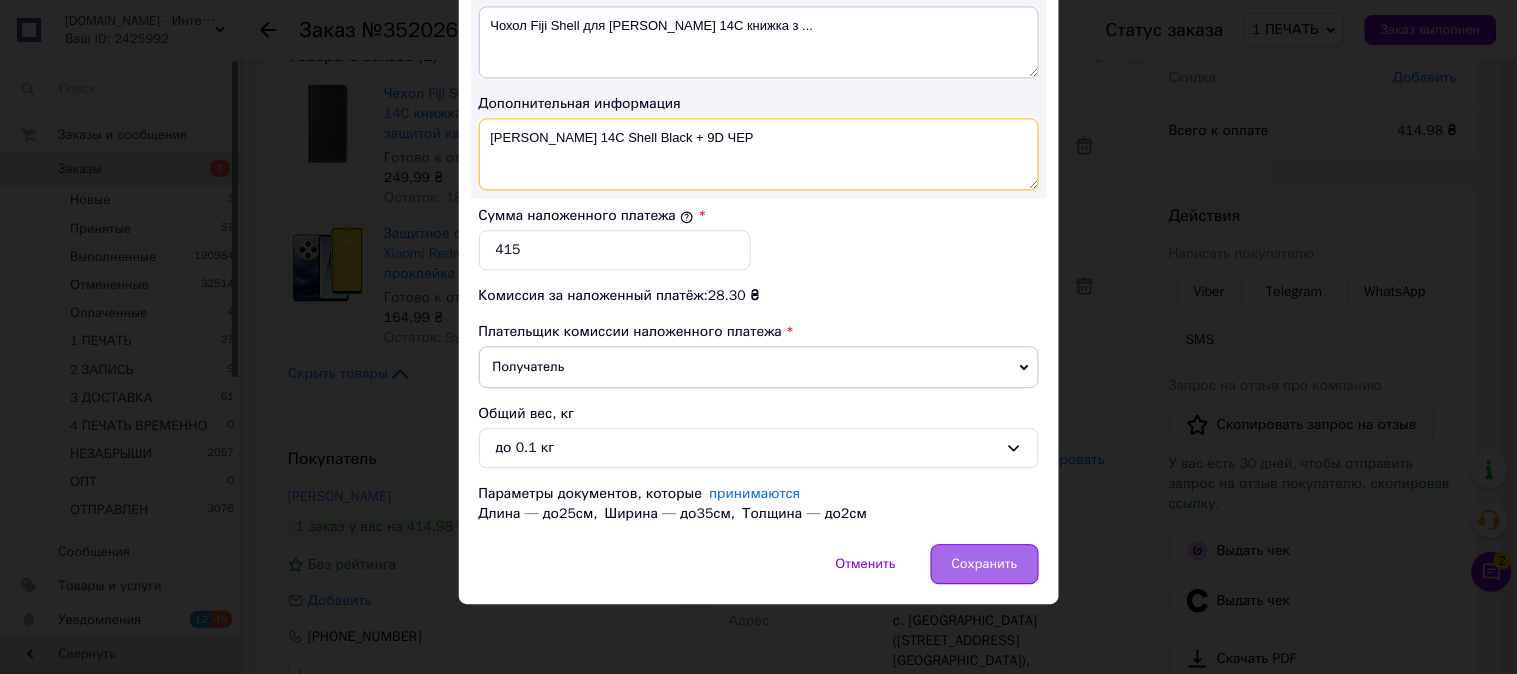 type on "Xiaomi Redmi 14C Shell Black + 9D ЧЕР" 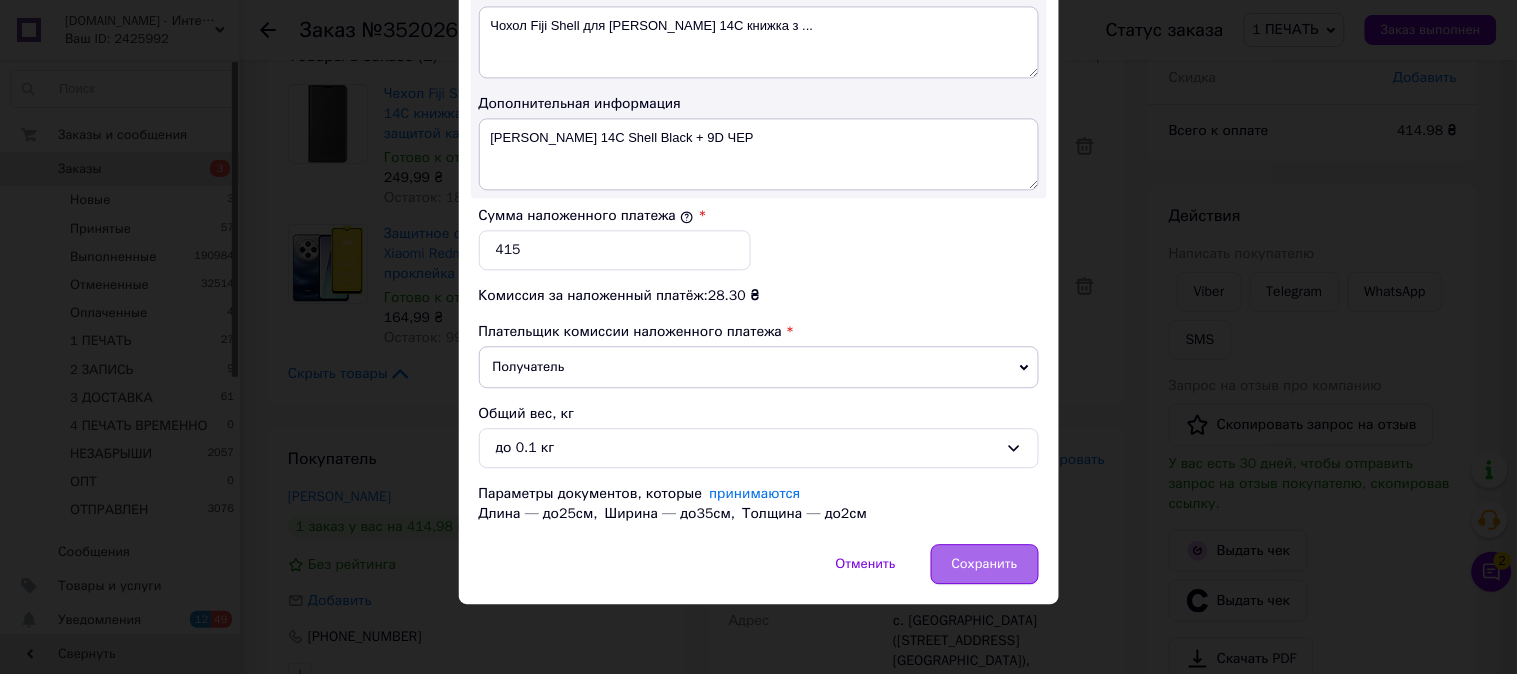 click on "Сохранить" at bounding box center (985, 564) 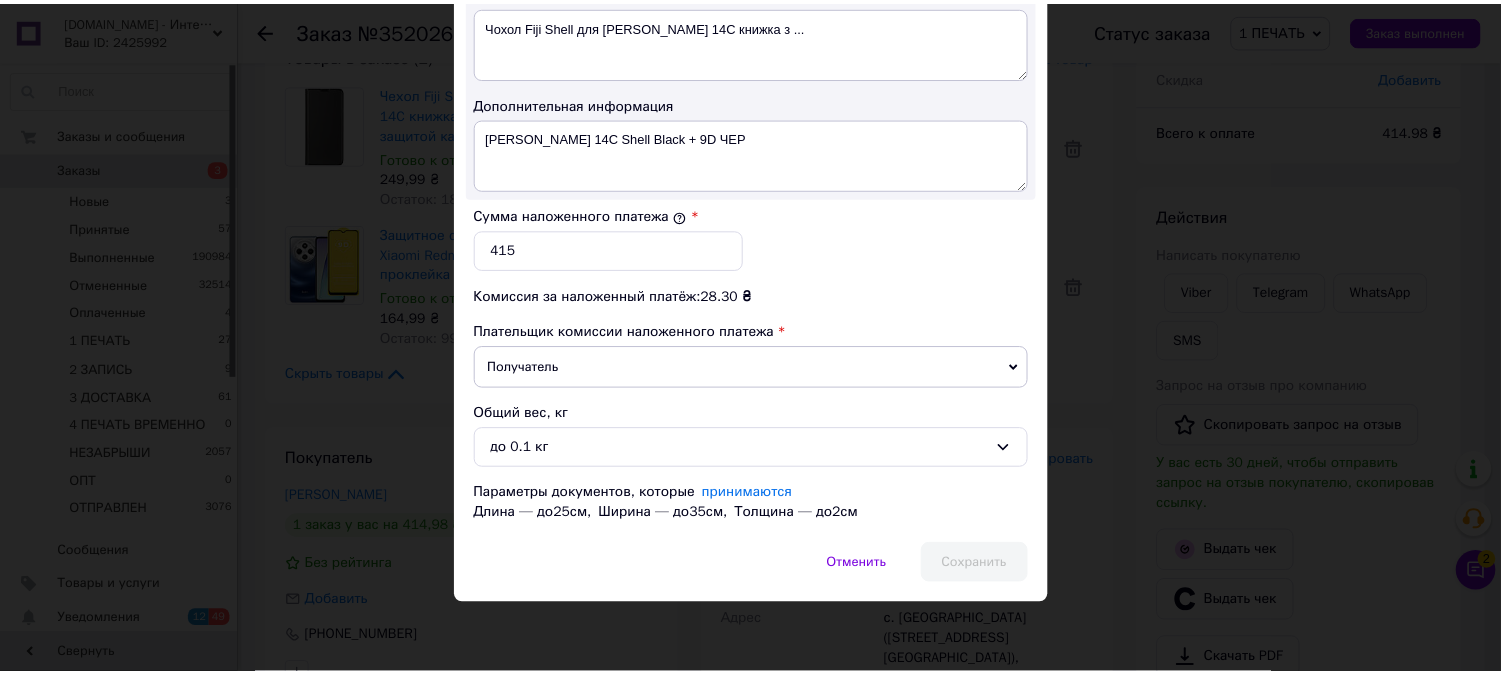 scroll, scrollTop: 1092, scrollLeft: 0, axis: vertical 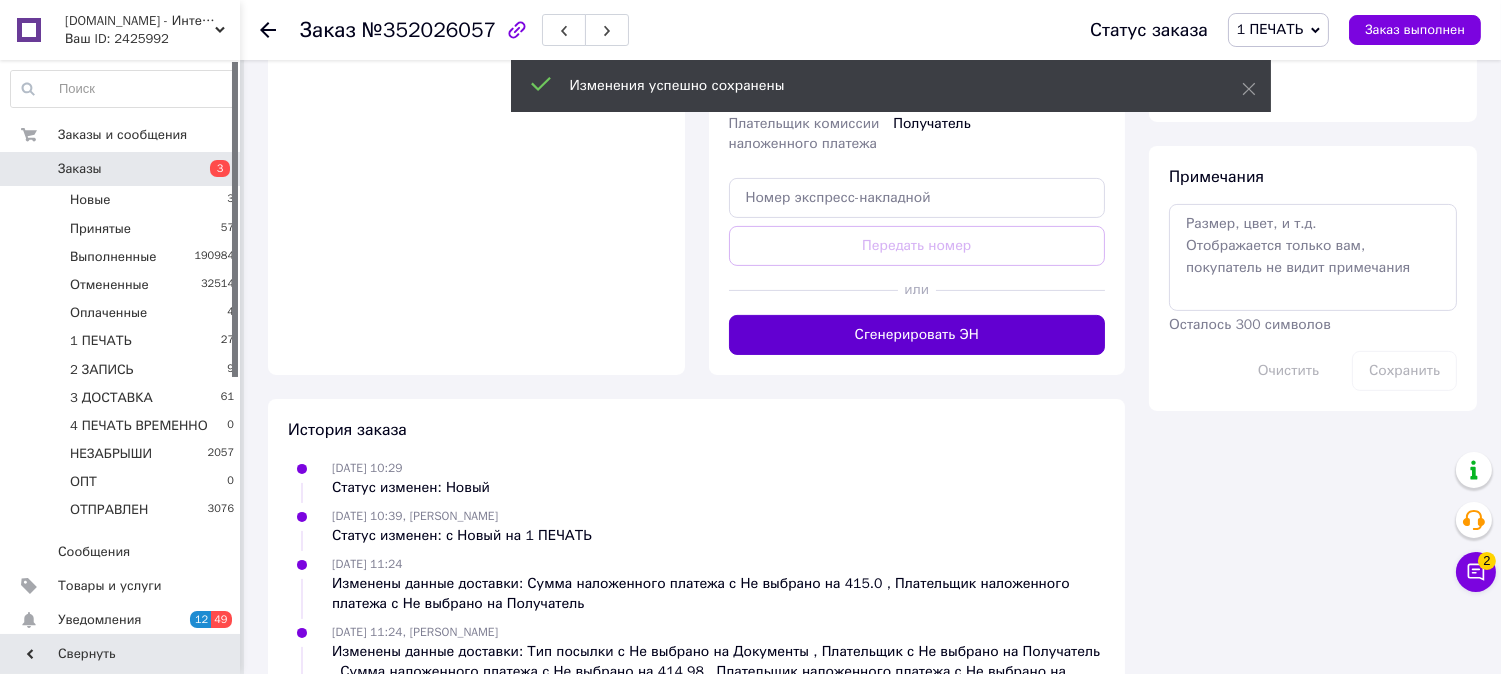 click on "Сгенерировать ЭН" at bounding box center (917, 335) 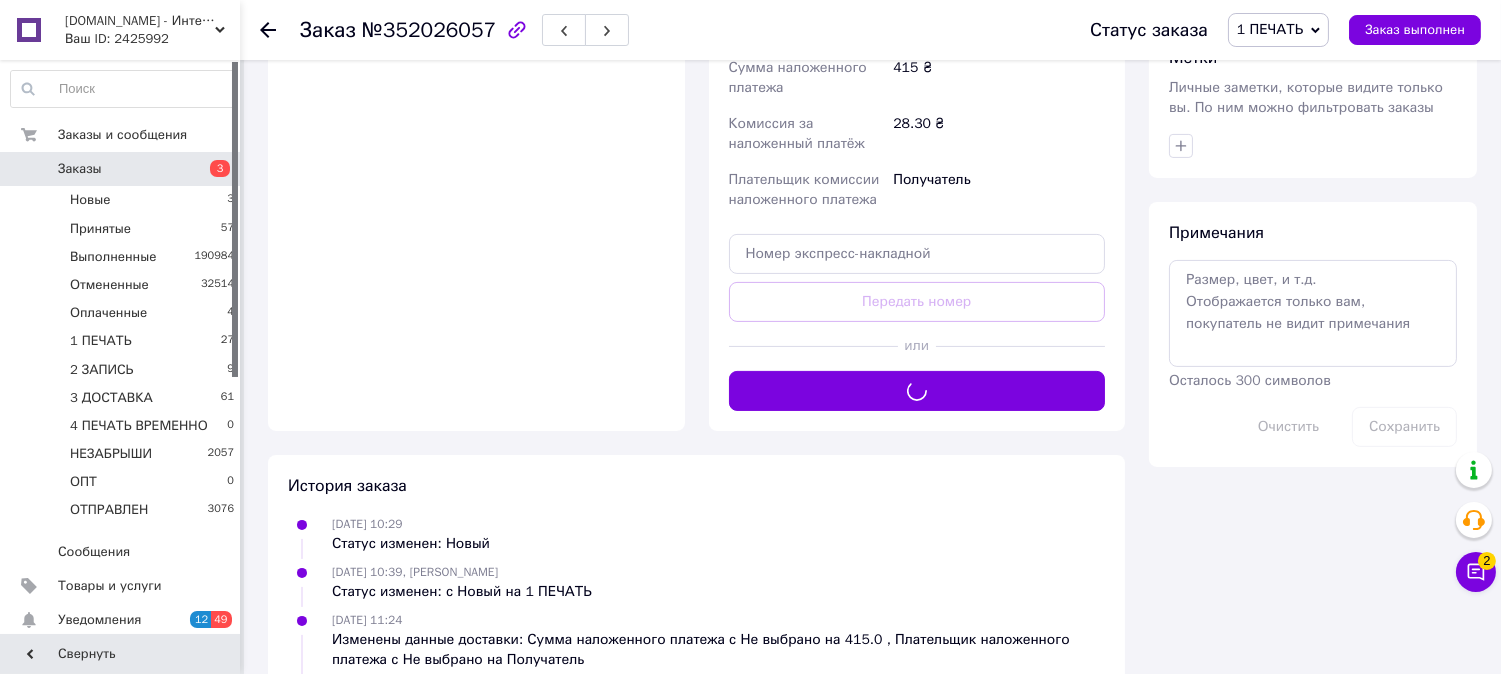 scroll, scrollTop: 925, scrollLeft: 0, axis: vertical 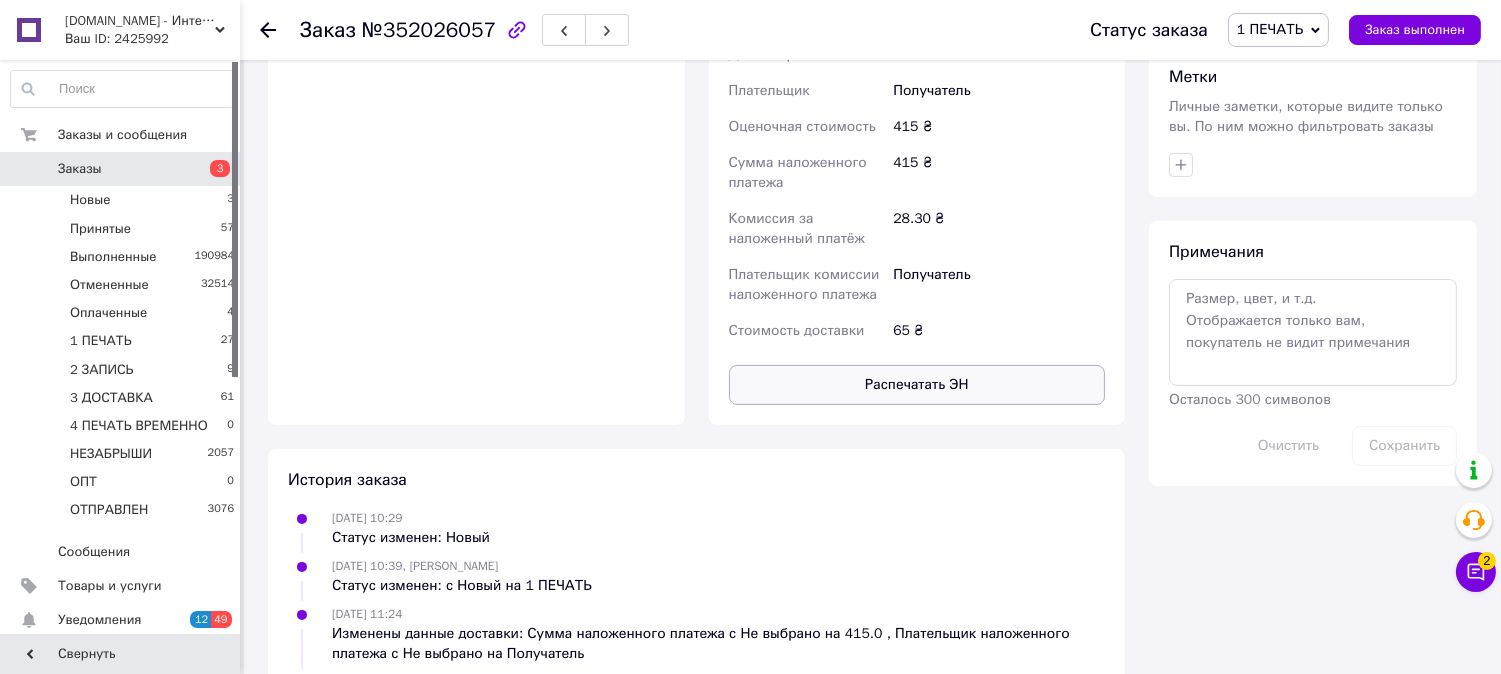 click on "Распечатать ЭН" at bounding box center [917, 385] 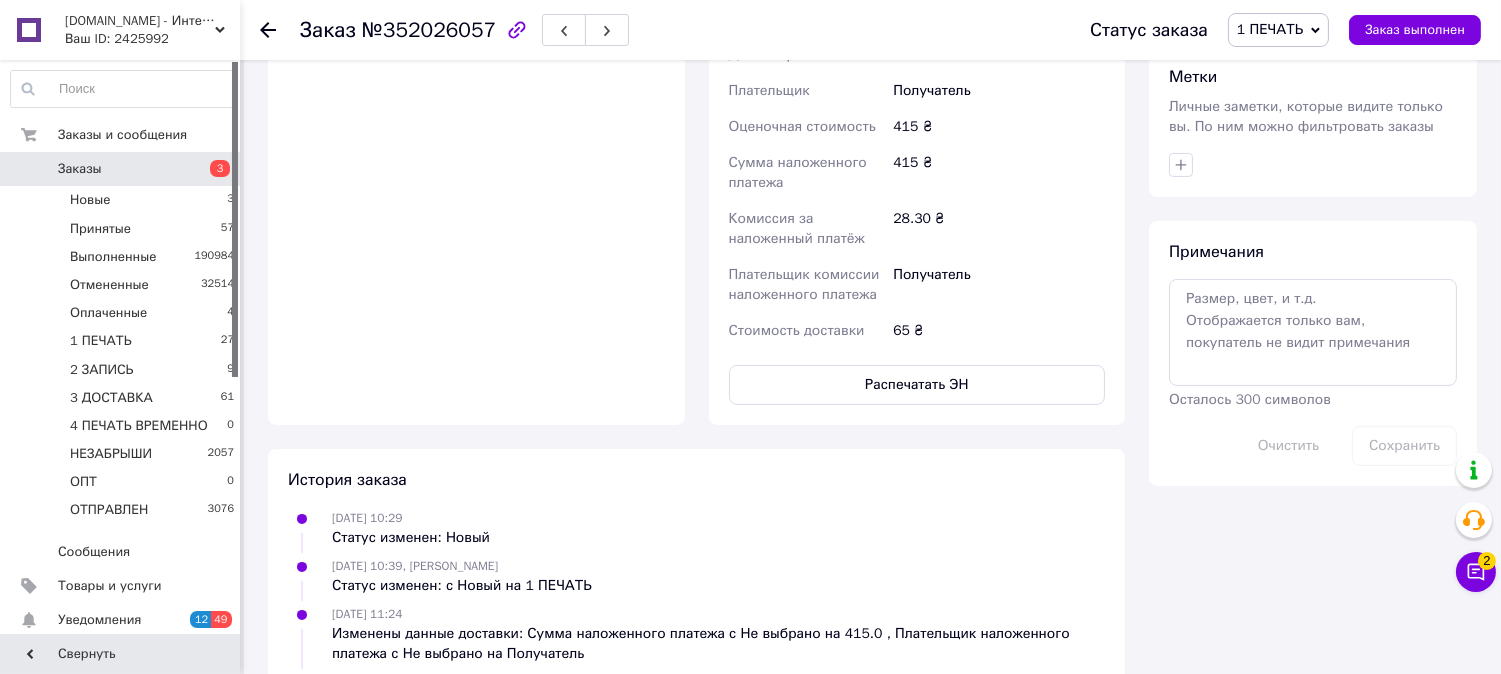 type 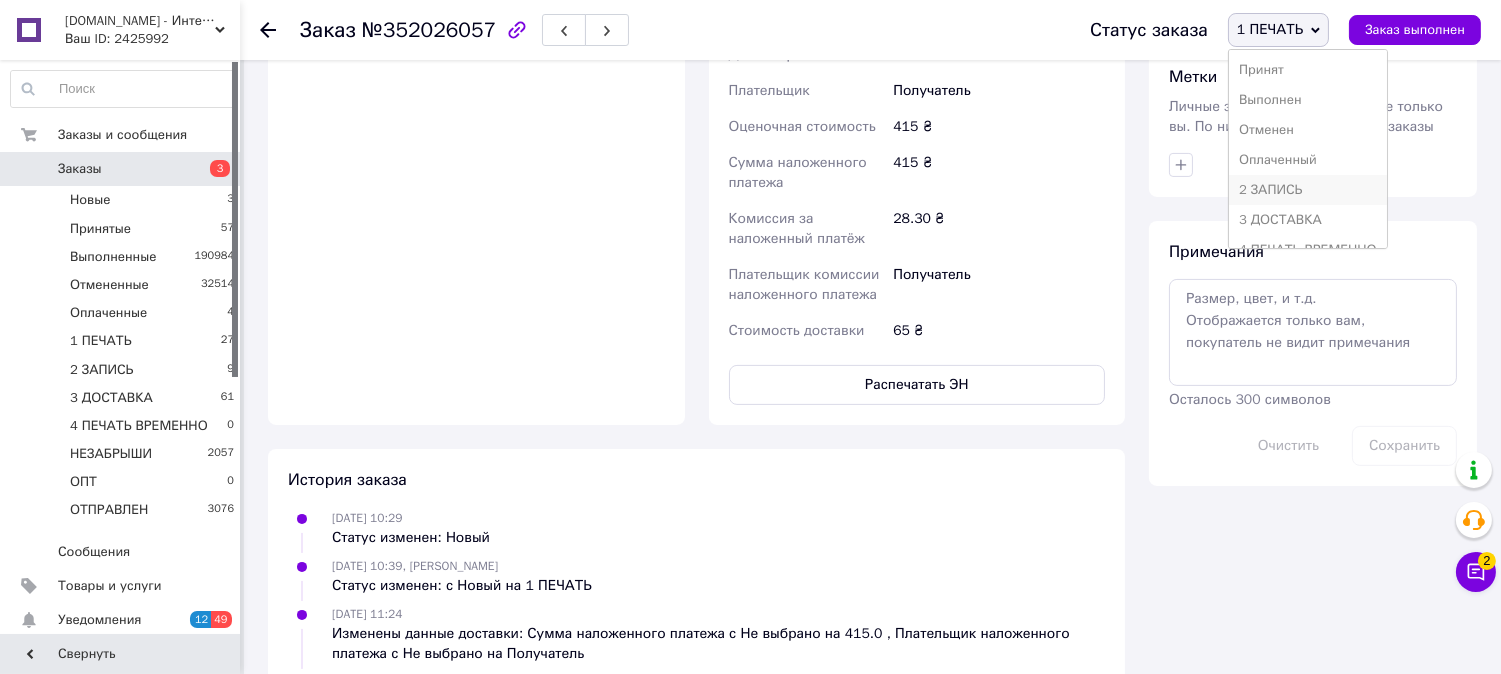 click on "2 ЗАПИСЬ" at bounding box center (1308, 190) 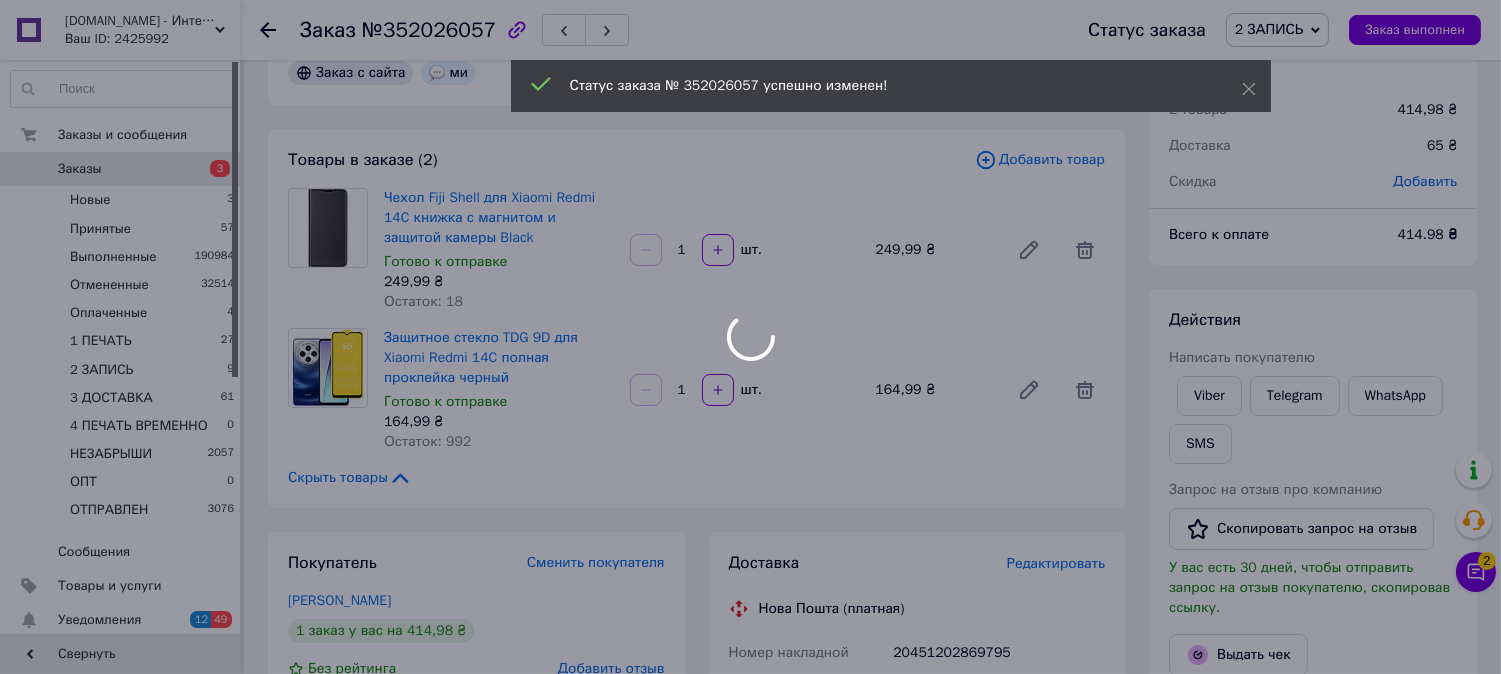 scroll, scrollTop: 0, scrollLeft: 0, axis: both 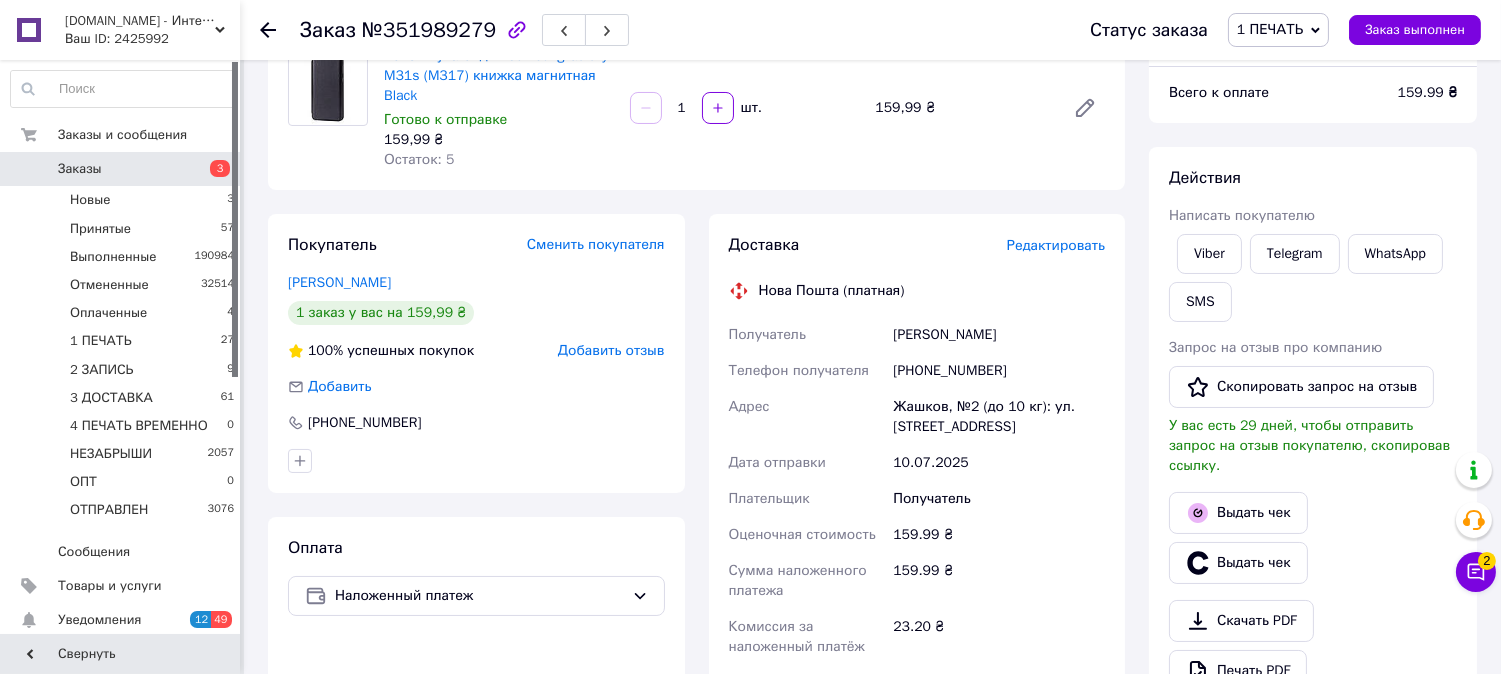 click on "Редактировать" at bounding box center (1056, 245) 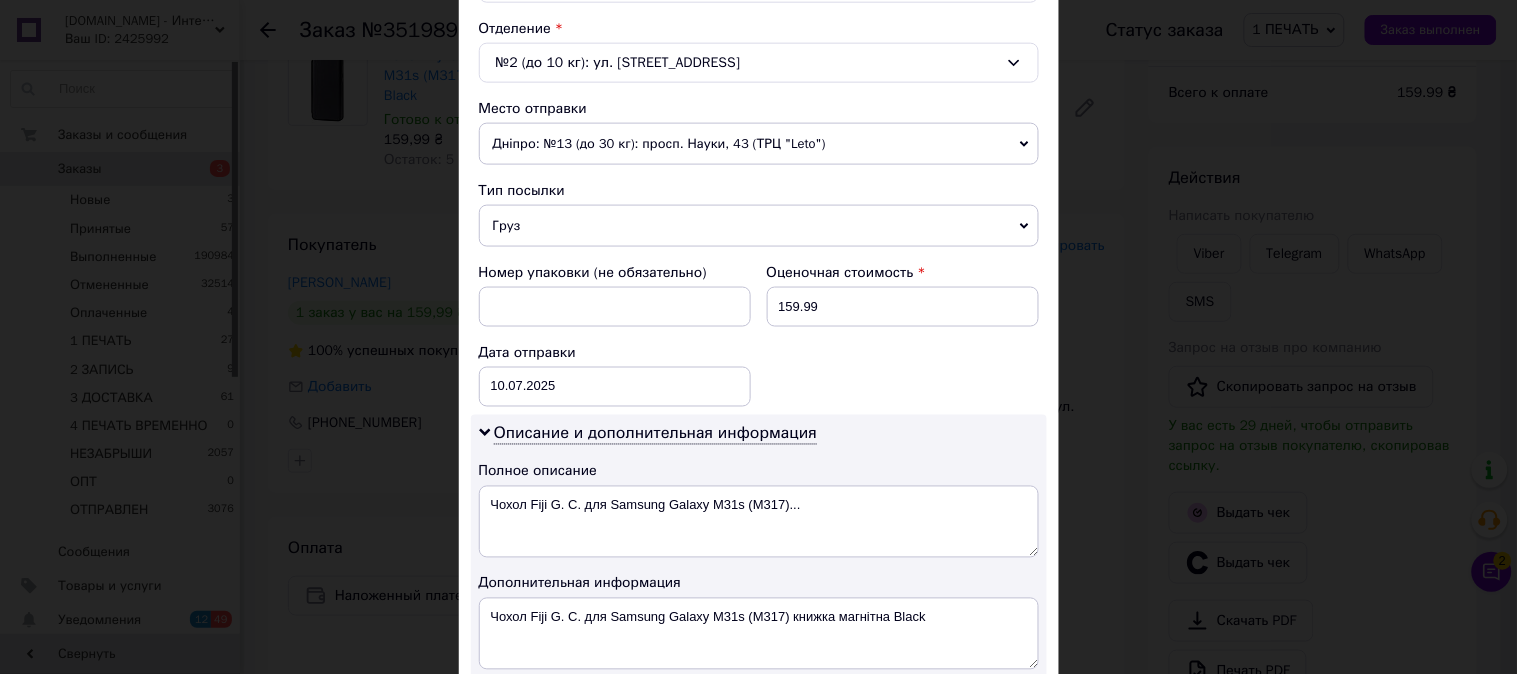scroll, scrollTop: 666, scrollLeft: 0, axis: vertical 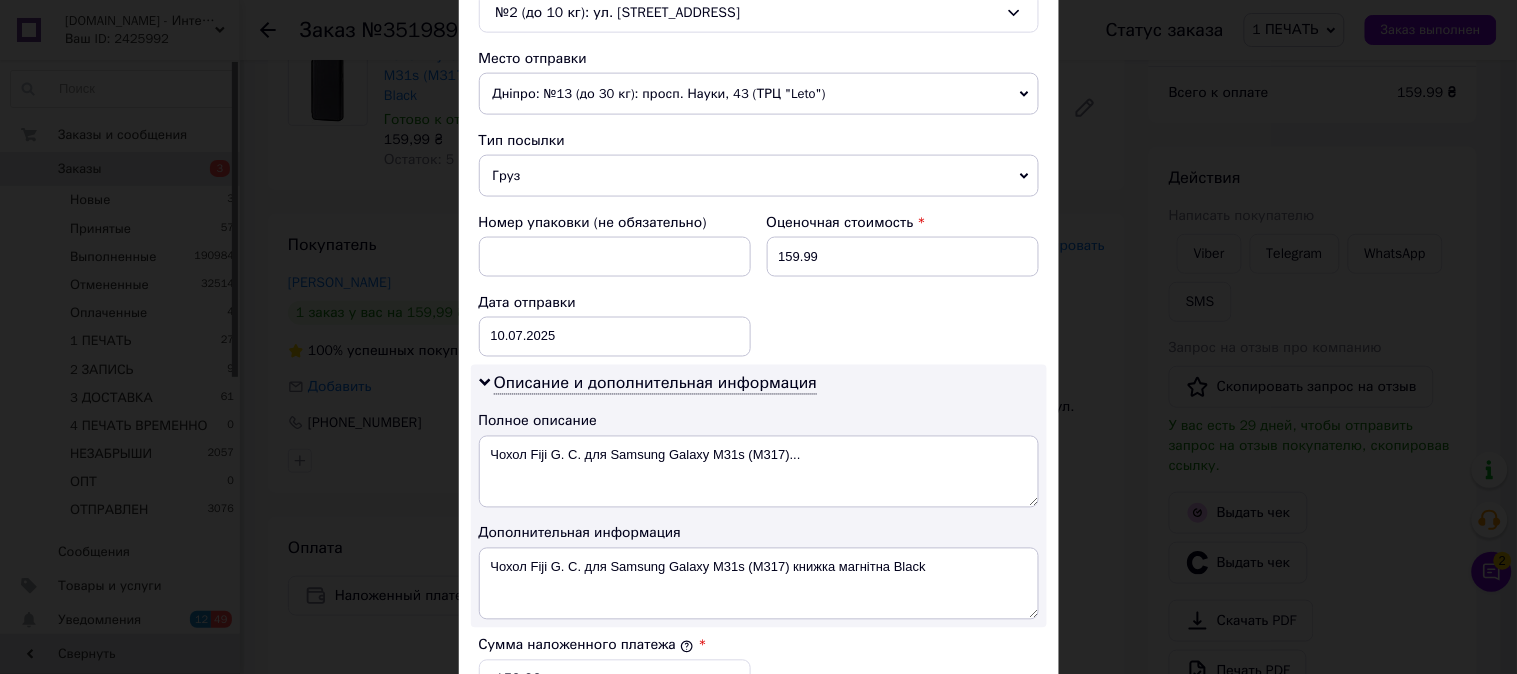 click on "Груз" at bounding box center [759, 176] 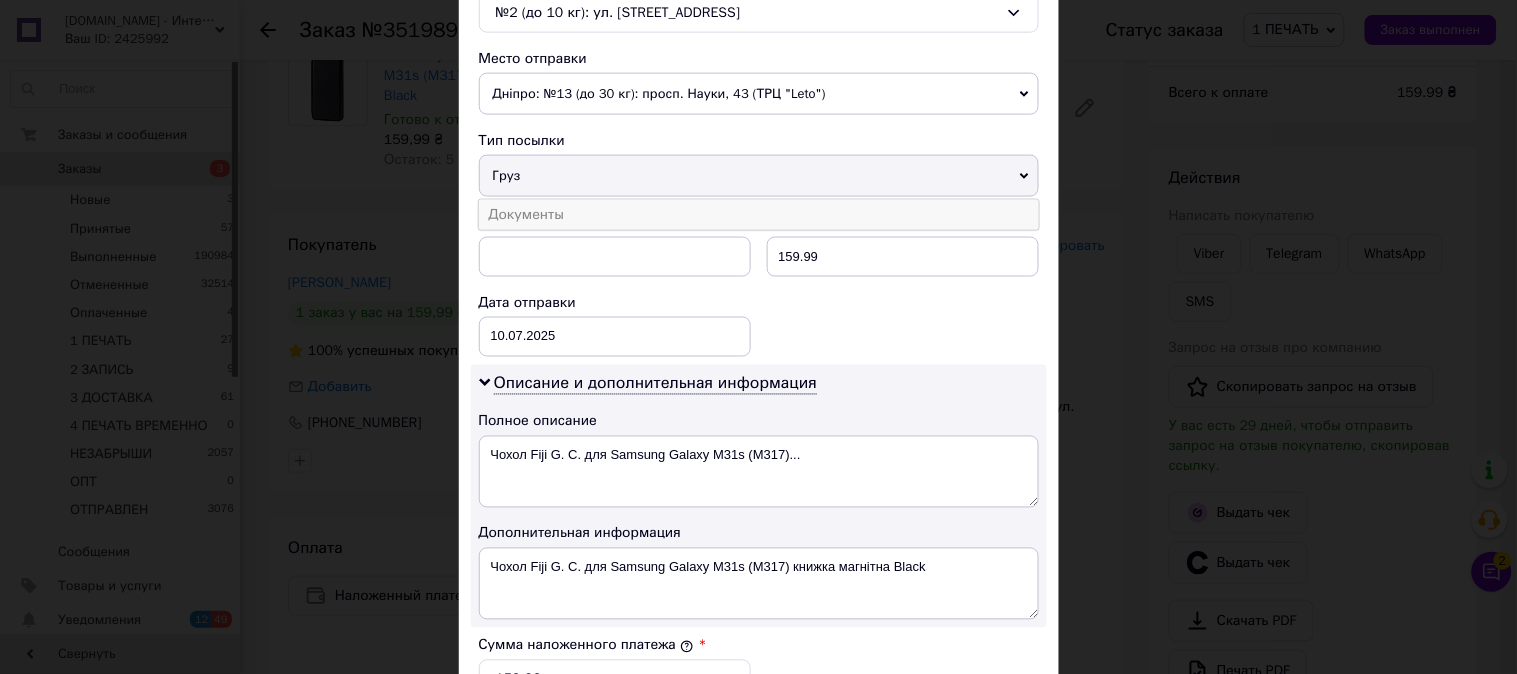click on "Документы" at bounding box center (759, 215) 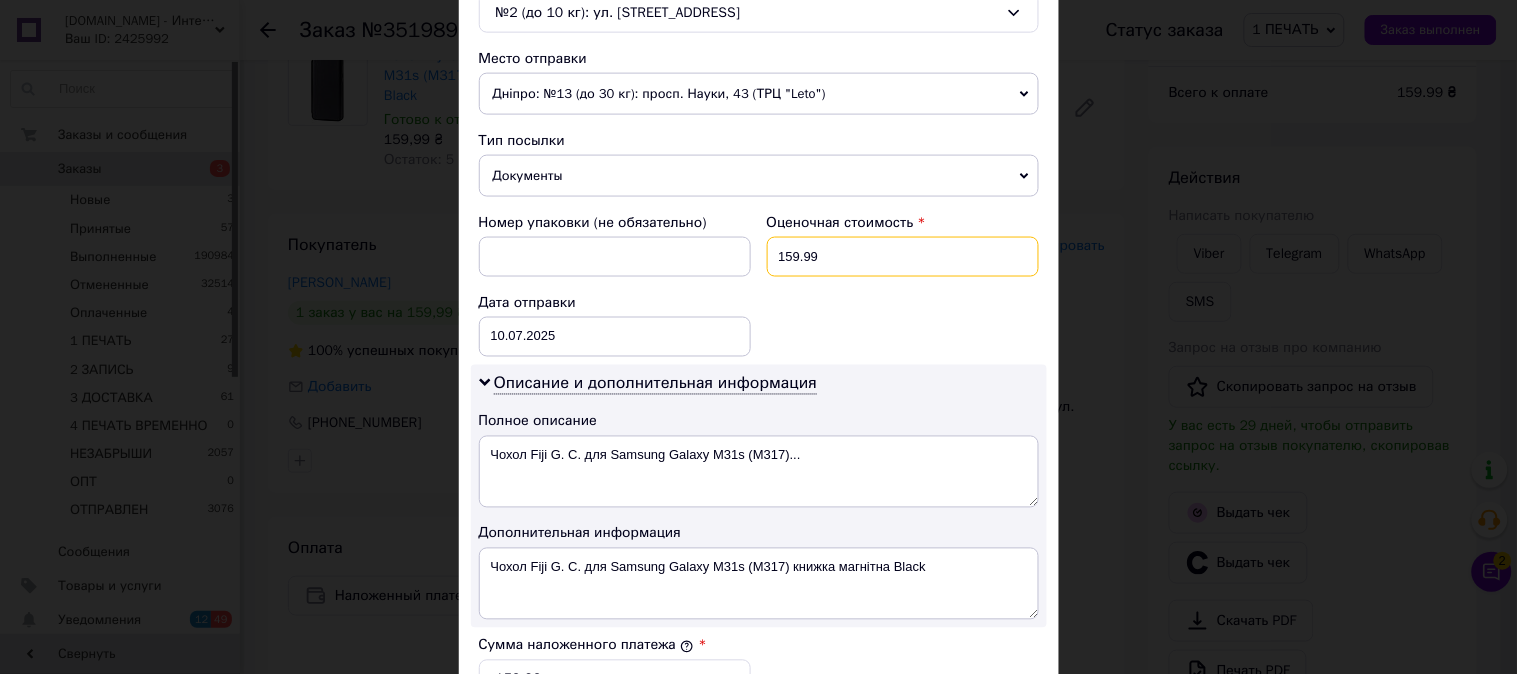 click on "159.99" at bounding box center [903, 257] 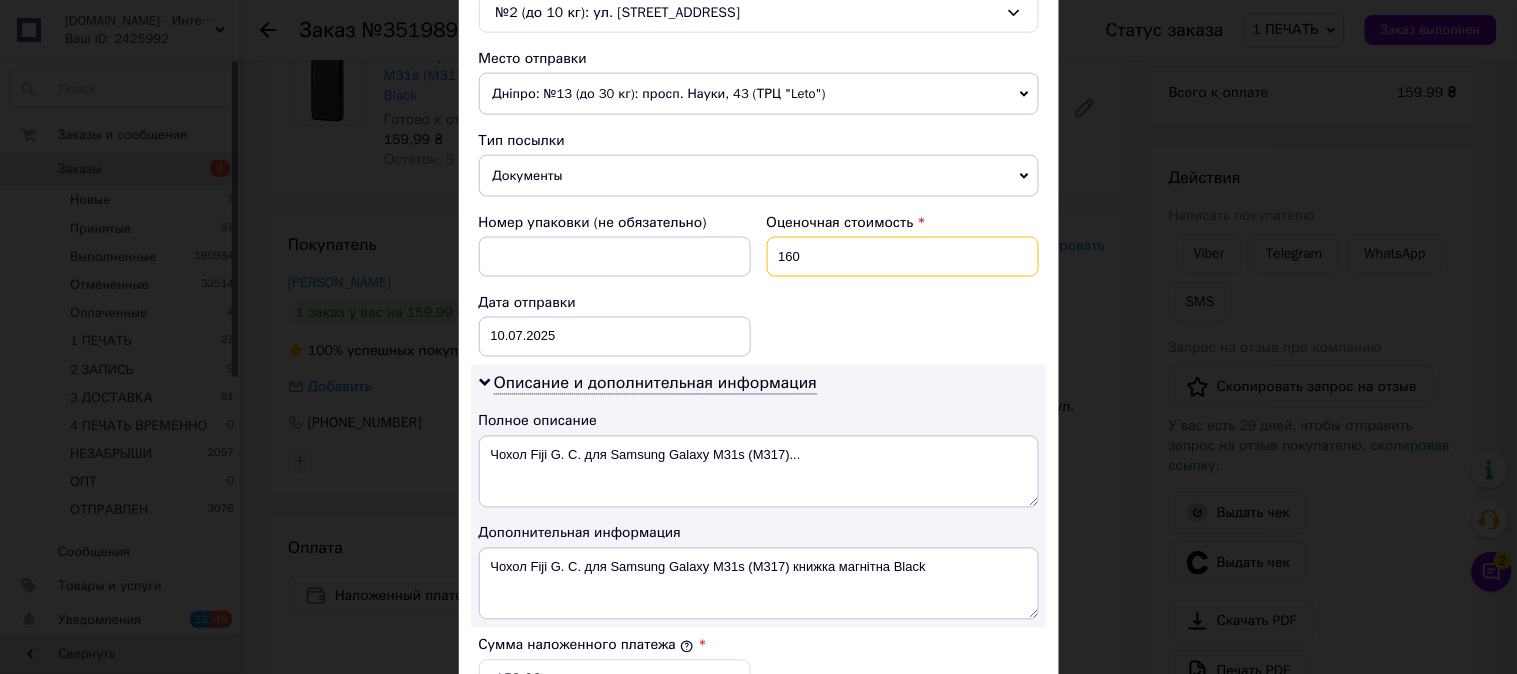 type on "160" 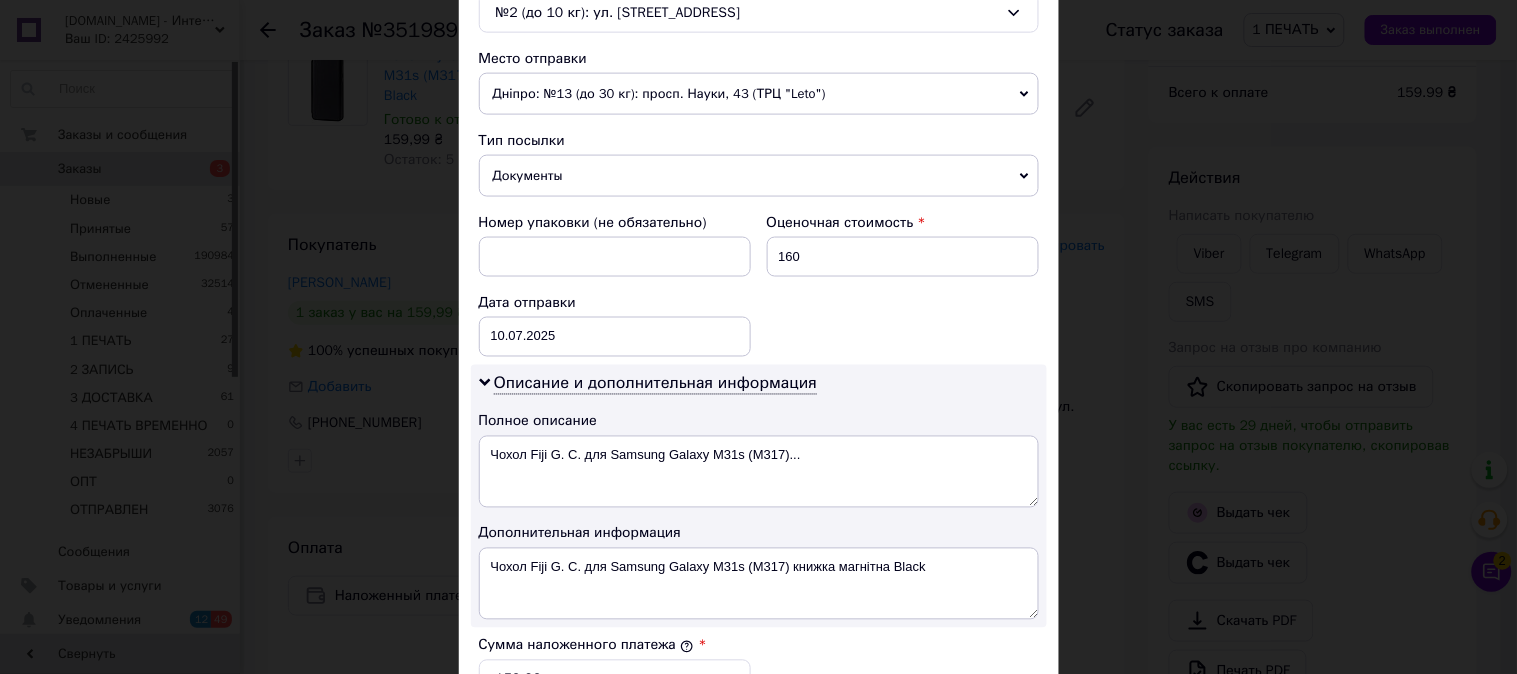 click on "Номер упаковки (не обязательно) Оценочная стоимость 160 Дата отправки [DATE] < 2025 > < Июль > Пн Вт Ср Чт Пт Сб Вс 30 1 2 3 4 5 6 7 8 9 10 11 12 13 14 15 16 17 18 19 20 21 22 23 24 25 26 27 28 29 30 31 1 2 3 4 5 6 7 8 9 10" at bounding box center [759, 285] 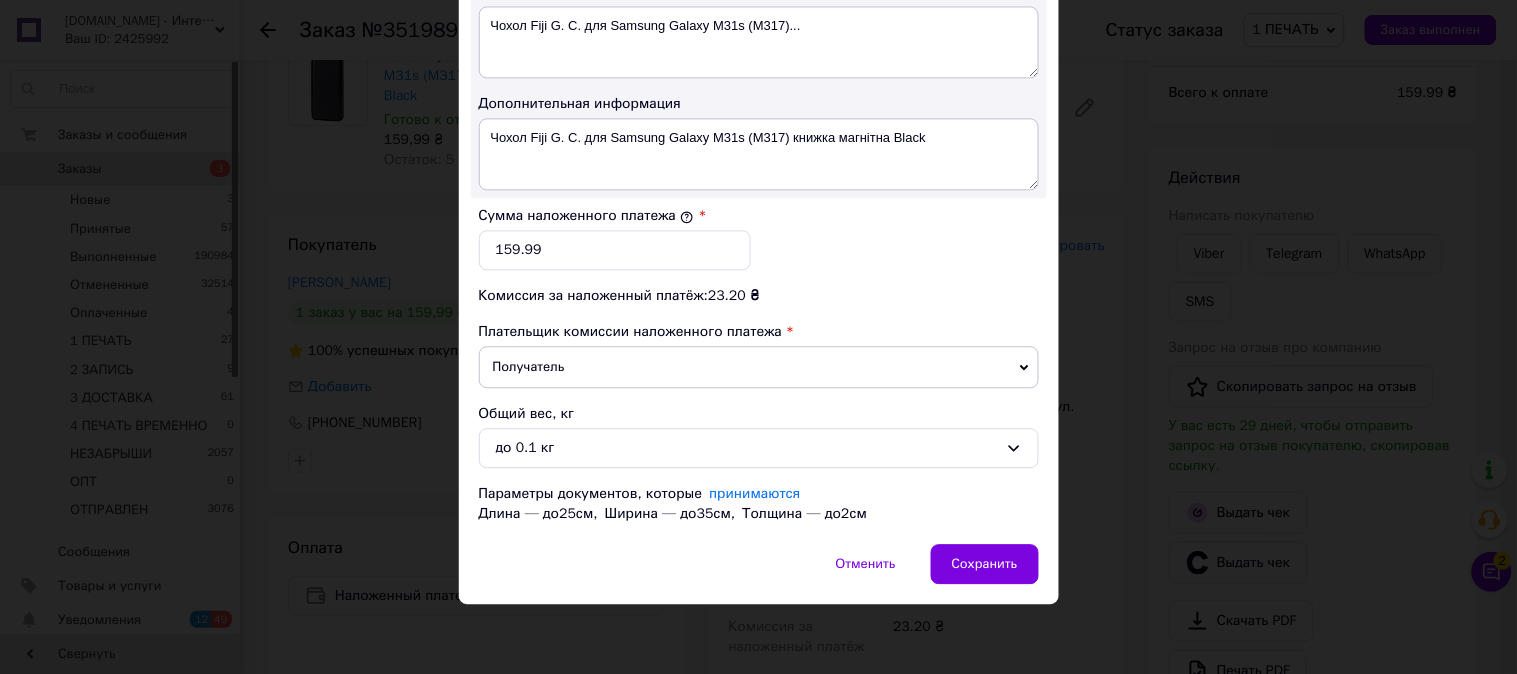 scroll, scrollTop: 1098, scrollLeft: 0, axis: vertical 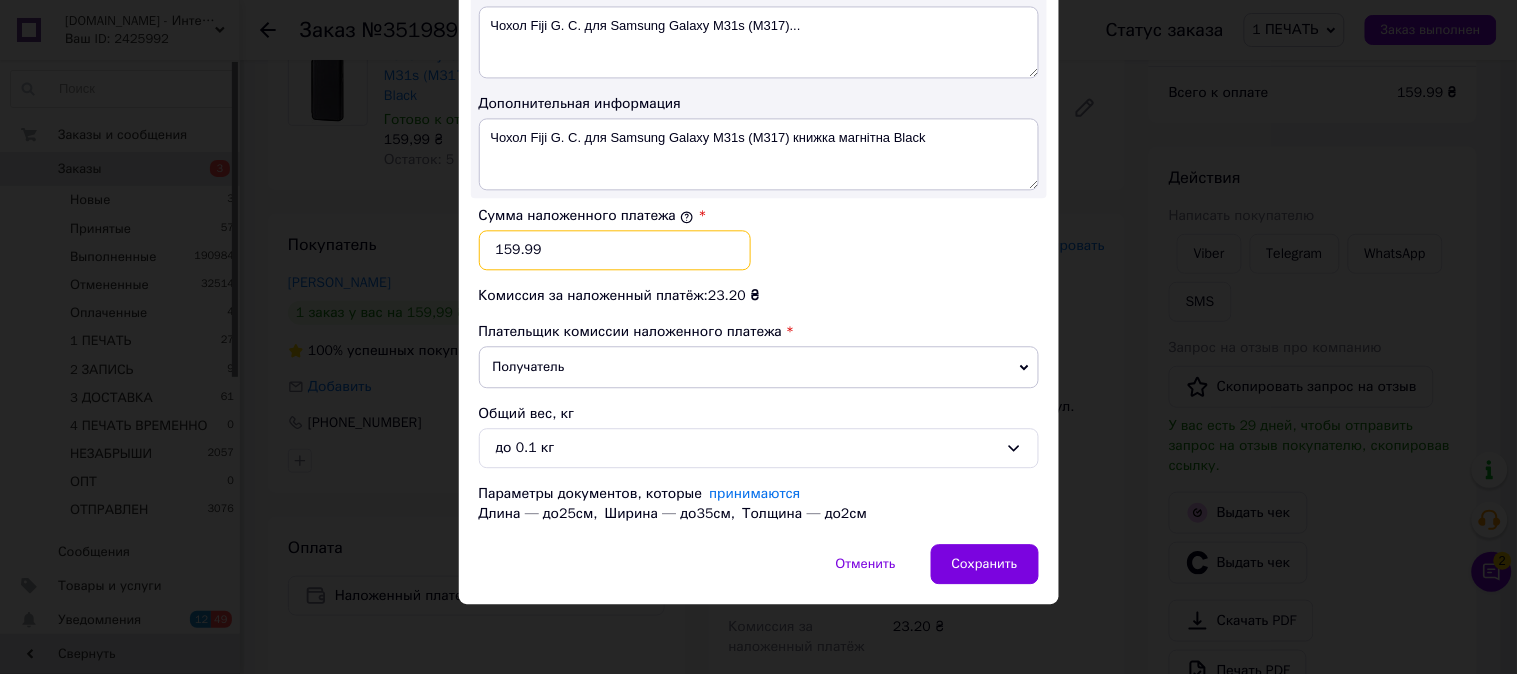 click on "159.99" at bounding box center [615, 250] 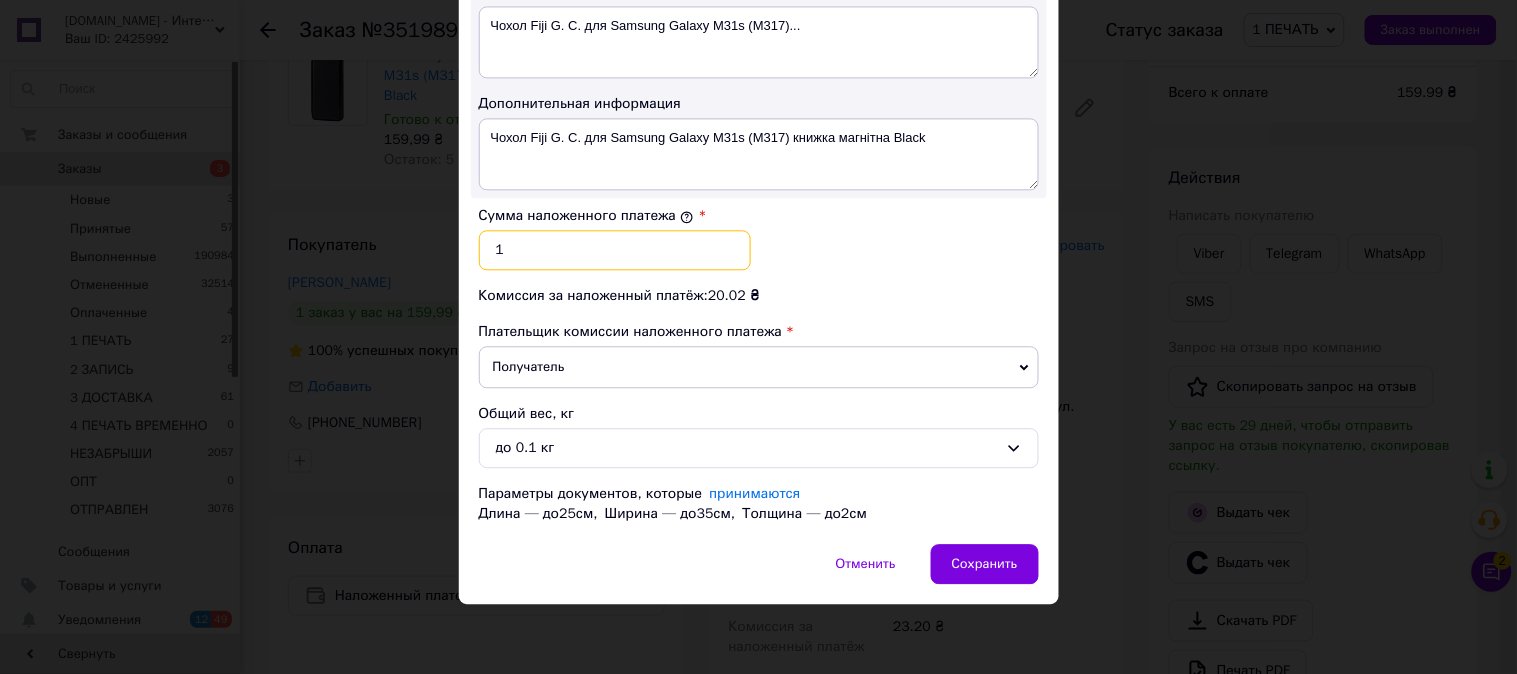 click on "1" at bounding box center [615, 250] 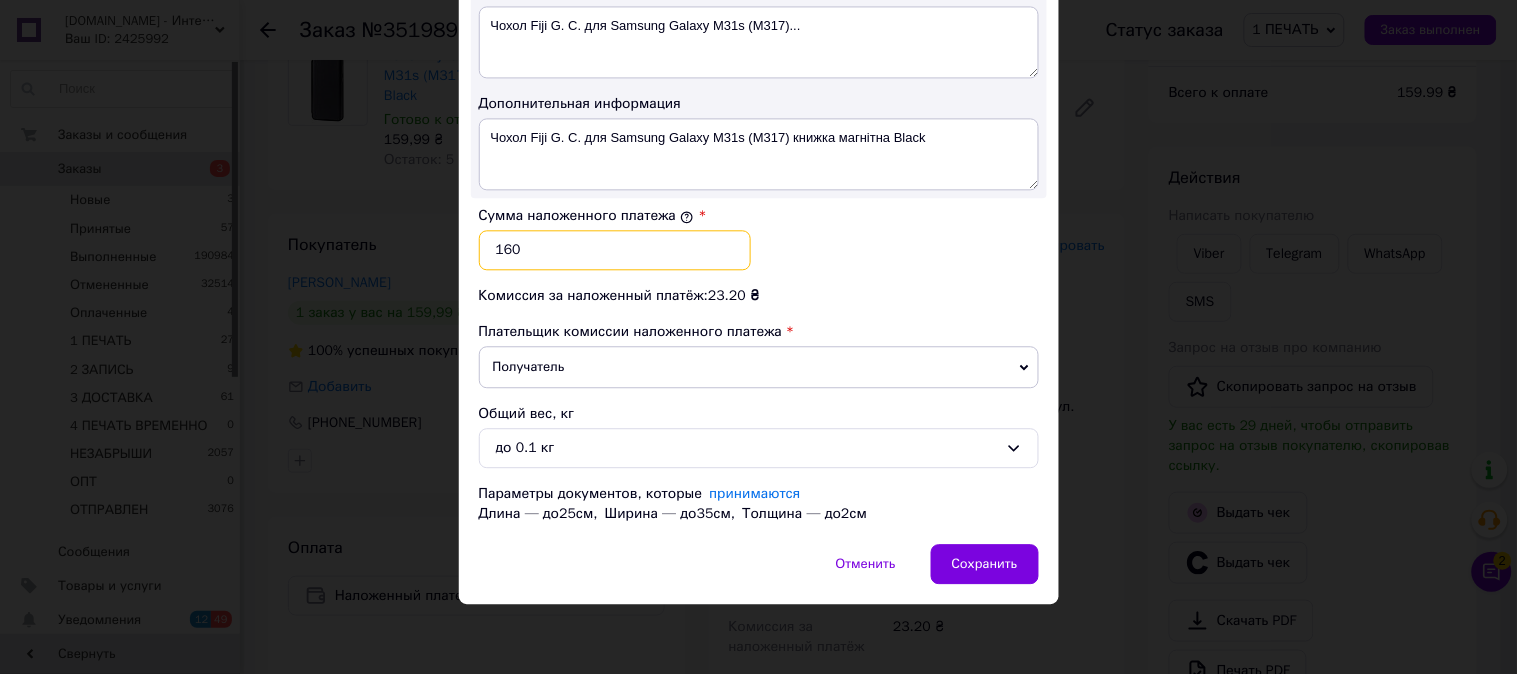 type on "160" 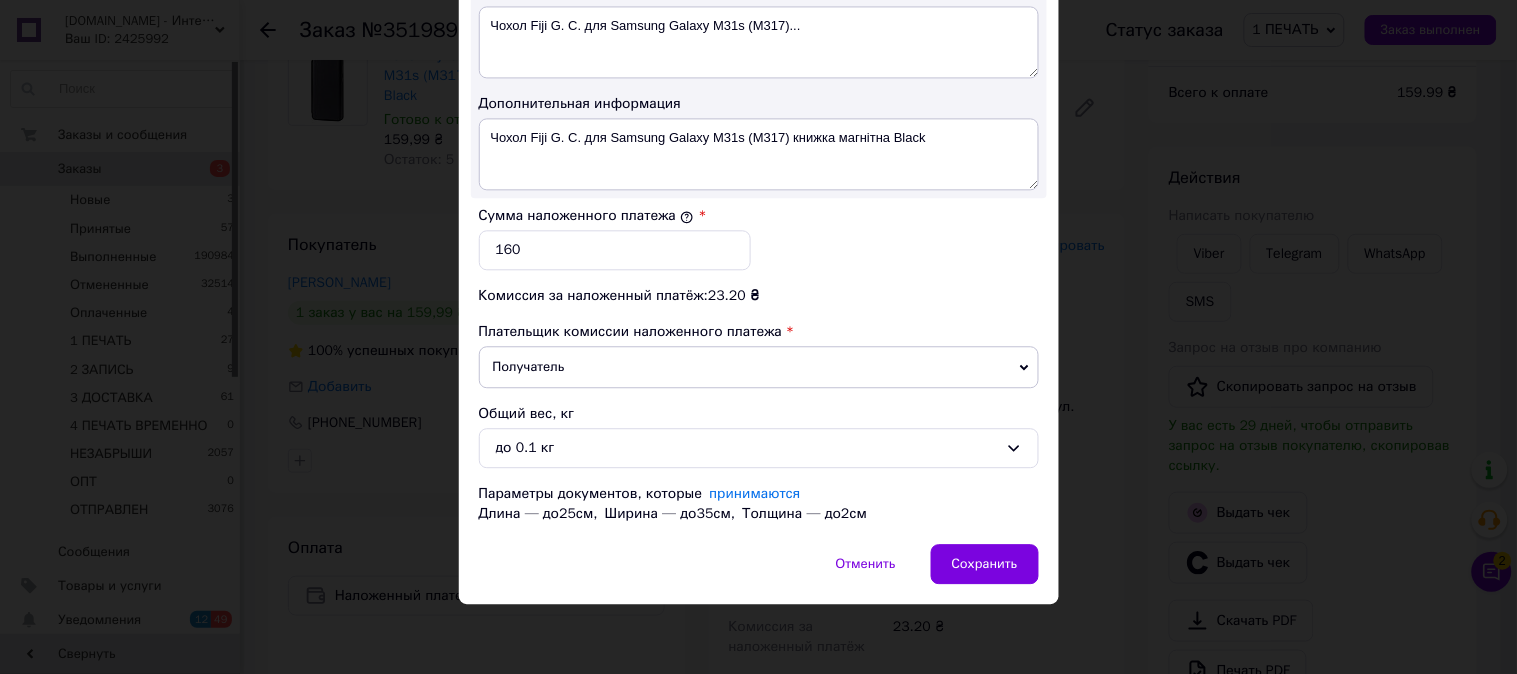 drag, startPoint x: 838, startPoint y: 245, endPoint x: 830, endPoint y: 254, distance: 12.0415945 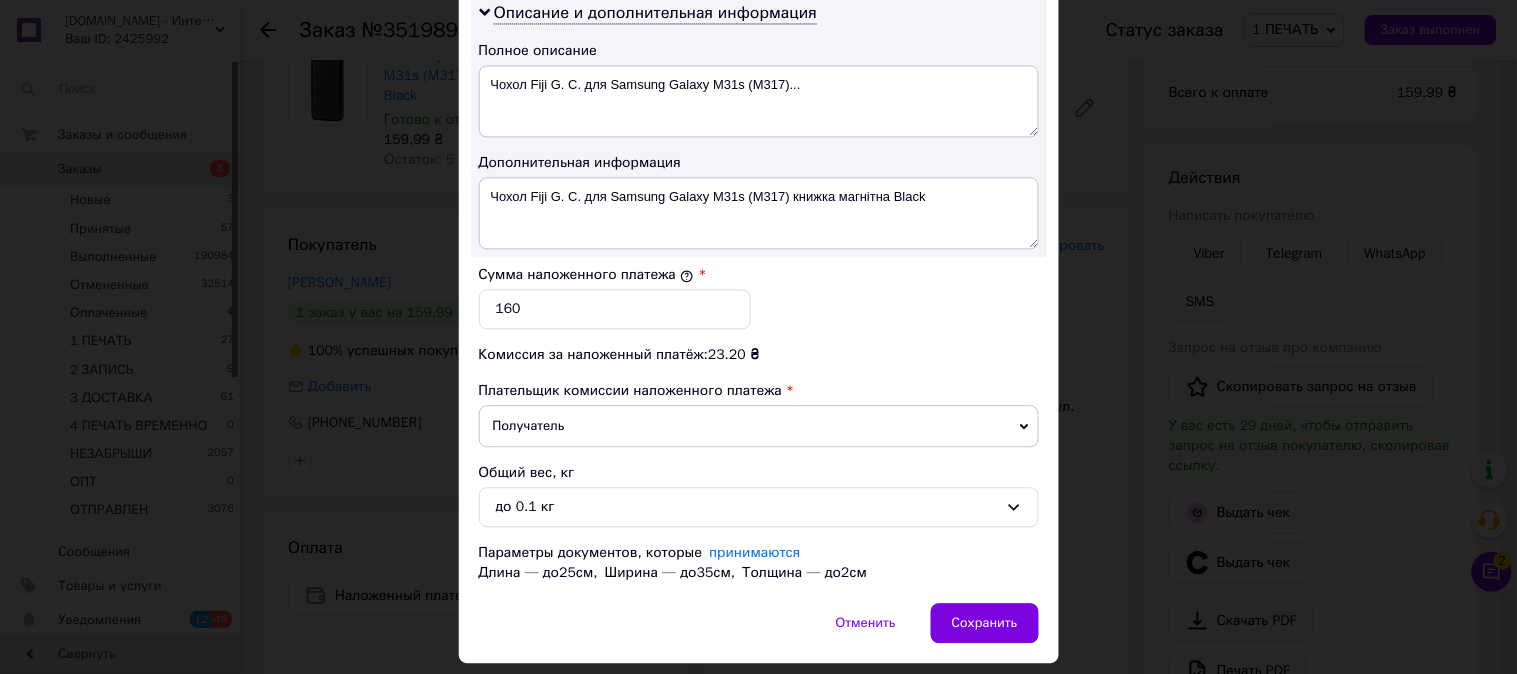 scroll, scrollTop: 987, scrollLeft: 0, axis: vertical 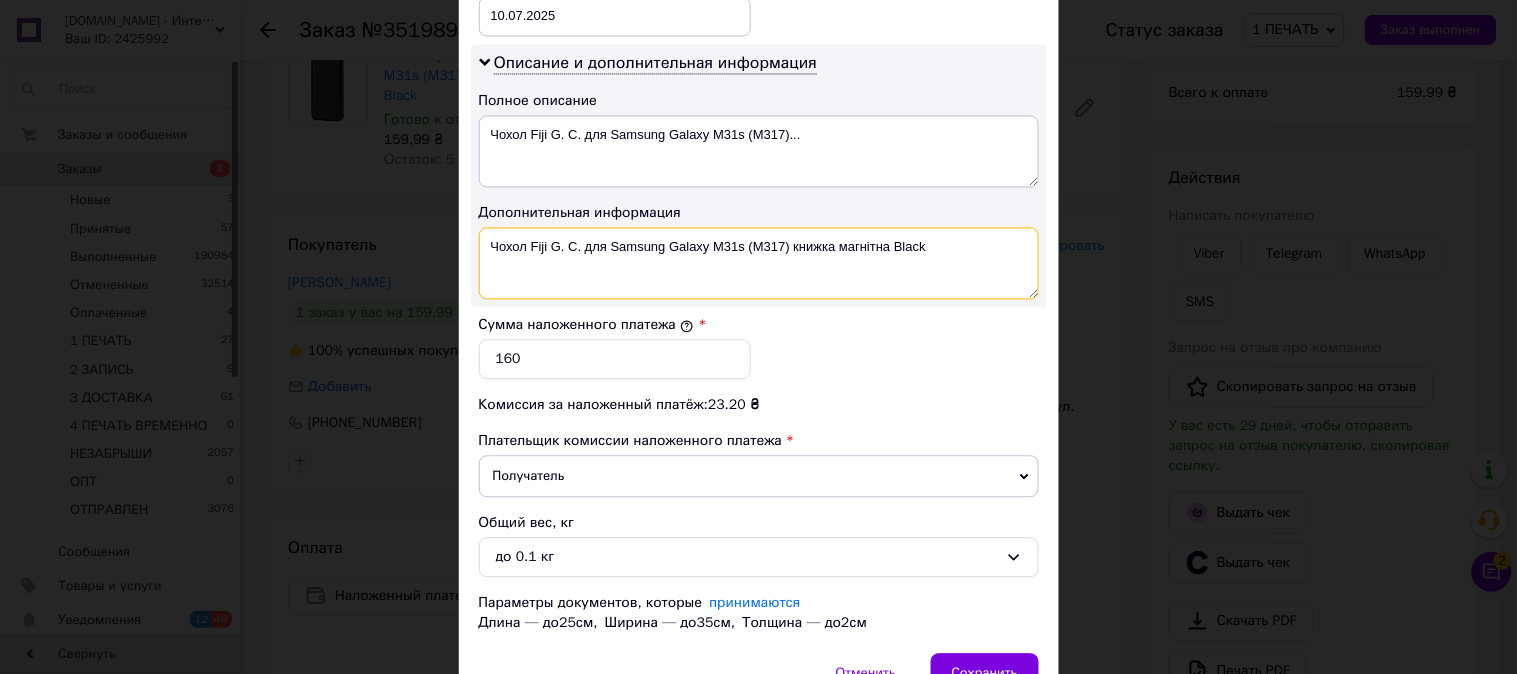 click on "Чохол Fiji G. C. для Samsung Galaxy M31s (M317) книжка магнітна Black" at bounding box center (759, 263) 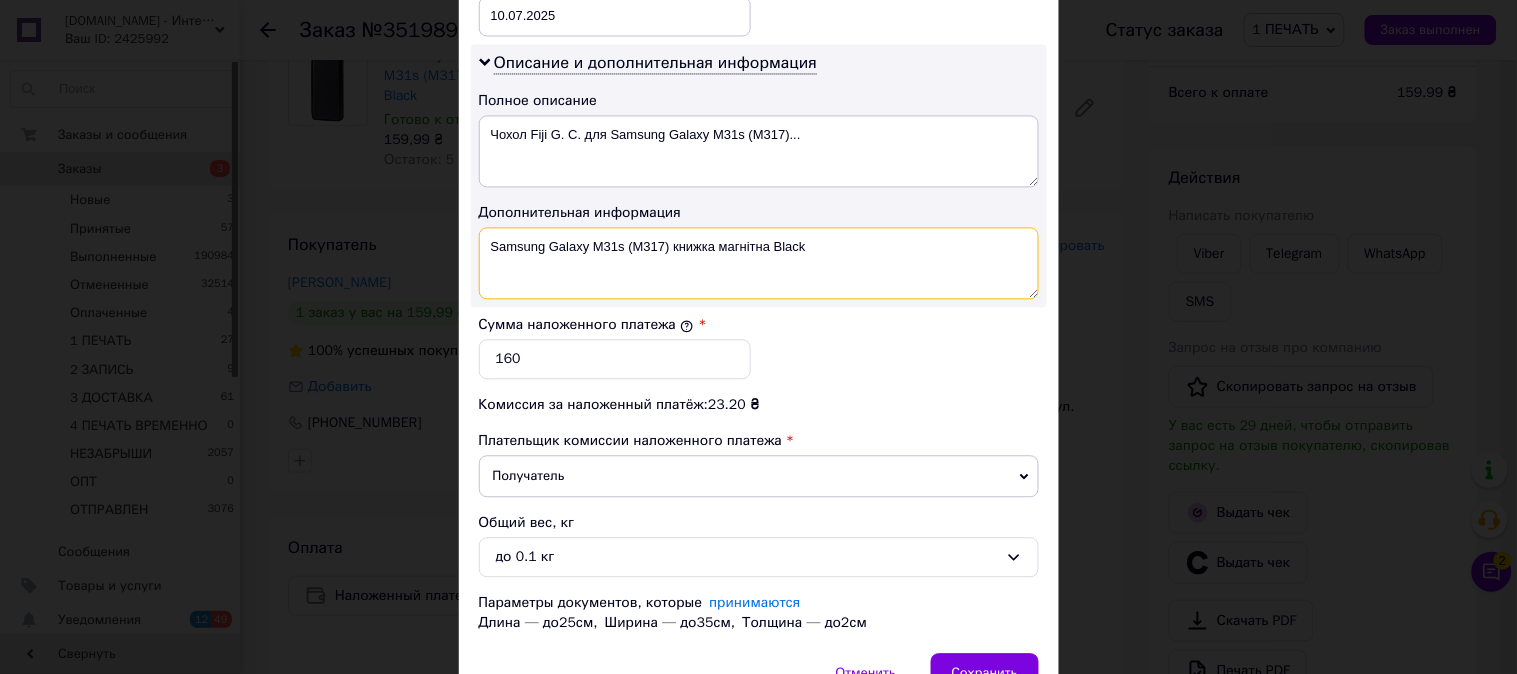 drag, startPoint x: 772, startPoint y: 257, endPoint x: 676, endPoint y: 286, distance: 100.28459 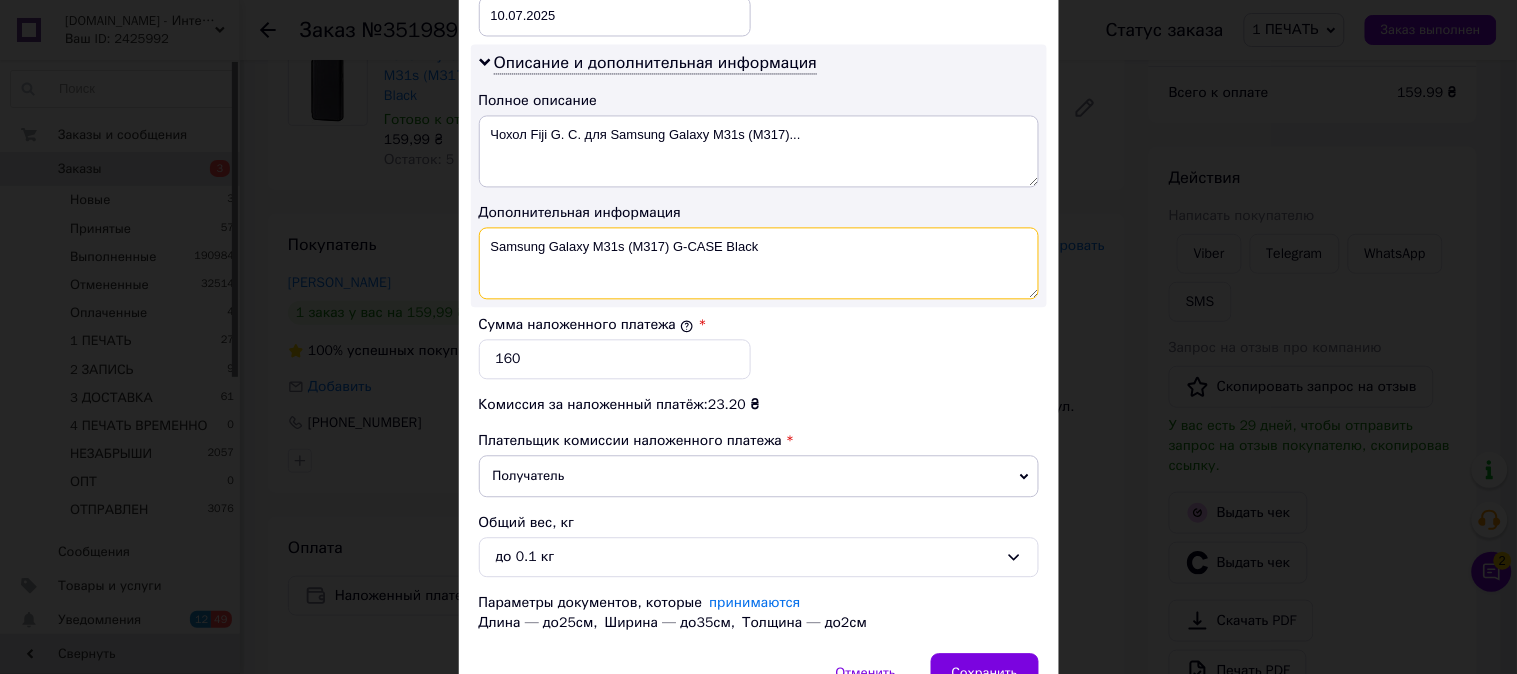 click on "Samsung Galaxy M31s (M317) G-CASE Black" at bounding box center (759, 263) 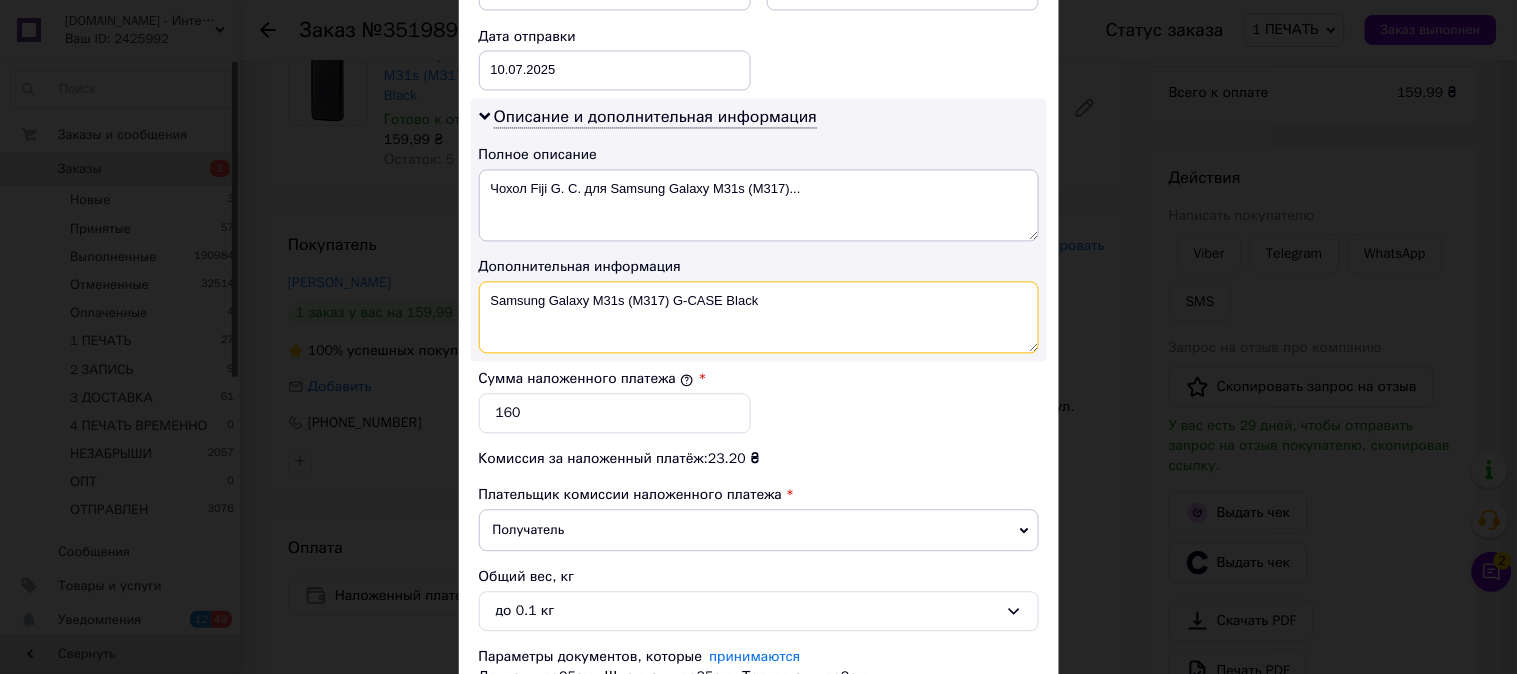 scroll, scrollTop: 1098, scrollLeft: 0, axis: vertical 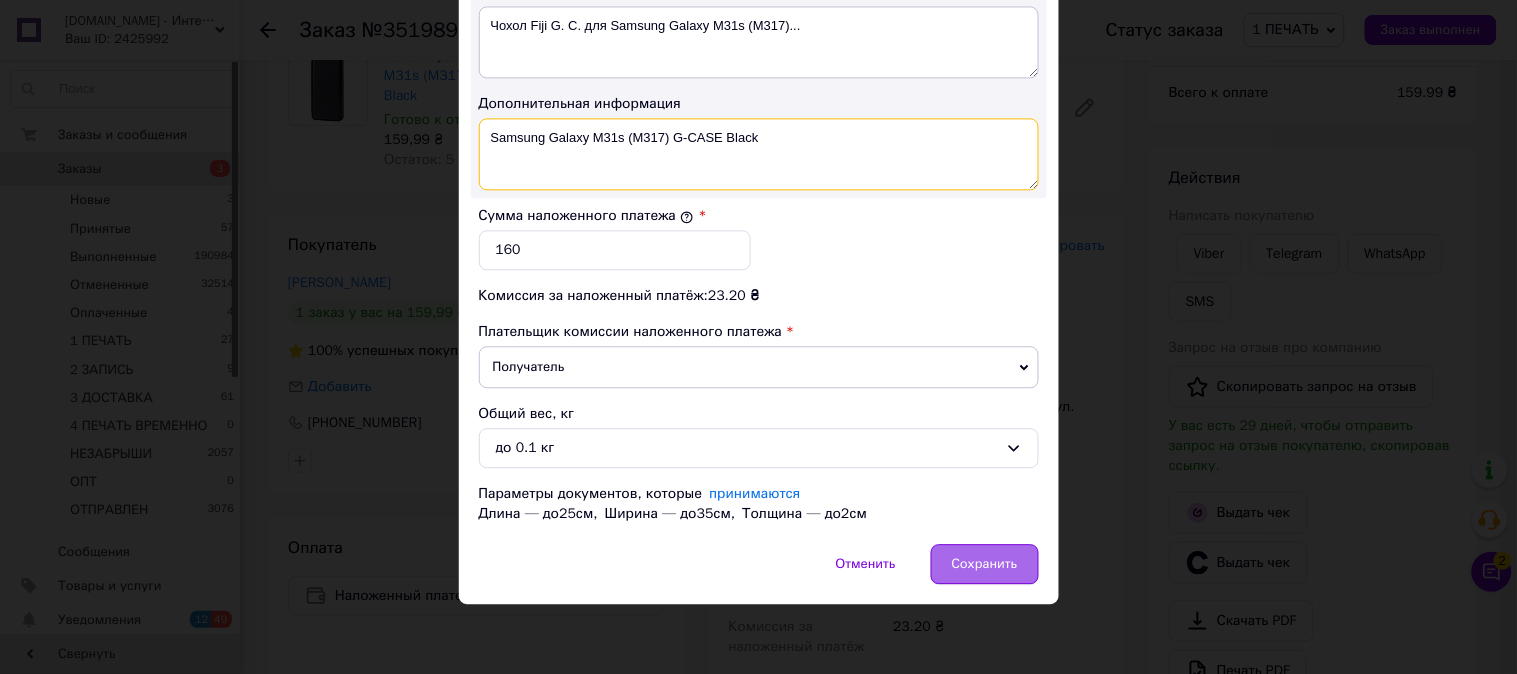 type on "Samsung Galaxy M31s (M317) G-CASE Black" 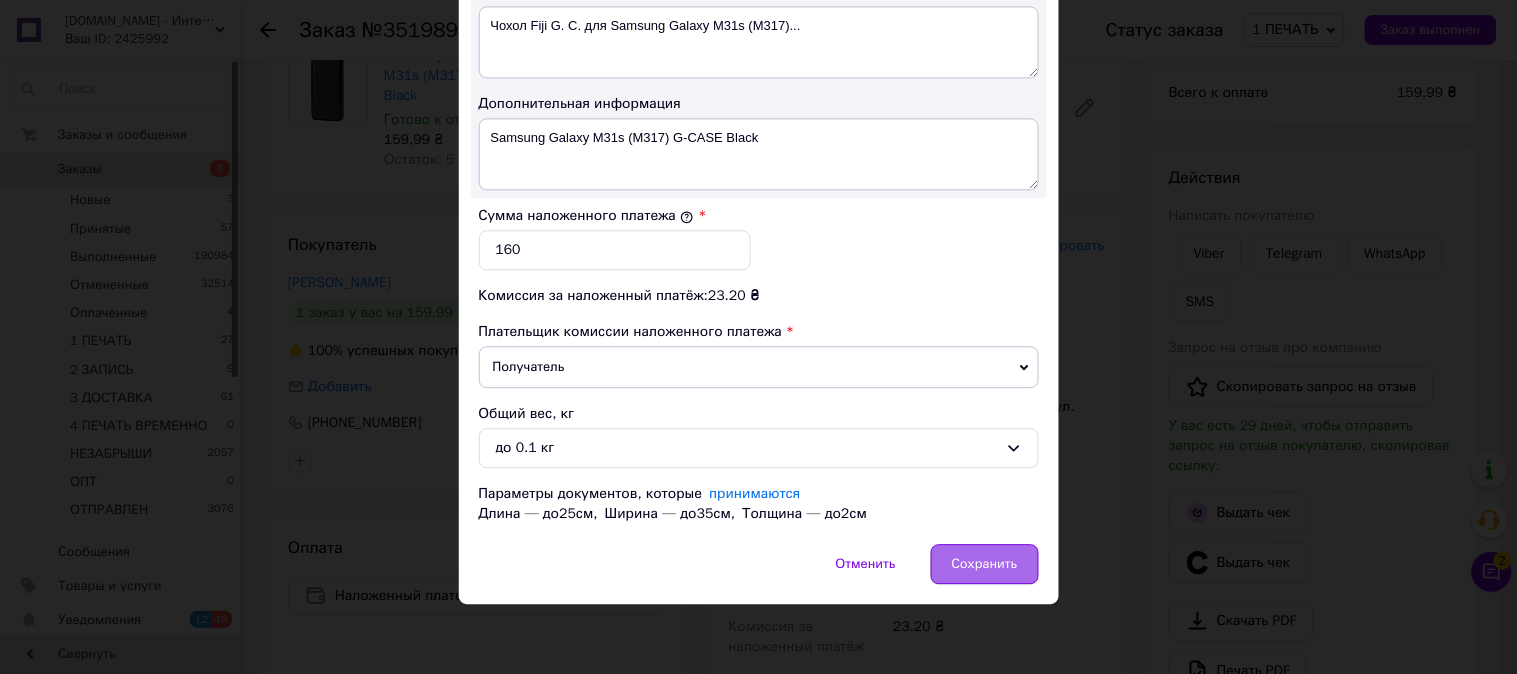 click on "Сохранить" at bounding box center [985, 564] 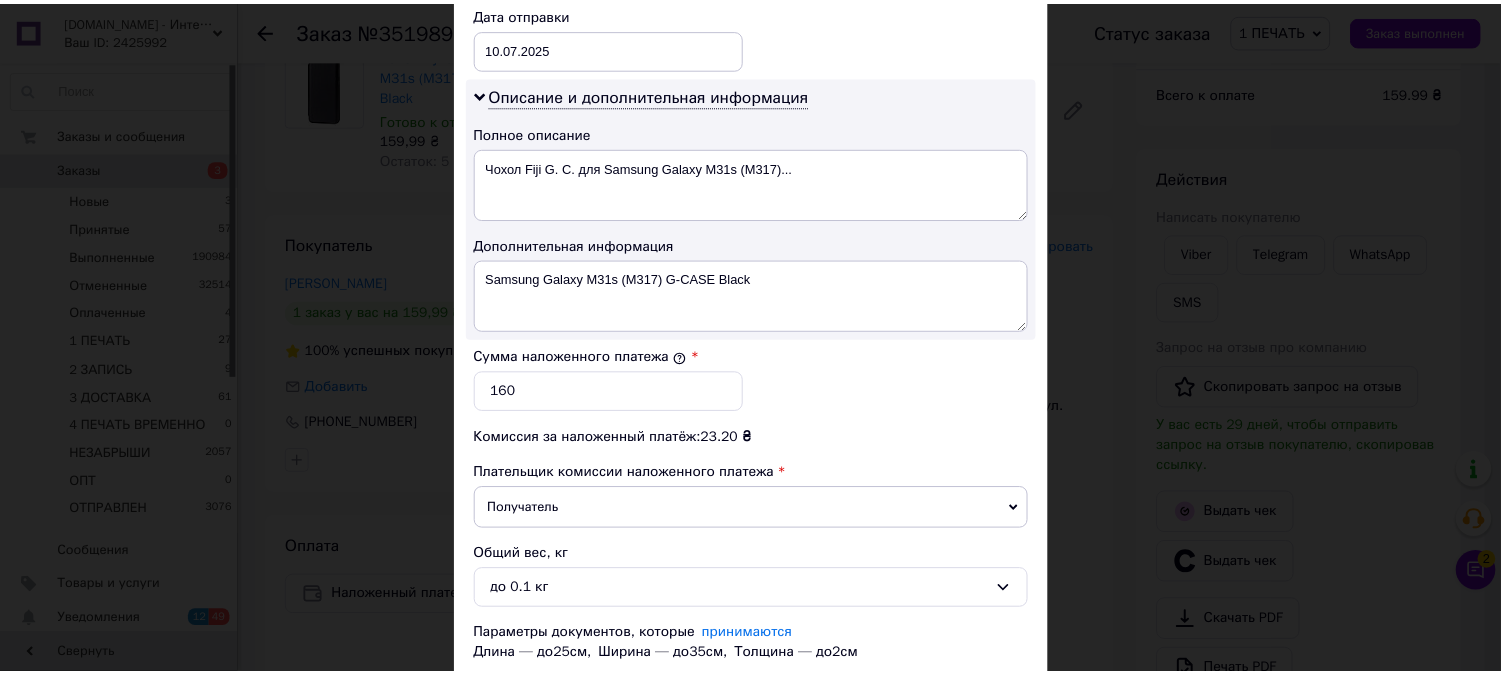 scroll, scrollTop: 951, scrollLeft: 0, axis: vertical 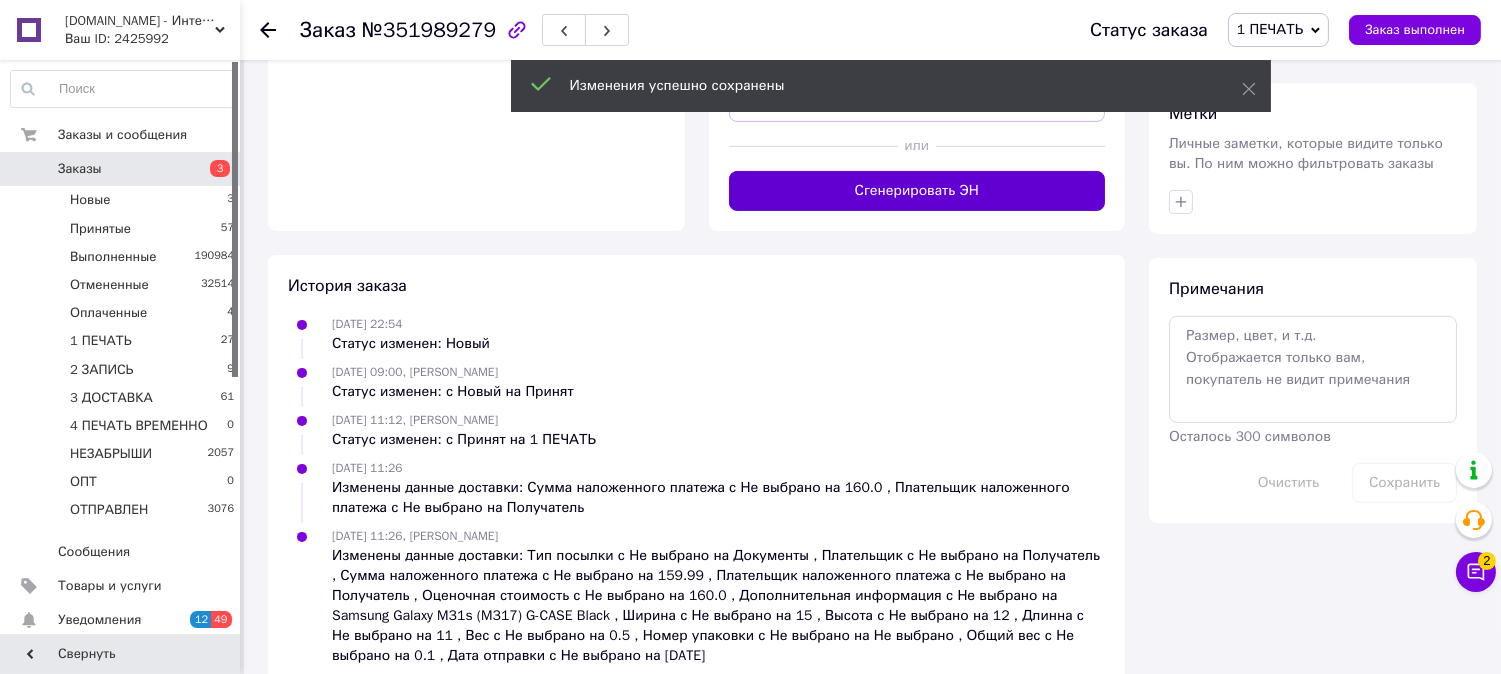 click on "Сгенерировать ЭН" at bounding box center [917, 191] 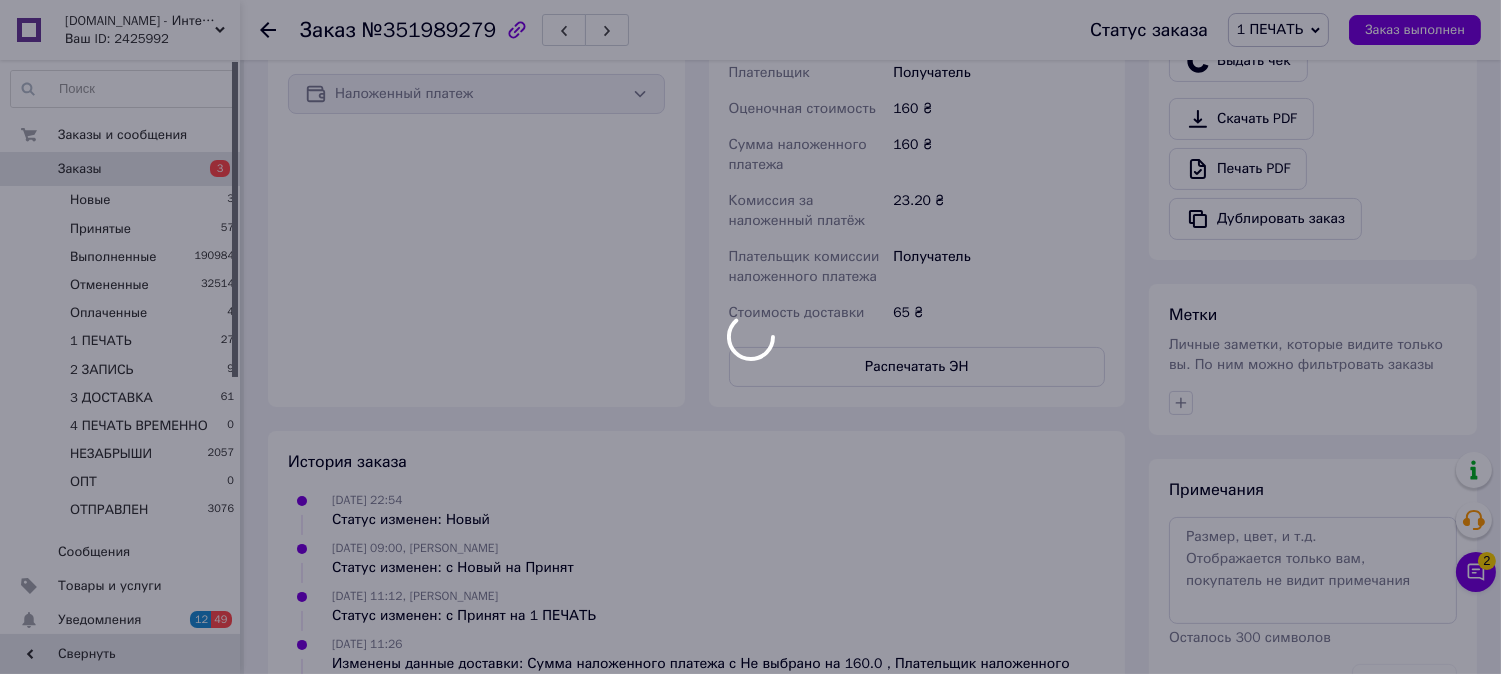 scroll, scrollTop: 675, scrollLeft: 0, axis: vertical 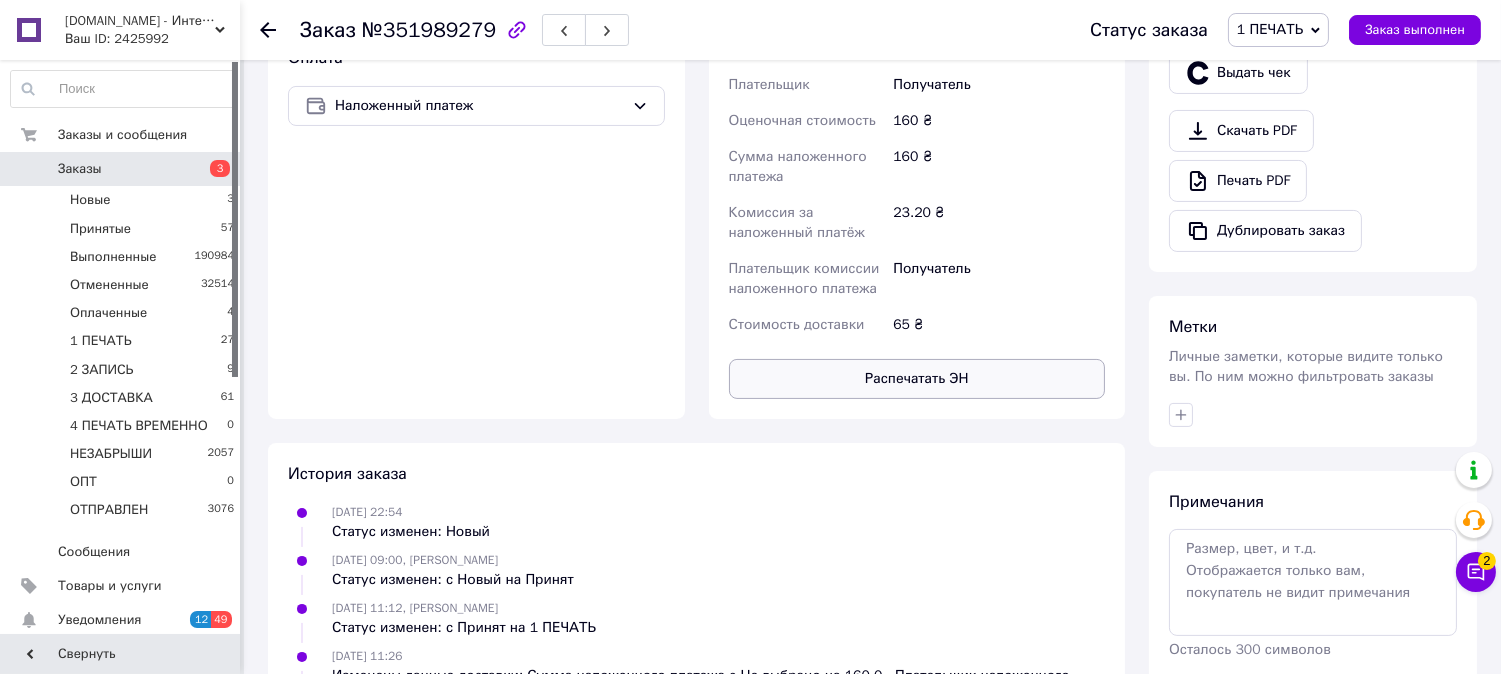 click on "Распечатать ЭН" at bounding box center (917, 379) 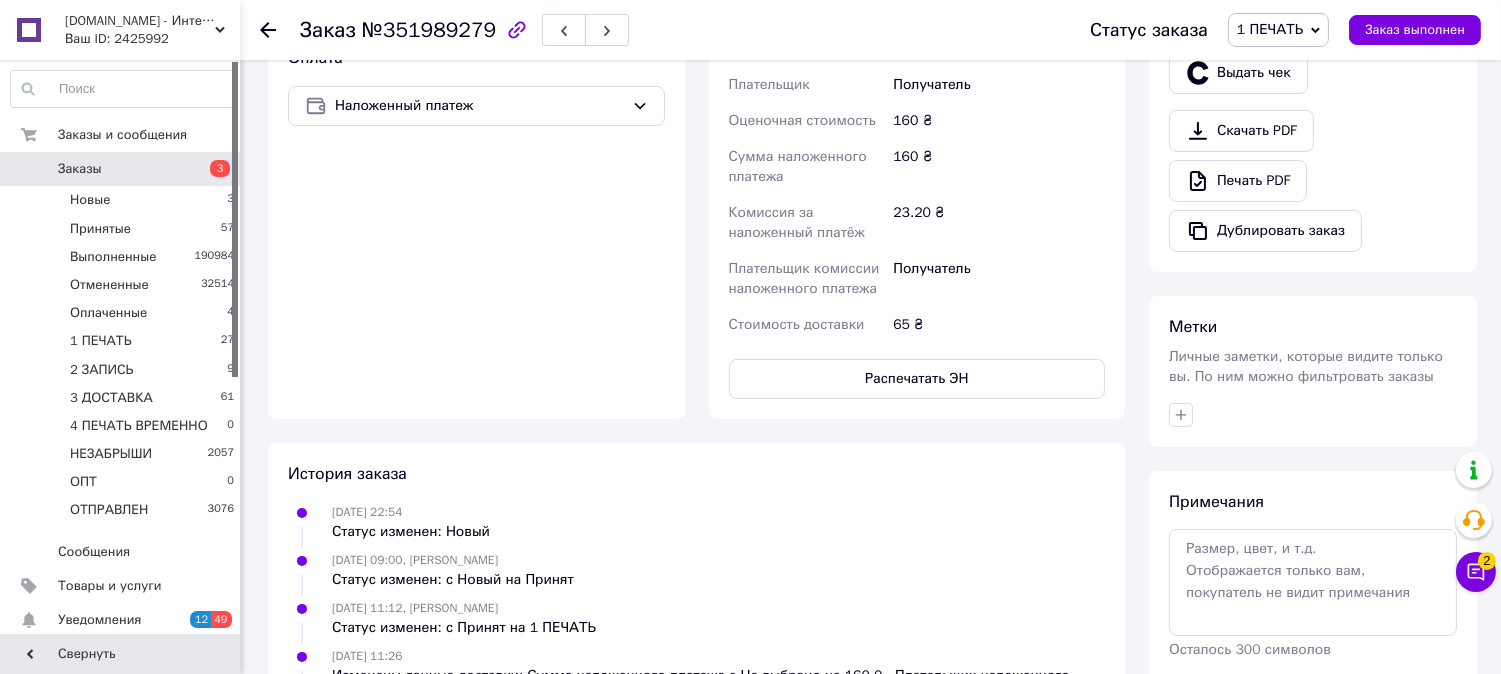 type 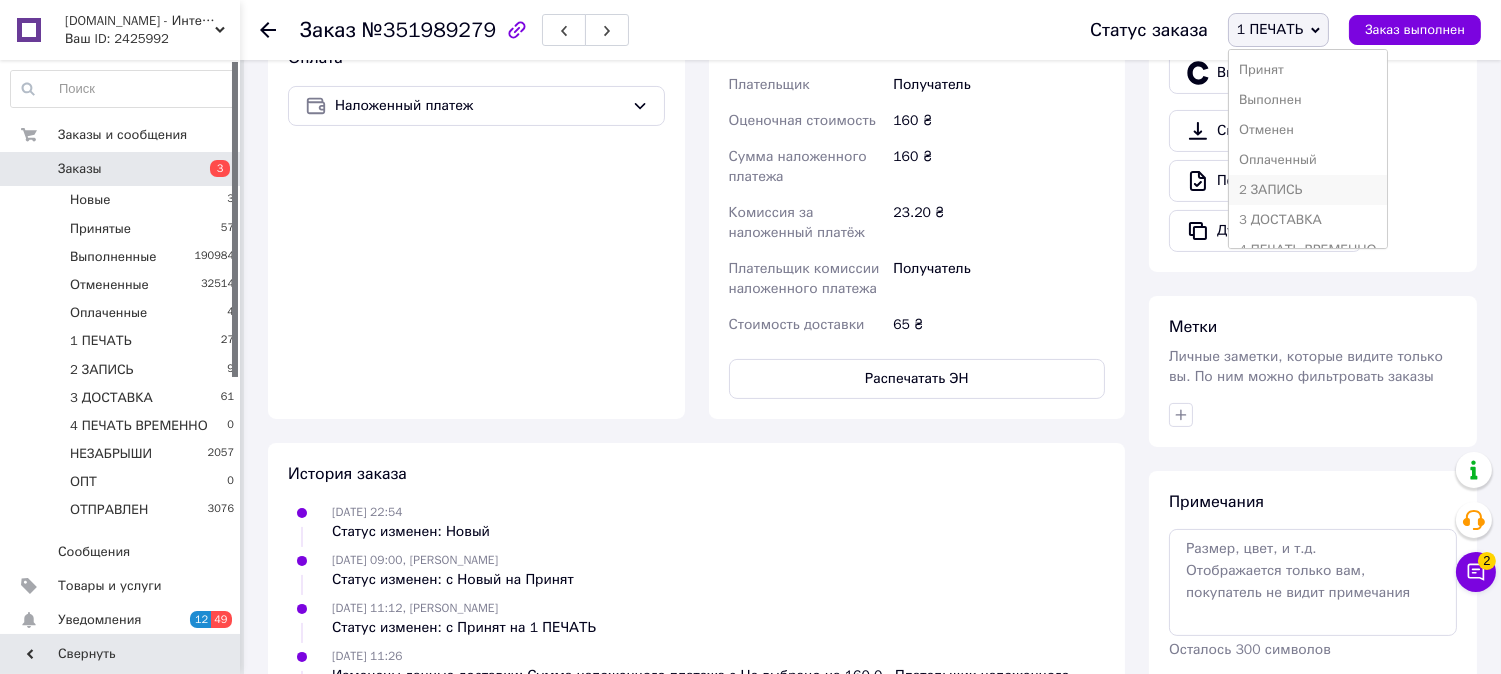 click on "2 ЗАПИСЬ" at bounding box center [1308, 190] 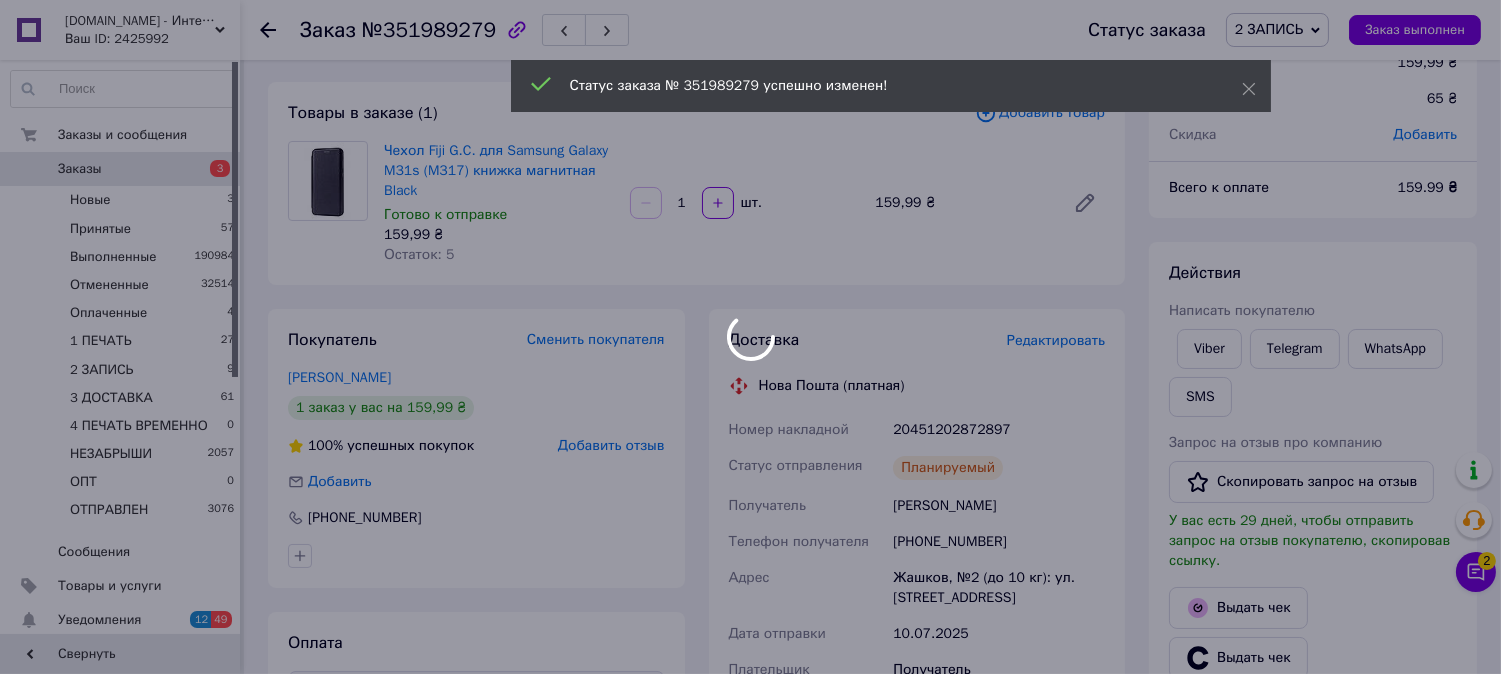 scroll, scrollTop: 0, scrollLeft: 0, axis: both 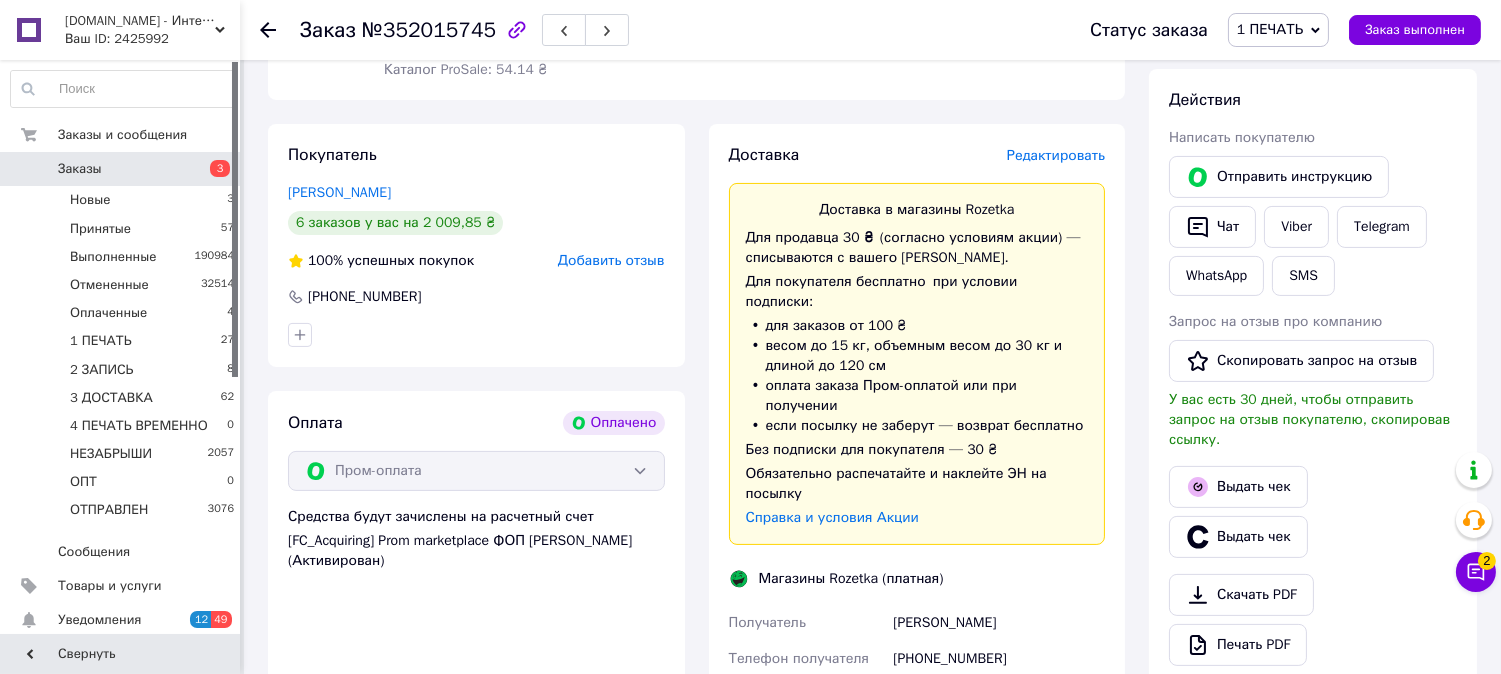 click on "Редактировать" at bounding box center (1056, 155) 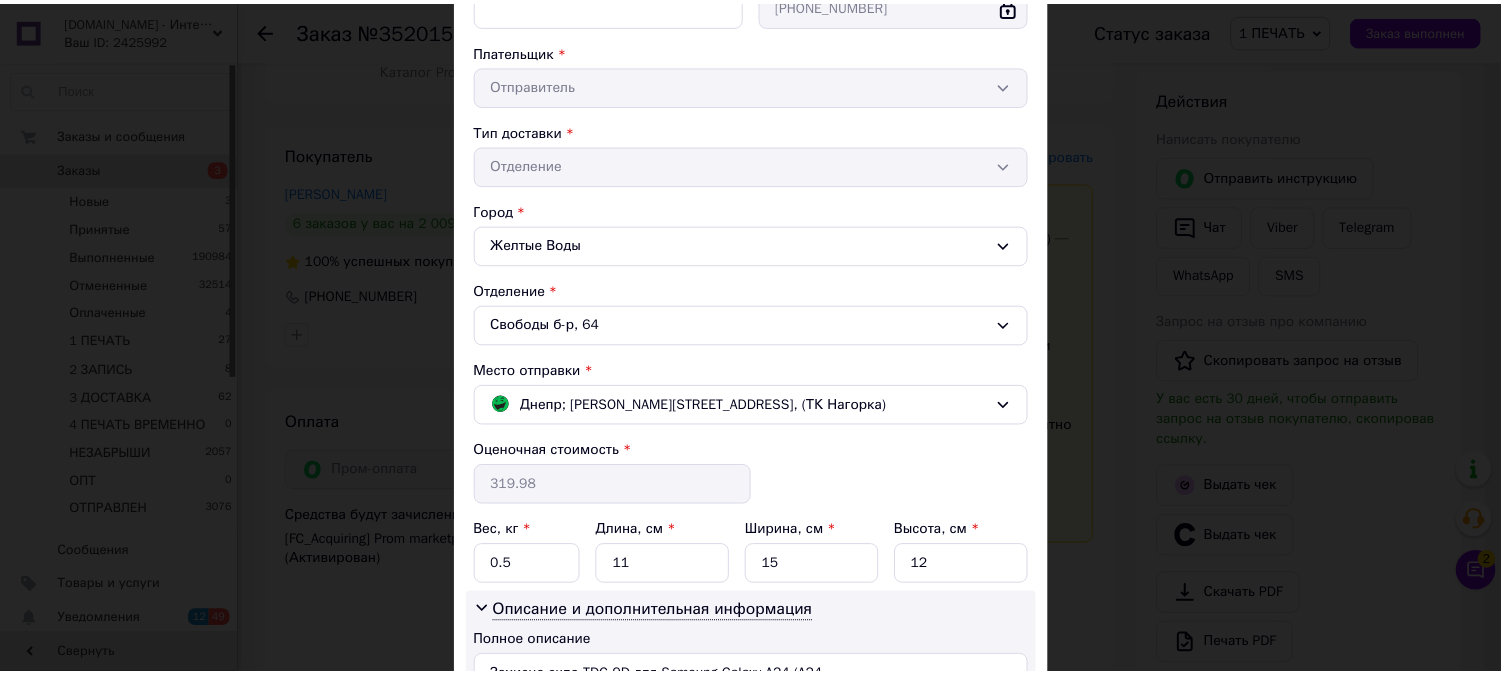 scroll, scrollTop: 481, scrollLeft: 0, axis: vertical 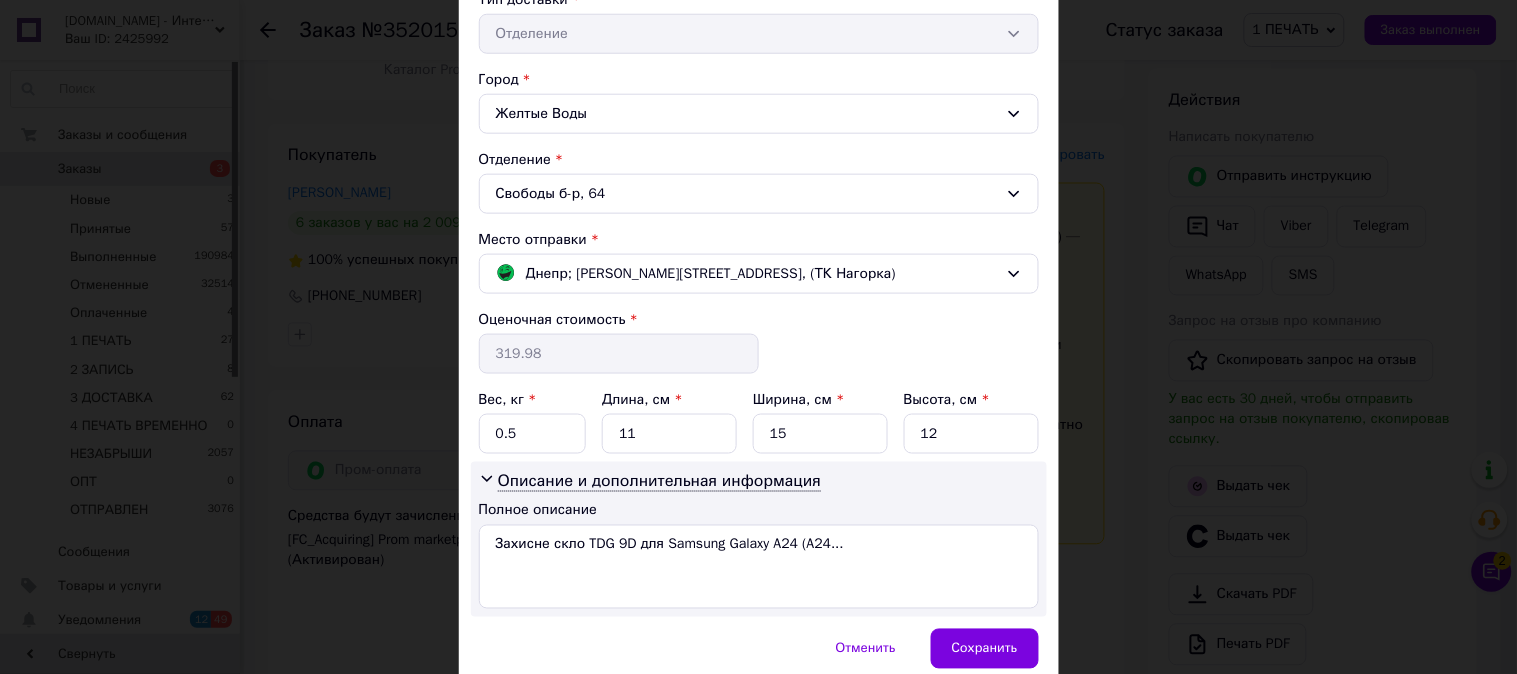 click on "× Редактирование доставки Способ доставки Магазины Rozetka (платная) Фамилия получателя   * [PERSON_NAME] Имя получателя   * [PERSON_NAME] Отчество получателя Телефон получателя   * [PHONE_NUMBER] Плательщик   * Отправитель Тип доставки   * Отделение Город Желтые Воды Отделение Свободы б-р, 64 Место отправки   * Днепр; [PERSON_NAME][STREET_ADDRESS], (ТК Нагорка) Оценочная стоимость   * 319.98 Вес, кг   * 0.5 Длина, см   * 11 Ширина, см   * 15 Высота, см   * 12   Описание и дополнительная информация Полное описание Захисне скло TDG 9D для Samsung Galaxy A24 (A24... Отменить   Сохранить" at bounding box center [758, 337] 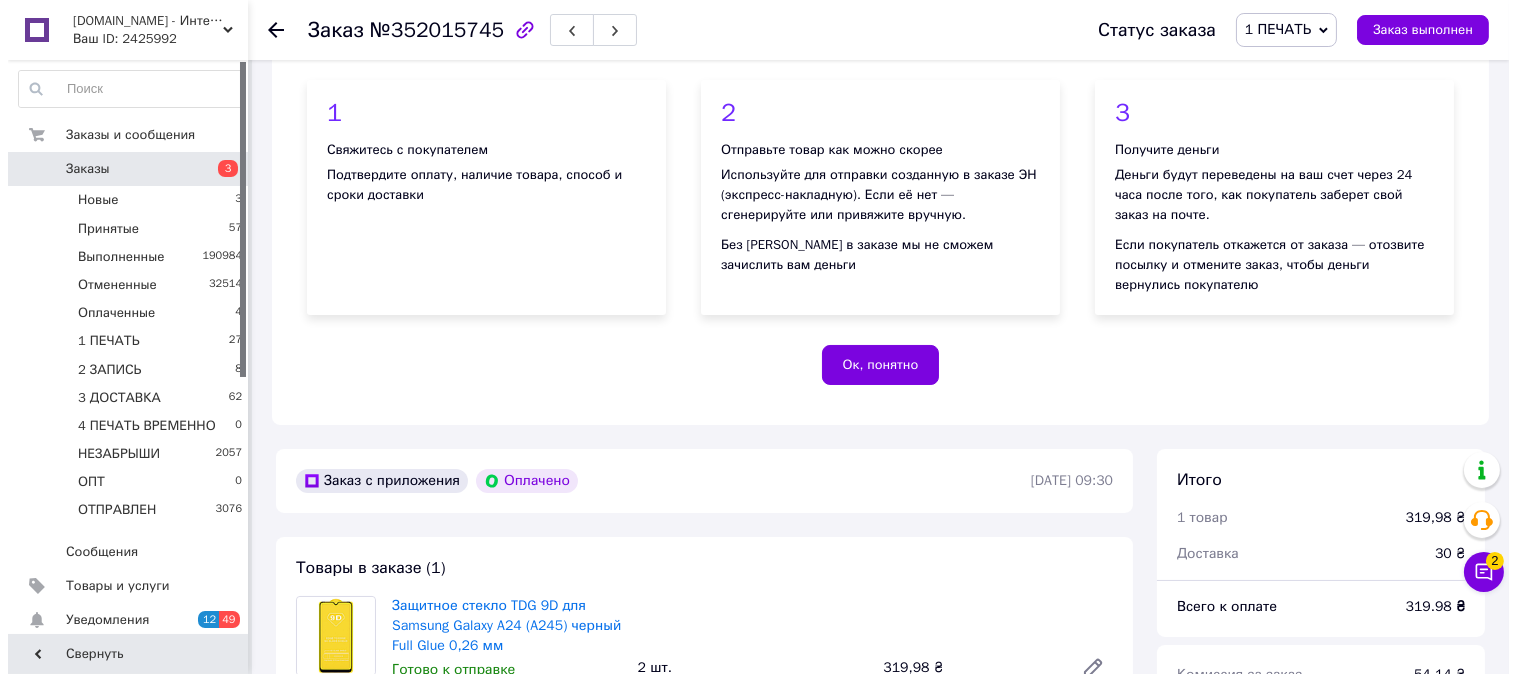 scroll, scrollTop: 592, scrollLeft: 0, axis: vertical 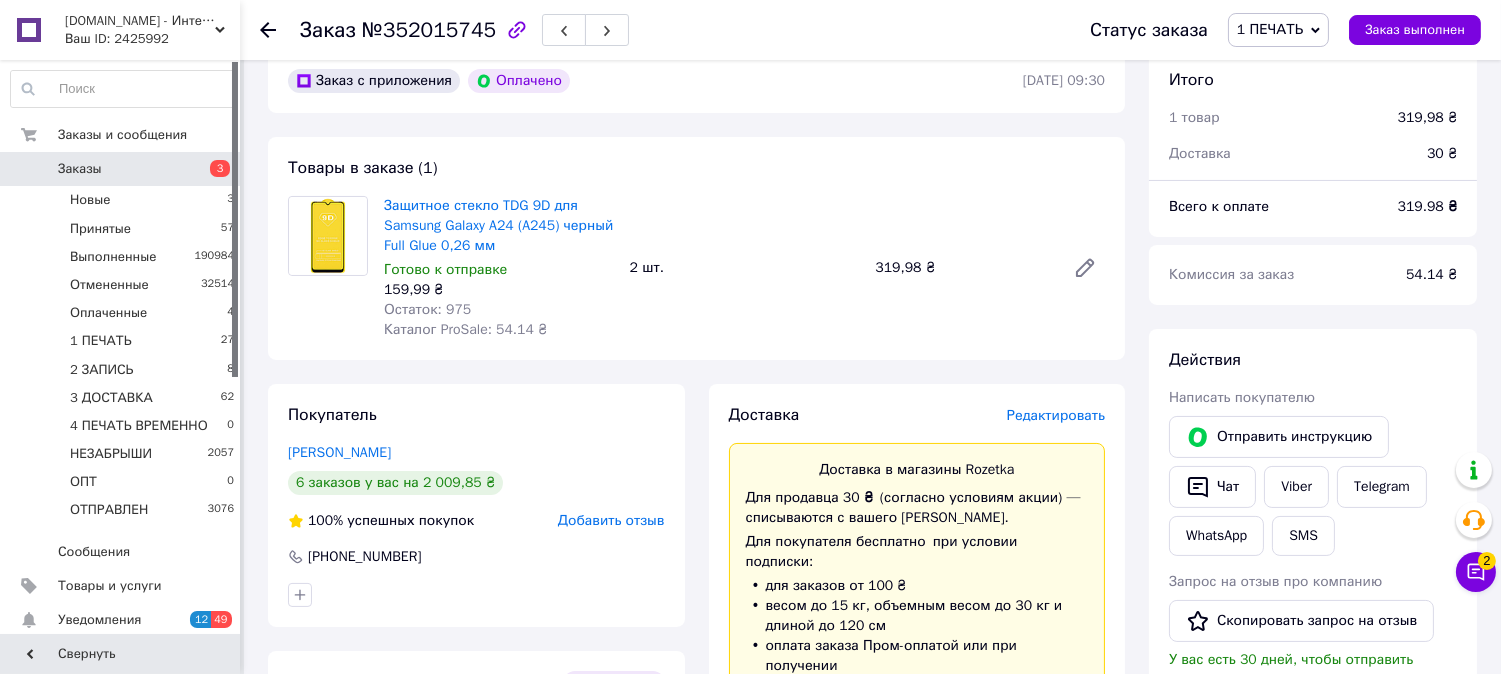 click on "Редактировать" at bounding box center (1056, 415) 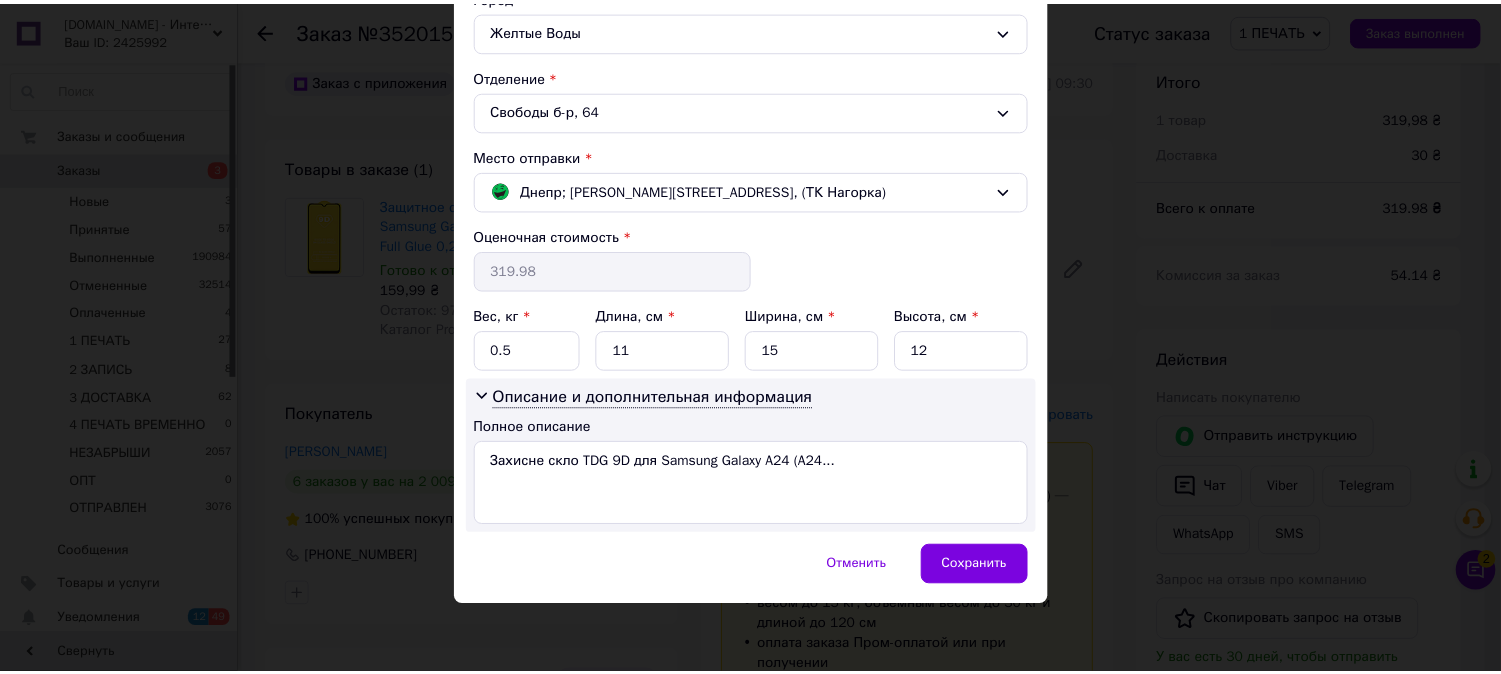 scroll, scrollTop: 567, scrollLeft: 0, axis: vertical 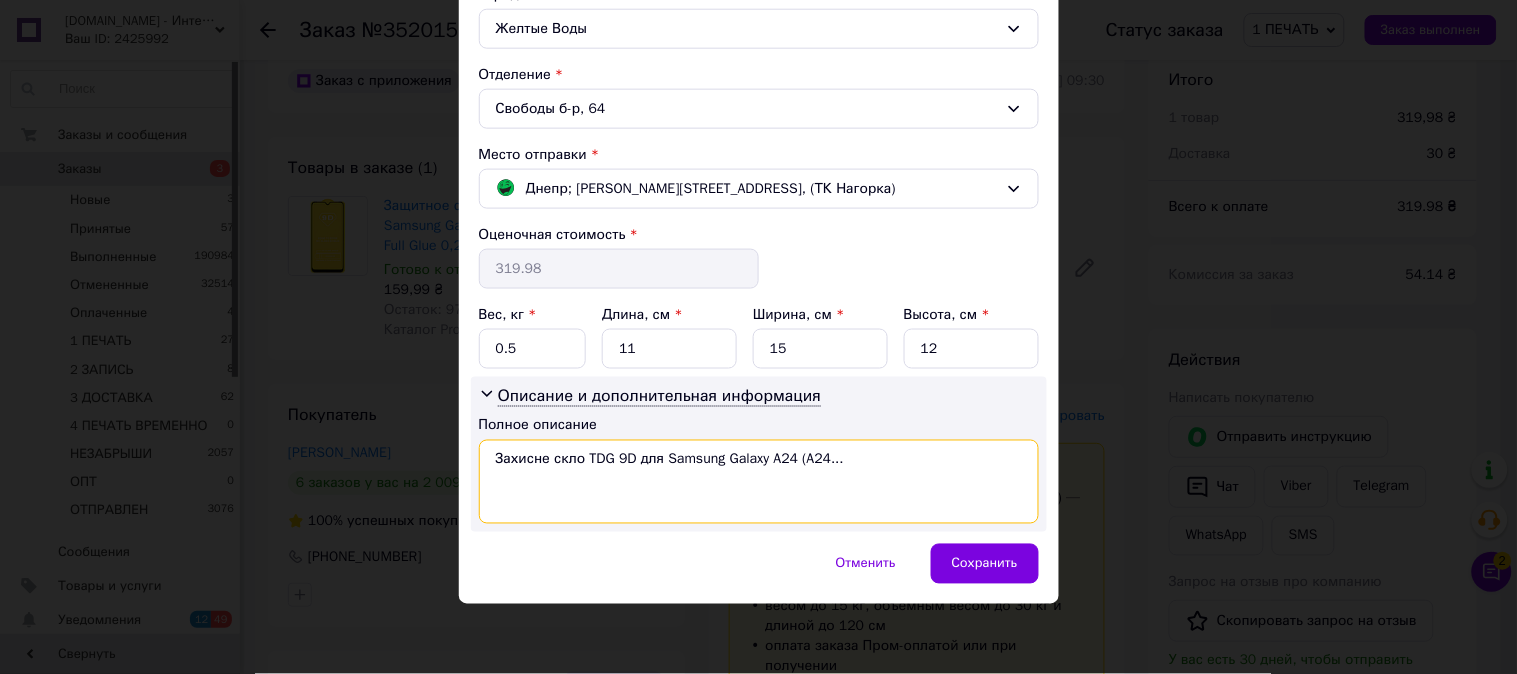 click on "Захисне скло TDG 9D для Samsung Galaxy A24 (A24..." at bounding box center (759, 482) 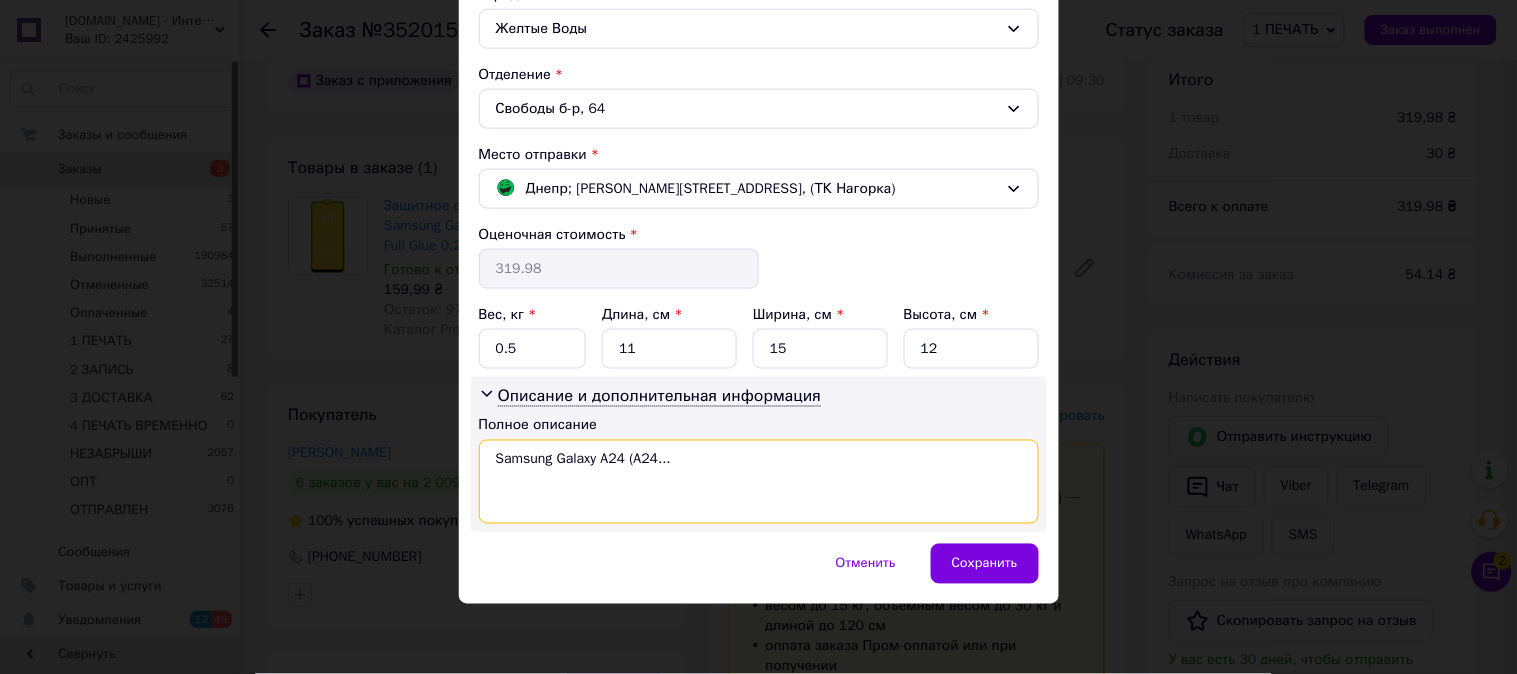 drag, startPoint x: 755, startPoint y: 472, endPoint x: 651, endPoint y: 492, distance: 105.90562 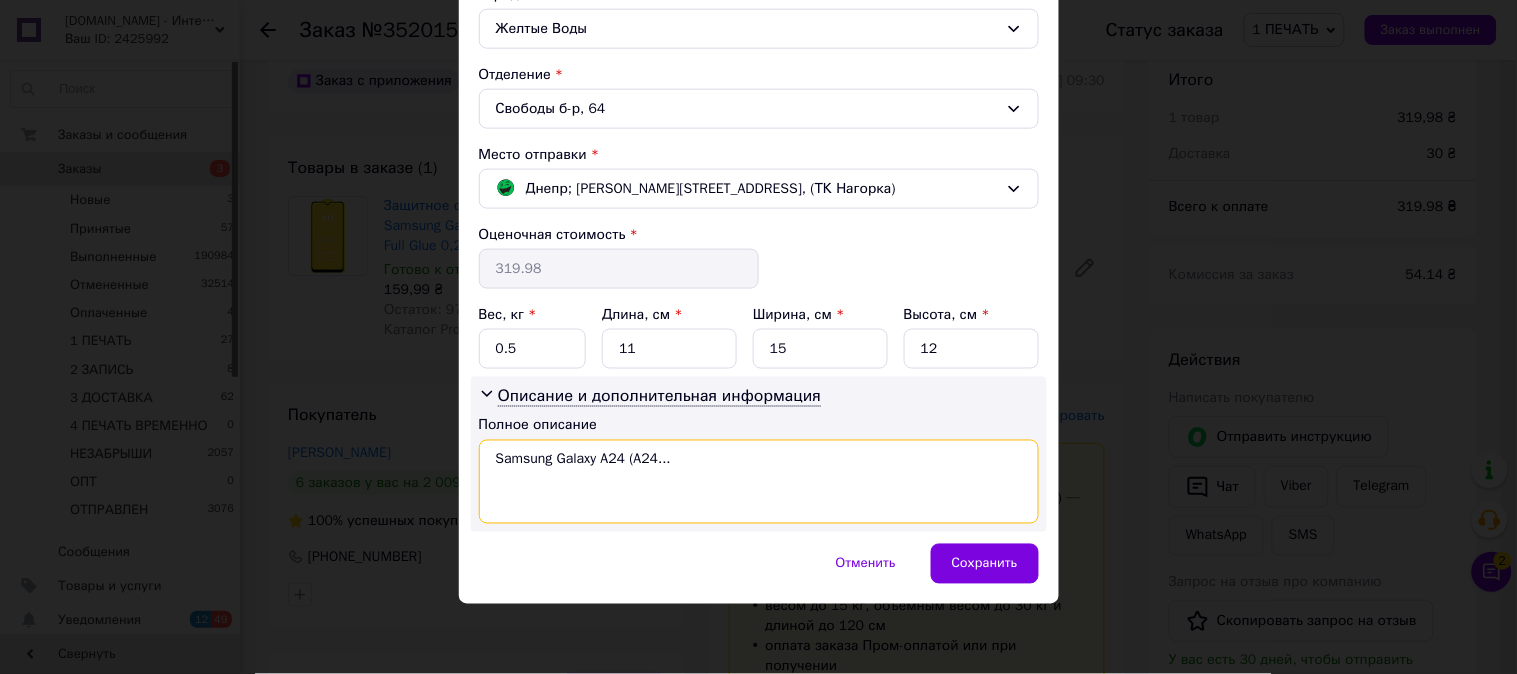 click on "Samsung Galaxy A24 (A24..." at bounding box center (759, 482) 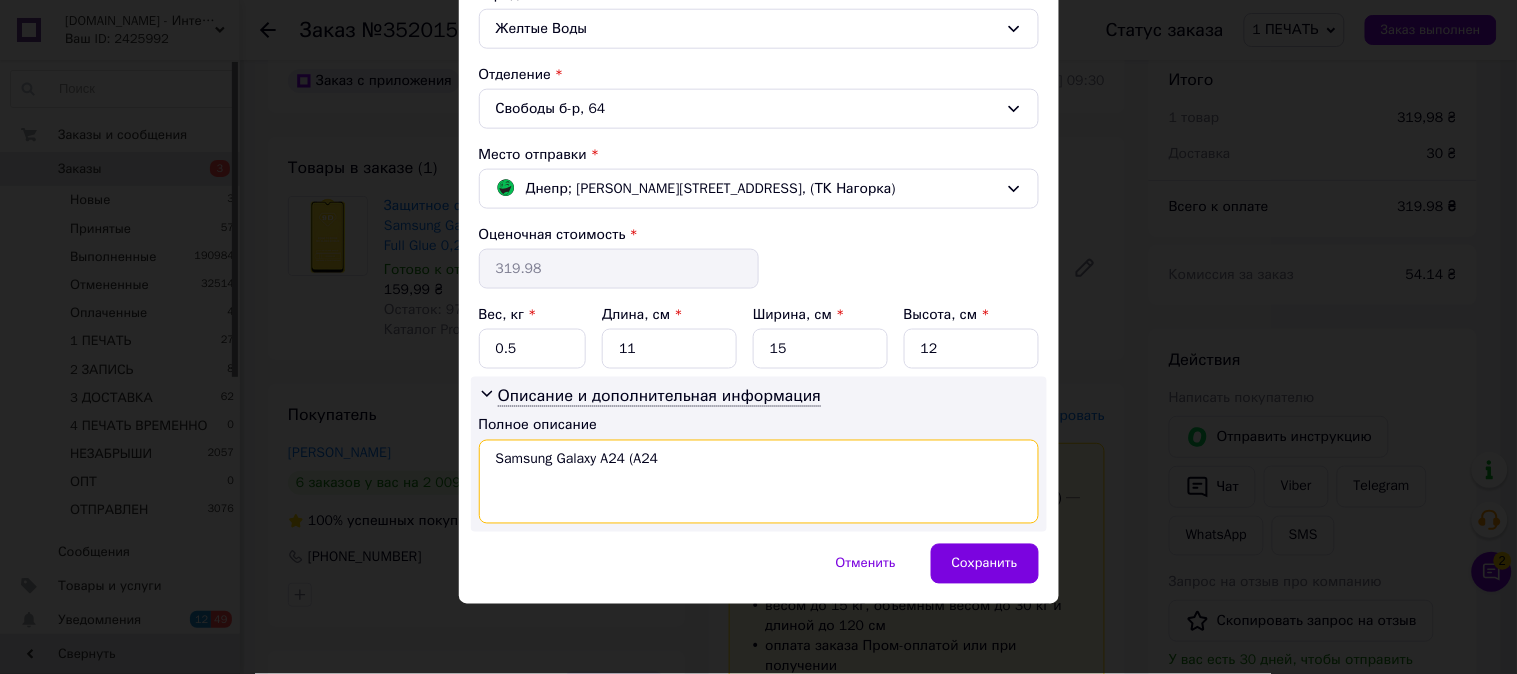 paste on "9D ЧЕР" 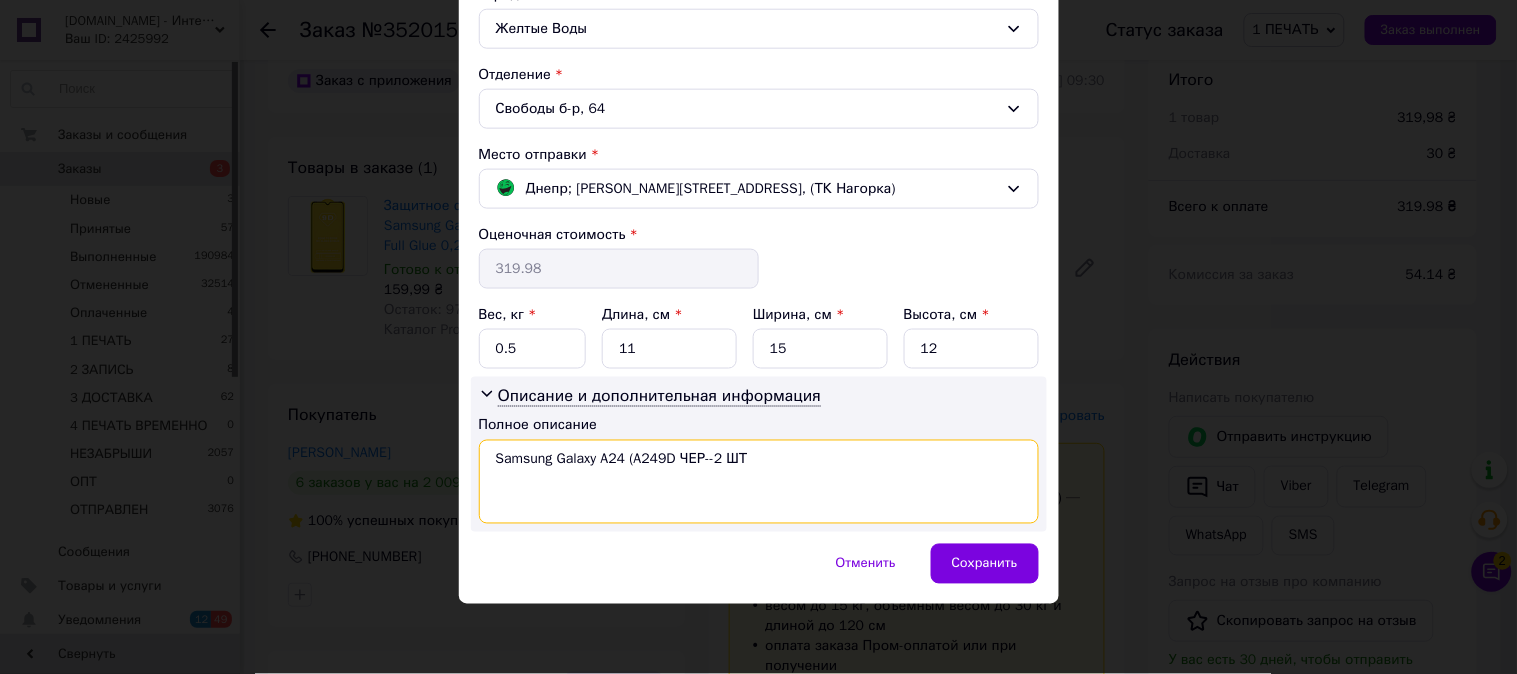 click on "Samsung Galaxy A24 (A249D ЧЕР--2 ШТ" at bounding box center (759, 482) 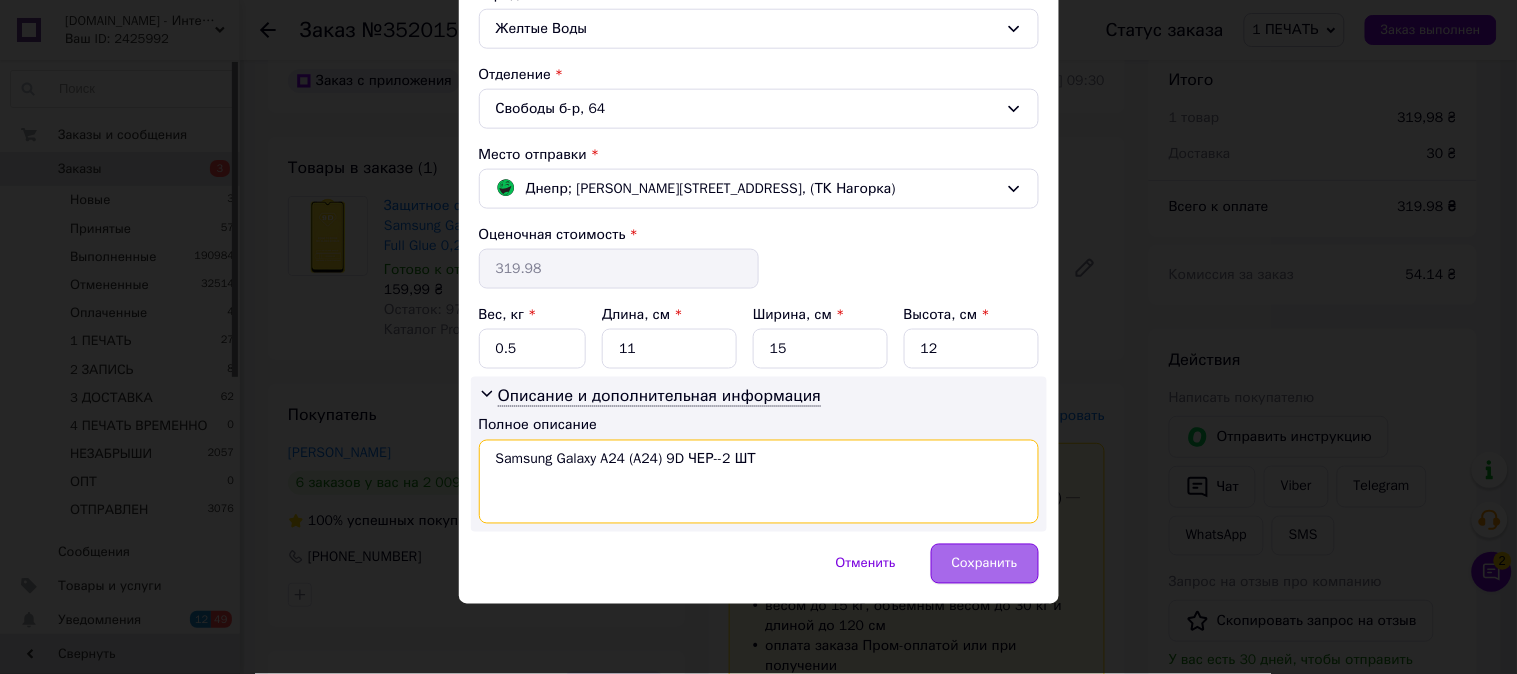 type on "Samsung Galaxy A24 (A24) 9D ЧЕР--2 ШТ" 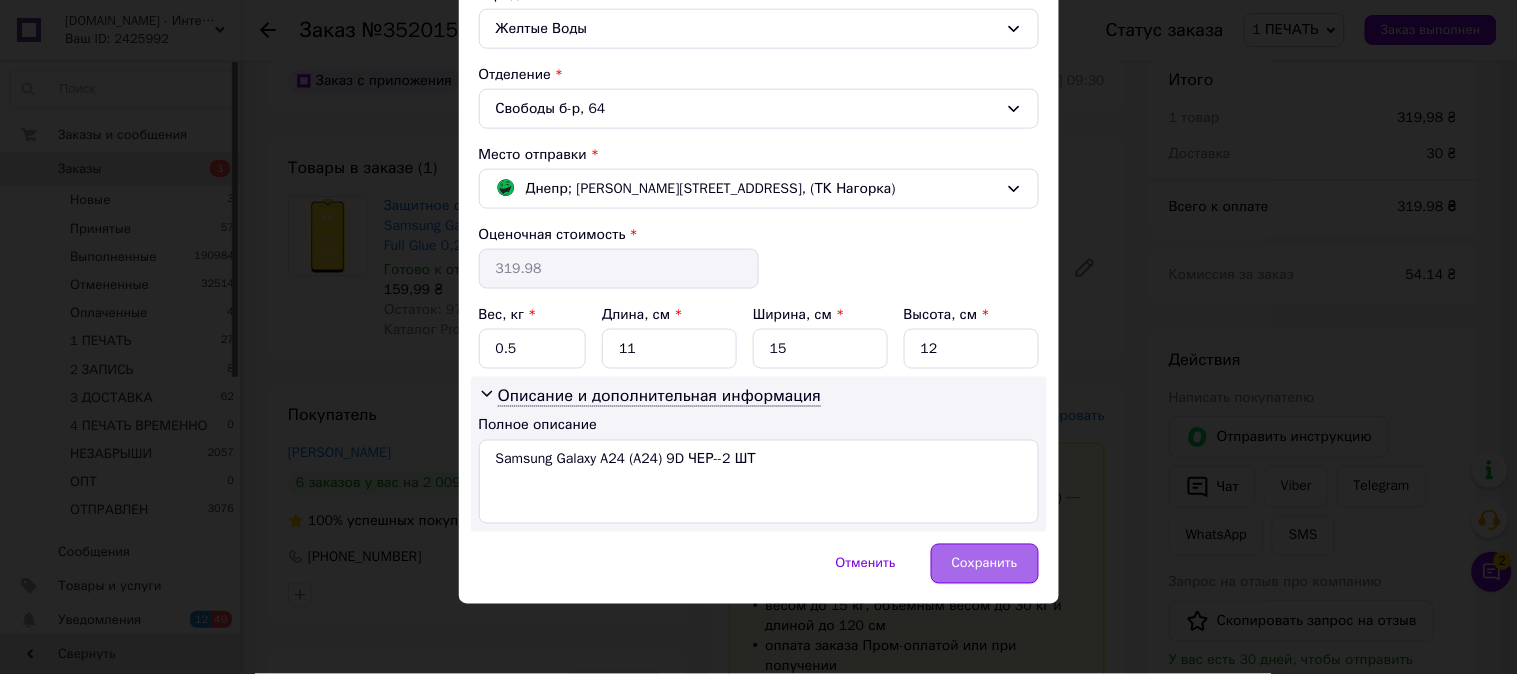 click on "Сохранить" at bounding box center (985, 564) 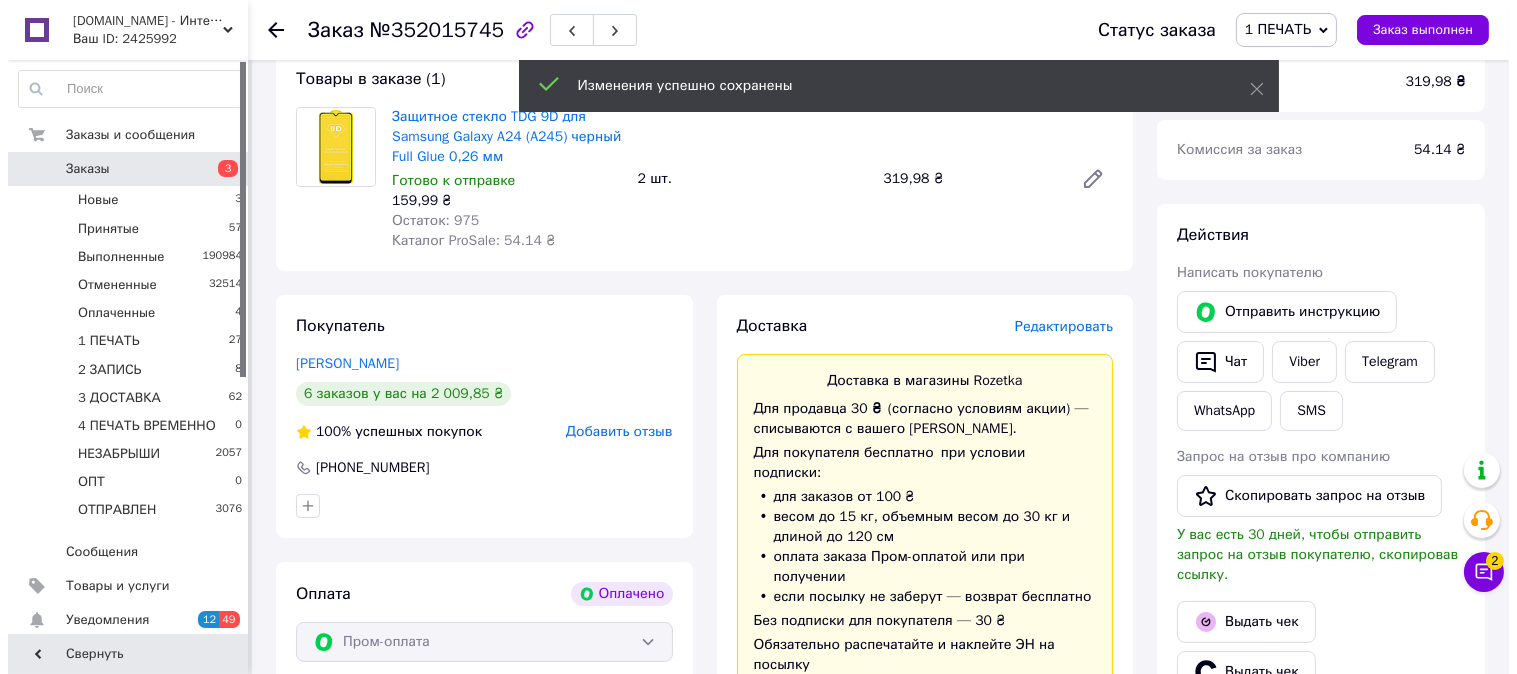 scroll, scrollTop: 777, scrollLeft: 0, axis: vertical 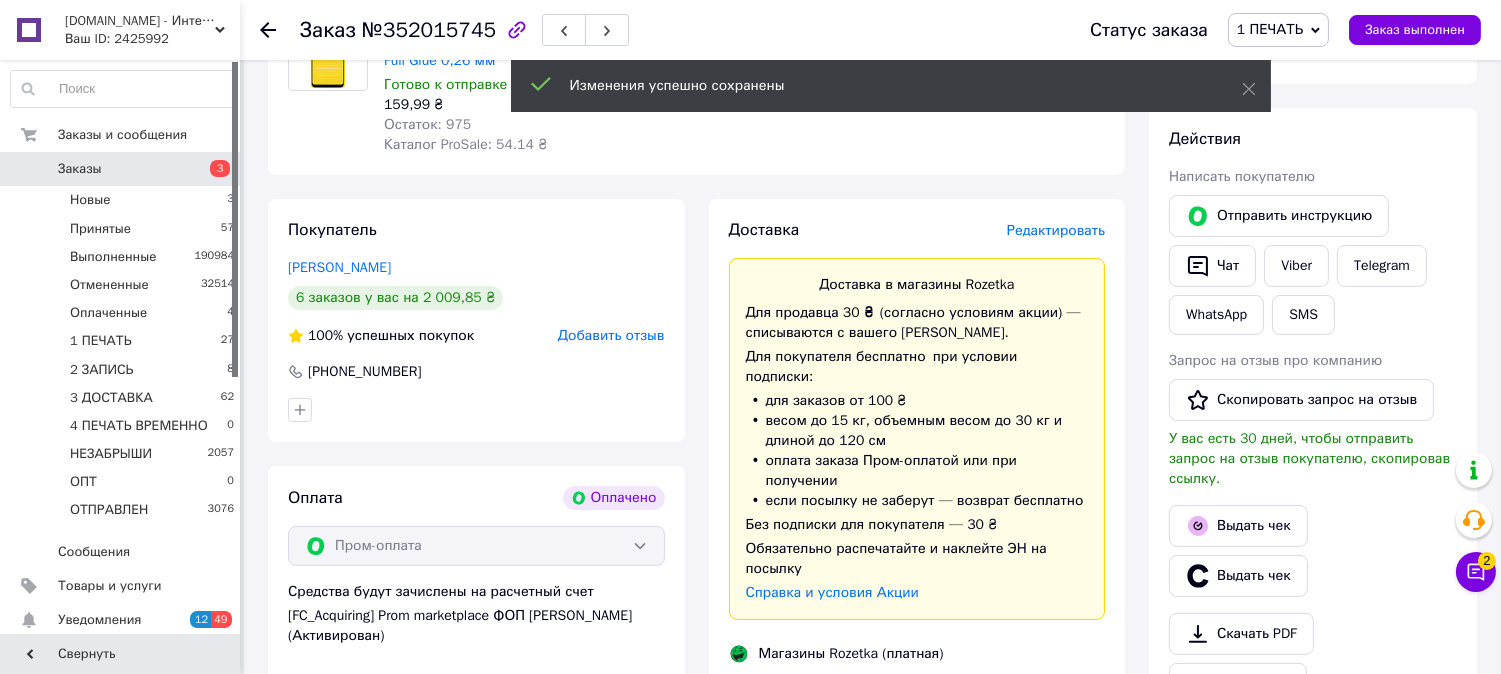 click on "Редактировать" at bounding box center (1056, 230) 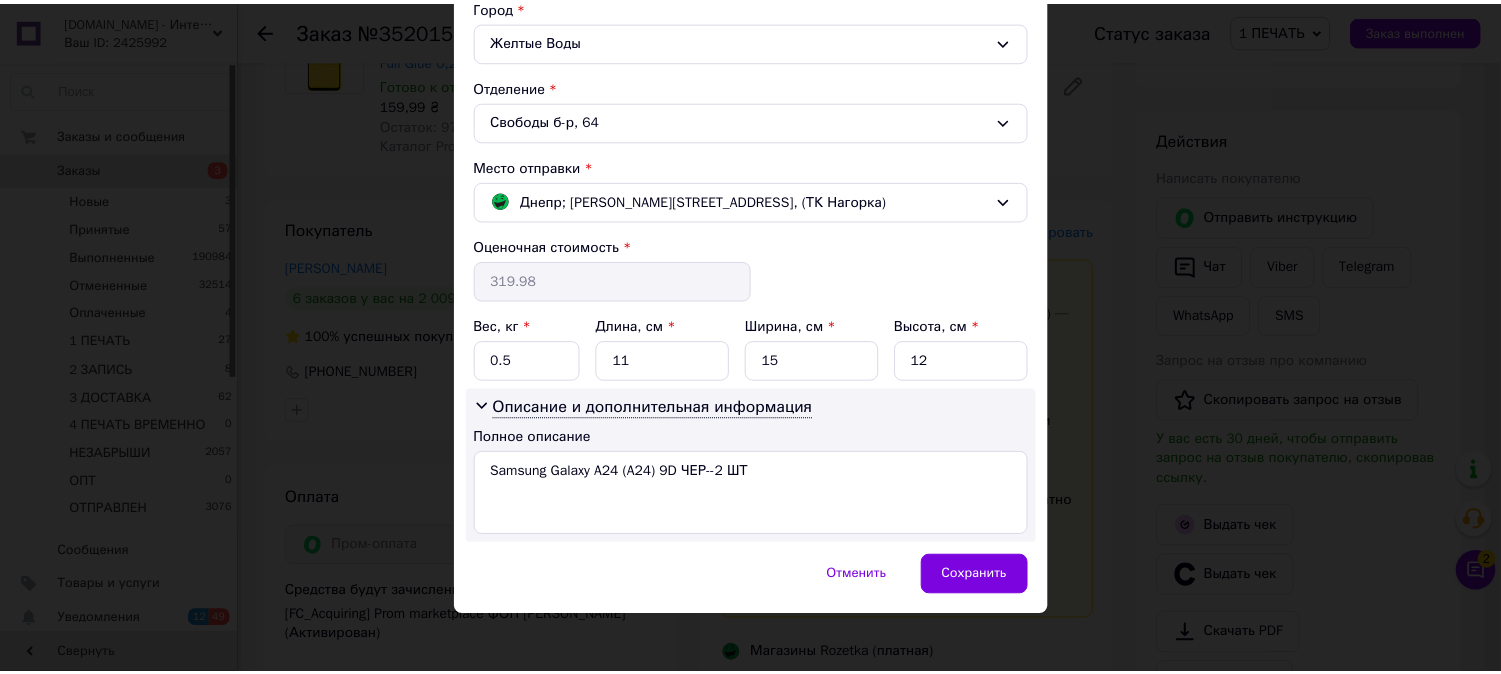 scroll, scrollTop: 567, scrollLeft: 0, axis: vertical 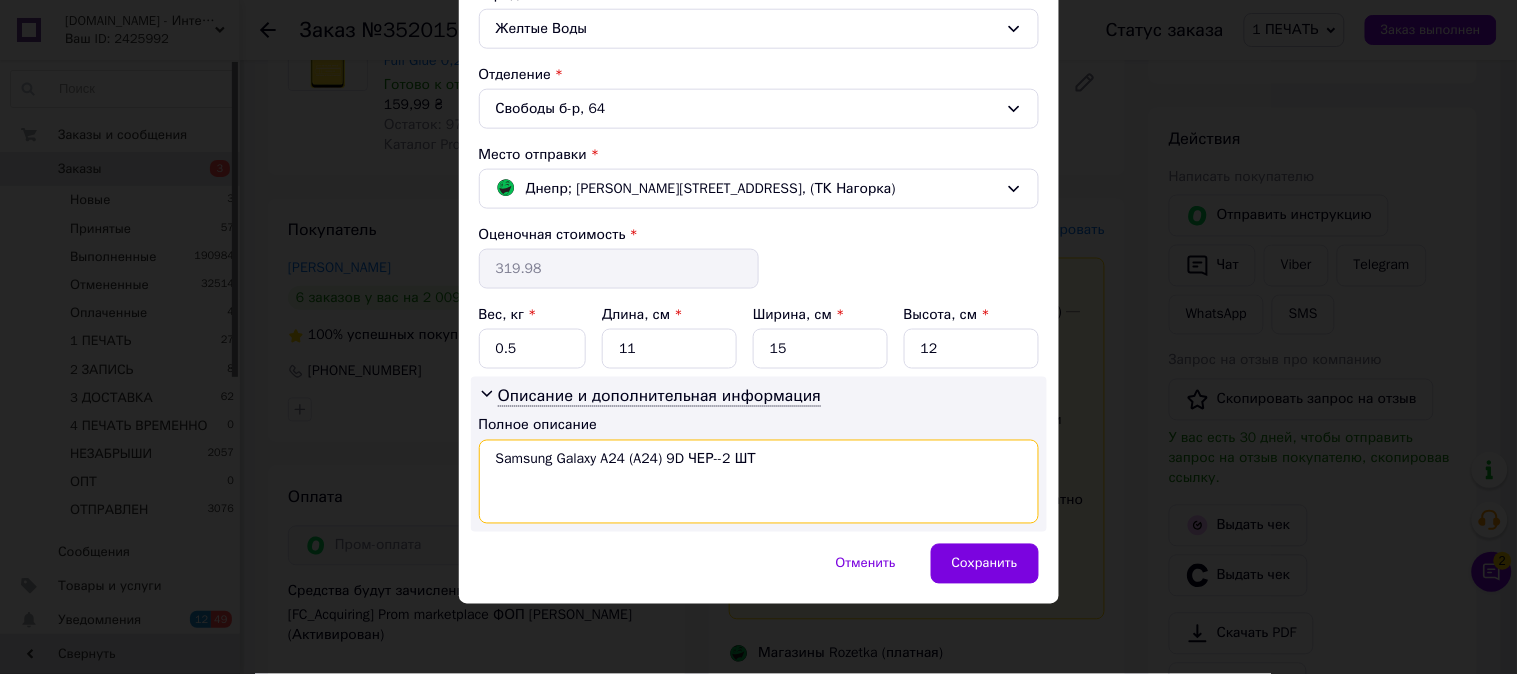 click on "Samsung Galaxy A24 (A24) 9D ЧЕР--2 ШТ" at bounding box center (759, 482) 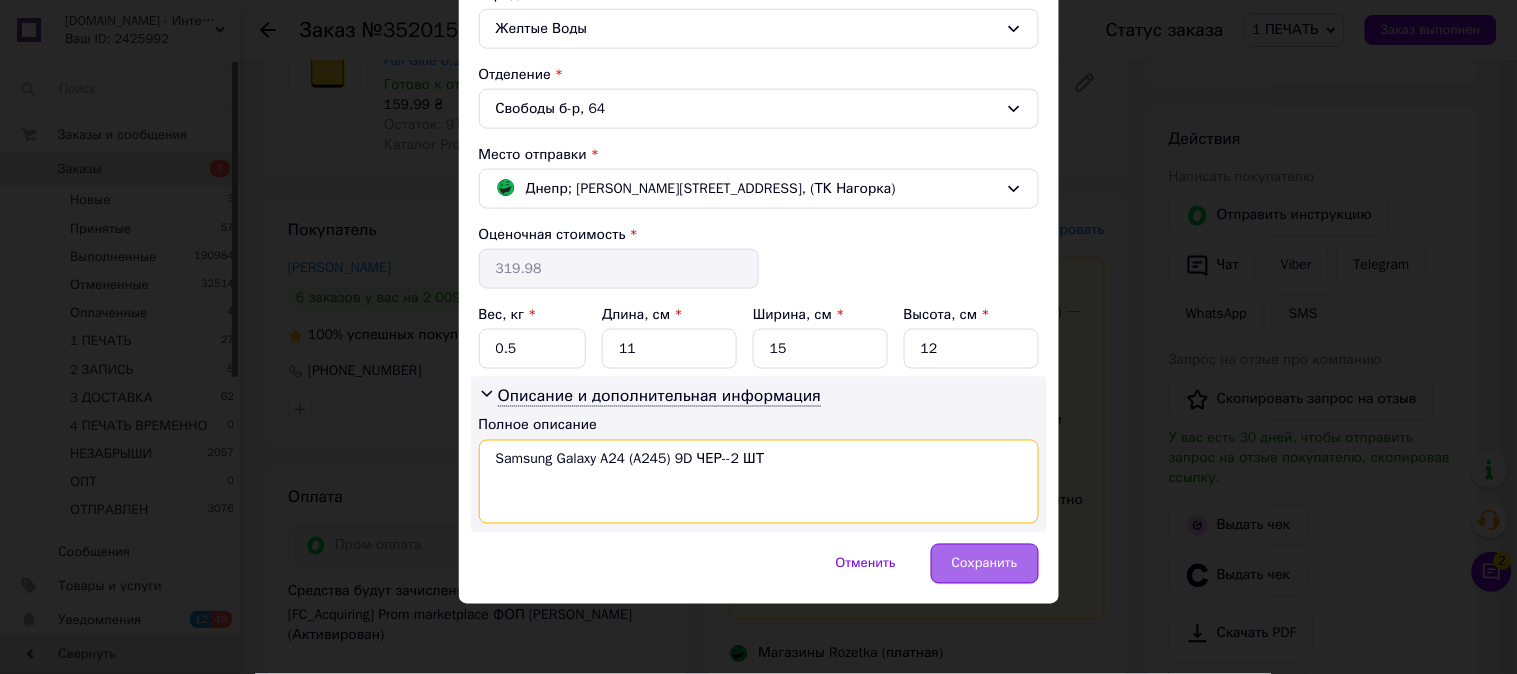 type on "Samsung Galaxy A24 (A245) 9D ЧЕР--2 ШТ" 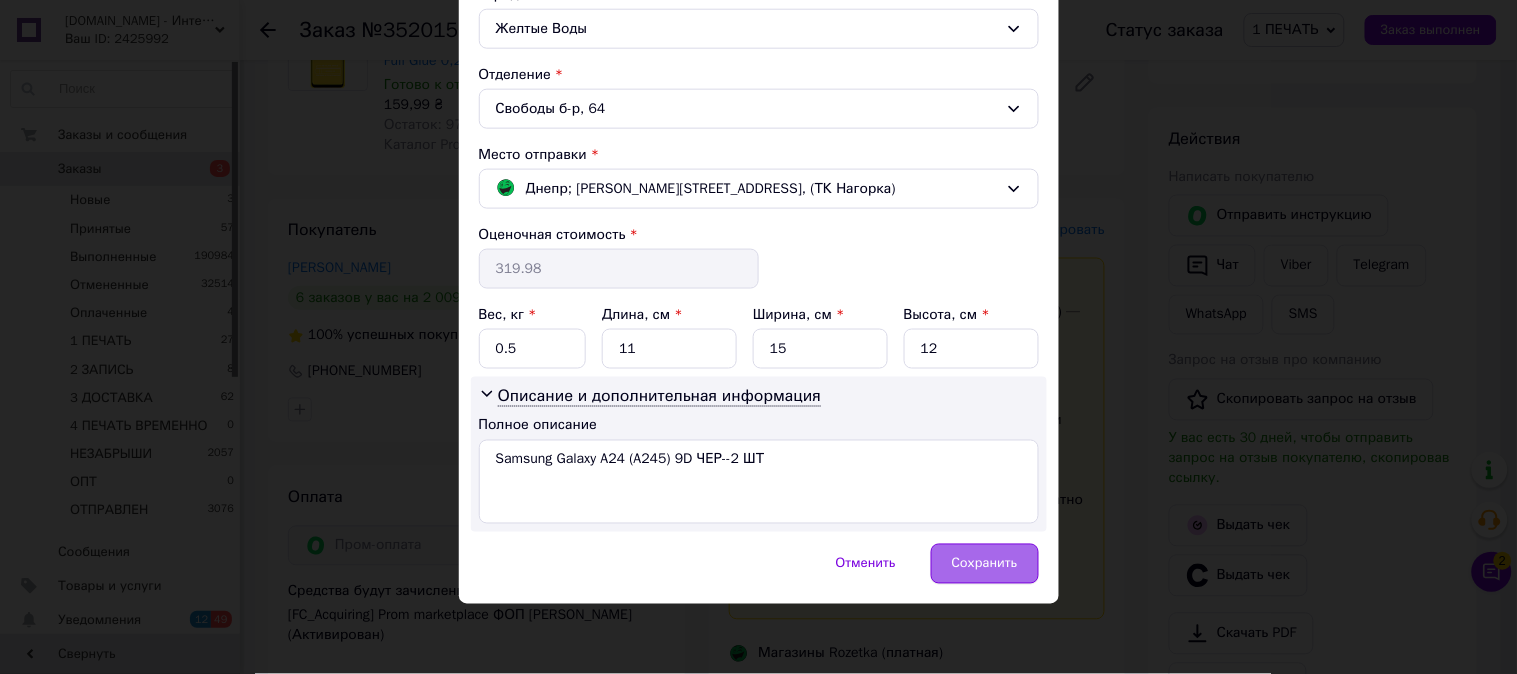 click on "Сохранить" at bounding box center (985, 564) 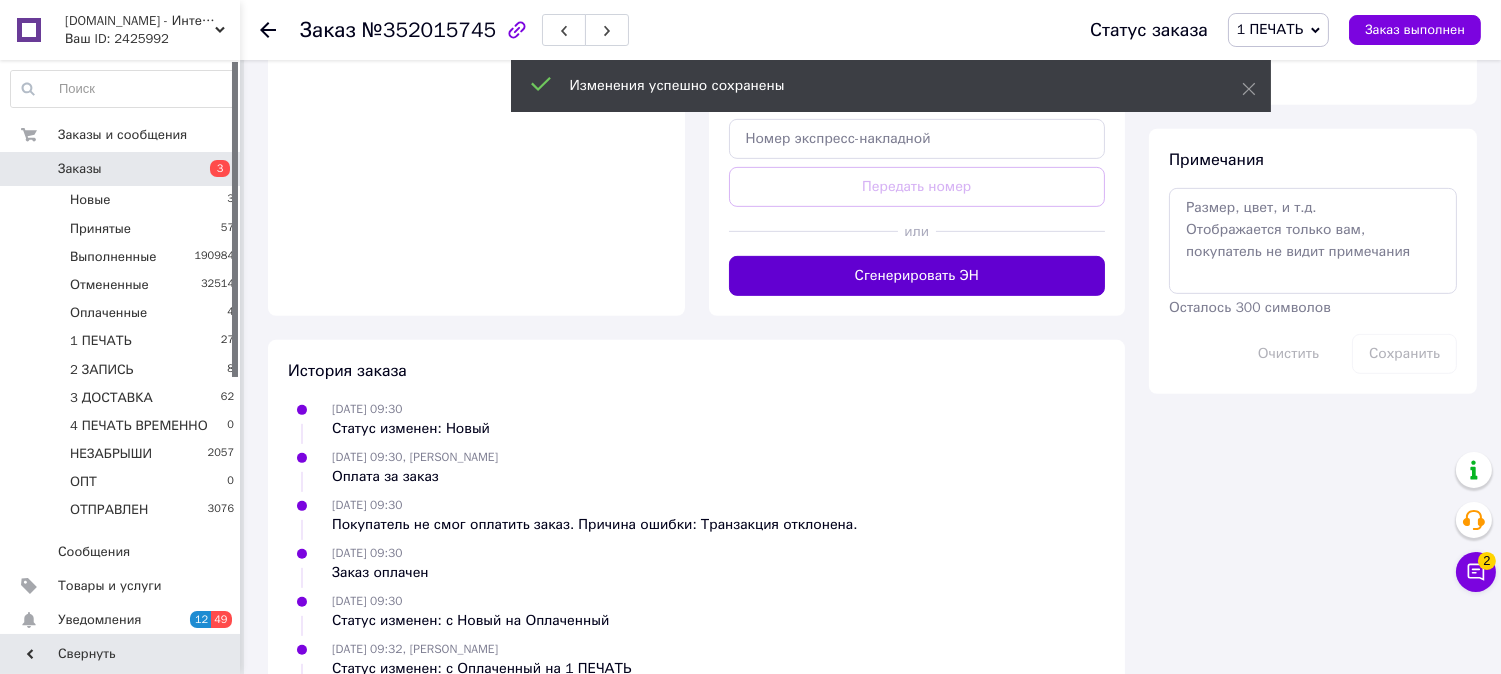click on "Сгенерировать ЭН" at bounding box center (917, 276) 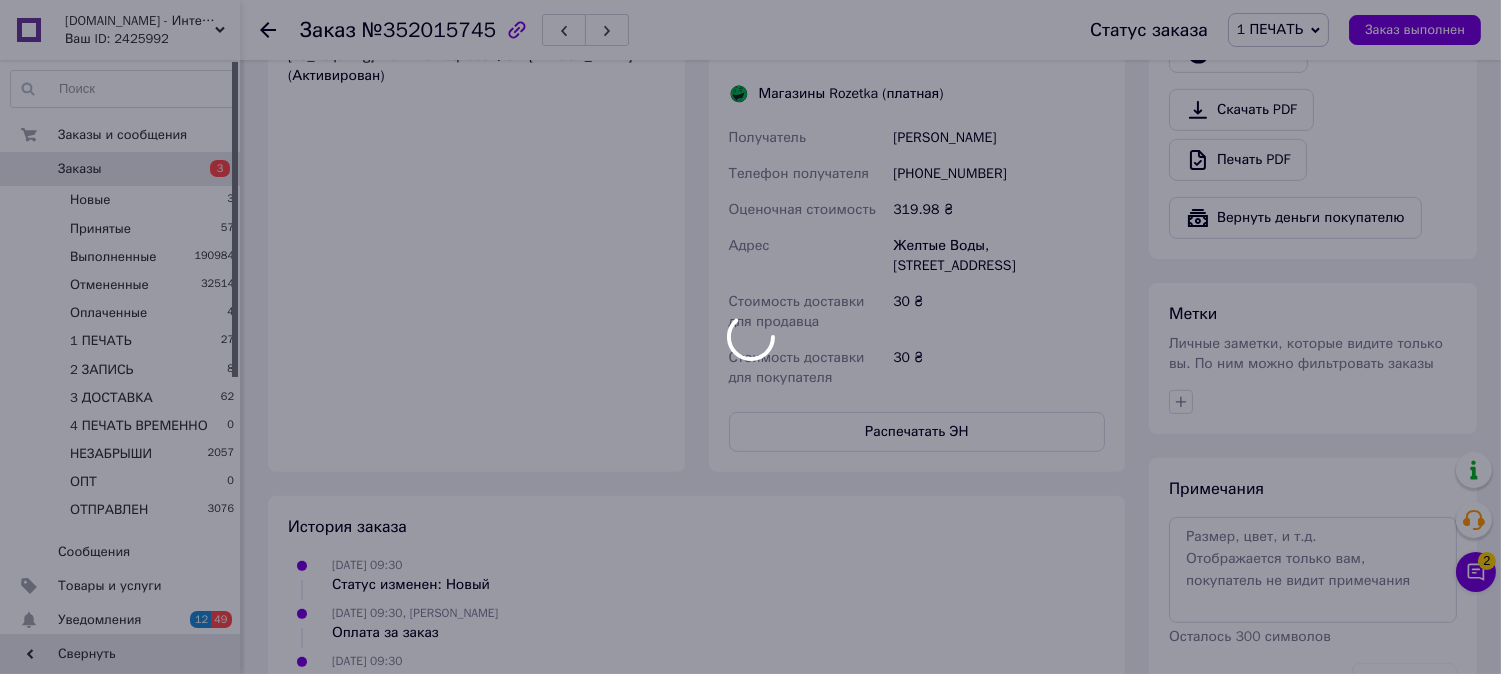 scroll, scrollTop: 1407, scrollLeft: 0, axis: vertical 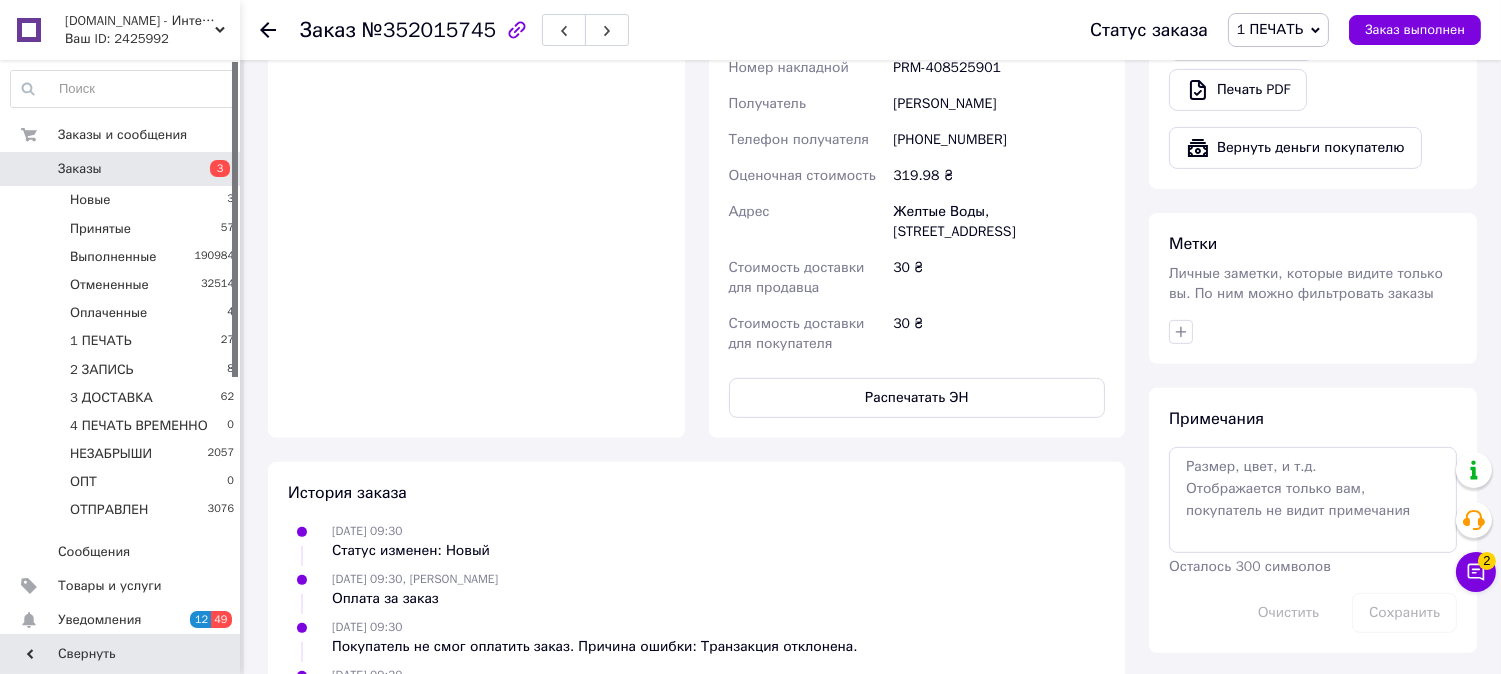 click on "30 ₴" at bounding box center (999, 334) 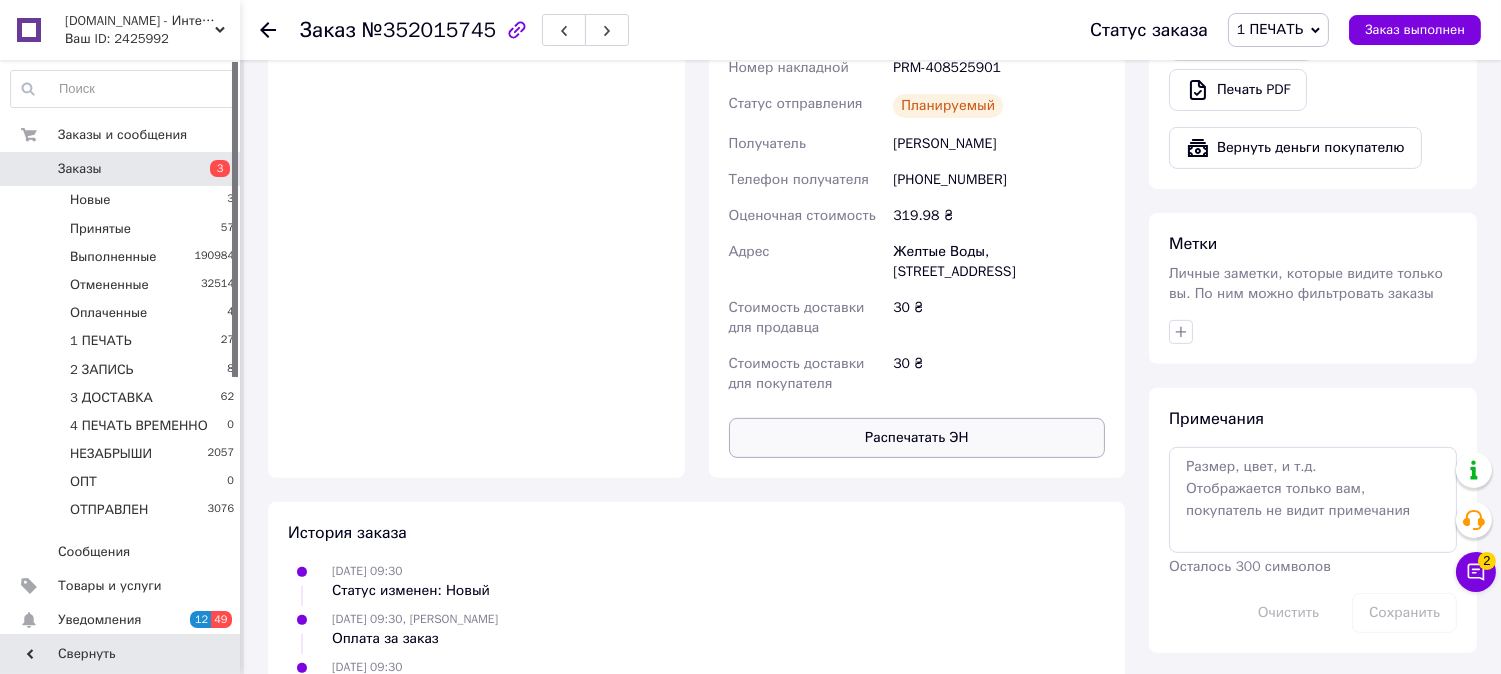 click on "Распечатать ЭН" at bounding box center [917, 438] 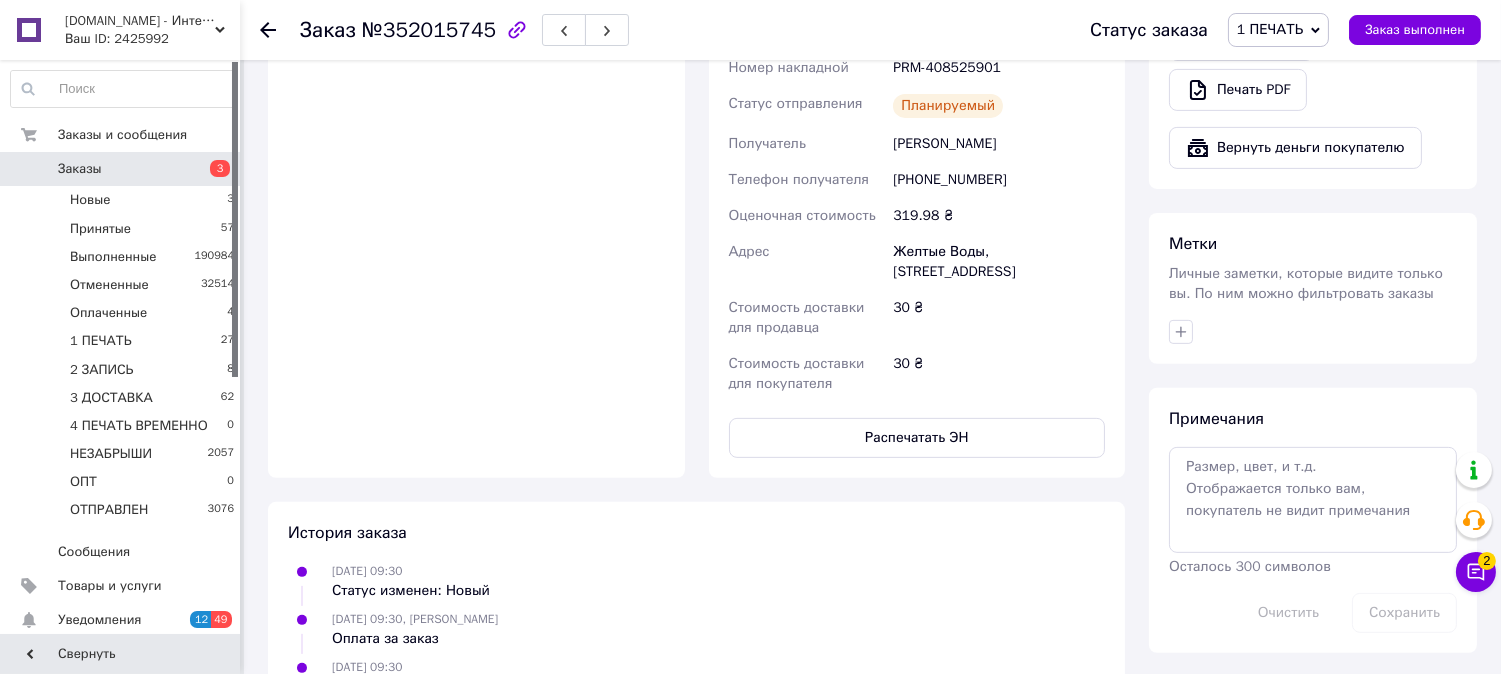 type 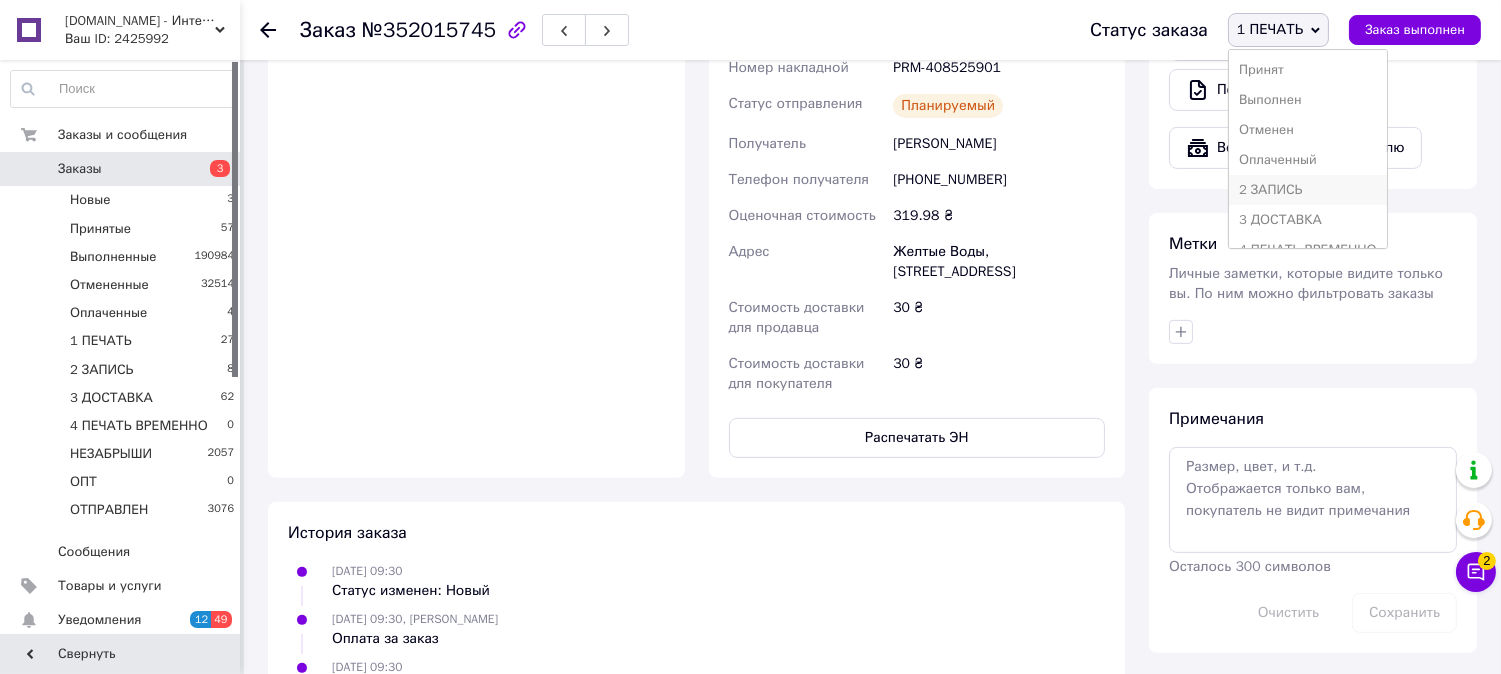 click on "2 ЗАПИСЬ" at bounding box center [1308, 190] 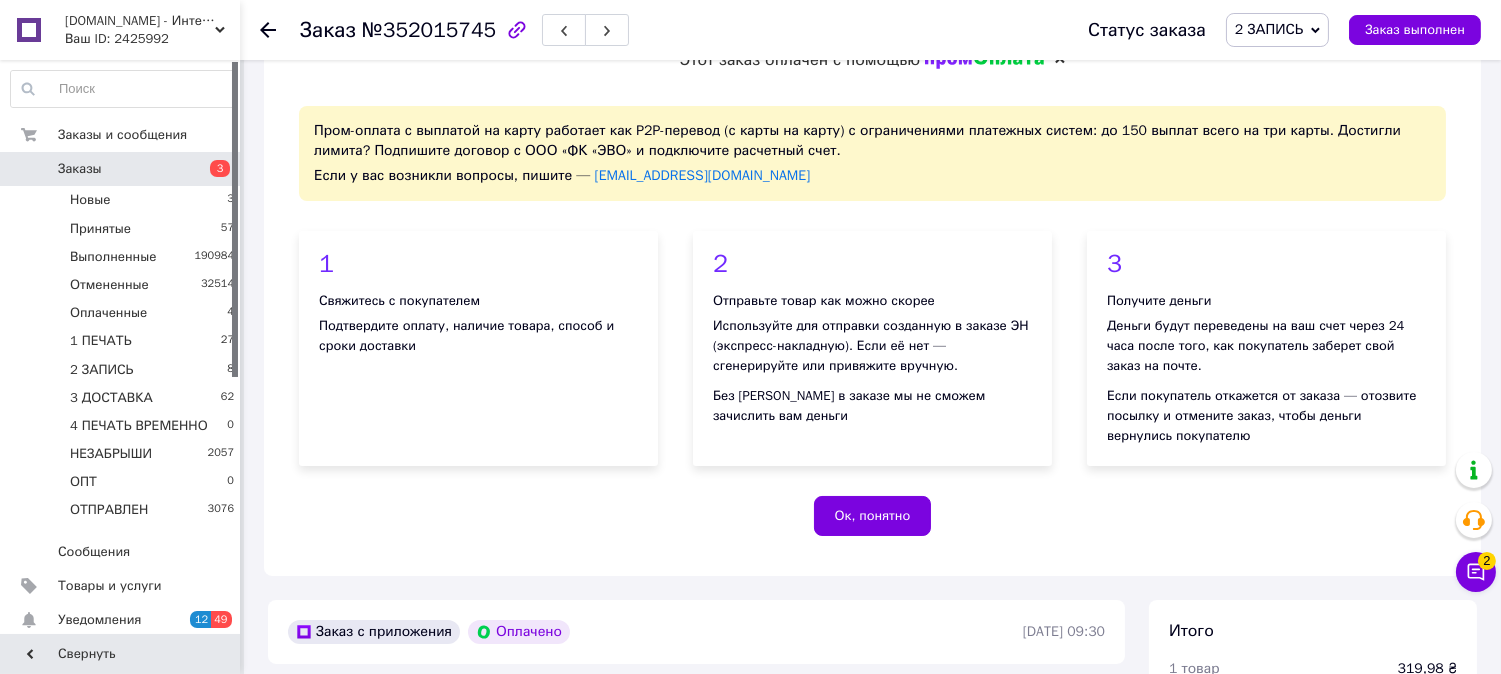 scroll, scrollTop: 0, scrollLeft: 0, axis: both 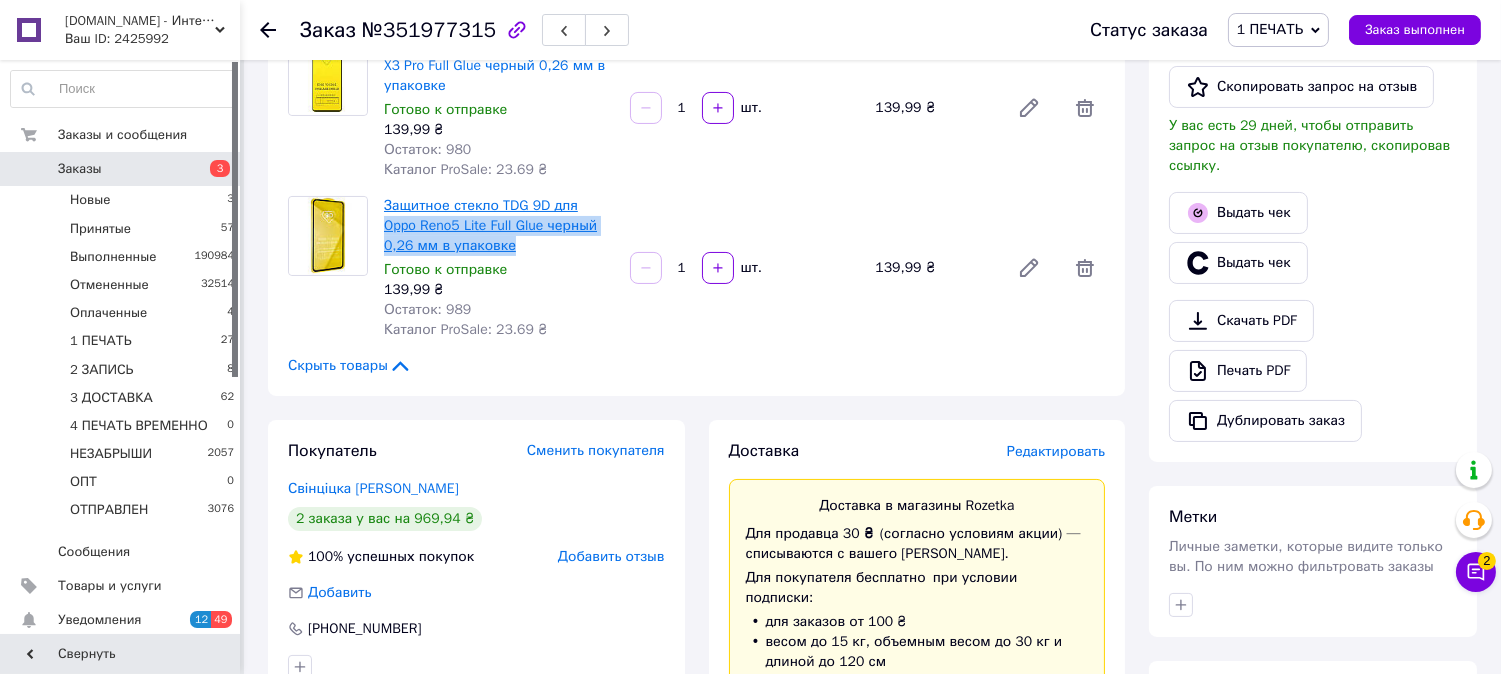 drag, startPoint x: 478, startPoint y: 237, endPoint x: 574, endPoint y: 210, distance: 99.724625 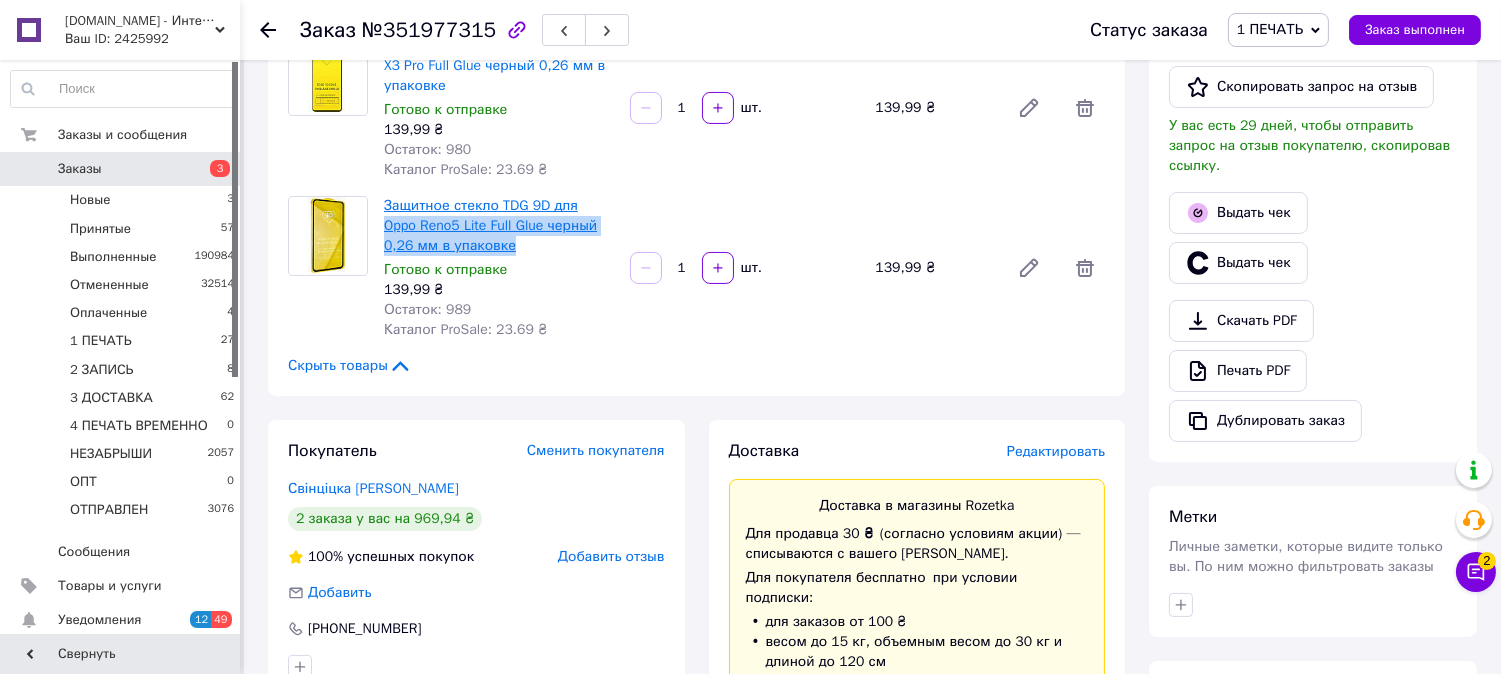 click on "Защитное стекло TDG 9D для Oppo Reno5 Lite Full Glue черный 0,26 мм в упаковке" at bounding box center [499, 226] 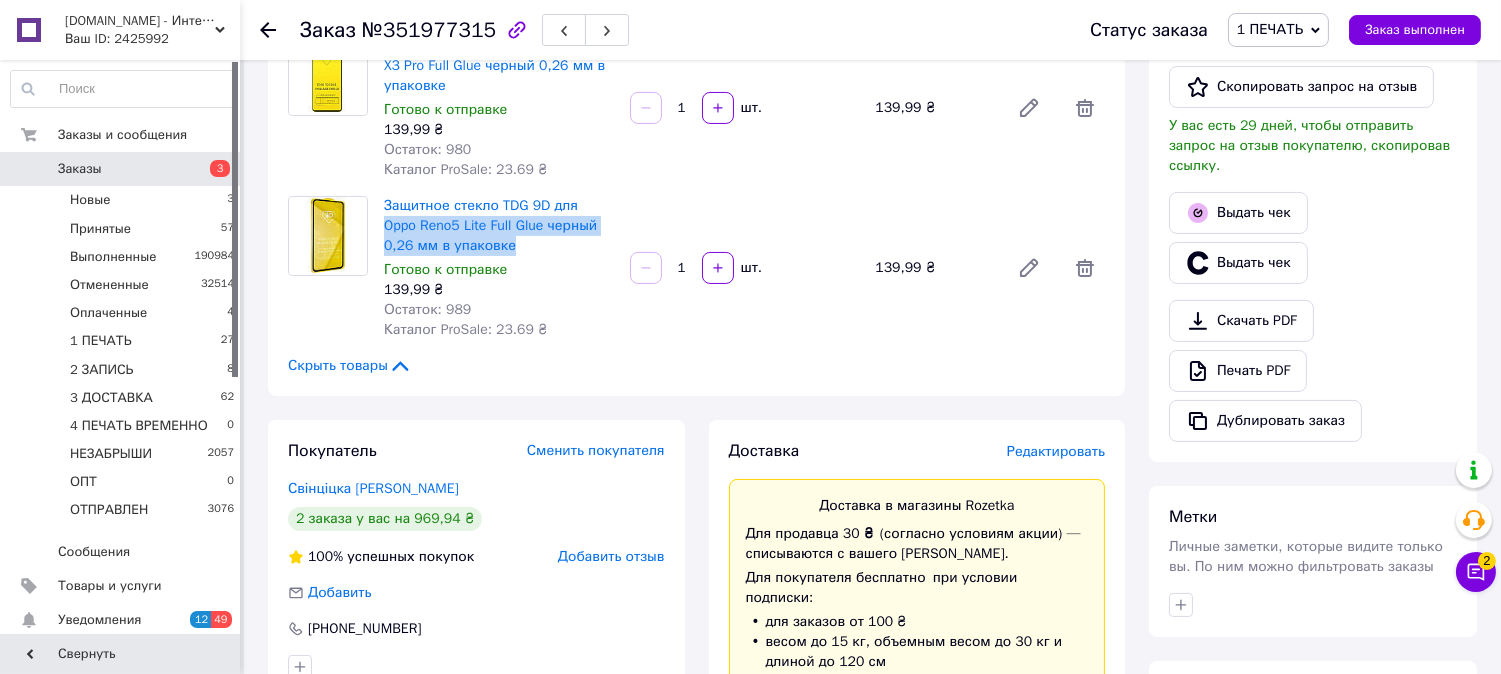 copy on "Oppo Reno5 Lite Full Glue черный 0,26 мм в упаковке" 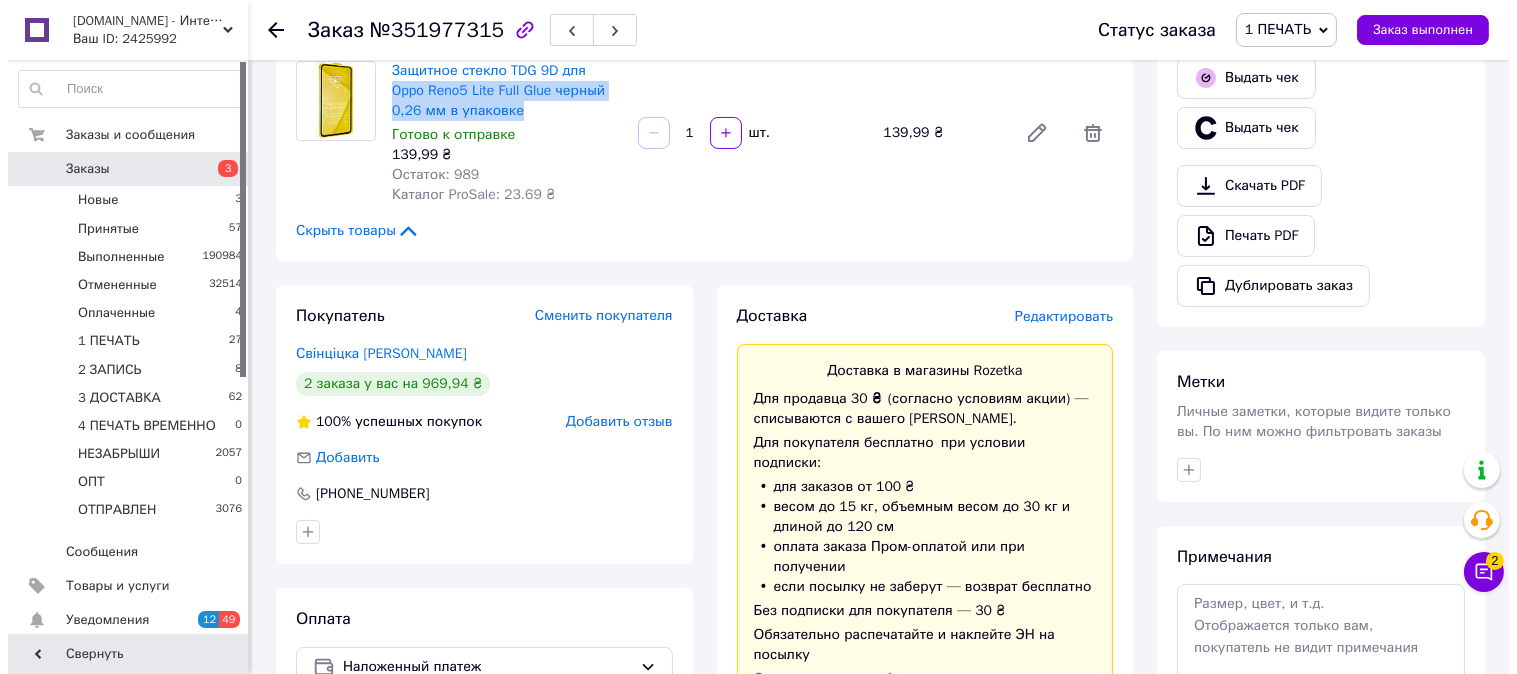 scroll, scrollTop: 777, scrollLeft: 0, axis: vertical 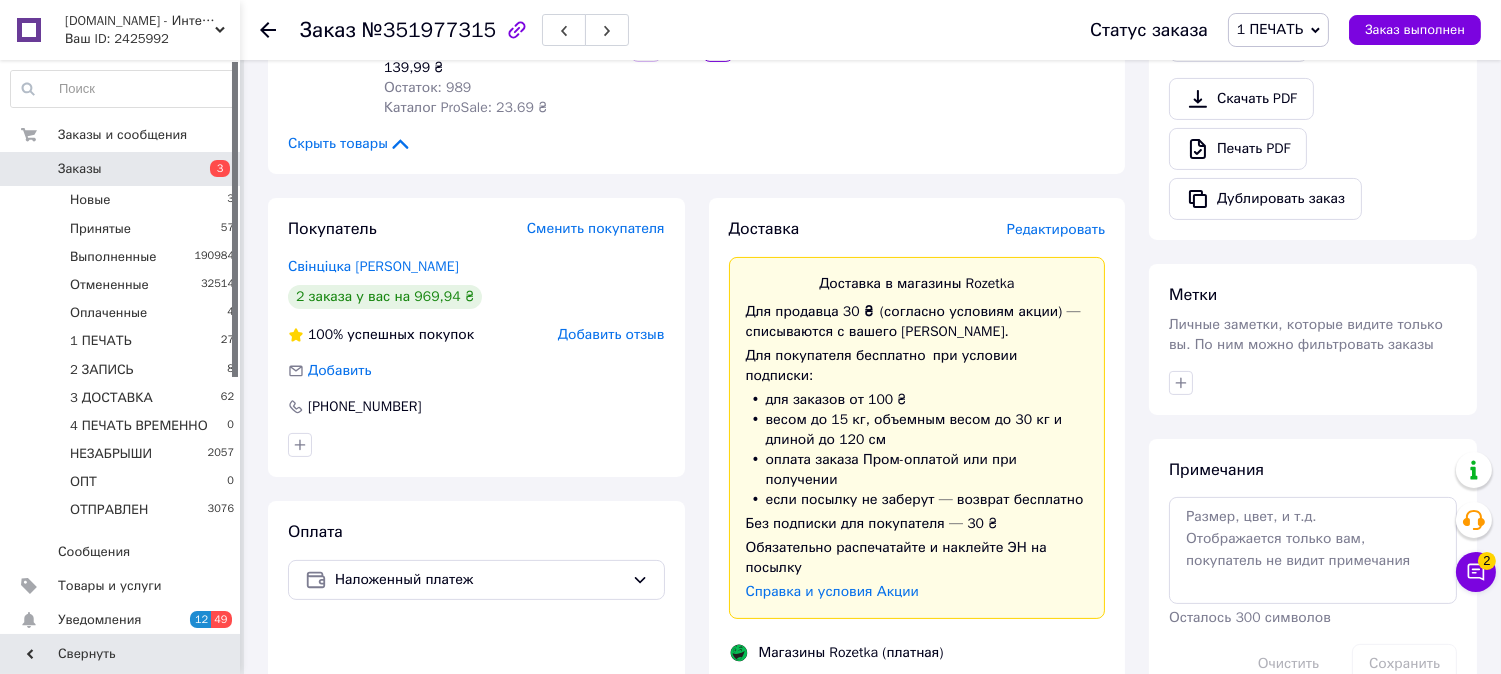 click on "Редактировать" at bounding box center (1056, 229) 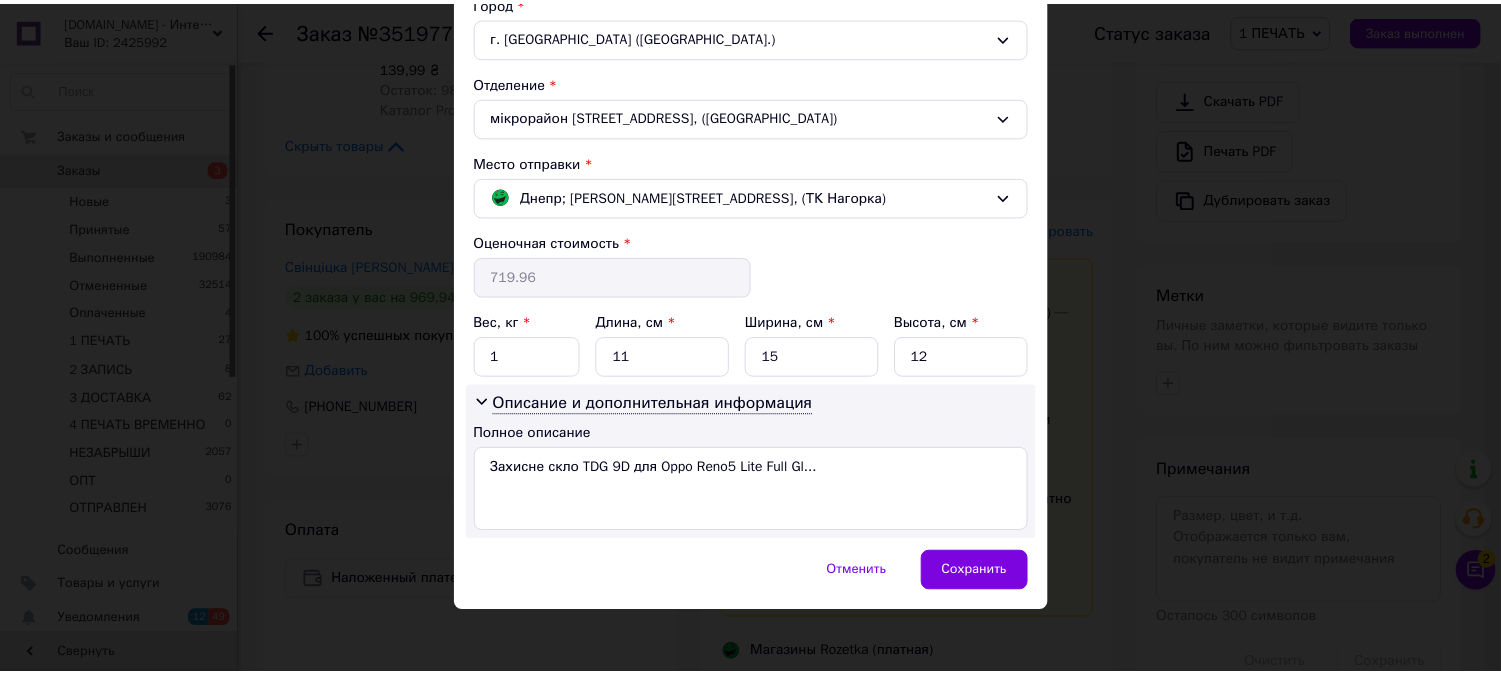 scroll, scrollTop: 567, scrollLeft: 0, axis: vertical 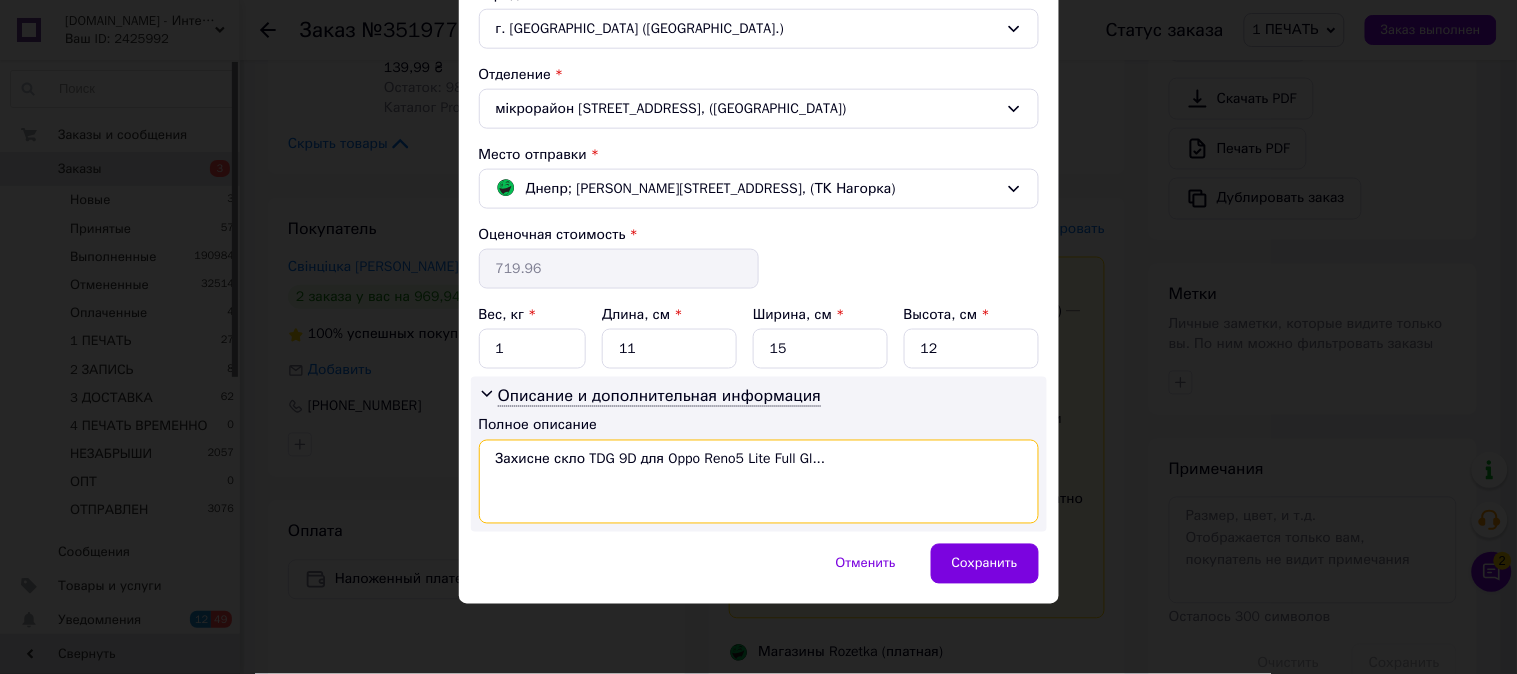 click on "Захисне скло TDG 9D для Oppo Reno5 Lite Full Gl..." at bounding box center (759, 482) 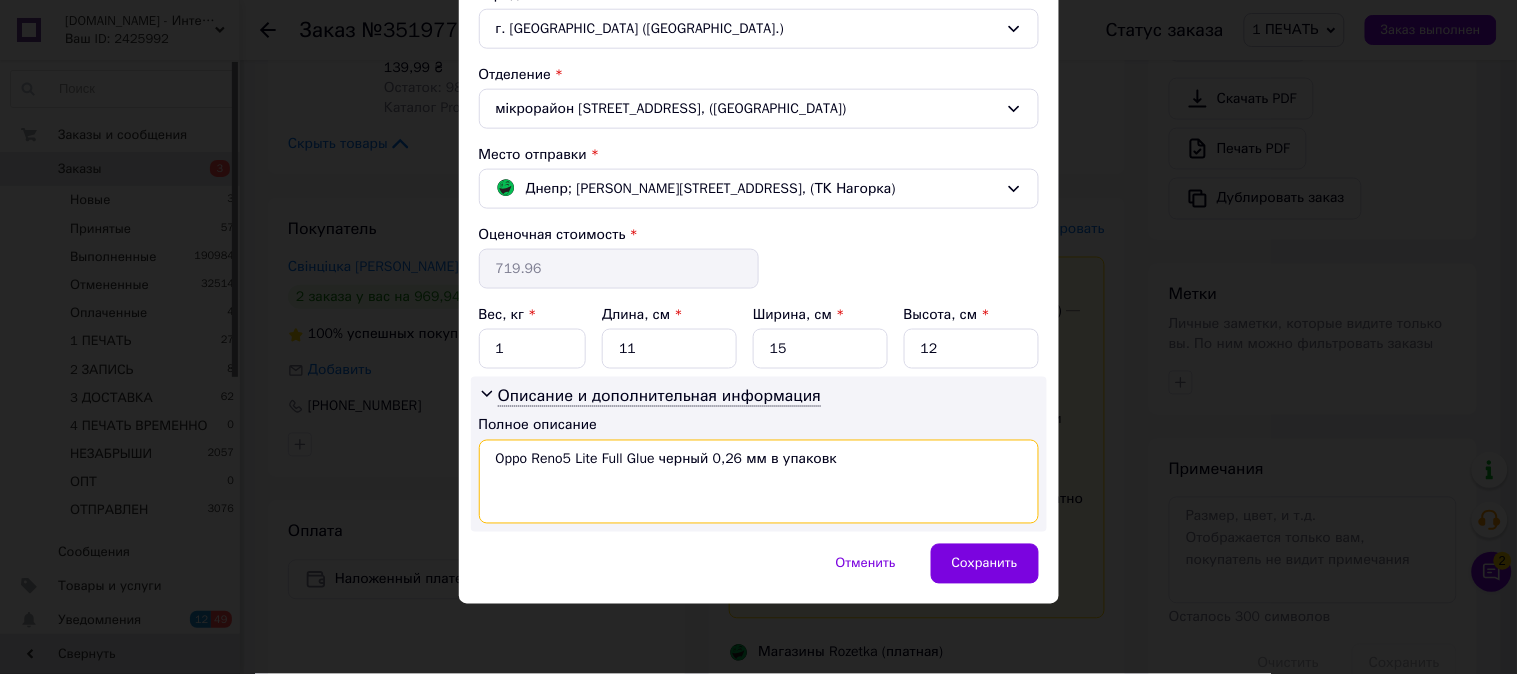 drag, startPoint x: 600, startPoint y: 474, endPoint x: 898, endPoint y: 482, distance: 298.10736 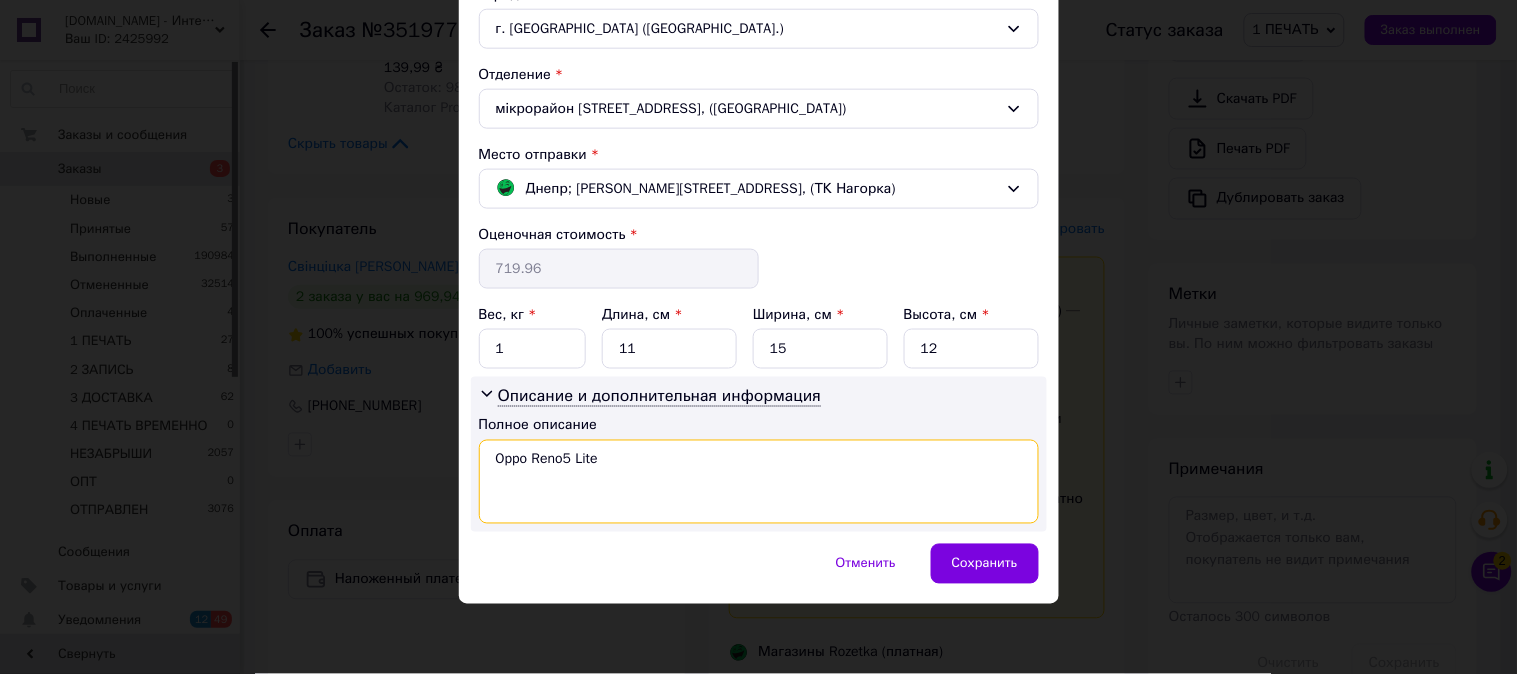 paste on "9D ЧЕР" 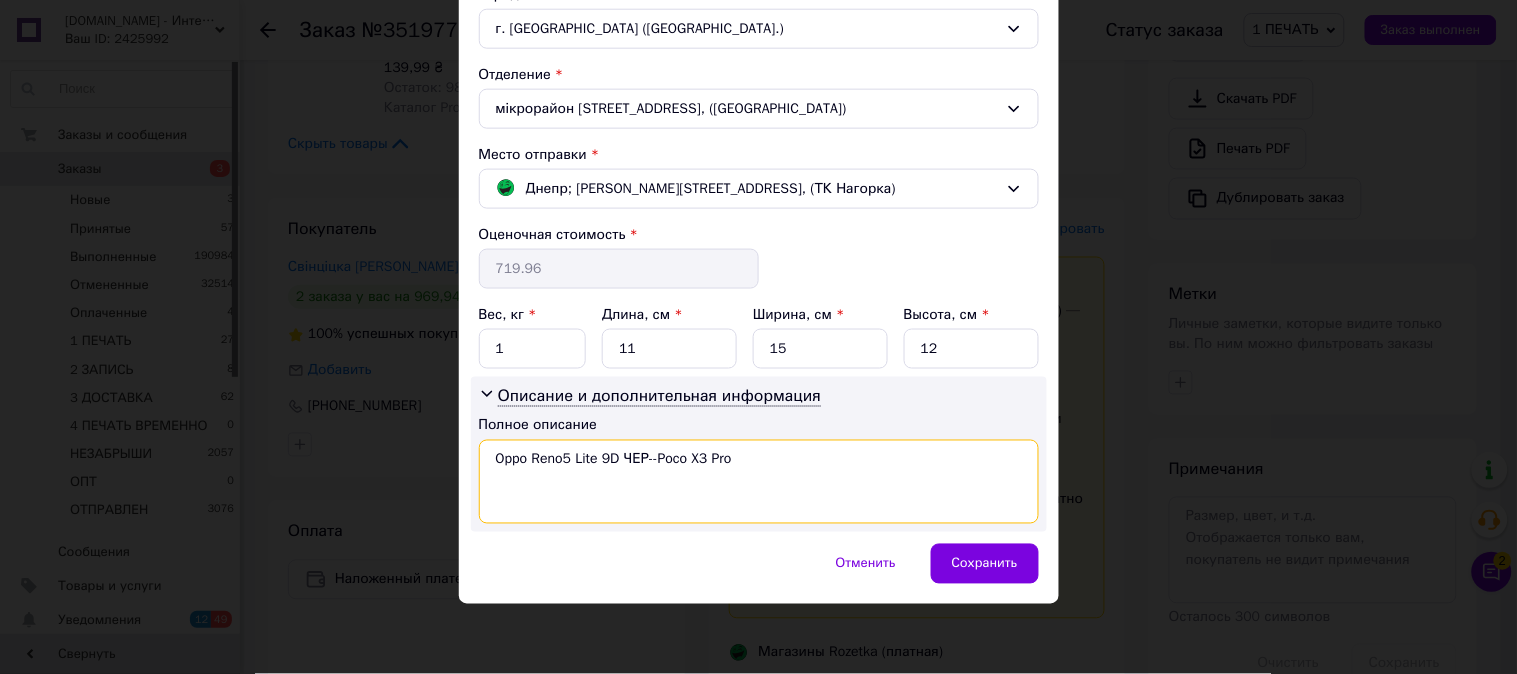 paste on "9D ЧЕР" 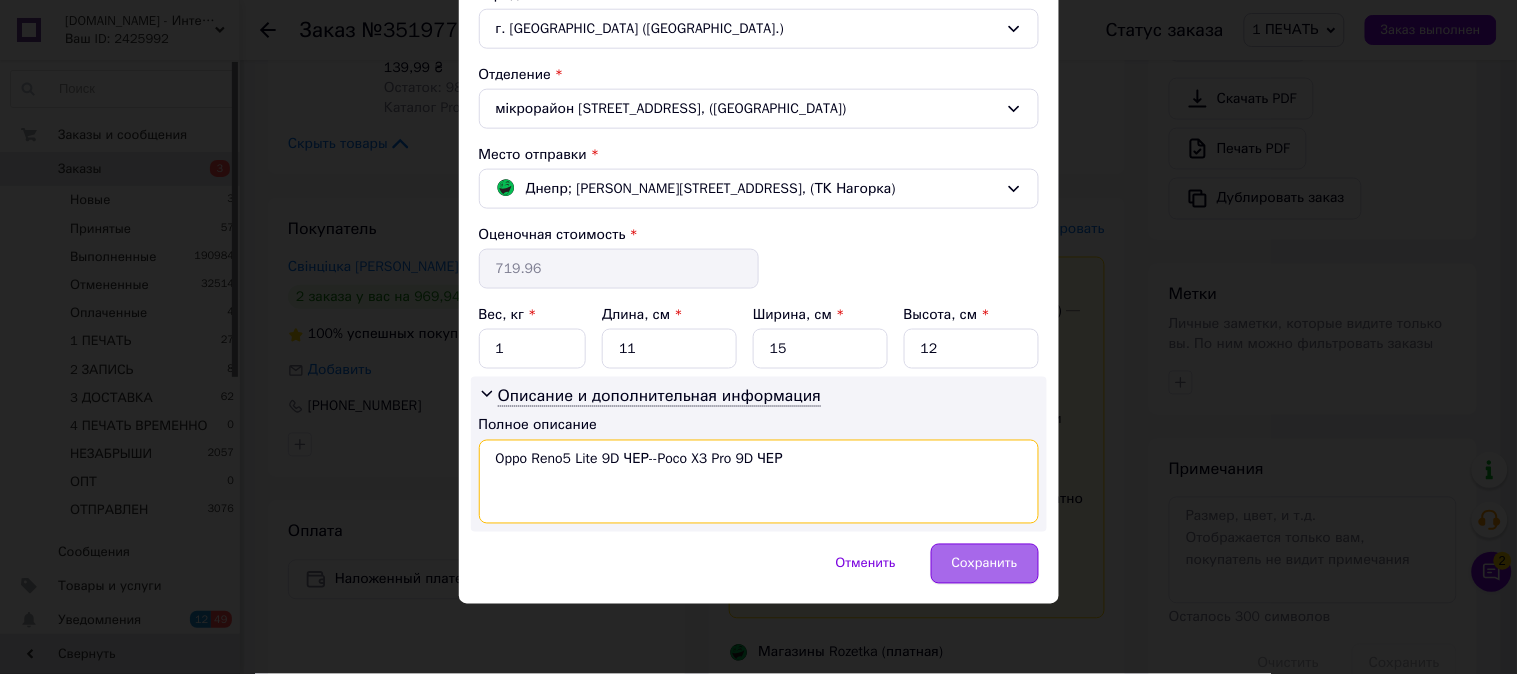 type on "Oppo Reno5 Lite 9D ЧЕР--Poco X3 Pro 9D ЧЕР" 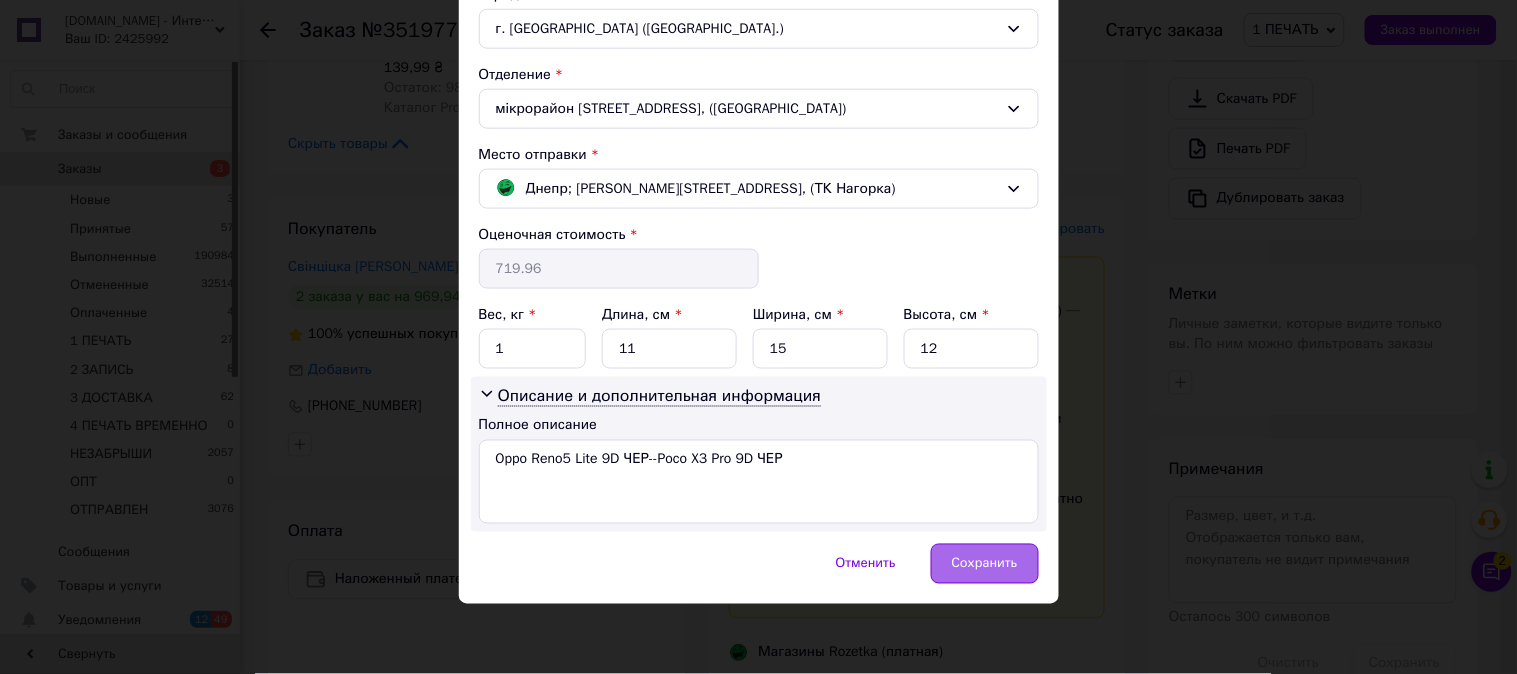 click on "Сохранить" at bounding box center (985, 564) 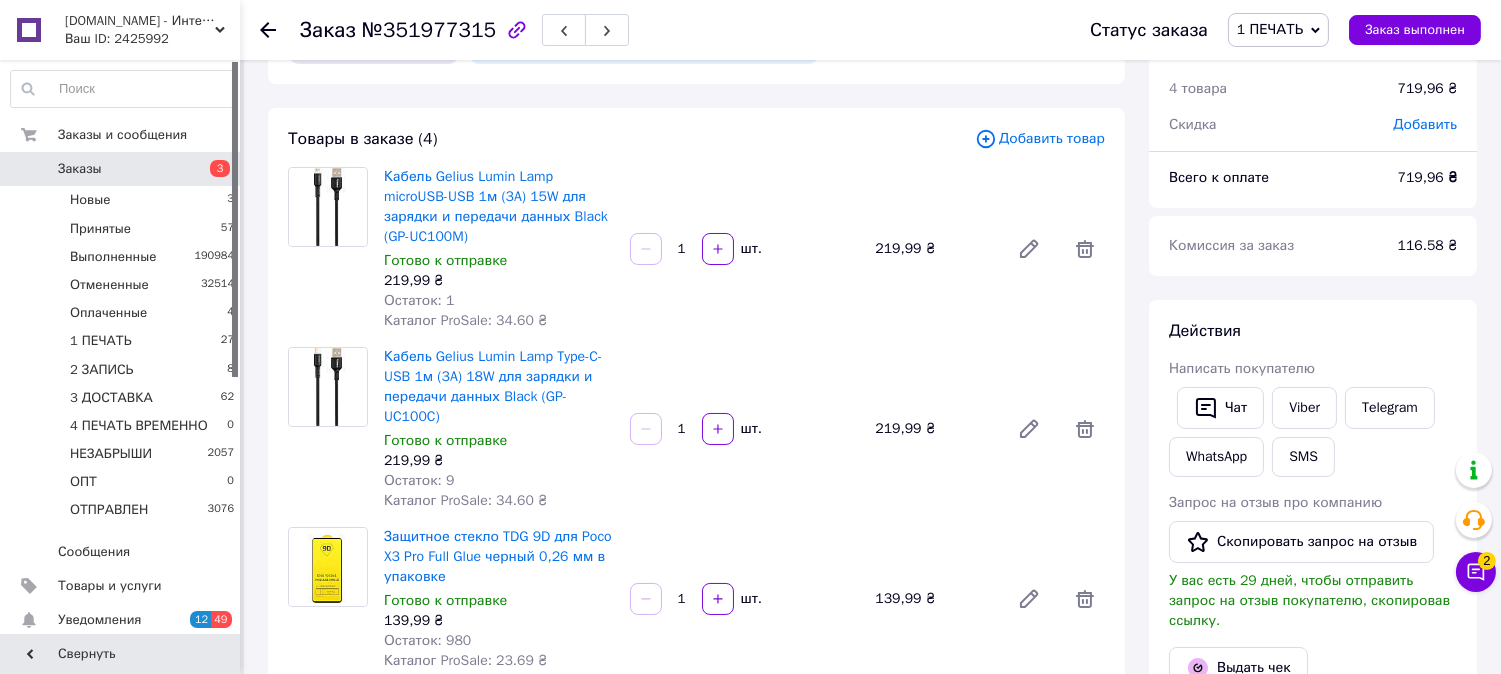 scroll, scrollTop: 36, scrollLeft: 0, axis: vertical 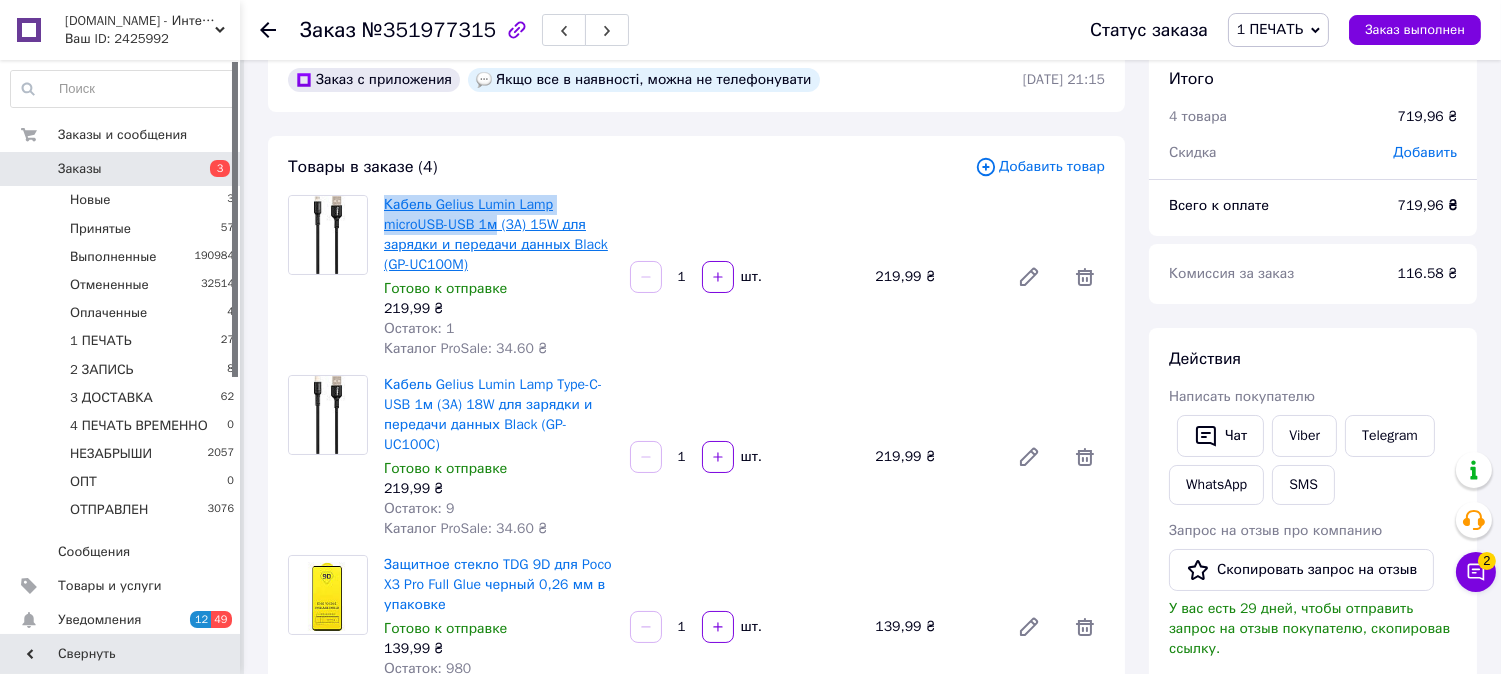 drag, startPoint x: 378, startPoint y: 197, endPoint x: 494, endPoint y: 230, distance: 120.60265 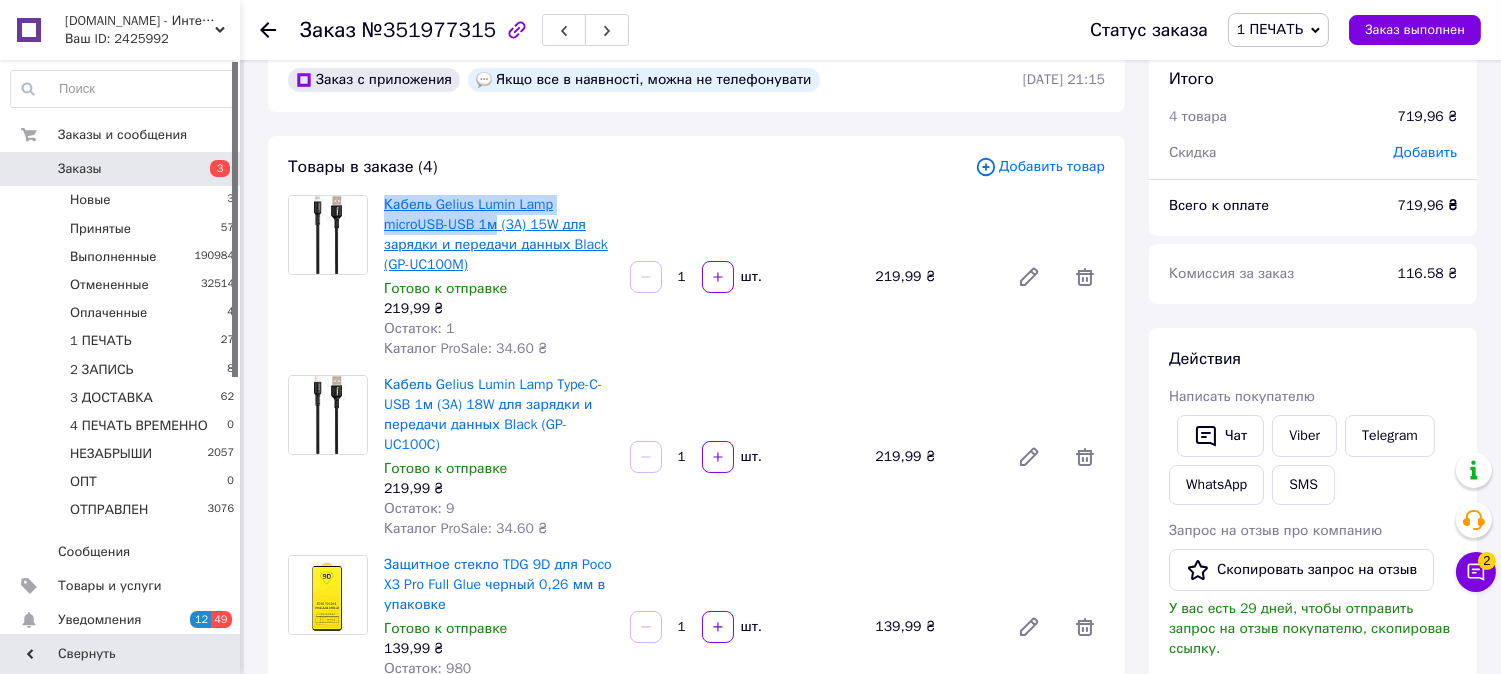 click on "Кабель Gelius Lumin Lamp microUSB-USB 1м (3A) 15W для зарядки и передачи данных Black (GP-UC100M) Готово к отправке 219,99 ₴ Остаток: 1 Каталог ProSale: 34.60 ₴" at bounding box center (499, 277) 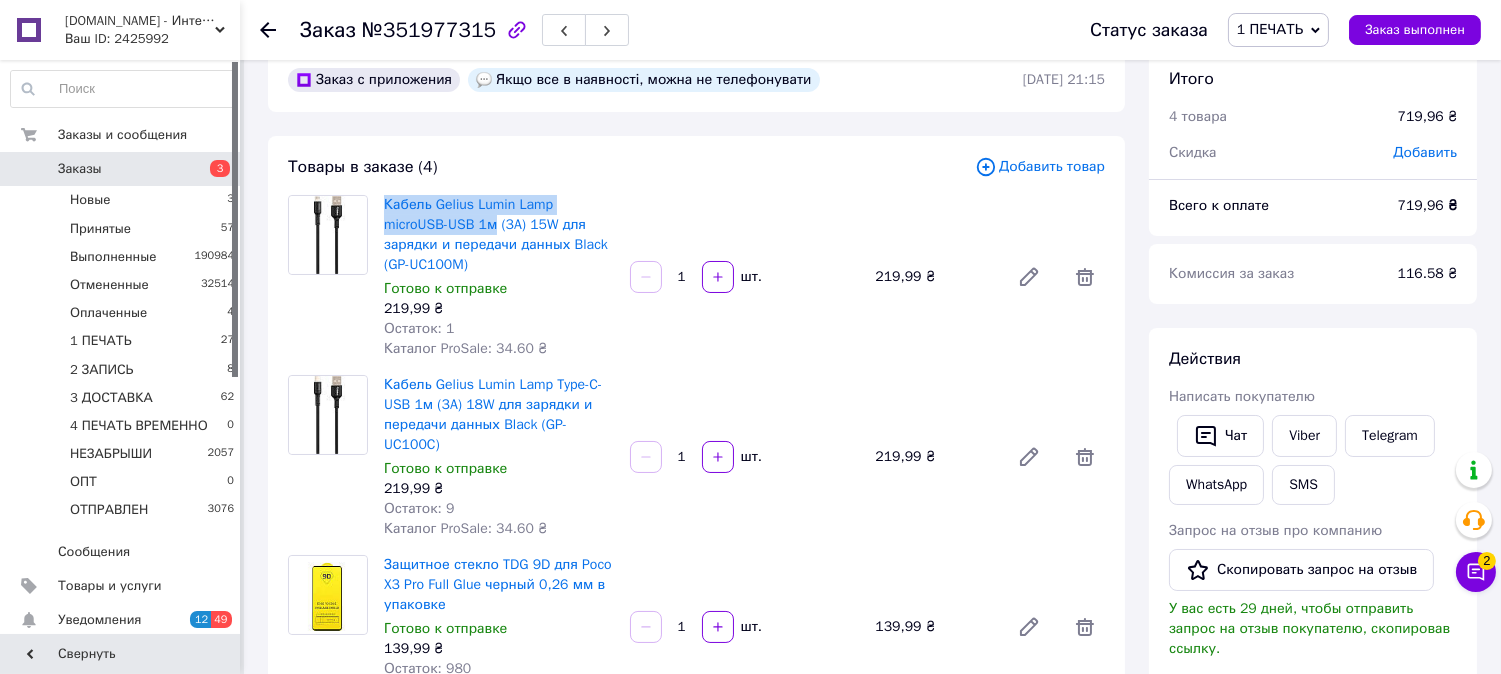 copy on "Кабель Gelius Lumin Lamp microUSB-USB 1м" 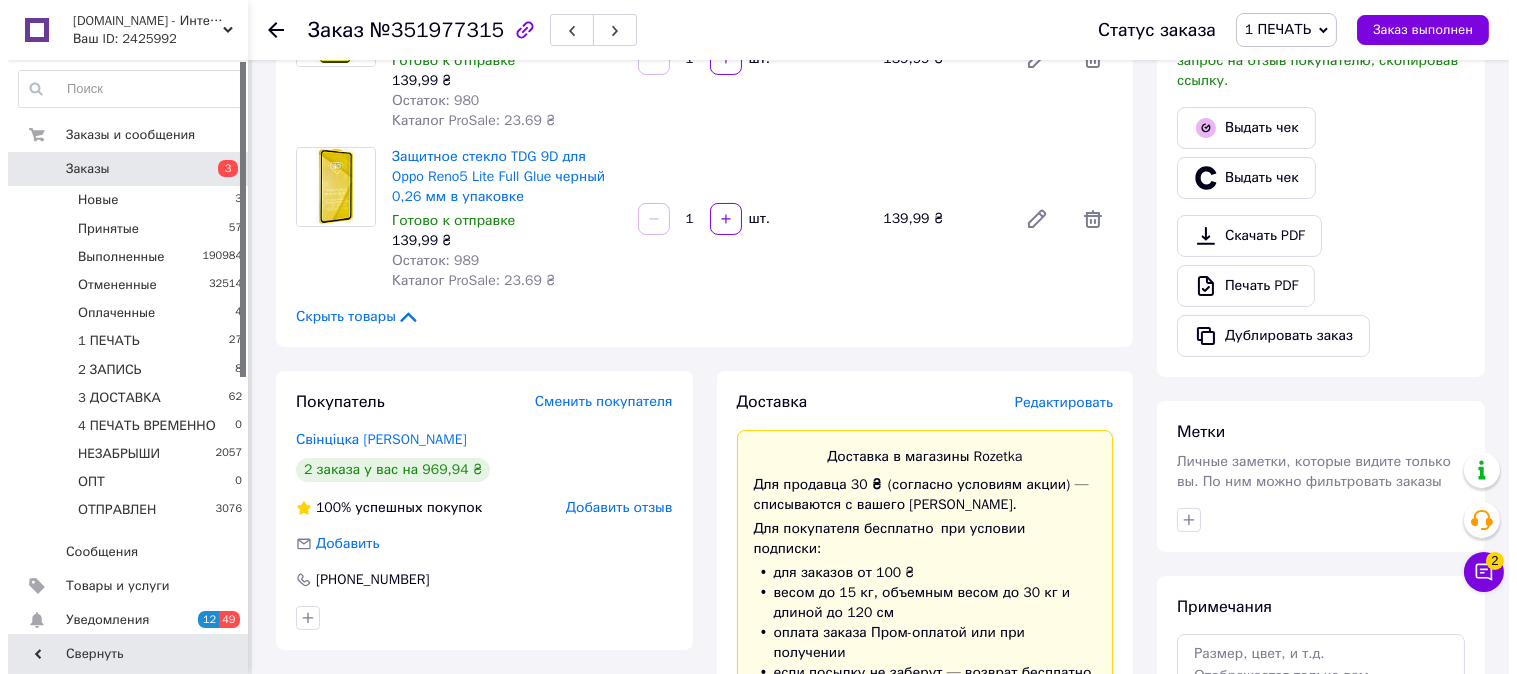 scroll, scrollTop: 666, scrollLeft: 0, axis: vertical 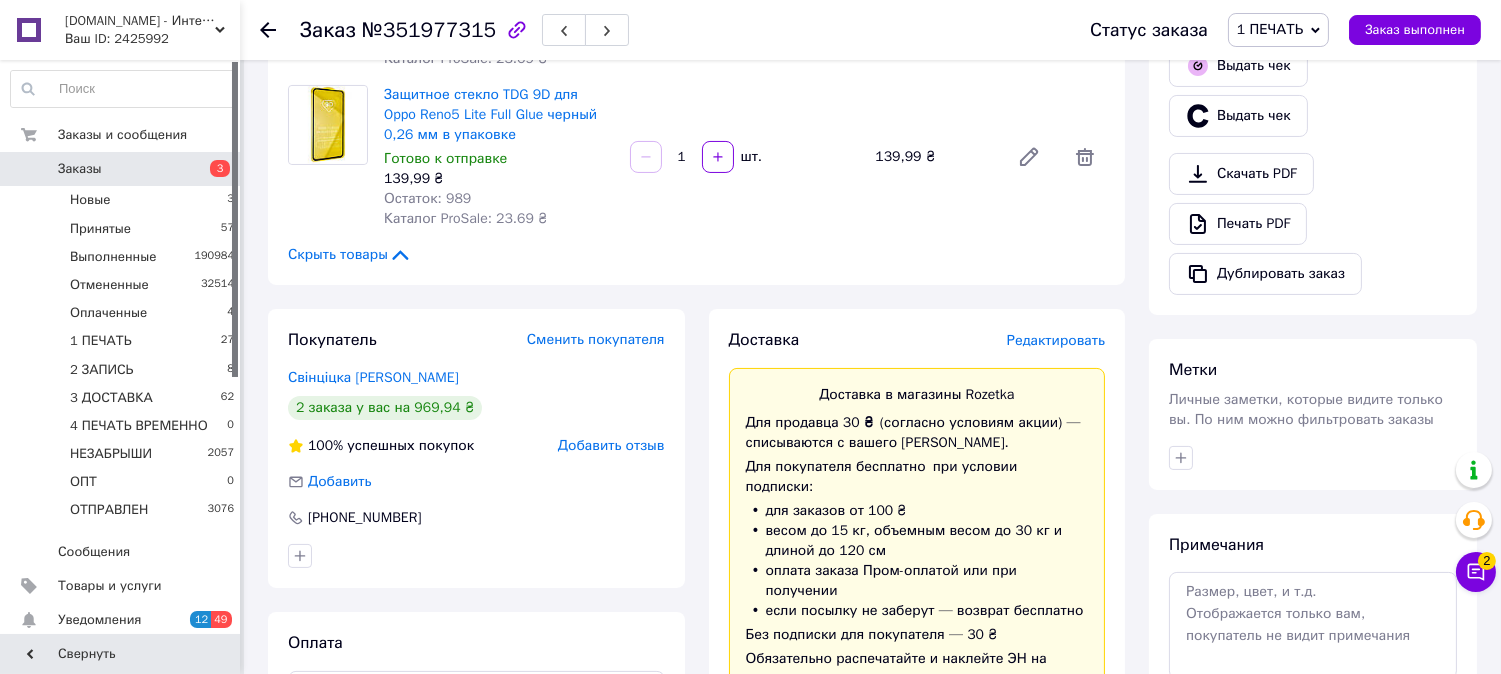 click on "Редактировать" at bounding box center (1056, 340) 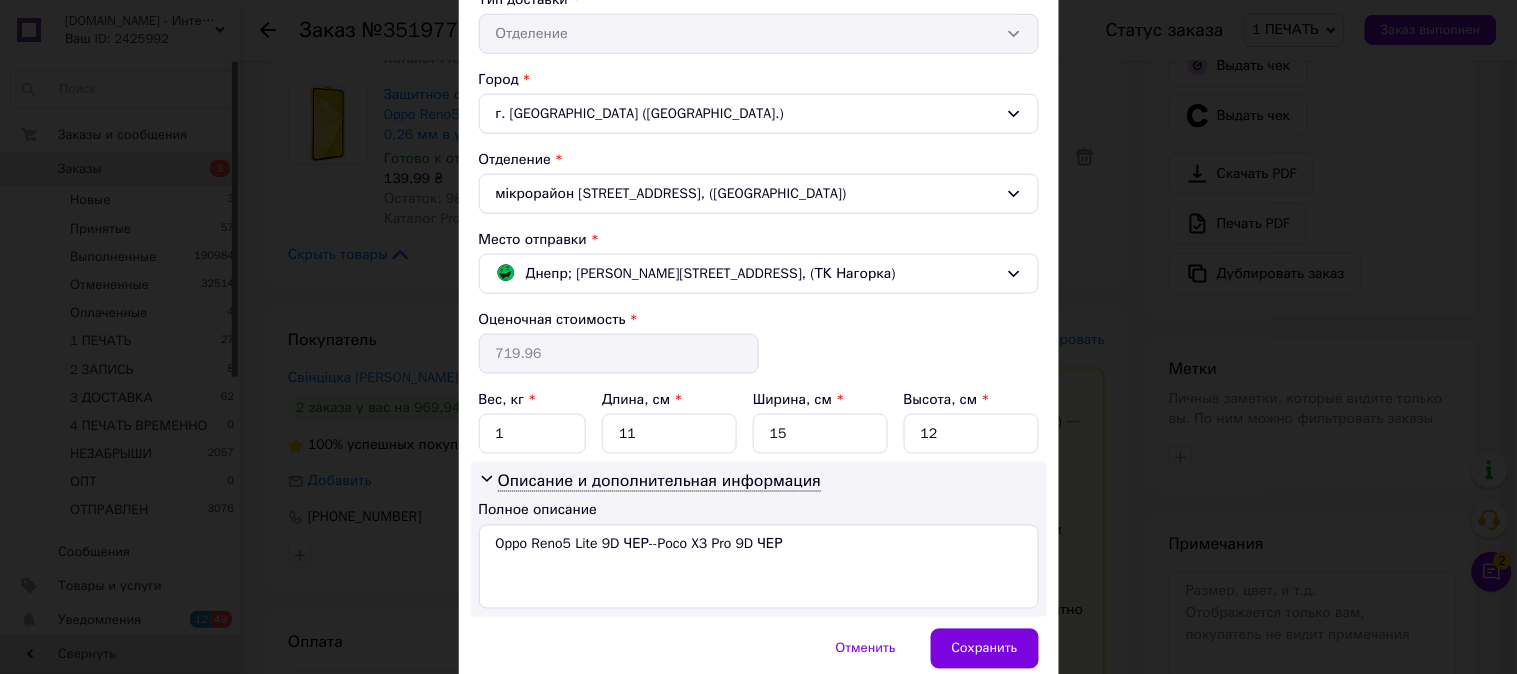 scroll, scrollTop: 567, scrollLeft: 0, axis: vertical 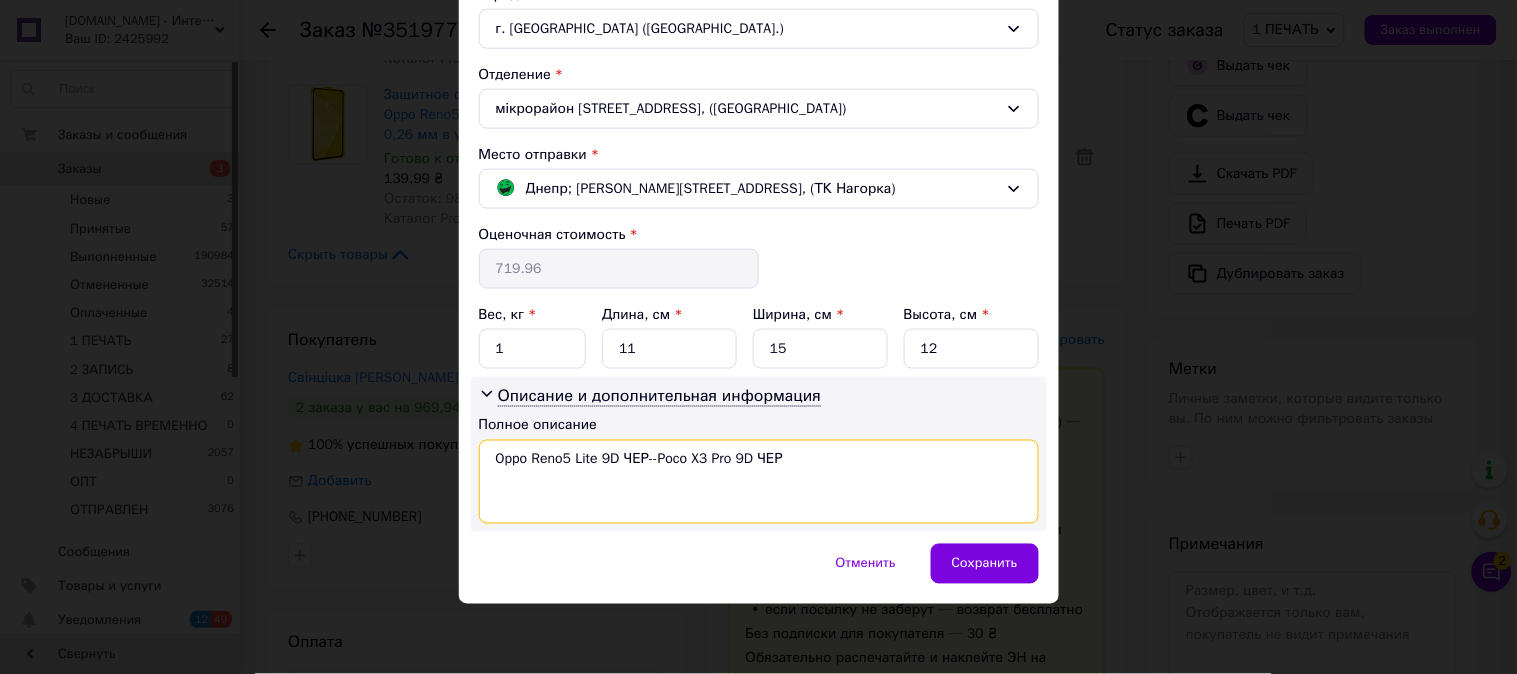 click on "Oppo Reno5 Lite 9D ЧЕР--Poco X3 Pro 9D ЧЕР" at bounding box center [759, 482] 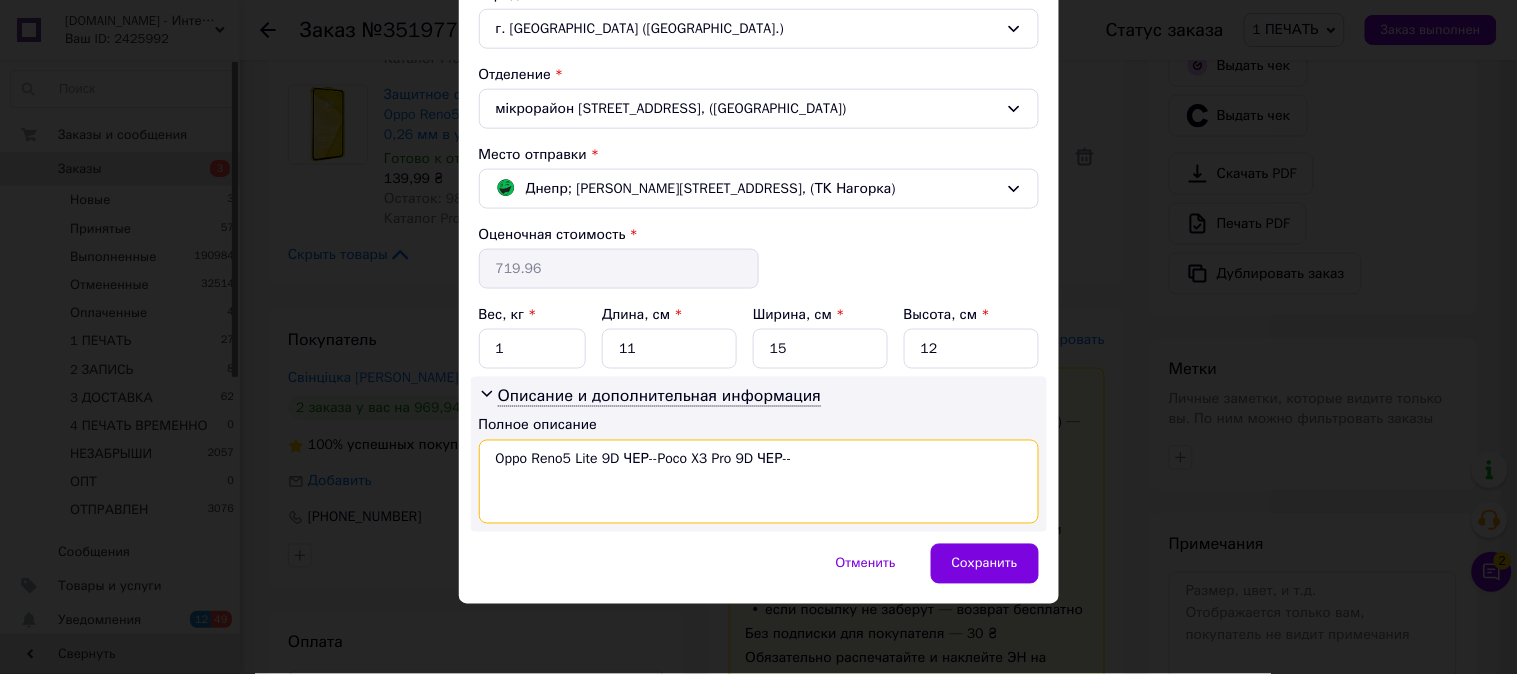 paste on "Кабель" 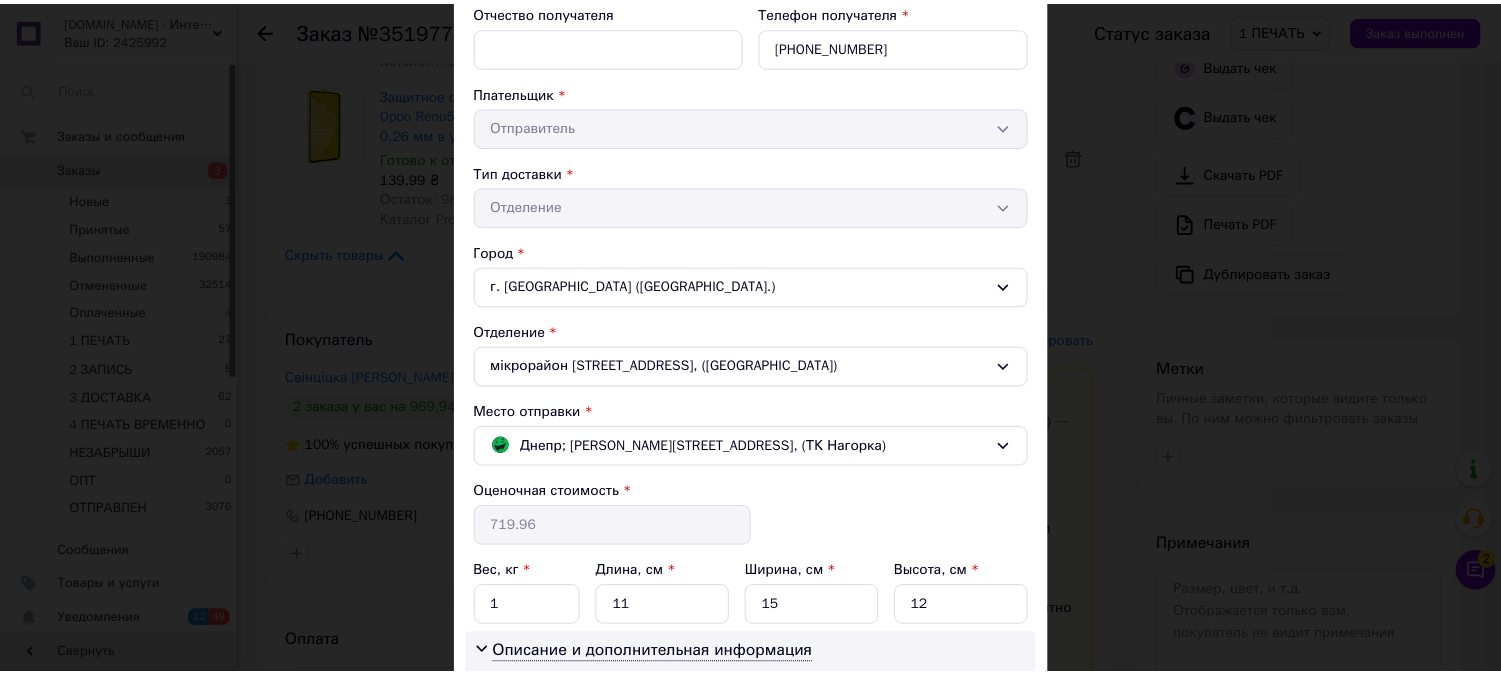 scroll, scrollTop: 567, scrollLeft: 0, axis: vertical 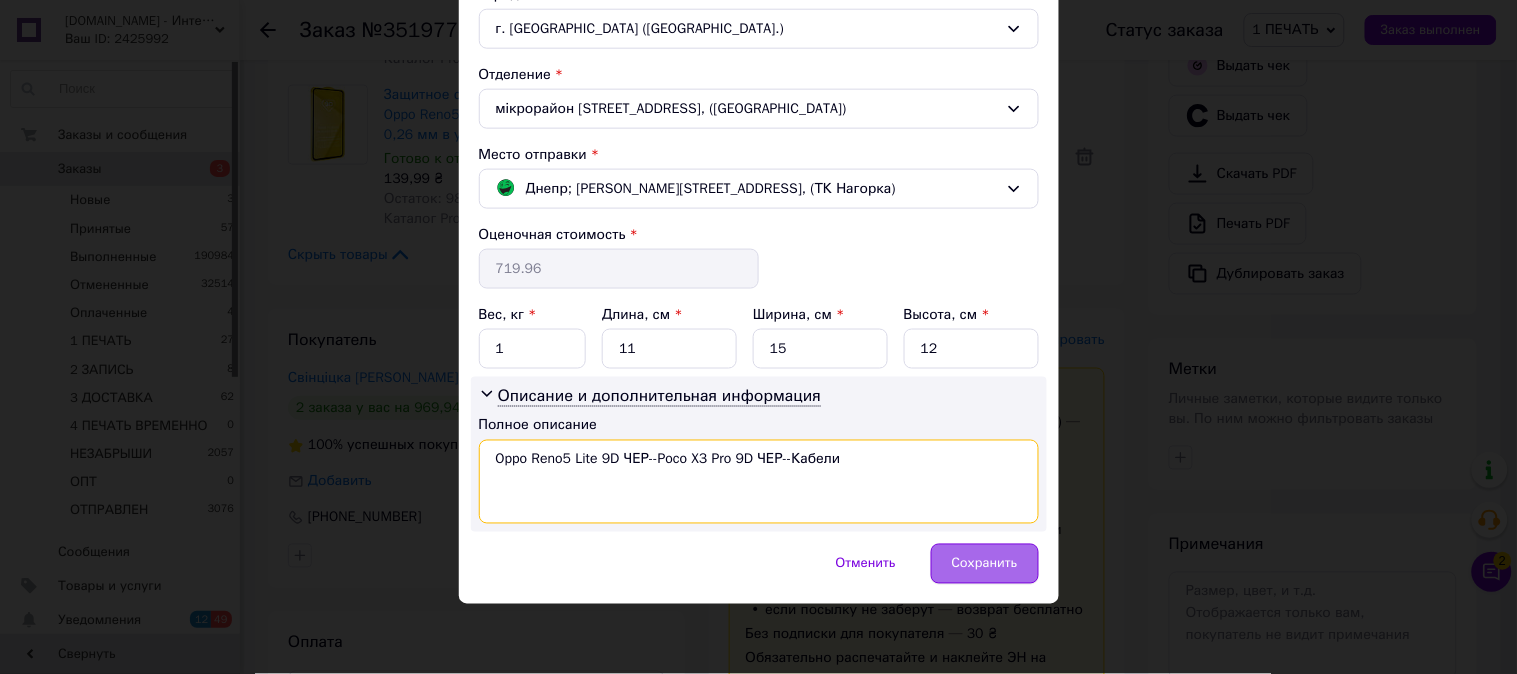 type on "Oppo Reno5 Lite 9D ЧЕР--Poco X3 Pro 9D ЧЕР--Кабели" 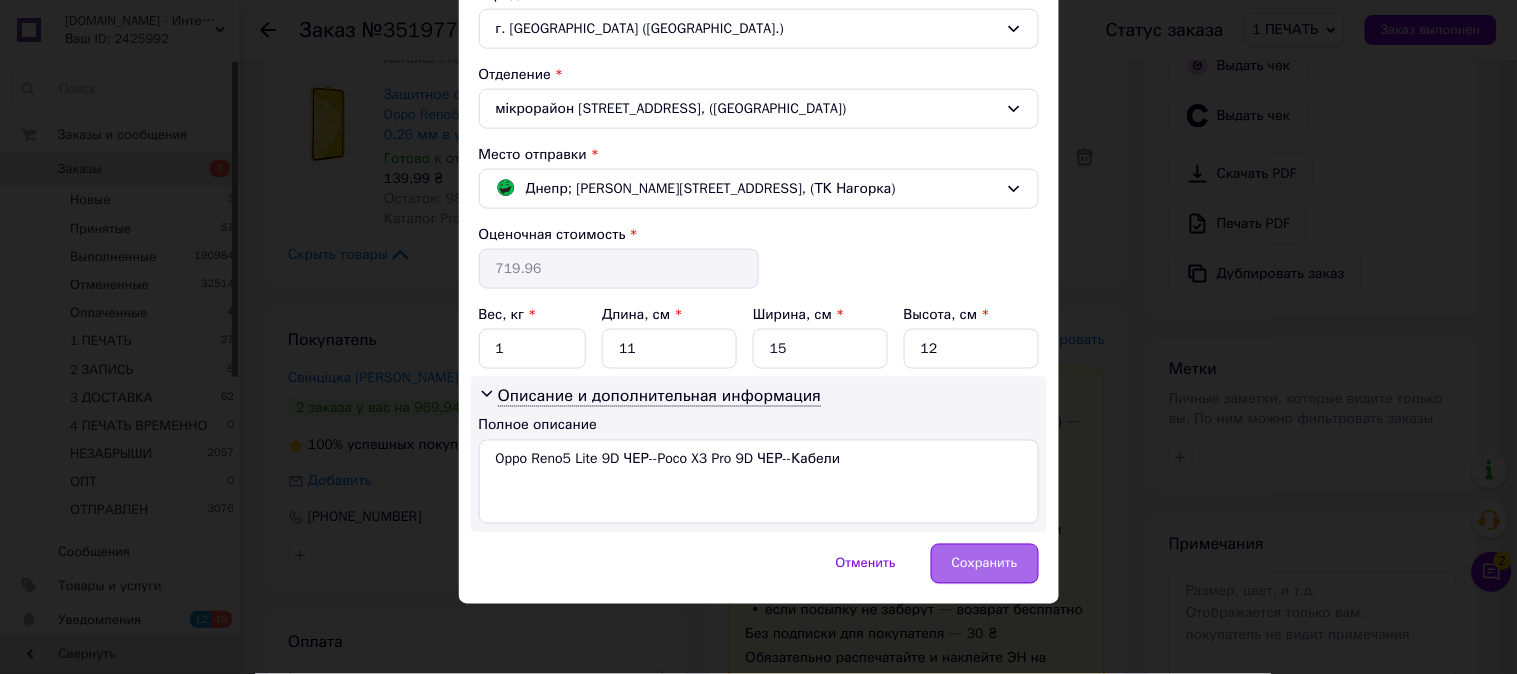 click on "Сохранить" at bounding box center (985, 564) 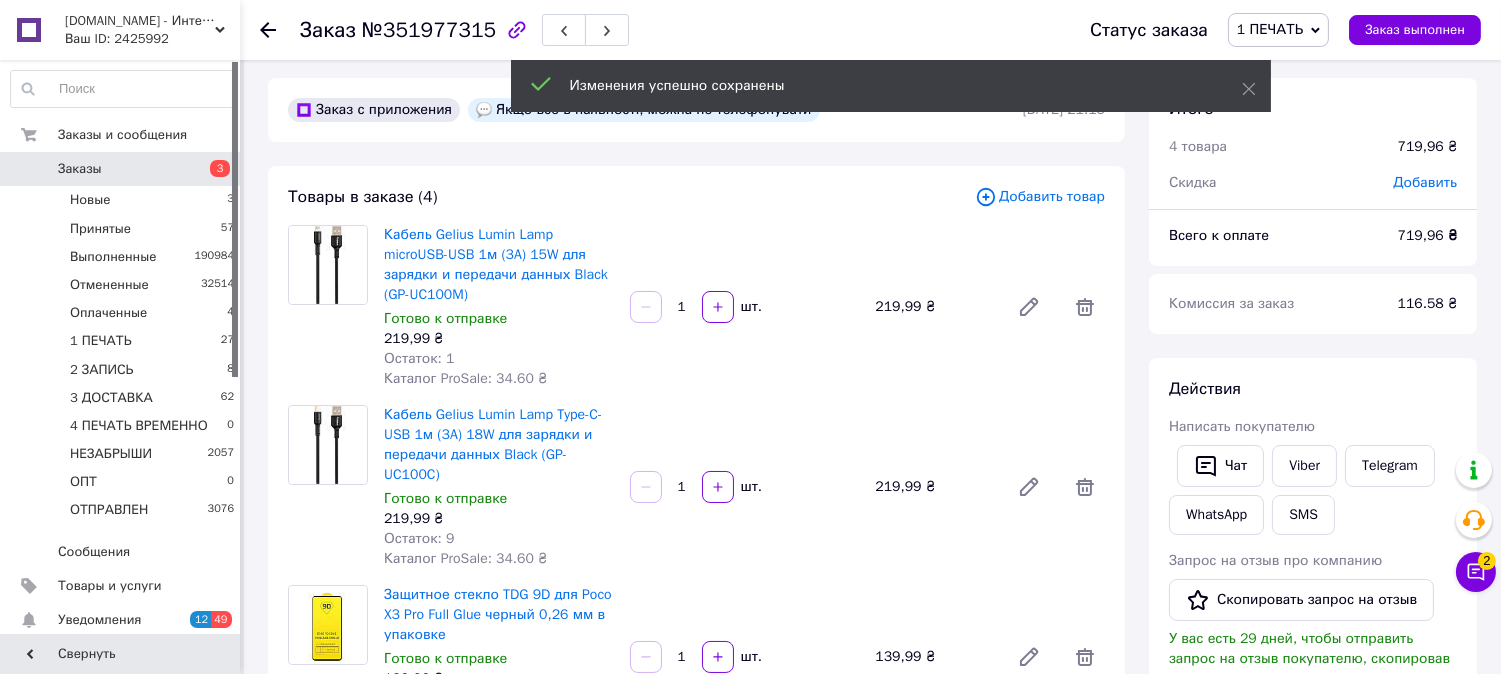 scroll, scrollTop: 0, scrollLeft: 0, axis: both 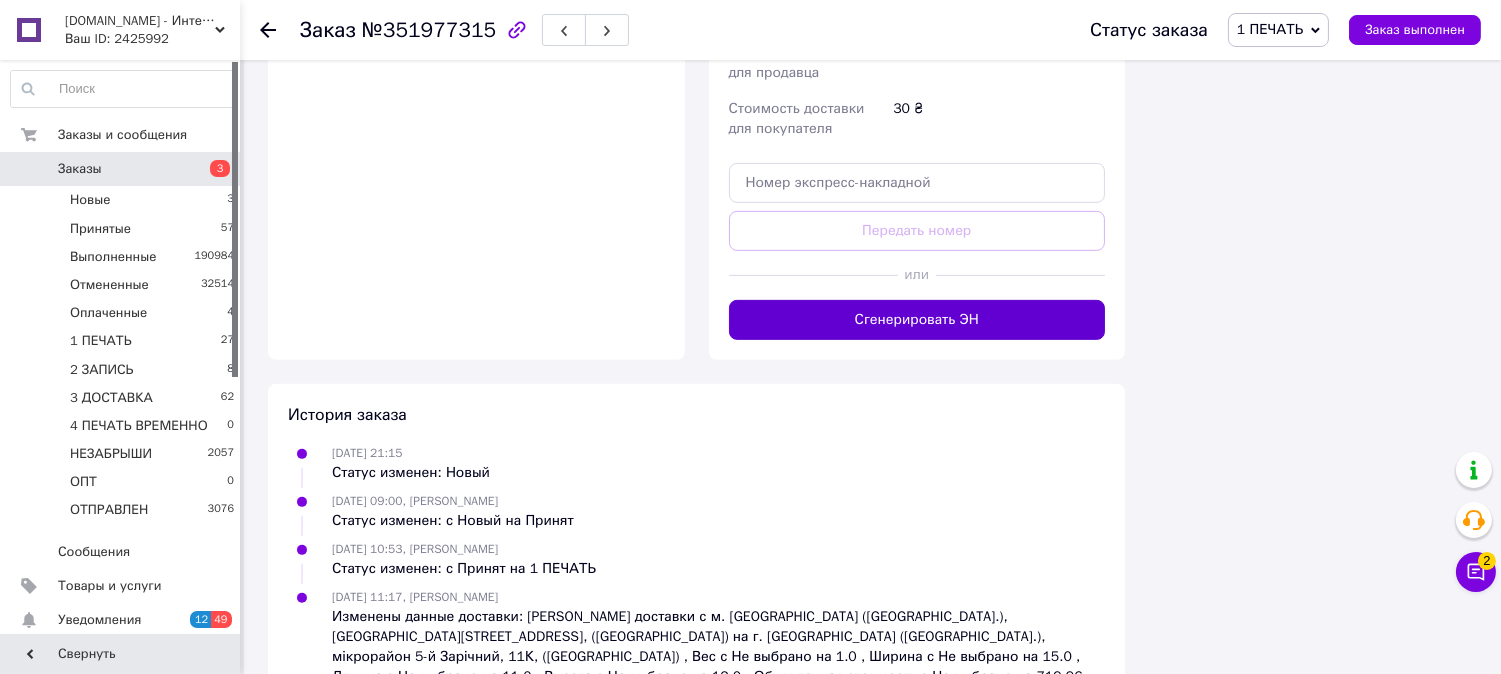 click on "Сгенерировать ЭН" at bounding box center (917, 320) 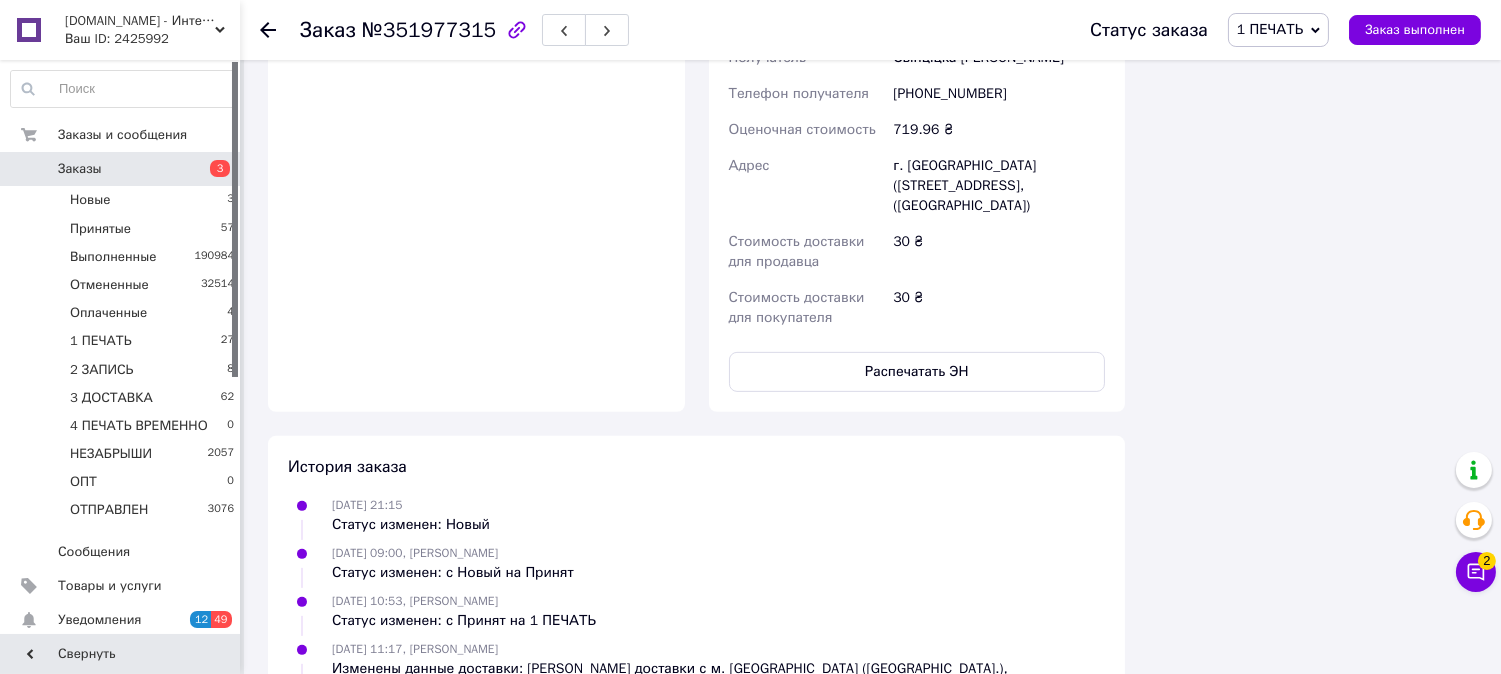 scroll, scrollTop: 1555, scrollLeft: 0, axis: vertical 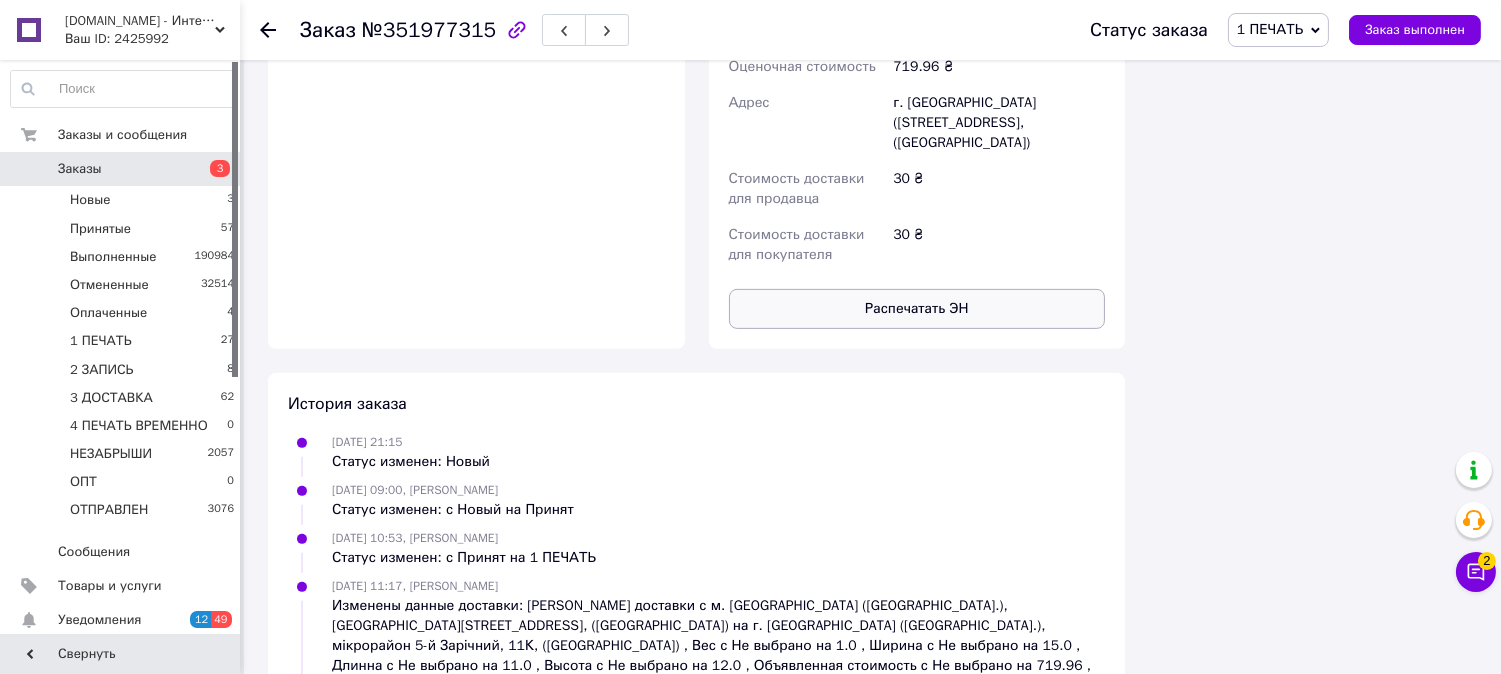 click on "Распечатать ЭН" at bounding box center (917, 309) 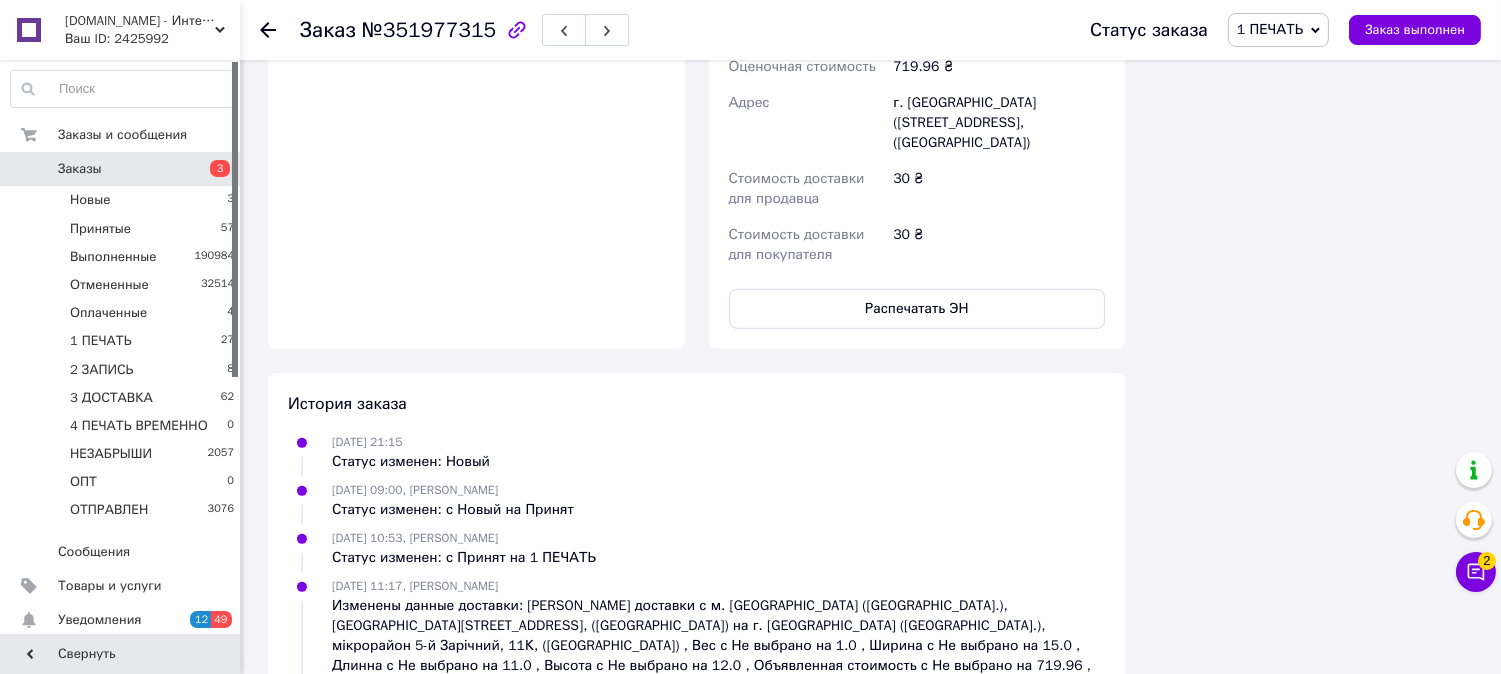 click on "1 ПЕЧАТЬ" at bounding box center [1270, 29] 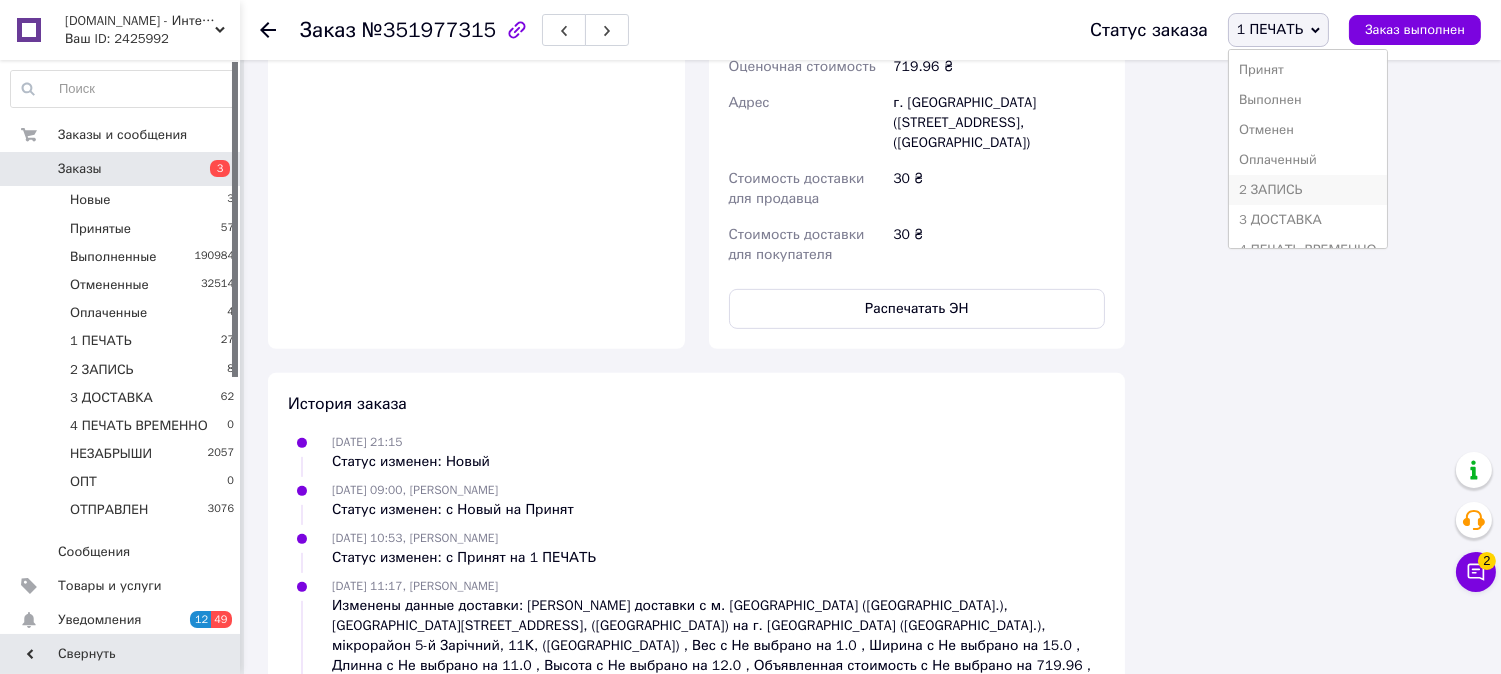 click on "2 ЗАПИСЬ" at bounding box center (1308, 190) 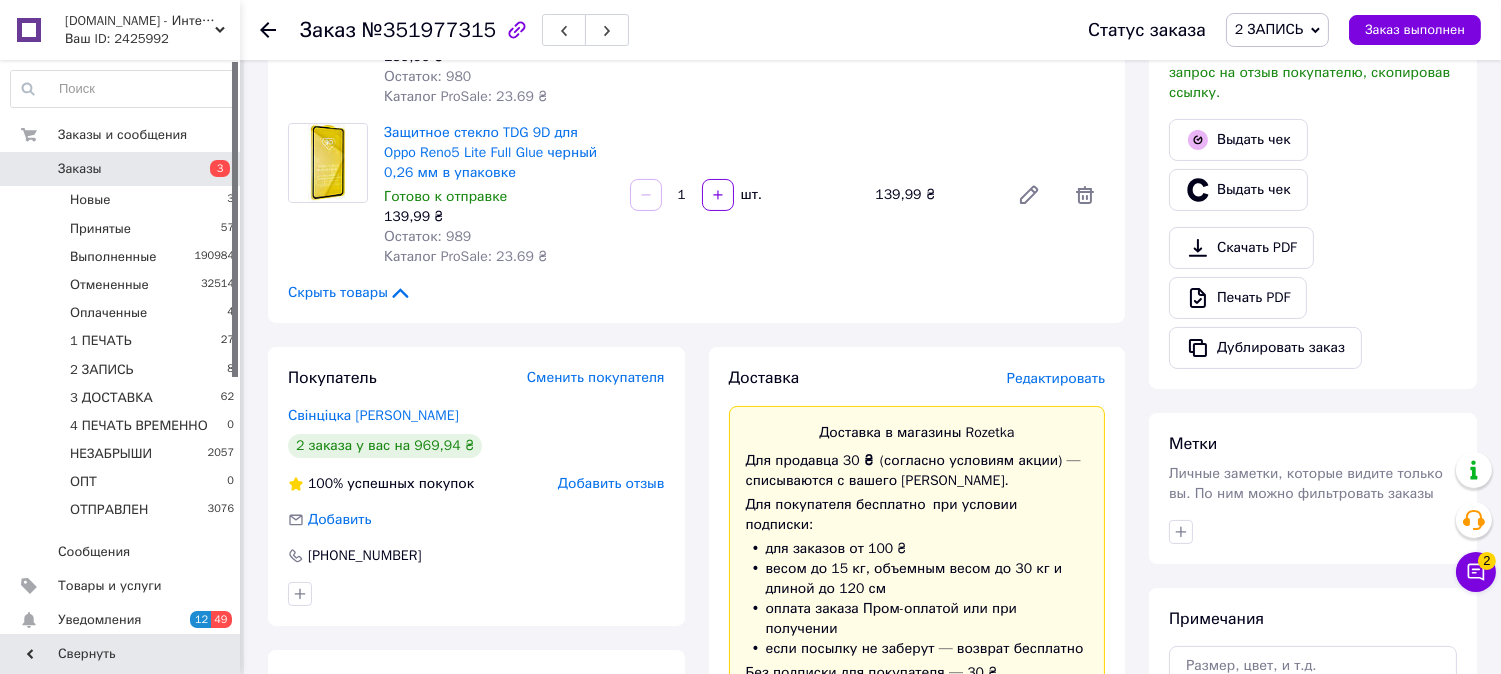 scroll, scrollTop: 630, scrollLeft: 0, axis: vertical 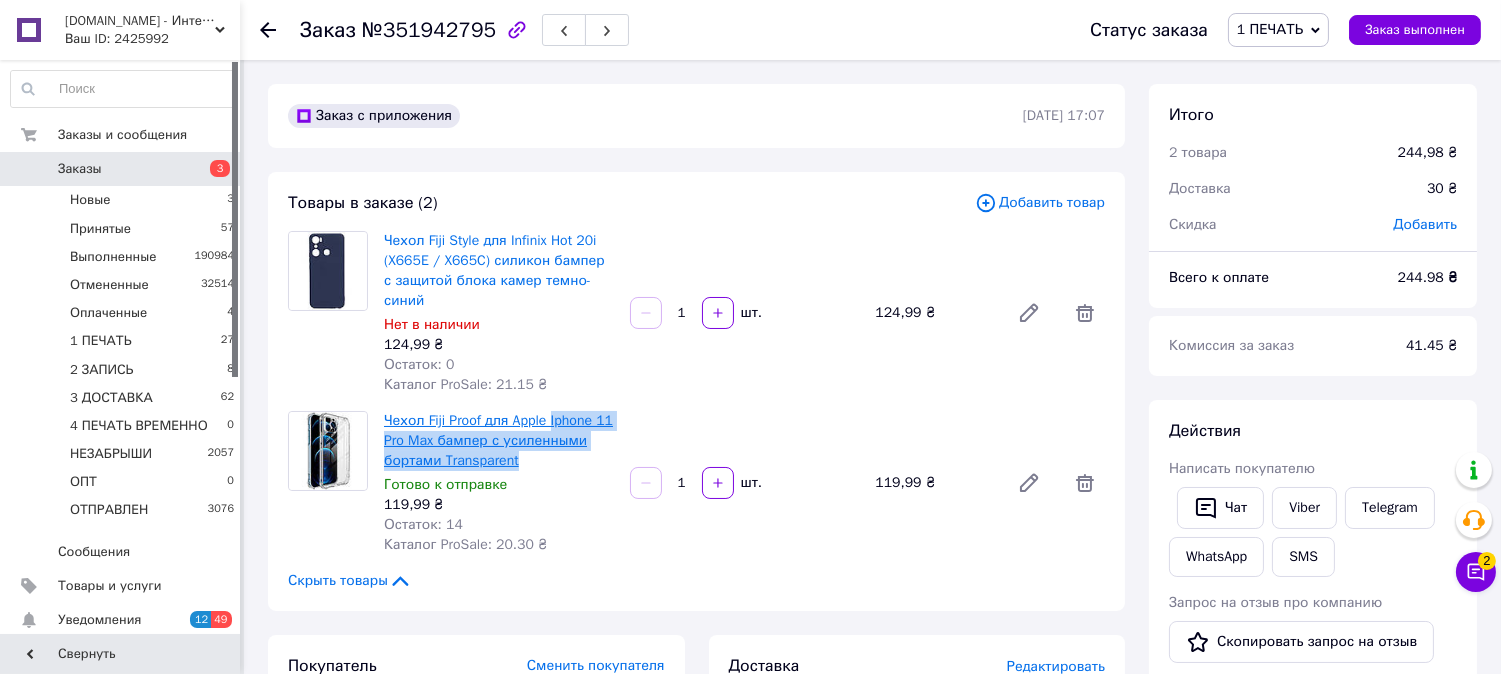 drag, startPoint x: 532, startPoint y: 437, endPoint x: 551, endPoint y: 410, distance: 33.01515 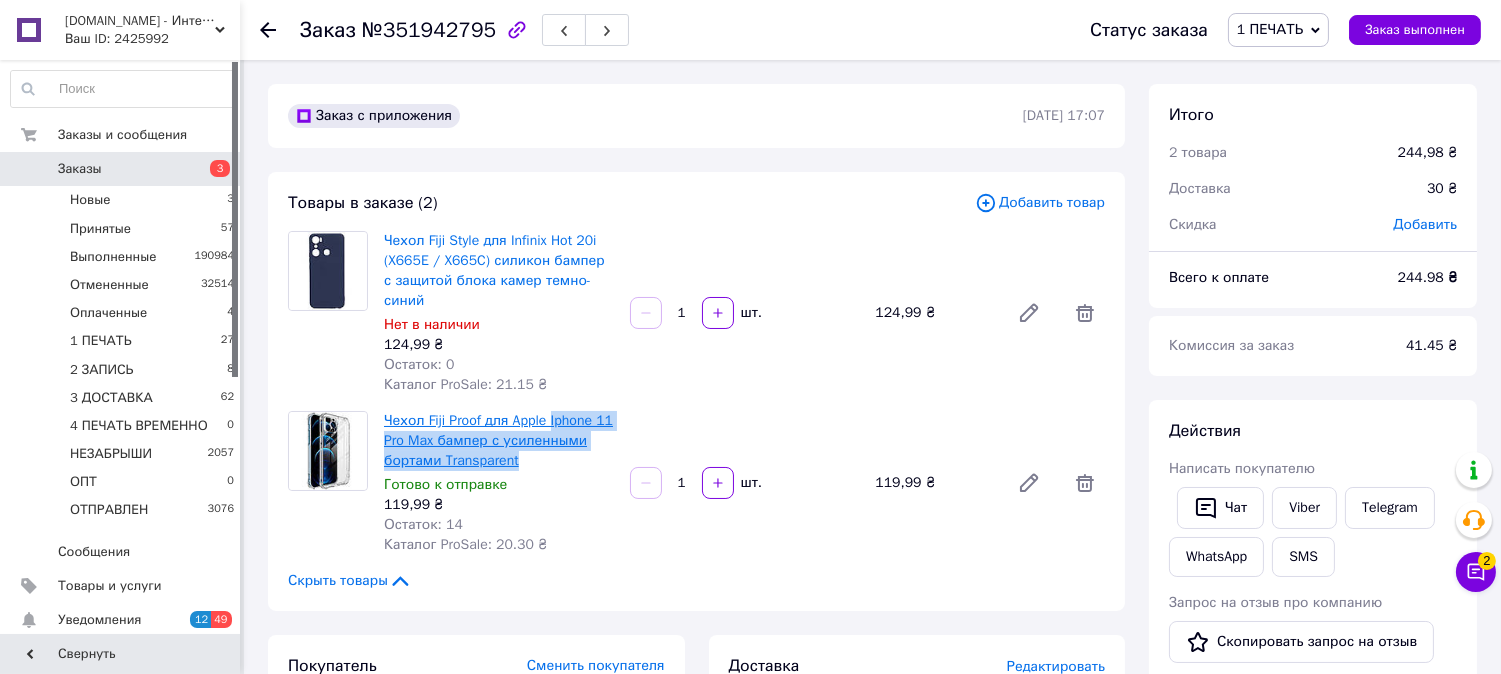 click on "Чехол Fiji Proof для Apple Iphone 11 Pro Max бампер с усиленными бортами Transparent" at bounding box center [499, 441] 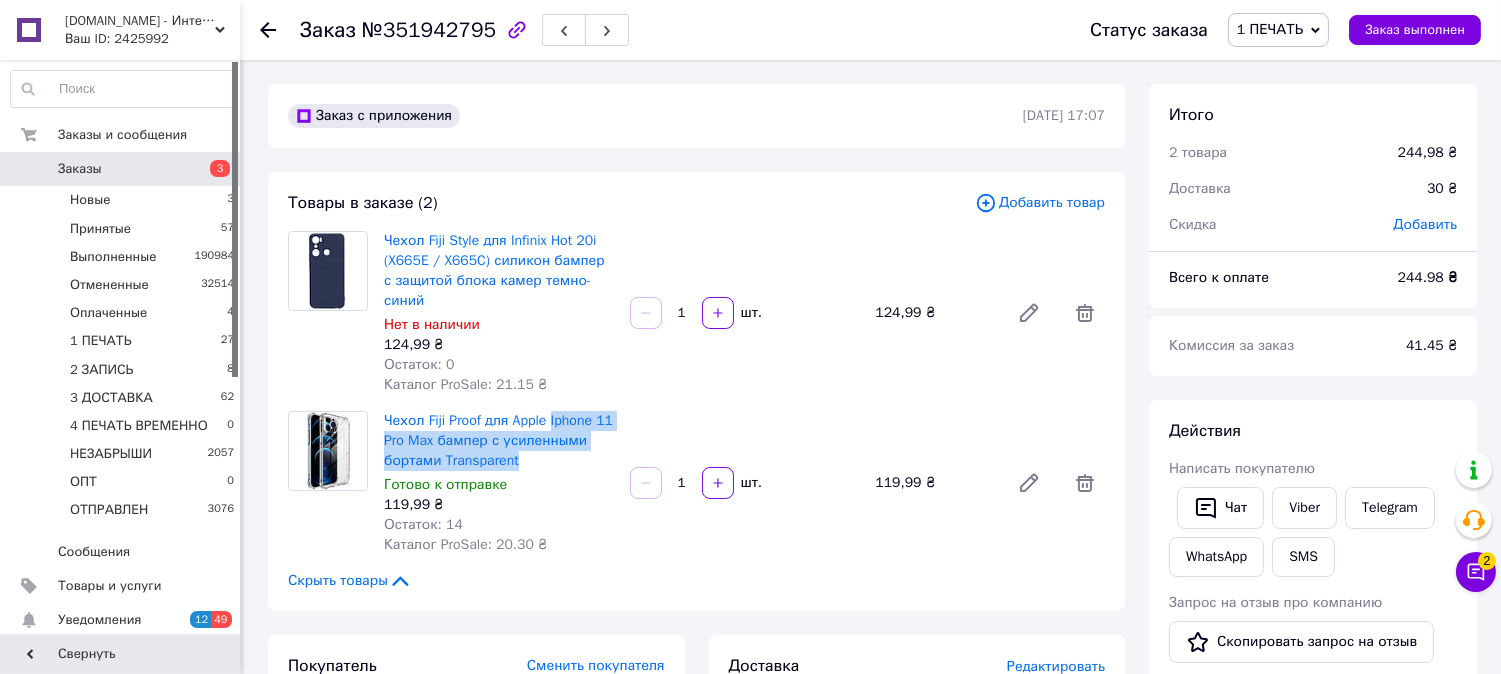 copy on "Iphone 11 Pro [PERSON_NAME] с усиленными бортами Transparent" 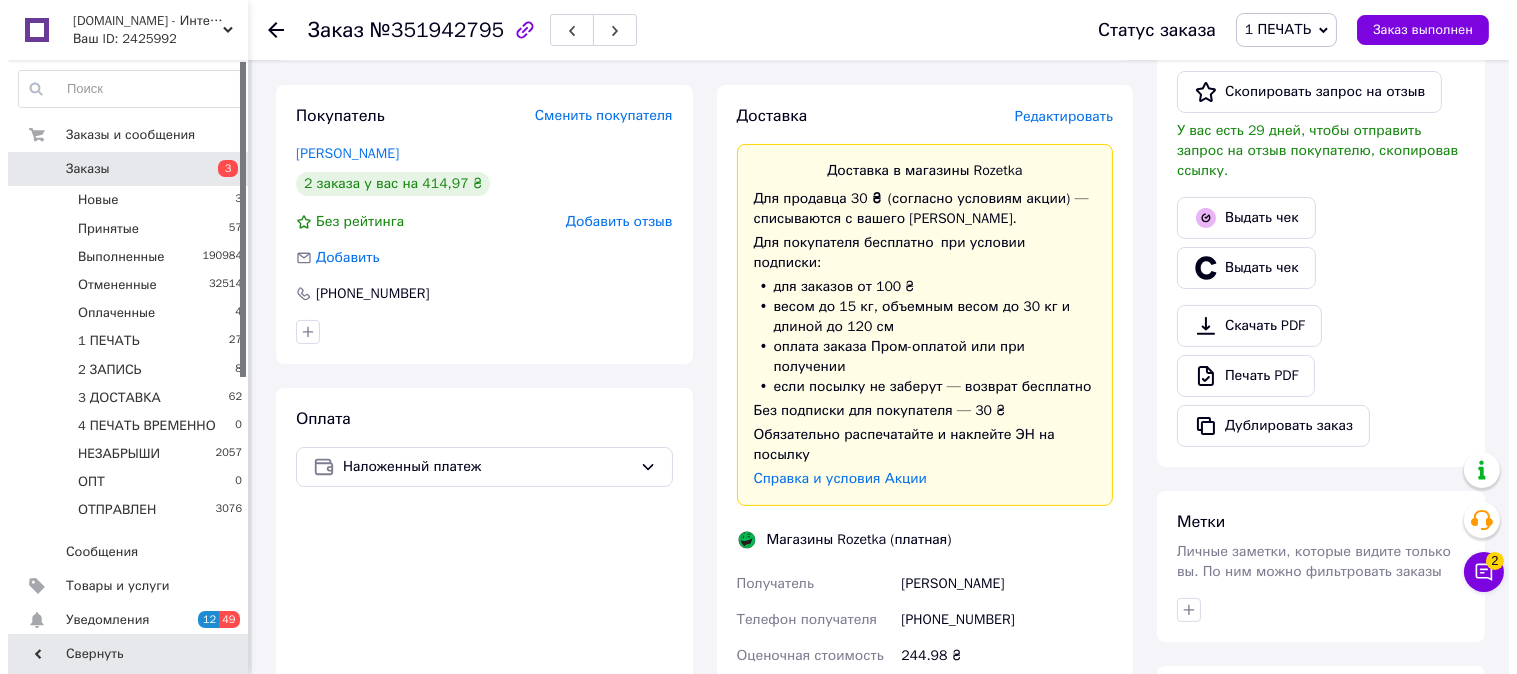 scroll, scrollTop: 518, scrollLeft: 0, axis: vertical 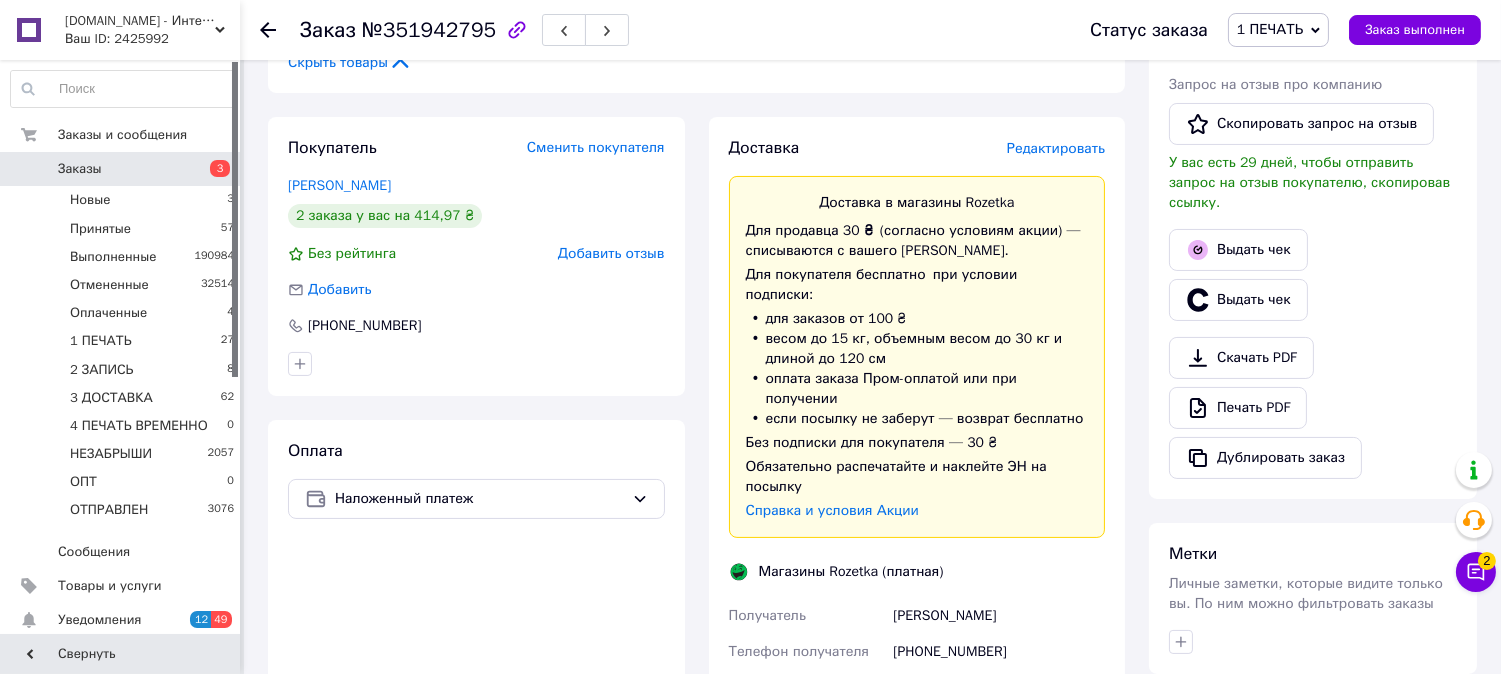 click on "Редактировать" at bounding box center [1056, 148] 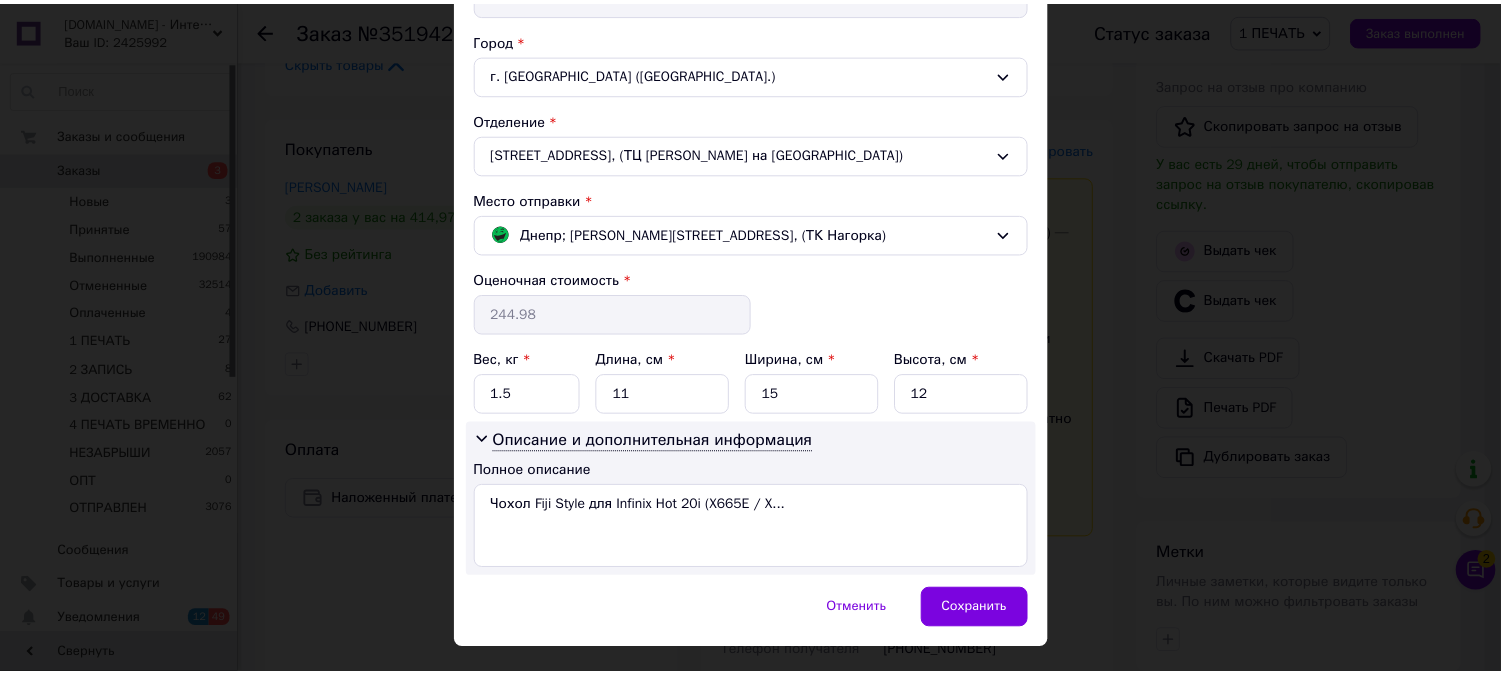 scroll, scrollTop: 567, scrollLeft: 0, axis: vertical 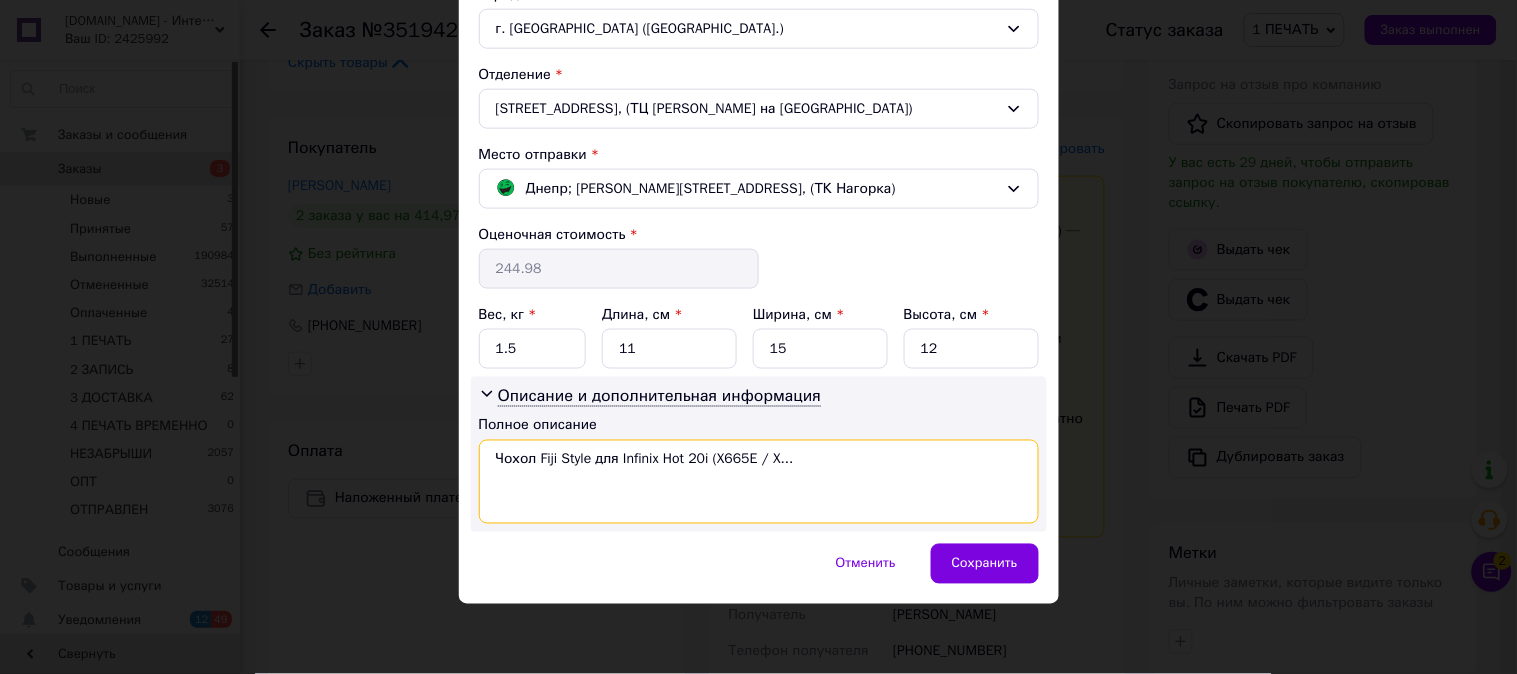 click on "Чохол Fiji Style для Infinix Hot 20i (X665E / X..." at bounding box center [759, 482] 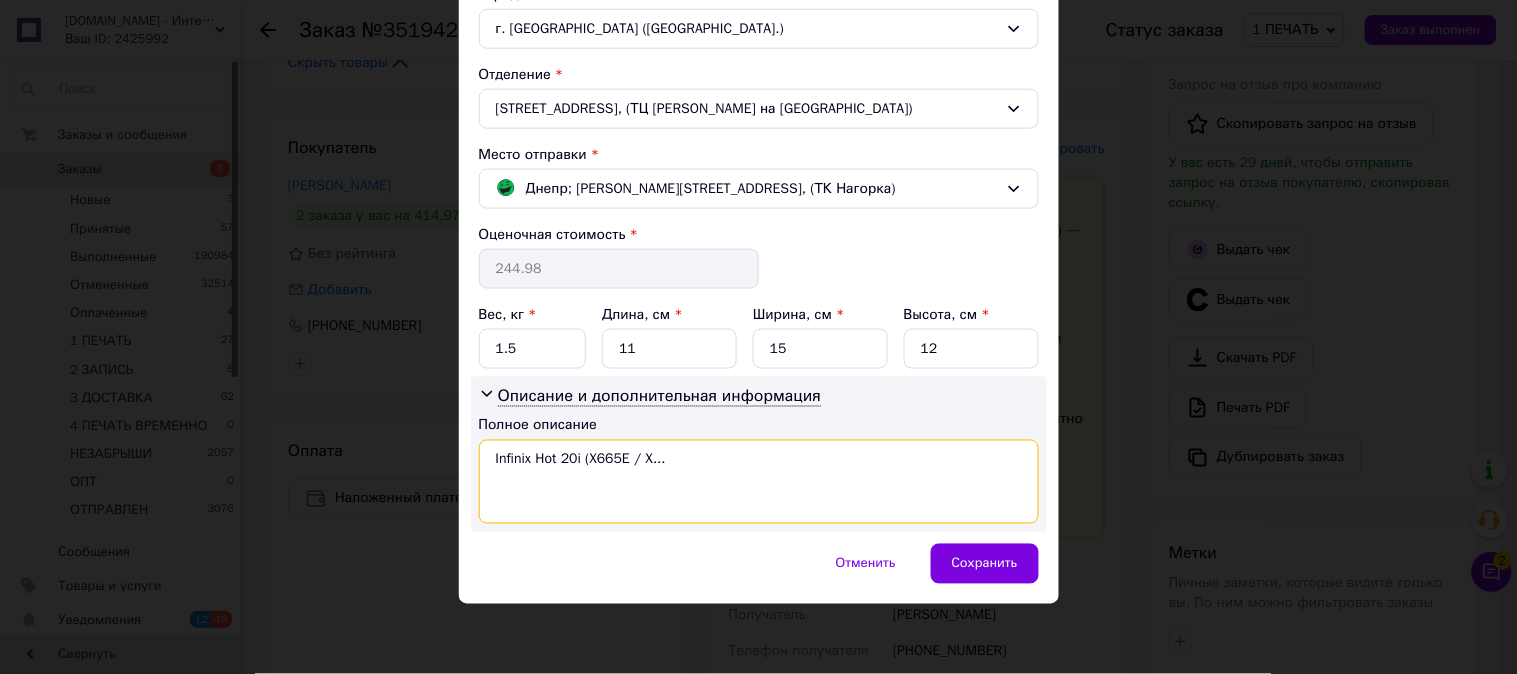 drag, startPoint x: 758, startPoint y: 473, endPoint x: 583, endPoint y: 507, distance: 178.27226 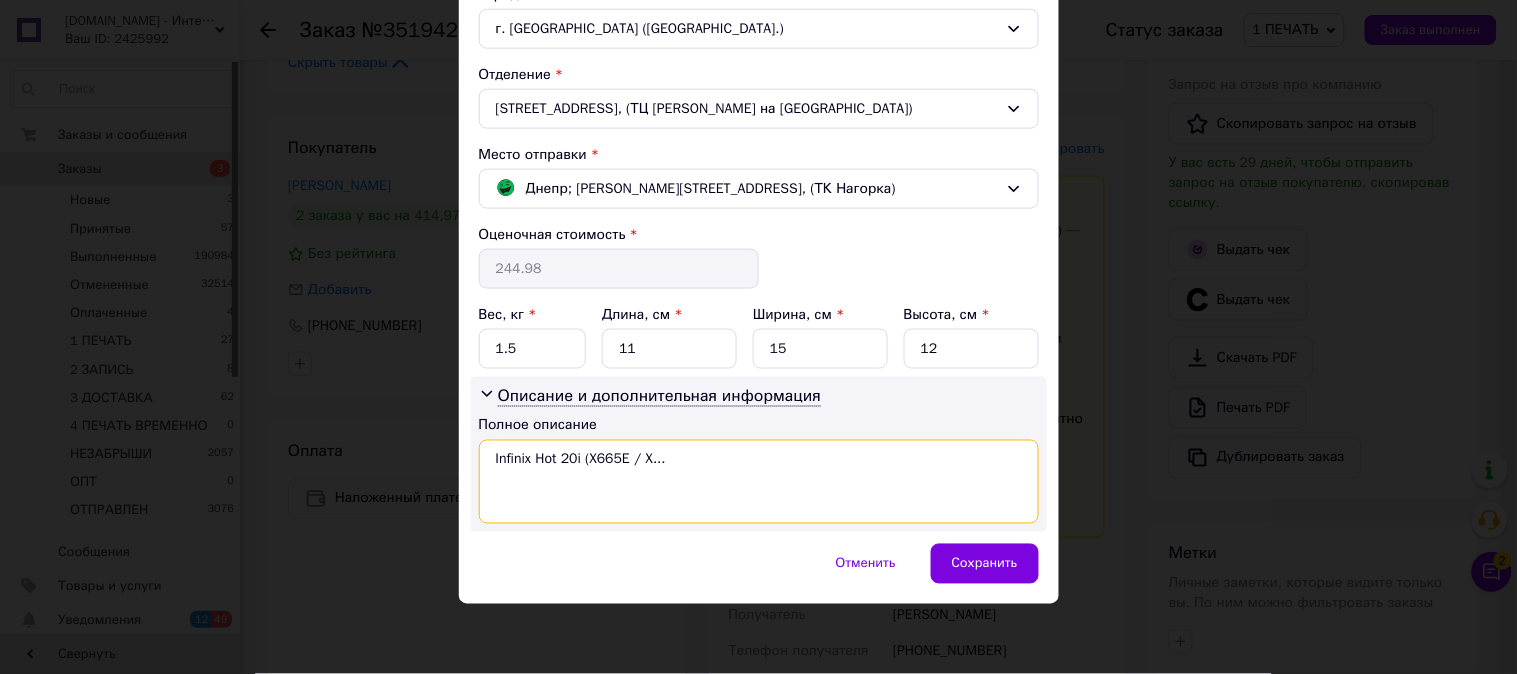 click on "Infinix Hot 20i (X665E / X..." at bounding box center (759, 482) 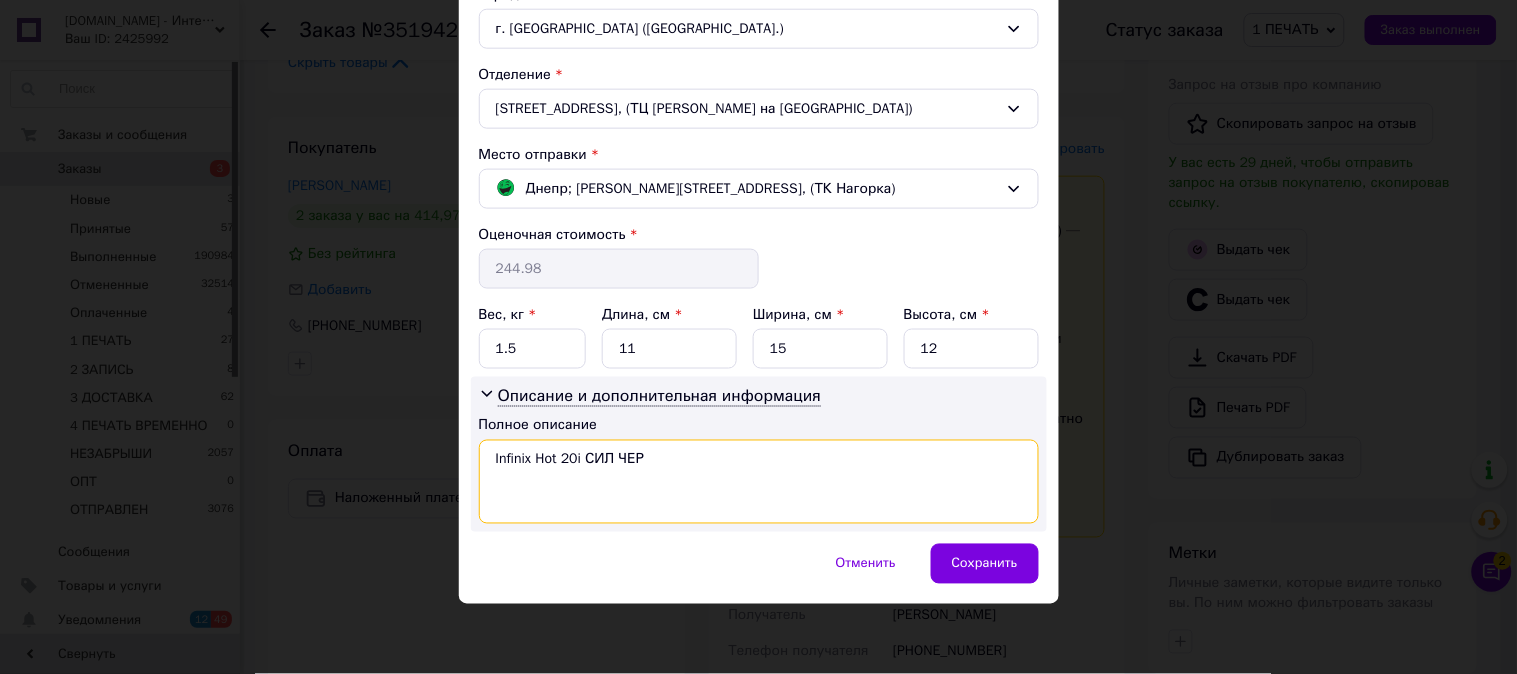 paste on "Iphone 11 Pro Max бампер с" 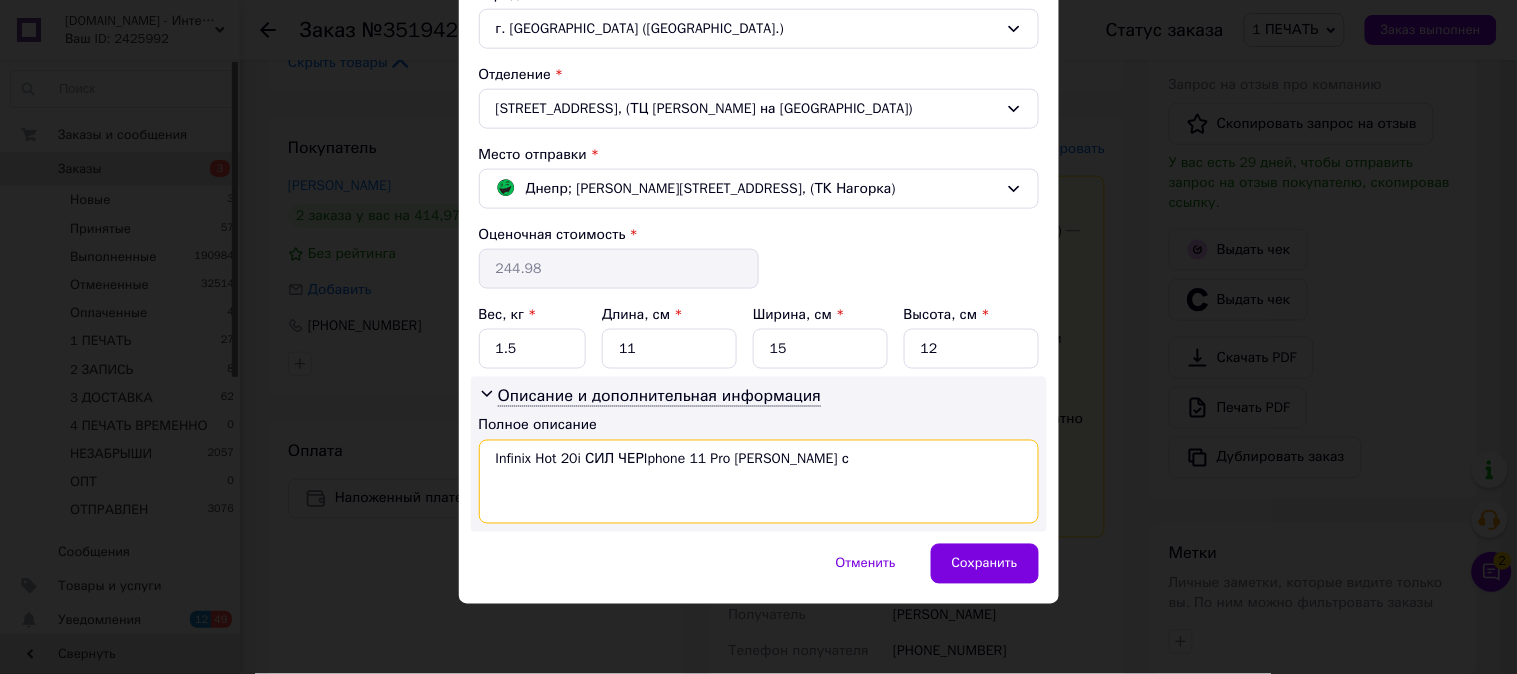 drag, startPoint x: 866, startPoint y: 473, endPoint x: 764, endPoint y: 491, distance: 103.57606 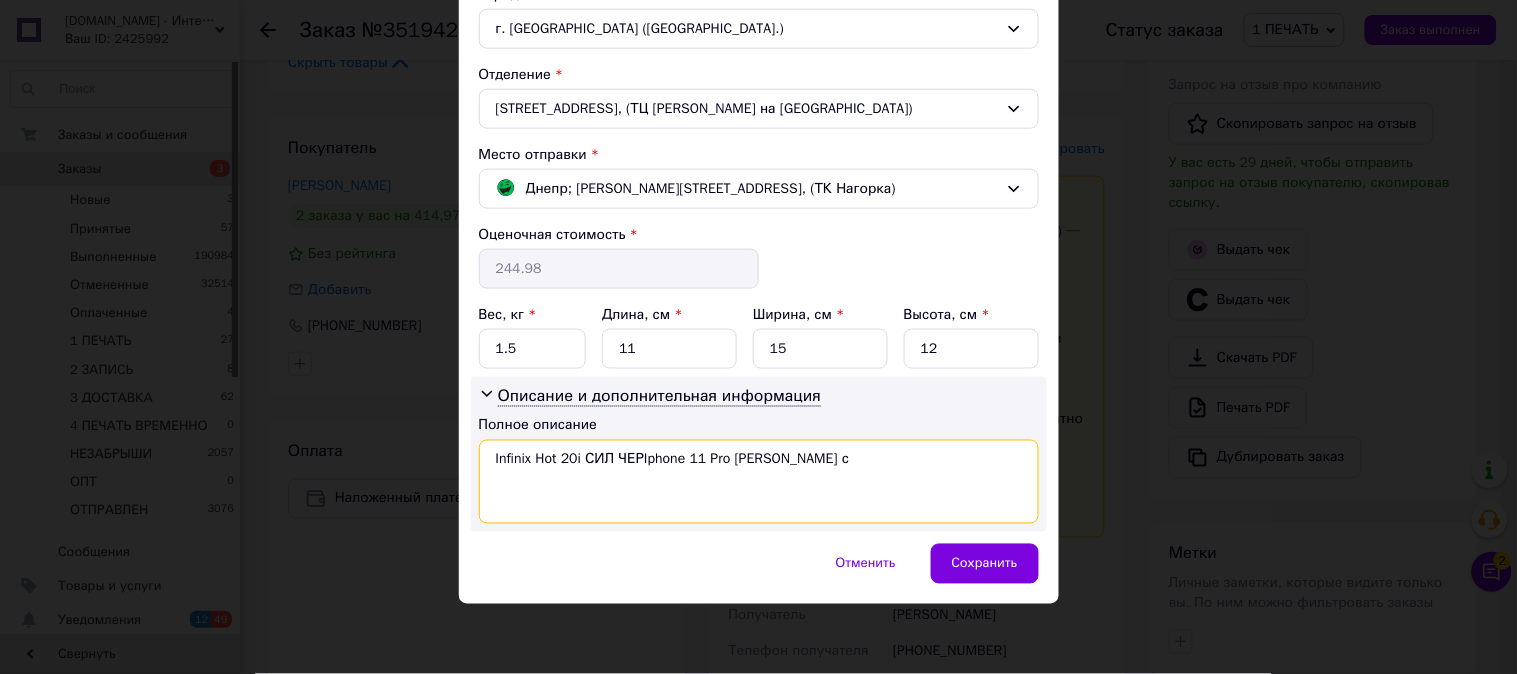 click on "Infinix Hot 20i СИЛ ЧЕРIphone 11 Pro Max бампер с" at bounding box center (759, 482) 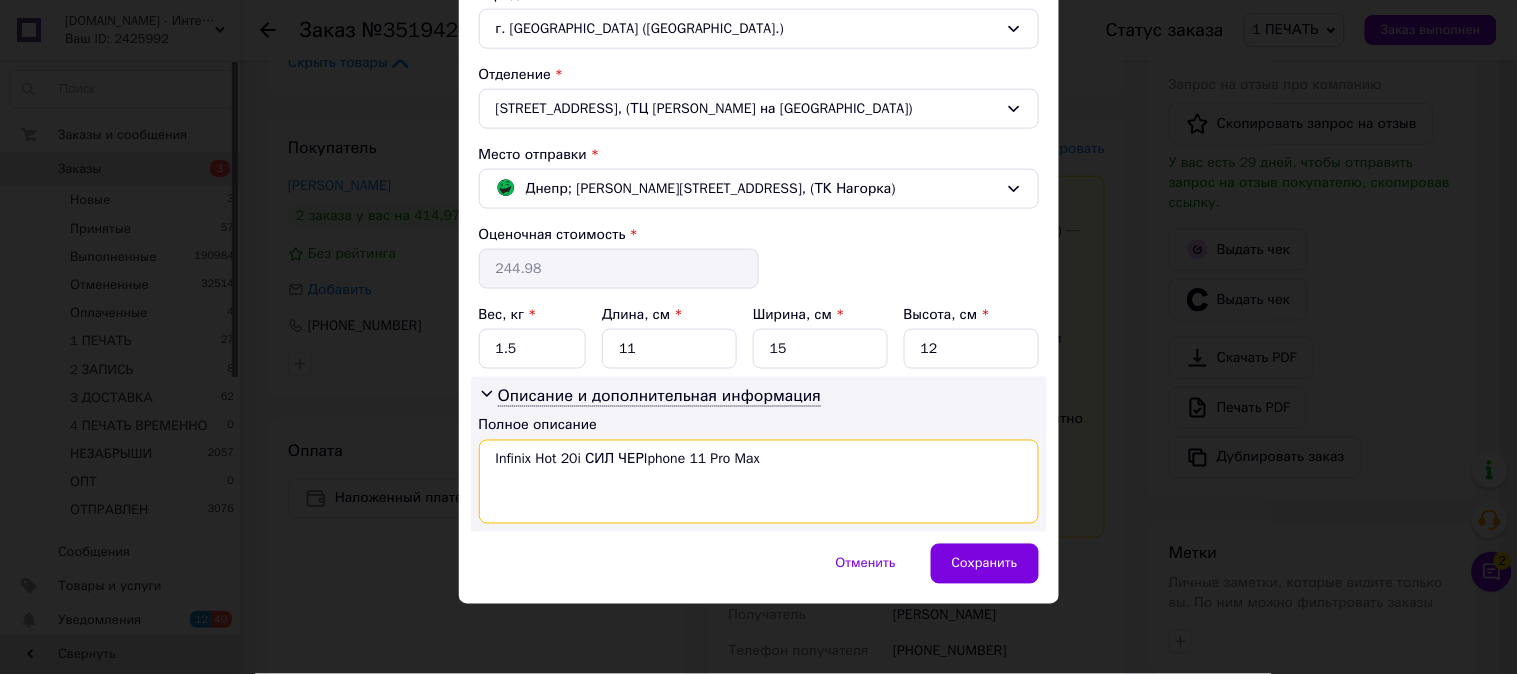 click on "Infinix Hot 20i СИЛ ЧЕРIphone 11 Pro Max" at bounding box center [759, 482] 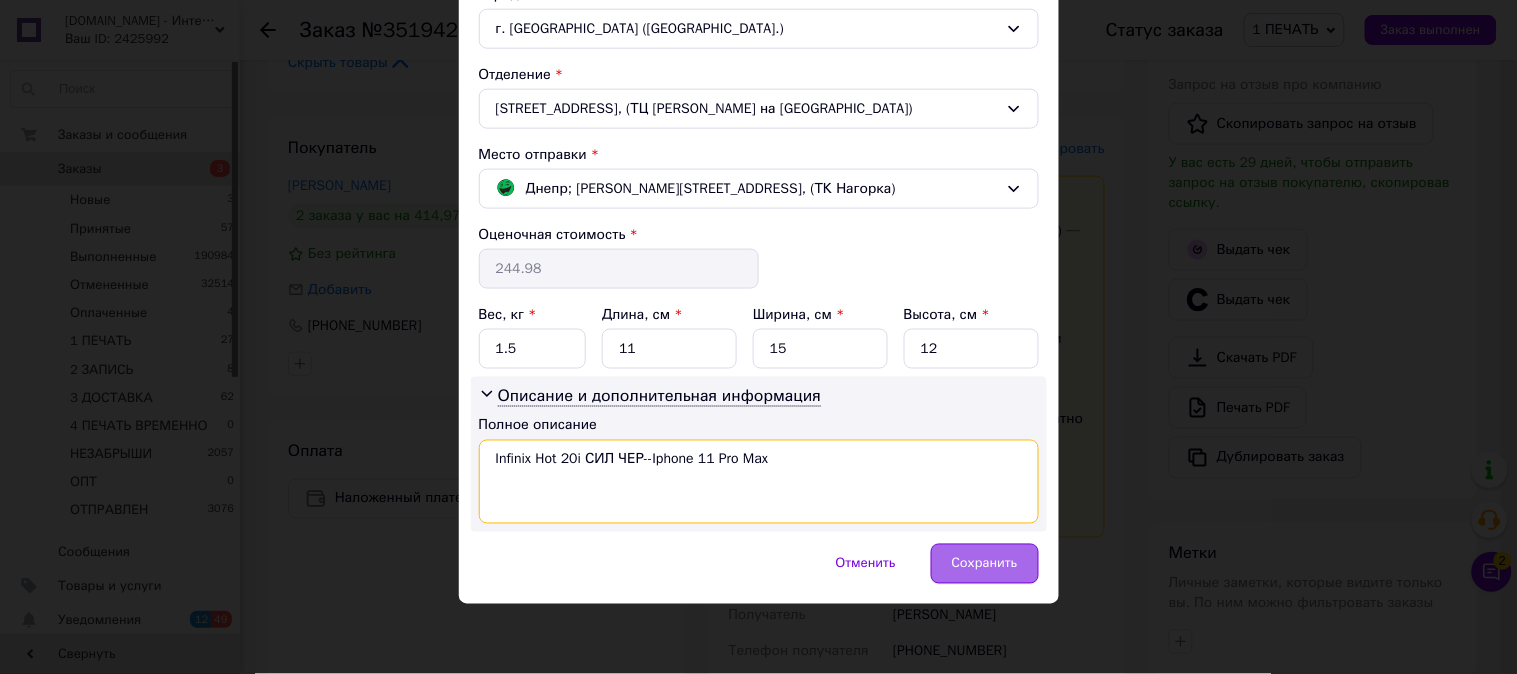 type on "Infinix Hot 20i СИЛ ЧЕР--Iphone 11 Pro Max" 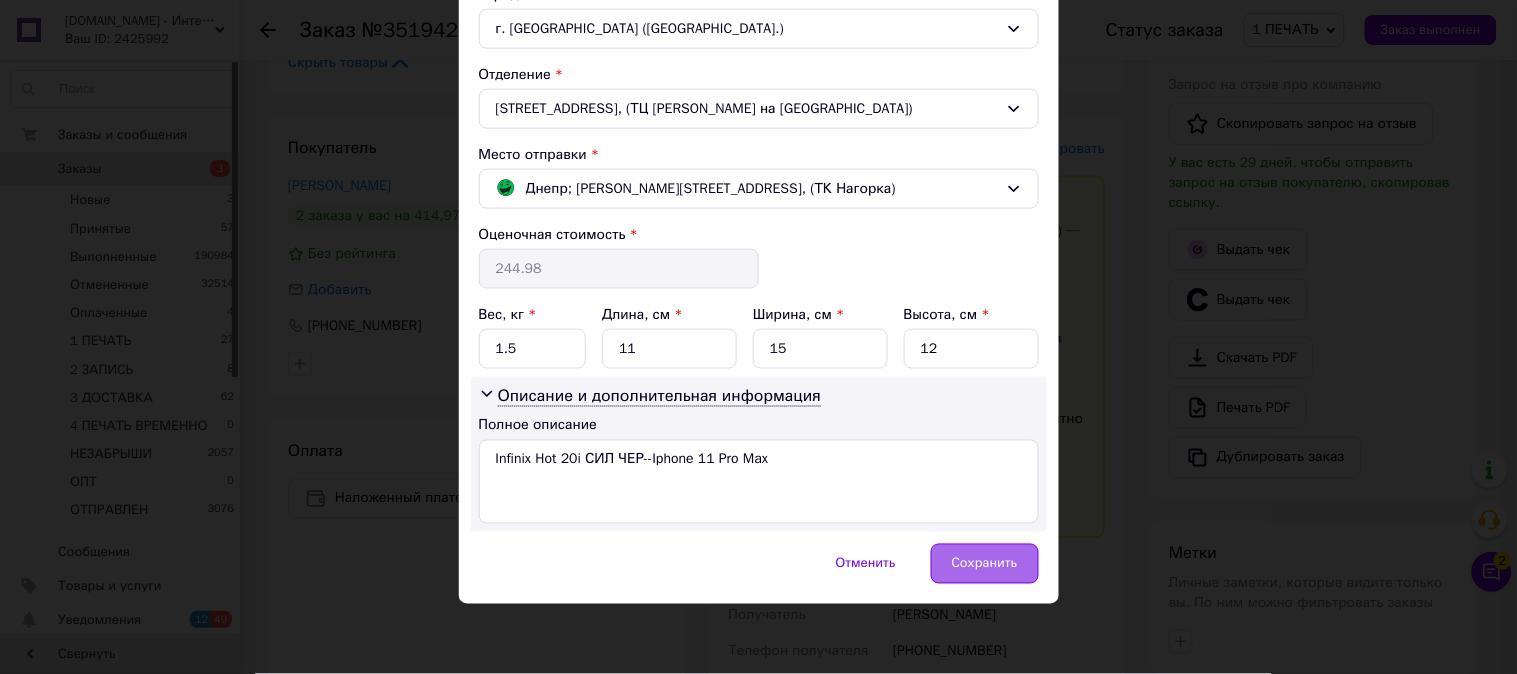 click on "Сохранить" at bounding box center [985, 564] 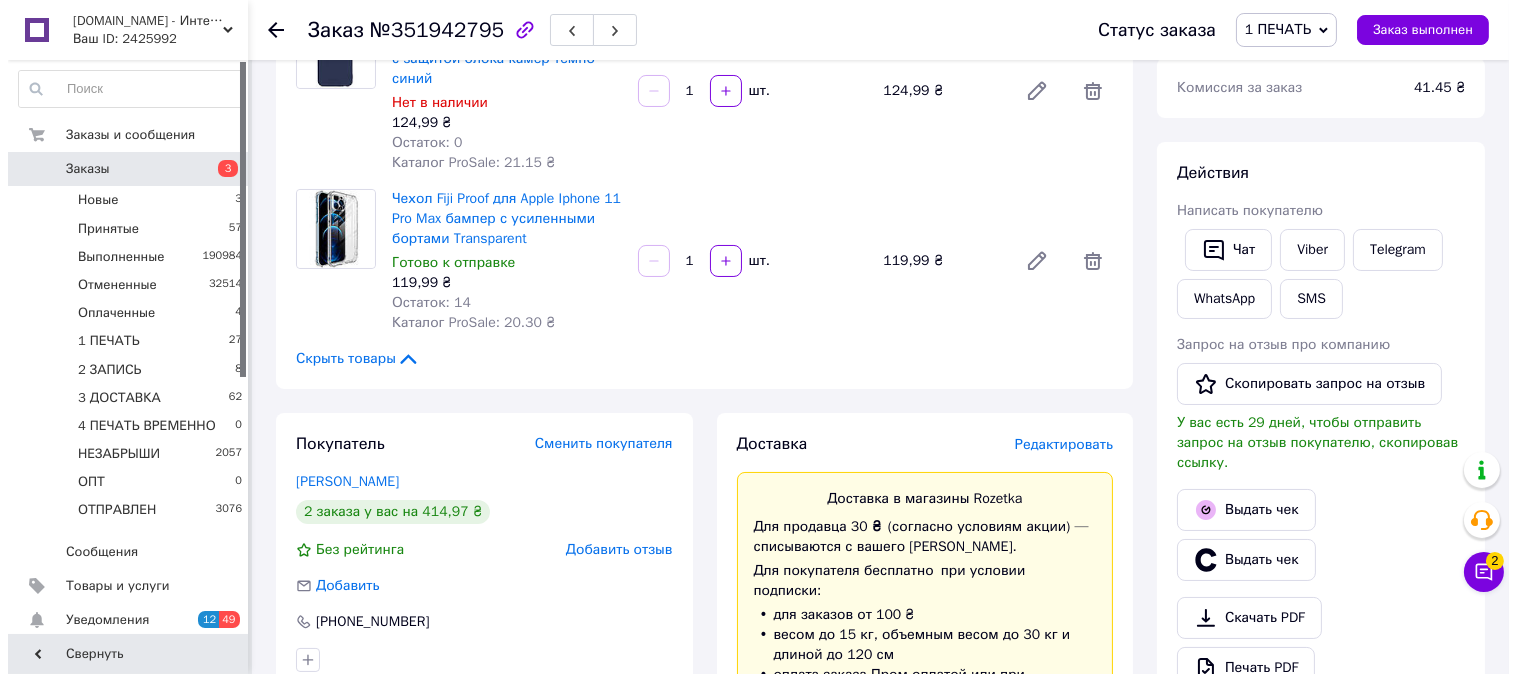 scroll, scrollTop: 258, scrollLeft: 0, axis: vertical 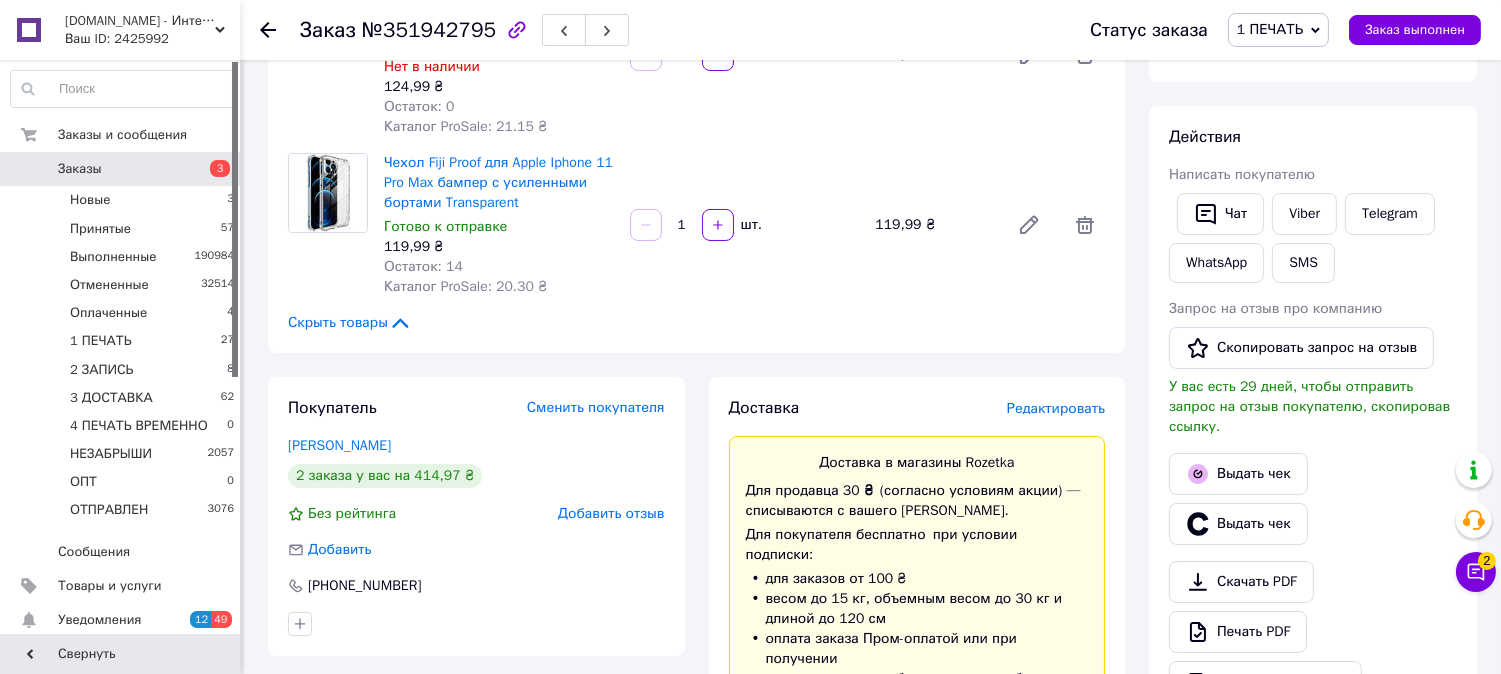 click on "Редактировать" at bounding box center [1056, 408] 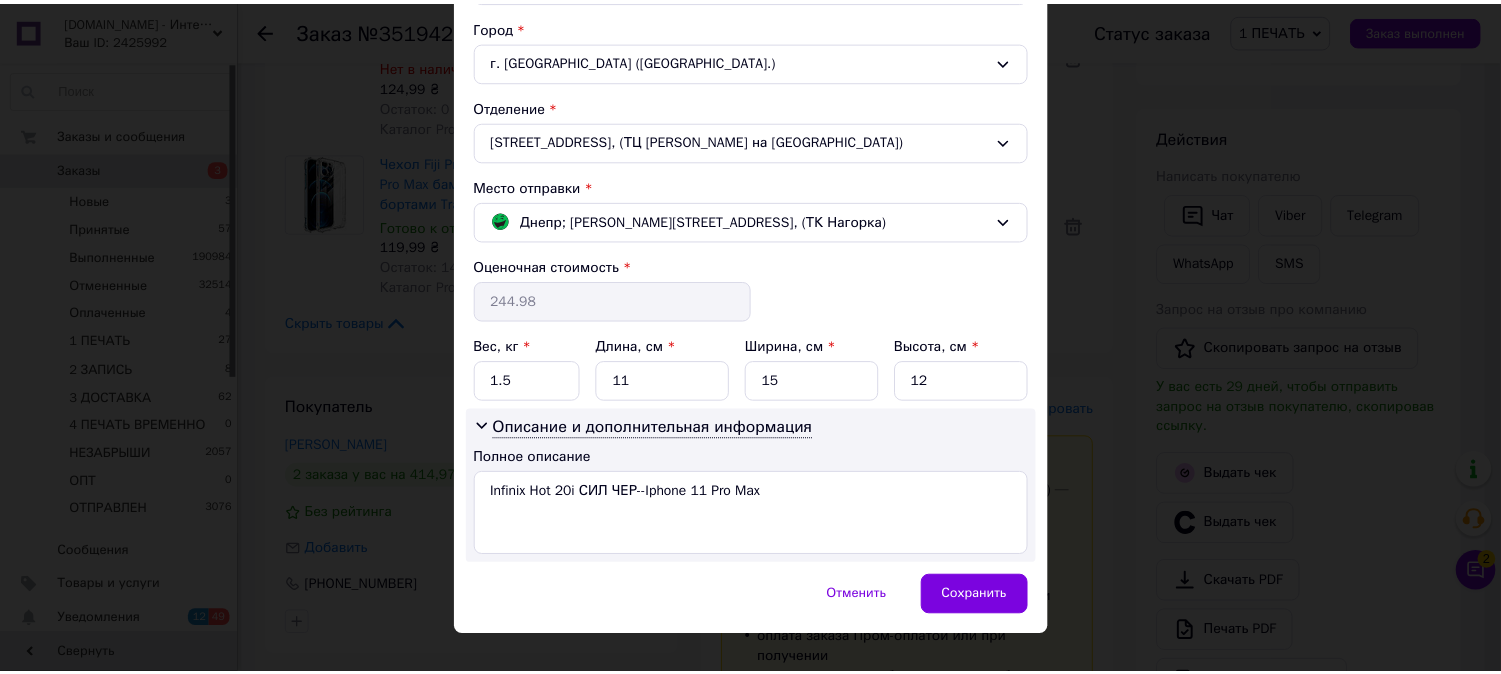 scroll, scrollTop: 567, scrollLeft: 0, axis: vertical 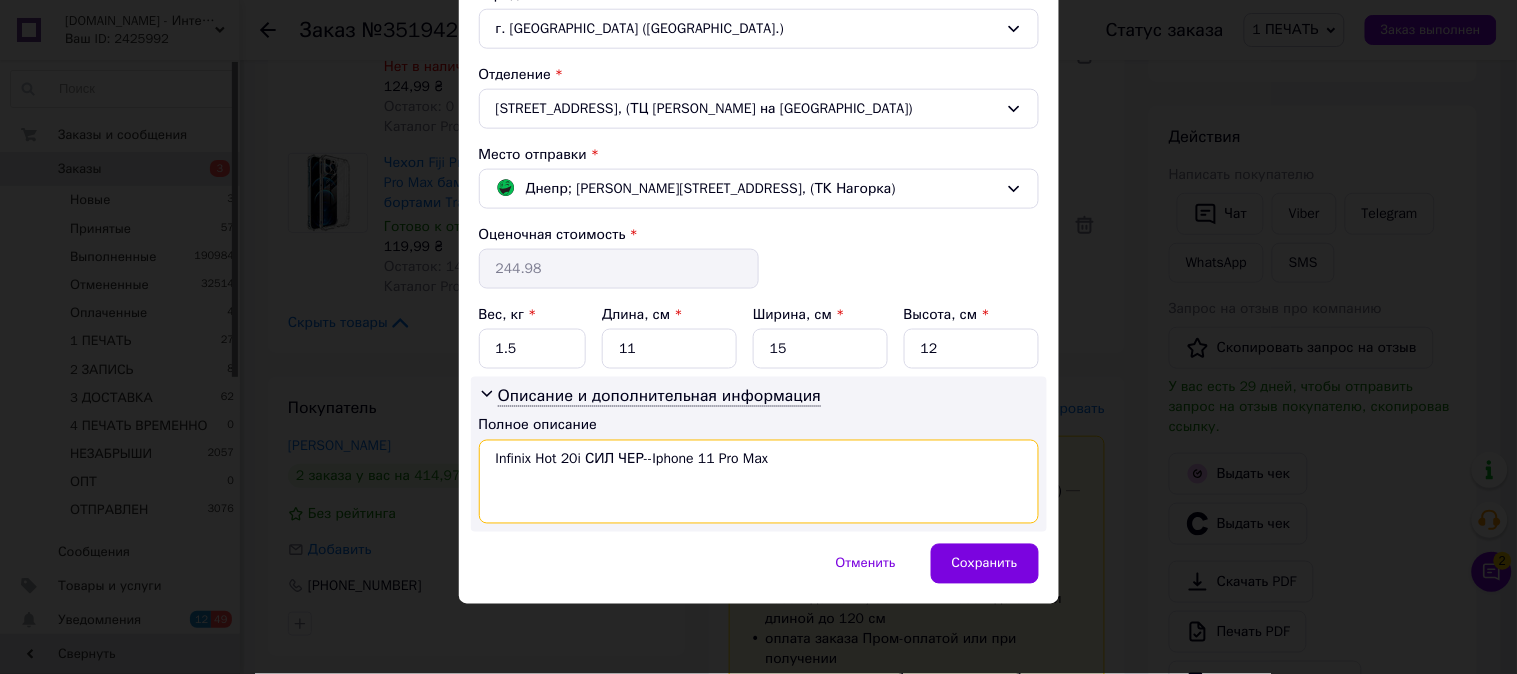 click on "Infinix Hot 20i СИЛ ЧЕР--Iphone 11 Pro Max" at bounding box center (759, 482) 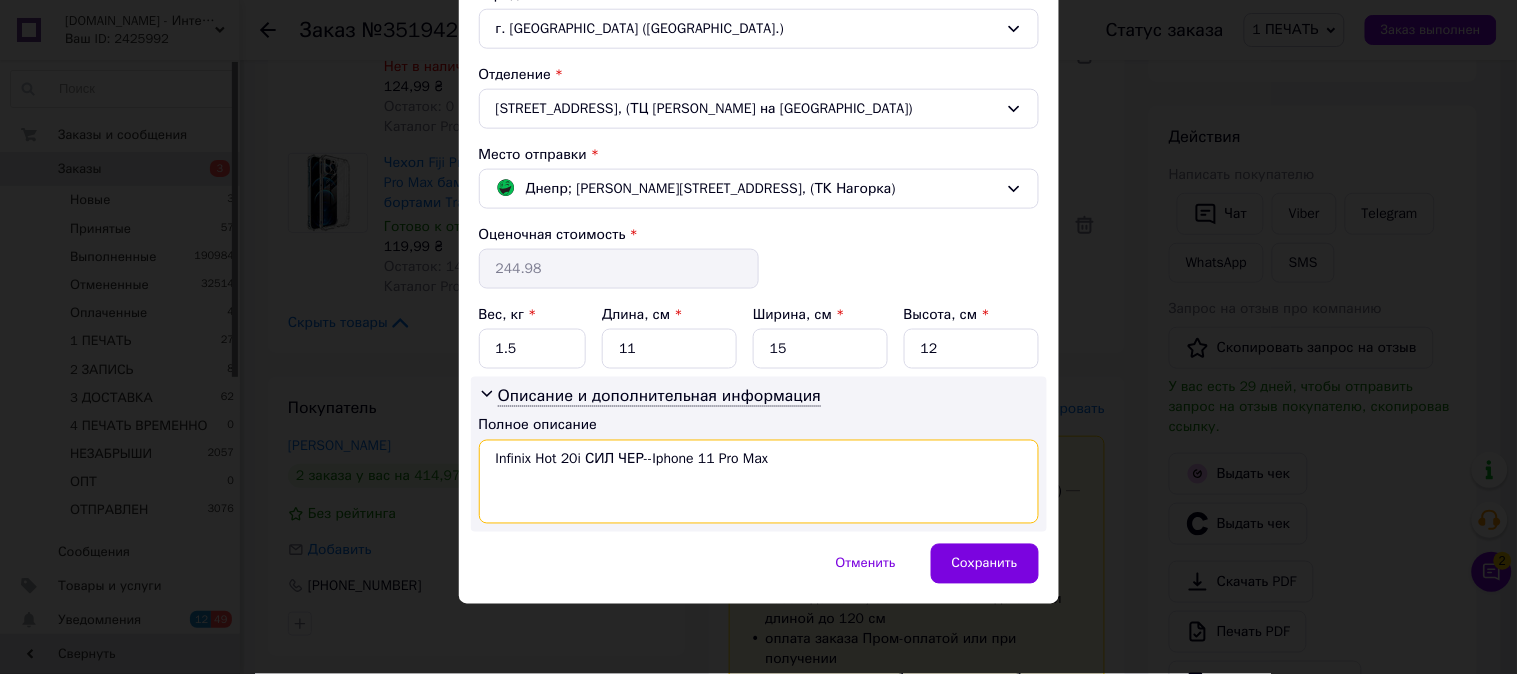 drag, startPoint x: 637, startPoint y: 475, endPoint x: 585, endPoint y: 487, distance: 53.366657 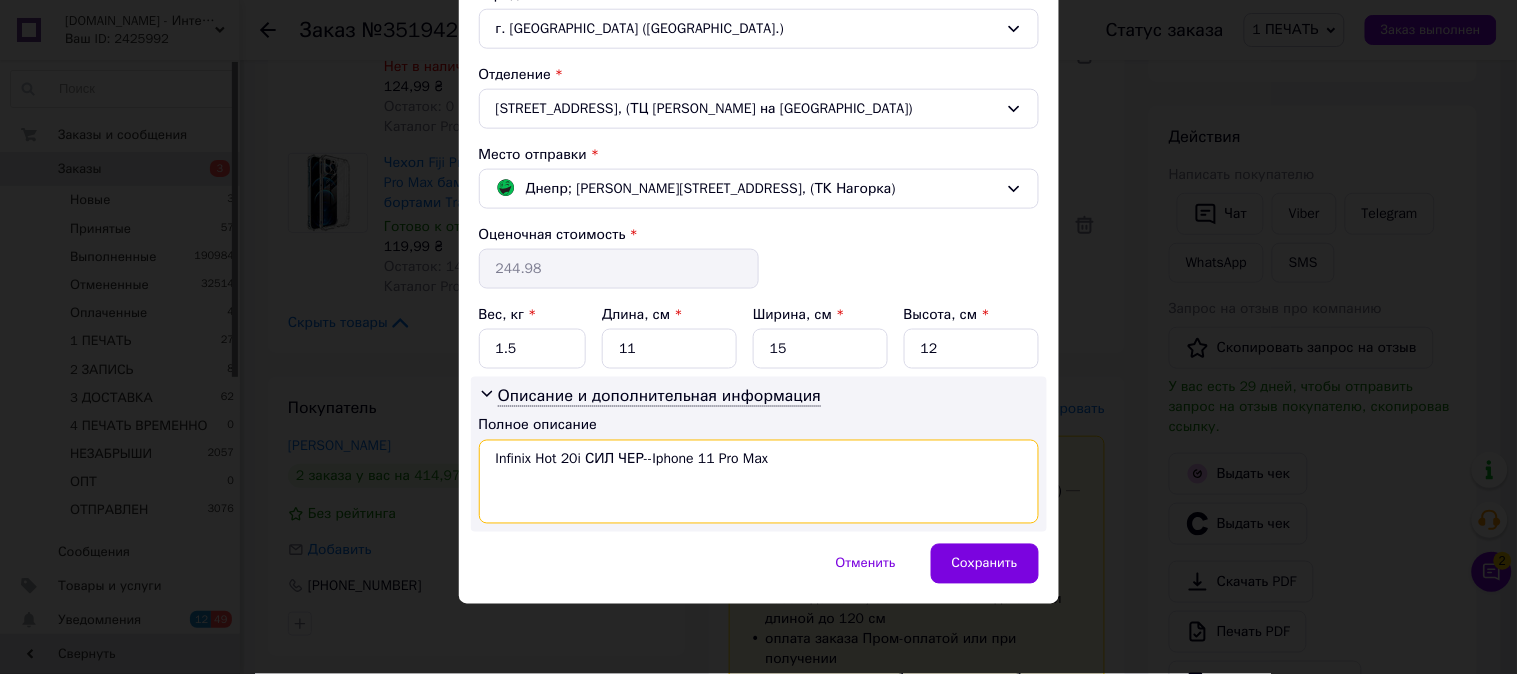 click on "Infinix Hot 20i СИЛ ЧЕР--Iphone 11 Pro Max" at bounding box center [759, 482] 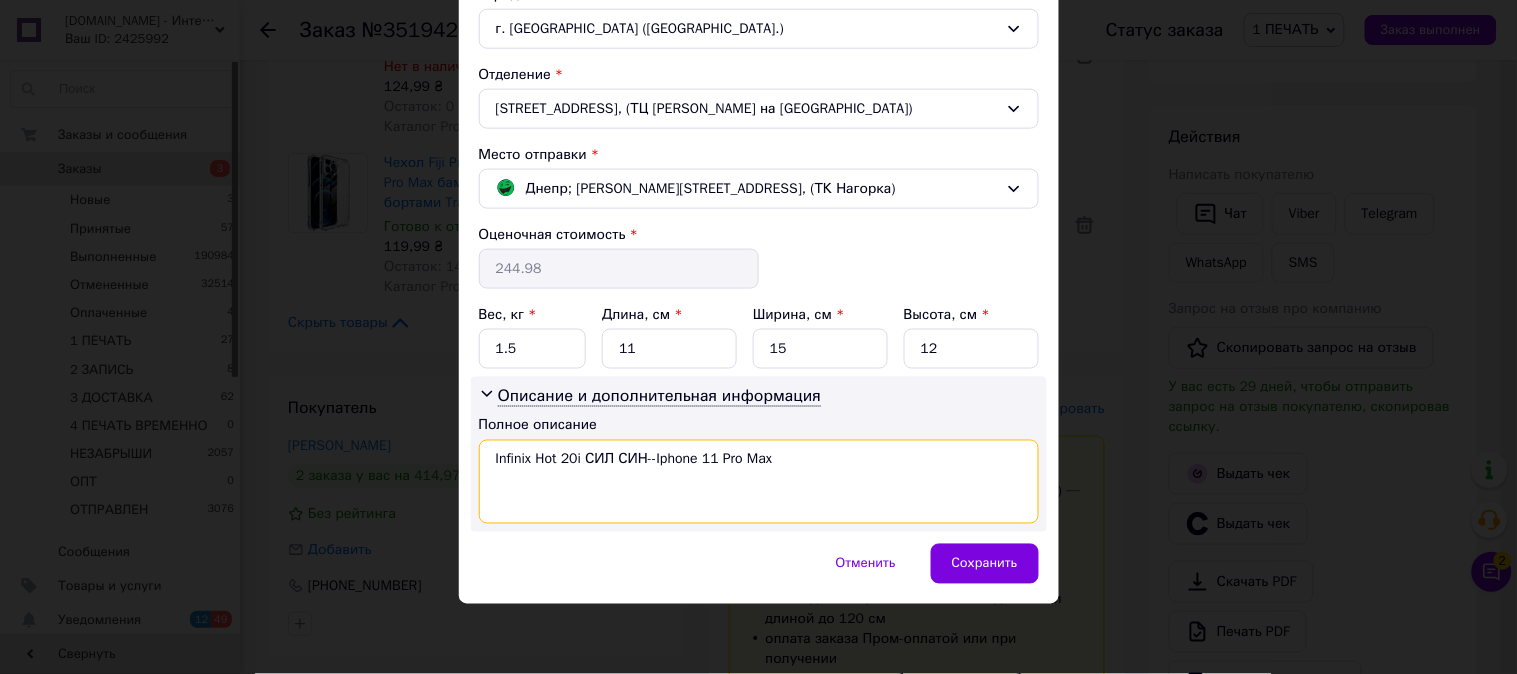 click on "Infinix Hot 20i СИЛ СИН--Iphone 11 Pro Max" at bounding box center [759, 482] 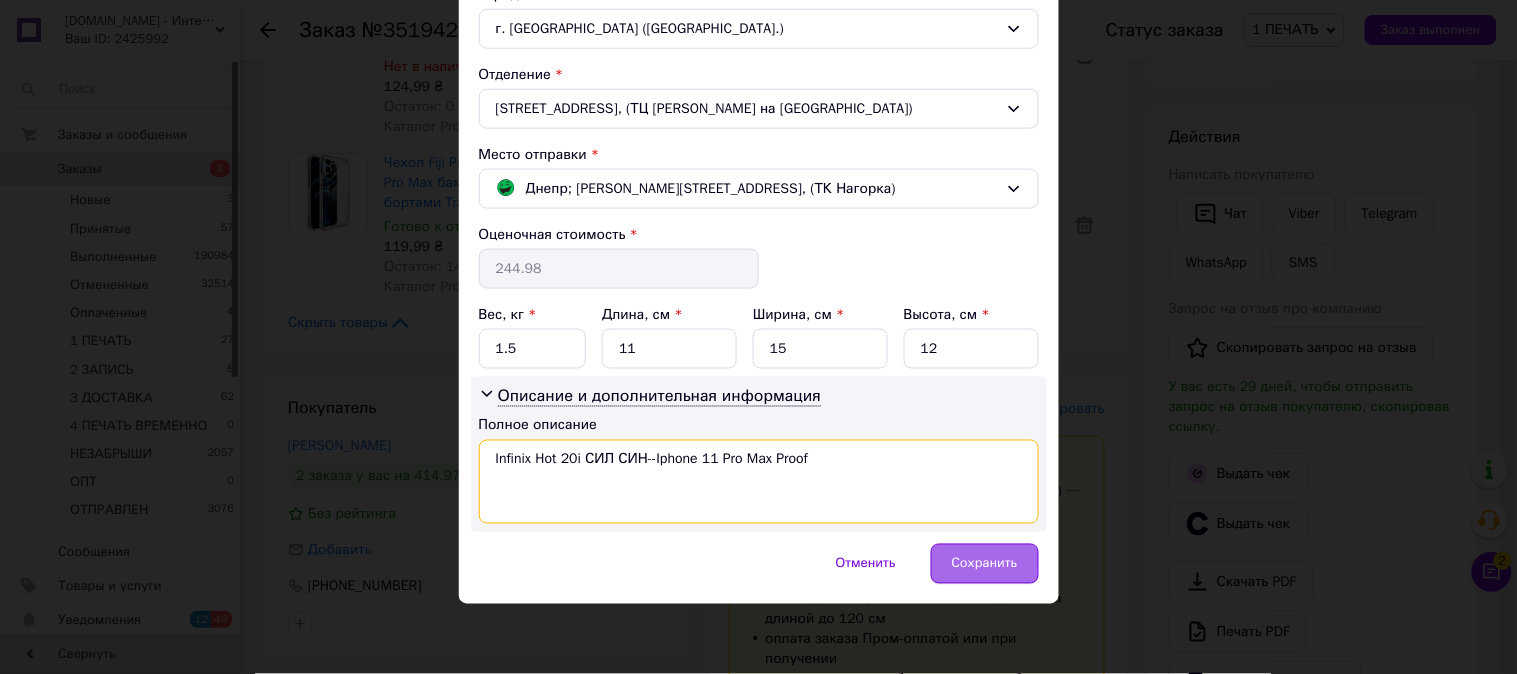 type on "Infinix Hot 20i СИЛ СИН--Iphone 11 Pro Max Proof" 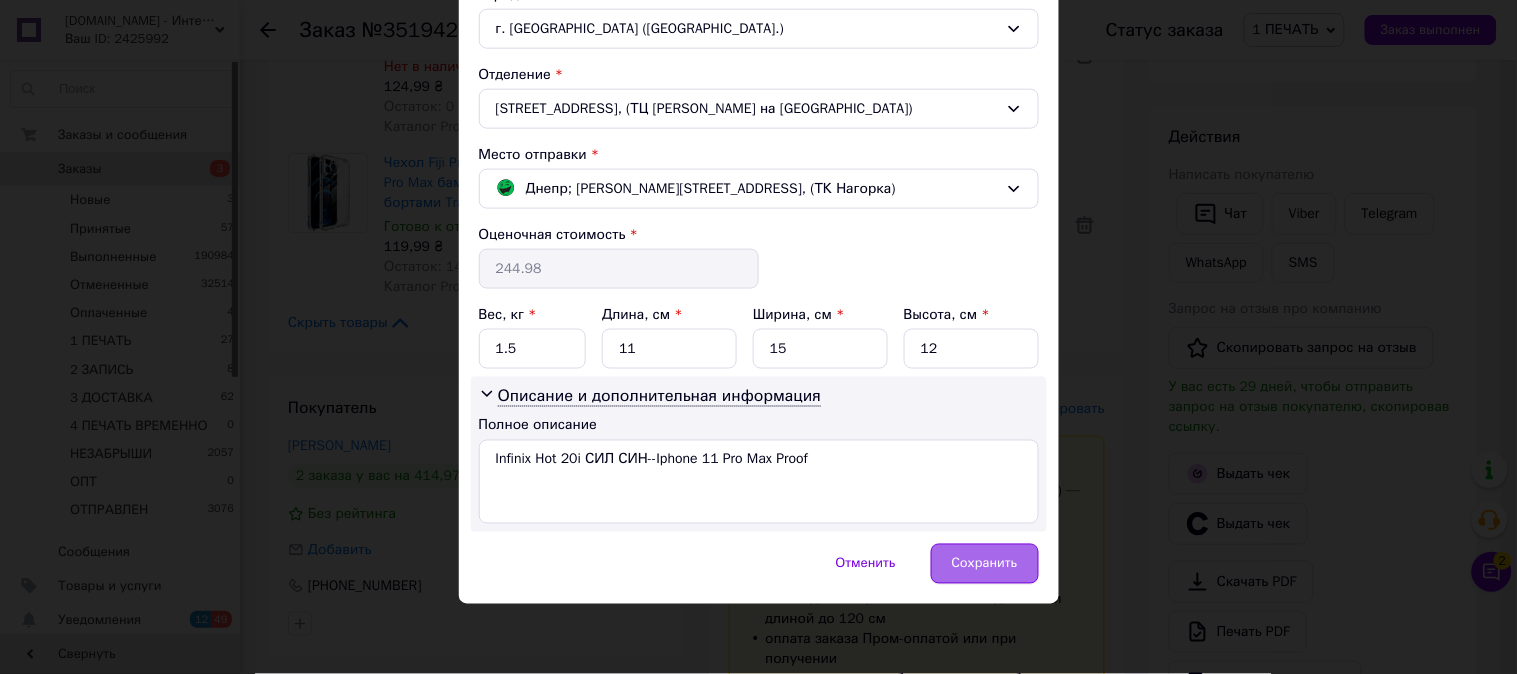click on "Сохранить" at bounding box center (985, 564) 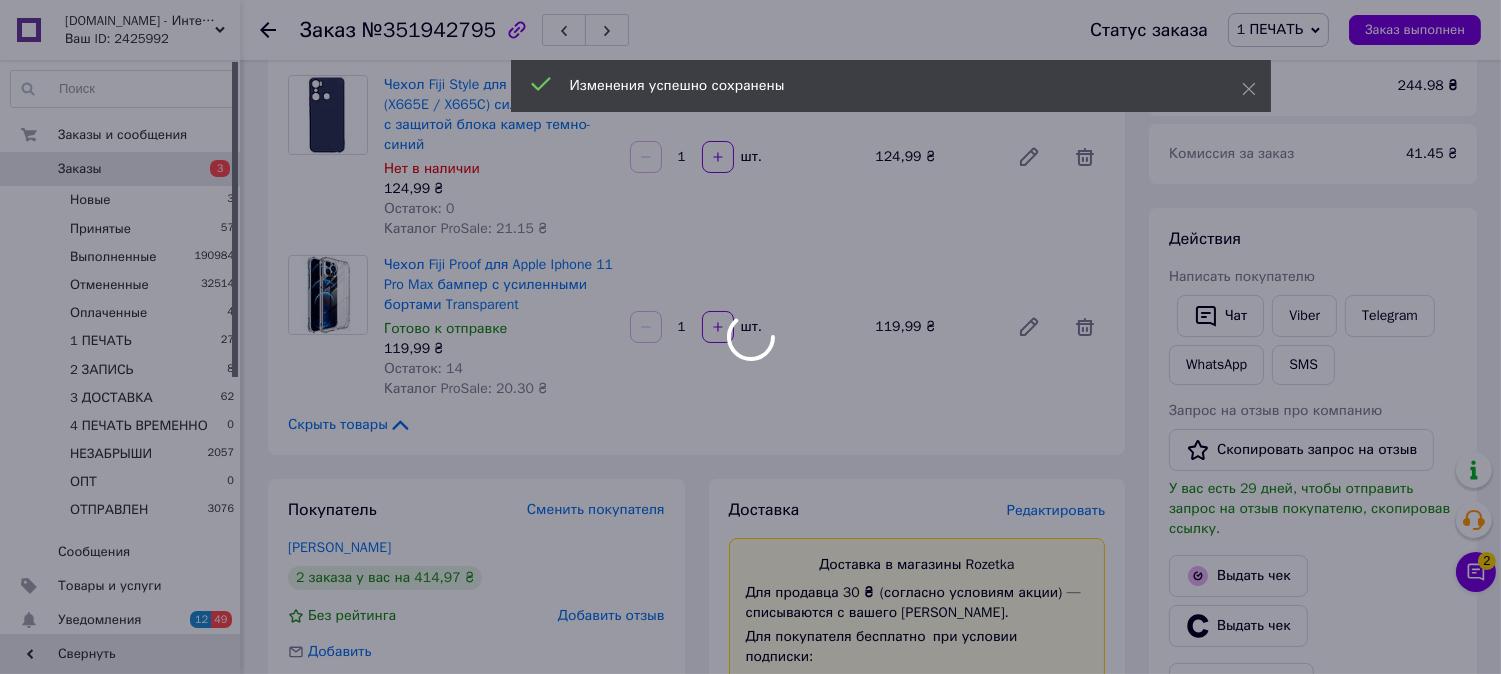 scroll, scrollTop: 0, scrollLeft: 0, axis: both 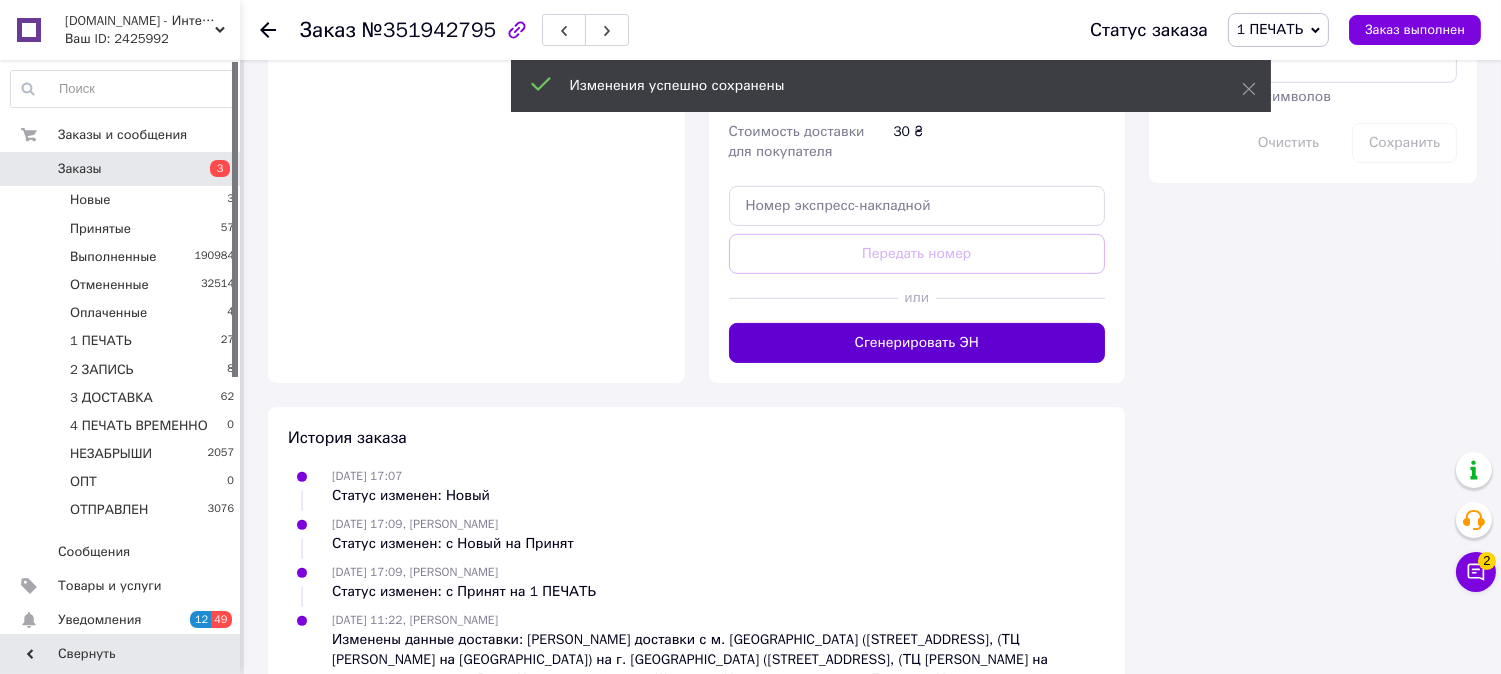 click on "Сгенерировать ЭН" at bounding box center [917, 343] 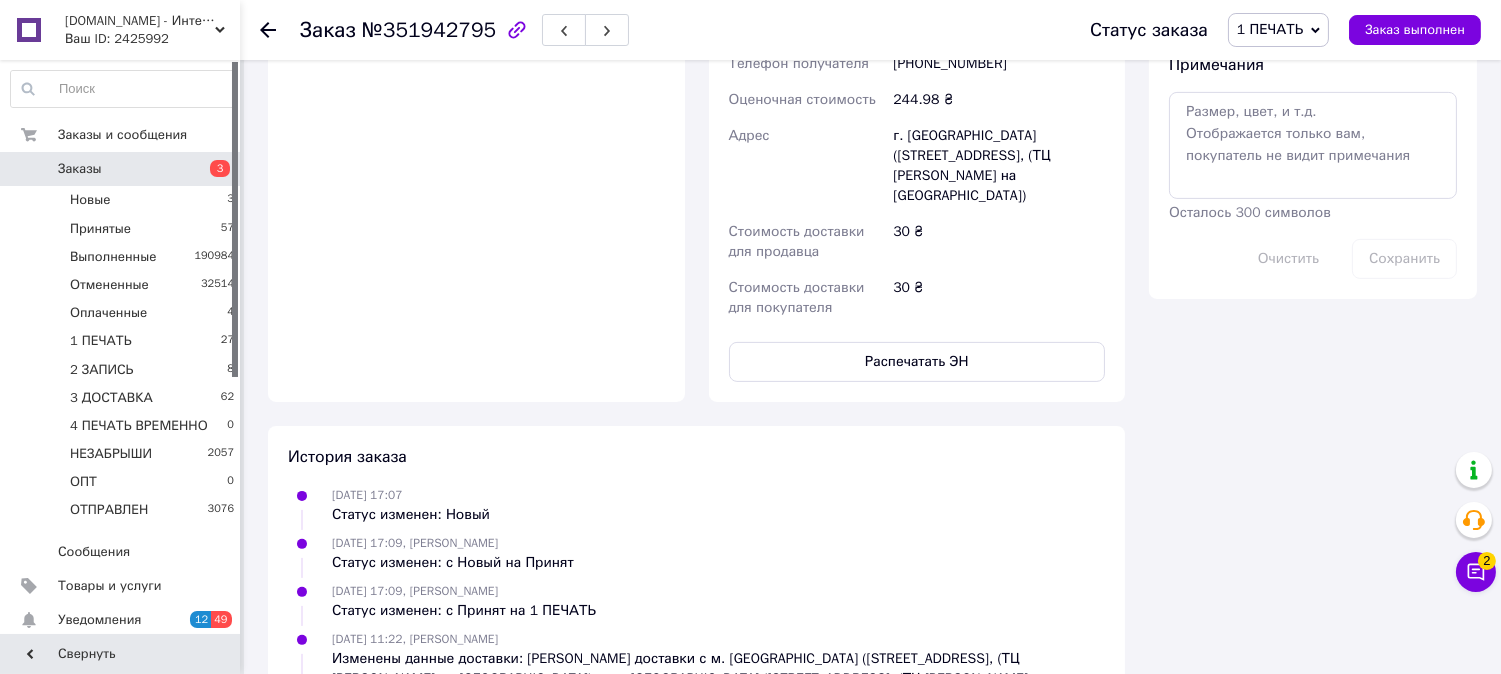 scroll, scrollTop: 1187, scrollLeft: 0, axis: vertical 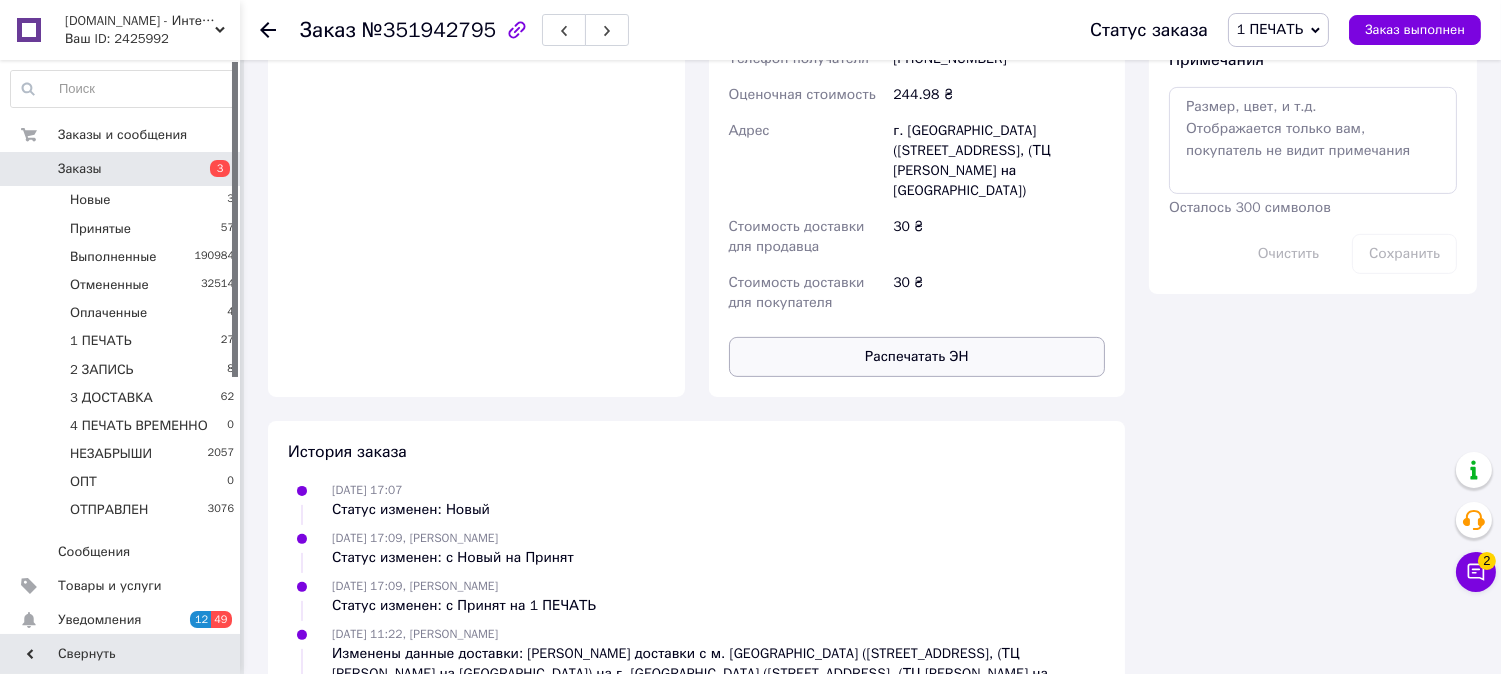 click on "Распечатать ЭН" at bounding box center (917, 357) 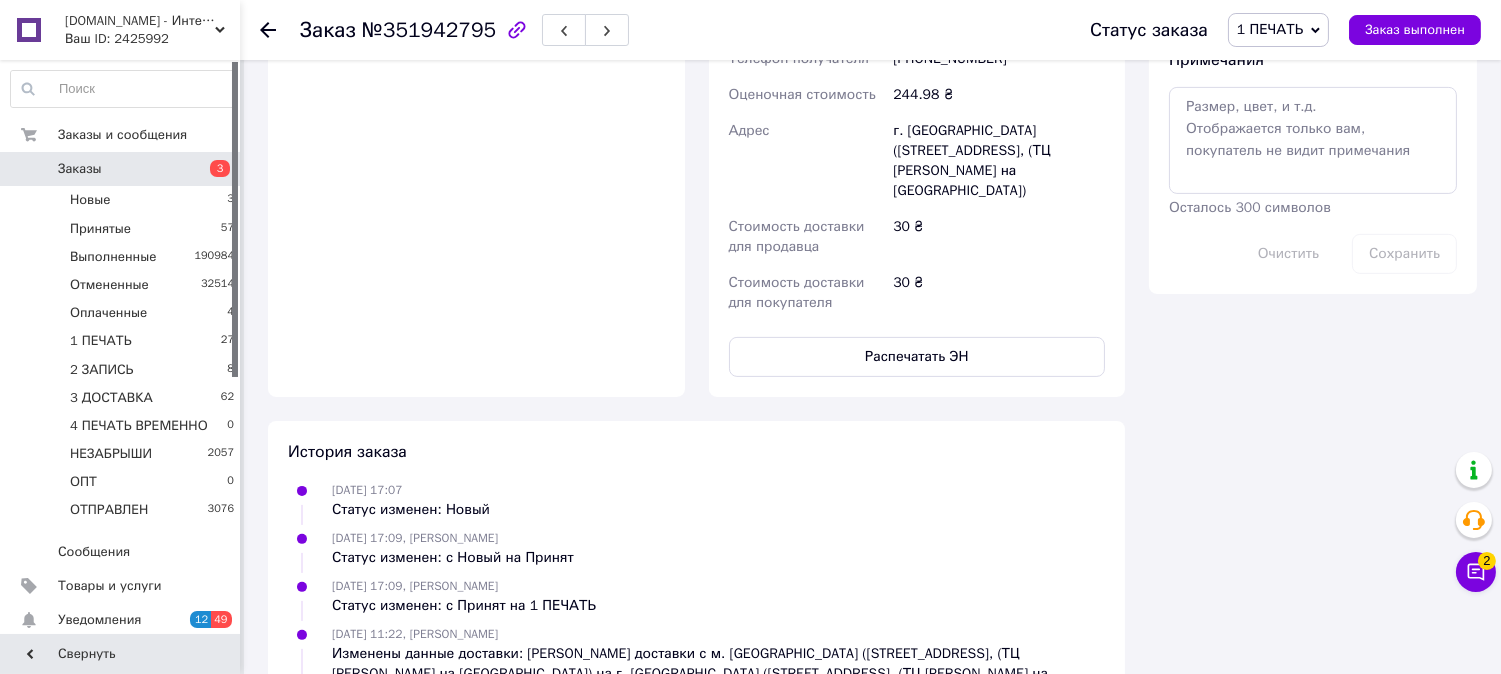 click on "1 ПЕЧАТЬ" at bounding box center [1278, 30] 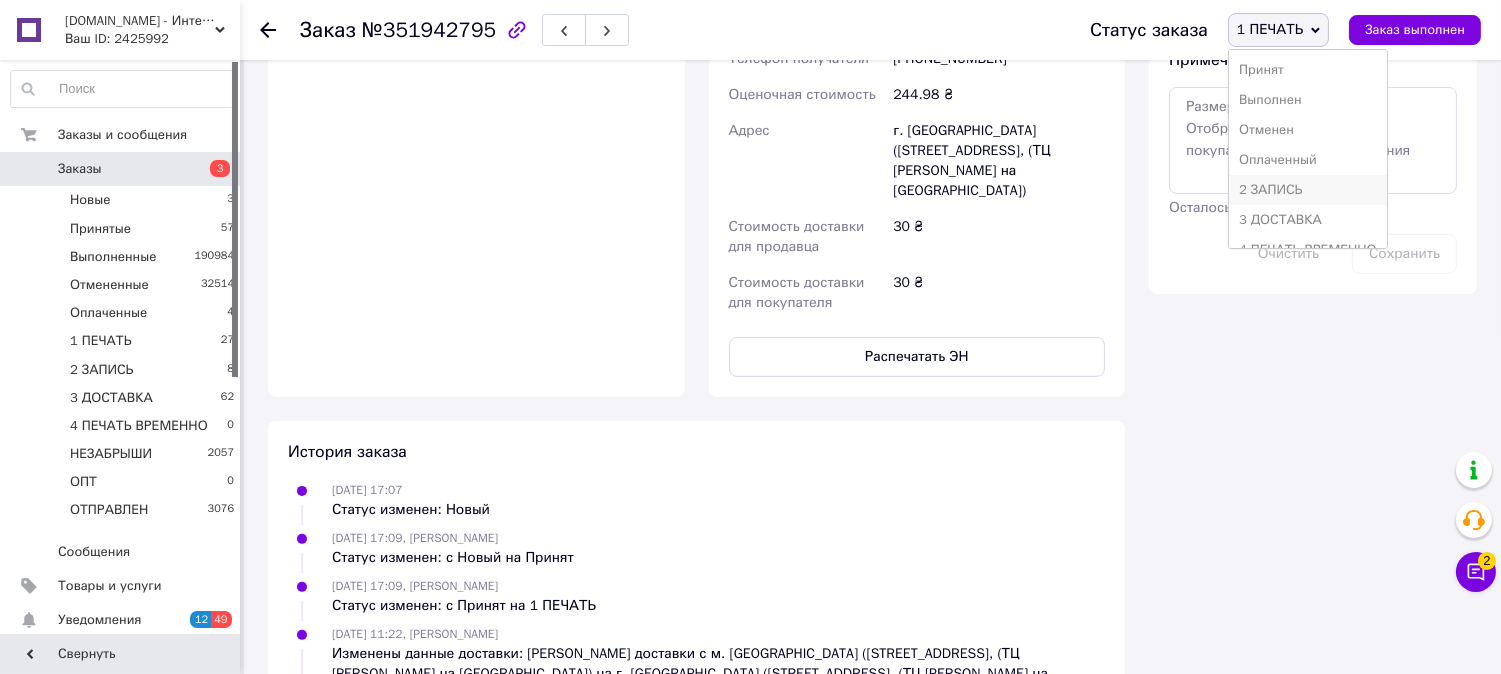 click on "2 ЗАПИСЬ" at bounding box center (1308, 190) 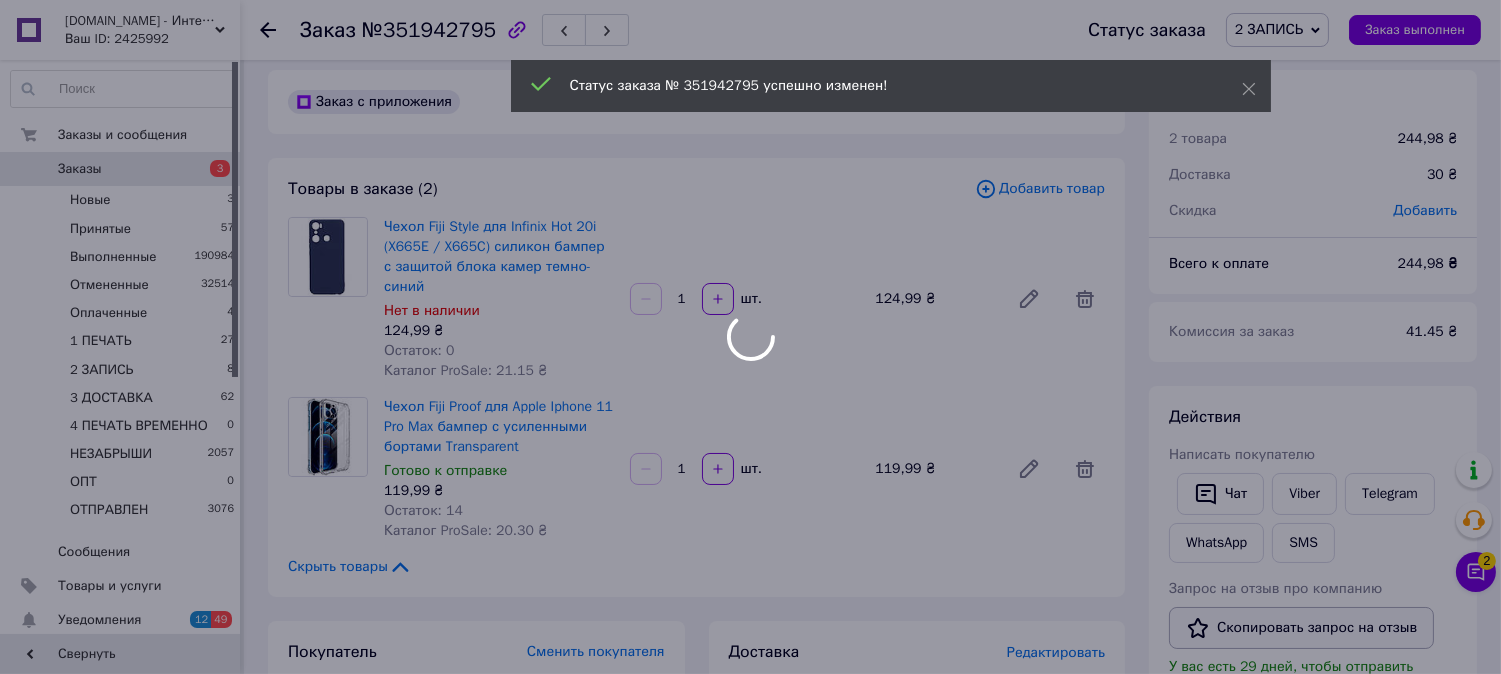 scroll, scrollTop: 0, scrollLeft: 0, axis: both 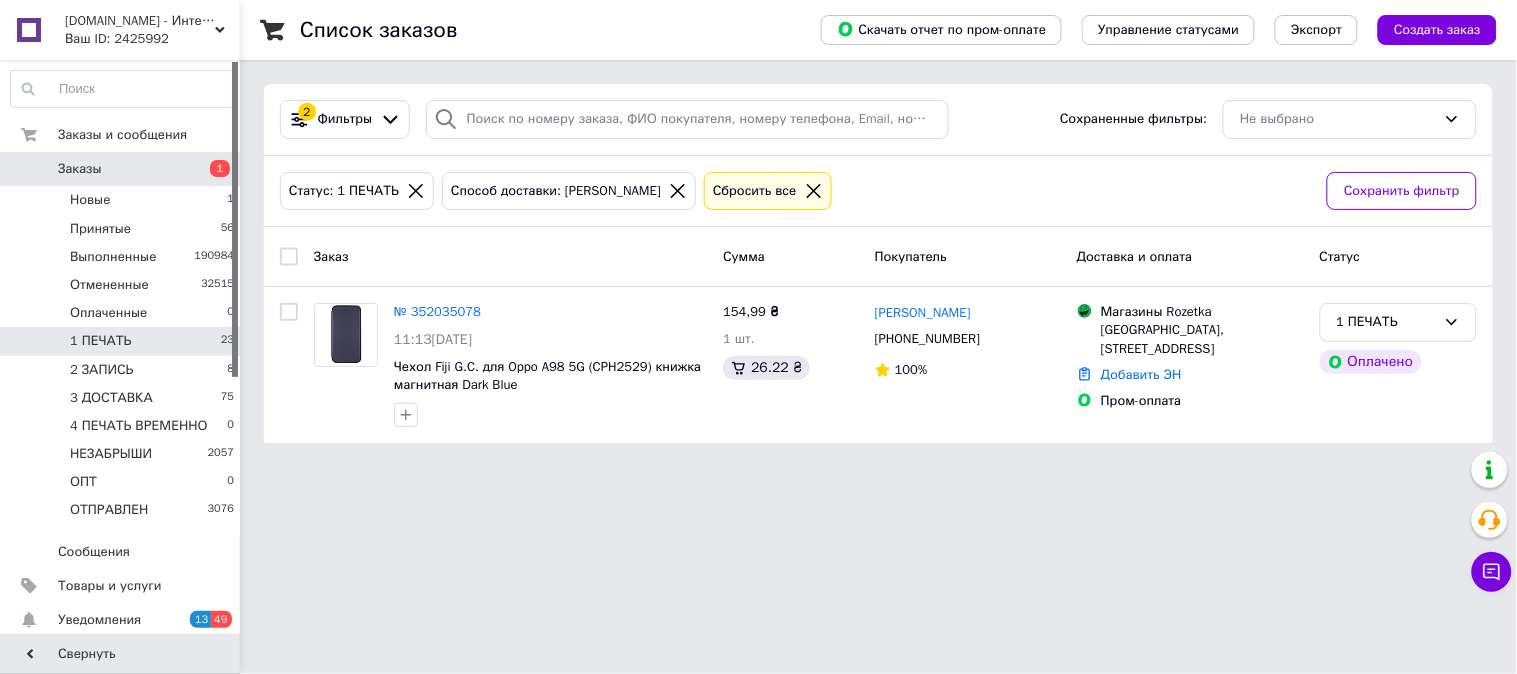 click on "1 ПЕЧАТЬ 23" at bounding box center [123, 341] 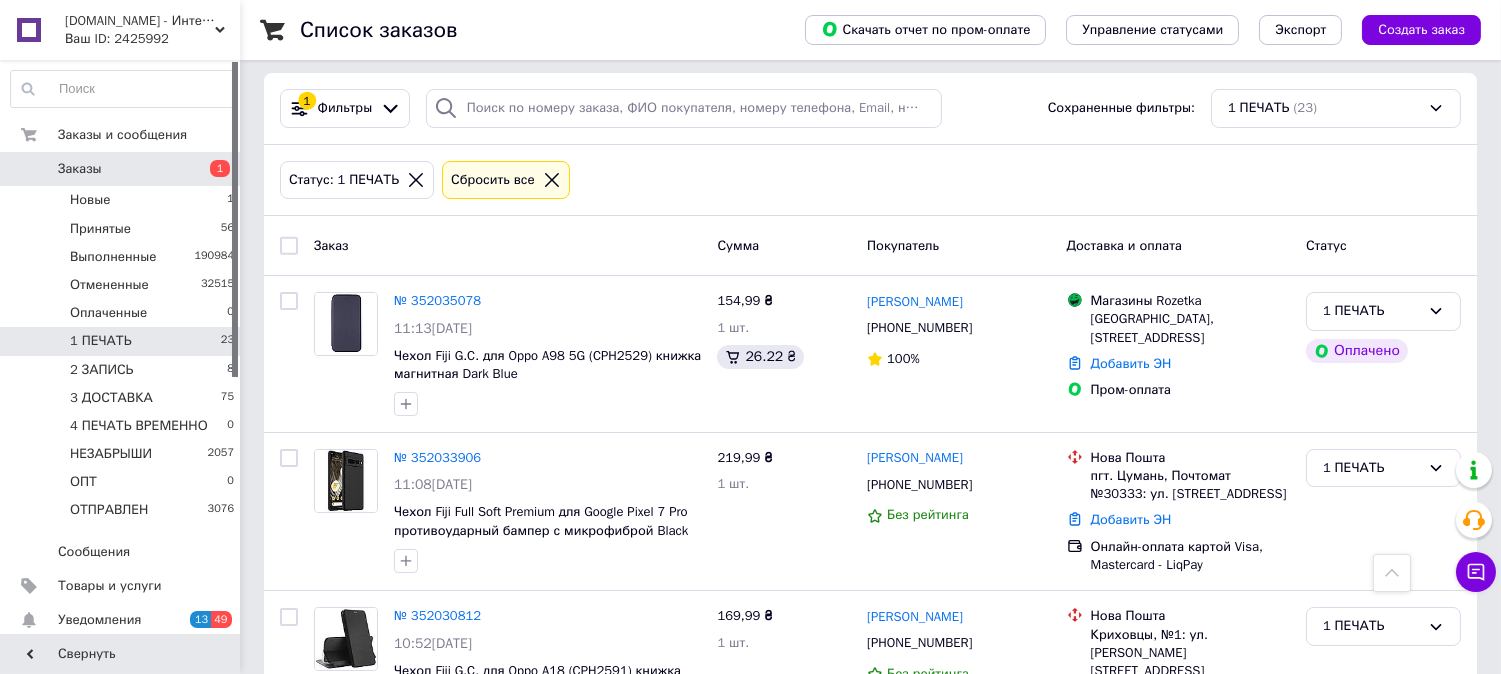 scroll, scrollTop: 0, scrollLeft: 0, axis: both 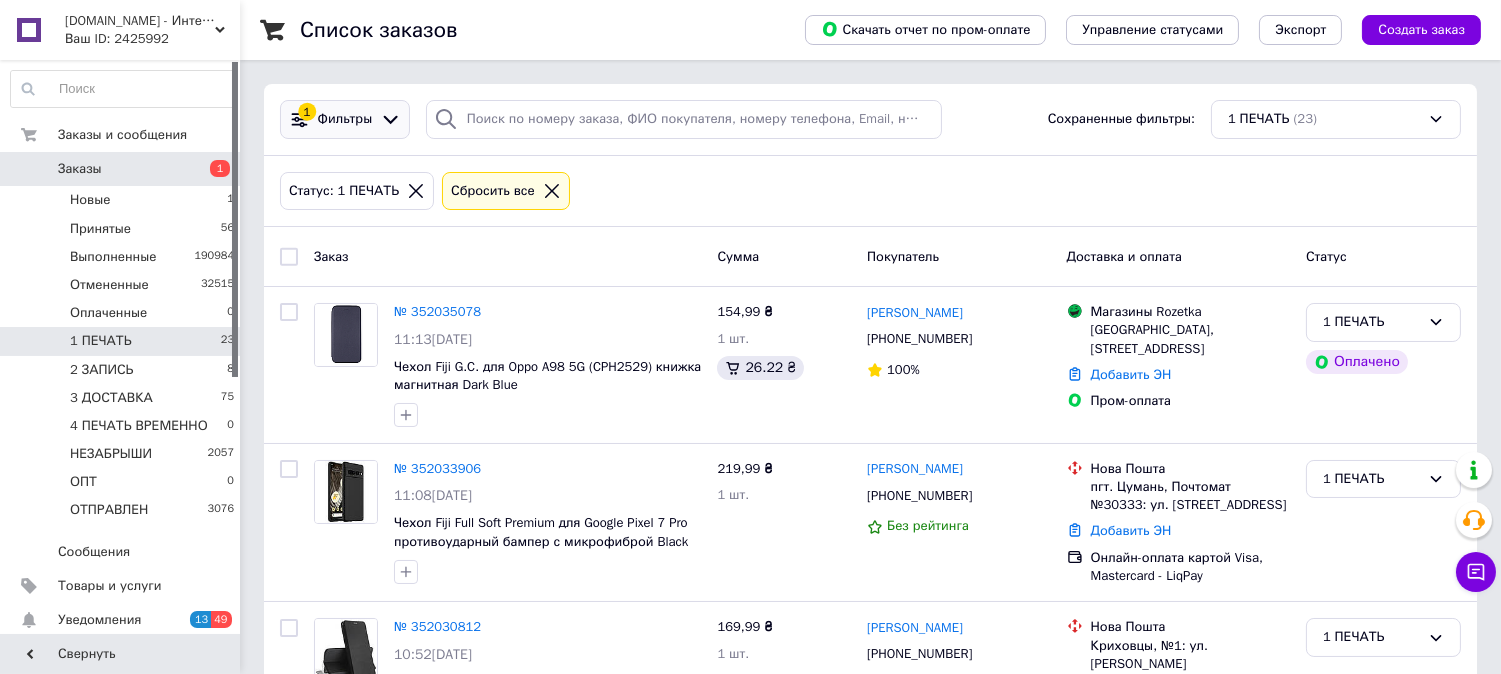 click on "Фильтры" at bounding box center (345, 119) 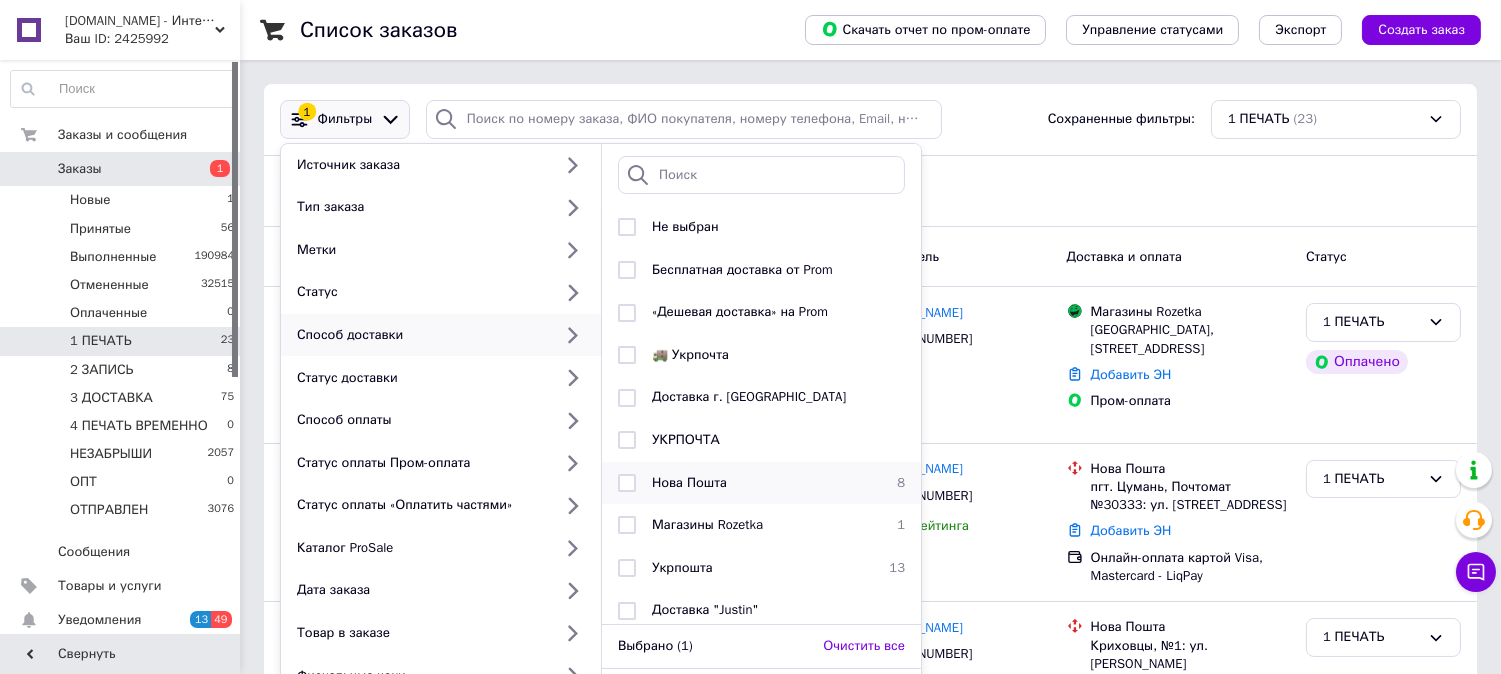 click on "Нова Пошта 8" at bounding box center [761, 483] 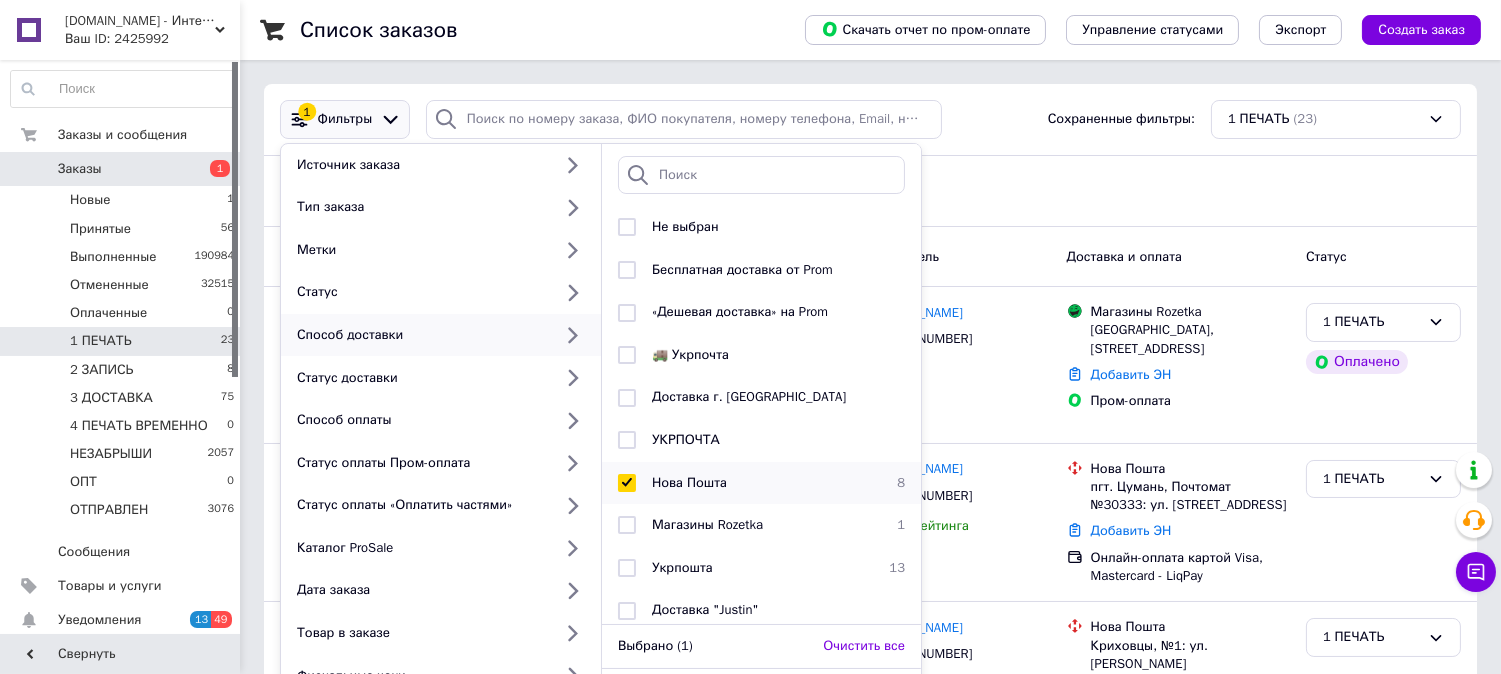 checkbox on "true" 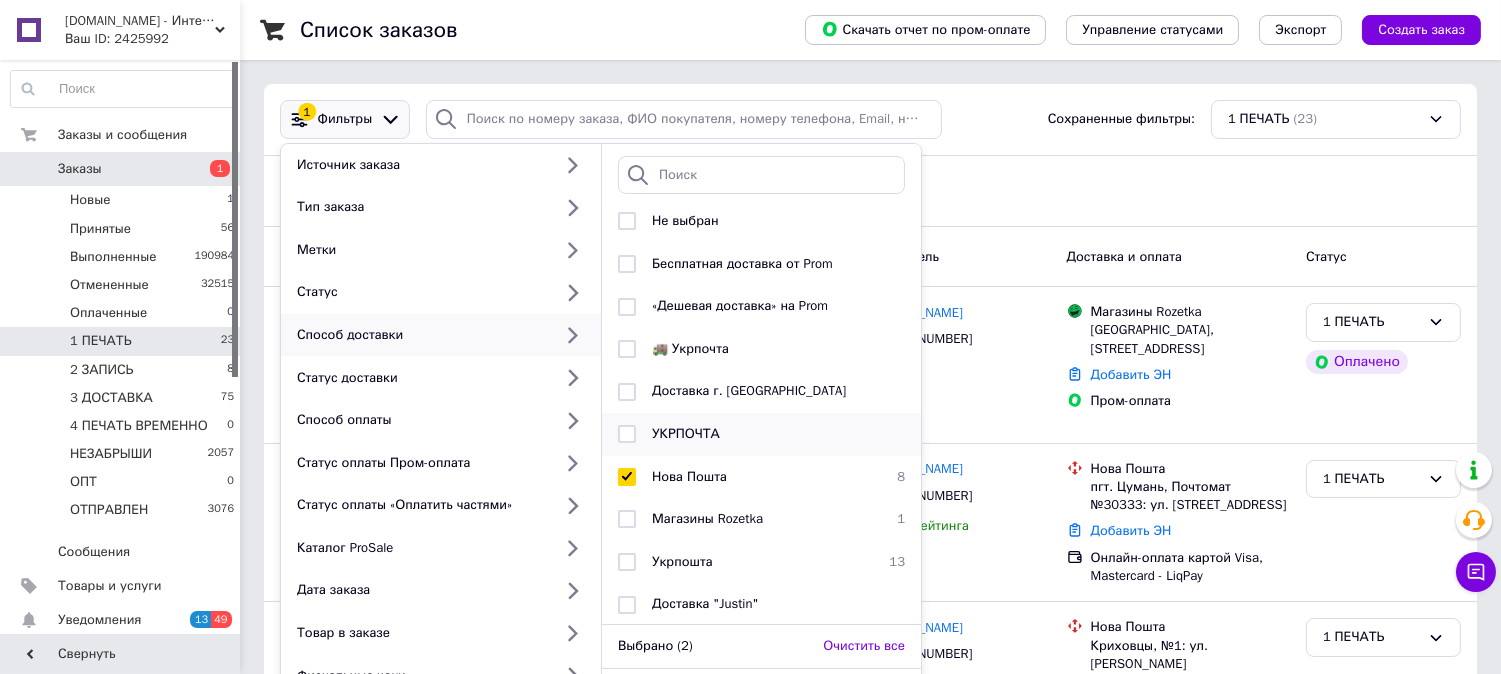 scroll, scrollTop: 7, scrollLeft: 0, axis: vertical 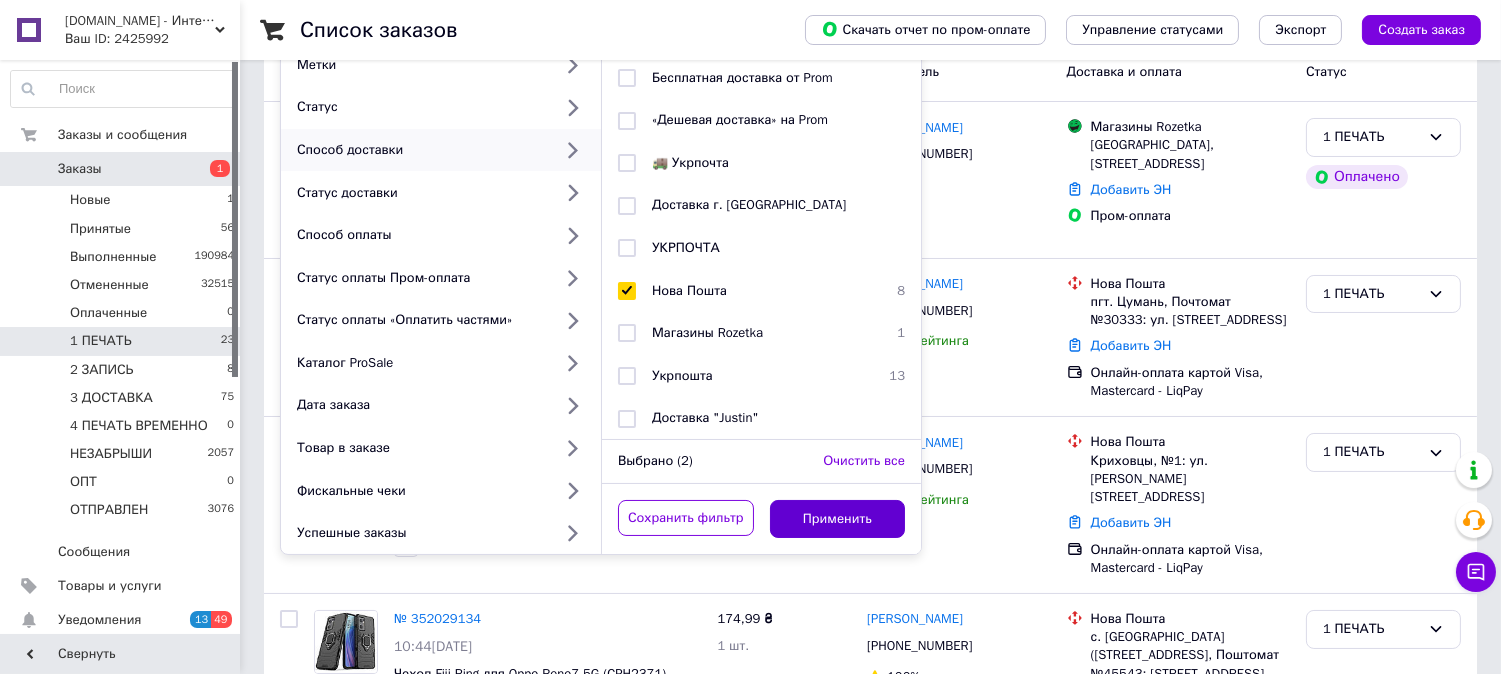 click on "Применить" at bounding box center [838, 519] 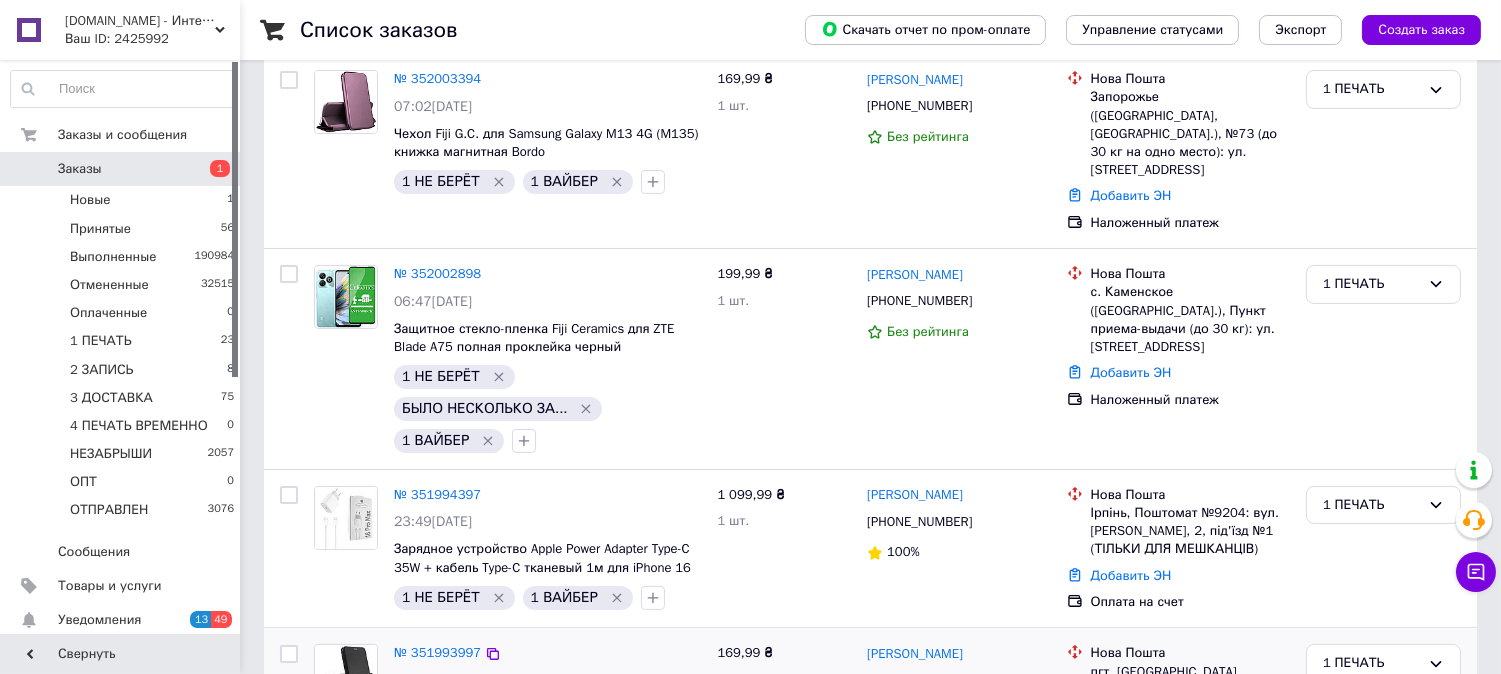 scroll, scrollTop: 1092, scrollLeft: 0, axis: vertical 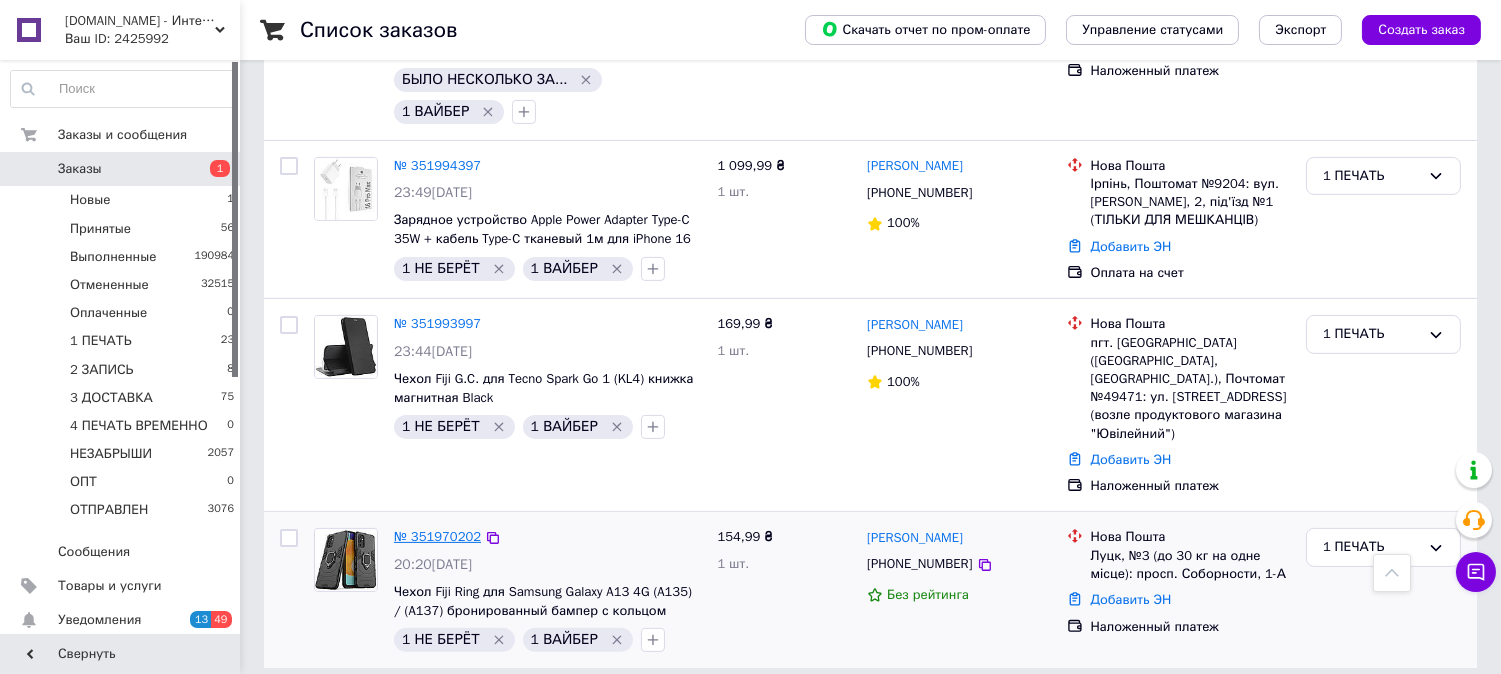 click on "№ 351970202" at bounding box center [437, 536] 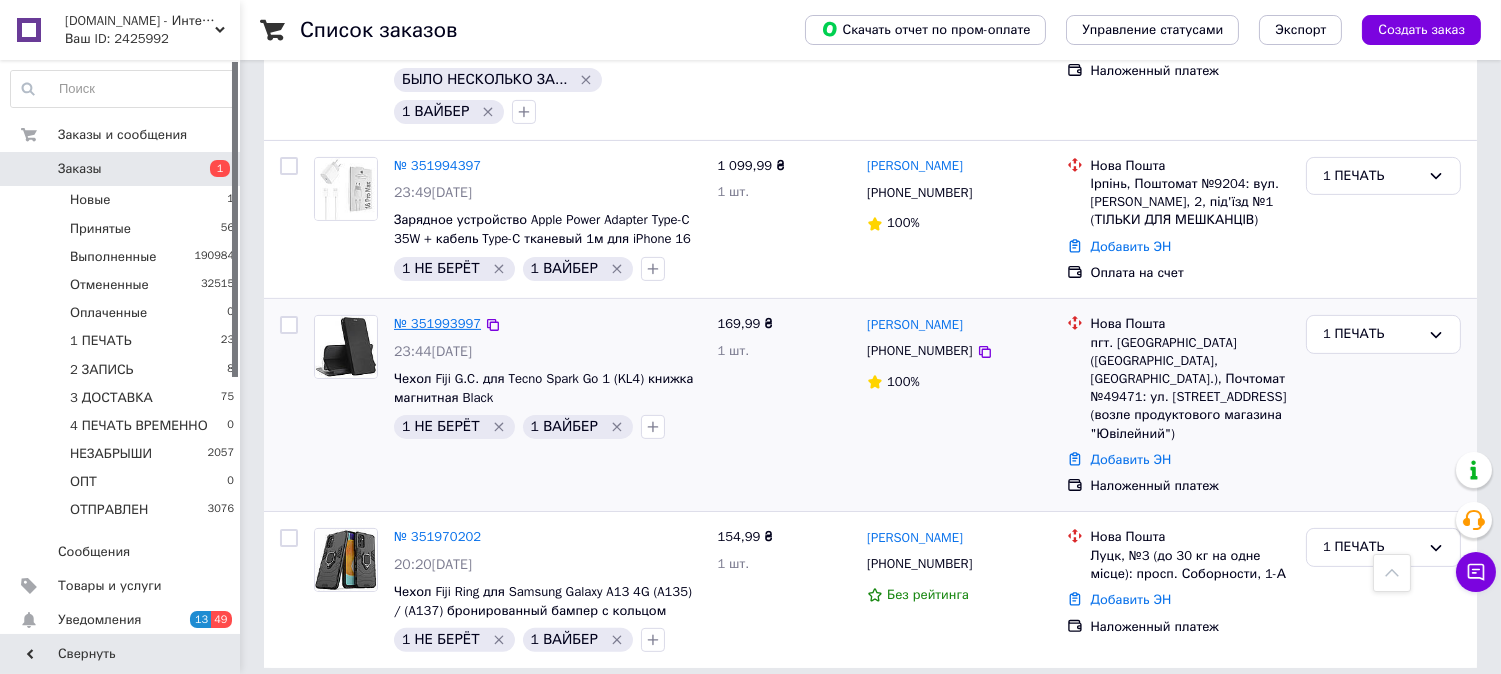 click on "№ 351993997" at bounding box center (437, 323) 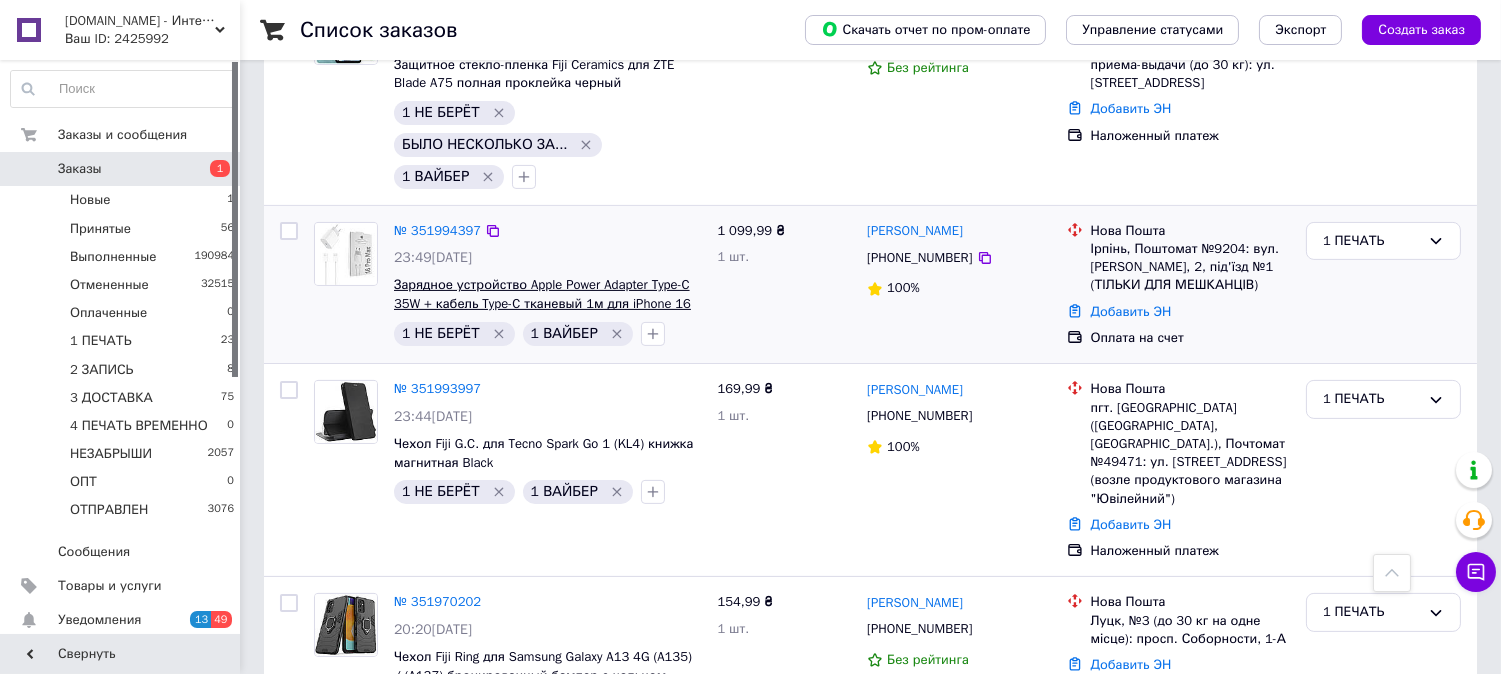 scroll, scrollTop: 1017, scrollLeft: 0, axis: vertical 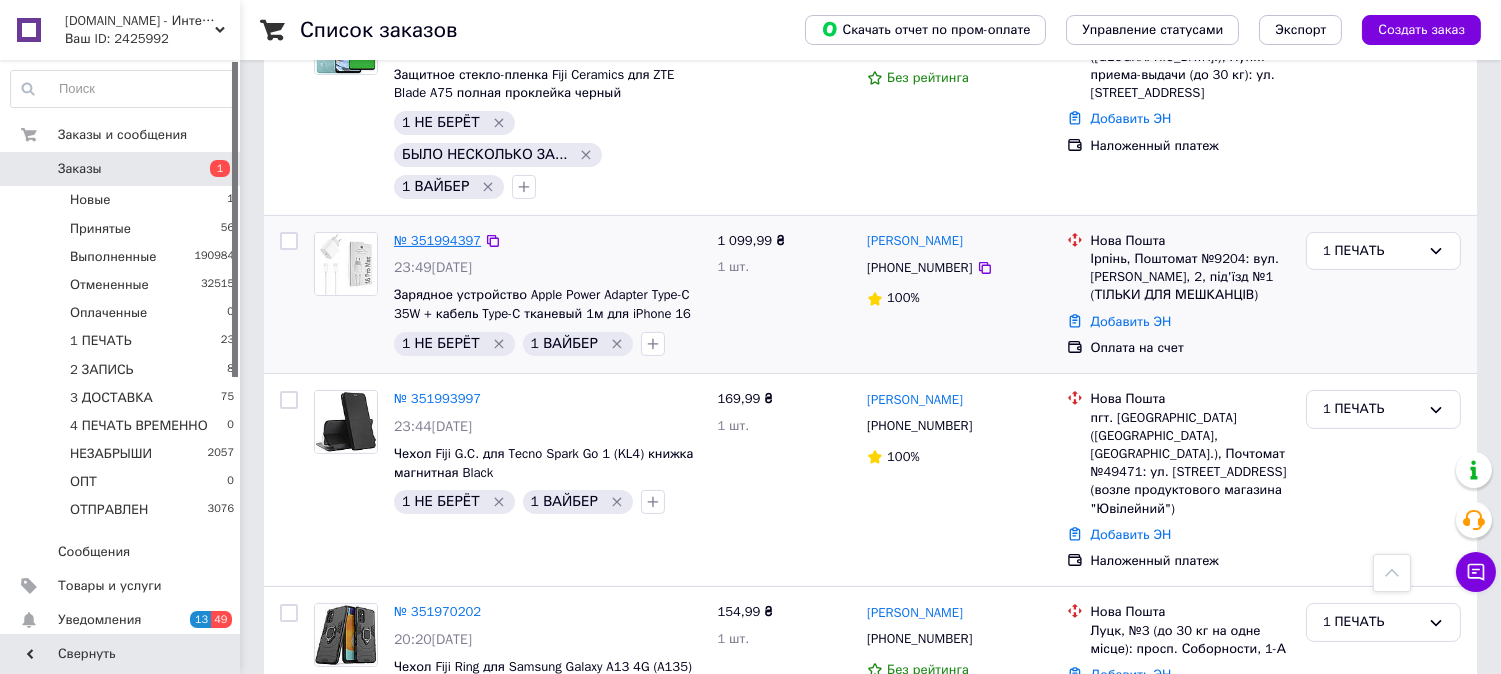 click on "№ 351994397" at bounding box center (437, 240) 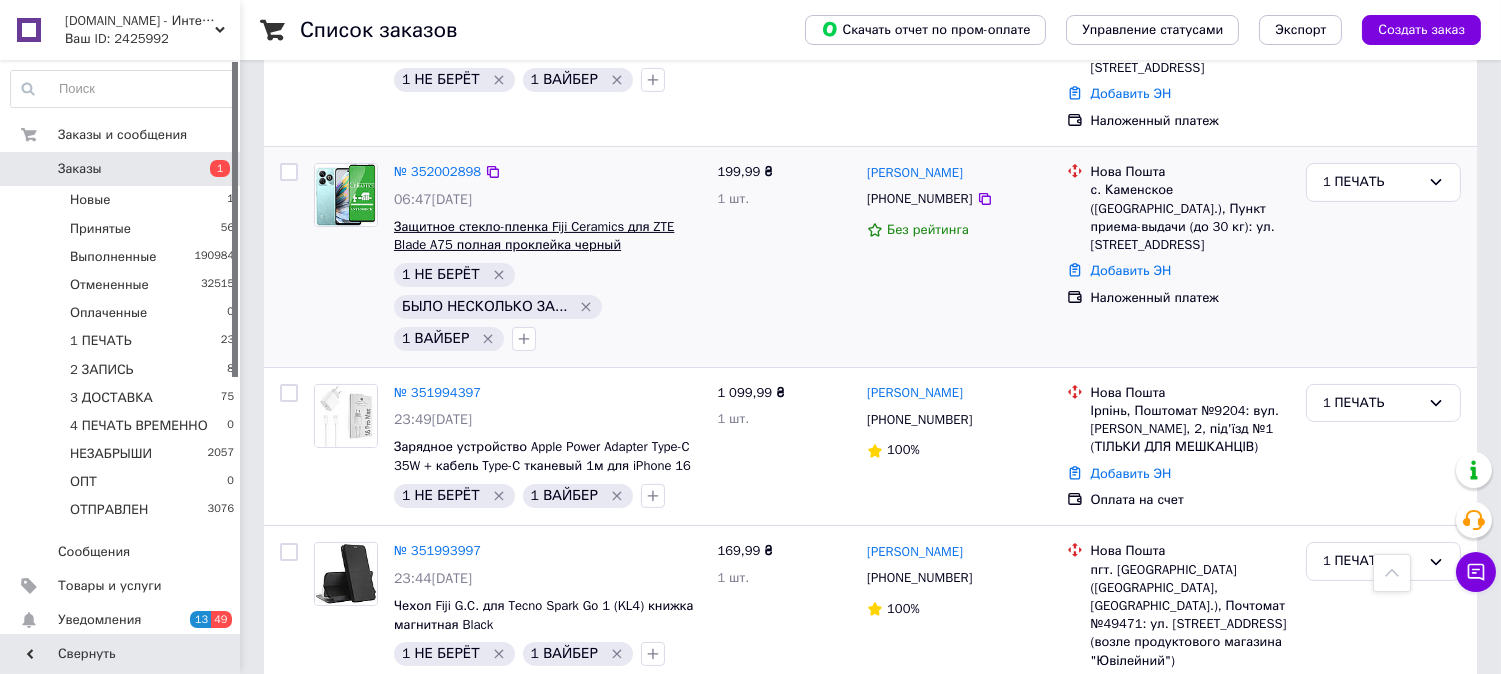 scroll, scrollTop: 833, scrollLeft: 0, axis: vertical 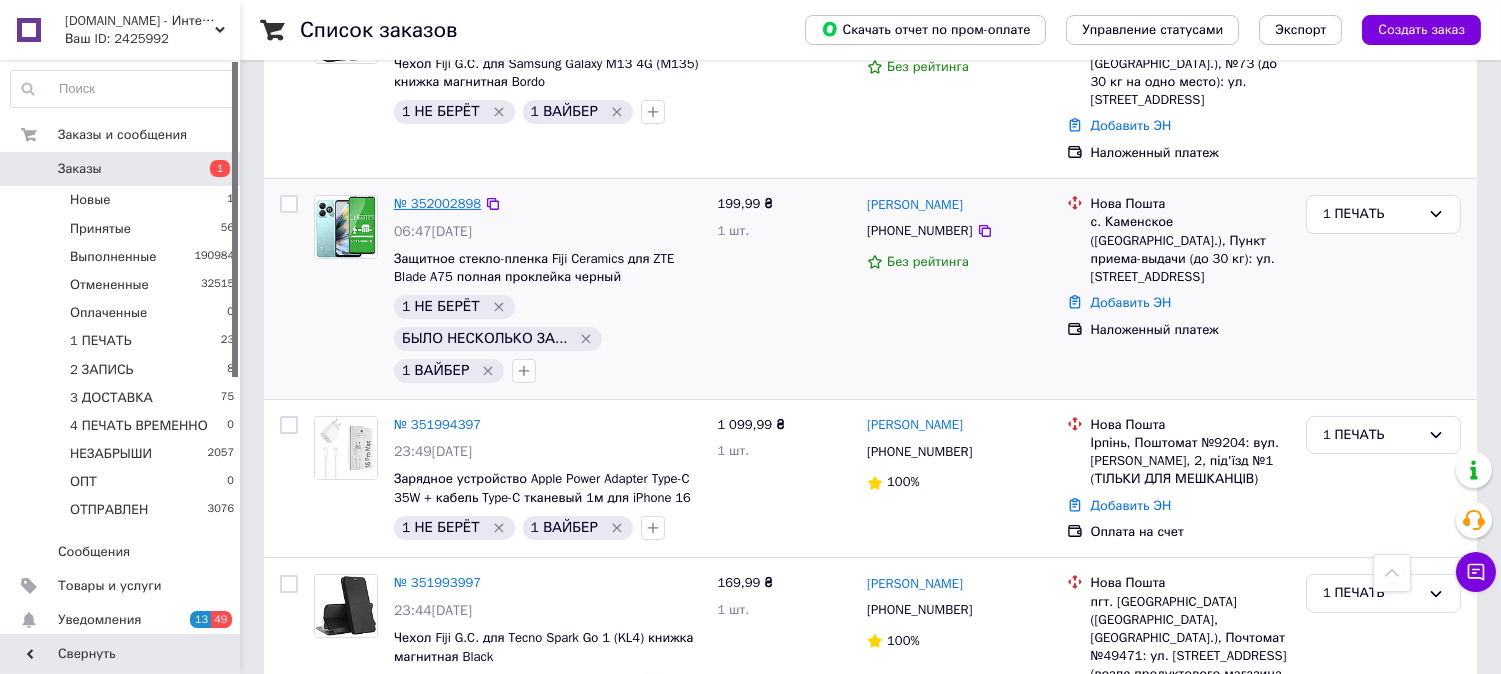 click on "№ 352002898" at bounding box center [437, 203] 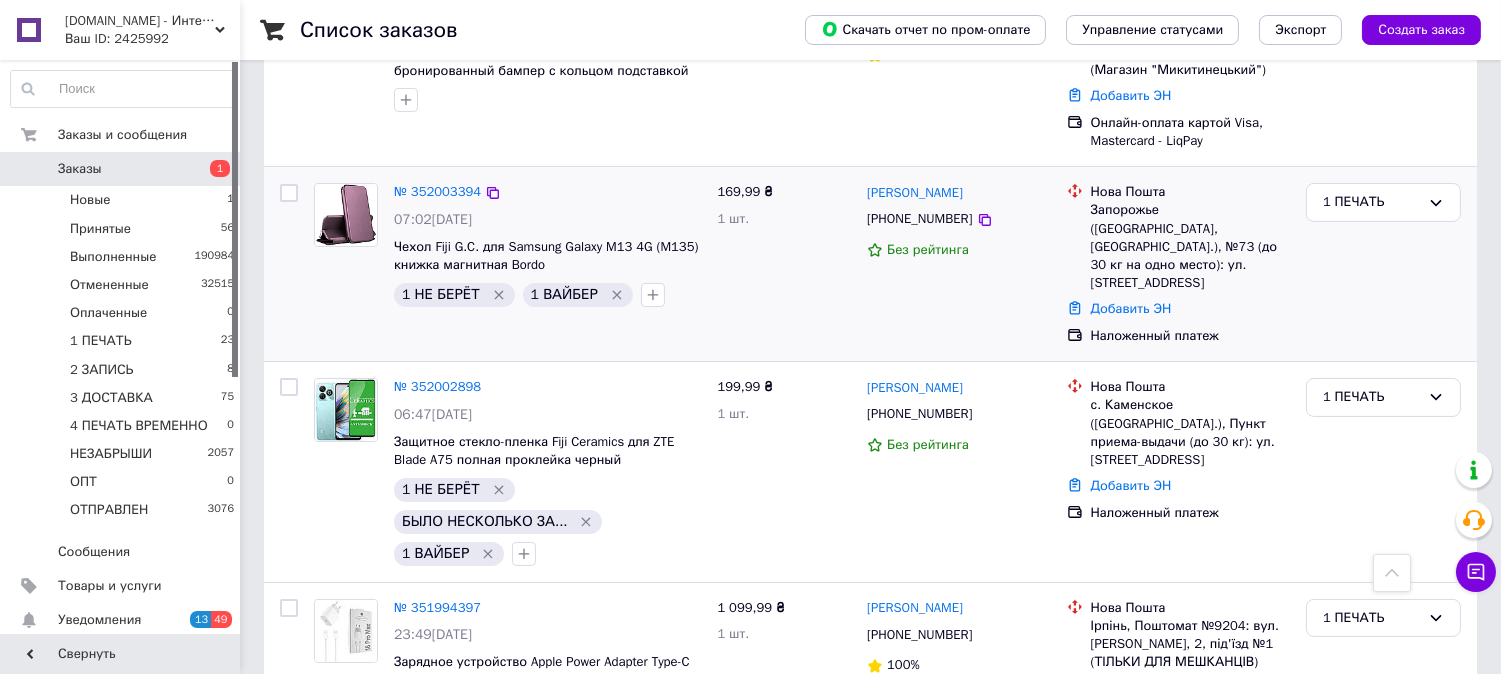 scroll, scrollTop: 647, scrollLeft: 0, axis: vertical 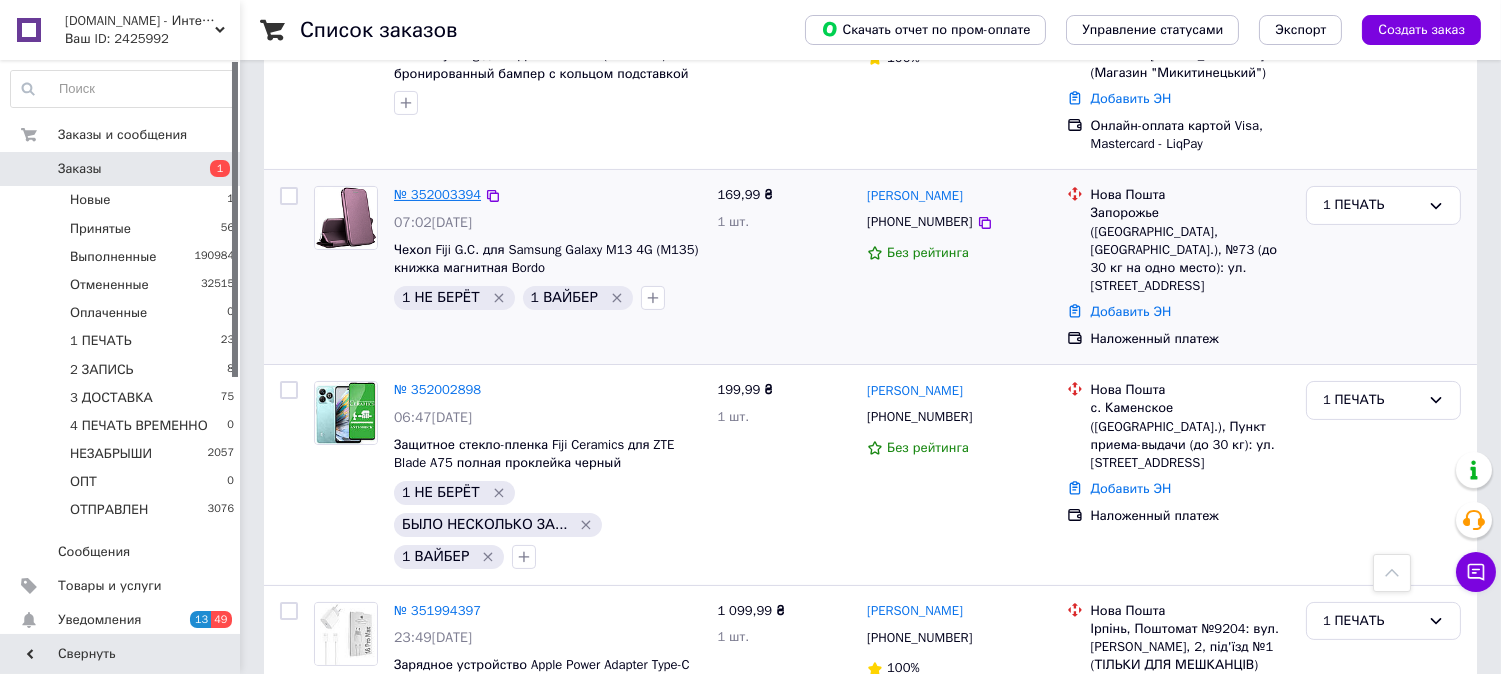 click on "№ 352003394" at bounding box center [437, 194] 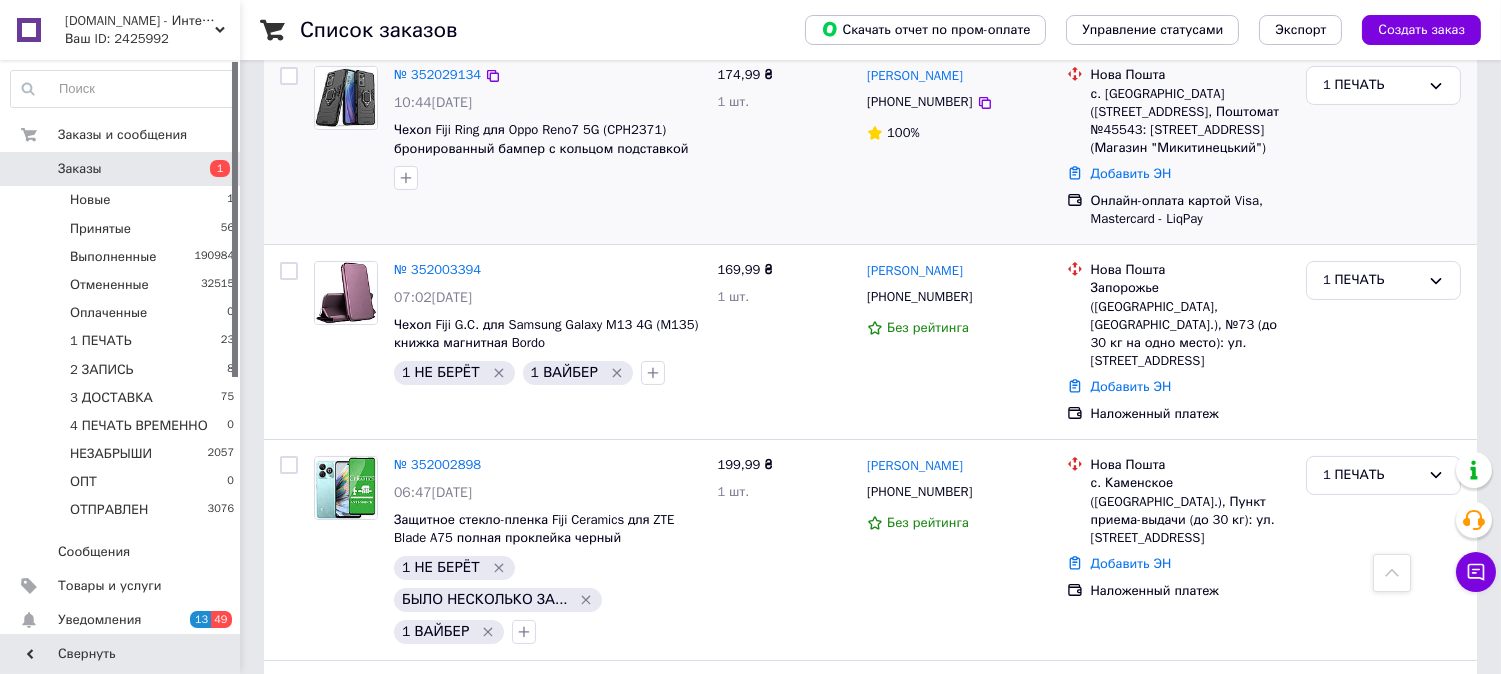 scroll, scrollTop: 573, scrollLeft: 0, axis: vertical 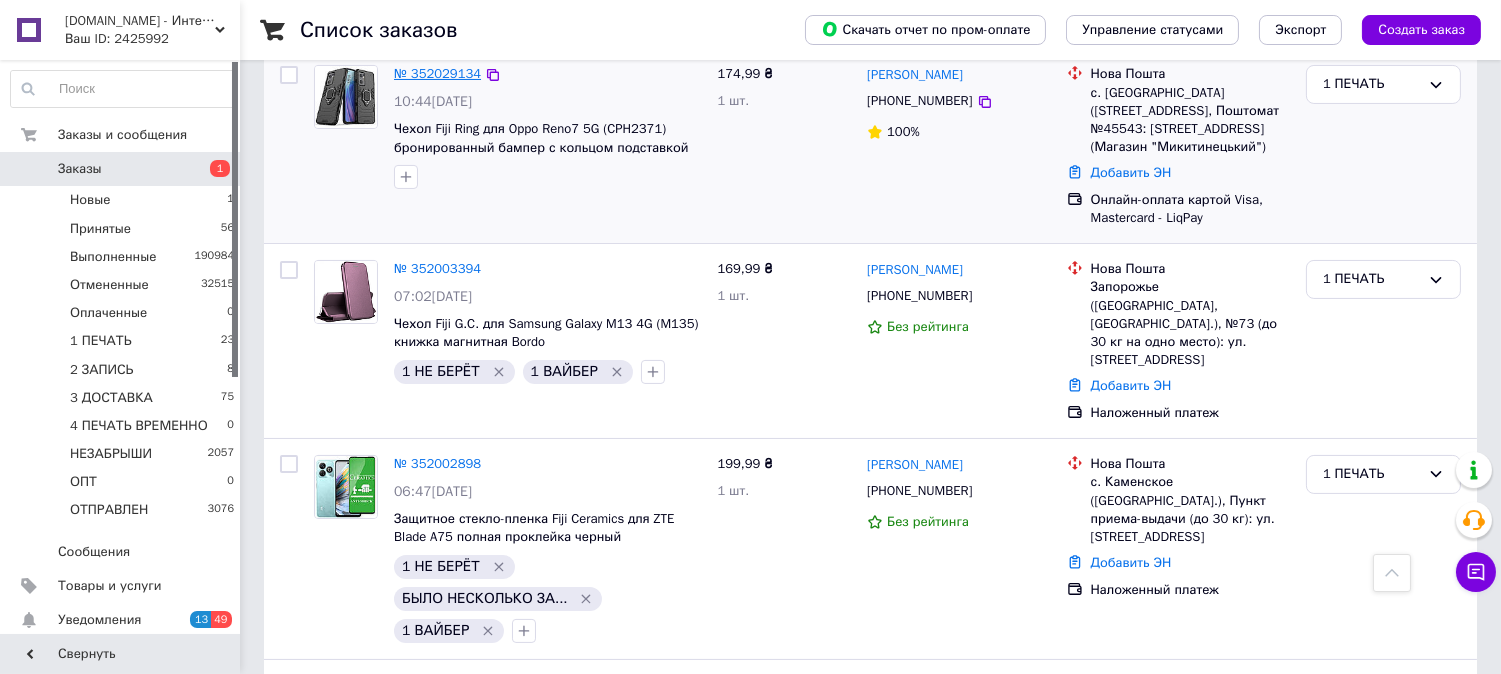 click on "№ 352029134" at bounding box center [437, 73] 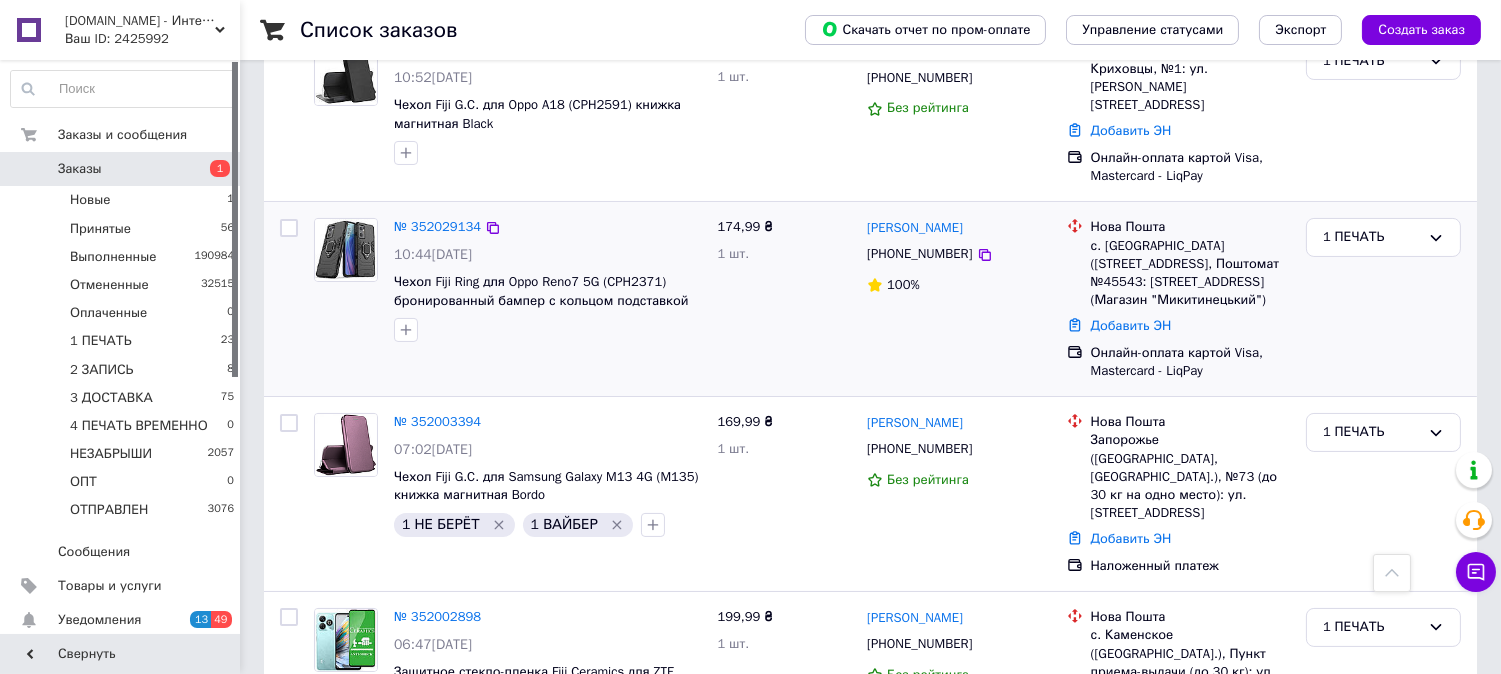scroll, scrollTop: 351, scrollLeft: 0, axis: vertical 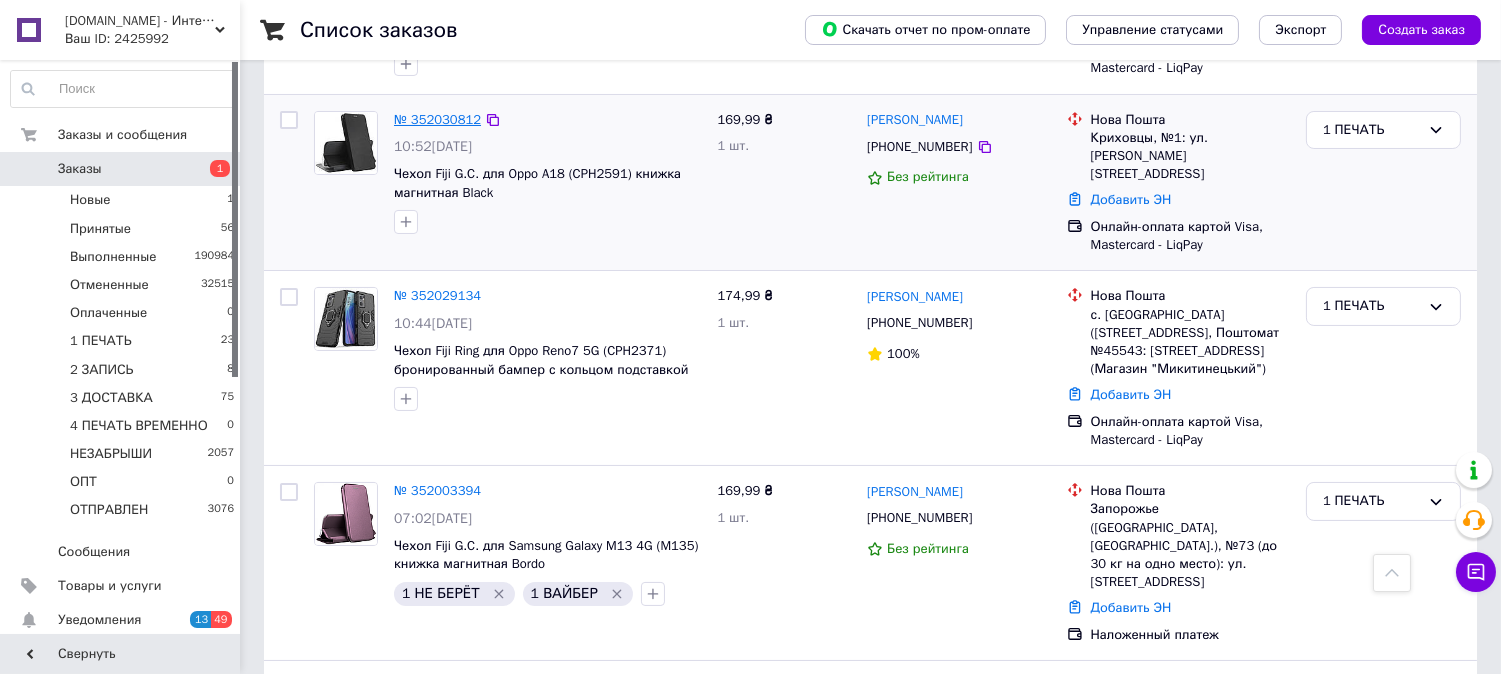 click on "№ 352030812" at bounding box center [437, 119] 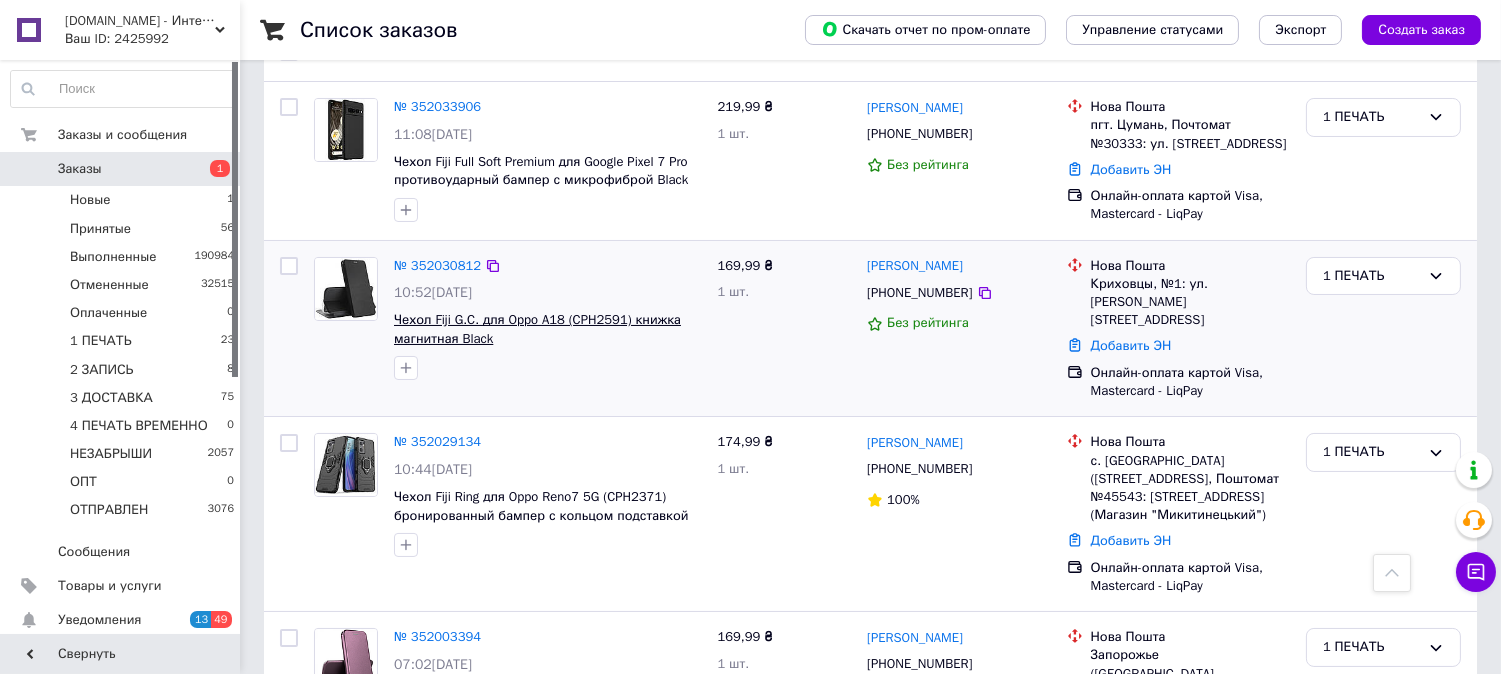 scroll, scrollTop: 203, scrollLeft: 0, axis: vertical 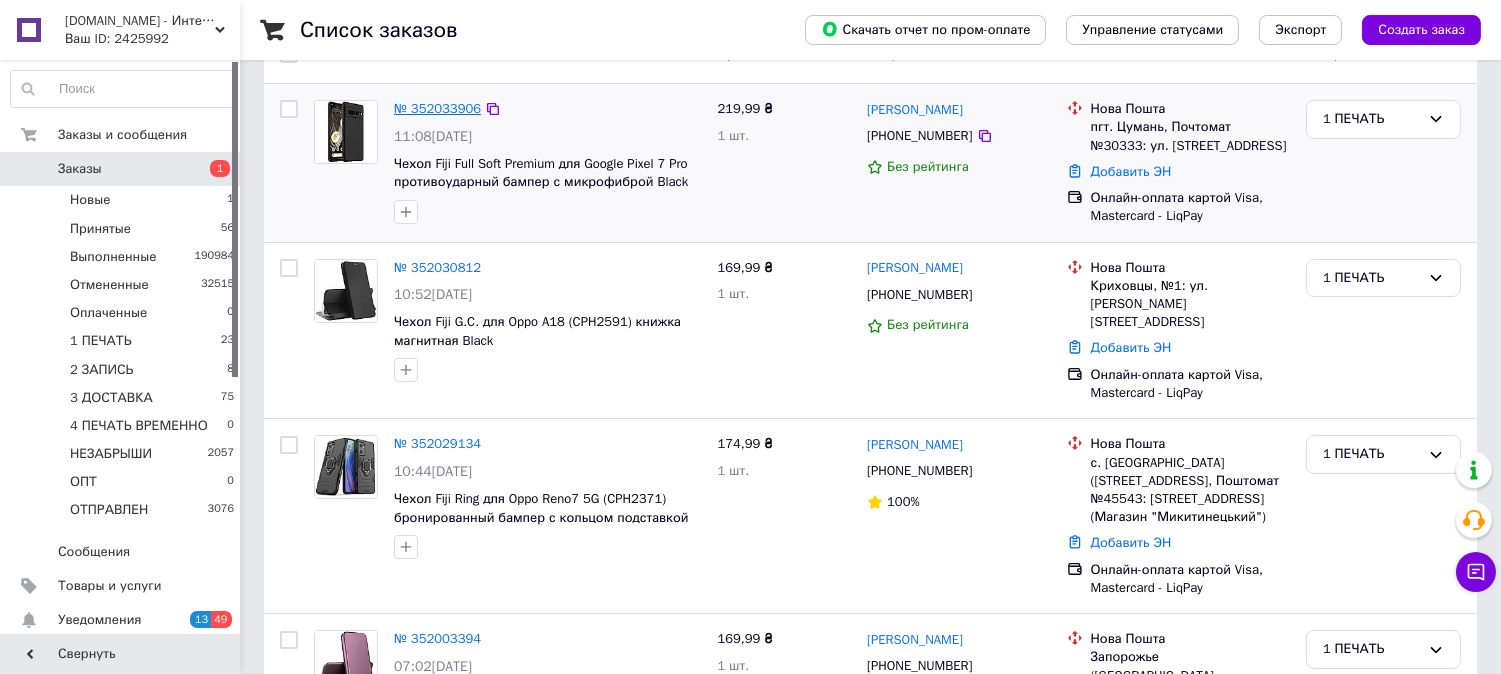 click on "№ 352033906" at bounding box center (437, 108) 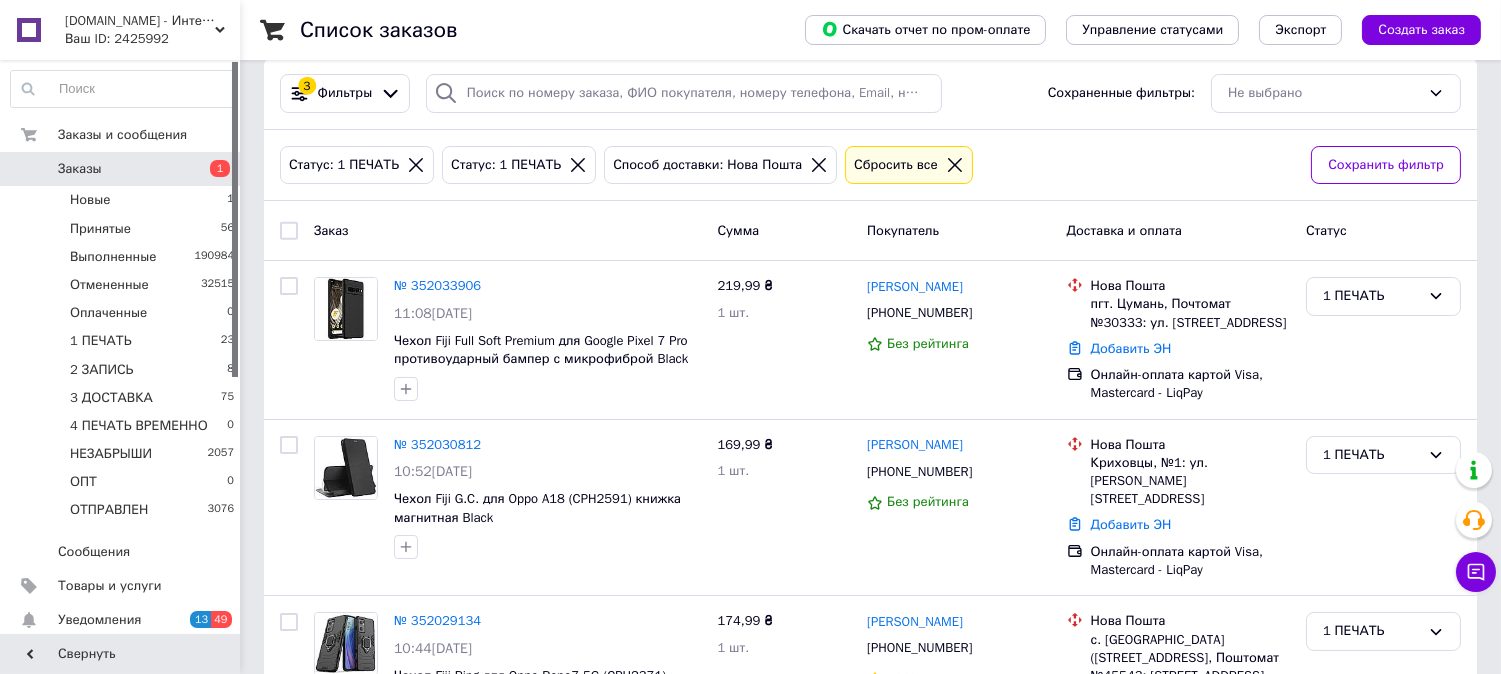 scroll, scrollTop: 0, scrollLeft: 0, axis: both 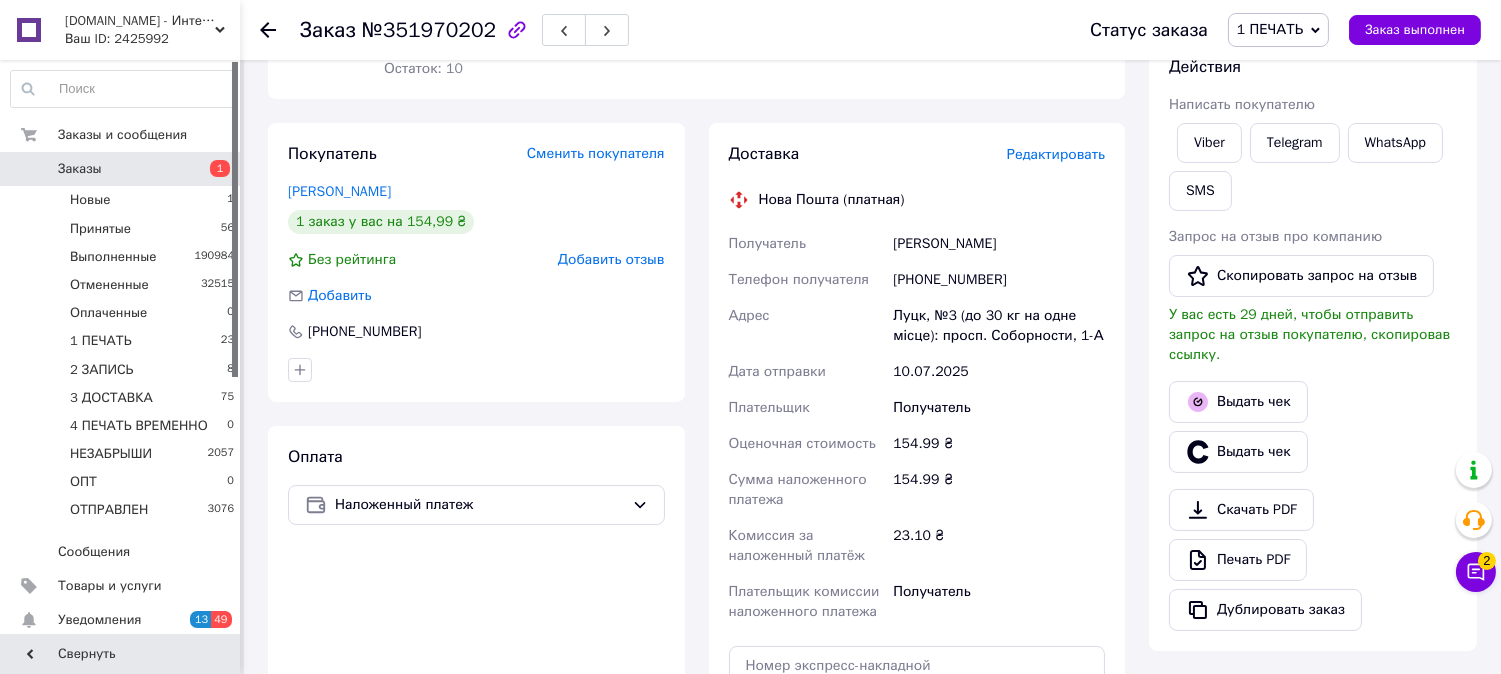 click on "Редактировать" at bounding box center (1056, 155) 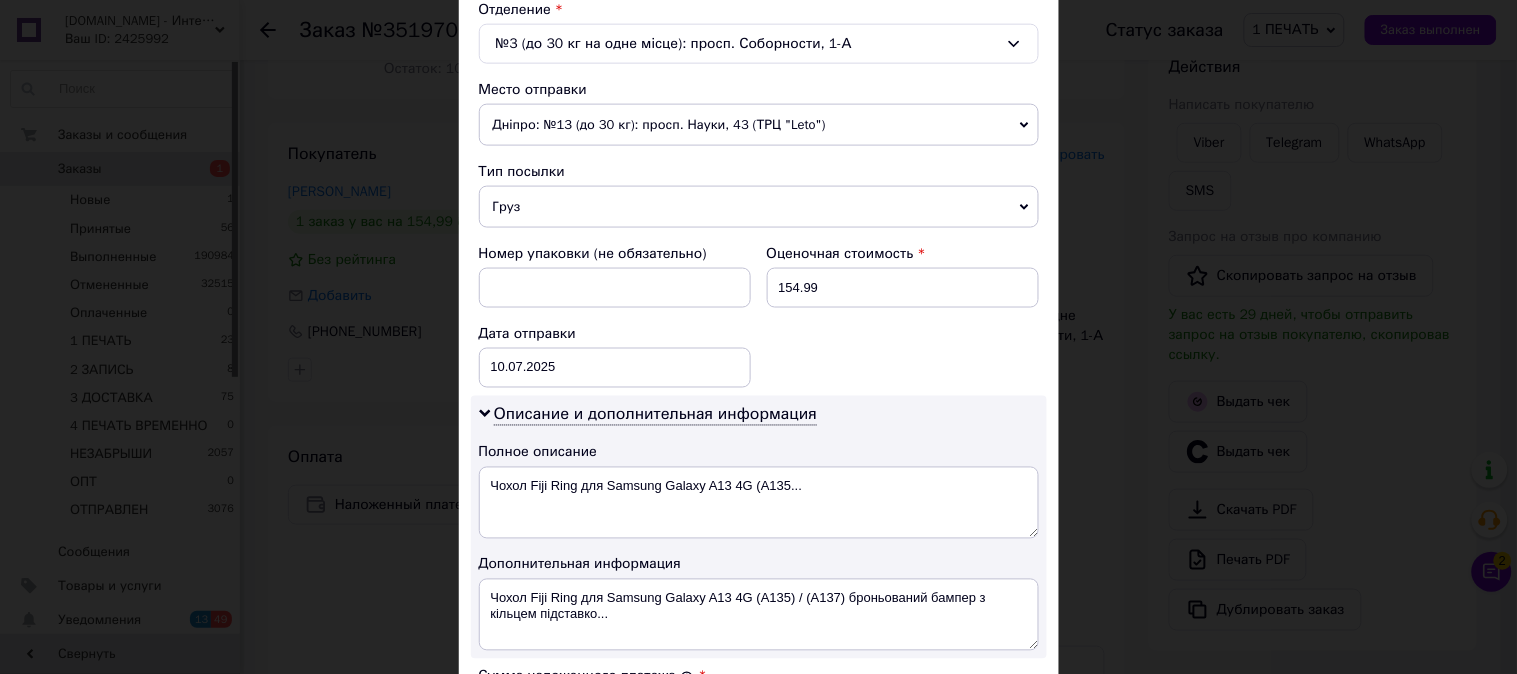 scroll, scrollTop: 703, scrollLeft: 0, axis: vertical 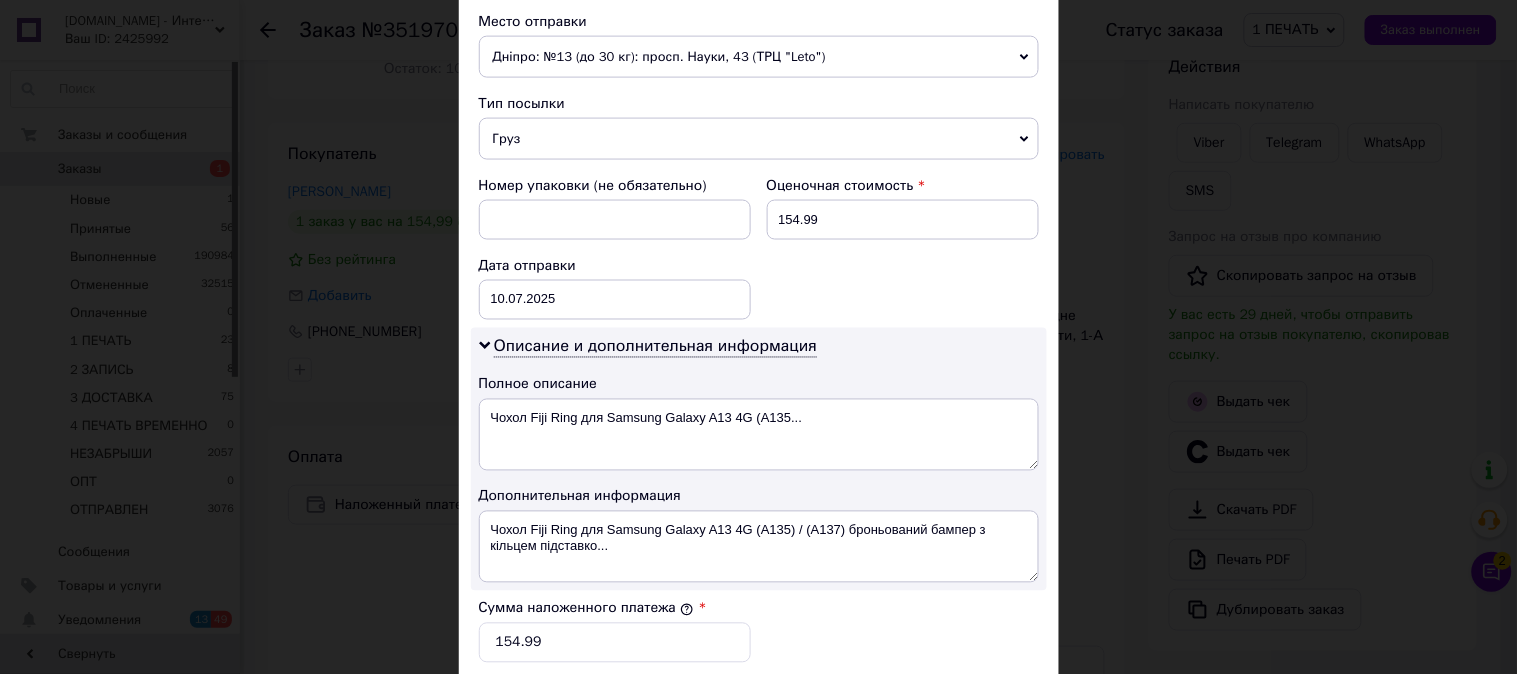 click on "Груз" at bounding box center (759, 139) 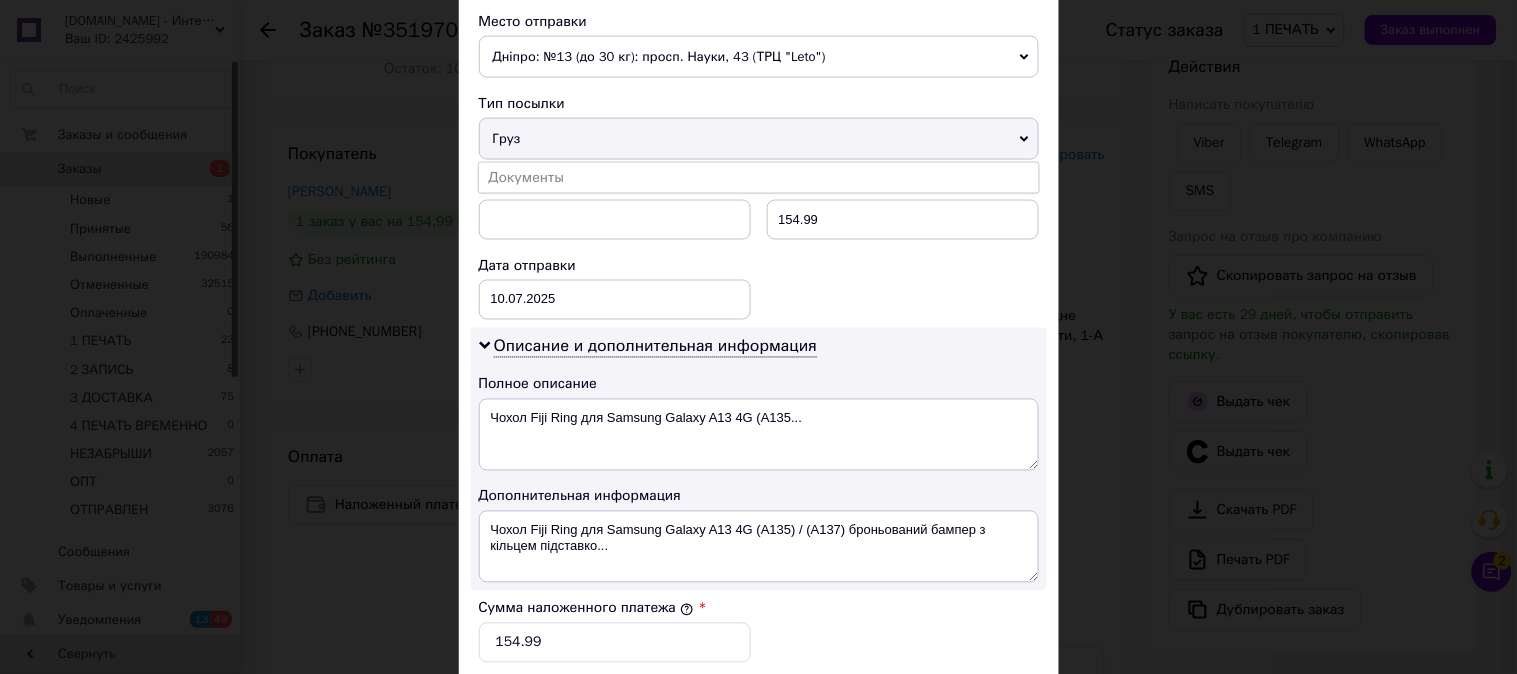 click on "Плательщик Получатель Отправитель Фамилия получателя [PERSON_NAME] Имя получателя [PERSON_NAME] Отчество получателя Телефон получателя [PHONE_NUMBER] Тип доставки В отделении Курьером В почтомате Город Луцк Отделение №3 (до 30 кг на одне місце): просп. Соборности, 1-А Место отправки Дніпро: №13 (до 30 кг): просп. Науки, 43 (ТРЦ "[PERSON_NAME]") Нет совпадений. Попробуйте изменить условия поиска Добавить еще место отправки Тип посылки Груз Документы Номер упаковки (не обязательно) Оценочная стоимость 154.99 Дата отправки [DATE] < 2025 > < Июль > Пн Вт Ср Чт Пт Сб Вс 30 1 2 3 4 5 6 7 8 9 10 11 12 13 14 15 16 17 18 19 20 21 22 23 24 1" at bounding box center (759, 222) 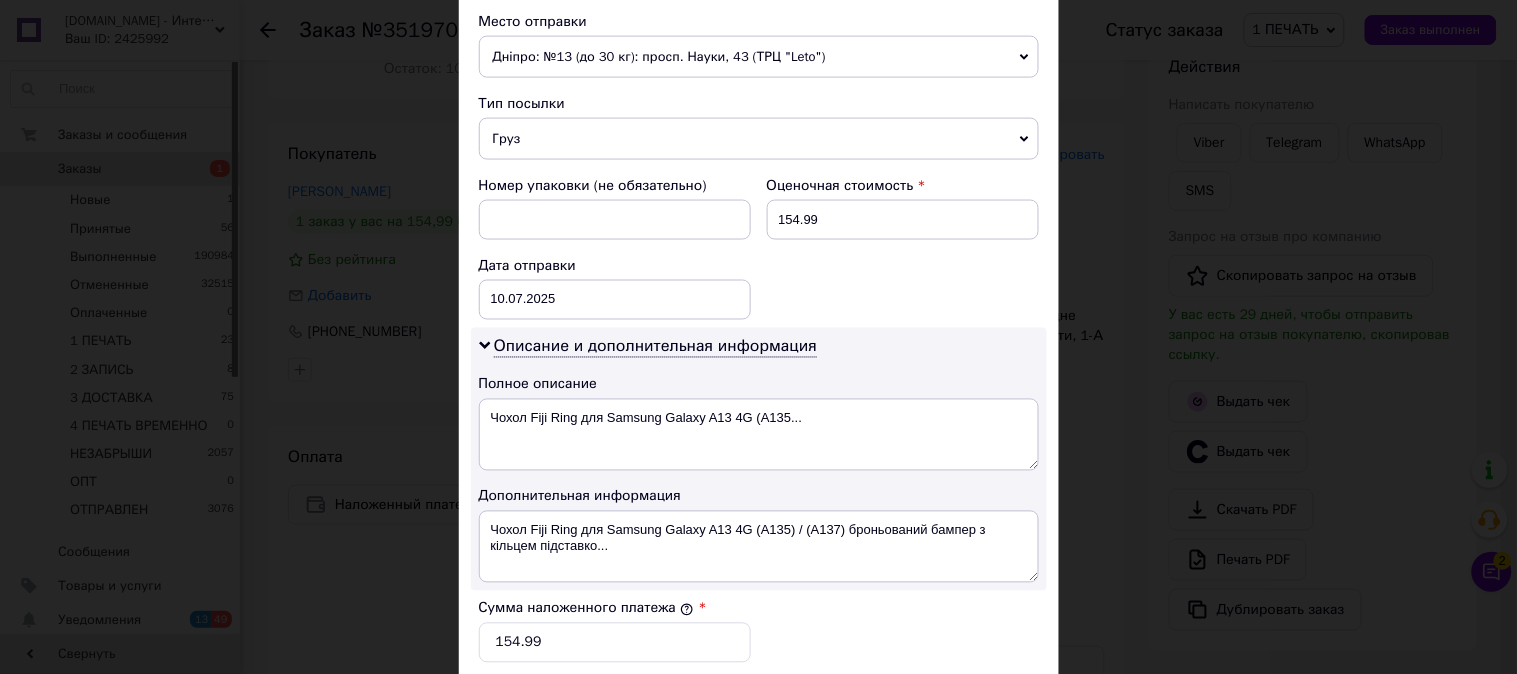 click on "Груз" at bounding box center [759, 139] 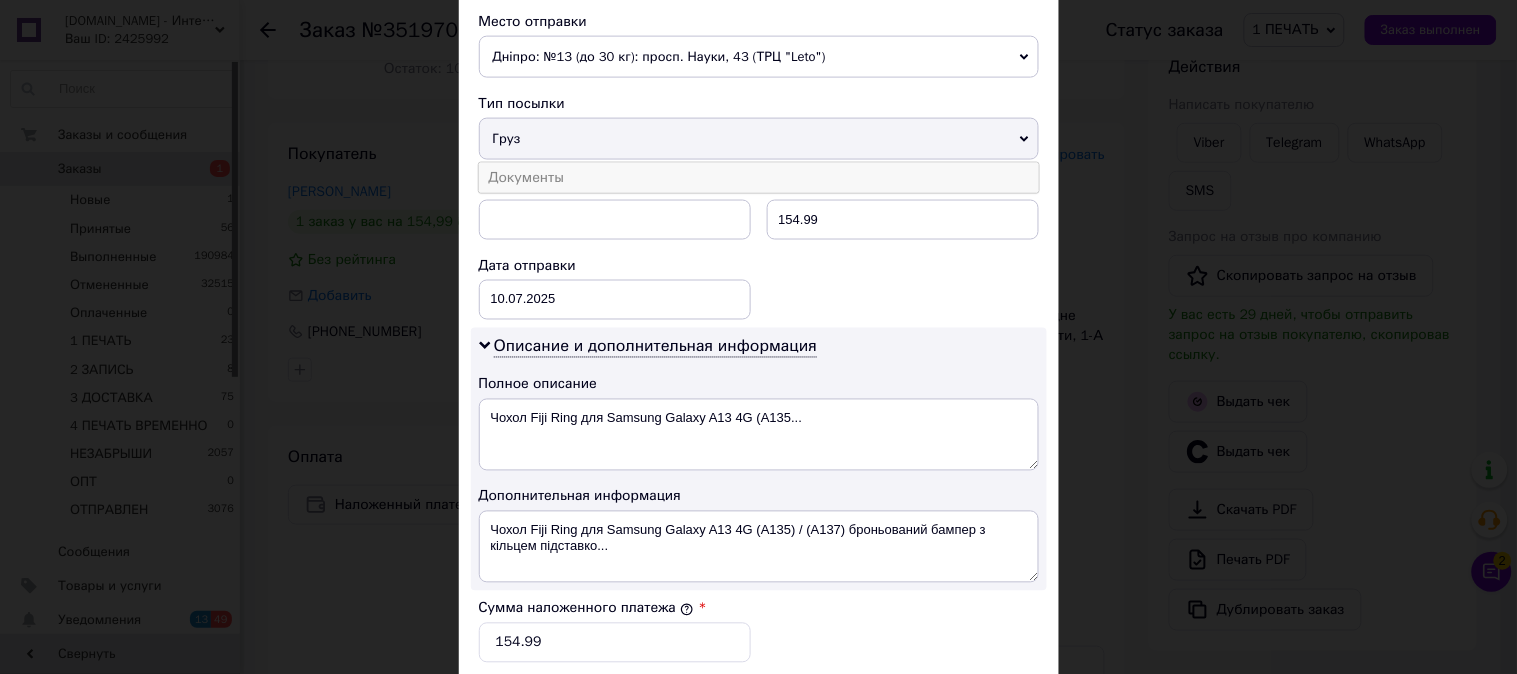 click on "Документы" at bounding box center [759, 178] 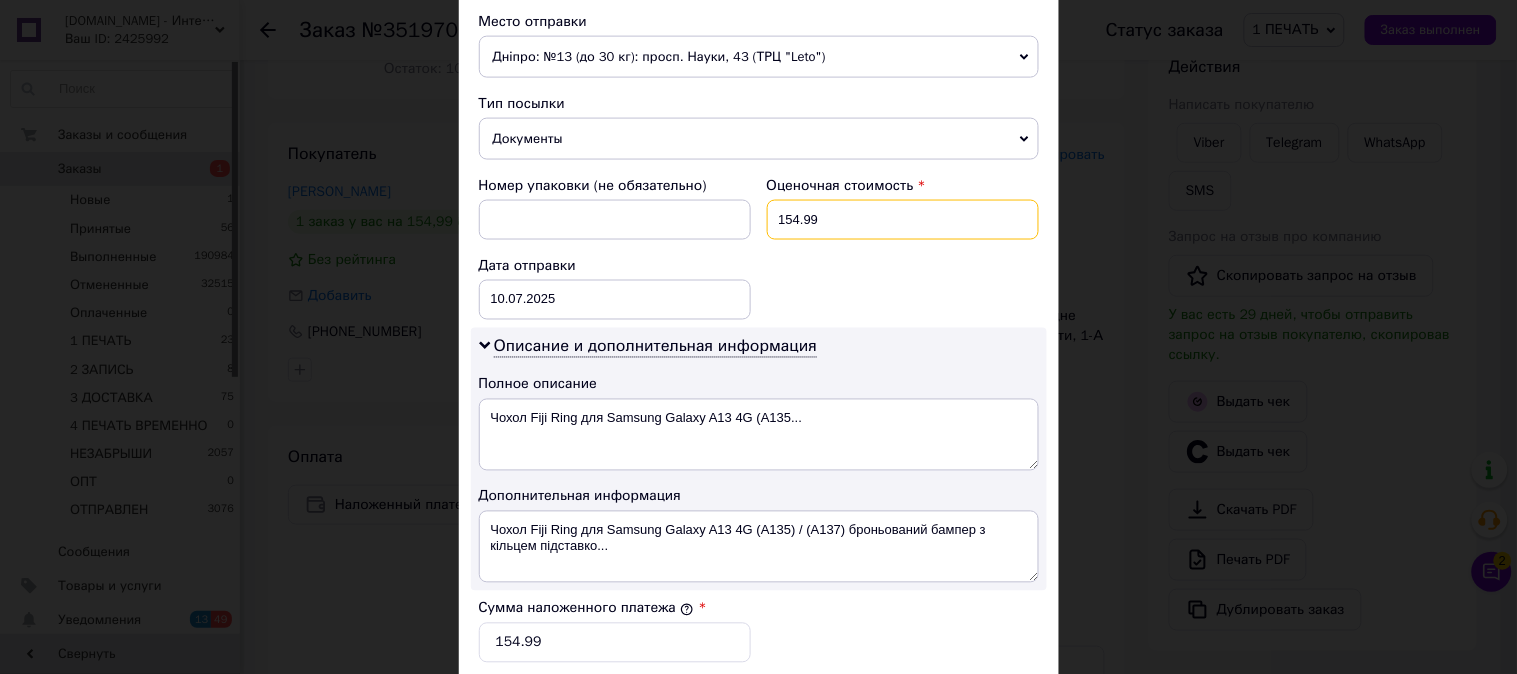 click on "154.99" at bounding box center [903, 220] 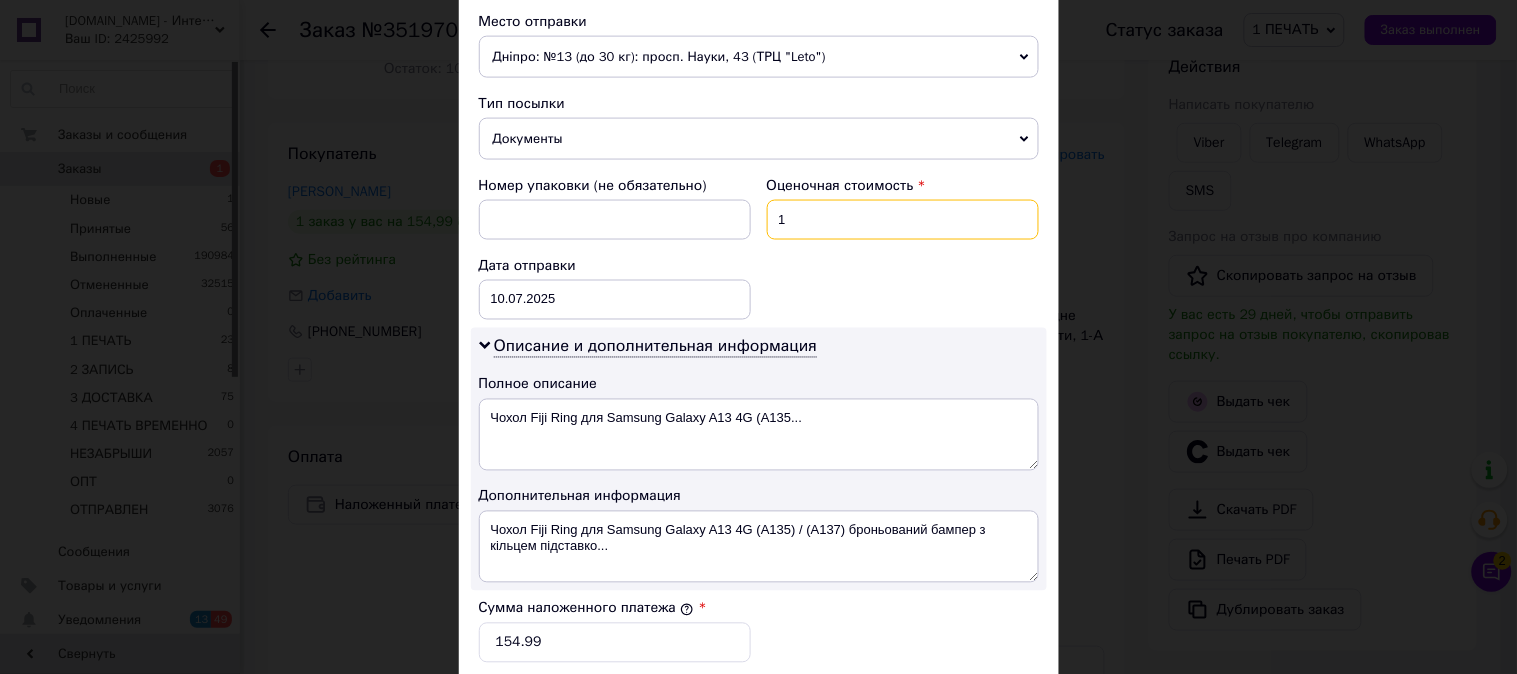 click on "1" at bounding box center [903, 220] 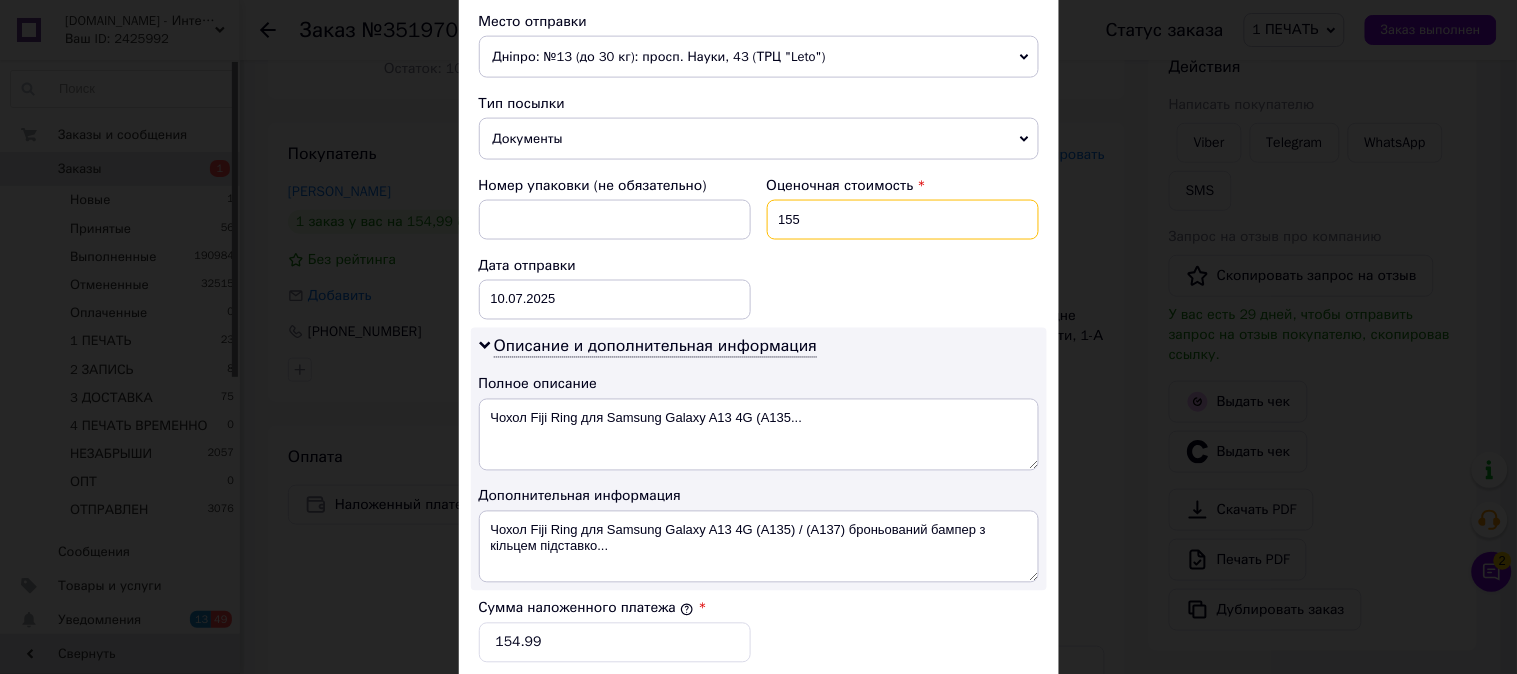type on "155" 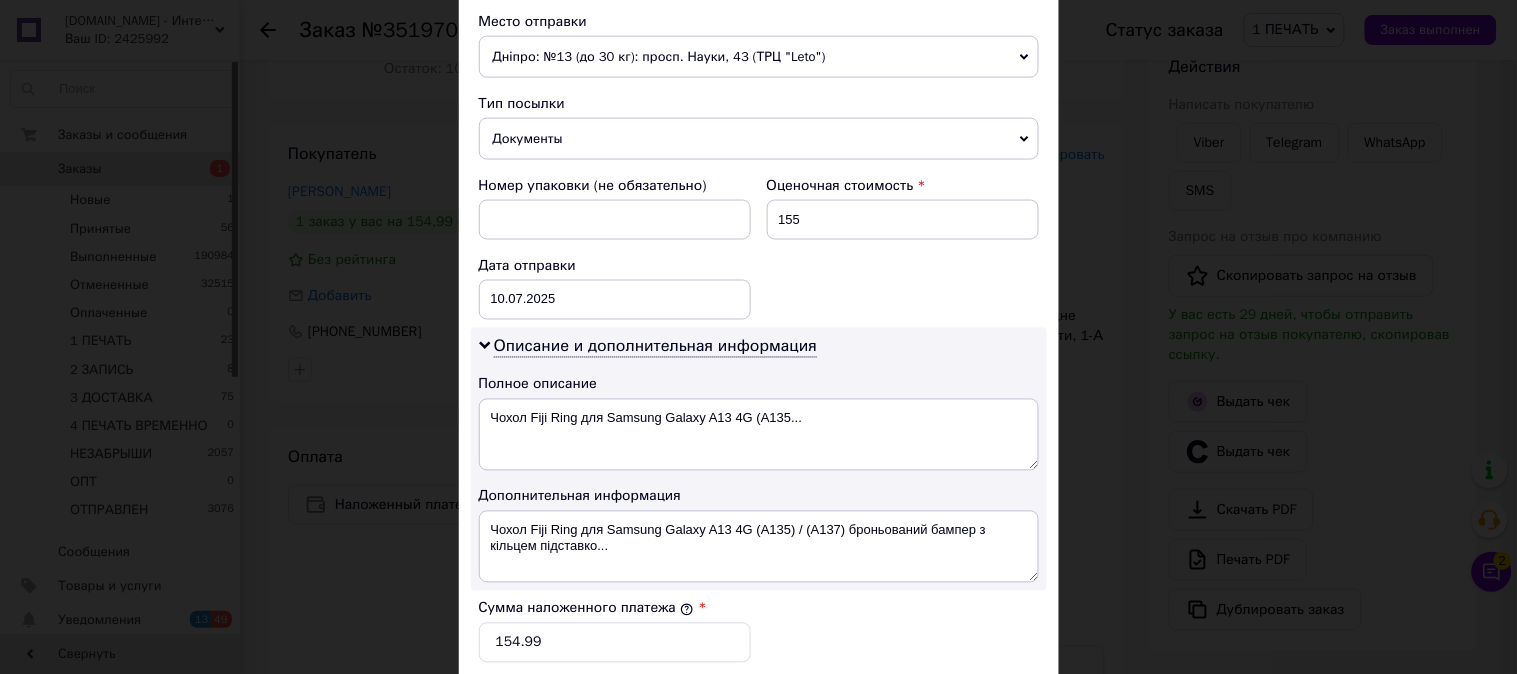 click on "Номер упаковки (не обязательно) Оценочная стоимость 155 Дата отправки 10.07.2025 < 2025 > < Июль > Пн Вт Ср Чт Пт Сб Вс 30 1 2 3 4 5 6 7 8 9 10 11 12 13 14 15 16 17 18 19 20 21 22 23 24 25 26 27 28 29 30 31 1 2 3 4 5 6 7 8 9 10" at bounding box center [759, 248] 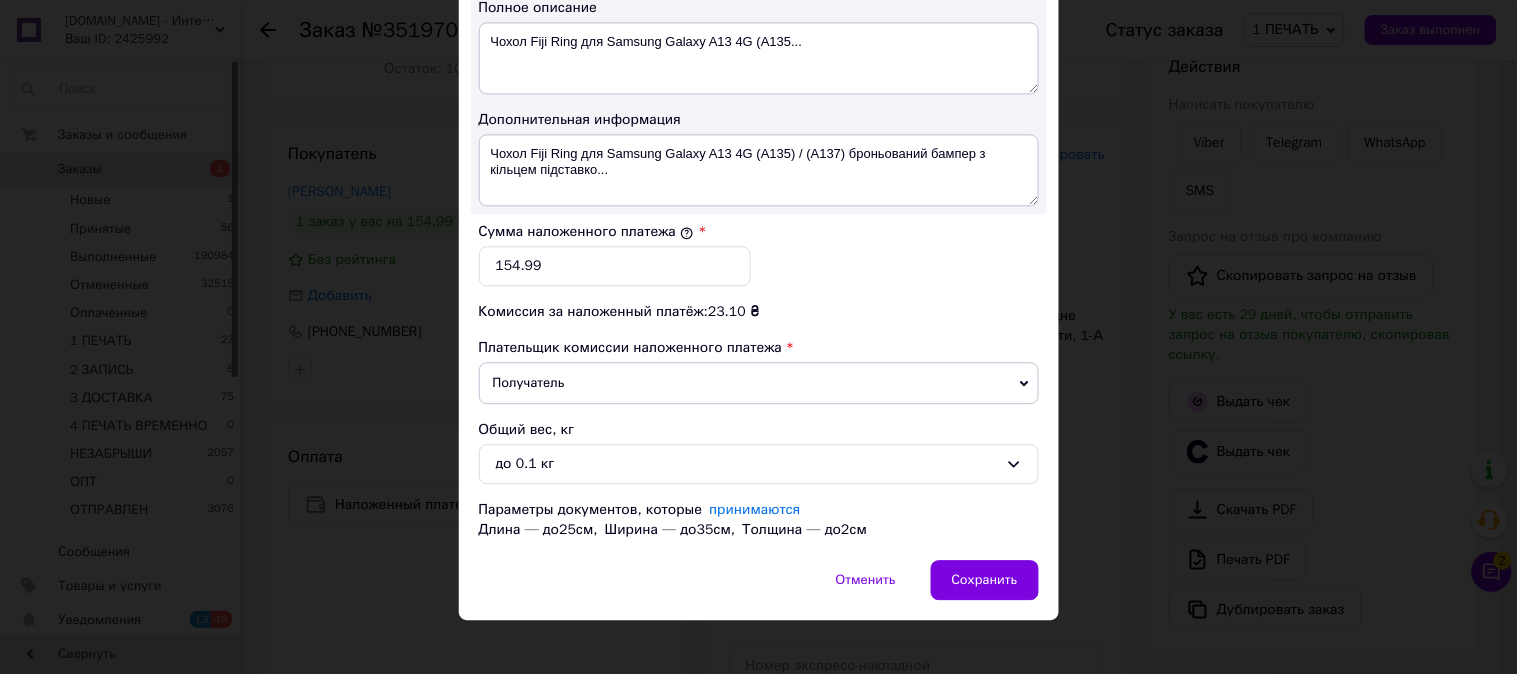 scroll, scrollTop: 1098, scrollLeft: 0, axis: vertical 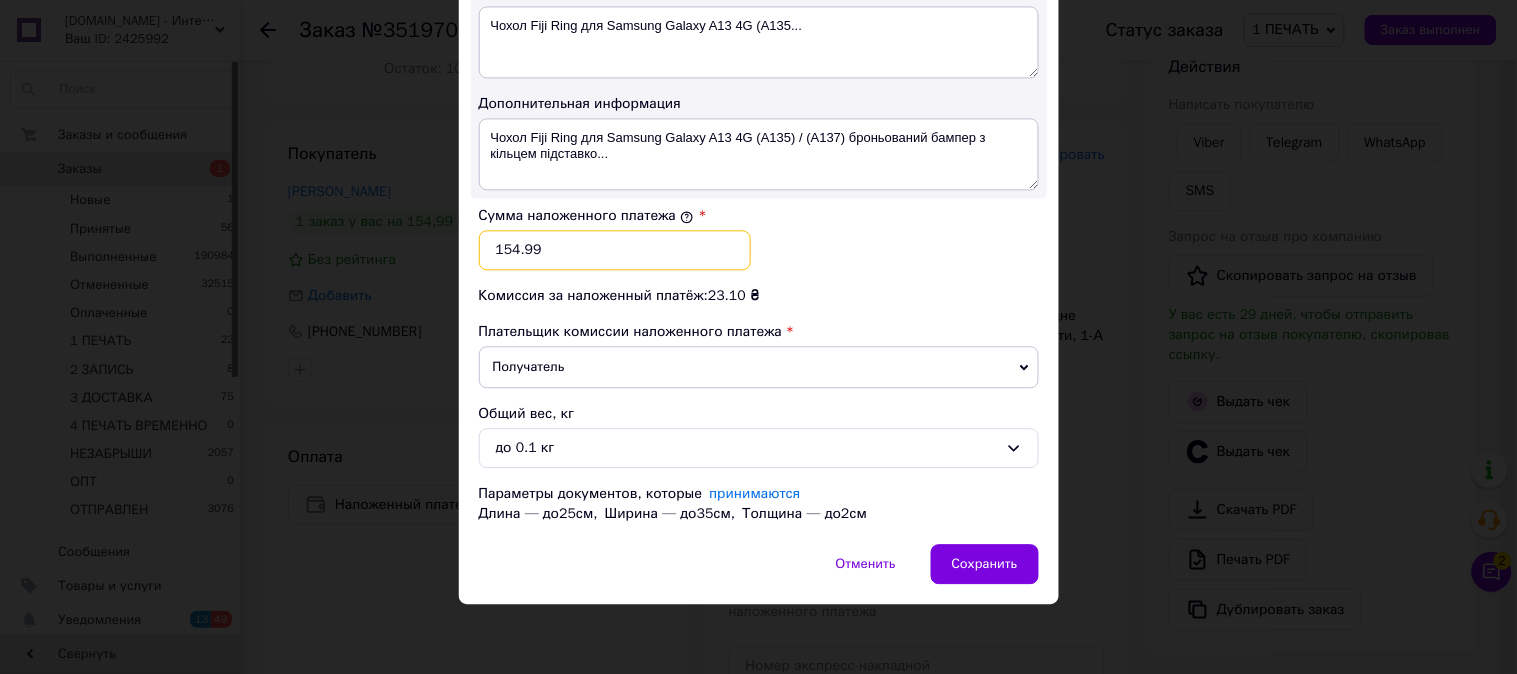 click on "154.99" at bounding box center [615, 250] 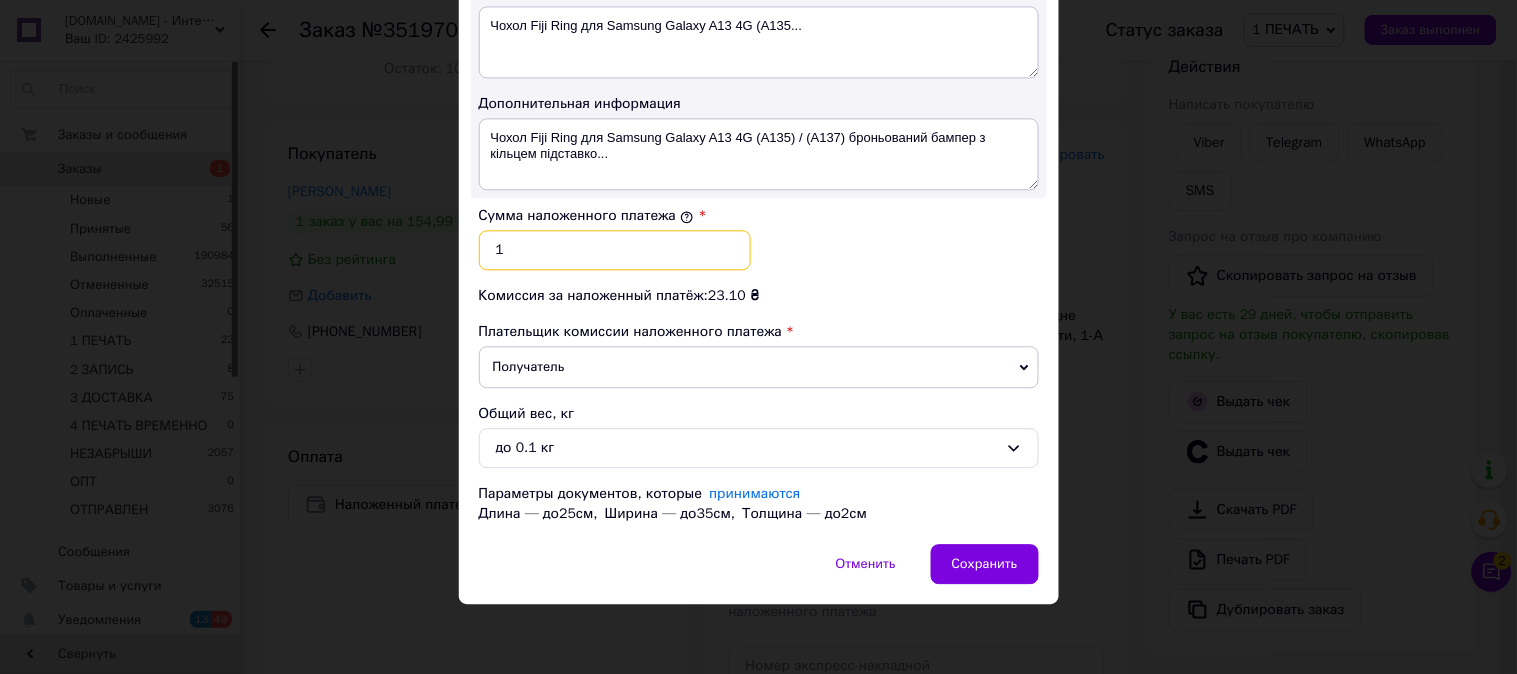 click on "1" at bounding box center (615, 250) 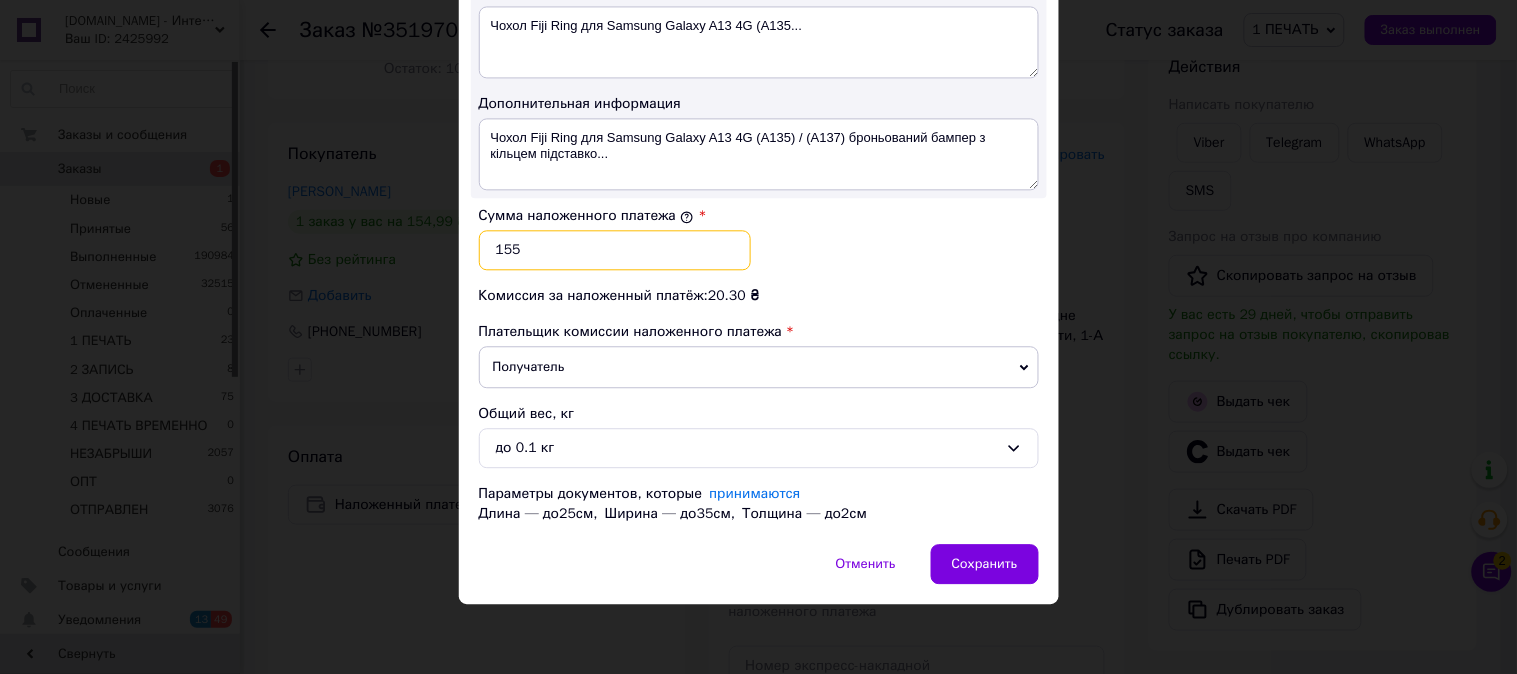 type on "155" 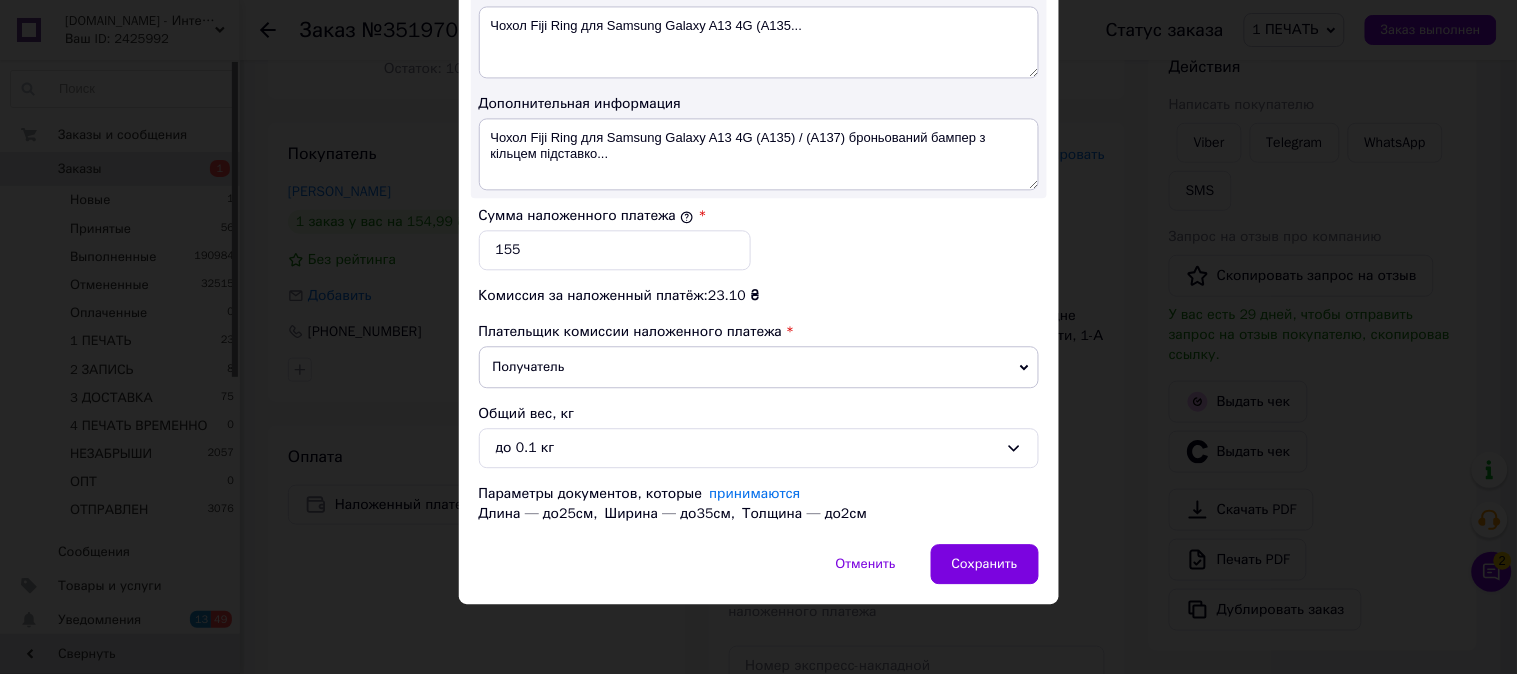 click on "Сумма наложенного платежа     * 155" at bounding box center (759, 238) 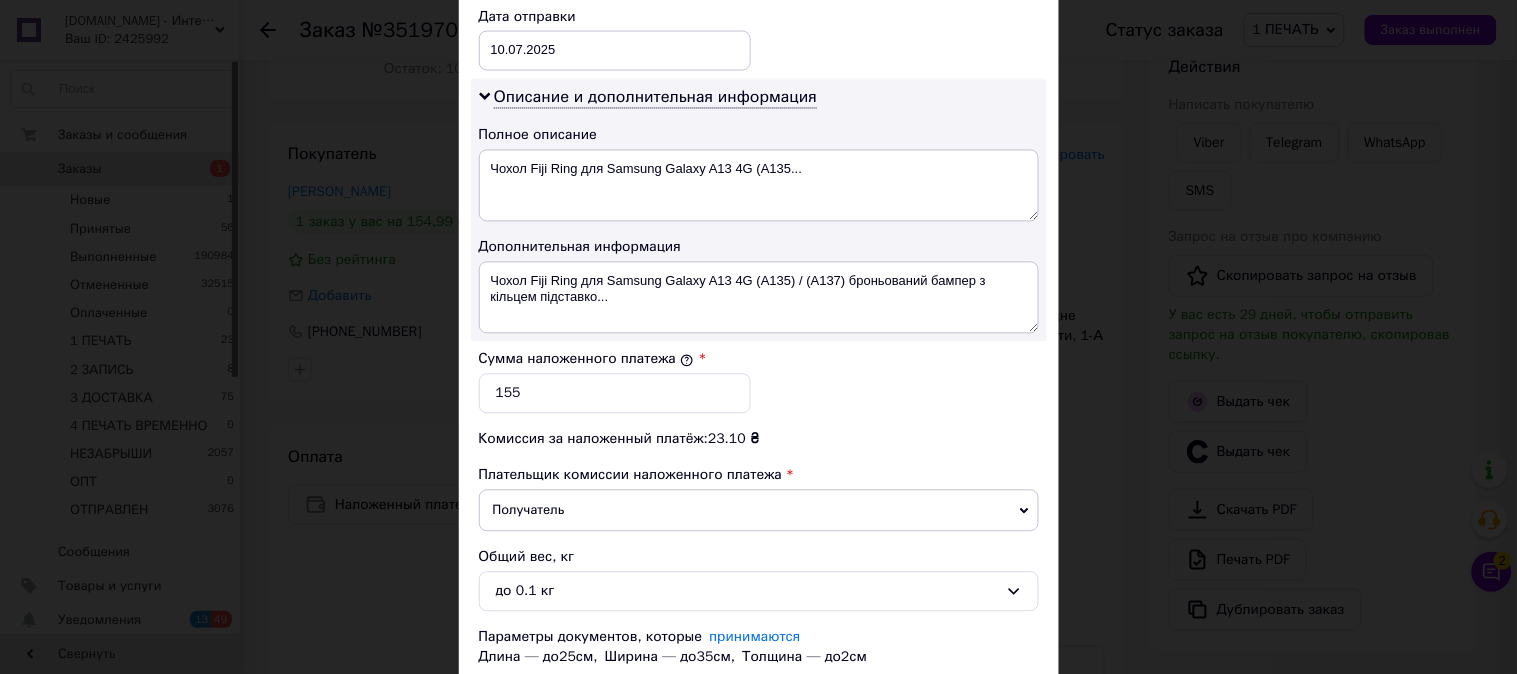 scroll, scrollTop: 951, scrollLeft: 0, axis: vertical 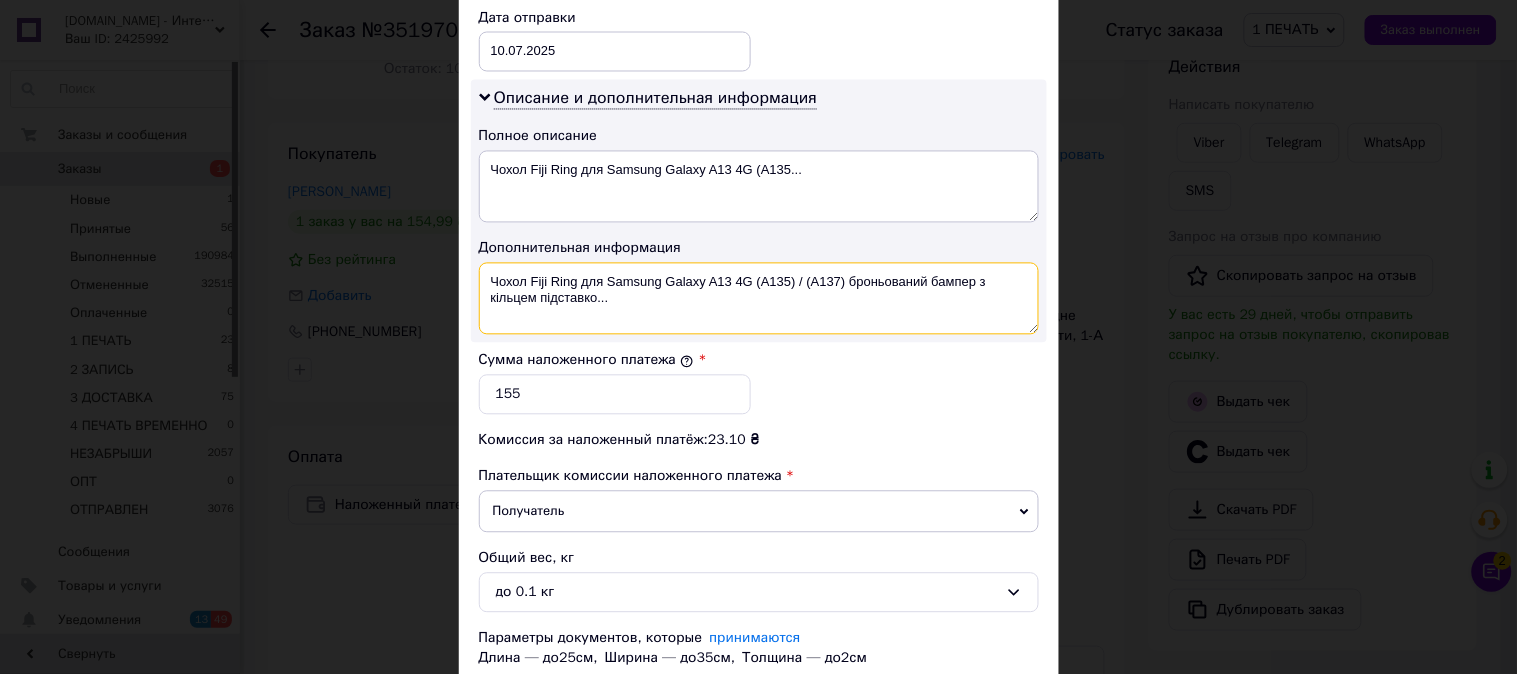 click on "Чохол Fiji Ring для Samsung Galaxy A13 4G (A135) / (A137) броньований бампер з кільцем підставко..." at bounding box center (759, 299) 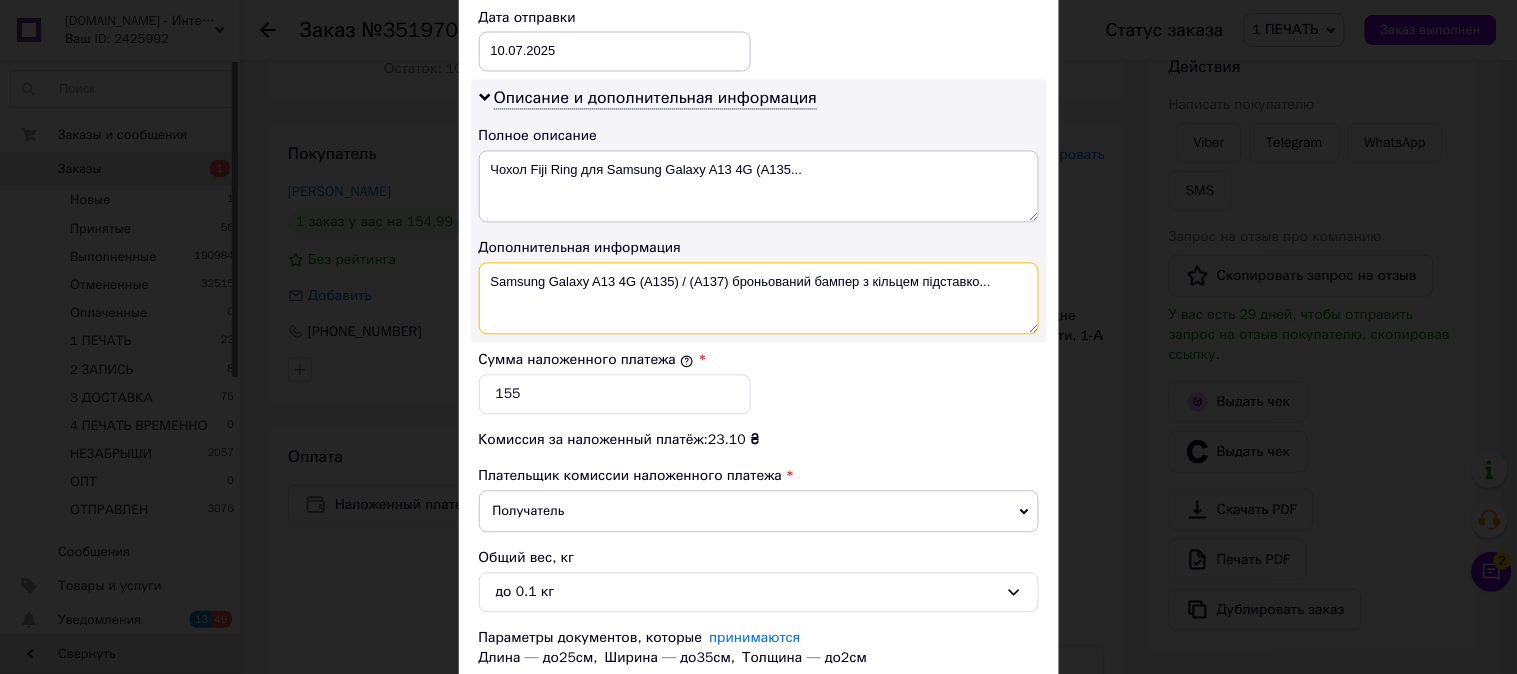 drag, startPoint x: 1011, startPoint y: 283, endPoint x: 727, endPoint y: 325, distance: 287.08884 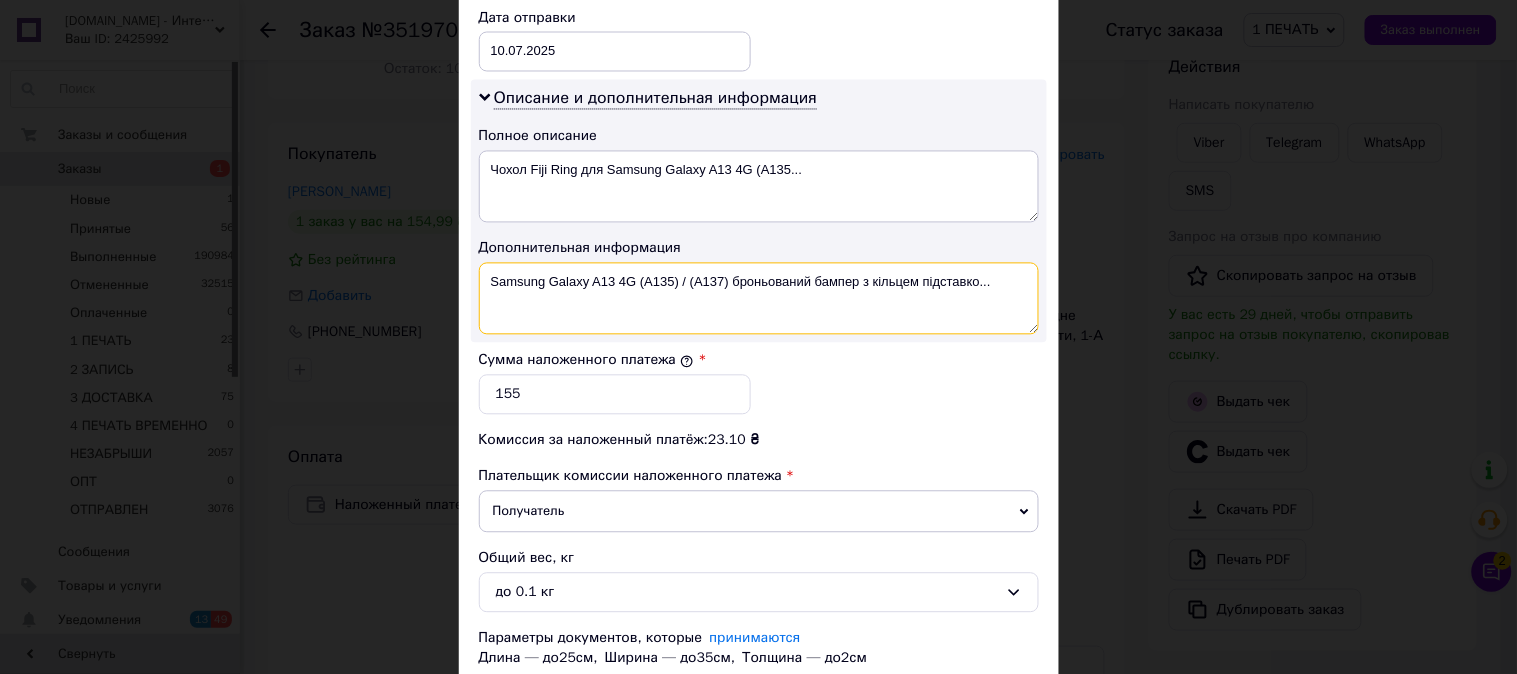 click on "Samsung Galaxy A13 4G (A135) / (A137) броньований бампер з кільцем підставко..." at bounding box center (759, 299) 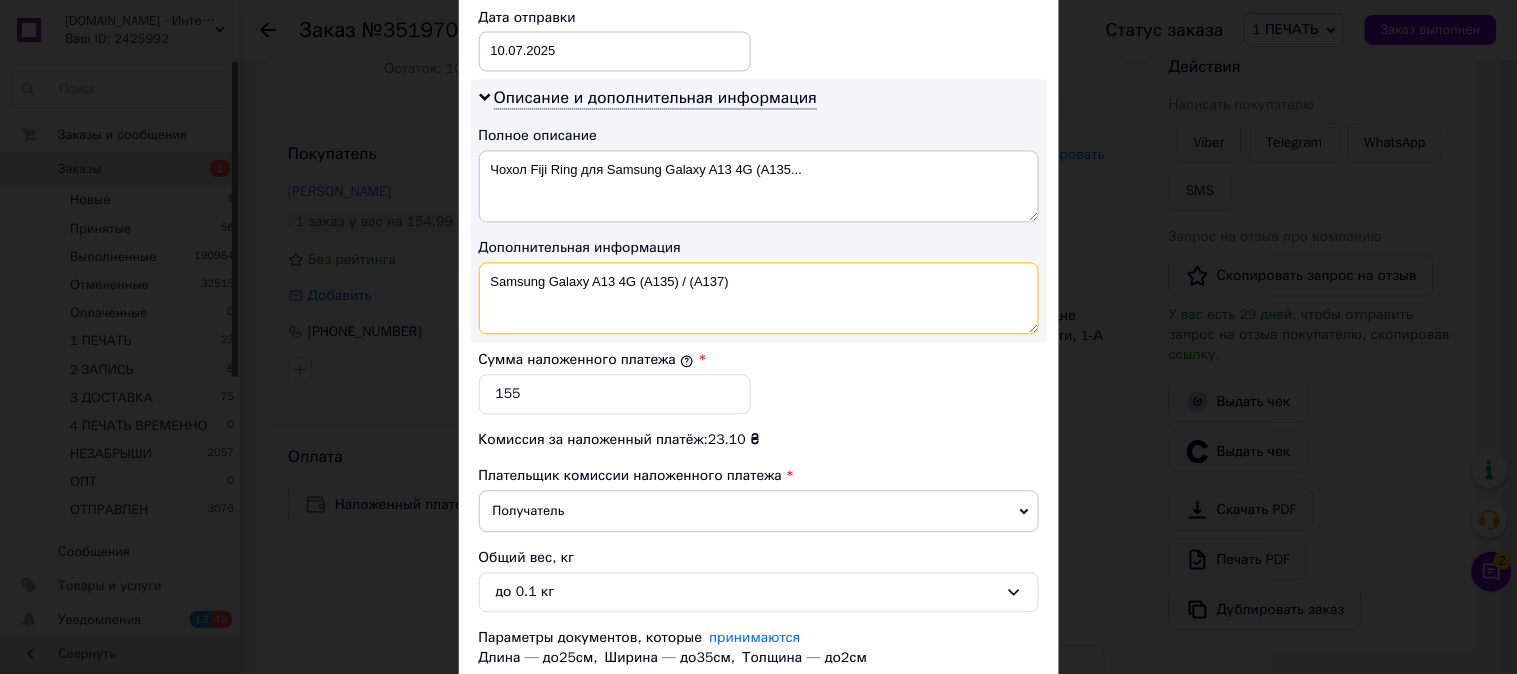 paste on "RING ЧЕР" 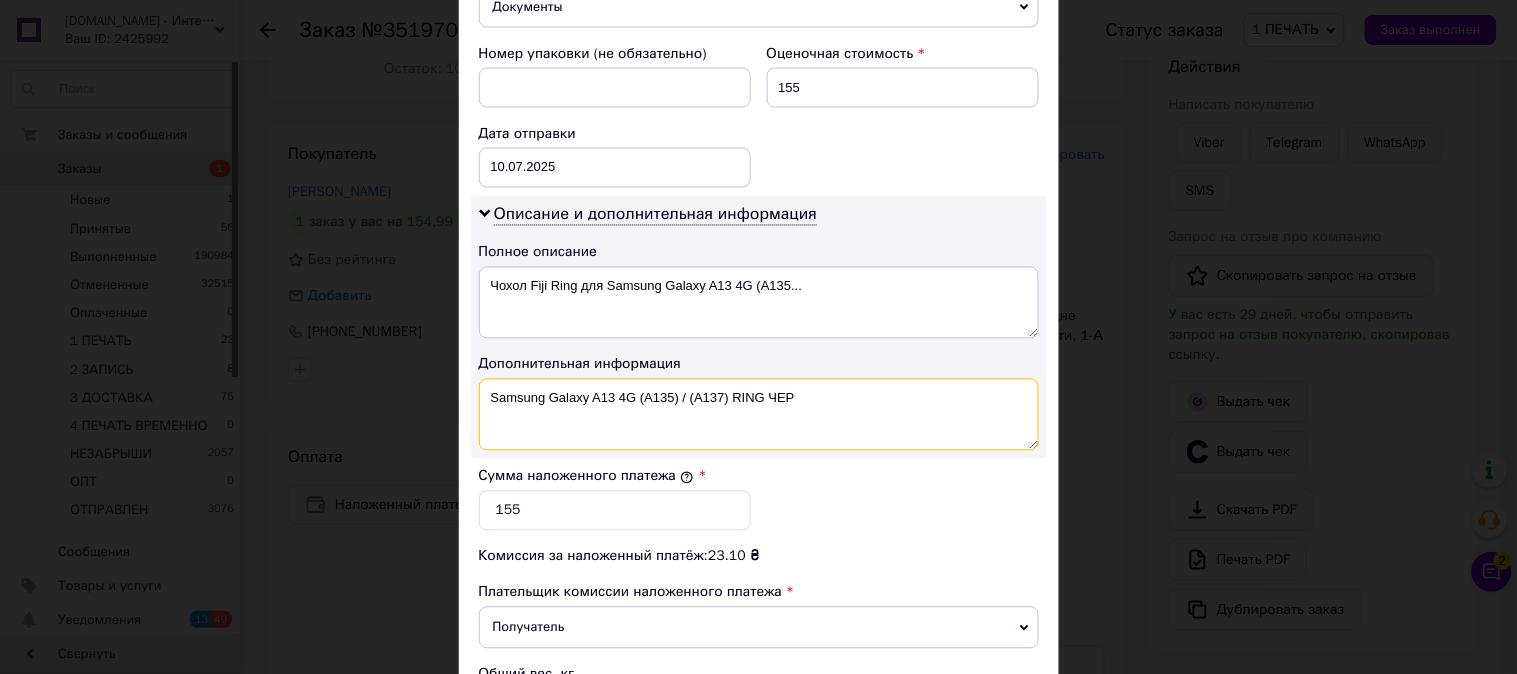 scroll, scrollTop: 1098, scrollLeft: 0, axis: vertical 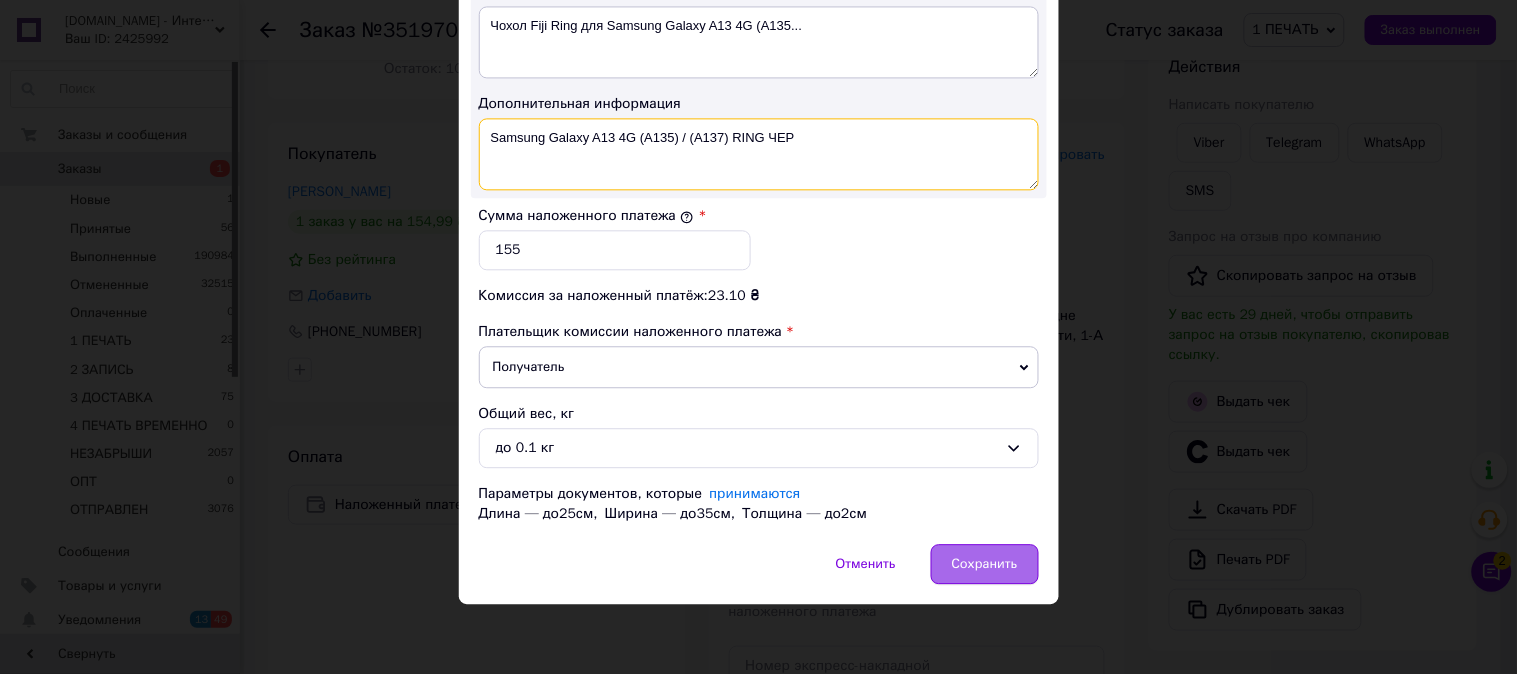 type on "Samsung Galaxy A13 4G (A135) / (A137) RING ЧЕР" 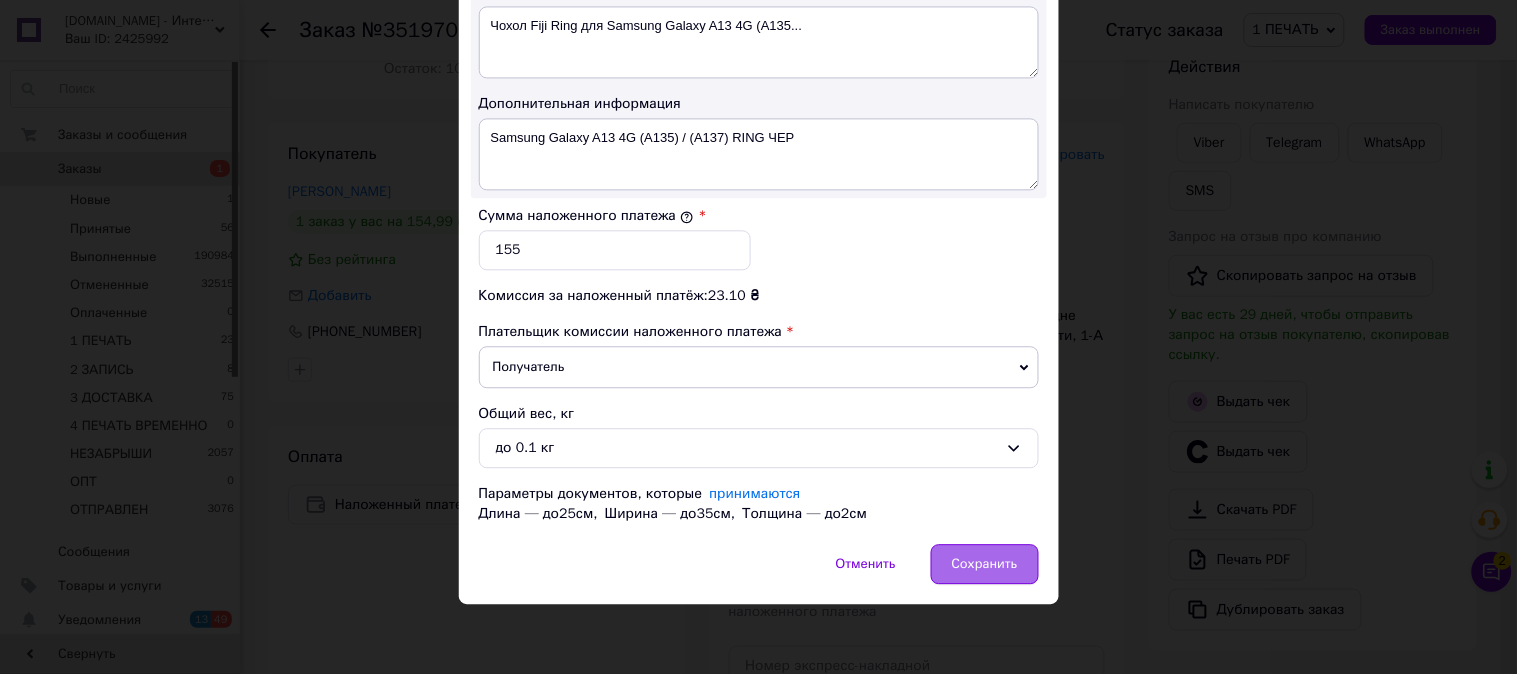 click on "Сохранить" at bounding box center [985, 564] 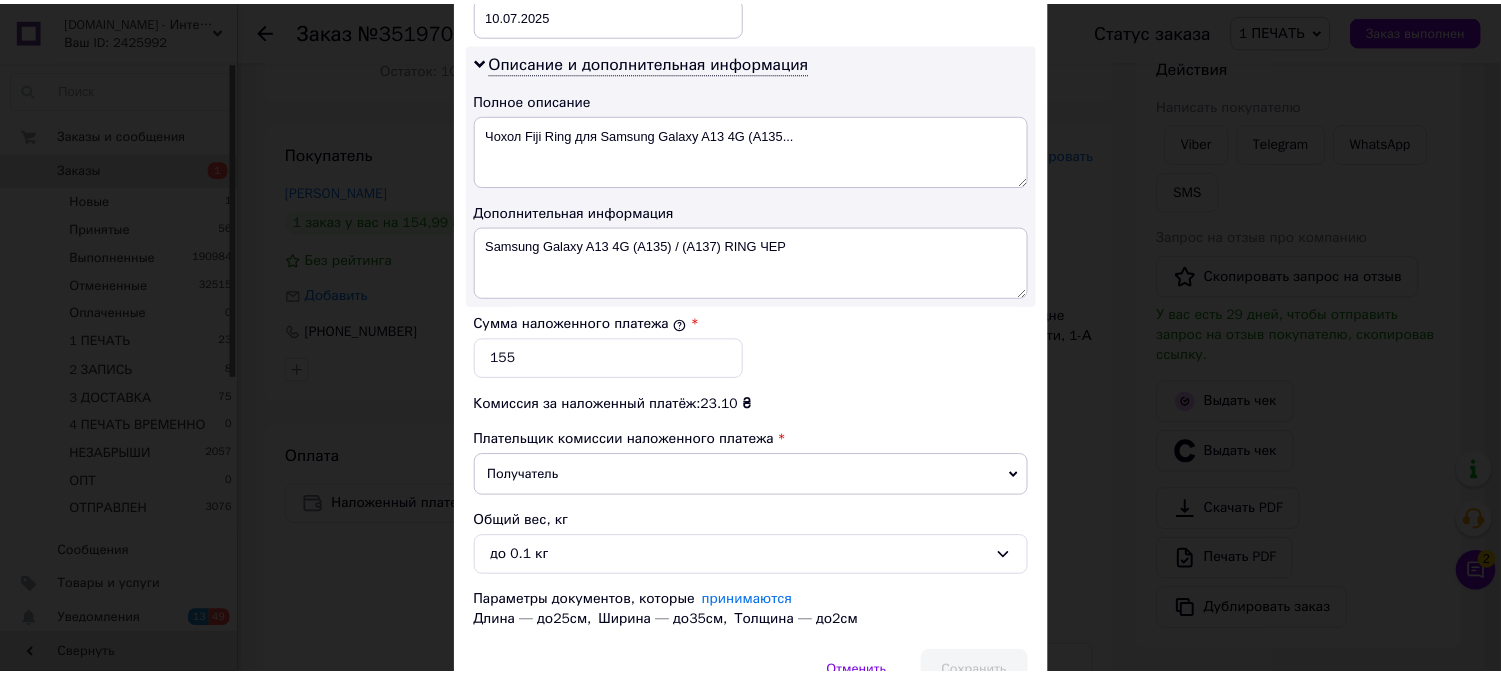 scroll, scrollTop: 987, scrollLeft: 0, axis: vertical 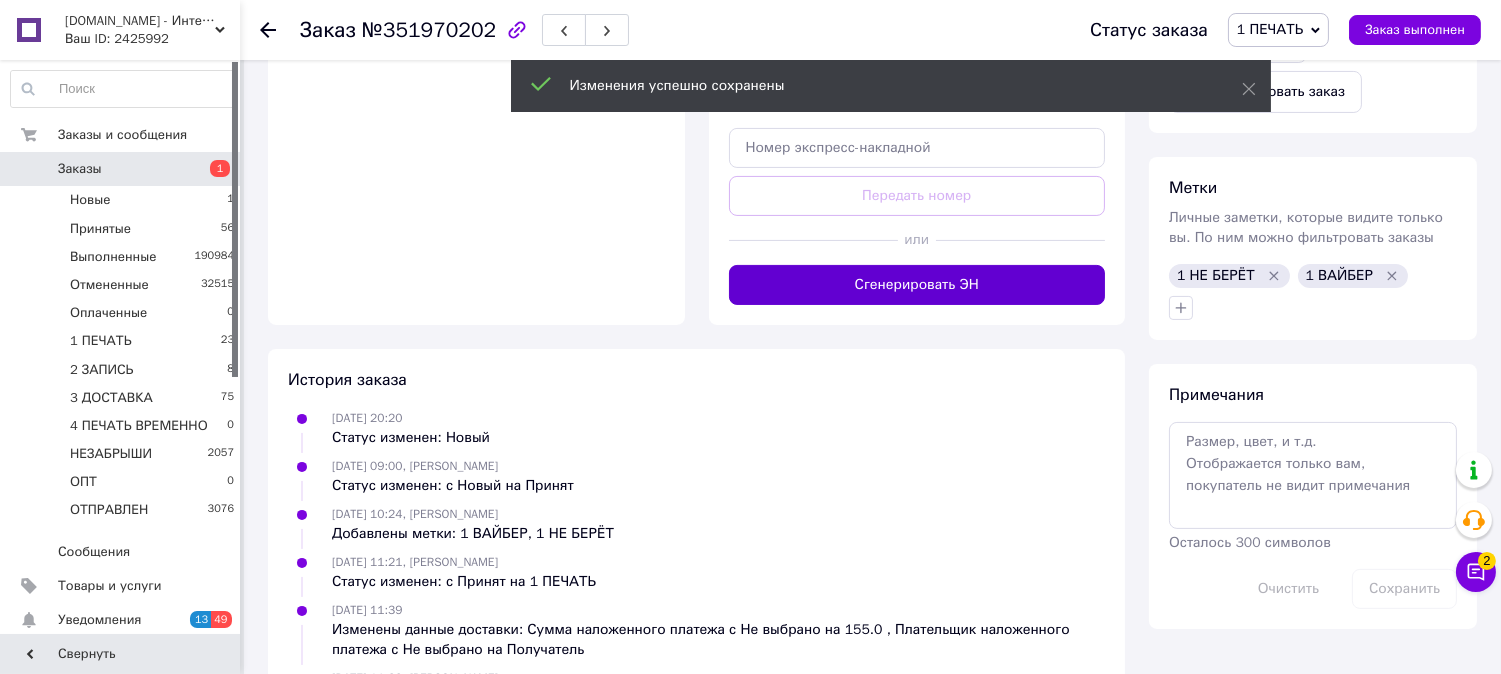 click on "Сгенерировать ЭН" at bounding box center (917, 285) 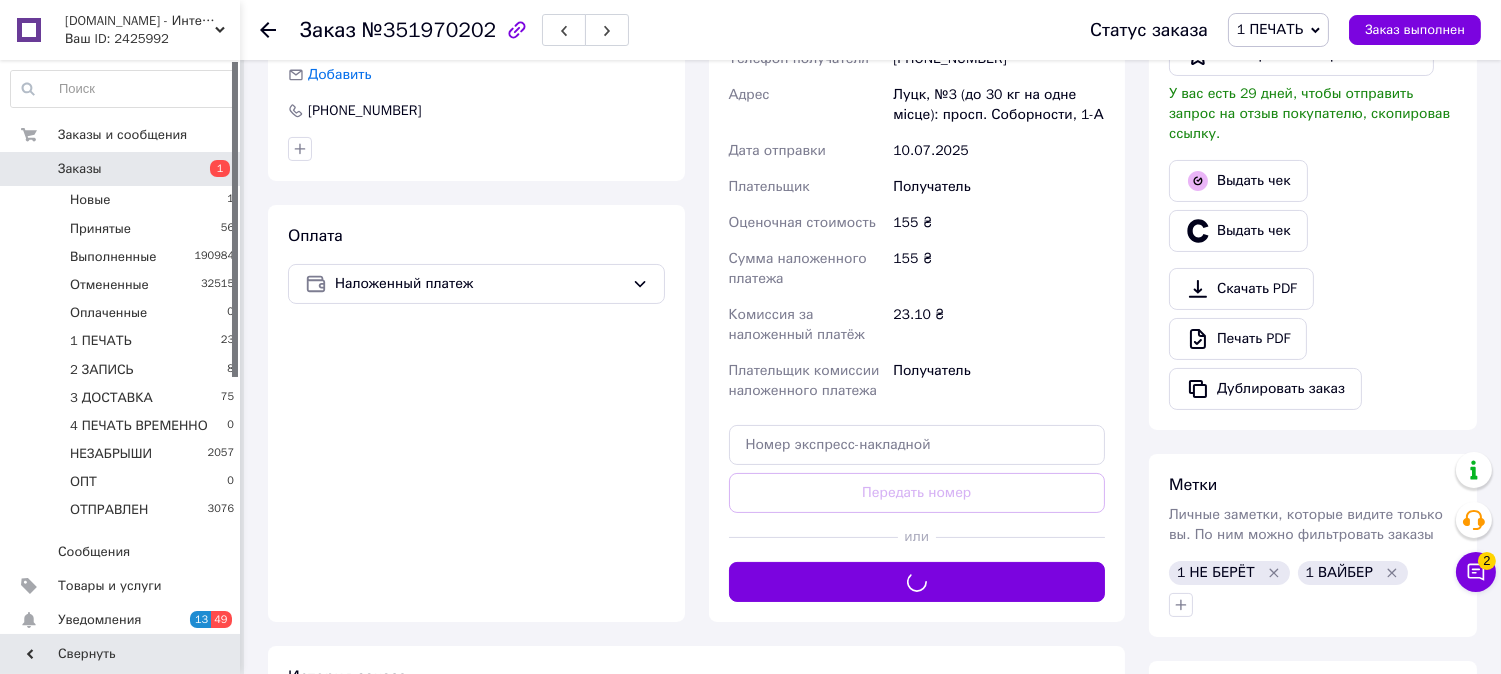 scroll, scrollTop: 592, scrollLeft: 0, axis: vertical 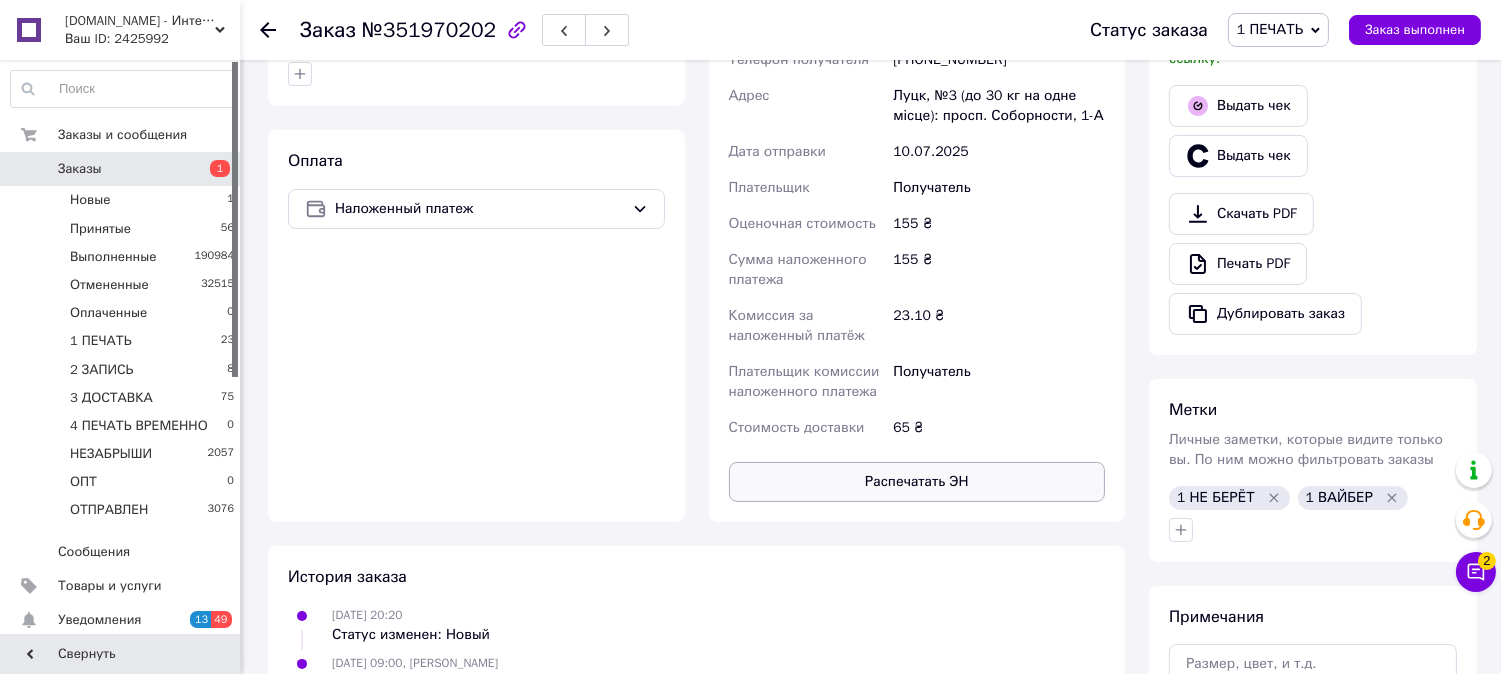 click on "Распечатать ЭН" at bounding box center [917, 482] 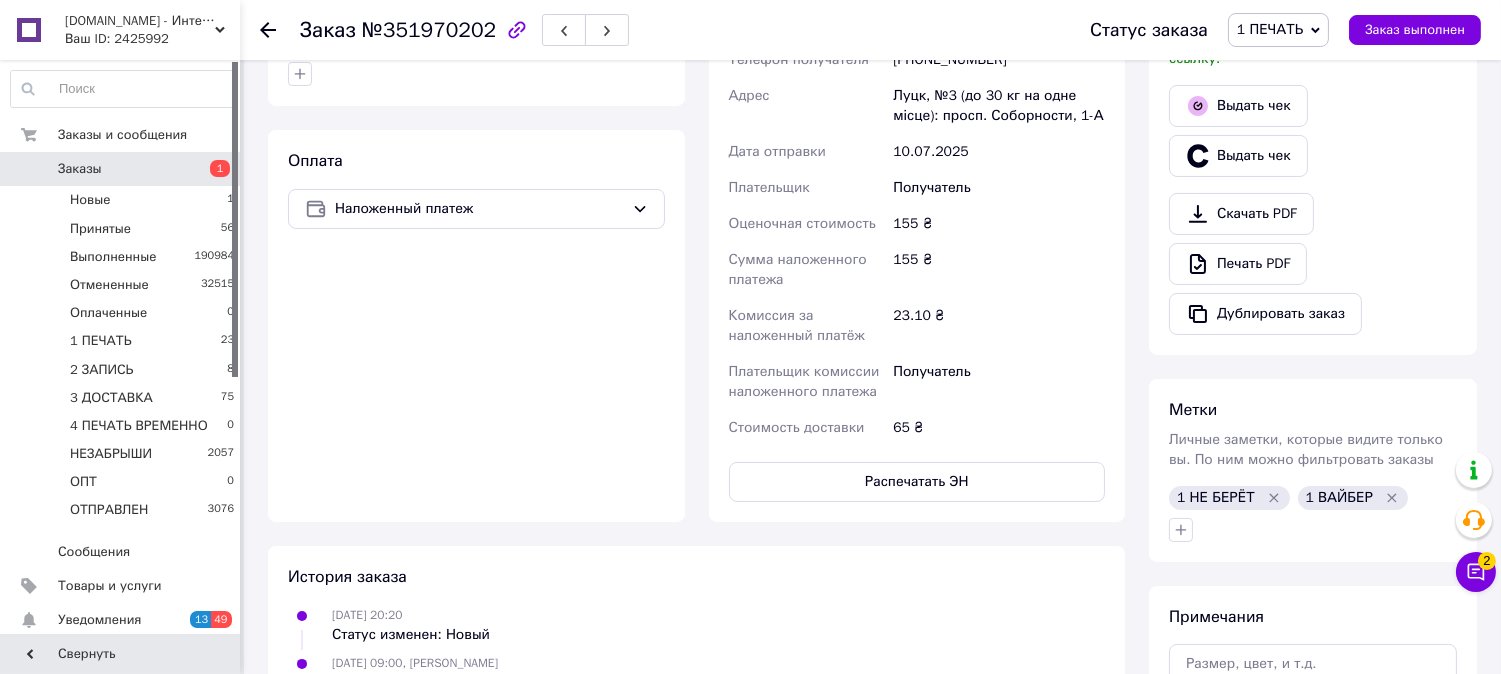 type 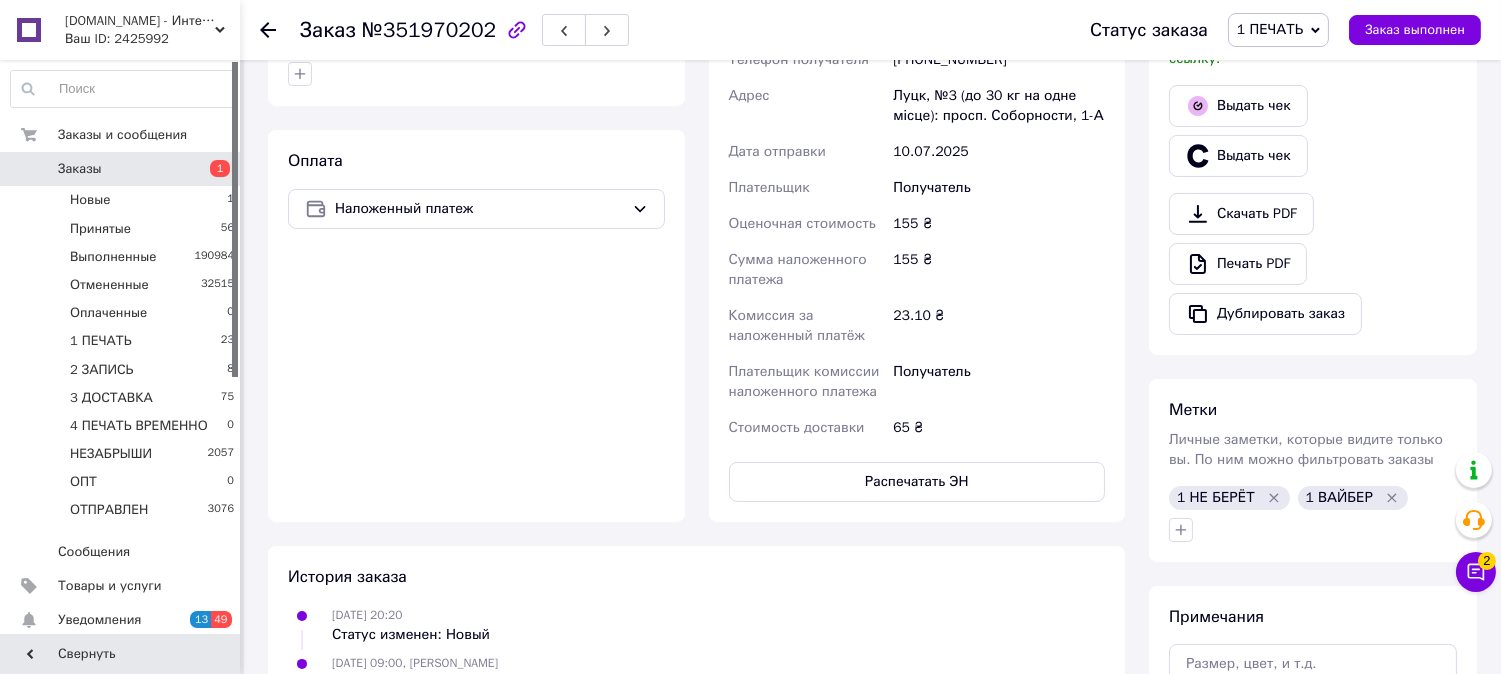 click on "1 ПЕЧАТЬ" at bounding box center [1278, 30] 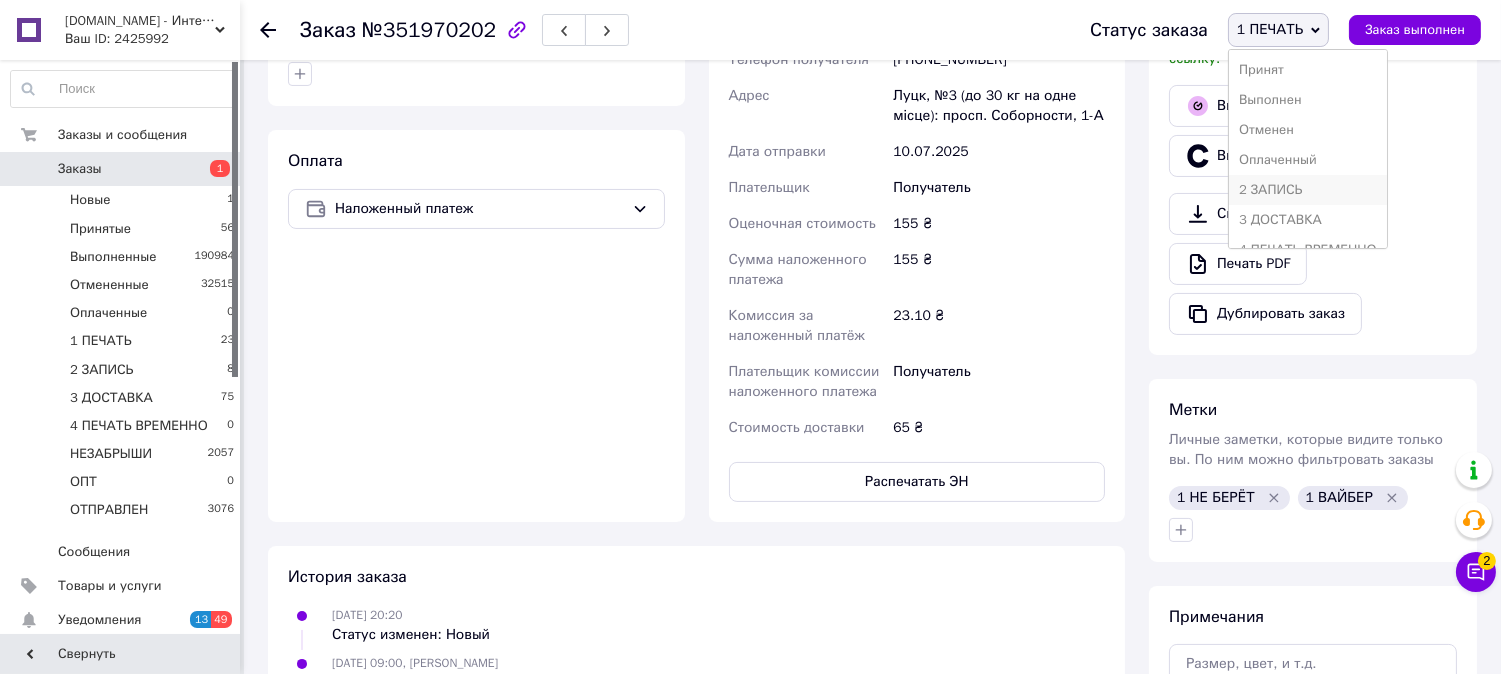 click on "2 ЗАПИСЬ" at bounding box center (1308, 190) 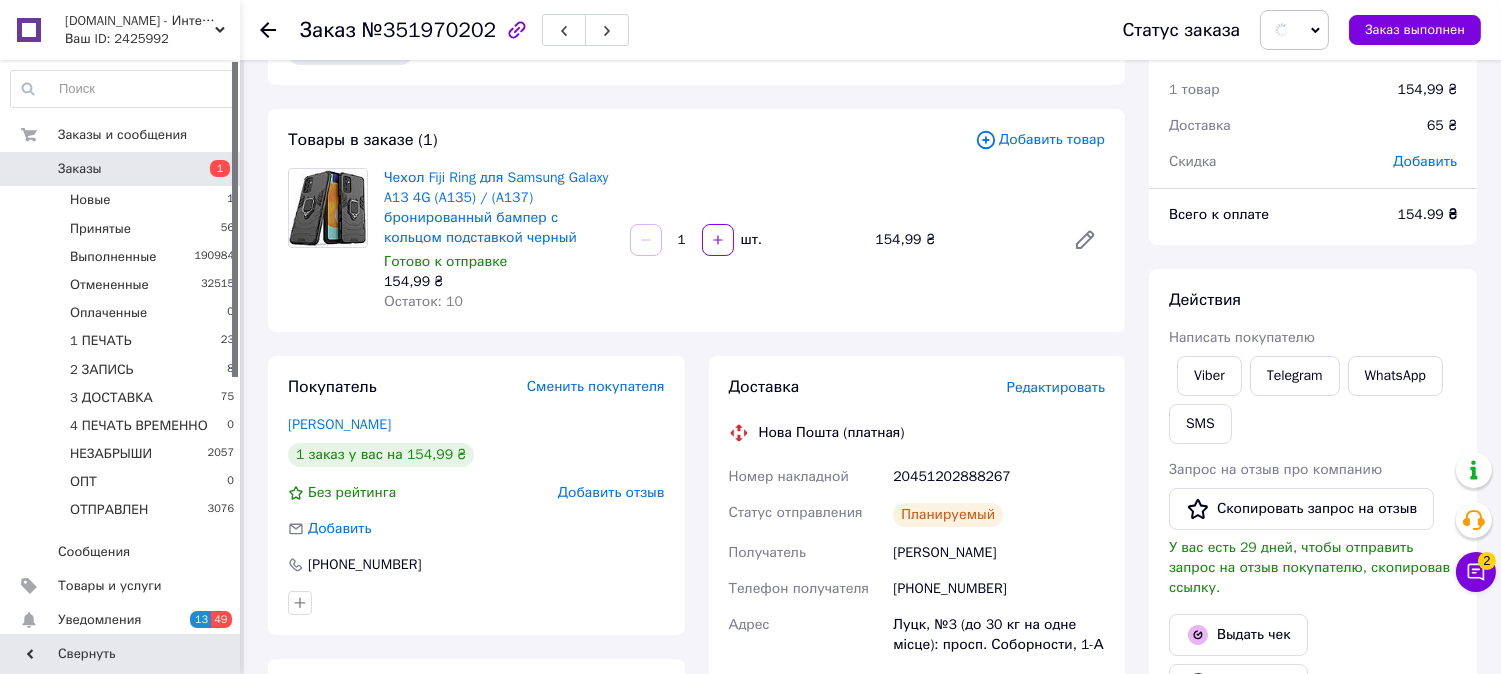 scroll, scrollTop: 0, scrollLeft: 0, axis: both 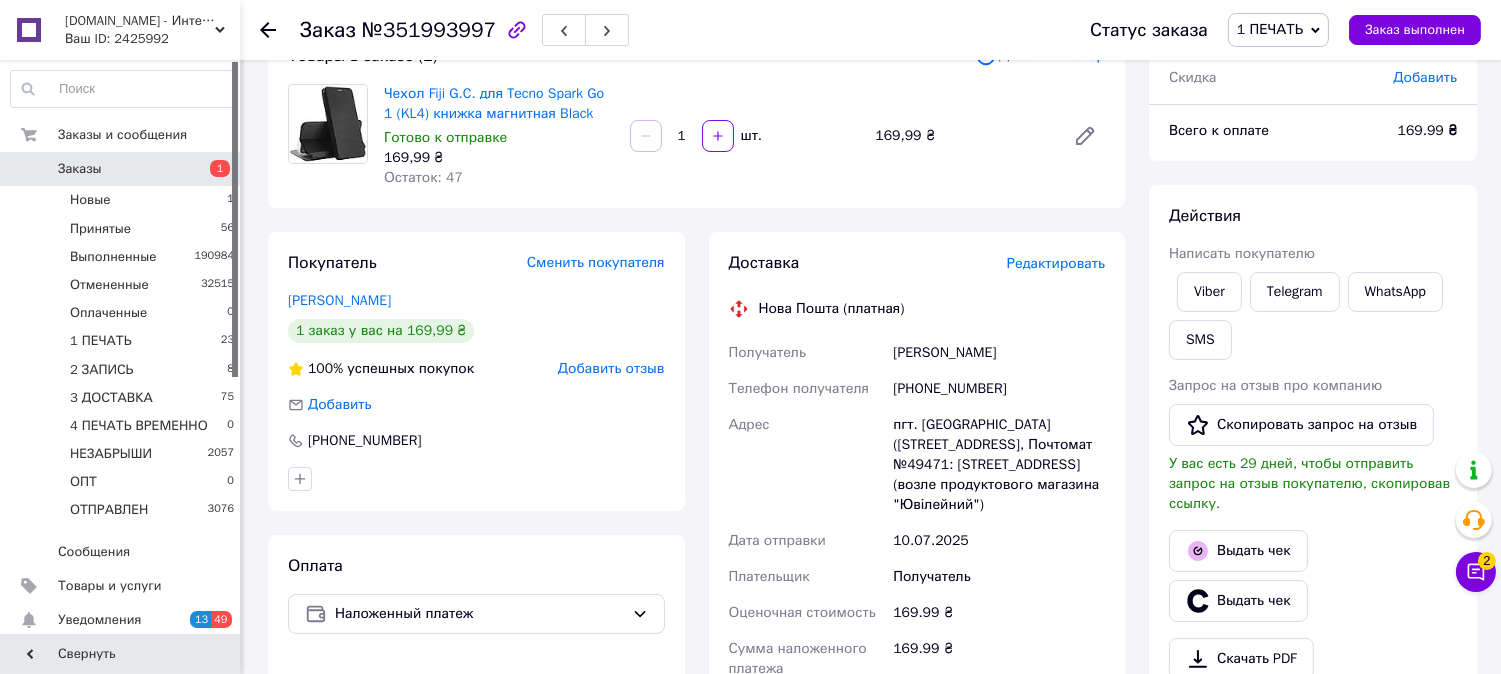 click on "Редактировать" at bounding box center (1056, 263) 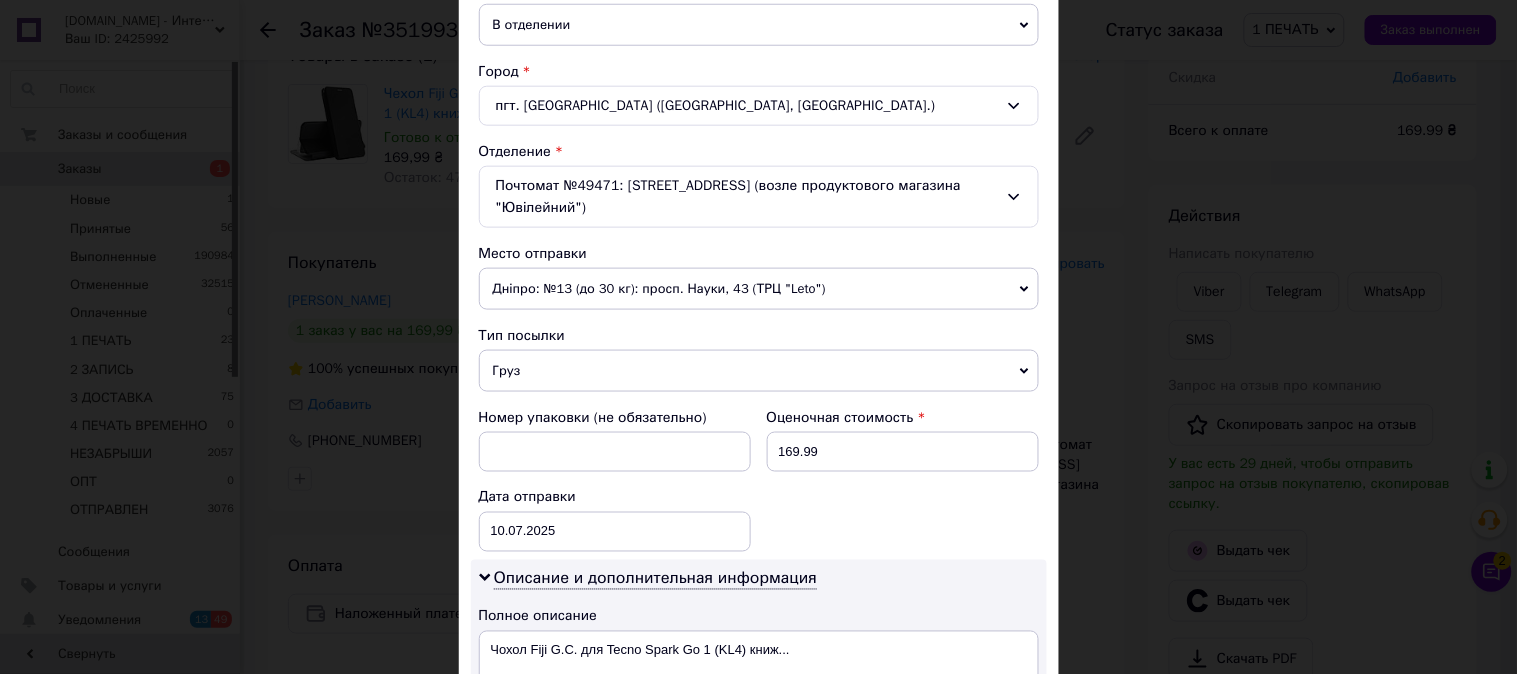 scroll, scrollTop: 592, scrollLeft: 0, axis: vertical 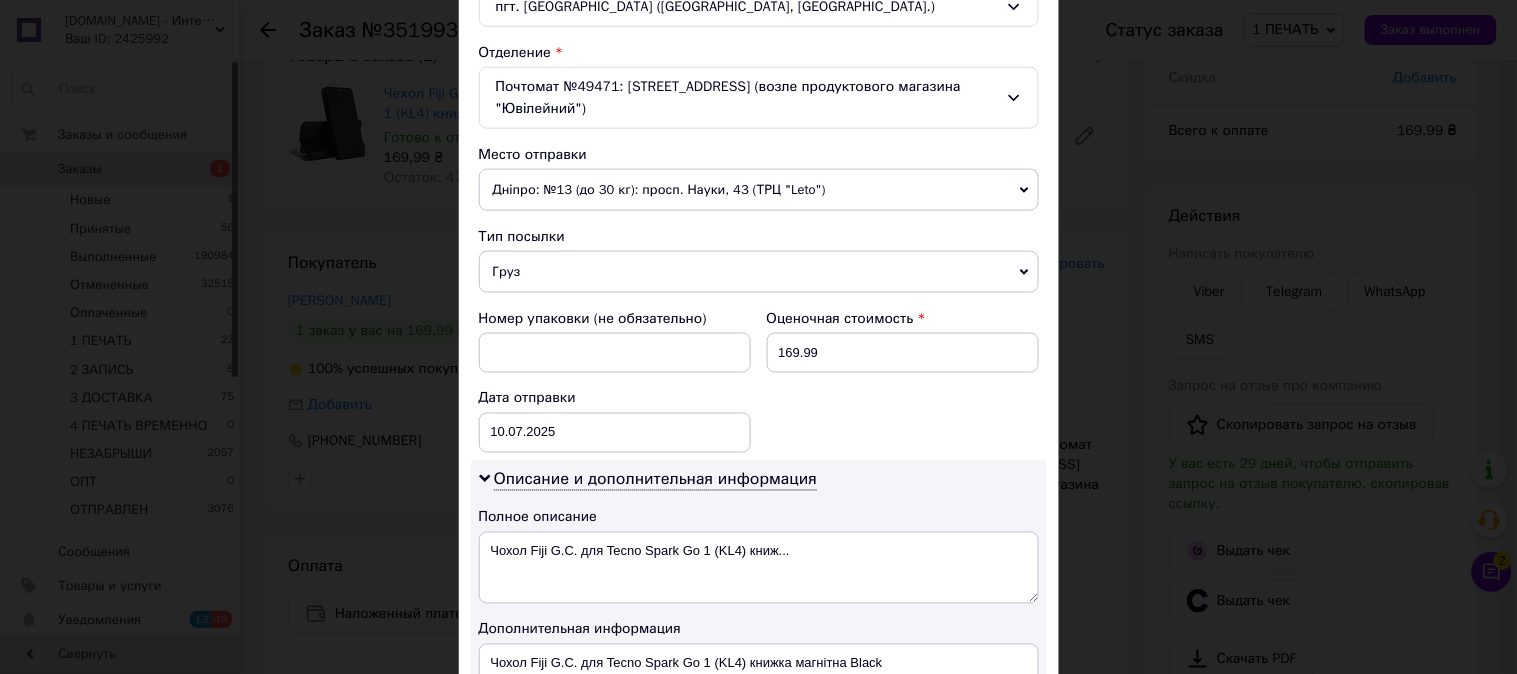 click on "Груз" at bounding box center (759, 272) 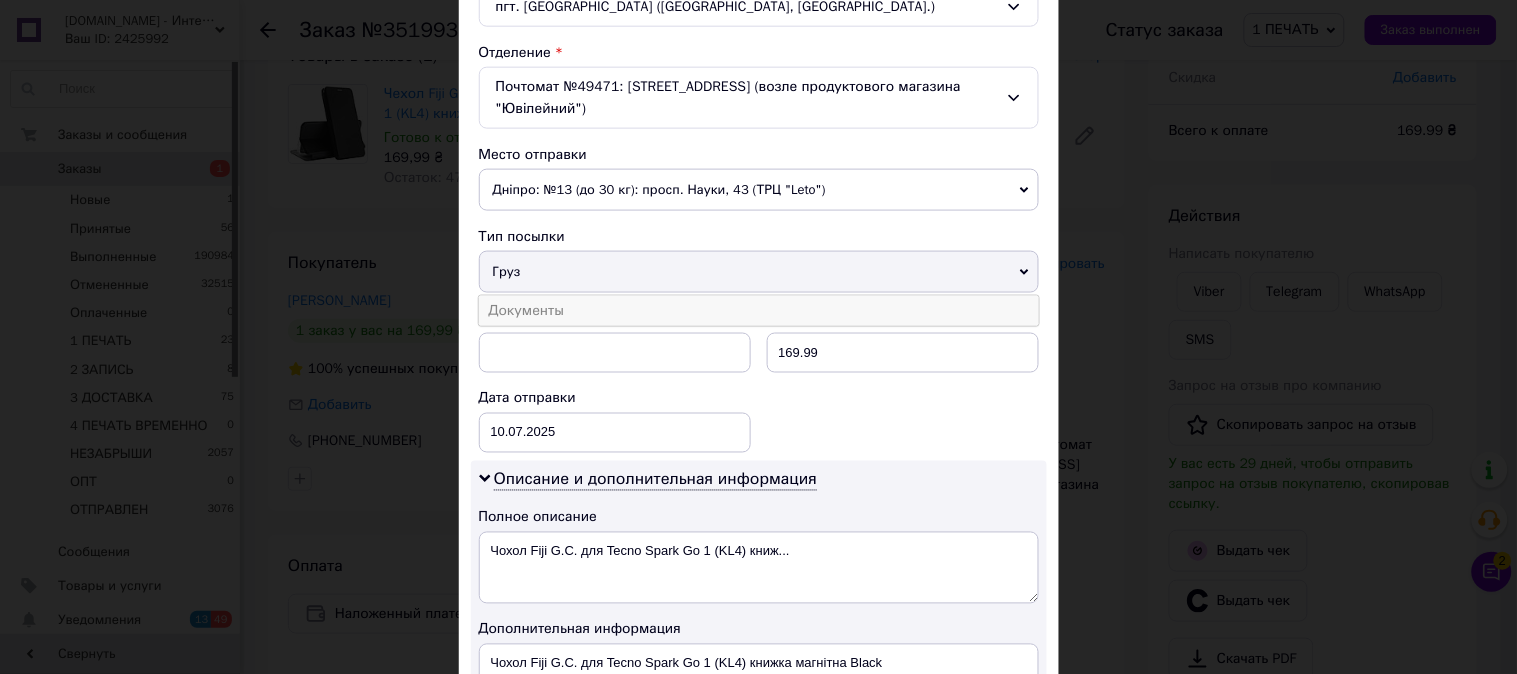 click on "Документы" at bounding box center [759, 311] 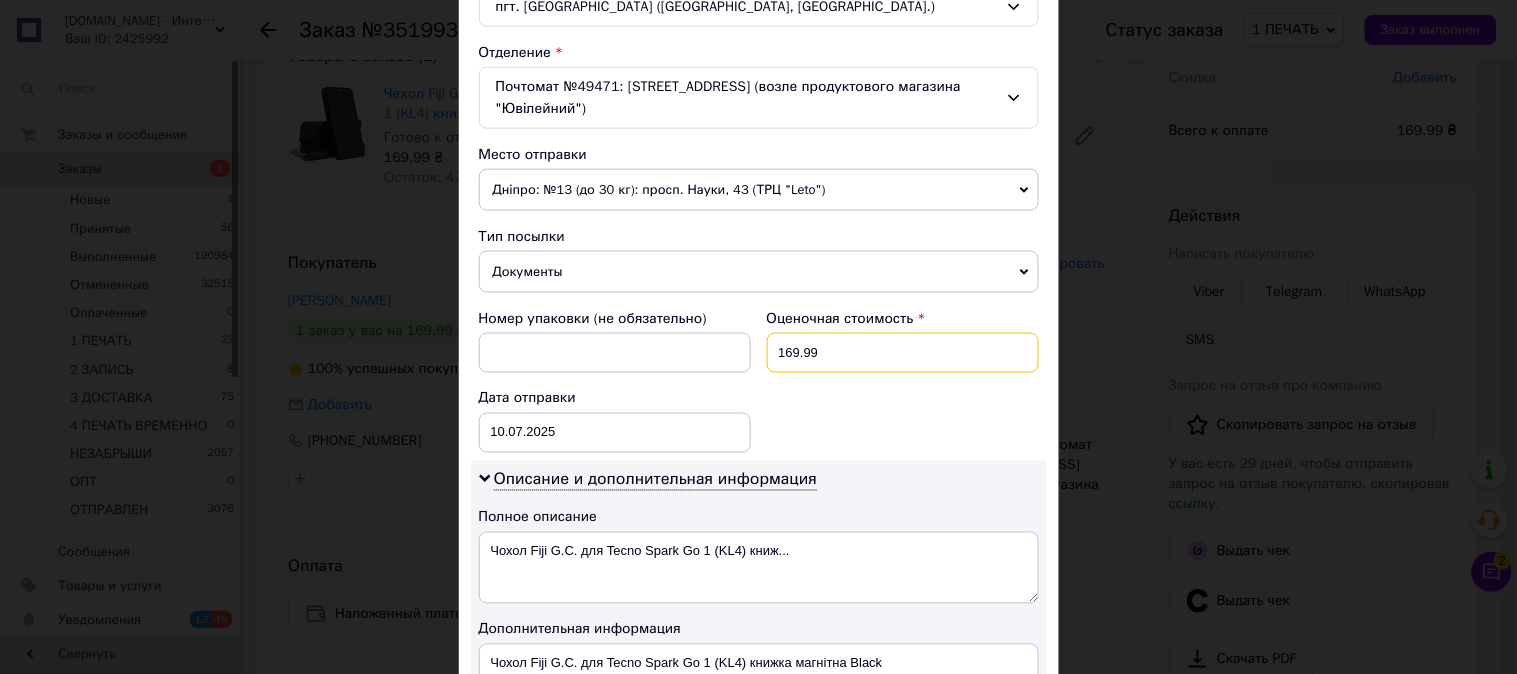 click on "169.99" at bounding box center [903, 353] 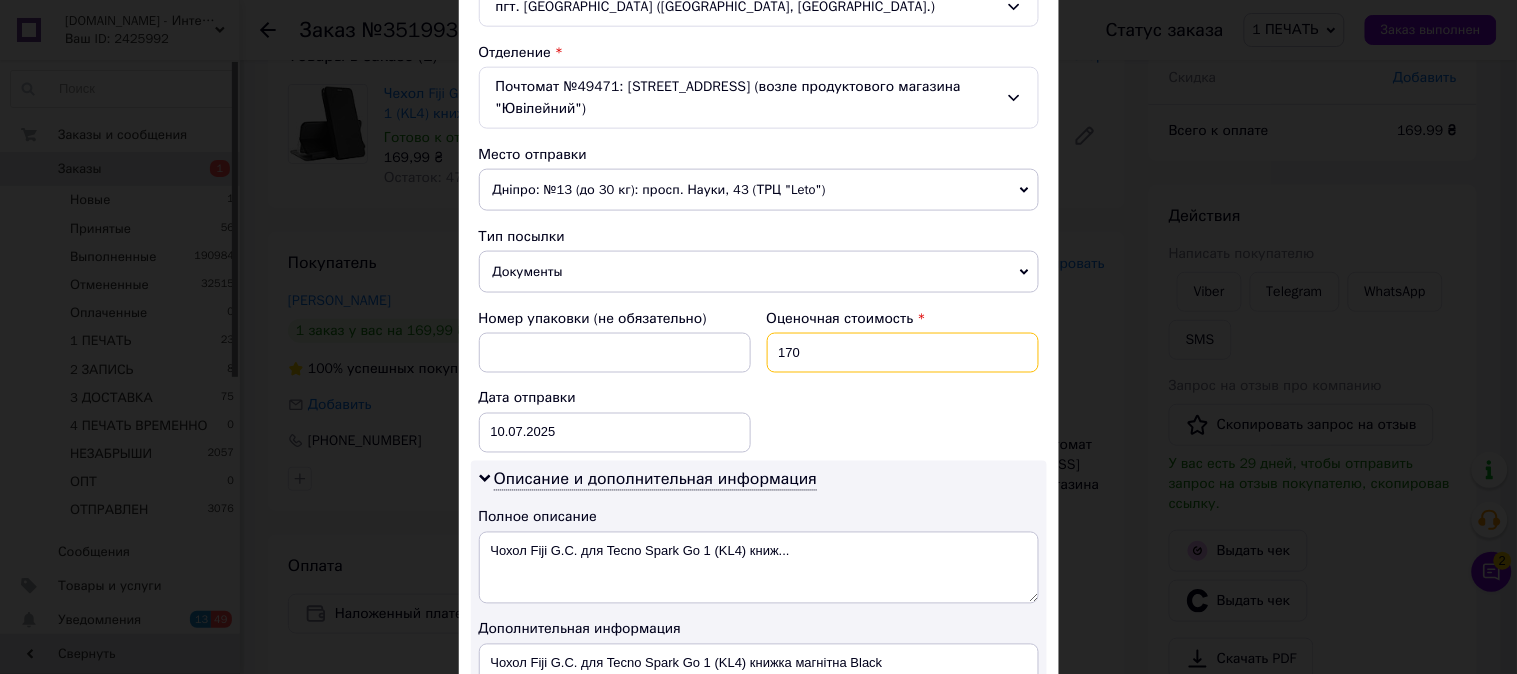 type on "170" 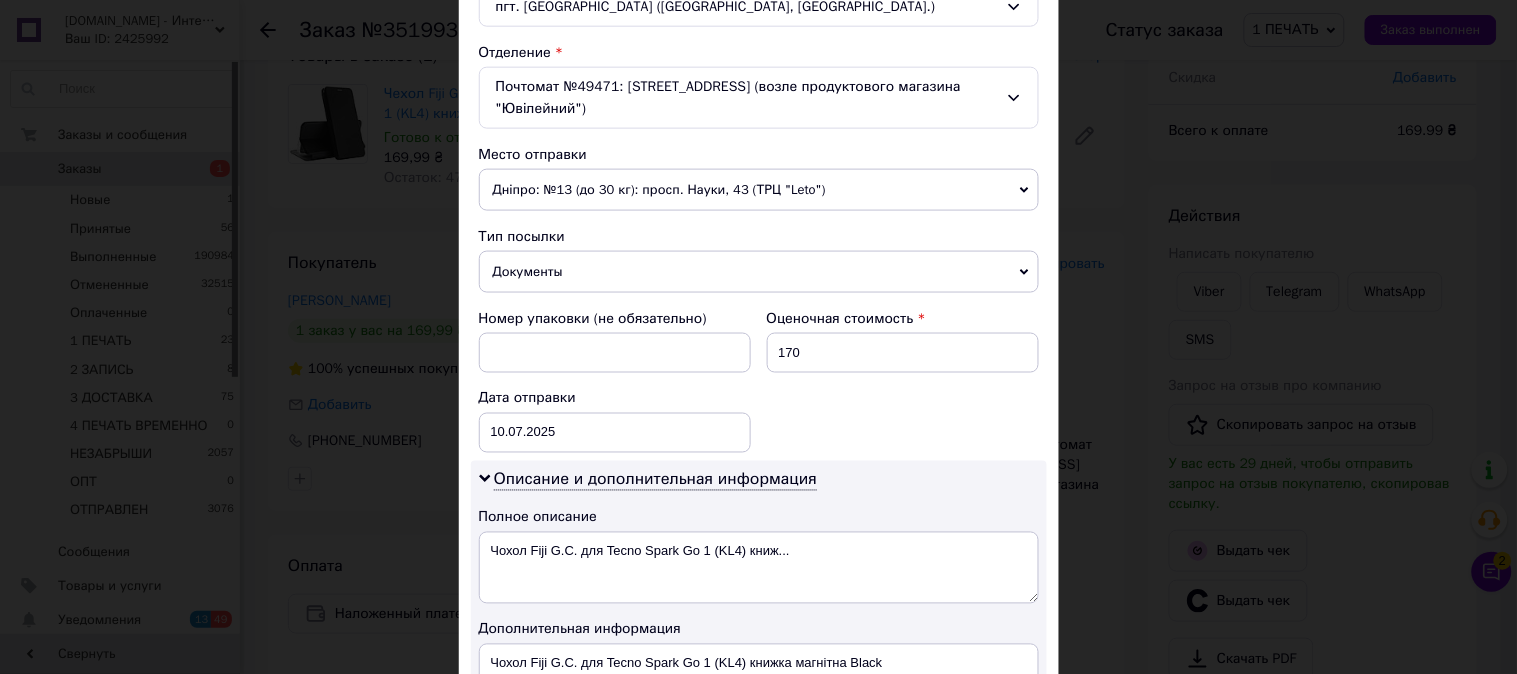 click on "Номер упаковки (не обязательно) Оценочная стоимость 170 Дата отправки [DATE] < 2025 > < Июль > Пн Вт Ср Чт Пт Сб Вс 30 1 2 3 4 5 6 7 8 9 10 11 12 13 14 15 16 17 18 19 20 21 22 23 24 25 26 27 28 29 30 31 1 2 3 4 5 6 7 8 9 10" at bounding box center (759, 381) 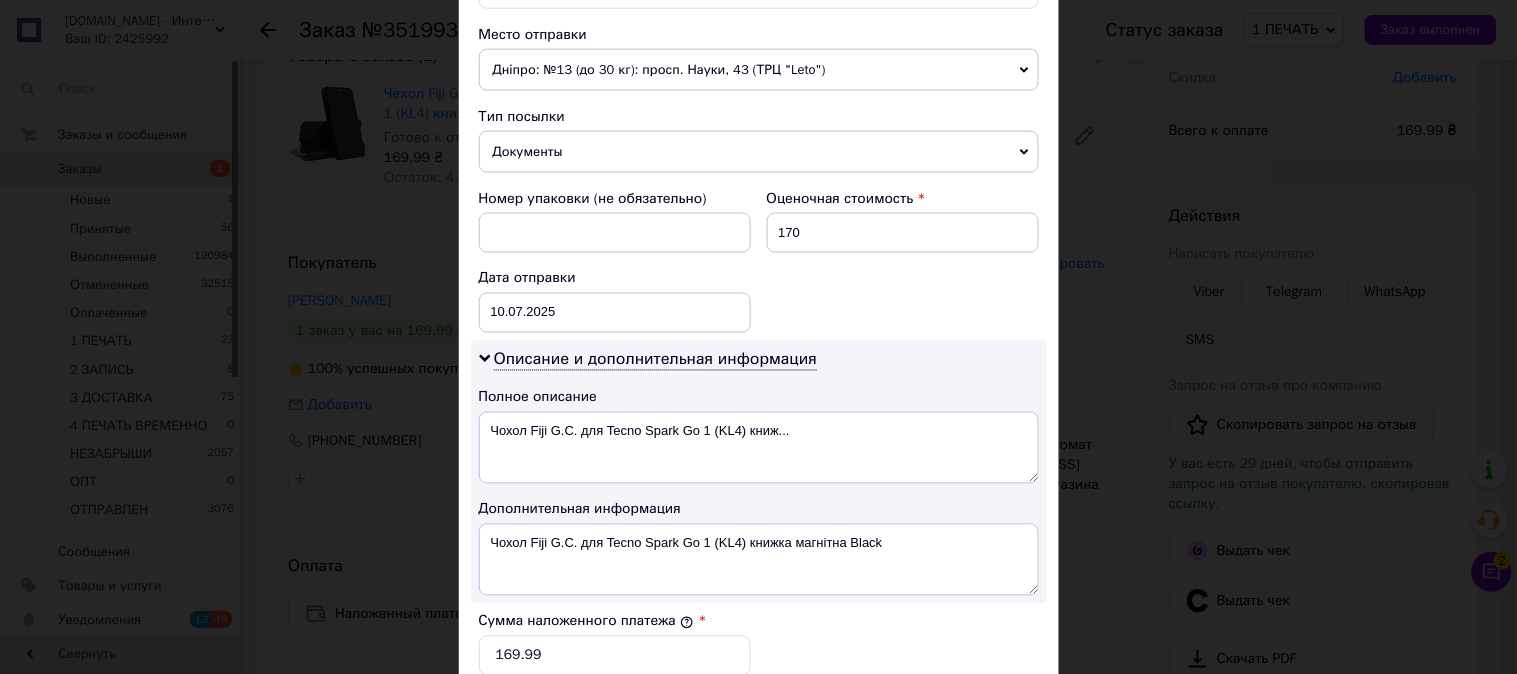 scroll, scrollTop: 1121, scrollLeft: 0, axis: vertical 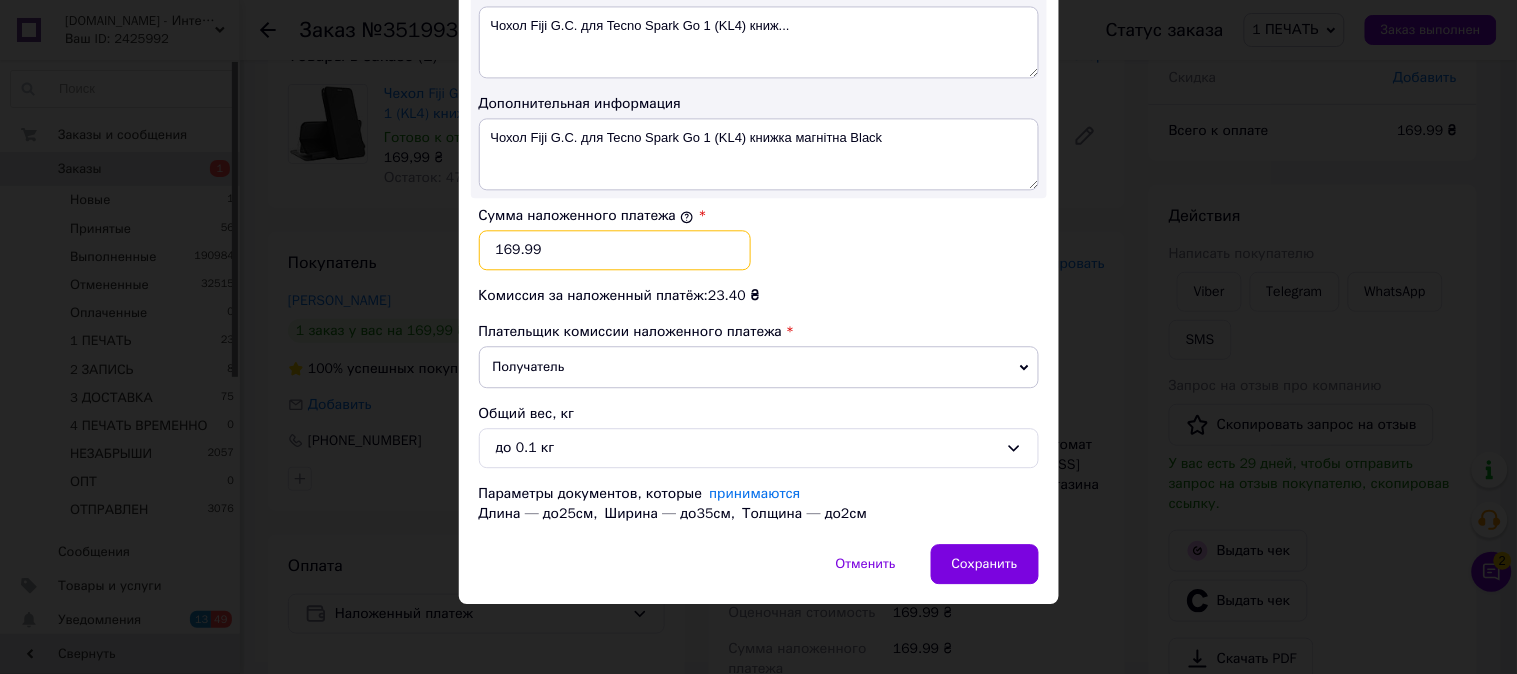 click on "169.99" at bounding box center [615, 250] 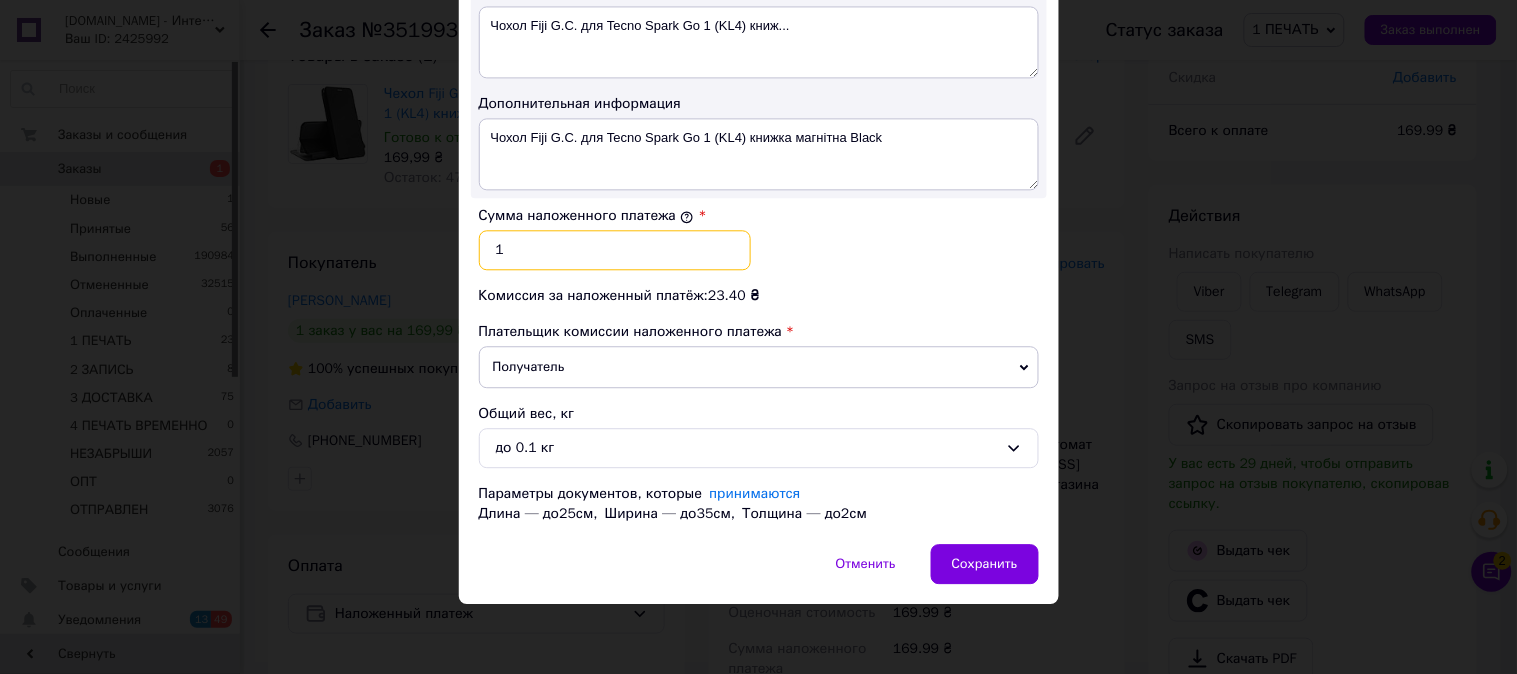click on "1" at bounding box center (615, 250) 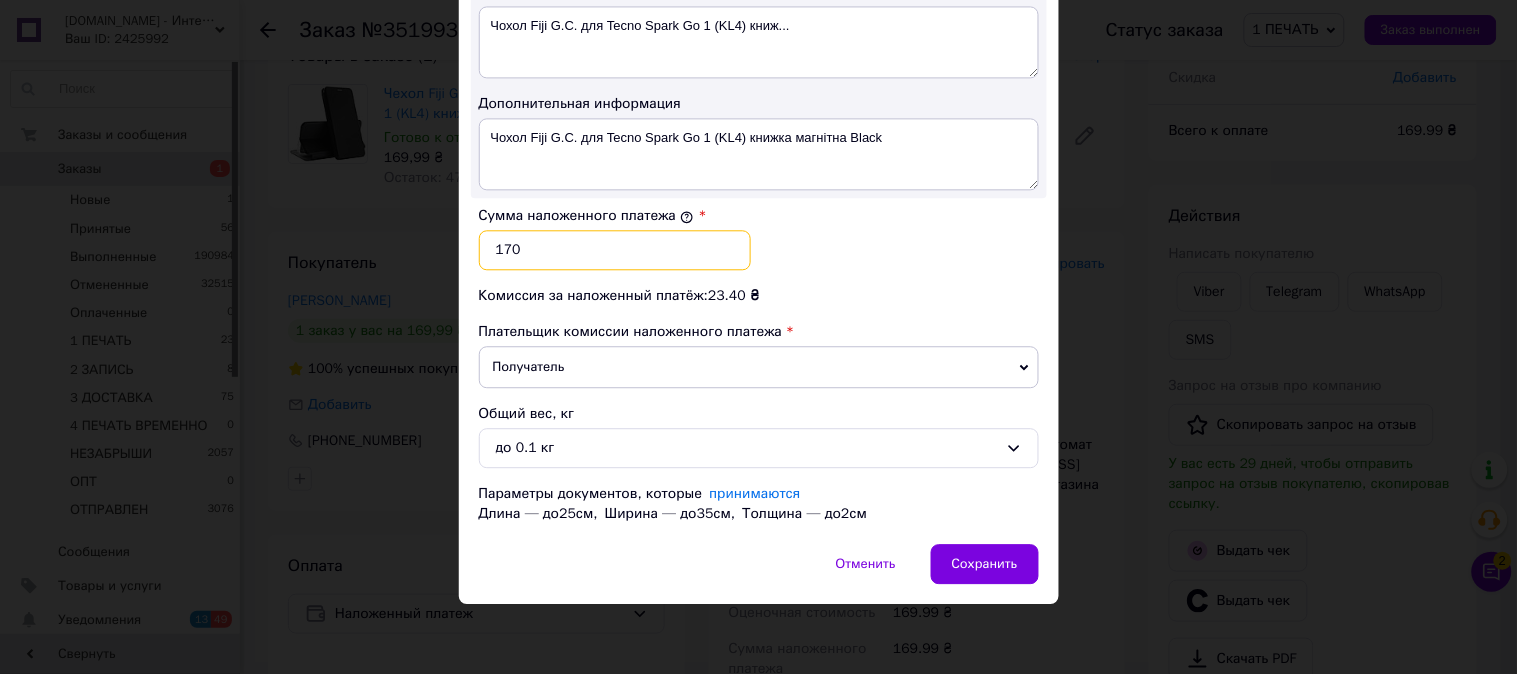 type on "170" 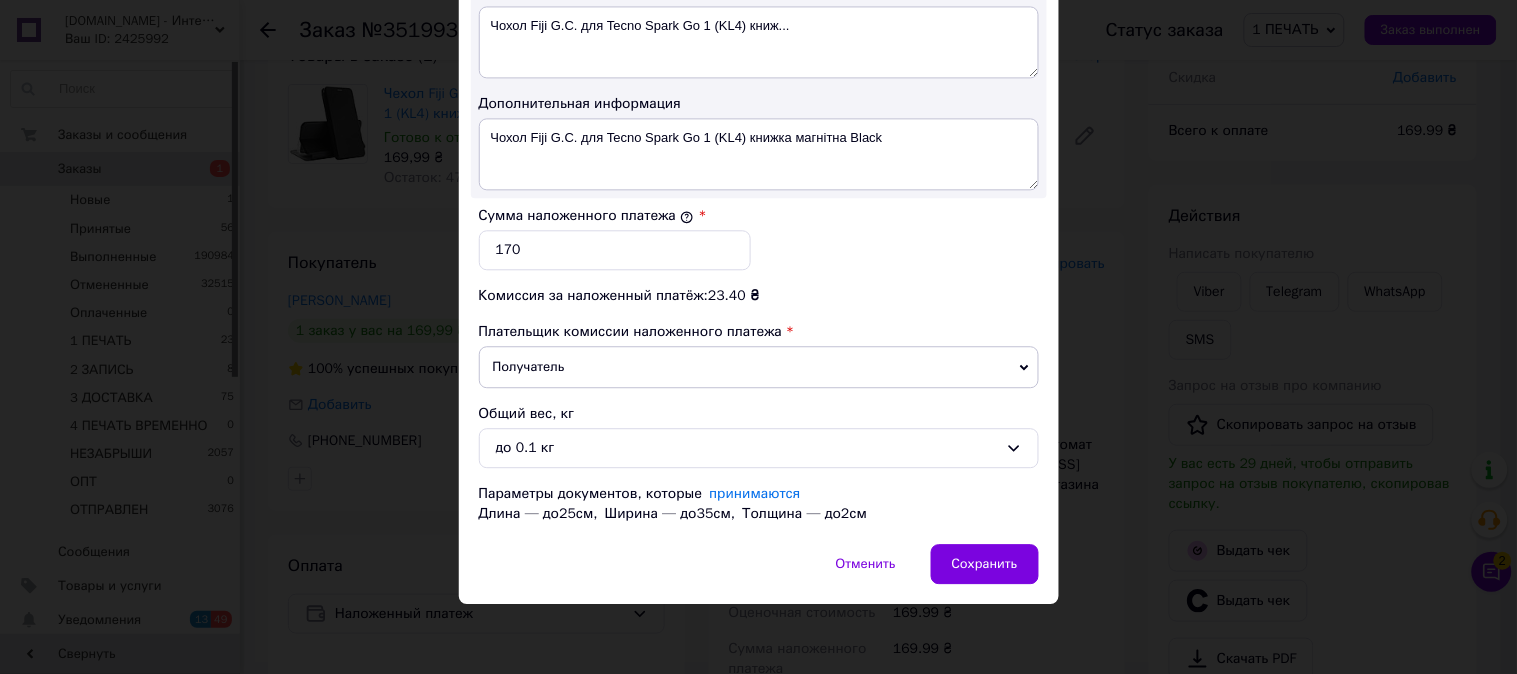 click on "Сумма наложенного платежа     * 170" at bounding box center [759, 238] 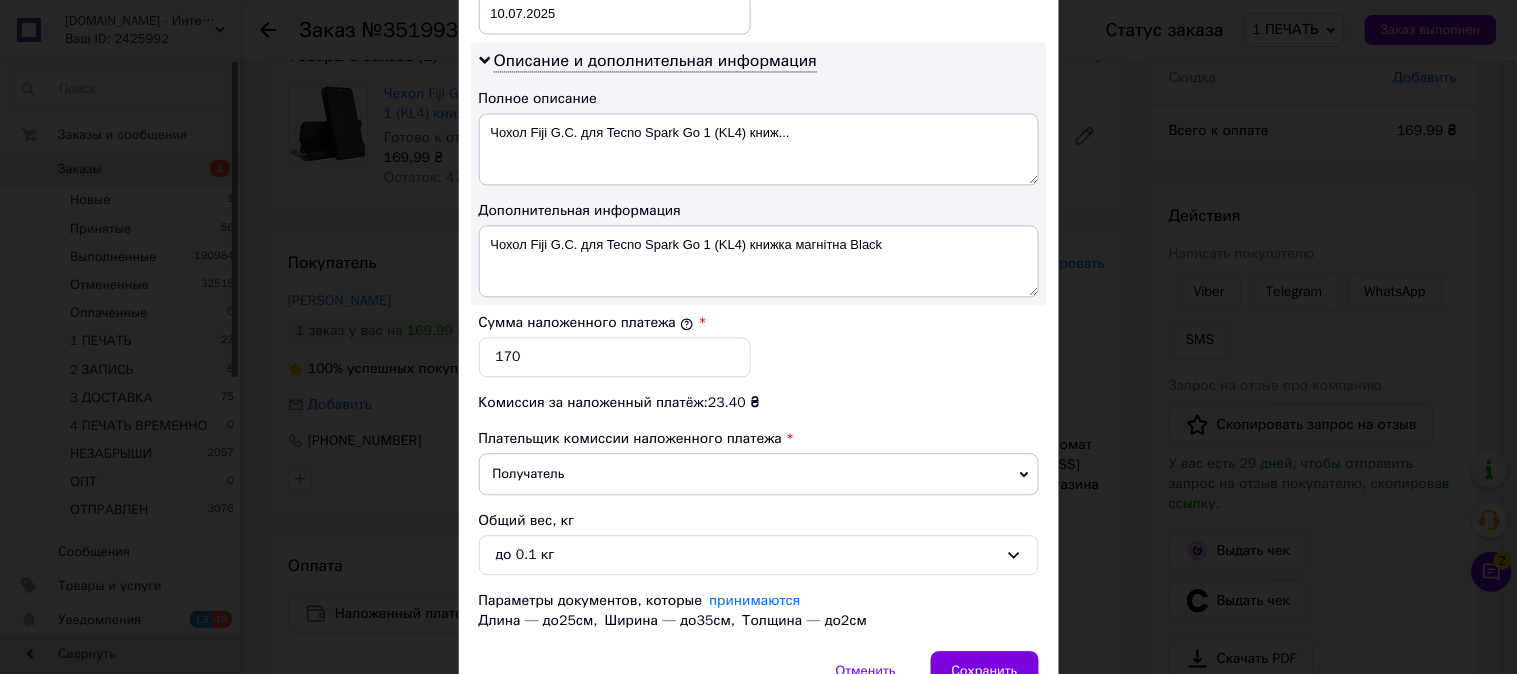 scroll, scrollTop: 1010, scrollLeft: 0, axis: vertical 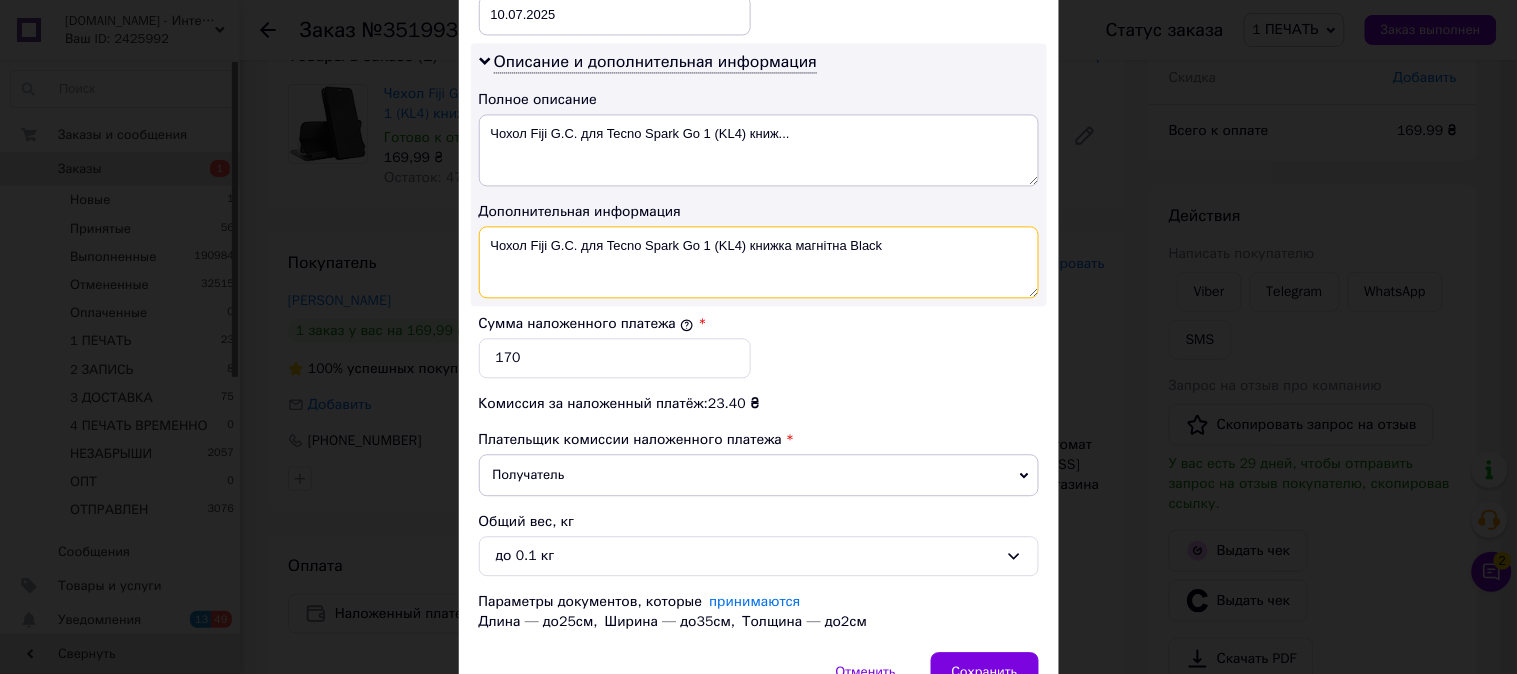 click on "Чохол Fiji G.C. для Tecno Spark Go 1 (KL4) книжка магнітна Black" at bounding box center (759, 262) 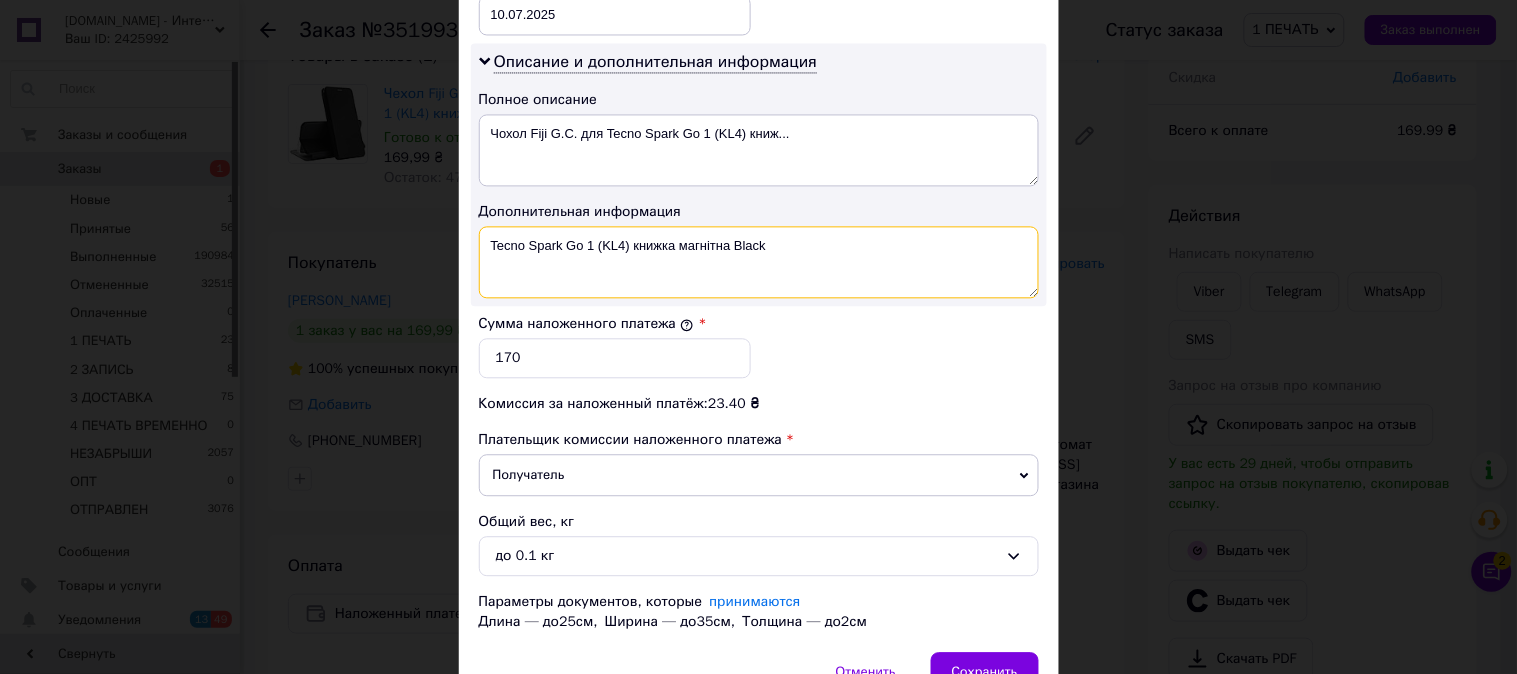 drag, startPoint x: 730, startPoint y: 265, endPoint x: 636, endPoint y: 288, distance: 96.77293 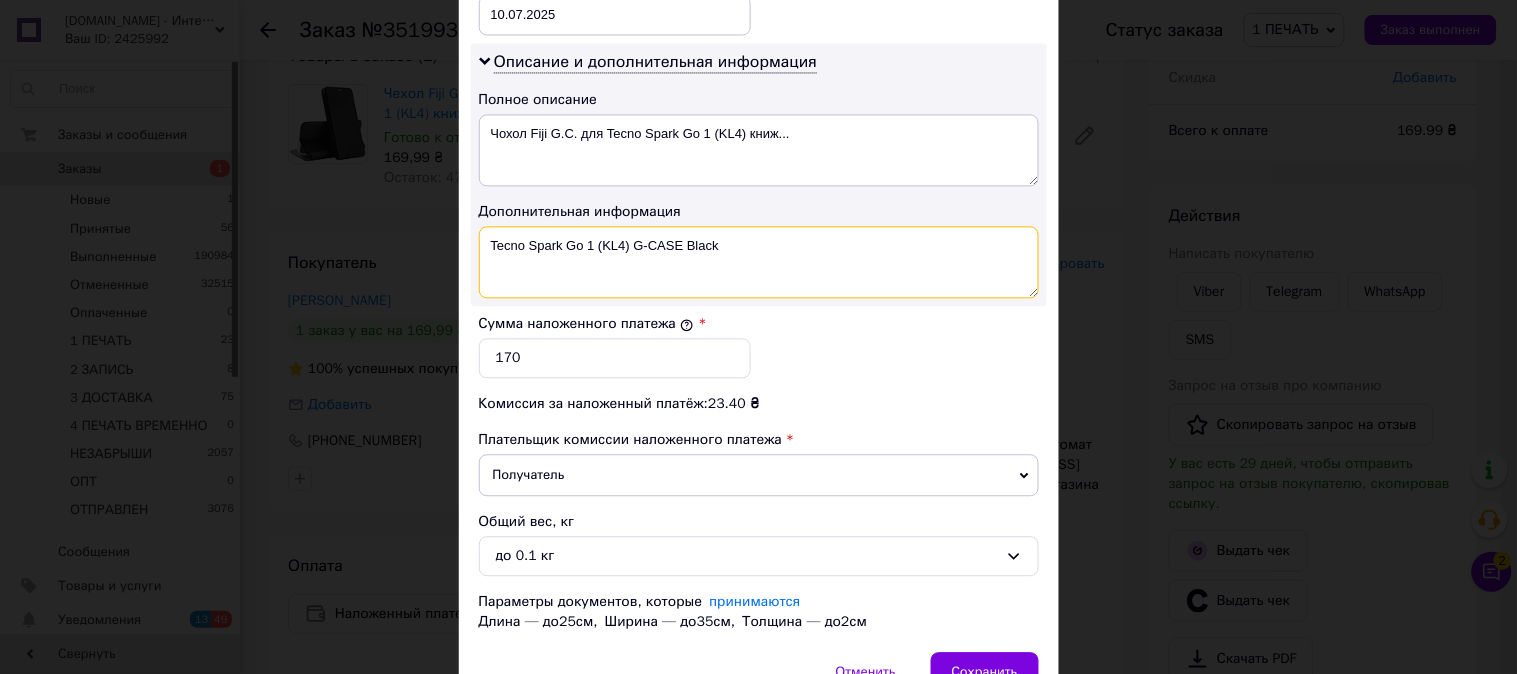 click on "Tecno Spark Go 1 (KL4) G-CASE Black" at bounding box center (759, 262) 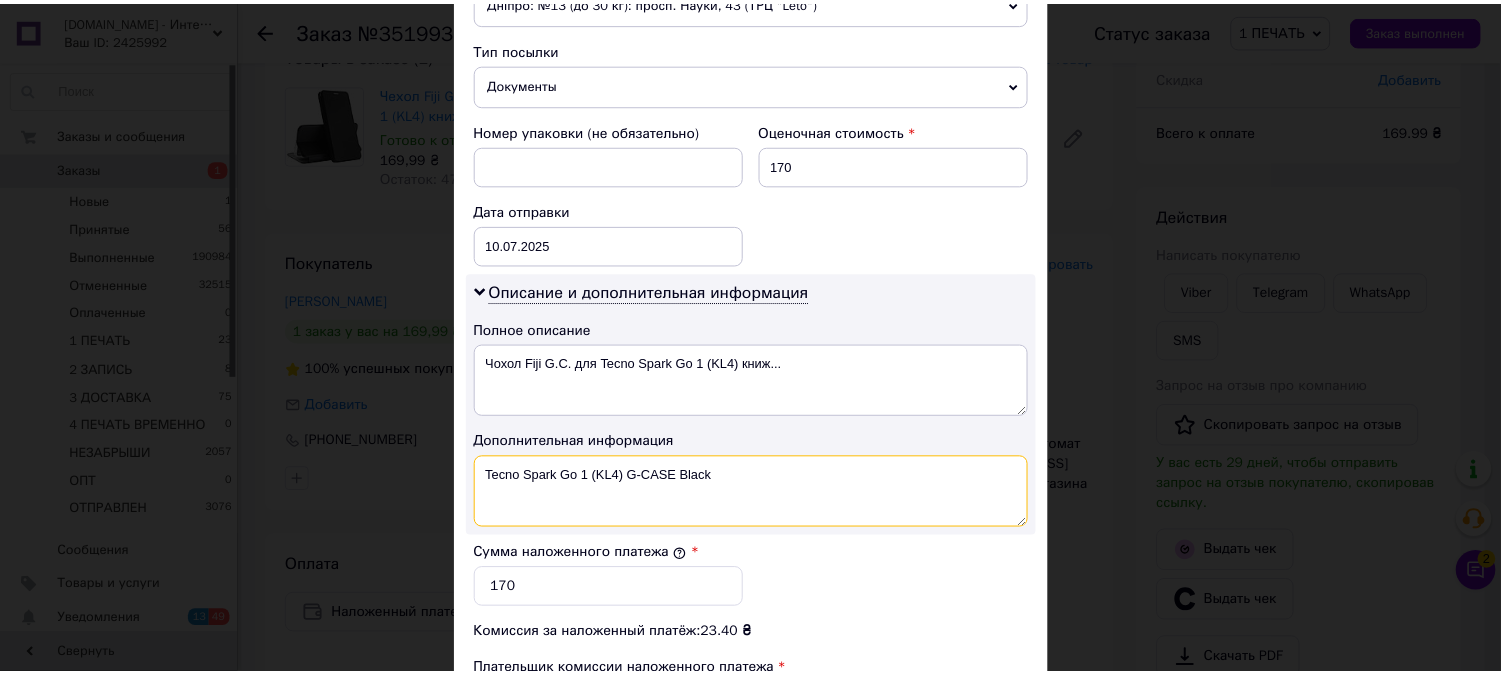 scroll, scrollTop: 1121, scrollLeft: 0, axis: vertical 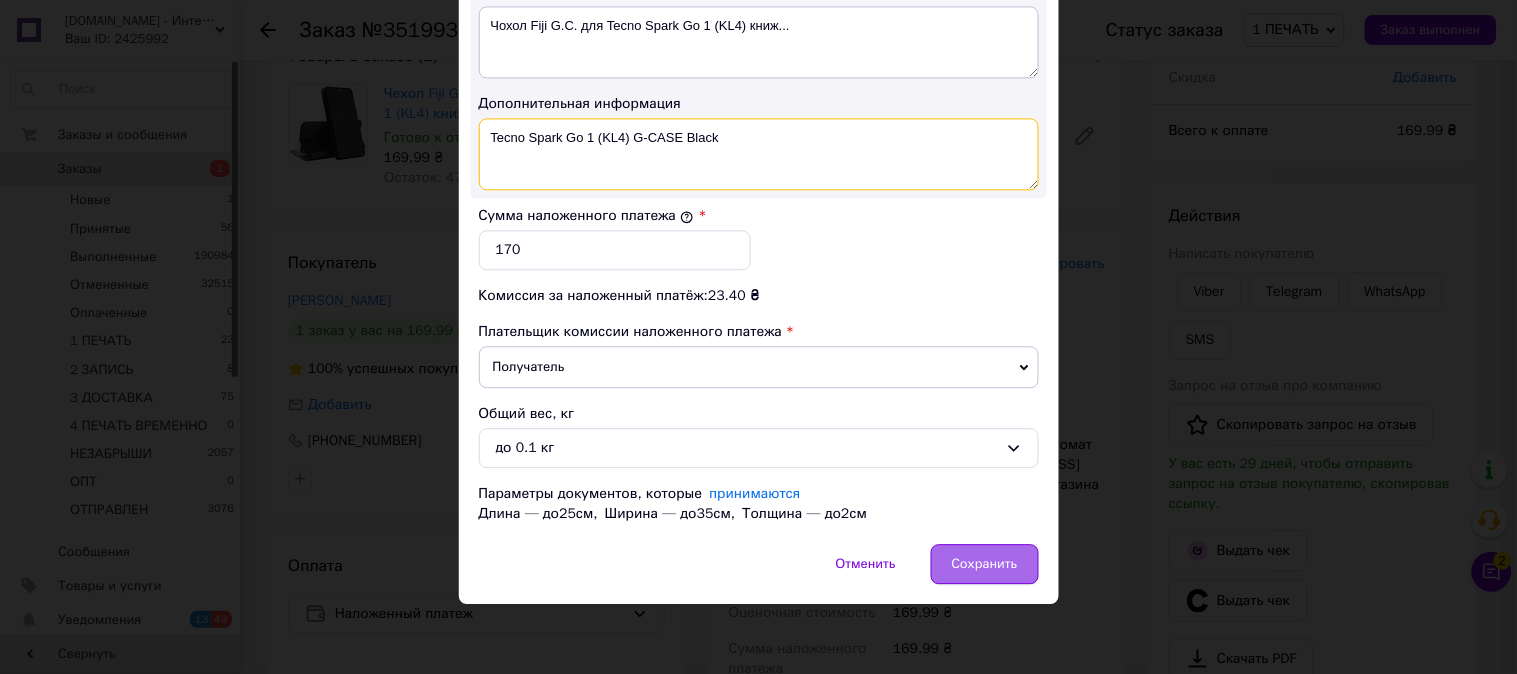 type on "Tecno Spark Go 1 (KL4) G-CASE Black" 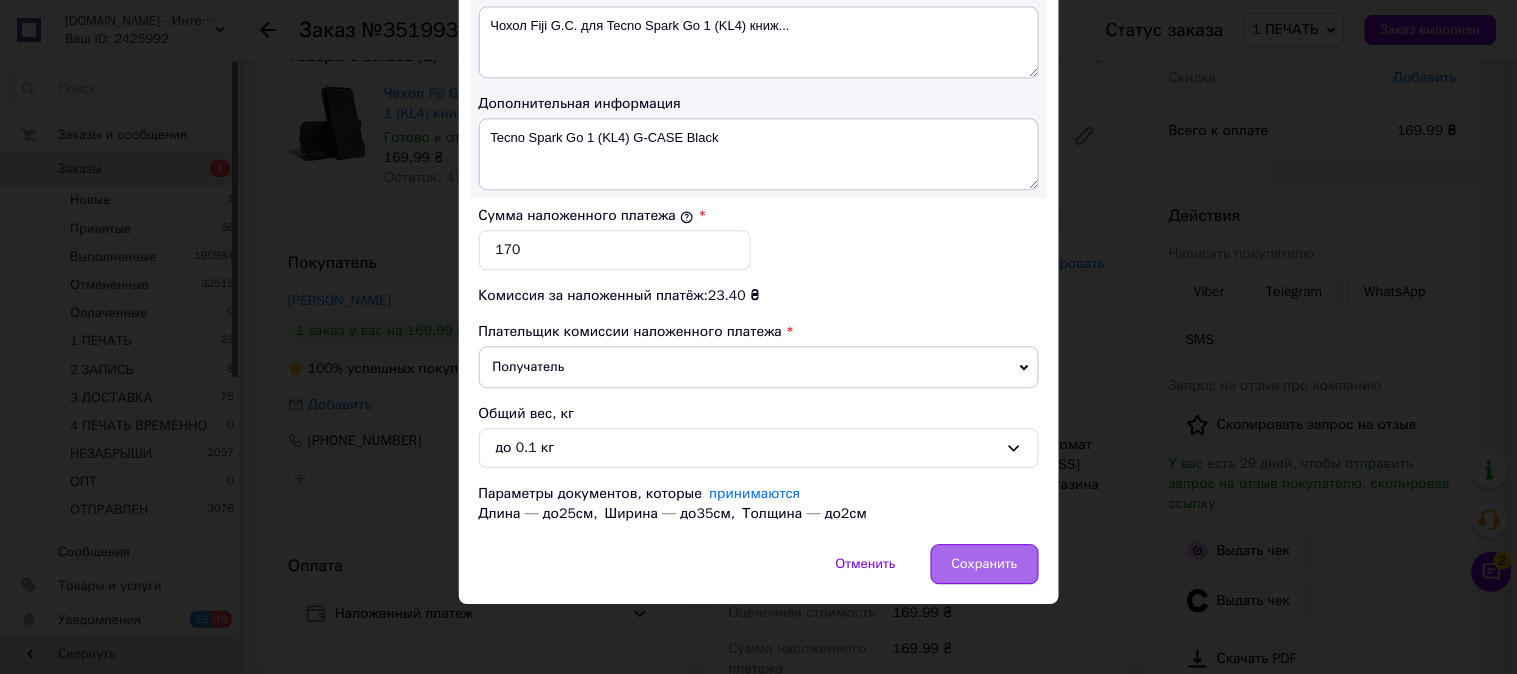 click on "Сохранить" at bounding box center (985, 564) 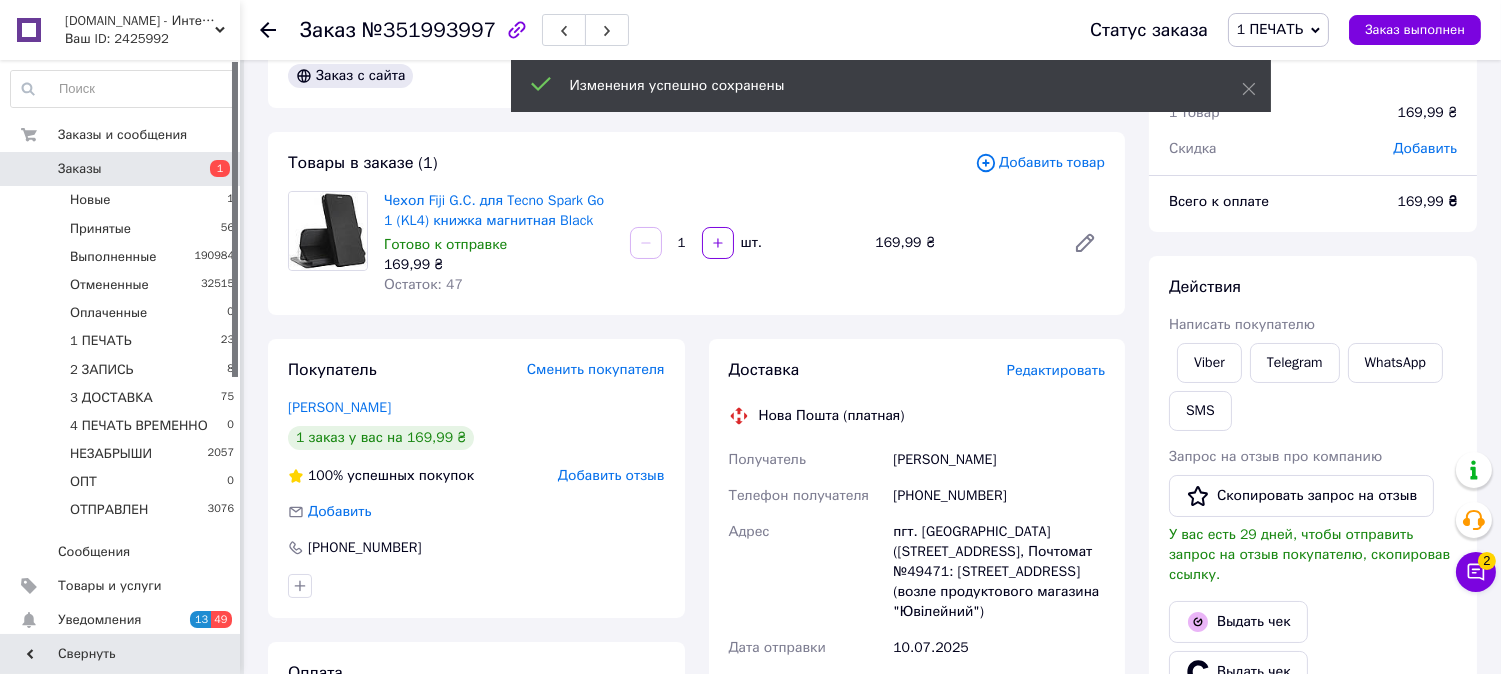 scroll, scrollTop: 0, scrollLeft: 0, axis: both 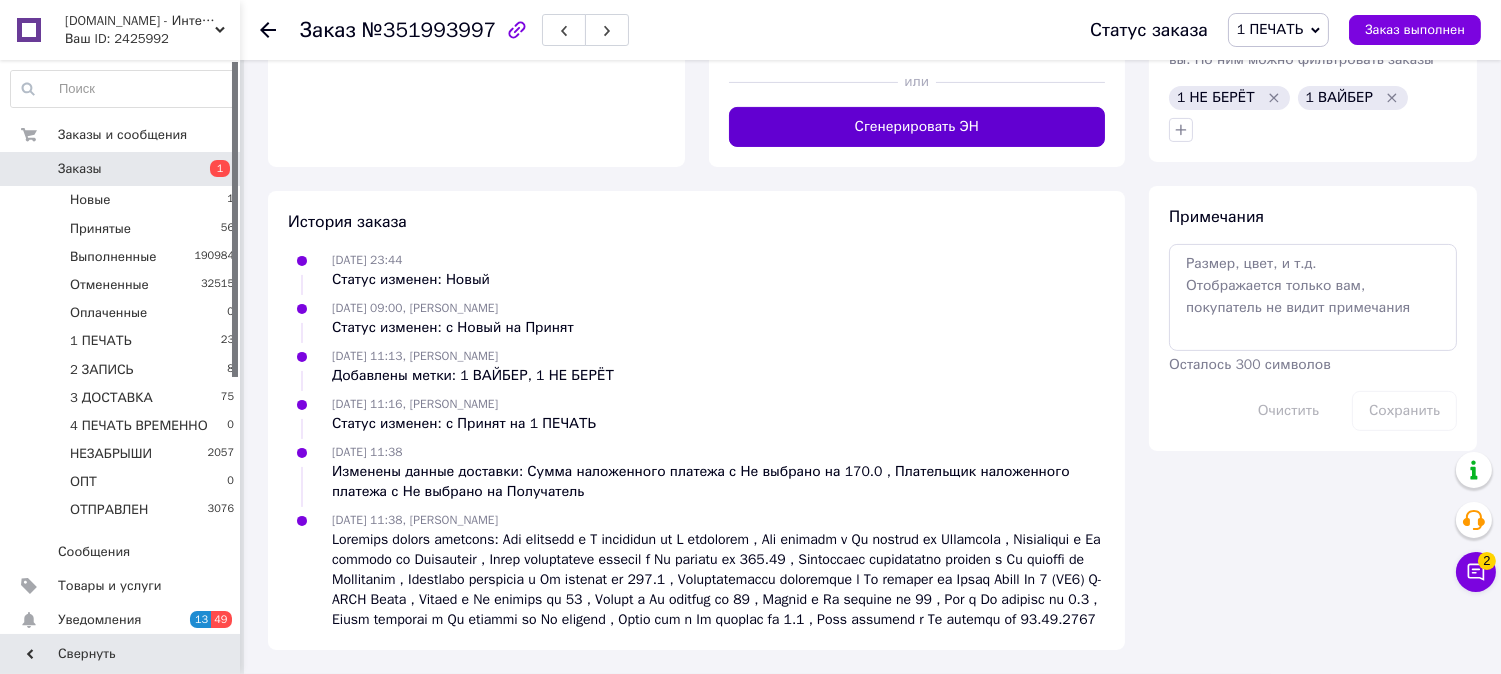 click on "Сгенерировать ЭН" at bounding box center [917, 127] 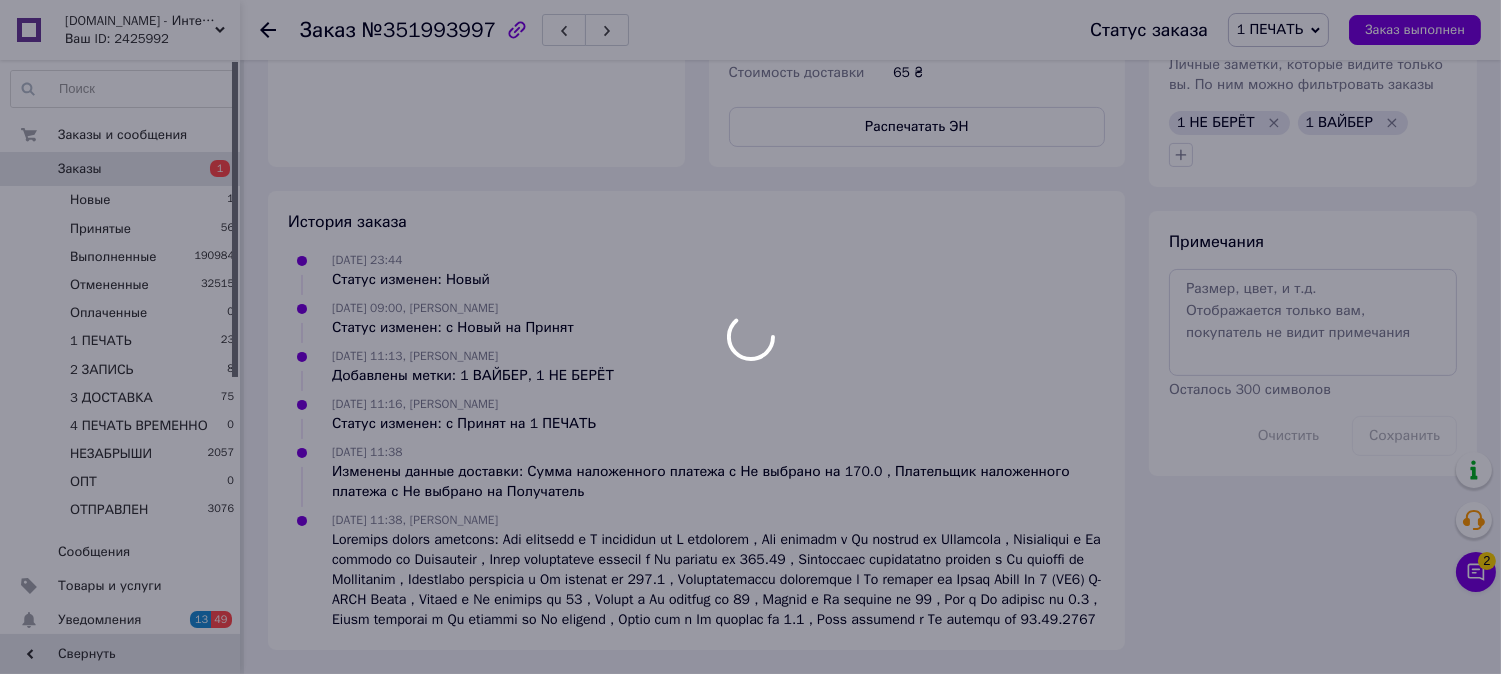 scroll, scrollTop: 783, scrollLeft: 0, axis: vertical 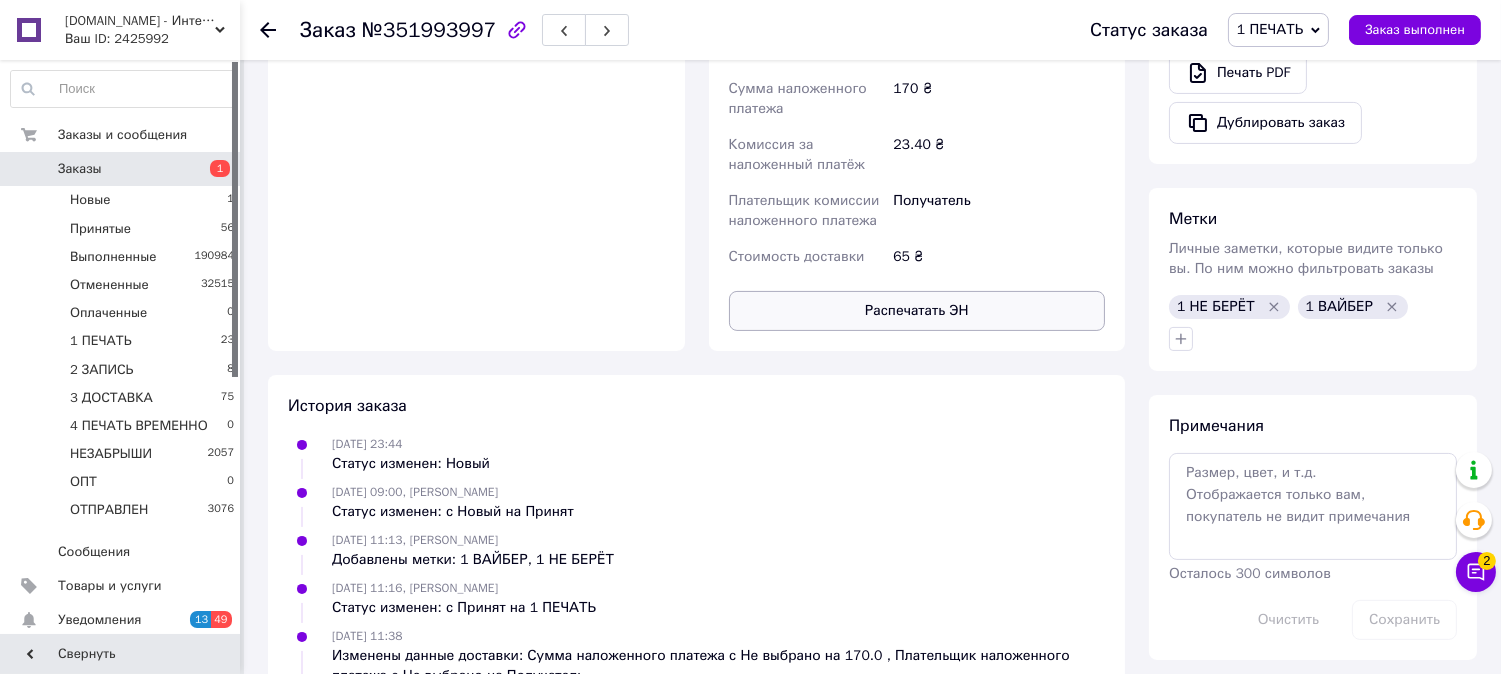 click on "Распечатать ЭН" at bounding box center (917, 311) 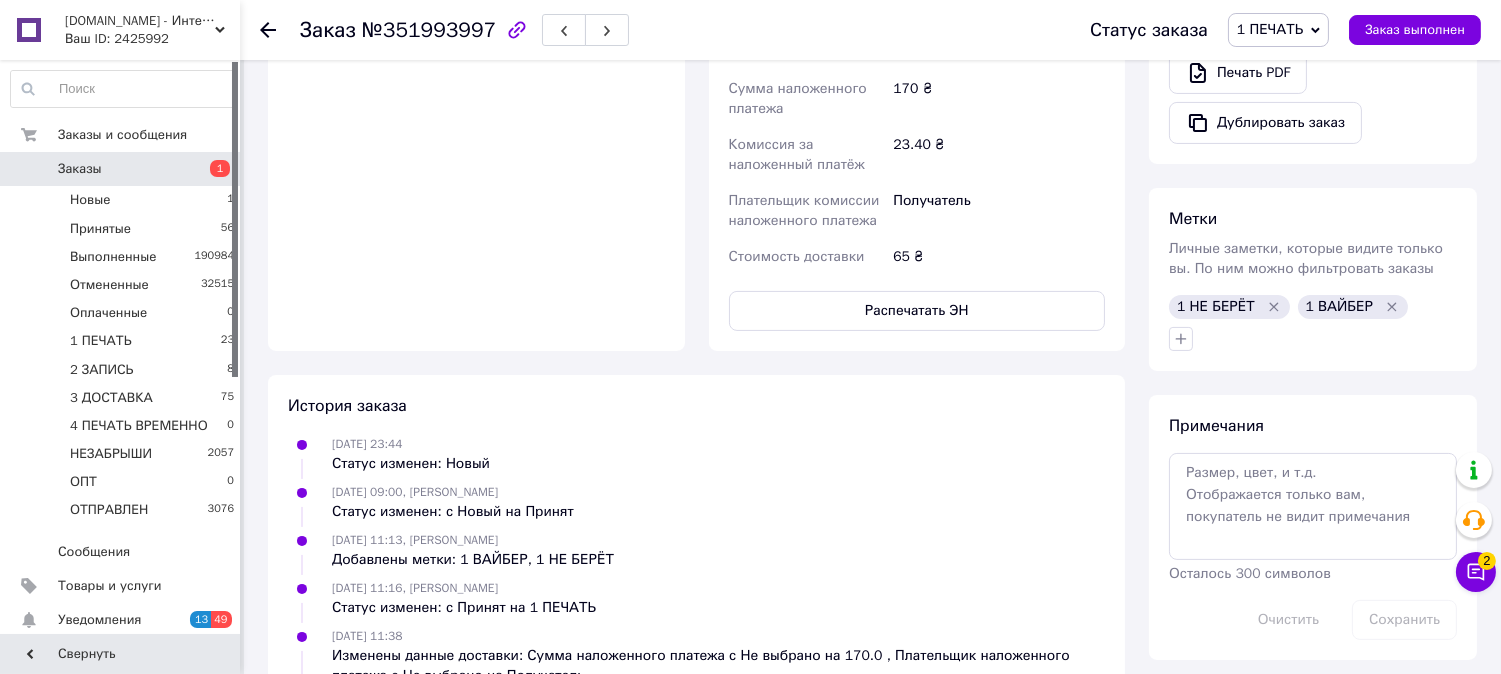 click on "1 ПЕЧАТЬ" at bounding box center (1278, 30) 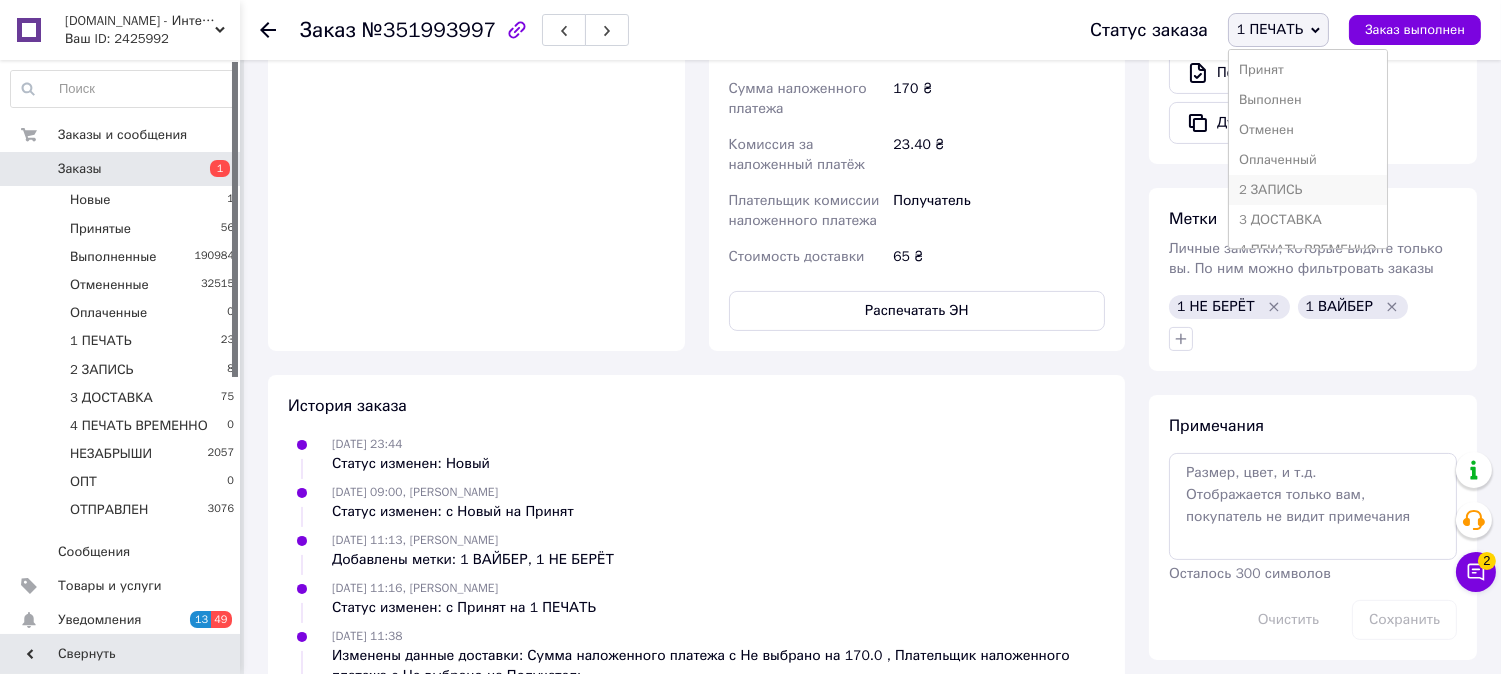 click on "2 ЗАПИСЬ" at bounding box center (1308, 190) 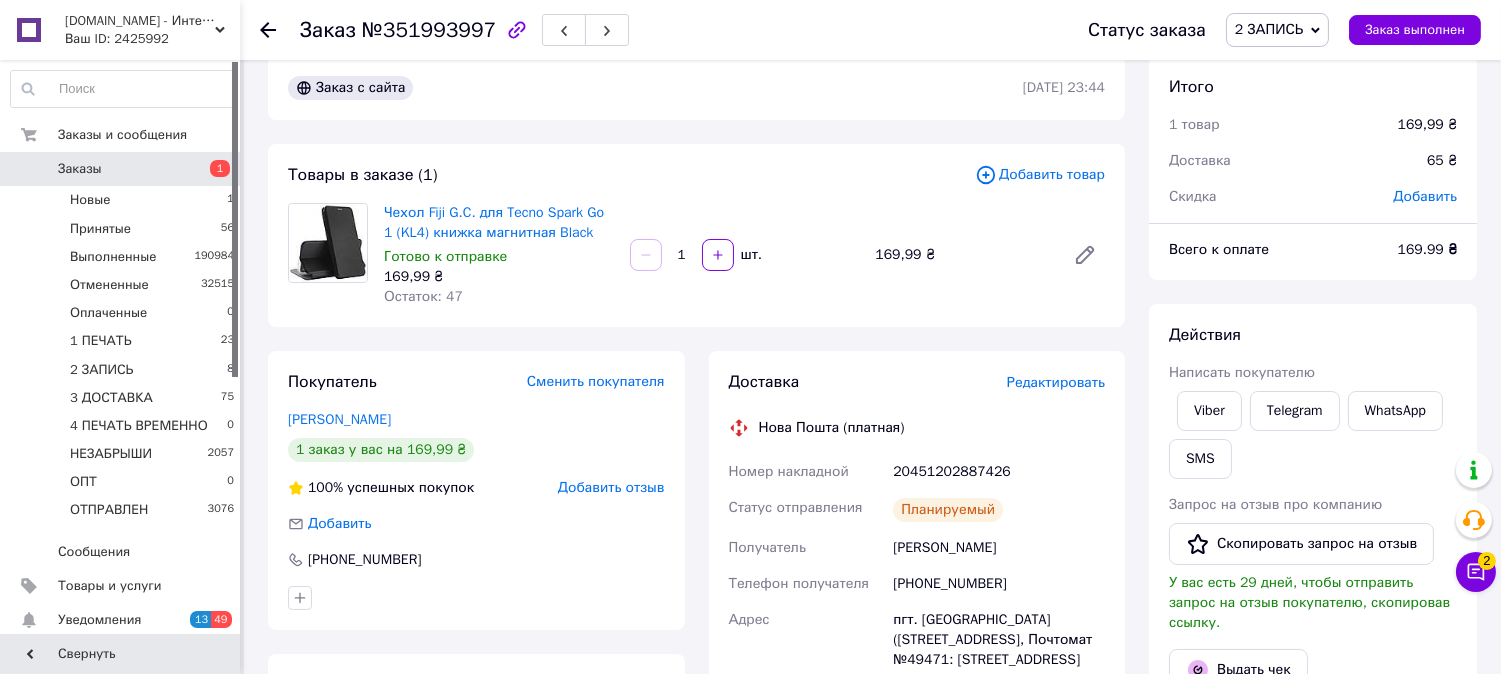 scroll, scrollTop: 36, scrollLeft: 0, axis: vertical 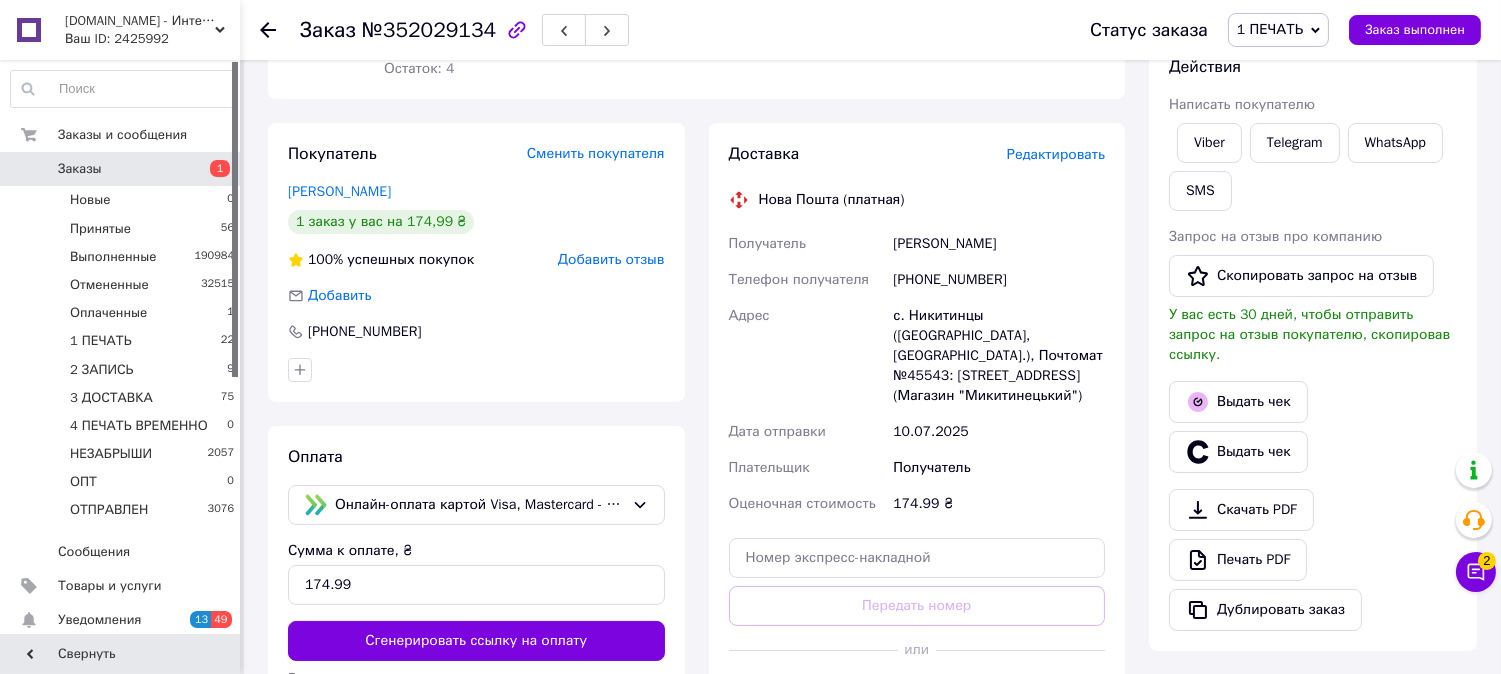 click on "Редактировать" at bounding box center (1056, 154) 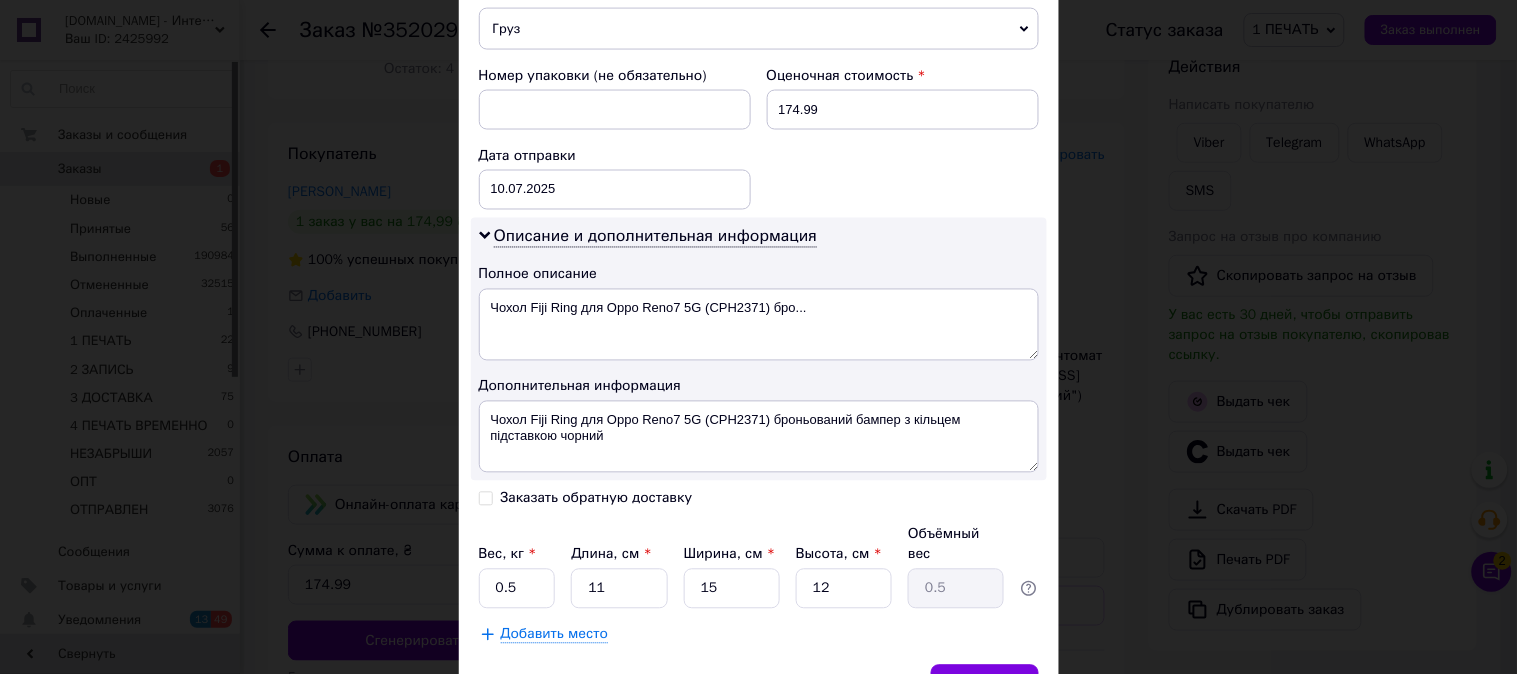 scroll, scrollTop: 630, scrollLeft: 0, axis: vertical 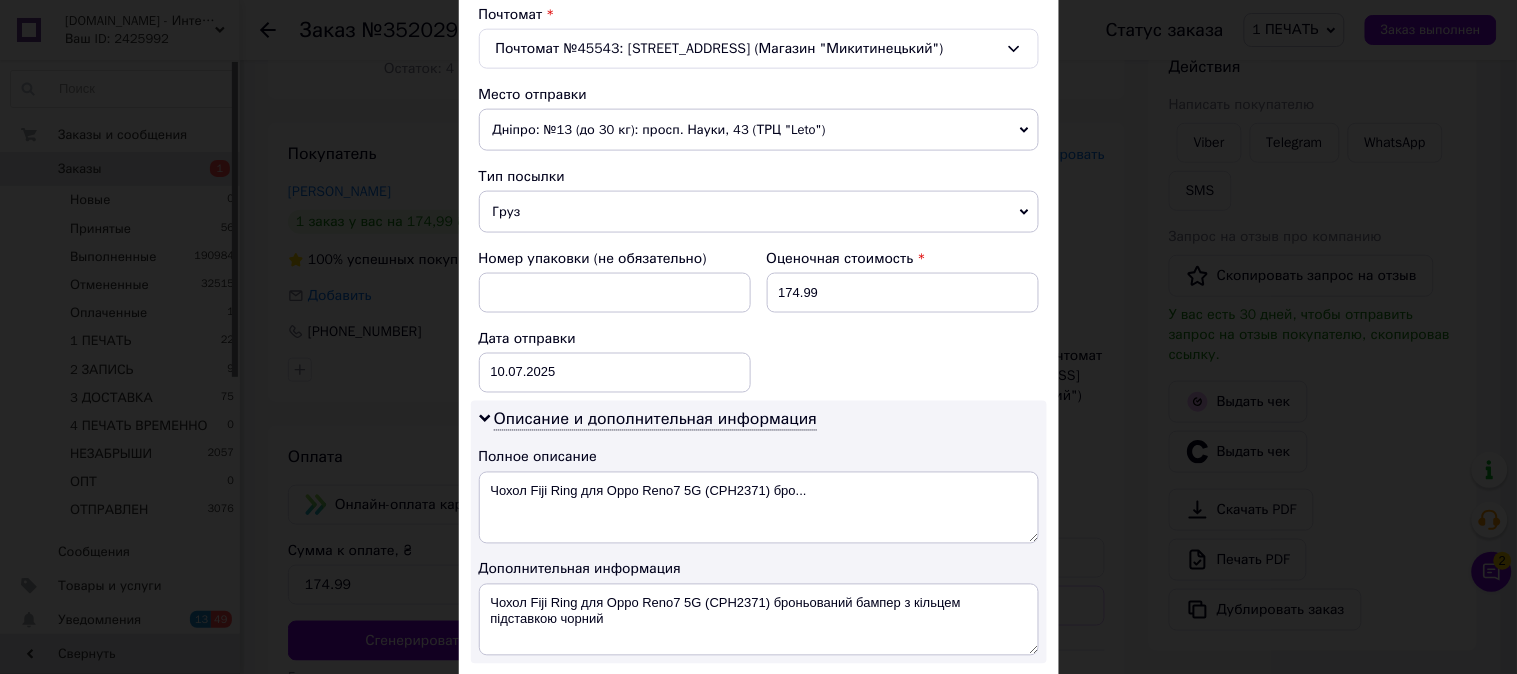 click on "Груз" at bounding box center [759, 212] 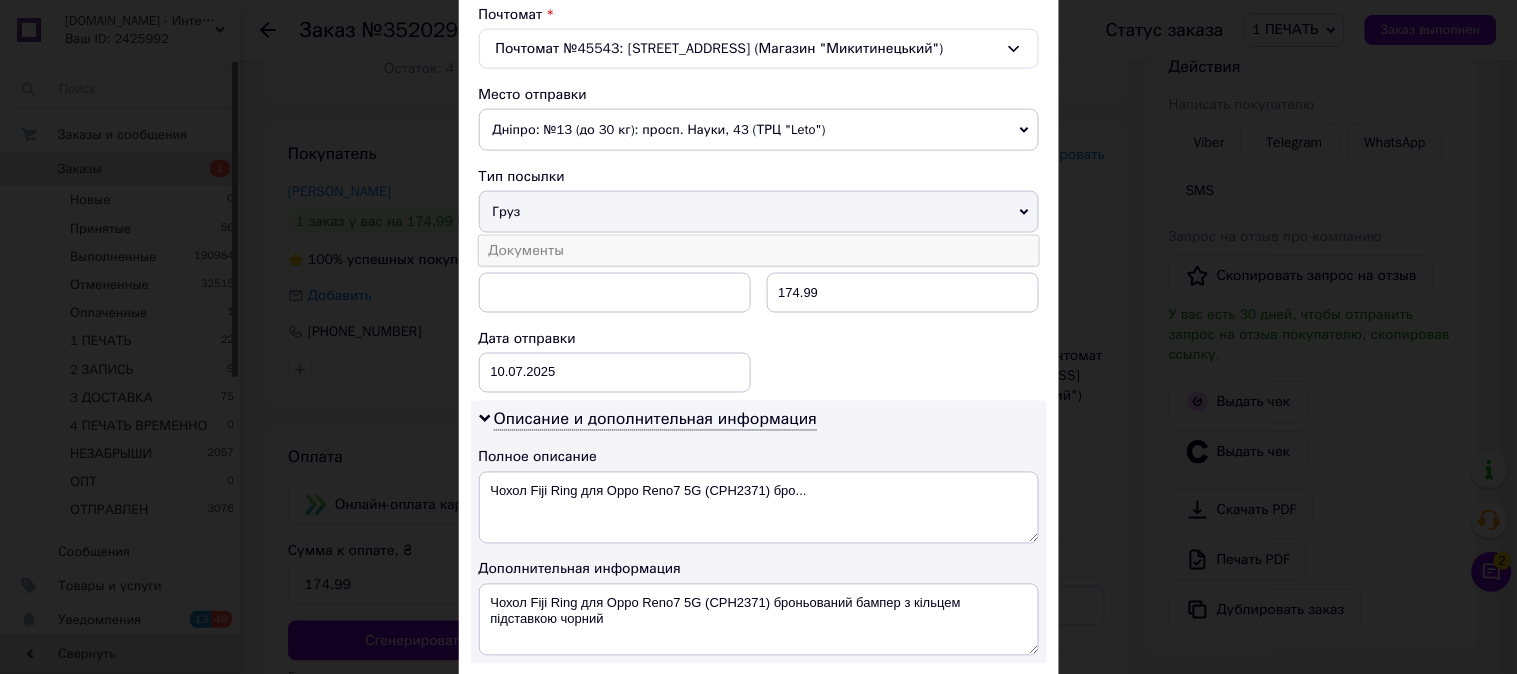 click on "Документы" at bounding box center (759, 251) 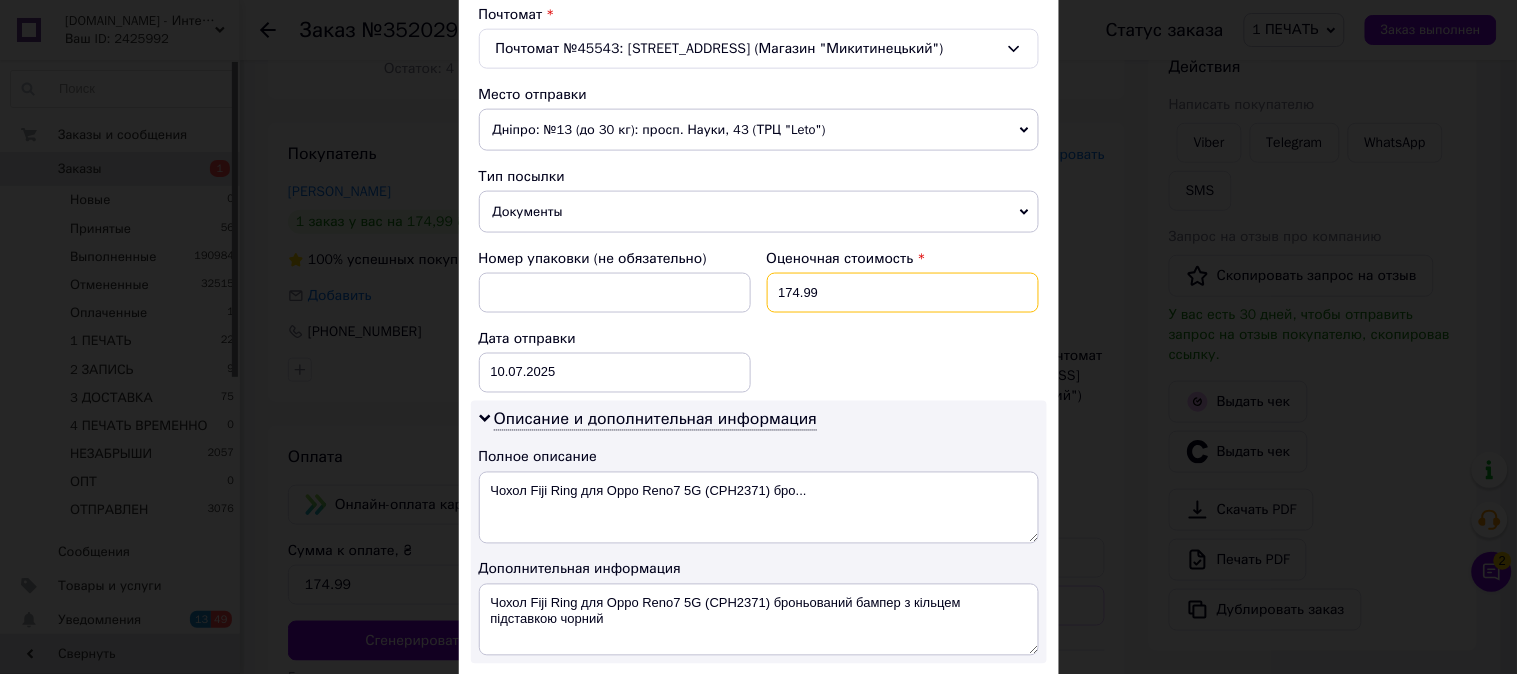 click on "174.99" at bounding box center [903, 293] 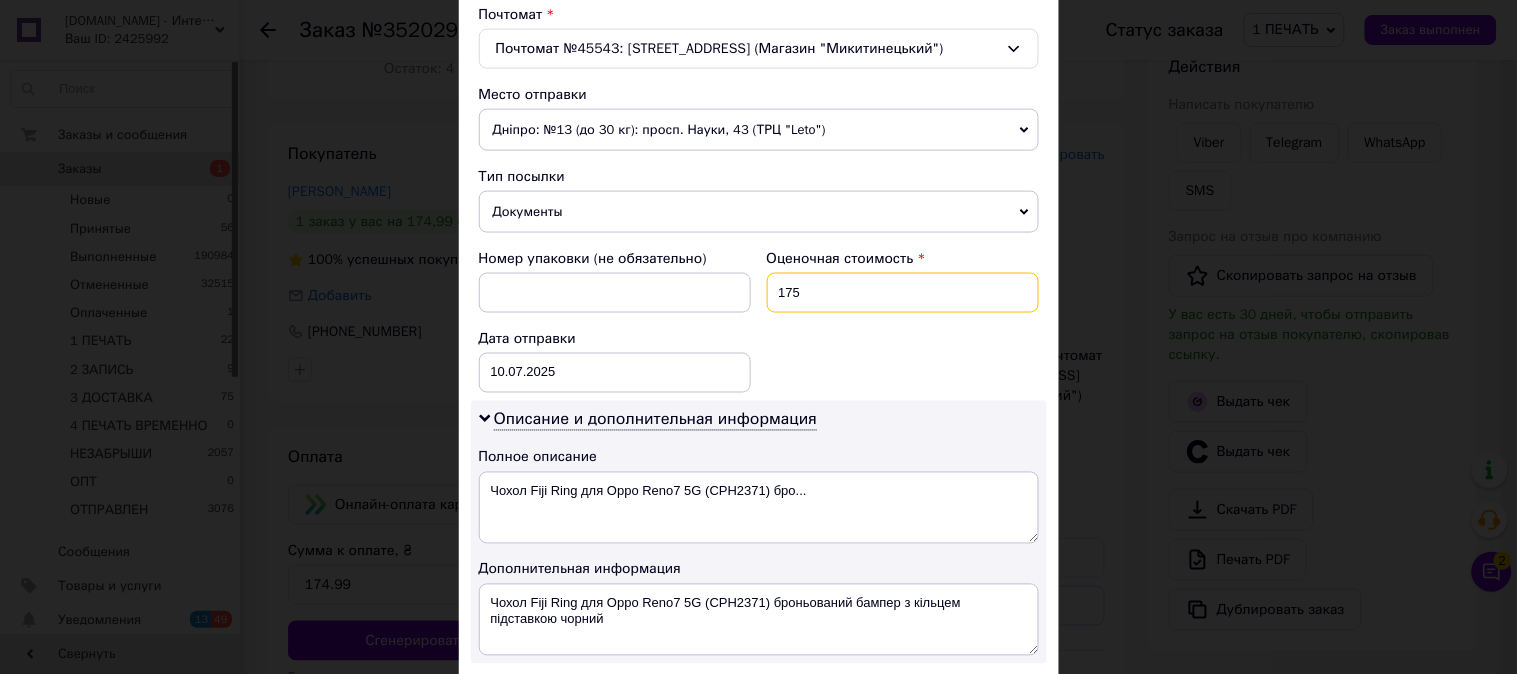 type on "175" 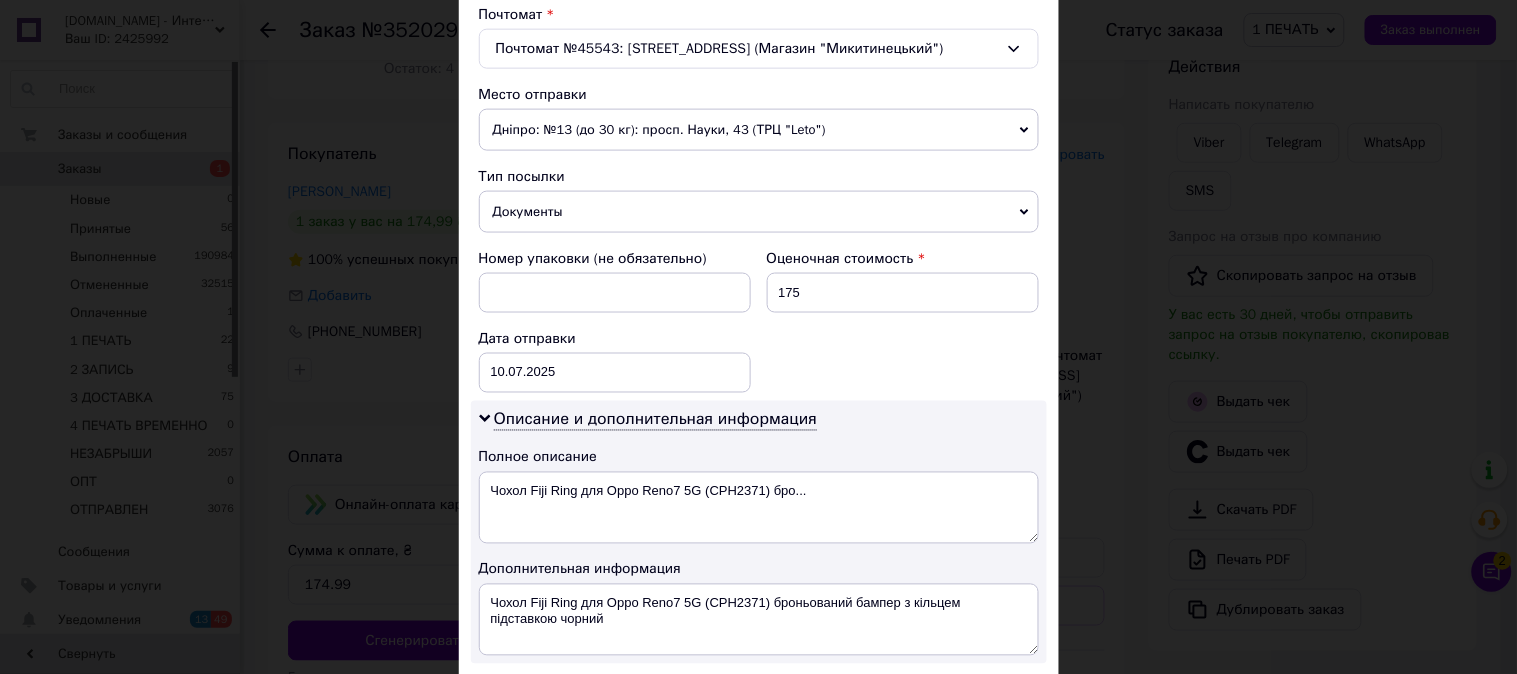 click on "Номер упаковки (не обязательно) Оценочная стоимость 175 Дата отправки 10.07.2025 < 2025 > < Июль > Пн Вт Ср Чт Пт Сб Вс 30 1 2 3 4 5 6 7 8 9 10 11 12 13 14 15 16 17 18 19 20 21 22 23 24 25 26 27 28 29 30 31 1 2 3 4 5 6 7 8 9 10" at bounding box center [759, 321] 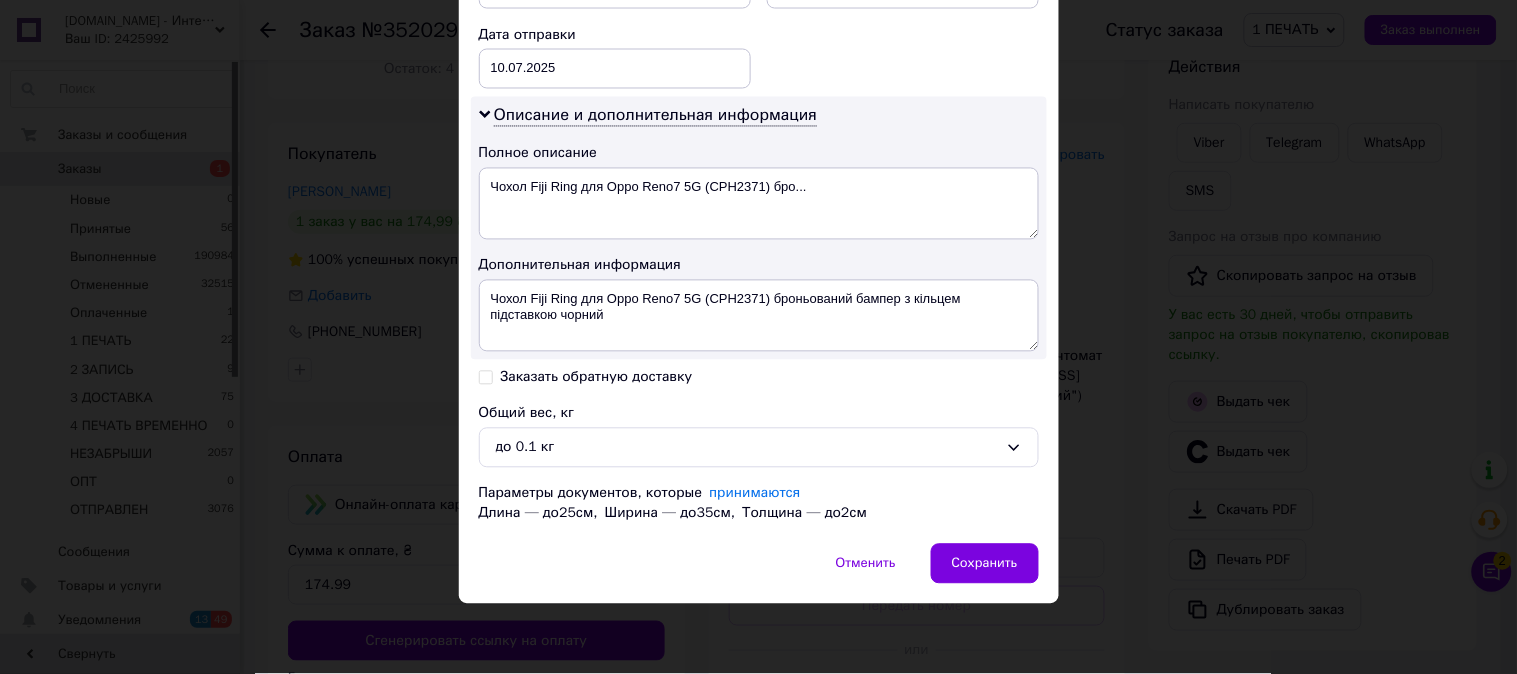 scroll, scrollTop: 936, scrollLeft: 0, axis: vertical 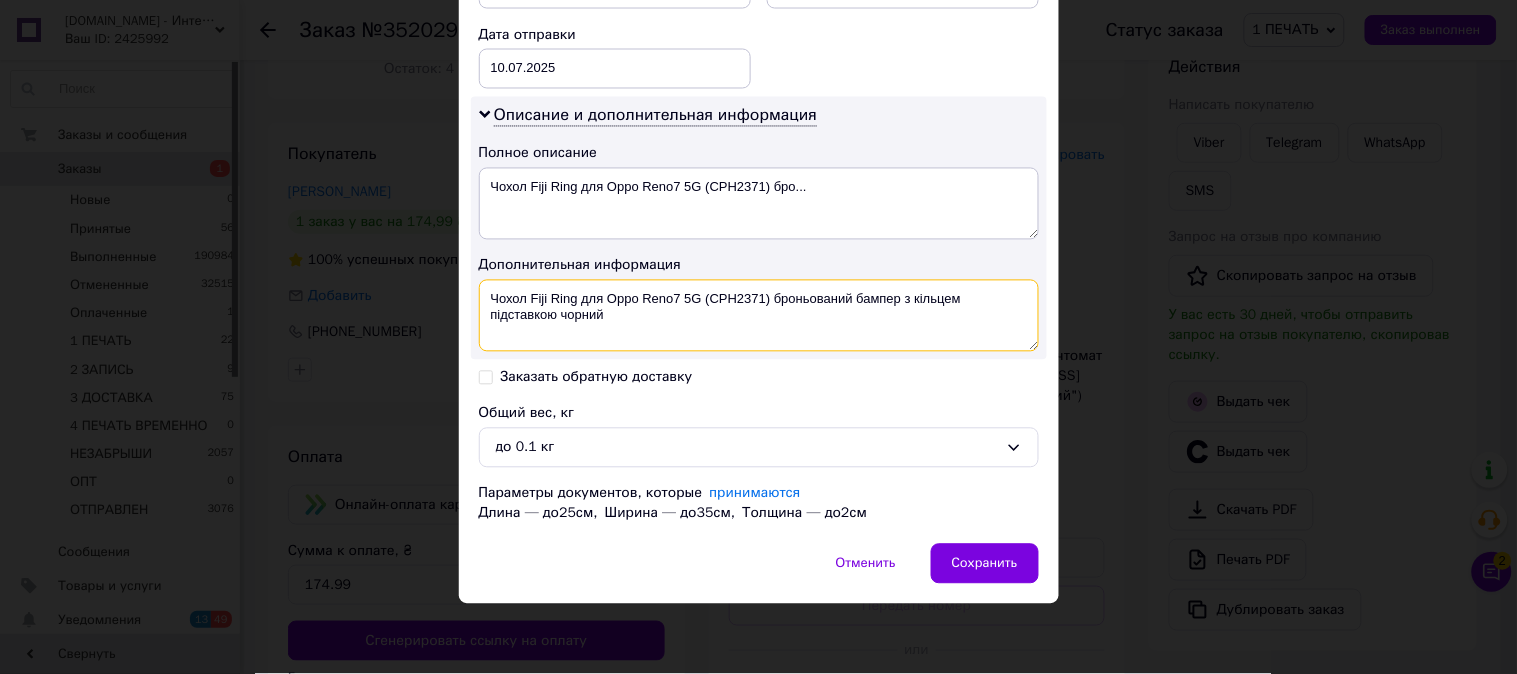 click on "Чохол Fiji Ring для Oppo Reno7 5G (CPH2371) броньований бампер з кільцем підставкою чорний" at bounding box center (759, 316) 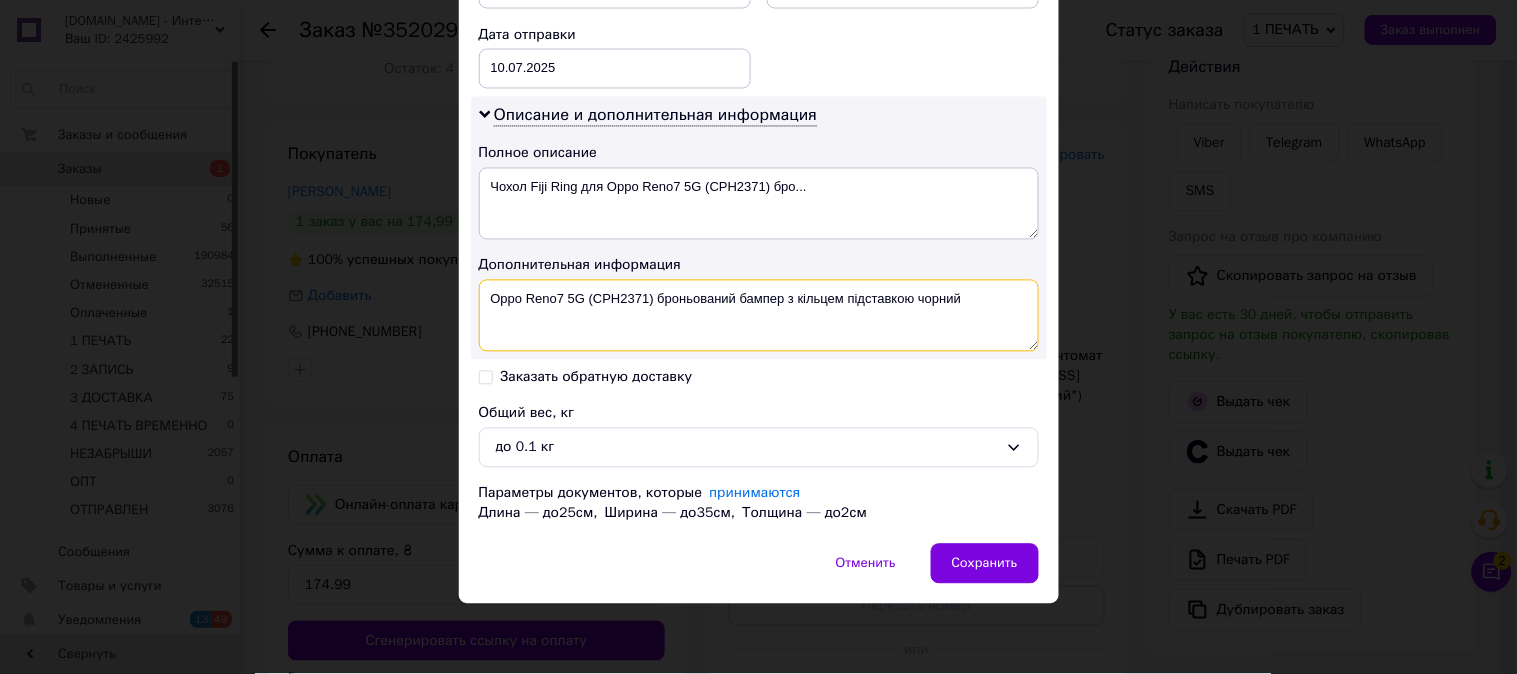 drag, startPoint x: 987, startPoint y: 300, endPoint x: 661, endPoint y: 343, distance: 328.82367 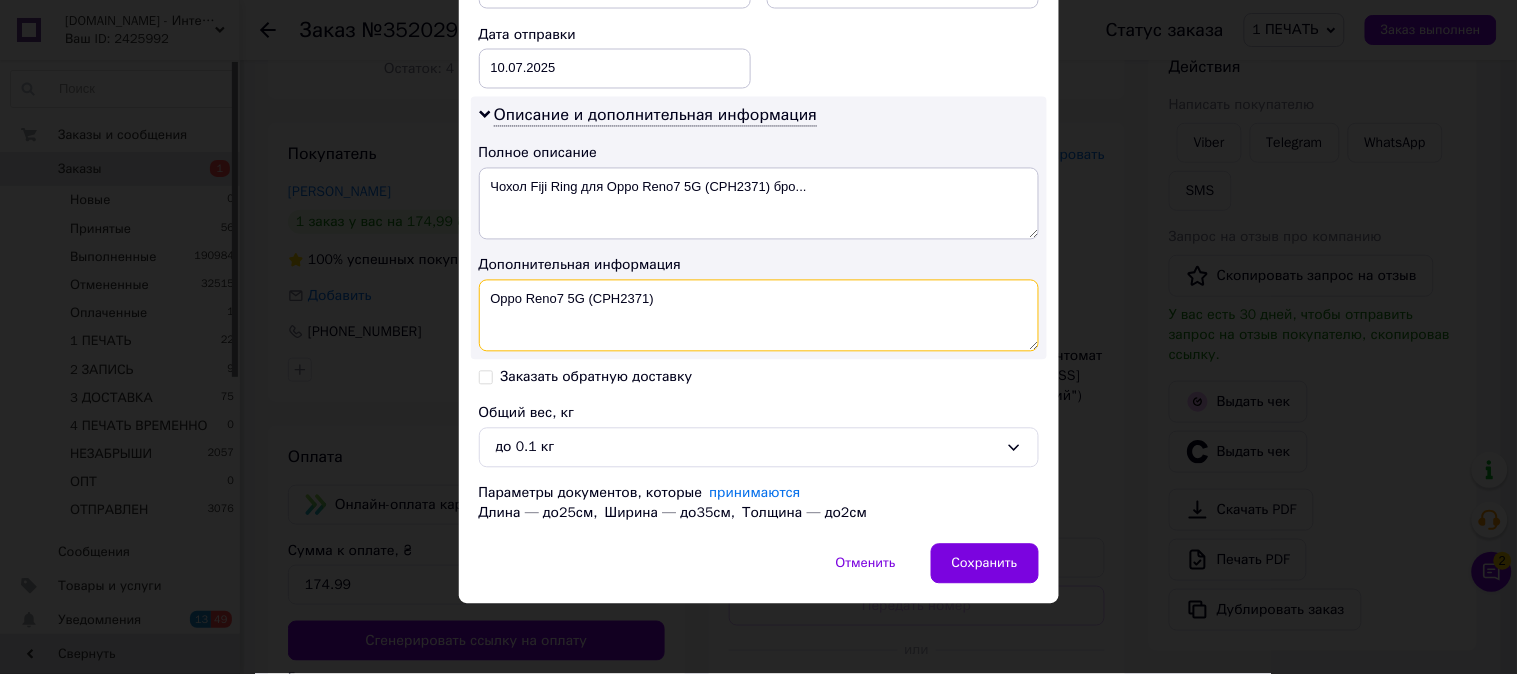 paste on "RING ЧЕР" 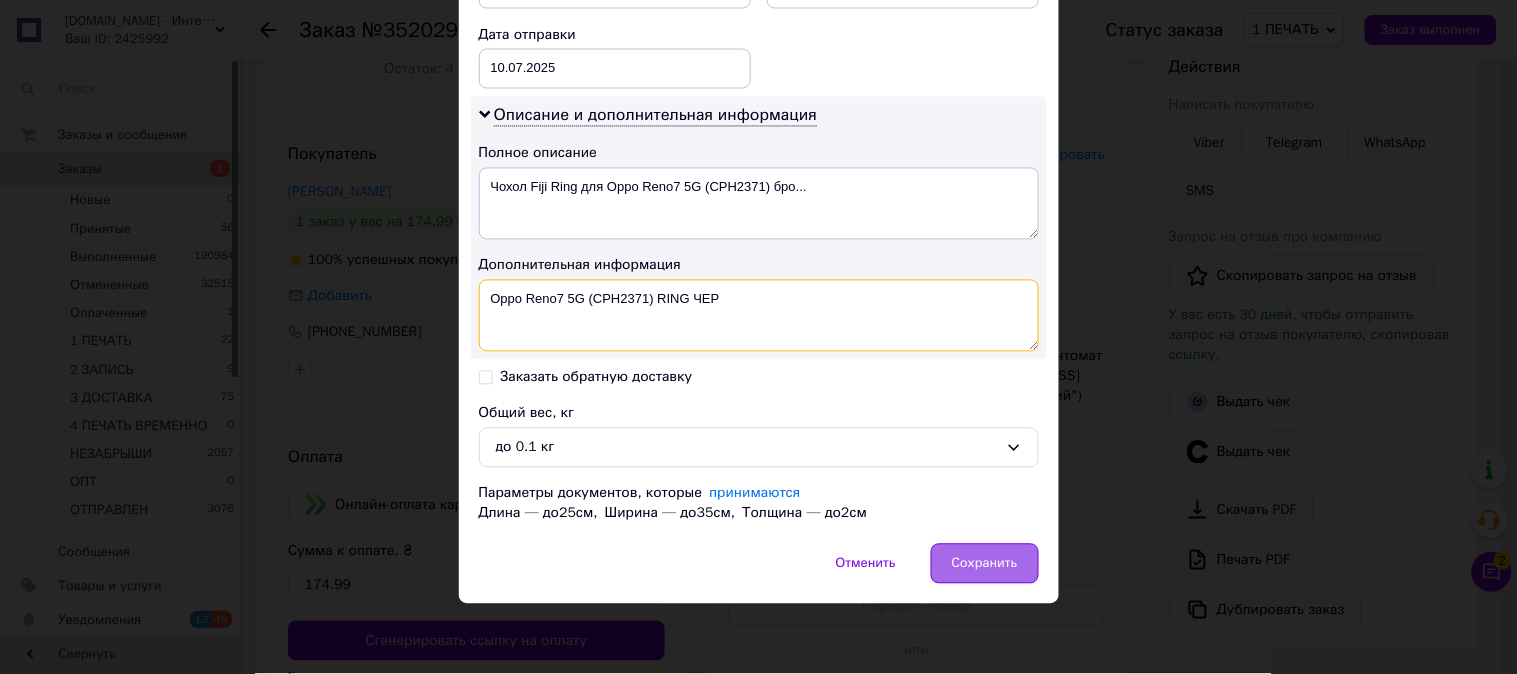 type on "Oppo Reno7 5G (CPH2371) RING ЧЕР" 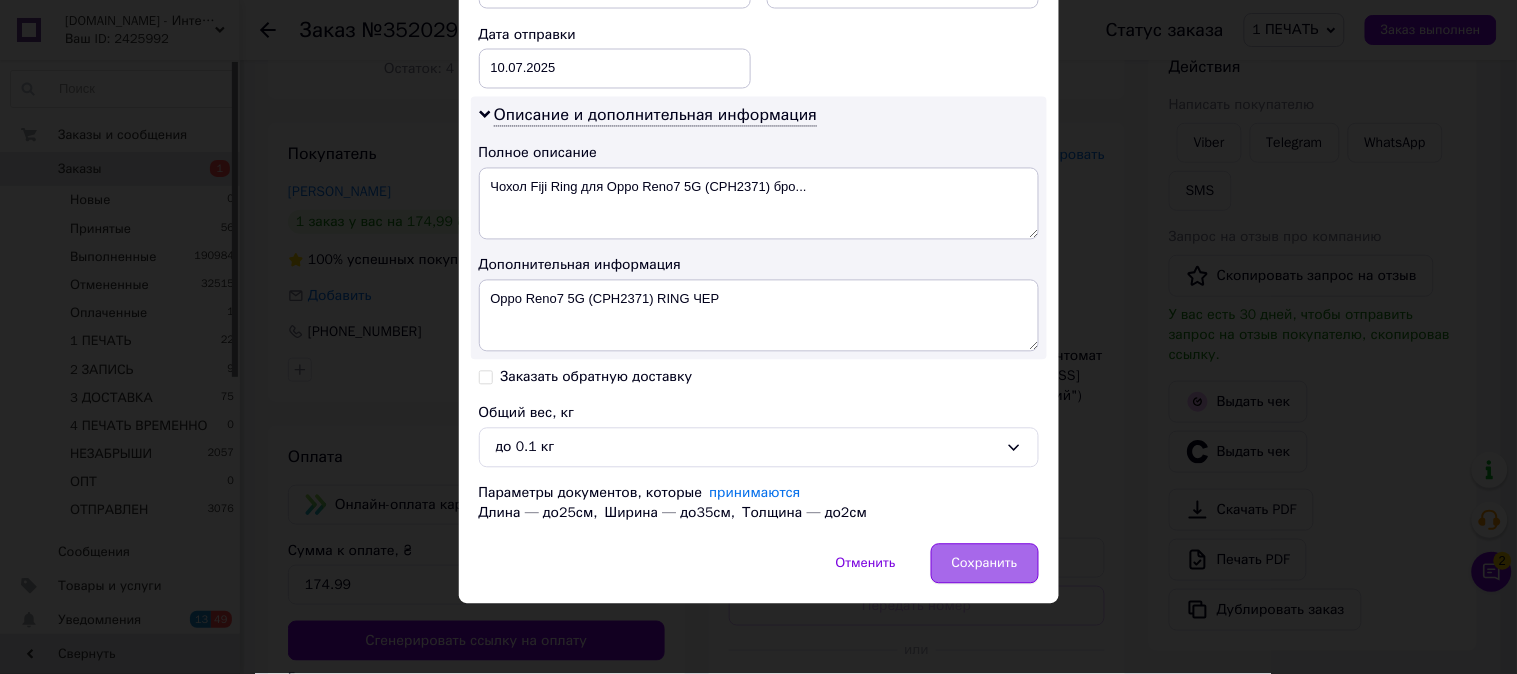 click on "Сохранить" at bounding box center (985, 564) 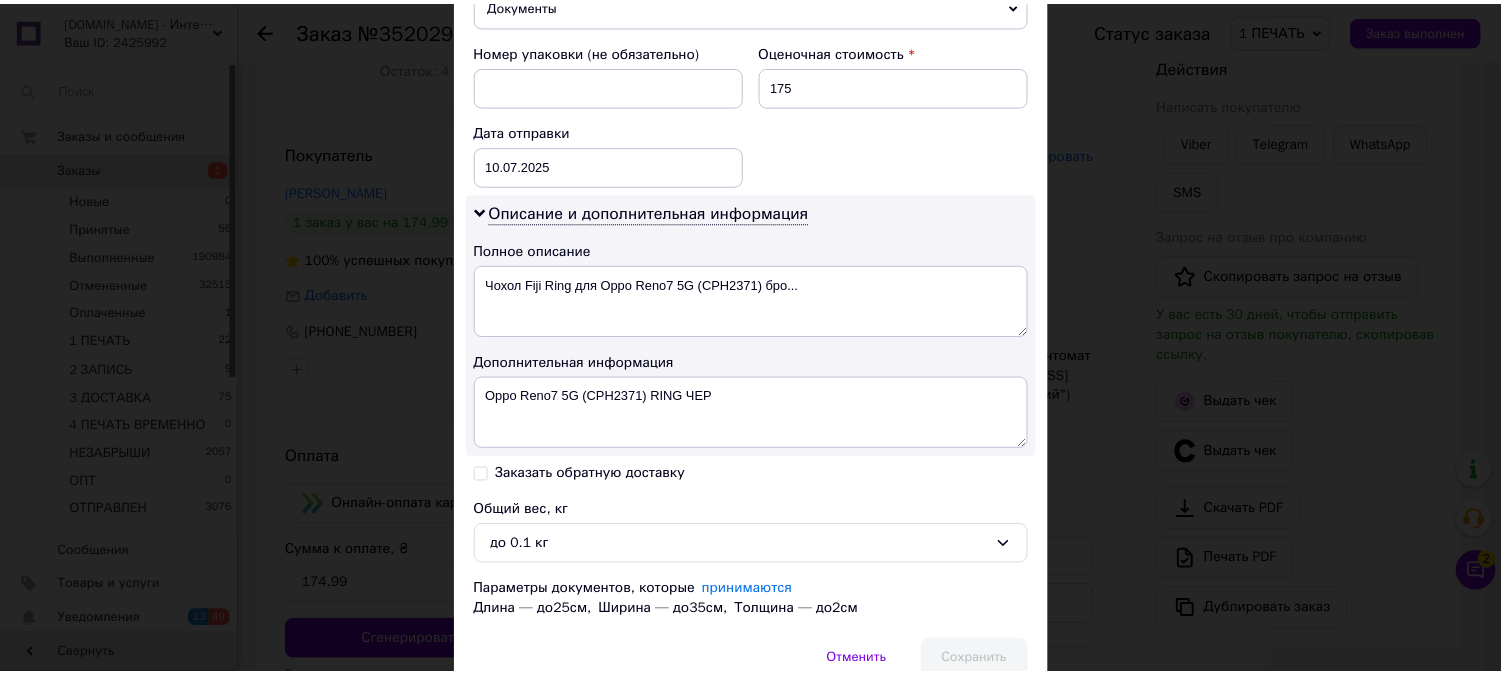scroll, scrollTop: 677, scrollLeft: 0, axis: vertical 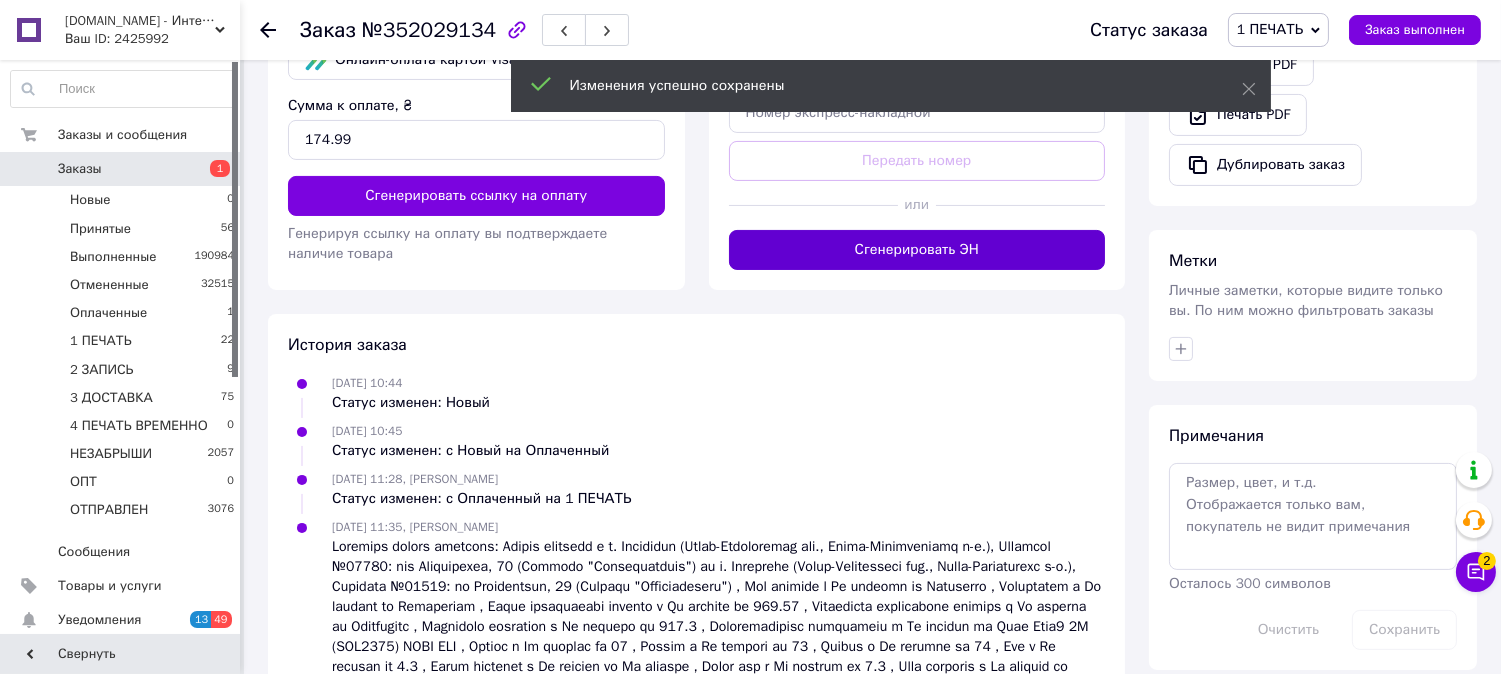 click on "Сгенерировать ЭН" at bounding box center (917, 250) 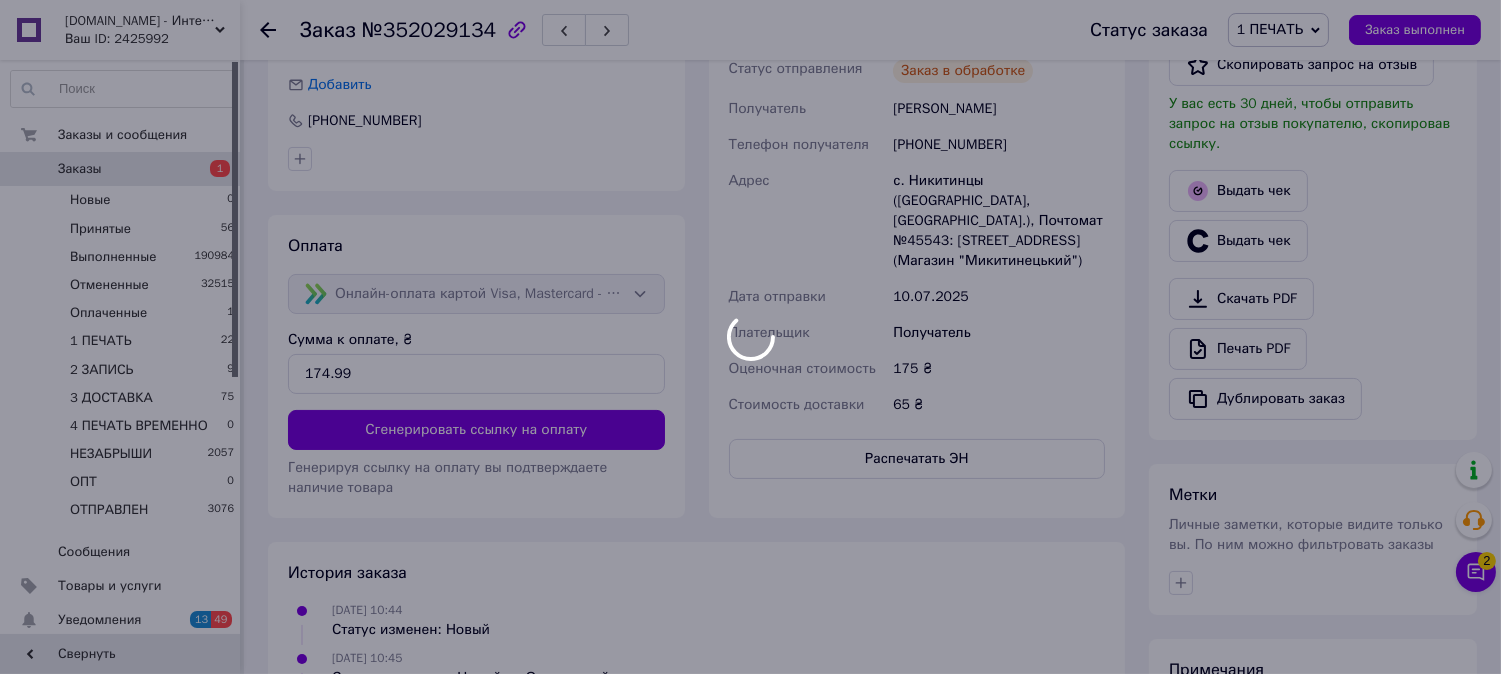 scroll, scrollTop: 518, scrollLeft: 0, axis: vertical 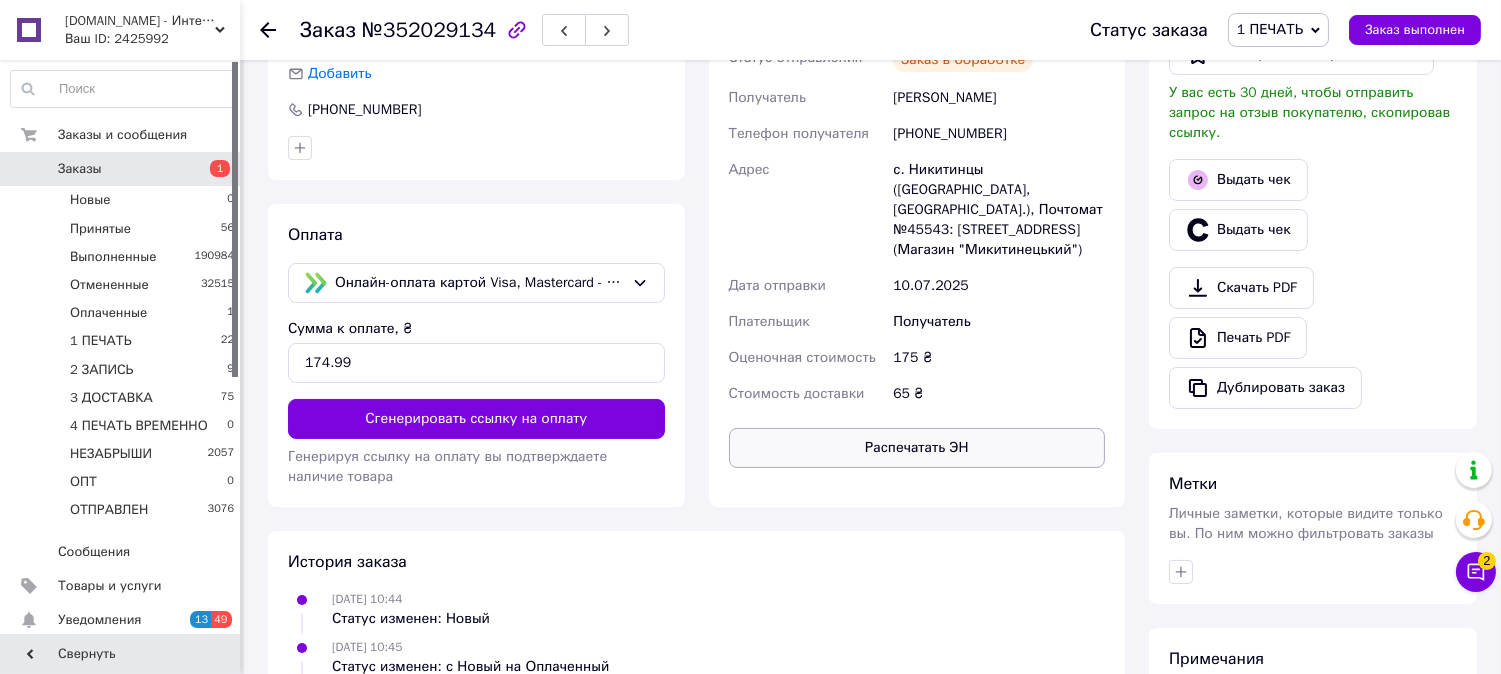 click on "Распечатать ЭН" at bounding box center [917, 448] 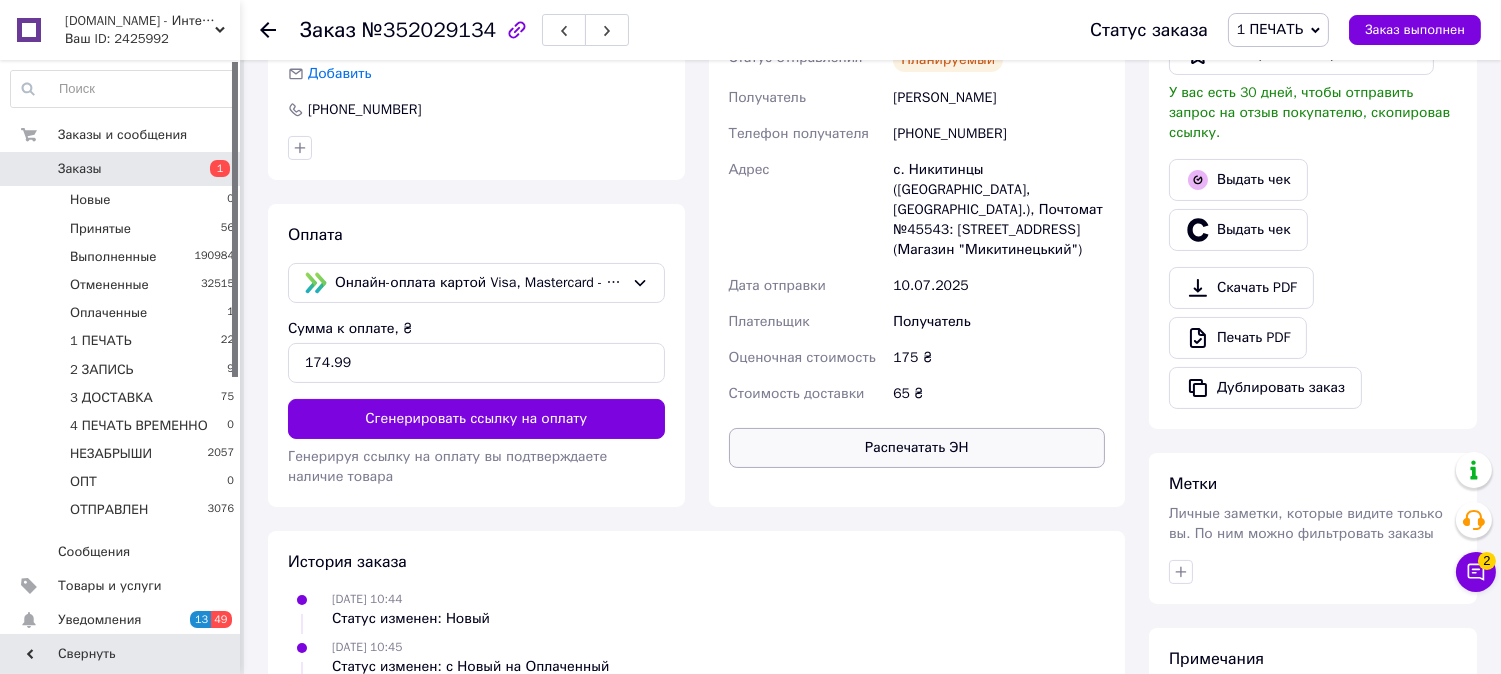 type 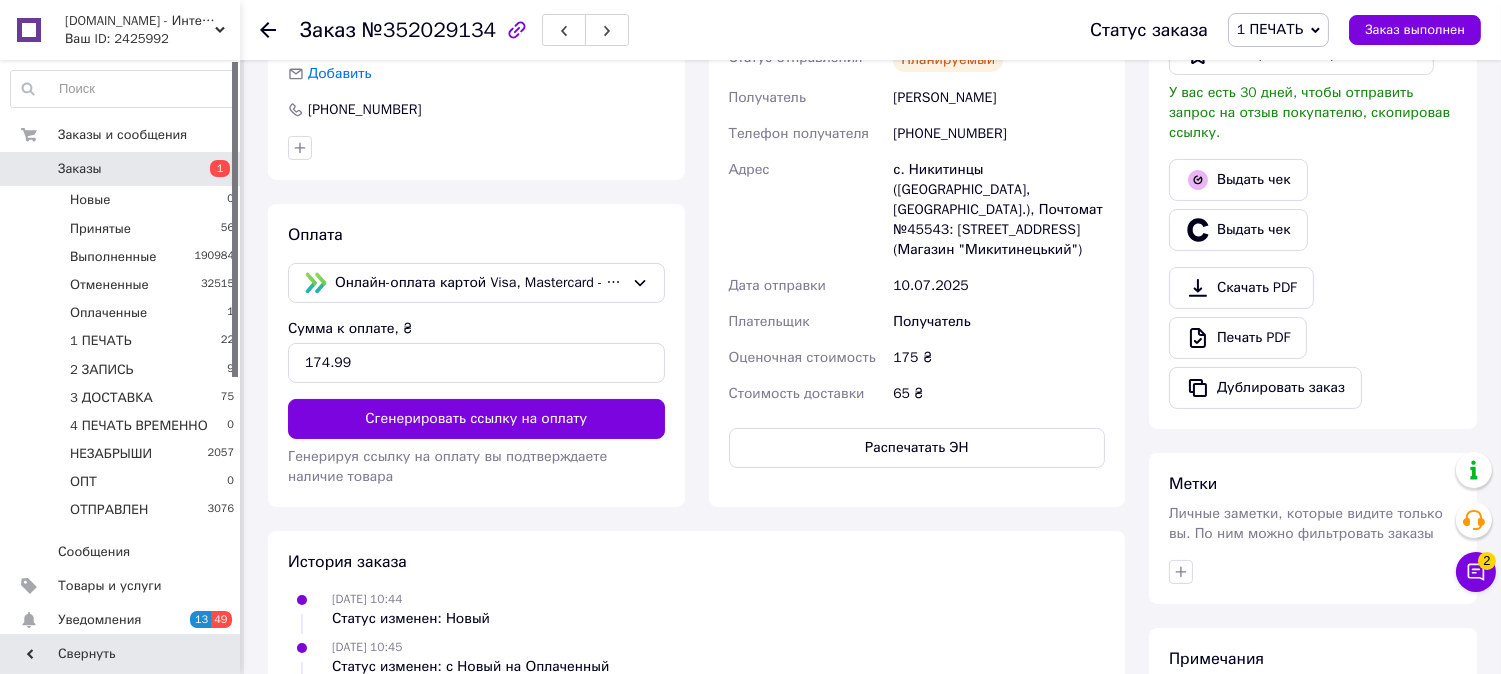 click on "1 ПЕЧАТЬ" at bounding box center (1270, 29) 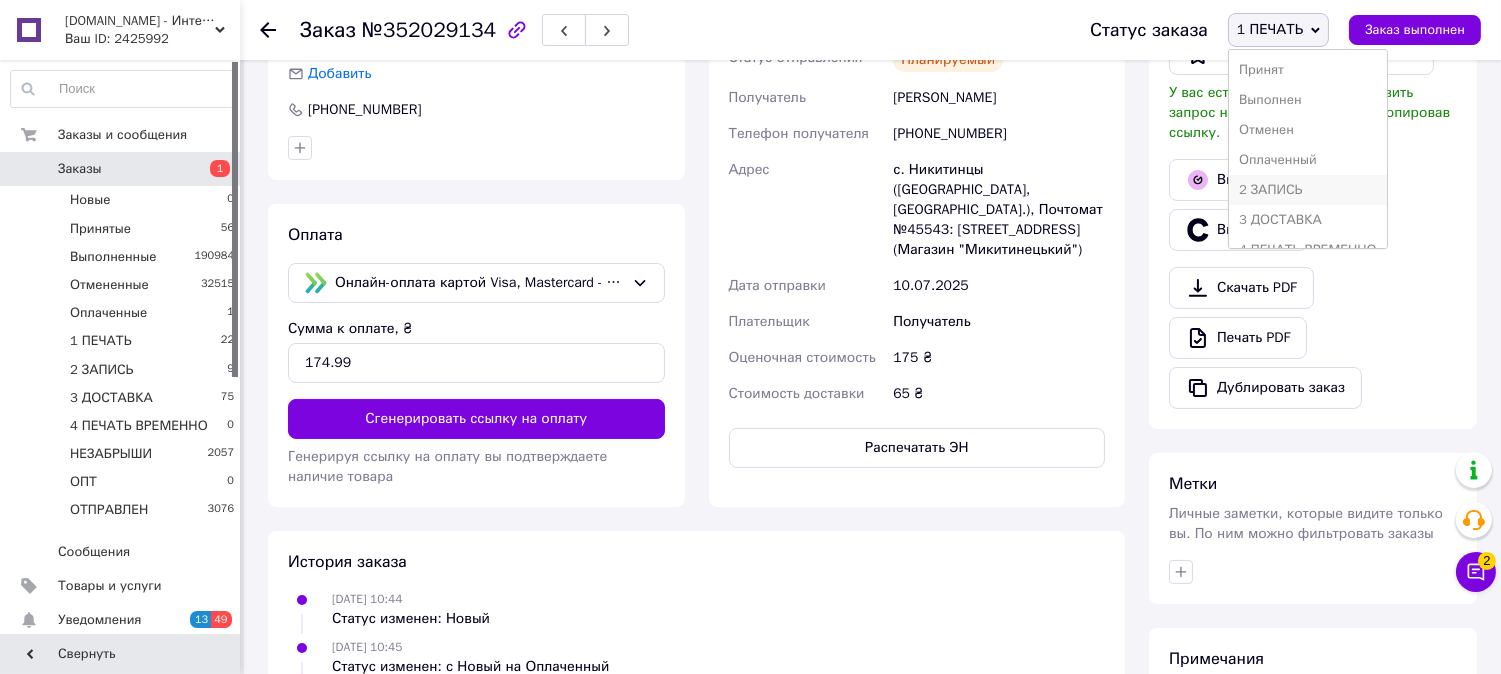 click on "2 ЗАПИСЬ" at bounding box center (1308, 190) 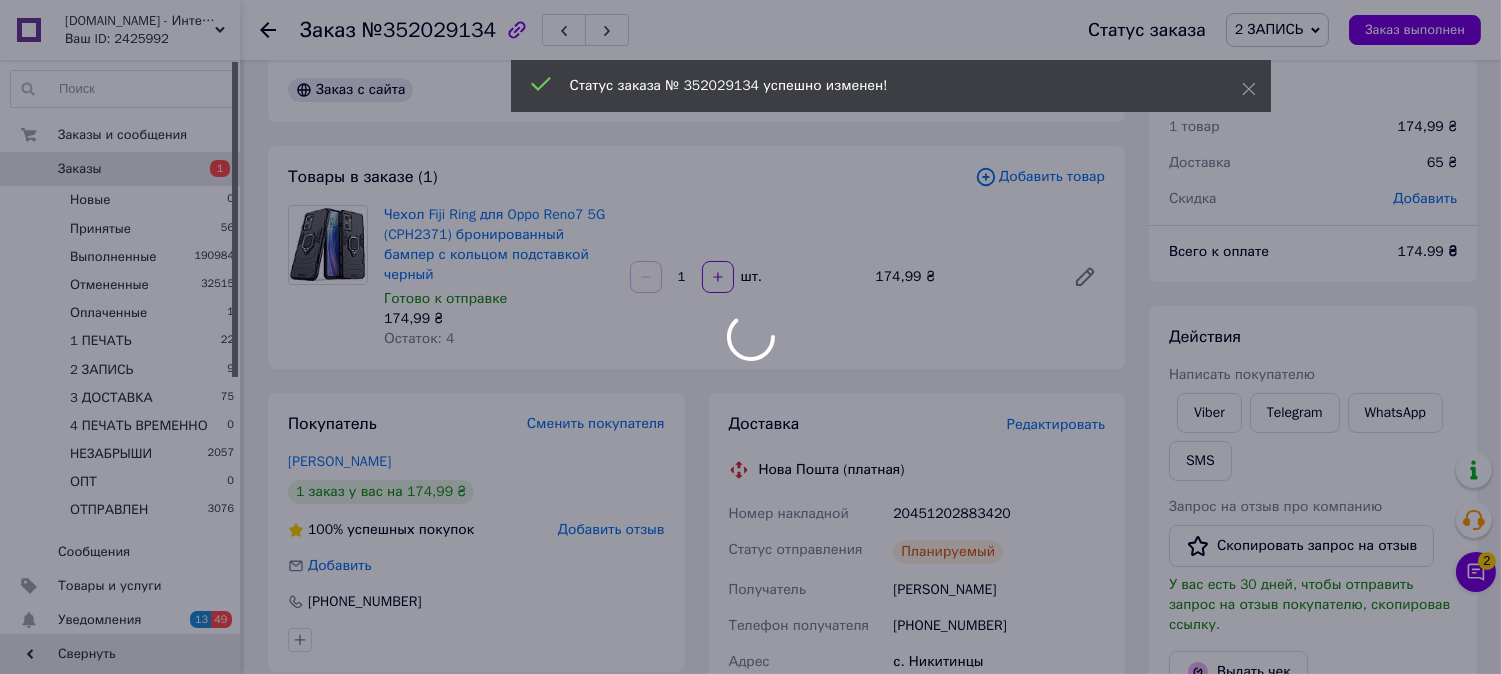 scroll, scrollTop: 0, scrollLeft: 0, axis: both 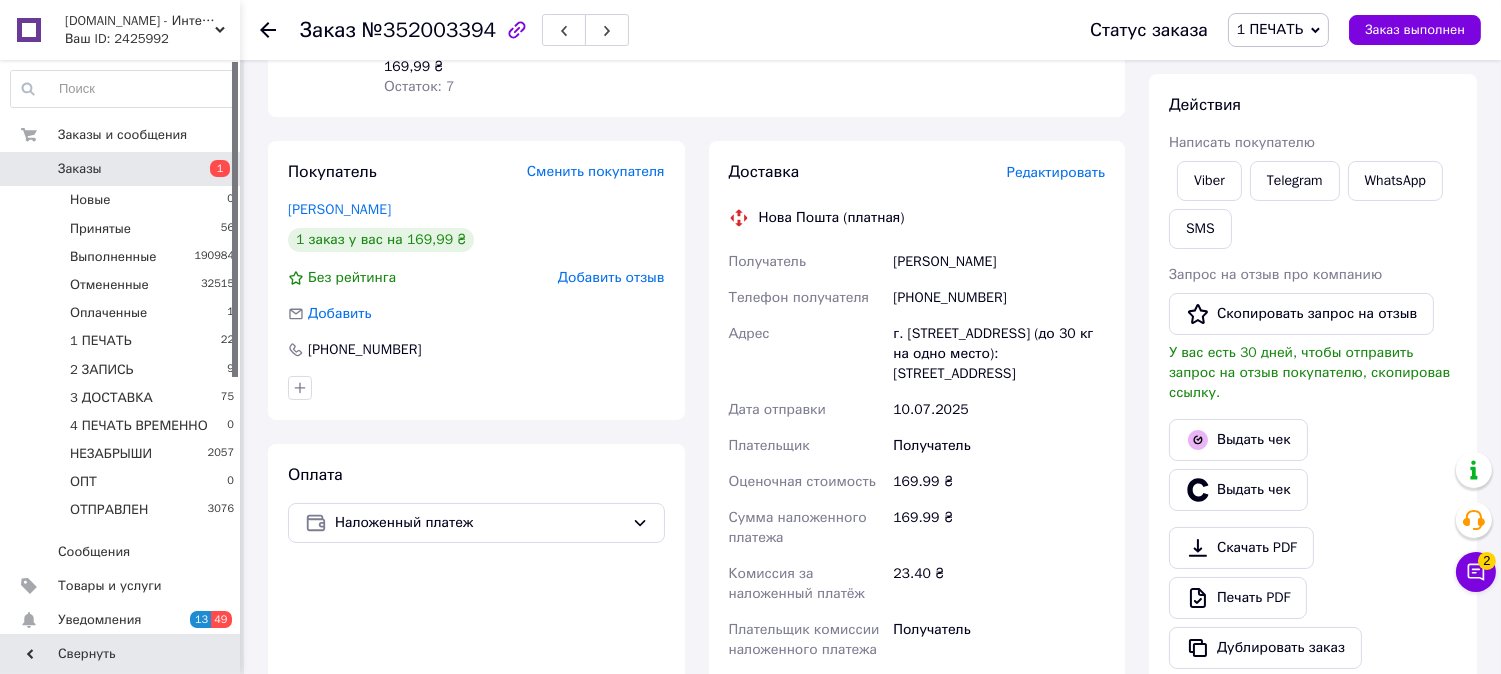 click on "Доставка Редактировать Нова Пошта (платная) Получатель [PERSON_NAME] Телефон получателя [PHONE_NUMBER] Адрес г. Запорожье ([GEOGRAPHIC_DATA], Запорожский р-н.), №73 (до 30 кг на одно место): [STREET_ADDRESS] Дата отправки [DATE] Плательщик Получатель Оценочная стоимость 169.99 ₴ Сумма наложенного платежа 169.99 ₴ Комиссия за наложенный платёж 23.40 ₴ Плательщик комиссии наложенного платежа Получатель Передать номер или Сгенерировать ЭН Плательщик Получатель Отправитель Фамилия получателя [PERSON_NAME] Имя получателя [PERSON_NAME] Отчество получателя Телефон получателя [PHONE_NUMBER] Курьером" at bounding box center (917, 511) 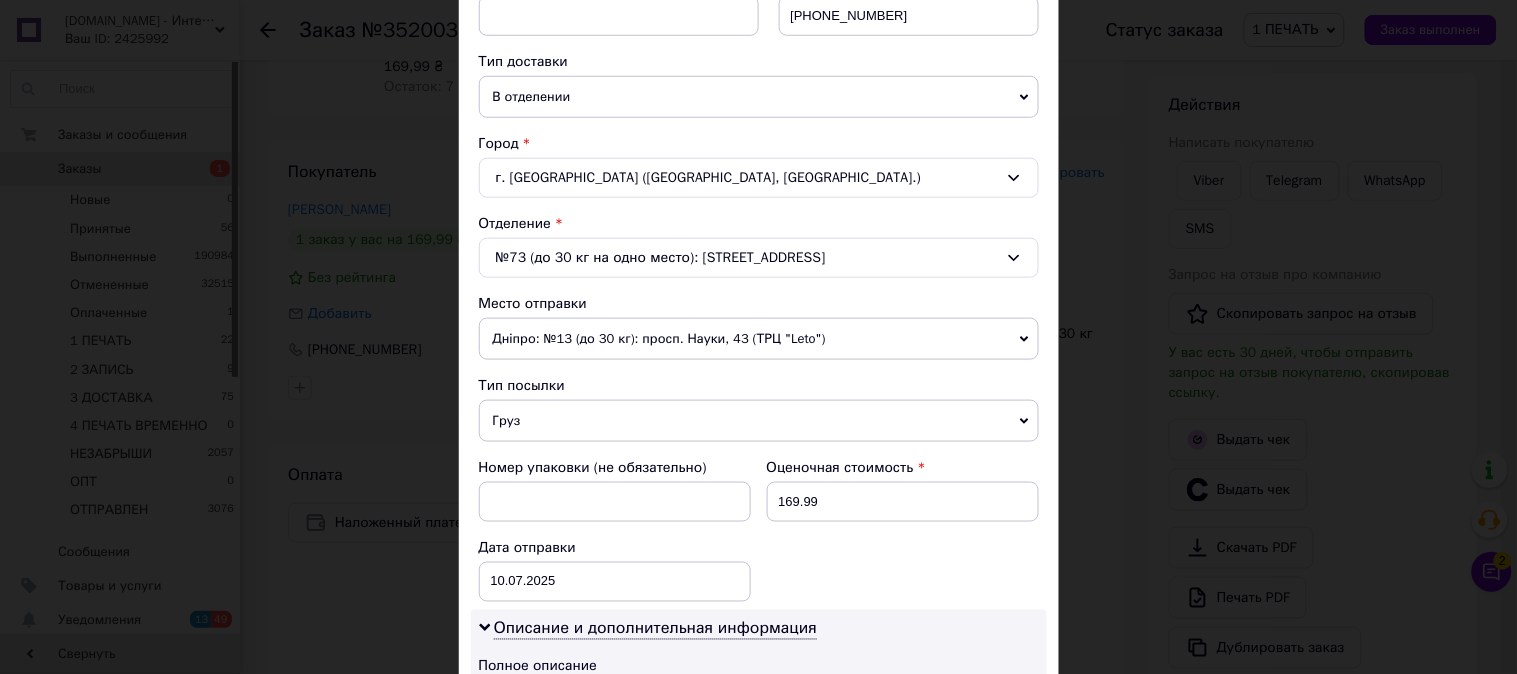 scroll, scrollTop: 481, scrollLeft: 0, axis: vertical 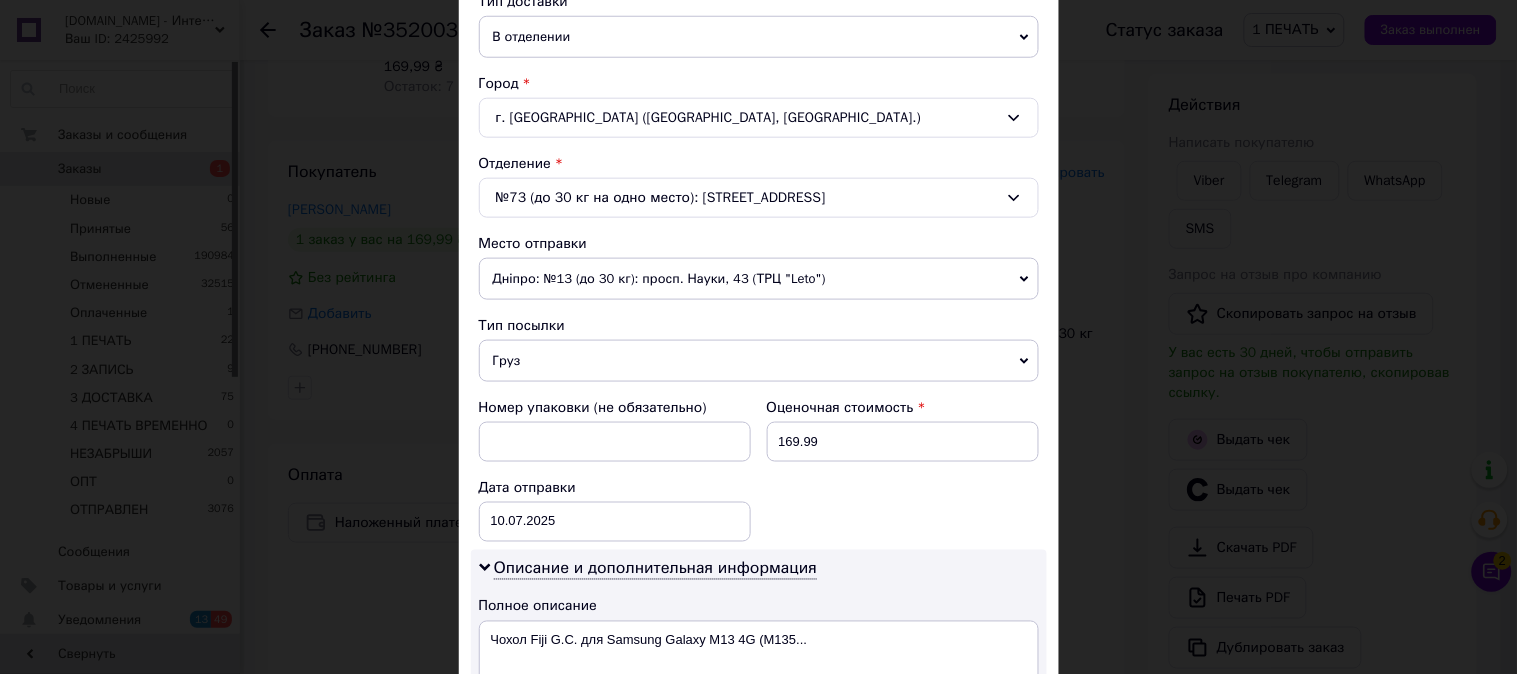 click on "Груз" at bounding box center [759, 361] 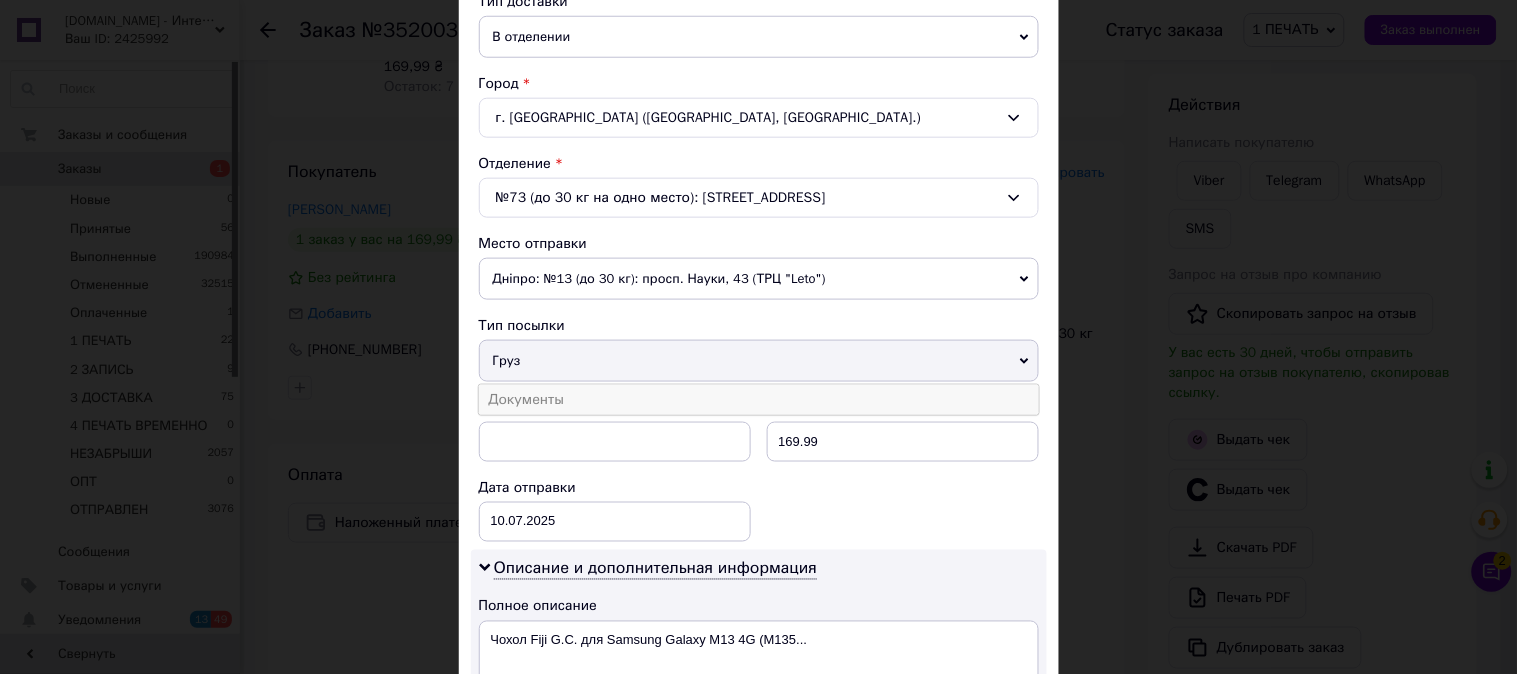 click on "Документы" at bounding box center [759, 400] 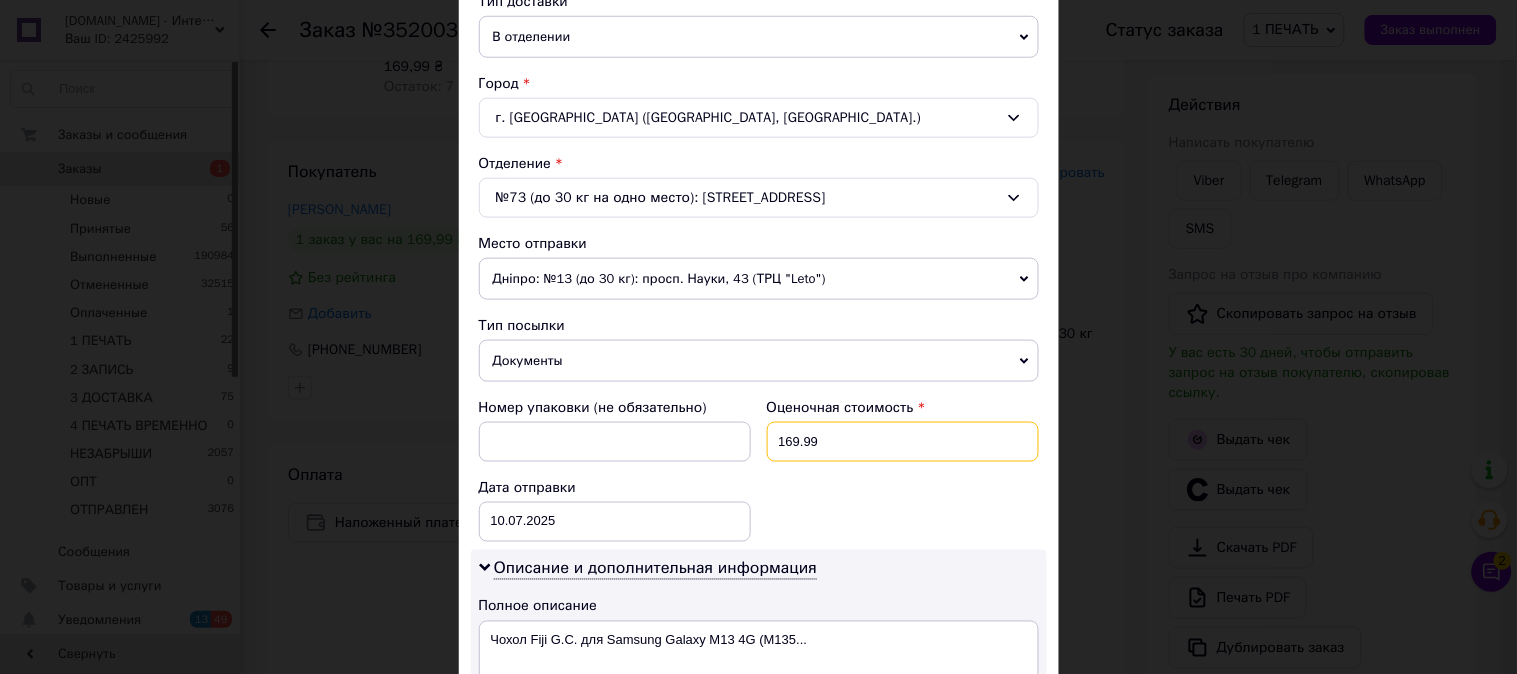 click on "169.99" at bounding box center (903, 442) 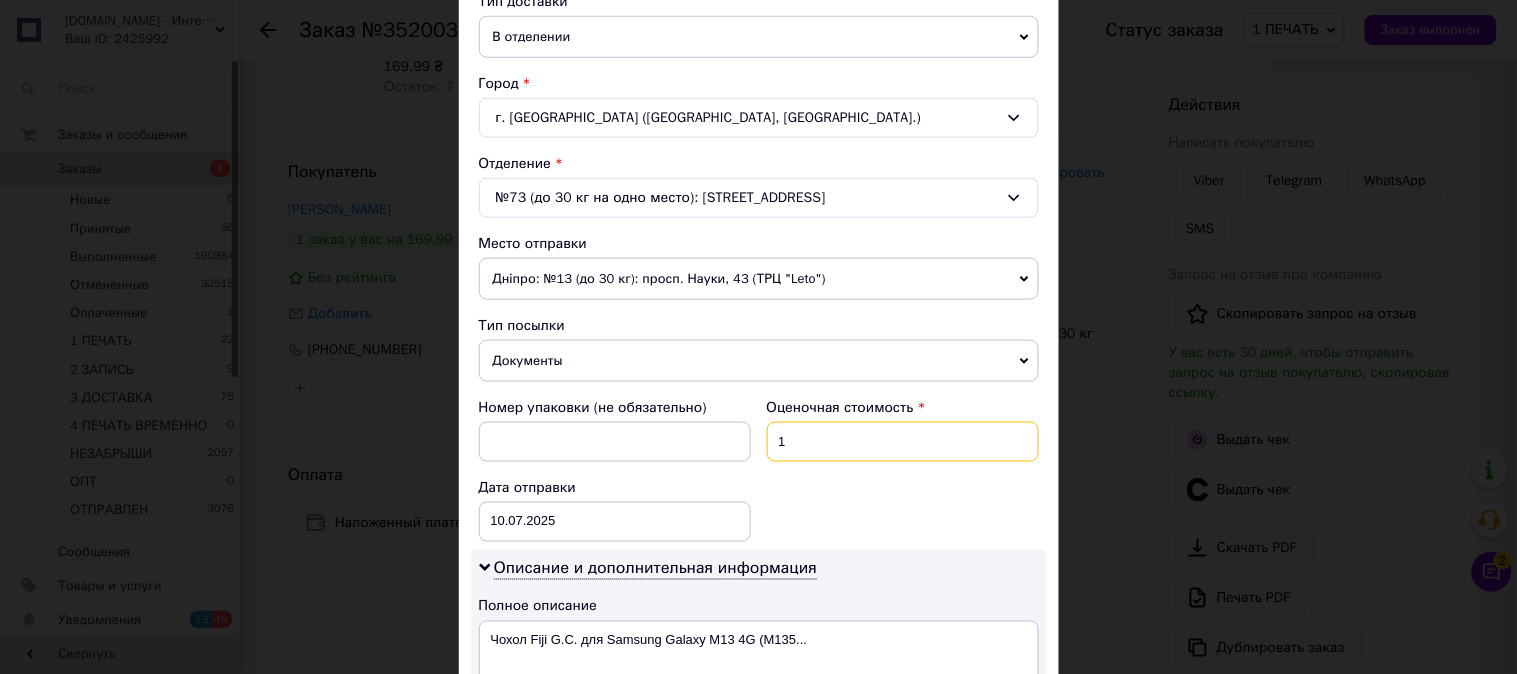 click on "1" at bounding box center [903, 442] 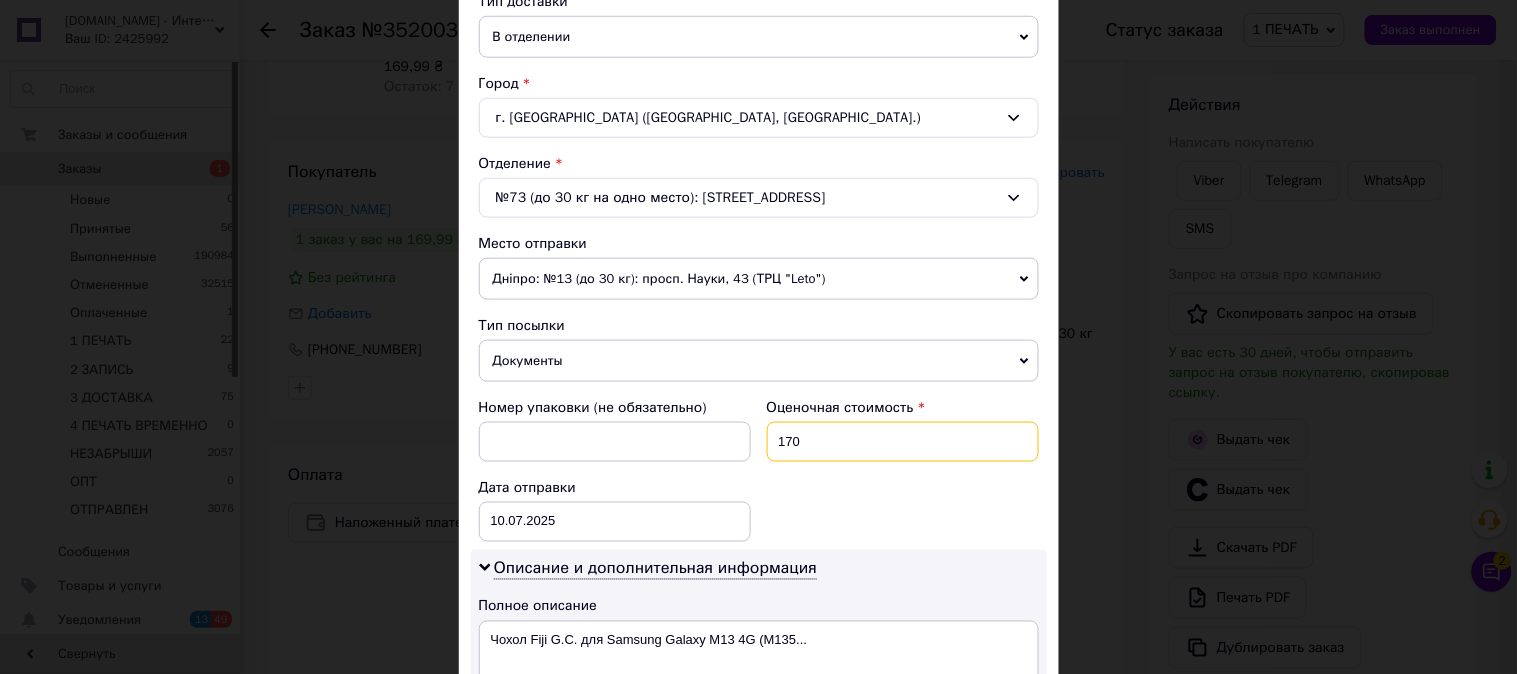 type on "170" 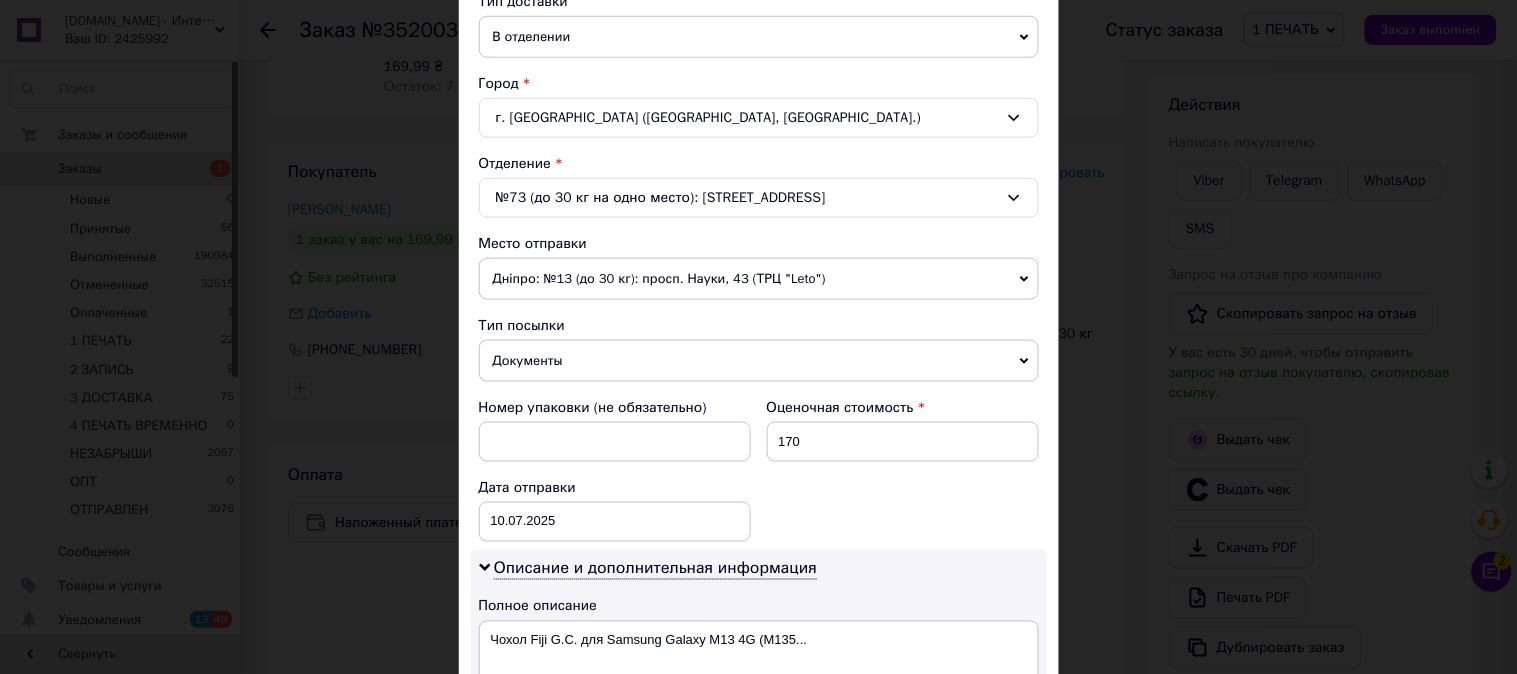 click on "Номер упаковки (не обязательно) Оценочная стоимость 170 Дата отправки [DATE] < 2025 > < Июль > Пн Вт Ср Чт Пт Сб Вс 30 1 2 3 4 5 6 7 8 9 10 11 12 13 14 15 16 17 18 19 20 21 22 23 24 25 26 27 28 29 30 31 1 2 3 4 5 6 7 8 9 10" at bounding box center [759, 470] 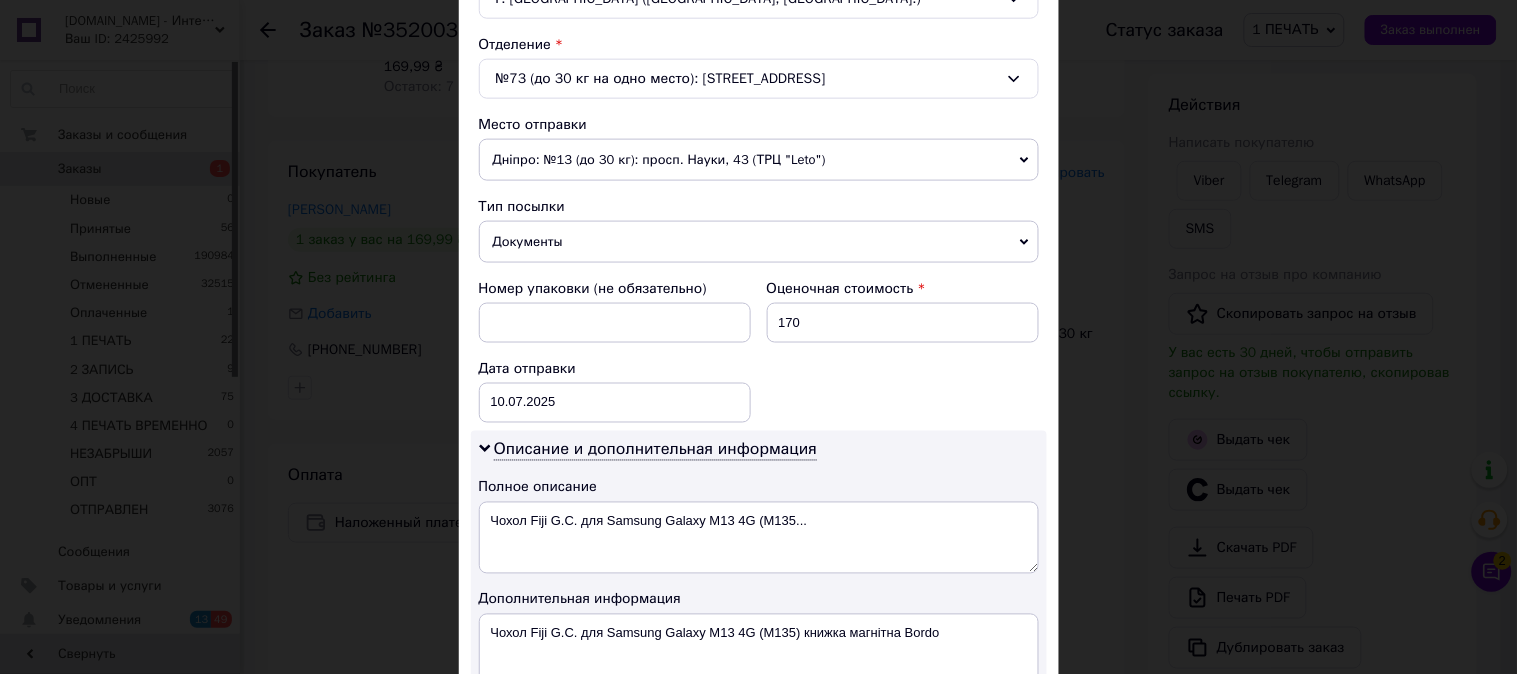 scroll, scrollTop: 1098, scrollLeft: 0, axis: vertical 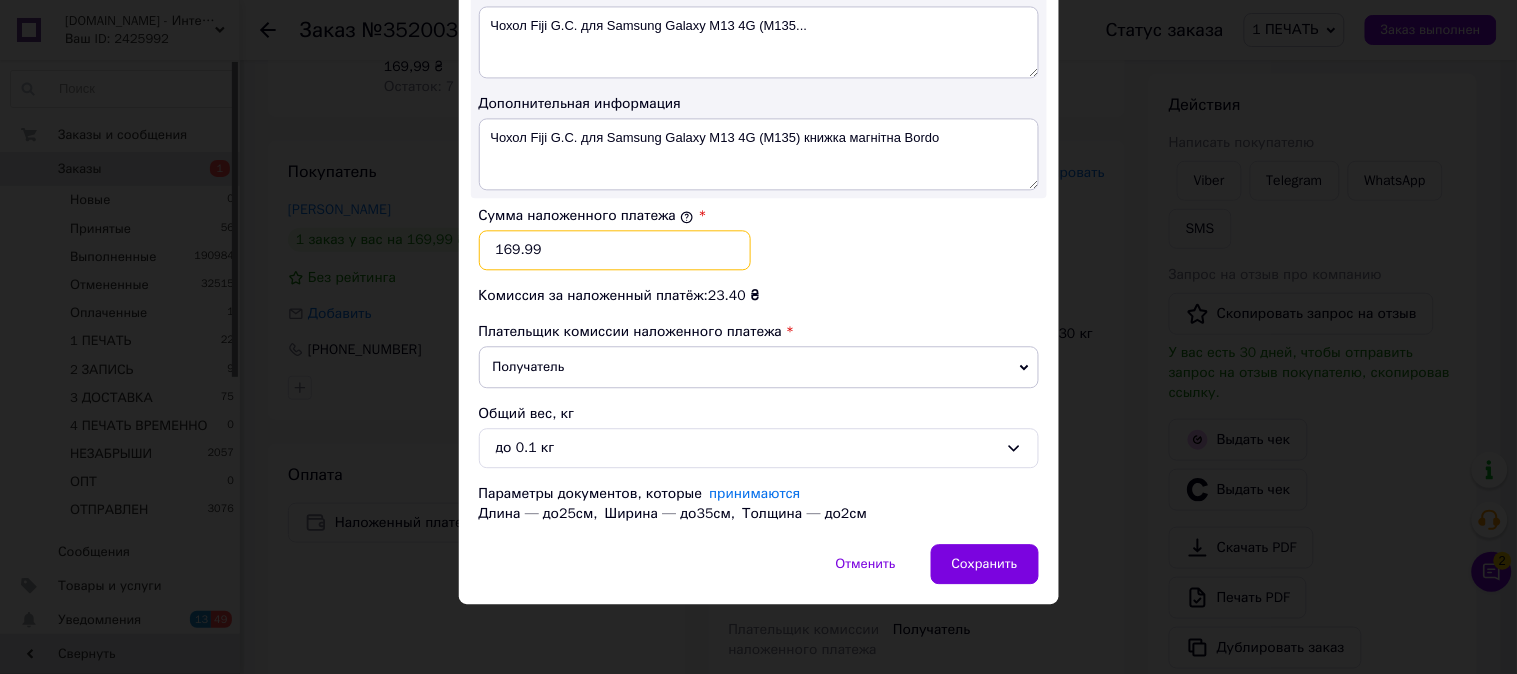 click on "169.99" at bounding box center [615, 250] 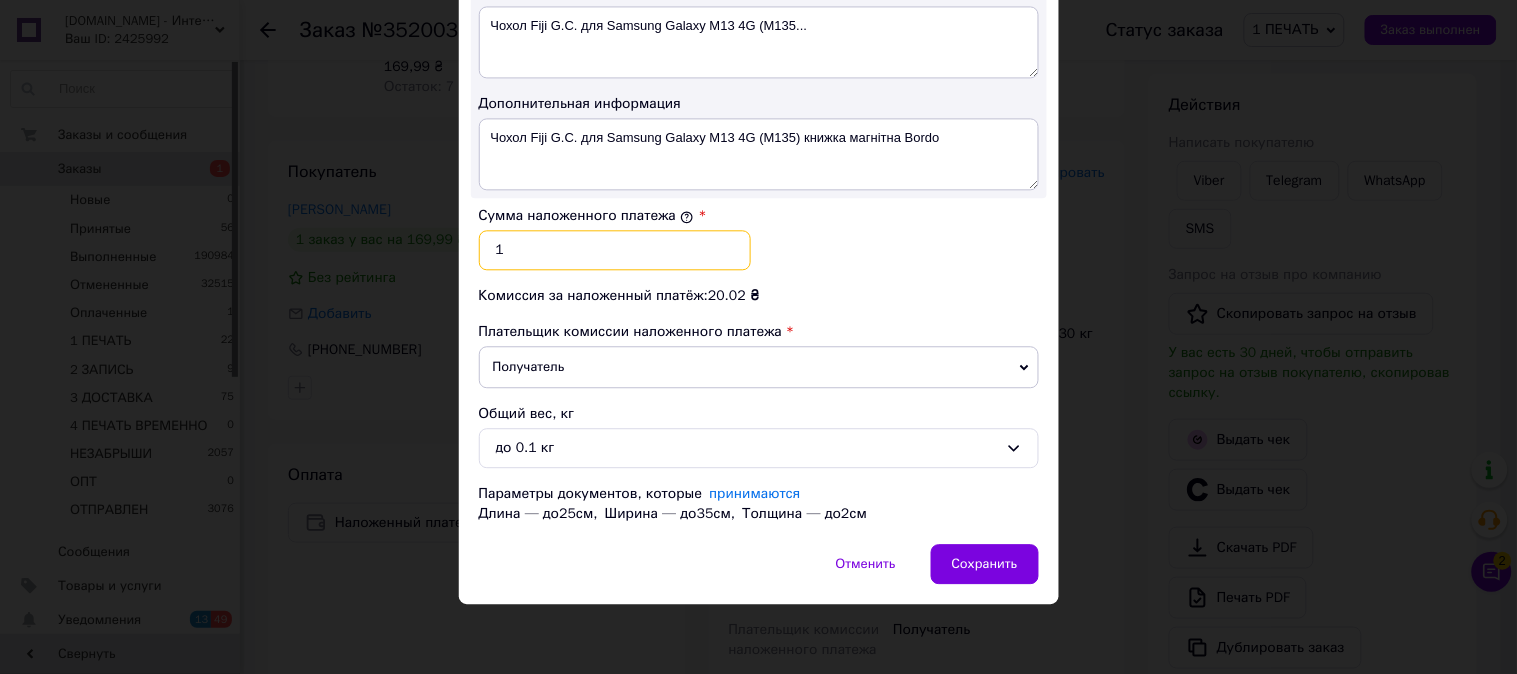 click on "1" at bounding box center [615, 250] 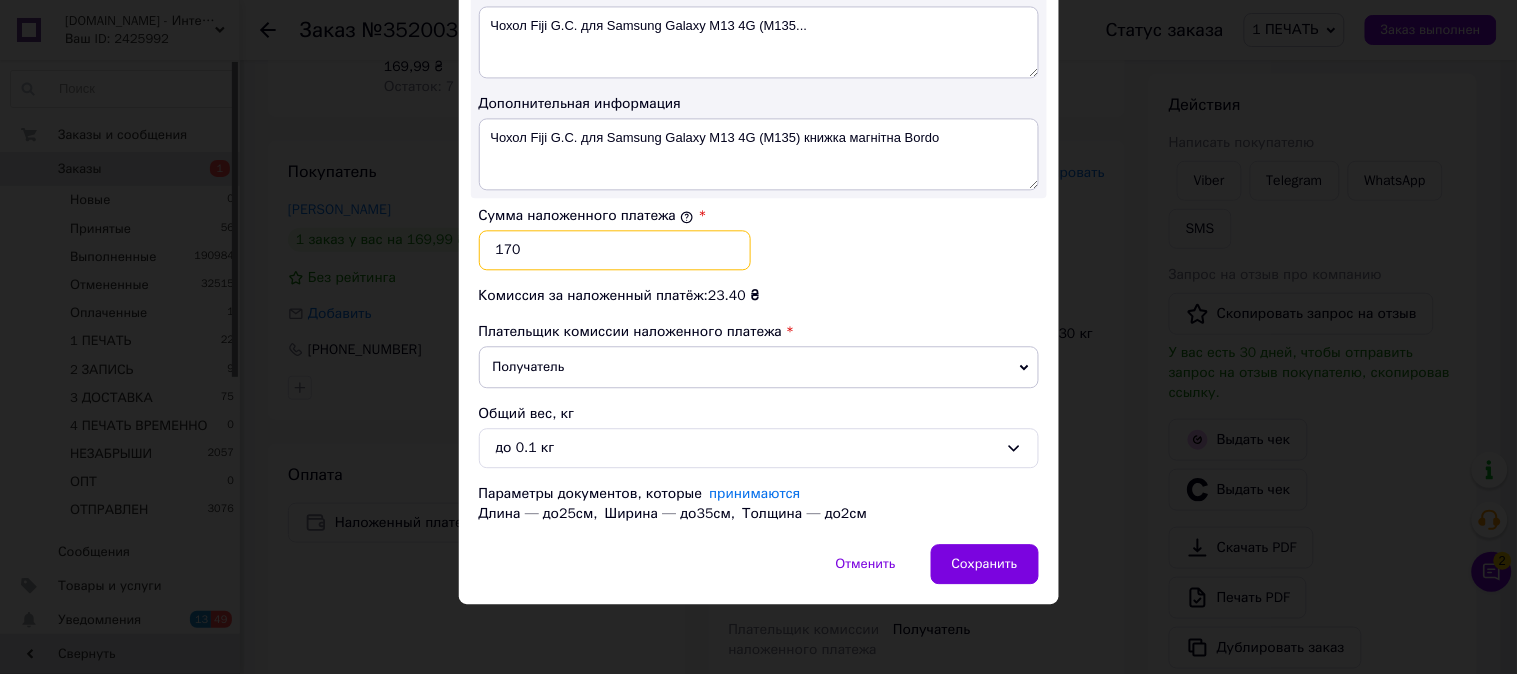 type on "170" 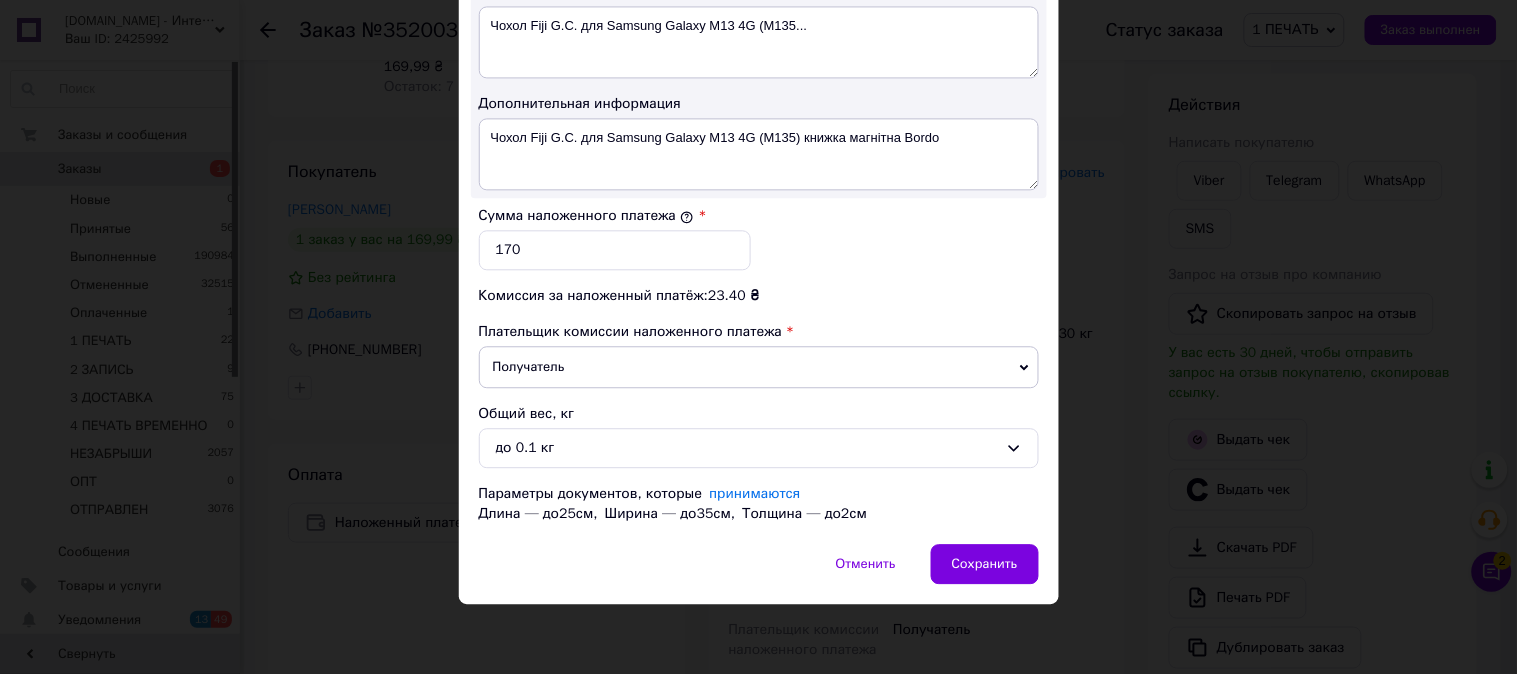 click on "Сумма наложенного платежа     * 170" at bounding box center (759, 238) 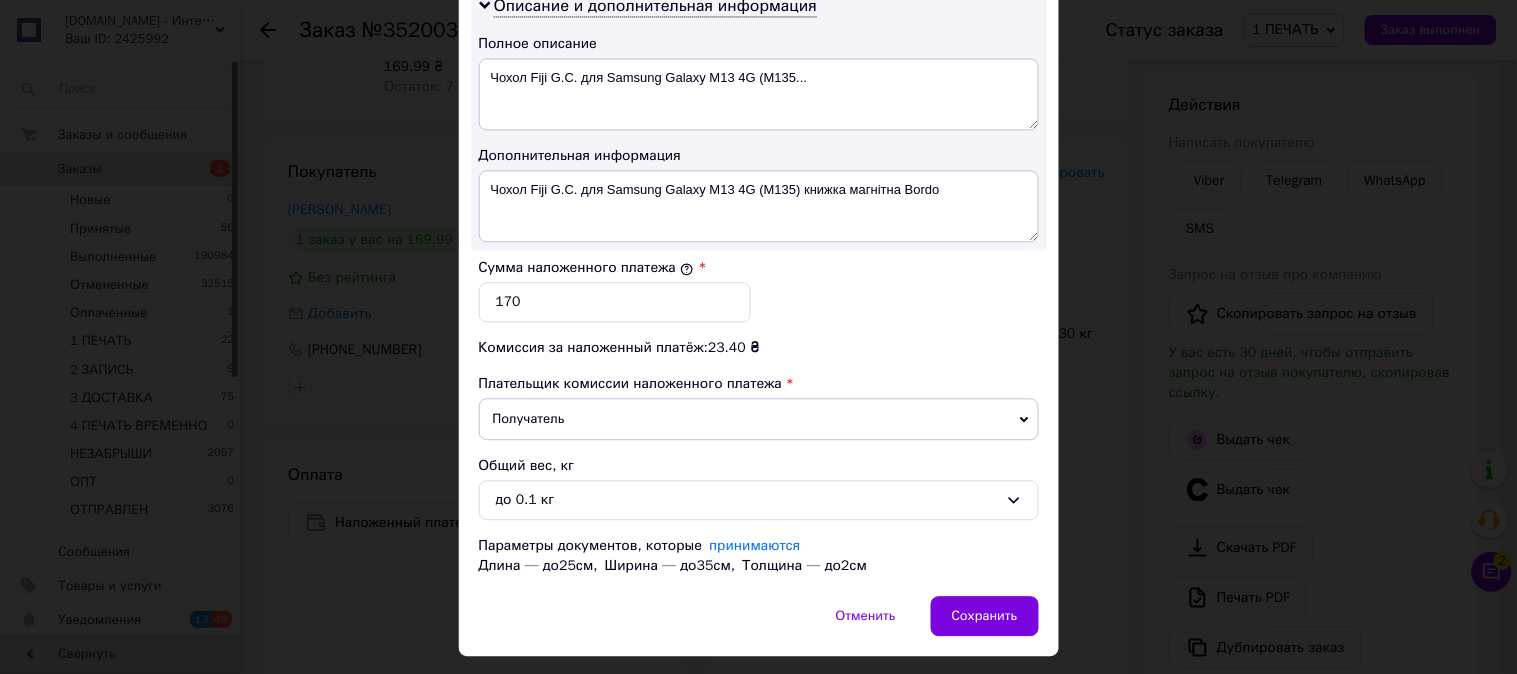 scroll, scrollTop: 987, scrollLeft: 0, axis: vertical 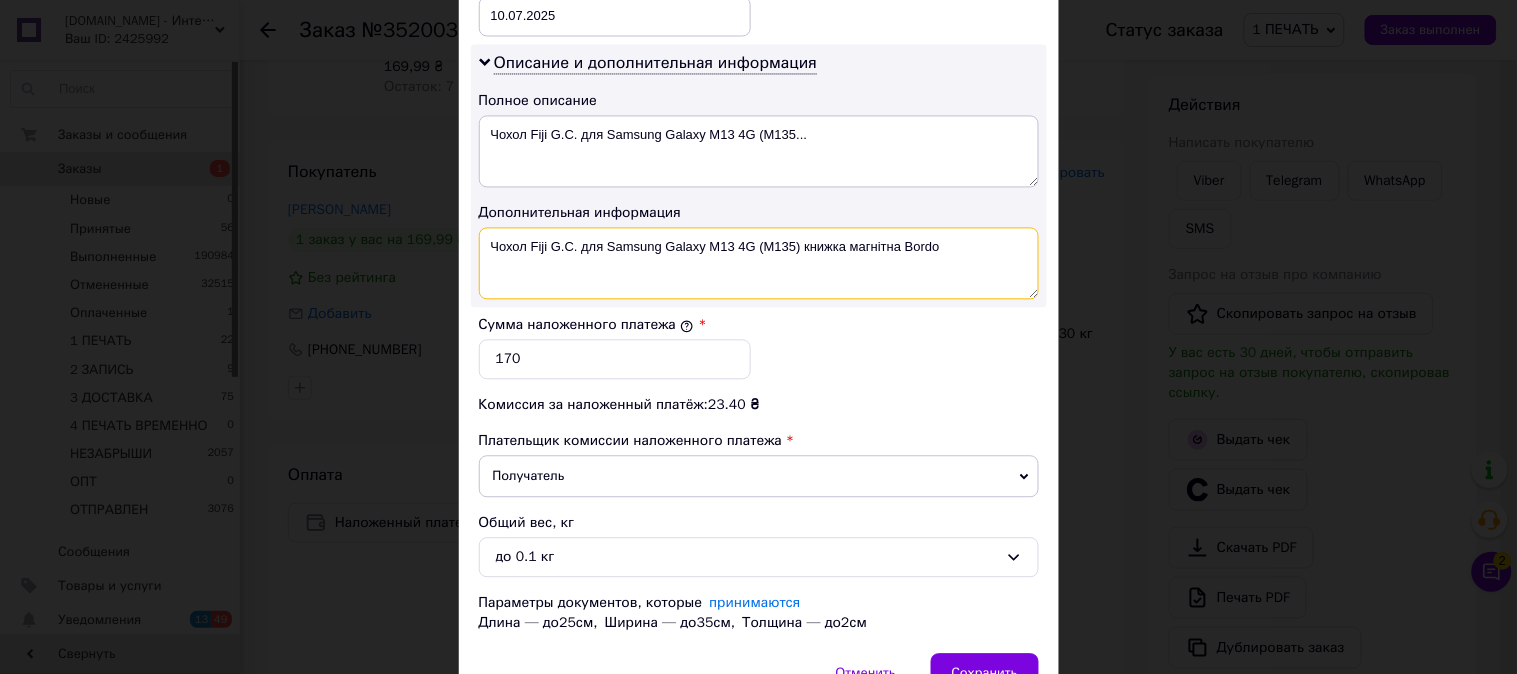 click on "Чохол Fiji G.C. для Samsung Galaxy M13 4G (M135) книжка магнітна Bordo" at bounding box center [759, 263] 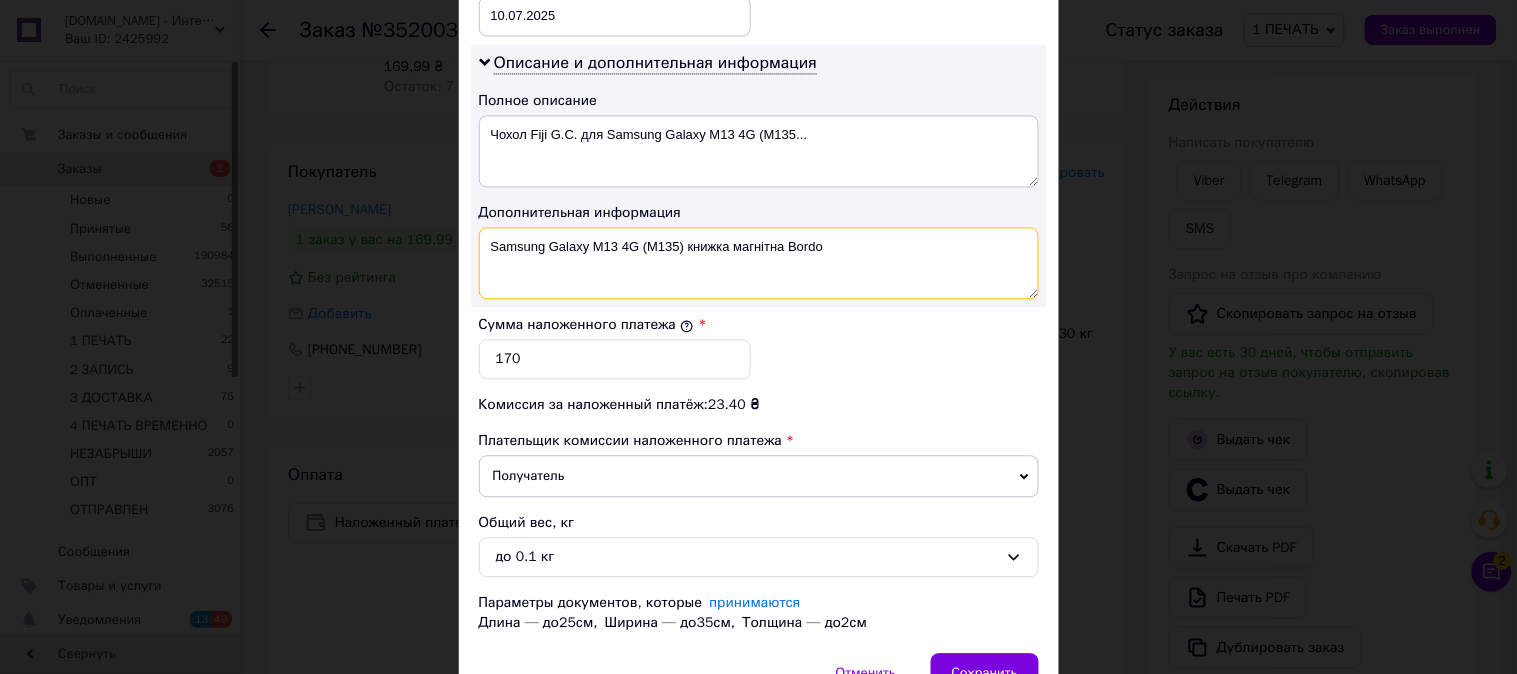 drag, startPoint x: 784, startPoint y: 260, endPoint x: 687, endPoint y: 300, distance: 104.92378 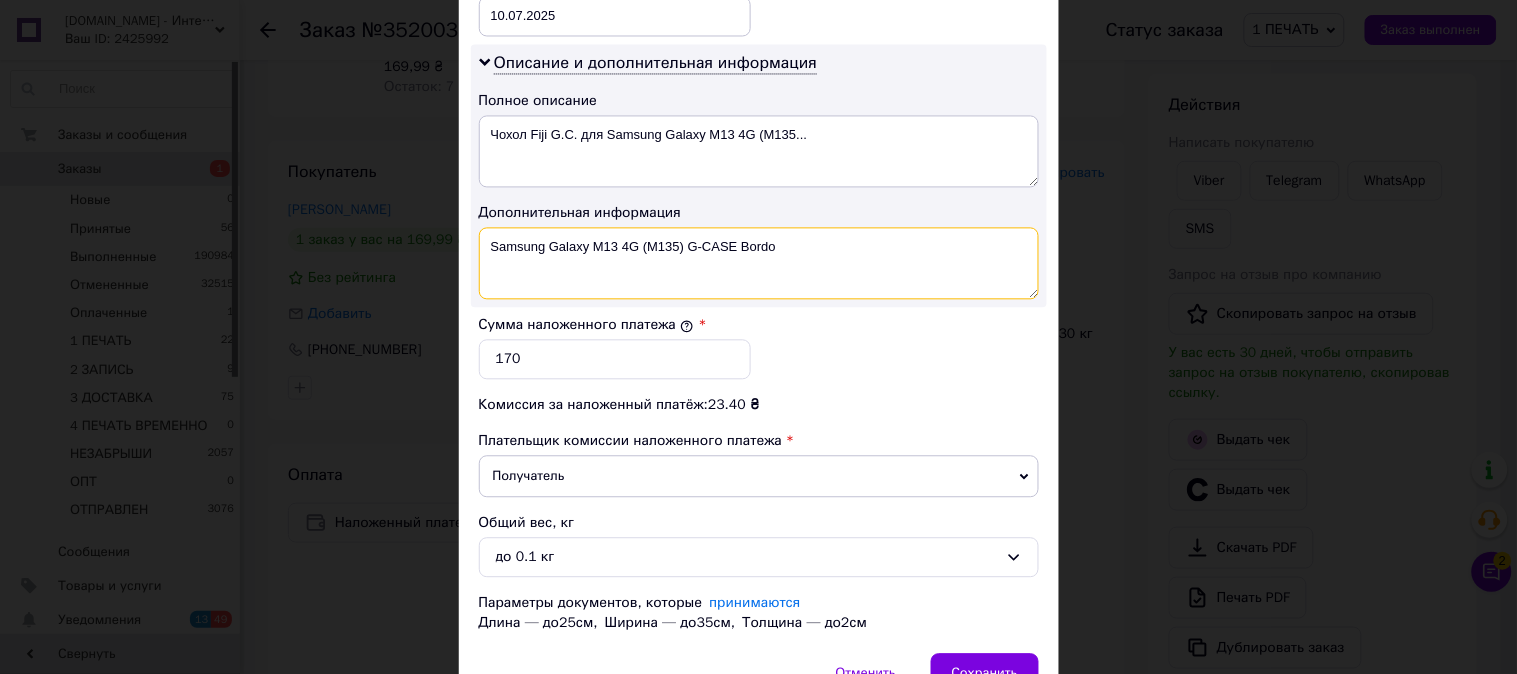 click on "Samsung Galaxy M13 4G (M135) G-CASE Bordo" at bounding box center [759, 263] 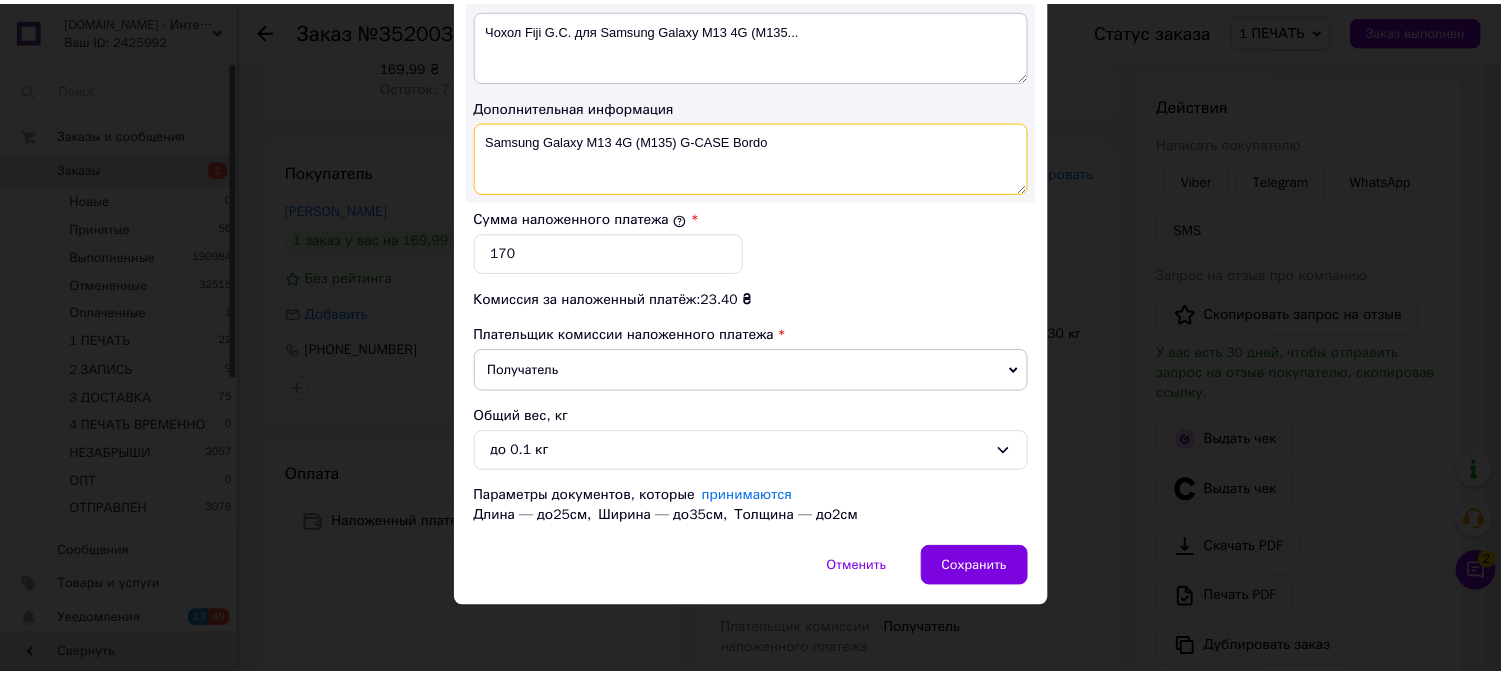 scroll, scrollTop: 1098, scrollLeft: 0, axis: vertical 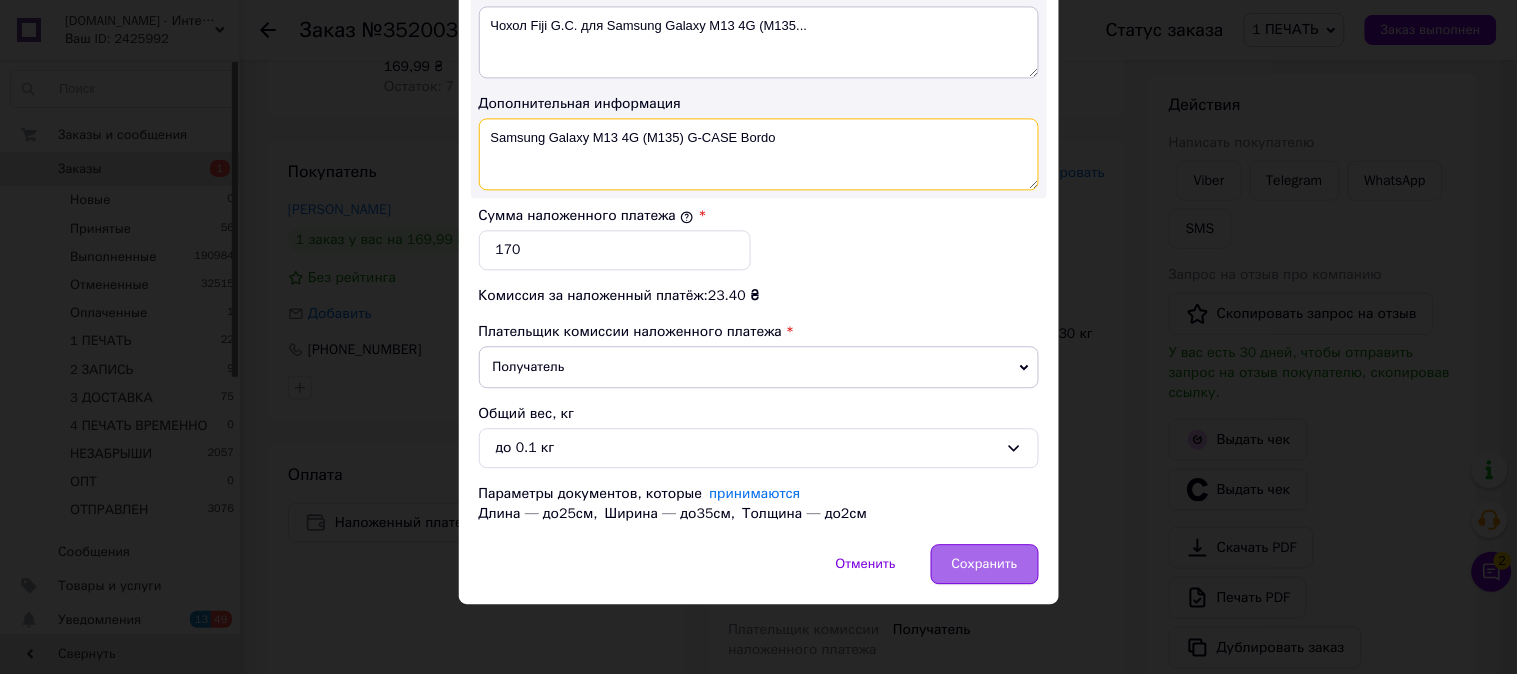type on "Samsung Galaxy M13 4G (M135) G-CASE Bordo" 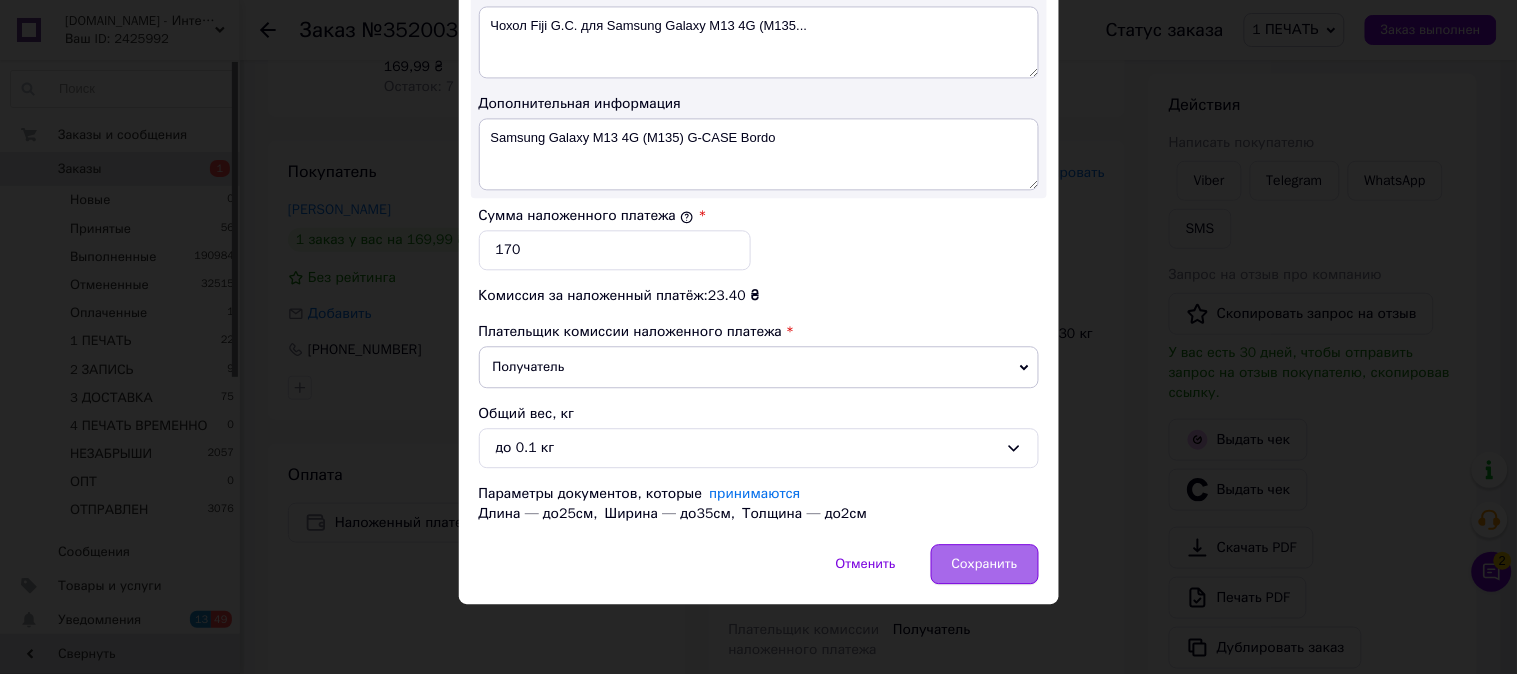 click on "Сохранить" at bounding box center [985, 564] 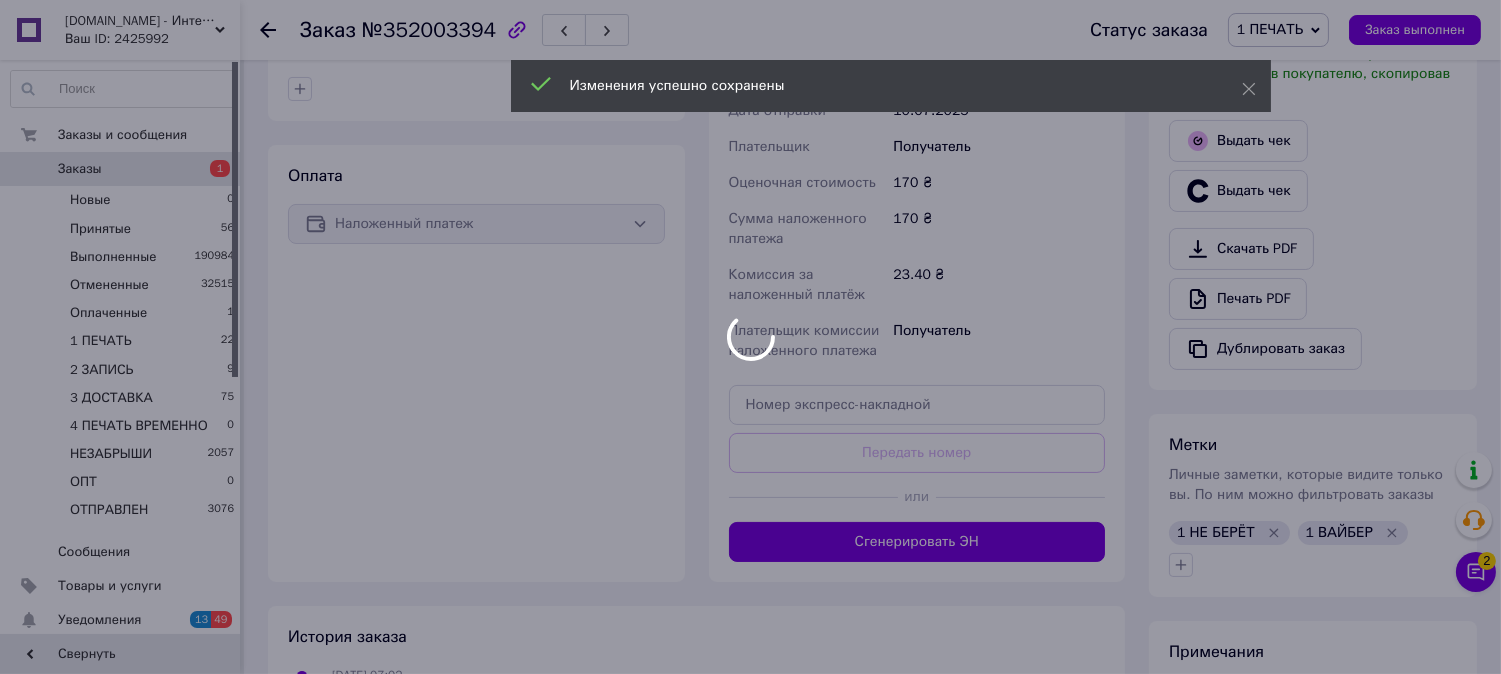 scroll, scrollTop: 592, scrollLeft: 0, axis: vertical 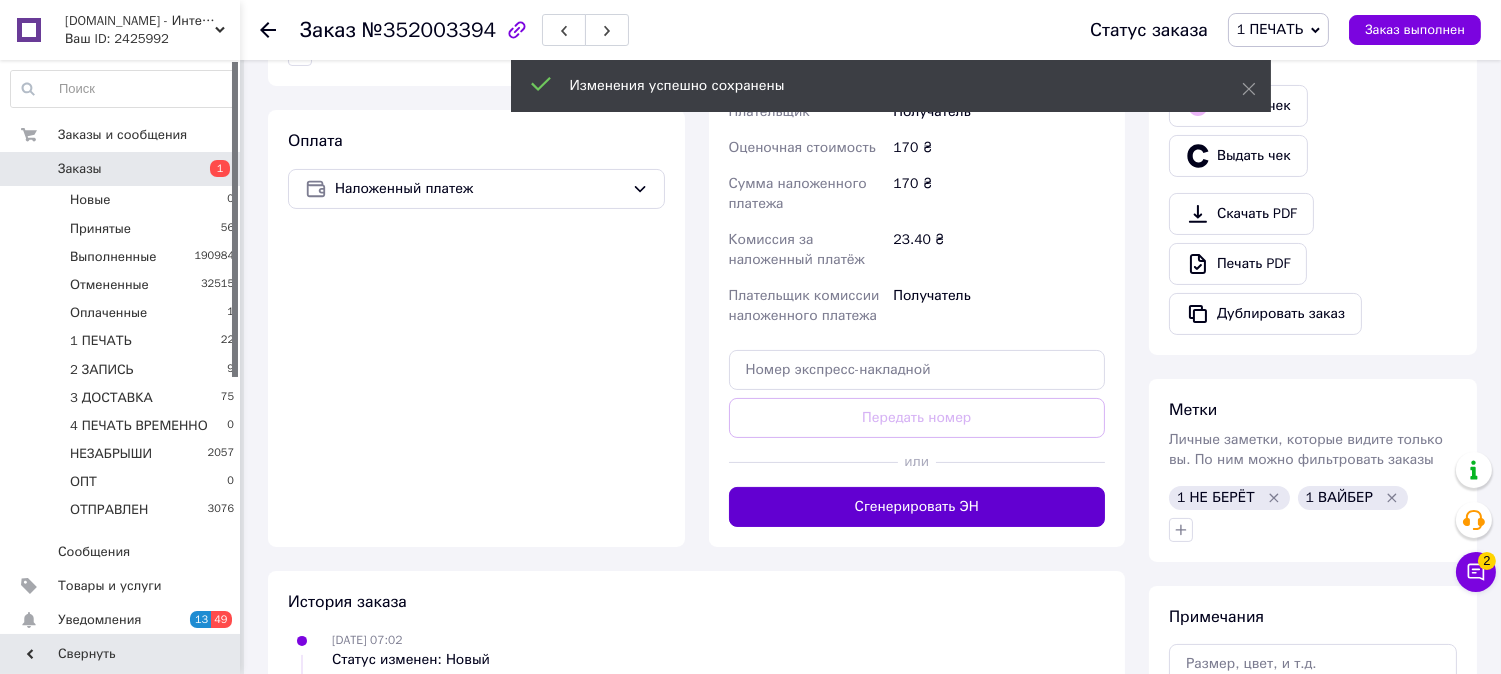 click on "Сгенерировать ЭН" at bounding box center (917, 507) 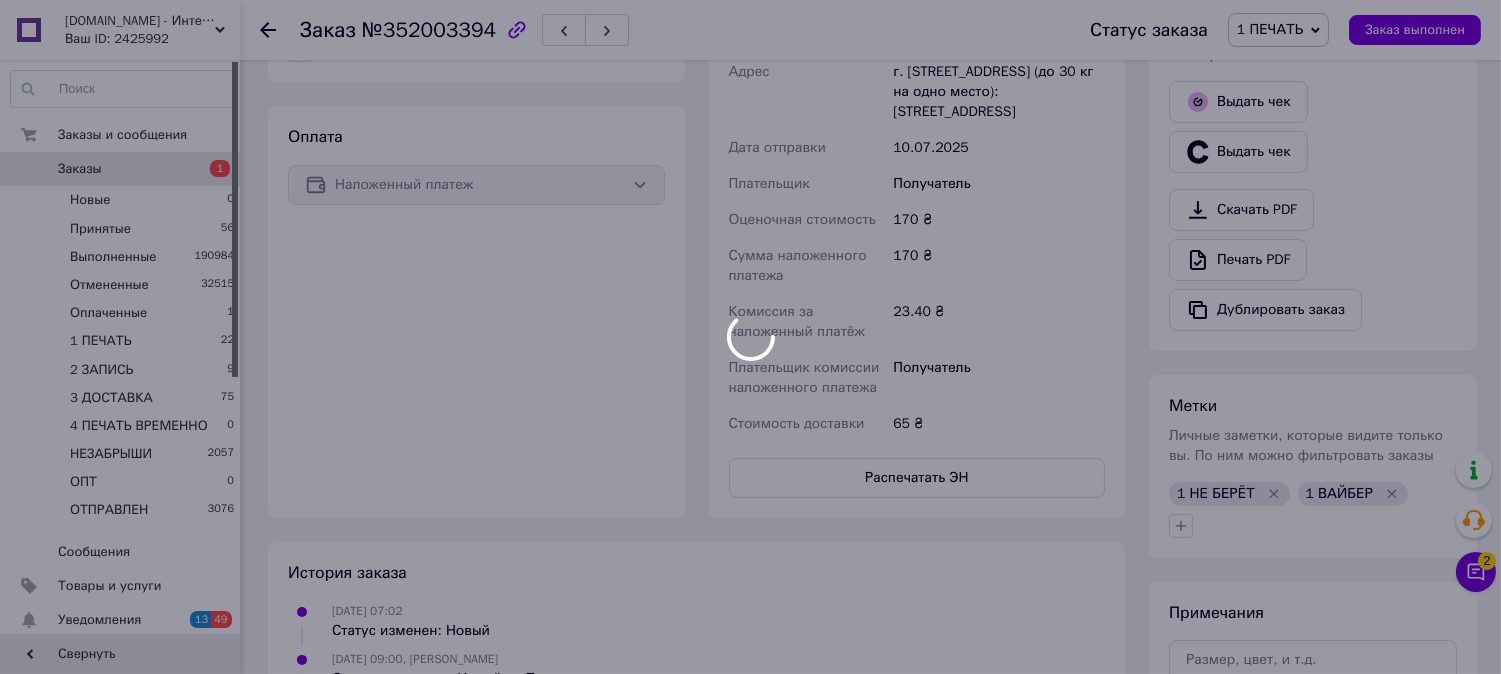 scroll, scrollTop: 852, scrollLeft: 0, axis: vertical 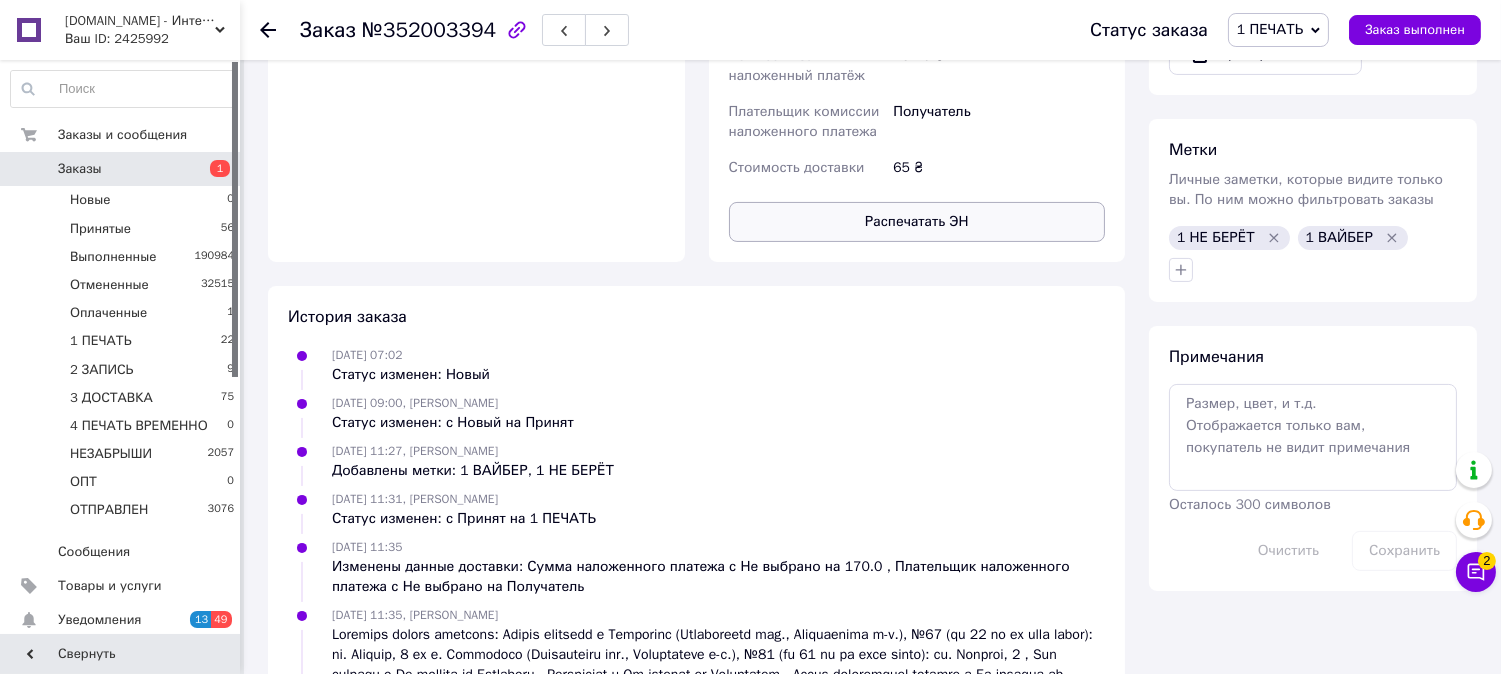 click on "Распечатать ЭН" at bounding box center (917, 222) 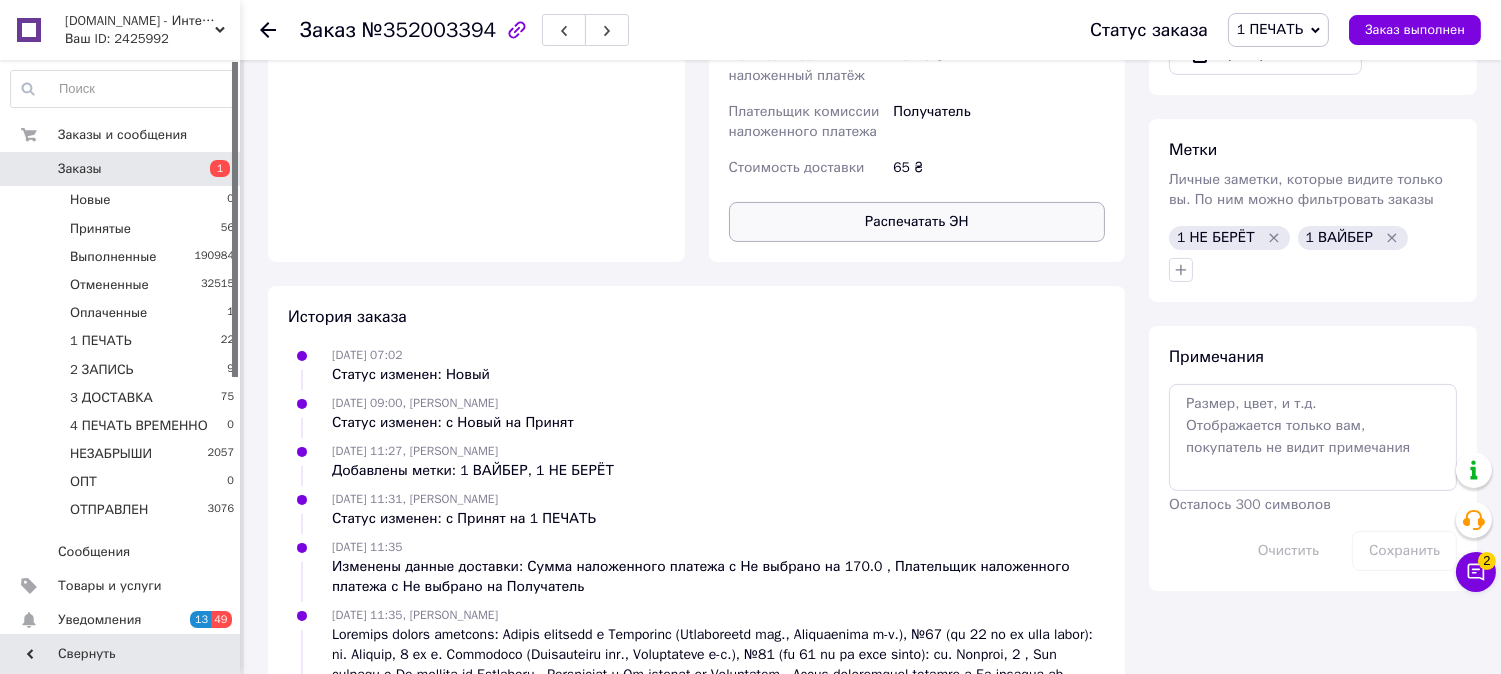 type 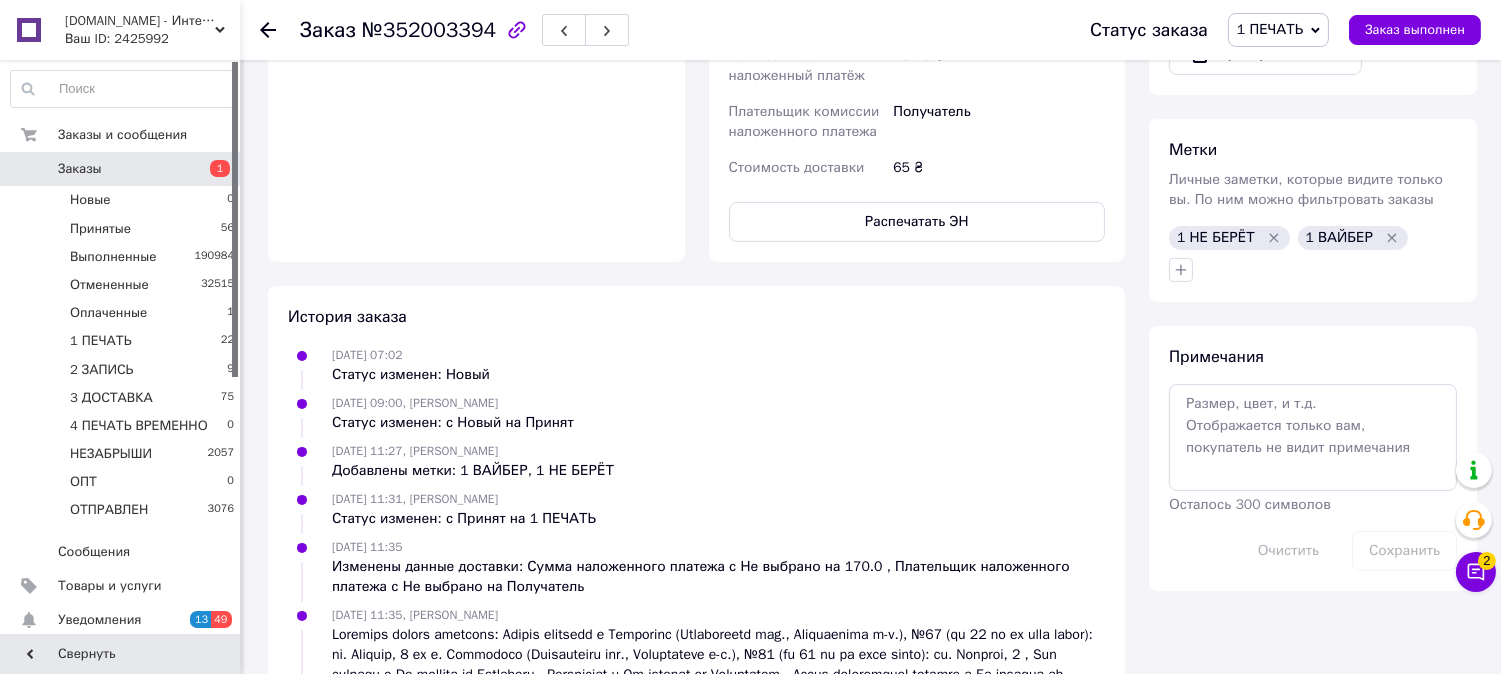 click on "Статус заказа 1 ПЕЧАТЬ Принят Выполнен Отменен Оплаченный 2 ЗАПИСЬ 3 ДОСТАВКА 4 ПЕЧАТЬ ВРЕМЕННО НЕЗАБРЫШИ ОПТ ОТПРАВЛЕН Заказ выполнен" at bounding box center (1265, 30) 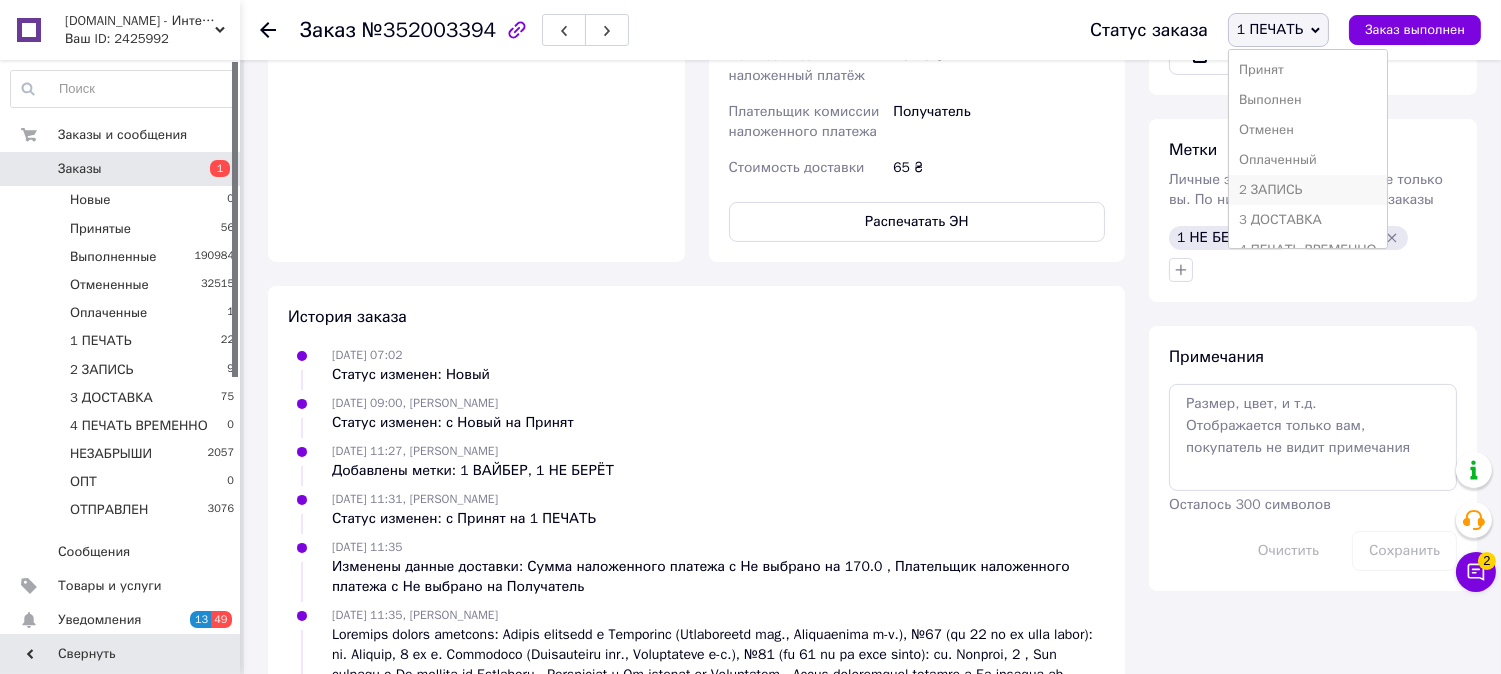 click on "2 ЗАПИСЬ" at bounding box center [1308, 190] 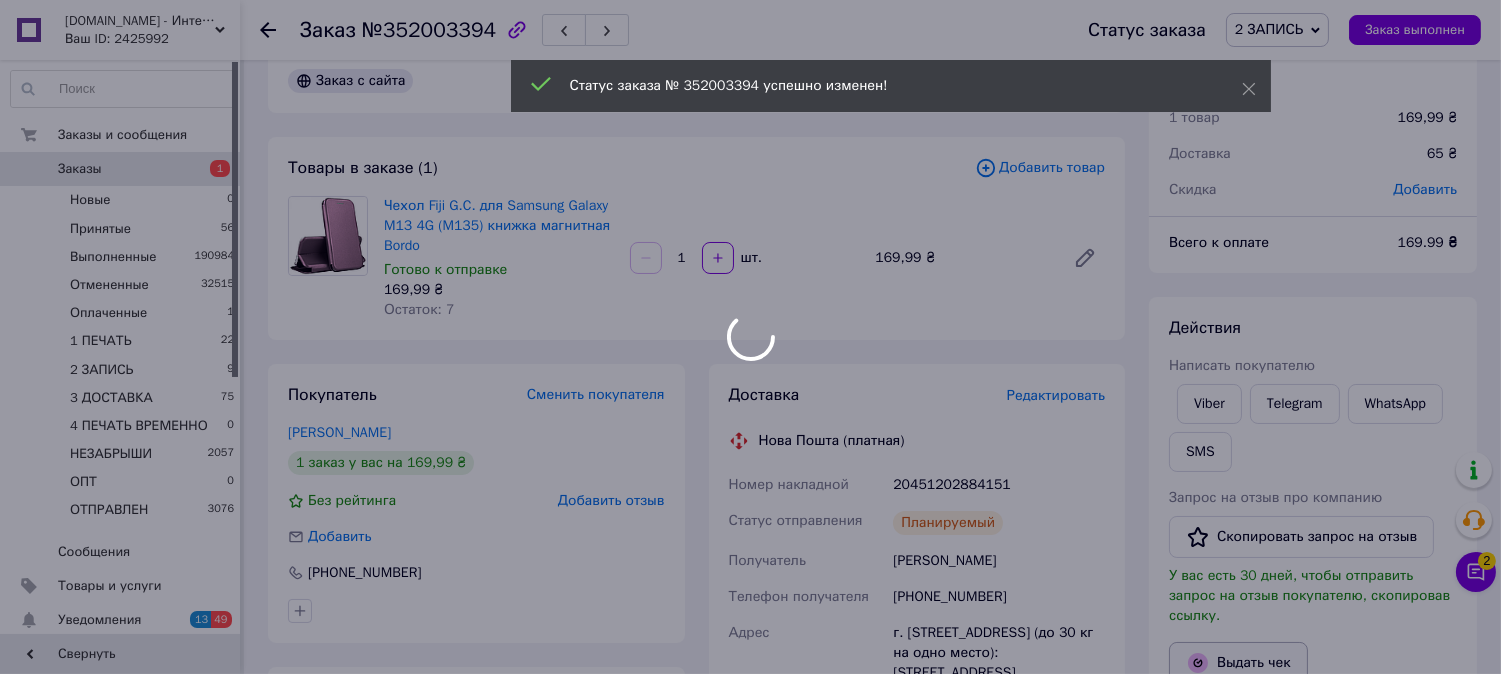scroll, scrollTop: 0, scrollLeft: 0, axis: both 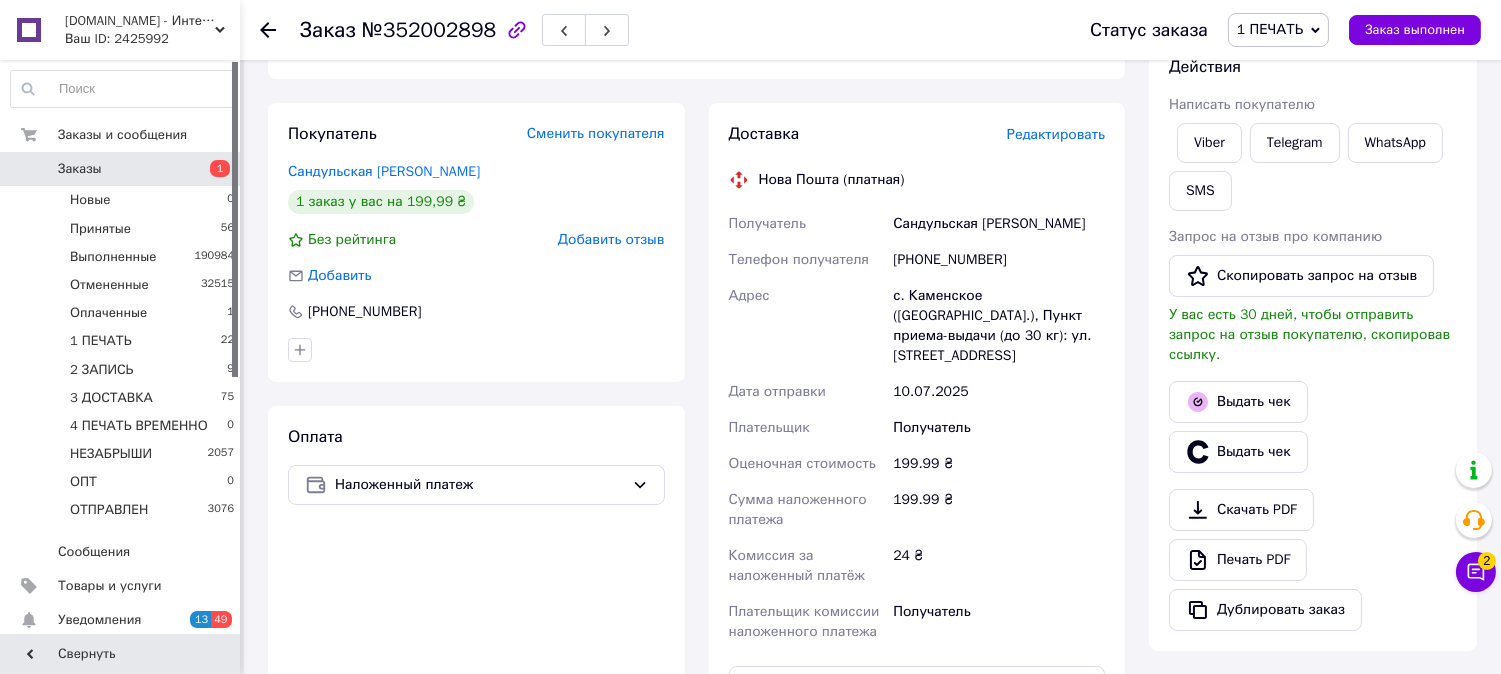 click on "Редактировать" at bounding box center (1056, 134) 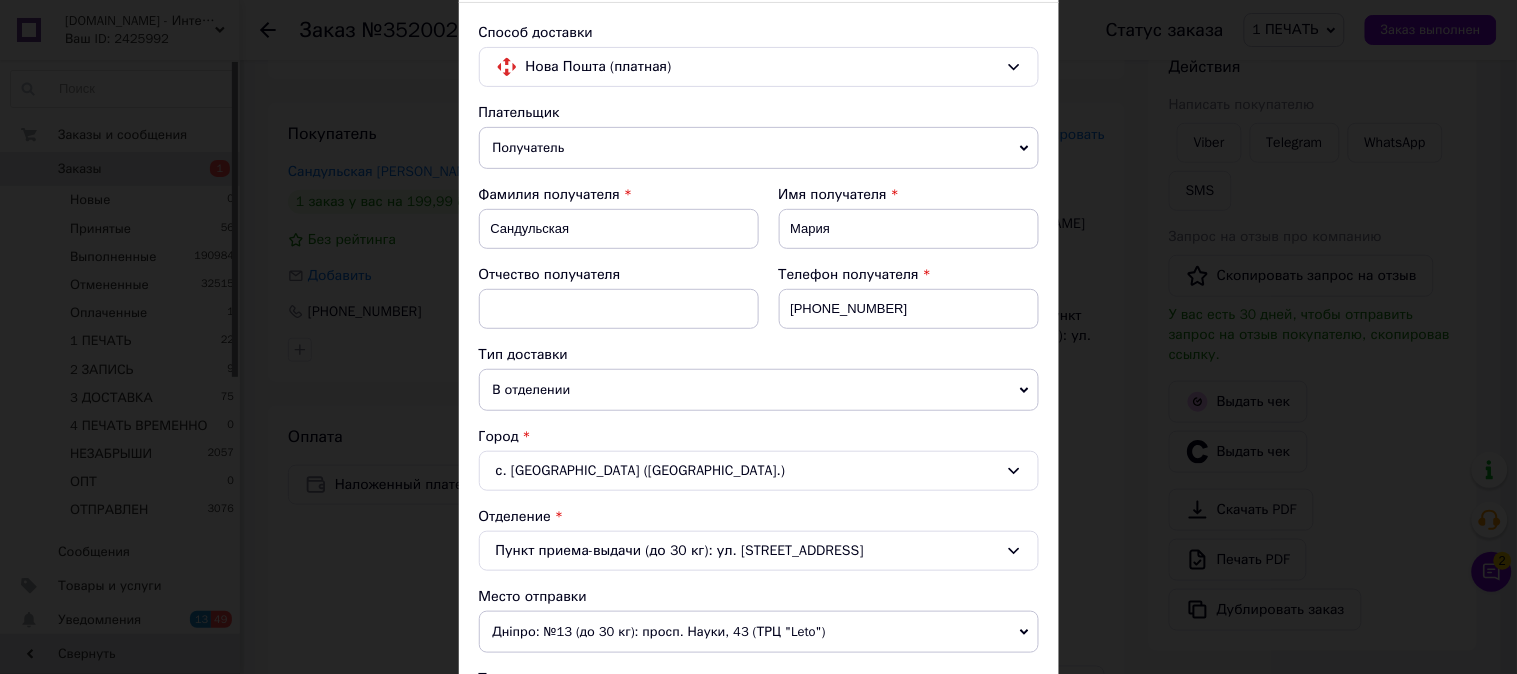 scroll, scrollTop: 630, scrollLeft: 0, axis: vertical 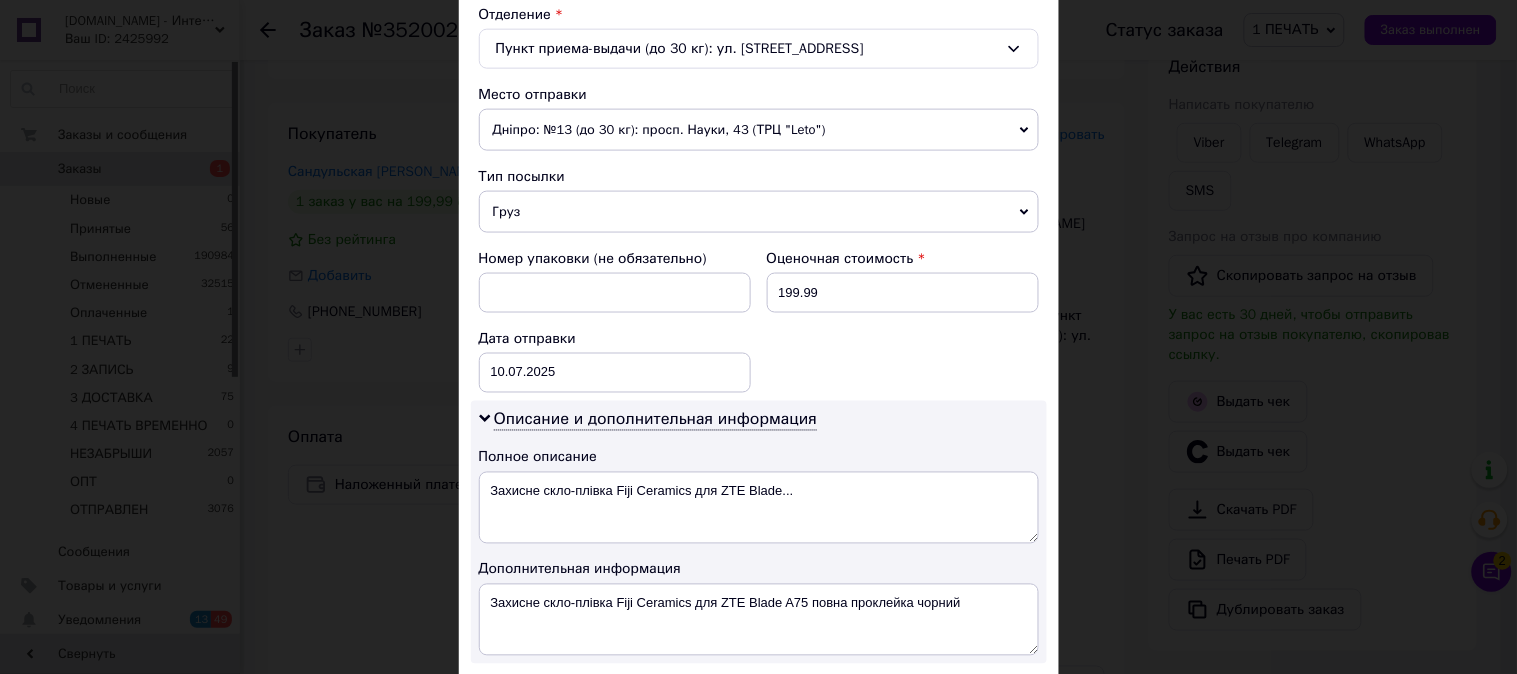 click on "Груз" at bounding box center (759, 212) 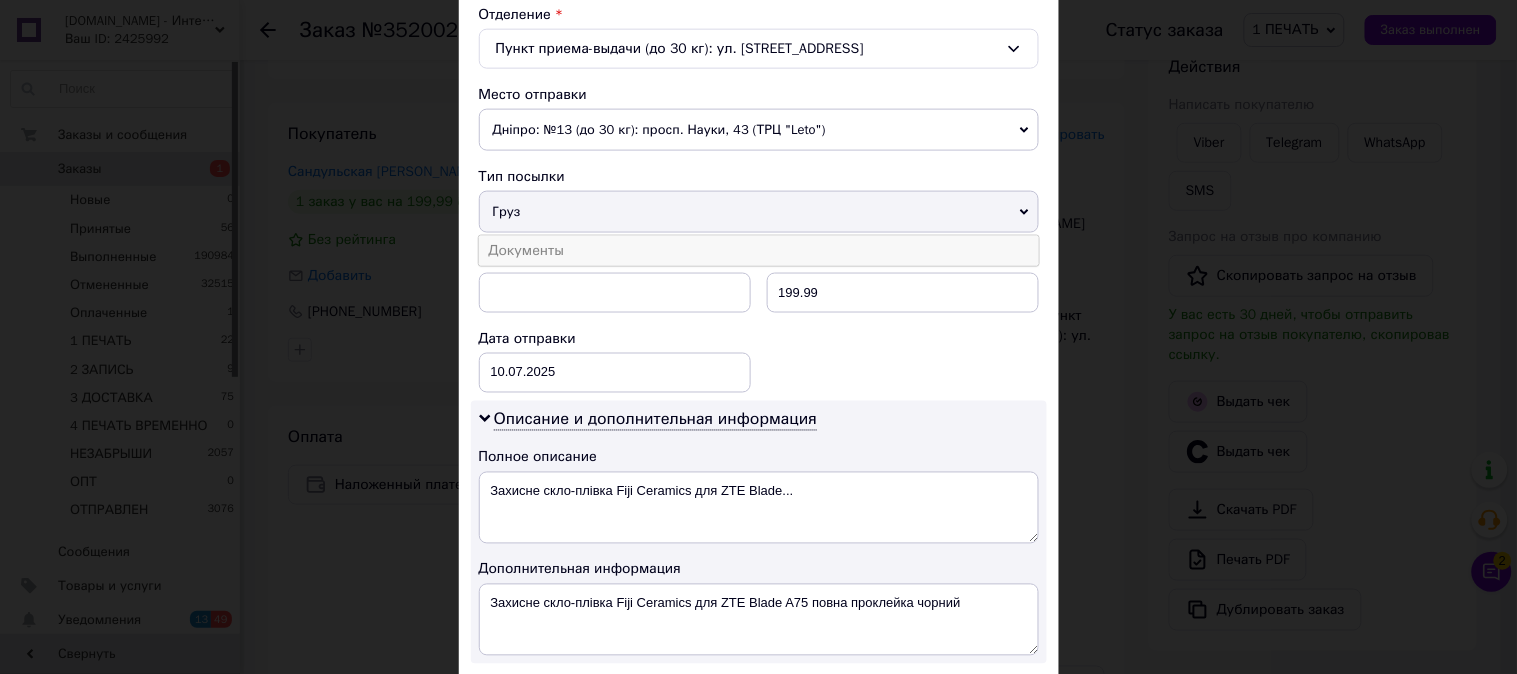click on "Документы" at bounding box center (759, 251) 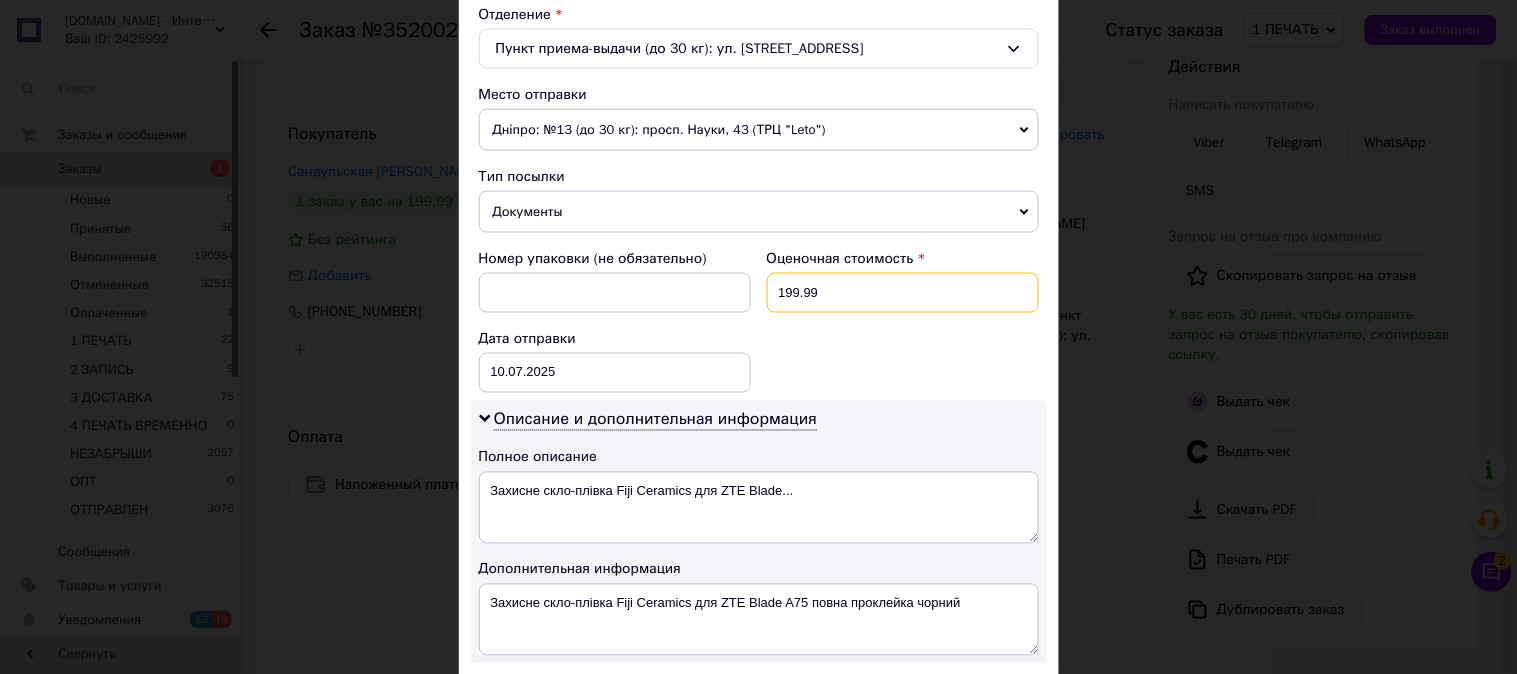 click on "199.99" at bounding box center [903, 293] 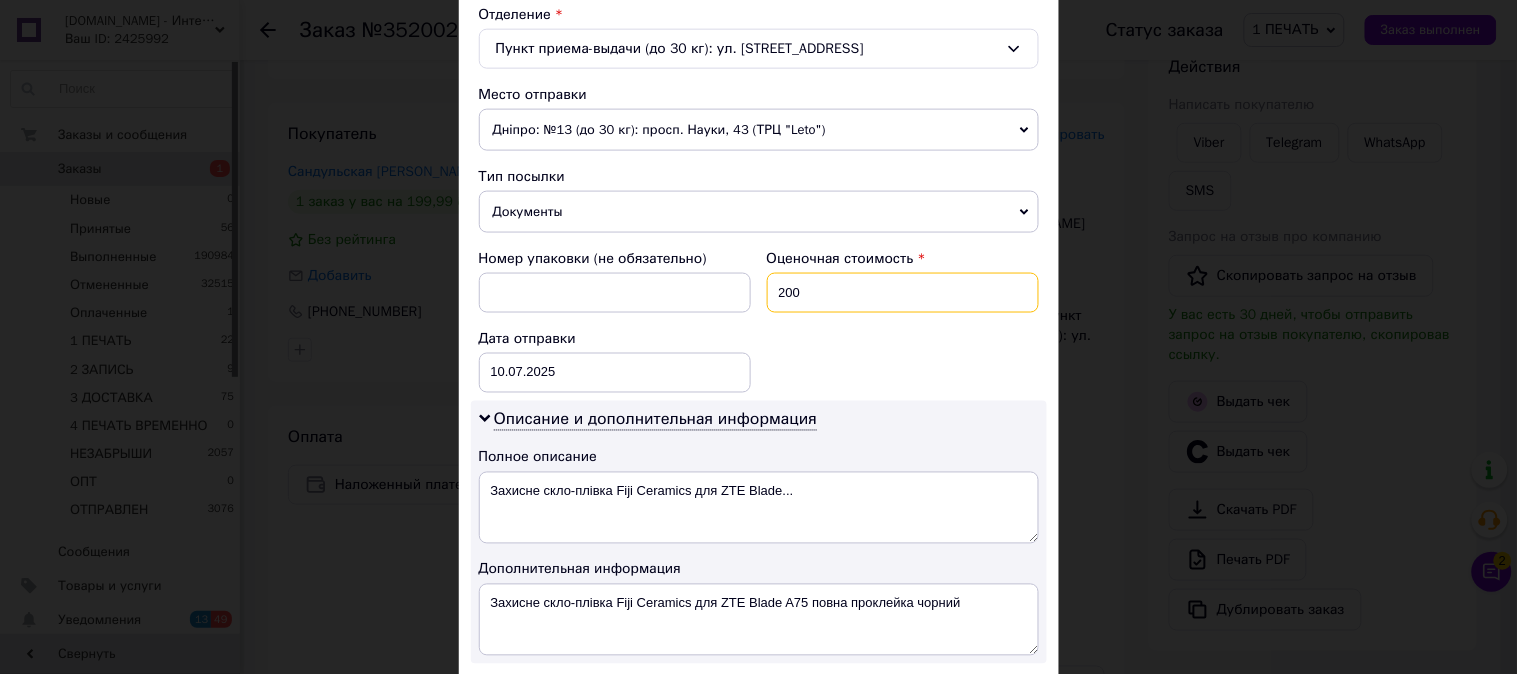 type on "200" 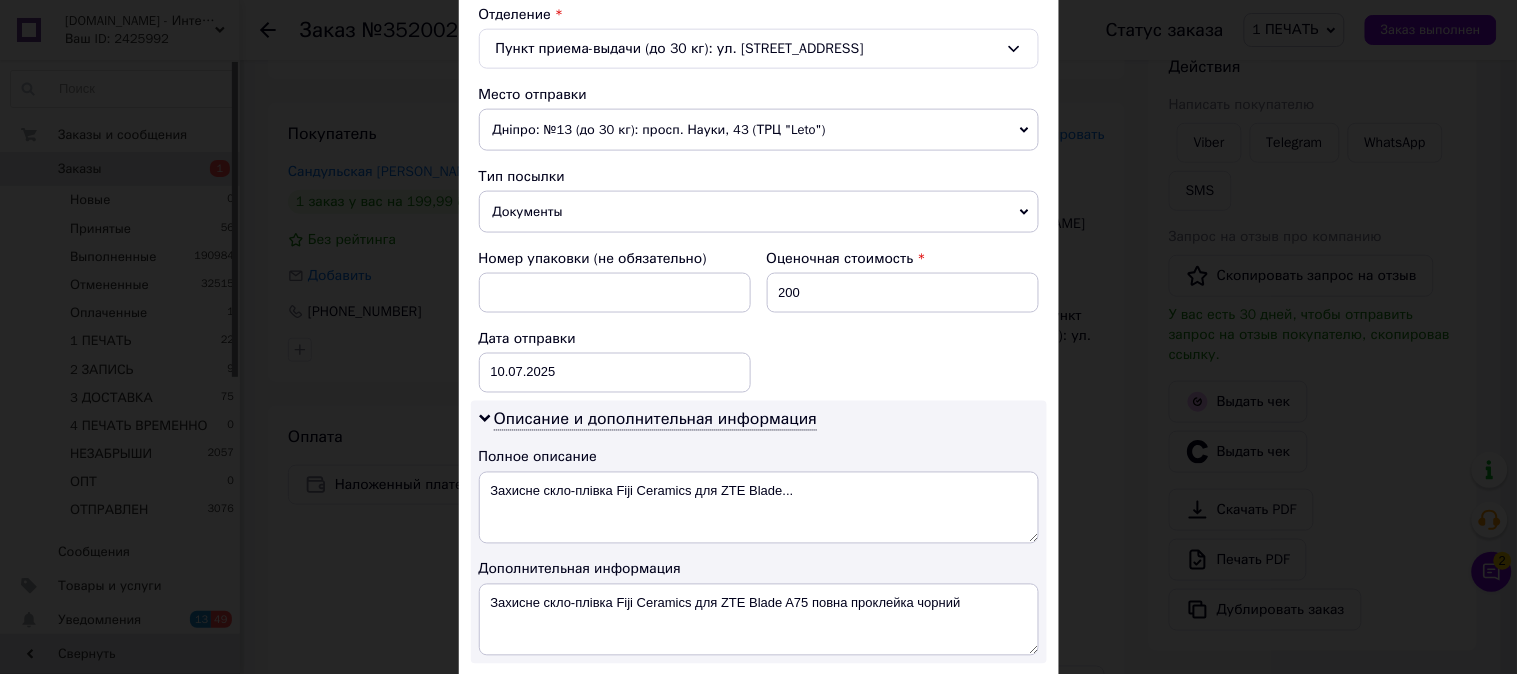 click on "Номер упаковки (не обязательно) Оценочная стоимость 200 Дата отправки [DATE] < 2025 > < Июль > Пн Вт Ср Чт Пт Сб Вс 30 1 2 3 4 5 6 7 8 9 10 11 12 13 14 15 16 17 18 19 20 21 22 23 24 25 26 27 28 29 30 31 1 2 3 4 5 6 7 8 9 10" at bounding box center (759, 321) 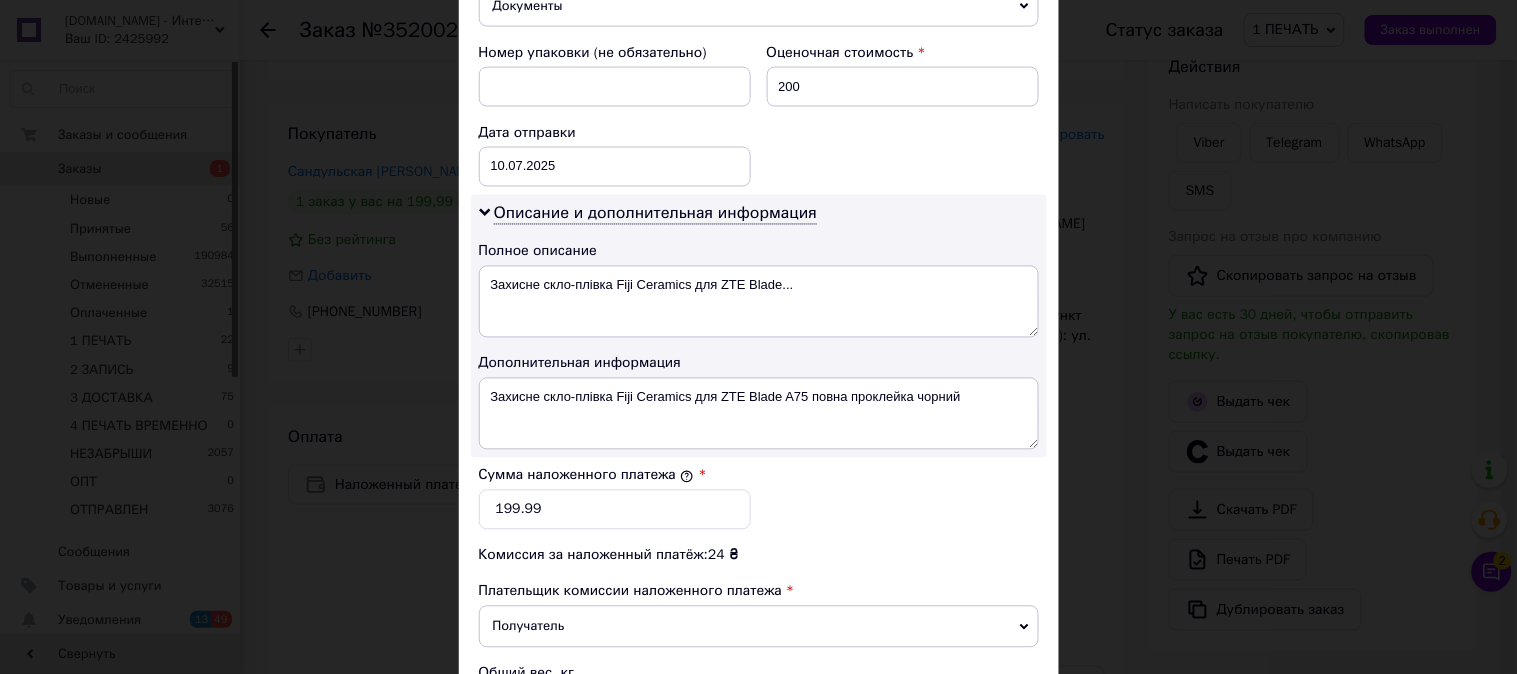 scroll, scrollTop: 1098, scrollLeft: 0, axis: vertical 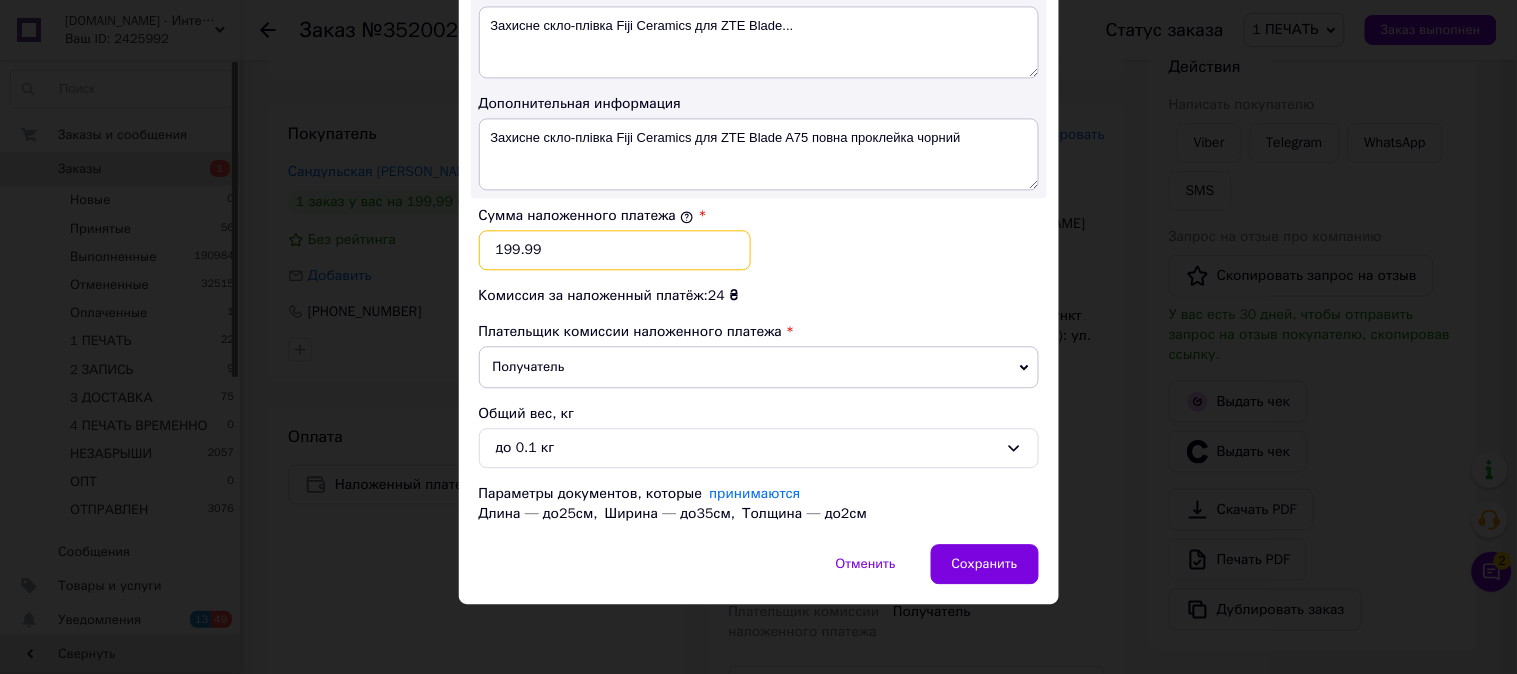 click on "199.99" at bounding box center (615, 250) 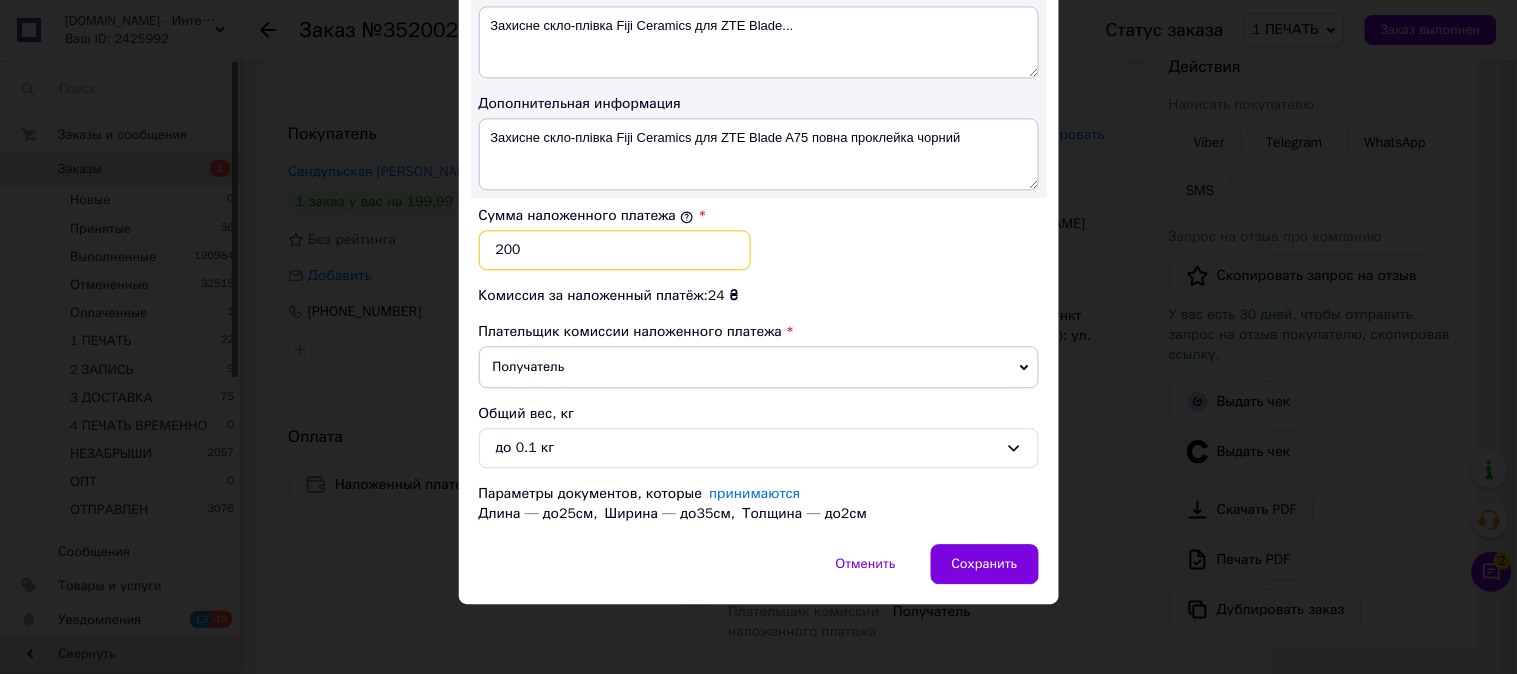 type on "200" 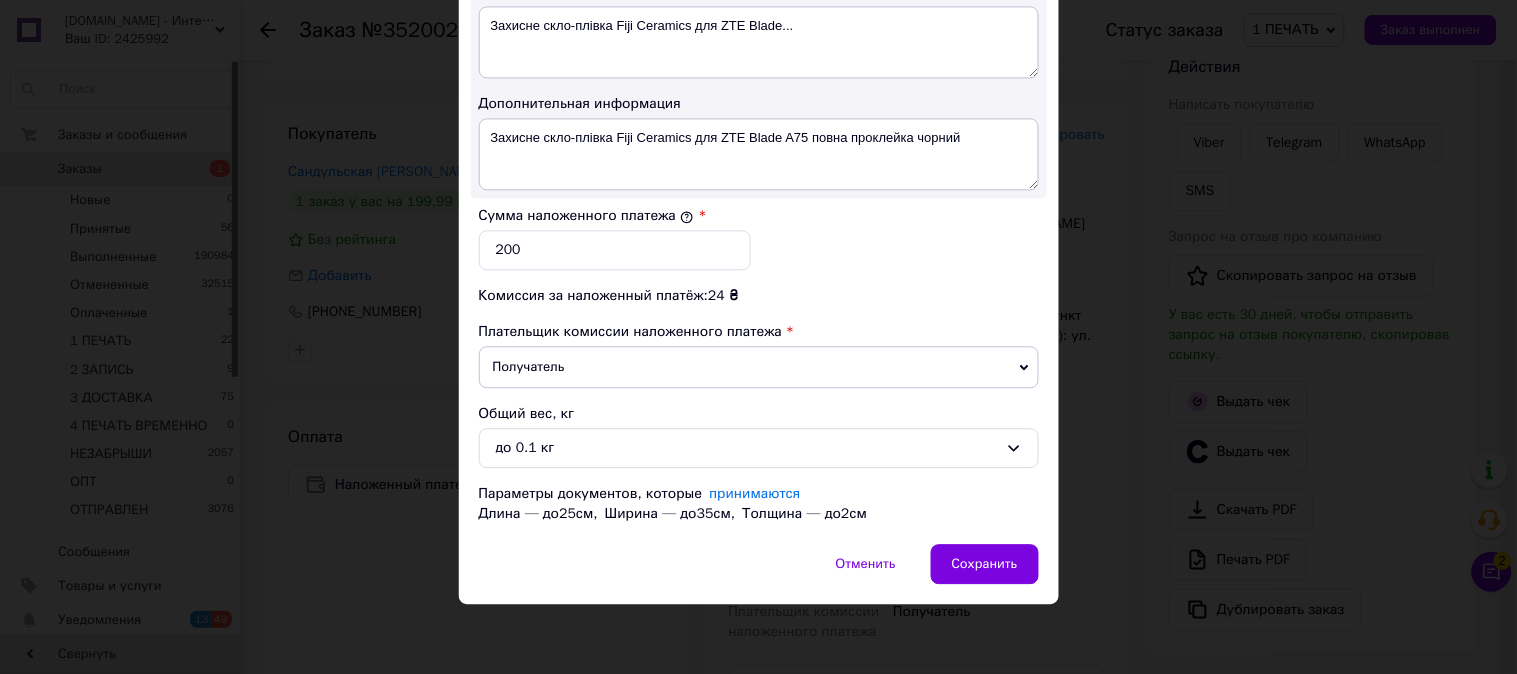 drag, startPoint x: 905, startPoint y: 268, endPoint x: 832, endPoint y: 285, distance: 74.953316 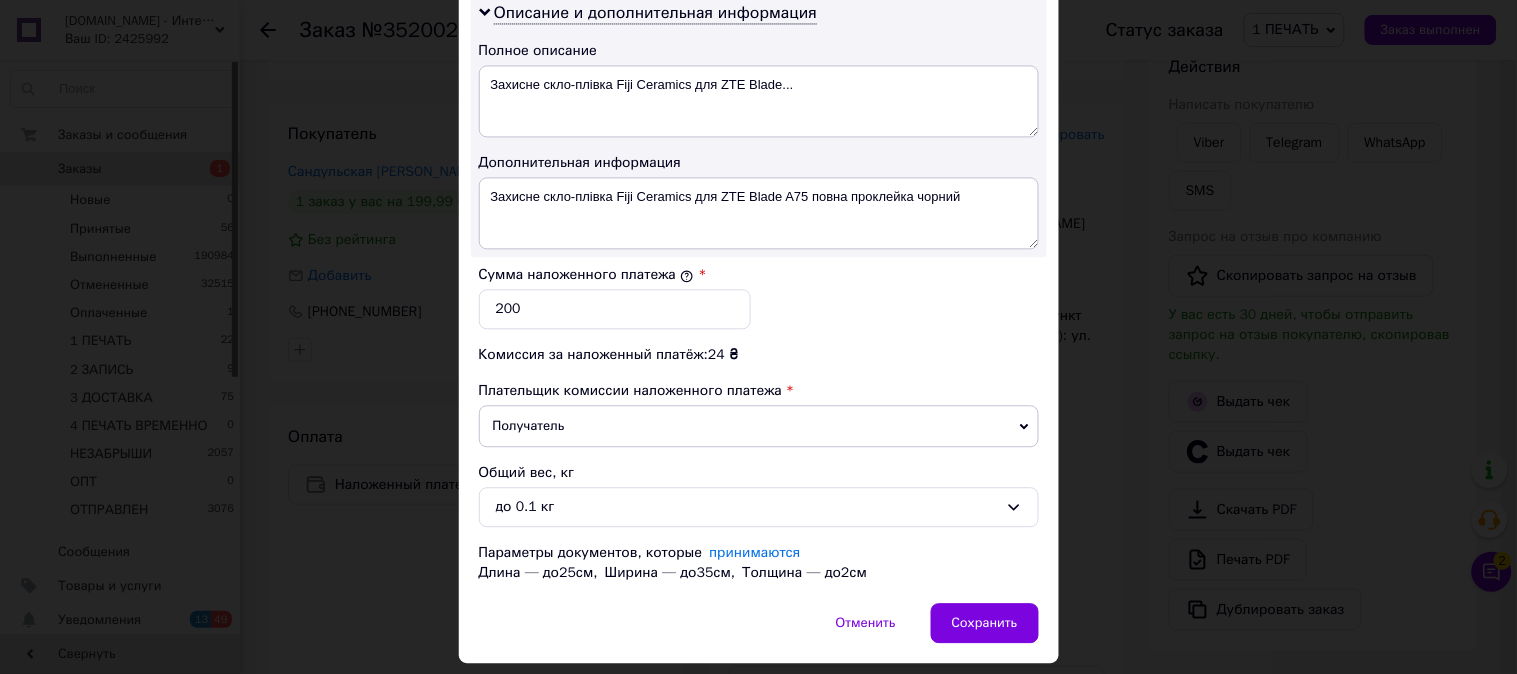 scroll, scrollTop: 987, scrollLeft: 0, axis: vertical 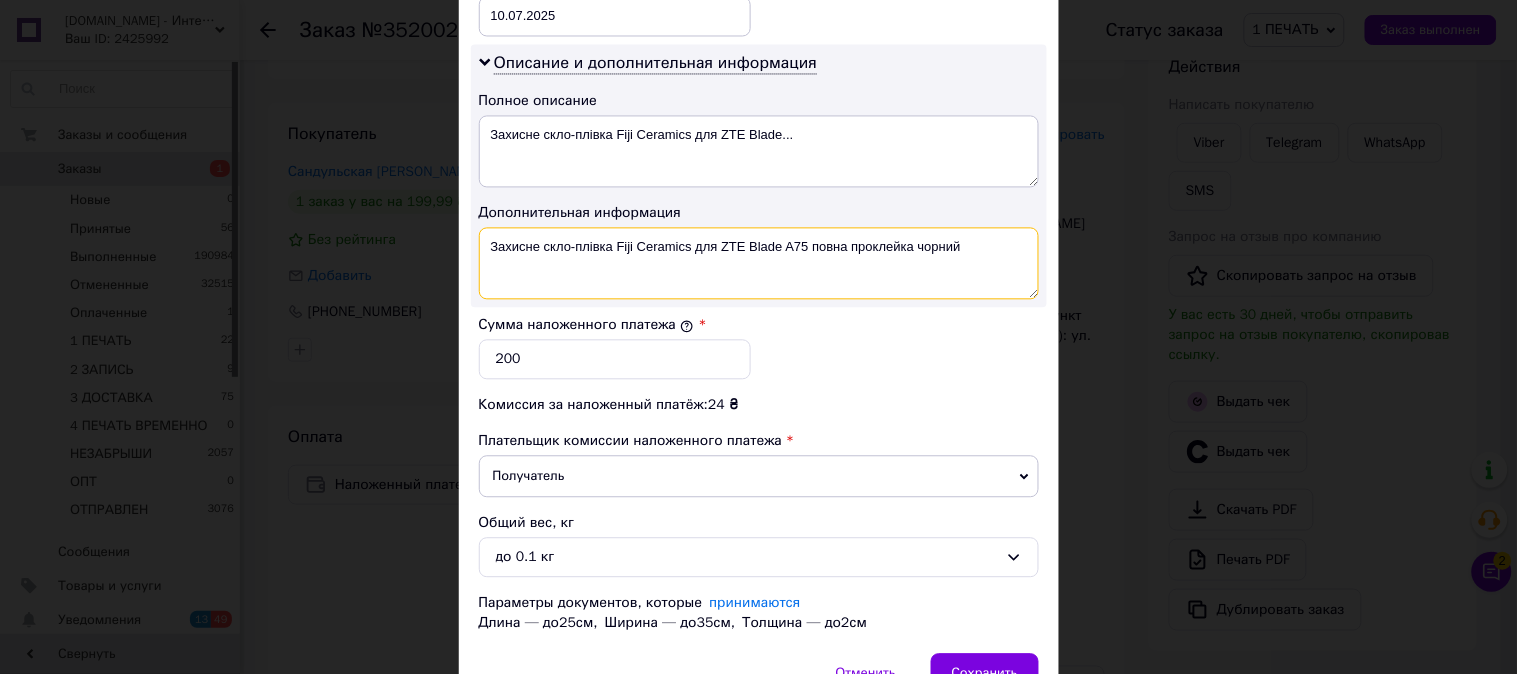 click on "Захисне скло-плівка Fiji Ceramics для ZTE Blade A75 повна проклейка чорний" at bounding box center (759, 263) 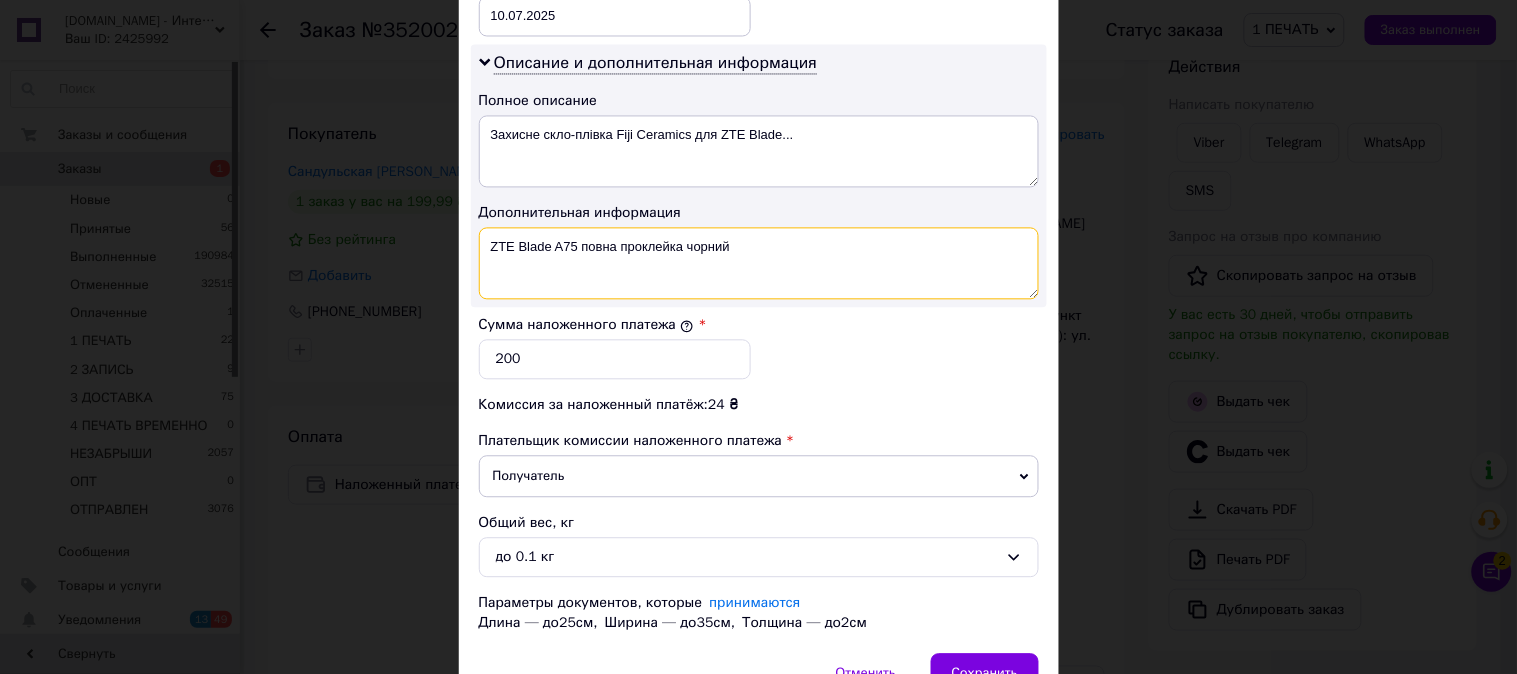drag, startPoint x: 851, startPoint y: 266, endPoint x: 584, endPoint y: 286, distance: 267.74802 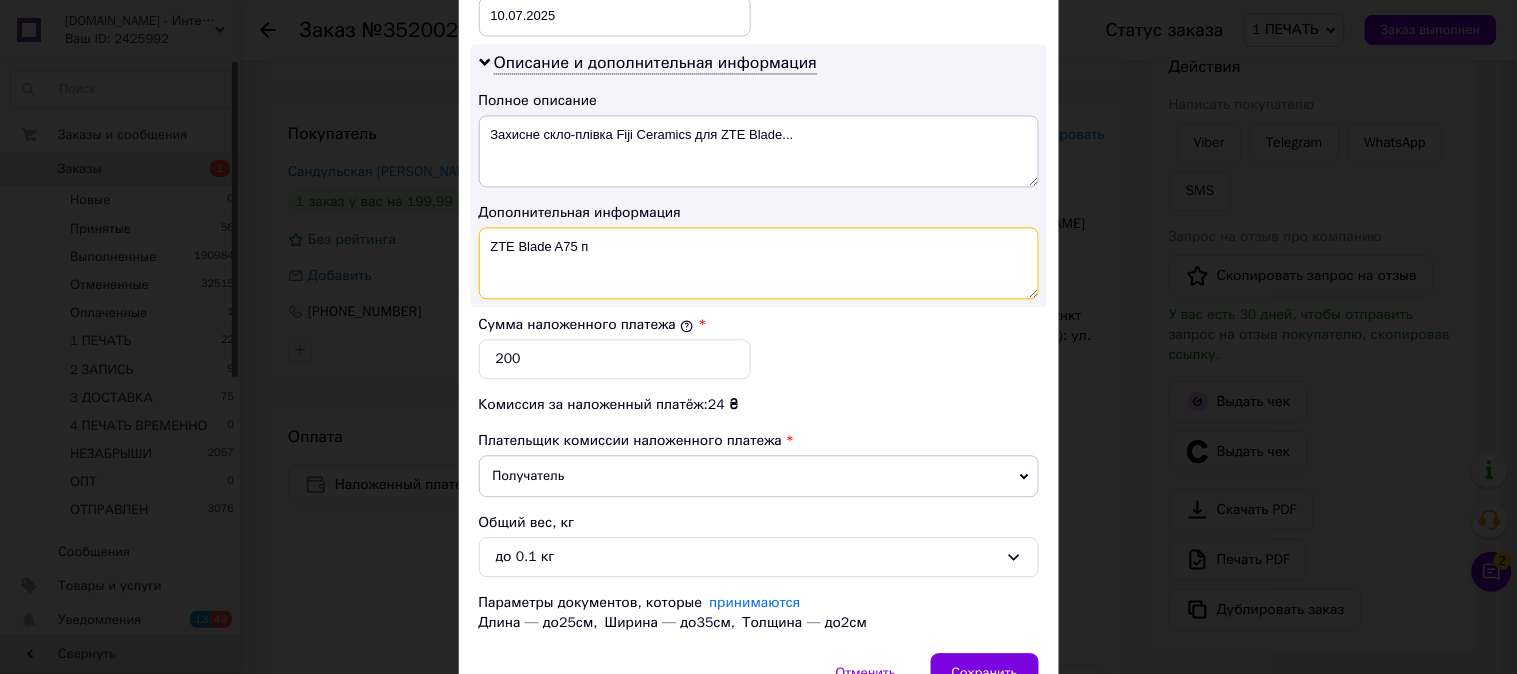 paste on "CERAM ЧЕР" 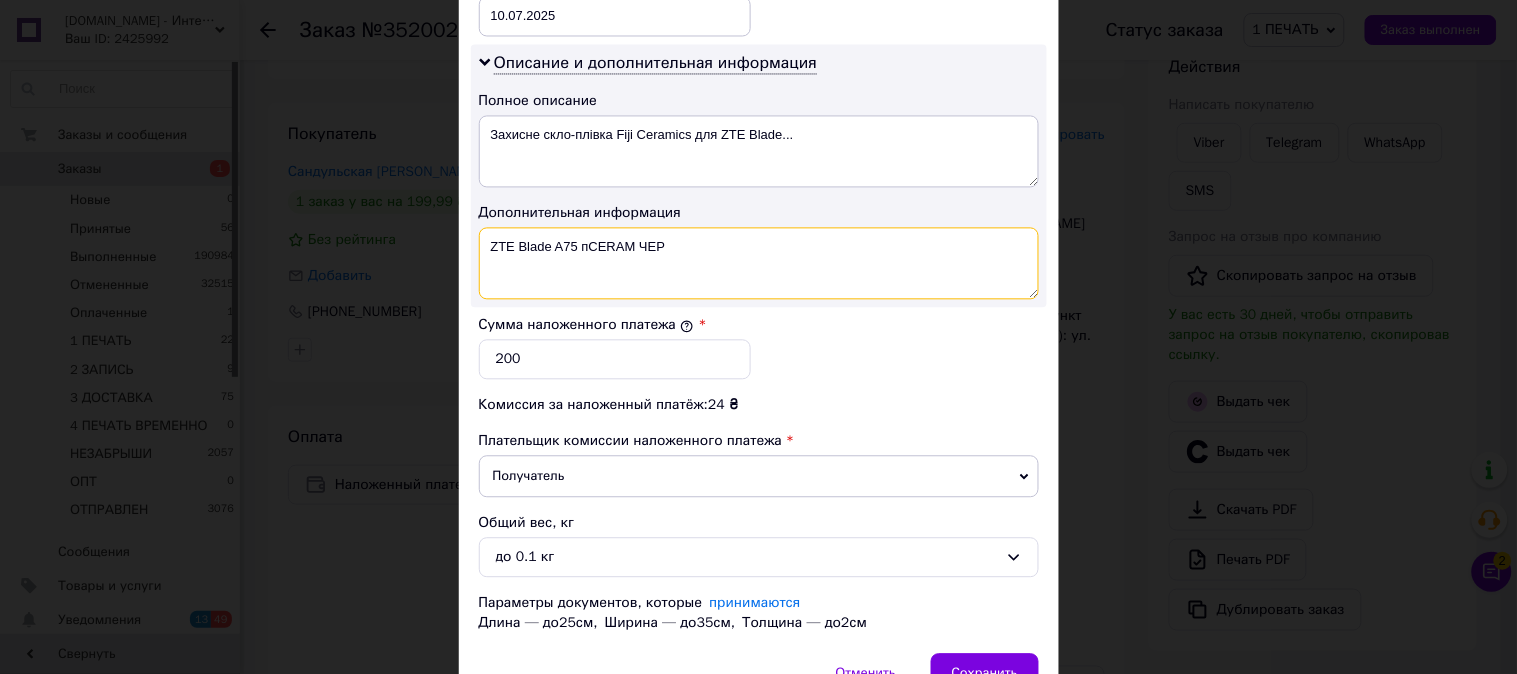 click on "ZTE Blade A75 пCERAM ЧЕР" at bounding box center (759, 263) 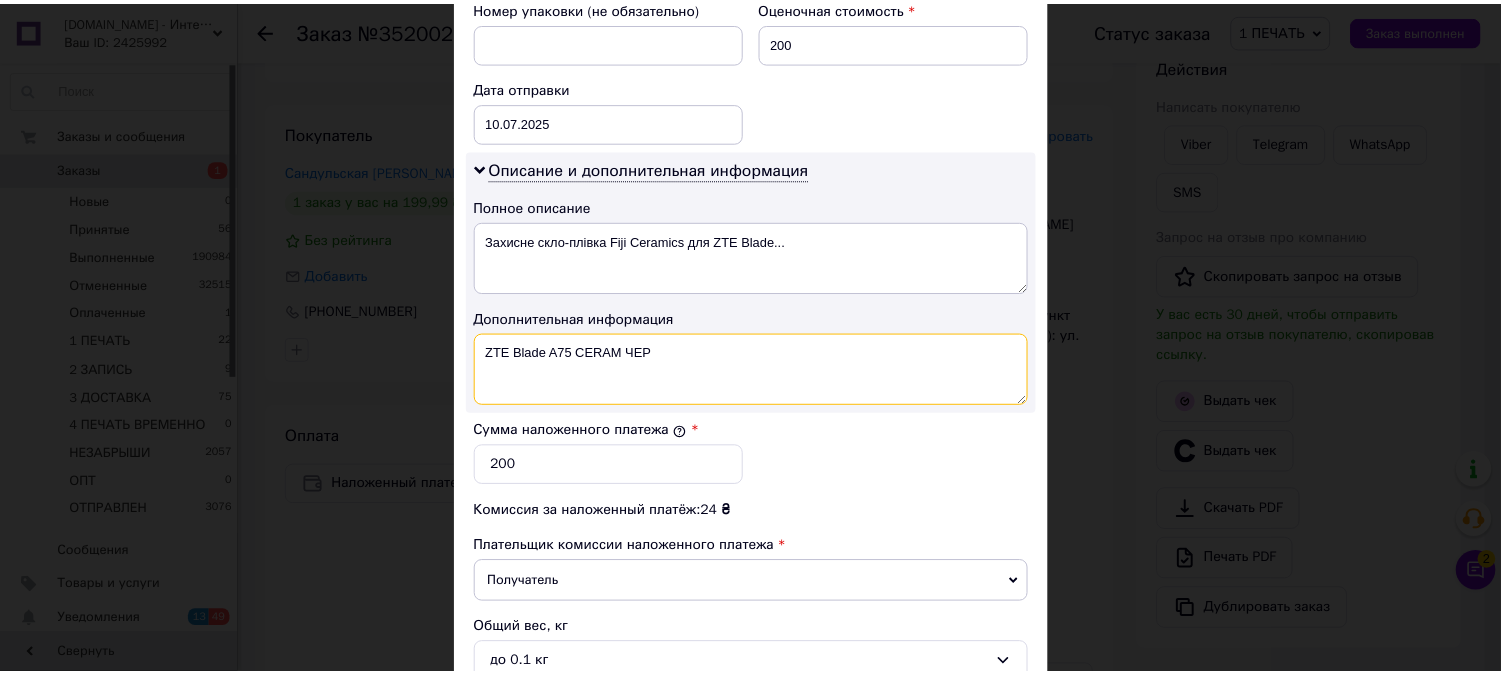 scroll, scrollTop: 1098, scrollLeft: 0, axis: vertical 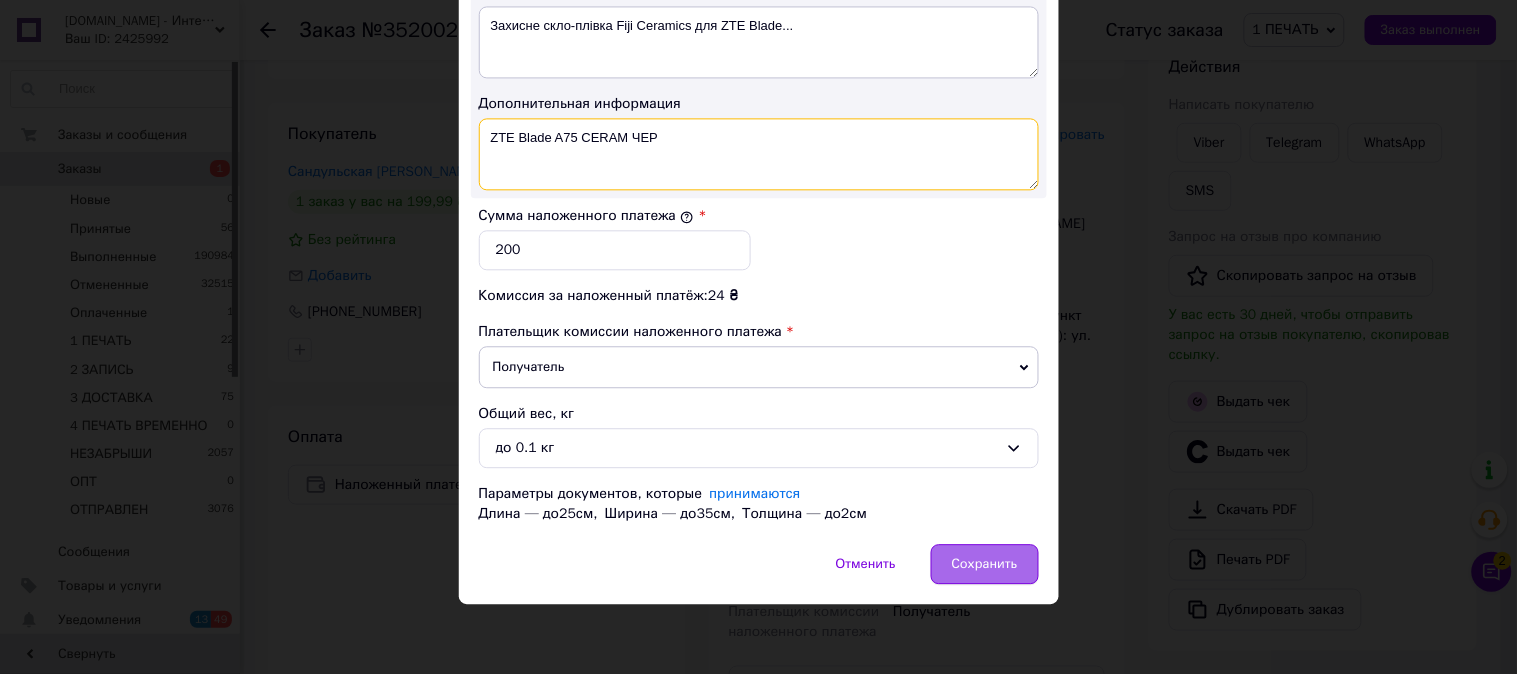 type on "ZTE Blade A75 CERAM ЧЕР" 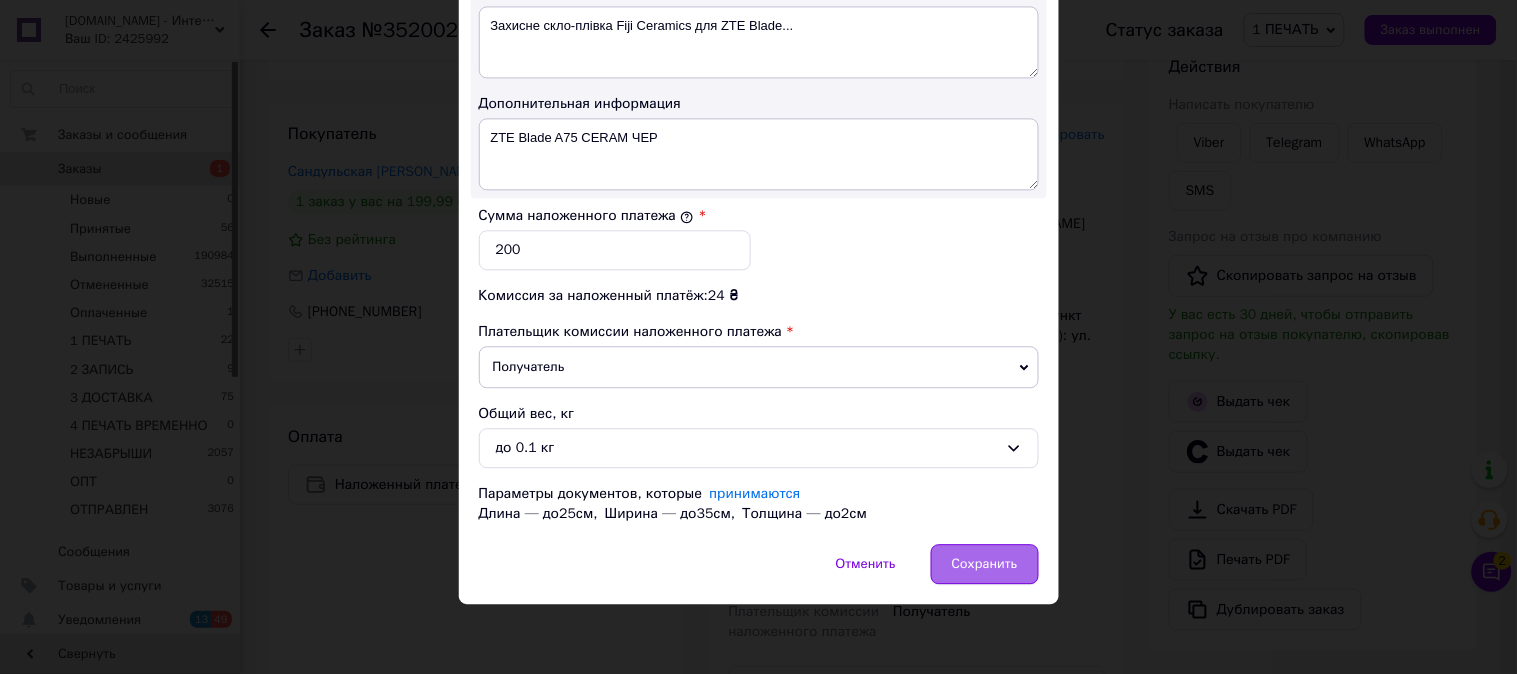 click on "Сохранить" at bounding box center (985, 564) 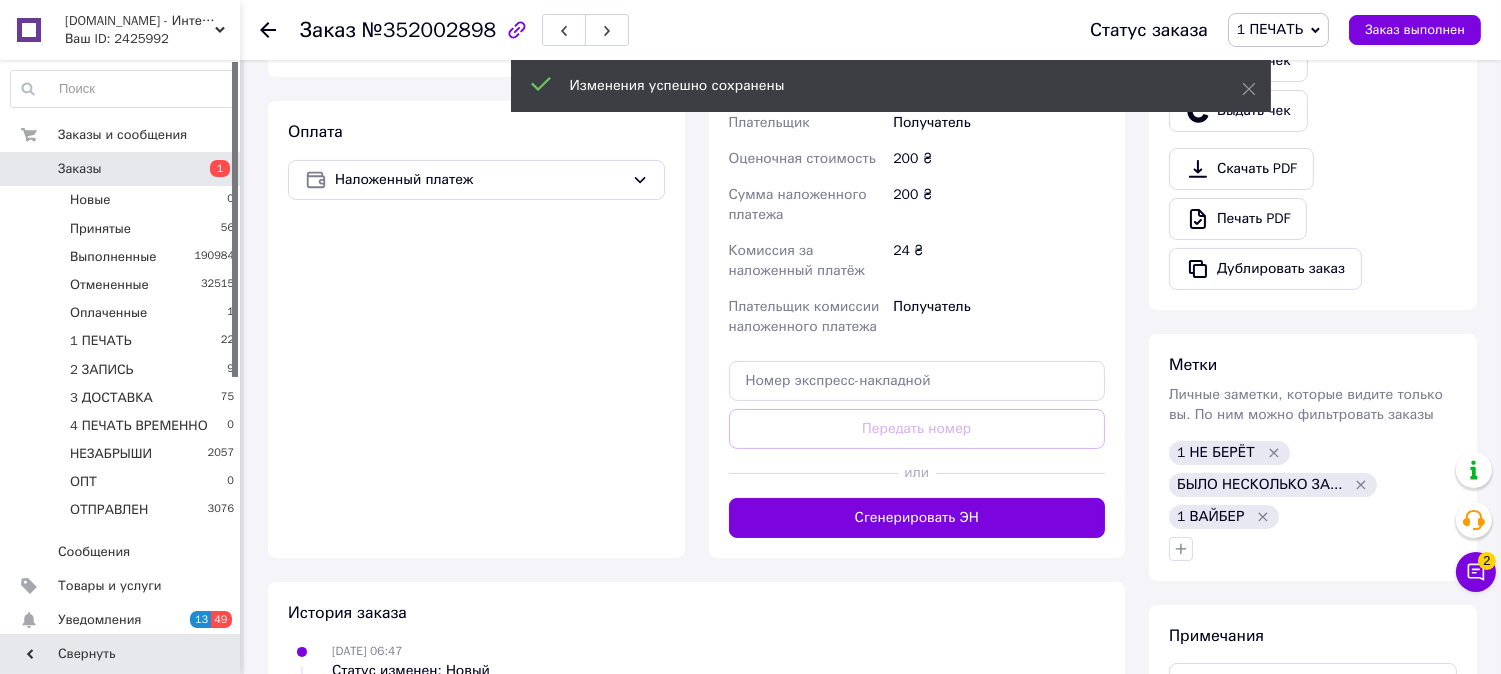 scroll, scrollTop: 630, scrollLeft: 0, axis: vertical 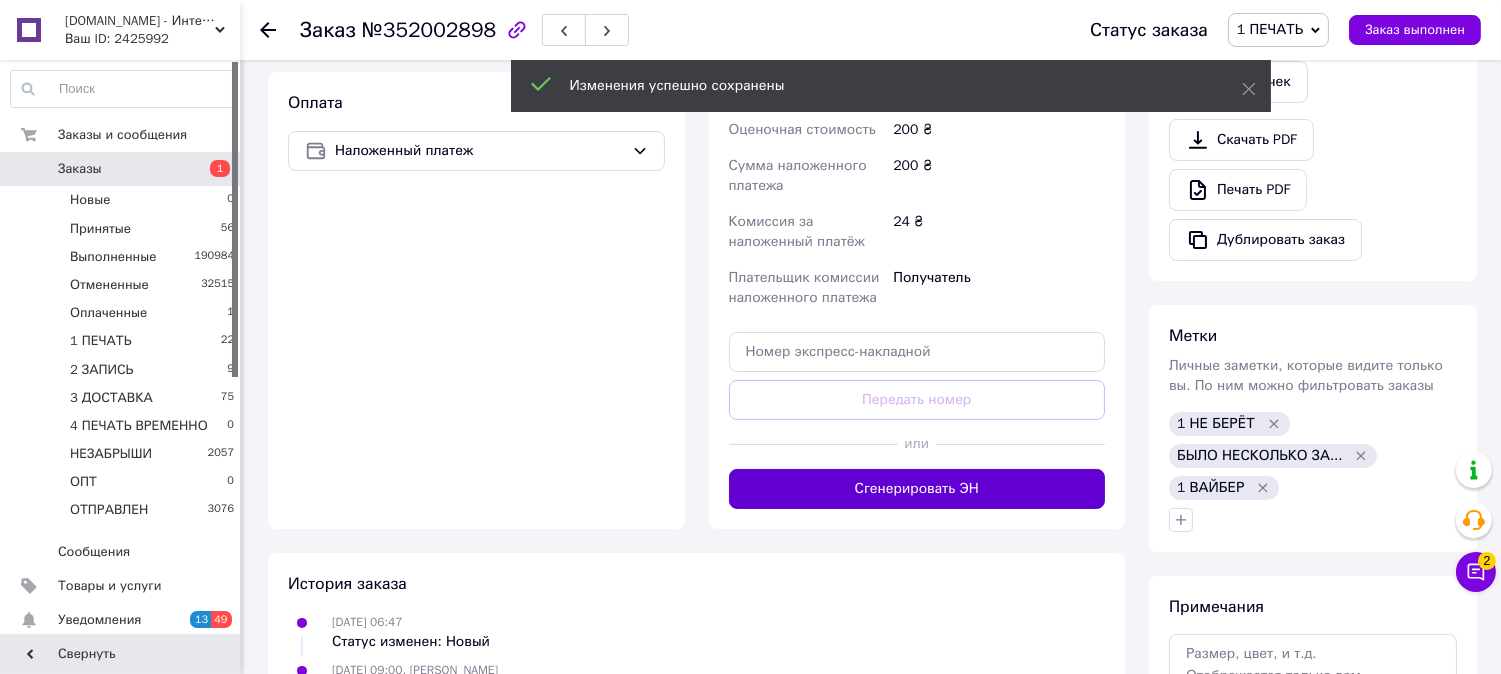 click on "Сгенерировать ЭН" at bounding box center (917, 489) 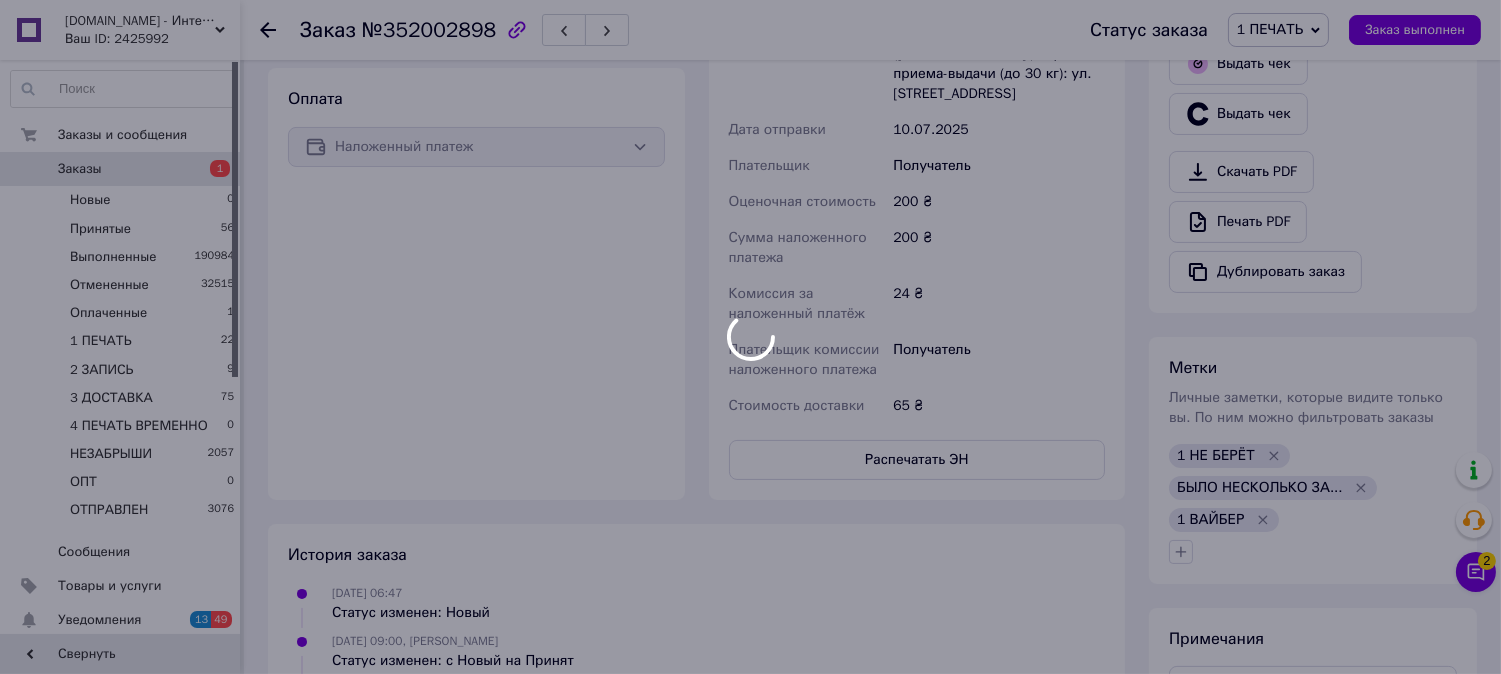 scroll, scrollTop: 814, scrollLeft: 0, axis: vertical 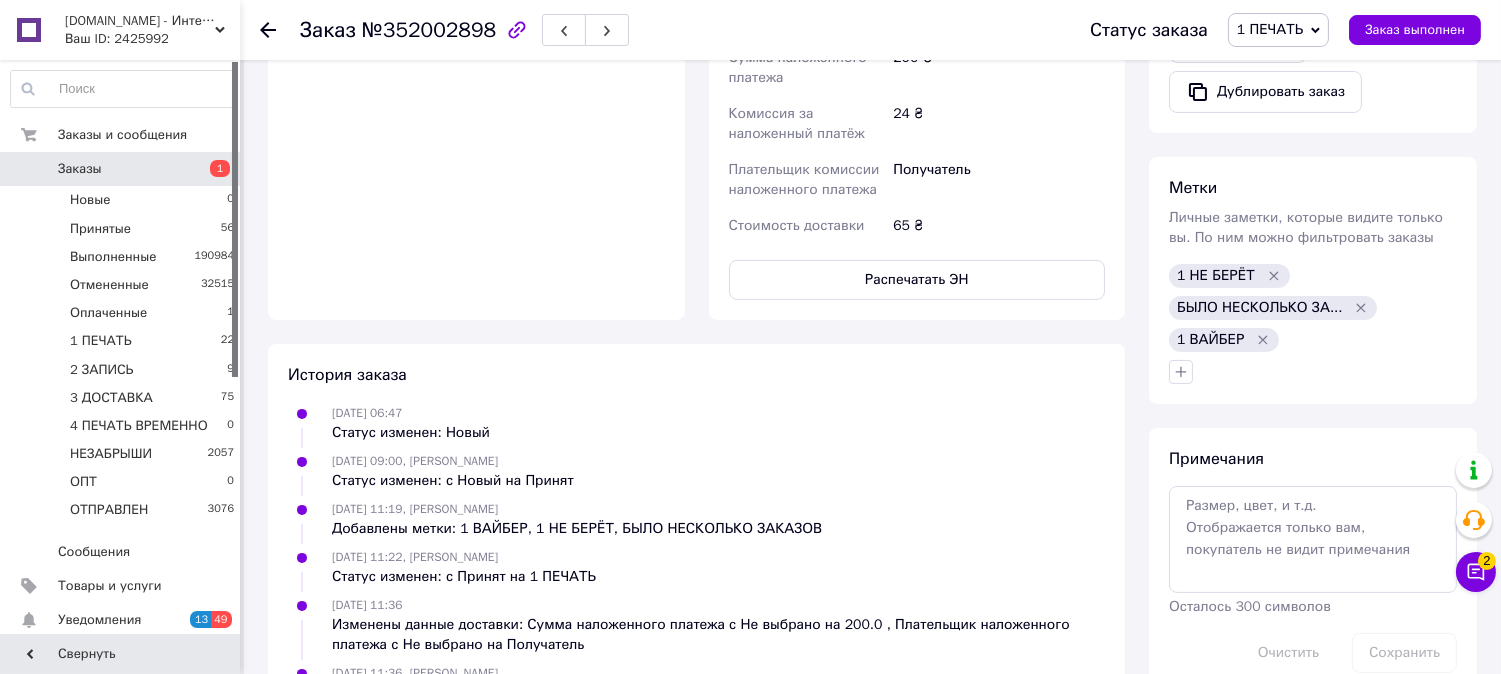 click on "Распечатать ЭН" at bounding box center [917, 280] 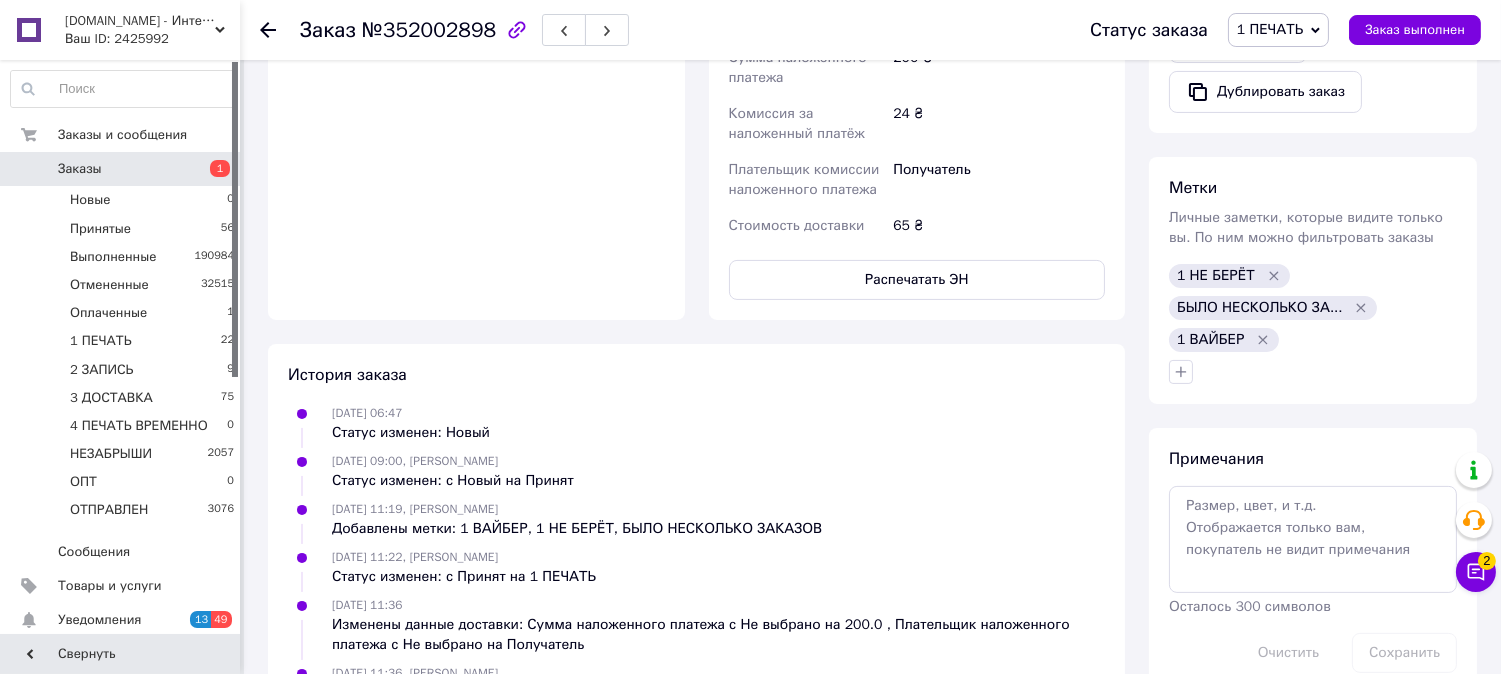 type 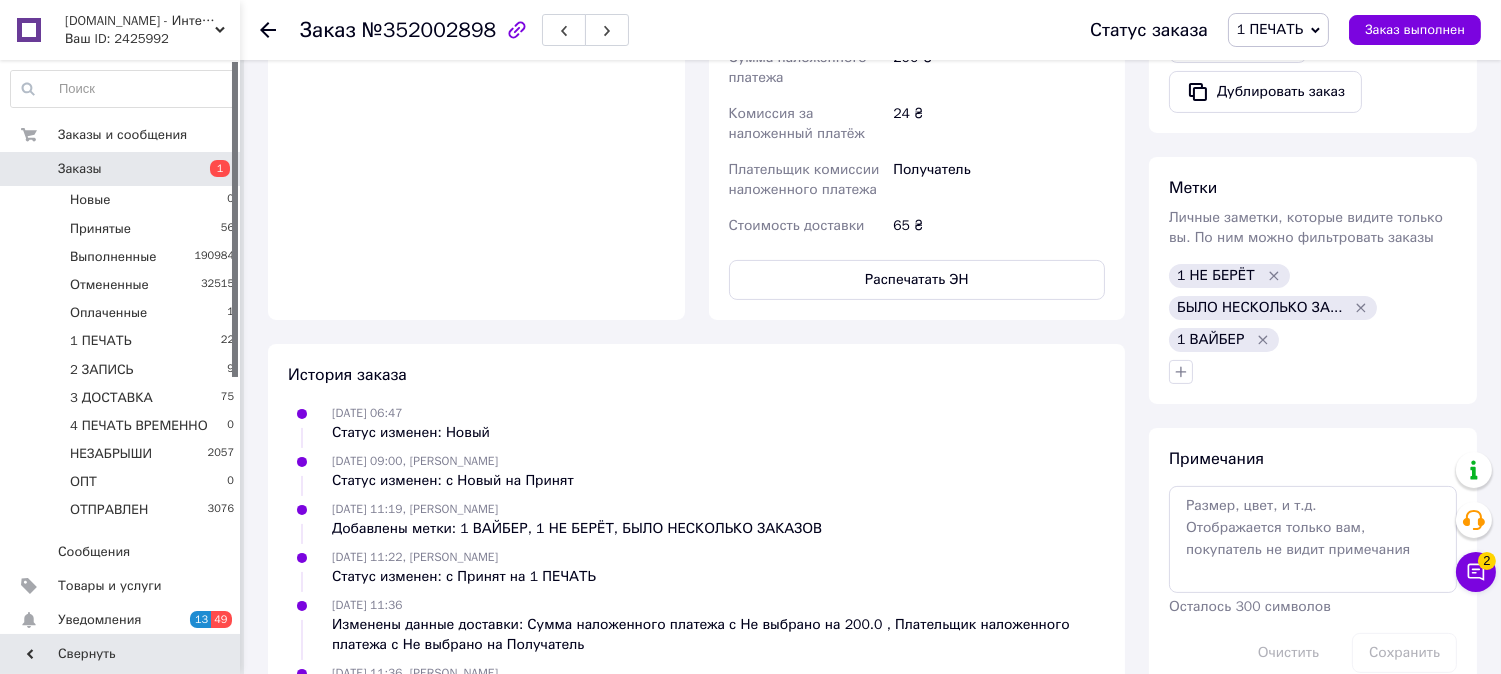 click on "1 ПЕЧАТЬ" at bounding box center [1270, 29] 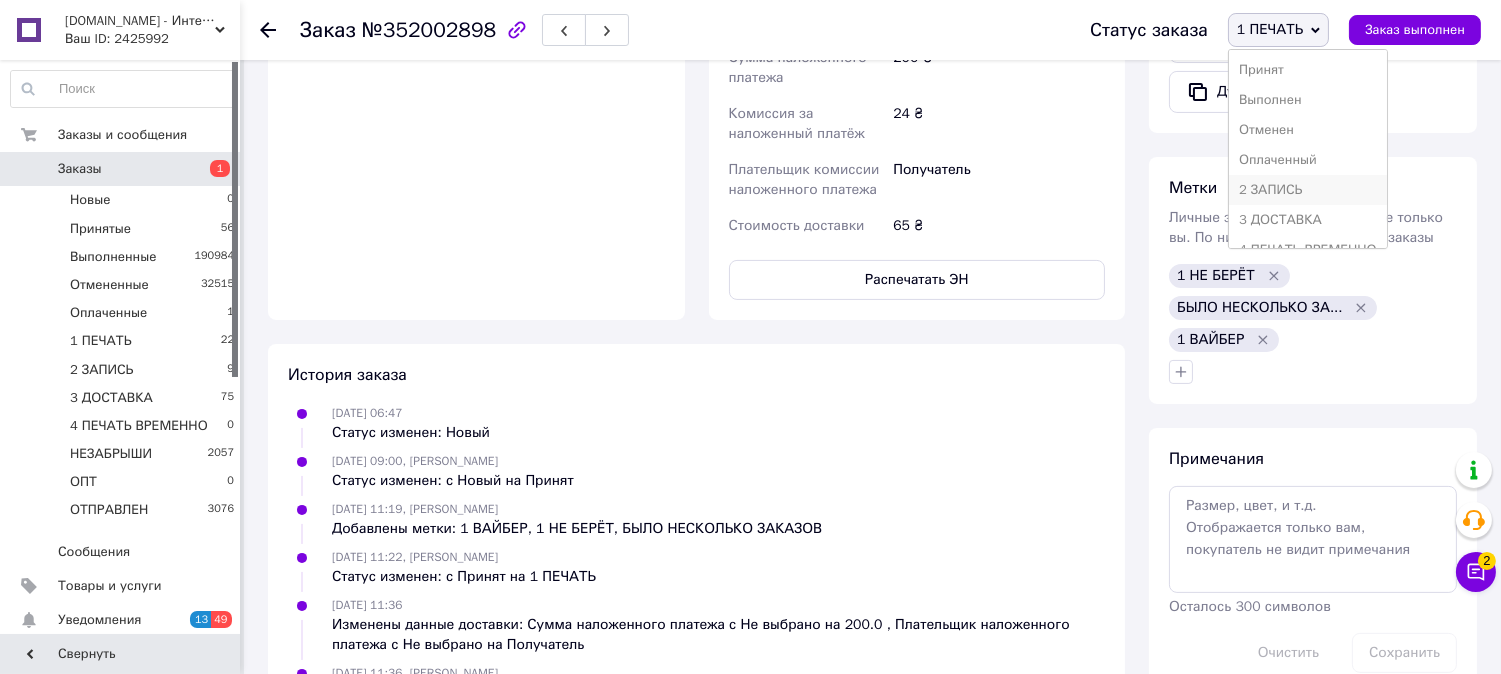 click on "2 ЗАПИСЬ" at bounding box center (1308, 190) 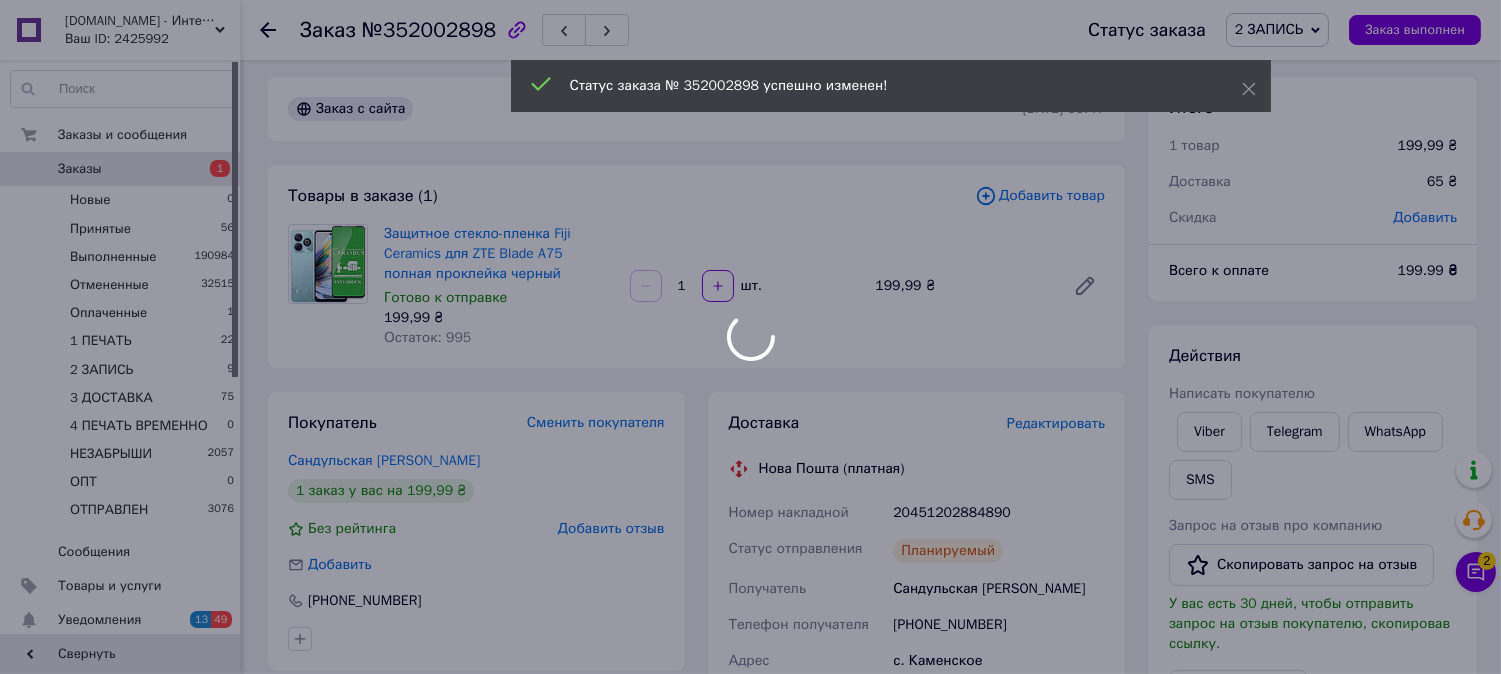 scroll, scrollTop: 0, scrollLeft: 0, axis: both 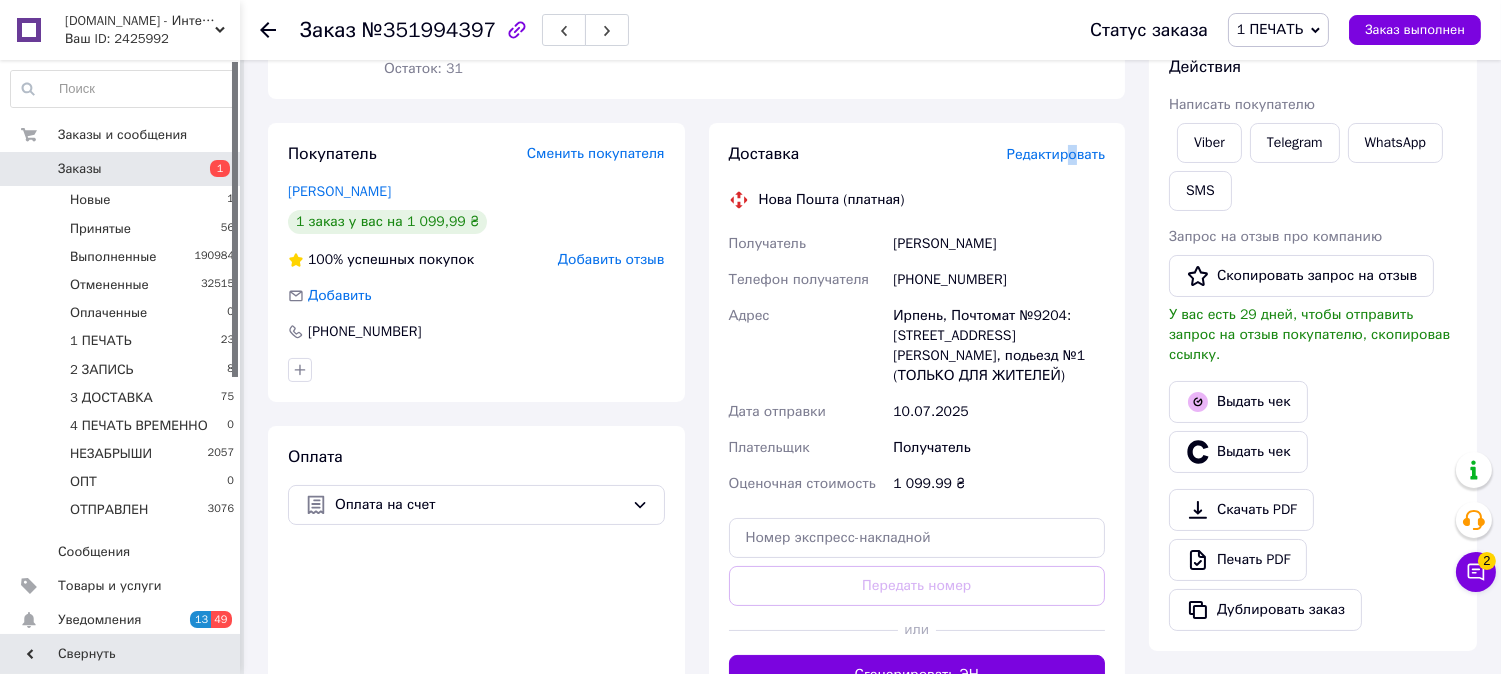 click on "Редактировать" at bounding box center (1056, 154) 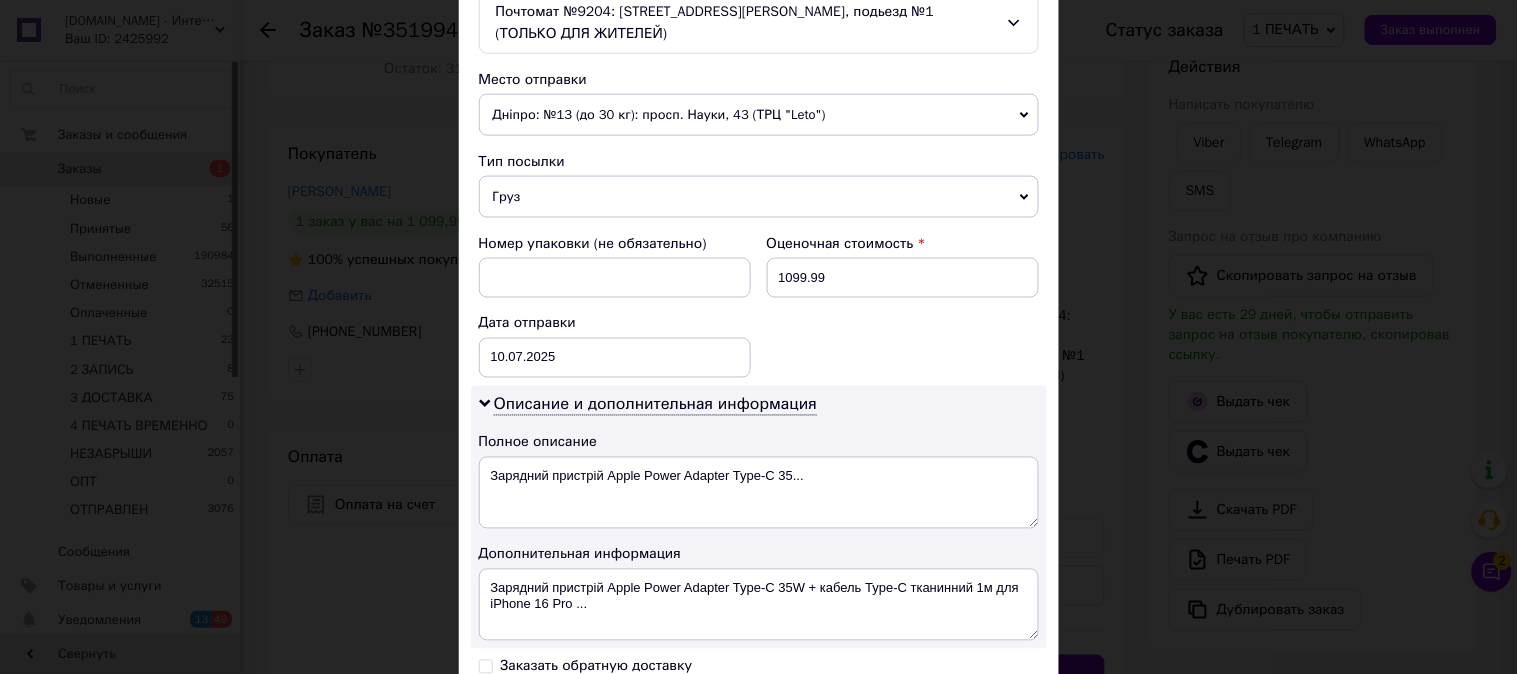 scroll, scrollTop: 666, scrollLeft: 0, axis: vertical 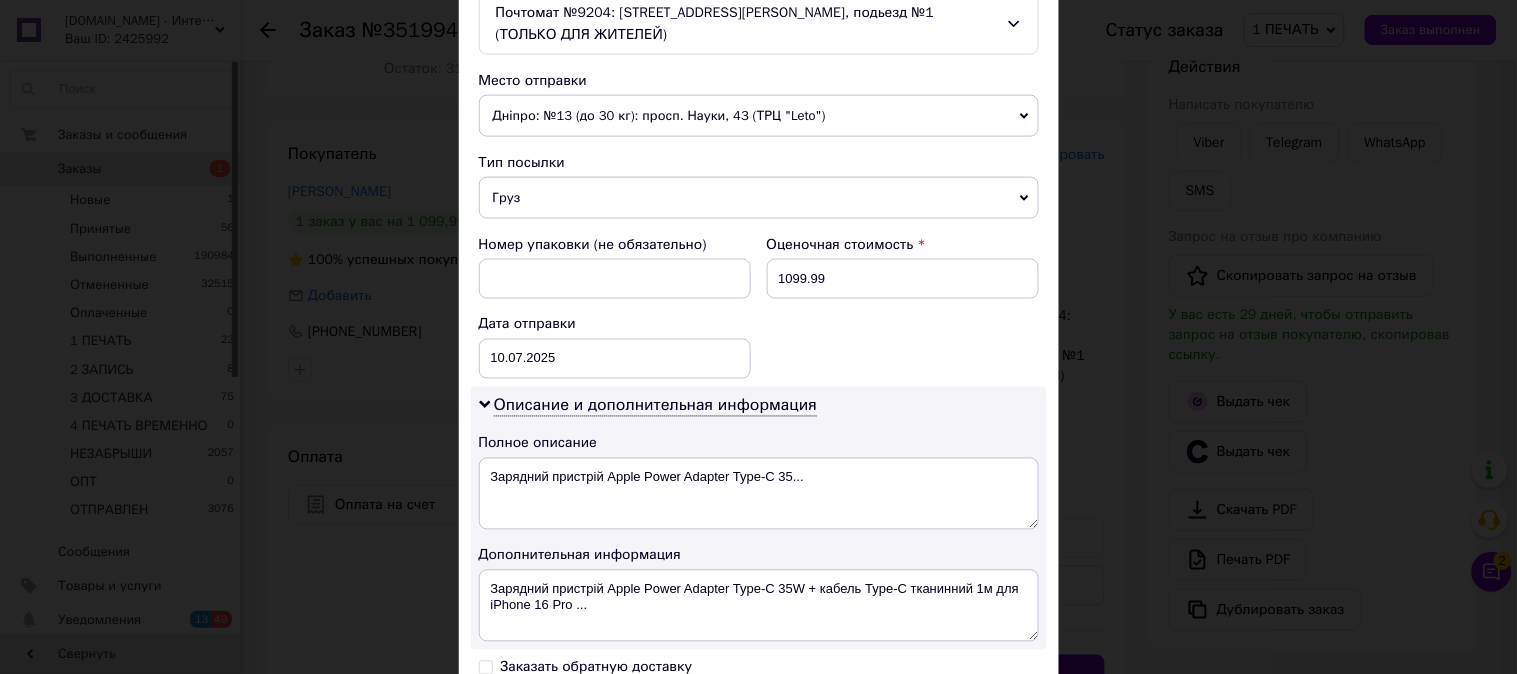click on "Груз" at bounding box center (759, 198) 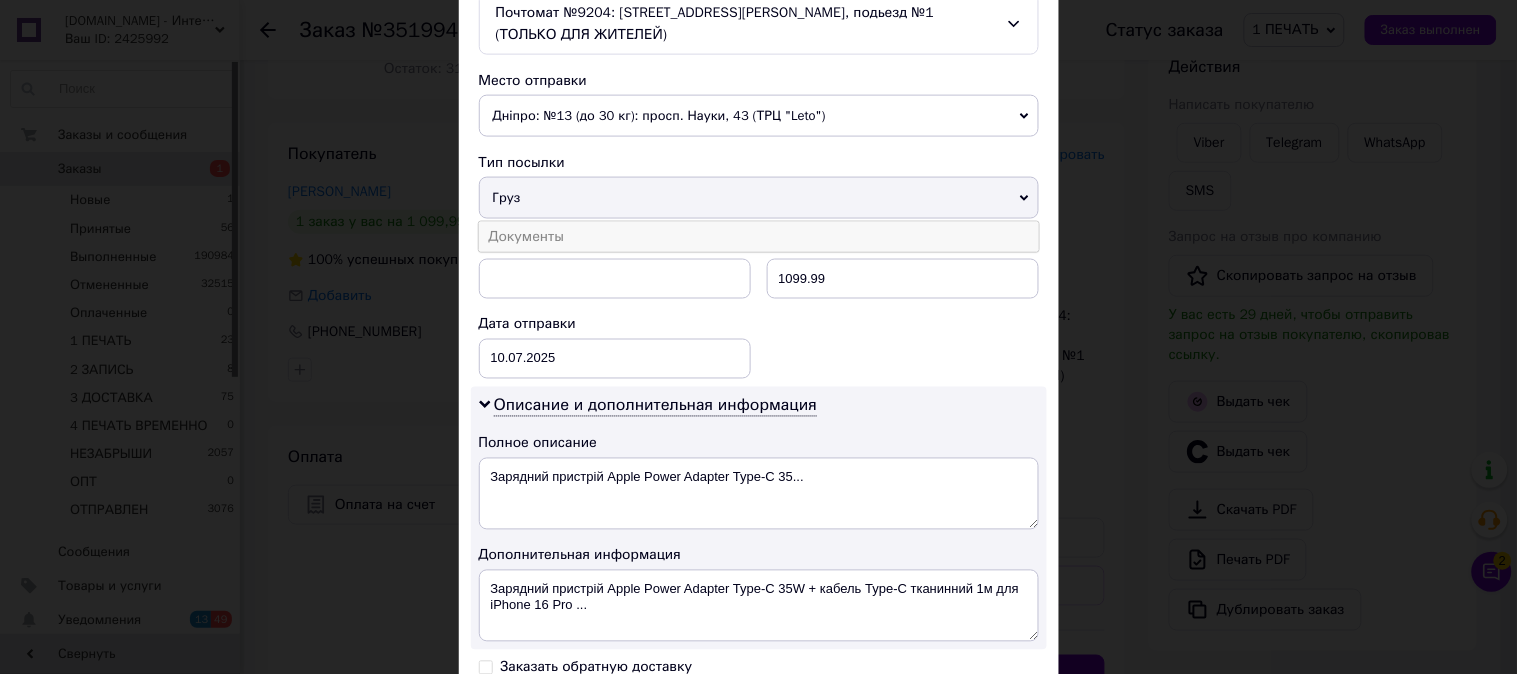 click on "Документы" at bounding box center (759, 237) 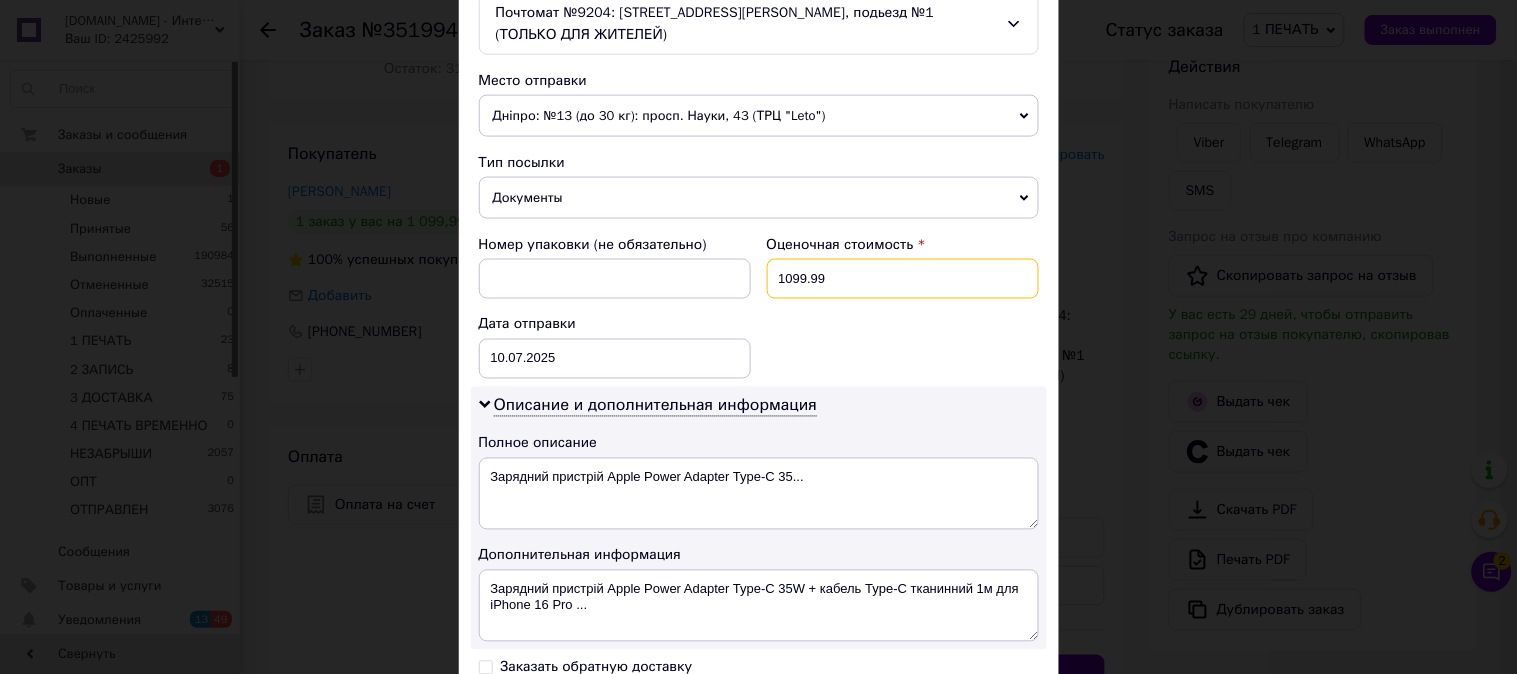 click on "1099.99" at bounding box center (903, 279) 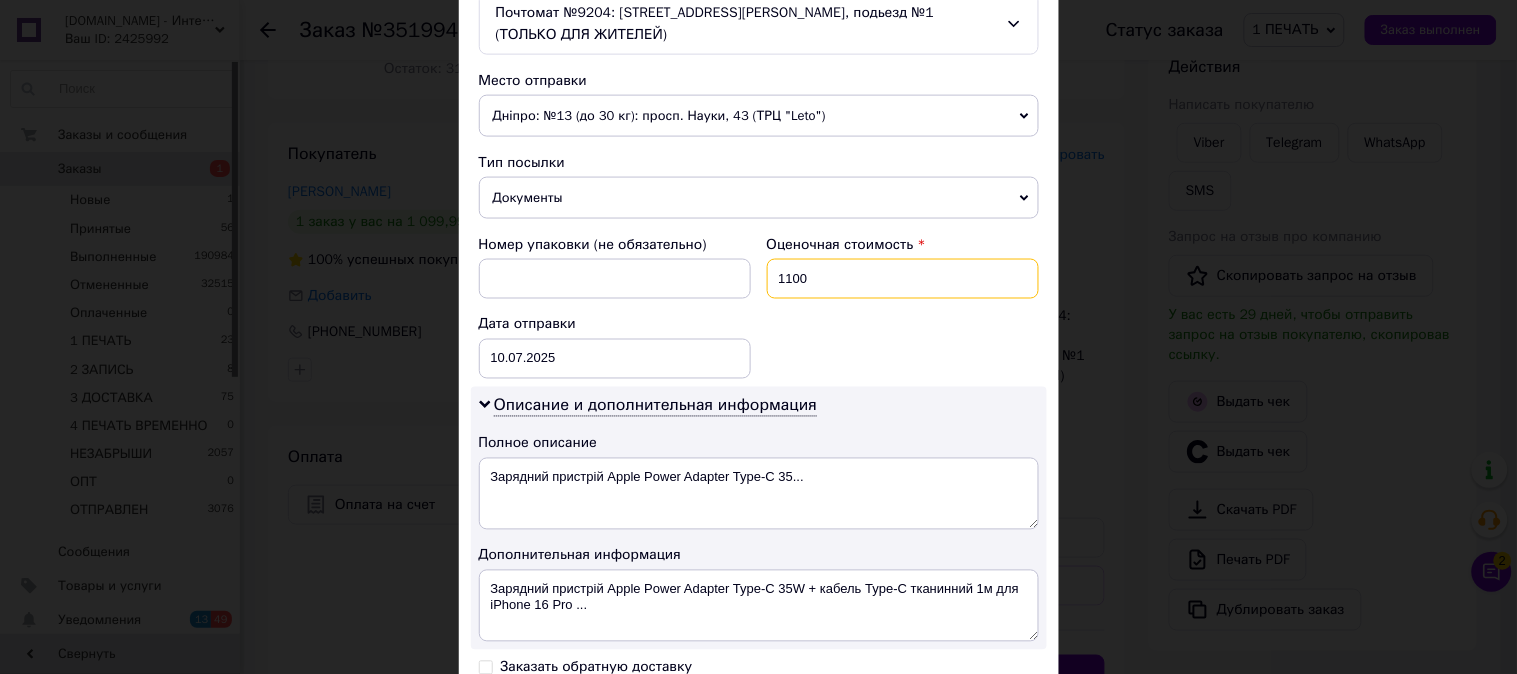 type on "1100" 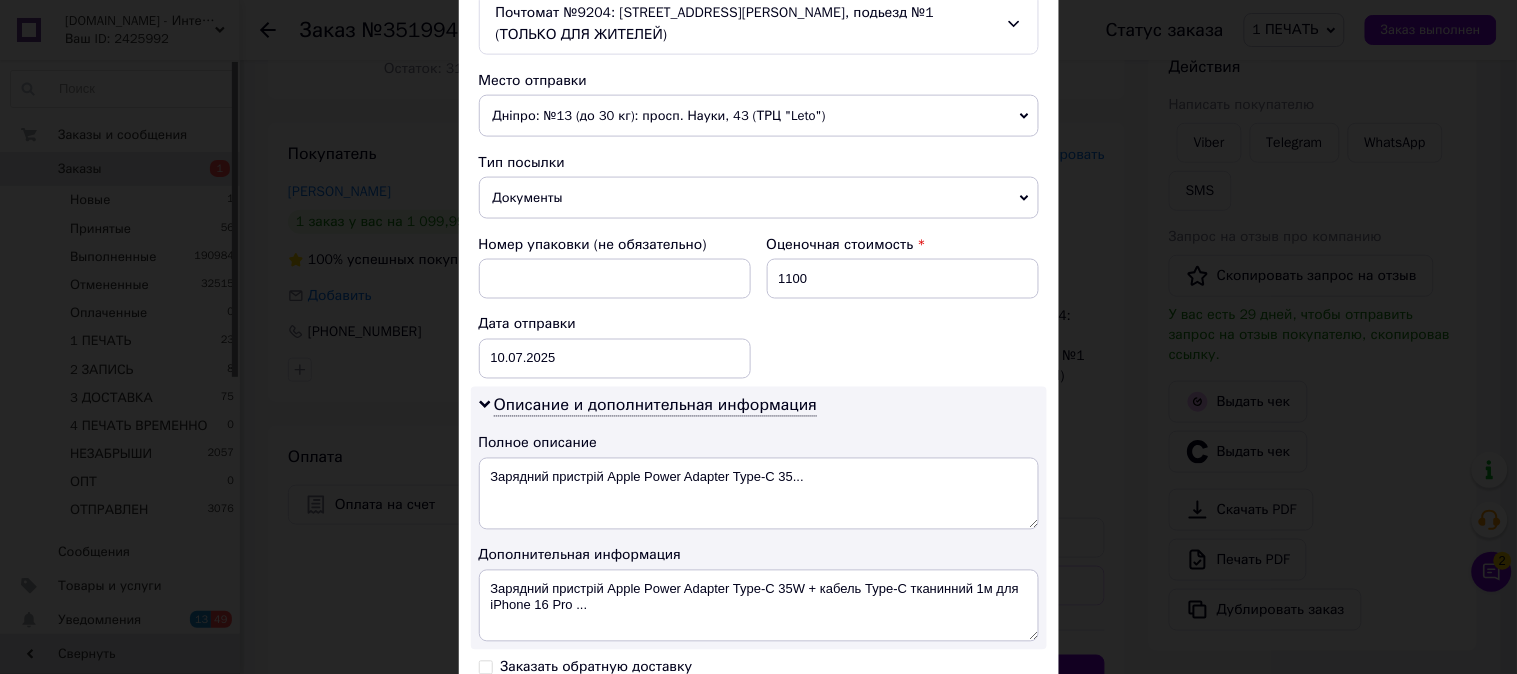 click on "Номер упаковки (не обязательно) Оценочная стоимость 1100 Дата отправки 10.07.2025 < 2025 > < Июль > Пн Вт Ср Чт Пт Сб Вс 30 1 2 3 4 5 6 7 8 9 10 11 12 13 14 15 16 17 18 19 20 21 22 23 24 25 26 27 28 29 30 31 1 2 3 4 5 6 7 8 9 10" at bounding box center [759, 307] 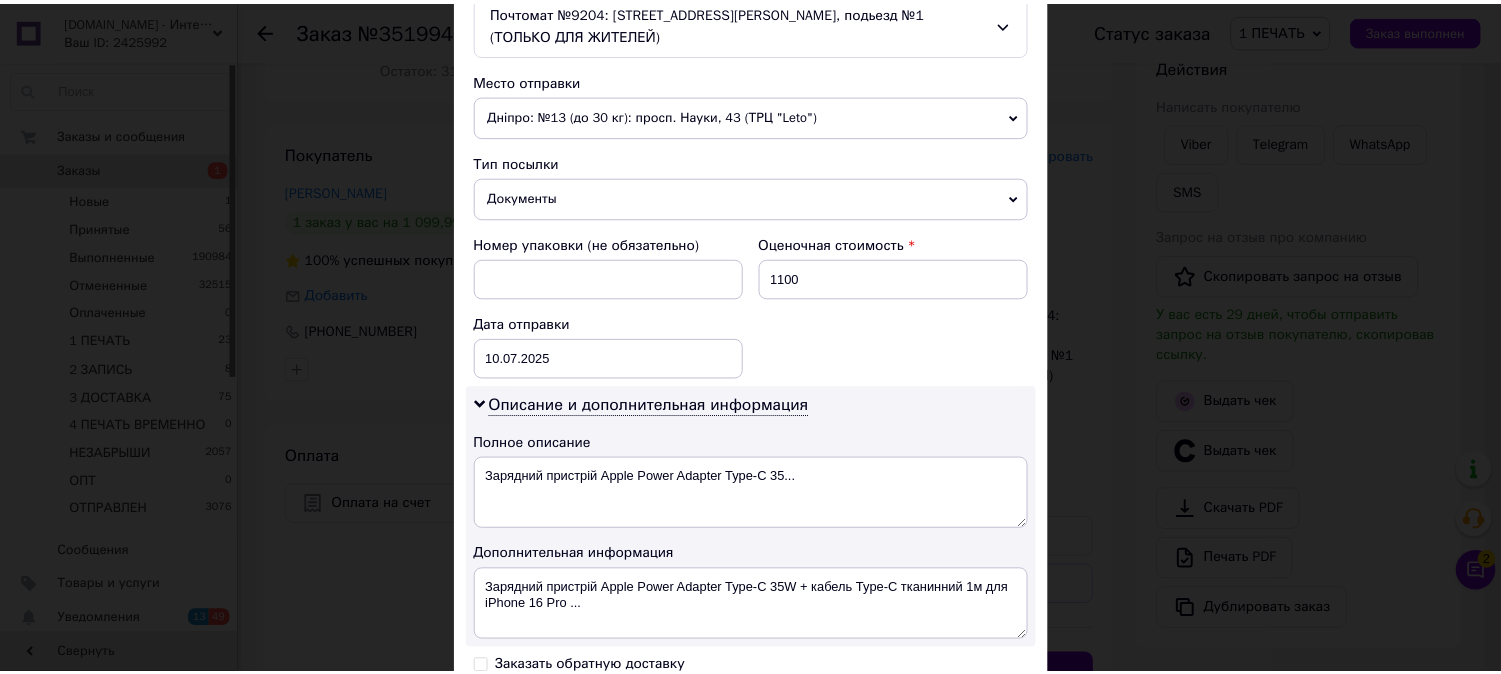 scroll, scrollTop: 957, scrollLeft: 0, axis: vertical 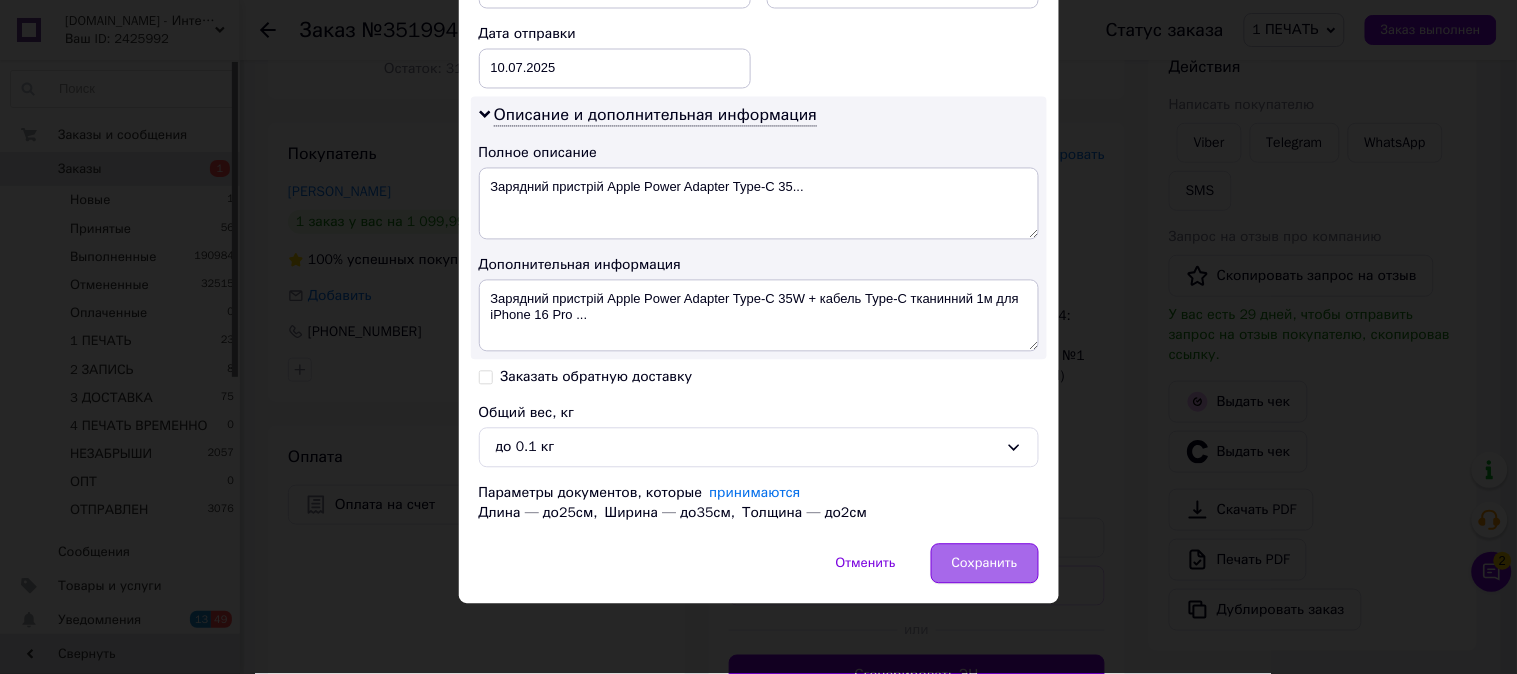 click on "Сохранить" at bounding box center (985, 564) 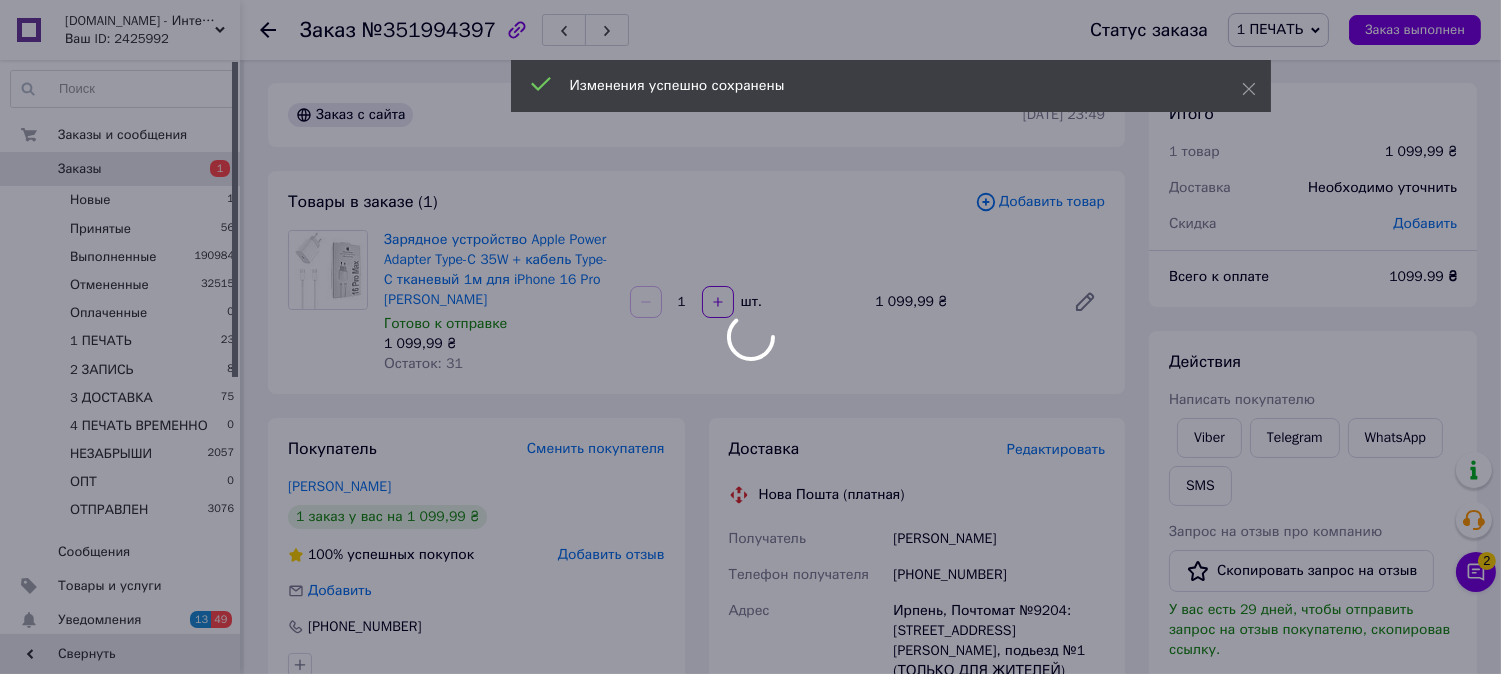scroll, scrollTop: 0, scrollLeft: 0, axis: both 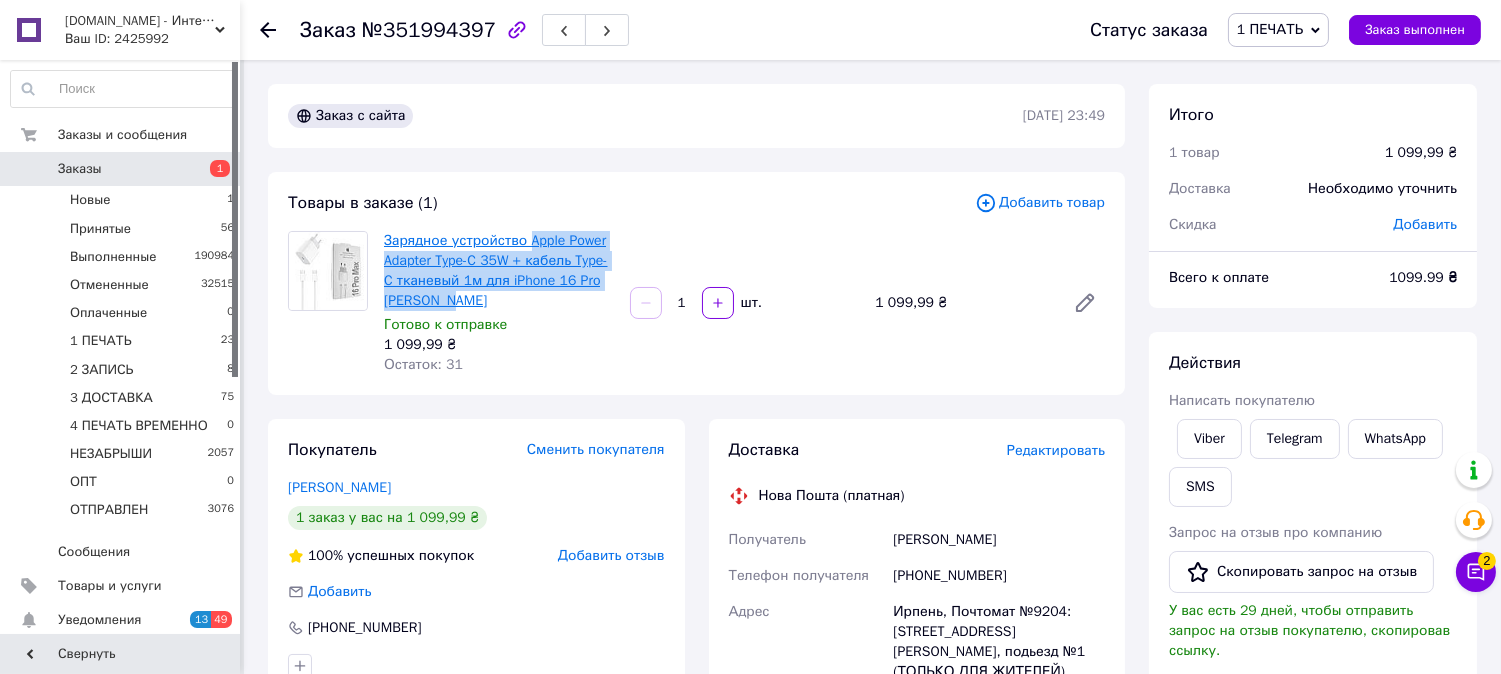 drag, startPoint x: 464, startPoint y: 301, endPoint x: 527, endPoint y: 242, distance: 86.313385 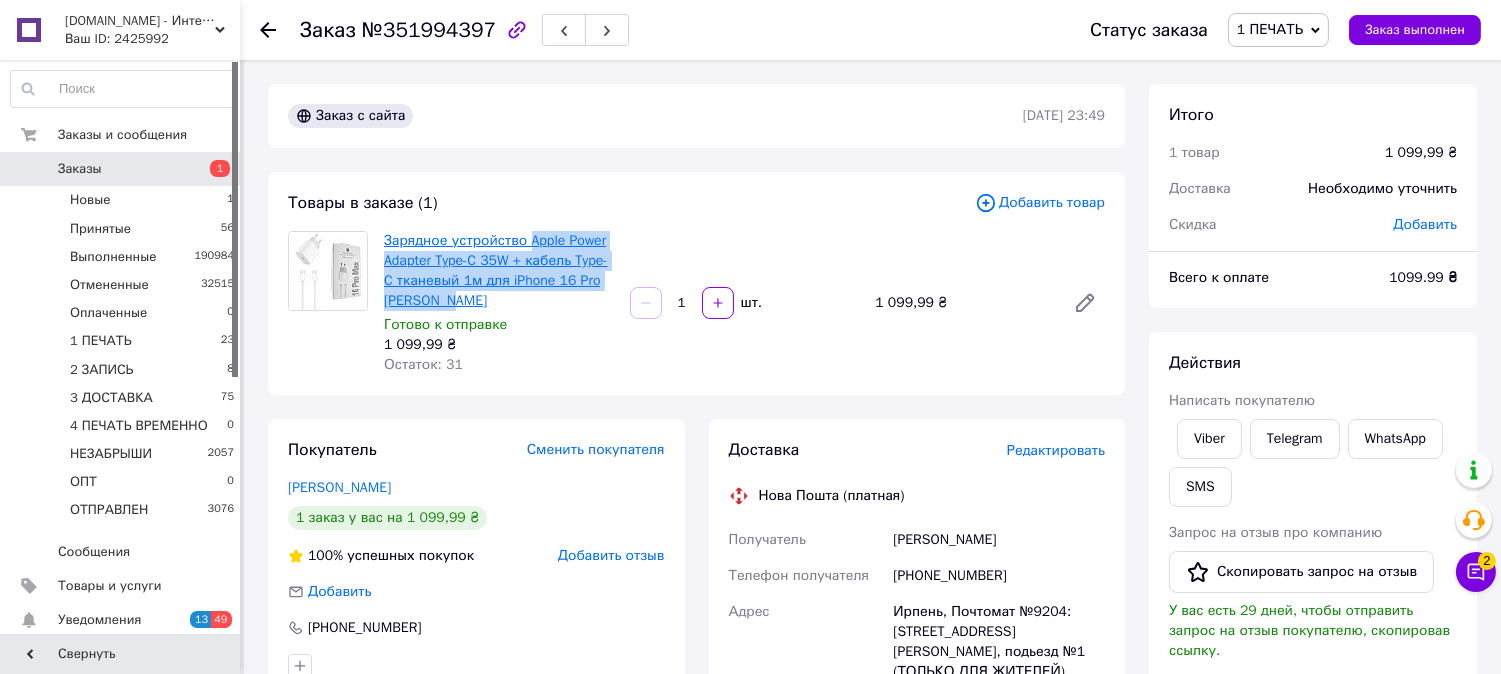 click on "Зарядное устройство Apple Power Adapter Type-C 35W + кабель Type-C тканевый 1м для iPhone 16 Pro [PERSON_NAME]" at bounding box center [499, 271] 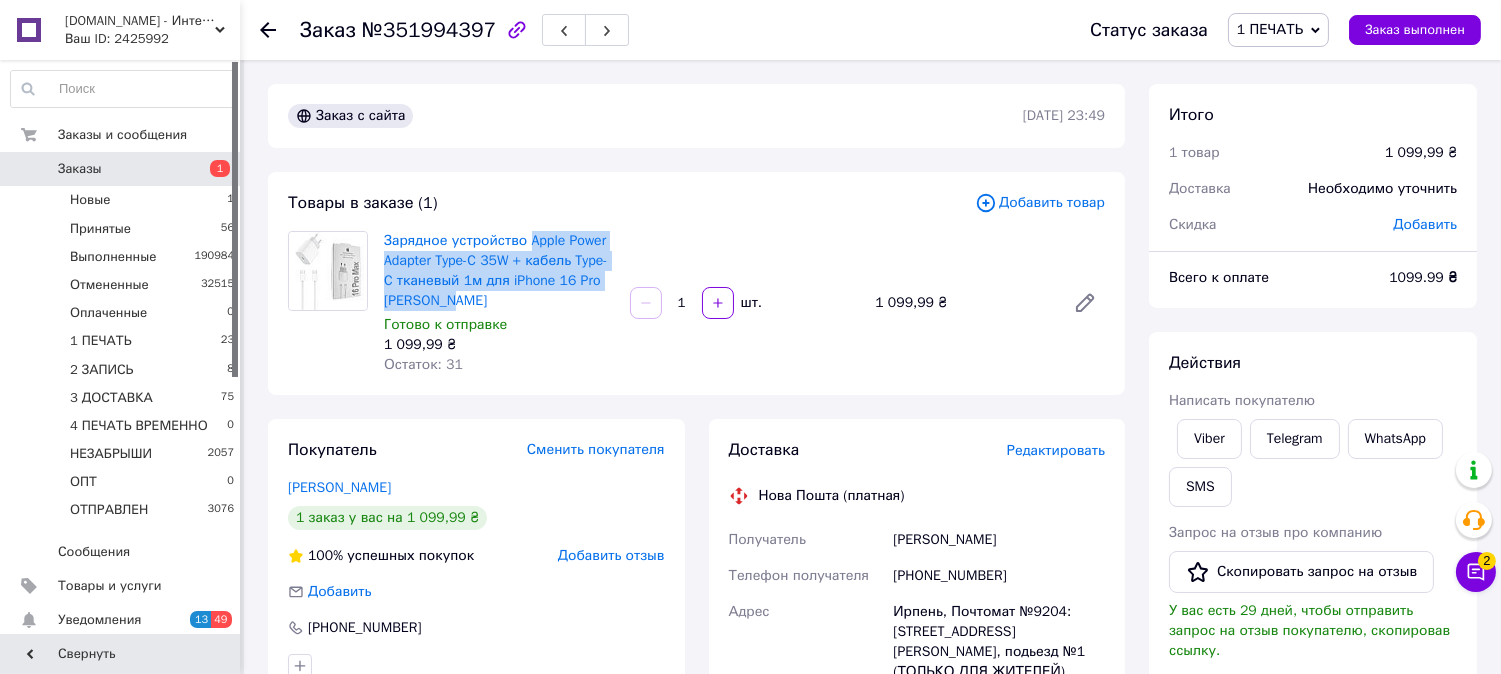 copy on "Apple Power Adapter Type-C 35W + кабель Type-C тканевый 1м для iPhone 16 Pro Max White" 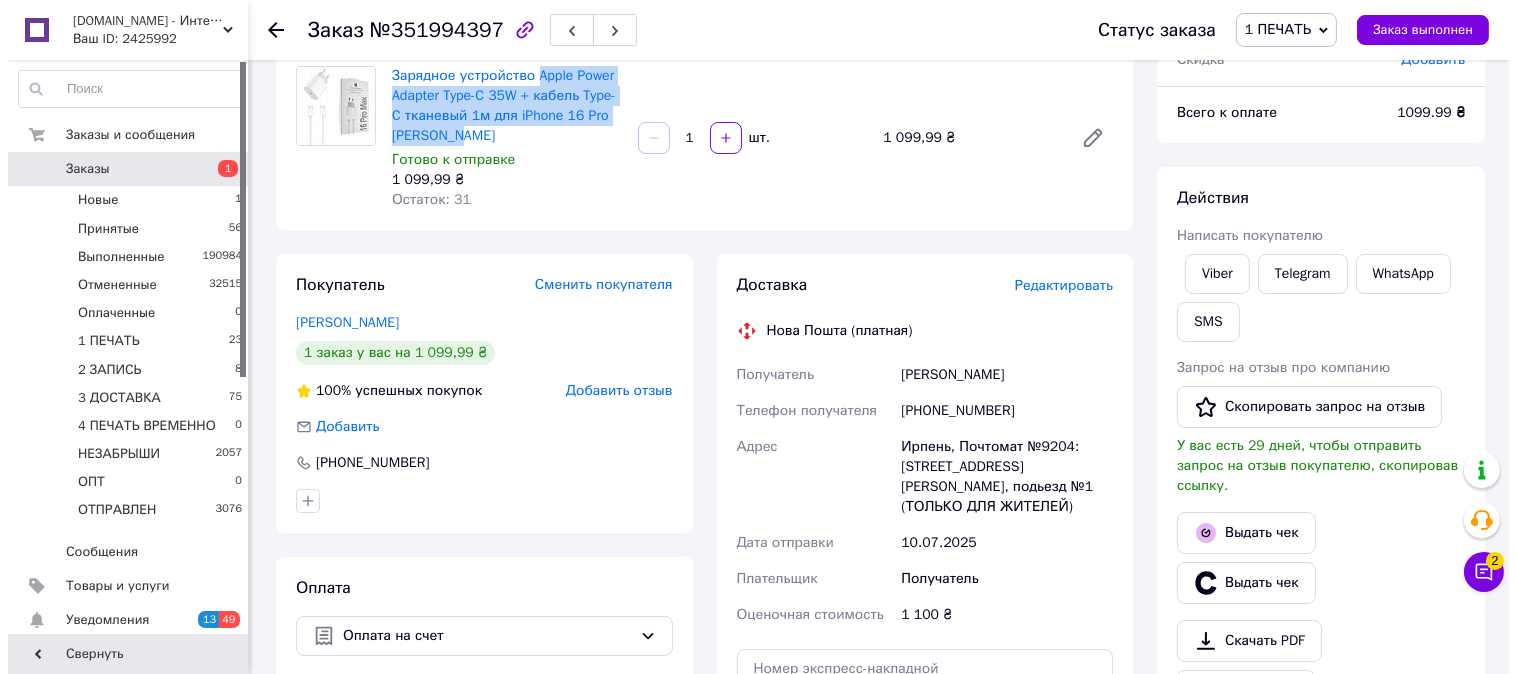 scroll, scrollTop: 222, scrollLeft: 0, axis: vertical 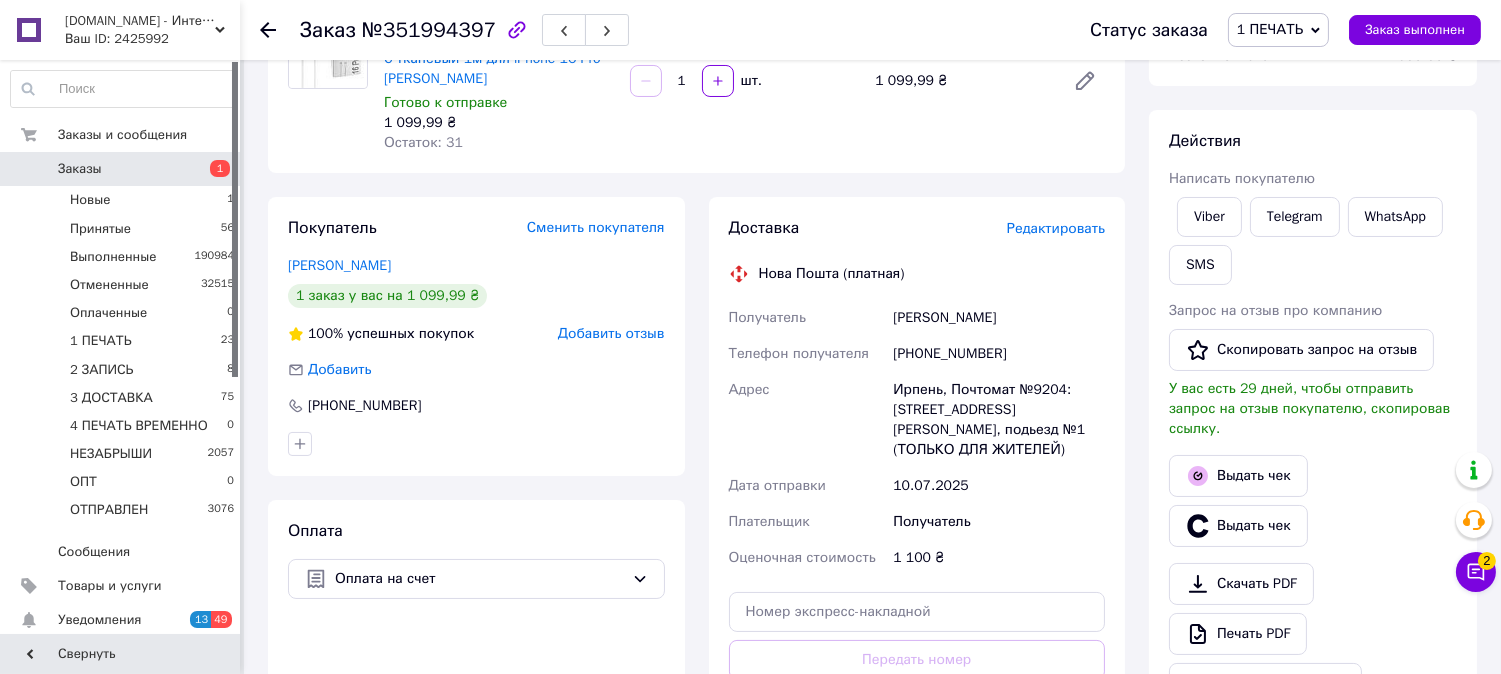 click on "Доставка Редактировать" at bounding box center [917, 228] 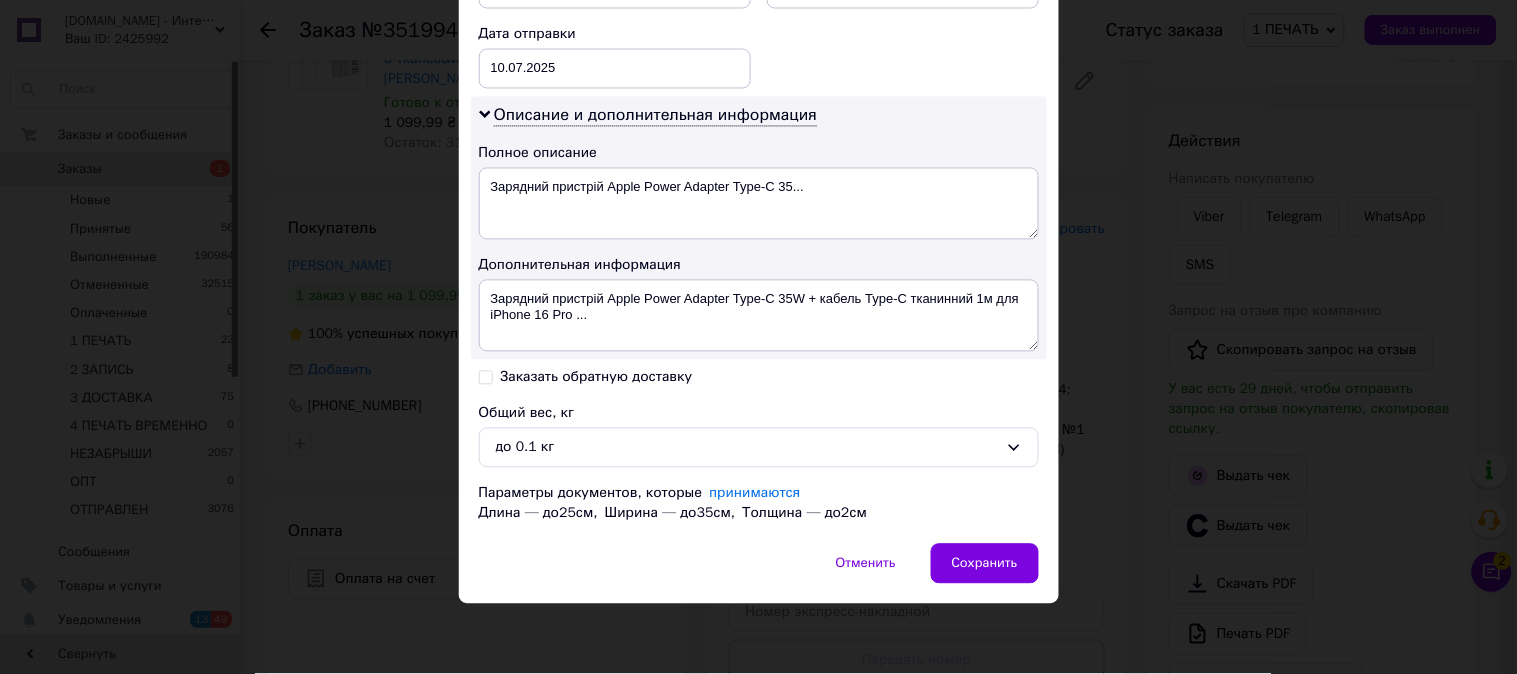 scroll, scrollTop: 957, scrollLeft: 0, axis: vertical 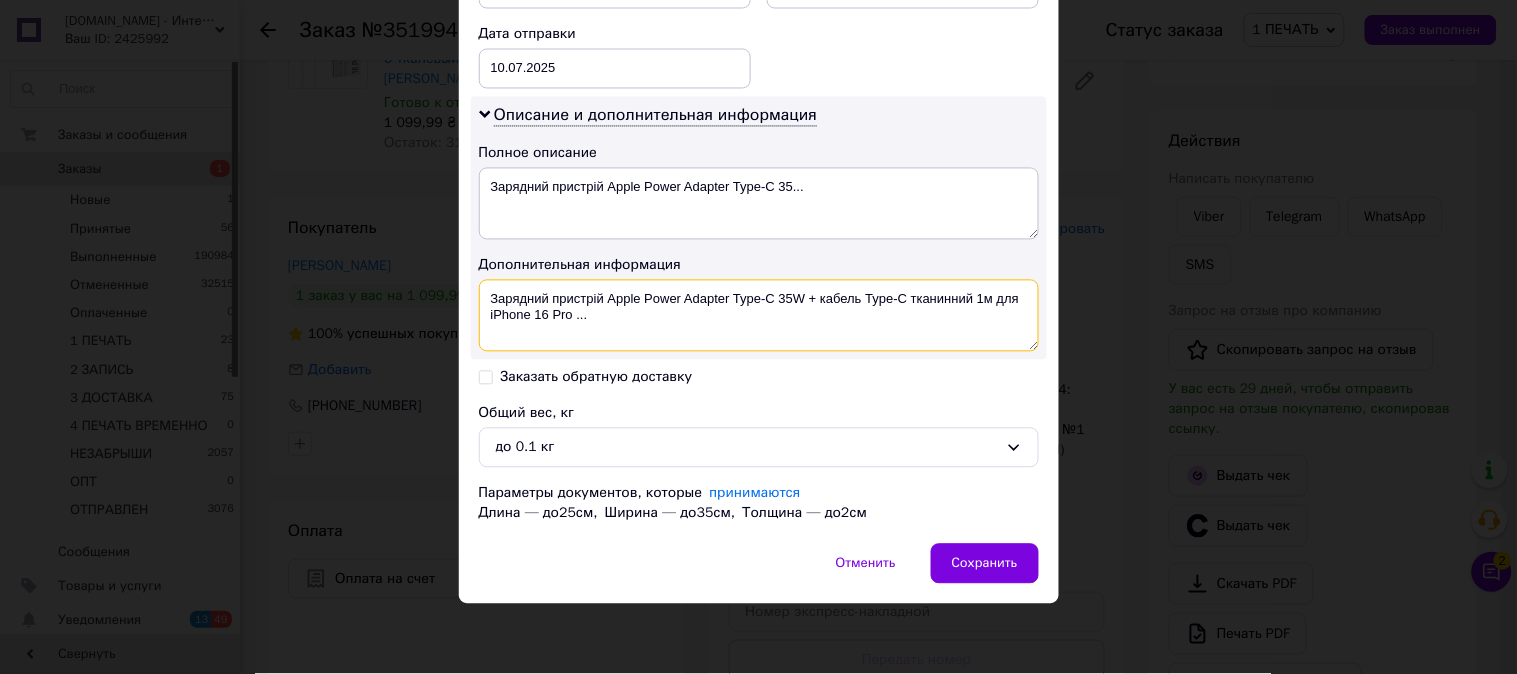 click on "Зарядний пристрій Apple Power Adapter Type-C 35W + кабель Type-C тканинний 1м для iPhone 16 Pro ..." at bounding box center (759, 316) 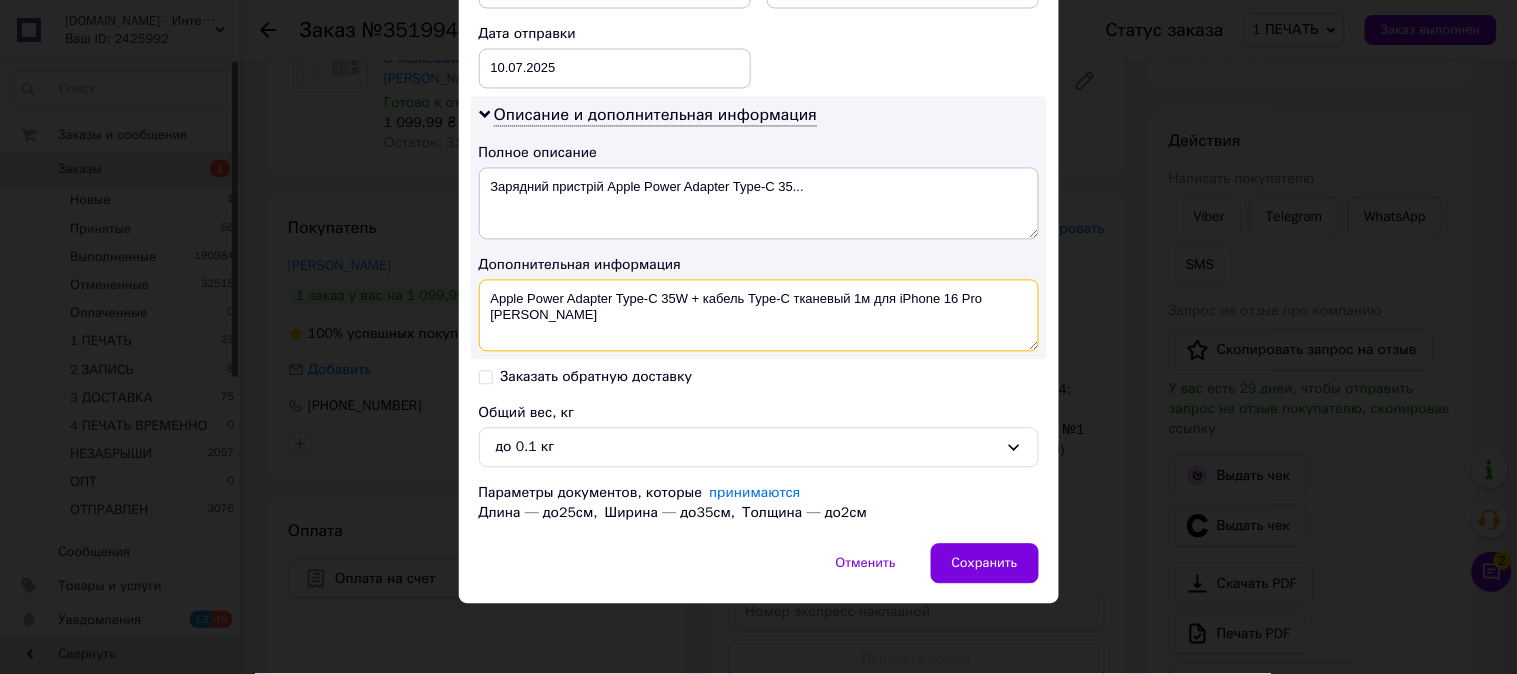 click on "Apple Power Adapter Type-C 35W + кабель Type-C тканевый 1м для iPhone 16 Pro Max White" at bounding box center (759, 316) 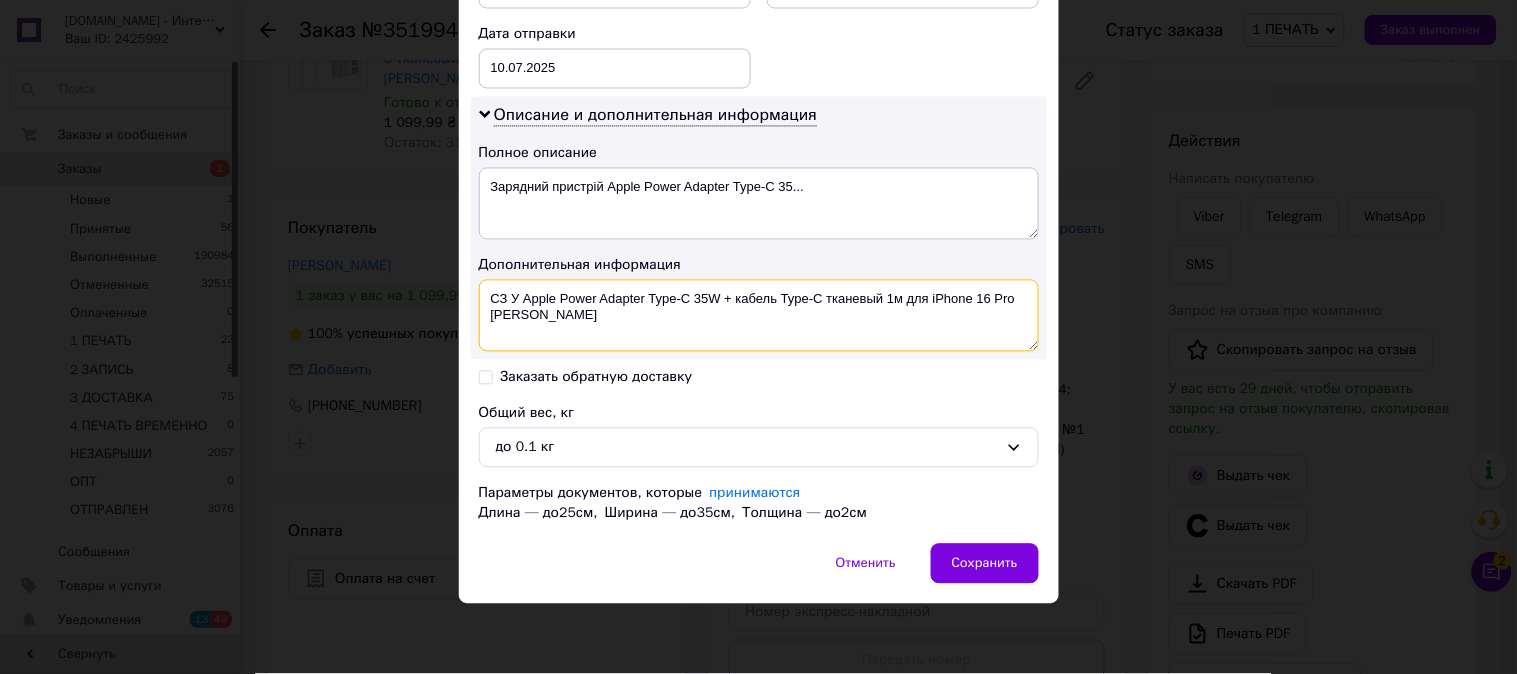 click on "СЗ У Apple Power Adapter Type-C 35W + кабель Type-C тканевый 1м для iPhone 16 Pro Max White" at bounding box center [759, 316] 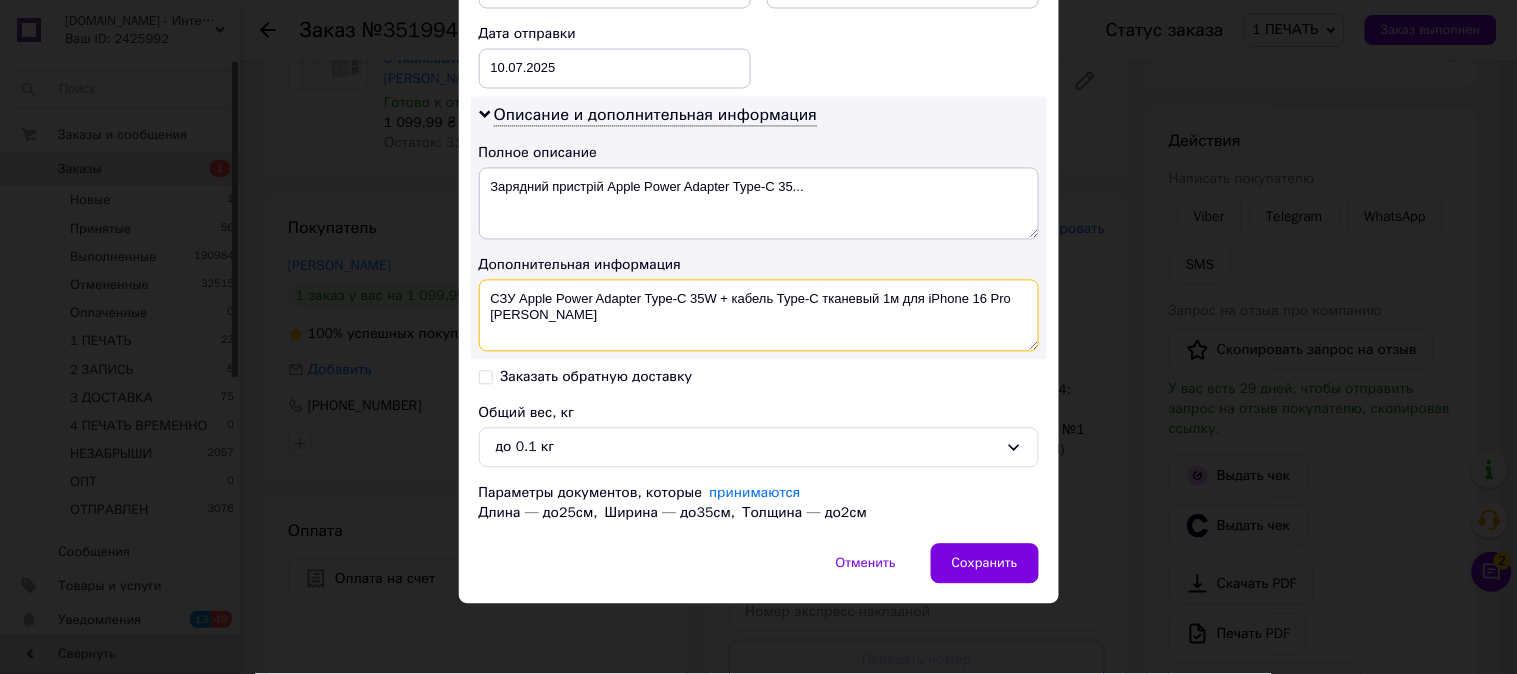 click on "СЗУ Apple Power Adapter Type-C 35W + кабель Type-C тканевый 1м для iPhone 16 Pro Max White" at bounding box center (759, 316) 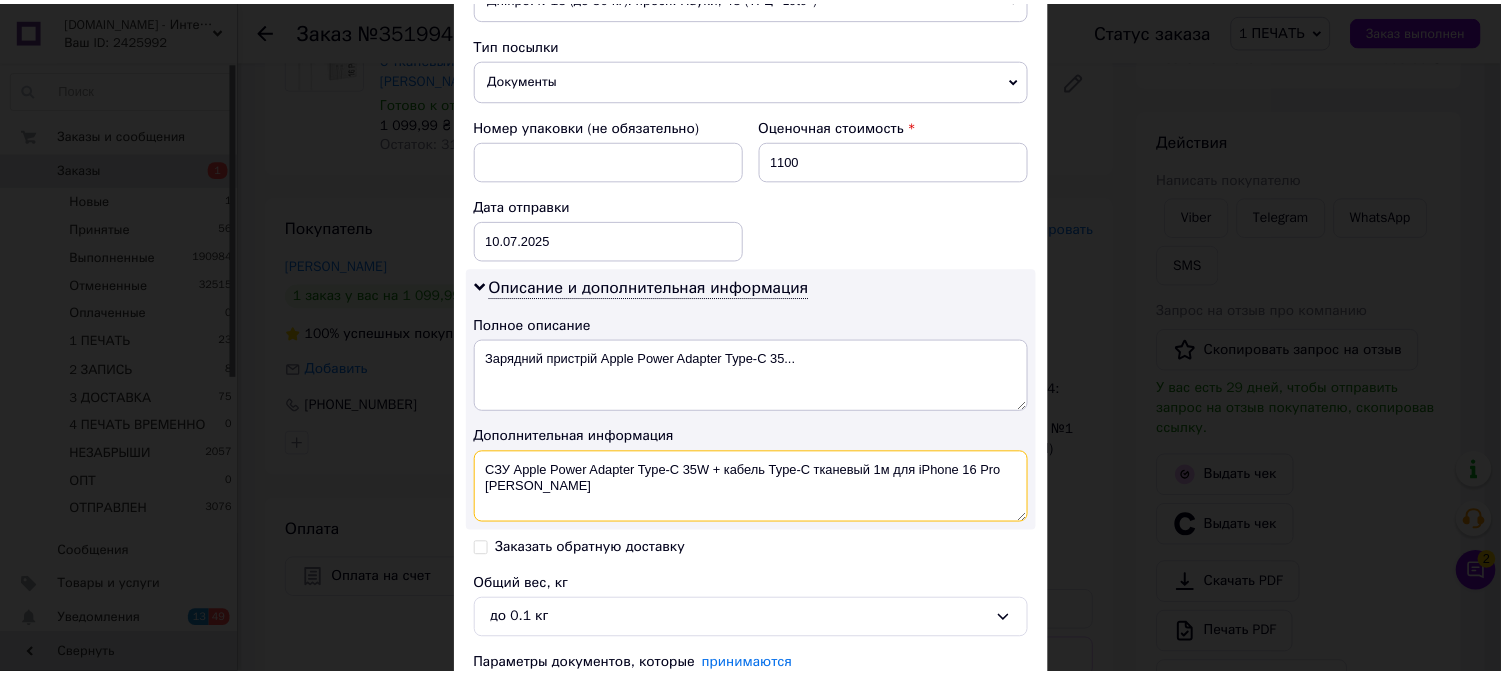 scroll, scrollTop: 957, scrollLeft: 0, axis: vertical 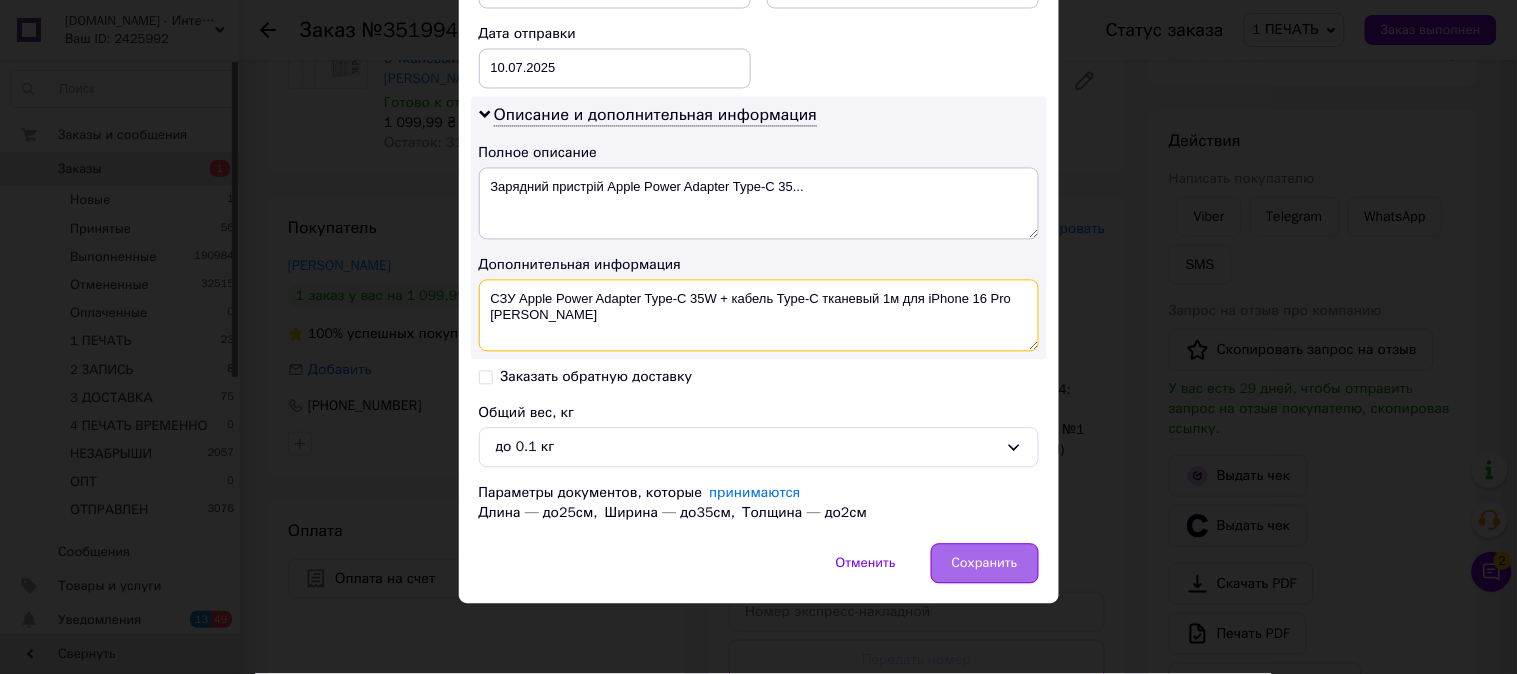 type on "СЗУ Apple Power Adapter Type-C 35W + кабель Type-C тканевый 1м для iPhone 16 Pro Max White" 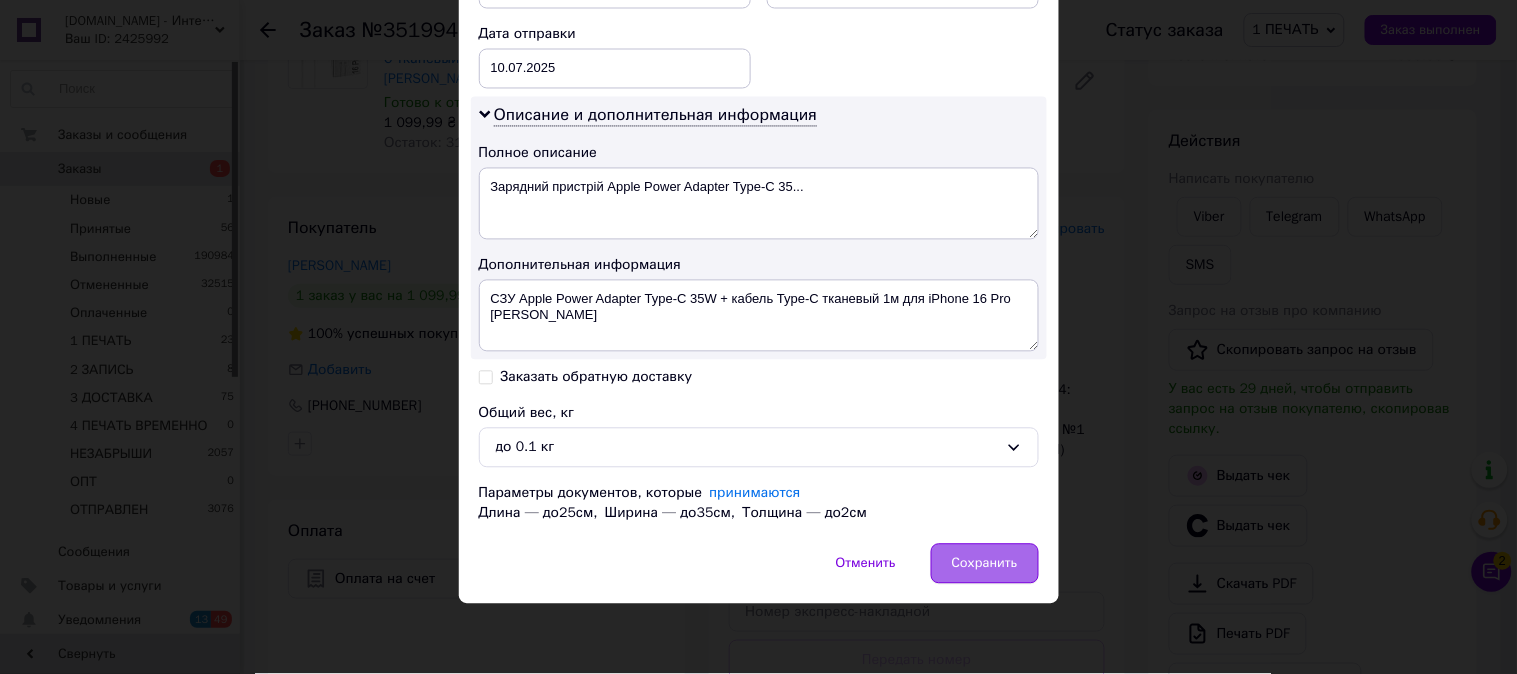 click on "Сохранить" at bounding box center [985, 564] 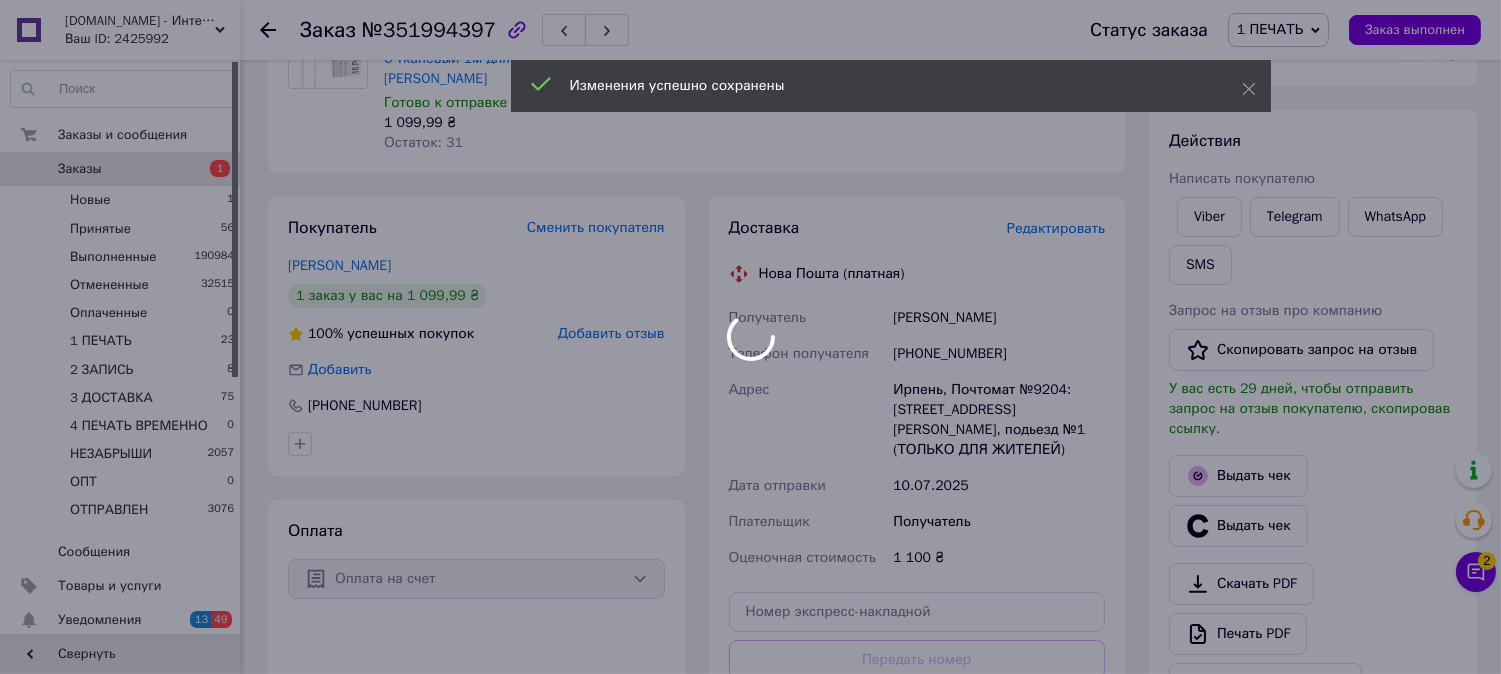 scroll, scrollTop: 0, scrollLeft: 0, axis: both 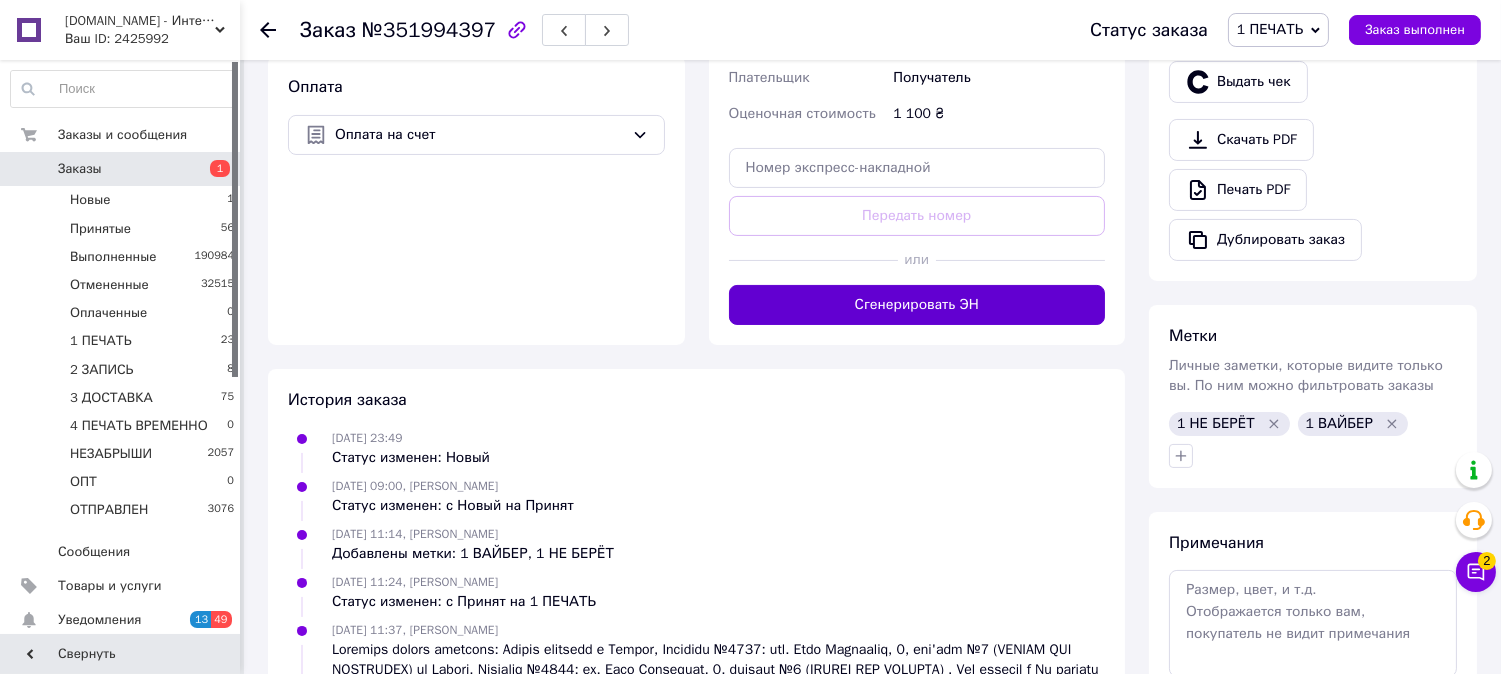 click on "Сгенерировать ЭН" at bounding box center [917, 305] 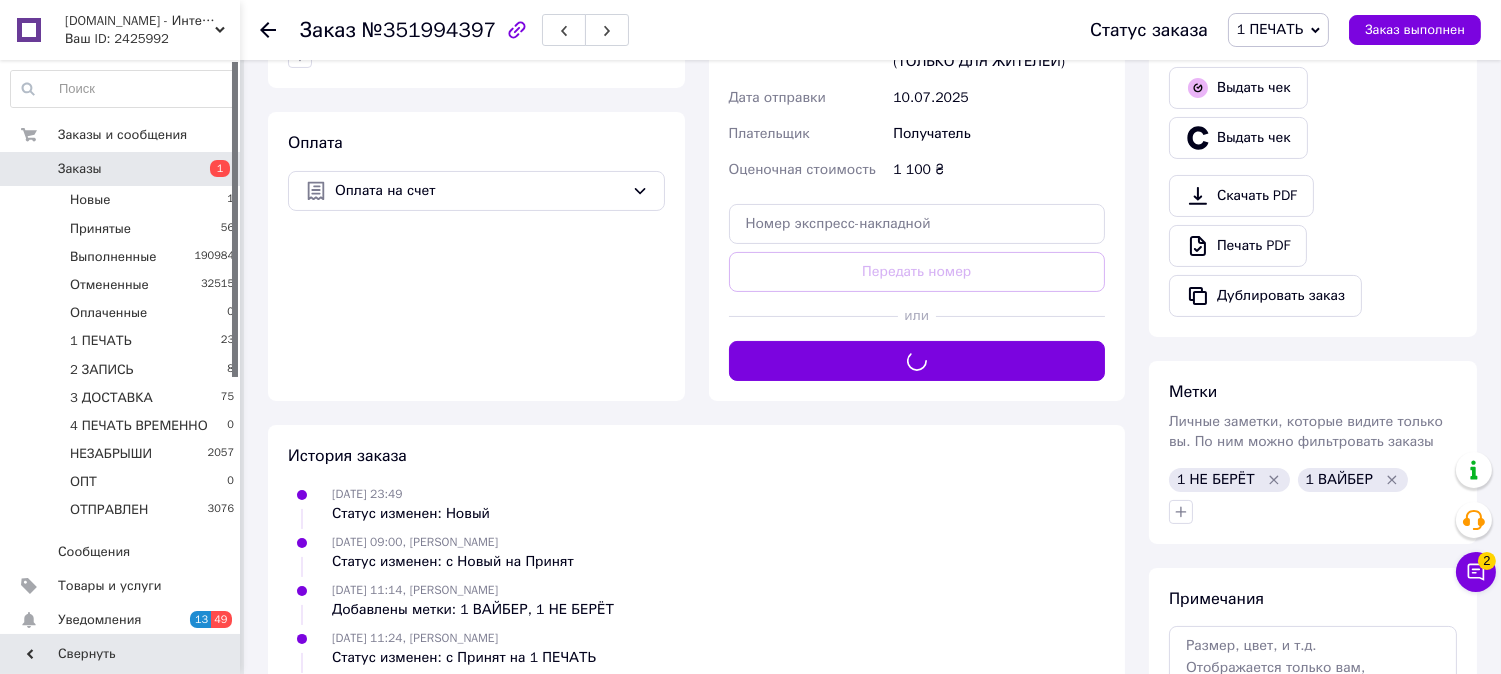 scroll, scrollTop: 518, scrollLeft: 0, axis: vertical 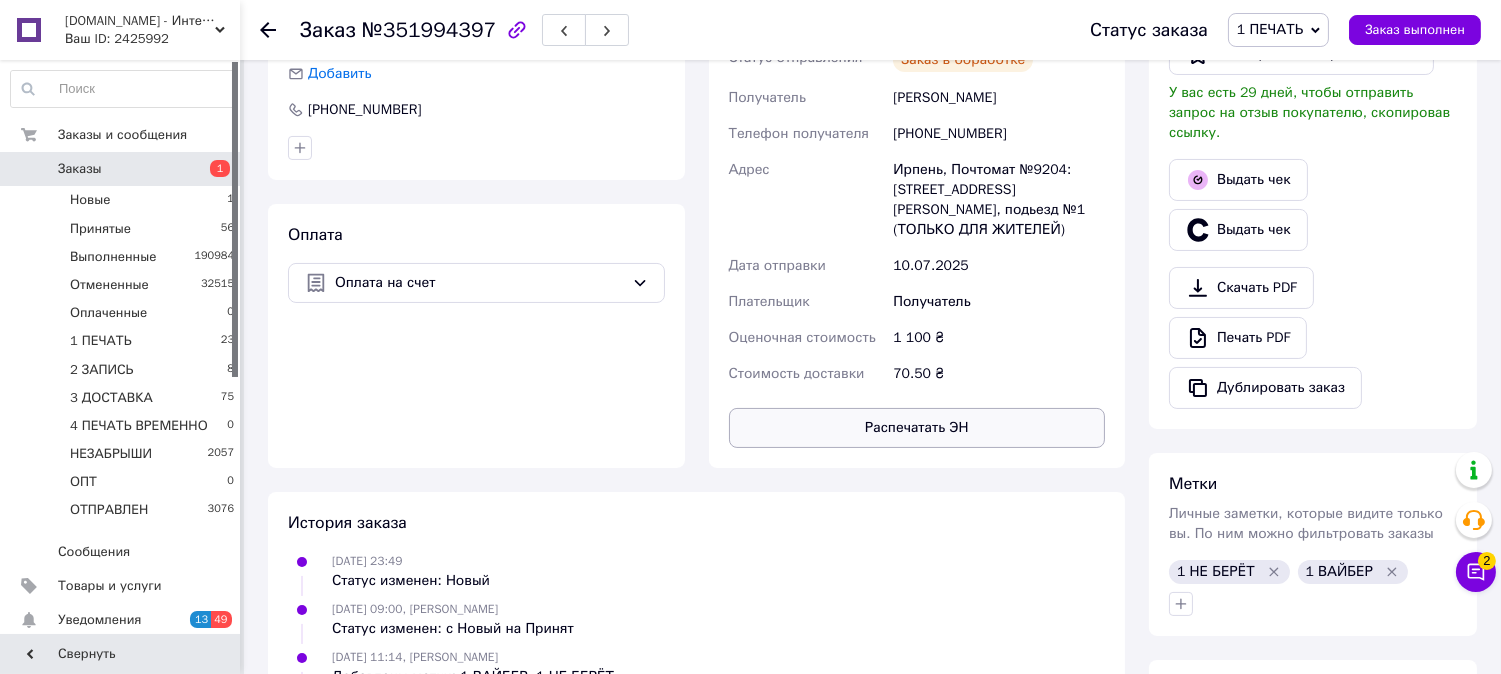 click on "Распечатать ЭН" at bounding box center [917, 428] 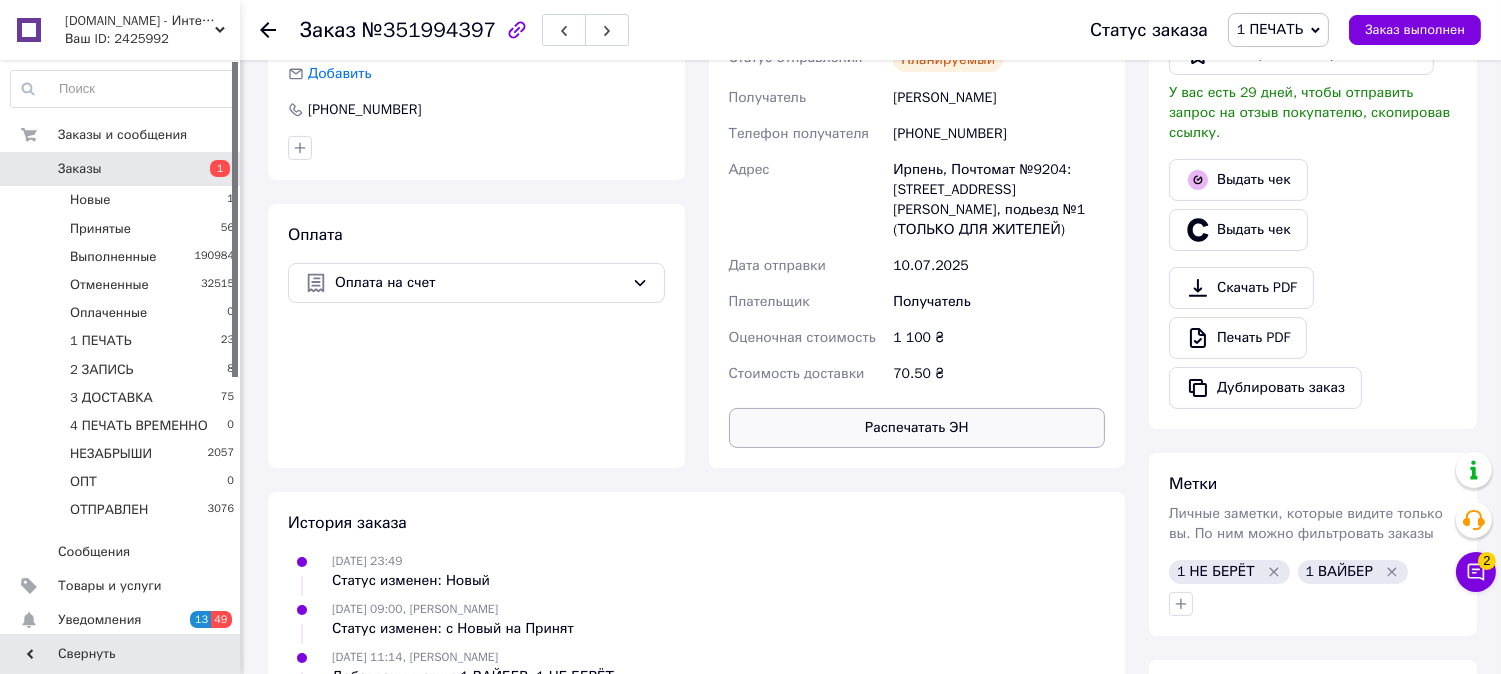 type 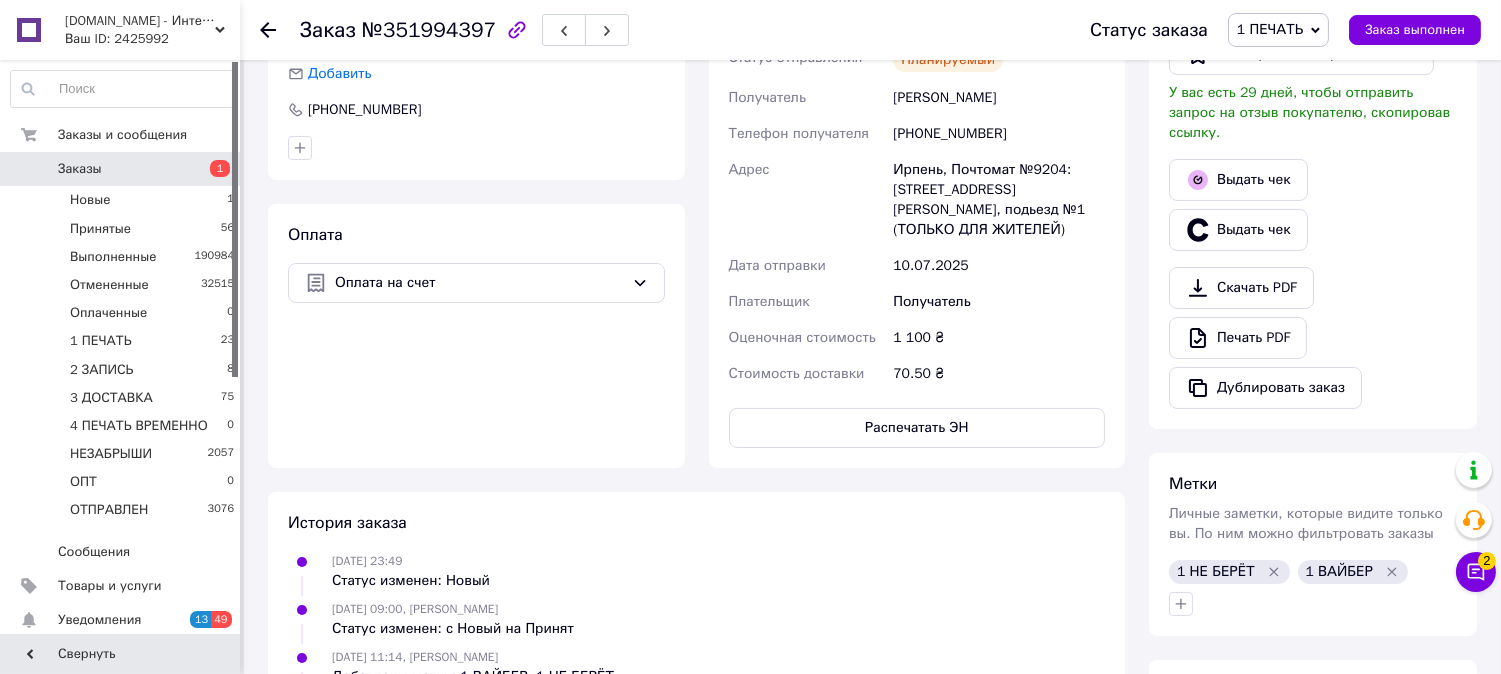 click on "1 ПЕЧАТЬ" at bounding box center [1270, 29] 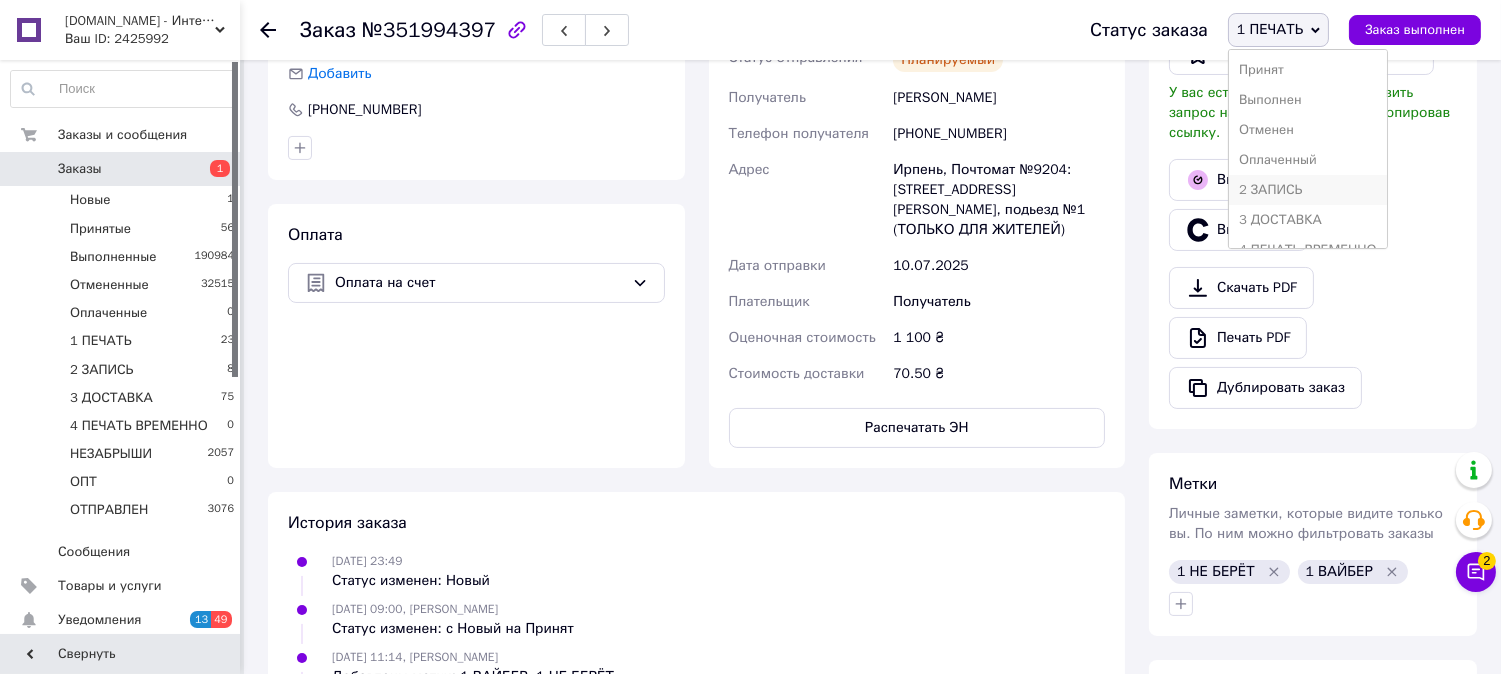 click on "2 ЗАПИСЬ" at bounding box center [1308, 190] 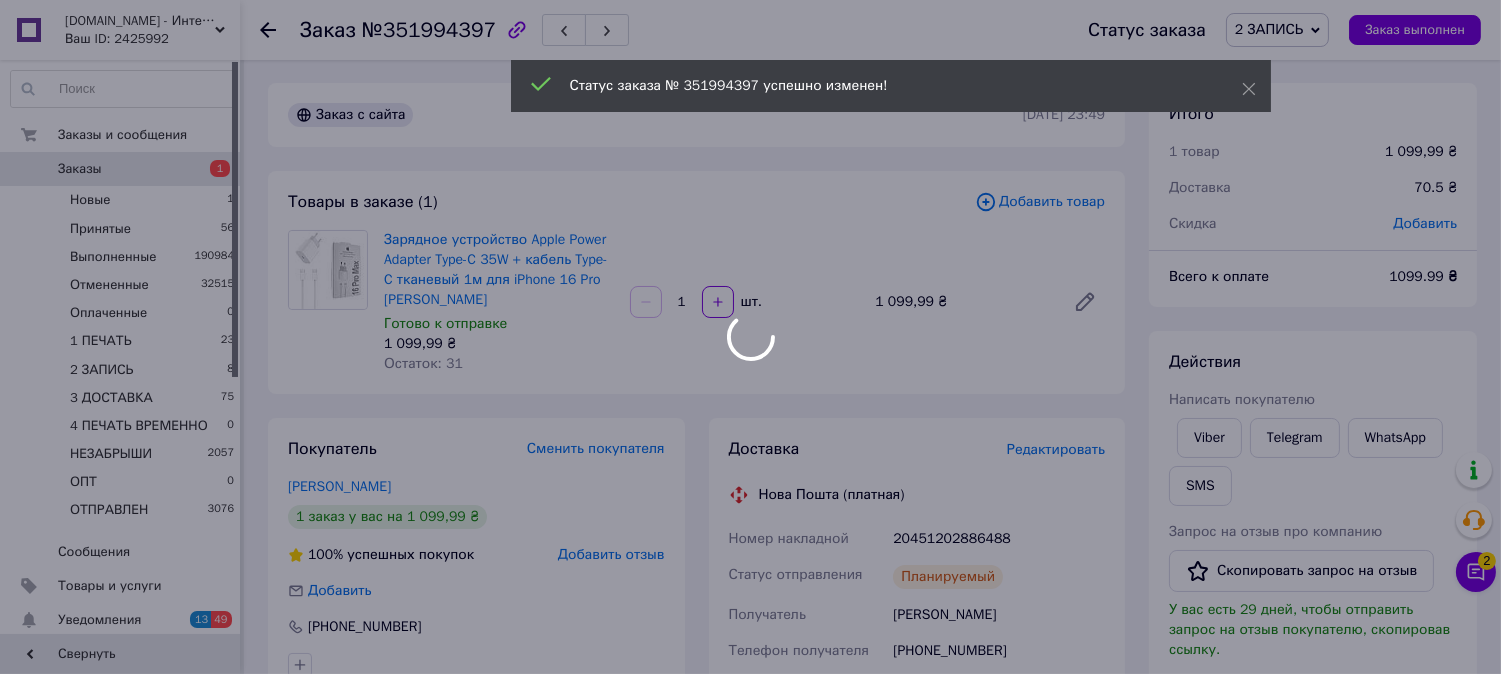 scroll, scrollTop: 0, scrollLeft: 0, axis: both 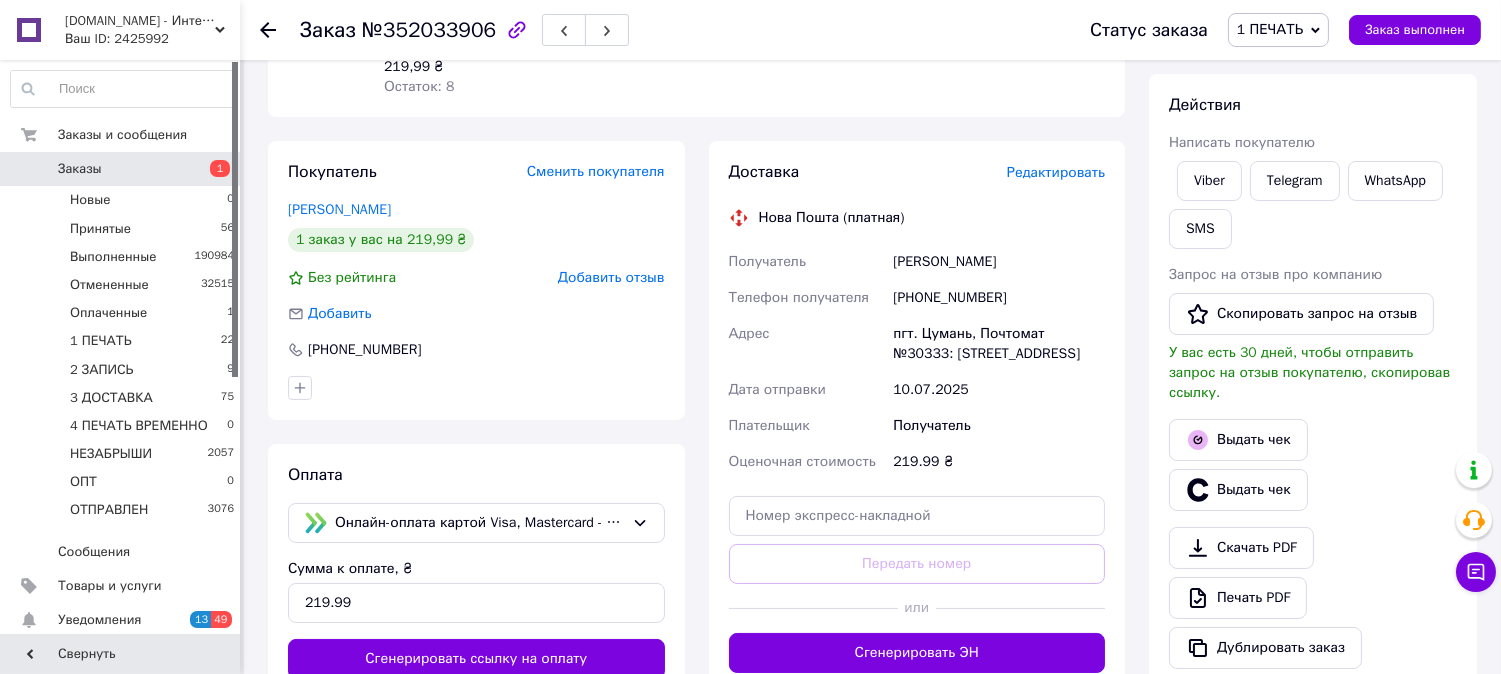 click on "Редактировать" at bounding box center (1056, 172) 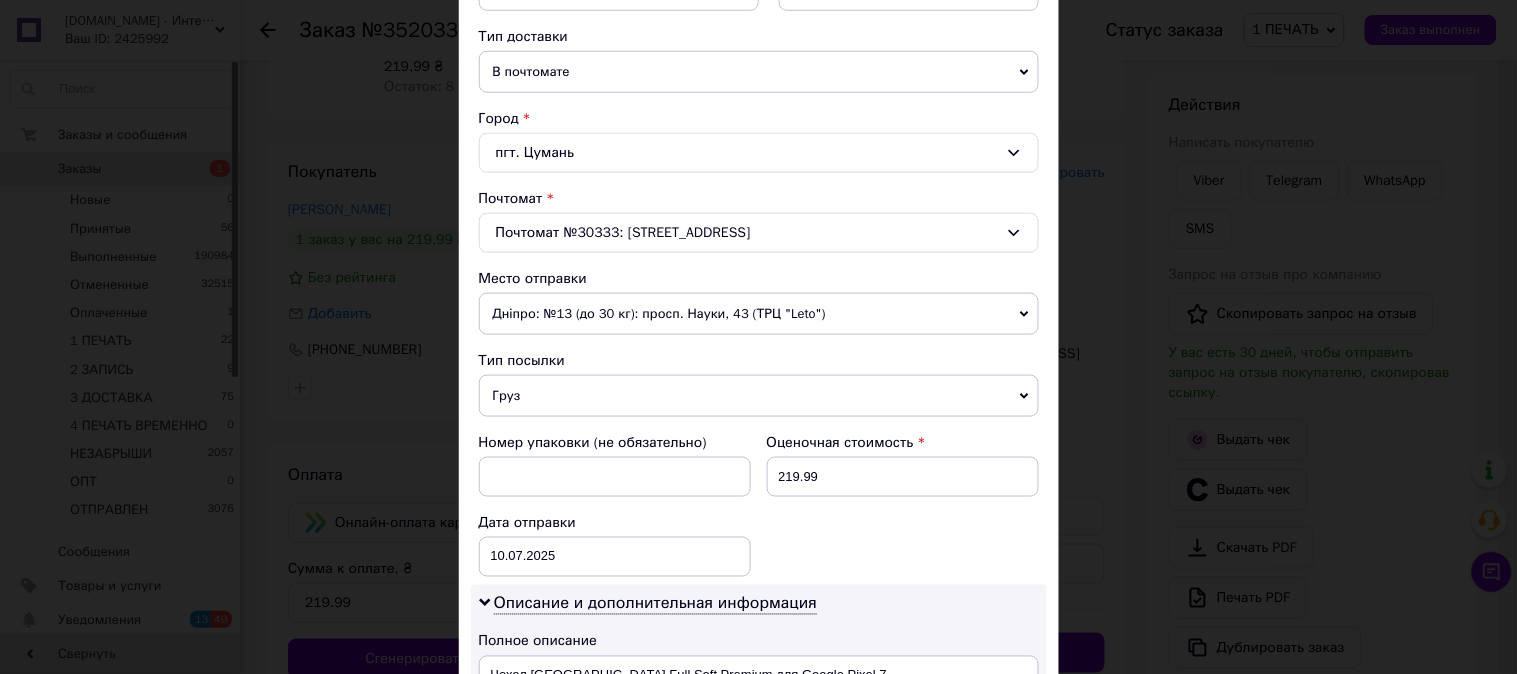 scroll, scrollTop: 518, scrollLeft: 0, axis: vertical 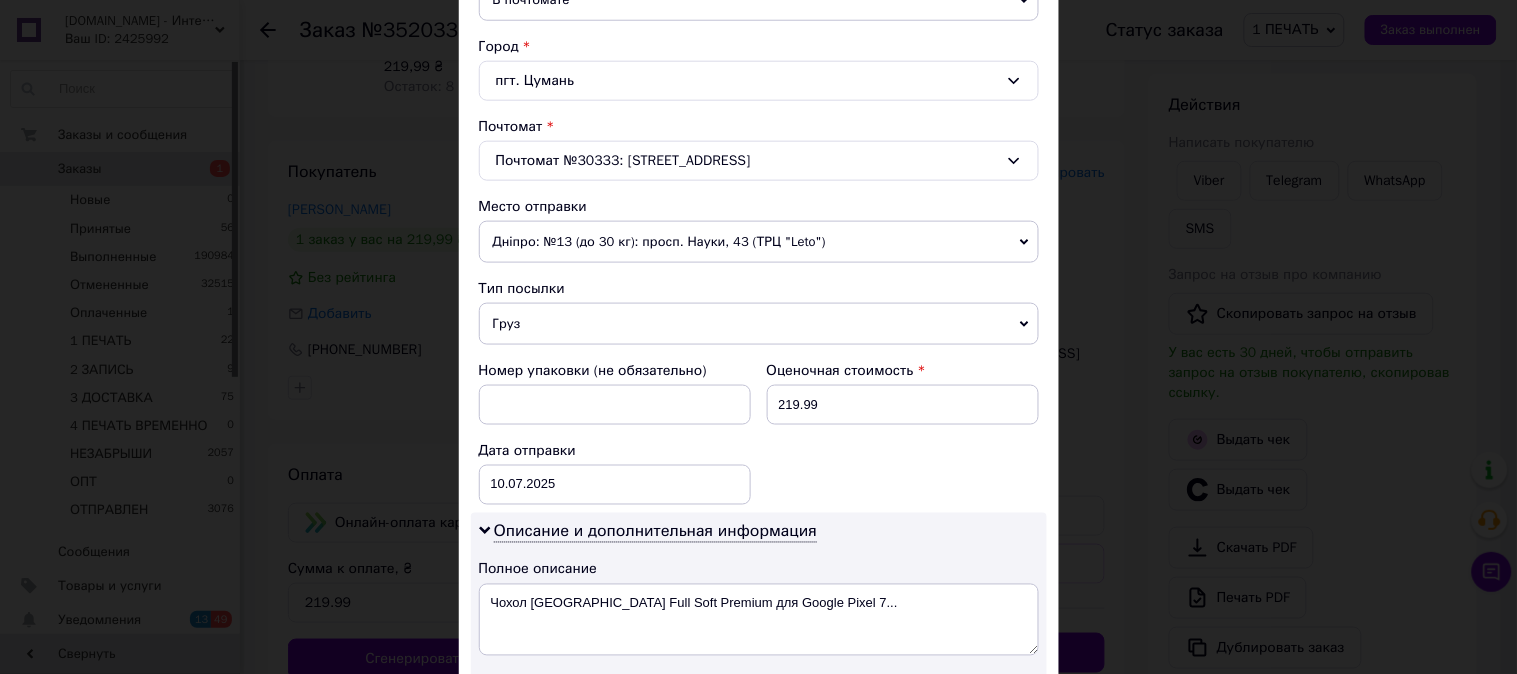 click on "Груз" at bounding box center [759, 324] 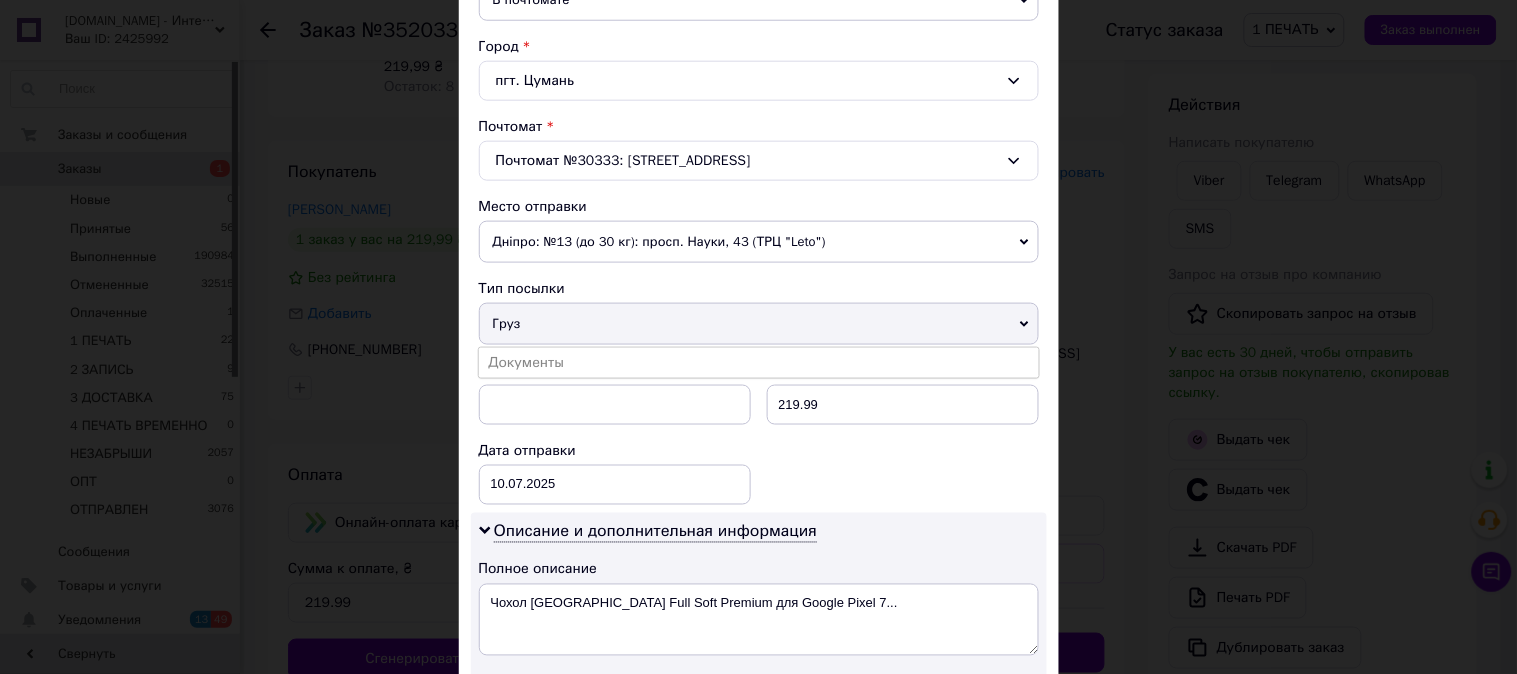 click on "Плательщик Получатель Отправитель Фамилия получателя [PERSON_NAME] Имя получателя [PERSON_NAME] Отчество получателя Телефон получателя [PHONE_NUMBER] Тип доставки В почтомате В отделении Курьером [GEOGRAPHIC_DATA]. Цумань Почтомат Почтомат №30333: [STREET_ADDRESS], возле отделения №1 Место отправки Дніпро: №13 (до 30 кг): просп. Науки, 43 (ТРЦ "Leto") Нет совпадений. Попробуйте изменить условия поиска Добавить еще место отправки Тип посылки Груз Документы Номер упаковки (не обязательно) Оценочная стоимость 219.99 Дата отправки [DATE] < 2025 > < Июль > Пн Вт Ср Чт Пт Сб Вс 30 1 2 3 4 5 6 7 8 9 10 11 12 13 14 15 16 17 1" at bounding box center [759, 326] 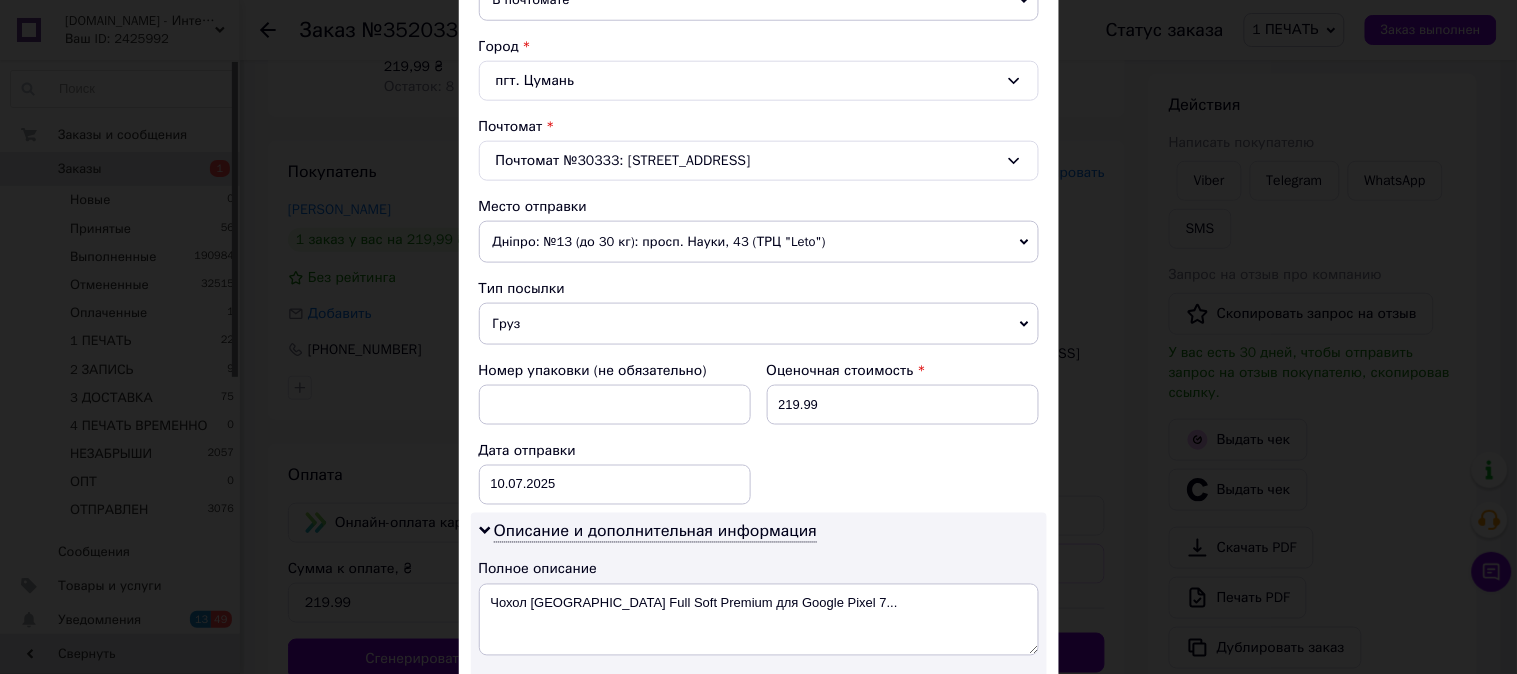 click on "Груз" at bounding box center (759, 324) 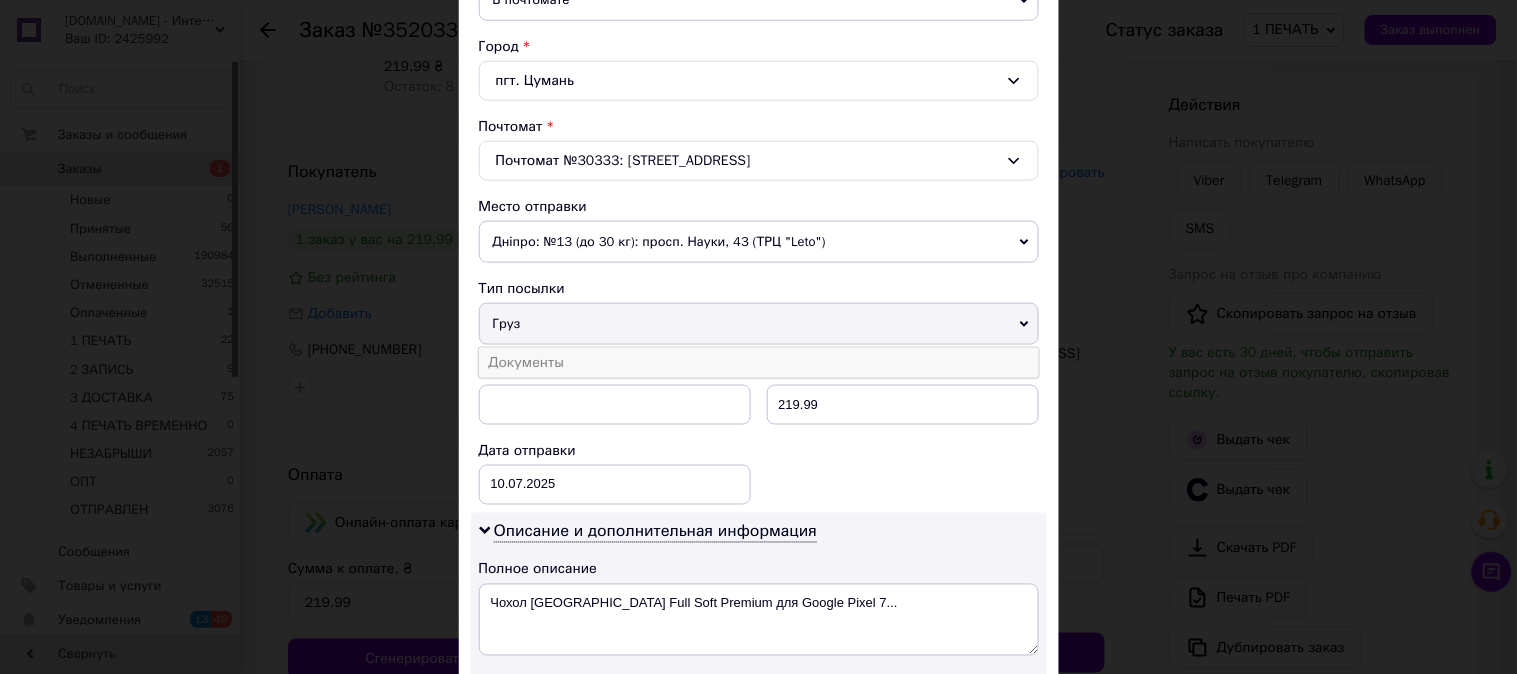 click on "Документы" at bounding box center [759, 363] 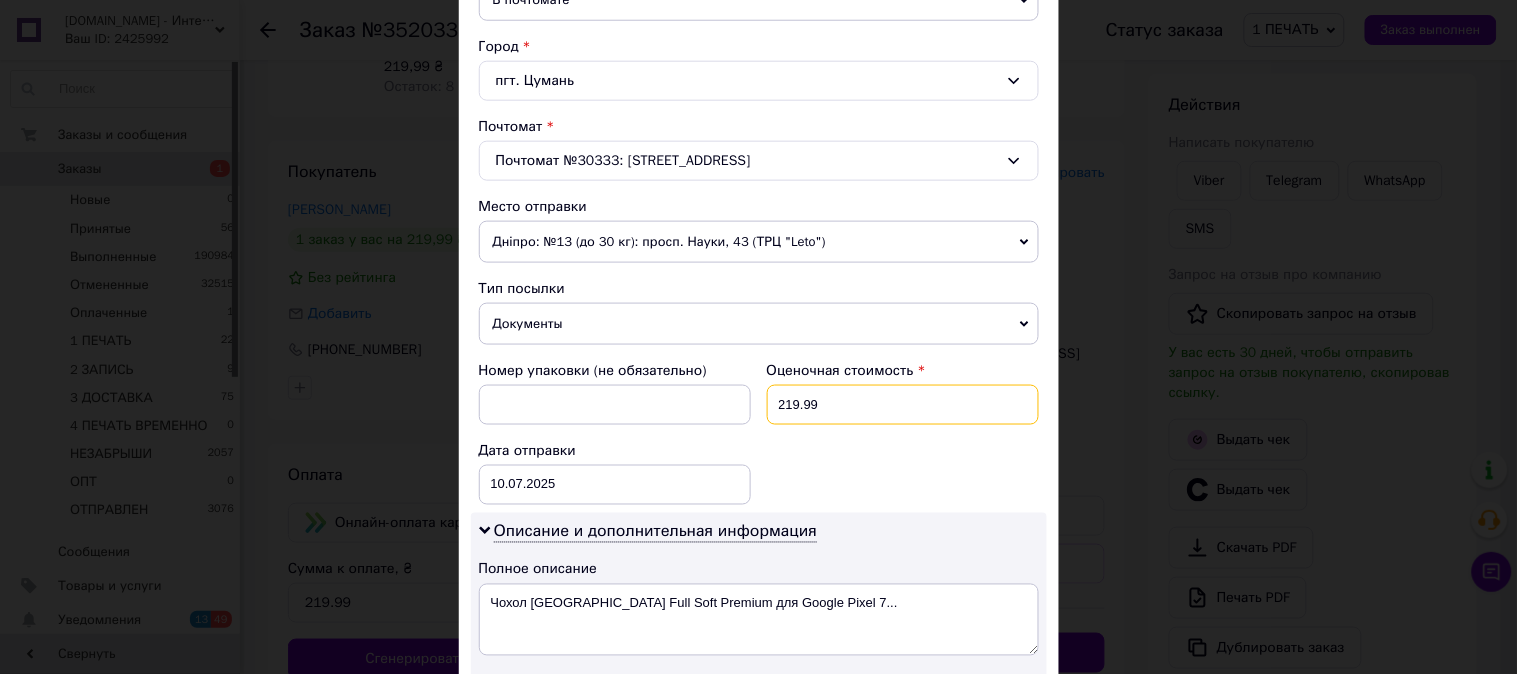 click on "219.99" at bounding box center (903, 405) 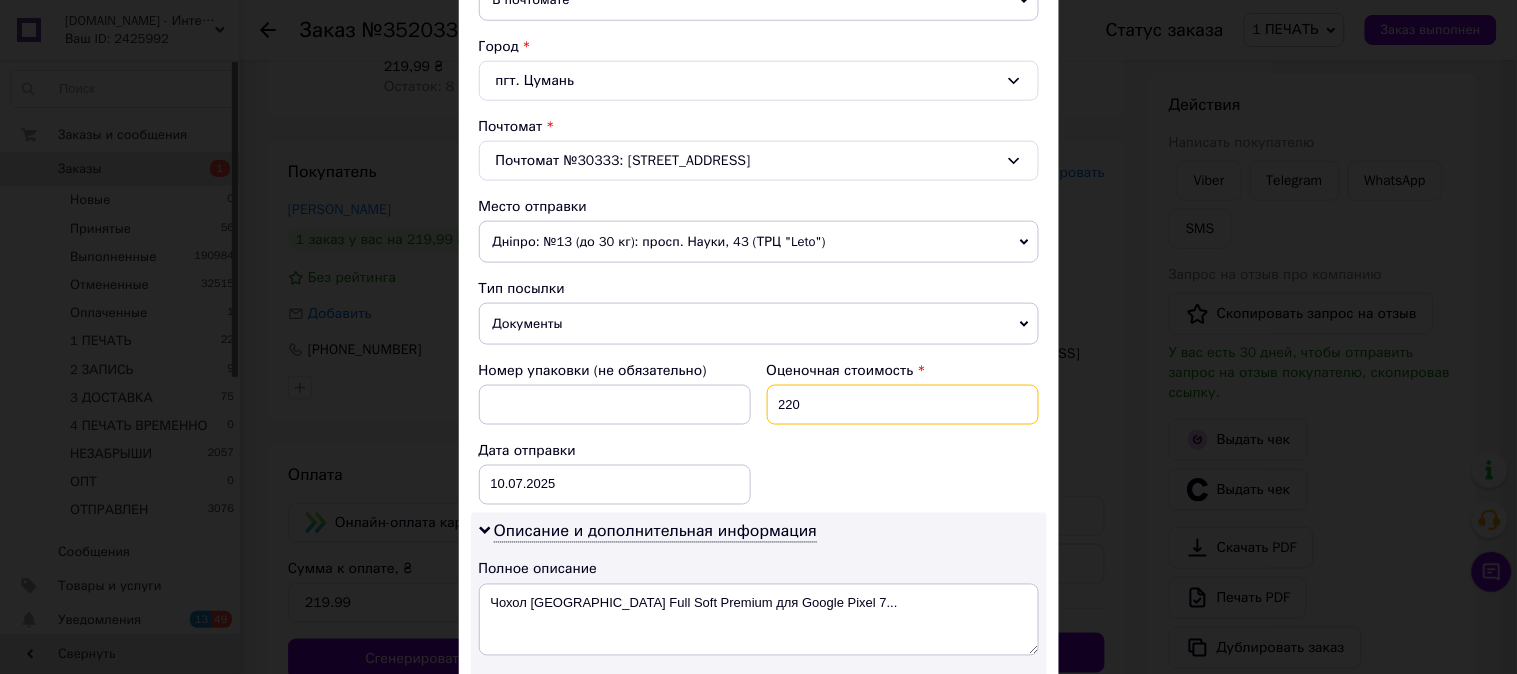 type on "220" 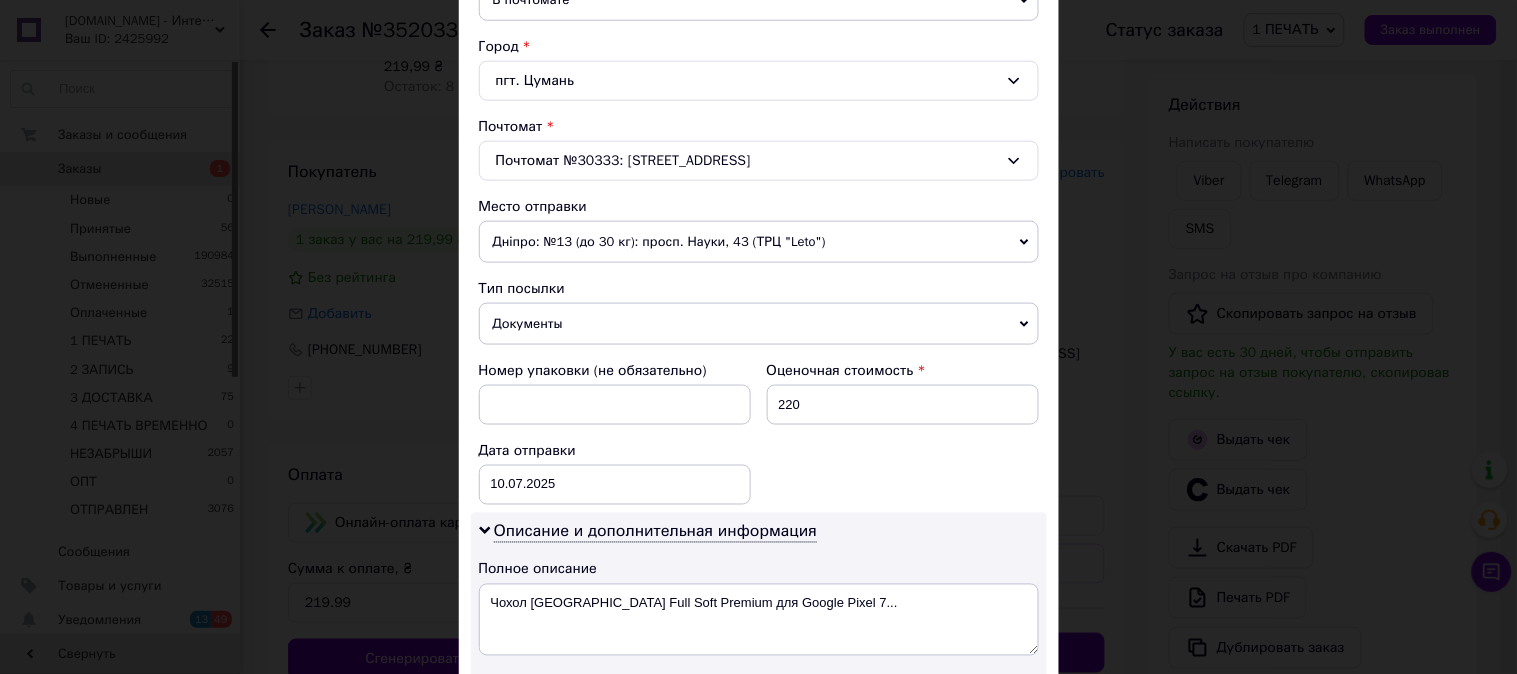 click on "Номер упаковки (не обязательно) Оценочная стоимость 220 Дата отправки 10.07.2025 < 2025 > < Июль > Пн Вт Ср Чт Пт Сб Вс 30 1 2 3 4 5 6 7 8 9 10 11 12 13 14 15 16 17 18 19 20 21 22 23 24 25 26 27 28 29 30 31 1 2 3 4 5 6 7 8 9 10" at bounding box center (759, 433) 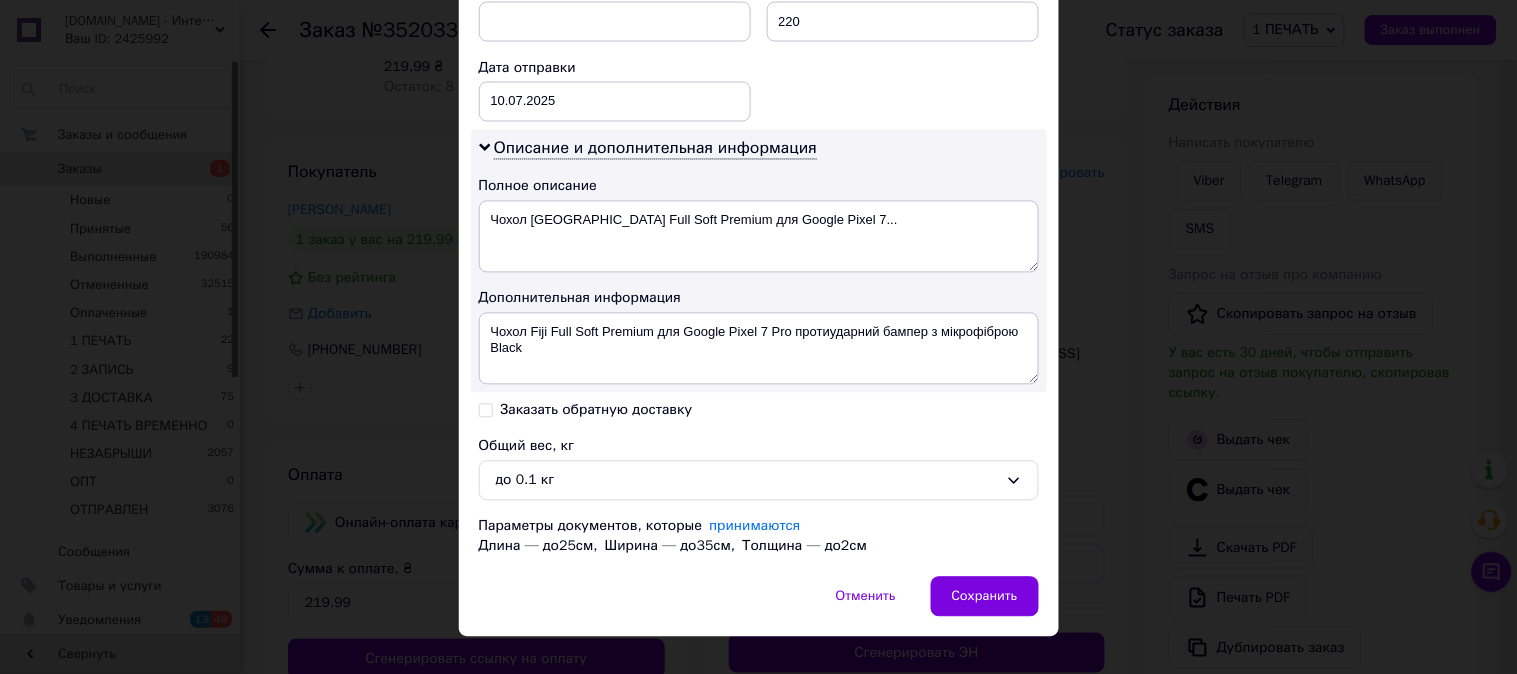 scroll, scrollTop: 936, scrollLeft: 0, axis: vertical 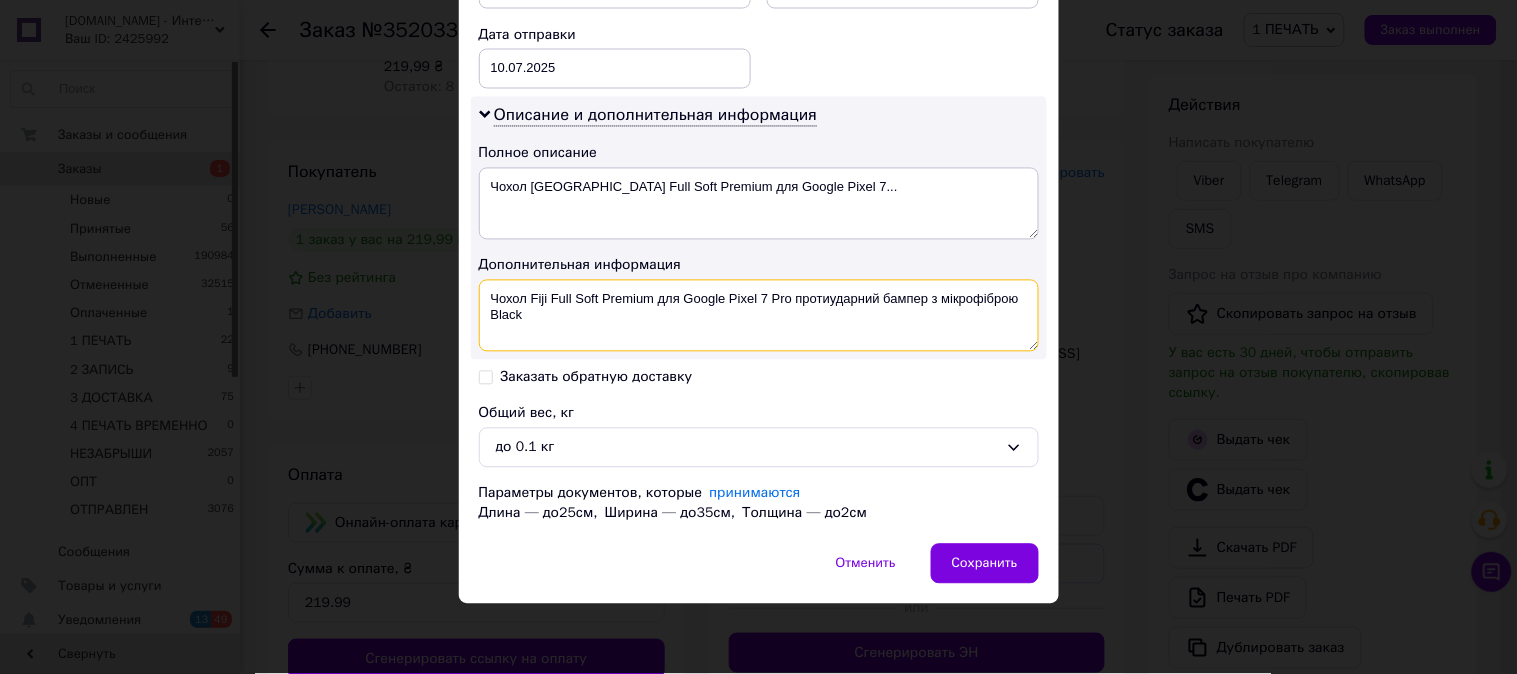 drag, startPoint x: 552, startPoint y: 297, endPoint x: 648, endPoint y: 253, distance: 105.60303 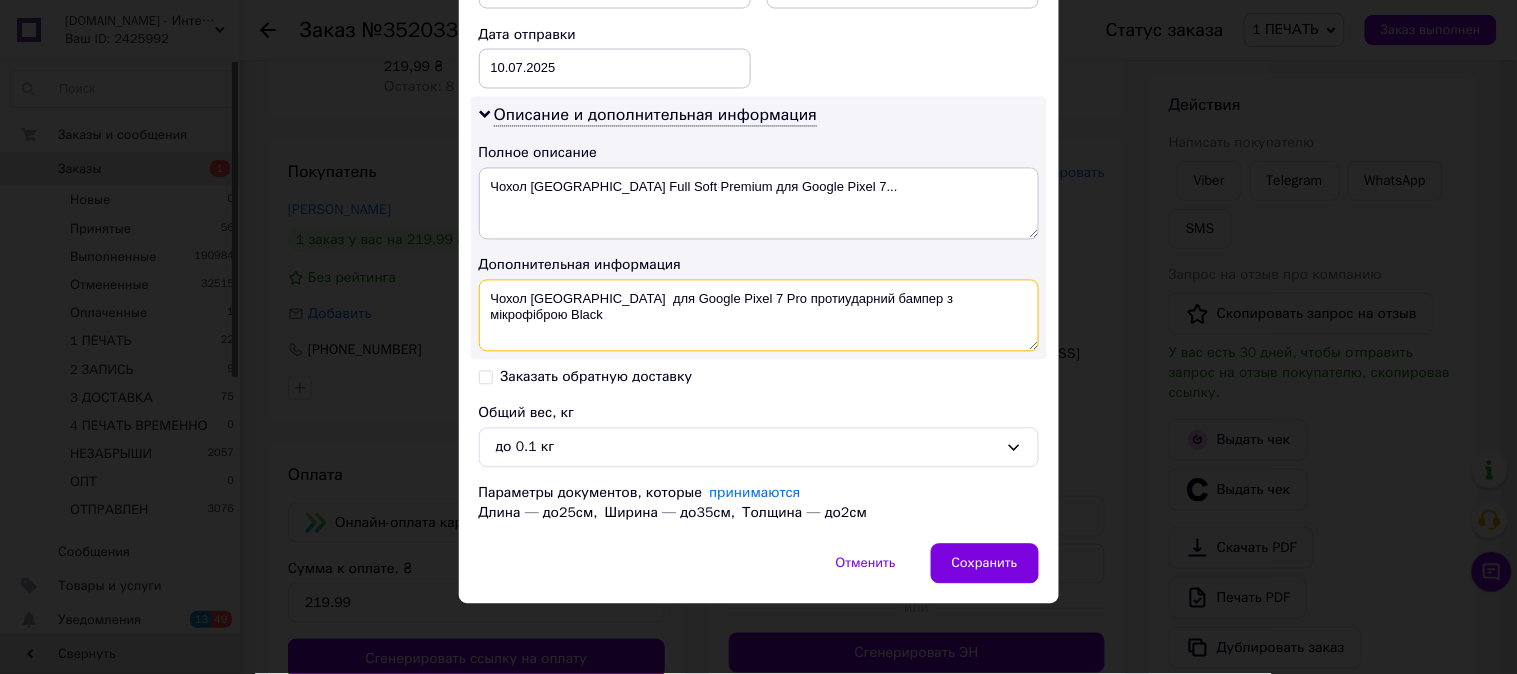 click on "Чохол Fiji  для Google Pixel 7 Pro протиударний бампер з мікрофіброю Black" at bounding box center [759, 316] 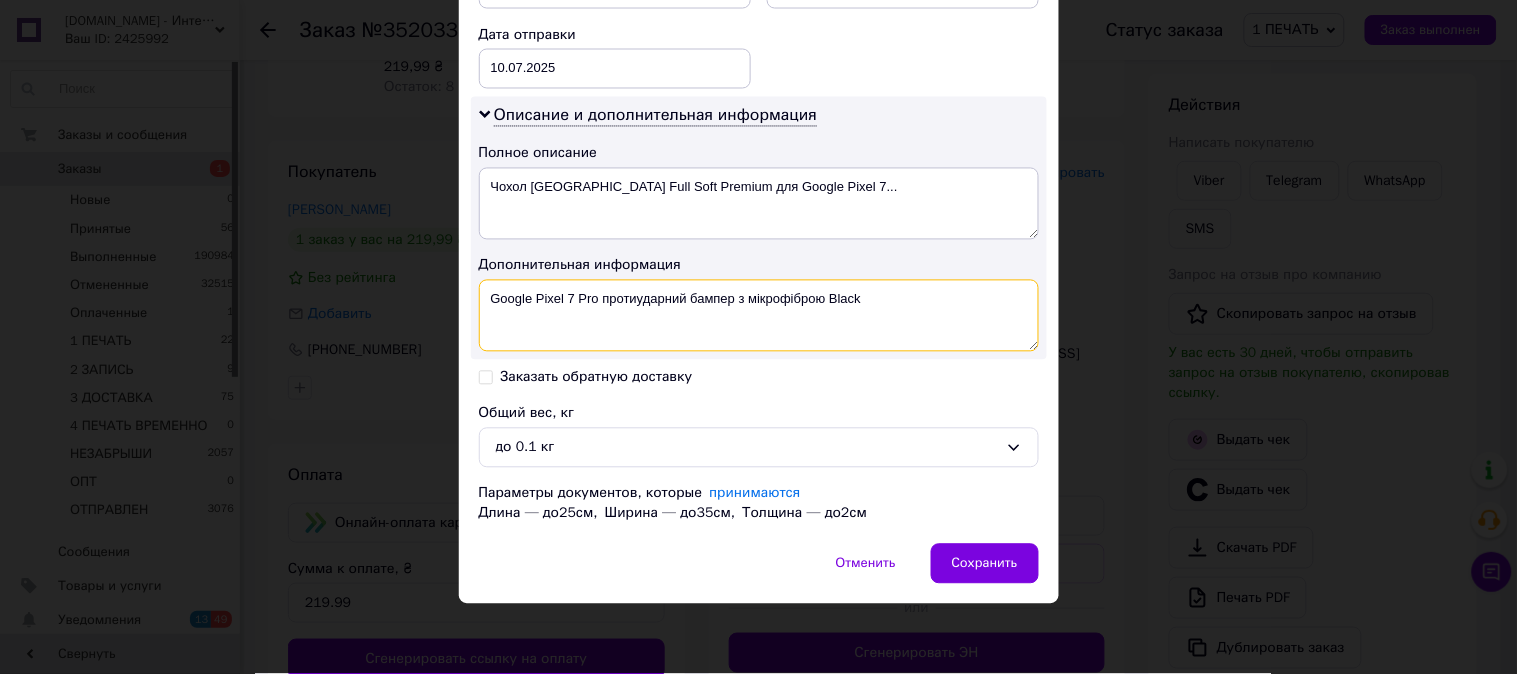 drag, startPoint x: 598, startPoint y: 311, endPoint x: 821, endPoint y: 353, distance: 226.92068 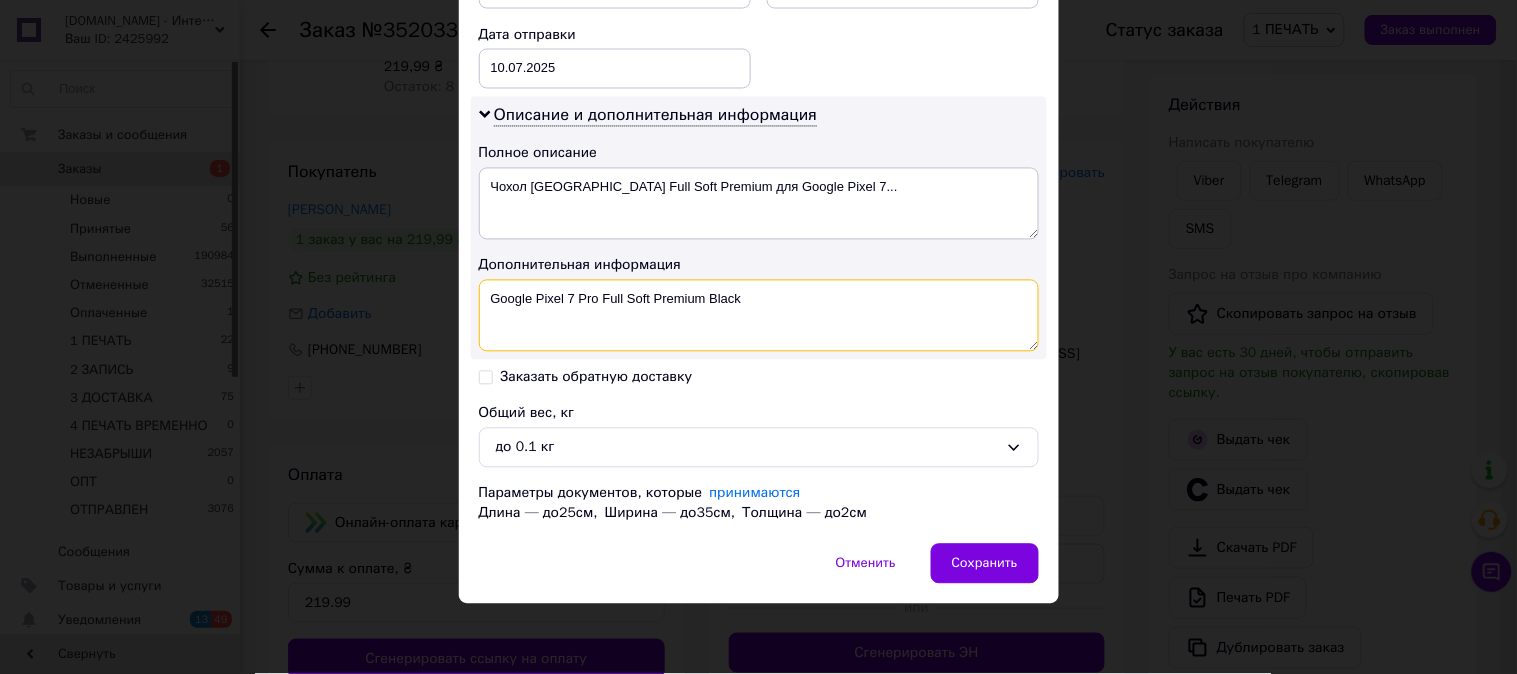 click on "Google Pixel 7 Pro Full Soft Premium Black" at bounding box center (759, 316) 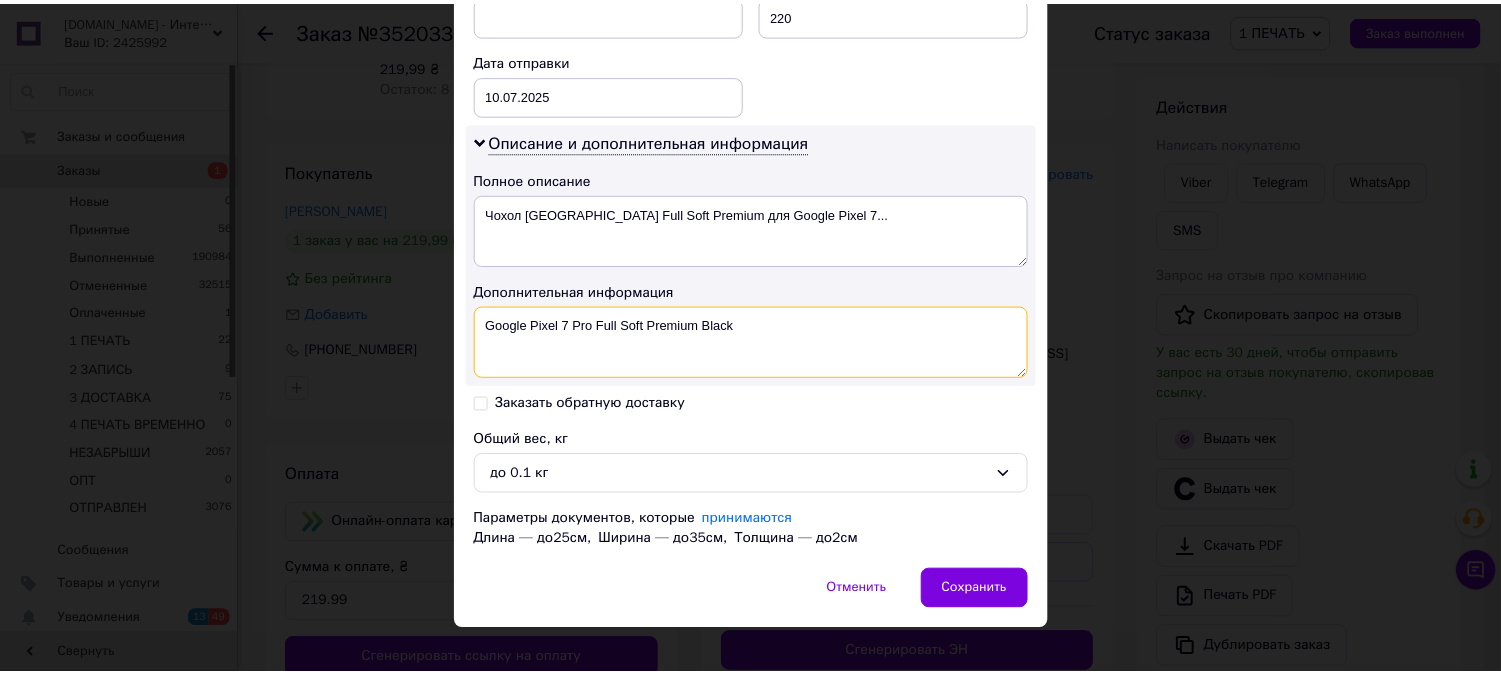 scroll, scrollTop: 936, scrollLeft: 0, axis: vertical 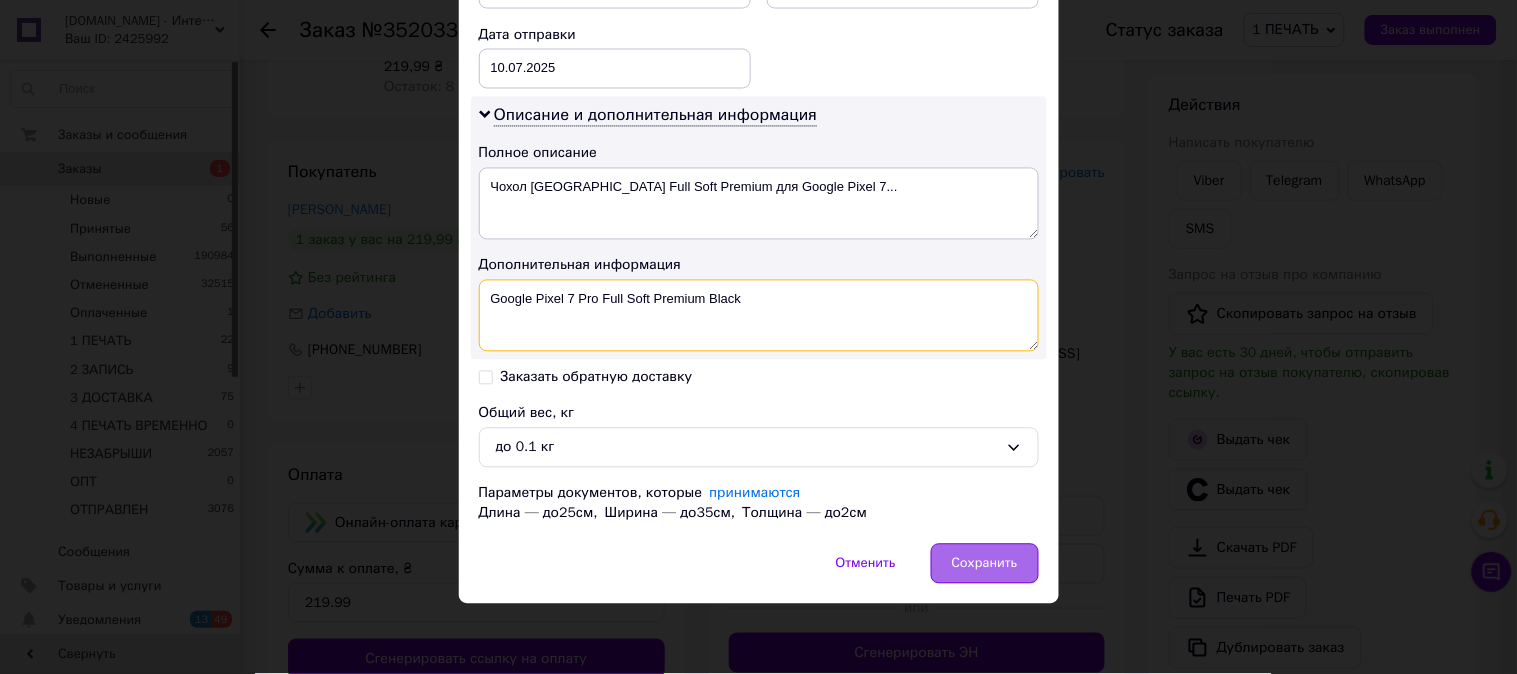 type on "Google Pixel 7 Pro Full Soft Premium Black" 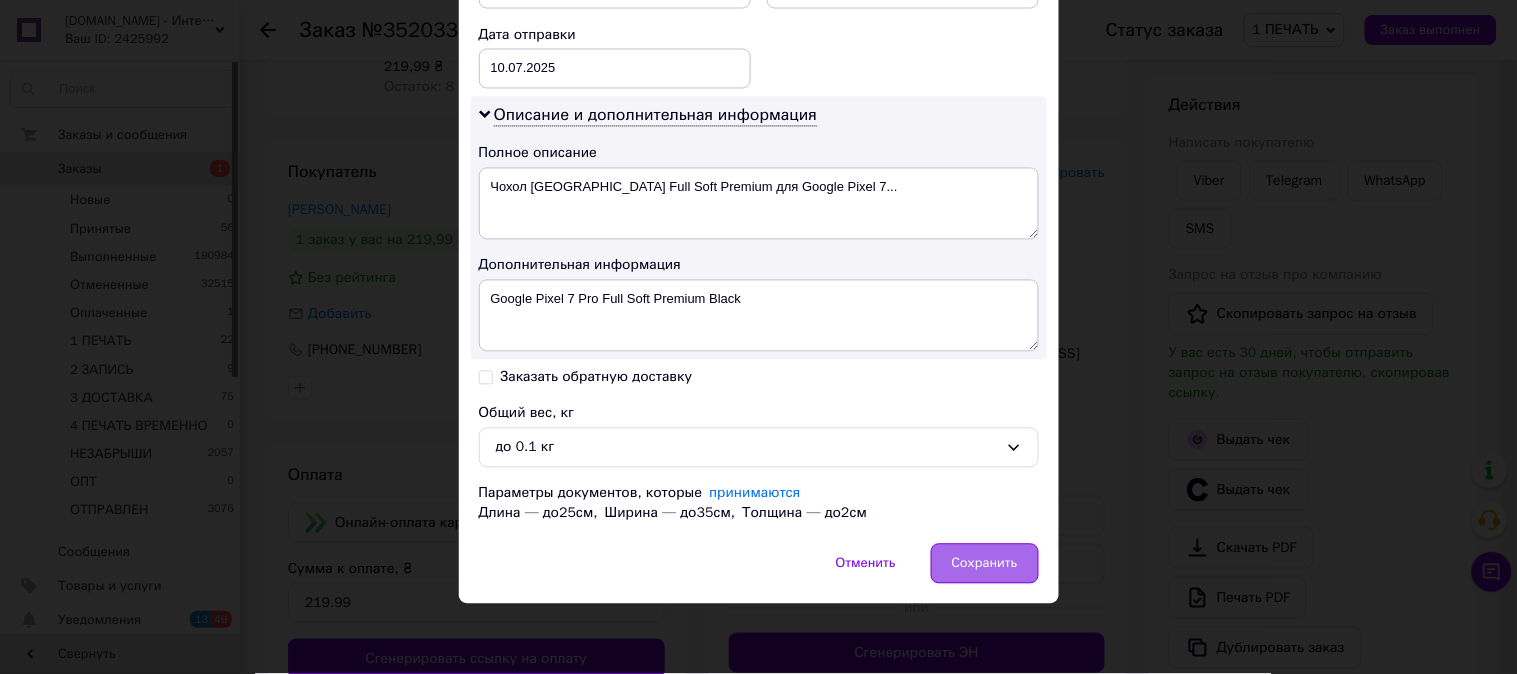click on "Сохранить" at bounding box center [985, 564] 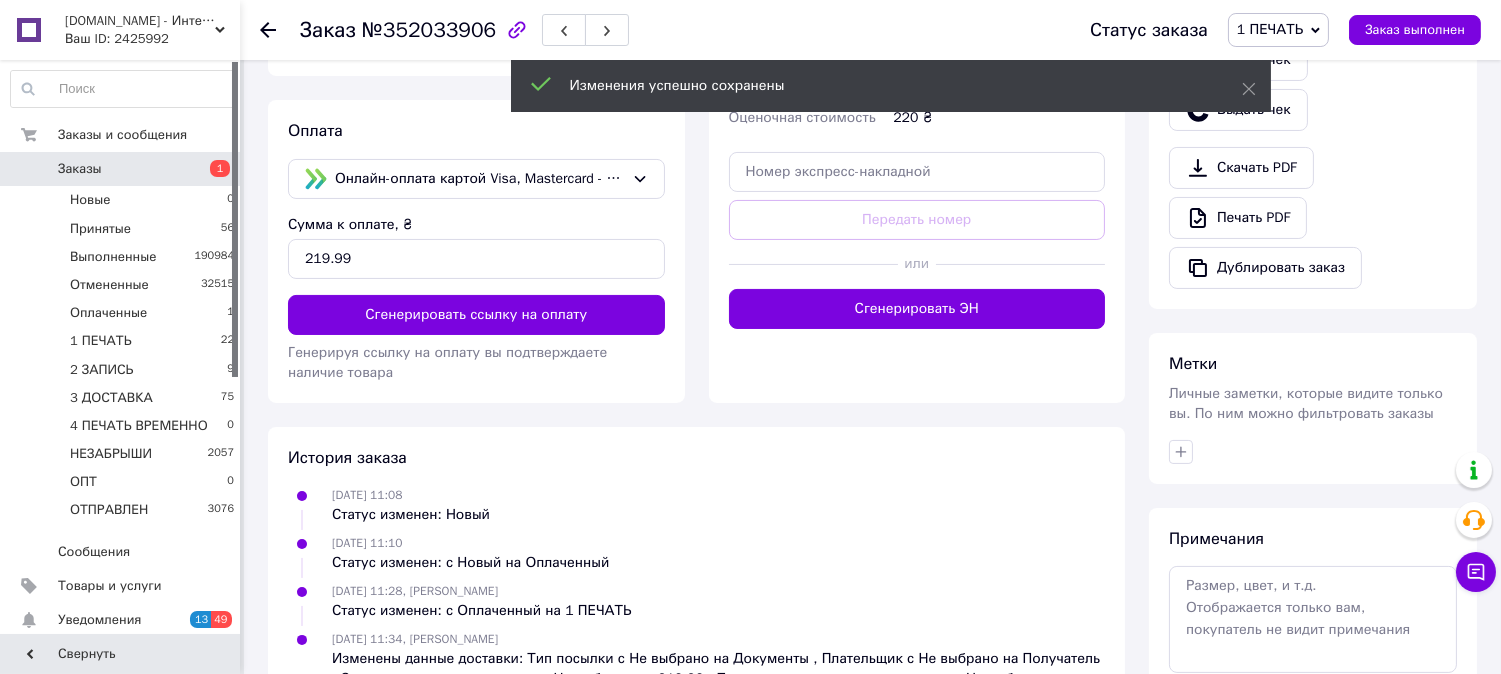 scroll, scrollTop: 630, scrollLeft: 0, axis: vertical 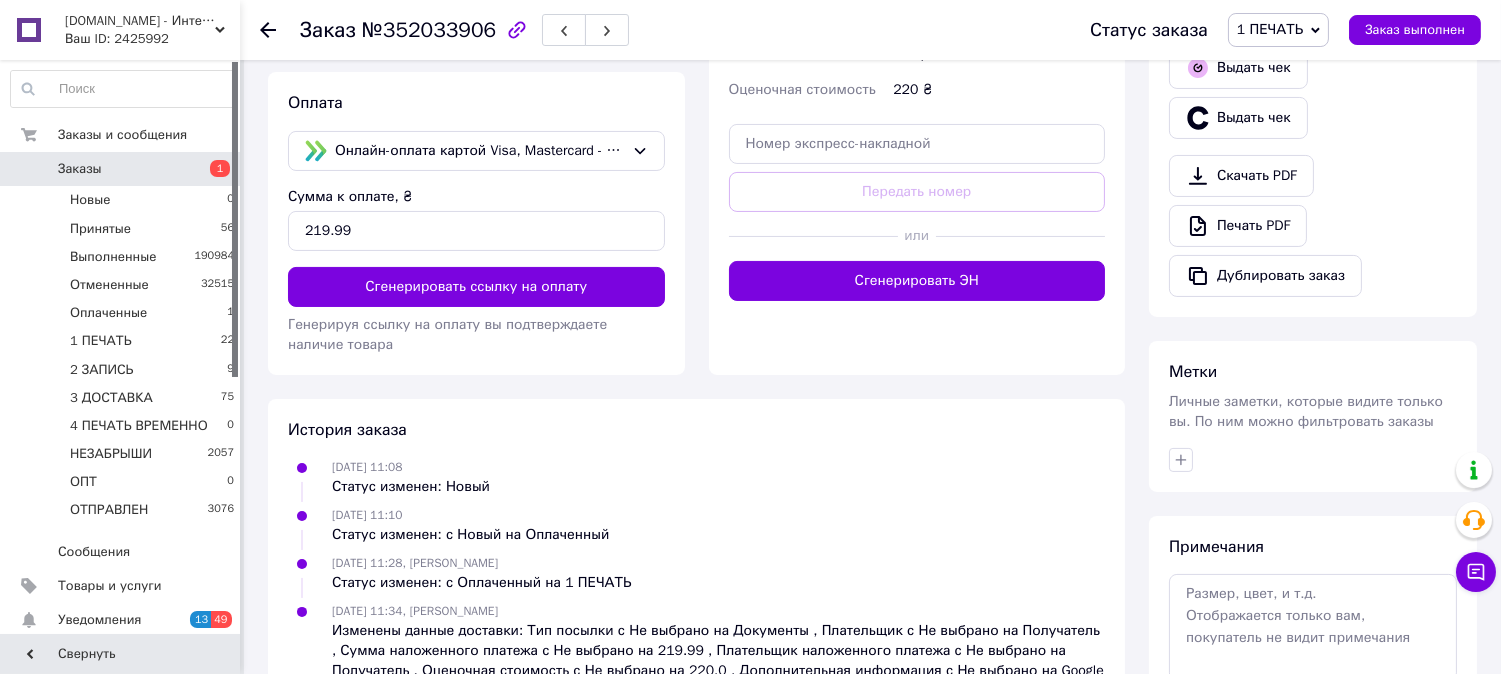 click on "Сгенерировать ЭН" at bounding box center [917, 281] 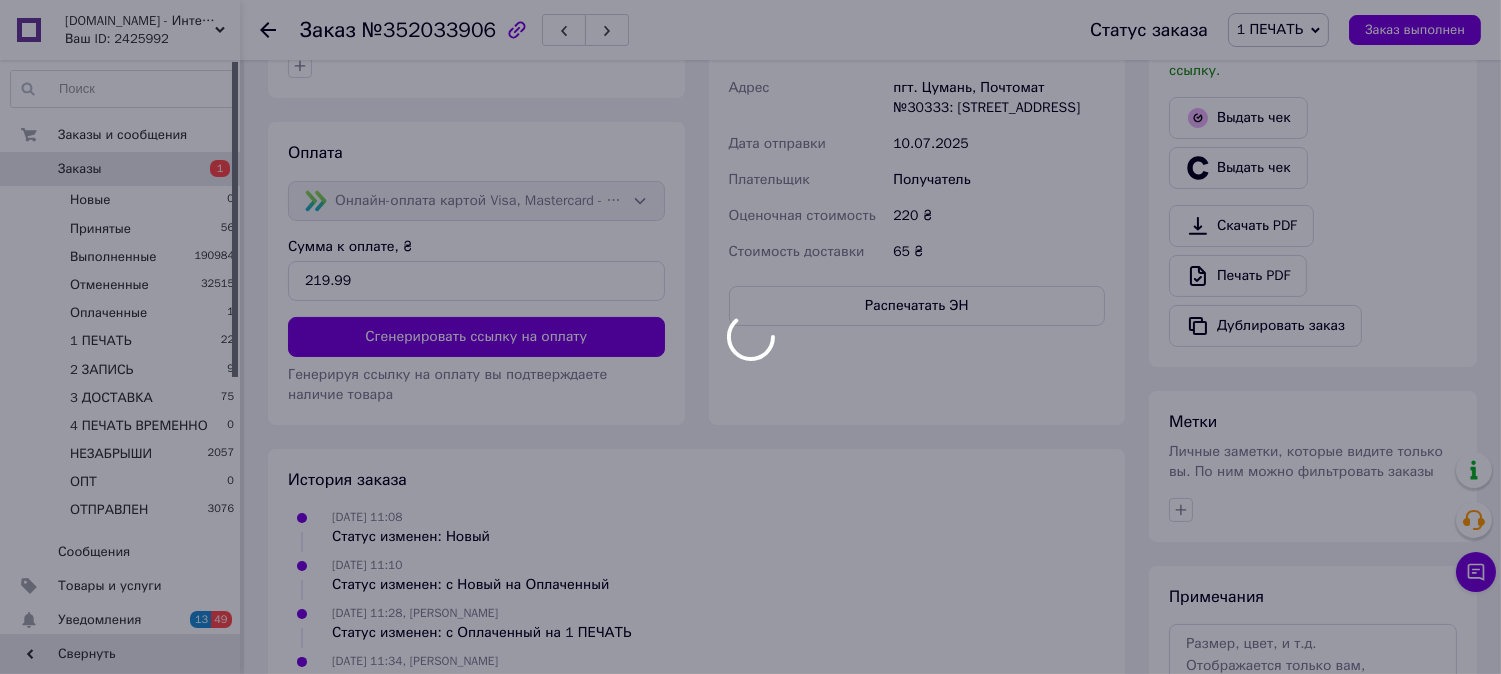 scroll, scrollTop: 592, scrollLeft: 0, axis: vertical 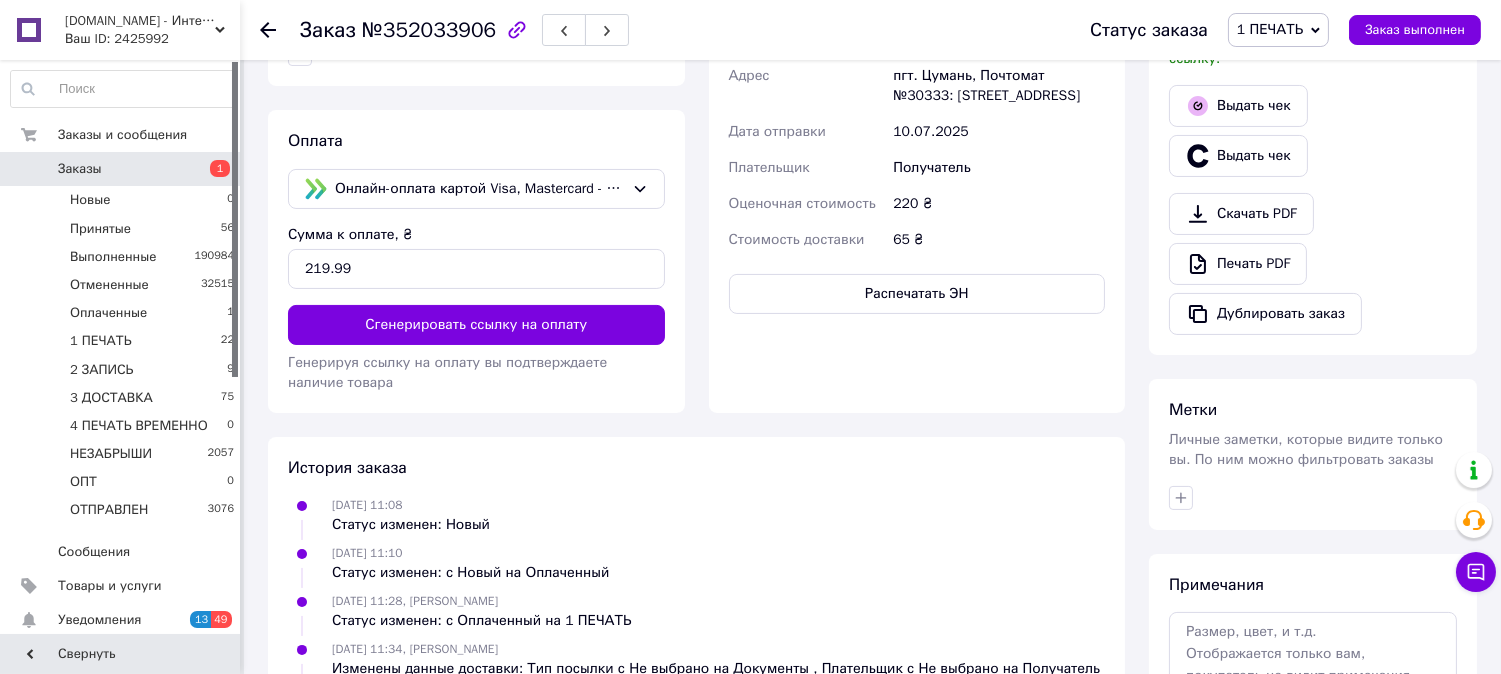click on "Распечатать ЭН" at bounding box center [917, 294] 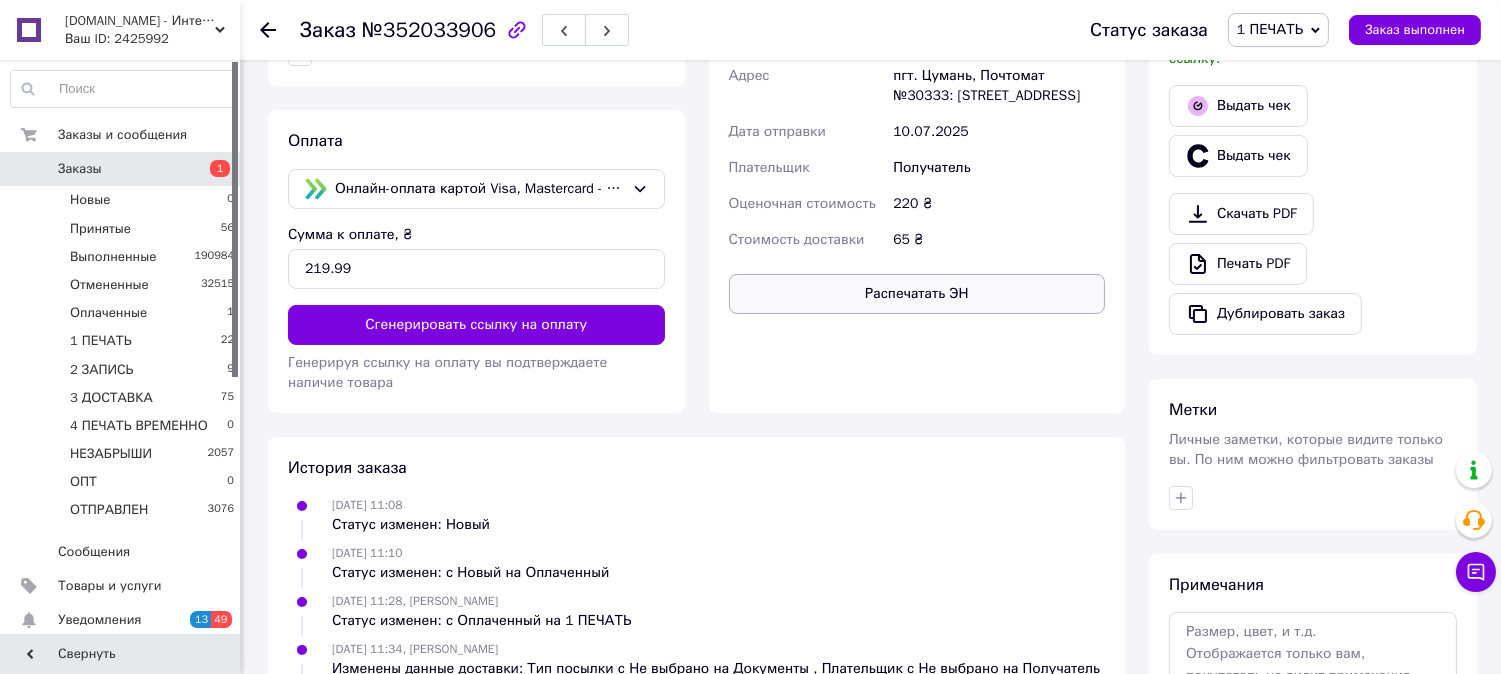 type 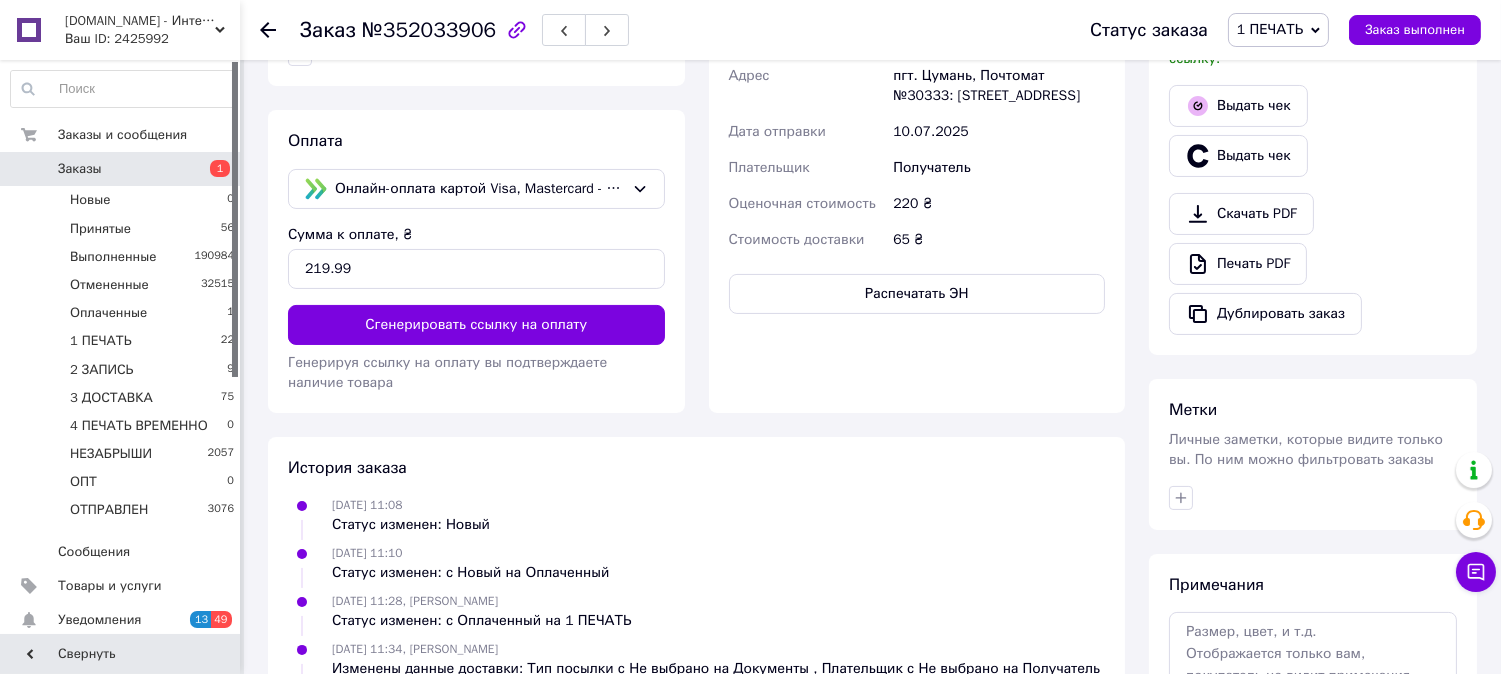 click on "1 ПЕЧАТЬ" at bounding box center (1270, 29) 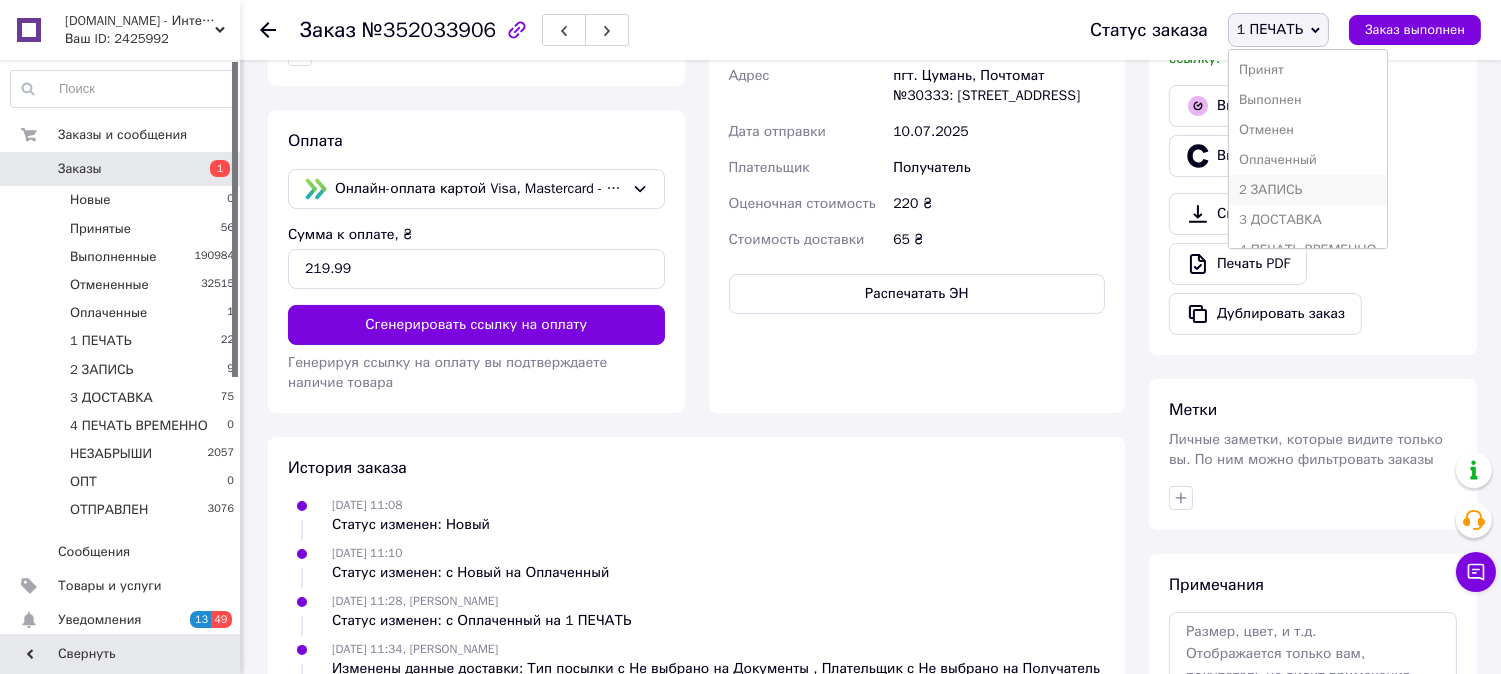 click on "2 ЗАПИСЬ" at bounding box center [1308, 190] 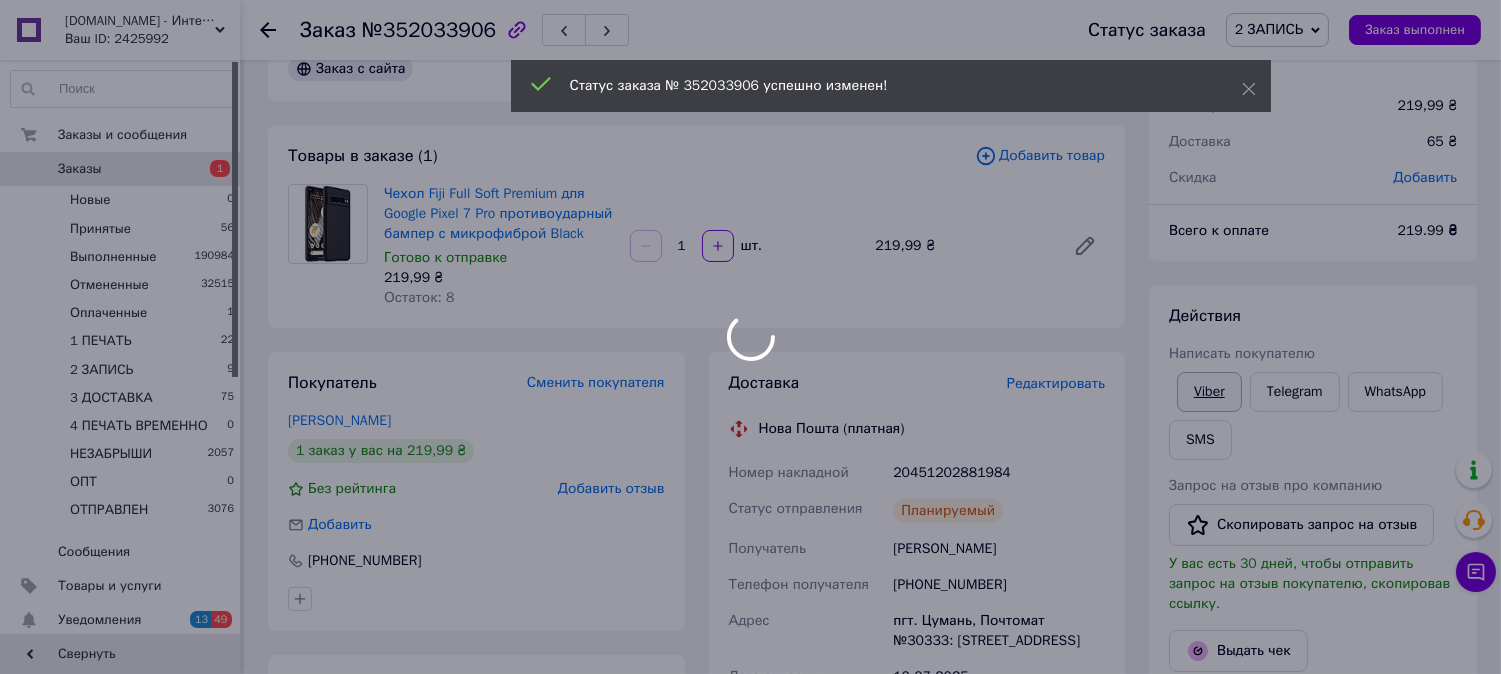 scroll, scrollTop: 0, scrollLeft: 0, axis: both 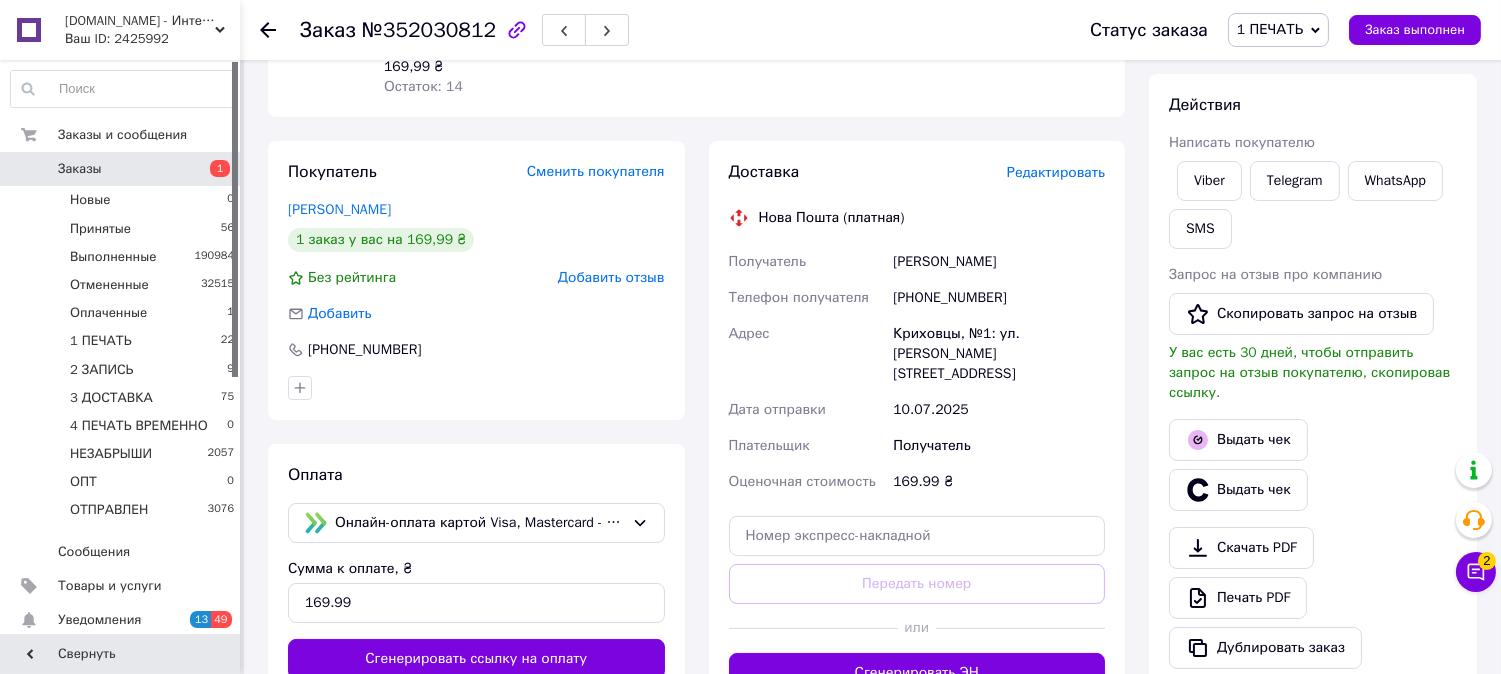 click on "Редактировать" at bounding box center [1056, 172] 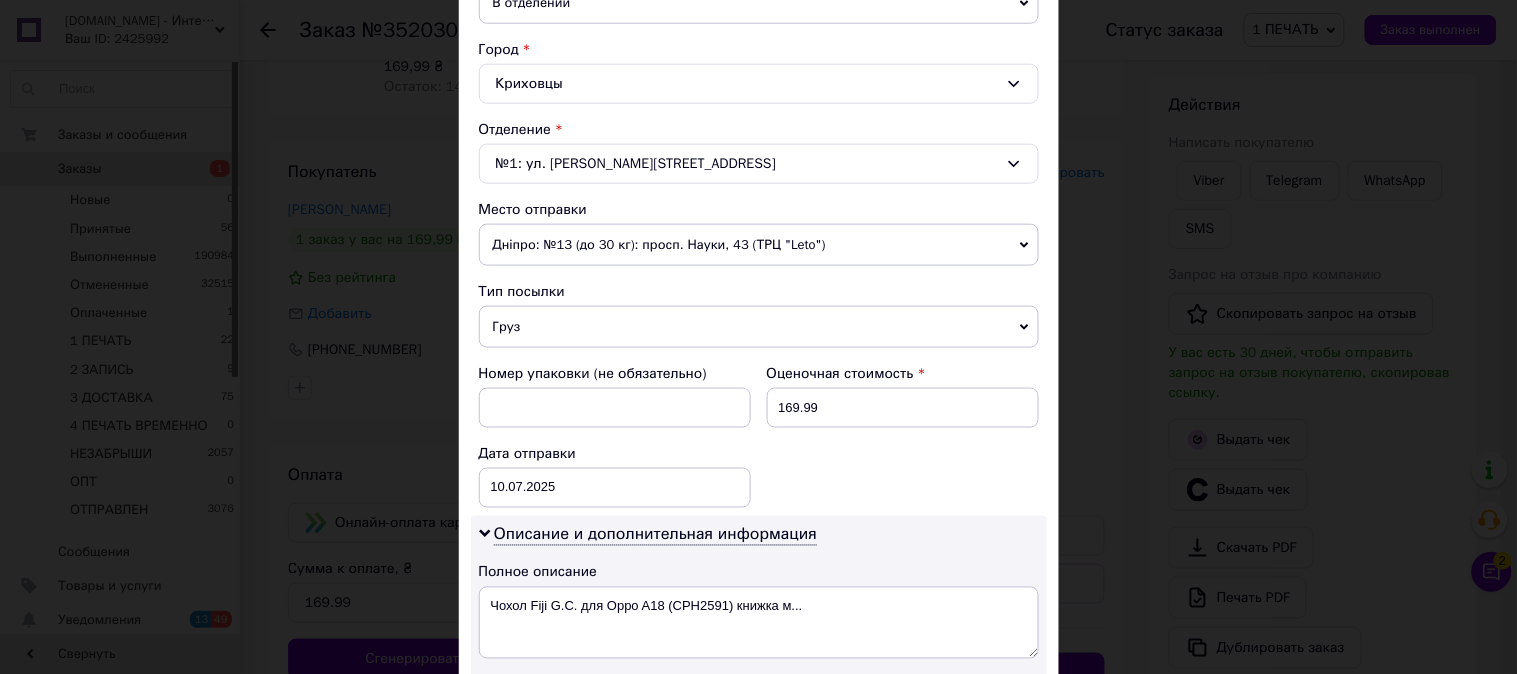 scroll, scrollTop: 592, scrollLeft: 0, axis: vertical 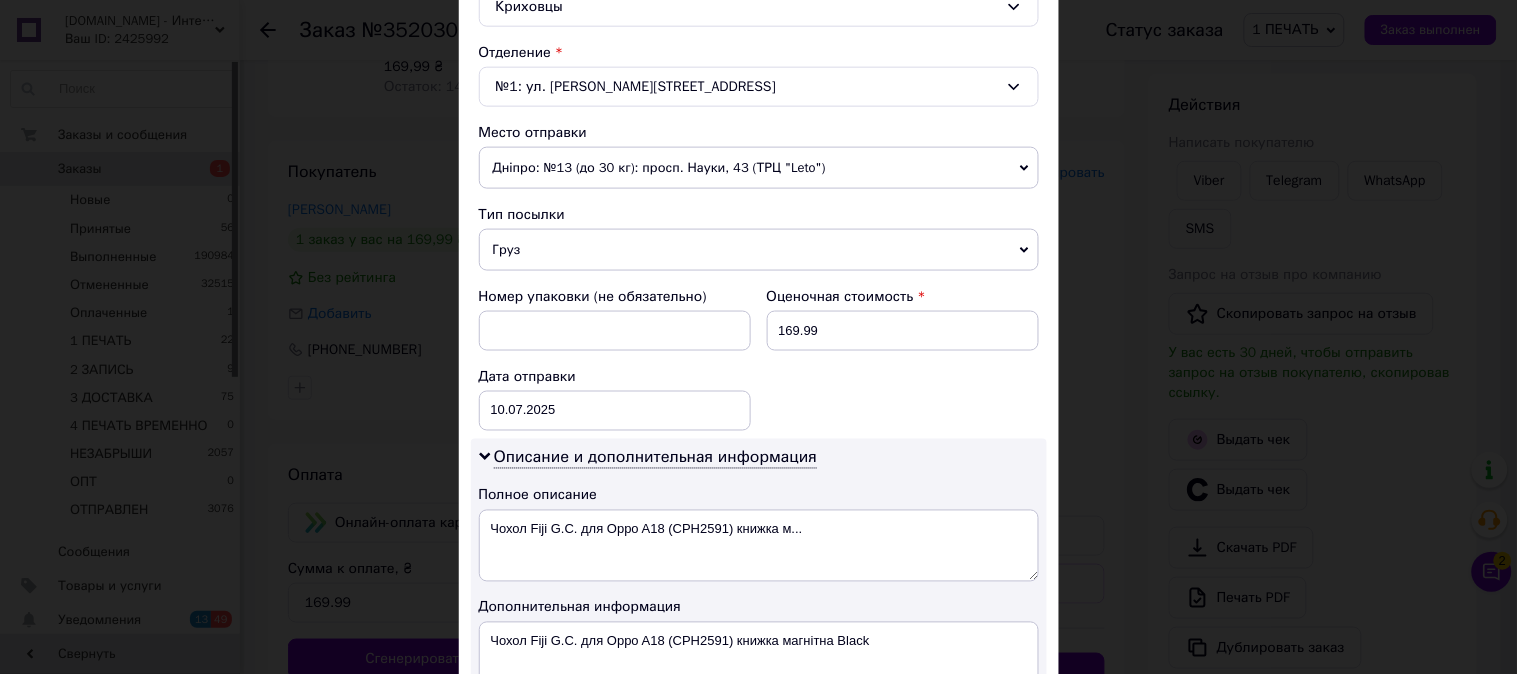 click on "Груз" at bounding box center [759, 250] 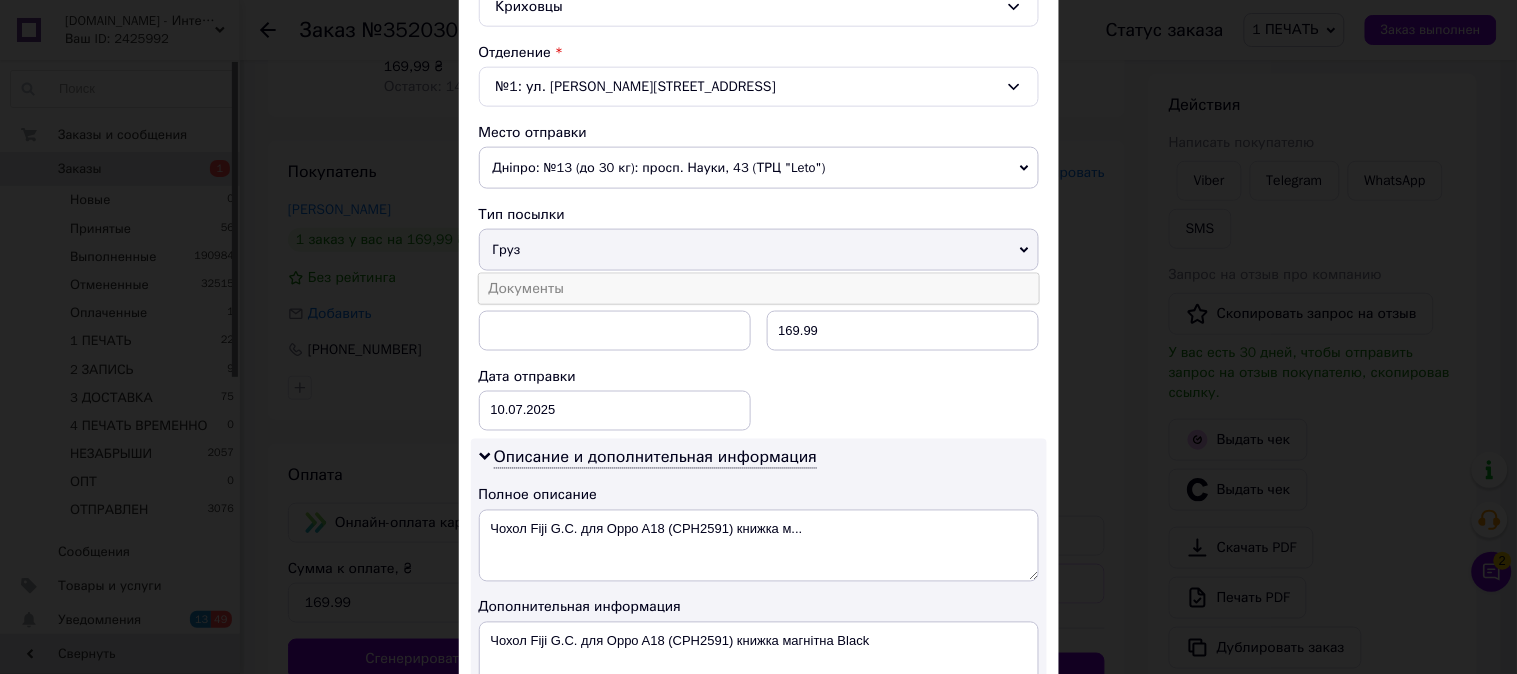 click on "Документы" at bounding box center (759, 289) 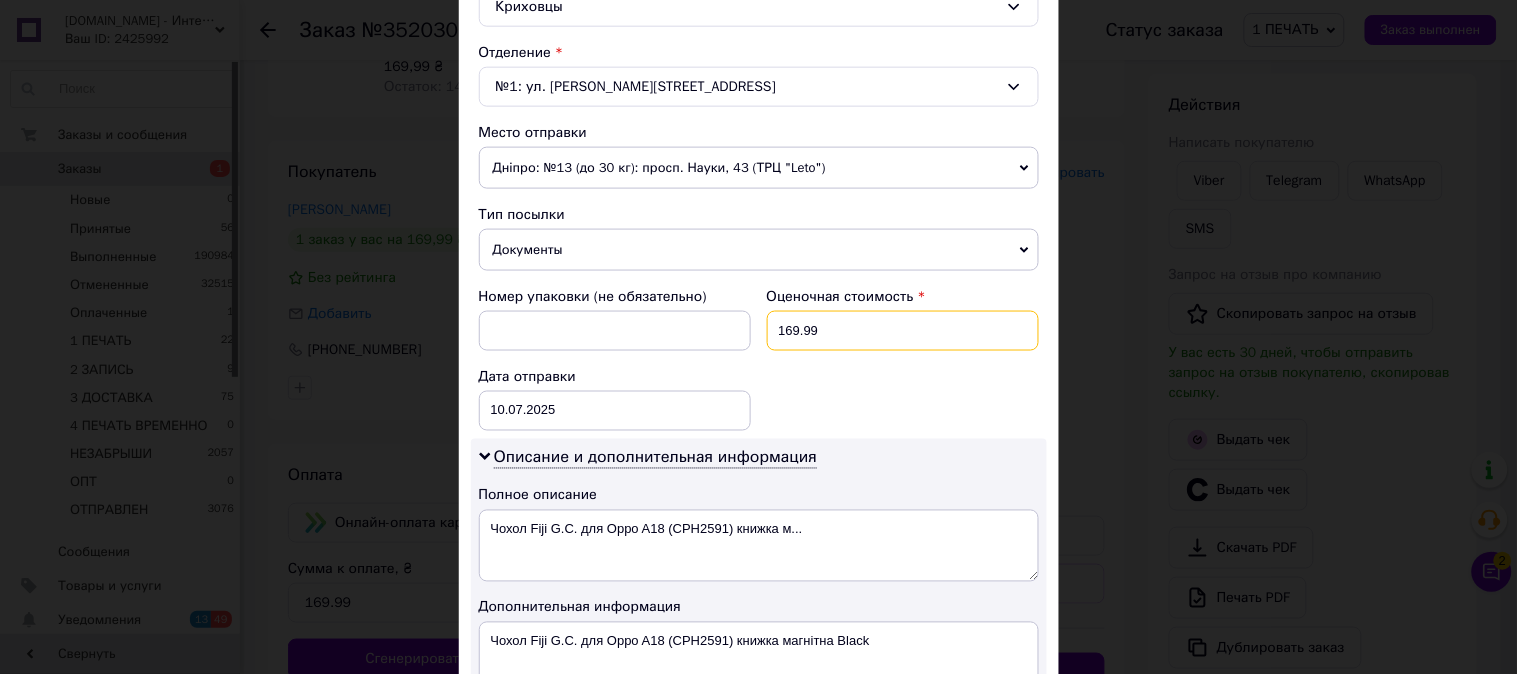 click on "169.99" at bounding box center (903, 331) 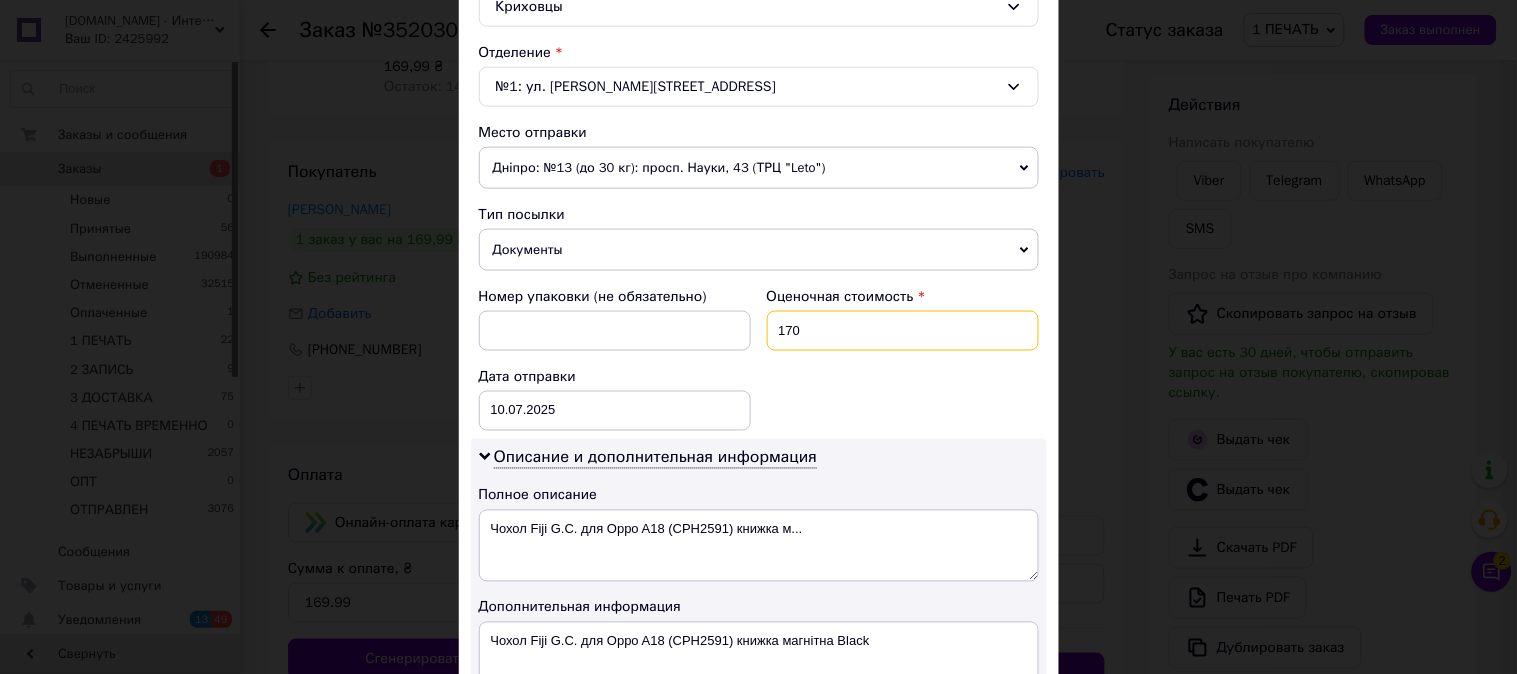 type on "170" 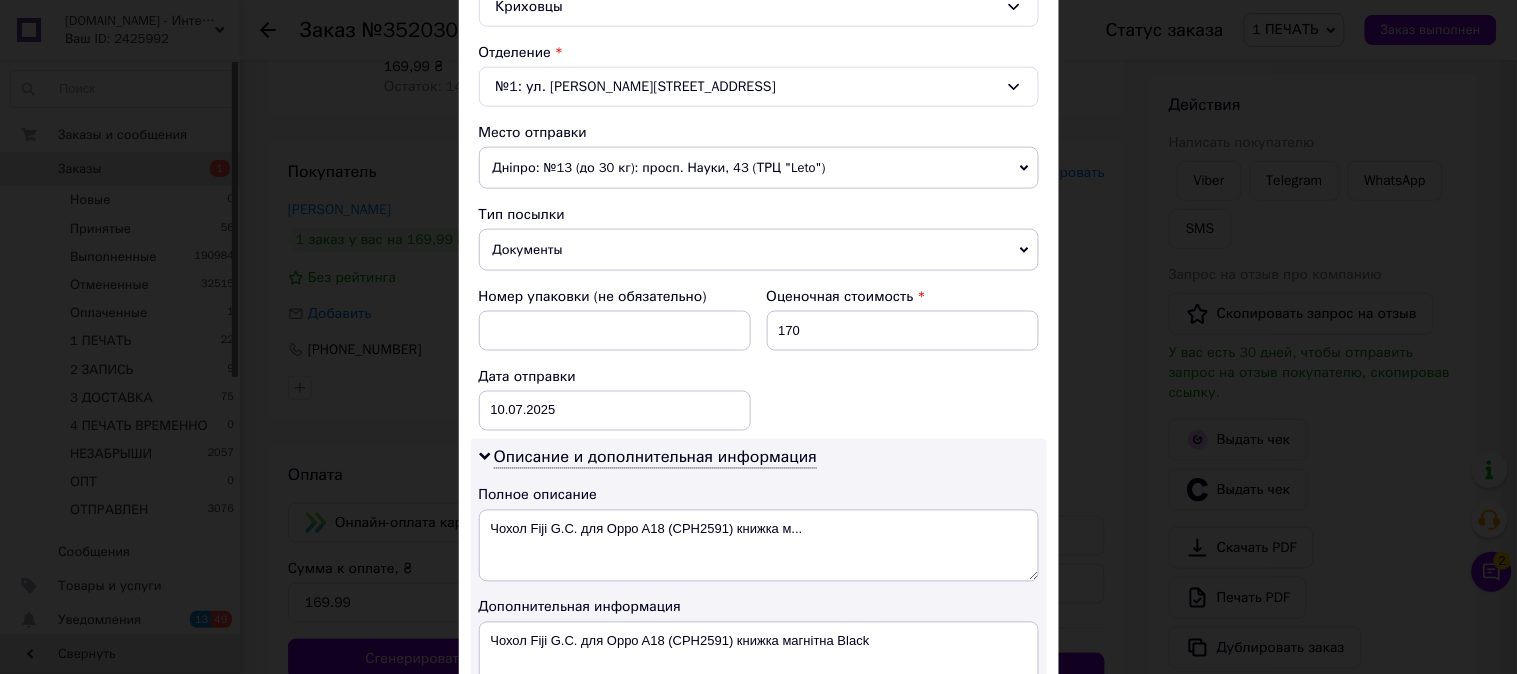 click on "Номер упаковки (не обязательно) Оценочная стоимость 170 Дата отправки [DATE] < 2025 > < Июль > Пн Вт Ср Чт Пт Сб Вс 30 1 2 3 4 5 6 7 8 9 10 11 12 13 14 15 16 17 18 19 20 21 22 23 24 25 26 27 28 29 30 31 1 2 3 4 5 6 7 8 9 10" at bounding box center (759, 359) 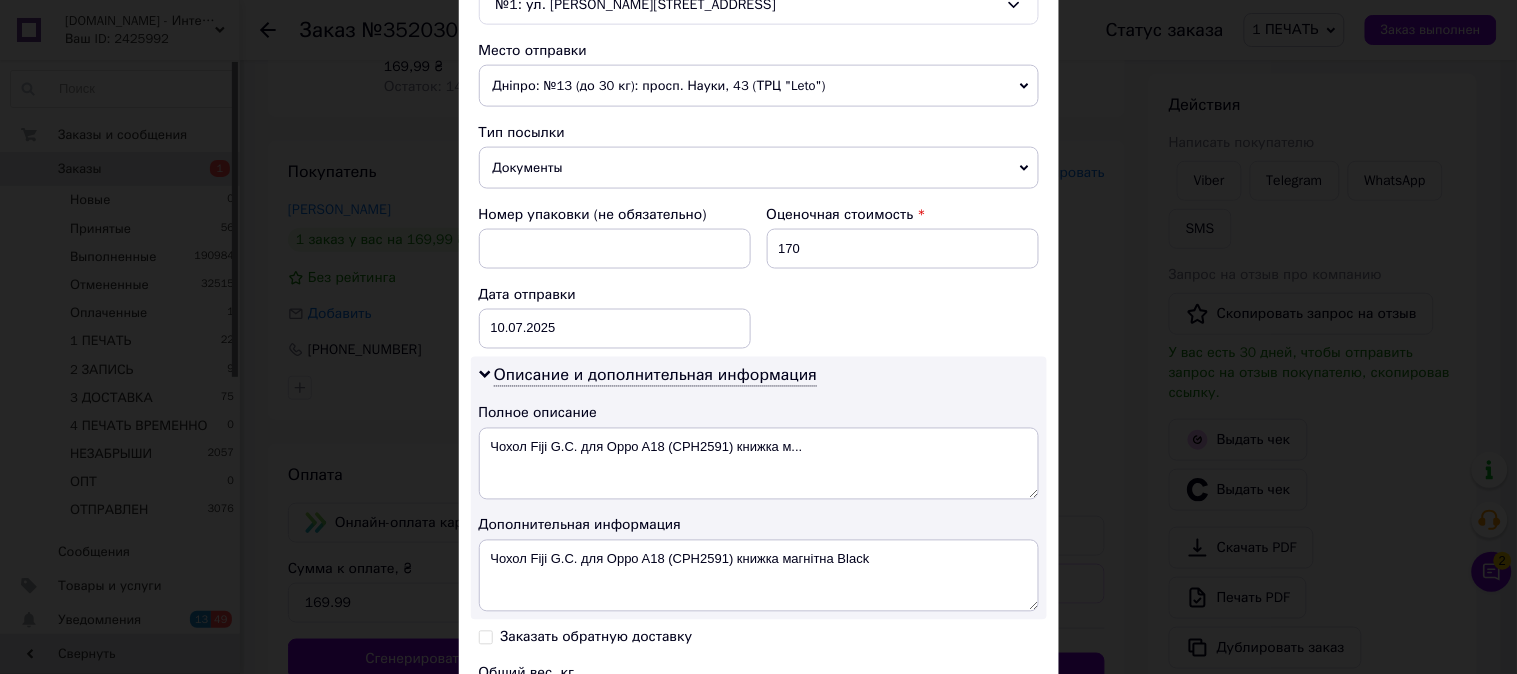scroll, scrollTop: 936, scrollLeft: 0, axis: vertical 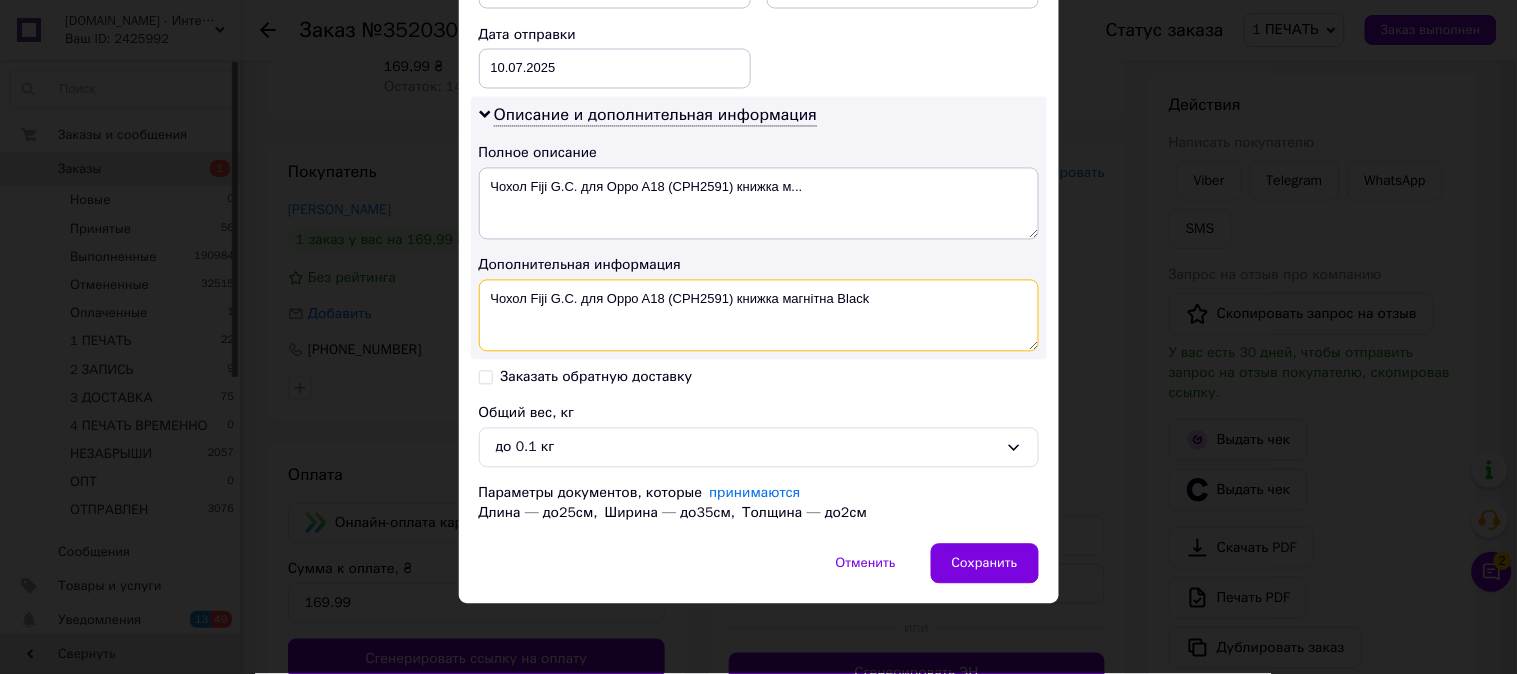 click on "Чохол Fiji G.C. для Oppo A18 (CPH2591) книжка магнітна Black" at bounding box center [759, 316] 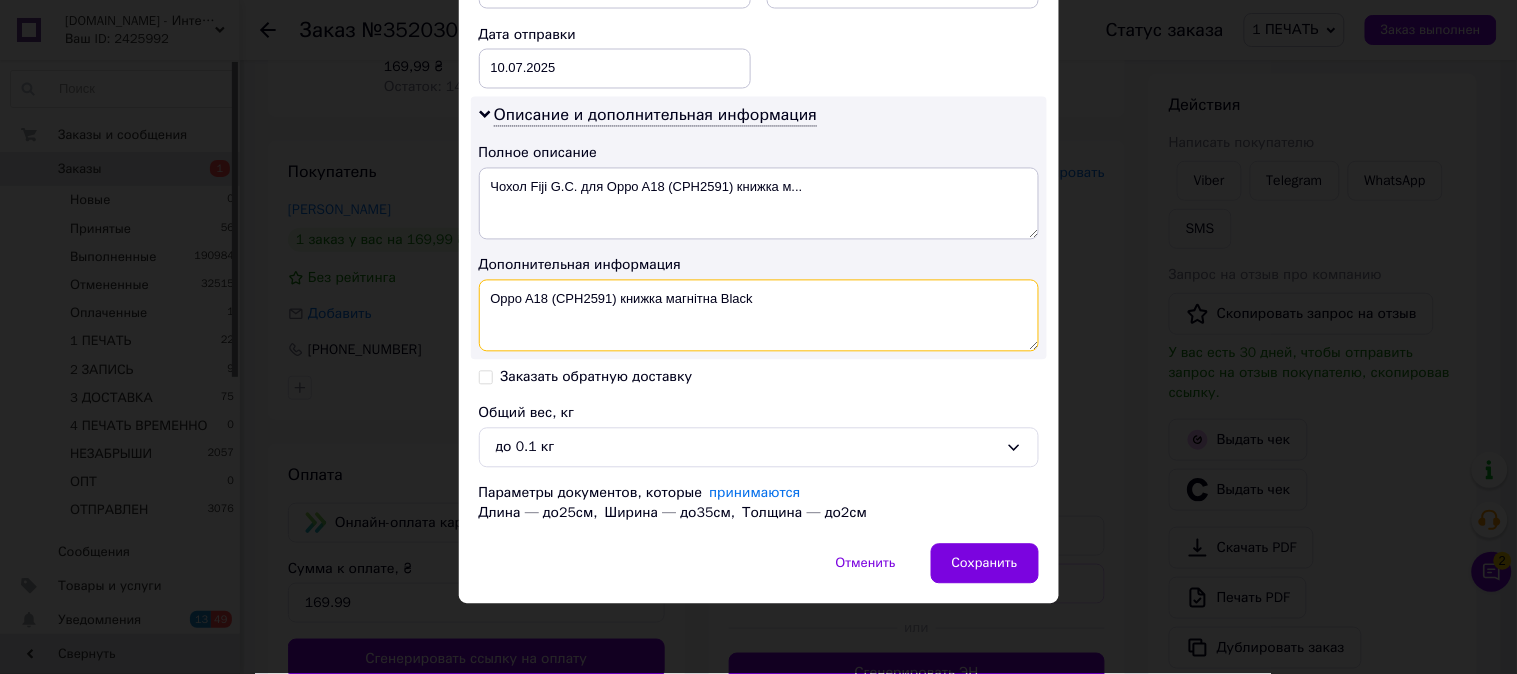 drag, startPoint x: 715, startPoint y: 318, endPoint x: 620, endPoint y: 346, distance: 99.0404 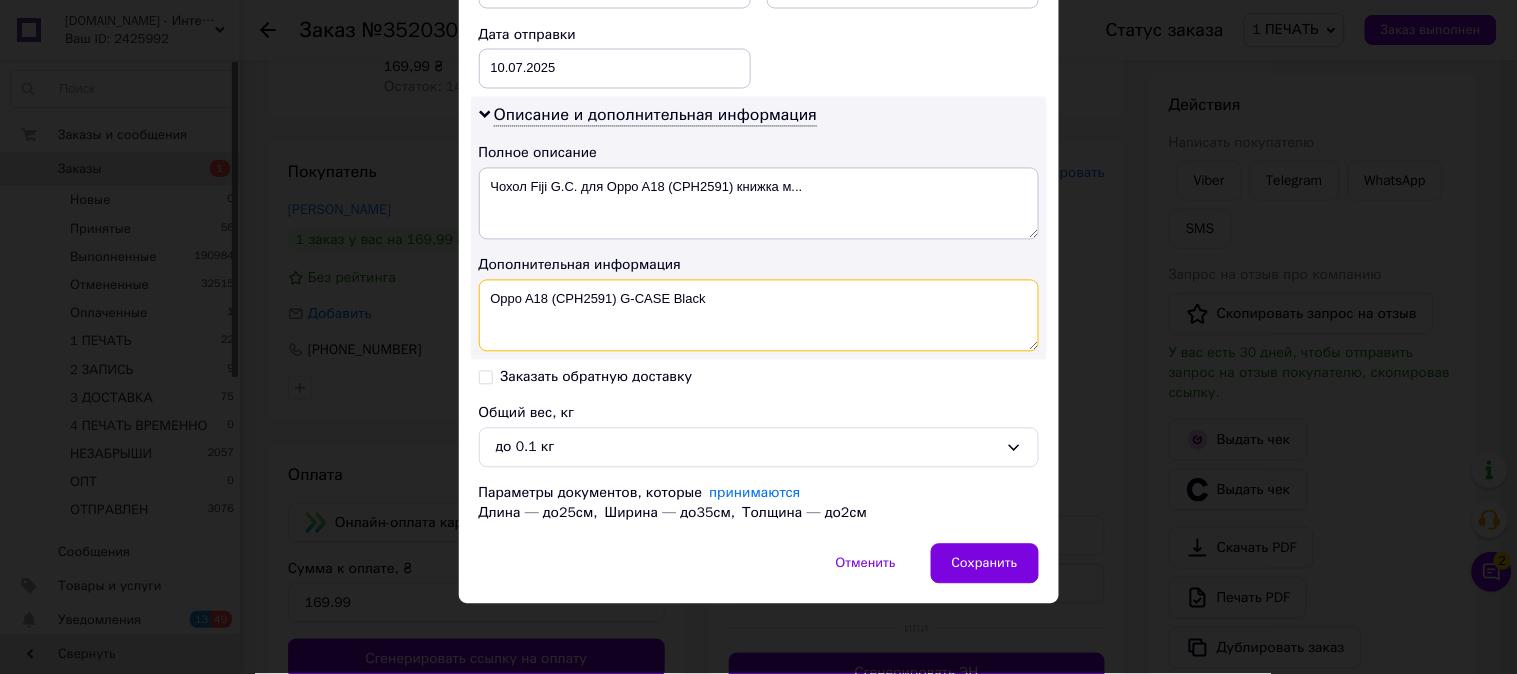 click on "Oppo A18 (CPH2591) G-CASE Black" at bounding box center [759, 316] 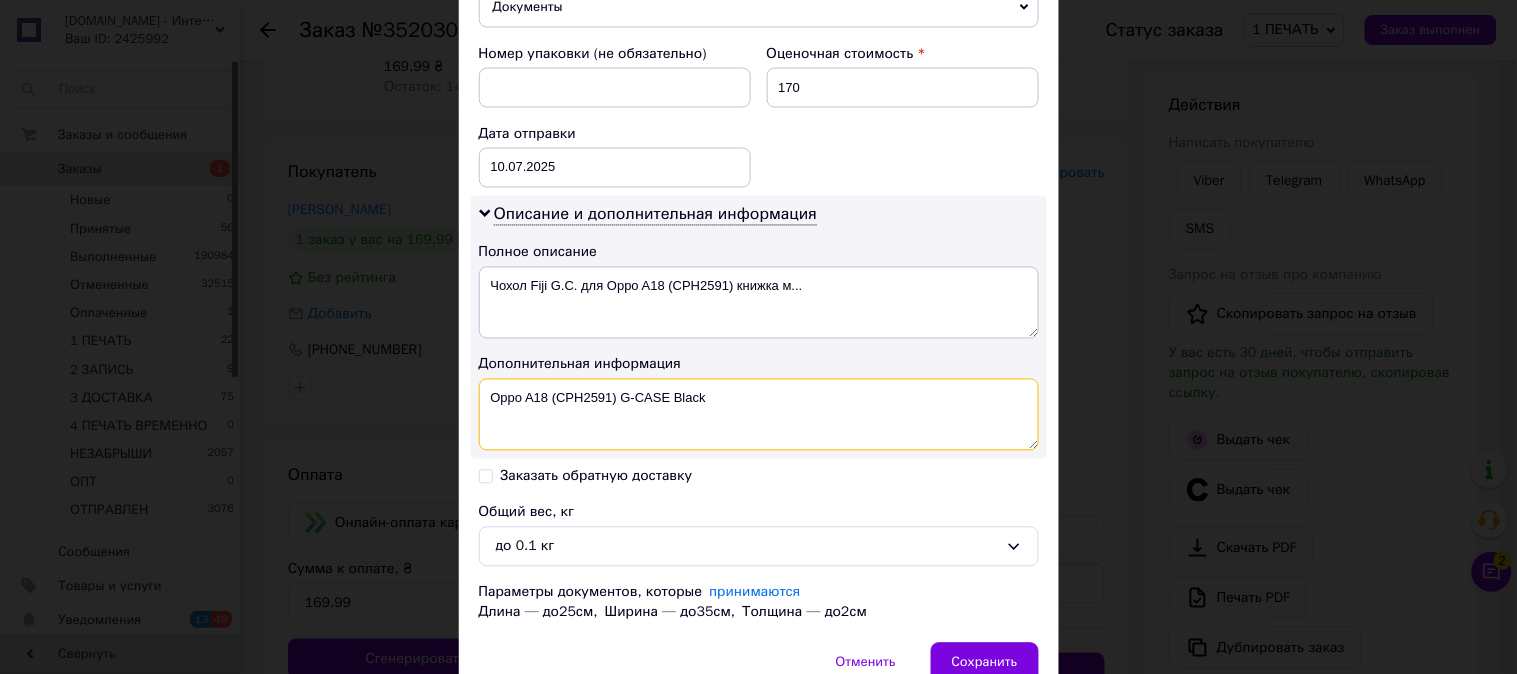 scroll, scrollTop: 936, scrollLeft: 0, axis: vertical 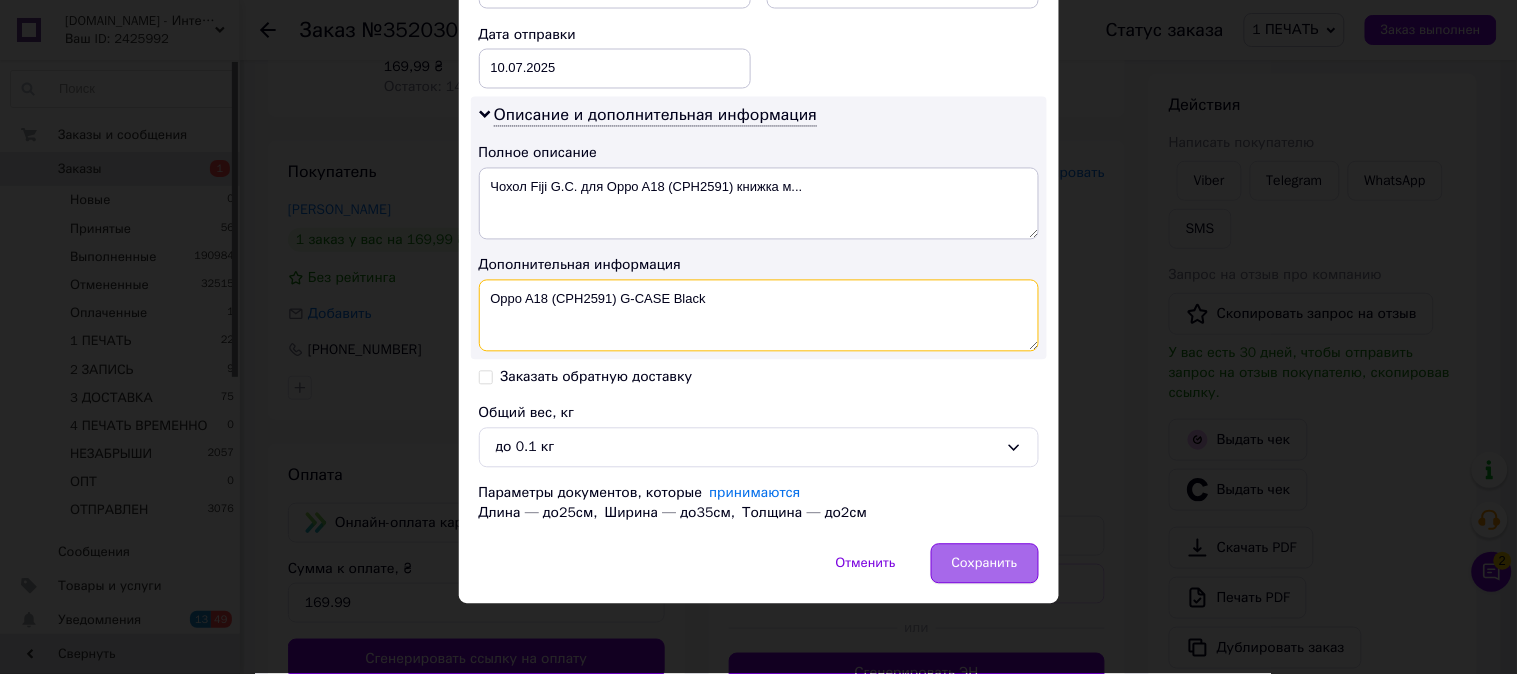 type on "Oppo A18 (CPH2591) G-CASE Black" 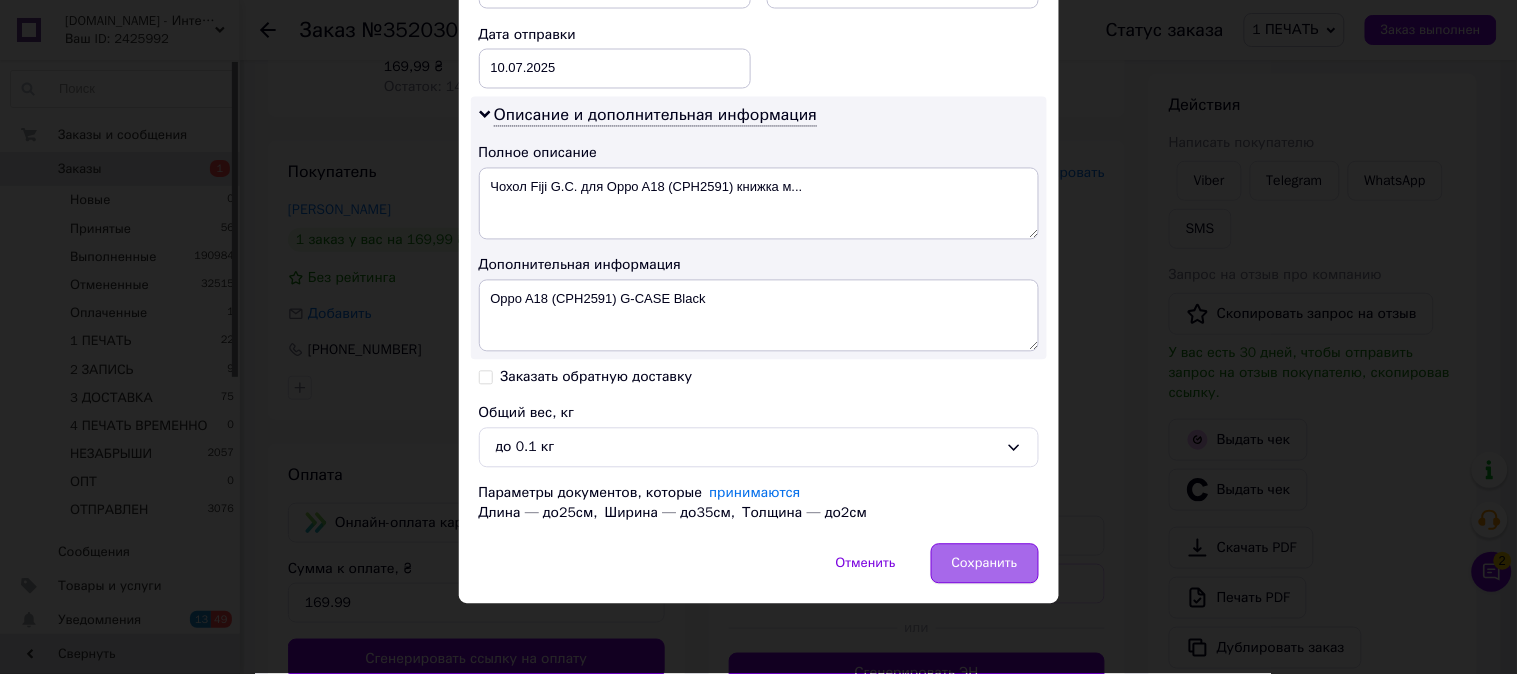 click on "Сохранить" at bounding box center [985, 564] 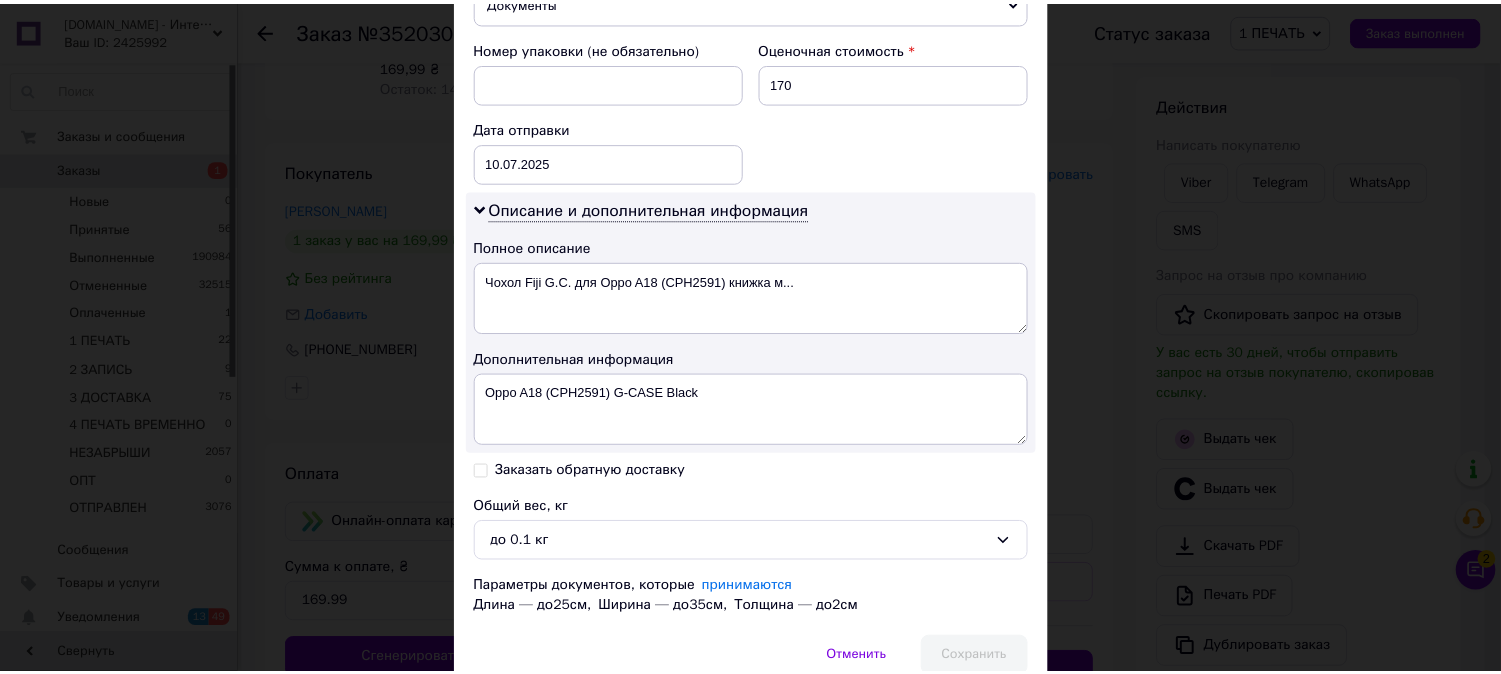 scroll, scrollTop: 0, scrollLeft: 0, axis: both 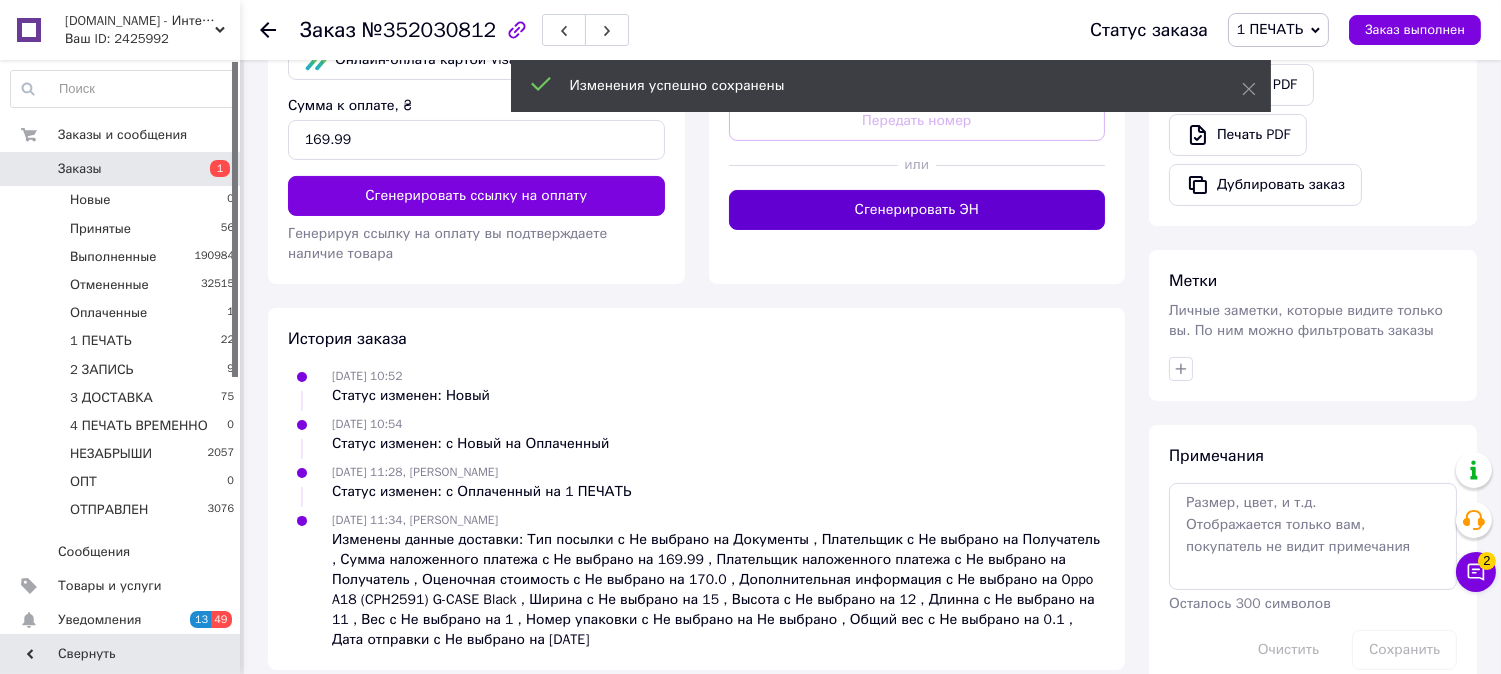 click on "Сгенерировать ЭН" at bounding box center (917, 210) 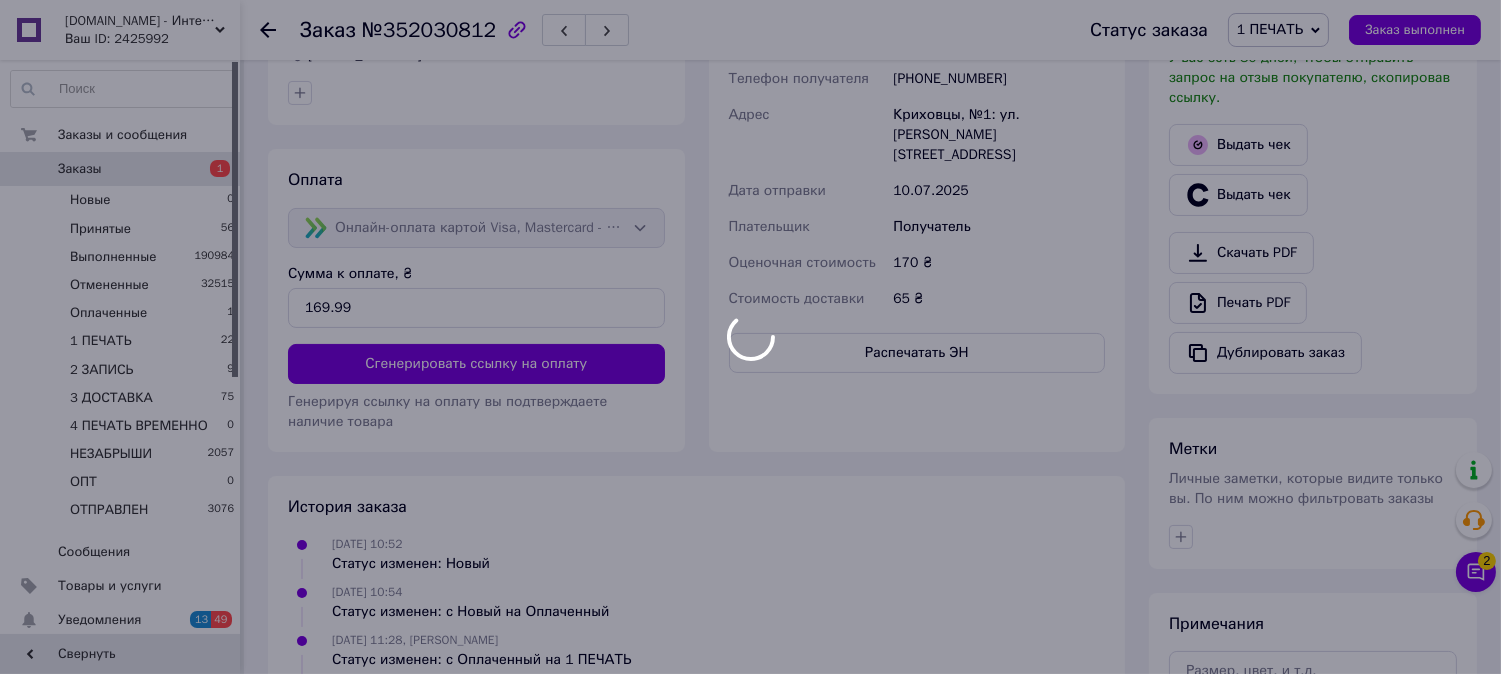 scroll, scrollTop: 555, scrollLeft: 0, axis: vertical 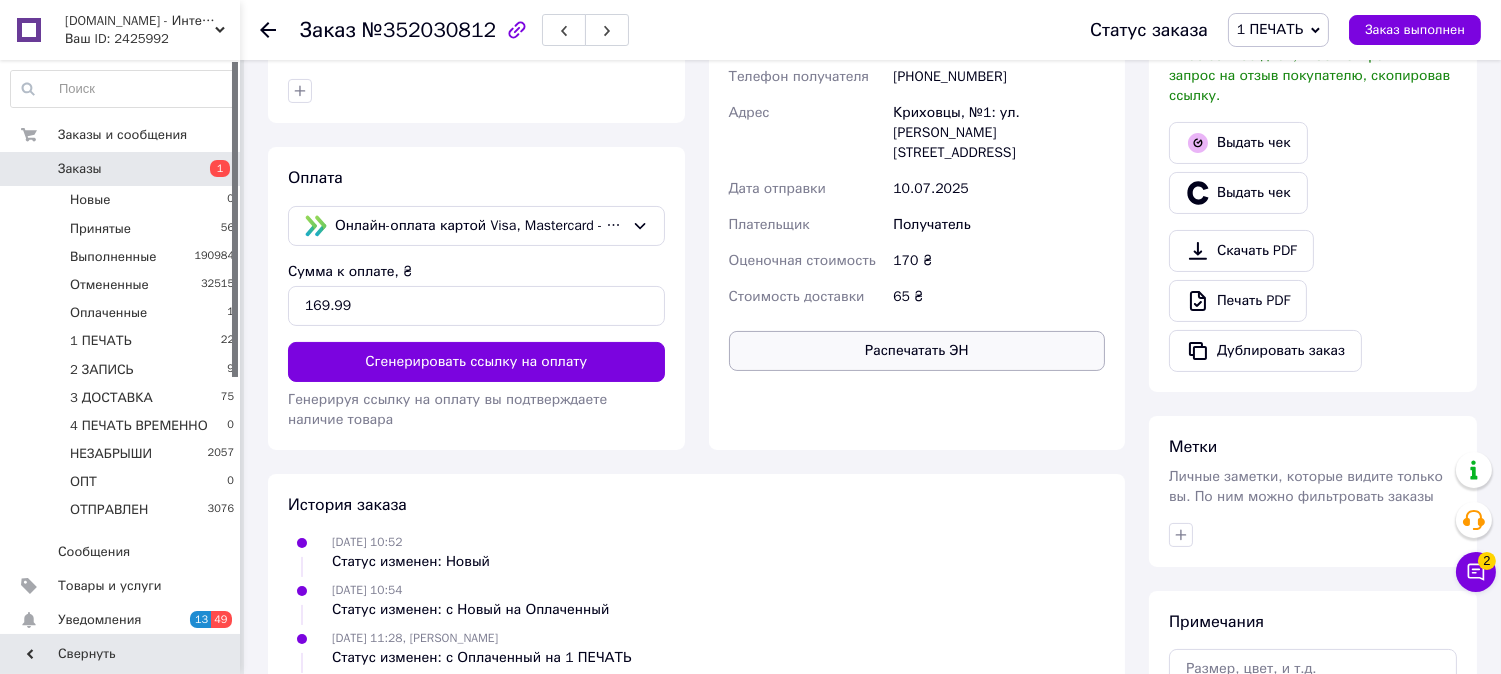 click on "Распечатать ЭН" at bounding box center [917, 351] 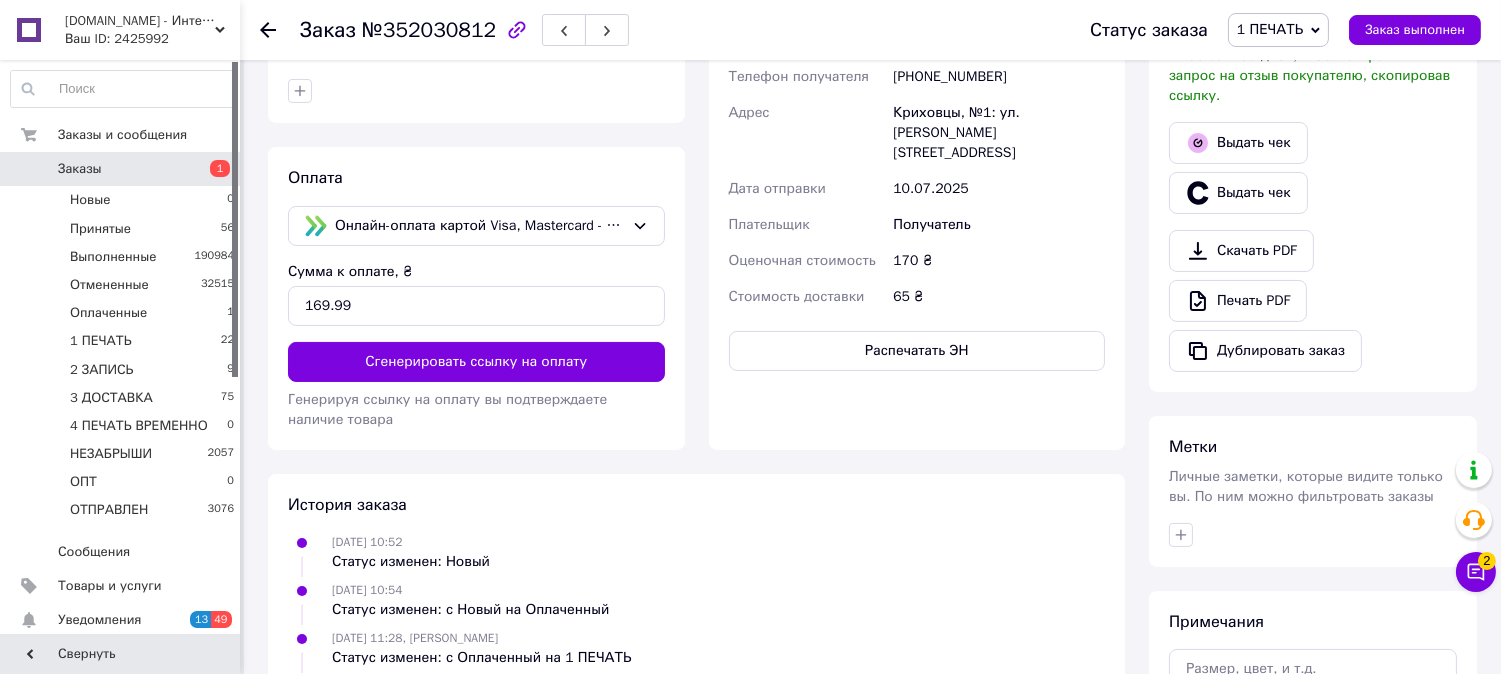 click on "1 ПЕЧАТЬ" at bounding box center (1270, 29) 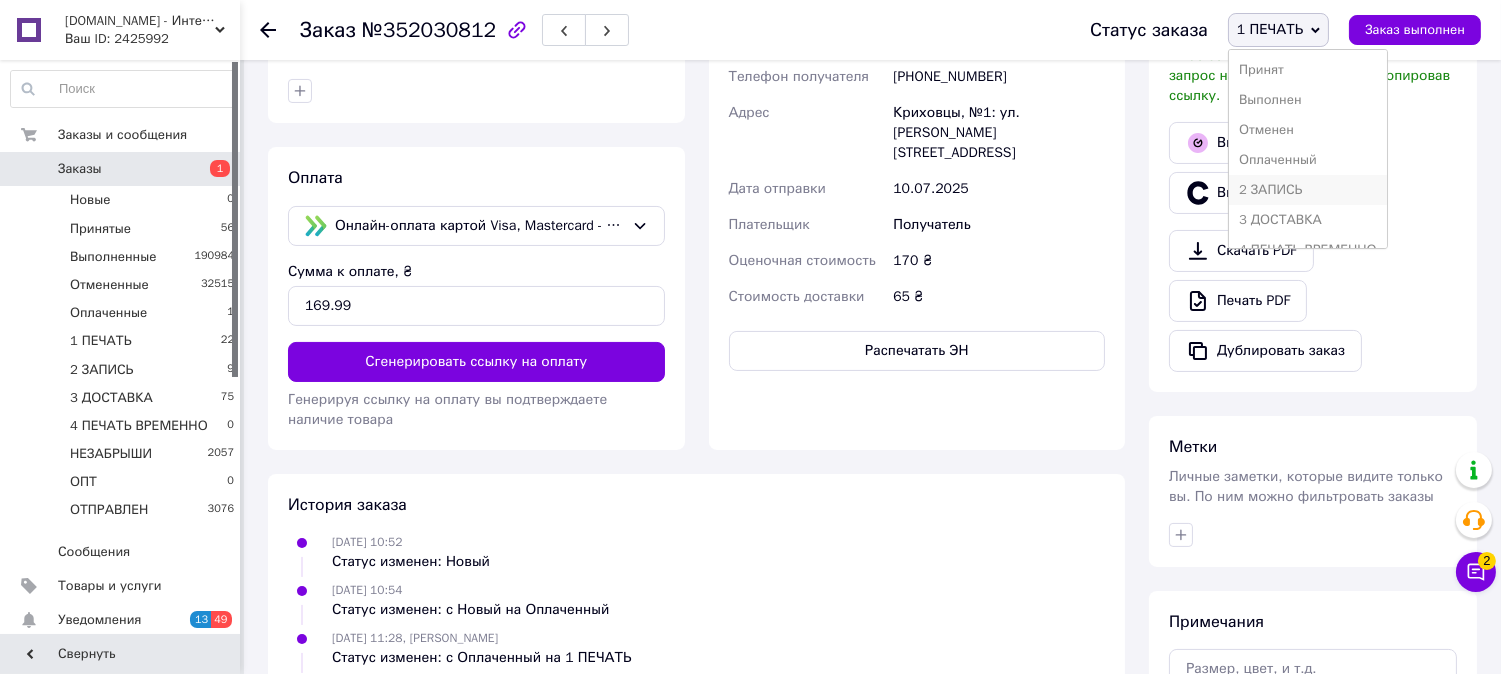 click on "2 ЗАПИСЬ" at bounding box center (1308, 190) 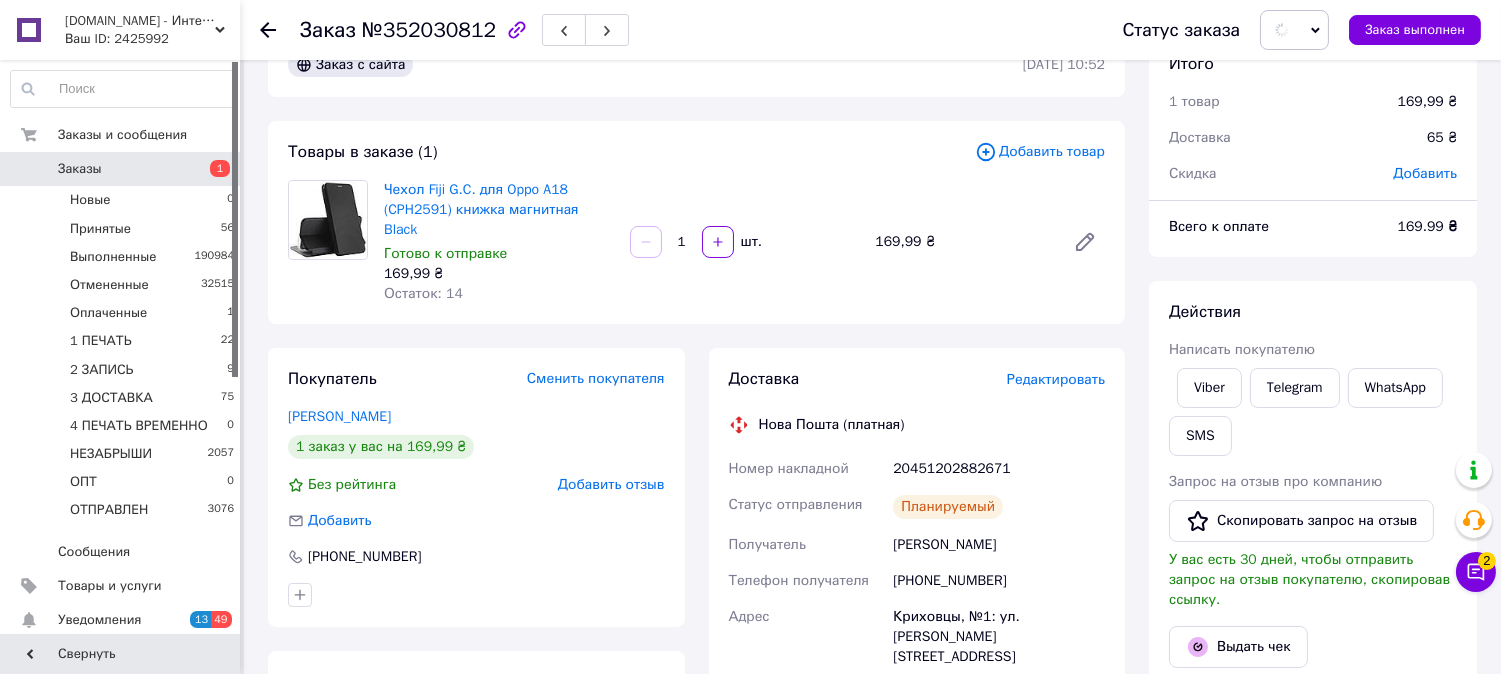 scroll, scrollTop: 0, scrollLeft: 0, axis: both 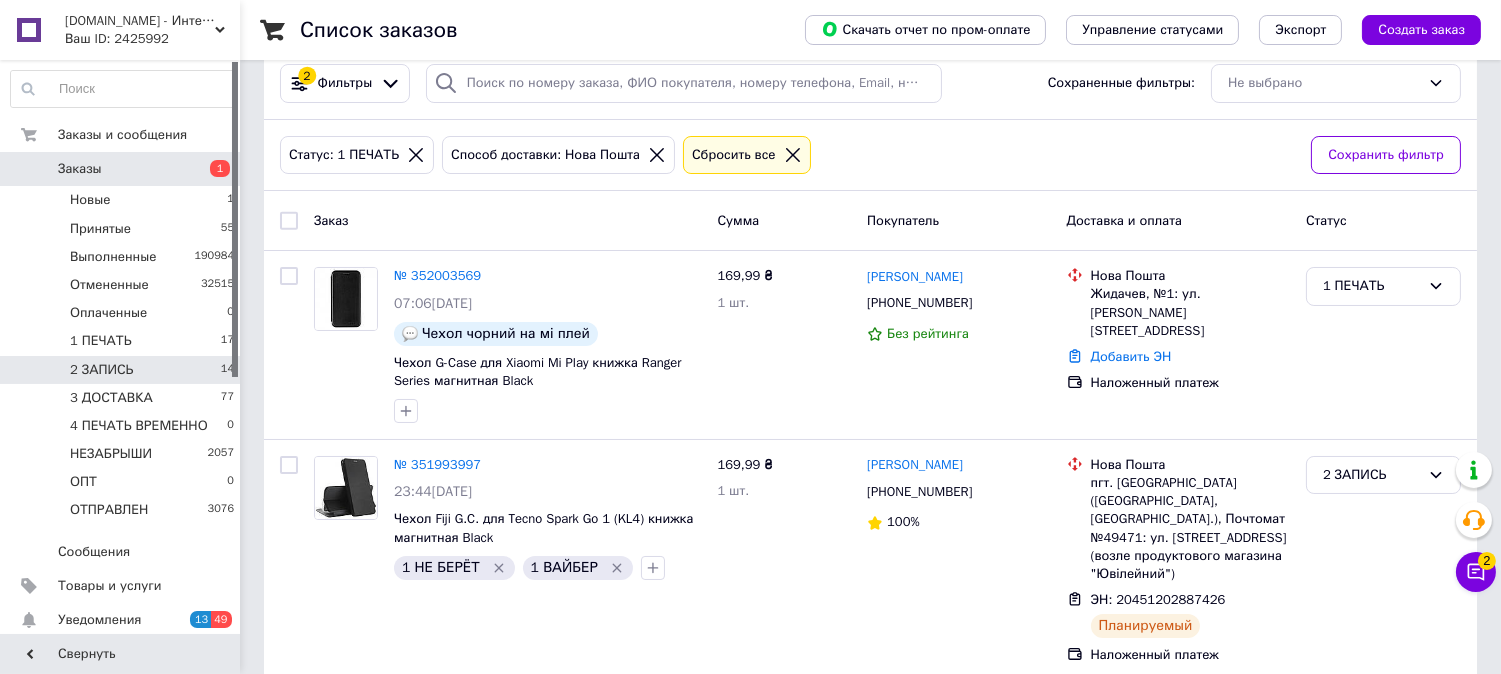 click on "2 ЗАПИСЬ 14" at bounding box center [123, 370] 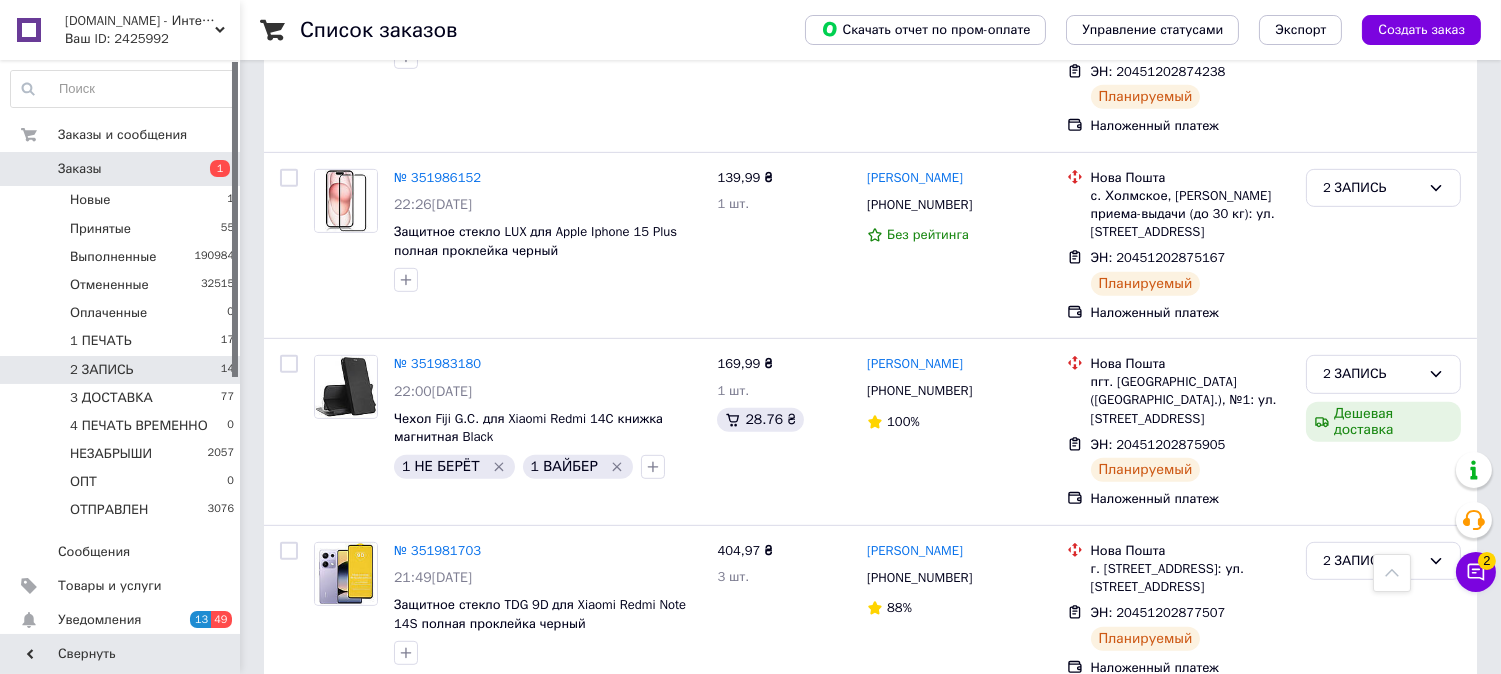 scroll, scrollTop: 1852, scrollLeft: 0, axis: vertical 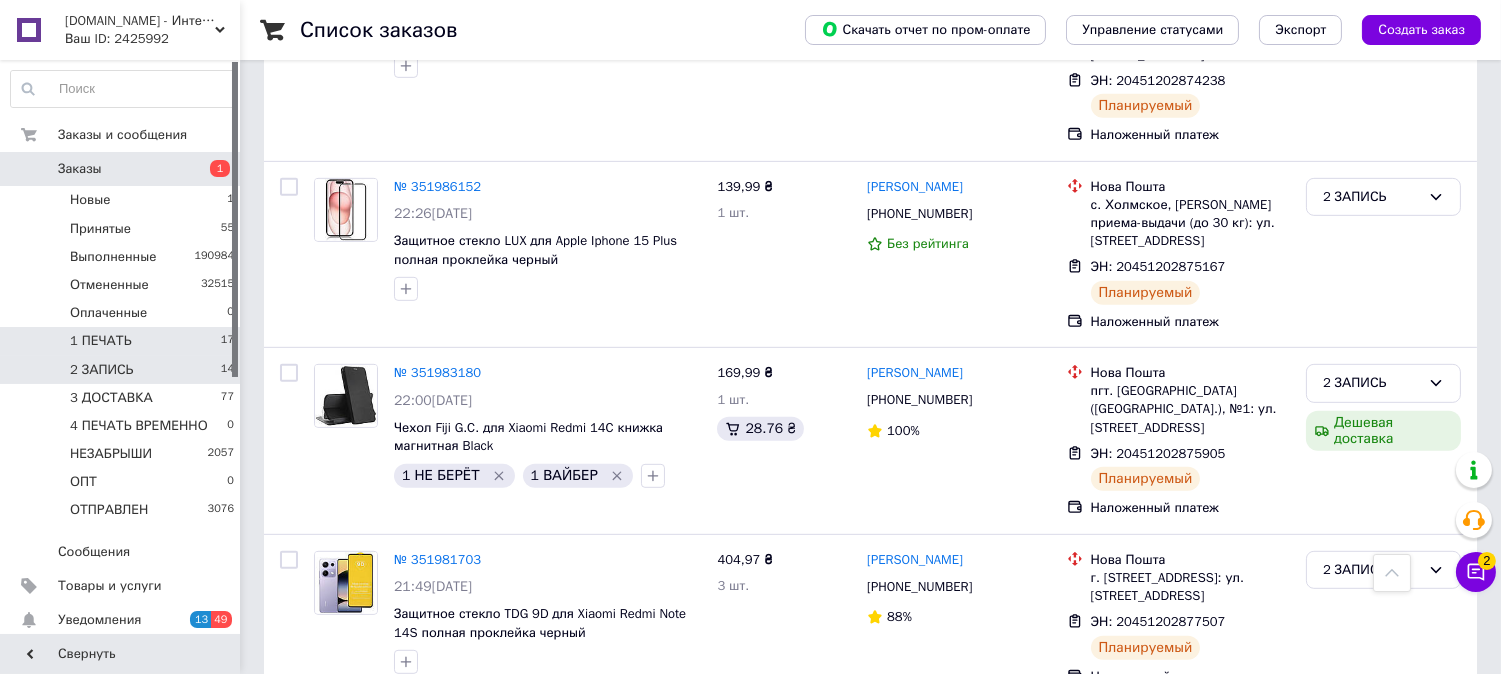 click on "1 ПЕЧАТЬ 17" at bounding box center [123, 341] 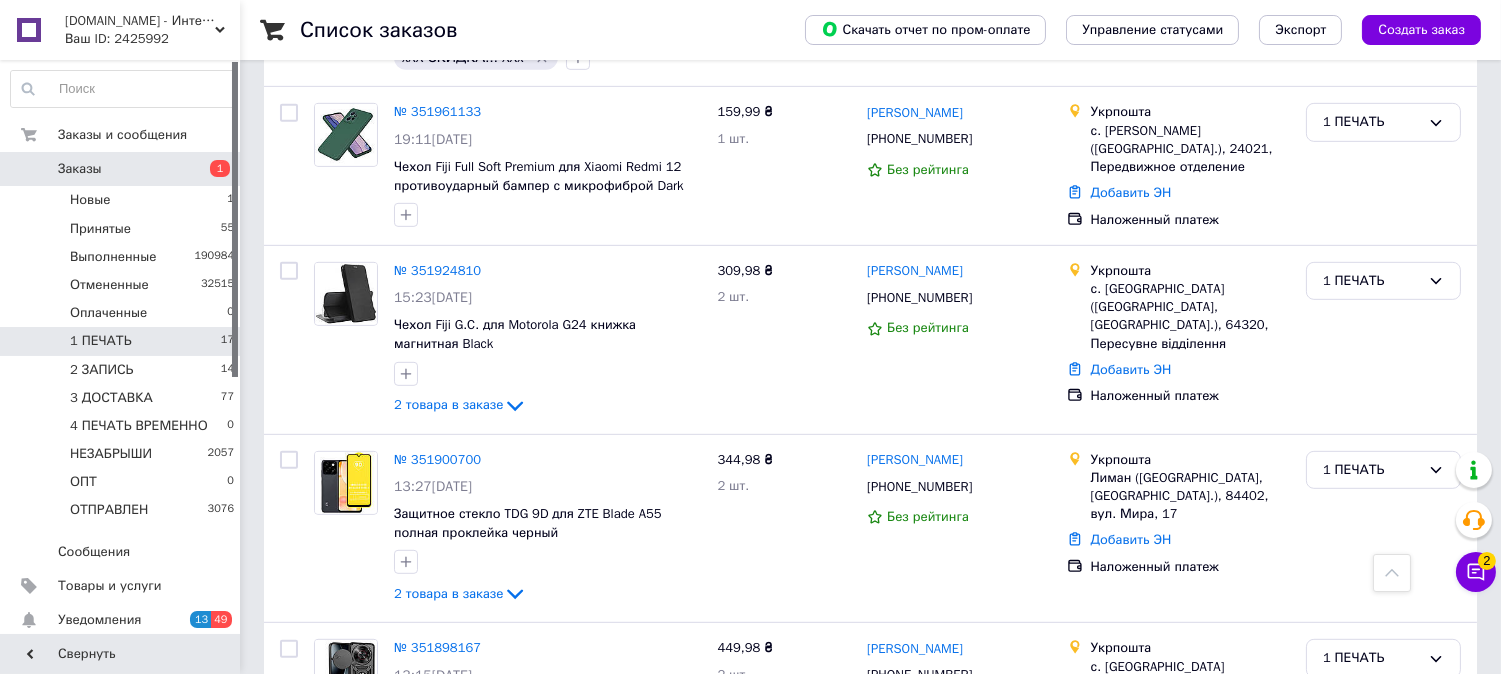 scroll, scrollTop: 0, scrollLeft: 0, axis: both 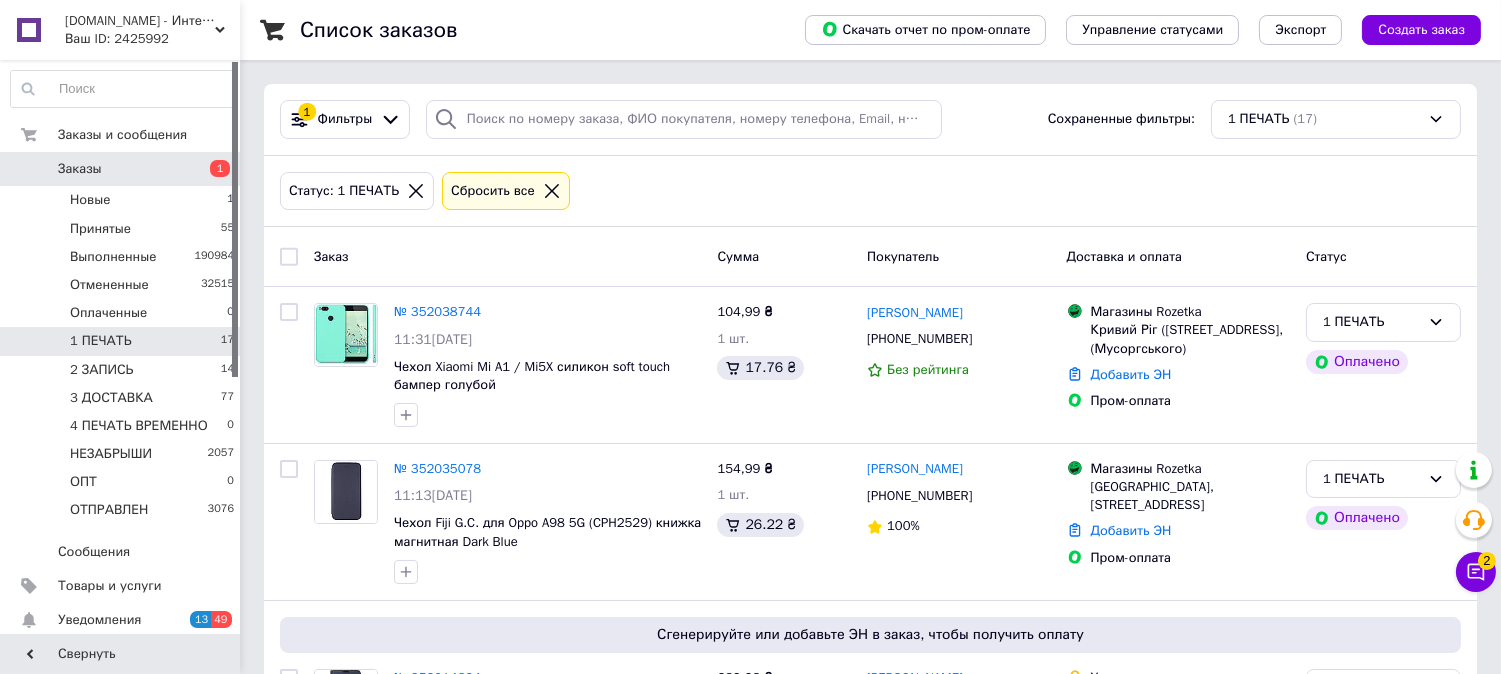 click on "Статус: 1 ПЕЧАТЬ" at bounding box center (344, 191) 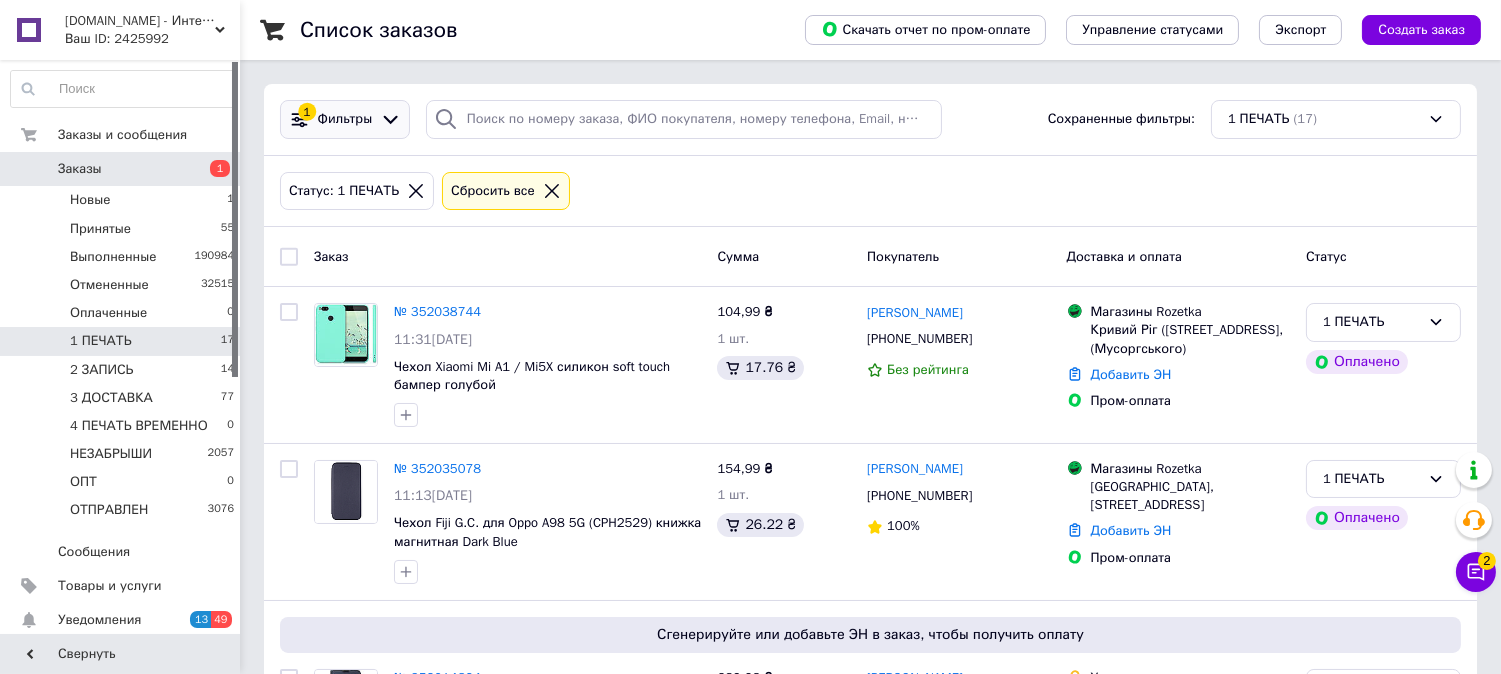 click on "1 Фильтры" at bounding box center [345, 119] 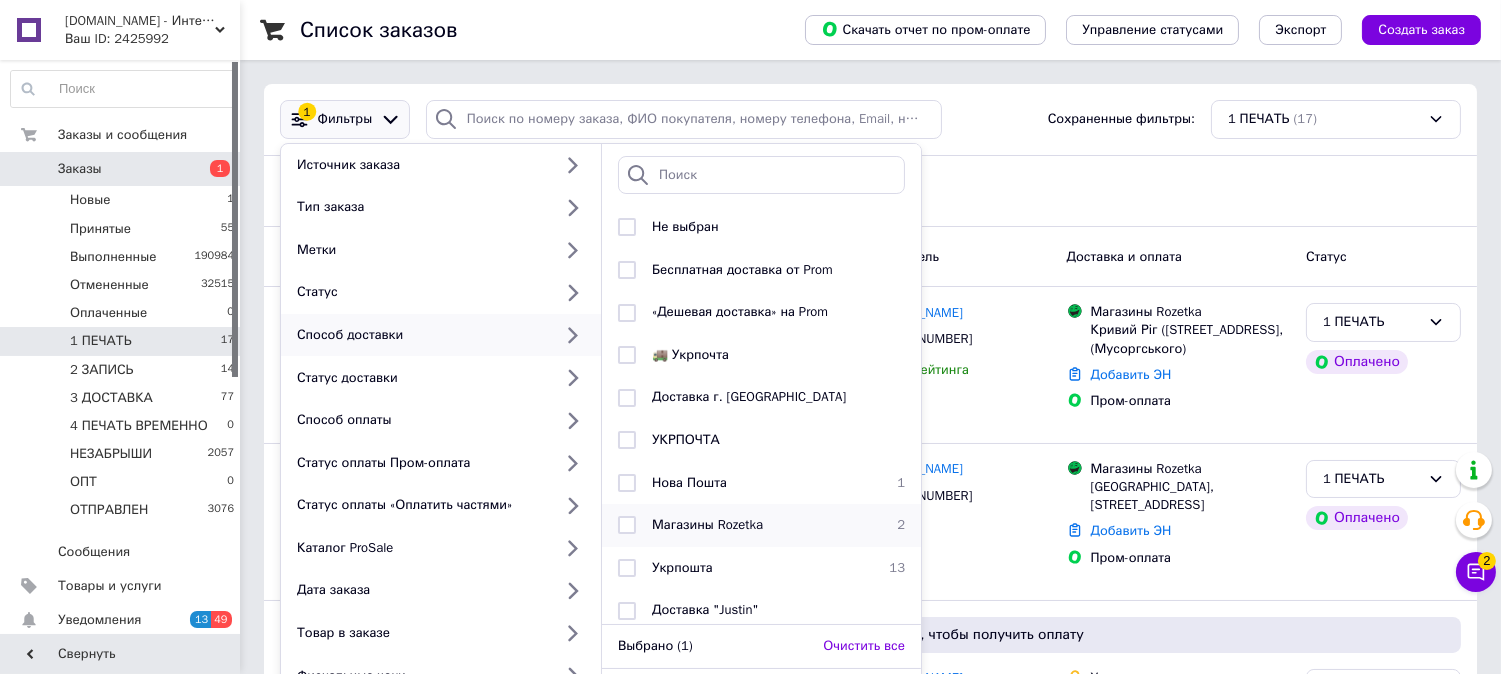 click on "Магазины Rozetka 2" at bounding box center (761, 525) 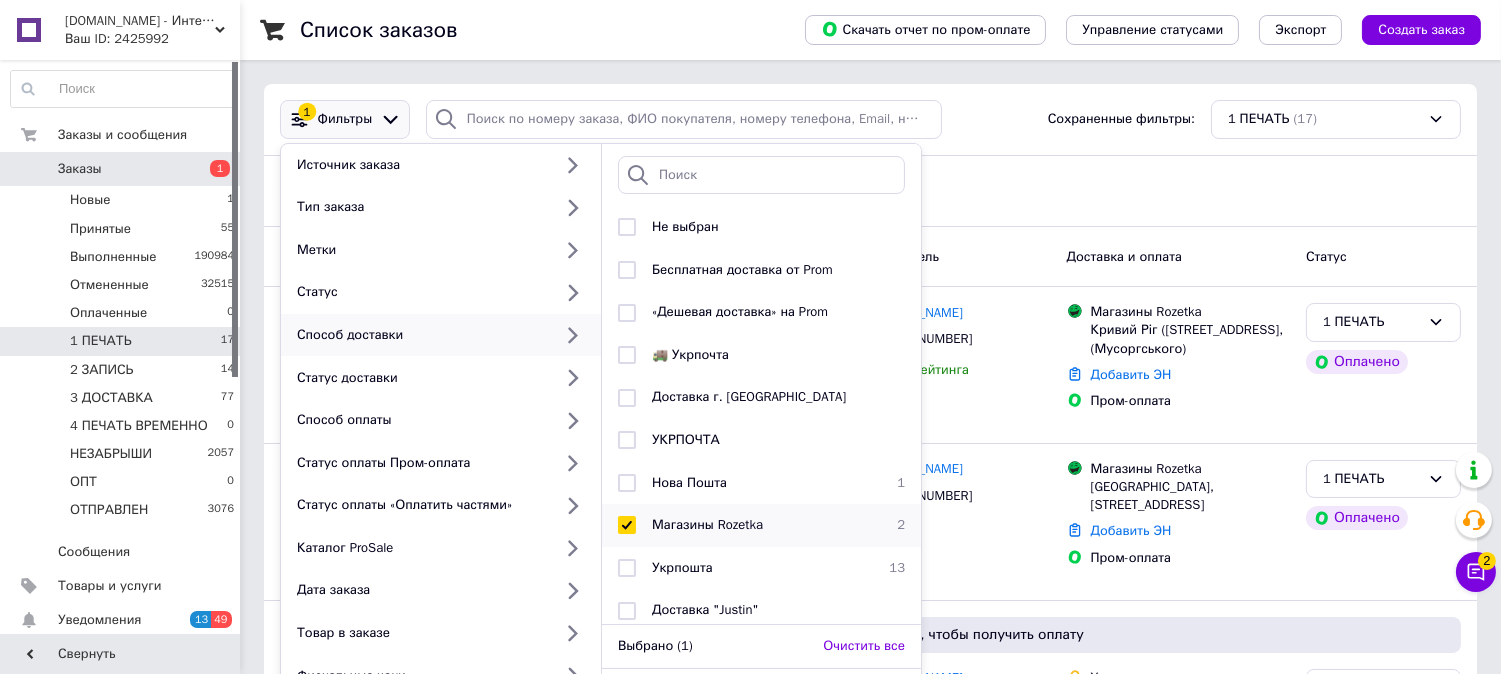 checkbox on "true" 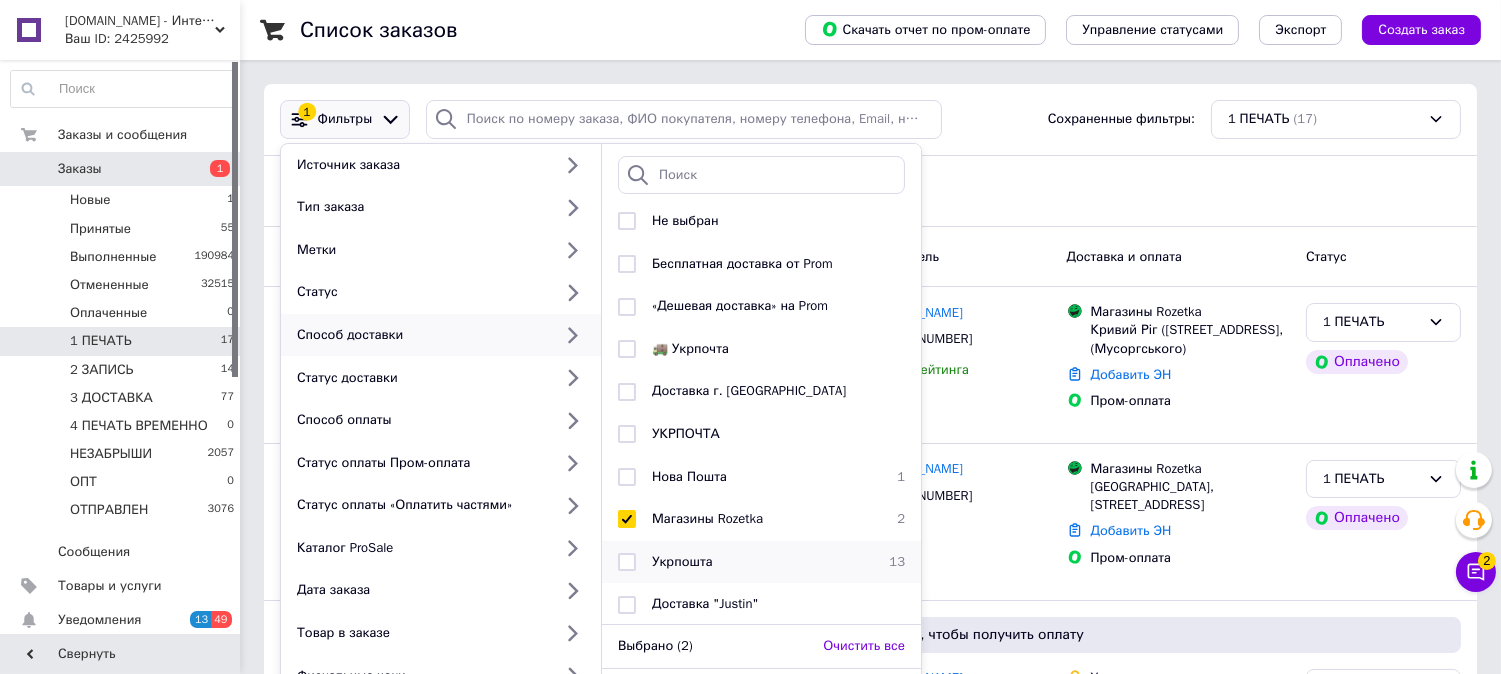 scroll, scrollTop: 7, scrollLeft: 0, axis: vertical 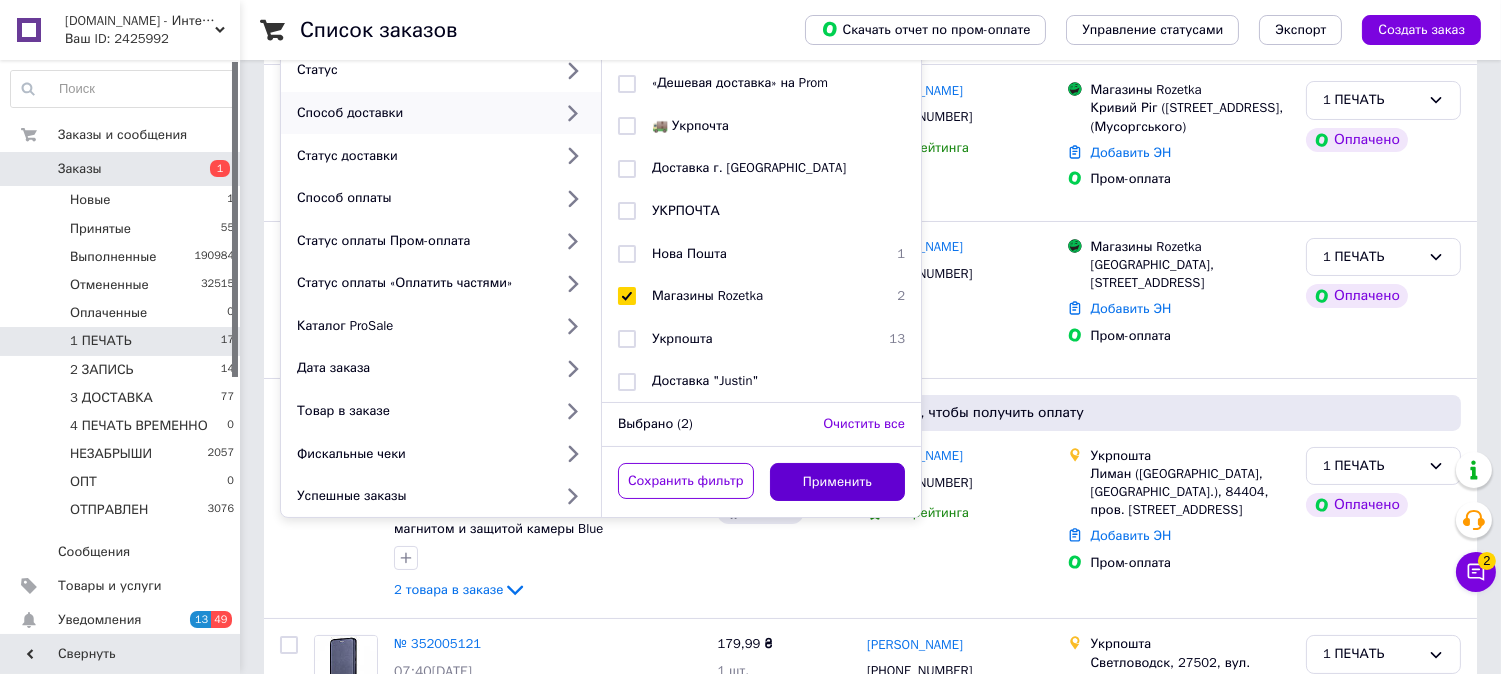 click on "Применить" at bounding box center (838, 482) 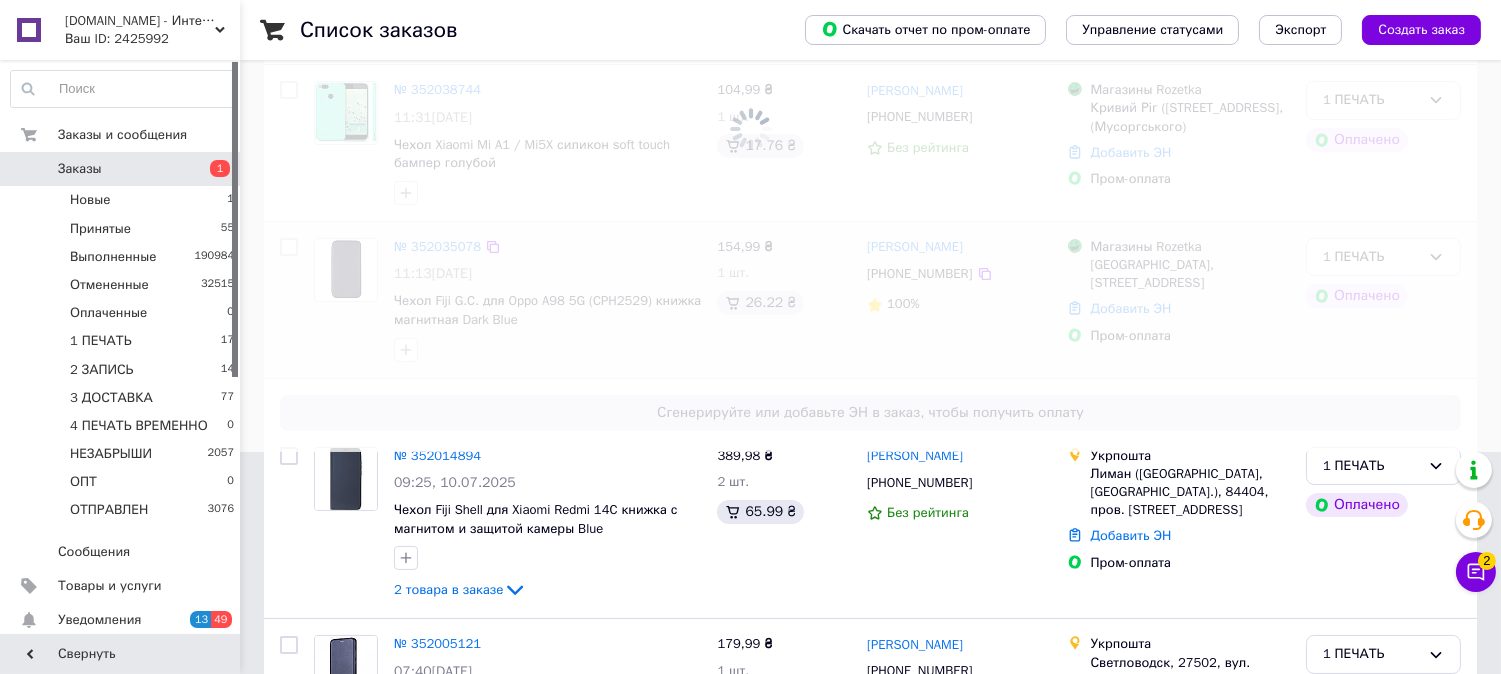 scroll, scrollTop: 0, scrollLeft: 0, axis: both 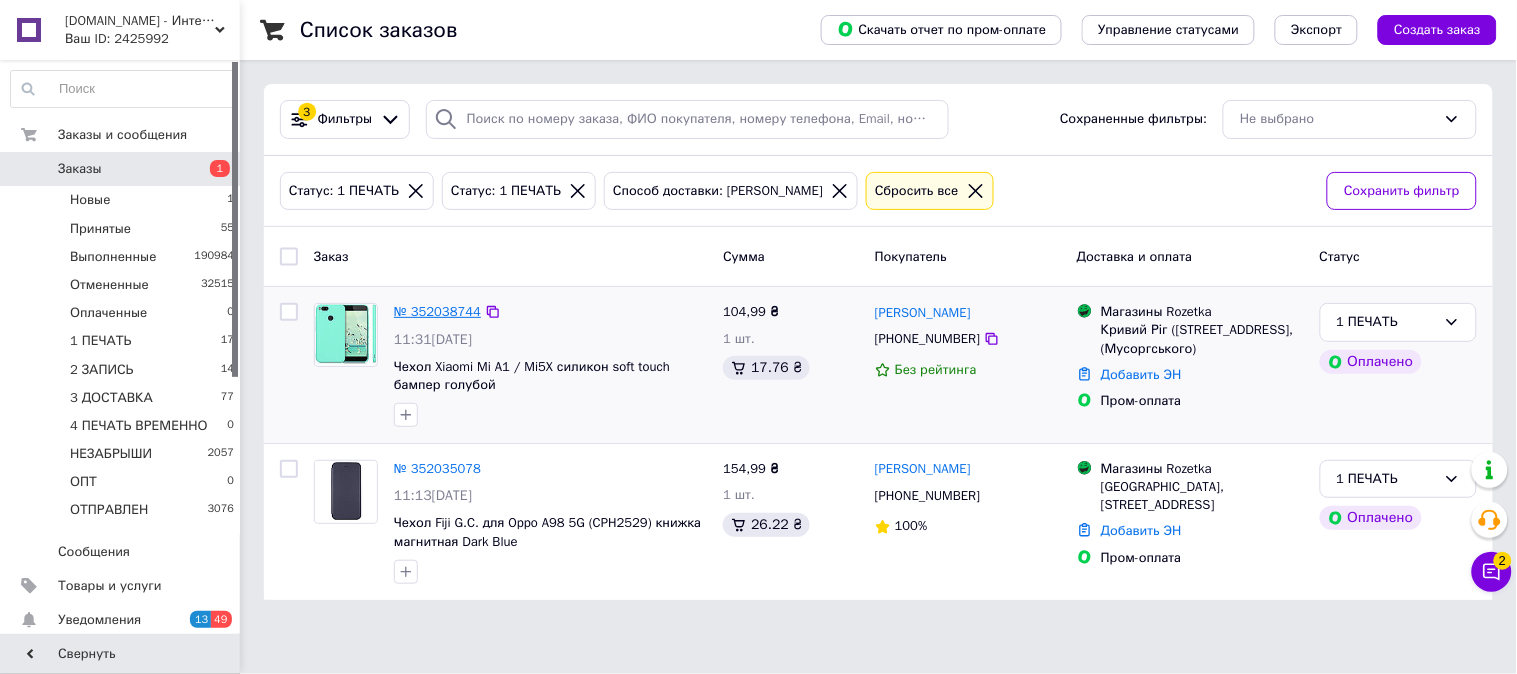 click on "№ 352038744" at bounding box center (437, 311) 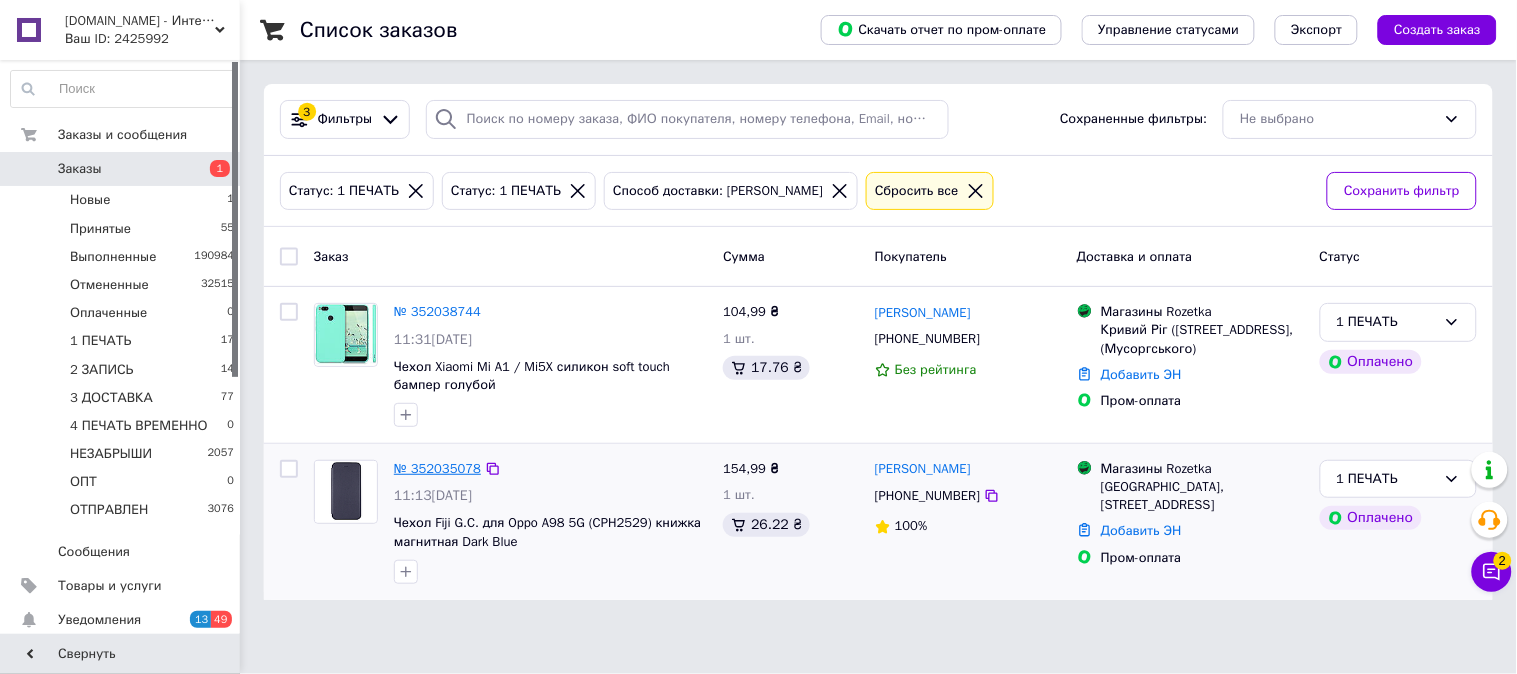 click on "№ 352035078" at bounding box center [437, 468] 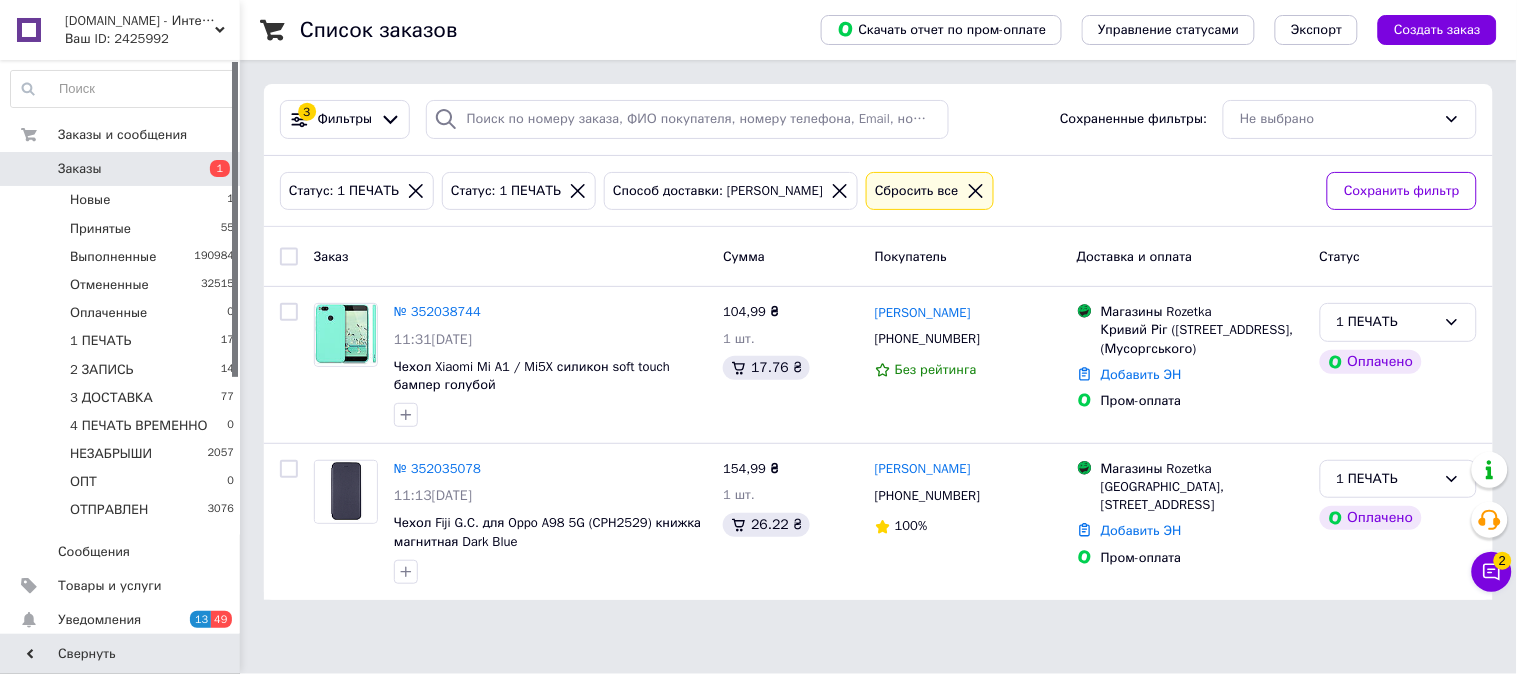 click 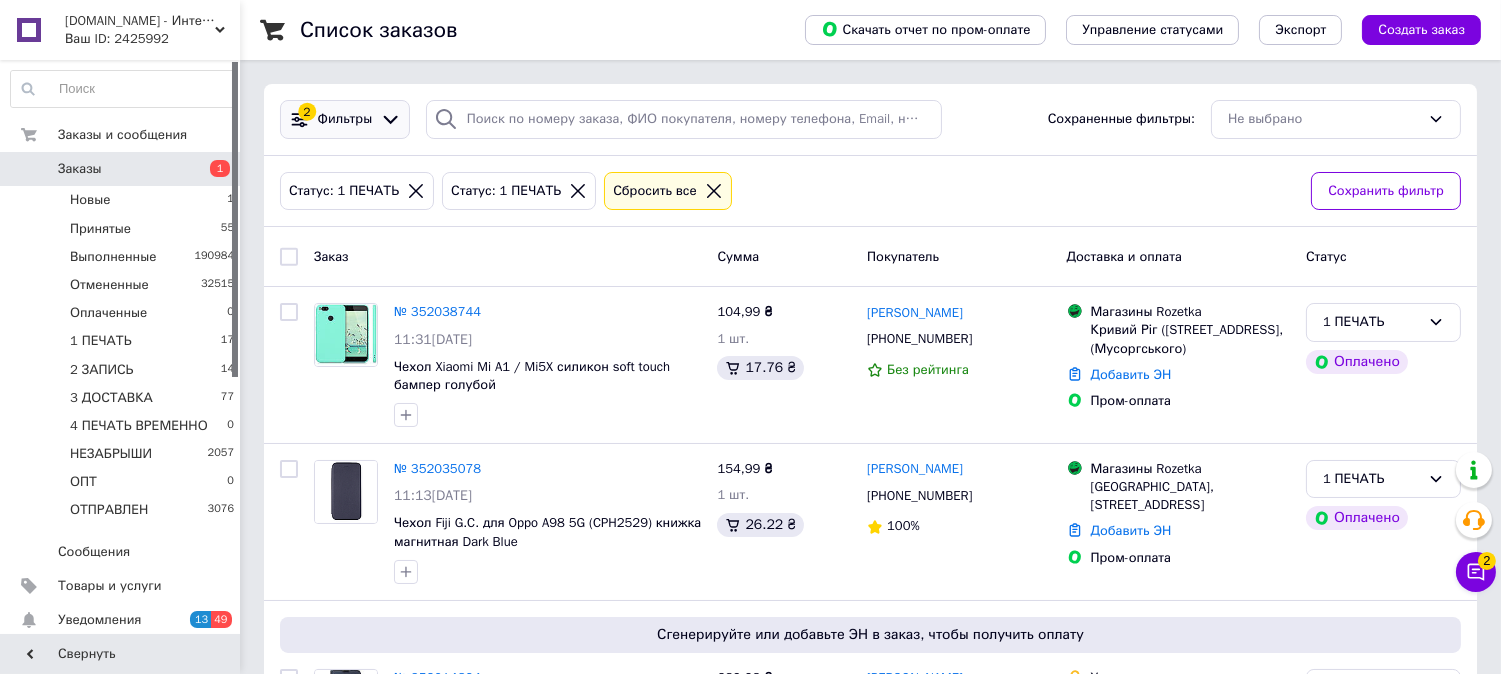 click on "Фильтры" at bounding box center [345, 119] 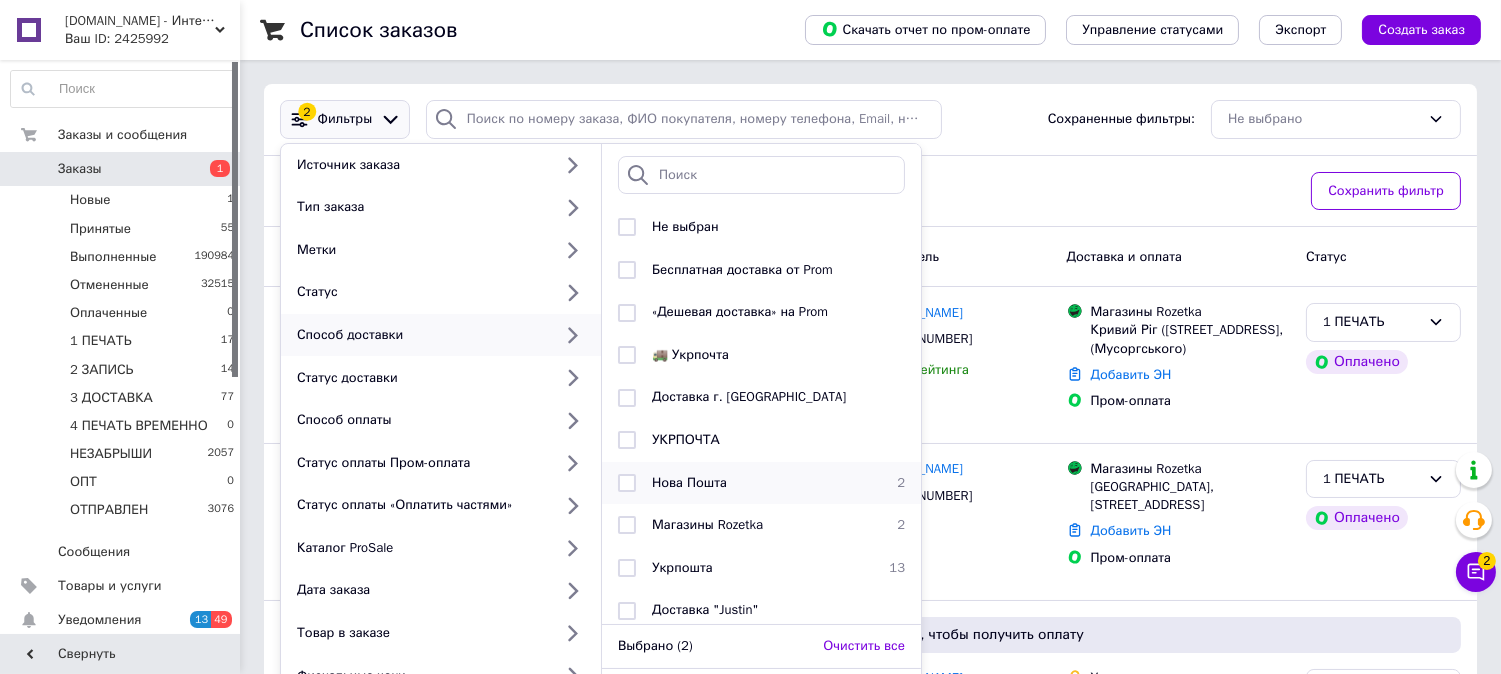 click on "Нова Пошта 2" at bounding box center [761, 483] 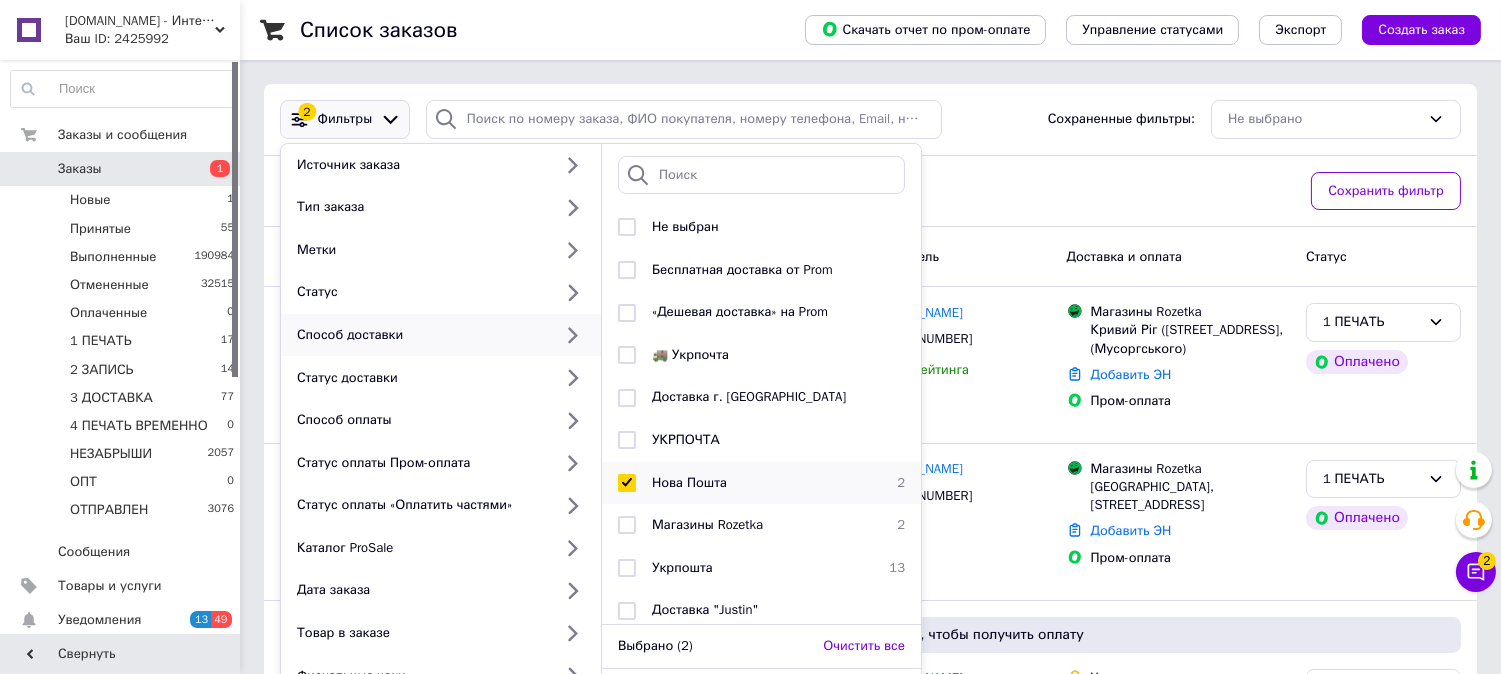 checkbox on "true" 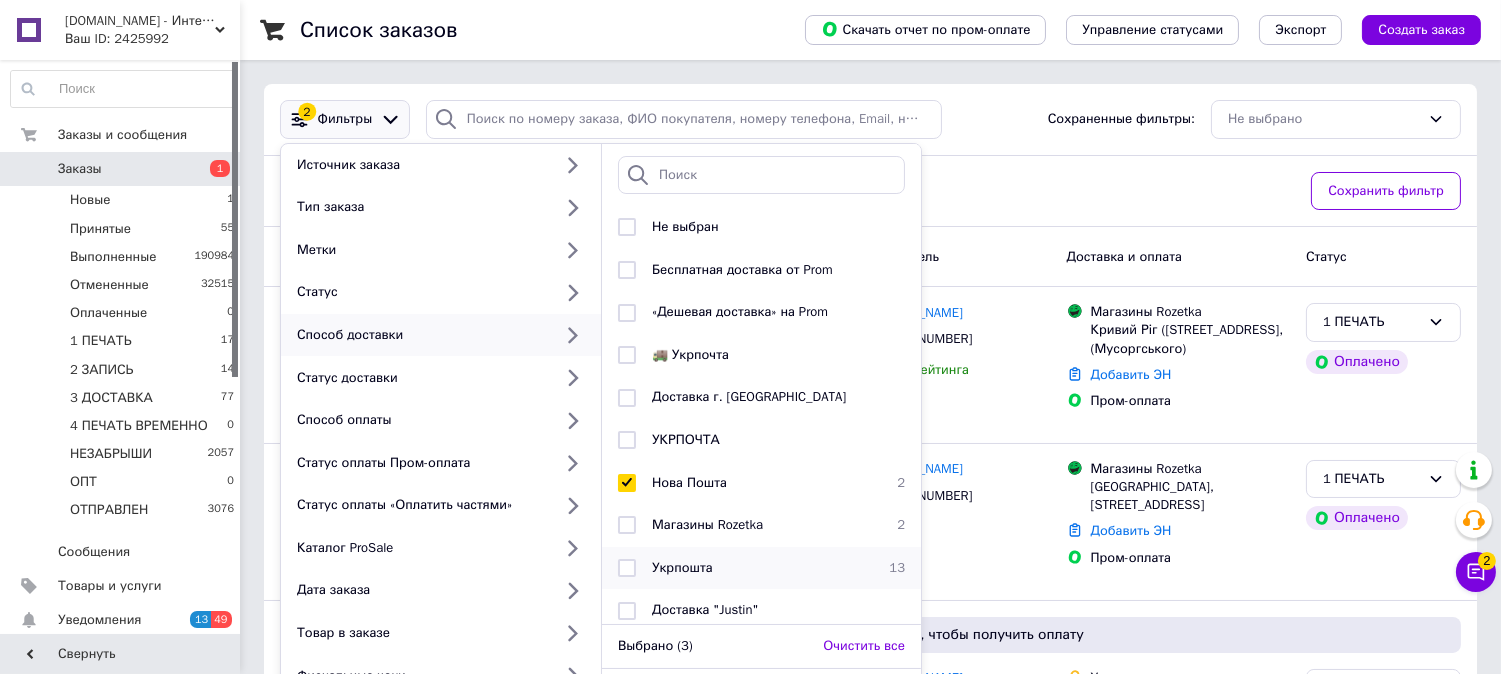 scroll, scrollTop: 7, scrollLeft: 0, axis: vertical 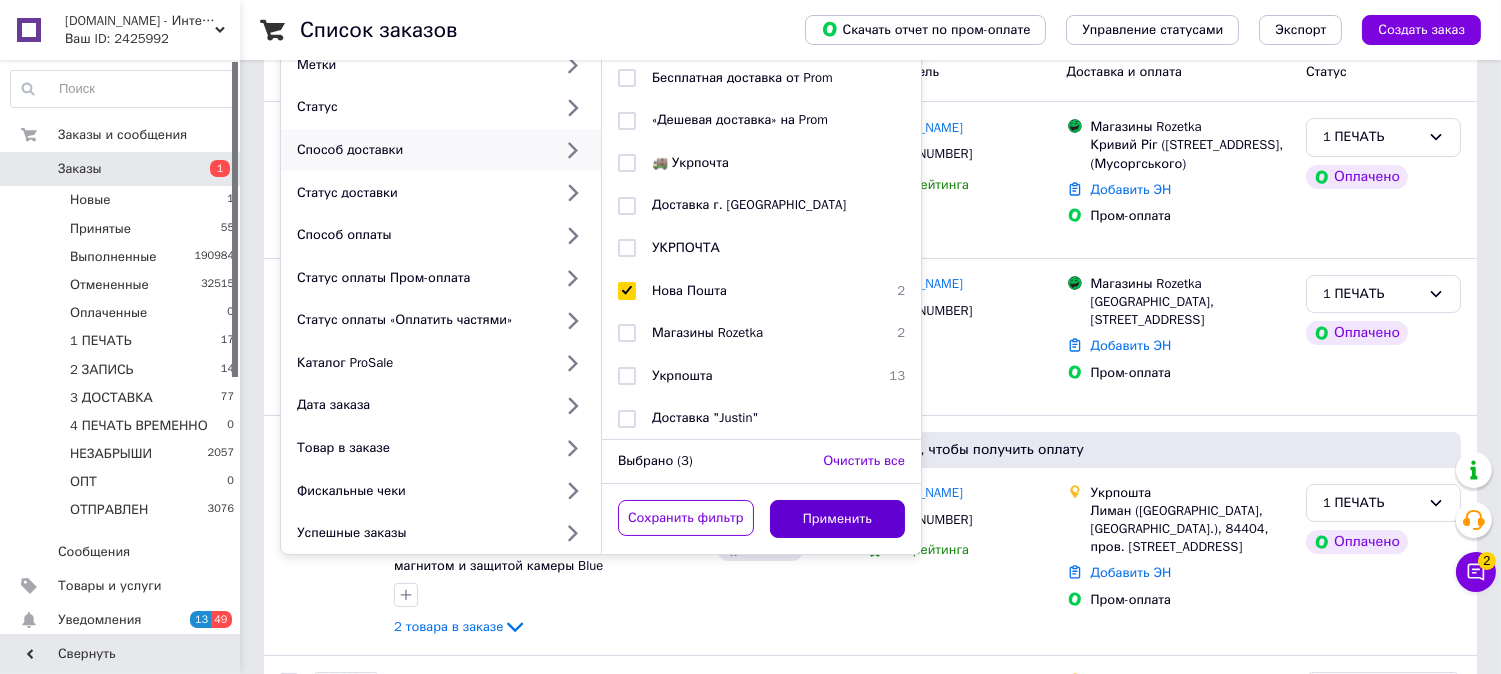 click on "Применить" at bounding box center (838, 519) 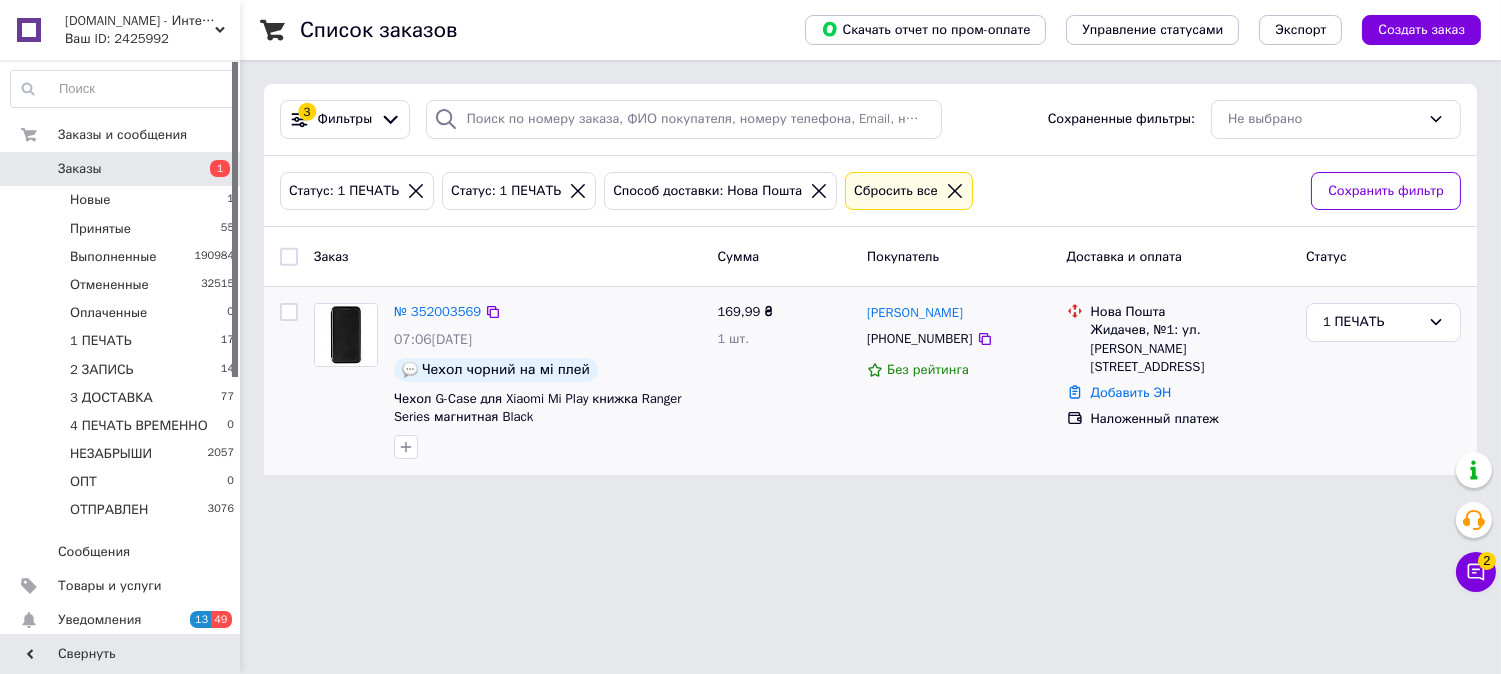 scroll, scrollTop: 0, scrollLeft: 0, axis: both 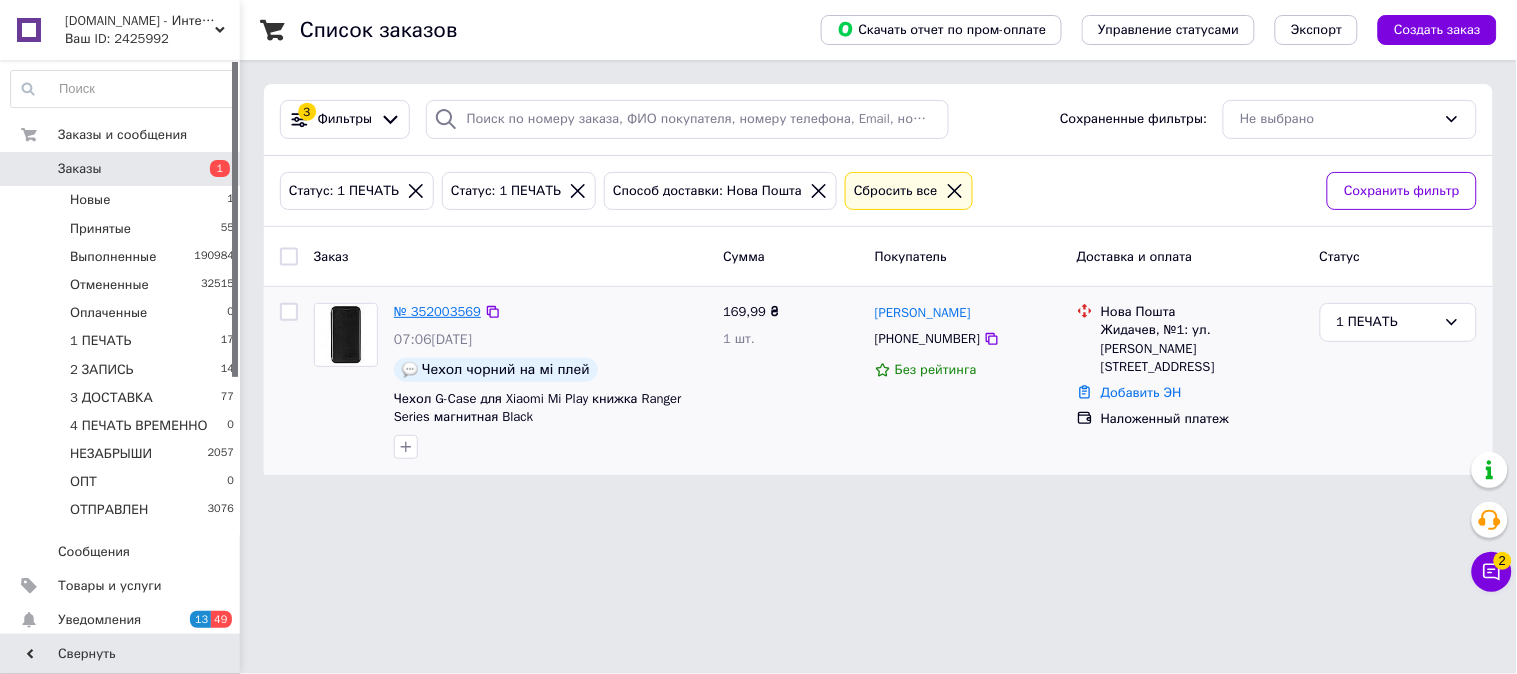 click on "№ 352003569" at bounding box center [437, 311] 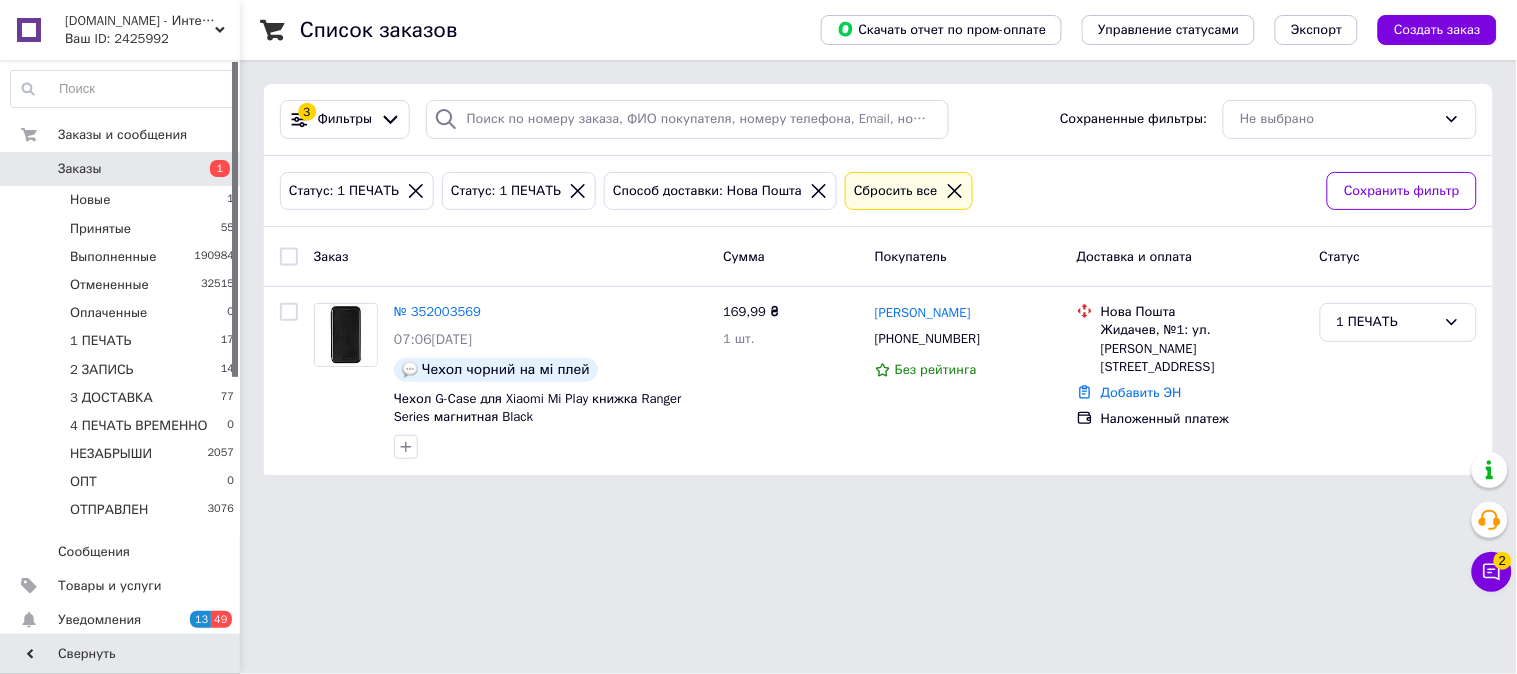 click 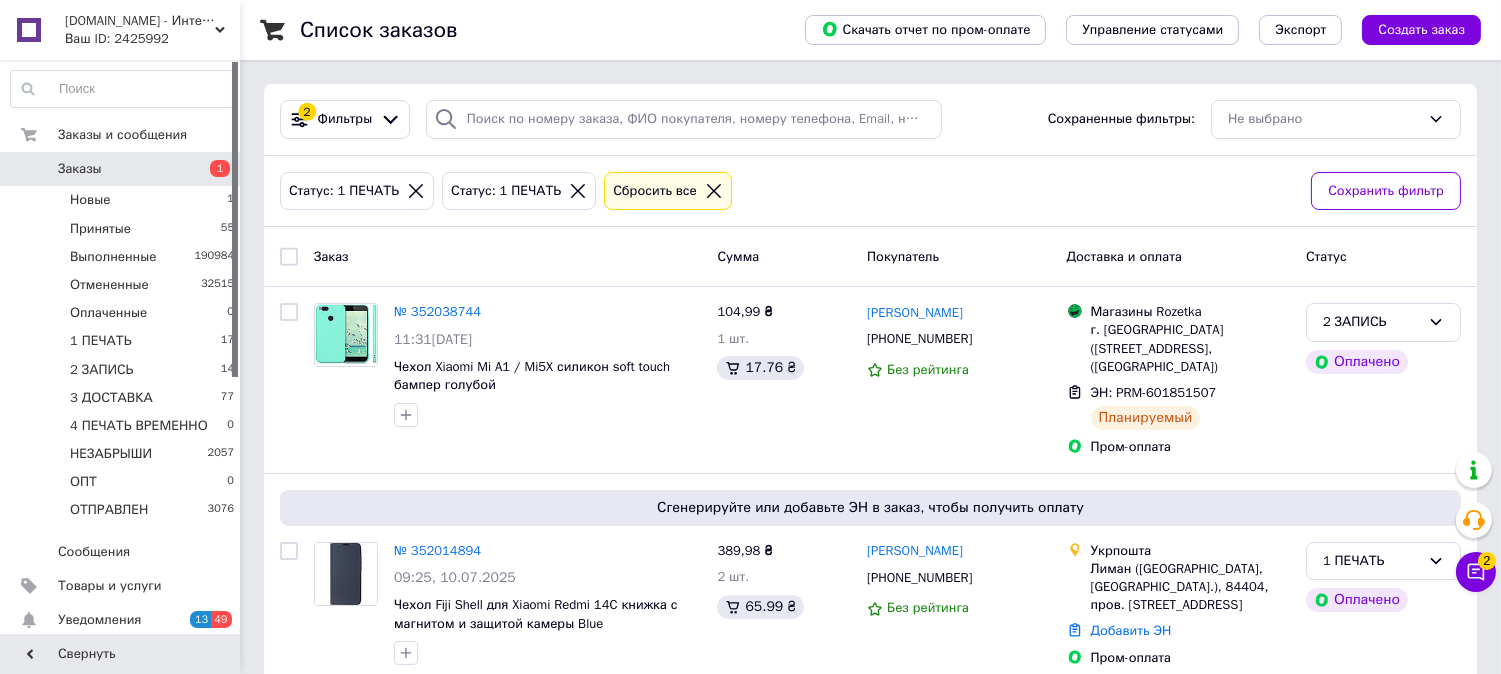 click 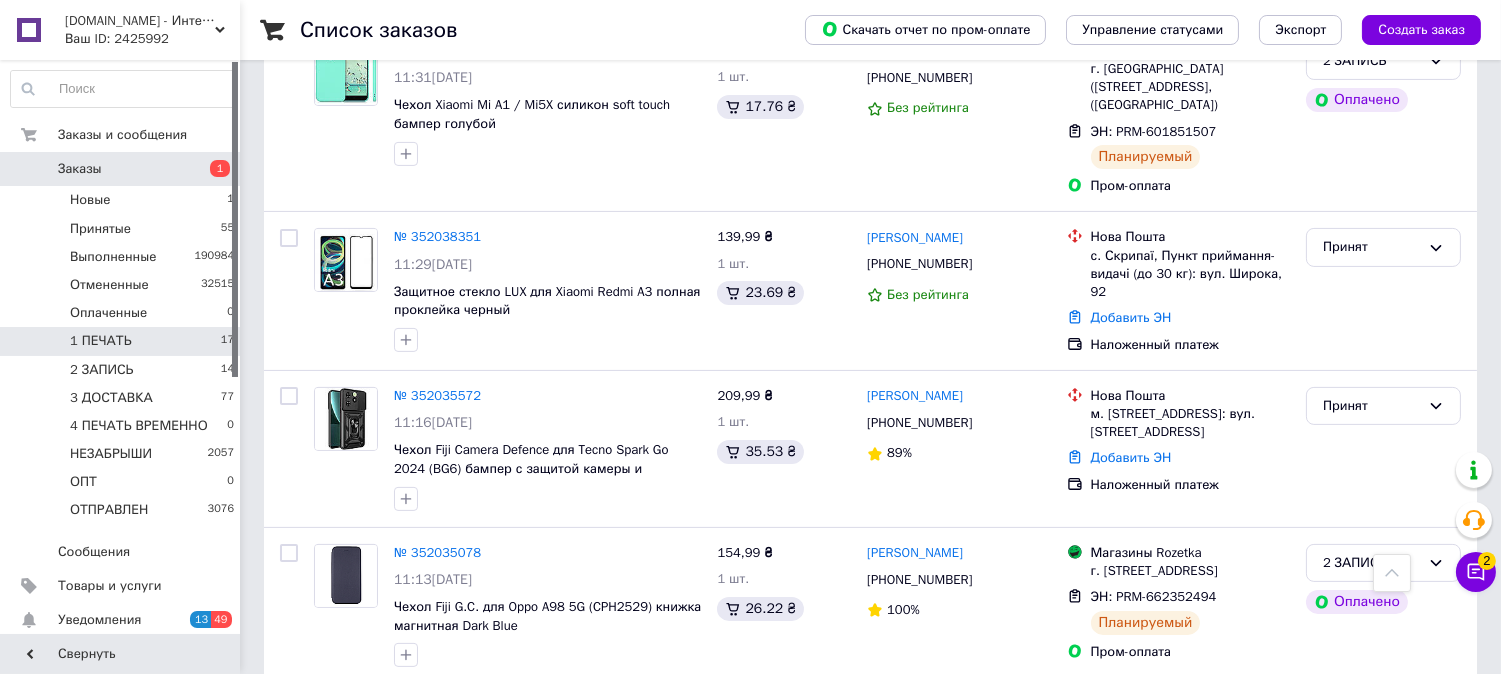 scroll, scrollTop: 852, scrollLeft: 0, axis: vertical 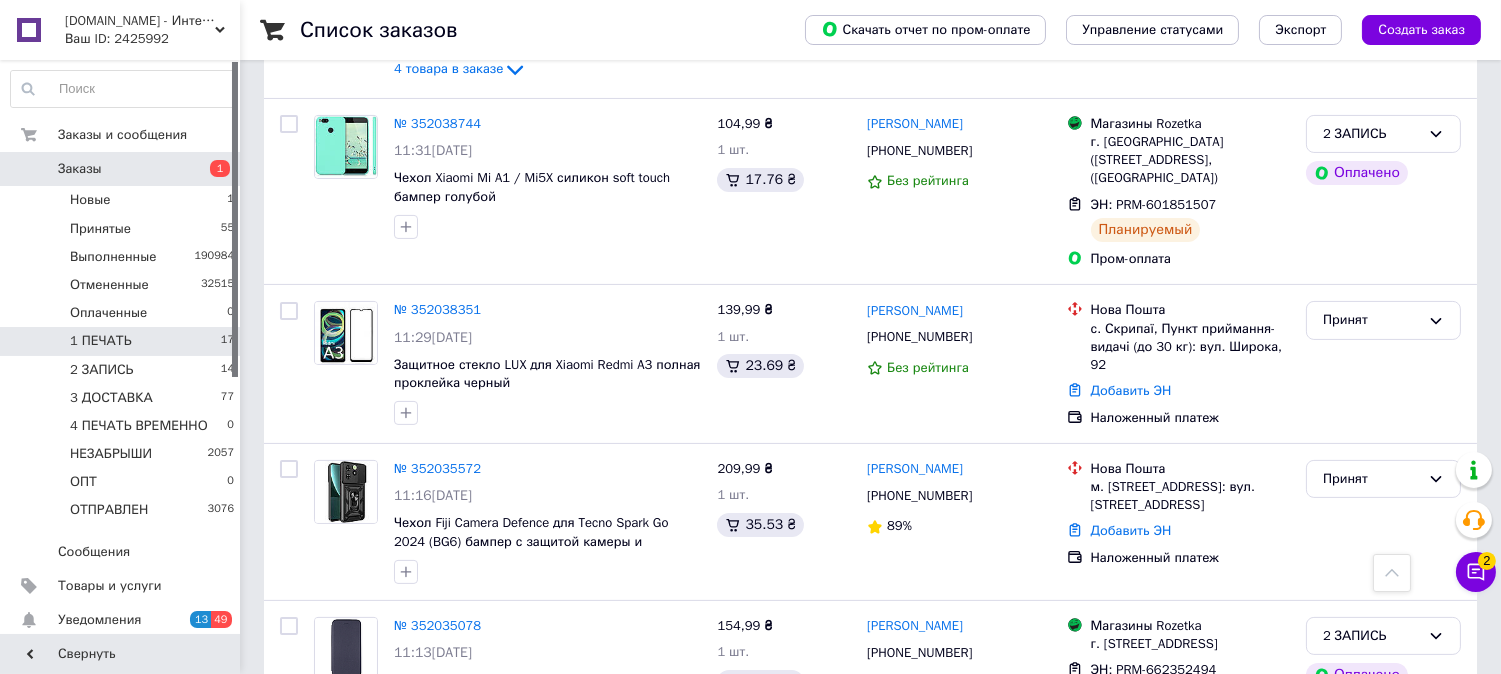 click on "1 ПЕЧАТЬ 17" at bounding box center [123, 341] 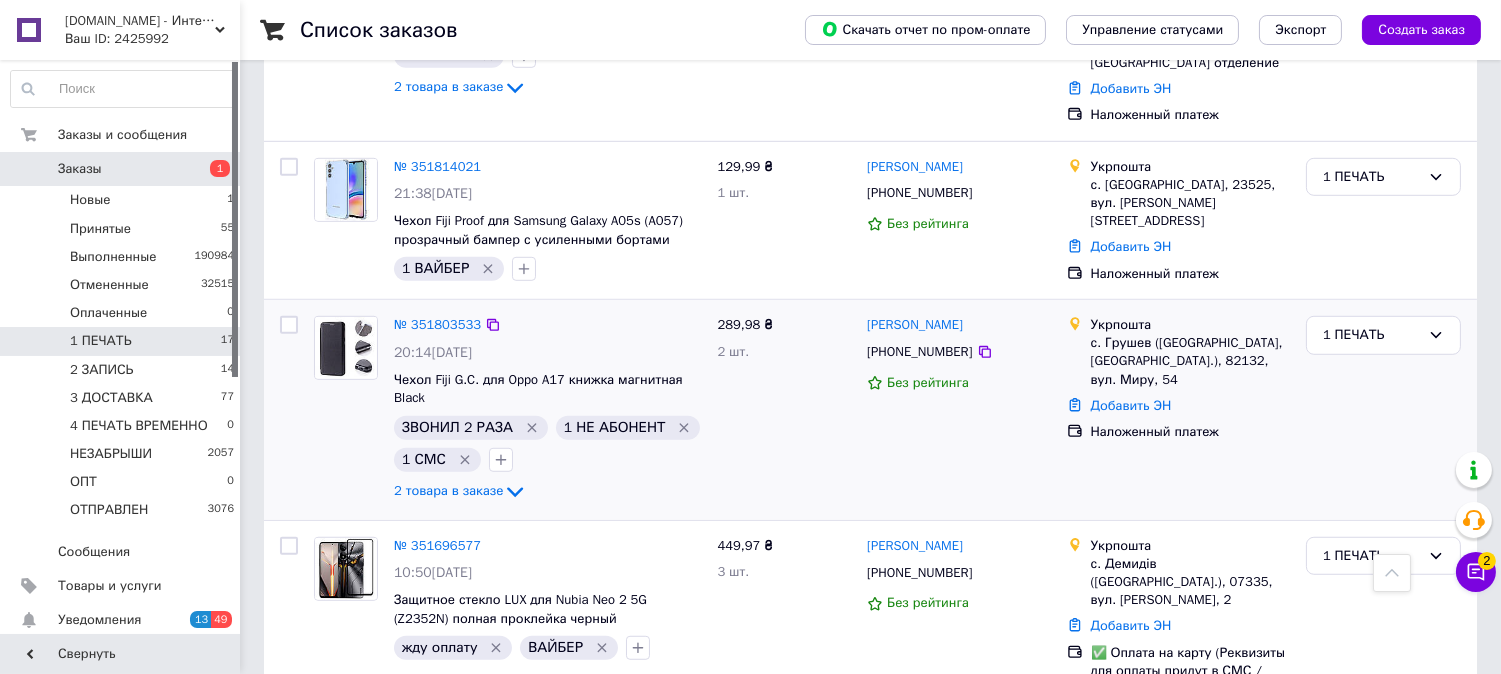 scroll, scrollTop: 2468, scrollLeft: 0, axis: vertical 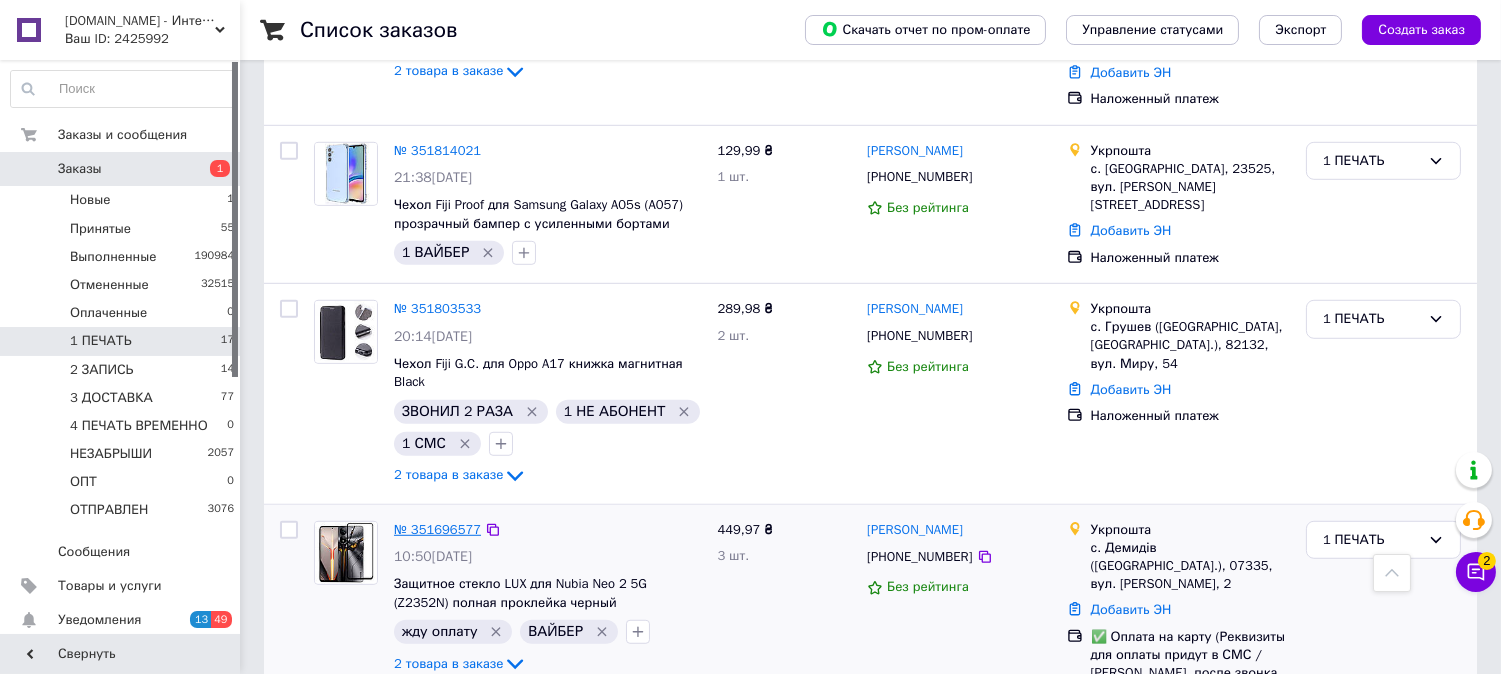 click on "№ 351696577" at bounding box center [437, 529] 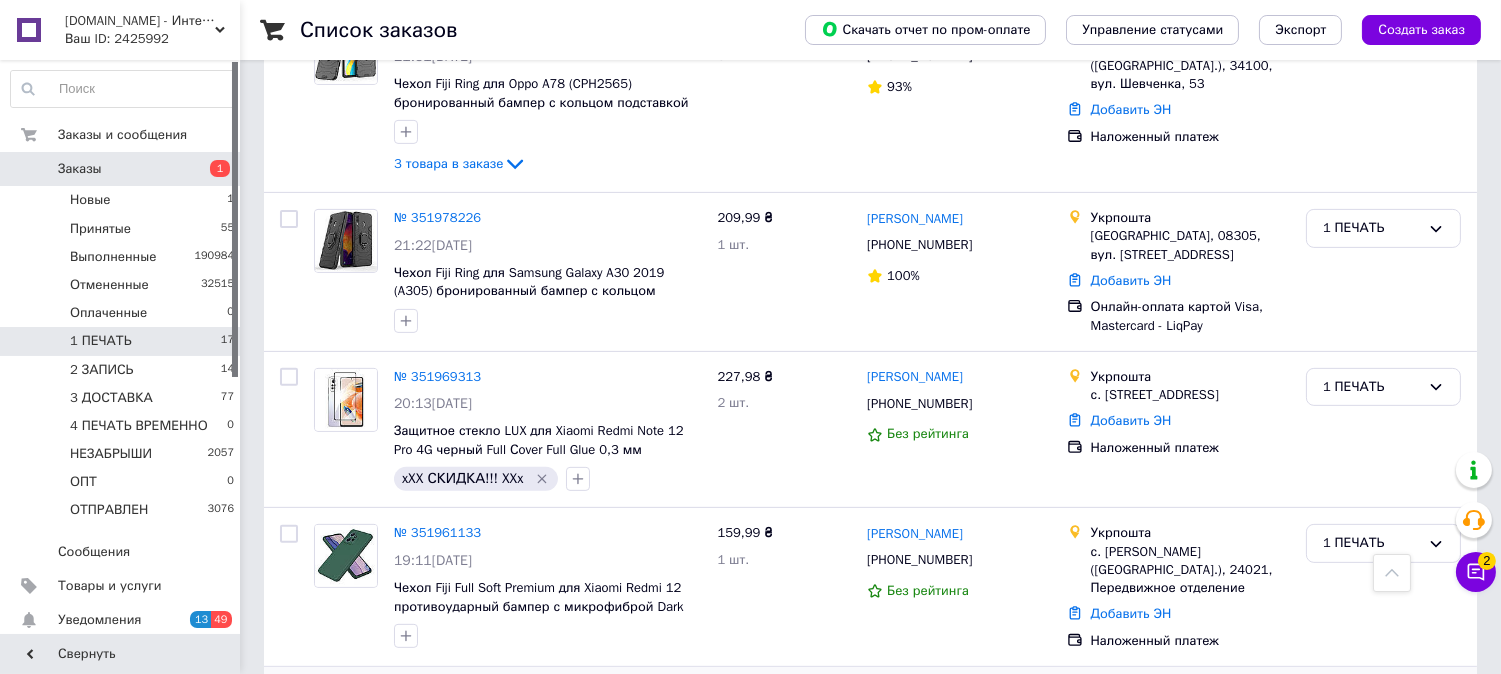 scroll, scrollTop: 1321, scrollLeft: 0, axis: vertical 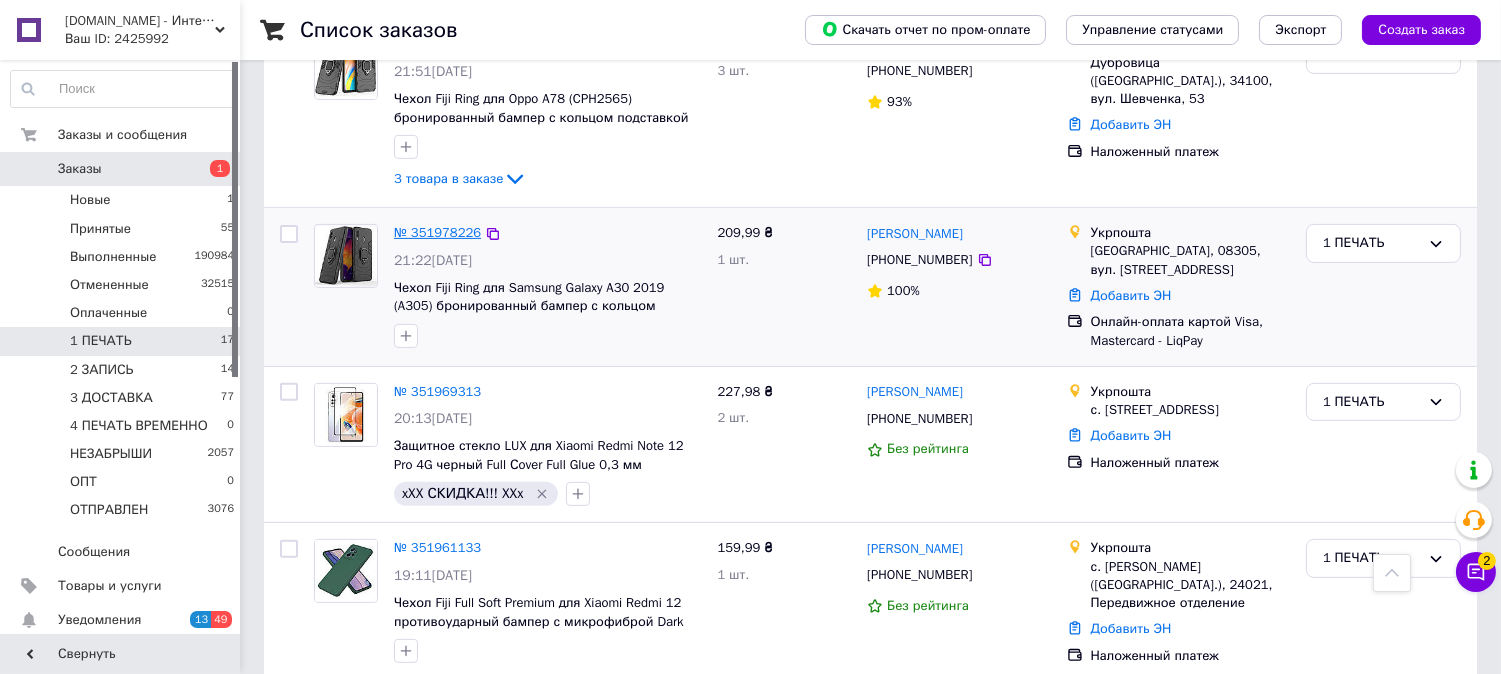 click on "№ 351978226" at bounding box center (437, 232) 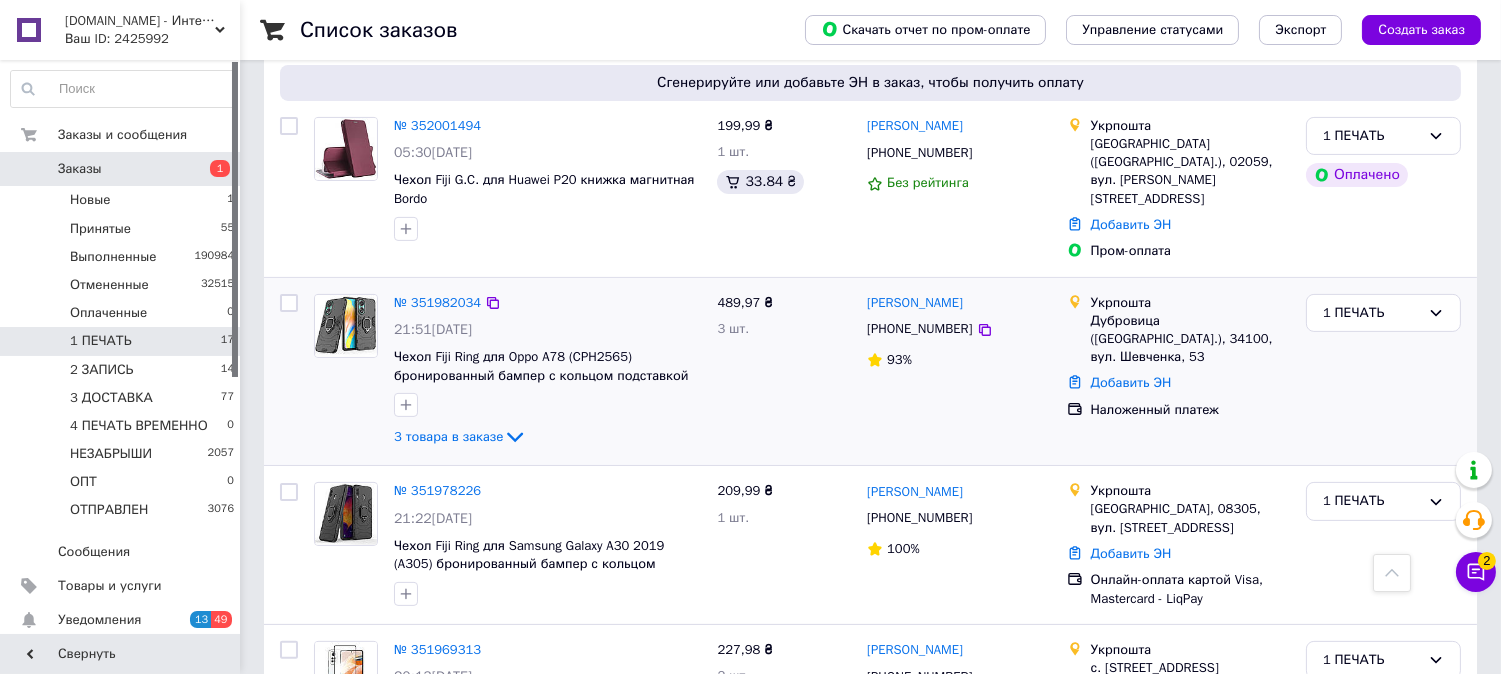 scroll, scrollTop: 1061, scrollLeft: 0, axis: vertical 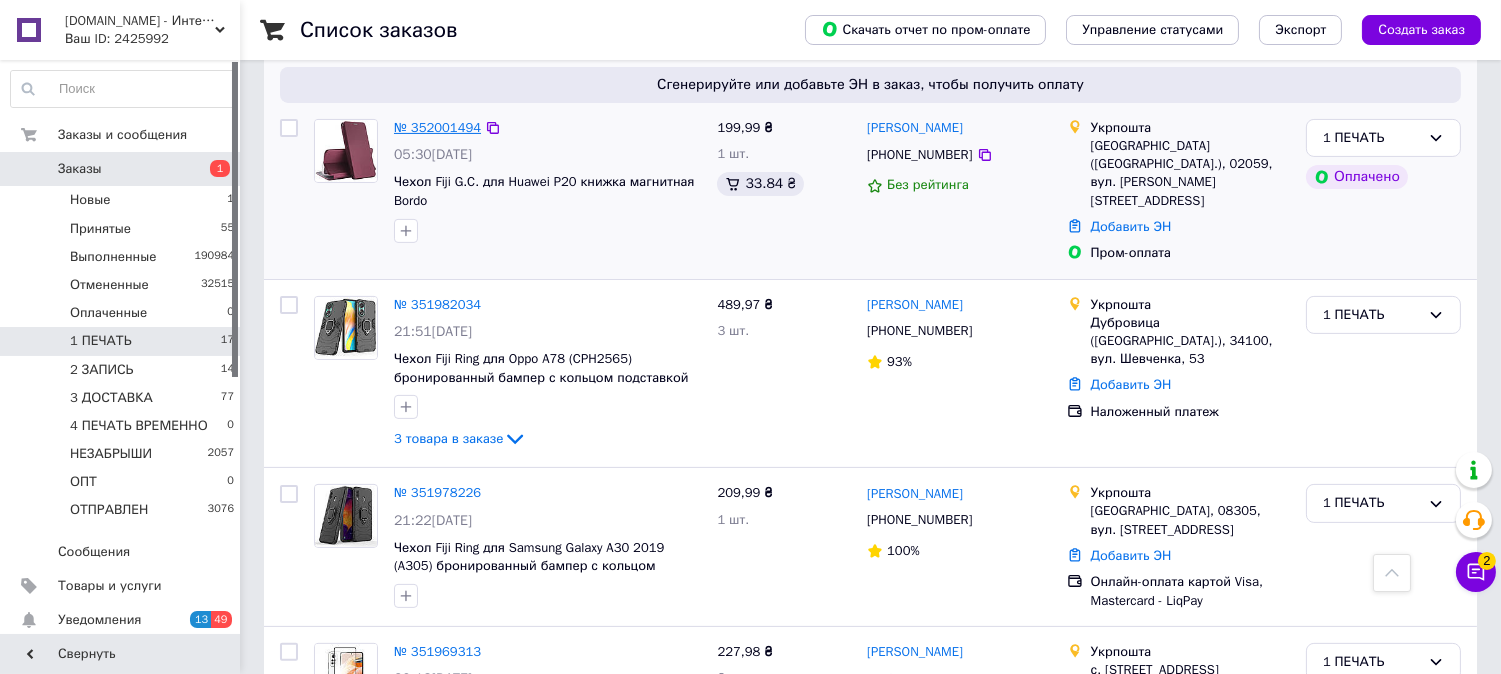 click on "№ 352001494" at bounding box center (437, 127) 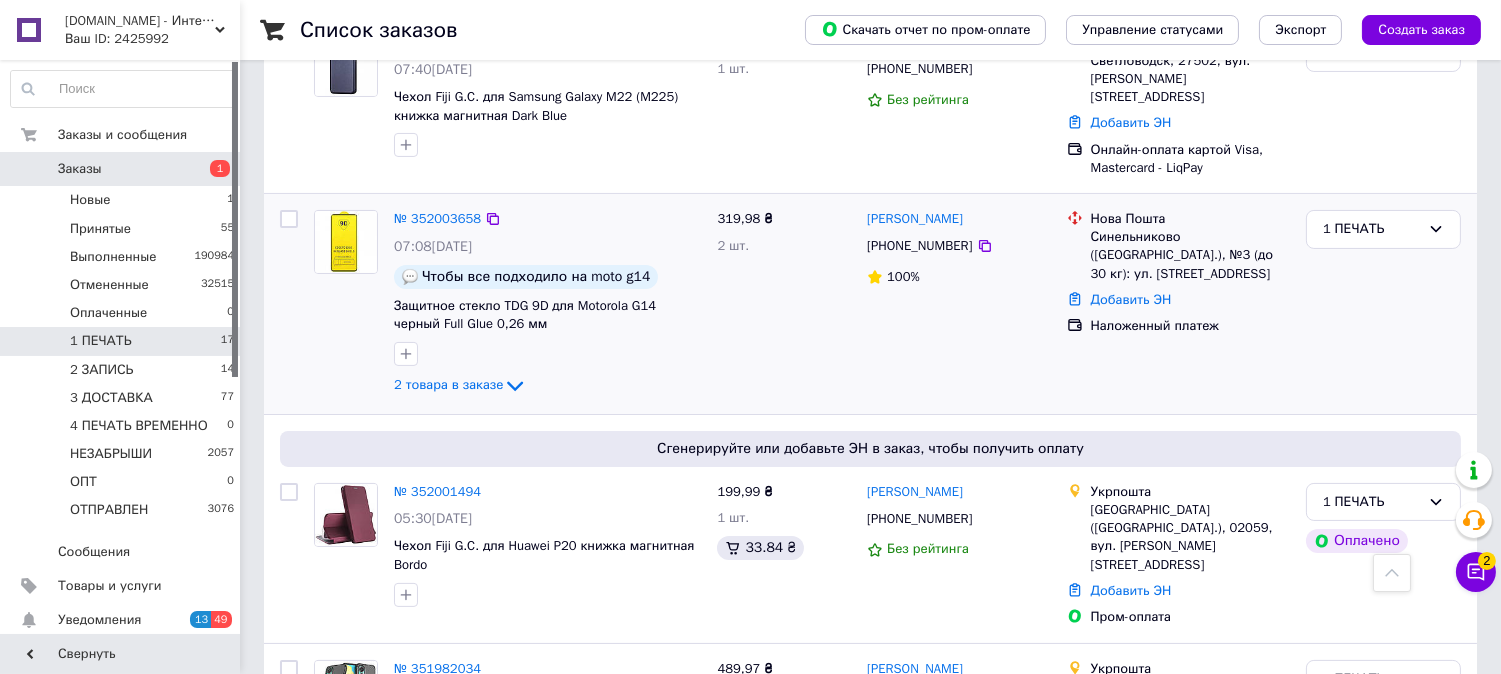 scroll, scrollTop: 580, scrollLeft: 0, axis: vertical 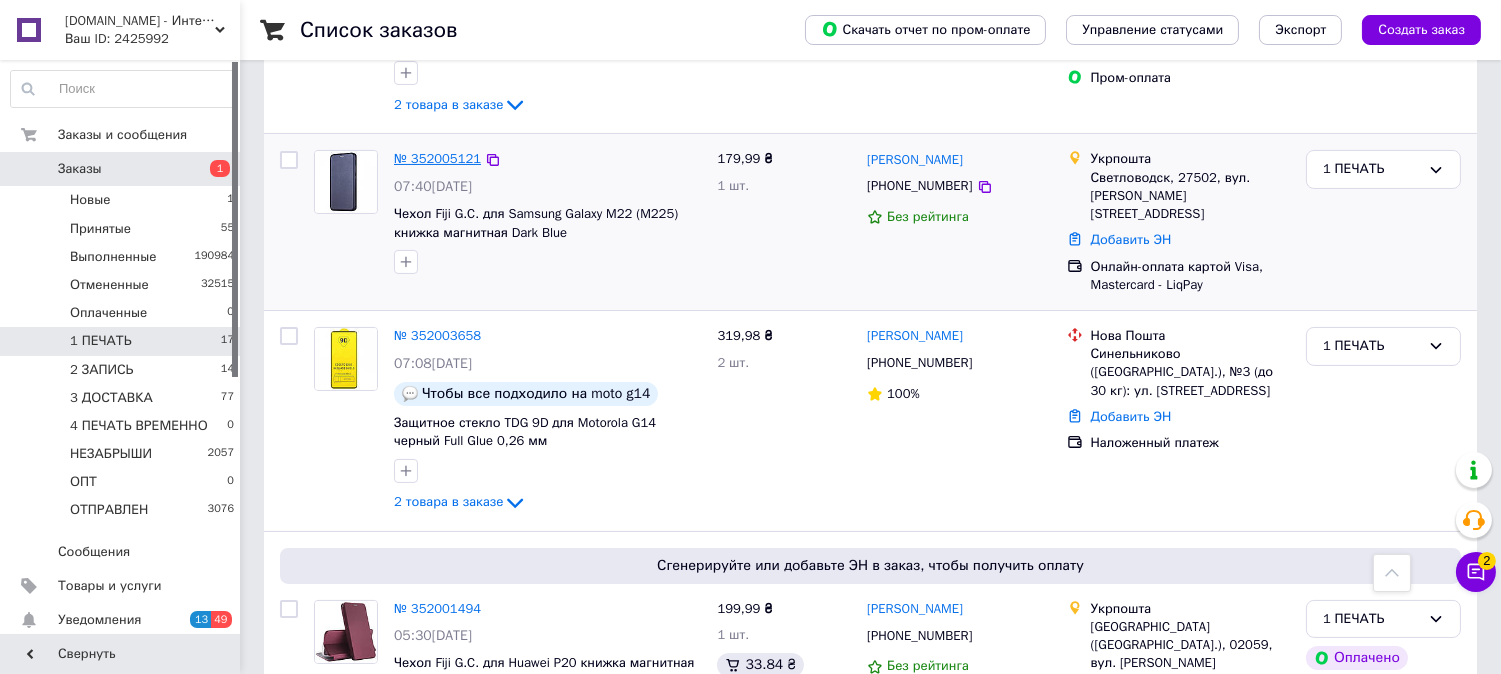 click on "№ 352005121" at bounding box center (437, 158) 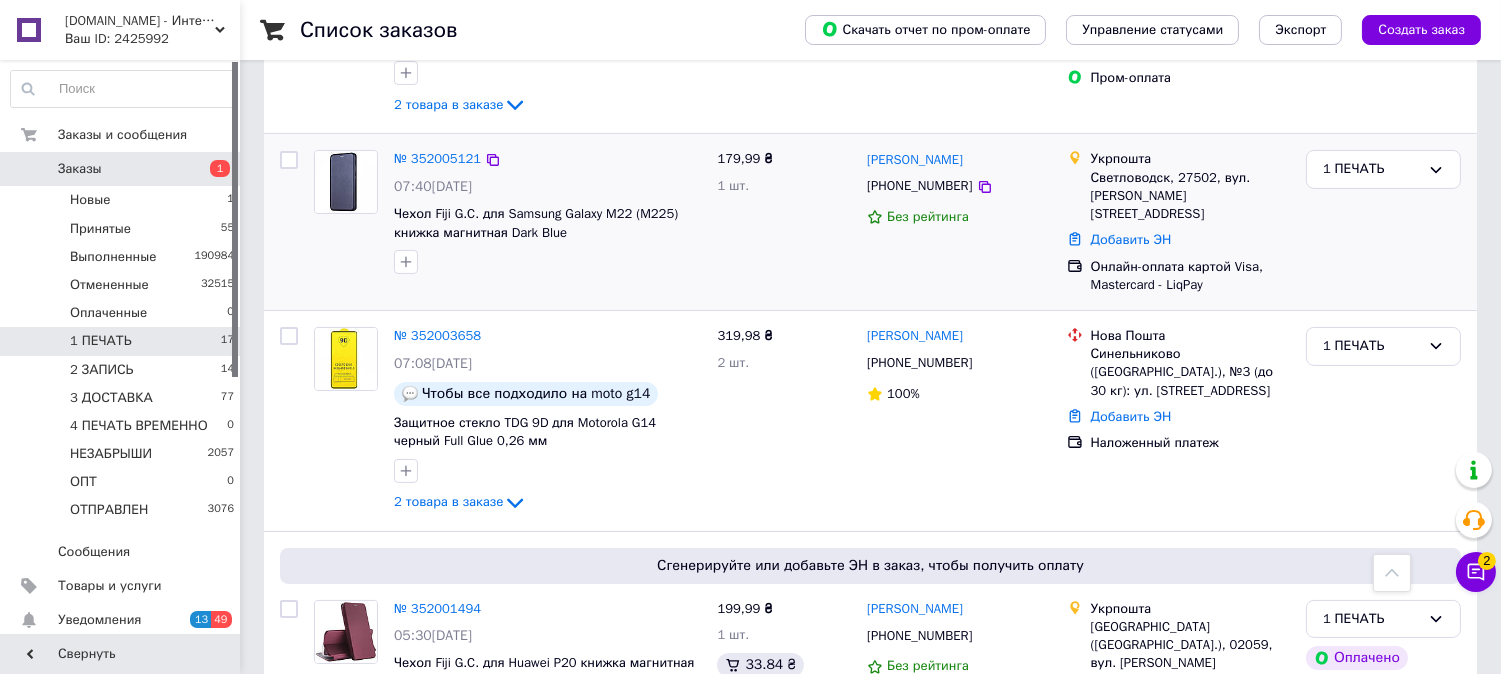 scroll, scrollTop: 468, scrollLeft: 0, axis: vertical 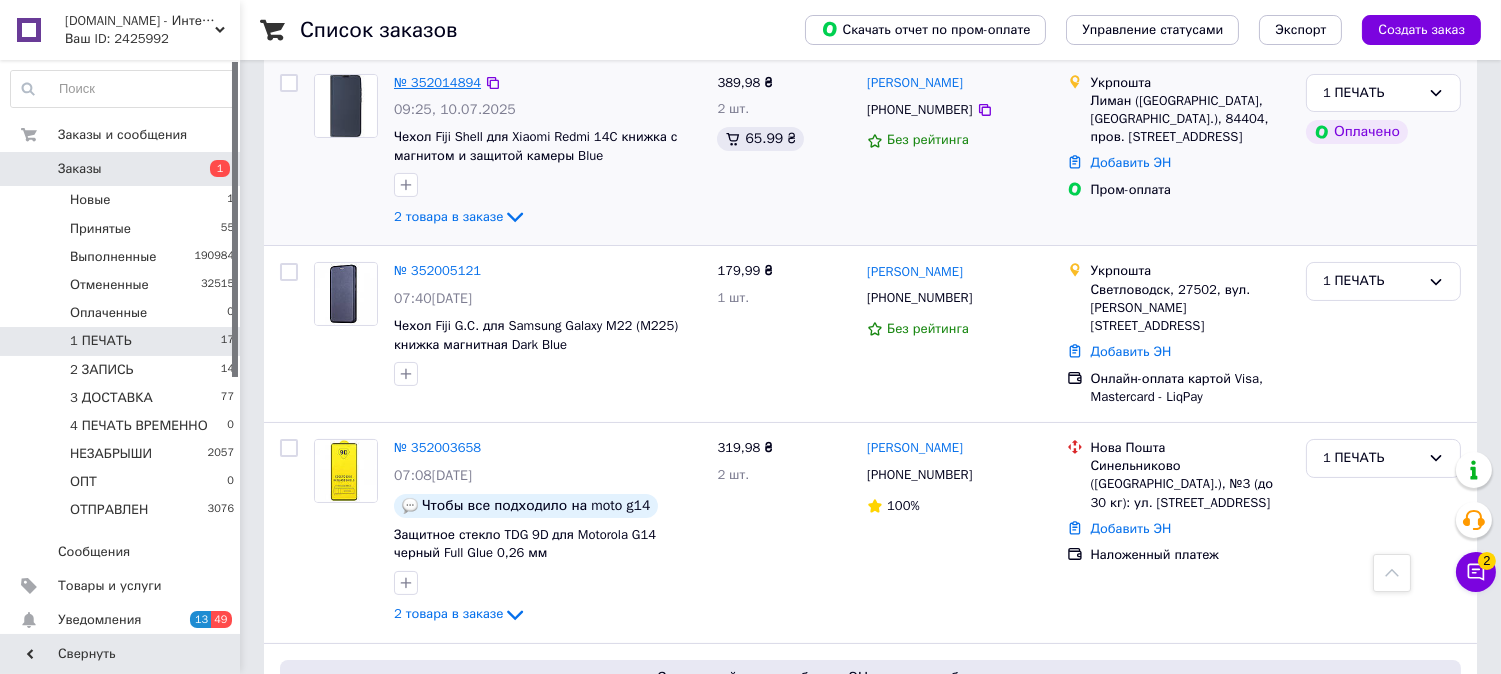 click on "№ 352014894" at bounding box center (437, 82) 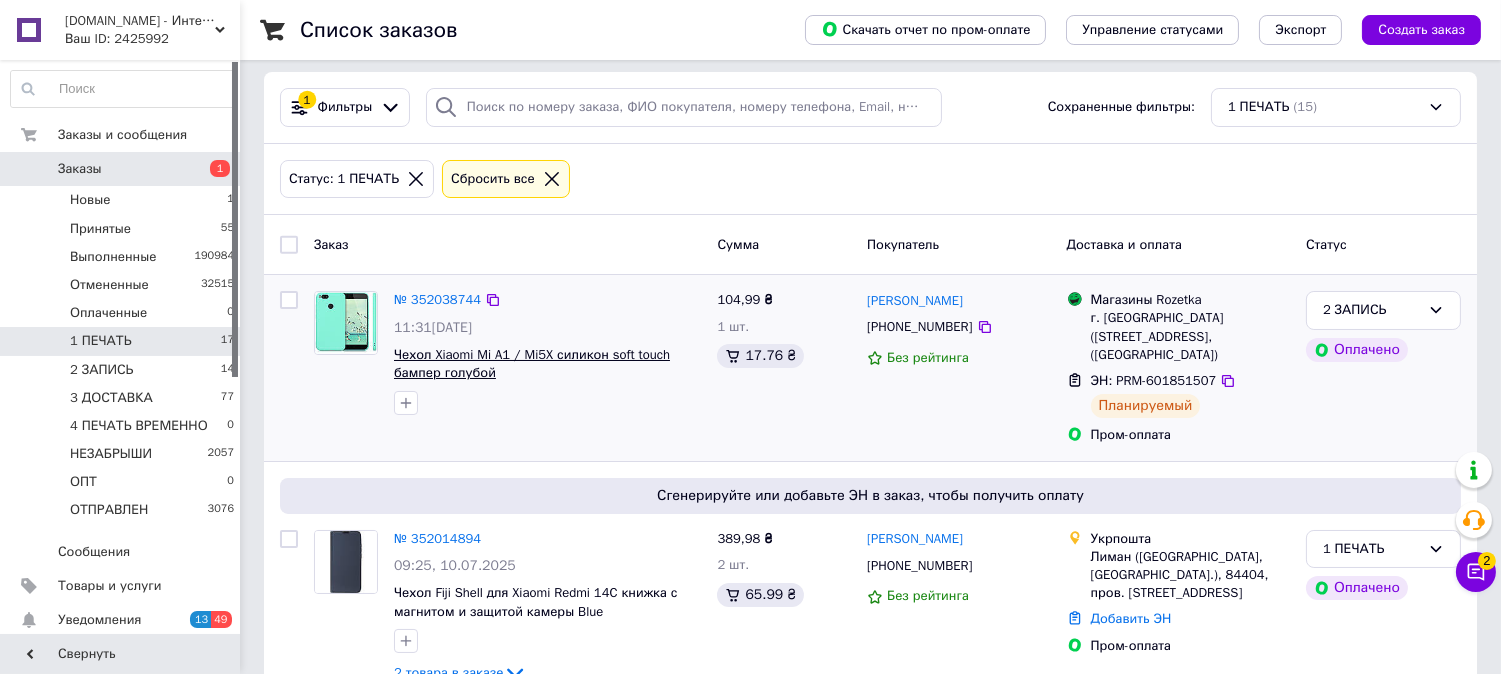 scroll, scrollTop: 0, scrollLeft: 0, axis: both 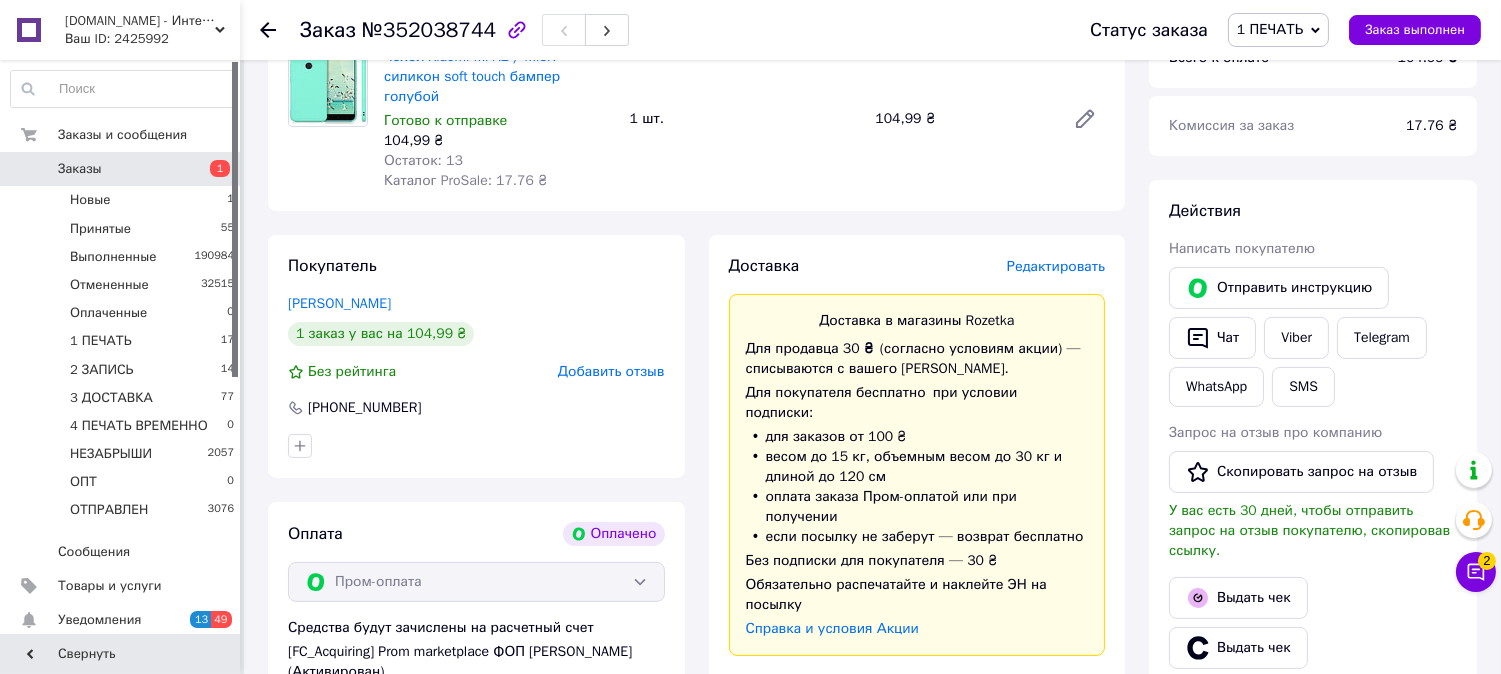 click on "Редактировать" at bounding box center (1056, 266) 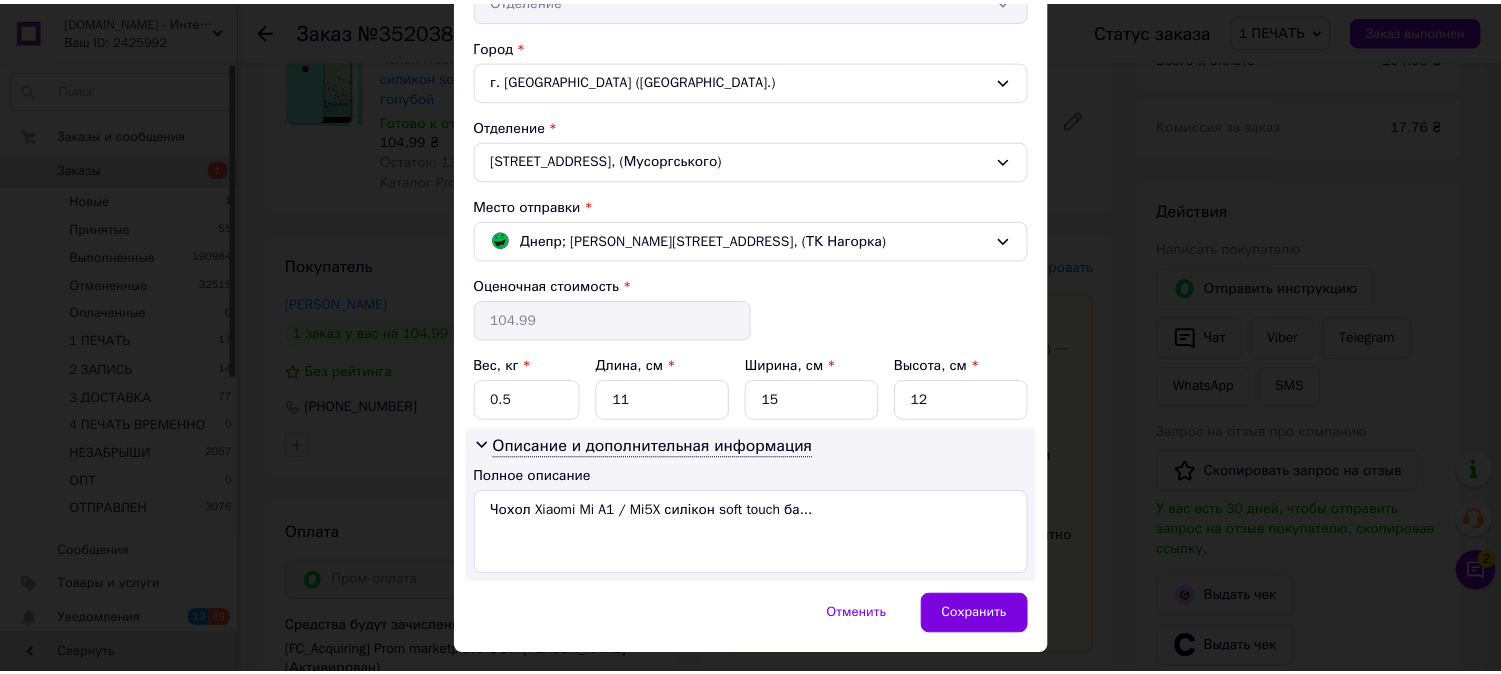 scroll, scrollTop: 567, scrollLeft: 0, axis: vertical 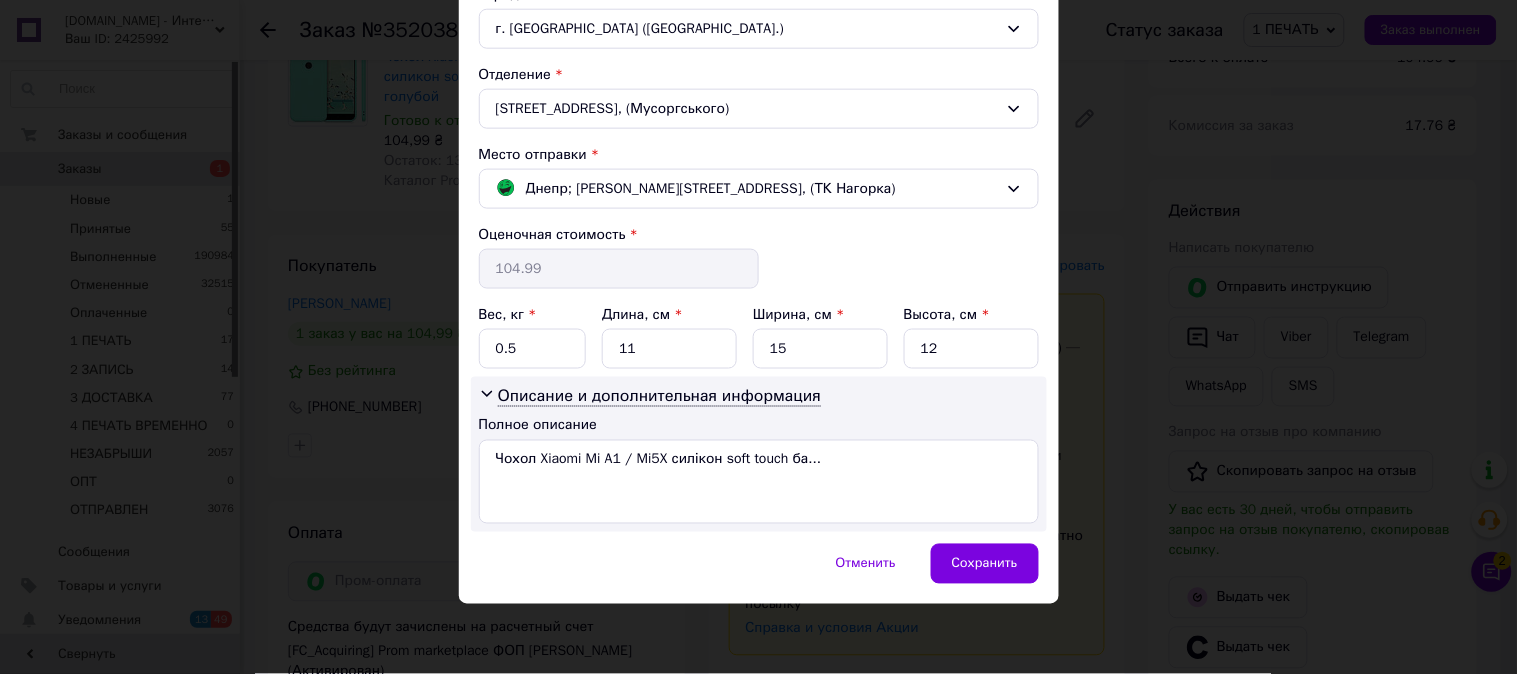 click on "× Редактирование доставки Способ доставки Магазины Rozetka (платная) Фамилия получателя   * [PERSON_NAME] Имя получателя   * [PERSON_NAME] Отчество получателя Телефон получателя   * [PHONE_NUMBER] Плательщик   * Отправитель Тип доставки   * Отделение Город г. [GEOGRAPHIC_DATA] ([GEOGRAPHIC_DATA].) Отделение Мусоргського, 17, (Мусоргського) Место отправки   * Днепр; [PERSON_NAME][STREET_ADDRESS], (ТК Нагорка) Оценочная стоимость   * 104.99 Вес, кг   * 0.5 Длина, см   * 11 Ширина, см   * 15 Высота, см   * 12   Описание и дополнительная информация Полное описание Чохол Xiaomi Mi A1 / Mi5X силікон soft touch ба... Отменить" at bounding box center [758, 337] 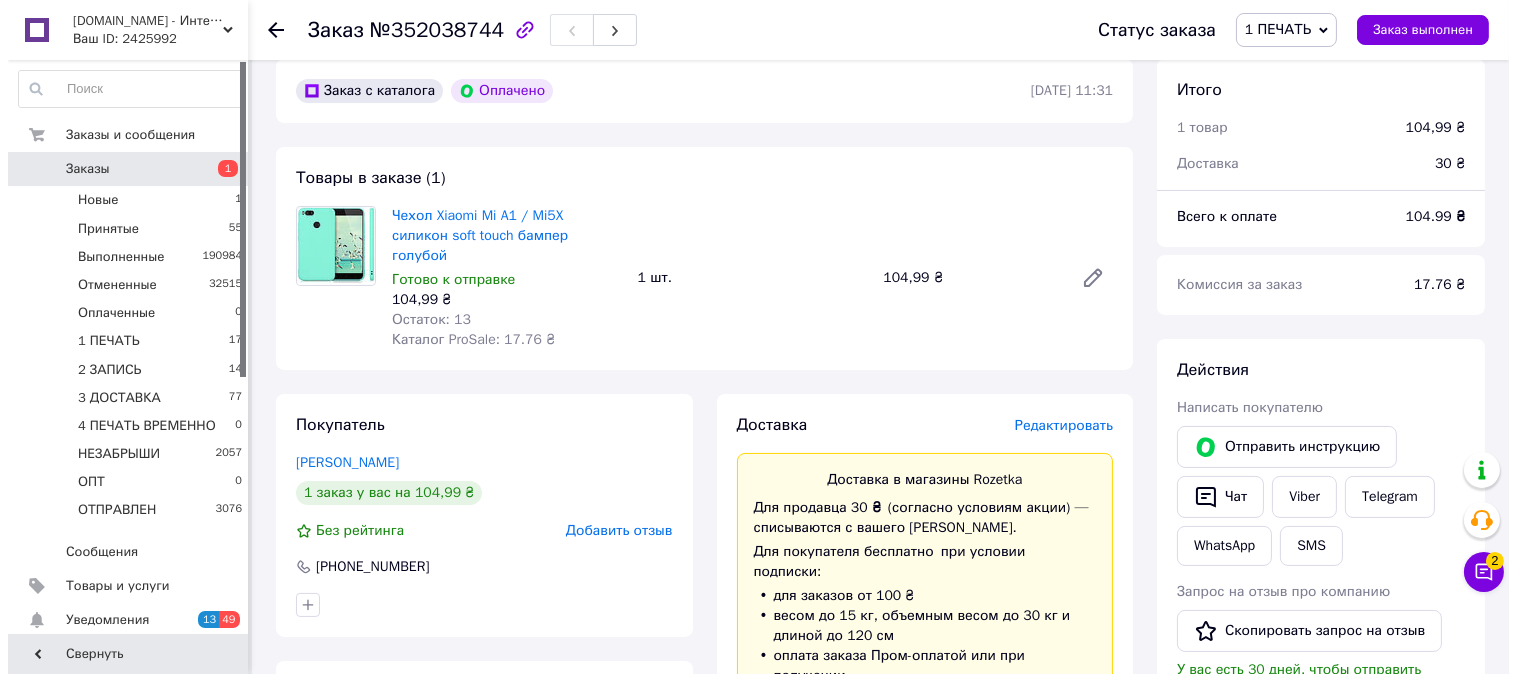 scroll, scrollTop: 666, scrollLeft: 0, axis: vertical 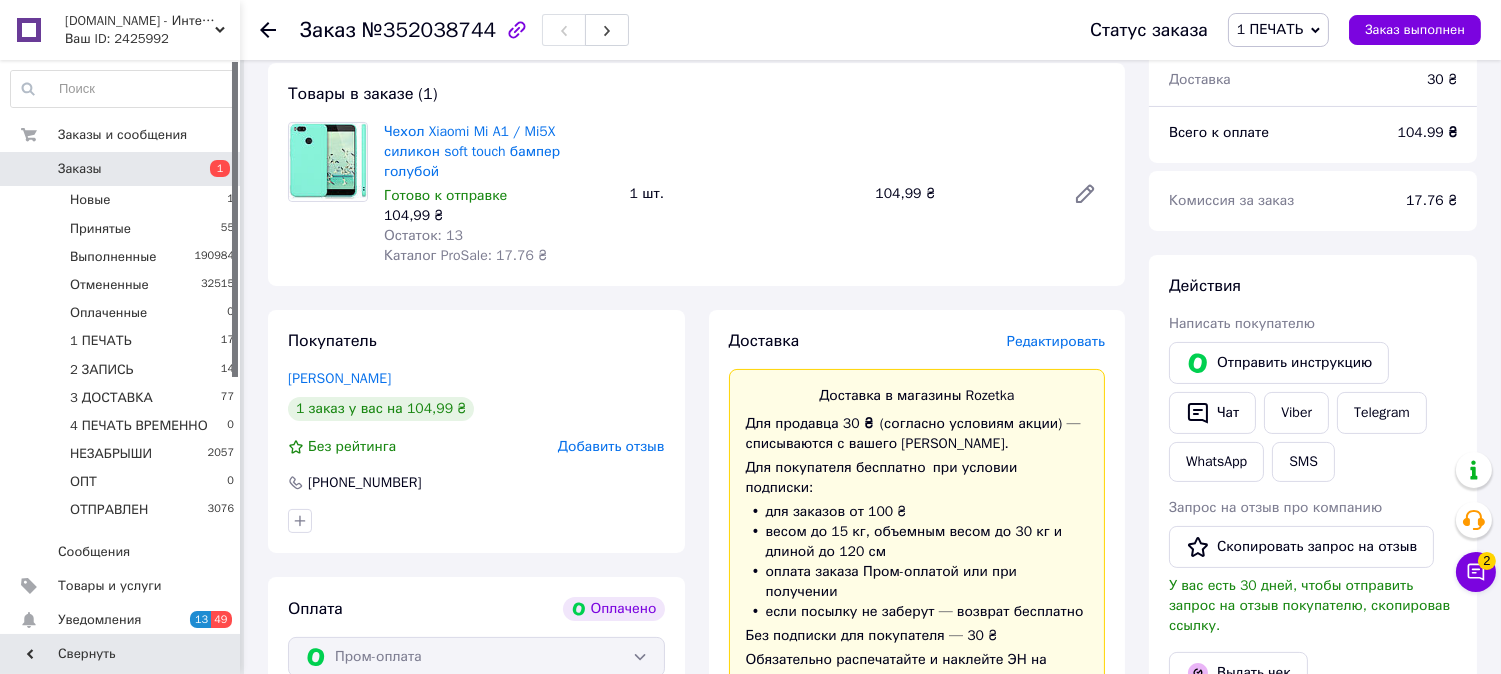 click on "Редактировать" at bounding box center [1056, 341] 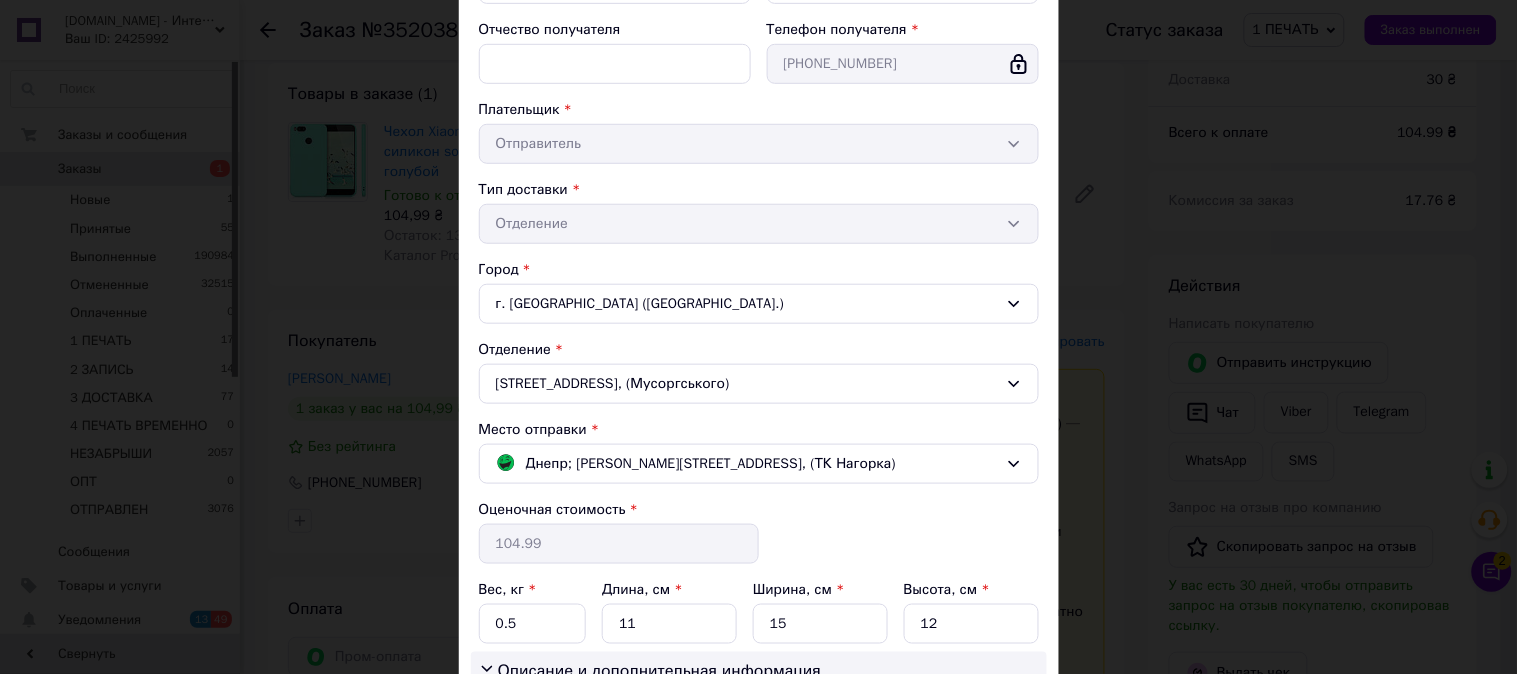 scroll, scrollTop: 567, scrollLeft: 0, axis: vertical 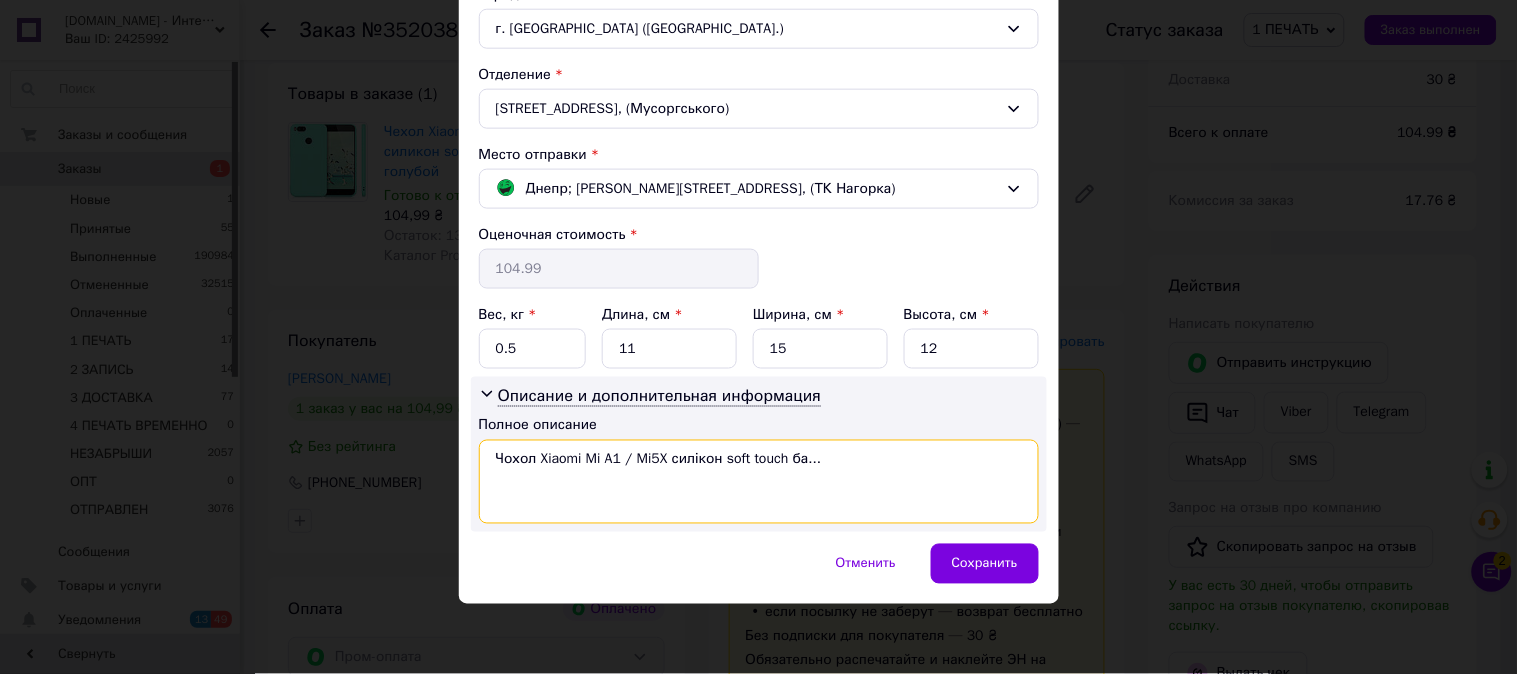 click on "Чохол Xiaomi Mi A1 / Mi5X силікон soft touch ба..." at bounding box center [759, 482] 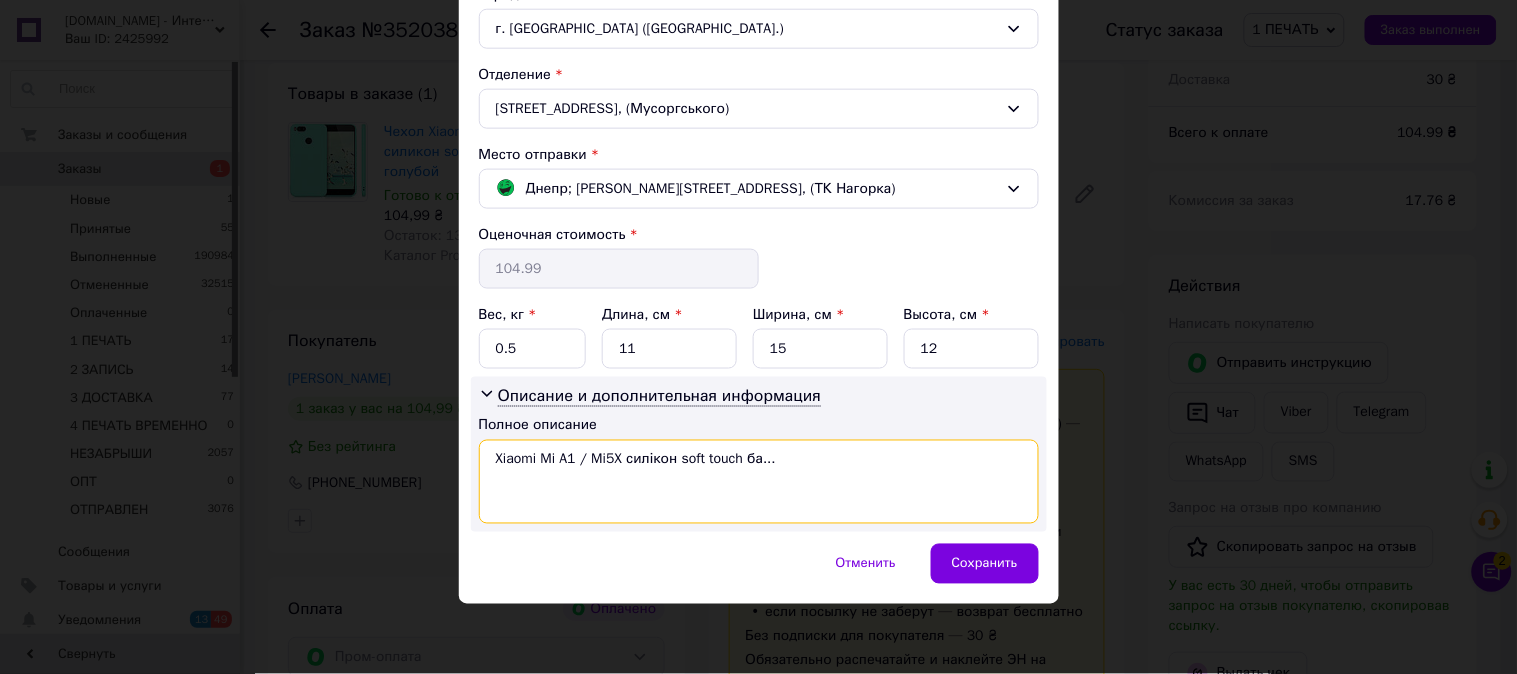drag, startPoint x: 834, startPoint y: 451, endPoint x: 624, endPoint y: 498, distance: 215.19527 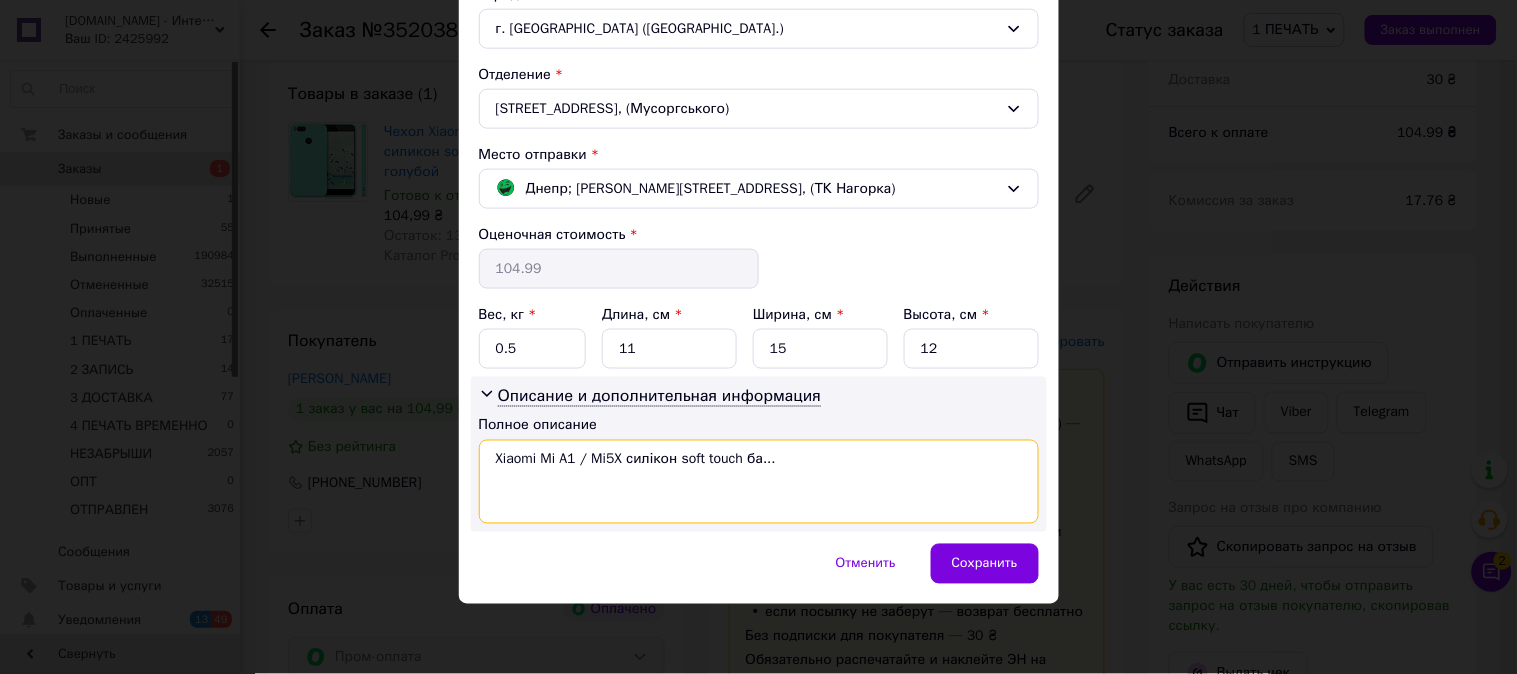 click on "Xiaomi Mi A1 / Mi5X силікон soft touch ба..." at bounding box center [759, 482] 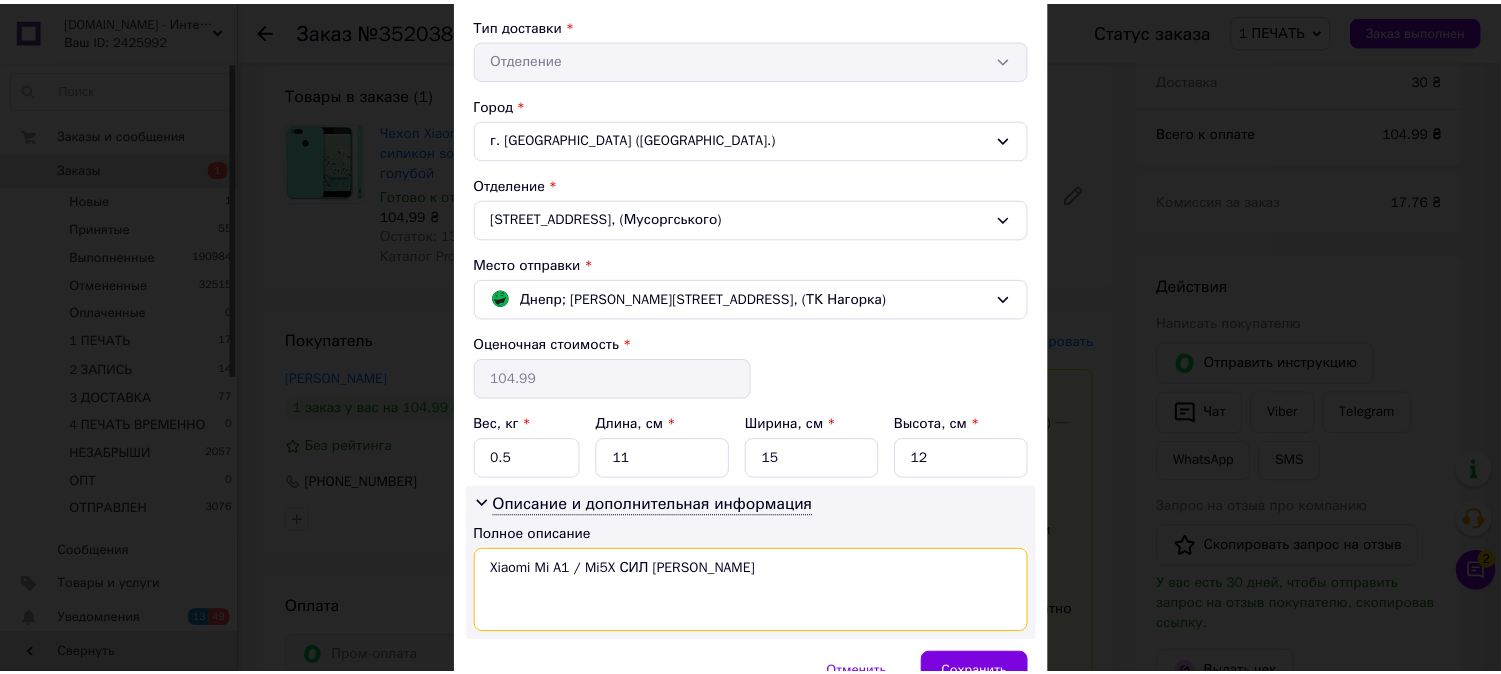 scroll, scrollTop: 567, scrollLeft: 0, axis: vertical 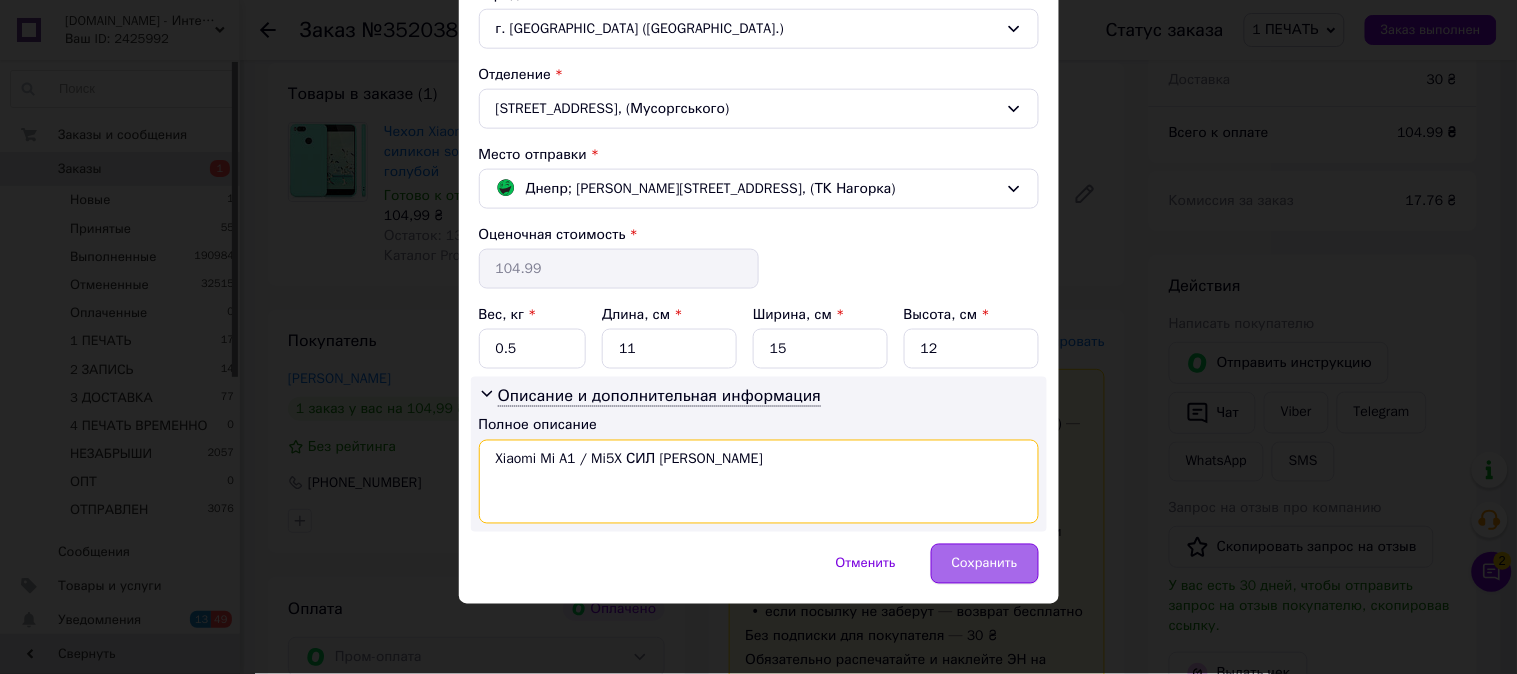type on "Xiaomi Mi A1 / Mi5X СИЛ ГОЛУБ" 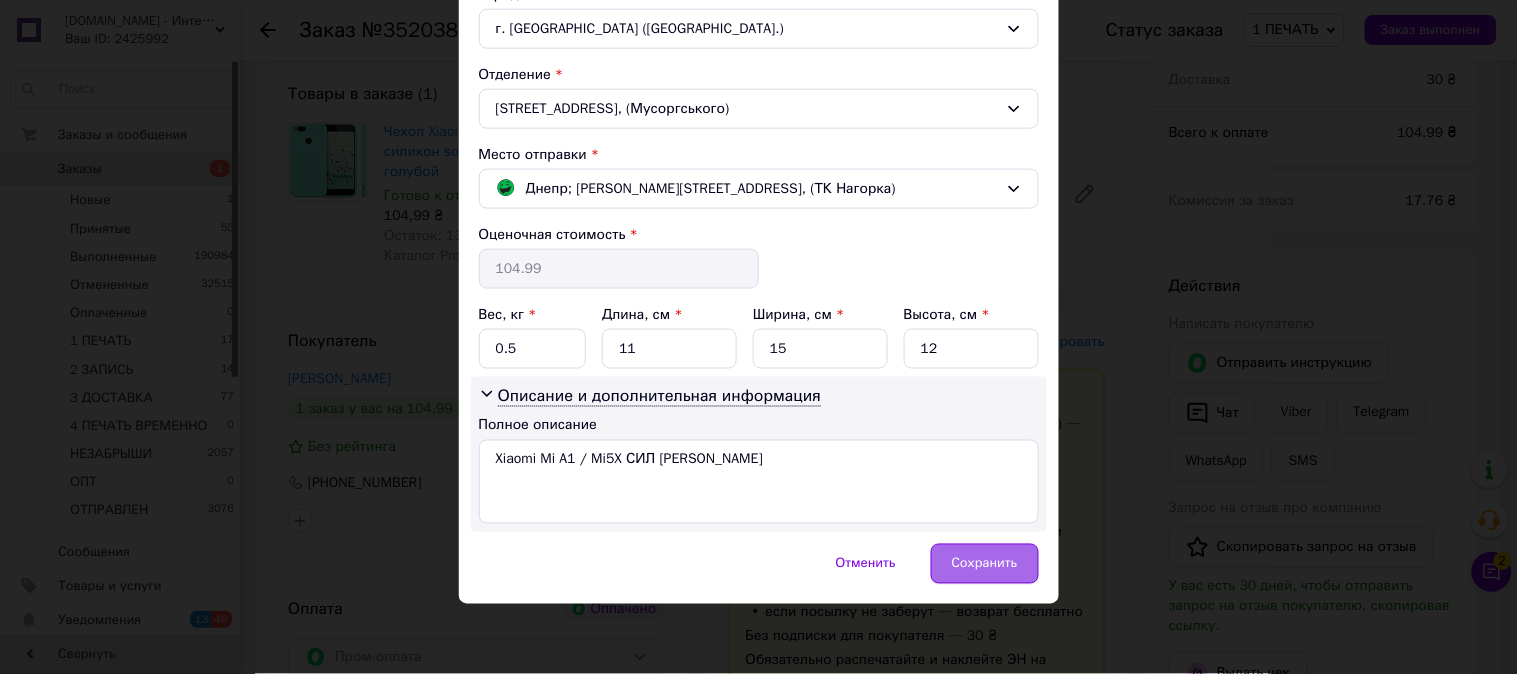 click on "Сохранить" at bounding box center [985, 564] 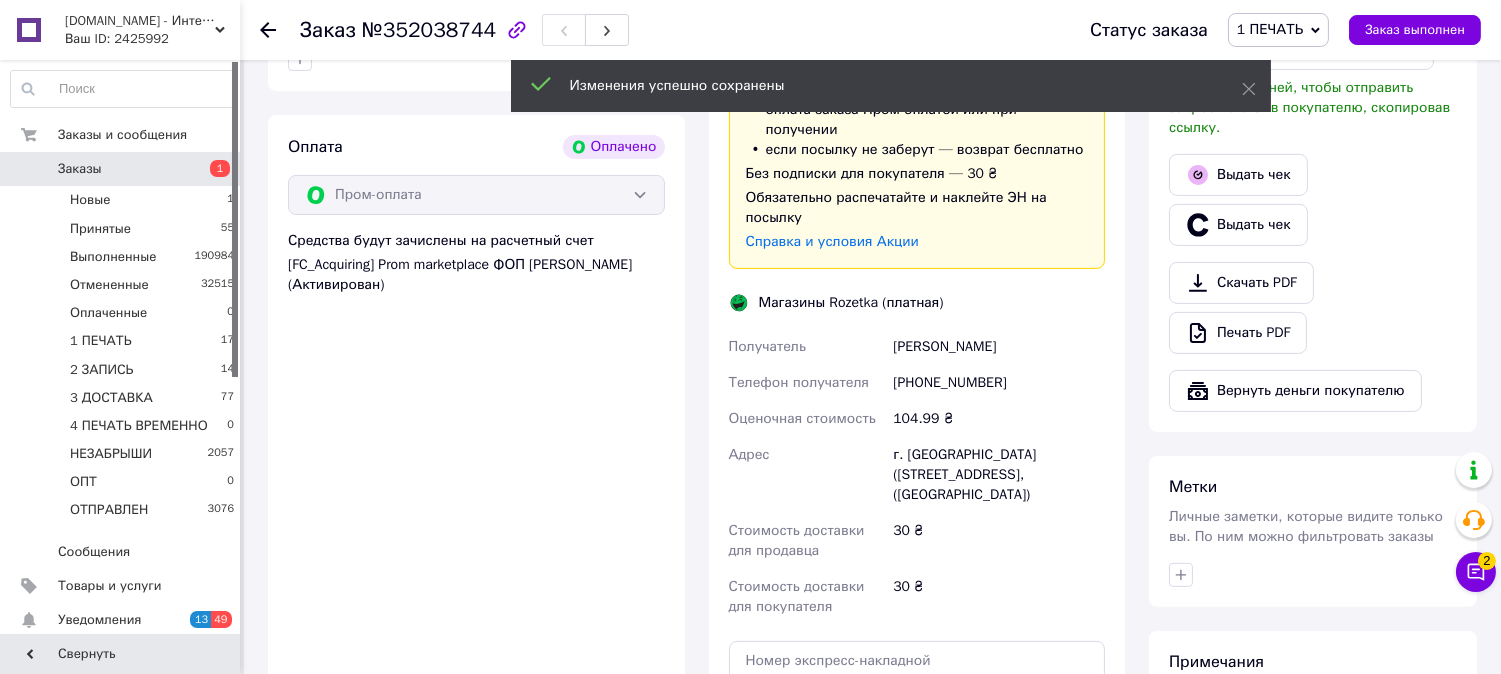 scroll, scrollTop: 1444, scrollLeft: 0, axis: vertical 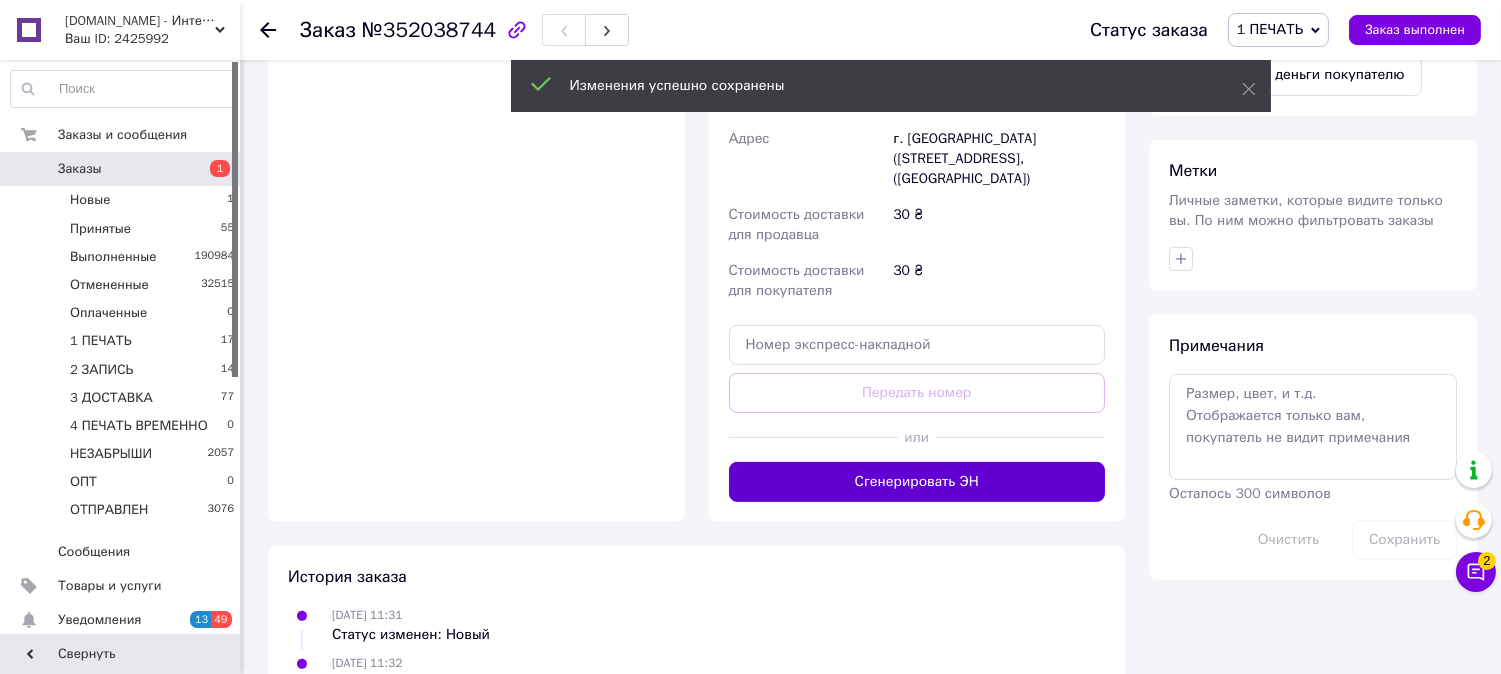 click on "Сгенерировать ЭН" at bounding box center (917, 482) 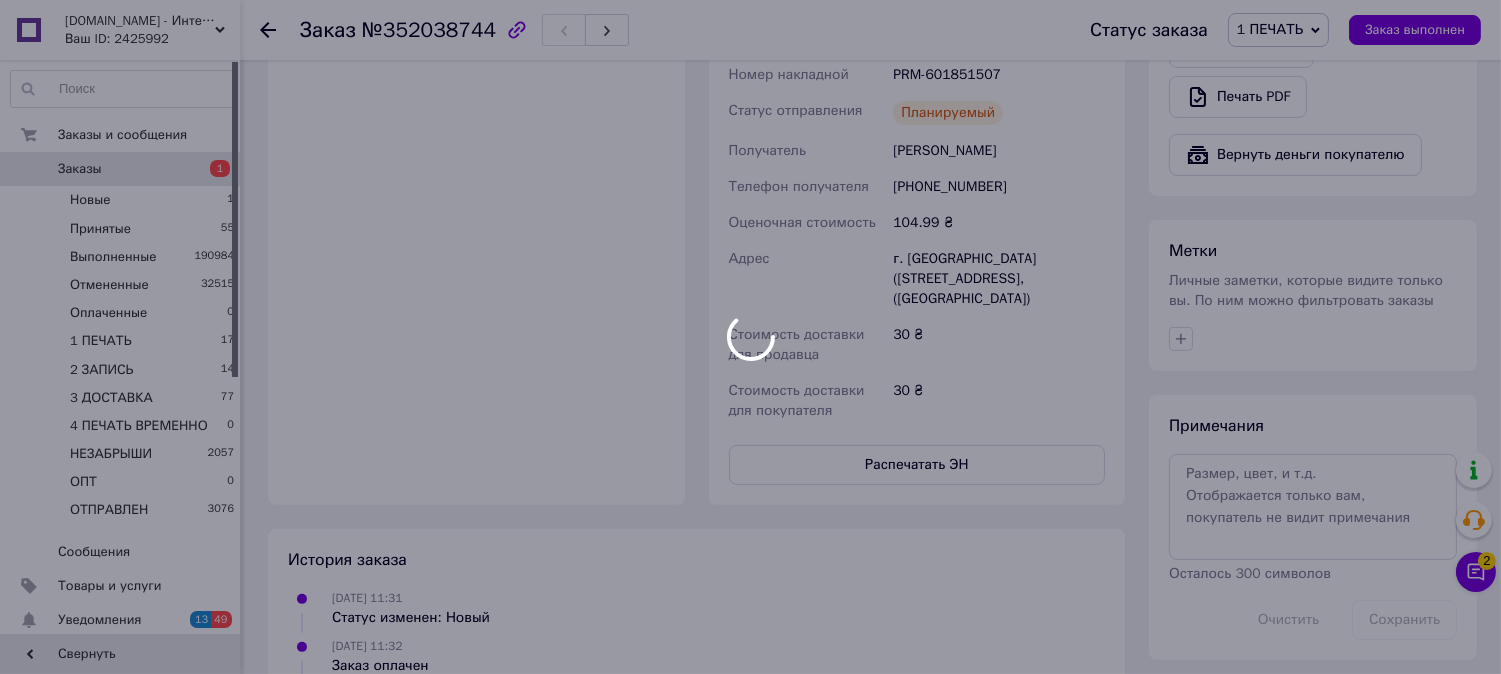 scroll, scrollTop: 1481, scrollLeft: 0, axis: vertical 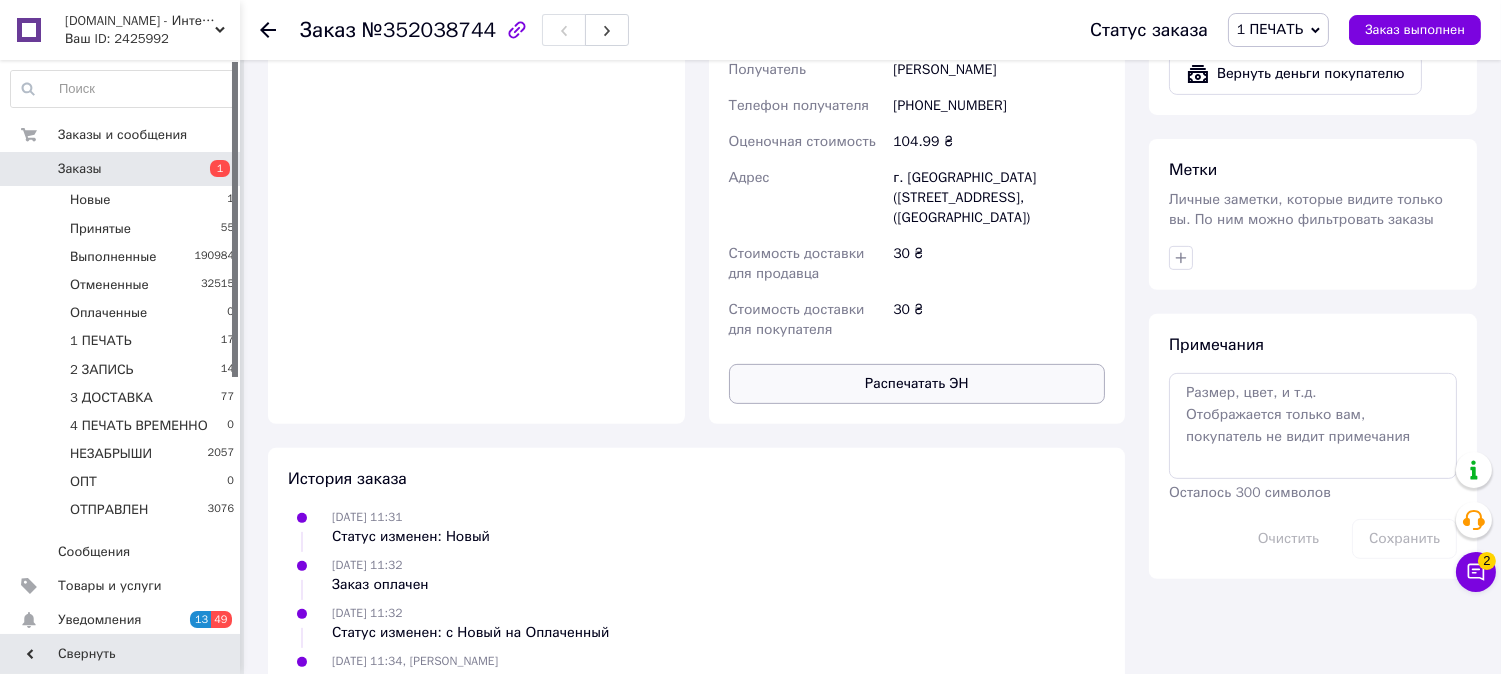 click on "Распечатать ЭН" at bounding box center [917, 384] 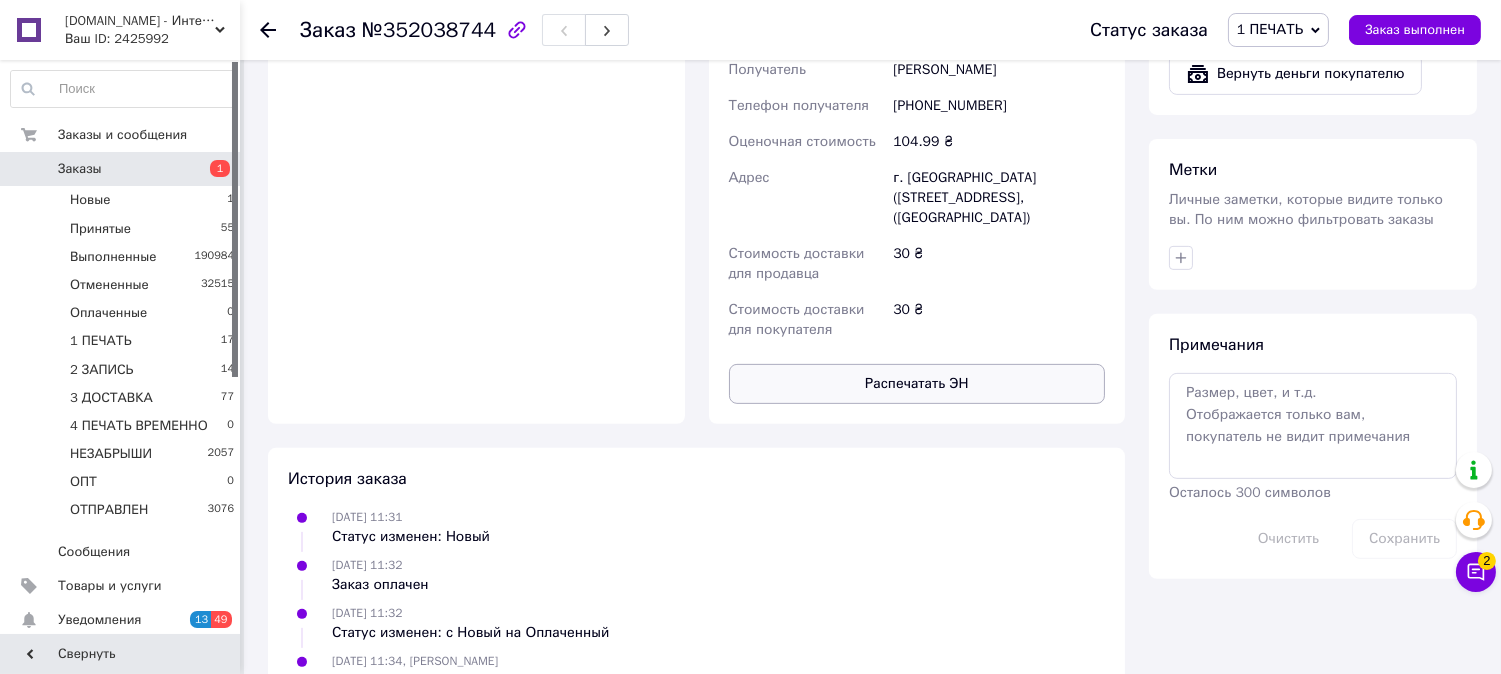 type 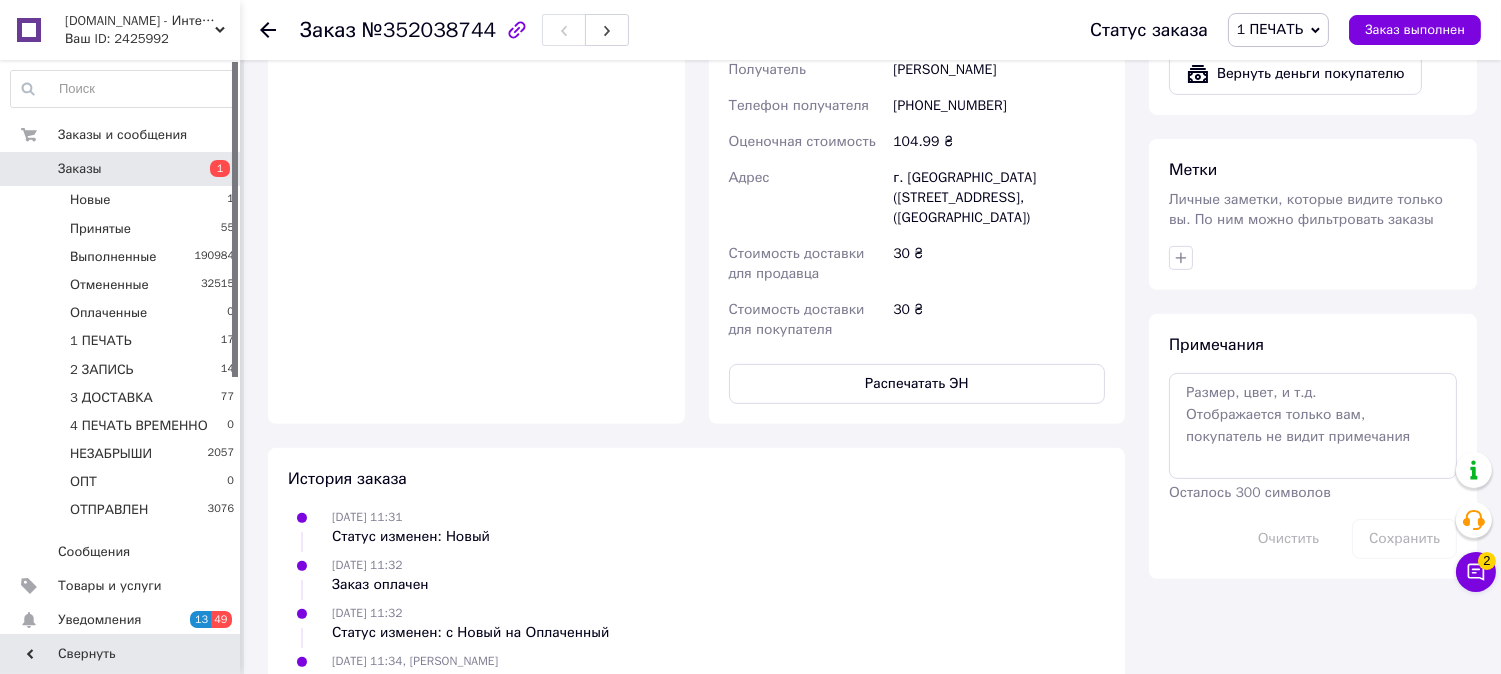 click on "1 ПЕЧАТЬ" at bounding box center [1278, 30] 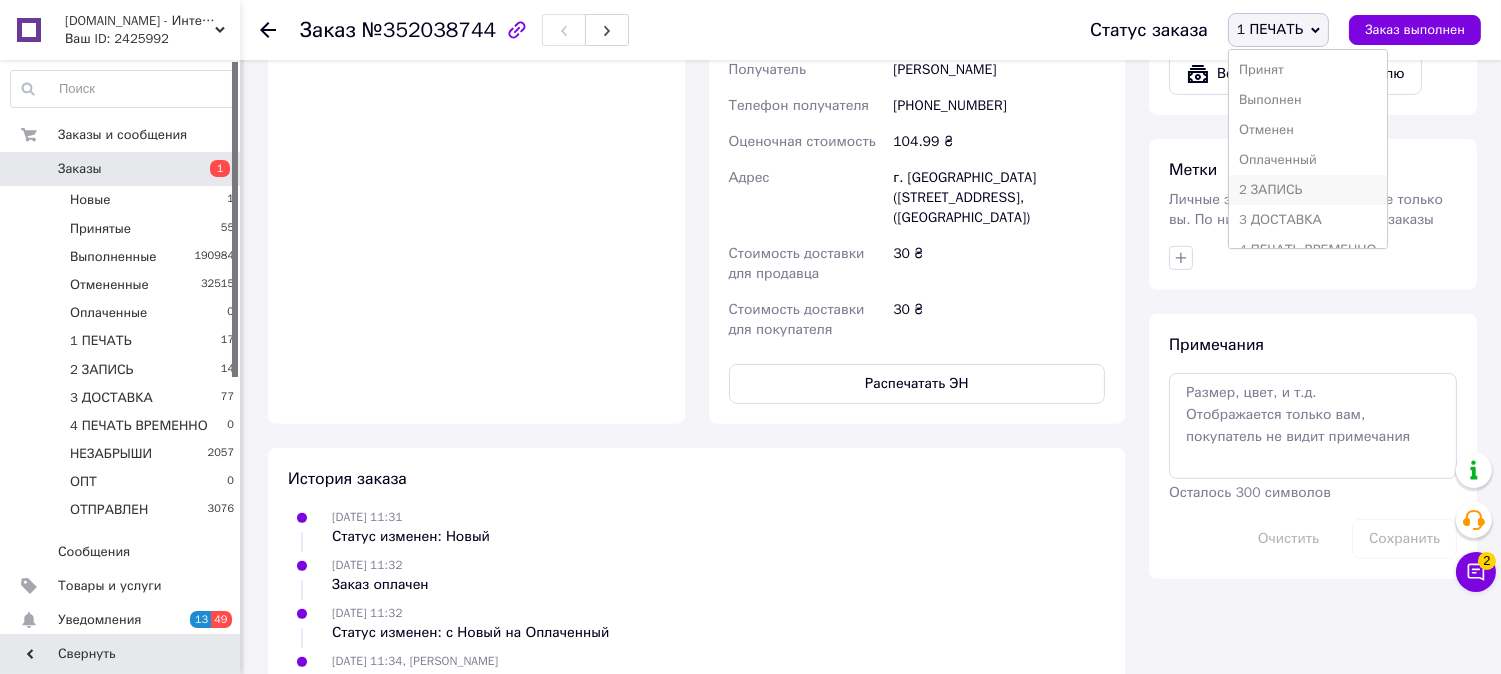 click on "2 ЗАПИСЬ" at bounding box center (1308, 190) 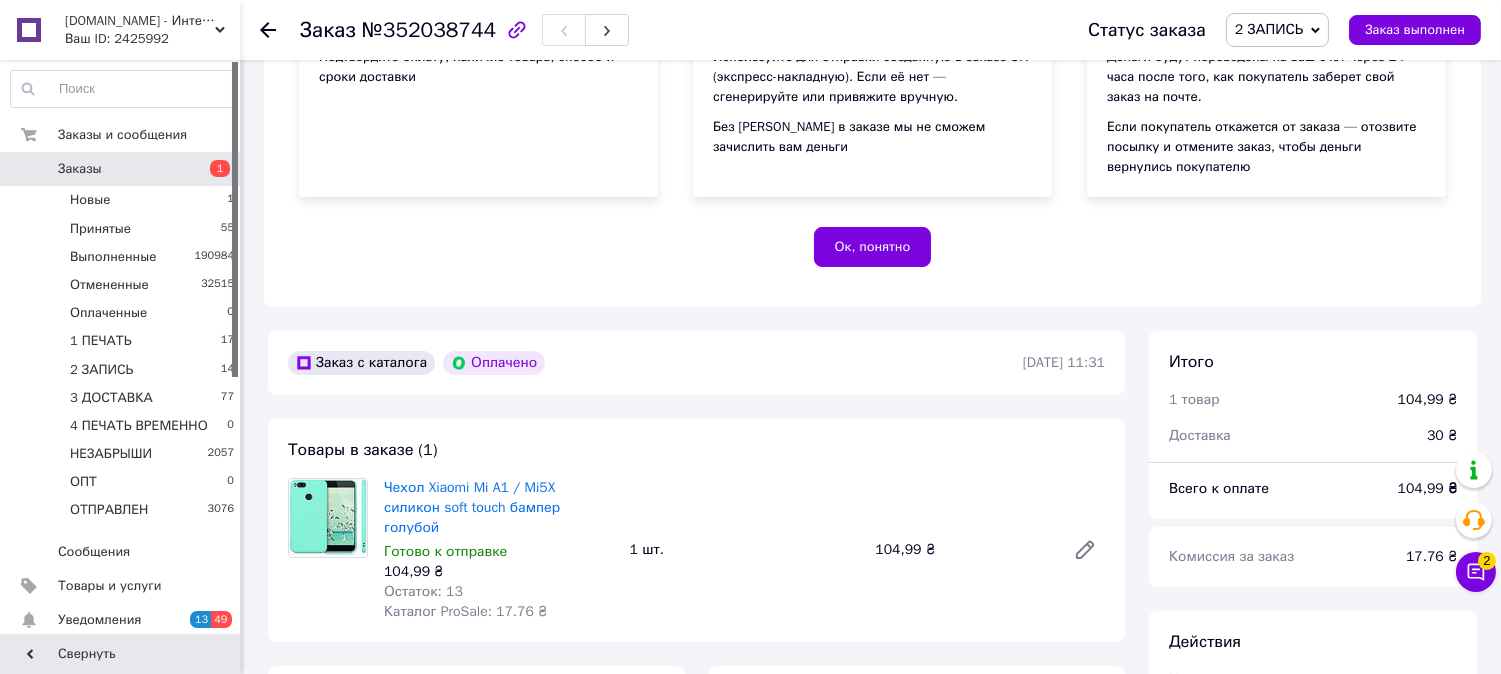 scroll, scrollTop: 333, scrollLeft: 0, axis: vertical 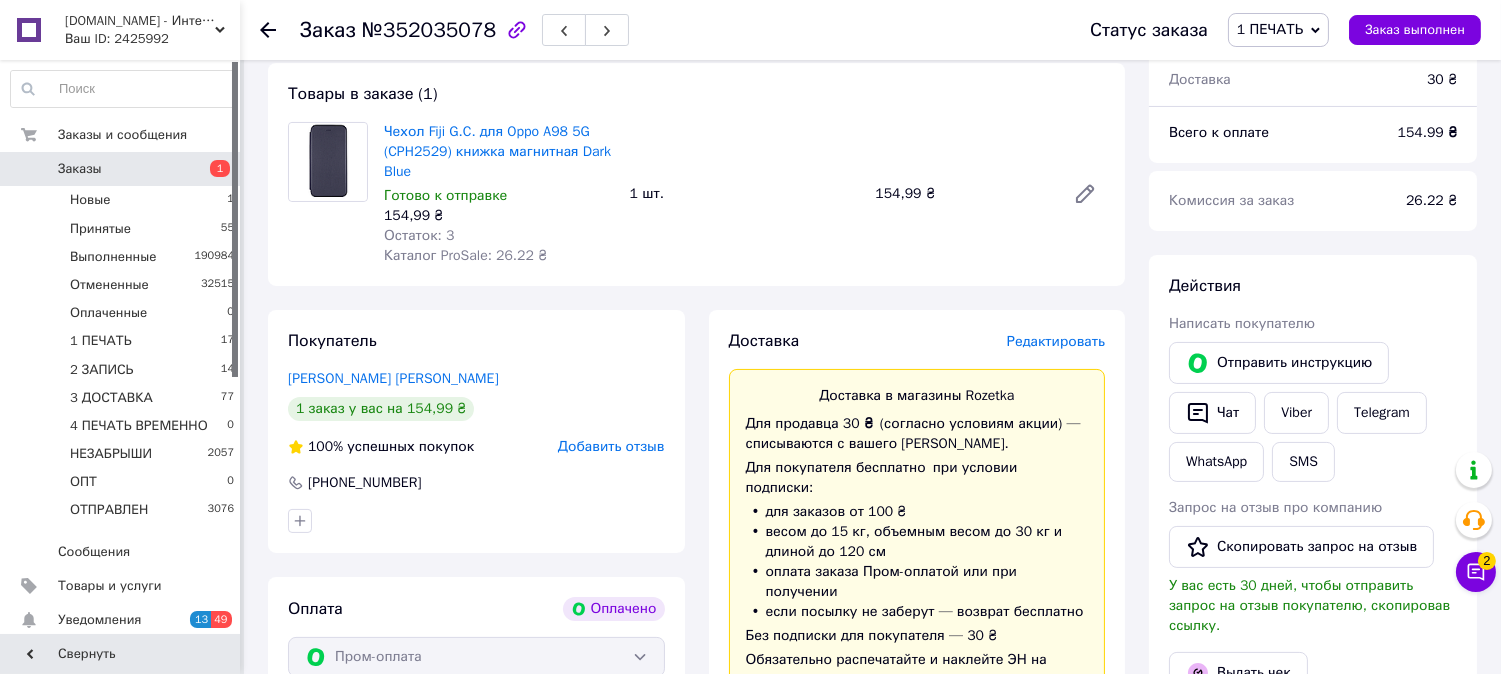click on "Редактировать" at bounding box center (1056, 341) 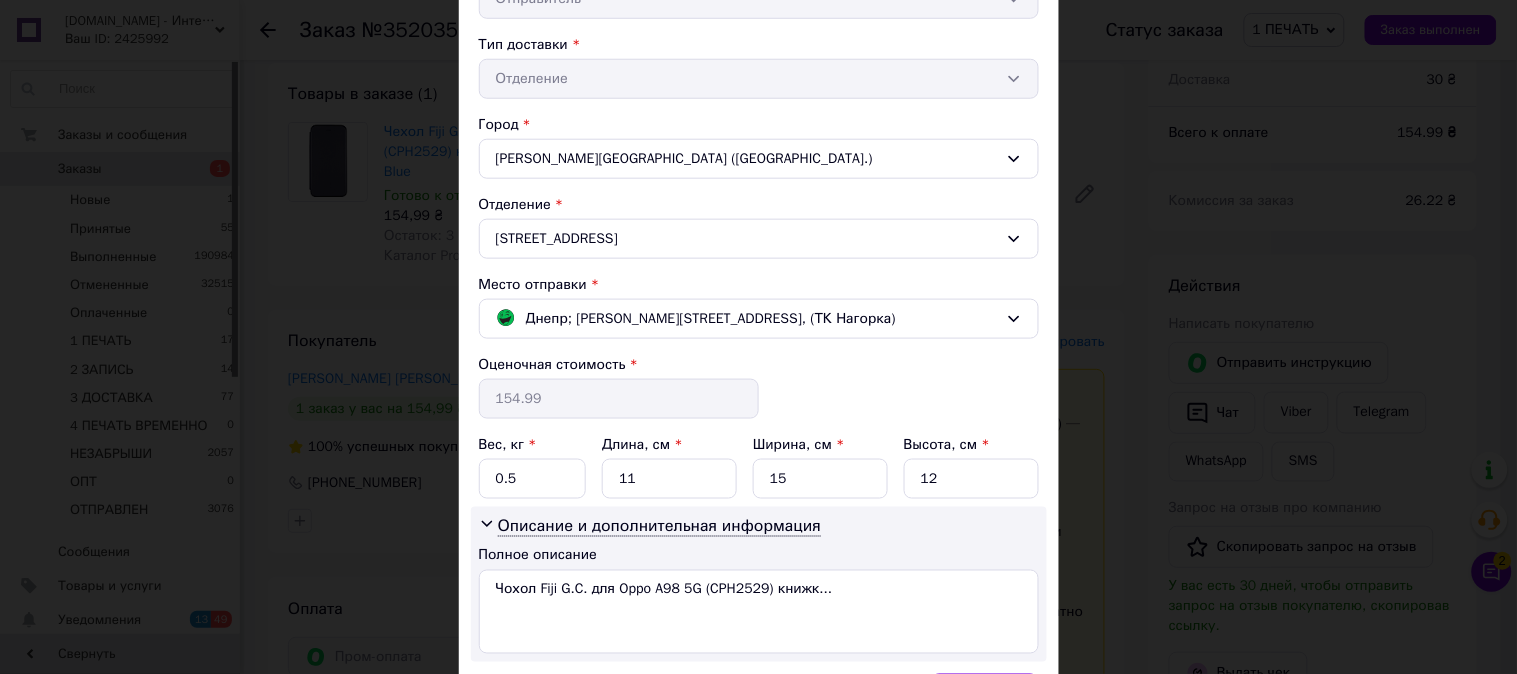 scroll, scrollTop: 555, scrollLeft: 0, axis: vertical 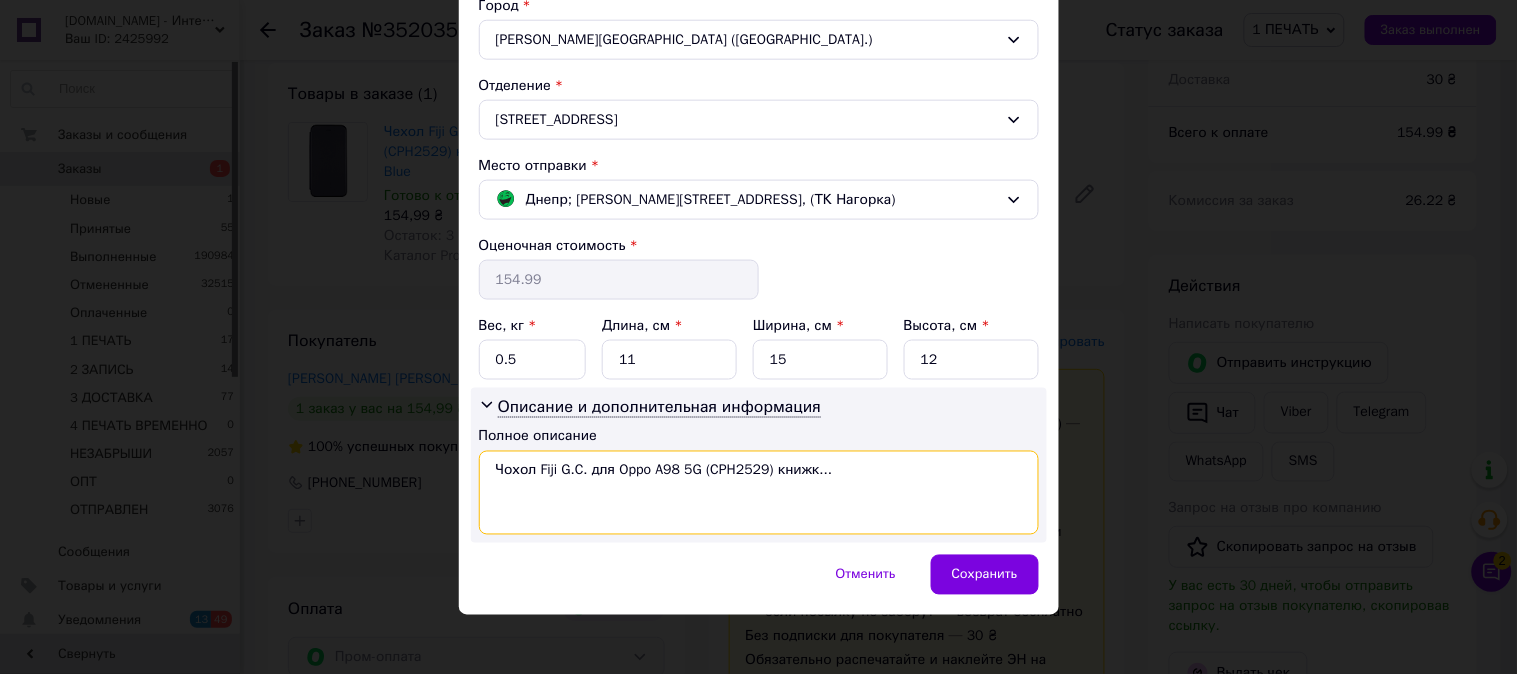 click on "Чохол Fiji G.C. для Oppo A98 5G (CPH2529) книжк..." at bounding box center (759, 493) 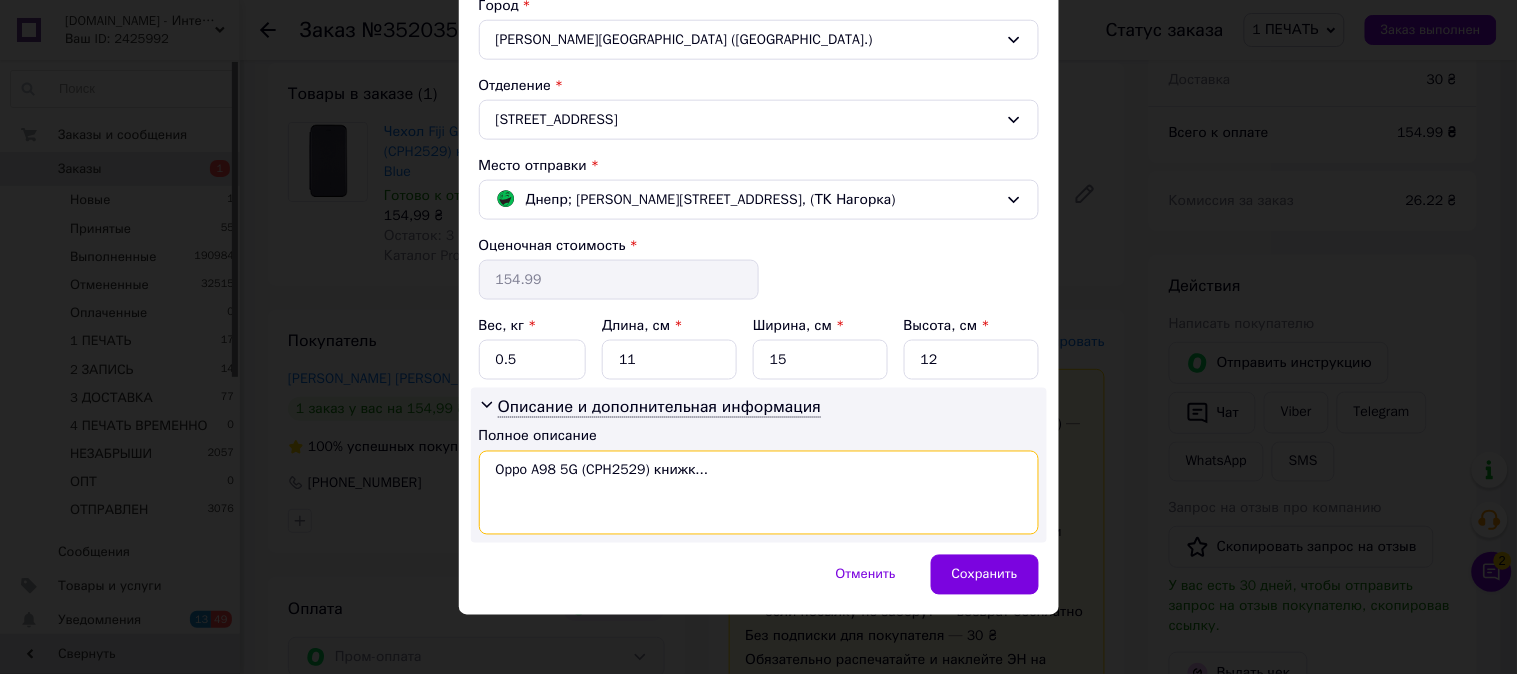 drag, startPoint x: 784, startPoint y: 485, endPoint x: 646, endPoint y: 508, distance: 139.90353 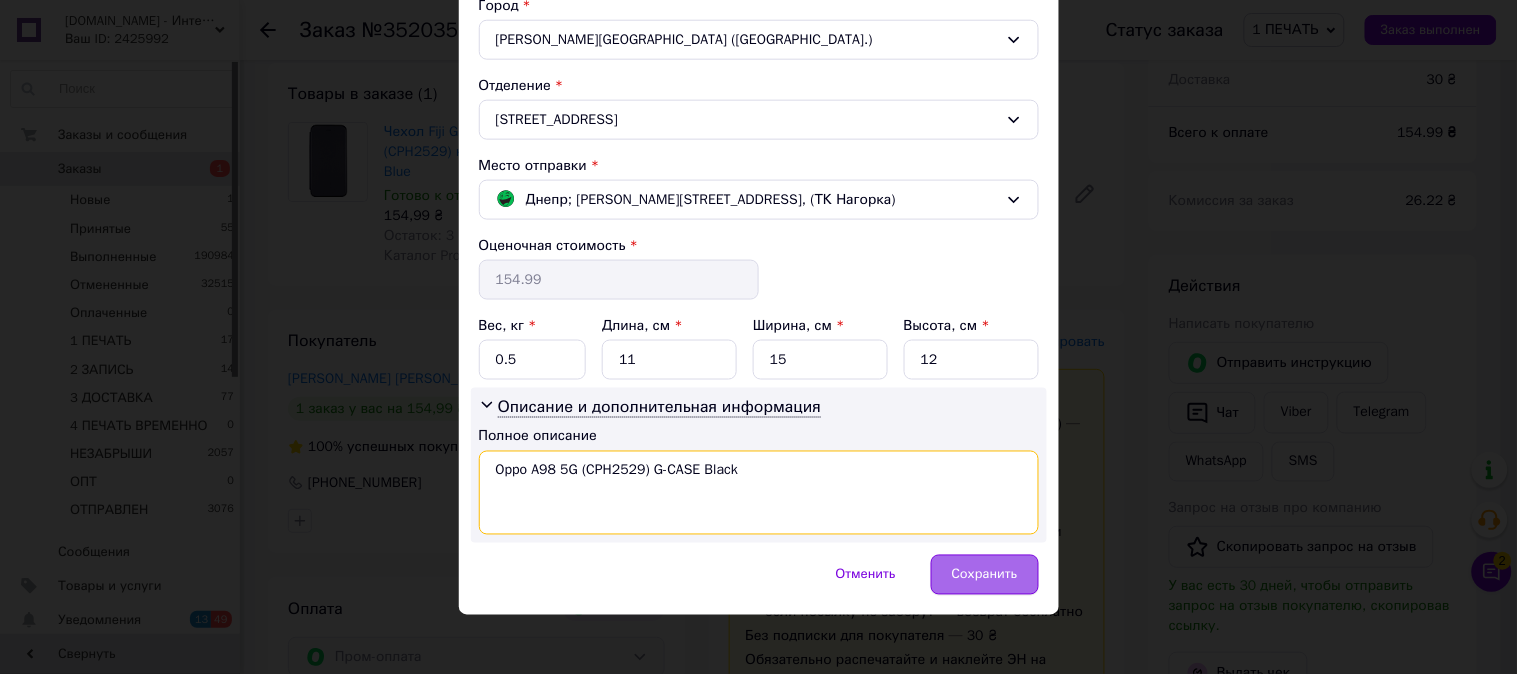 type on "Oppo A98 5G (CPH2529) G-CASE Black" 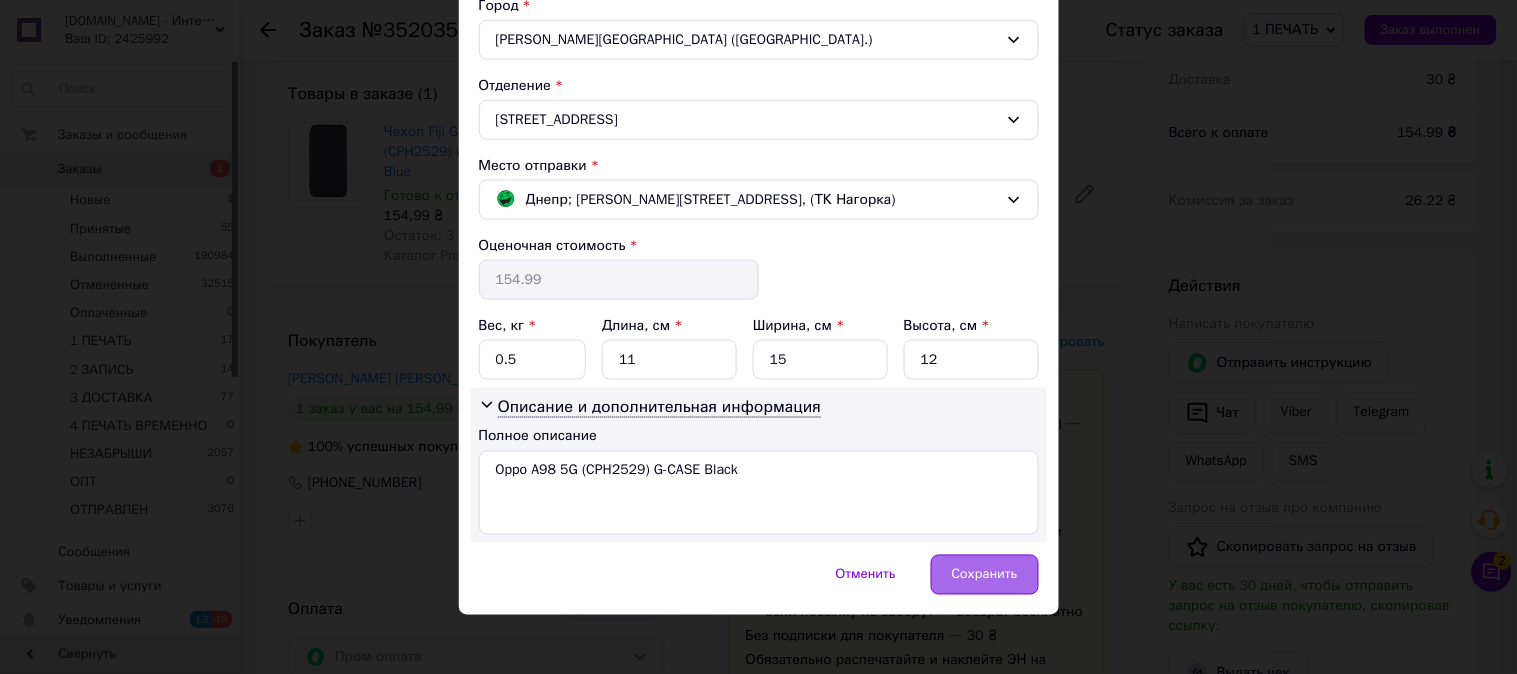 click on "Сохранить" at bounding box center (985, 575) 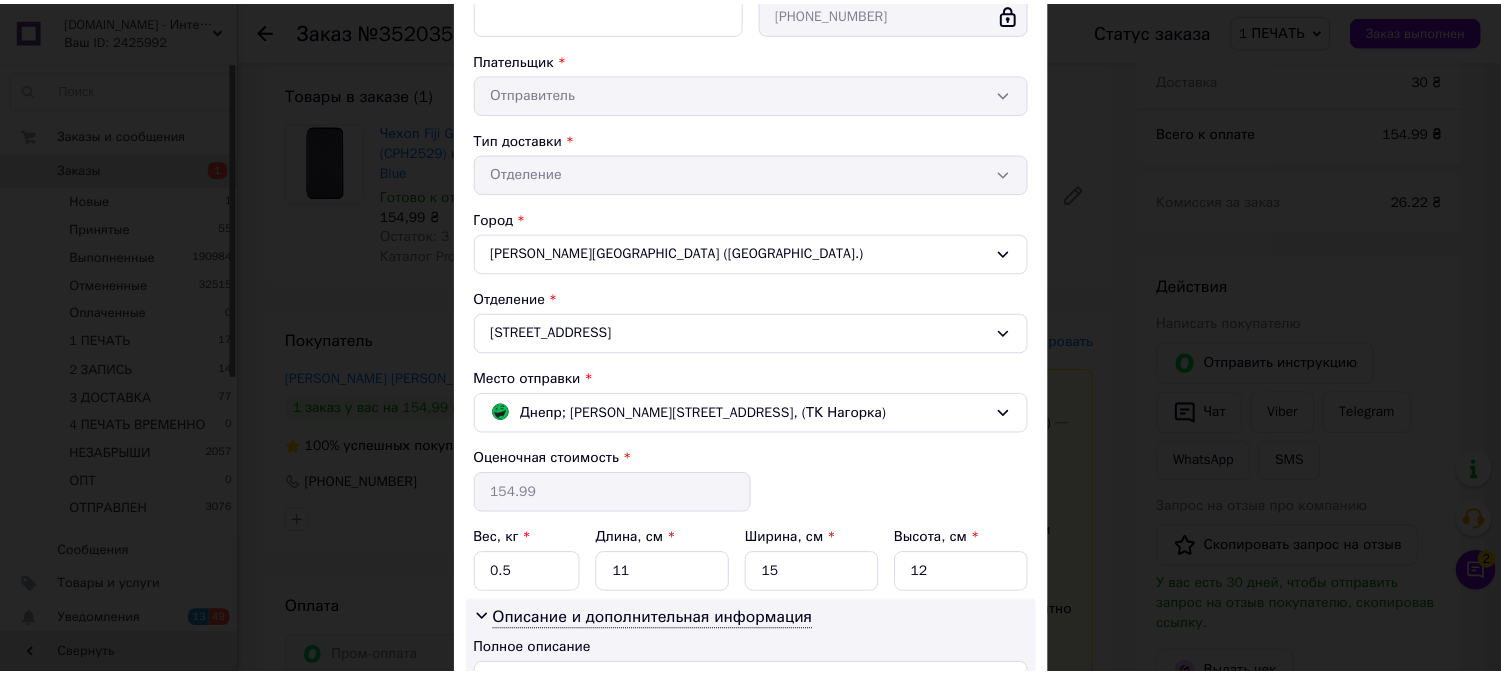scroll, scrollTop: 333, scrollLeft: 0, axis: vertical 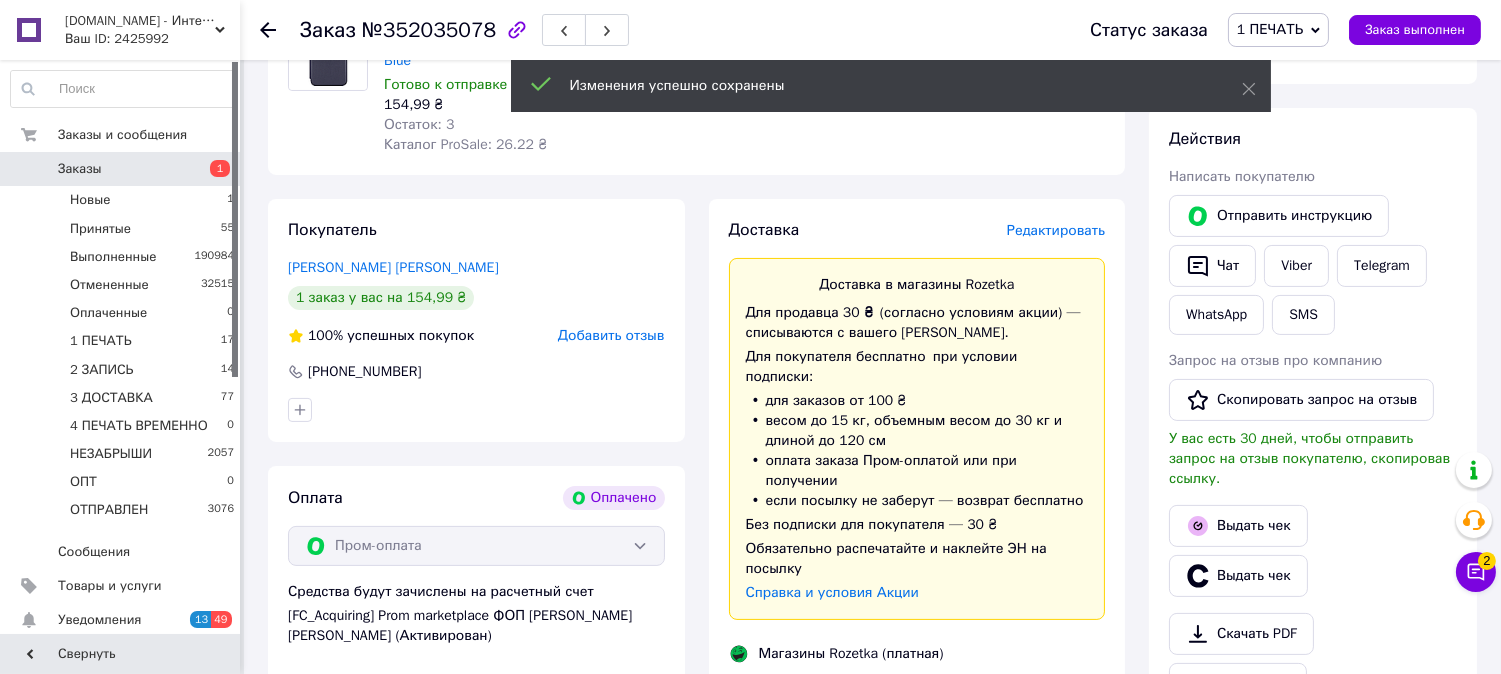 click on "Редактировать" at bounding box center [1056, 230] 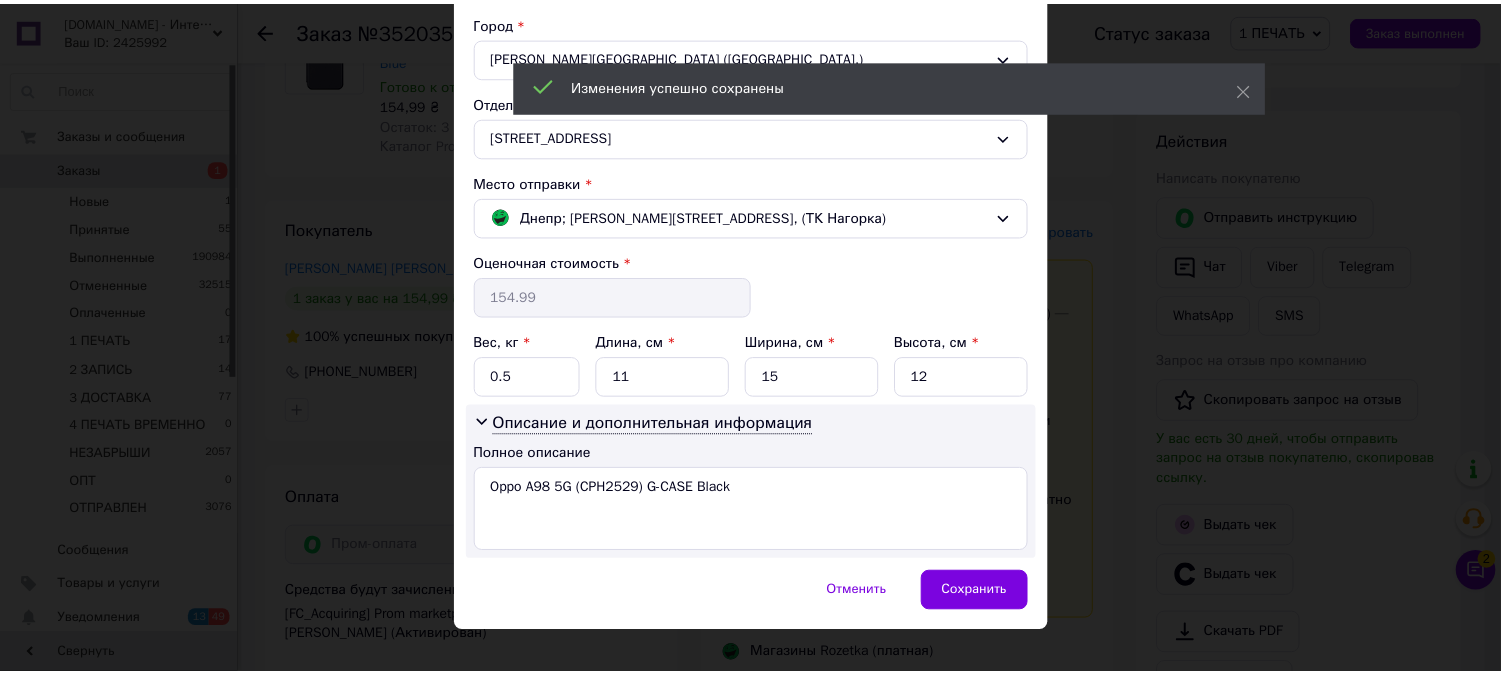 scroll, scrollTop: 567, scrollLeft: 0, axis: vertical 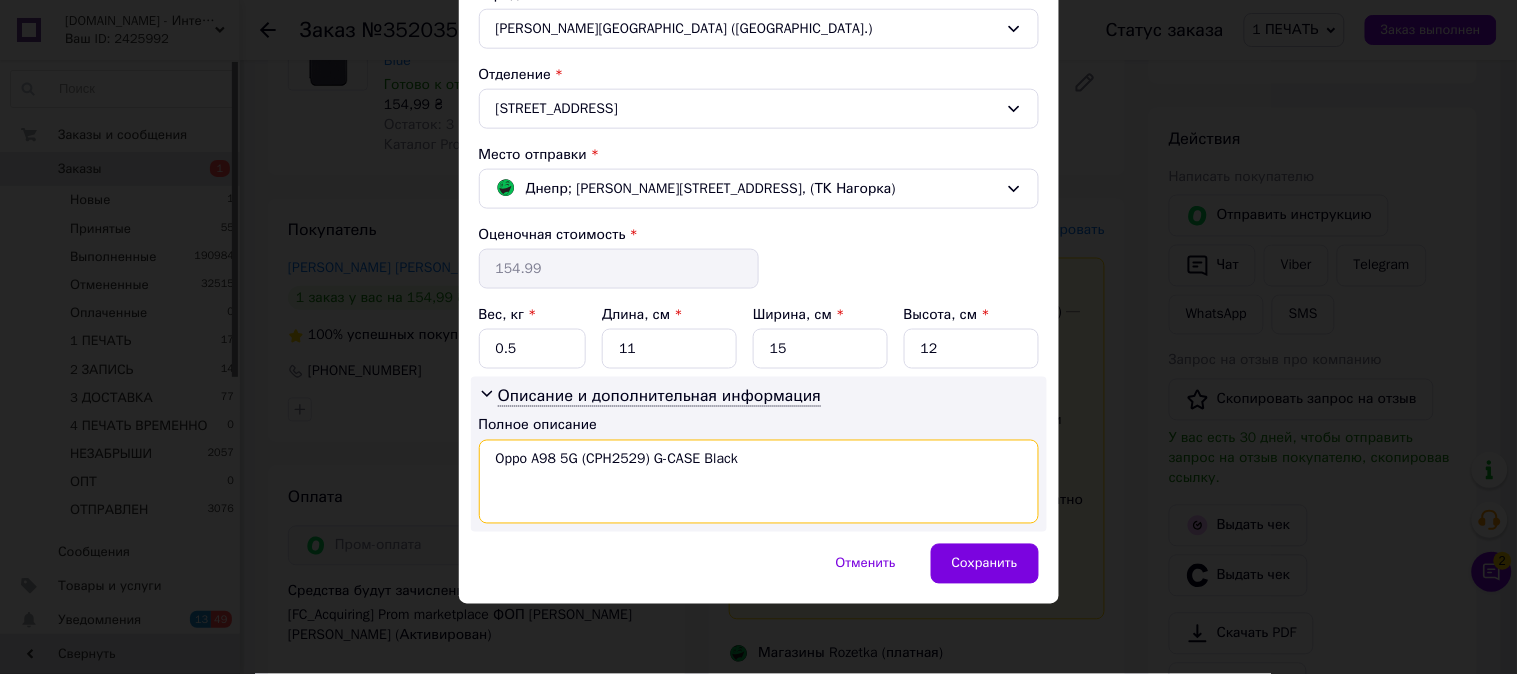 drag, startPoint x: 756, startPoint y: 465, endPoint x: 704, endPoint y: 487, distance: 56.462376 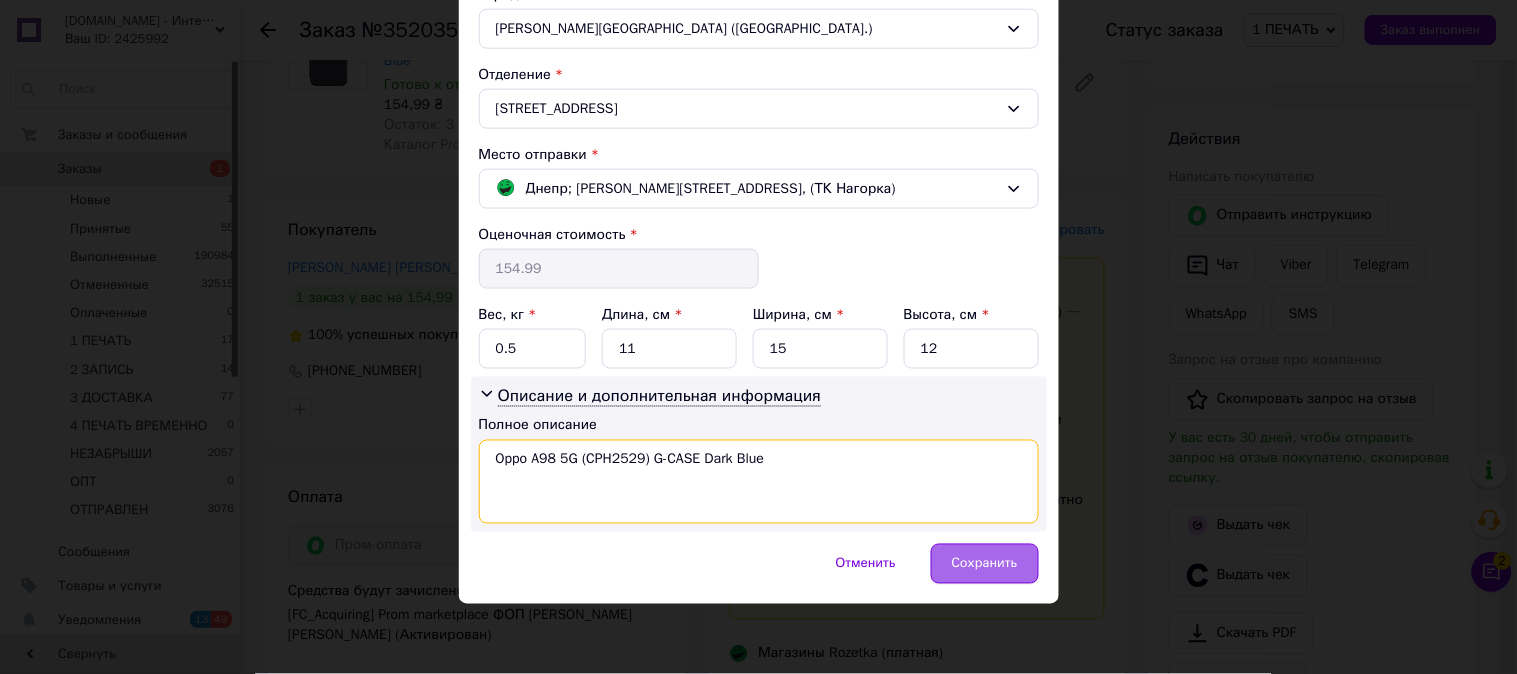 type on "Oppo A98 5G (CPH2529) G-CASE Dark Blue" 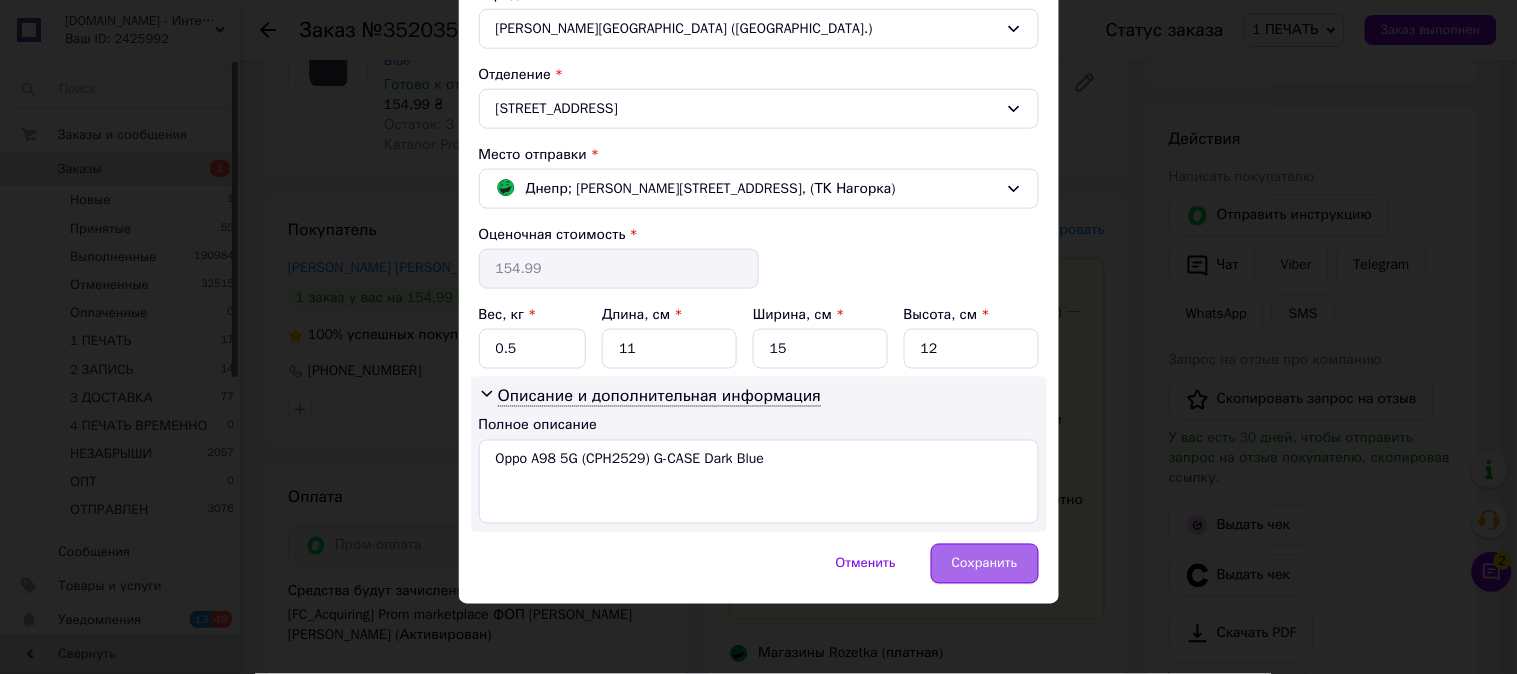 click on "Сохранить" at bounding box center [985, 564] 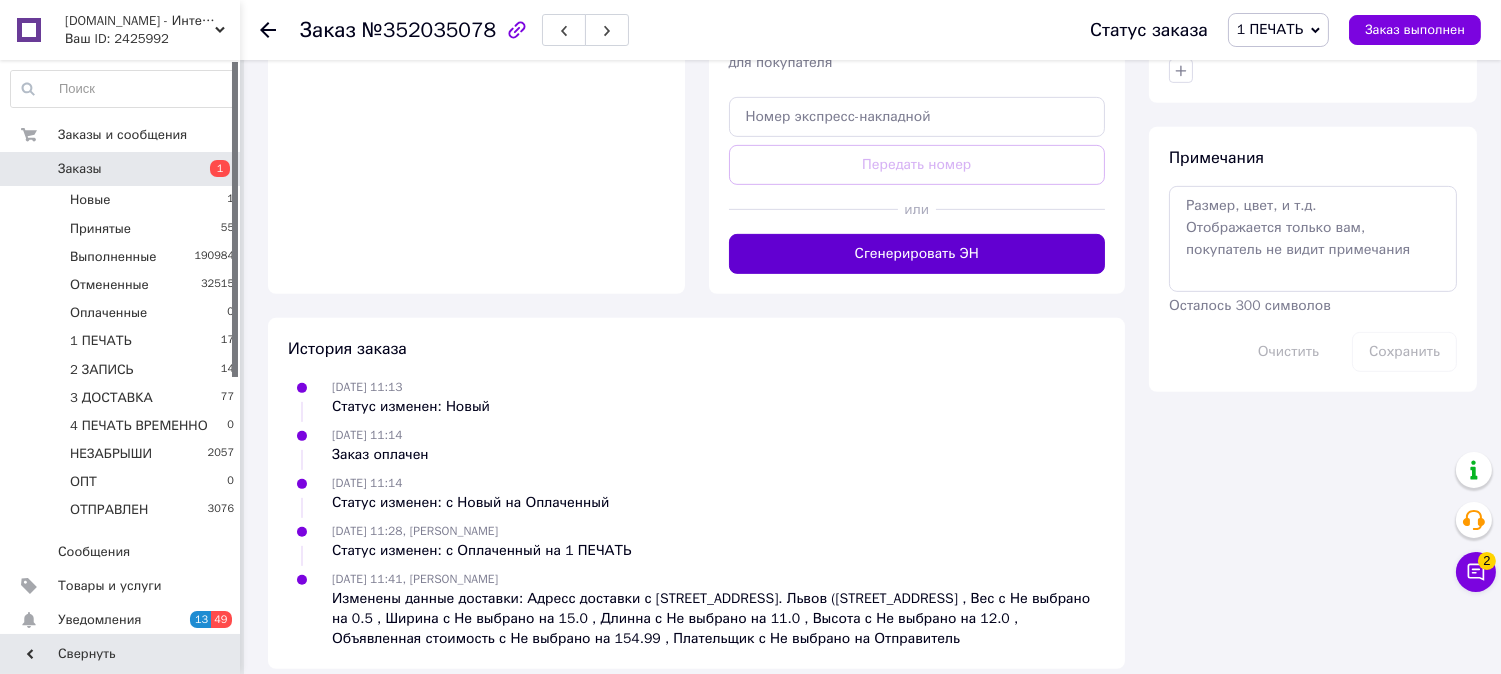 click on "Сгенерировать ЭН" at bounding box center (917, 254) 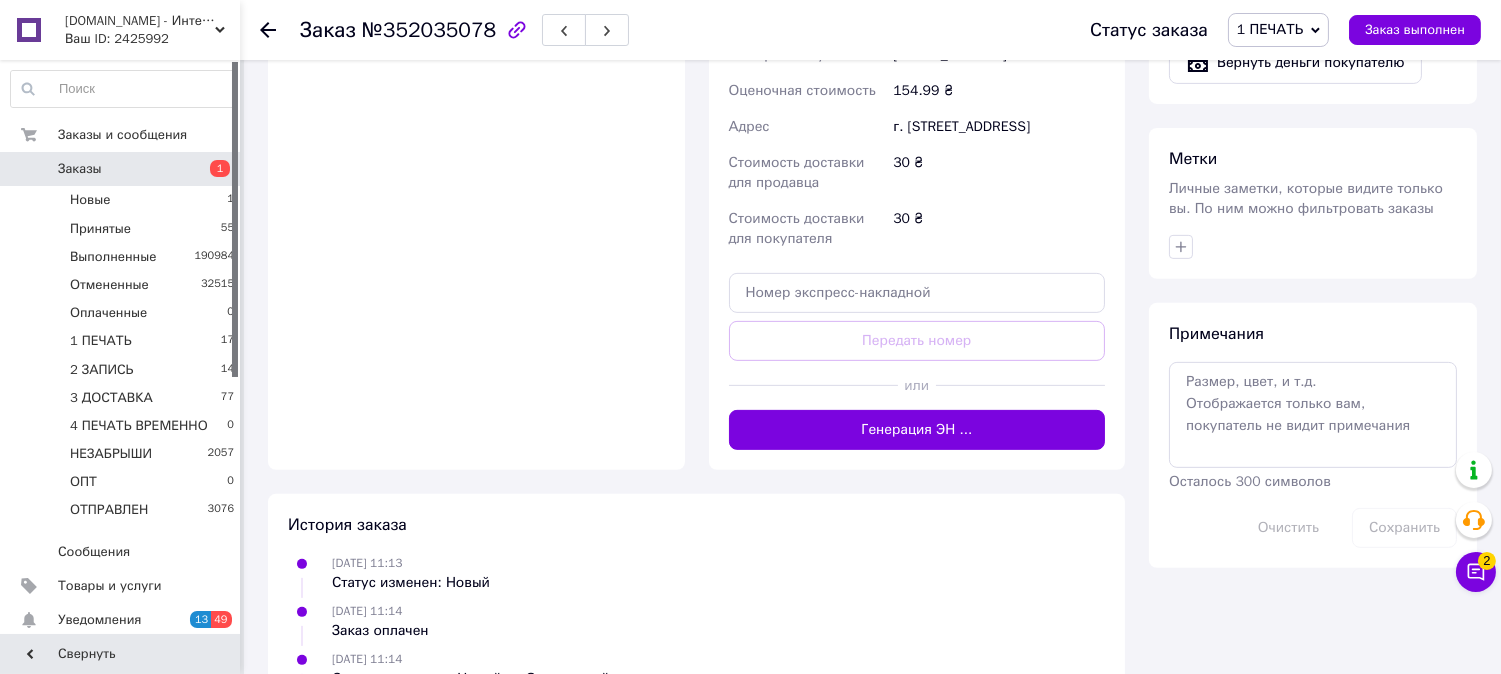 scroll, scrollTop: 1446, scrollLeft: 0, axis: vertical 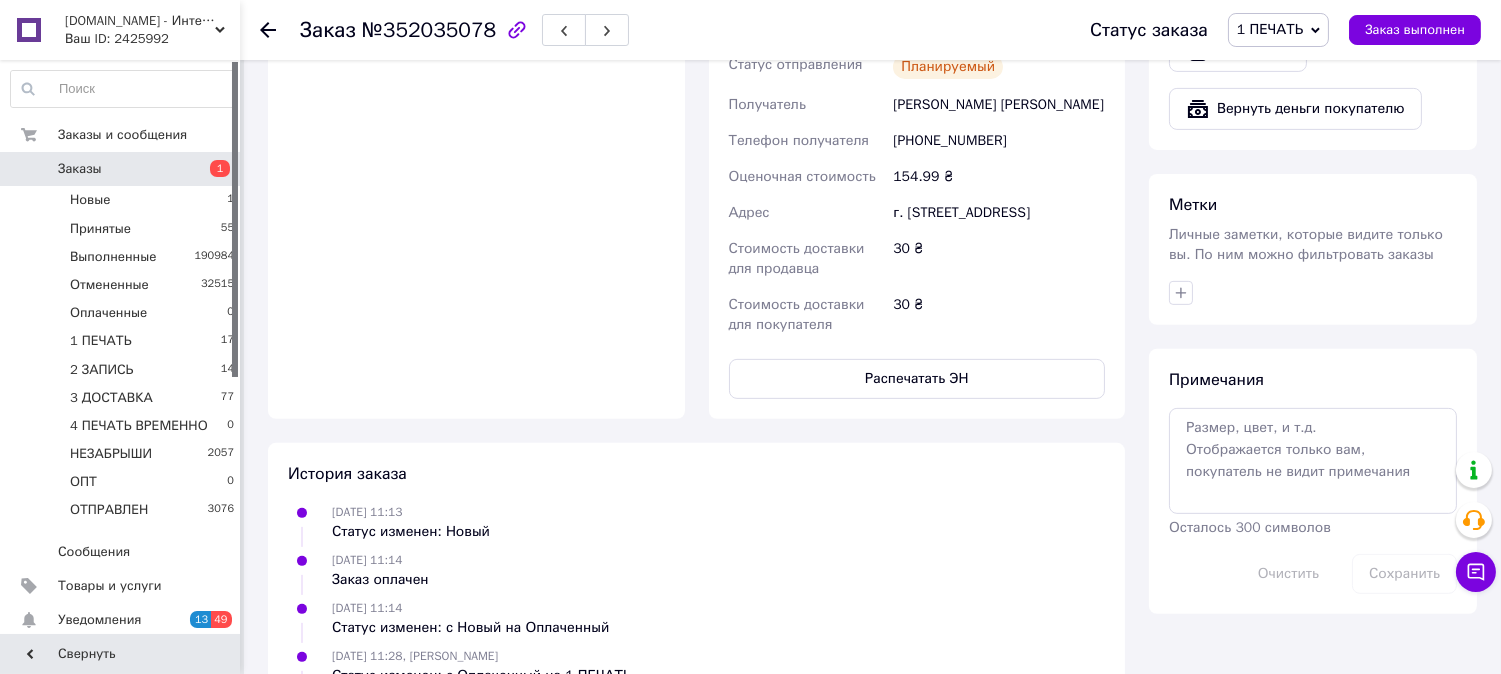click on "30 ₴" at bounding box center [999, 315] 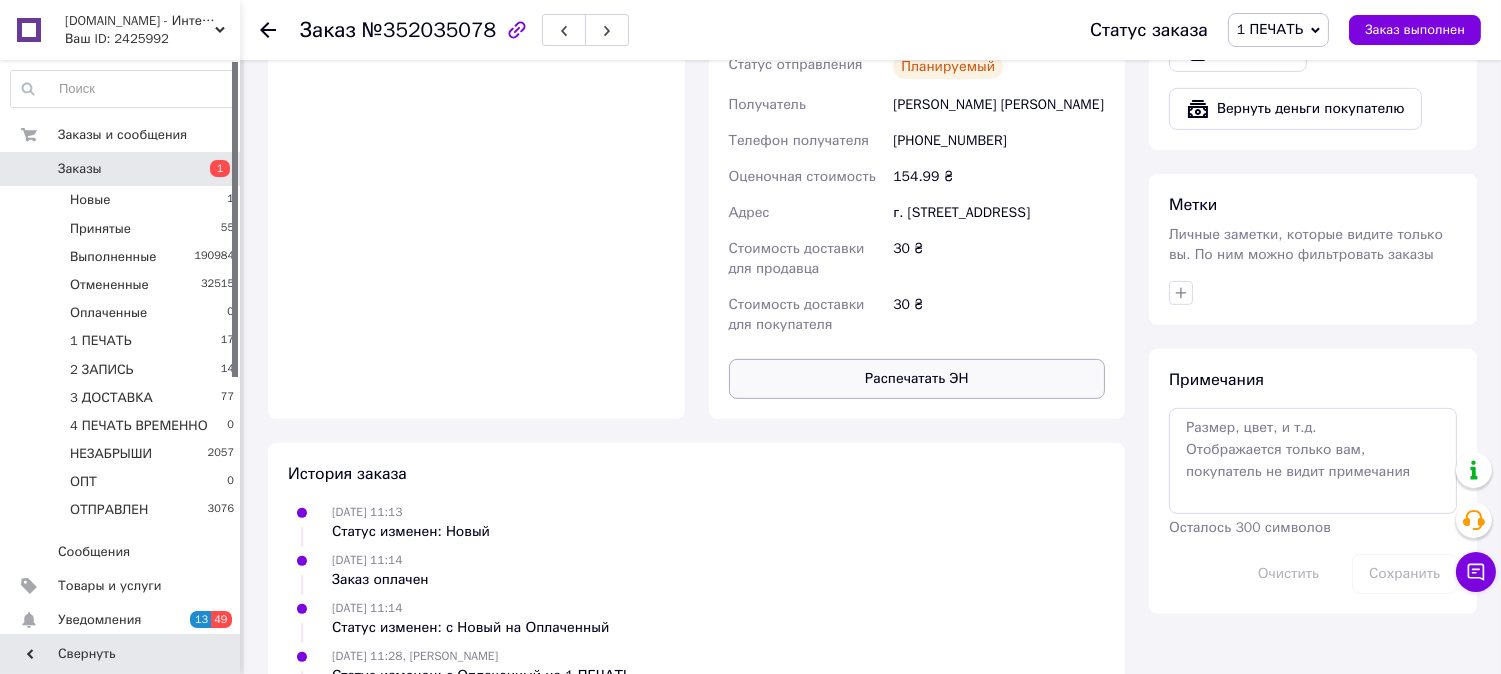 click on "Распечатать ЭН" at bounding box center (917, 379) 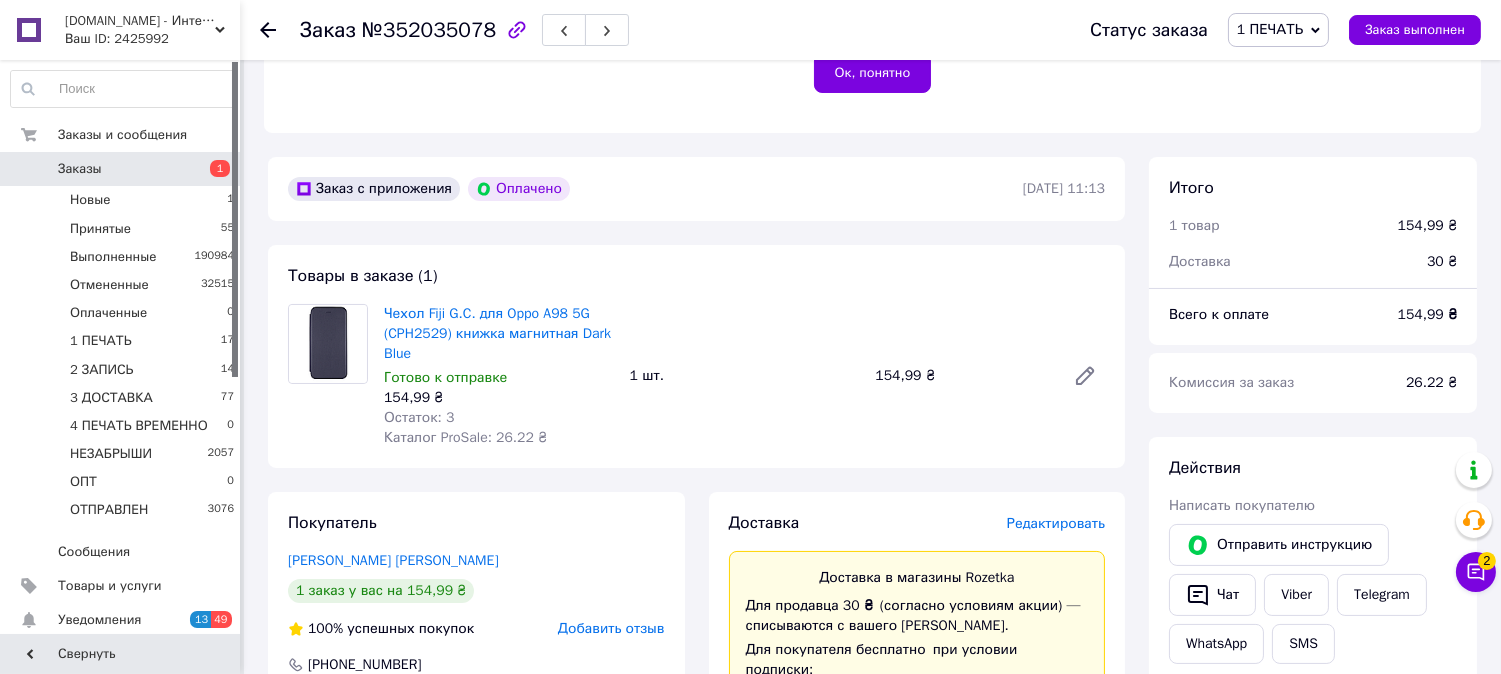 scroll, scrollTop: 335, scrollLeft: 0, axis: vertical 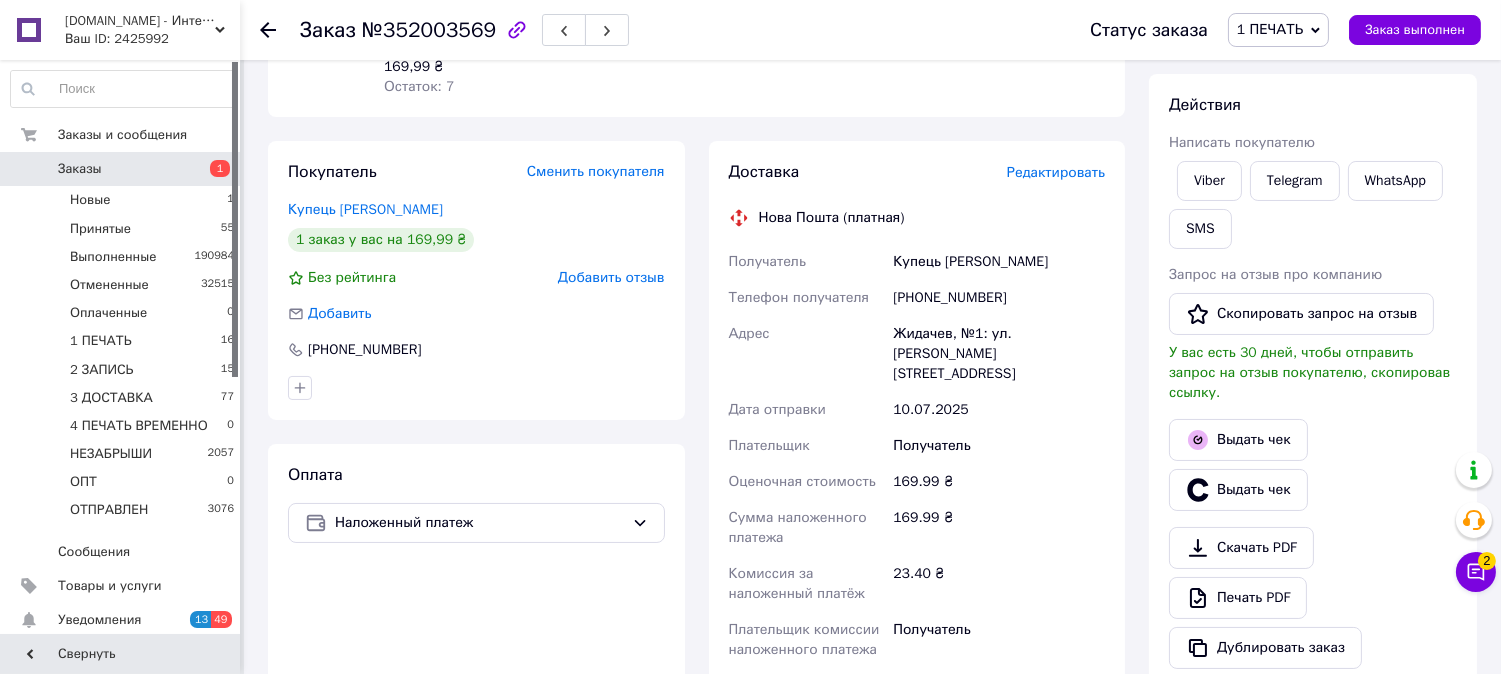 click on "Редактировать" at bounding box center (1056, 172) 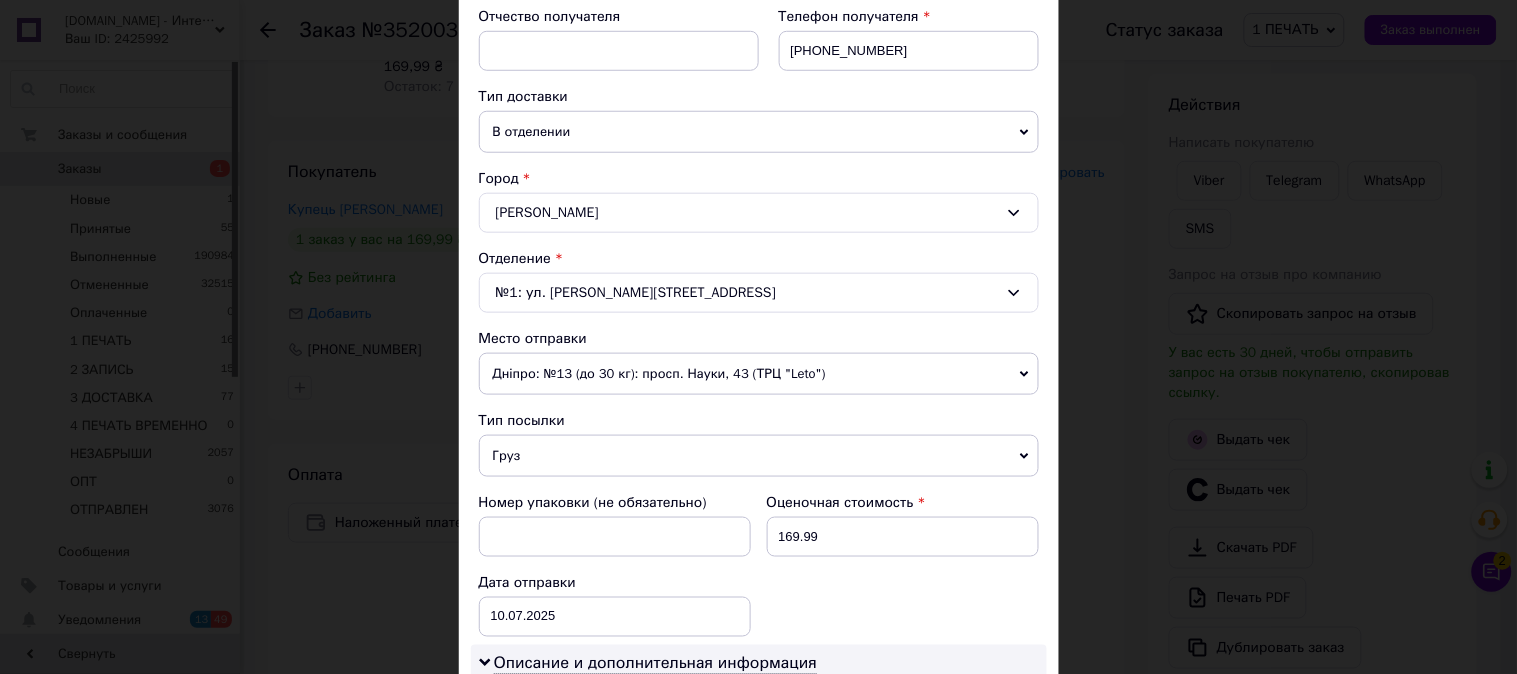 scroll, scrollTop: 555, scrollLeft: 0, axis: vertical 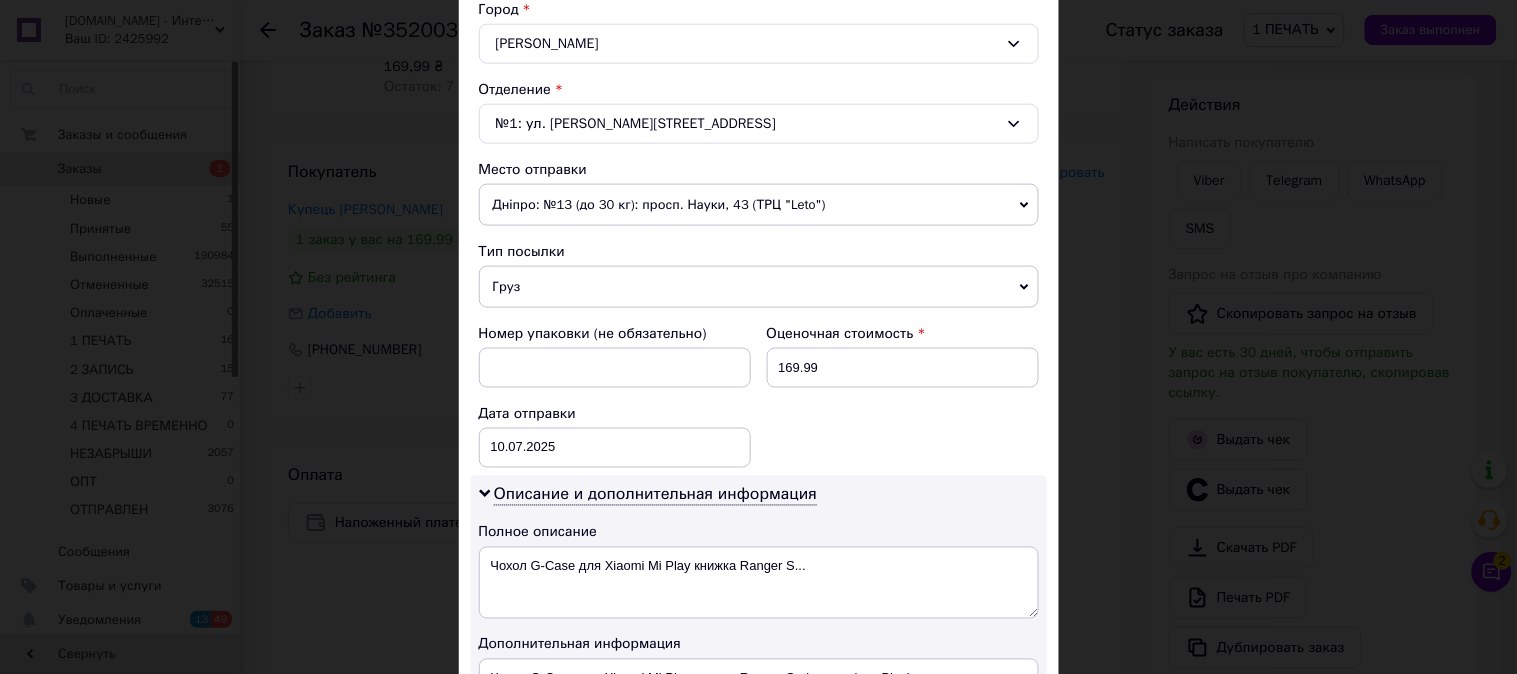 click on "Груз" at bounding box center [759, 287] 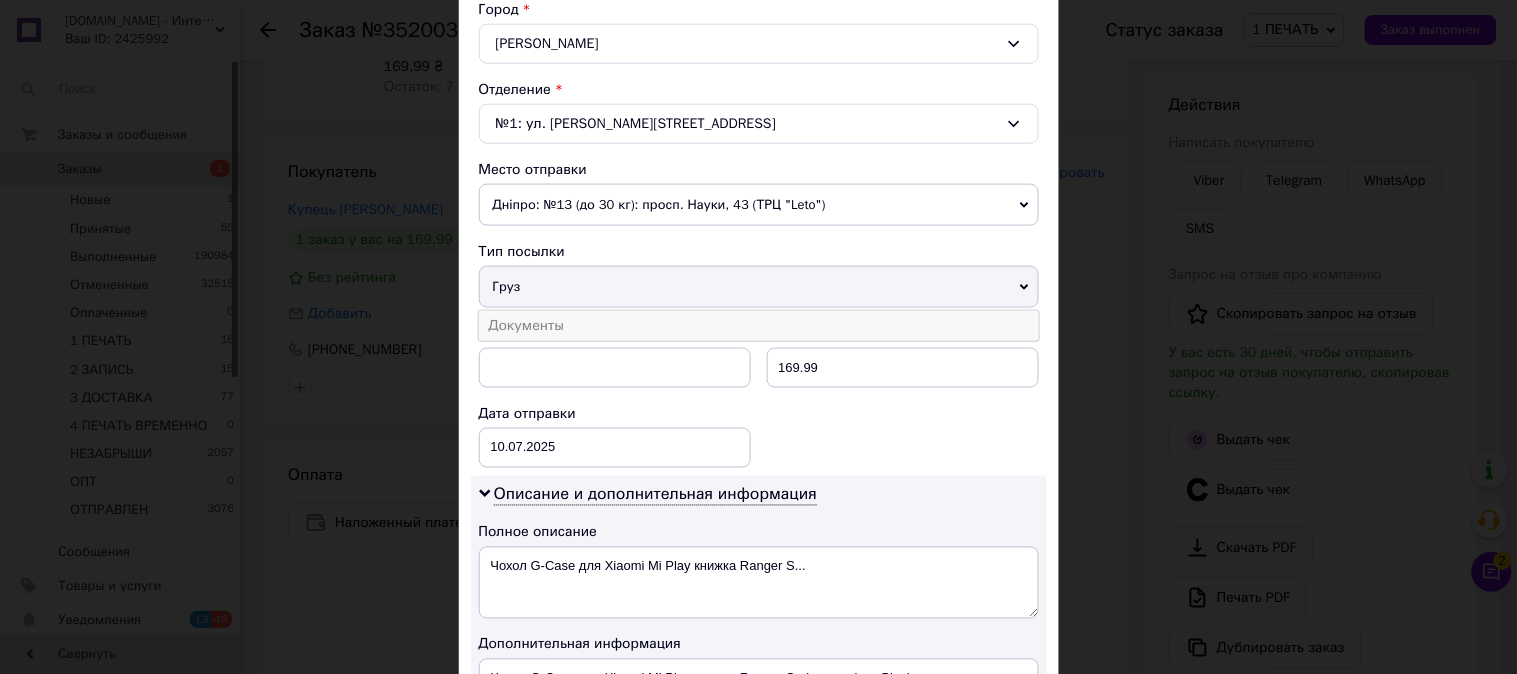 click on "Документы" at bounding box center (759, 326) 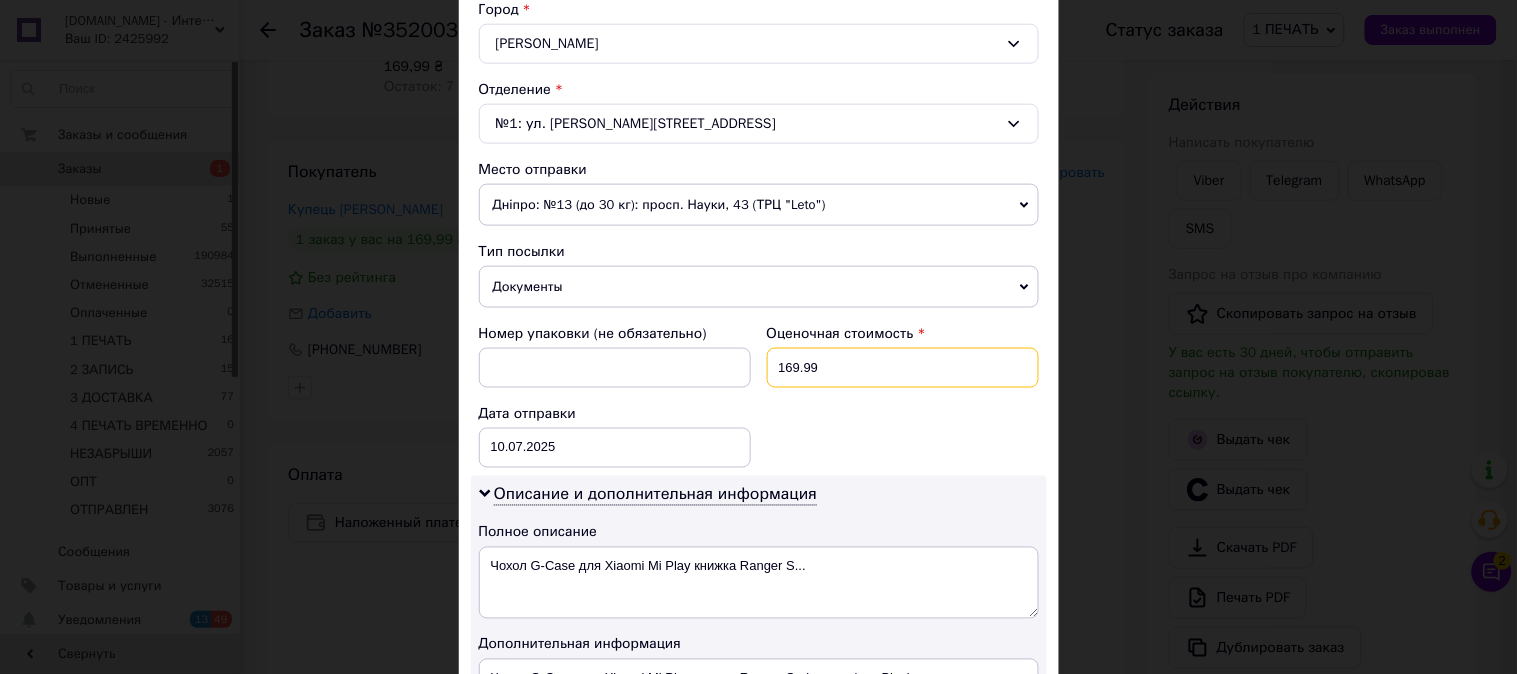 click on "169.99" at bounding box center (903, 368) 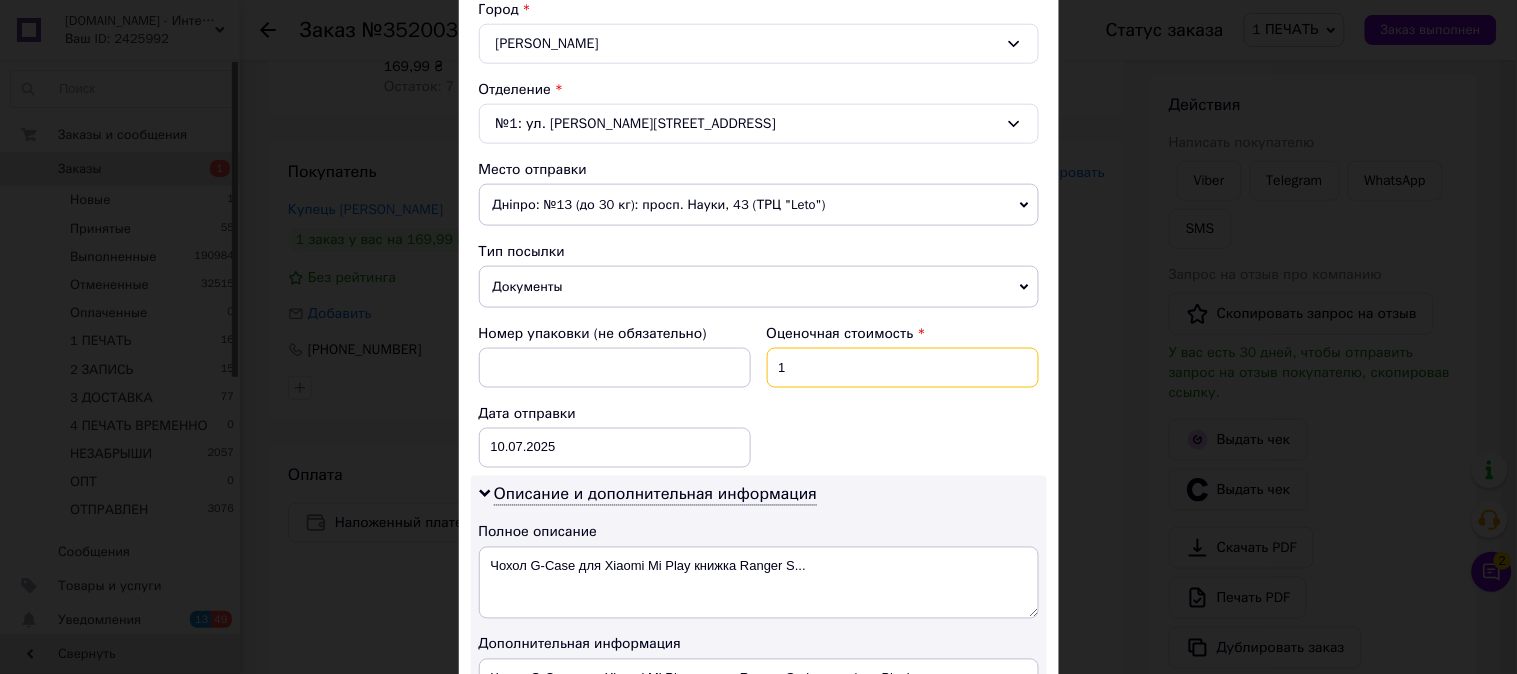 click on "1" at bounding box center (903, 368) 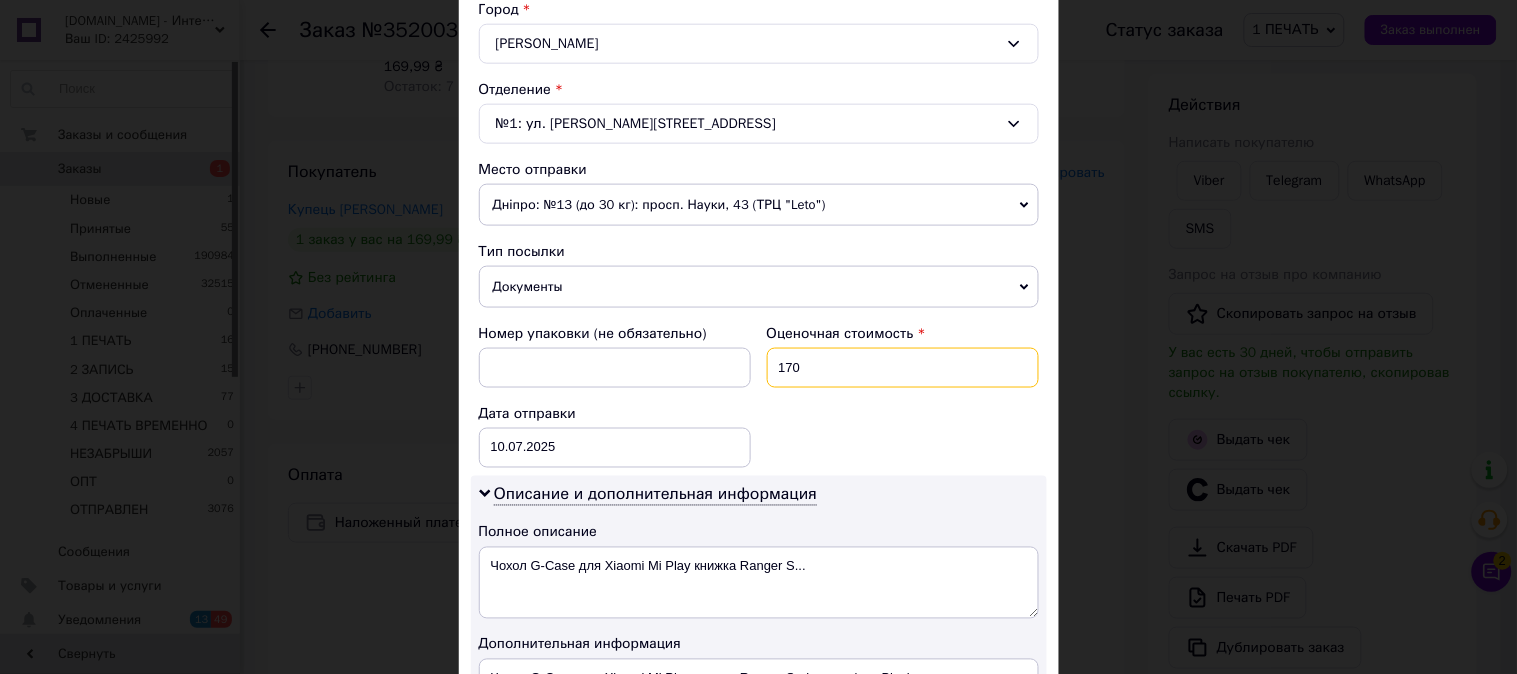 type on "170" 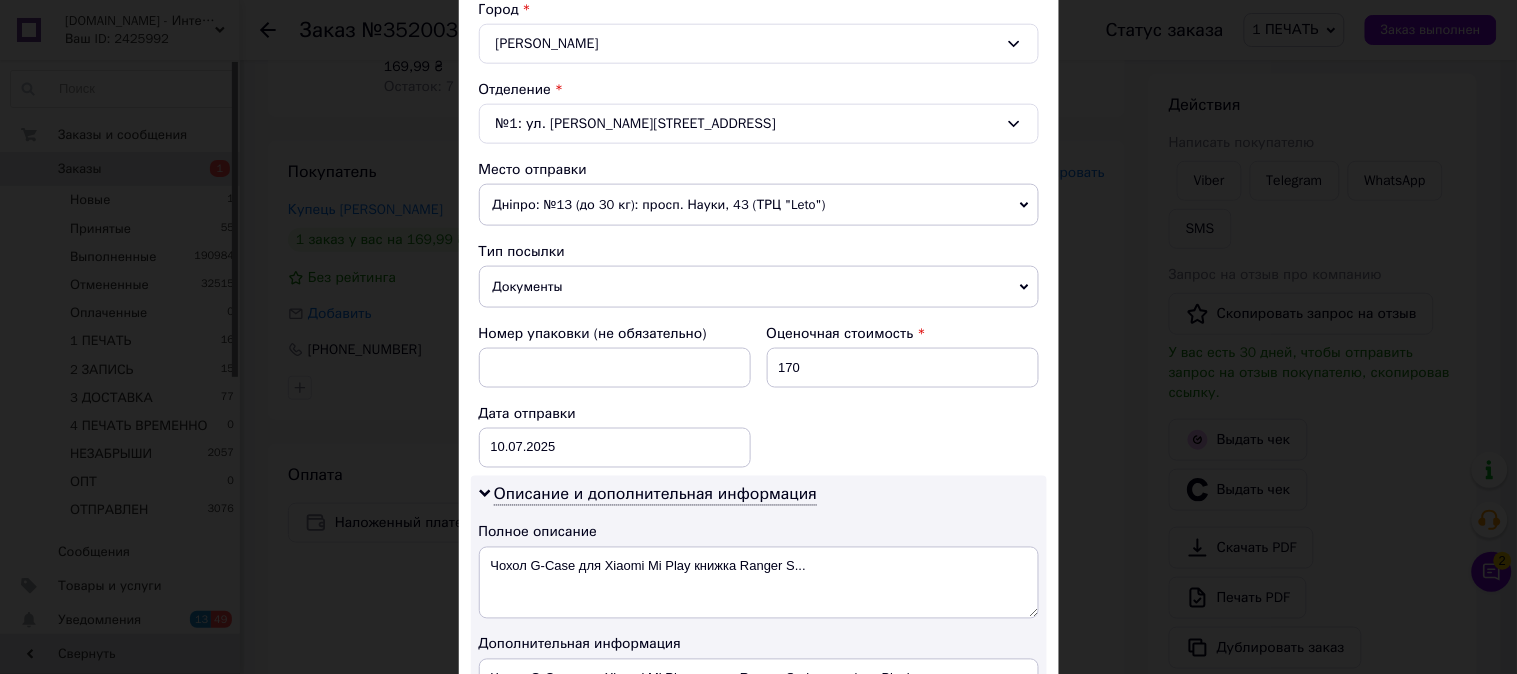 click on "Номер упаковки (не обязательно) Оценочная стоимость 170 Дата отправки 10.07.2025 < 2025 > < Июль > Пн Вт Ср Чт Пт Сб Вс 30 1 2 3 4 5 6 7 8 9 10 11 12 13 14 15 16 17 18 19 20 21 22 23 24 25 26 27 28 29 30 31 1 2 3 4 5 6 7 8 9 10" at bounding box center (759, 396) 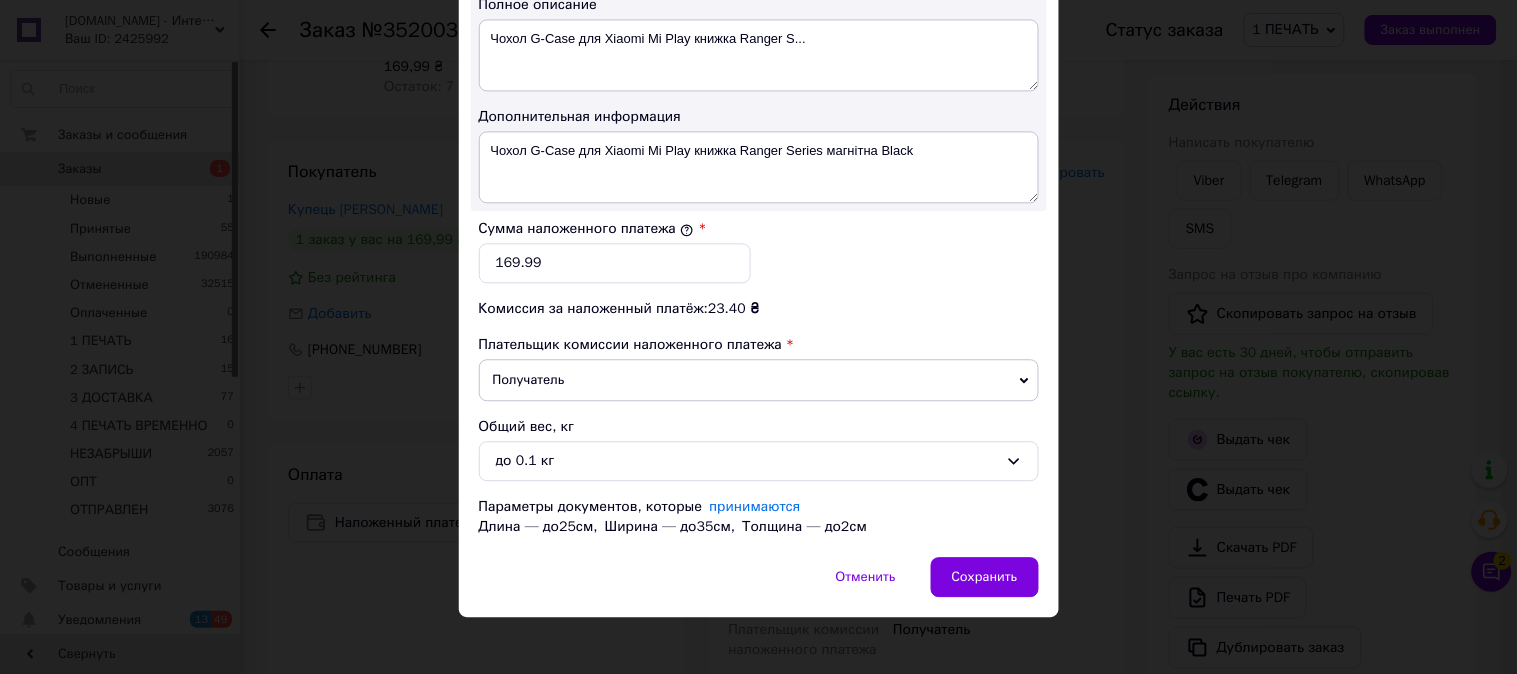 scroll, scrollTop: 1098, scrollLeft: 0, axis: vertical 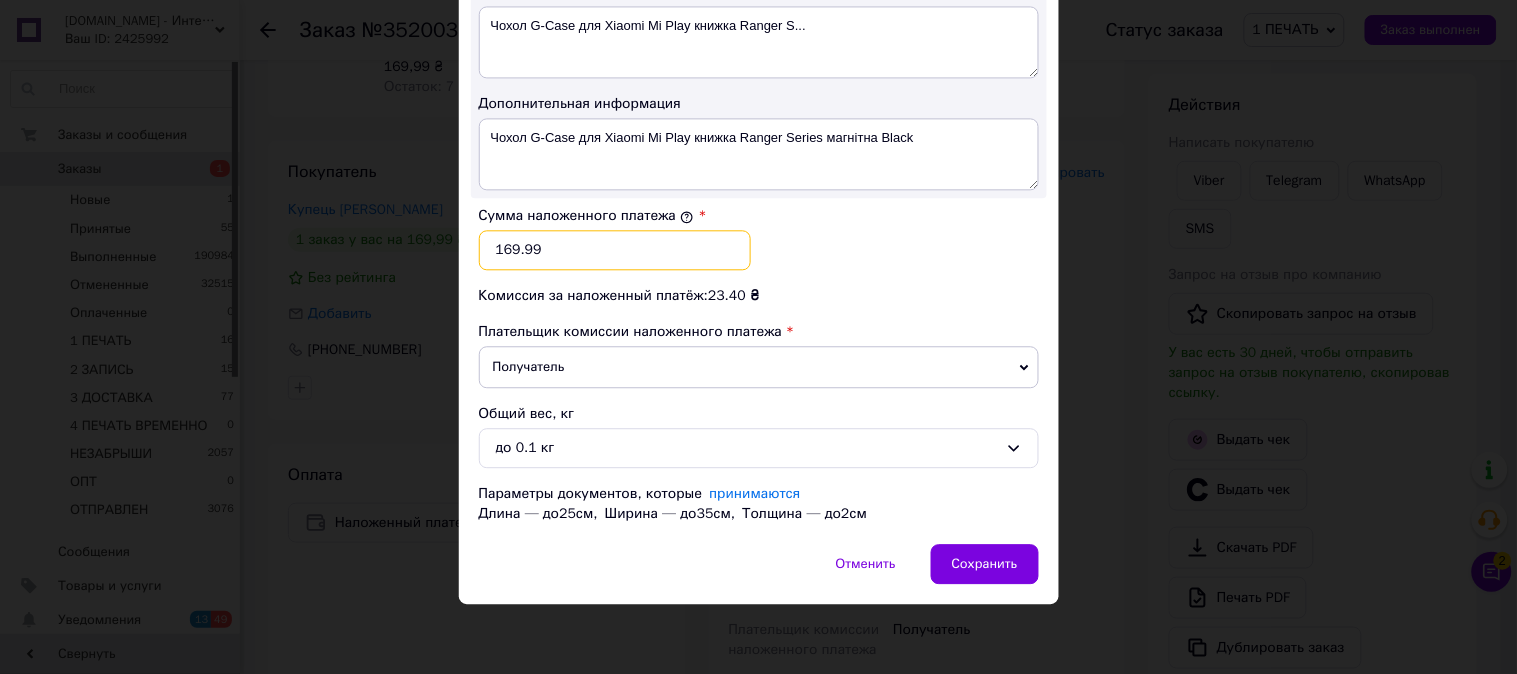 click on "169.99" at bounding box center [615, 250] 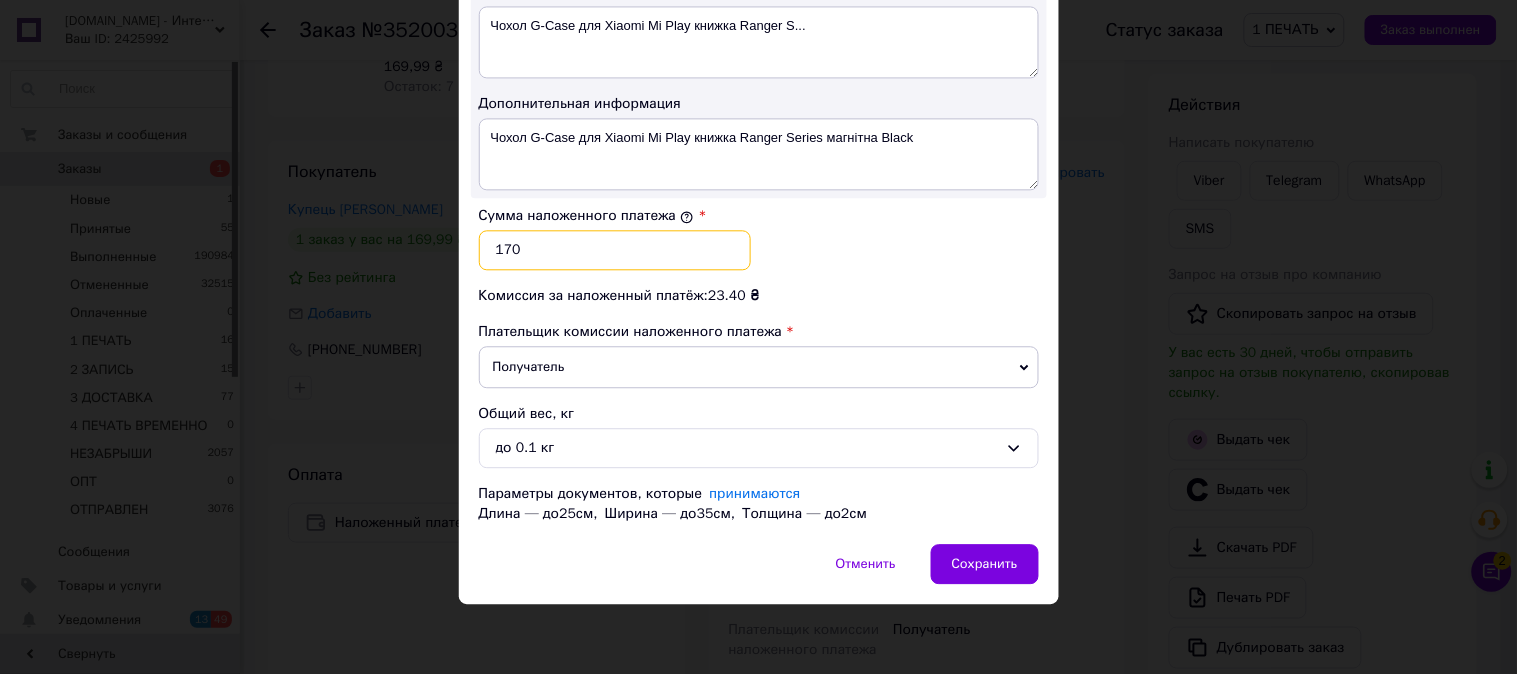 type on "170" 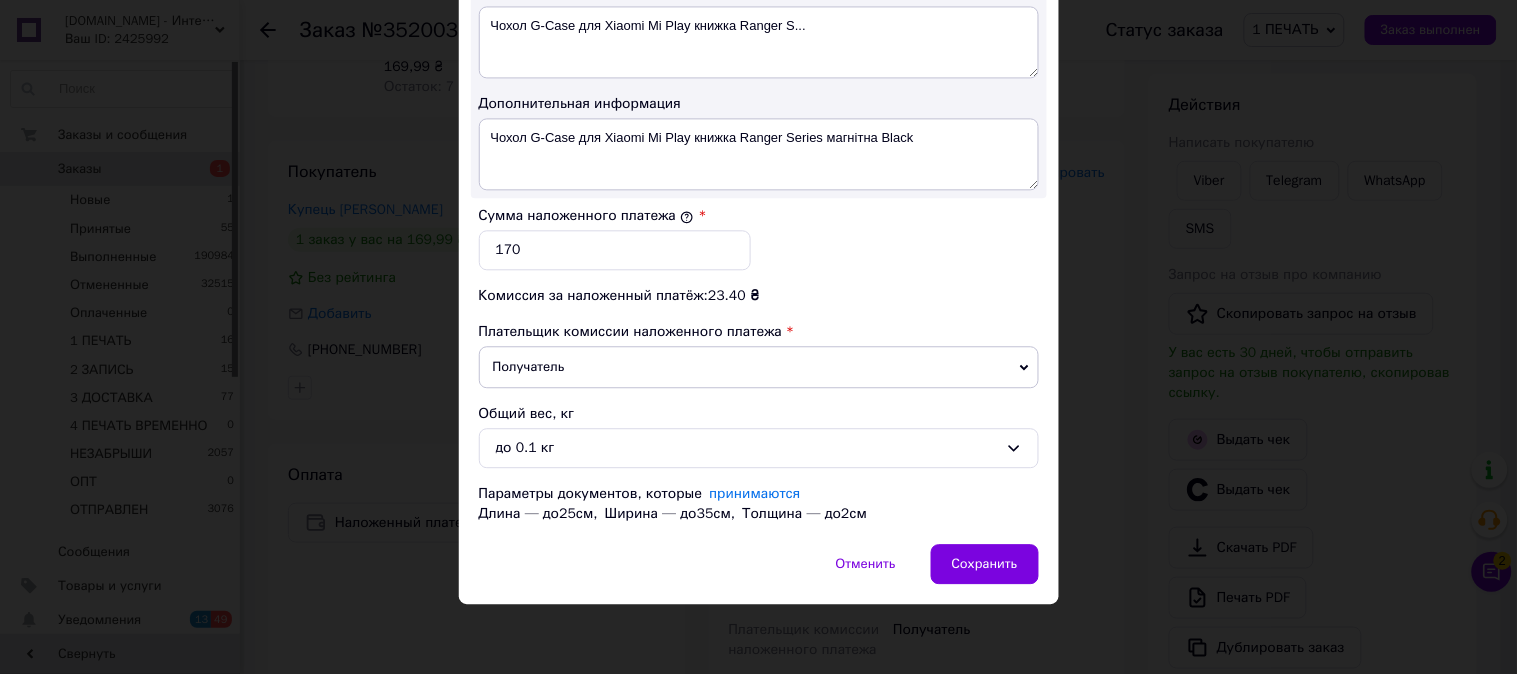click on "Сумма наложенного платежа     * 170" at bounding box center (759, 238) 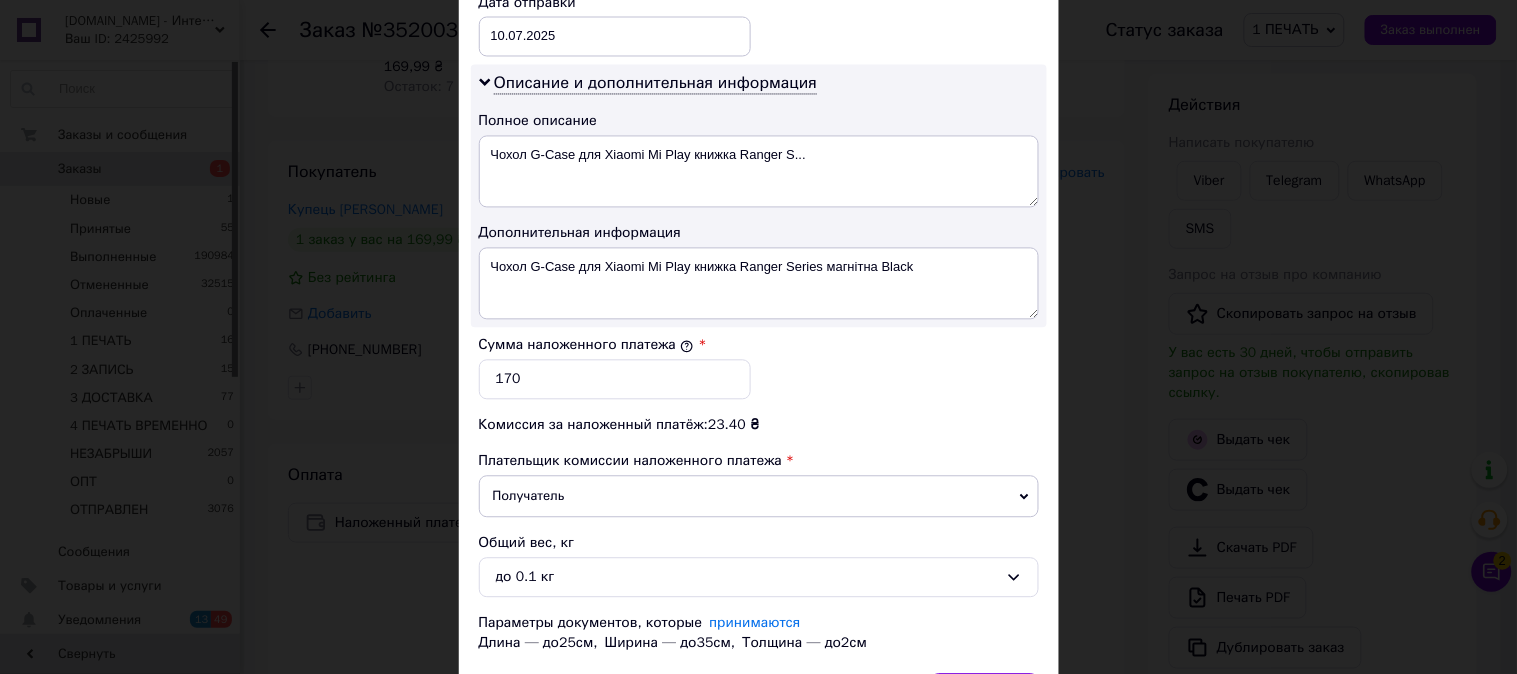 scroll, scrollTop: 951, scrollLeft: 0, axis: vertical 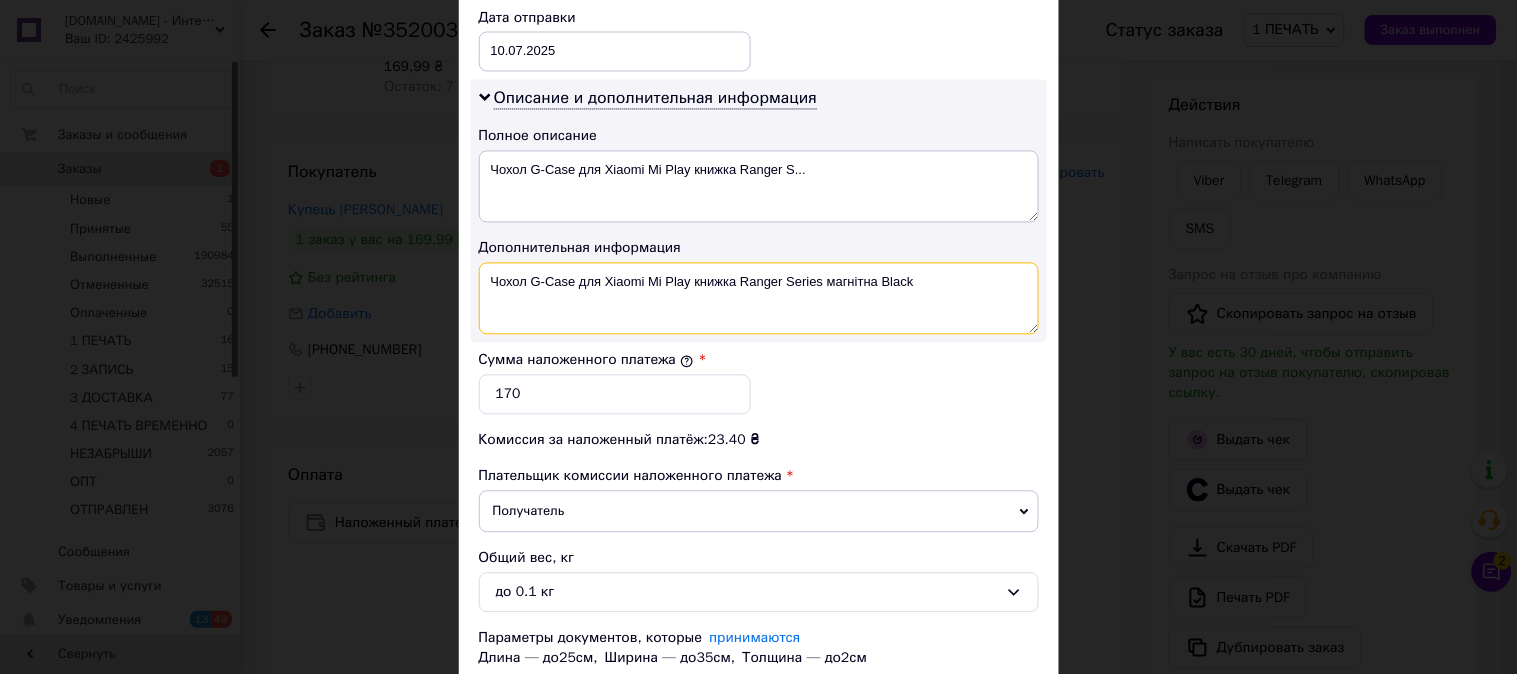 click on "Чохол G-Case для Xiaomi Mi Play книжка Ranger Series магнітна Black" at bounding box center (759, 299) 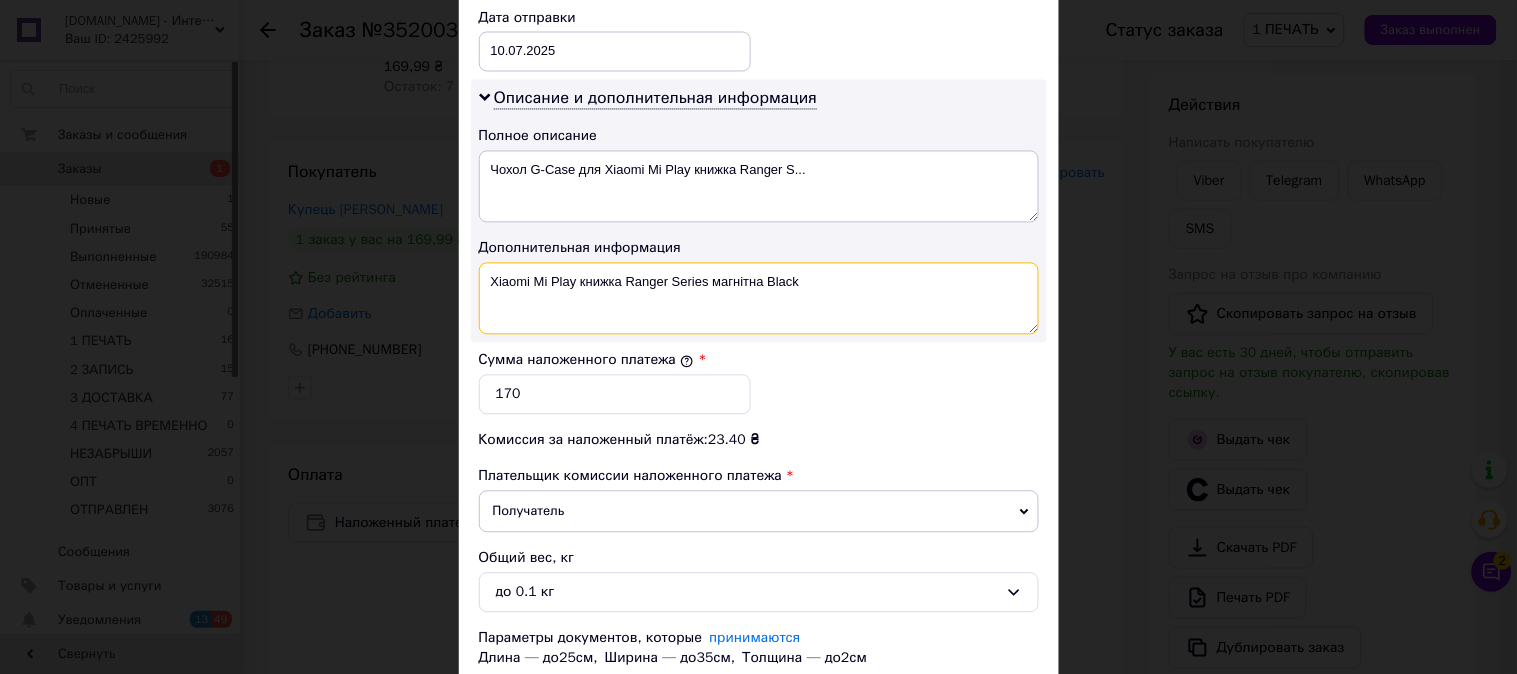drag, startPoint x: 763, startPoint y: 295, endPoint x: 580, endPoint y: 323, distance: 185.12968 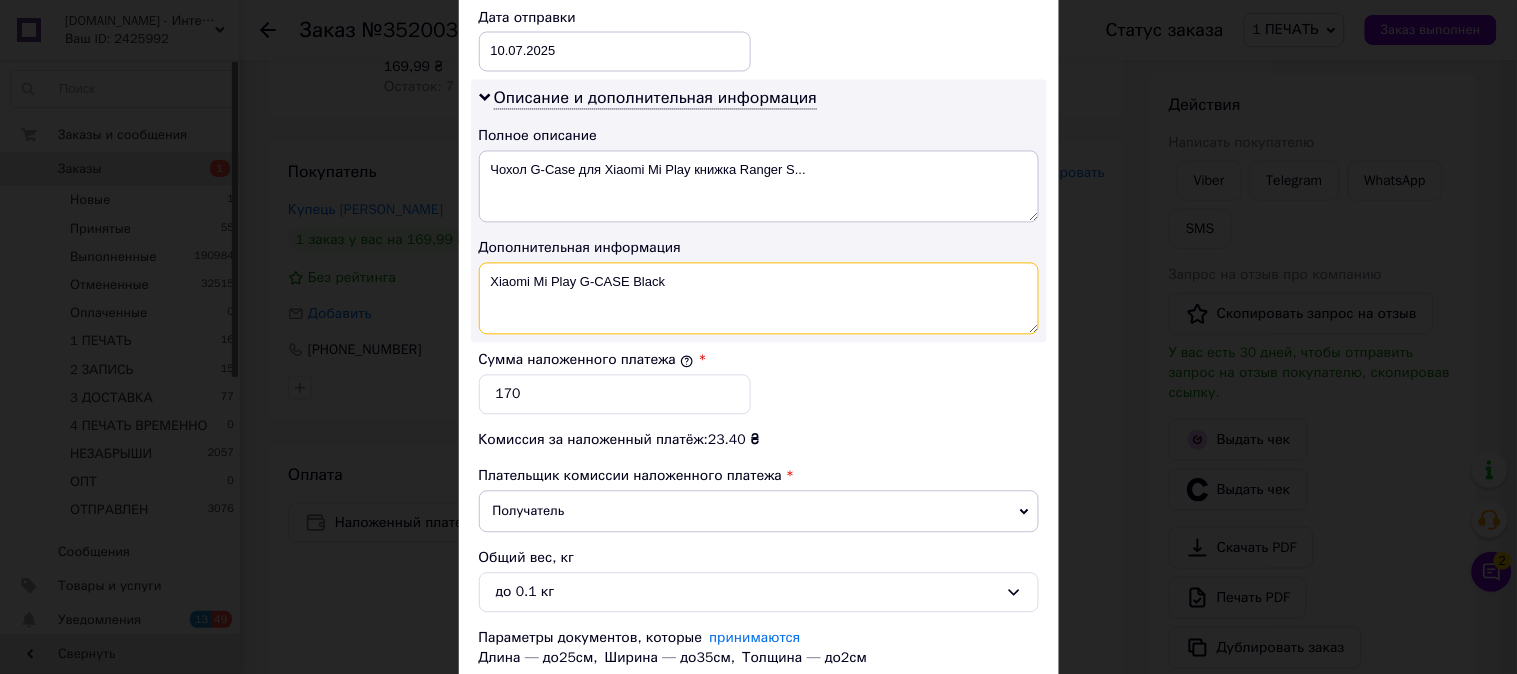 click on "Xiaomi Mi Play G-CASE Black" at bounding box center (759, 299) 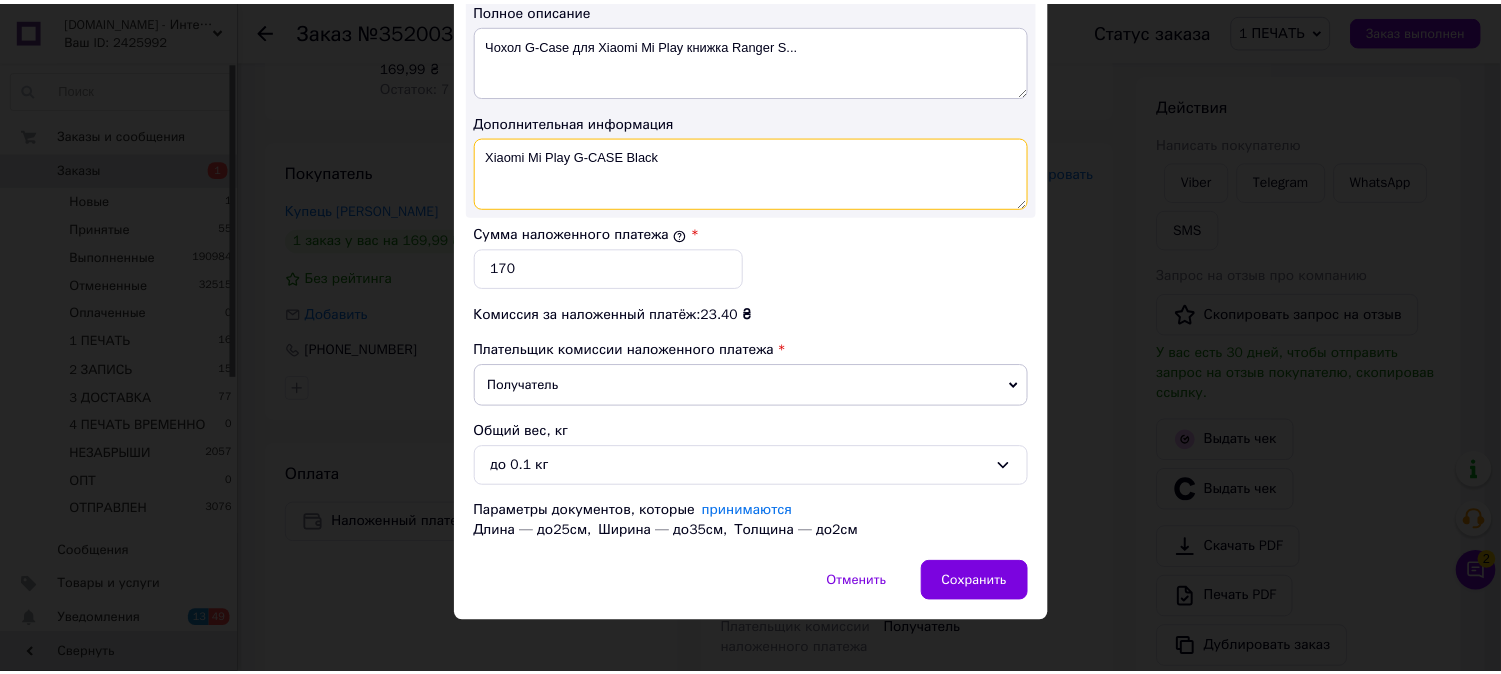 scroll, scrollTop: 1098, scrollLeft: 0, axis: vertical 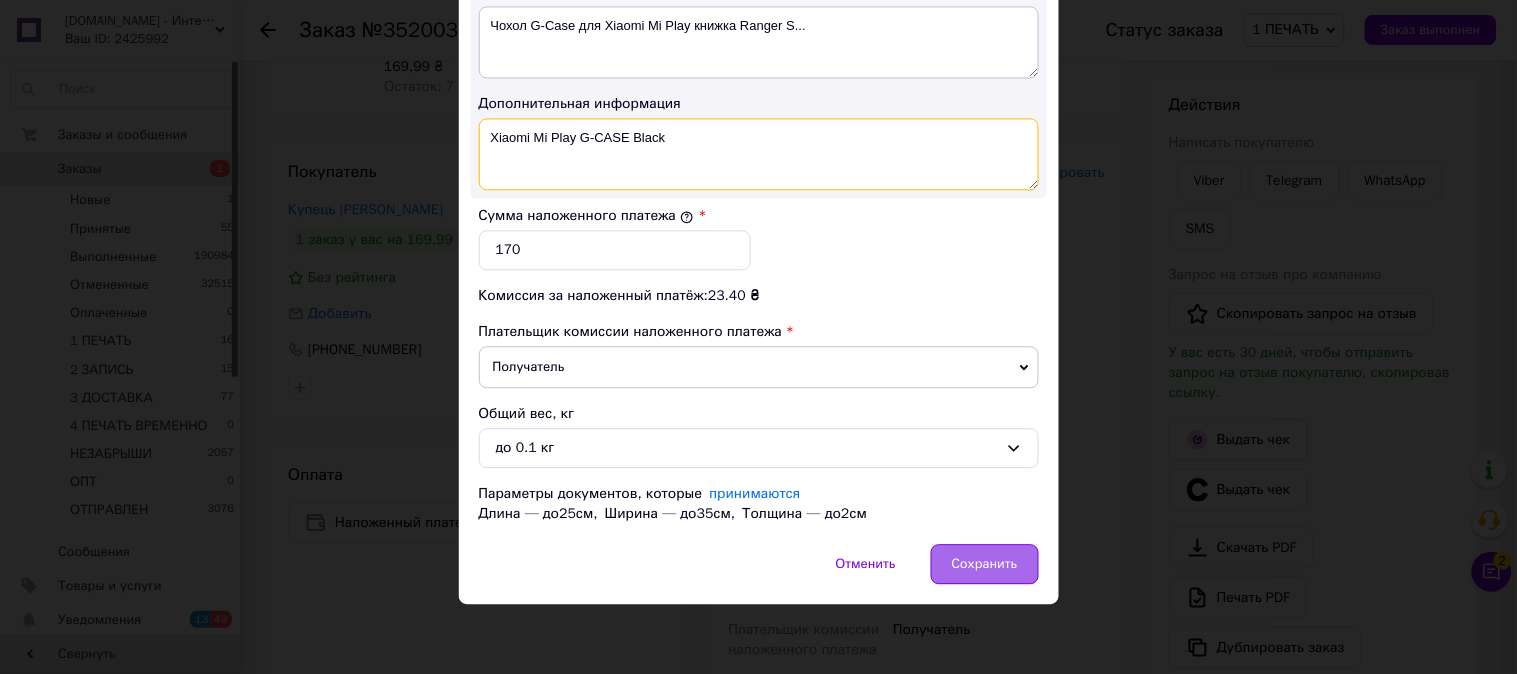 type on "Xiaomi Mi Play G-CASE Black" 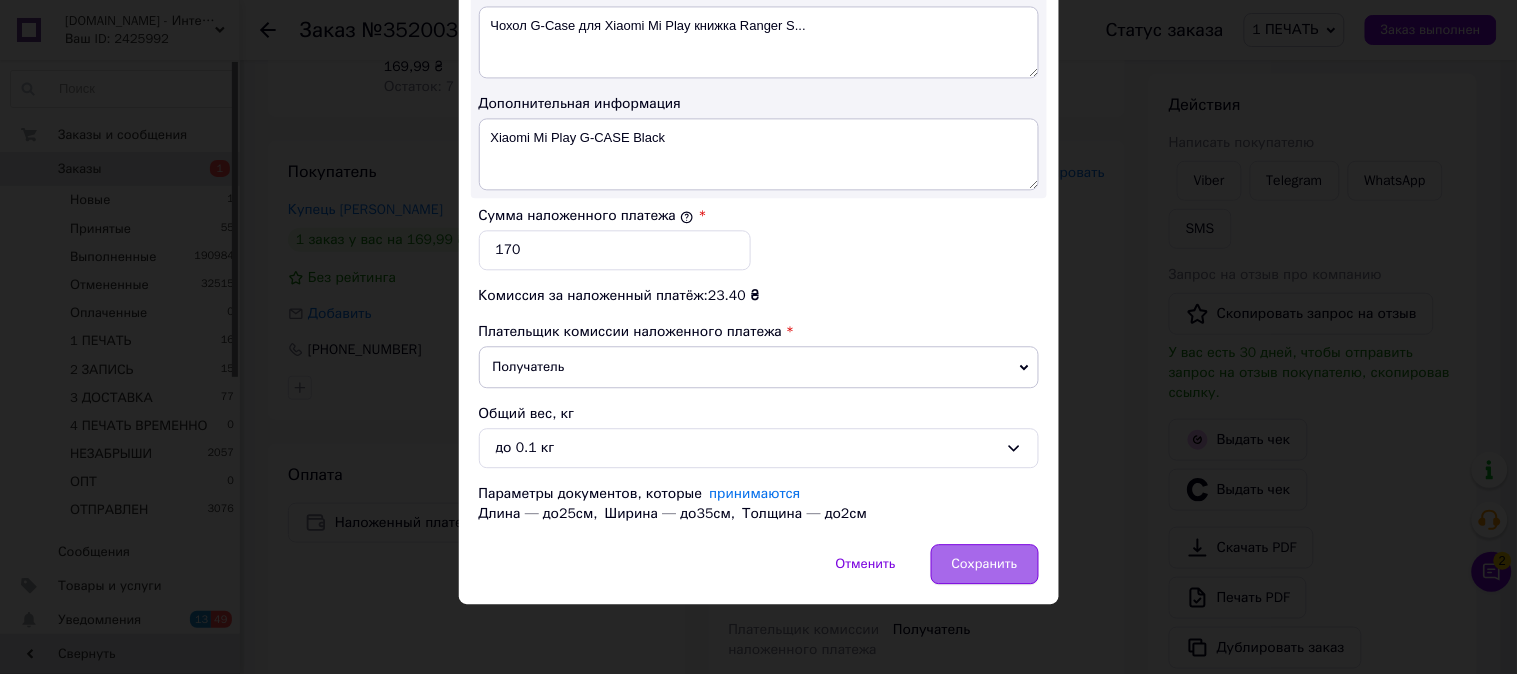 click on "Сохранить" at bounding box center [985, 564] 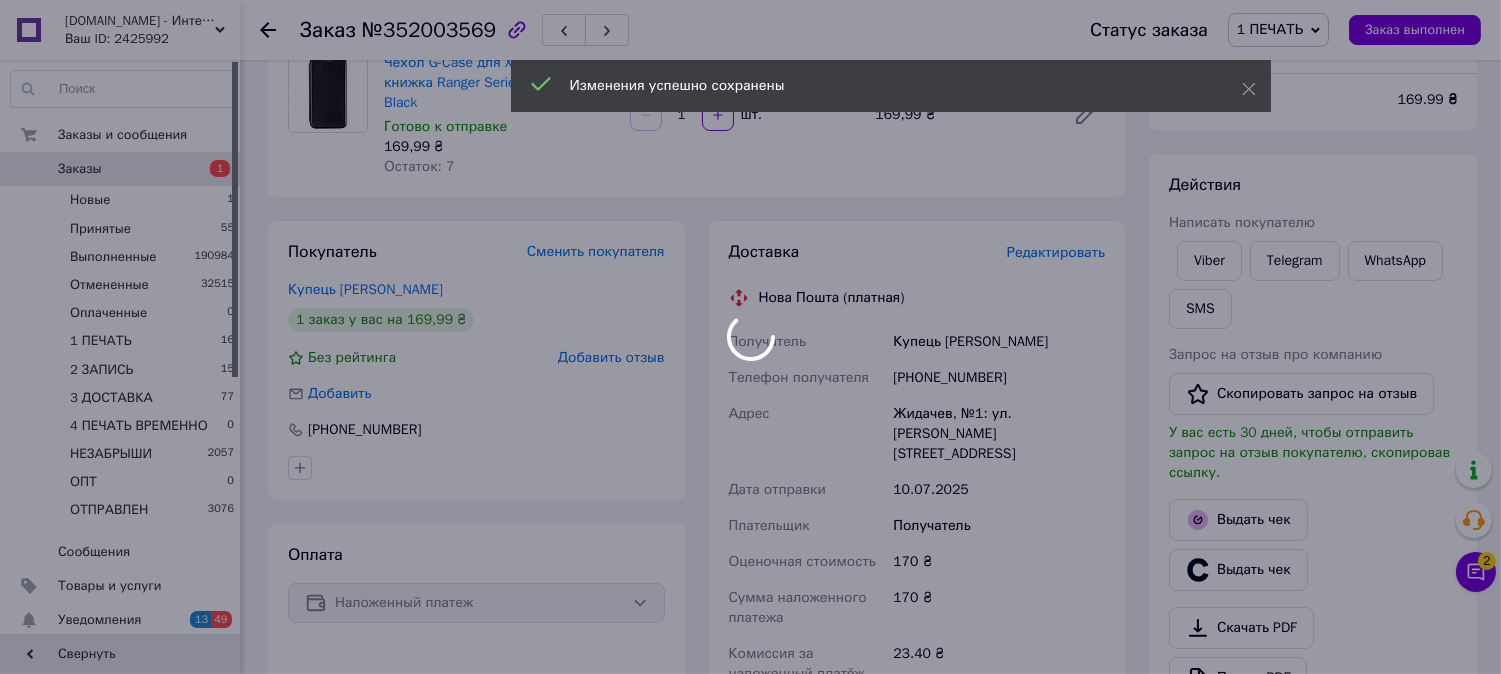 scroll, scrollTop: 0, scrollLeft: 0, axis: both 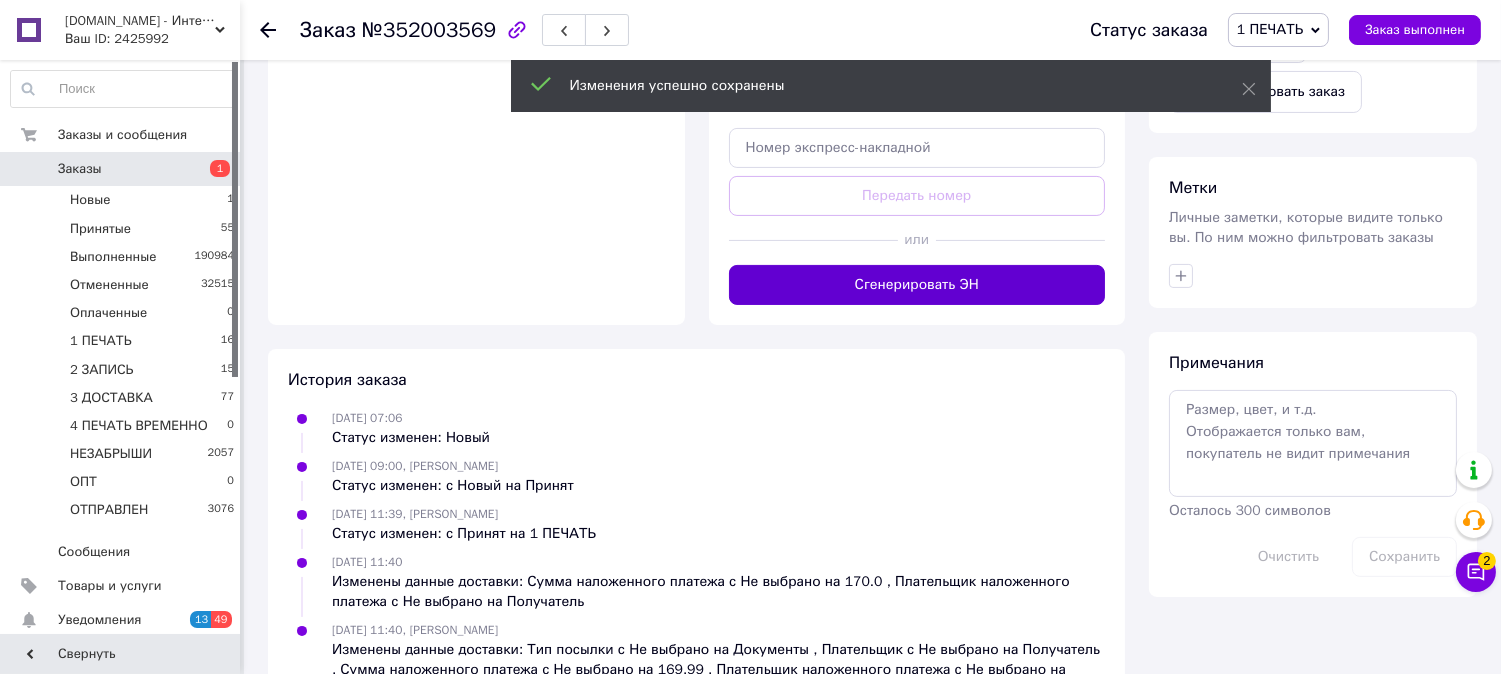 click on "Сгенерировать ЭН" at bounding box center [917, 285] 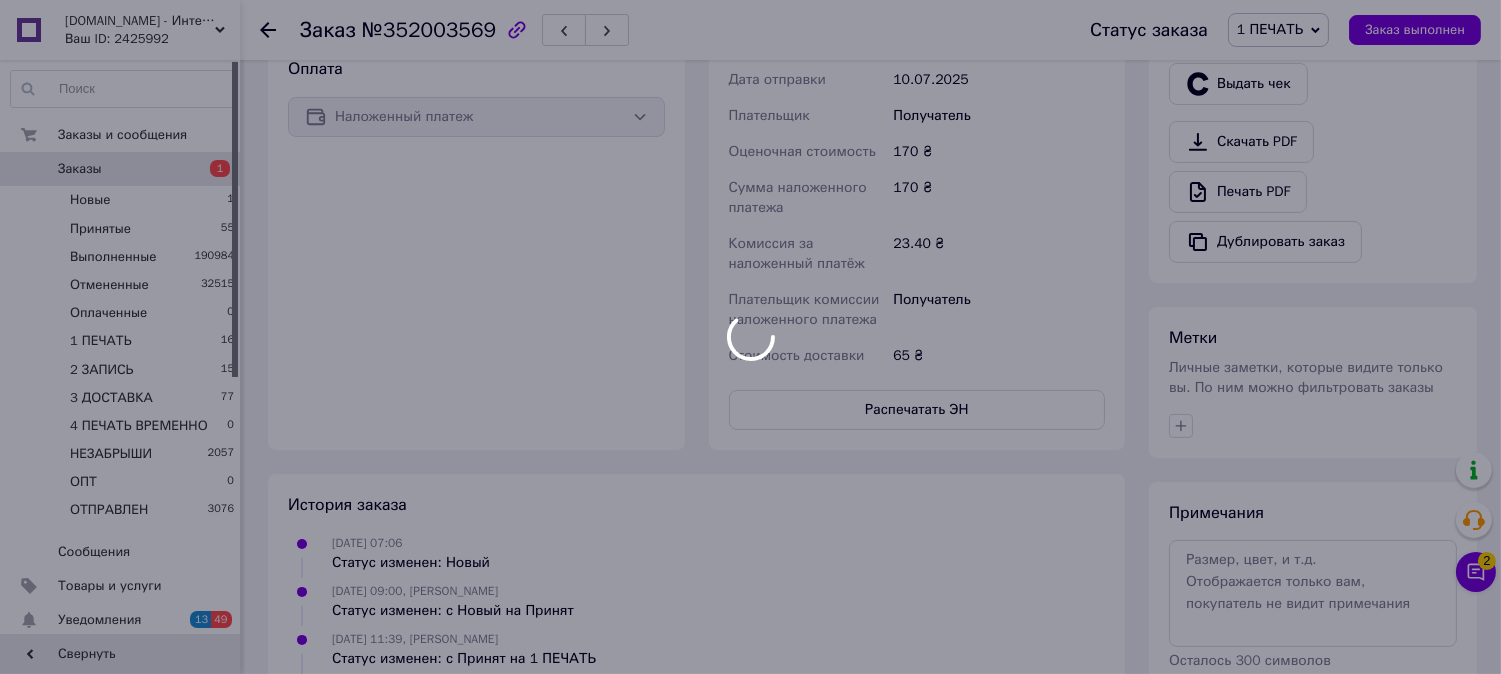 scroll, scrollTop: 655, scrollLeft: 0, axis: vertical 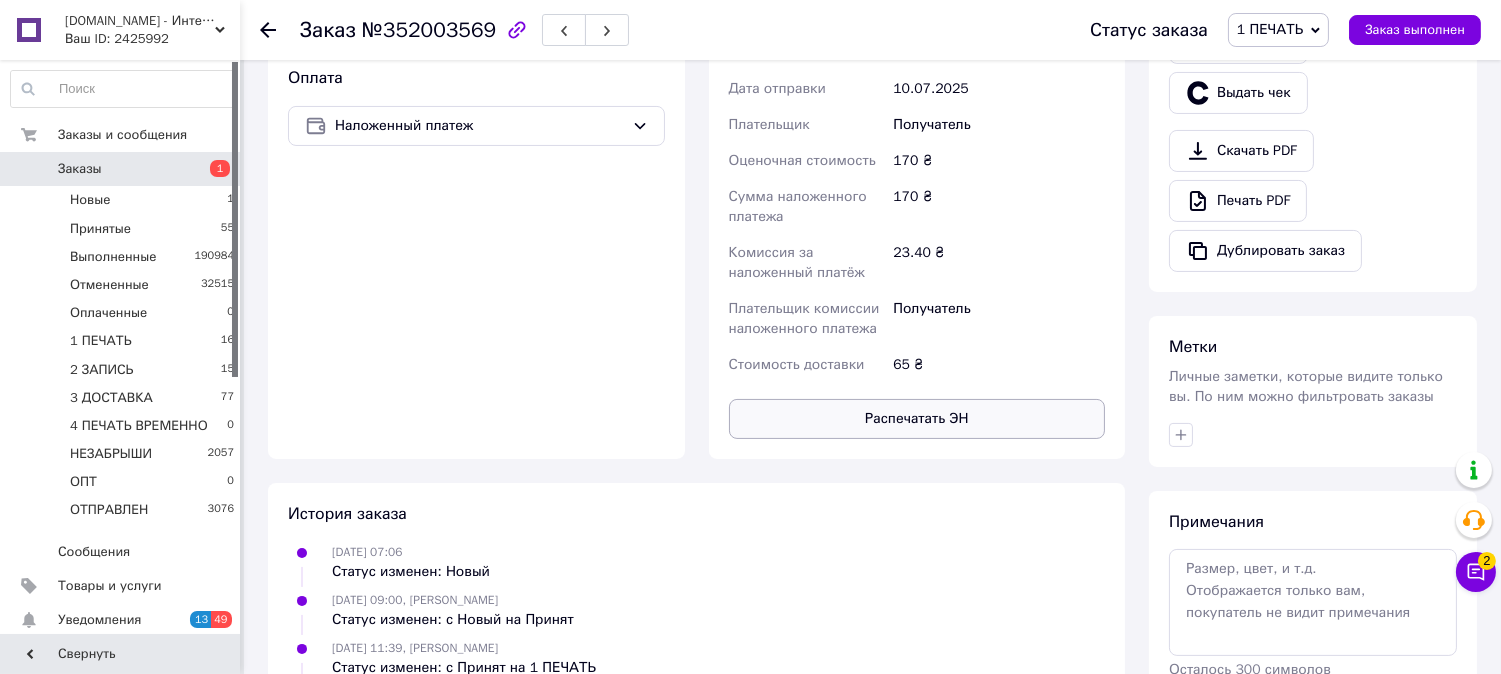 click on "Распечатать ЭН" at bounding box center (917, 419) 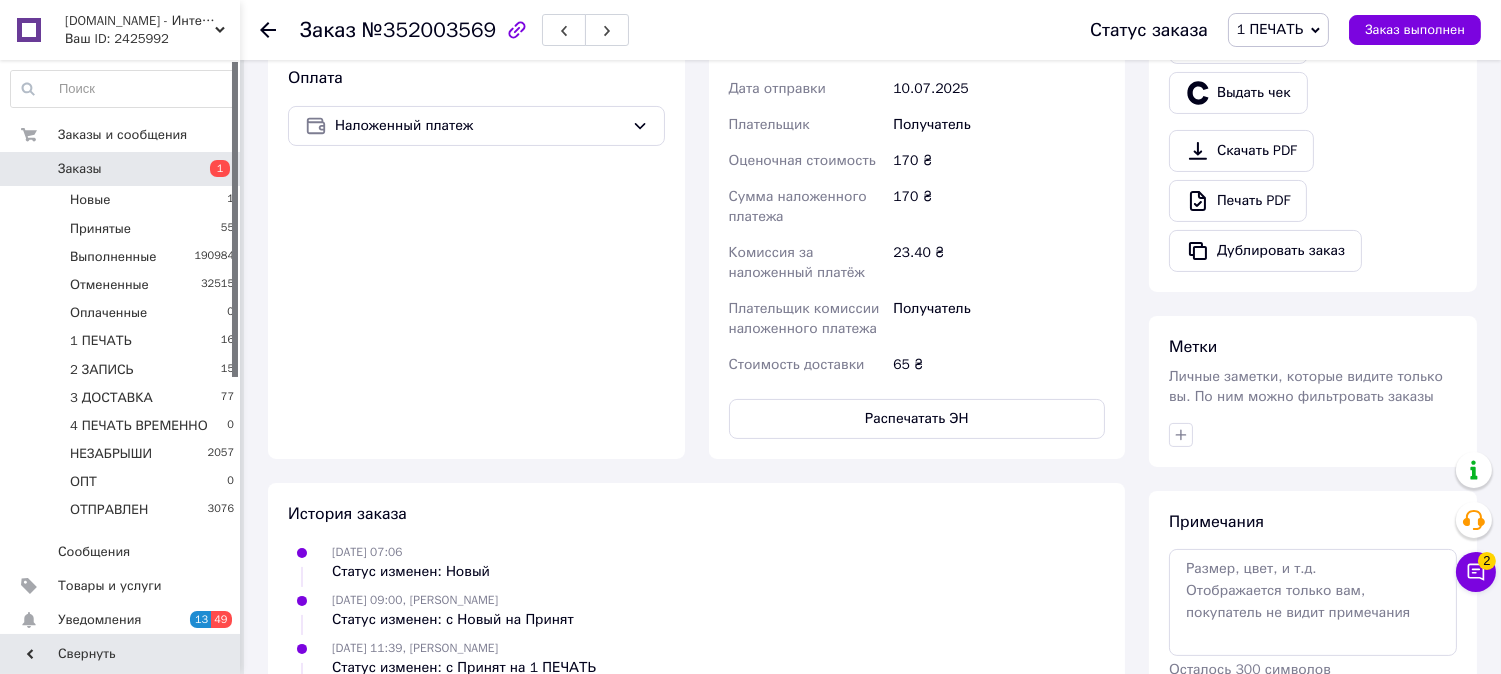 type 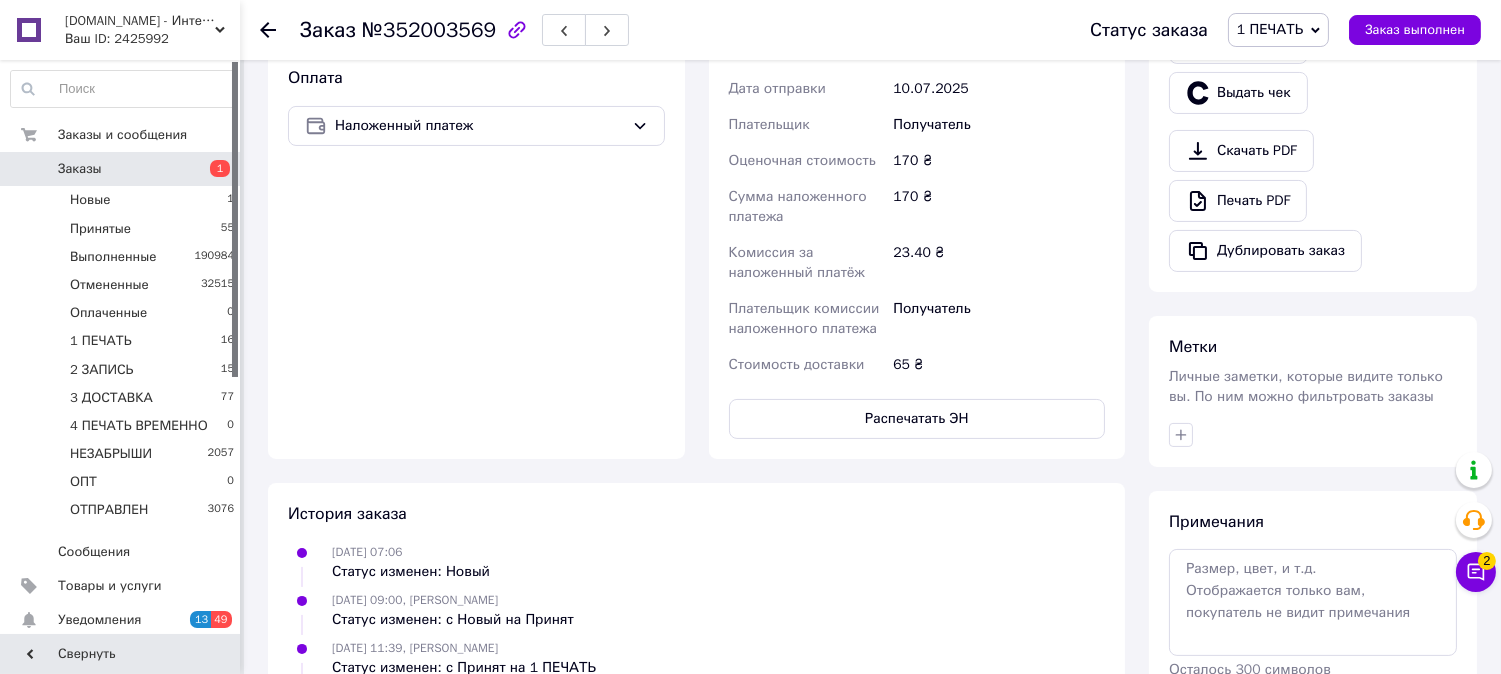 click on "1 ПЕЧАТЬ" at bounding box center (1270, 29) 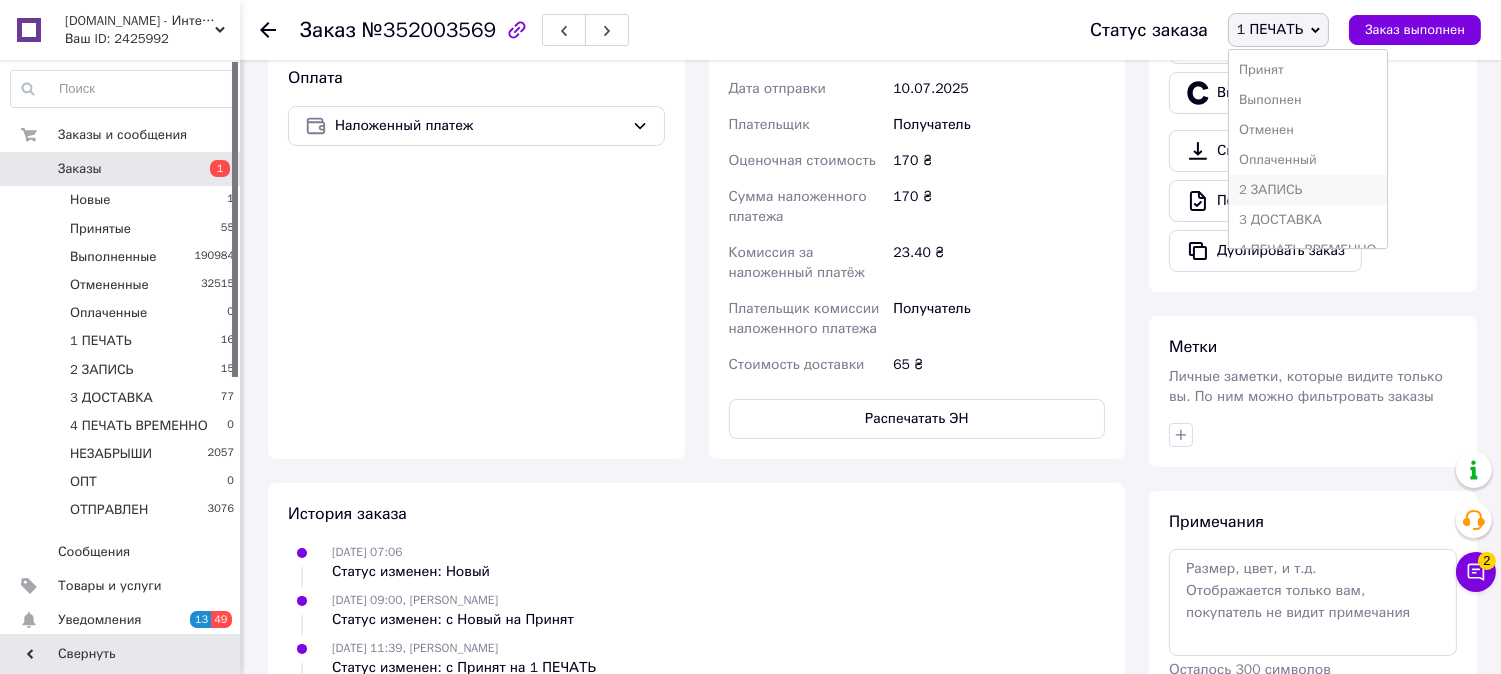click on "2 ЗАПИСЬ" at bounding box center [1308, 190] 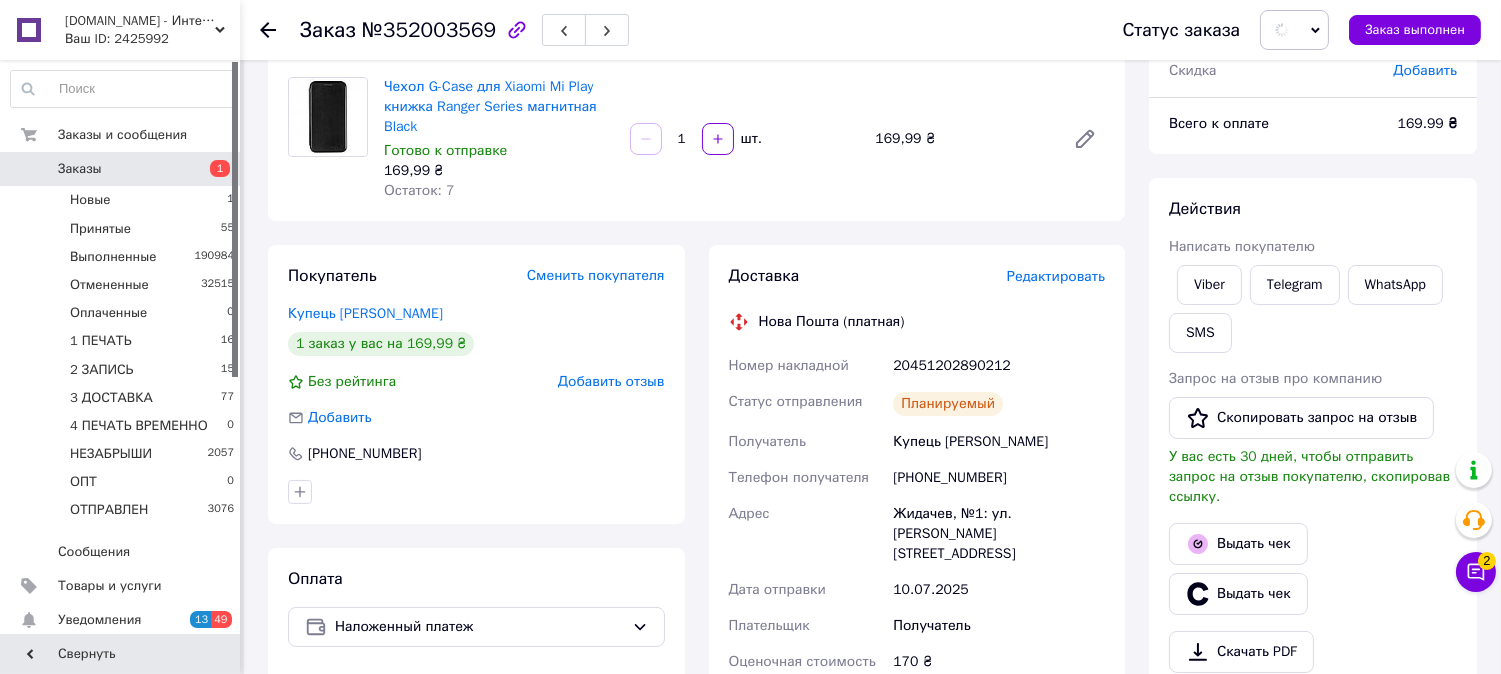 scroll, scrollTop: 0, scrollLeft: 0, axis: both 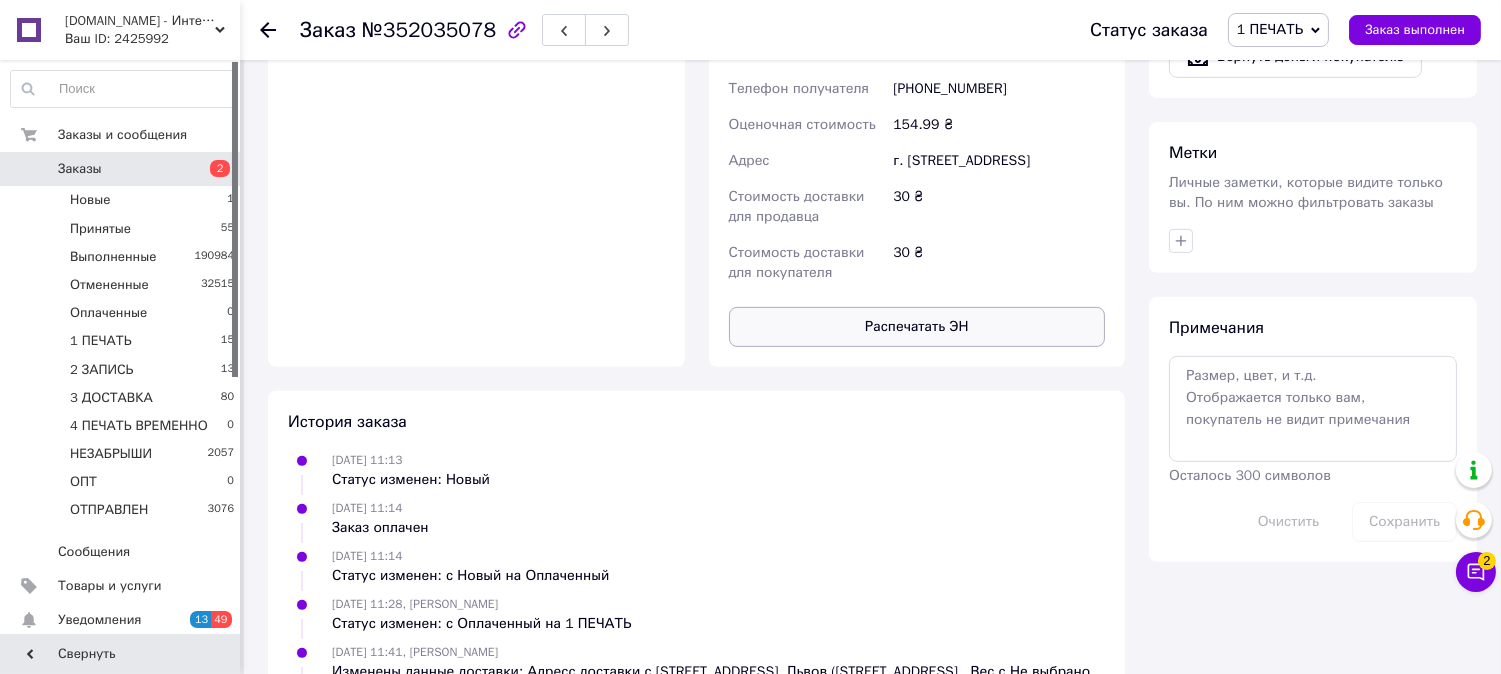 click on "Распечатать ЭН" at bounding box center (917, 327) 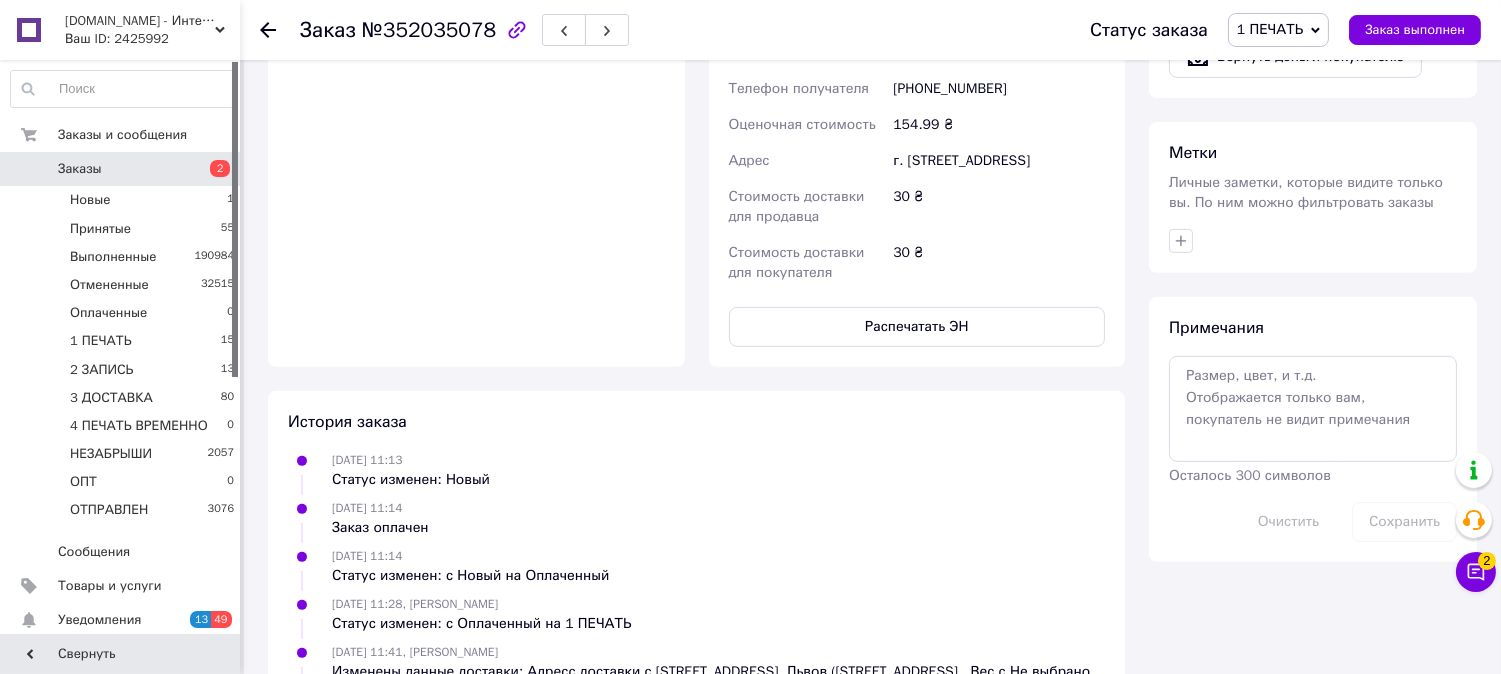 click on "1 ПЕЧАТЬ" at bounding box center [1278, 30] 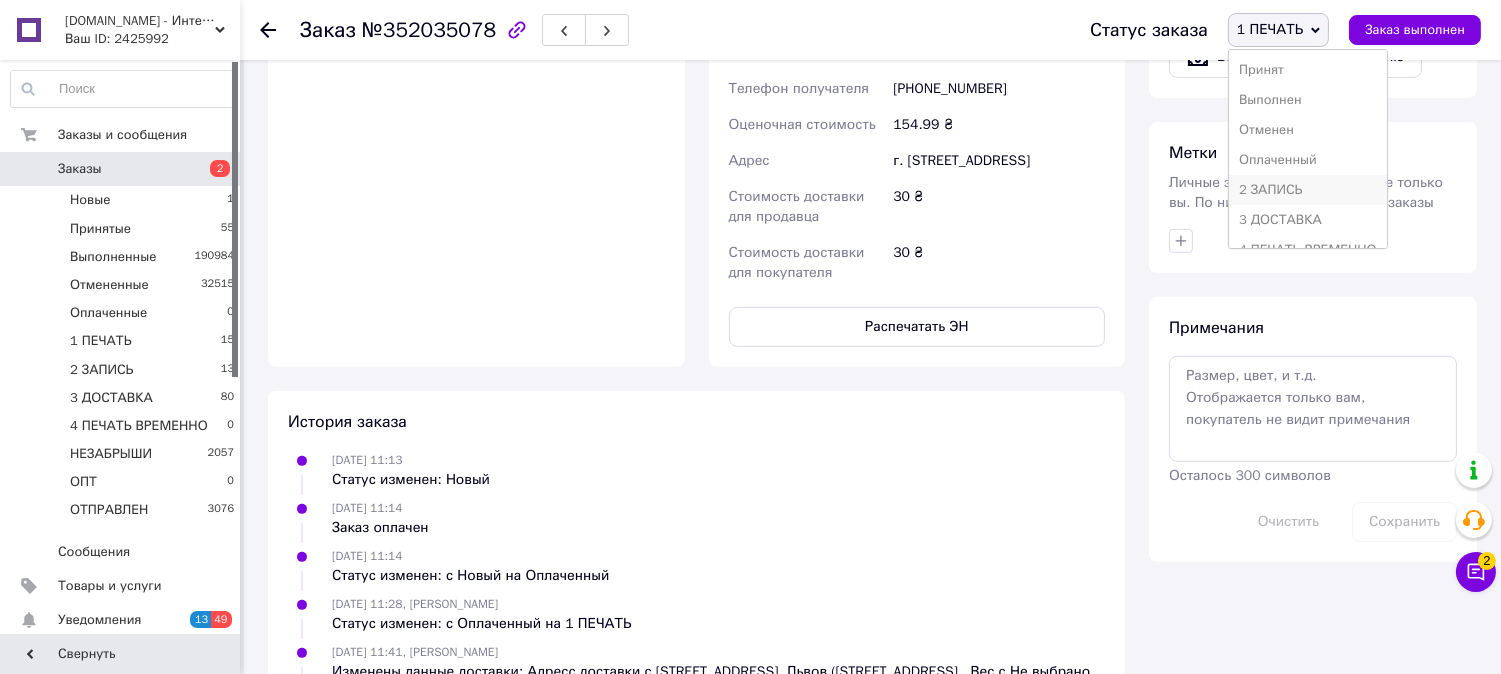 click on "2 ЗАПИСЬ" at bounding box center [1308, 190] 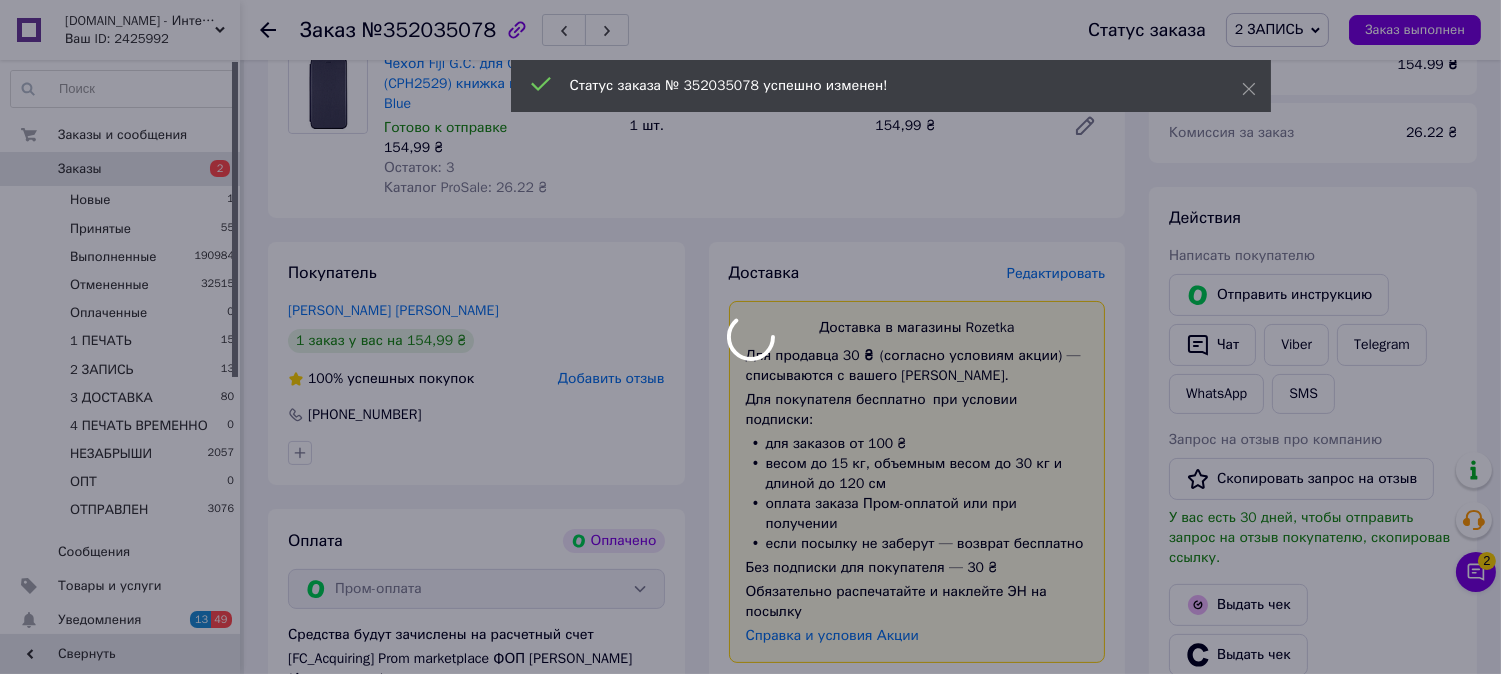 scroll, scrollTop: 741, scrollLeft: 0, axis: vertical 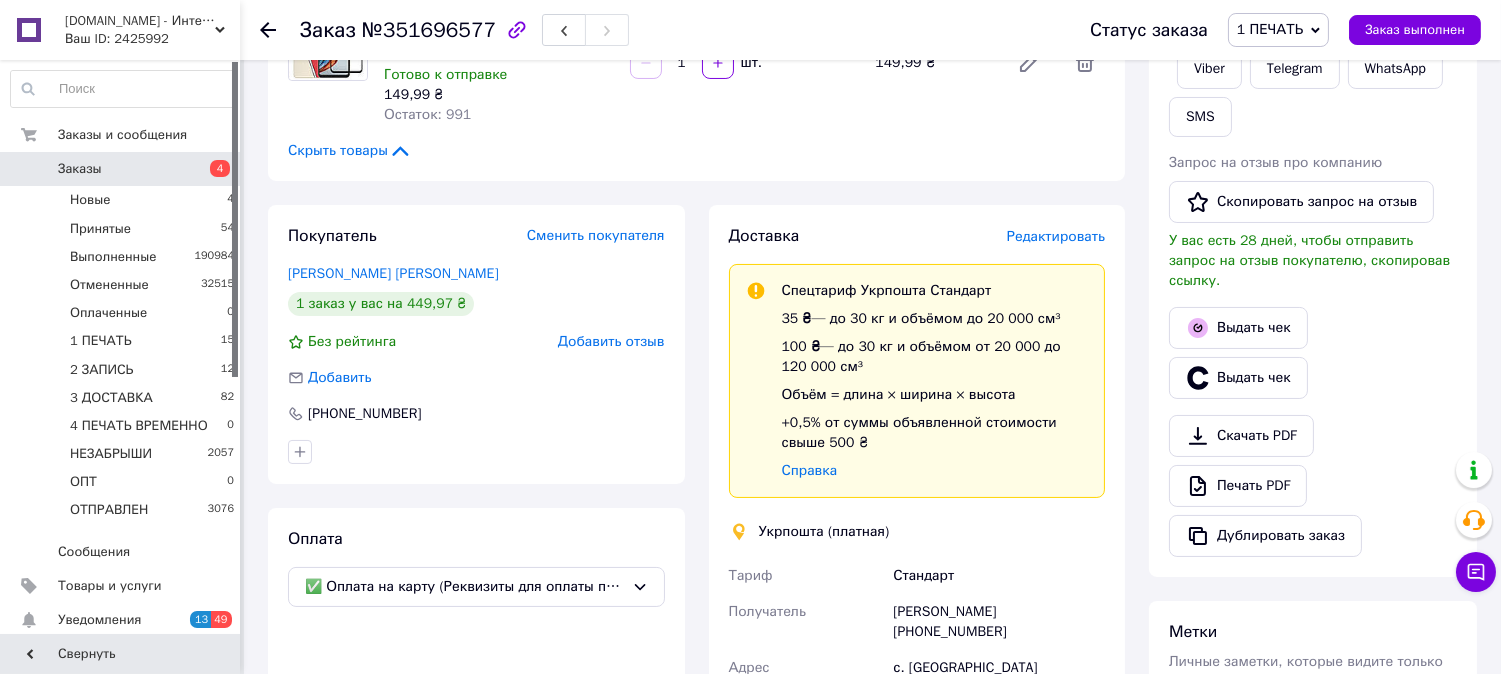 click on "Редактировать" at bounding box center [1056, 236] 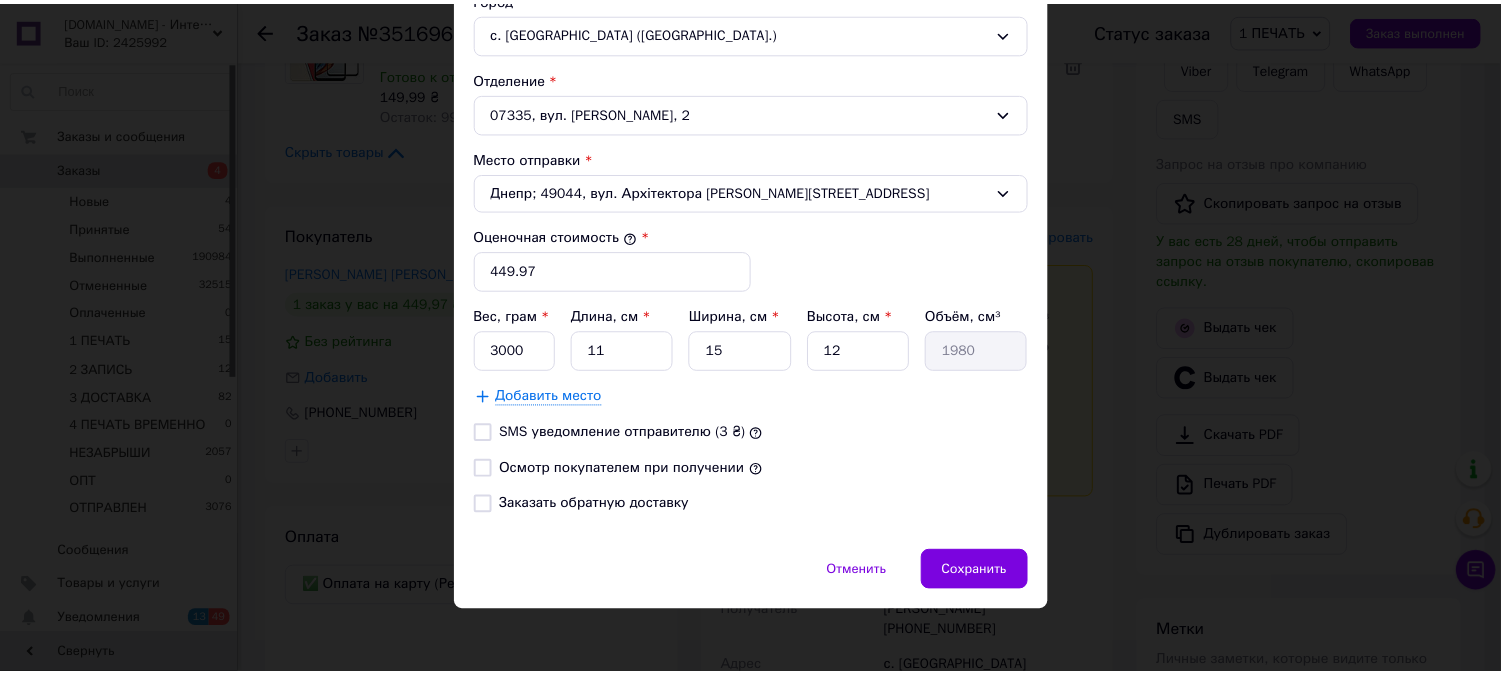 scroll, scrollTop: 651, scrollLeft: 0, axis: vertical 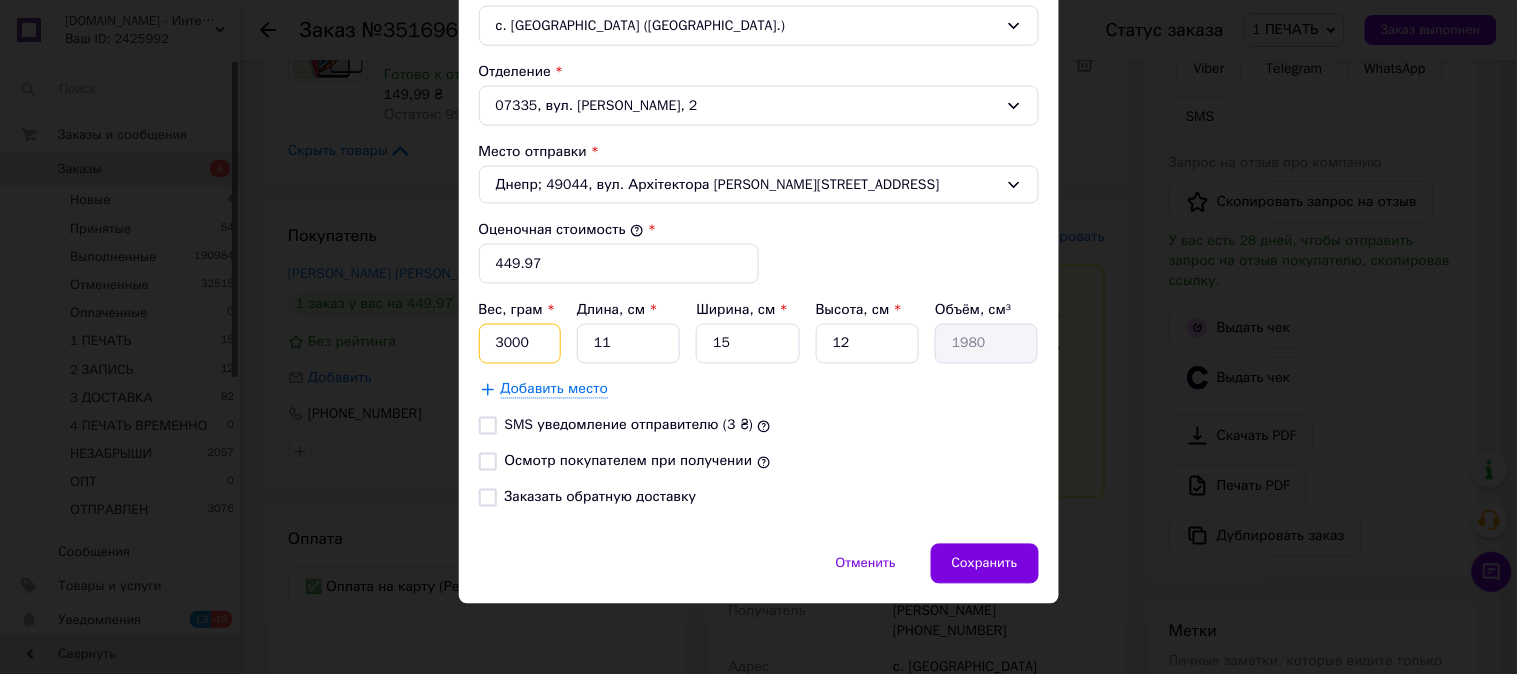 click on "3000" at bounding box center (520, 344) 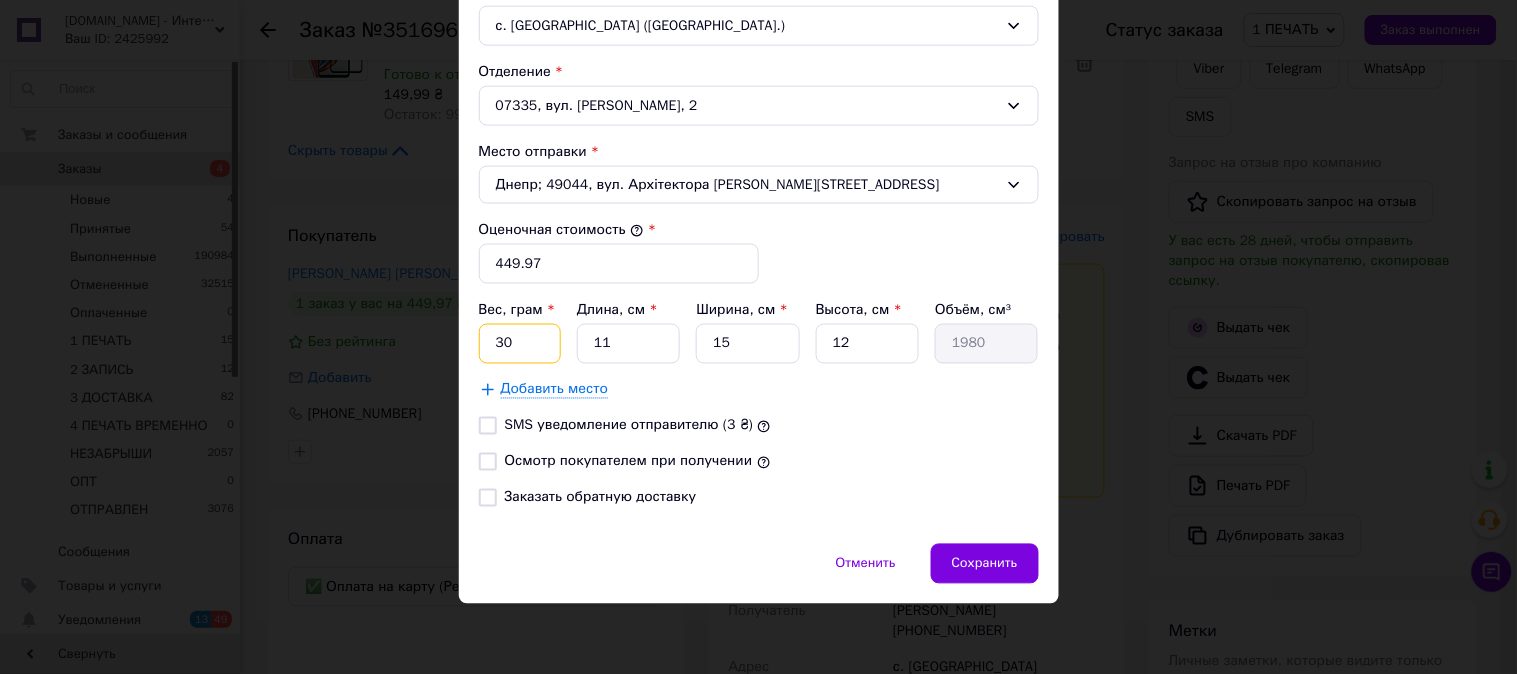 type on "3" 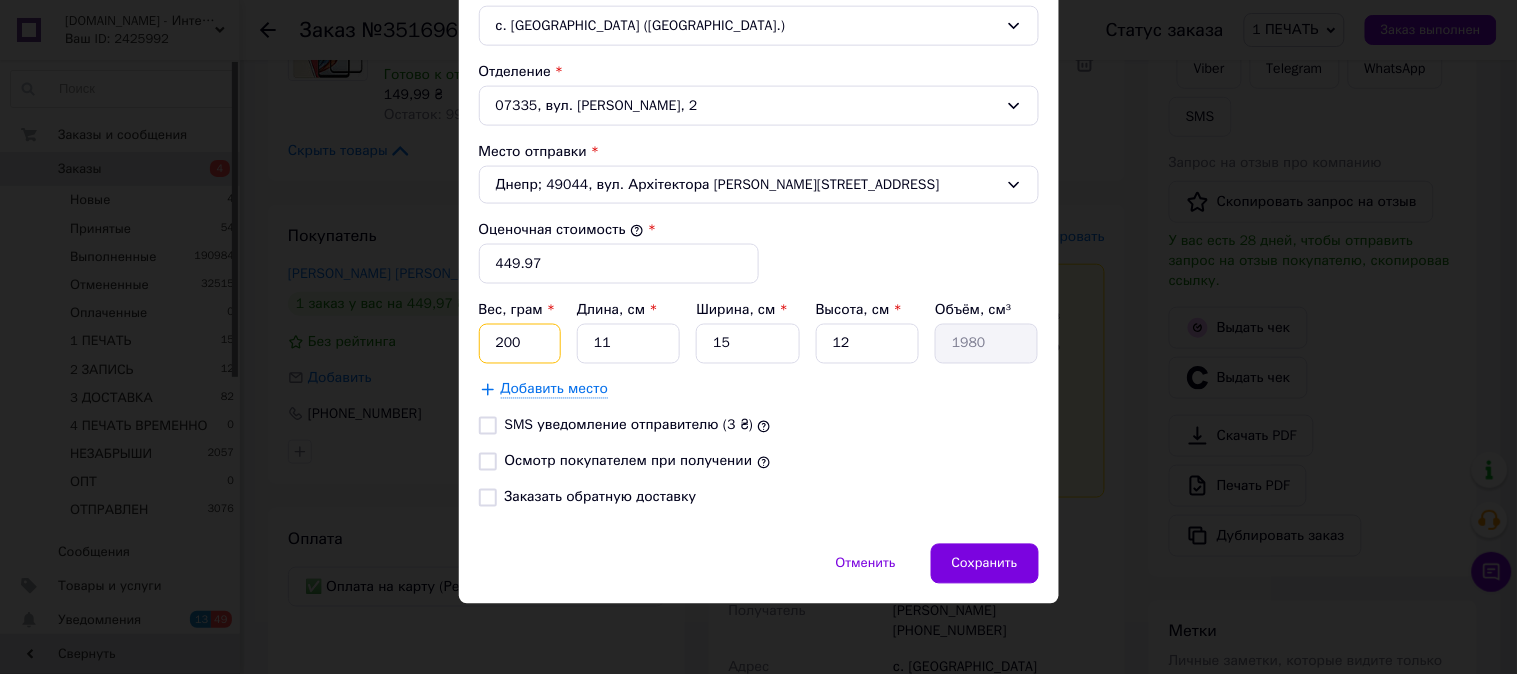 type on "200" 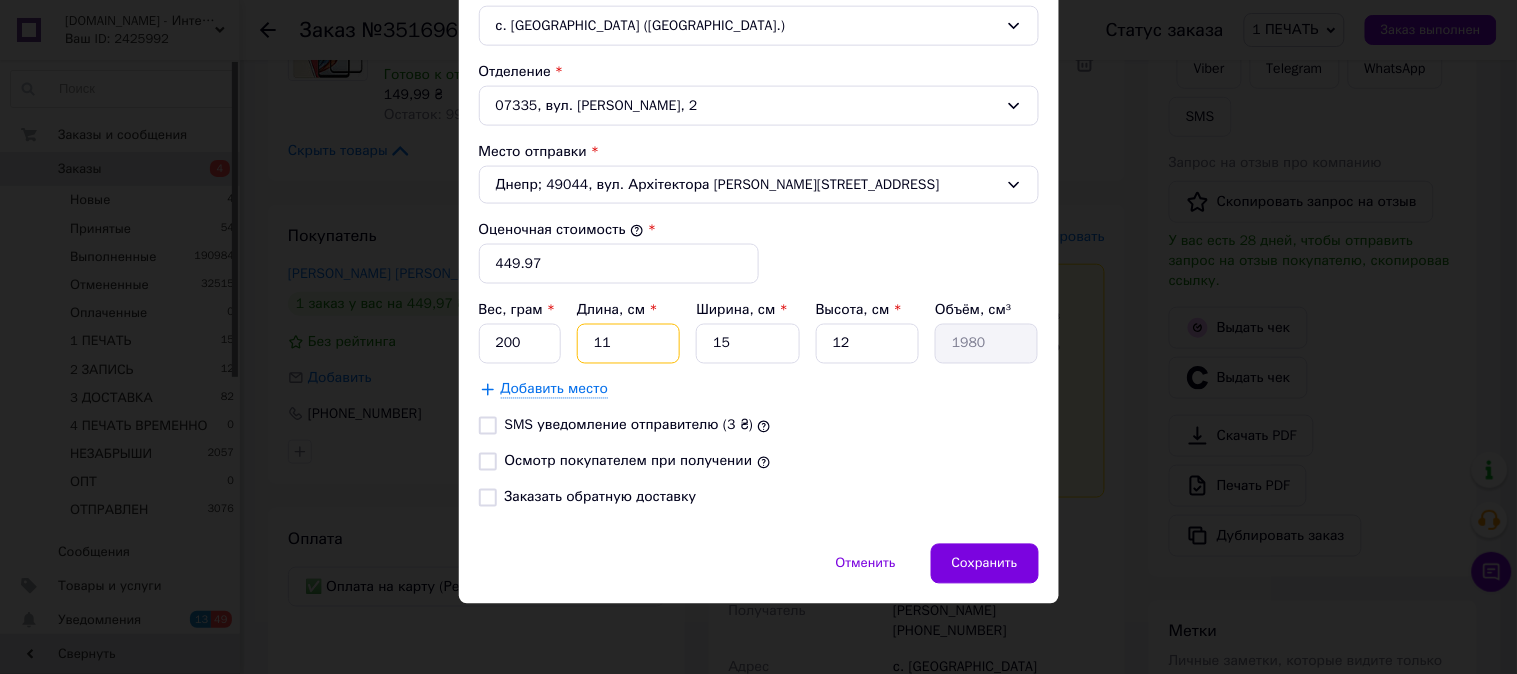 type on "1" 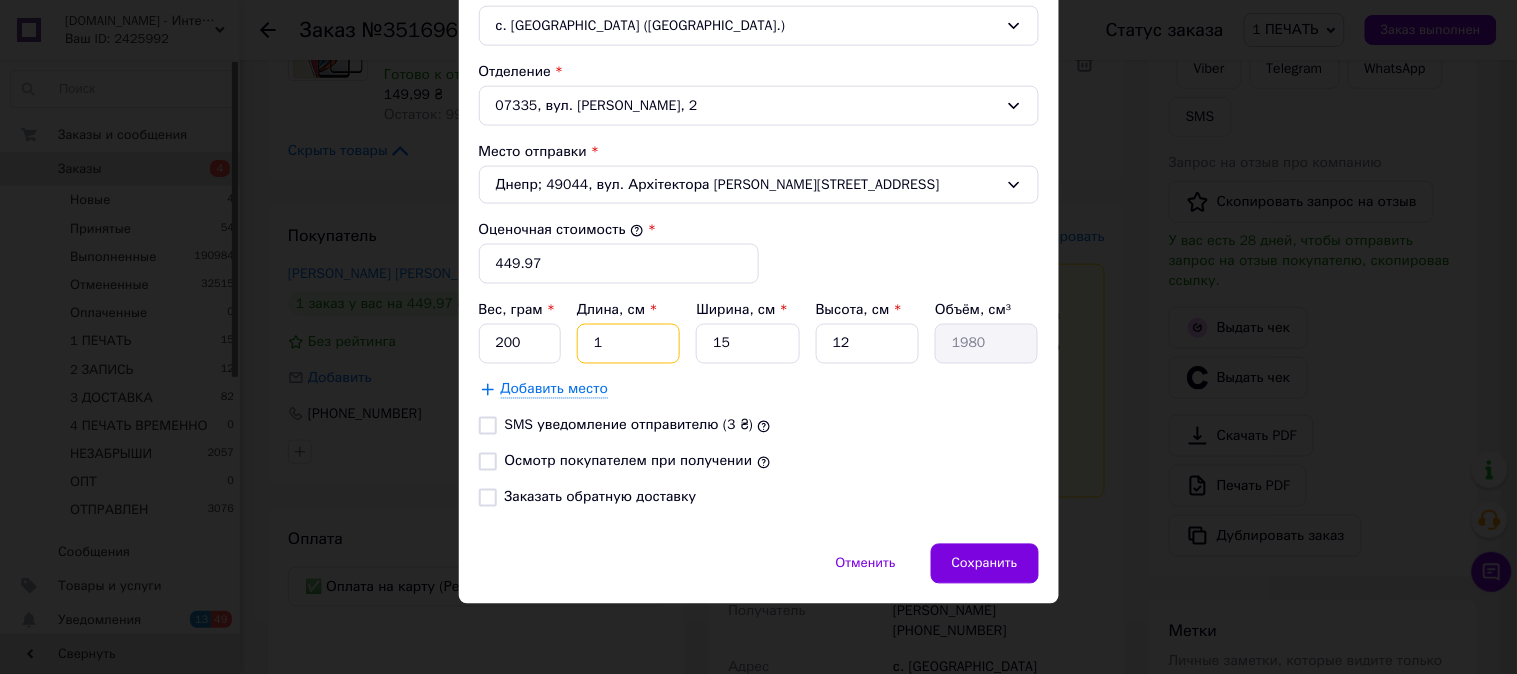 type on "180" 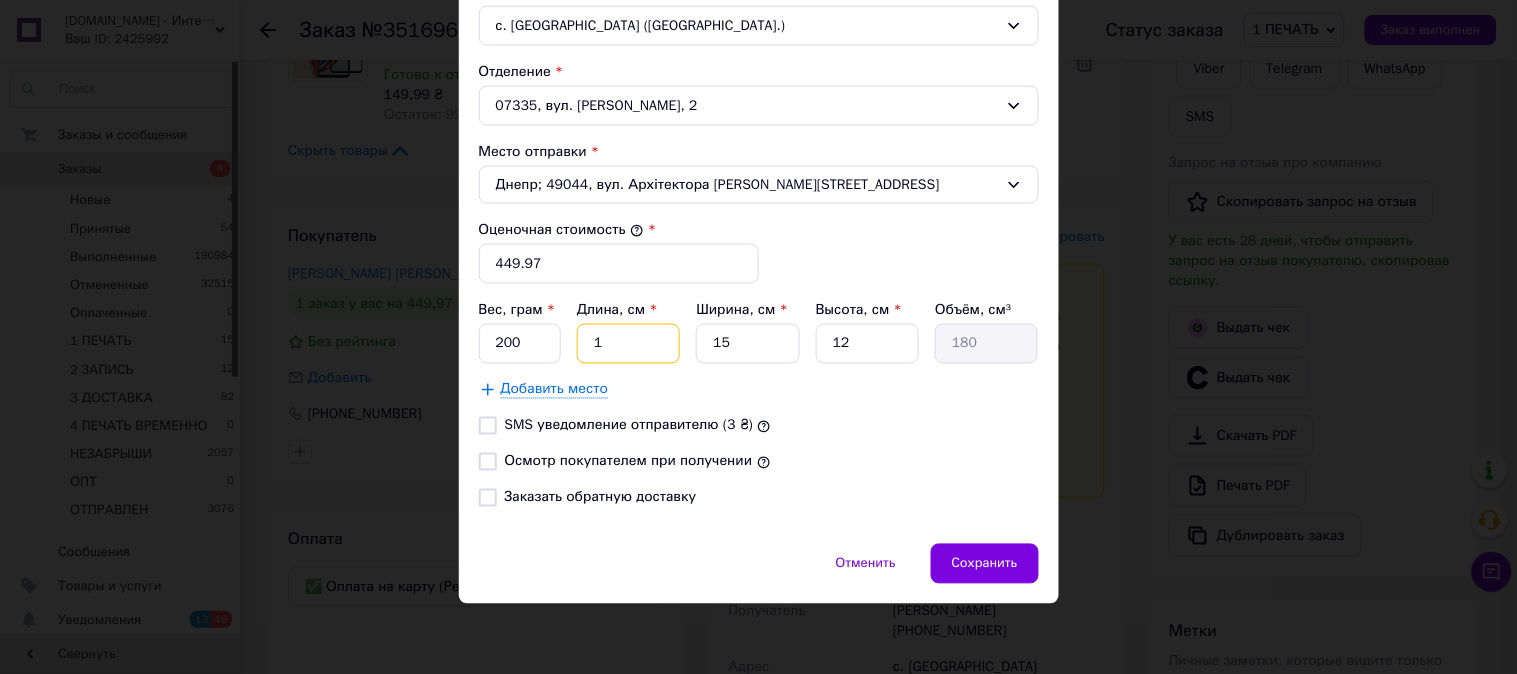 type on "12" 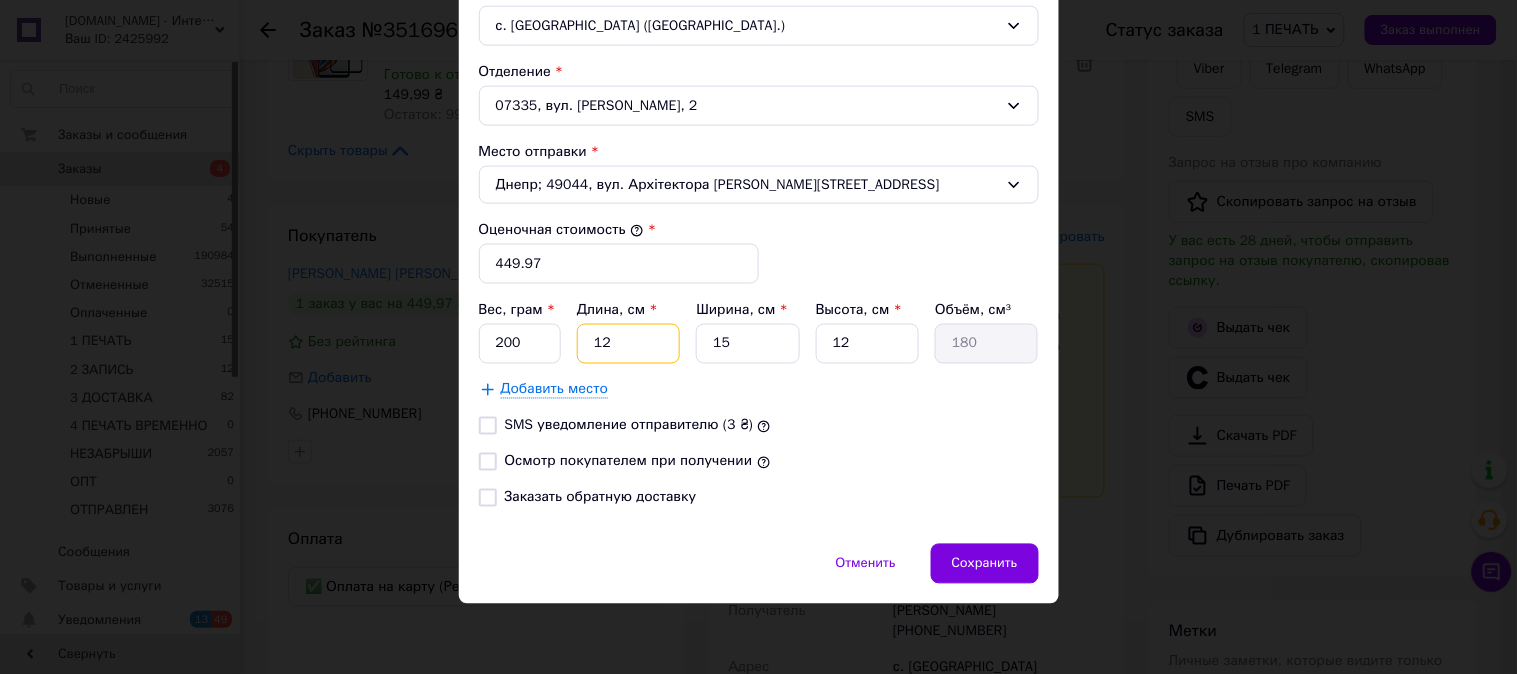 type on "2160" 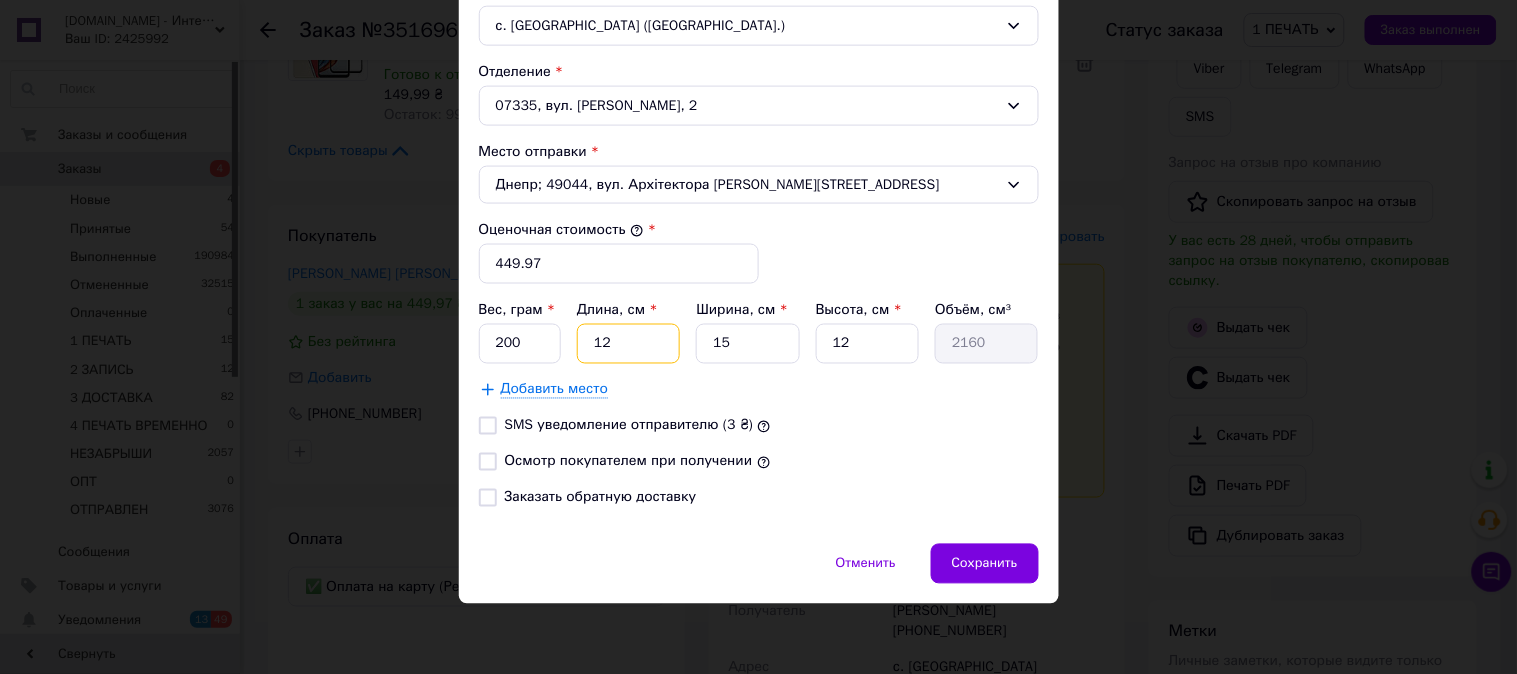 type on "12" 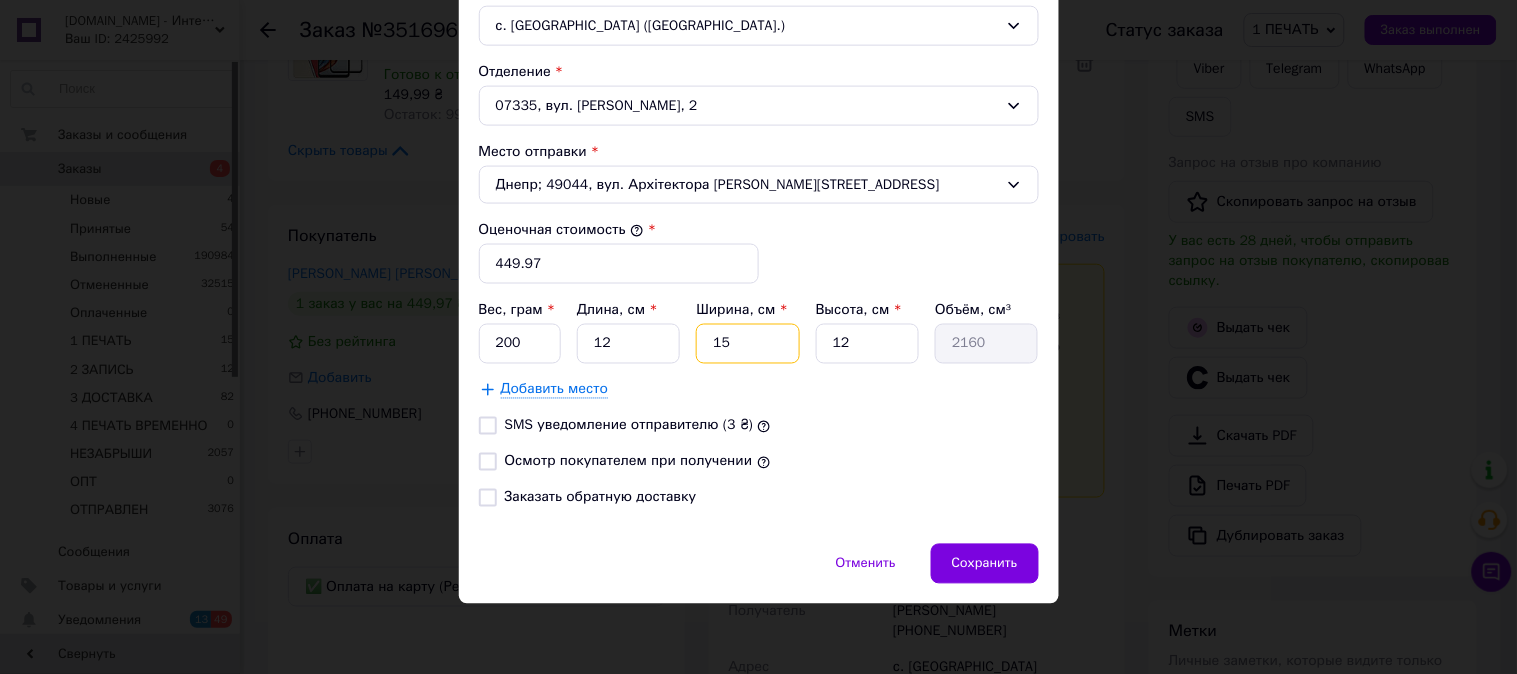 type on "1" 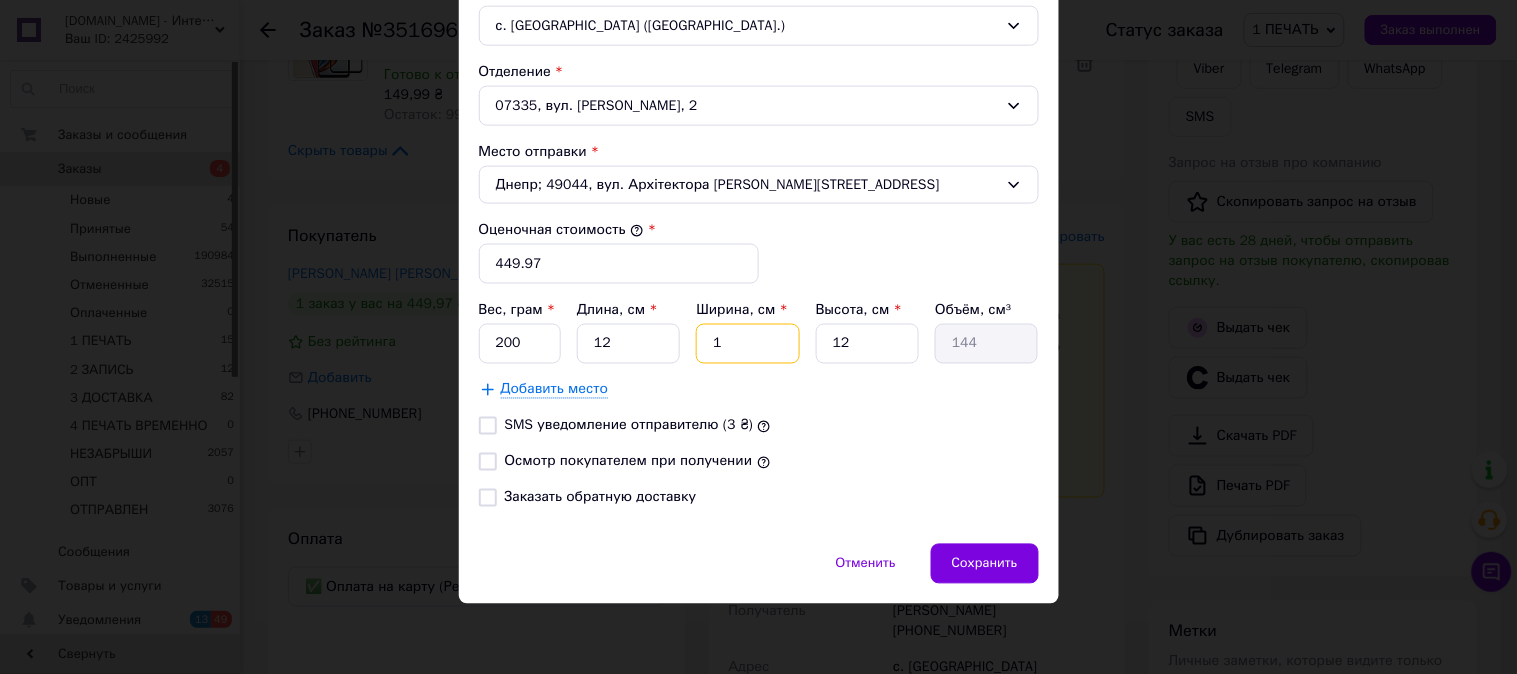 type on "10" 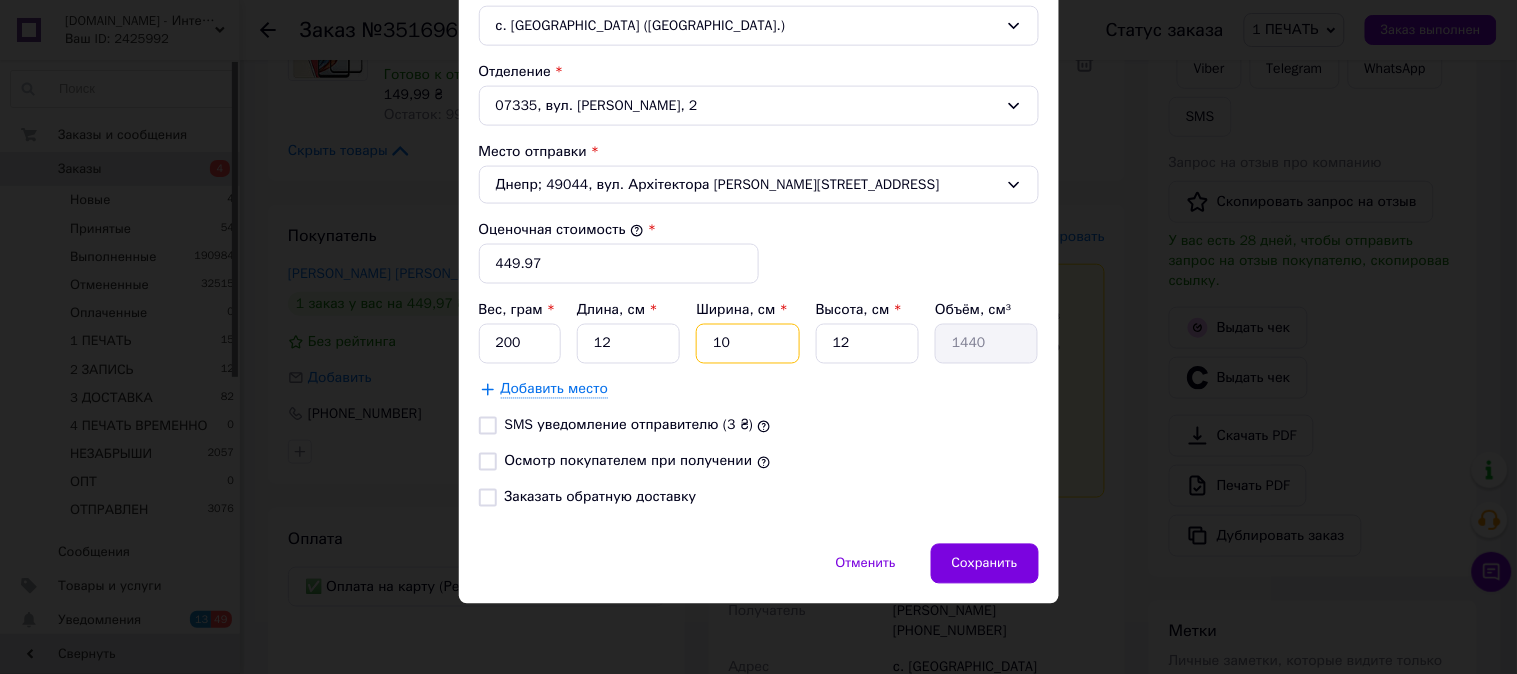 type on "10" 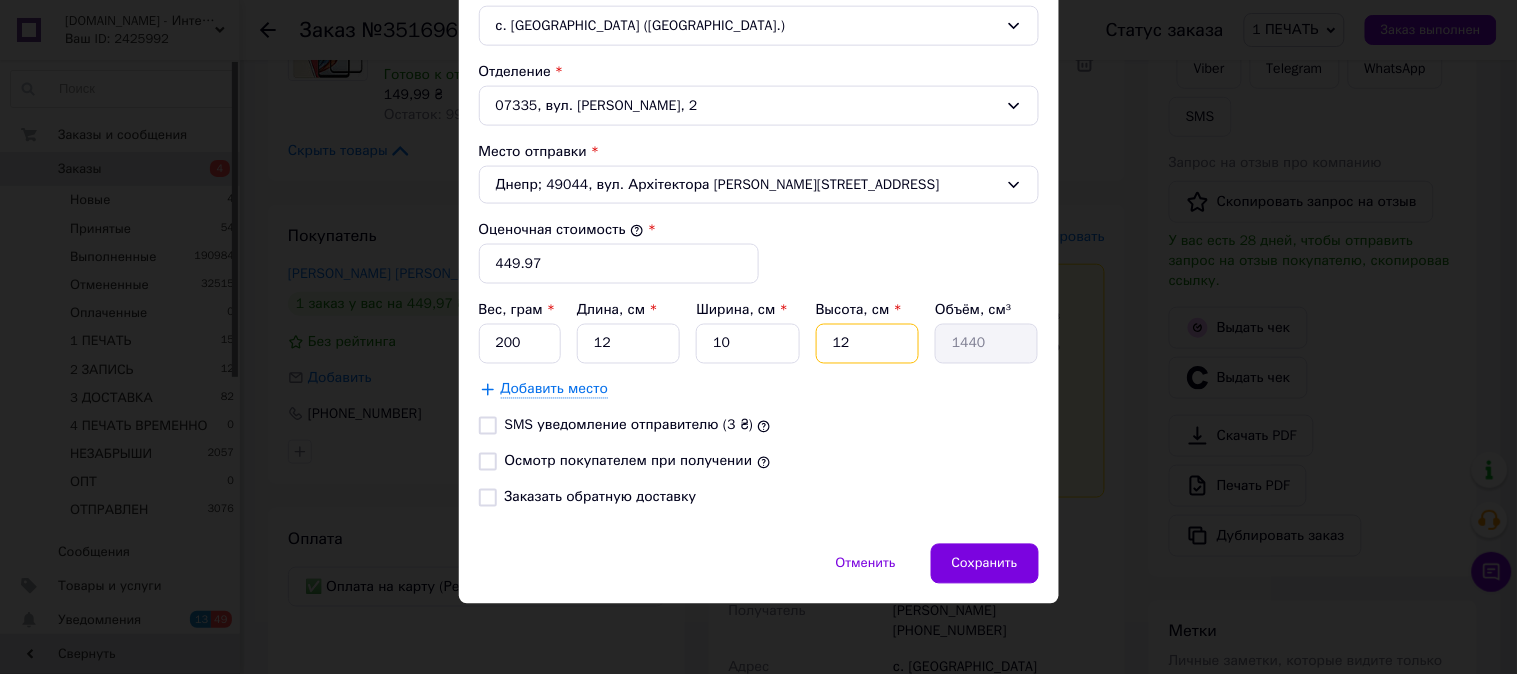 type on "6" 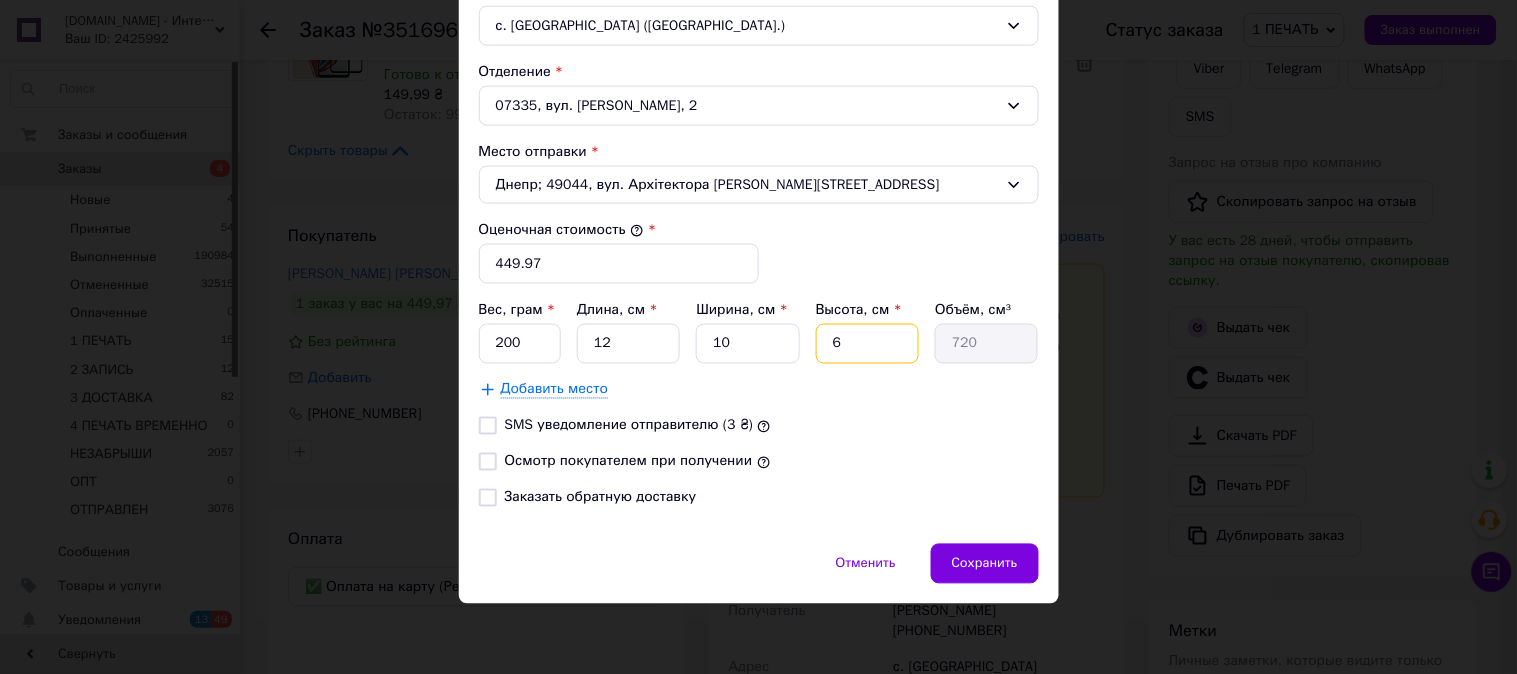 type on "6" 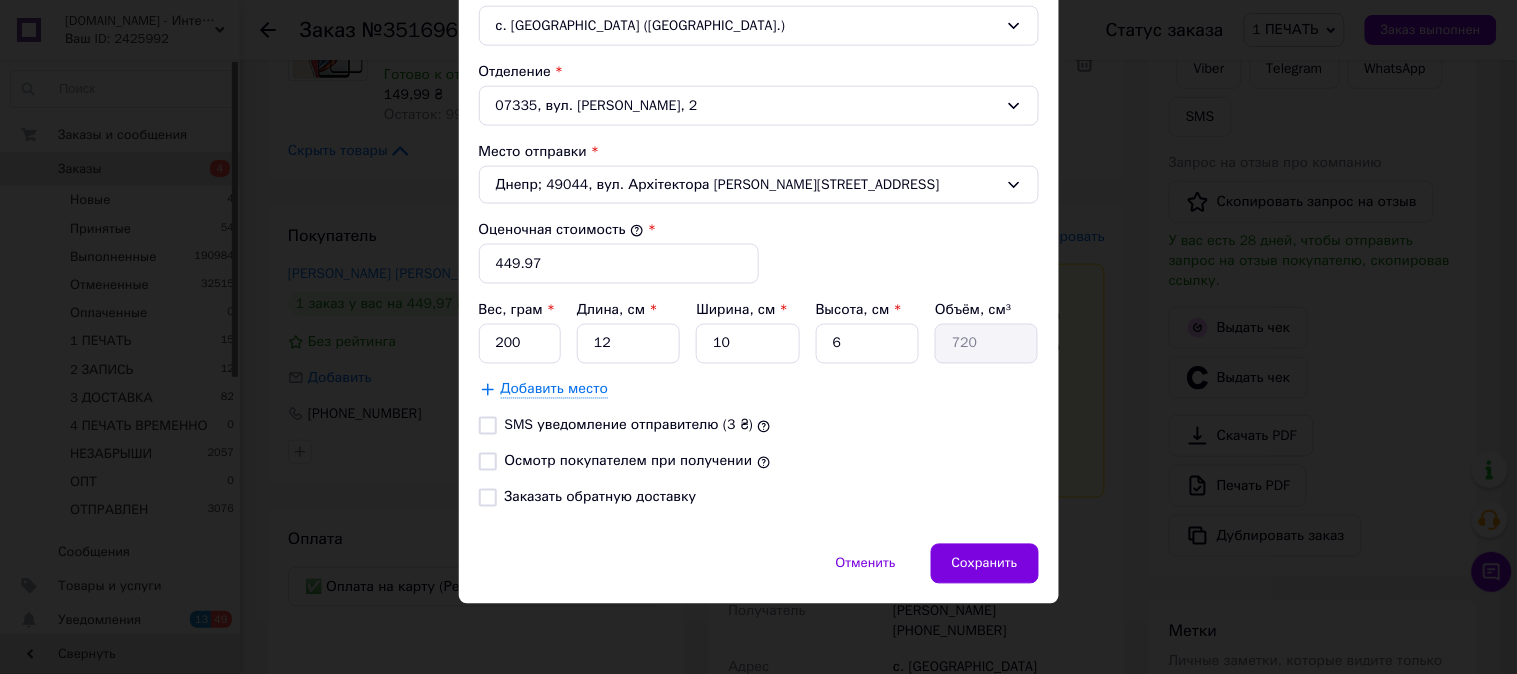 click on "Осмотр покупателем при получении" at bounding box center [629, 461] 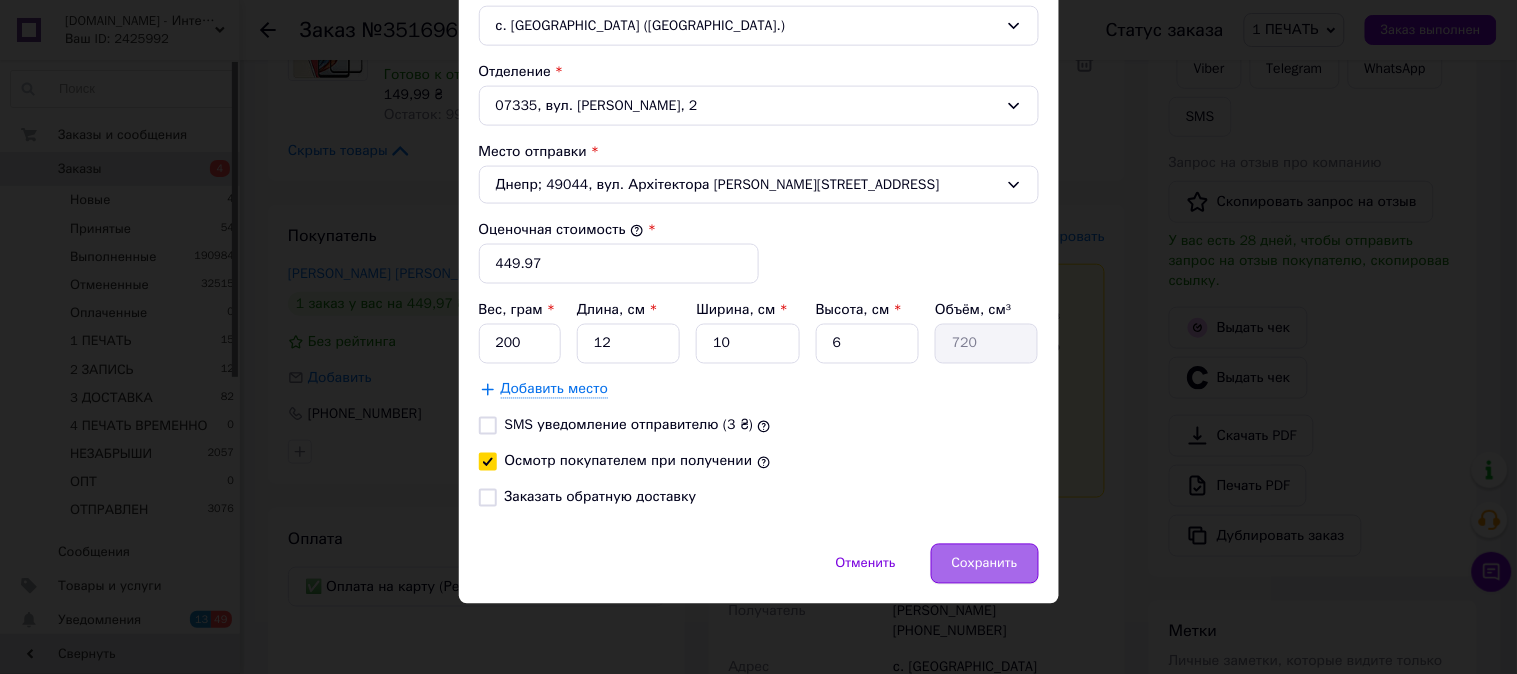 click on "Сохранить" at bounding box center [985, 564] 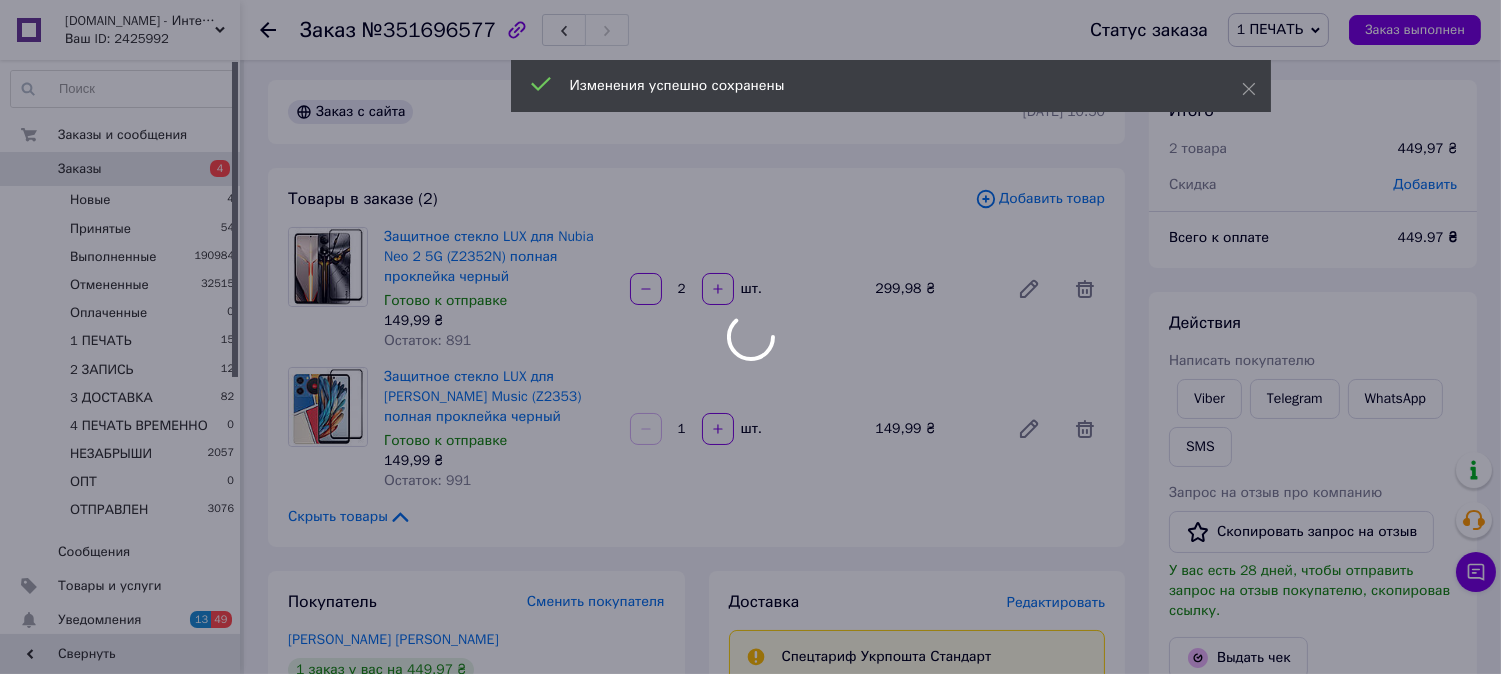 scroll, scrollTop: 0, scrollLeft: 0, axis: both 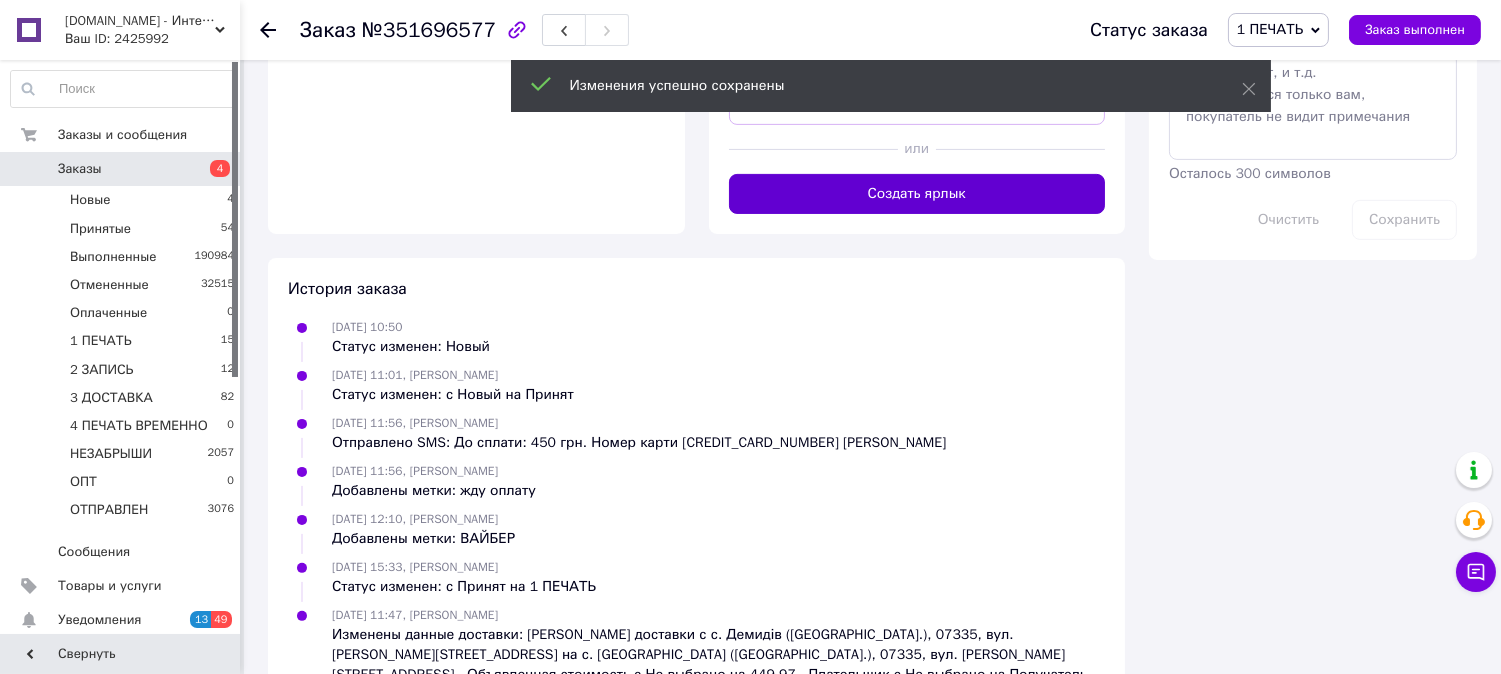 click on "Создать ярлык" at bounding box center [917, 194] 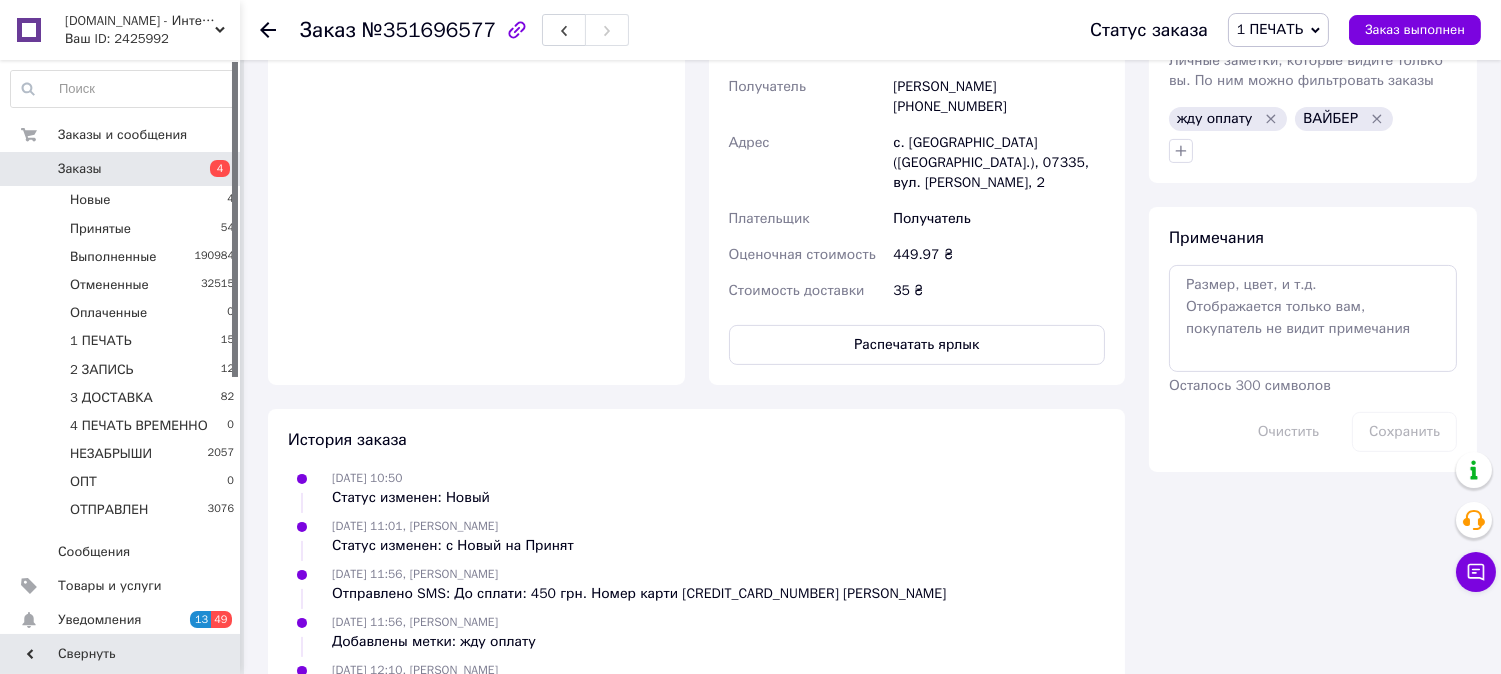 scroll, scrollTop: 1000, scrollLeft: 0, axis: vertical 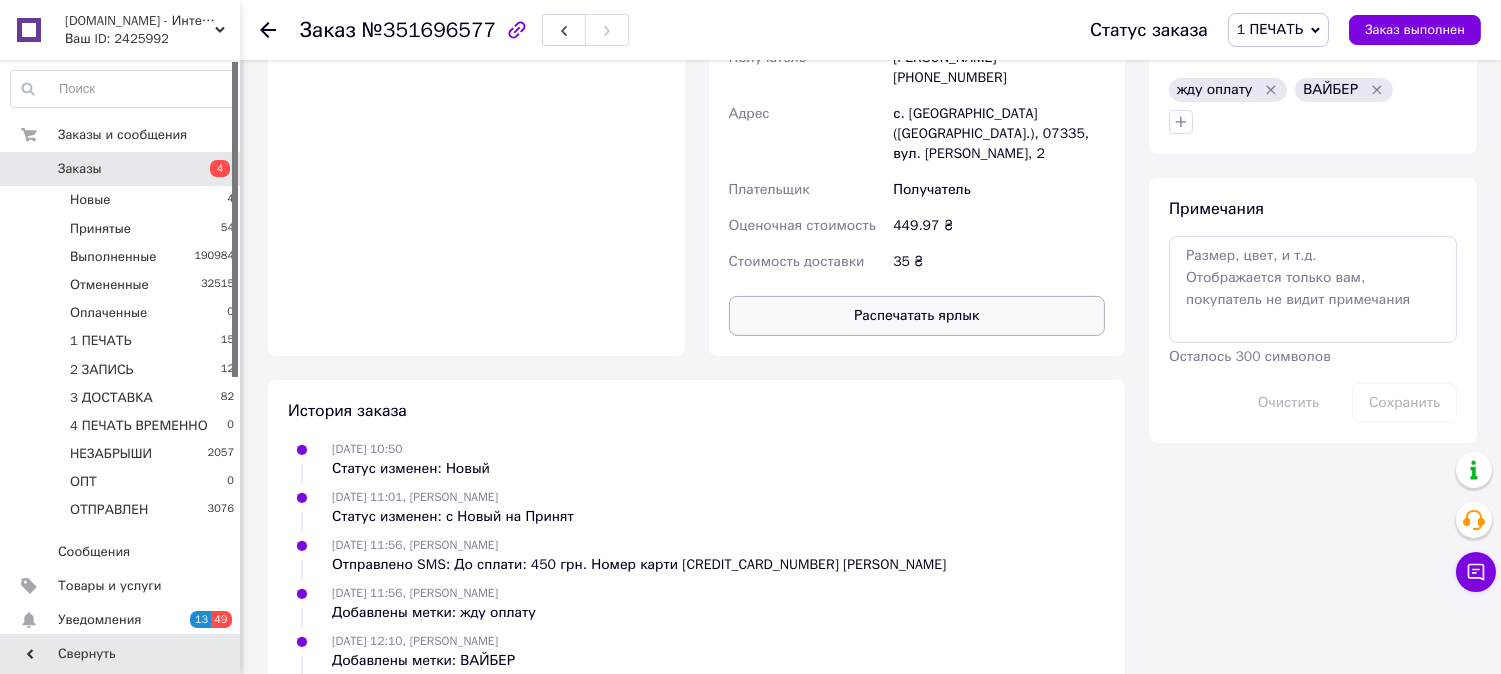 click on "Распечатать ярлык" at bounding box center (917, 316) 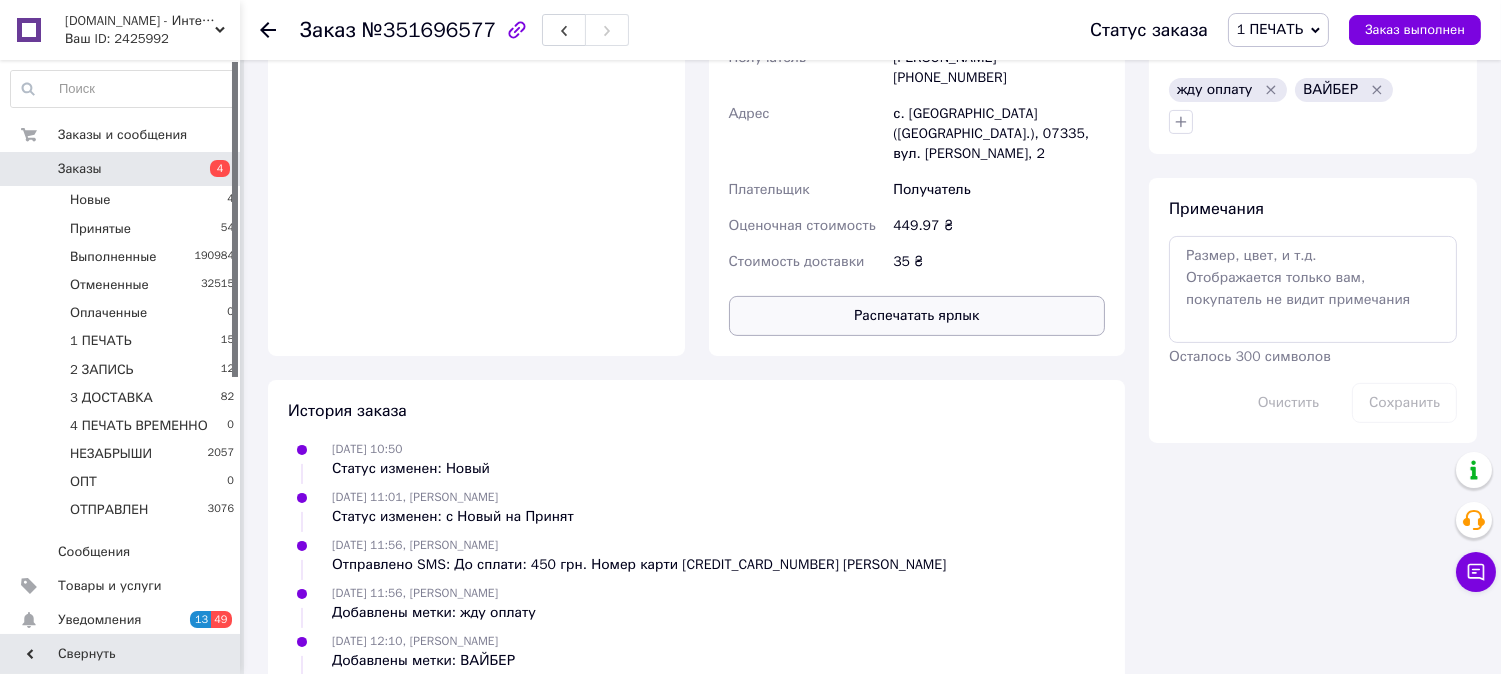 type 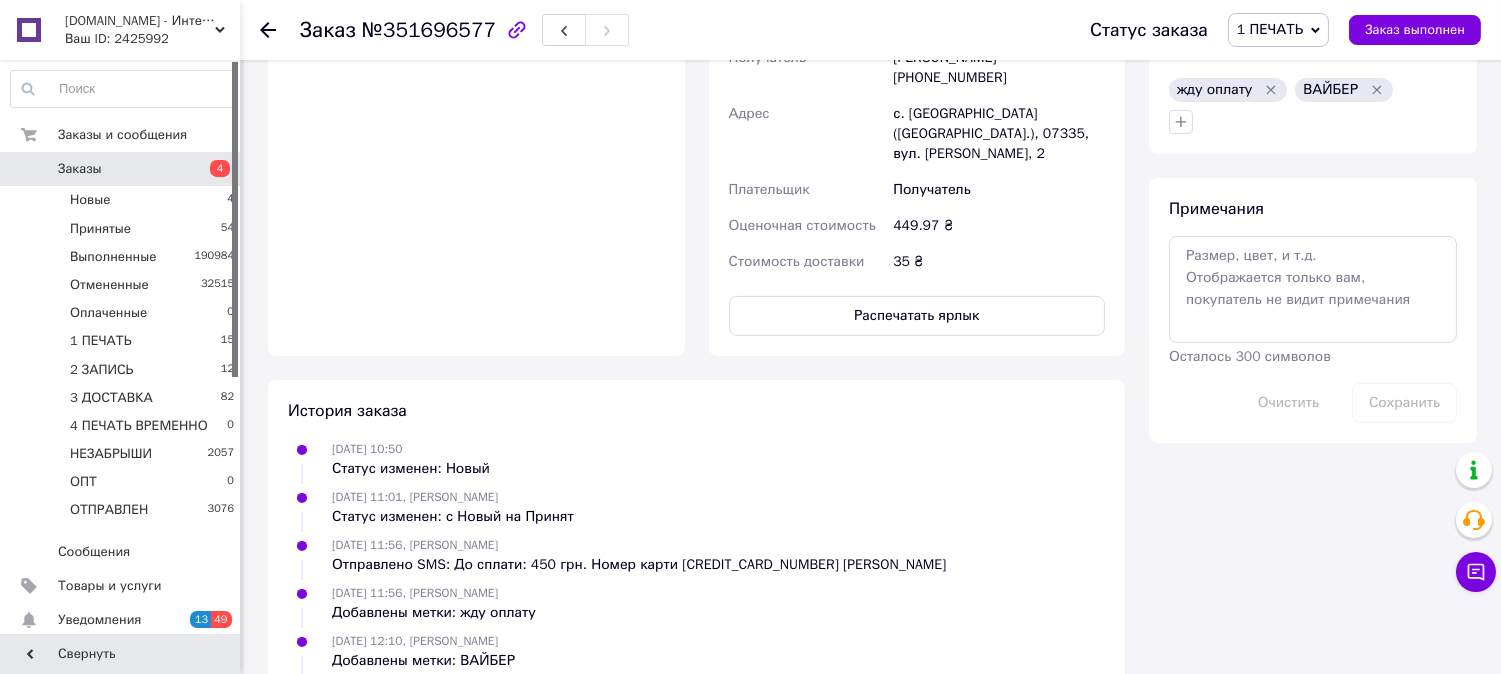 click on "1 ПЕЧАТЬ" at bounding box center (1278, 30) 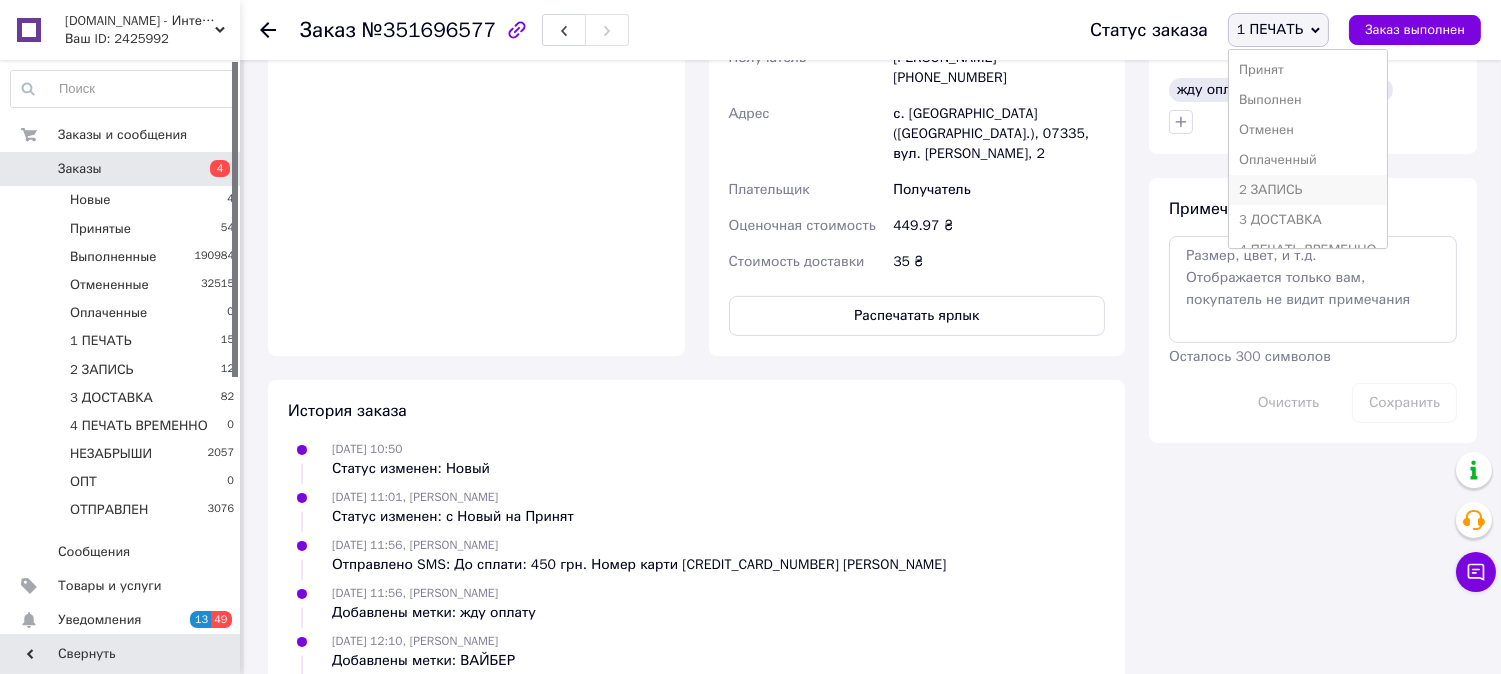 click on "2 ЗАПИСЬ" at bounding box center [1308, 190] 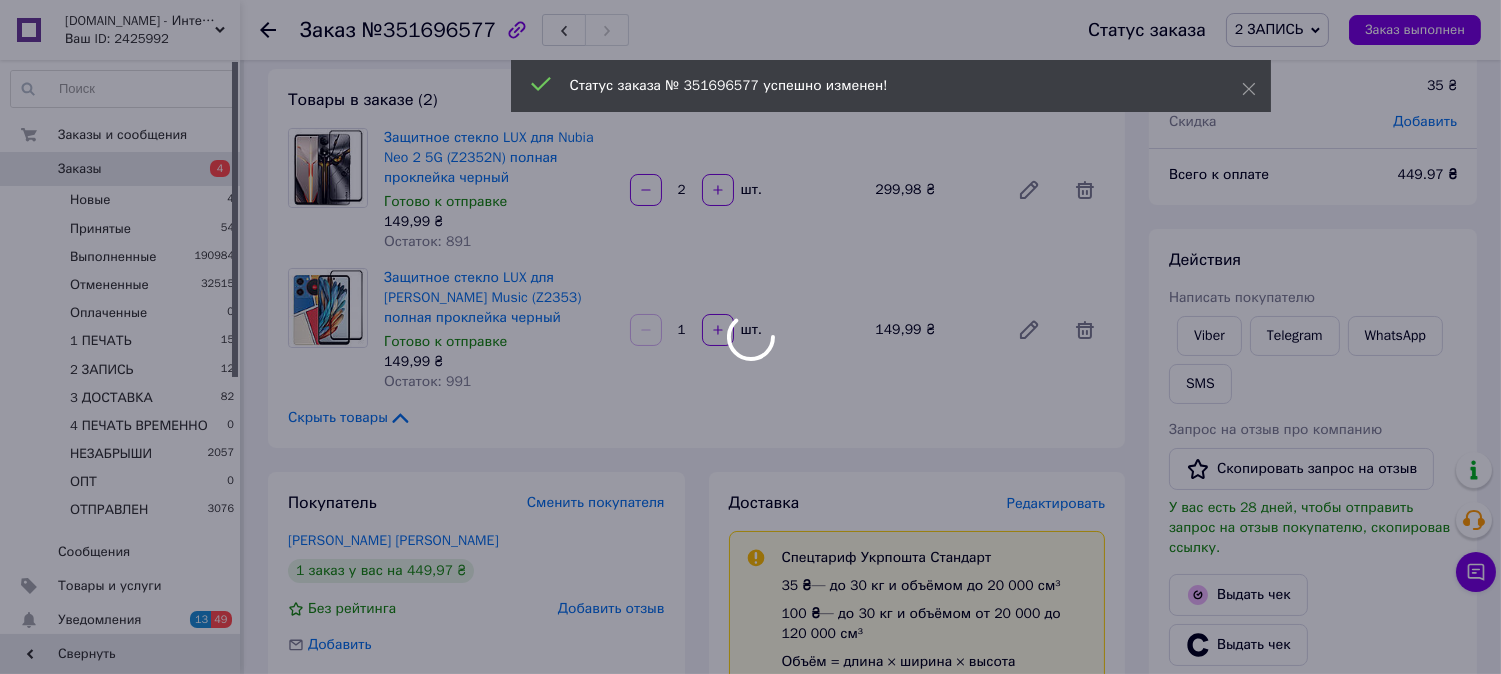 scroll, scrollTop: 0, scrollLeft: 0, axis: both 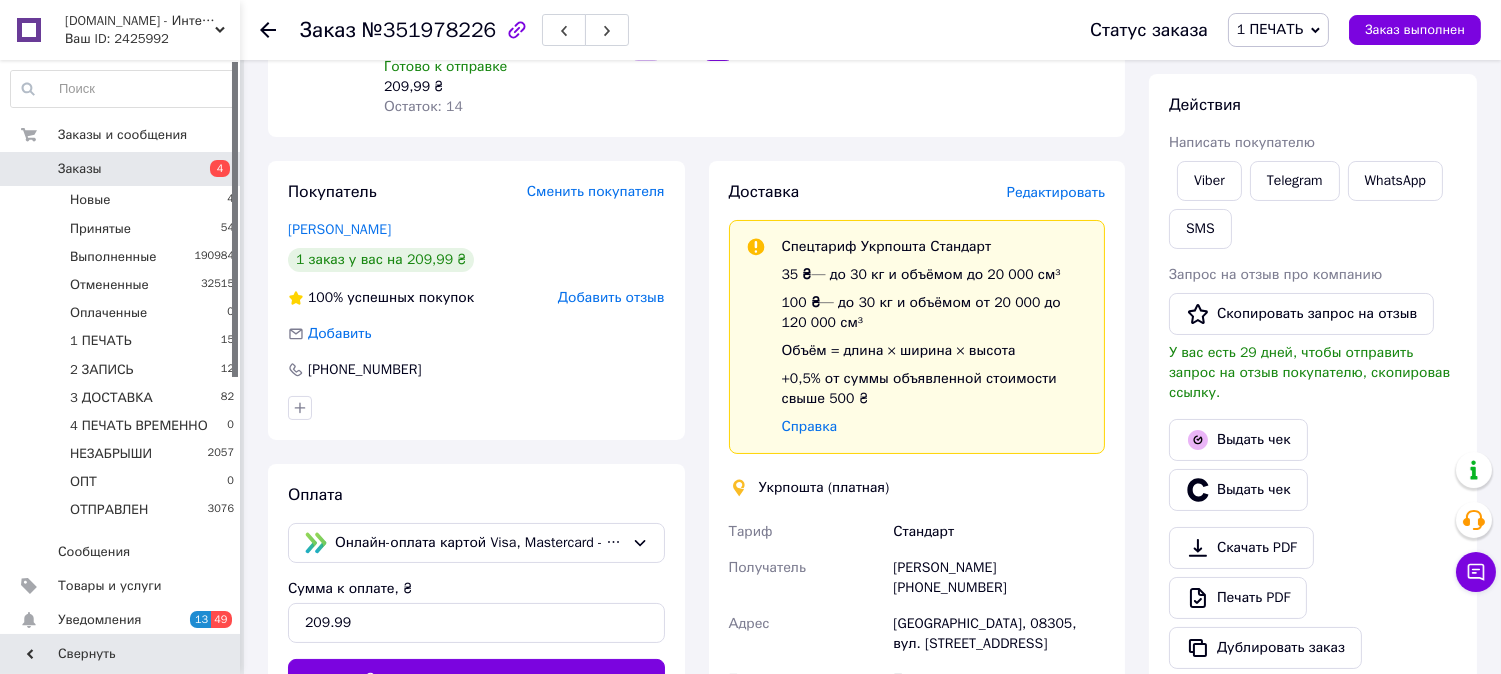 click on "Редактировать" at bounding box center (1056, 192) 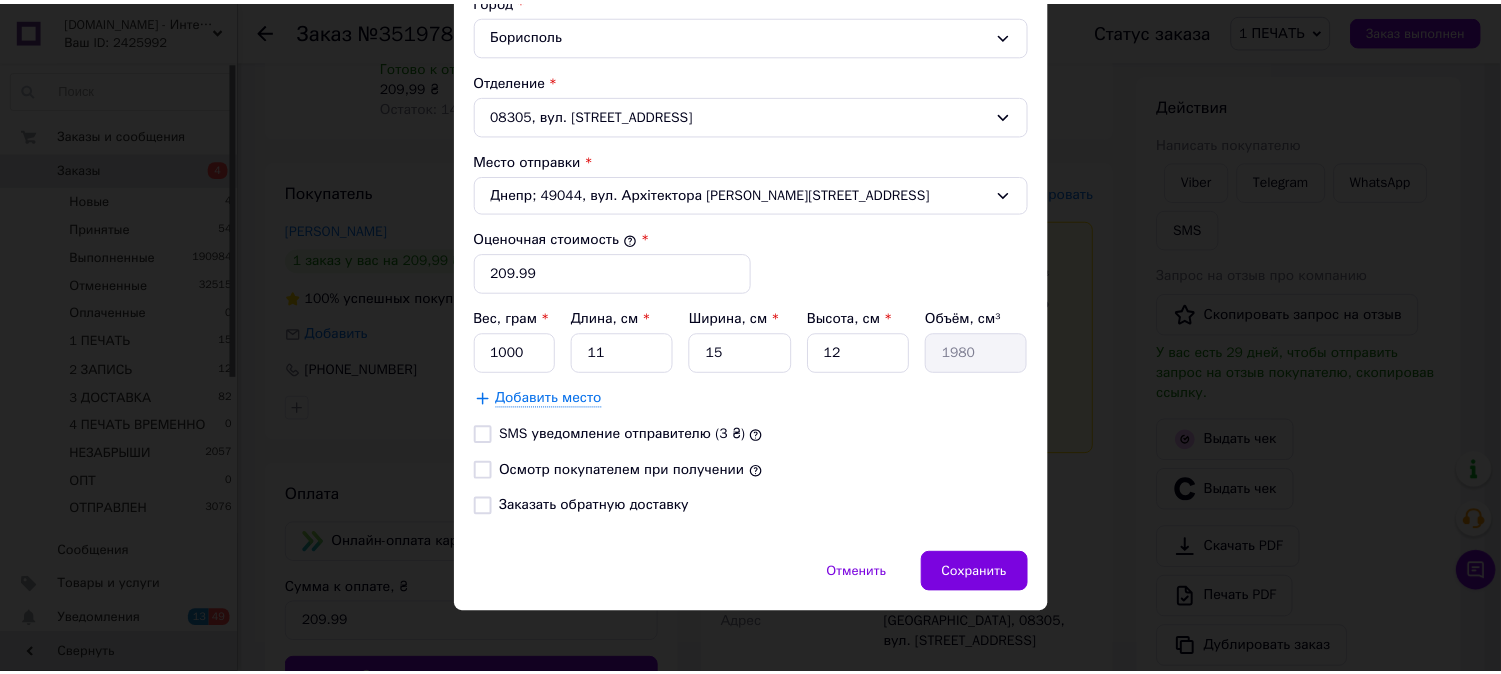 scroll, scrollTop: 651, scrollLeft: 0, axis: vertical 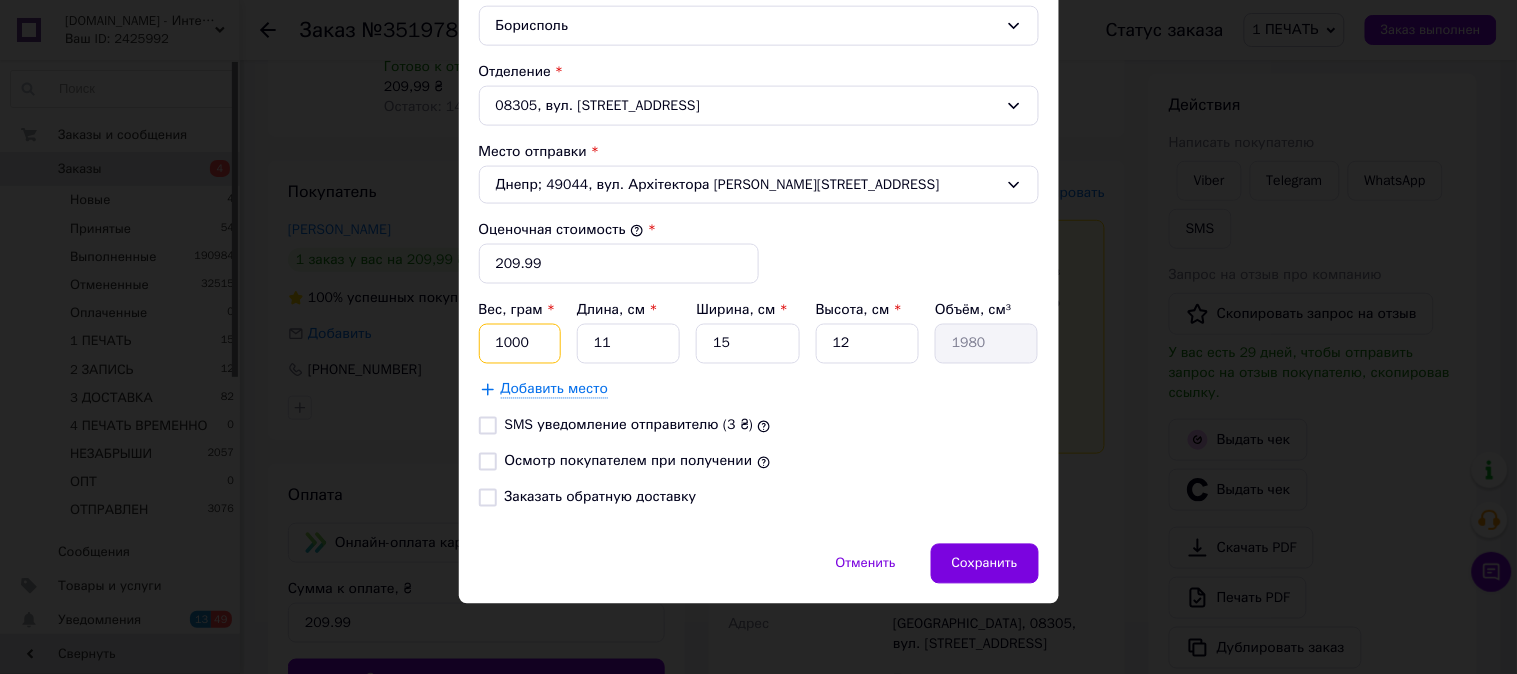 click on "1000" at bounding box center (520, 344) 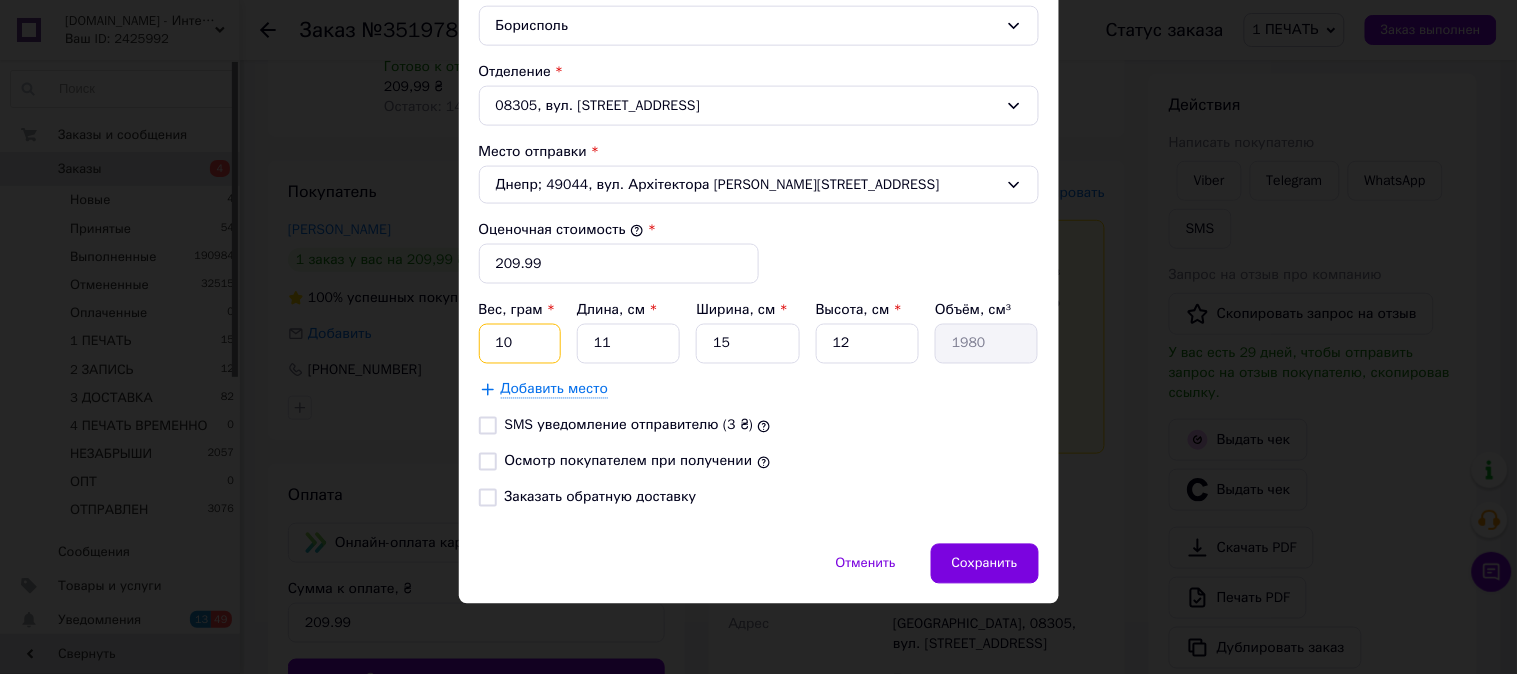 type on "1" 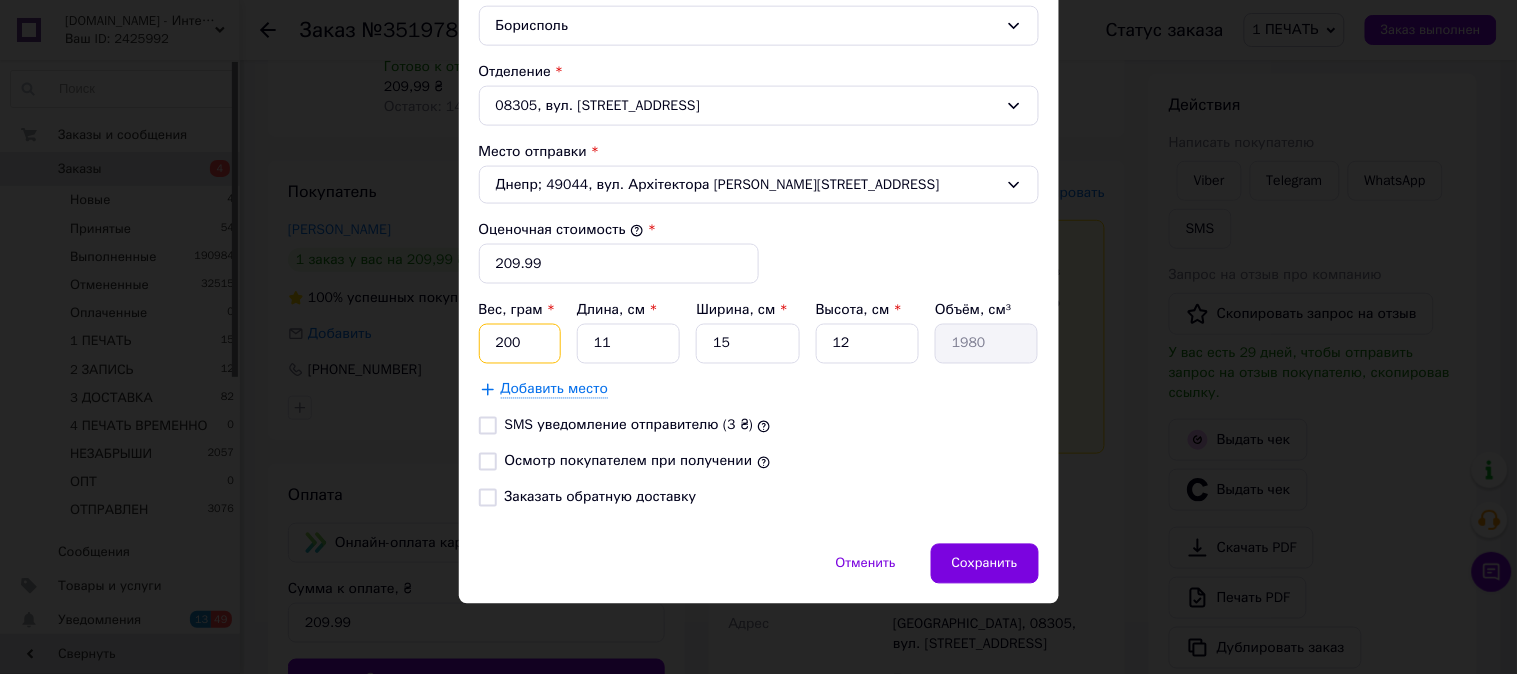 type on "200" 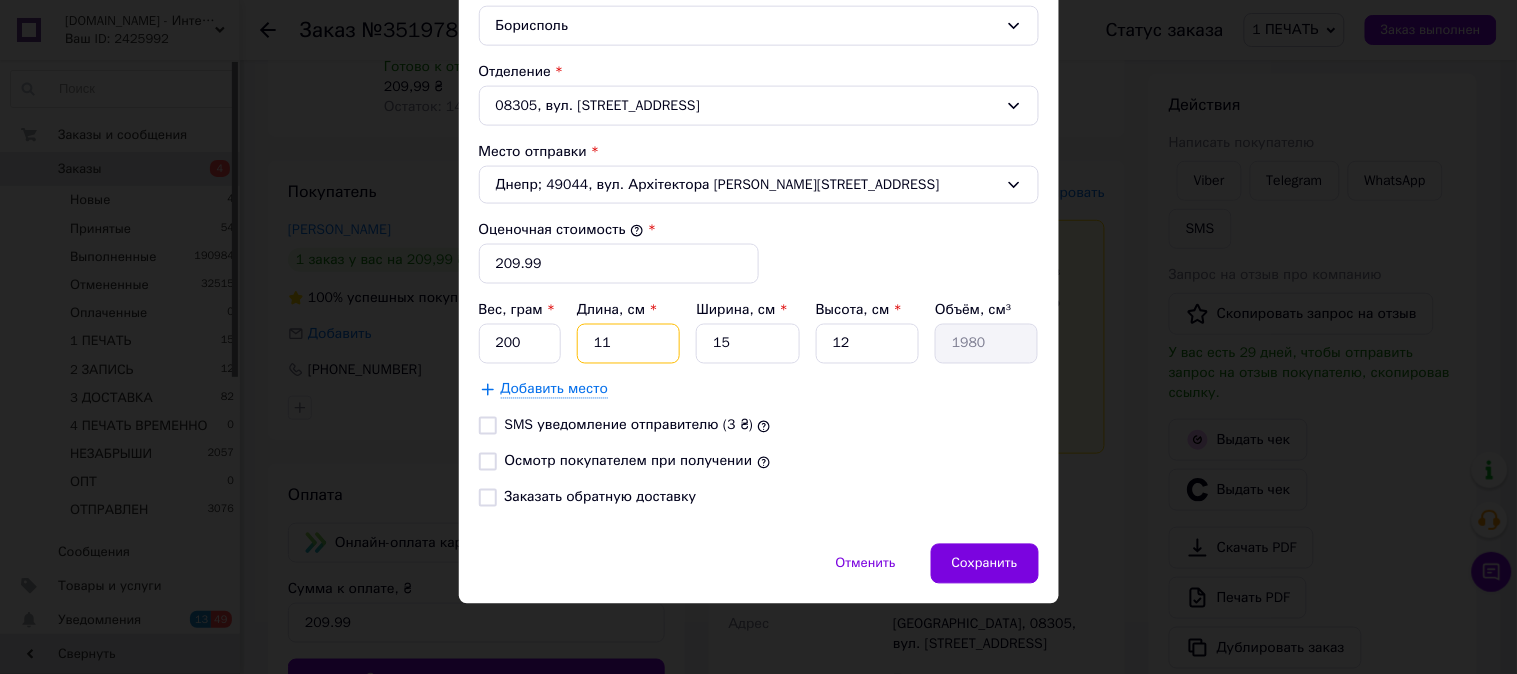 type on "1" 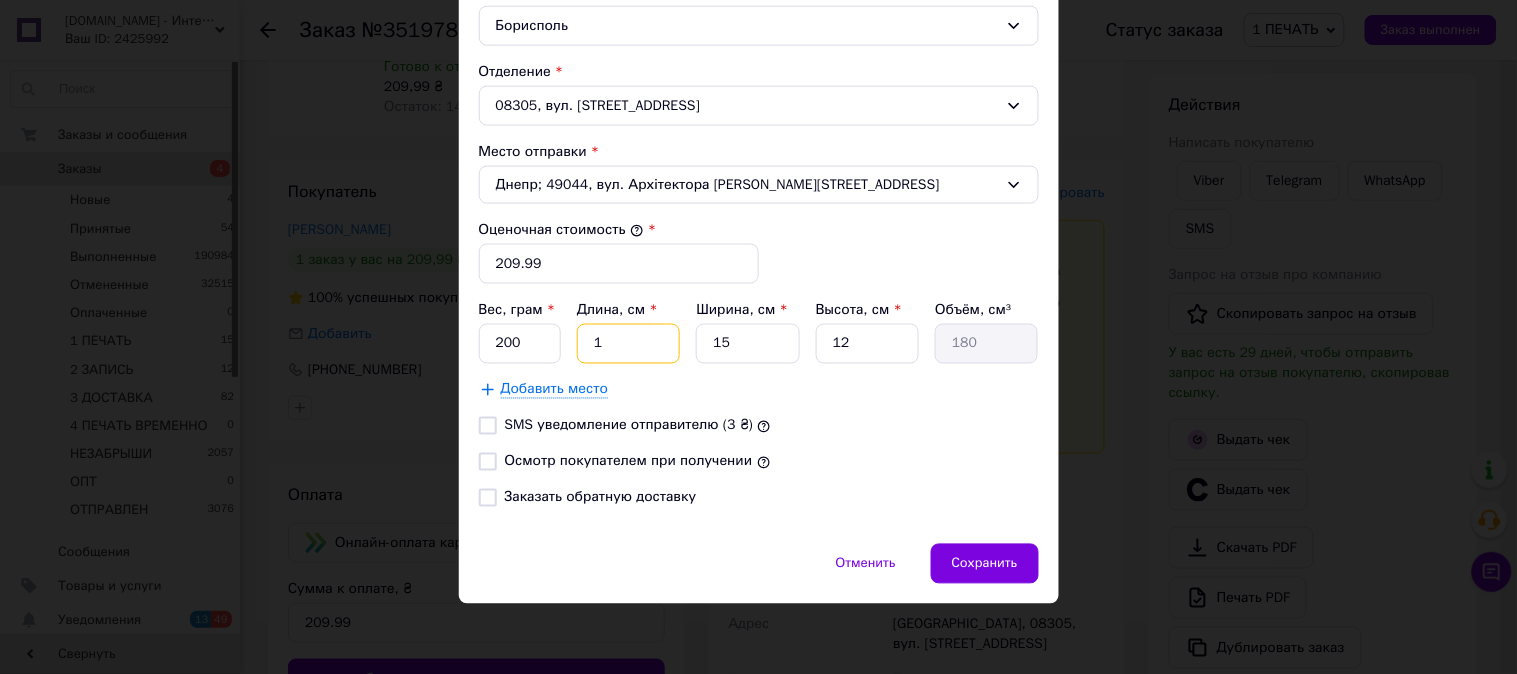 type on "12" 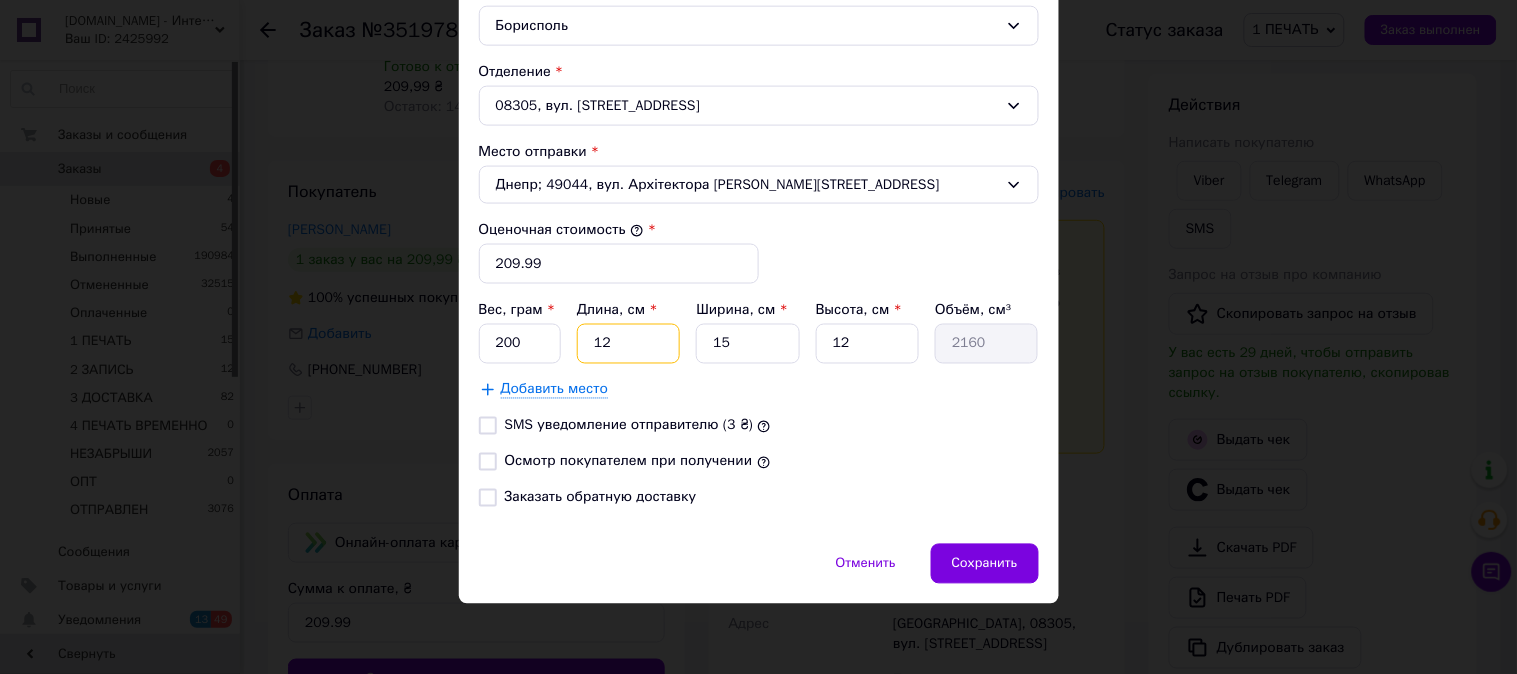 type on "12" 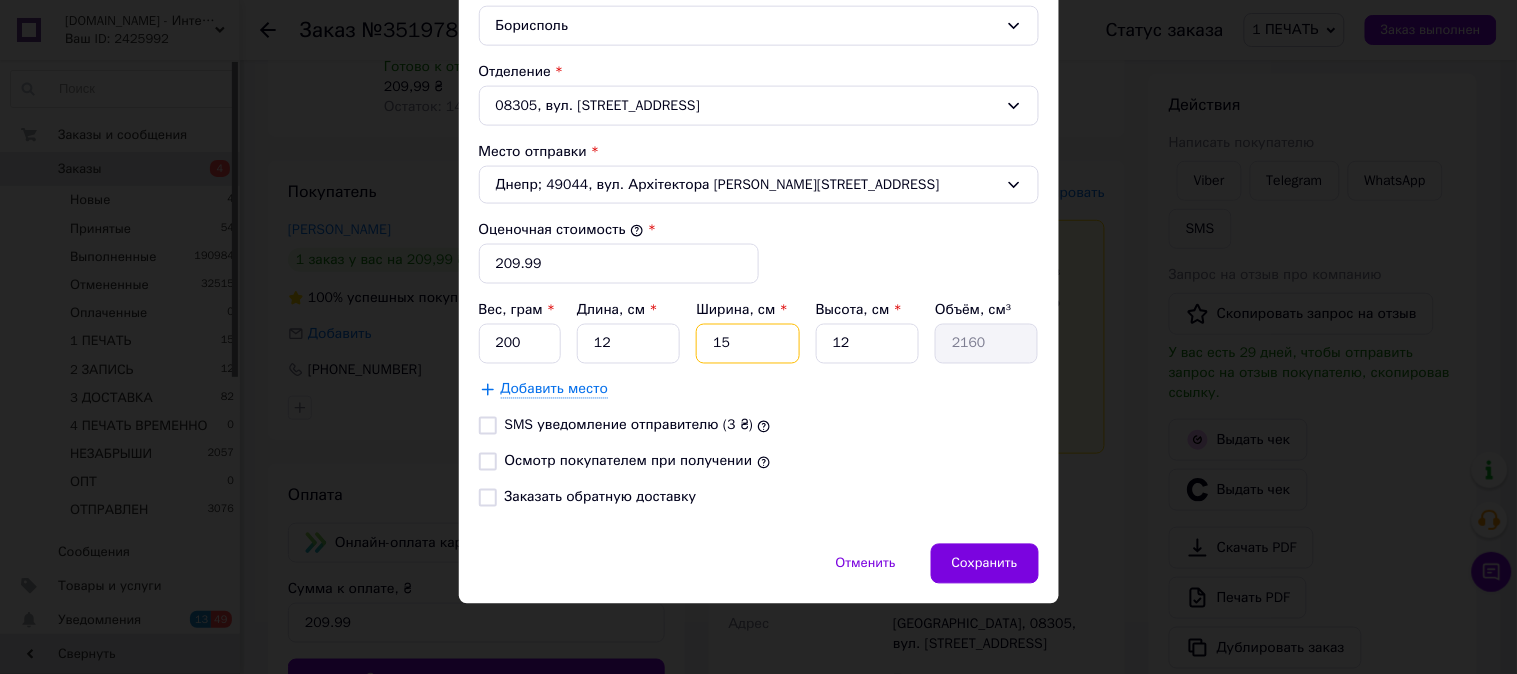 type on "1" 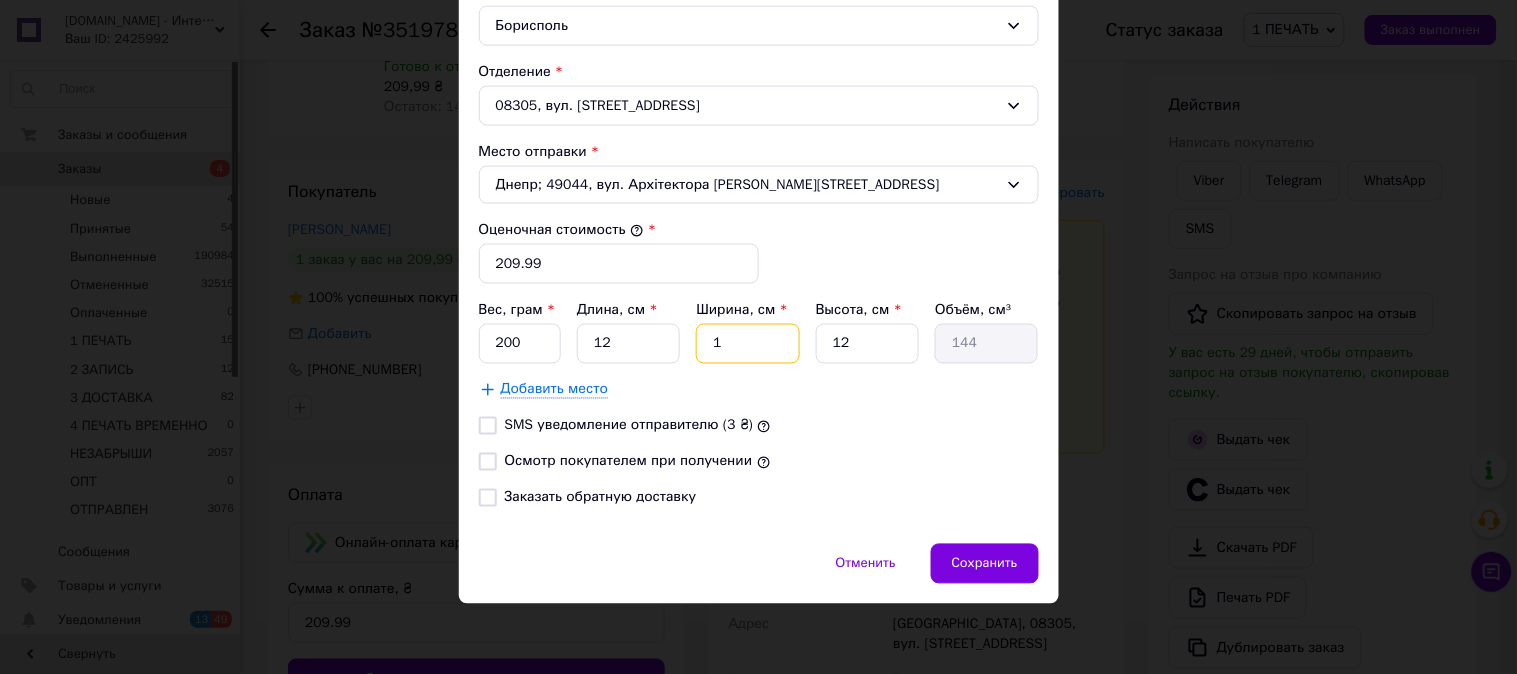 type on "10" 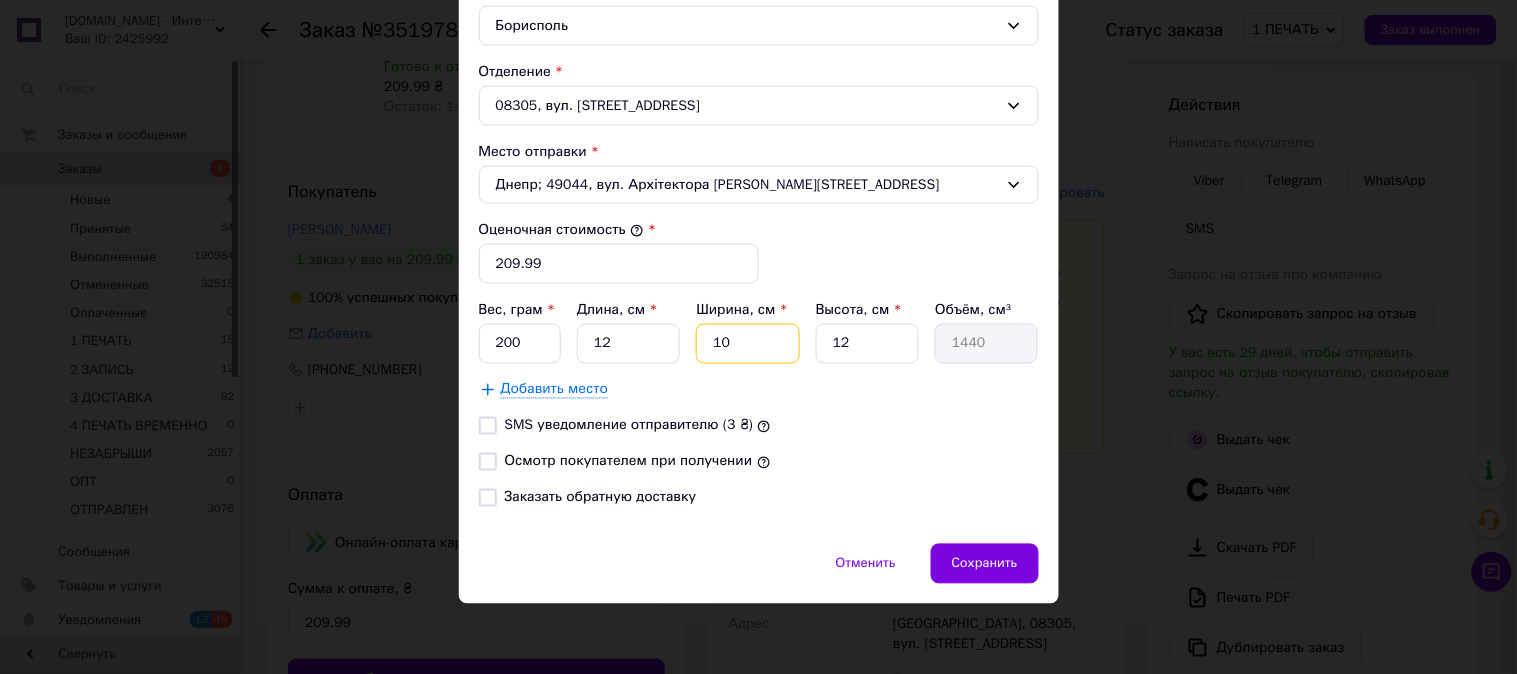 type on "10" 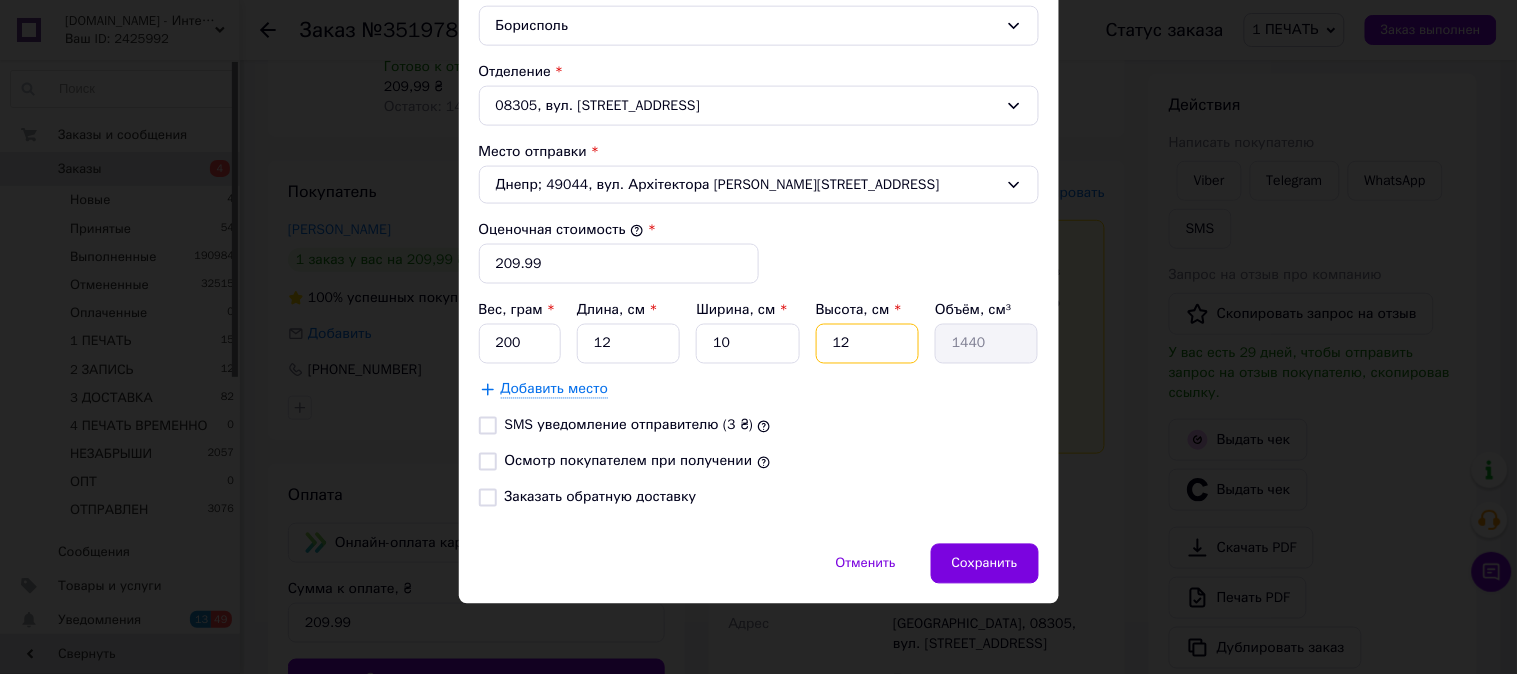 type on "6" 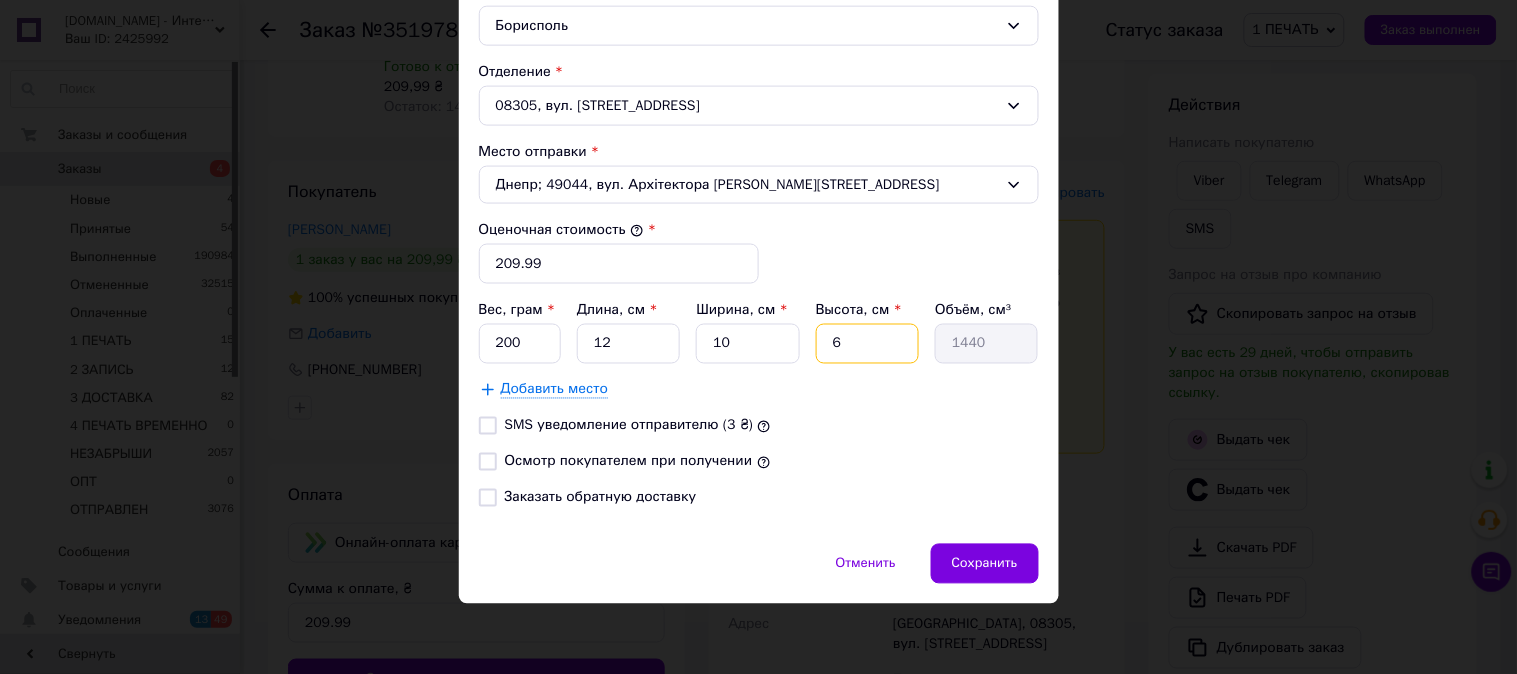 type on "720" 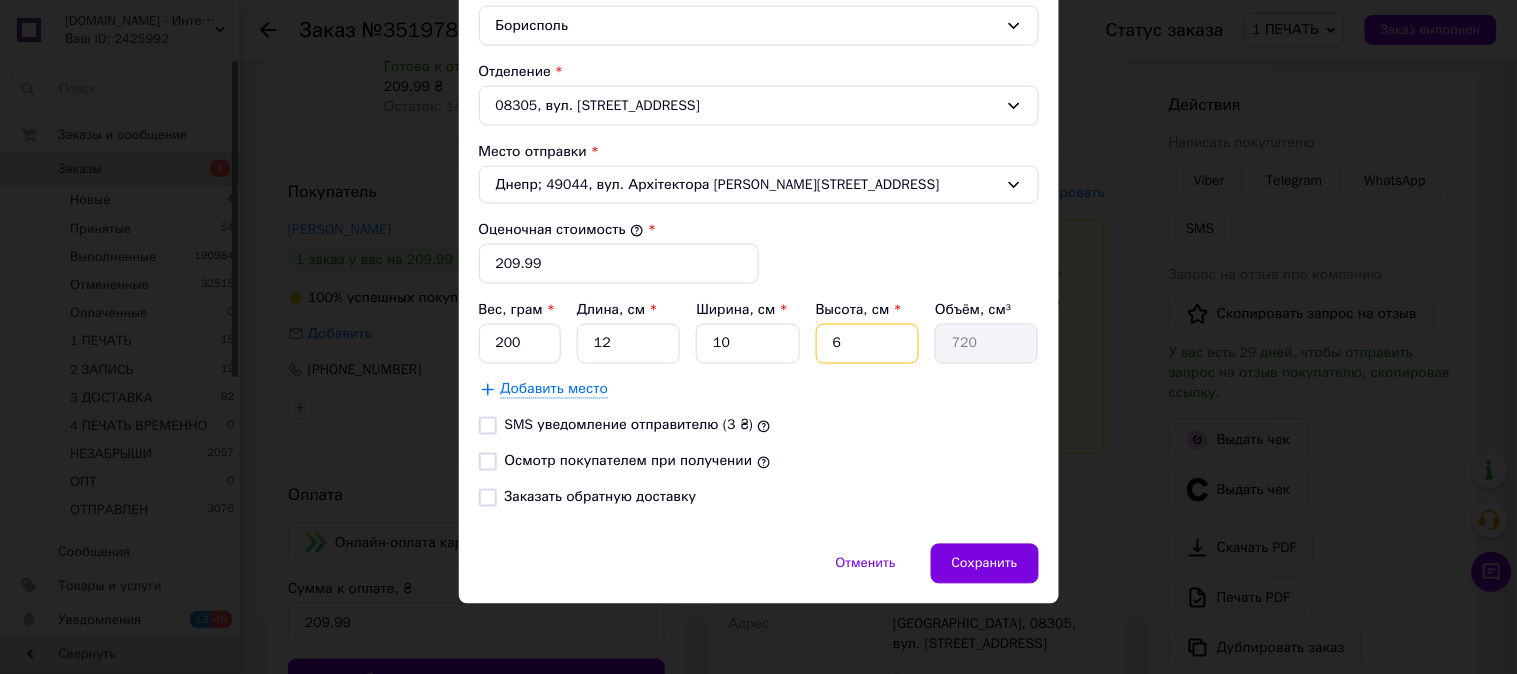 type on "6" 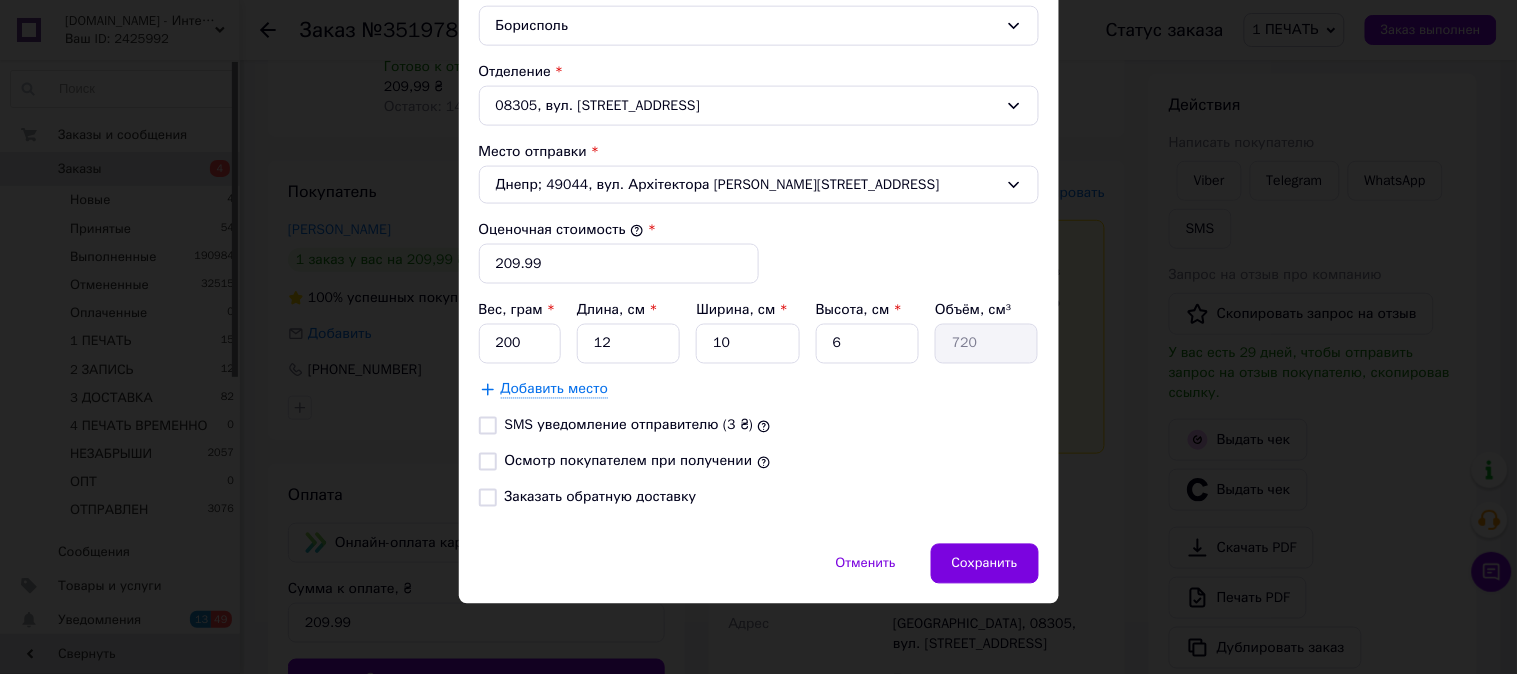 drag, startPoint x: 633, startPoint y: 455, endPoint x: 658, endPoint y: 473, distance: 30.805843 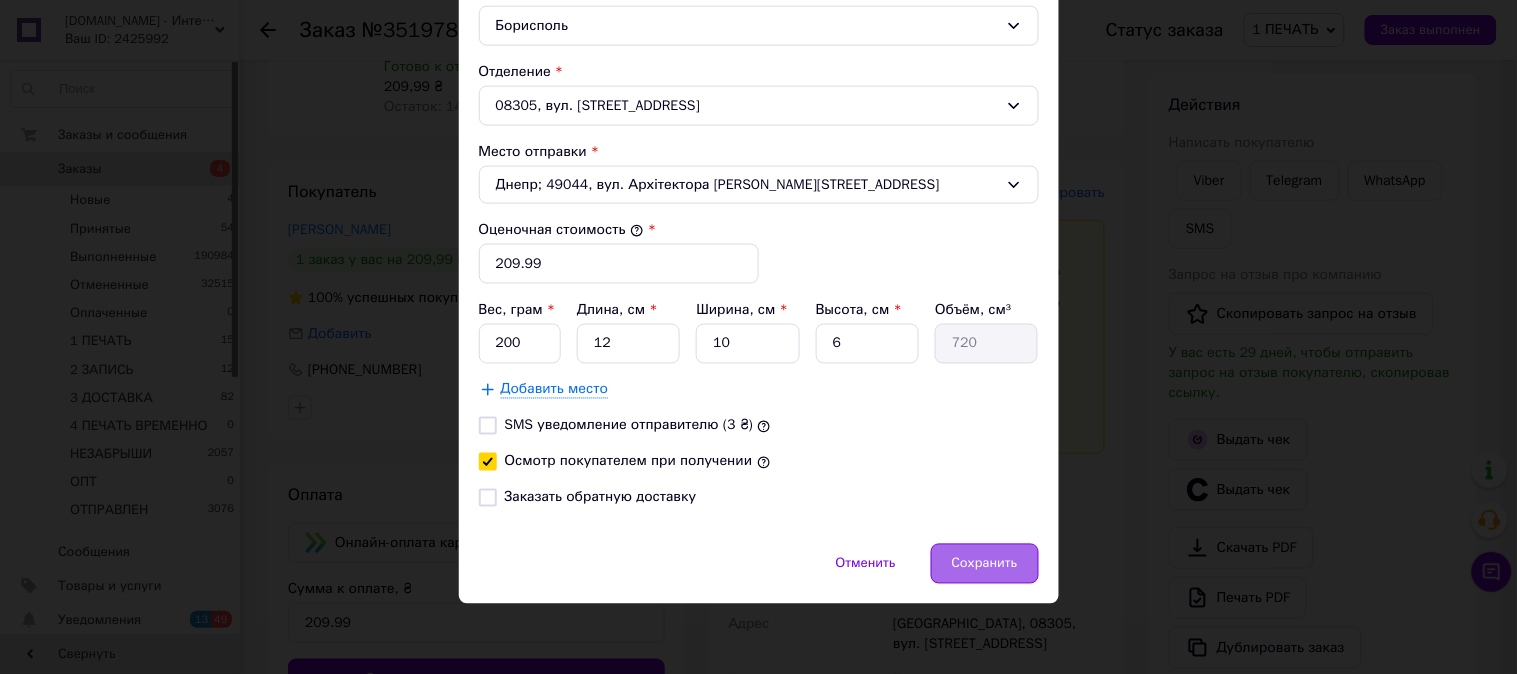 click on "Сохранить" at bounding box center (985, 564) 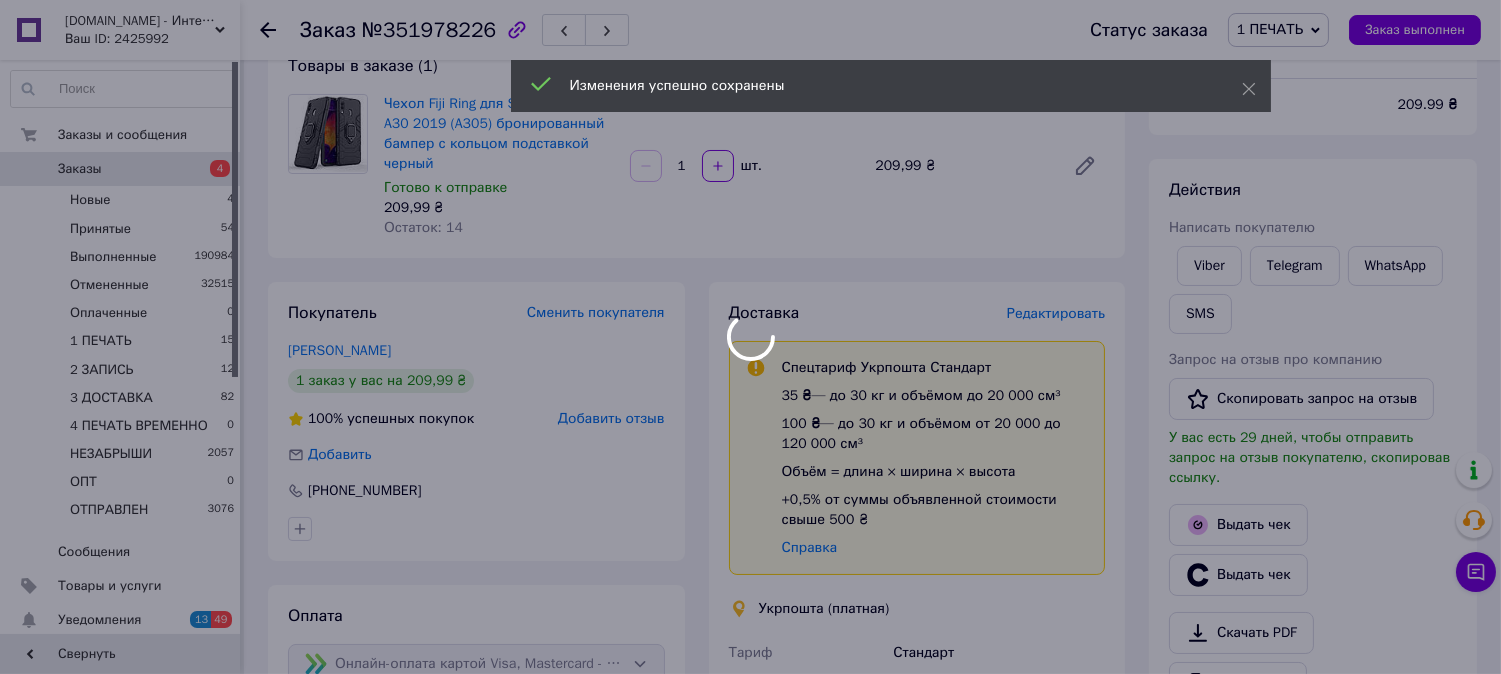 scroll, scrollTop: 0, scrollLeft: 0, axis: both 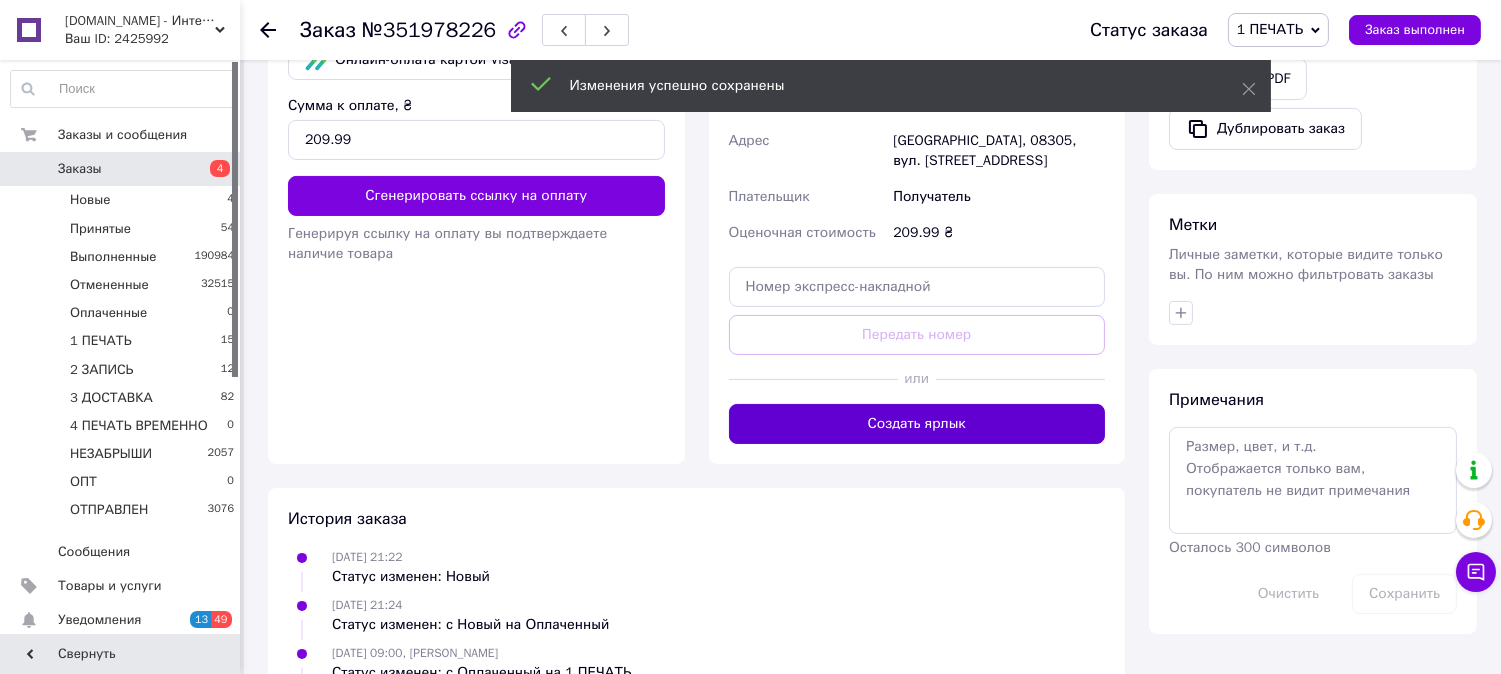 click on "Создать ярлык" at bounding box center (917, 424) 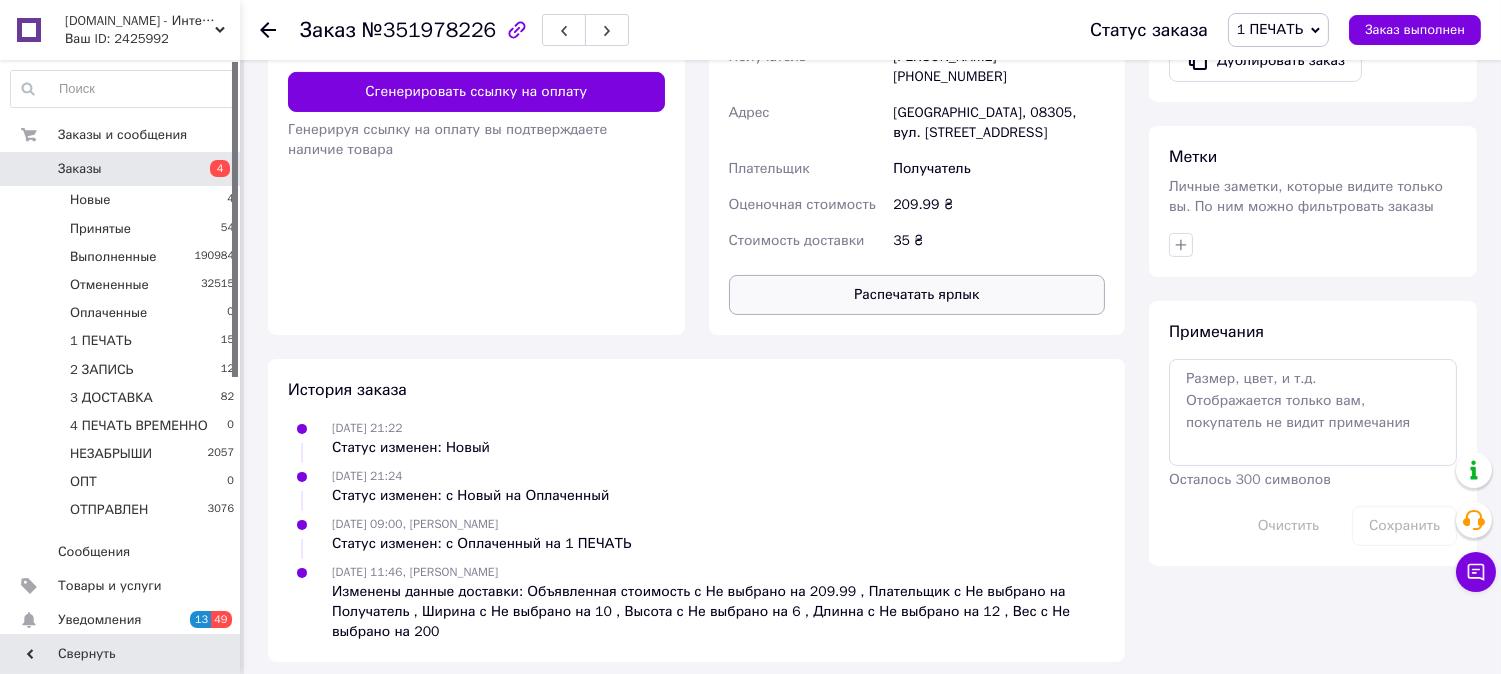 scroll, scrollTop: 856, scrollLeft: 0, axis: vertical 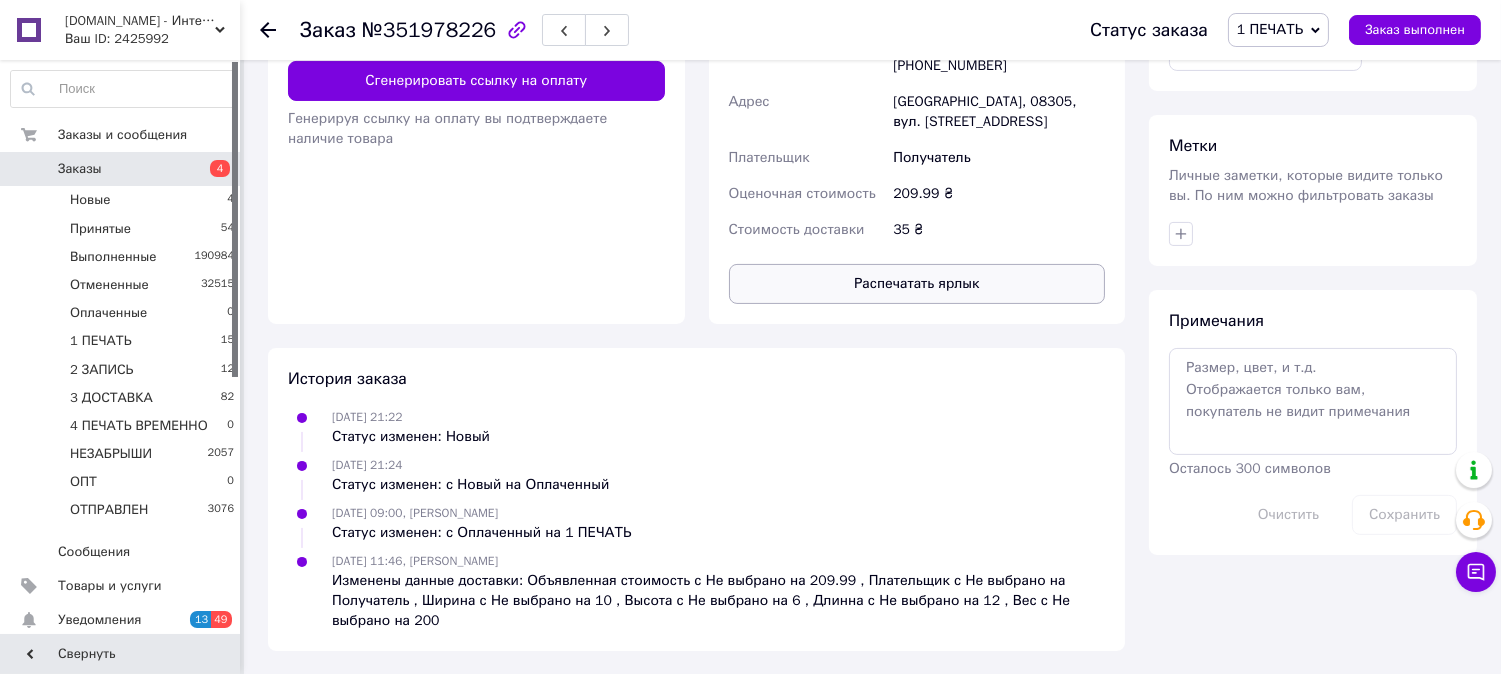 click on "Распечатать ярлык" at bounding box center [917, 284] 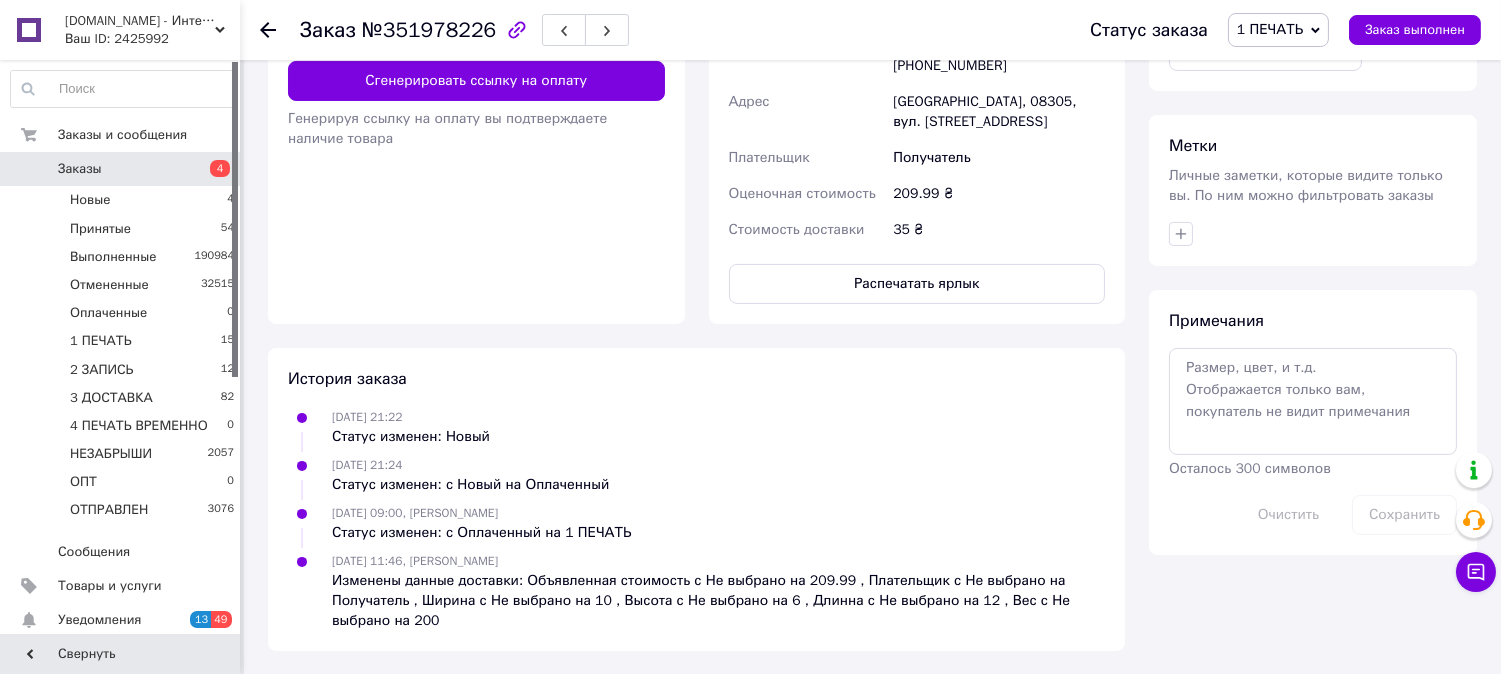 click on "1 ПЕЧАТЬ" at bounding box center [1270, 29] 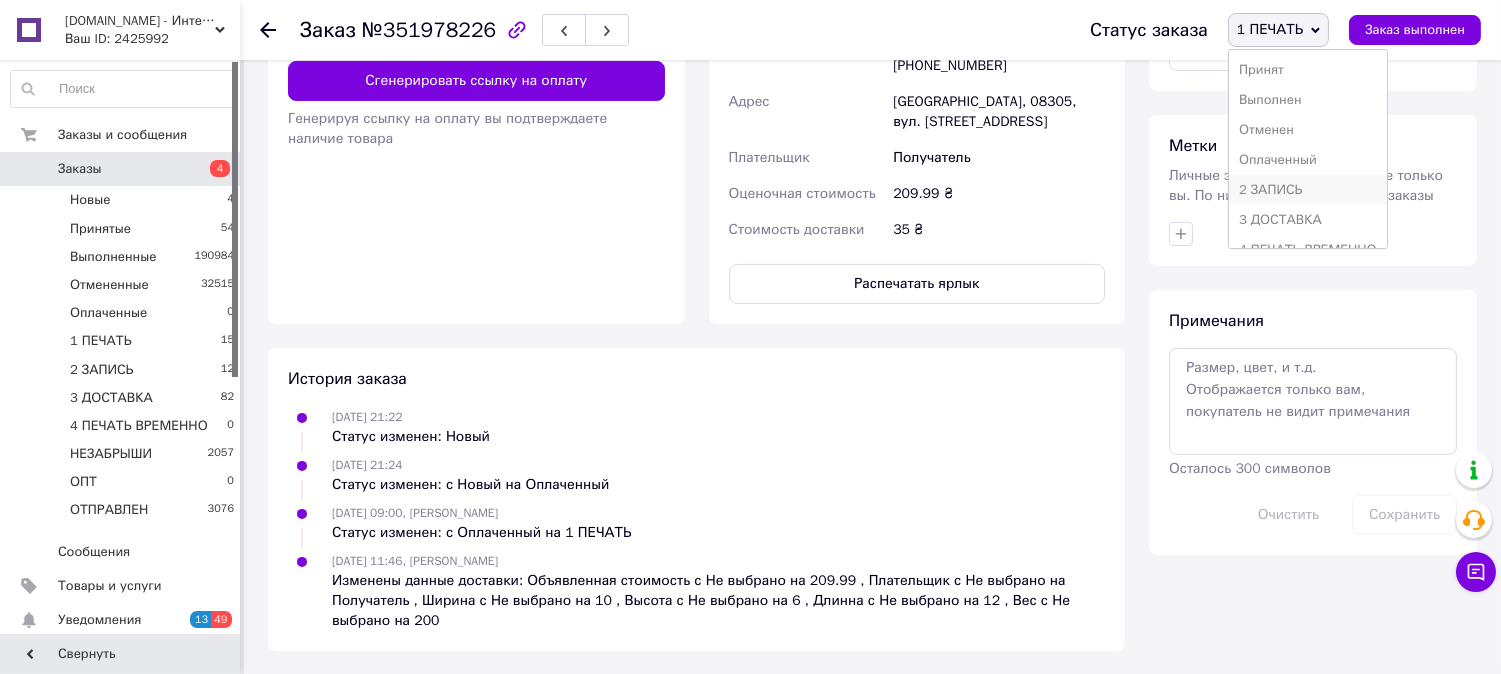 click on "2 ЗАПИСЬ" at bounding box center [1308, 190] 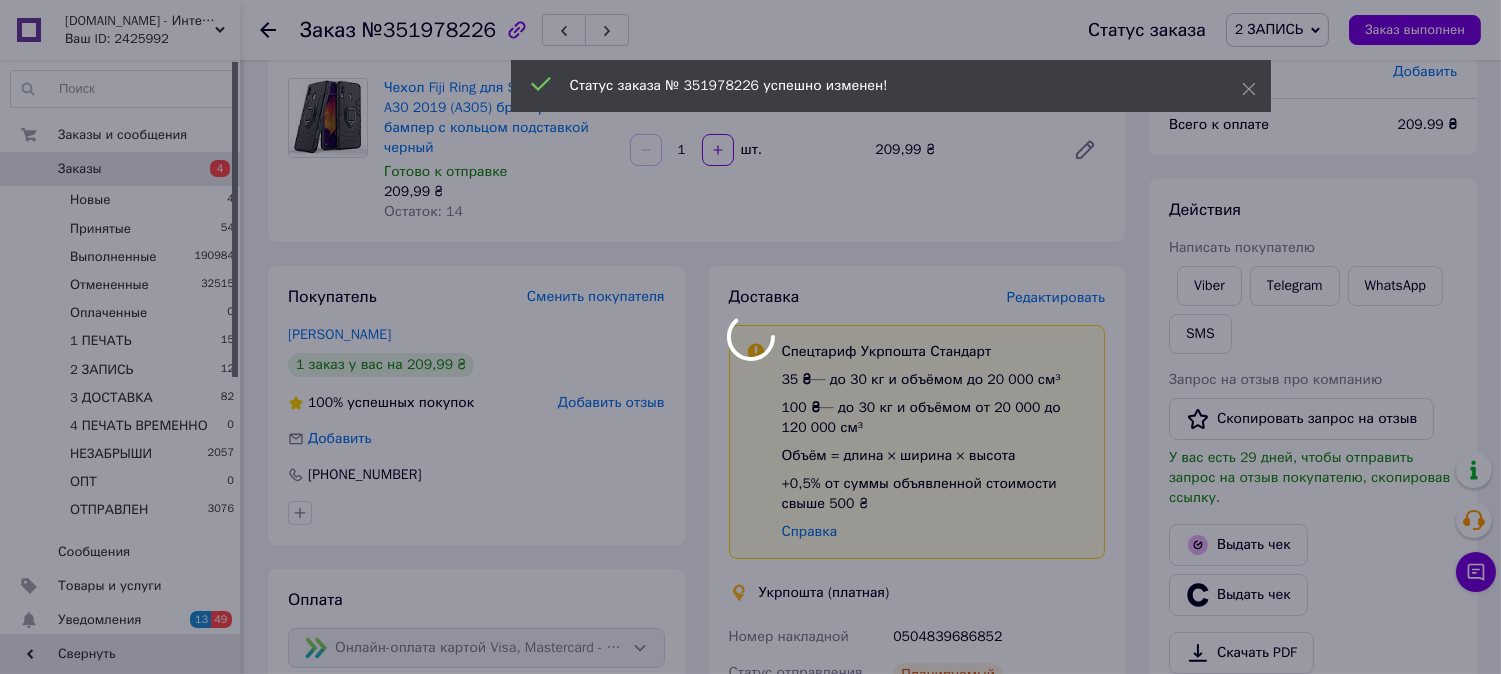 scroll, scrollTop: 115, scrollLeft: 0, axis: vertical 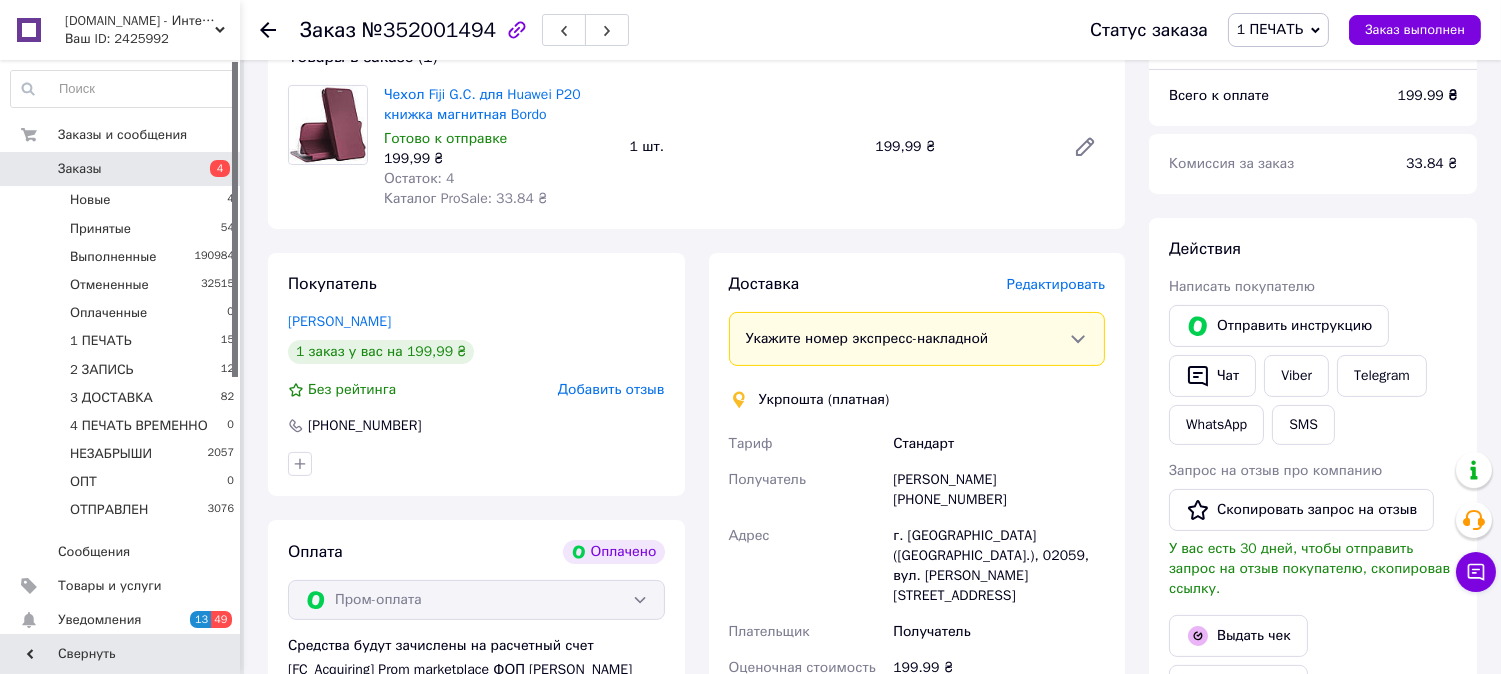 click on "Редактировать" at bounding box center [1056, 284] 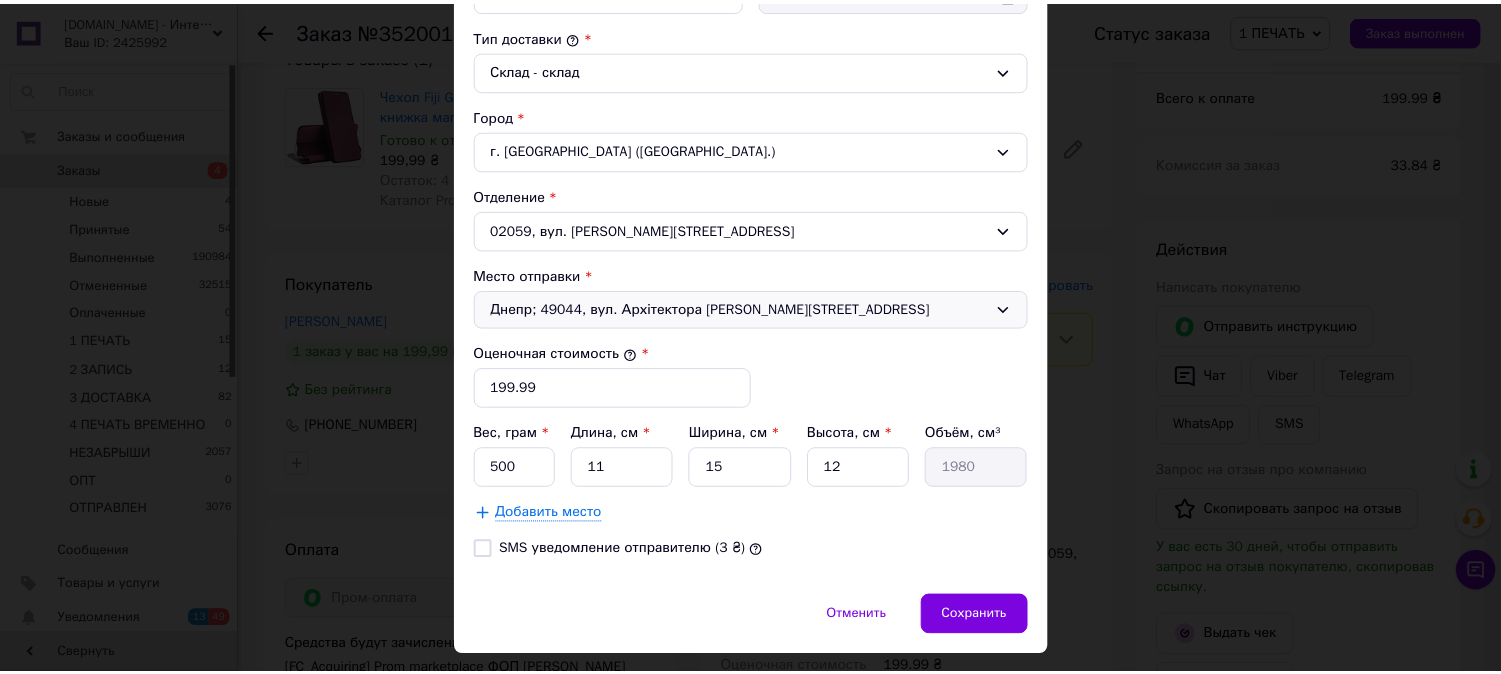 scroll, scrollTop: 578, scrollLeft: 0, axis: vertical 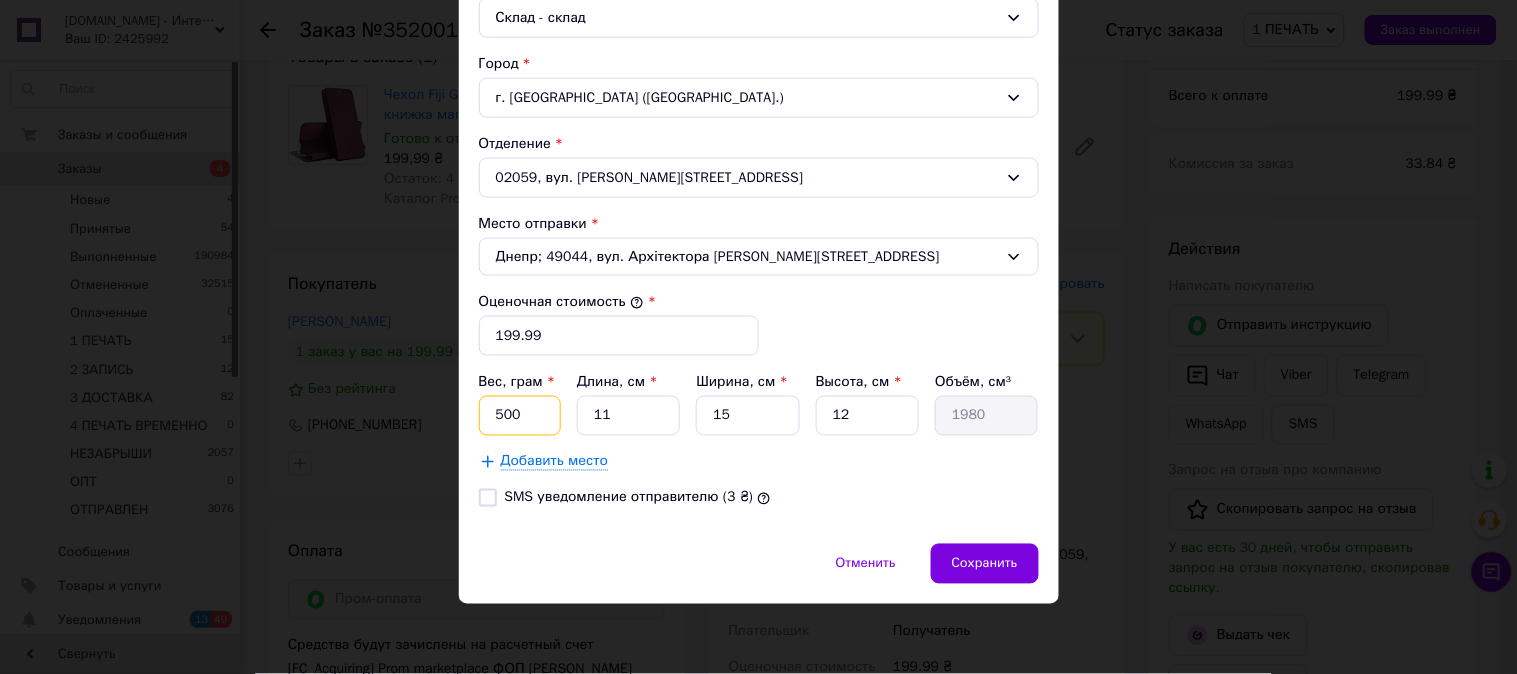 click on "500" at bounding box center (520, 416) 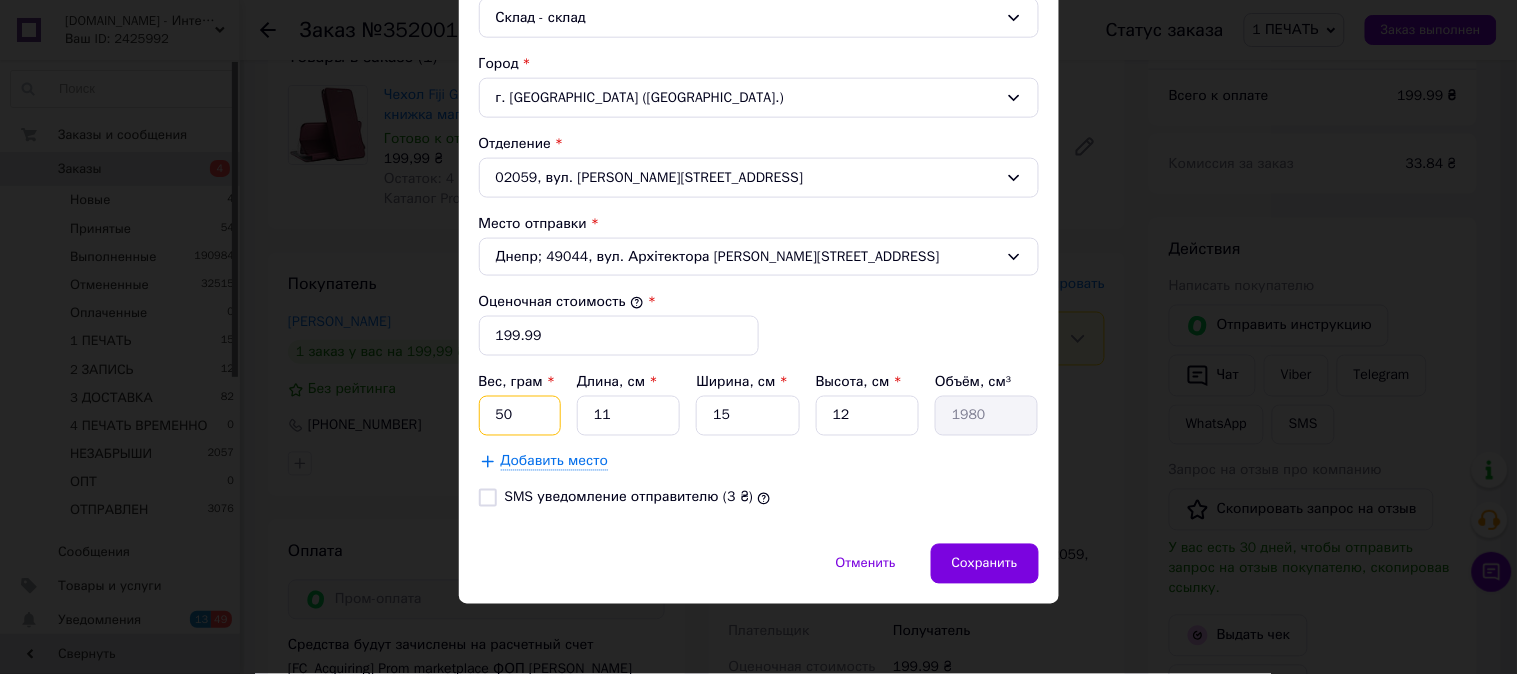 type on "5" 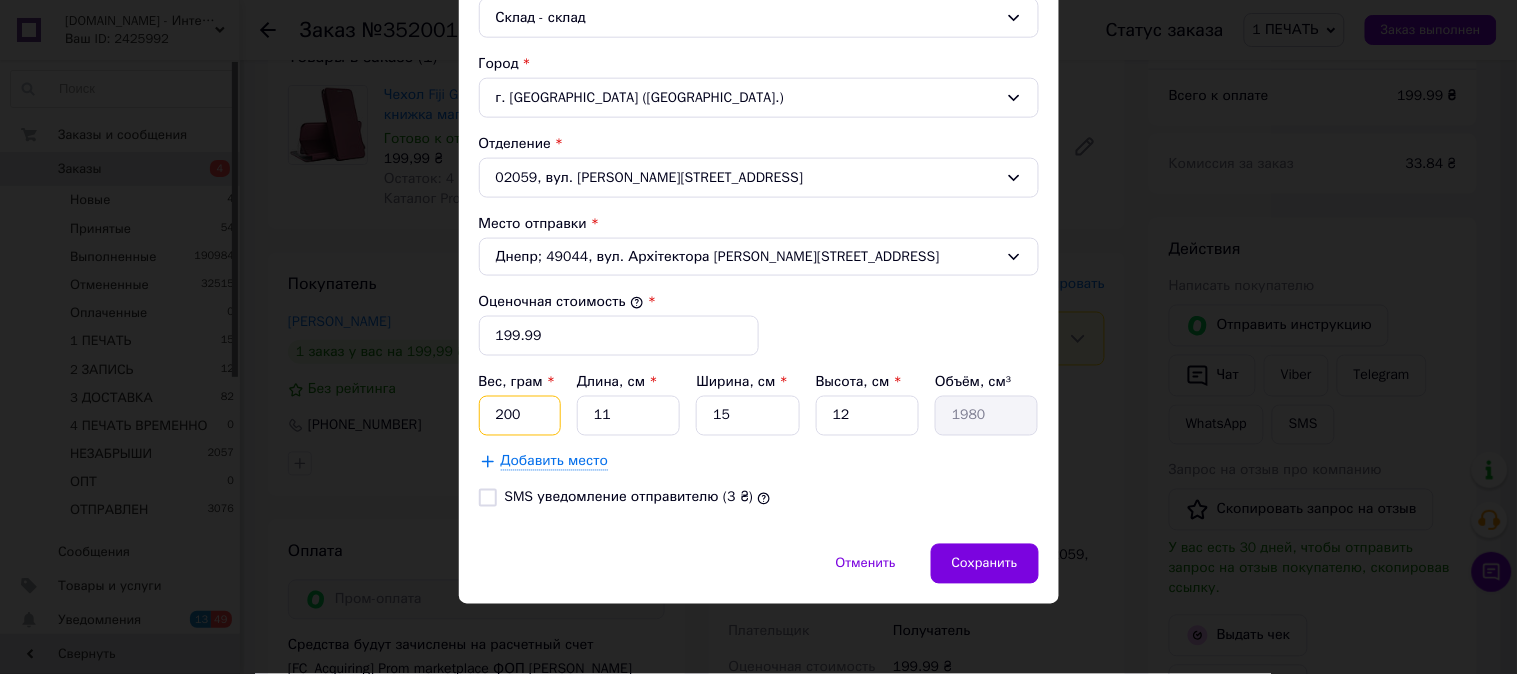 type on "200" 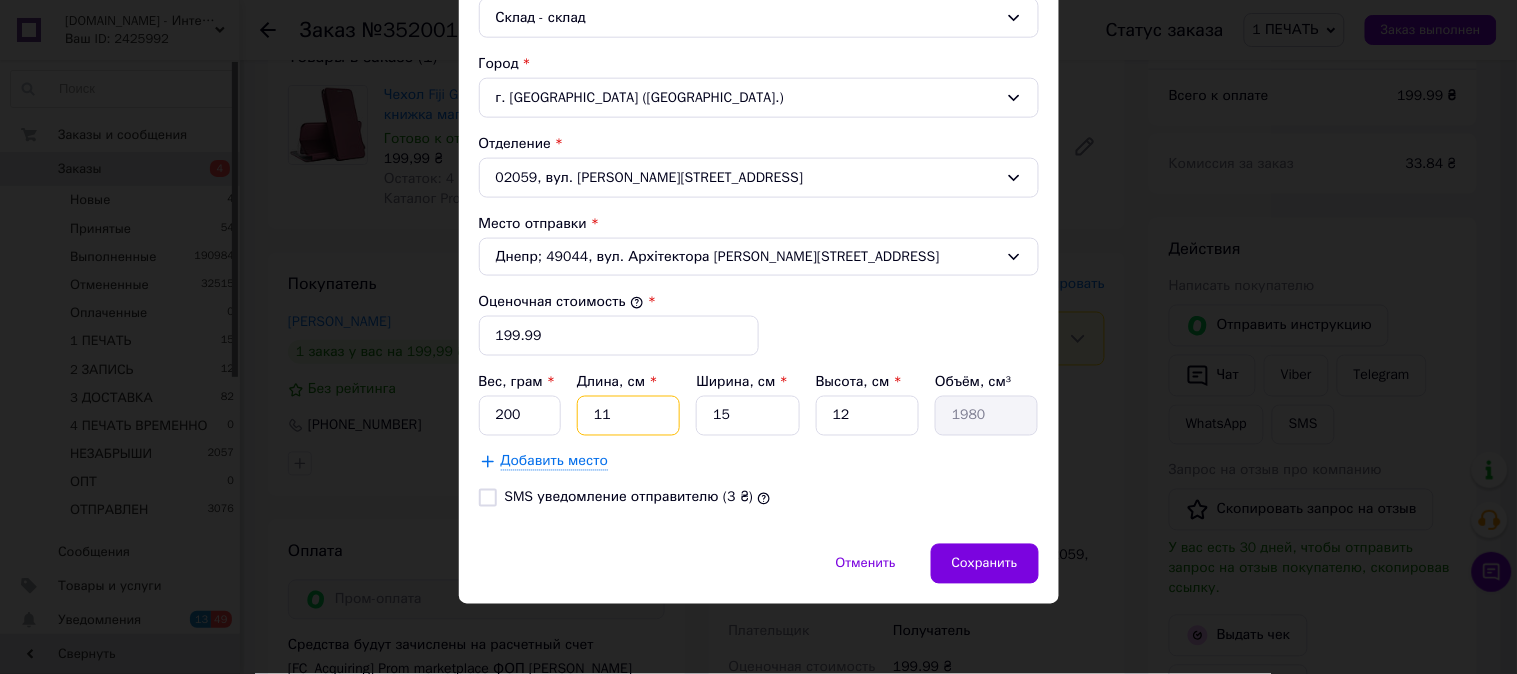 type on "1" 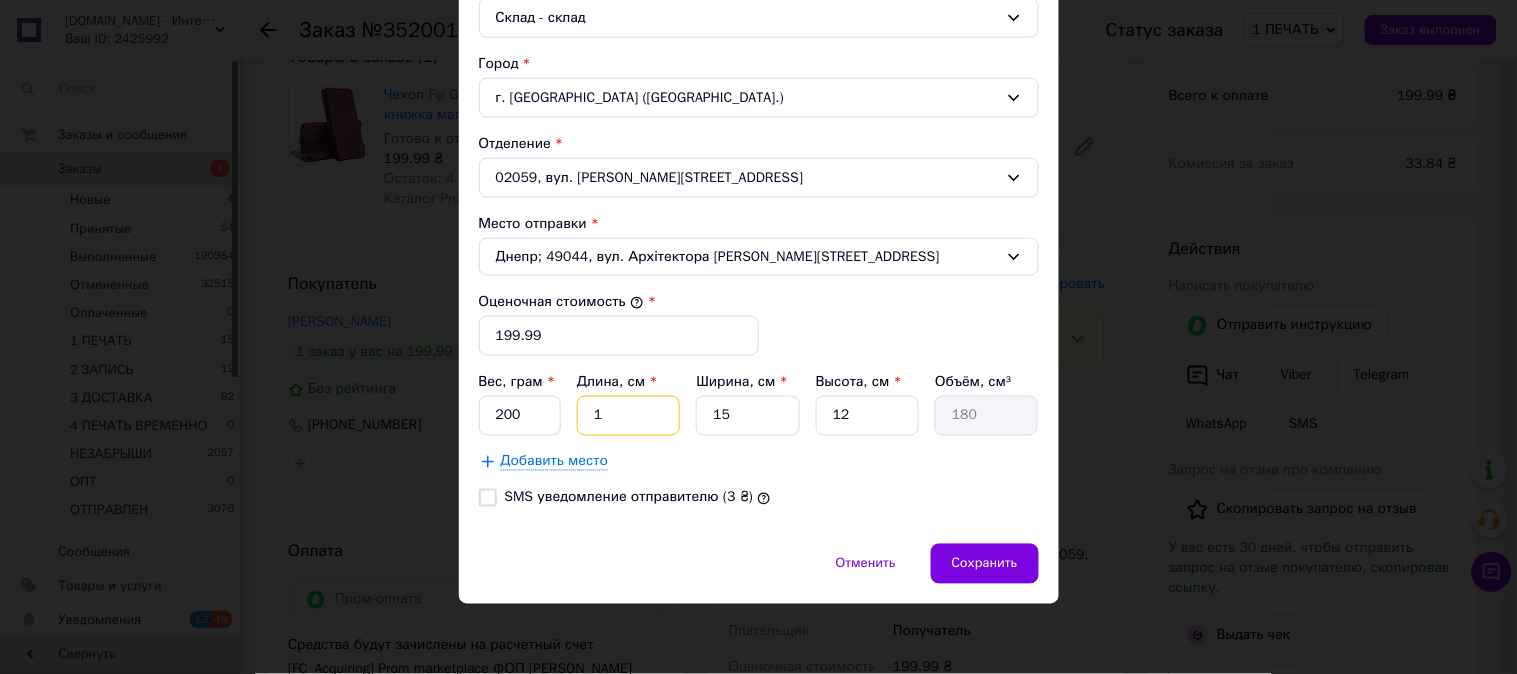 type on "12" 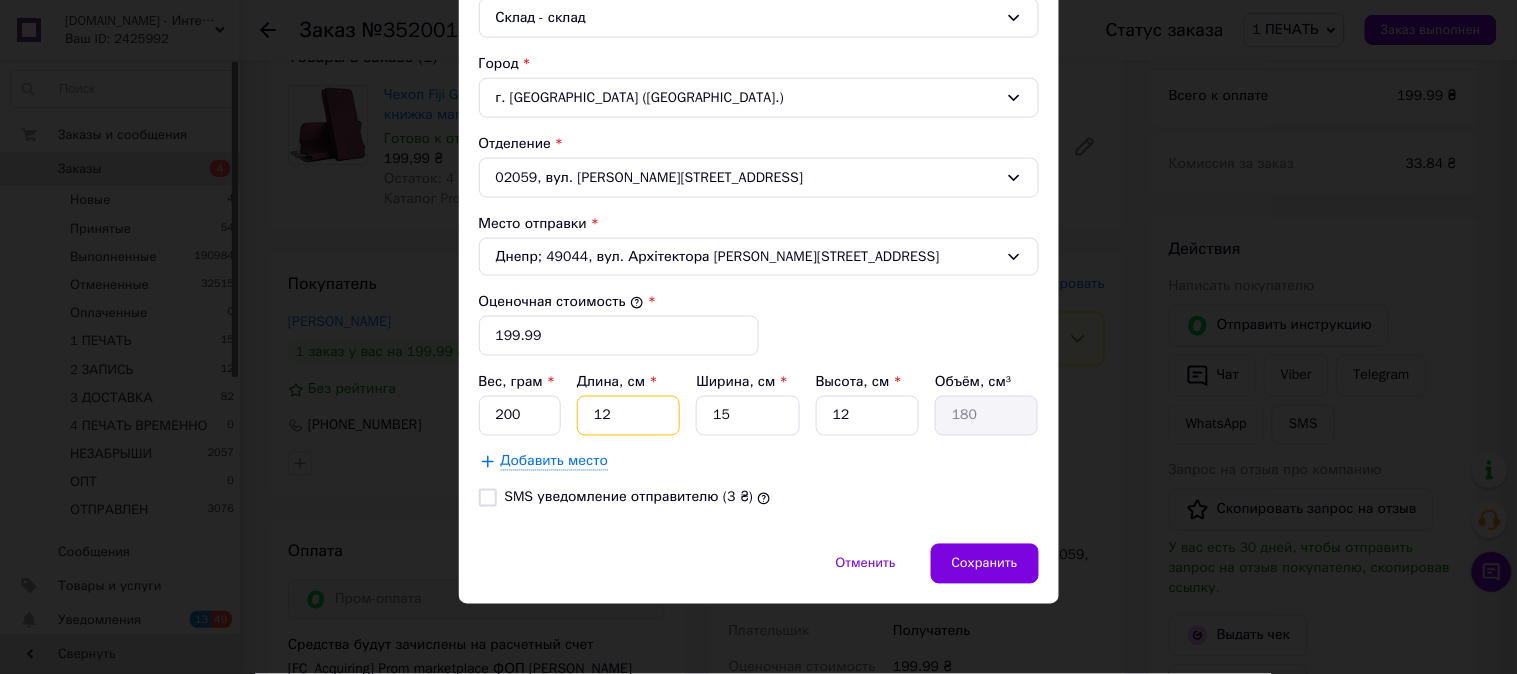type on "2160" 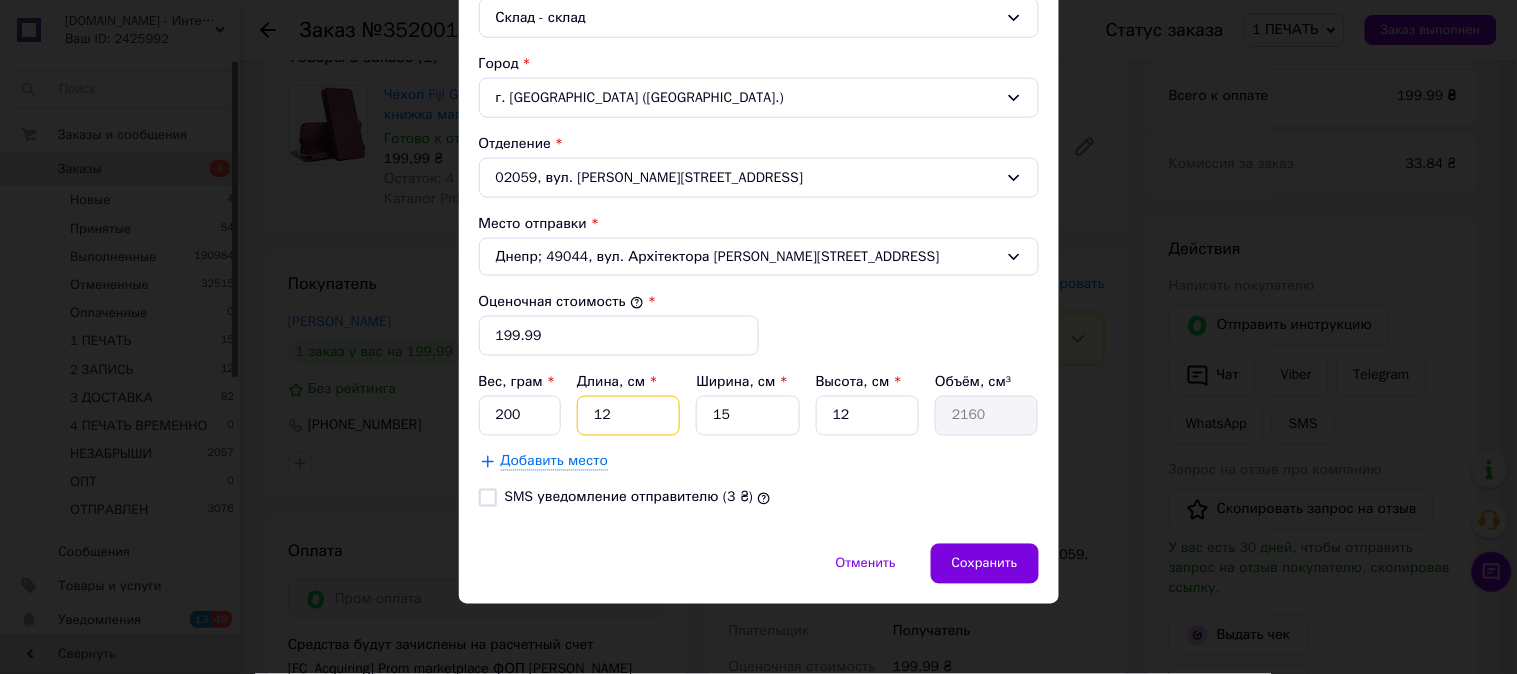 type on "12" 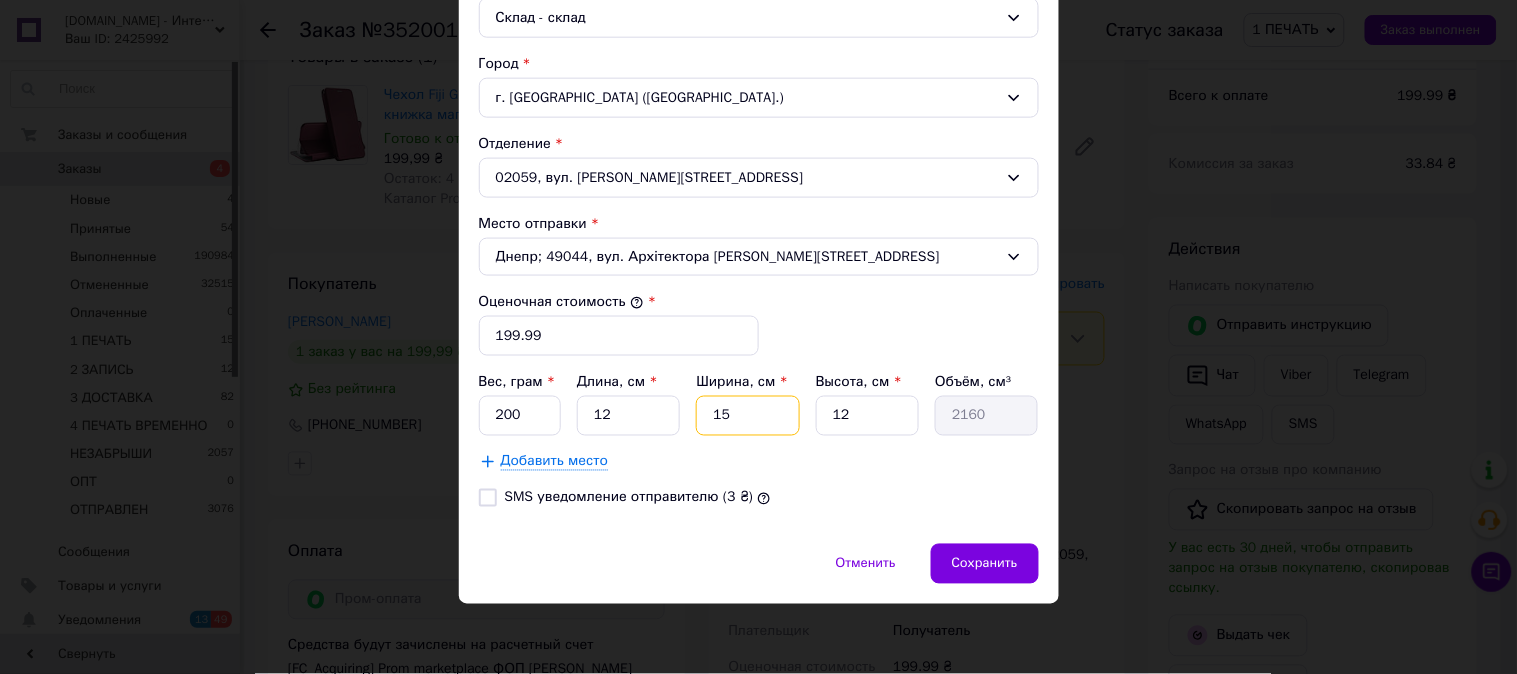 type on "1" 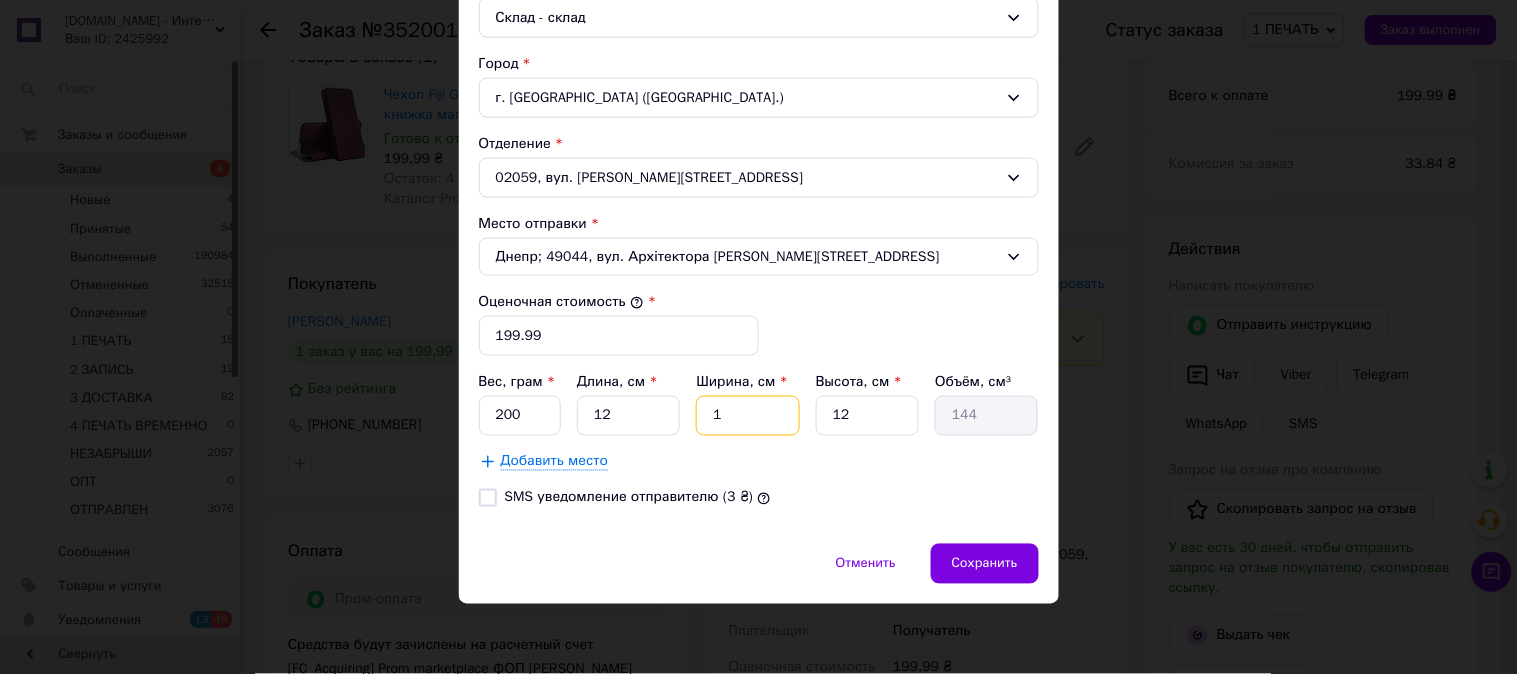 type on "10" 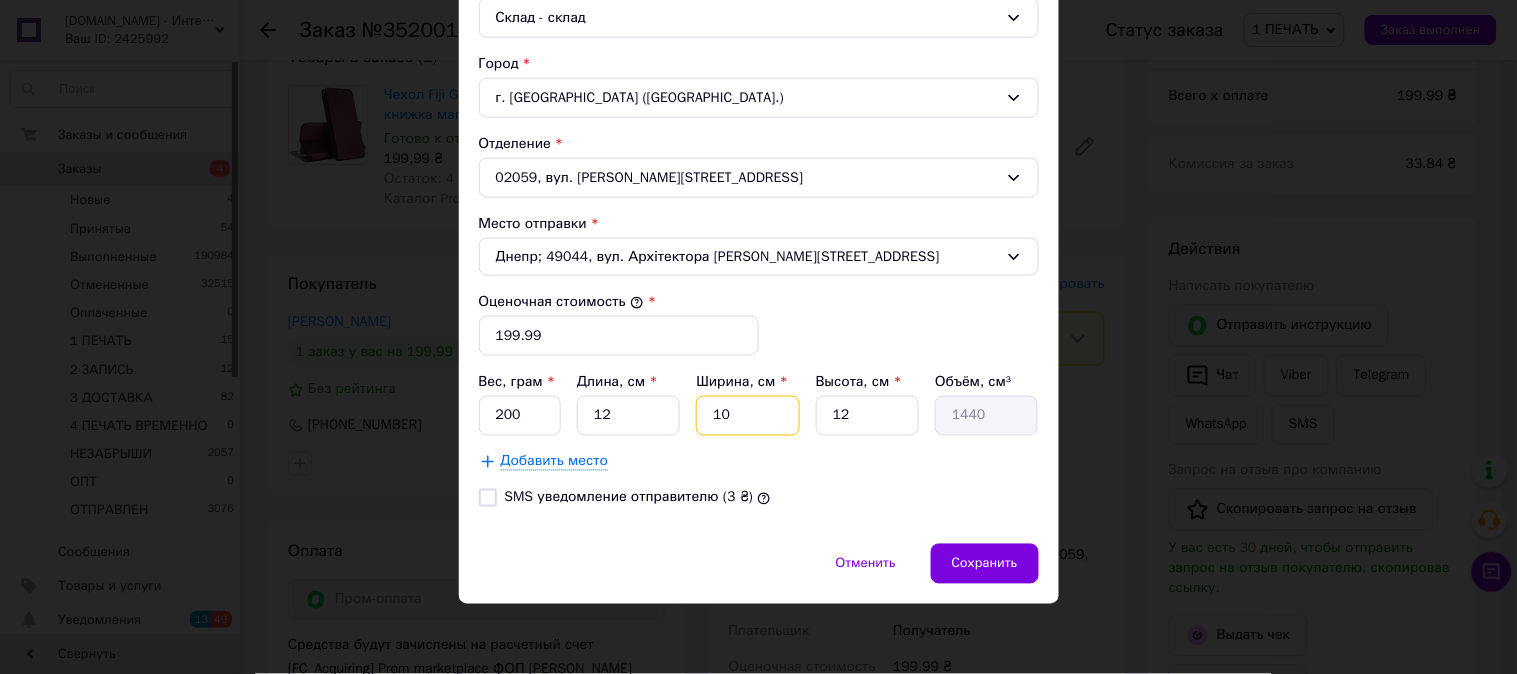type on "10" 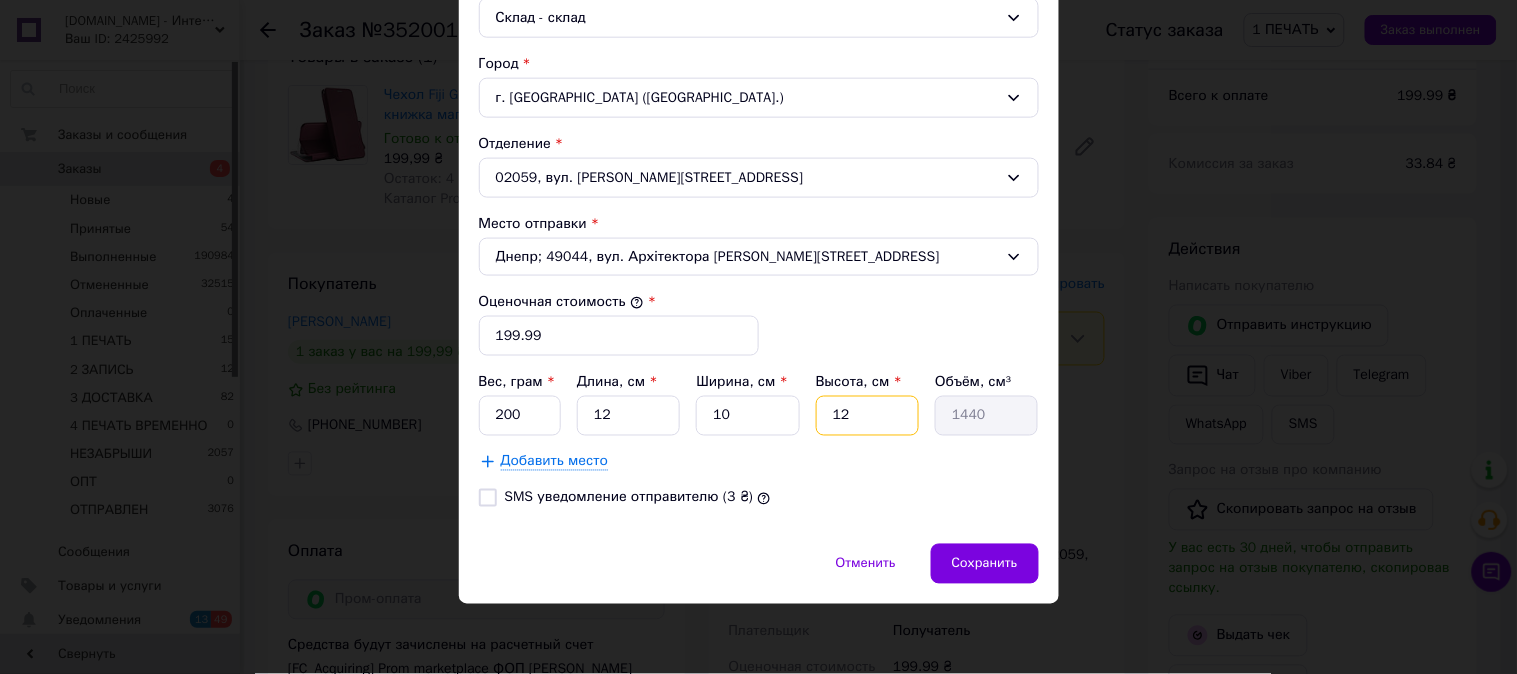type on "6" 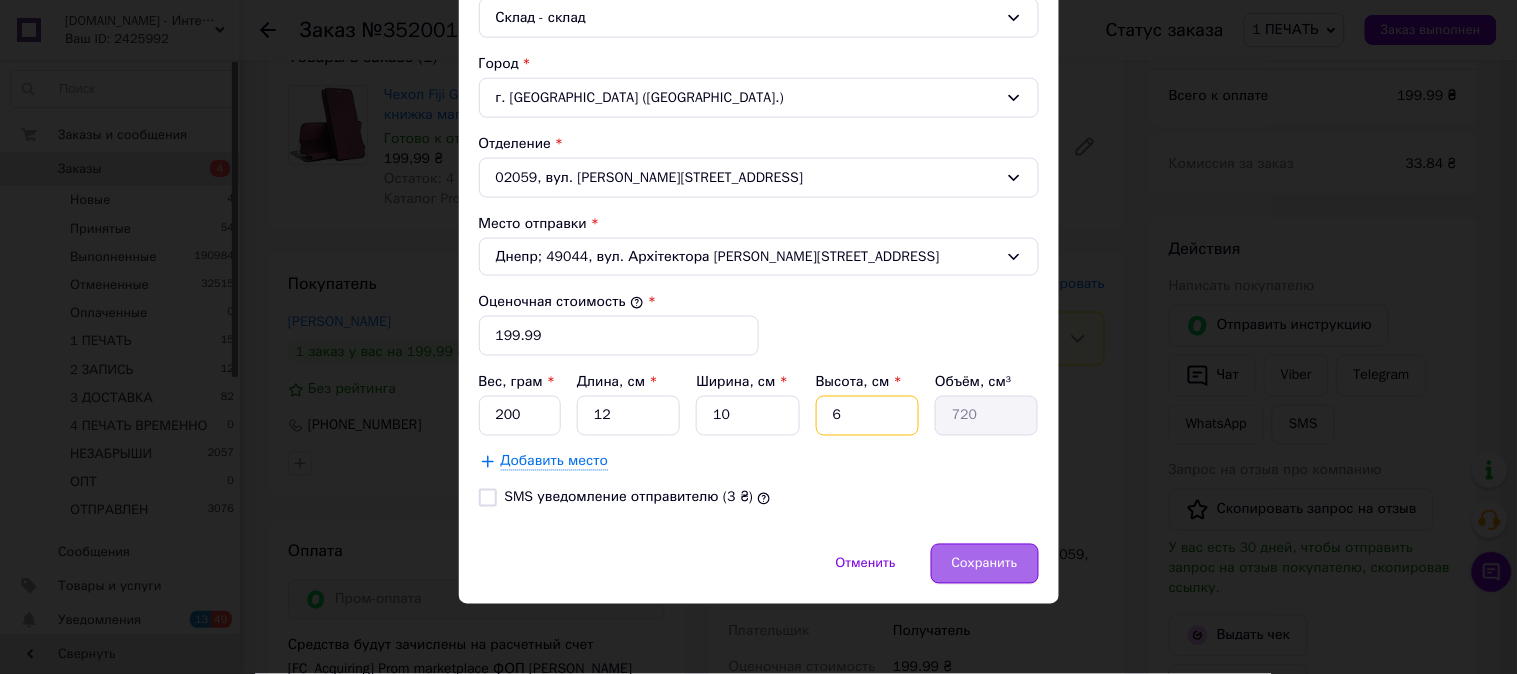 type on "6" 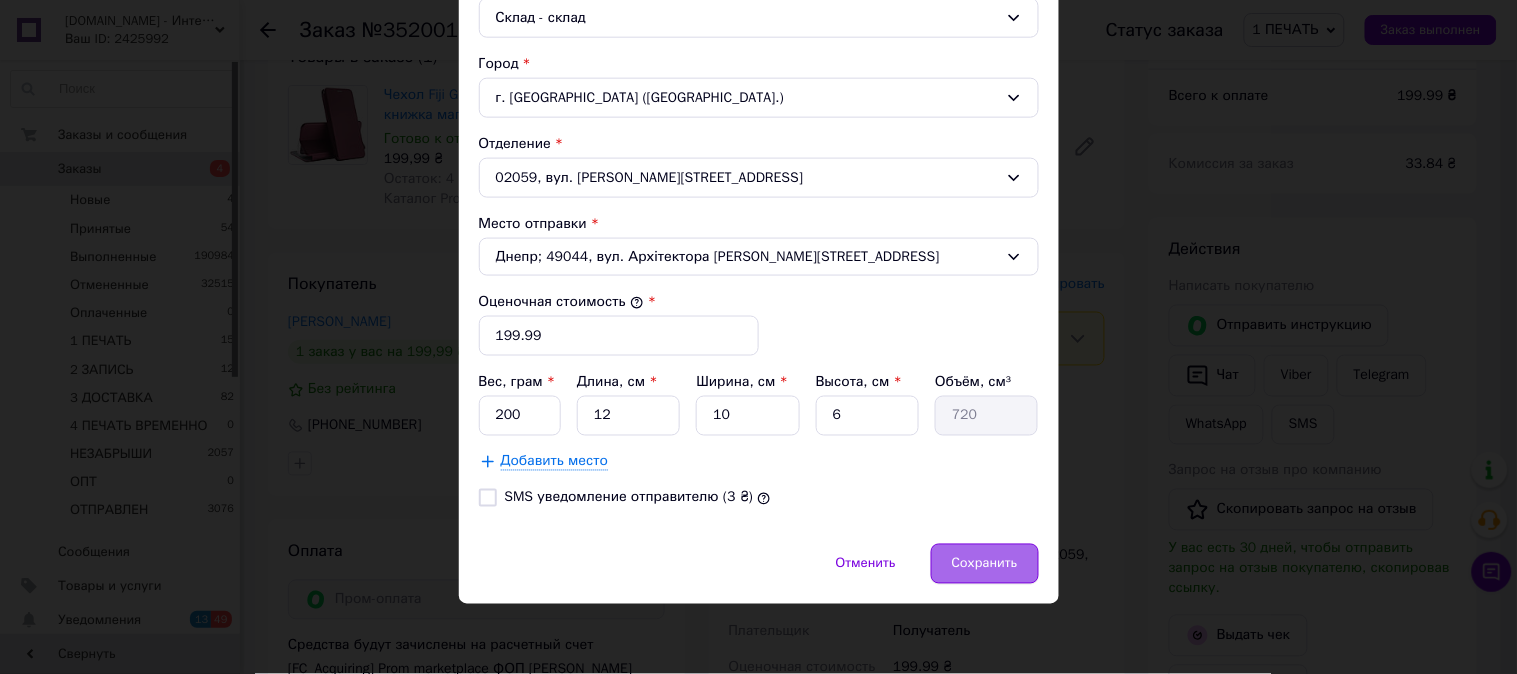 click on "Сохранить" at bounding box center [985, 564] 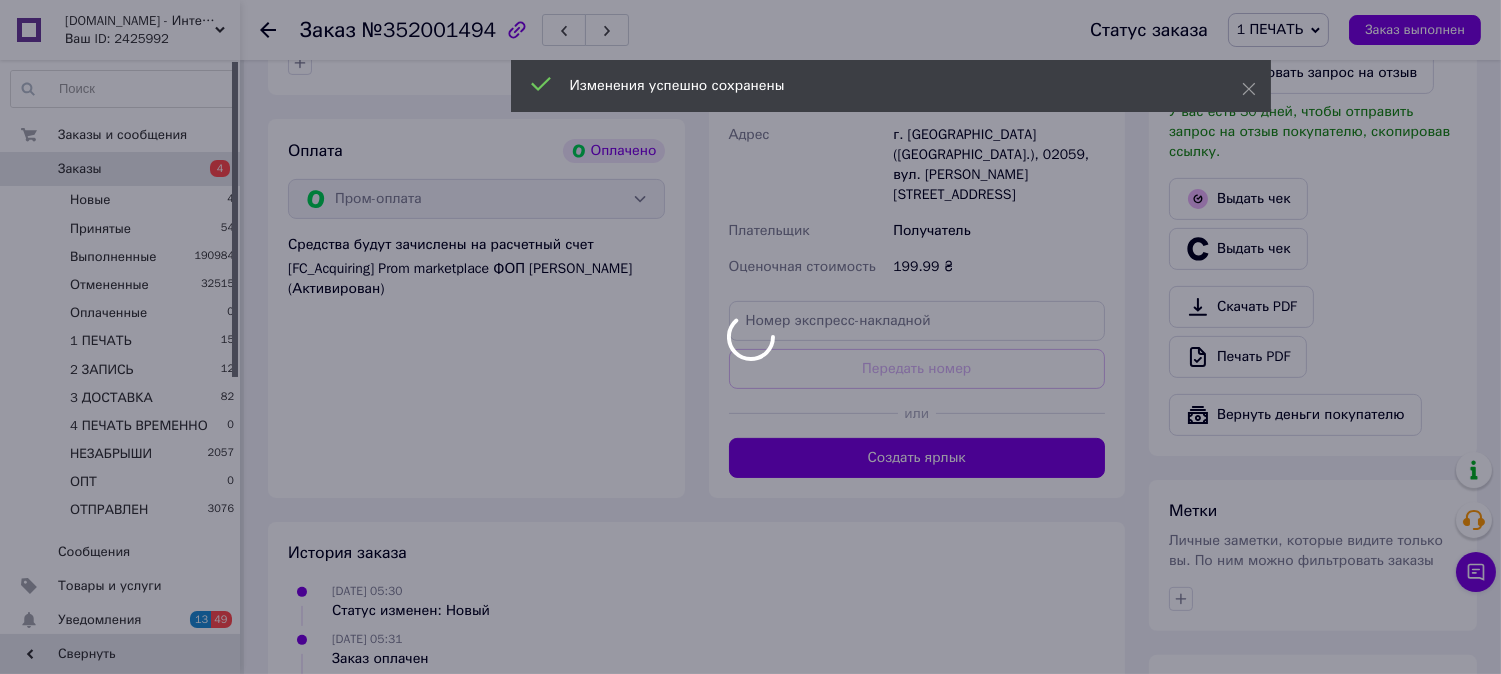 scroll, scrollTop: 1147, scrollLeft: 0, axis: vertical 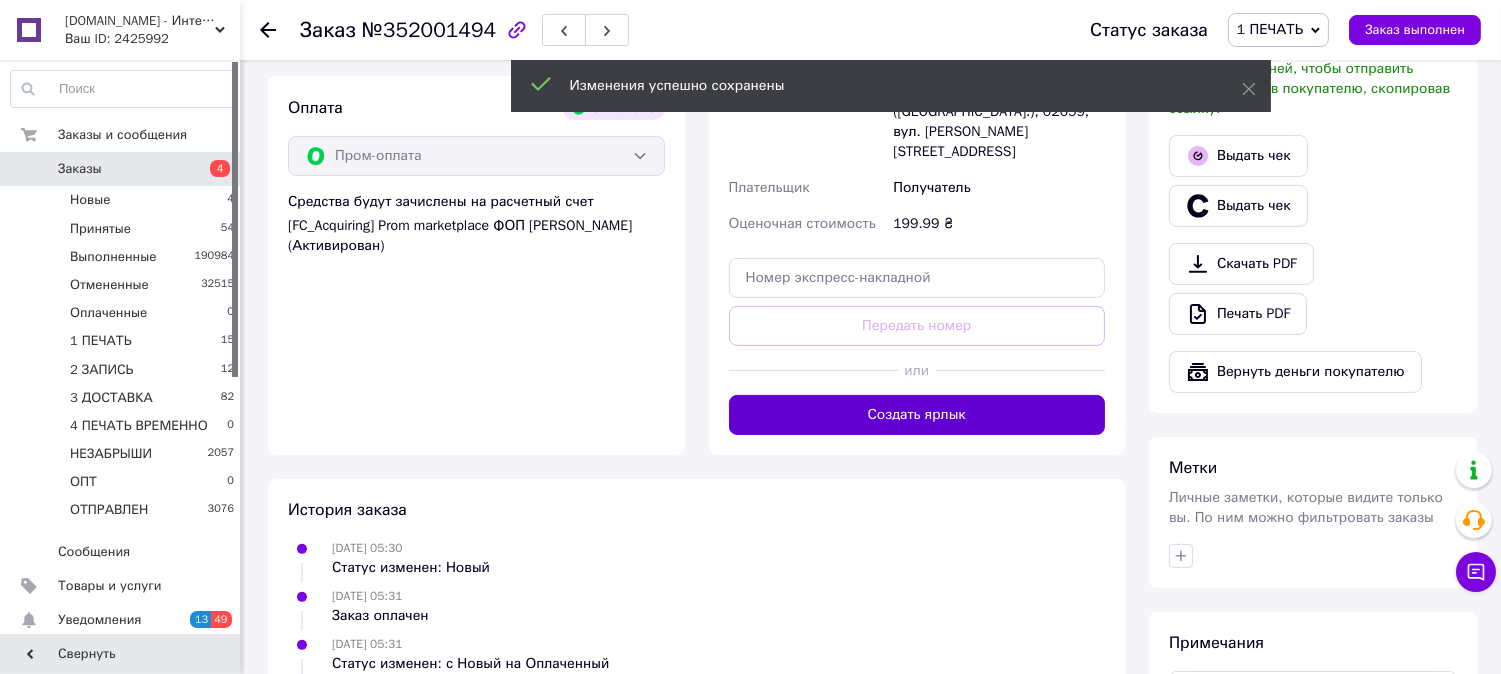click on "Создать ярлык" at bounding box center (917, 415) 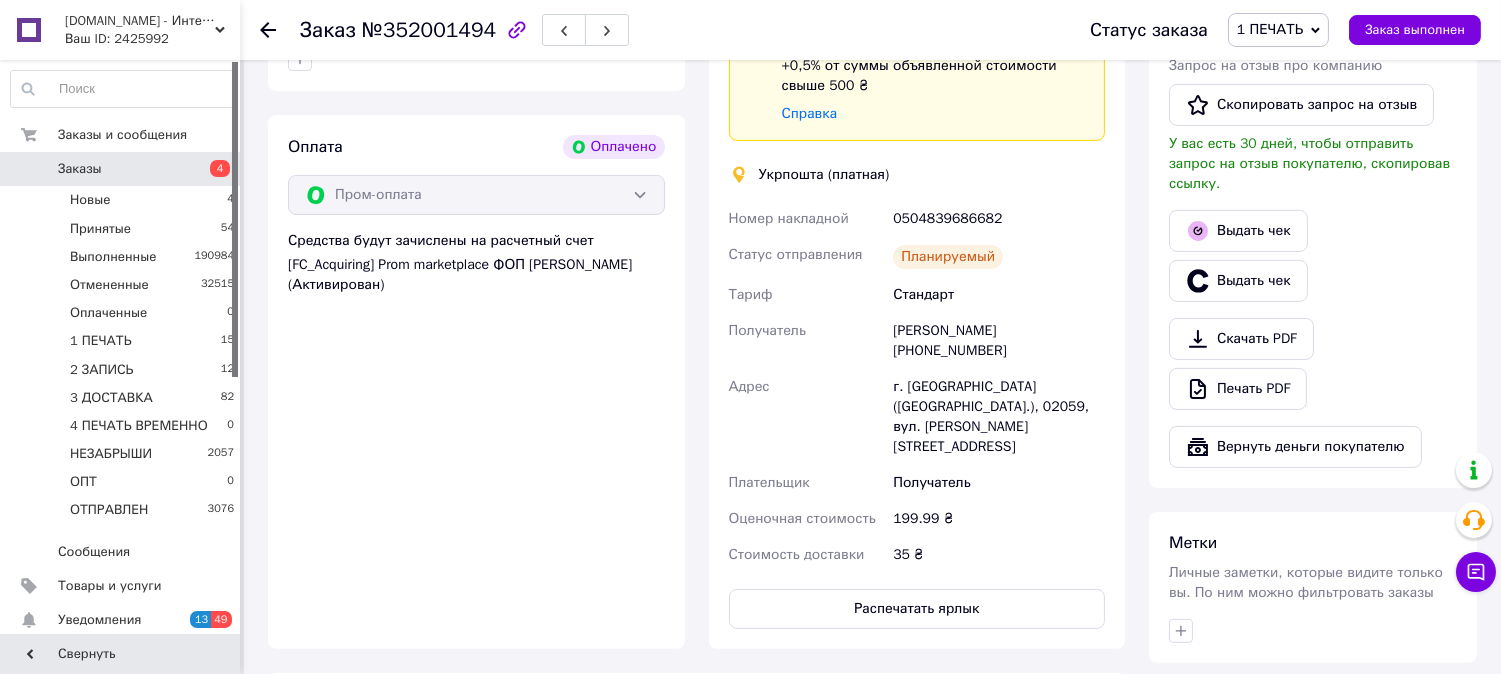scroll, scrollTop: 1407, scrollLeft: 0, axis: vertical 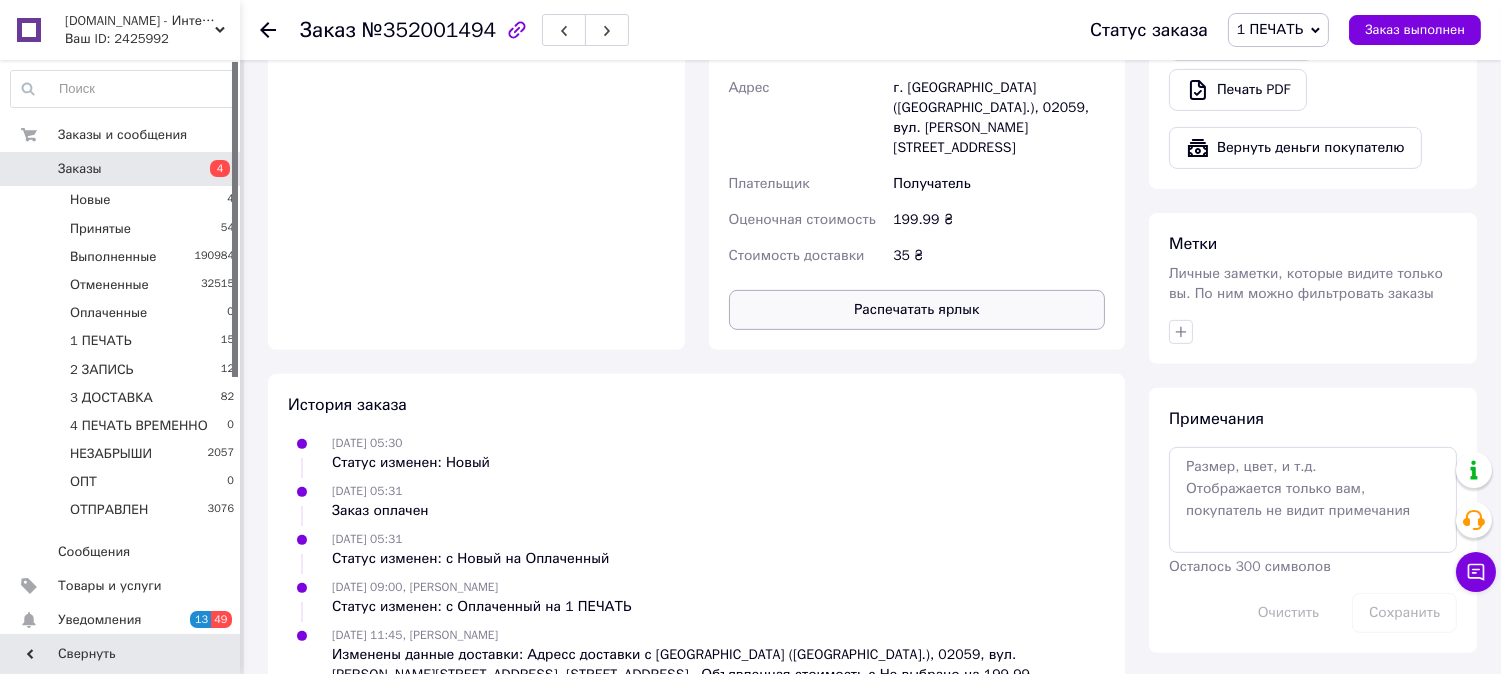 click on "Распечатать ярлык" at bounding box center (917, 310) 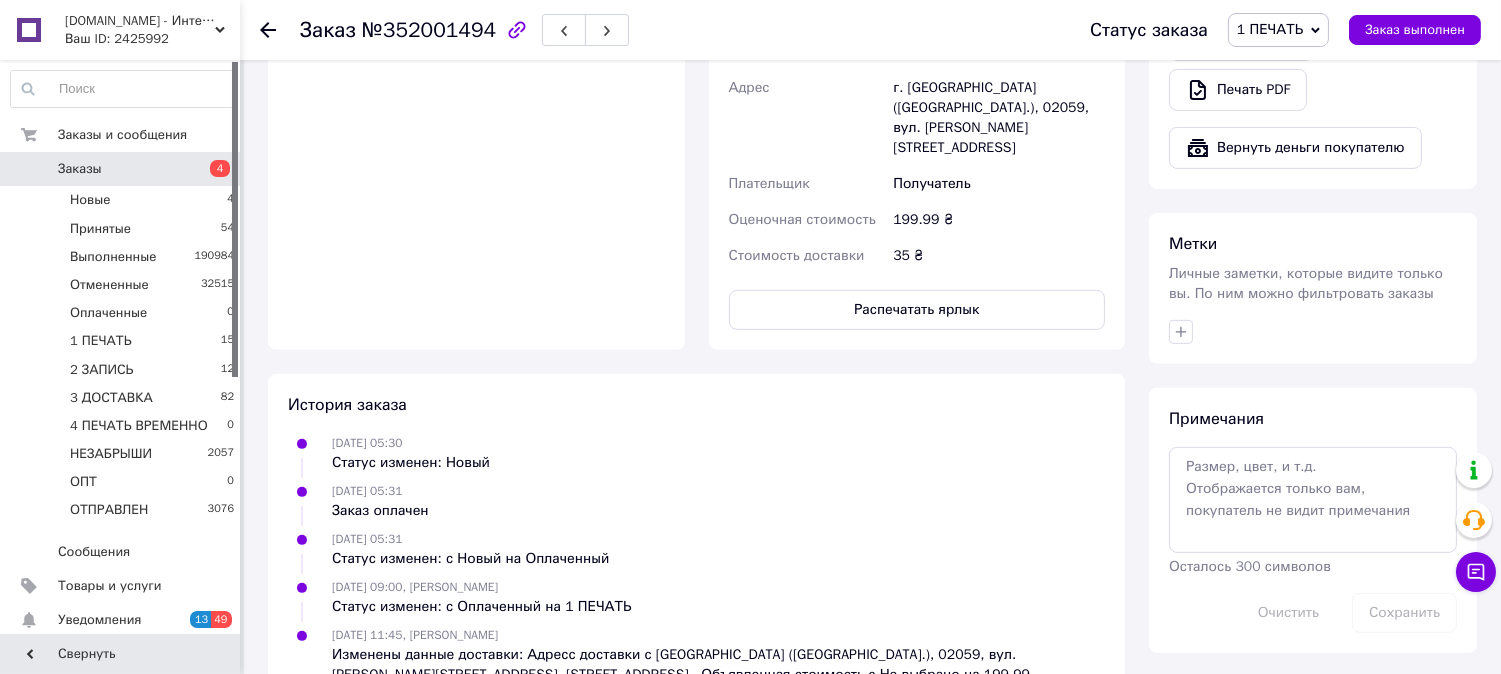 type 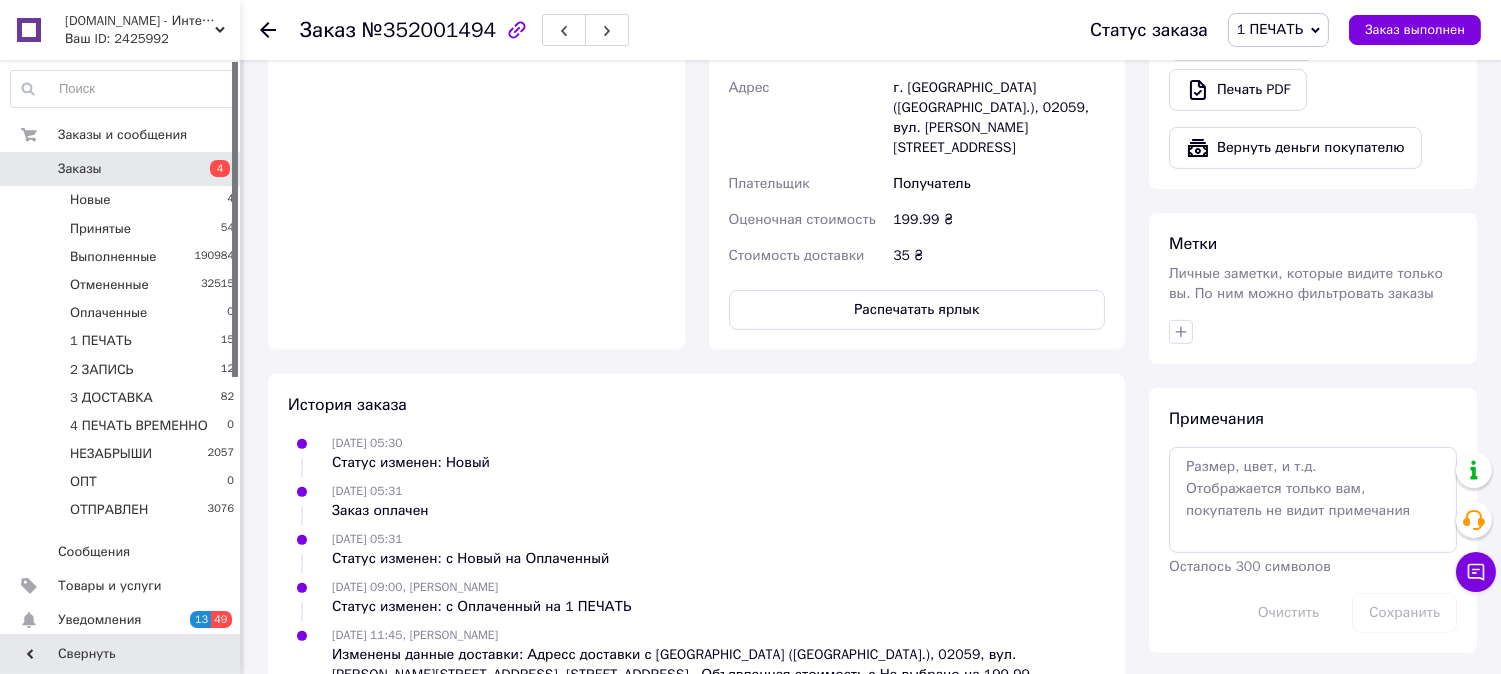 click on "1 ПЕЧАТЬ" at bounding box center (1278, 30) 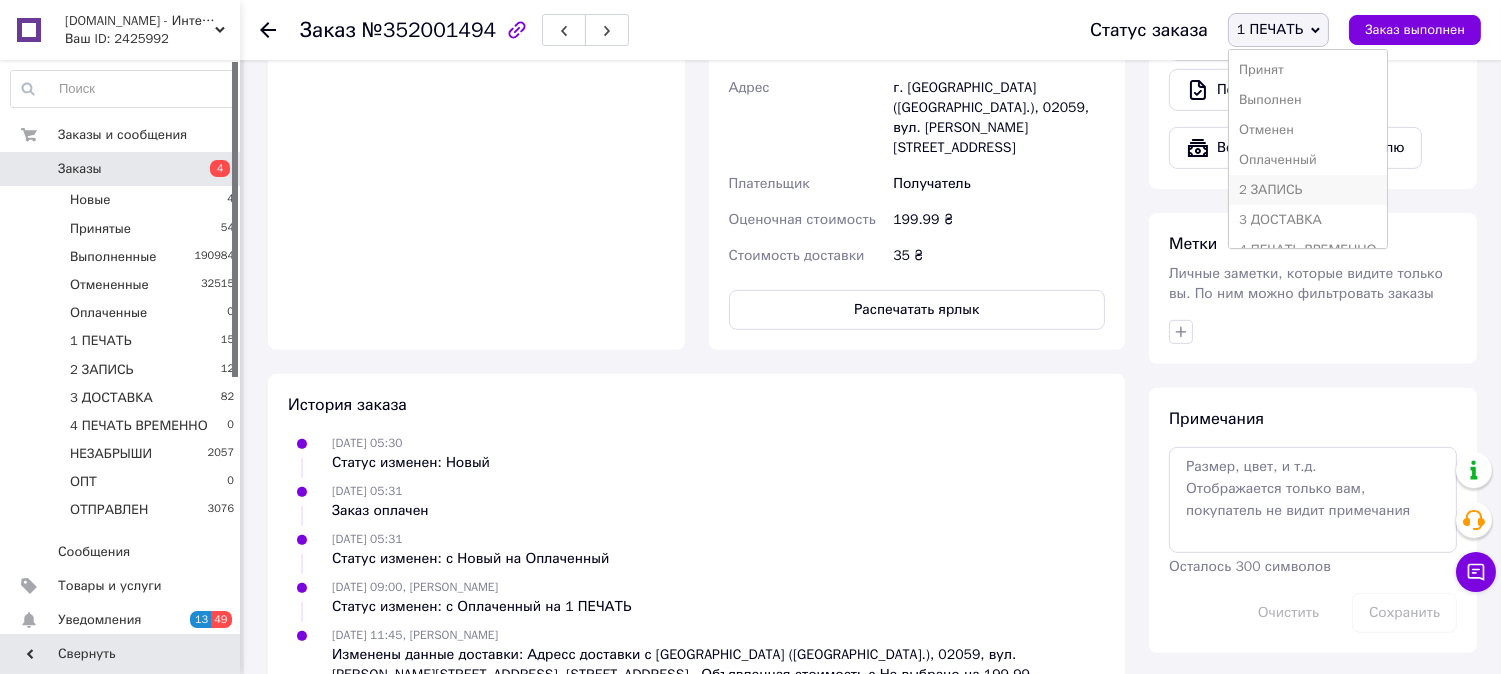 click on "2 ЗАПИСЬ" at bounding box center (1308, 190) 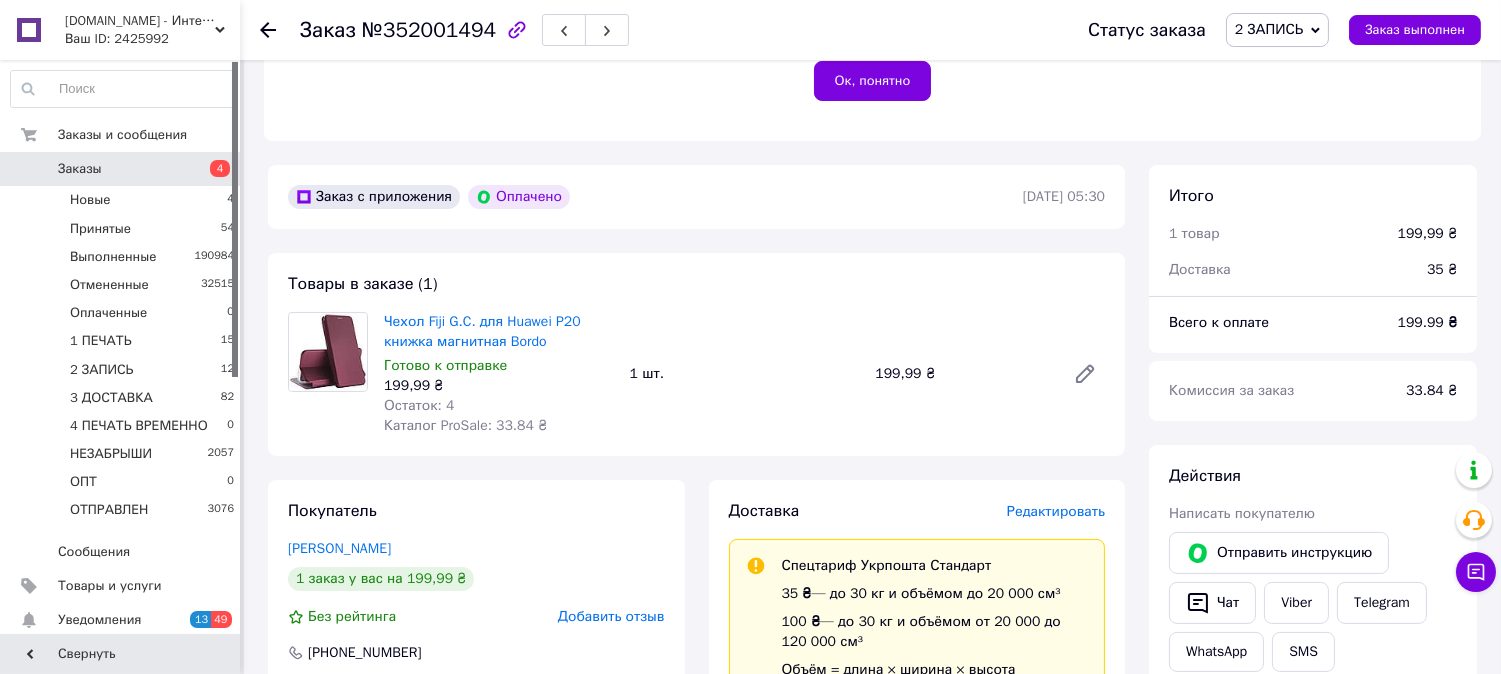 scroll, scrollTop: 518, scrollLeft: 0, axis: vertical 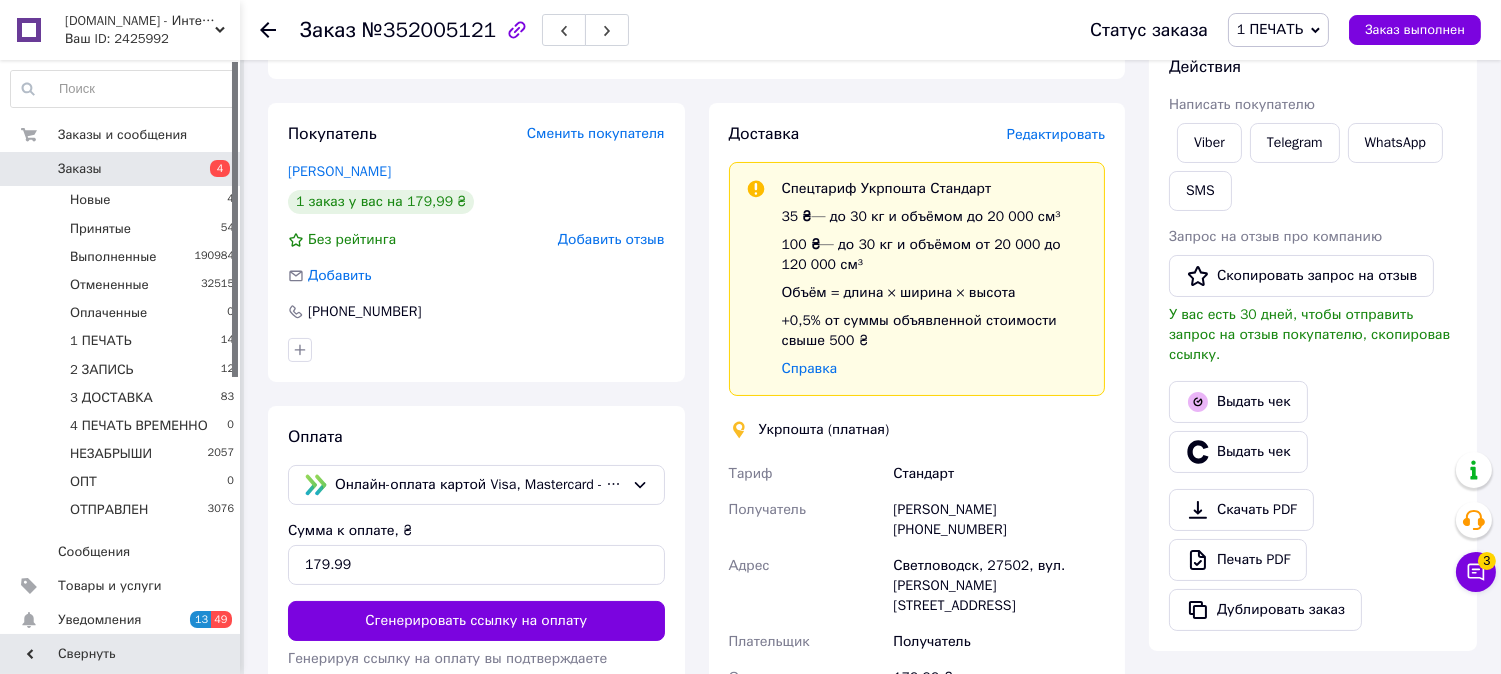 click on "Редактировать" at bounding box center [1056, 134] 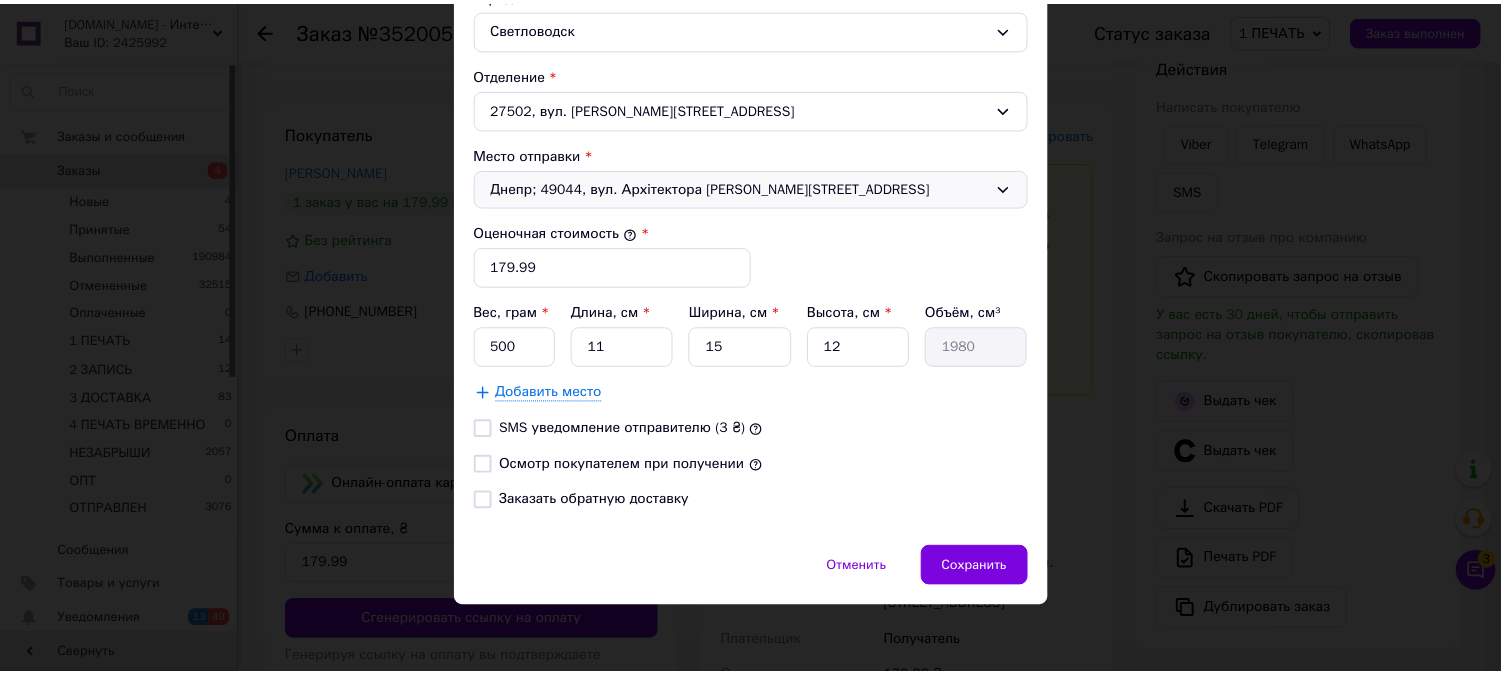 scroll, scrollTop: 651, scrollLeft: 0, axis: vertical 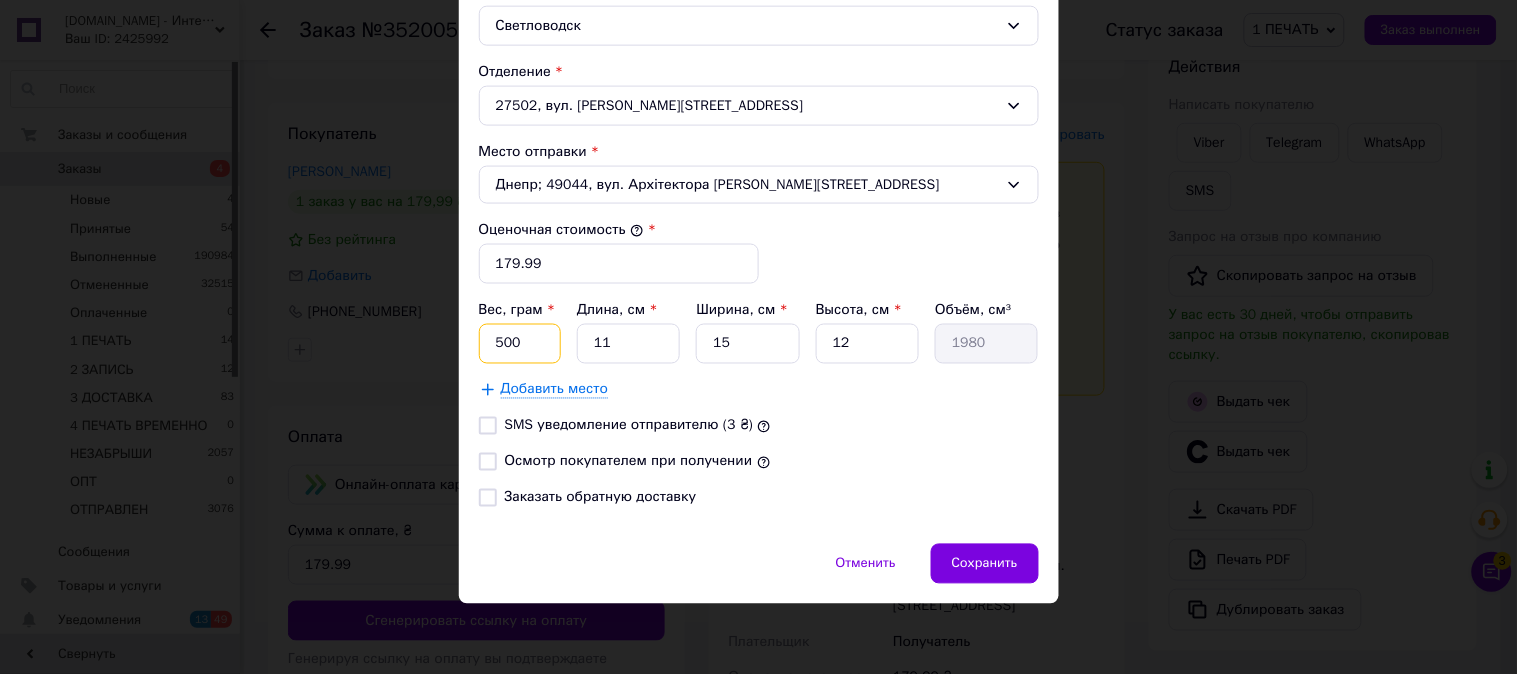 click on "500" at bounding box center (520, 344) 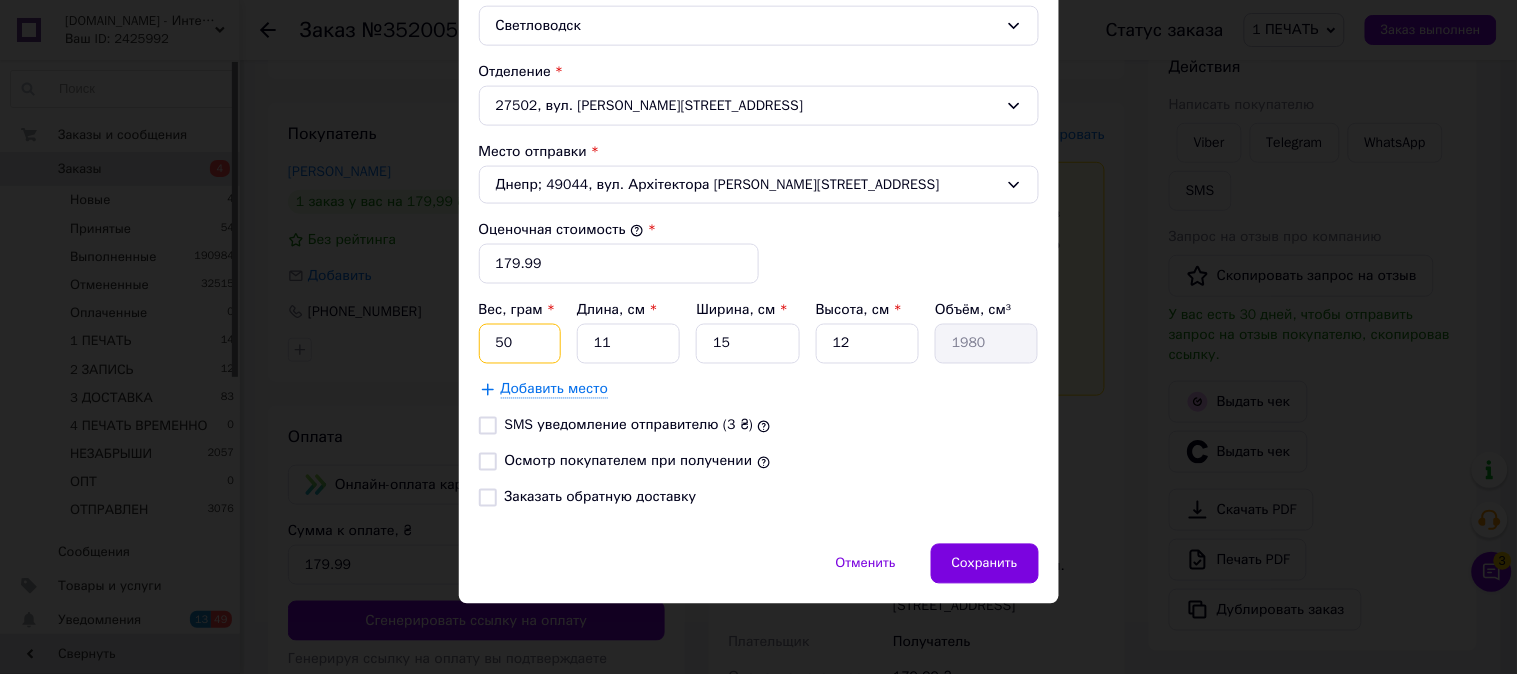 type on "5" 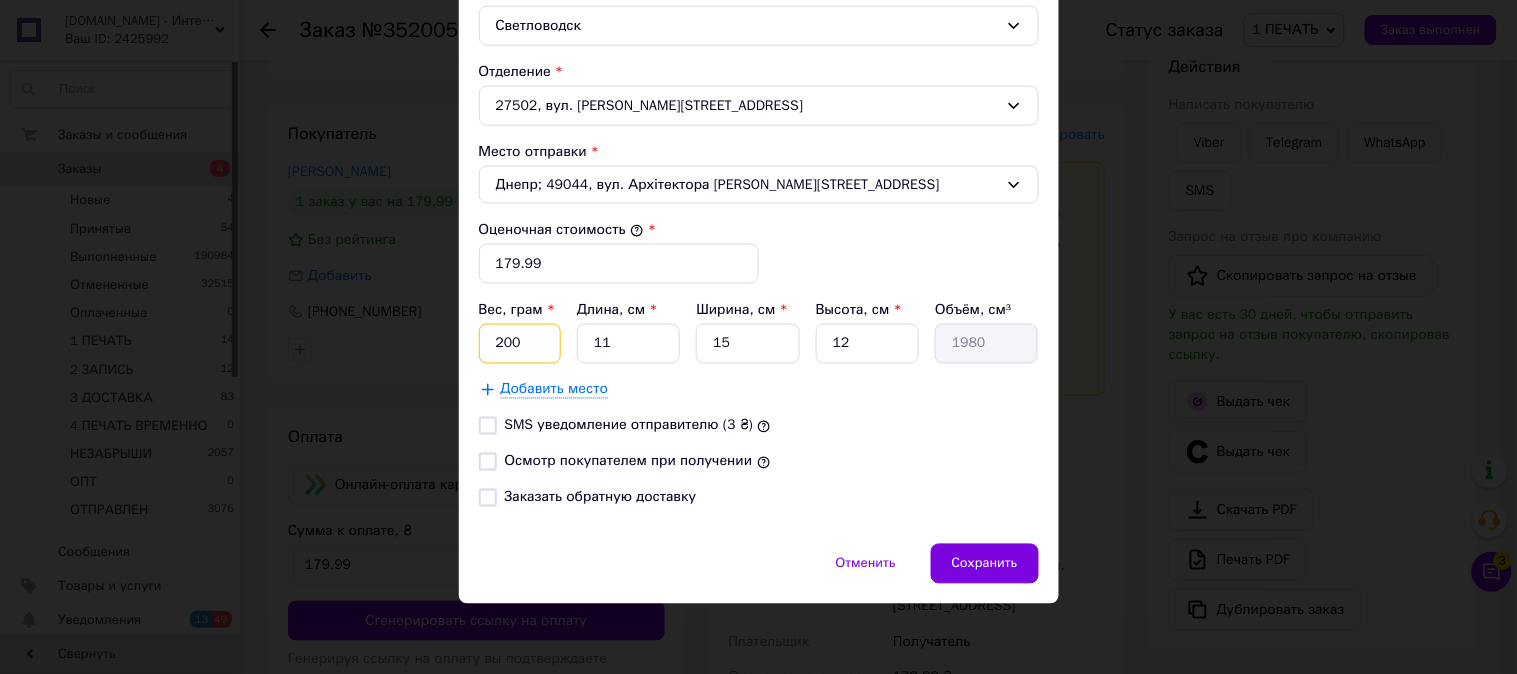 type on "200" 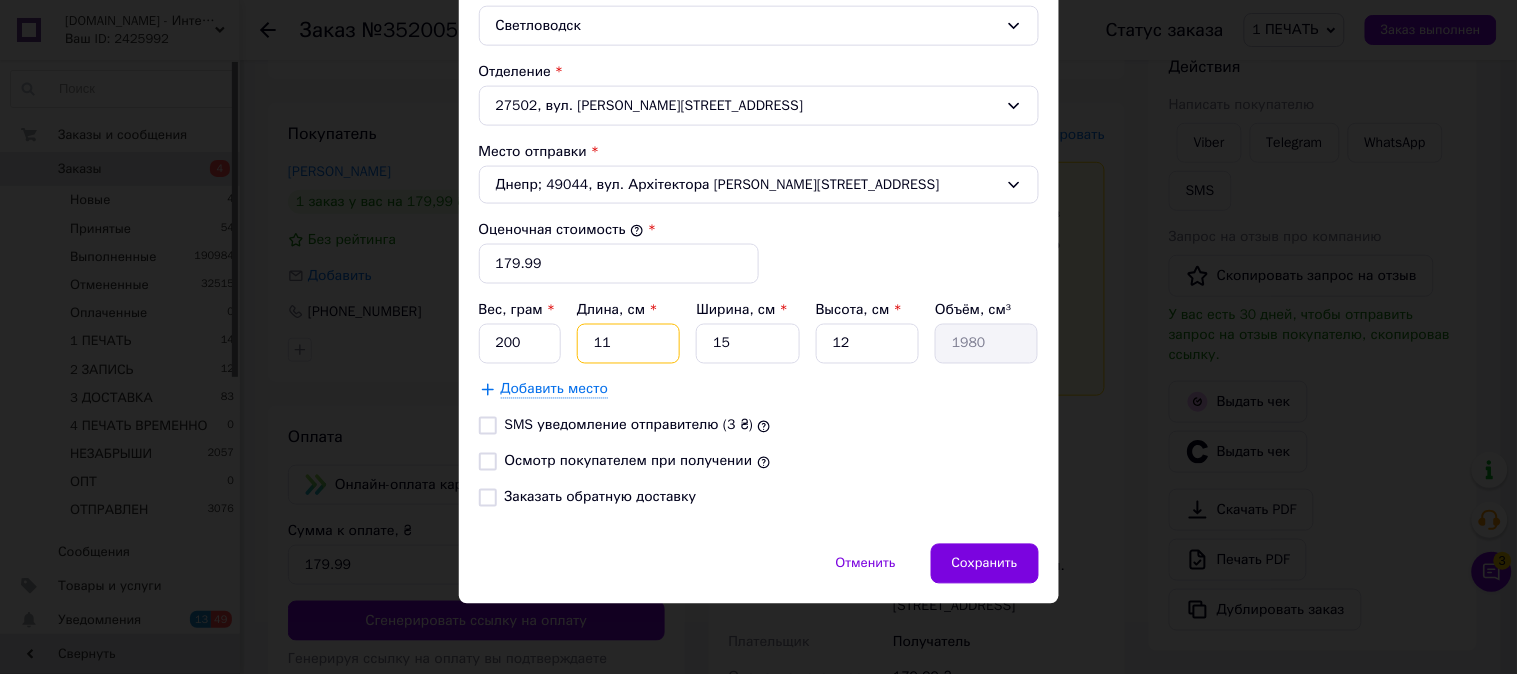 type on "1" 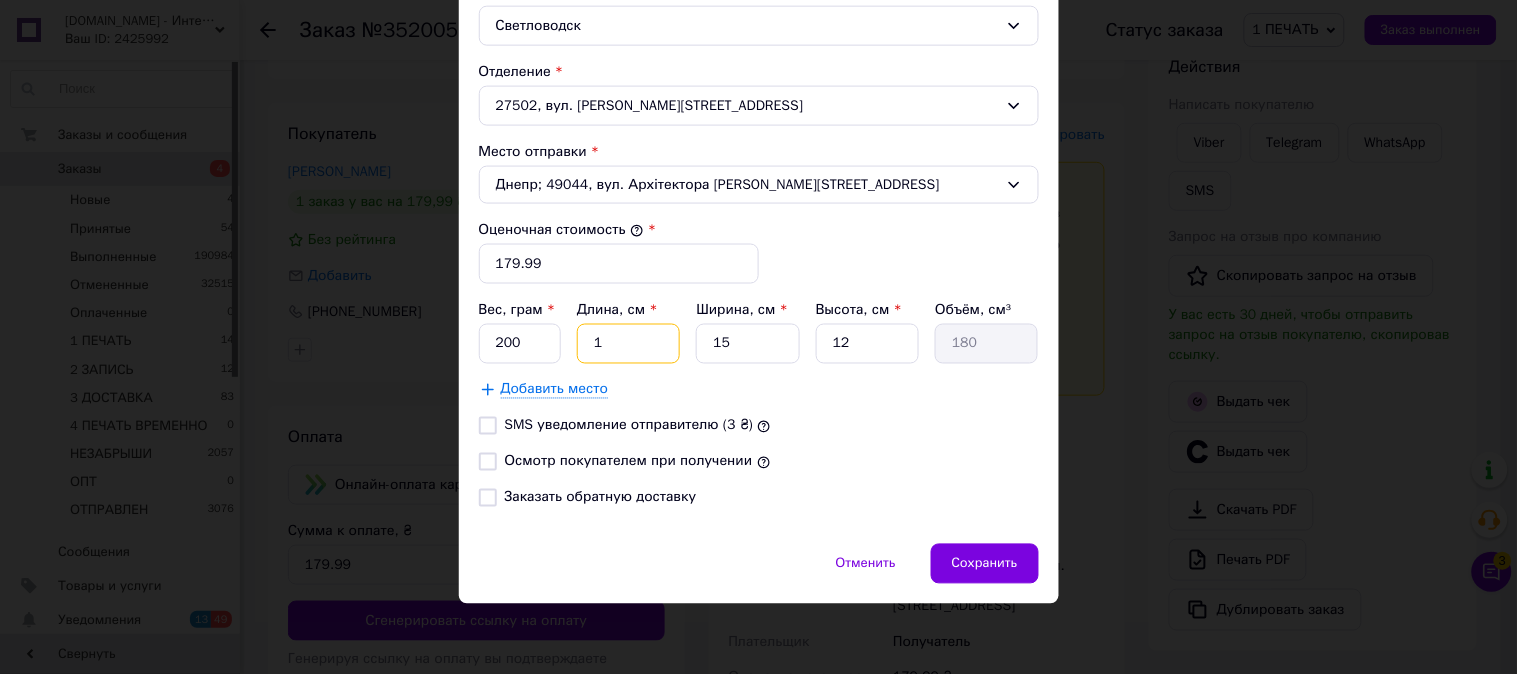 type on "12" 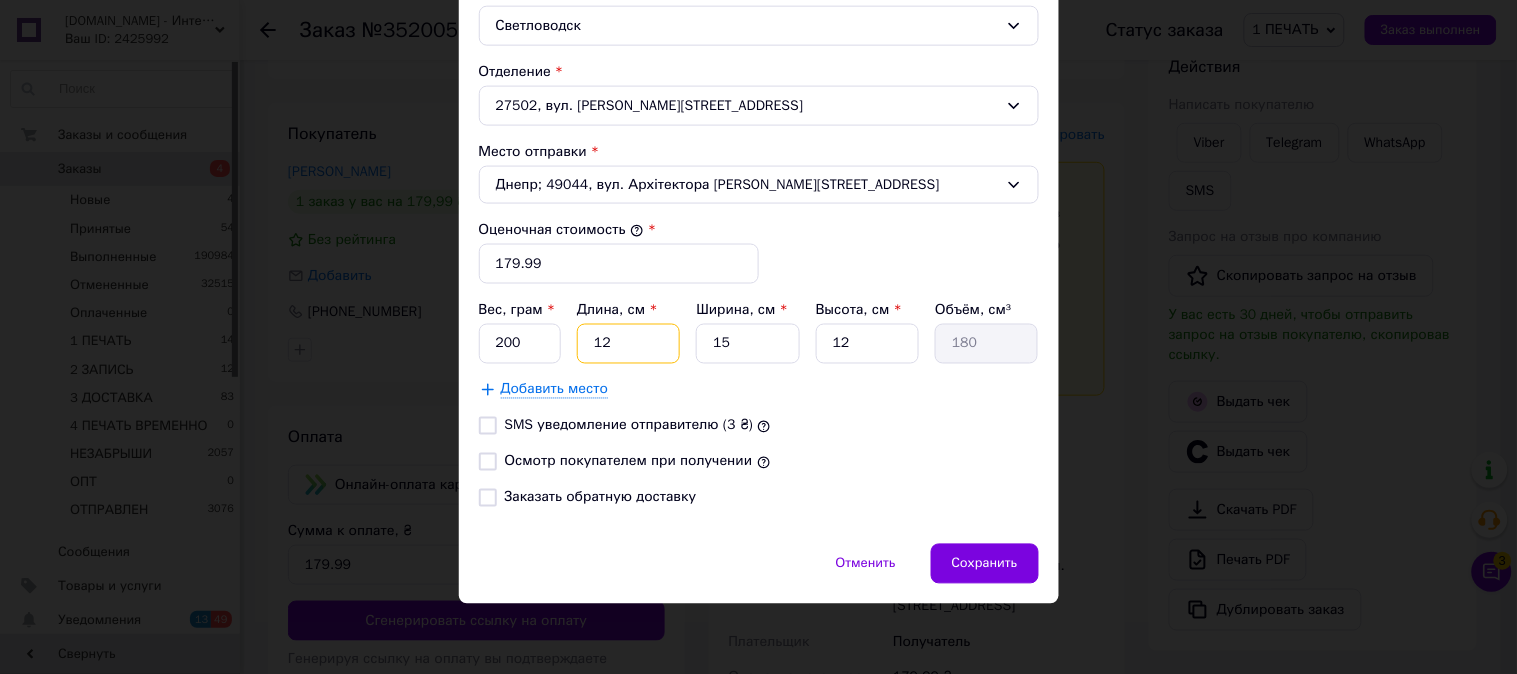 type on "2160" 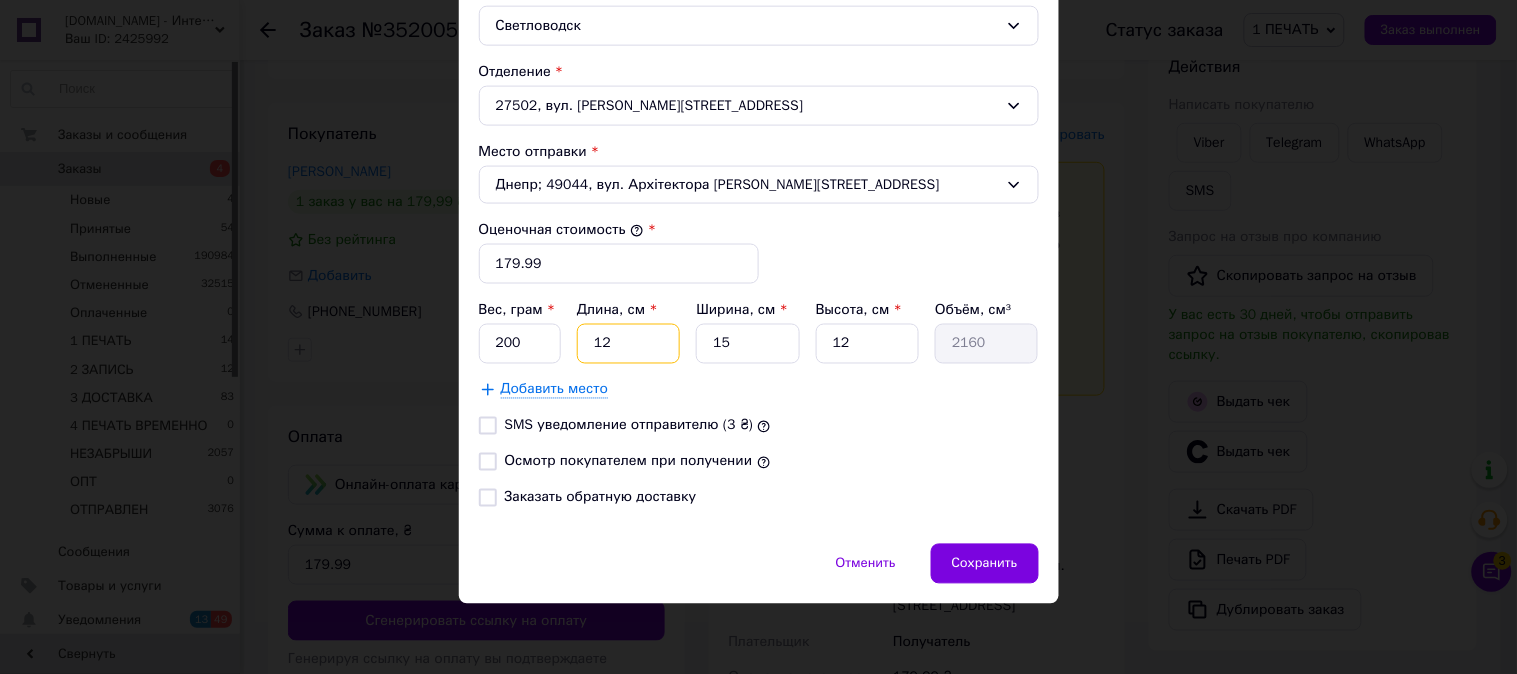 type on "12" 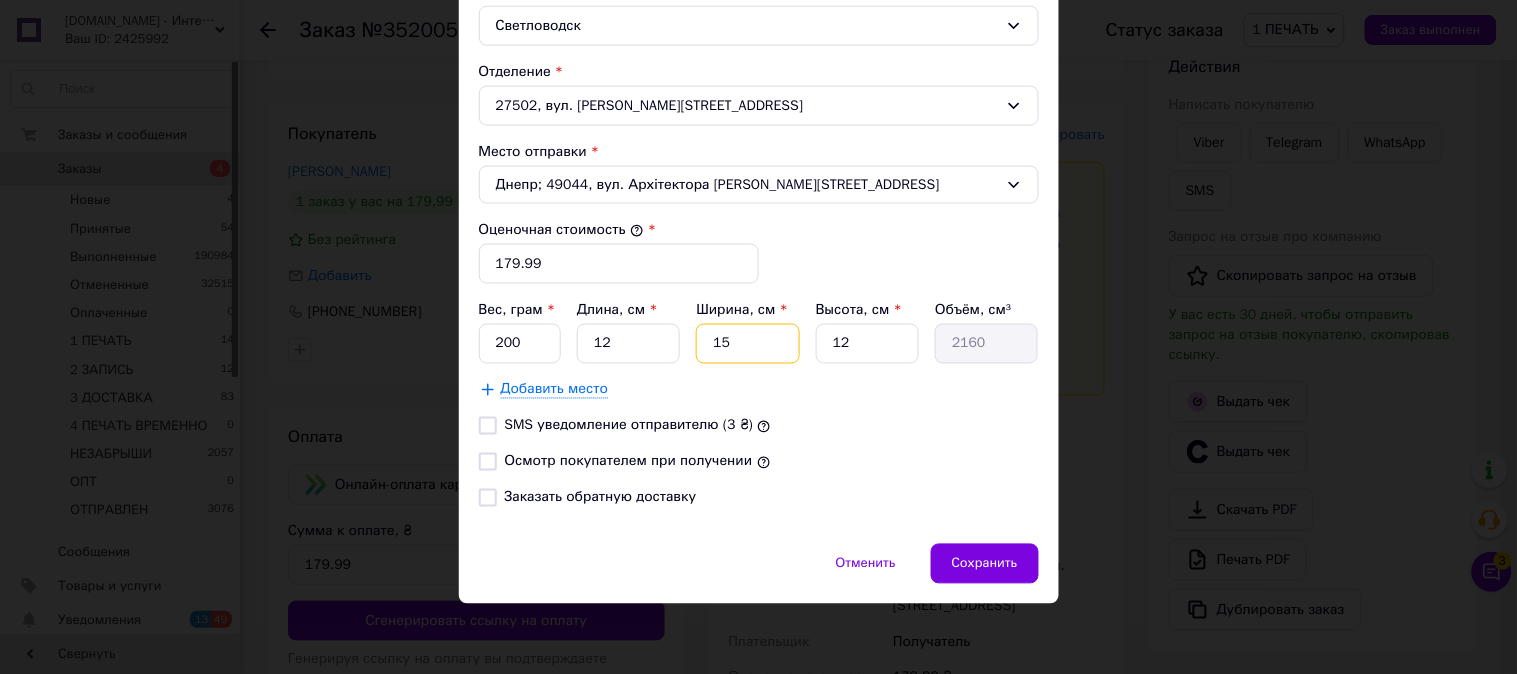 type on "1" 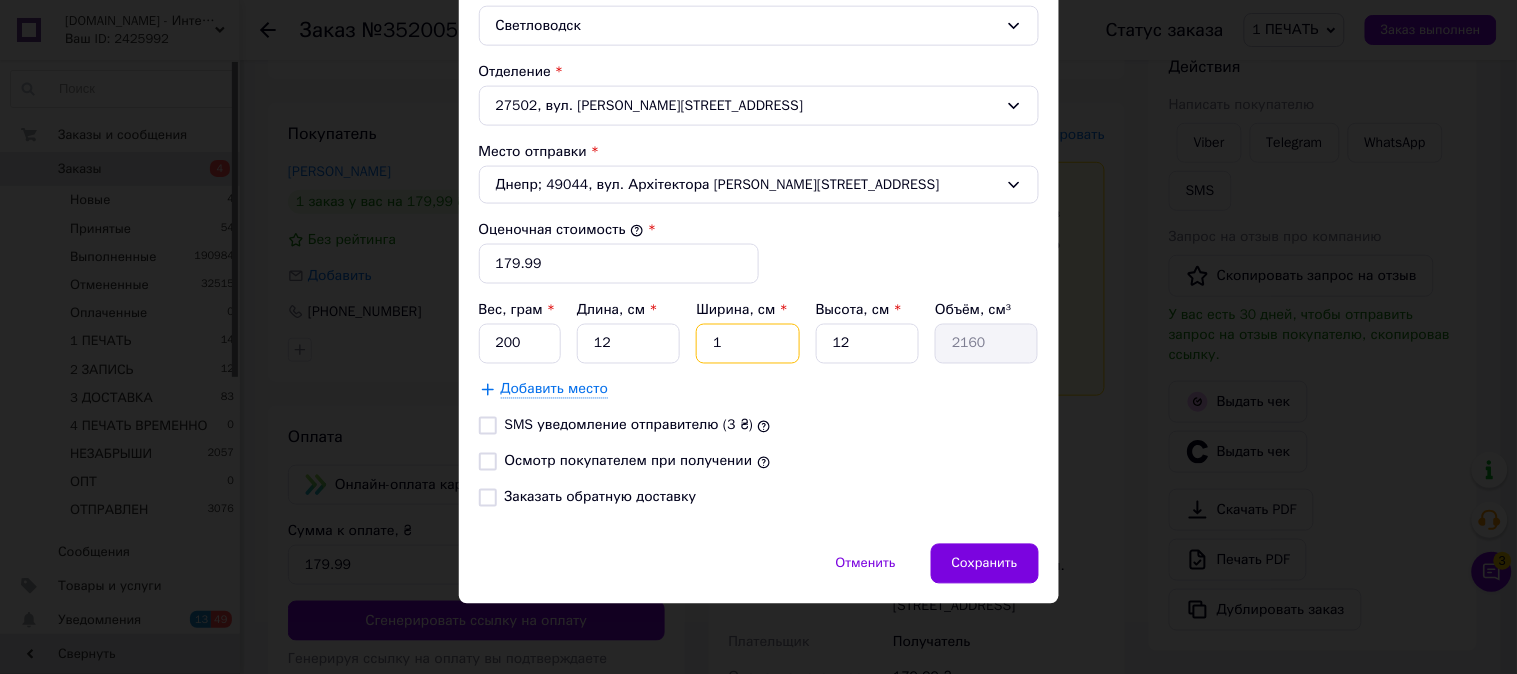 type on "144" 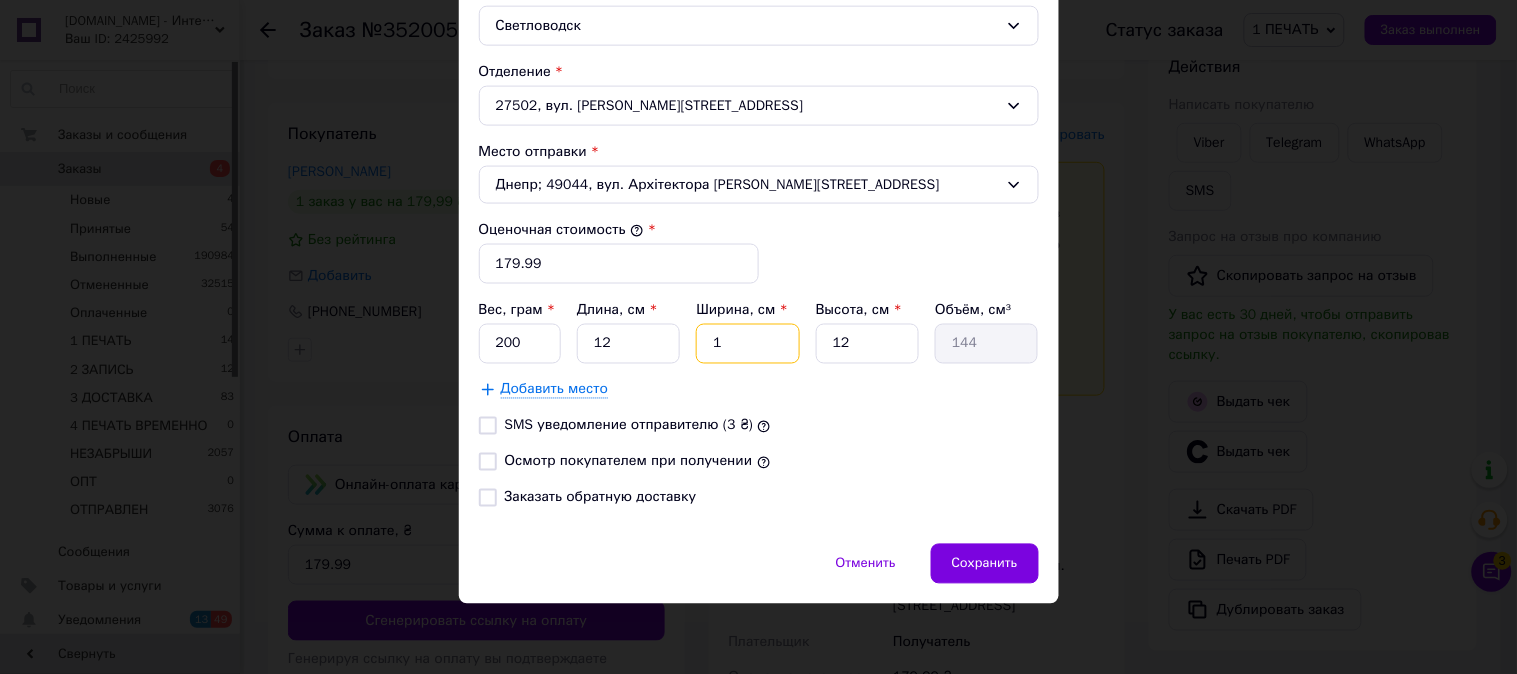 type on "10" 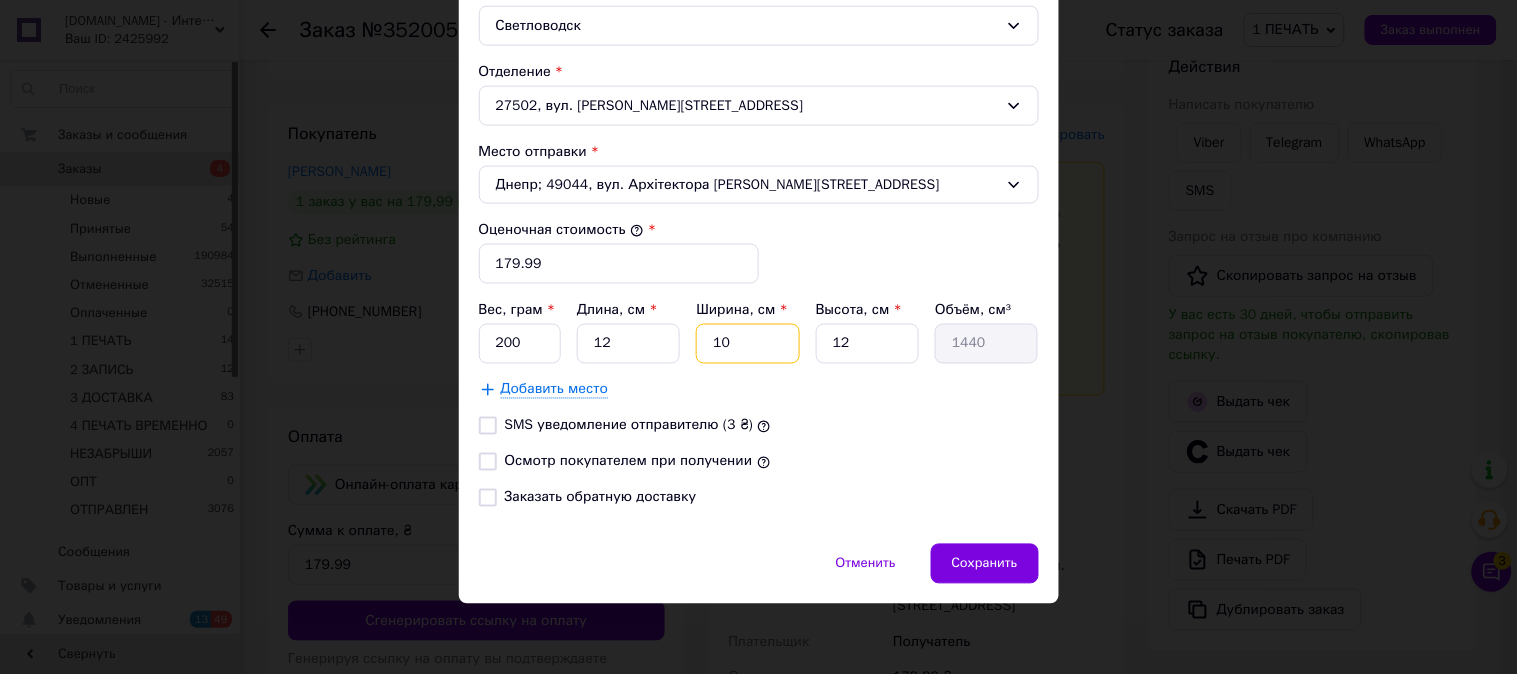 type on "10" 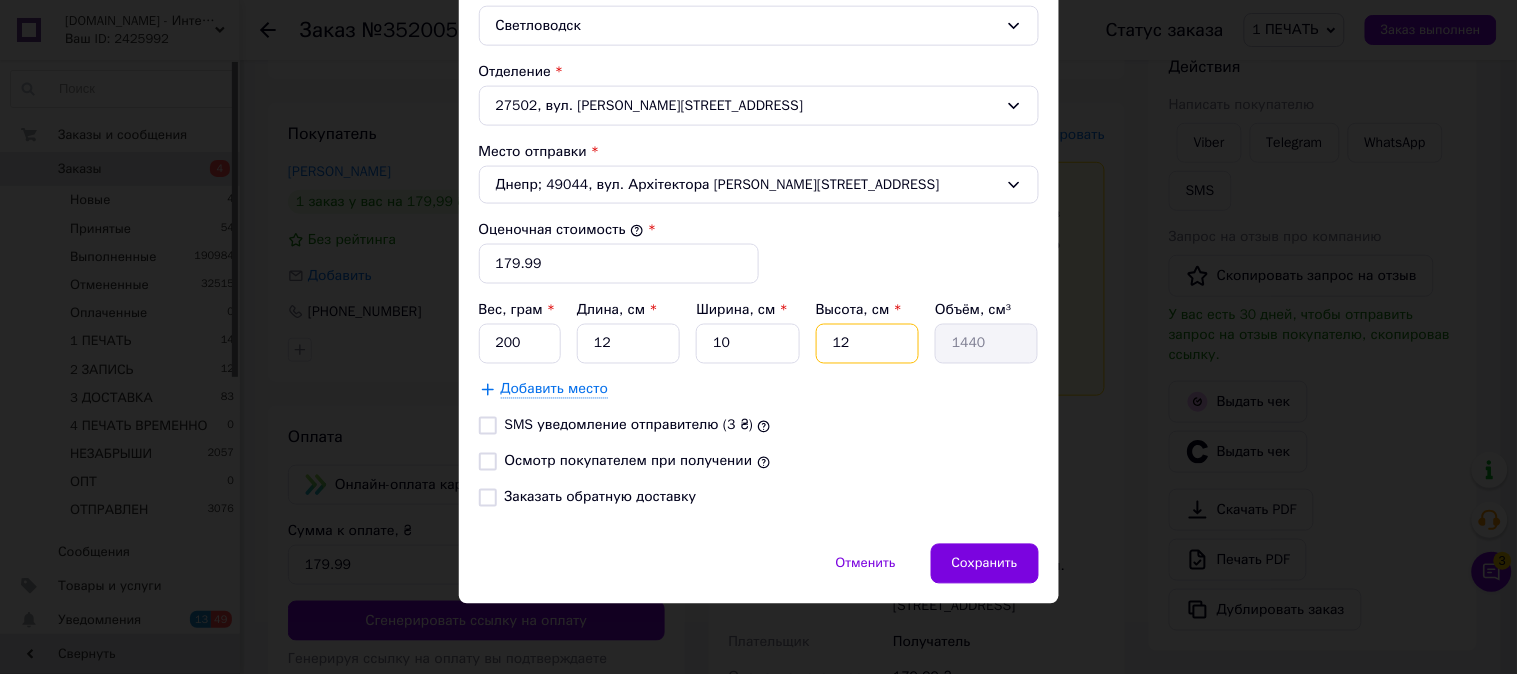 type on "6" 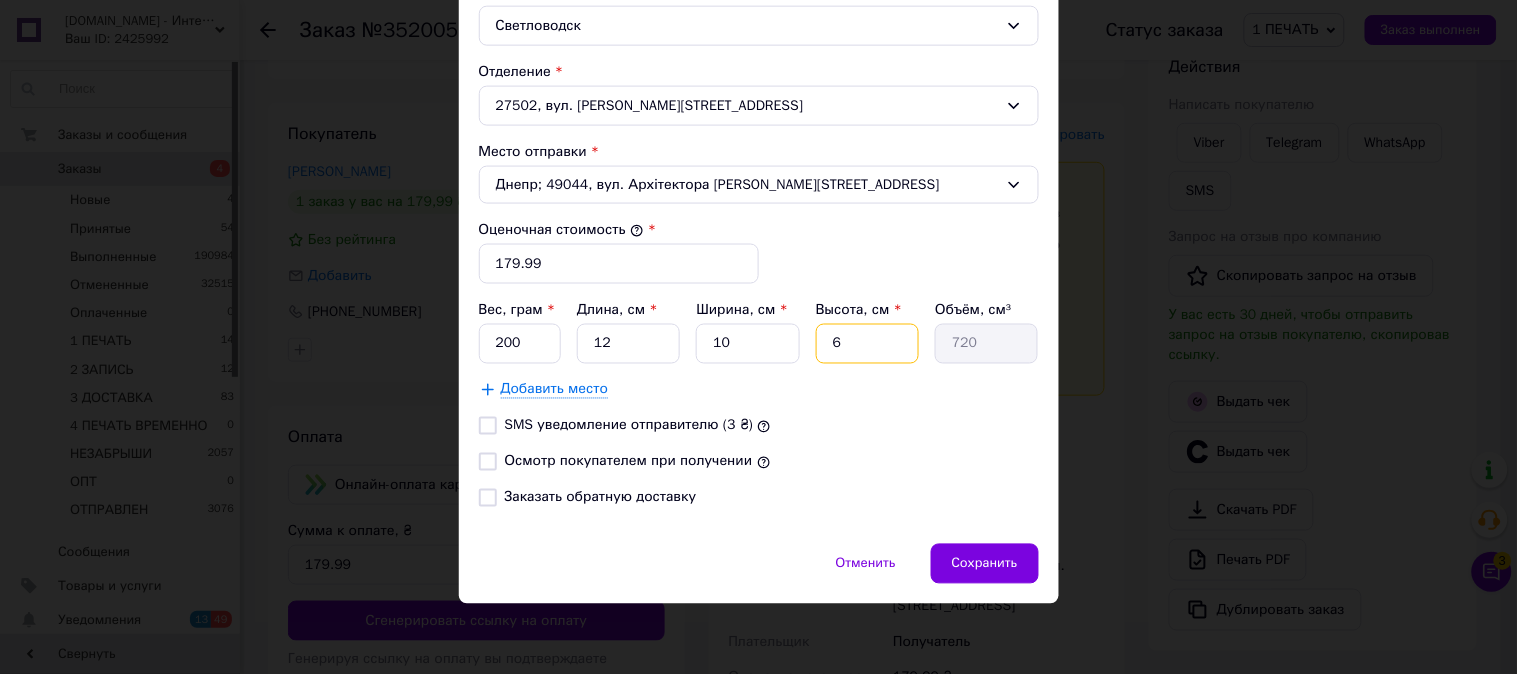 type on "6" 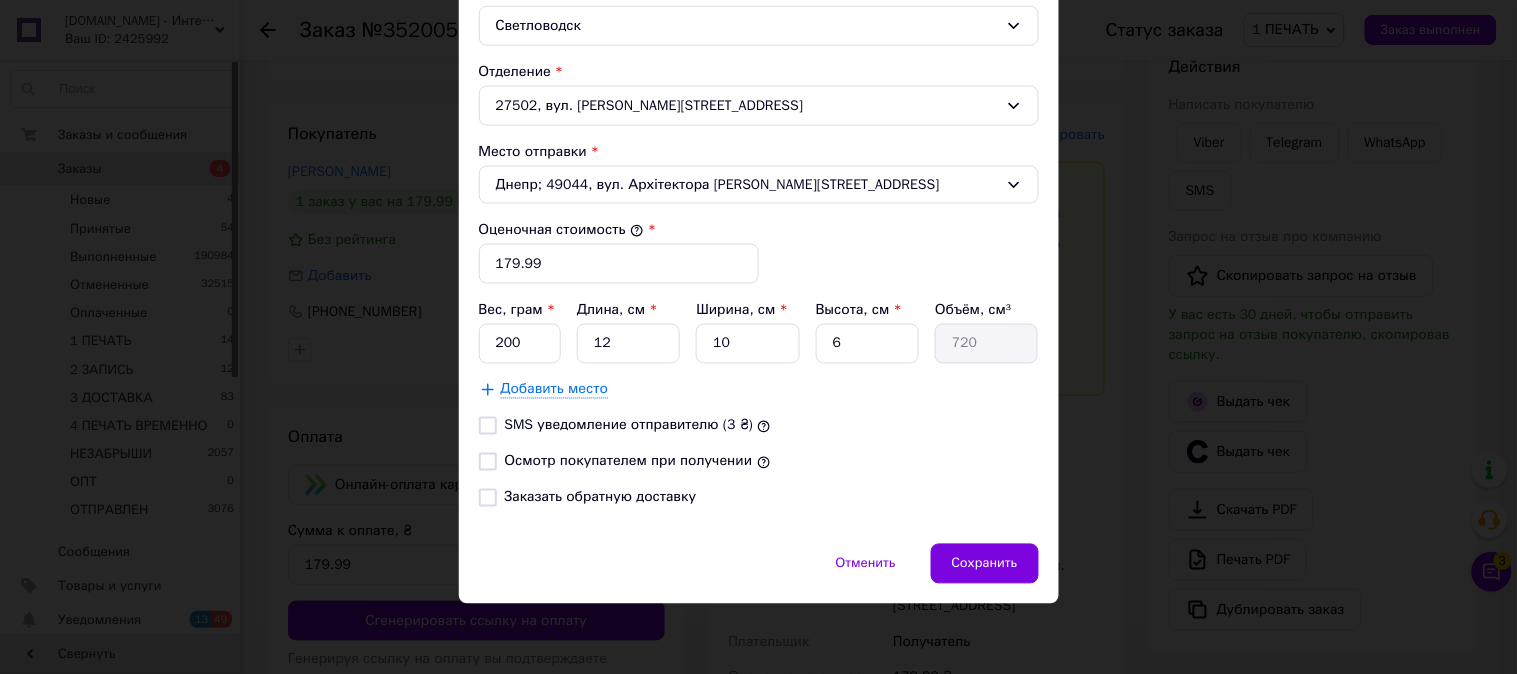 click on "Осмотр покупателем при получении" at bounding box center (629, 461) 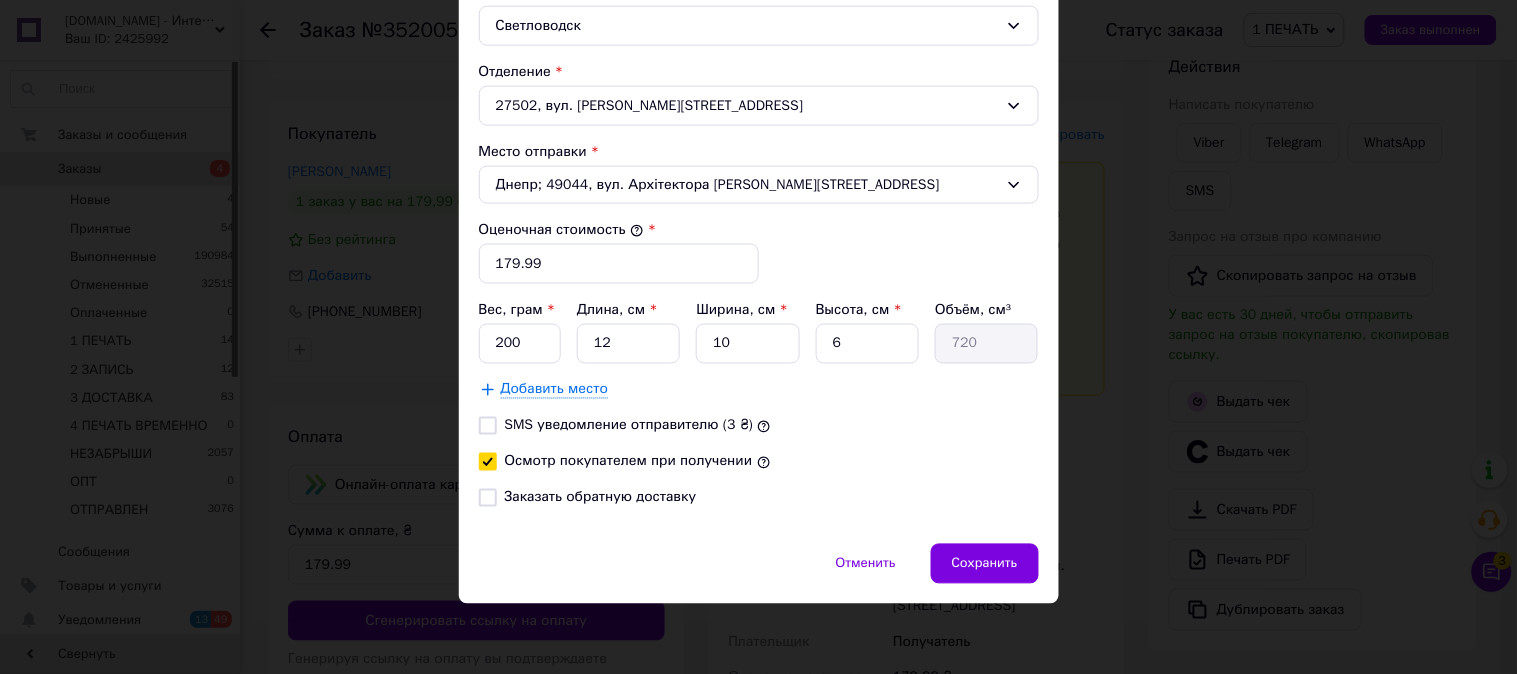 checkbox on "true" 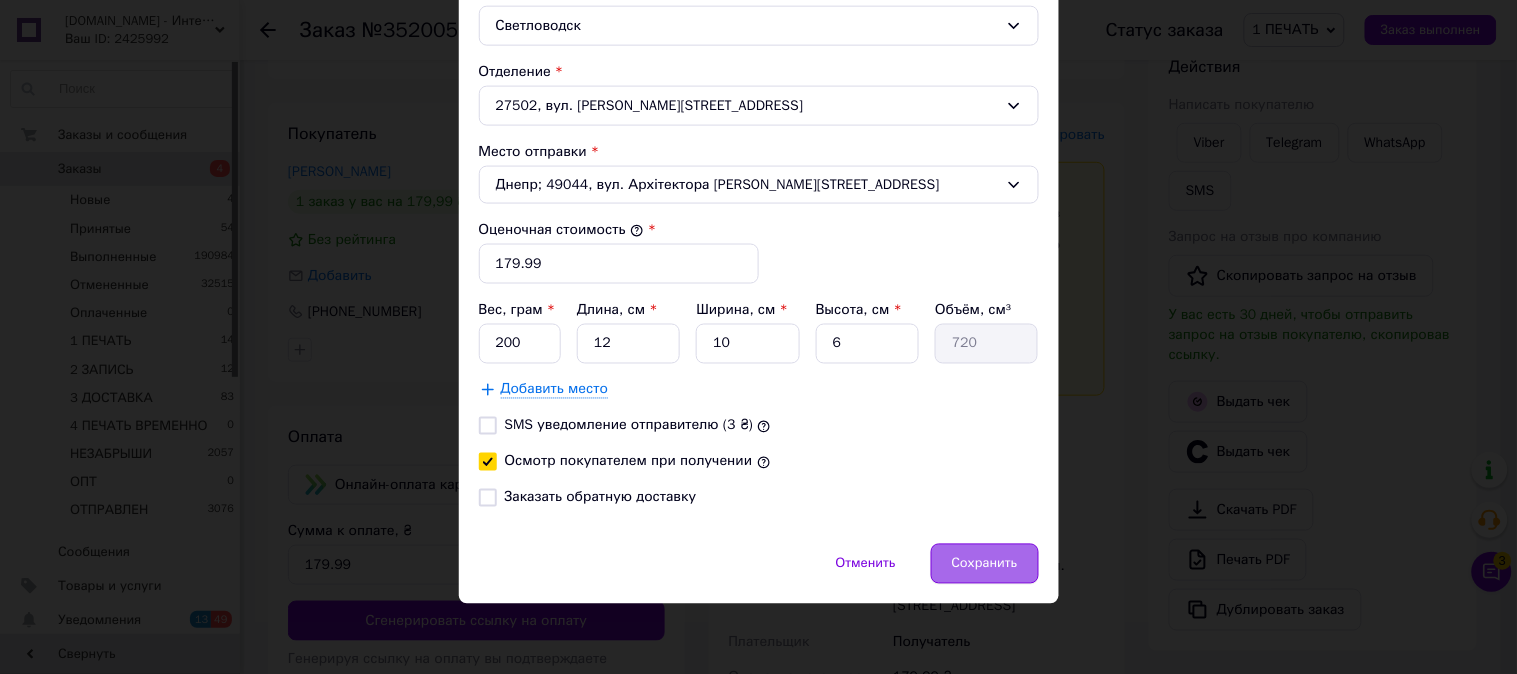 click on "Сохранить" at bounding box center (985, 564) 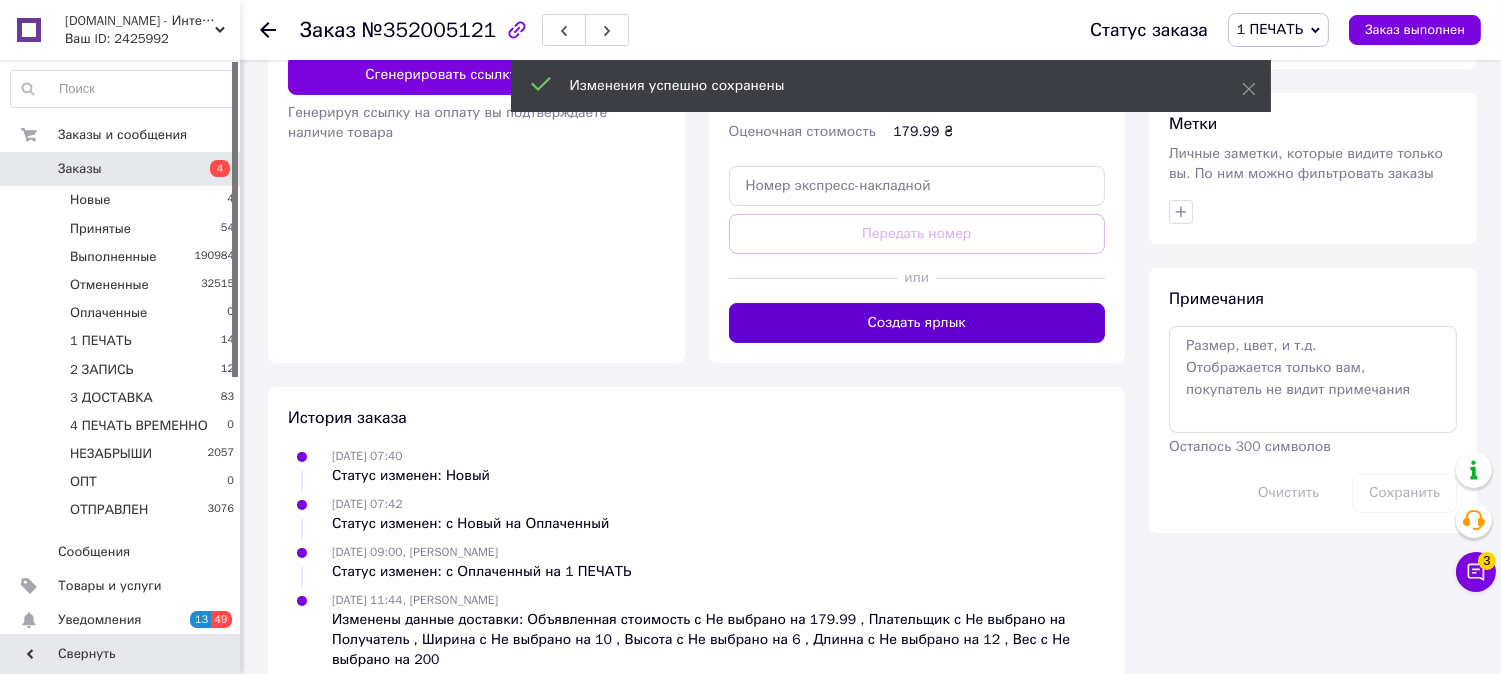 click on "Создать ярлык" at bounding box center (917, 323) 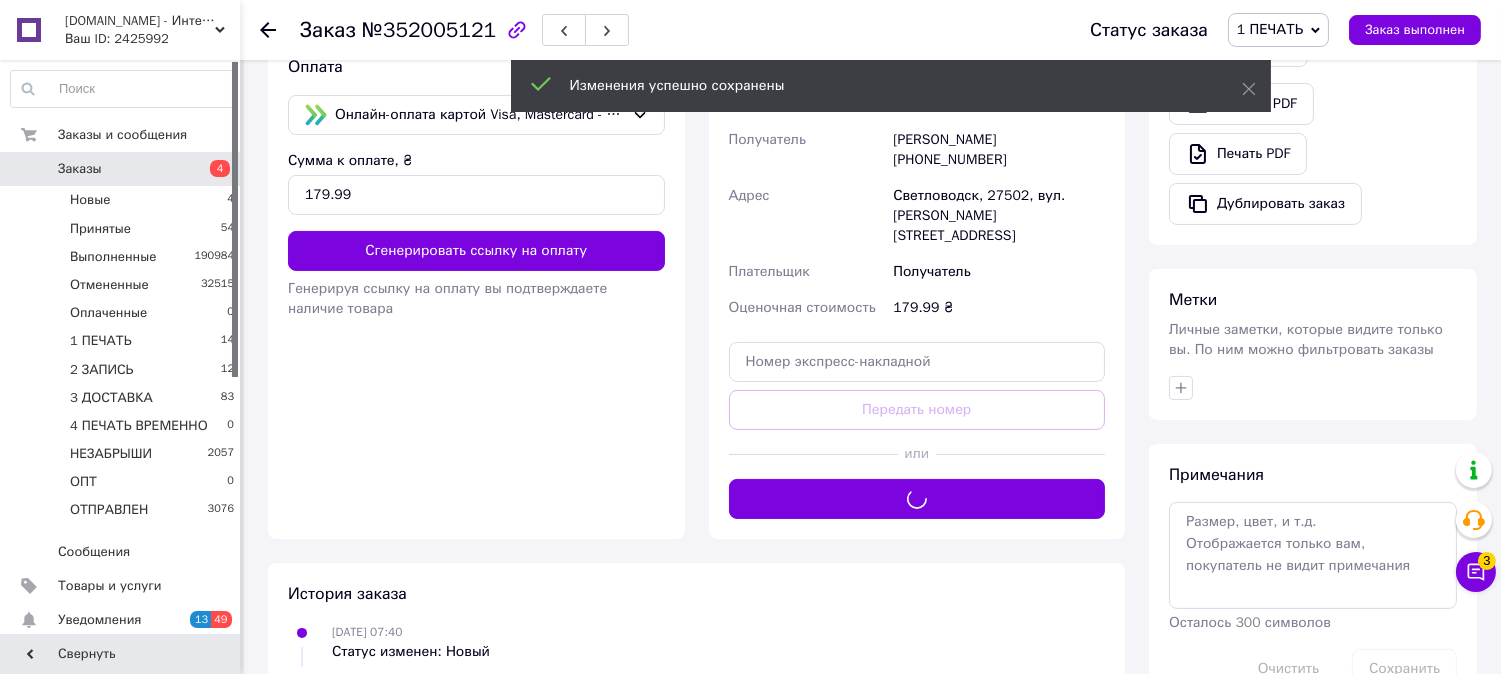 scroll, scrollTop: 656, scrollLeft: 0, axis: vertical 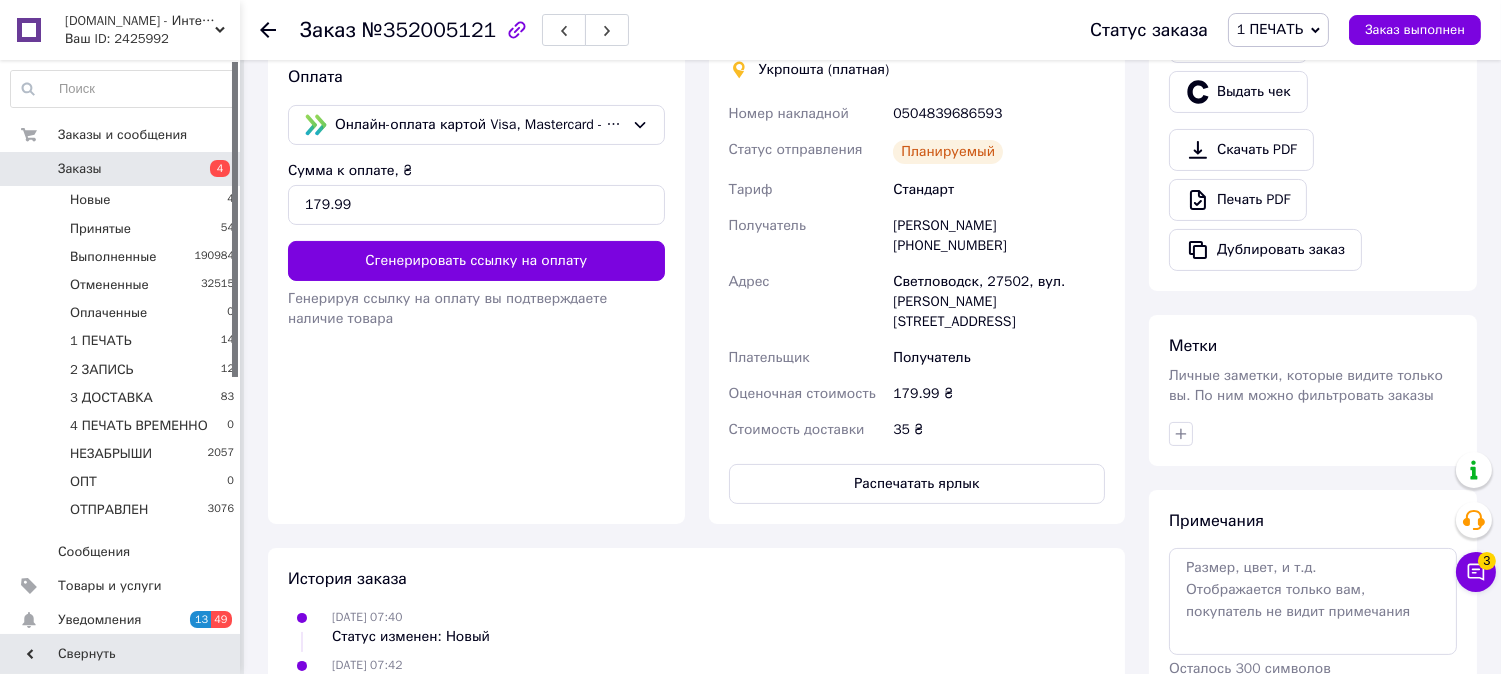 click on "Доставка Редактировать Спецтариф Укрпошта Стандарт 35 ₴  — до 30 кг и объёмом до 20 000 см³ 100 ₴  — до 30 кг и объёмом от 20 000 до 120 000 см³ Объём = длина × ширина × высота +0,5% от суммы объявленной стоимости свыше 500 ₴ Справка Укрпошта (платная) Номер накладной 0504839686593 Статус отправления Планируемый Тариф Стандарт Получатель Алла Сидненко +380980447649 Адрес Светловодск, 27502, вул. Михайла Грушевського, 6 Плательщик Получатель Оценочная стоимость 179.99 ₴ Стоимость доставки 35 ₴ Распечатать ярлык" at bounding box center [917, 133] 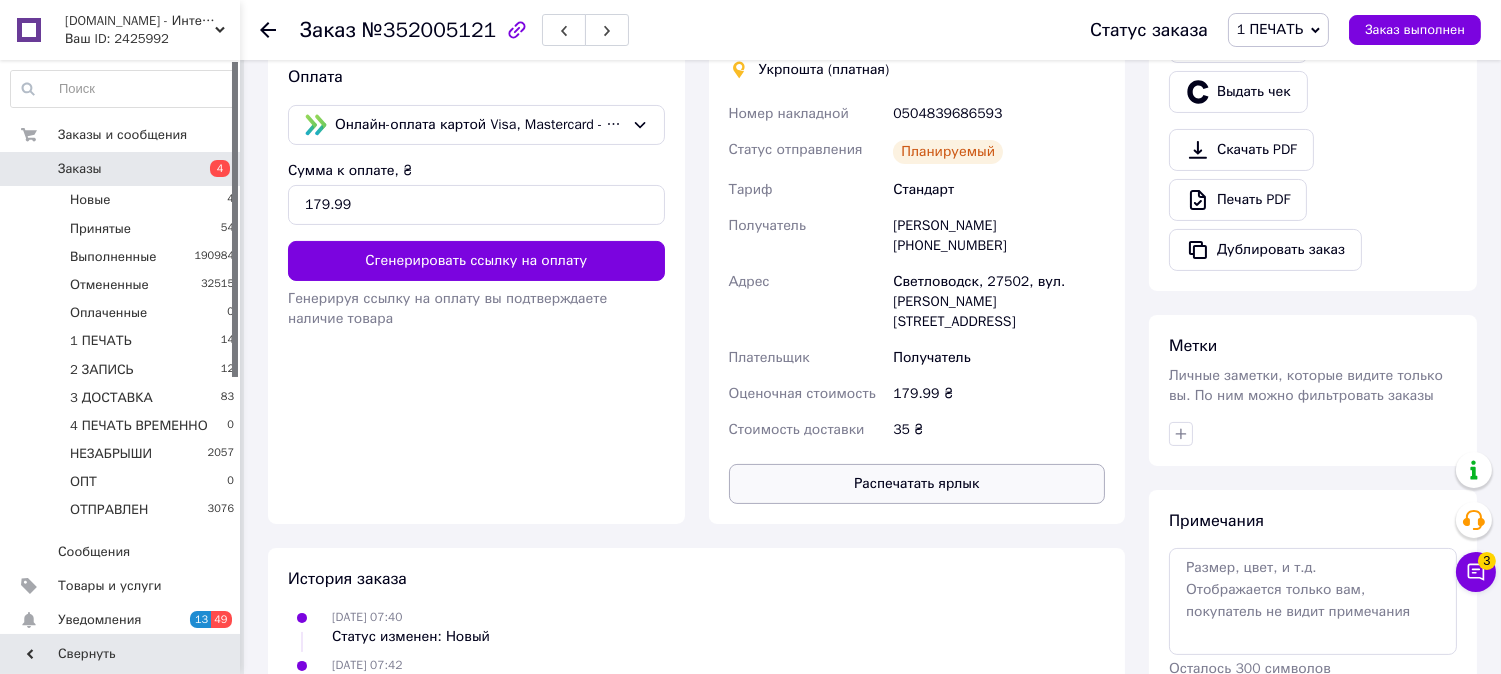 click on "Распечатать ярлык" at bounding box center (917, 484) 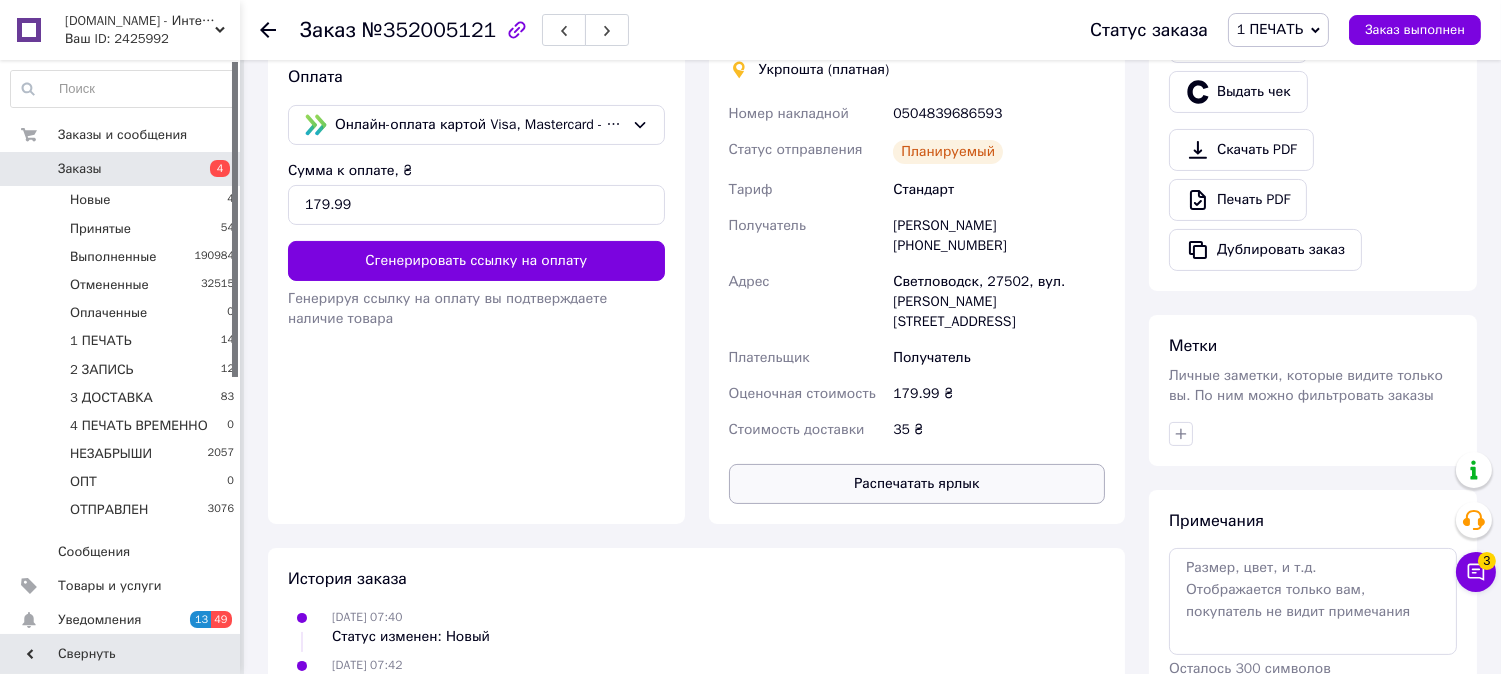 type 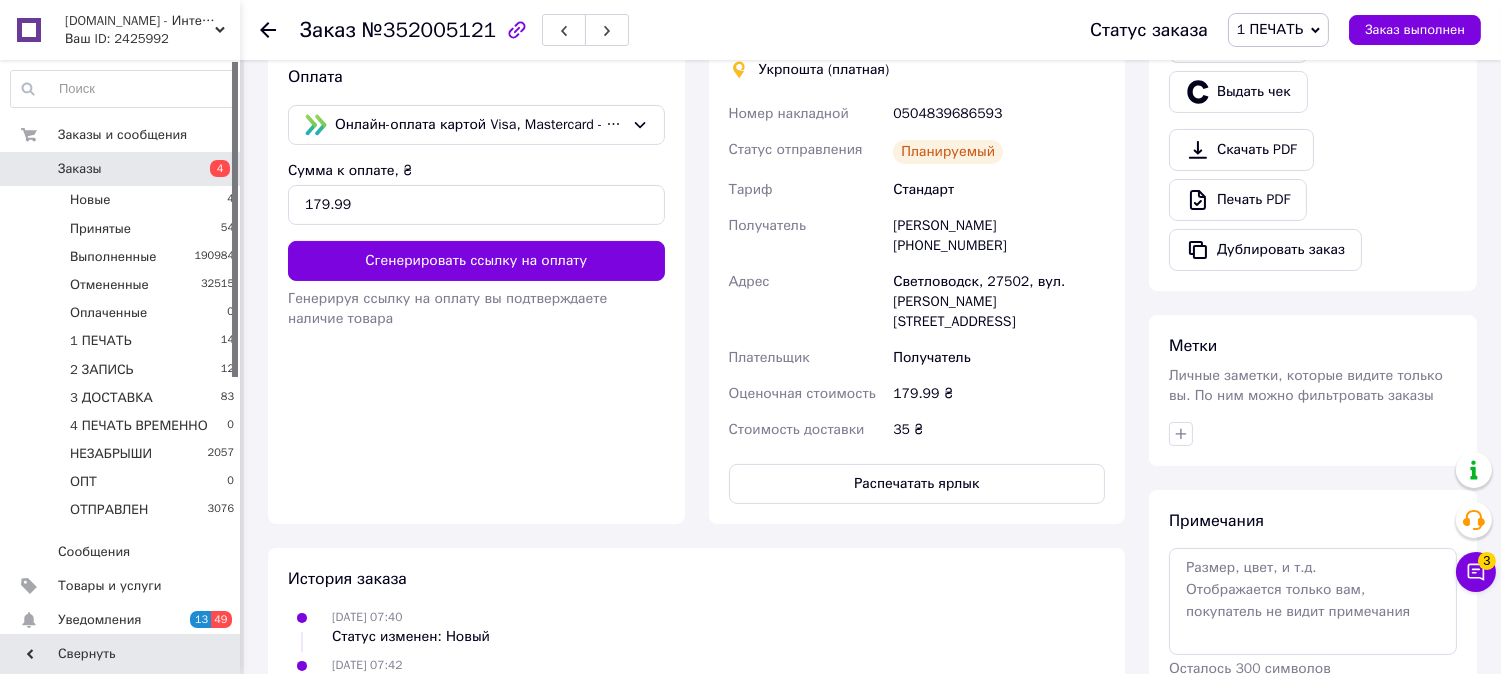 click on "1 ПЕЧАТЬ" at bounding box center (1270, 29) 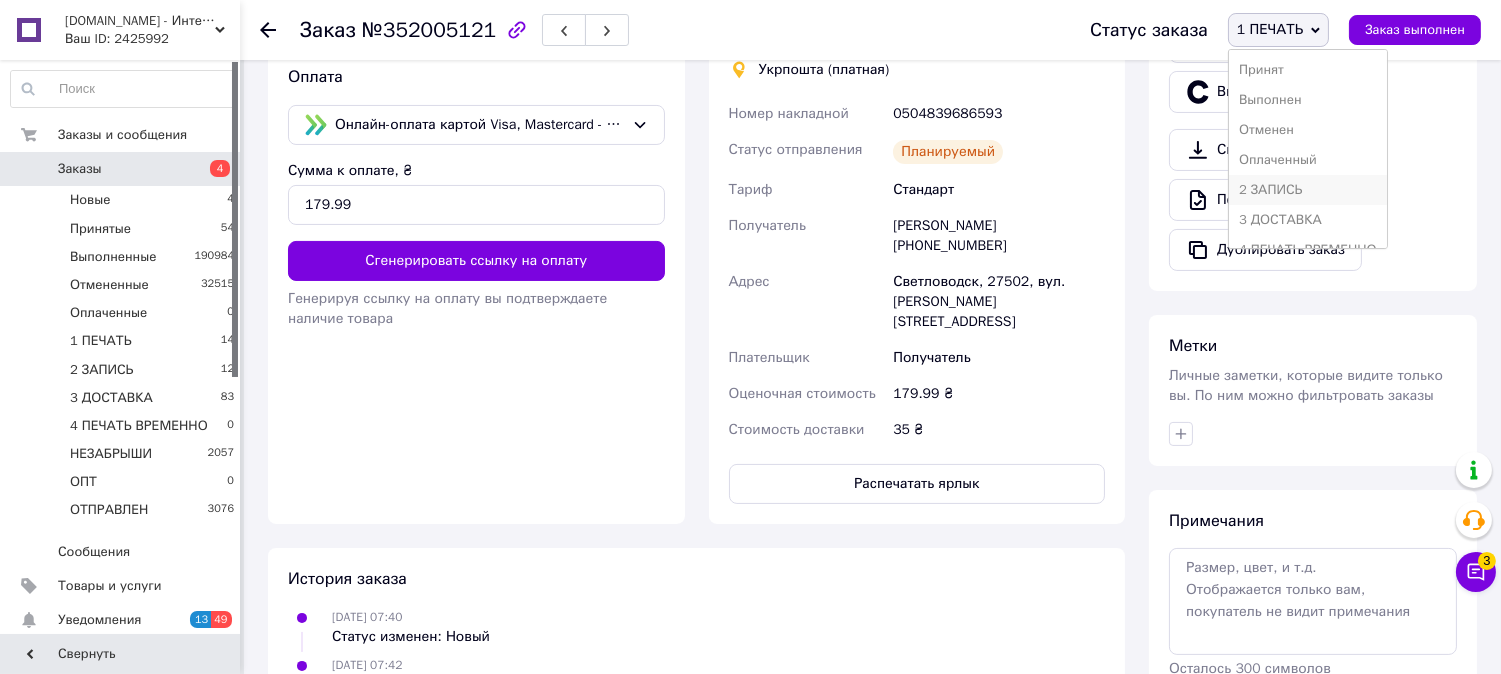 click on "2 ЗАПИСЬ" at bounding box center [1308, 190] 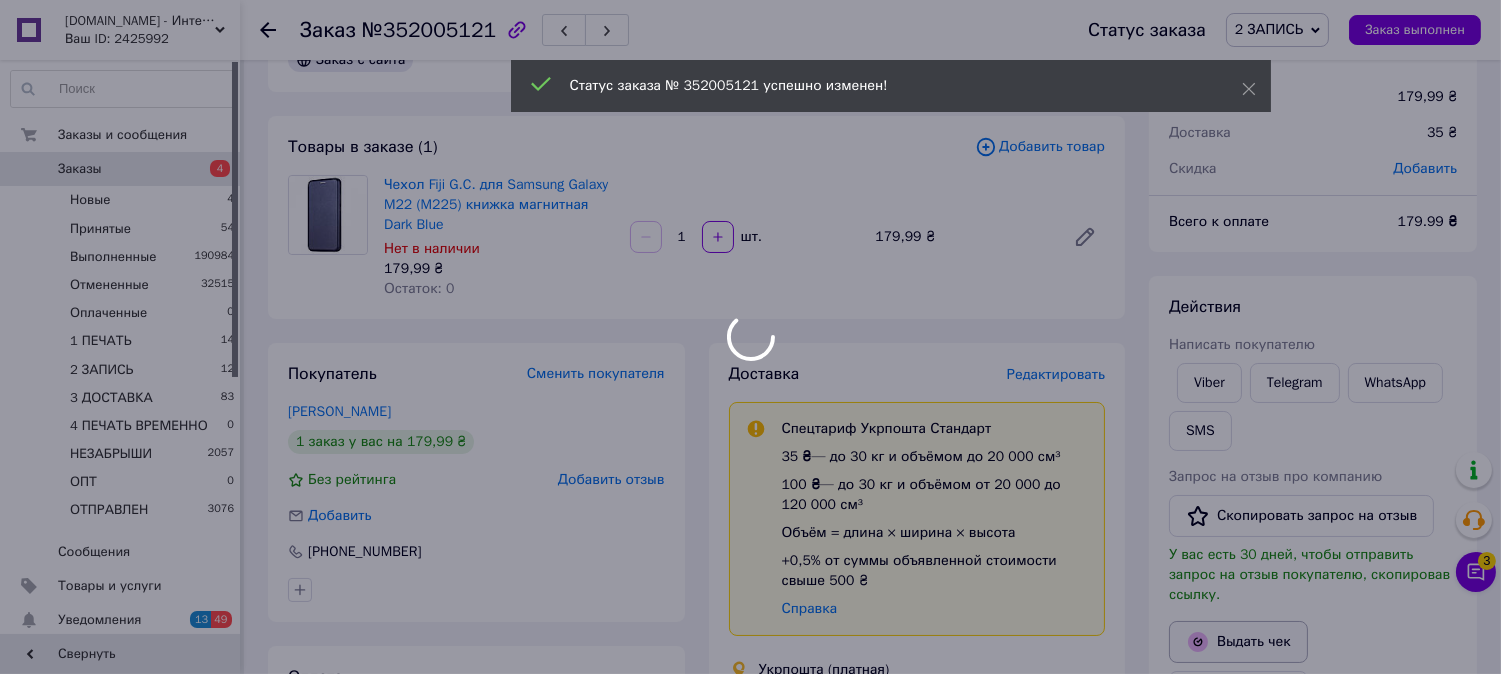 scroll, scrollTop: 0, scrollLeft: 0, axis: both 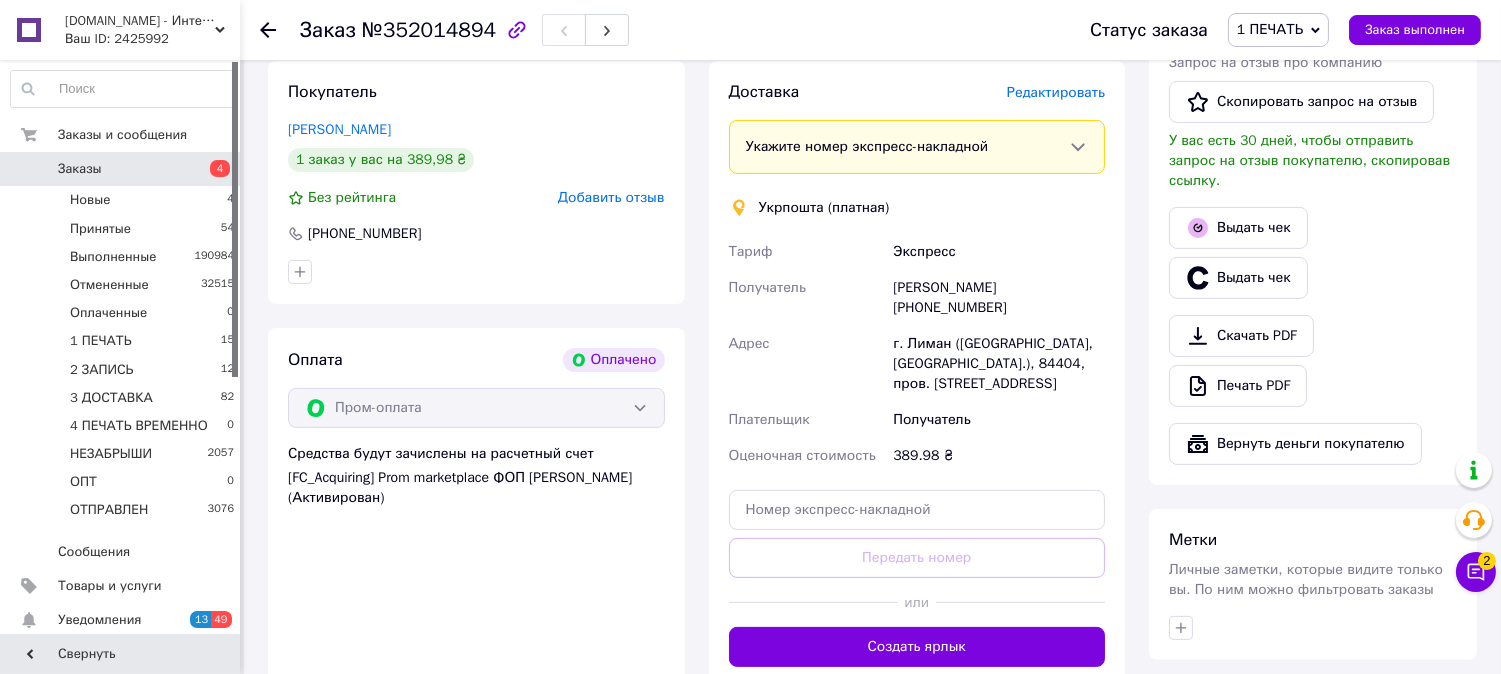 click on "Доставка Редактировать Укажите номер экспресс-накладной Обязательно введите номер экспресс-накладной,
если создавали ее не на этой странице. В случае,
если номер ЭН не будет добавлен, мы не сможем
выплатить деньги за заказ Мобильный номер покупателя (из заказа) должен
соответствовать номеру получателя по накладной Укрпошта (платная) Тариф Экспресс Получатель Ірина Радчук +380992753624 Адрес г. Лиман (Донецкая обл., Краматорский р-н.), 84404, пров. Бригадний, 6 Плательщик Получатель Оценочная стоимость 389.98 ₴ Передать номер или Создать ярлык Тариф     * Экспресс   * *" at bounding box center [917, 374] 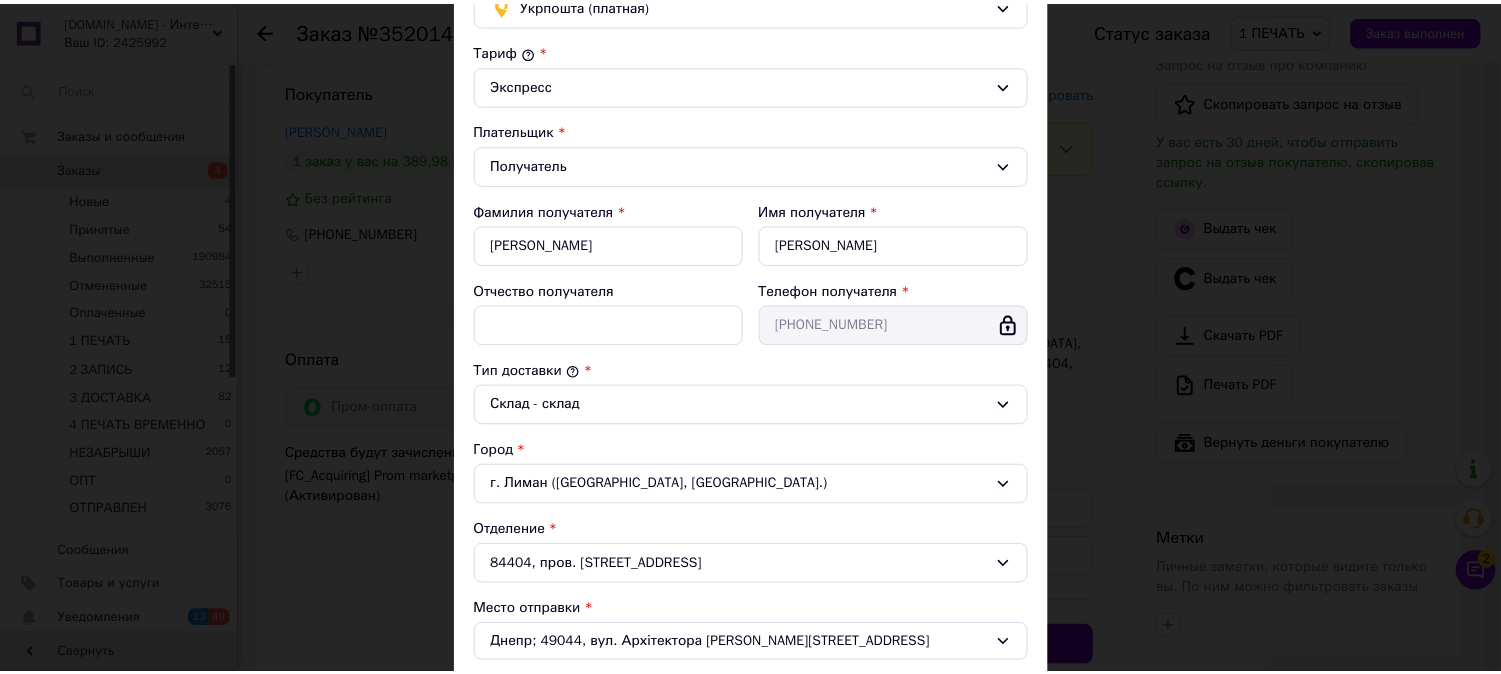 scroll, scrollTop: 578, scrollLeft: 0, axis: vertical 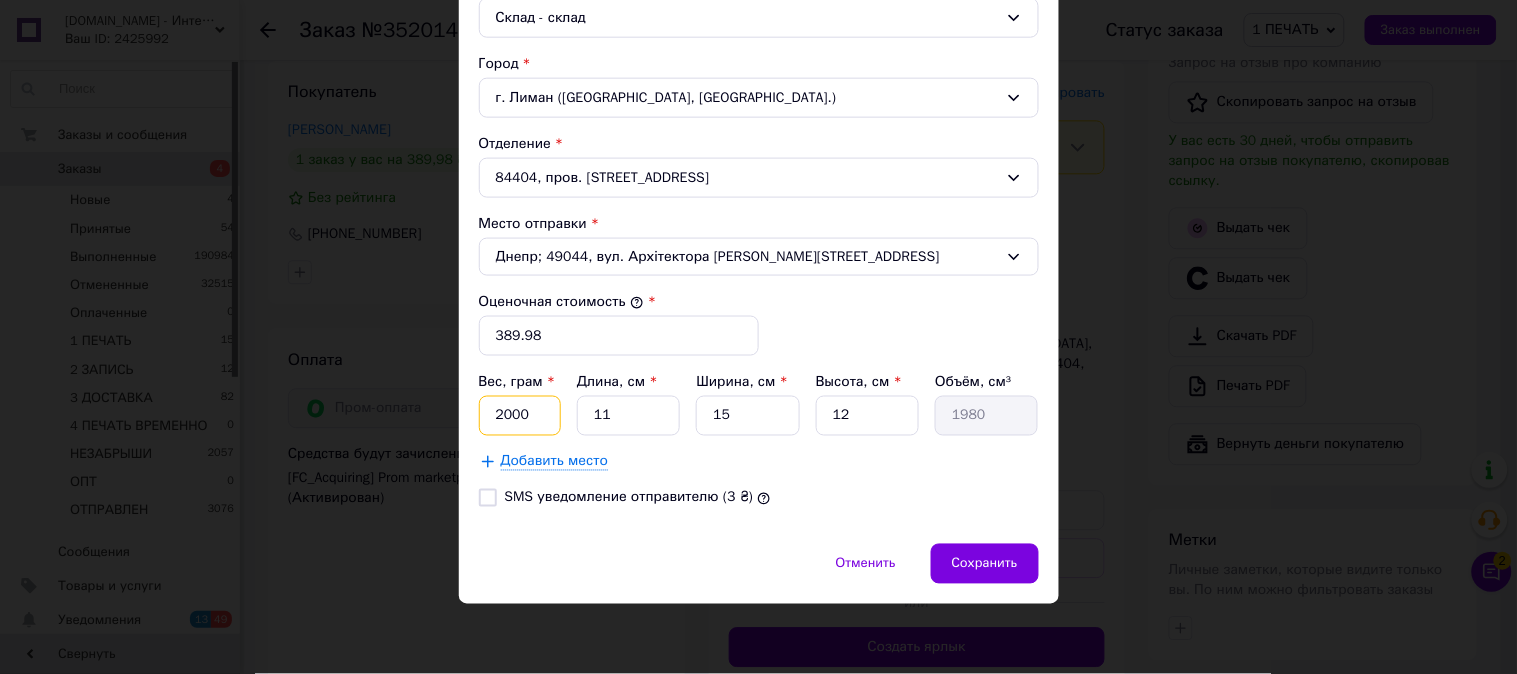 click on "2000" at bounding box center [520, 416] 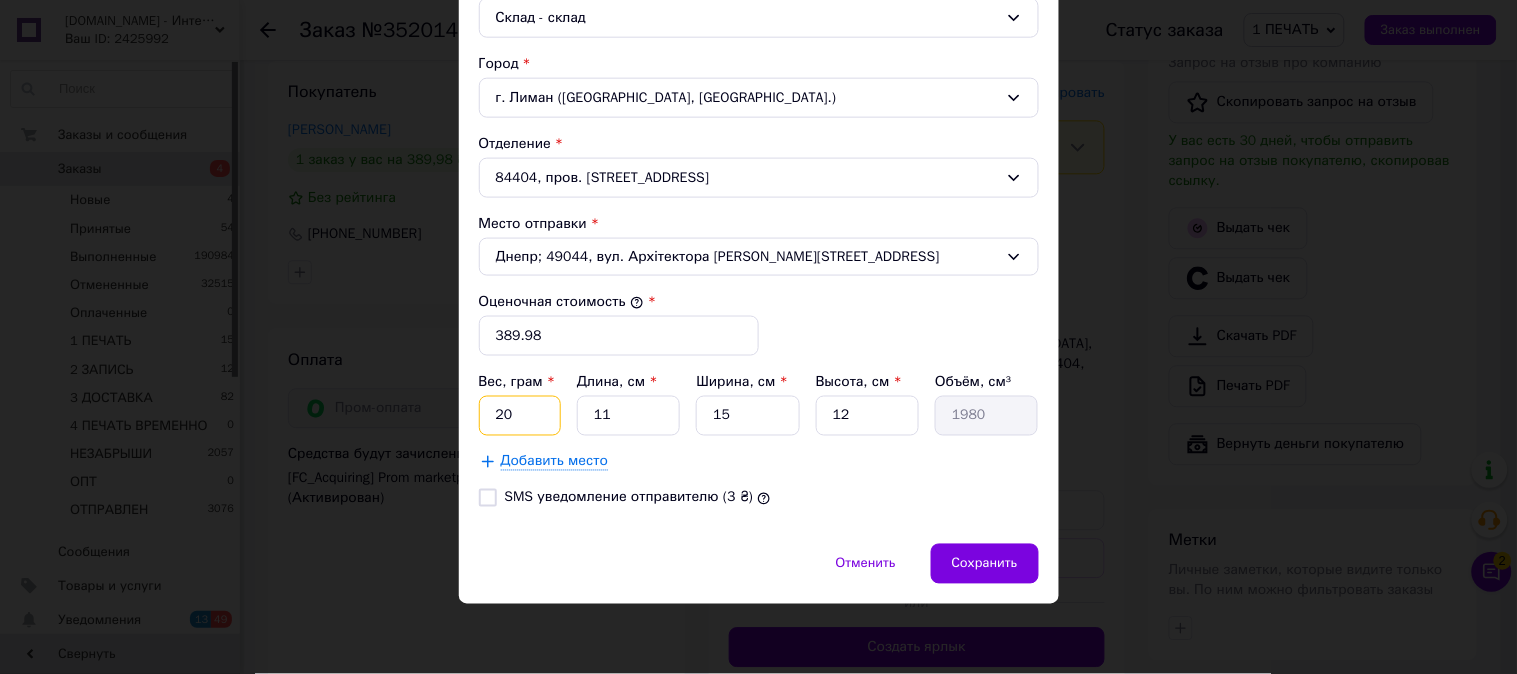 type on "2" 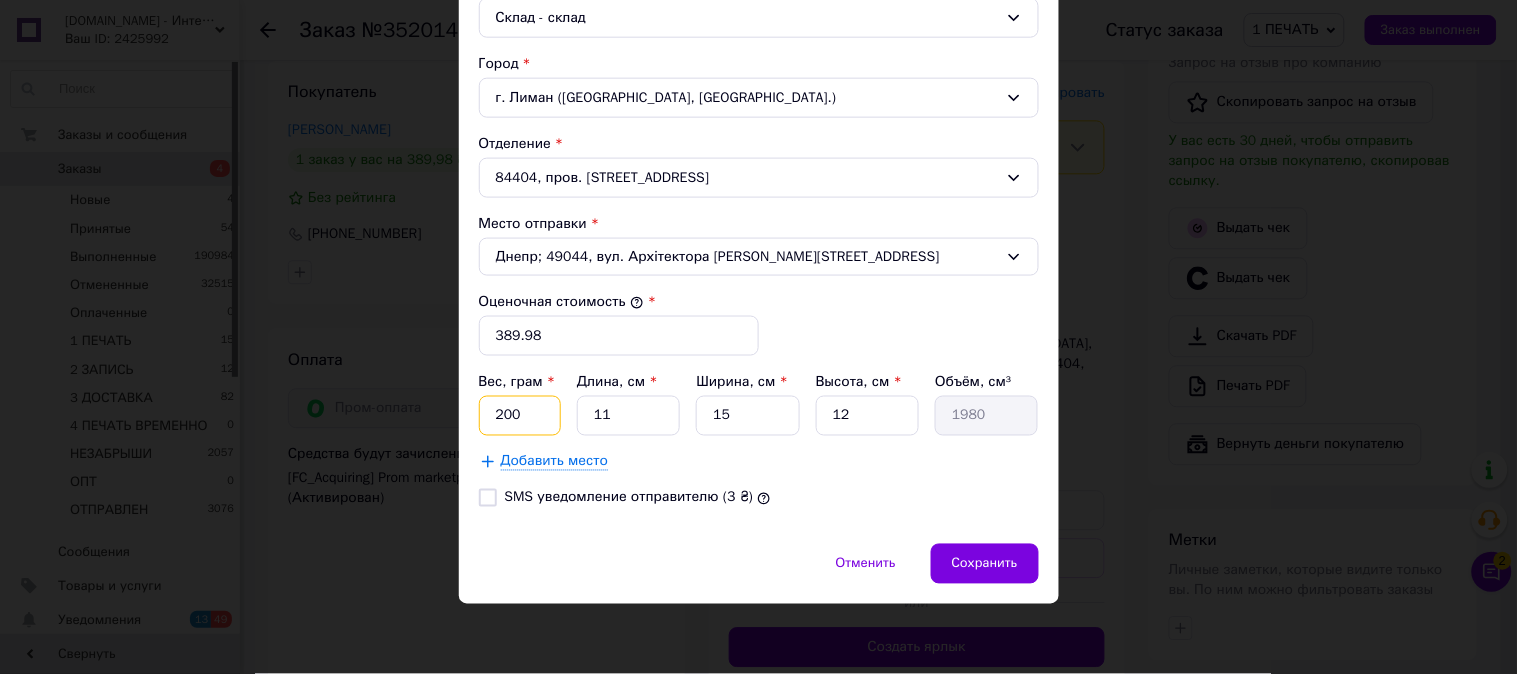 type on "200" 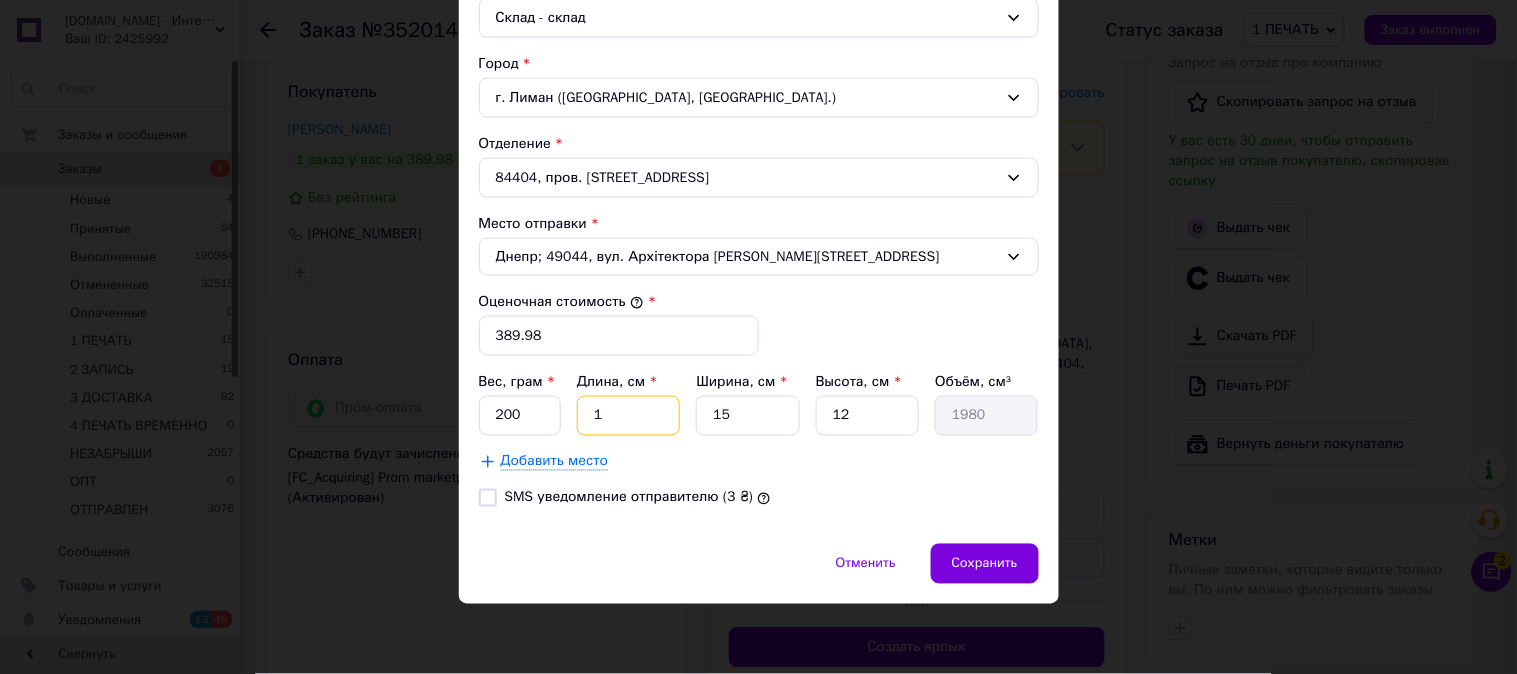 type on "12" 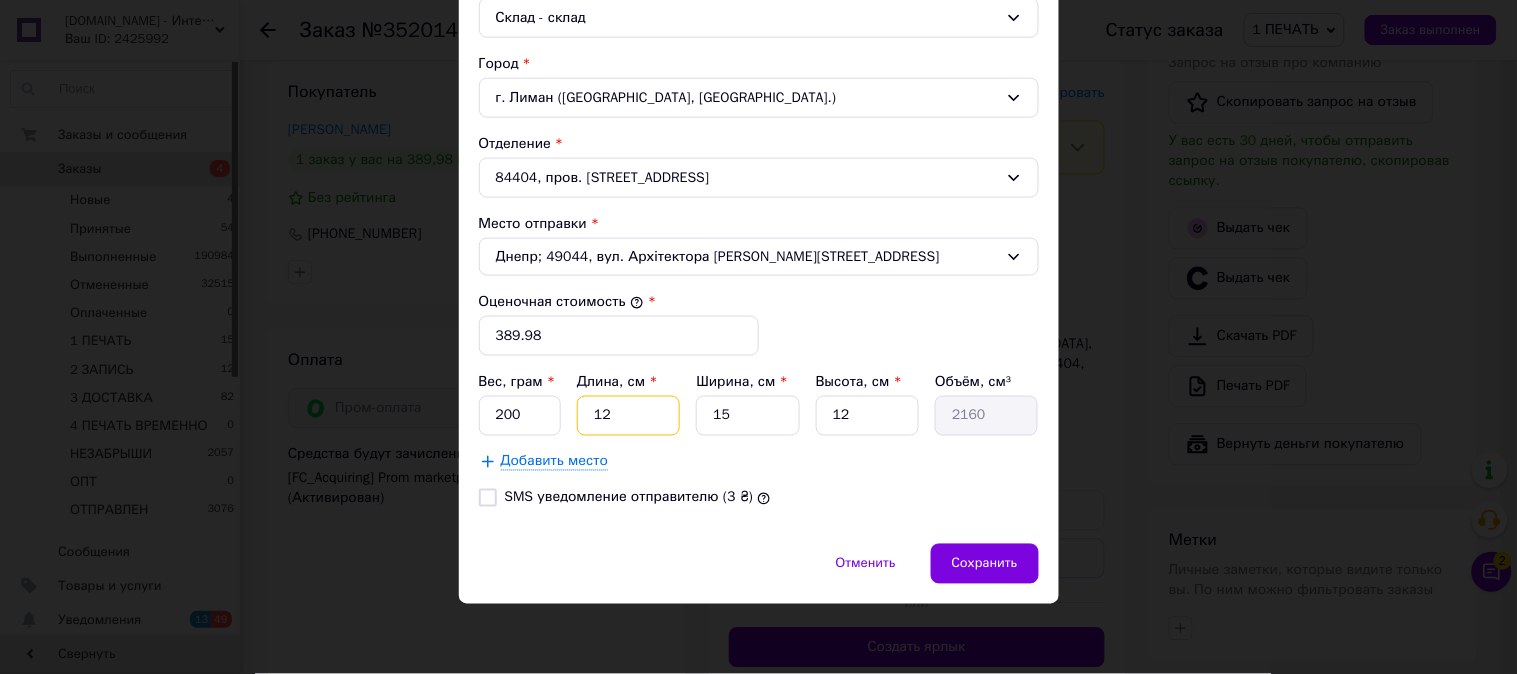type on "12" 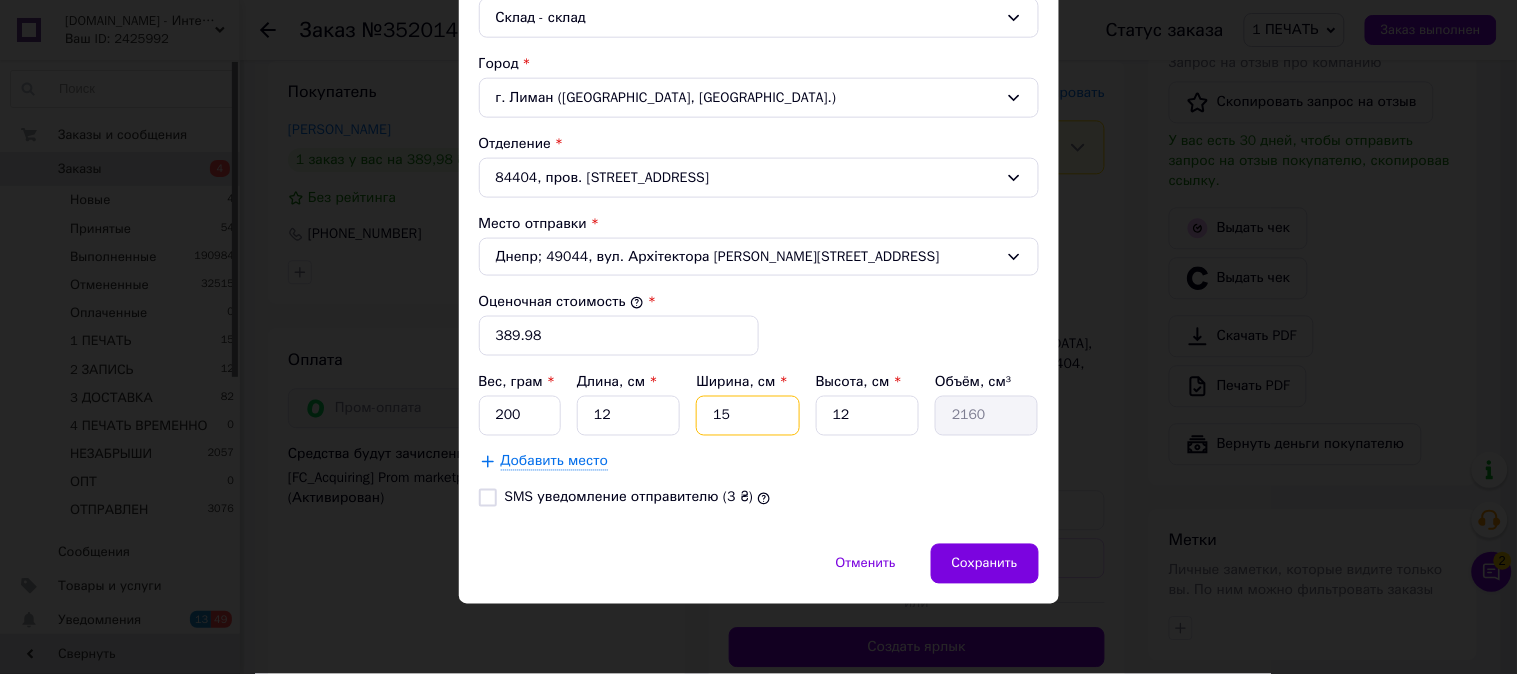 type on "1" 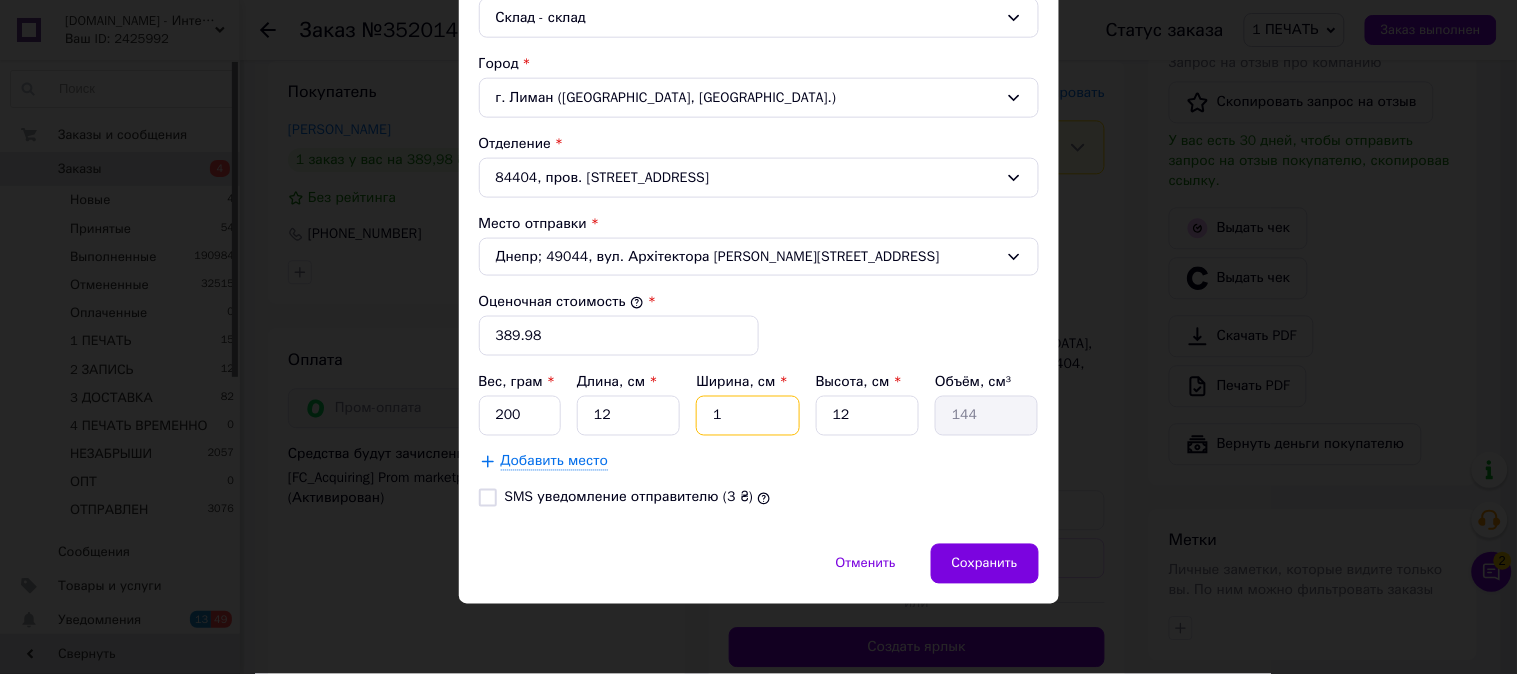type on "10" 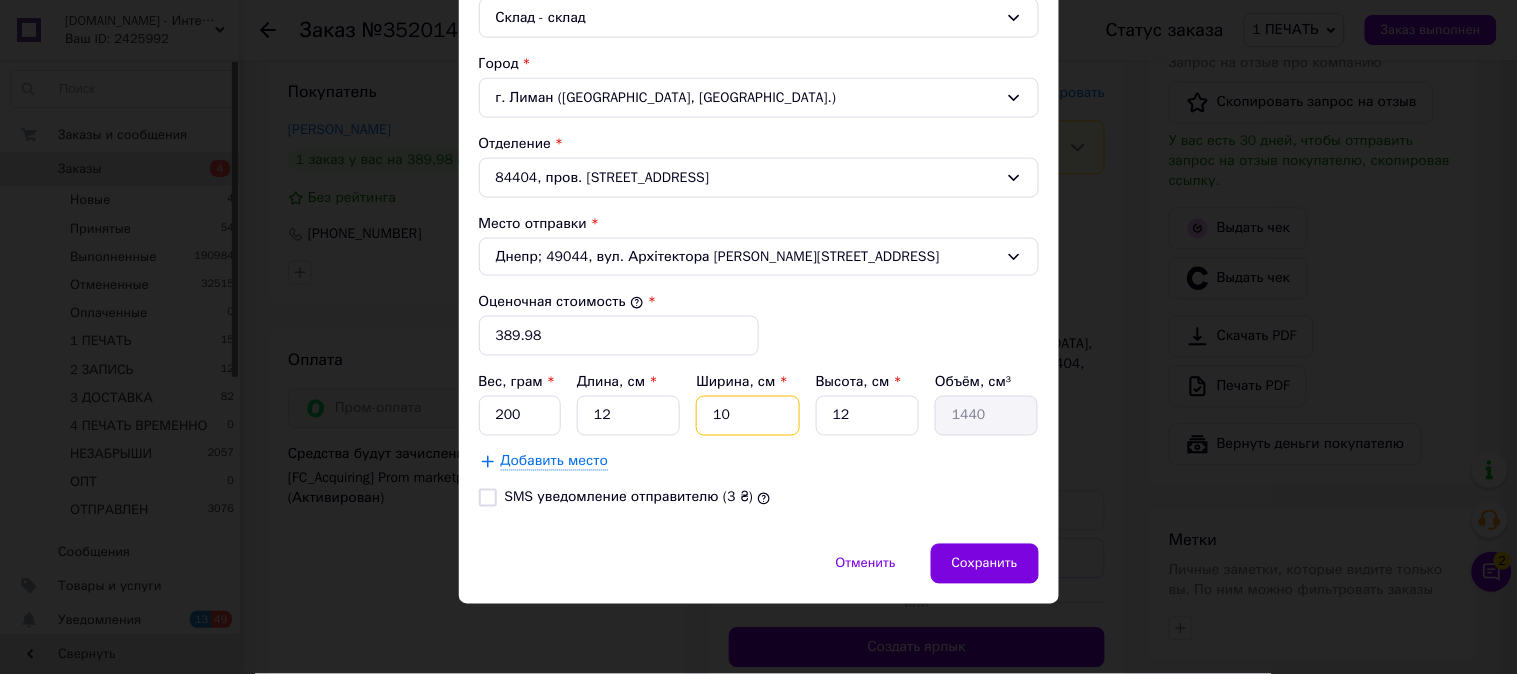 type on "10" 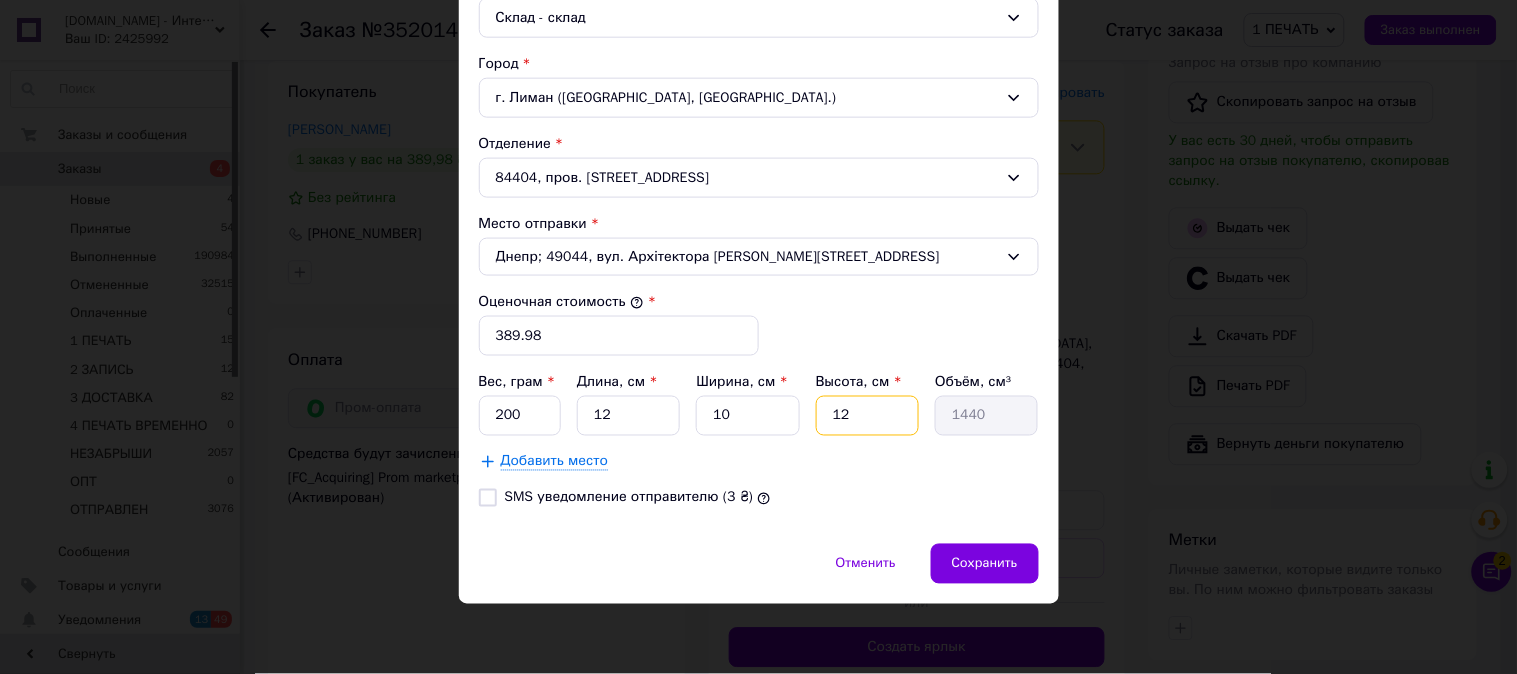 type on "6" 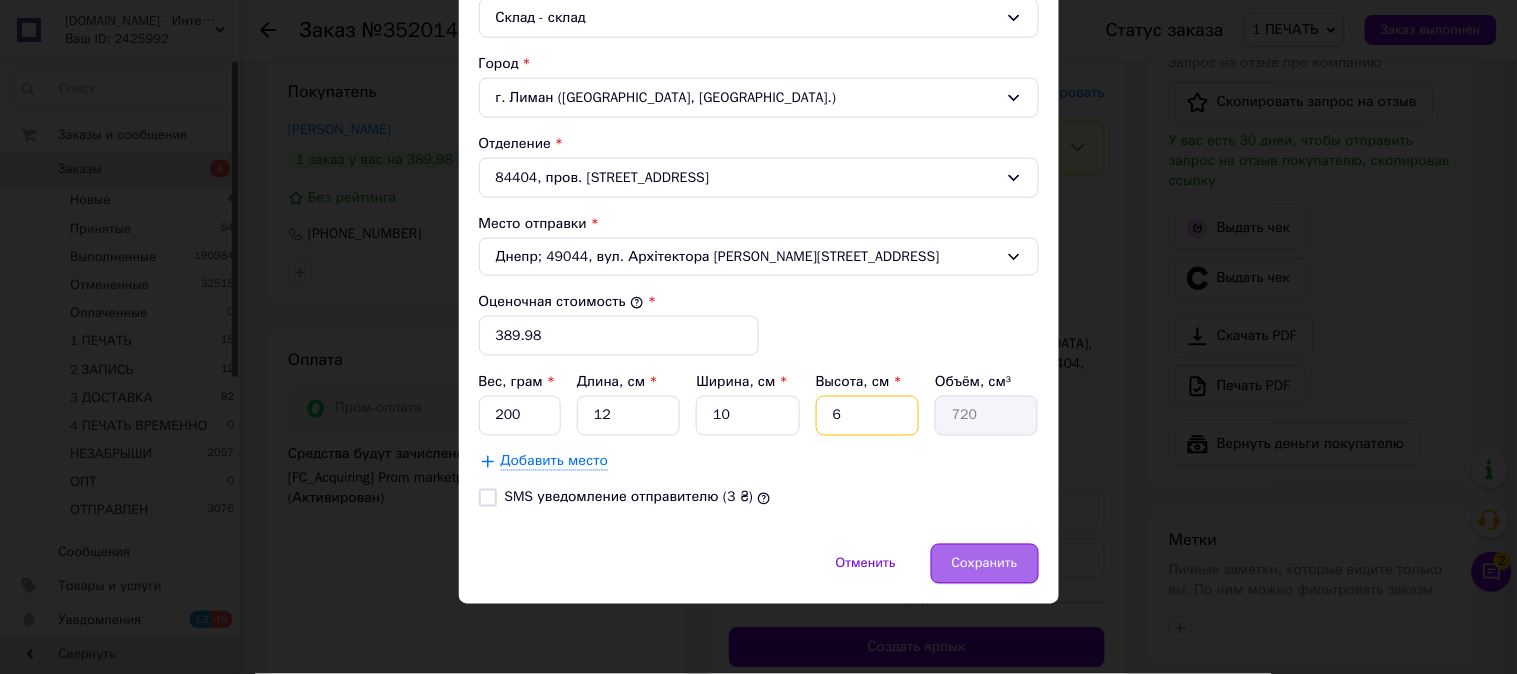 type on "6" 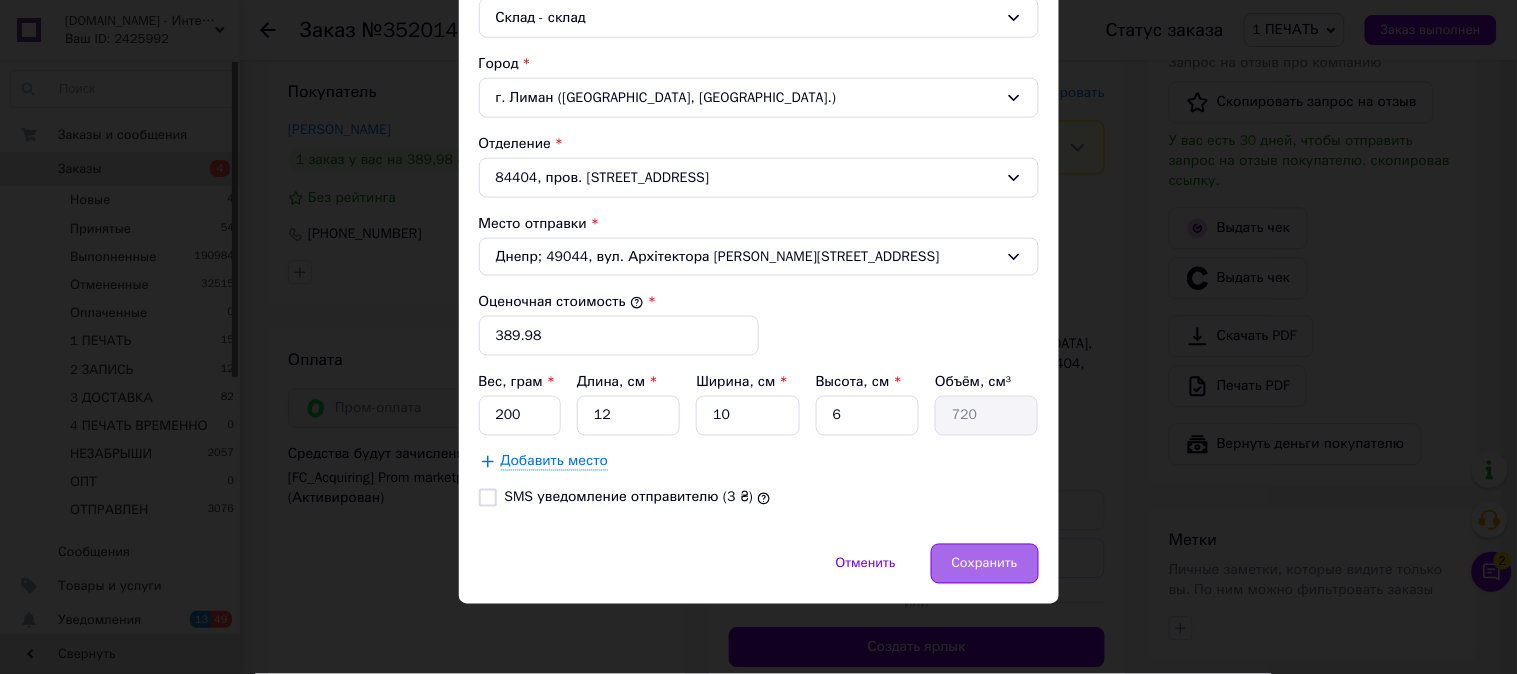 click on "Сохранить" at bounding box center [985, 564] 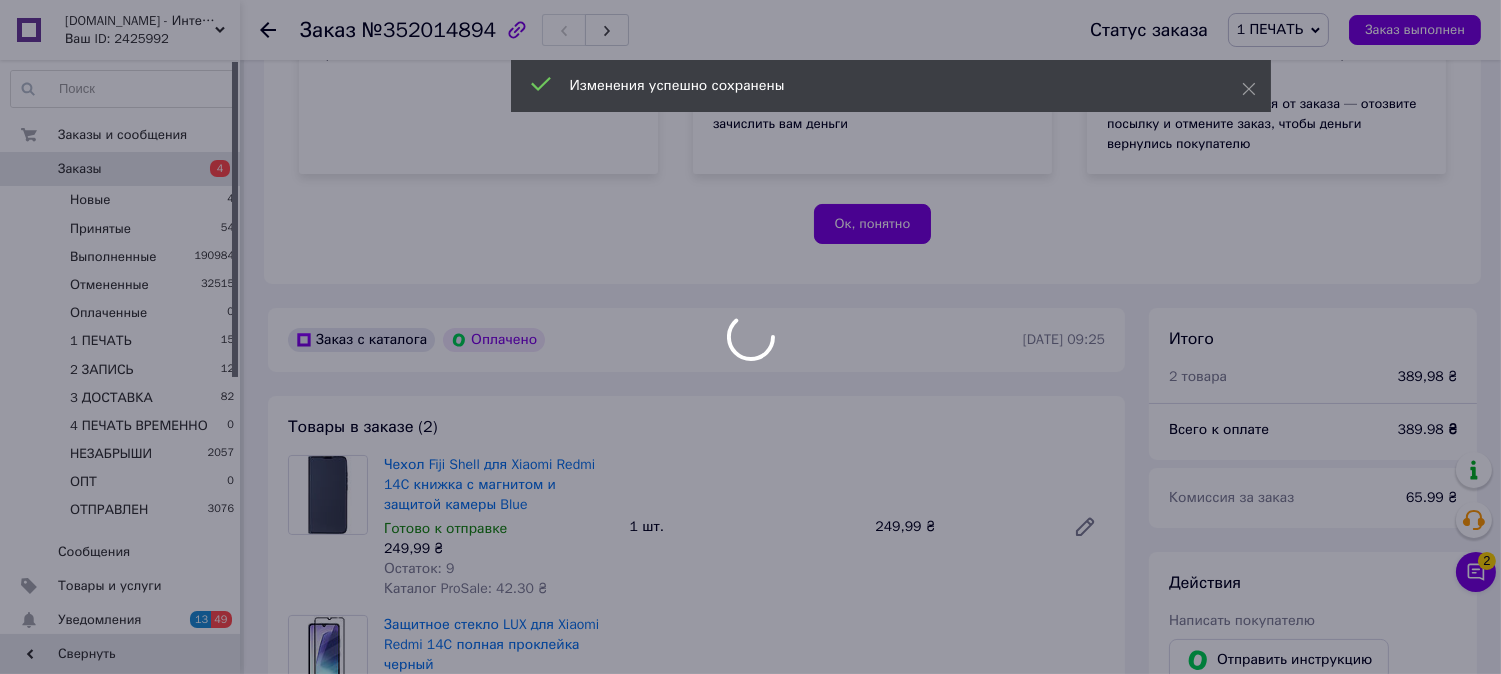 scroll, scrollTop: 216, scrollLeft: 0, axis: vertical 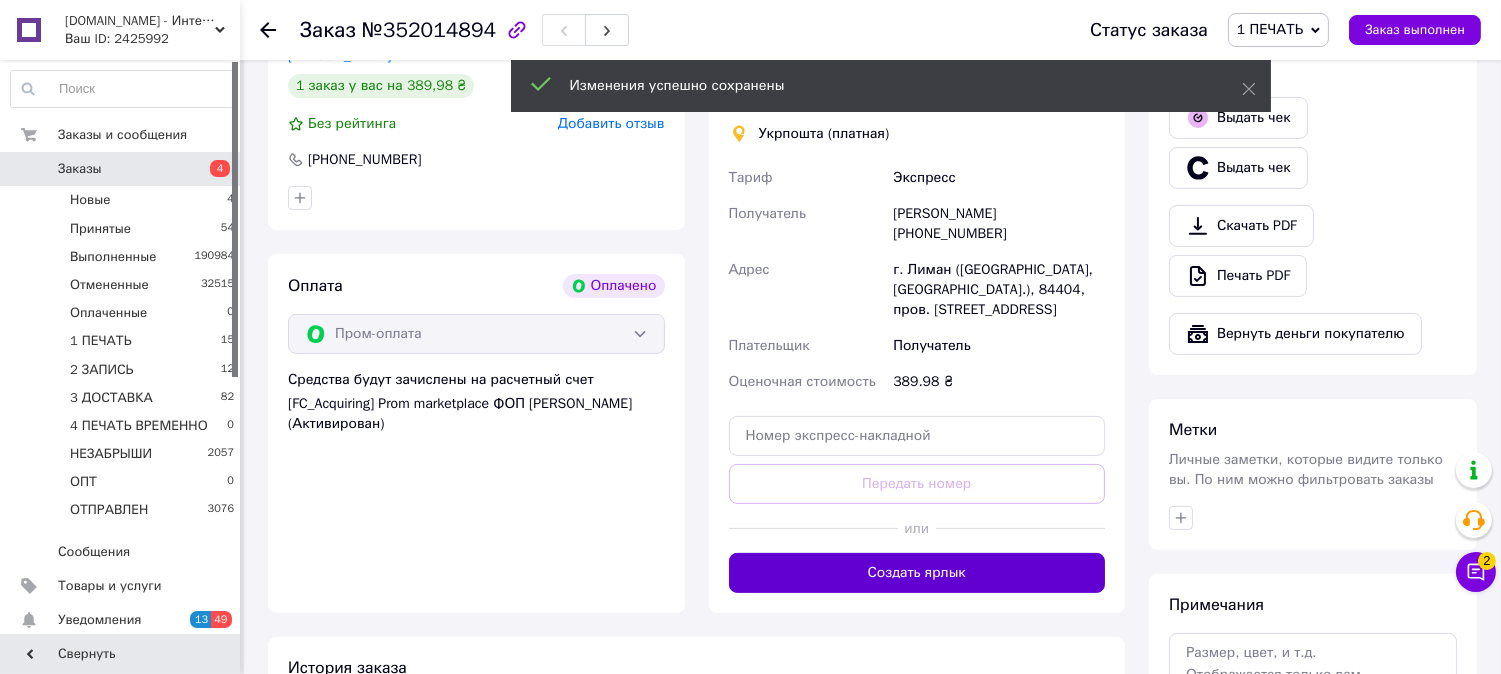 click on "Создать ярлык" at bounding box center (917, 573) 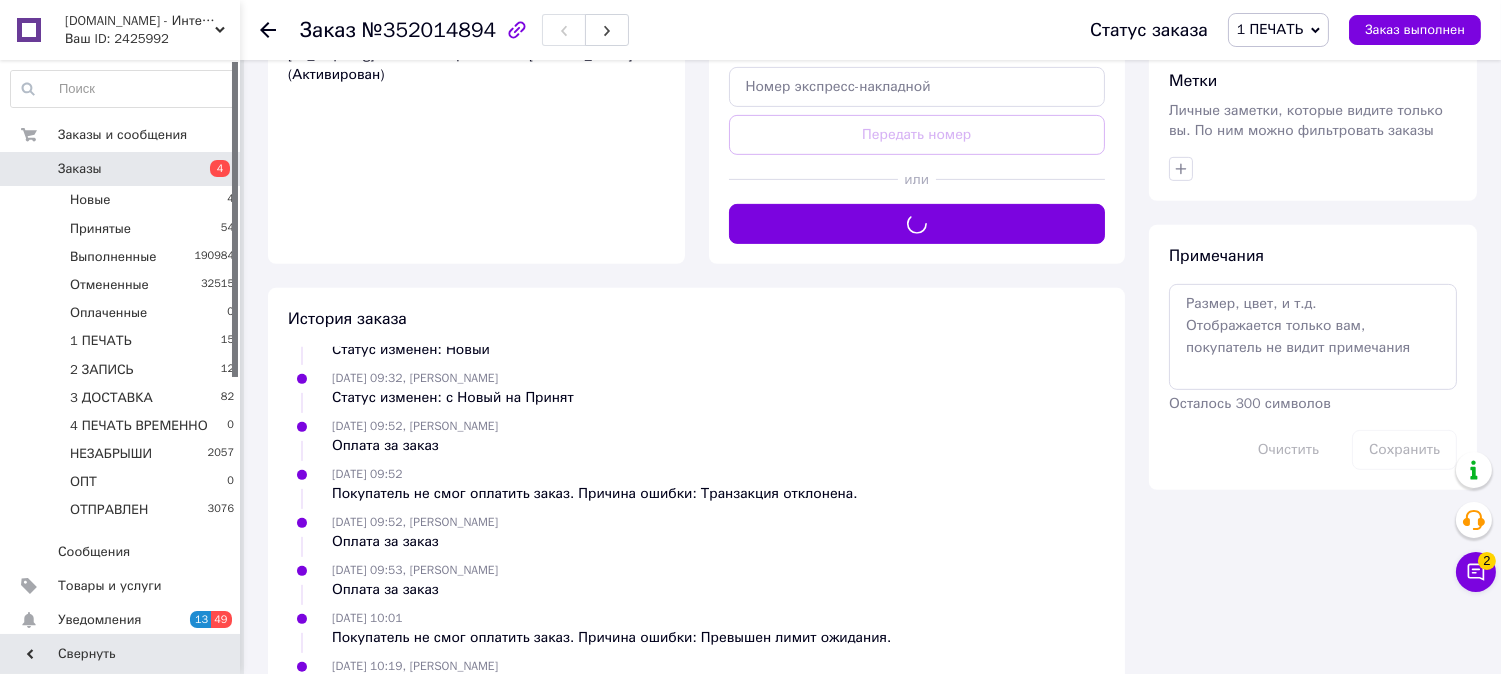 scroll, scrollTop: 1630, scrollLeft: 0, axis: vertical 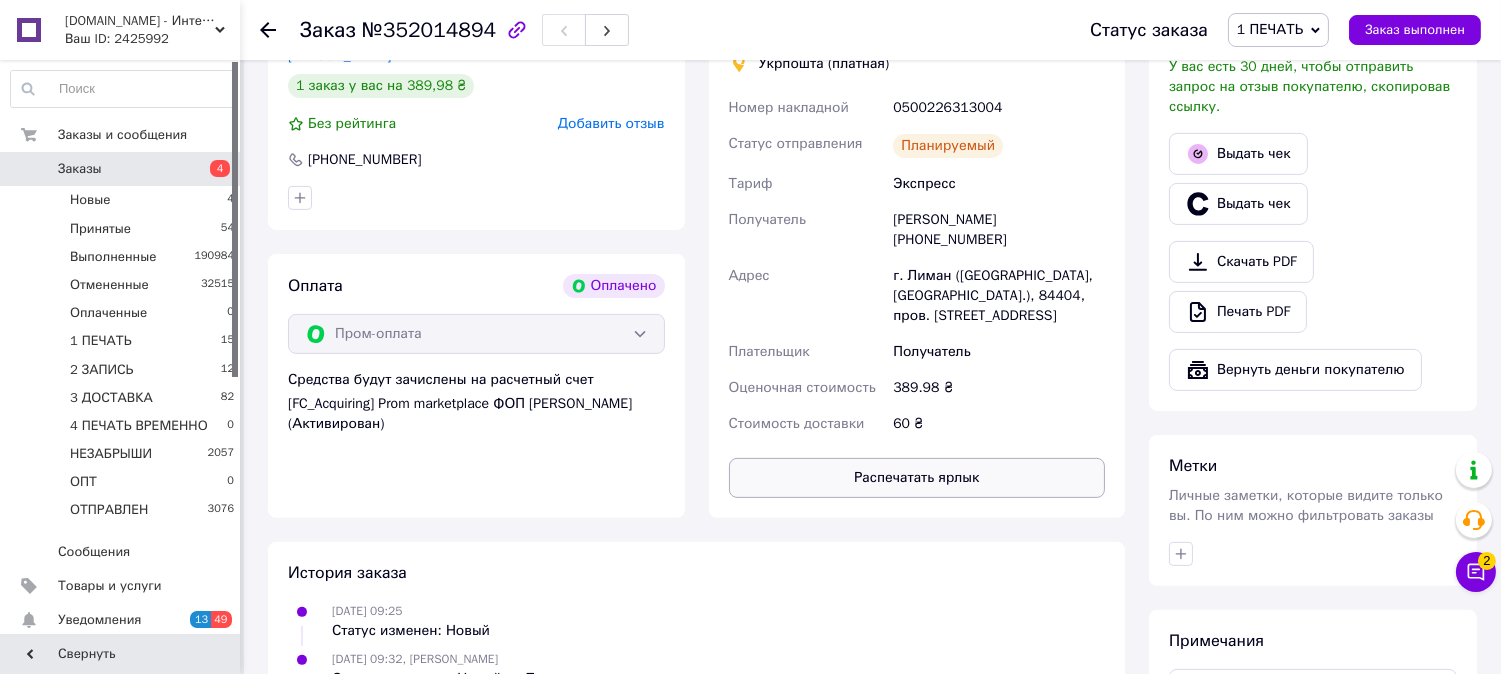 click on "Распечатать ярлык" at bounding box center [917, 478] 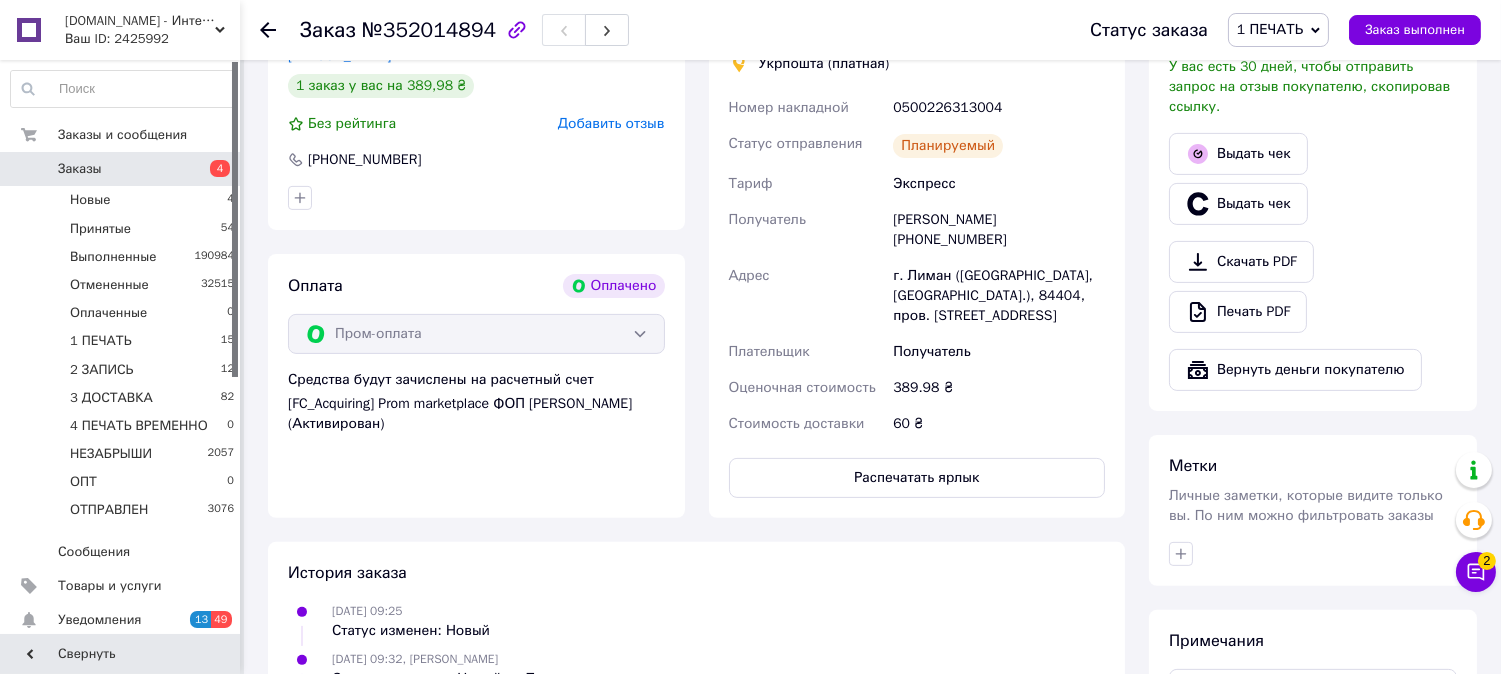 type 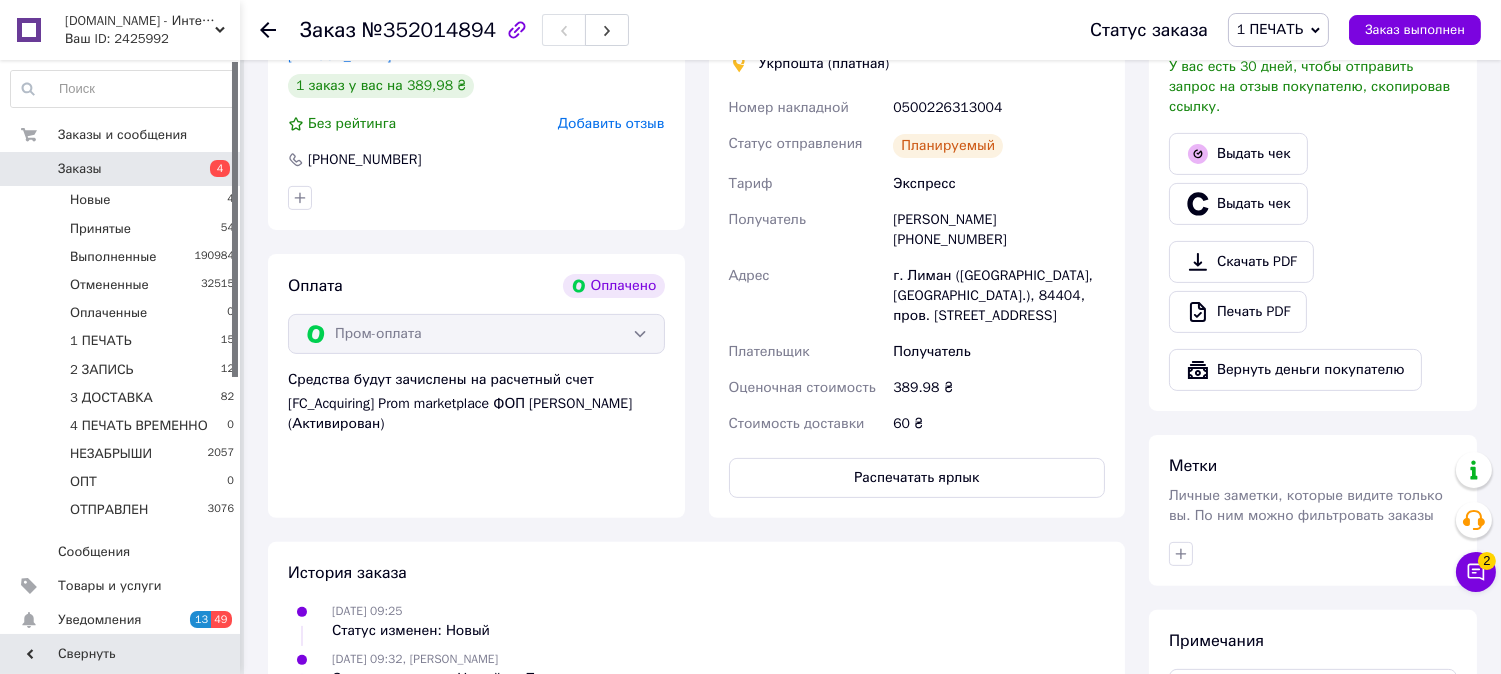 click on "1 ПЕЧАТЬ" at bounding box center [1270, 29] 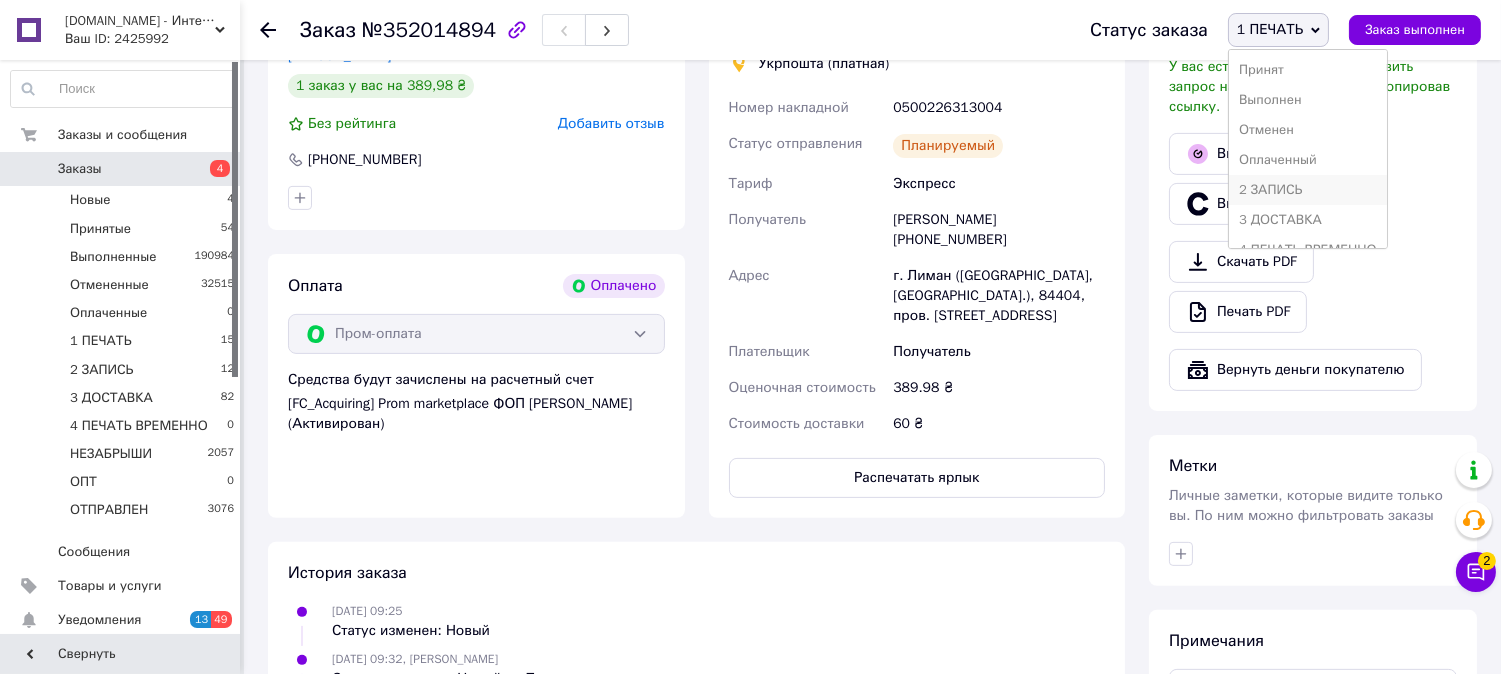 click on "2 ЗАПИСЬ" at bounding box center [1308, 190] 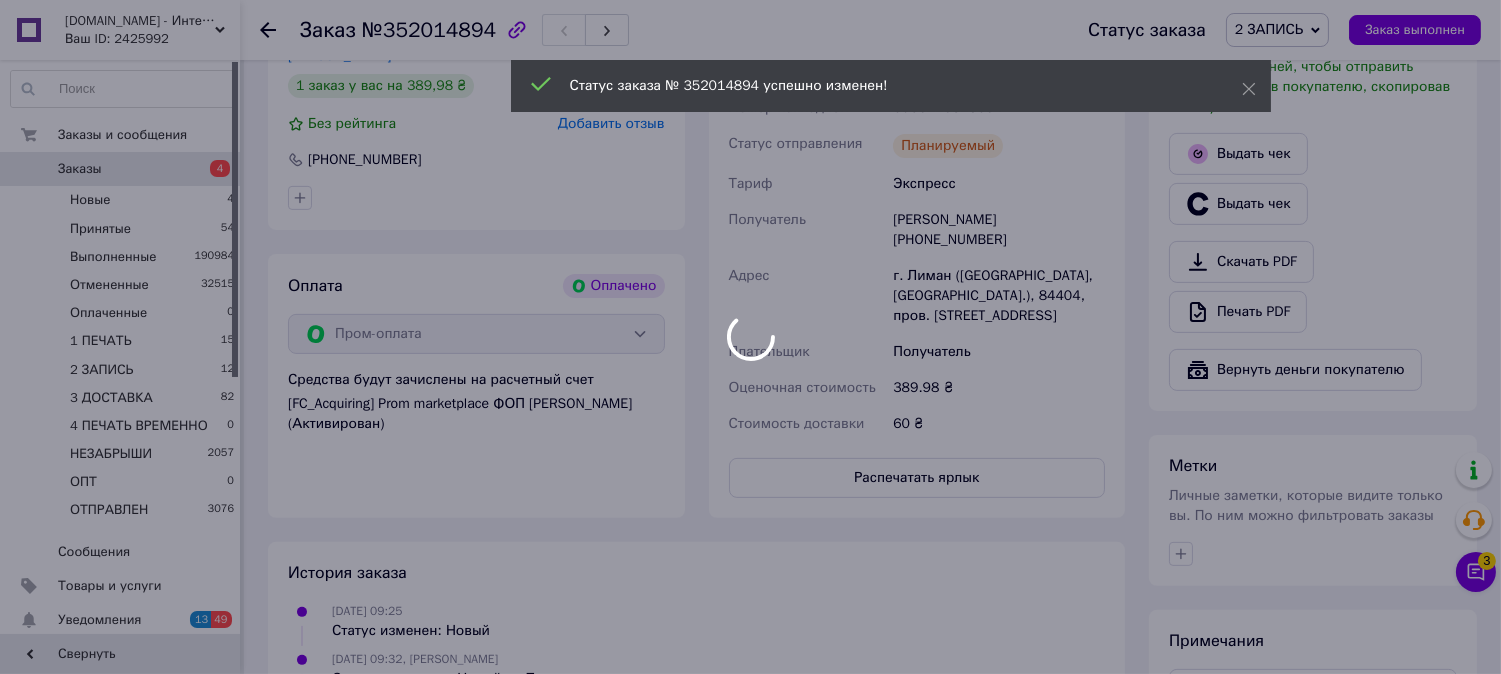 scroll, scrollTop: 75, scrollLeft: 0, axis: vertical 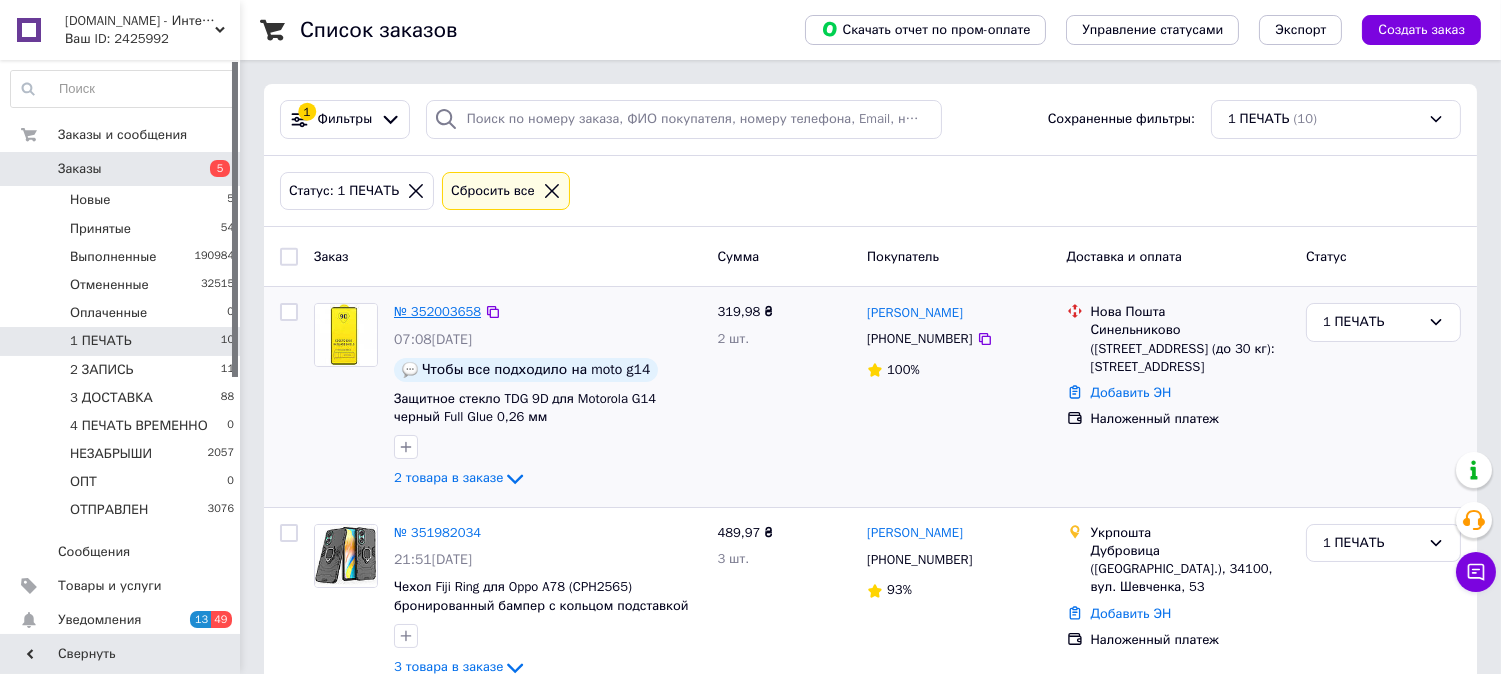 click on "№ 352003658" at bounding box center (437, 311) 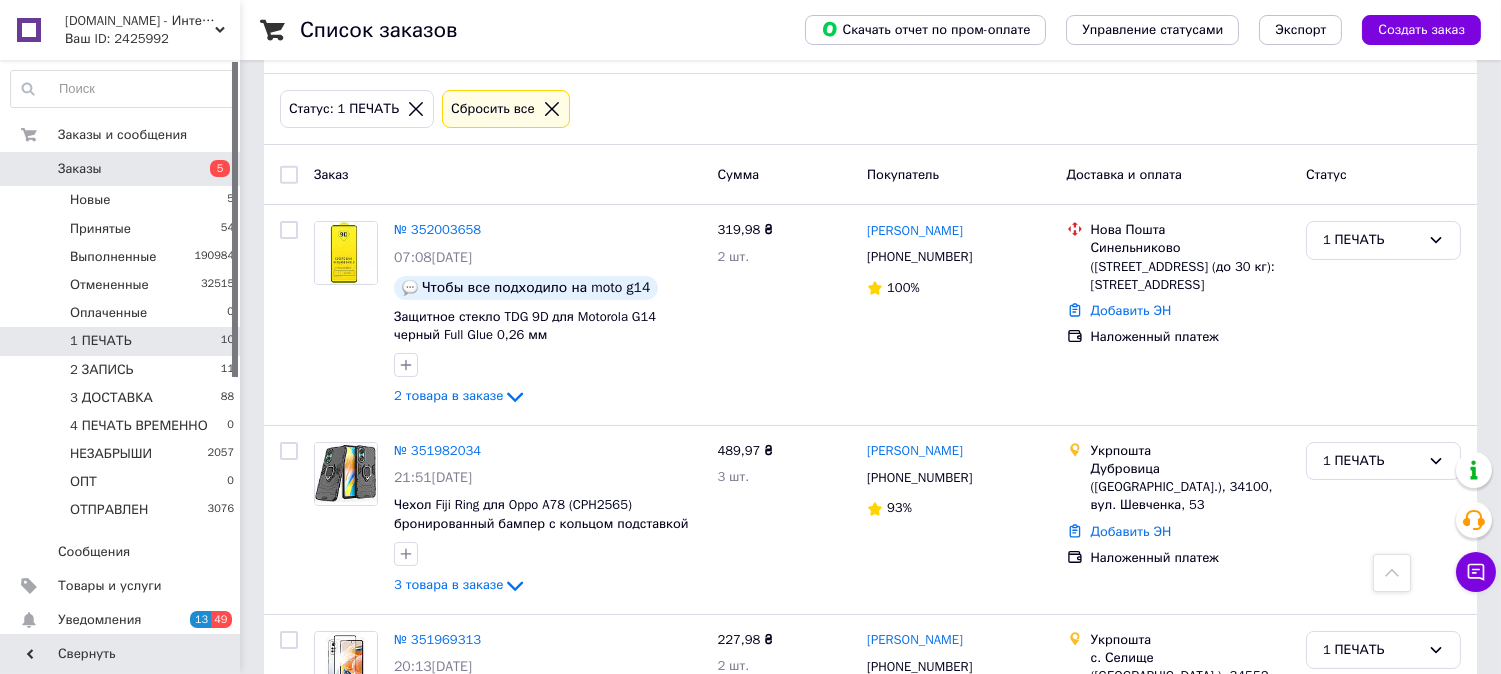 scroll, scrollTop: 81, scrollLeft: 0, axis: vertical 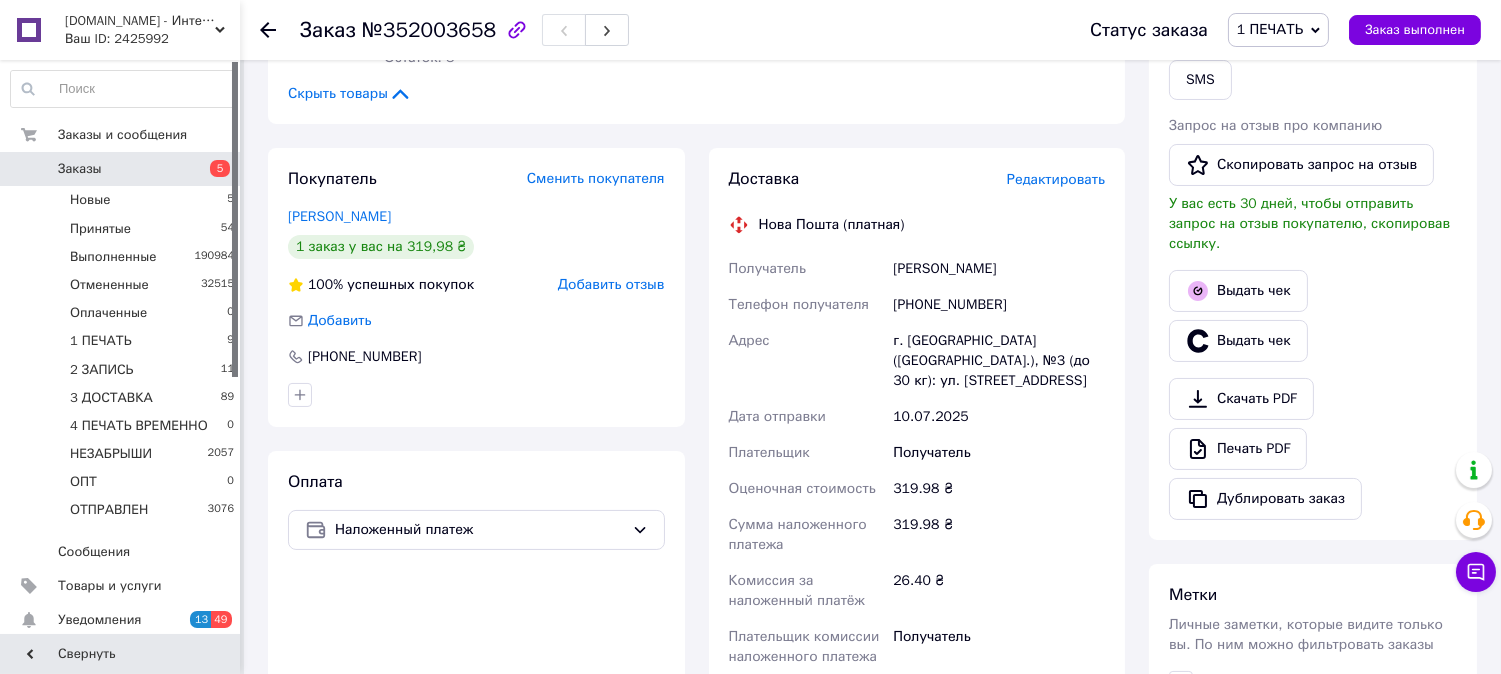click on "Редактировать" at bounding box center (1056, 179) 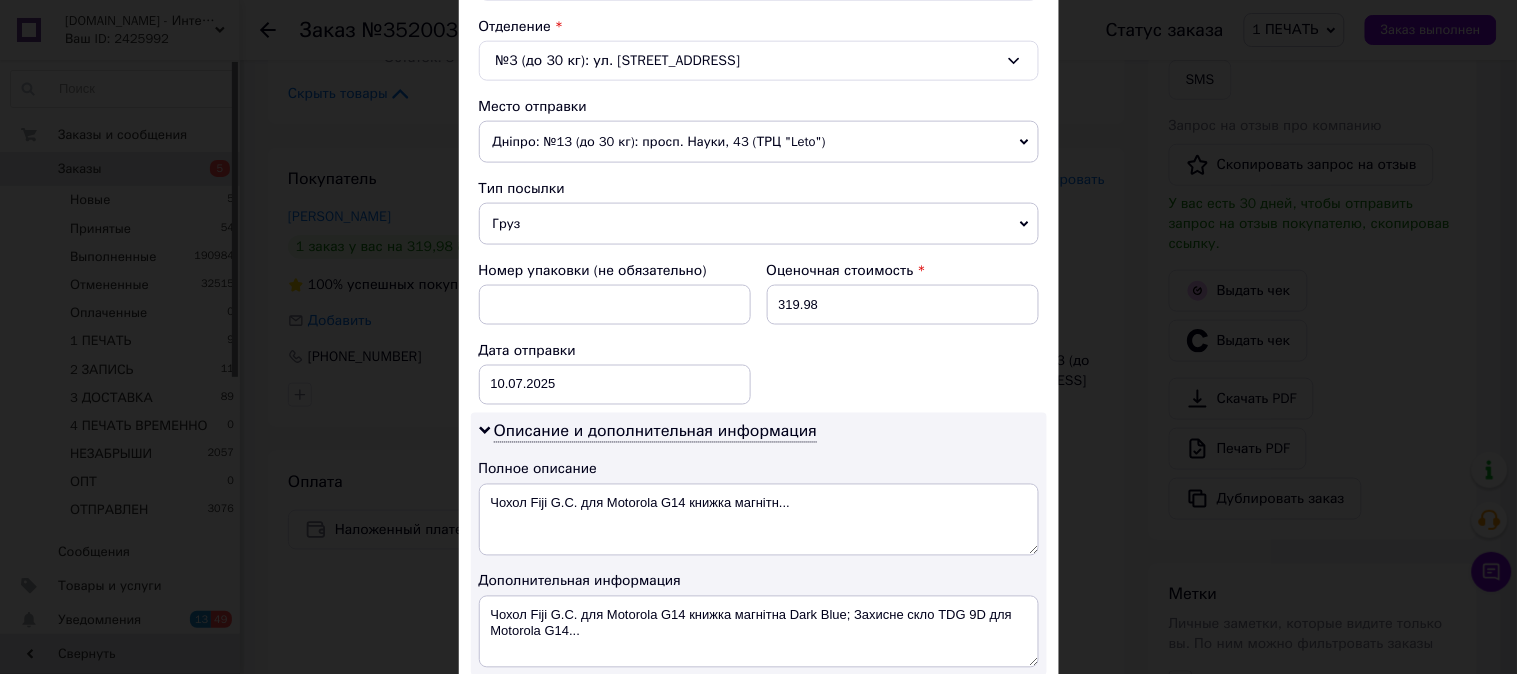 scroll, scrollTop: 666, scrollLeft: 0, axis: vertical 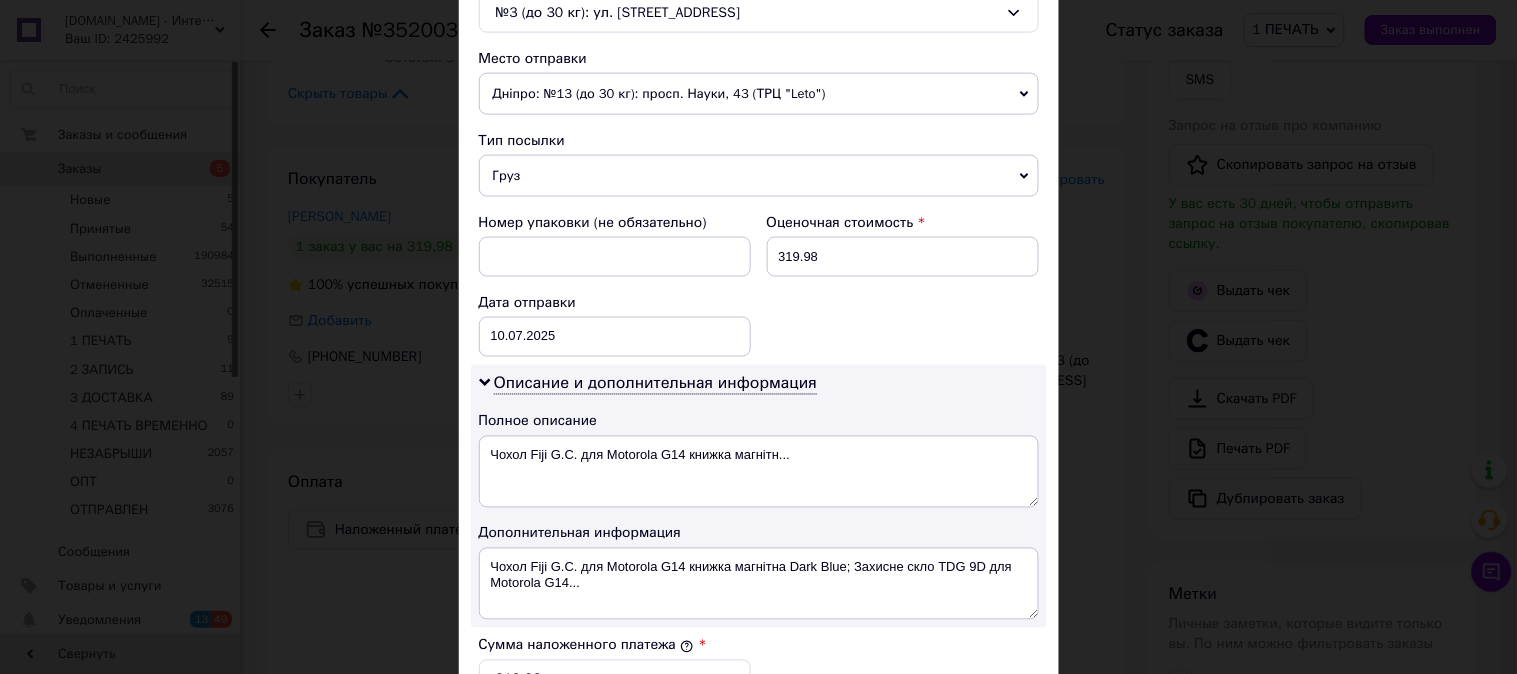 click on "Груз" at bounding box center (759, 176) 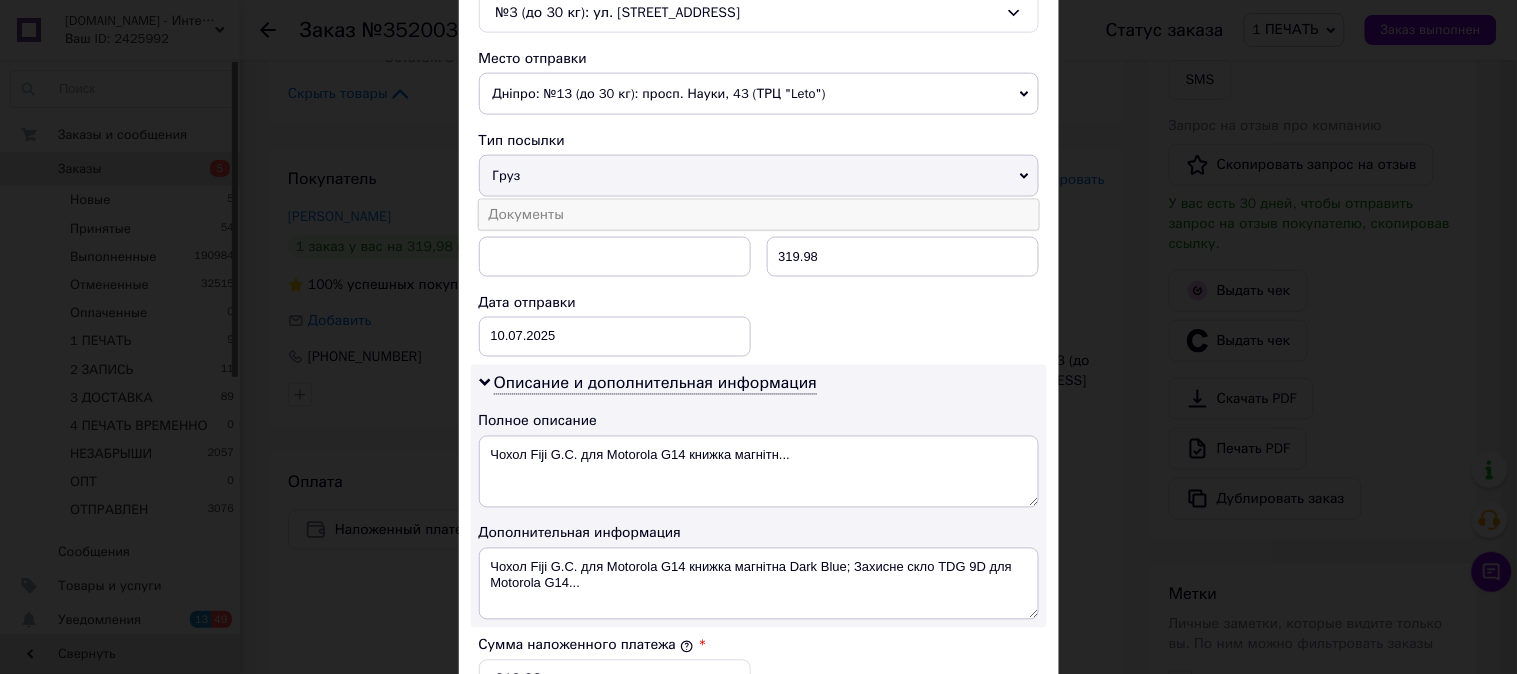 click on "Документы" at bounding box center [759, 215] 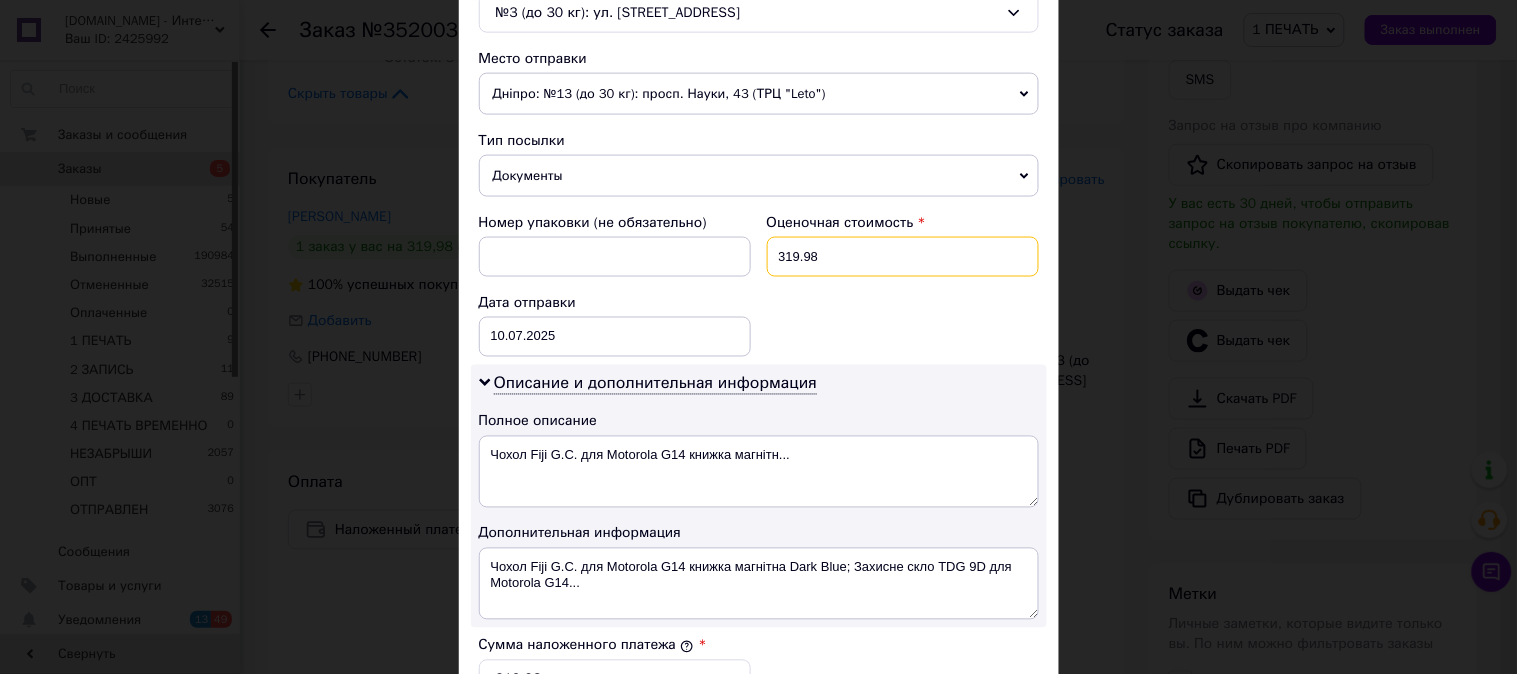 click on "319.98" at bounding box center [903, 257] 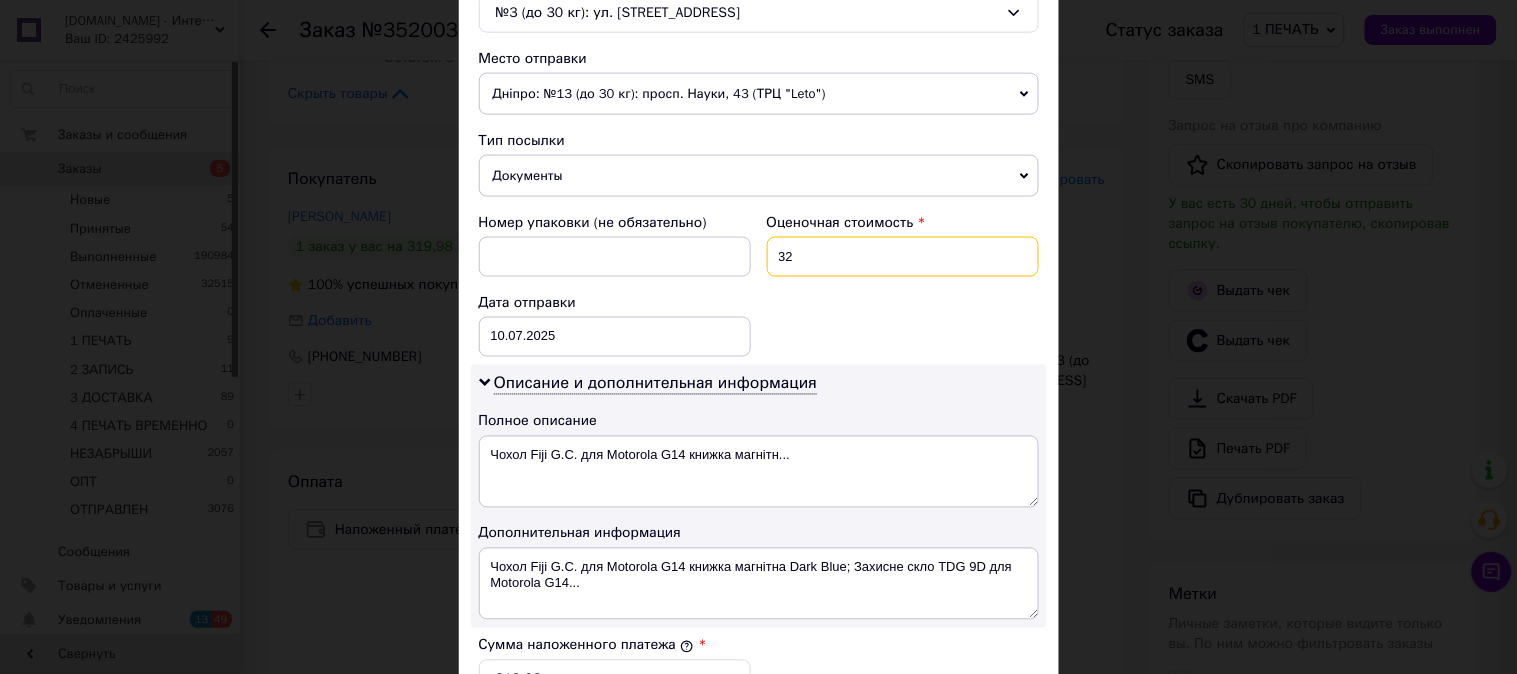 click on "32" at bounding box center [903, 257] 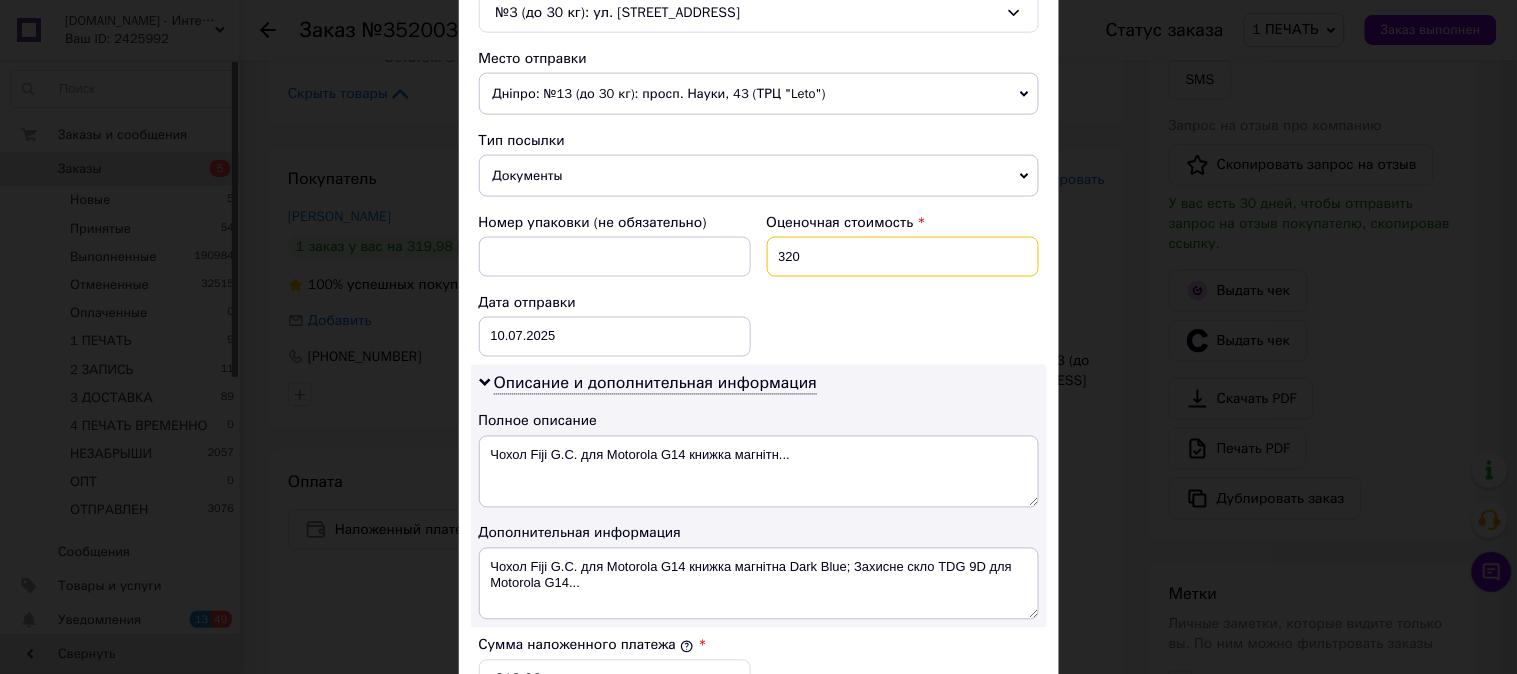 type on "320" 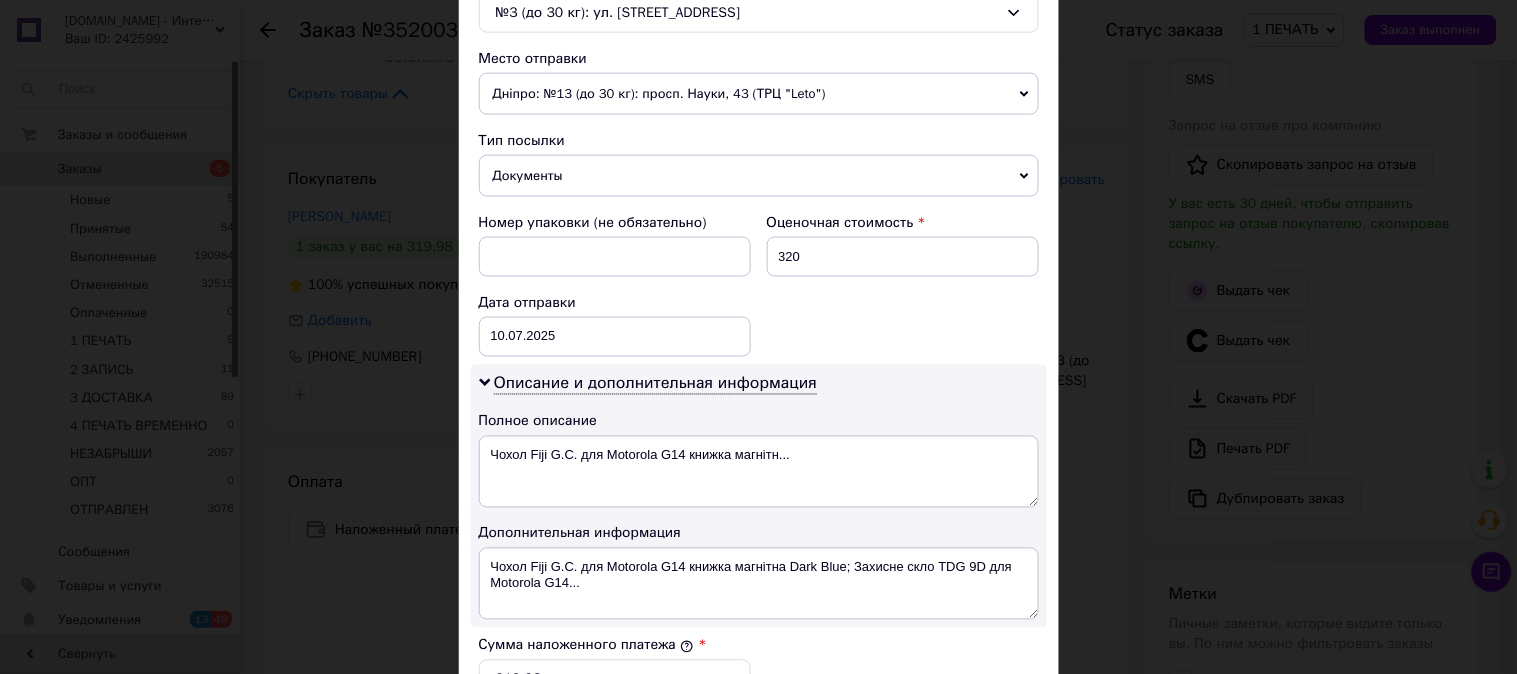 click on "Оценочная стоимость 320" at bounding box center [903, 245] 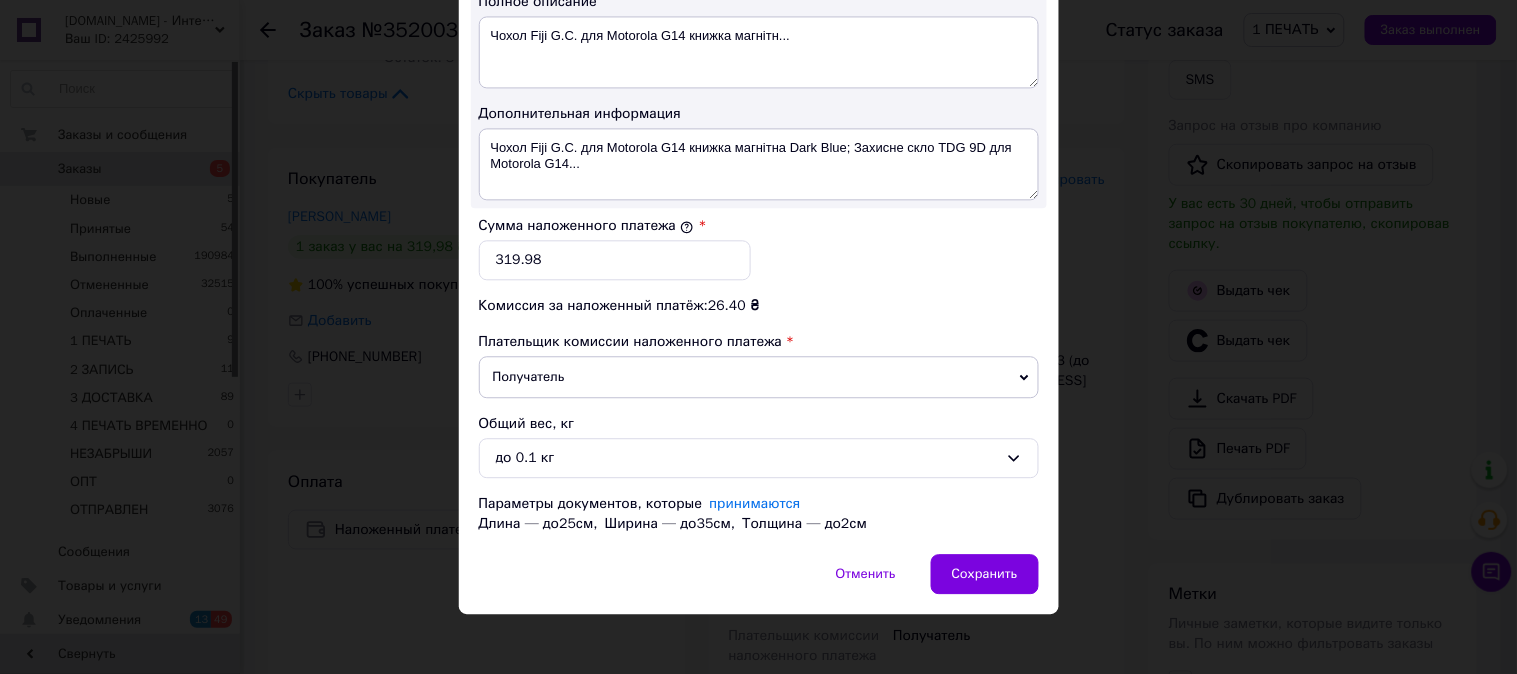 scroll, scrollTop: 1098, scrollLeft: 0, axis: vertical 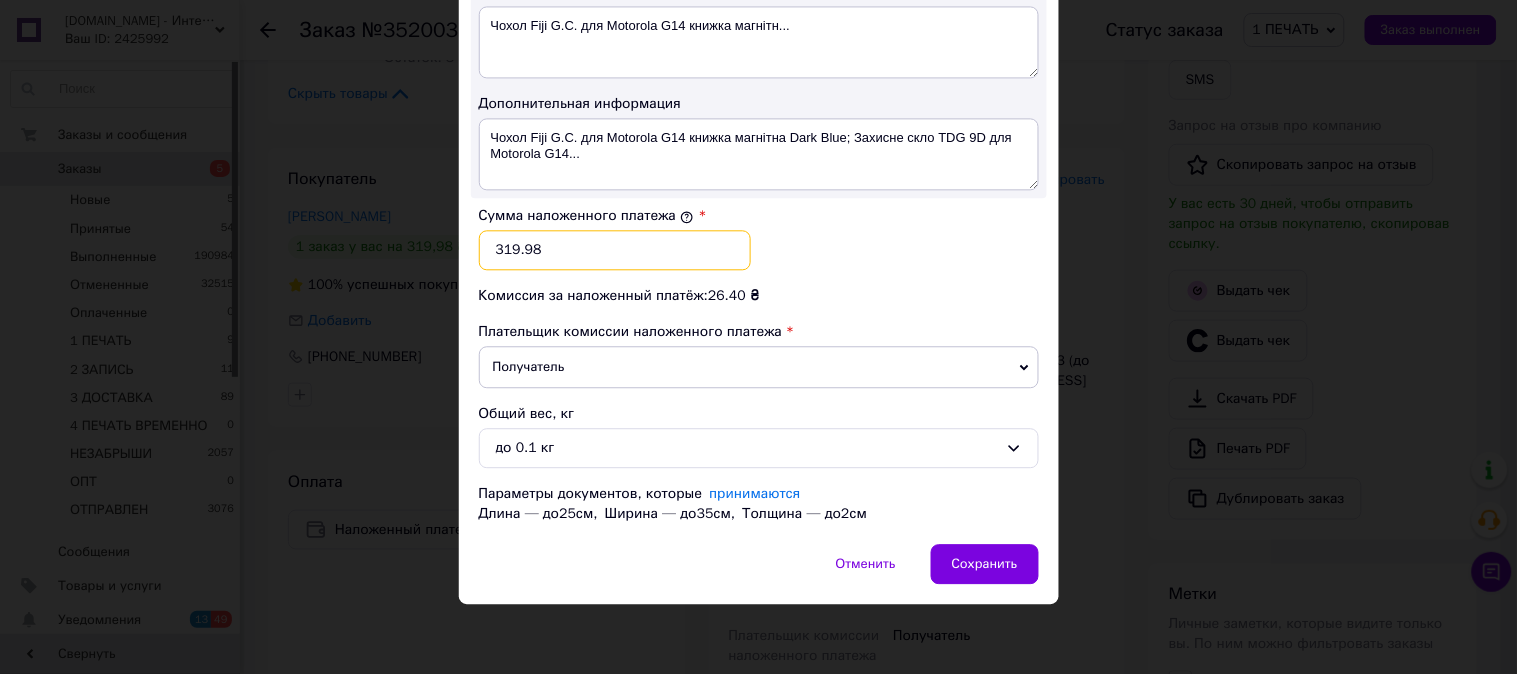 click on "319.98" at bounding box center [615, 250] 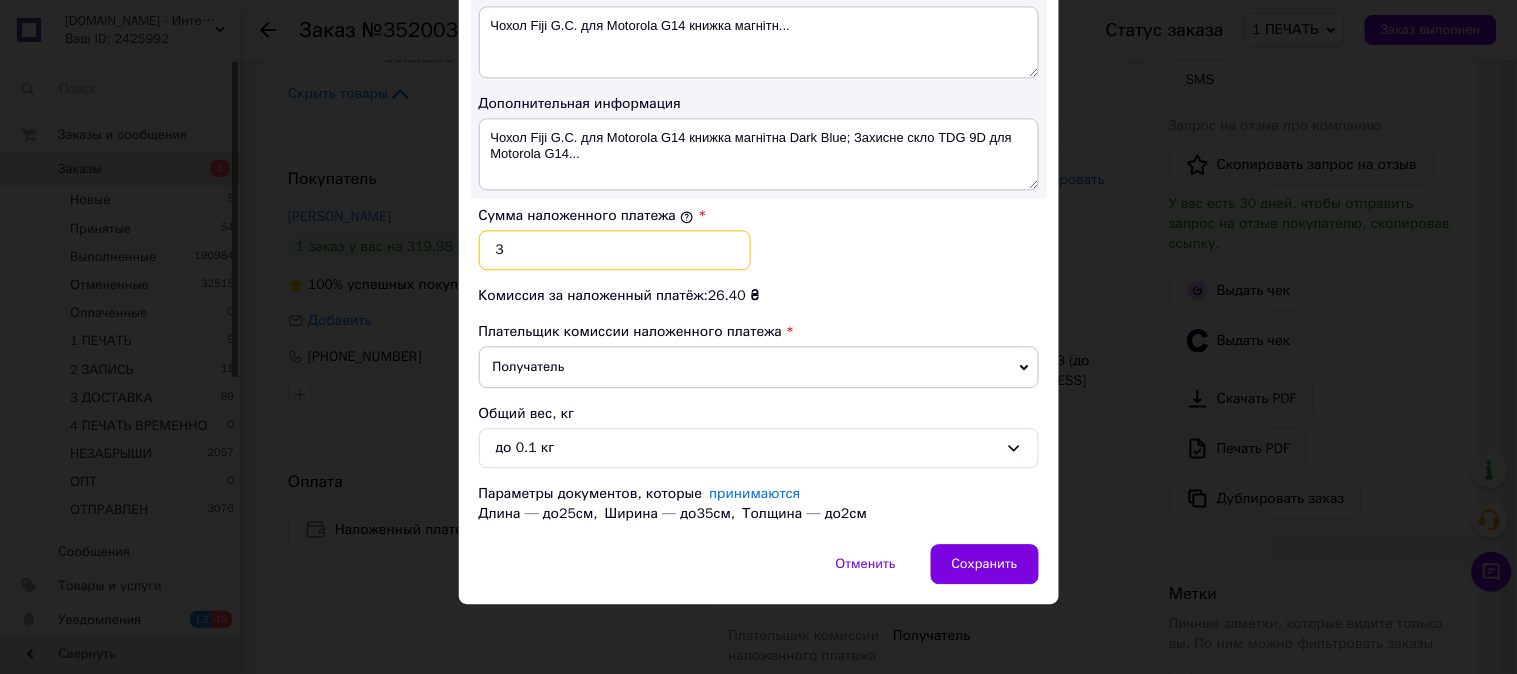 click on "3" at bounding box center (615, 250) 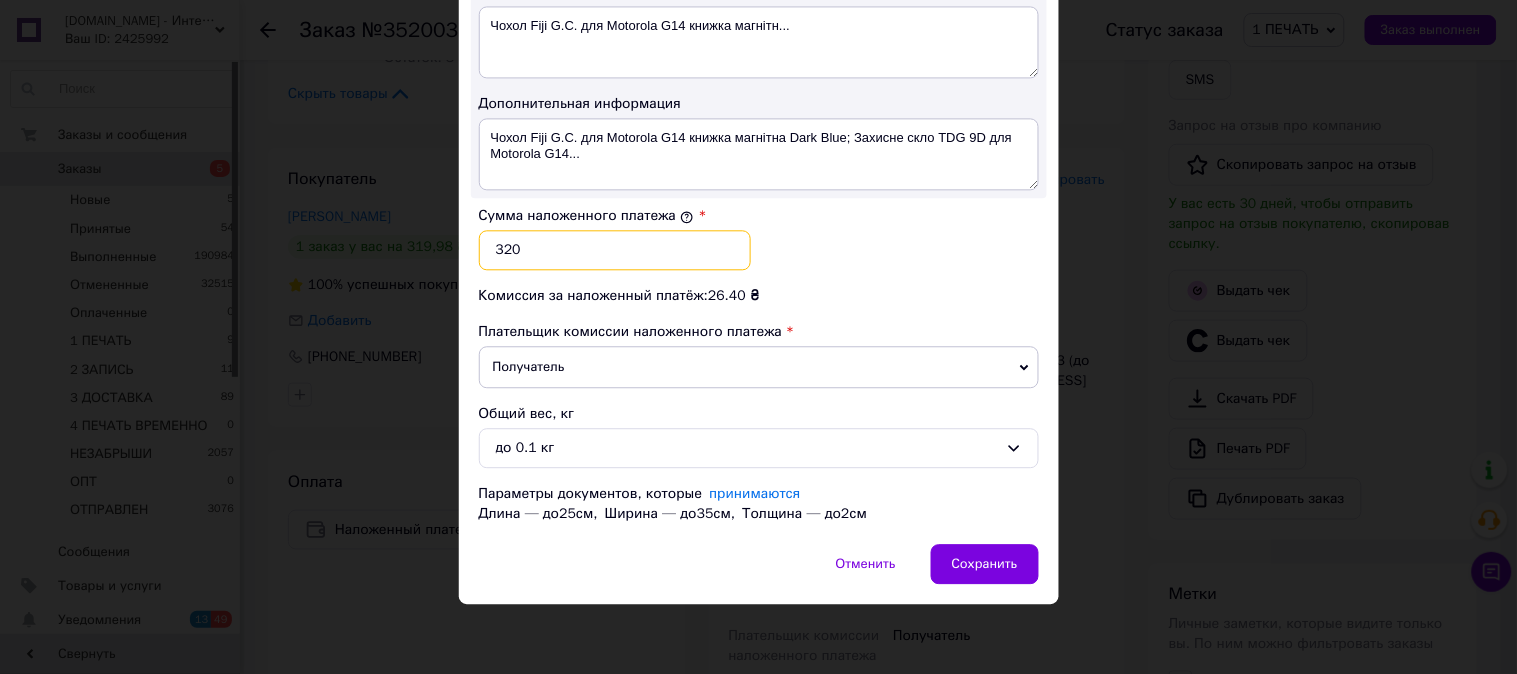 type on "320" 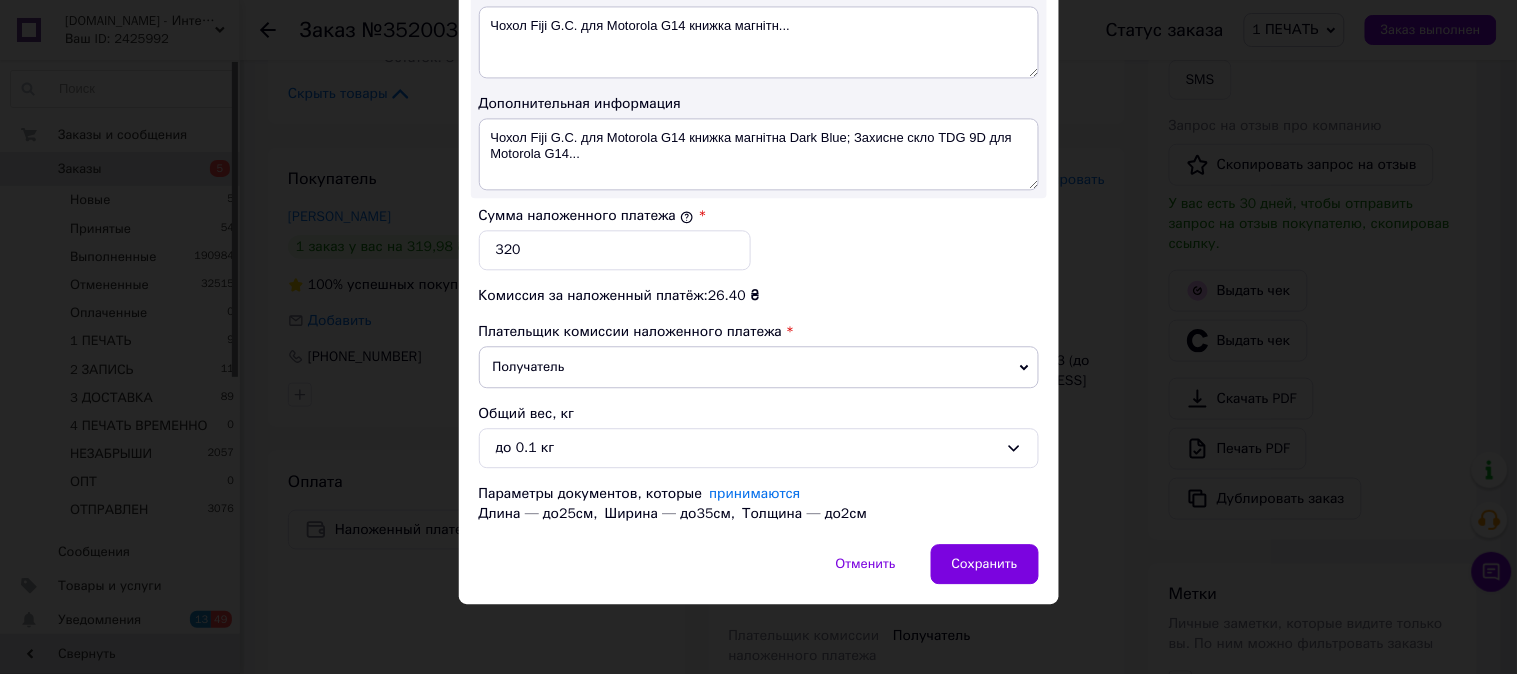 click on "Сумма наложенного платежа     * 320" at bounding box center [759, 238] 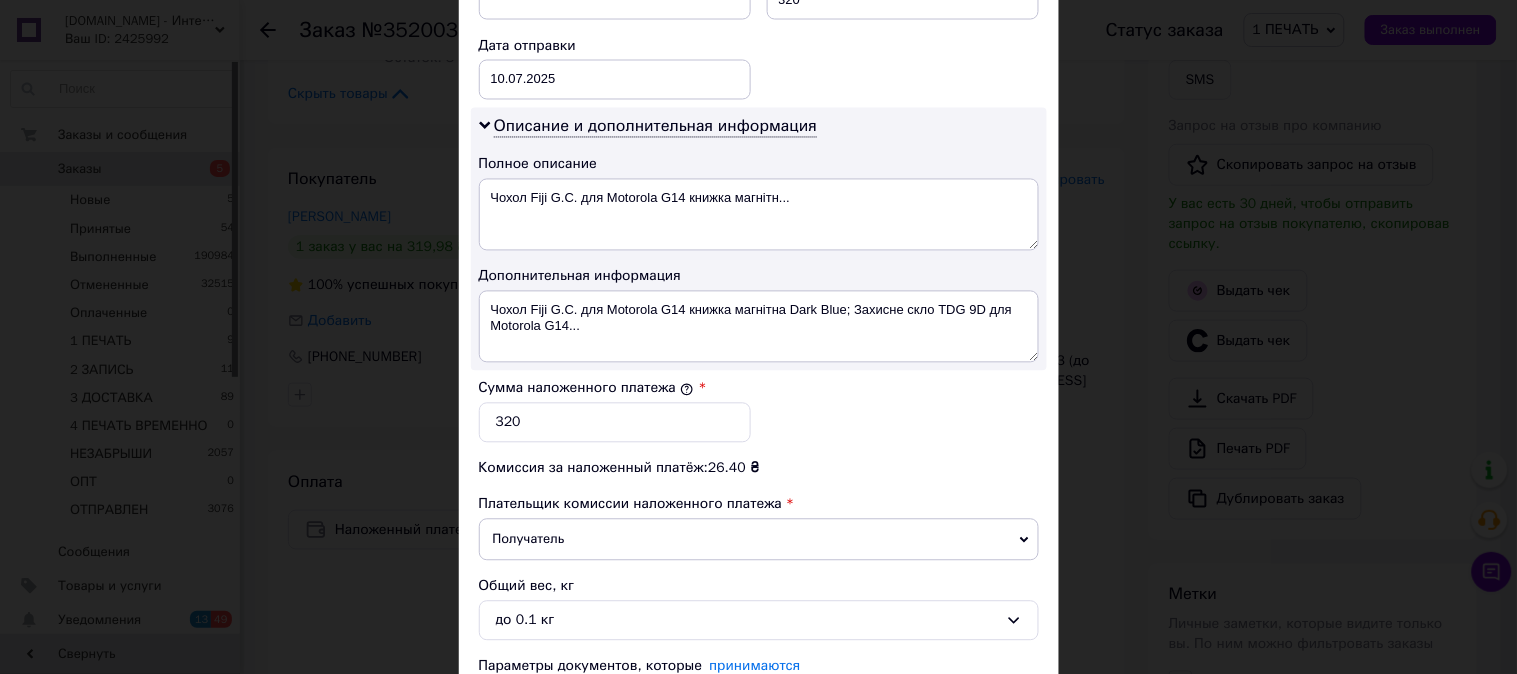 scroll, scrollTop: 913, scrollLeft: 0, axis: vertical 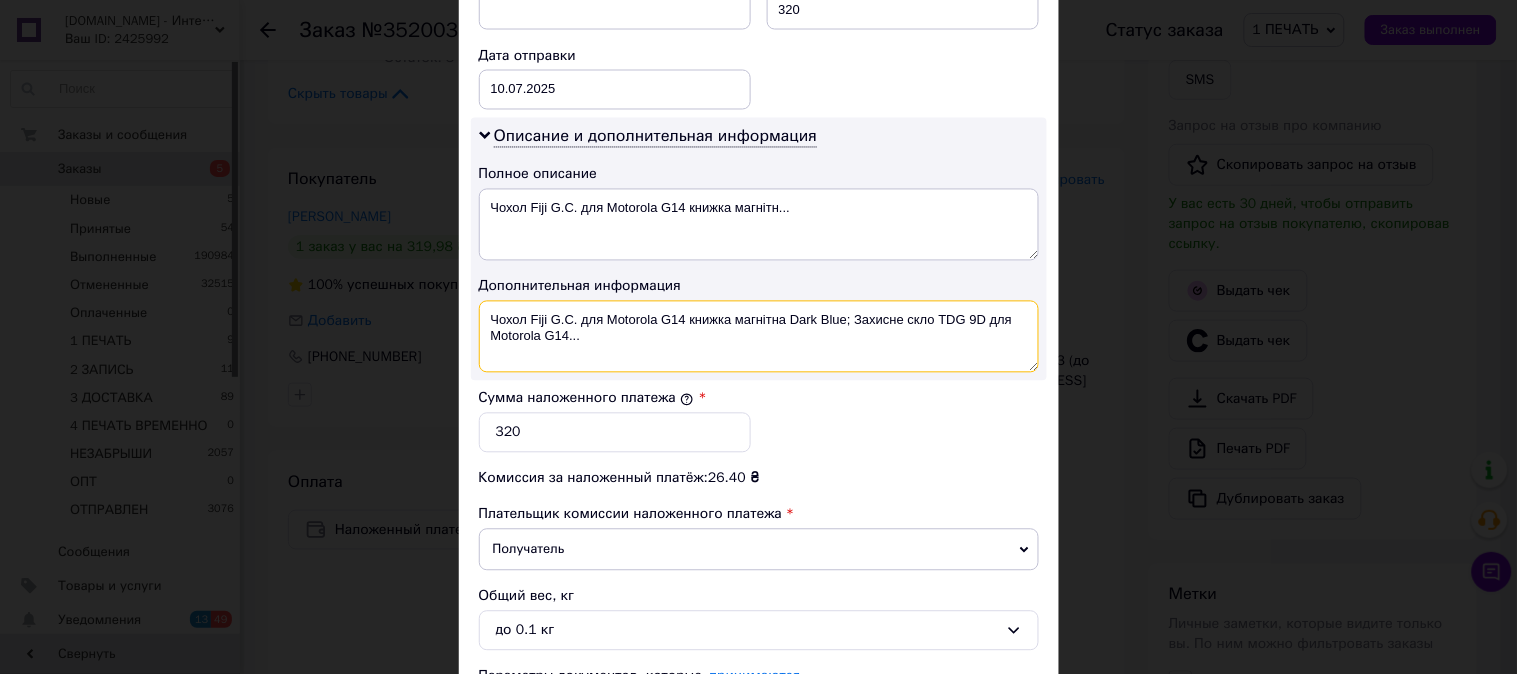 click on "Чохол Fiji G.C. для Motorola G14 книжка магнітна Dark Blue; Захисне скло TDG 9D для Motorola G14..." at bounding box center [759, 337] 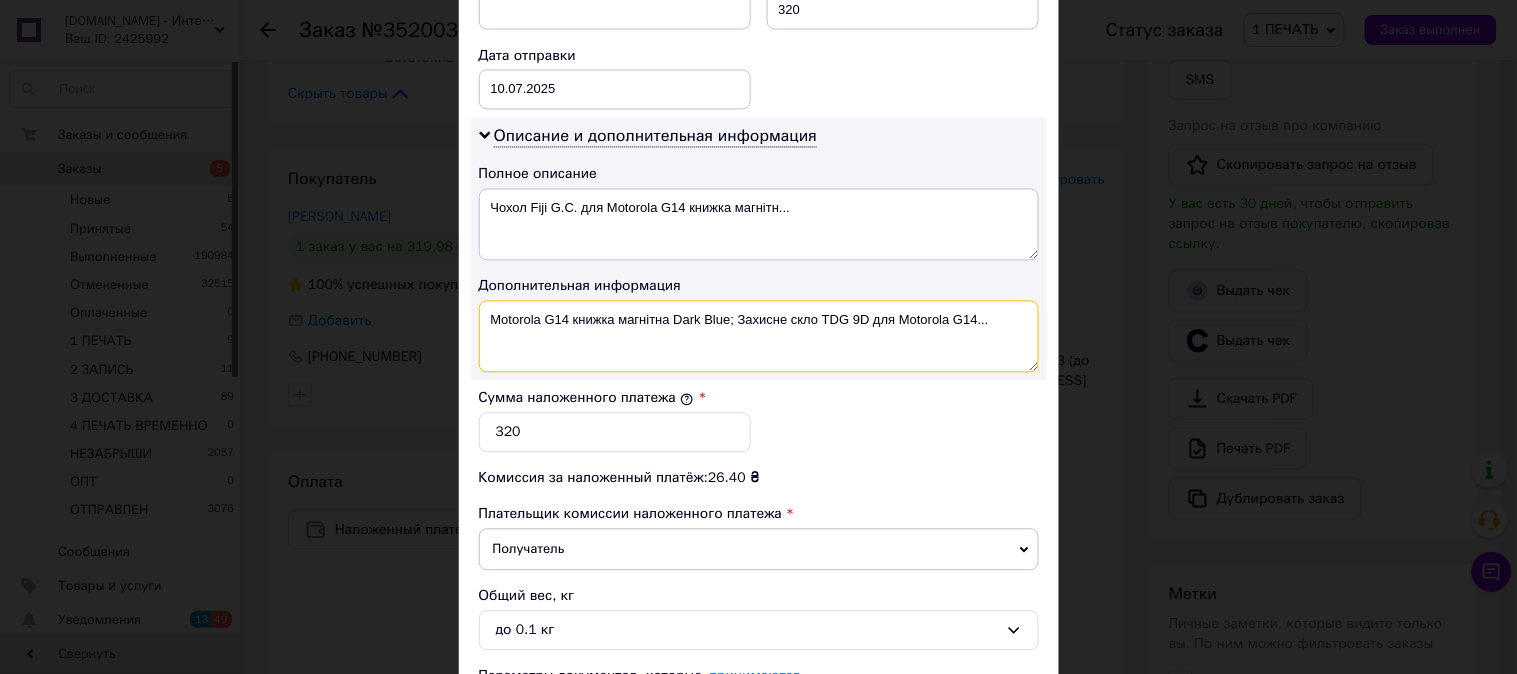 click on "Motorola G14 книжка магнітна Dark Blue; Захисне скло TDG 9D для Motorola G14..." at bounding box center (759, 337) 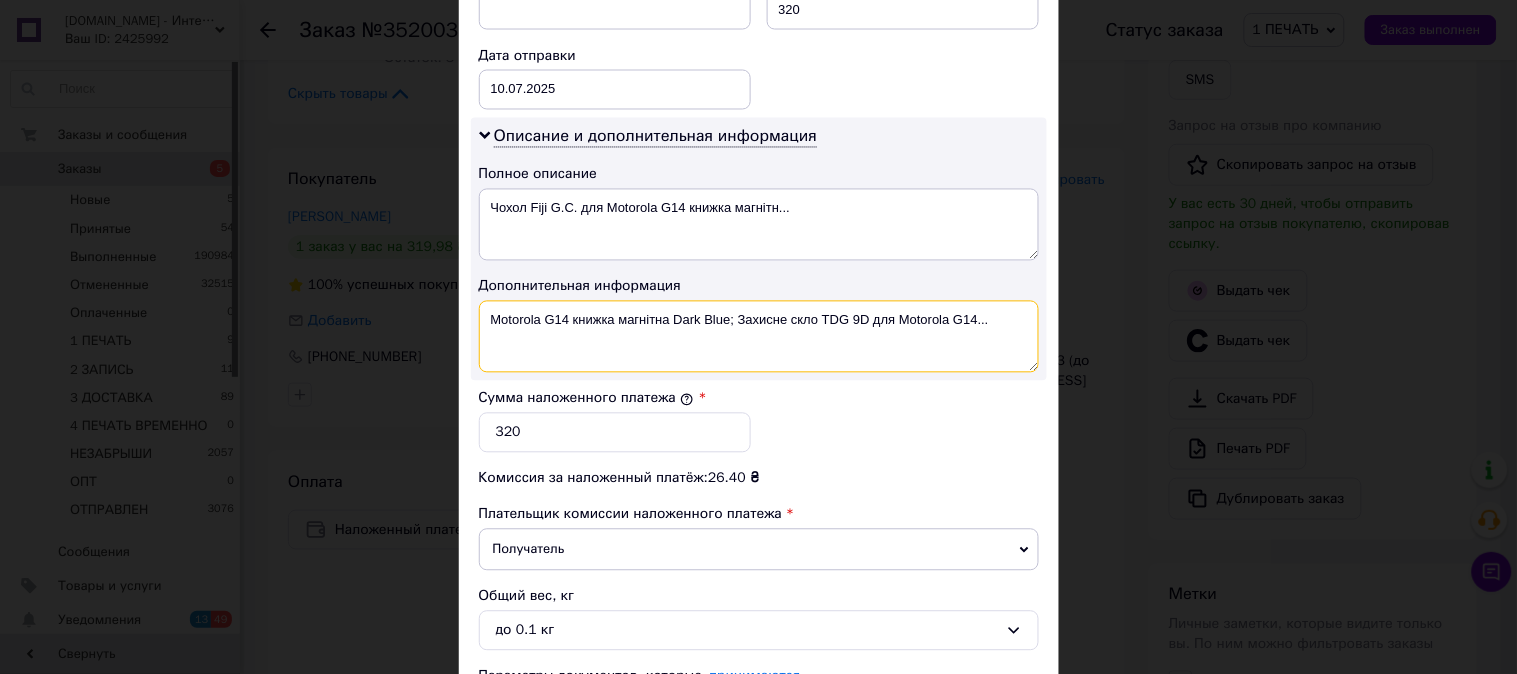 drag, startPoint x: 571, startPoint y: 327, endPoint x: 670, endPoint y: 364, distance: 105.68822 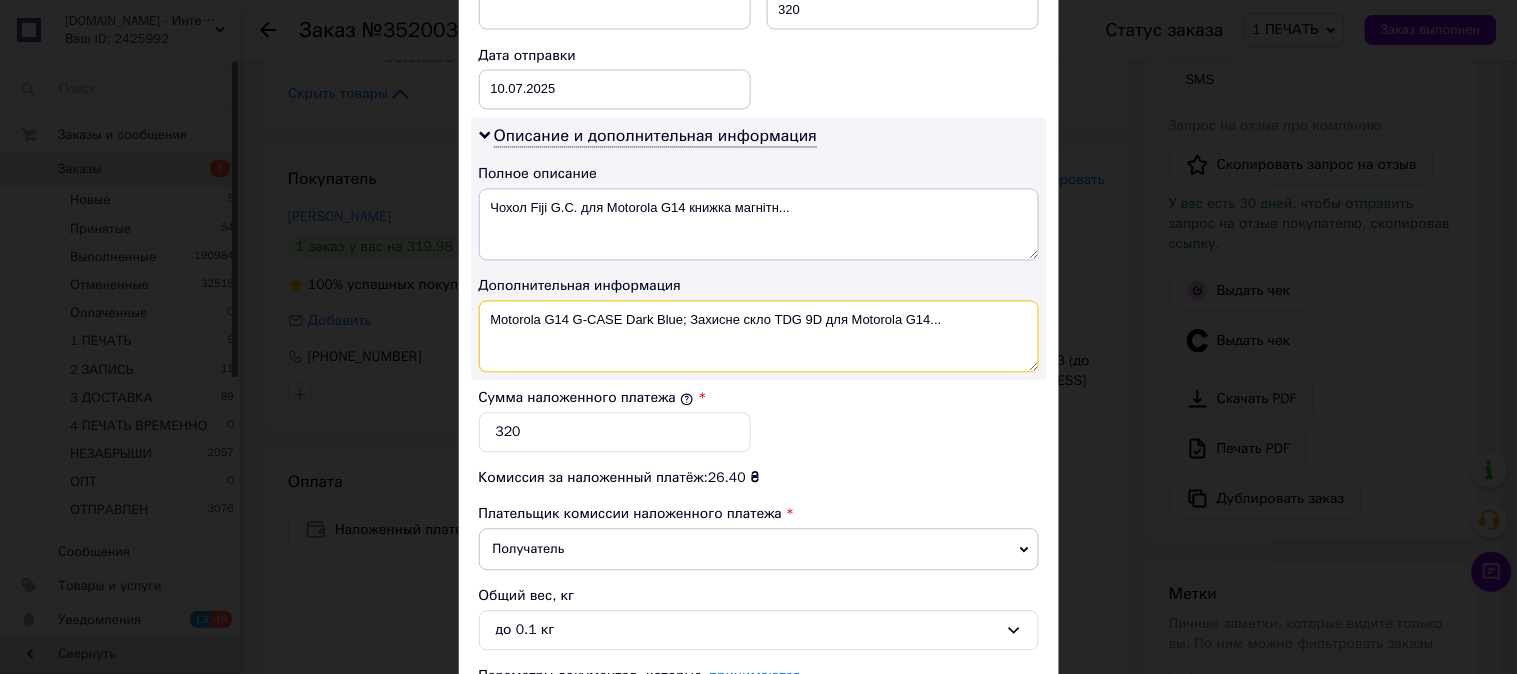 drag, startPoint x: 983, startPoint y: 323, endPoint x: 676, endPoint y: 353, distance: 308.4623 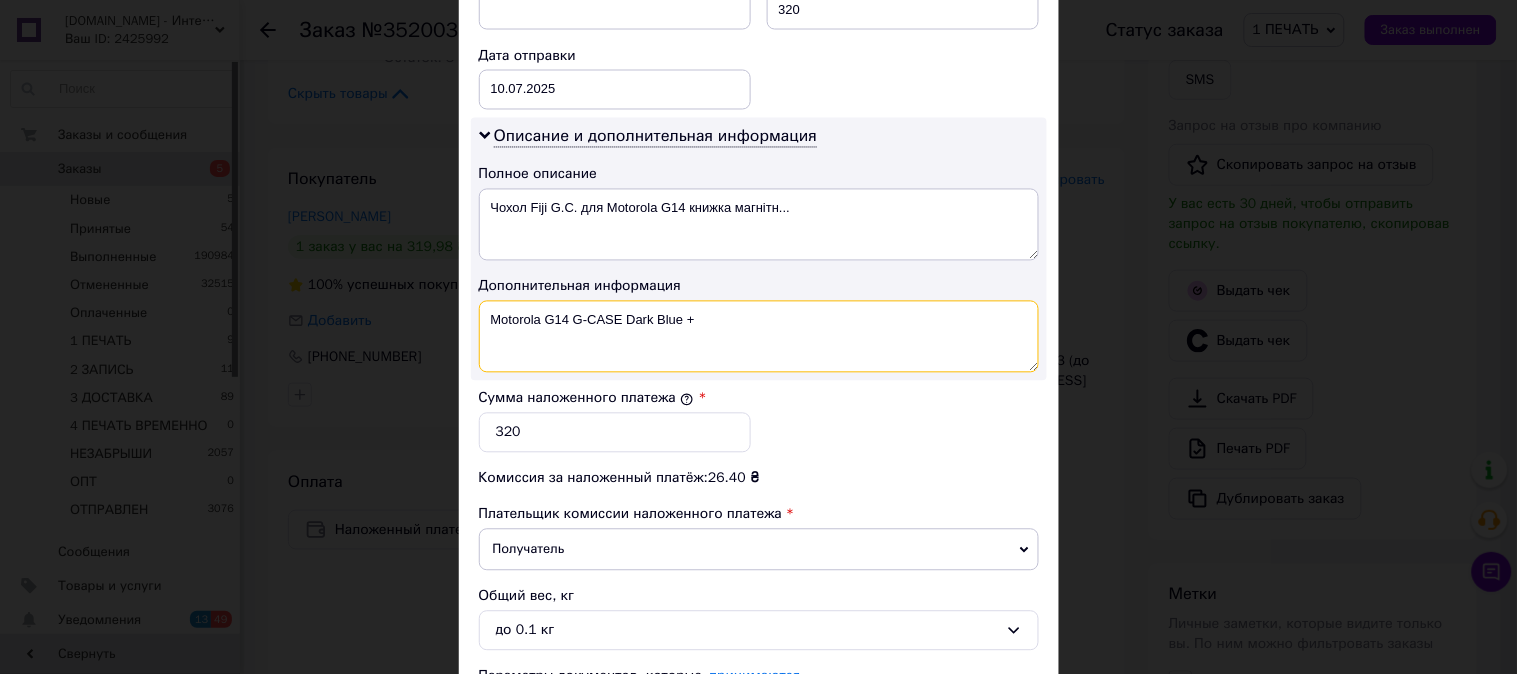 paste on "9D ЧЕР" 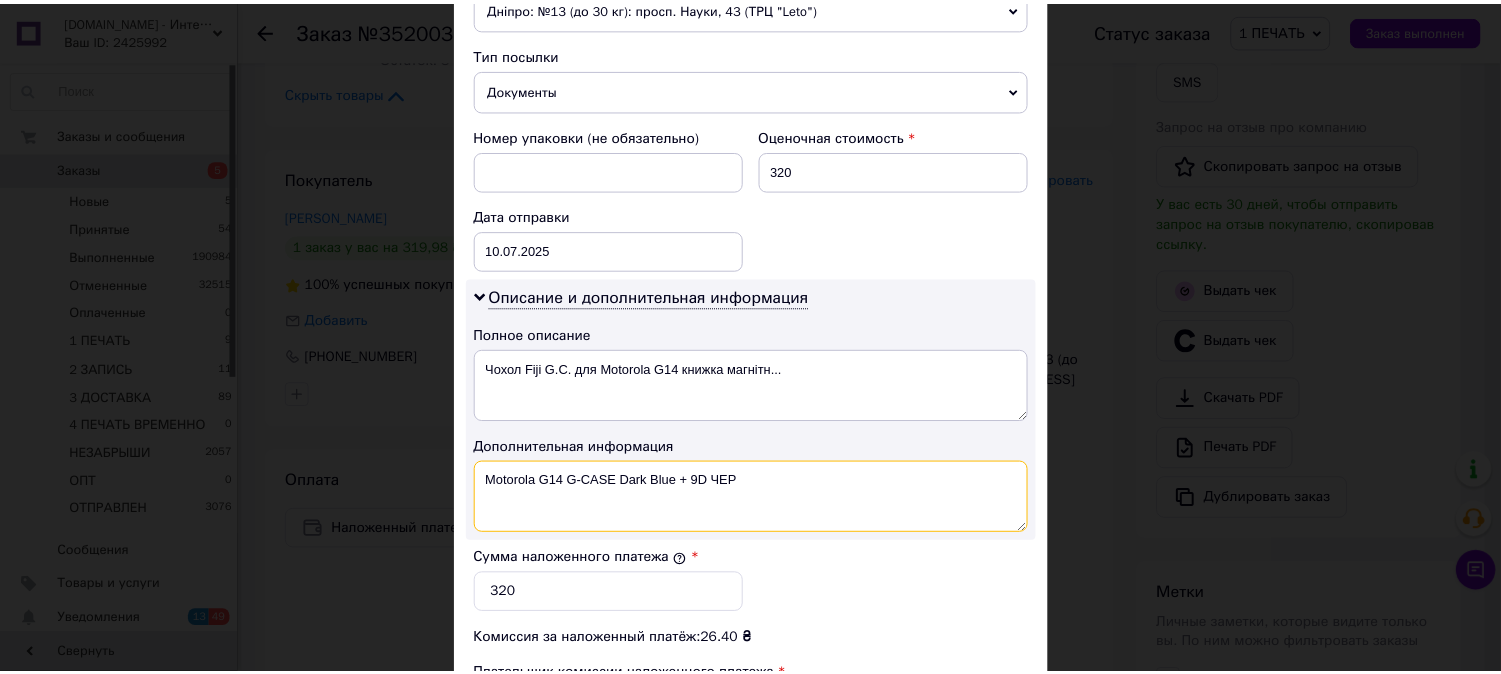 scroll, scrollTop: 1098, scrollLeft: 0, axis: vertical 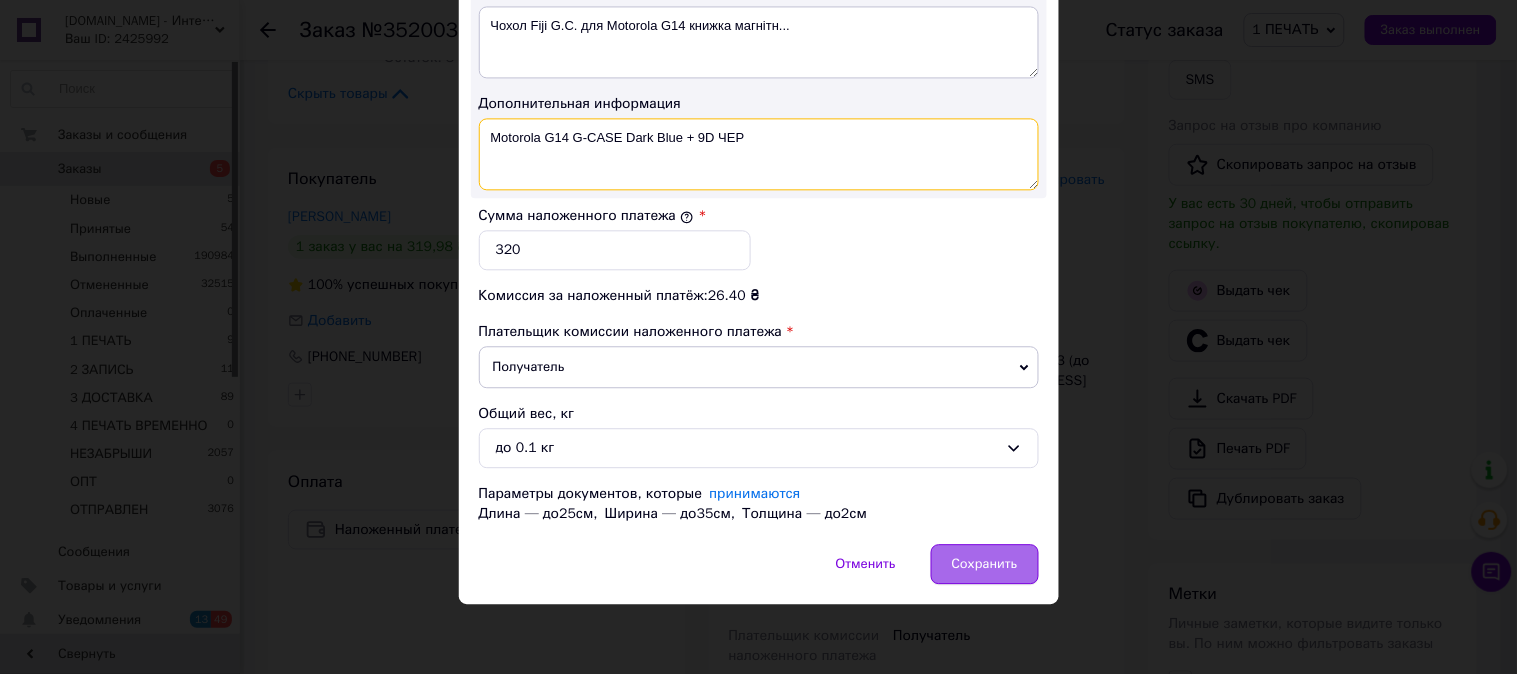 type on "Motorola G14 G-CASE Dark Blue + 9D ЧЕР" 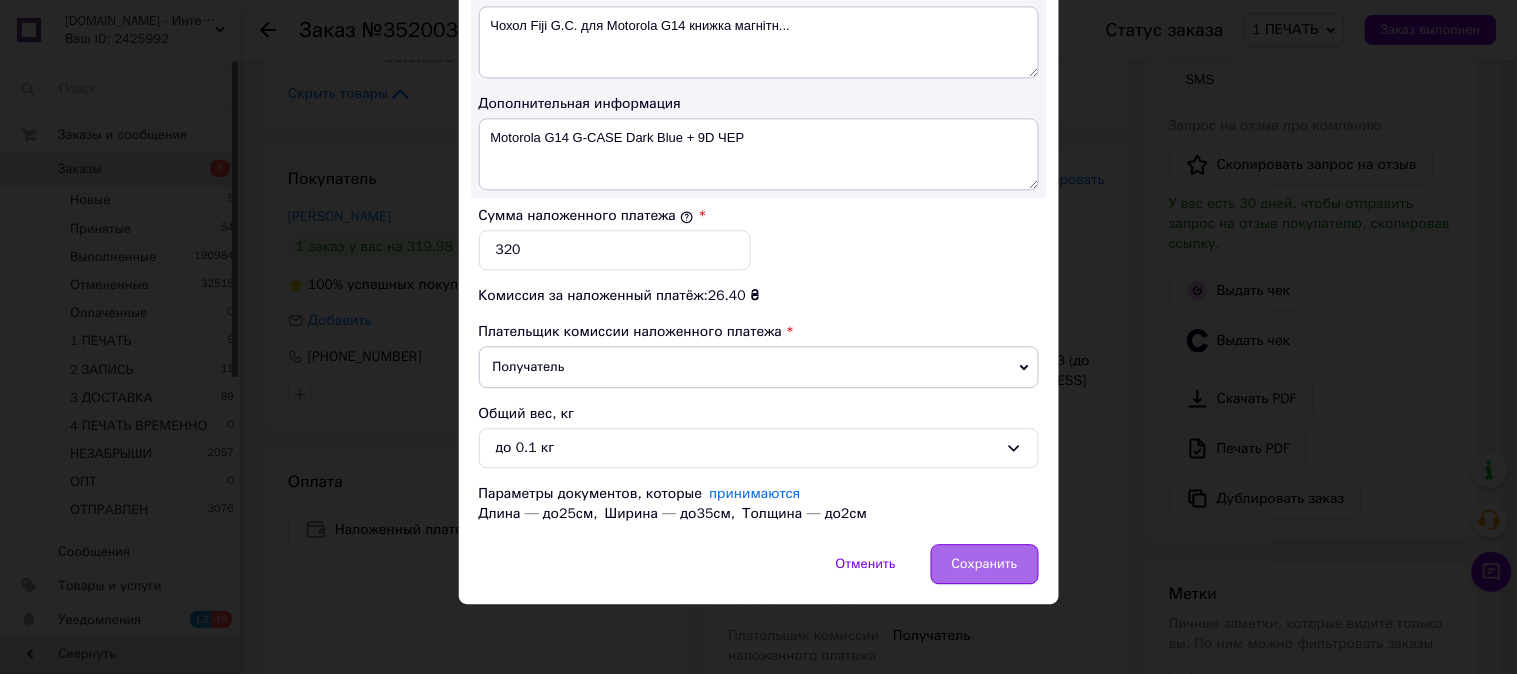 click on "Сохранить" at bounding box center [985, 564] 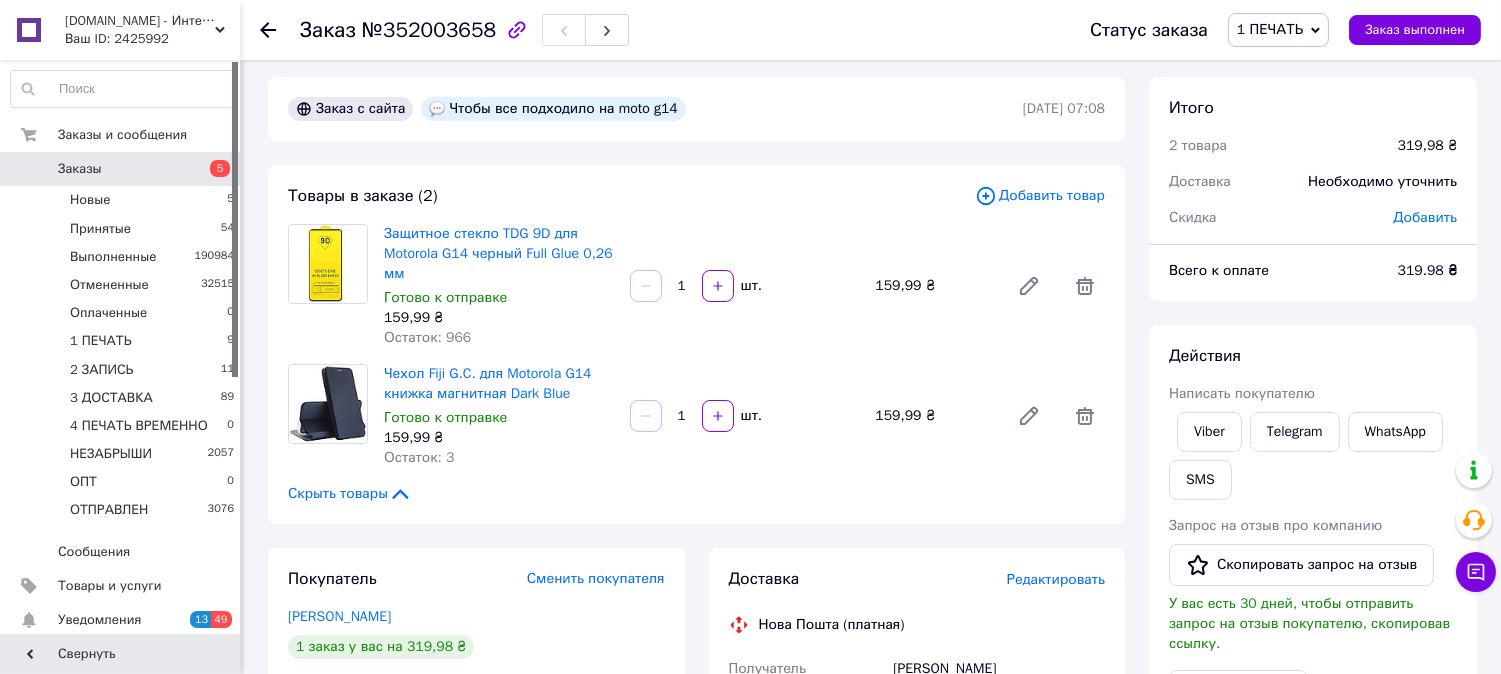 scroll, scrollTop: 0, scrollLeft: 0, axis: both 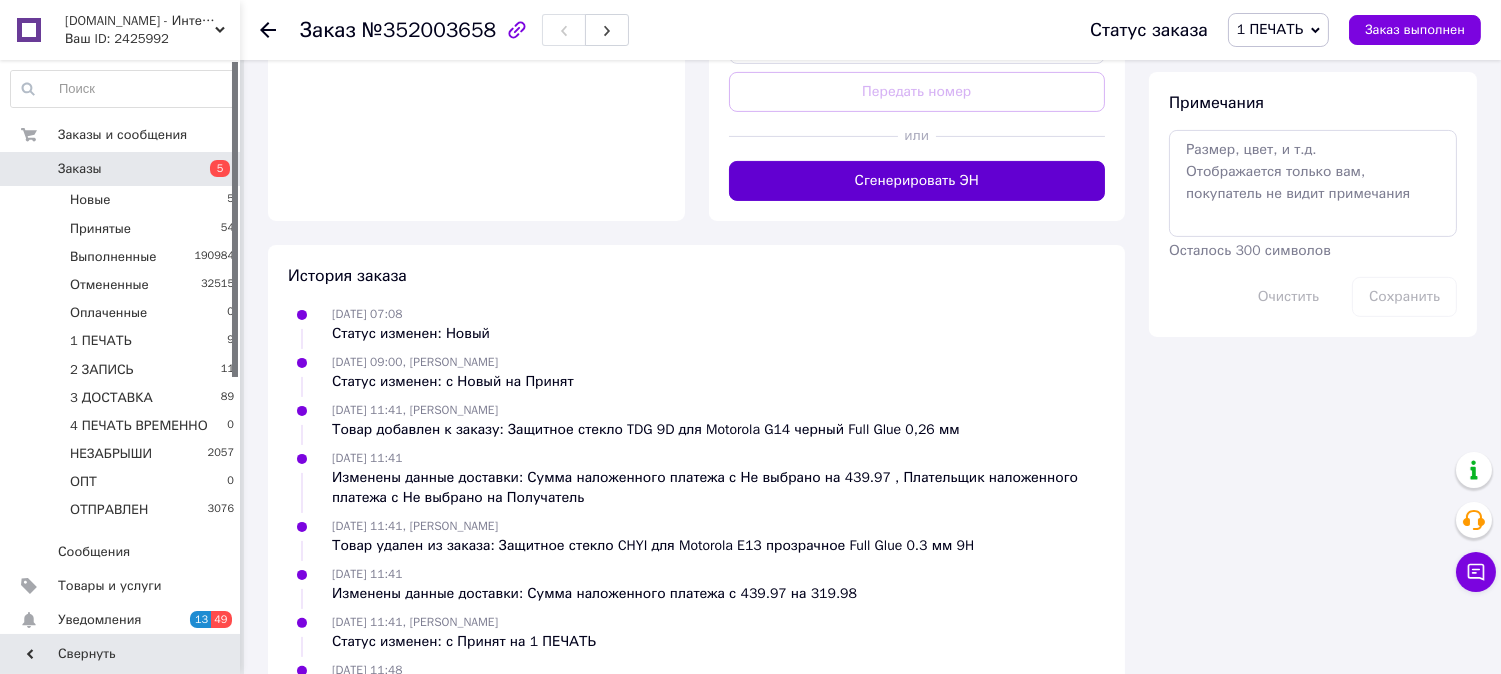 click on "Сгенерировать ЭН" at bounding box center [917, 181] 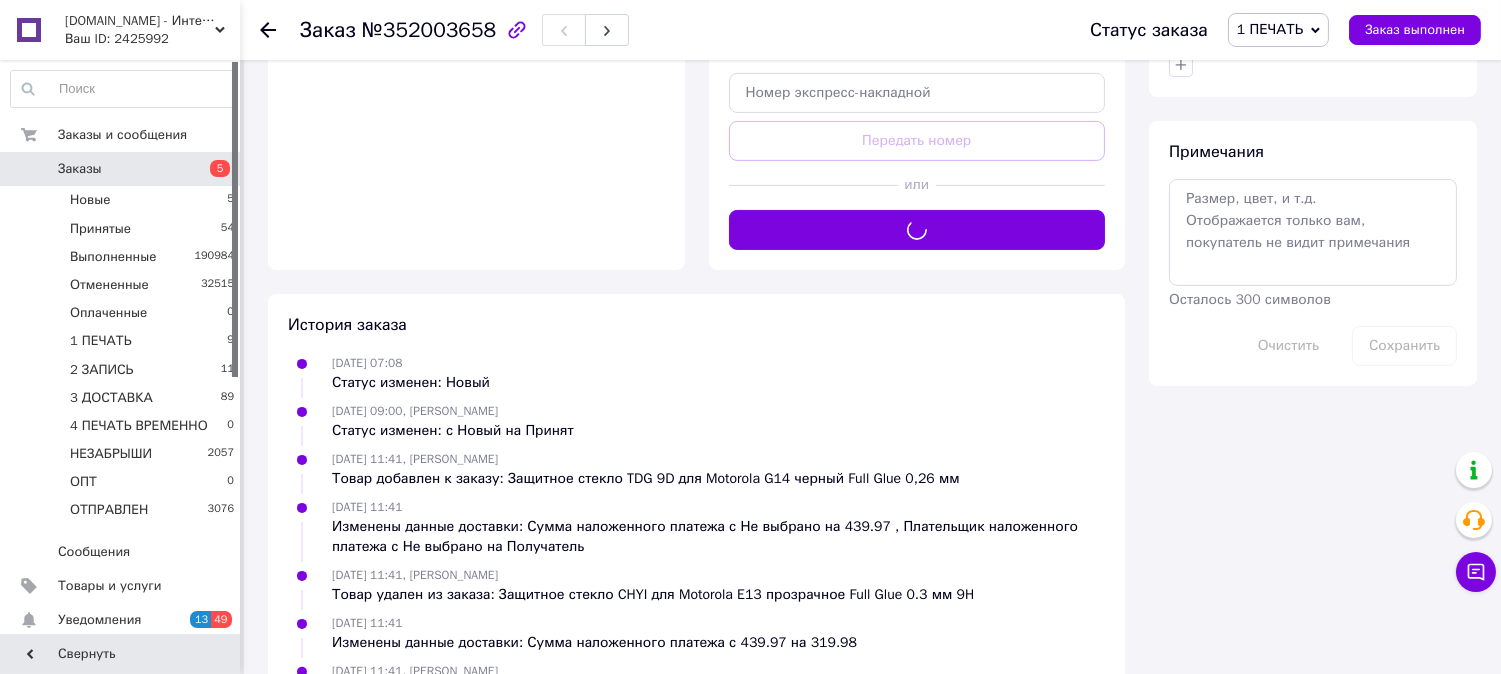 scroll, scrollTop: 1036, scrollLeft: 0, axis: vertical 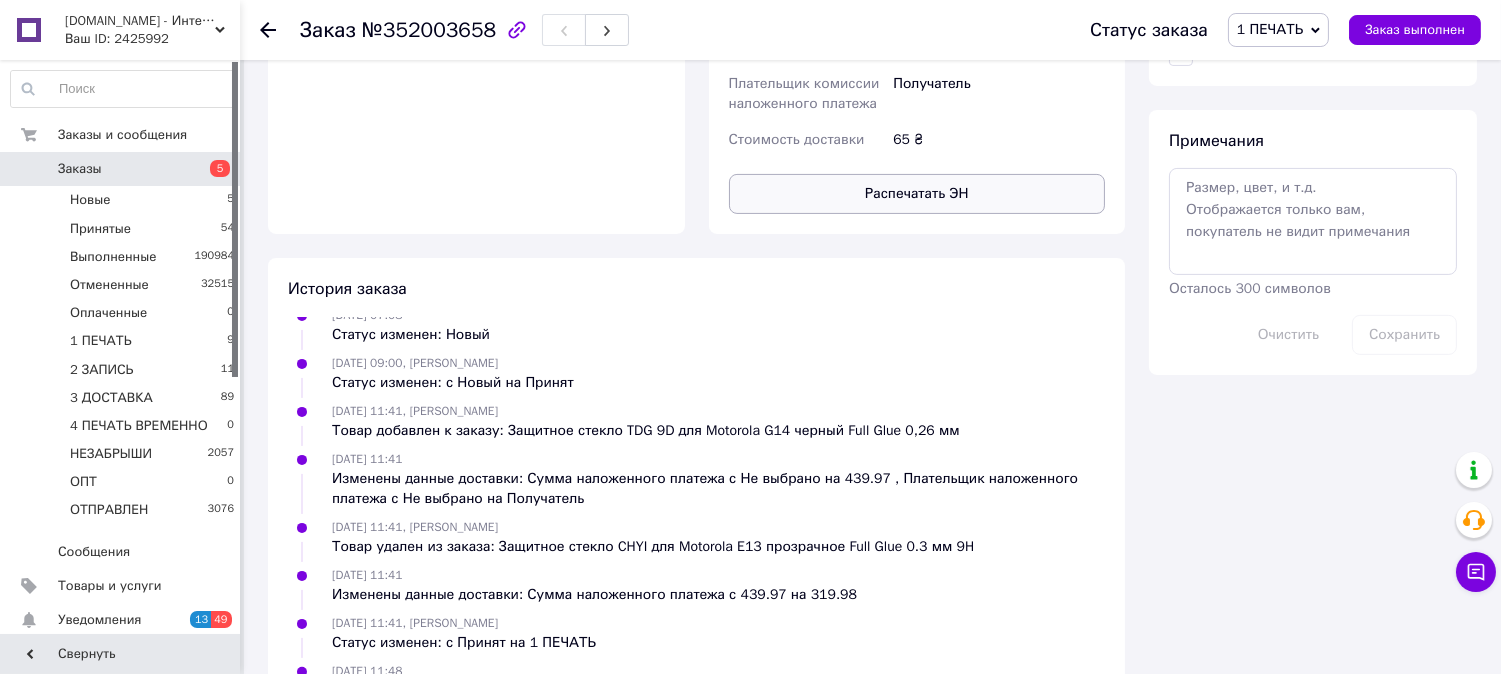 click on "Распечатать ЭН" at bounding box center (917, 194) 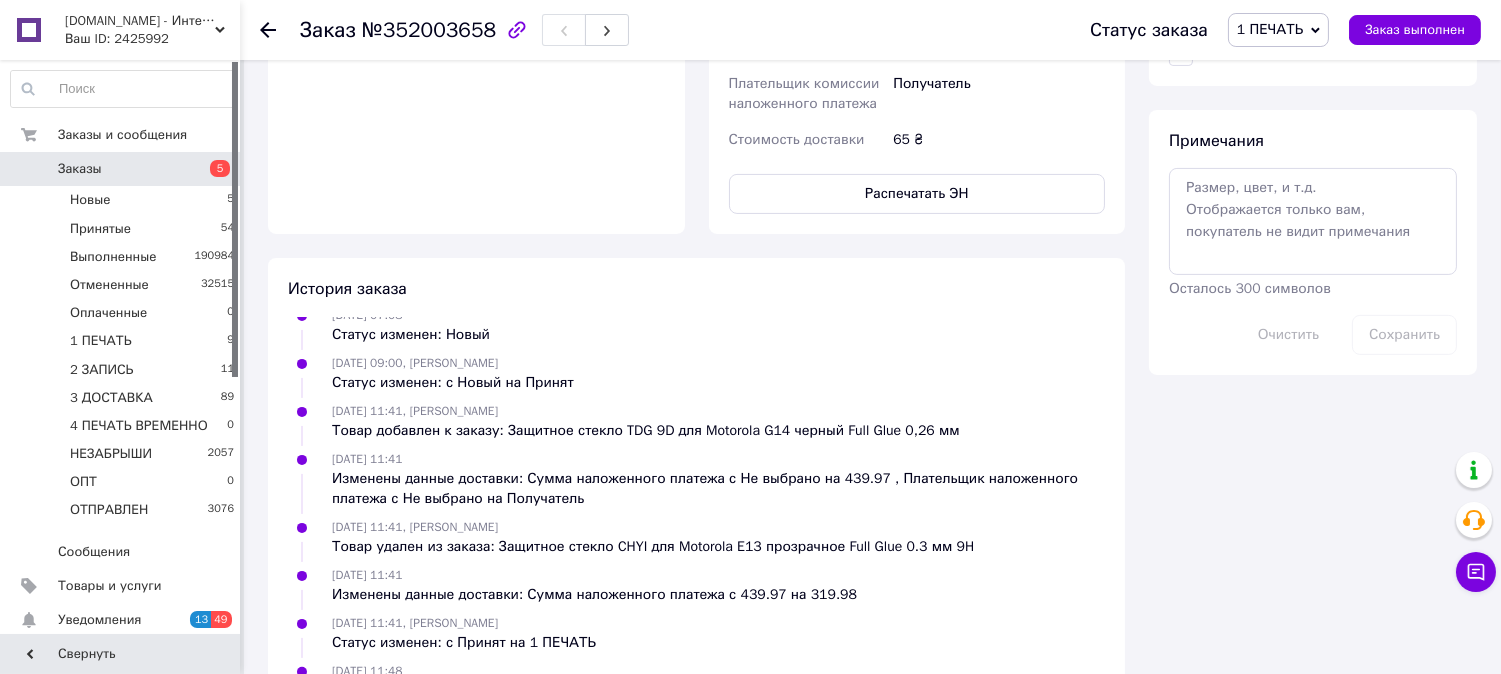 click on "1 ПЕЧАТЬ" at bounding box center (1270, 29) 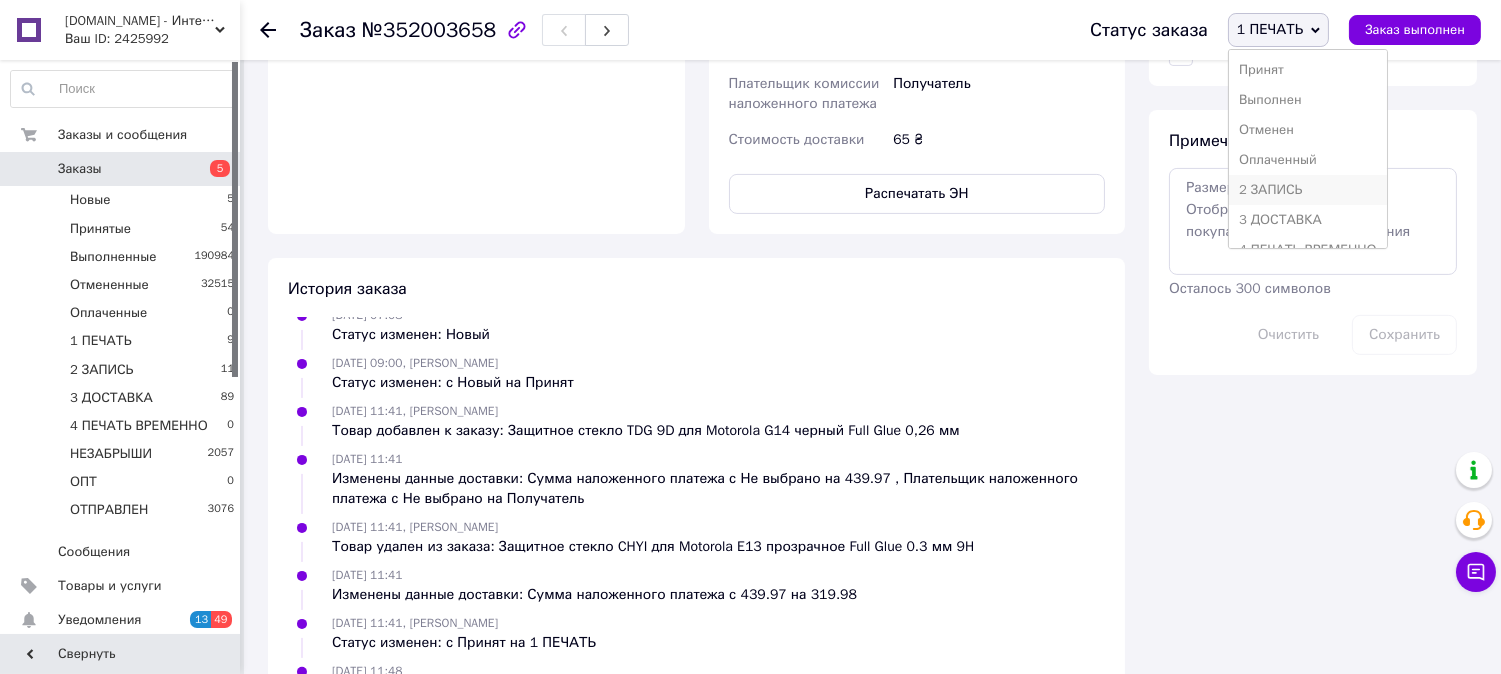 click on "2 ЗАПИСЬ" at bounding box center (1308, 190) 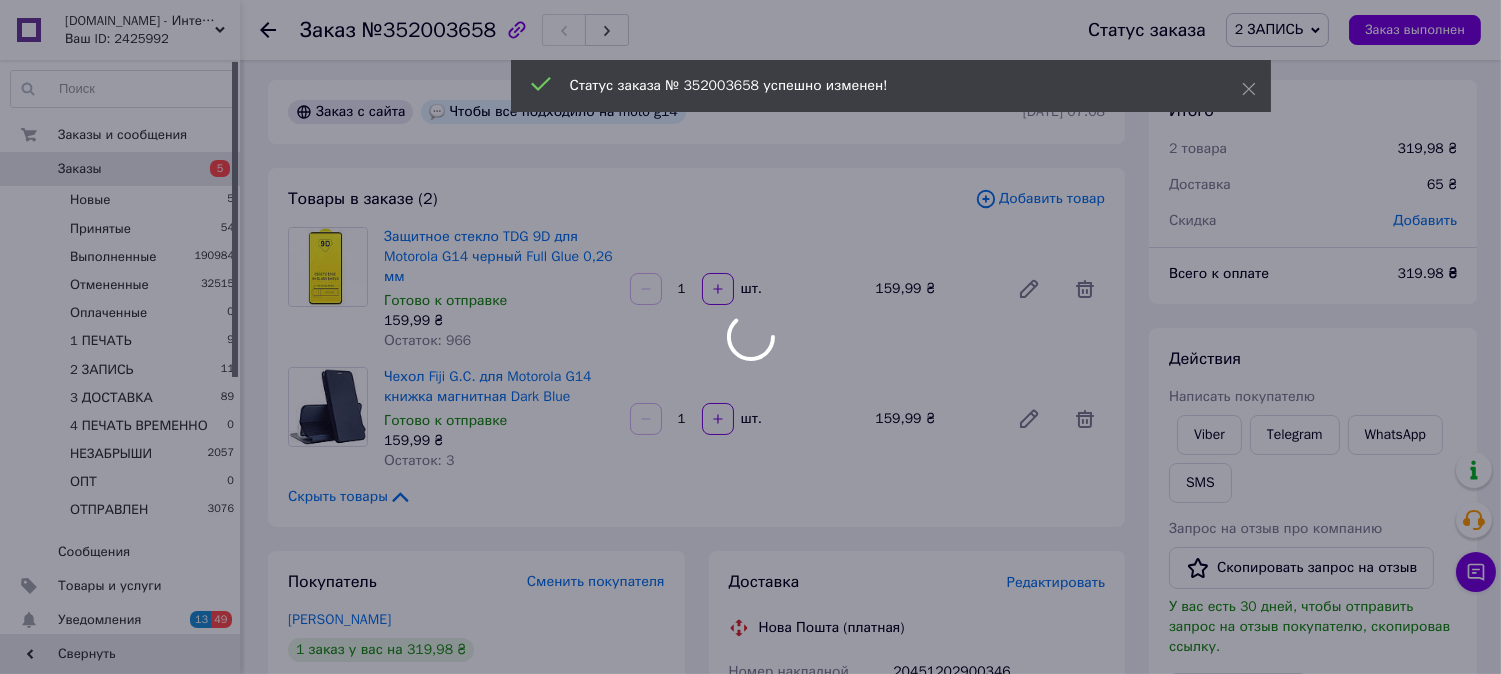 scroll, scrollTop: 0, scrollLeft: 0, axis: both 